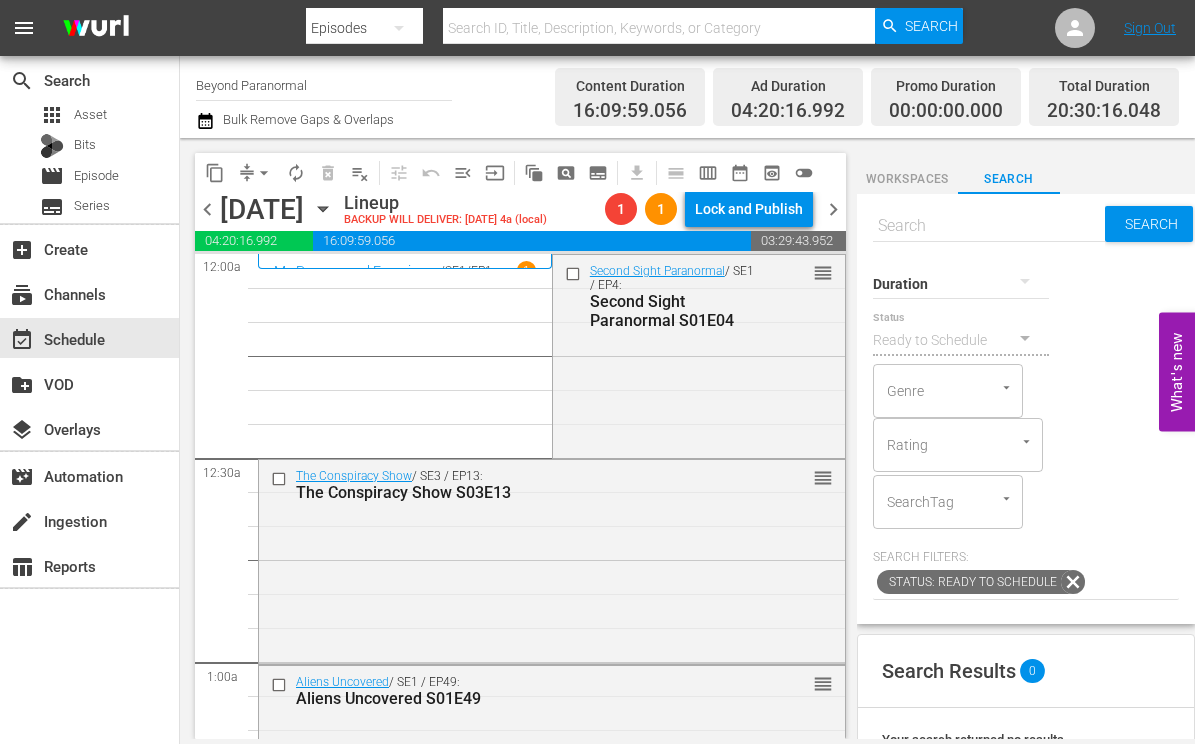 scroll, scrollTop: 0, scrollLeft: 0, axis: both 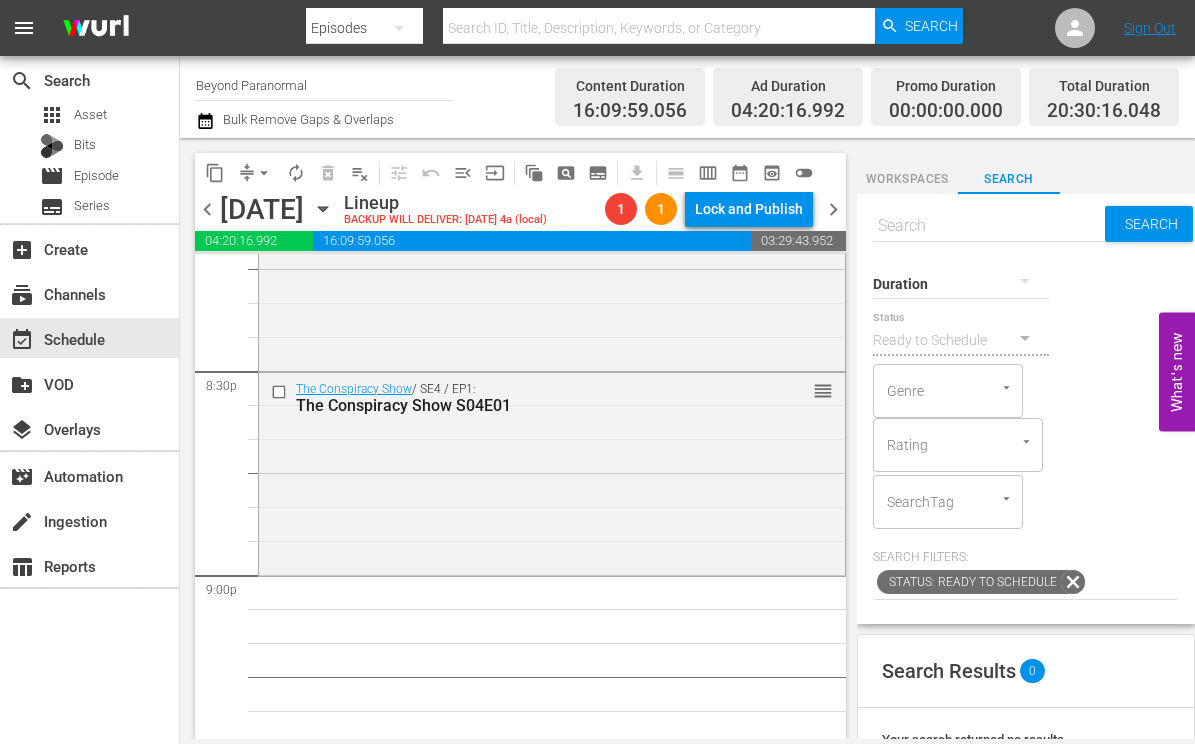 click on "The Witching Hour  / SE2 / EP4:
The Witching Hour S02E04 reorder The Witching Hour  / SE2 / EP1:
The Witching Hour S02E01 reorder The Witching Hour  / SE2 / EP6:
The Witching Hour S02E06 reorder The Witching Hour  / SE2 / EP3:
The Witching Hour S02E03 reorder The Witching Hour  / SE2 / EP5:
The Witching Hour S02E05 reorder My Paranormal Experience  / SE1 / EP1:
My Paranormal Experience S01E01 1 reorder My Paranormal Experience  / SE1 / EP1:
My Paranormal Experience S01E01 1 reorder My Paranormal Experience  / SE1 / EP1:
My Paranormal Experience S01E01 1 reorder The Witching Hour  / SE2 / EP2:
The Witching Hour S02E02 reorder Mysteries of Canada  / SE1 / EP5:
Mysteries of Canada S01E05 1 reorder The Conspiracy Show  / SE4 / EP1:
The Conspiracy Show S04E01 reorder The Conspiracy Show  / SE3 / EP13:
The Conspiracy Show S03E13 reorder The Conspiracy Show  / SE3 / EP13:
The Conspiracy Show S03E13 reorder The Conspiracy Show  / SE3 / EP13:
The Conspiracy Show S03E13 reorder reorder" at bounding box center (552, -3097) 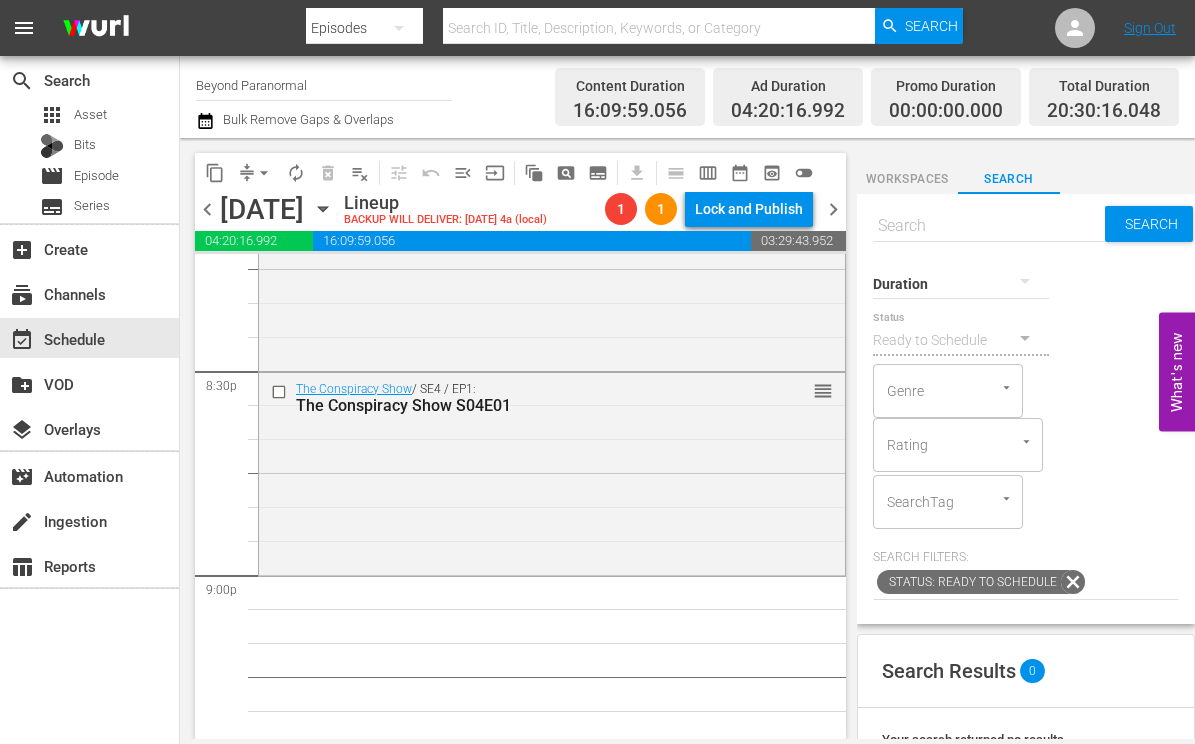 click at bounding box center [989, 226] 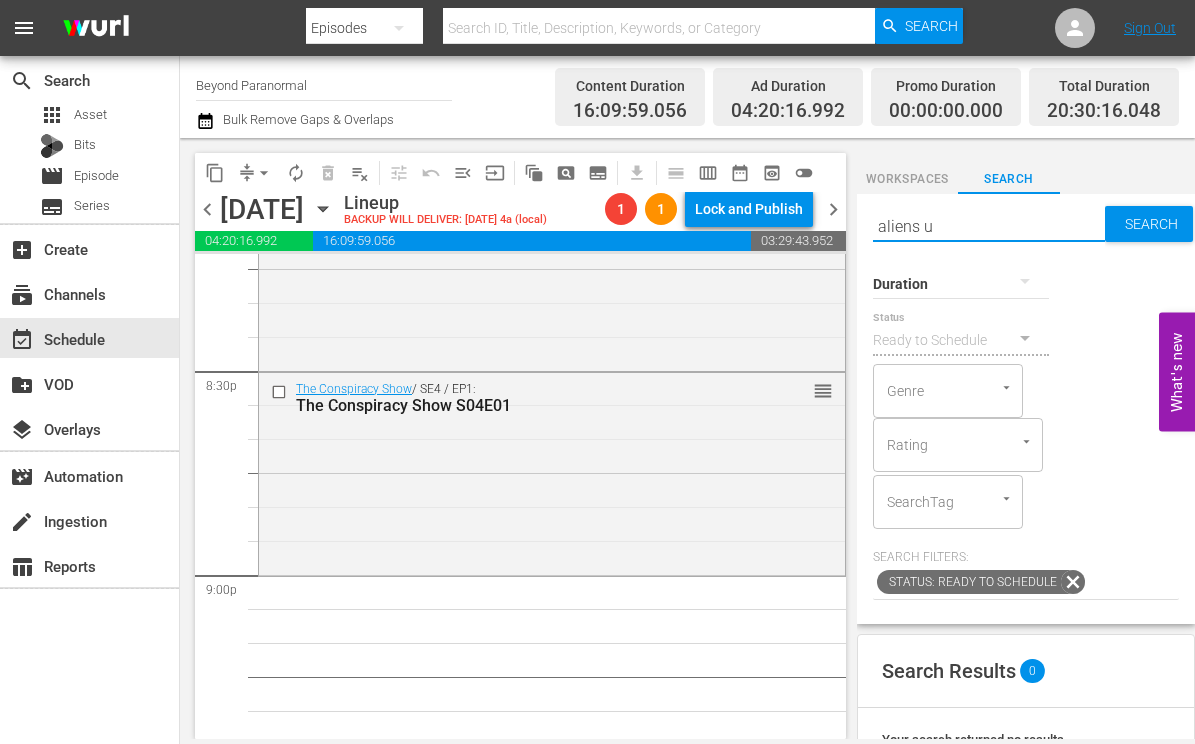 type on "aliens un" 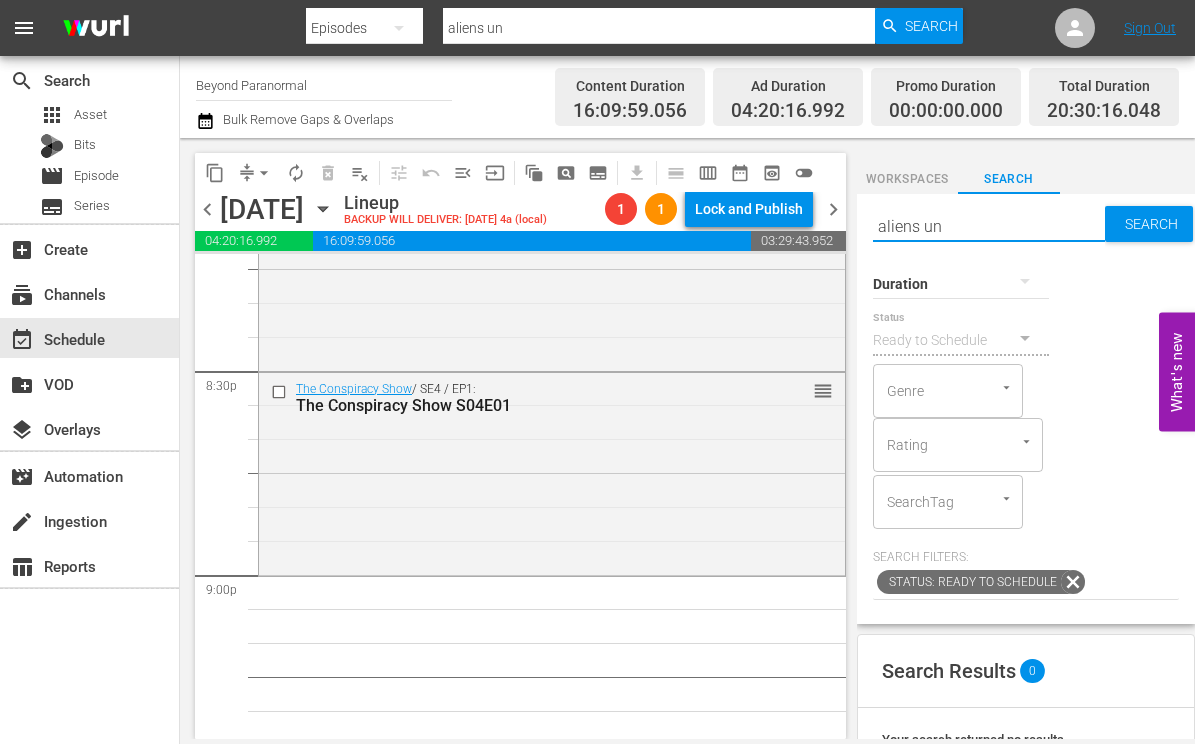 type on "aliens un" 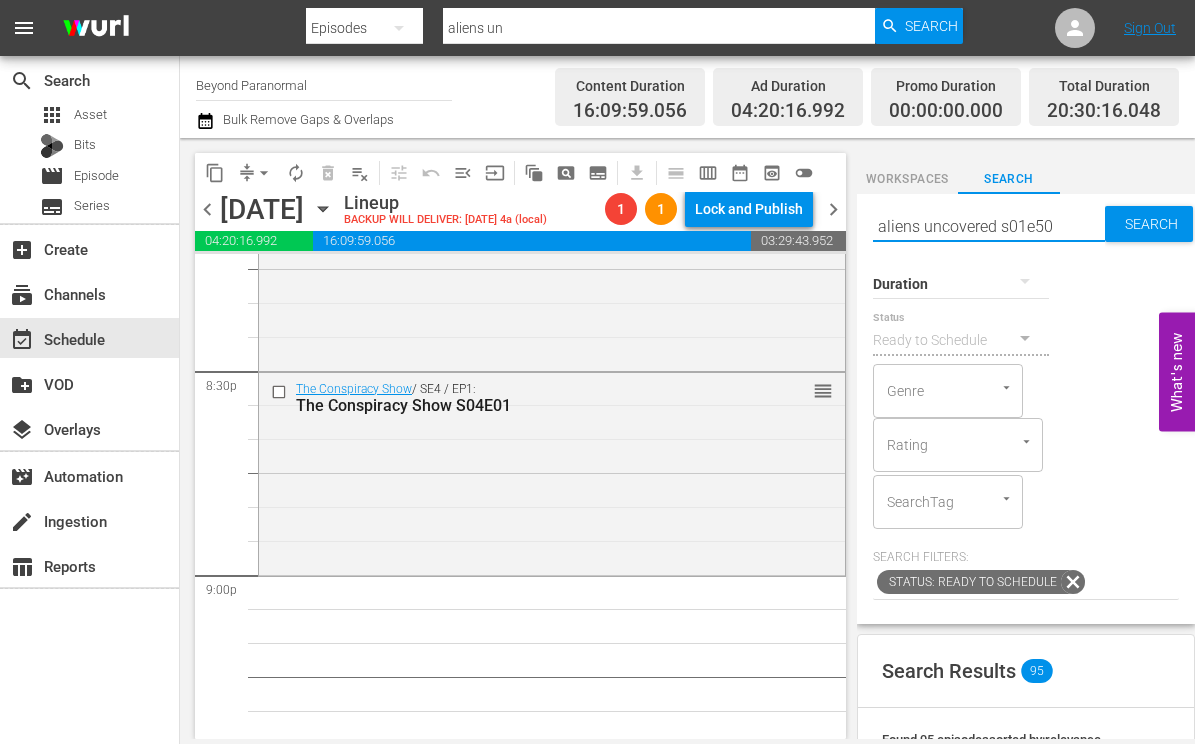 type on "aliens uncovered s01e50" 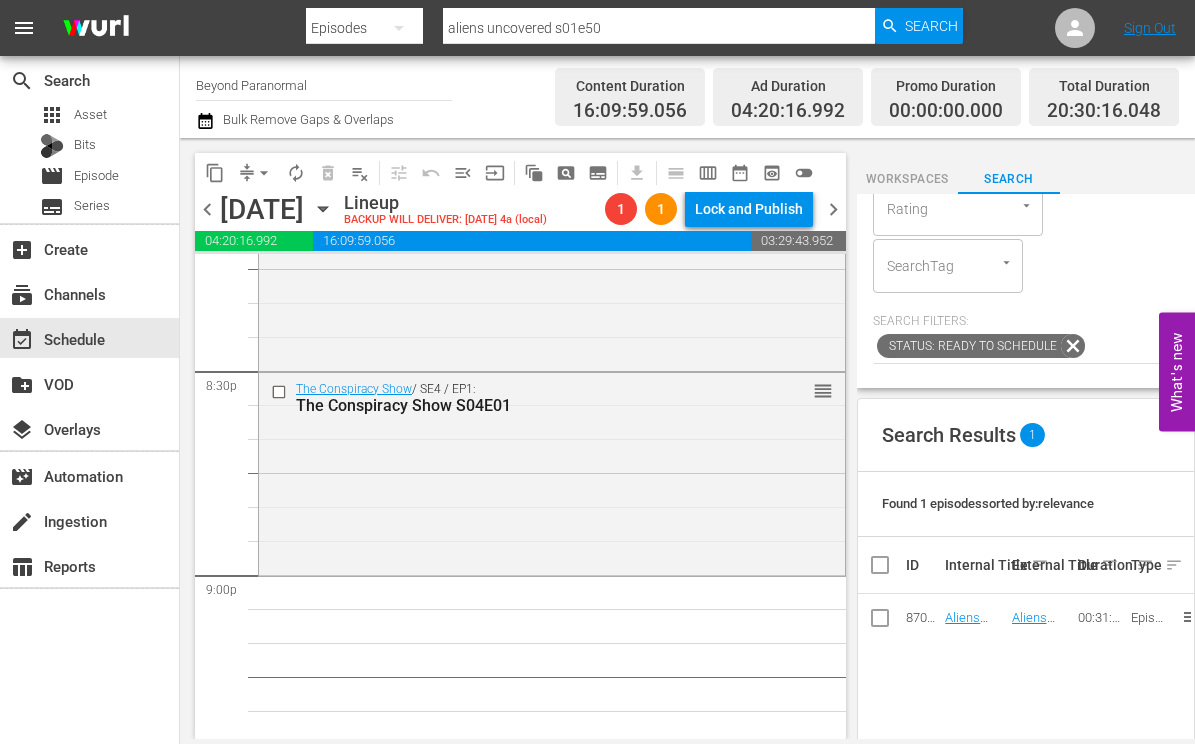 scroll, scrollTop: 339, scrollLeft: 0, axis: vertical 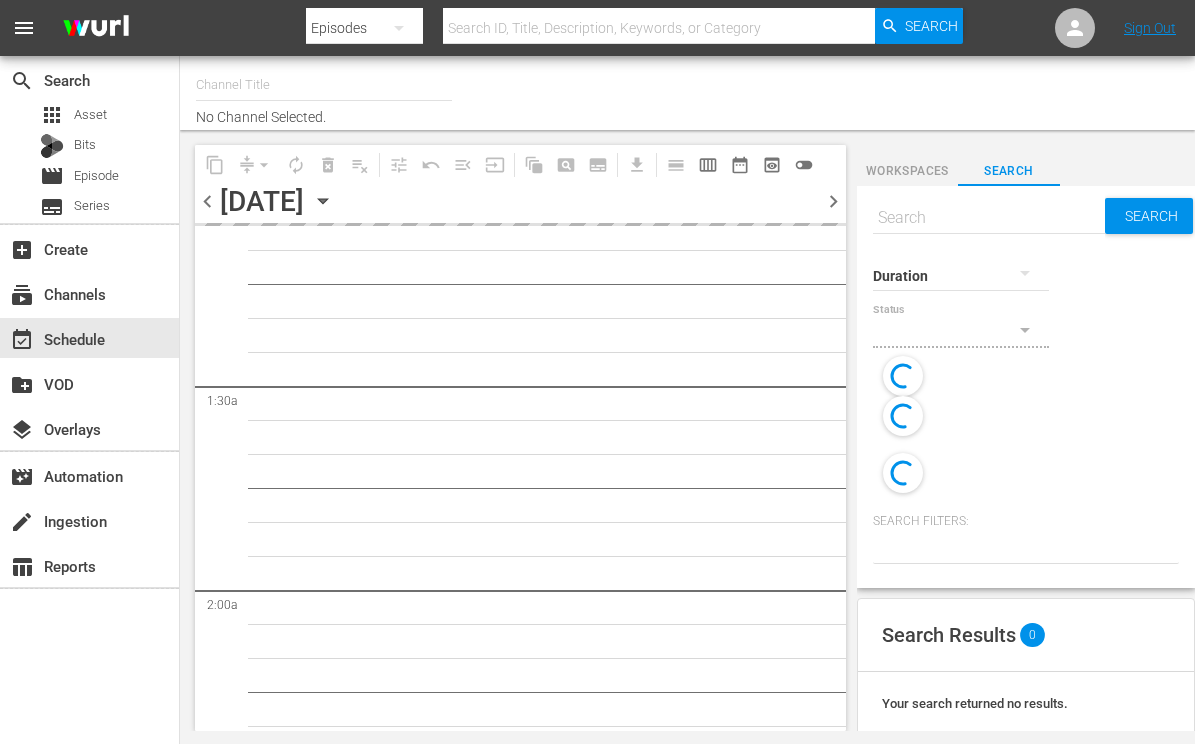 type on "Beyond Paranormal (1549)" 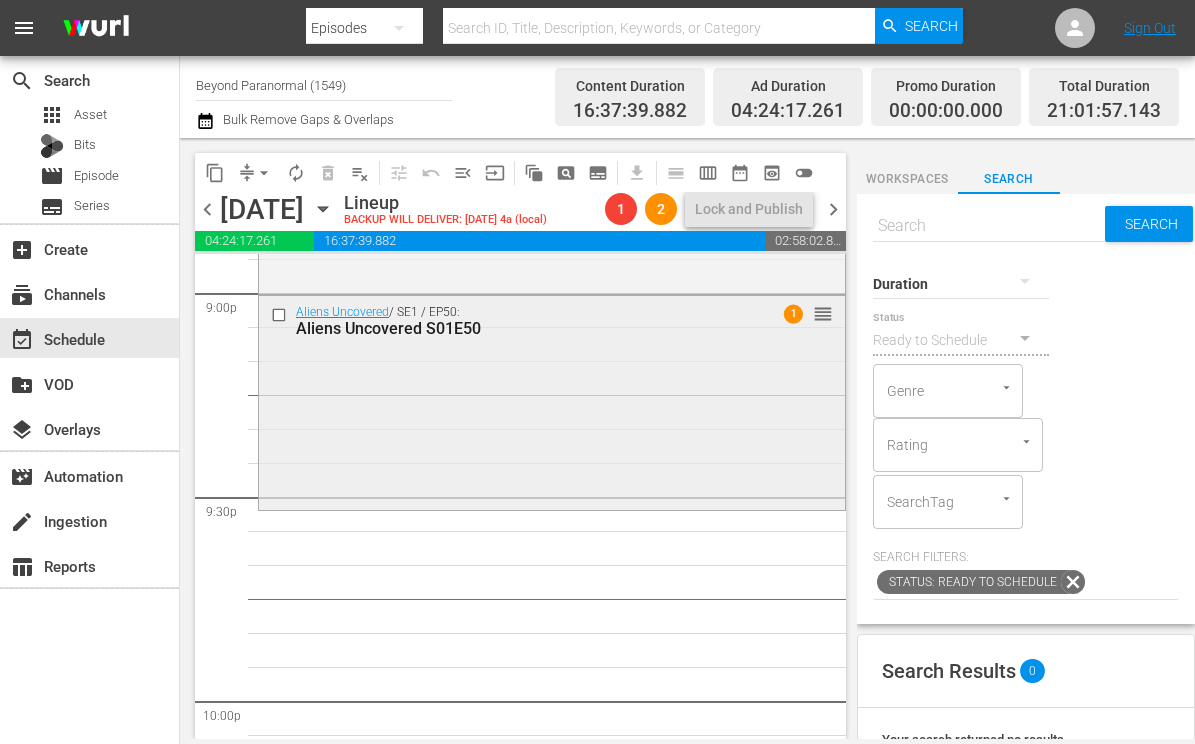 scroll, scrollTop: 8523, scrollLeft: 0, axis: vertical 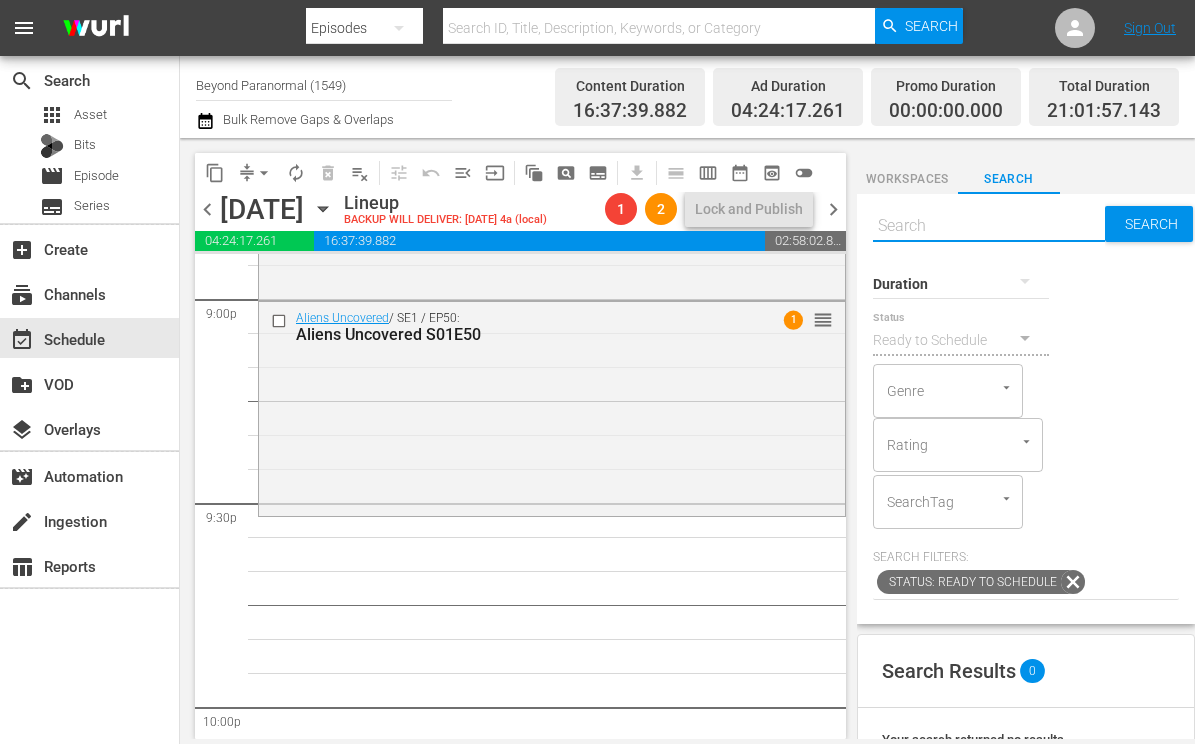 click at bounding box center (989, 226) 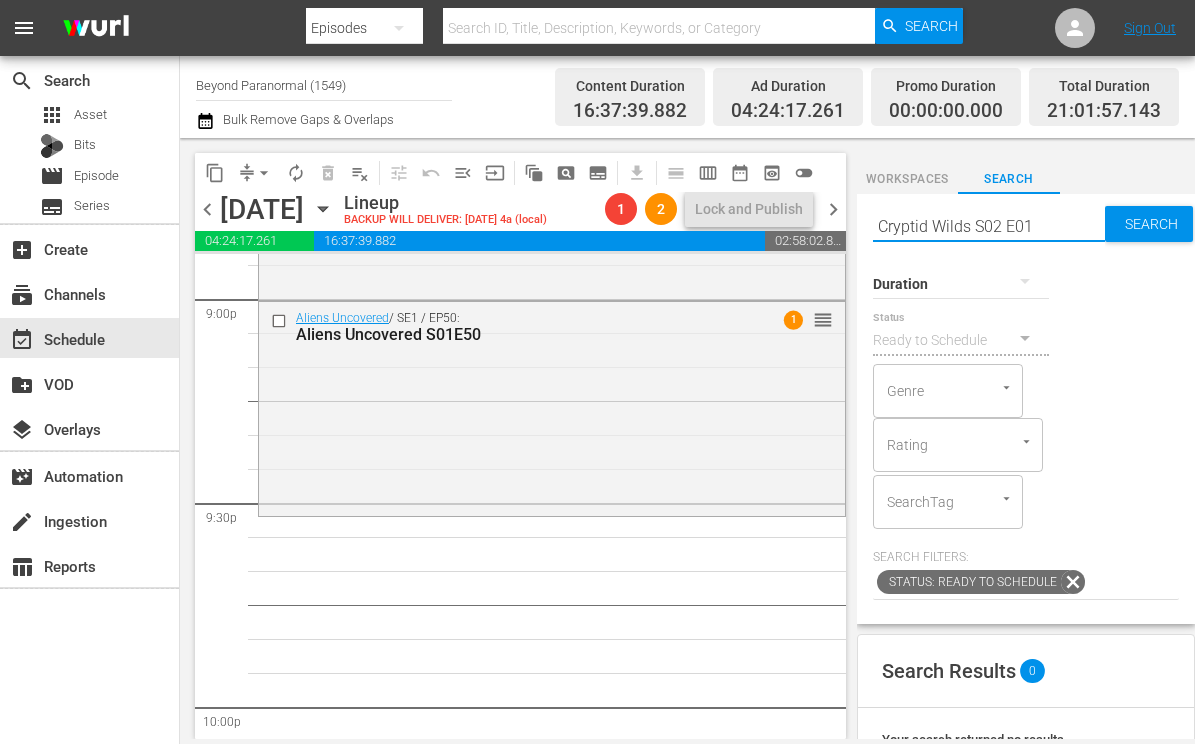 type on "Cryptid Wilds S02 E01" 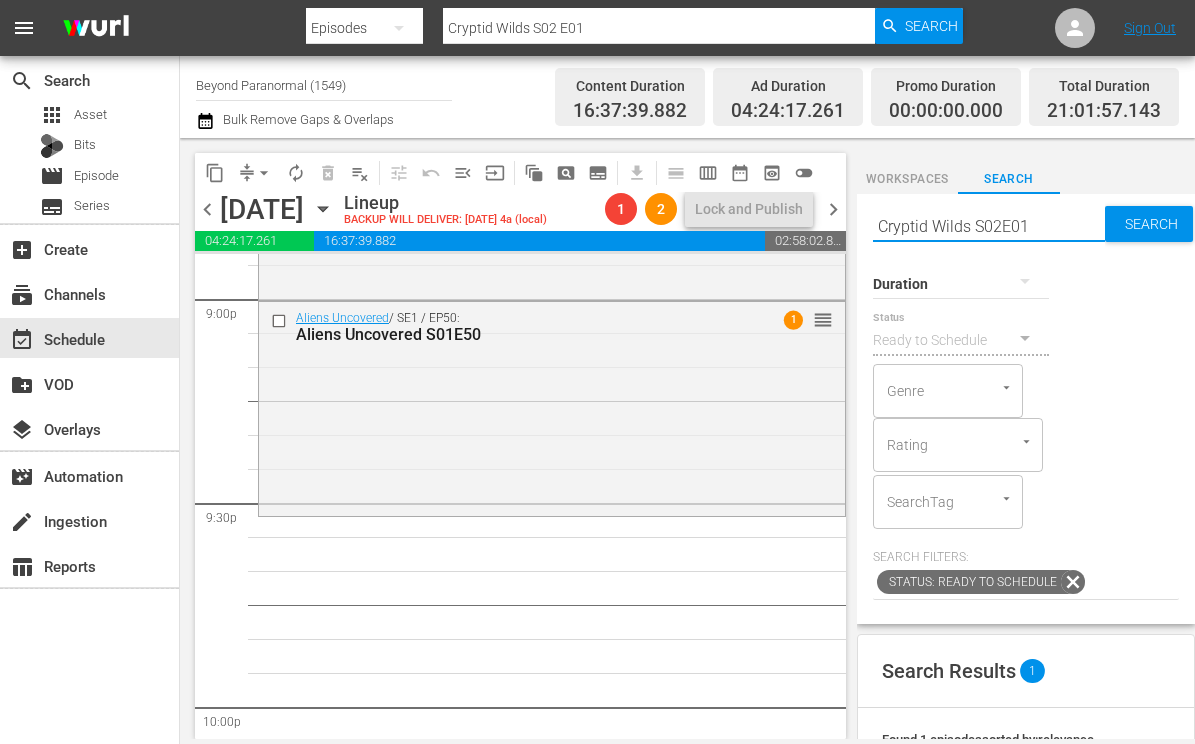 type on "Cryptid Wilds S02E01" 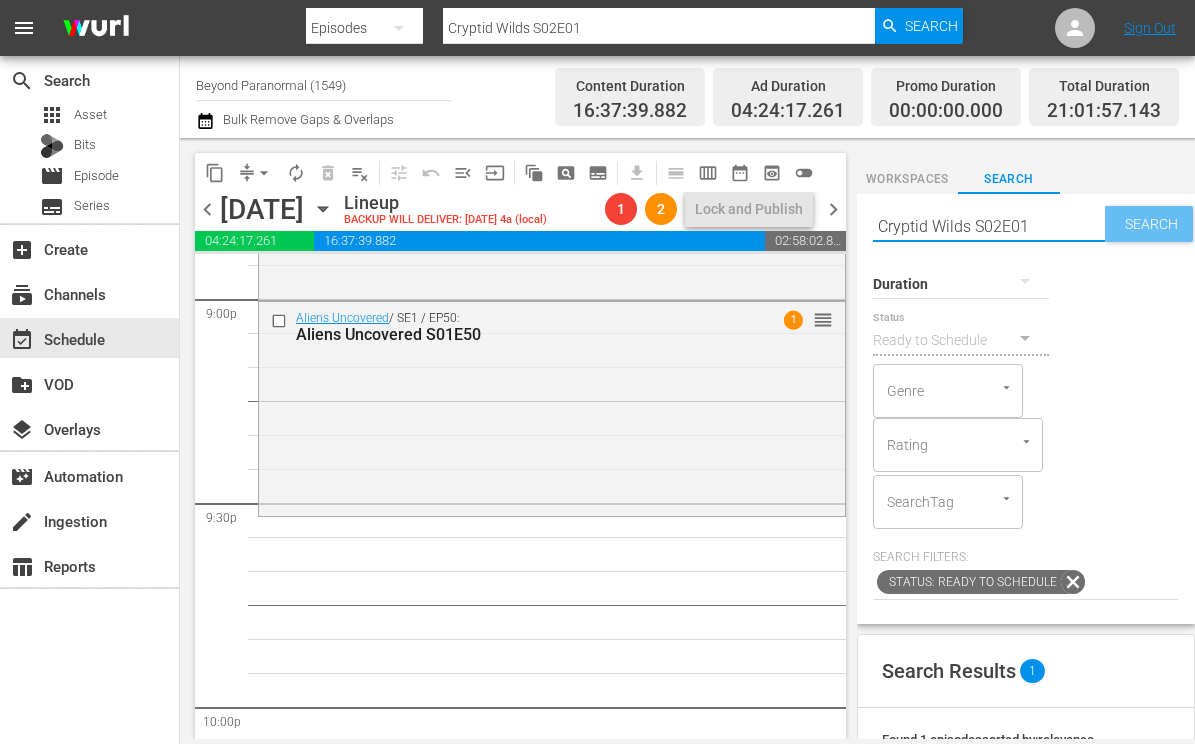 click on "Search" at bounding box center [1155, 224] 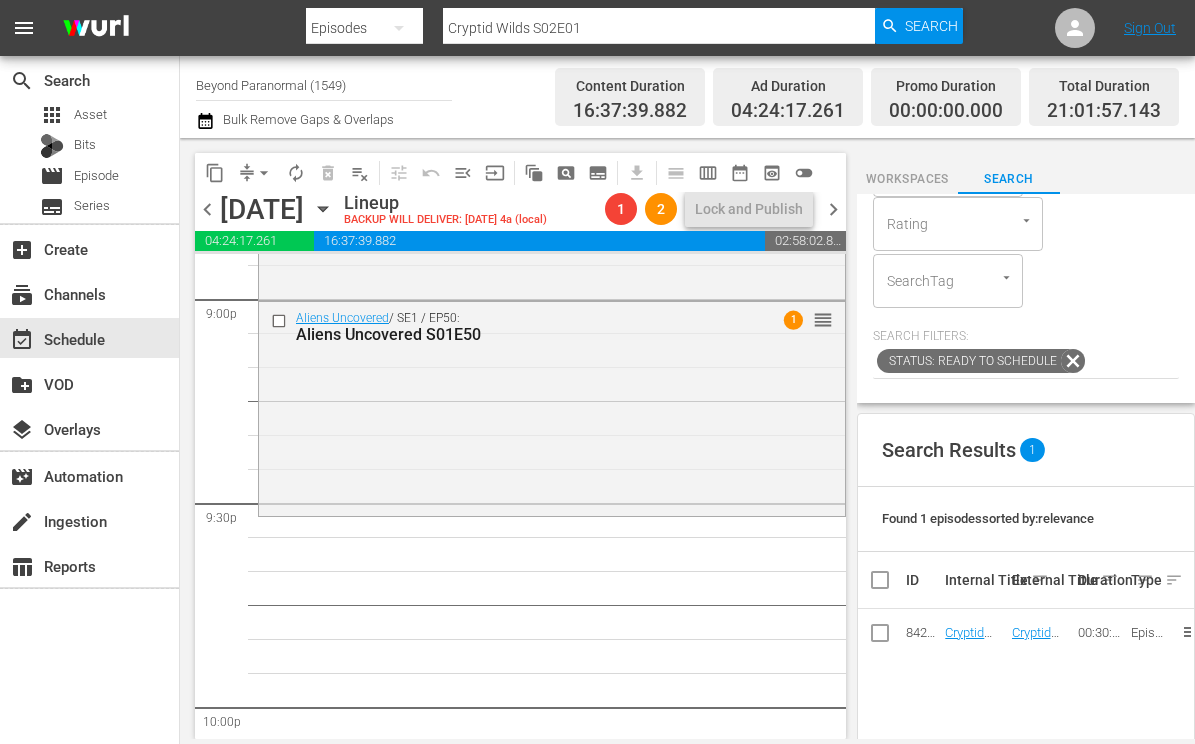 scroll, scrollTop: 328, scrollLeft: 0, axis: vertical 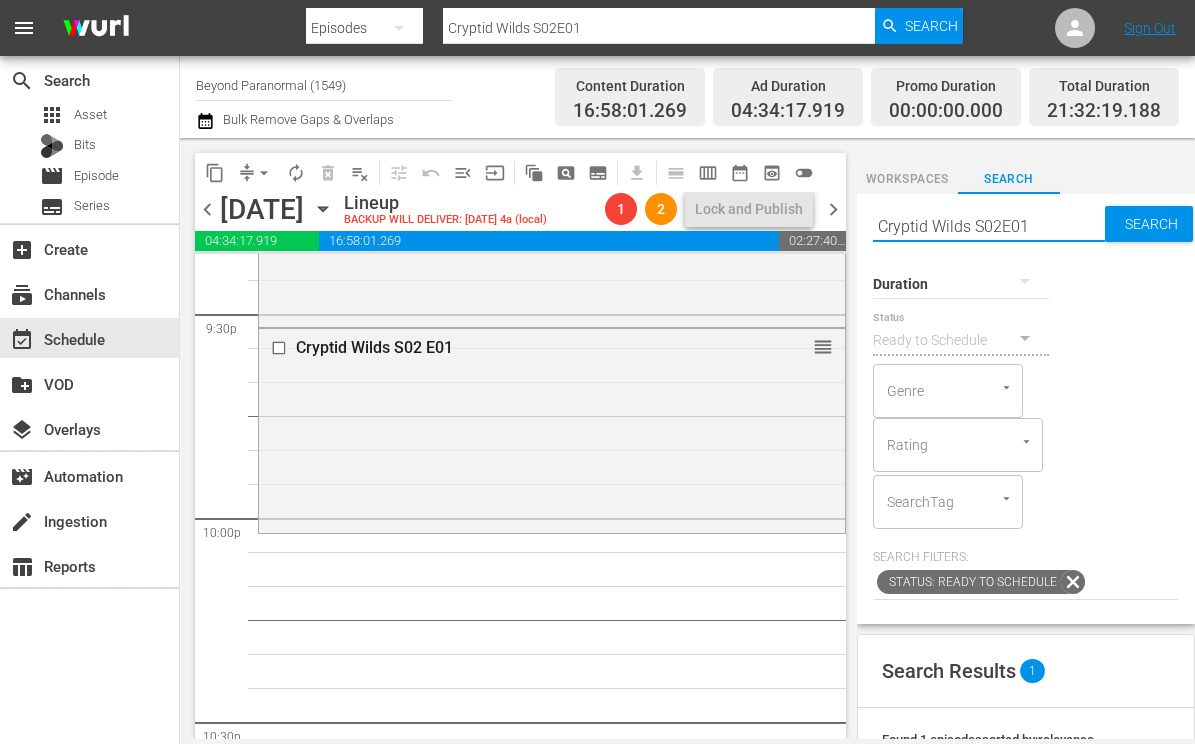 click on "Cryptid Wilds S02E01" at bounding box center (989, 226) 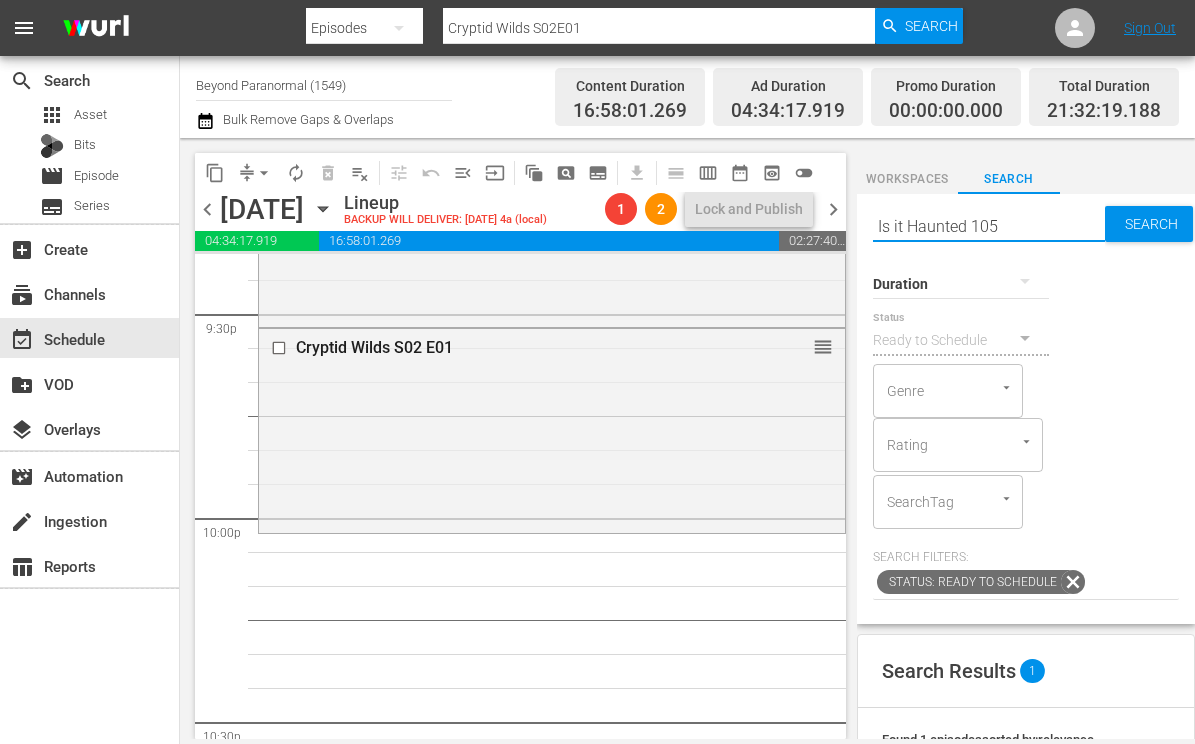 type on "Is it Haunted 105" 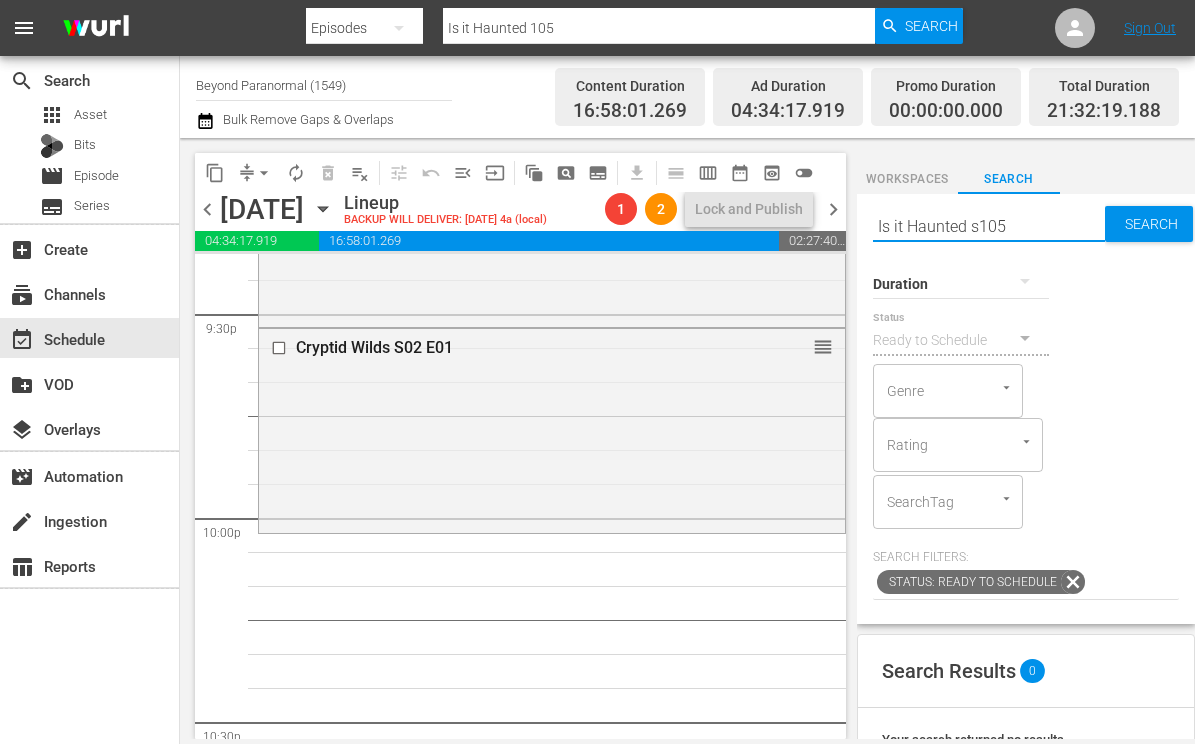 type on "Is it Haunted s0105" 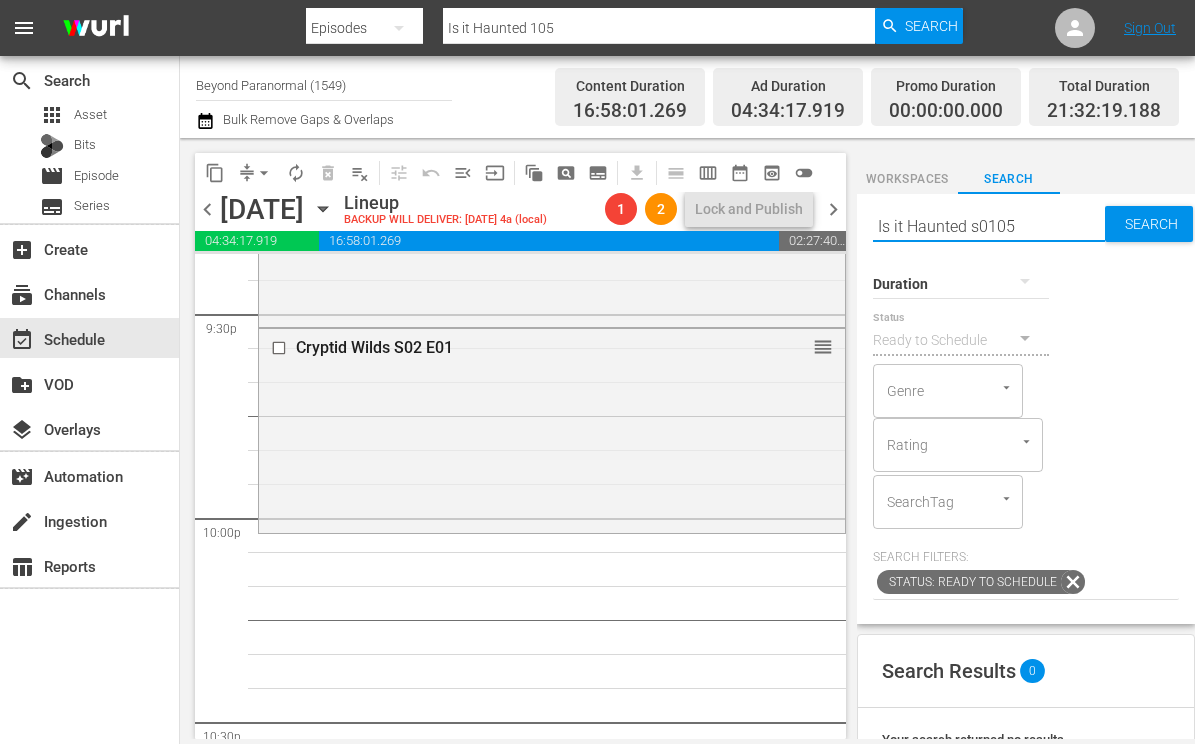 type on "Is it Haunted s0105" 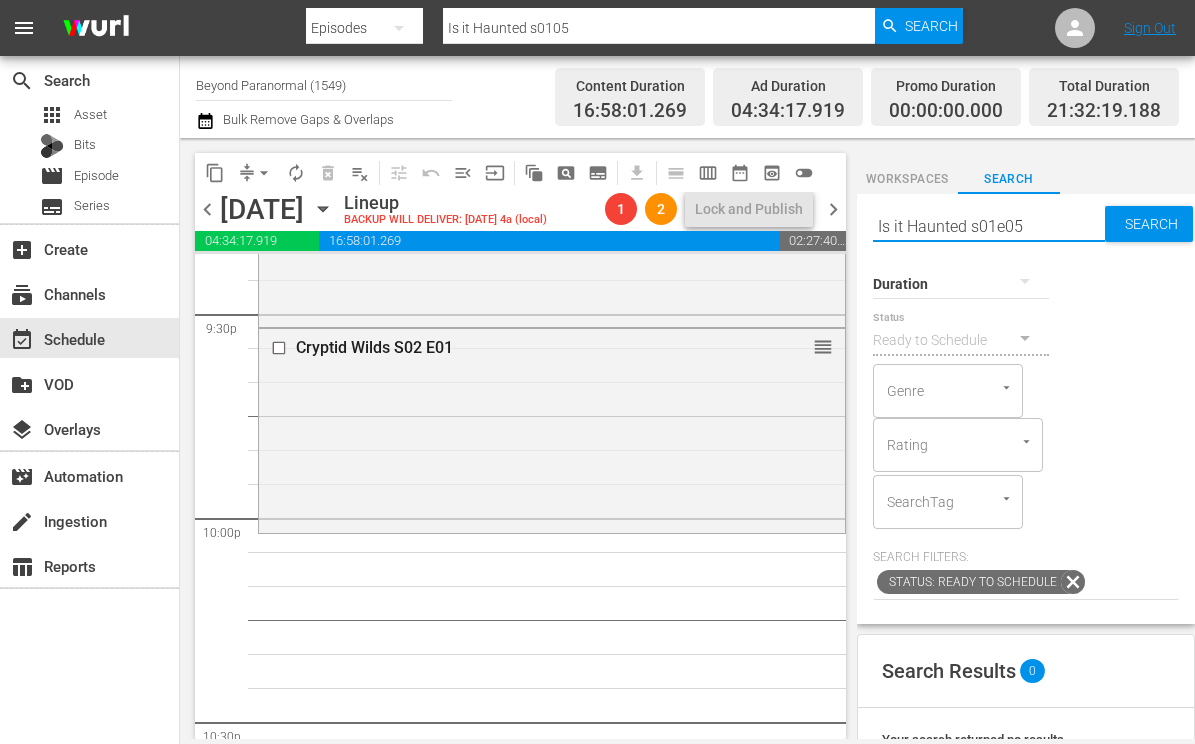 type on "Is it Haunted s01e05" 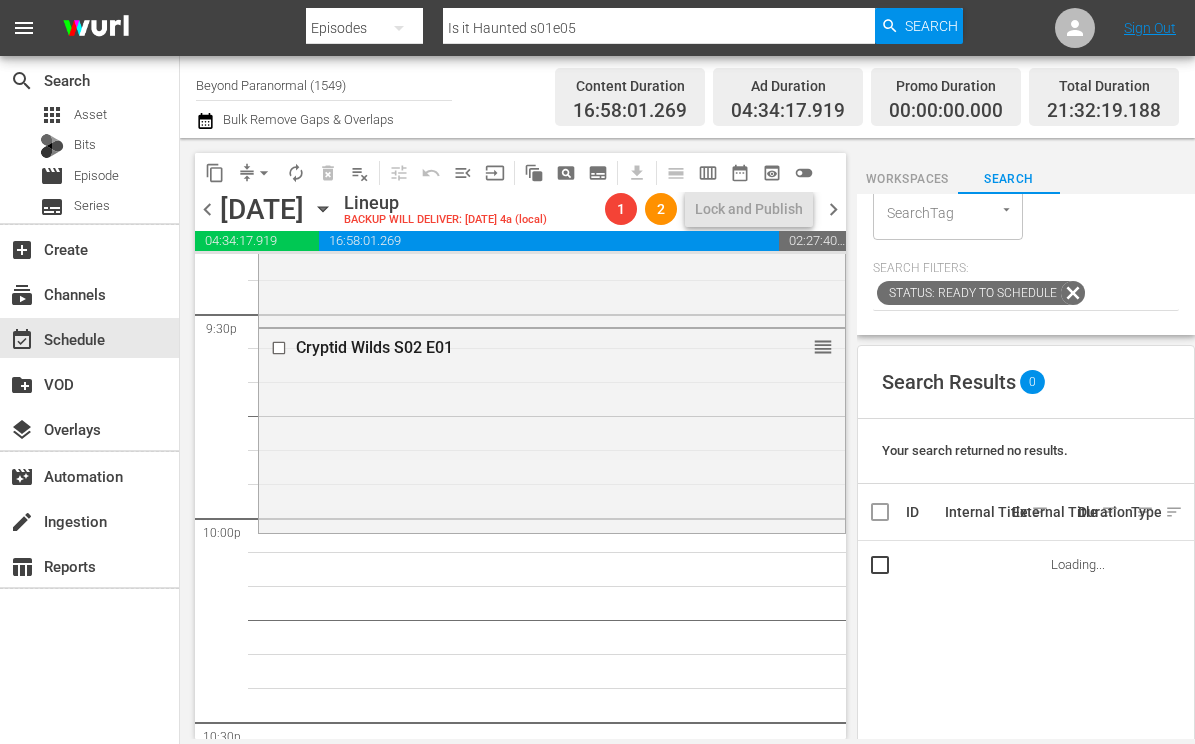 scroll, scrollTop: 361, scrollLeft: 0, axis: vertical 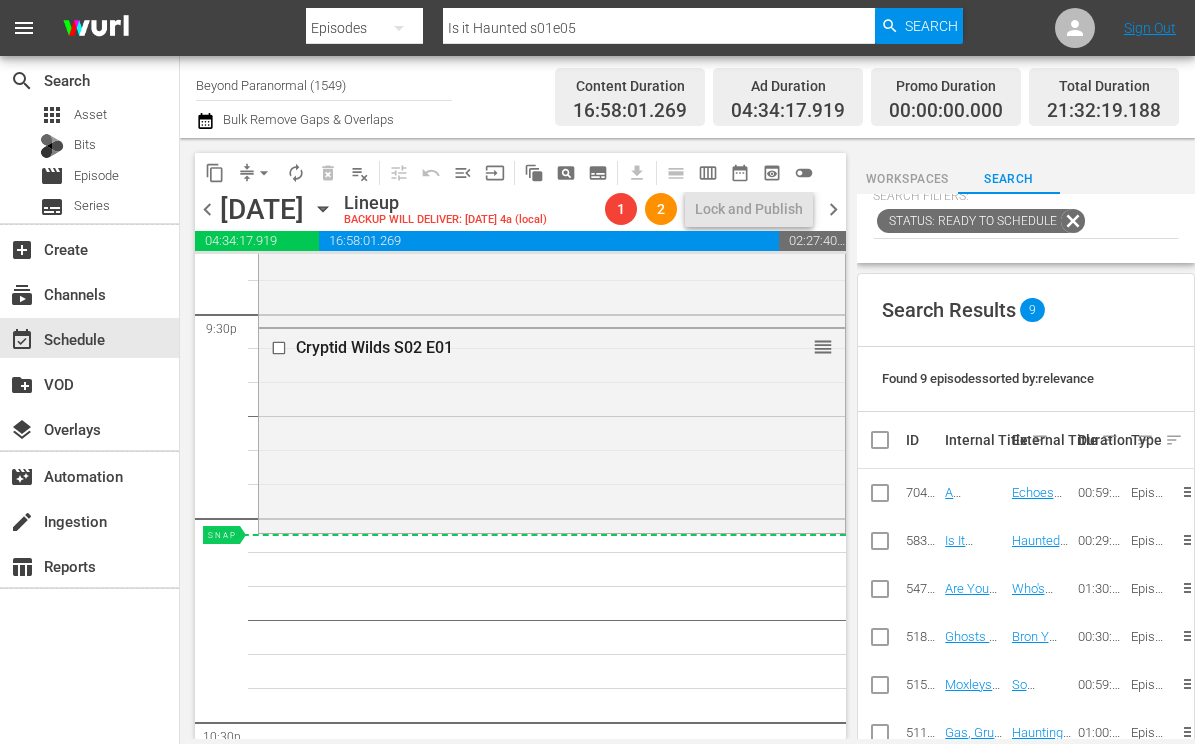 drag, startPoint x: 961, startPoint y: 544, endPoint x: 920, endPoint y: 544, distance: 41 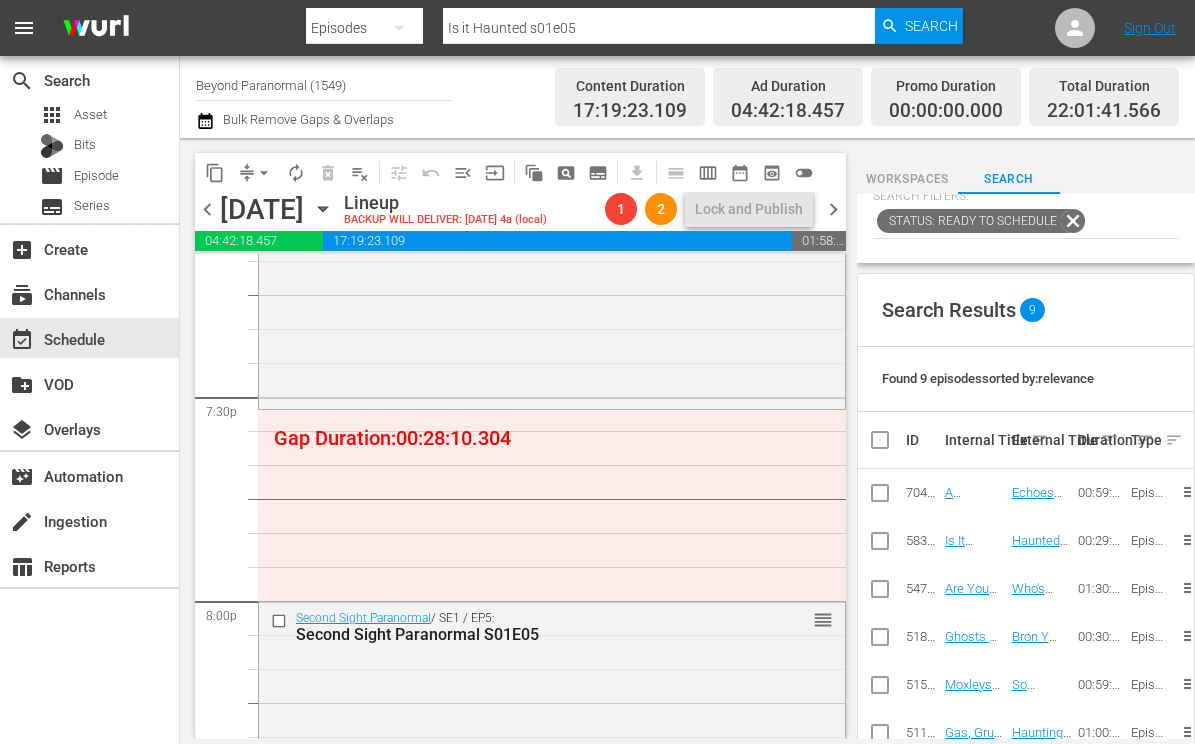 scroll, scrollTop: 7831, scrollLeft: 0, axis: vertical 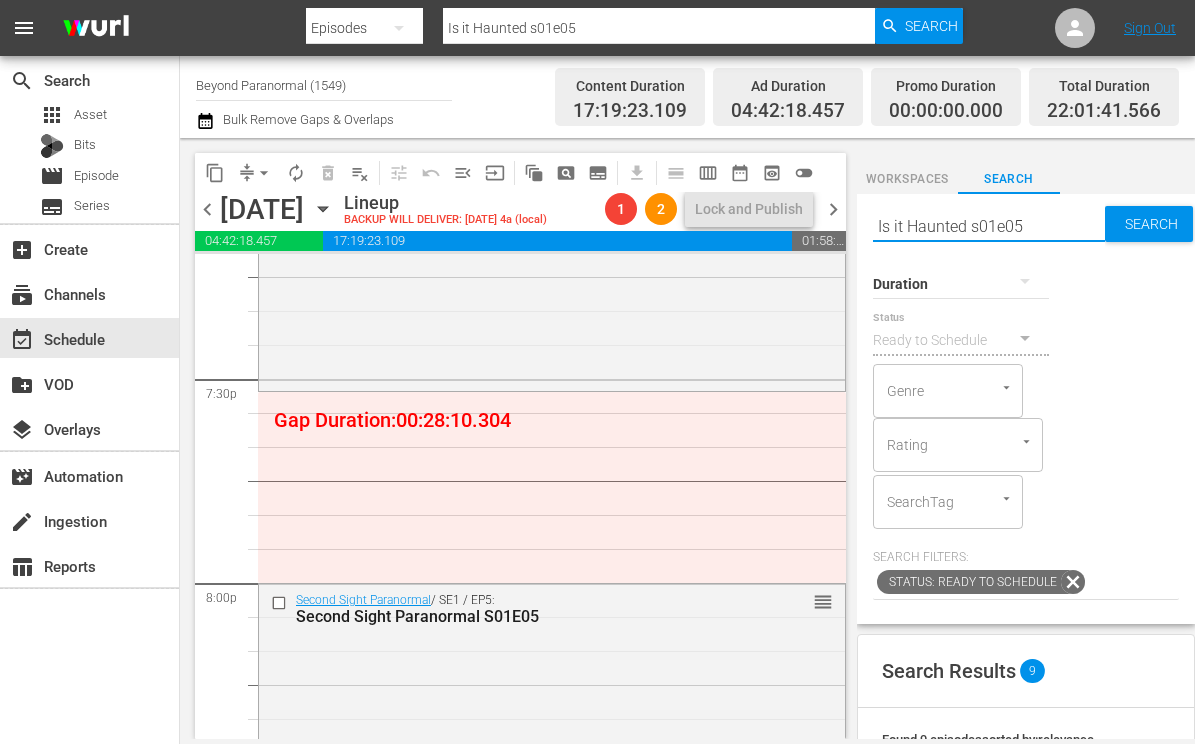 click on "Is it Haunted s01e05" at bounding box center (989, 226) 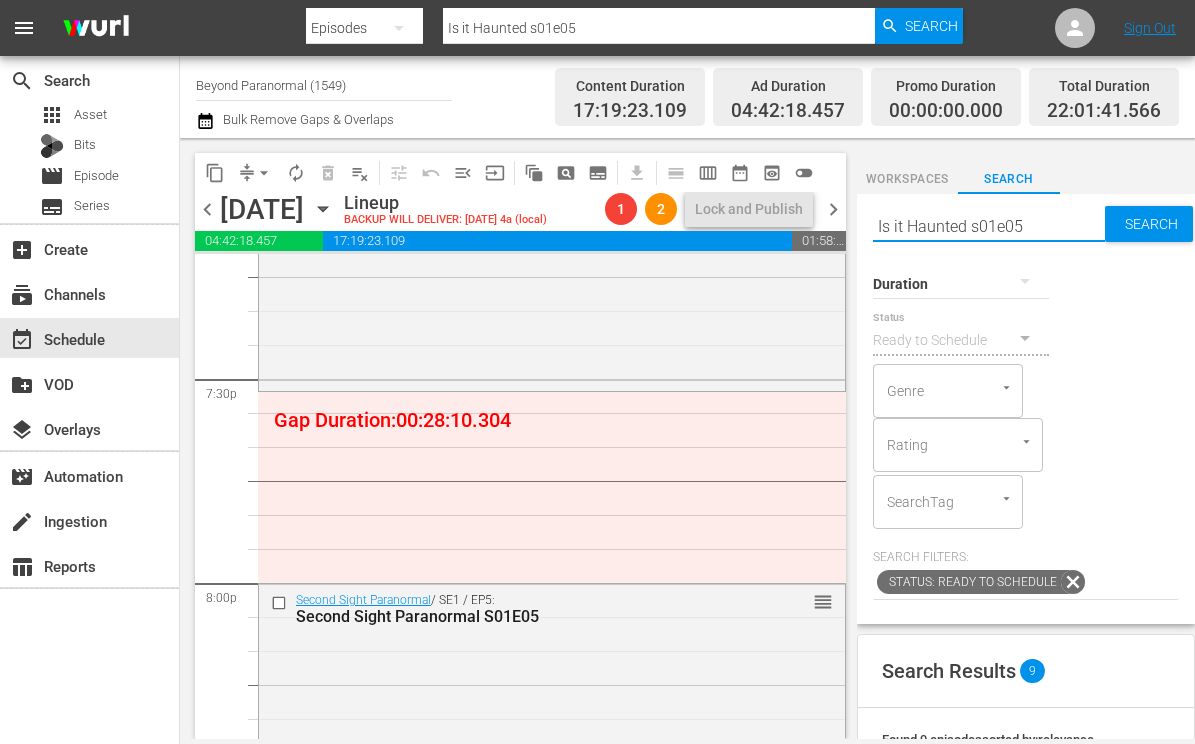 paste on "My Paranormal Experience S01E02" 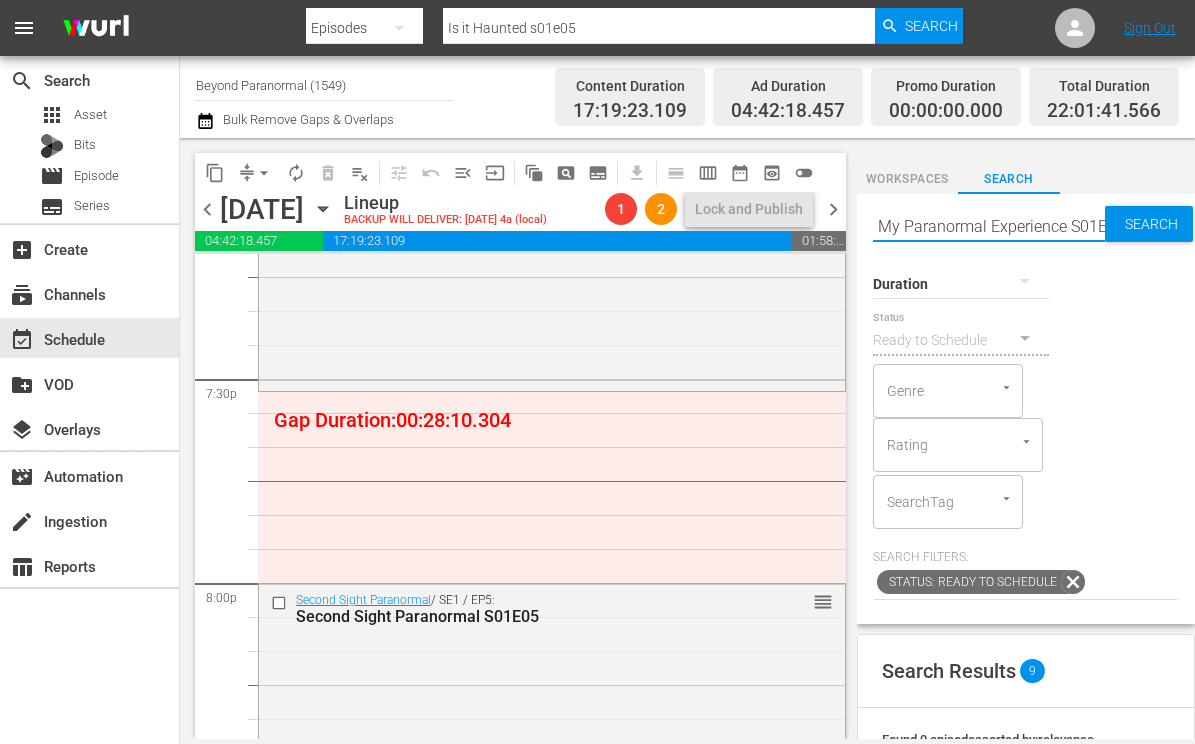 type on "My Paranormal Experience S01E02" 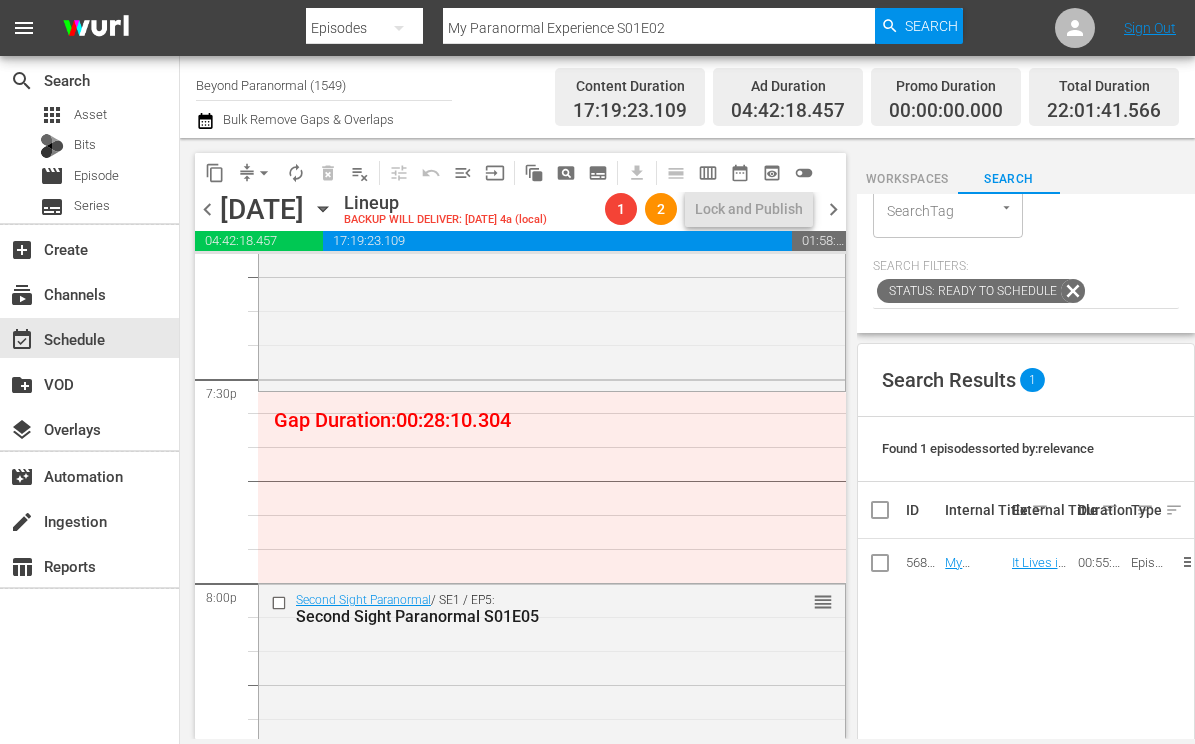 scroll, scrollTop: 293, scrollLeft: 0, axis: vertical 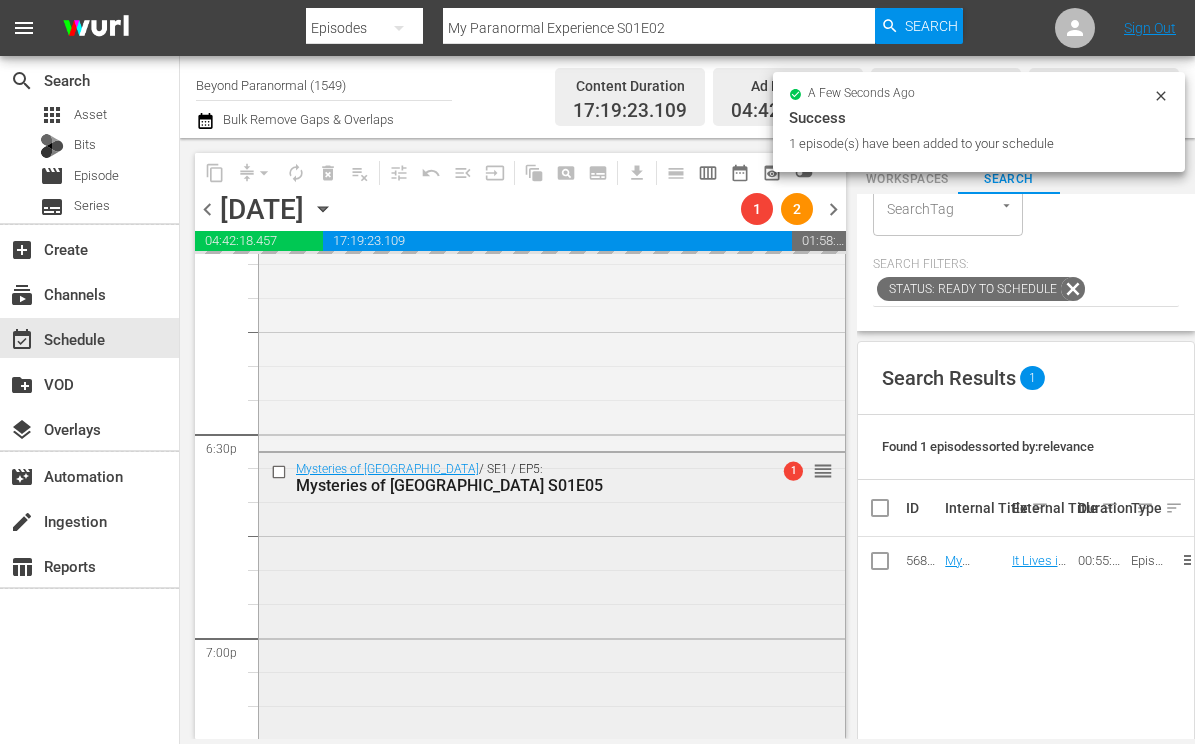 click at bounding box center (281, 471) 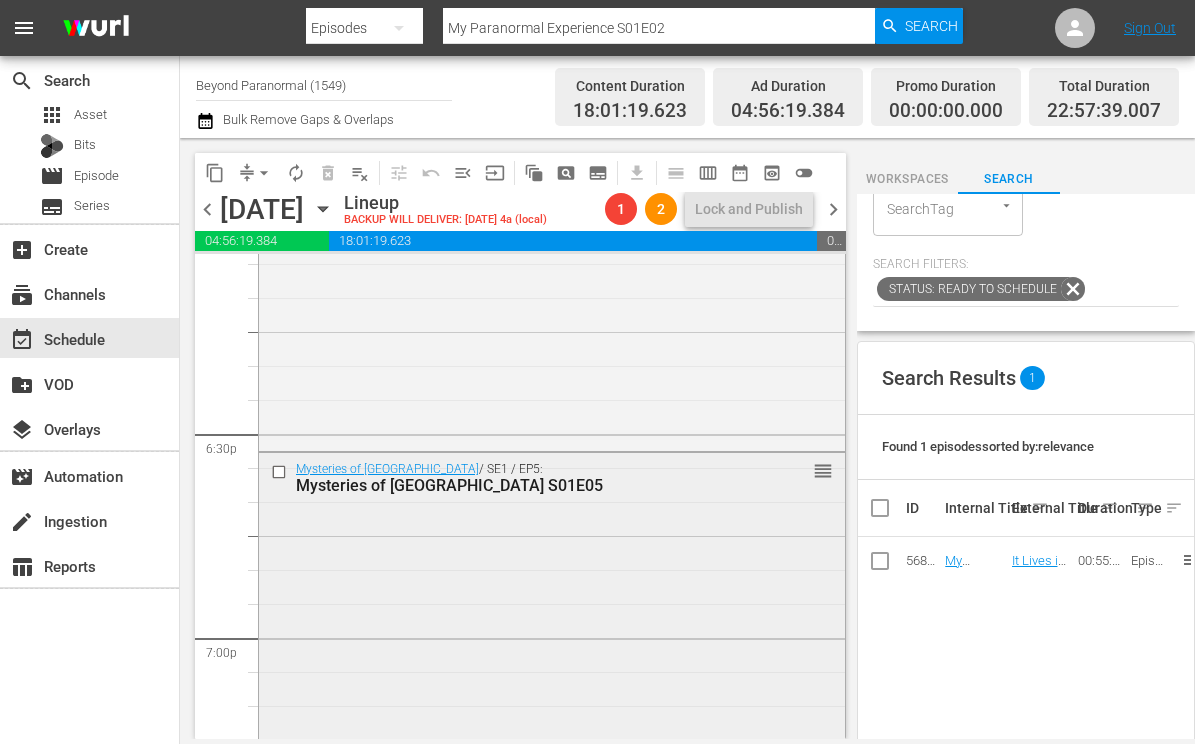 click at bounding box center [281, 471] 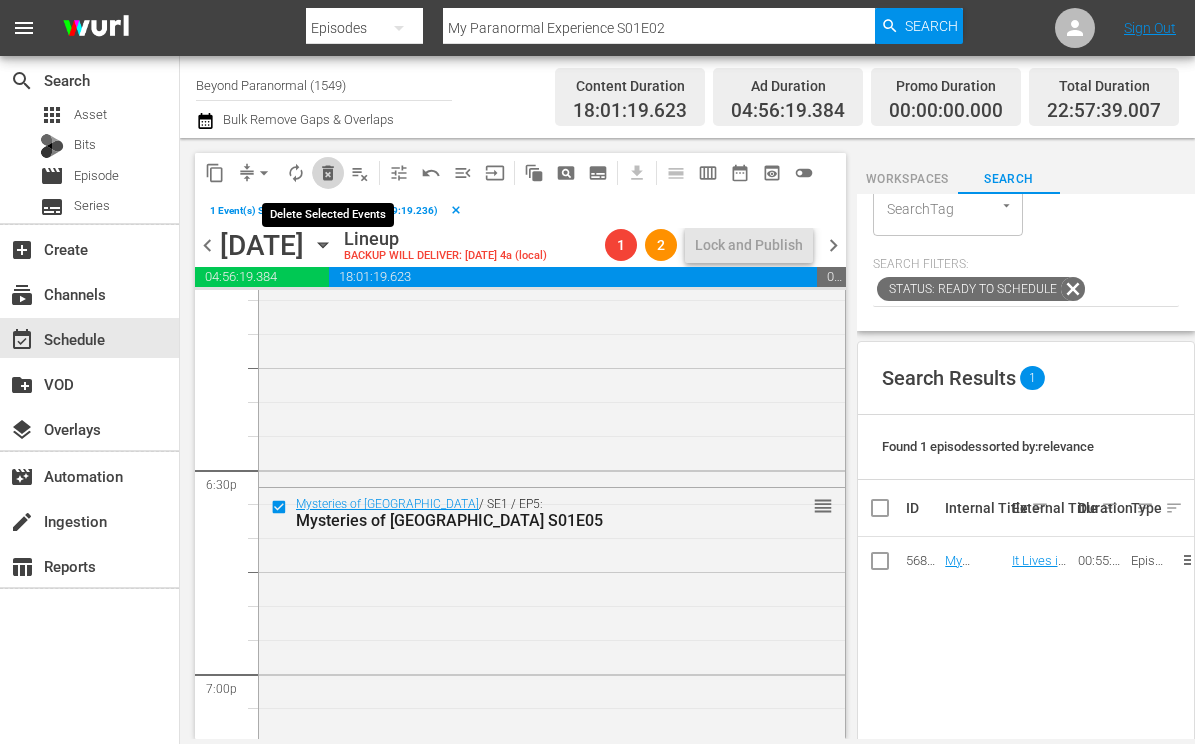click on "delete_forever_outlined" at bounding box center (328, 173) 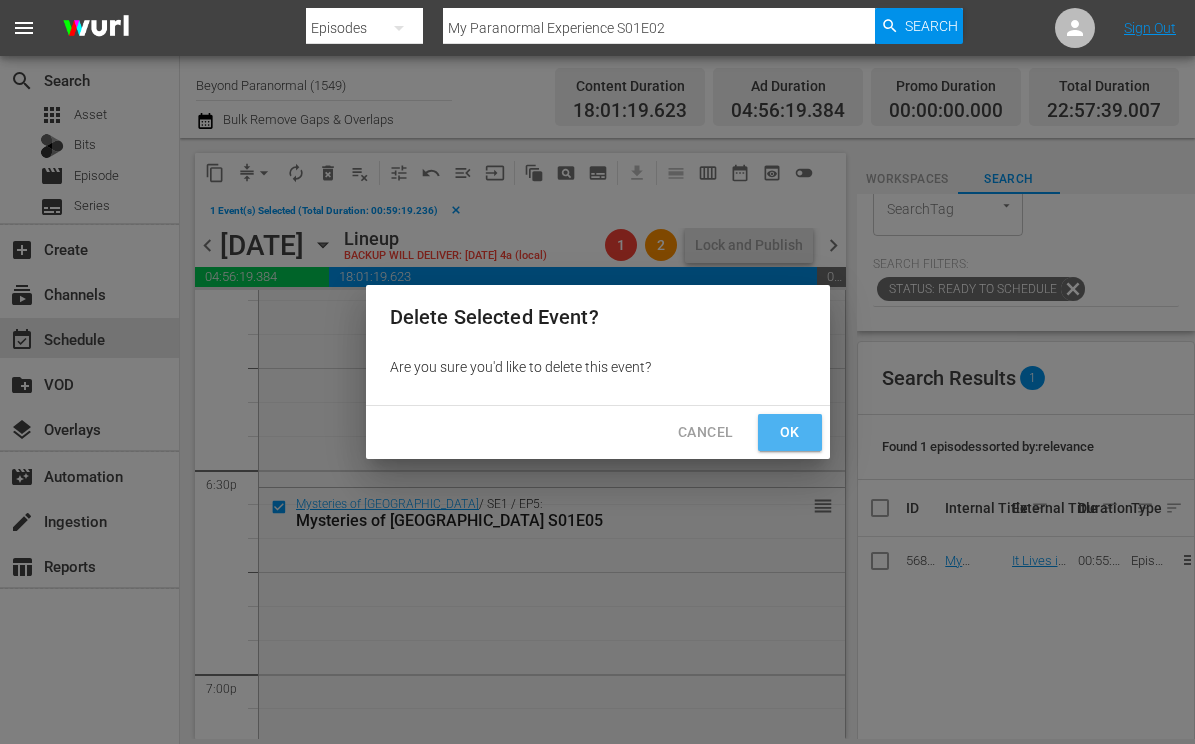 click on "Ok" at bounding box center [790, 432] 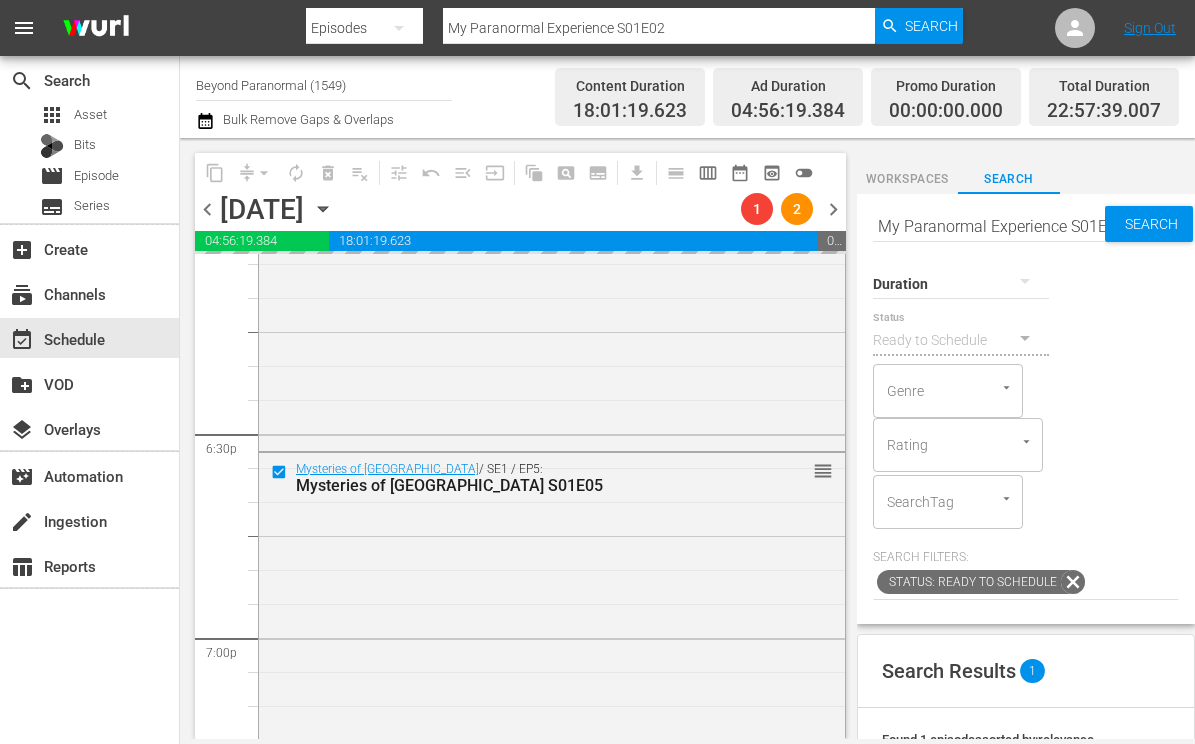 scroll, scrollTop: 0, scrollLeft: 0, axis: both 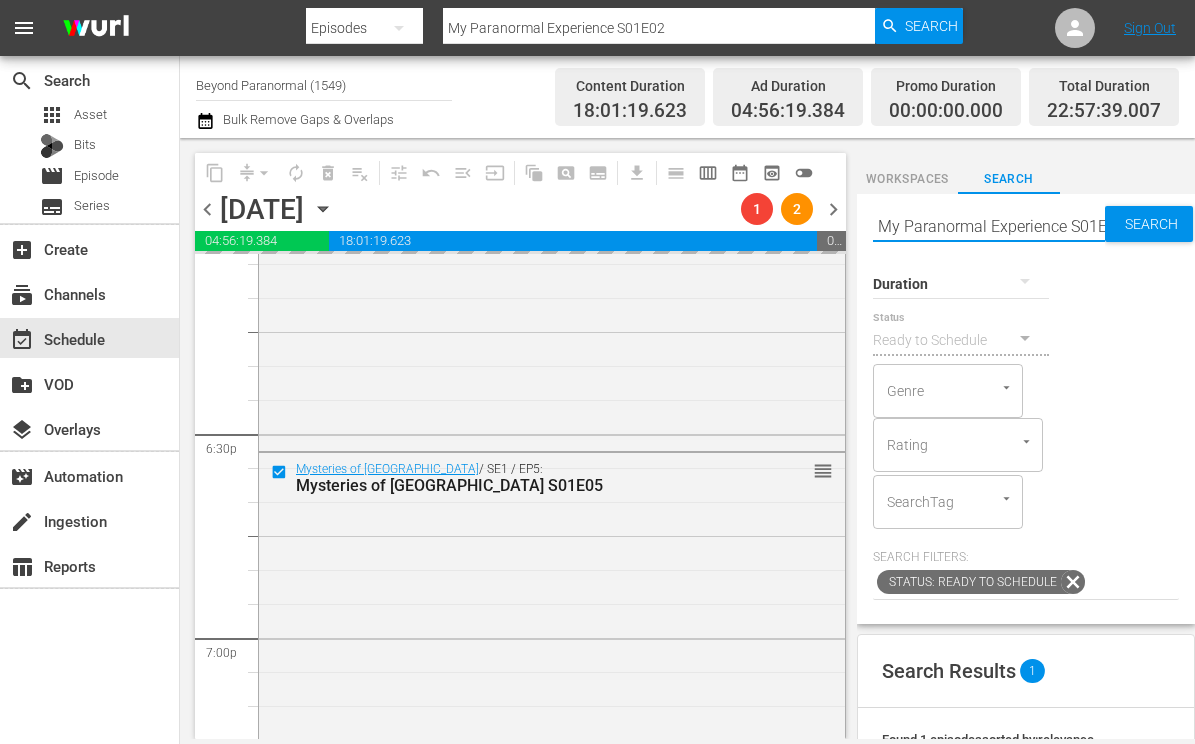 click on "My Paranormal Experience S01E02" at bounding box center [989, 226] 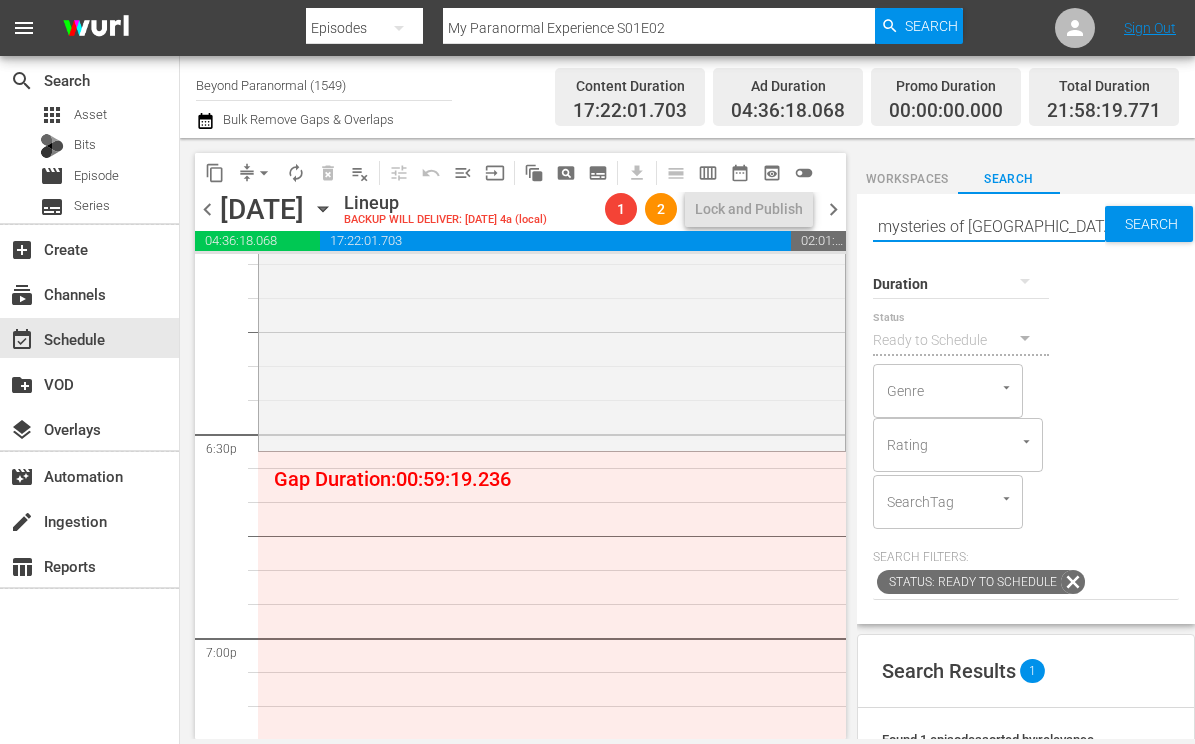 type on "mysteries of [GEOGRAPHIC_DATA]" 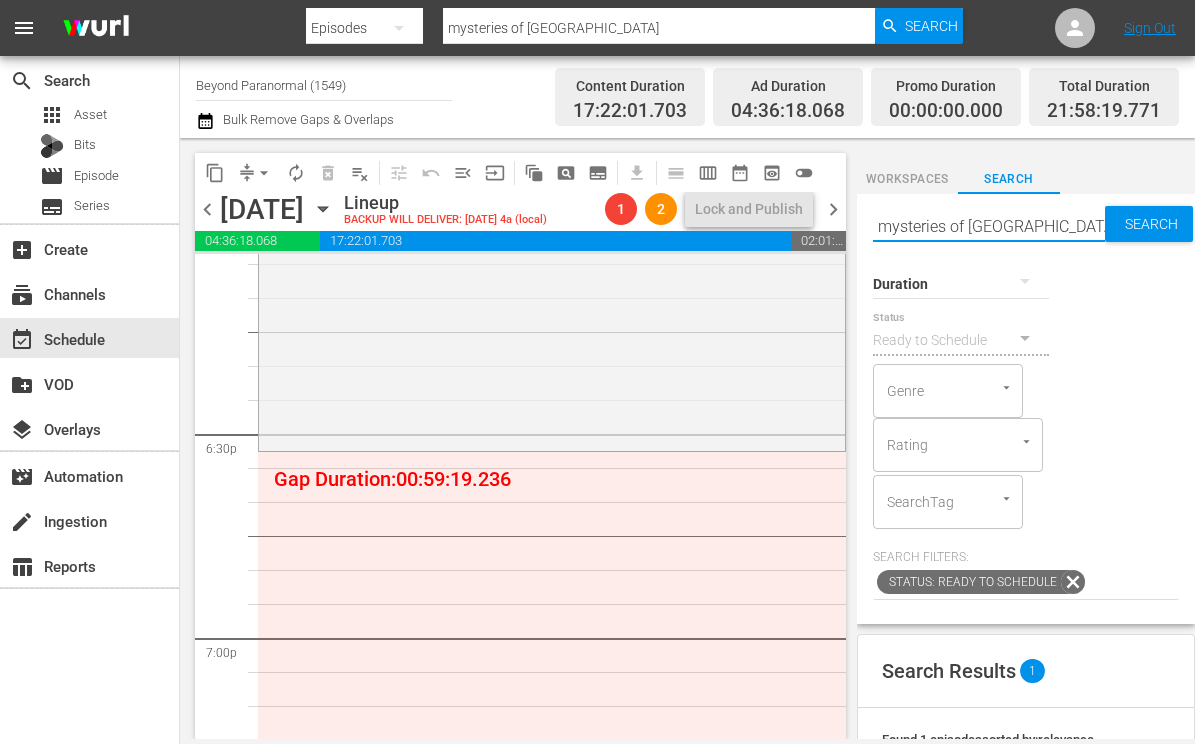 type on "mysteries of Canada" 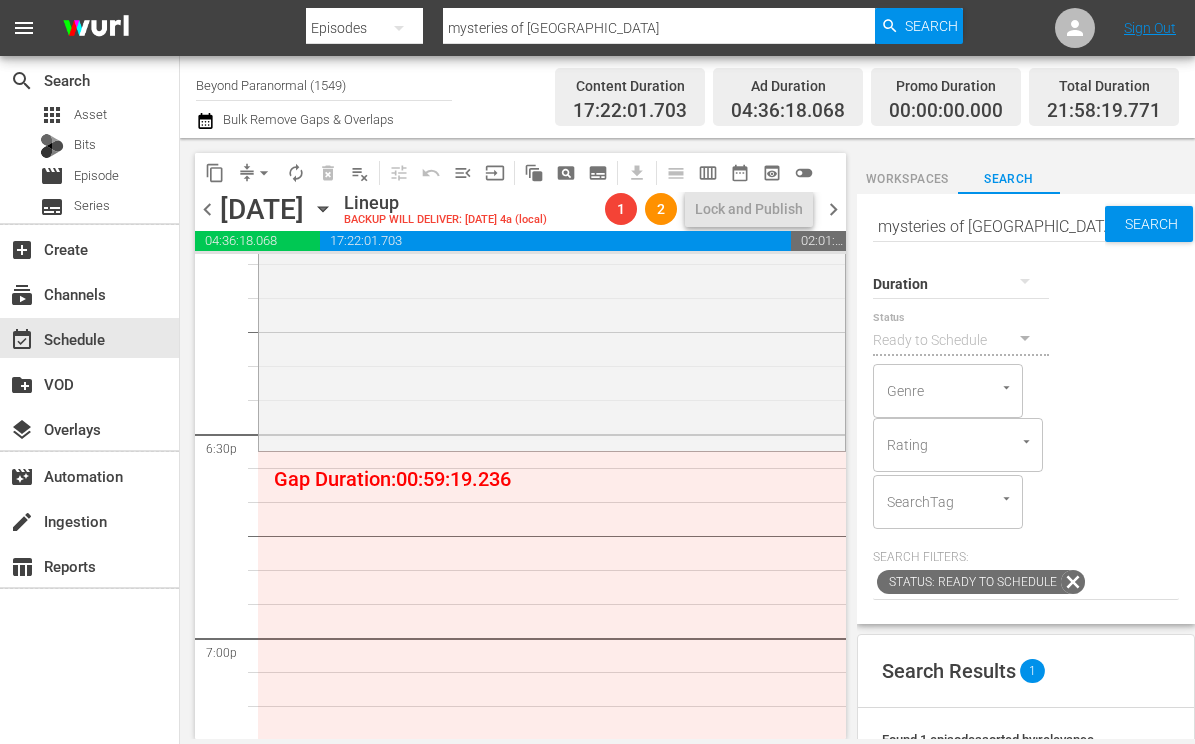 click on "Duration Status Ready to Schedule Genre Genre Rating Rating SearchTag SearchTag" at bounding box center [1026, 389] 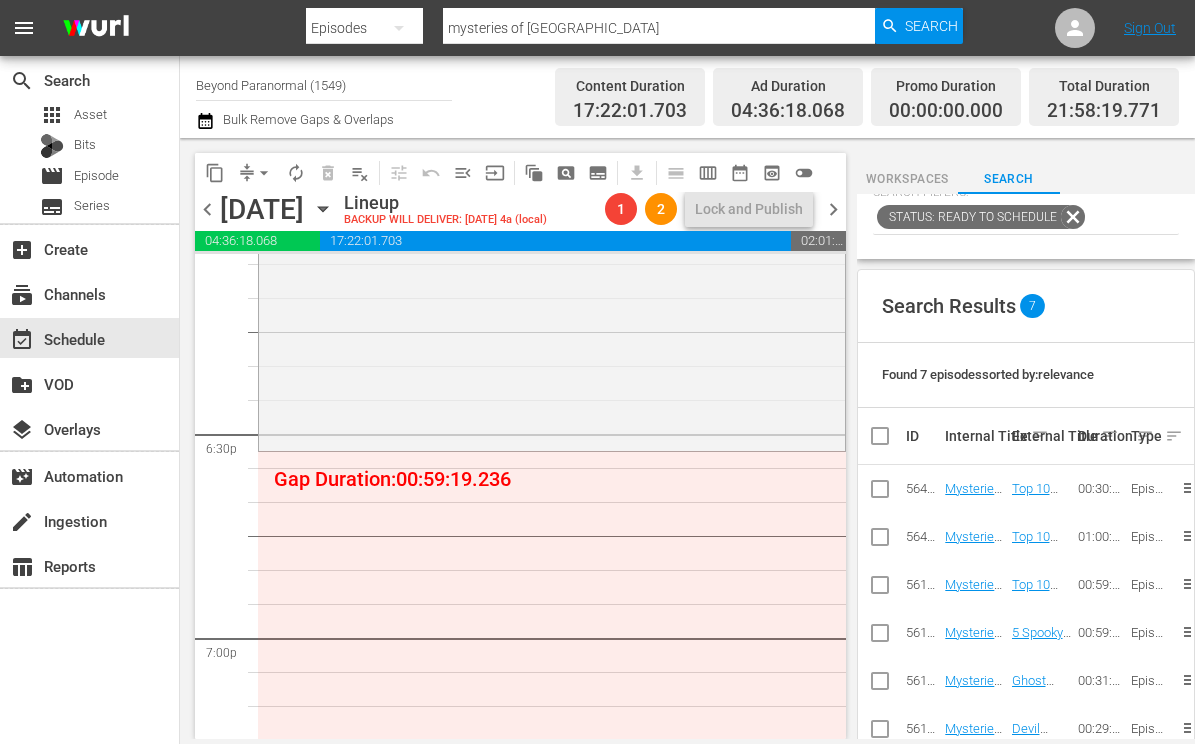 type on "mysteries of Canada" 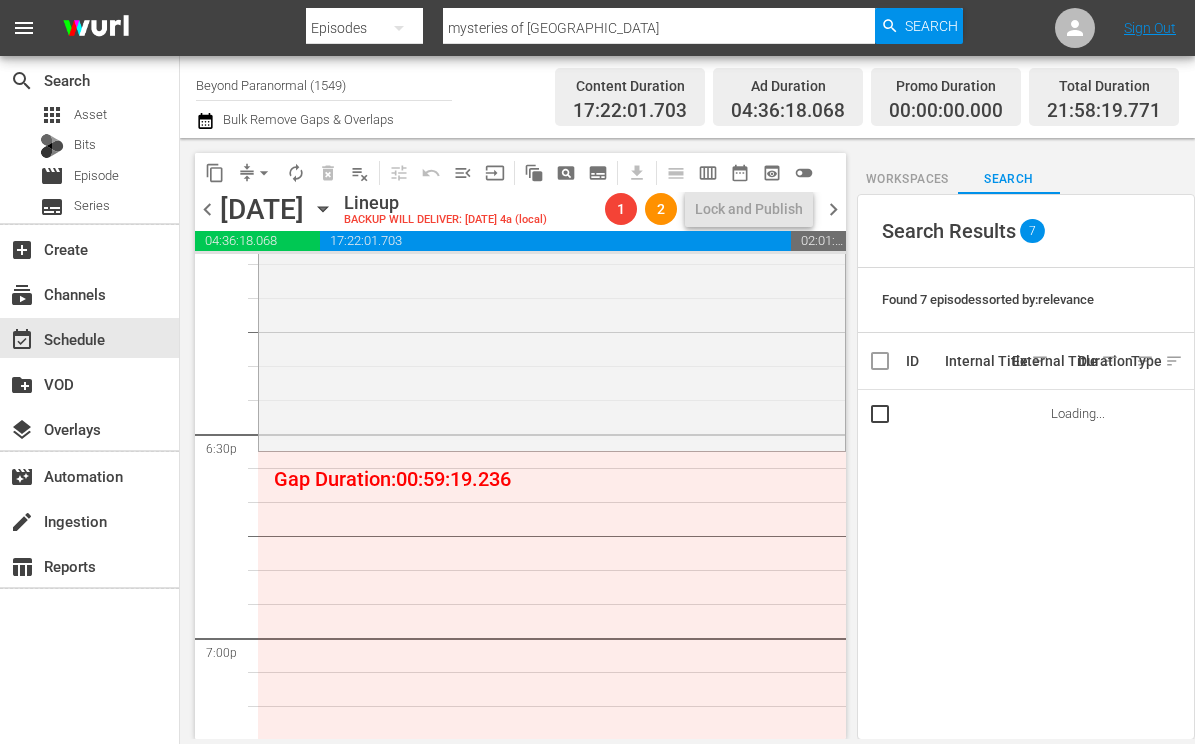 scroll, scrollTop: 440, scrollLeft: 0, axis: vertical 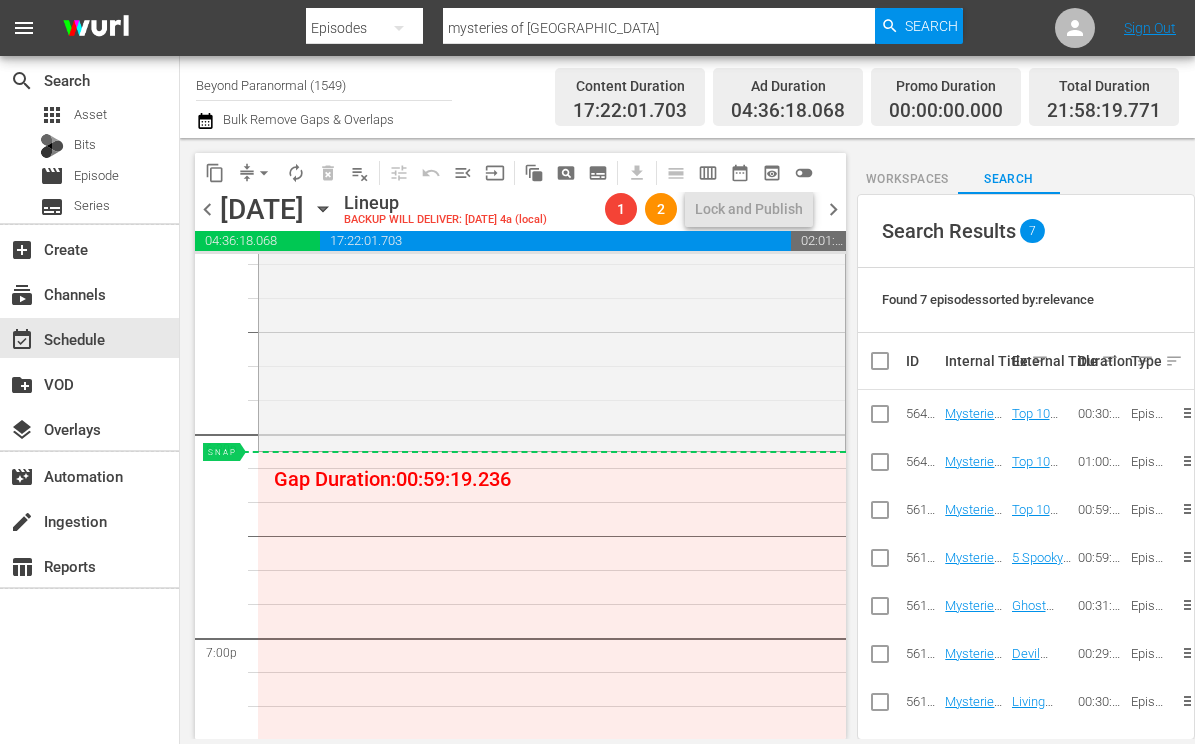 drag, startPoint x: 956, startPoint y: 416, endPoint x: 907, endPoint y: 426, distance: 50.01 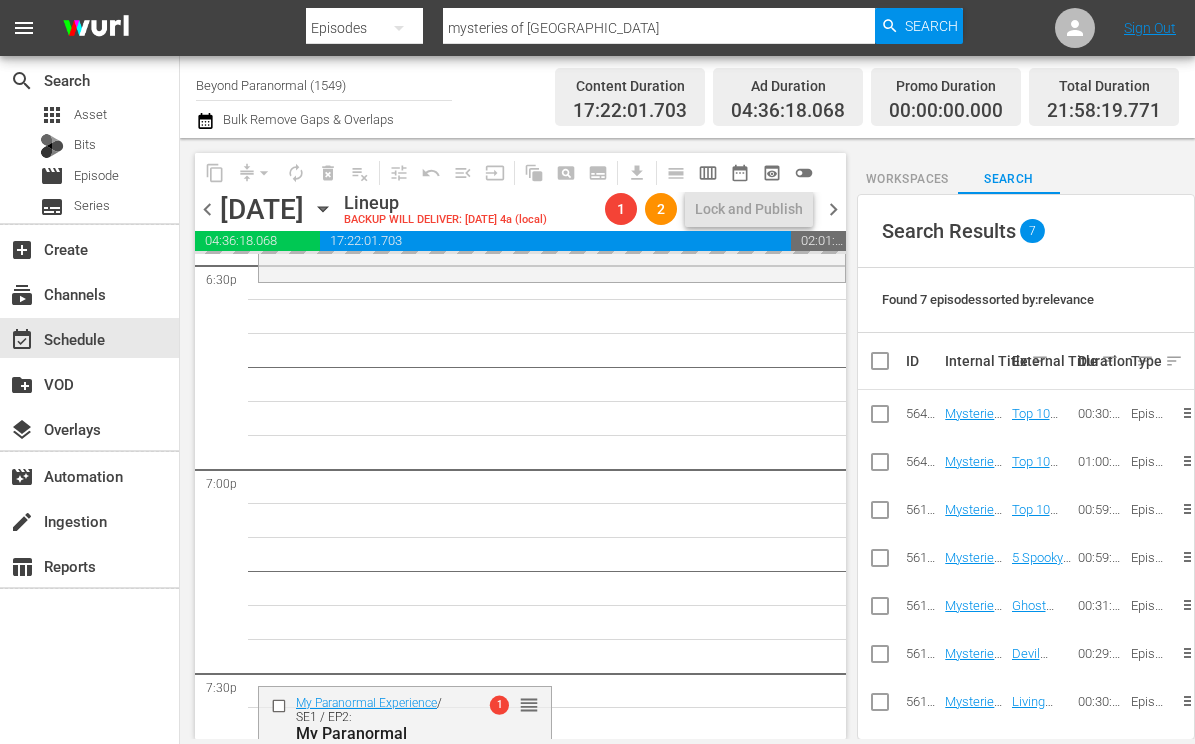 scroll, scrollTop: 7542, scrollLeft: 0, axis: vertical 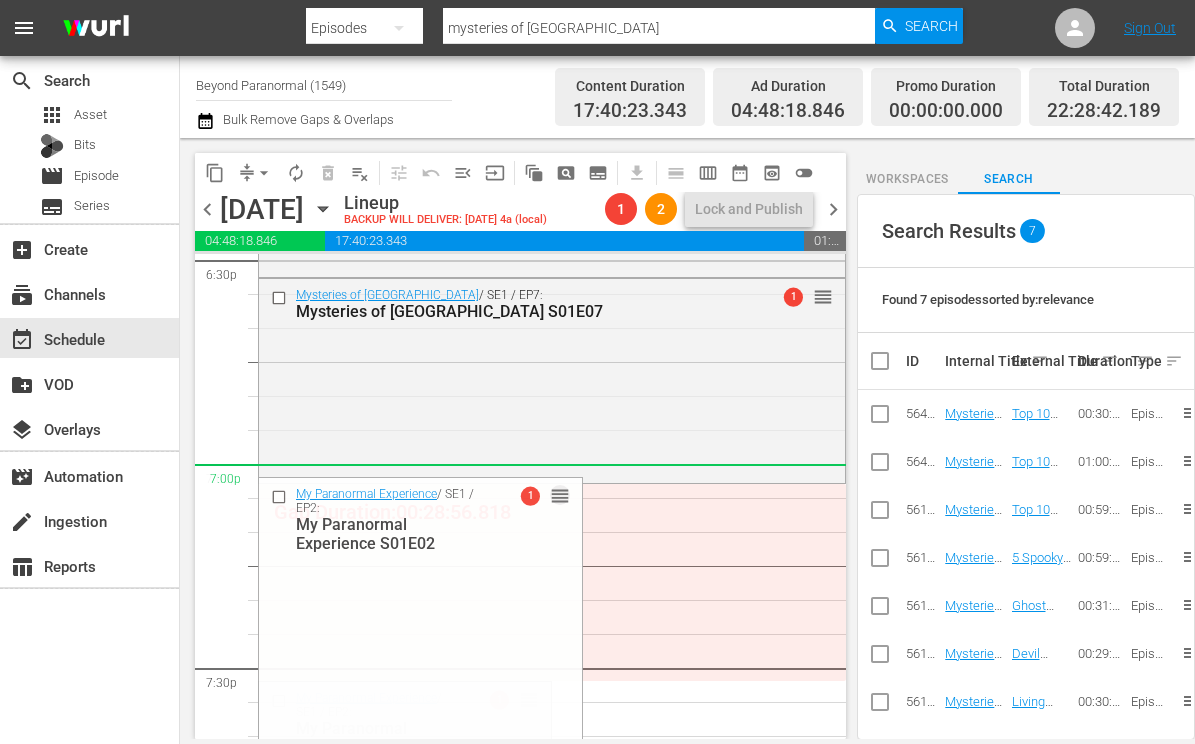 drag, startPoint x: 517, startPoint y: 702, endPoint x: 558, endPoint y: 478, distance: 227.72131 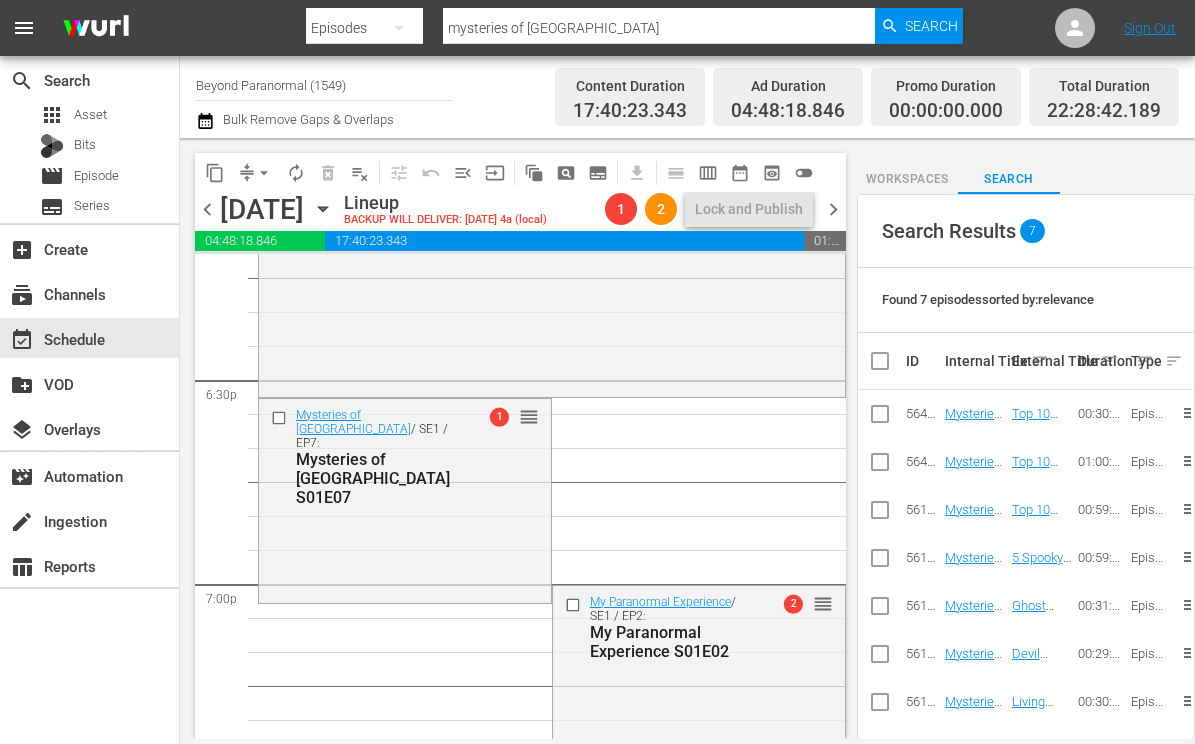 scroll, scrollTop: 7421, scrollLeft: 0, axis: vertical 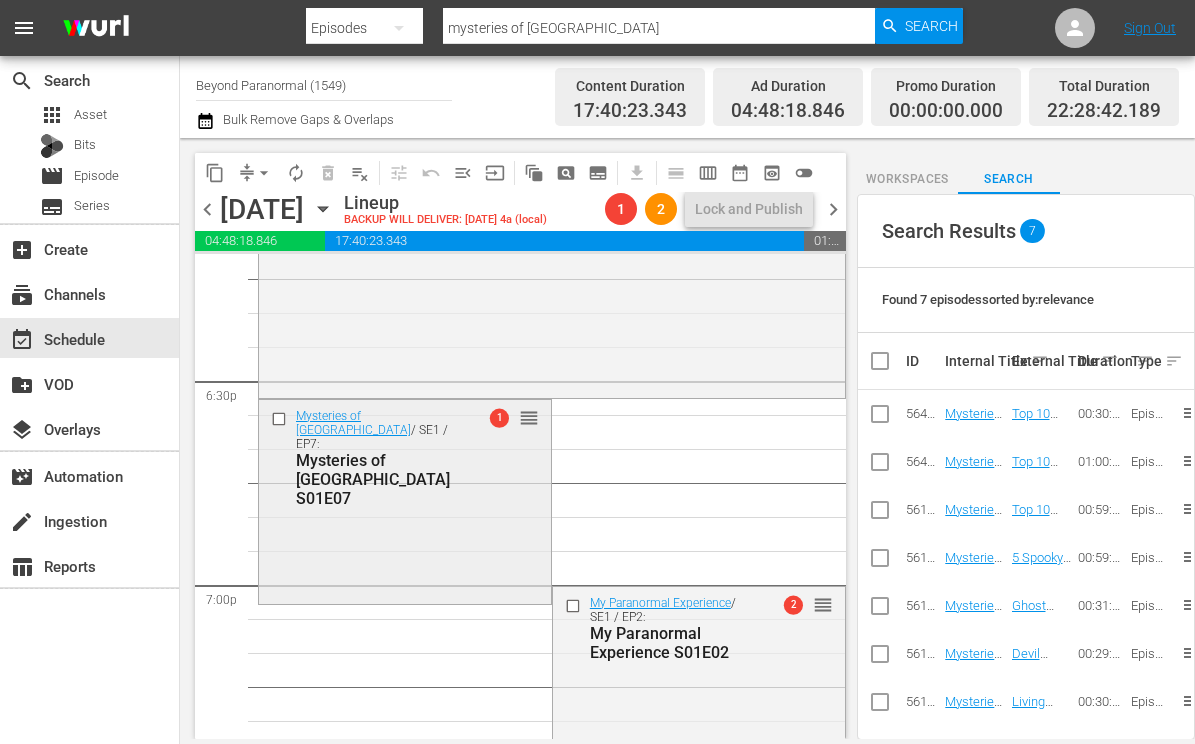 click at bounding box center [281, 418] 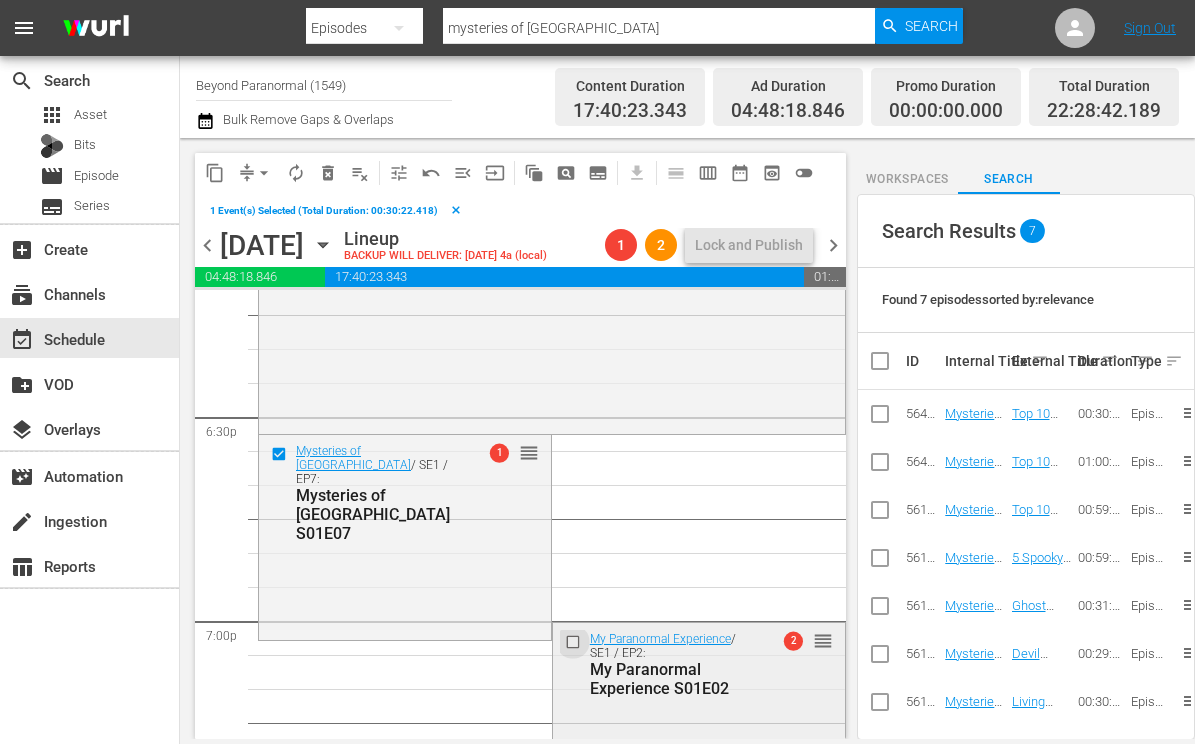 click at bounding box center [574, 641] 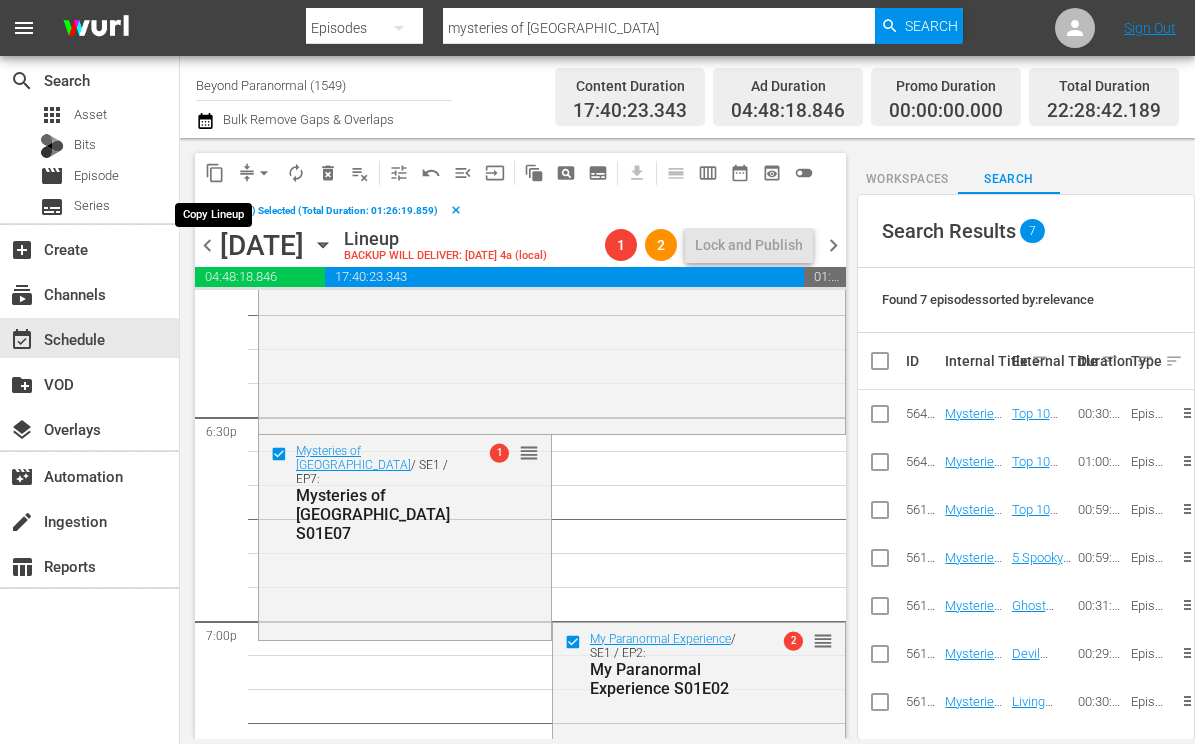 click on "content_copy" at bounding box center (215, 173) 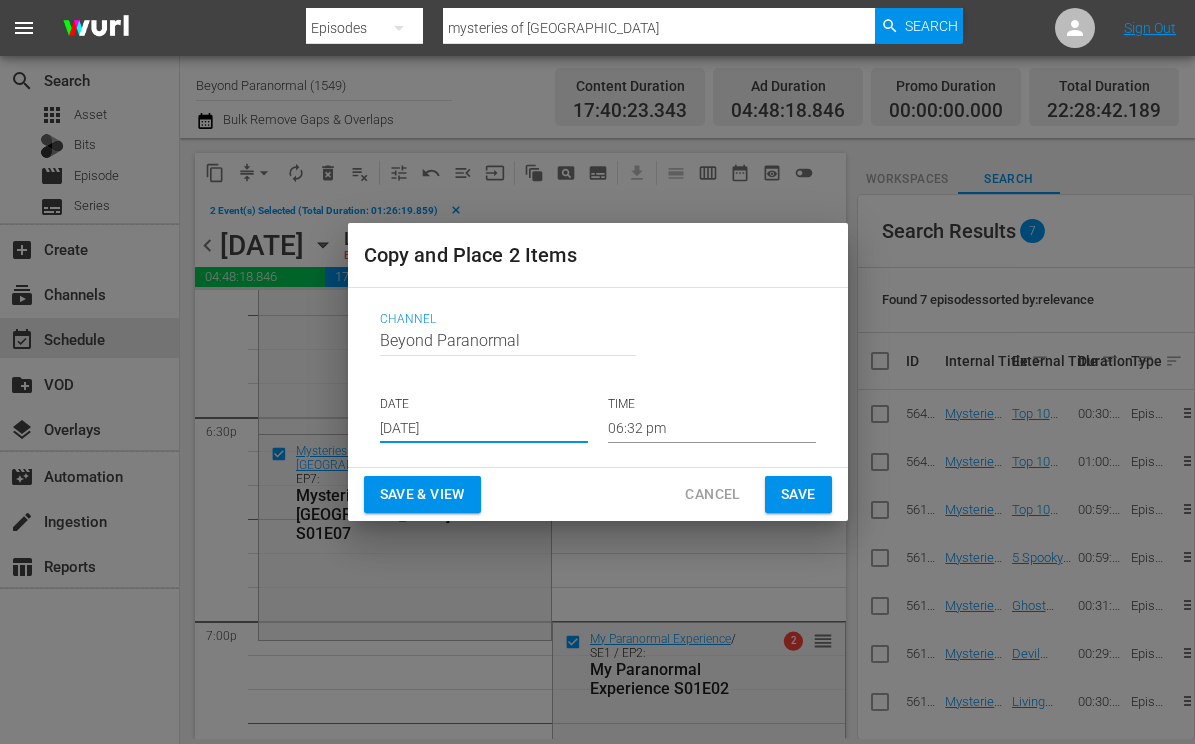 click on "[DATE]" at bounding box center [484, 428] 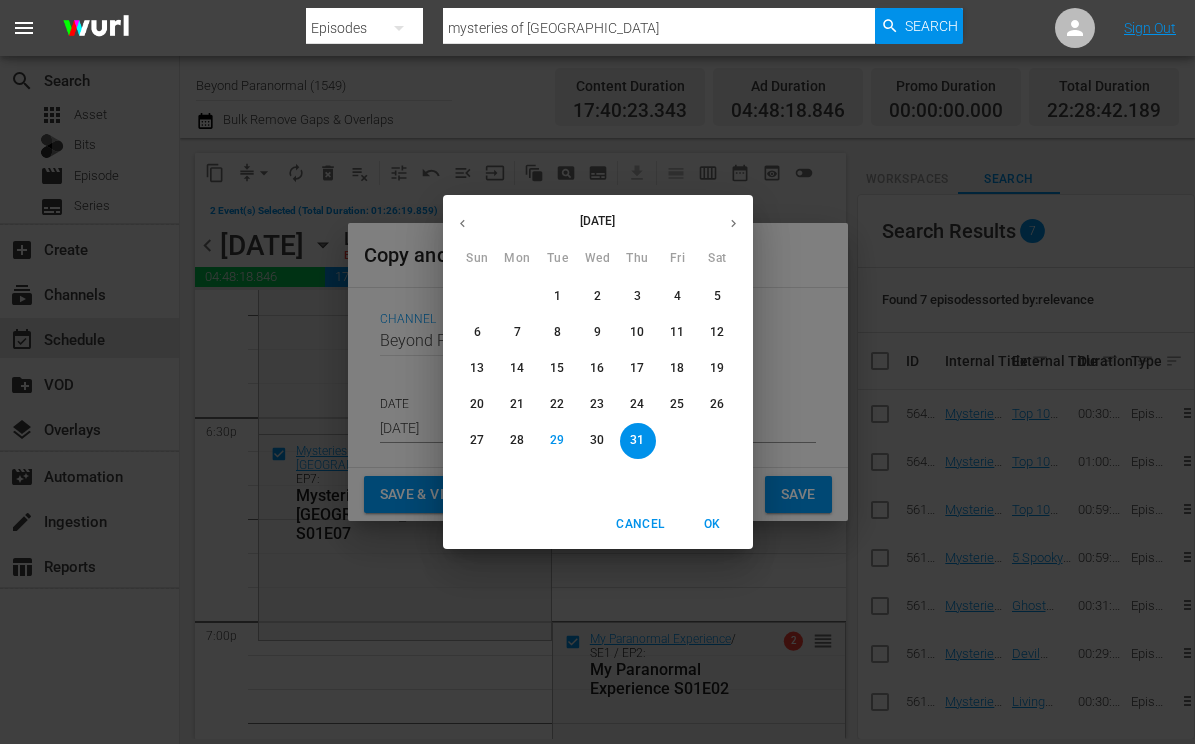 click 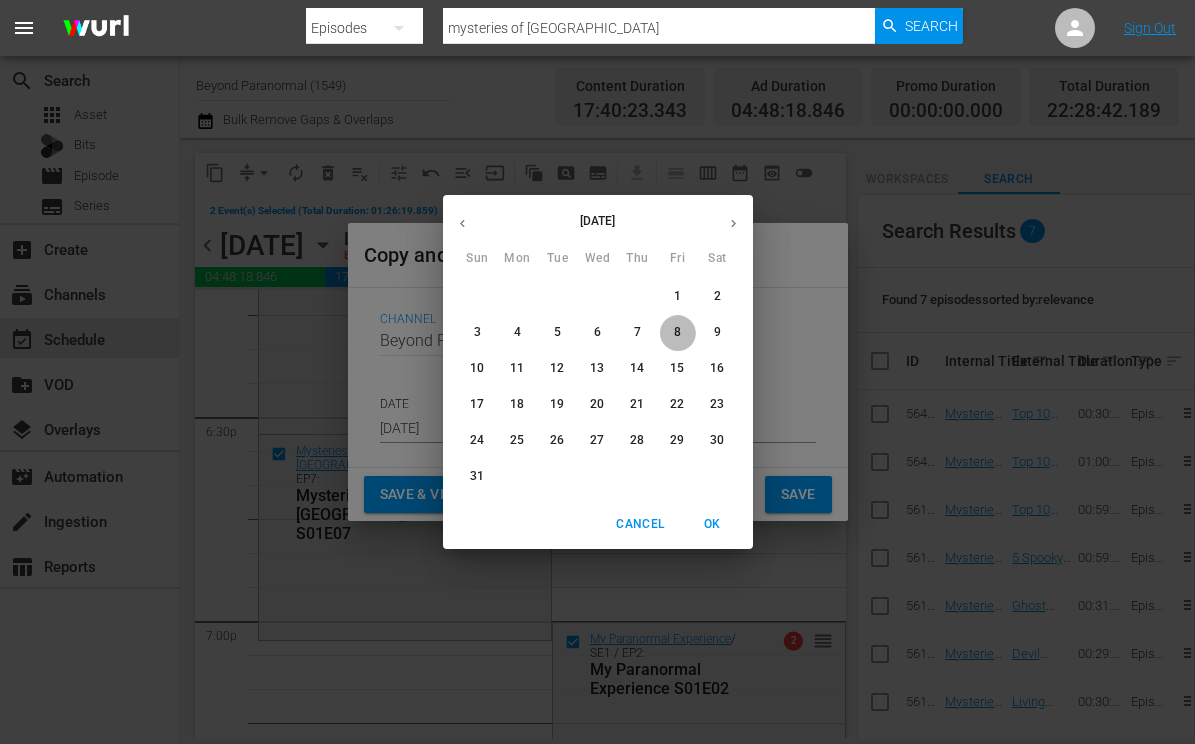 click on "8" at bounding box center (678, 332) 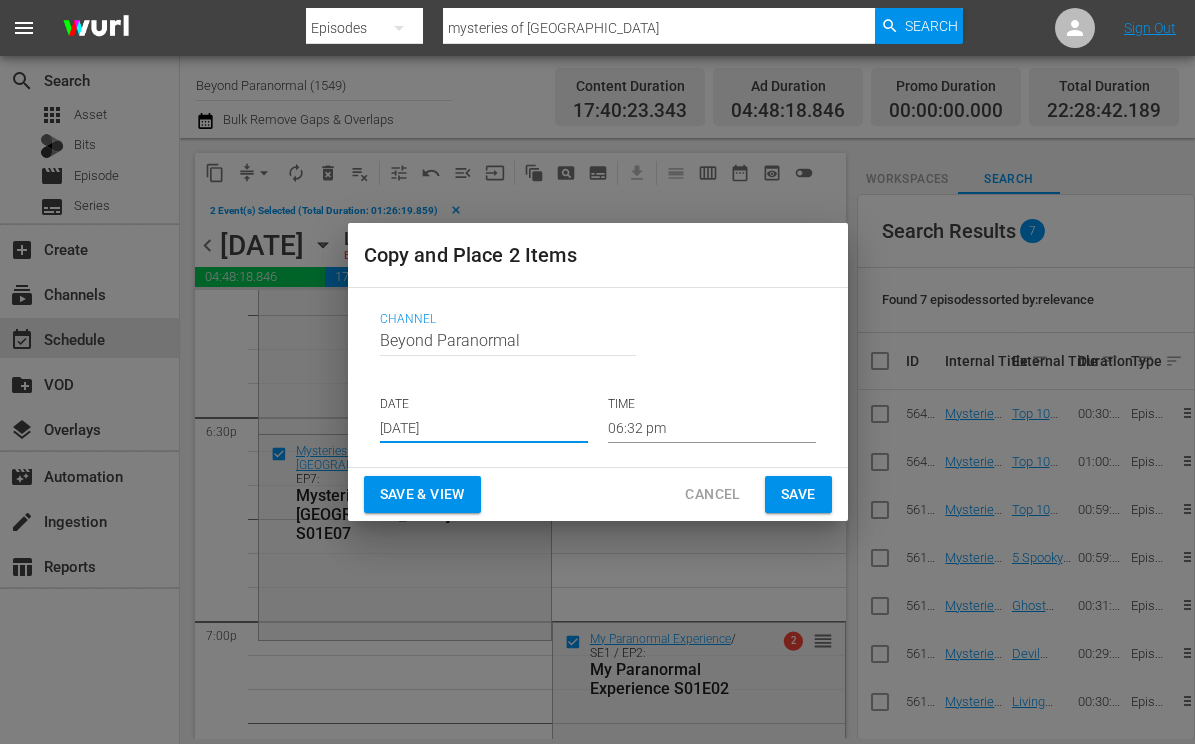 click on "06:32 pm" at bounding box center [712, 428] 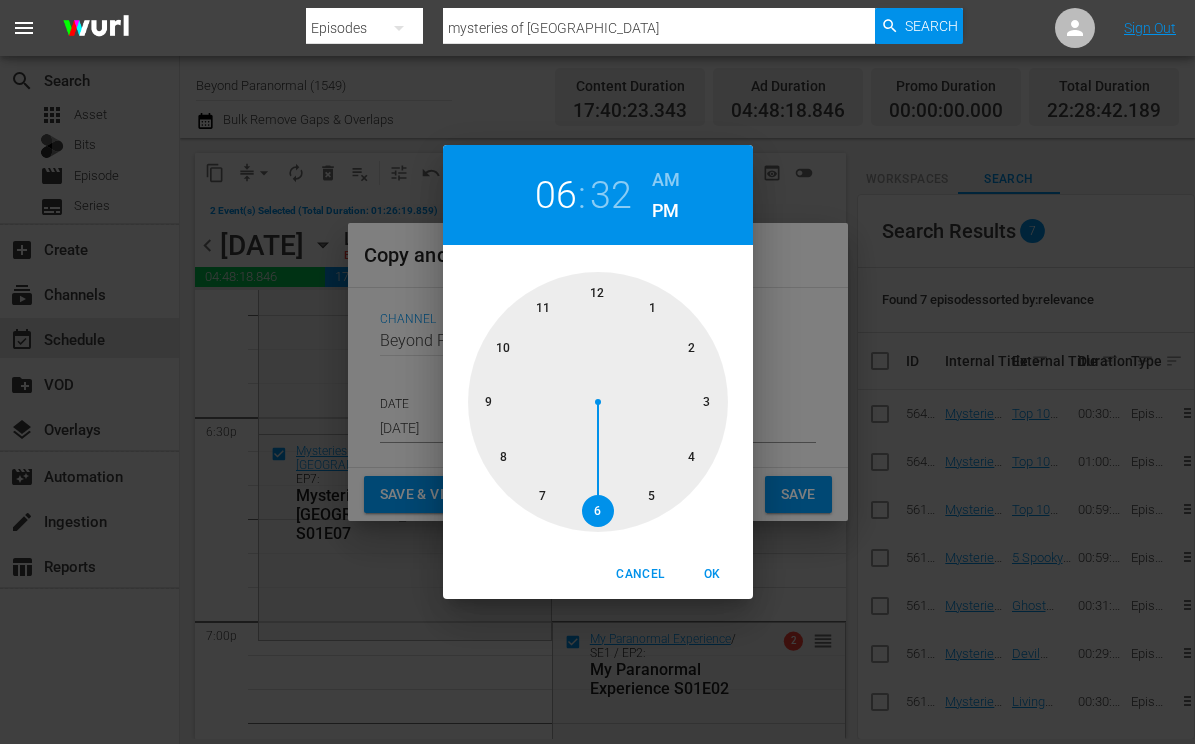 click at bounding box center (598, 402) 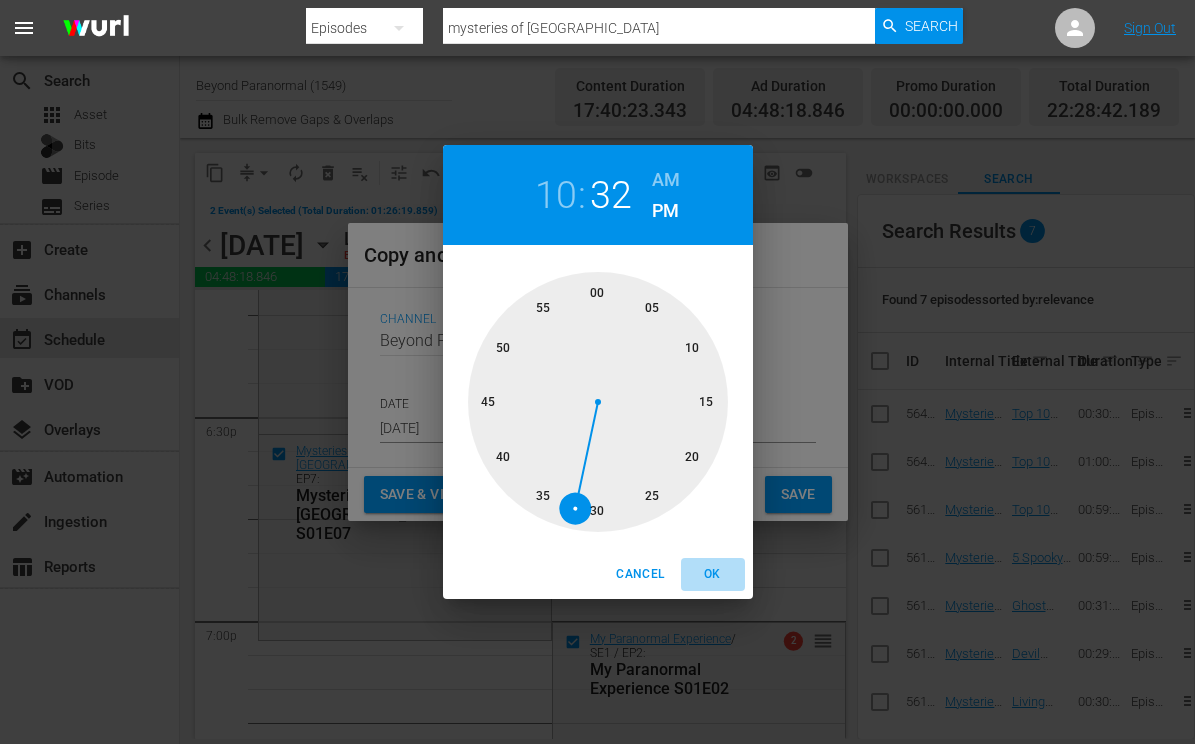 click on "OK" at bounding box center [713, 574] 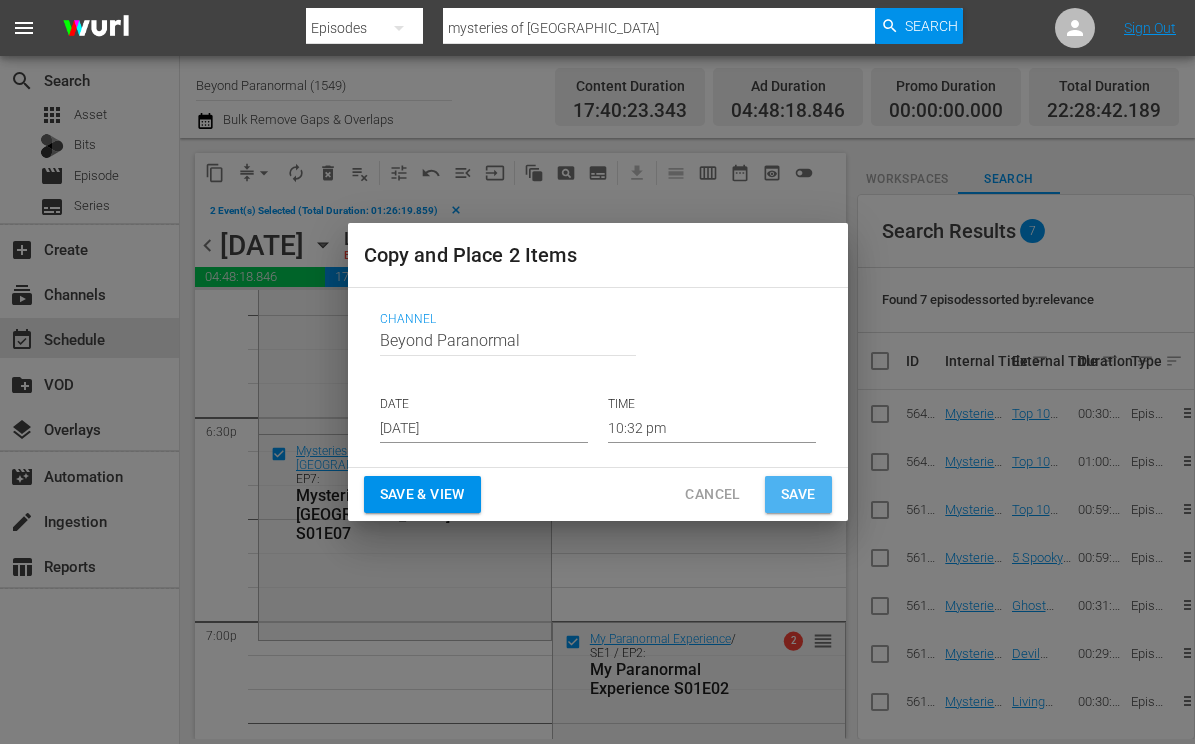 click on "Save" at bounding box center [798, 494] 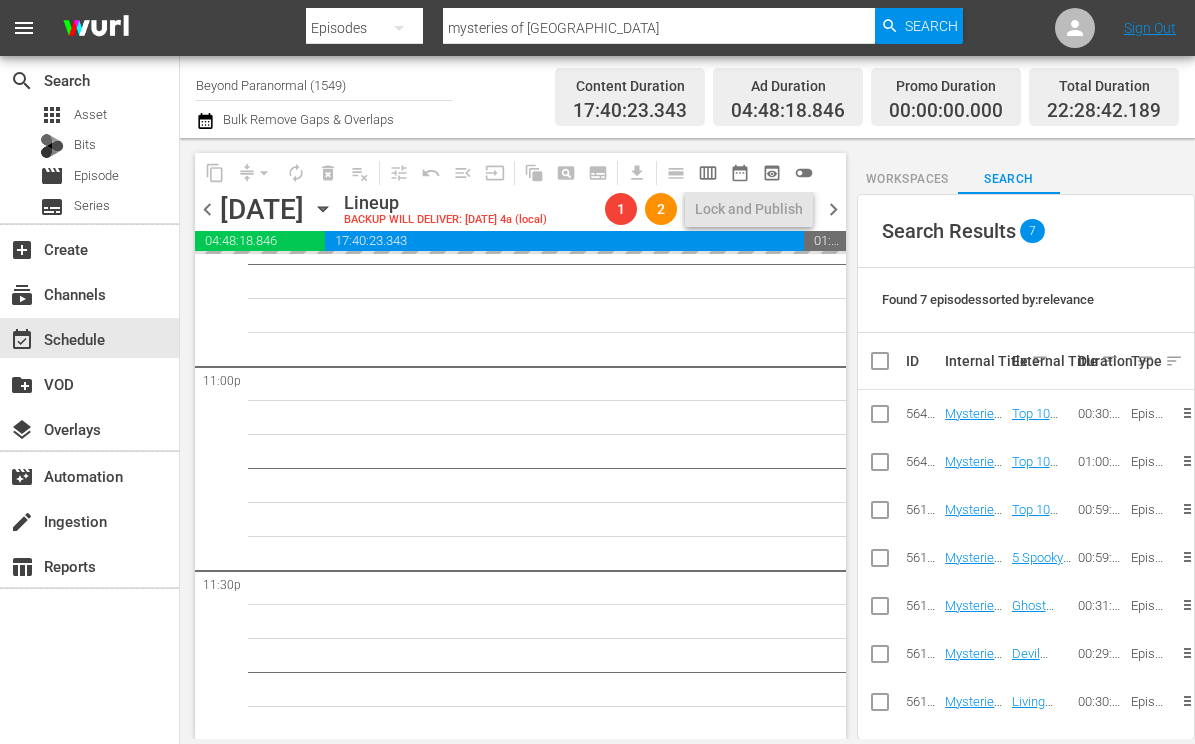 scroll, scrollTop: 9274, scrollLeft: 0, axis: vertical 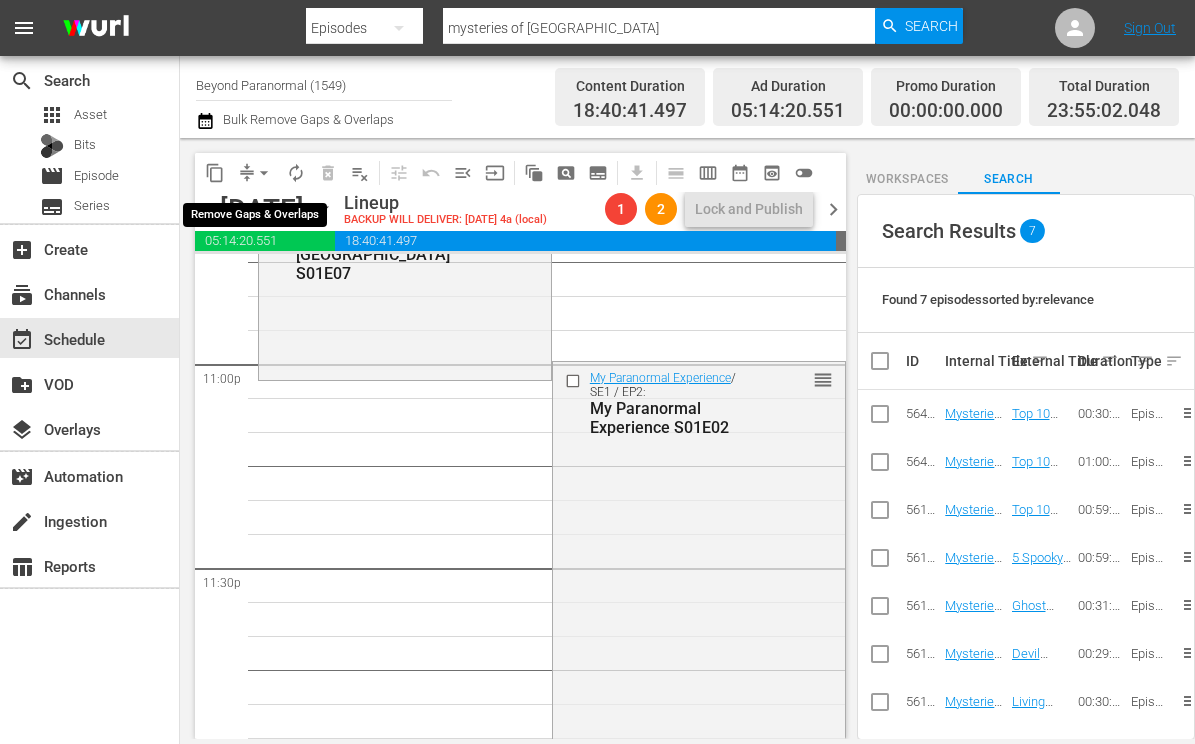 click on "arrow_drop_down" at bounding box center (264, 173) 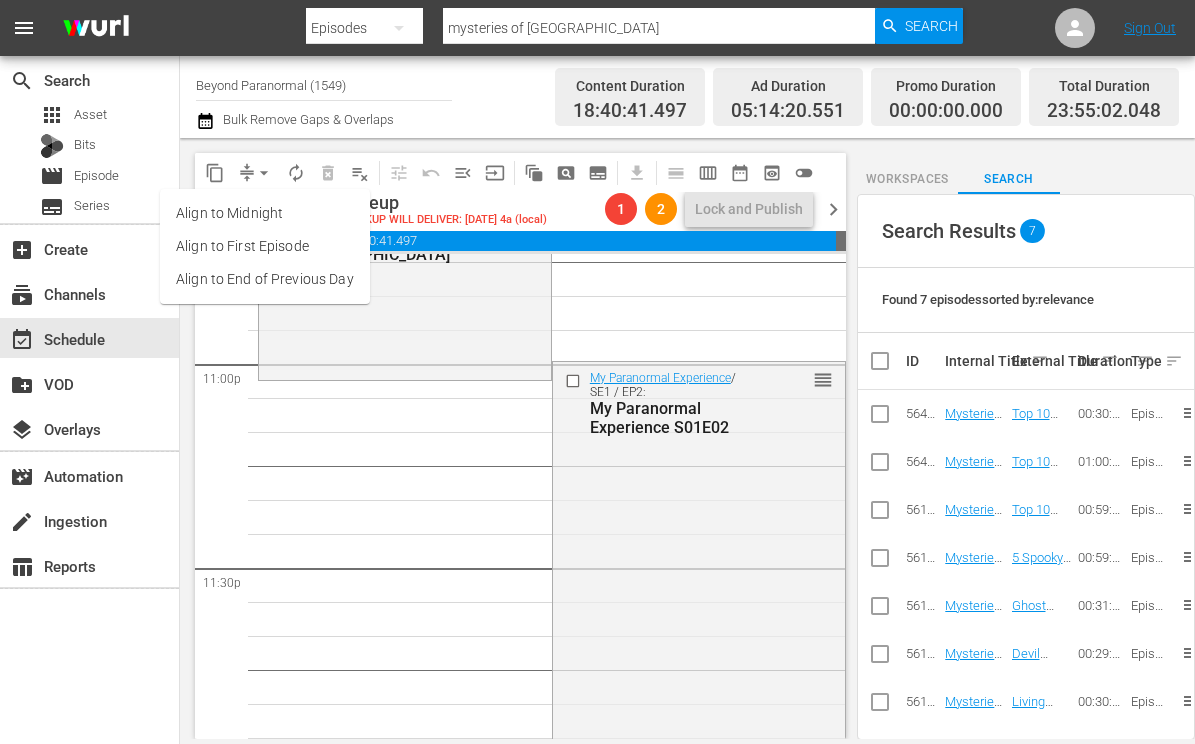 click on "Align to End of Previous Day" at bounding box center (265, 279) 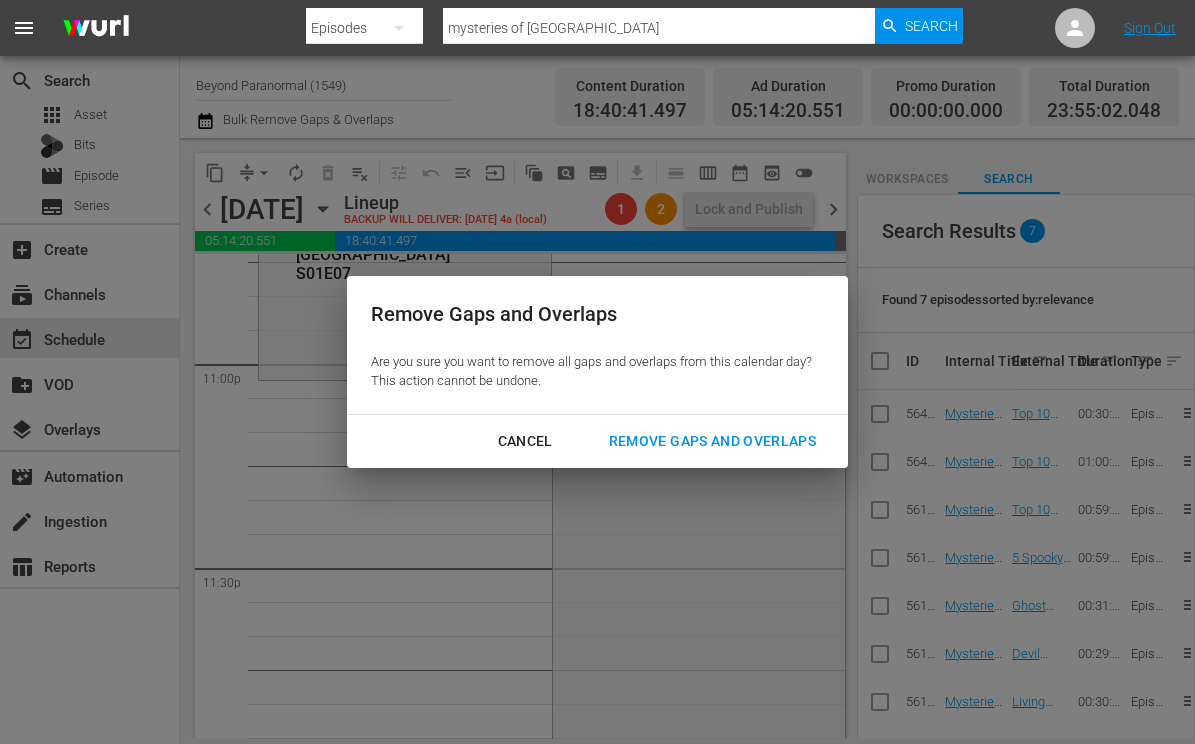 click on "Remove Gaps and Overlaps" at bounding box center (712, 441) 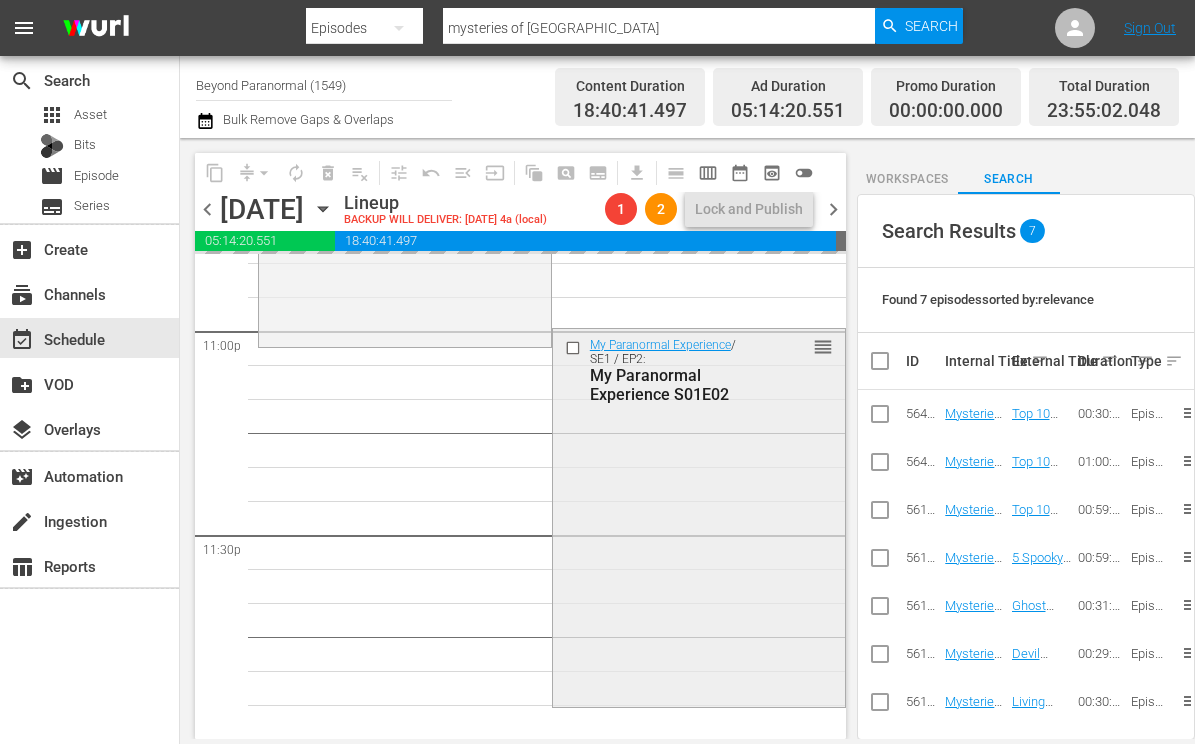 scroll, scrollTop: 9307, scrollLeft: 0, axis: vertical 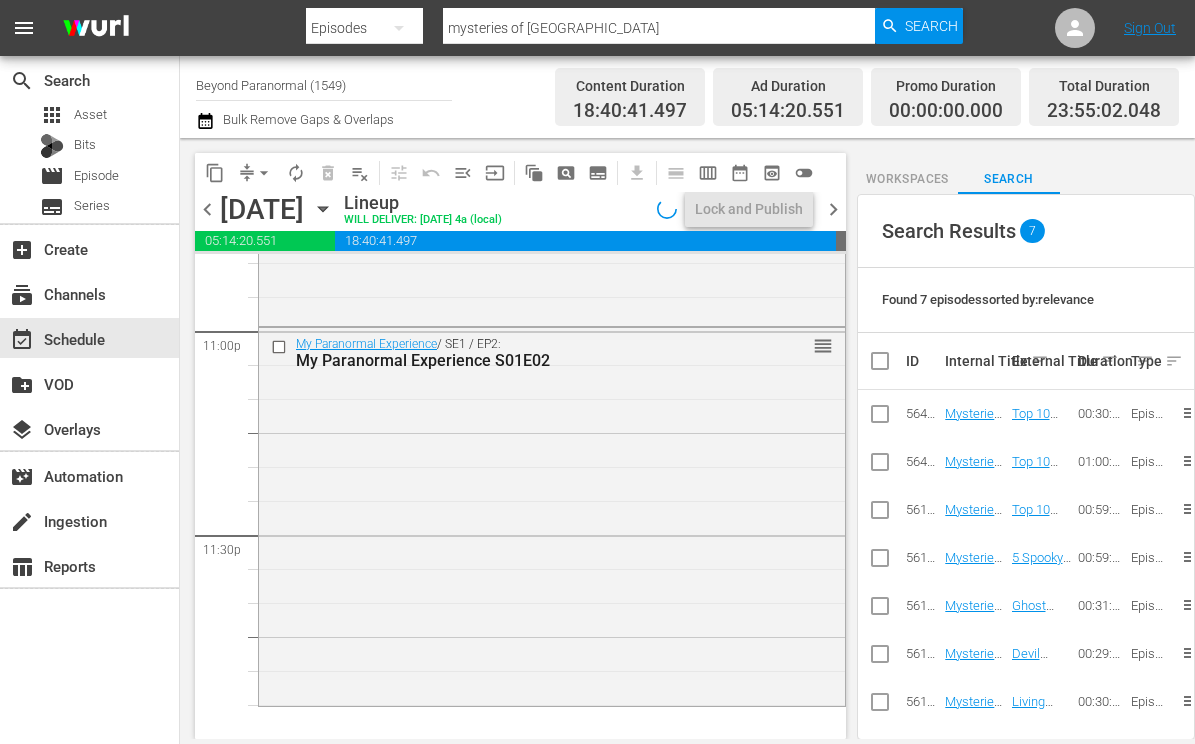 click on "My Paranormal Experience  / SE1 / EP2:
My Paranormal Experience S01E02 reorder" at bounding box center (552, 515) 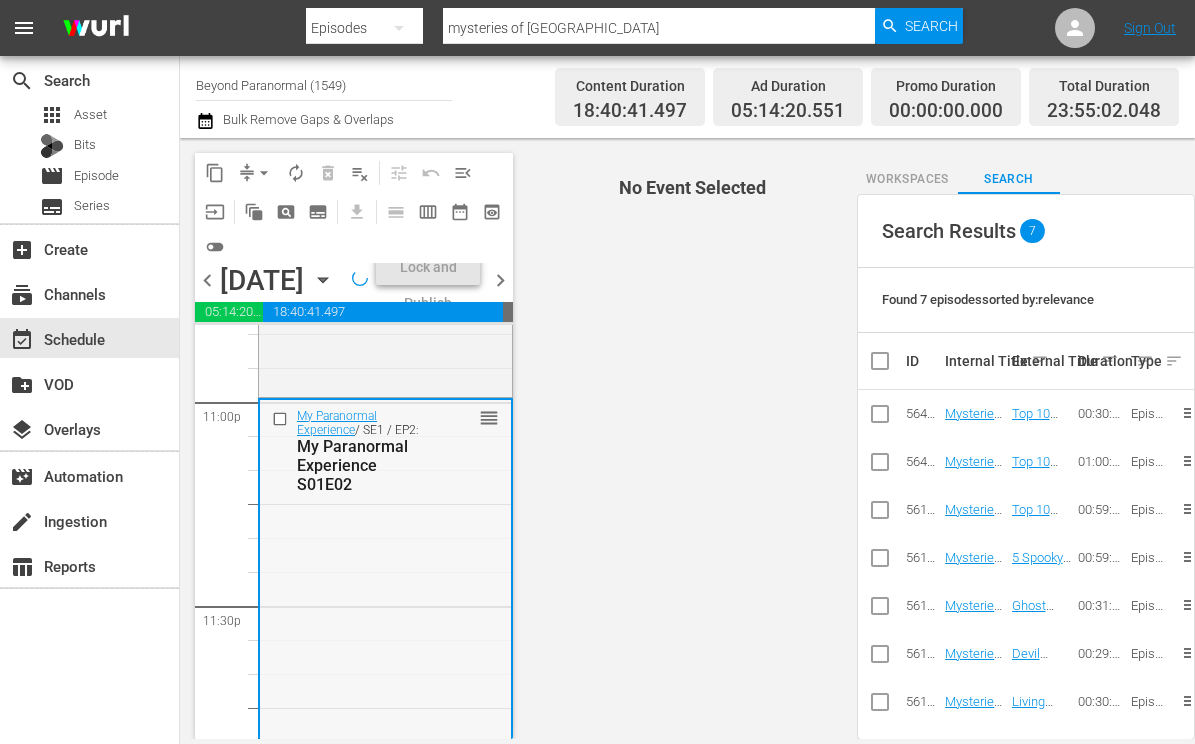 click on "My Paranormal Experience  / SE1 / EP2:
My Paranormal Experience S01E02 reorder" at bounding box center (385, 587) 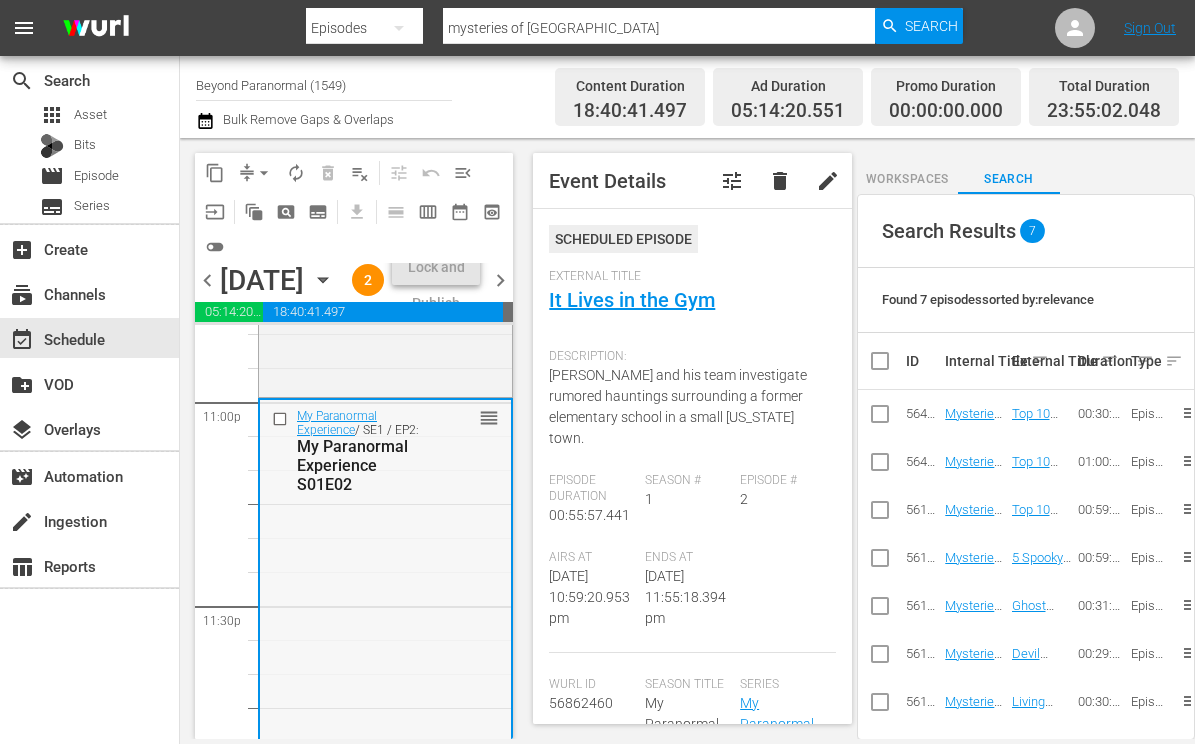 click on "My Paranormal Experience  / SE1 / EP2:
My Paranormal Experience S01E02 reorder" at bounding box center (385, 587) 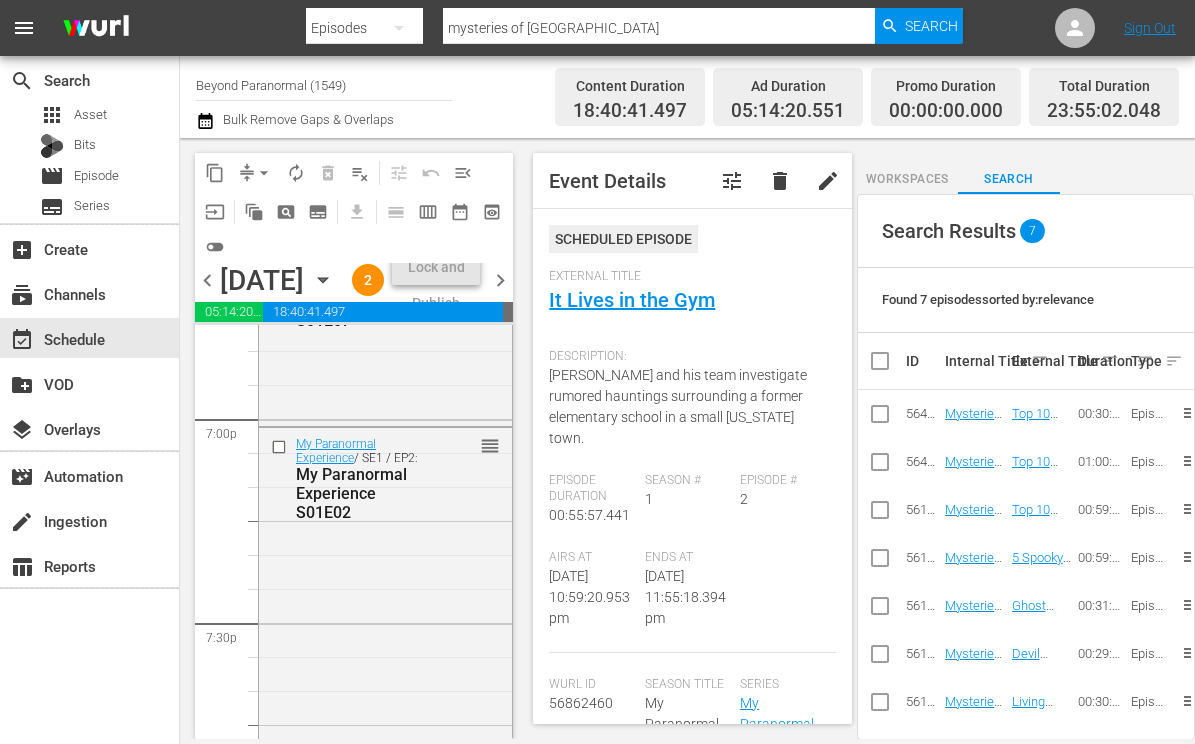 scroll, scrollTop: 7656, scrollLeft: 0, axis: vertical 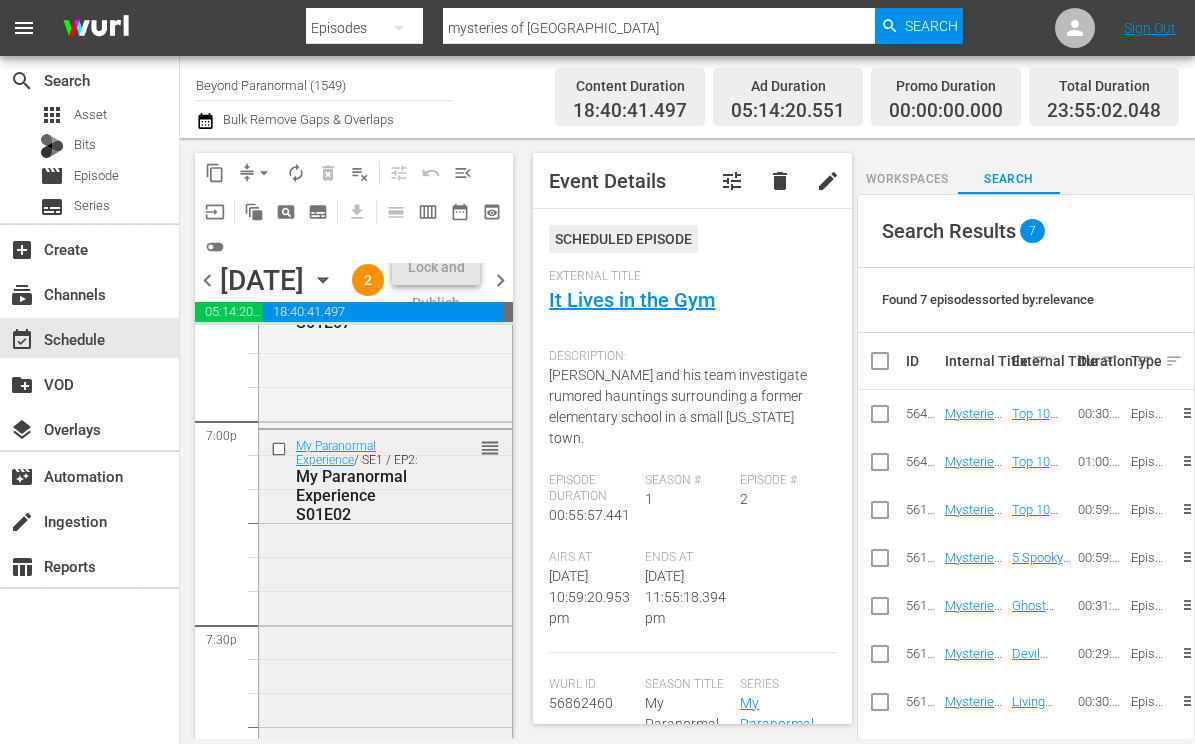 click on "My Paranormal Experience S01E02" at bounding box center [361, 495] 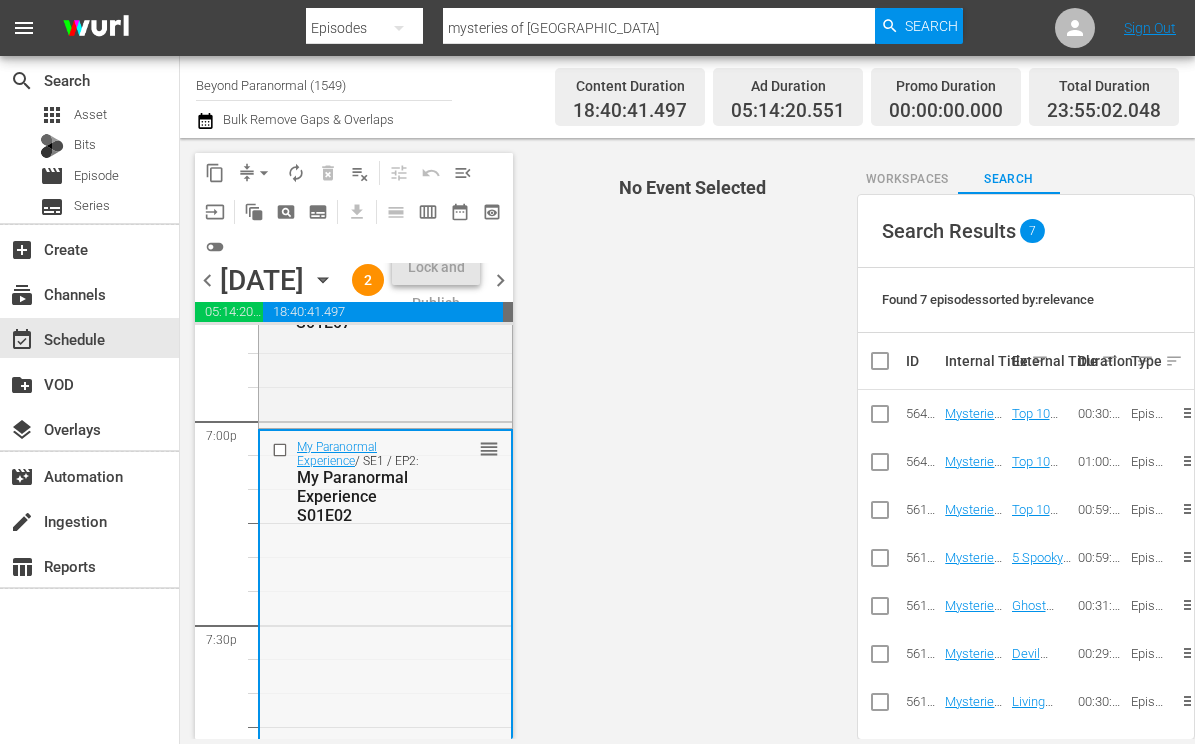 click on "My Paranormal Experience S01E02" at bounding box center [361, 496] 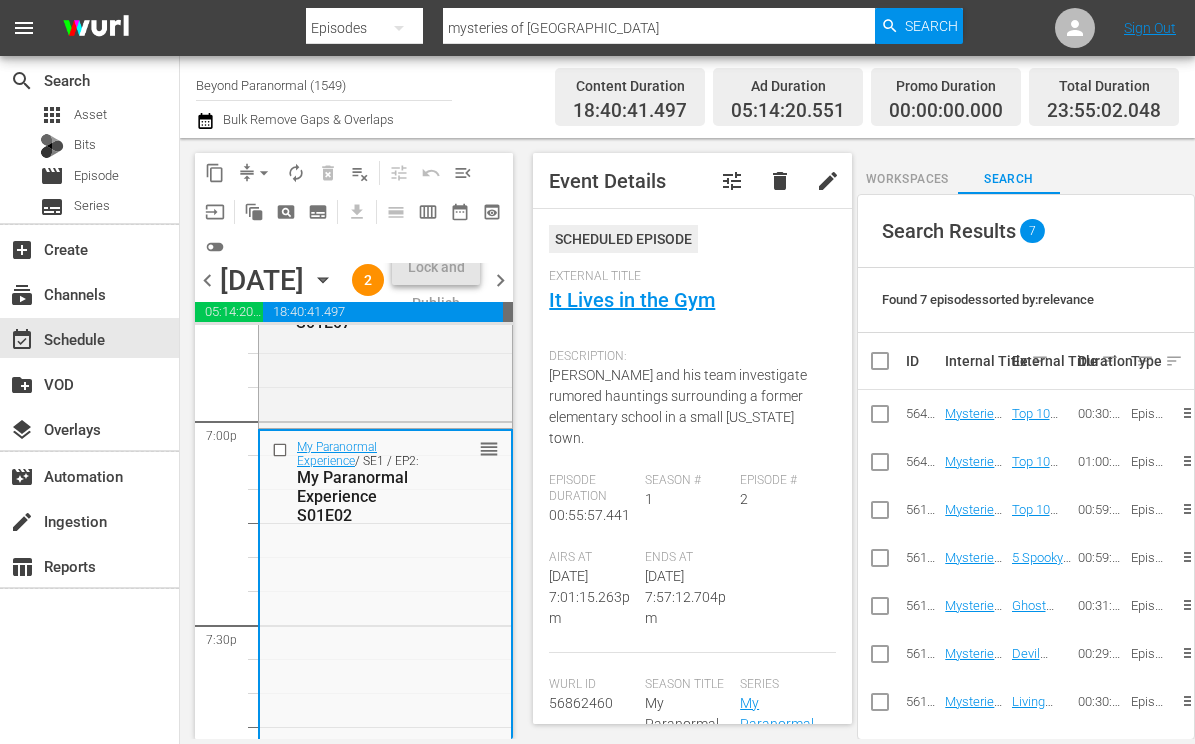 click on "My Paranormal Experience S01E02" at bounding box center [361, 496] 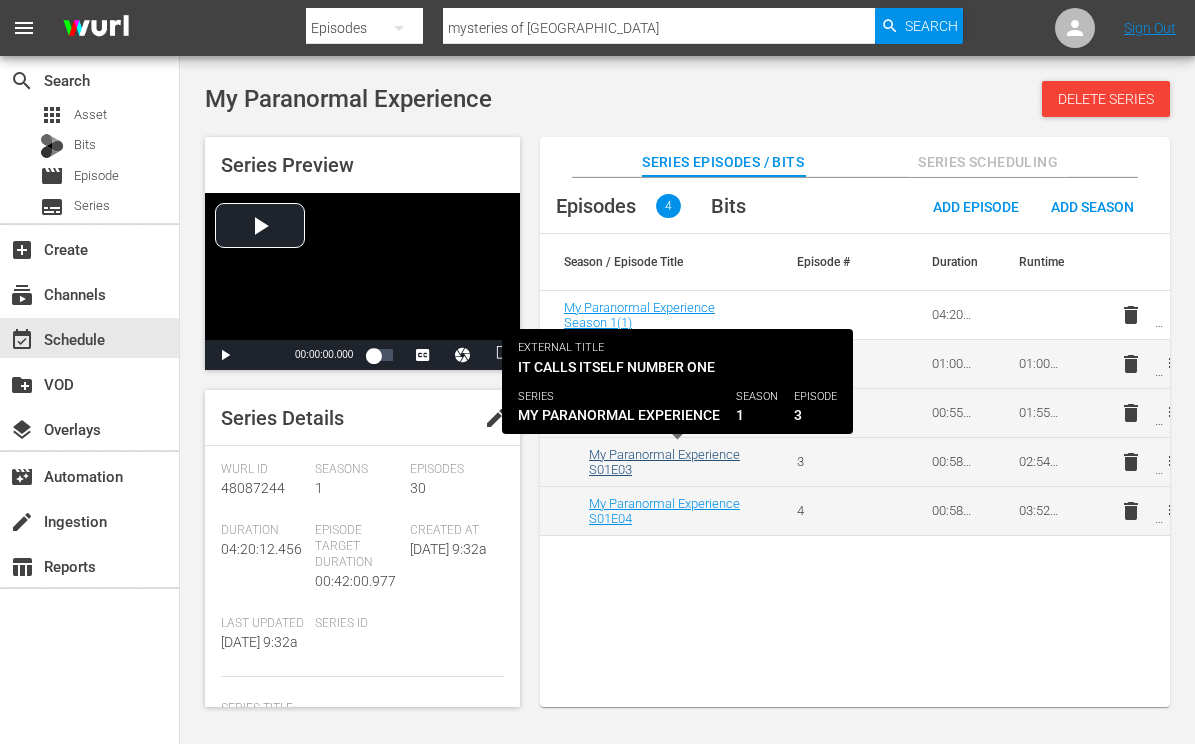 scroll, scrollTop: 0, scrollLeft: 0, axis: both 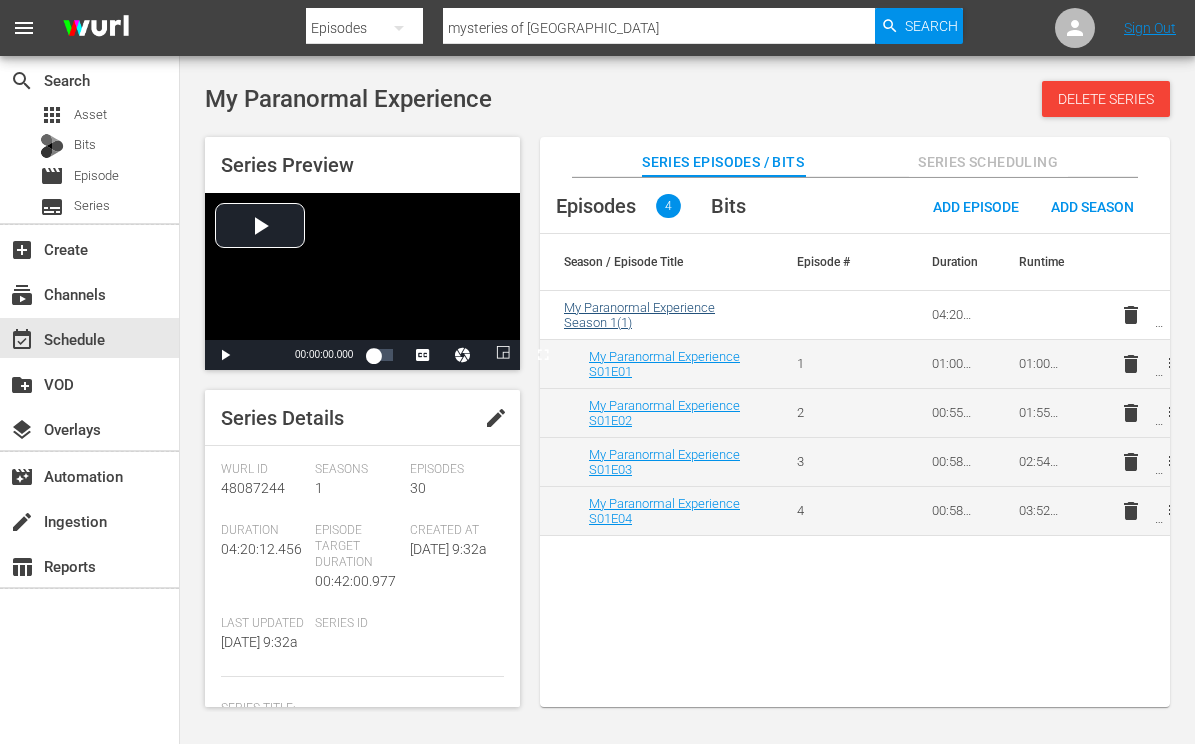 click on "My Paranormal Experience Season 1  ( 1 )" at bounding box center (639, 315) 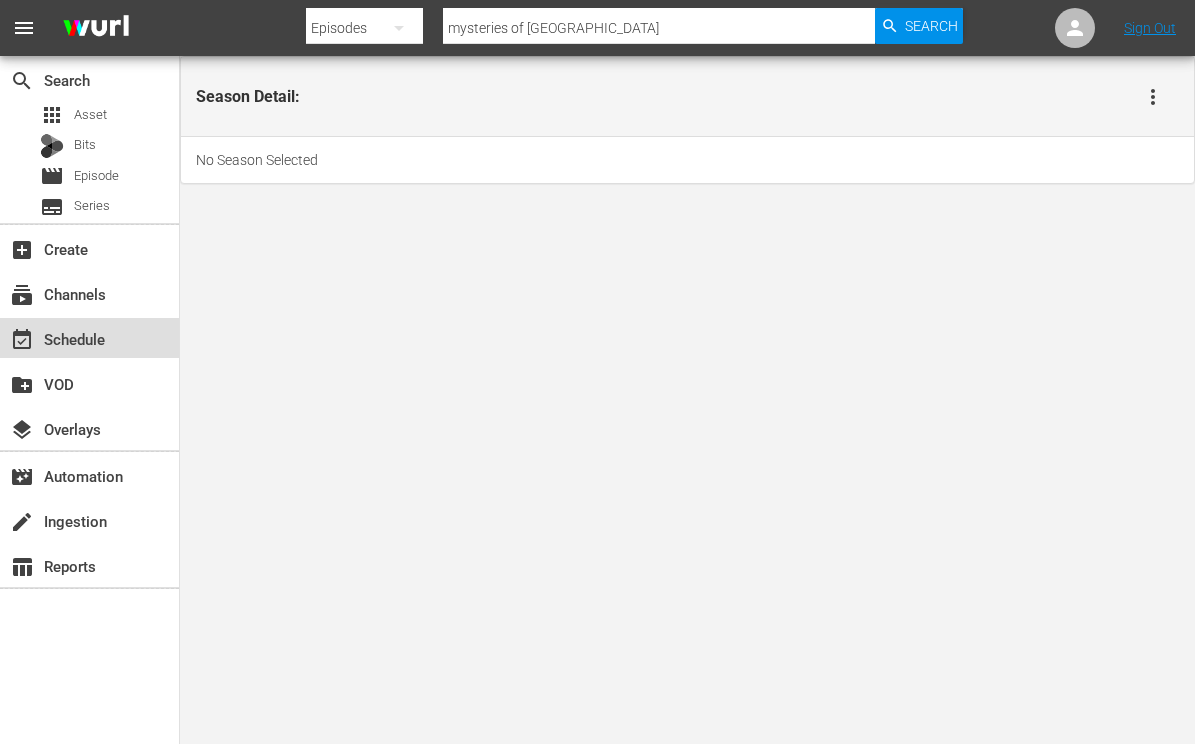 click on "event_available   Schedule" at bounding box center [89, 338] 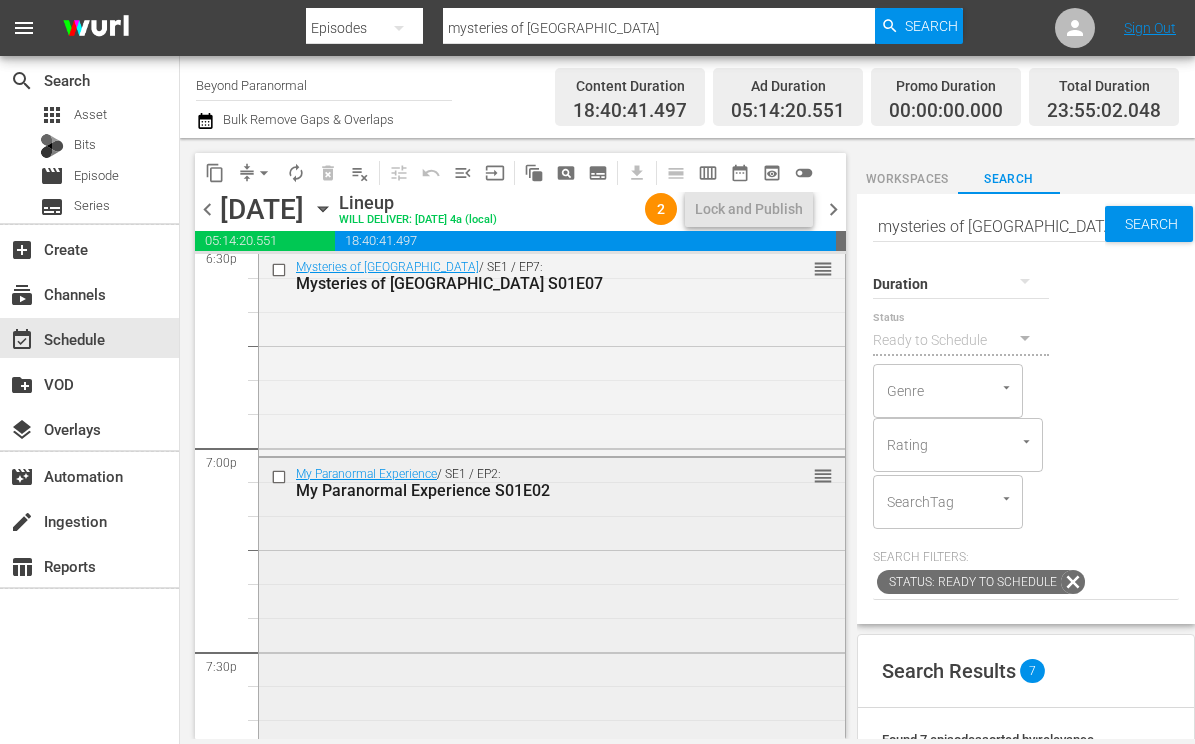 scroll, scrollTop: 7557, scrollLeft: 0, axis: vertical 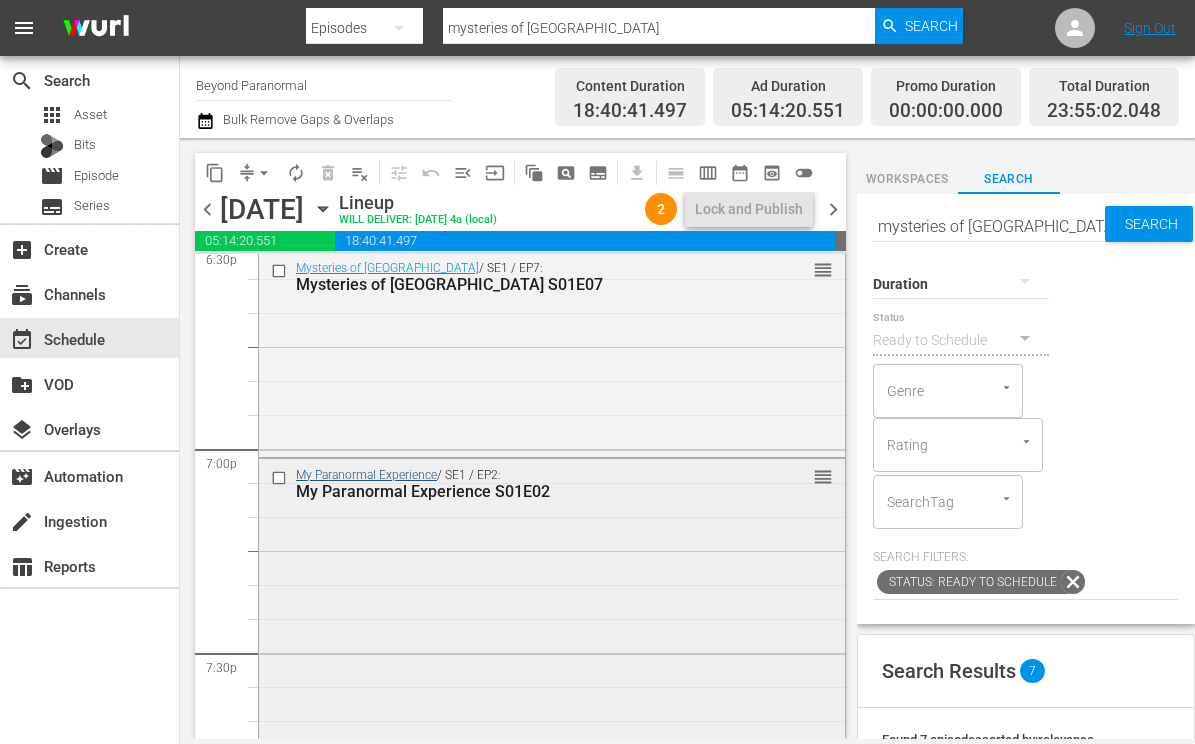 click on "My Paranormal Experience" at bounding box center [366, 475] 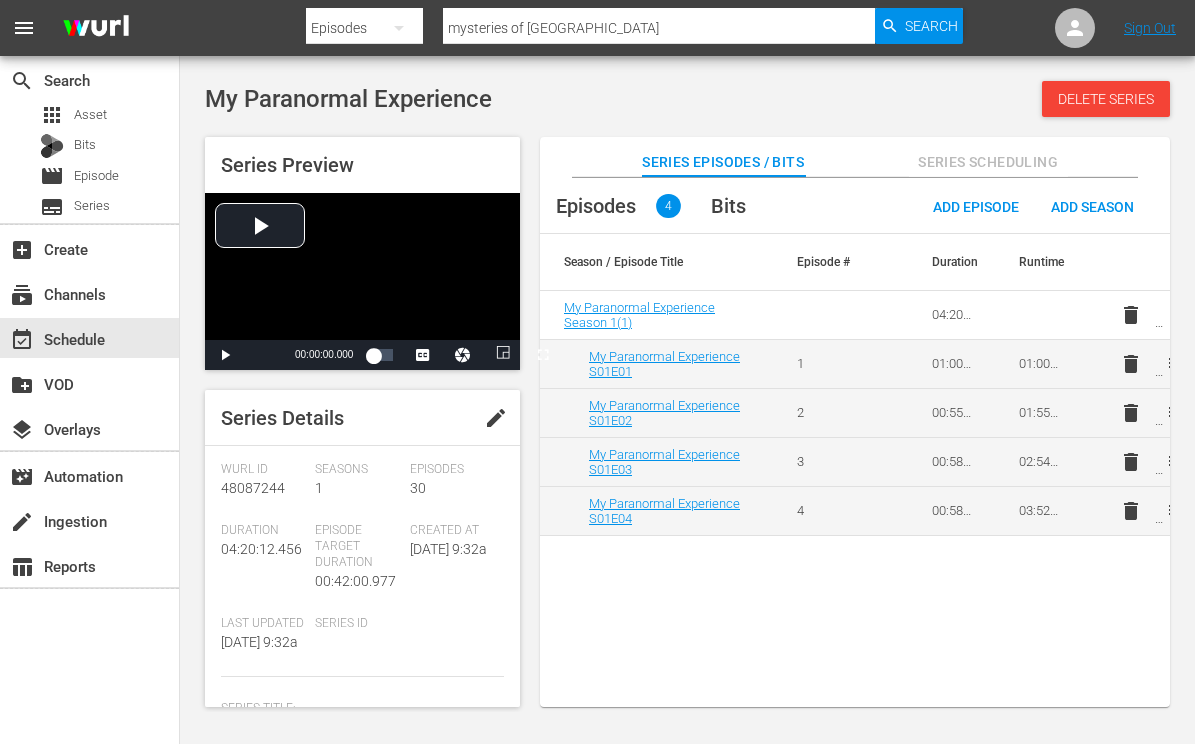 scroll, scrollTop: 0, scrollLeft: 0, axis: both 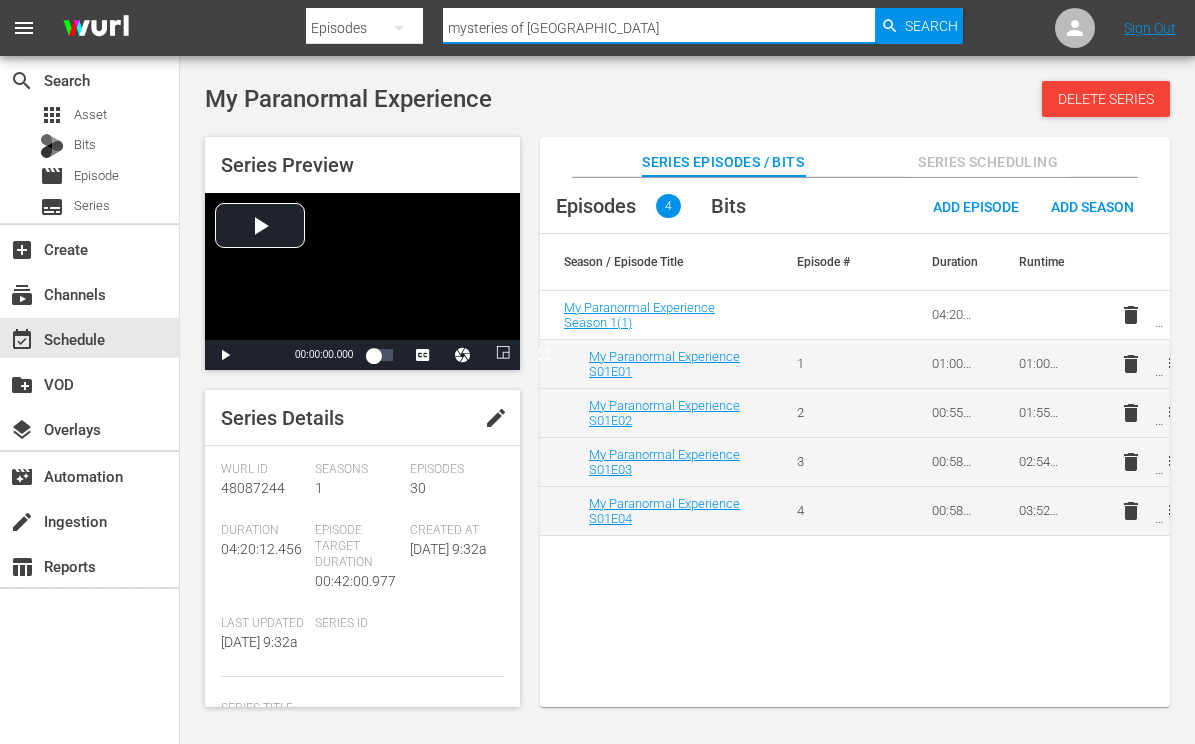 click on "mysteries of Canada" at bounding box center [659, 28] 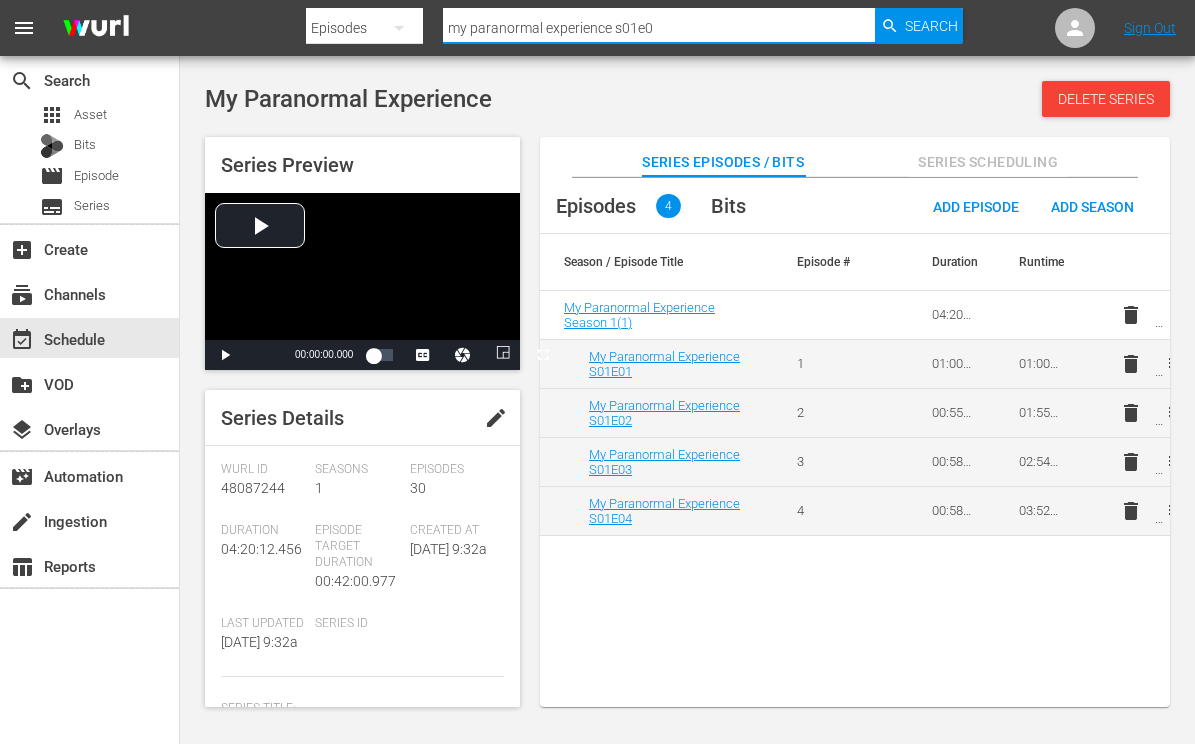 type on "my paranormal experience s01e05" 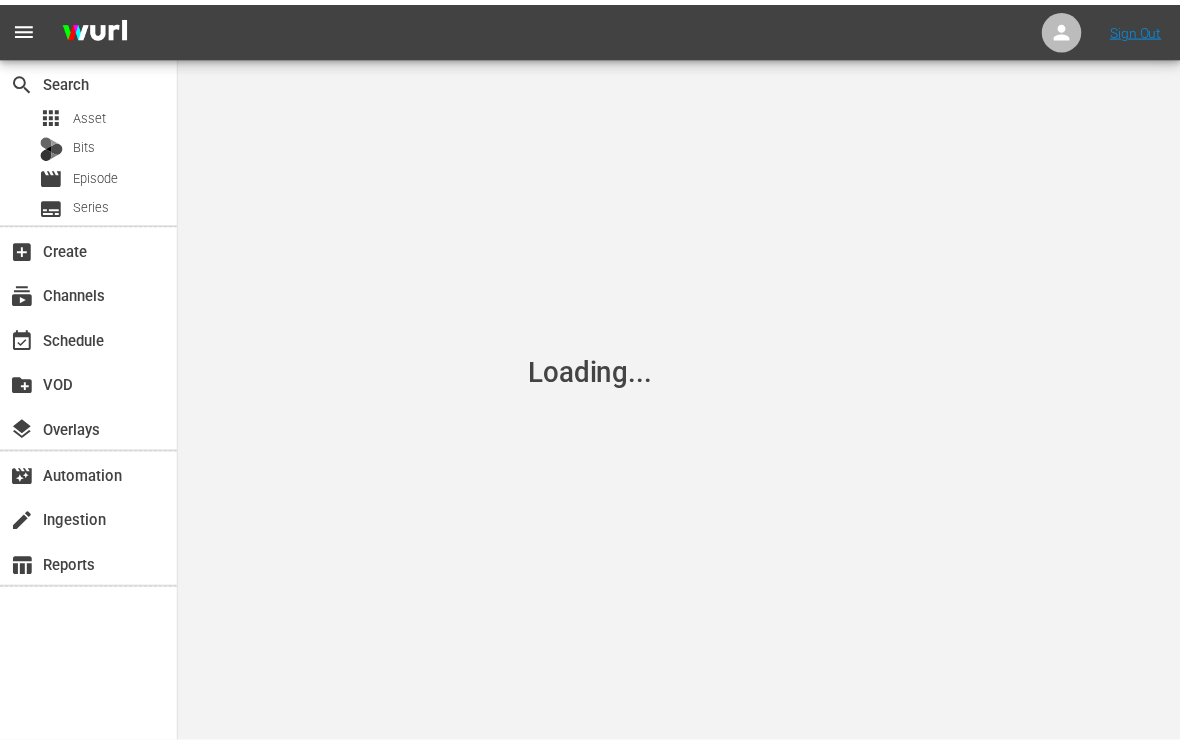 scroll, scrollTop: 0, scrollLeft: 0, axis: both 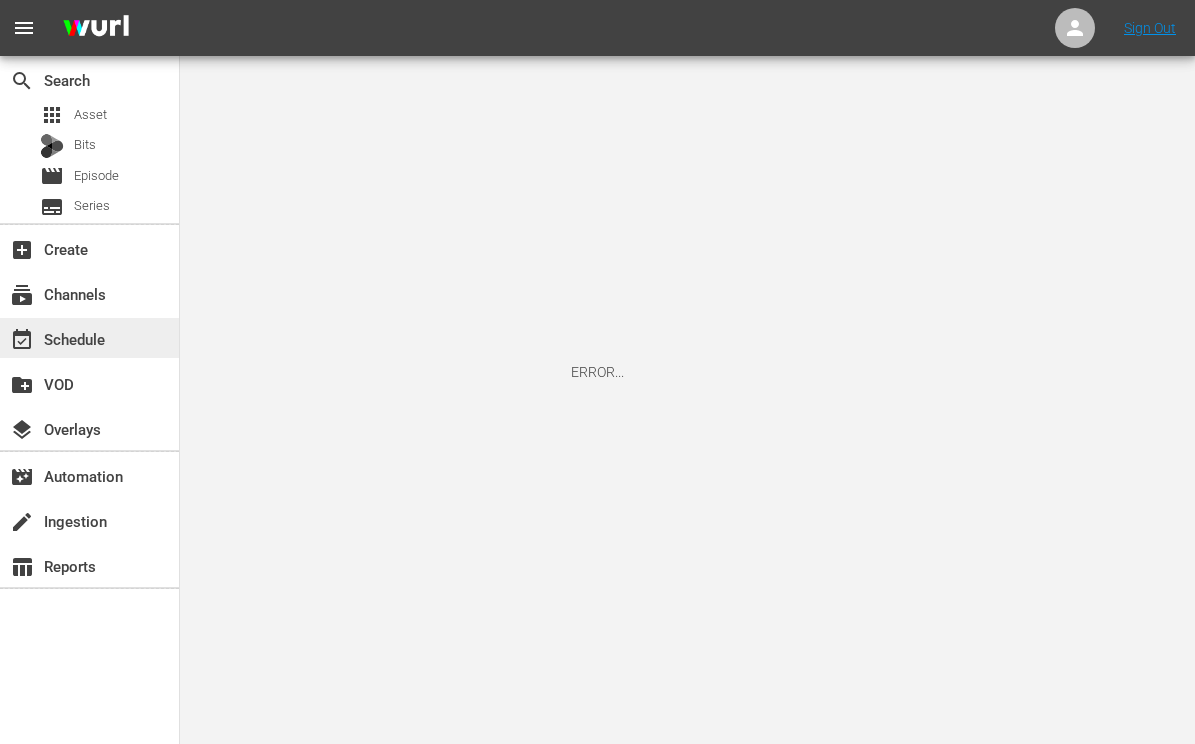 click on "event_available   Schedule" at bounding box center [89, 338] 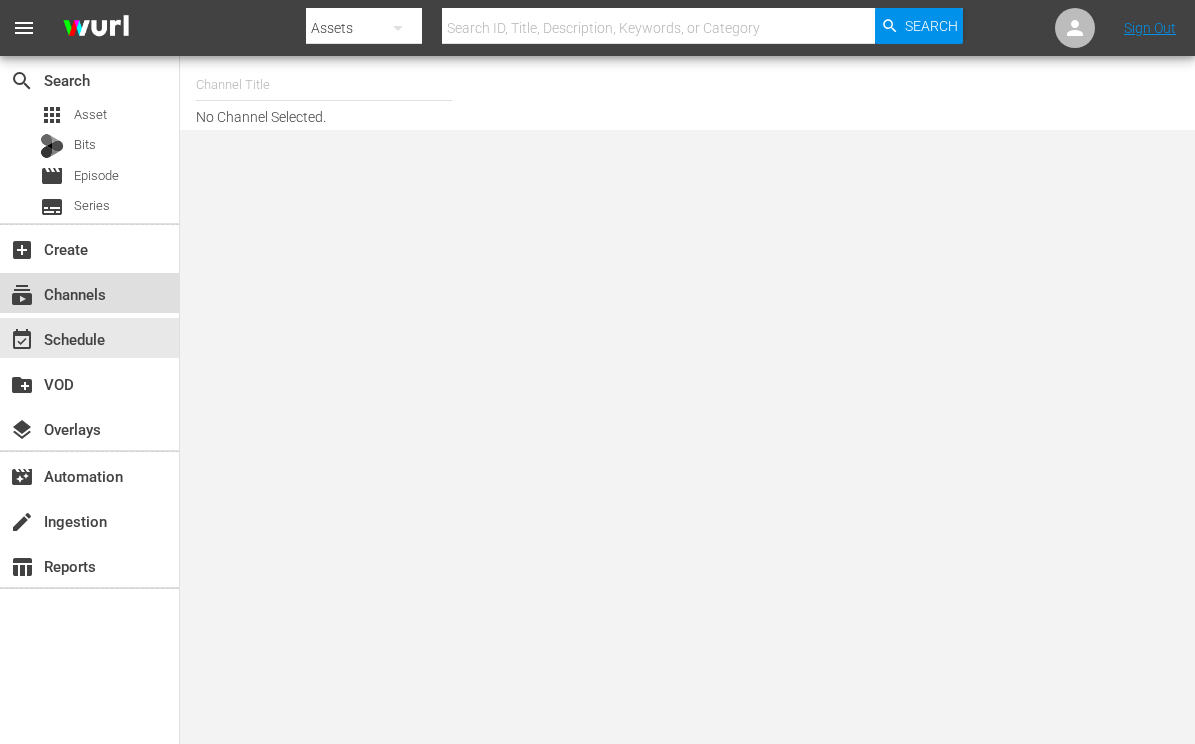 click on "subscriptions   Channels" at bounding box center [56, 291] 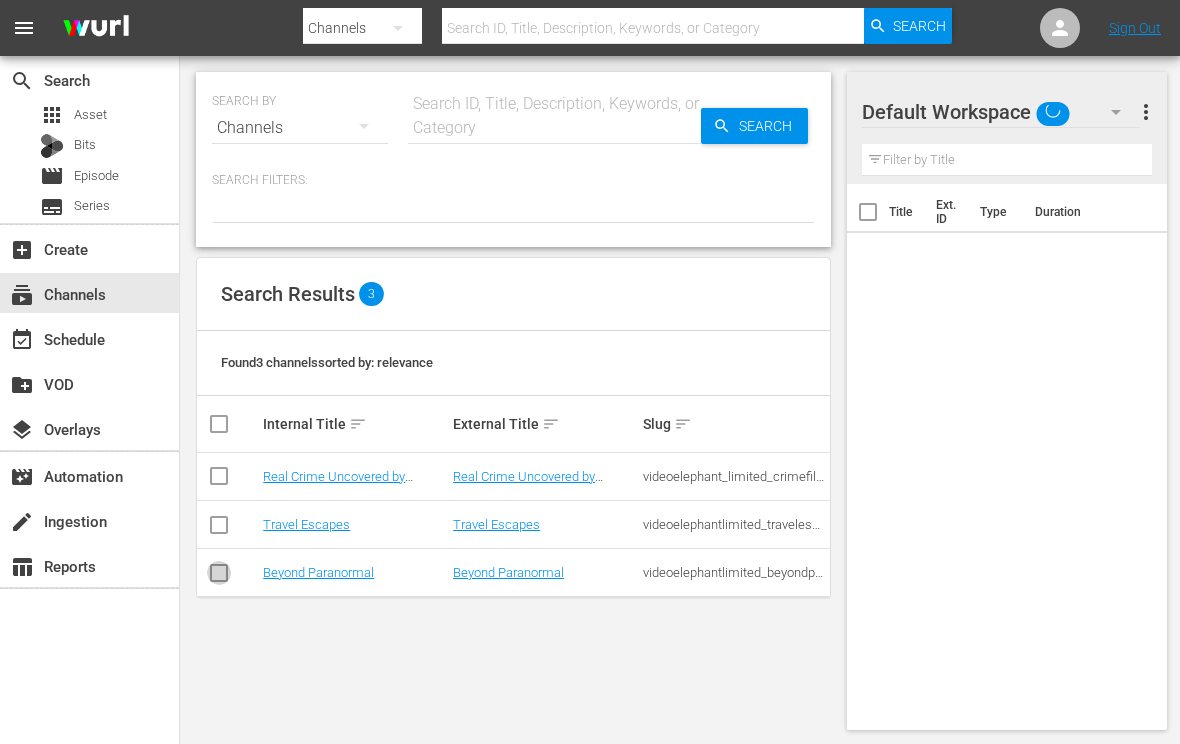 click at bounding box center [219, 577] 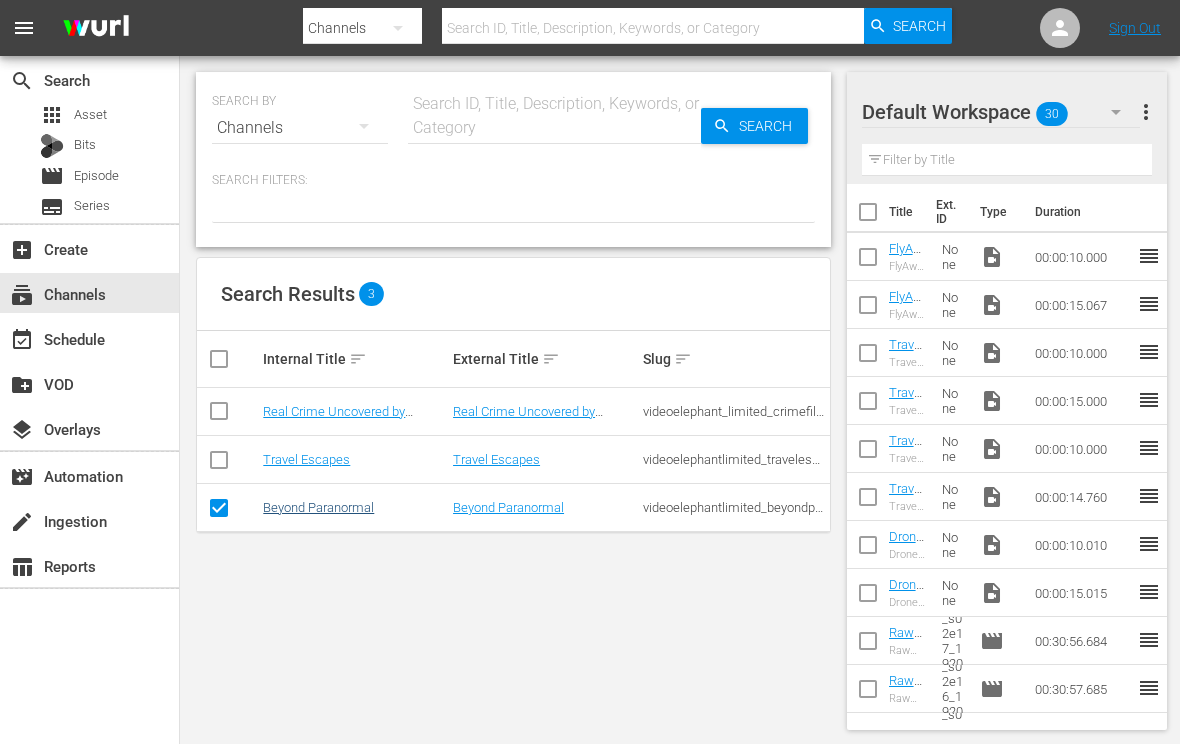 click on "Beyond Paranormal" at bounding box center (318, 507) 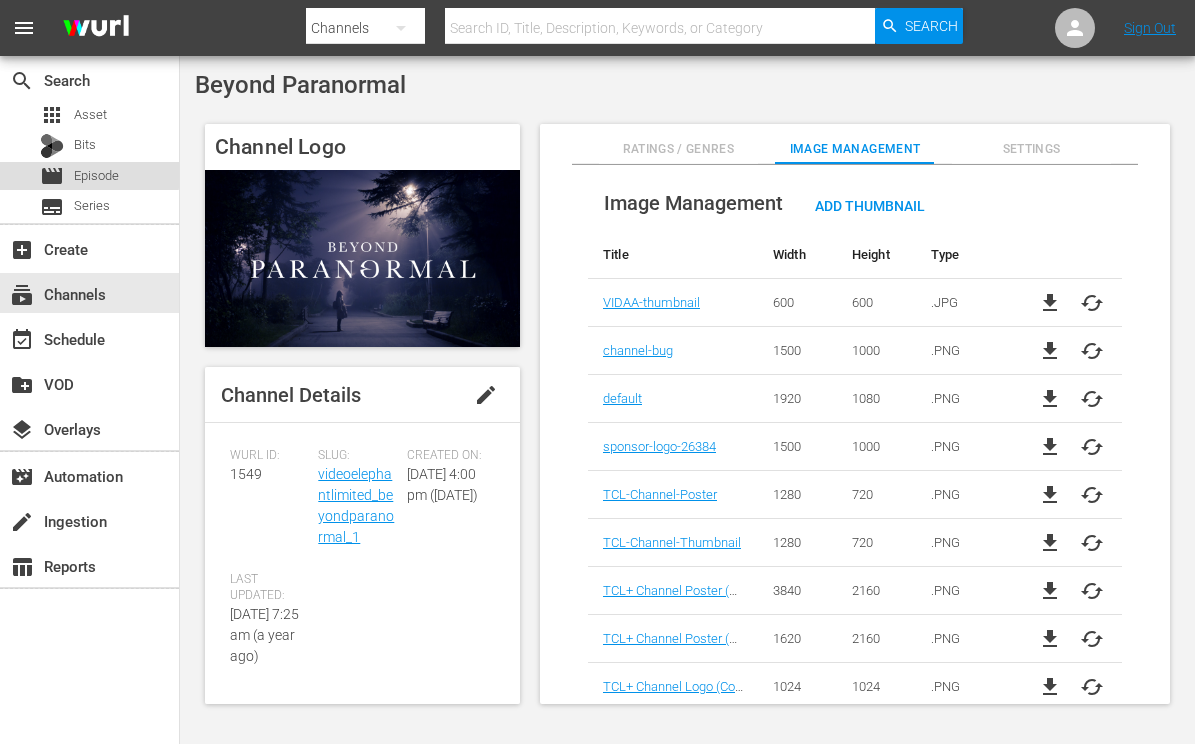 click on "movie Episode" at bounding box center [79, 176] 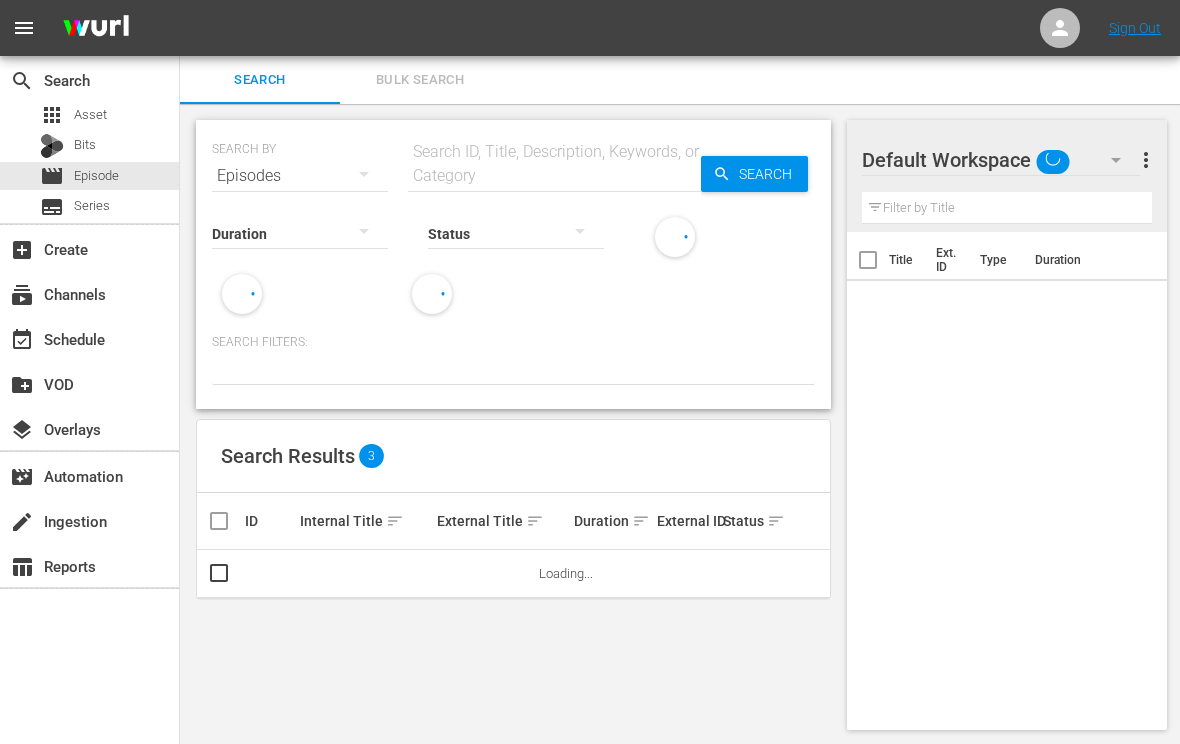 click at bounding box center (554, 176) 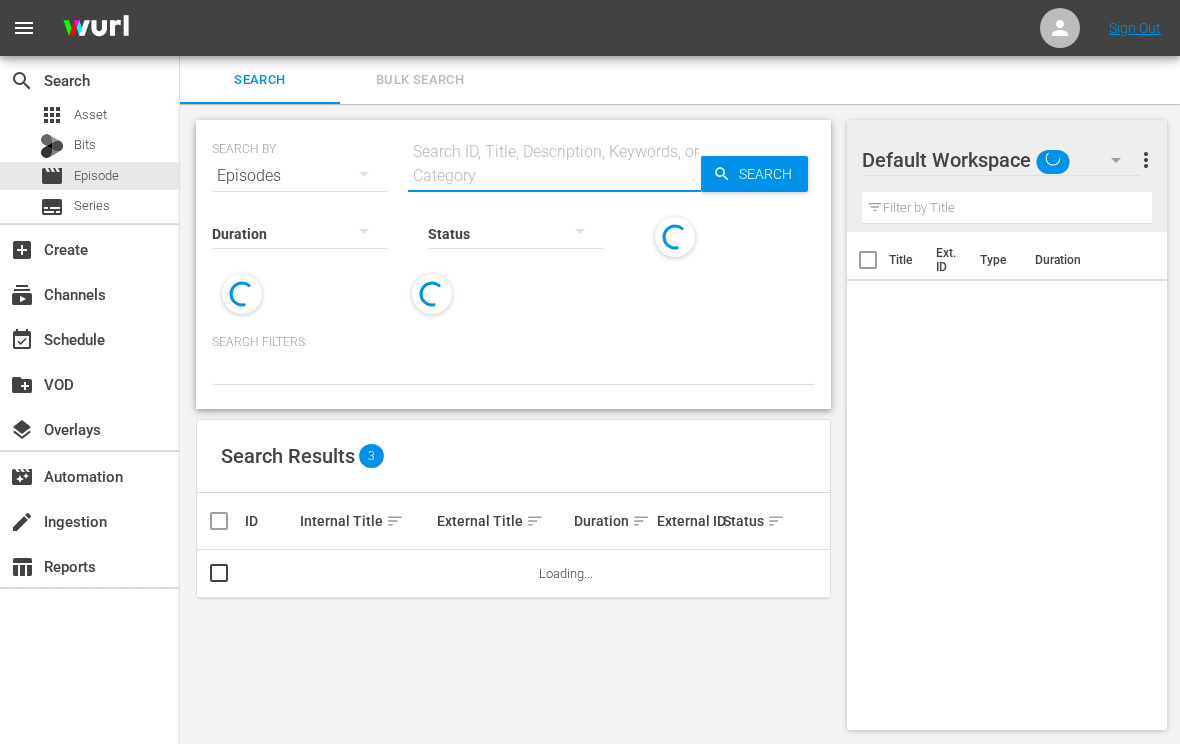 paste on "My Paranormal Experience S01E02" 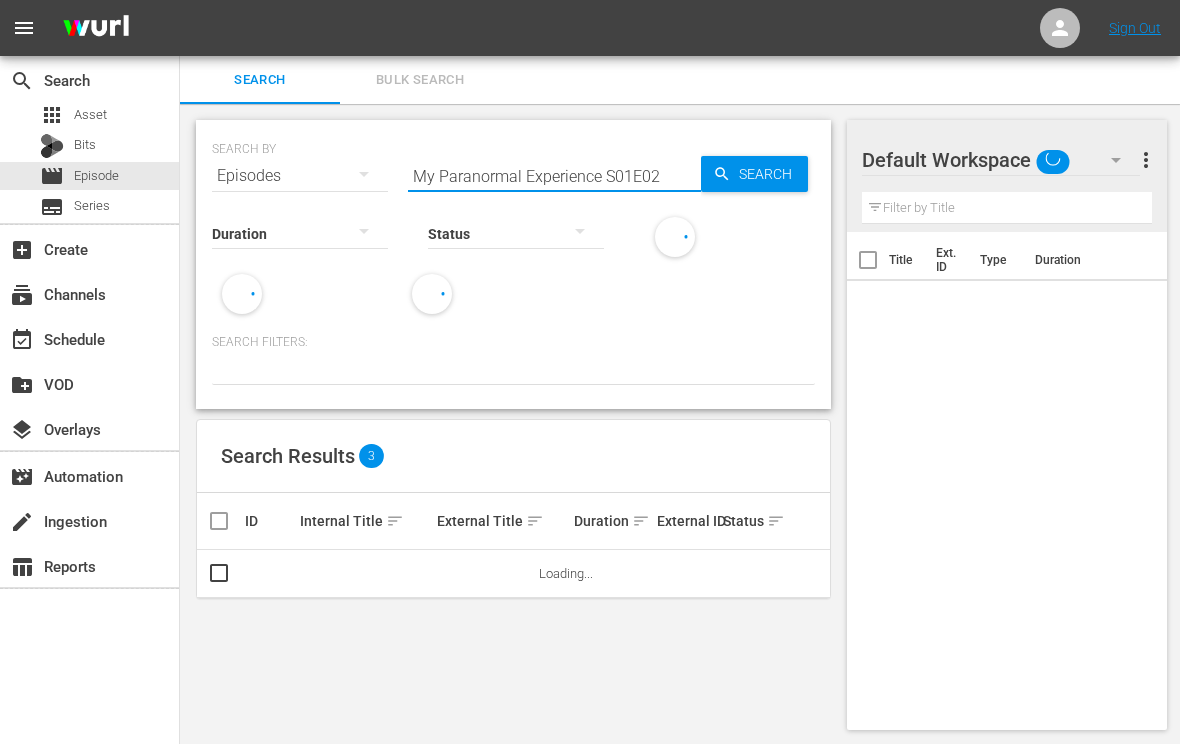 type on "My Paranormal Experience S01E02" 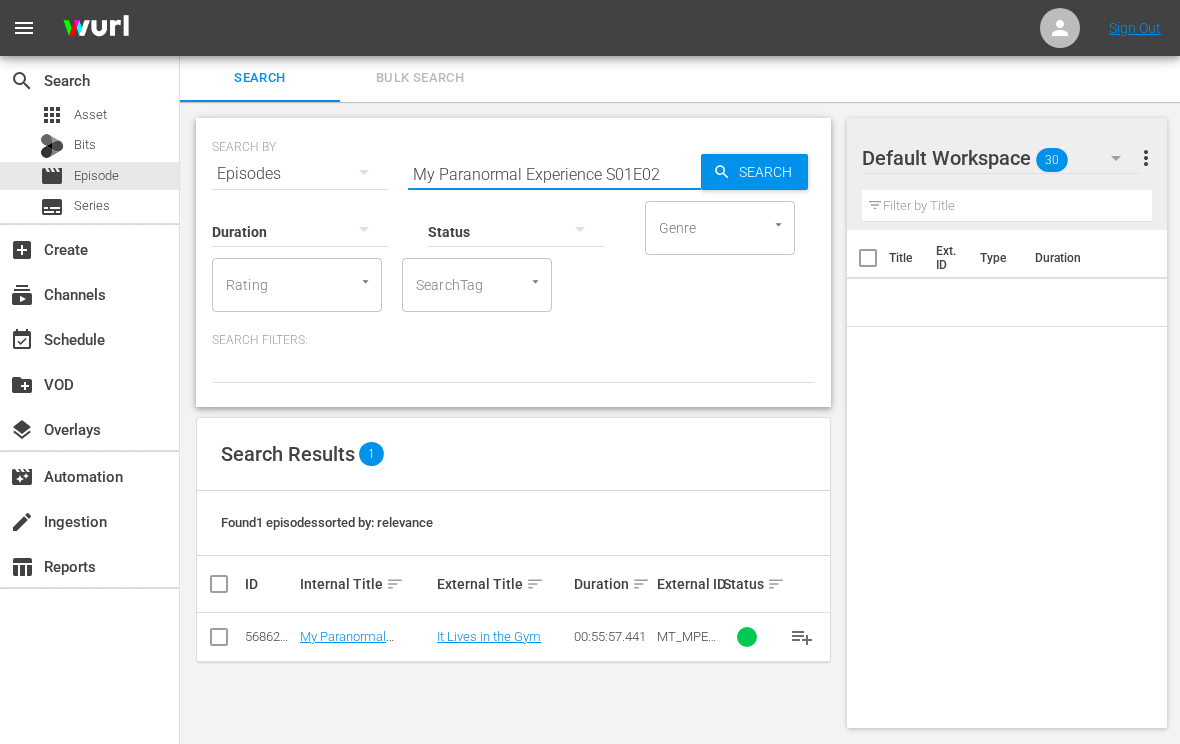 scroll, scrollTop: 2, scrollLeft: 0, axis: vertical 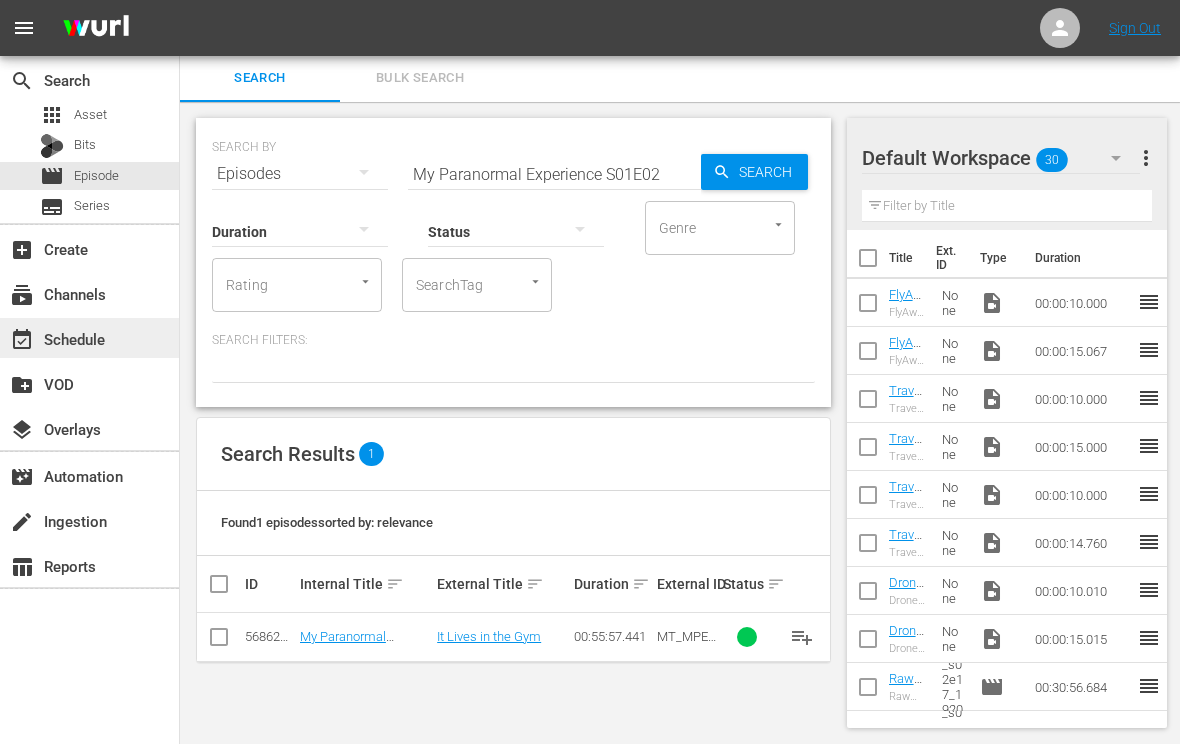 click on "event_available   Schedule" at bounding box center [56, 336] 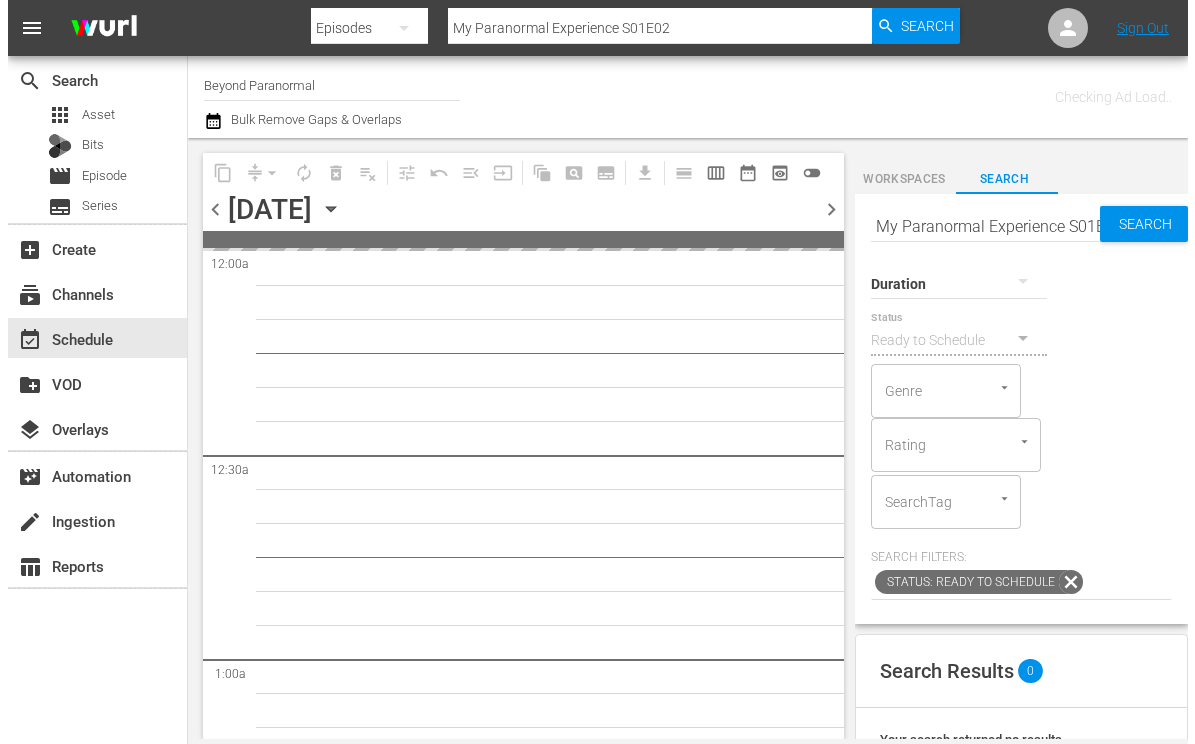 scroll, scrollTop: 0, scrollLeft: 0, axis: both 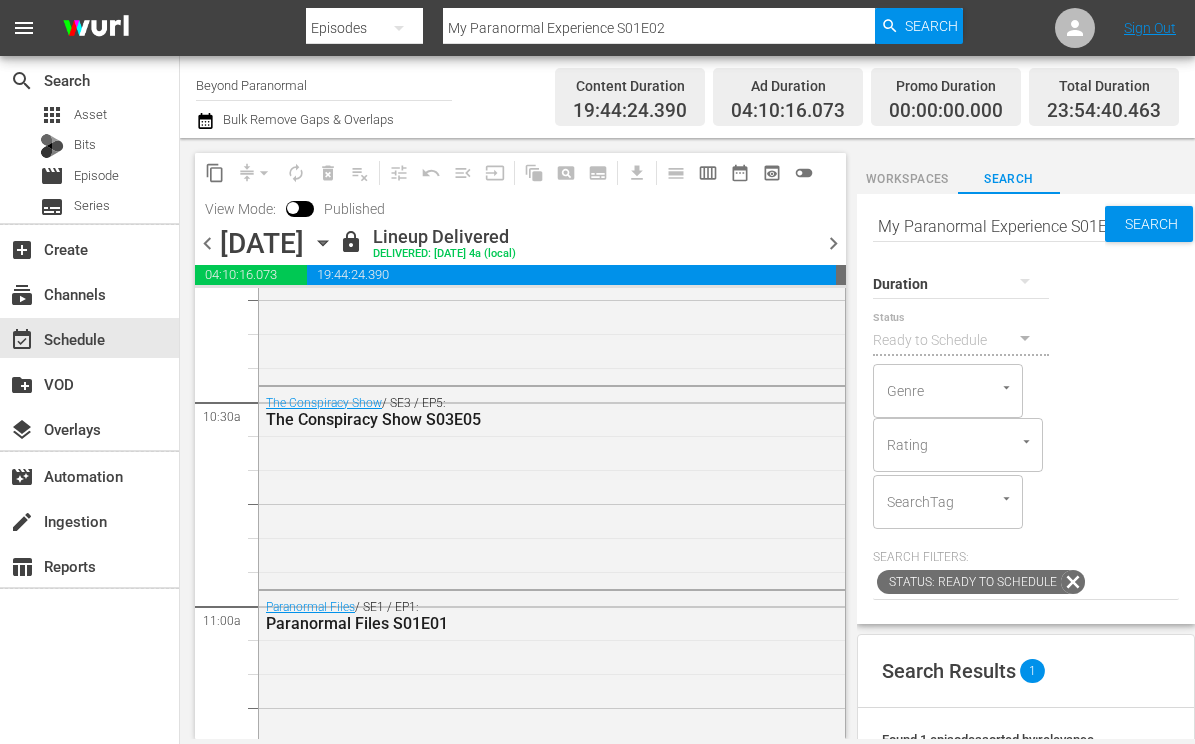 click on "Tuesday, July 29th July 29th" at bounding box center (277, 243) 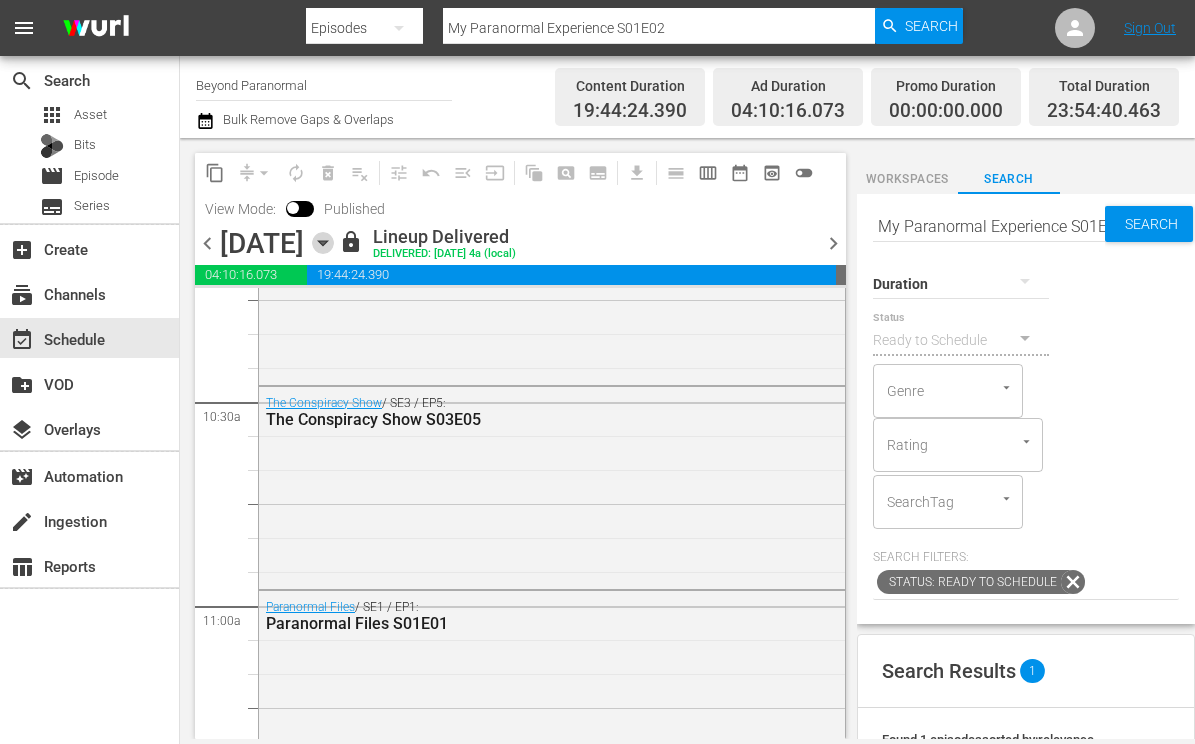click 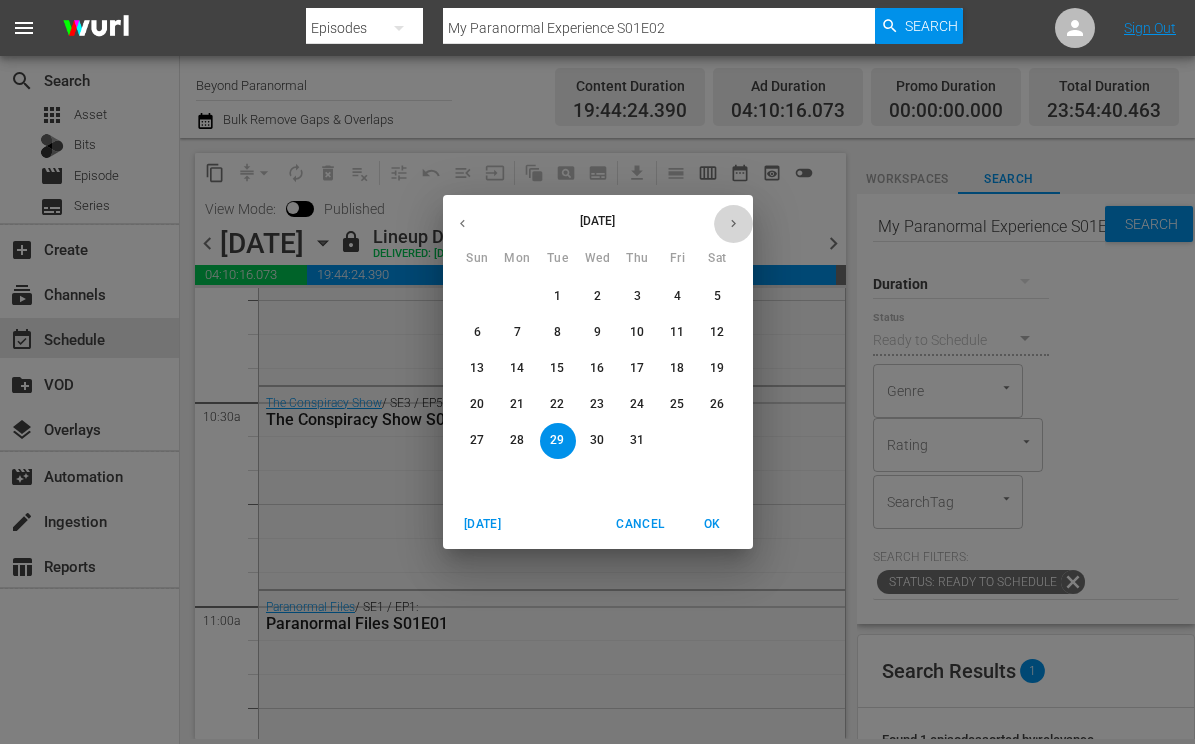 click at bounding box center [733, 223] 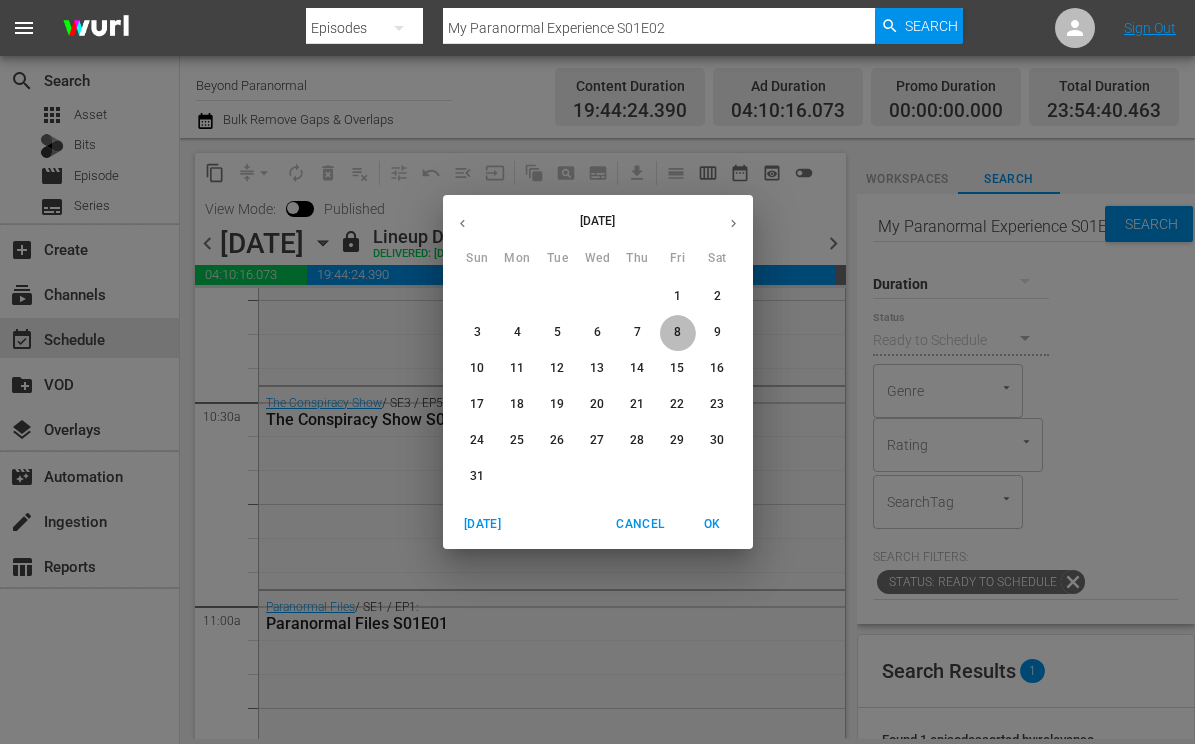 click on "8" at bounding box center (678, 332) 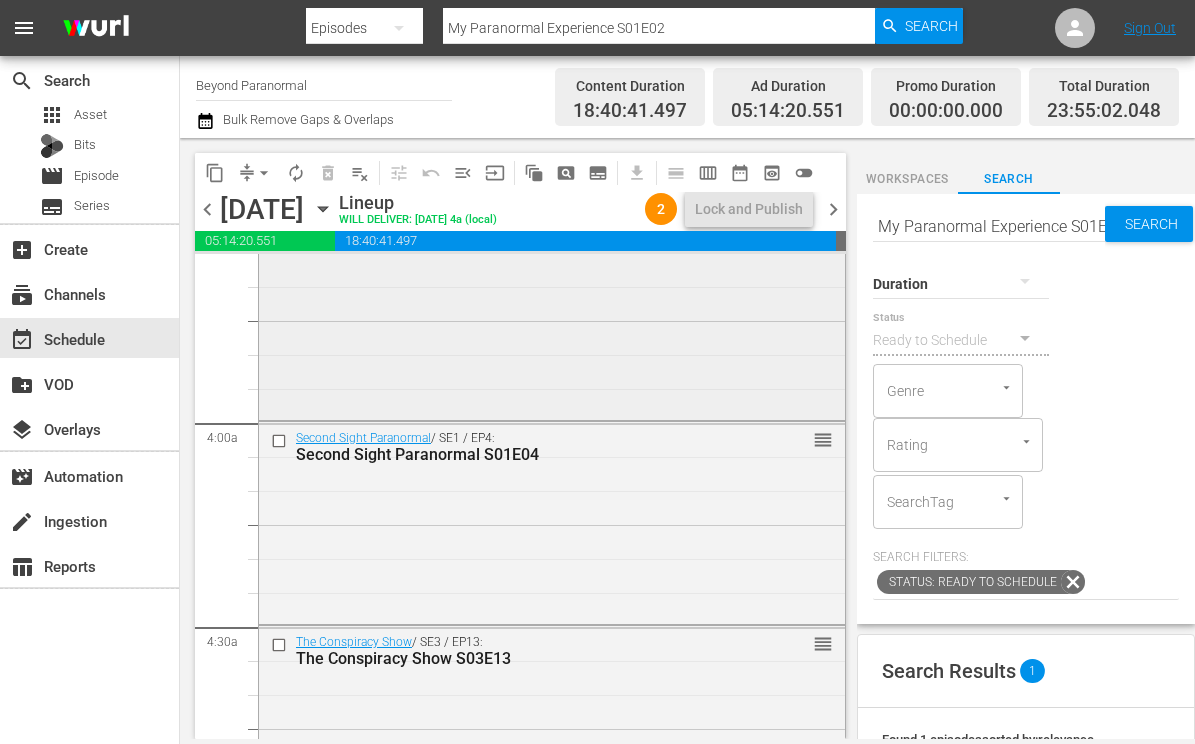 scroll, scrollTop: 1474, scrollLeft: 0, axis: vertical 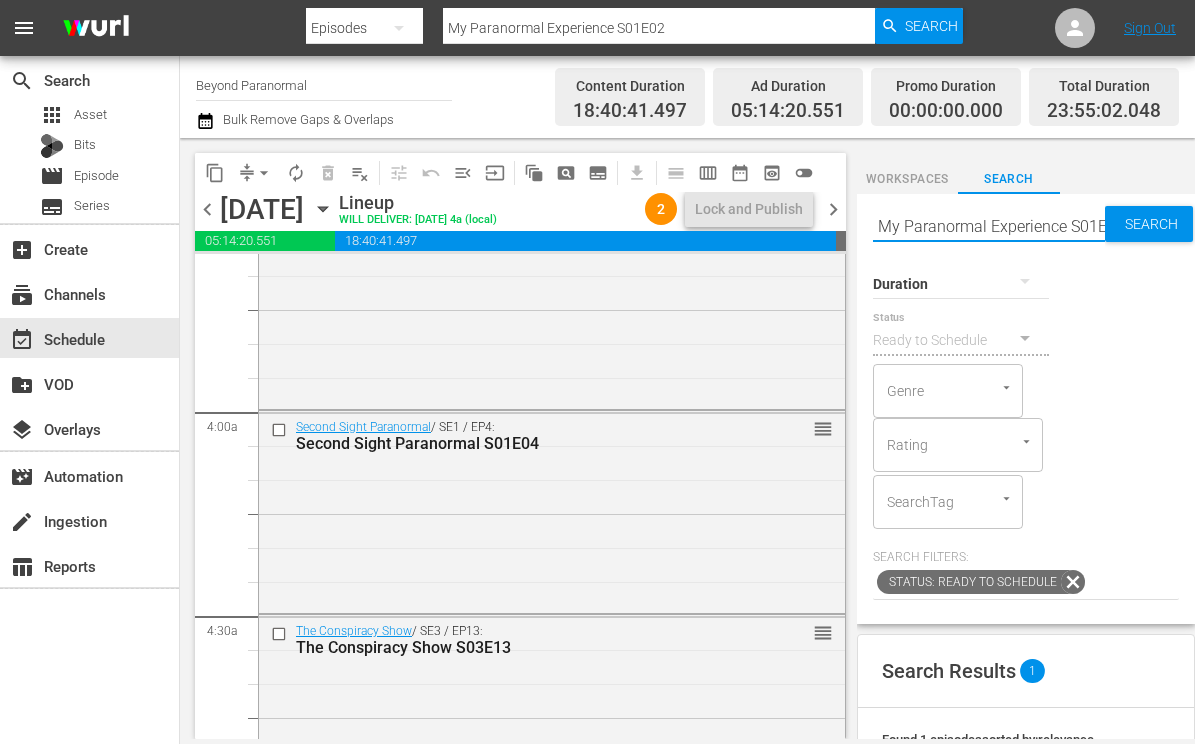 click on "My Paranormal Experience S01E02" at bounding box center (989, 226) 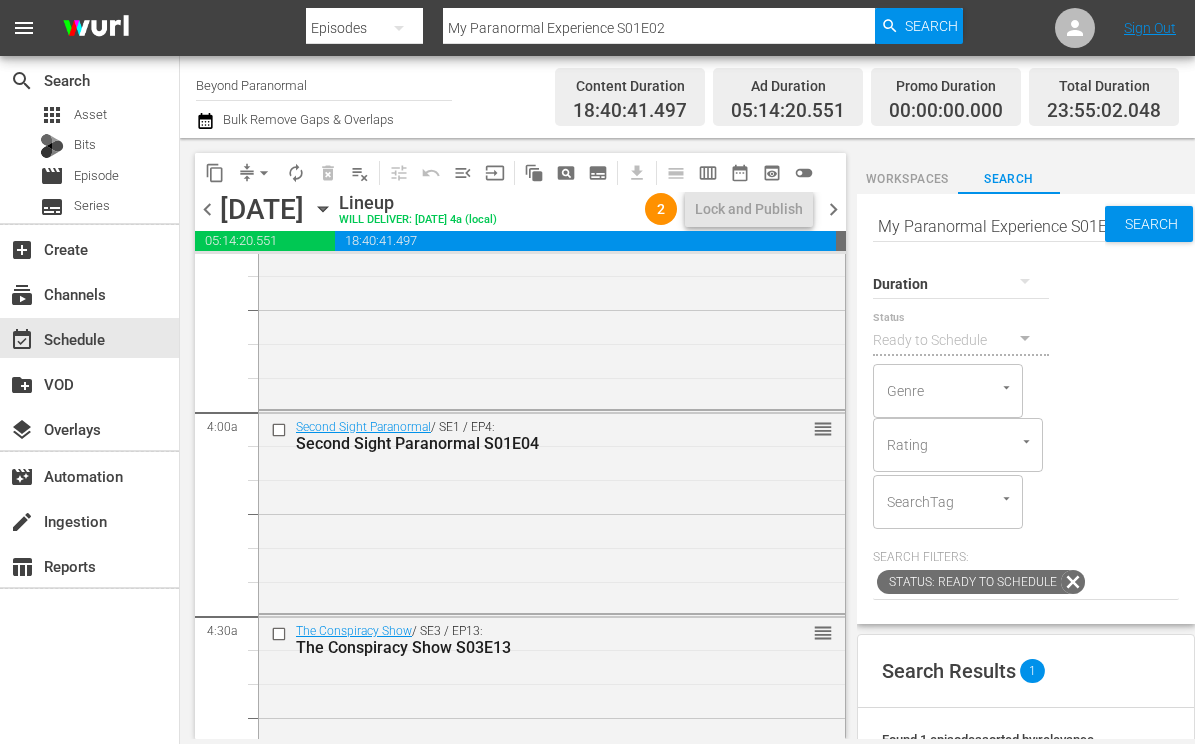 click on "content_copy compress arrow_drop_down autorenew_outlined delete_forever_outlined playlist_remove_outlined tune_outlined undo_outined menu_open input auto_awesome_motion_outlined pageview_outlined subtitles_outlined get_app calendar_view_day_outlined calendar_view_week_outlined date_range_outlined preview_outlined toggle_off chevron_left Friday, August 8th August 8th Lineup WILL DELIVER: 8/7 @ 4a (local) 2 Lock and Publish chevron_right 05:14:20.551 00:00:00.000 18:40:41.497 00:04:57.952 Select Event Murder and Mayhem Delete Event Select Event The Fake Arab Spring Delete Event Select Event Aliens Uncovered: The Thunder God Part 3 Delete Event Select Event Cryptid Wilds S01 E04 Delete Event Select Event Haunted Museum - Part 1 Delete Event Select Event Living Cavemen in Canada: Neanderthals in First Nations Tradition Delete Event Select Event The Experience Begins Delete Event Select Event Murder and Mayhem Delete Event Select Event The Fake Arab Spring Delete Event Select Event Delete Event Select Event   /" at bounding box center (515, 438) 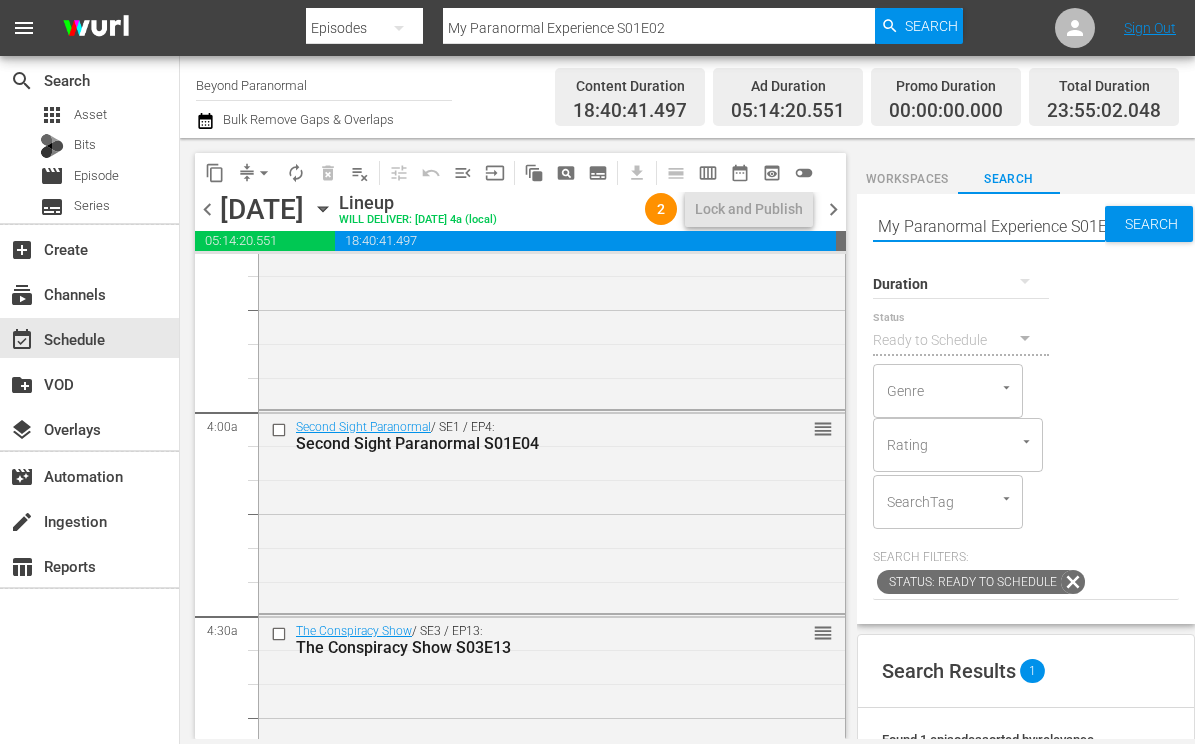 click on "My Paranormal Experience S01E02" at bounding box center [989, 226] 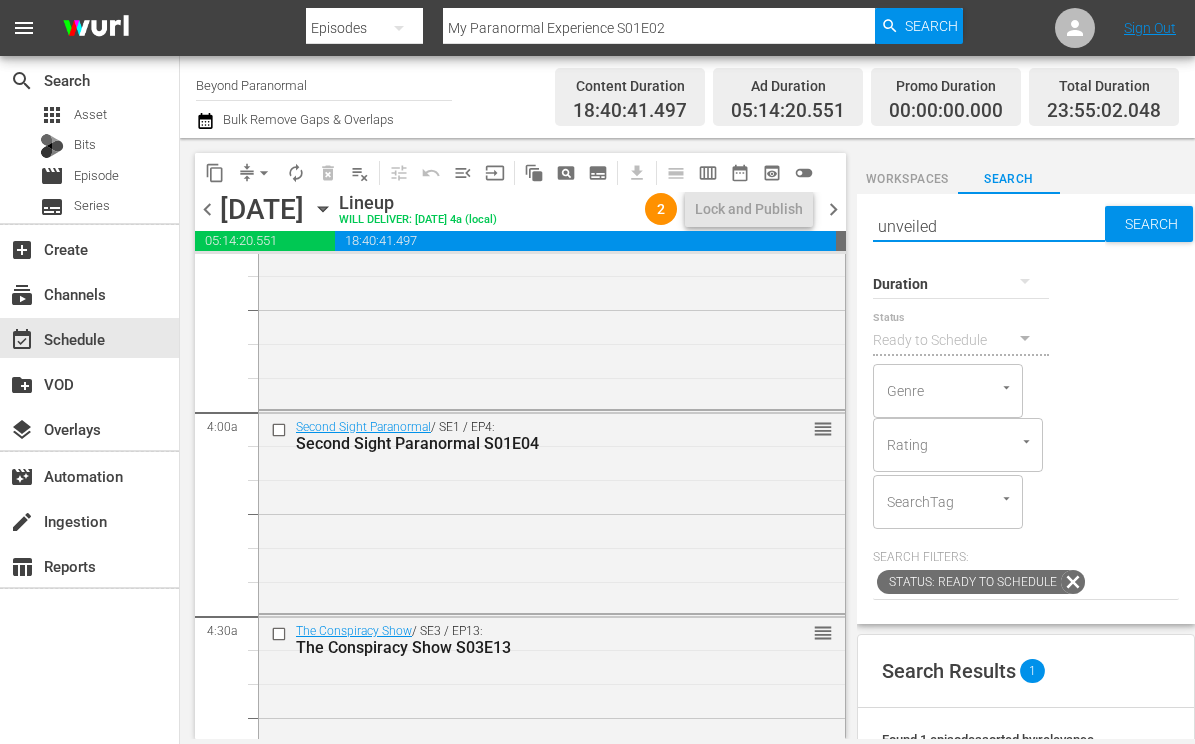 type on "unveiled" 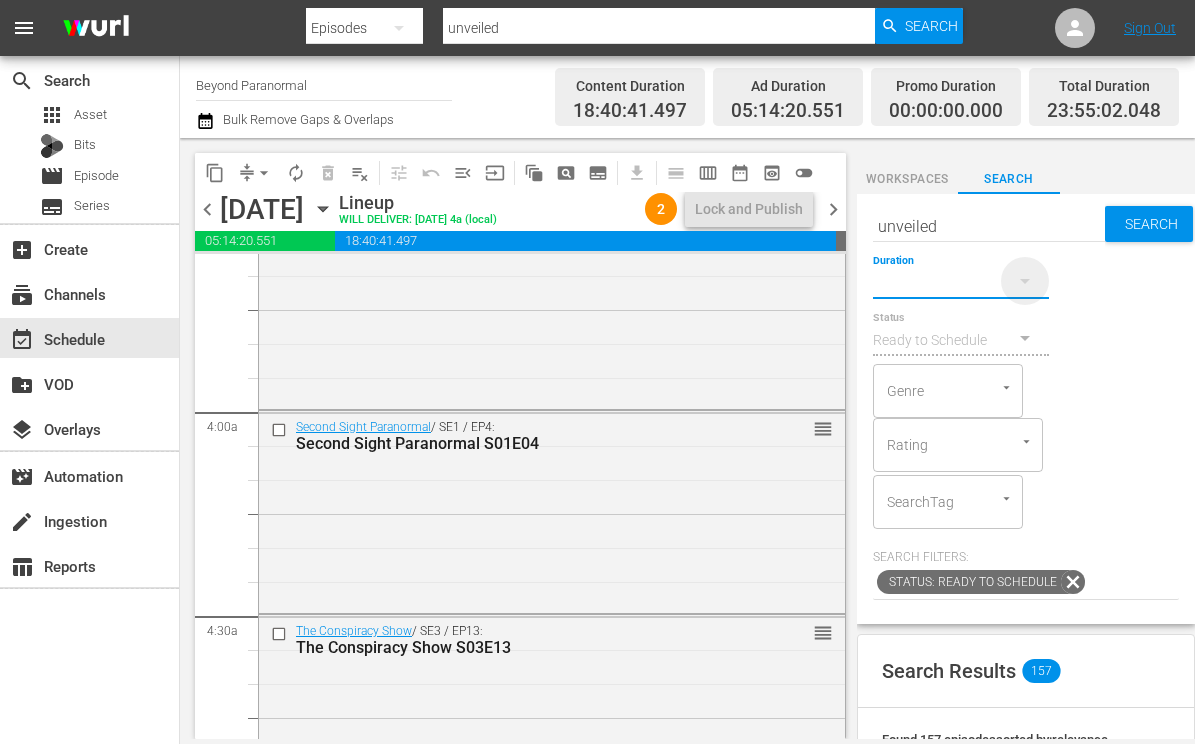 click 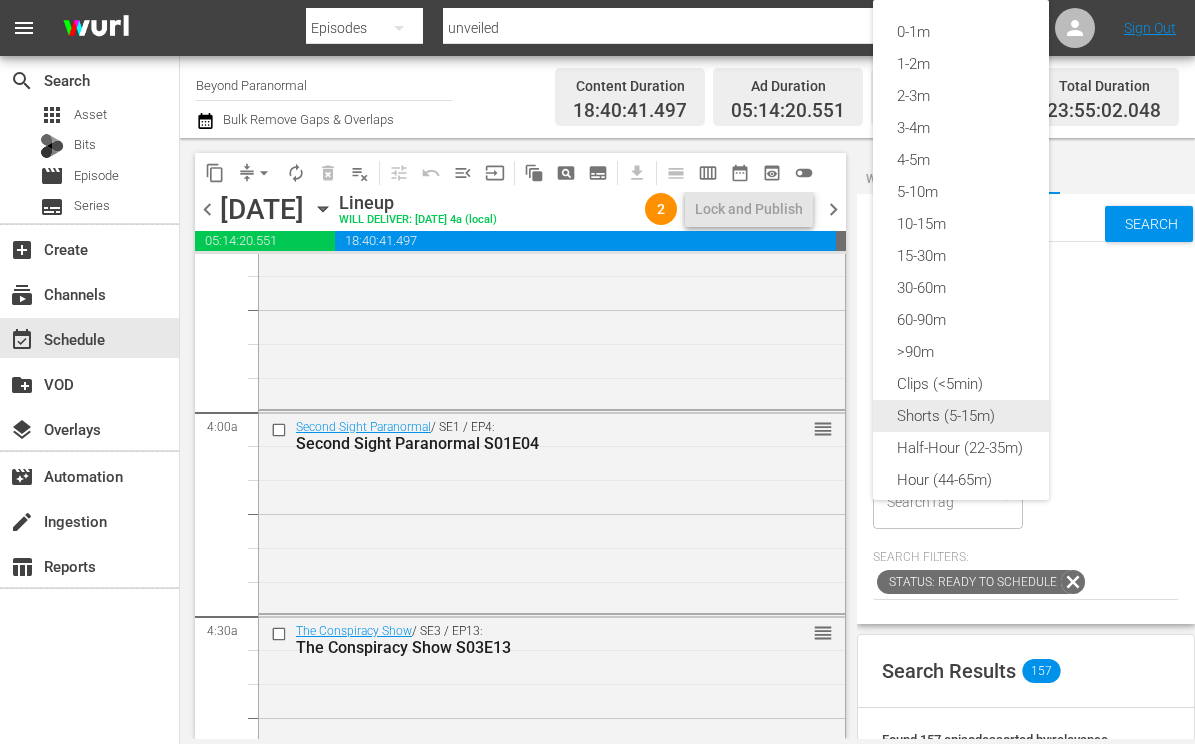 click on "Shorts (5-15m)" at bounding box center [961, 416] 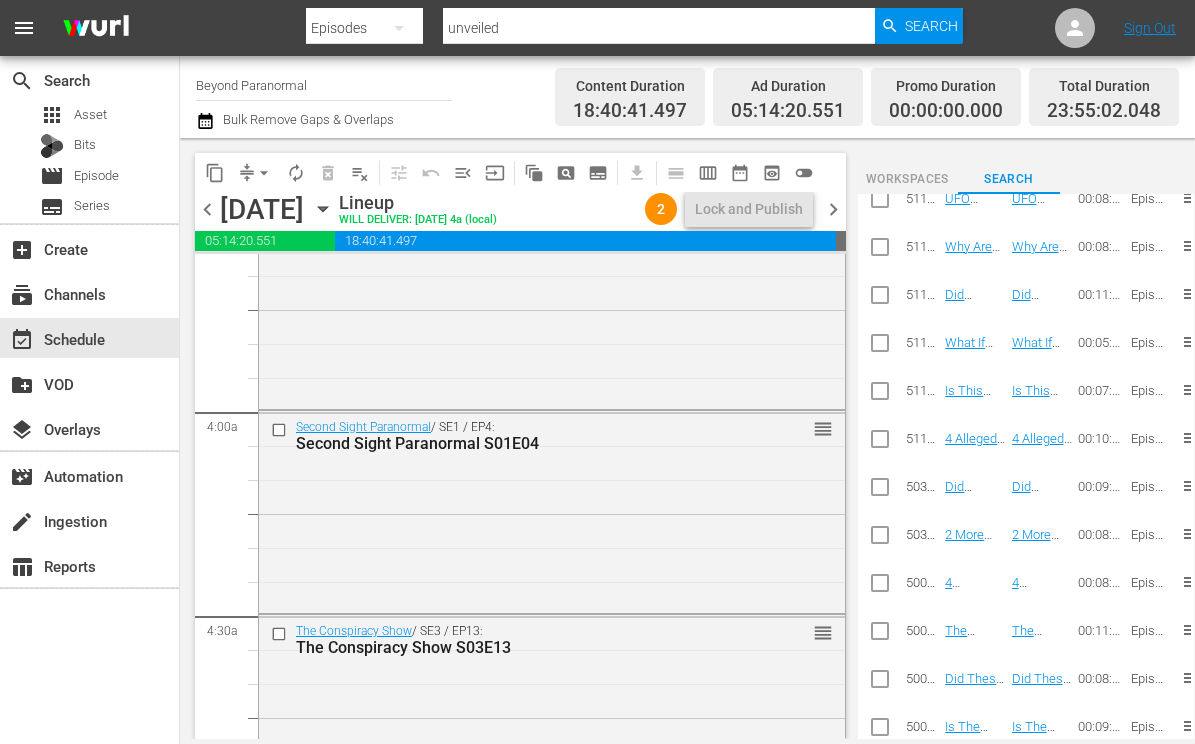scroll, scrollTop: 1693, scrollLeft: 0, axis: vertical 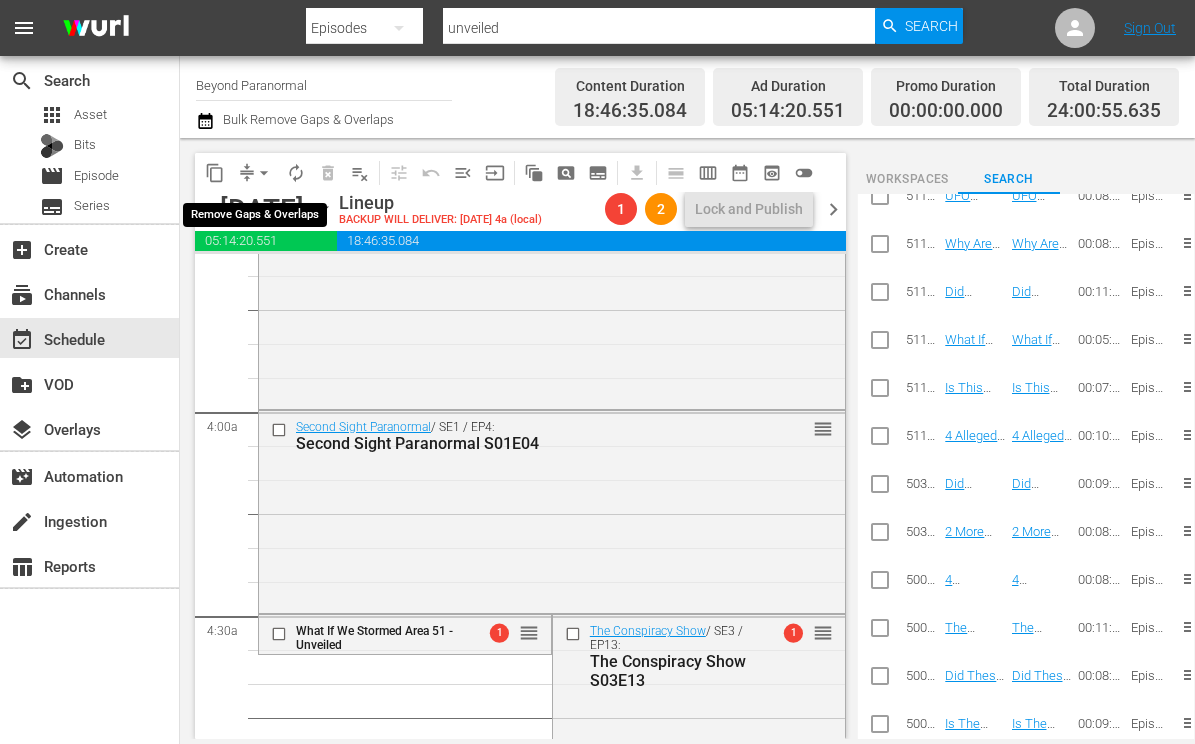 click on "arrow_drop_down" at bounding box center [264, 173] 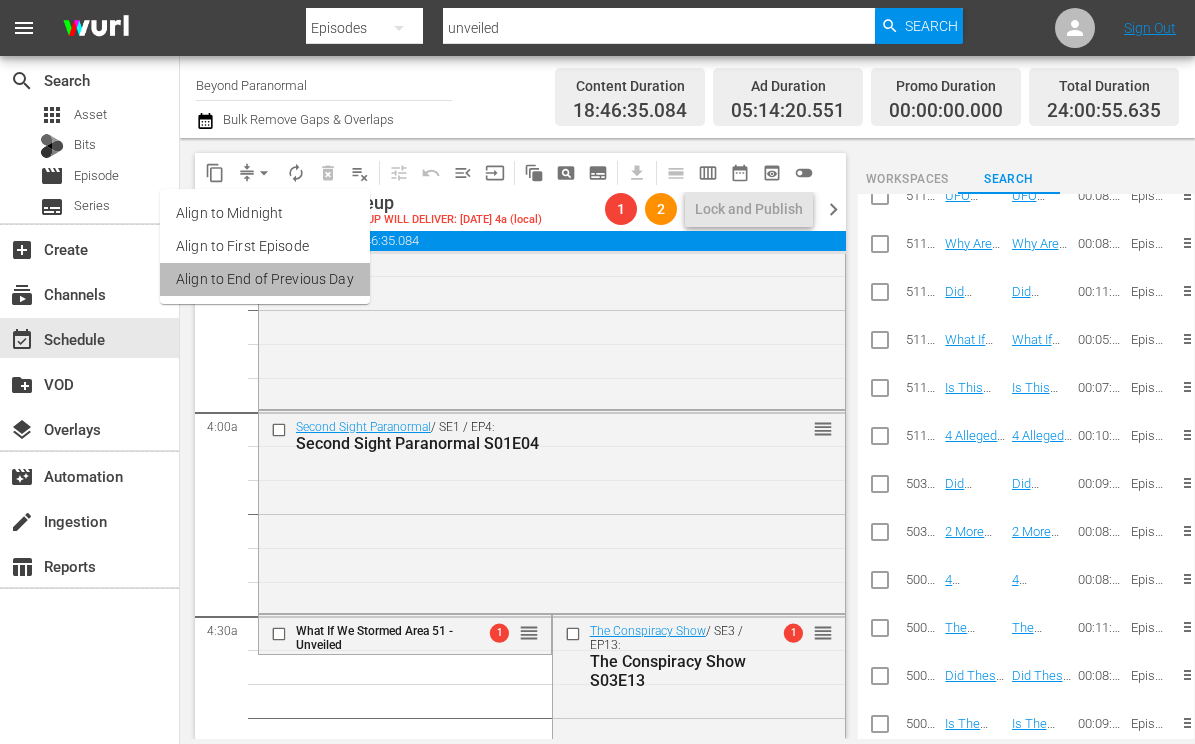 click on "Align to End of Previous Day" at bounding box center [265, 279] 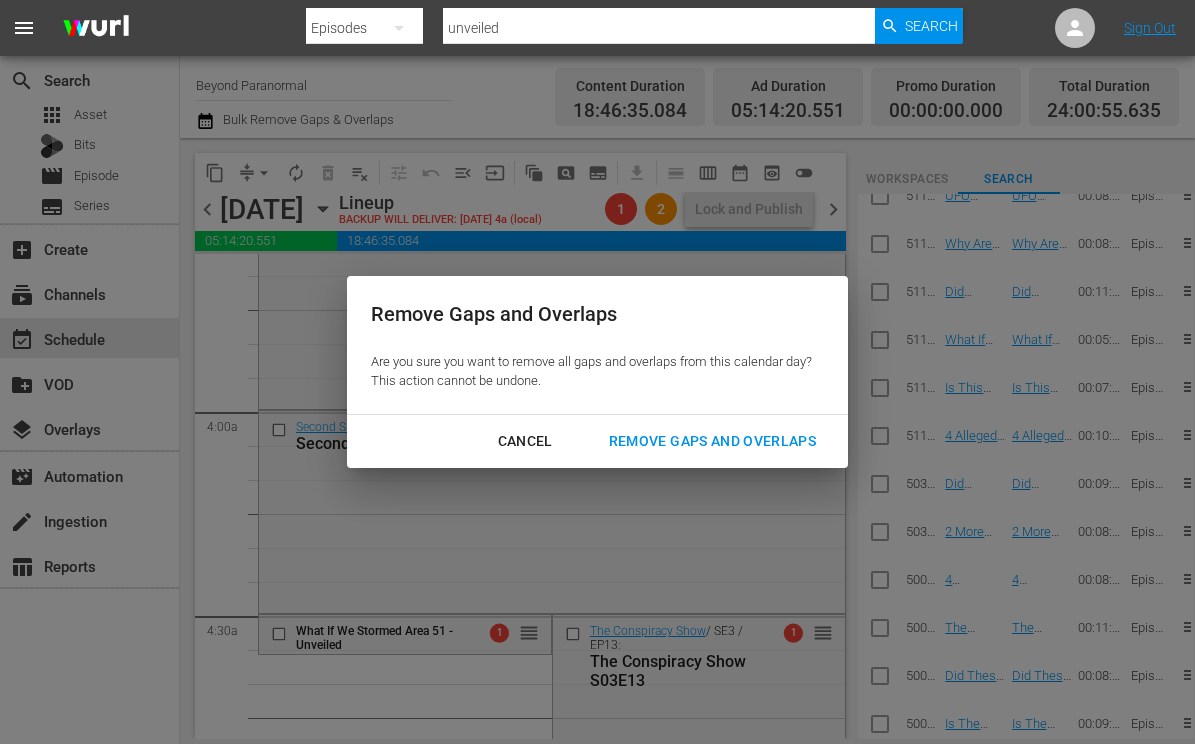 click on "Remove Gaps and Overlaps" at bounding box center (712, 441) 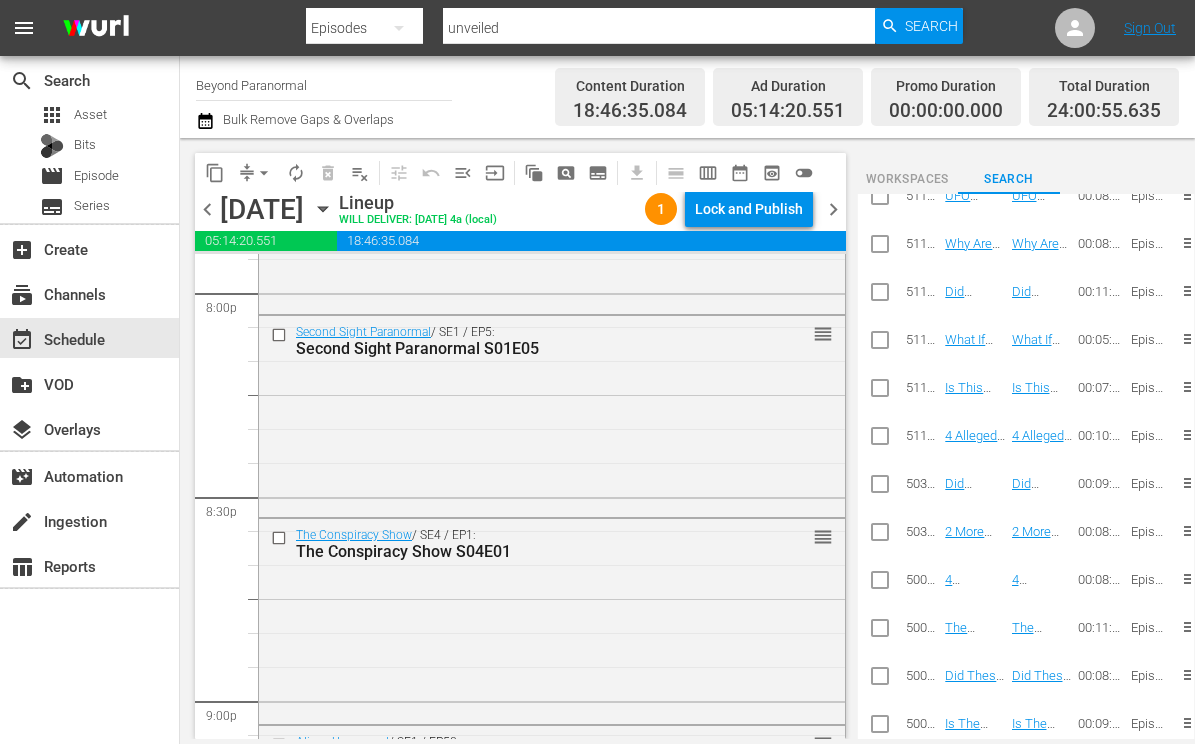 scroll, scrollTop: 7933, scrollLeft: 0, axis: vertical 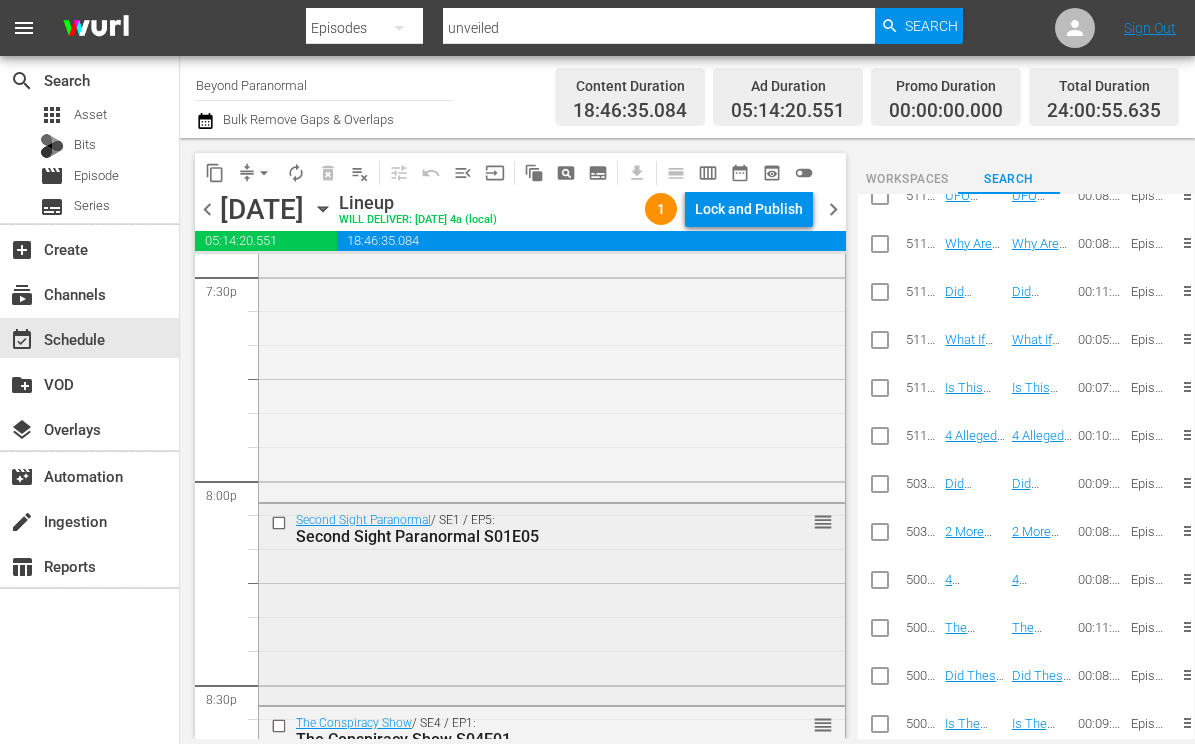 click at bounding box center [281, 522] 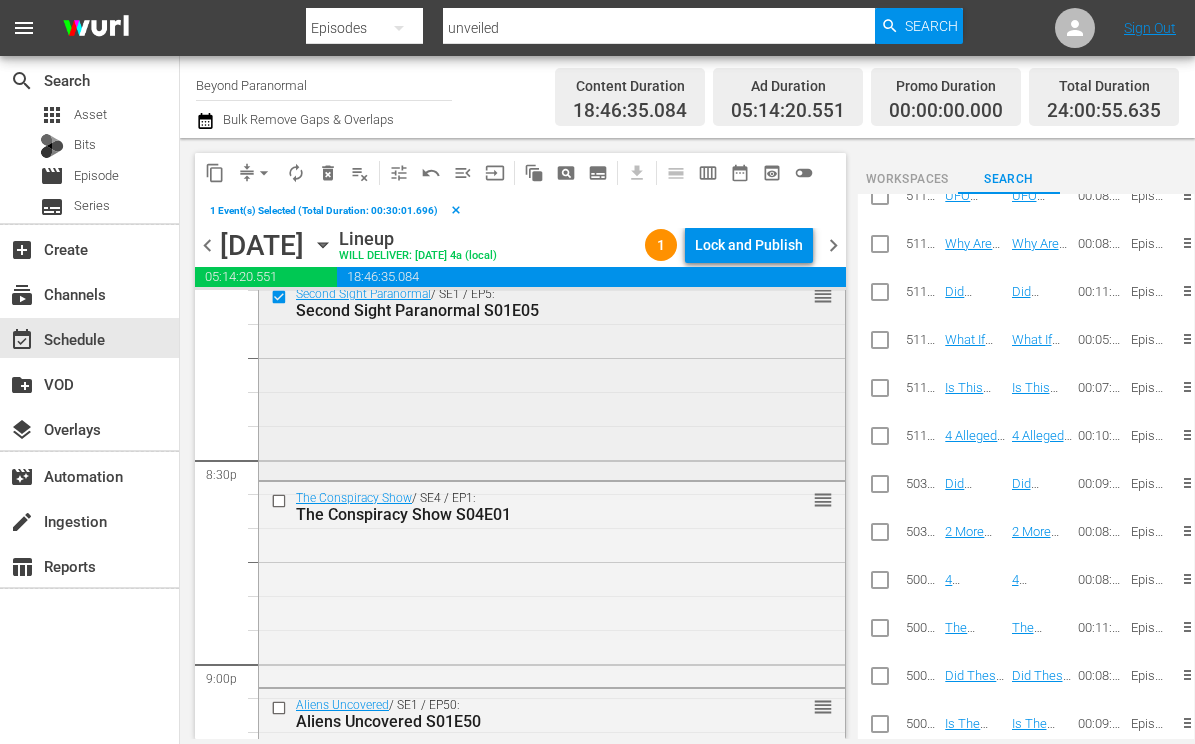 scroll, scrollTop: 8199, scrollLeft: 0, axis: vertical 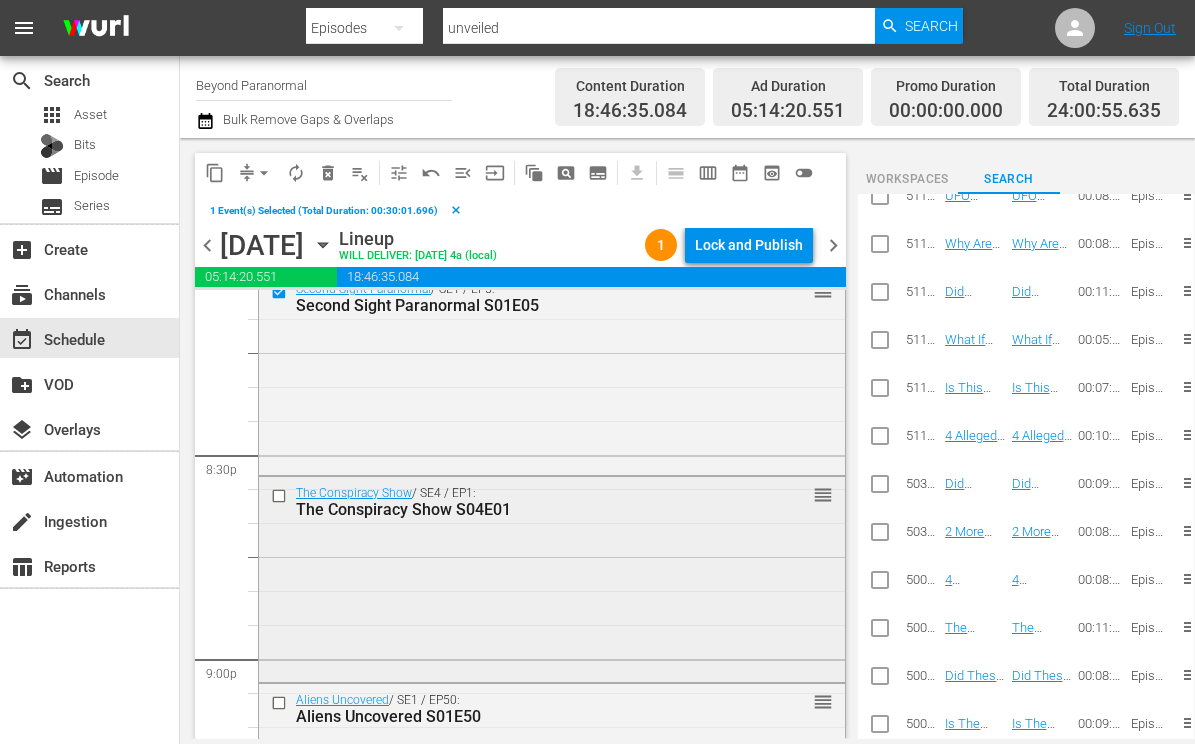 click at bounding box center (281, 496) 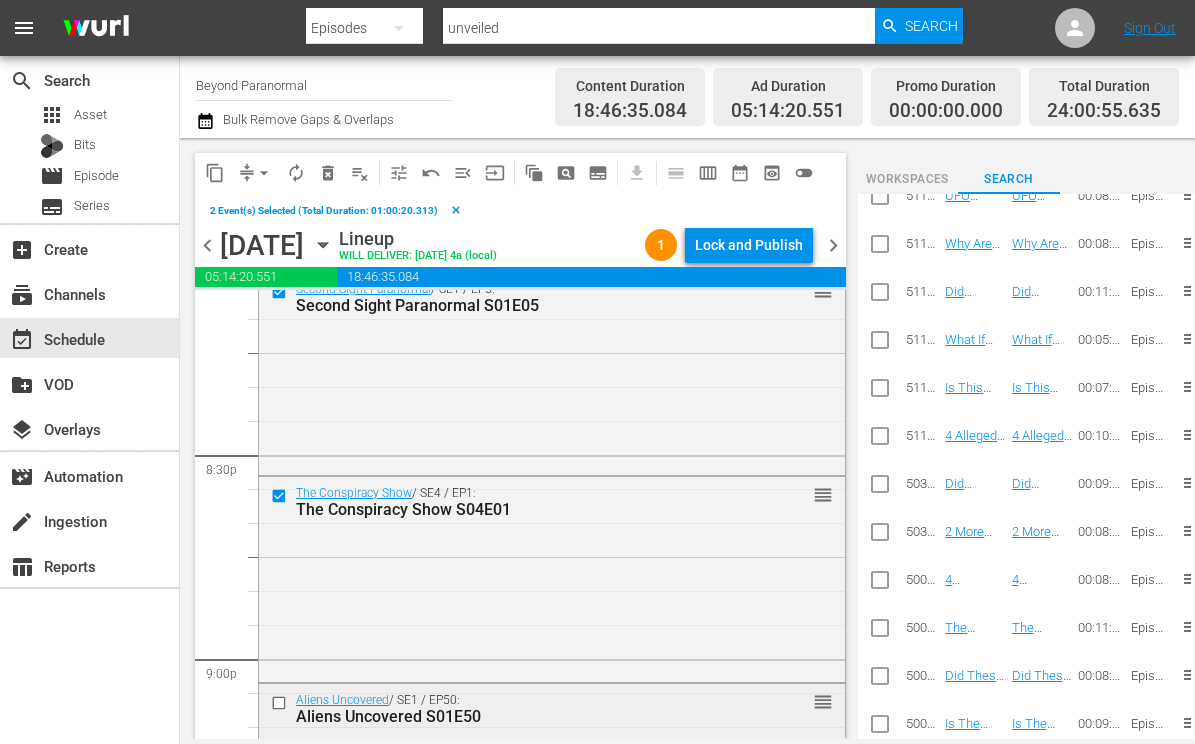 click at bounding box center [281, 702] 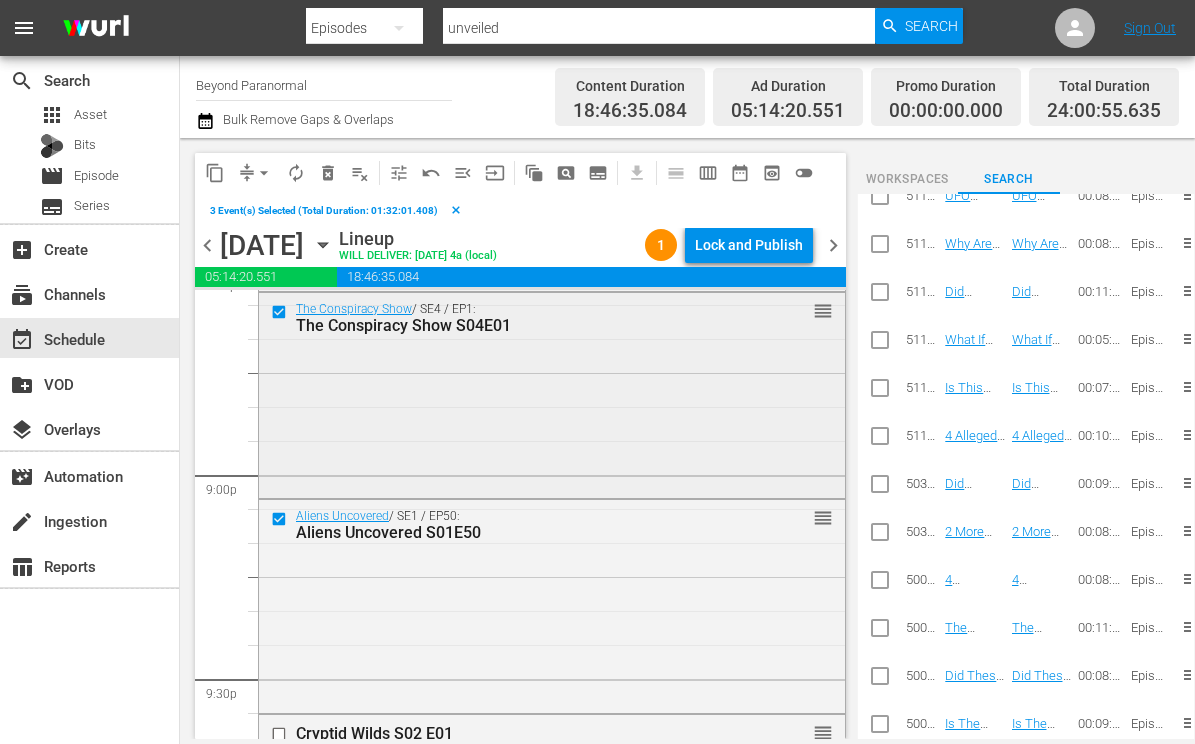 scroll, scrollTop: 8480, scrollLeft: 0, axis: vertical 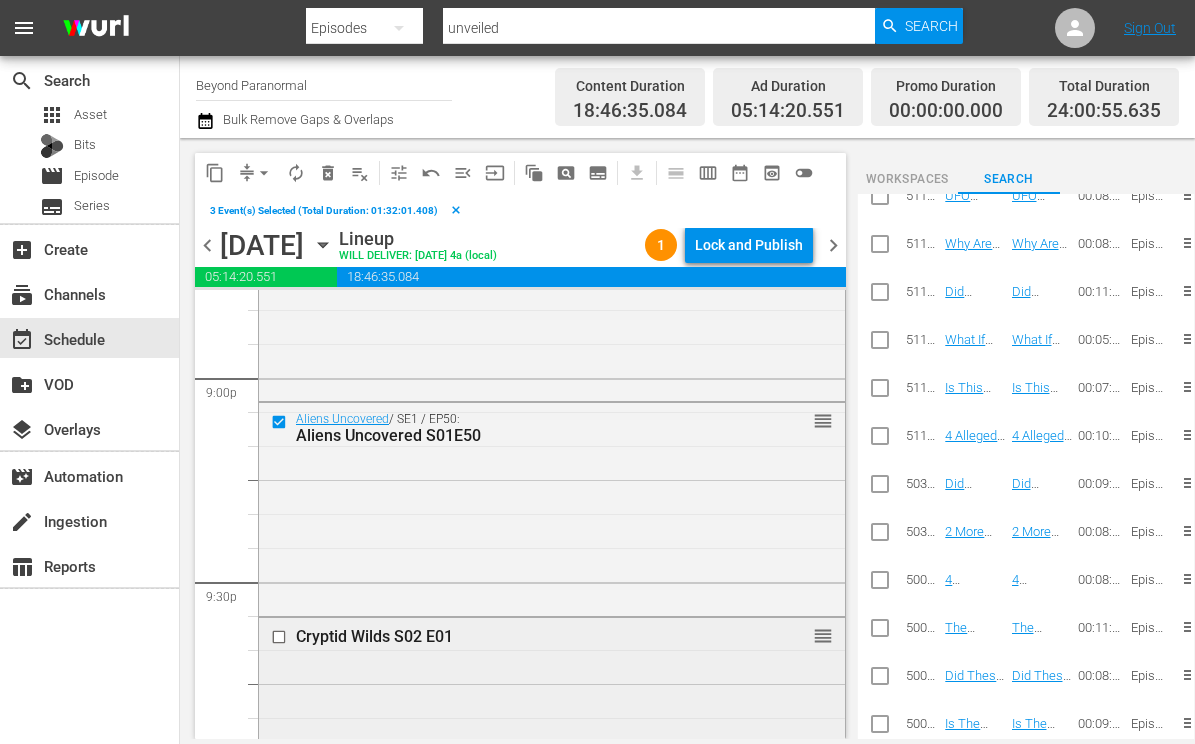 click at bounding box center (281, 637) 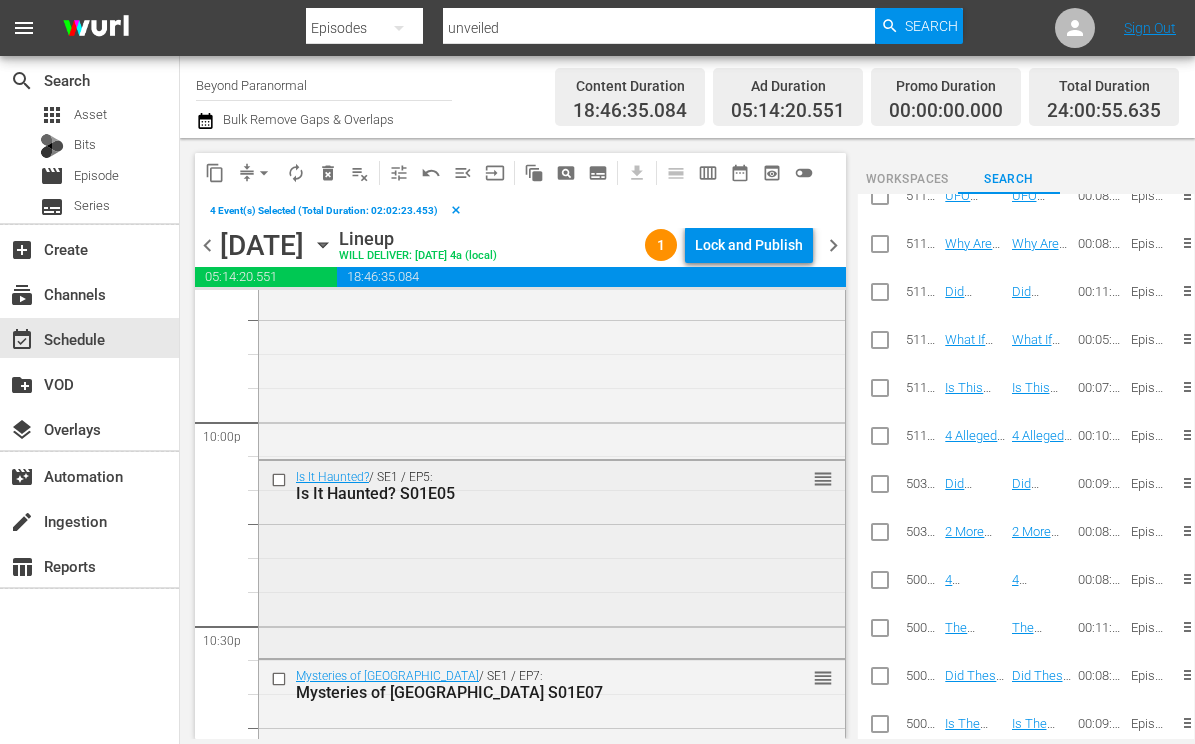 scroll, scrollTop: 8824, scrollLeft: 0, axis: vertical 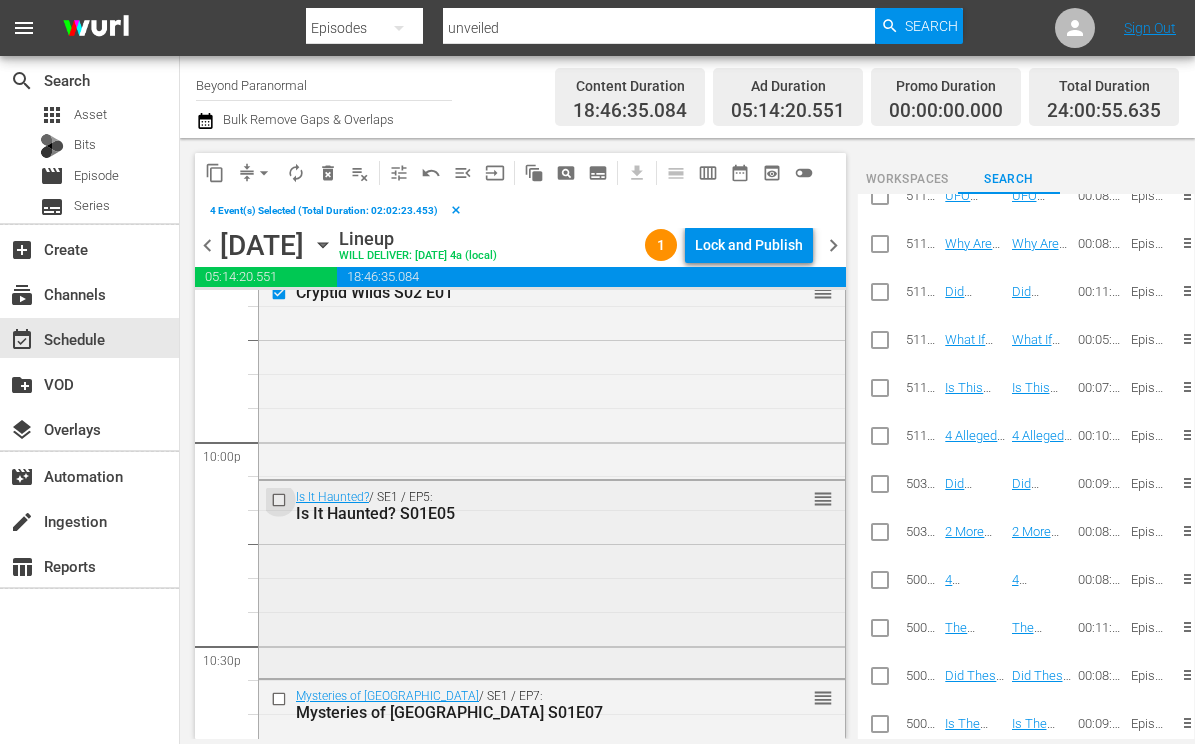 click at bounding box center [281, 499] 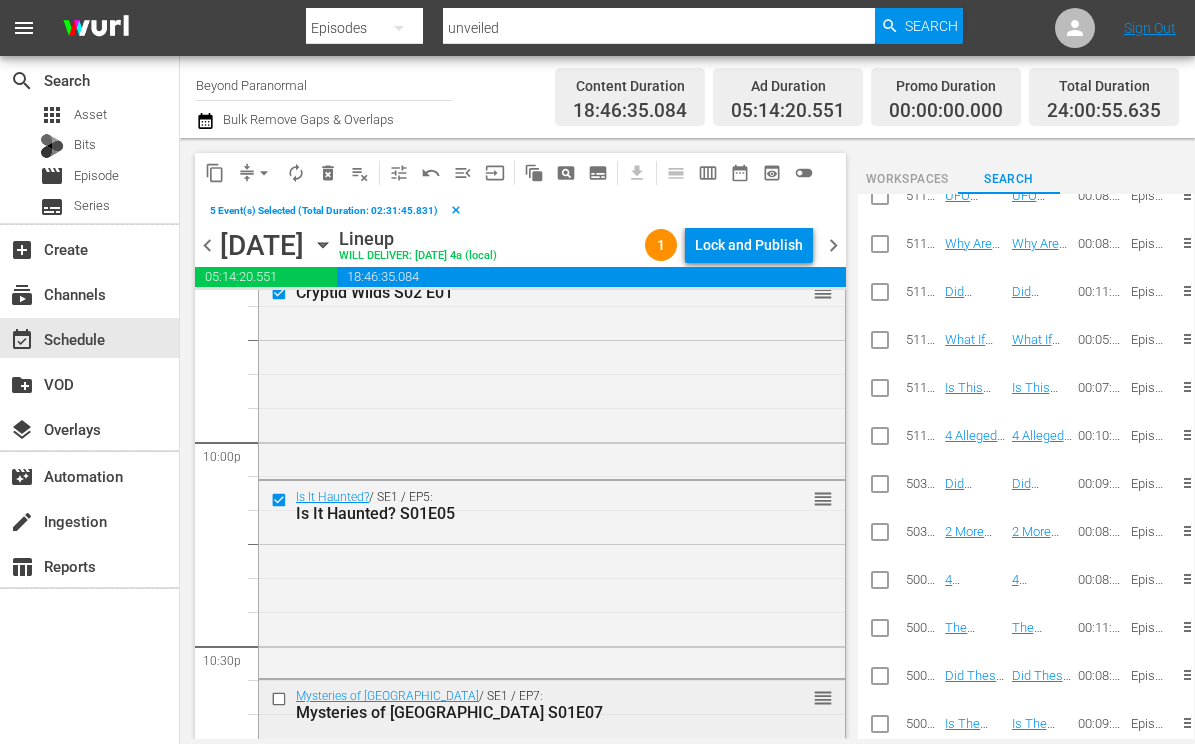 click at bounding box center [281, 699] 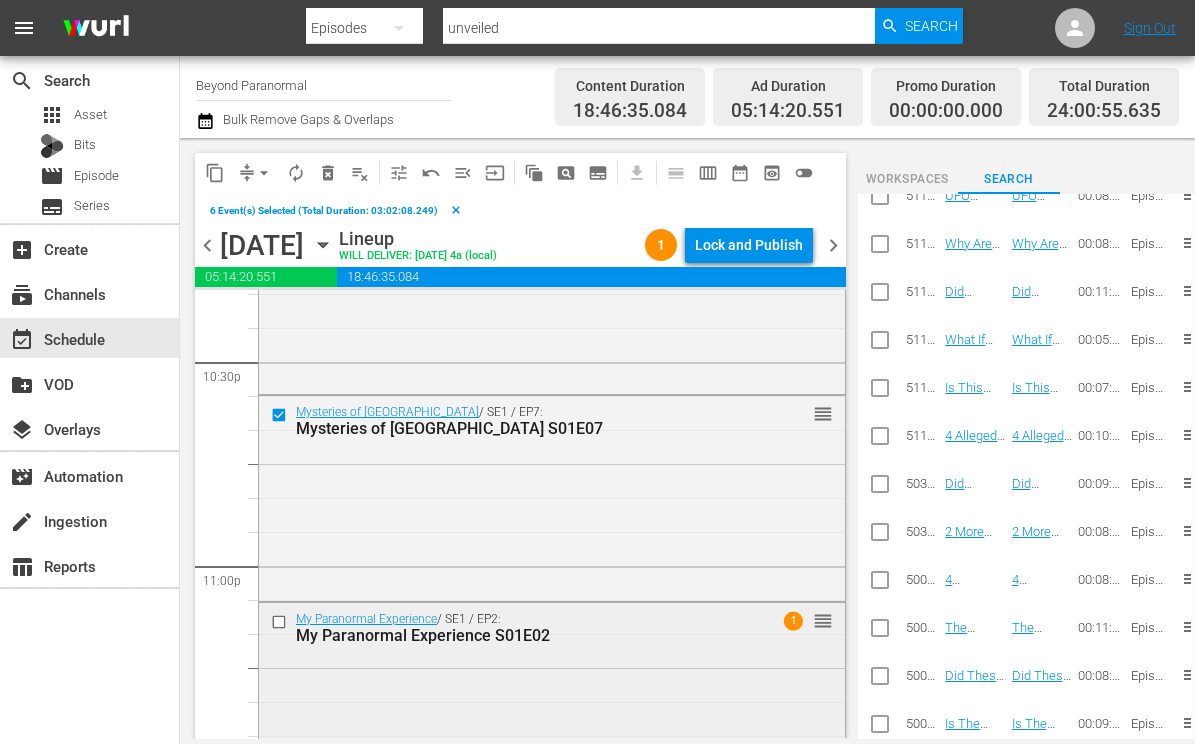 scroll, scrollTop: 9119, scrollLeft: 0, axis: vertical 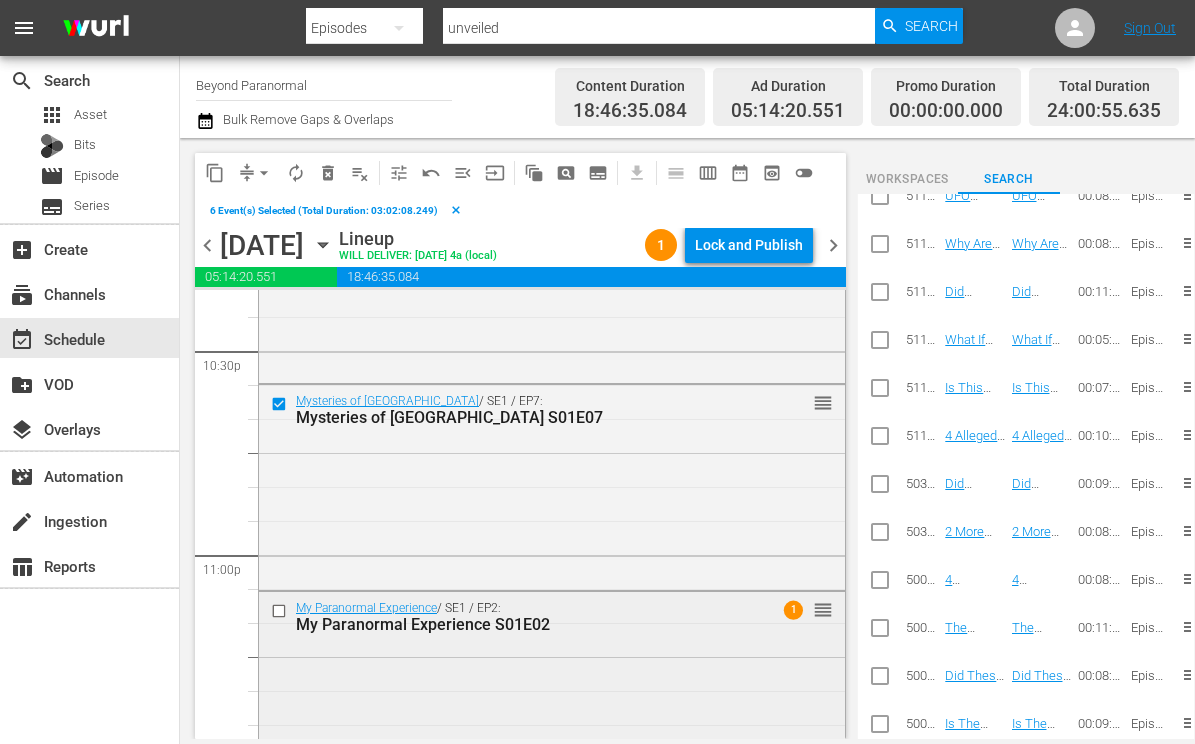 click at bounding box center (281, 611) 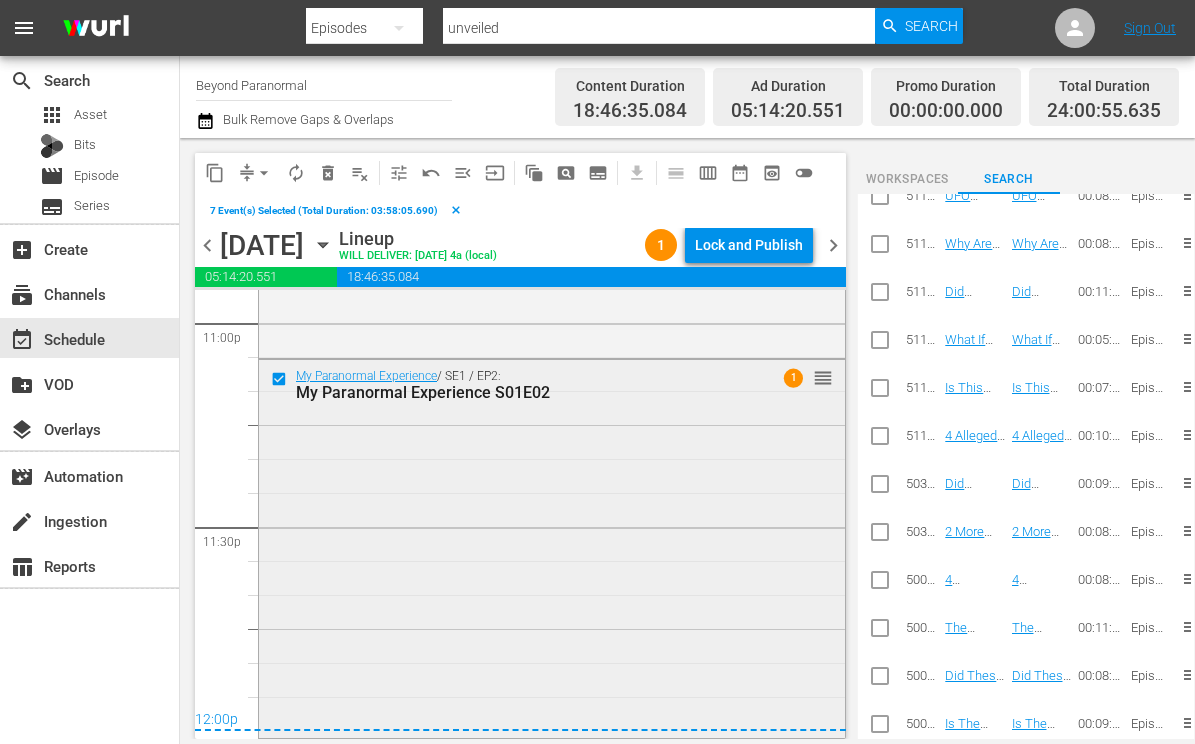 scroll, scrollTop: 9351, scrollLeft: 0, axis: vertical 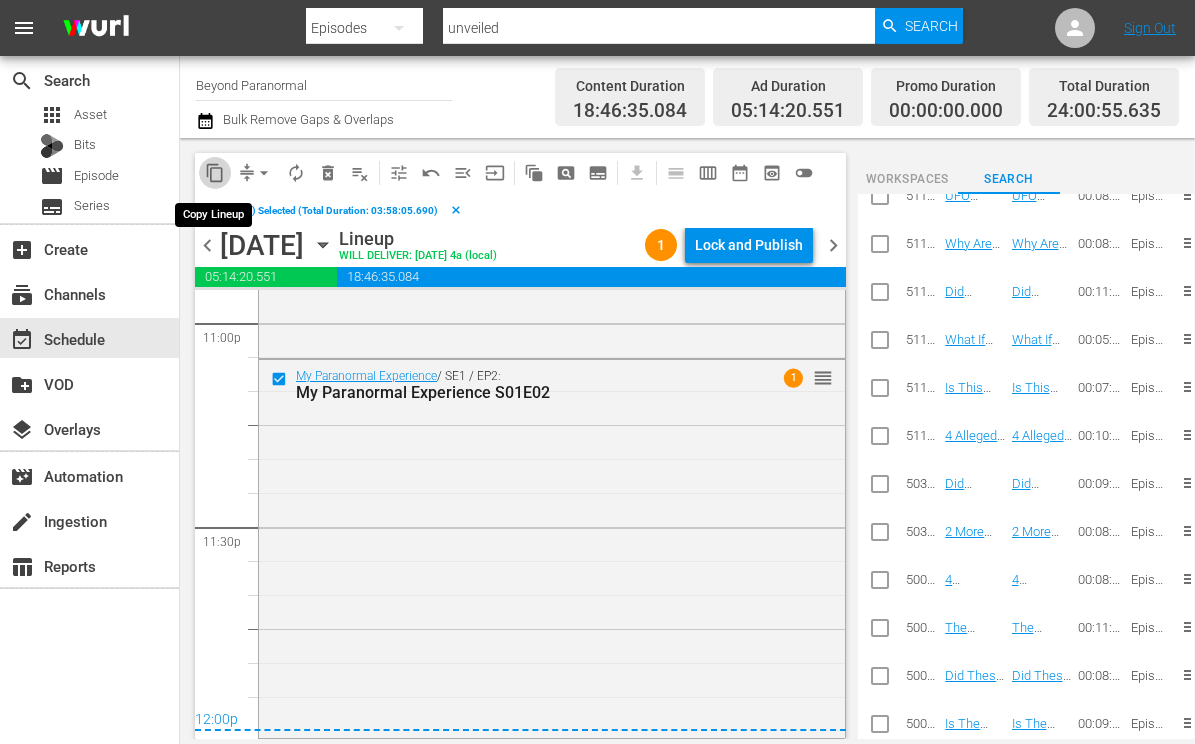 click on "content_copy" at bounding box center [215, 173] 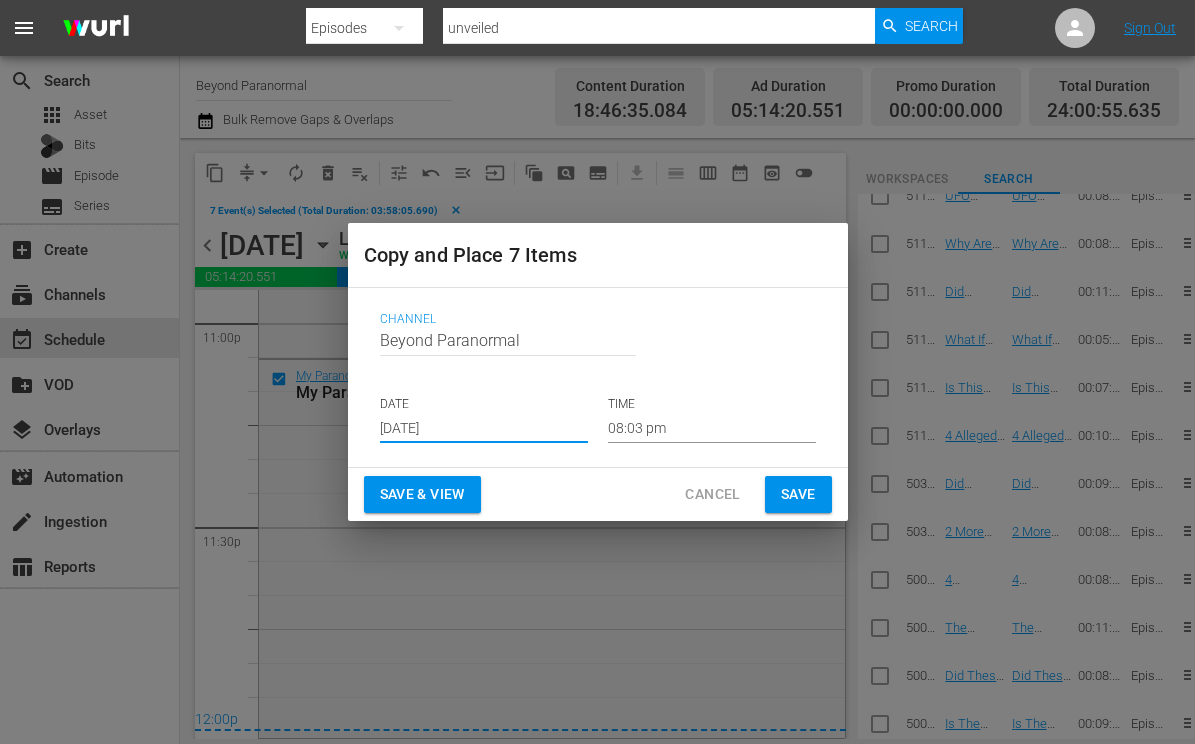 click on "[DATE]" at bounding box center [484, 428] 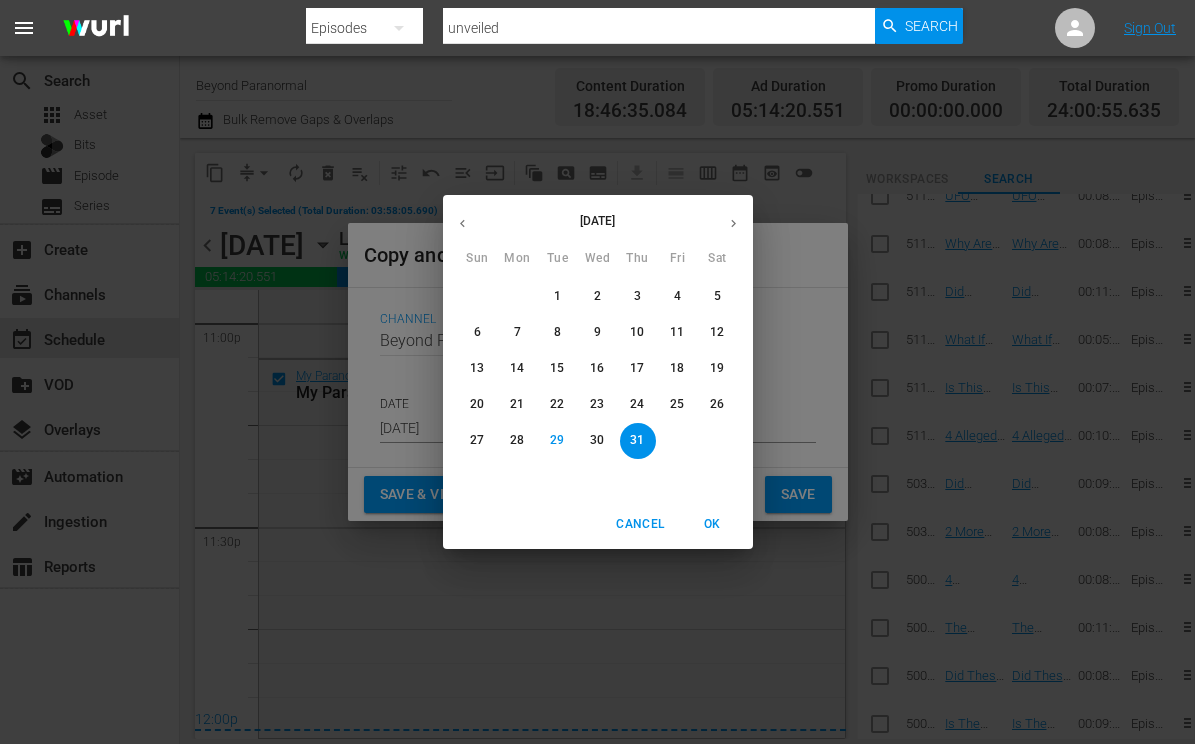 click on "[DATE]" at bounding box center [598, 221] 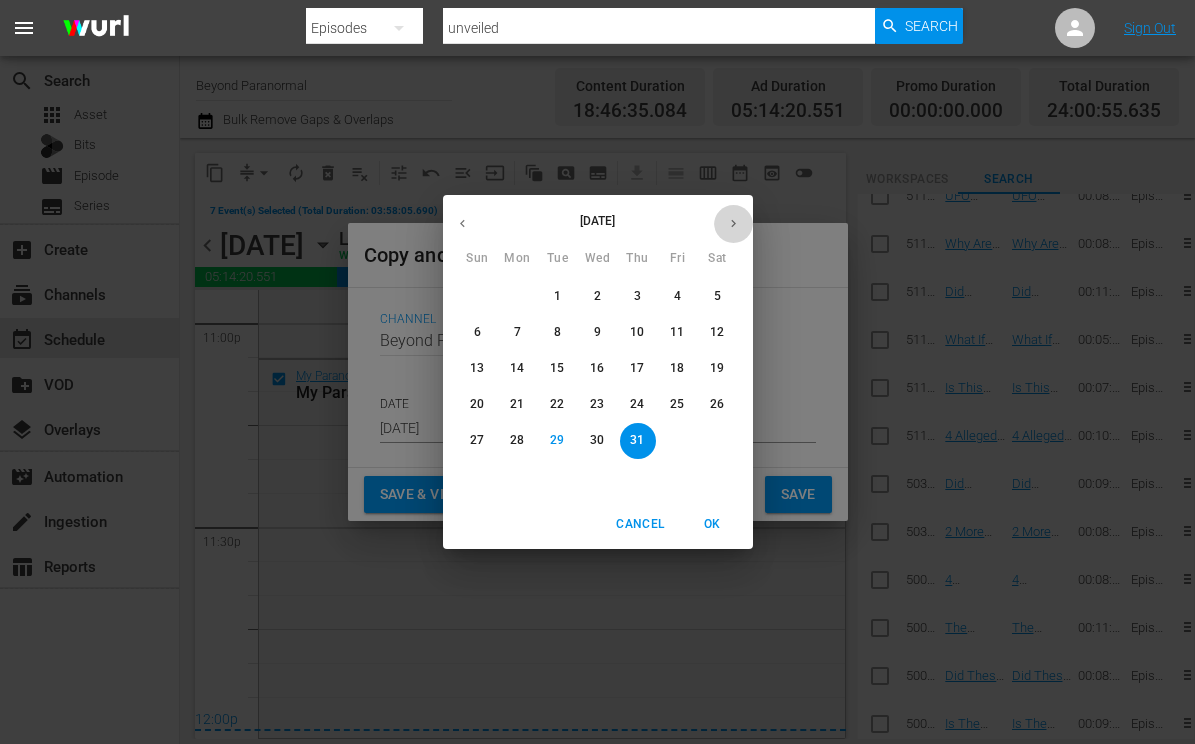 click 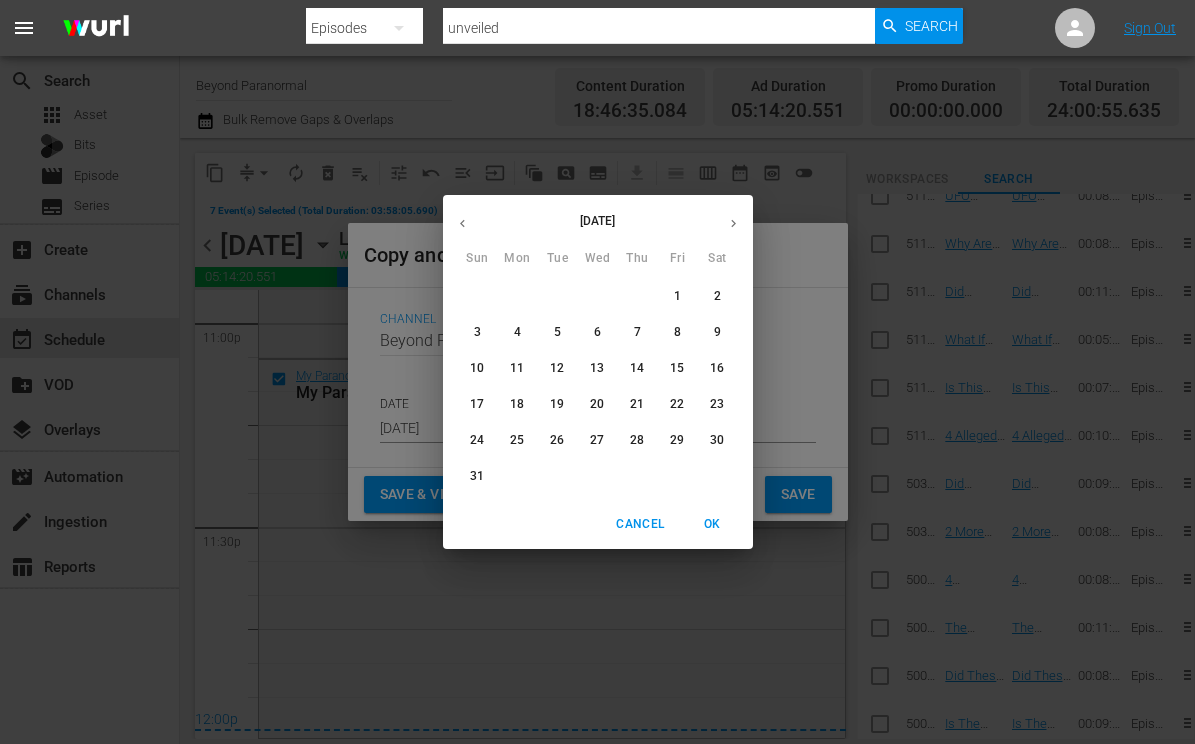 click on "11" at bounding box center (517, 368) 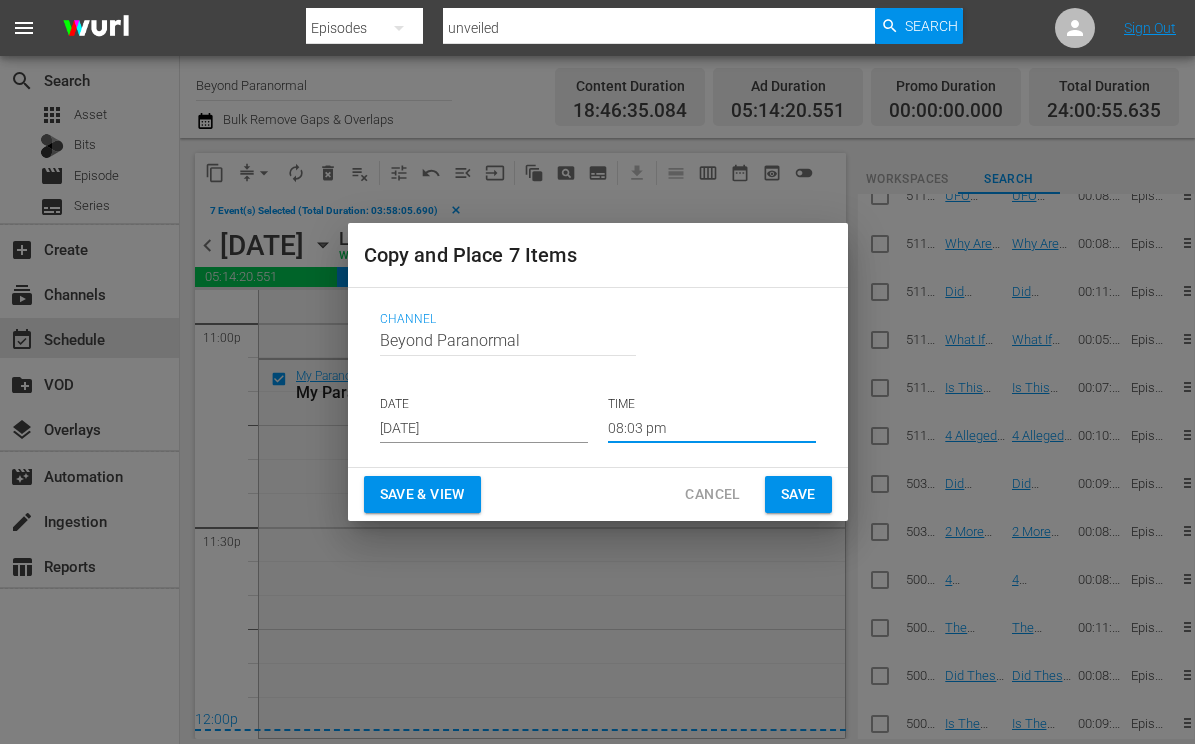 click on "08:03 pm" at bounding box center [712, 428] 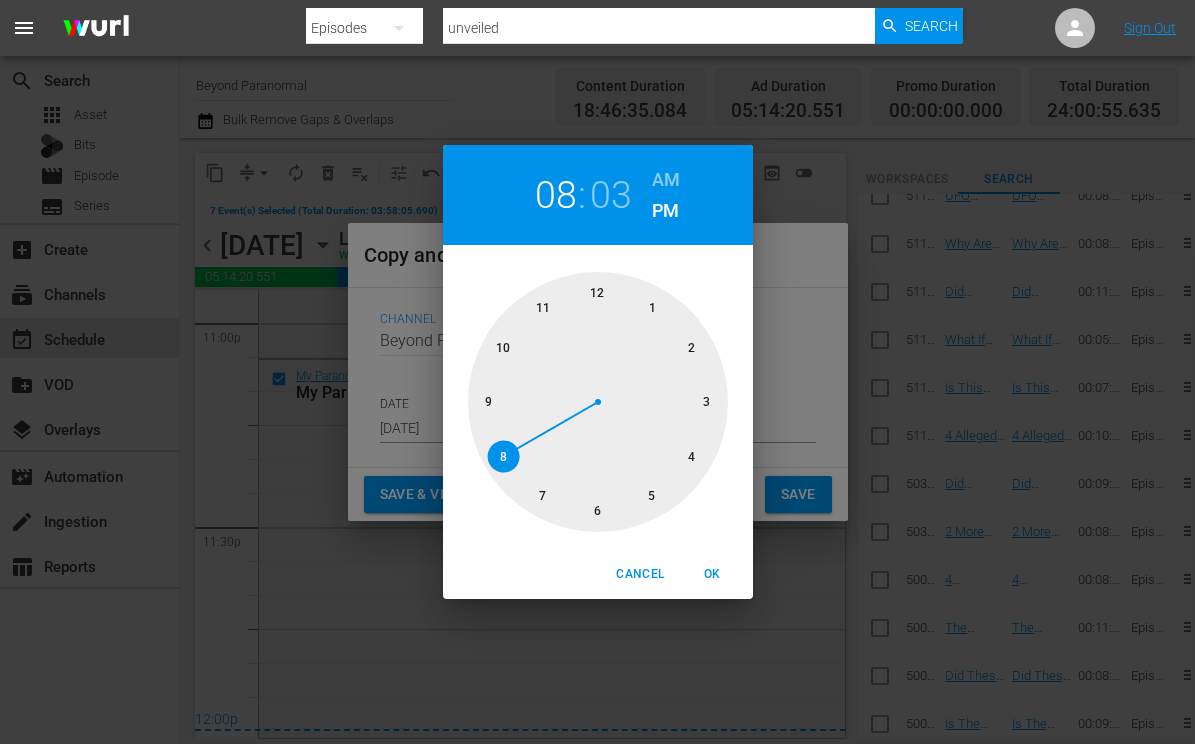 click at bounding box center [598, 402] 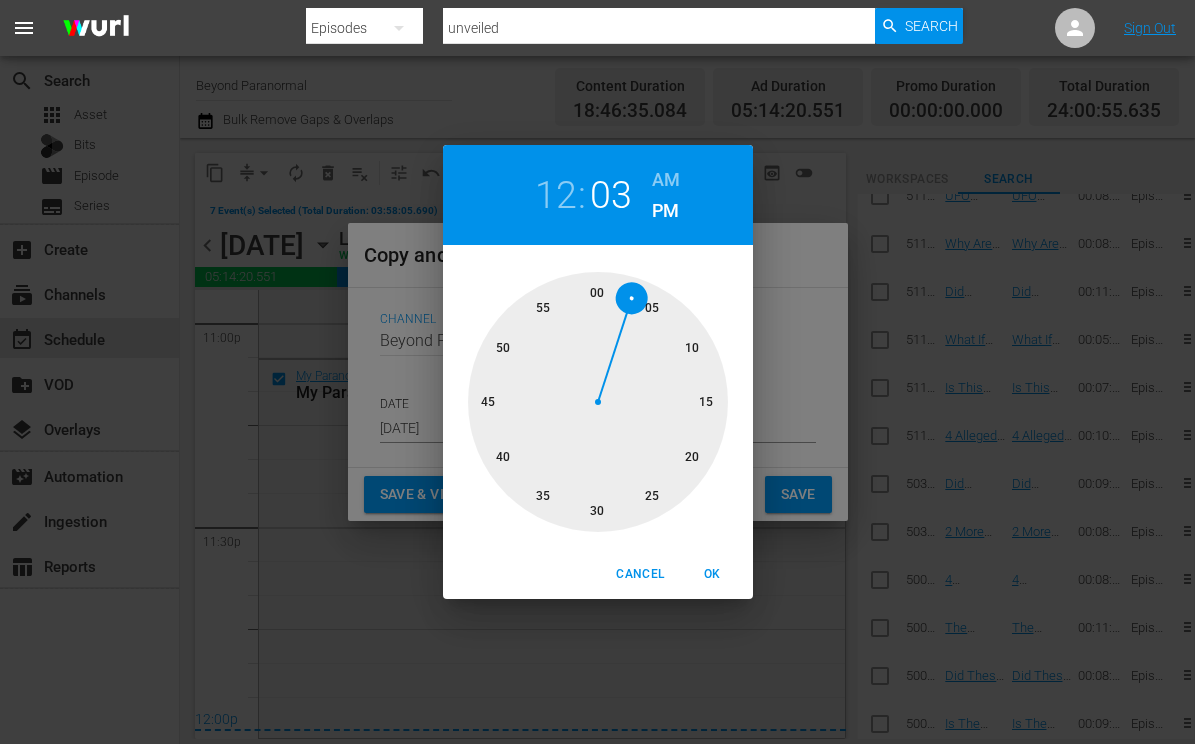 click on "AM" at bounding box center [666, 180] 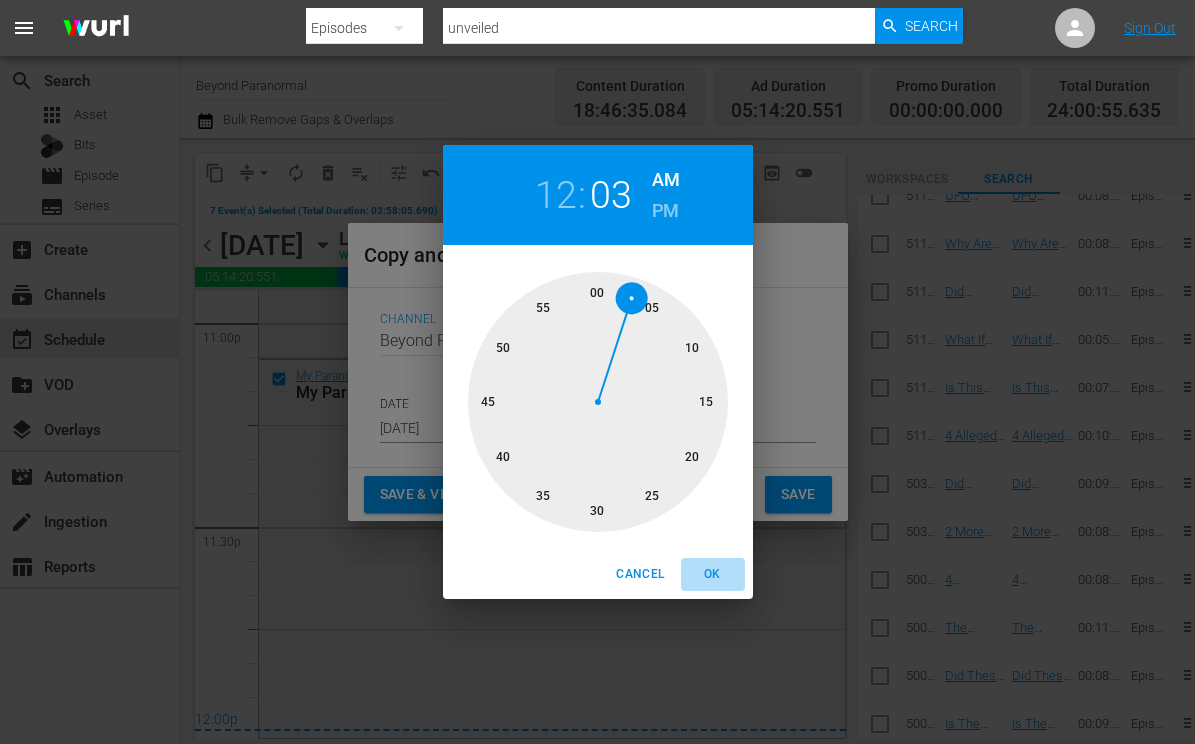 click on "OK" at bounding box center (713, 574) 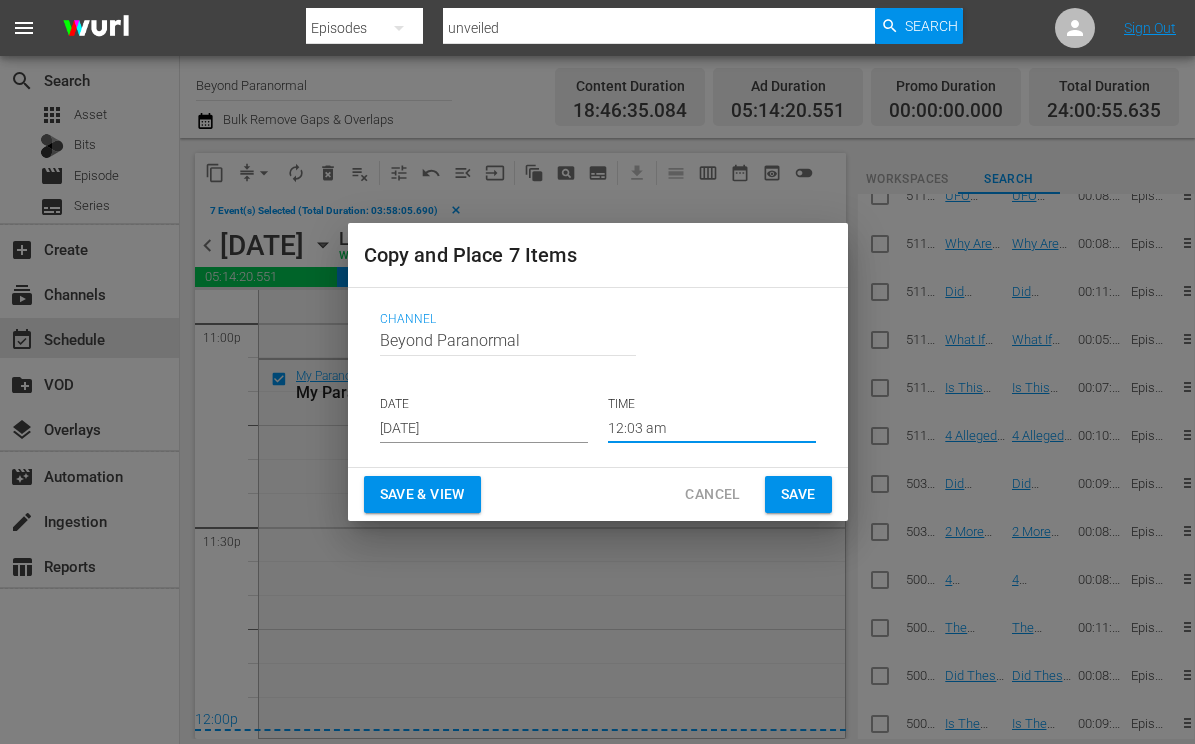 click on "Save" at bounding box center (798, 494) 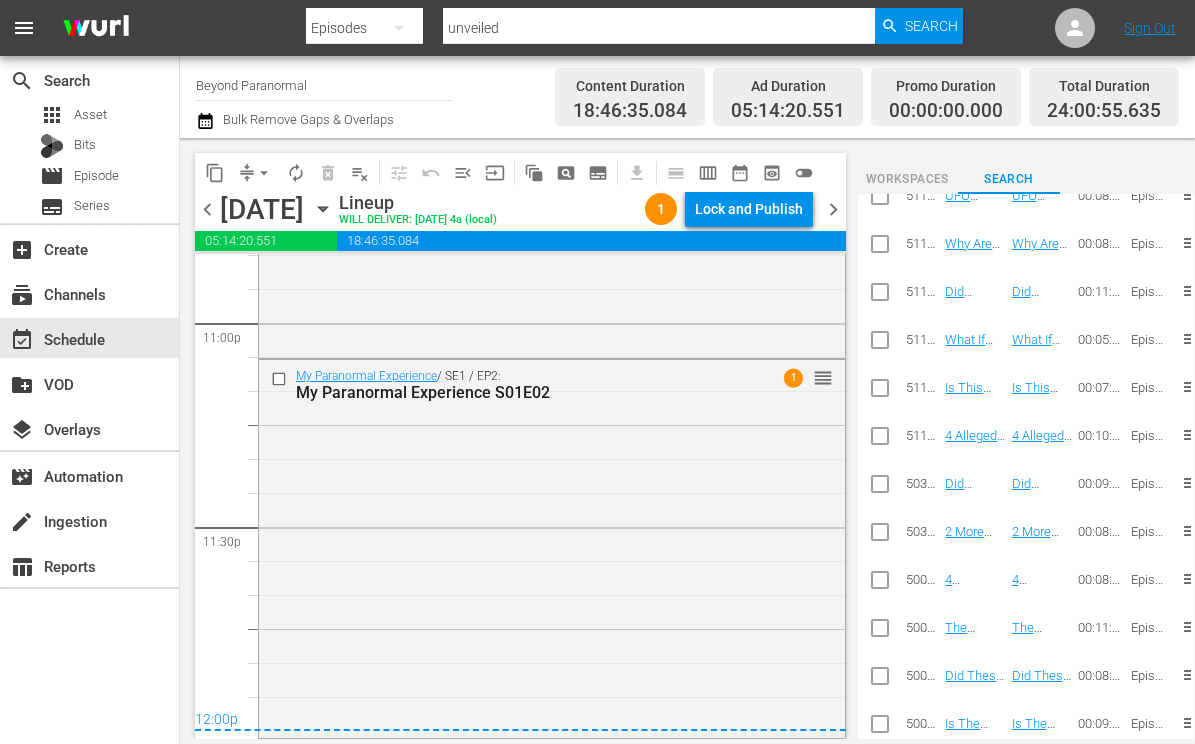 scroll, scrollTop: 9315, scrollLeft: 0, axis: vertical 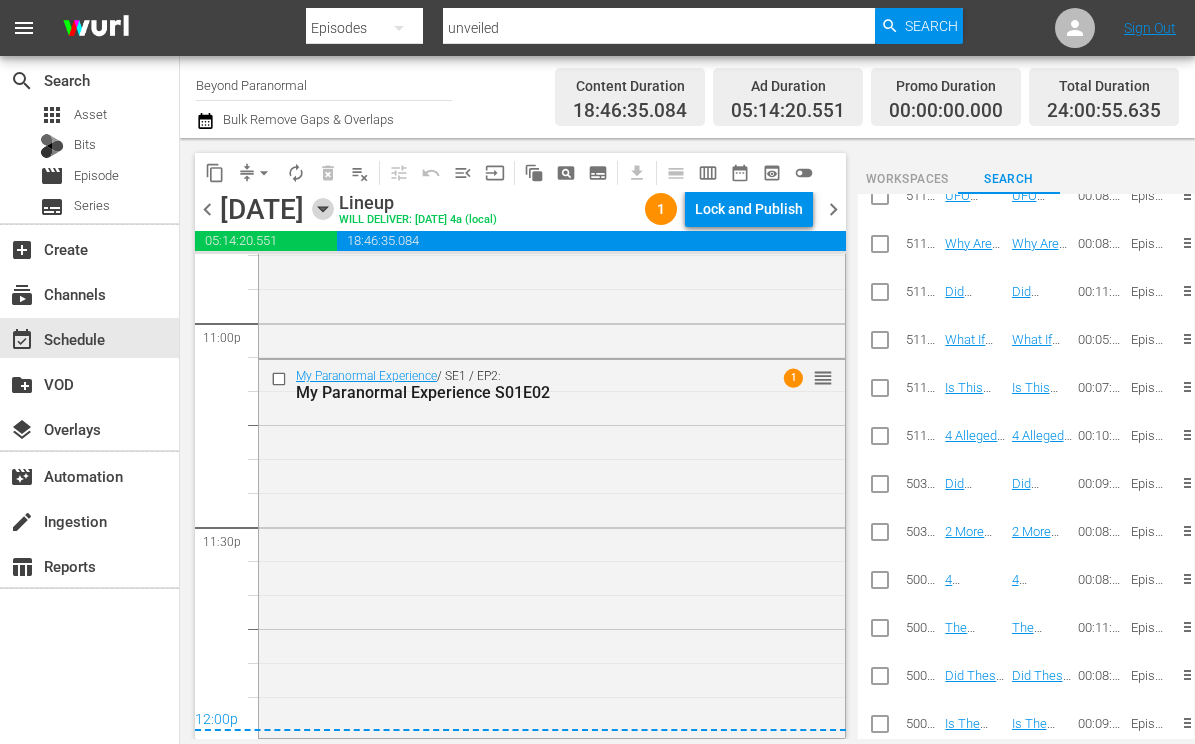 click 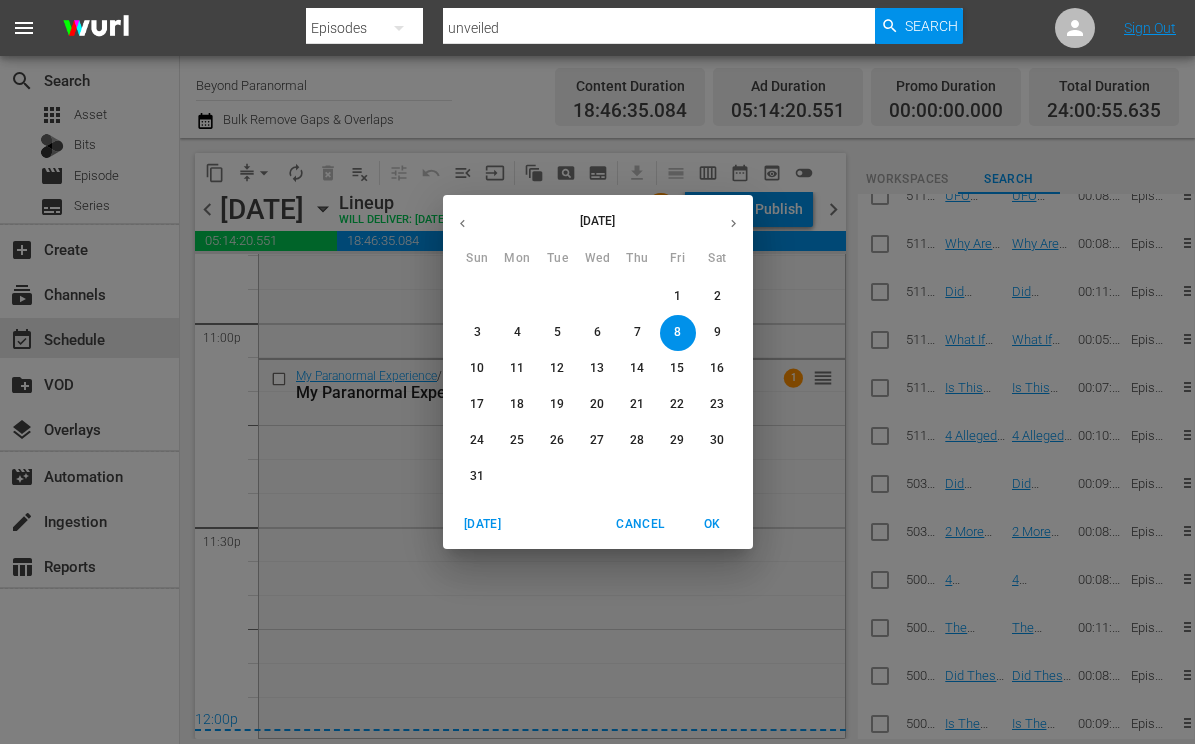 click on "2" at bounding box center [718, 296] 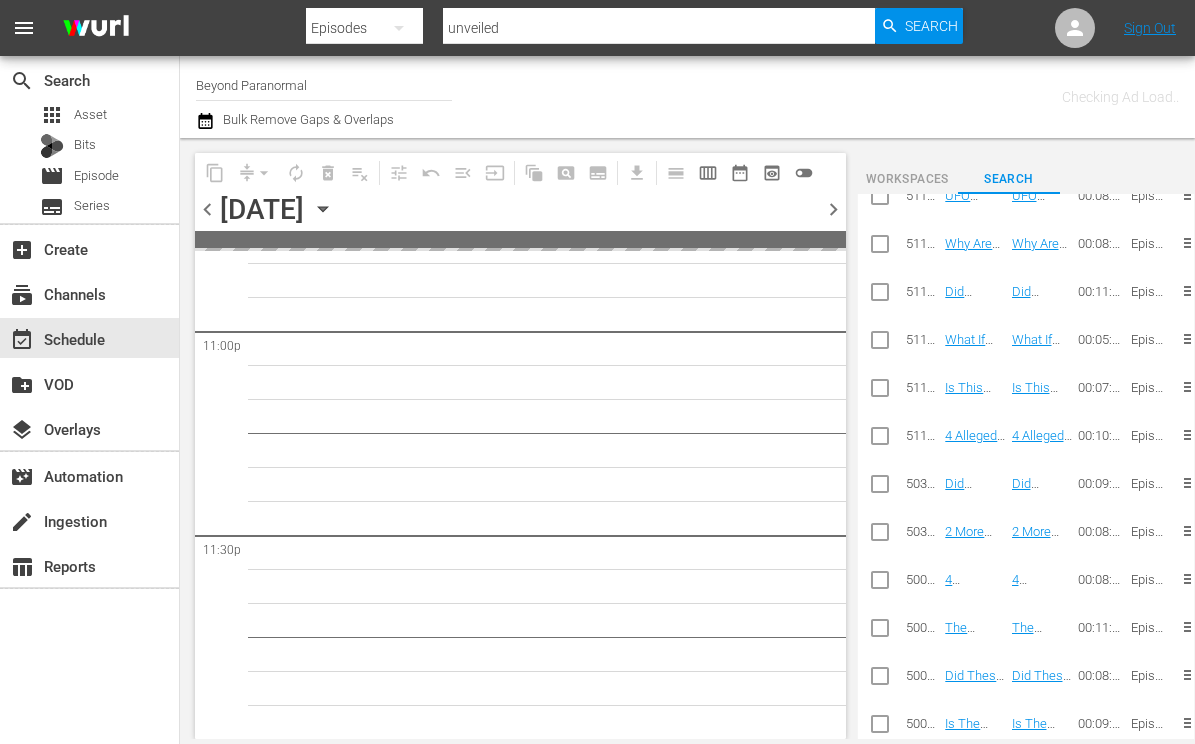 scroll, scrollTop: 9304, scrollLeft: 0, axis: vertical 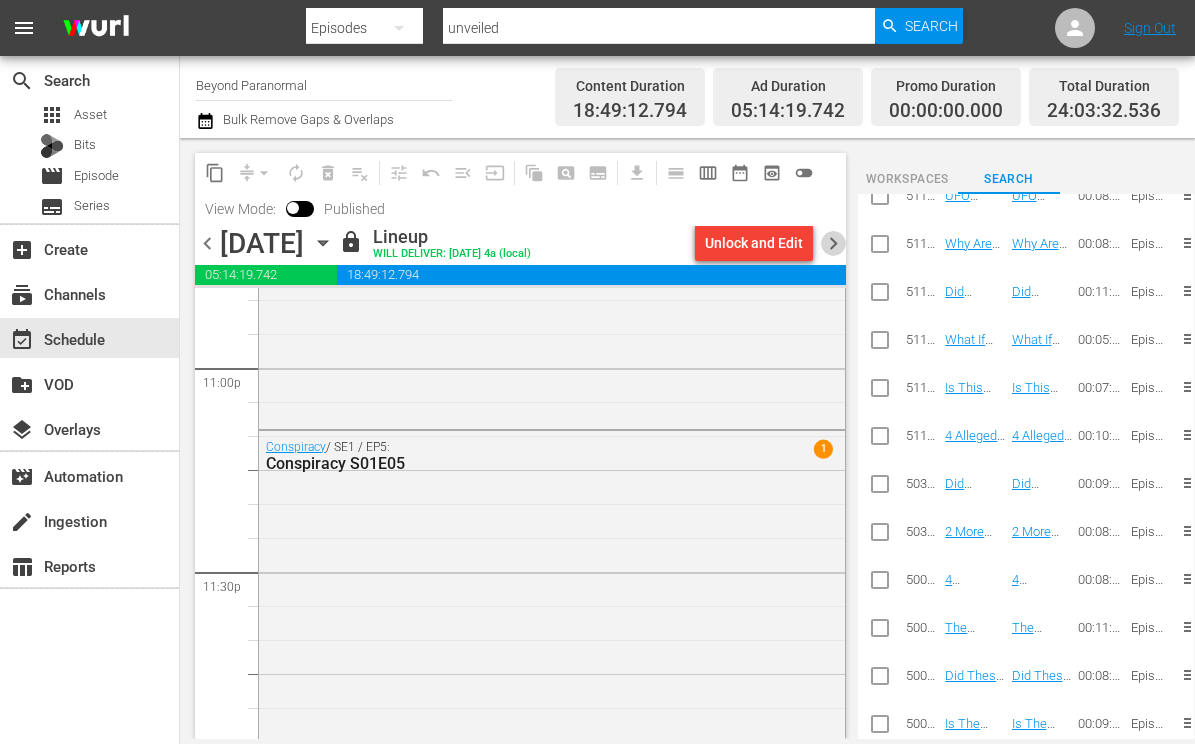 click on "chevron_right" at bounding box center (833, 243) 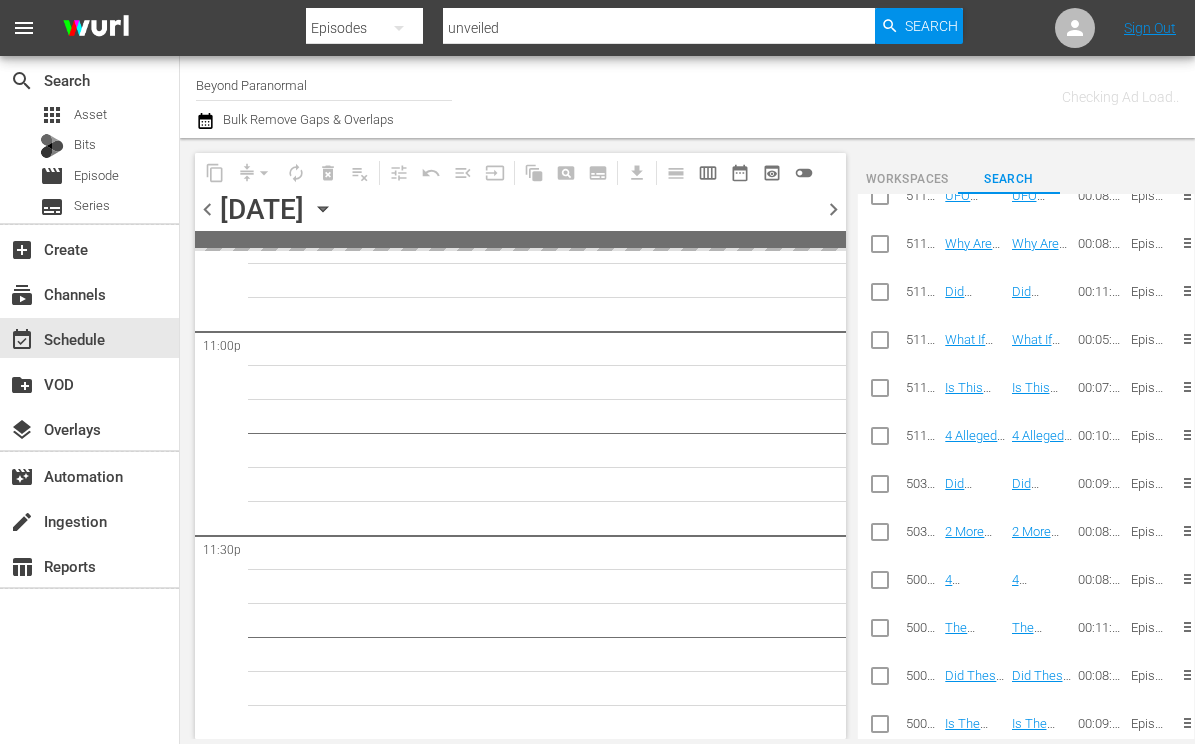 click at bounding box center (520, 239) 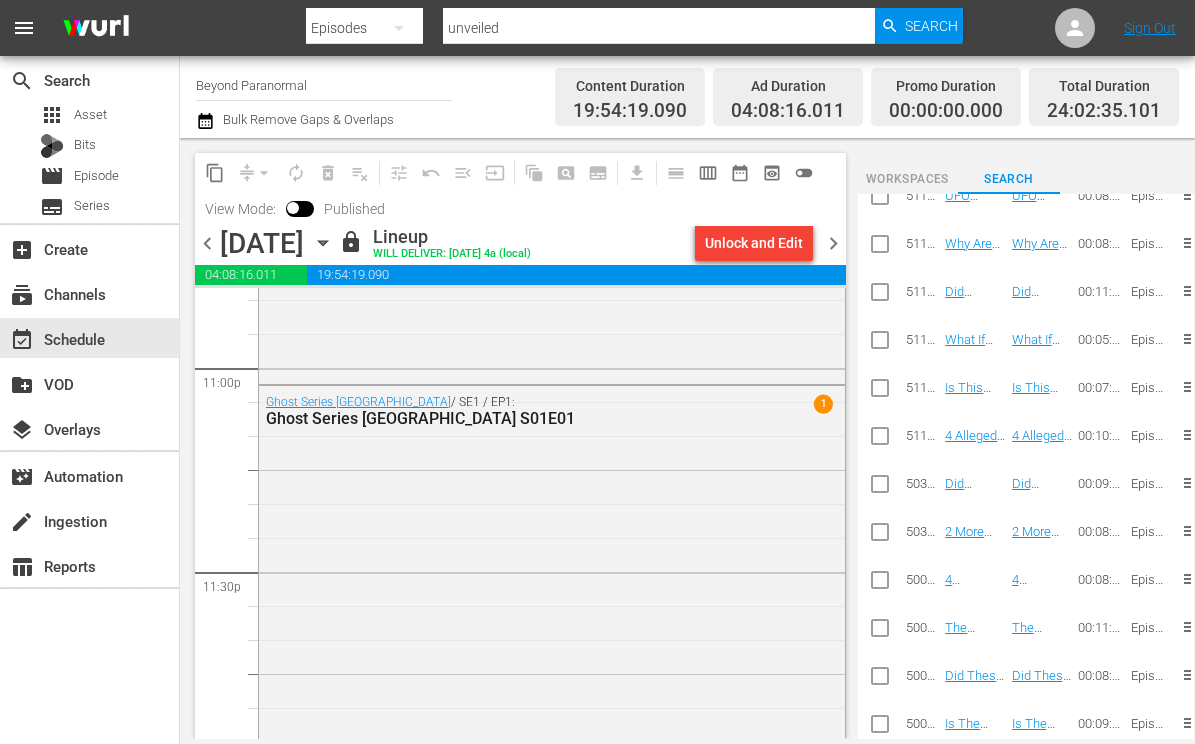 click on "chevron_right" at bounding box center [833, 243] 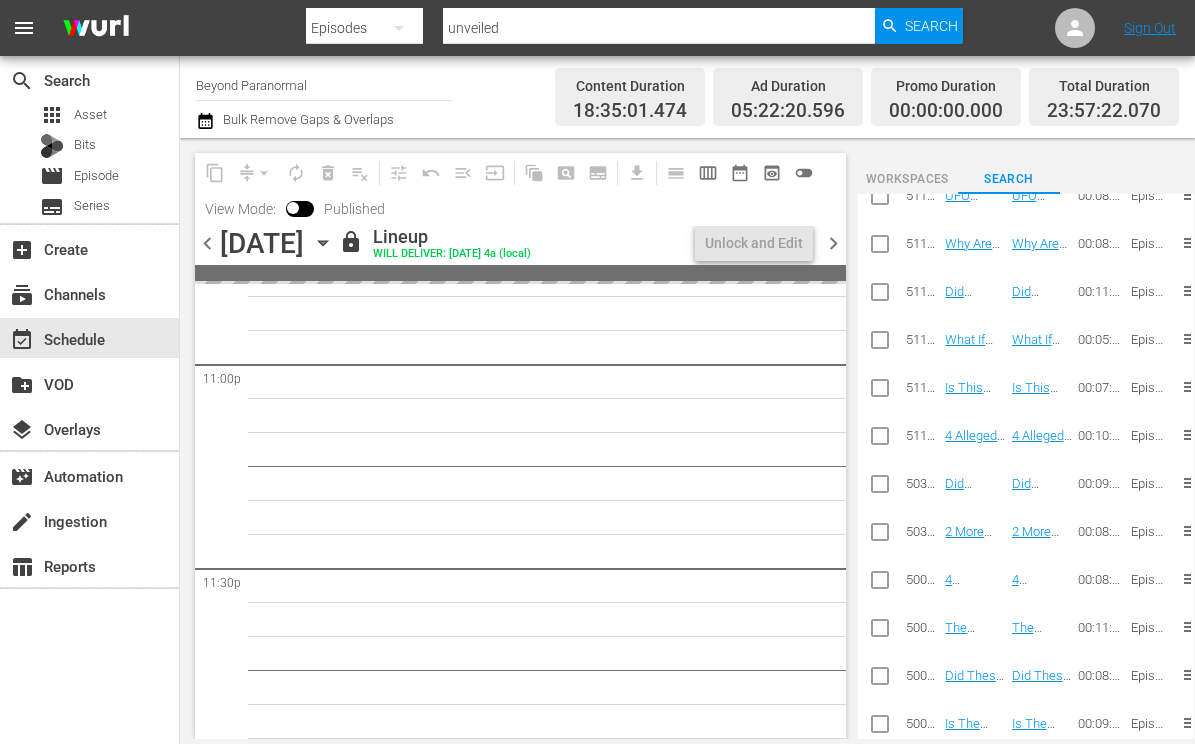 click on "chevron_right" at bounding box center [833, 243] 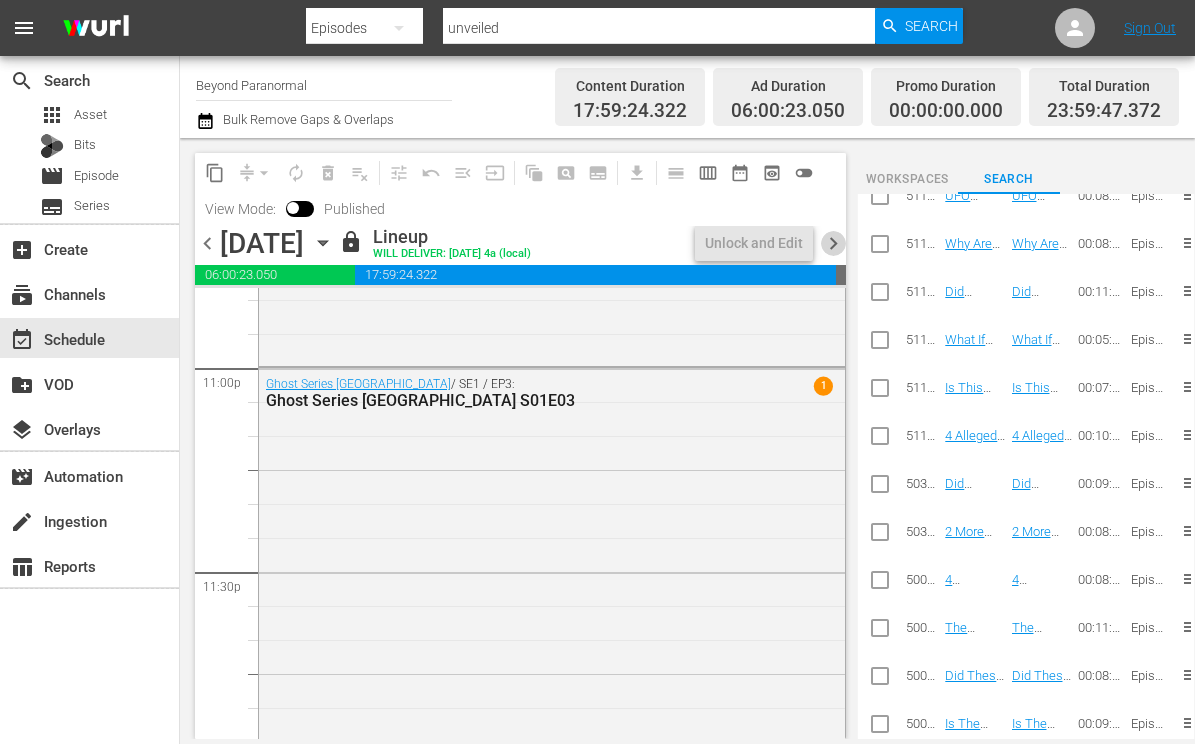 click on "chevron_right" at bounding box center [833, 243] 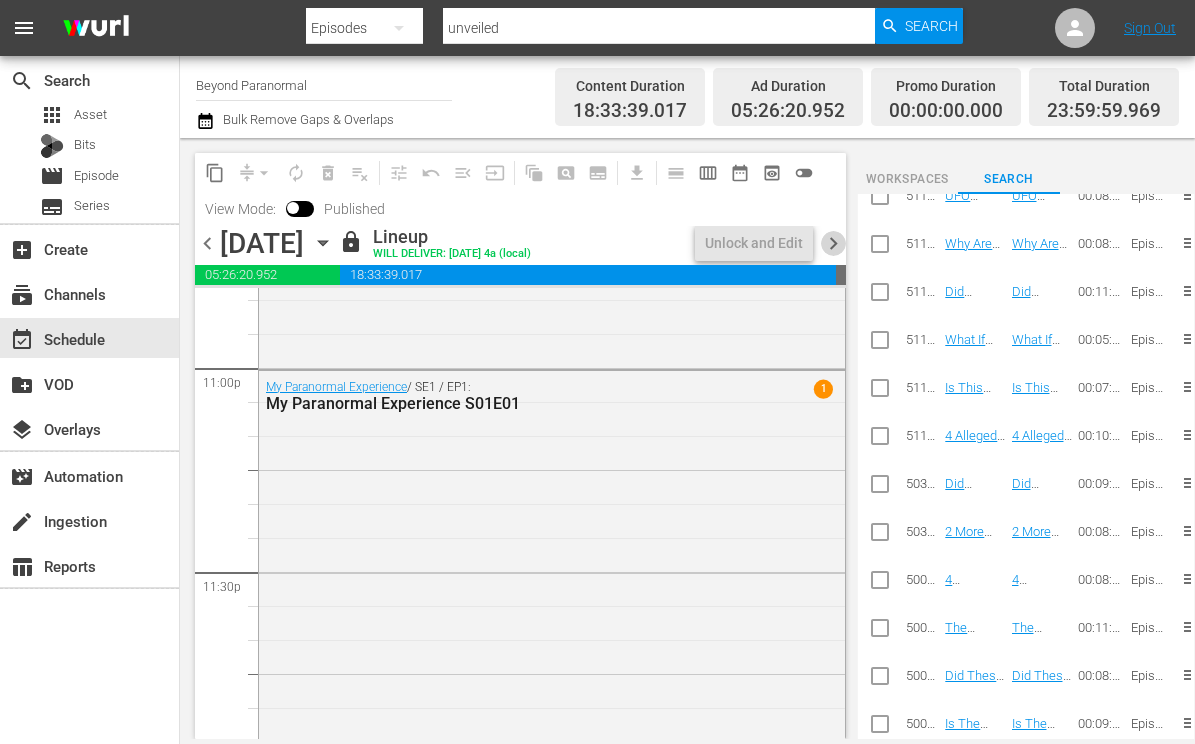 click on "chevron_right" at bounding box center [833, 243] 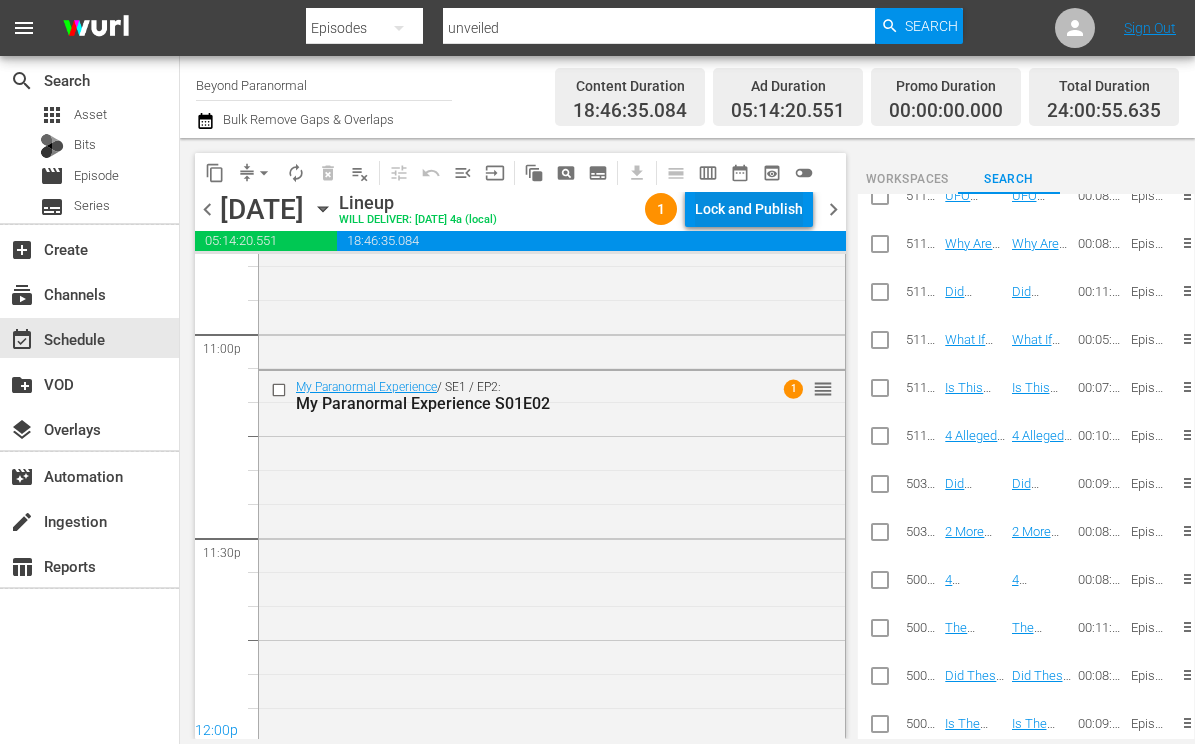 click on "Lock and Publish" at bounding box center (749, 209) 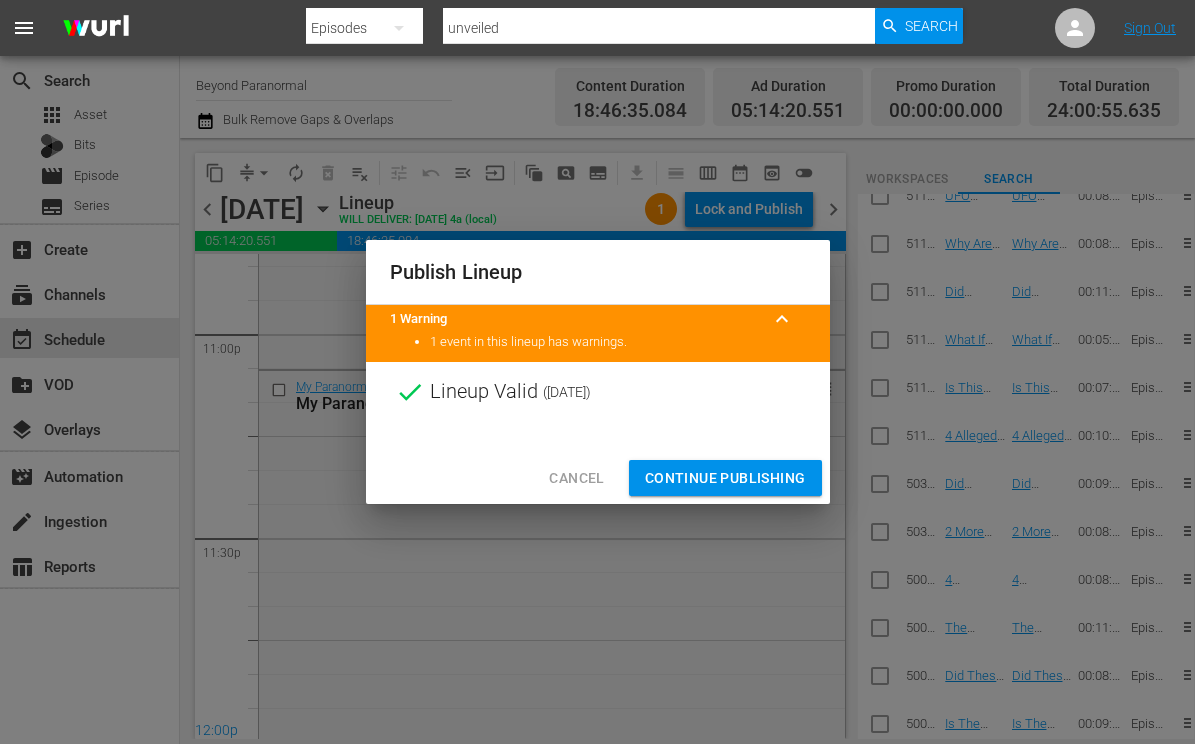 click on "Continue Publishing" at bounding box center (725, 478) 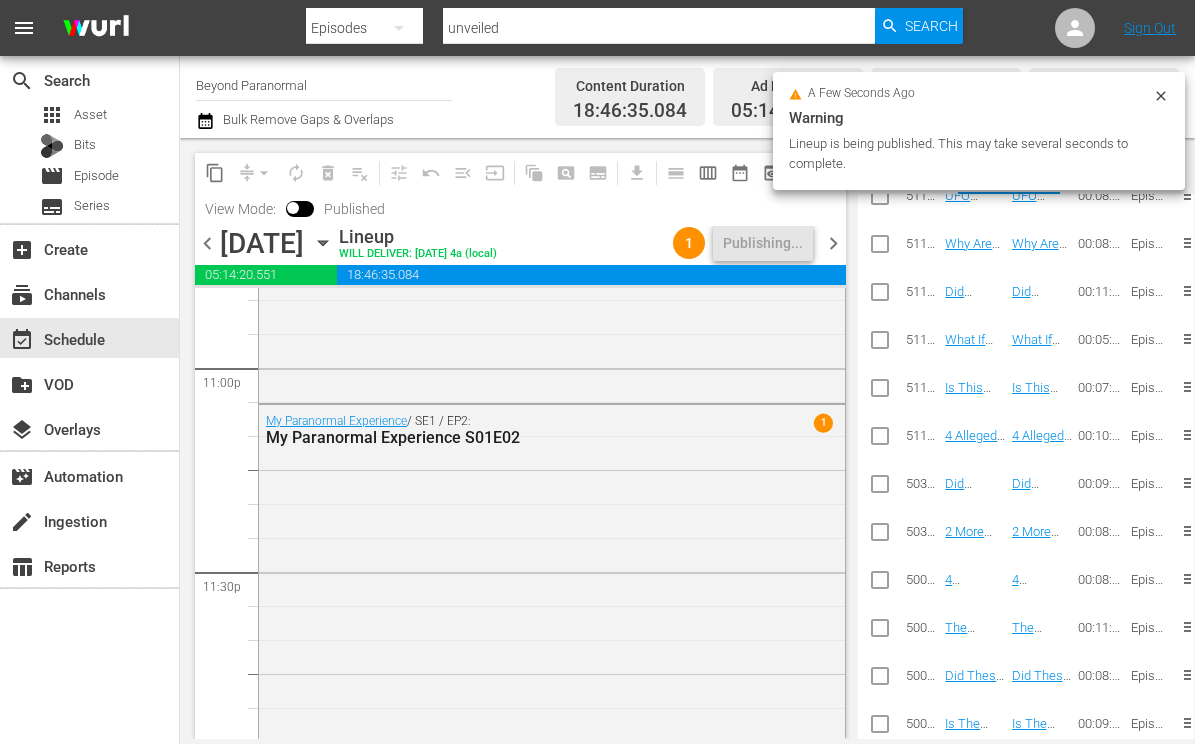click on "chevron_right" at bounding box center [833, 243] 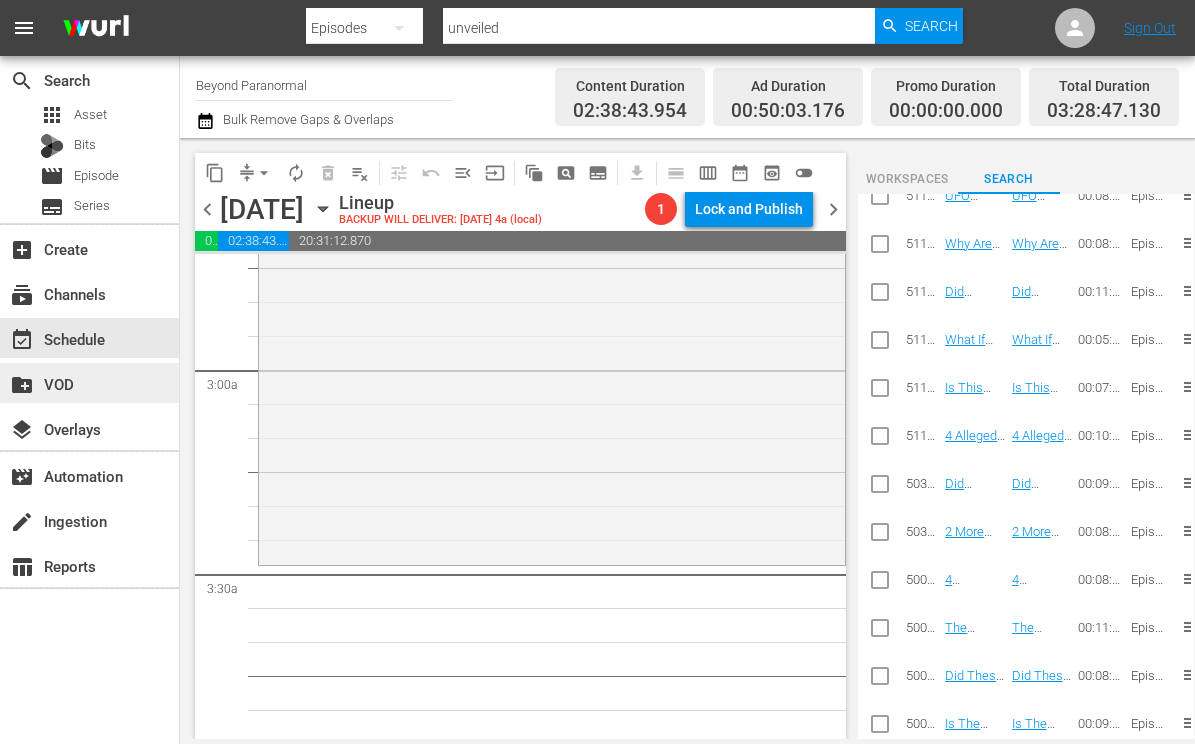 scroll, scrollTop: 1202, scrollLeft: 0, axis: vertical 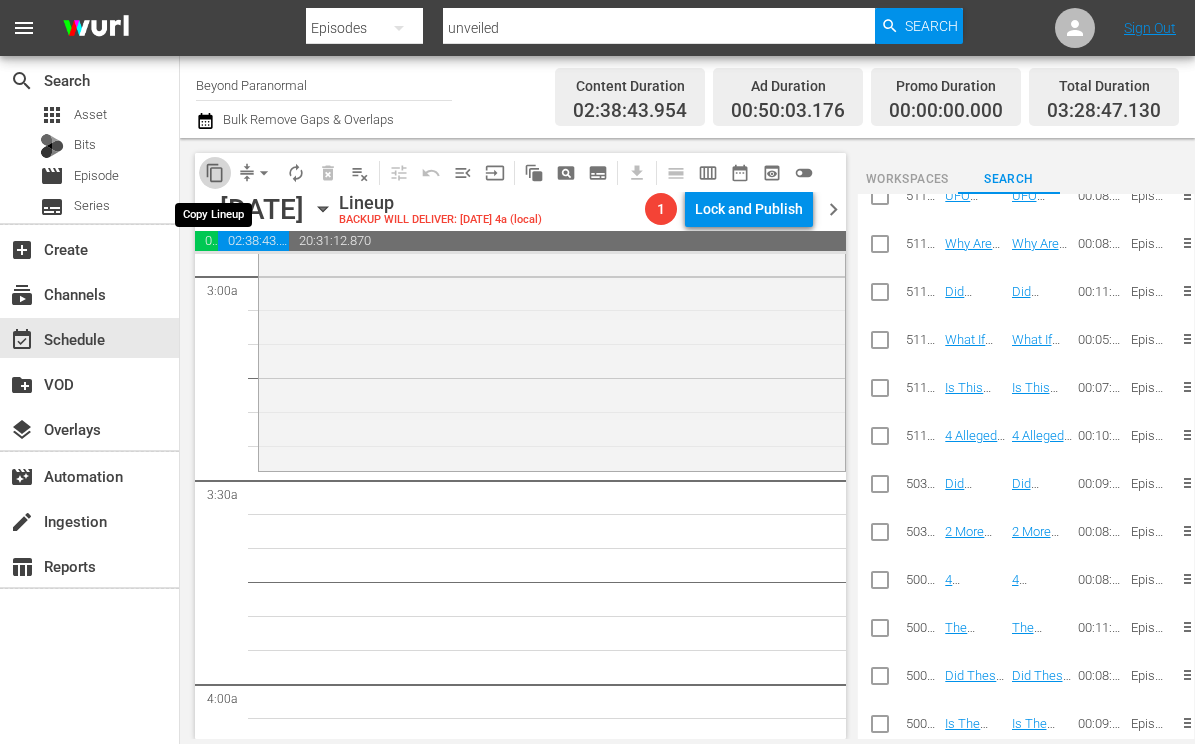 click on "content_copy" at bounding box center [215, 173] 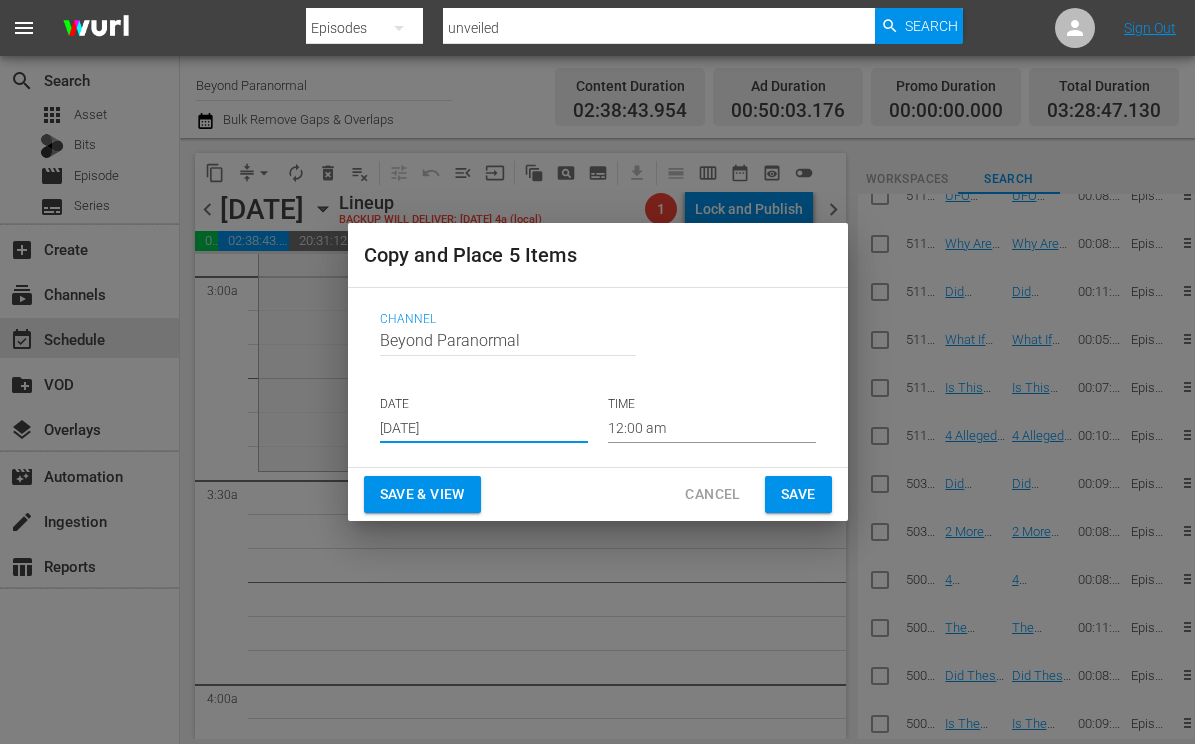 click on "[DATE]" at bounding box center (484, 428) 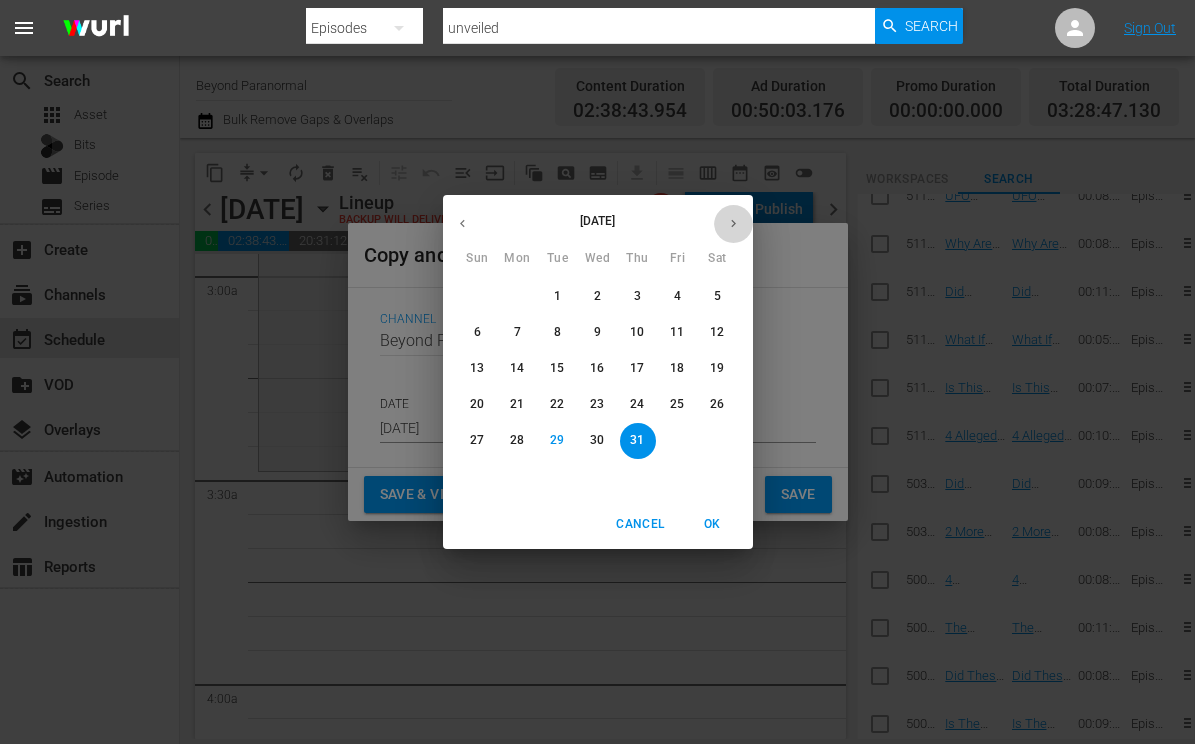 click 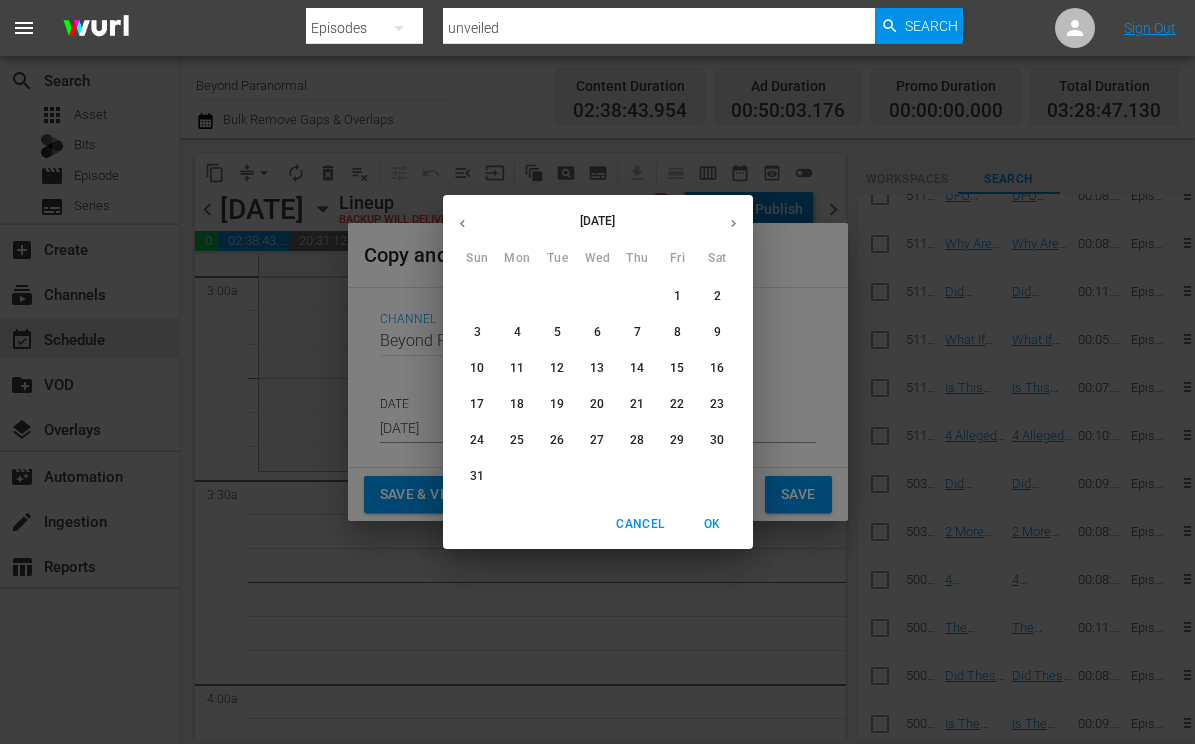 click on "9" at bounding box center [718, 332] 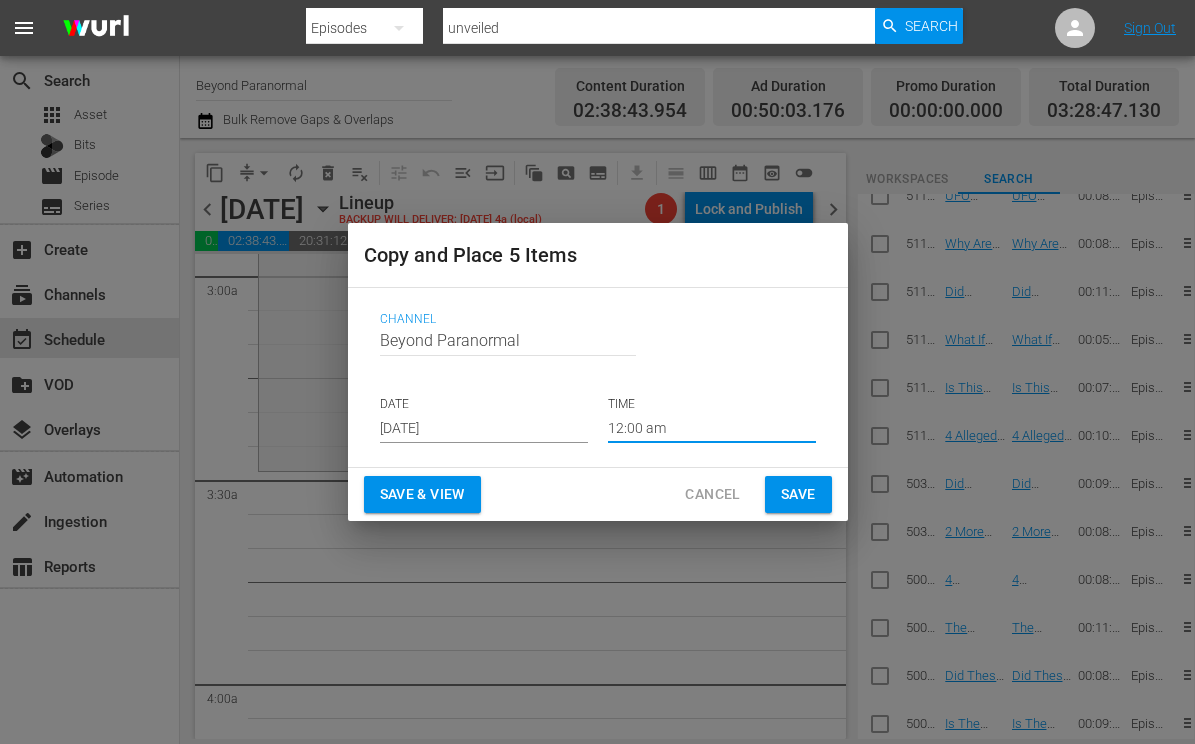 click on "12:00 am" at bounding box center [712, 428] 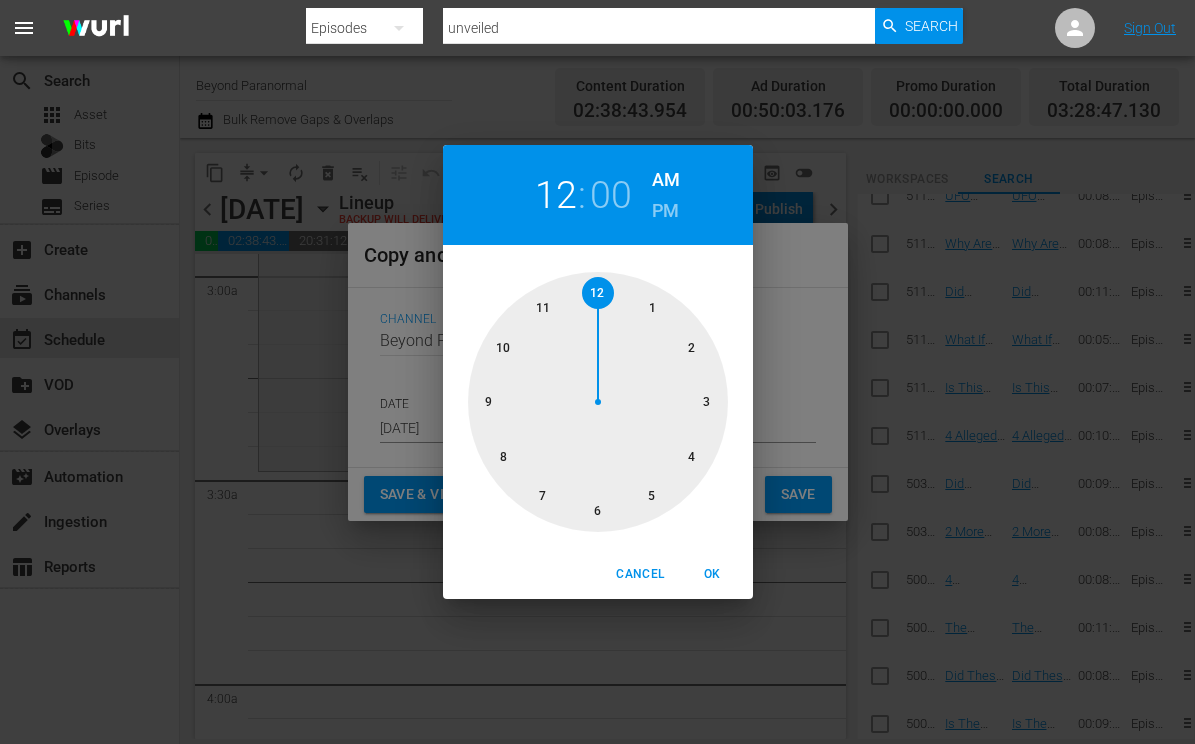 click at bounding box center (598, 402) 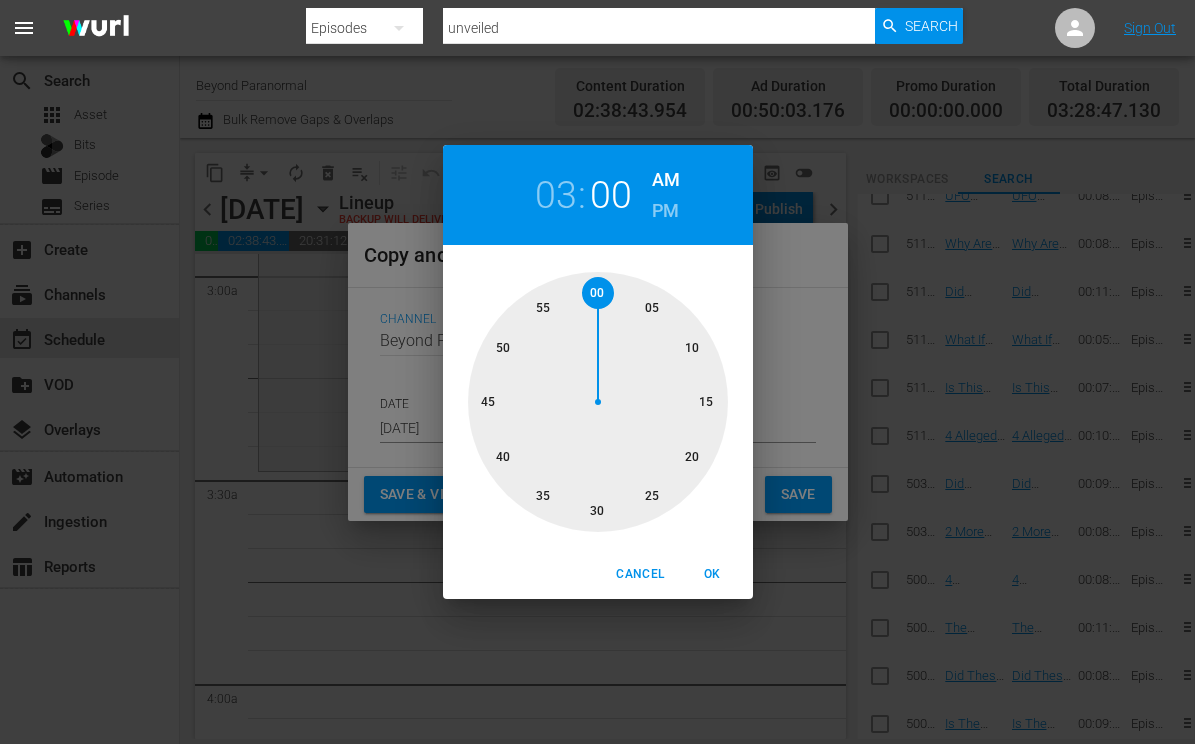 click at bounding box center (598, 402) 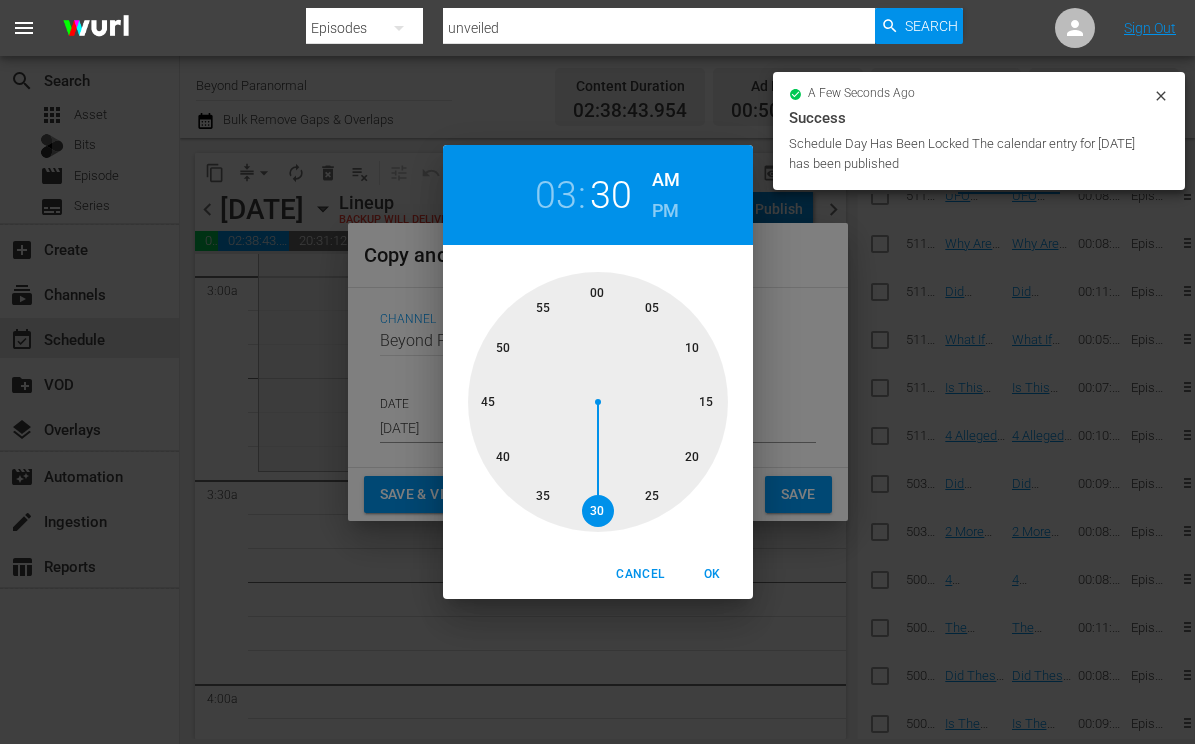 click on "OK" at bounding box center (713, 574) 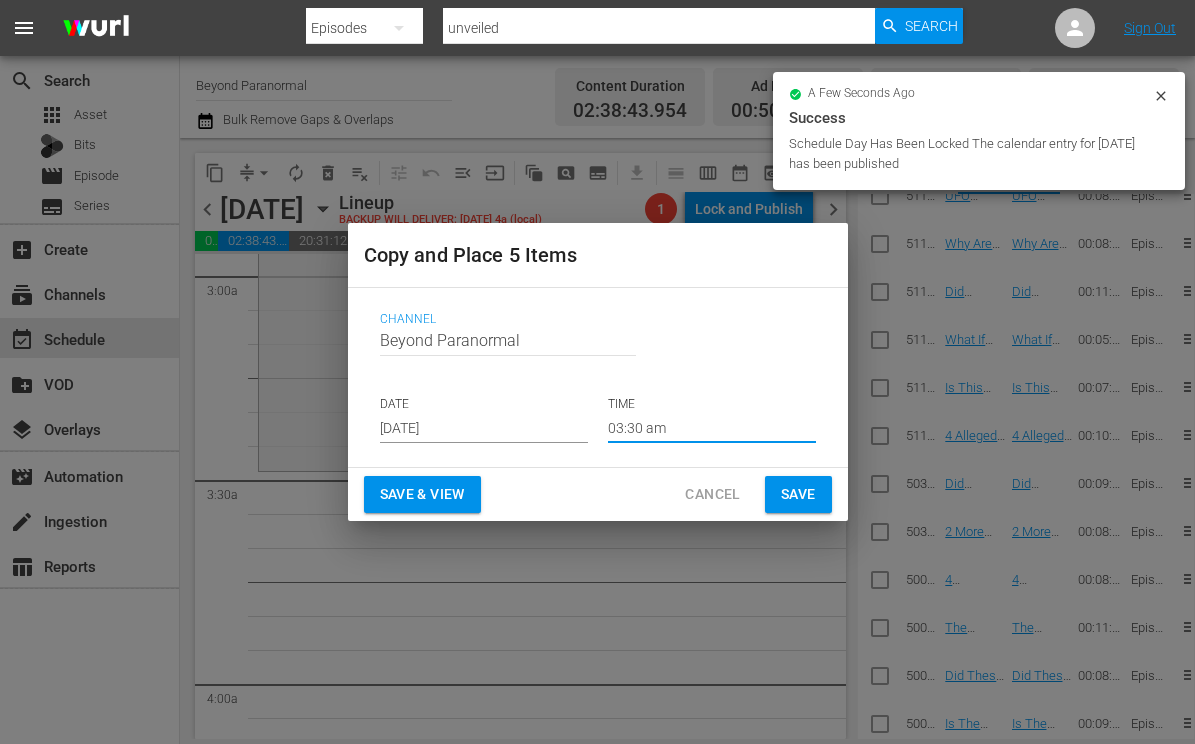 click on "Save" at bounding box center (798, 494) 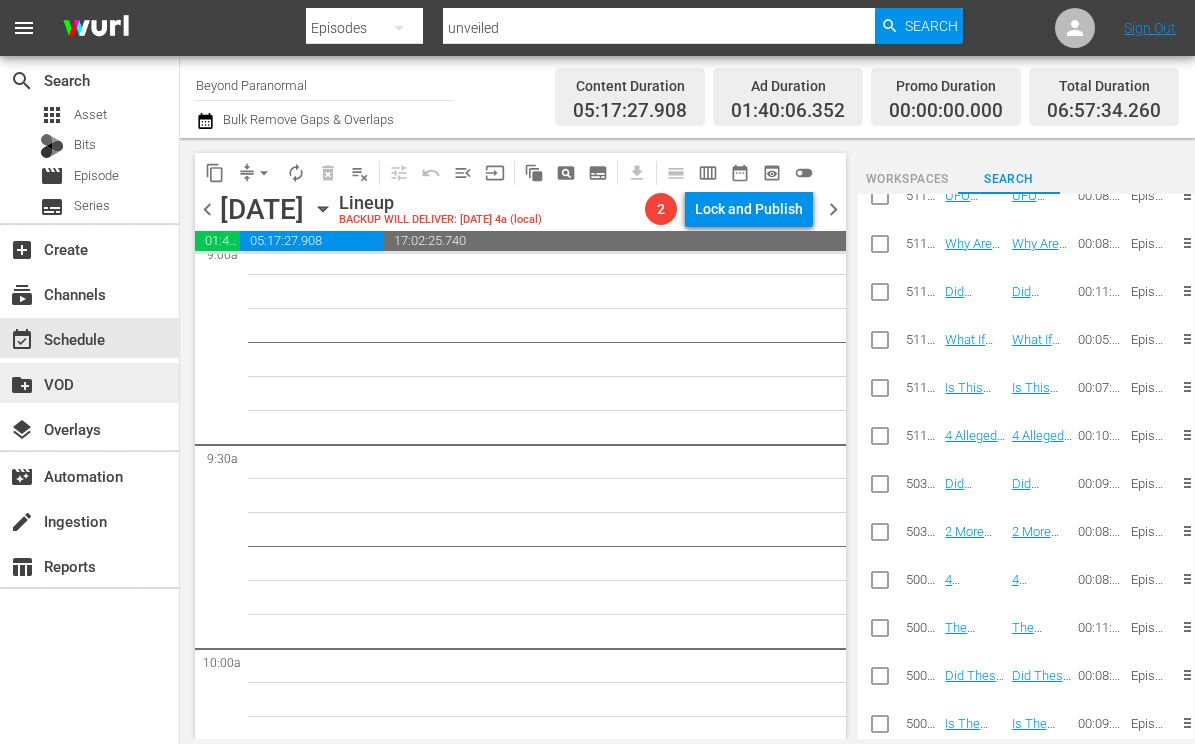 scroll, scrollTop: 2669, scrollLeft: 0, axis: vertical 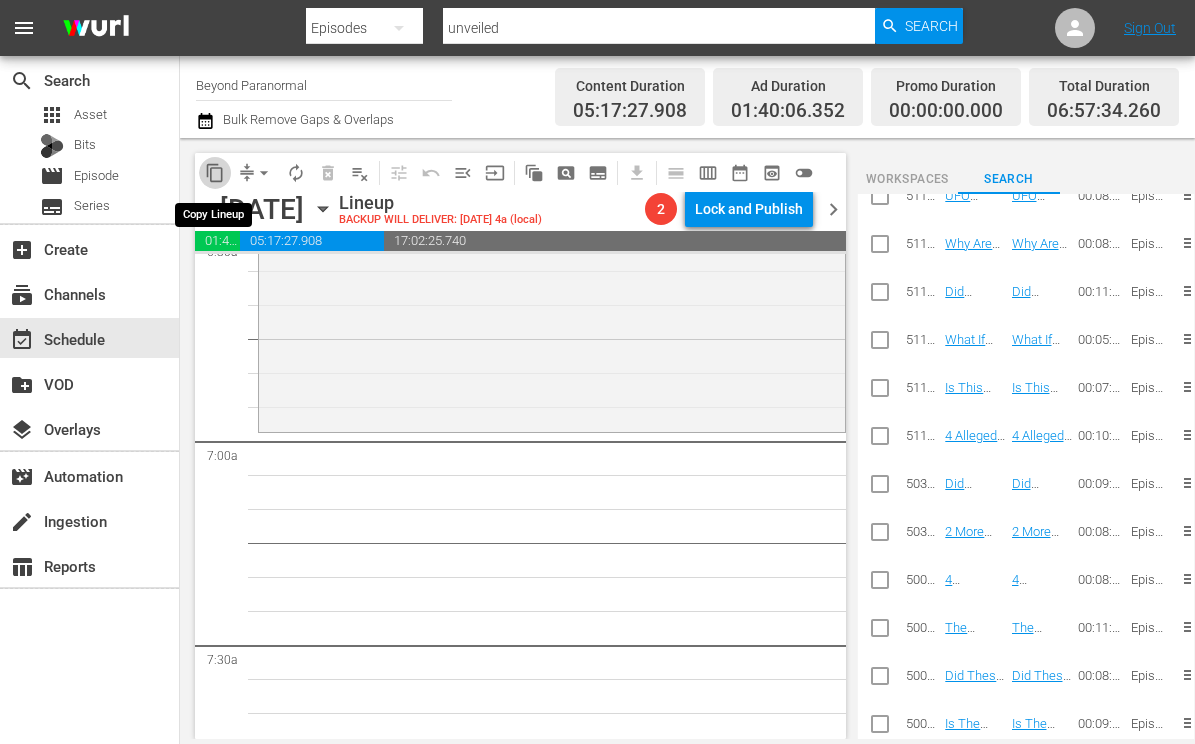 click on "content_copy" at bounding box center [215, 173] 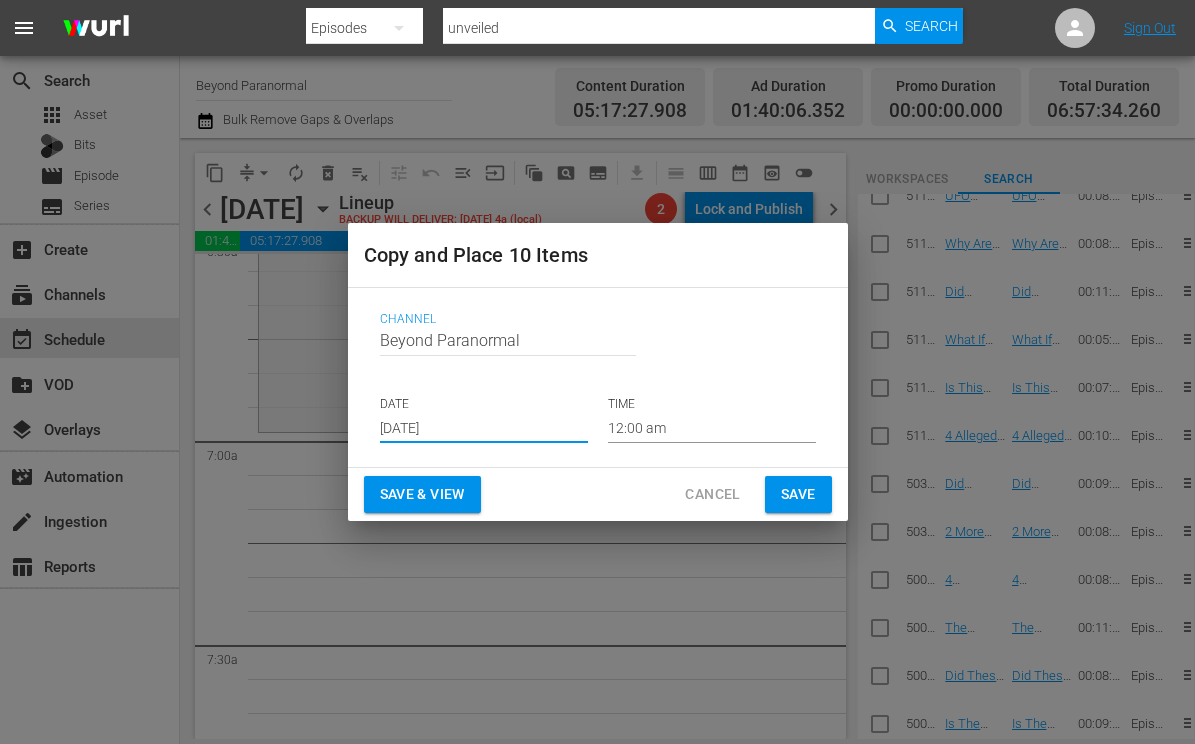 click on "[DATE]" at bounding box center [484, 428] 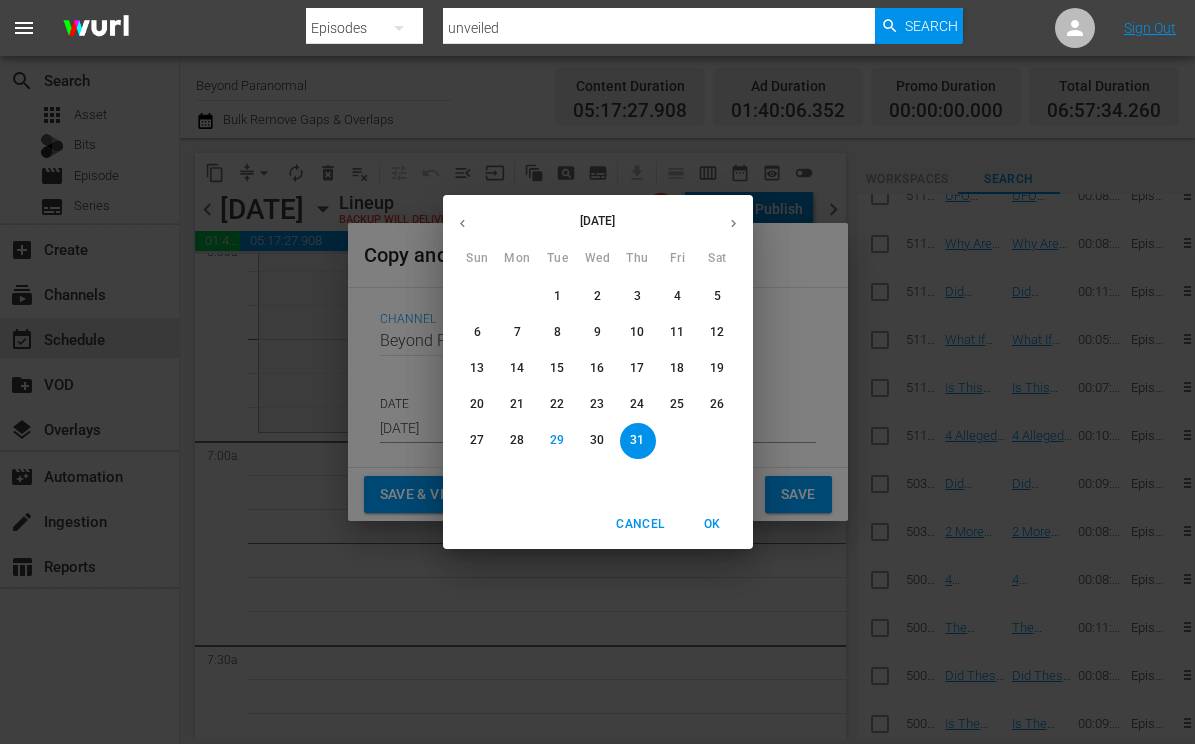 click 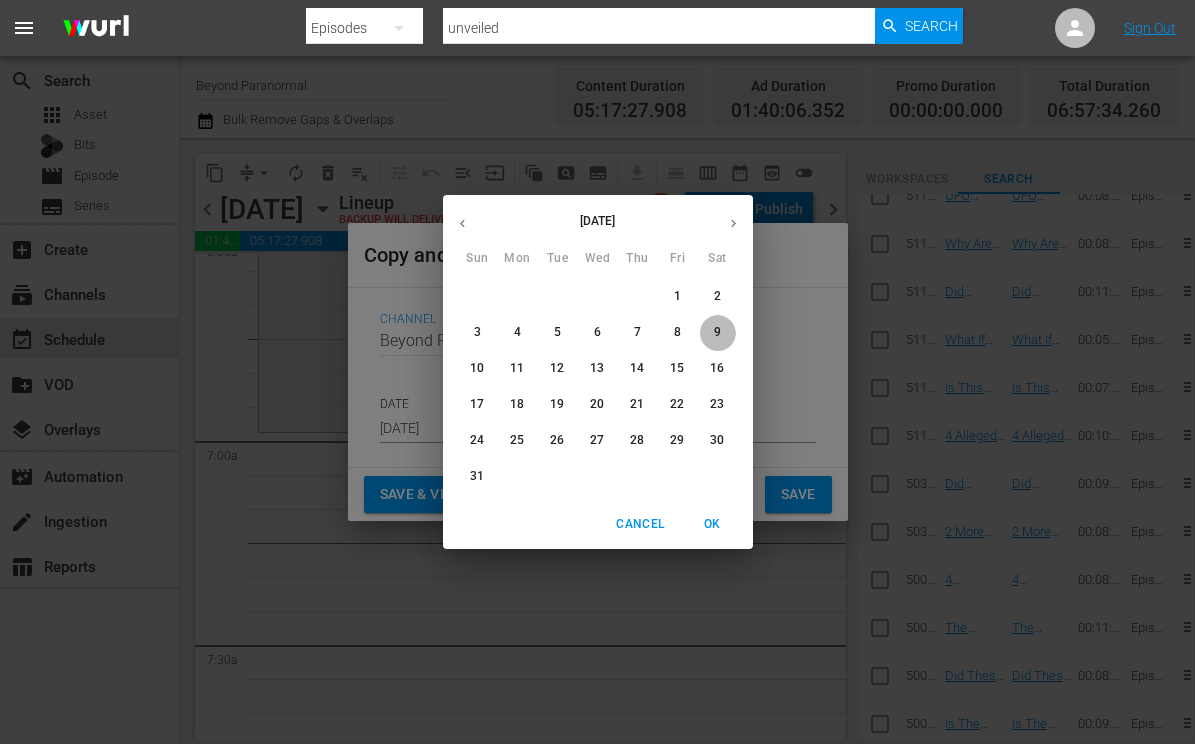 click on "9" at bounding box center (717, 332) 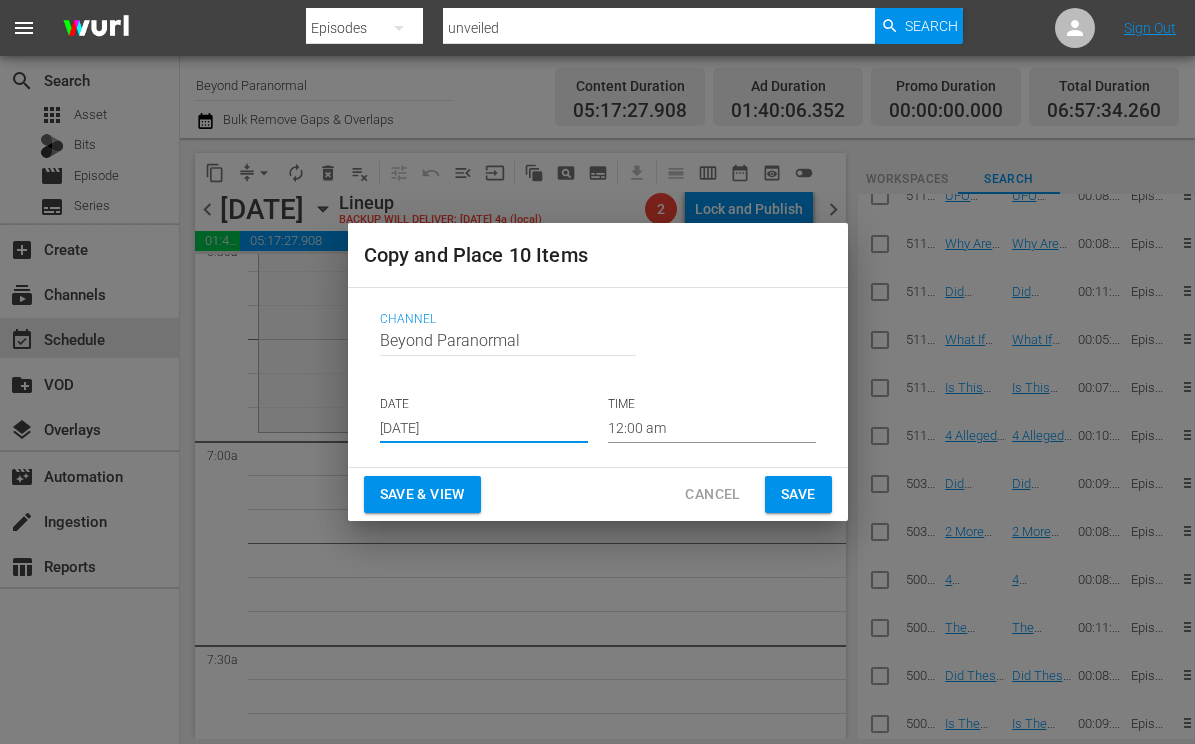 click on "12:00 am" at bounding box center (712, 428) 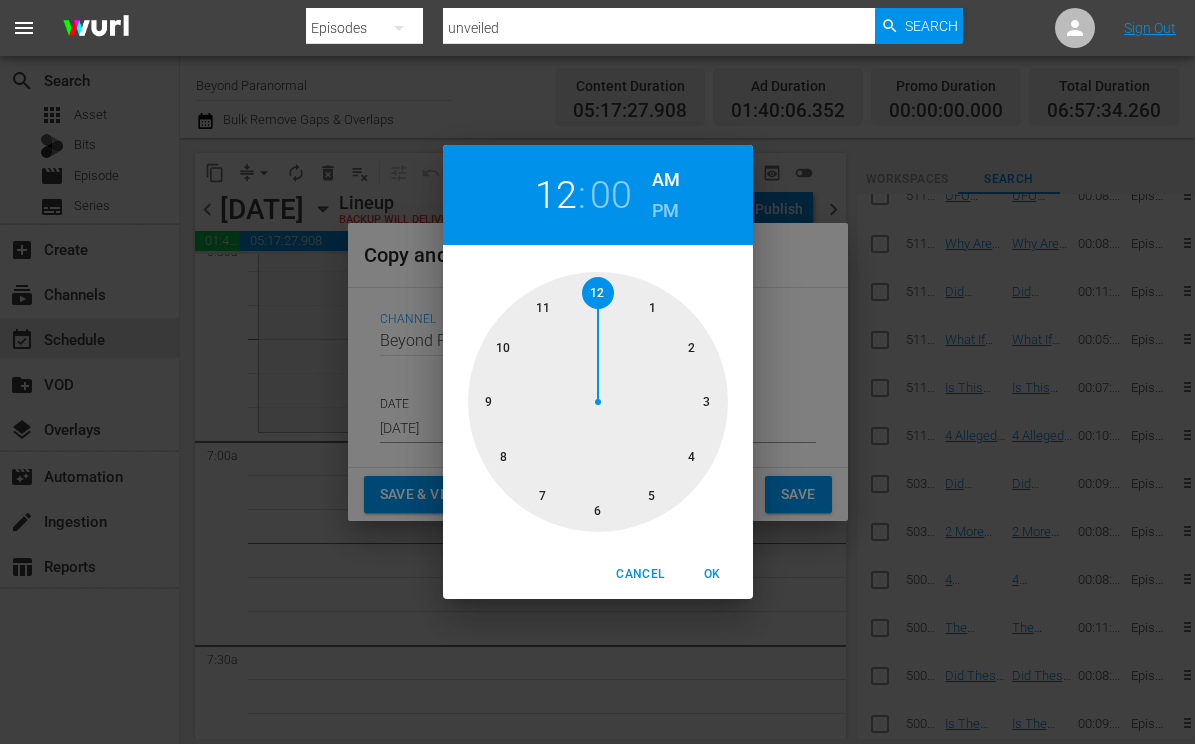 click at bounding box center (598, 402) 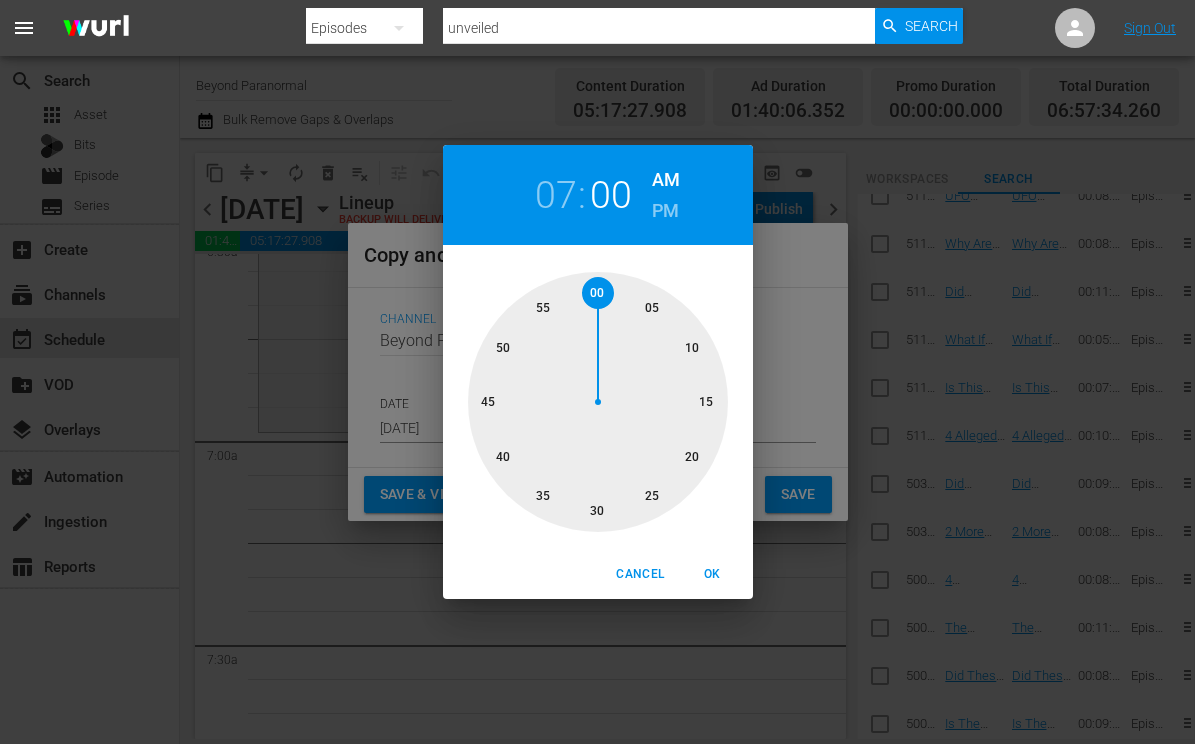 click on "OK" at bounding box center (713, 574) 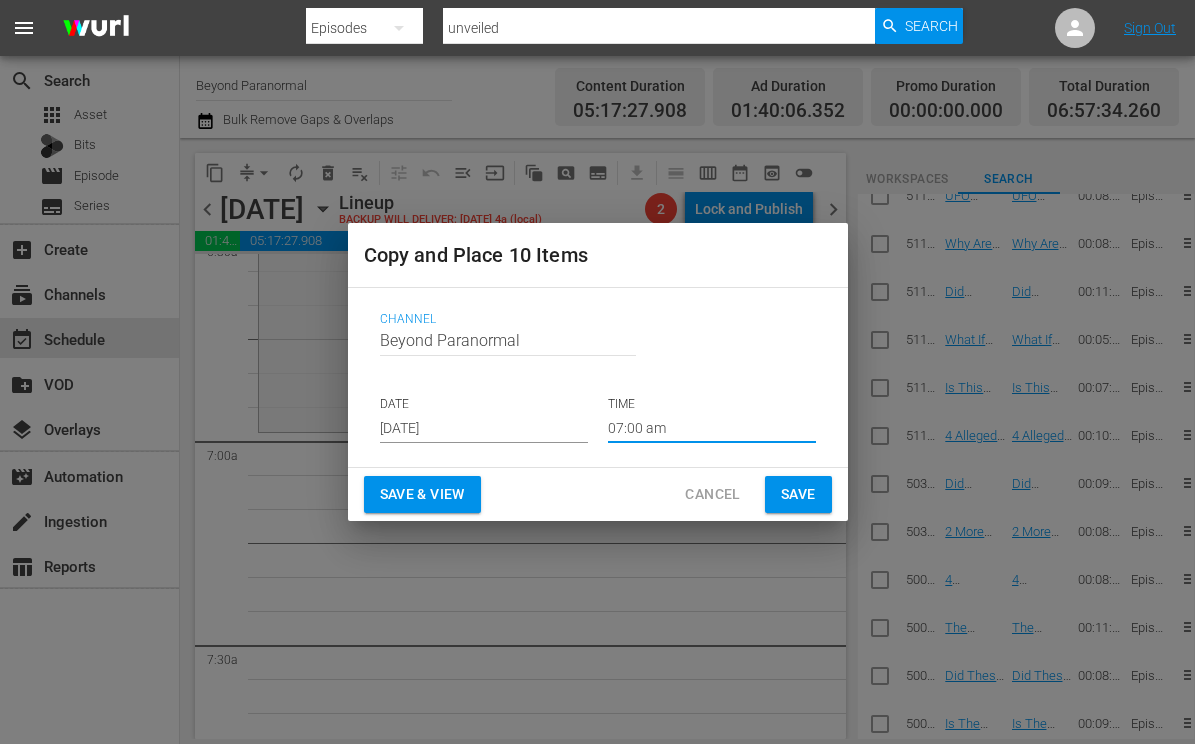 click on "Save" at bounding box center (798, 494) 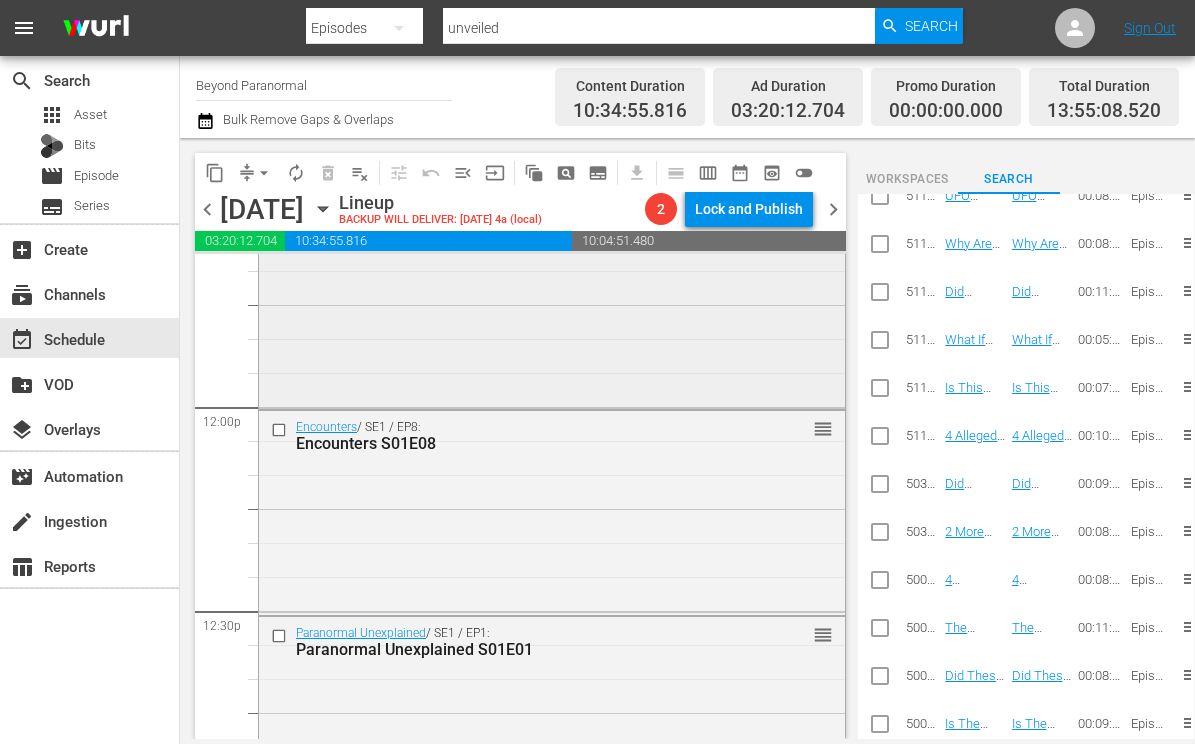 scroll, scrollTop: 4928, scrollLeft: 0, axis: vertical 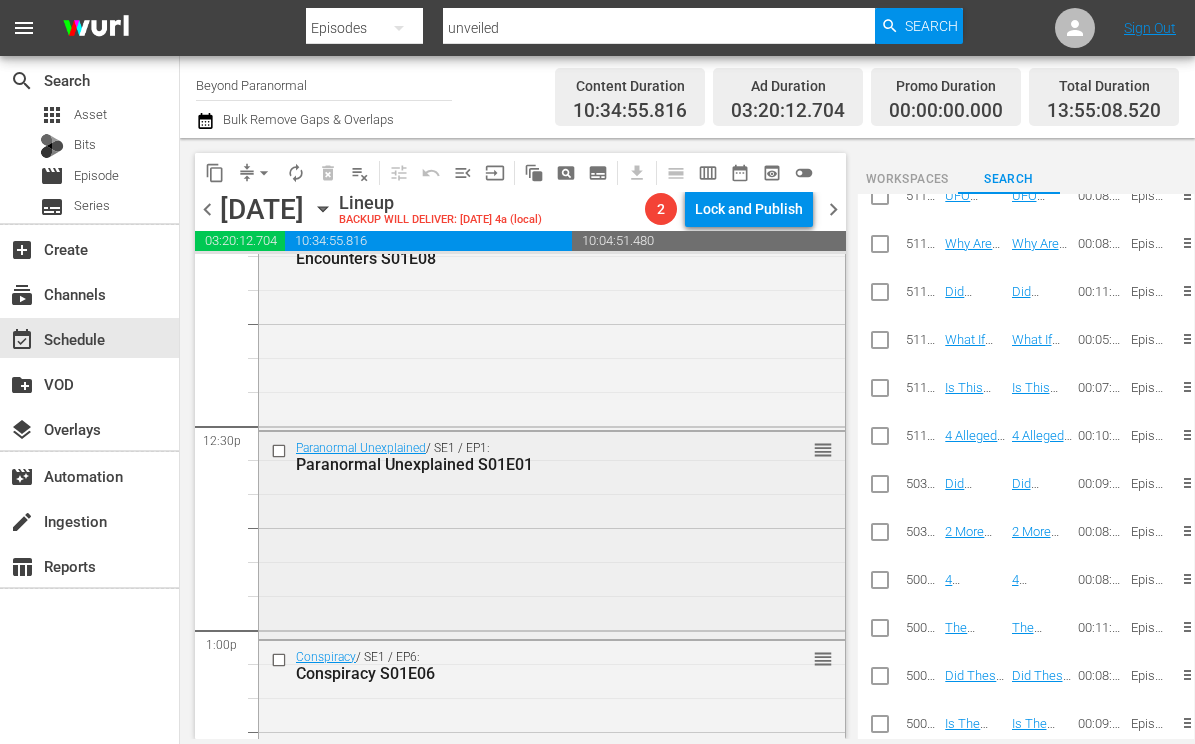 click at bounding box center (281, 451) 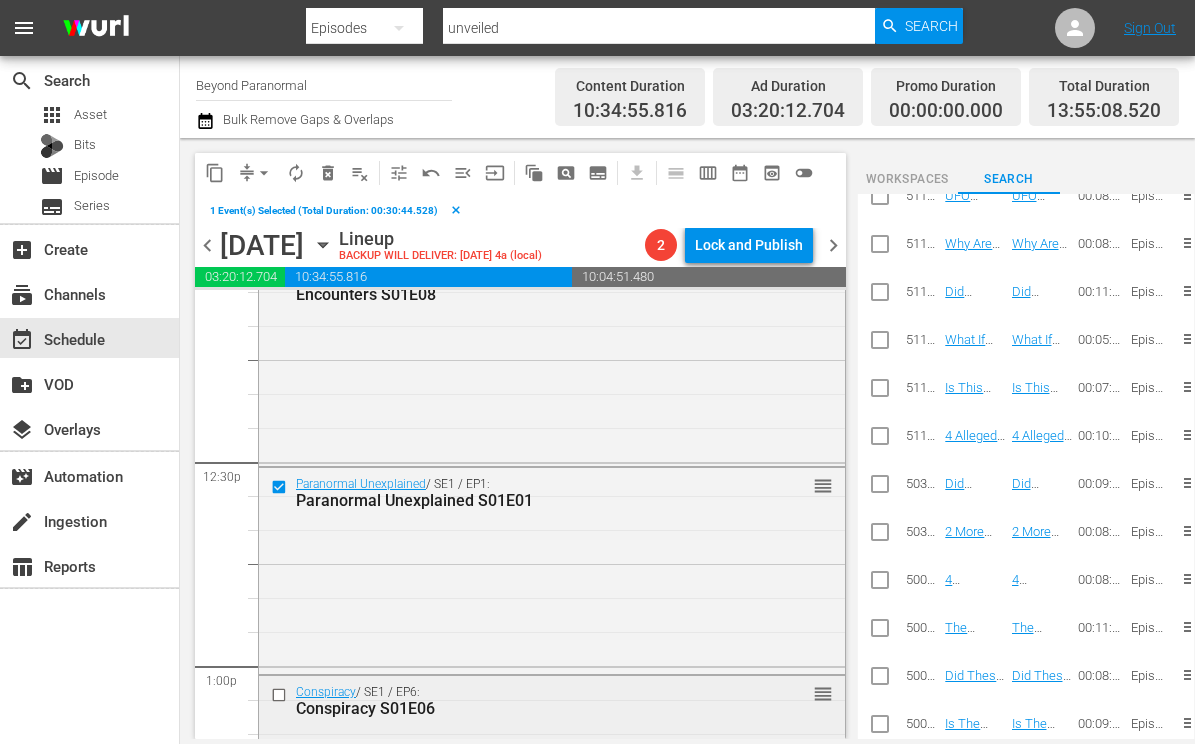 click at bounding box center [281, 695] 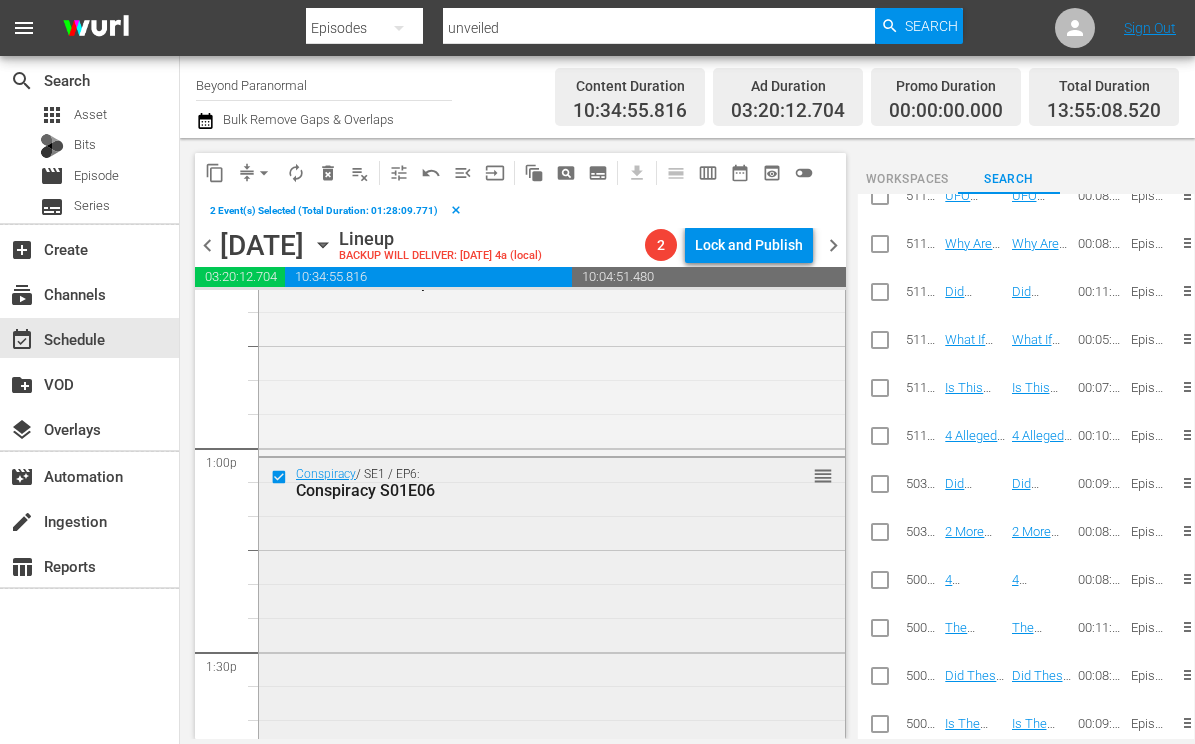 scroll, scrollTop: 5004, scrollLeft: 0, axis: vertical 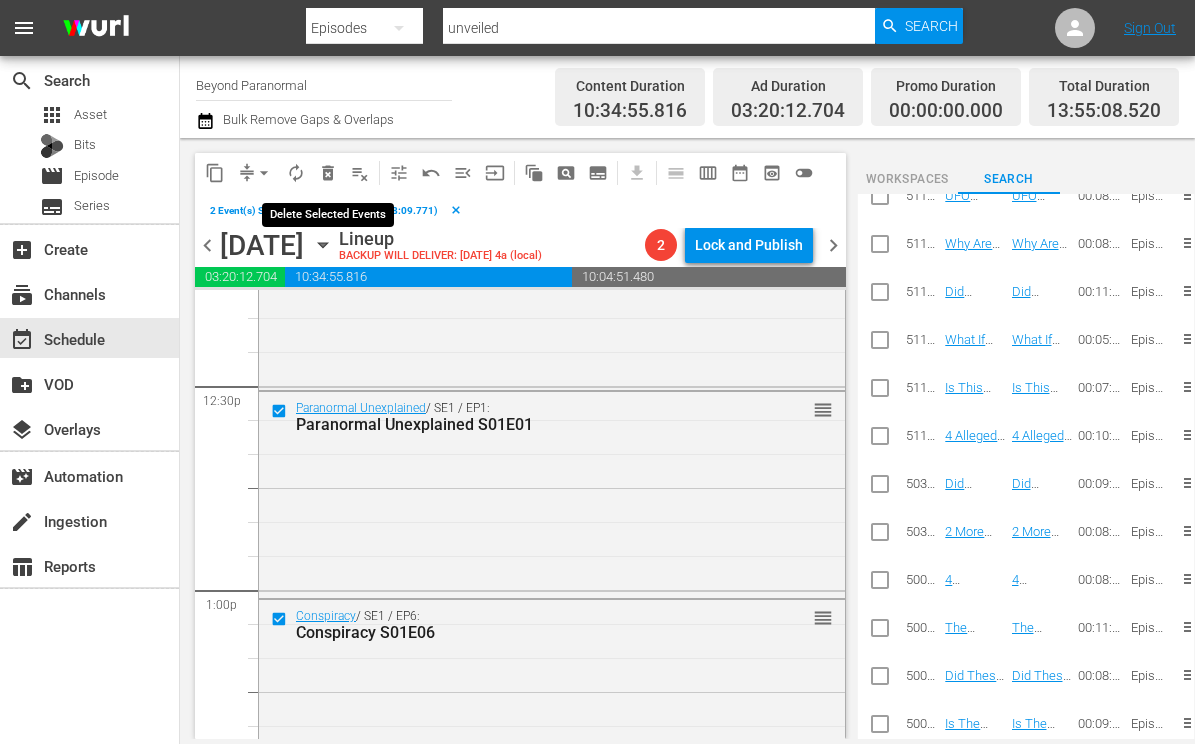 click on "delete_forever_outlined" at bounding box center [328, 173] 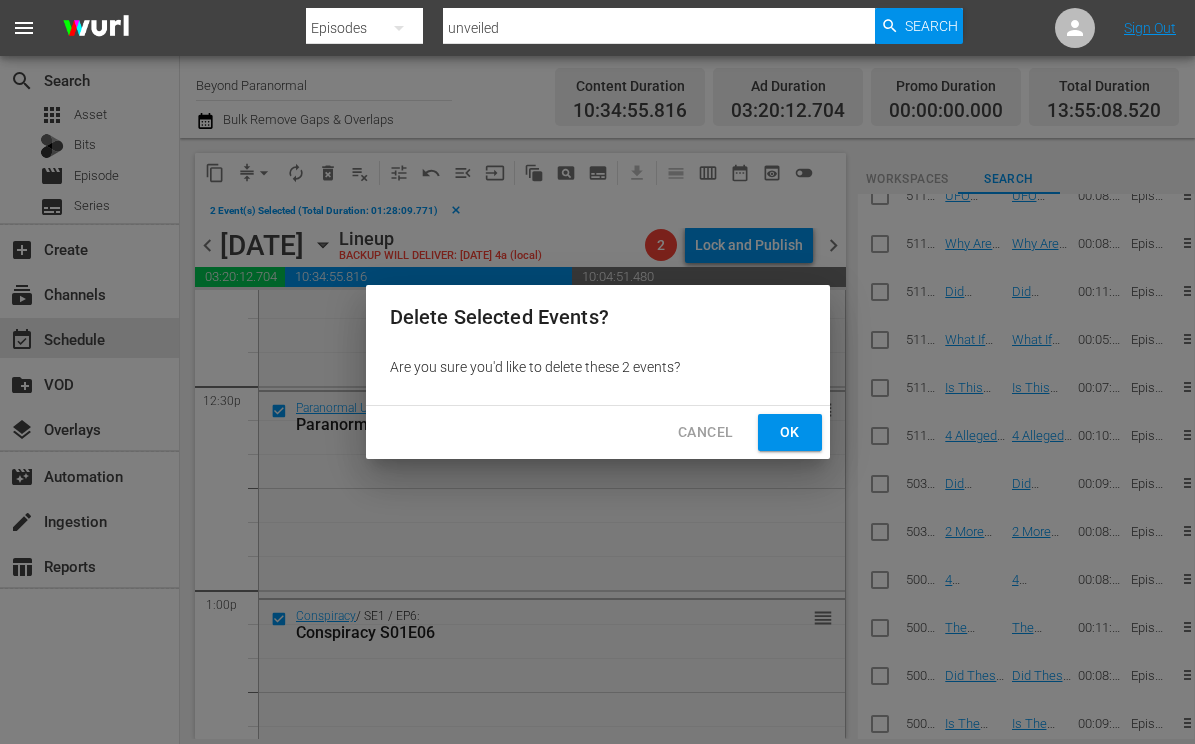 click on "Ok" at bounding box center (790, 432) 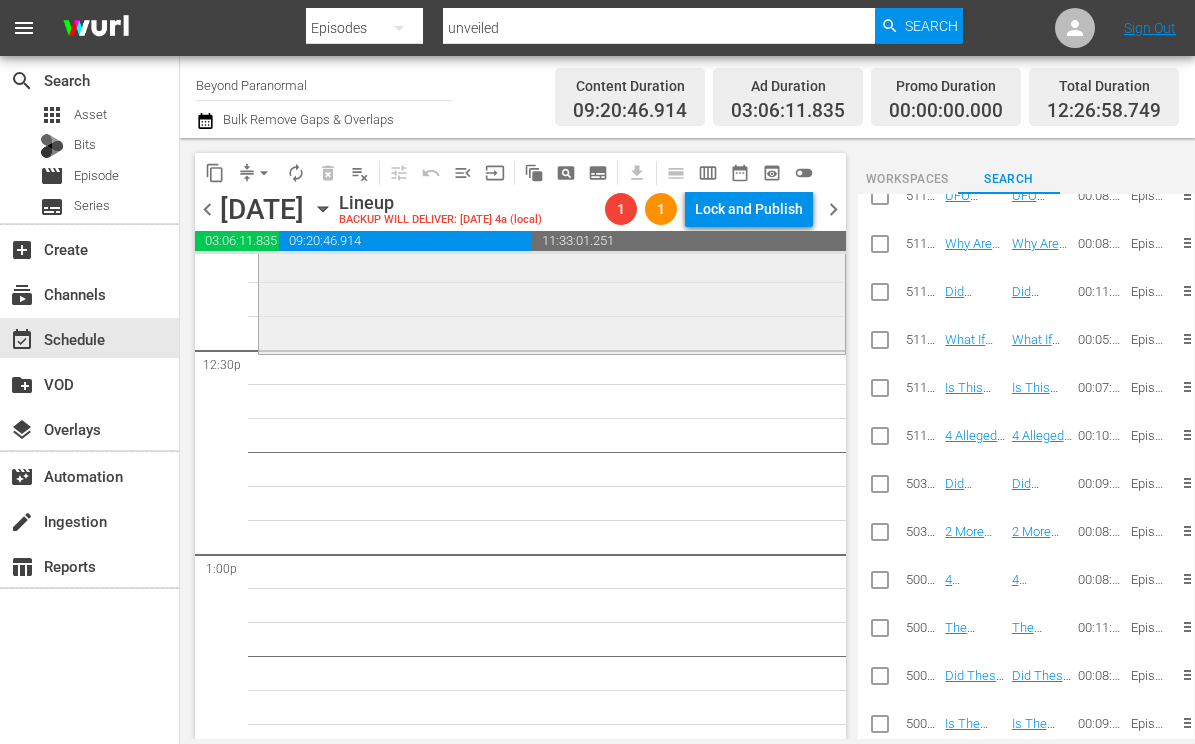 click on "Encounters  / SE1 / EP8:
Encounters S01E08 reorder" at bounding box center (552, 249) 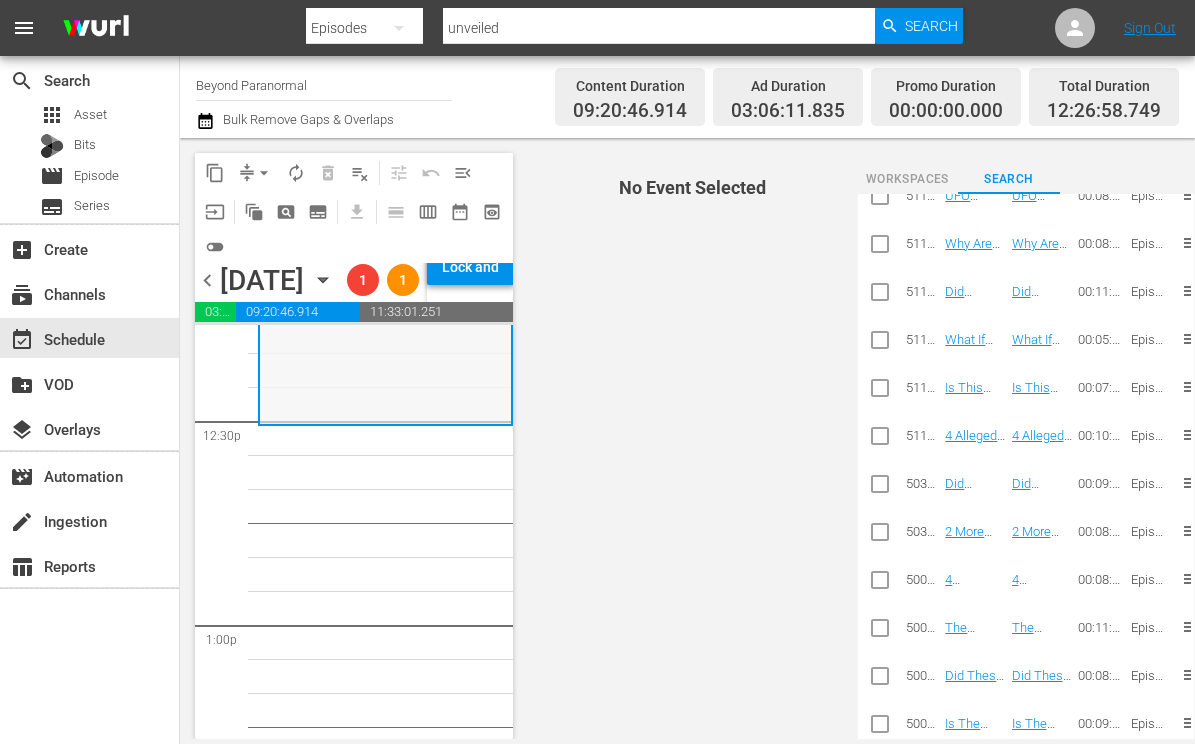 click on "Encounters  / SE1 / EP8:
Encounters S01E08 reorder" at bounding box center [385, 321] 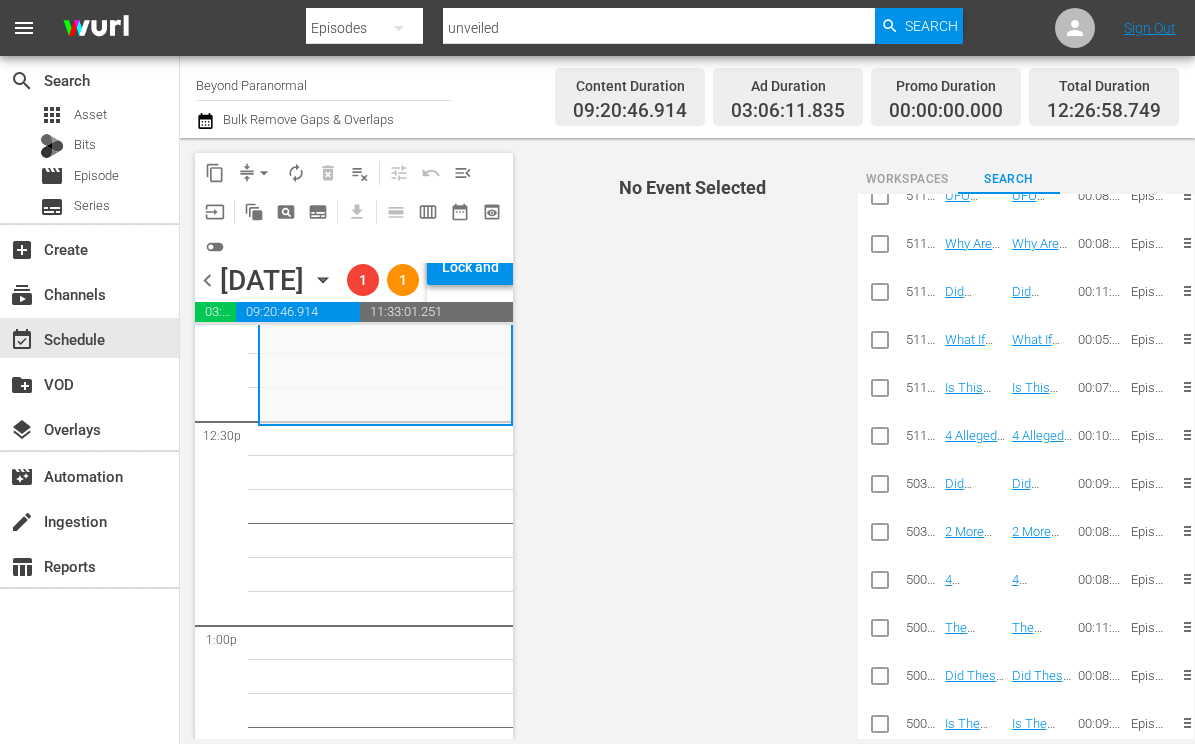 click on "Encounters  / SE1 / EP8:
Encounters S01E08 reorder" at bounding box center [385, 321] 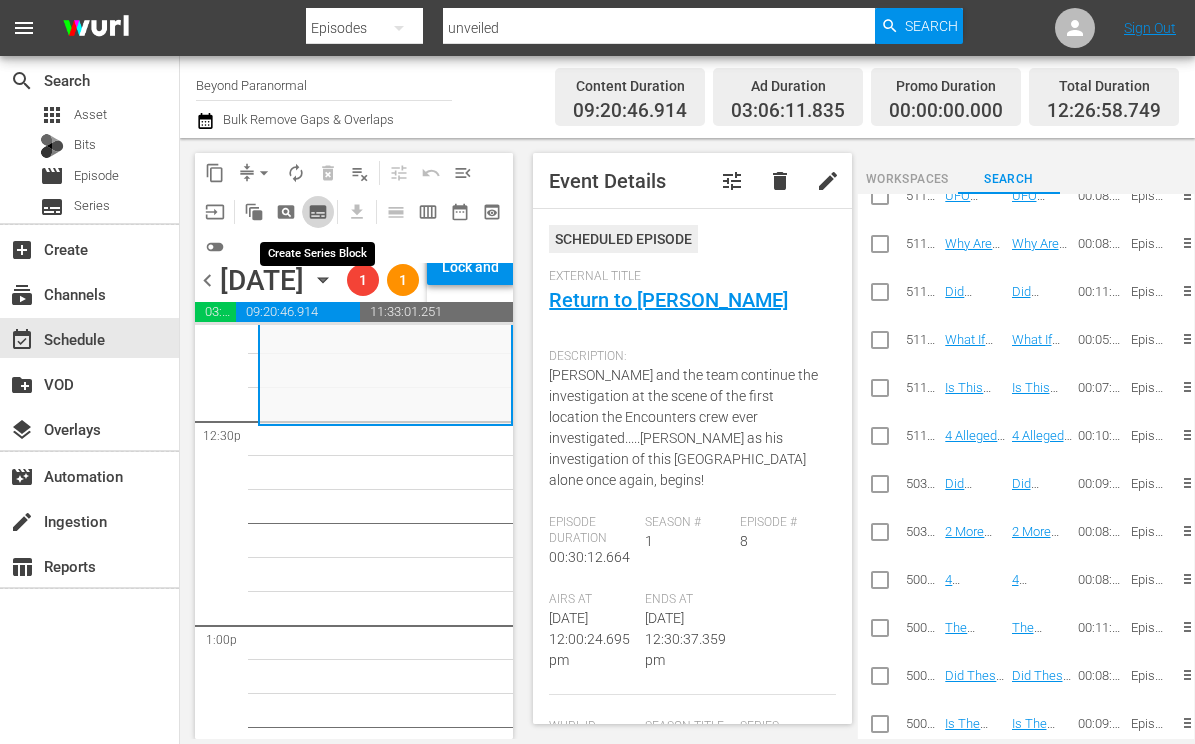 click on "subtitles_outlined" at bounding box center (318, 212) 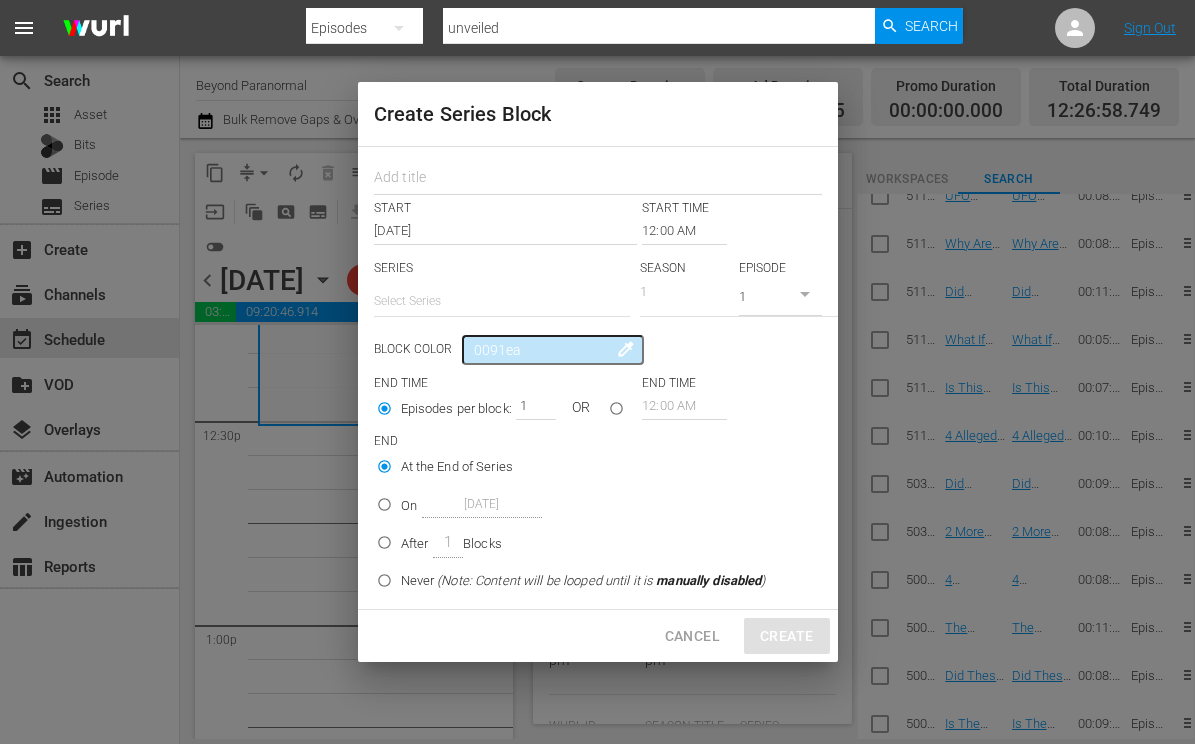 click on "12:00 AM" at bounding box center [684, 231] 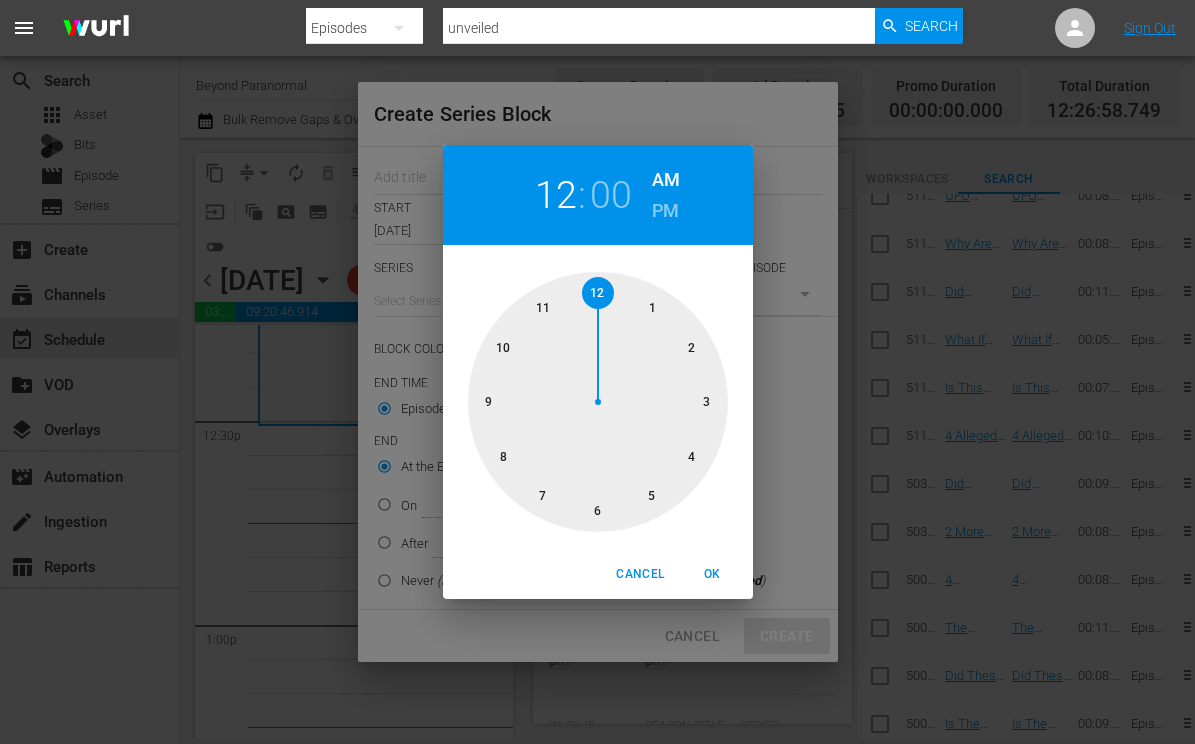 click on "12 : 00 AM PM" at bounding box center (598, 195) 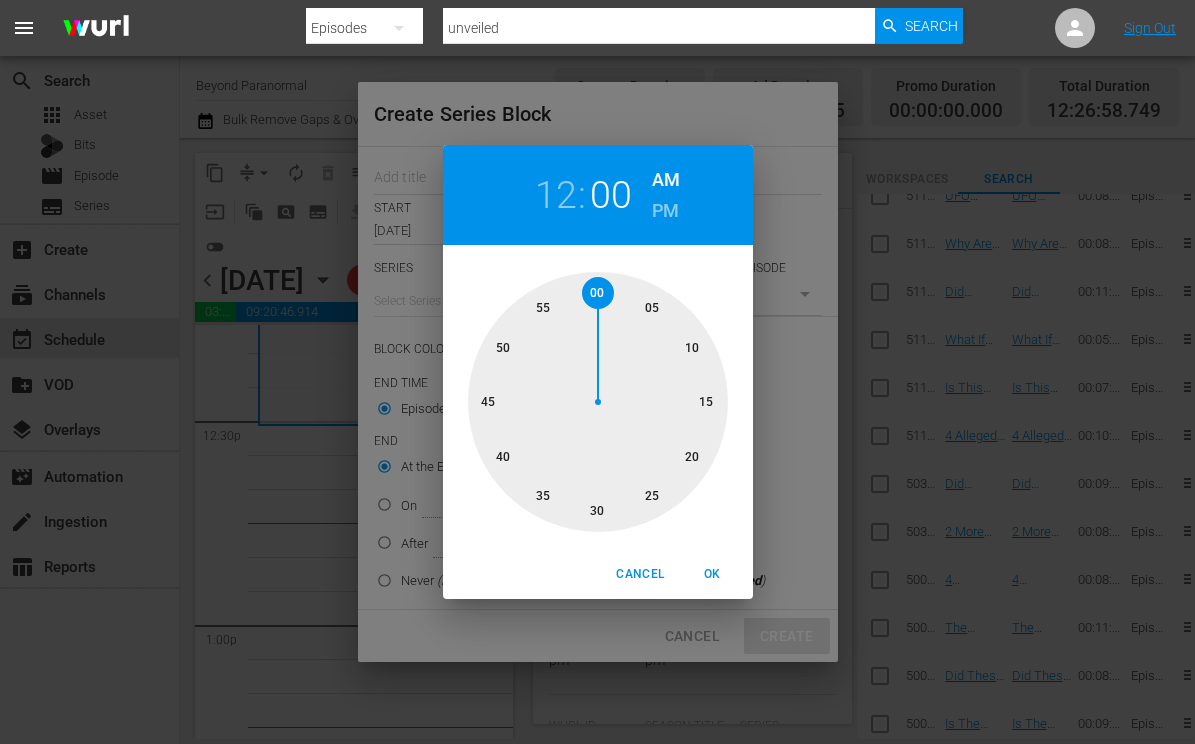 click at bounding box center (598, 402) 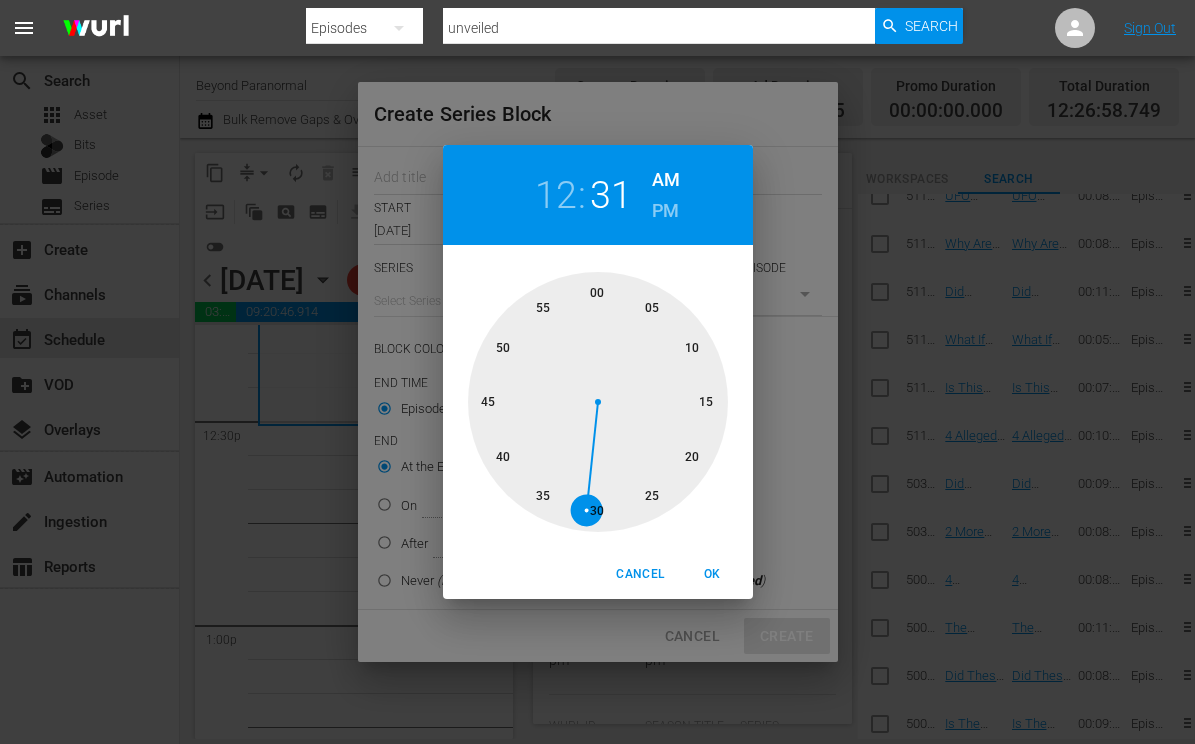 click on "PM" at bounding box center [665, 211] 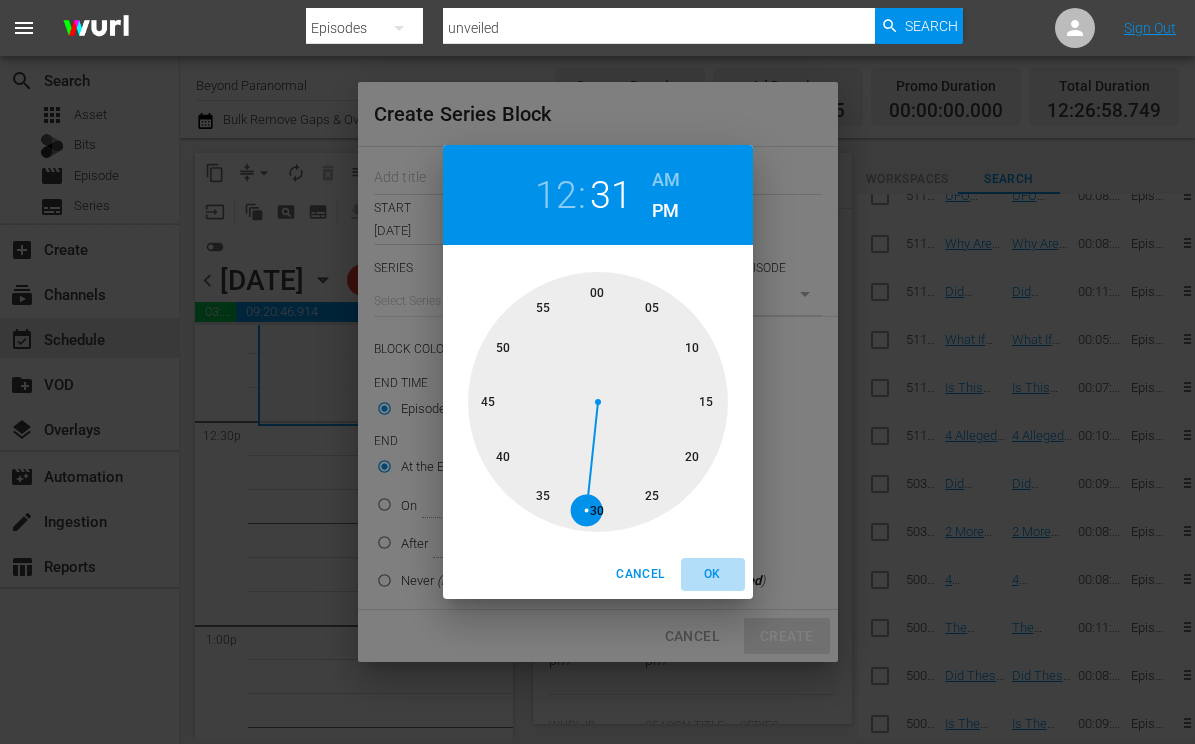 click on "OK" at bounding box center [713, 574] 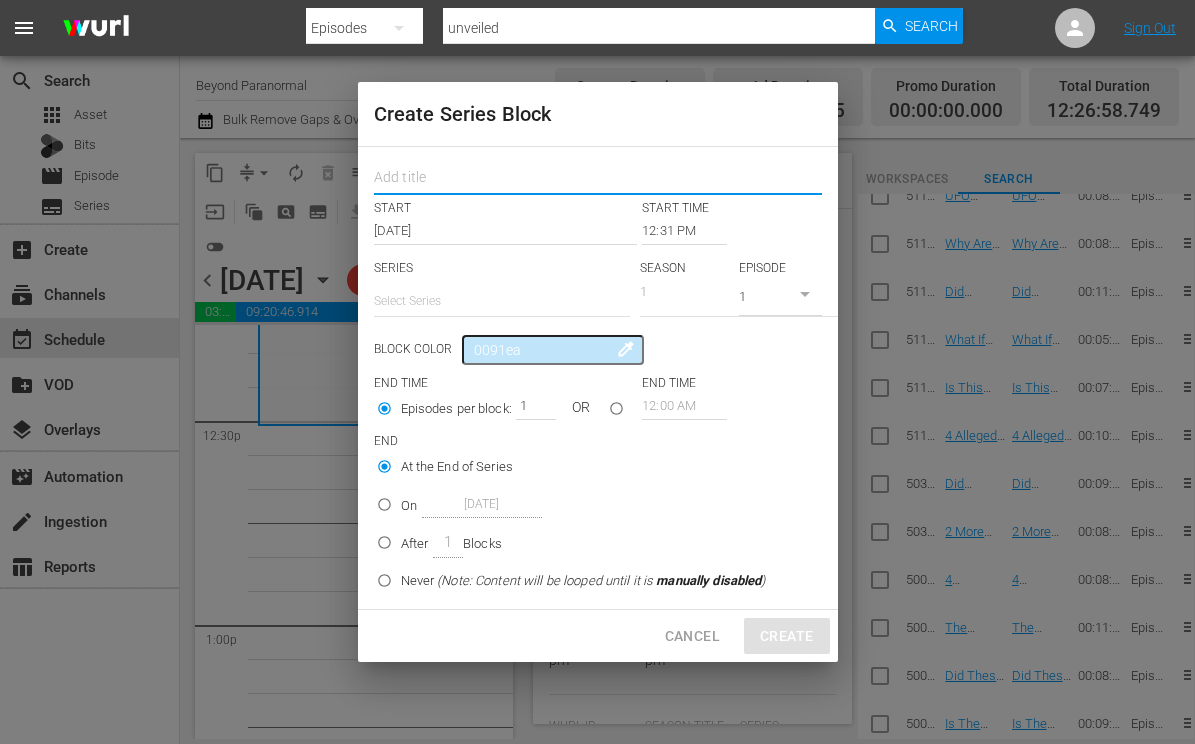 click at bounding box center (598, 179) 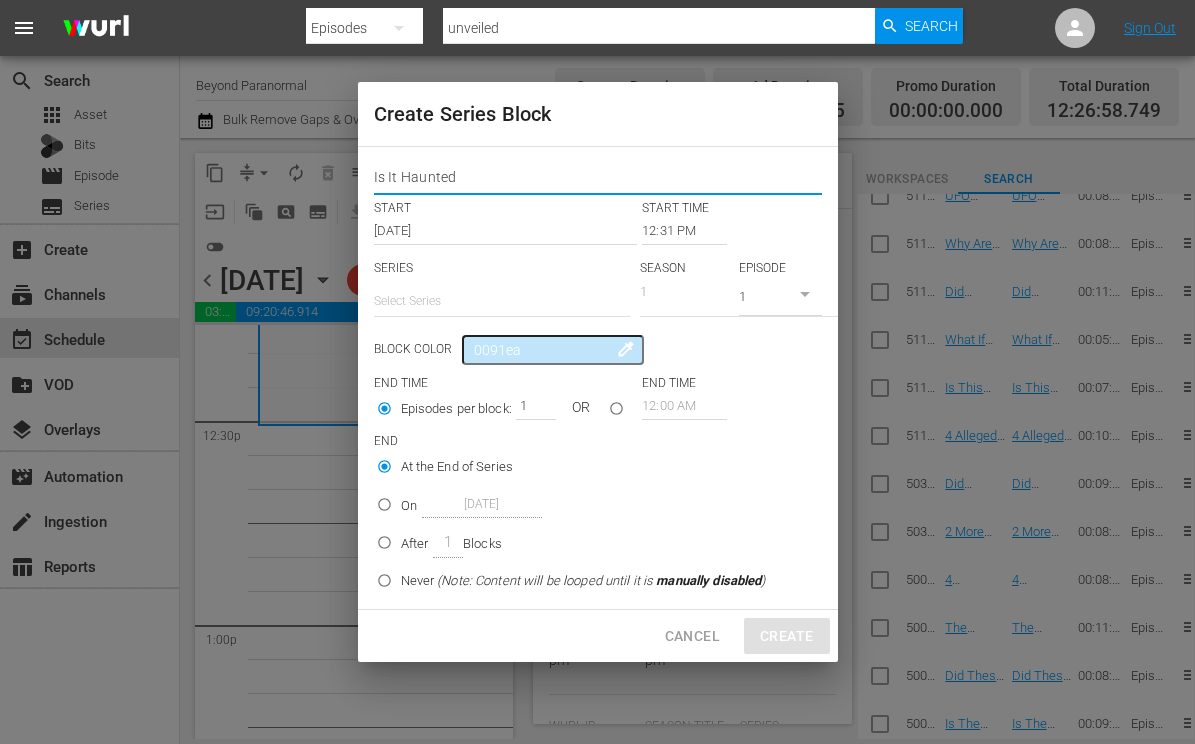 type on "Is It Haunted" 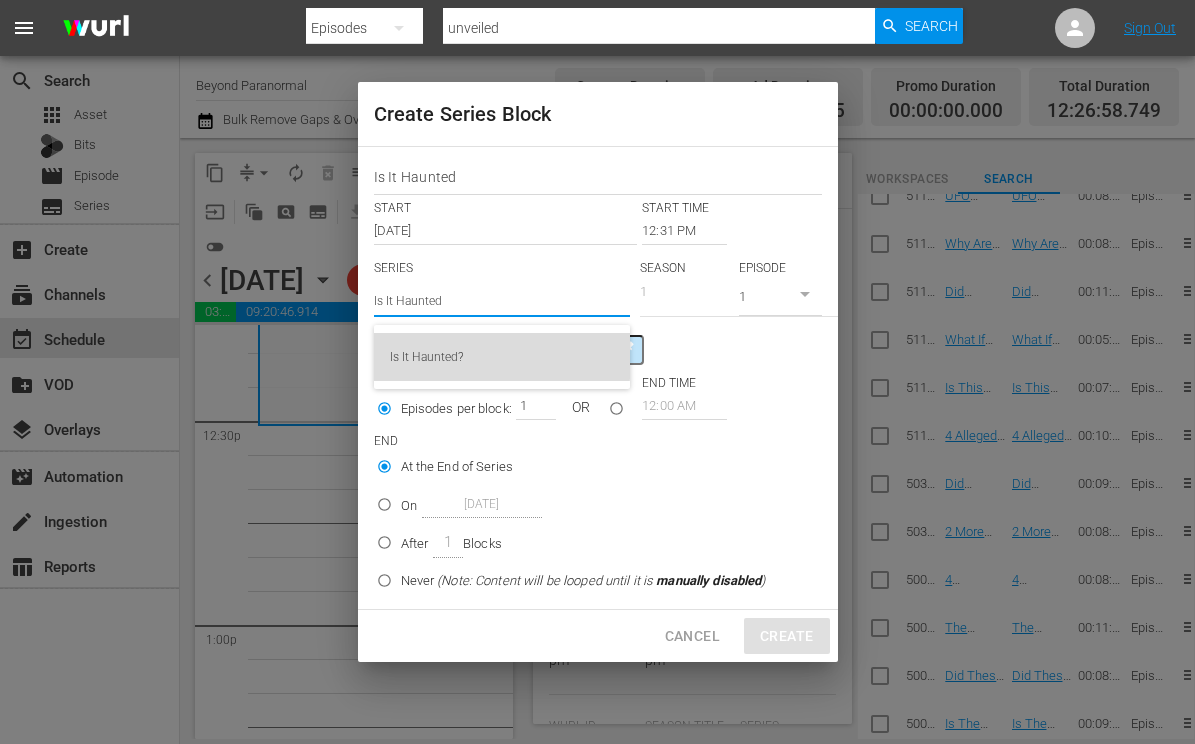 click on "Is It Haunted?" at bounding box center (502, 357) 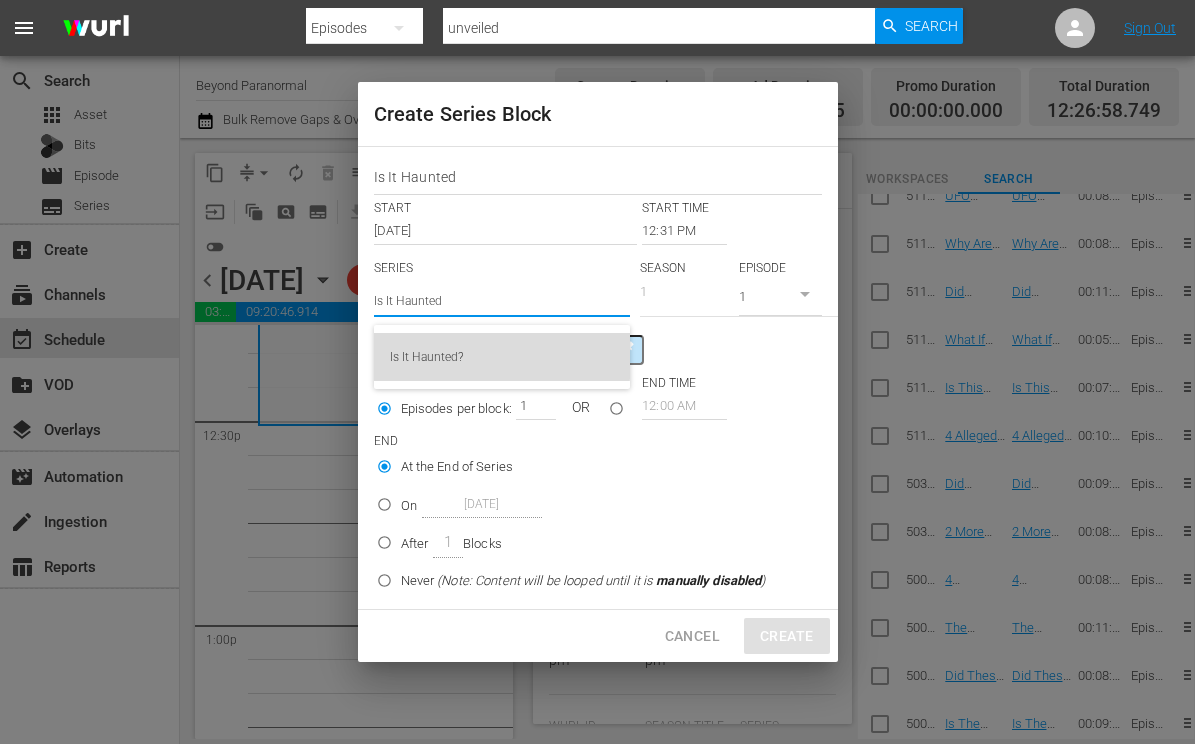 type on "Is It Haunted?" 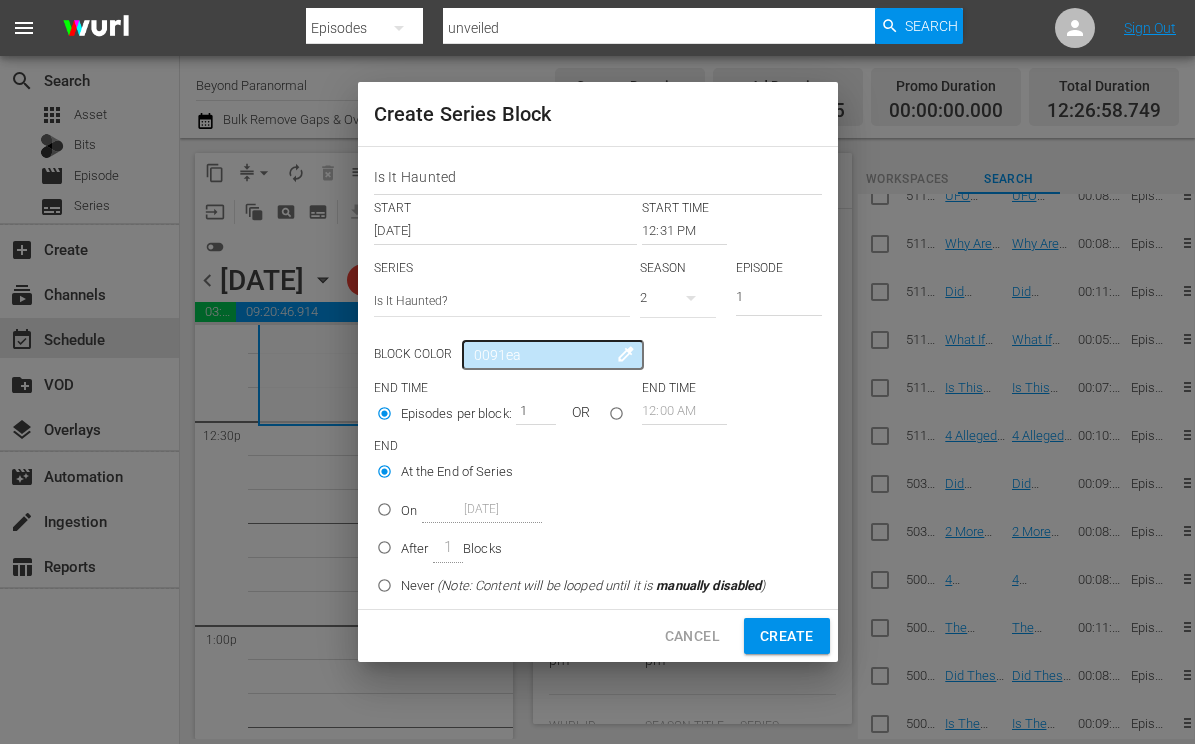 click 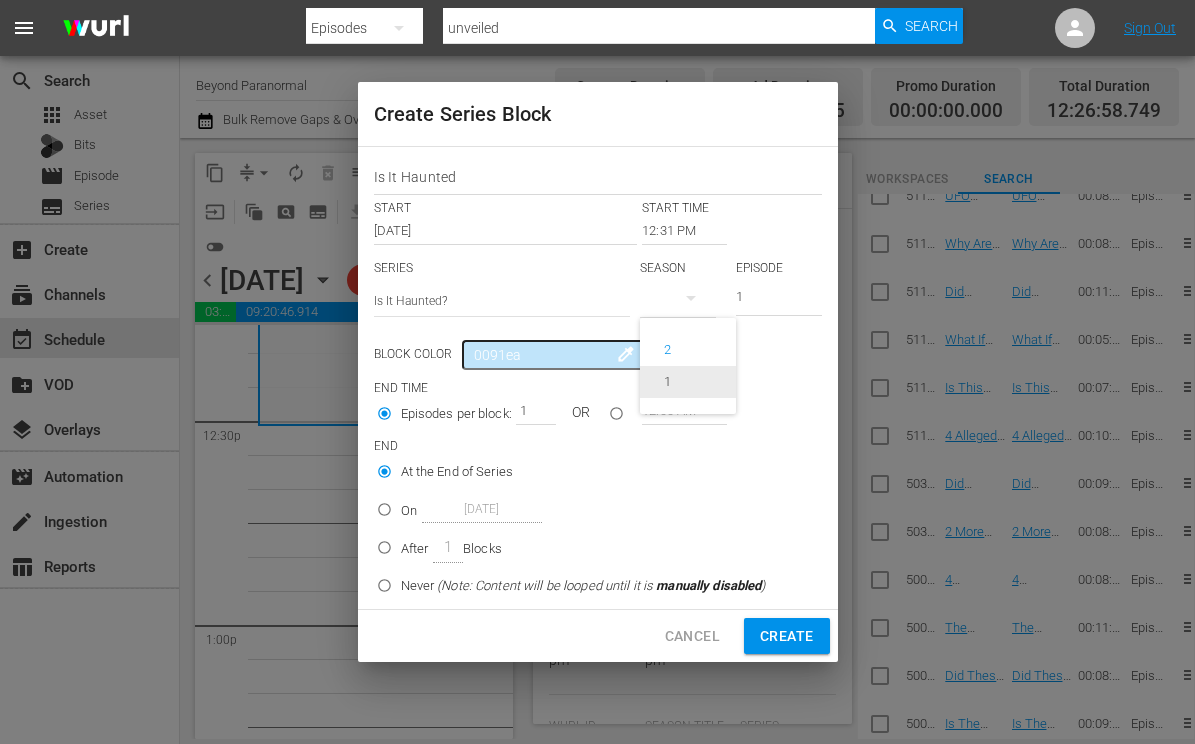 click on "1" at bounding box center [667, 382] 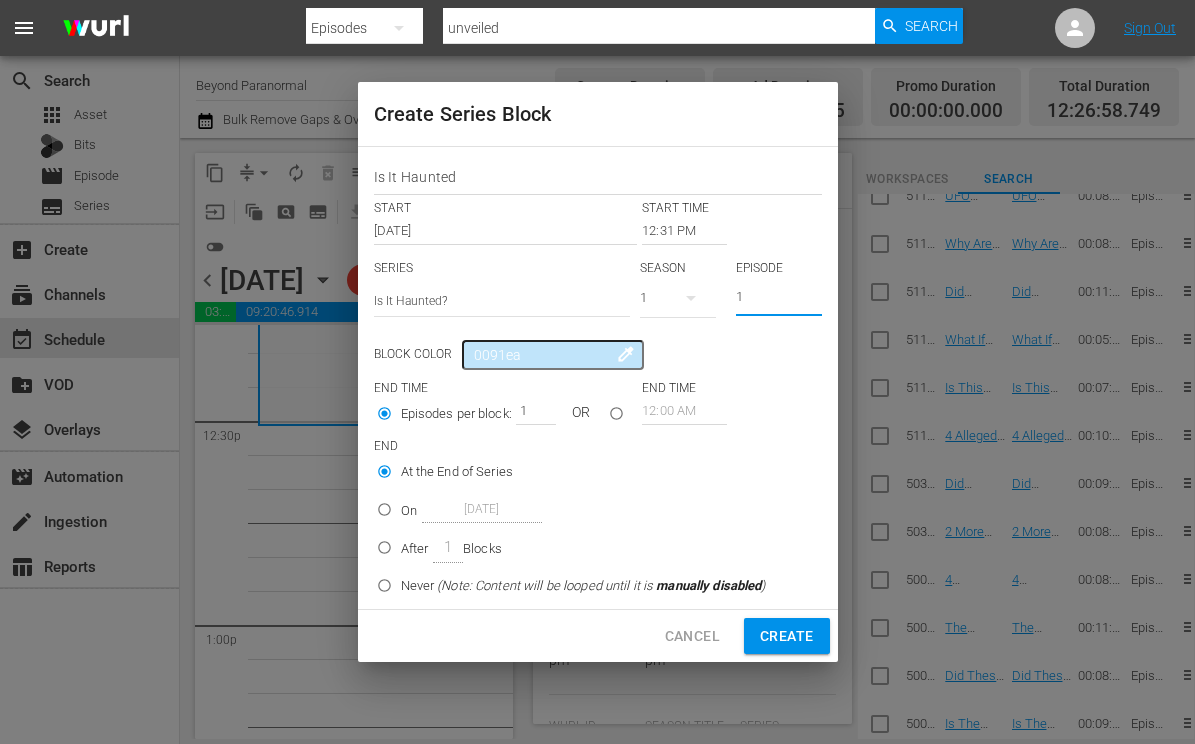 drag, startPoint x: 755, startPoint y: 292, endPoint x: 721, endPoint y: 286, distance: 34.525352 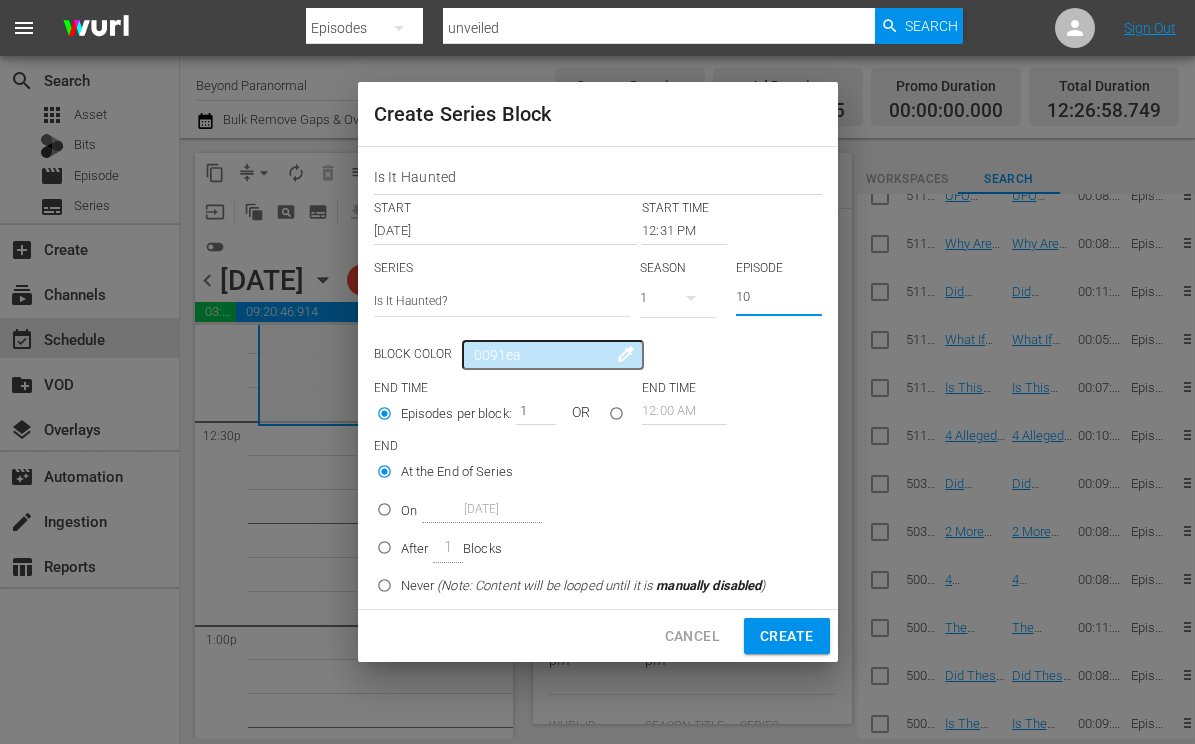 type on "10" 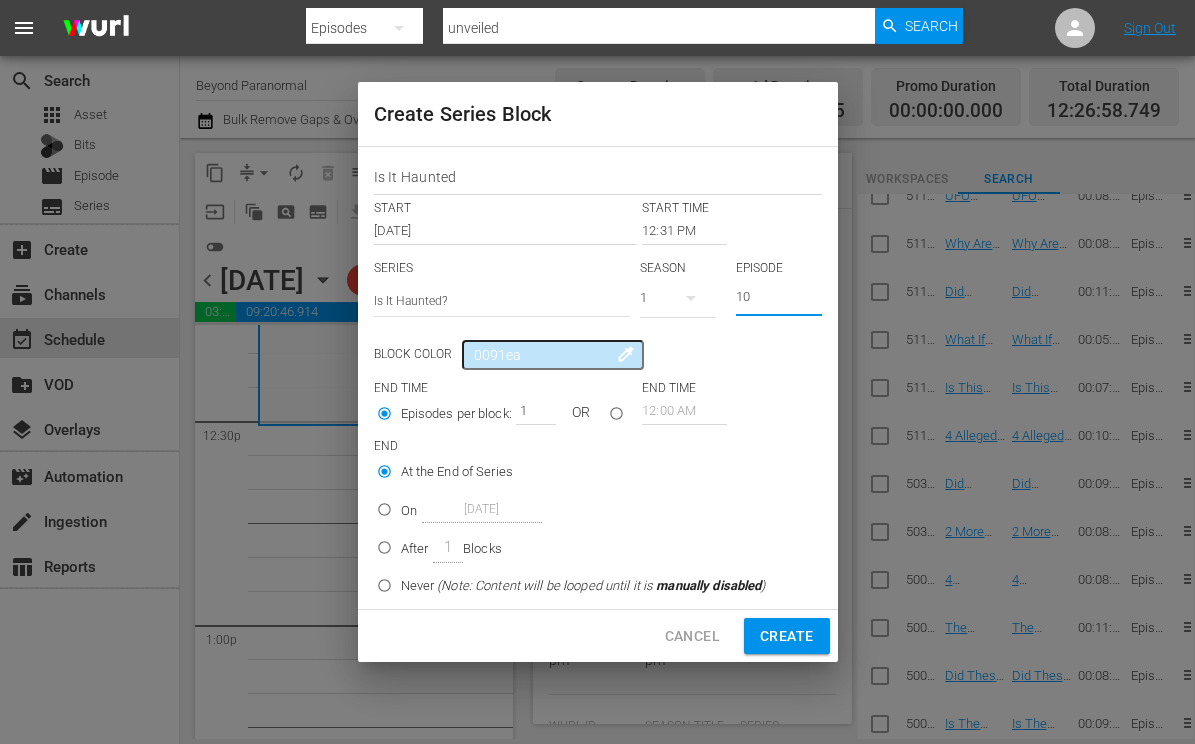 click at bounding box center [616, 417] 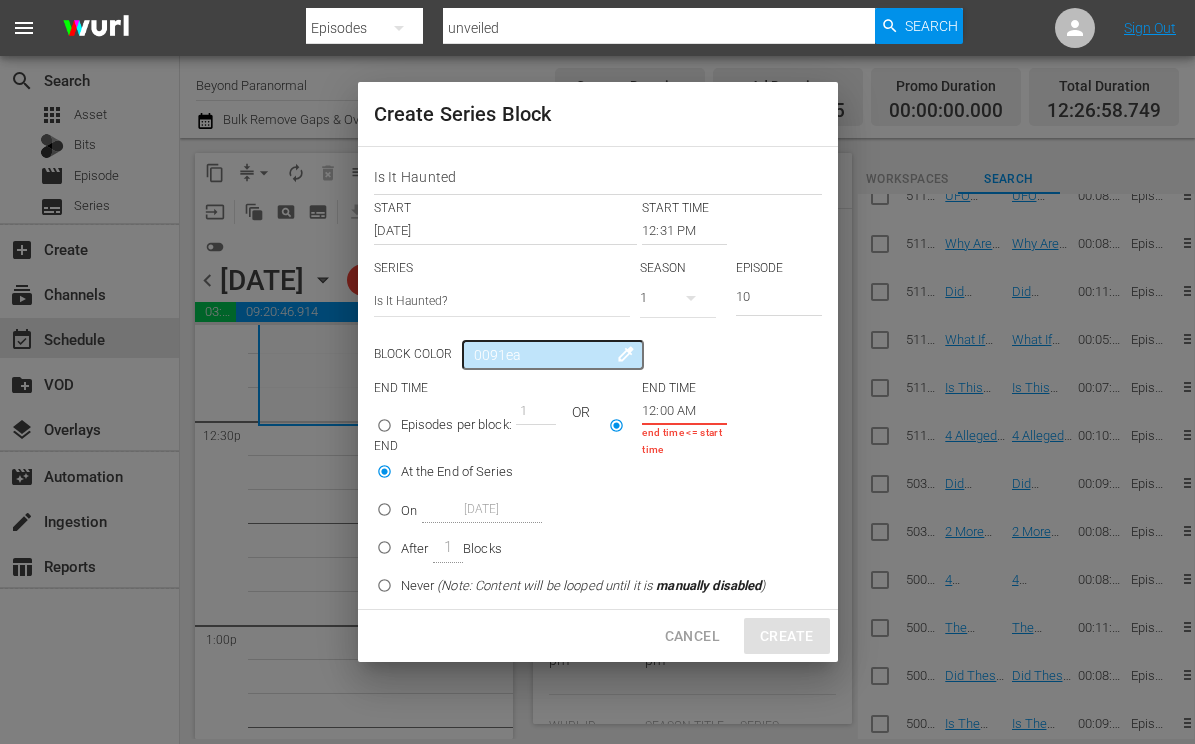 click on "12:00 AM" at bounding box center (684, 411) 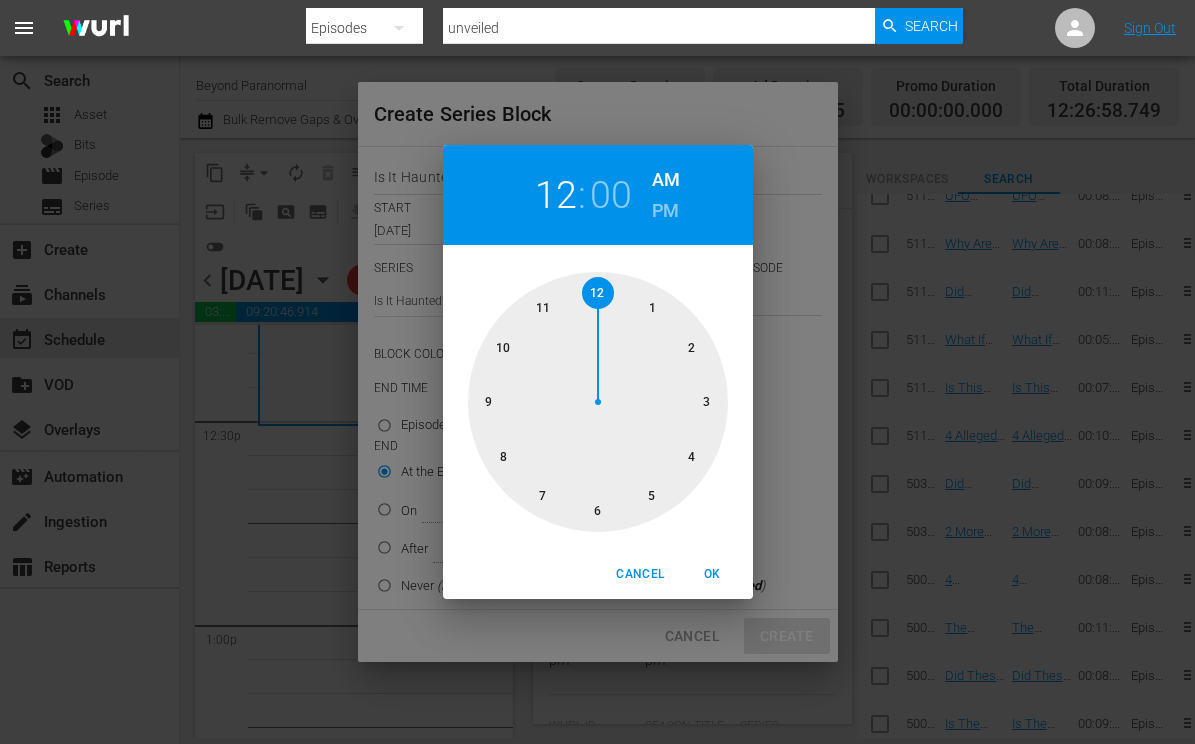 click at bounding box center [598, 402] 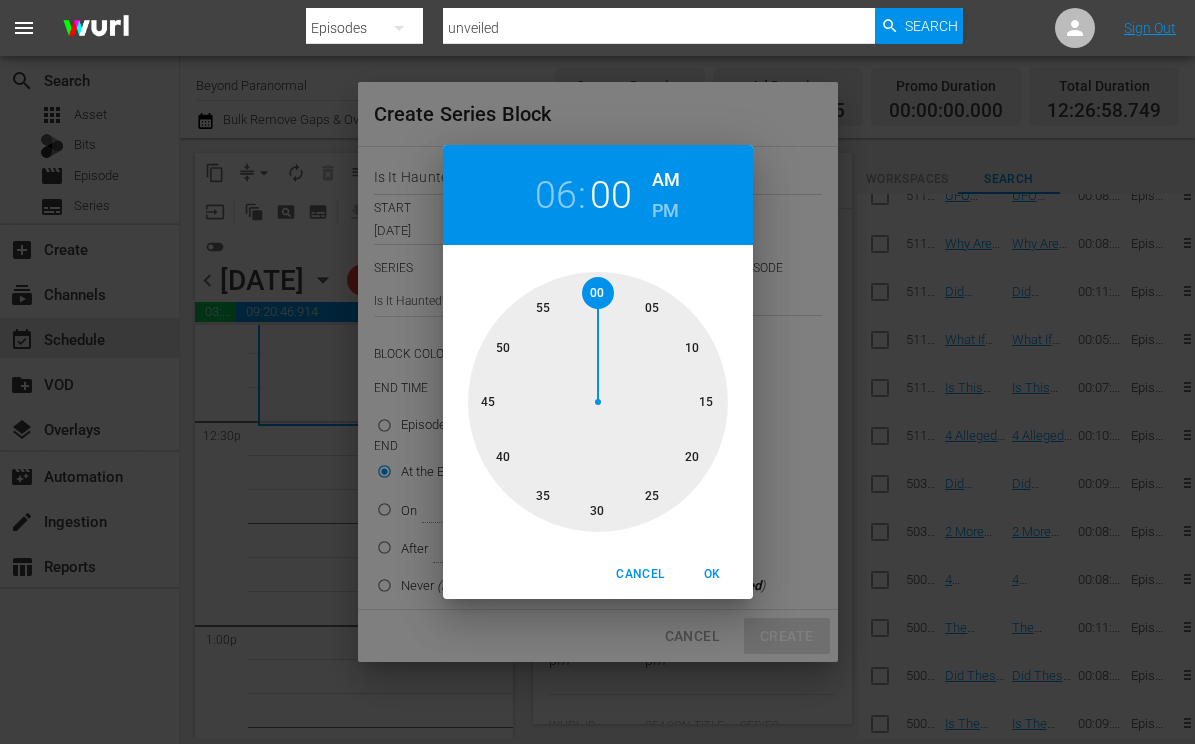 click at bounding box center [598, 402] 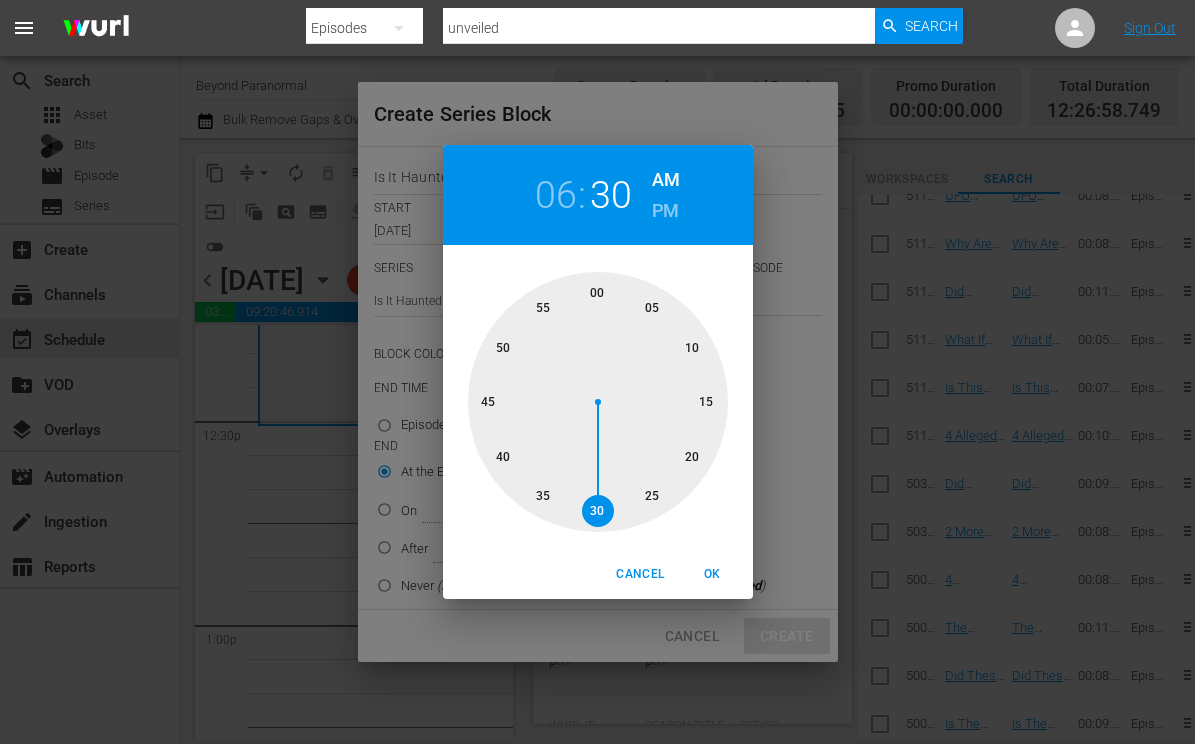 click on "PM" at bounding box center (665, 211) 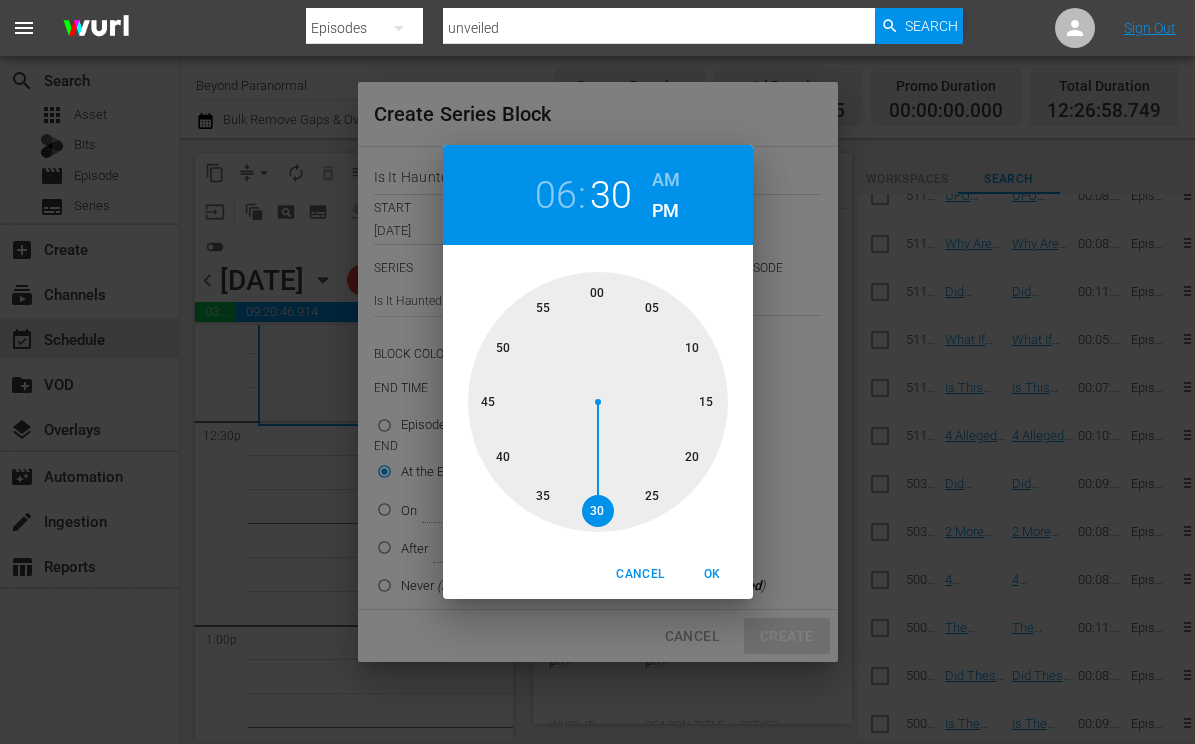 click on "OK" at bounding box center [713, 574] 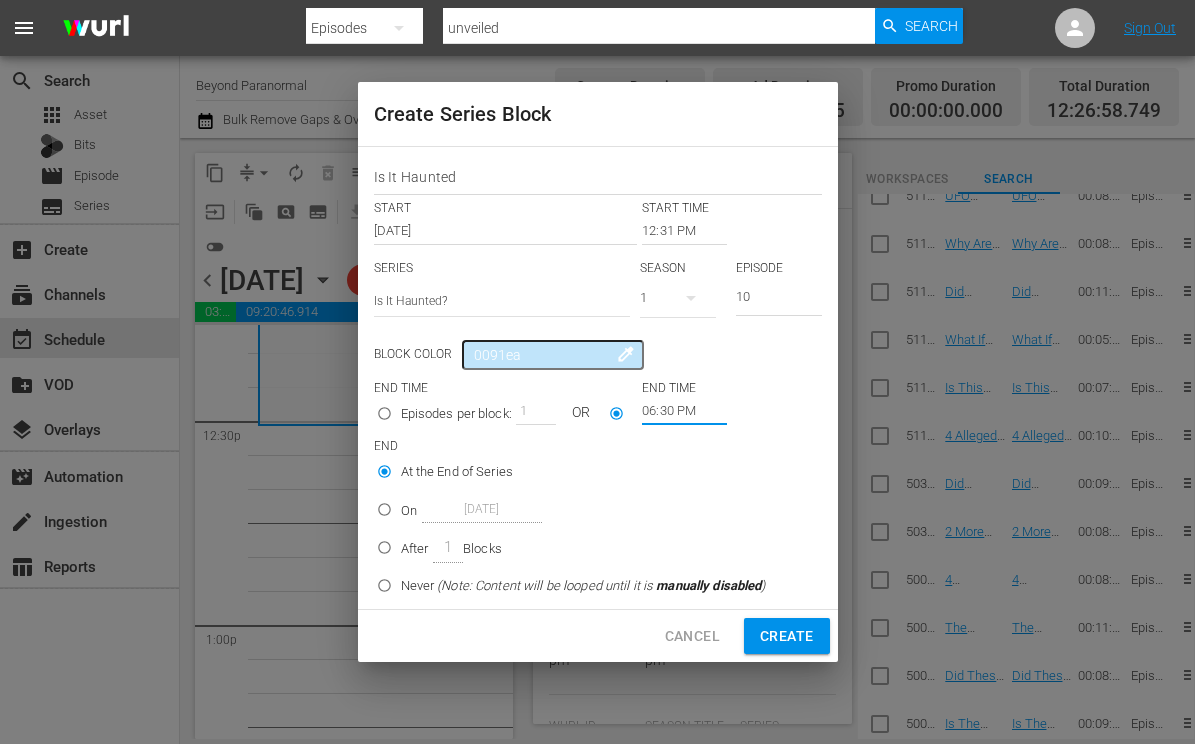 click on "On Aug 9th 2025" at bounding box center [384, 513] 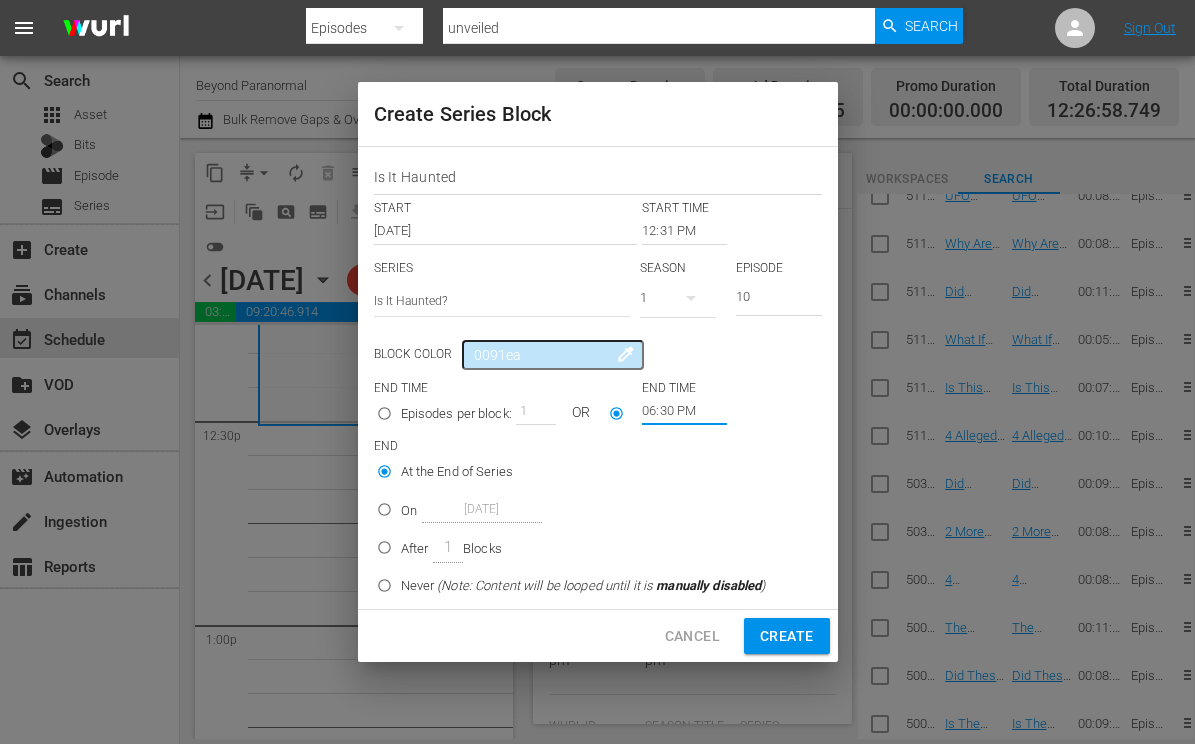 radio on "true" 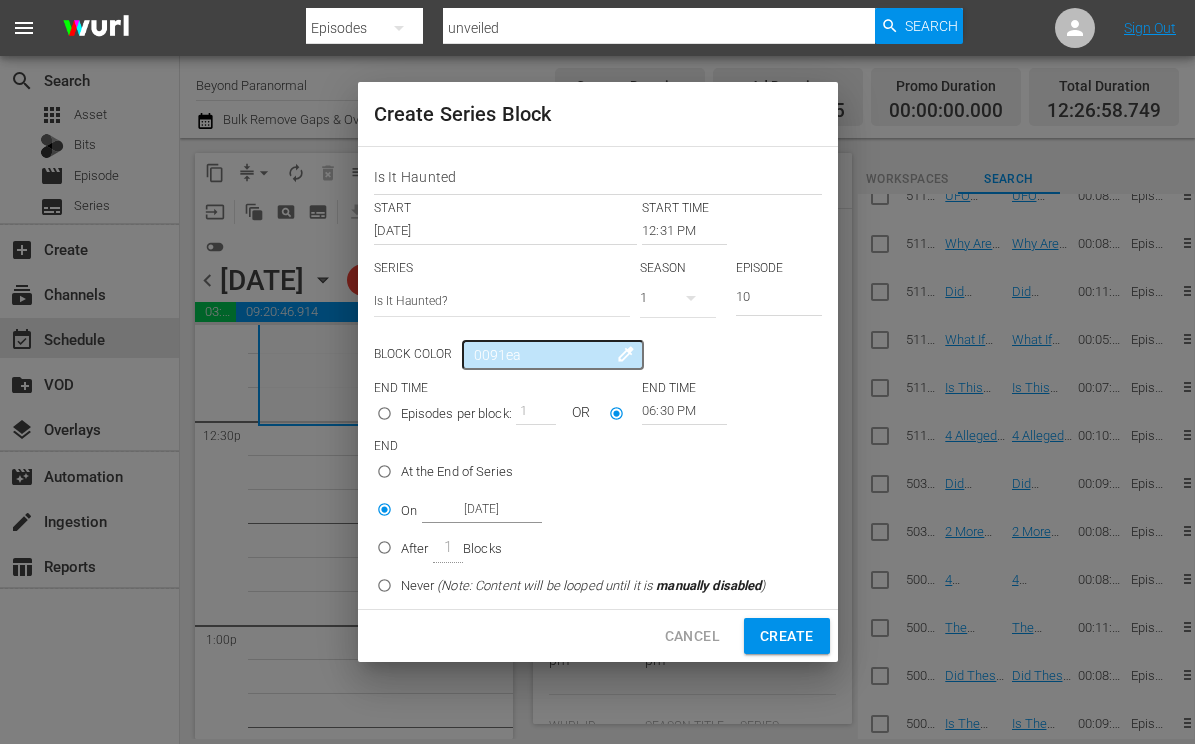 click on "Create" at bounding box center (786, 636) 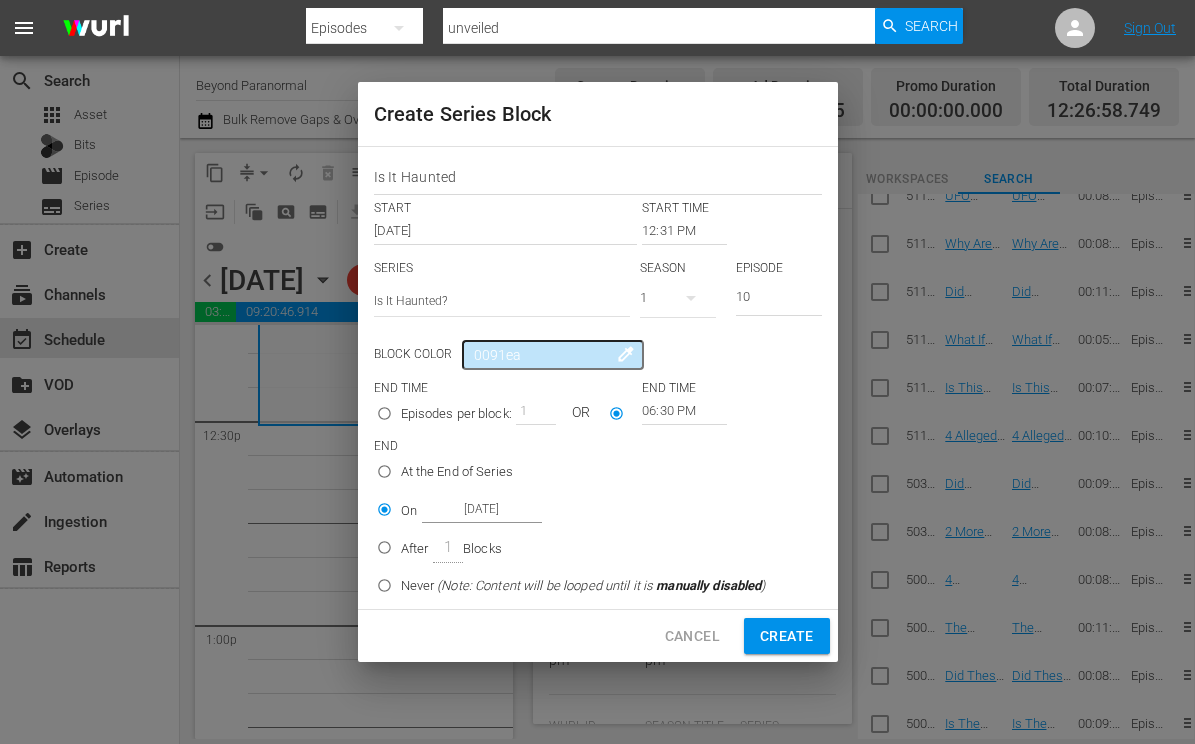 type on "12:00 AM" 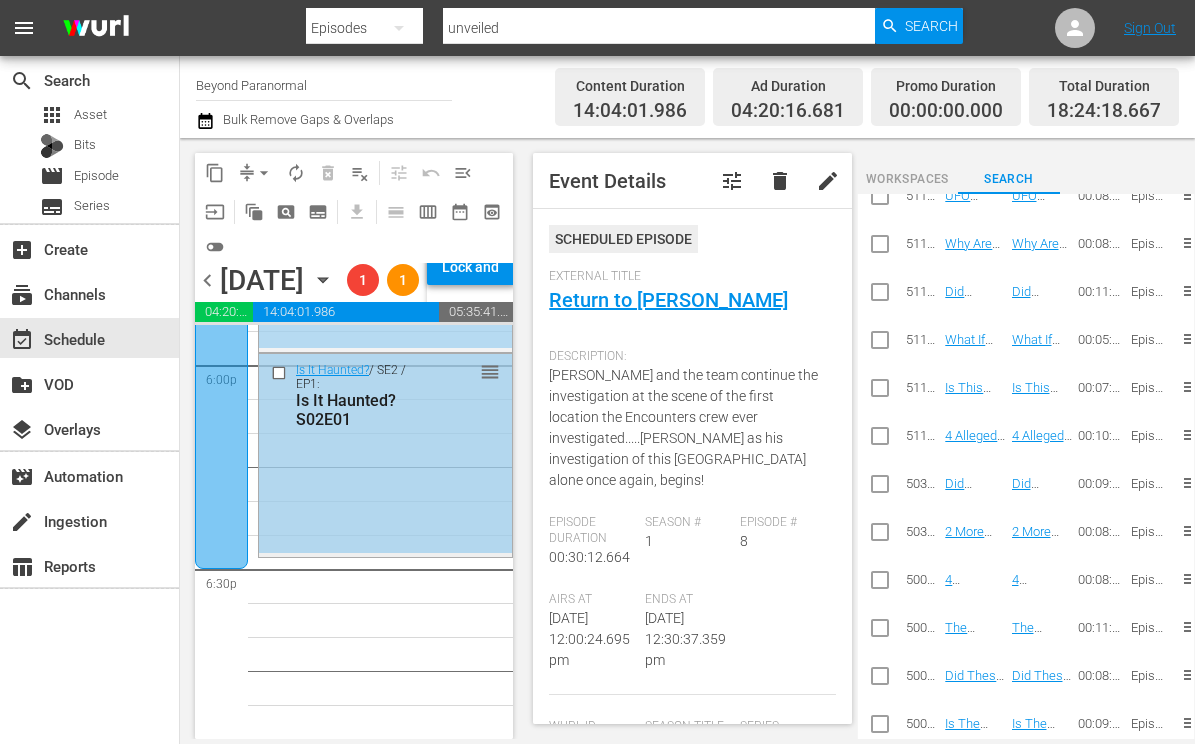 scroll, scrollTop: 7336, scrollLeft: 0, axis: vertical 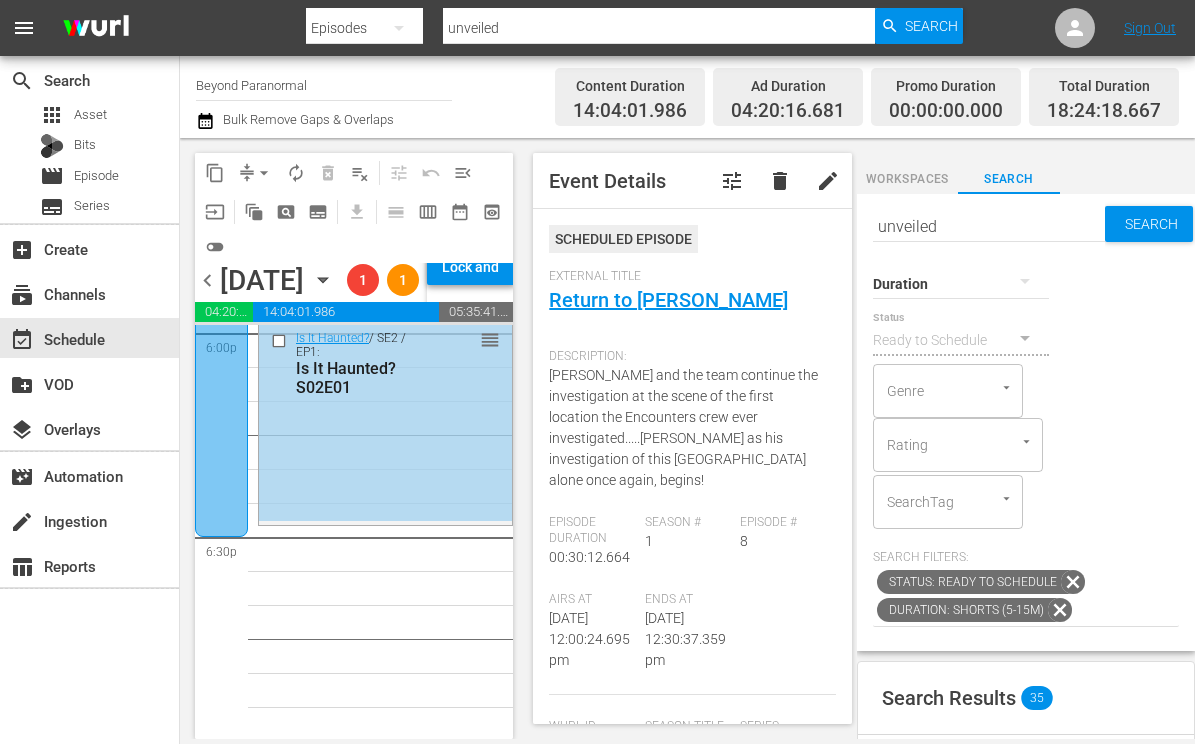 click on "Duration" at bounding box center [961, 271] 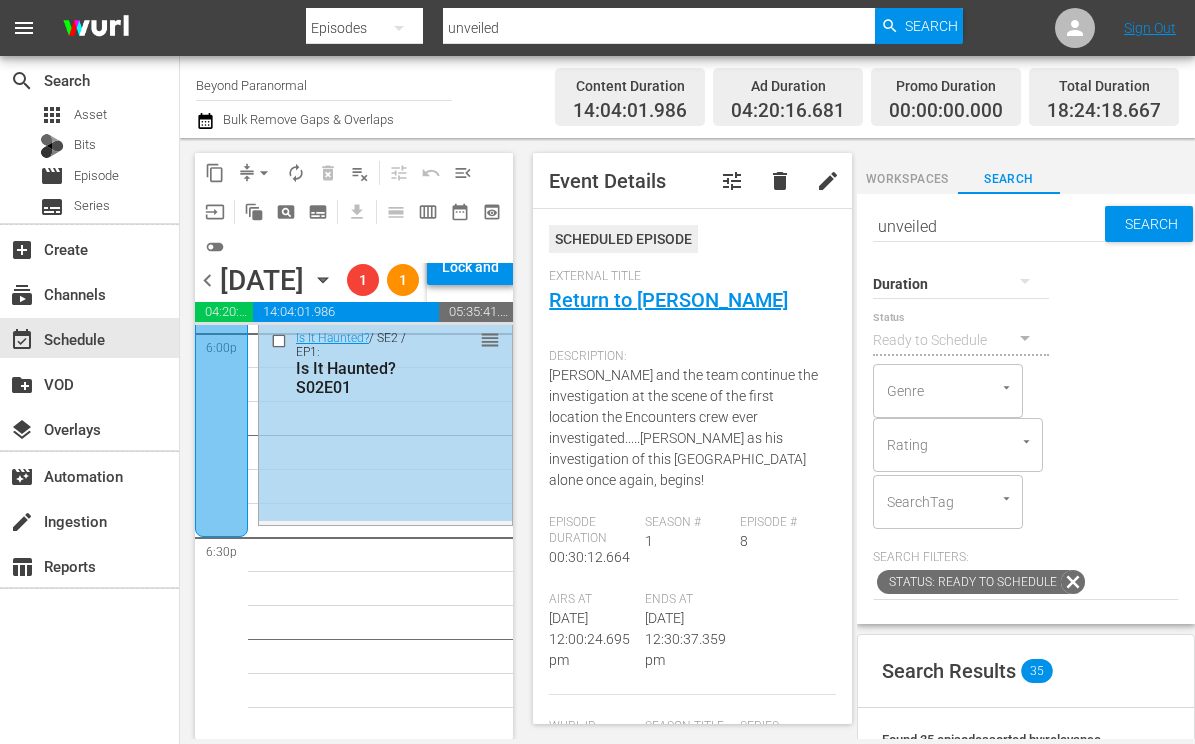 click on "unveiled" at bounding box center (989, 226) 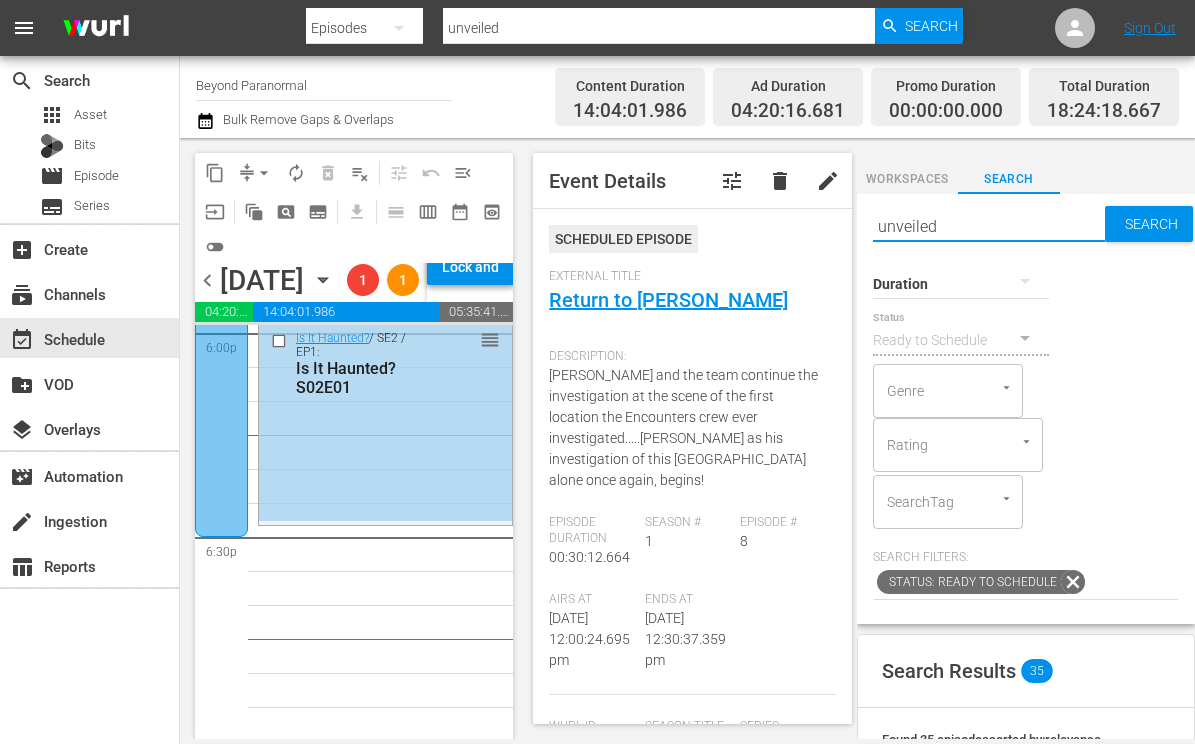 click on "unveiled" at bounding box center (989, 226) 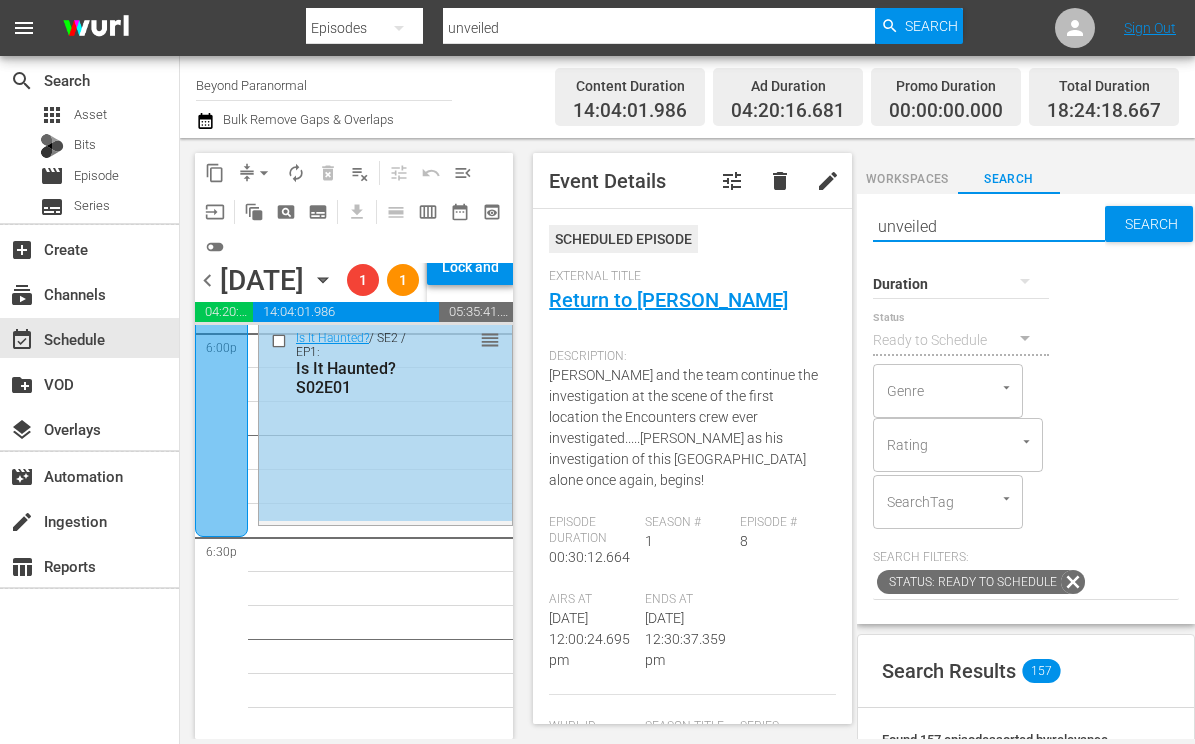 paste on "ENCOUNTERS 102" 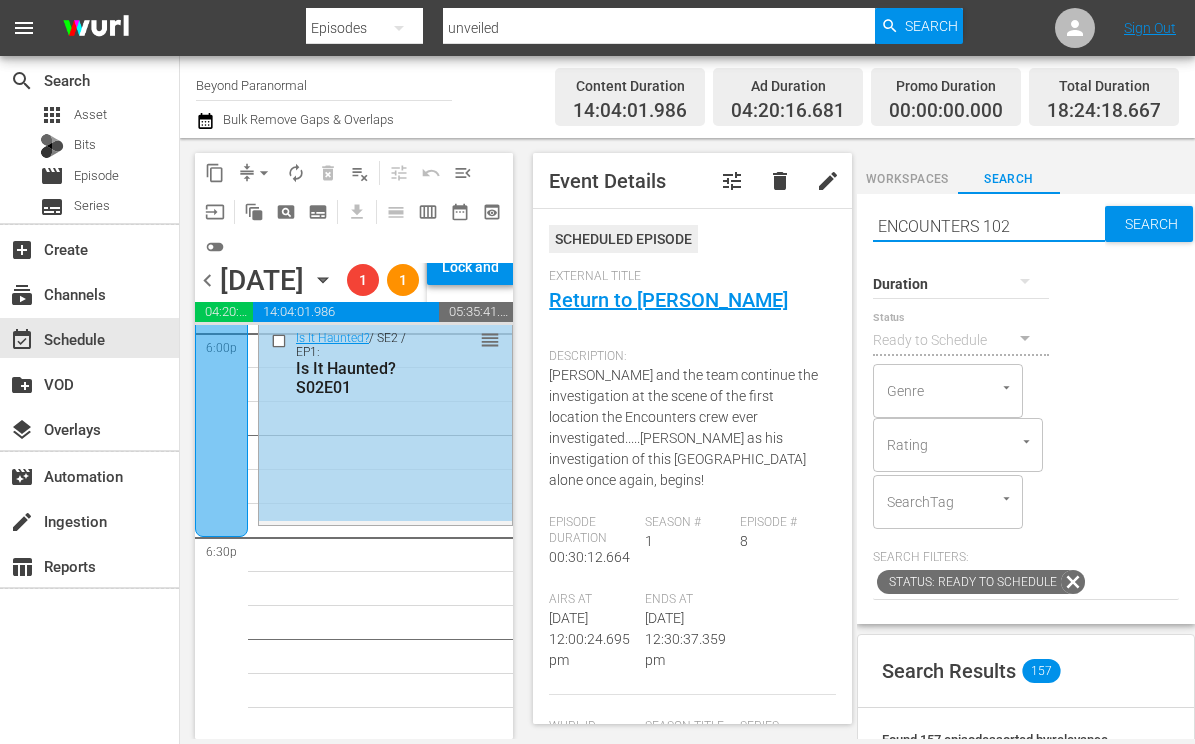 type on "ENCOUNTERS 102" 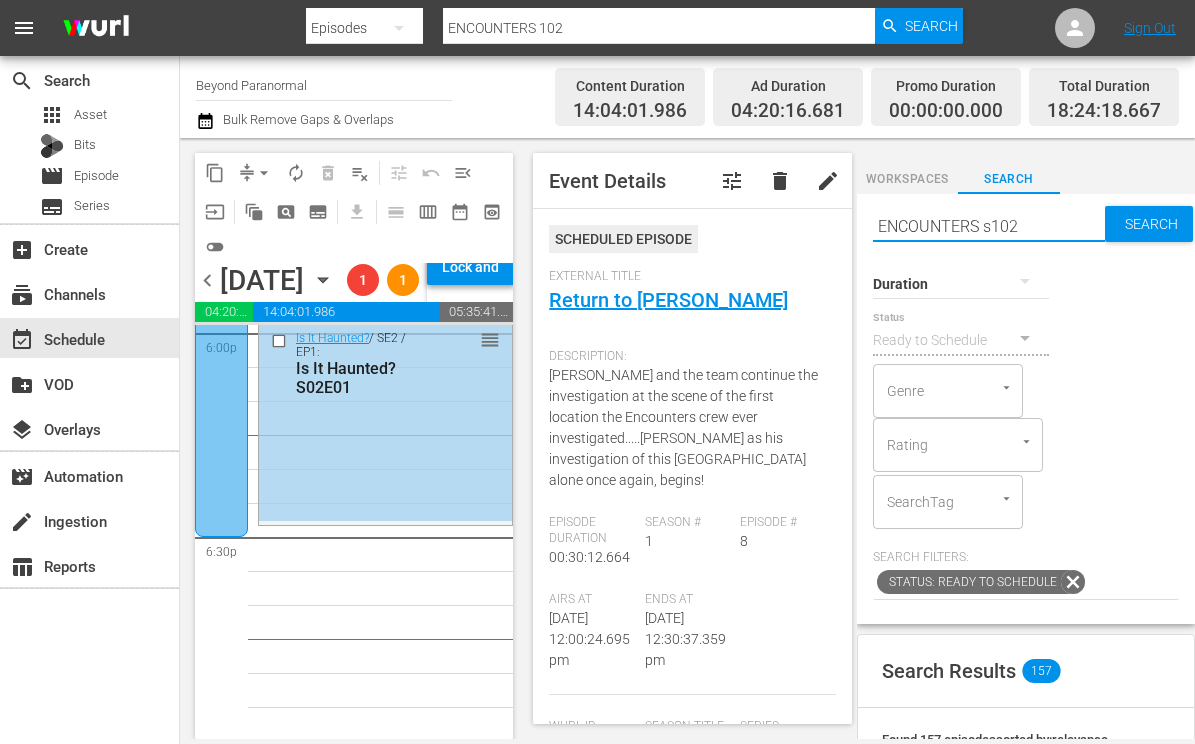 type on "ENCOUNTERS s0102" 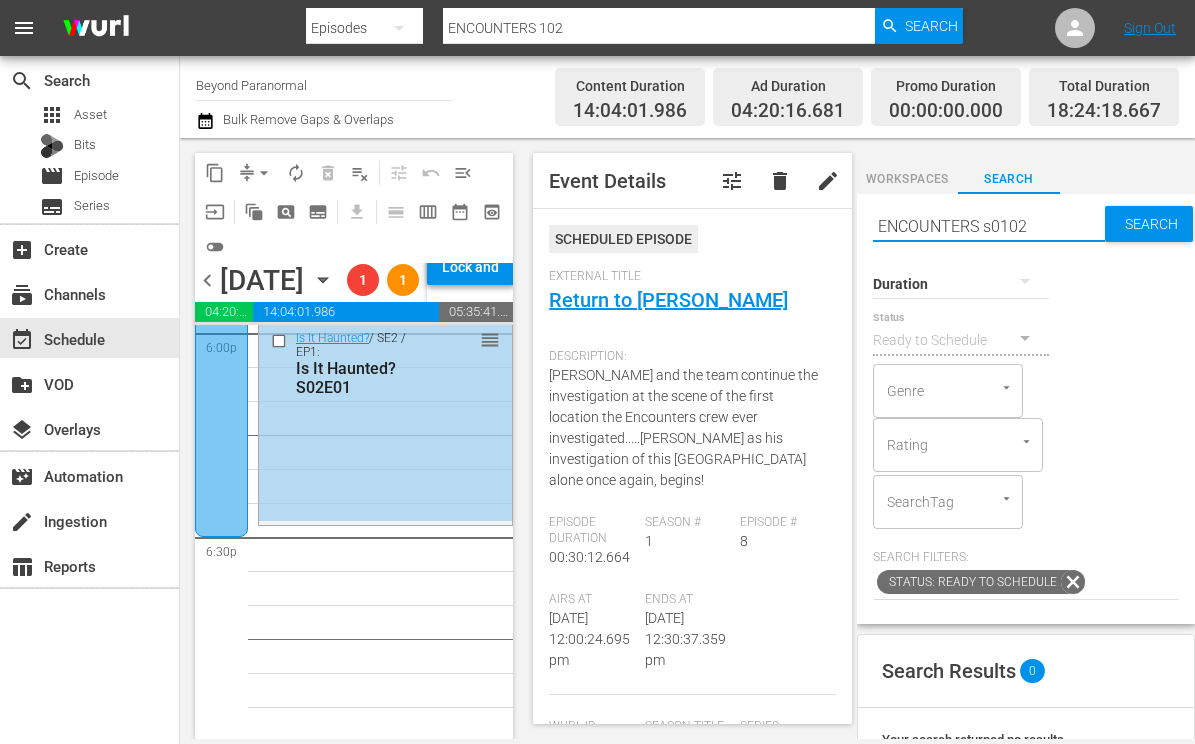 type on "ENCOUNTERS s0102" 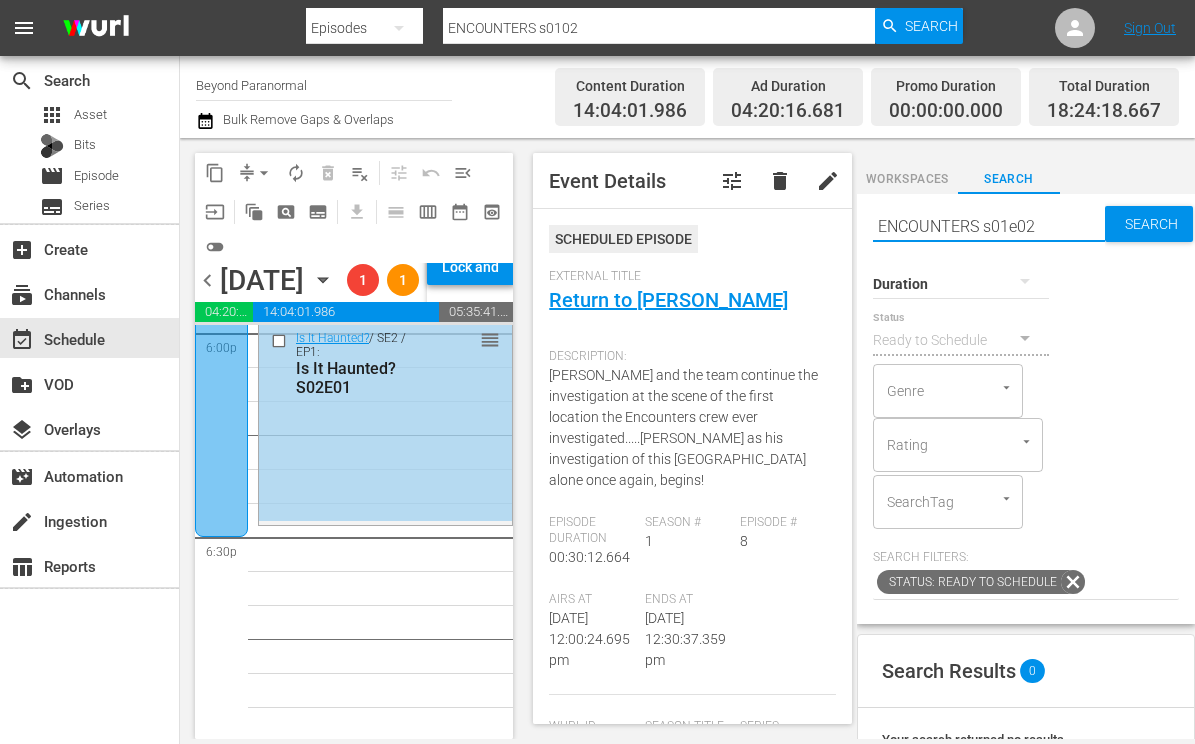 type on "ENCOUNTERS s01e02" 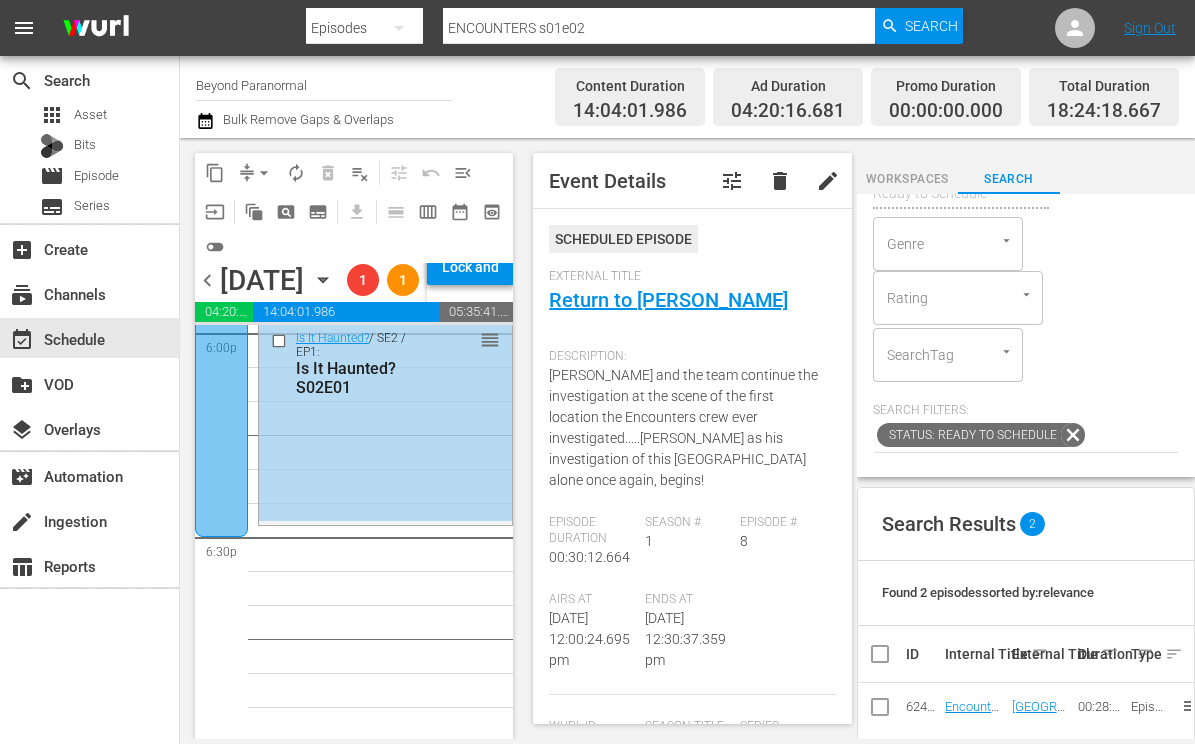 scroll, scrollTop: 197, scrollLeft: 0, axis: vertical 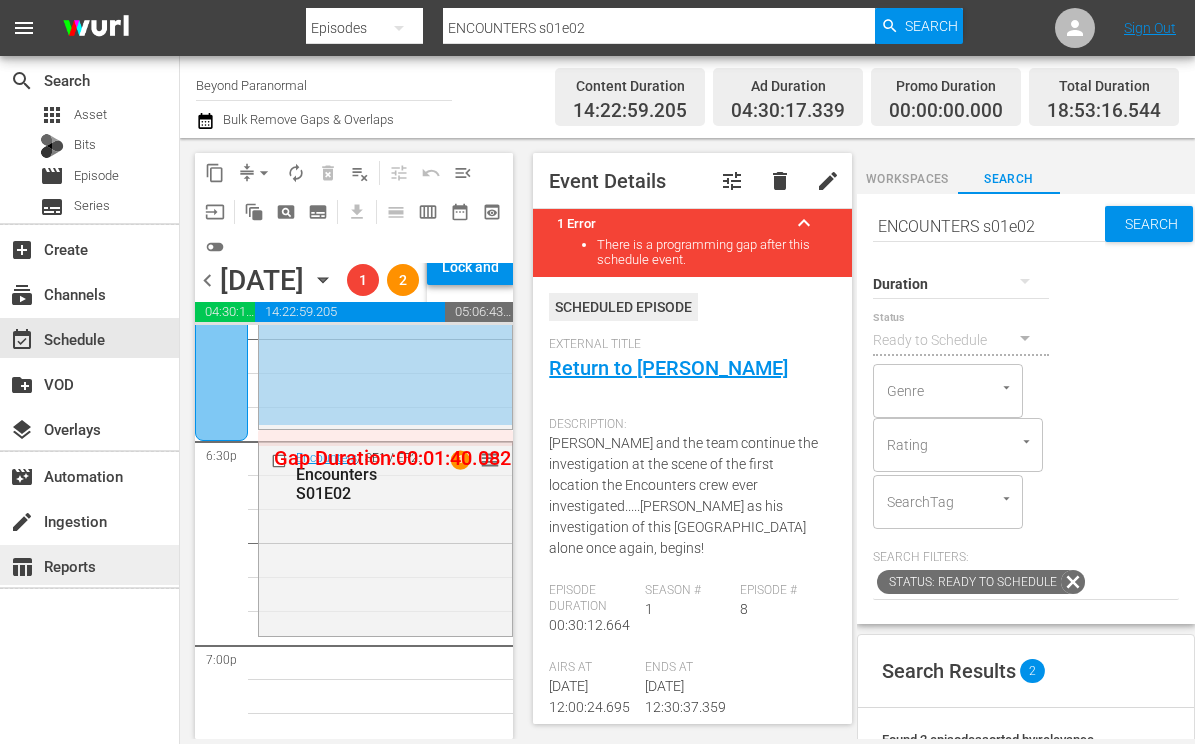 click on "ENCOUNTERS s01e02" at bounding box center [989, 226] 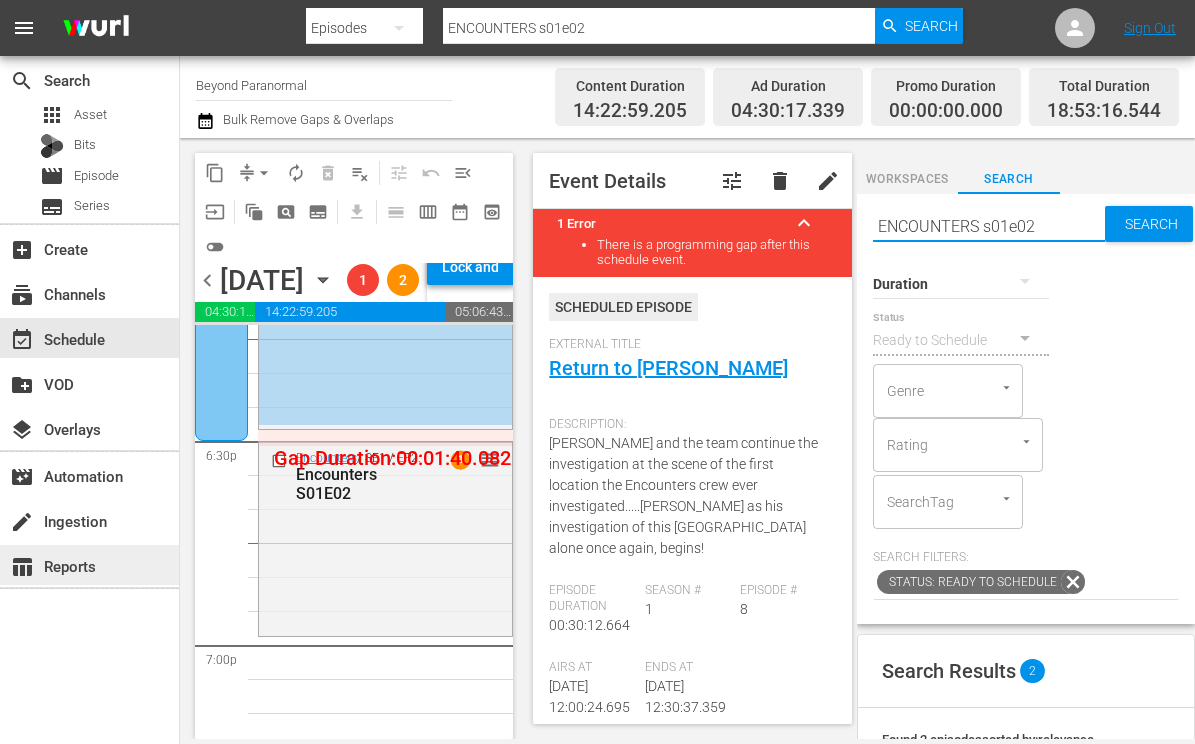 click on "ENCOUNTERS s01e02" at bounding box center [989, 226] 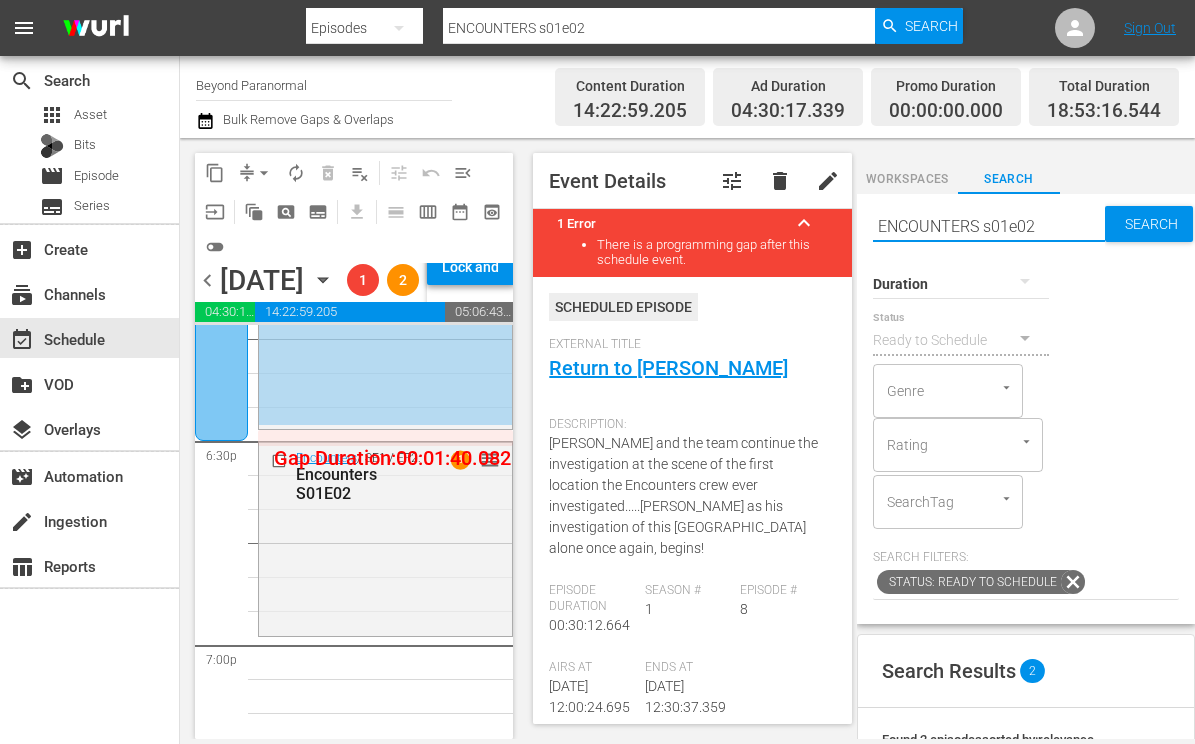 paste on "Paranormal Quest S05E01" 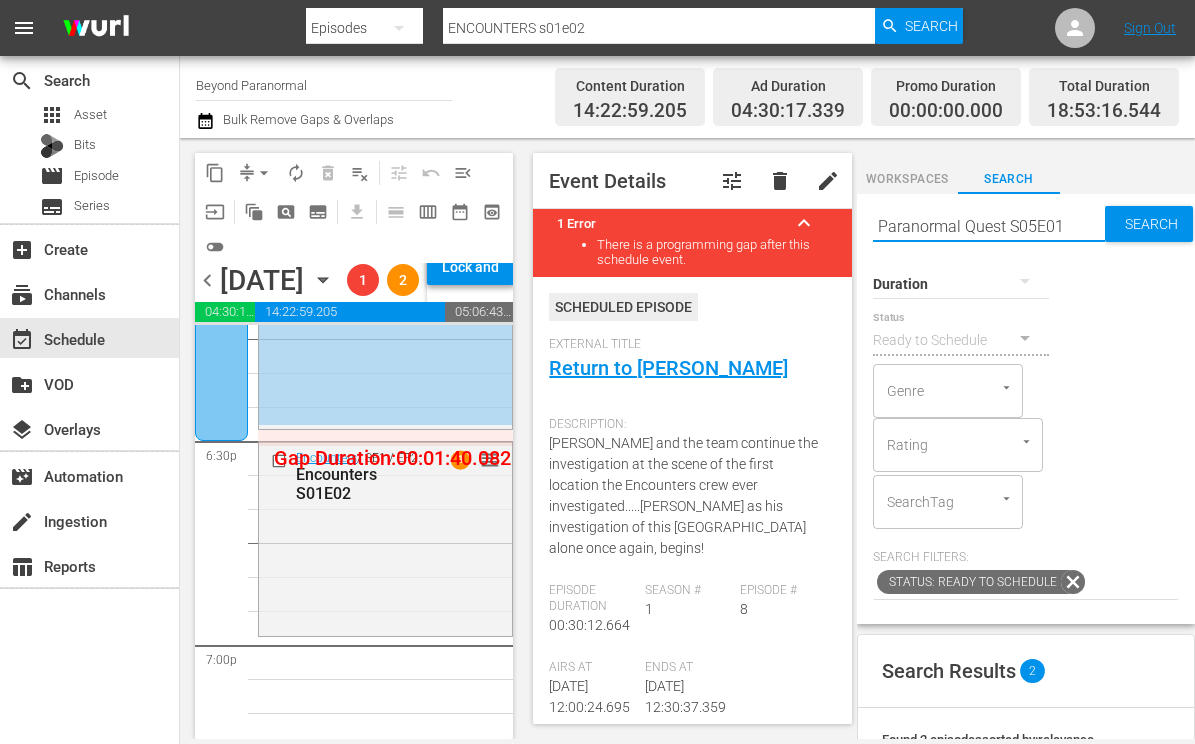 type on "Paranormal Quest S05E01" 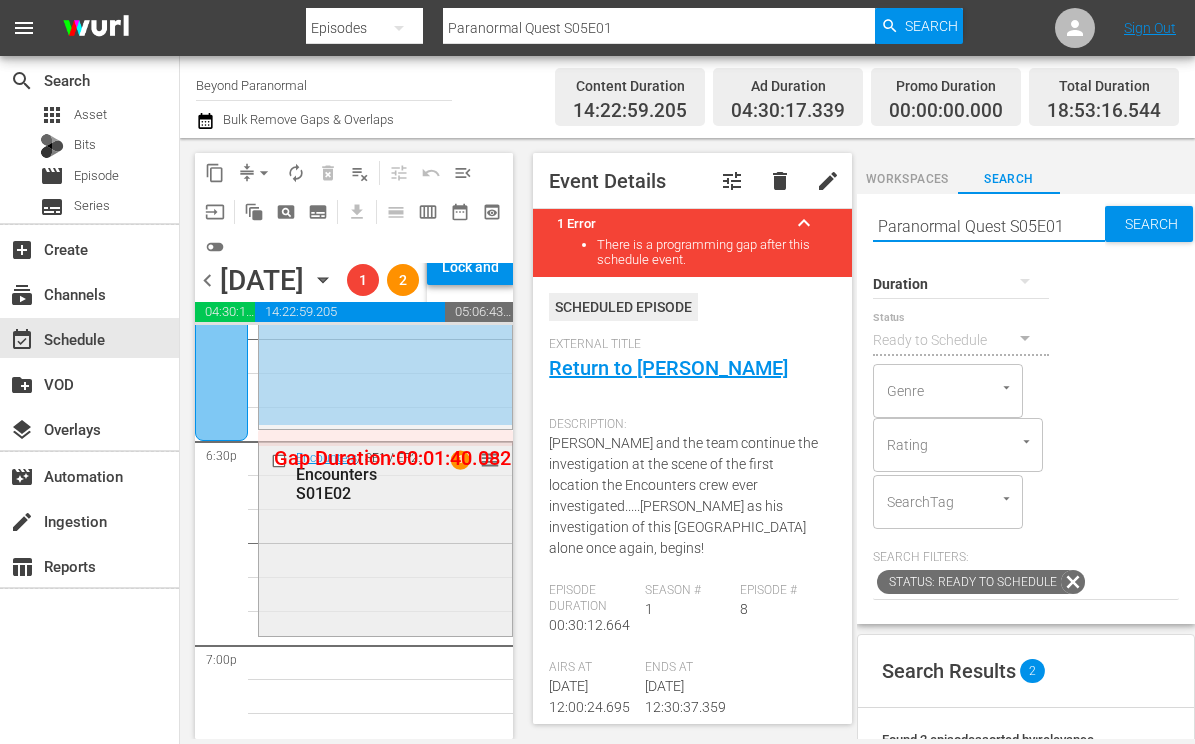 scroll, scrollTop: 7579, scrollLeft: 0, axis: vertical 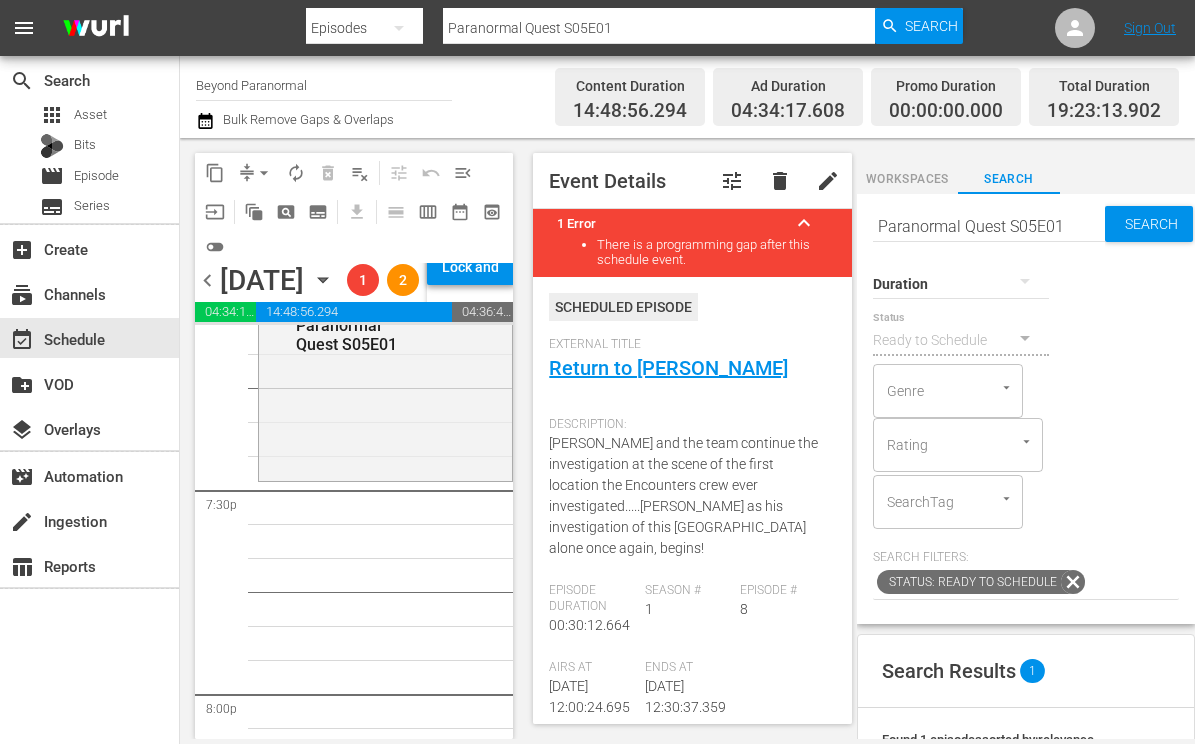 click on "Paranormal Quest S05E01" at bounding box center (989, 226) 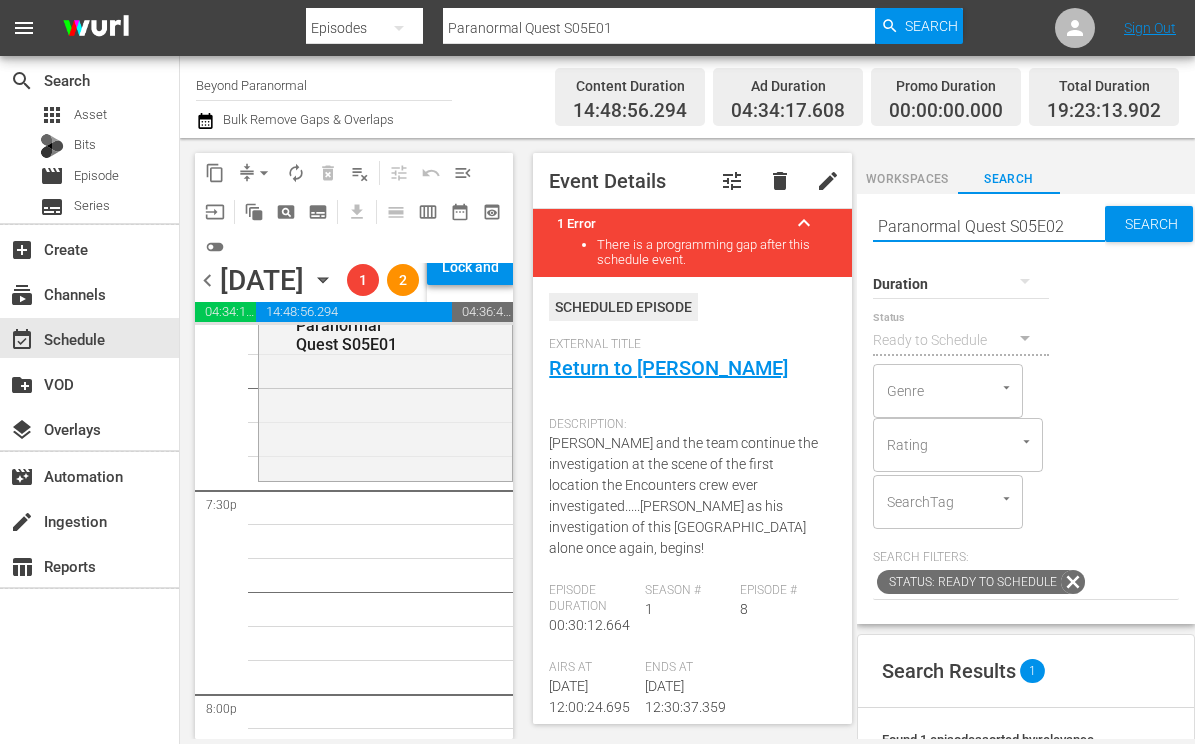 type on "Paranormal Quest S05E02" 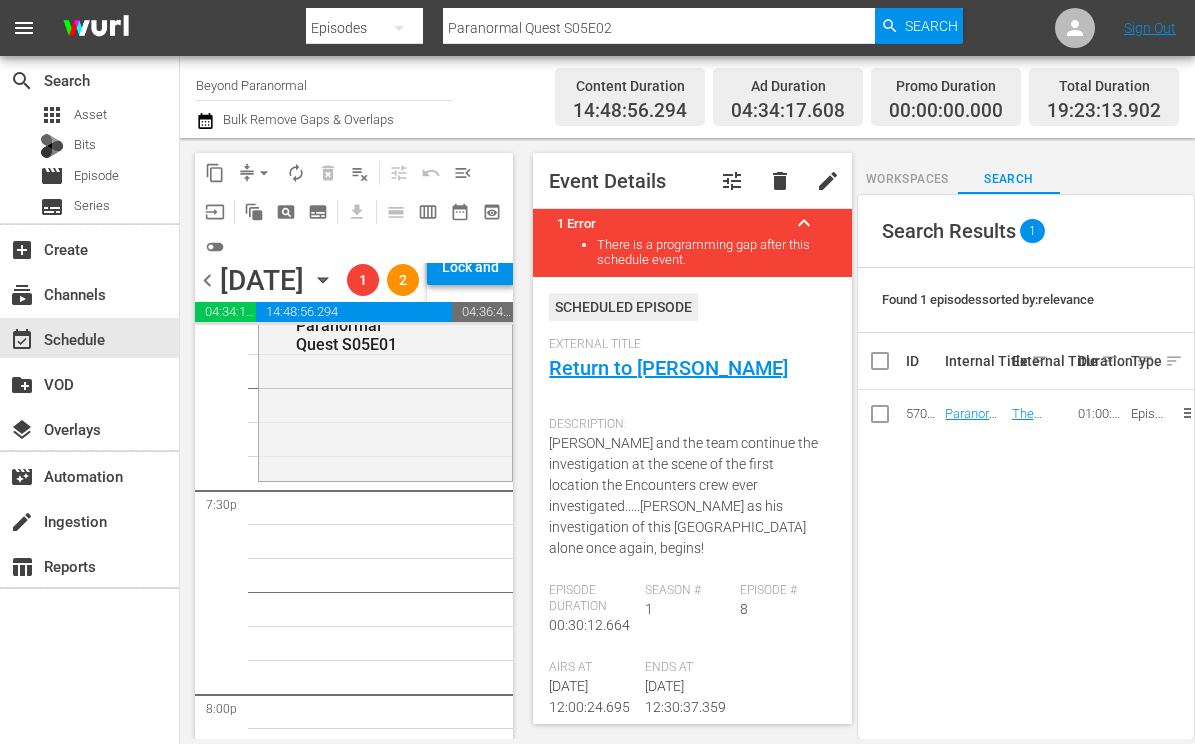 scroll, scrollTop: 0, scrollLeft: 0, axis: both 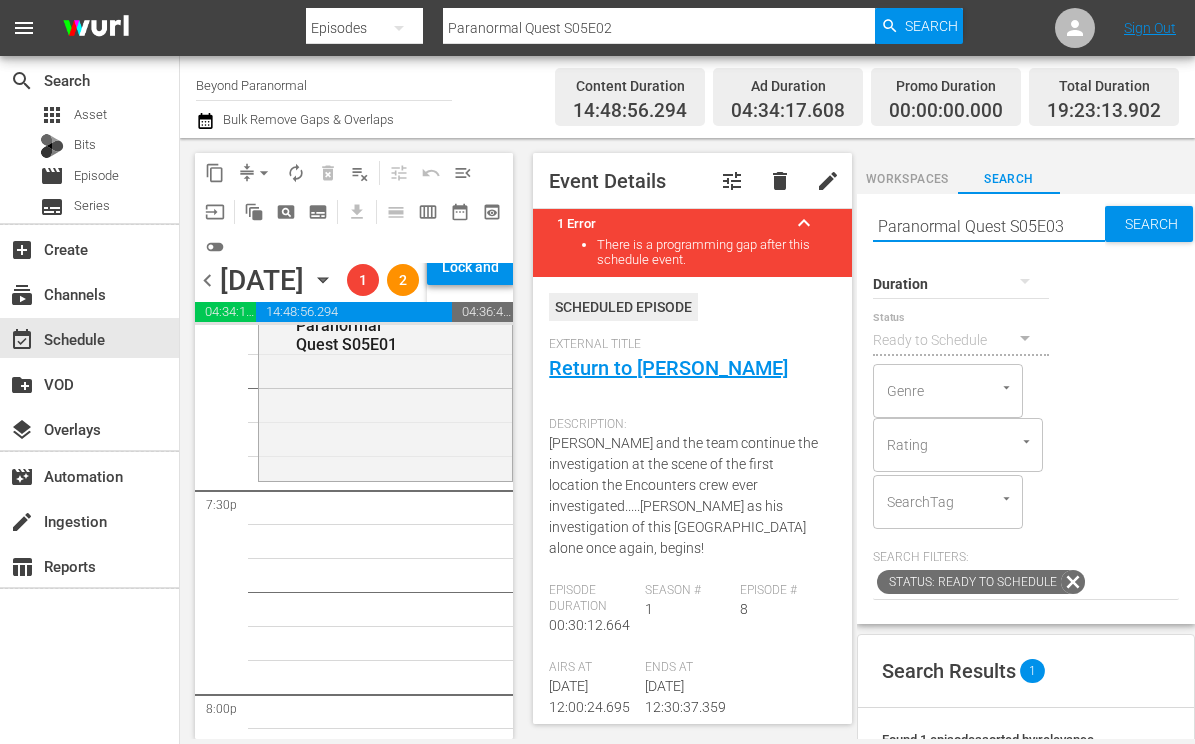 type on "Paranormal Quest S05E03" 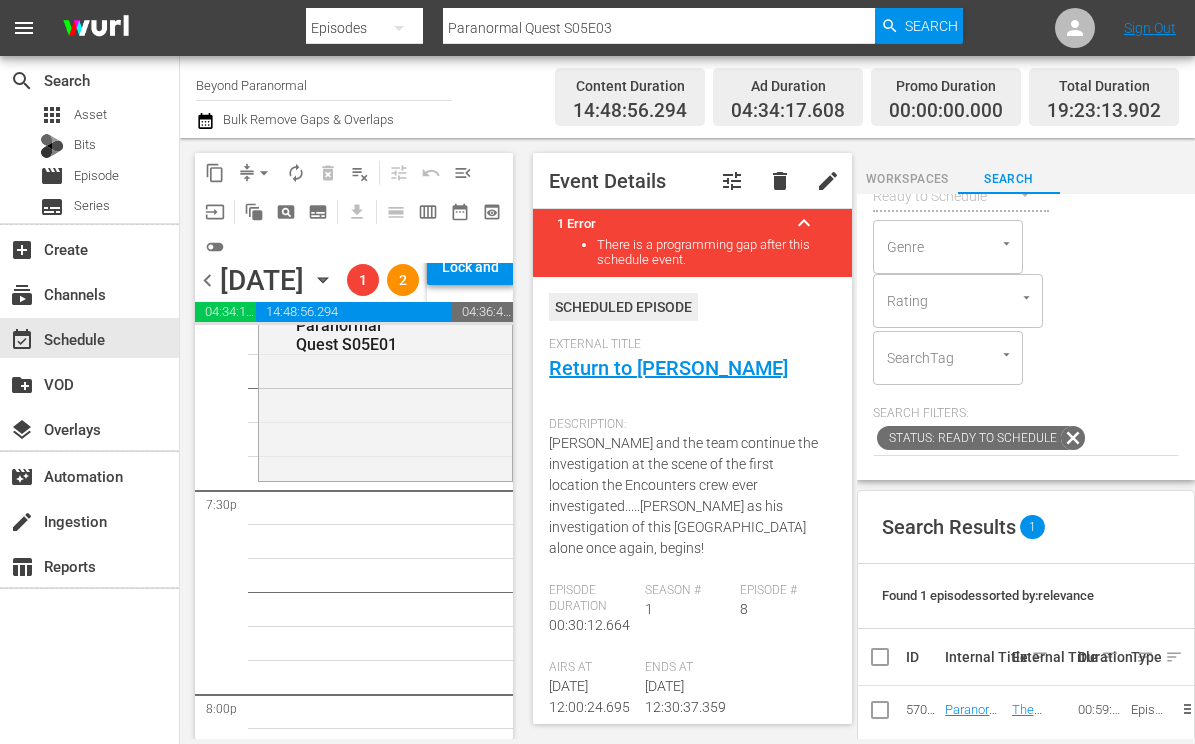 scroll, scrollTop: 376, scrollLeft: 0, axis: vertical 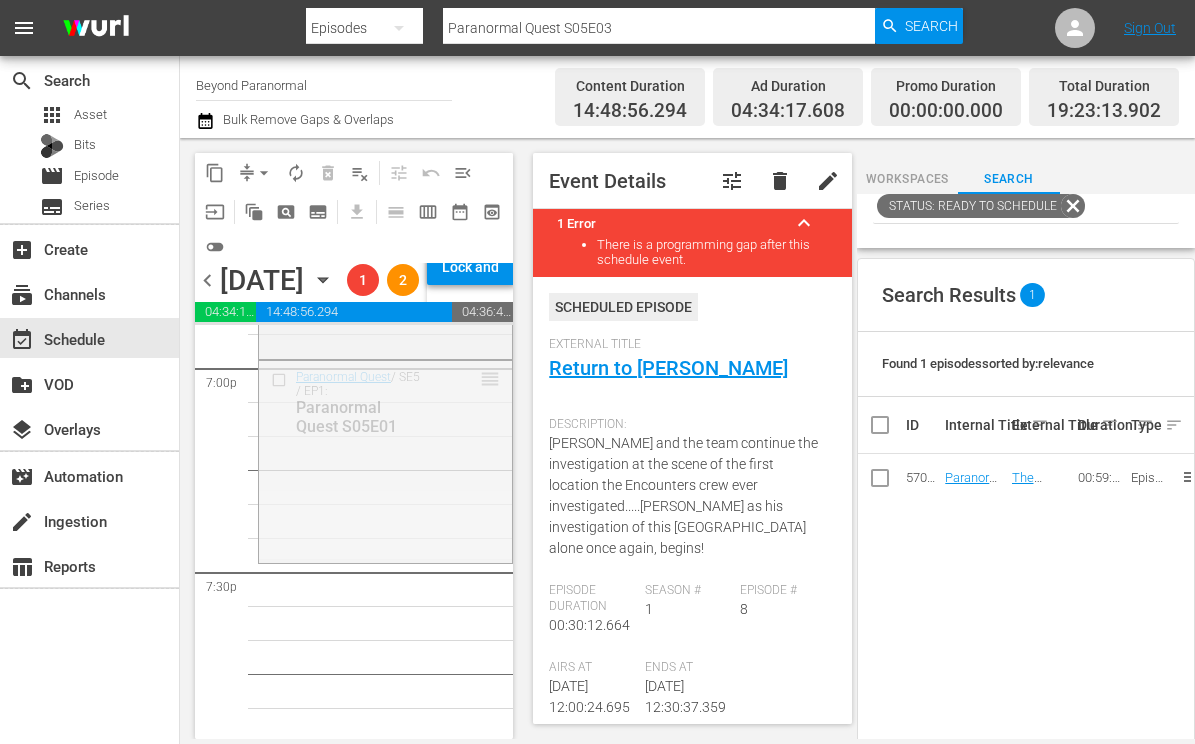 drag, startPoint x: 473, startPoint y: 443, endPoint x: 455, endPoint y: 649, distance: 206.78491 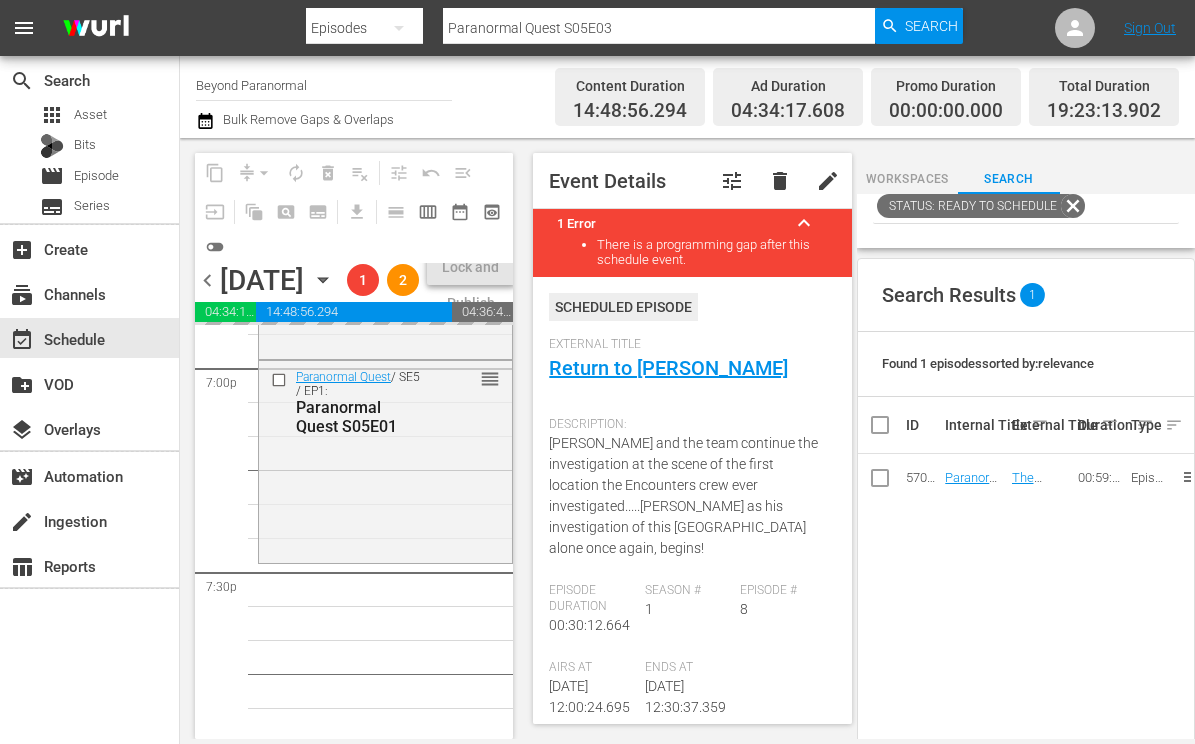 scroll, scrollTop: 0, scrollLeft: 0, axis: both 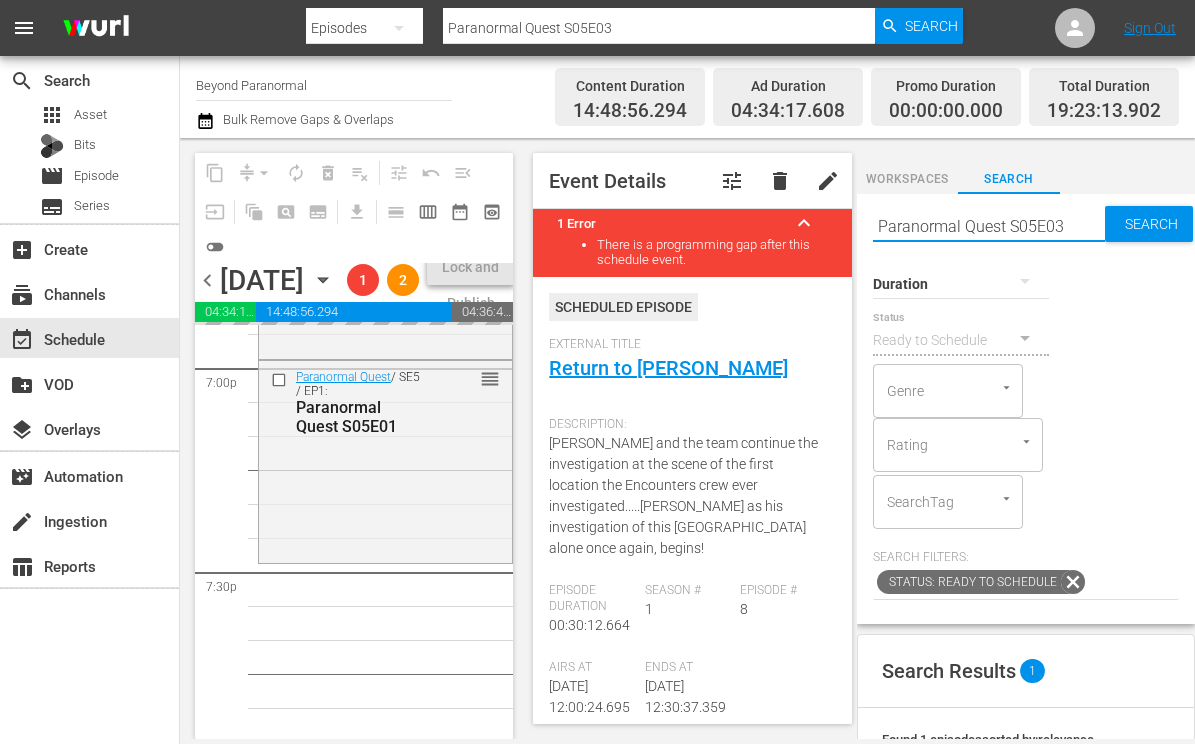click on "Paranormal Quest S05E03" at bounding box center [989, 226] 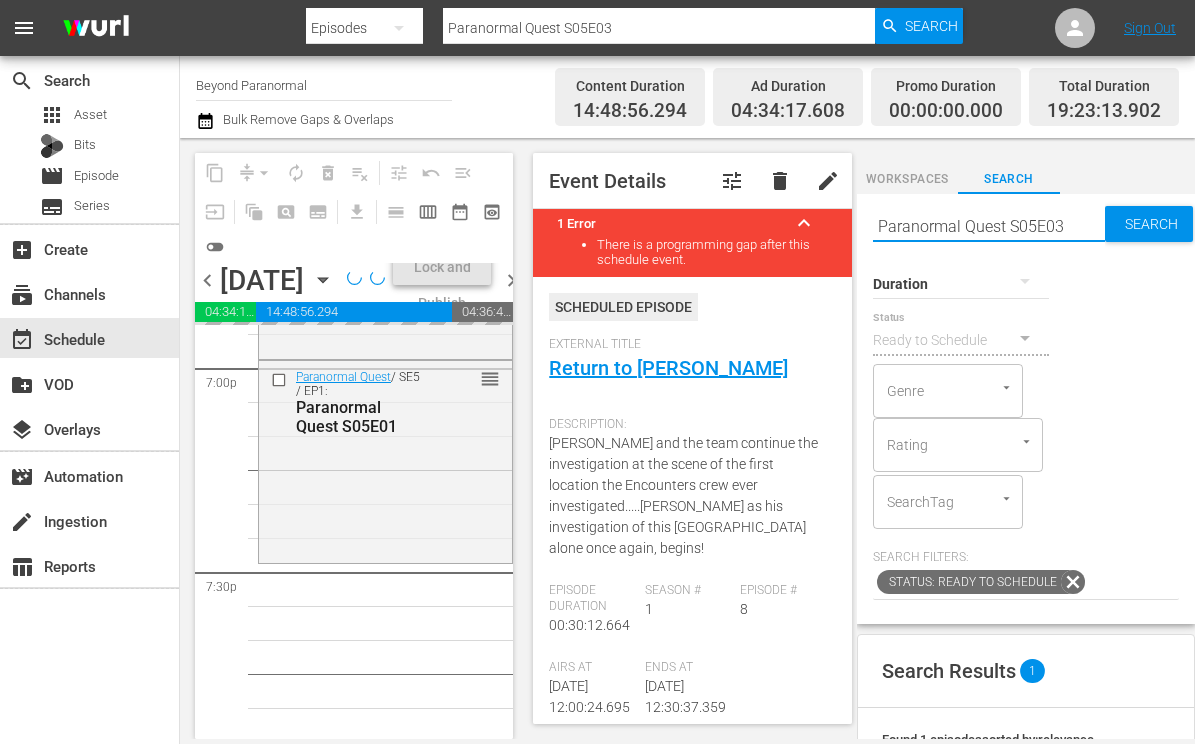 click on "Paranormal Quest S05E03" at bounding box center [989, 226] 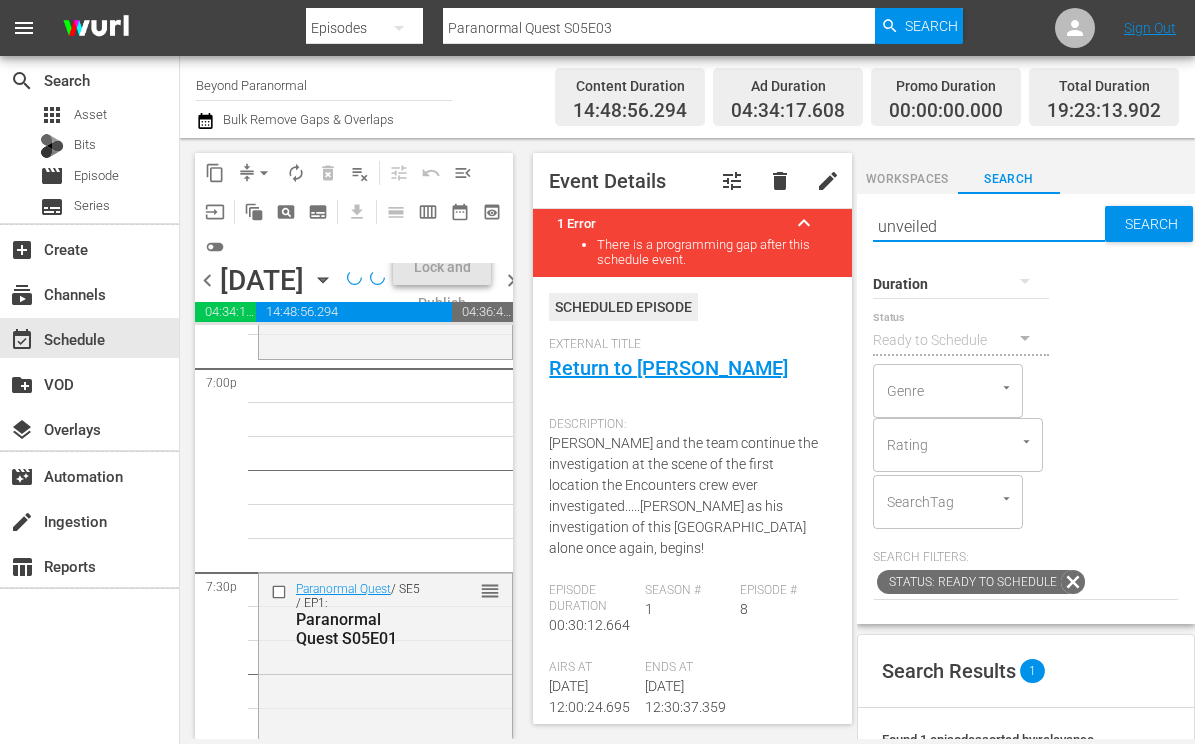 type on "unveiled" 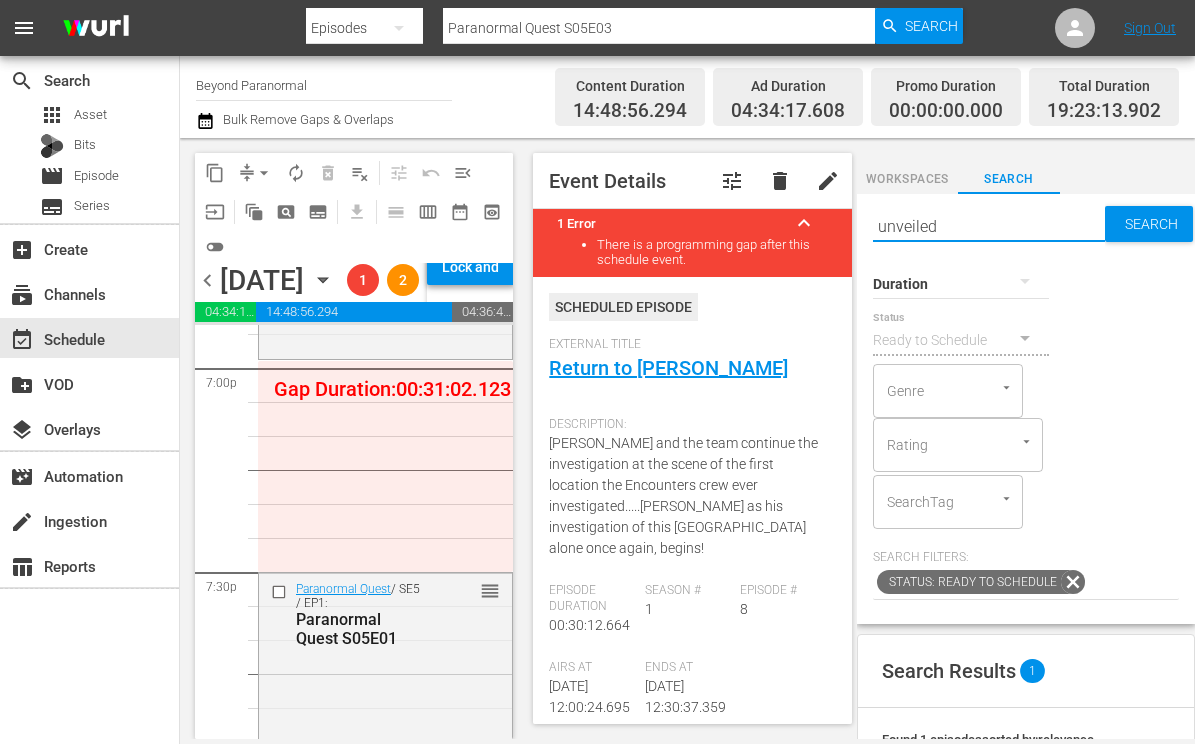 type on "unveiled" 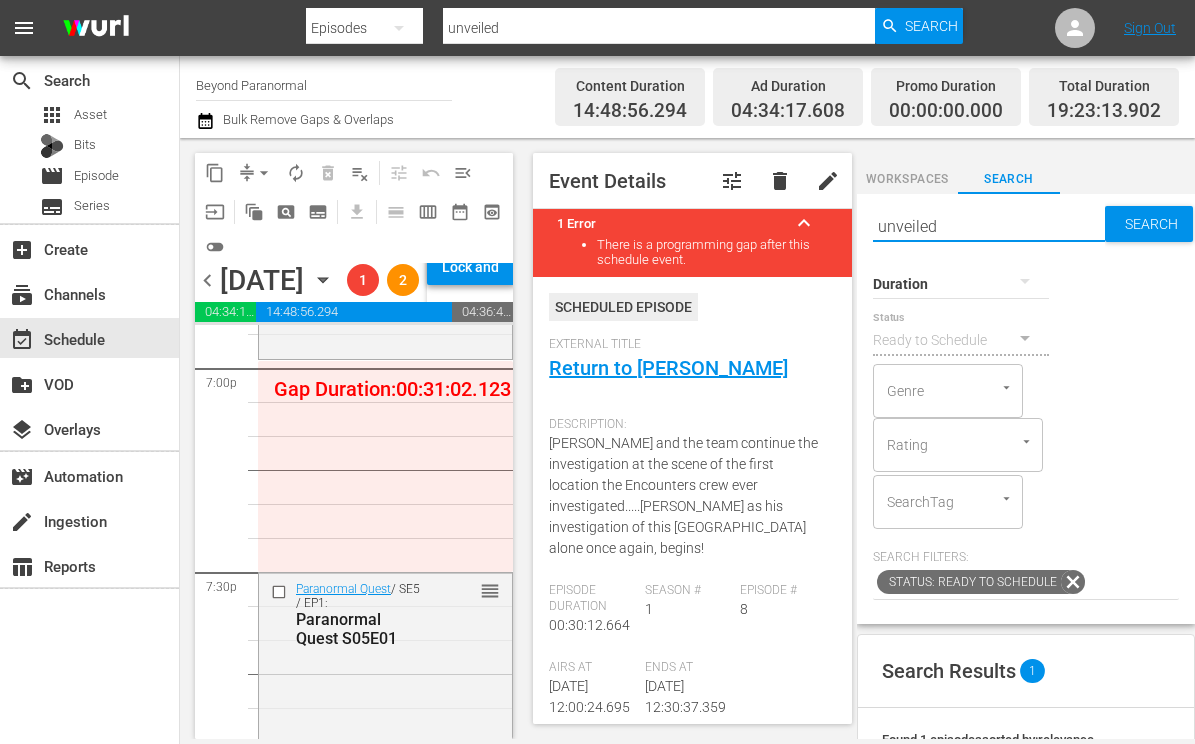 type on "unveiled s" 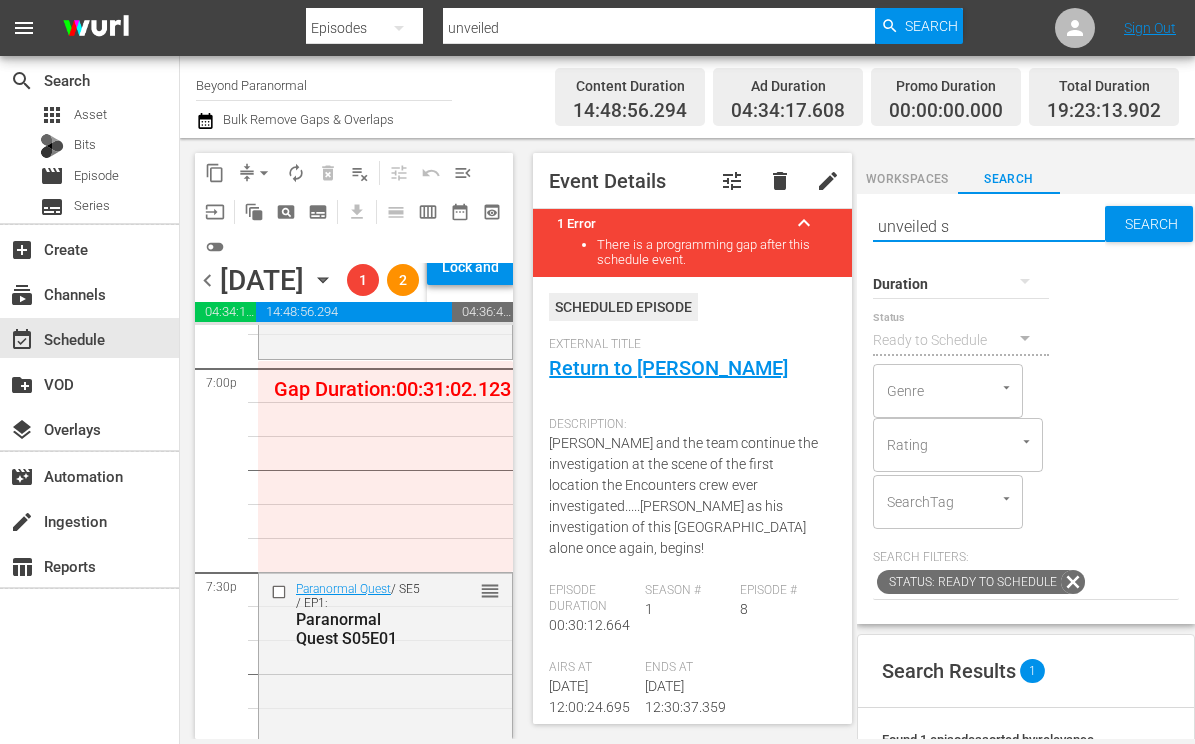 type on "unveiled s" 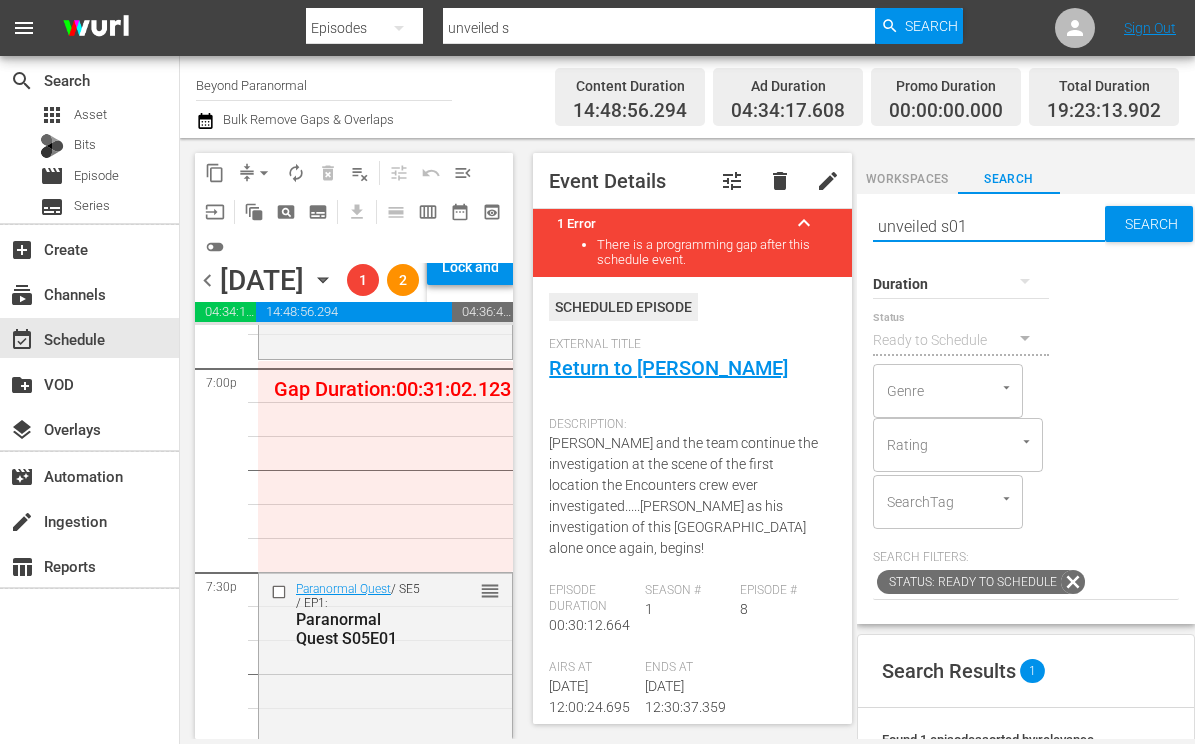 type on "unveiled s01e" 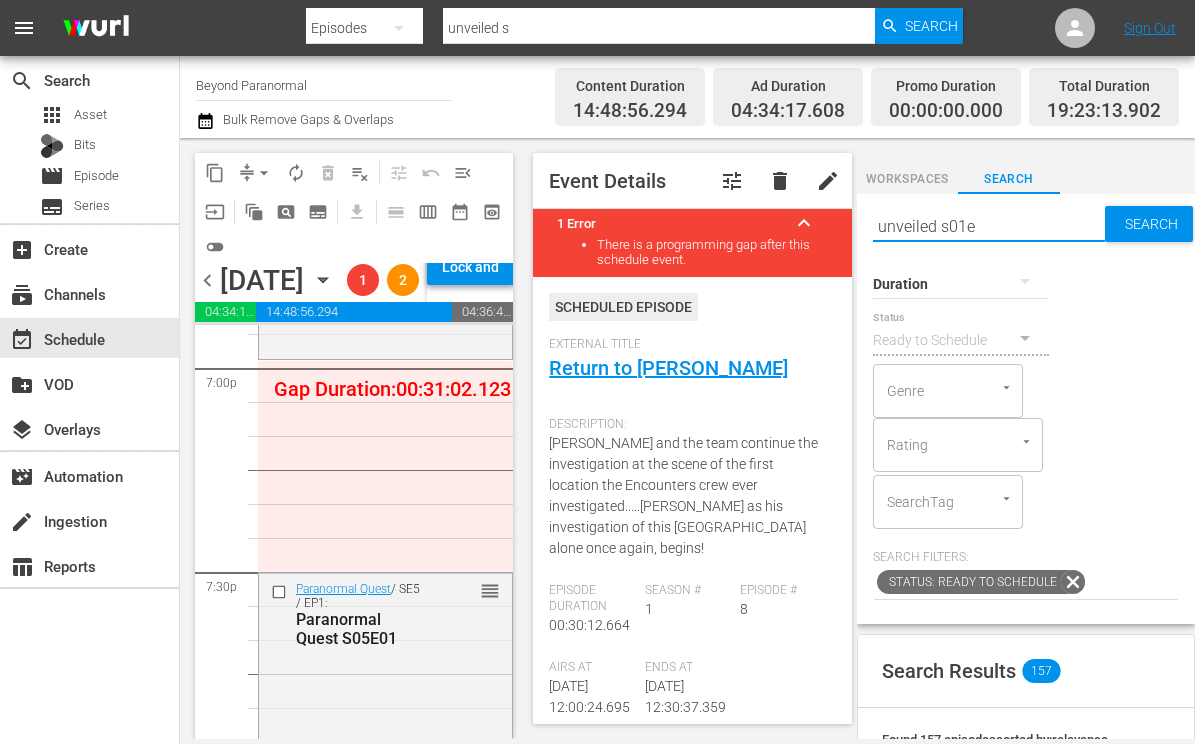 type on "unveiled s01e" 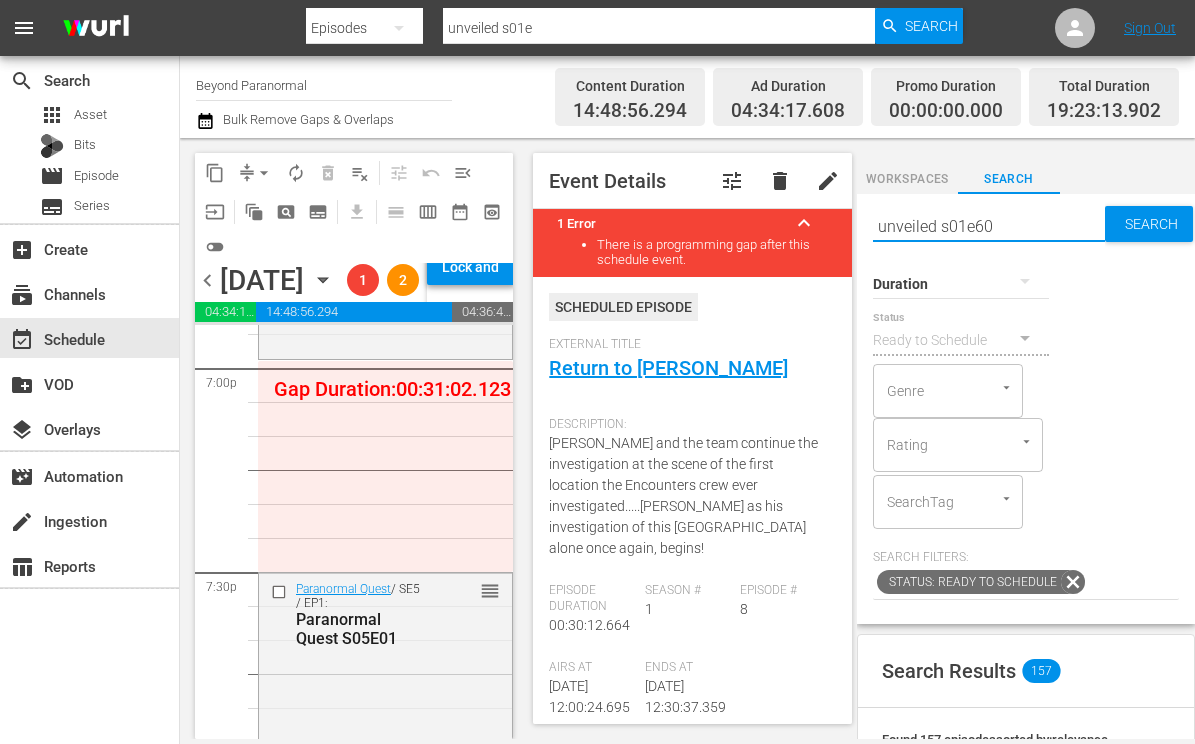 type on "unveiled s01e60" 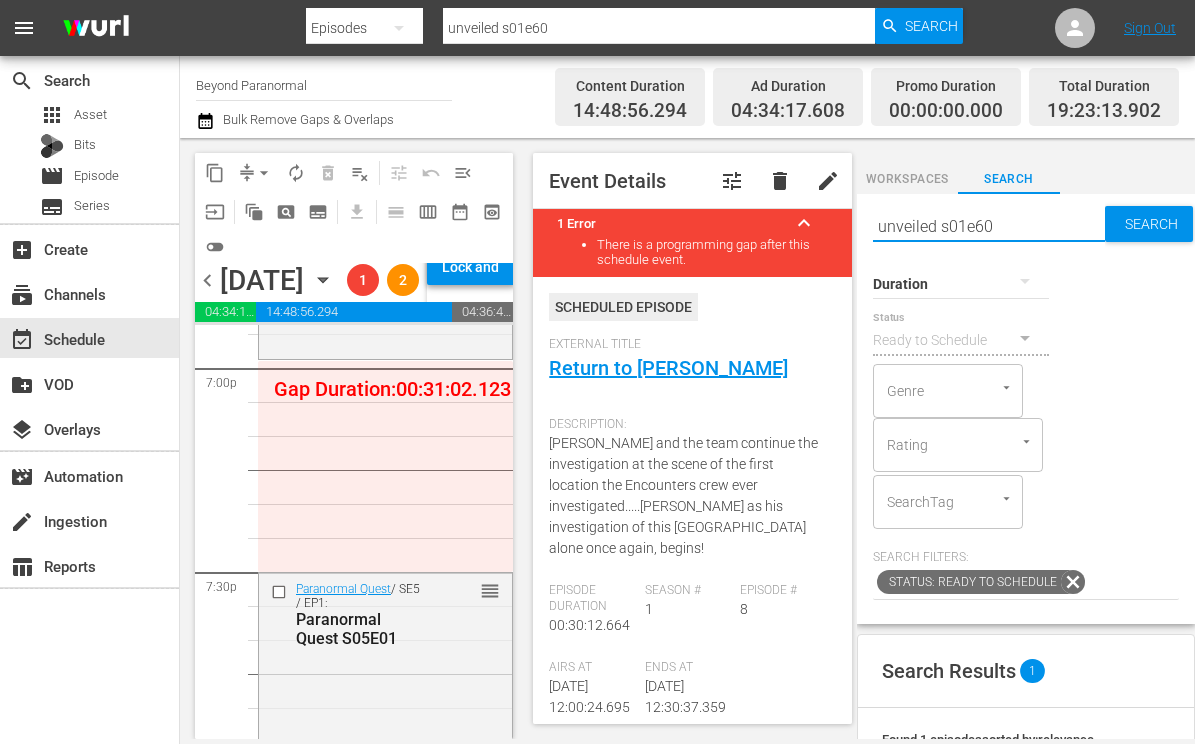 scroll, scrollTop: 220, scrollLeft: 0, axis: vertical 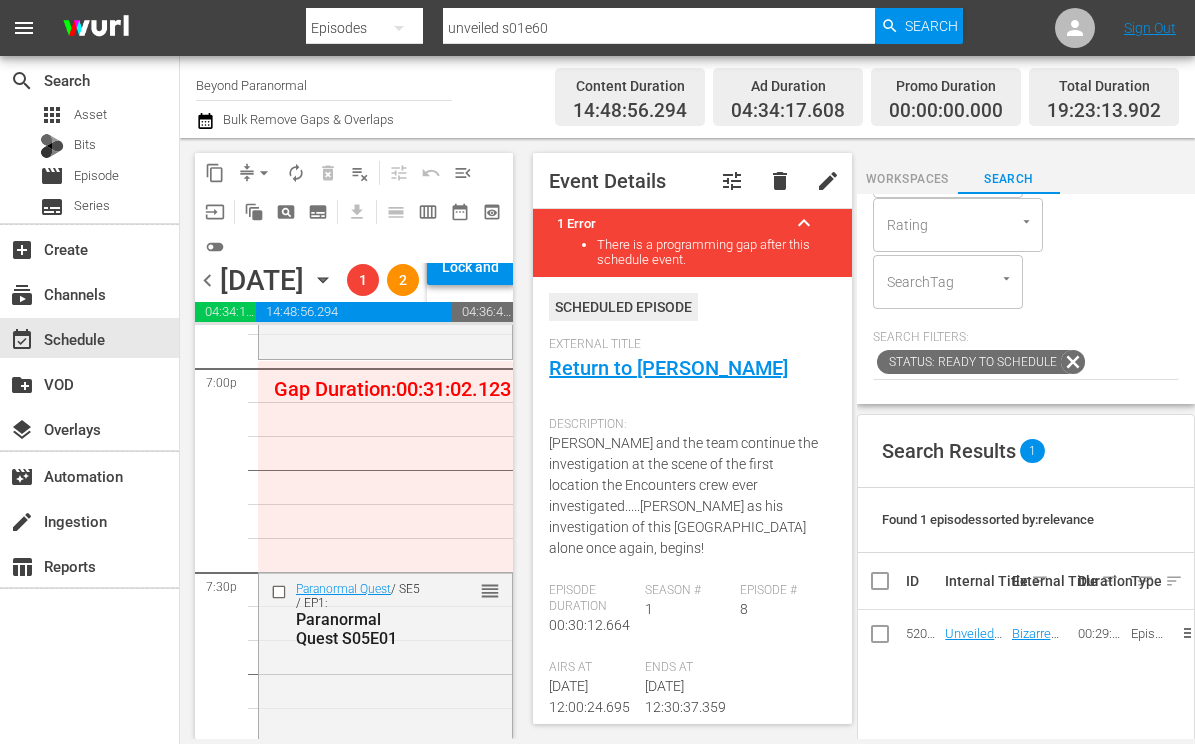 click on "Event Details tune delete edit 1 Error keyboard_arrow_up There is a programming gap after this schedule event. Scheduled Episode External Title Return to Bodmin Jail Description: Jason and the team continue the investigation at the scene of the first location the Encounters crew ever investigated.....Bodmin Jail as his investigation of this mammoth prison alone once again, begins! Episode Duration 00:30:12.664 Season # 1 Episode # 8 Airs At 8/9/25 @ 12:00:24.695pm Ends At 8/9/25 @ 12:30:37.359pm Wurl Id 64506309 Season Title Encounters Season 1 Series Encounters   Publish Date 6/19/24 @ 11:53am Created At 8/20/24 @ 4:35pm Last Updated 4/17/25 @ 9:33am Media Credit --- Keywords  paranormal Actors Nathan Winters,Scottie Dabbs,Beth Huffman,Kara Kidd Directors Nathan Winters Producers Nathan Winters Episode Assets Order Title Starts At Duration 1 Return to Bodmin Jail 12:00:24 PM 00:09:34.991 2 RCU Ad Break 1 with Timer 12:09:59 PM 00:02:00.120 3 Return to Bodmin Jail 12:11:59 PM 00:04:41.322 4 12:16:41 PM 5" at bounding box center (692, 438) 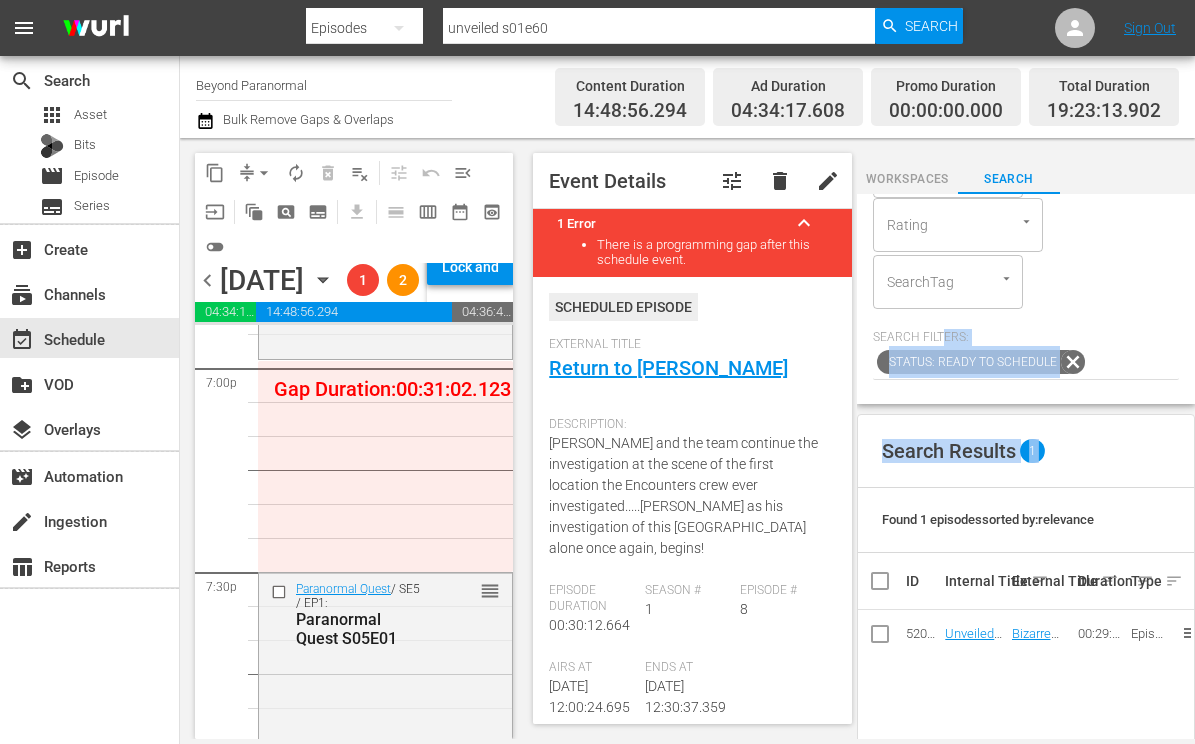 drag, startPoint x: 981, startPoint y: 404, endPoint x: 1097, endPoint y: 596, distance: 224.3212 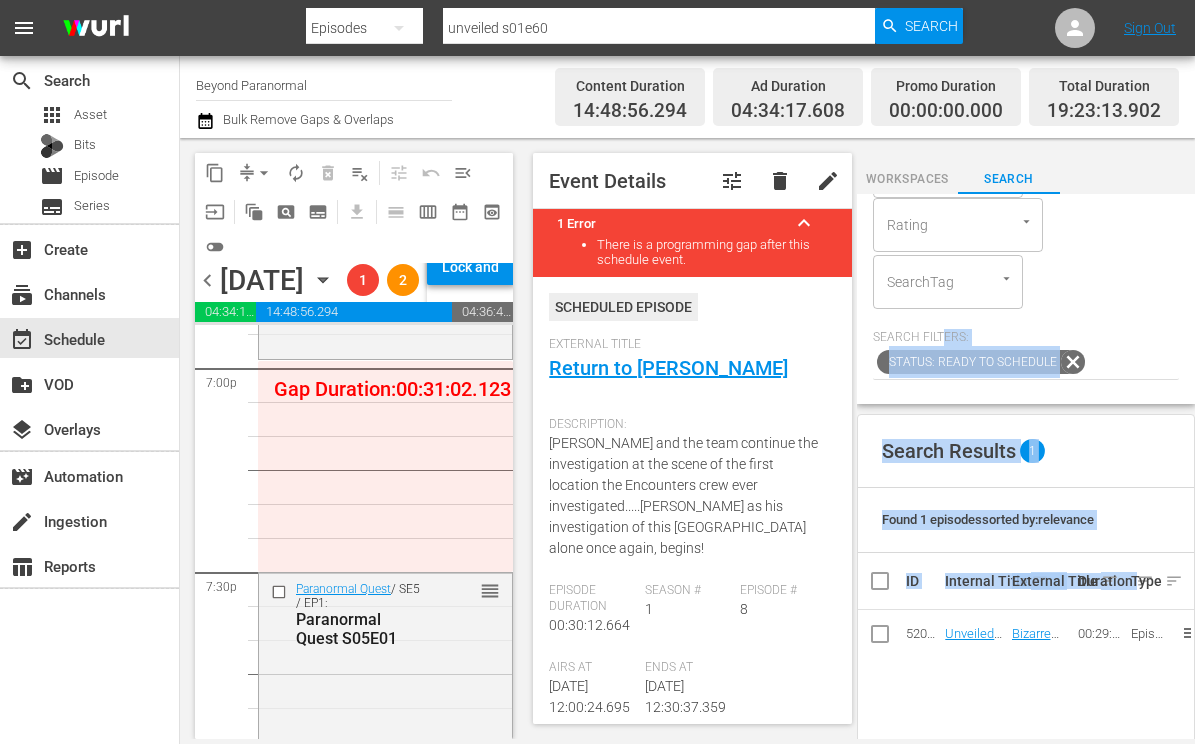 click on "Search Results 1 Found   1   episodes  sorted by:  relevance ID Internal Title sort External Title sort Duration sort Type sort 52036731 Unveiled S01E60 Bizarre Relics and Predictions from the Past 00:29:56.395 Episode playlist_add" at bounding box center [1026, 687] 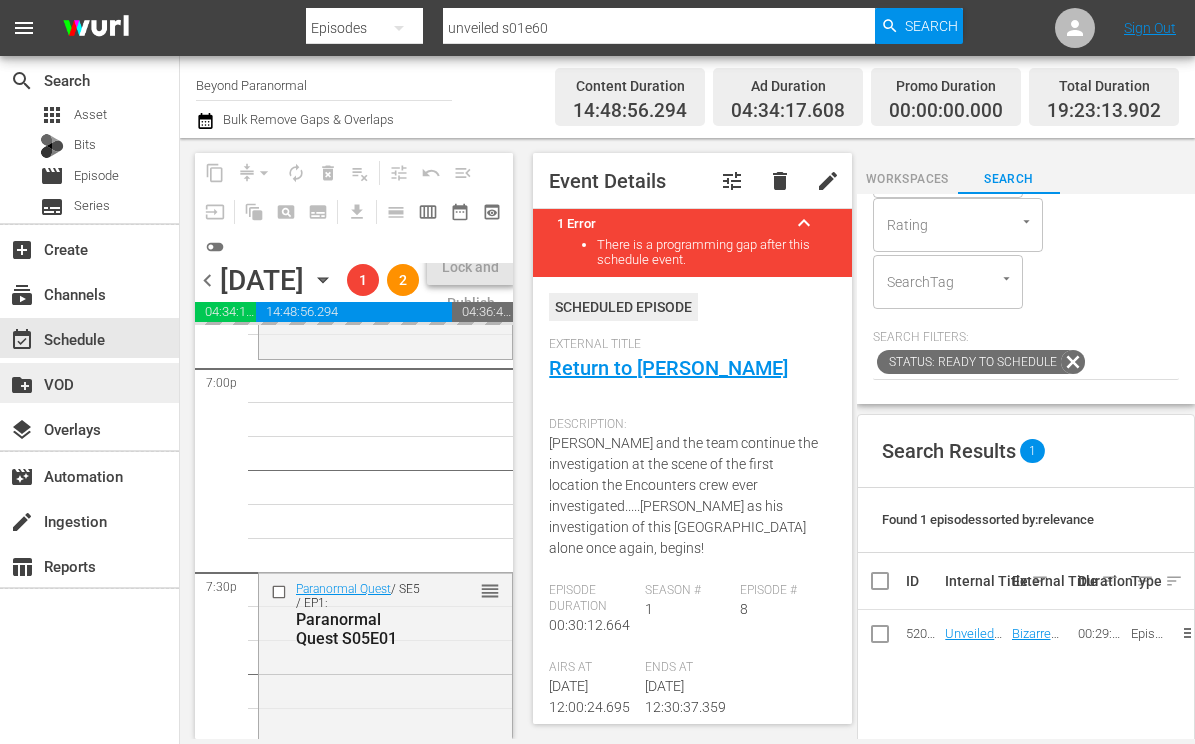 drag, startPoint x: 924, startPoint y: 622, endPoint x: 137, endPoint y: 400, distance: 817.71204 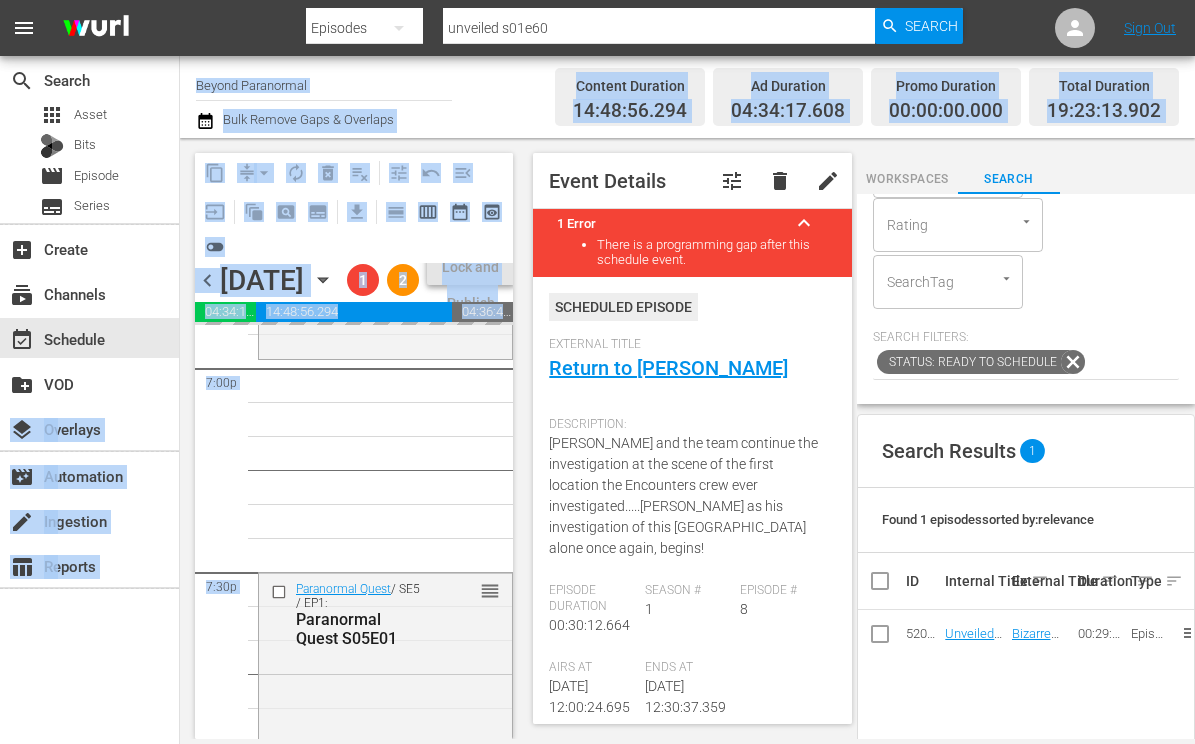 click on "Paranormal Investigator  / SE1 / EP4:
Paranormal Investigator S01E04 reorder Paranormal Investigator  / SE1 / EP4:
Paranormal Investigator S01E04 reorder Paranormal Investigator  / SE1 / EP4:
Paranormal Investigator S01E04 reorder Paranormal Investigator  / SE1 / EP4:
Paranormal Investigator S01E04 reorder Conspiracy  / SE1 / EP6:
Conspiracy S01E06 1 reorder Conspiracy  / SE1 / EP6:
Conspiracy S01E06 1 reorder Conspiracy  / SE1 / EP6:
Conspiracy S01E06 1 reorder Paranormal Unexplained  / SE1 / EP1:
Paranormal Unexplained S01E01 reorder Paranormal Unexplained  / SE1 / EP1:
Paranormal Unexplained S01E01 reorder Paranormal Unexplained  / SE1 / EP1:
Paranormal Unexplained S01E01 reorder reorder Cryptid Wilds S02 E01 Cryptid Wilds S02 E01 reorder Cryptid Wilds S02 E01 reorder Cryptid Wilds S02 E01 reorder Is It Haunted?  / SE1 / EP11:
Is It Haunted? S01E11 reorder Encounters  / SE1 / EP8:
Encounters S01E08 reorder Encounters  / SE1 / EP8:
Encounters S01E08 reorder Encounters reorder 1 1 1" at bounding box center [385, -2488] 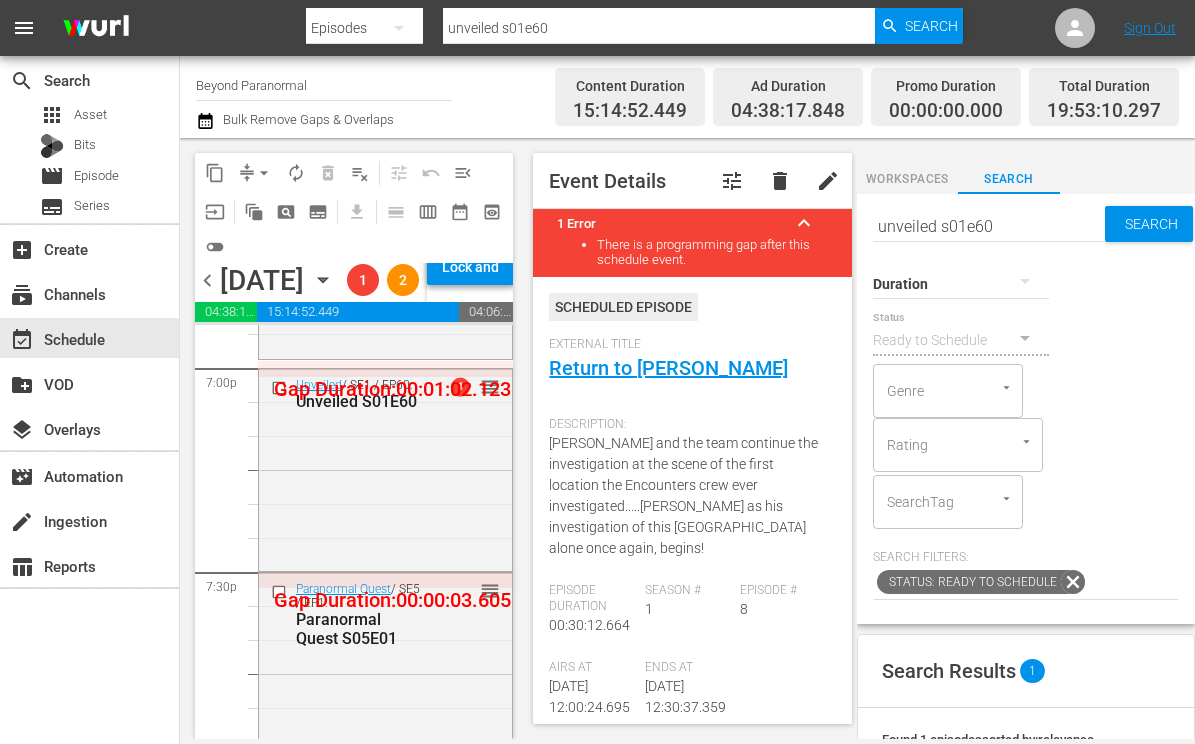 scroll, scrollTop: 0, scrollLeft: 0, axis: both 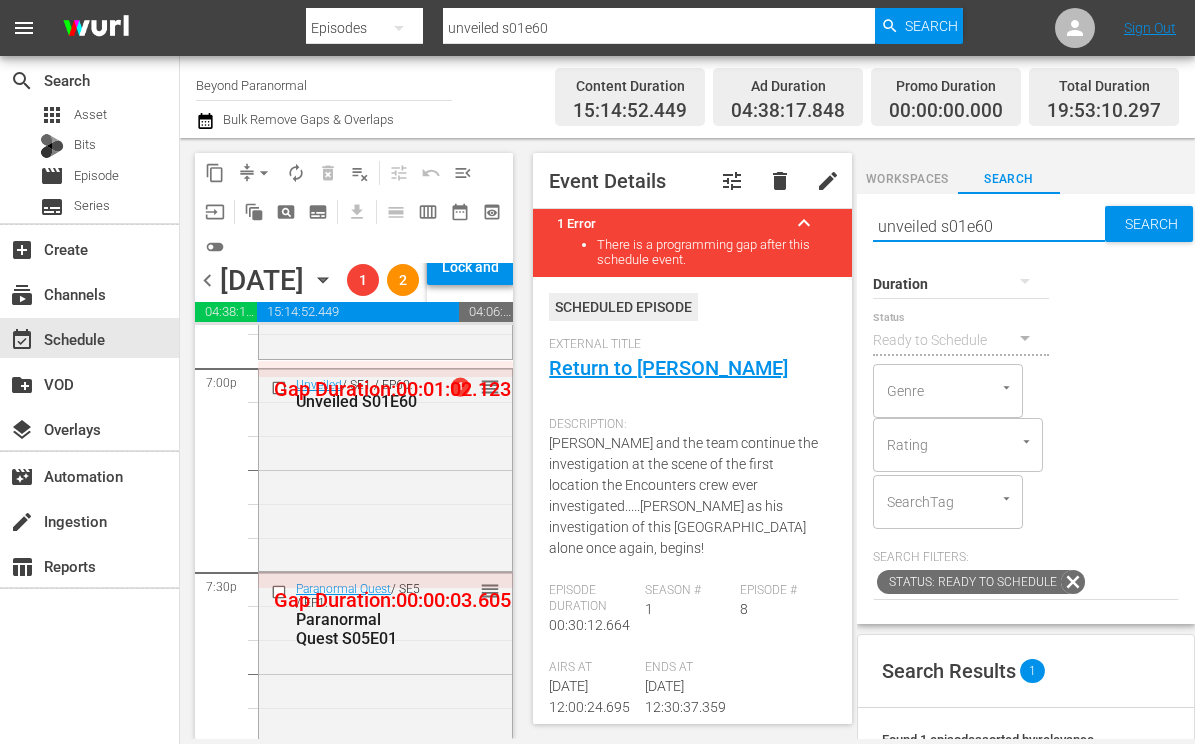 click on "unveiled s01e60" at bounding box center [989, 226] 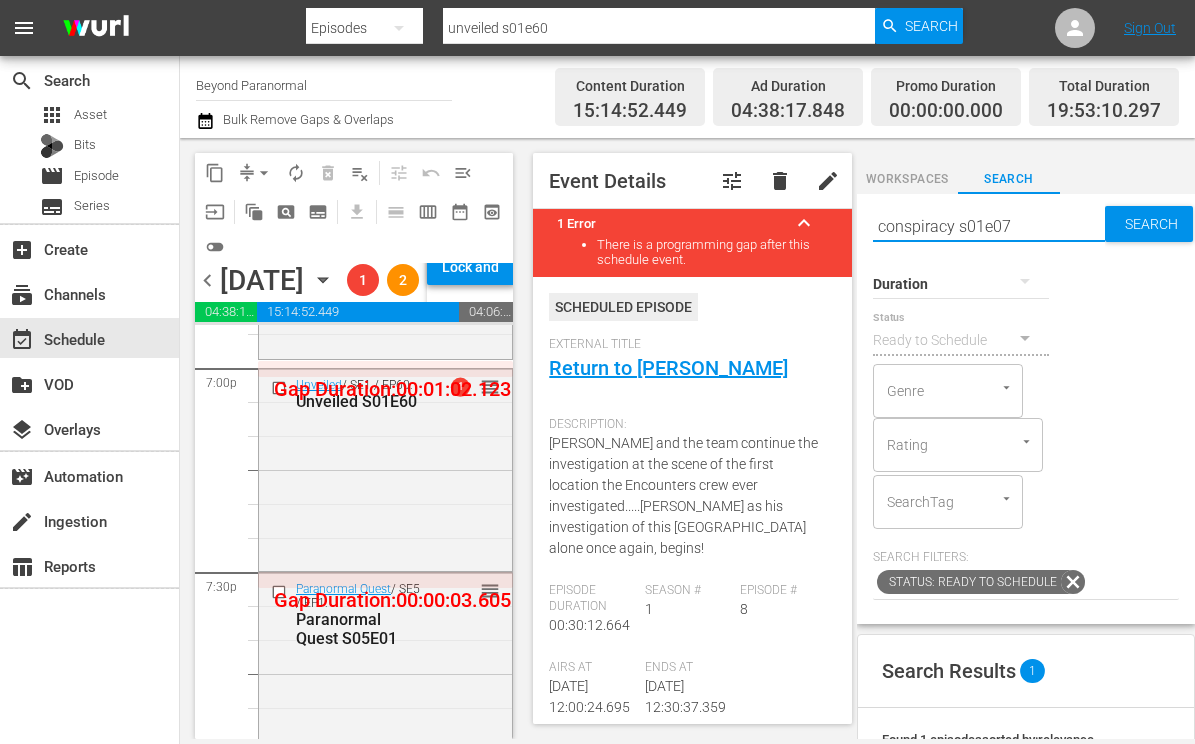 type on "conspiracy s01e07" 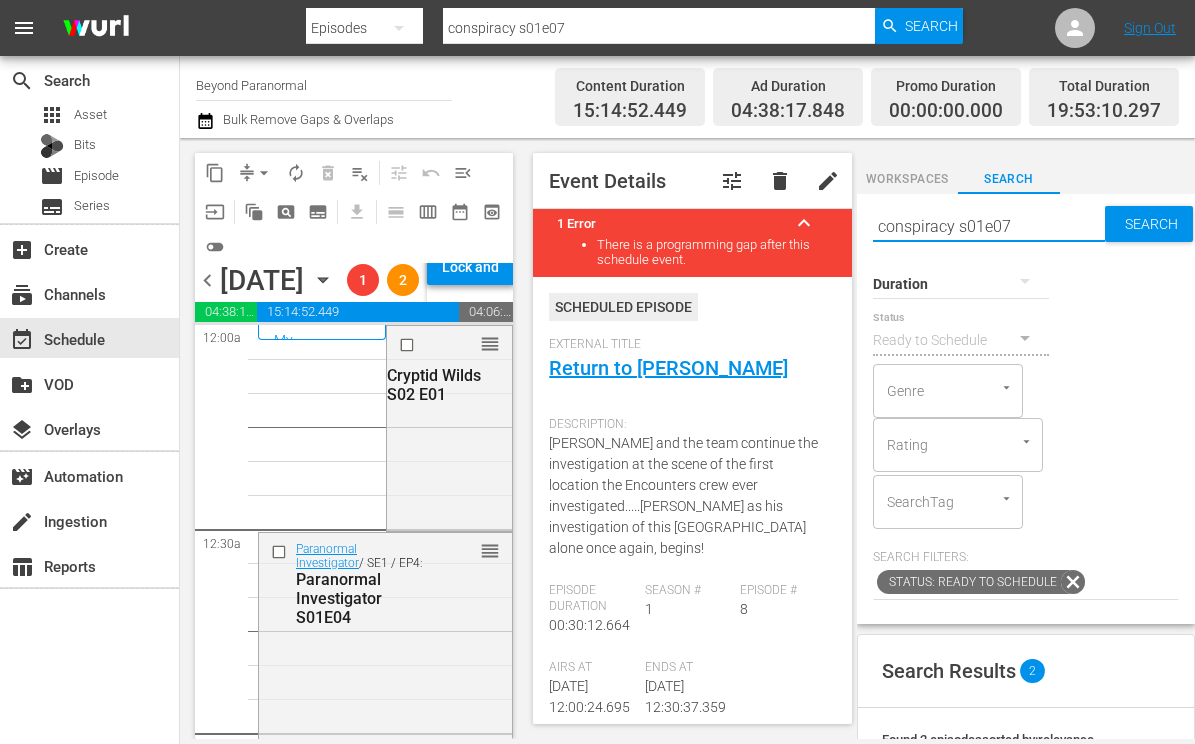 scroll, scrollTop: 0, scrollLeft: 0, axis: both 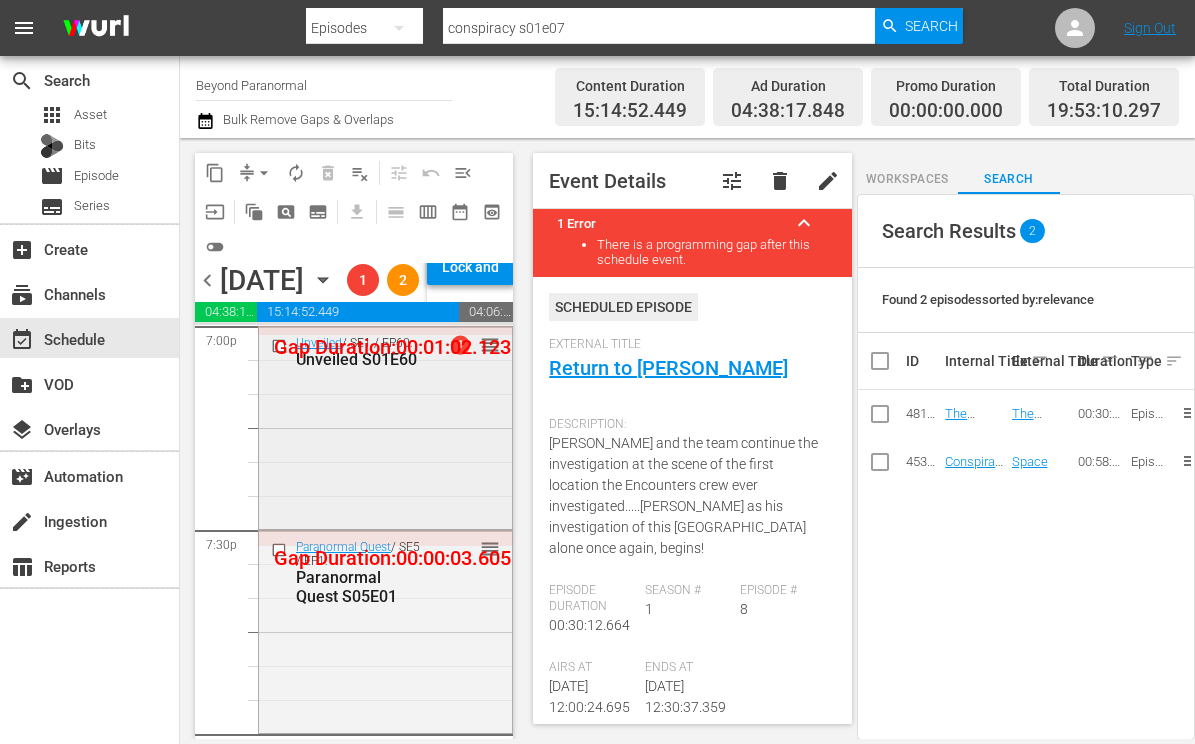 click at bounding box center (281, 346) 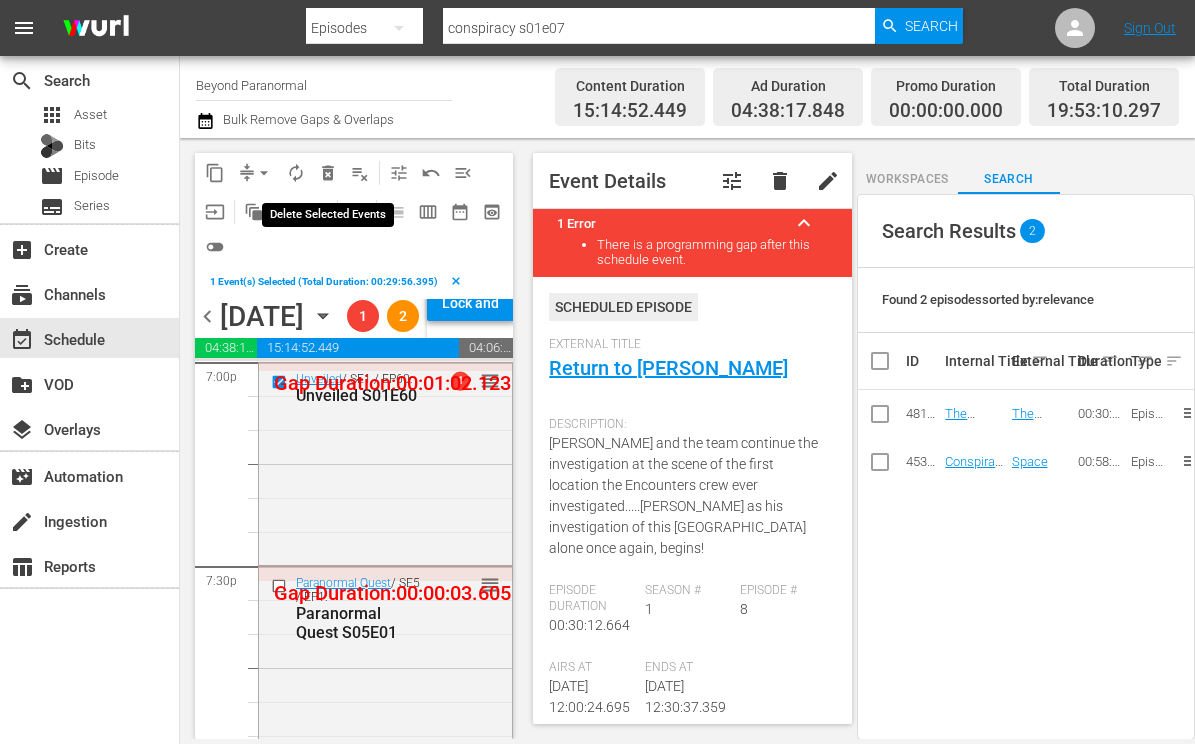 click on "delete_forever_outlined" at bounding box center (328, 173) 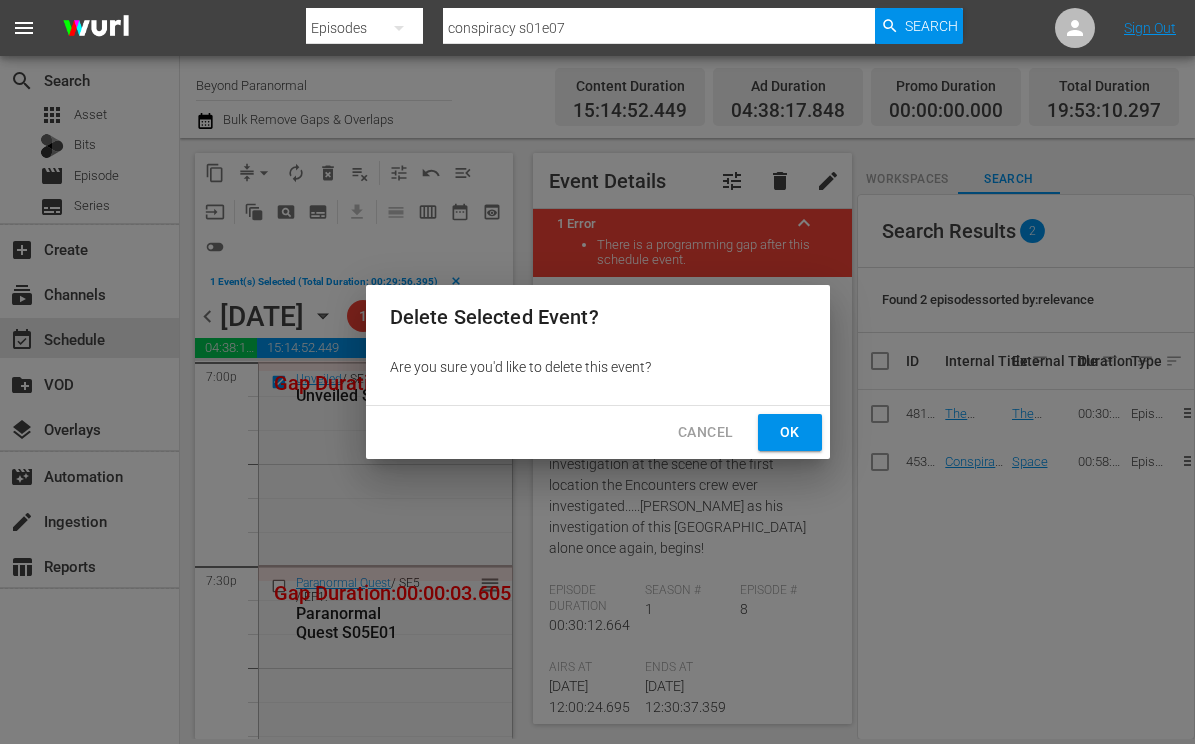 click on "Ok" at bounding box center [790, 432] 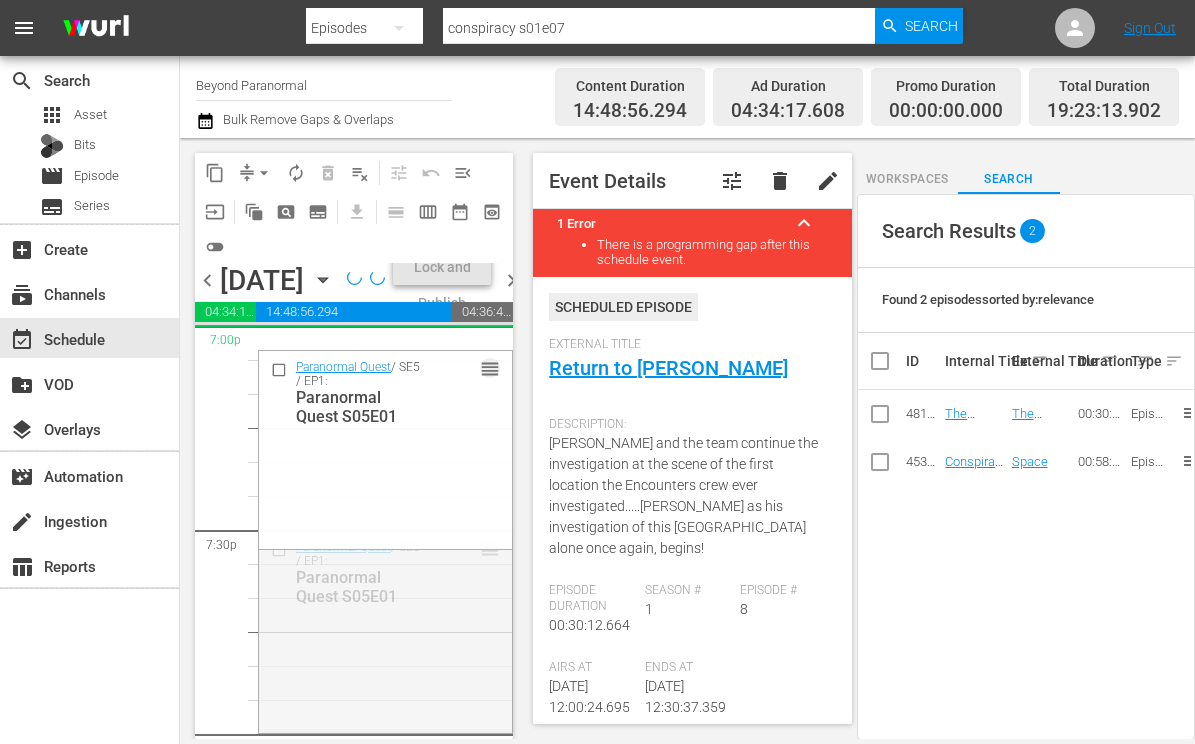 drag, startPoint x: 474, startPoint y: 610, endPoint x: 470, endPoint y: 390, distance: 220.03636 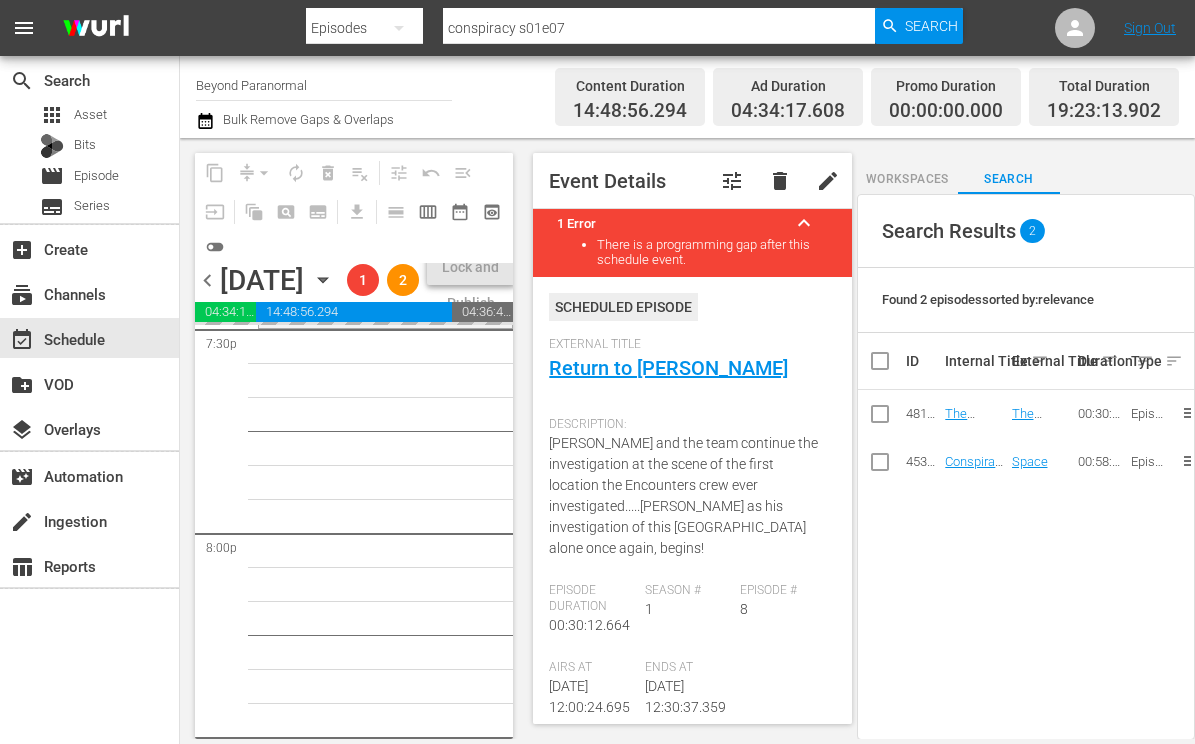 scroll, scrollTop: 7959, scrollLeft: 0, axis: vertical 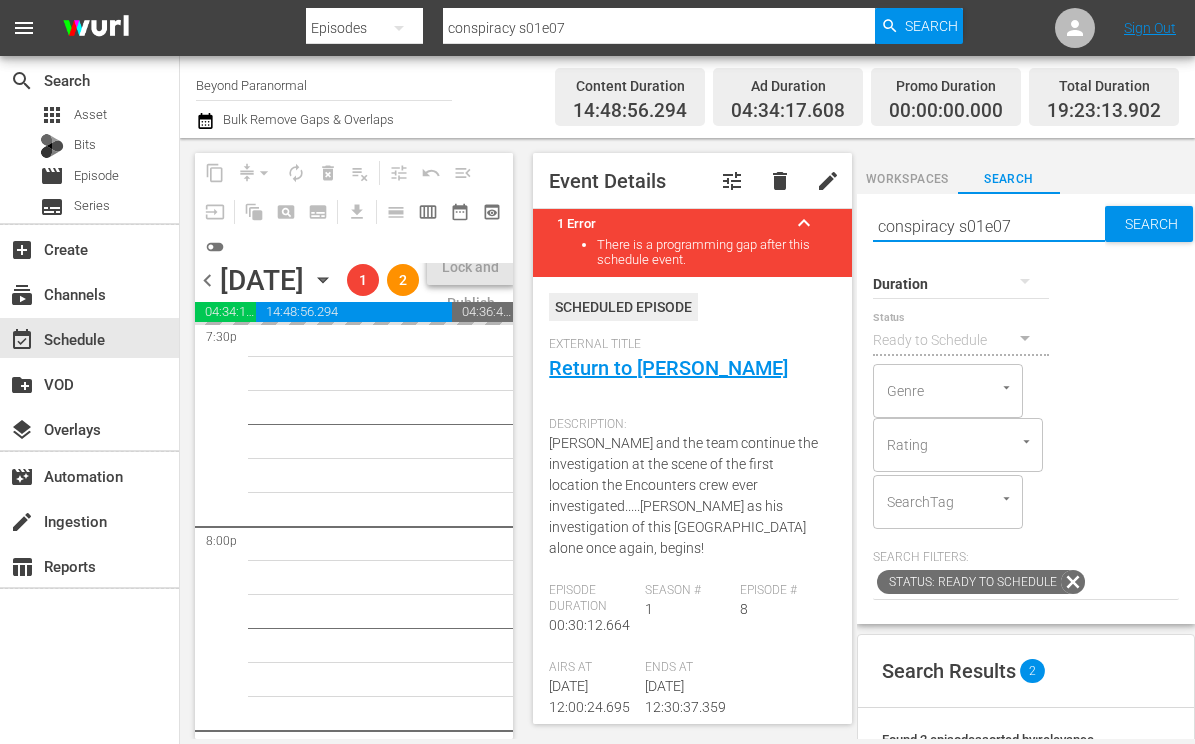 drag, startPoint x: 955, startPoint y: 224, endPoint x: 805, endPoint y: 223, distance: 150.00333 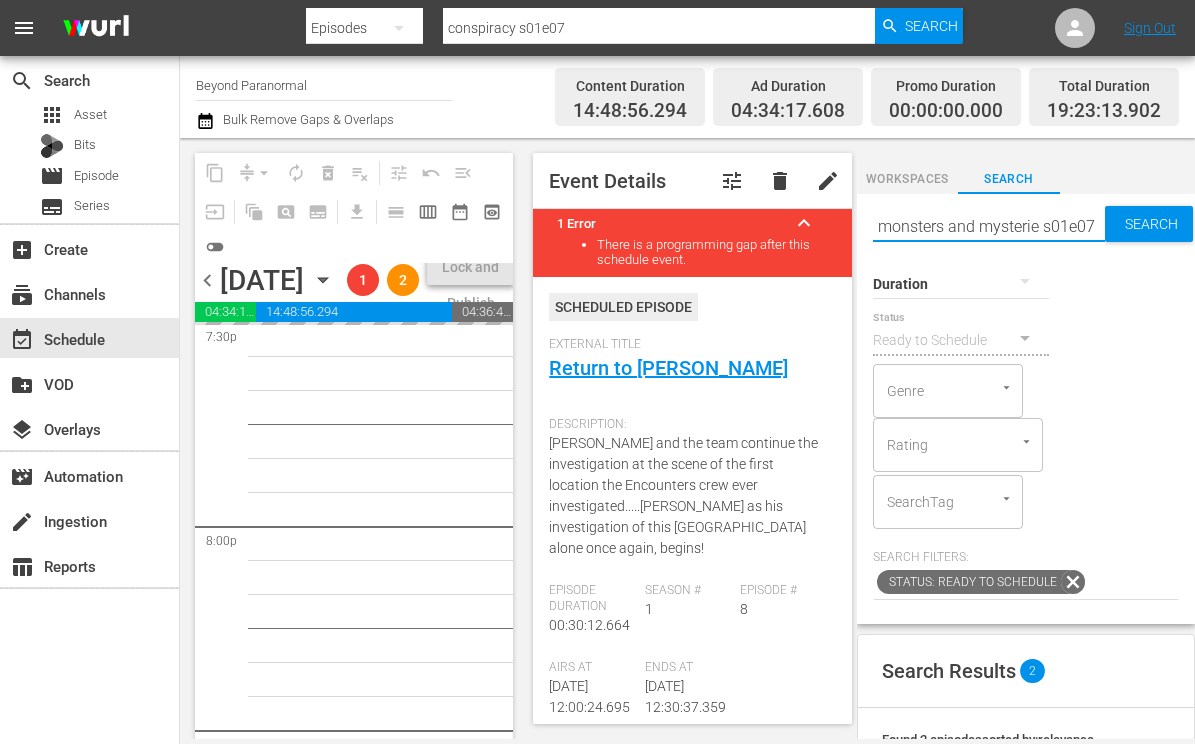 type on "monsters and mysteries s01e07" 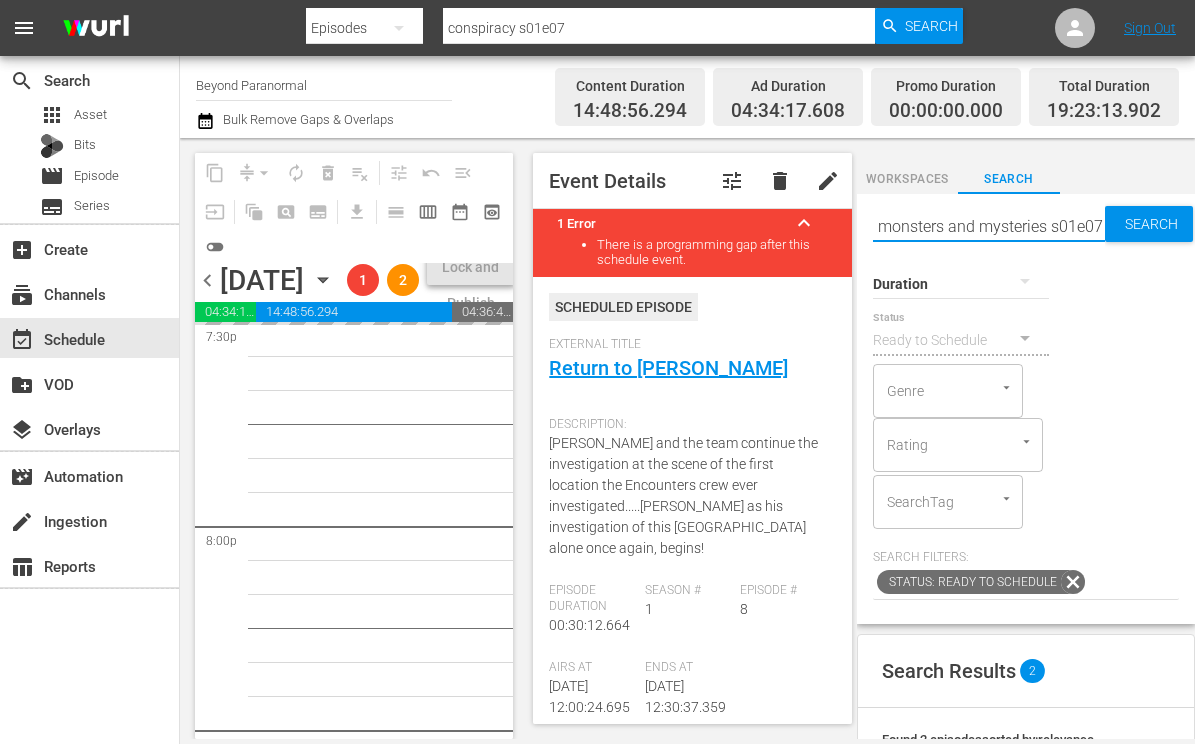 type on "monsters and mysteries s01e07" 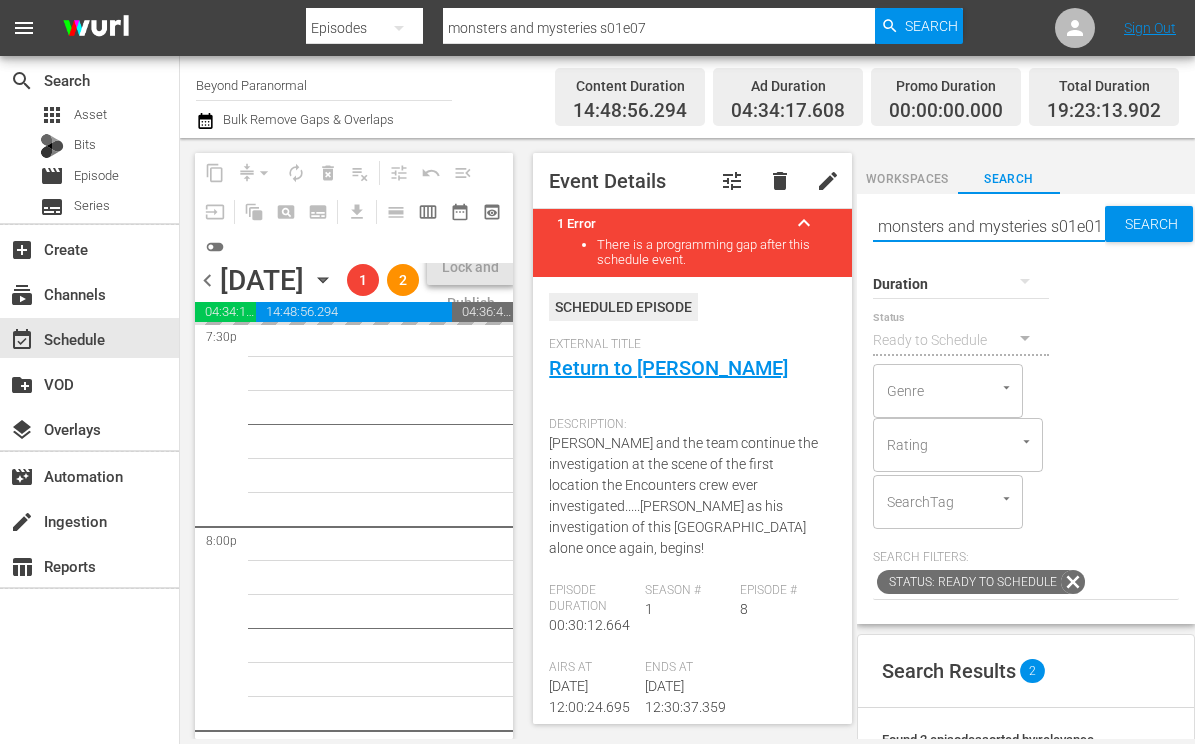type on "monsters and mysteries s01e01" 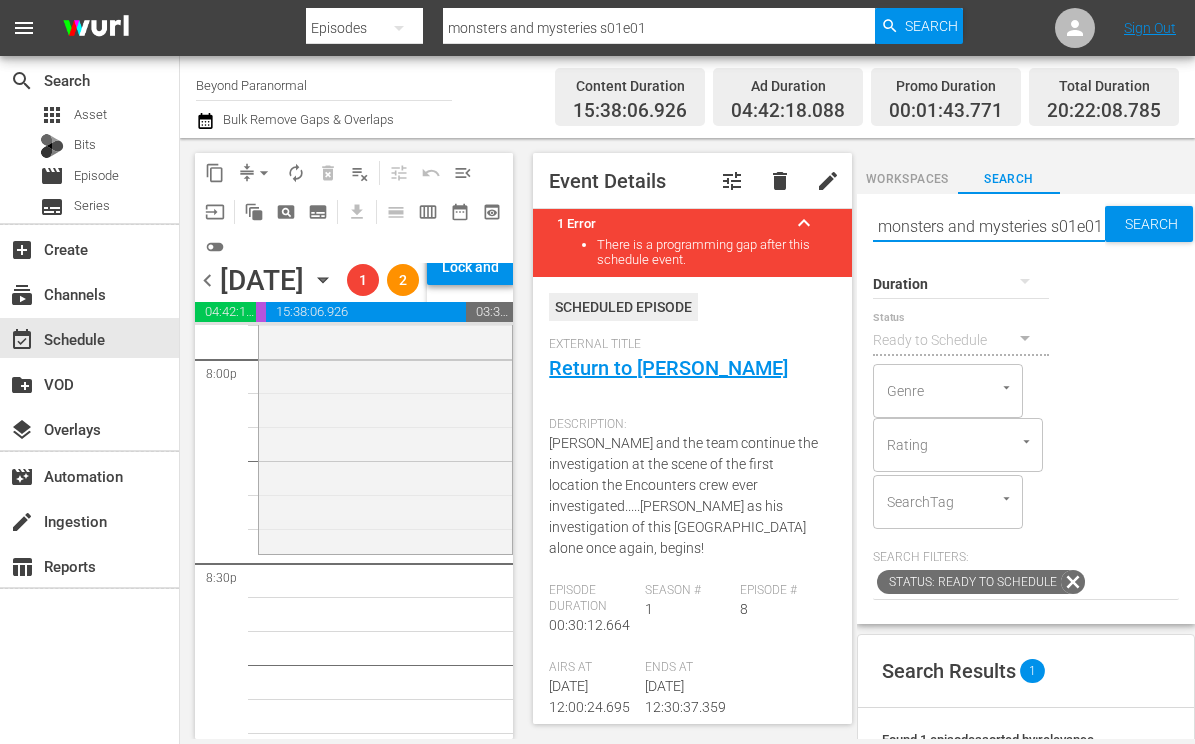 scroll, scrollTop: 8137, scrollLeft: 0, axis: vertical 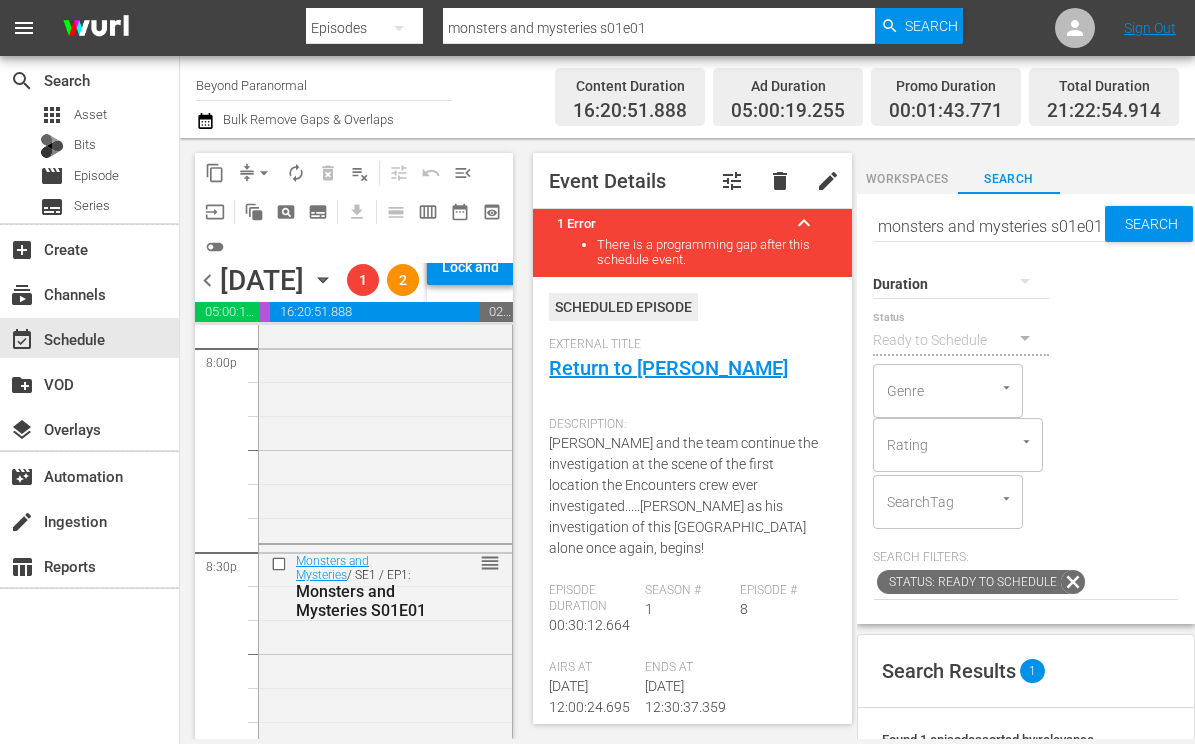 click on "monsters and mysteries s01e01" at bounding box center [989, 226] 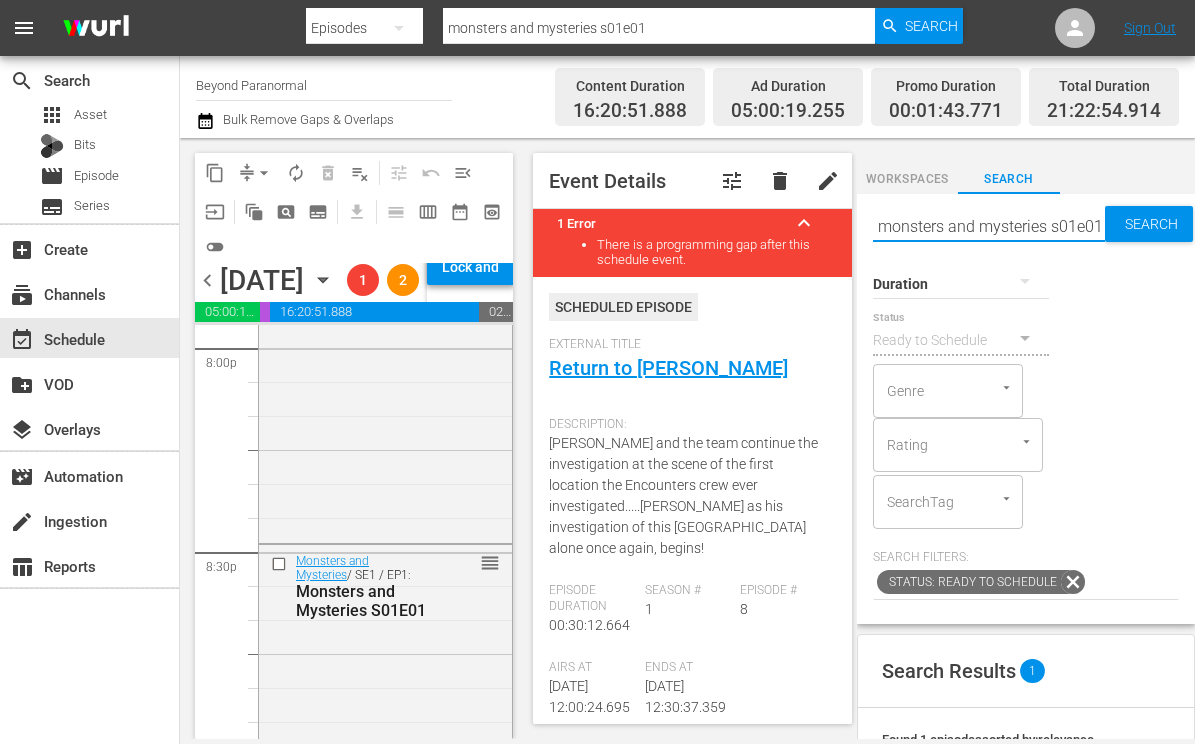 click on "monsters and mysteries s01e01" at bounding box center [989, 226] 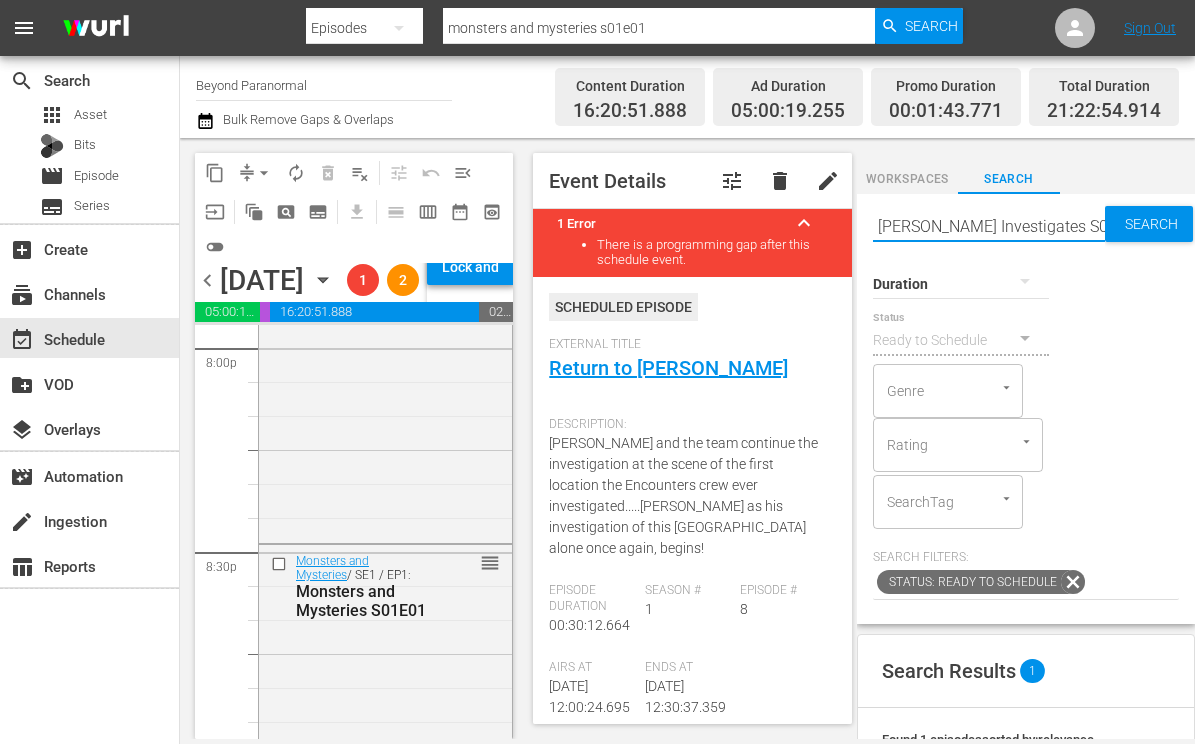 type on "Eric Mintel Investigates S01E01" 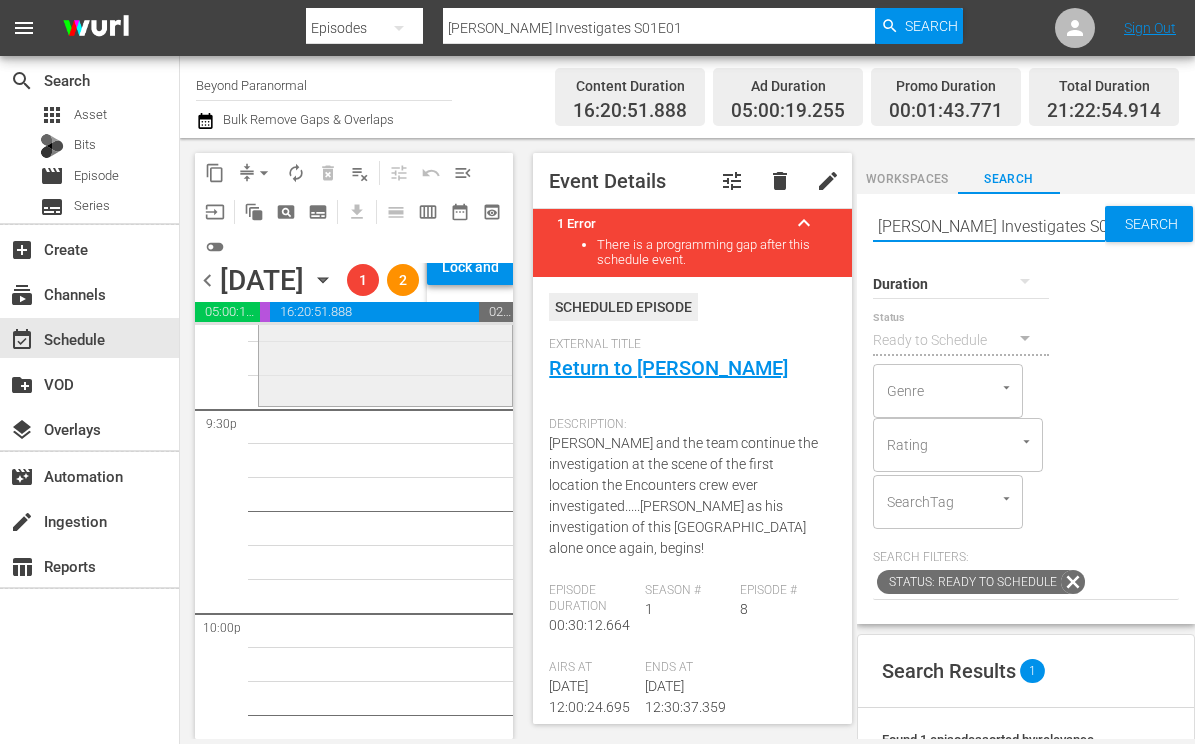 scroll, scrollTop: 8693, scrollLeft: 0, axis: vertical 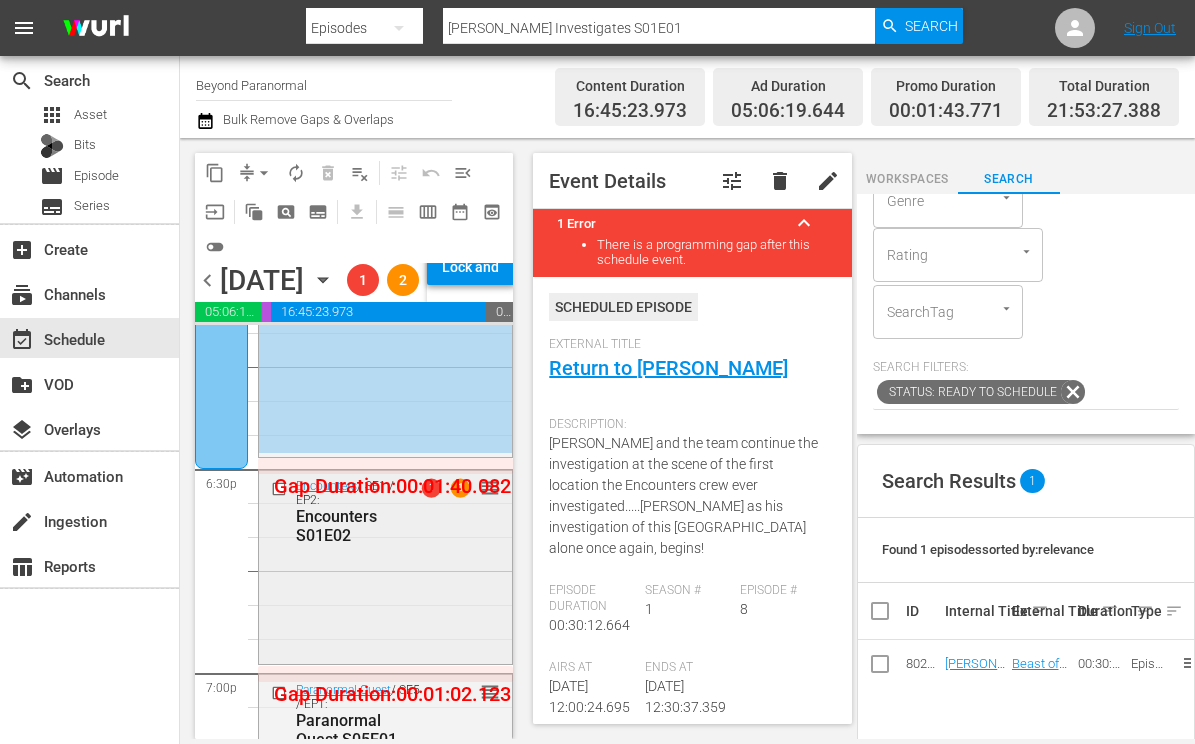 click at bounding box center [281, 488] 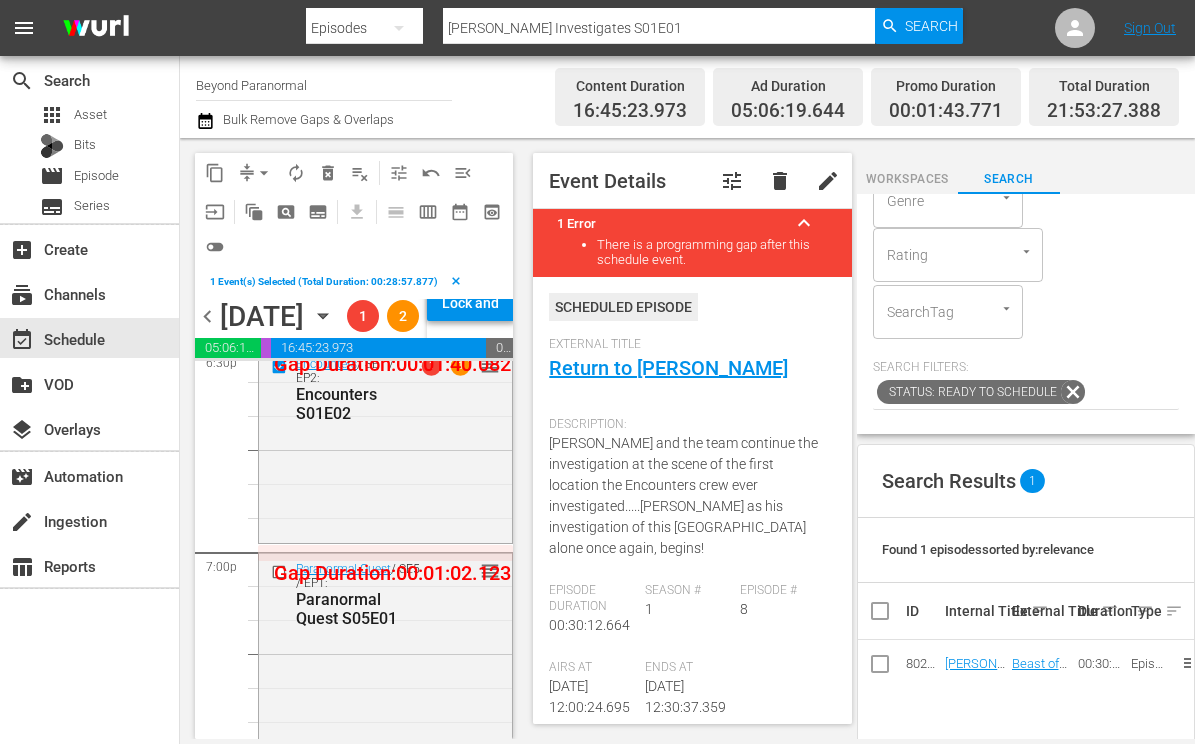 scroll, scrollTop: 7579, scrollLeft: 0, axis: vertical 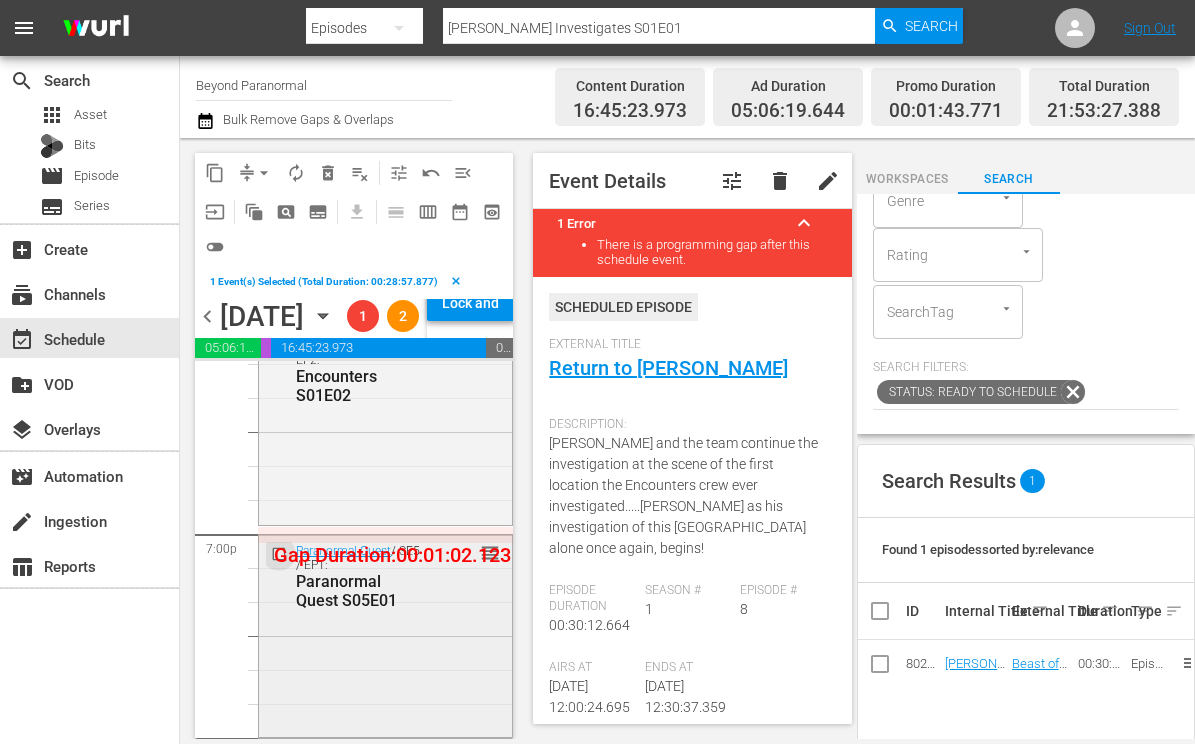 click at bounding box center (281, 554) 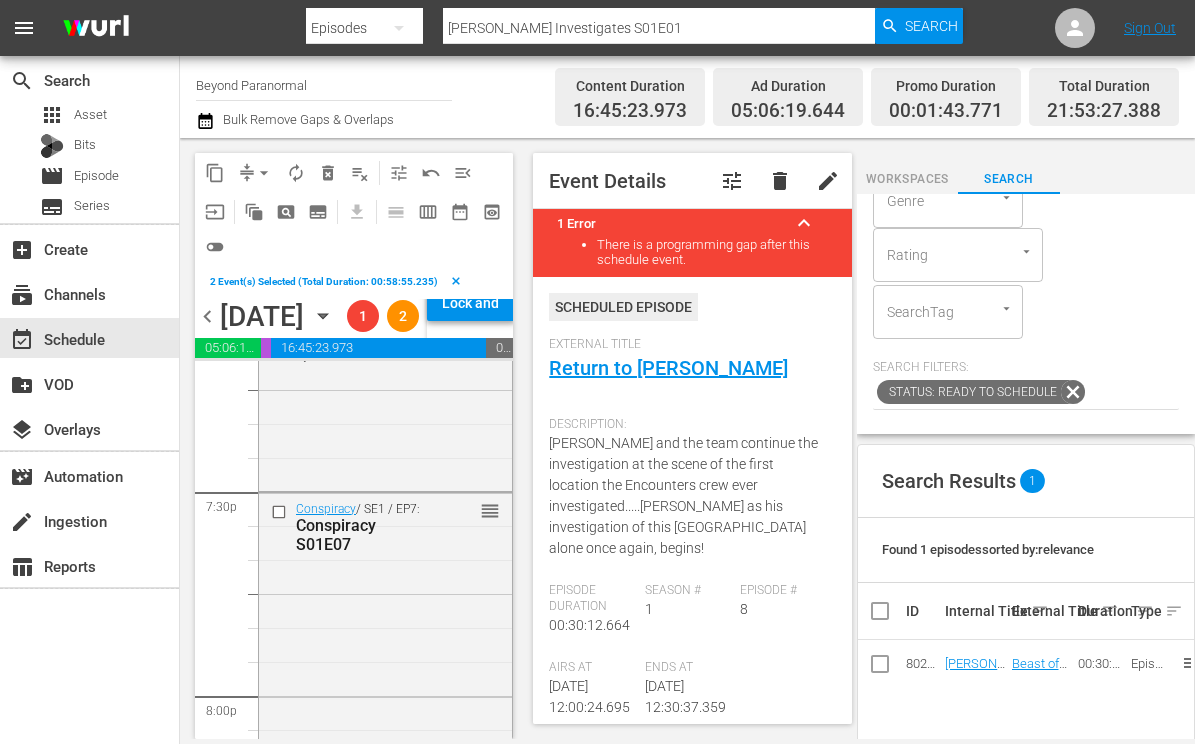 scroll, scrollTop: 7835, scrollLeft: 0, axis: vertical 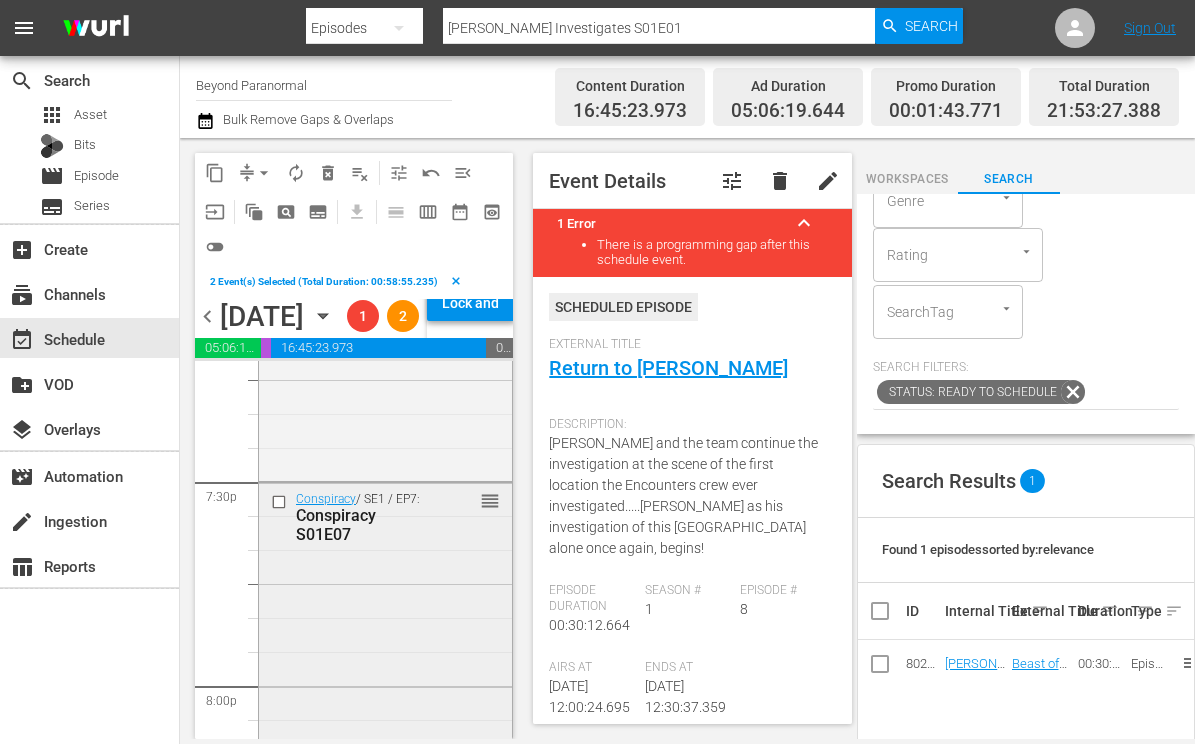 click at bounding box center [281, 501] 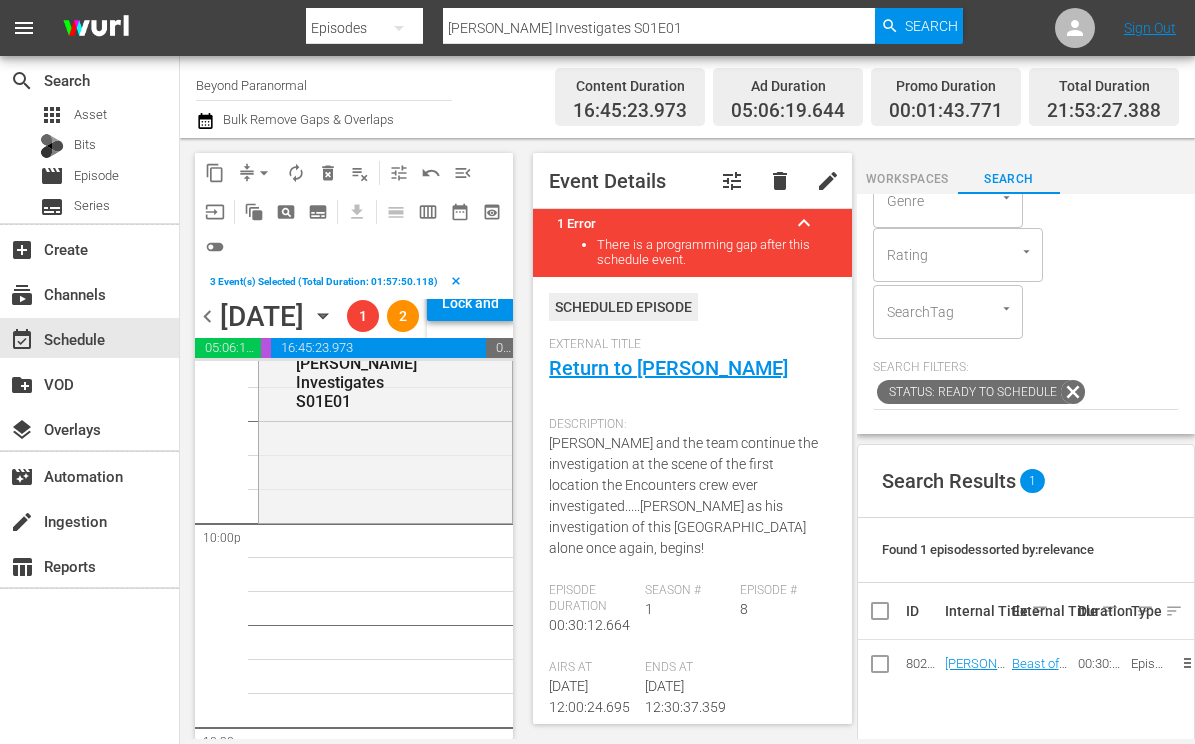scroll, scrollTop: 8834, scrollLeft: 0, axis: vertical 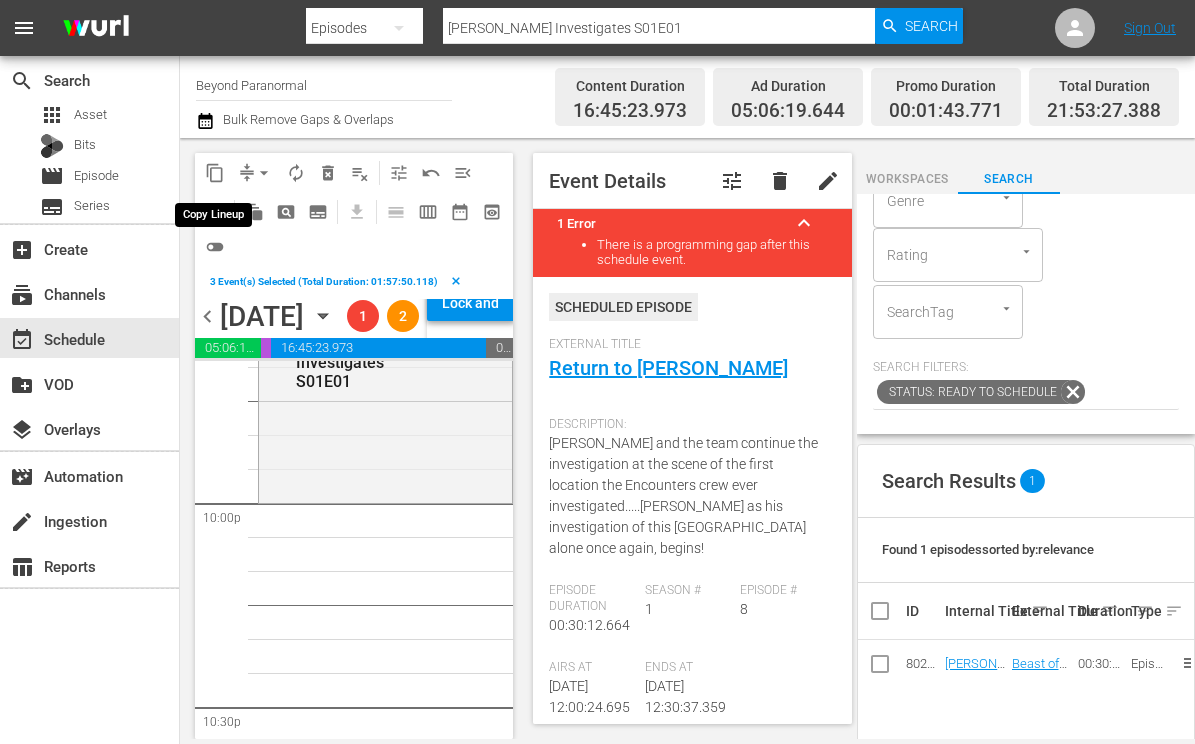 click on "content_copy" at bounding box center [215, 173] 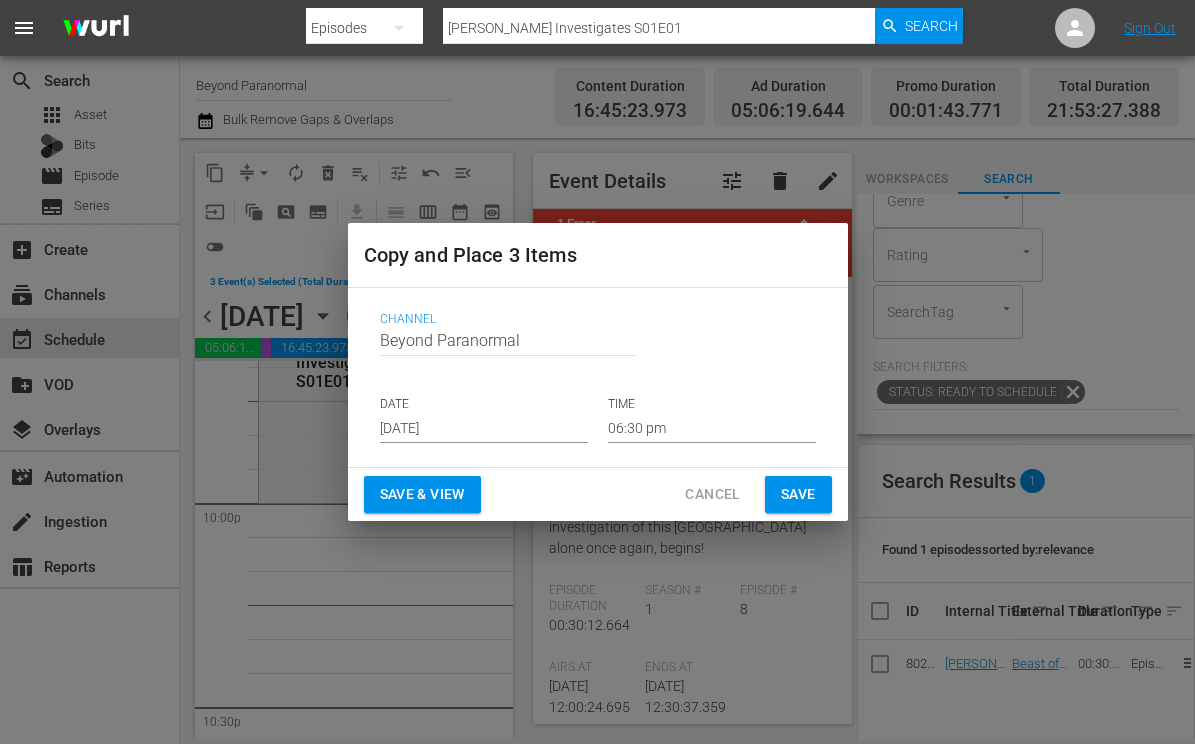 click on "Channel Channel Title Beyond Paranormal DATE Jul 31st 2025 TIME 06:30 pm" at bounding box center (598, 377) 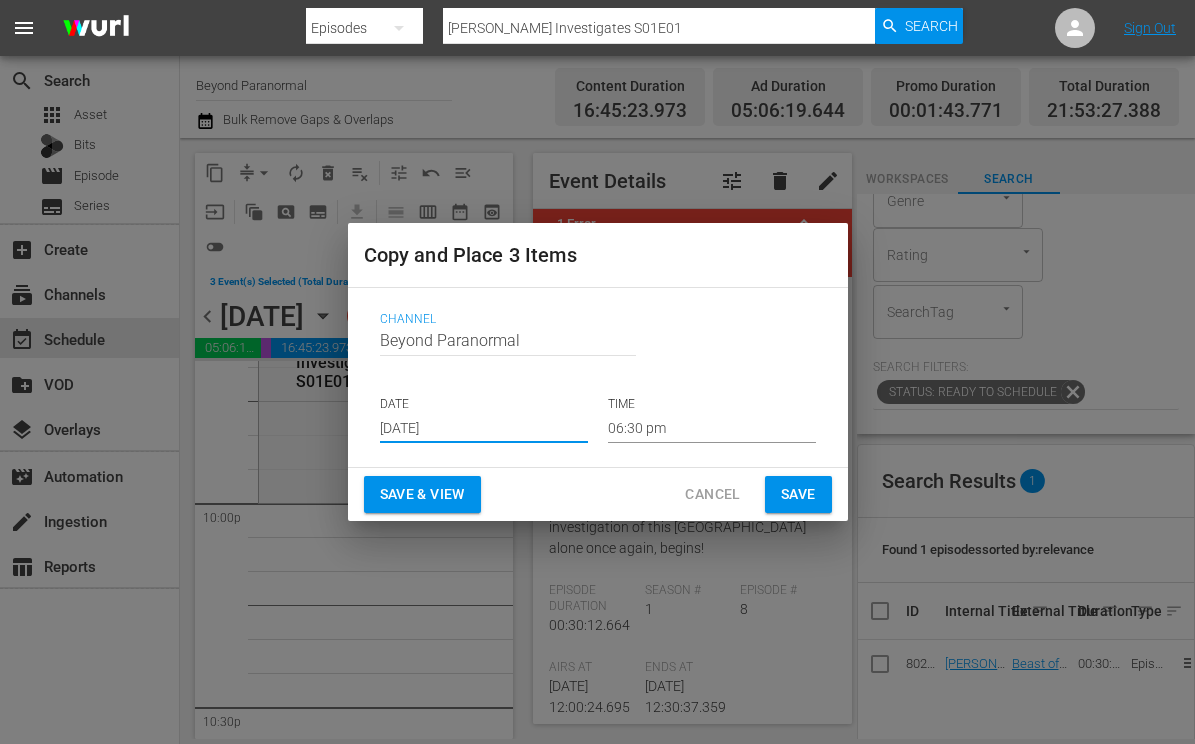 click on "[DATE]" at bounding box center [484, 428] 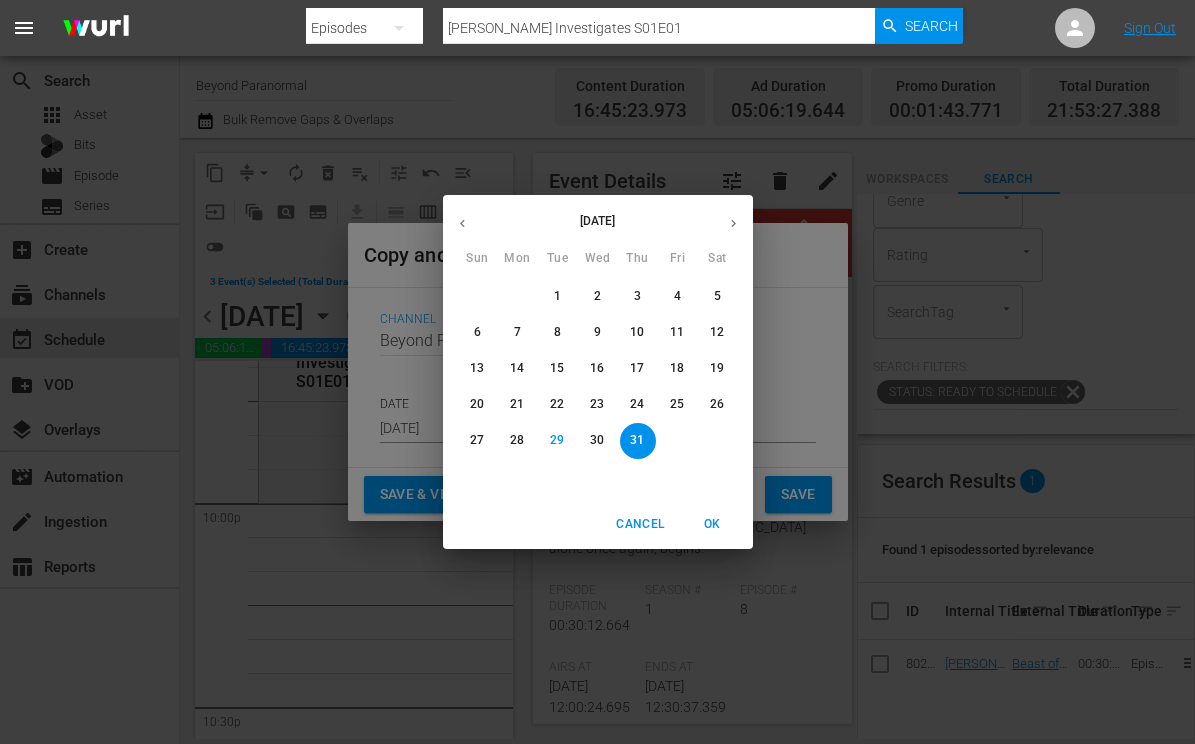 click at bounding box center (733, 223) 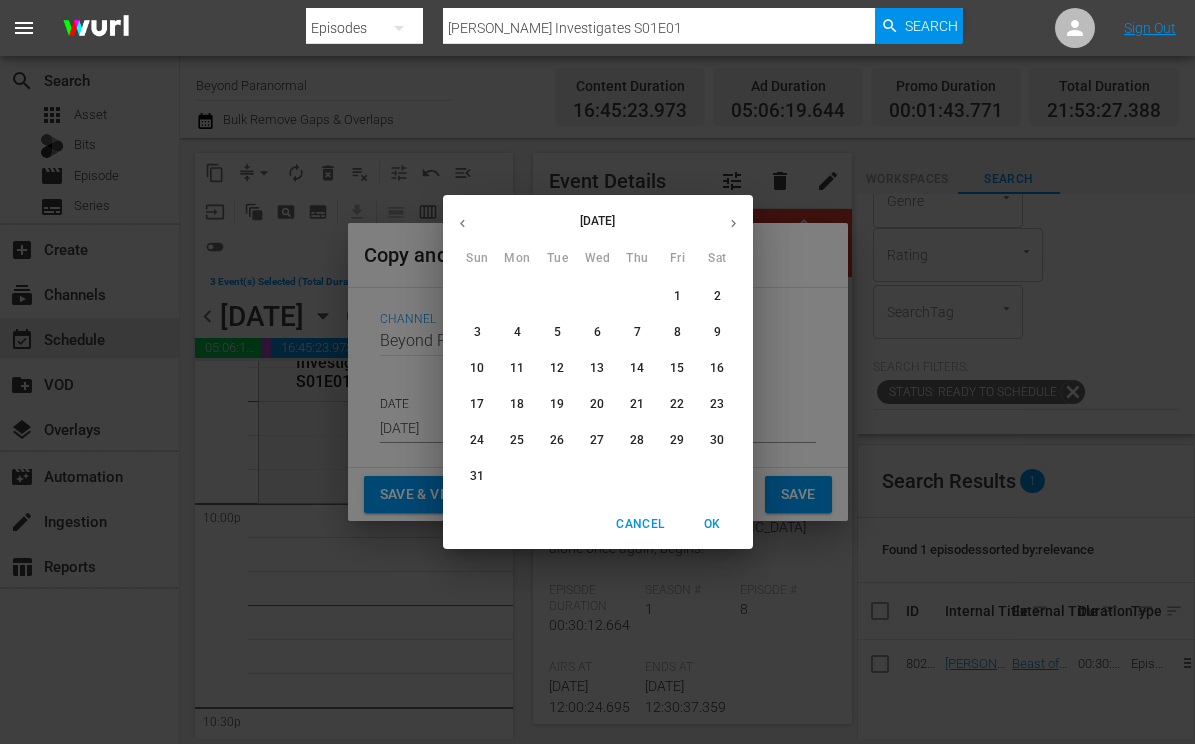 click on "9" at bounding box center (717, 332) 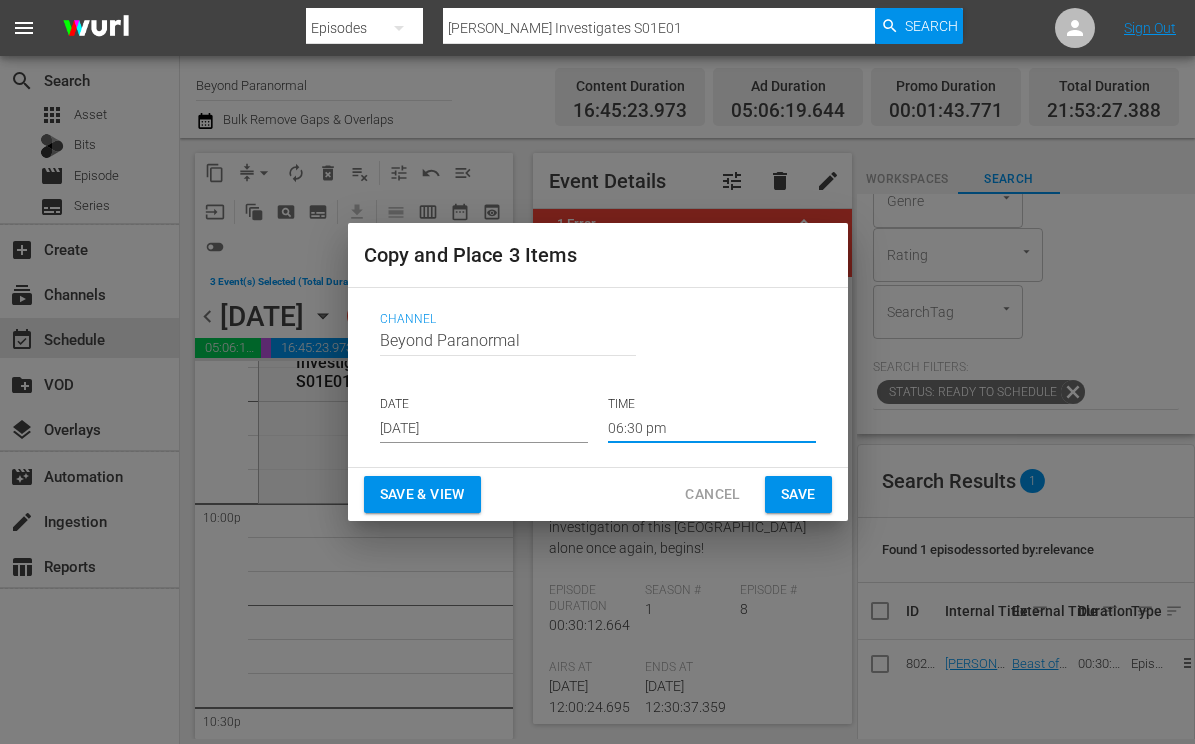 click on "06:30 pm" at bounding box center (712, 428) 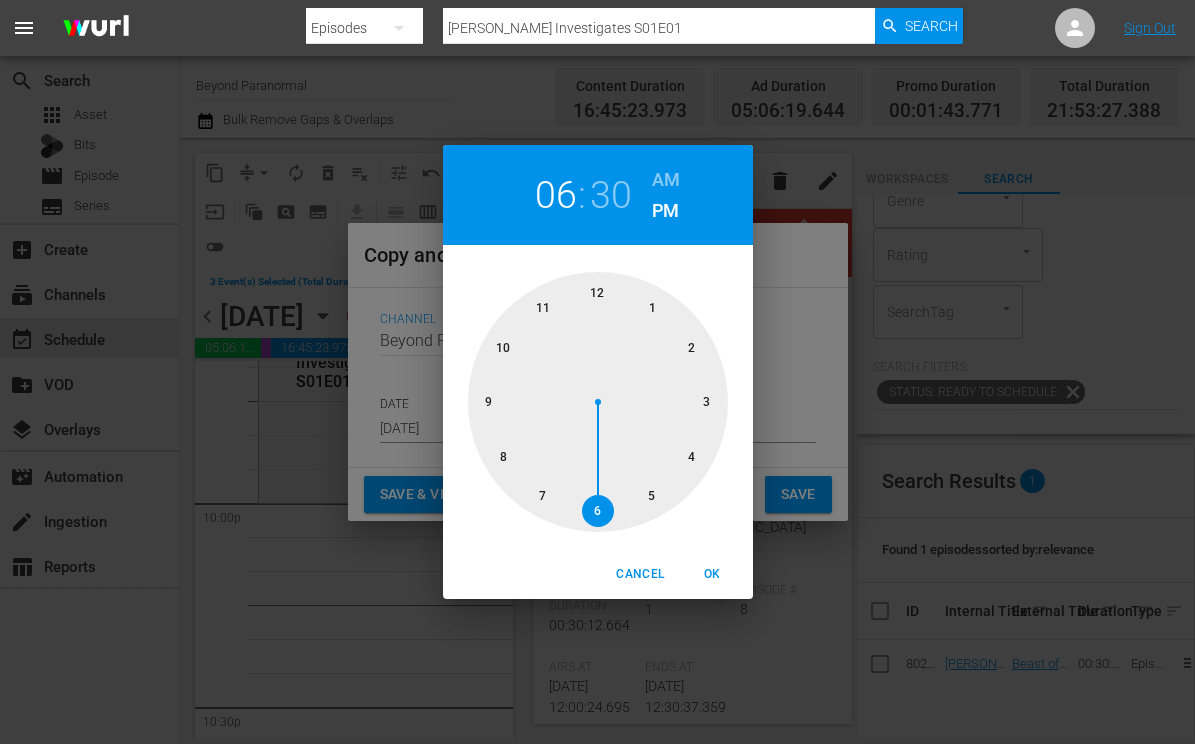 click at bounding box center [598, 402] 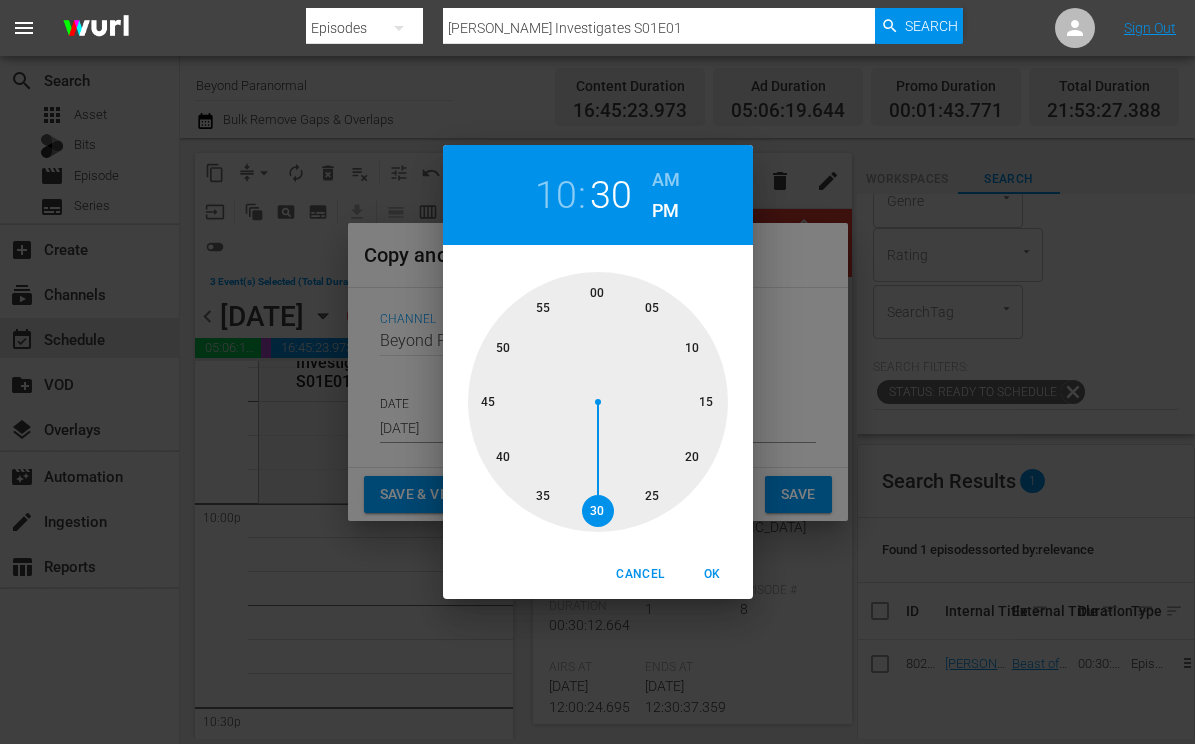 click at bounding box center (598, 402) 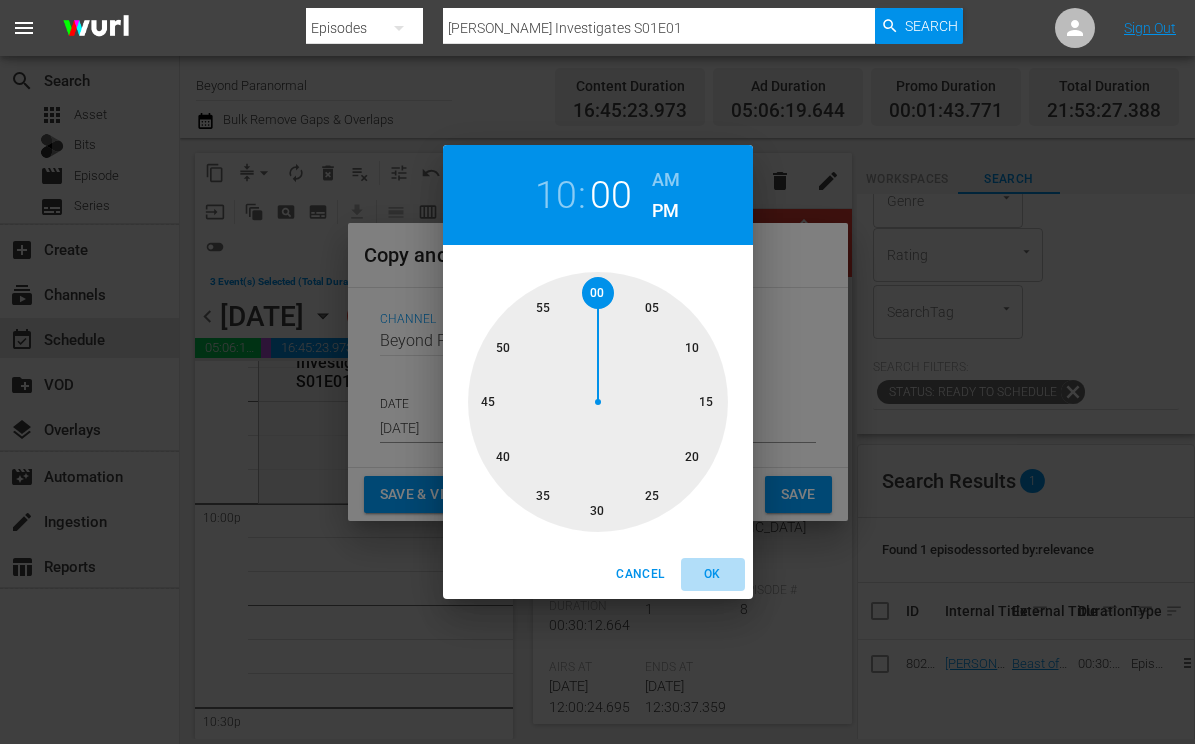 click on "OK" at bounding box center (713, 574) 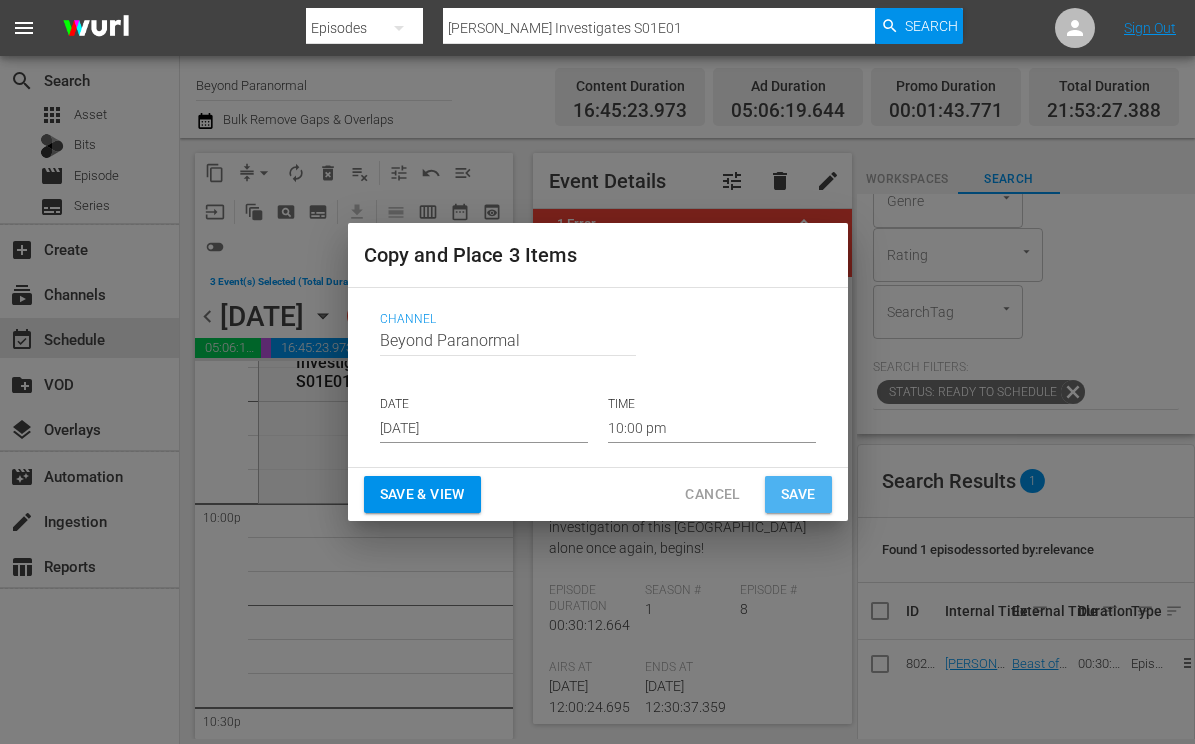 click on "Save" at bounding box center [798, 494] 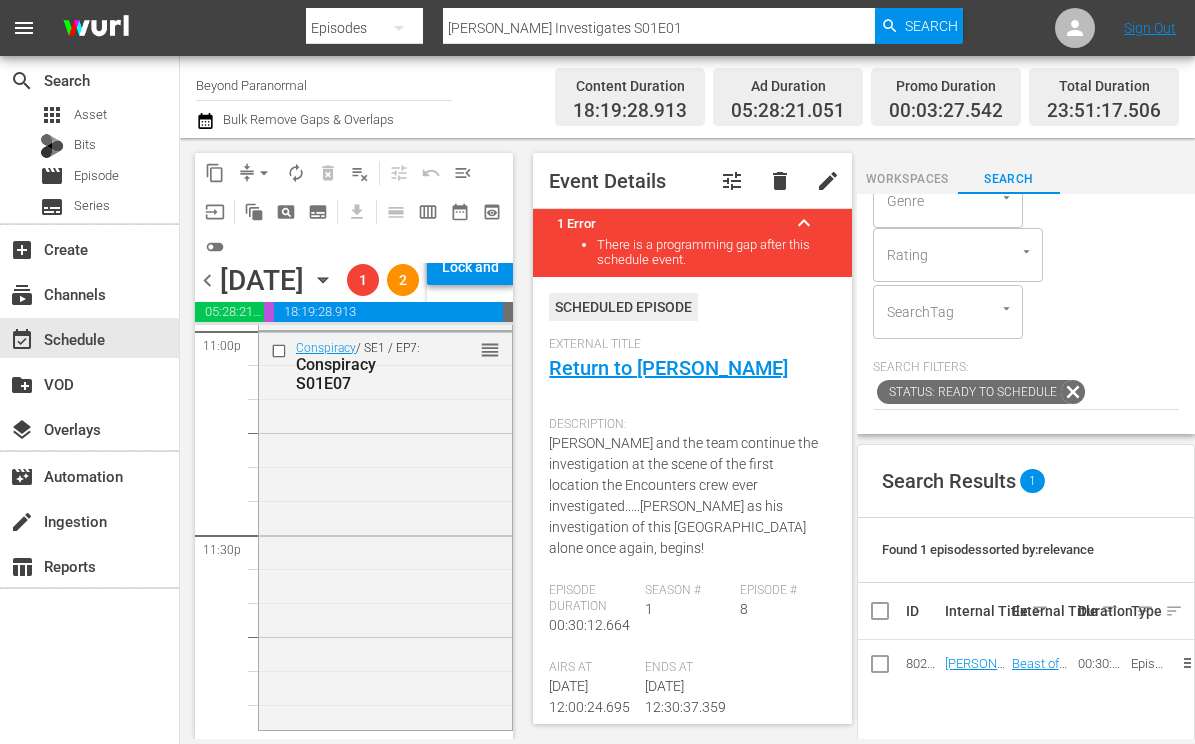 scroll, scrollTop: 9442, scrollLeft: 0, axis: vertical 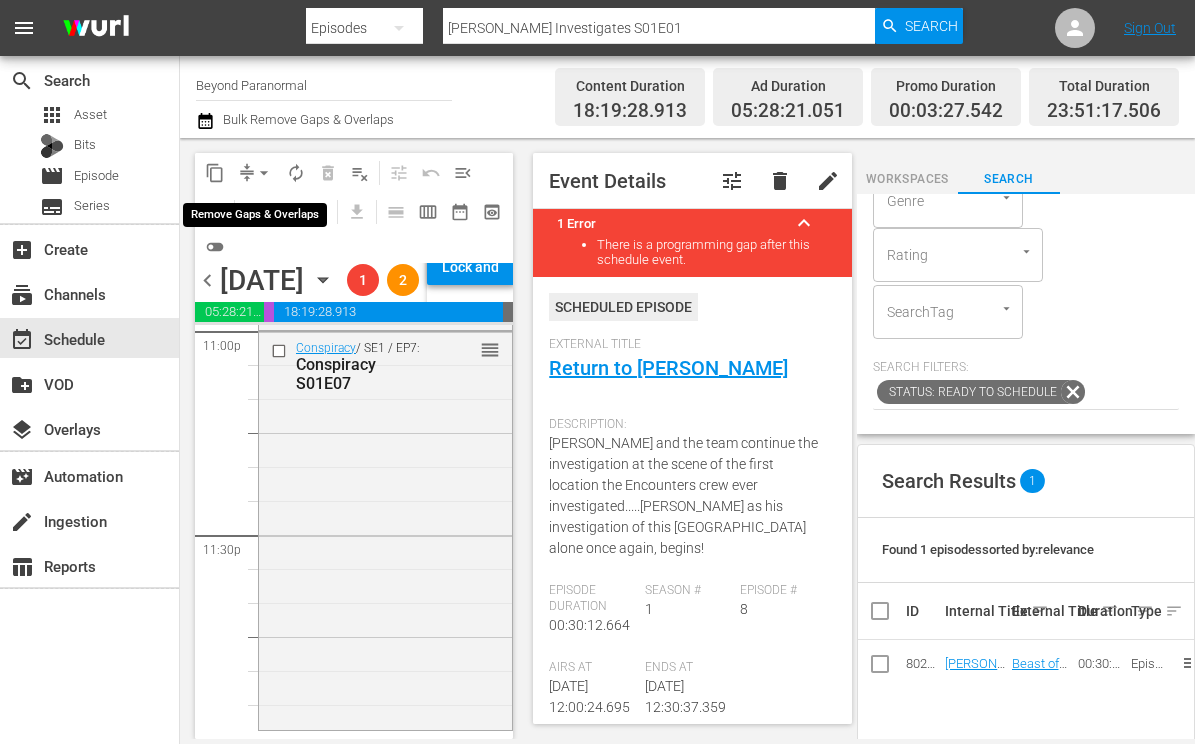click on "arrow_drop_down" at bounding box center (264, 173) 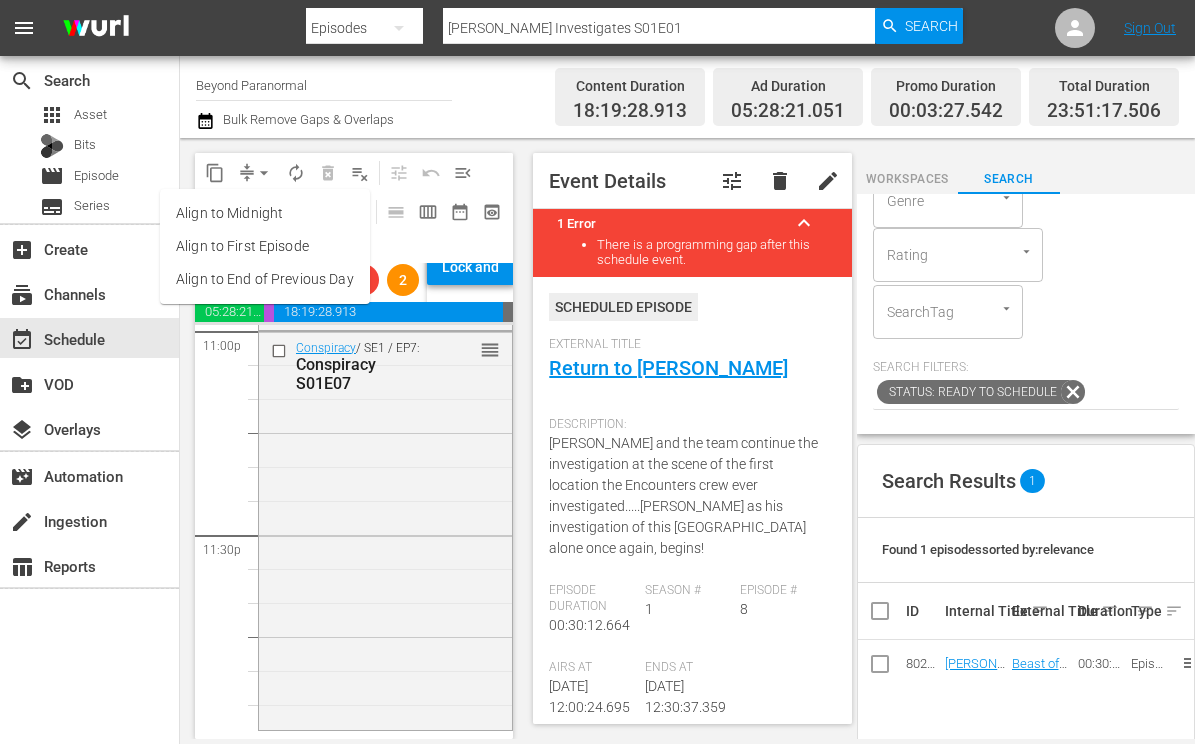 click on "Align to End of Previous Day" at bounding box center (265, 279) 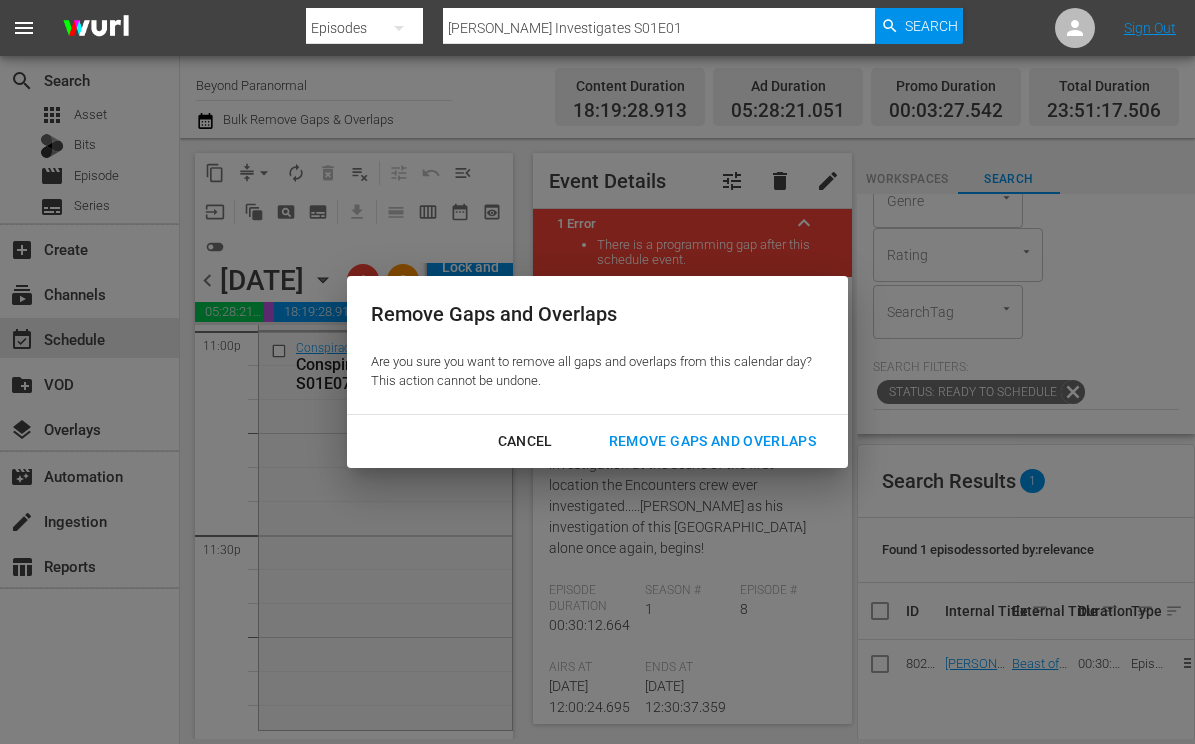 click on "Remove Gaps and Overlaps" at bounding box center [712, 441] 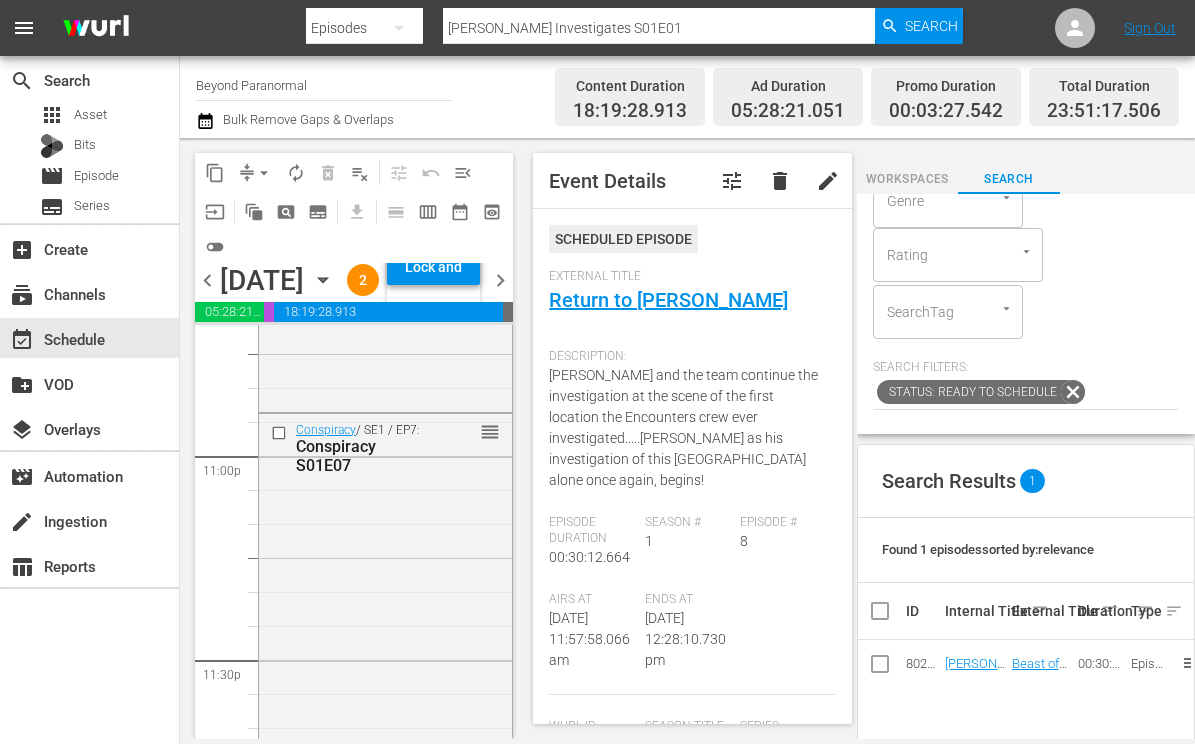 scroll, scrollTop: 9280, scrollLeft: 0, axis: vertical 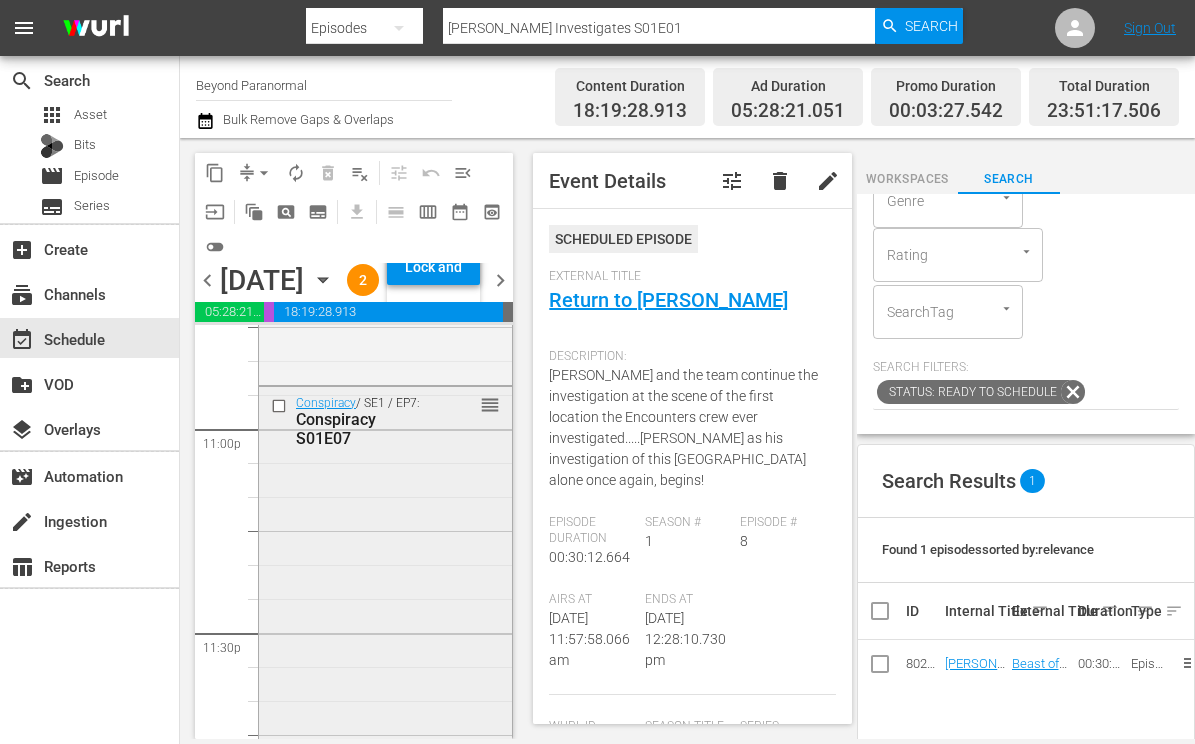 click on "Conspiracy  / SE1 / EP7:
Conspiracy S01E07 reorder" at bounding box center [385, 584] 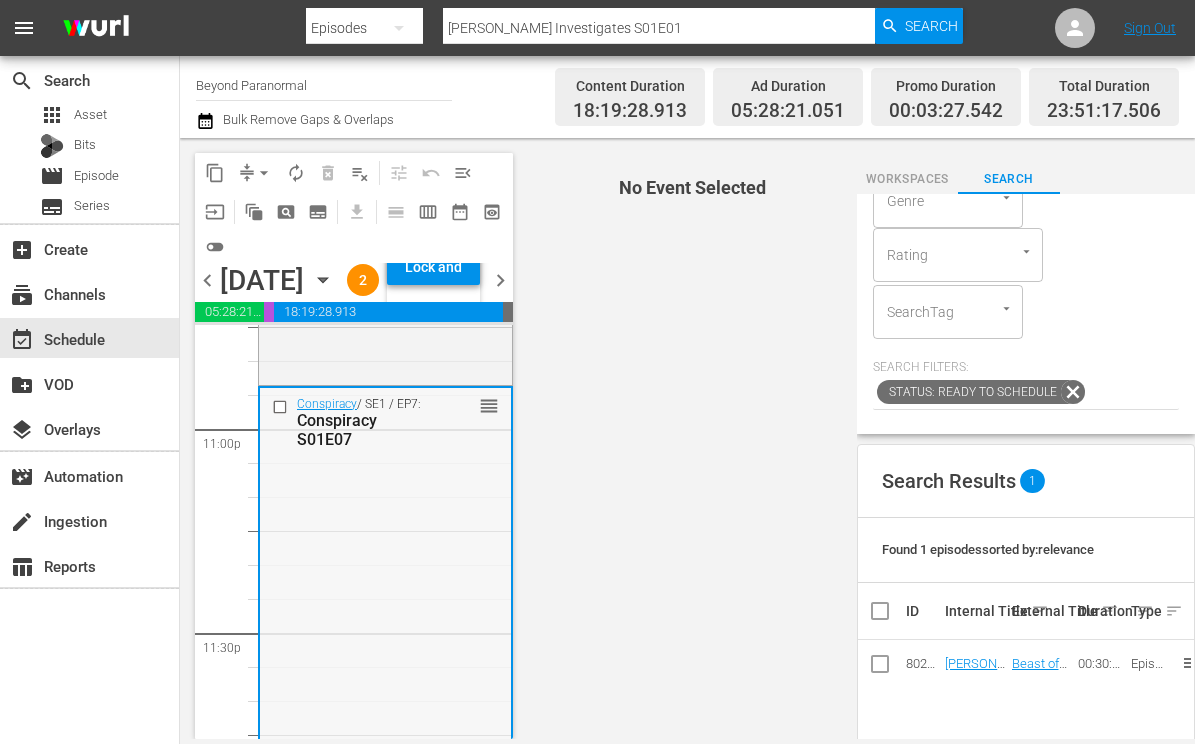 click on "Conspiracy  / SE1 / EP7:
Conspiracy S01E07 reorder" at bounding box center (385, 585) 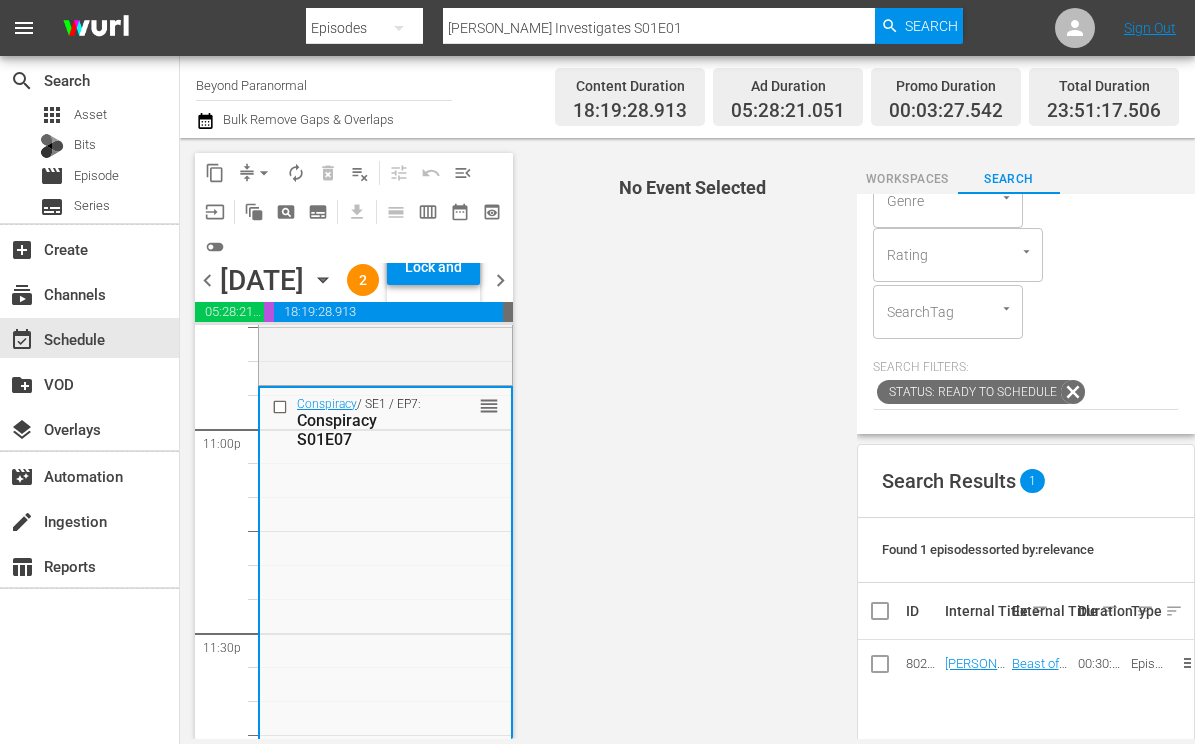 click on "Conspiracy  / SE1 / EP7:
Conspiracy S01E07 reorder" at bounding box center [385, 585] 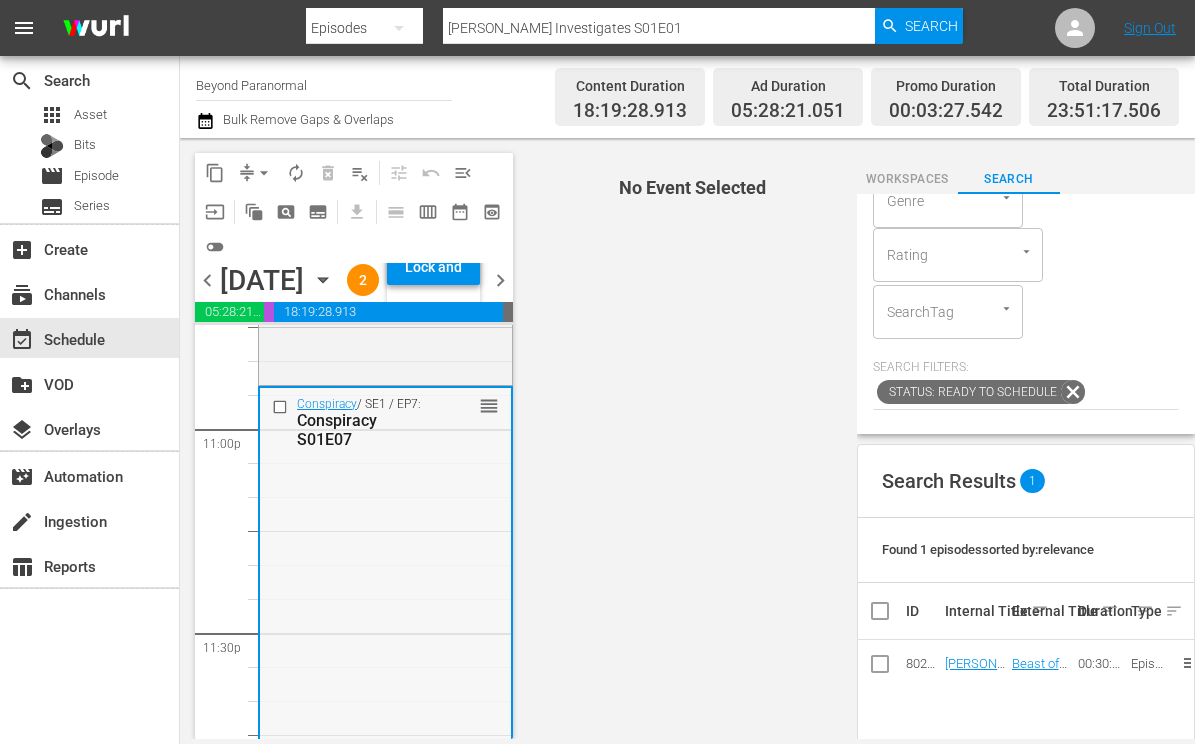 click on "Conspiracy  / SE1 / EP7:
Conspiracy S01E07 reorder" at bounding box center (385, 585) 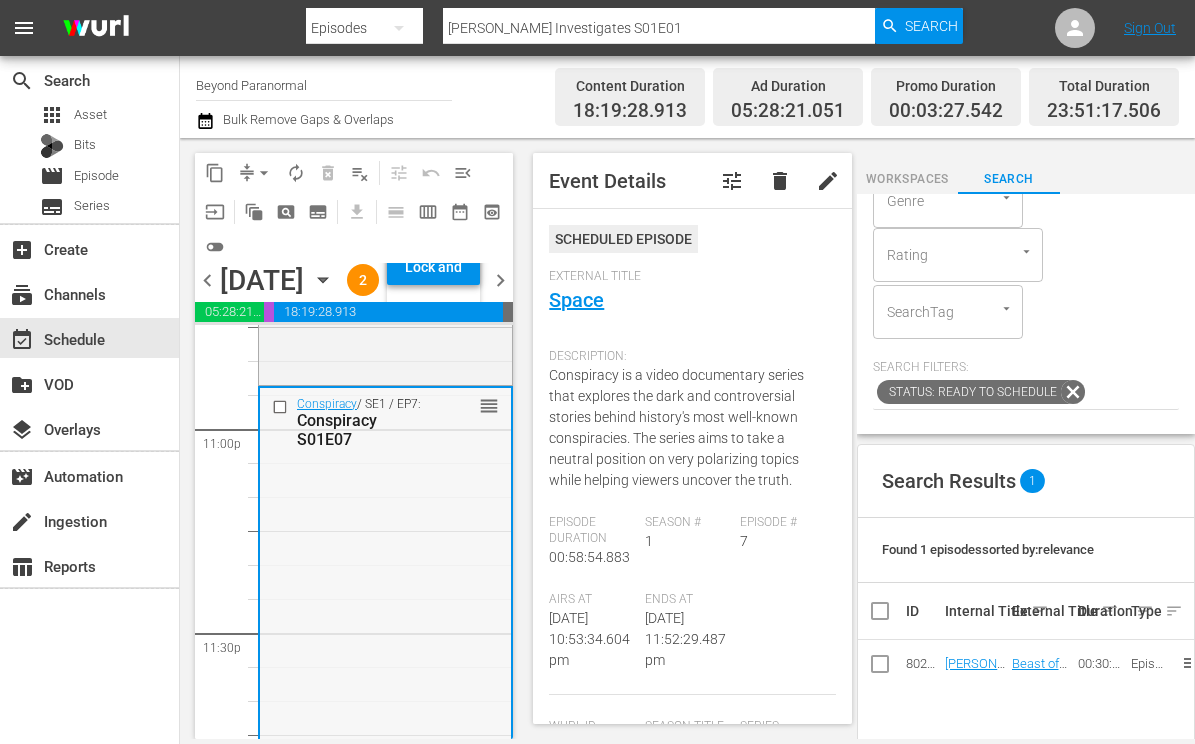 click on "Conspiracy  / SE1 / EP7:
Conspiracy S01E07 reorder" at bounding box center (385, 585) 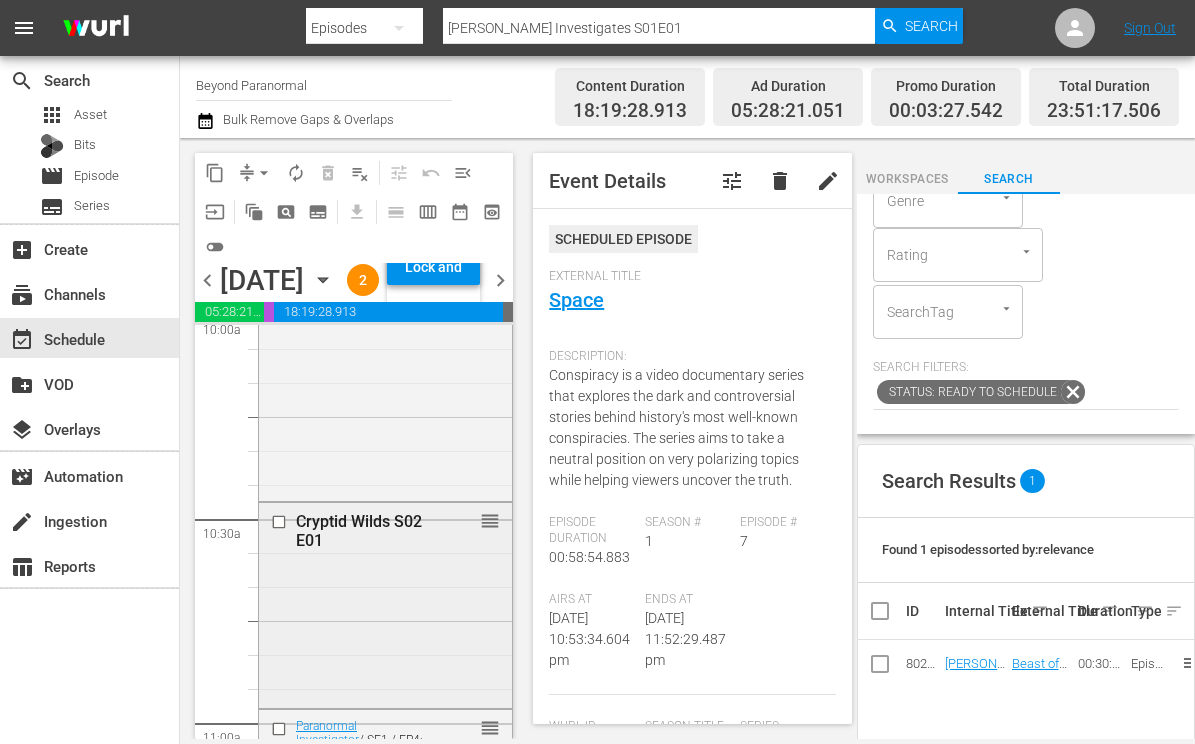 scroll, scrollTop: 4092, scrollLeft: 0, axis: vertical 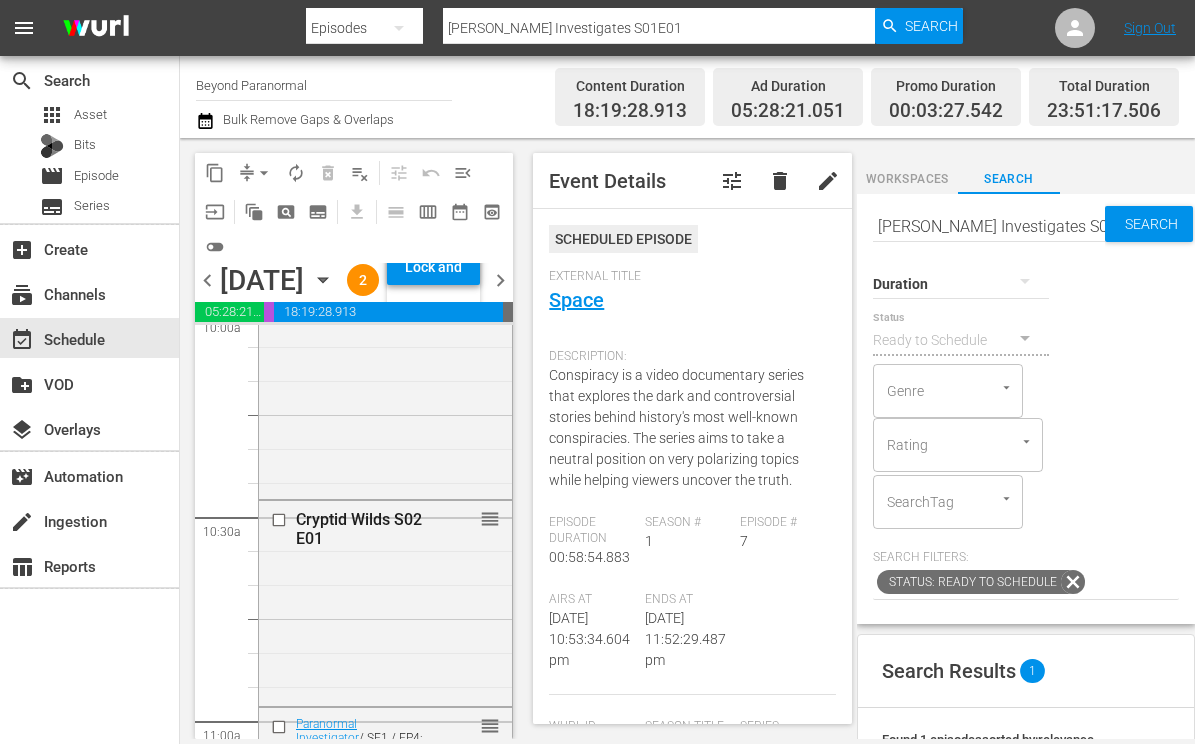 click at bounding box center (961, 283) 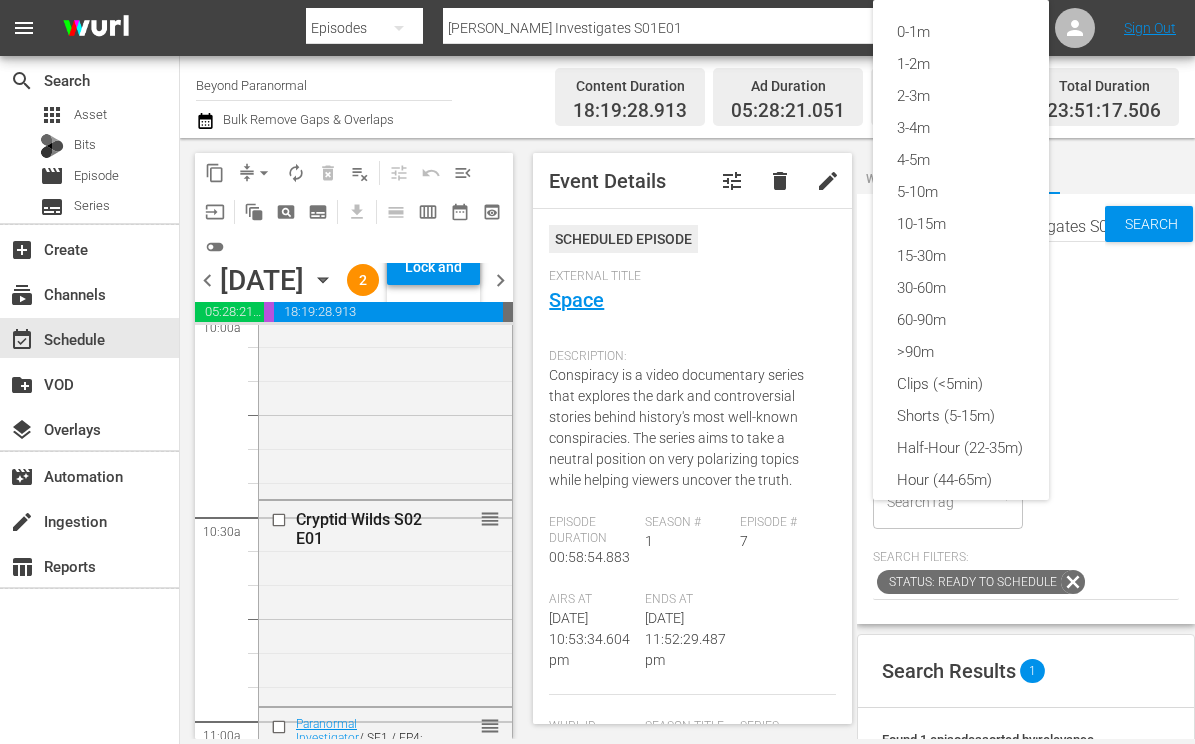 scroll, scrollTop: 0, scrollLeft: 15, axis: horizontal 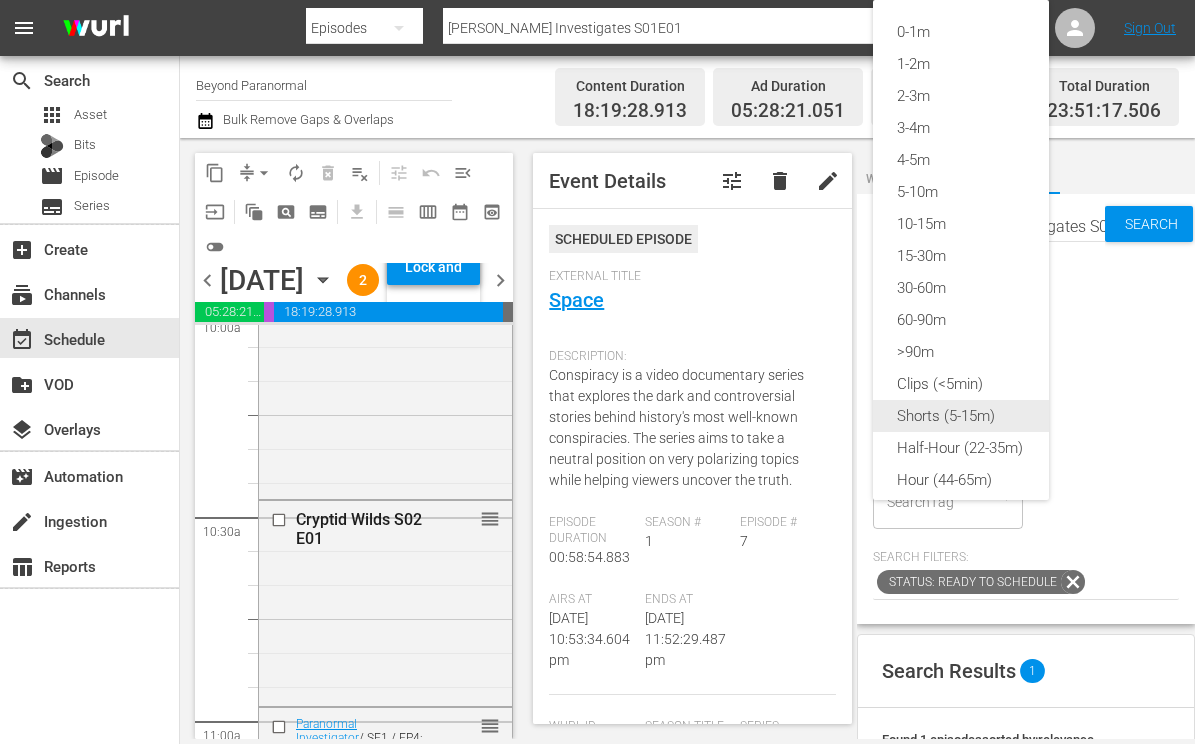 click on "Shorts (5-15m)" at bounding box center [961, 416] 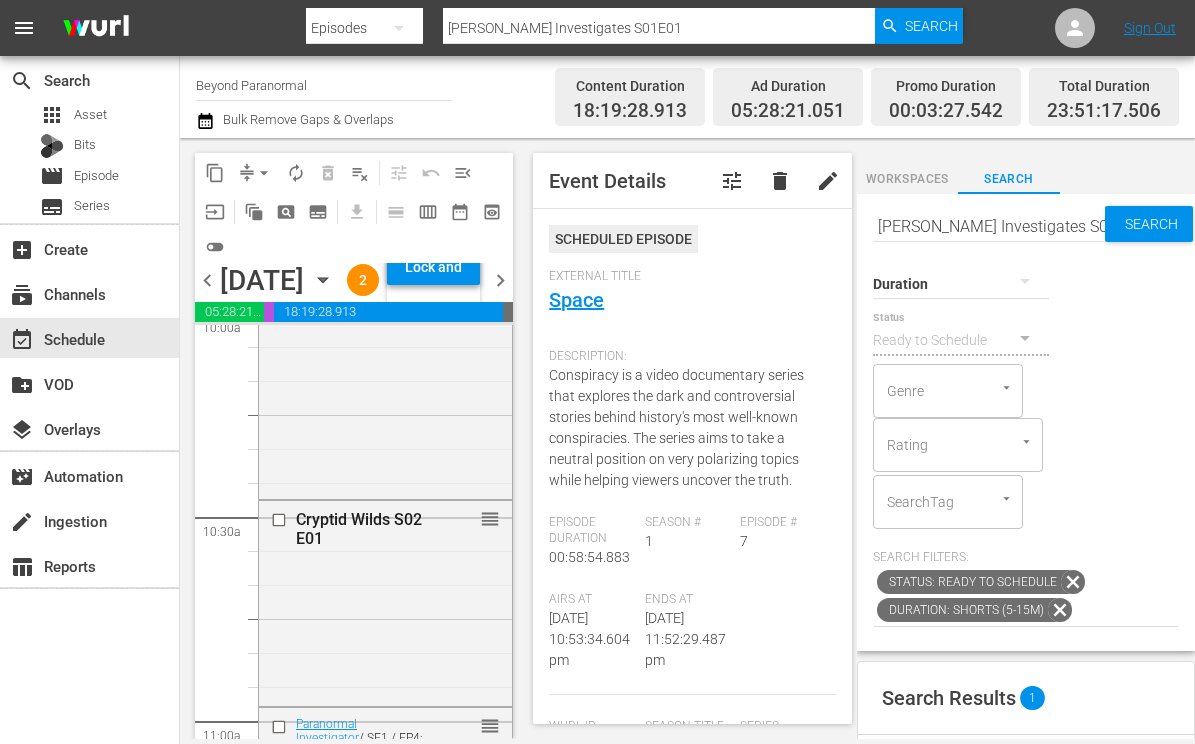 click on "Eric Mintel Investigates S01E01" at bounding box center (989, 226) 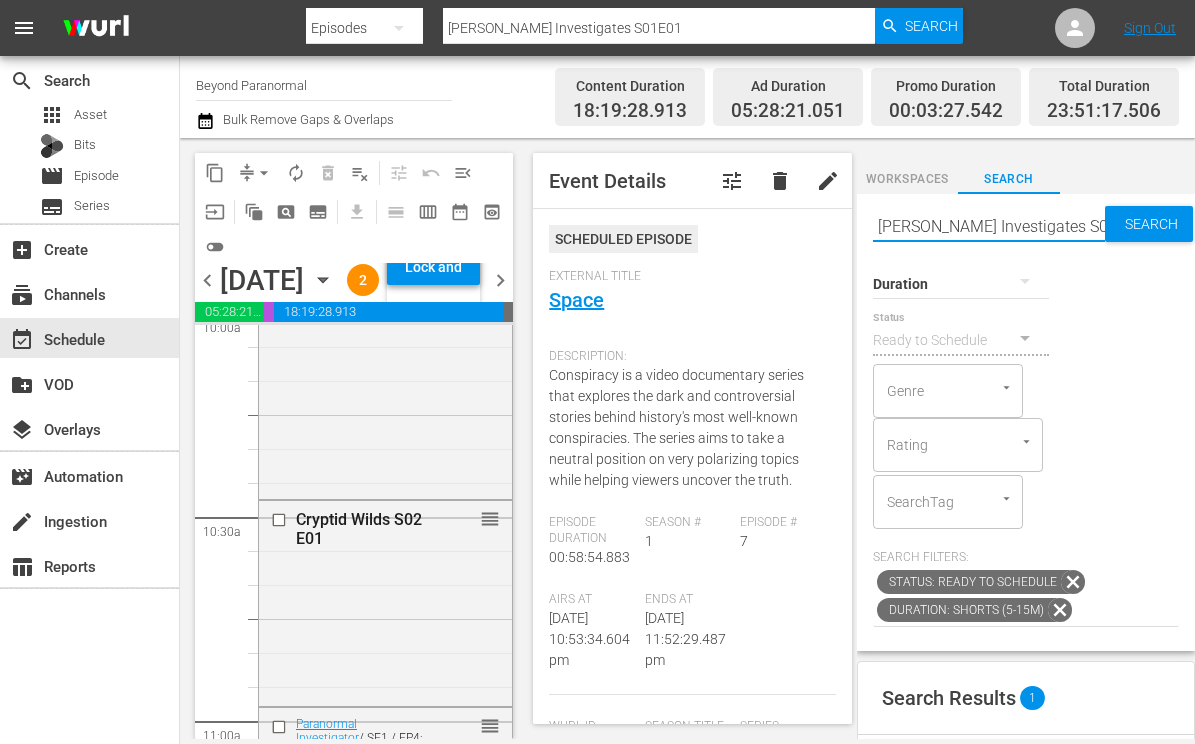 click on "Eric Mintel Investigates S01E01" at bounding box center [989, 226] 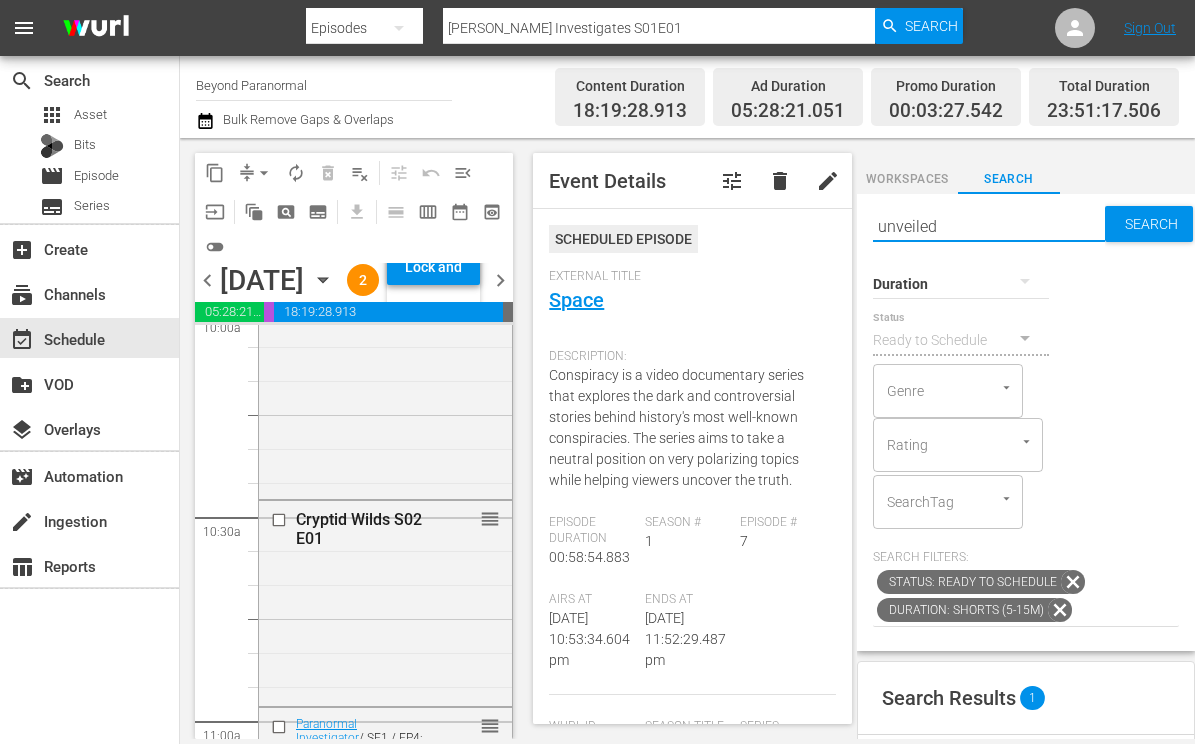 type on "unveiled" 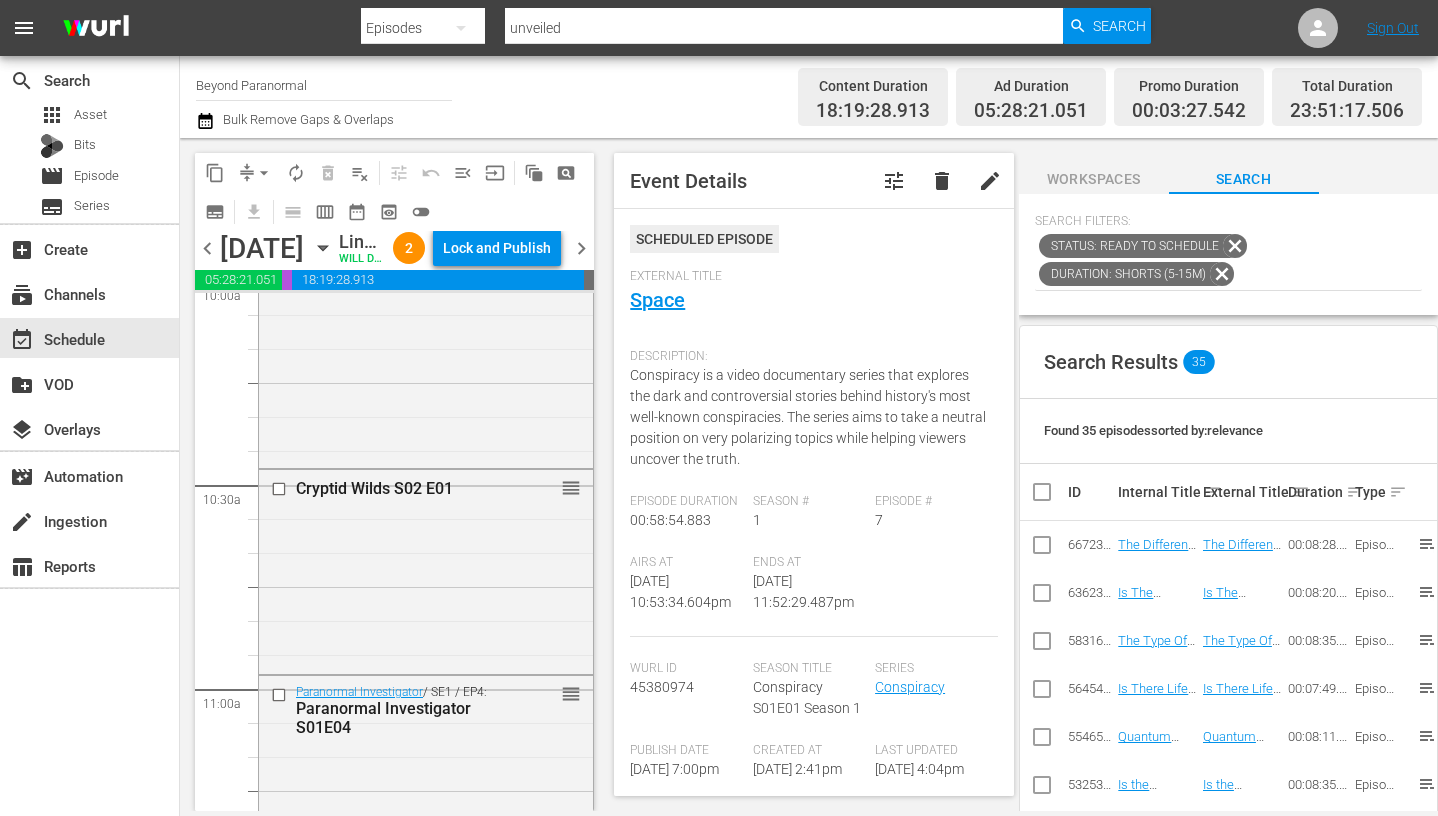 scroll, scrollTop: 313, scrollLeft: 0, axis: vertical 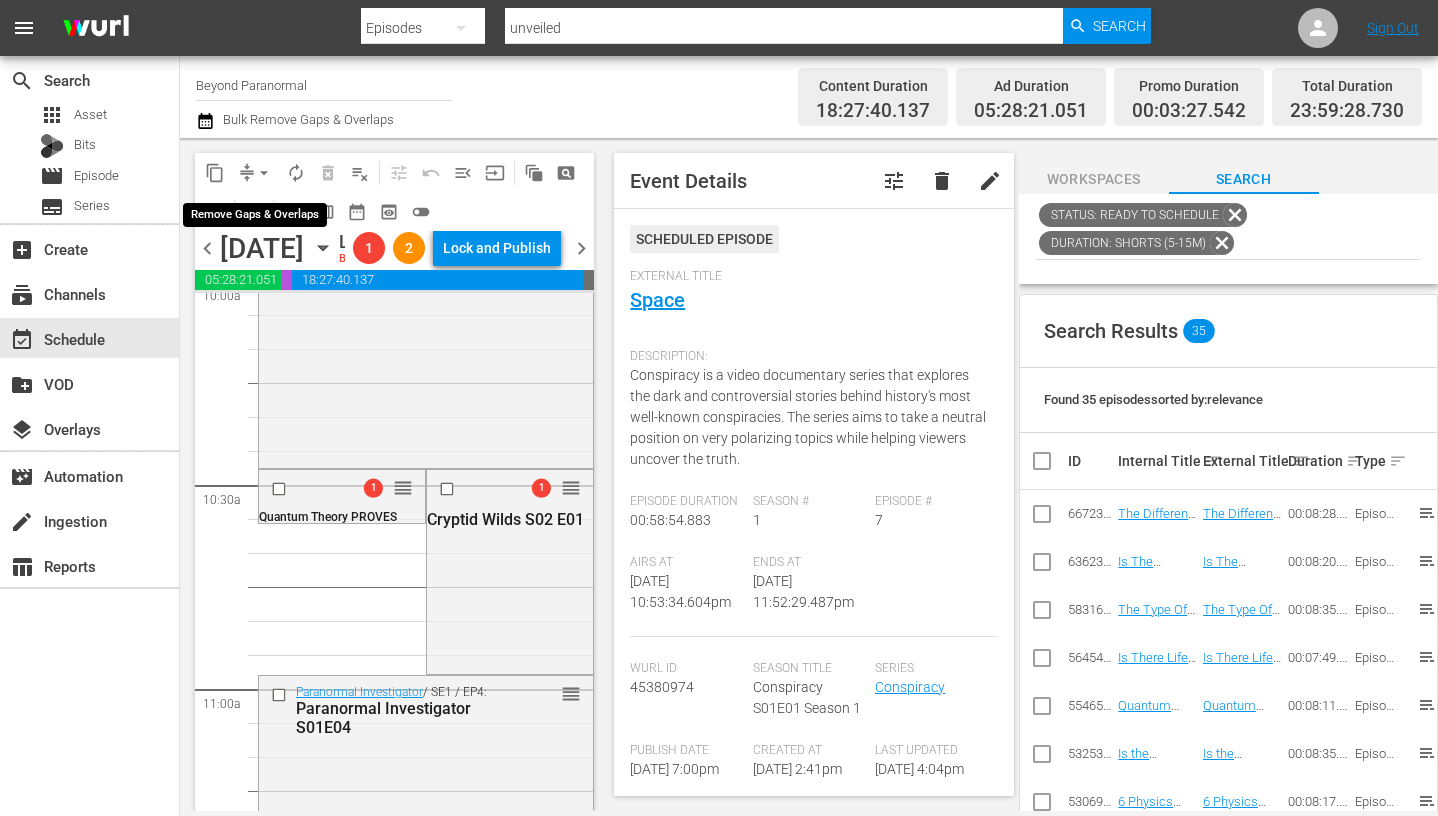 click on "arrow_drop_down" at bounding box center [264, 173] 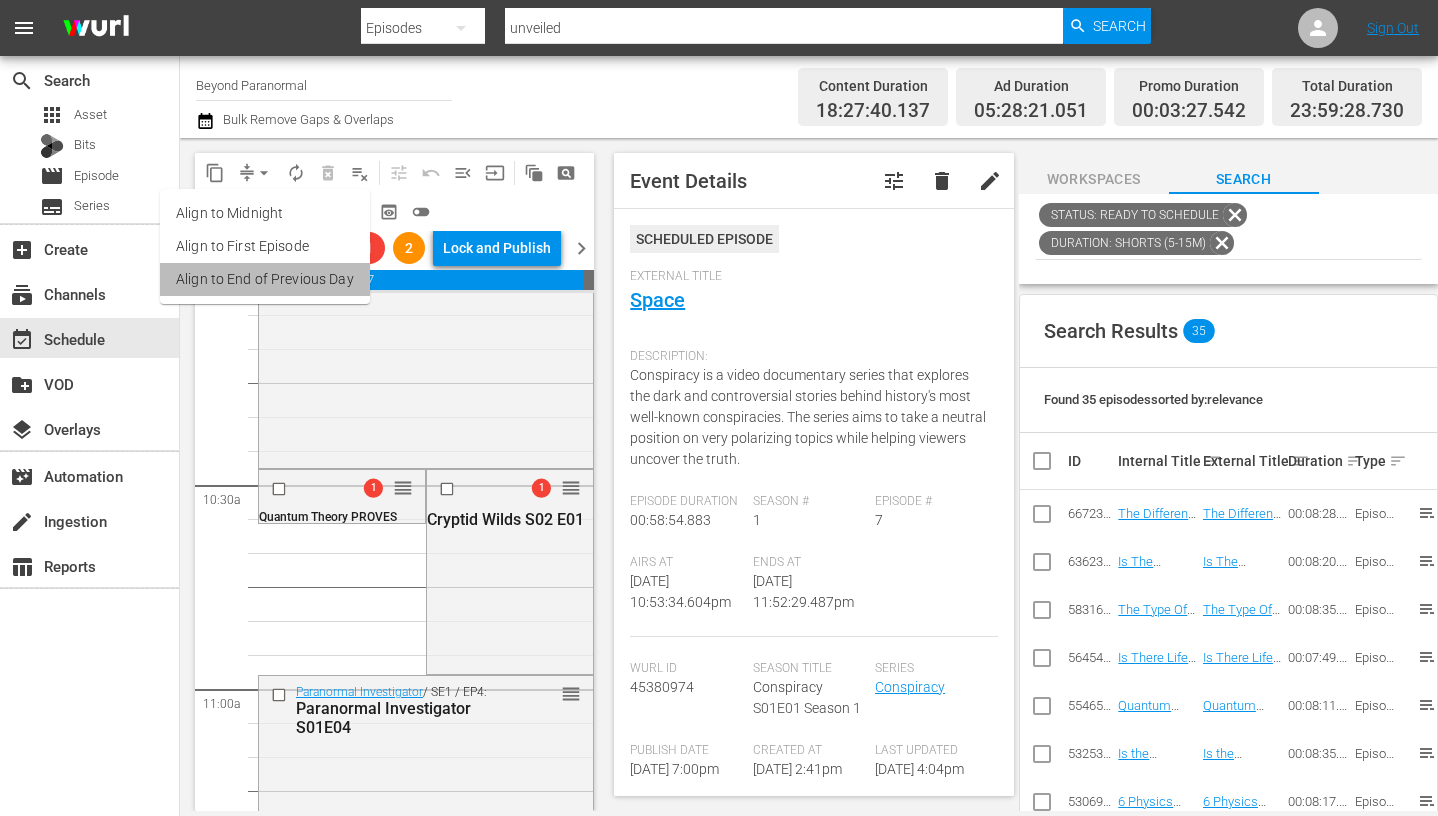 click on "Align to End of Previous Day" at bounding box center [265, 279] 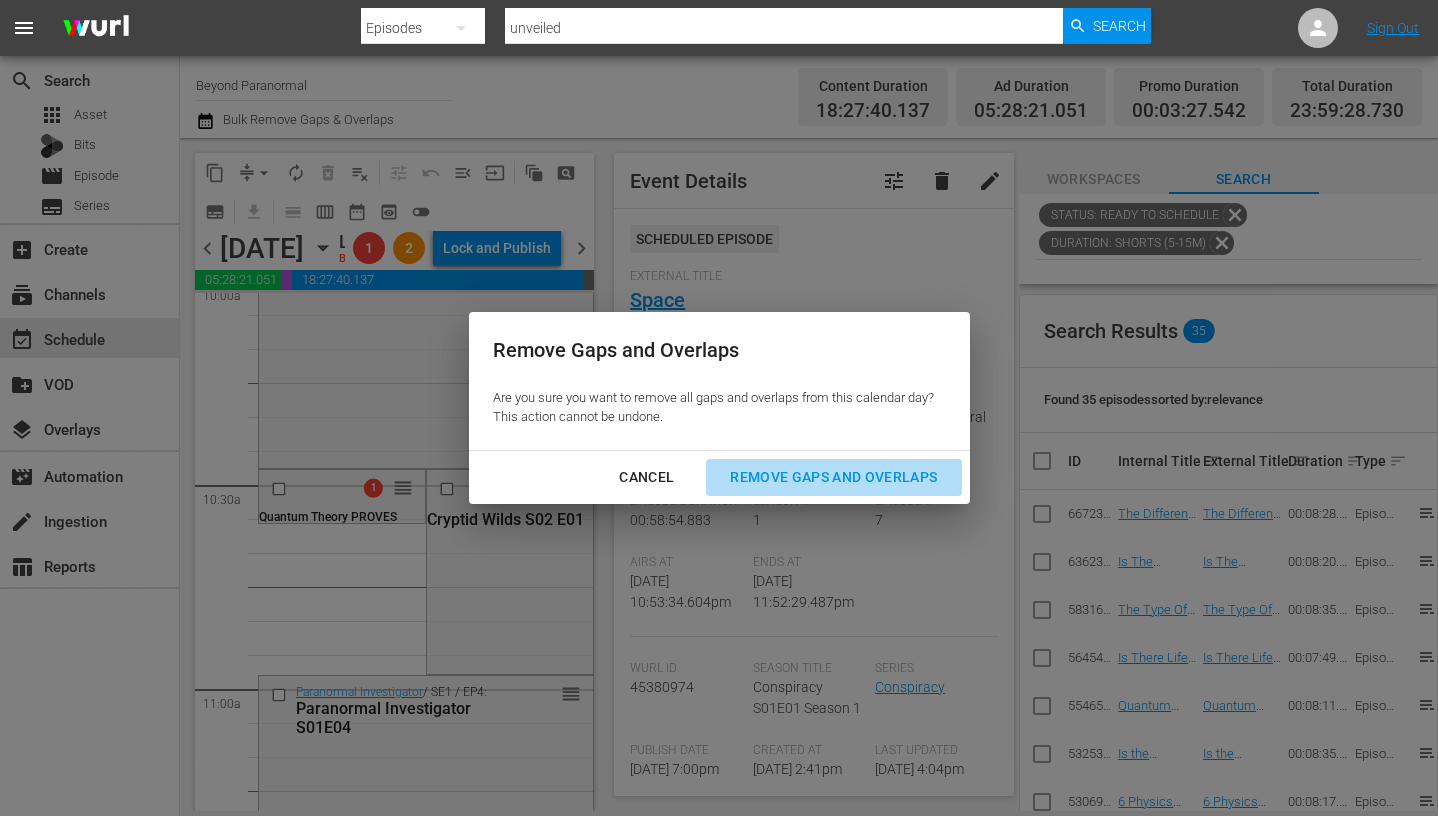 click on "Remove Gaps and Overlaps" at bounding box center (833, 477) 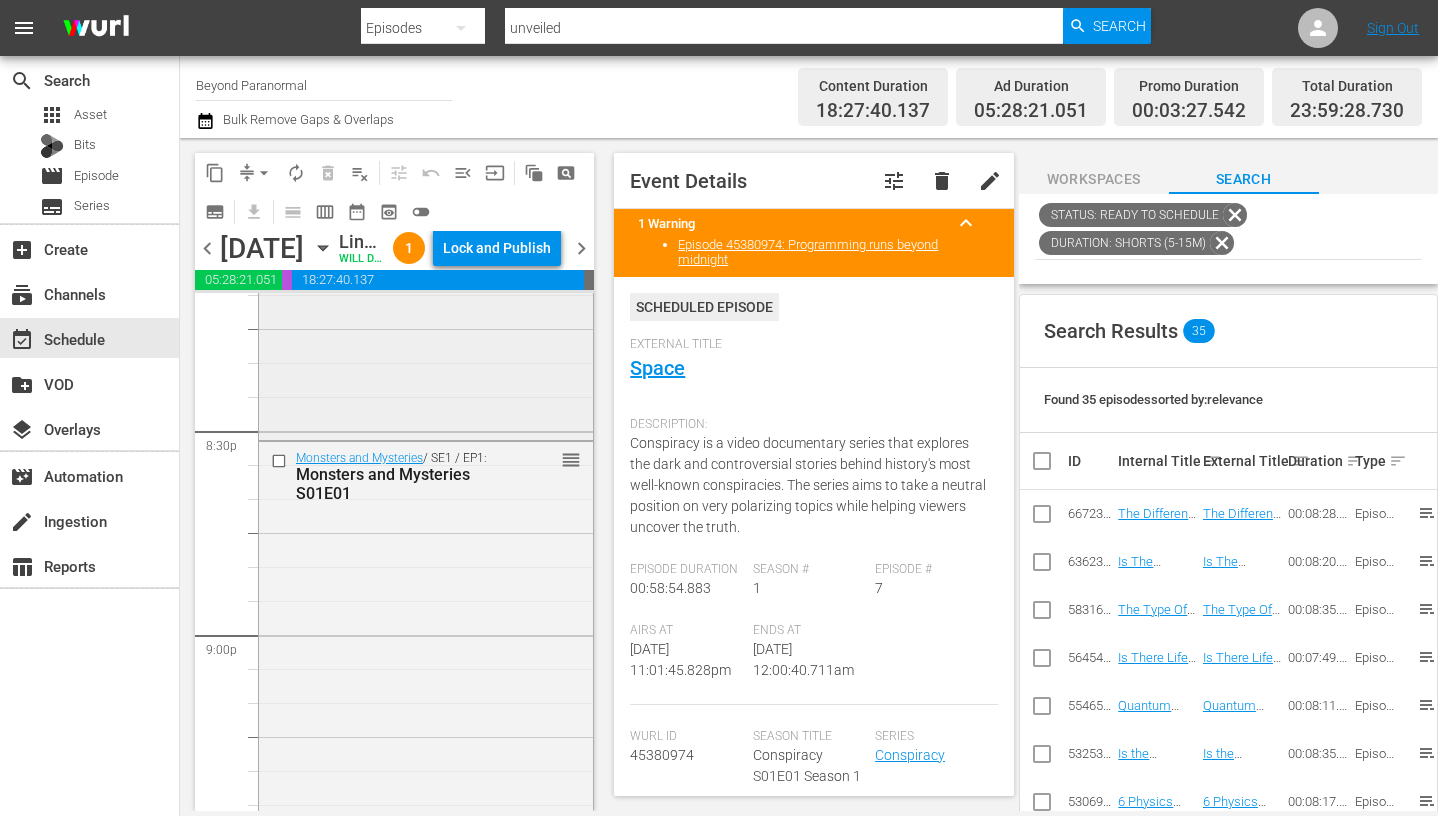 scroll, scrollTop: 8239, scrollLeft: 0, axis: vertical 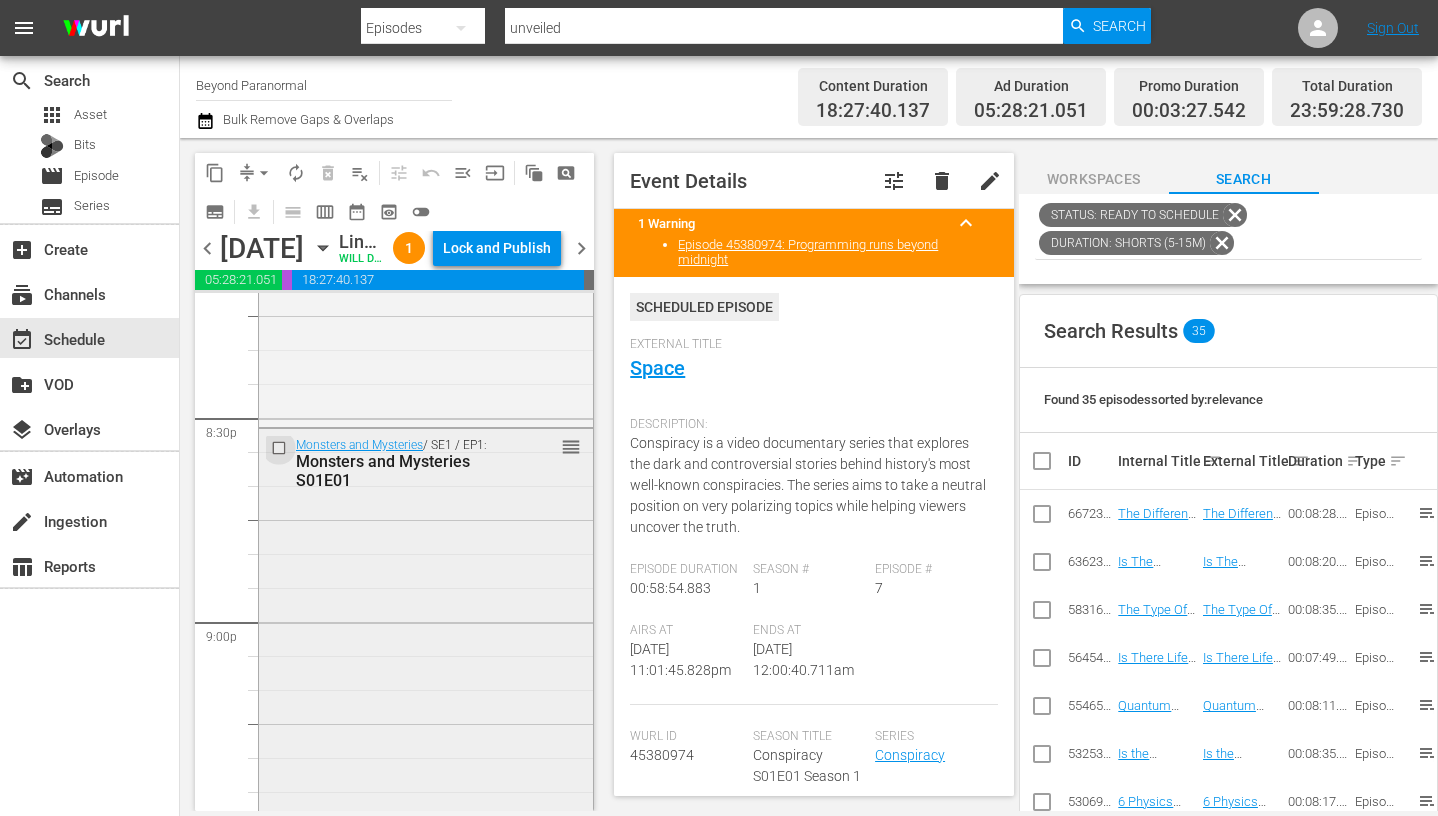 click at bounding box center (281, 448) 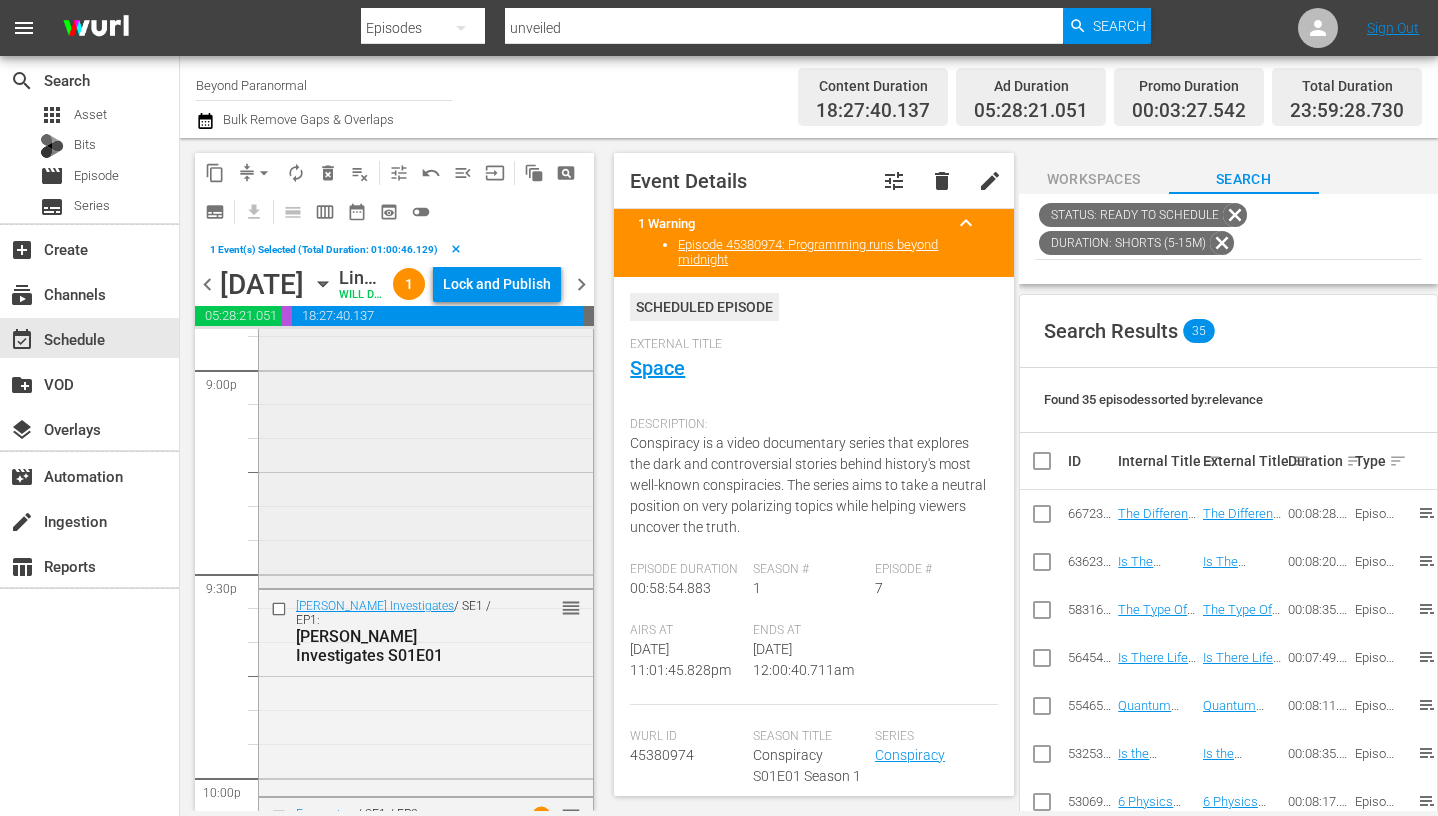 scroll, scrollTop: 8549, scrollLeft: 0, axis: vertical 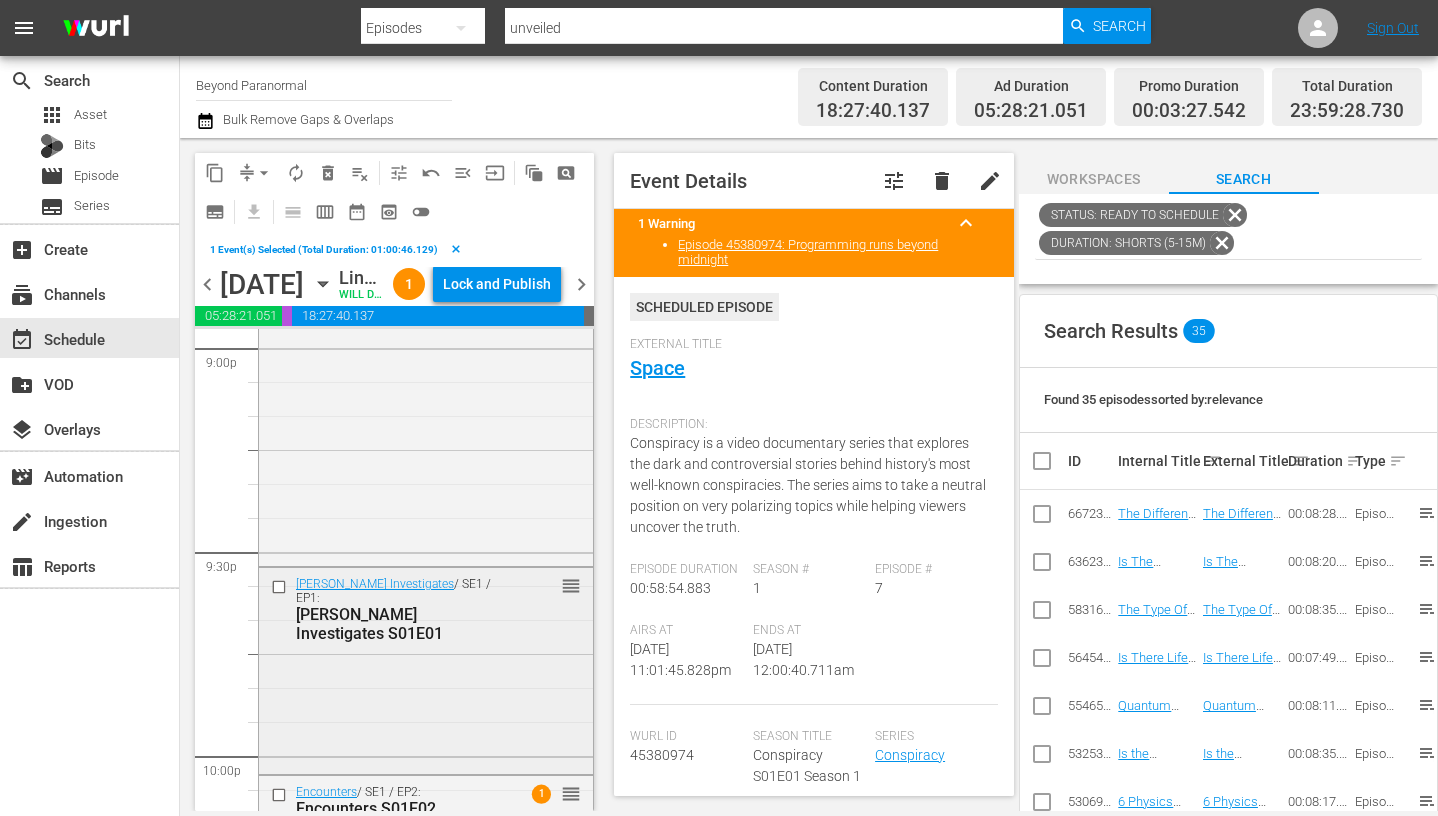click at bounding box center (281, 587) 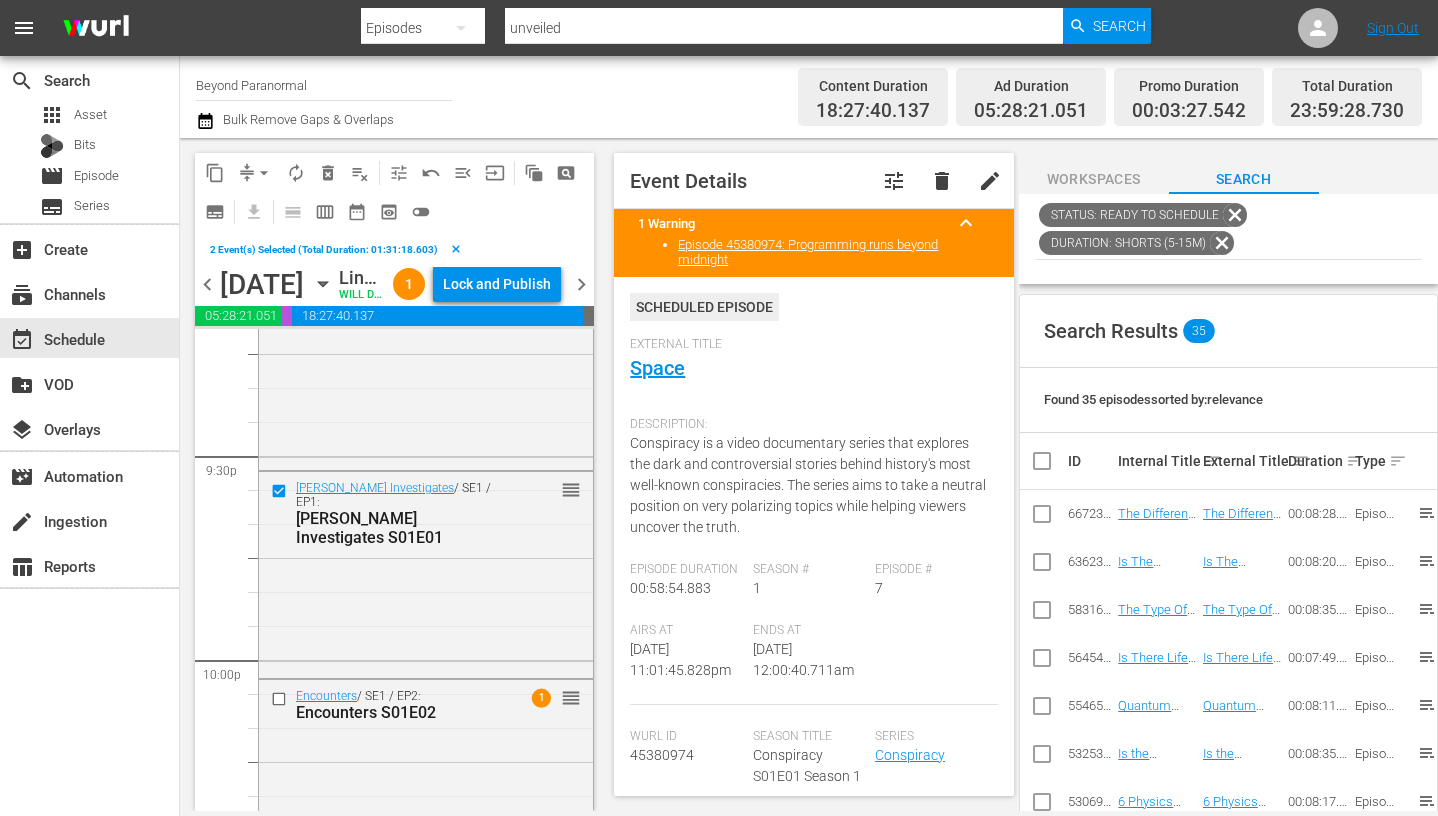 scroll, scrollTop: 8648, scrollLeft: 0, axis: vertical 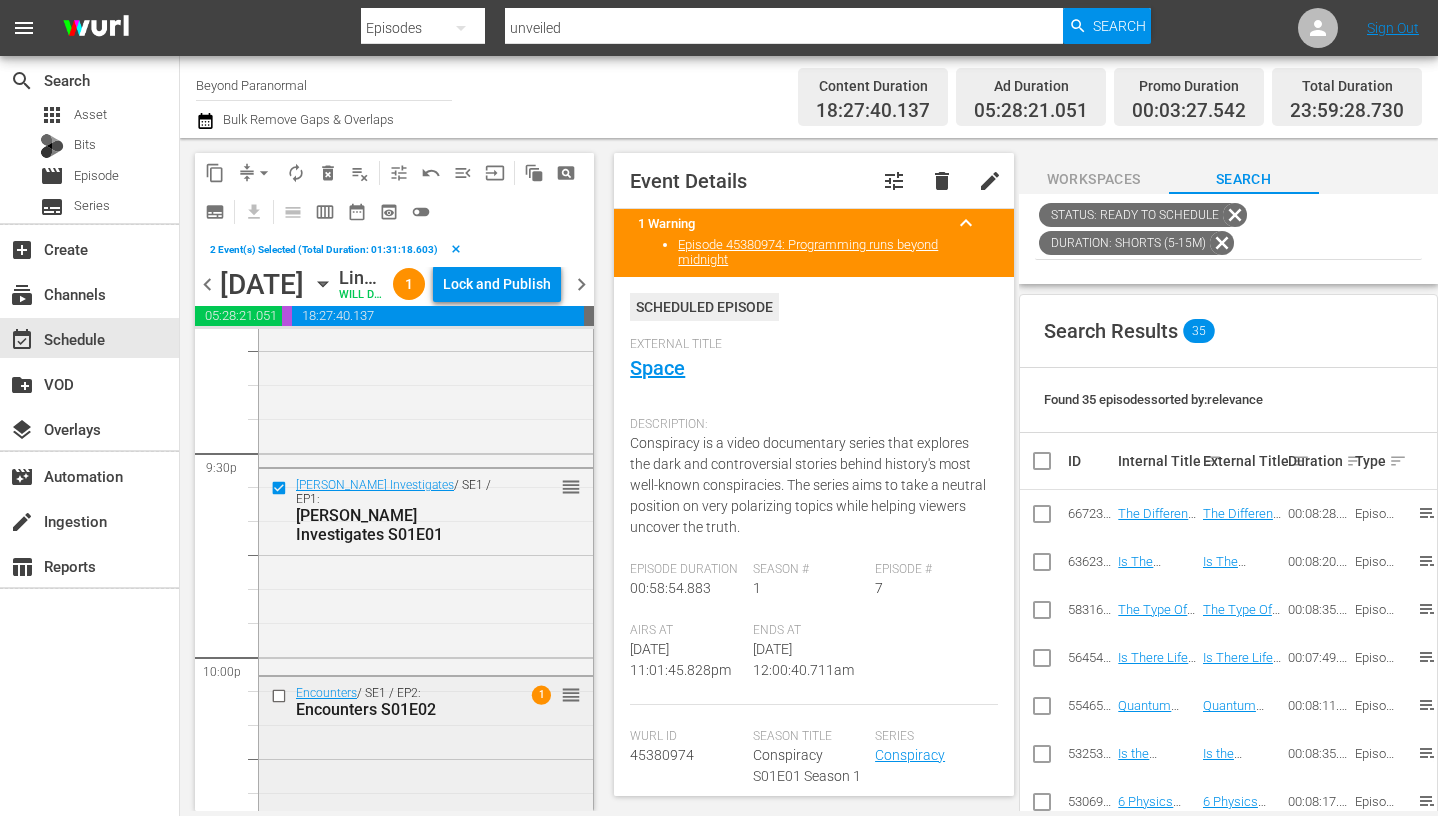 click at bounding box center (281, 696) 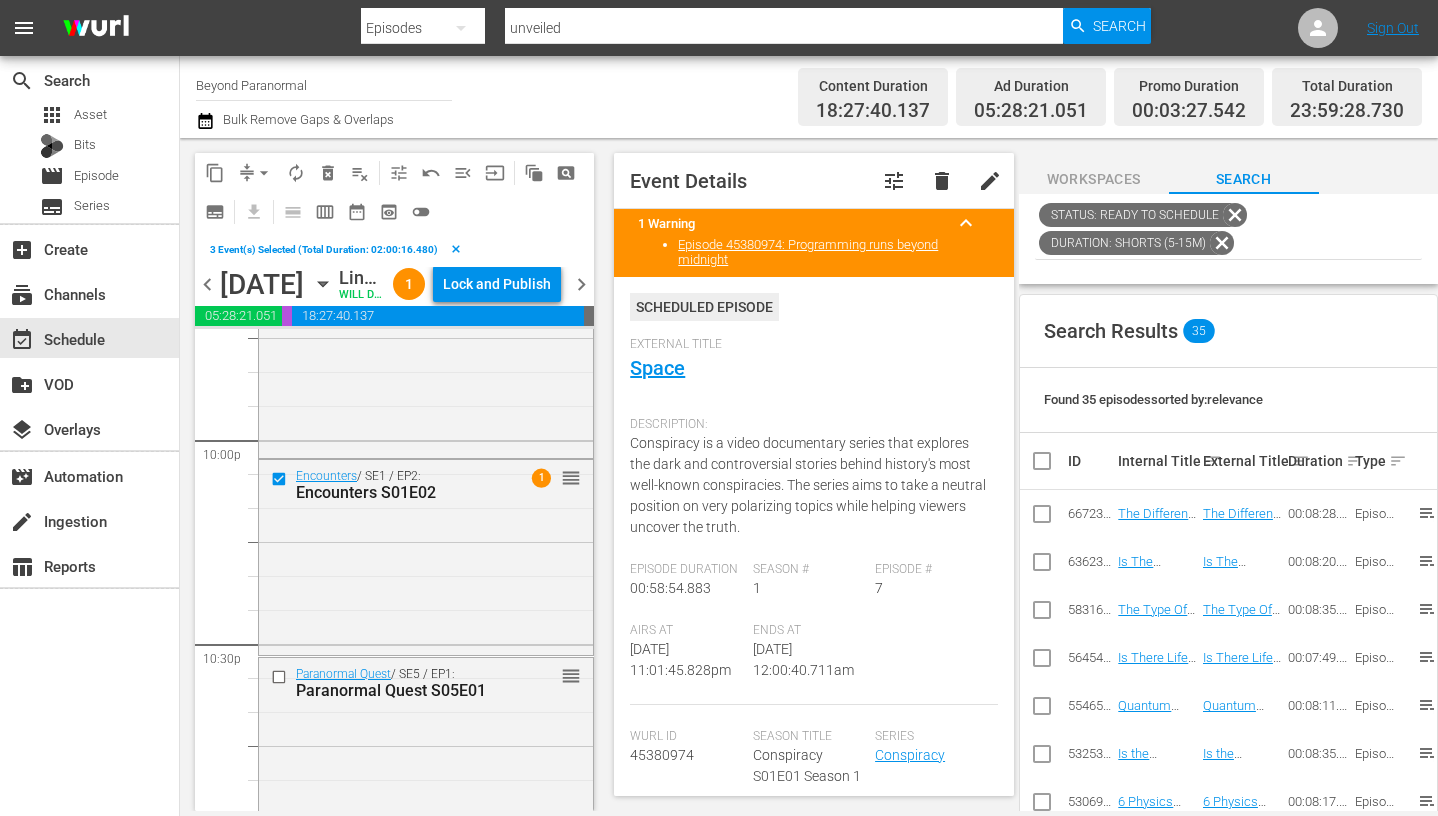 scroll, scrollTop: 8907, scrollLeft: 0, axis: vertical 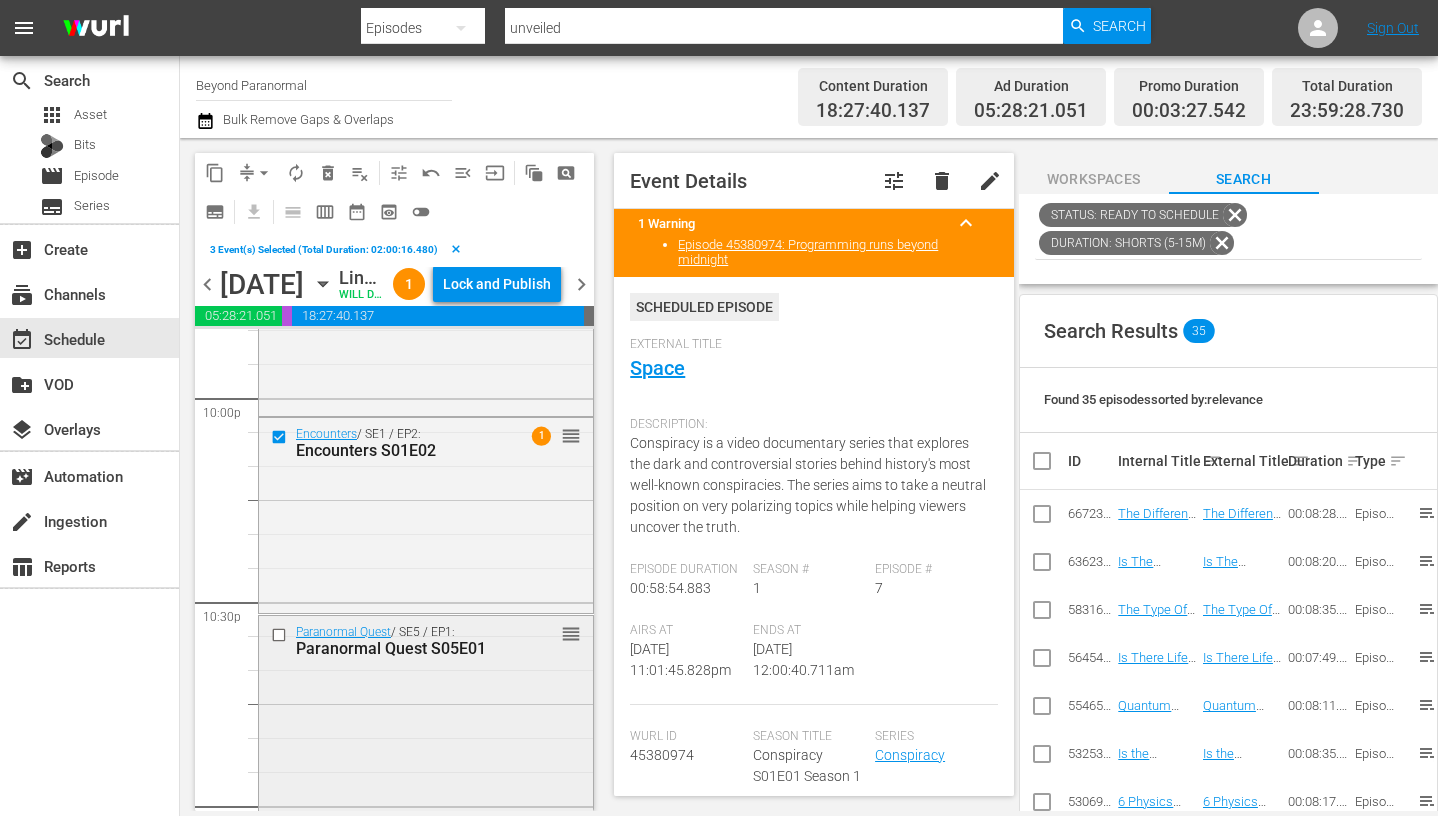 click at bounding box center [281, 635] 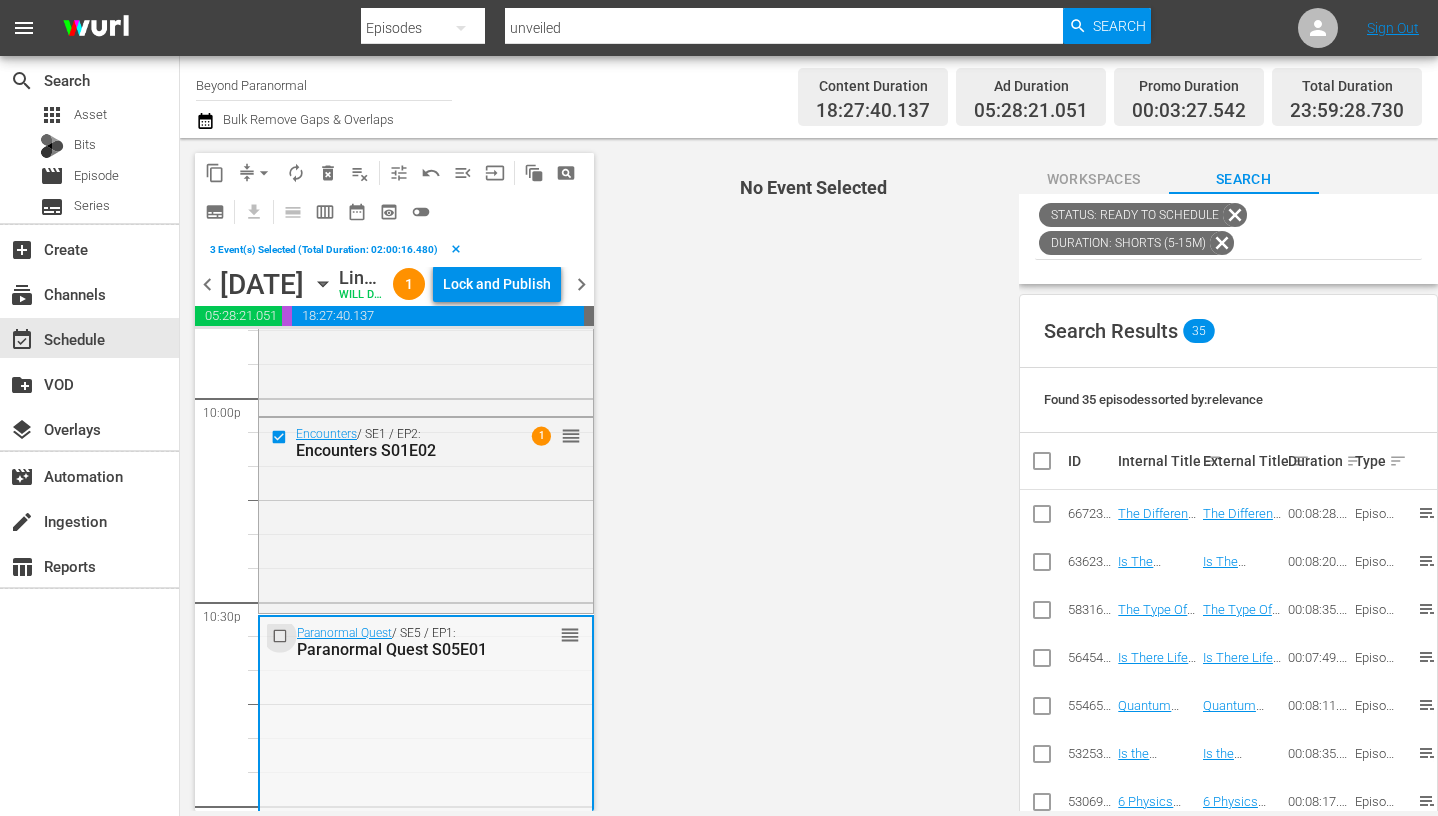 click at bounding box center [282, 635] 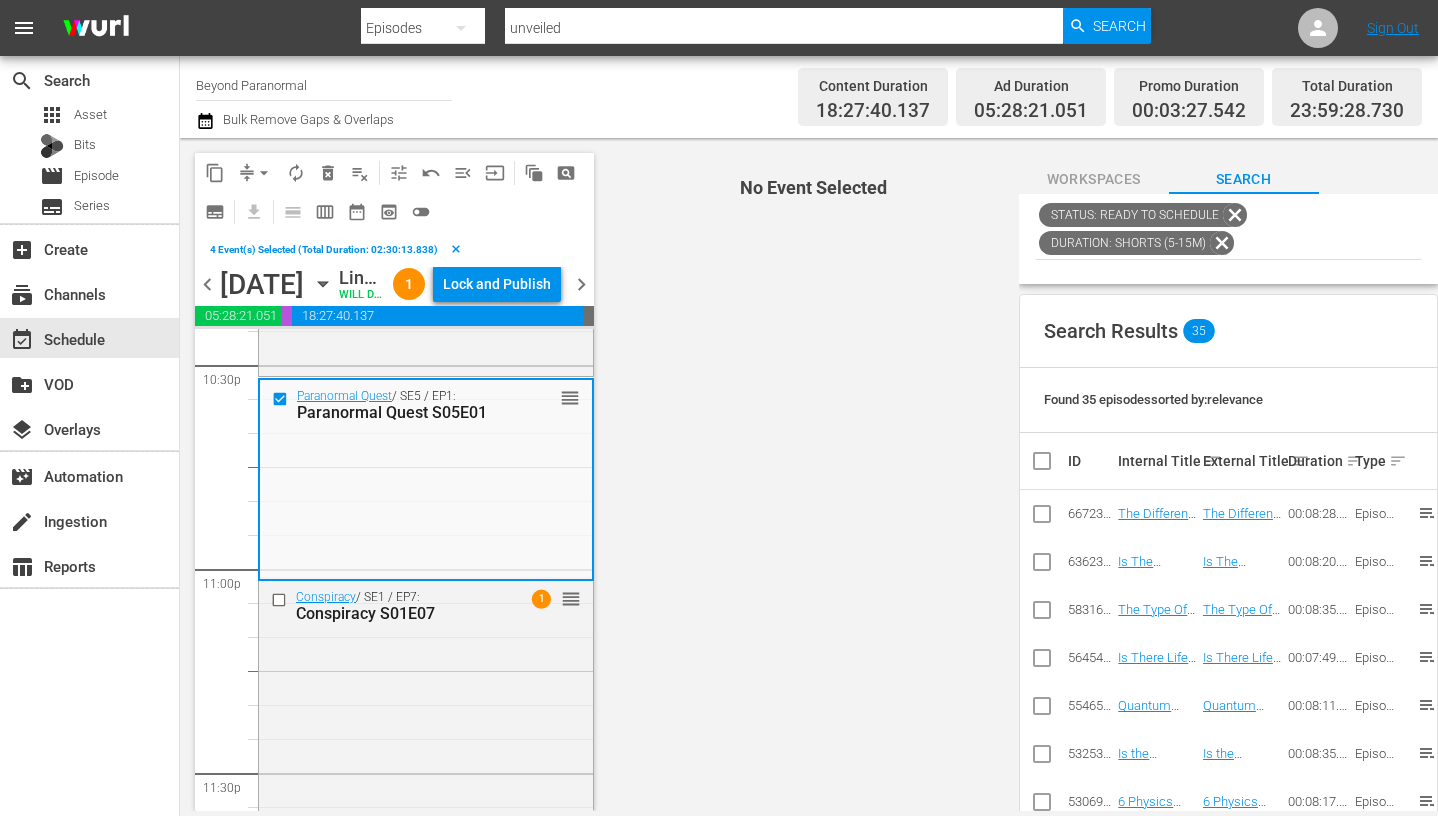 scroll, scrollTop: 9151, scrollLeft: 0, axis: vertical 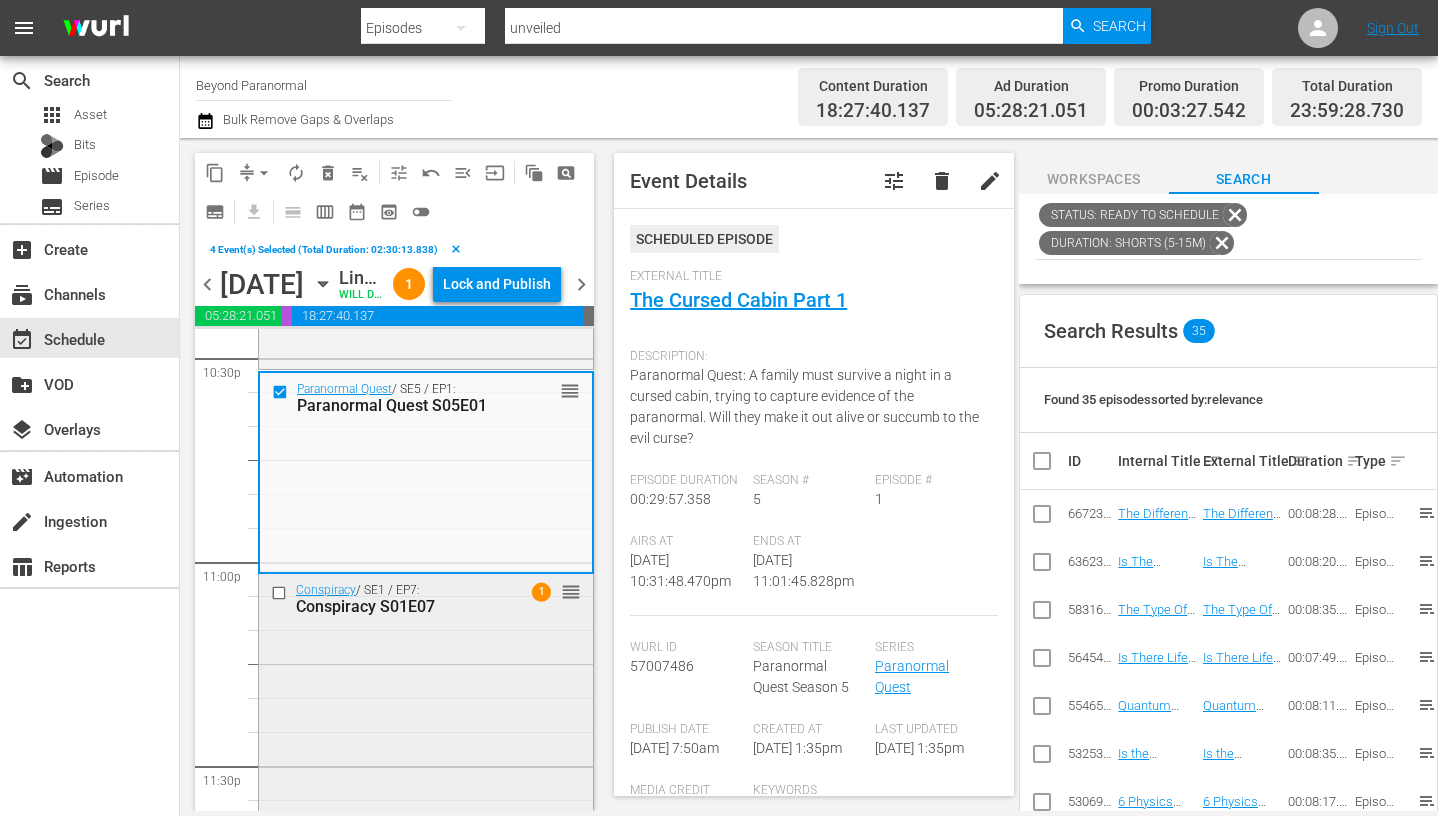click at bounding box center [281, 593] 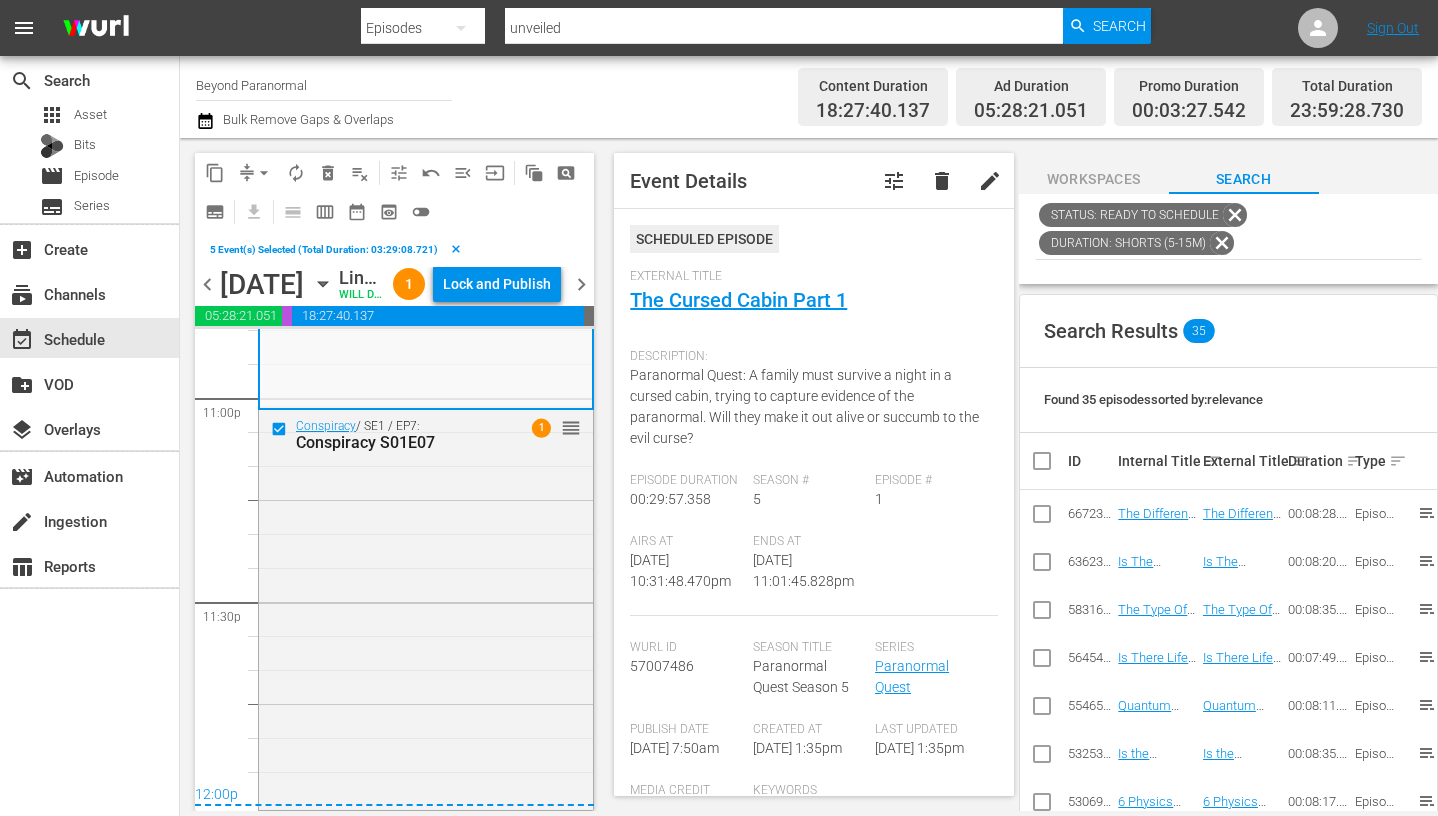 scroll, scrollTop: 9347, scrollLeft: 0, axis: vertical 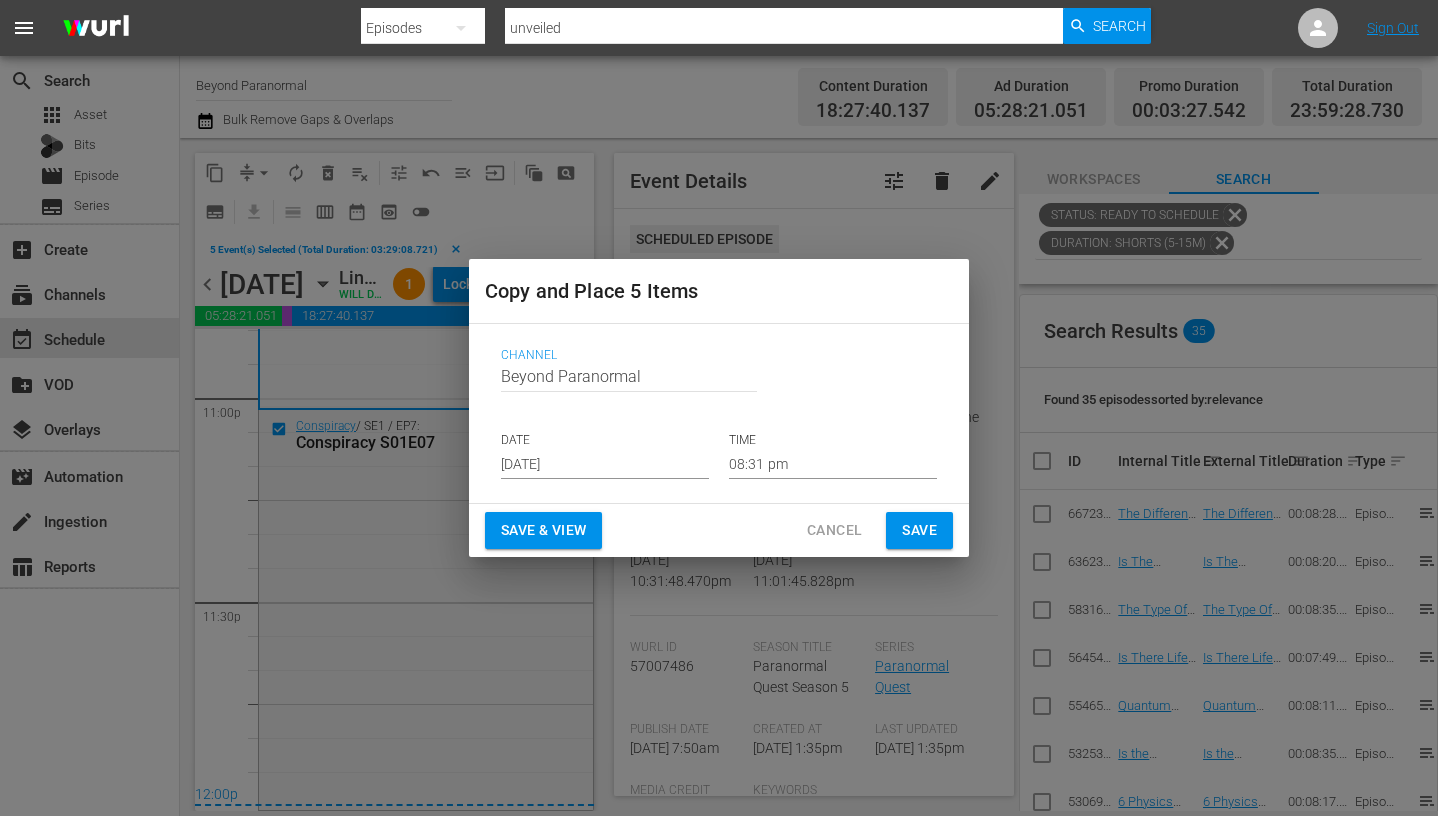 click on "[DATE]" at bounding box center (605, 464) 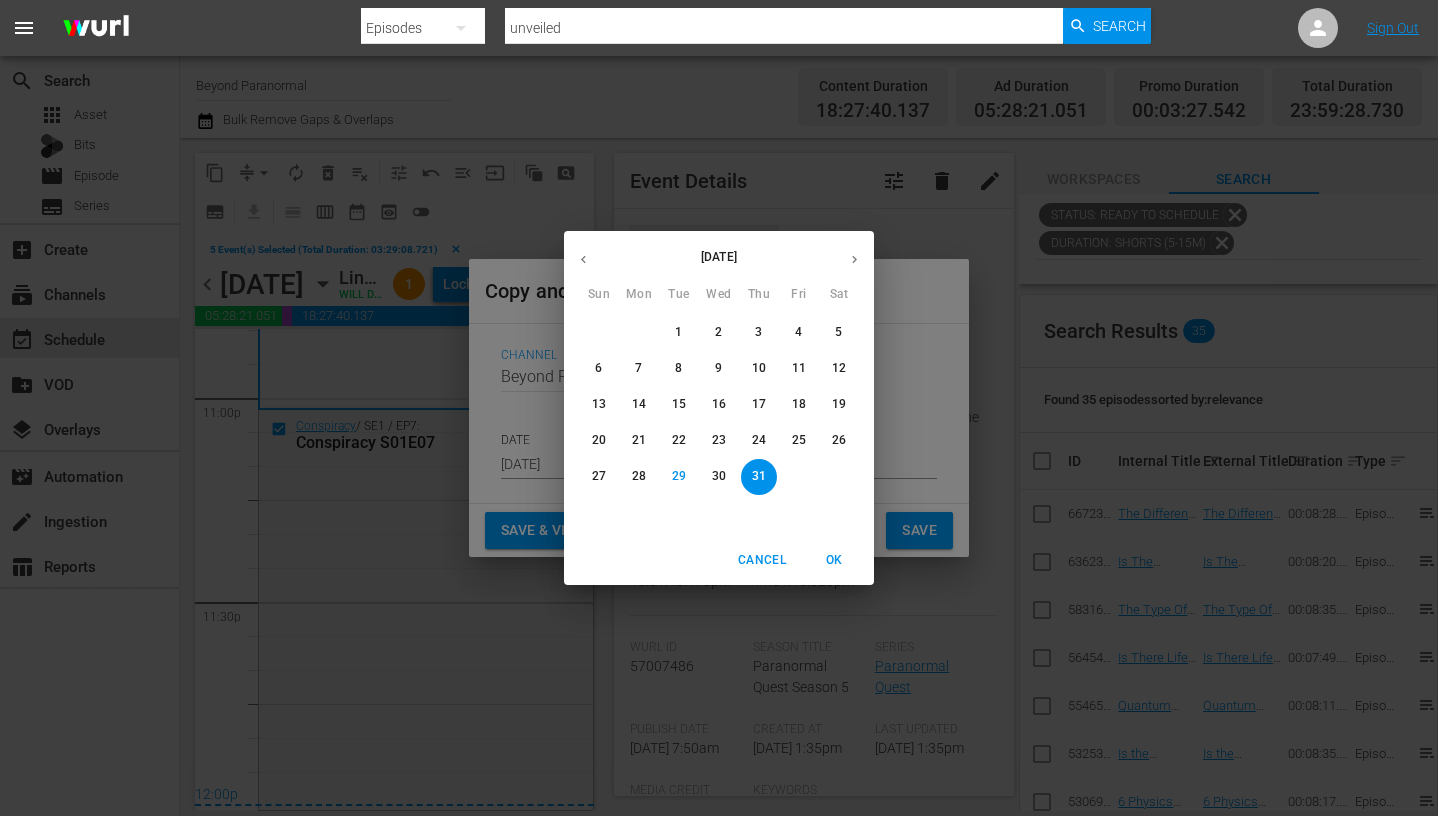 click at bounding box center [854, 259] 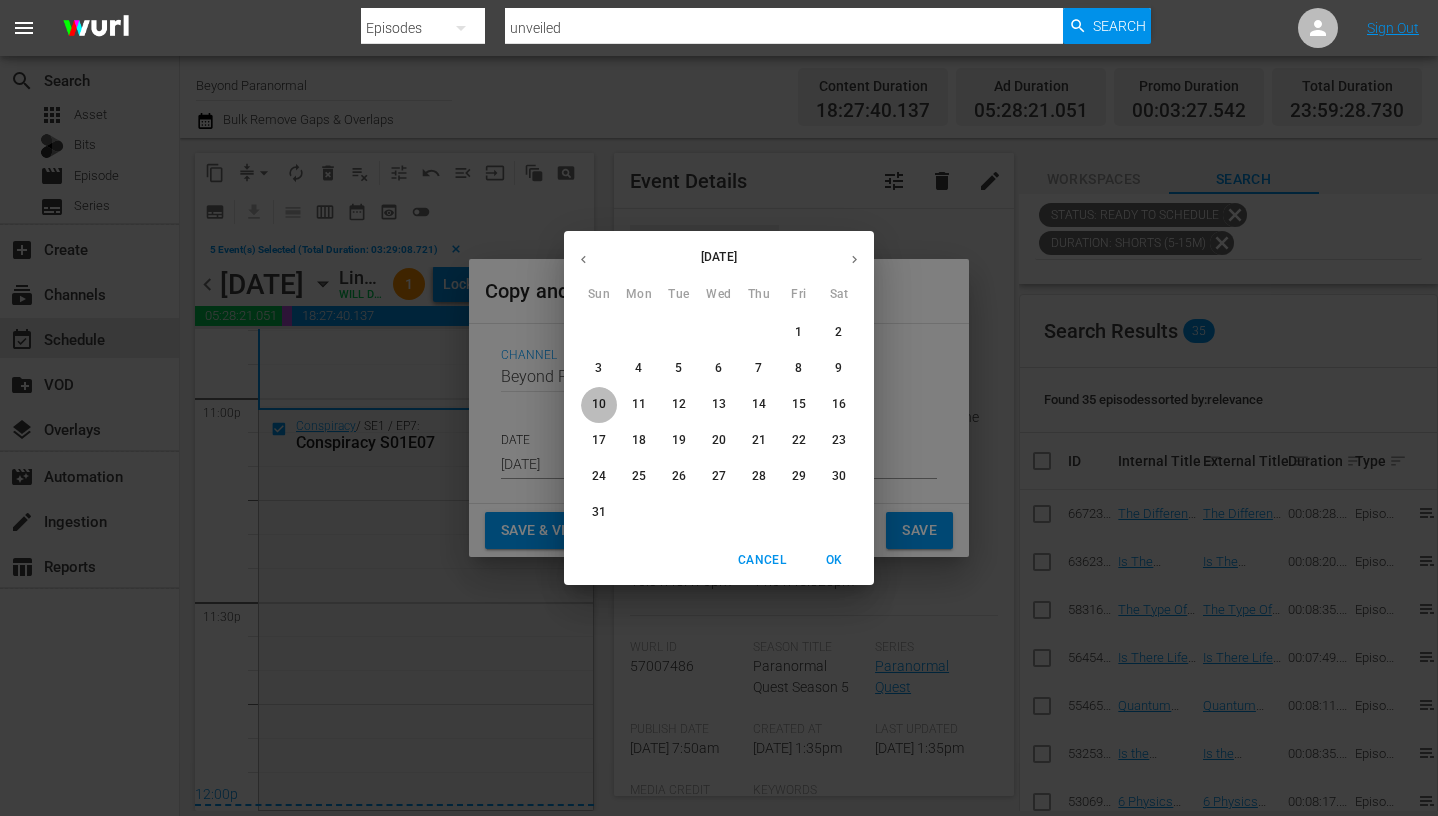 click on "10" at bounding box center [599, 404] 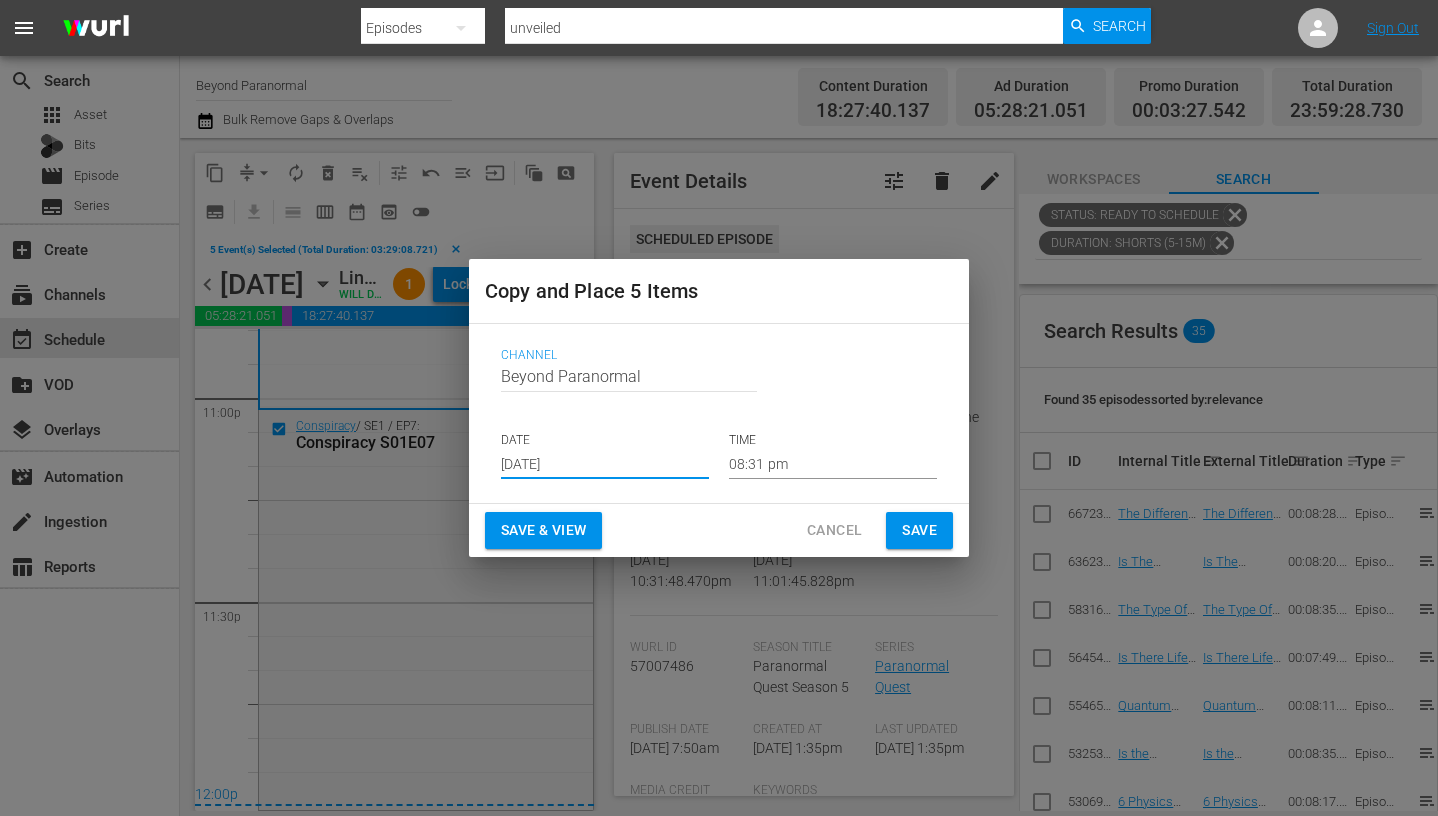 click on "08:31 pm" at bounding box center (833, 464) 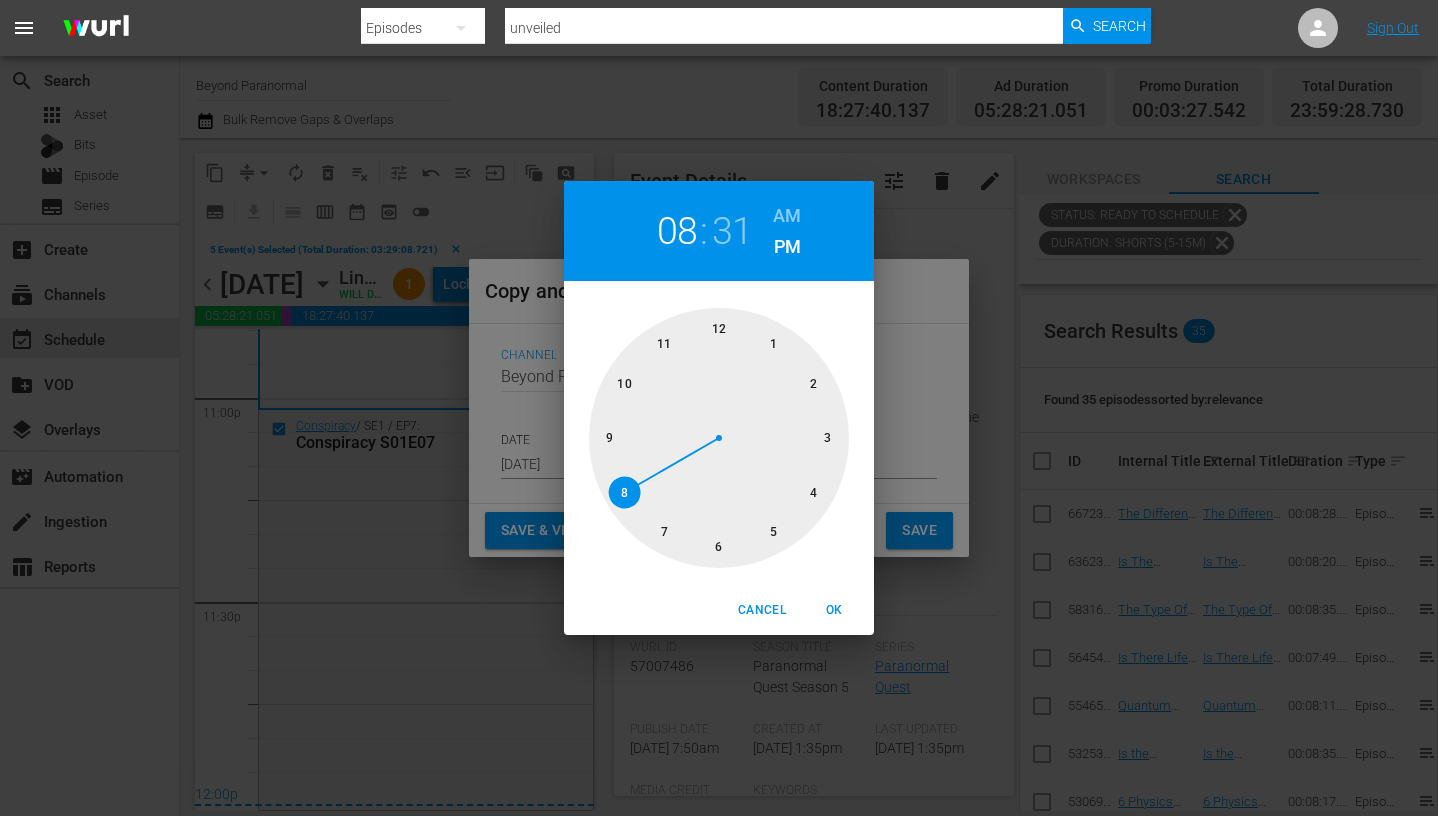 click at bounding box center [719, 438] 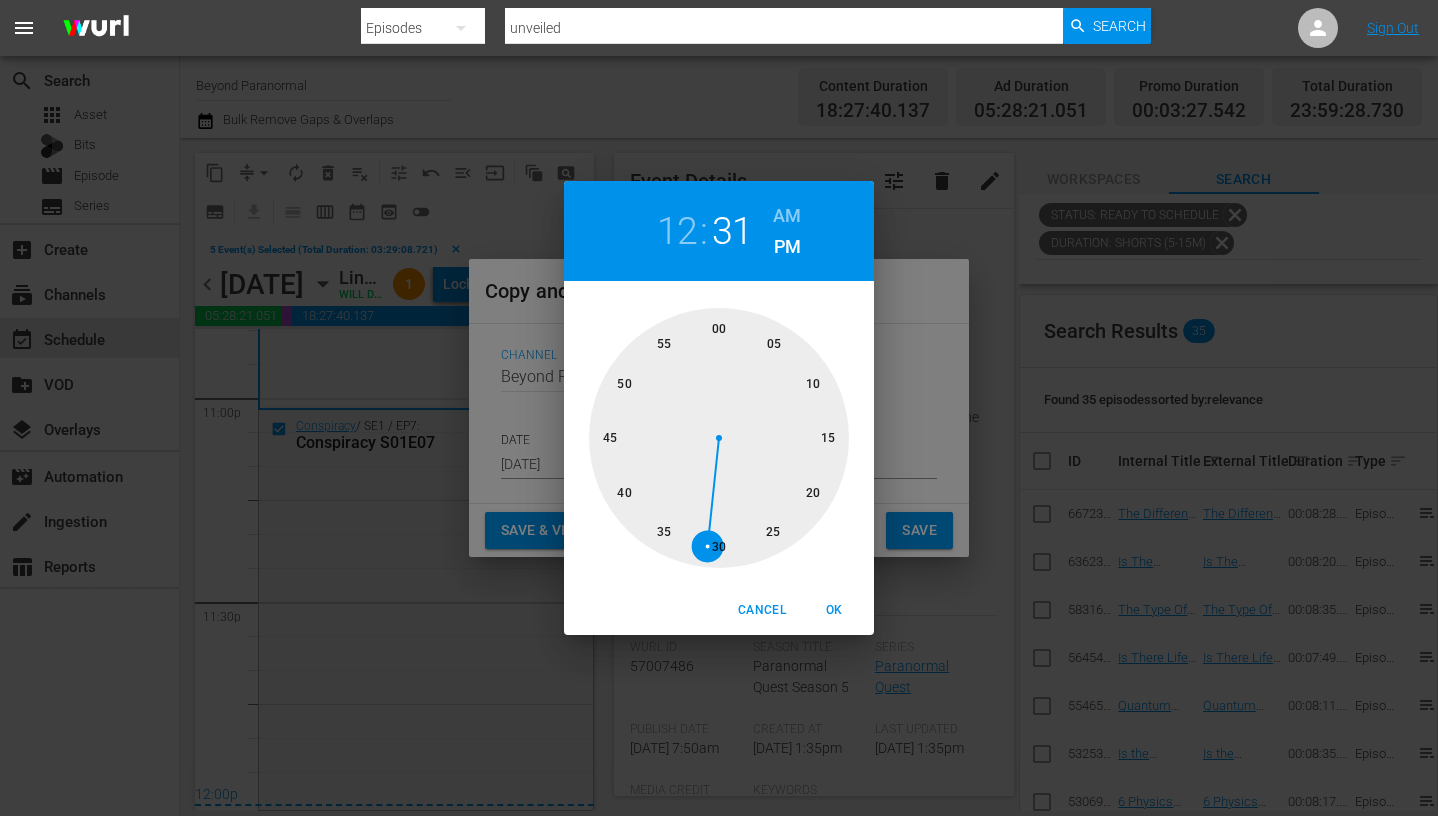 click at bounding box center [719, 438] 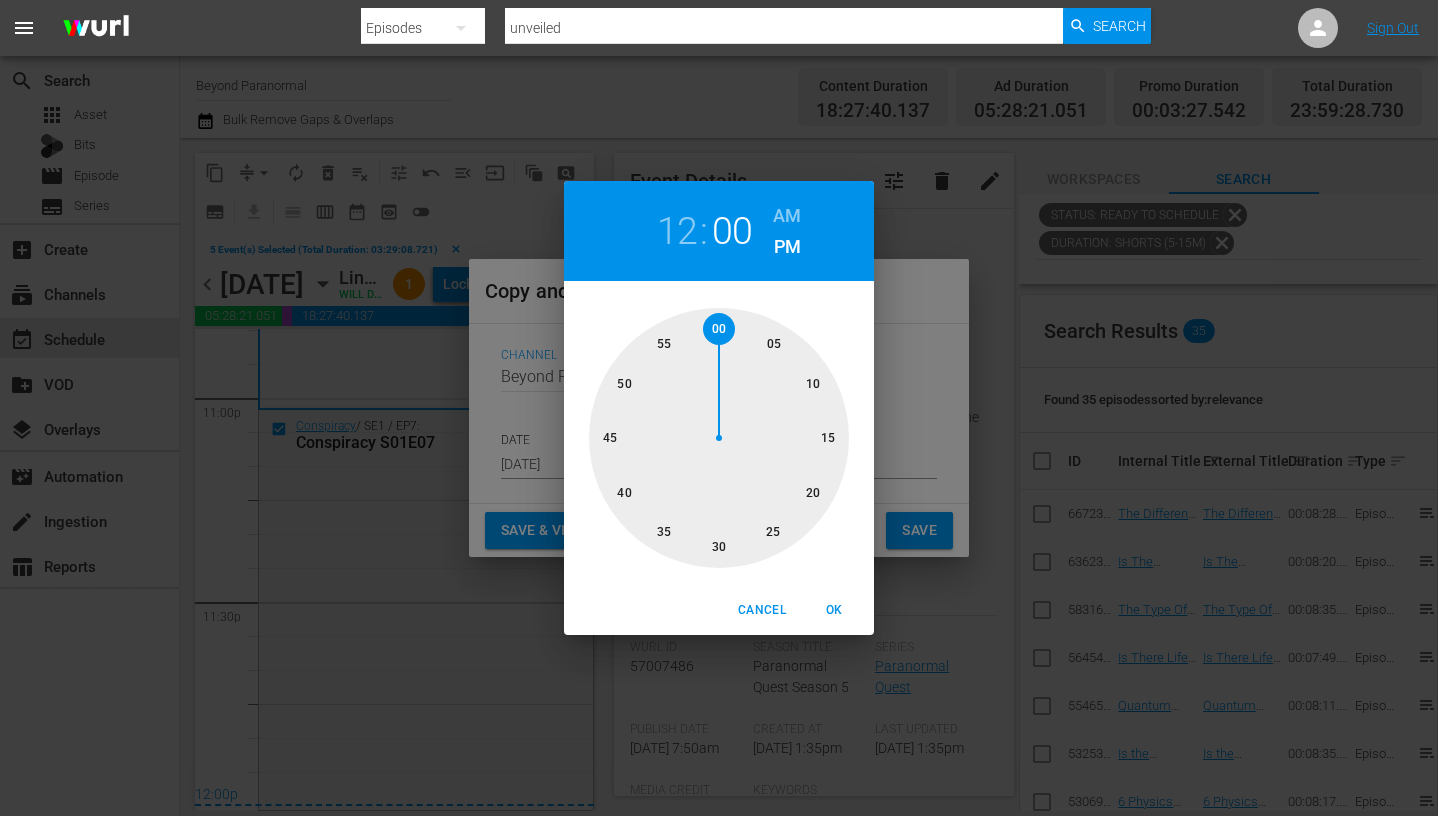 click on "AM" at bounding box center (787, 216) 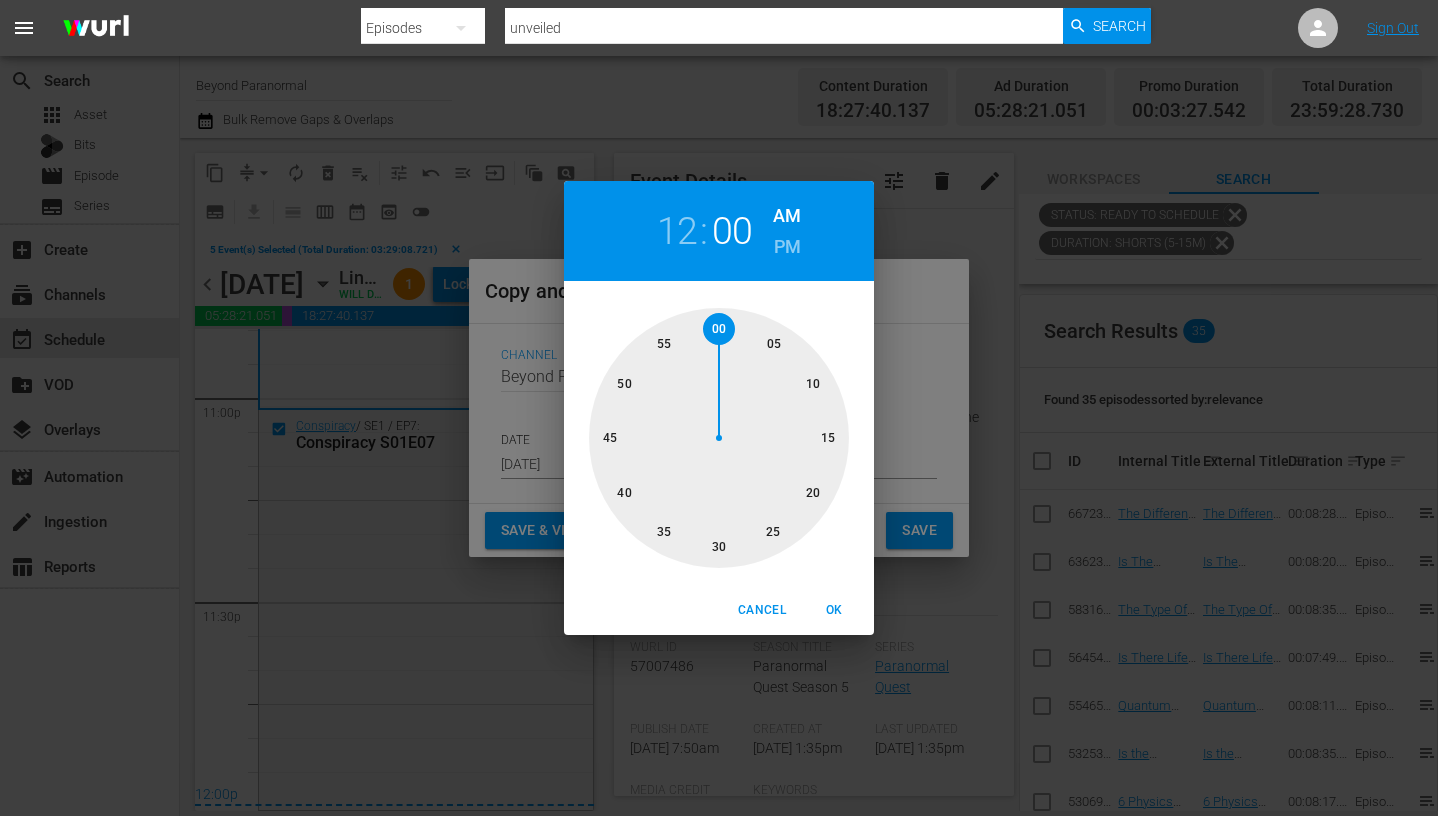 click on "OK" at bounding box center [834, 610] 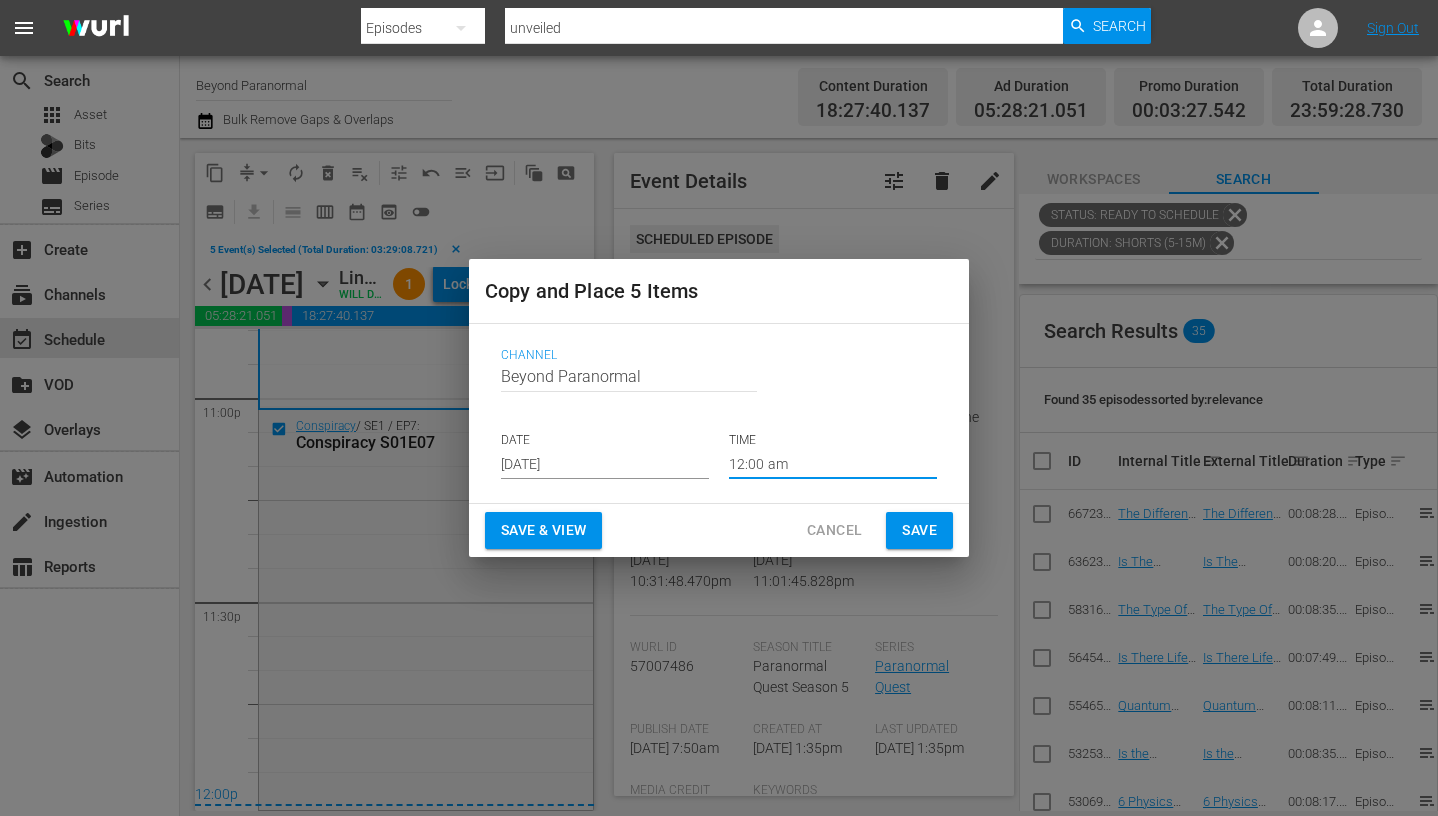 click on "Save" at bounding box center (919, 530) 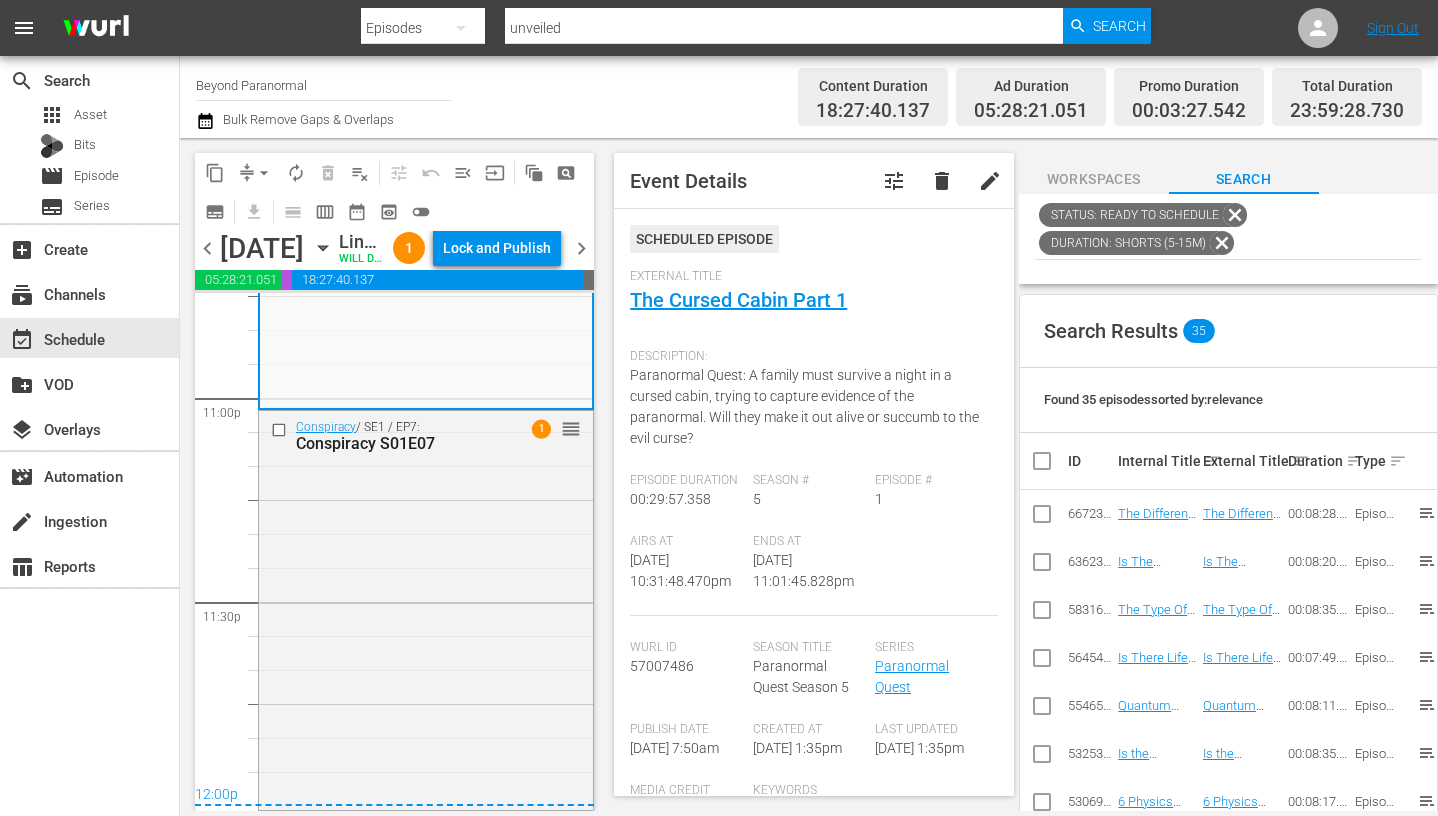 scroll, scrollTop: 9311, scrollLeft: 0, axis: vertical 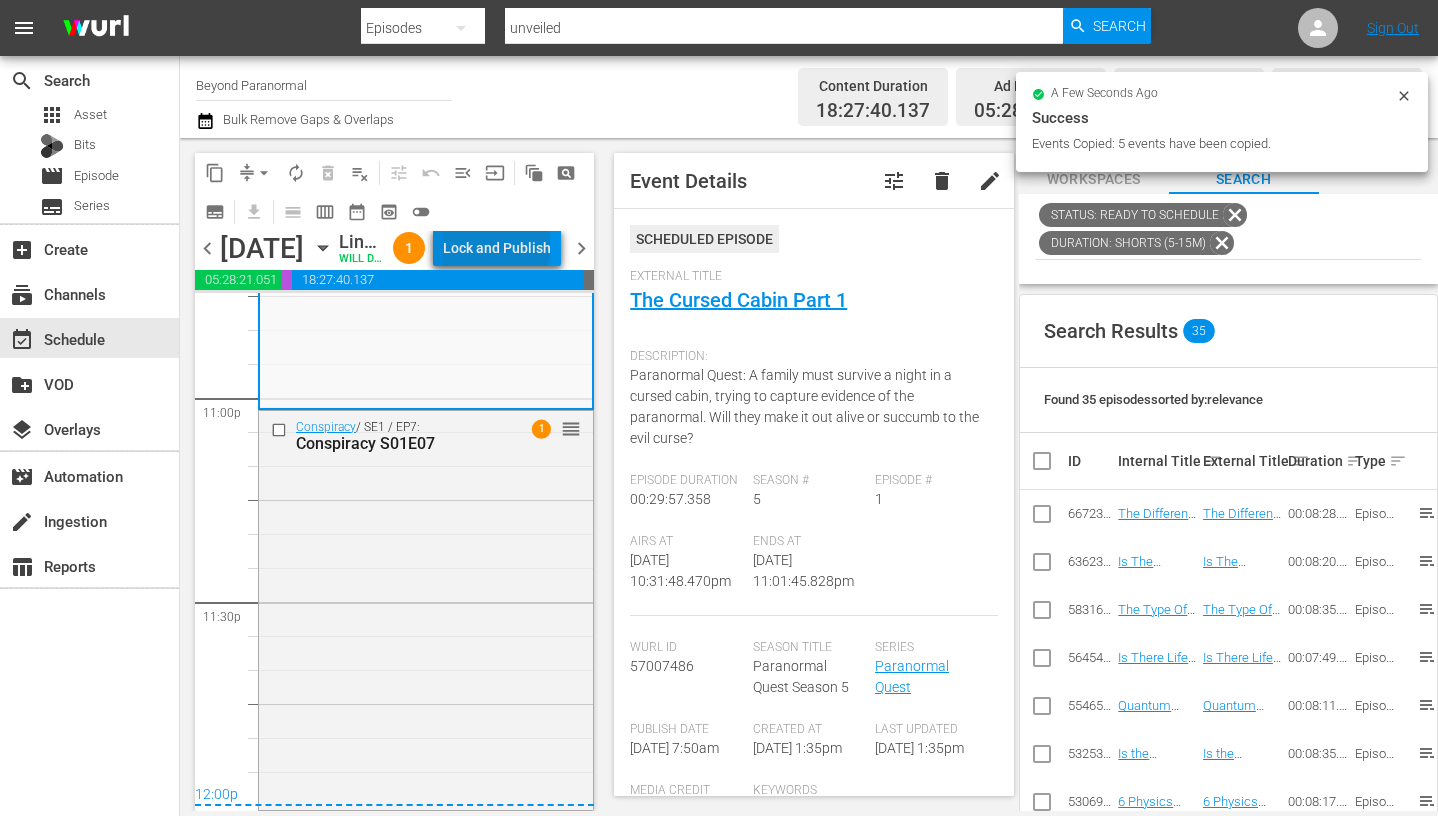 click on "Lock and Publish" at bounding box center [497, 248] 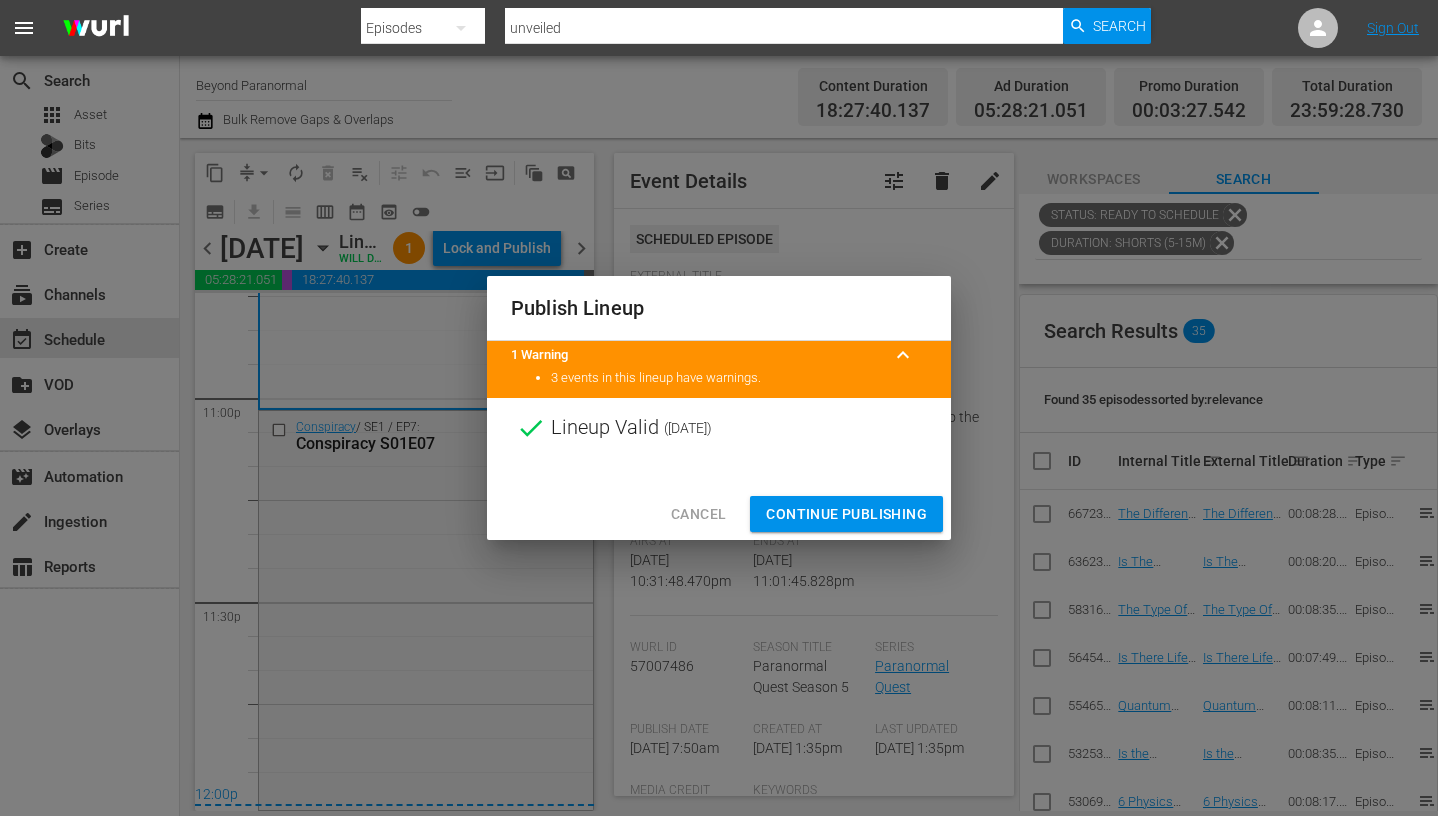 click on "Continue Publishing" at bounding box center [846, 514] 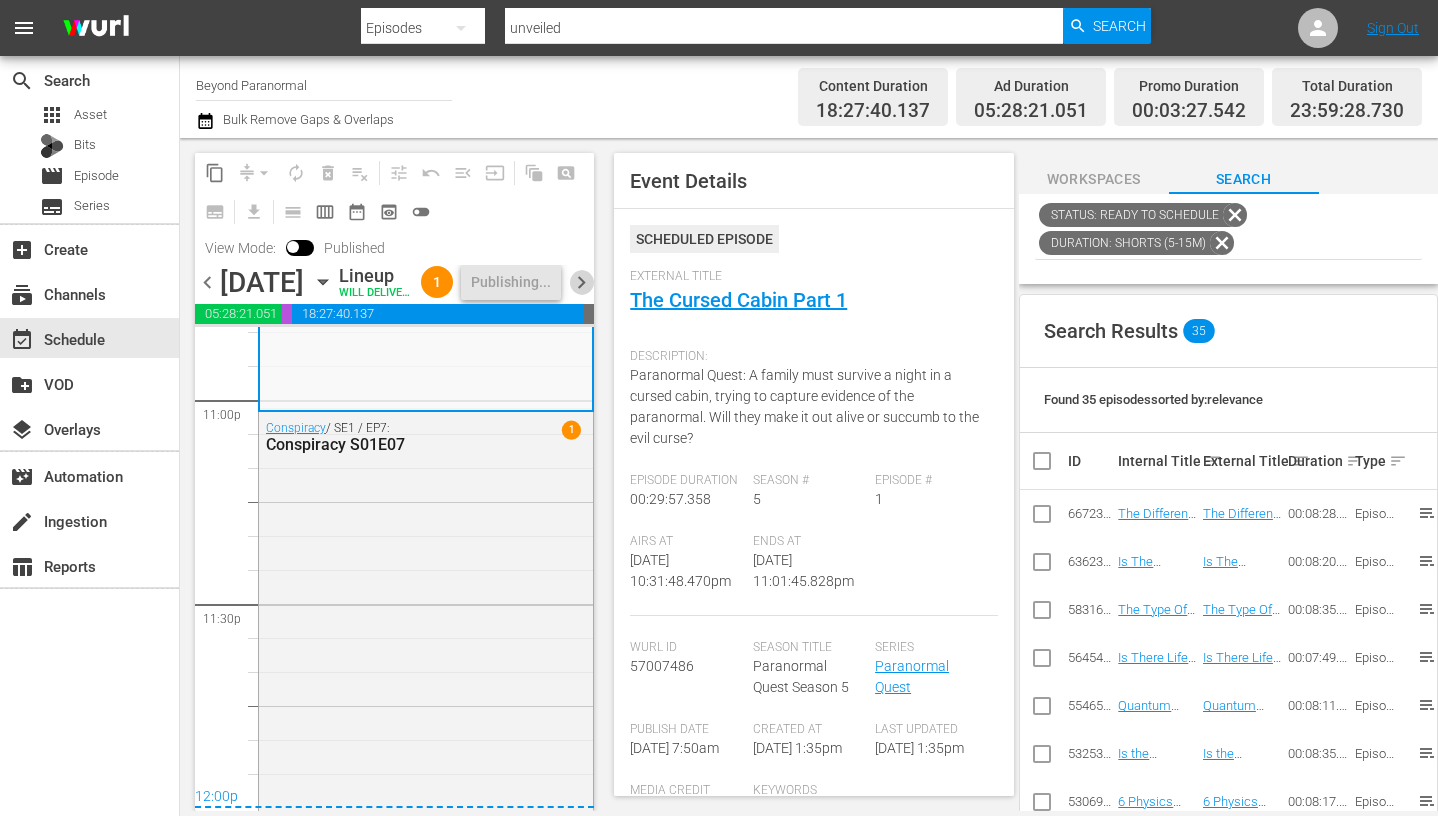 click on "chevron_right" at bounding box center [581, 282] 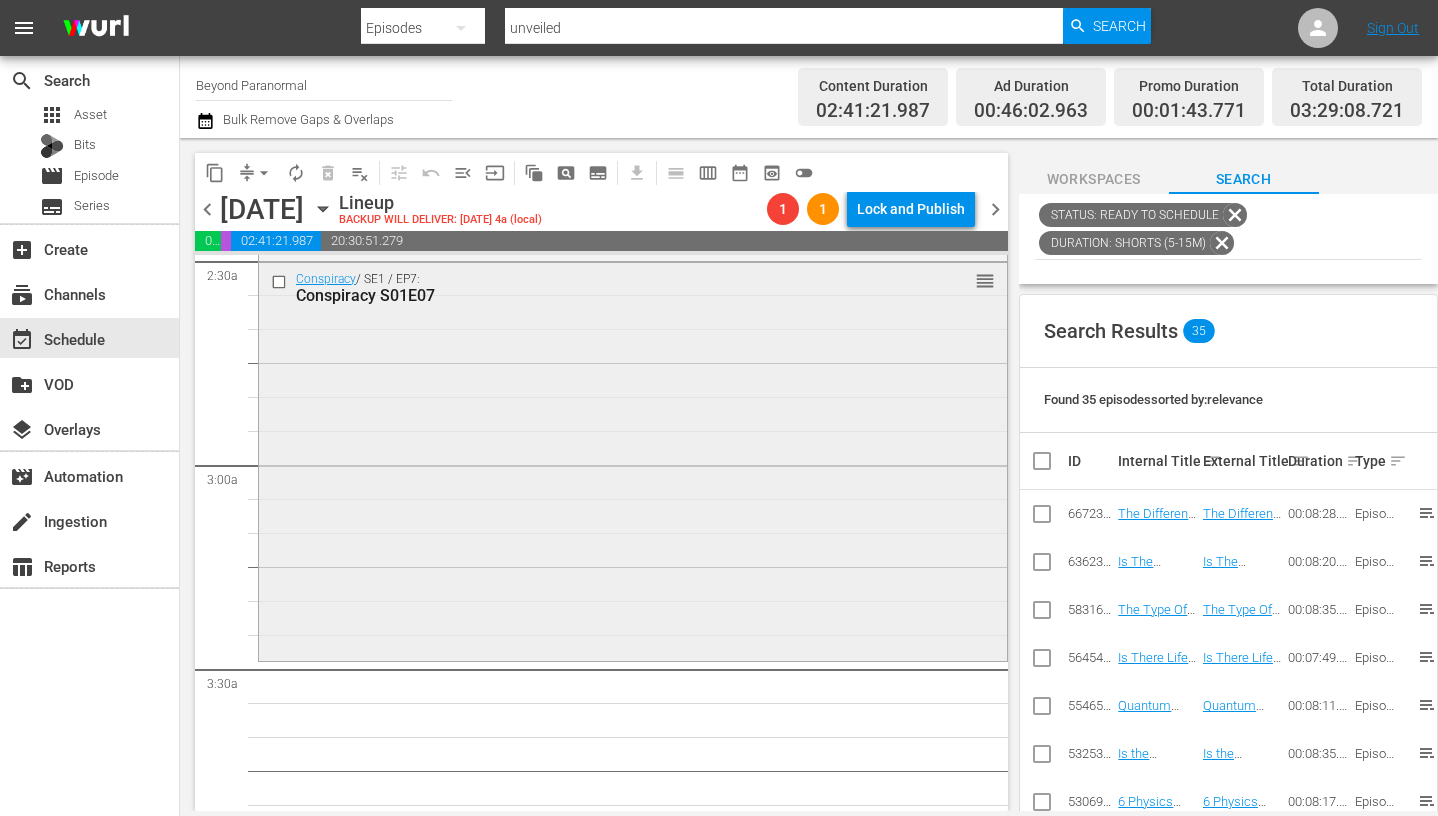 scroll, scrollTop: 1027, scrollLeft: 0, axis: vertical 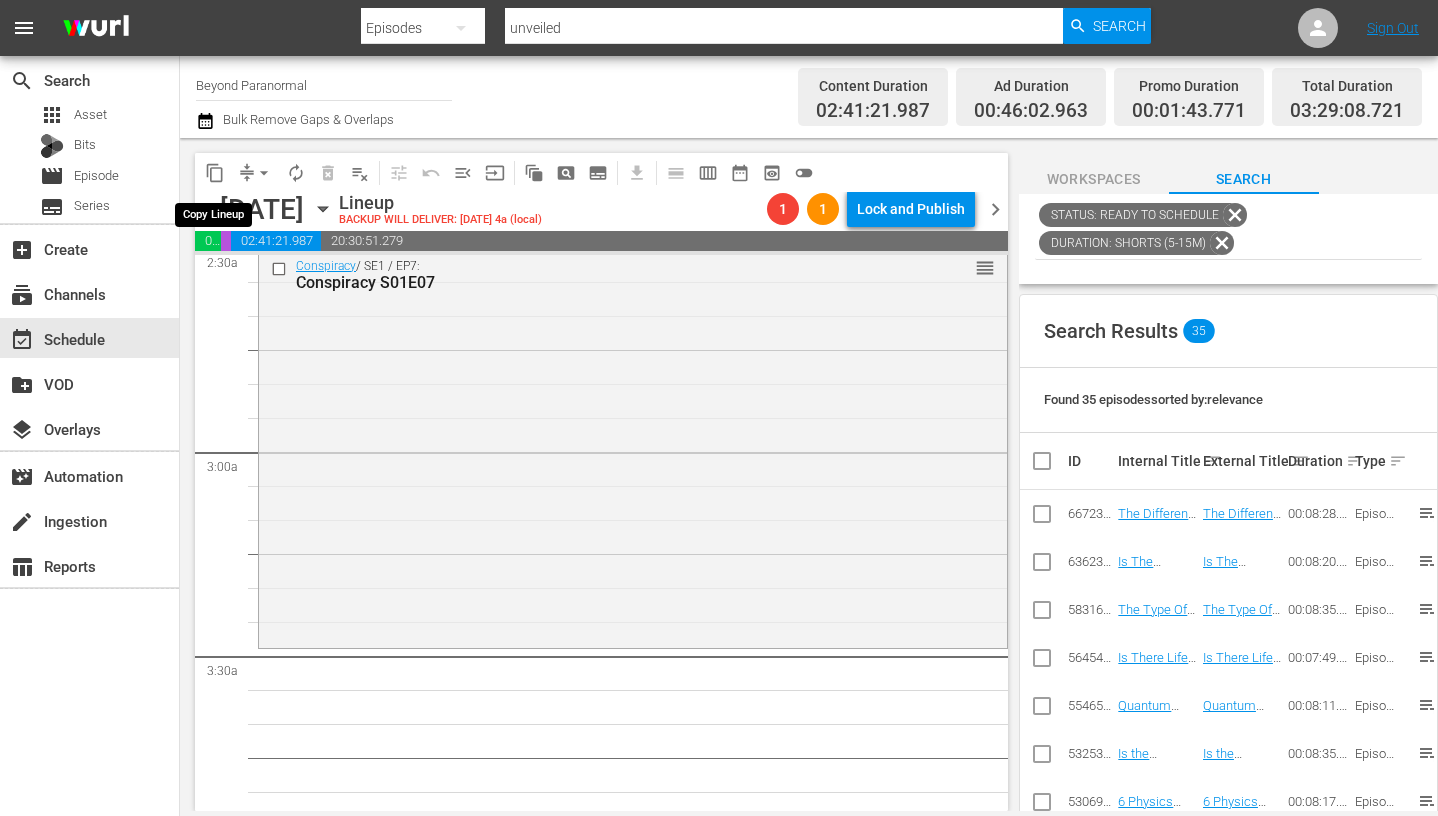 click on "content_copy" at bounding box center (215, 173) 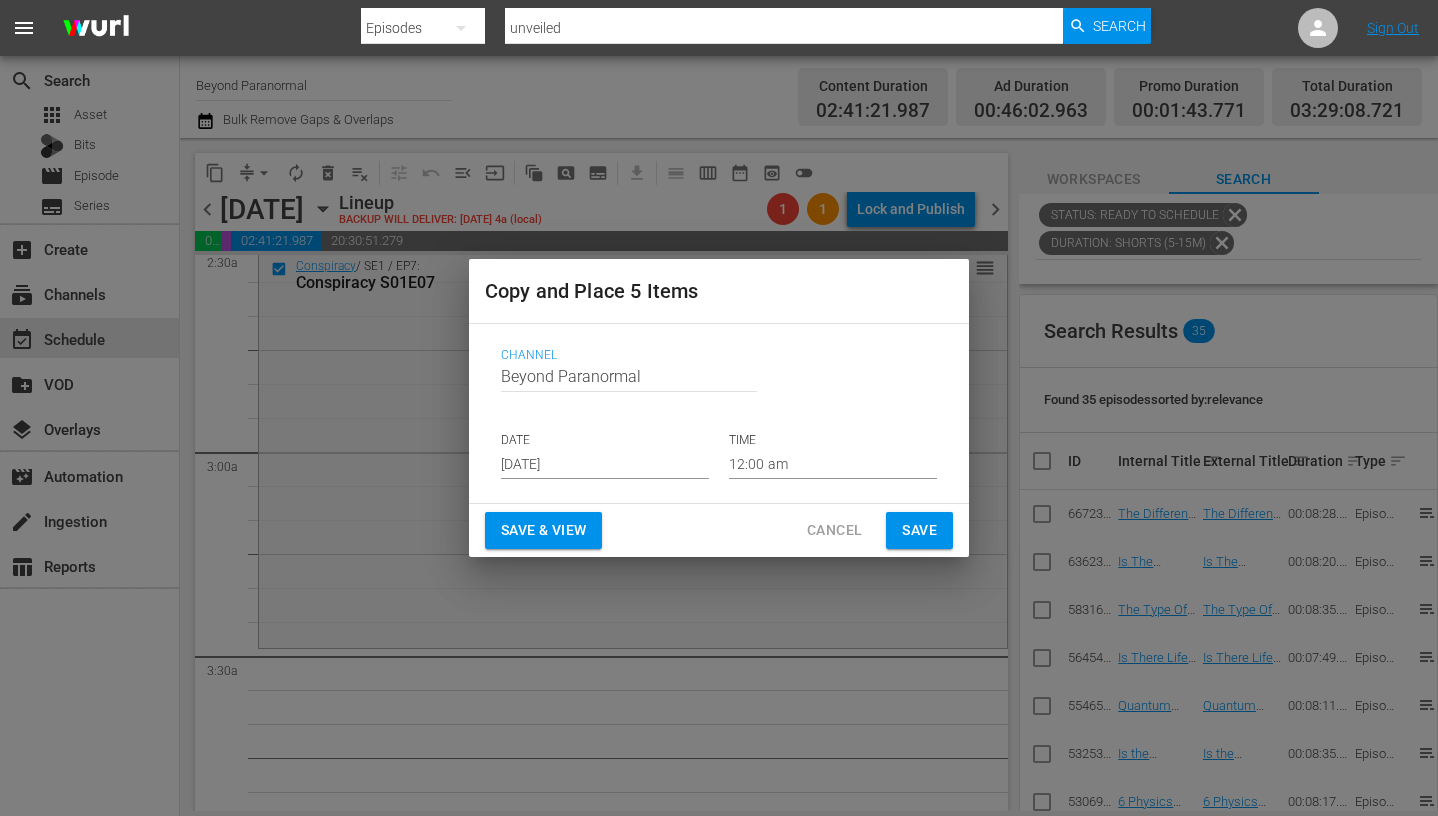 click on "Channel Channel Title Beyond Paranormal DATE Jul 31st 2025 TIME 12:00 am" at bounding box center [719, 413] 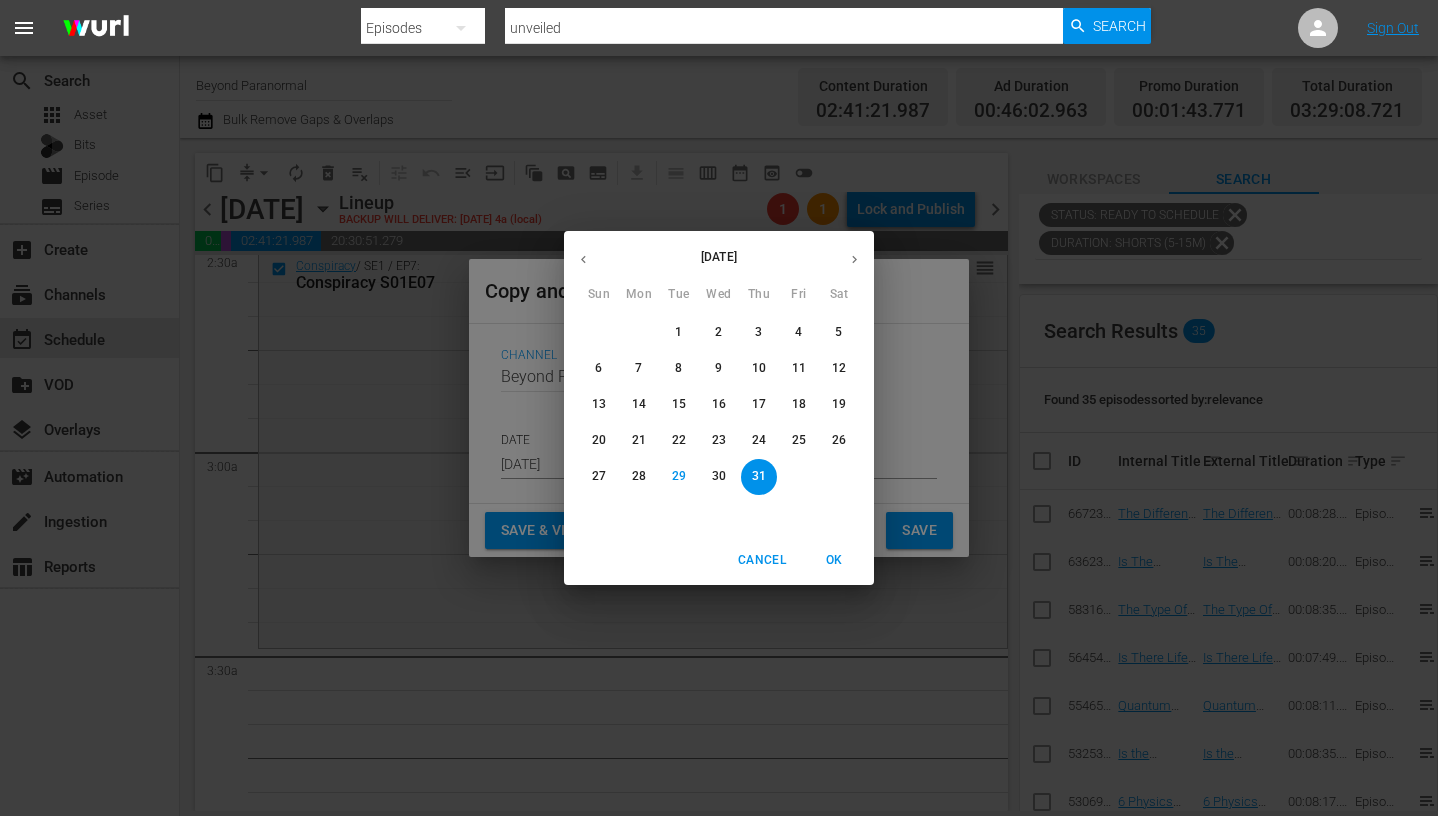 click 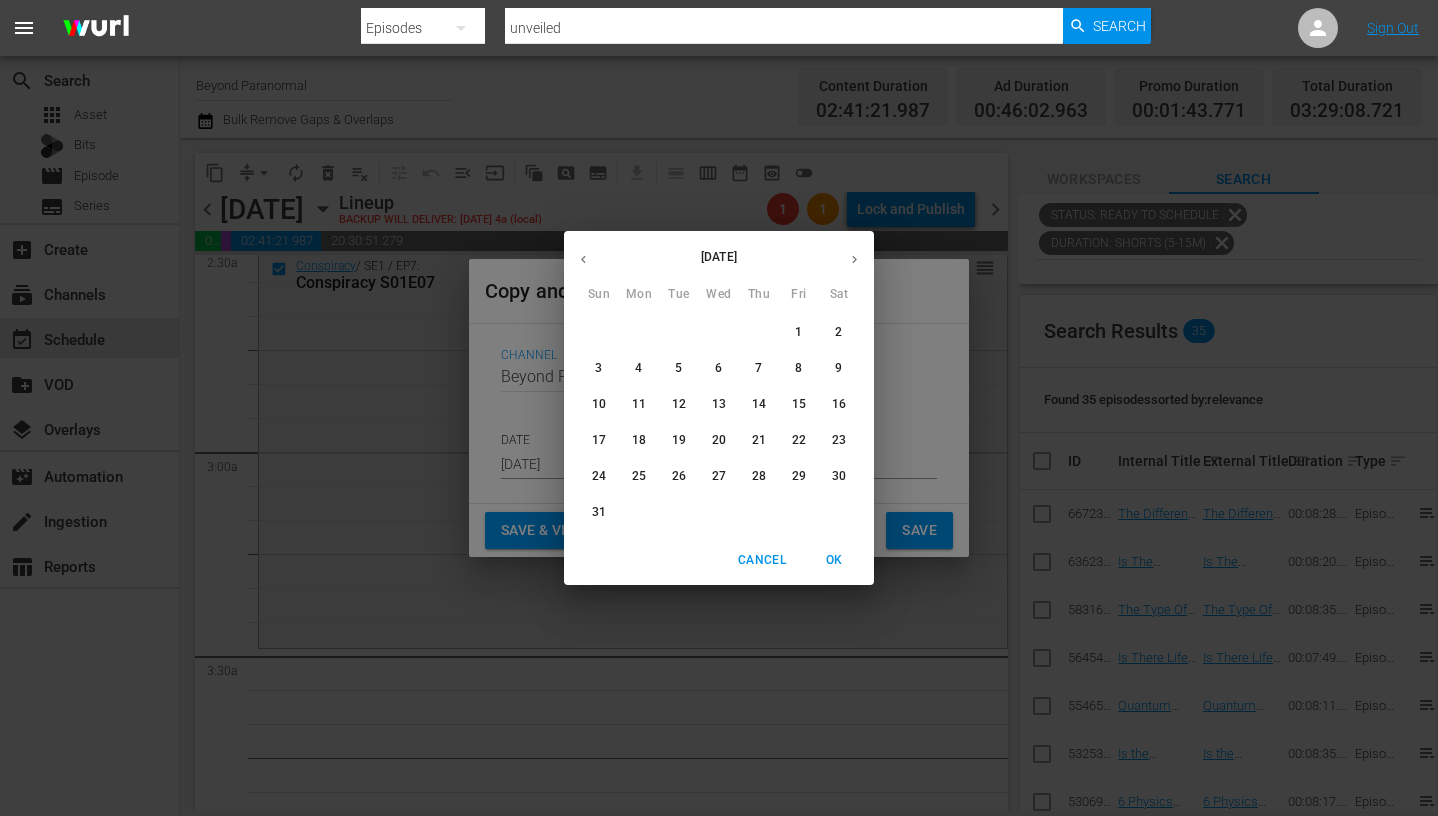 click on "10" at bounding box center (599, 404) 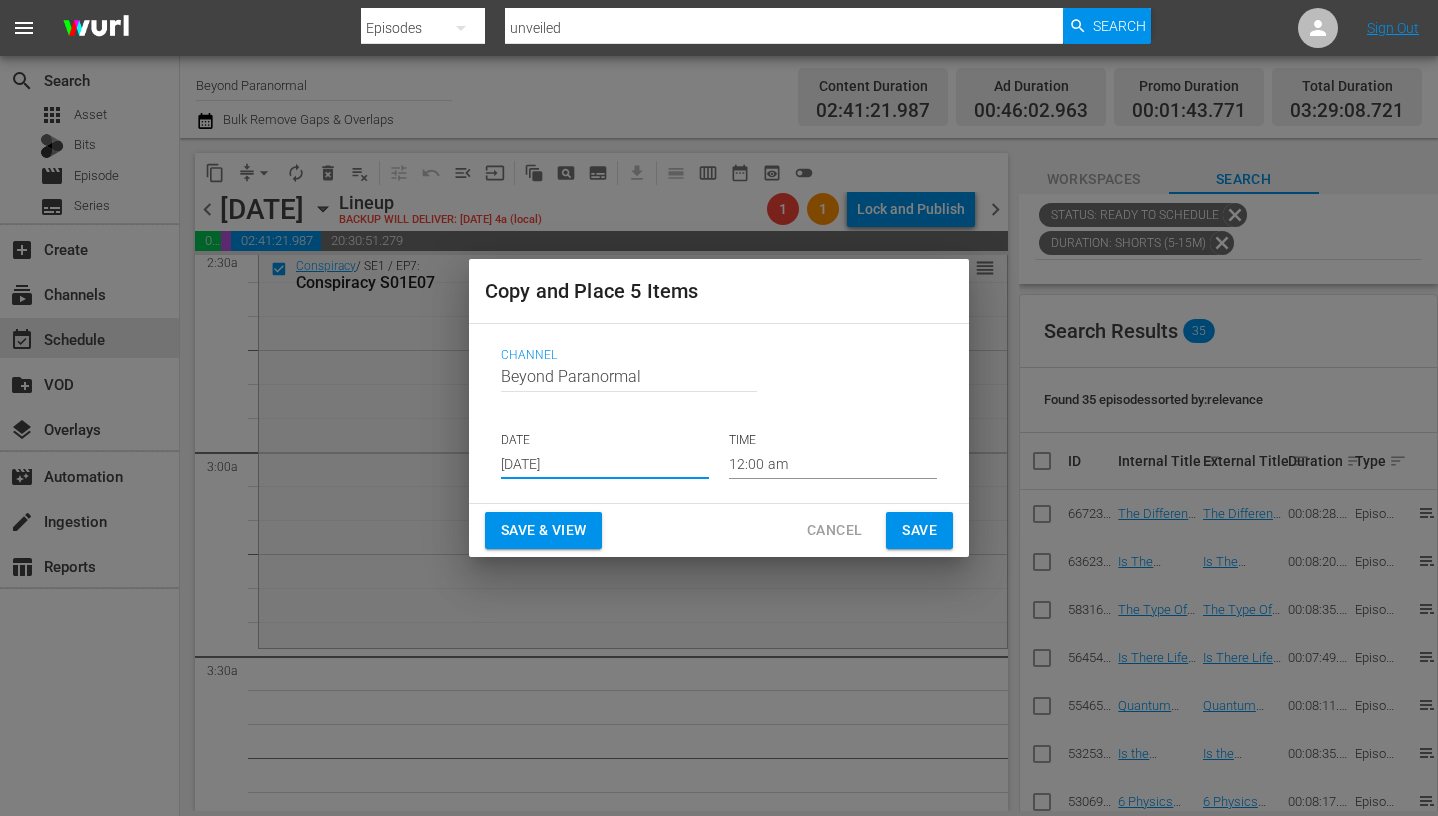 click on "12:00 am" at bounding box center [833, 464] 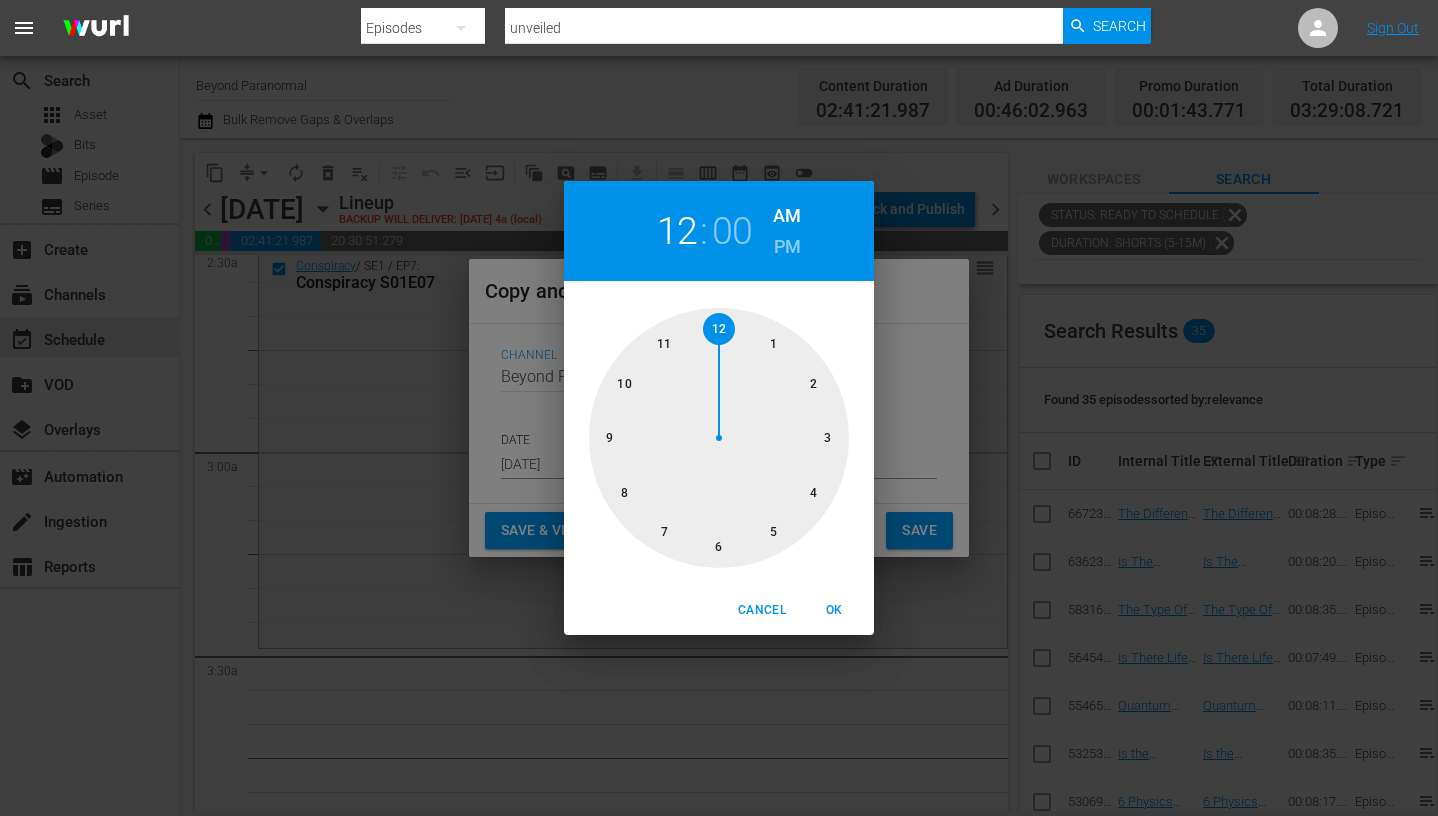 click at bounding box center (719, 438) 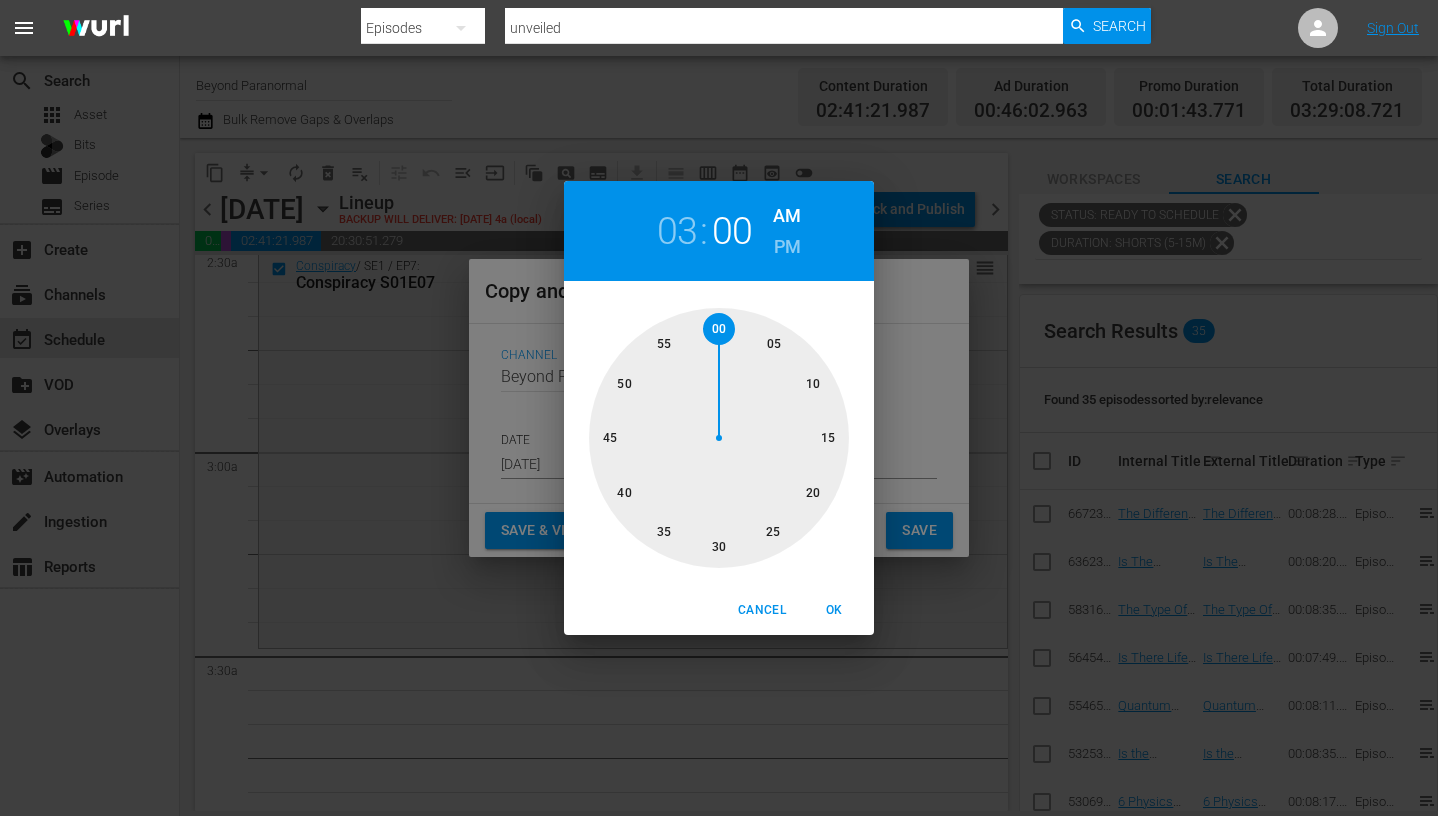 click at bounding box center (719, 438) 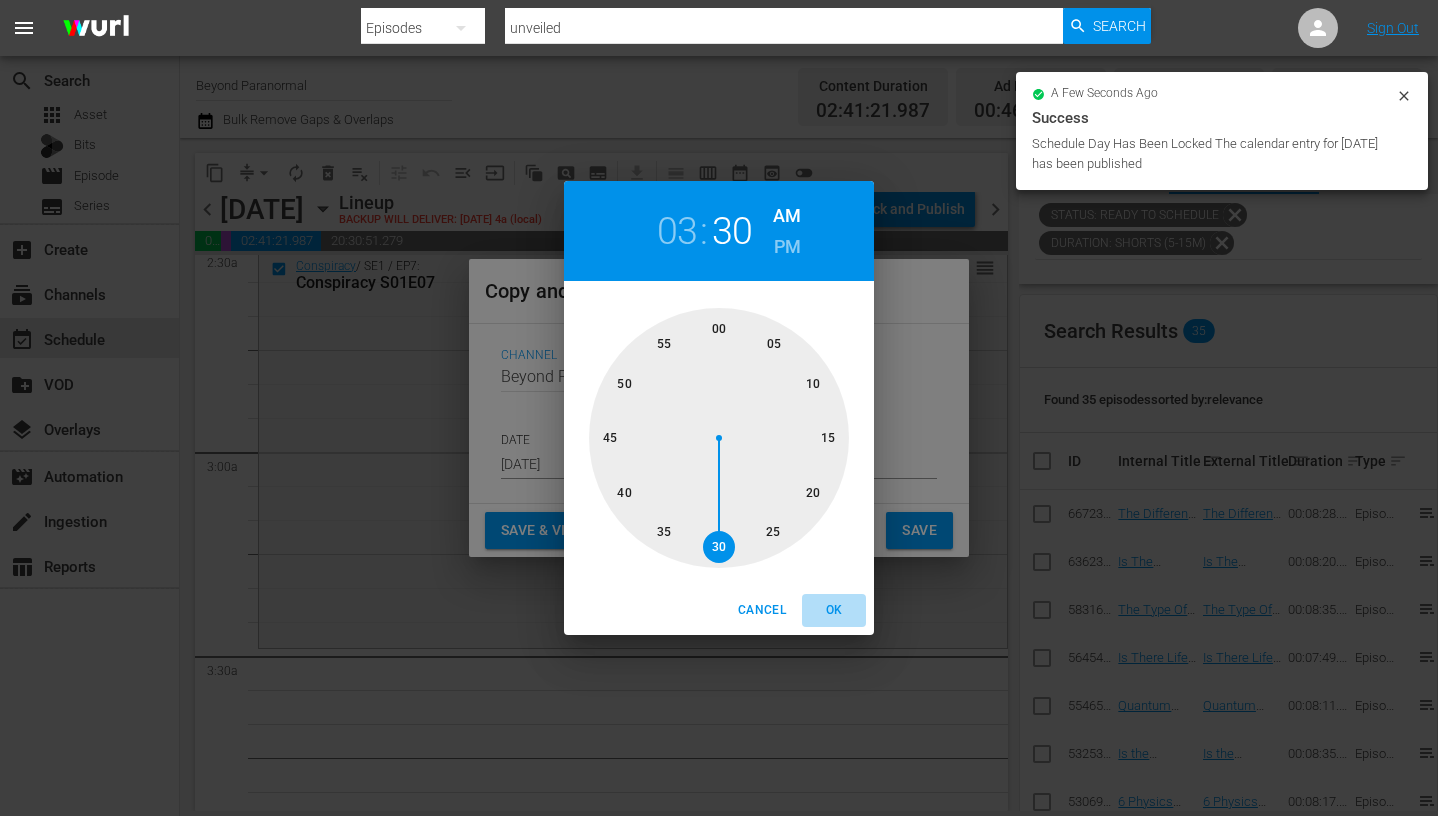 click on "OK" at bounding box center (834, 610) 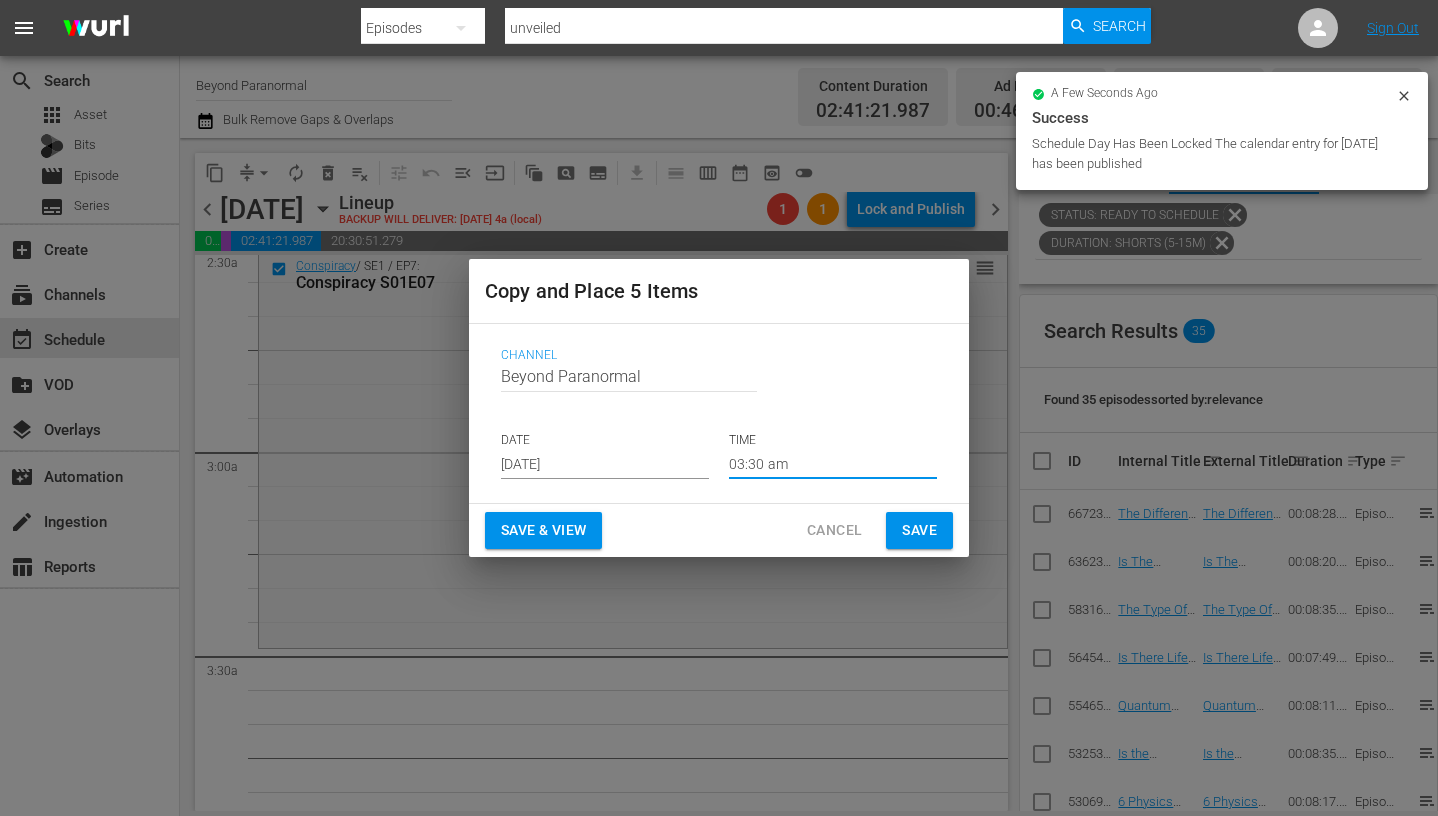 click on "Save" at bounding box center (919, 530) 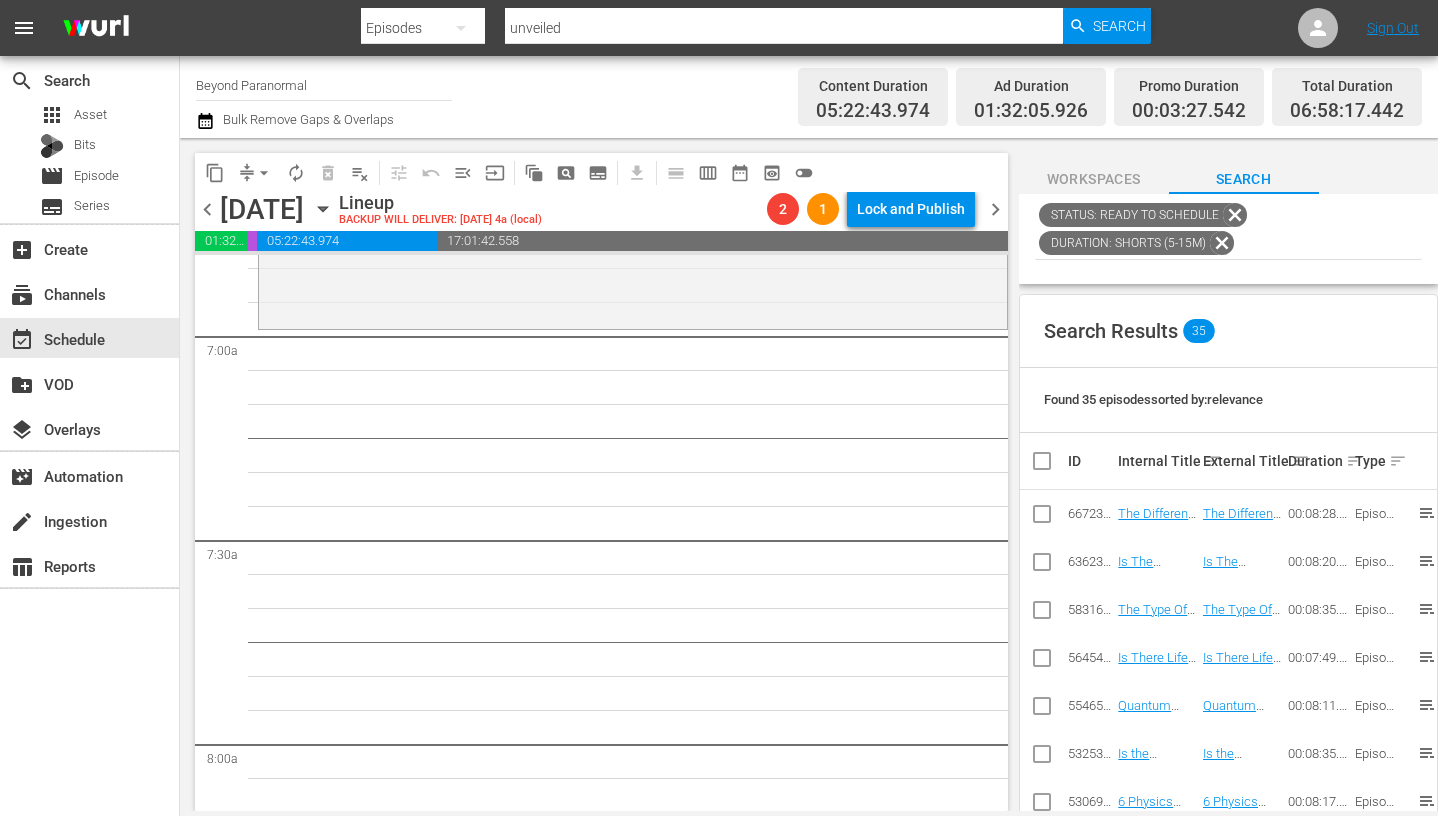 scroll, scrollTop: 2776, scrollLeft: 0, axis: vertical 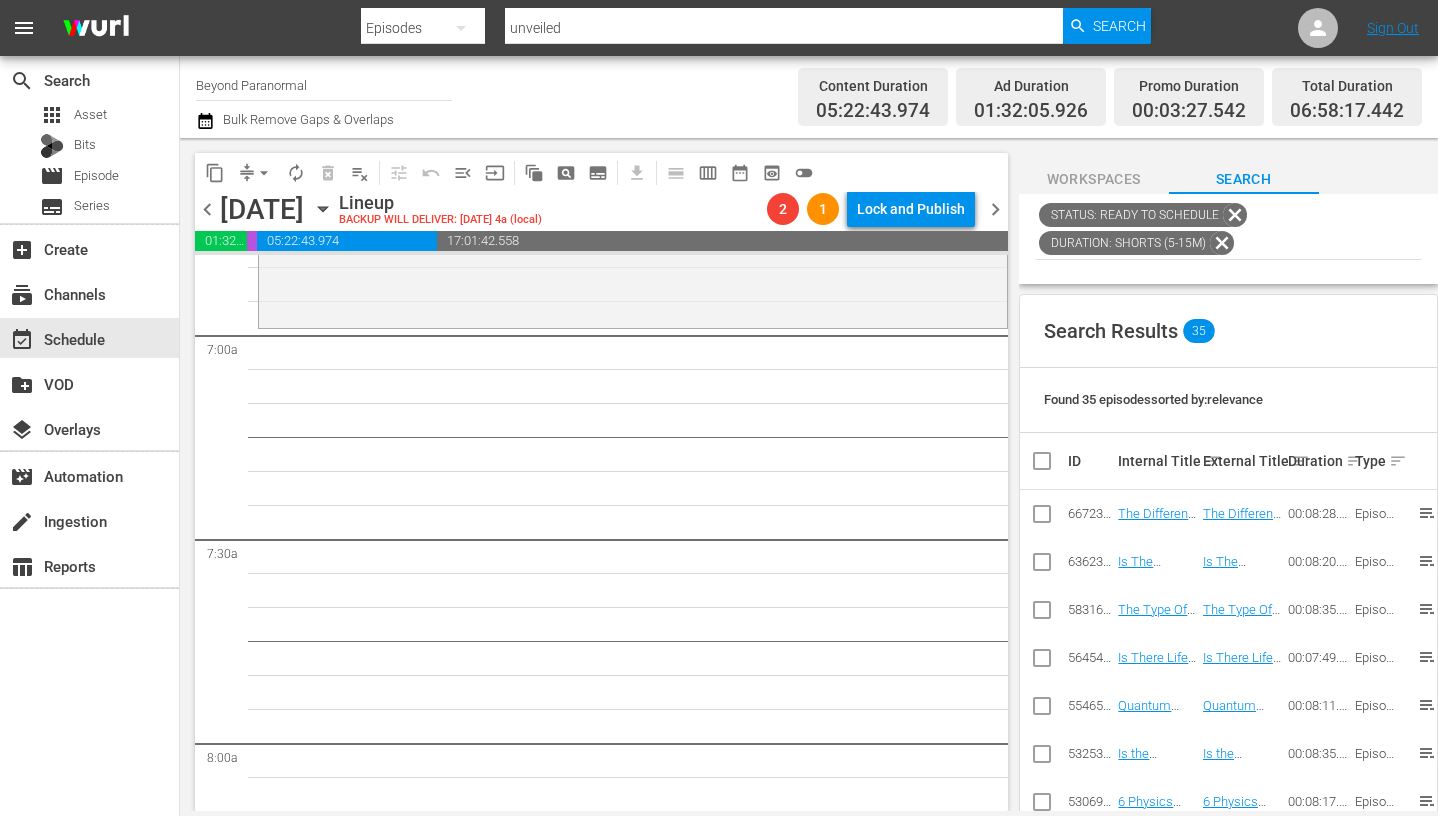 click on "content_copy" at bounding box center [215, 173] 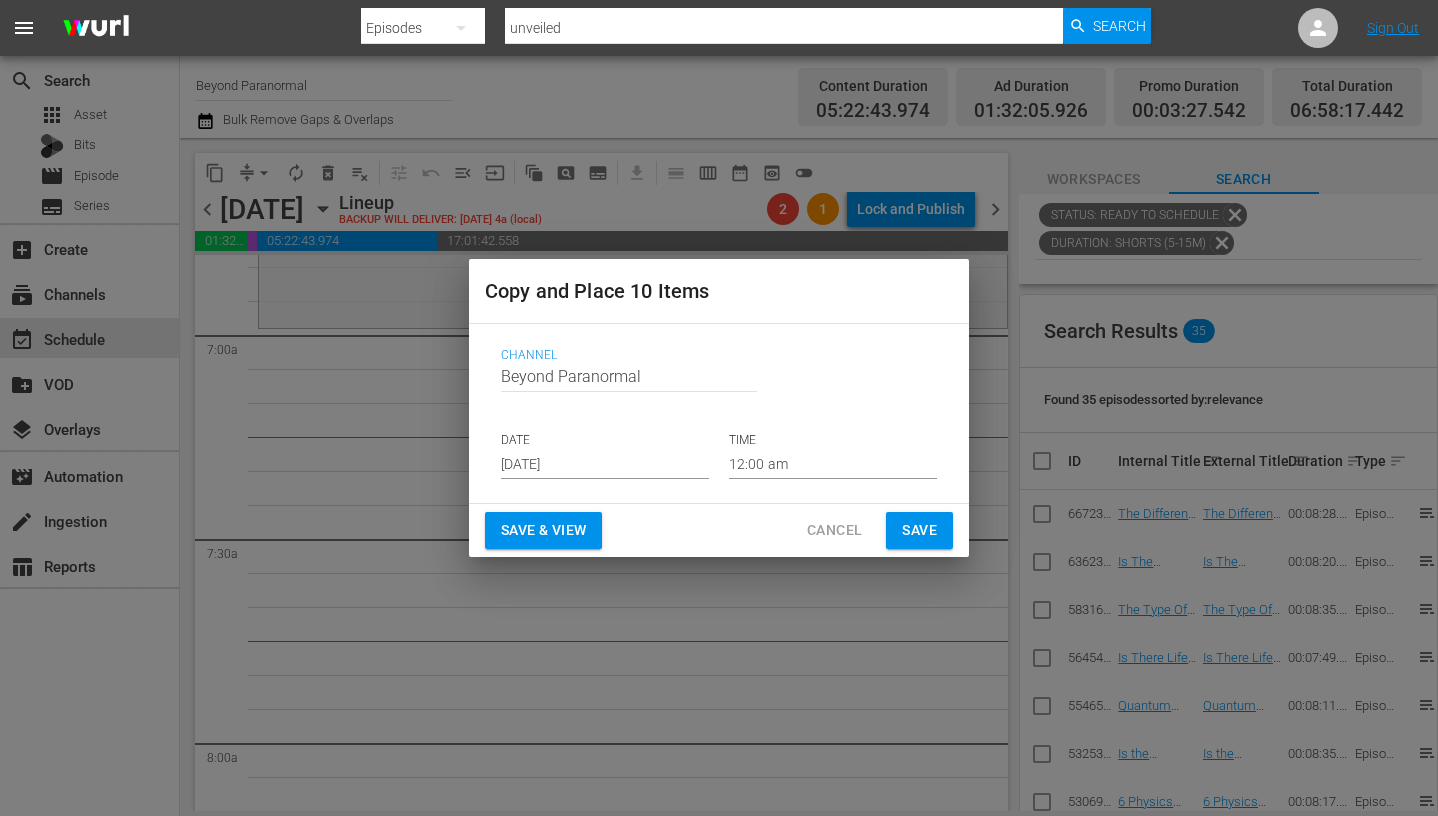 click on "[DATE]" at bounding box center (605, 464) 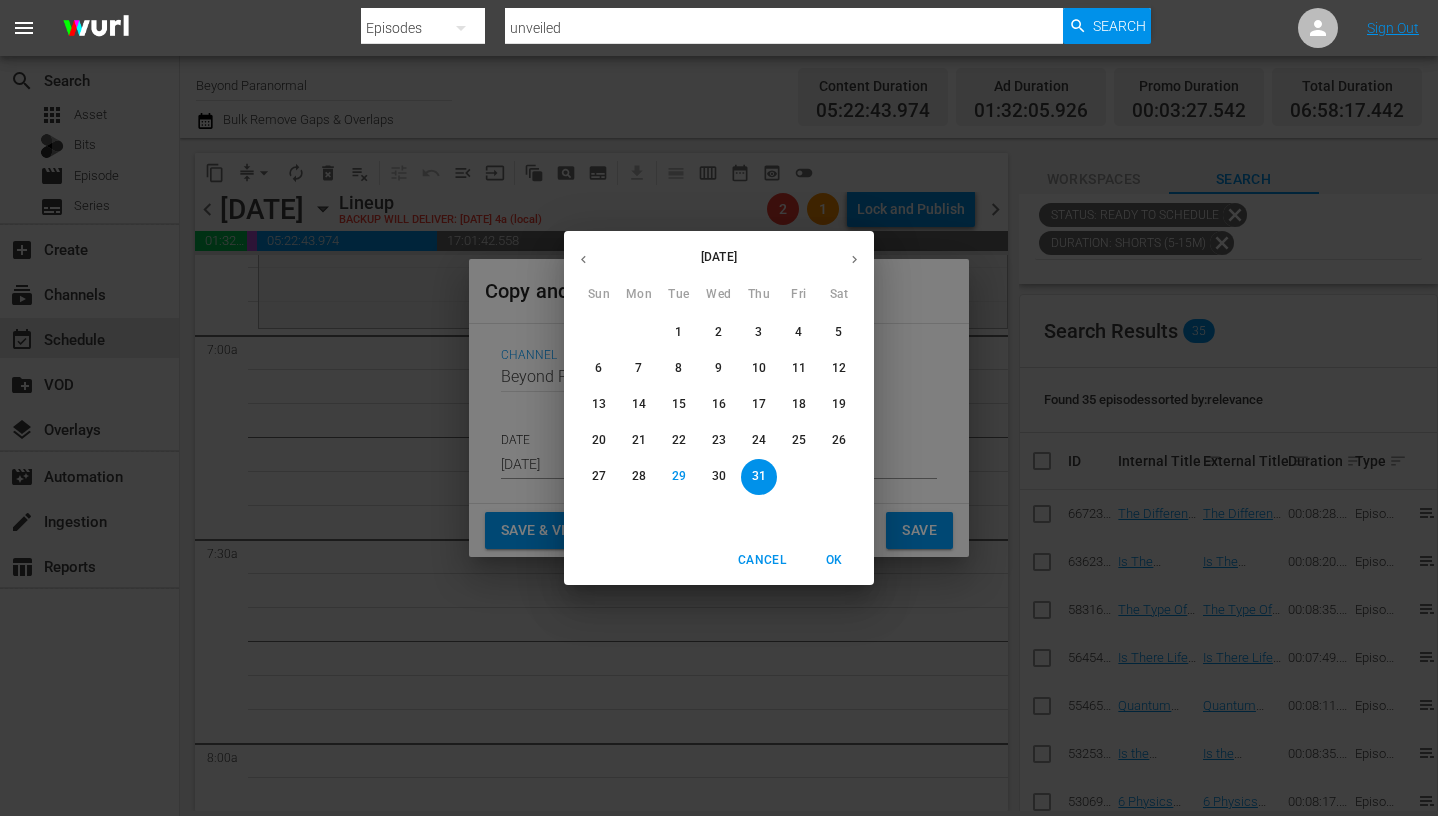 click at bounding box center [854, 259] 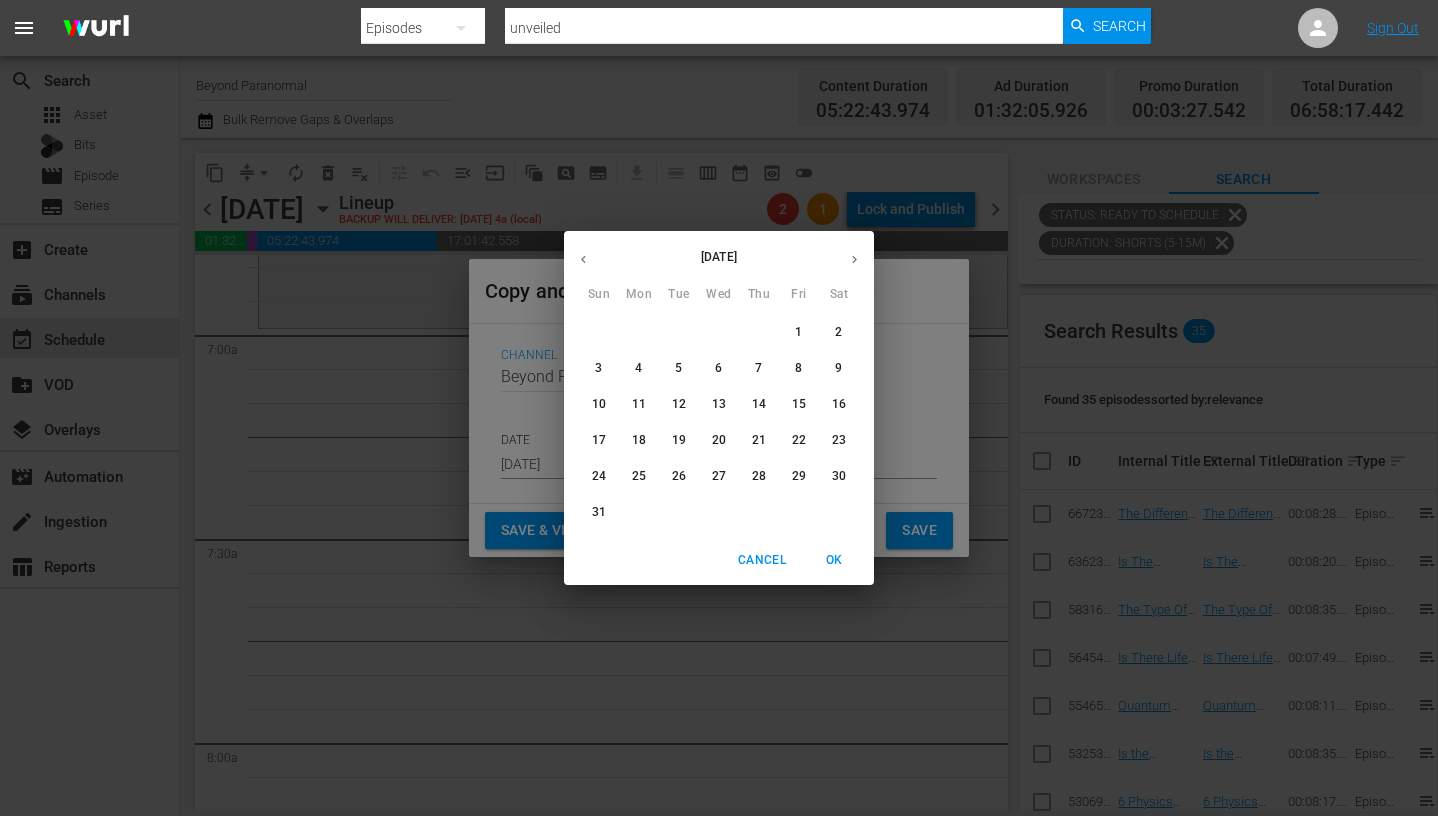 click on "10" at bounding box center (599, 404) 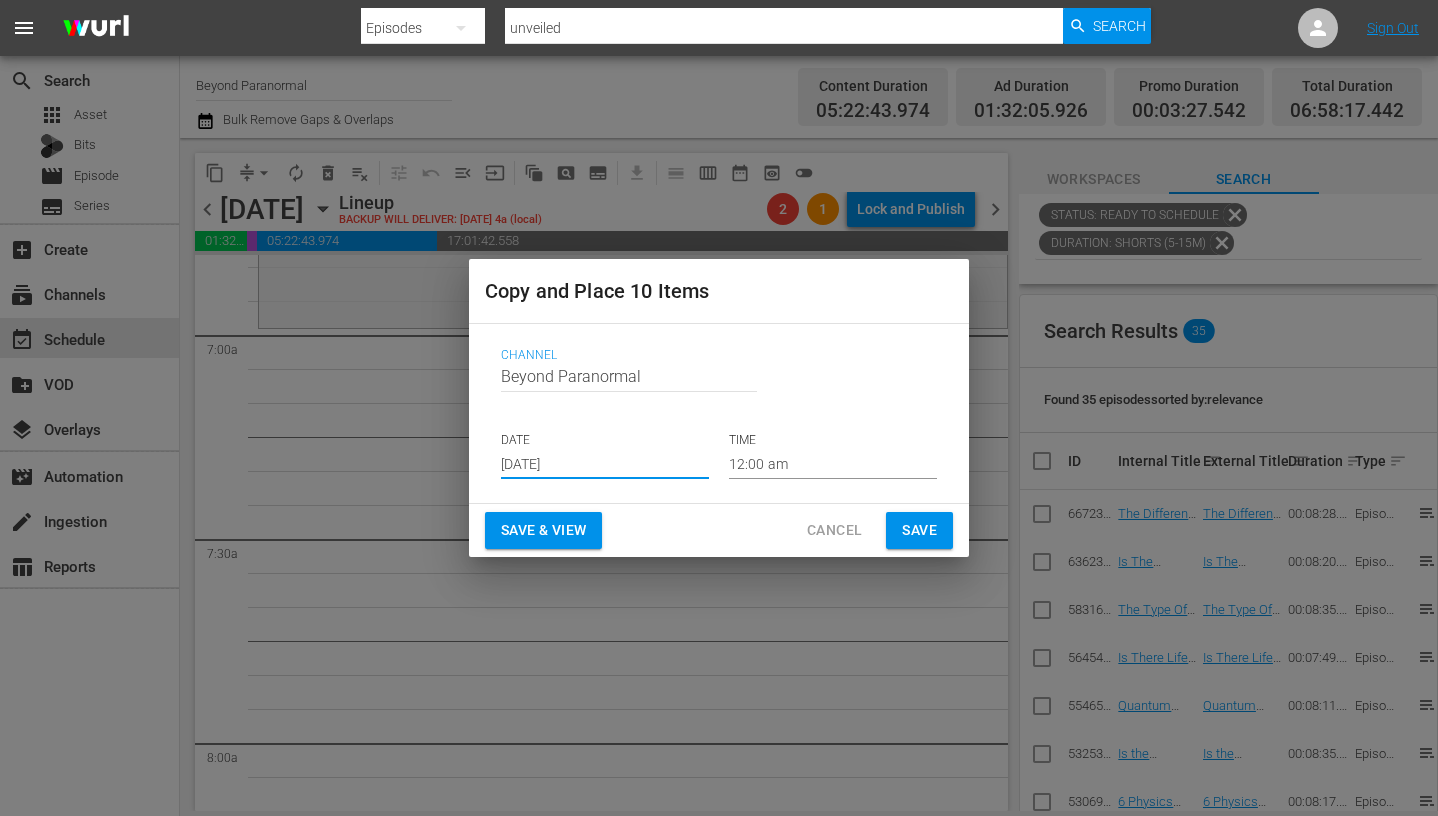 click on "12:00 am" at bounding box center (833, 464) 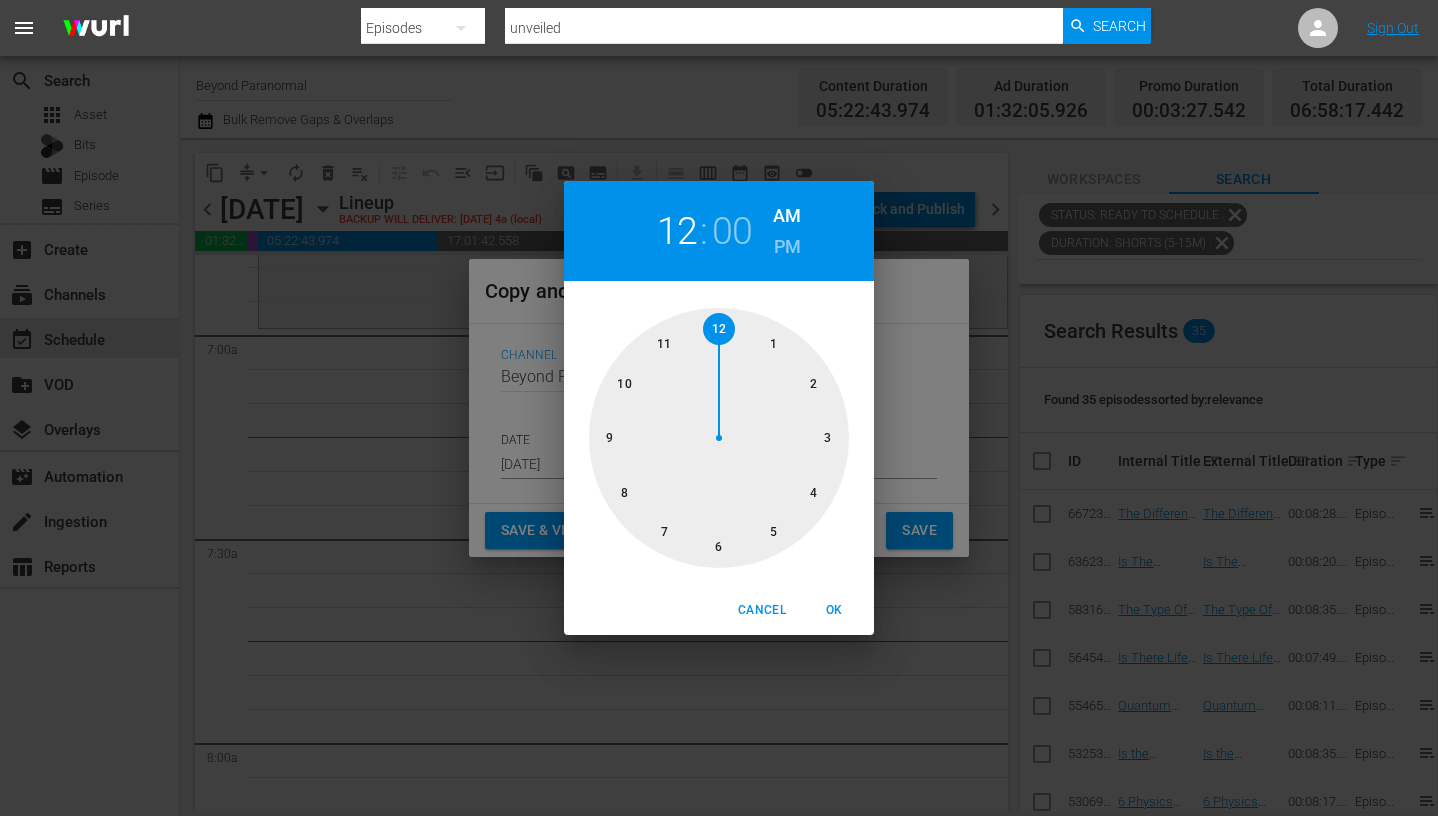 click at bounding box center [719, 438] 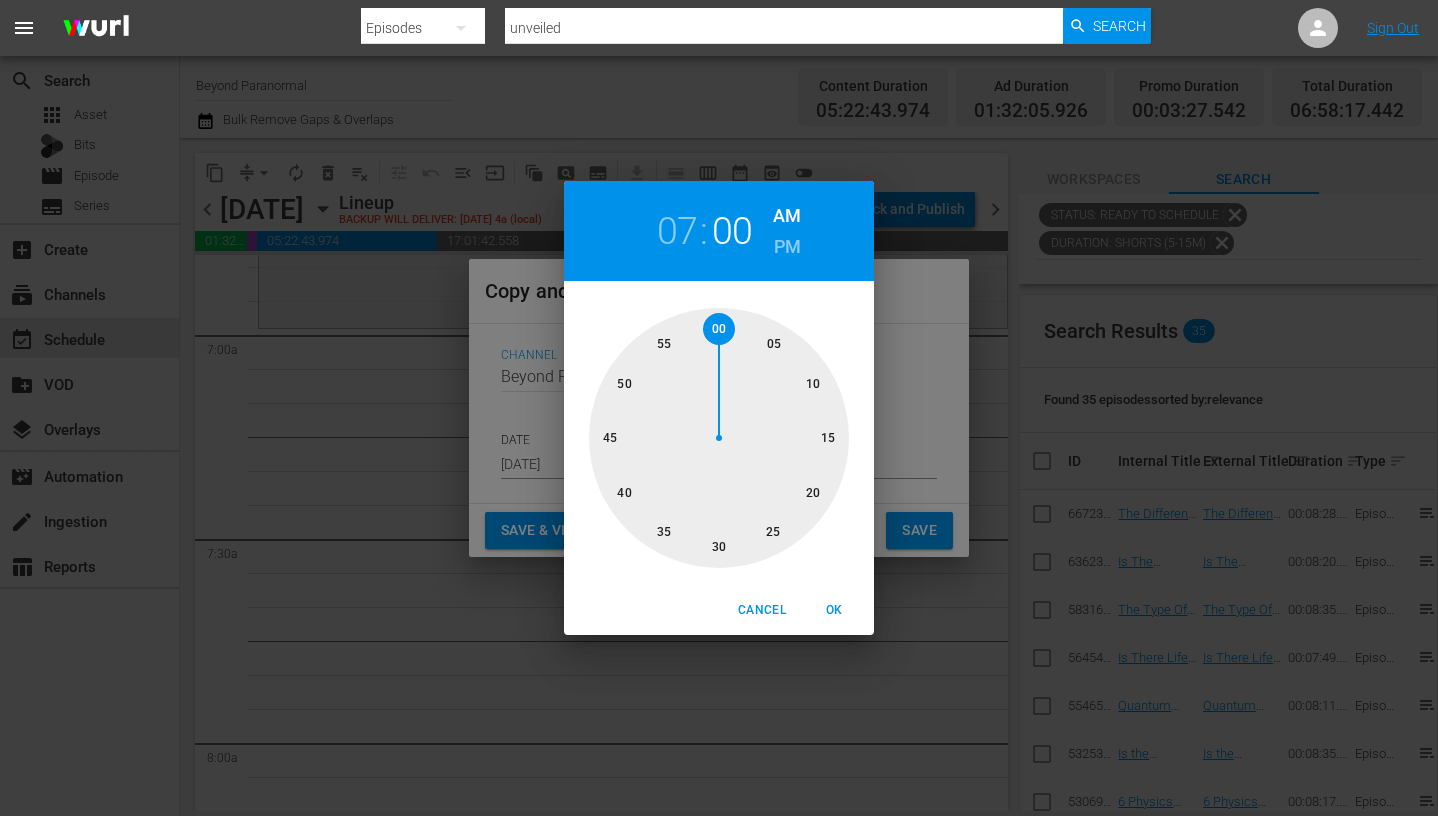 click on "OK" at bounding box center (834, 610) 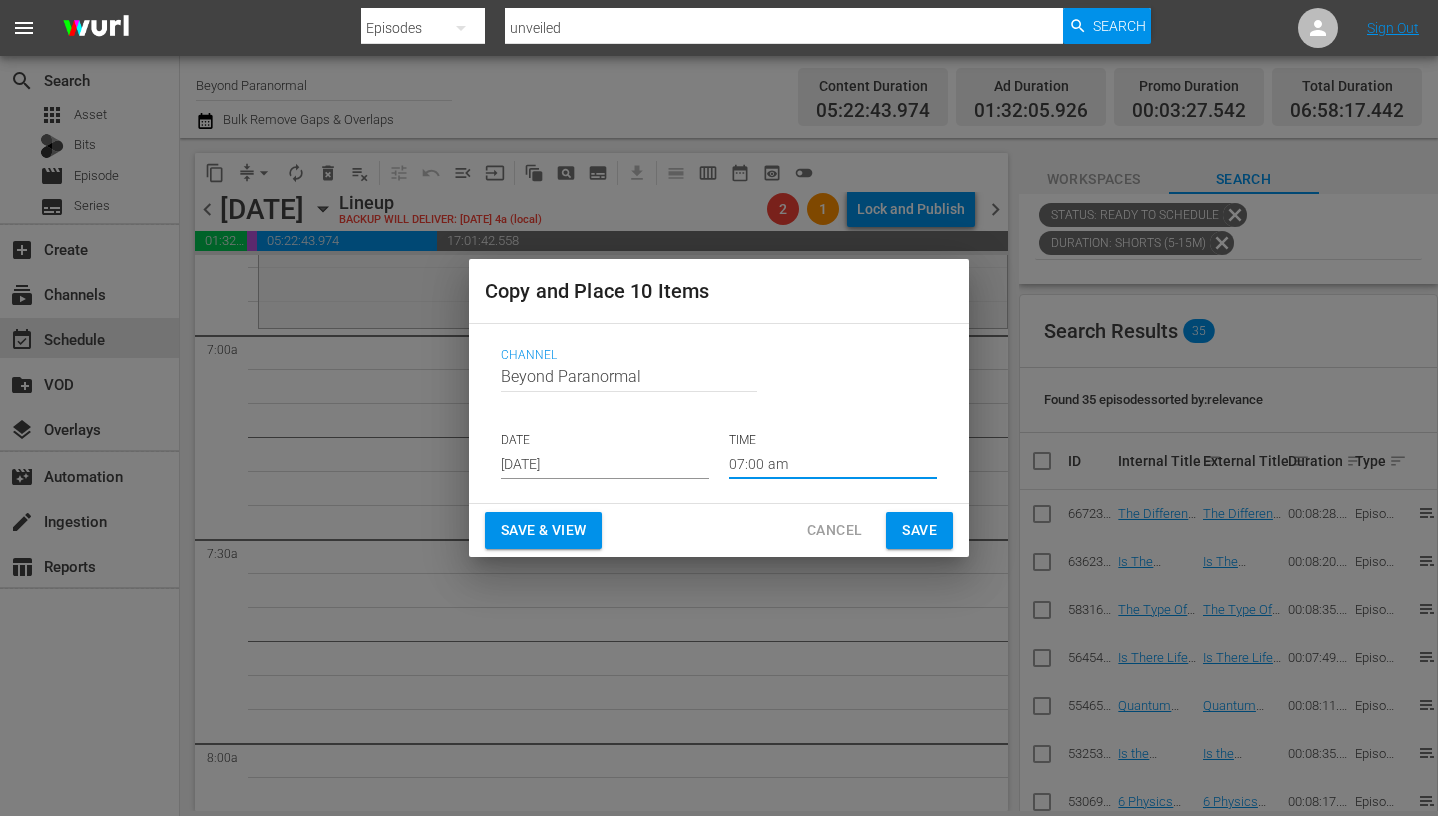 click on "Save" at bounding box center (919, 530) 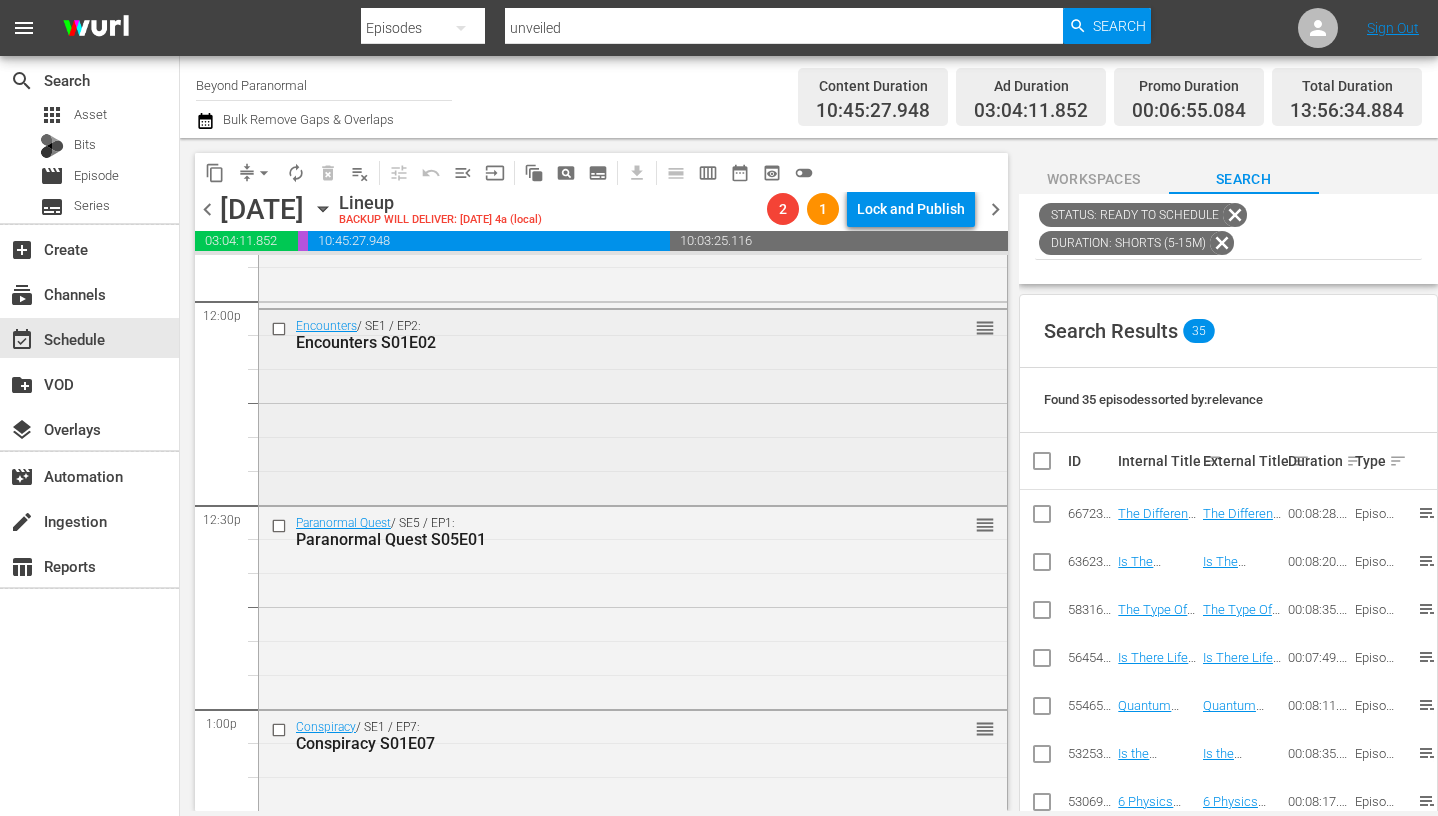 scroll, scrollTop: 5011, scrollLeft: 0, axis: vertical 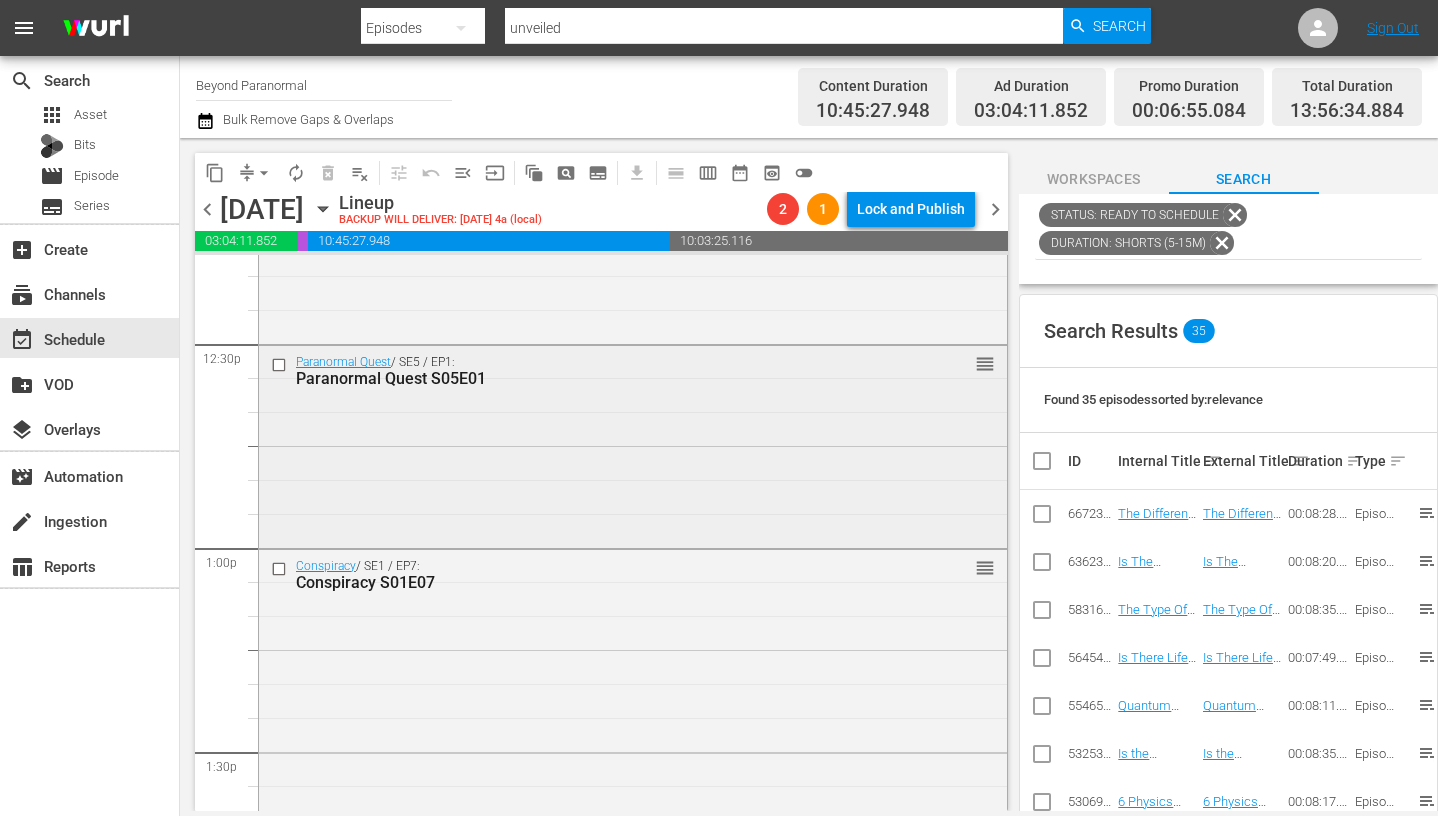 click at bounding box center (281, 365) 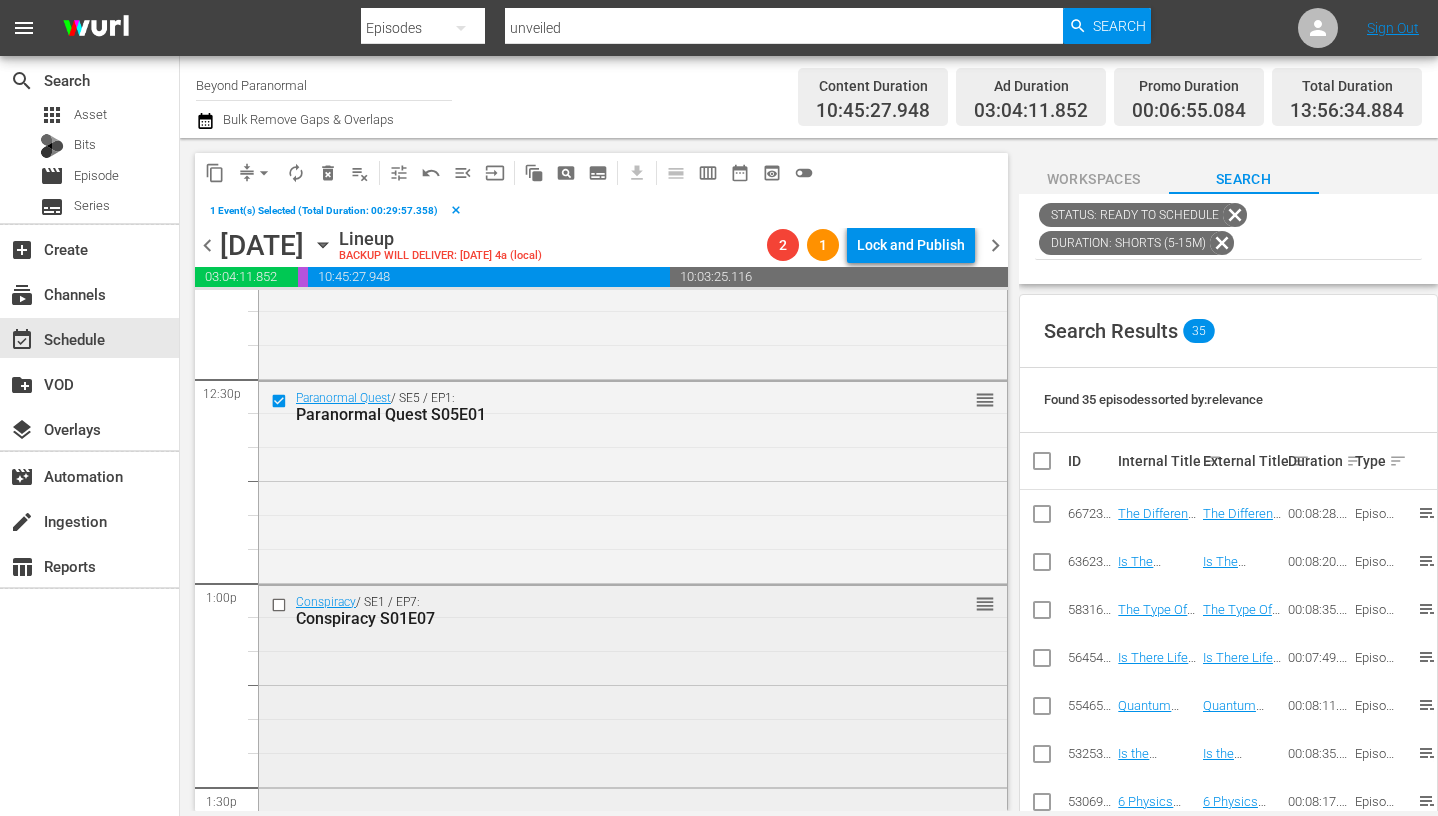 click at bounding box center (281, 604) 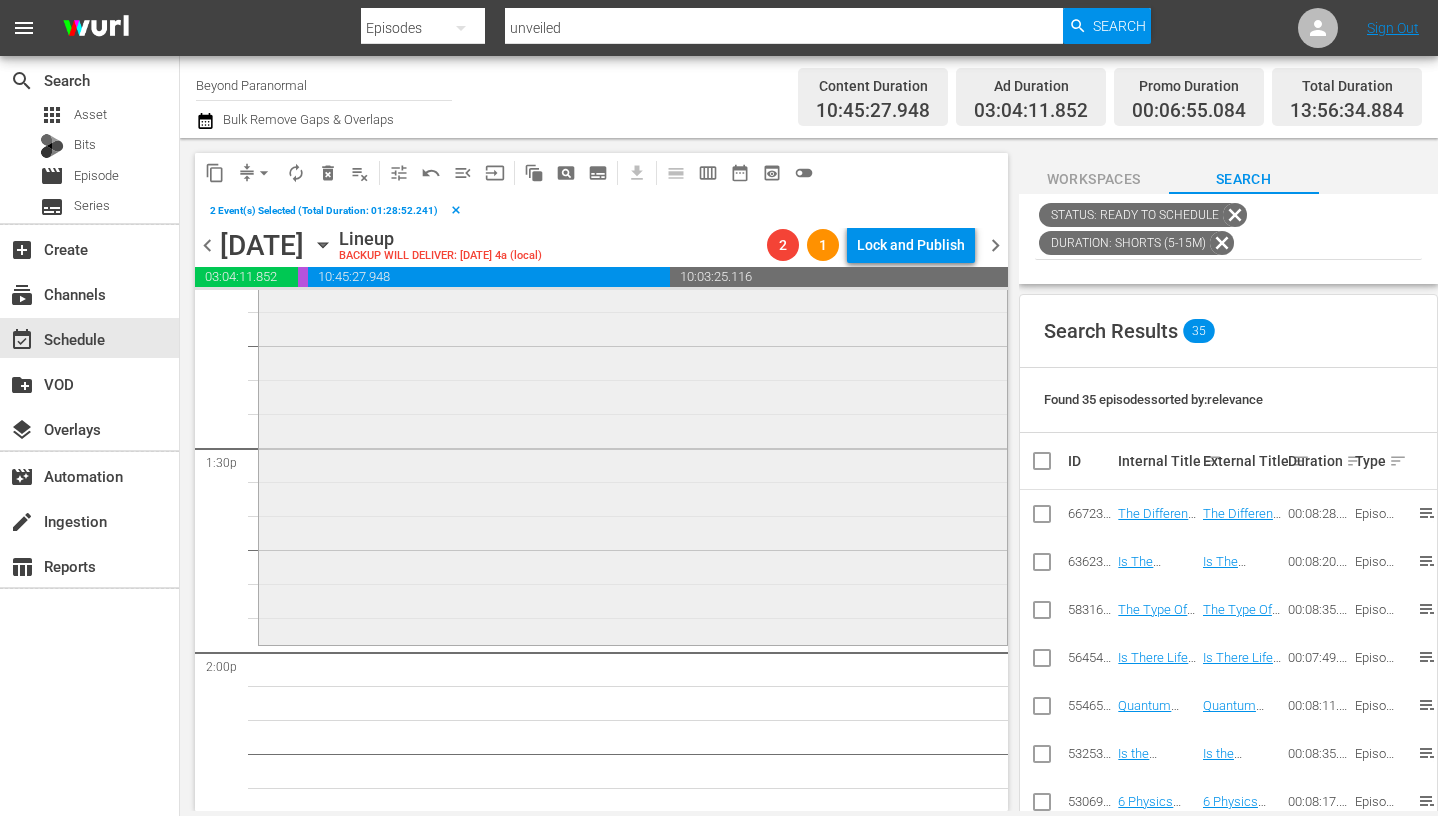 scroll, scrollTop: 5362, scrollLeft: 0, axis: vertical 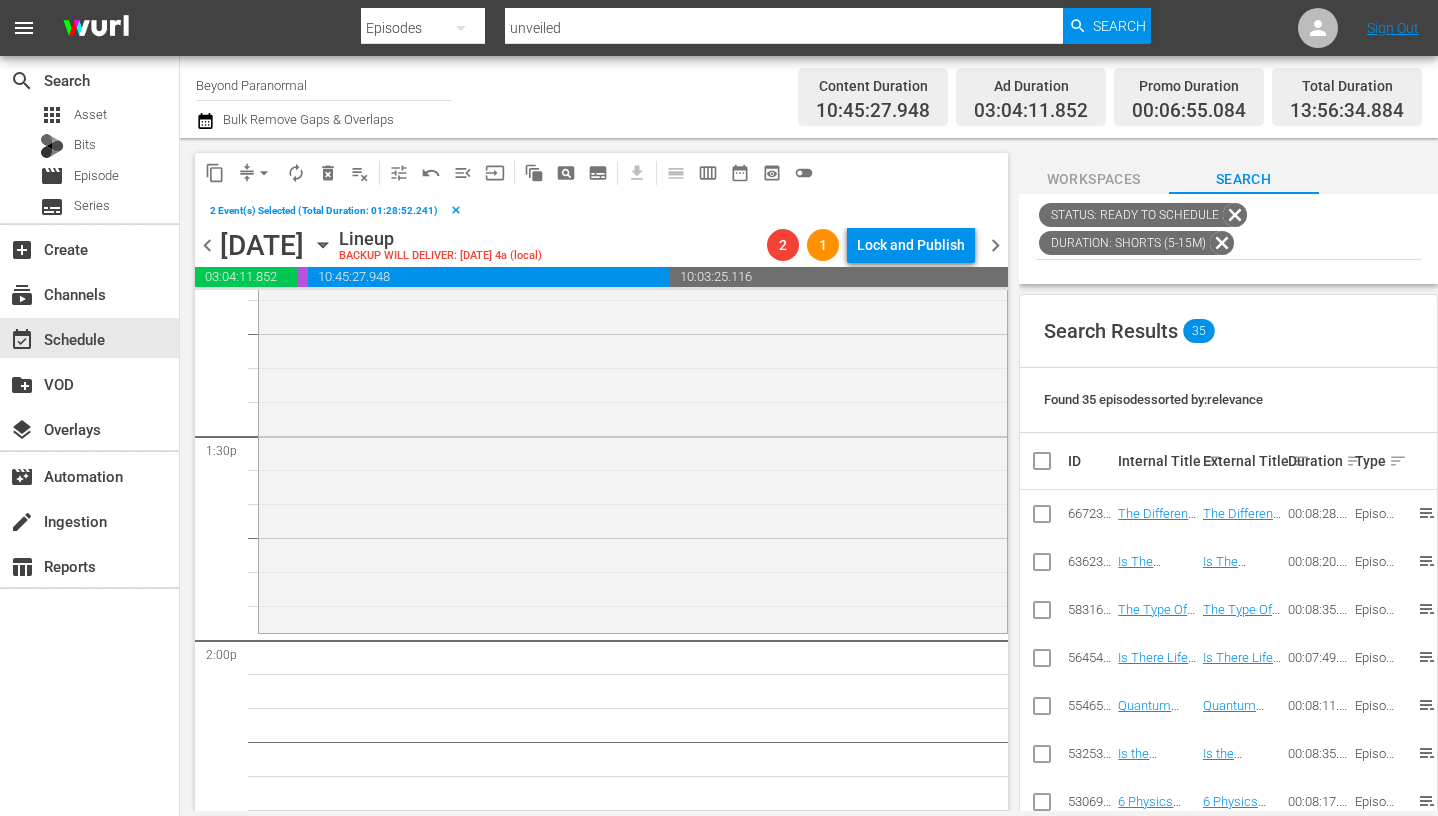click on "delete_forever_outlined" at bounding box center (328, 173) 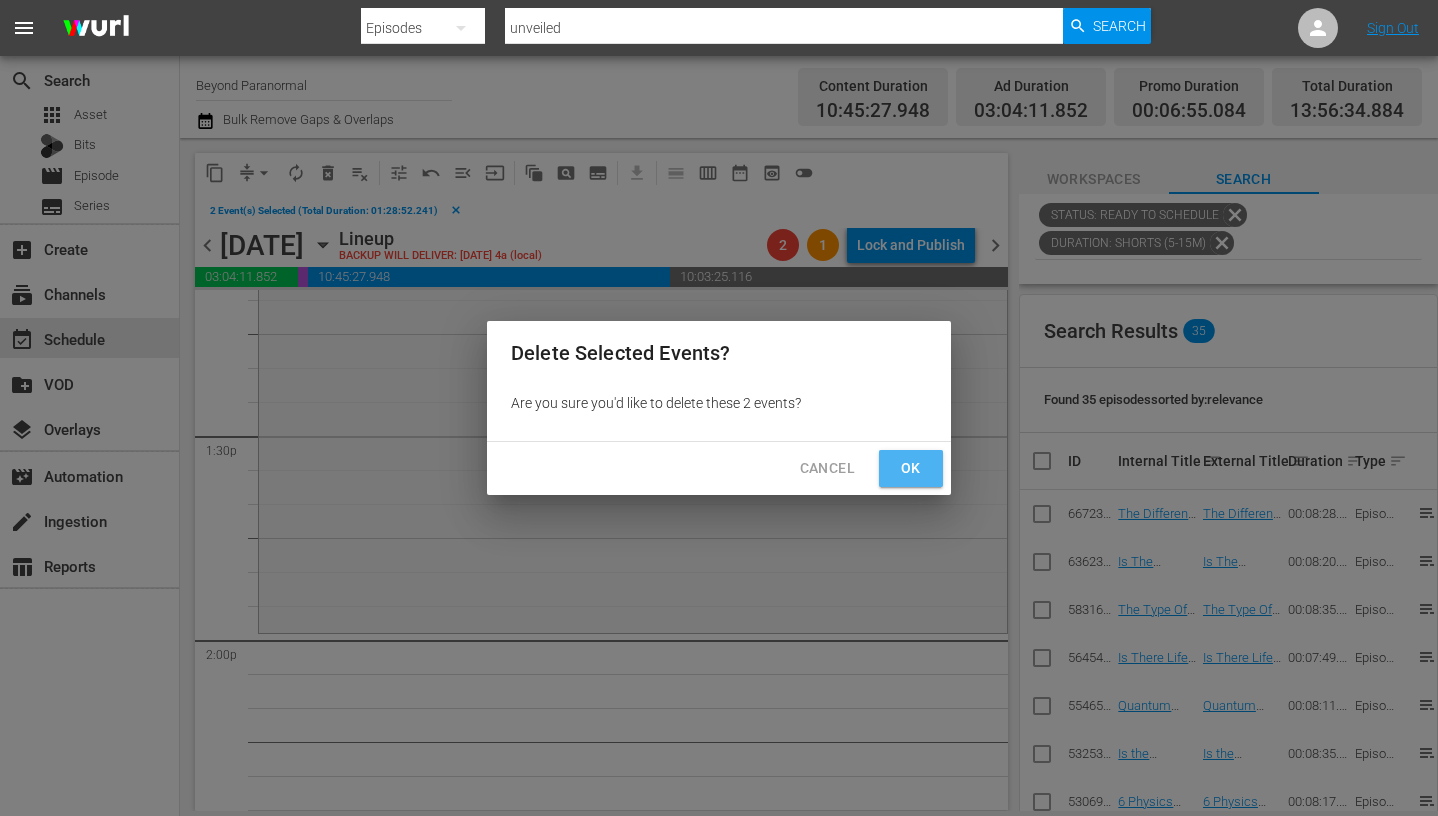 click on "Ok" at bounding box center [911, 468] 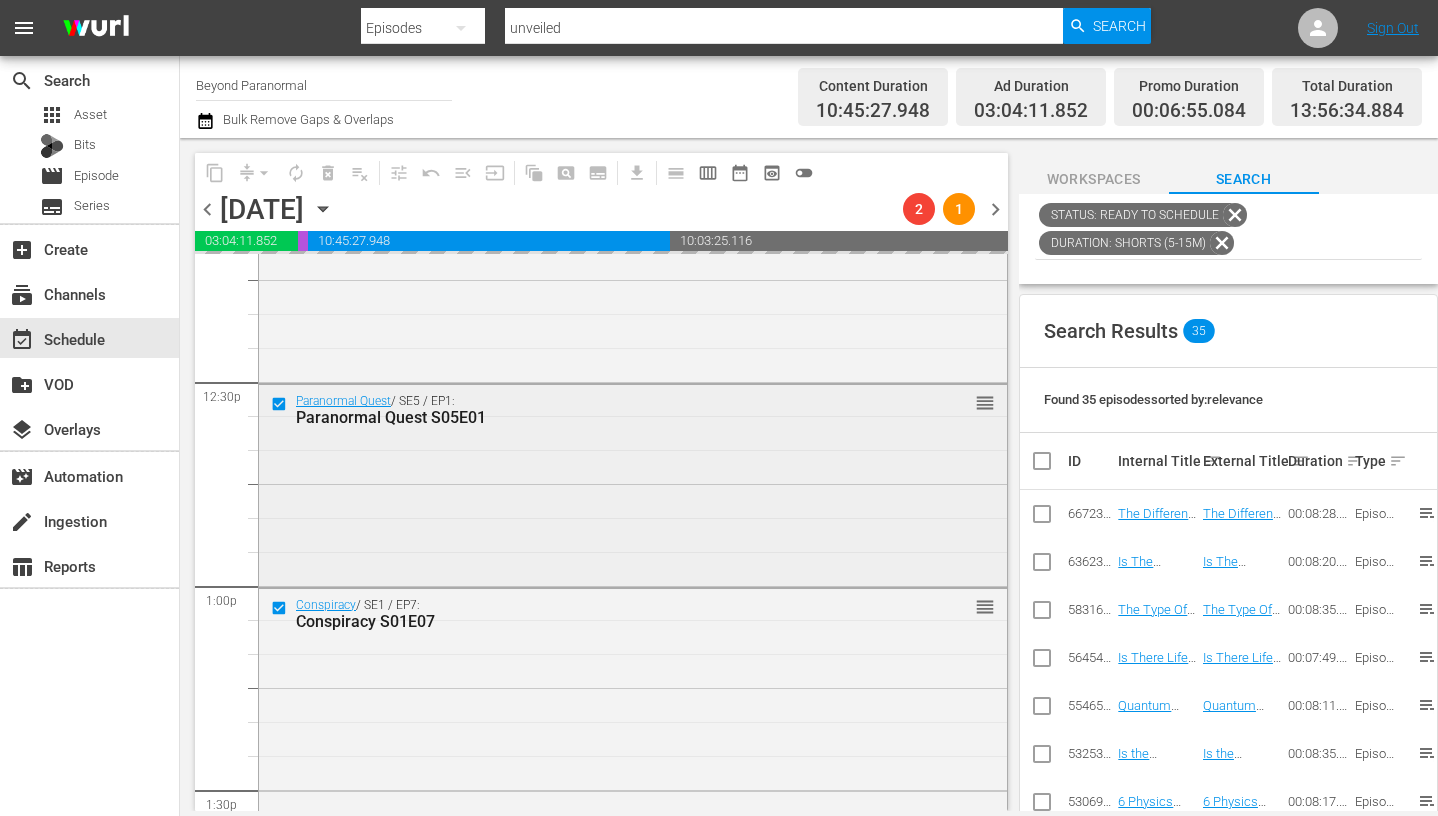 scroll, scrollTop: 4945, scrollLeft: 0, axis: vertical 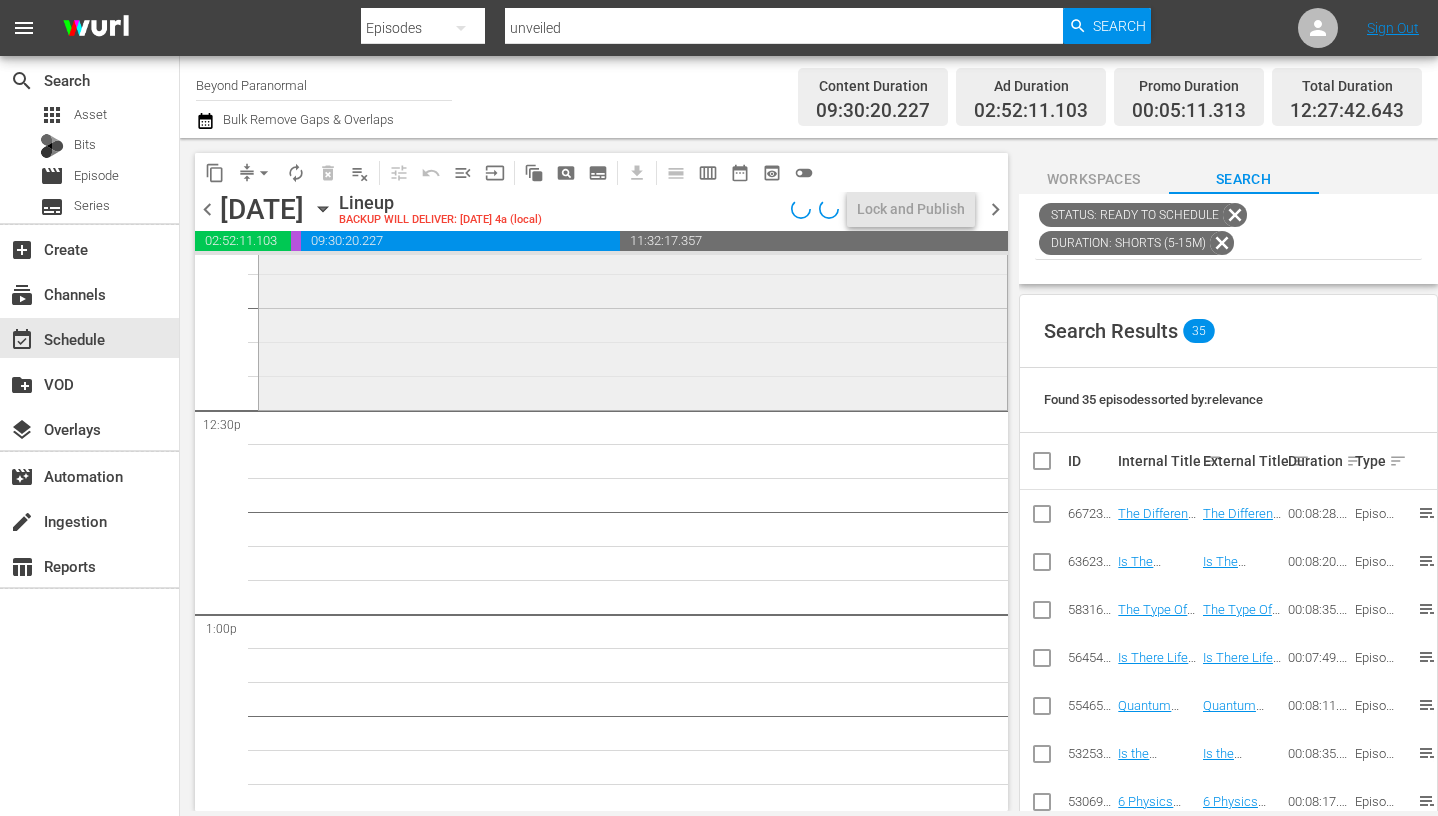 click on "Encounters  / SE1 / EP2:
Encounters S01E02 1 reorder" at bounding box center [633, 310] 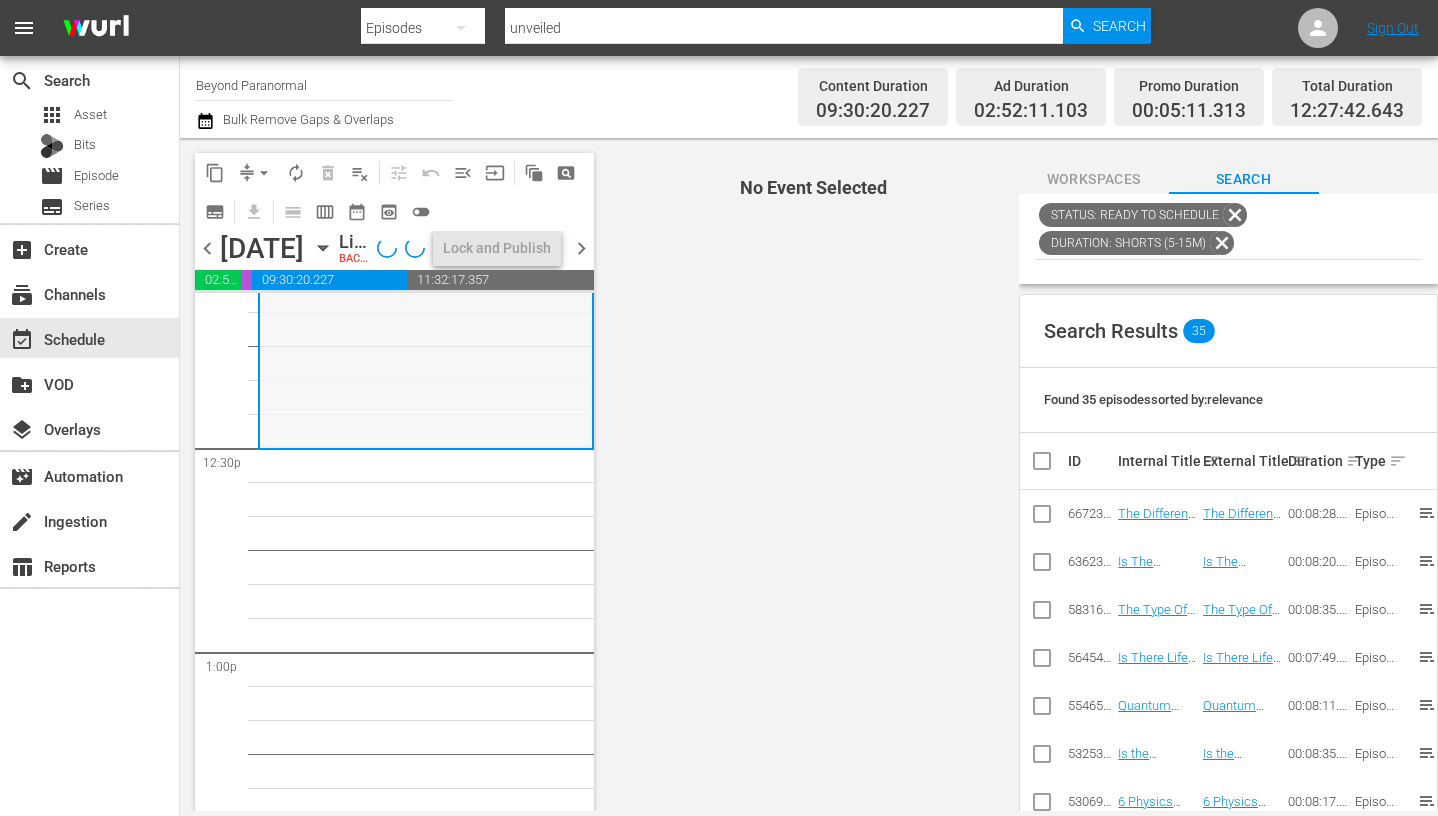 click on "Encounters  / SE1 / EP2:
Encounters S01E02 1 reorder" at bounding box center [426, 350] 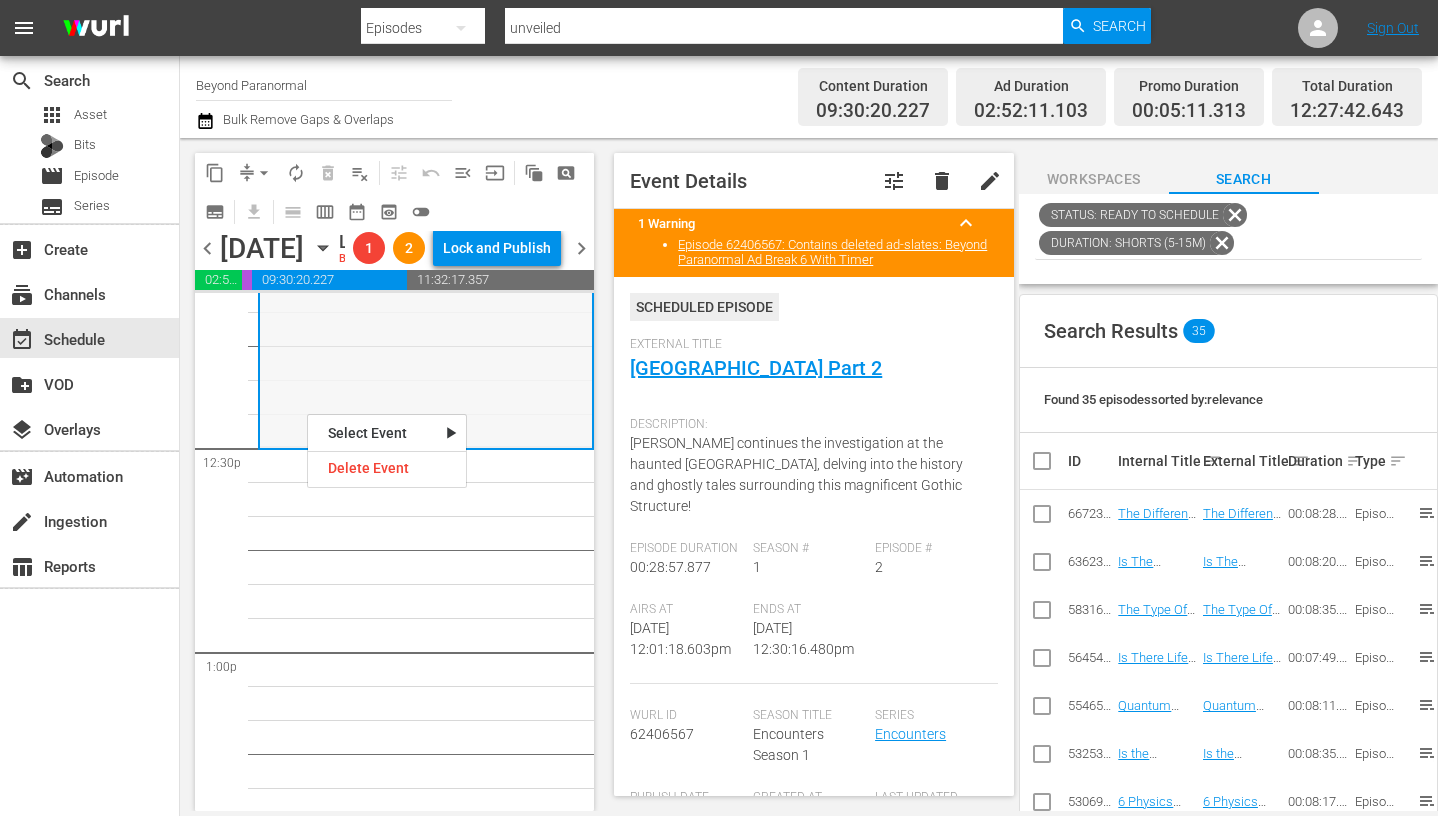 click on "Encounters  / SE1 / EP2:
Encounters S01E02 1 reorder" at bounding box center (426, 350) 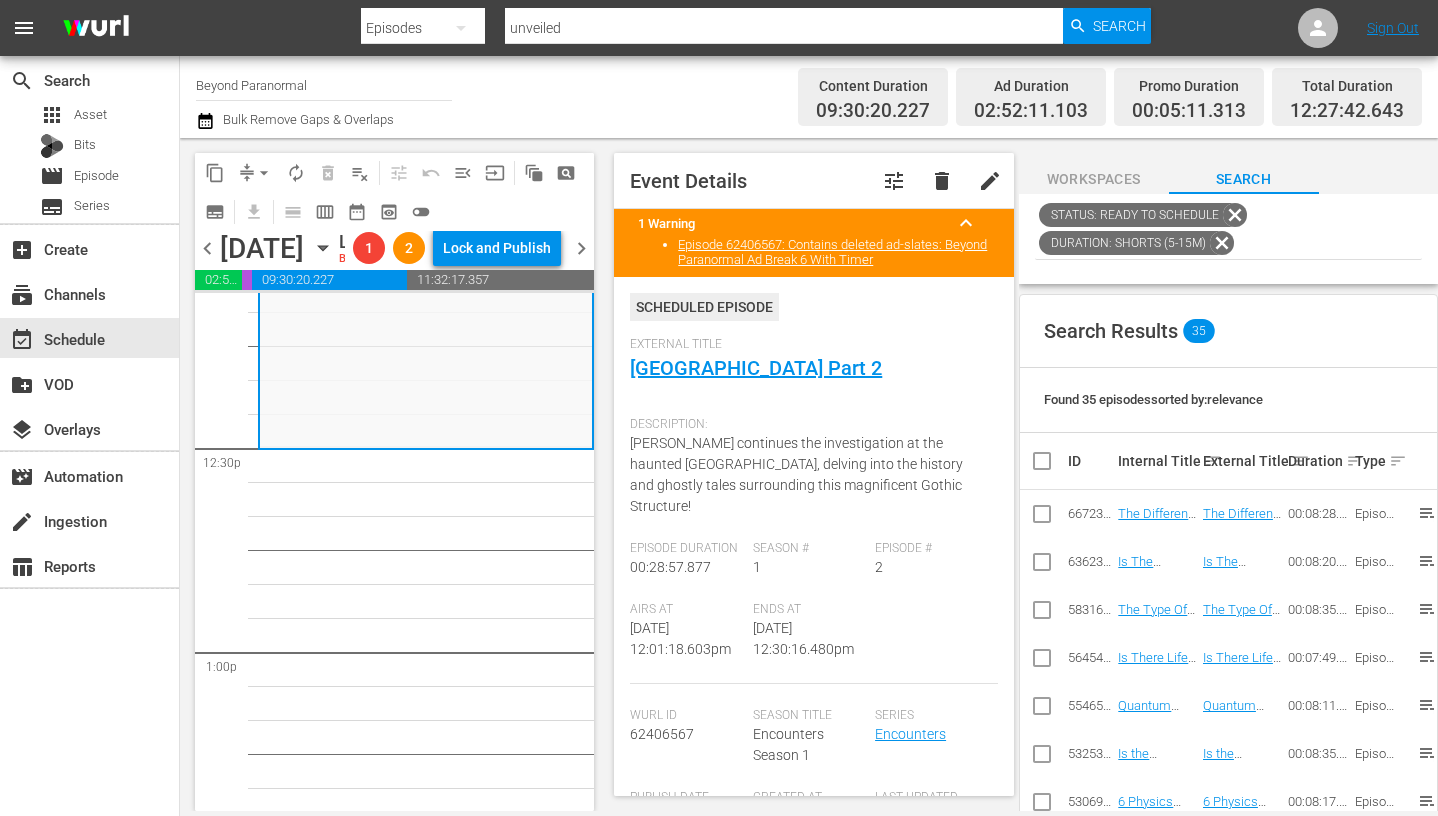 click on "reorder Monsters and Mysteries  / SE1 / EP1:
Monsters and Mysteries S01E01 Monsters and Mysteries  / SE1 / EP1:
Monsters and Mysteries S01E01 reorder Monsters and Mysteries  / SE1 / EP1:
Monsters and Mysteries S01E01 reorder Monsters and Mysteries  / SE1 / EP1:
Monsters and Mysteries S01E01 reorder Conspiracy  / SE1 / EP7:
Conspiracy S01E07 1 reorder Conspiracy  / SE1 / EP7:
Conspiracy S01E07 1 reorder Conspiracy  / SE1 / EP7:
Conspiracy S01E07 1 reorder Eric Mintel Investigates  / SE1 / EP1:
Eric Mintel Investigates S01E01 reorder Eric Mintel Investigates  / SE1 / EP1:
Eric Mintel Investigates S01E01 reorder Eric Mintel Investigates  / SE1 / EP1:
Eric Mintel Investigates S01E01 reorder Eric Mintel Investigates  / SE1 / EP1:
Eric Mintel Investigates S01E01 reorder Paranormal Quest  / SE5 / EP1:
Paranormal Quest S05E01 reorder Paranormal Quest  / SE5 / EP1:
Paranormal Quest S05E01 reorder Paranormal Quest  / SE5 / EP1:
Paranormal Quest S05E01 reorder Encounters  / SE1 / EP2:
1 1 1" at bounding box center (426, 244) 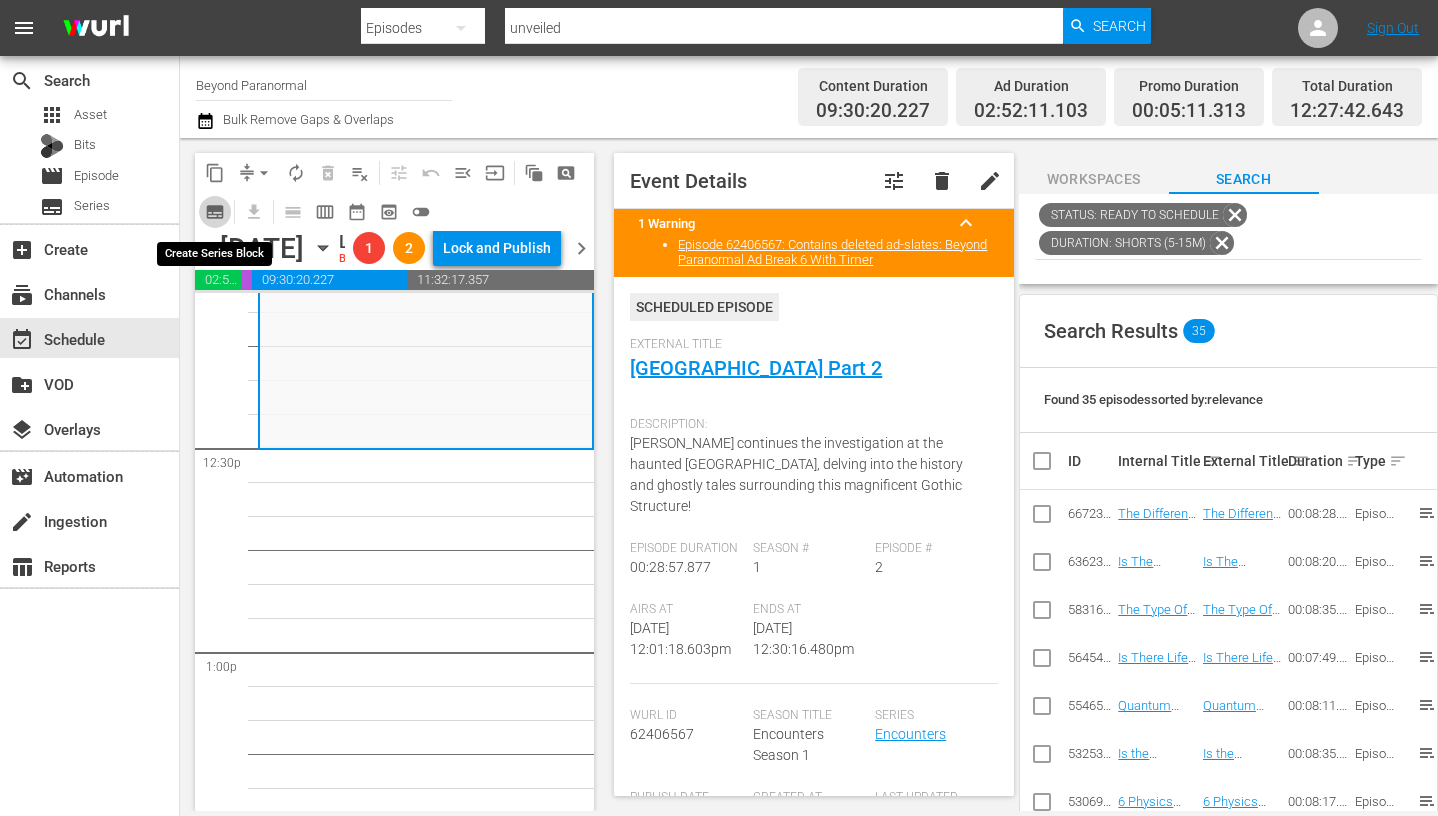 click on "subtitles_outlined" at bounding box center [215, 212] 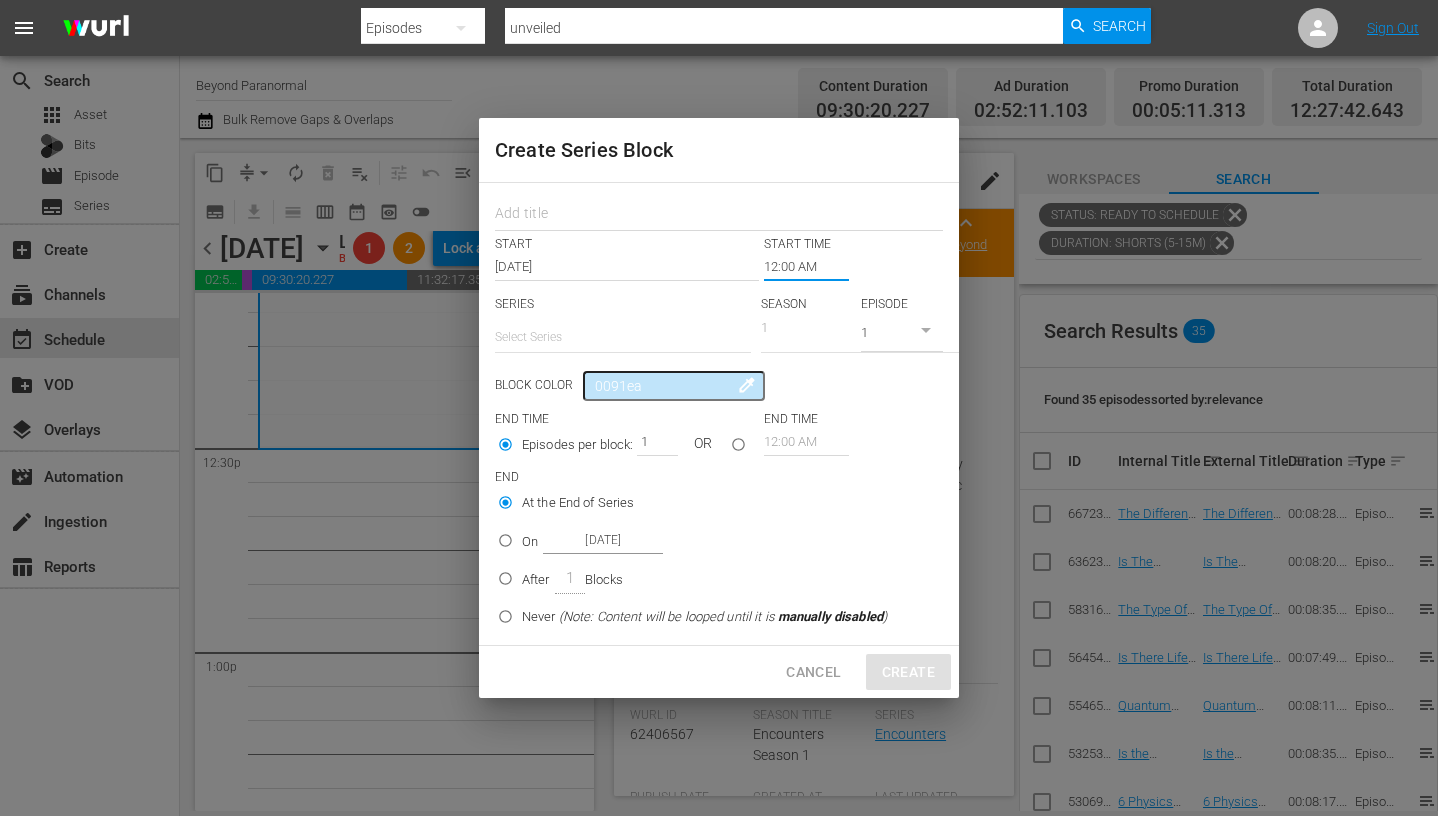 click on "12:00 AM" at bounding box center (806, 267) 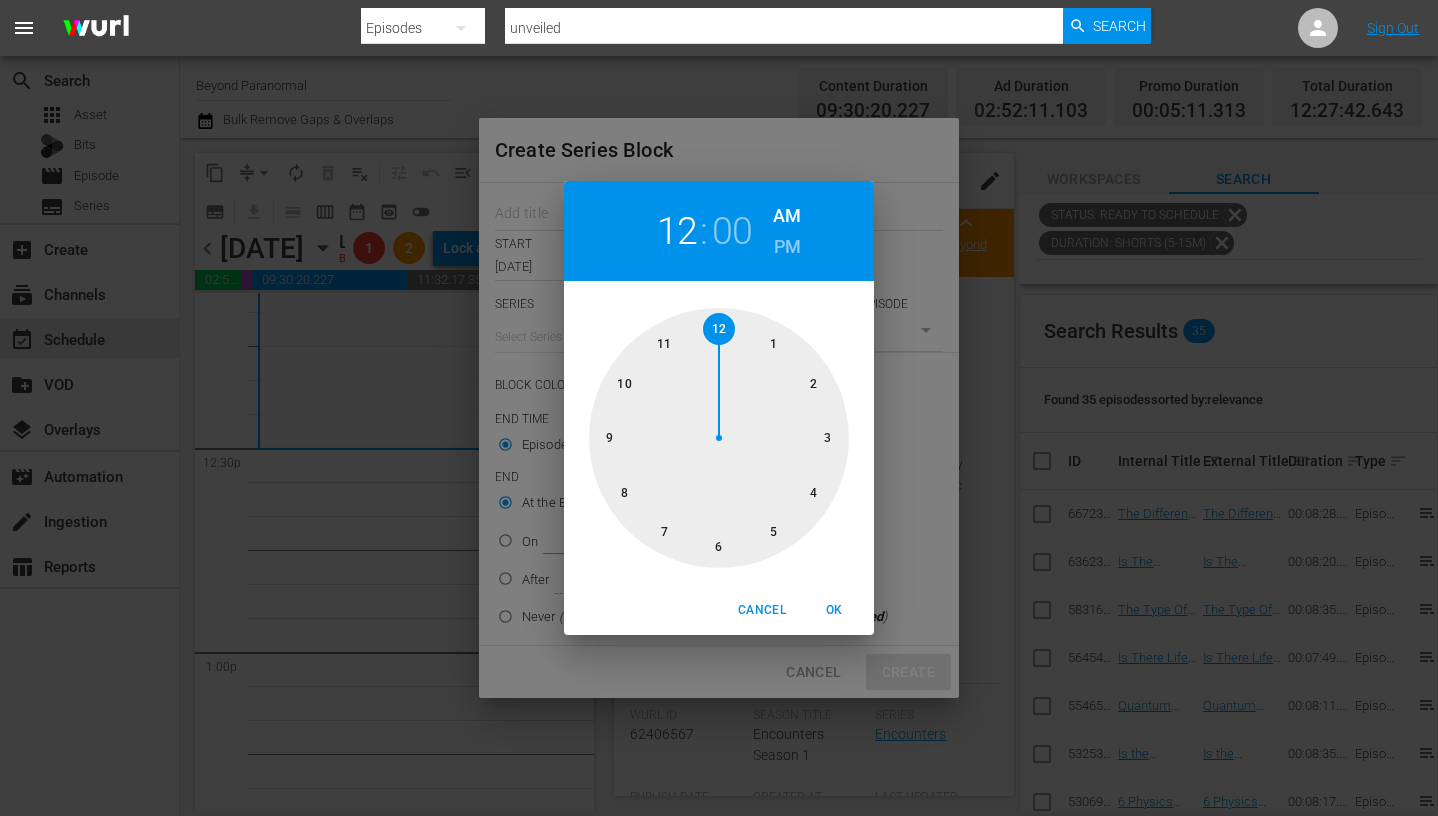 click at bounding box center [719, 438] 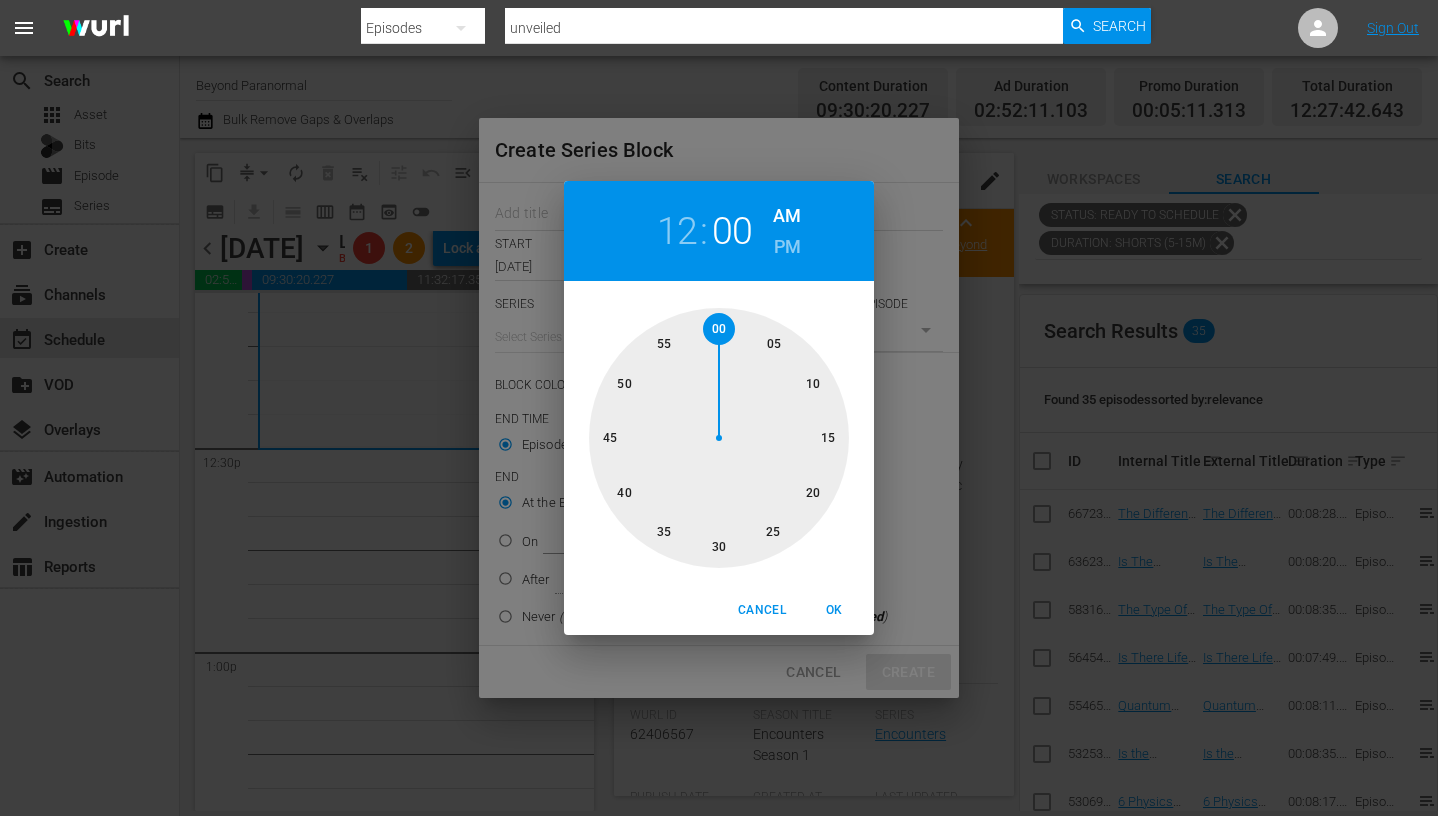 click at bounding box center [719, 438] 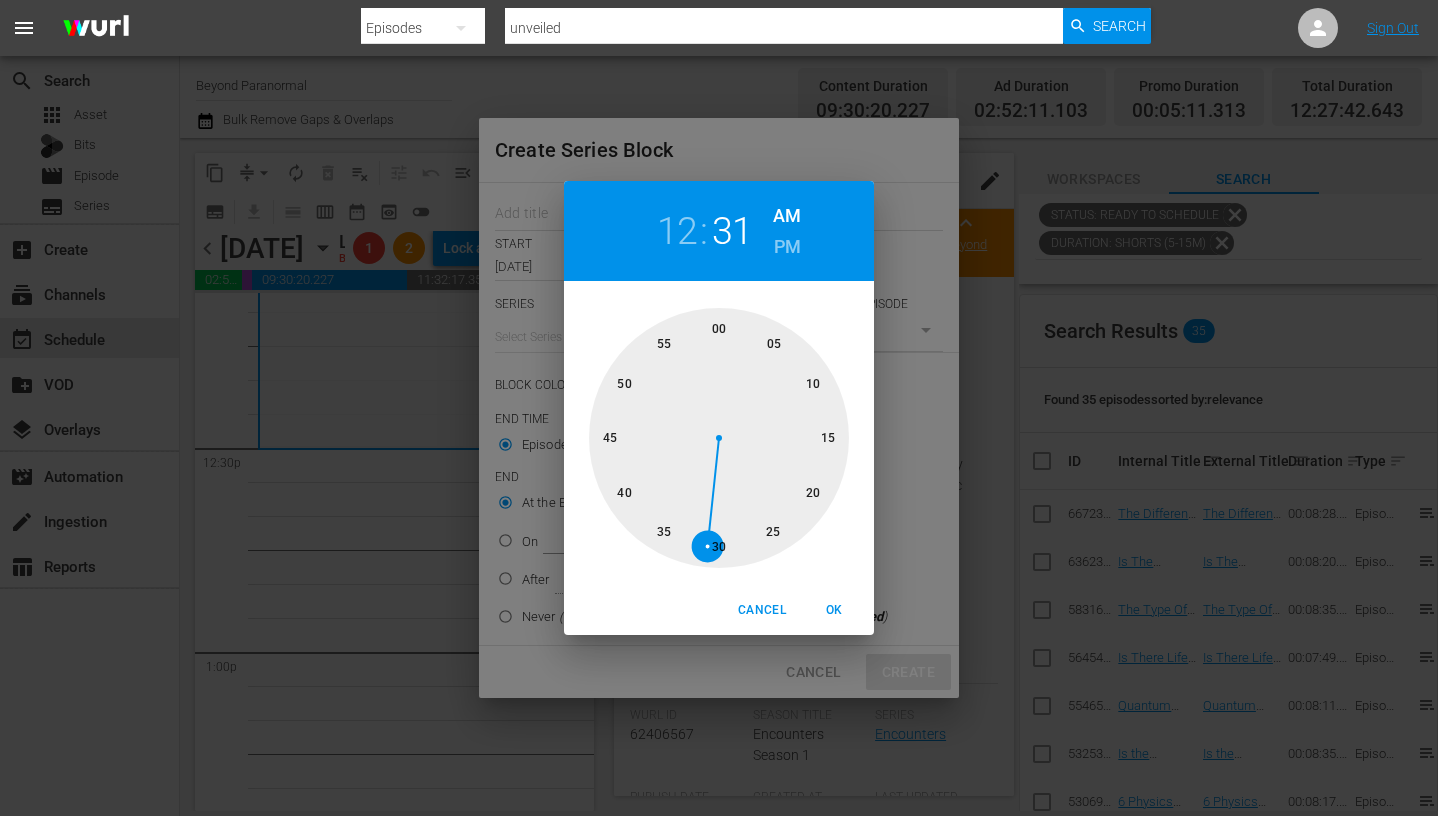 click on "PM" at bounding box center (787, 247) 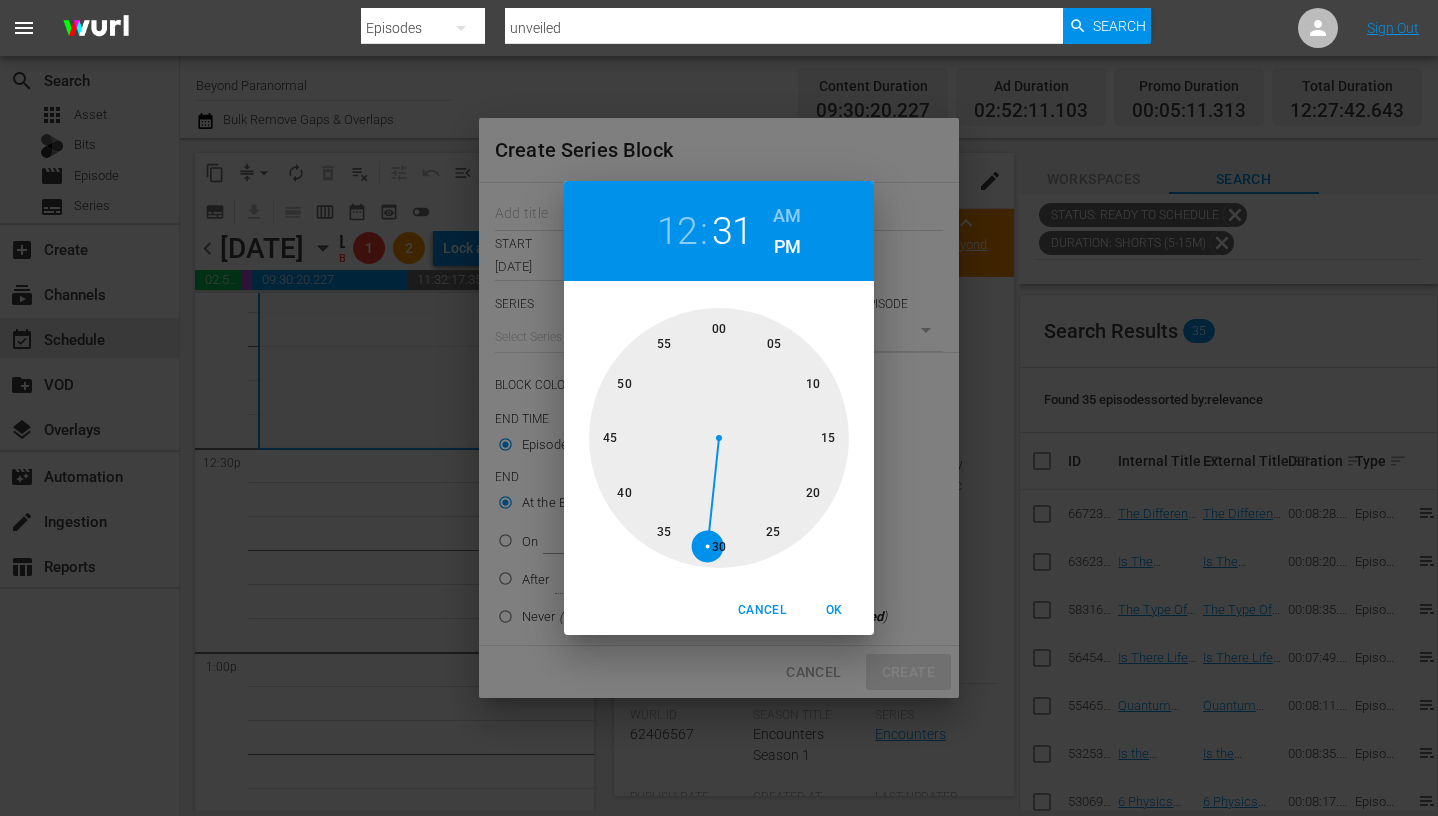 click on "OK" at bounding box center (834, 610) 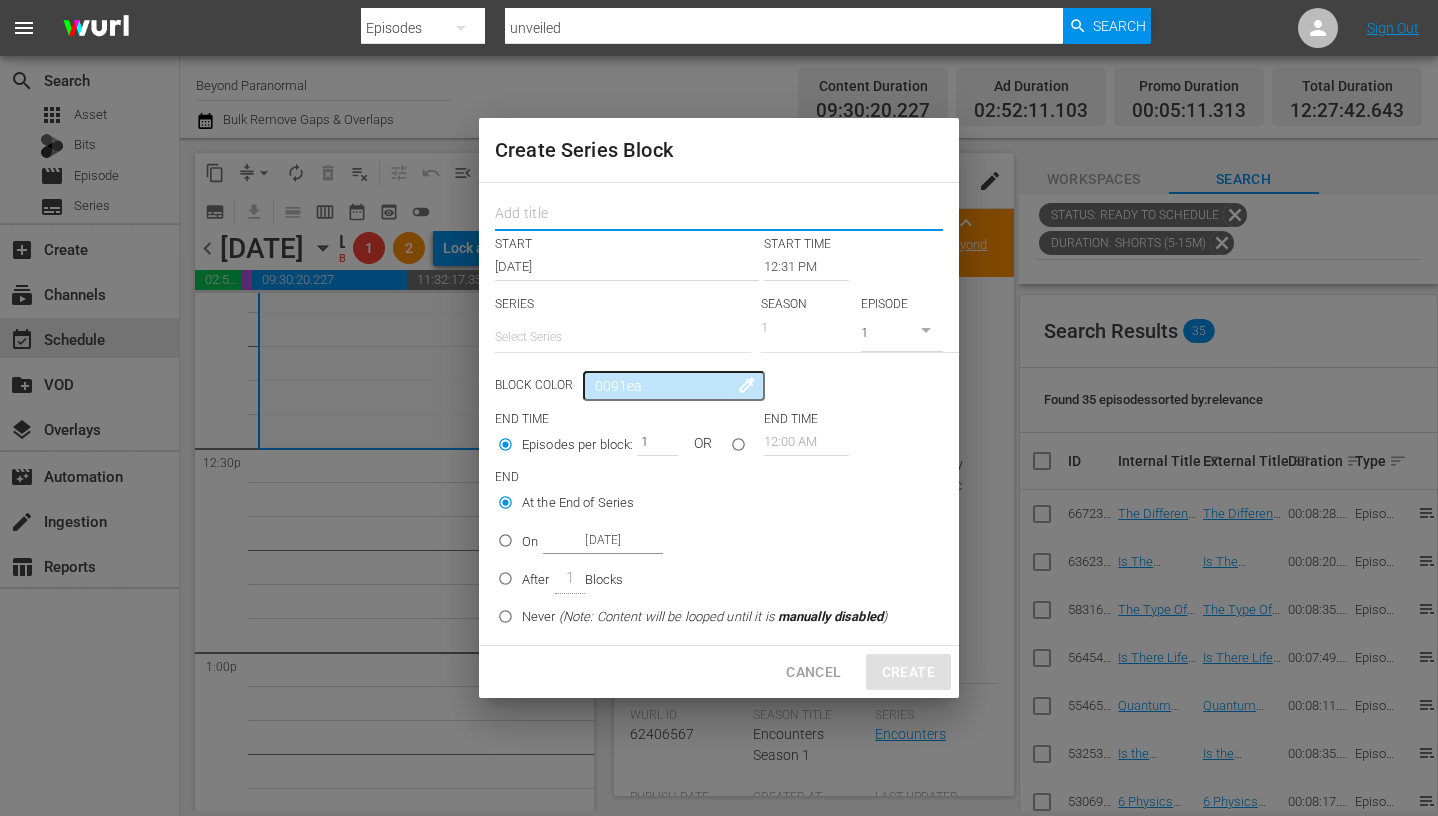 click at bounding box center [719, 215] 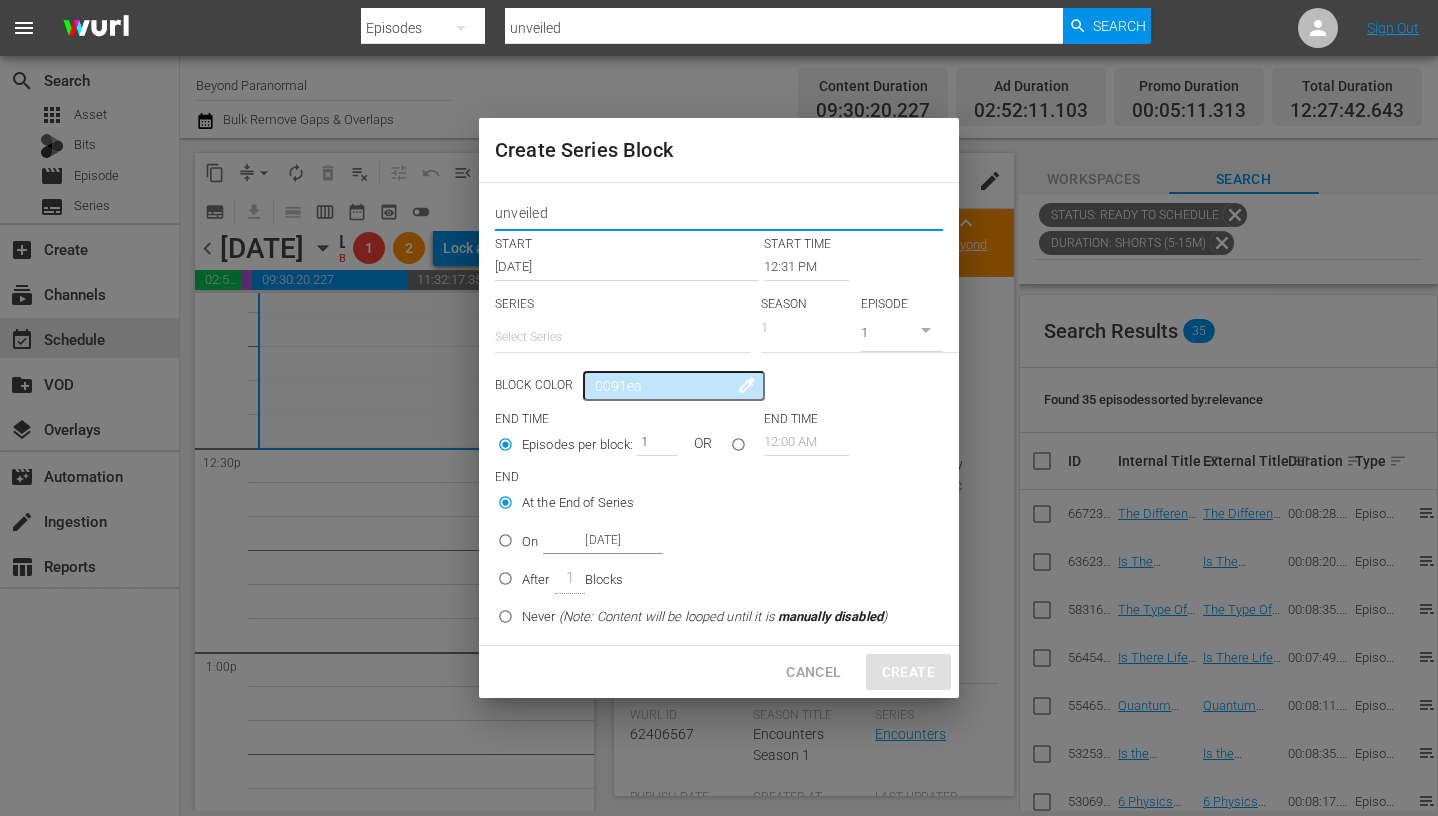 type on "unveiled" 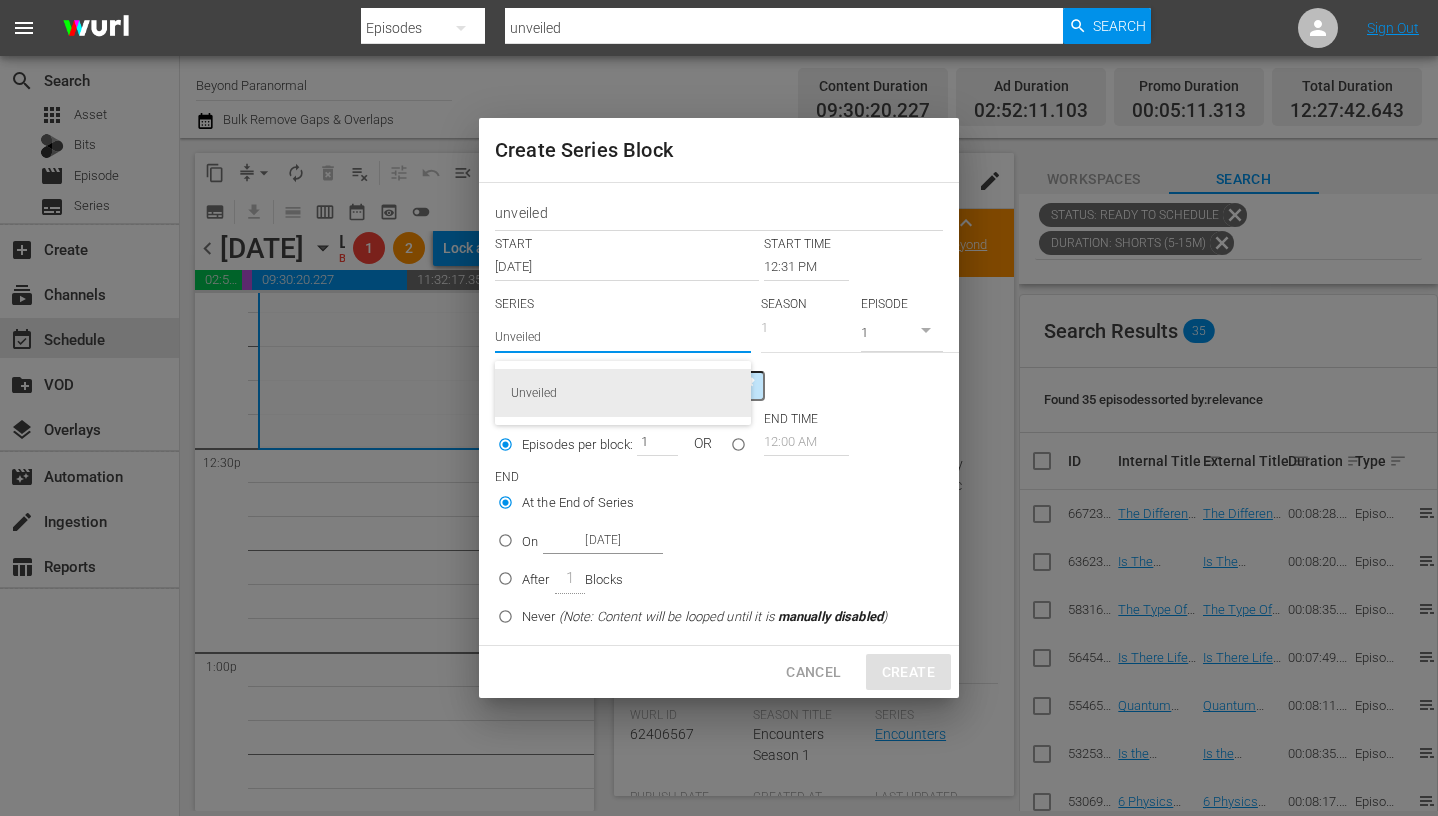 click on "Unveiled" at bounding box center [623, 393] 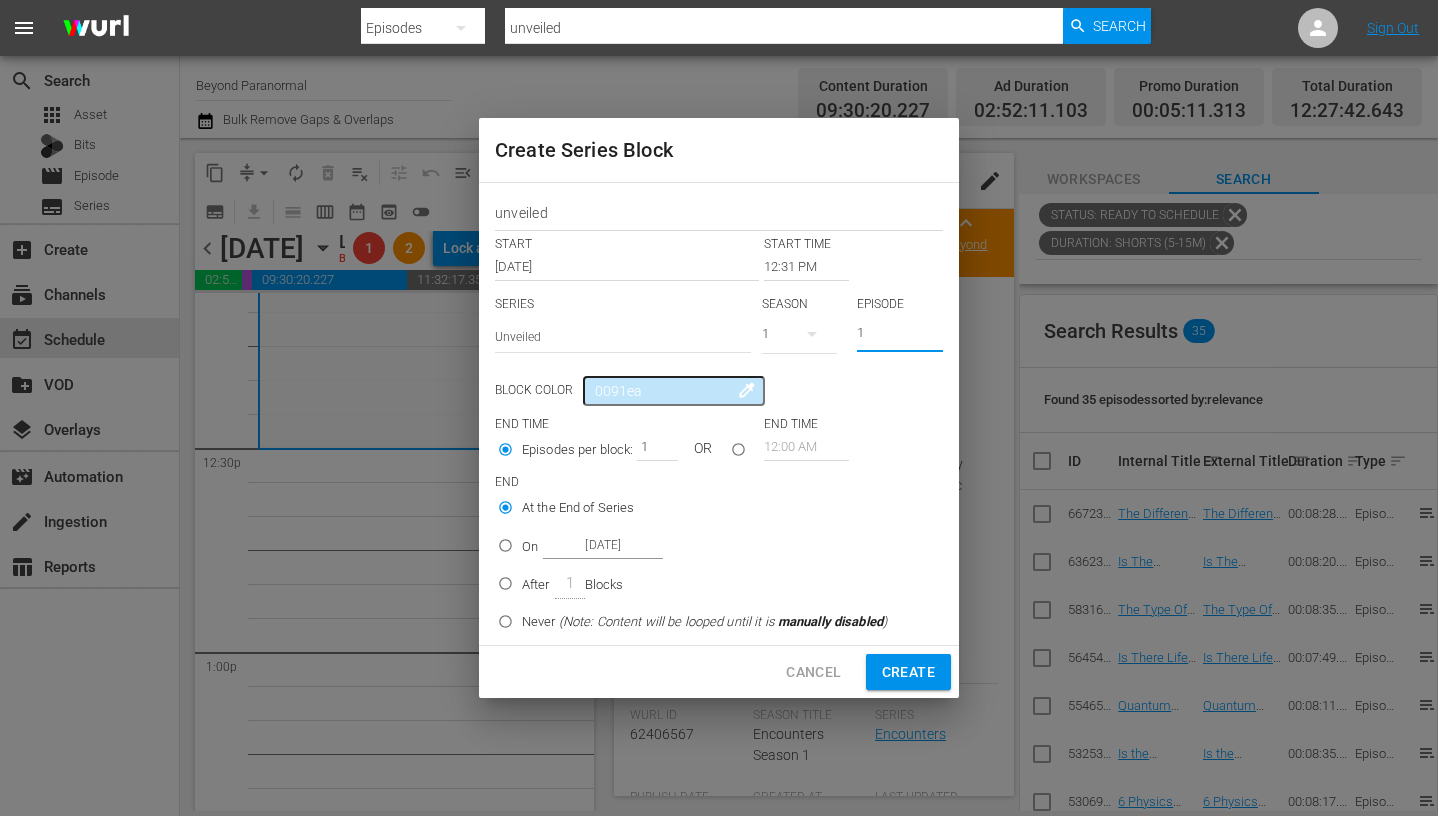 drag, startPoint x: 877, startPoint y: 330, endPoint x: 834, endPoint y: 330, distance: 43 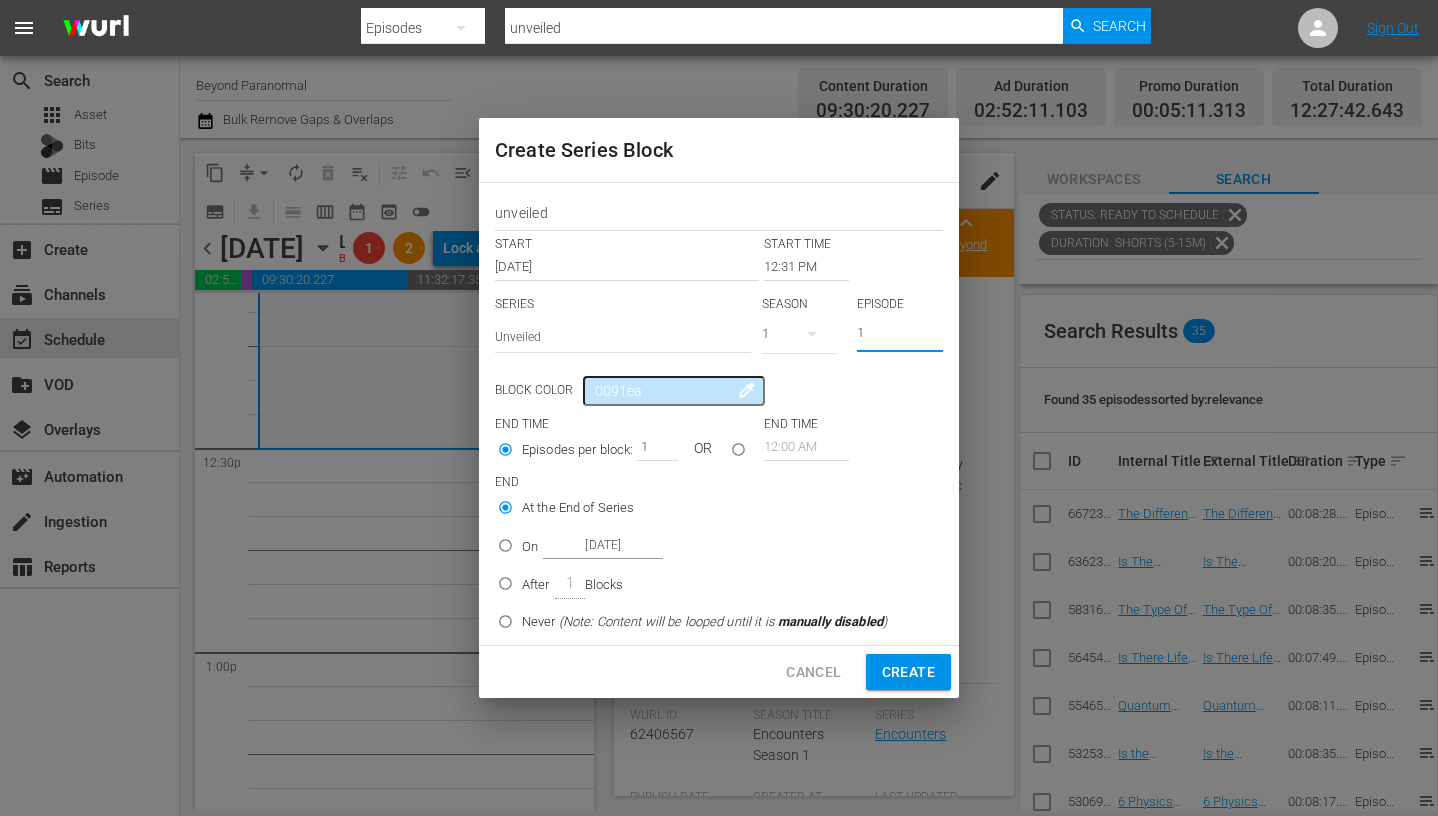 click on "SERIES Select Series Unveiled SEASON 1 EPISODE 1" at bounding box center (719, 331) 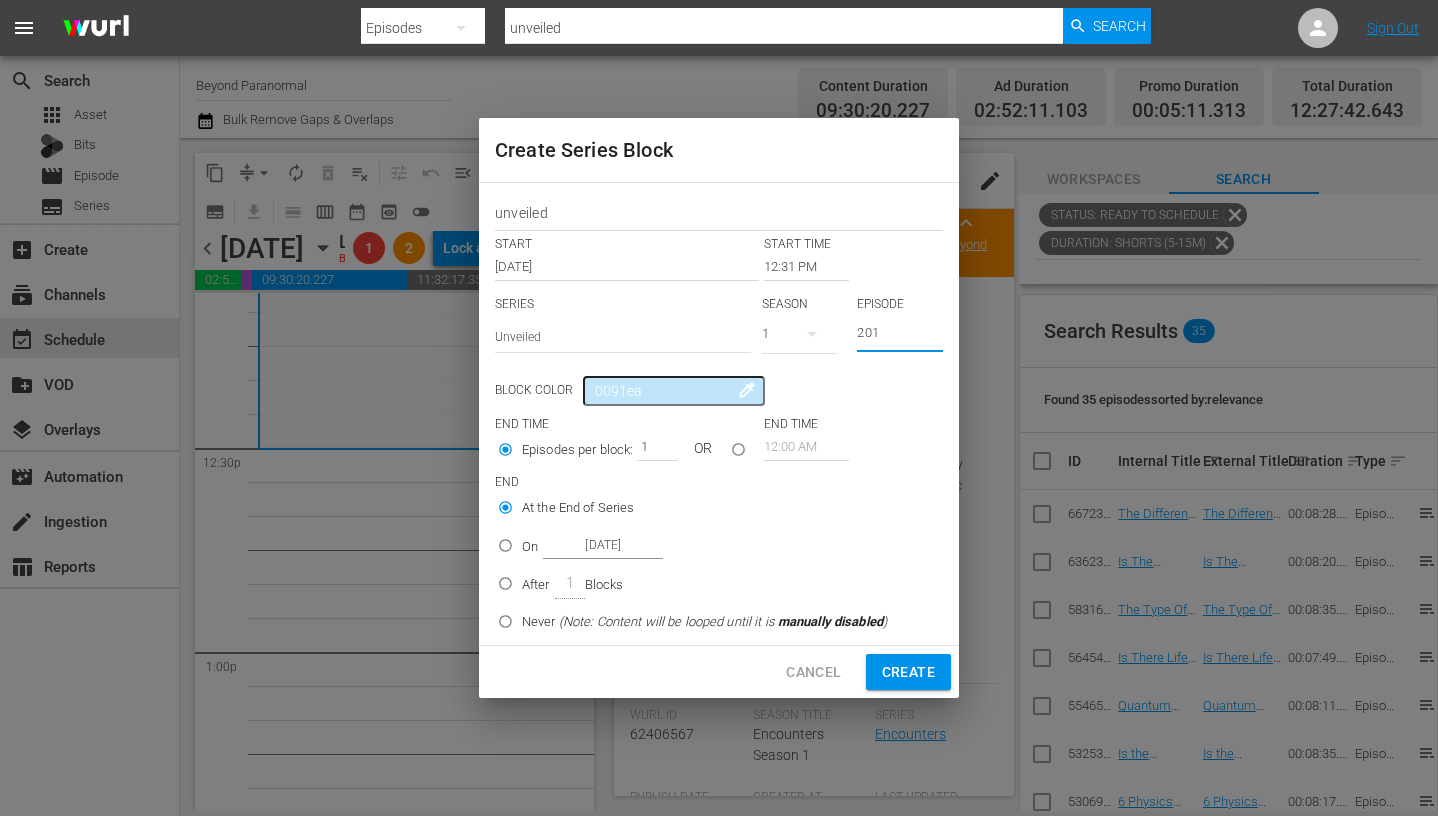 type on "201" 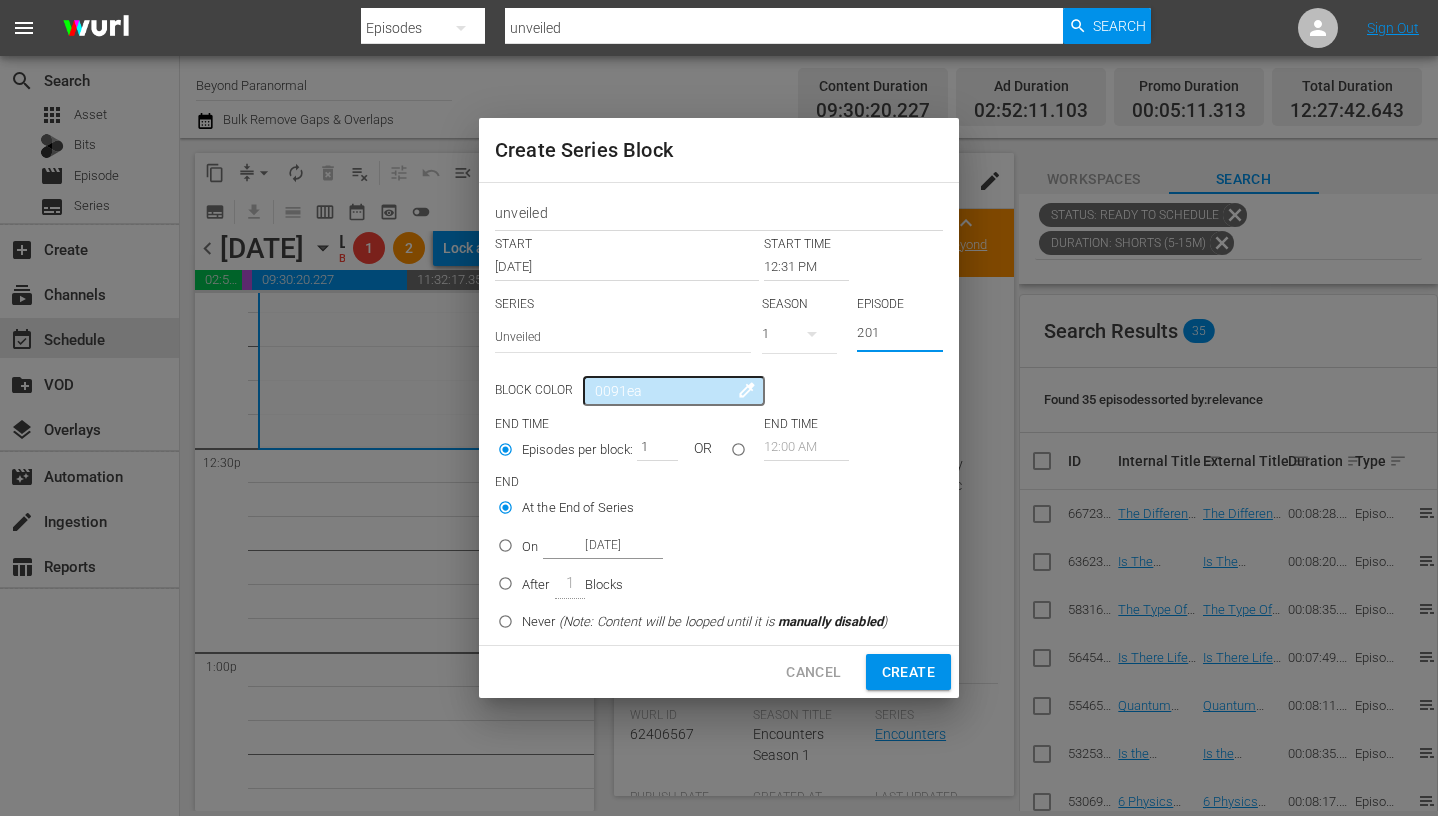 click at bounding box center [738, 453] 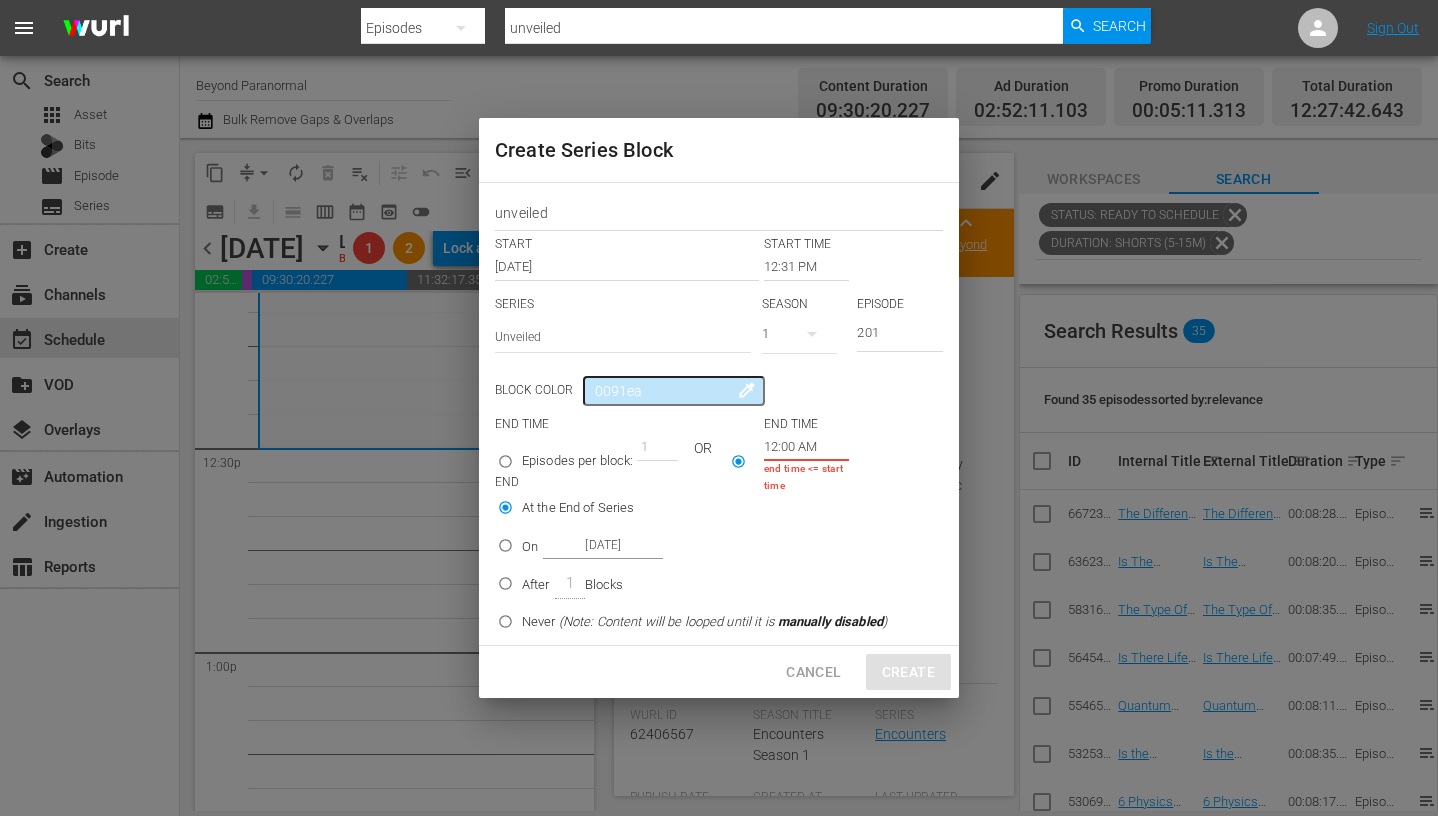 click on "12:00 AM" at bounding box center (806, 447) 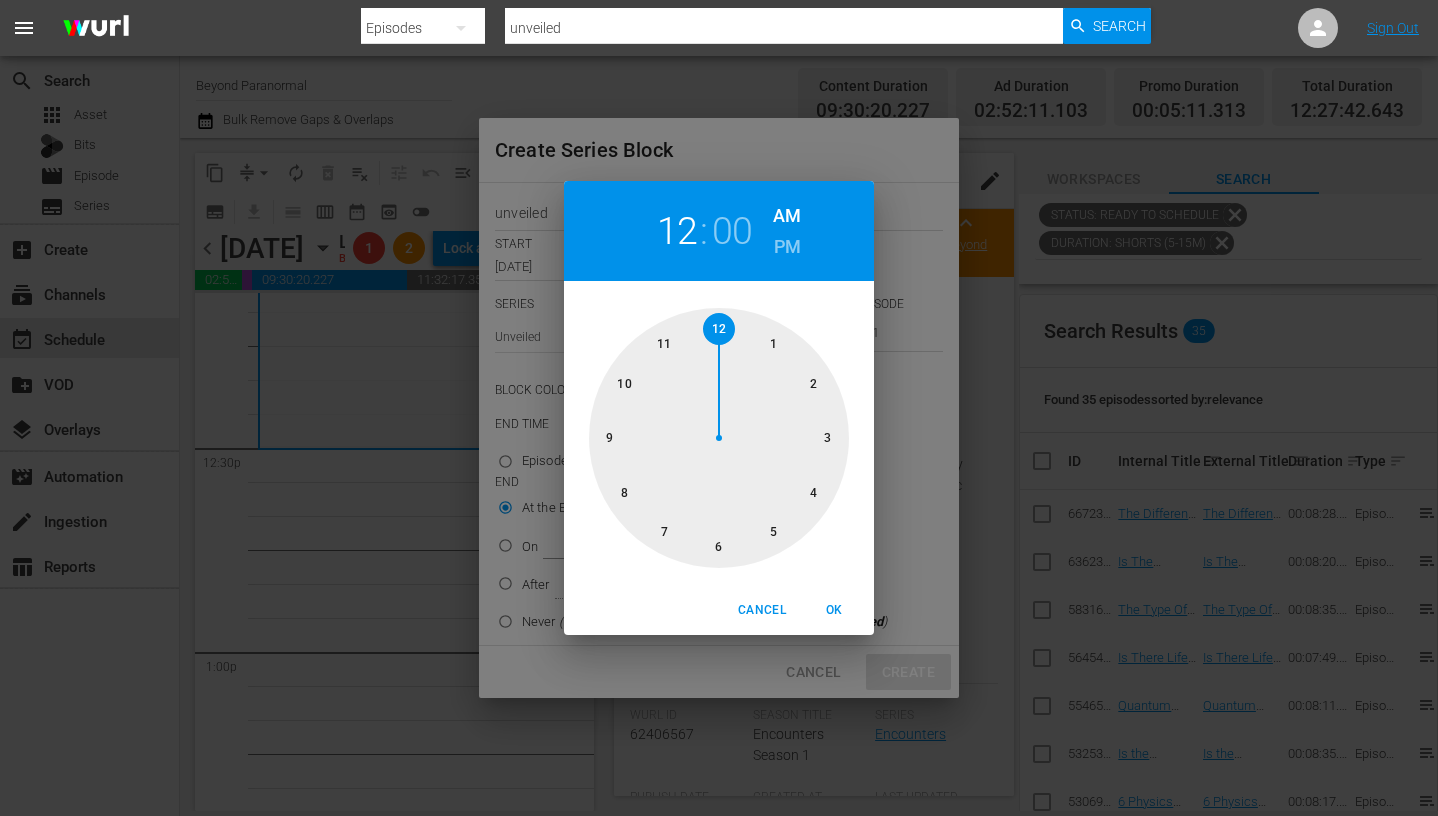 click at bounding box center (719, 438) 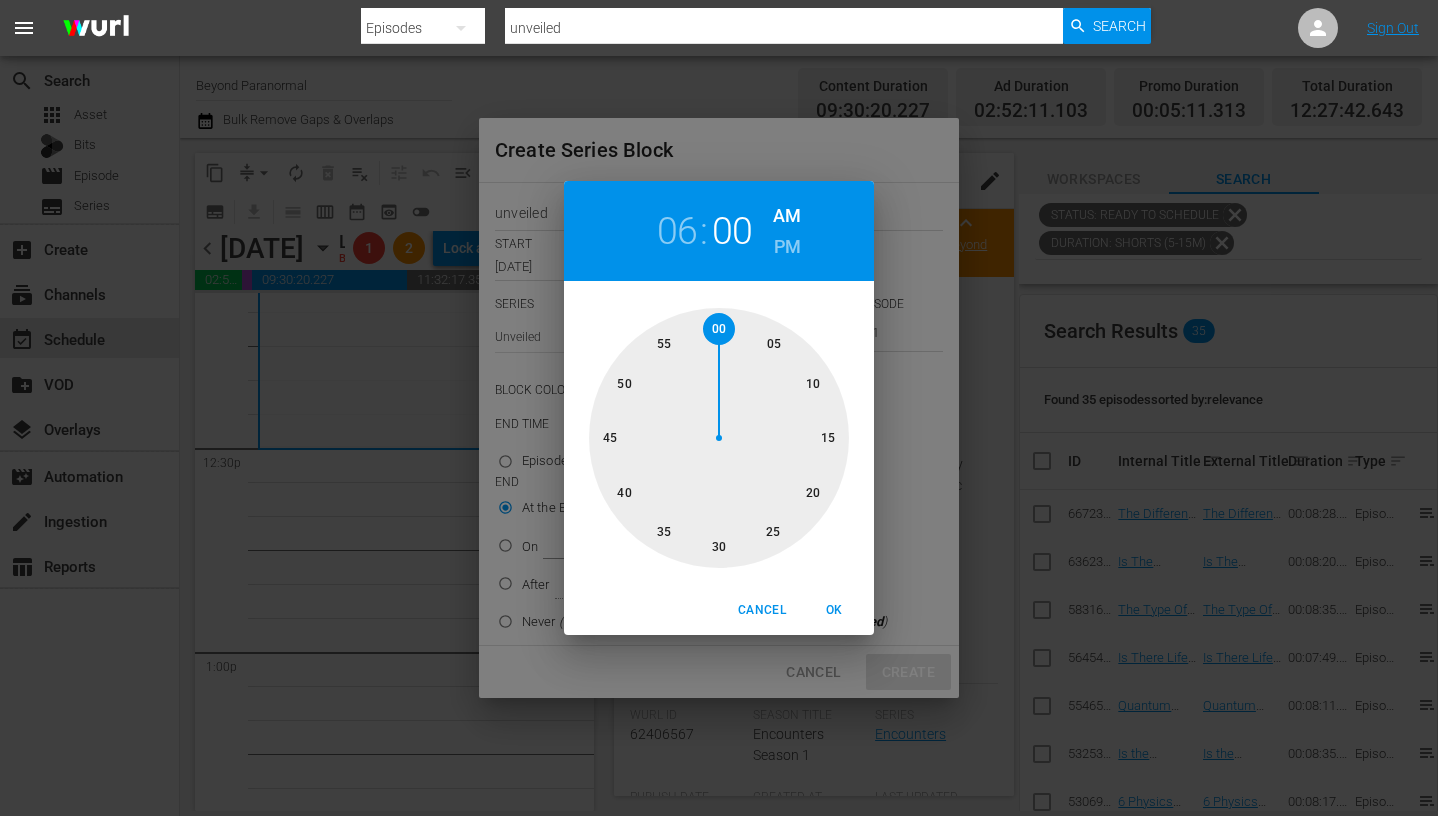 click at bounding box center (719, 438) 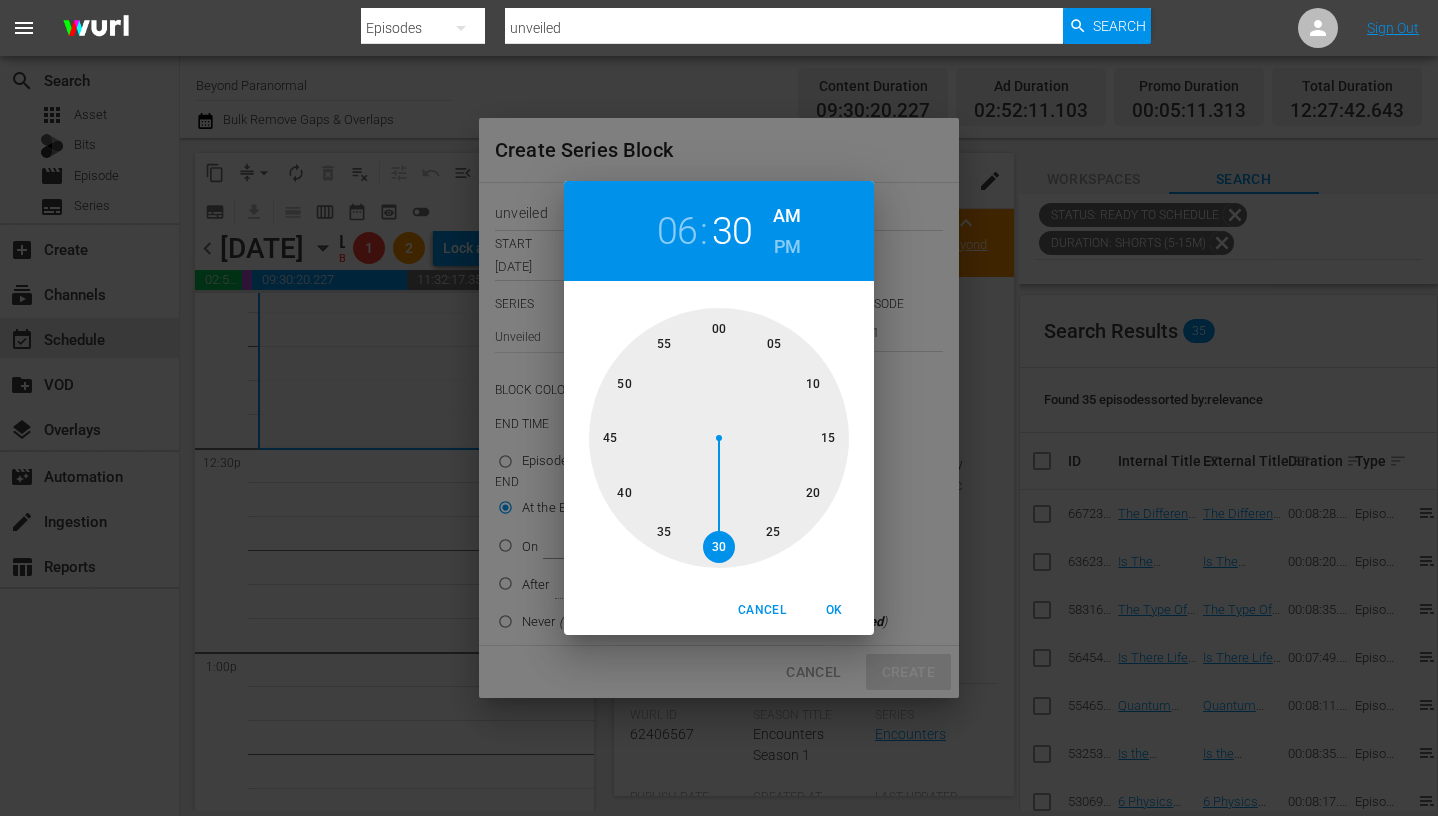 click on "PM" at bounding box center (787, 247) 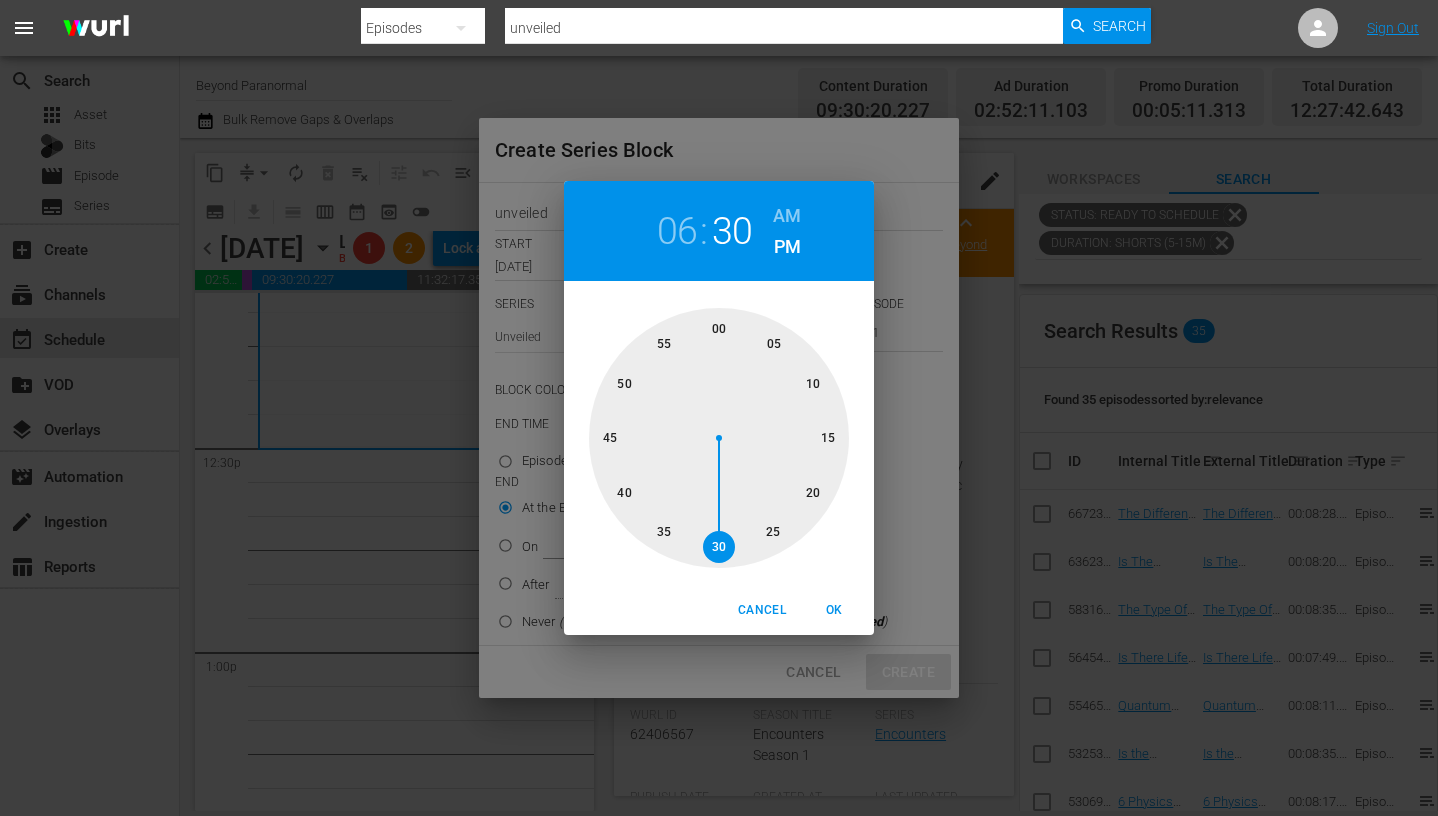 click on "OK" at bounding box center [834, 610] 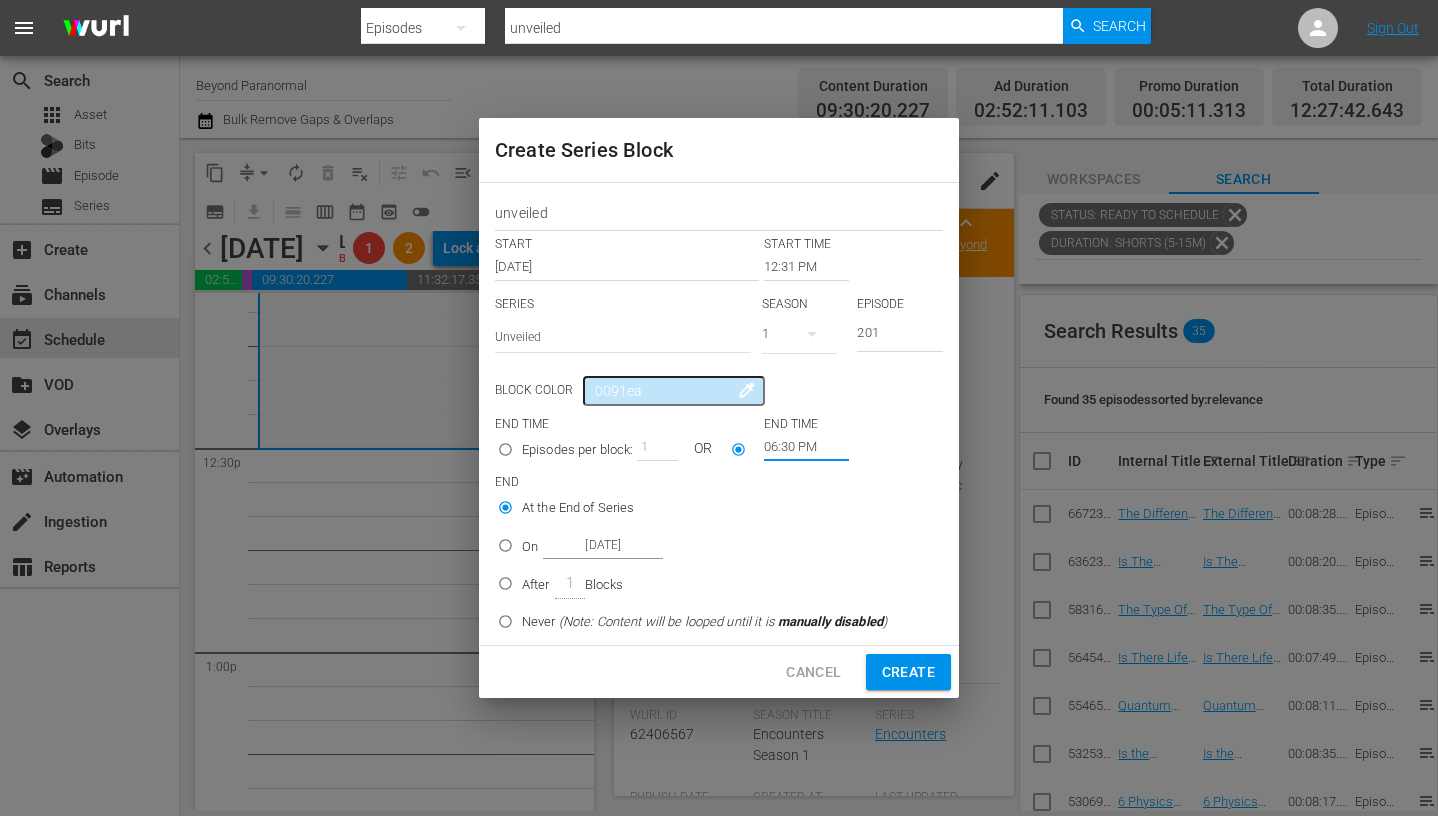 click on "On Aug 10th 2025" at bounding box center (505, 549) 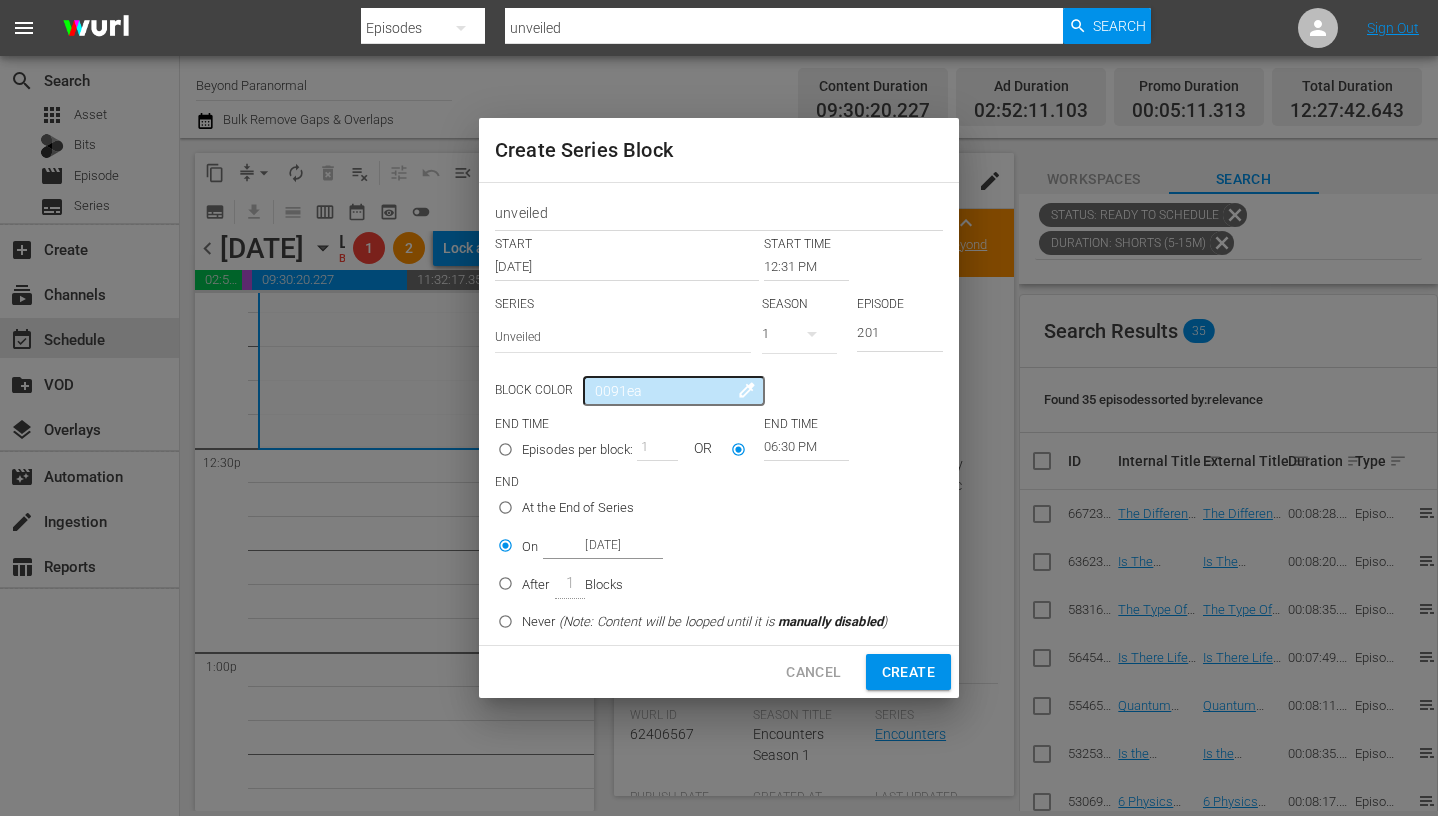 click on "Create" at bounding box center [908, 672] 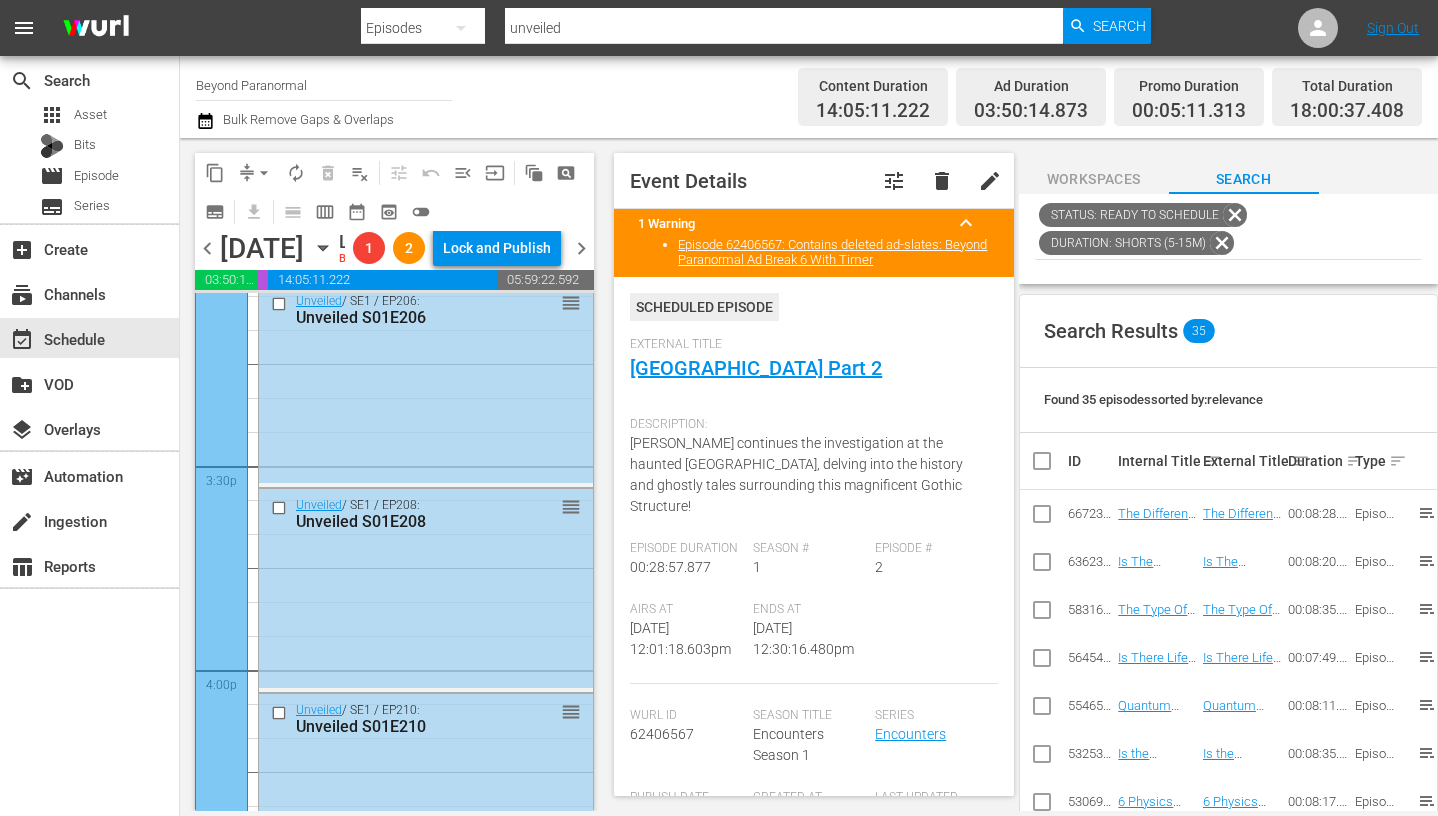scroll, scrollTop: 6068, scrollLeft: 0, axis: vertical 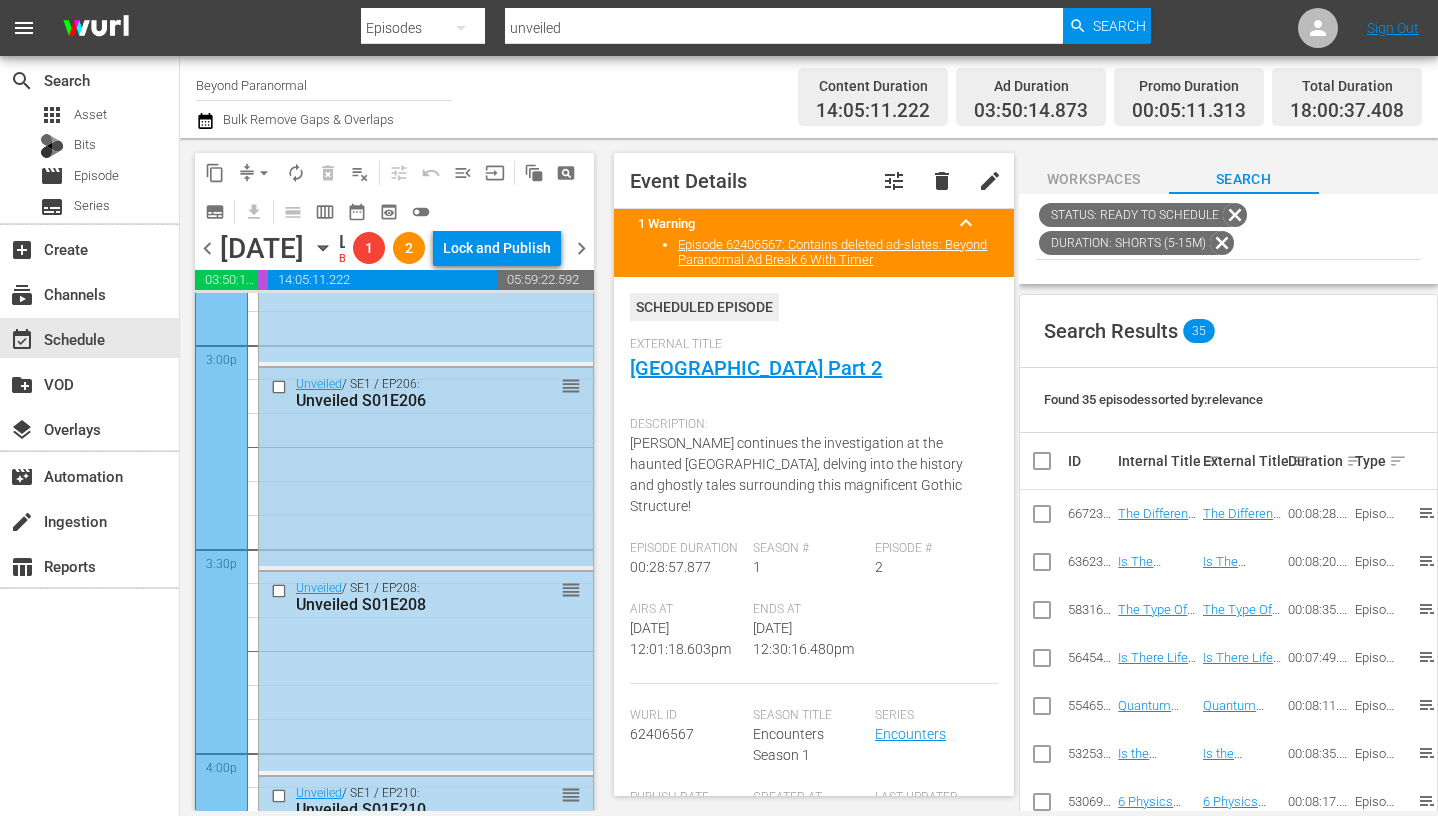 click at bounding box center [281, 386] 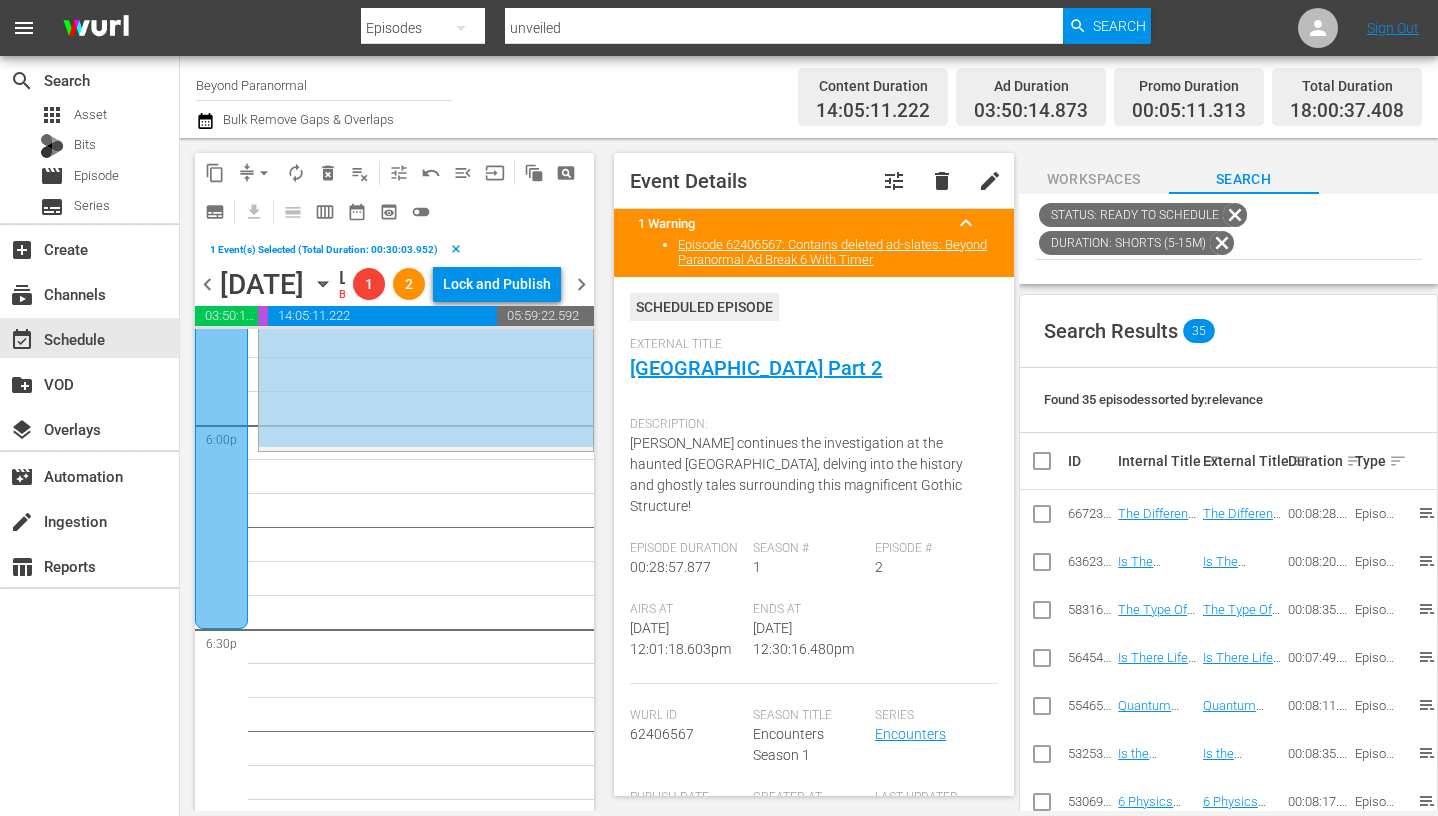 scroll, scrollTop: 7250, scrollLeft: 0, axis: vertical 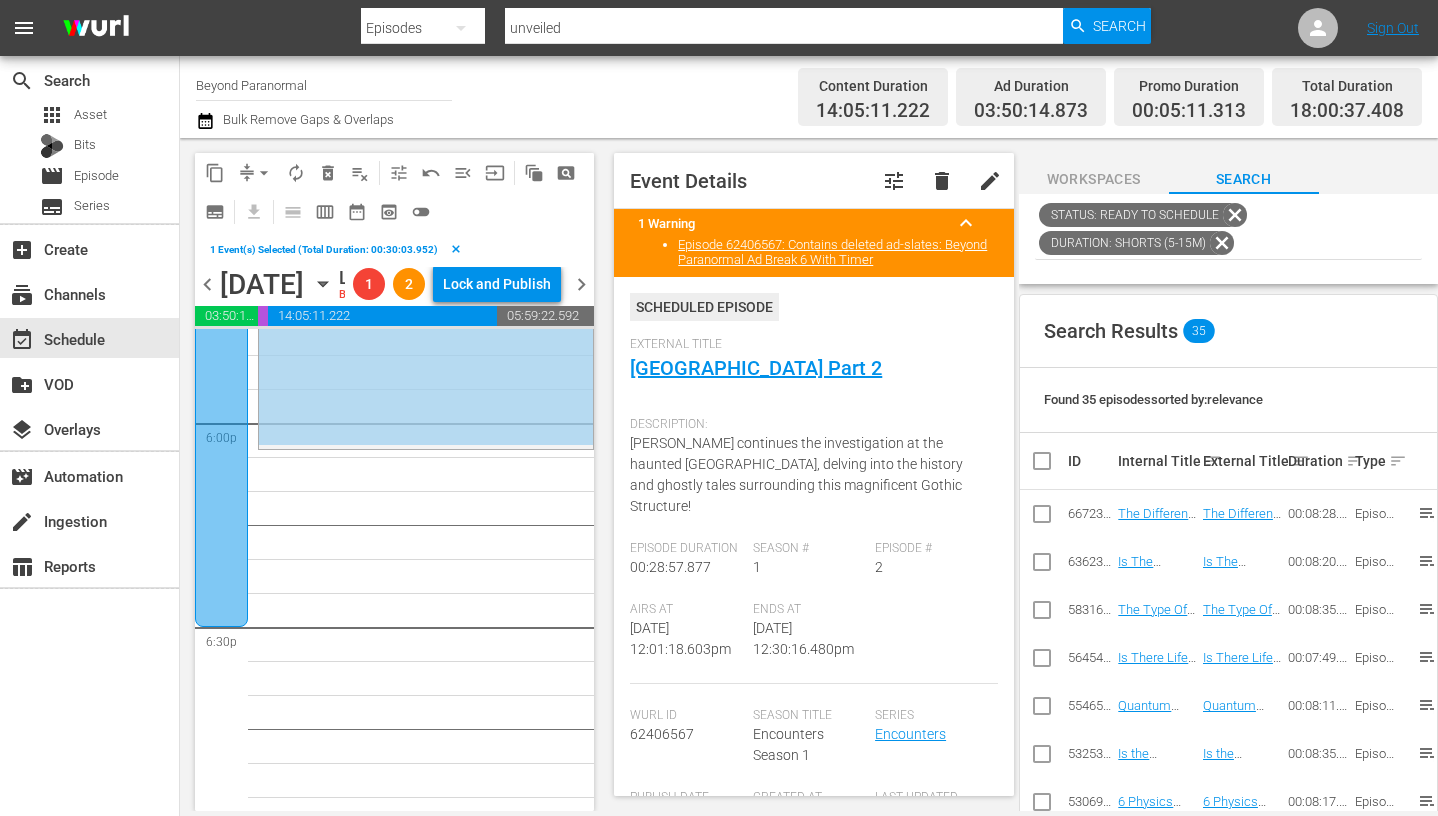 click on "content_copy" at bounding box center (215, 173) 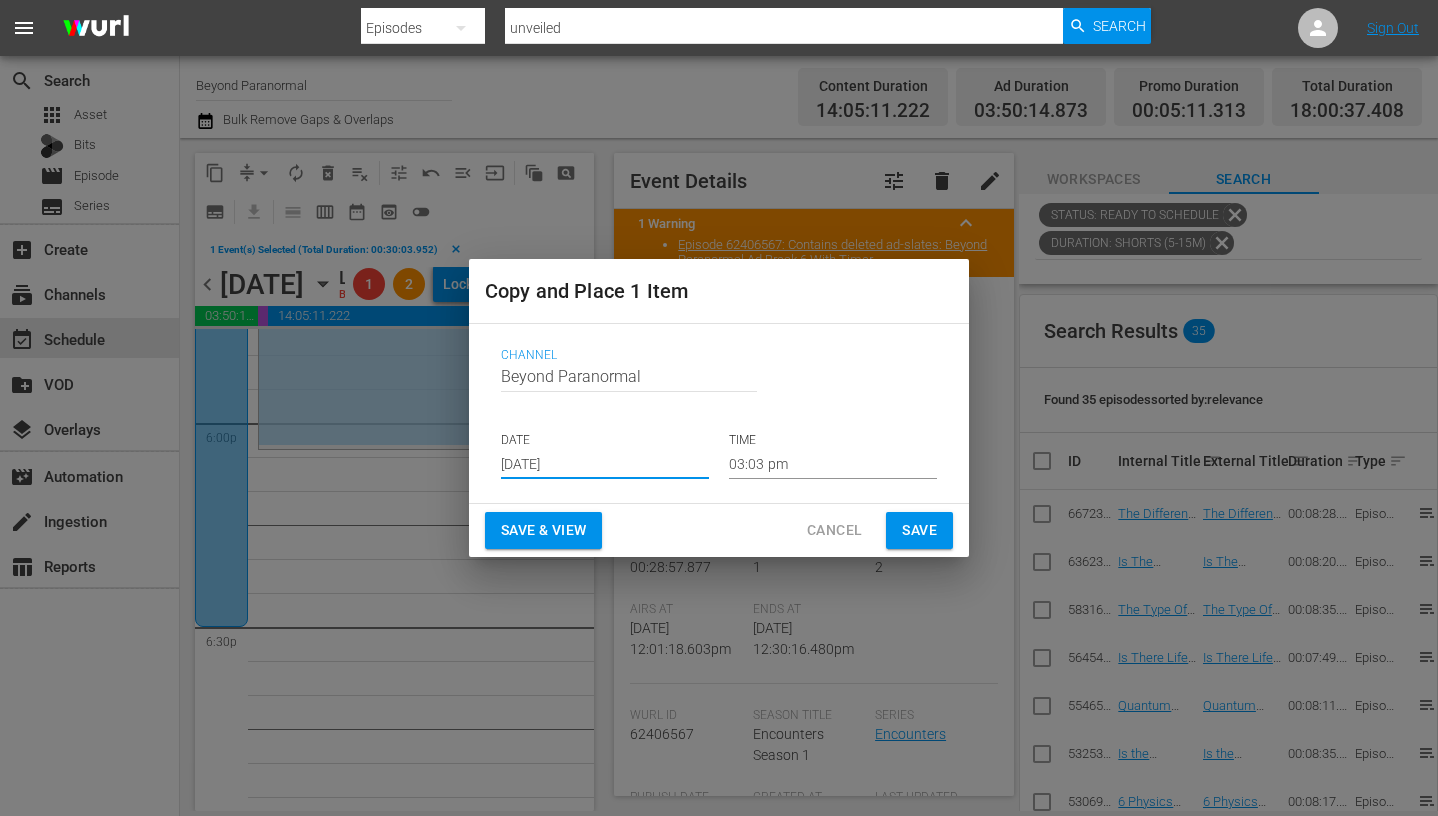 click on "Jul 31st 2025" at bounding box center (605, 464) 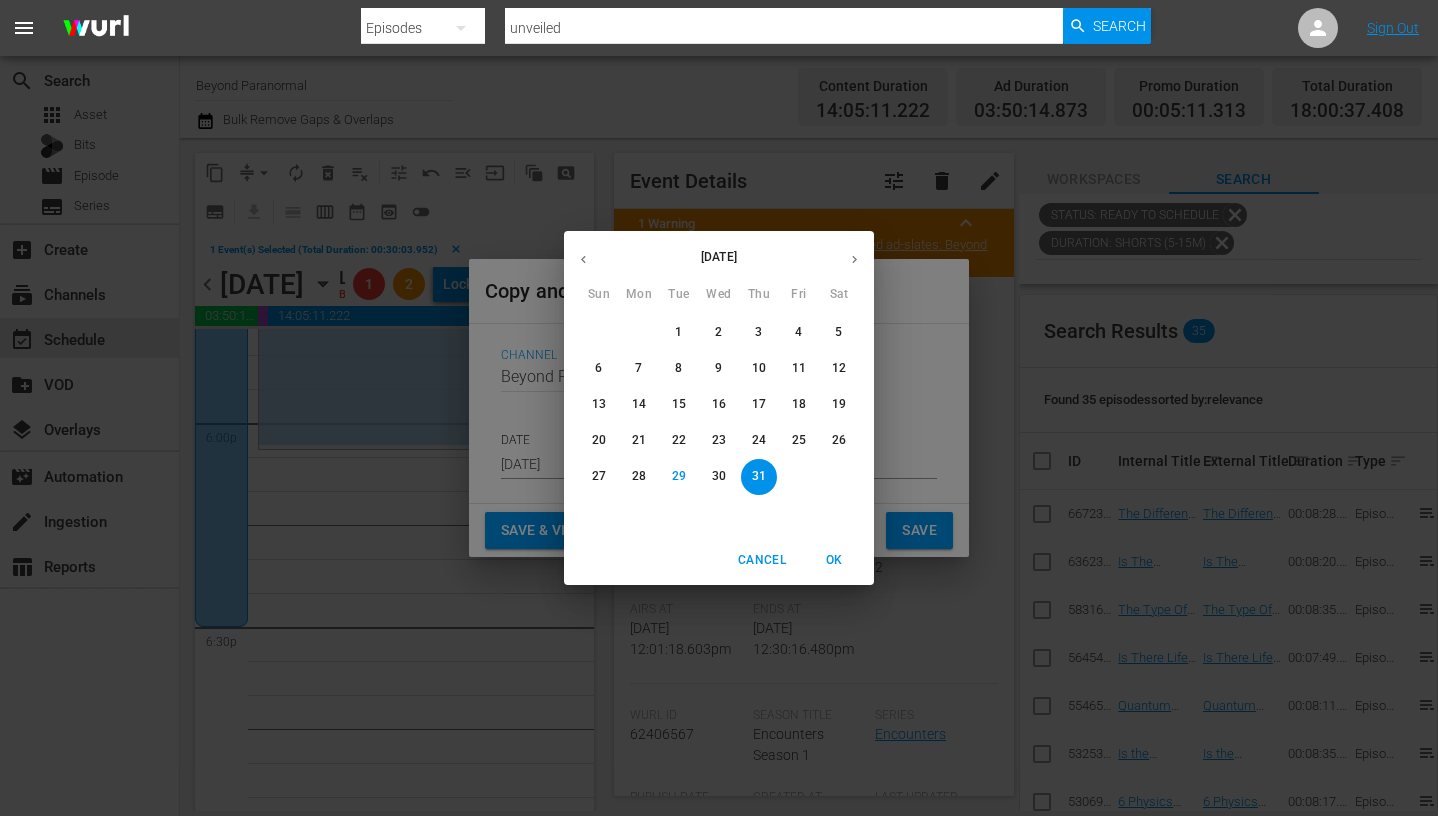 click at bounding box center [854, 259] 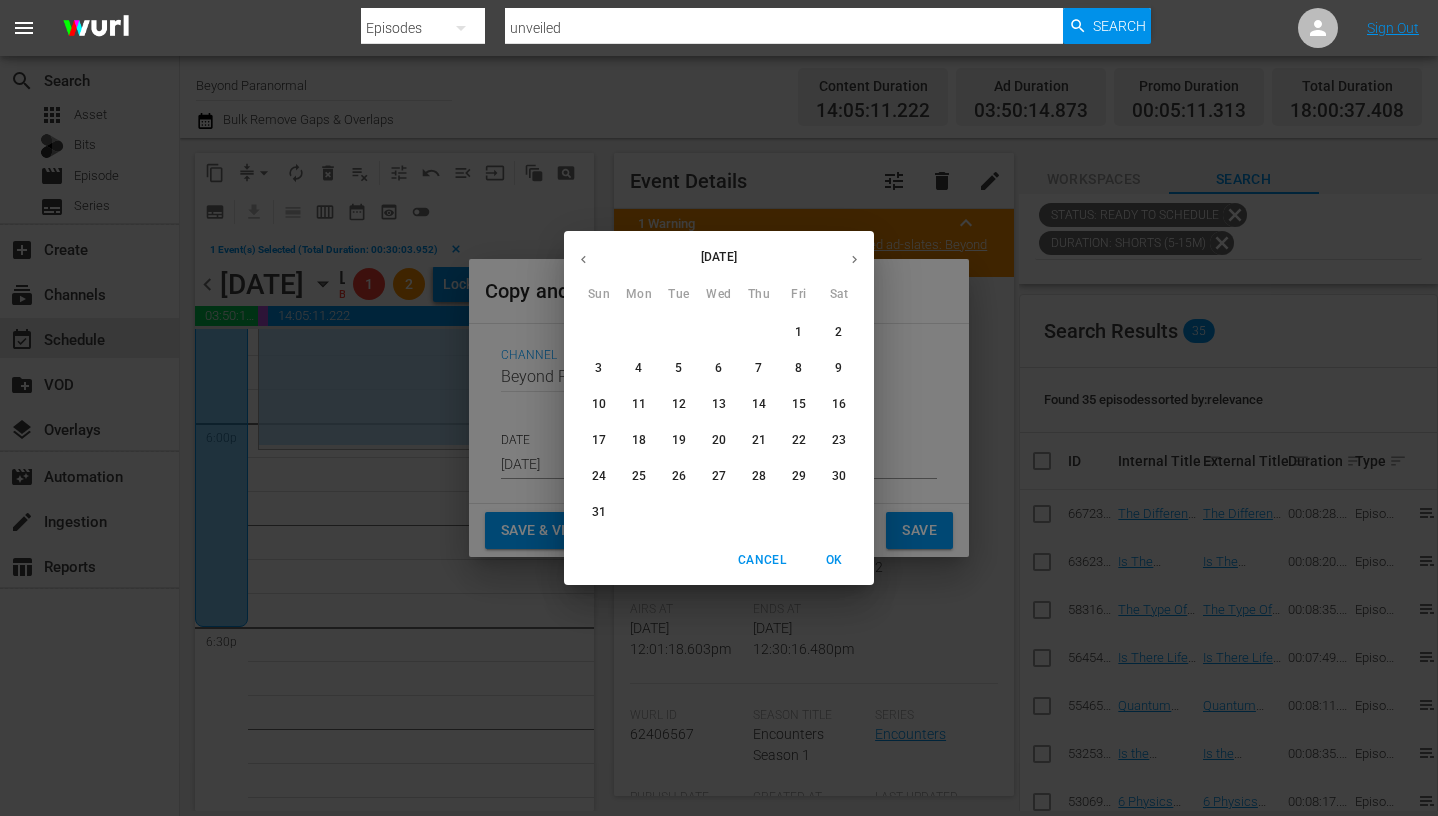 click on "10" at bounding box center [599, 404] 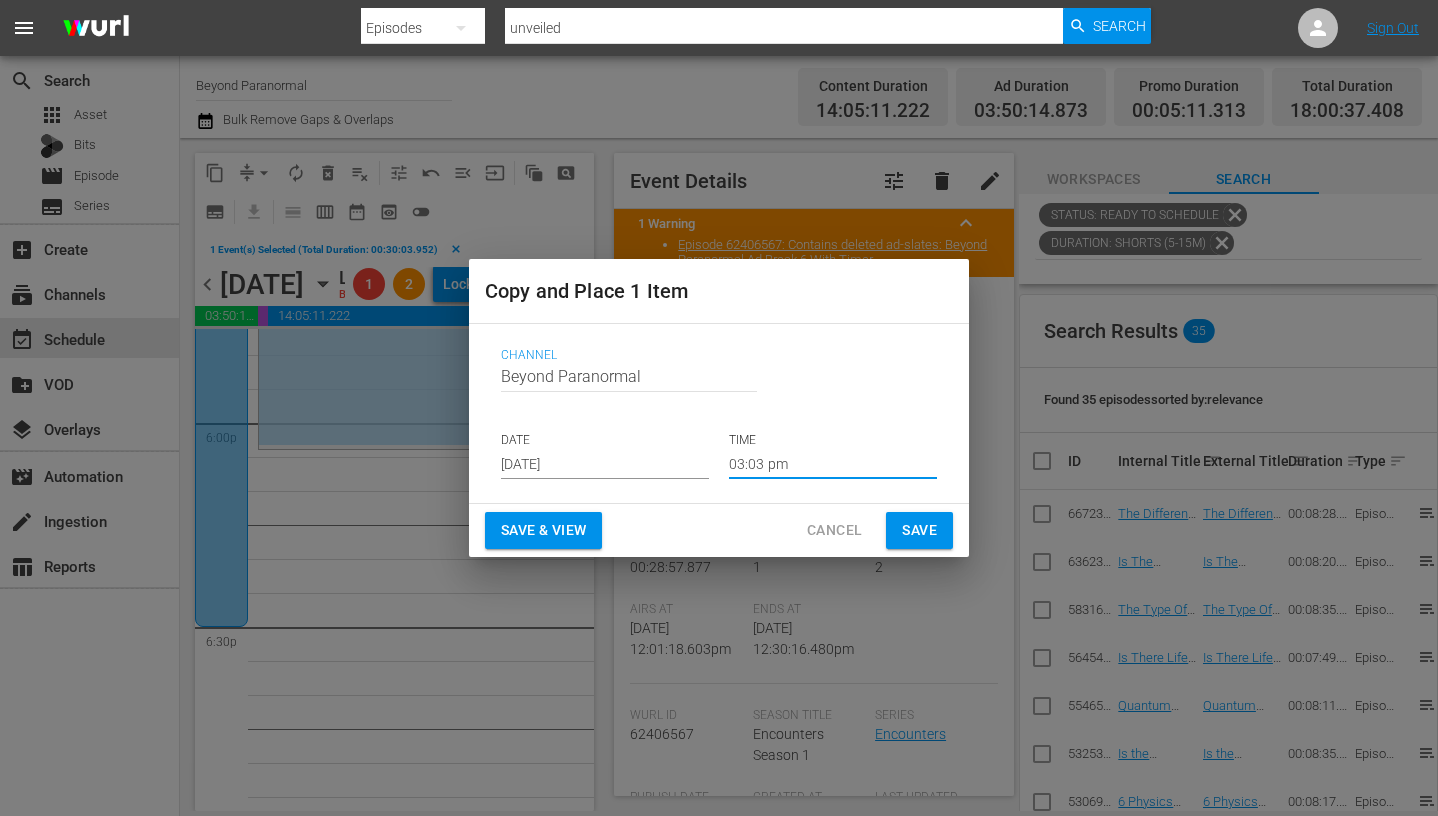 click on "03:03 pm" at bounding box center (833, 464) 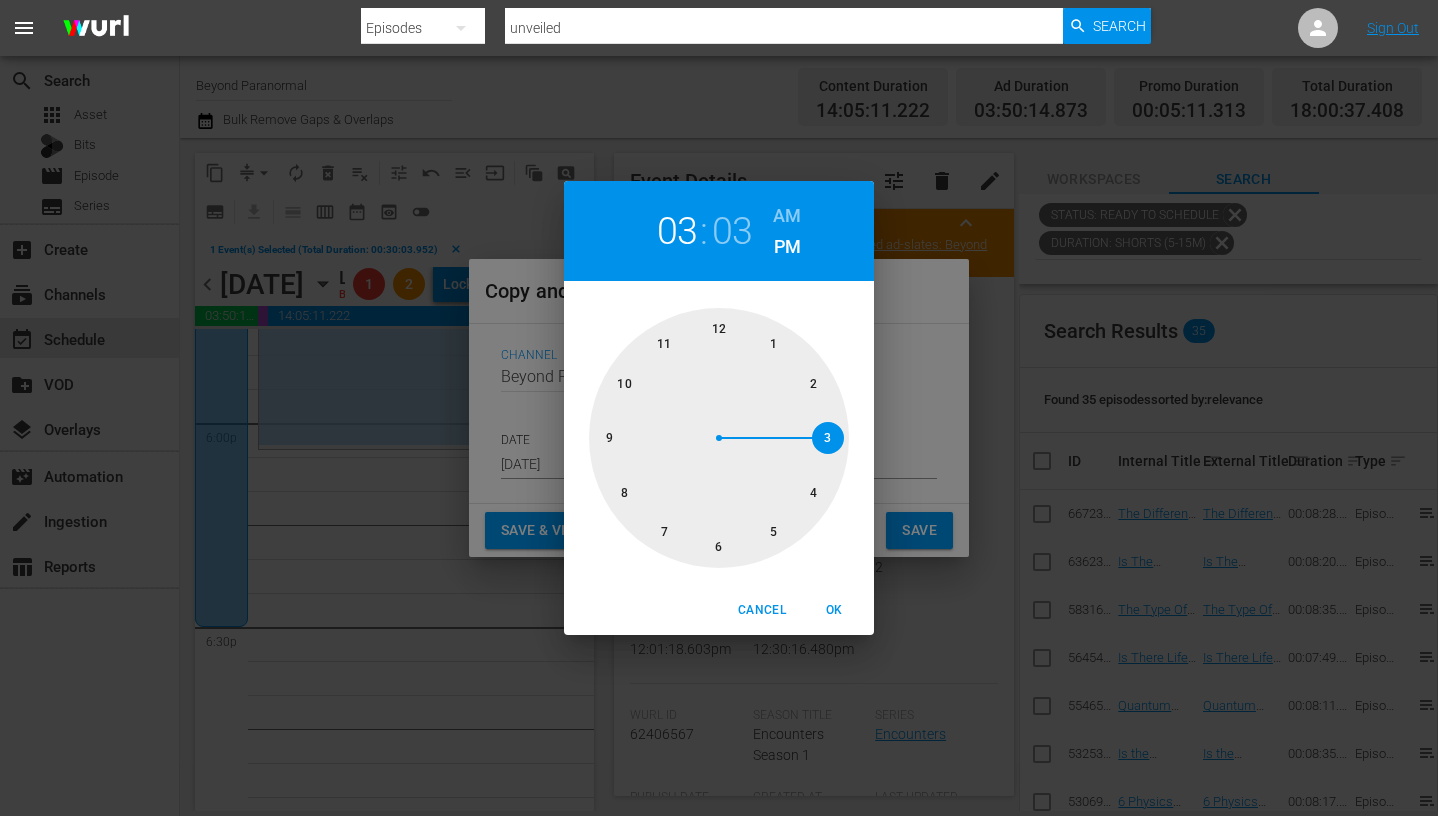 click at bounding box center (719, 438) 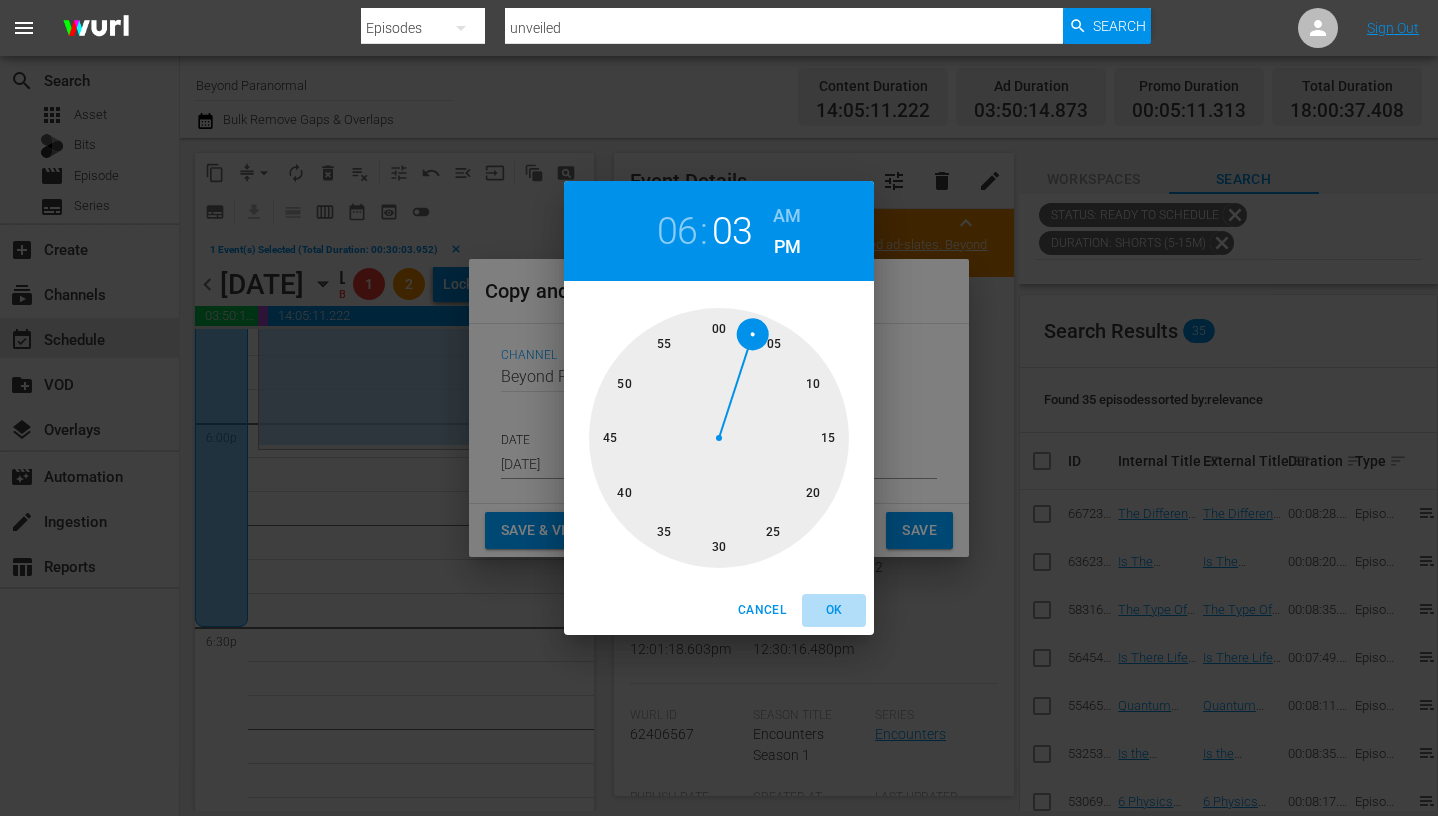click on "OK" at bounding box center (834, 610) 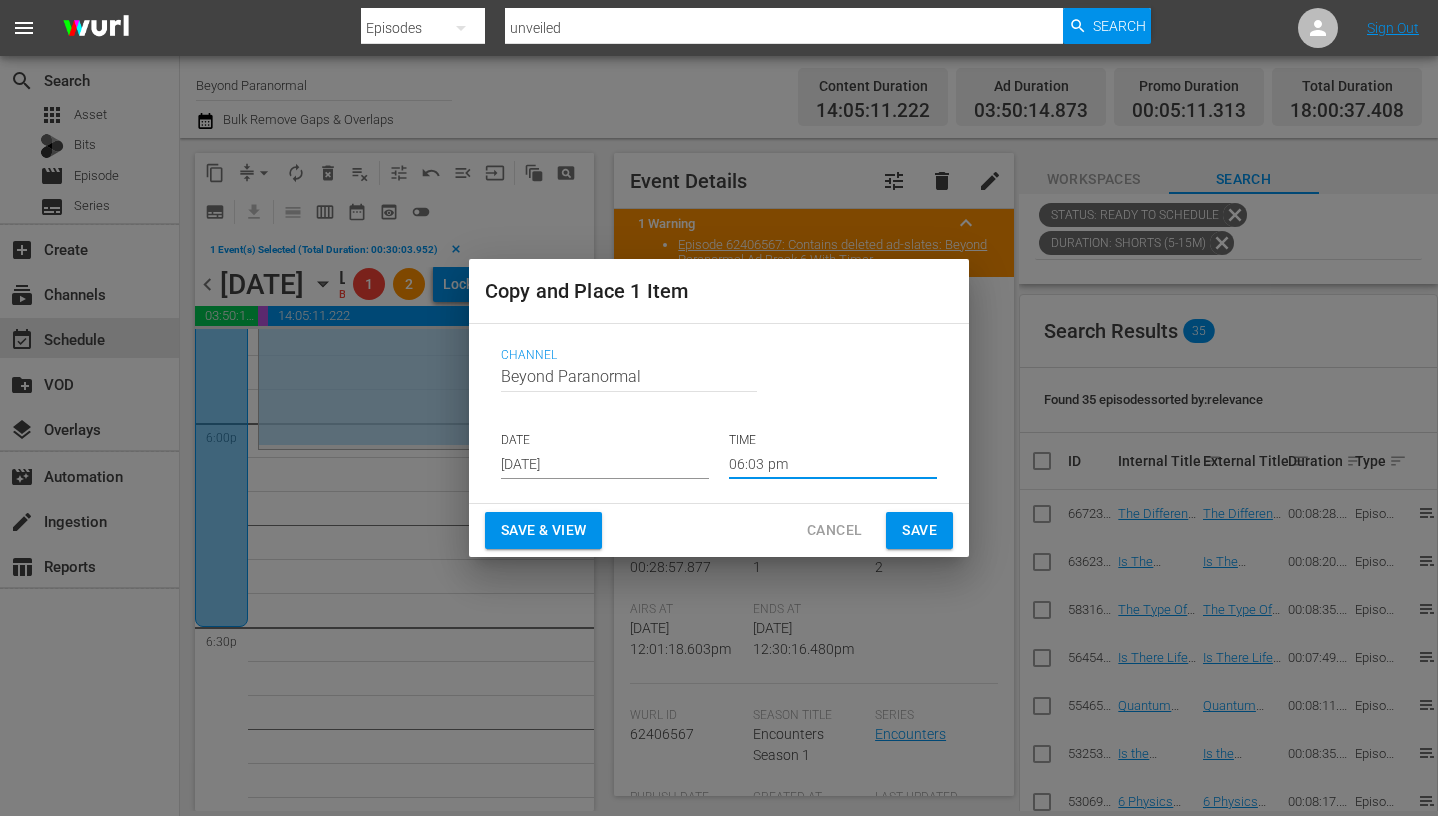 click on "Save" at bounding box center [919, 530] 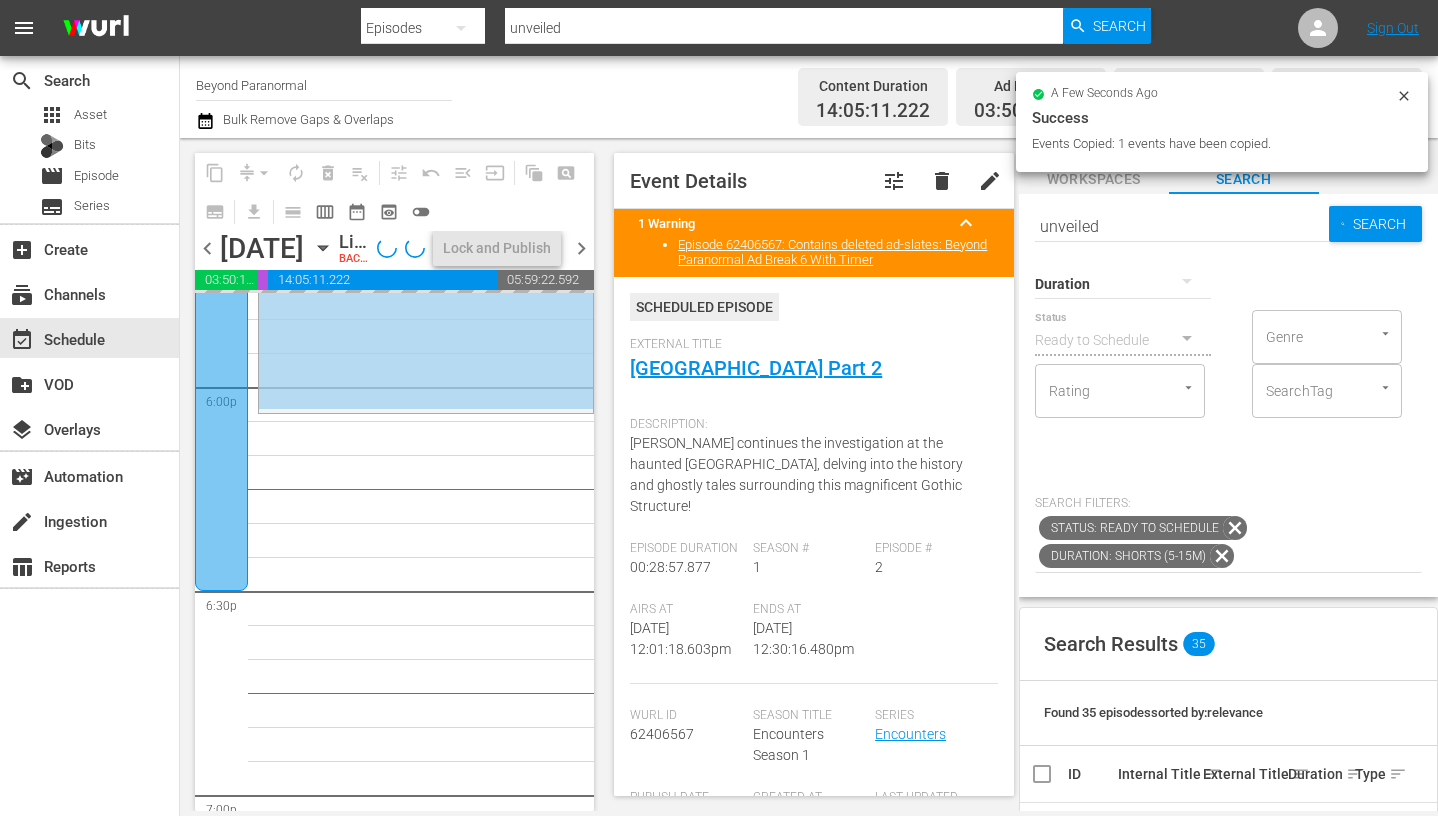 scroll, scrollTop: 0, scrollLeft: 0, axis: both 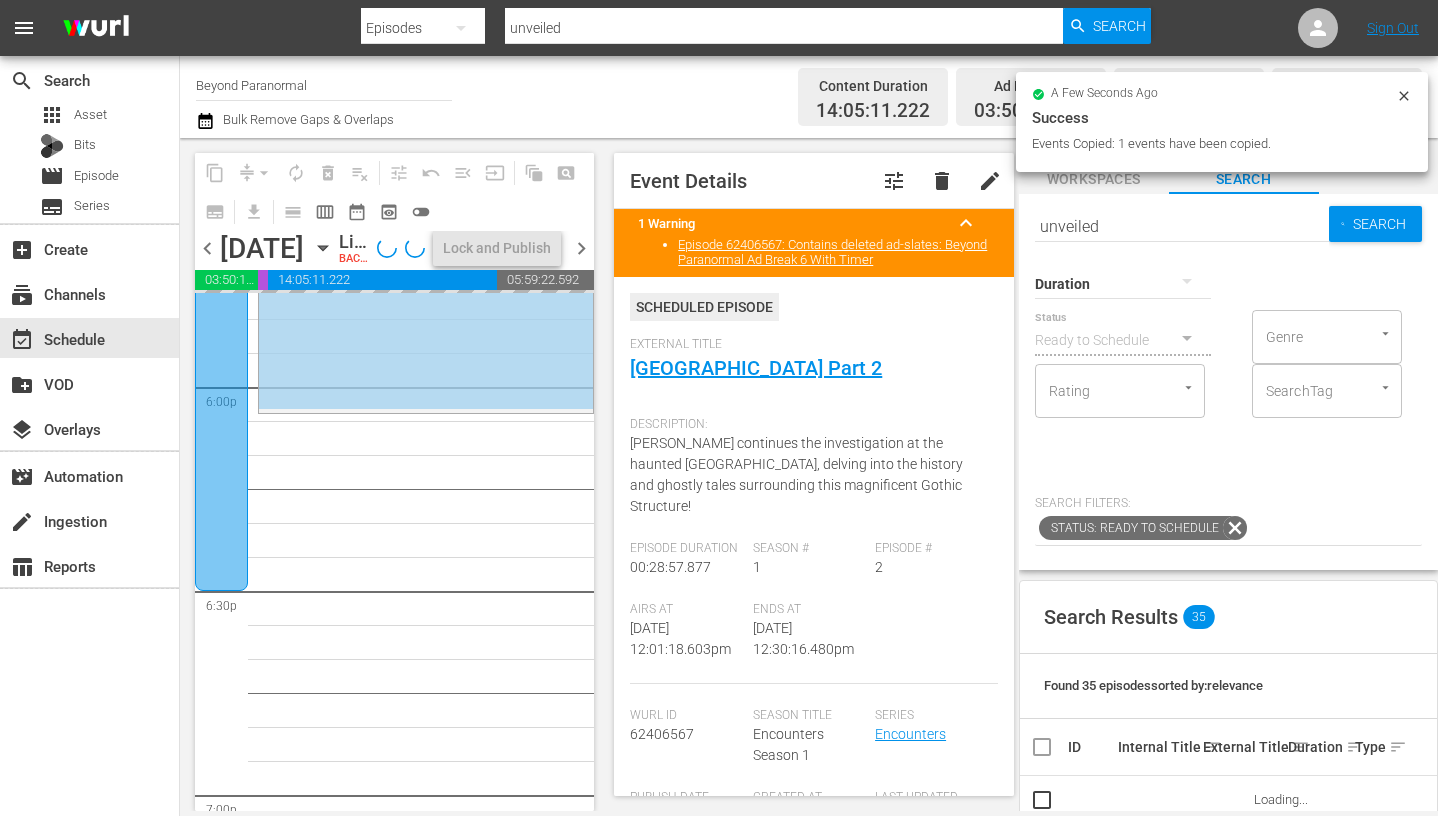 click on "unveiled" at bounding box center (1182, 226) 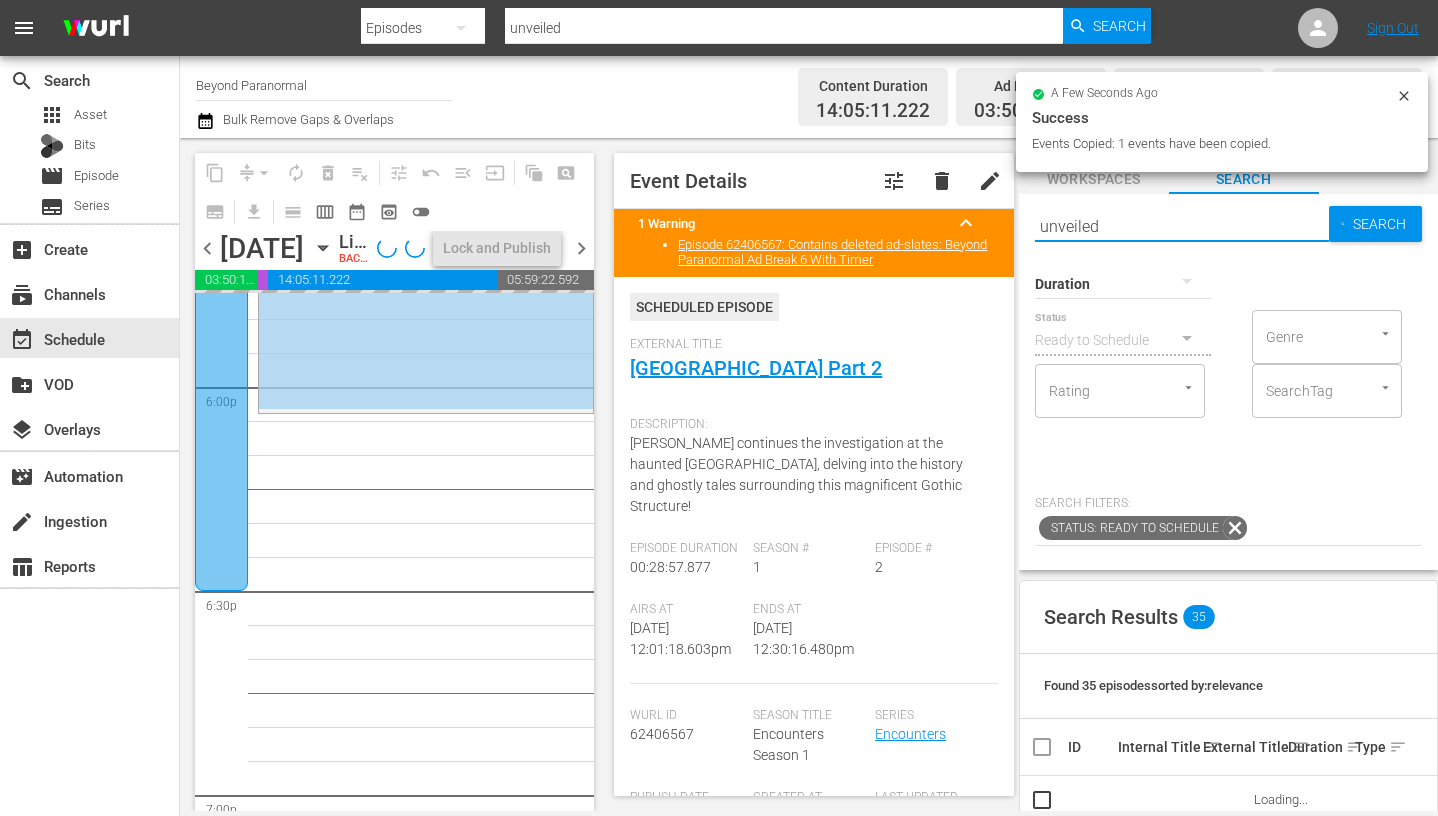 click on "unveiled" at bounding box center (1182, 226) 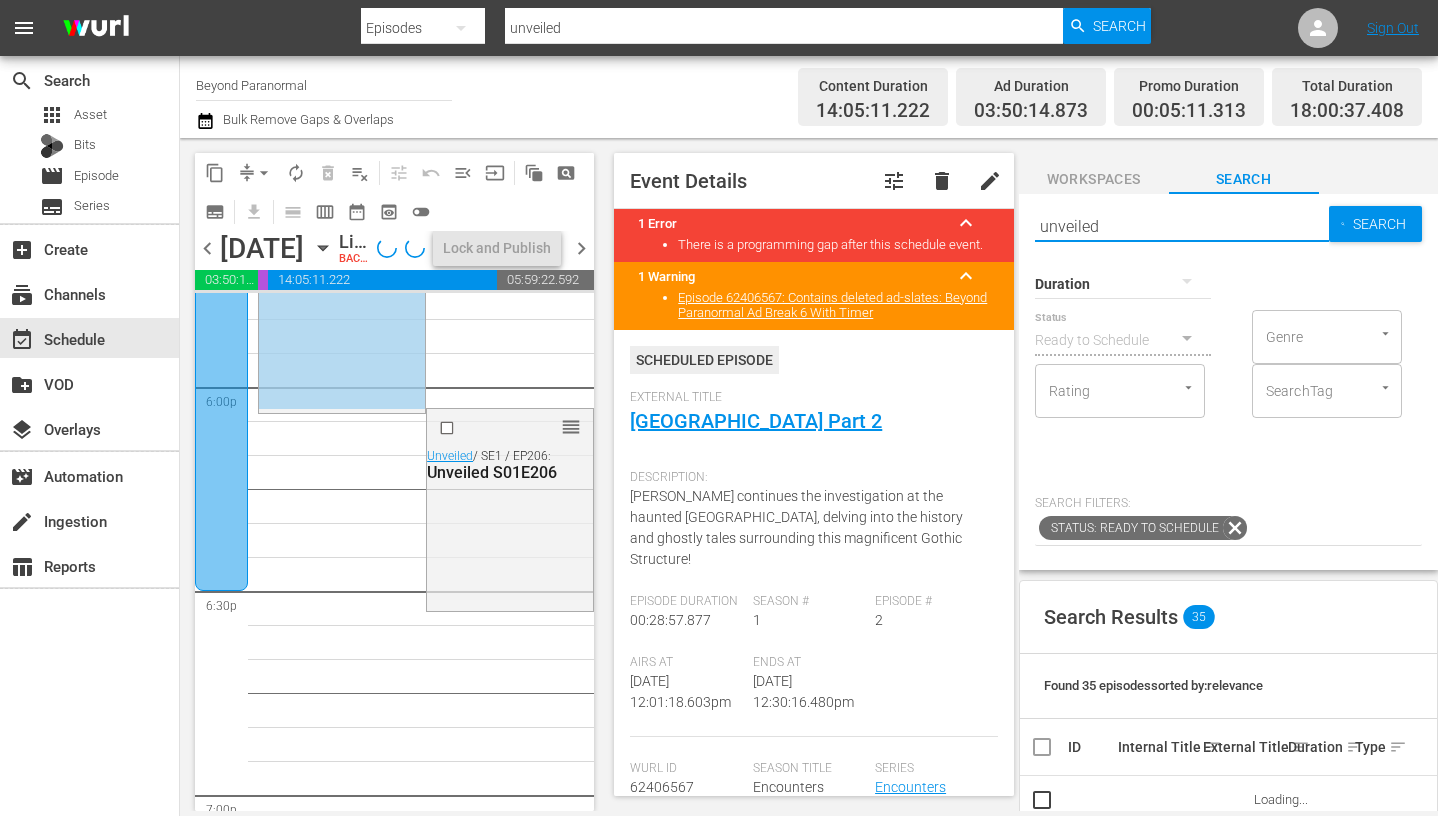 click on "unveiled" at bounding box center (1182, 226) 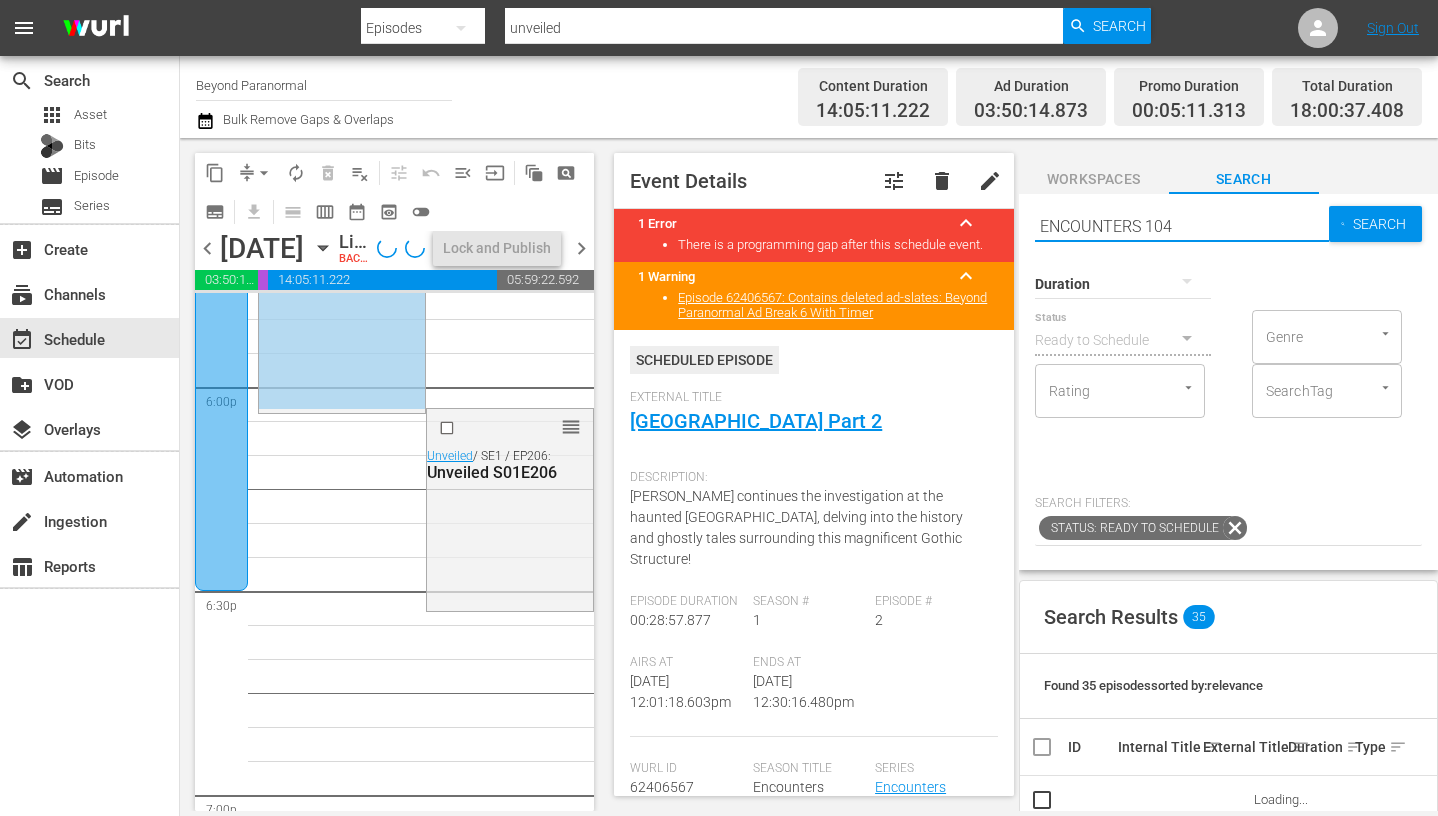click on "ENCOUNTERS 104" at bounding box center [1182, 226] 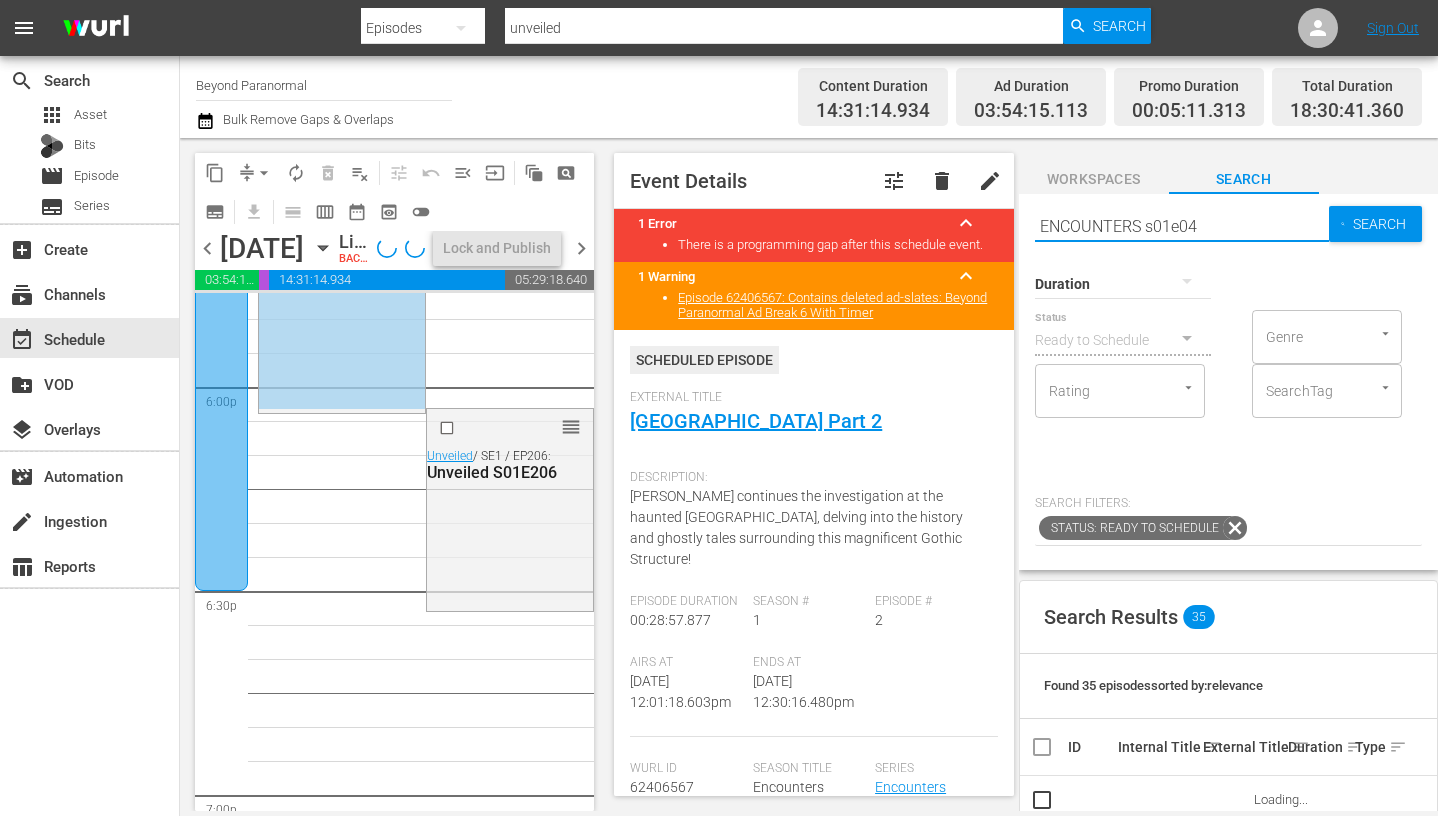 type on "ENCOUNTERS s01e04" 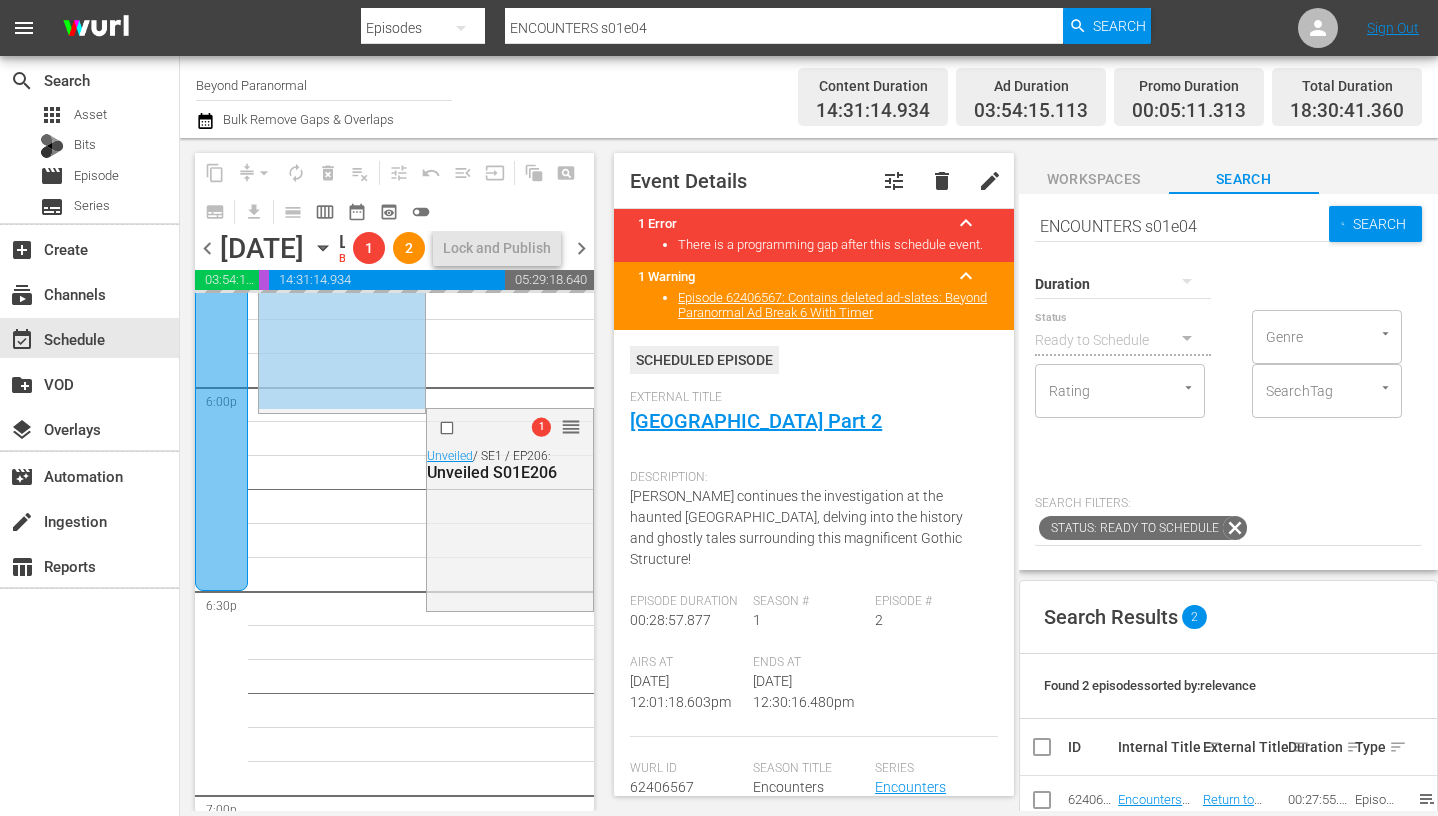 scroll, scrollTop: 0, scrollLeft: 0, axis: both 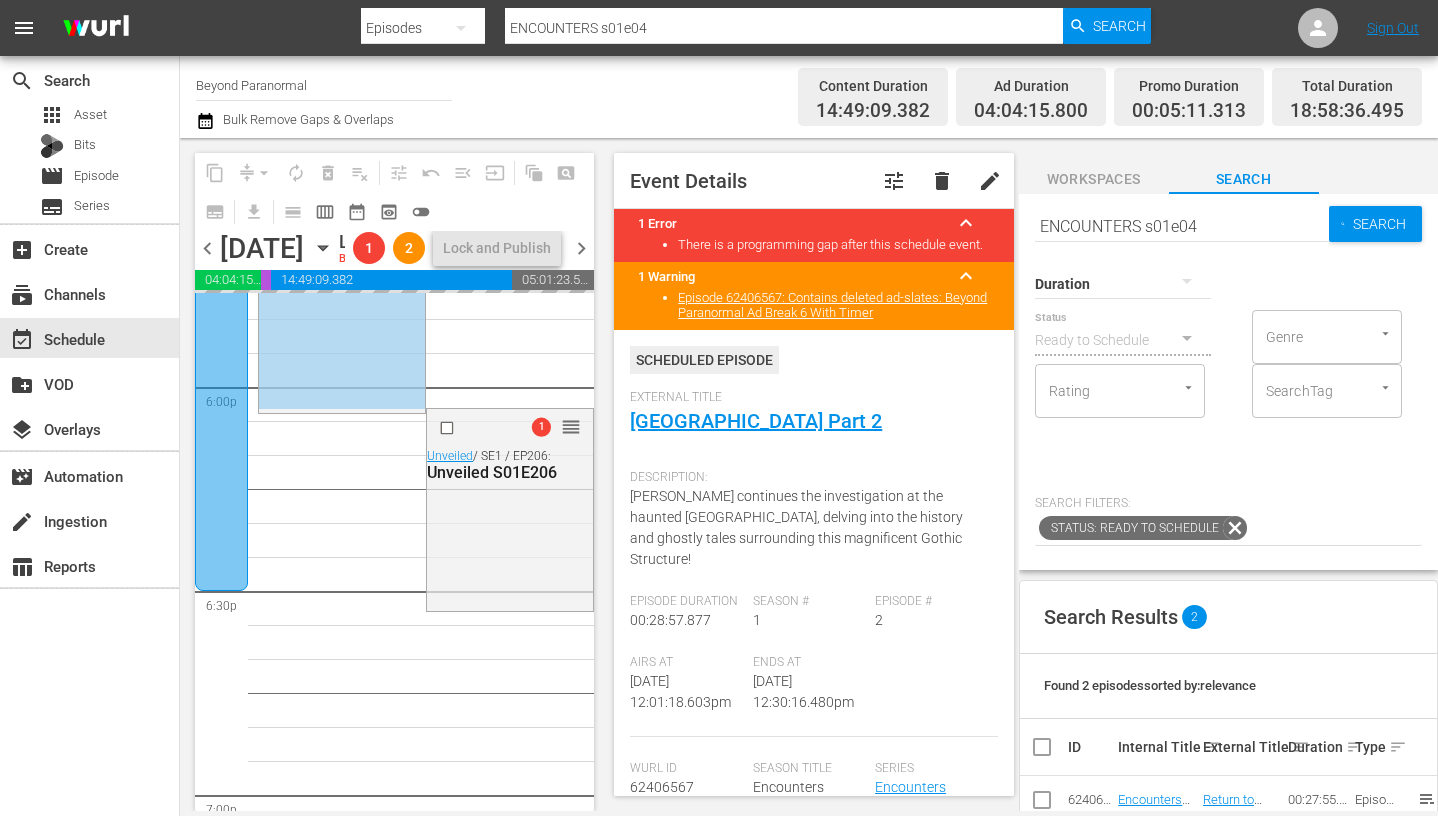 click on "ENCOUNTERS s01e04" at bounding box center [1182, 226] 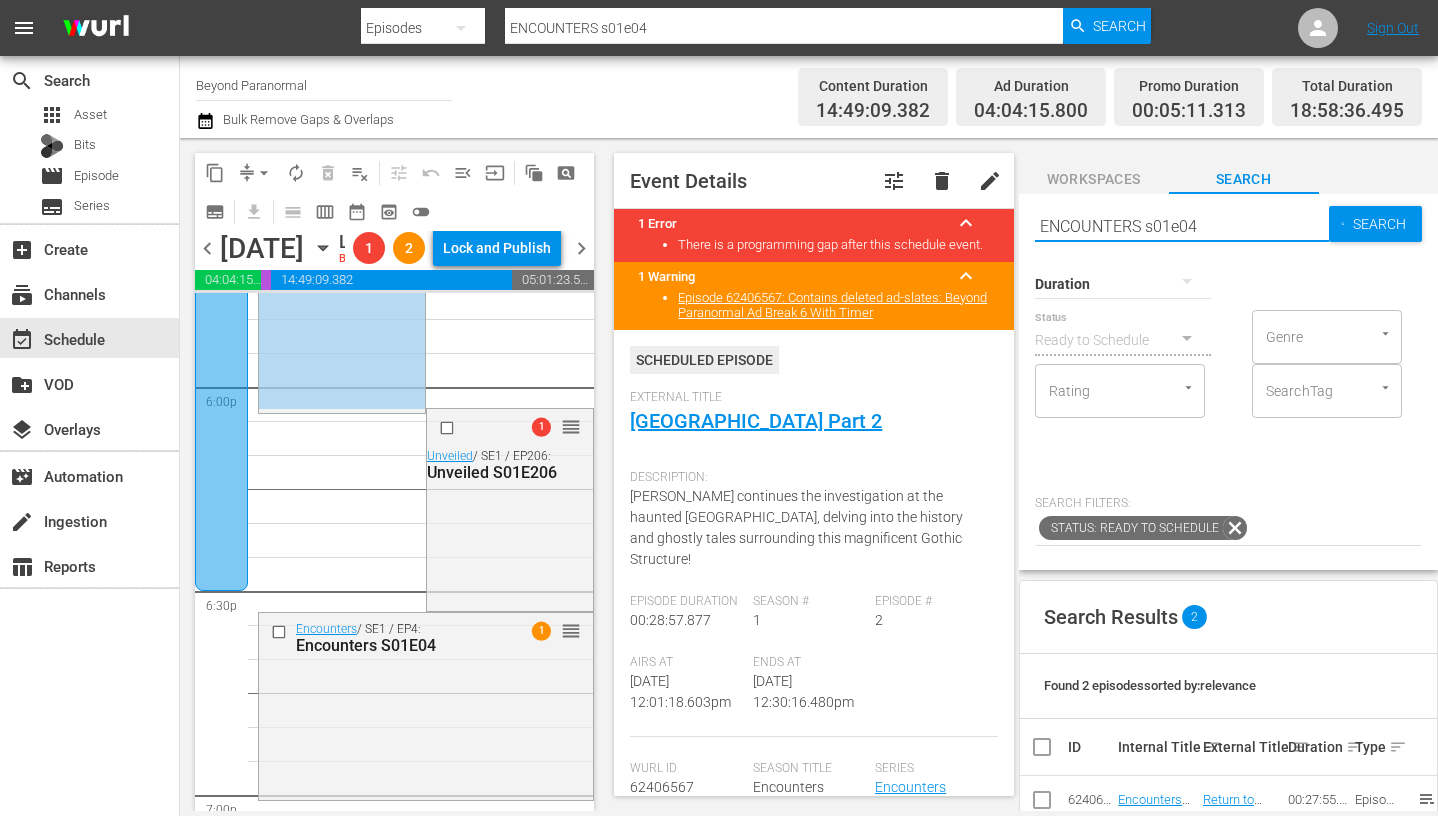 click on "ENCOUNTERS s01e04" at bounding box center (1182, 226) 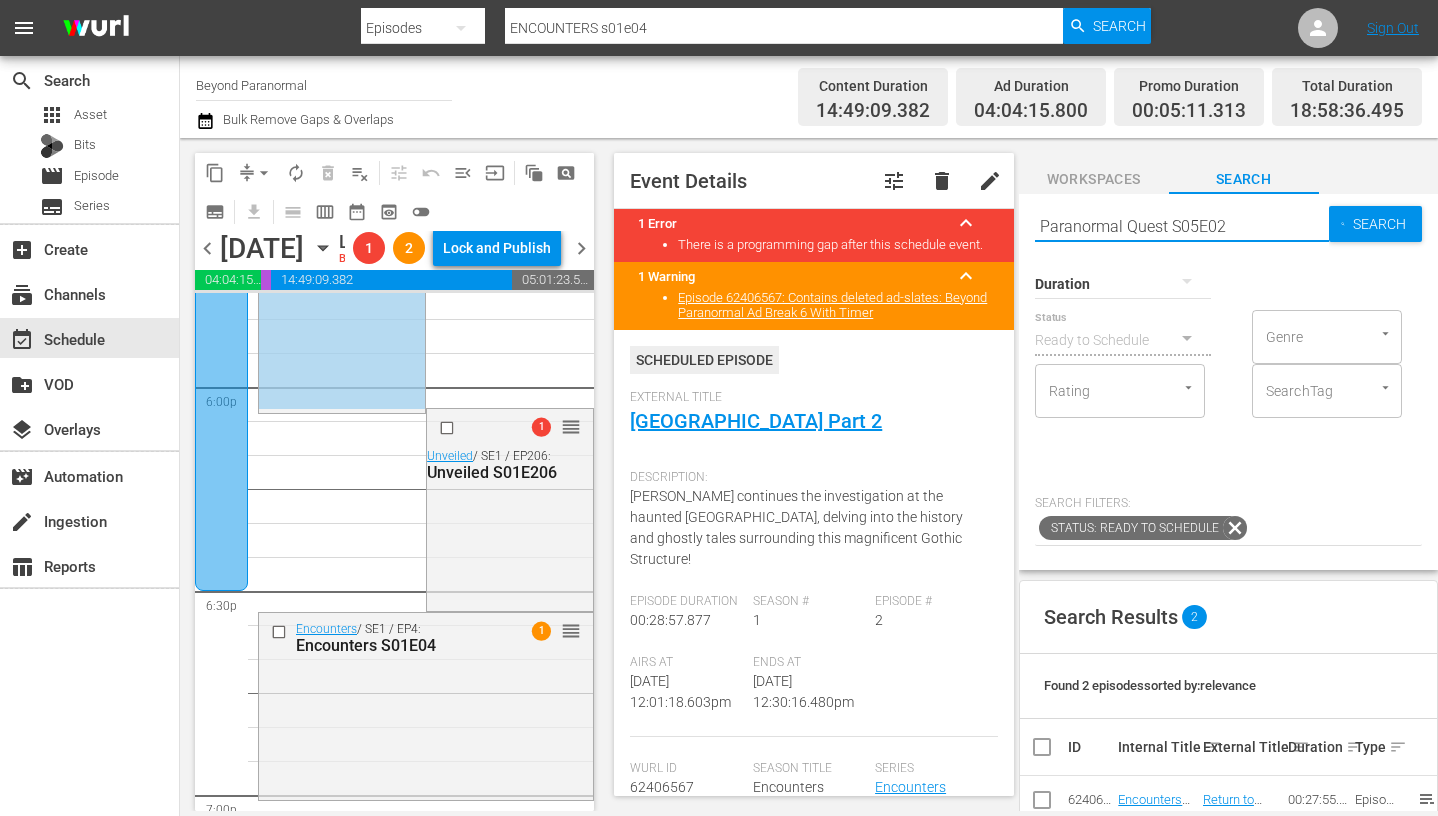 type on "Paranormal Quest S05E02" 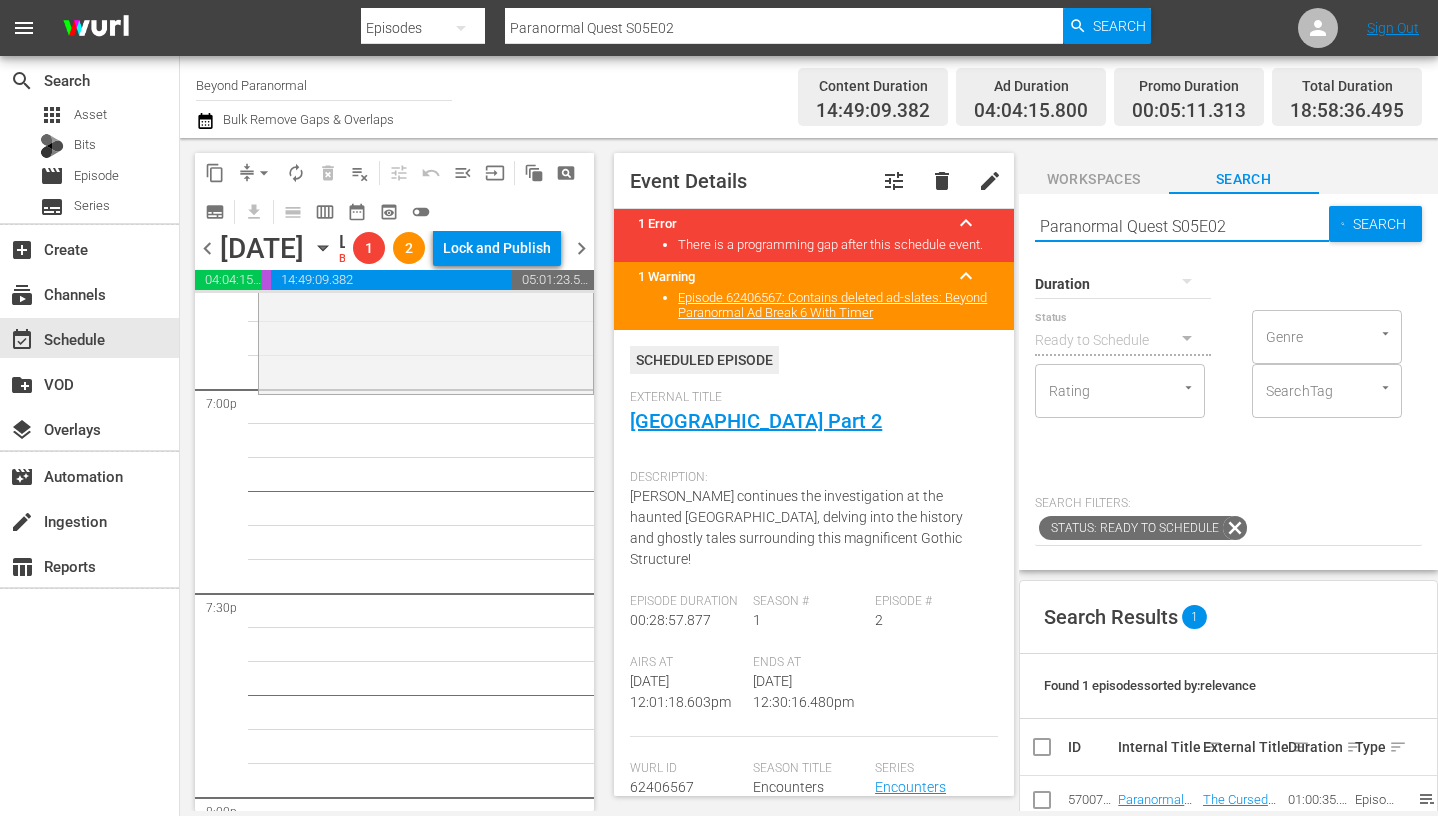 scroll, scrollTop: 7665, scrollLeft: 0, axis: vertical 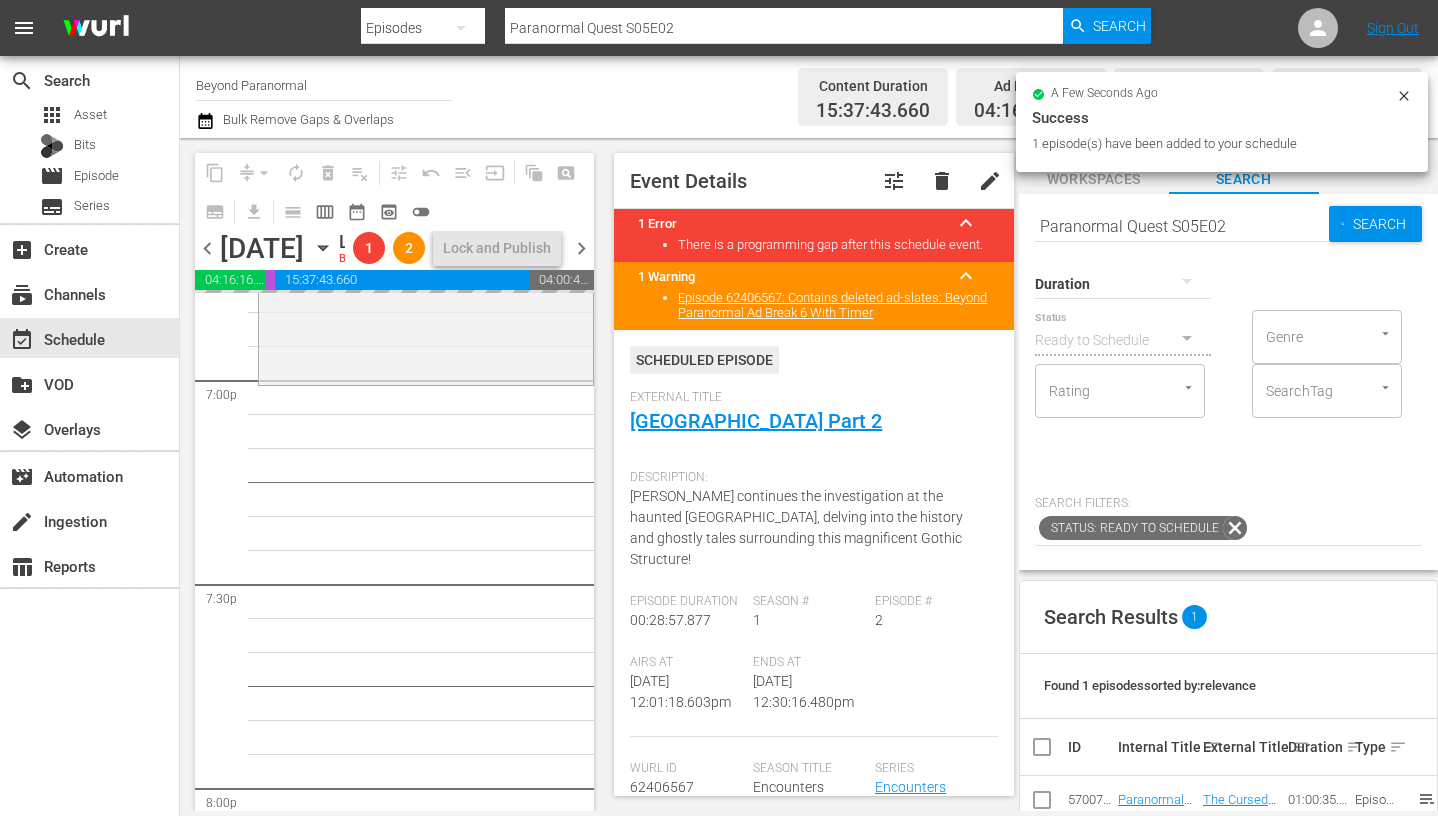 click on "Paranormal Quest S05E02" at bounding box center (1182, 226) 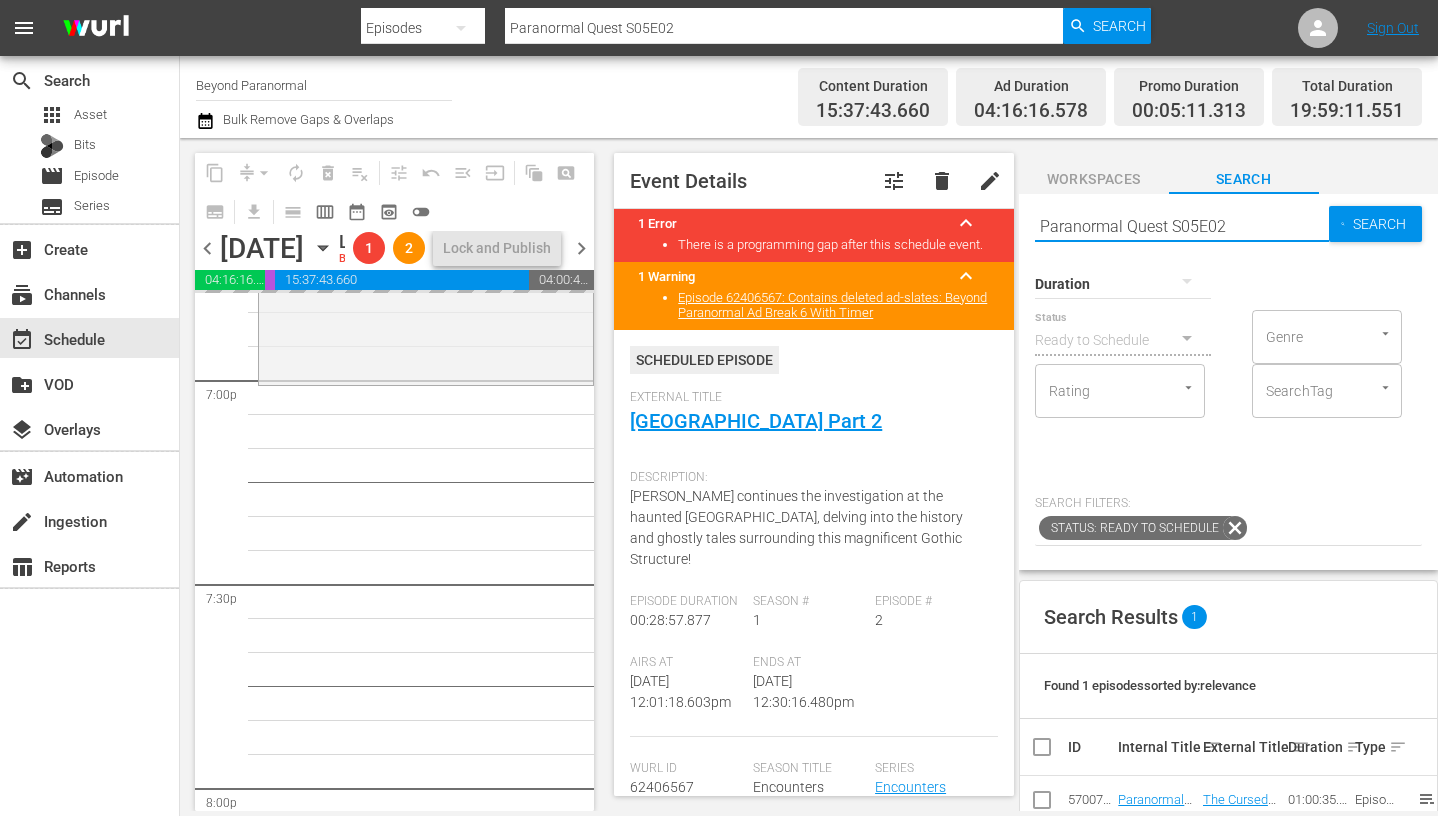 click on "Paranormal Quest S05E02" at bounding box center [1182, 226] 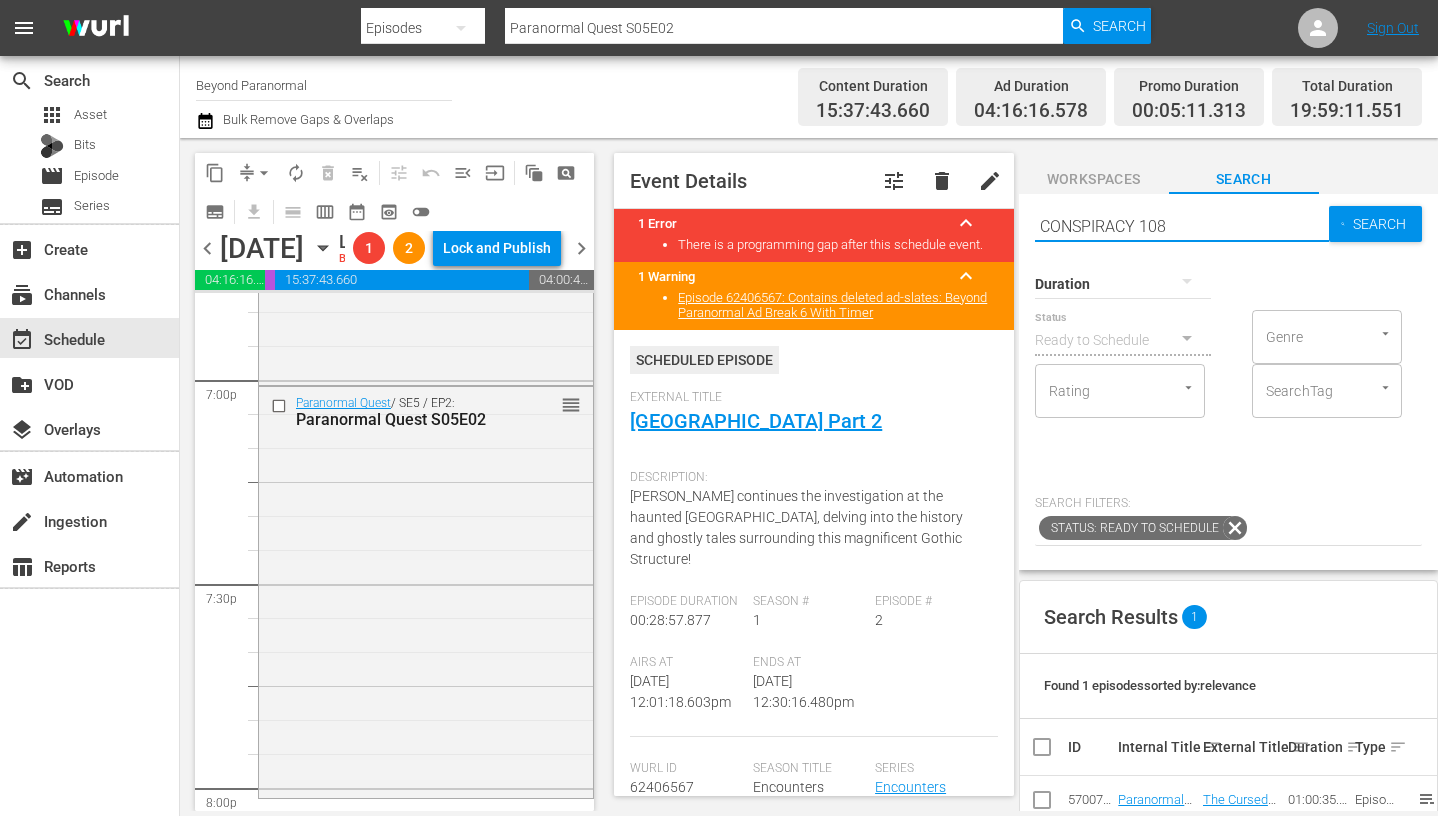 click on "CONSPIRACY 108" at bounding box center [1182, 226] 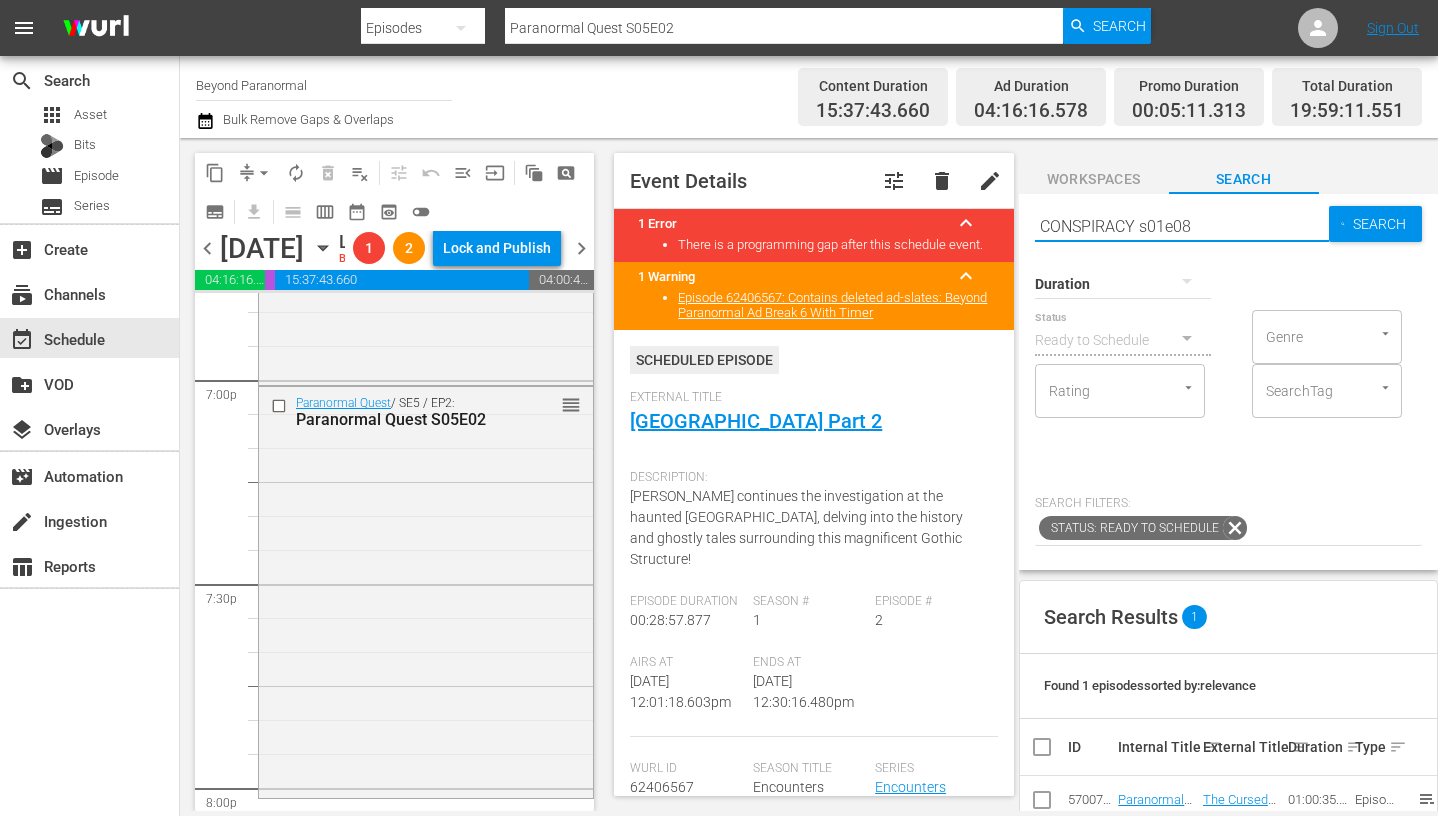 type on "CONSPIRACY s01e08" 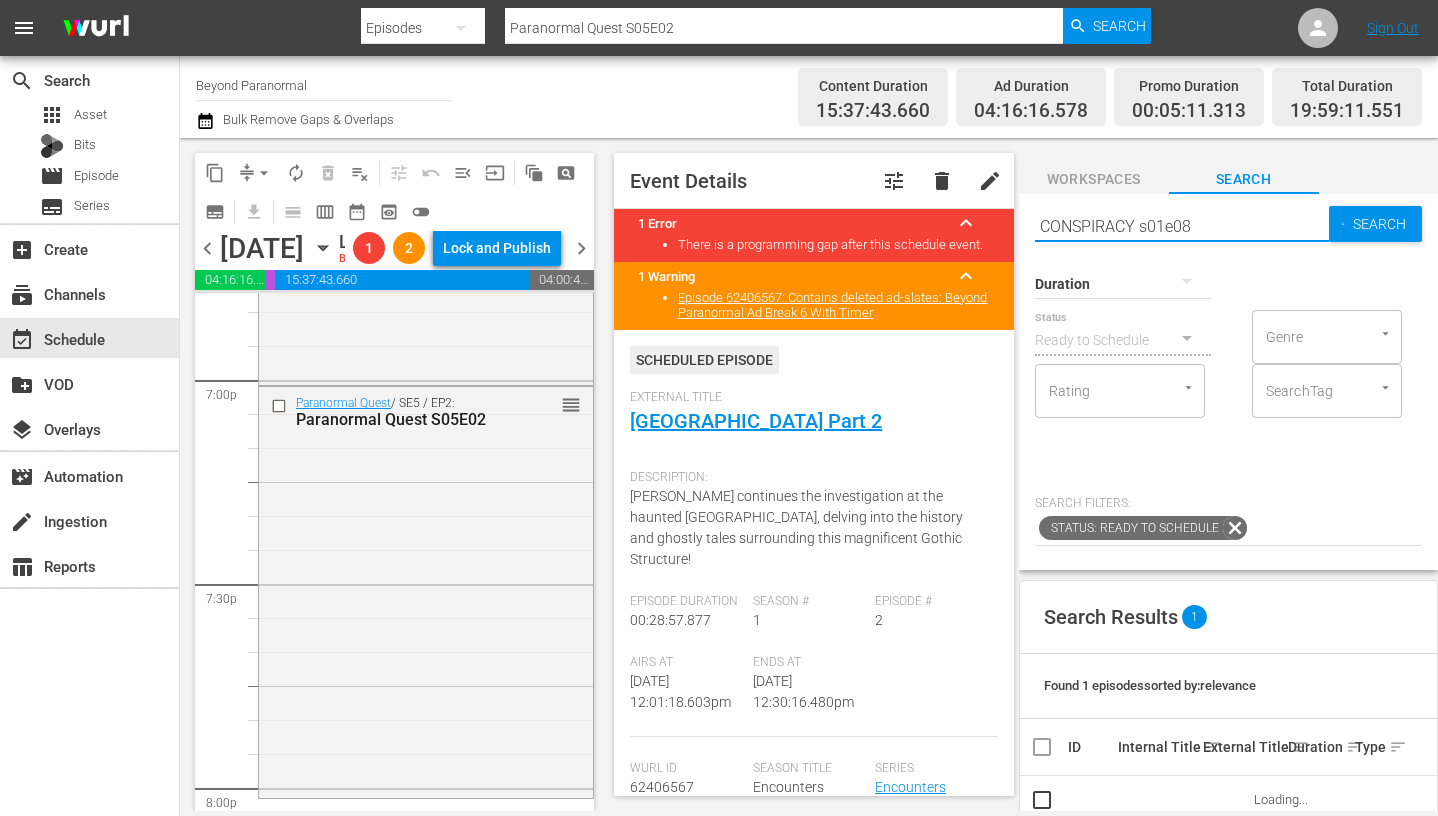 type on "CONSPIRACY s01e08" 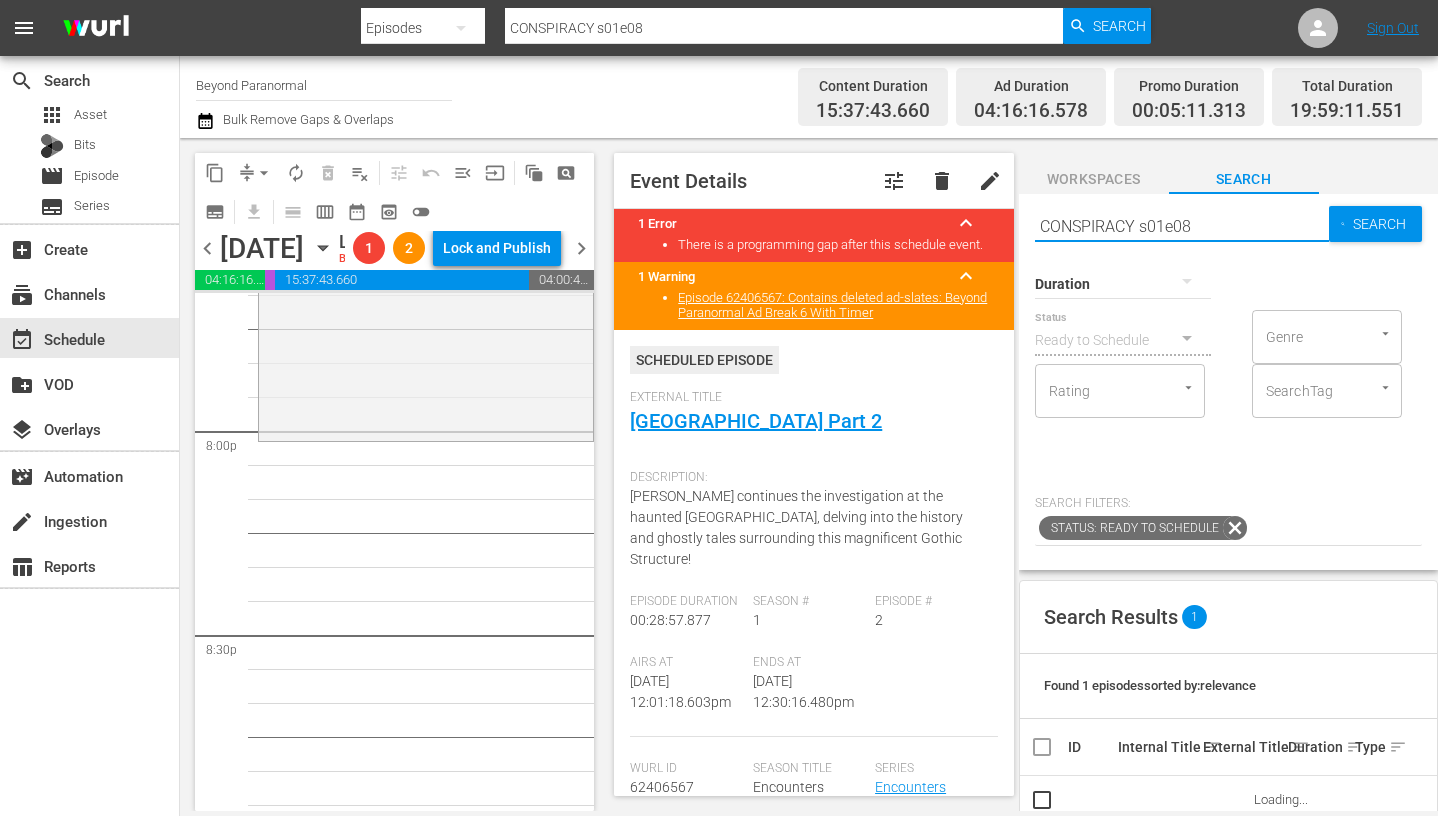 scroll, scrollTop: 8030, scrollLeft: 0, axis: vertical 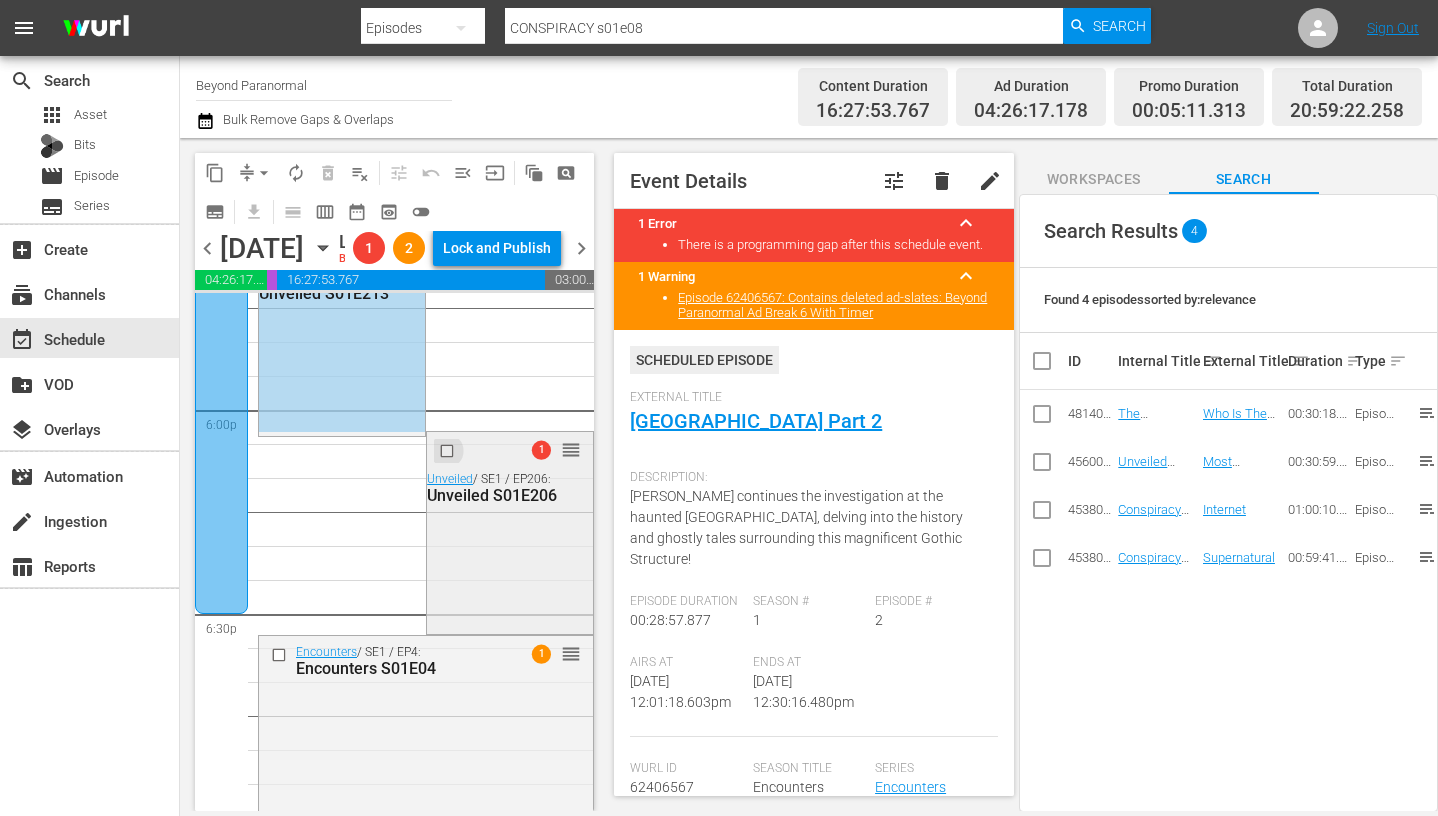 click at bounding box center [449, 450] 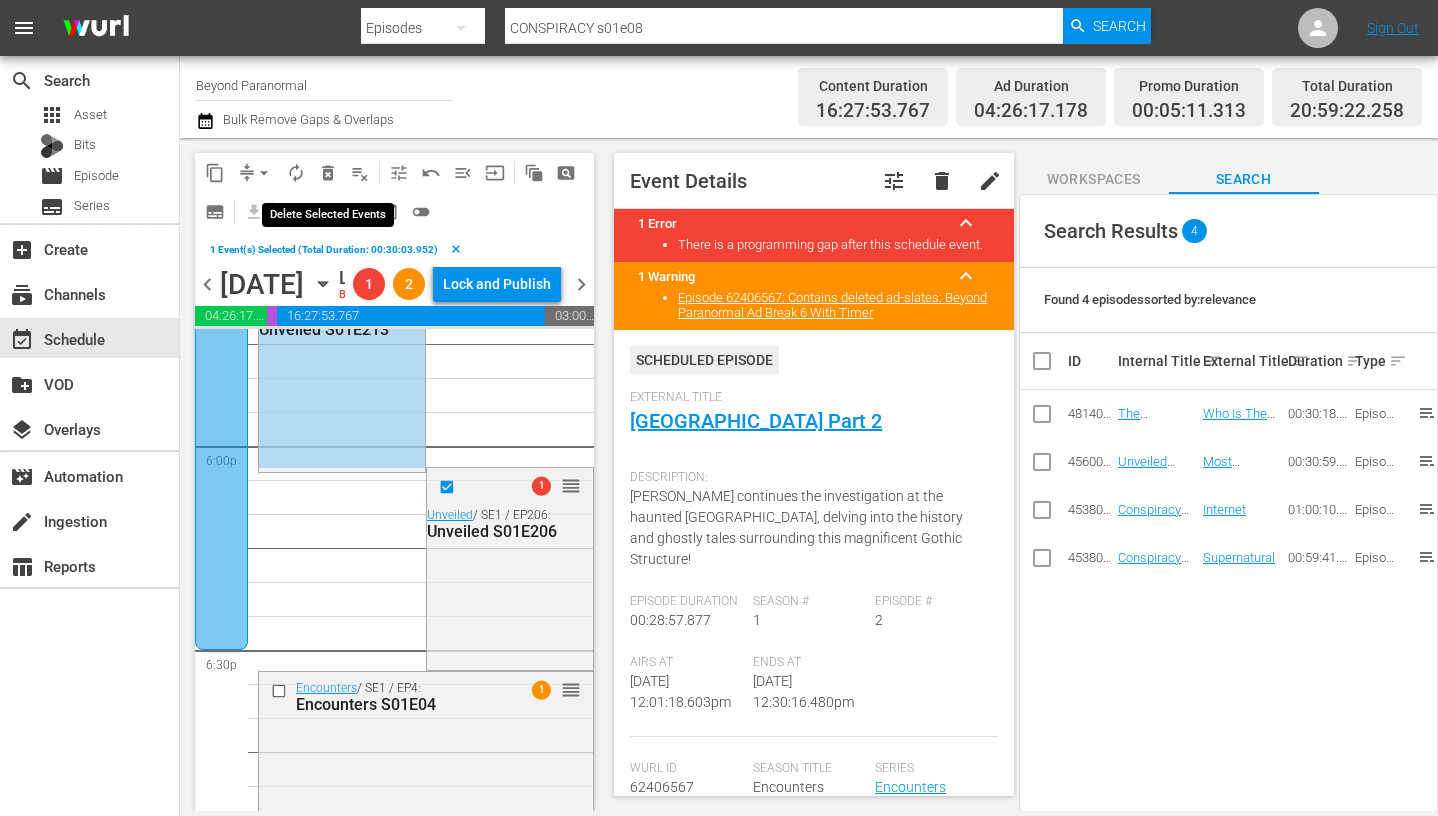 click on "delete_forever_outlined" at bounding box center [328, 173] 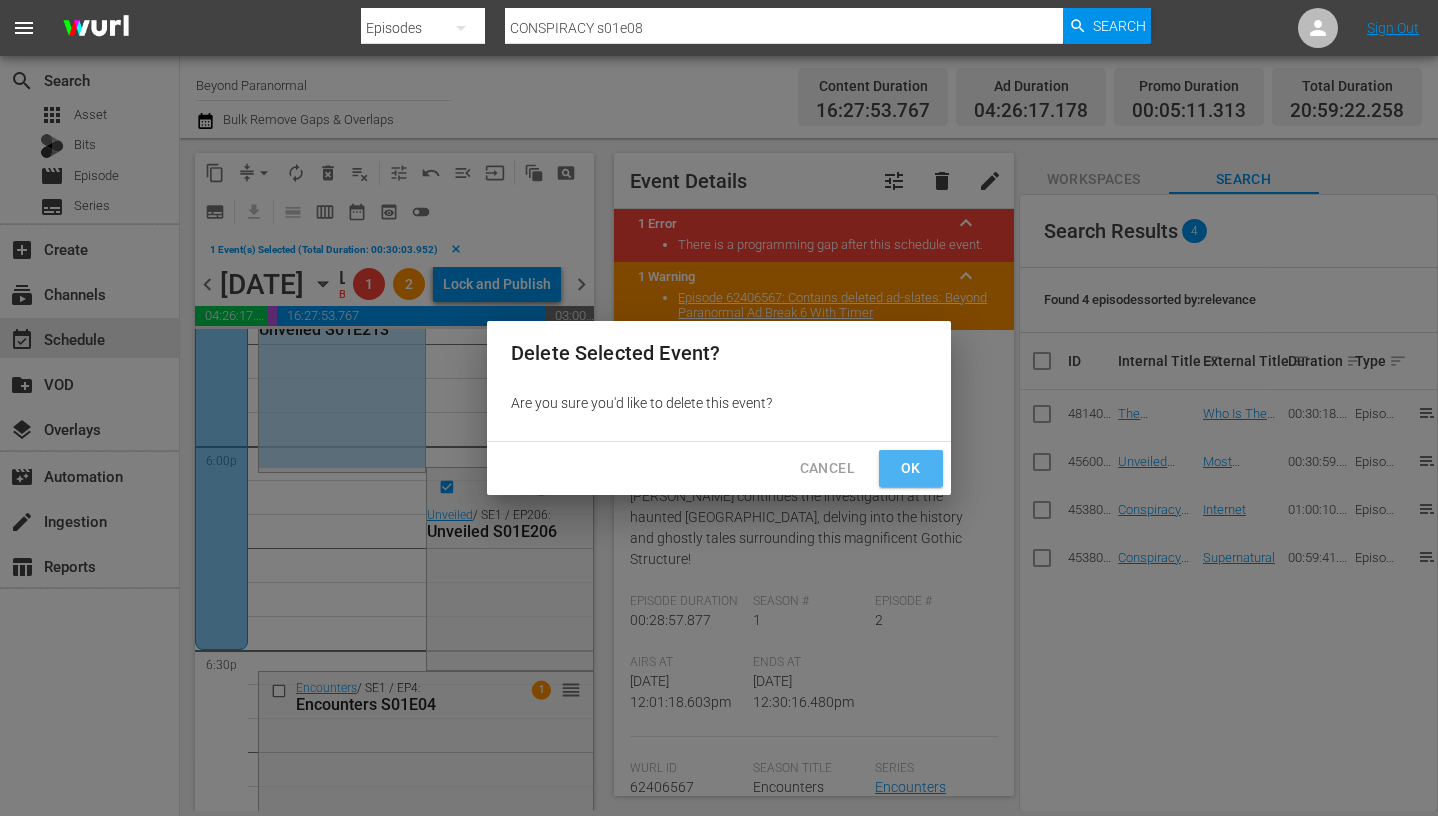 click on "Ok" at bounding box center [911, 468] 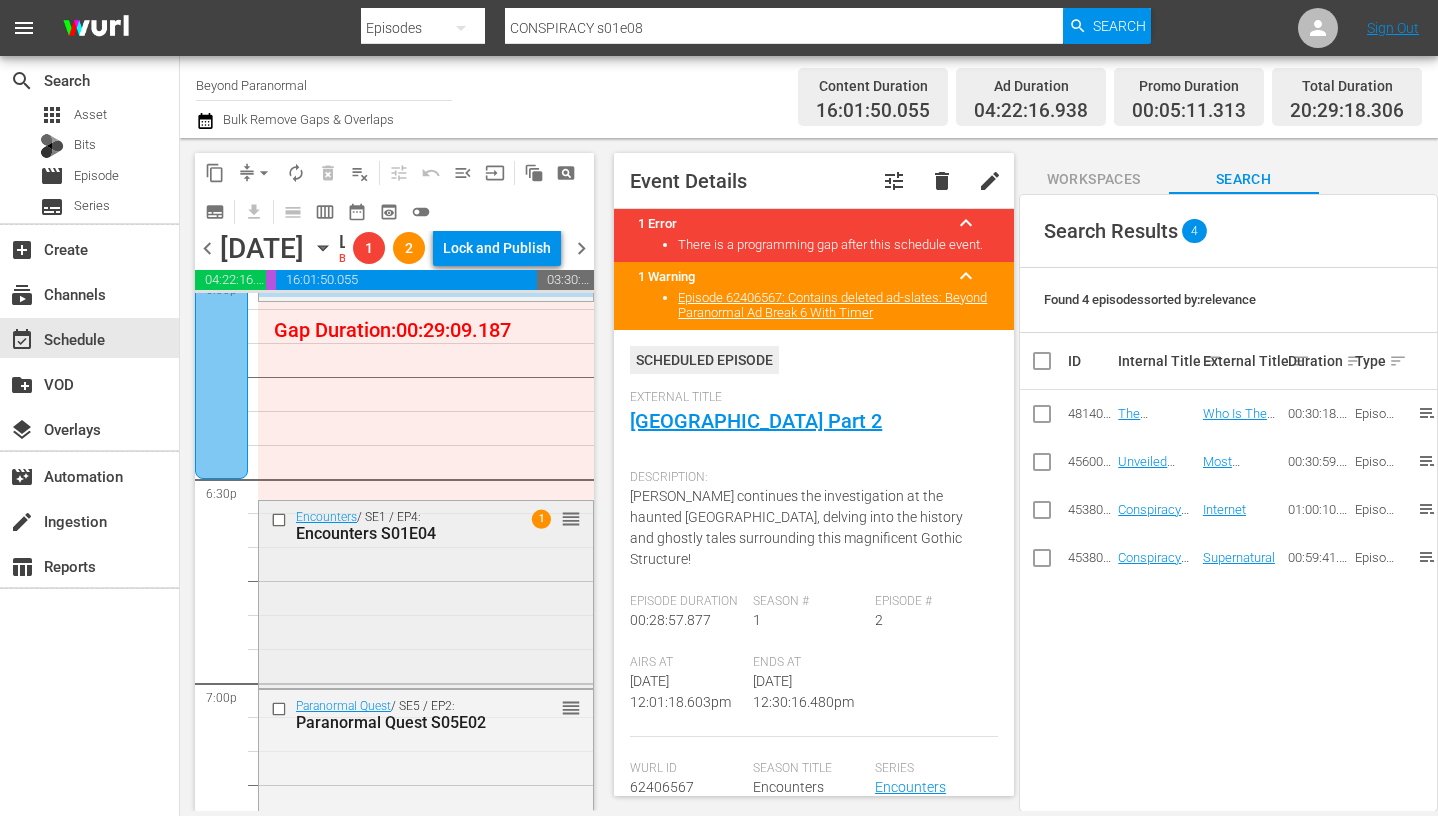 scroll, scrollTop: 7285, scrollLeft: 0, axis: vertical 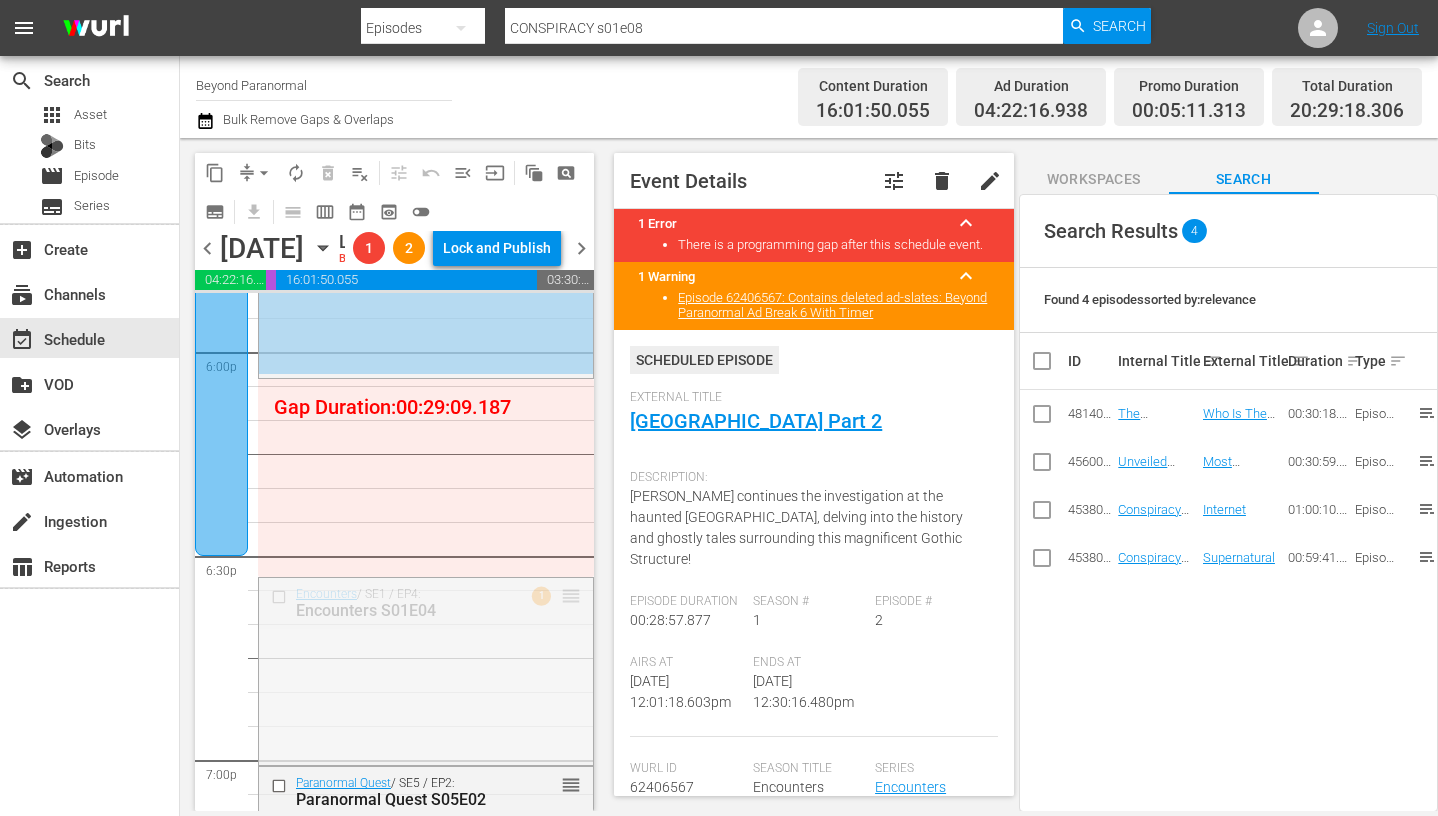 drag, startPoint x: 559, startPoint y: 657, endPoint x: 551, endPoint y: 449, distance: 208.1538 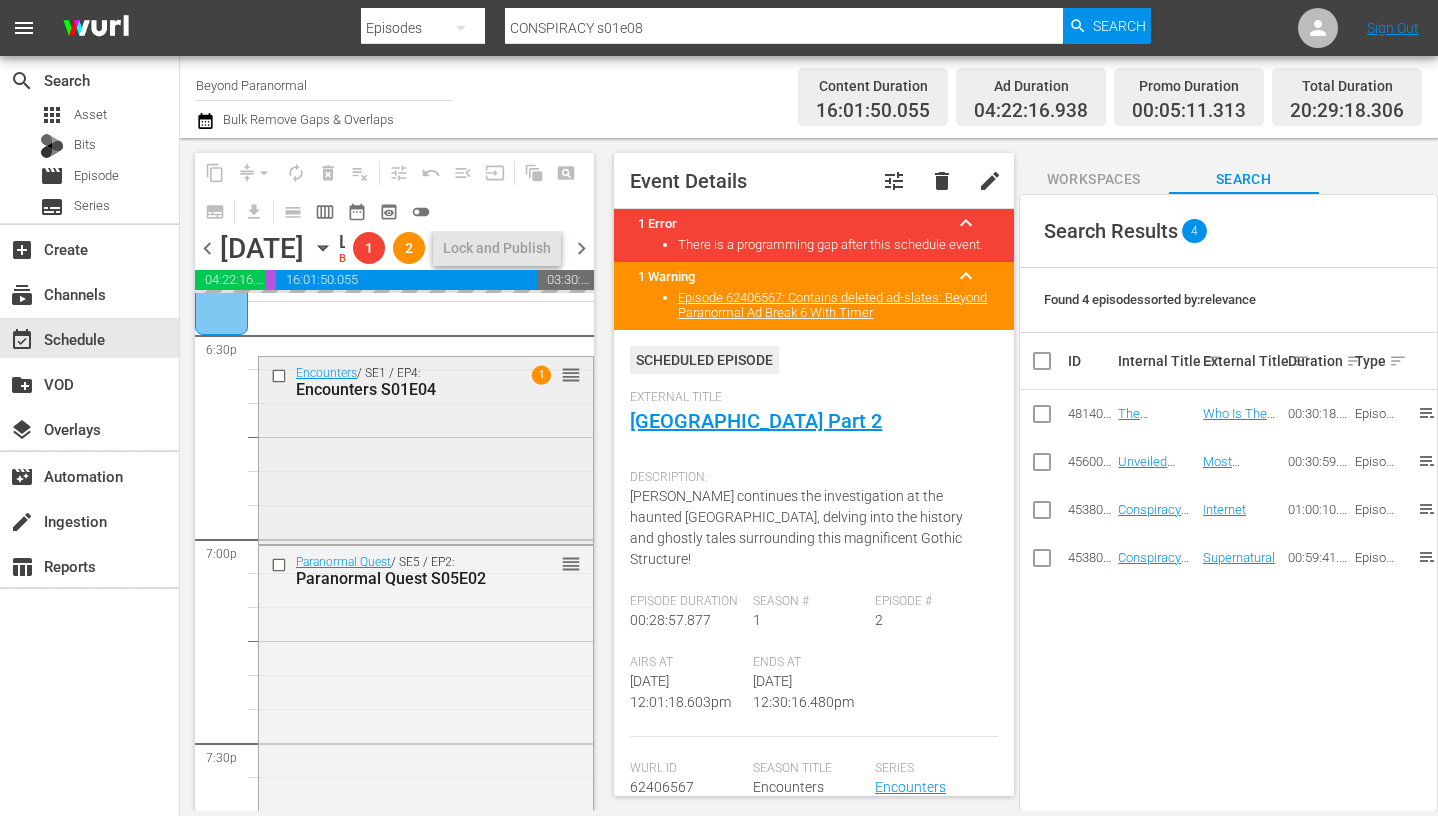 scroll, scrollTop: 7533, scrollLeft: 0, axis: vertical 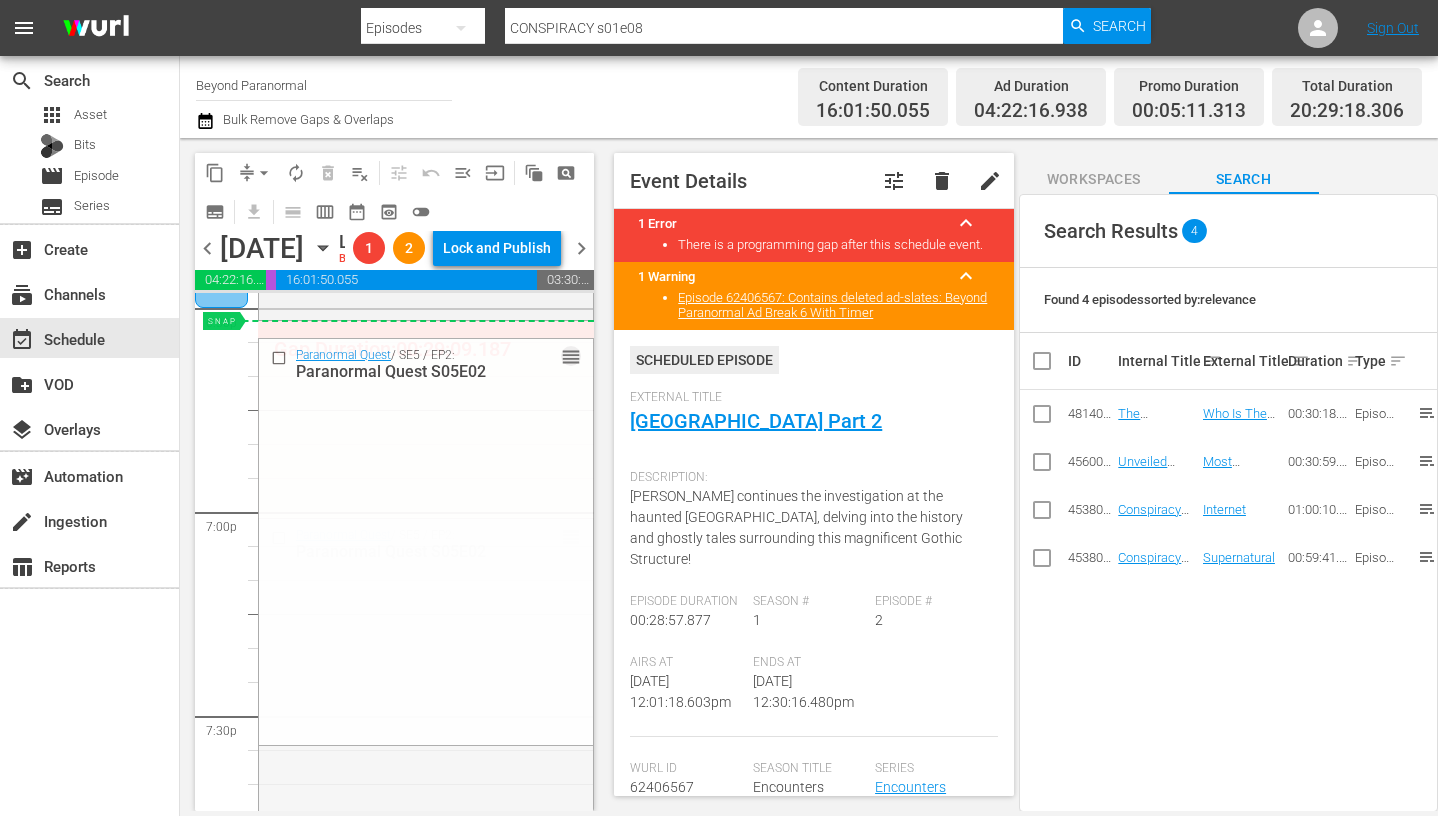 drag, startPoint x: 556, startPoint y: 597, endPoint x: 542, endPoint y: 386, distance: 211.46394 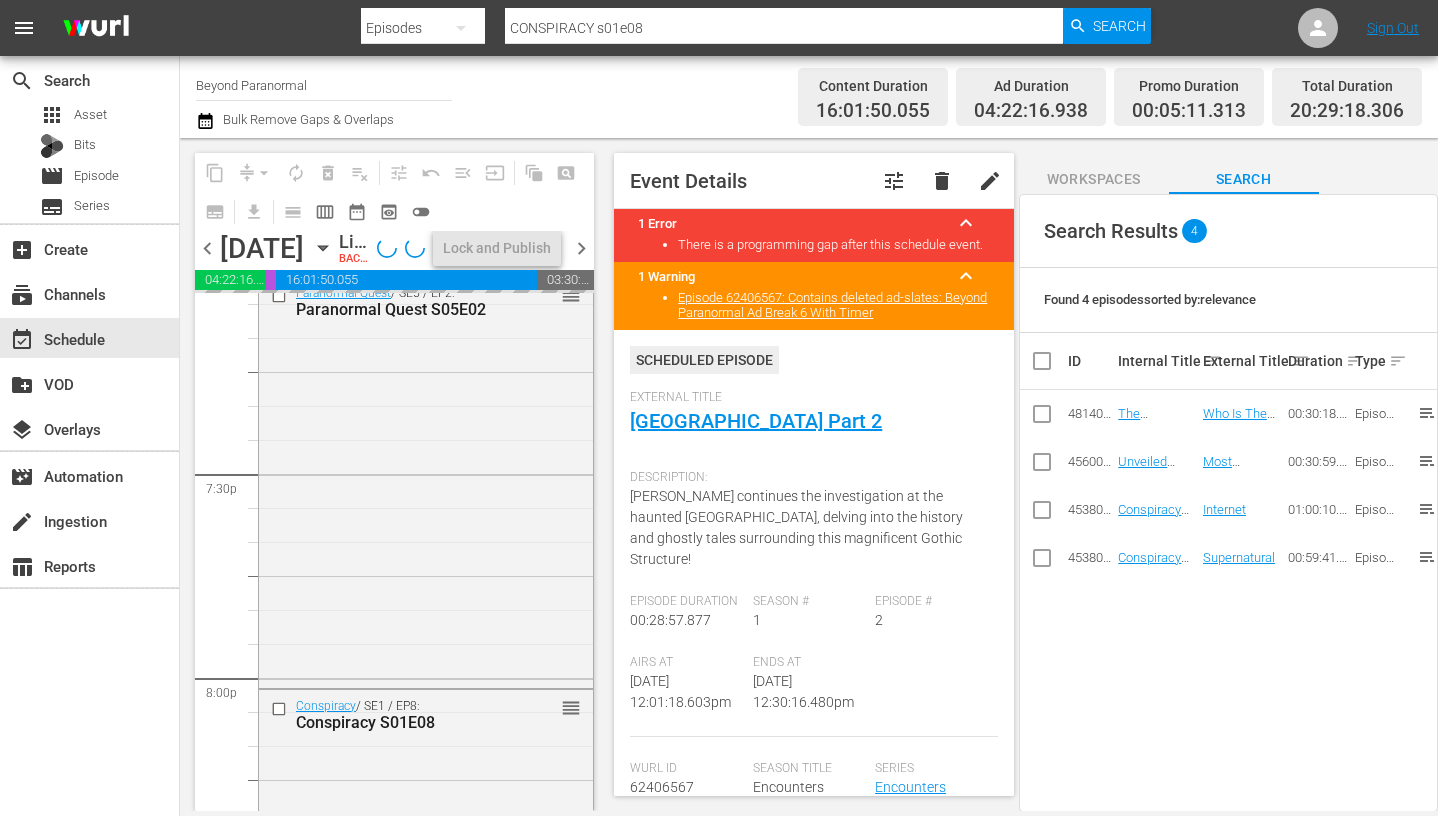scroll, scrollTop: 7819, scrollLeft: 0, axis: vertical 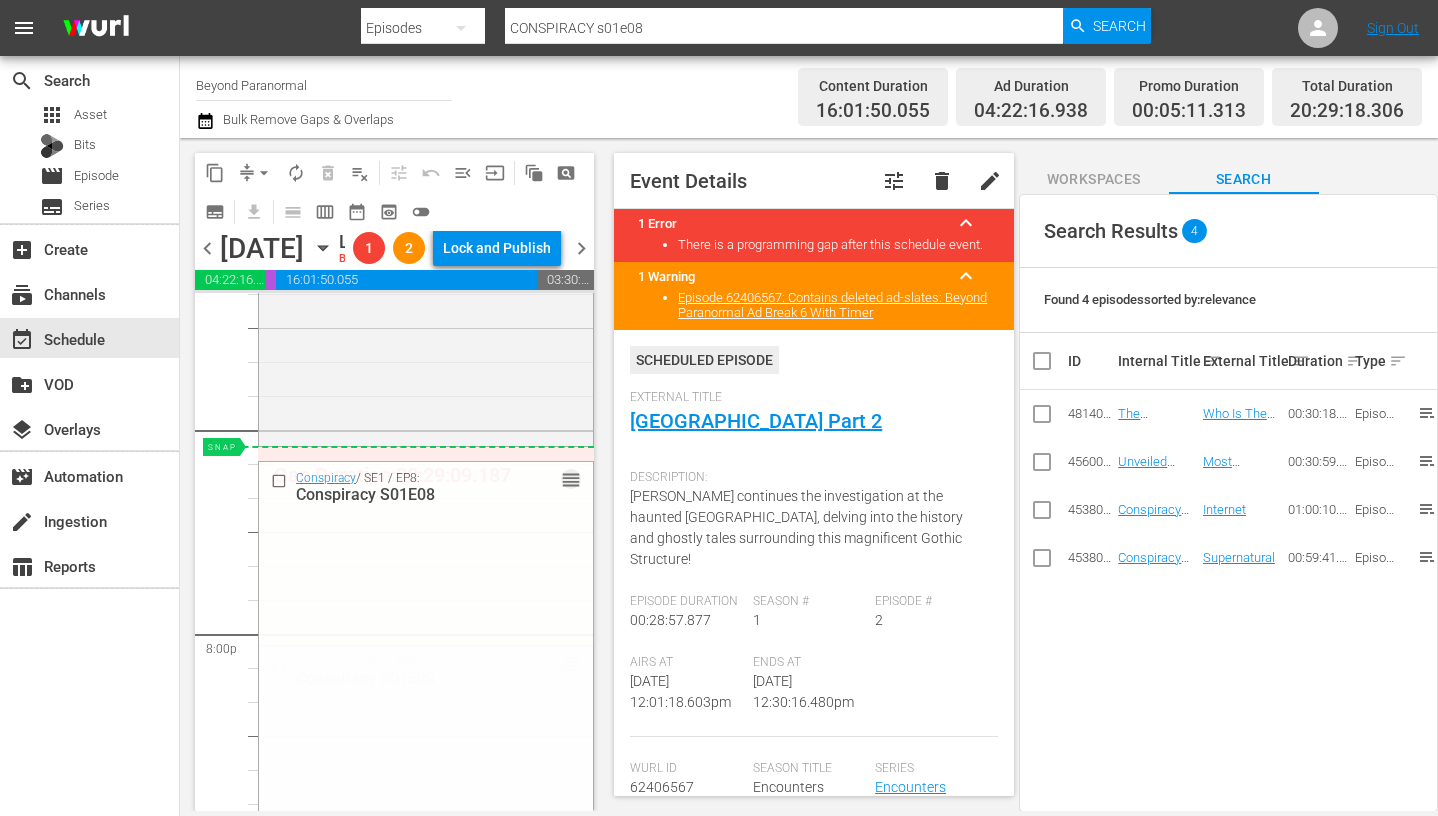 drag, startPoint x: 547, startPoint y: 726, endPoint x: 522, endPoint y: 520, distance: 207.51144 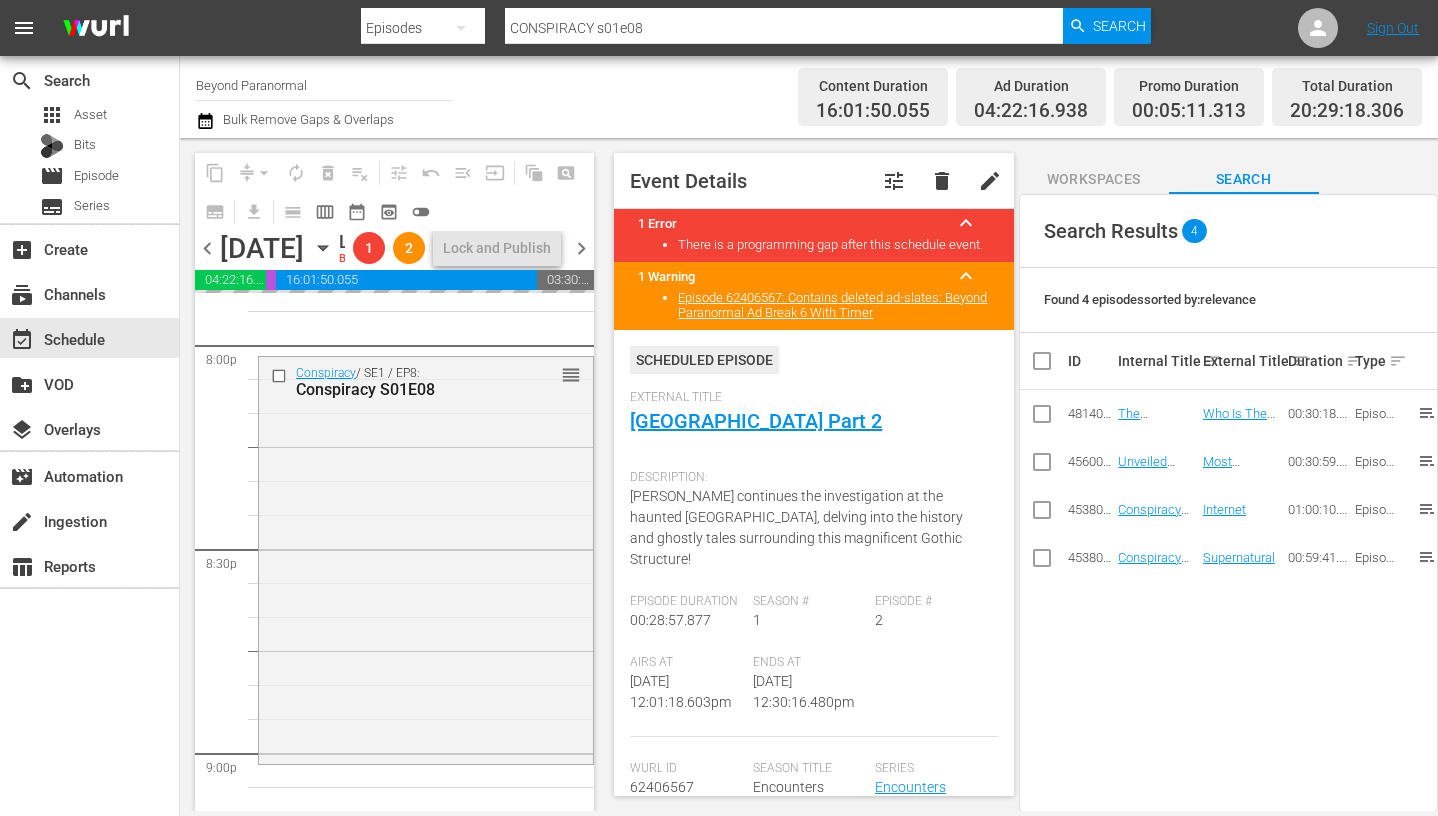scroll, scrollTop: 8112, scrollLeft: 0, axis: vertical 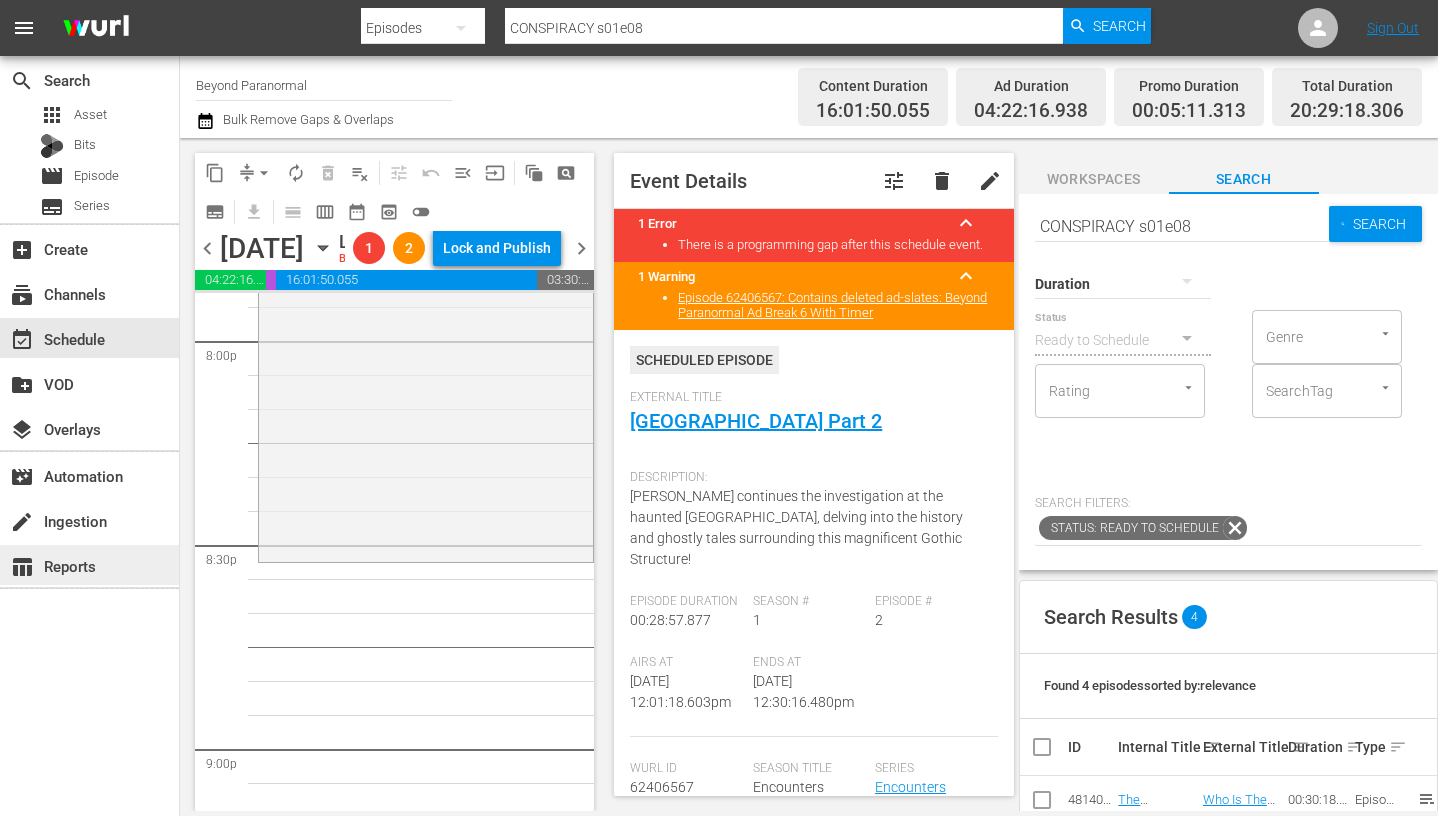 click on "CONSPIRACY s01e08" at bounding box center [1182, 226] 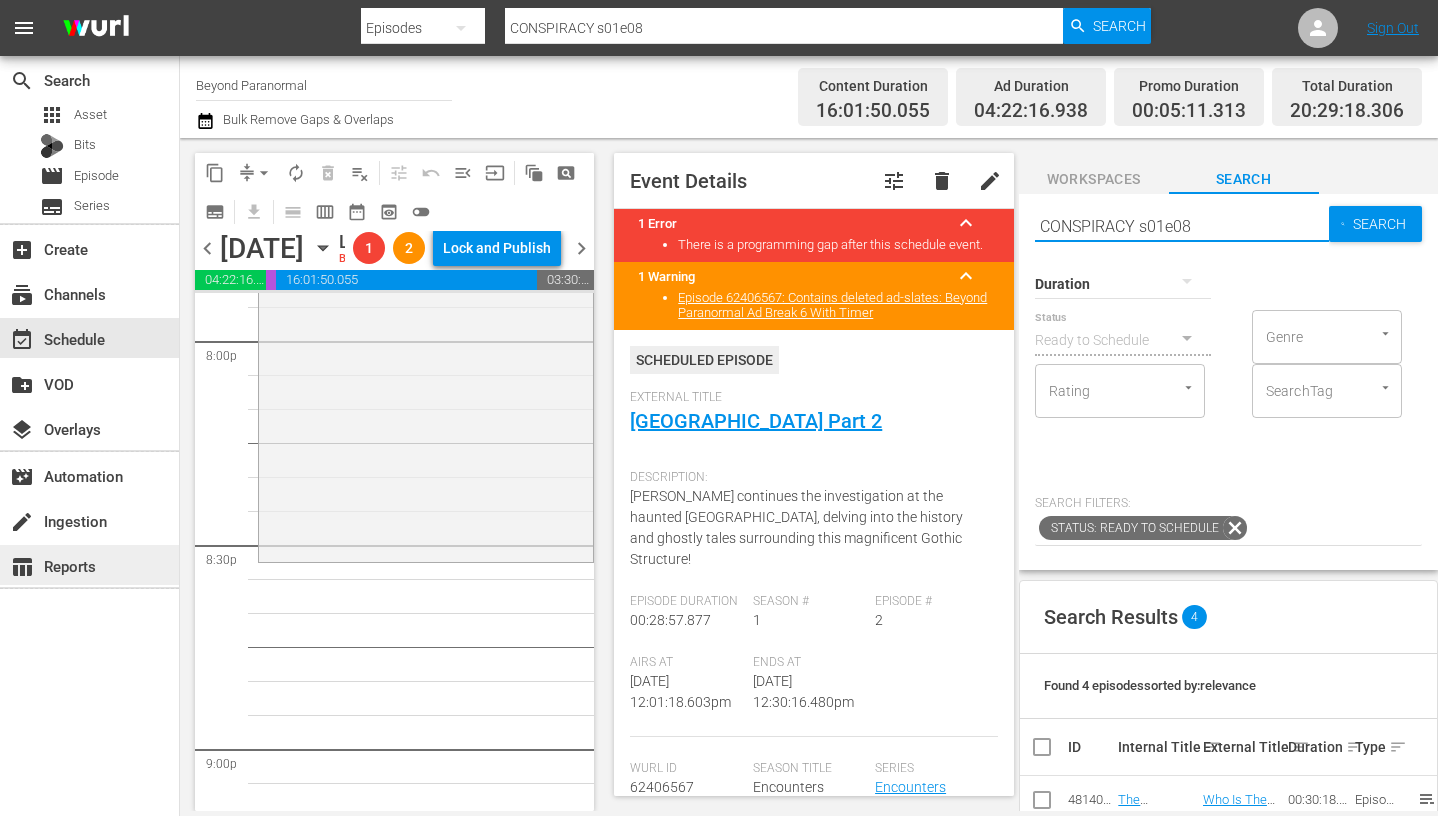 click on "CONSPIRACY s01e08" at bounding box center [1182, 226] 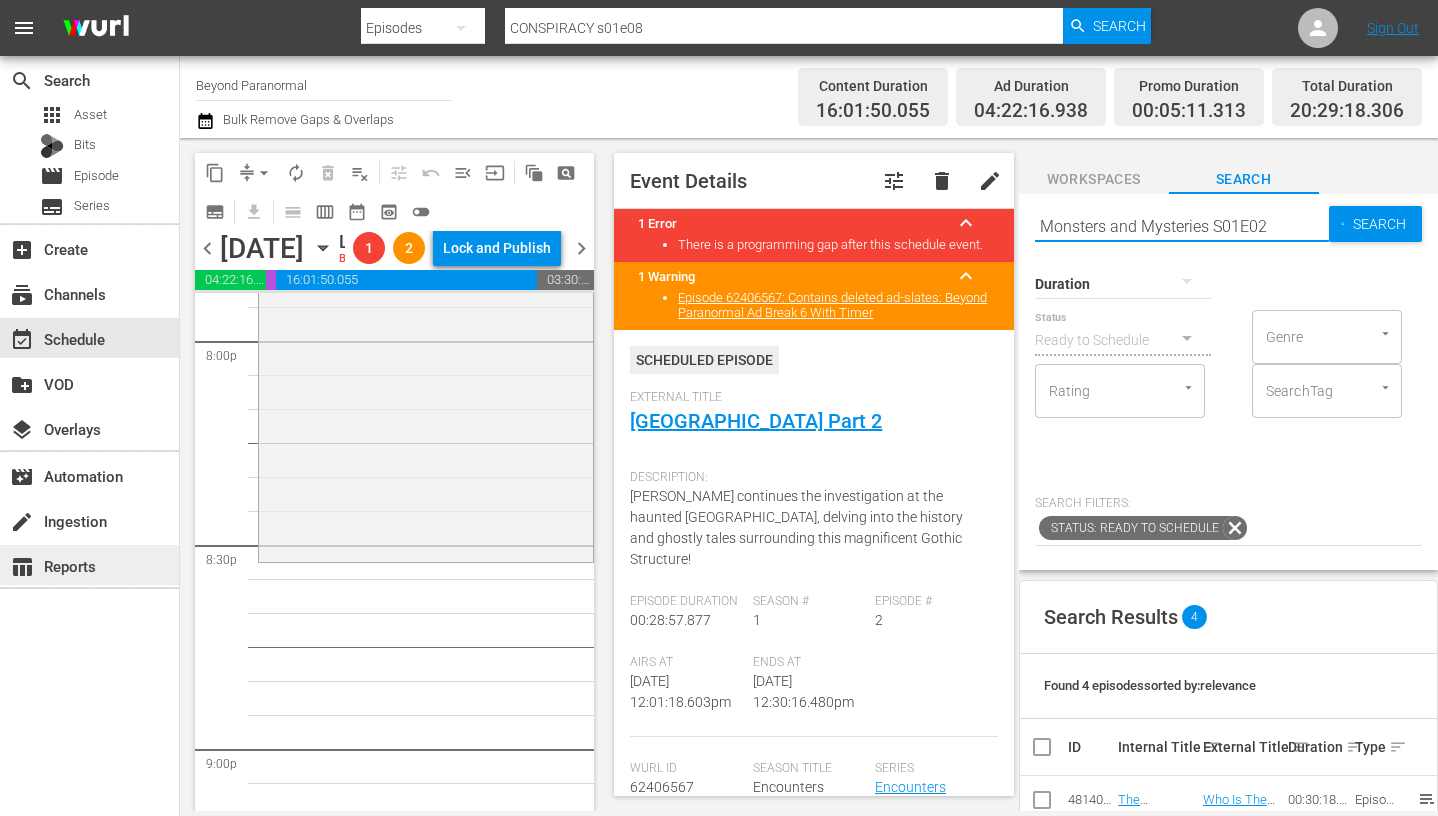 type on "Monsters and Mysteries S01E02" 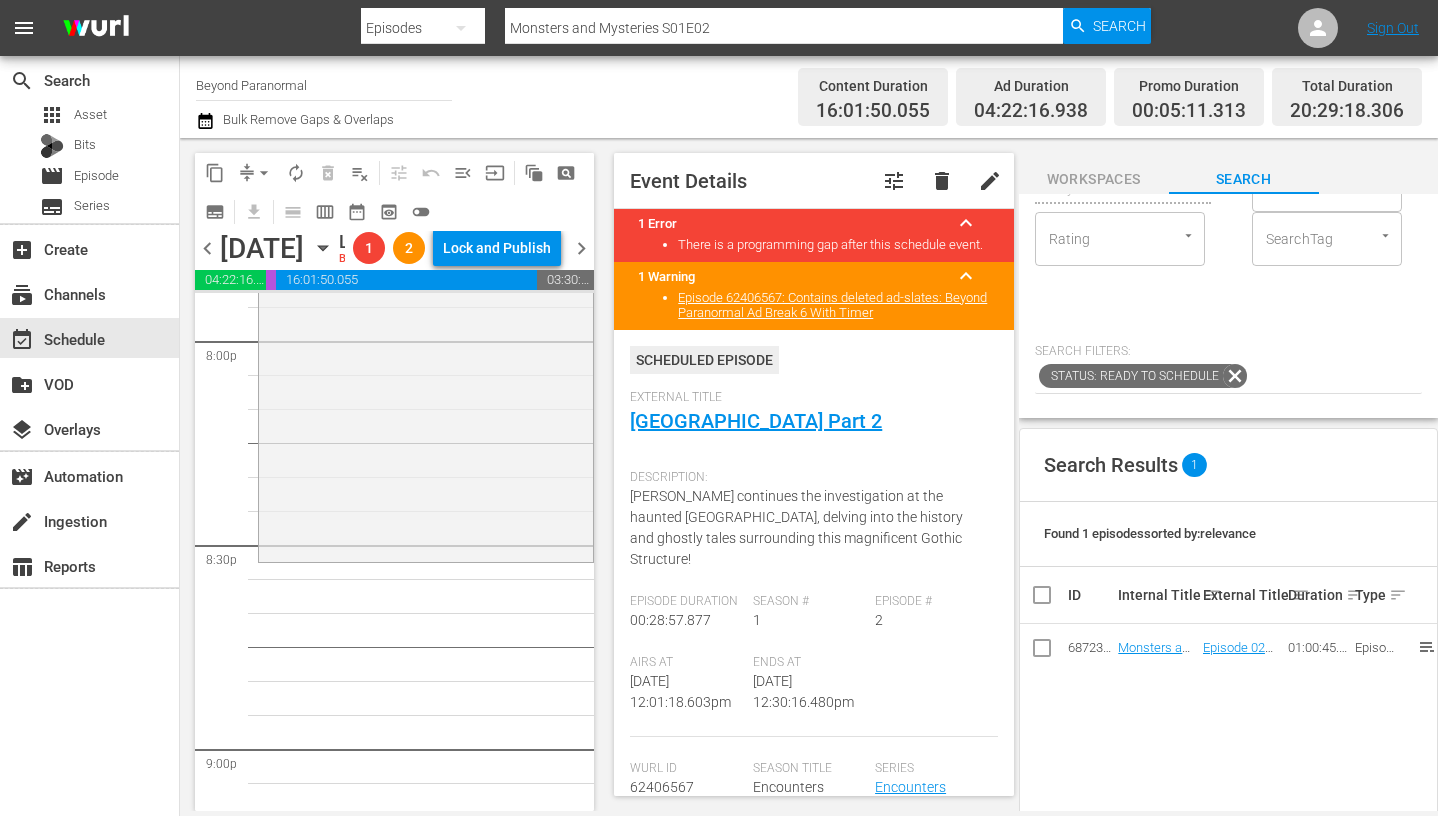 scroll, scrollTop: 265, scrollLeft: 0, axis: vertical 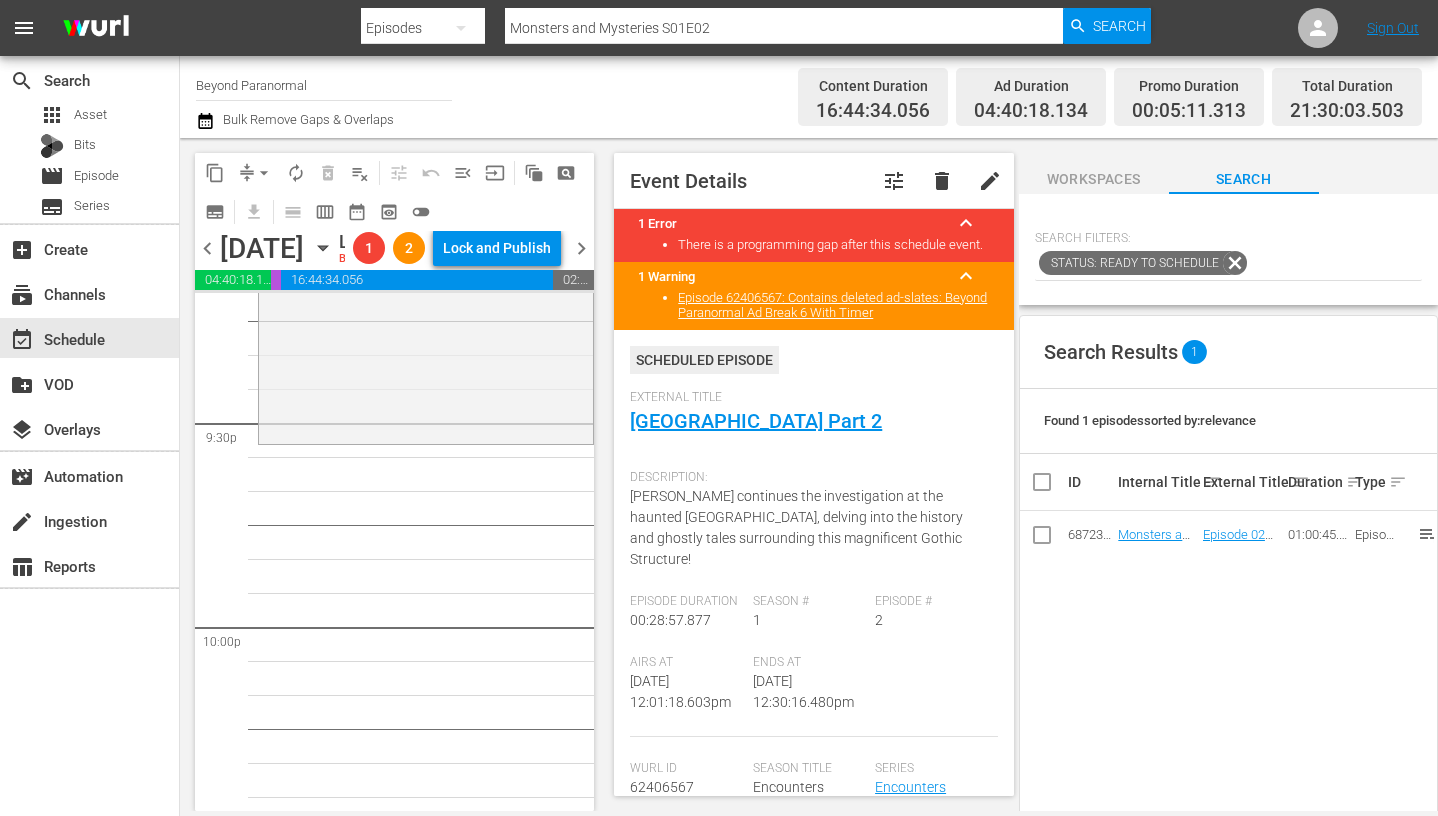 click on "Monsters and Mysteries S01E02" at bounding box center (1157, 535) 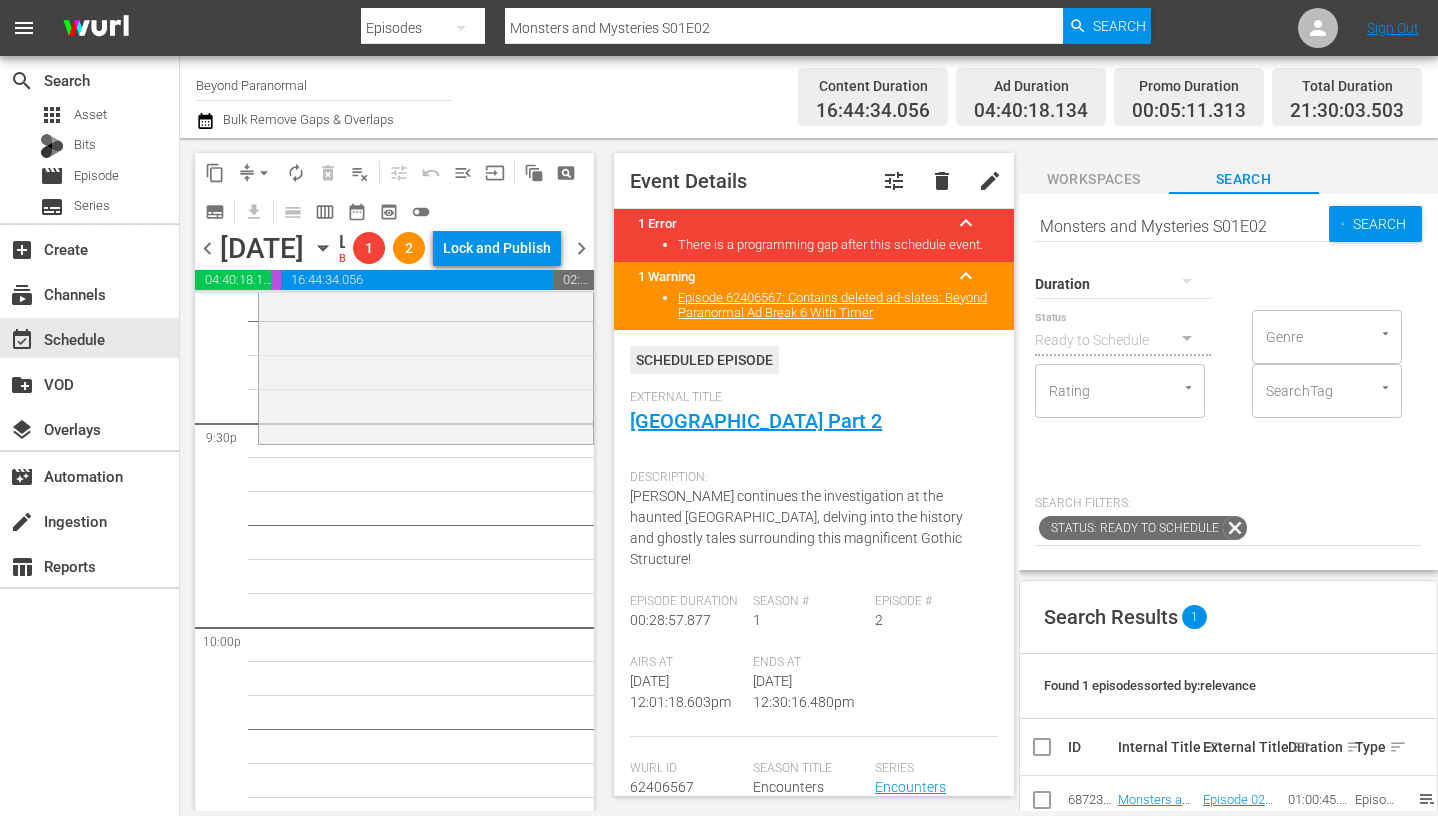 scroll, scrollTop: -1, scrollLeft: 0, axis: vertical 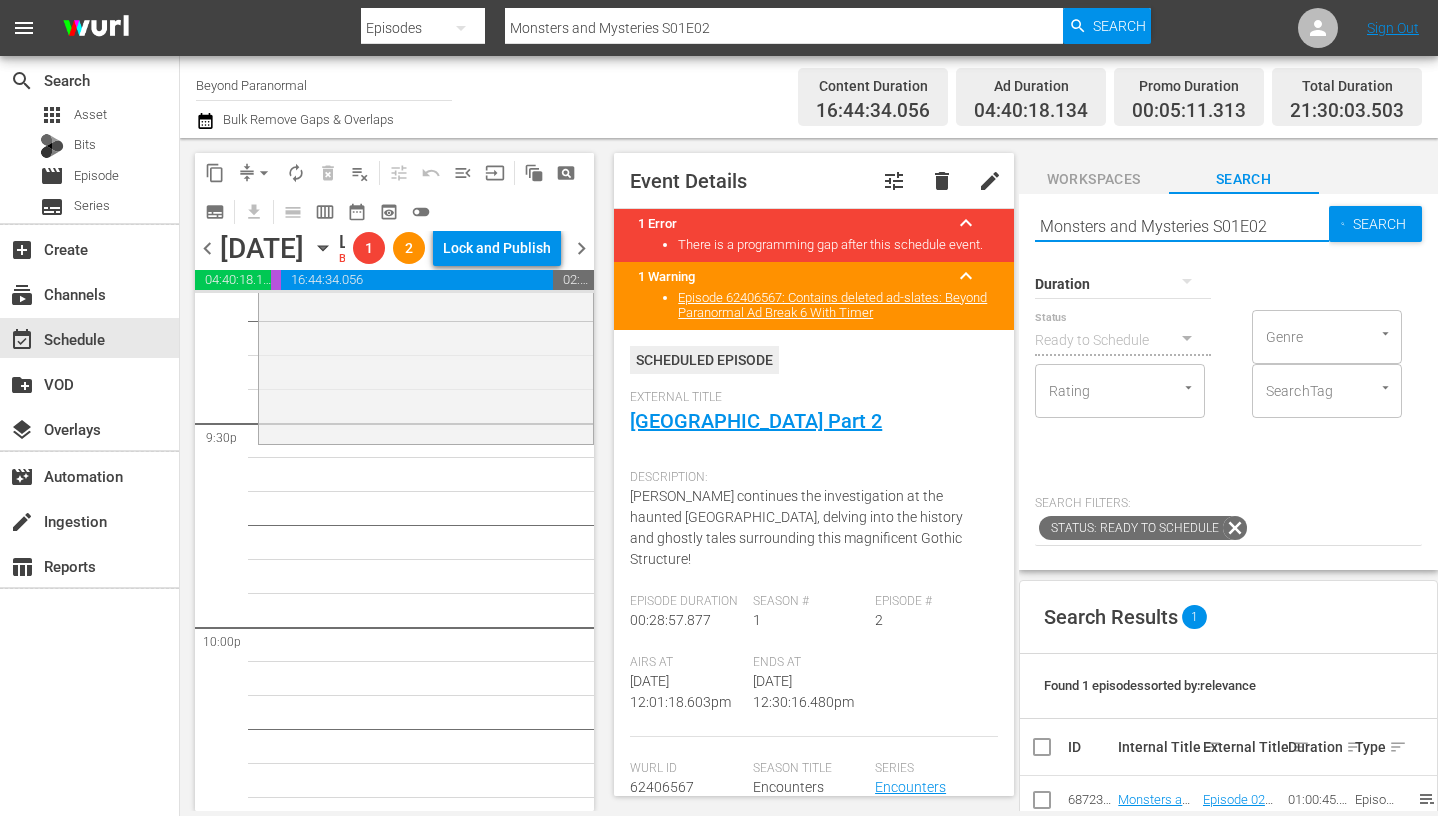 click on "Monsters and Mysteries S01E02" at bounding box center [1182, 226] 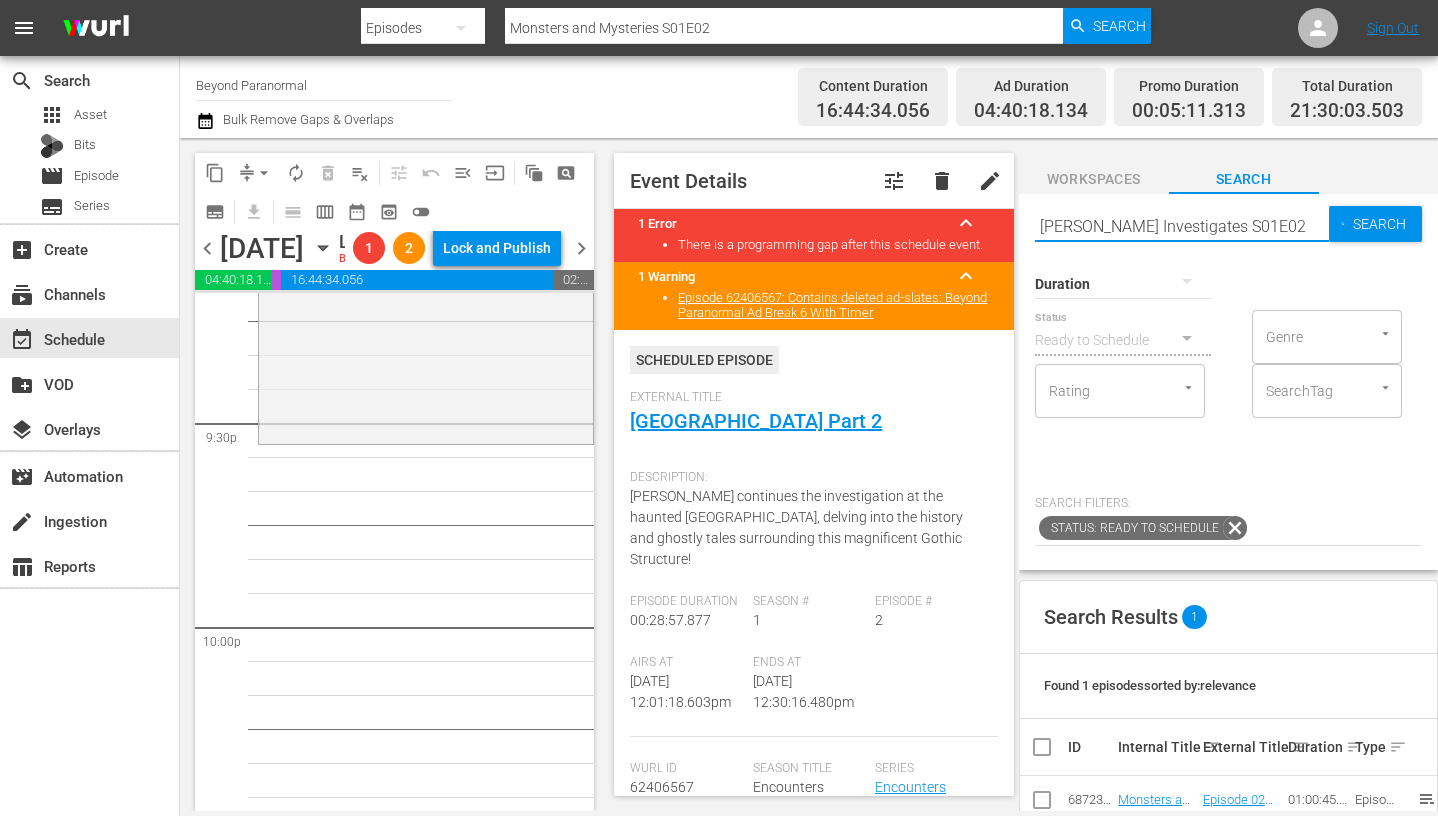 type on "Eric Mintel Investigates S01E02" 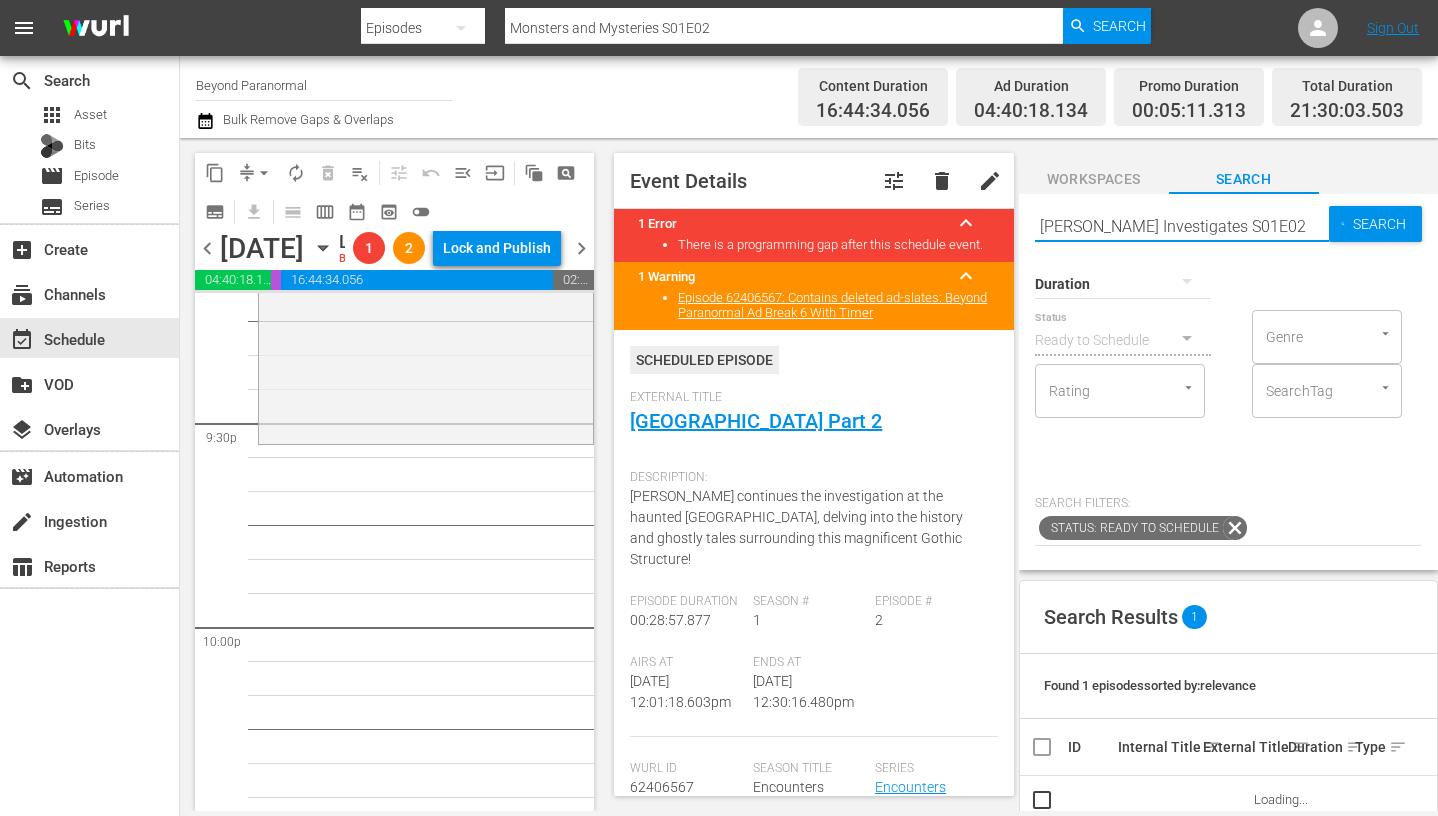type on "Eric Mintel Investigates S01E02" 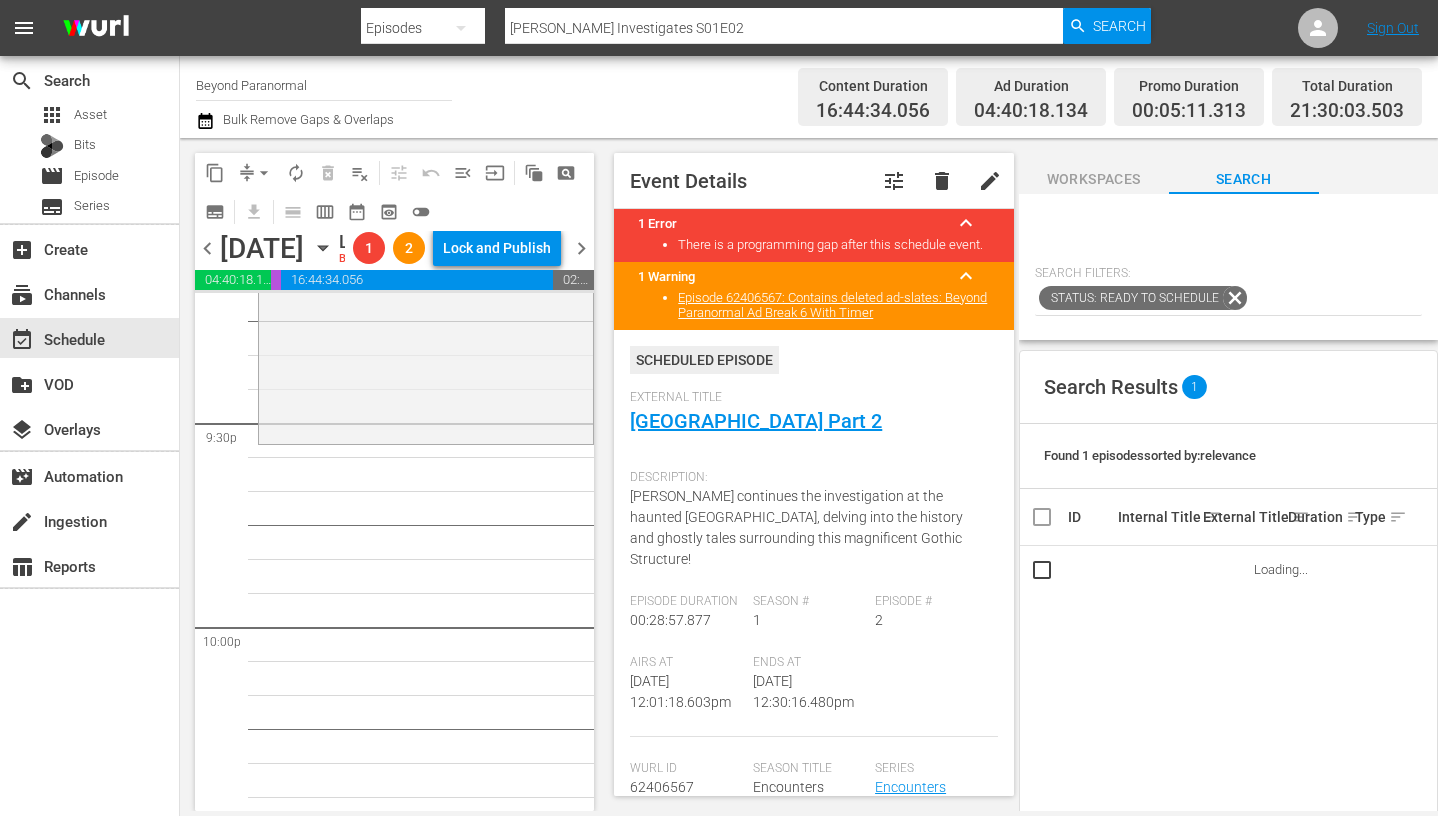 scroll, scrollTop: 261, scrollLeft: 0, axis: vertical 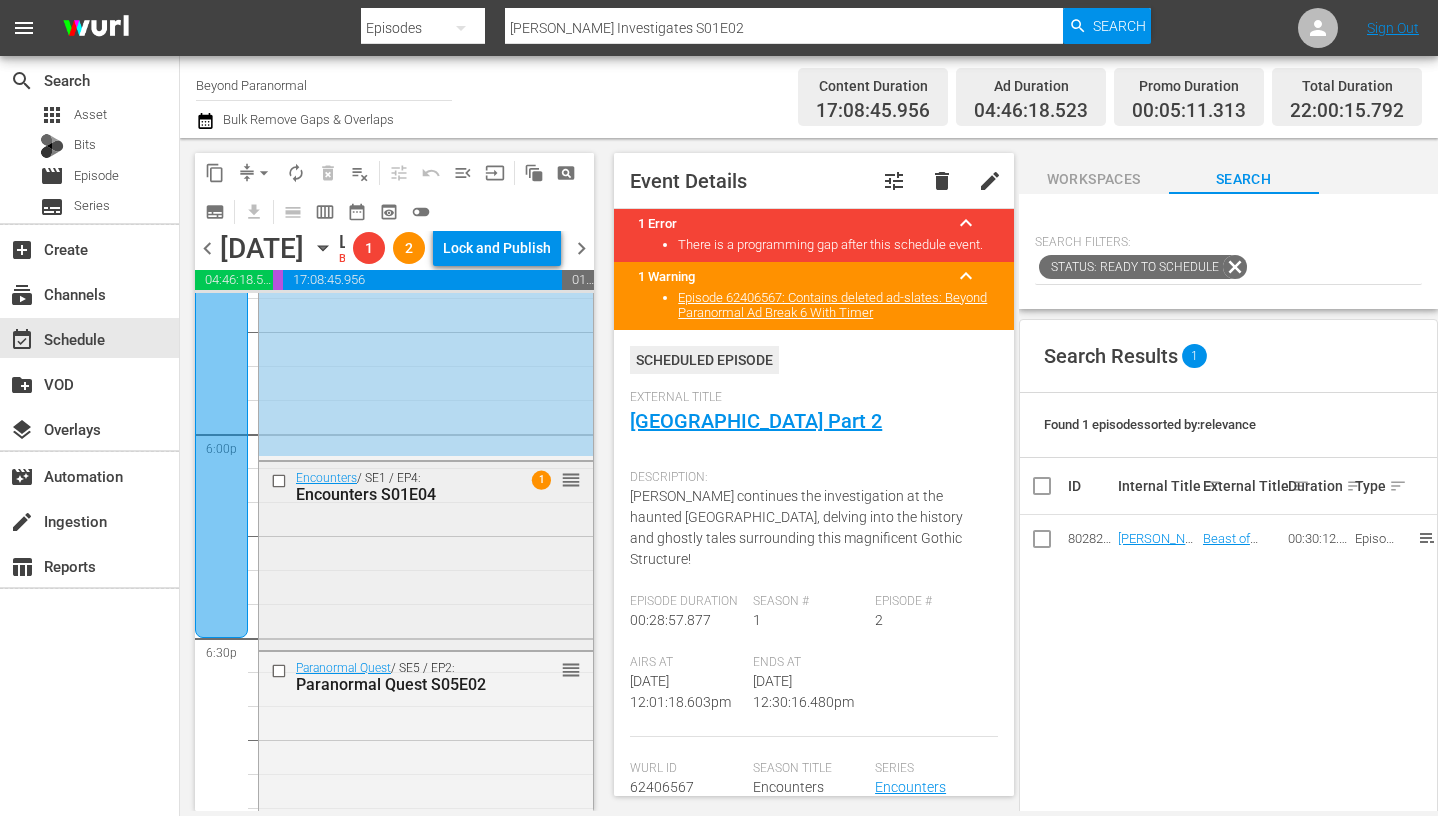 click at bounding box center (281, 480) 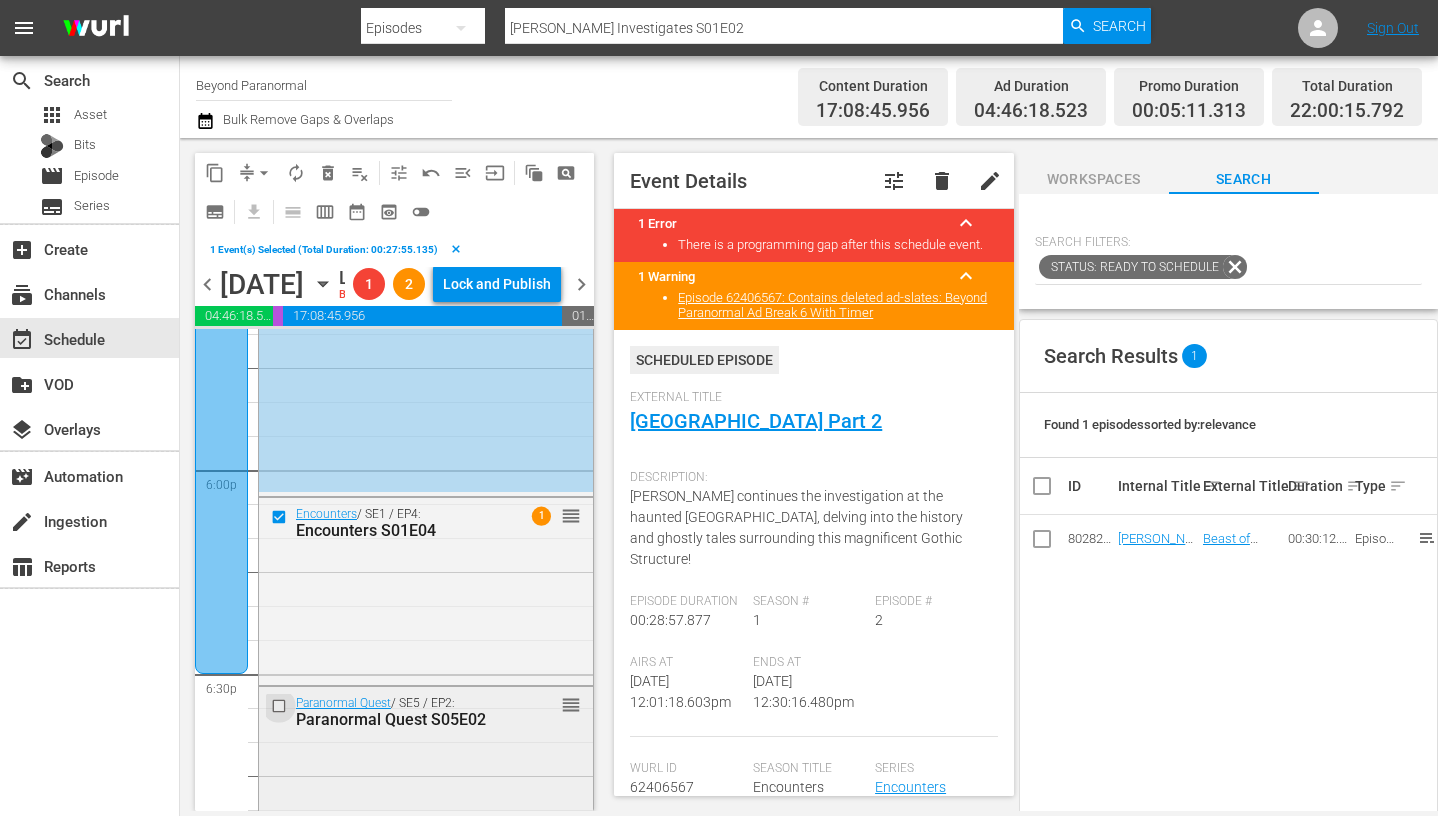 click at bounding box center [281, 706] 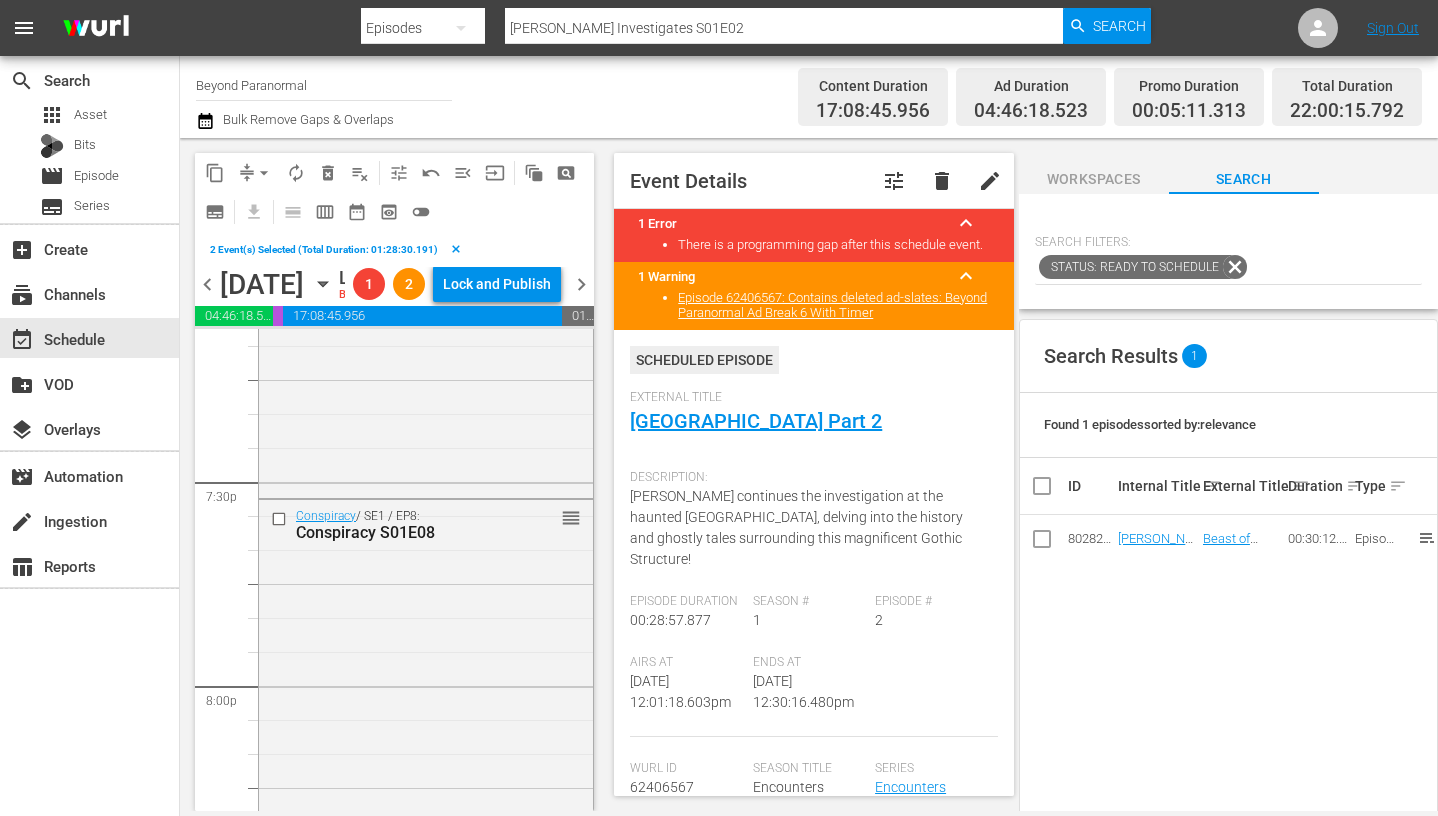 scroll, scrollTop: 7816, scrollLeft: 0, axis: vertical 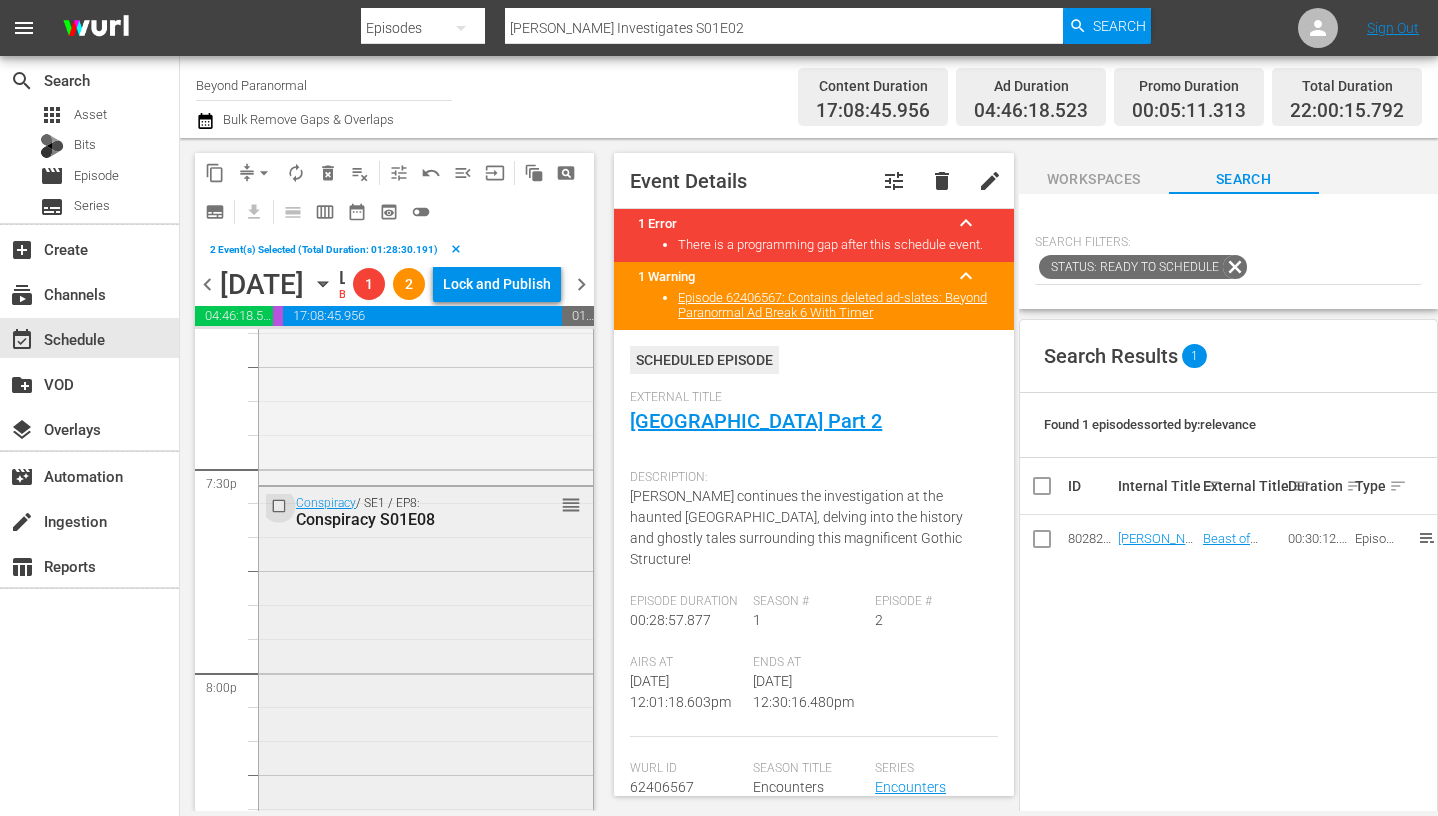 click at bounding box center [281, 505] 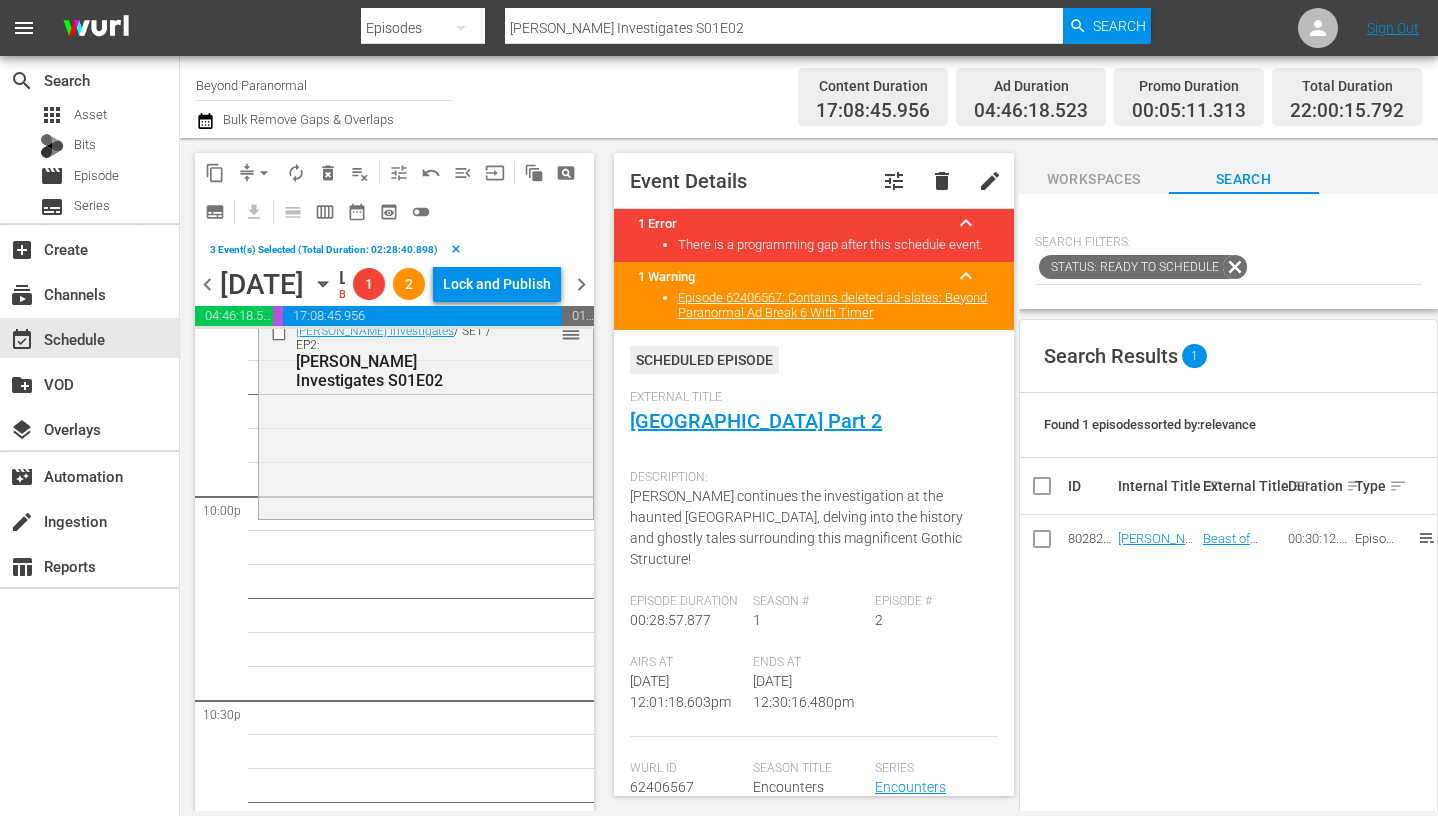 scroll, scrollTop: 8812, scrollLeft: 0, axis: vertical 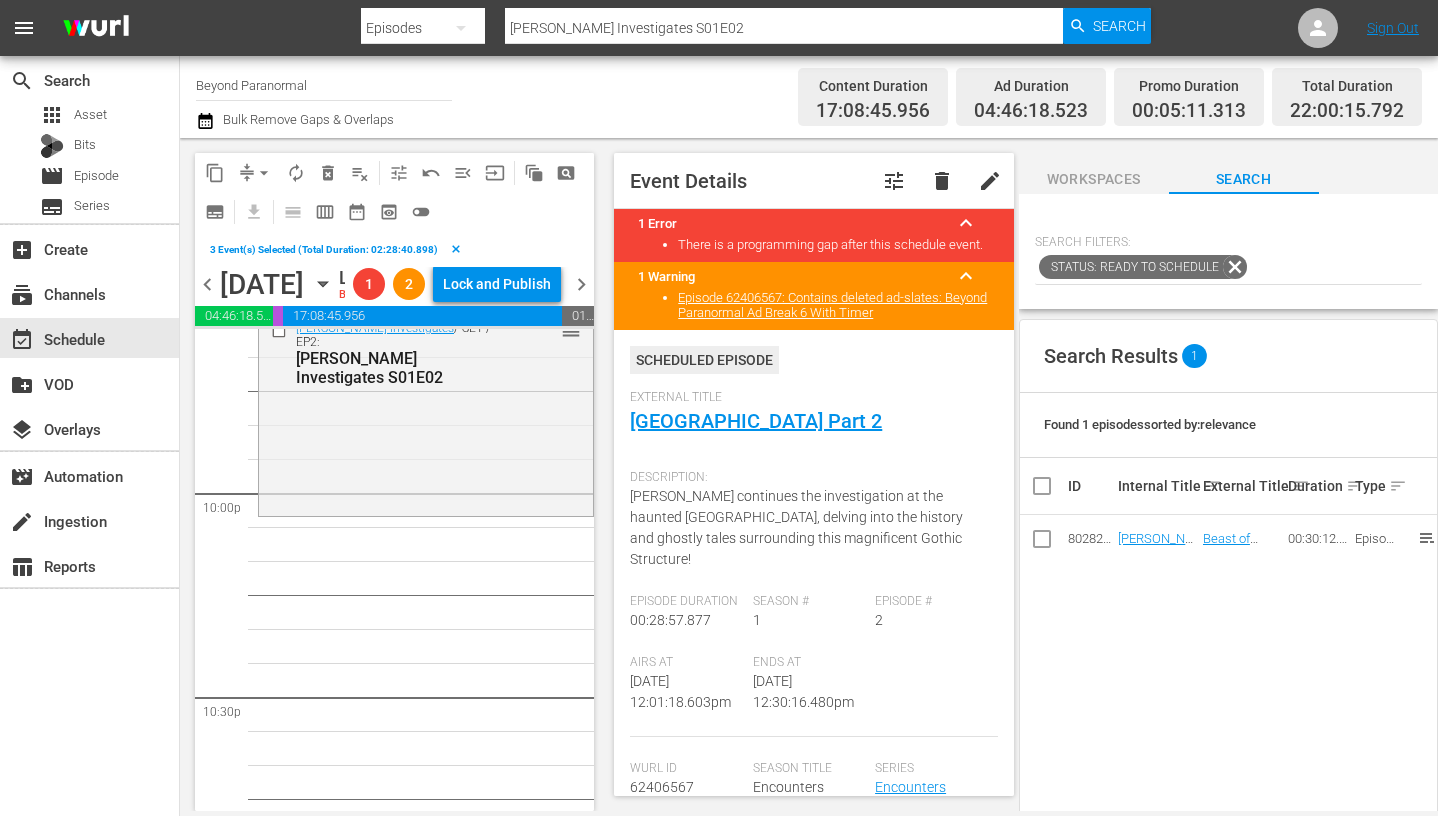 click on "content_copy" at bounding box center (215, 173) 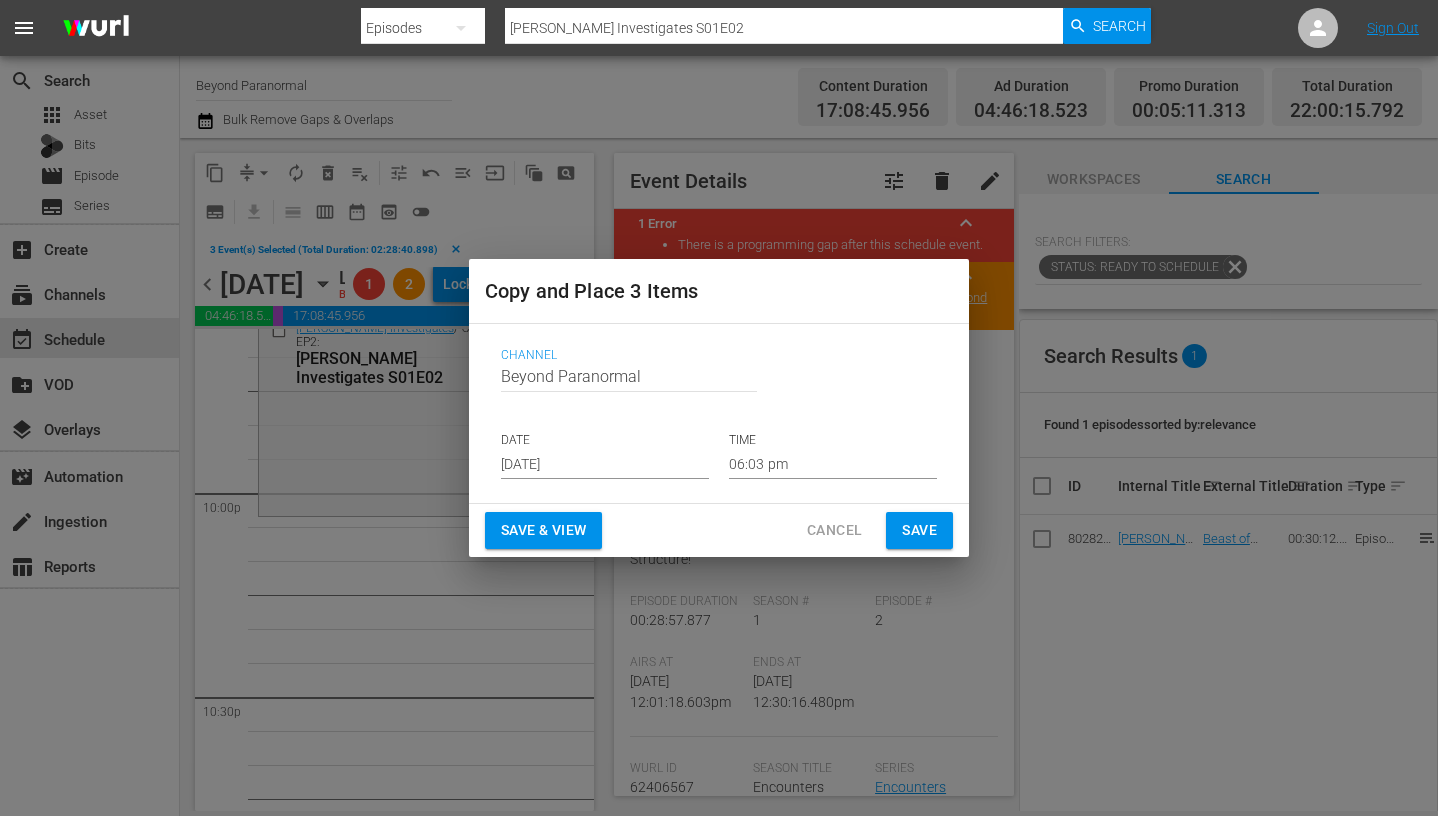 click on "Jul 31st 2025" at bounding box center [605, 464] 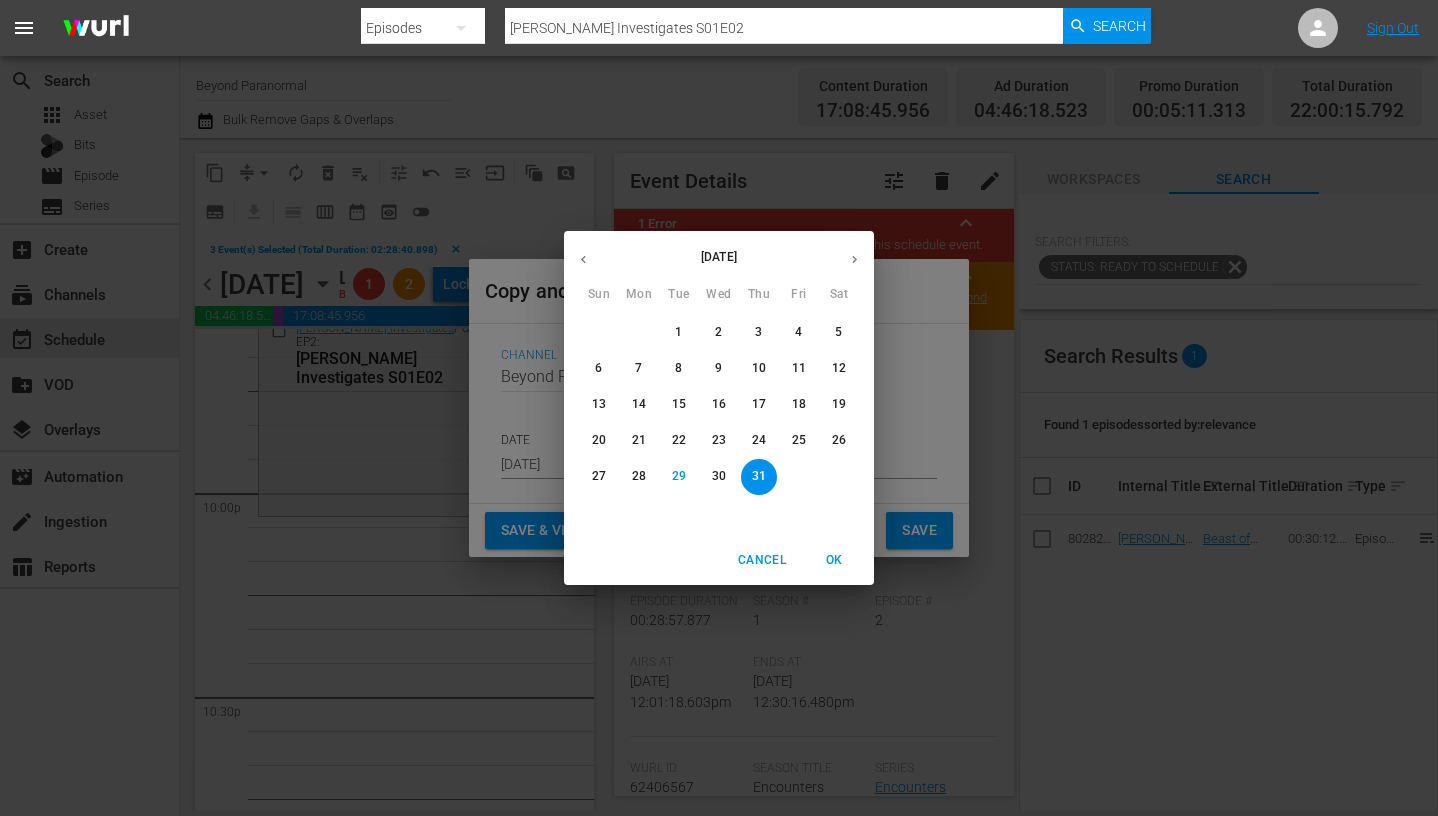 click 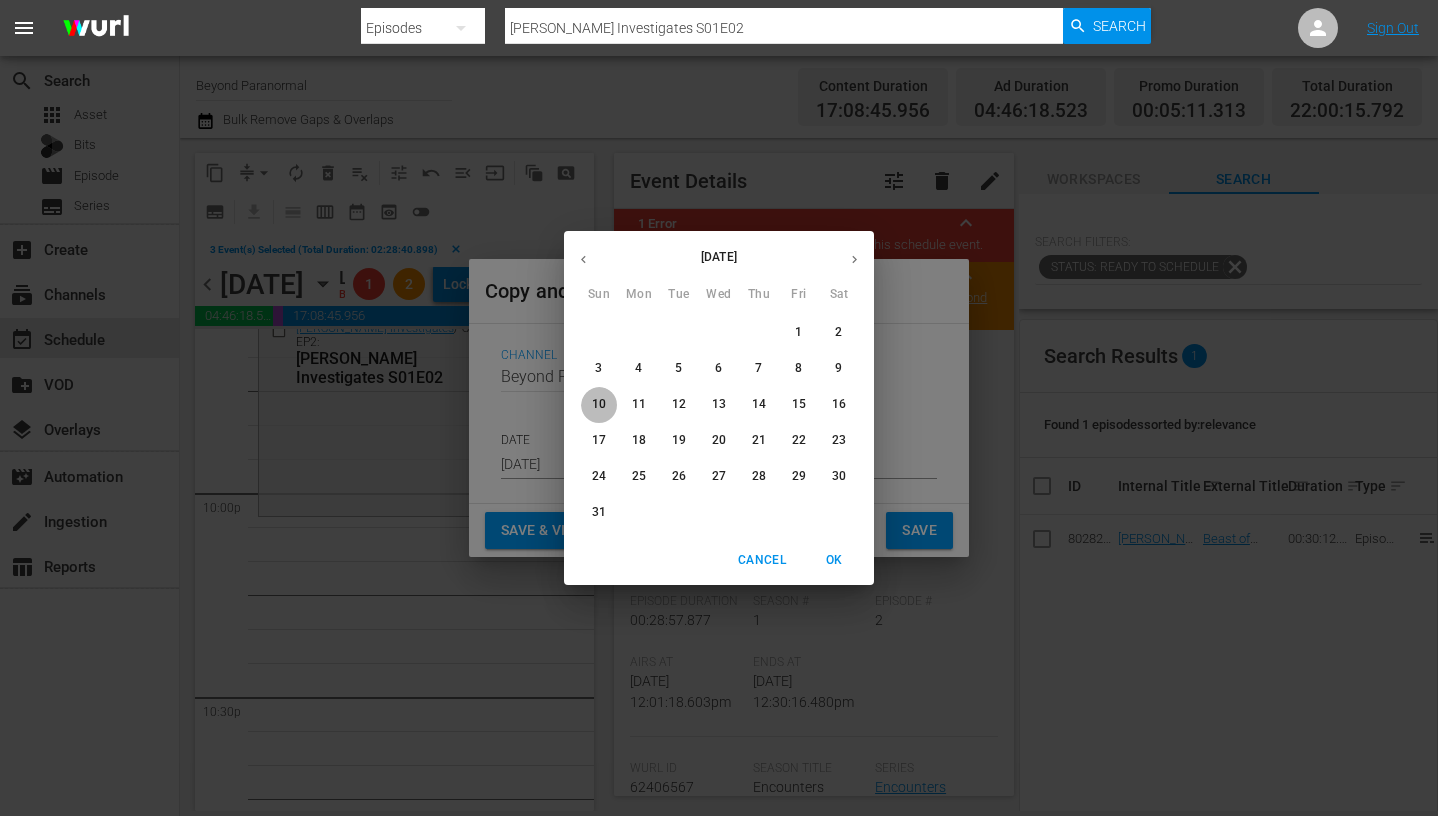click on "10" at bounding box center (599, 404) 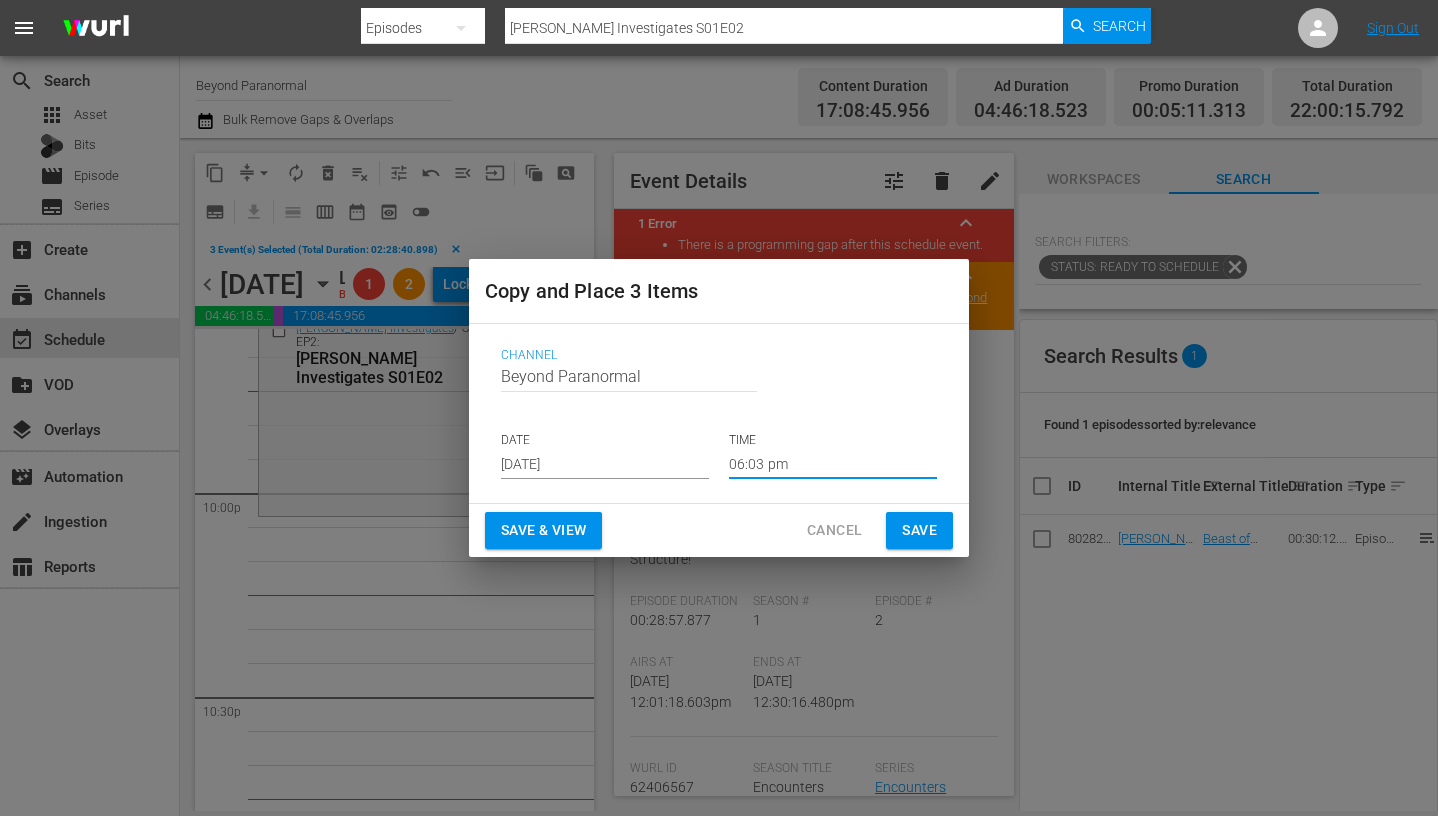 click on "06:03 pm" at bounding box center [833, 464] 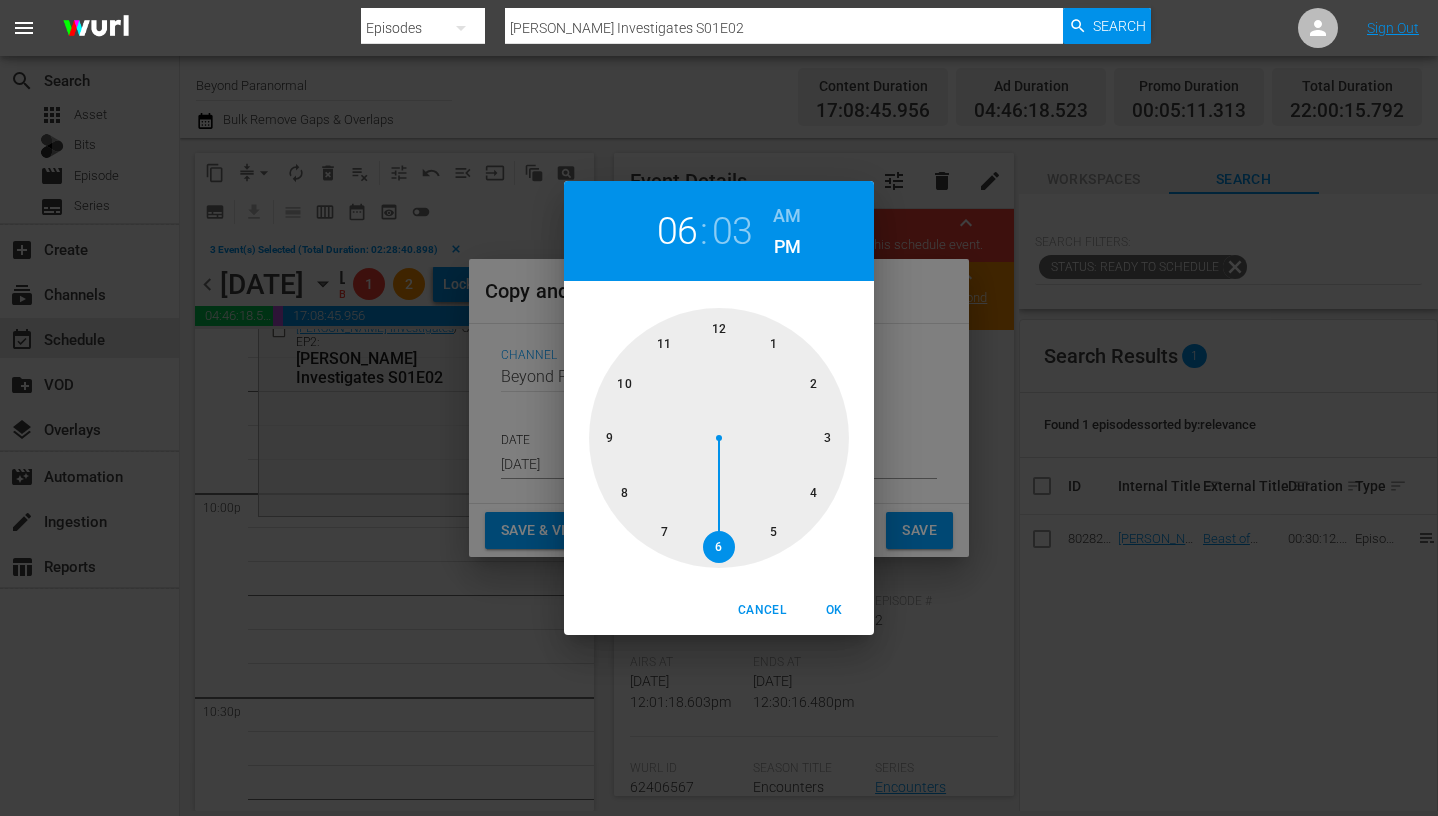 click at bounding box center (719, 438) 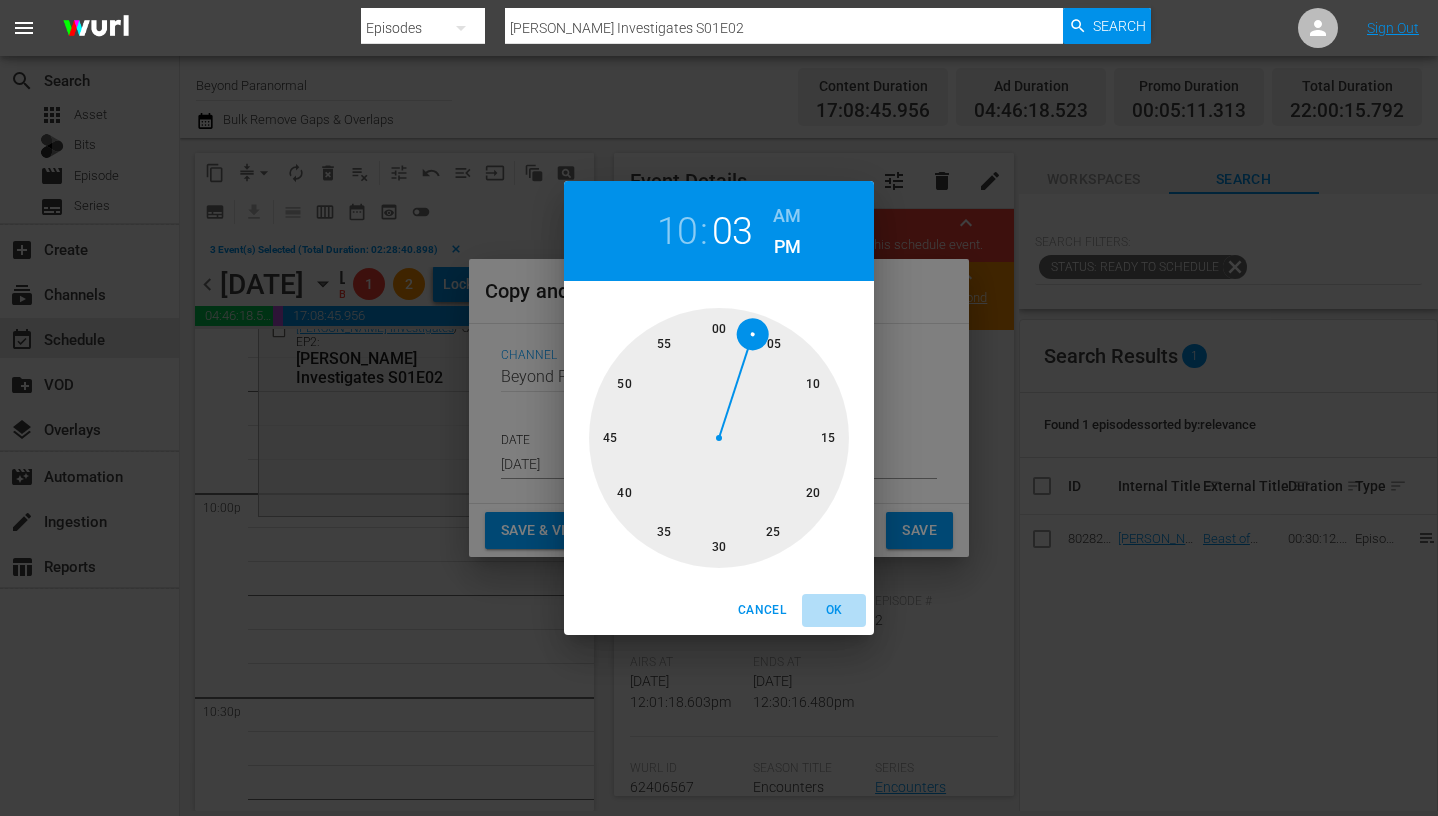 click on "OK" at bounding box center (834, 610) 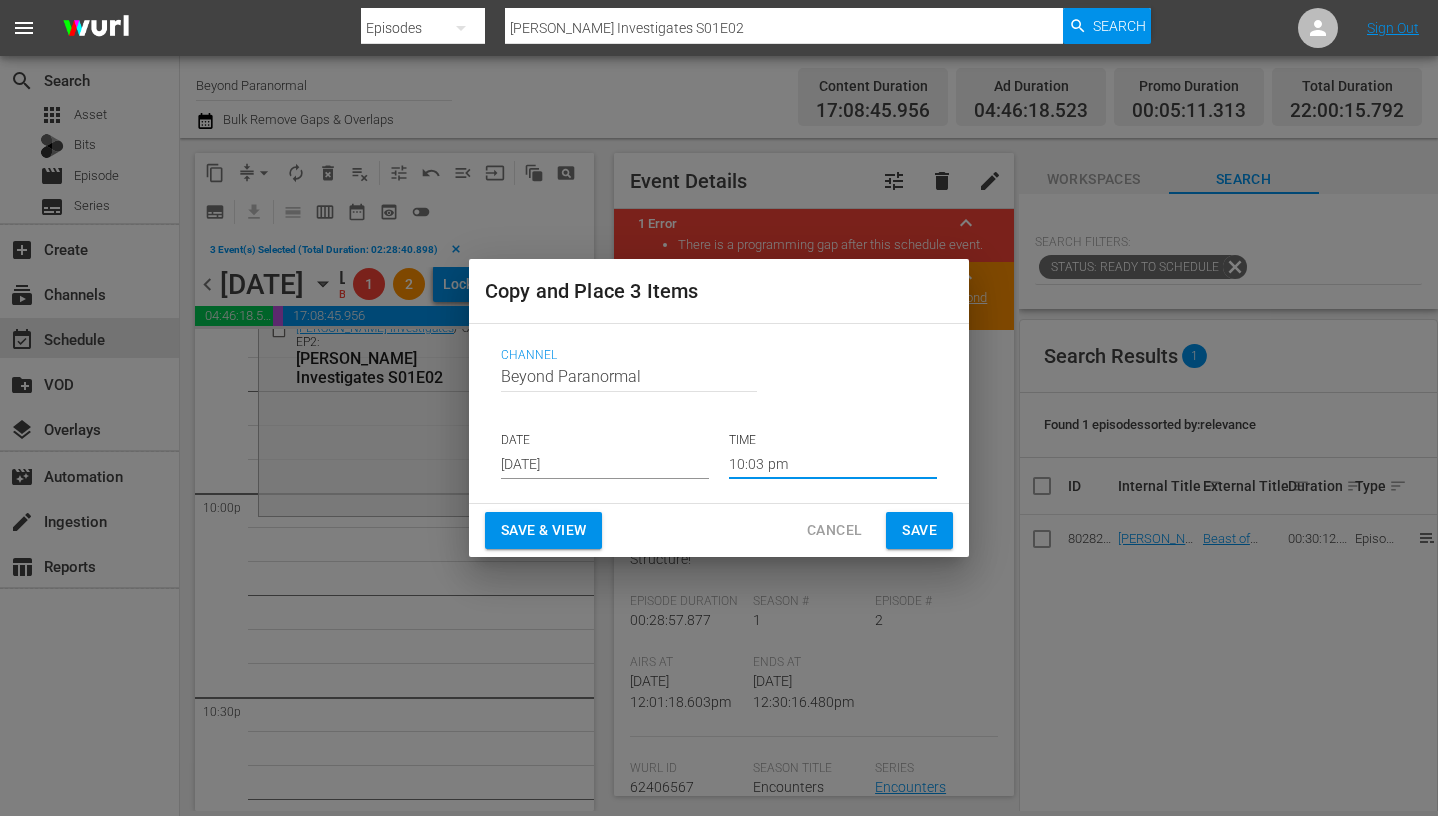 click on "Save" at bounding box center [919, 530] 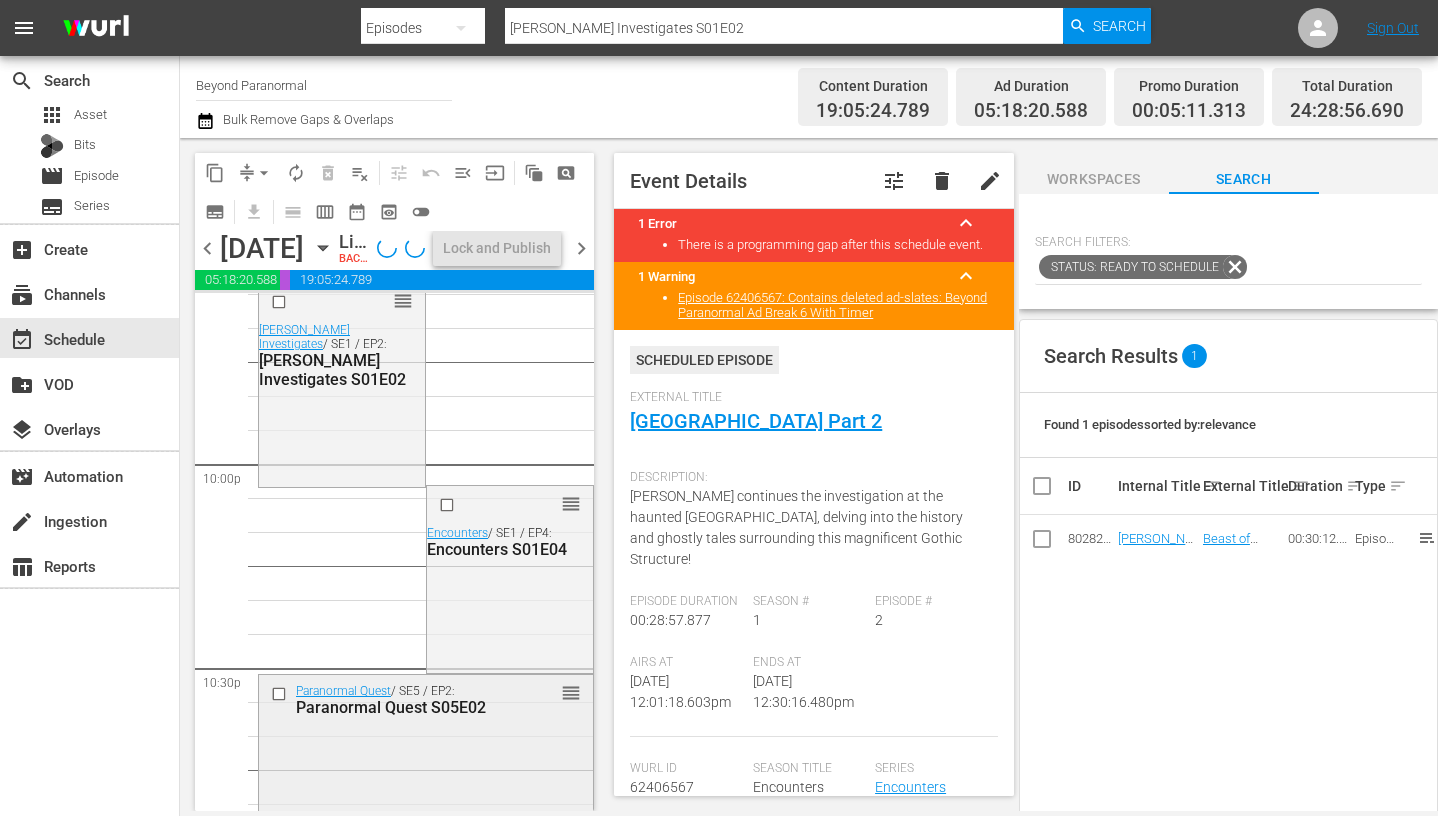 scroll, scrollTop: 8777, scrollLeft: 0, axis: vertical 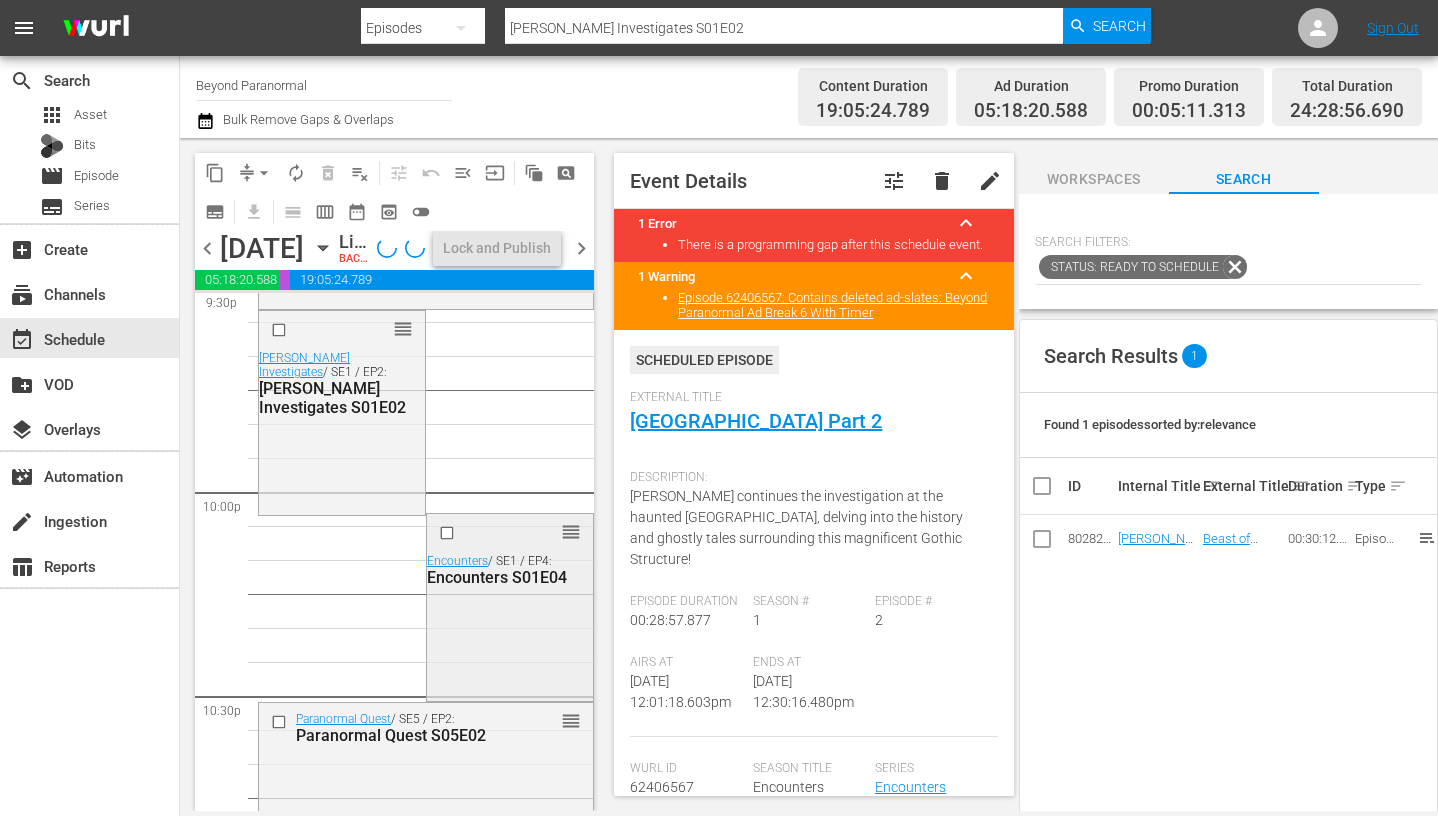 click at bounding box center [449, 533] 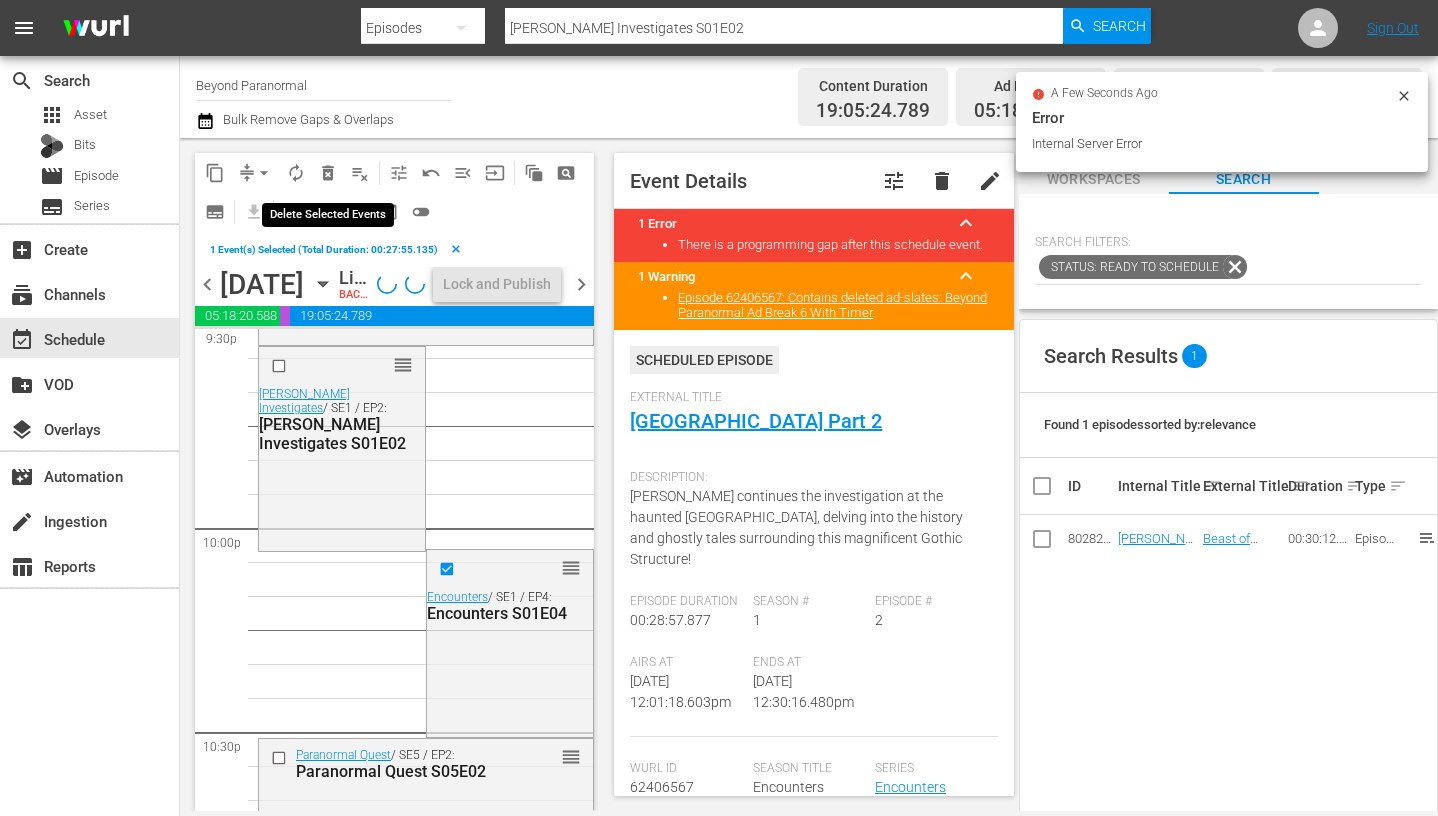 click on "delete_forever_outlined" at bounding box center [328, 173] 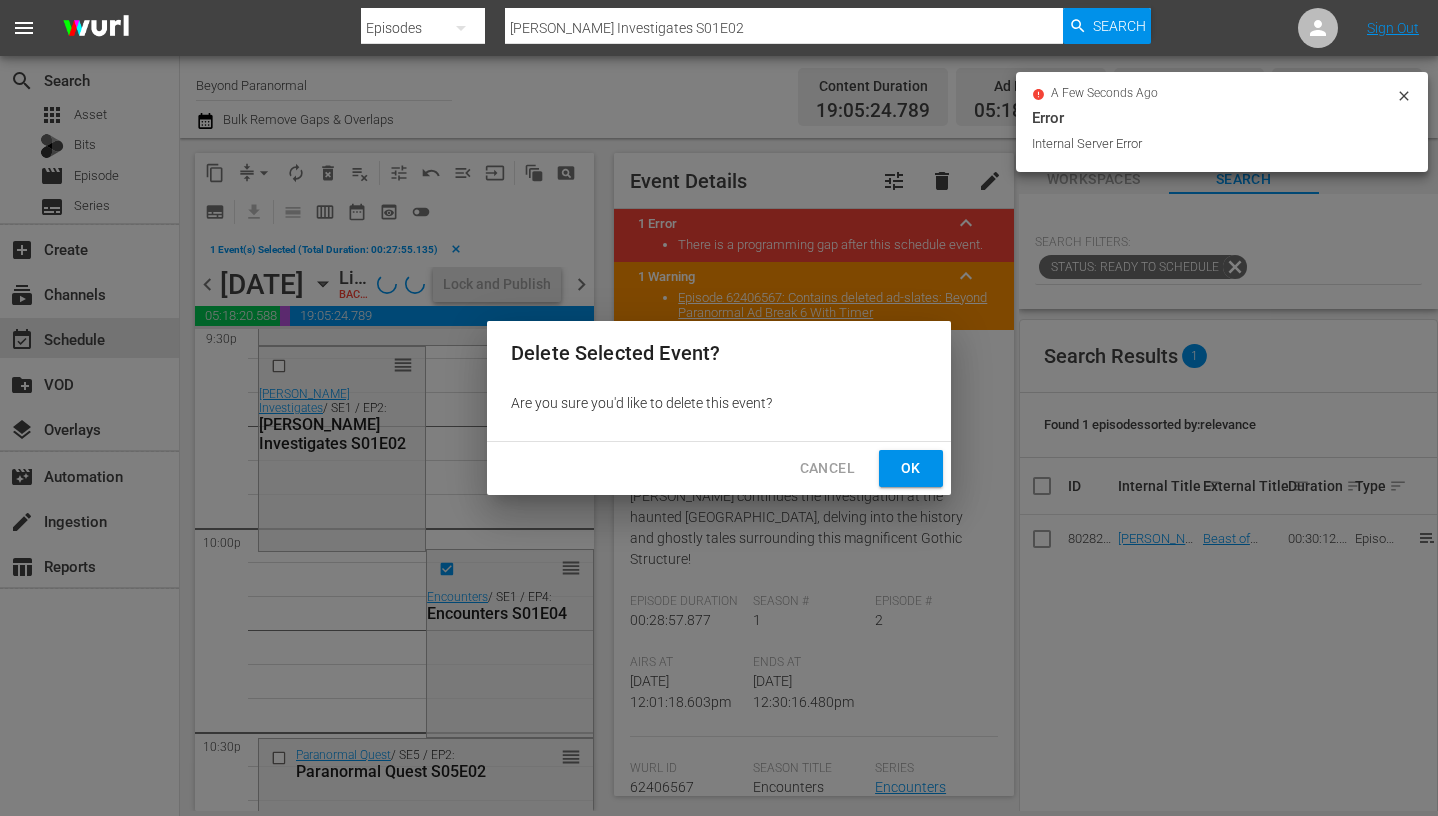 click on "Ok" at bounding box center [911, 468] 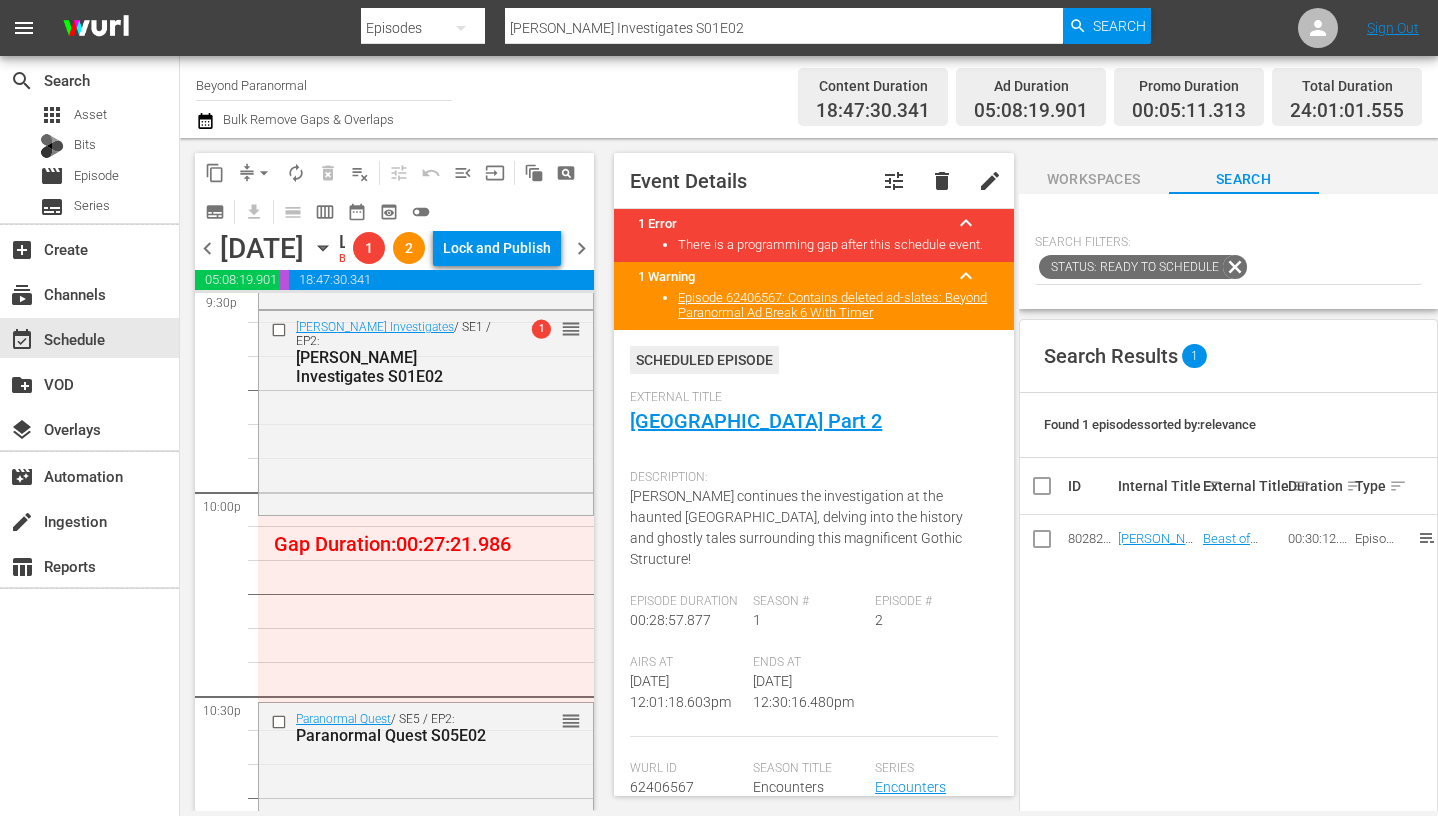click on "Episode 62406567: Contains deleted ad-slates: Beyond Paranormal Ad Break 6 With Timer" at bounding box center [813, 310] 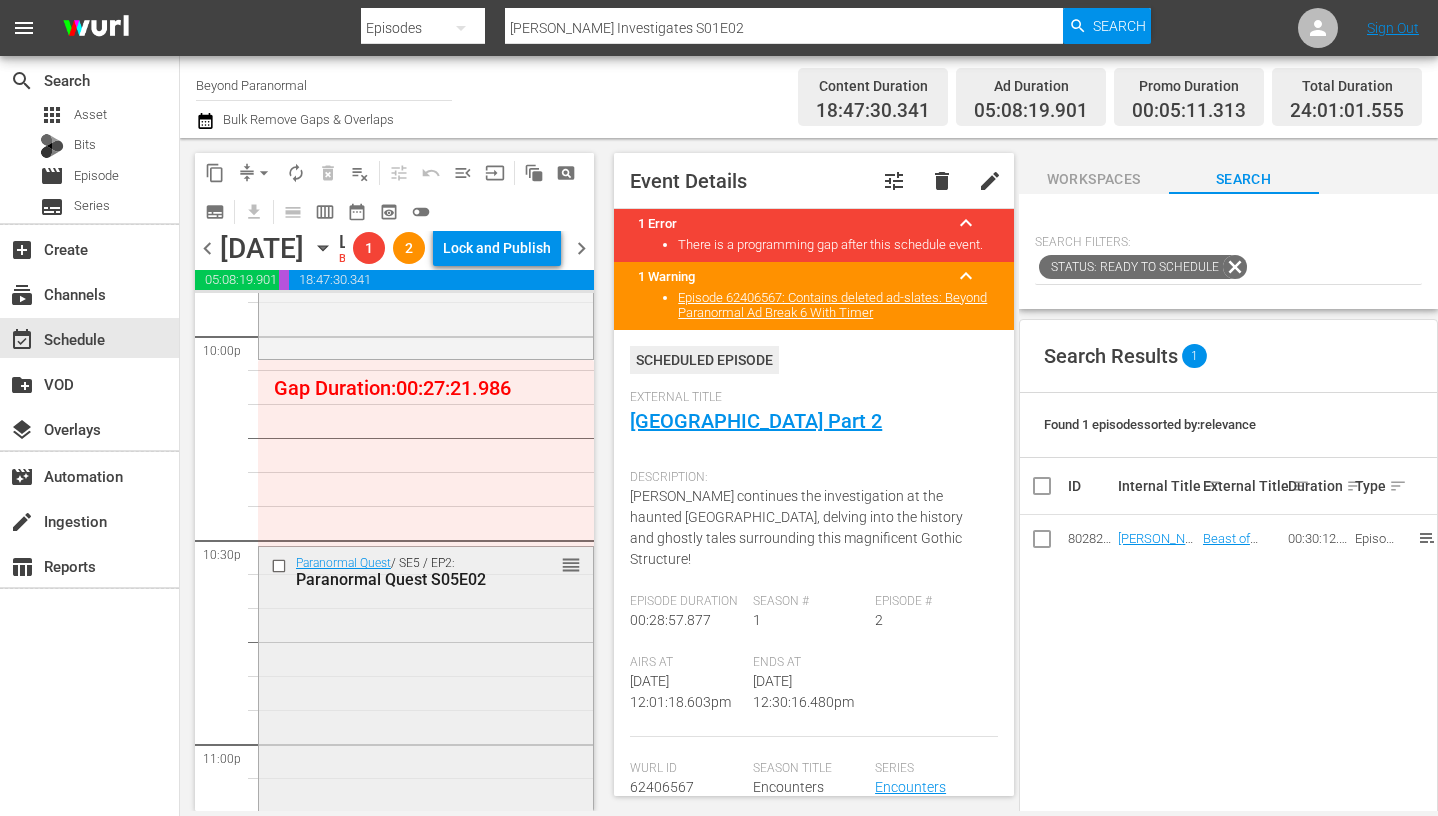 scroll, scrollTop: 8923, scrollLeft: 0, axis: vertical 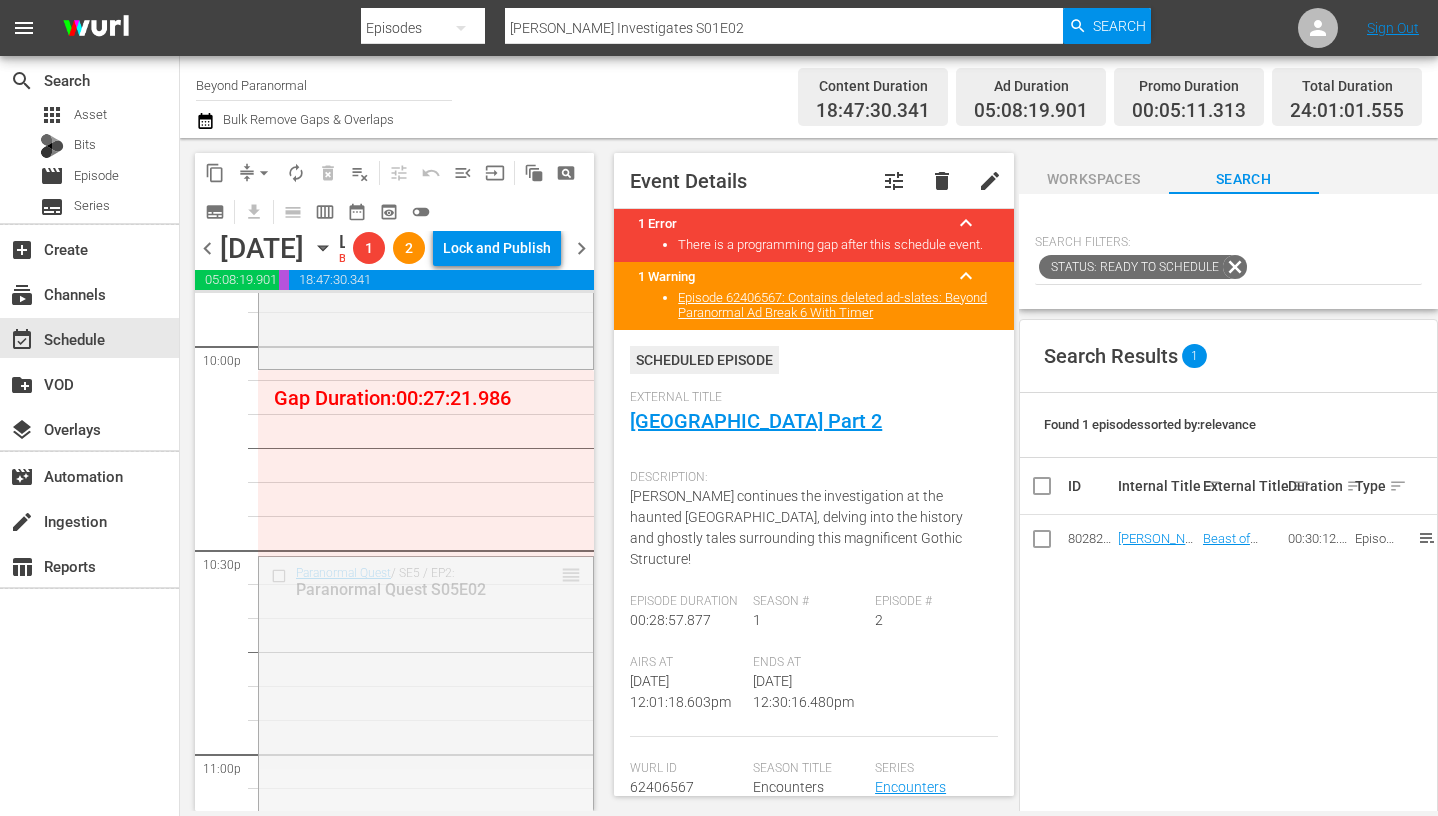 drag, startPoint x: 558, startPoint y: 637, endPoint x: 556, endPoint y: 435, distance: 202.0099 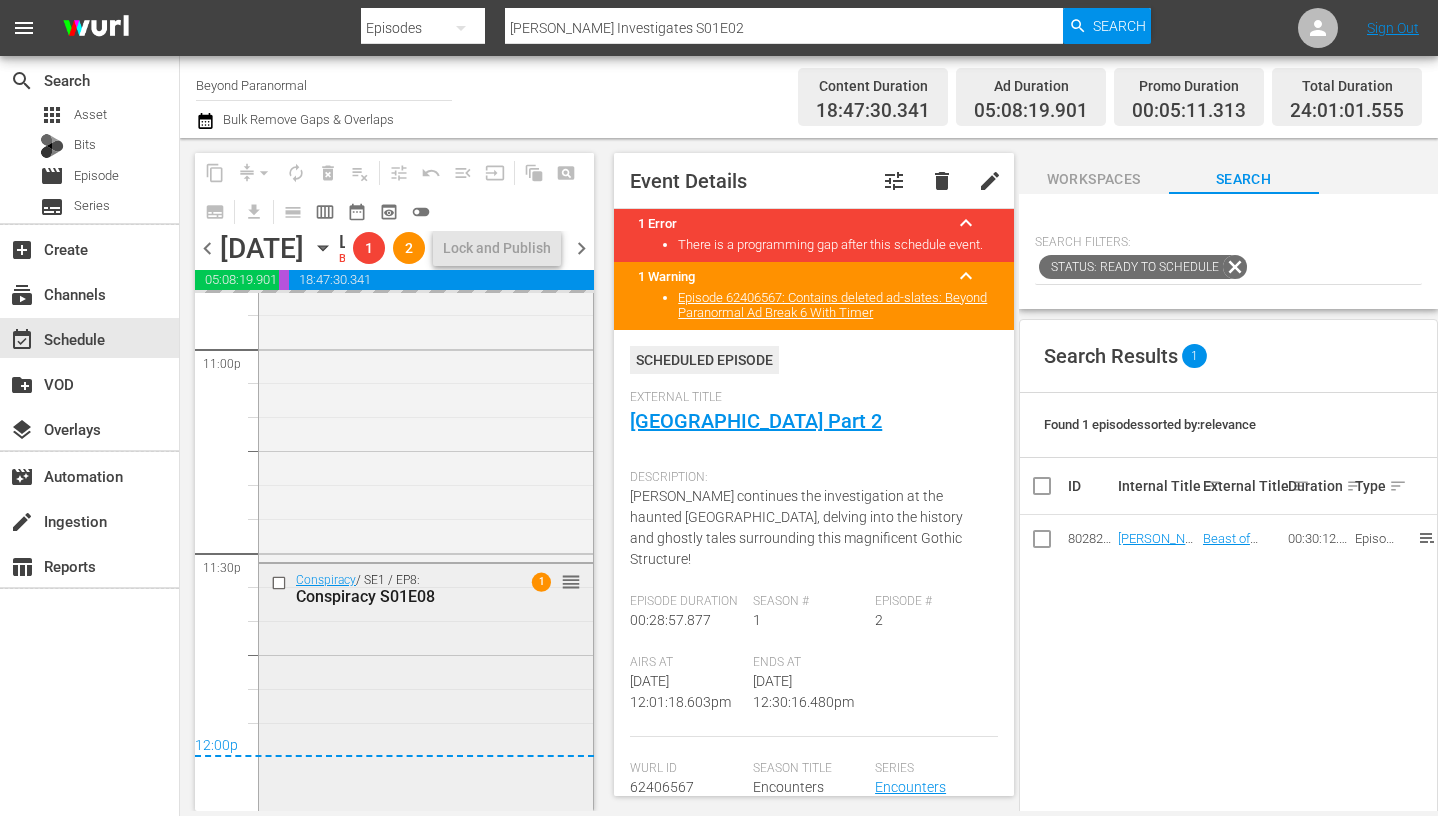 scroll, scrollTop: 9329, scrollLeft: 0, axis: vertical 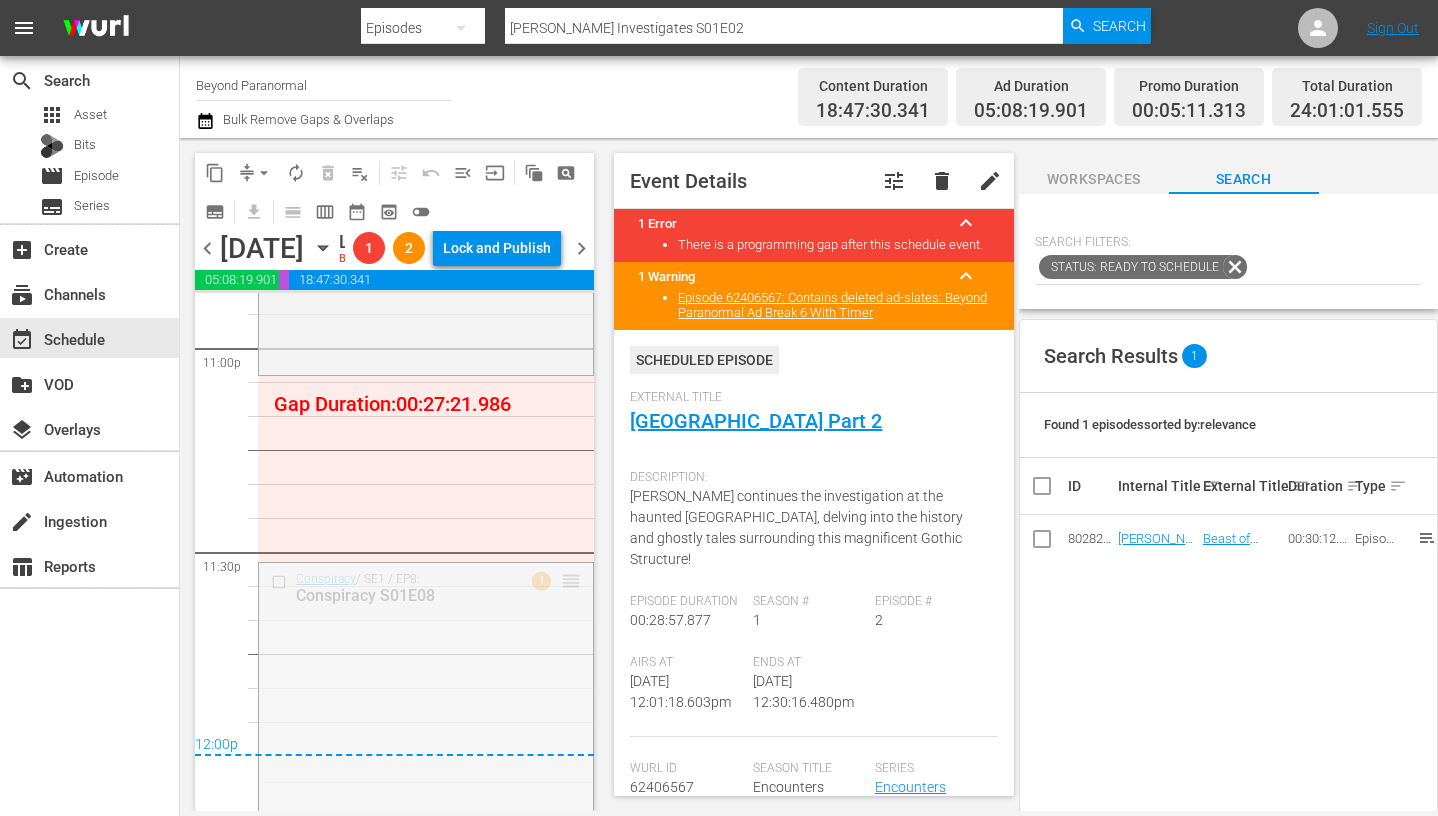 drag, startPoint x: 551, startPoint y: 636, endPoint x: 549, endPoint y: 446, distance: 190.01053 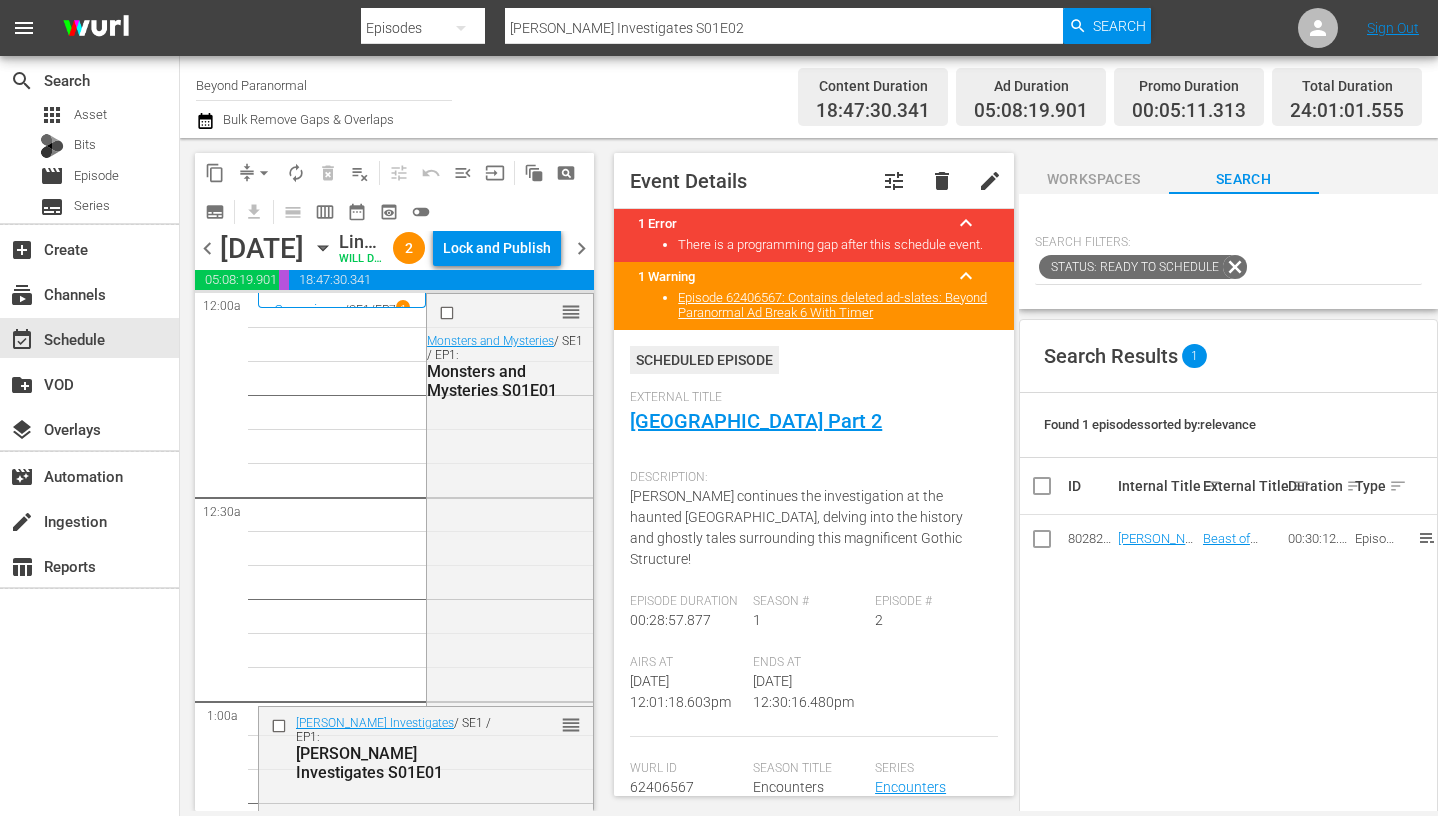 scroll, scrollTop: 0, scrollLeft: 0, axis: both 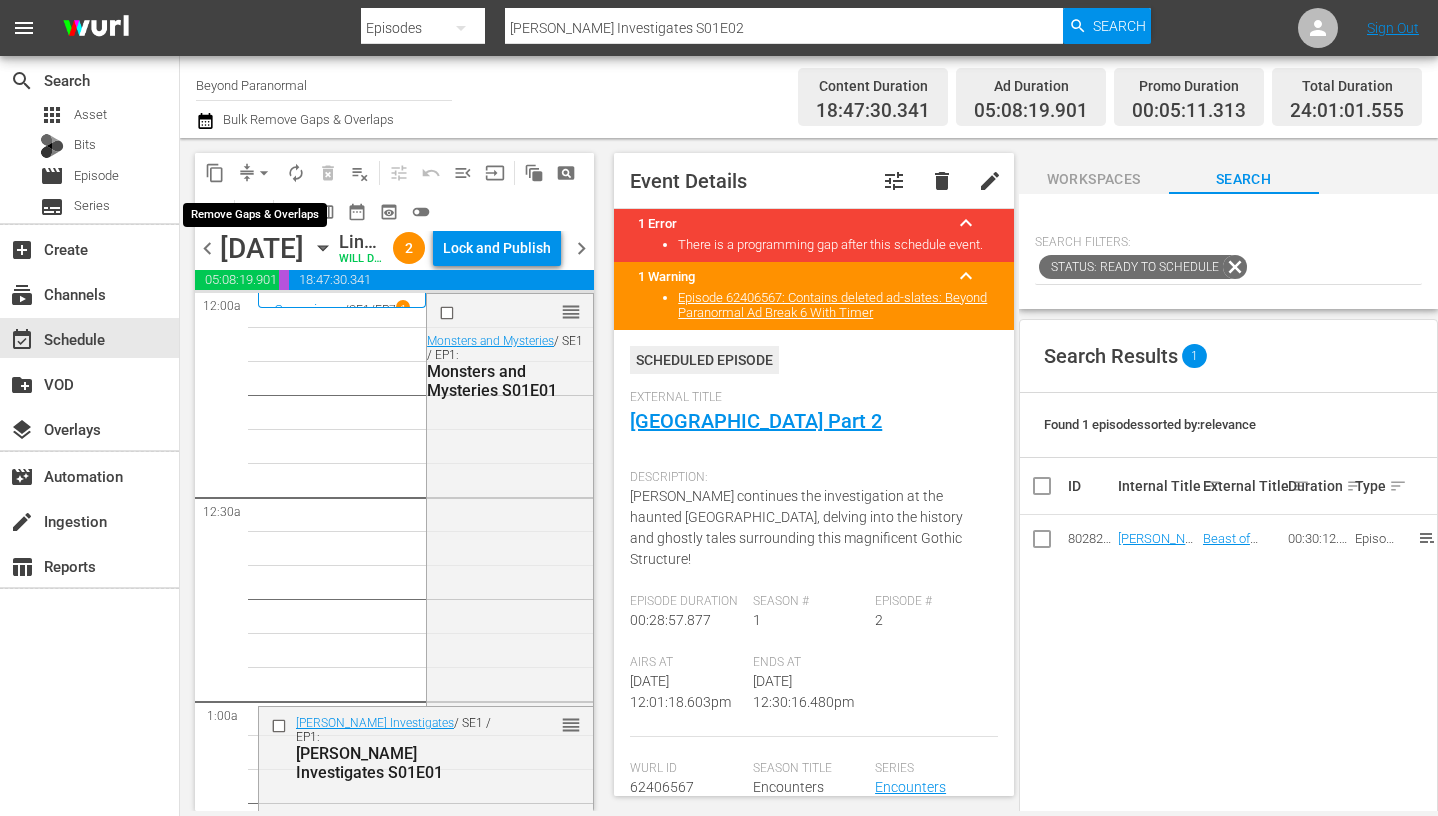 click on "arrow_drop_down" at bounding box center [264, 173] 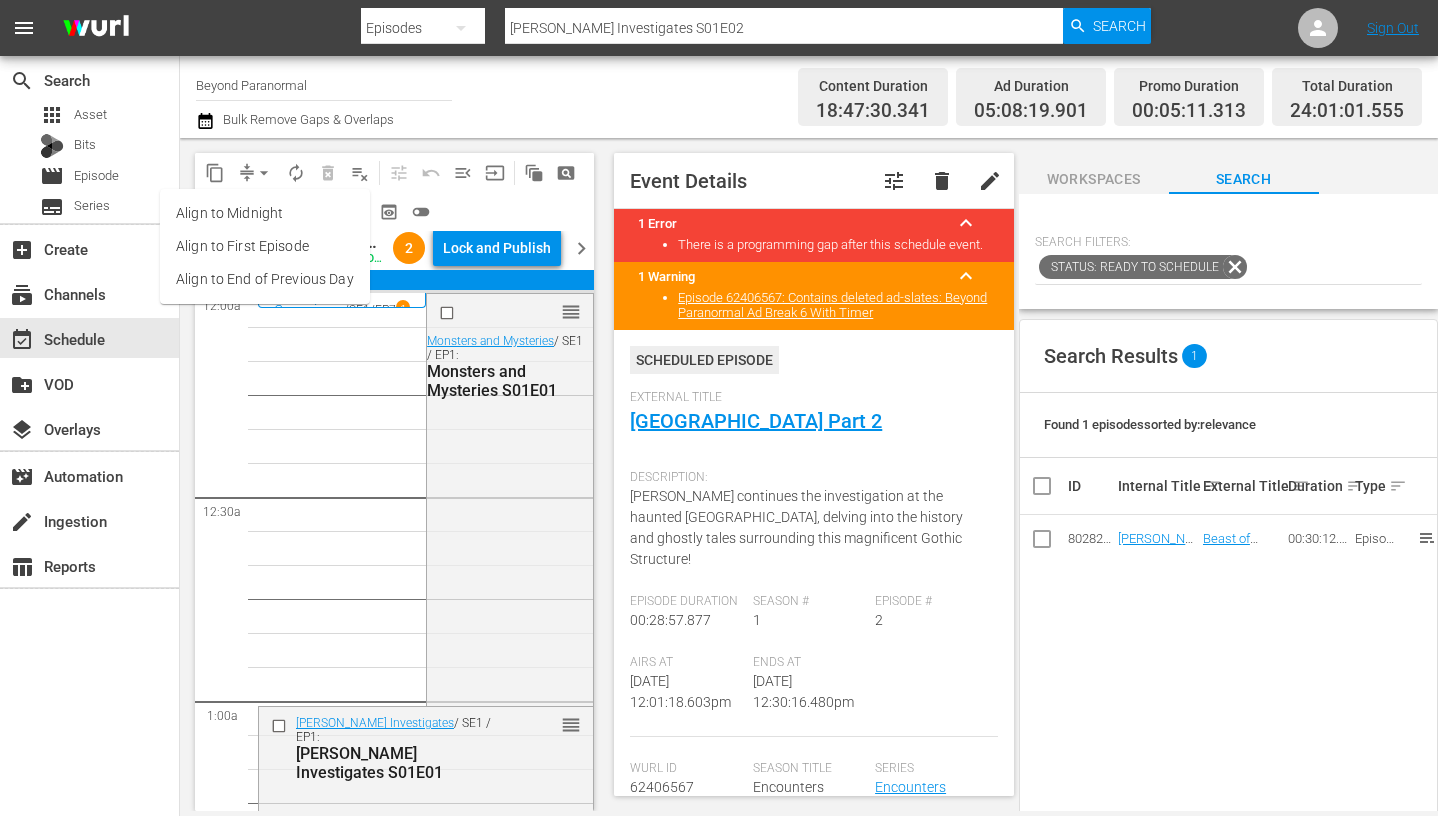 click on "Align to End of Previous Day" at bounding box center (265, 279) 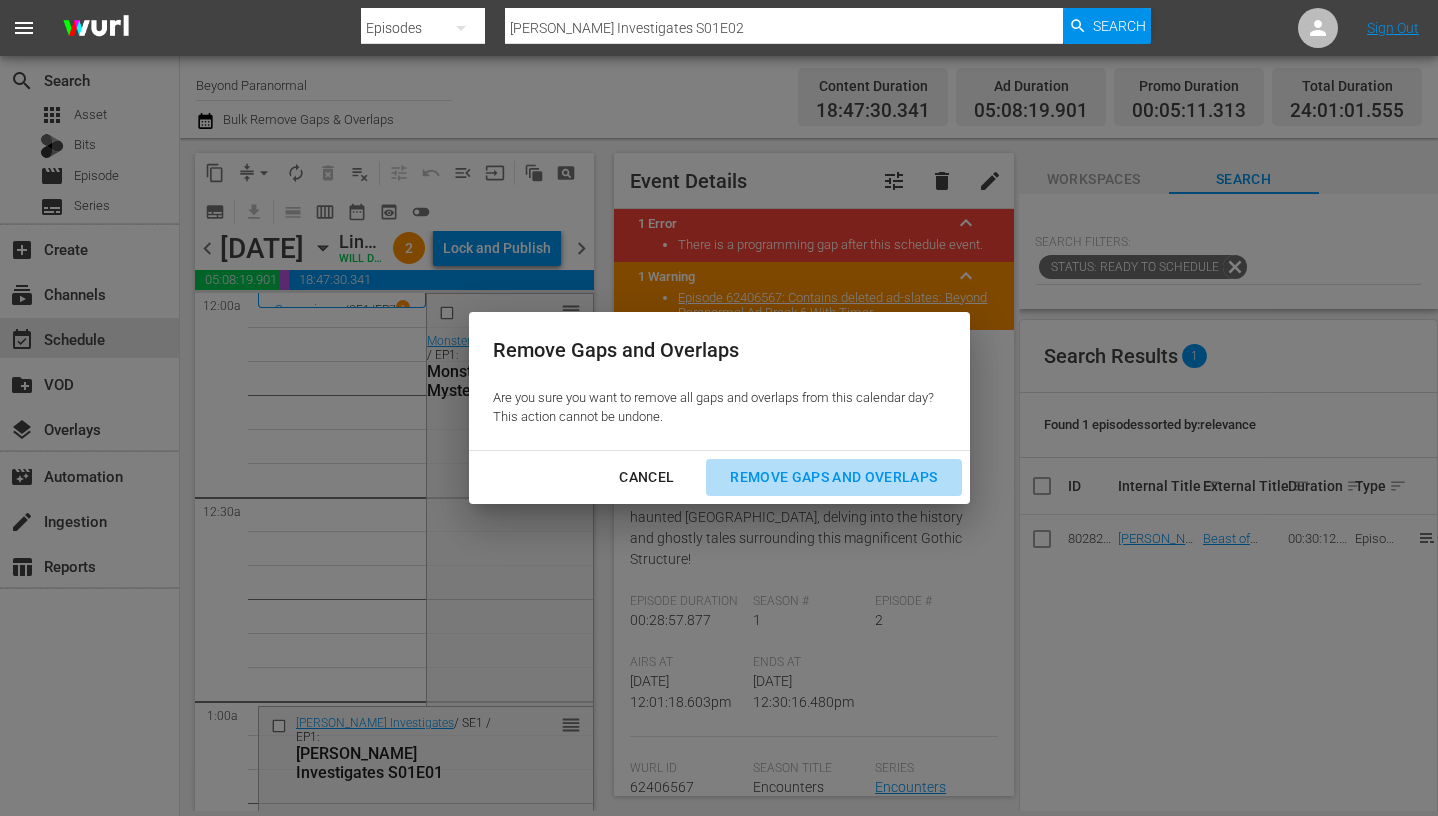 click on "Remove Gaps and Overlaps" at bounding box center (833, 477) 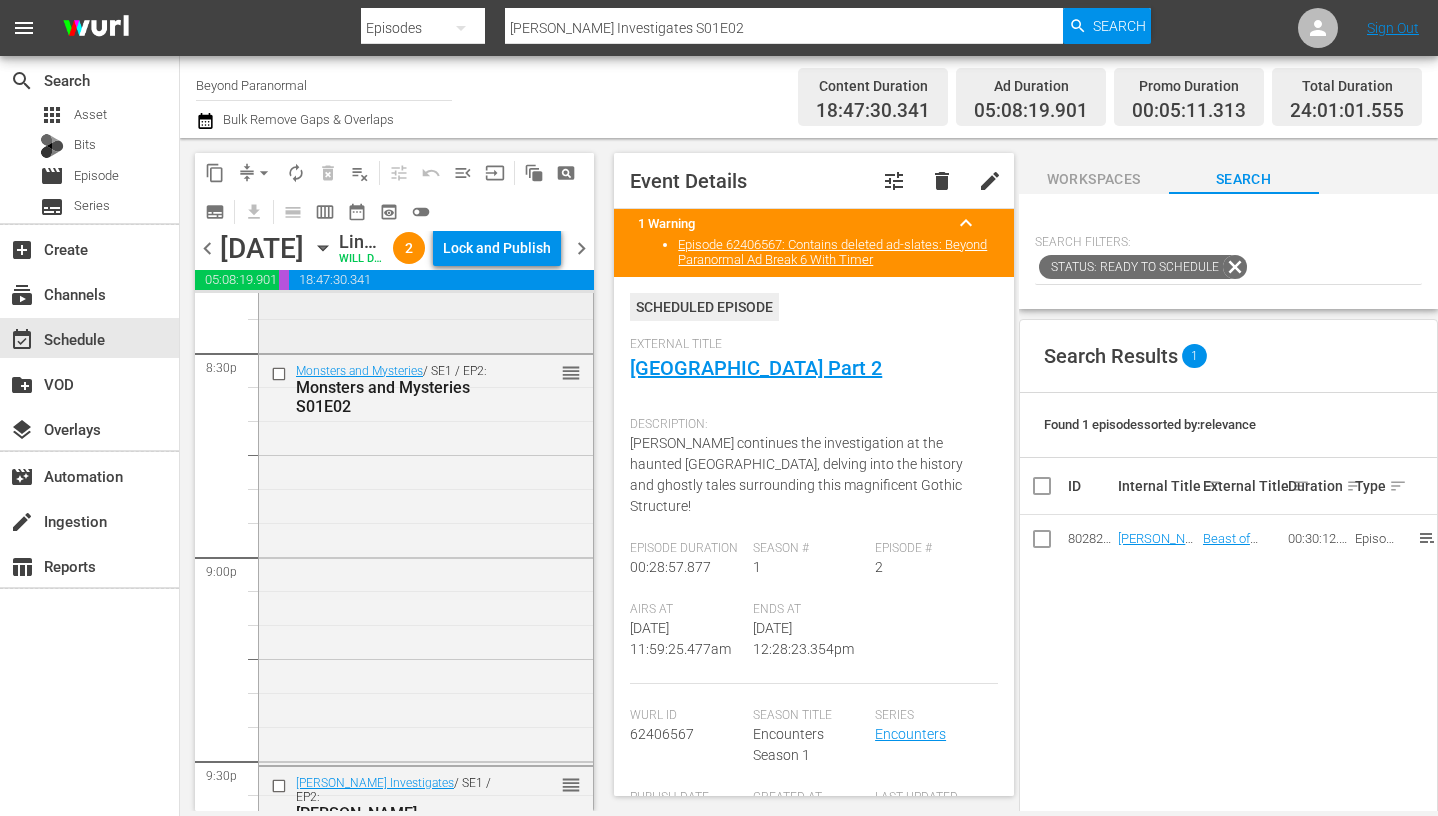 scroll, scrollTop: 8326, scrollLeft: 0, axis: vertical 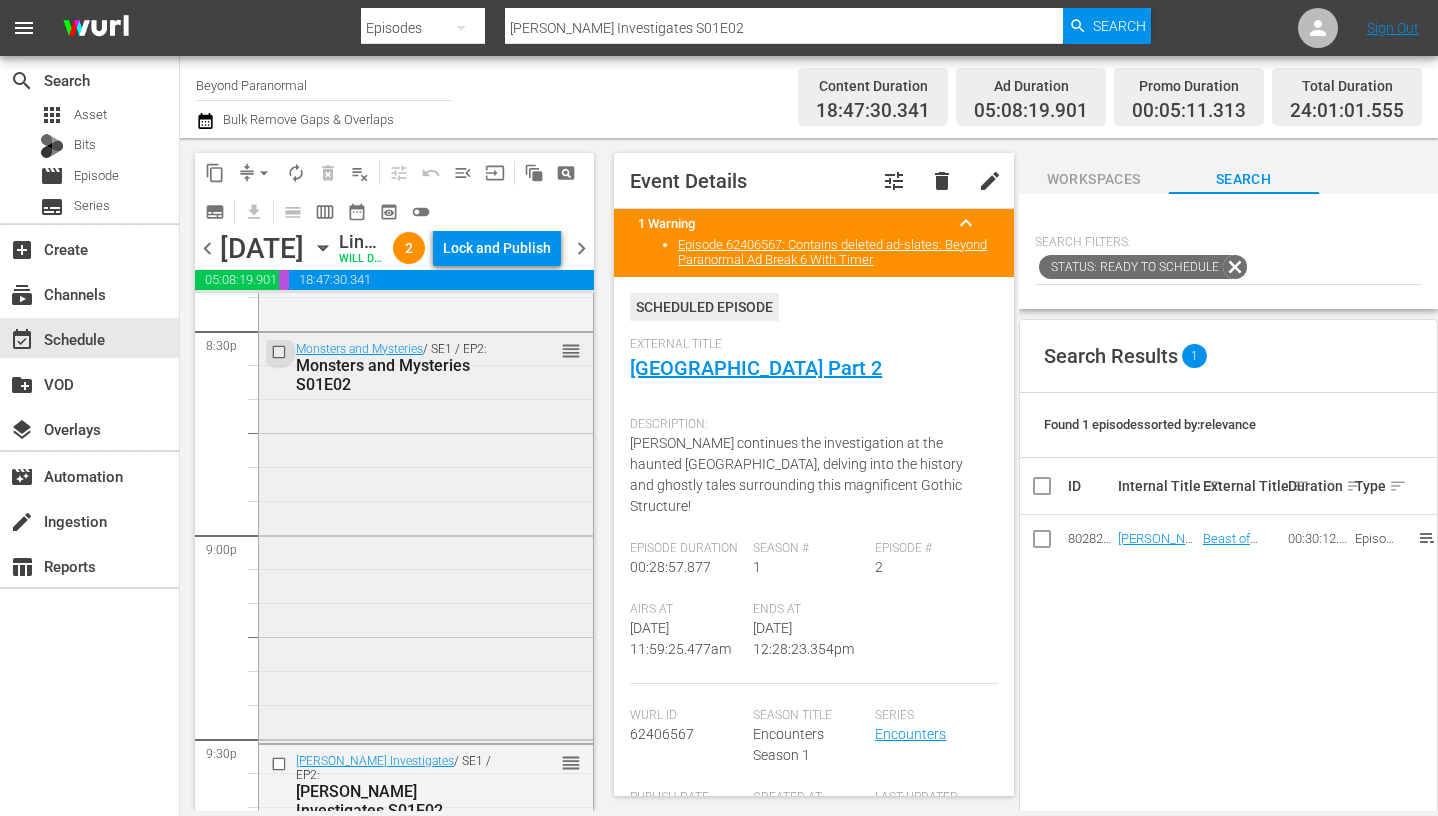 click at bounding box center [281, 351] 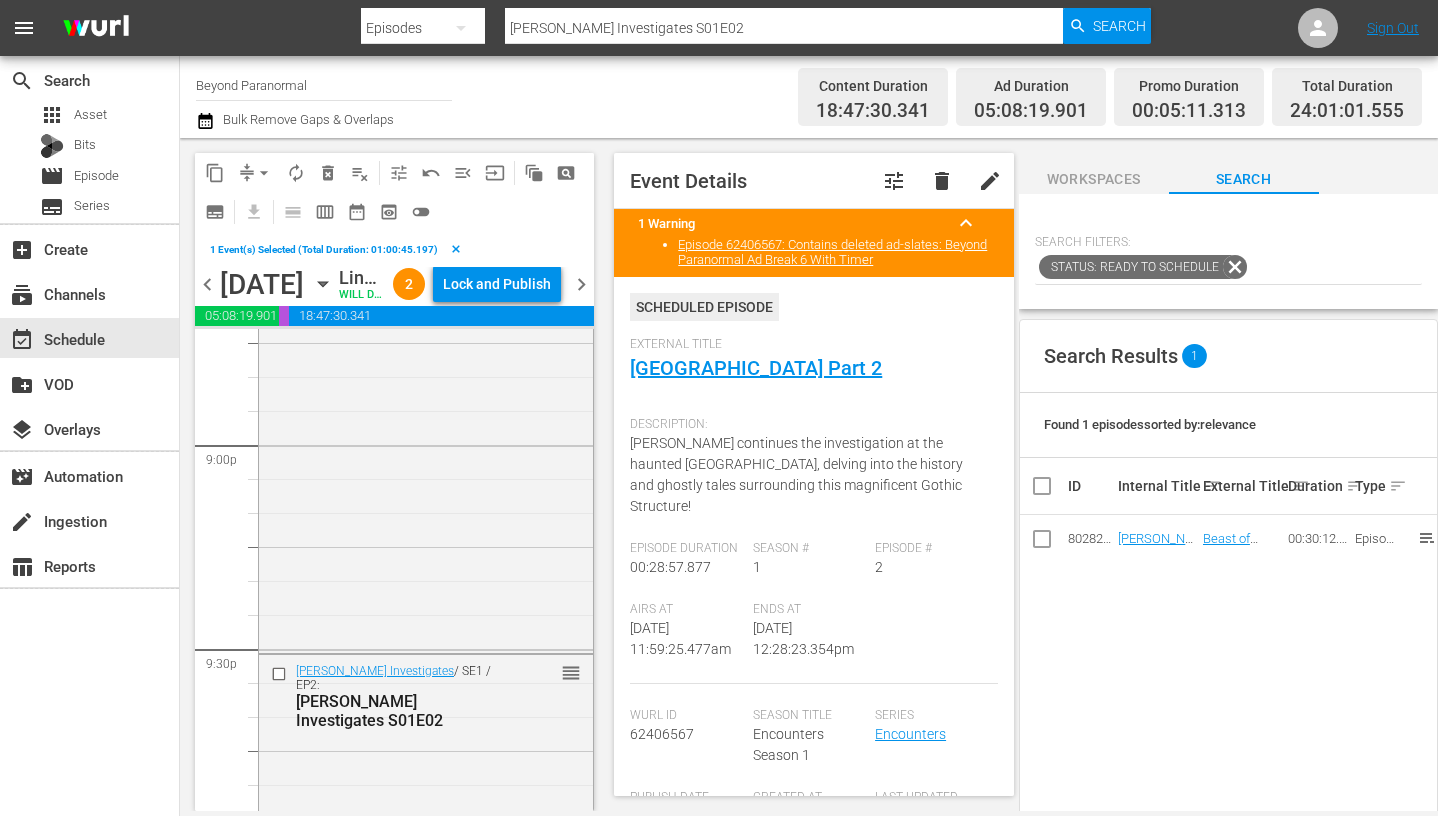 scroll, scrollTop: 8579, scrollLeft: 0, axis: vertical 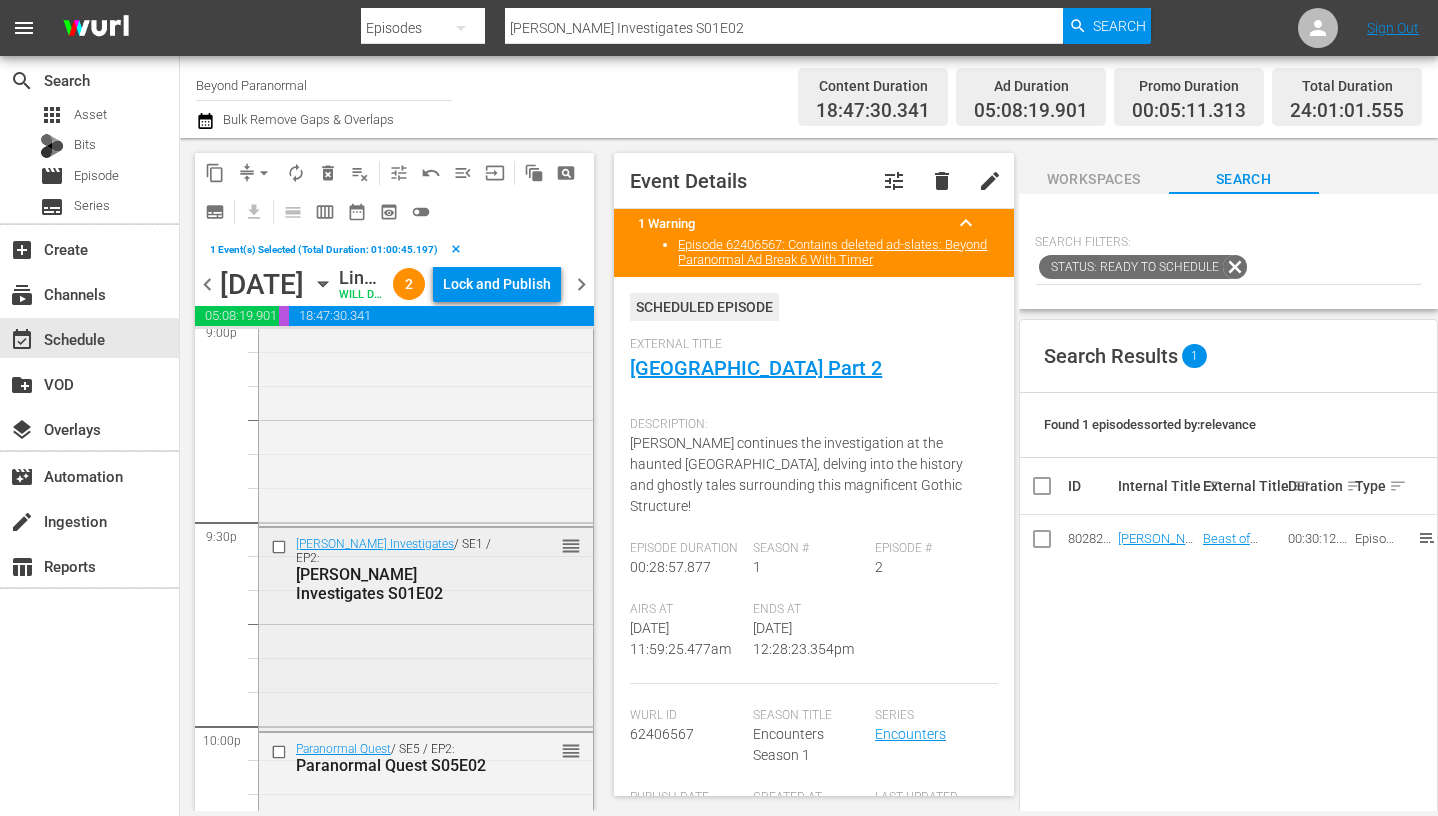 click at bounding box center [281, 546] 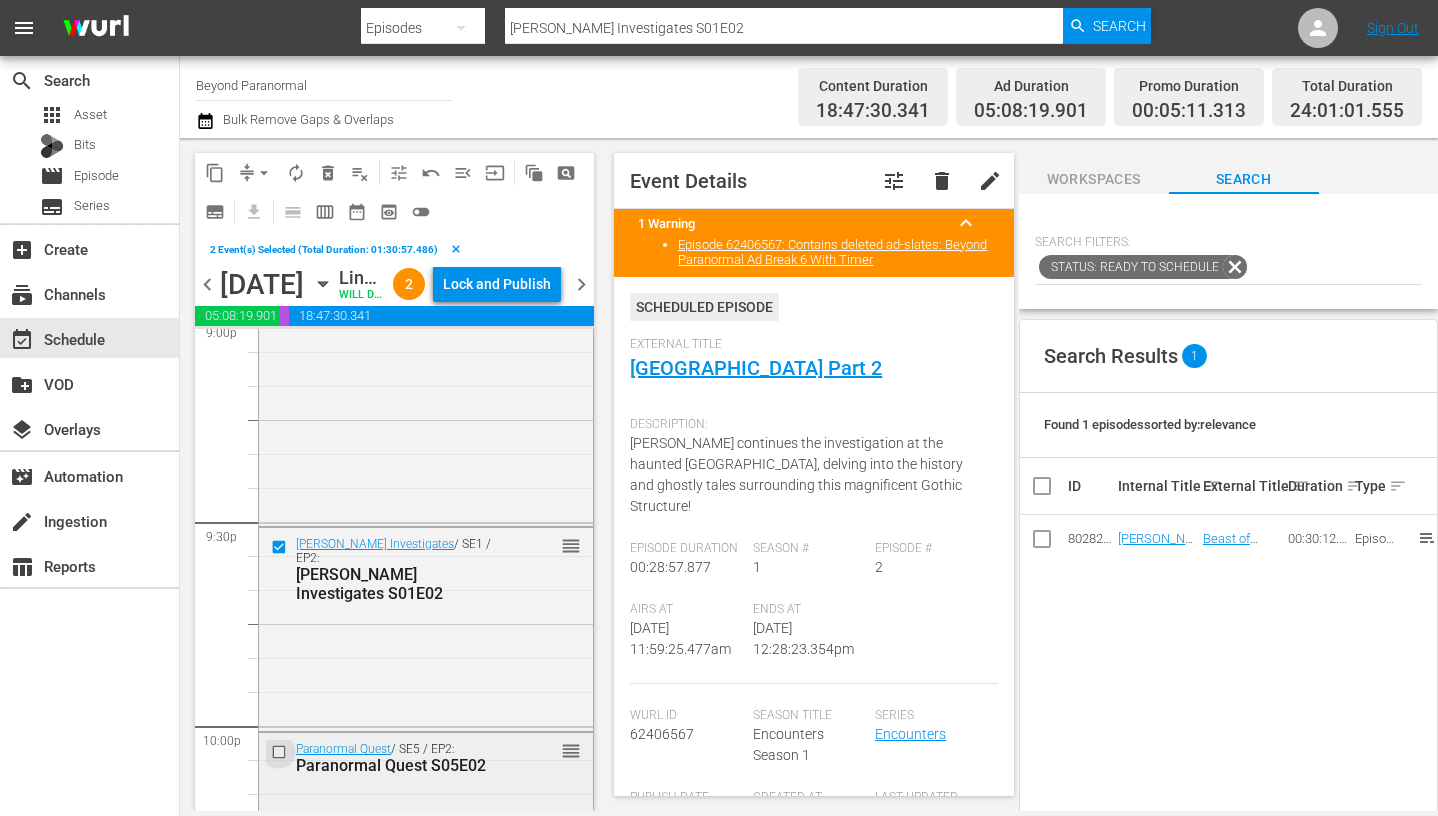 click at bounding box center (281, 752) 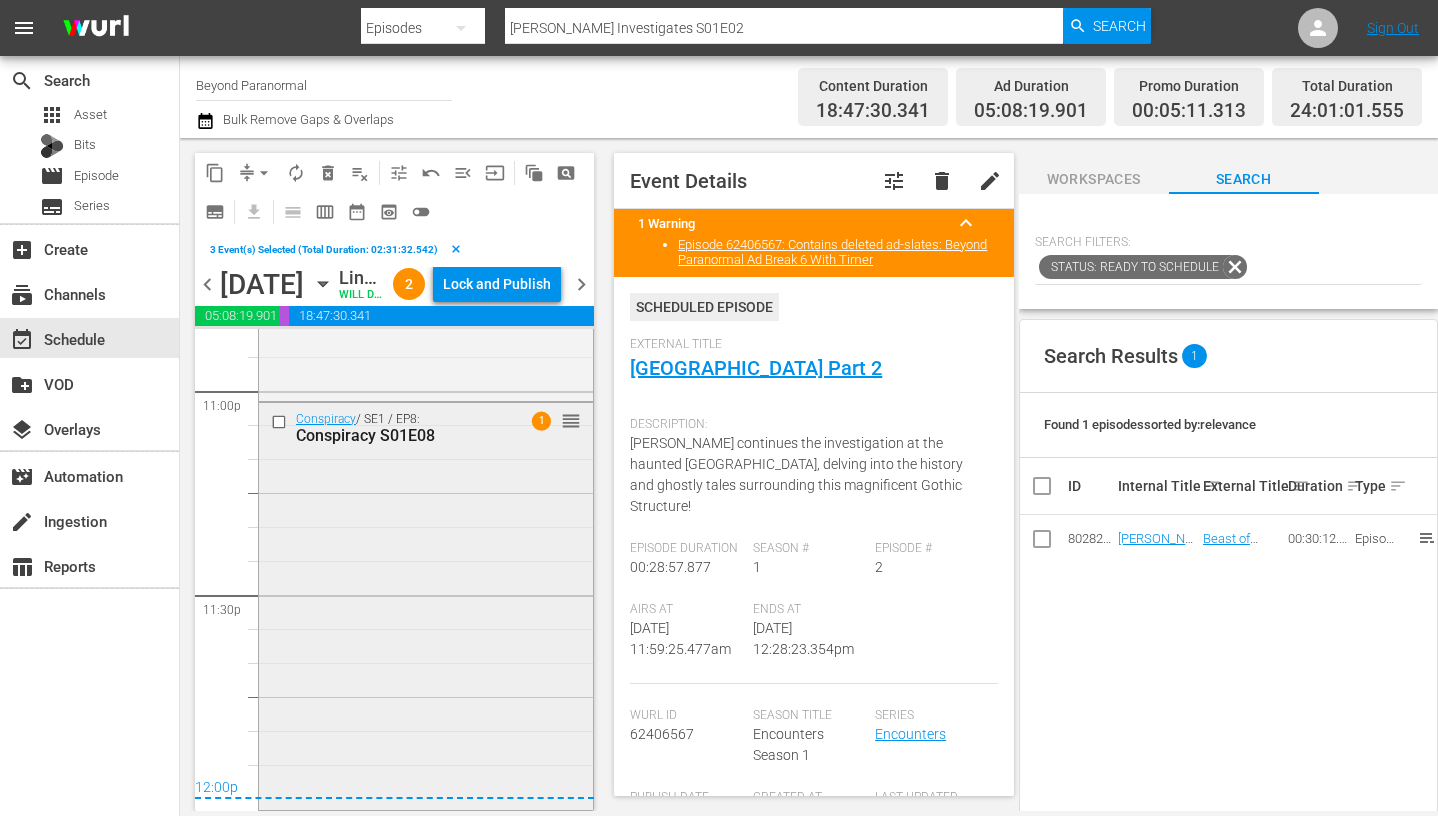 scroll, scrollTop: 9354, scrollLeft: 0, axis: vertical 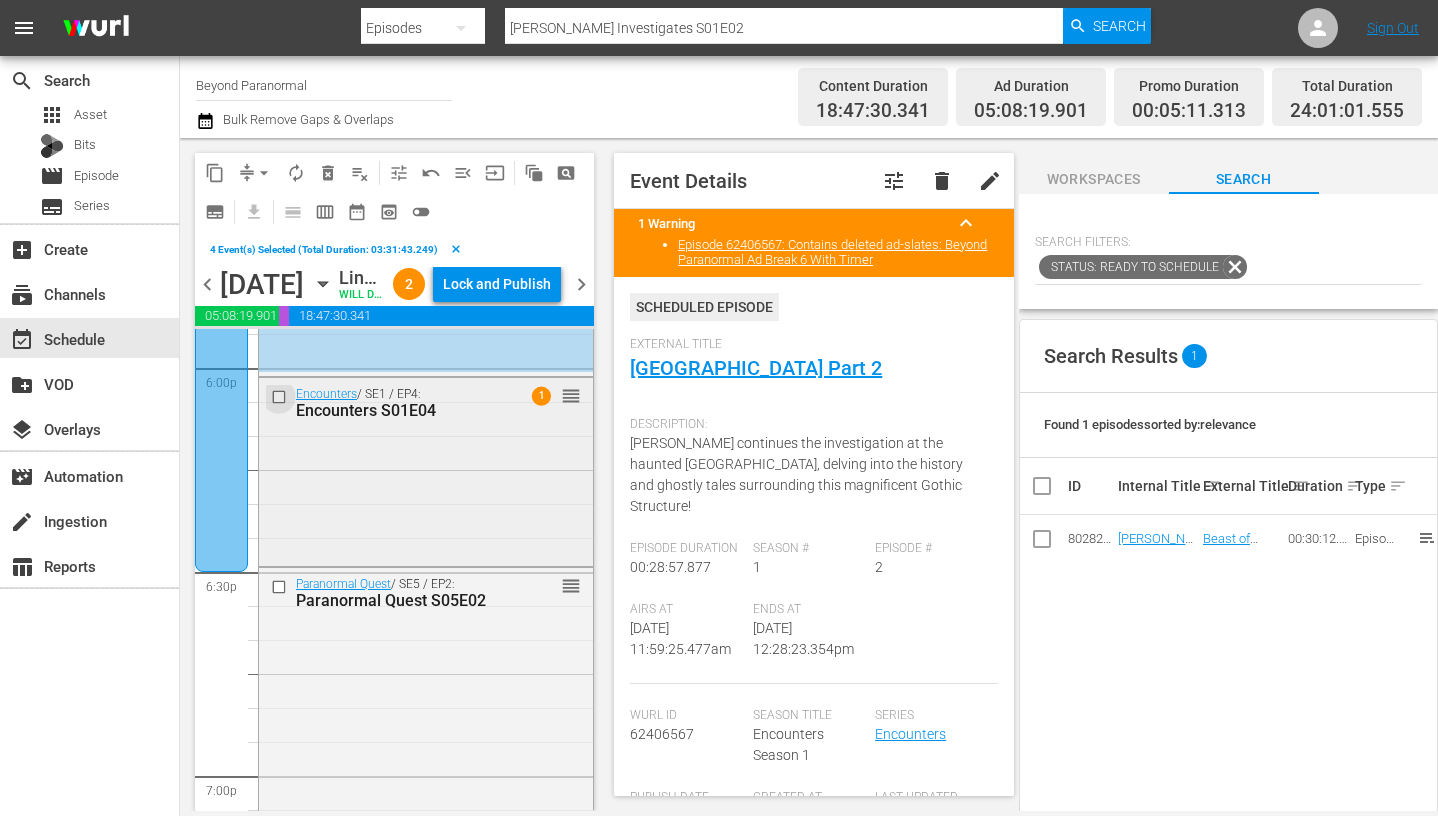 click at bounding box center (281, 396) 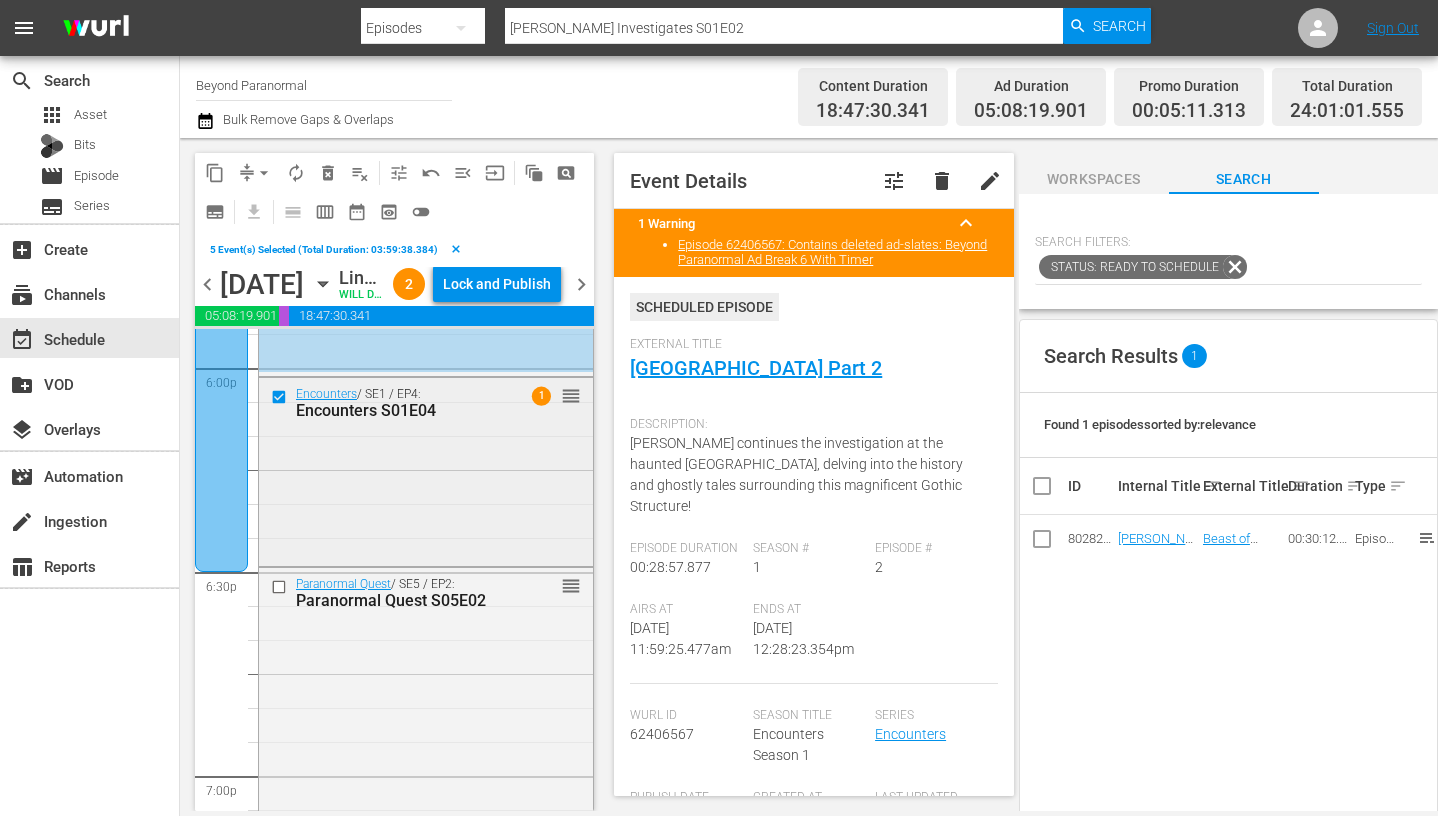 click at bounding box center [281, 397] 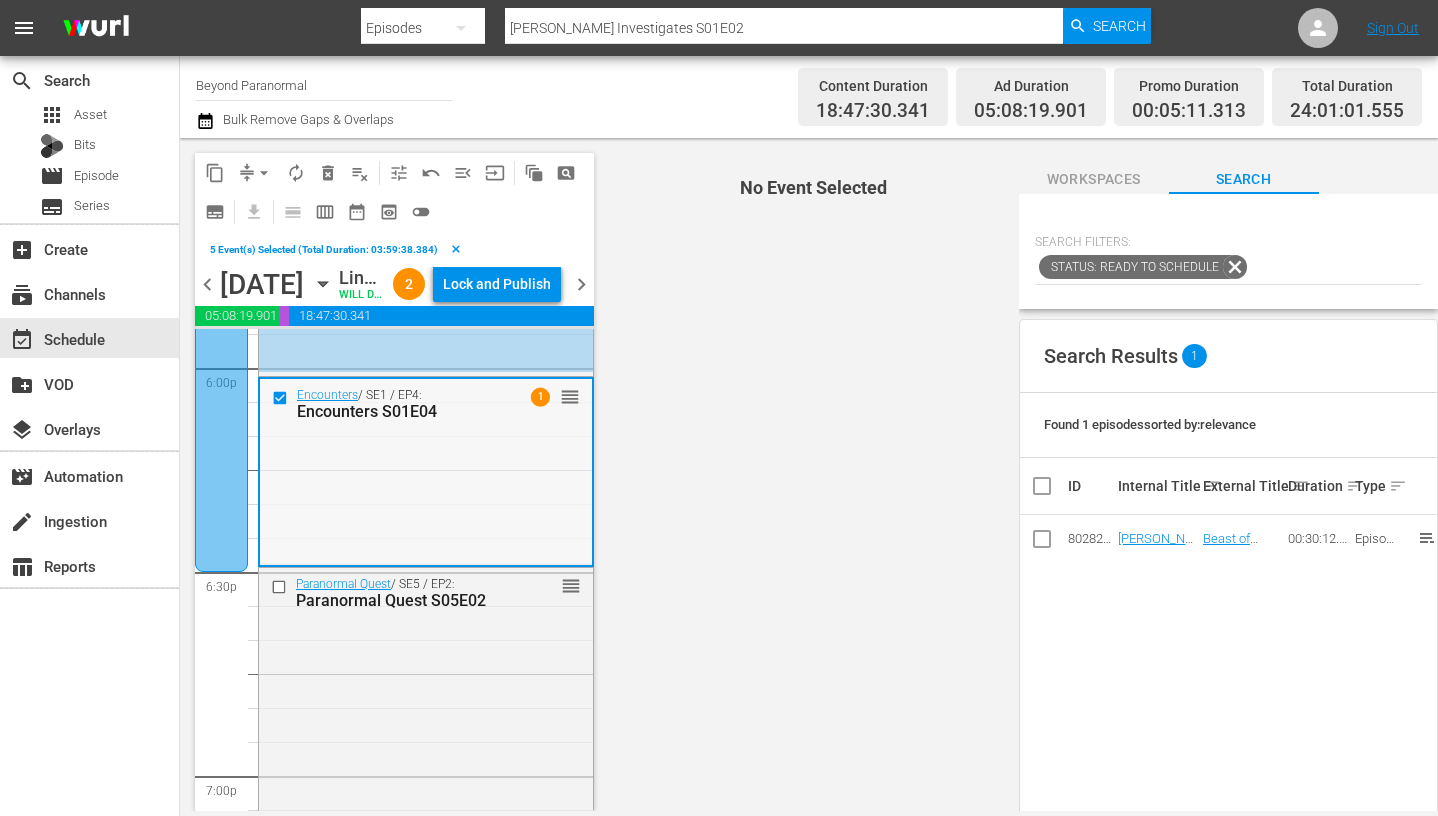 click at bounding box center (282, 397) 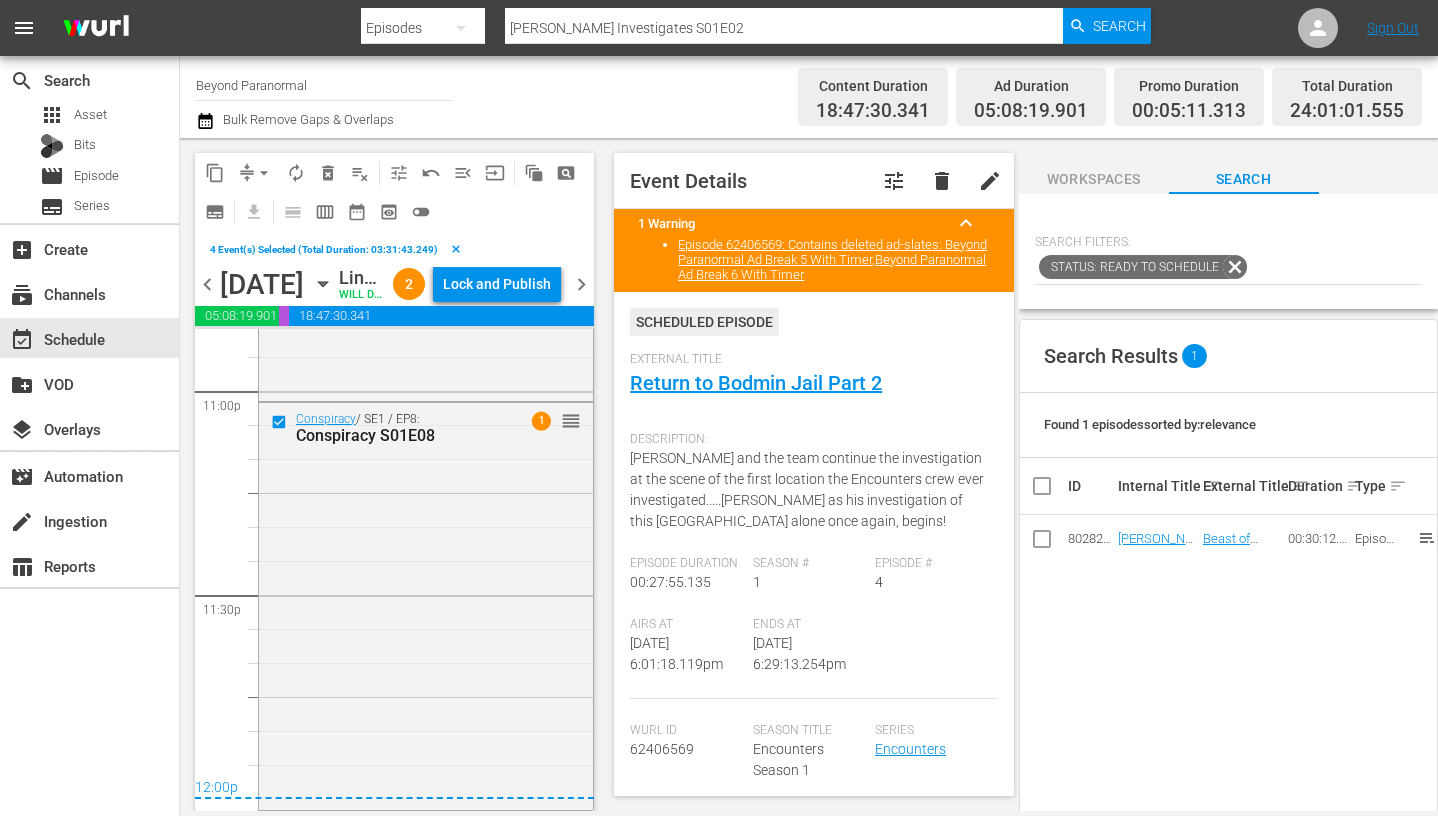 scroll, scrollTop: 9354, scrollLeft: 0, axis: vertical 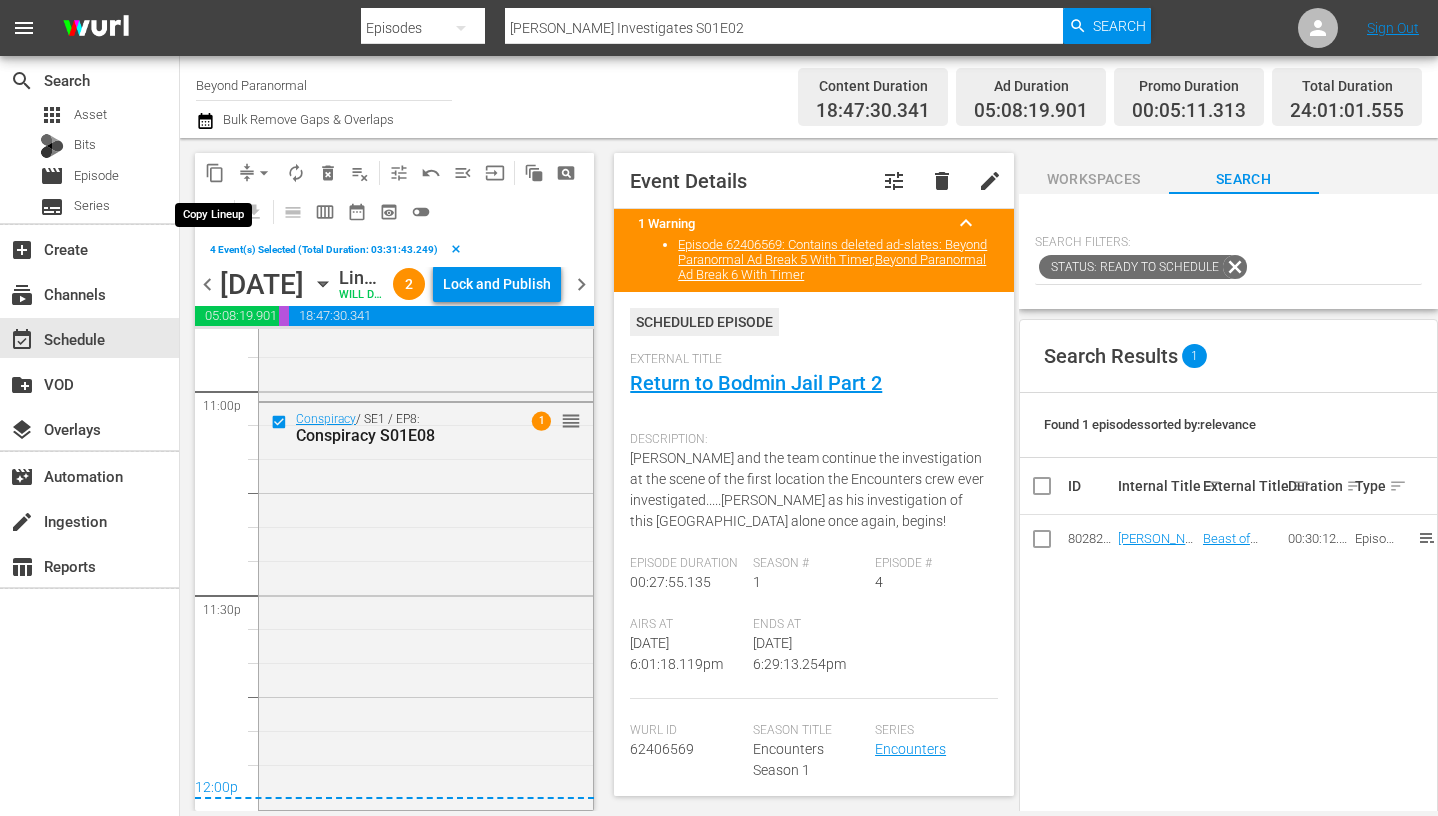 click on "content_copy" at bounding box center [215, 173] 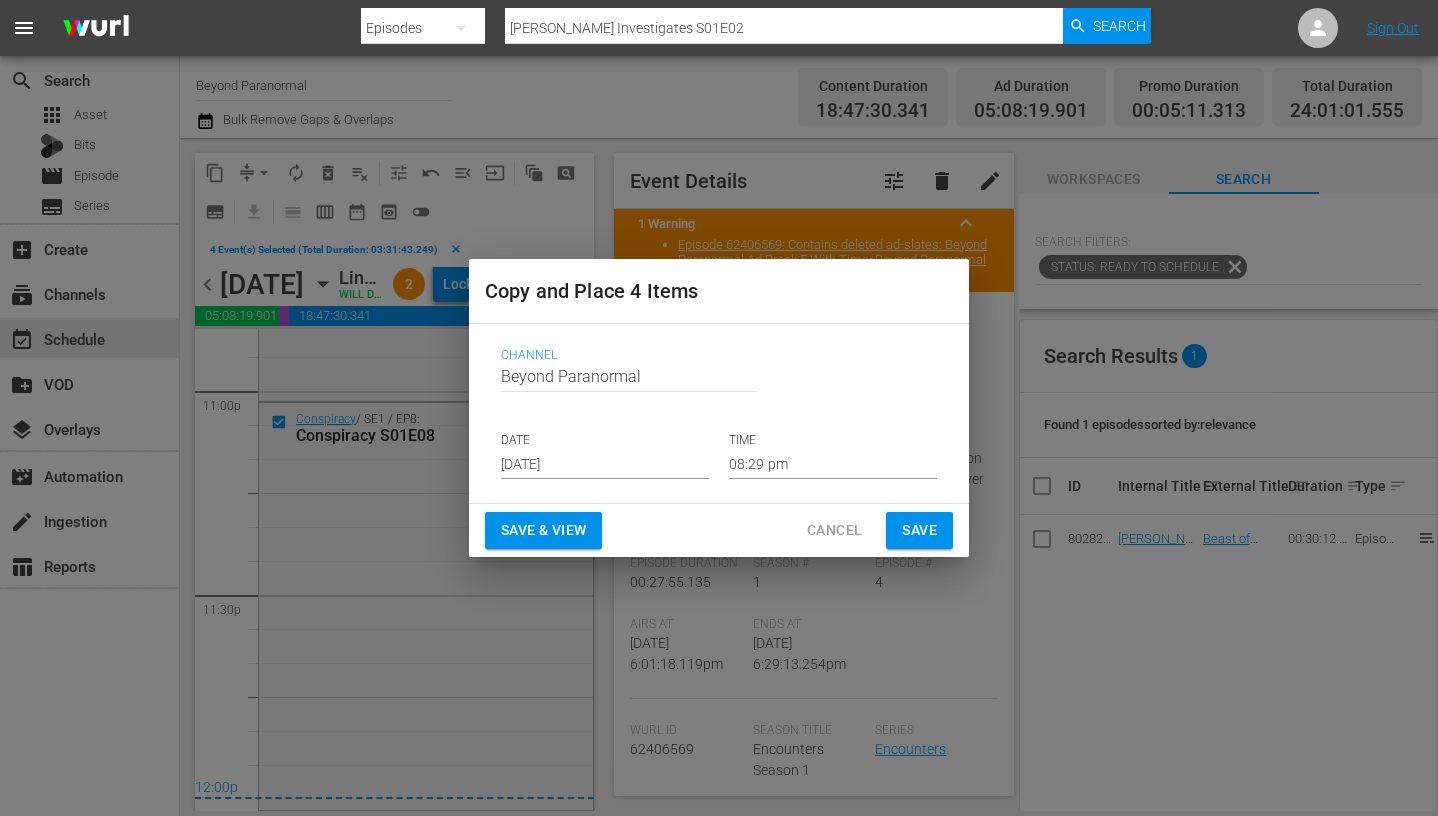 click on "Jul 31st 2025" at bounding box center [605, 464] 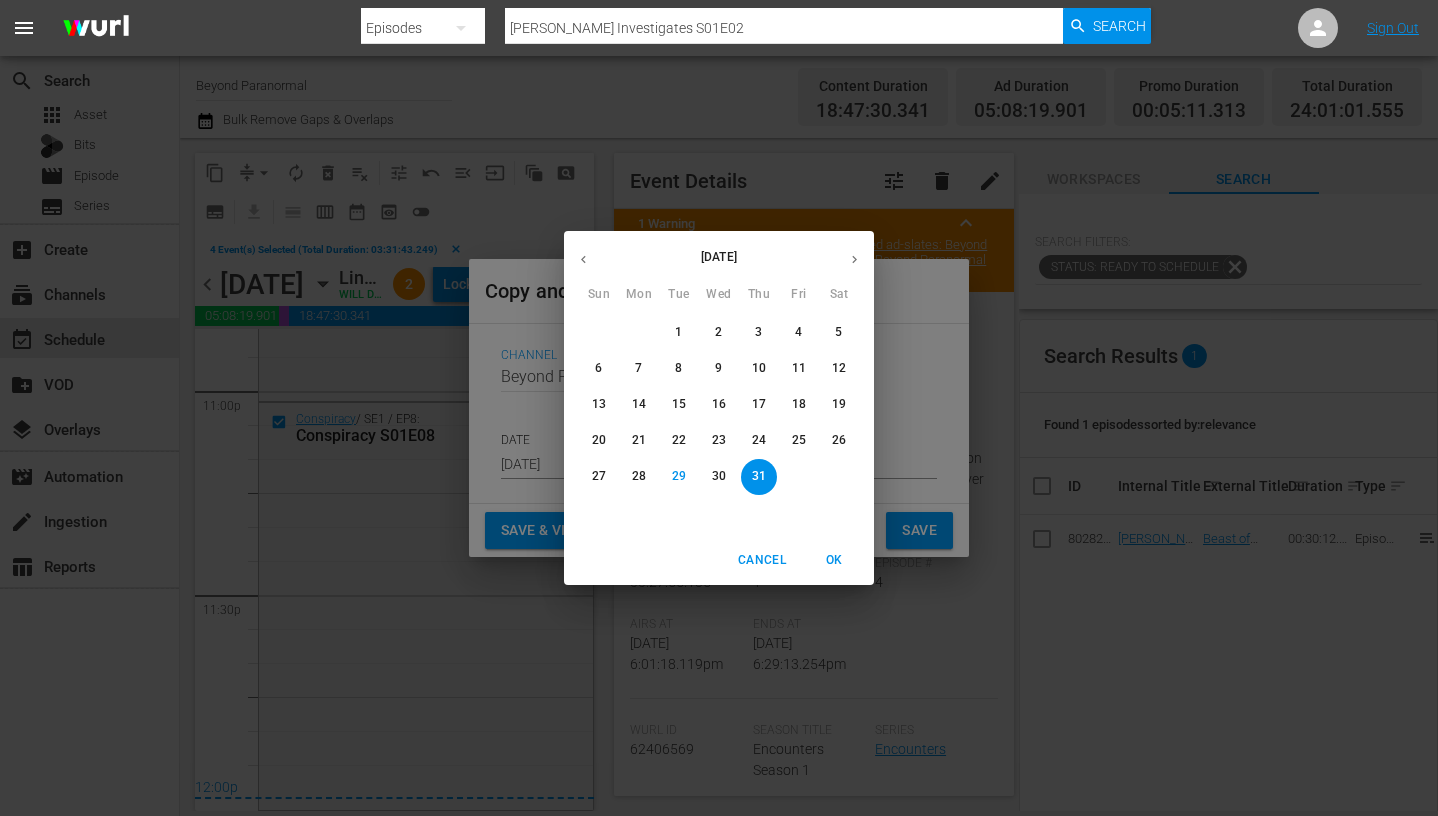 click 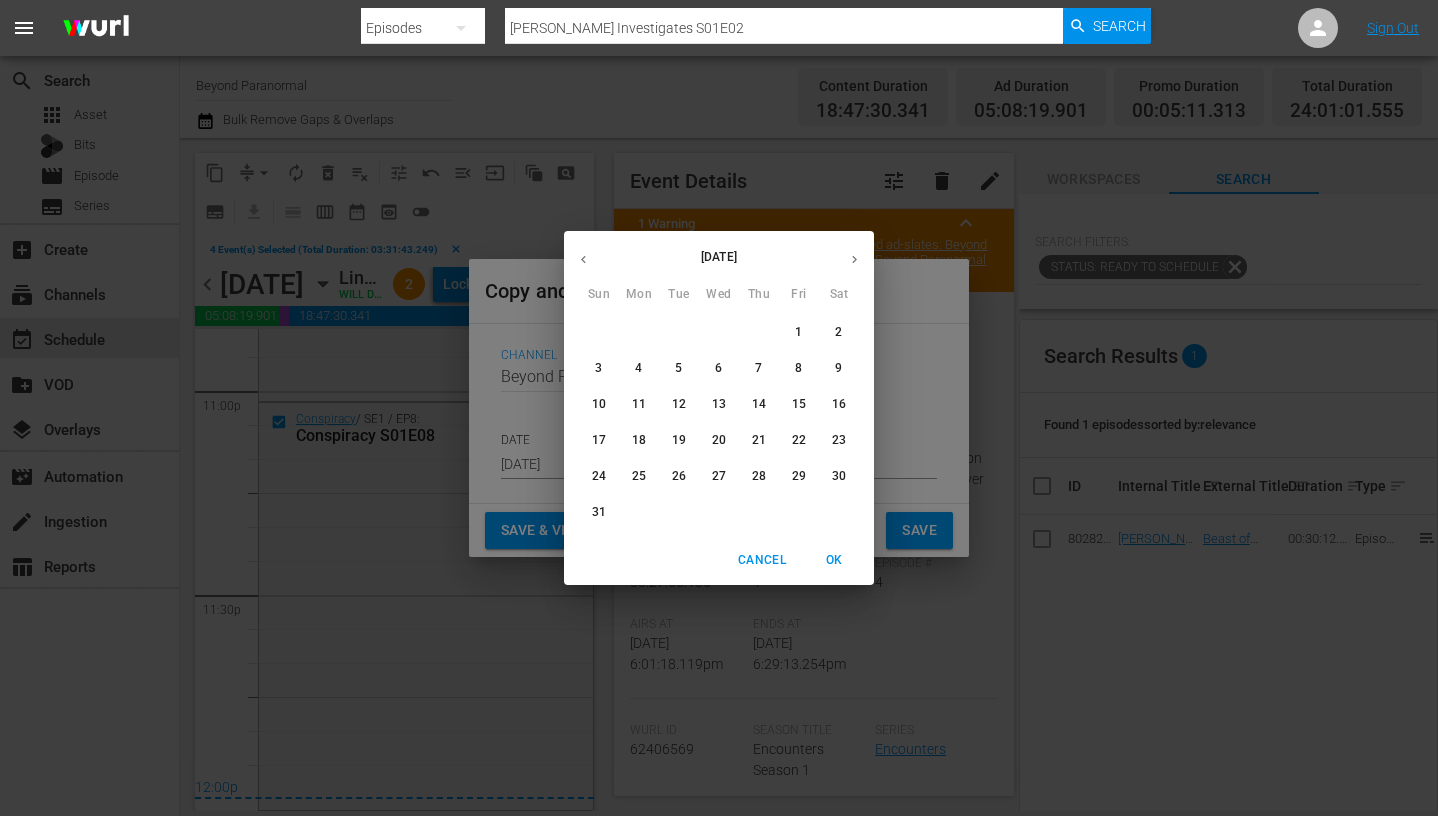 click on "16" at bounding box center (839, 404) 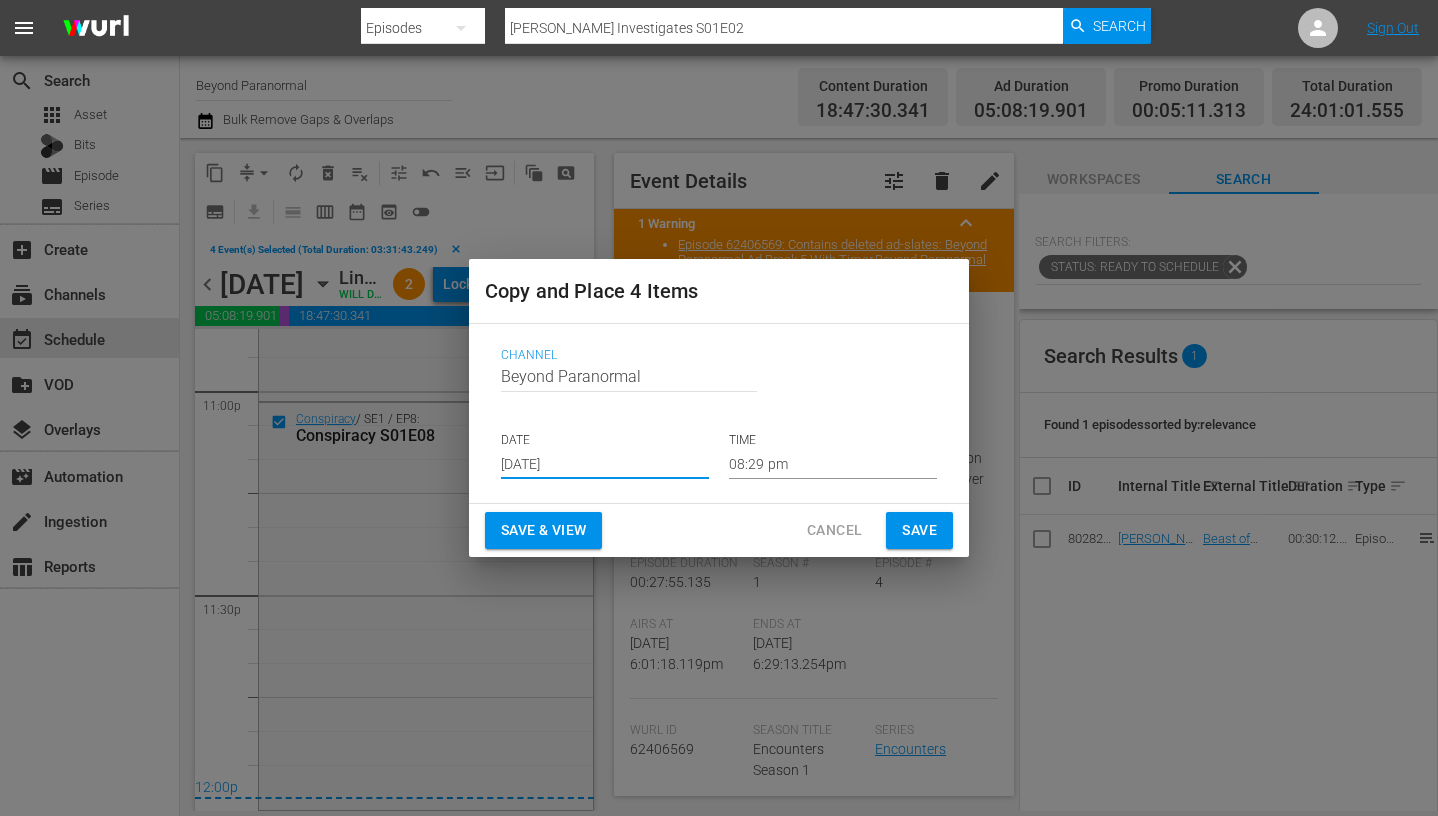 type on "Aug 16th 2025" 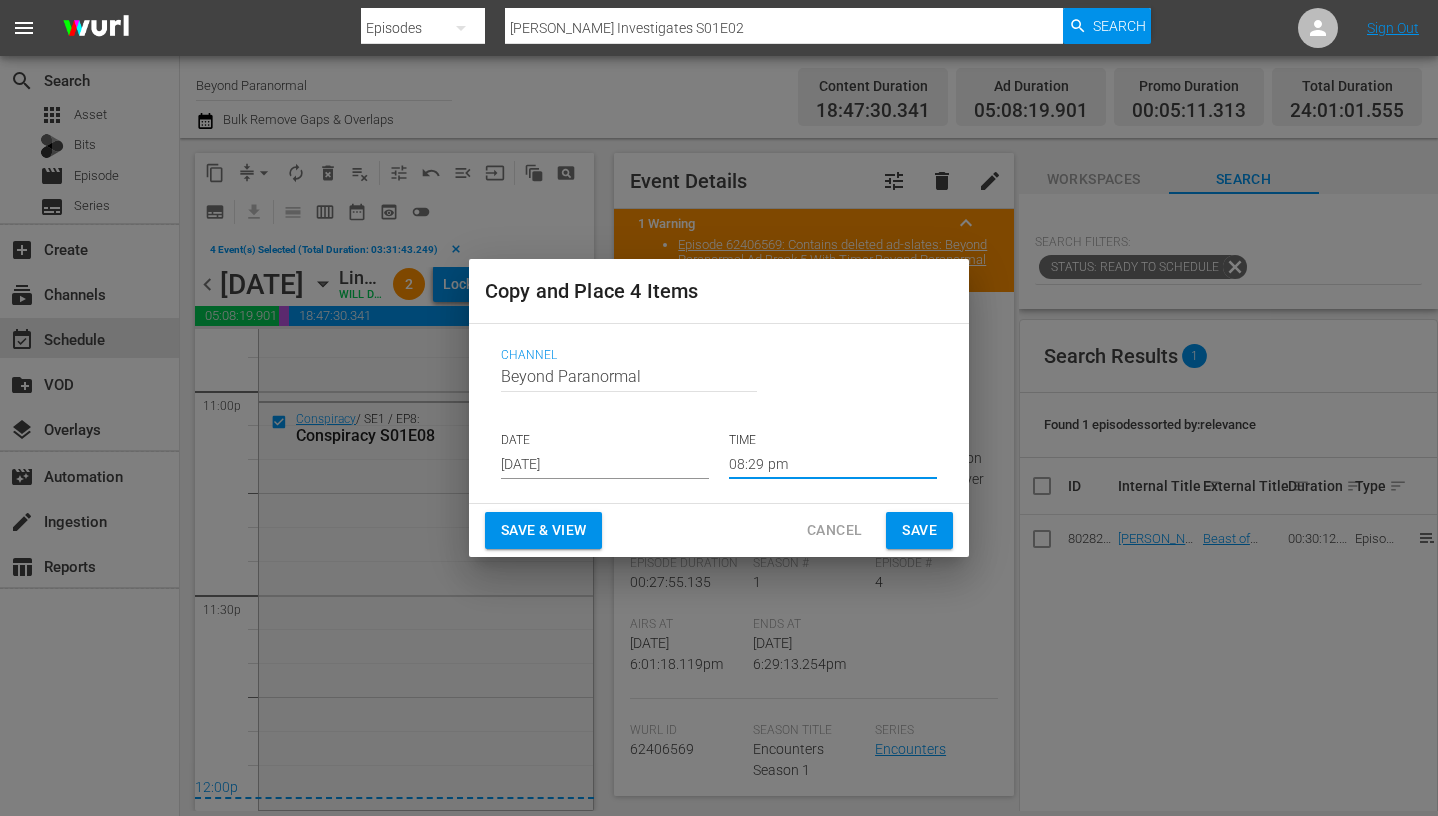 click on "08:29 pm" at bounding box center [833, 464] 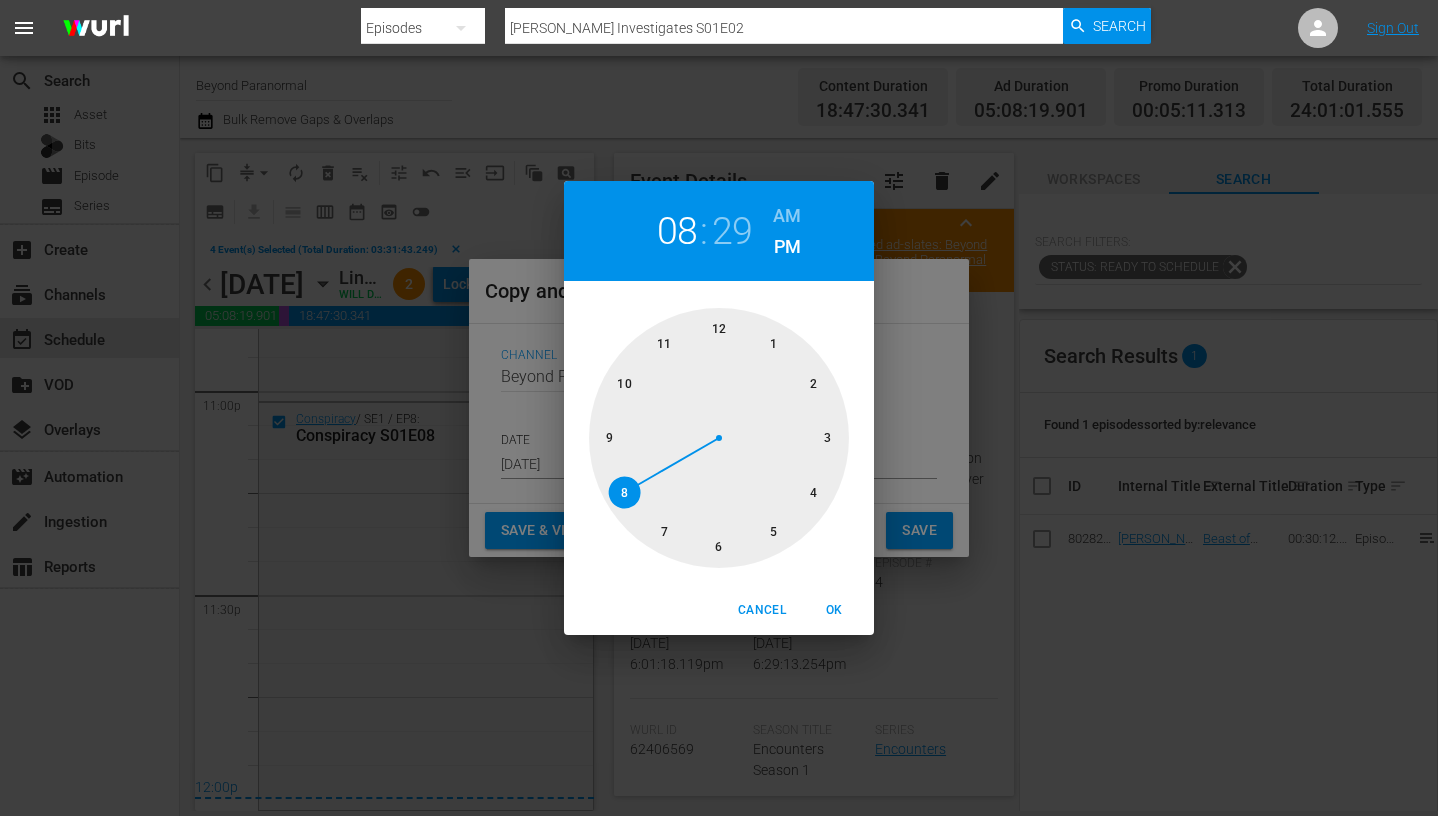 click at bounding box center [719, 438] 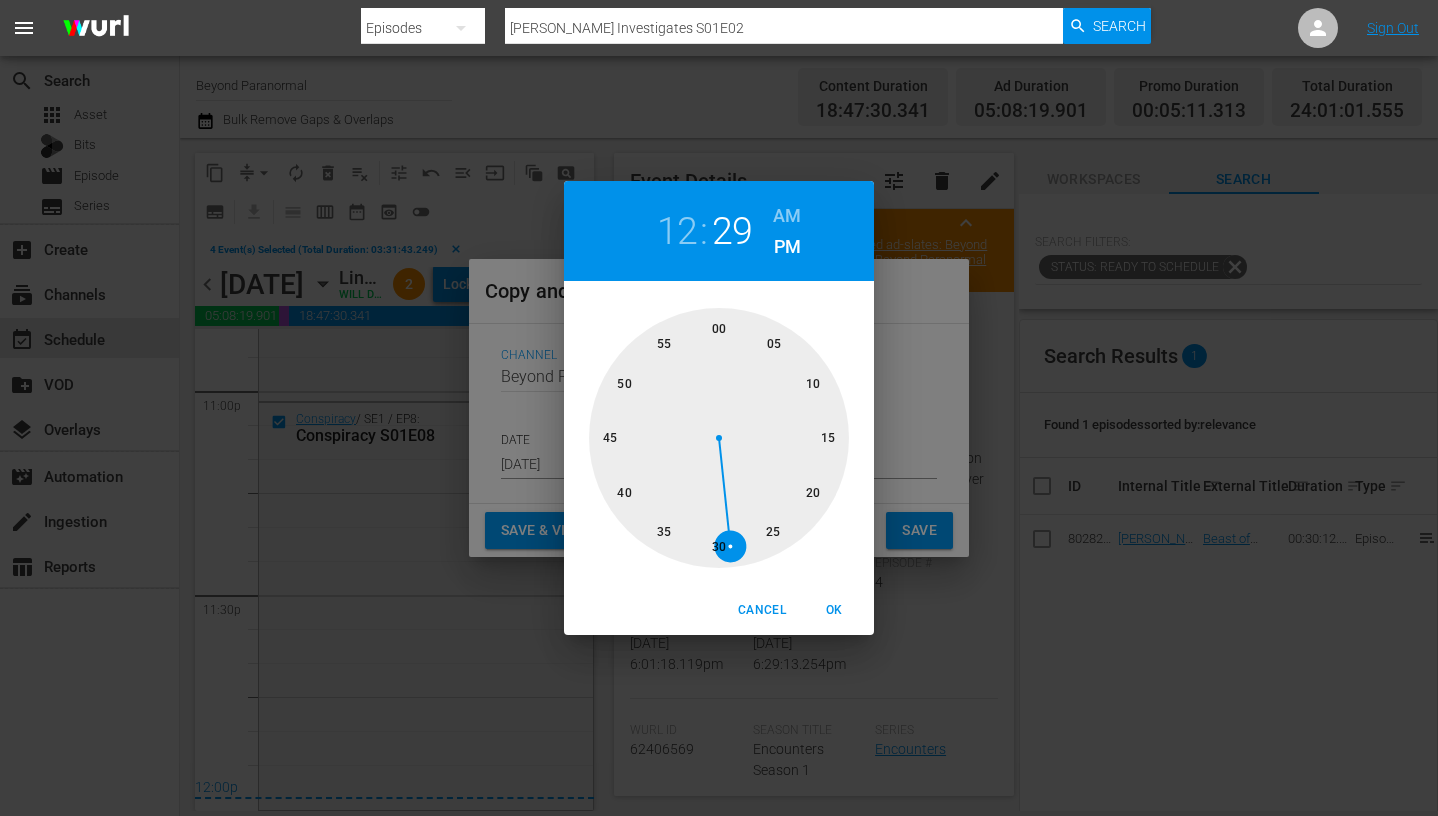 click at bounding box center (719, 438) 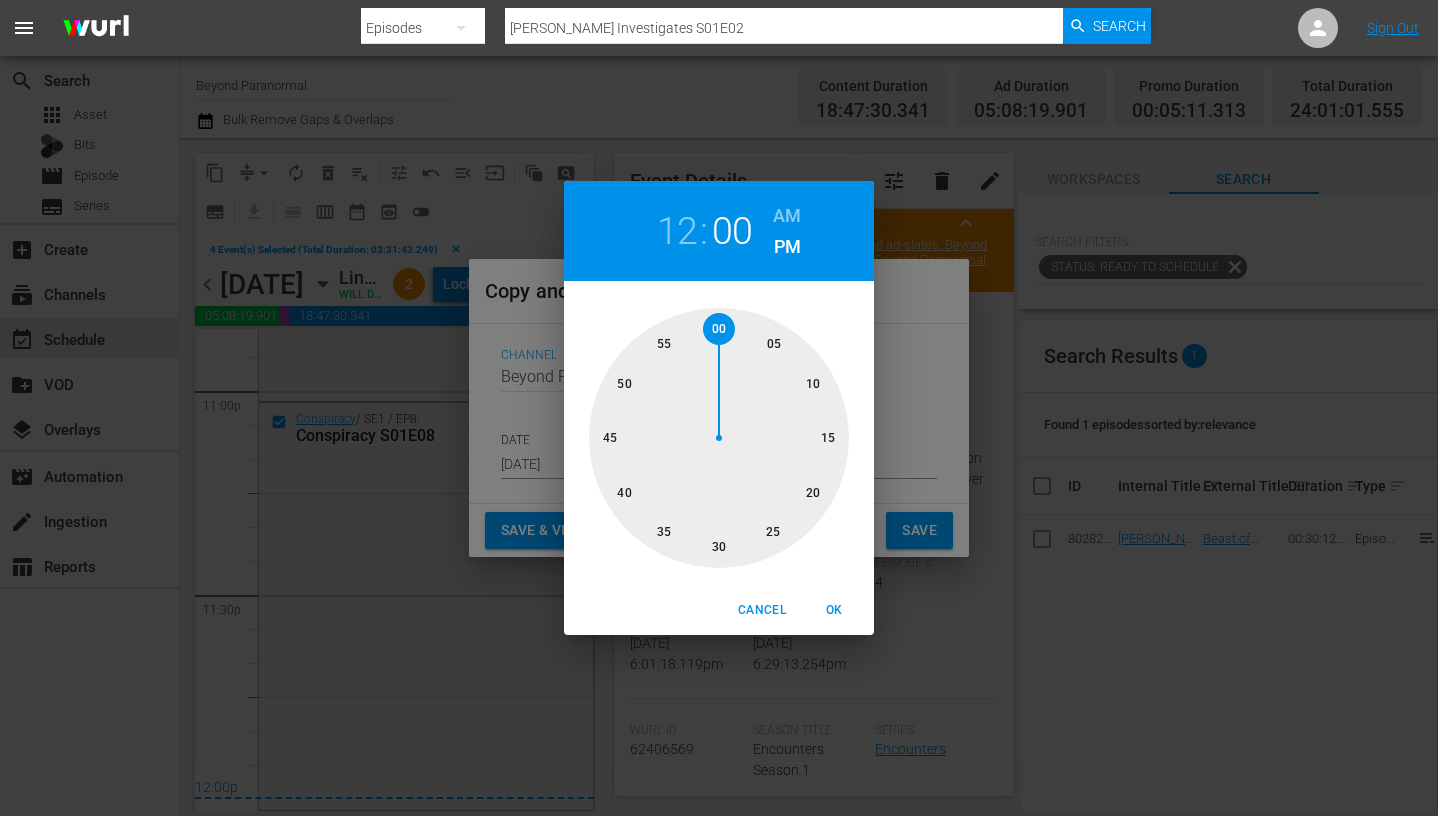 click on "AM" at bounding box center [787, 216] 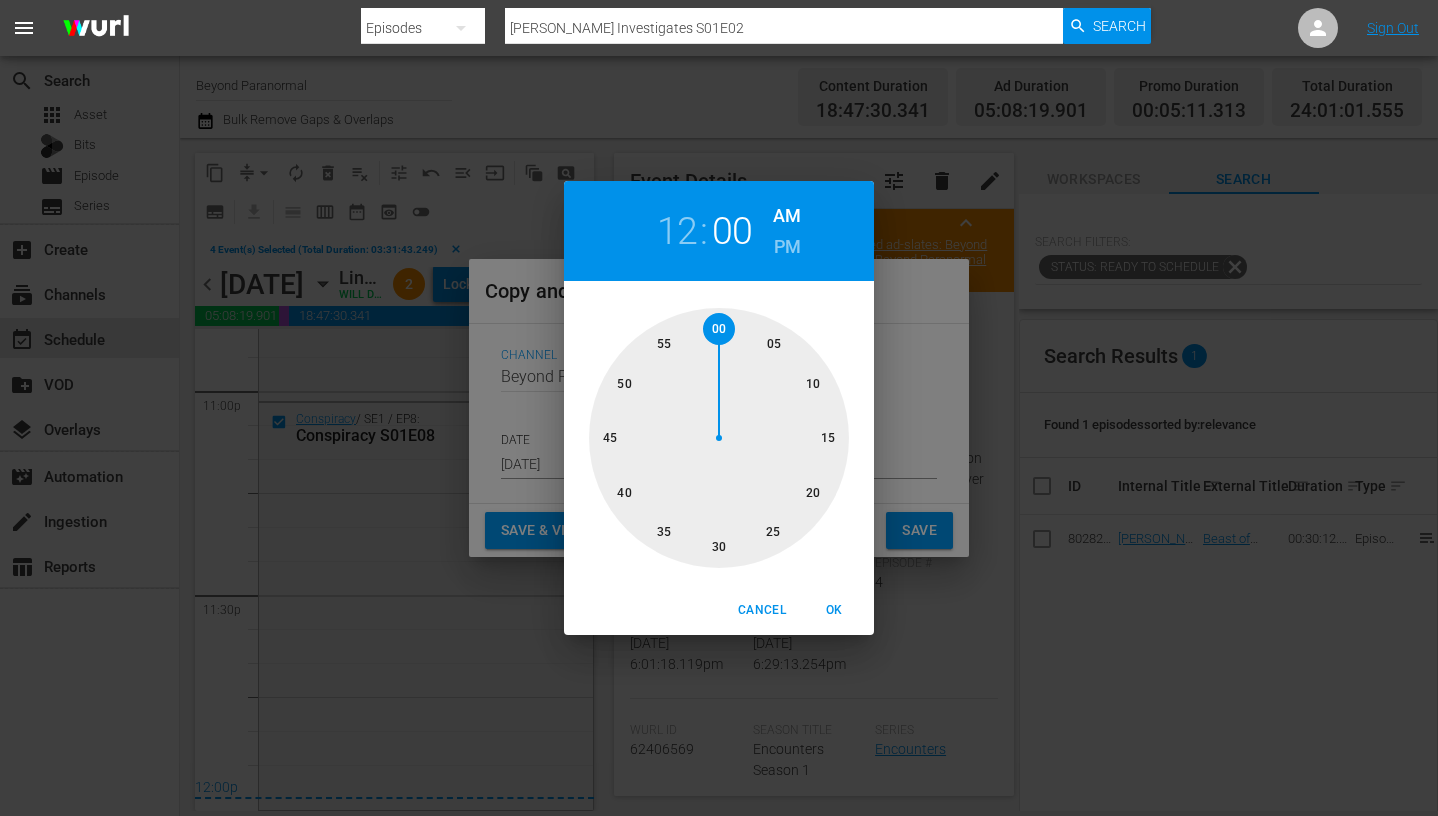 click on "OK" at bounding box center (834, 610) 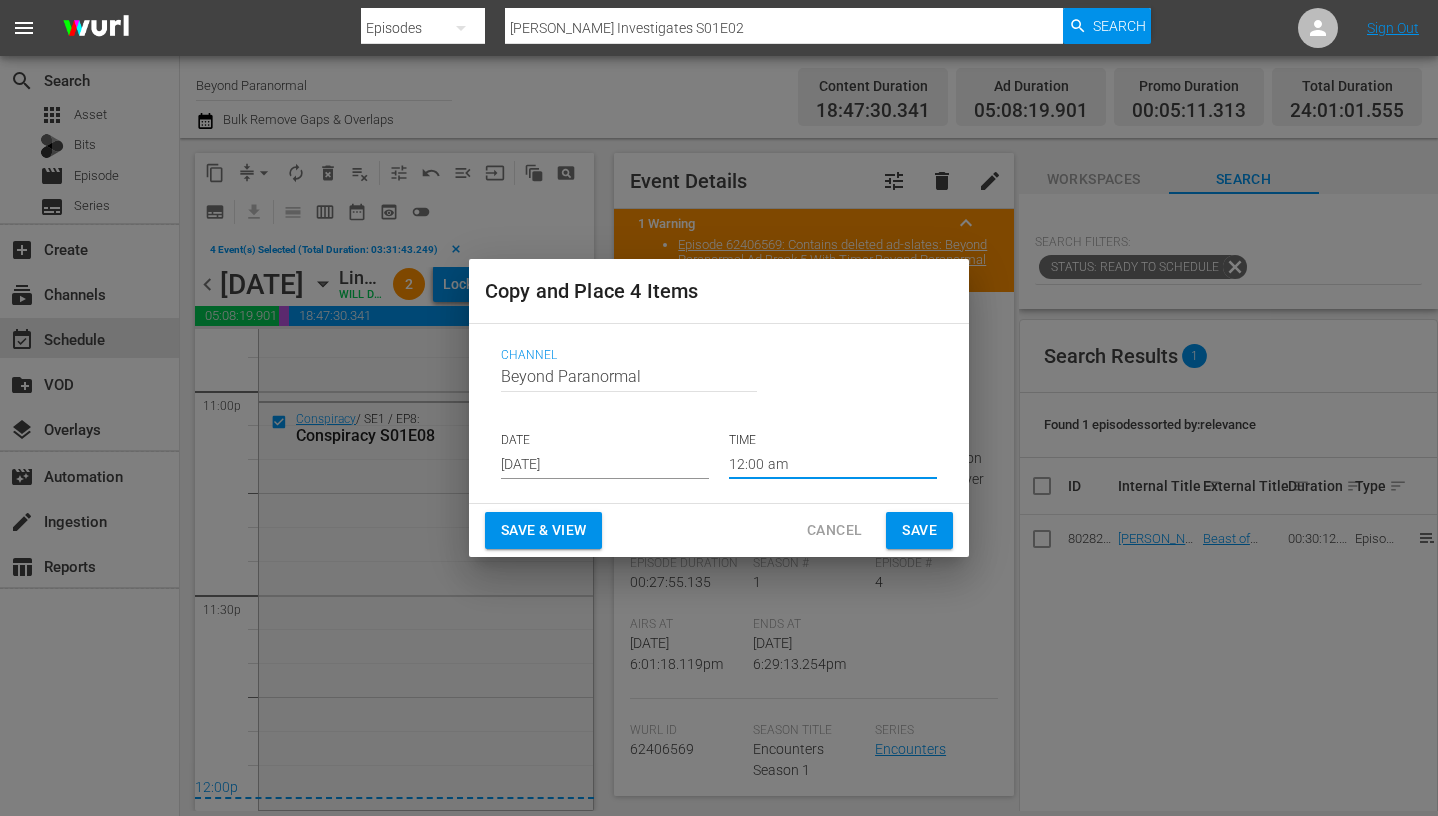 click on "Save" at bounding box center [919, 530] 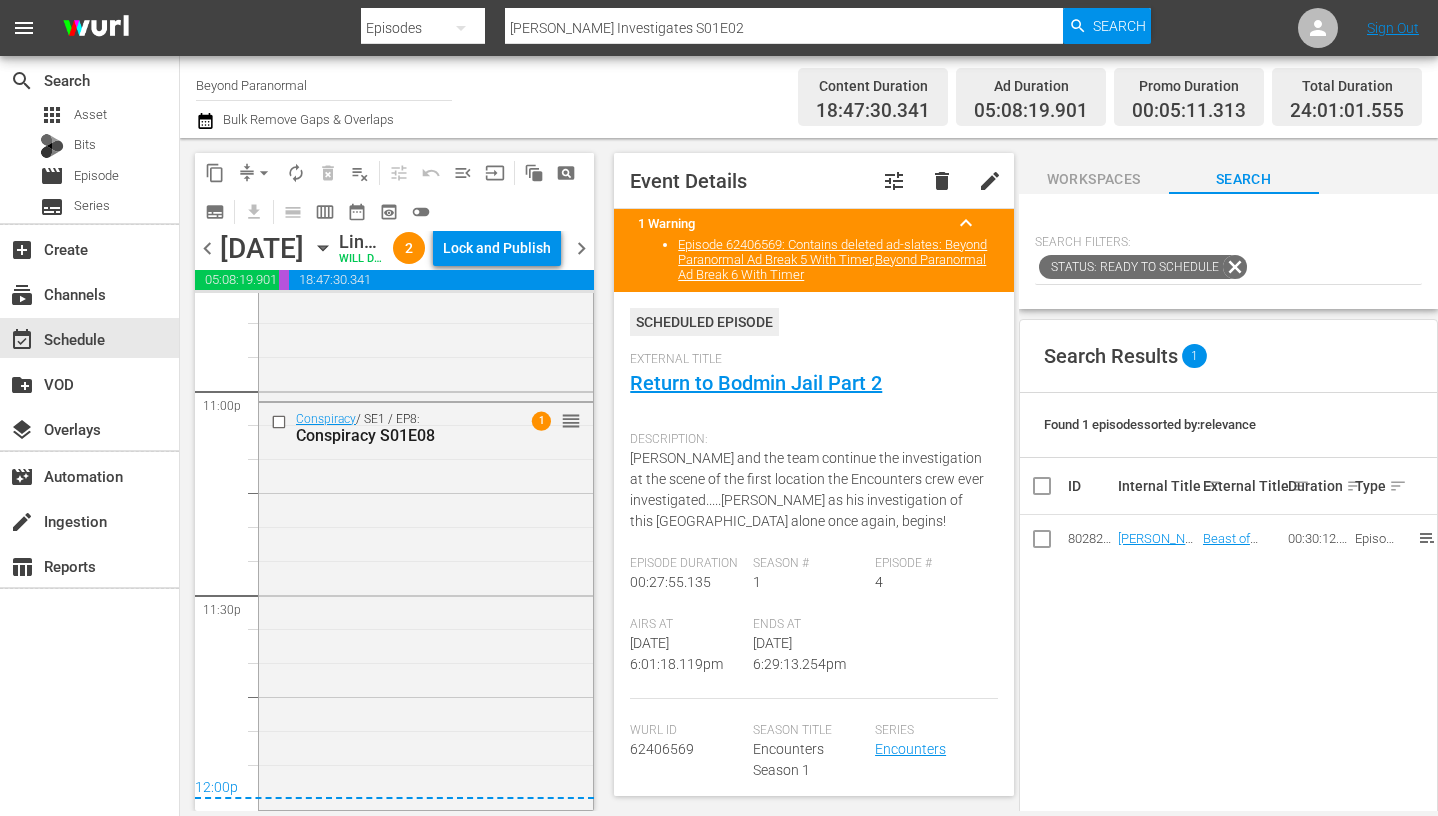 scroll, scrollTop: 9318, scrollLeft: 0, axis: vertical 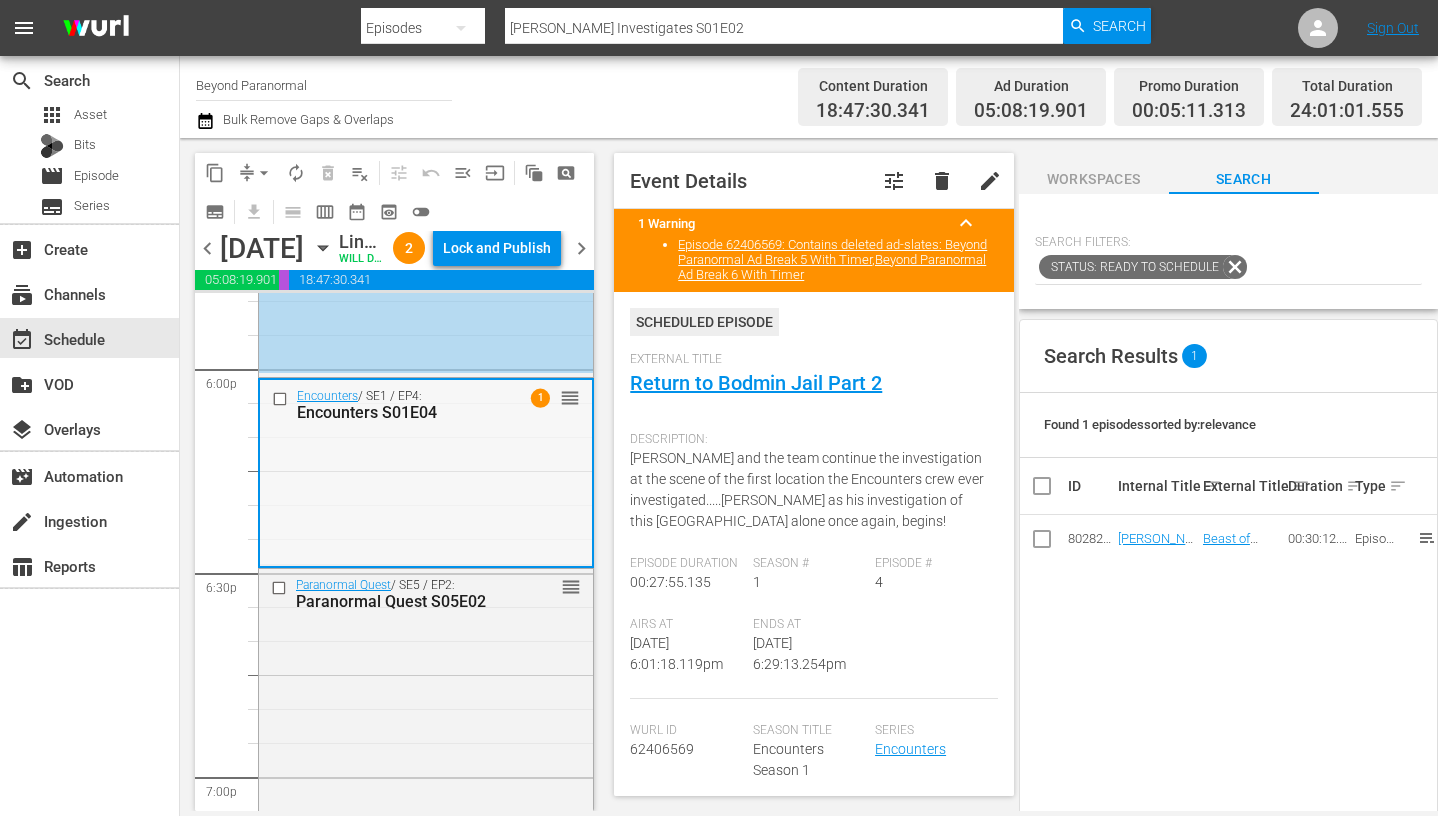 click at bounding box center (282, 399) 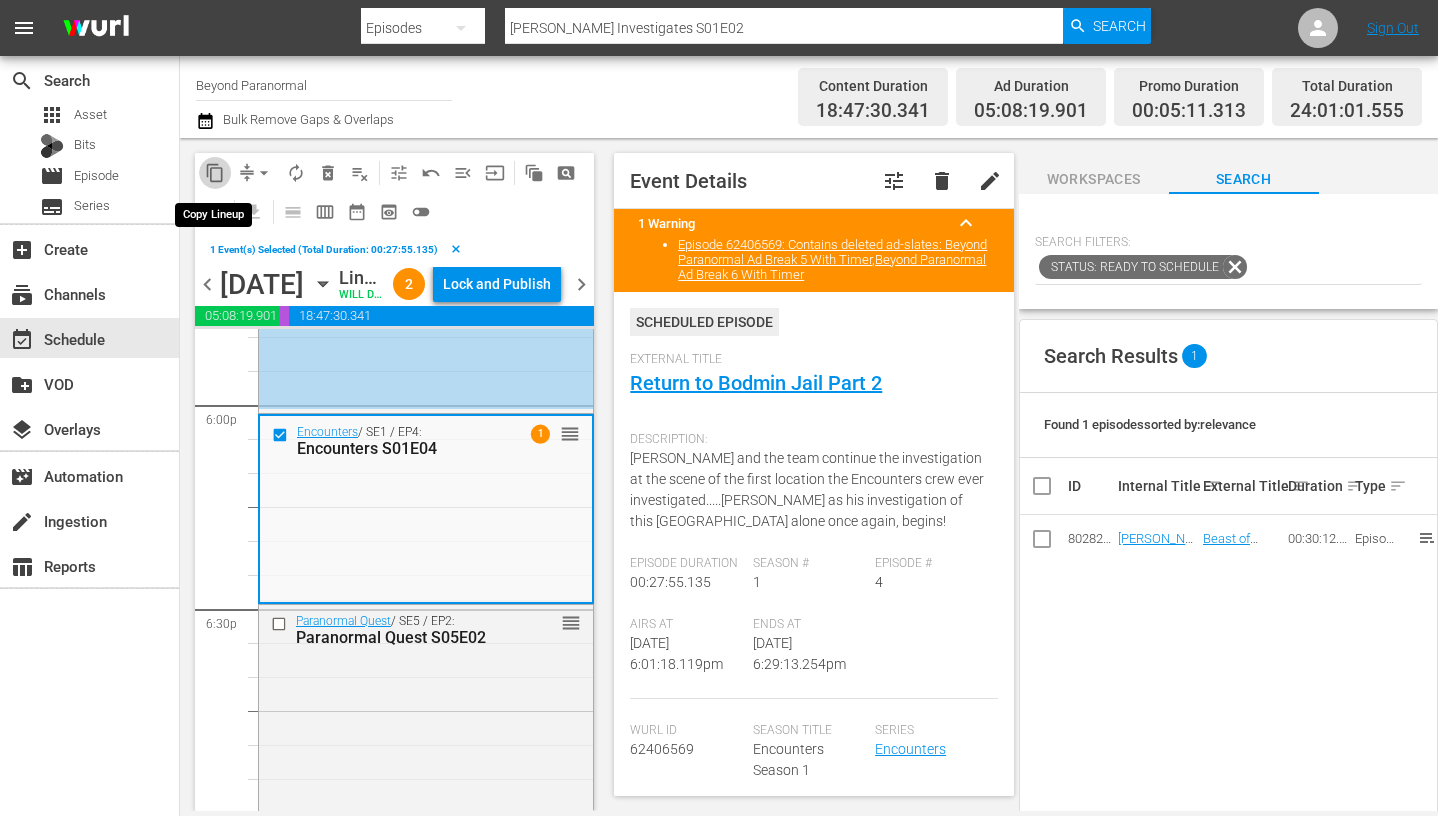 click on "content_copy" at bounding box center (215, 173) 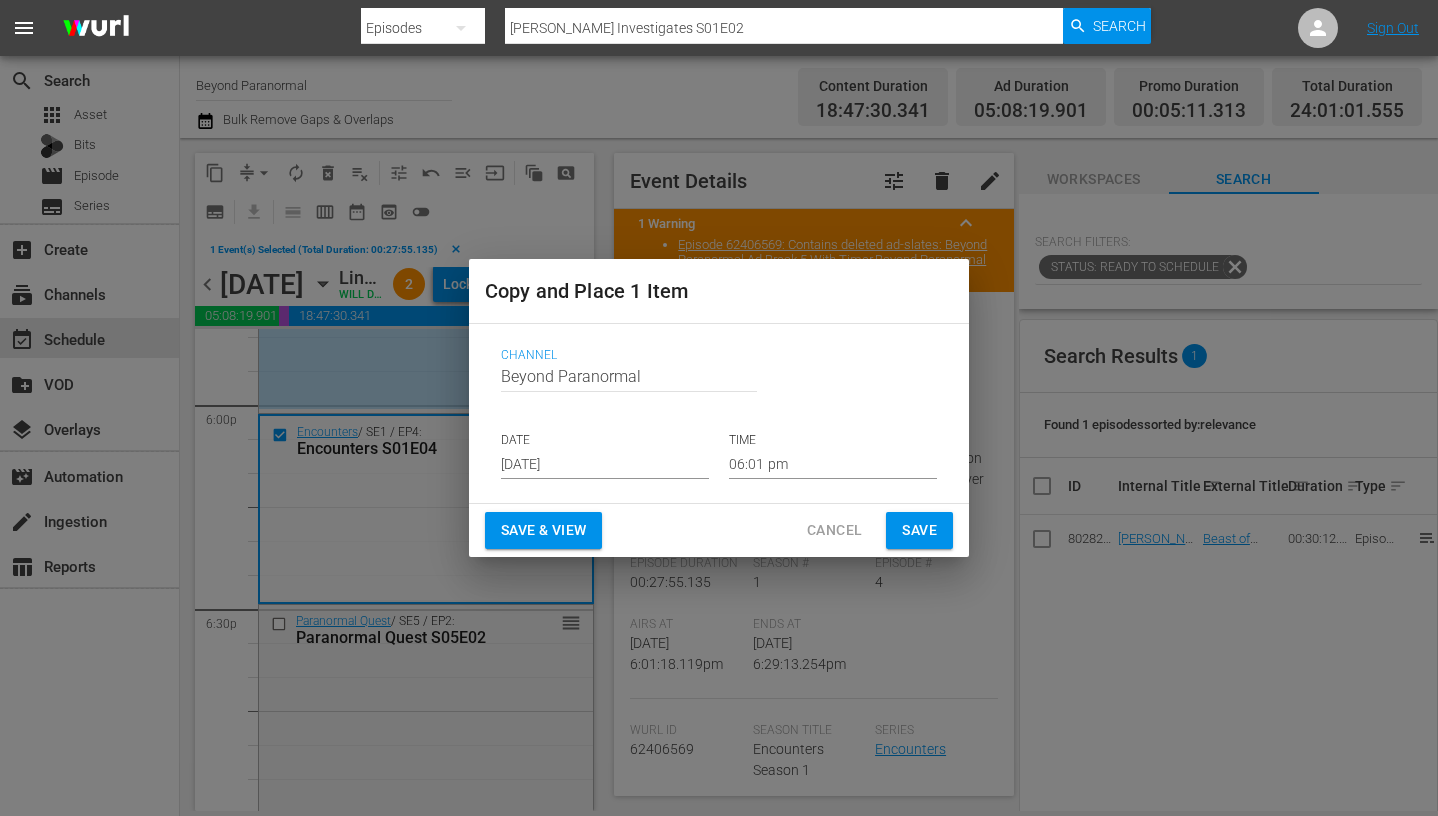 click on "Jul 31st 2025" at bounding box center [605, 464] 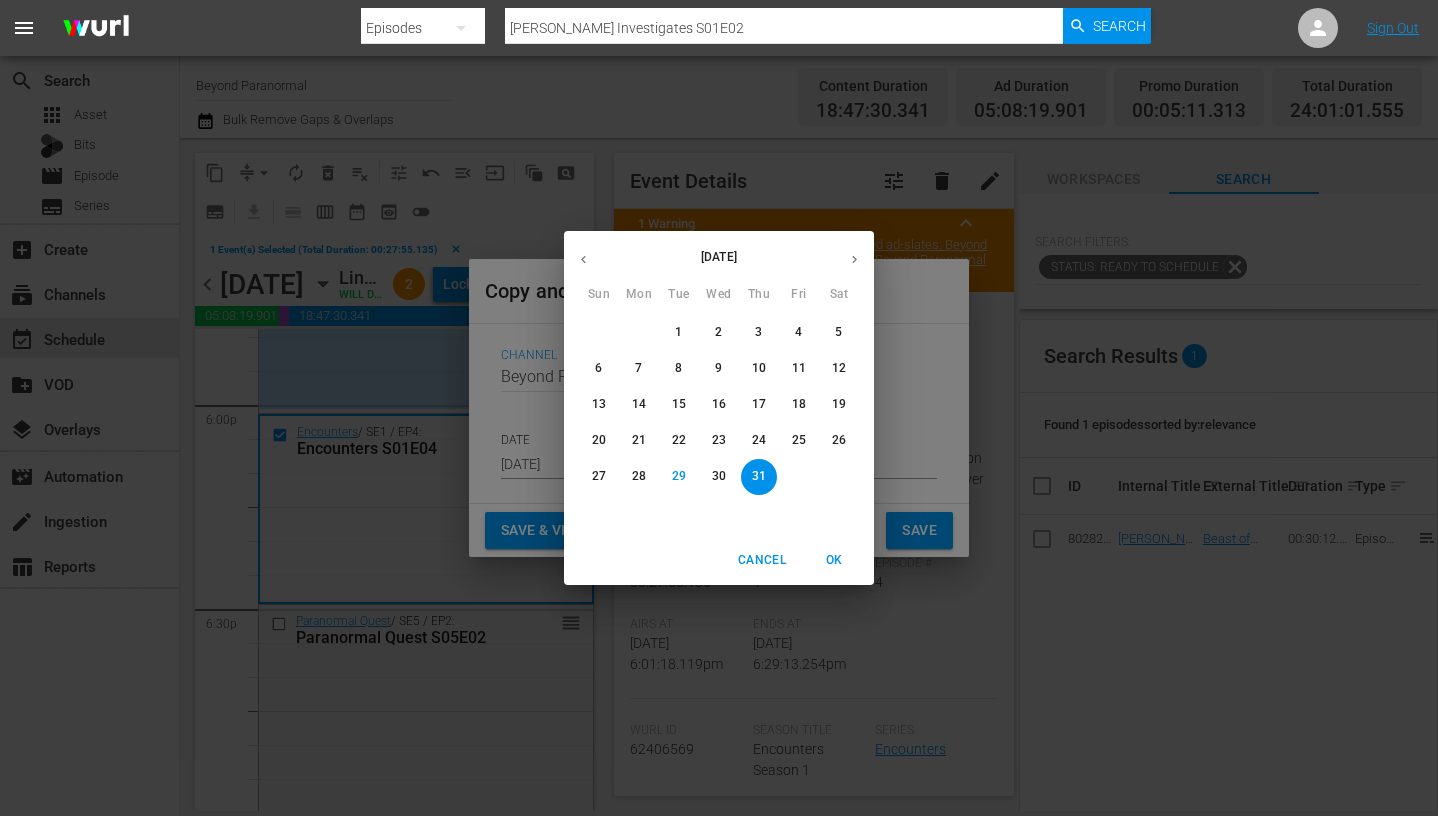 click at bounding box center [854, 259] 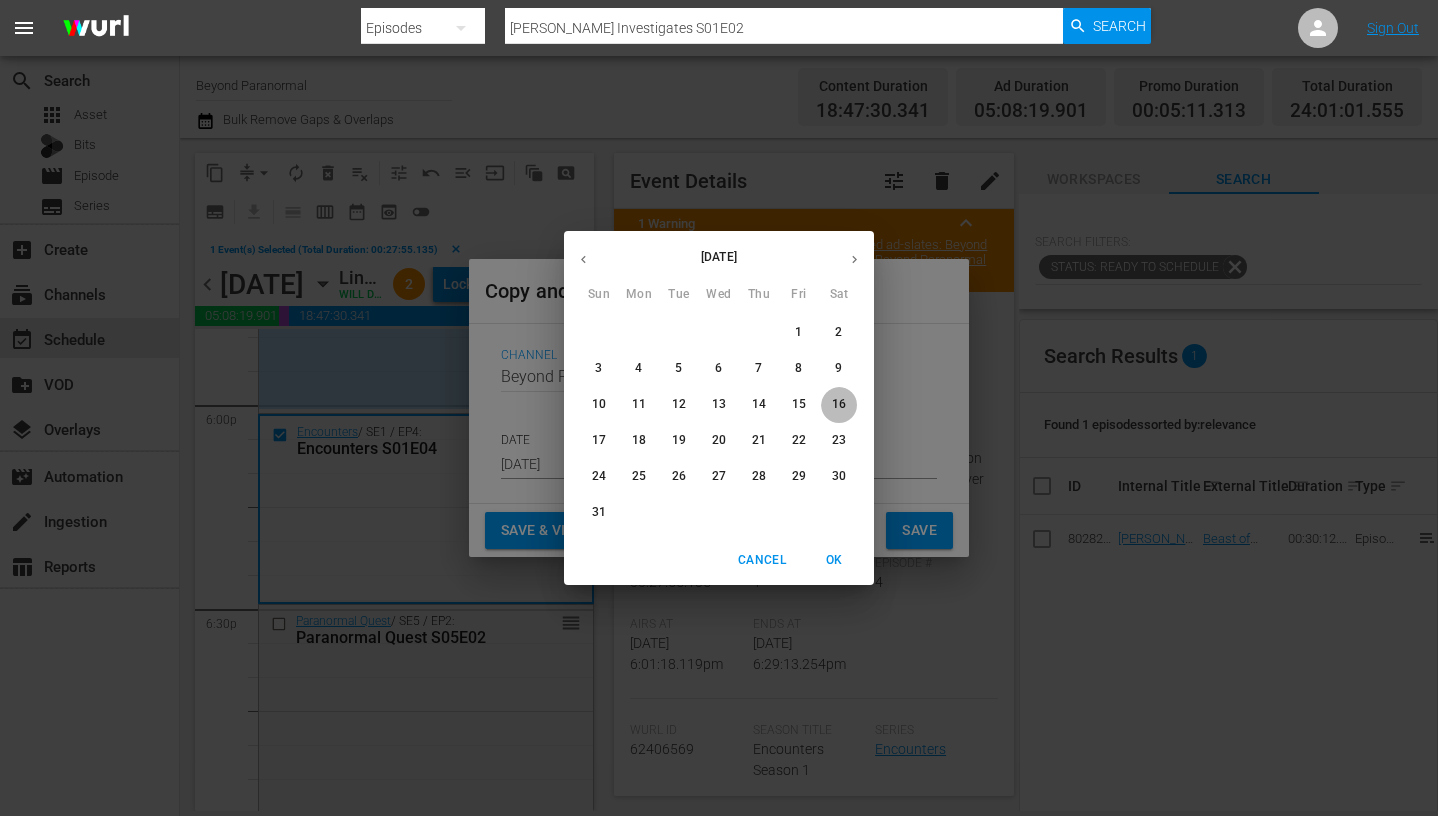 click on "16" at bounding box center [839, 404] 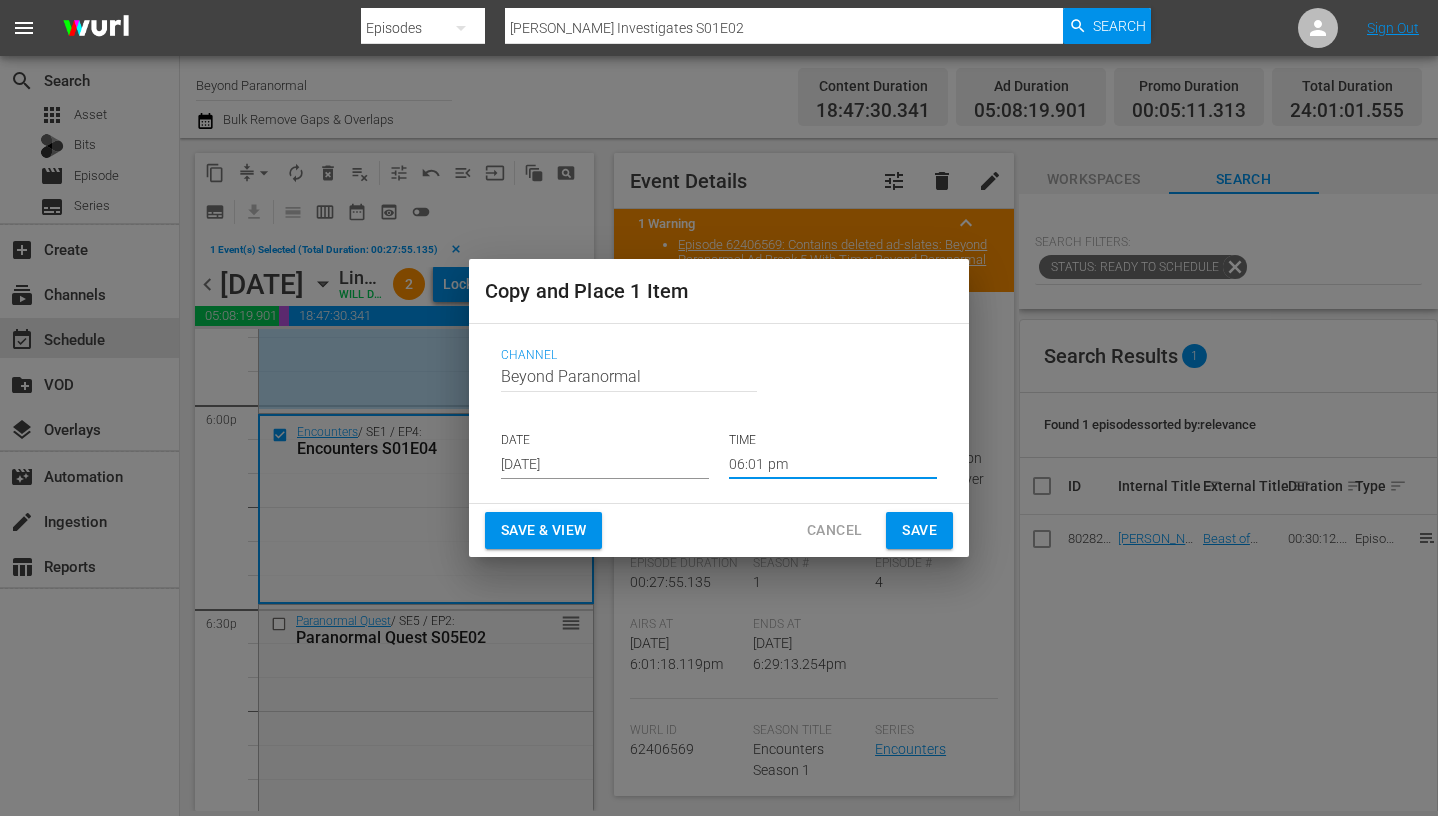 click on "06:01 pm" at bounding box center [833, 464] 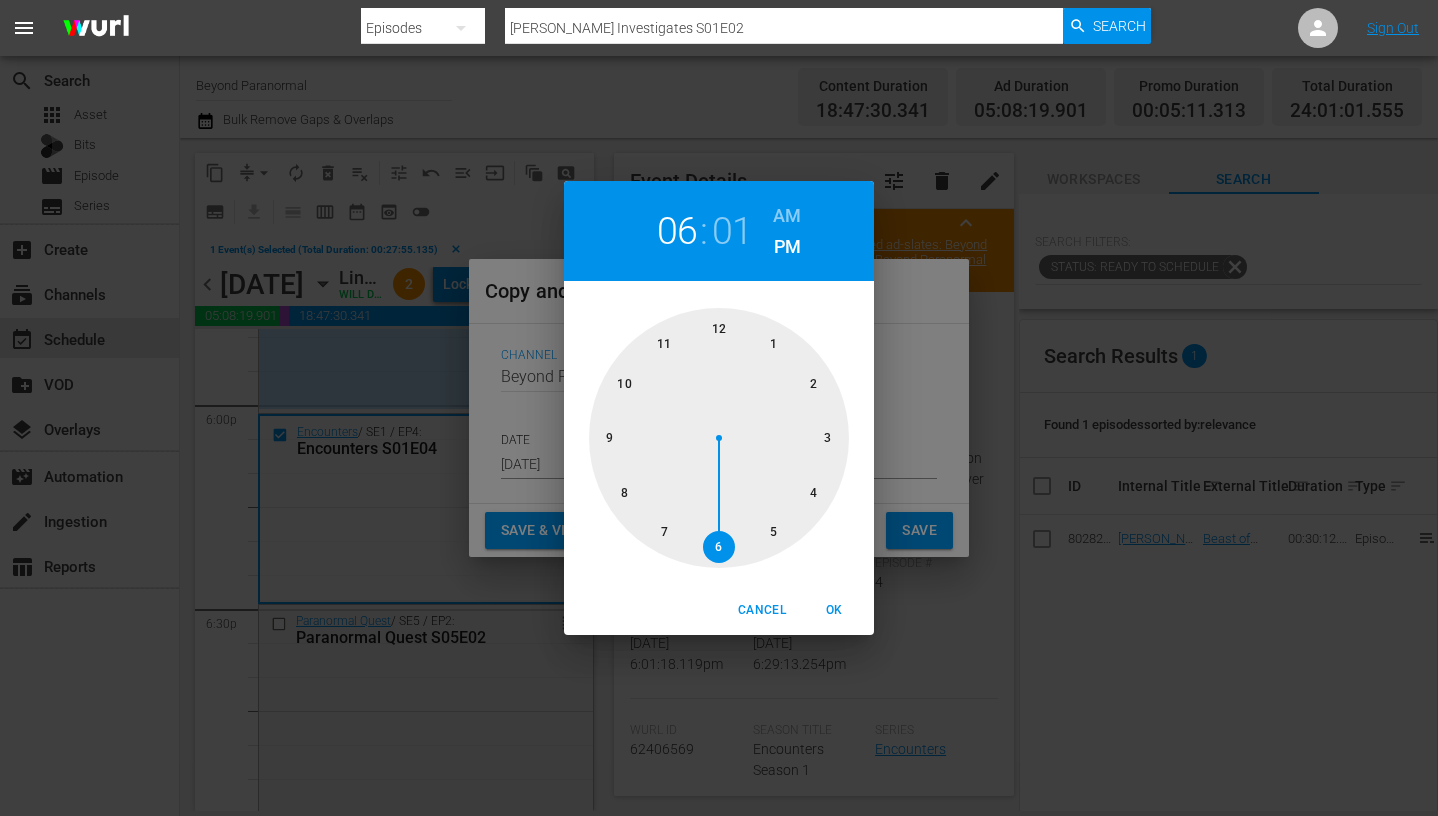 drag, startPoint x: 825, startPoint y: 445, endPoint x: 794, endPoint y: 481, distance: 47.507893 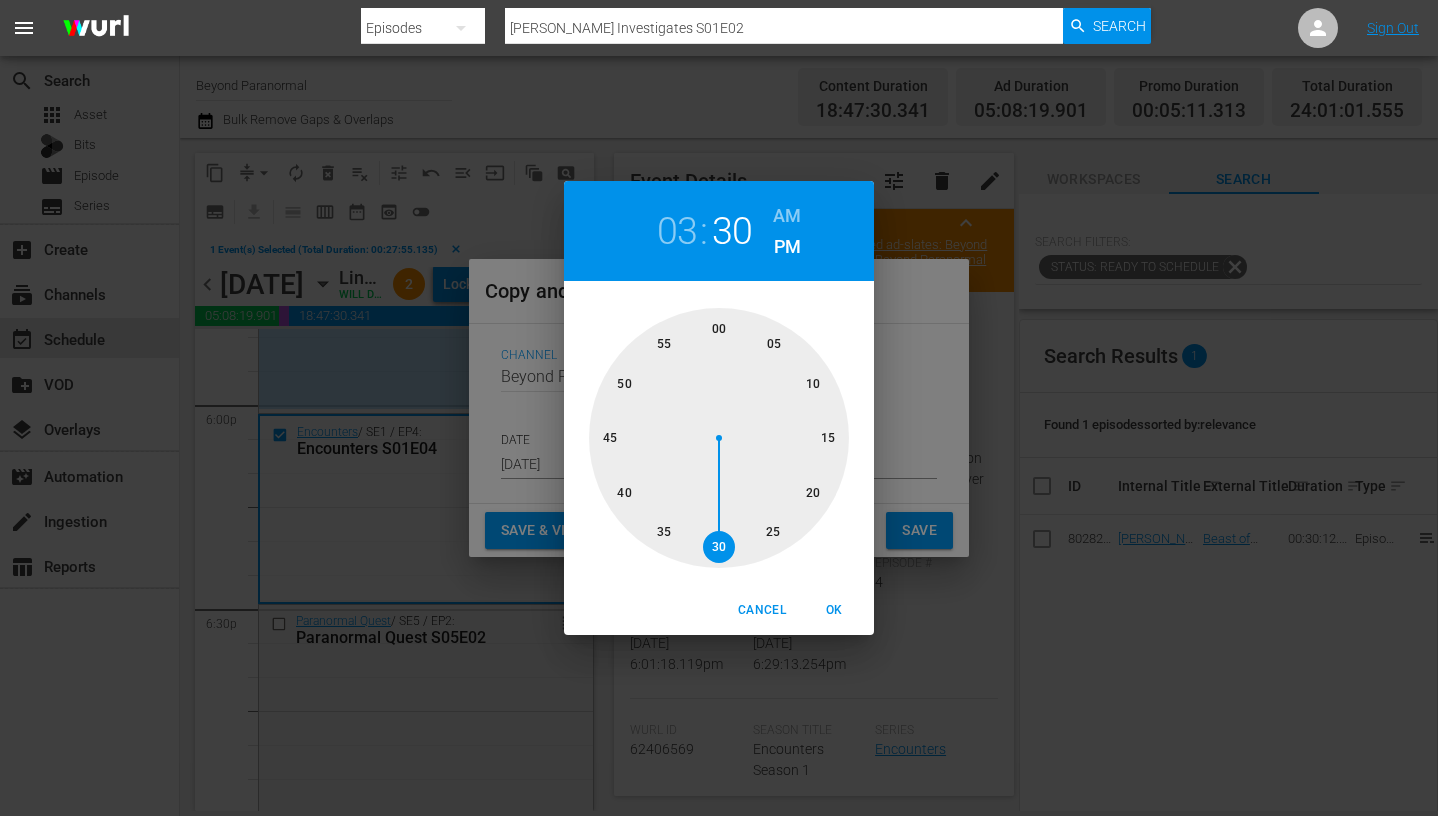click at bounding box center [719, 438] 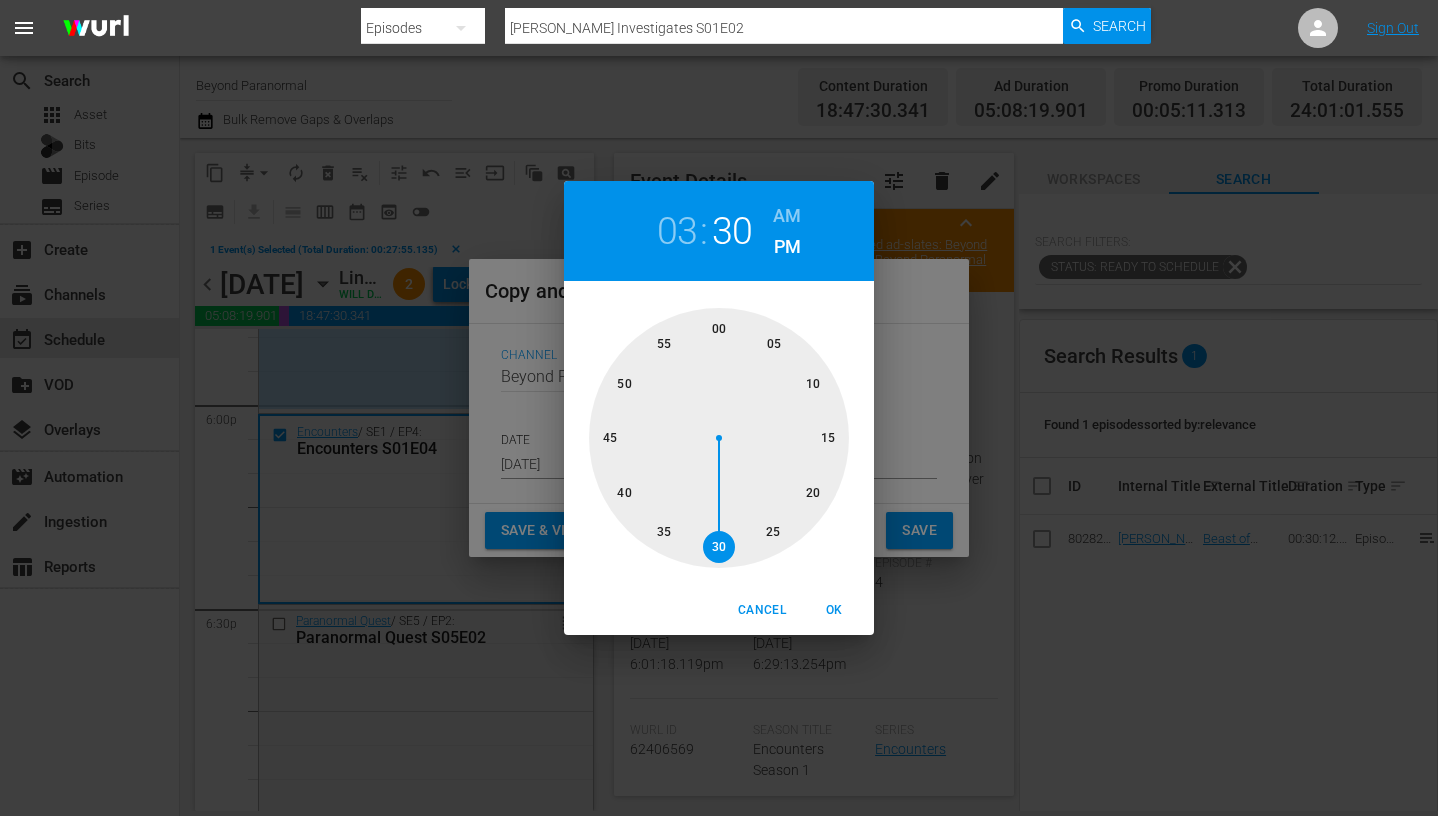 click on "AM" at bounding box center (787, 216) 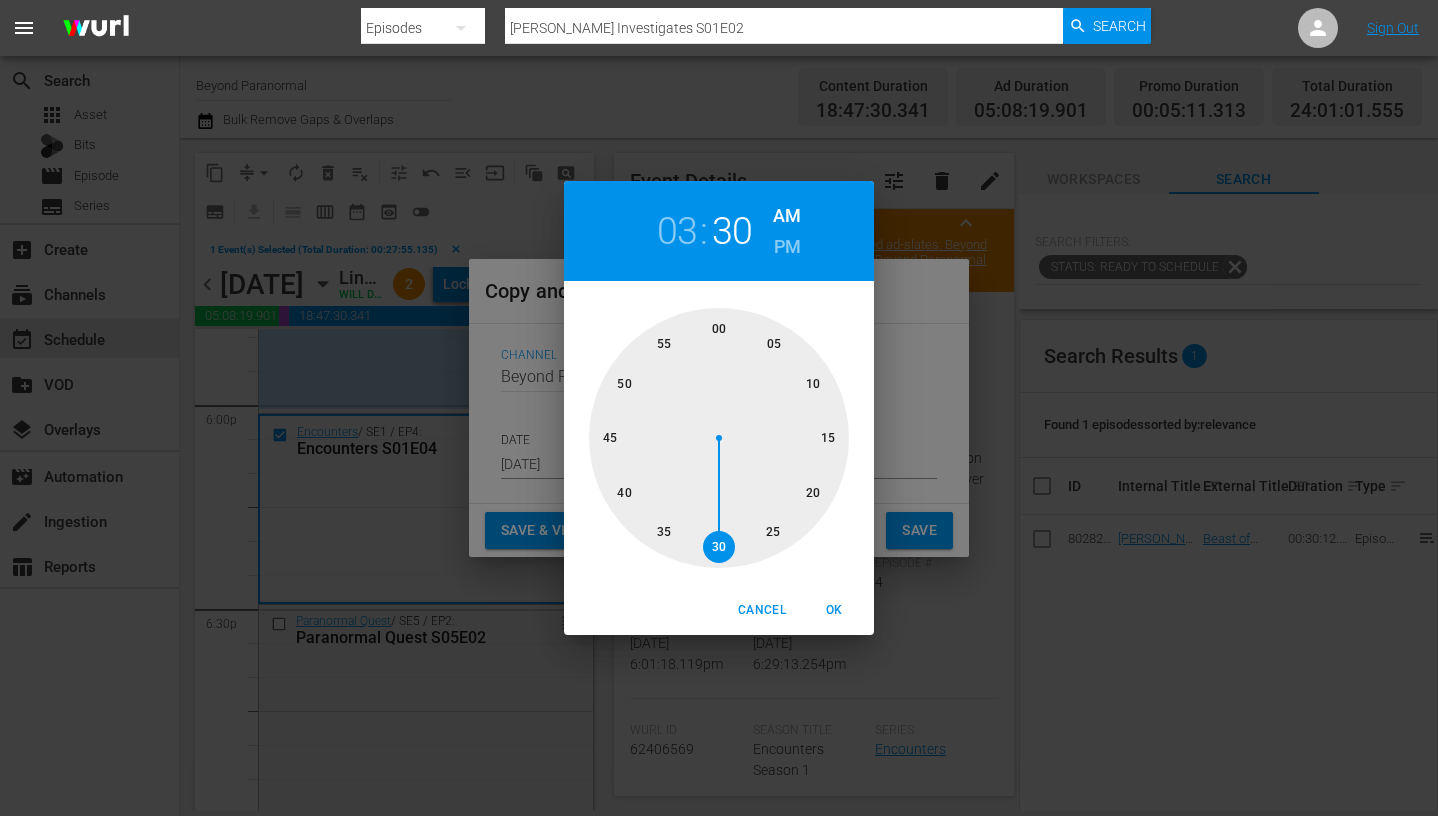 click on "OK" at bounding box center (834, 610) 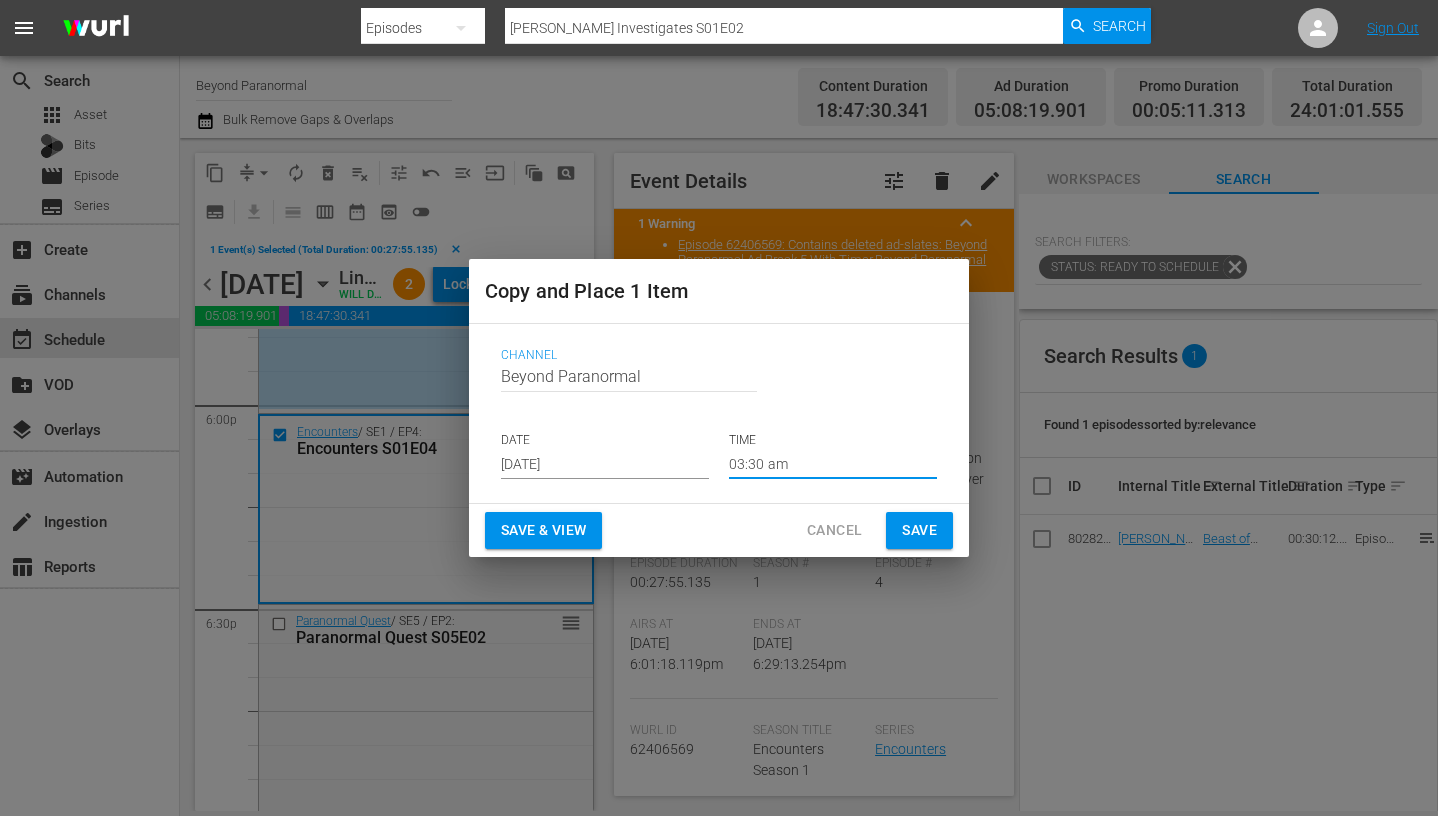 click on "Save" at bounding box center (919, 530) 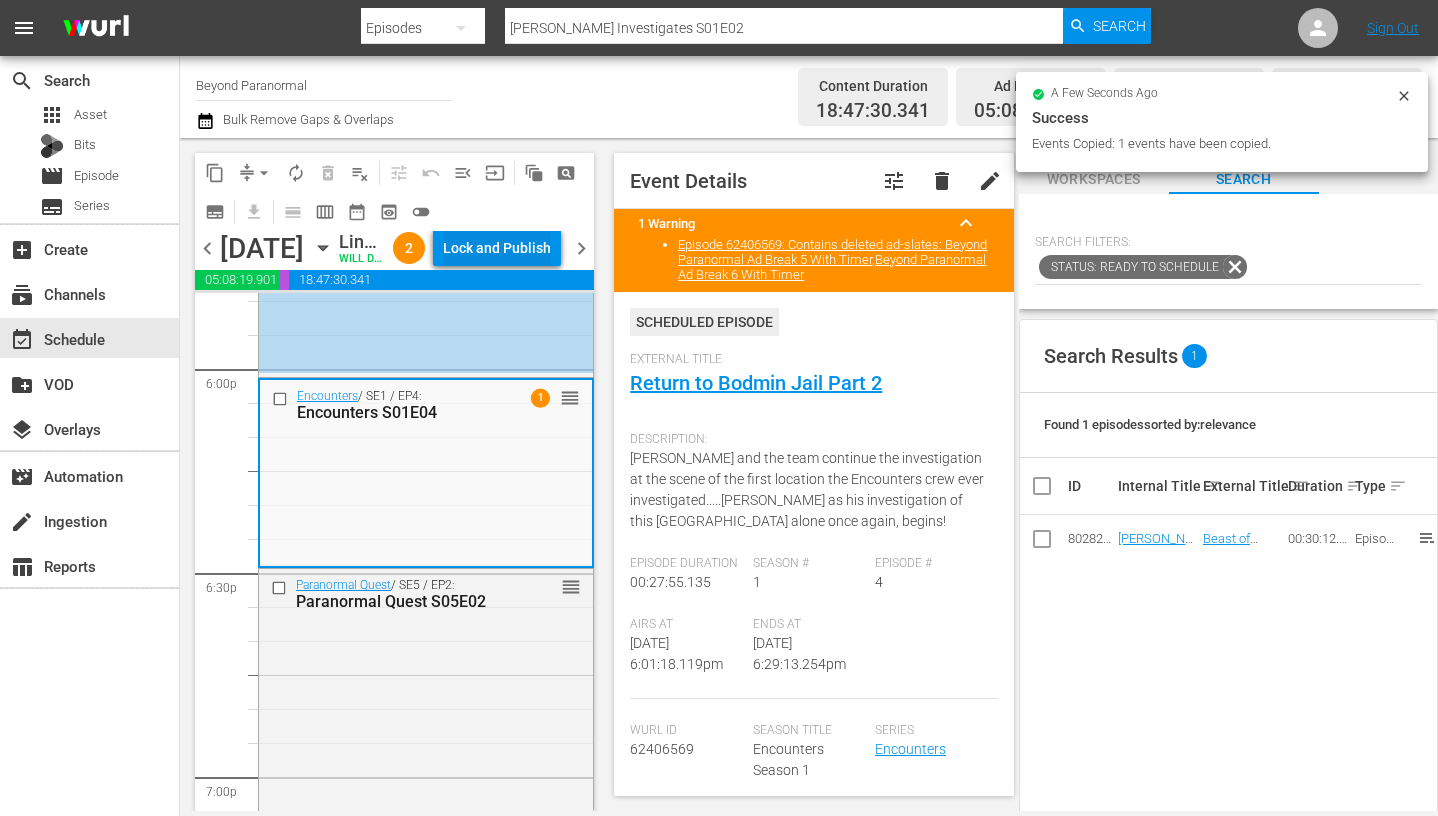 click on "Lock and Publish" at bounding box center (497, 248) 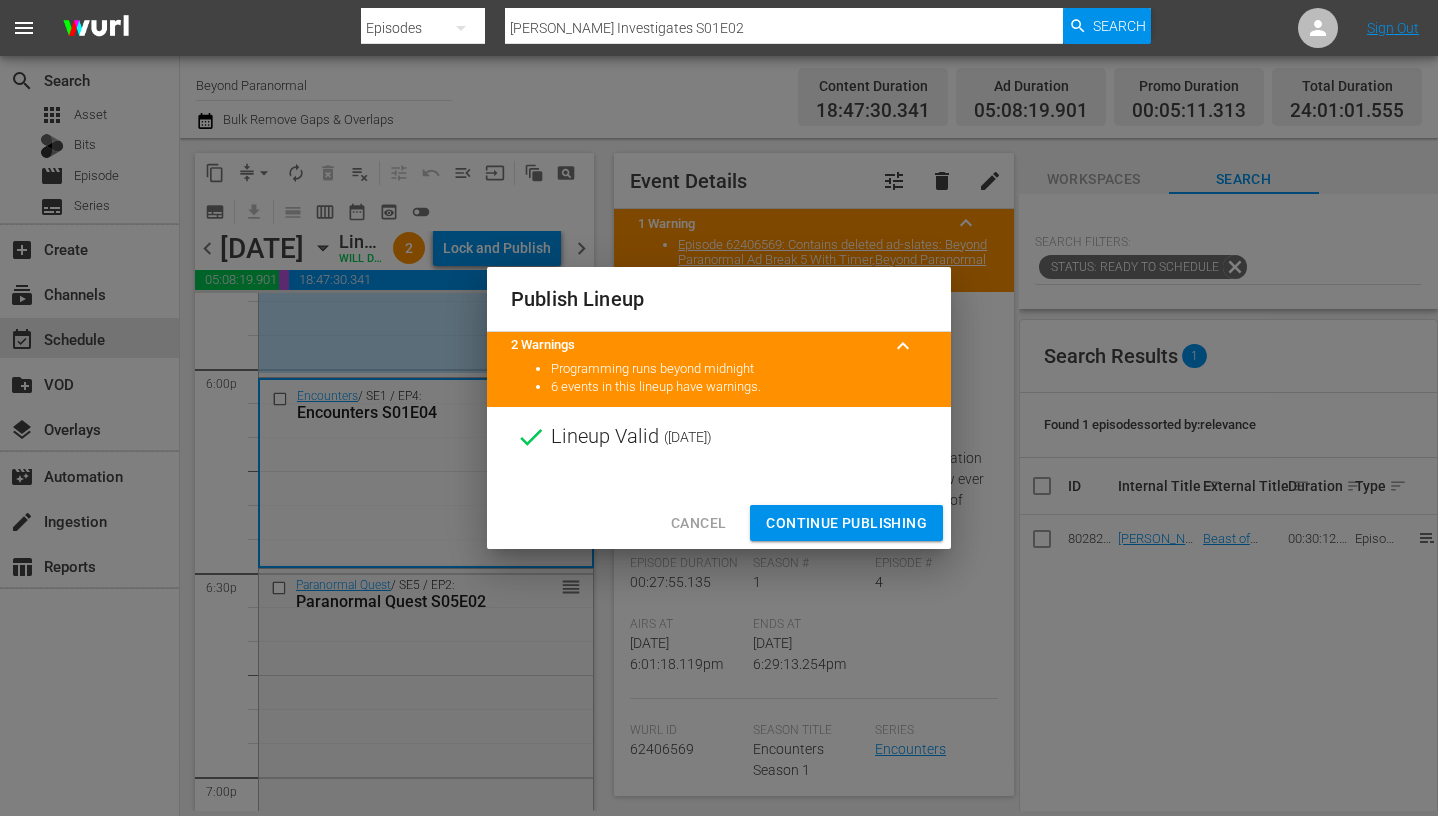 click on "Continue Publishing" at bounding box center [846, 523] 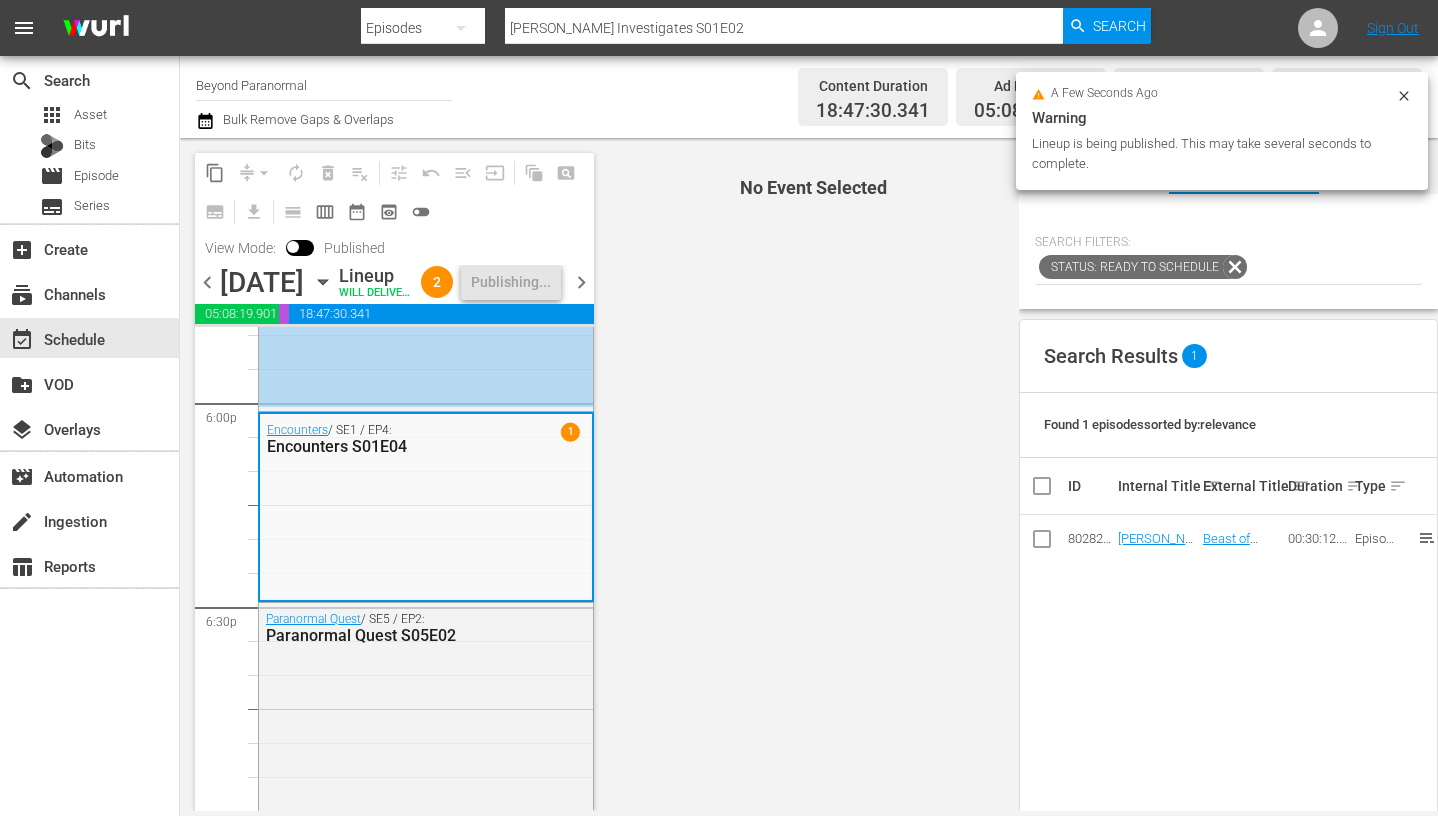 click on "chevron_right" at bounding box center [581, 282] 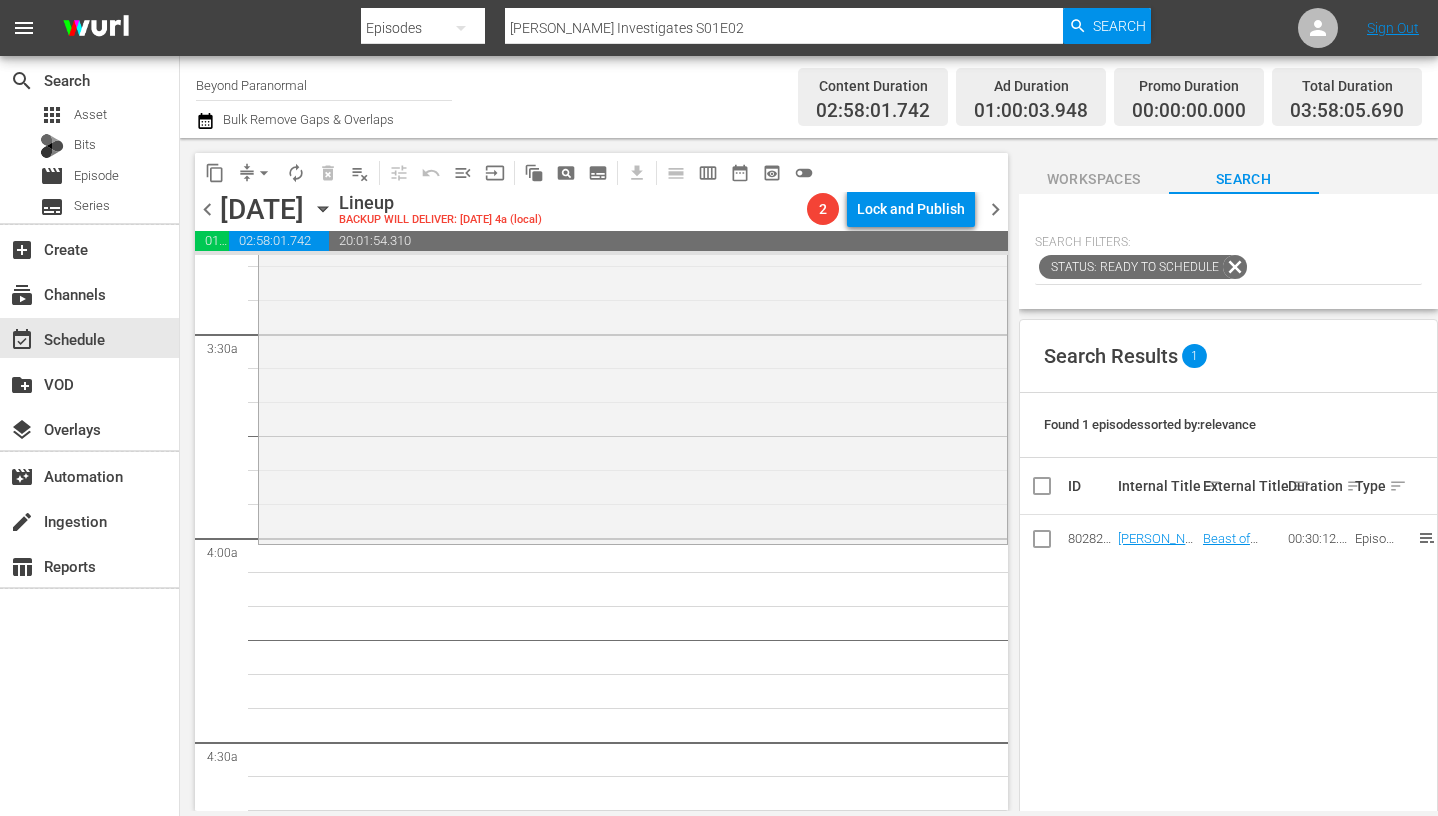 scroll, scrollTop: 1354, scrollLeft: 0, axis: vertical 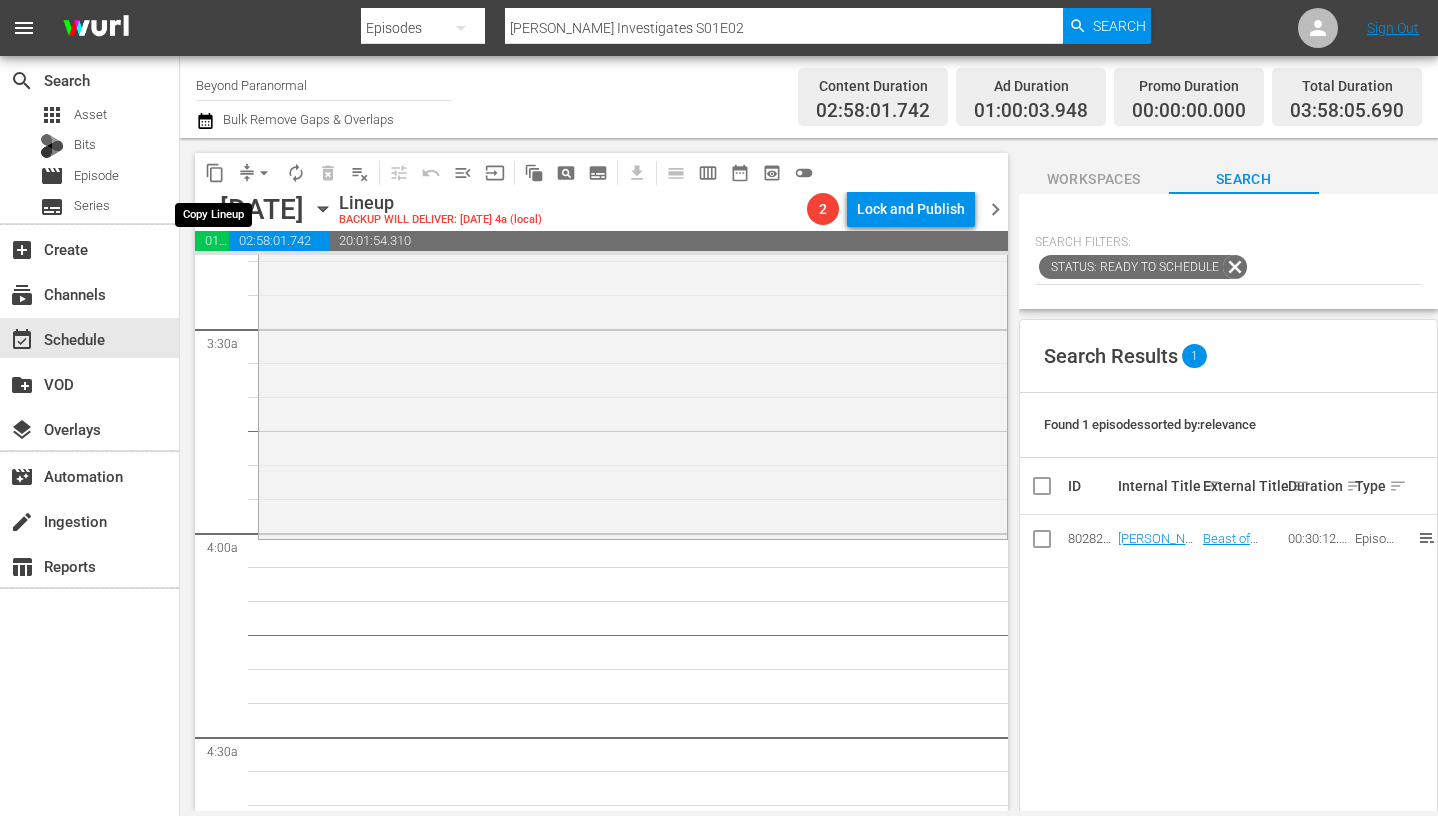 click on "content_copy" at bounding box center [215, 173] 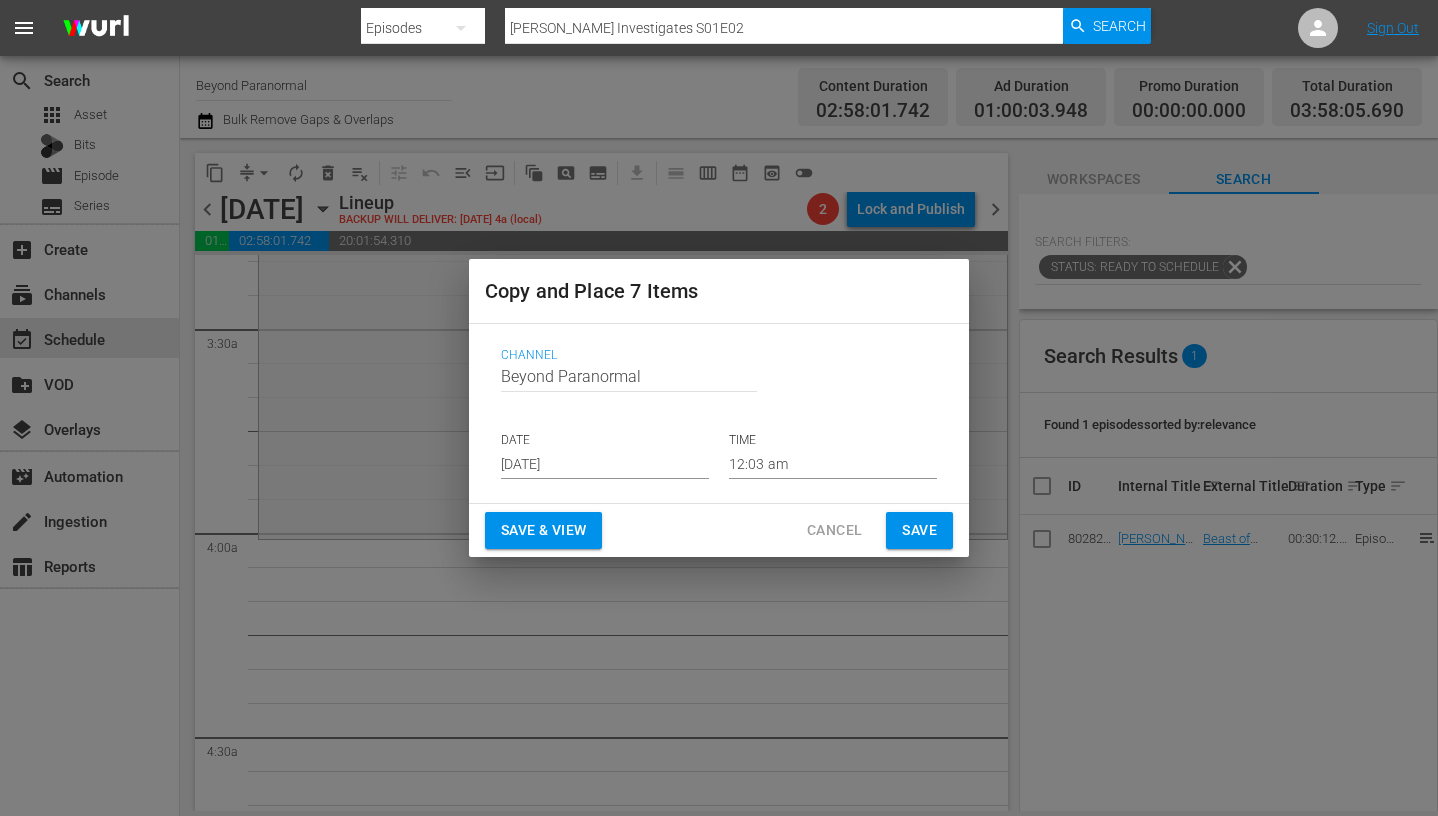 click on "Jul 31st 2025" at bounding box center [605, 464] 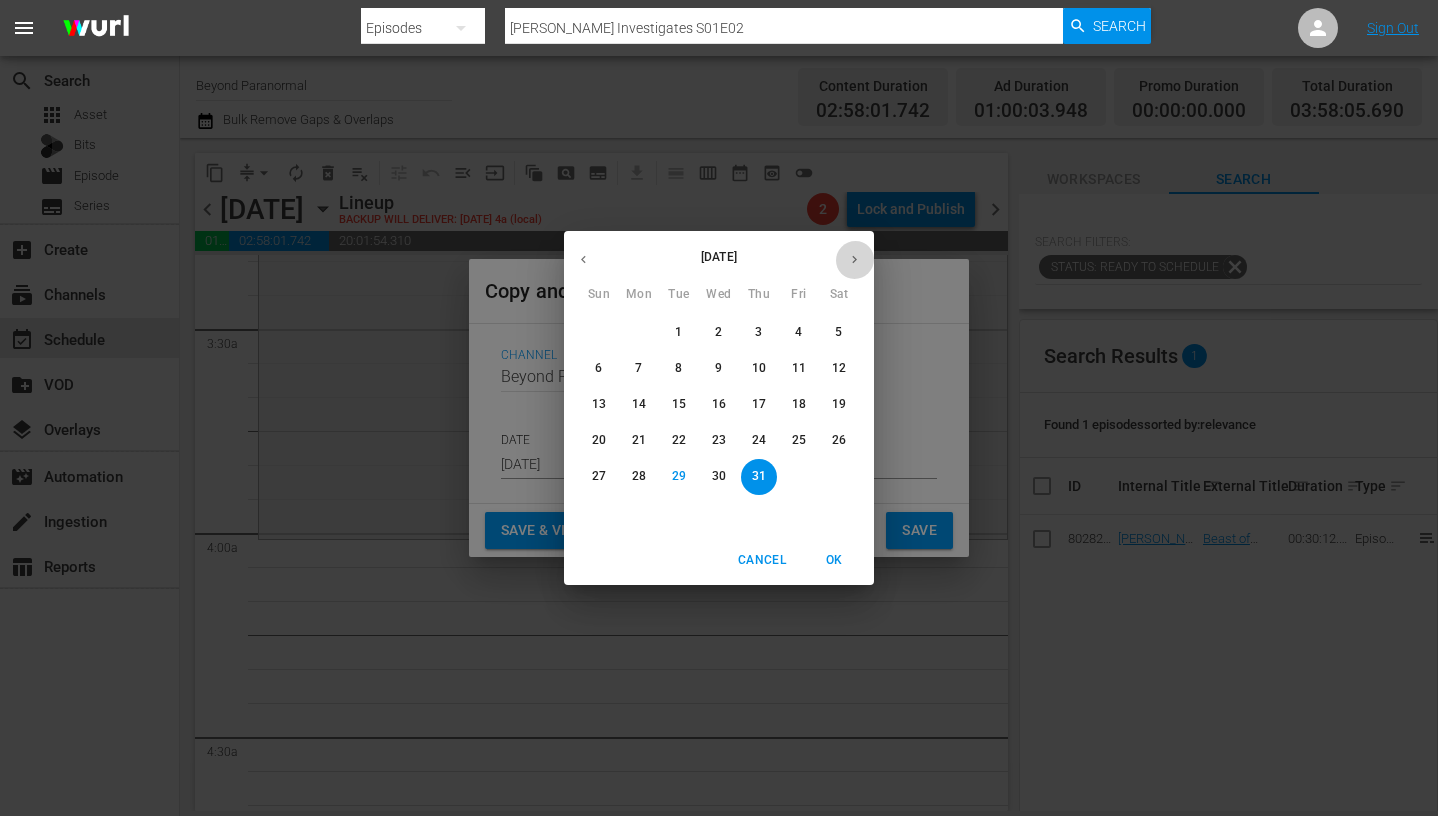 click at bounding box center (854, 259) 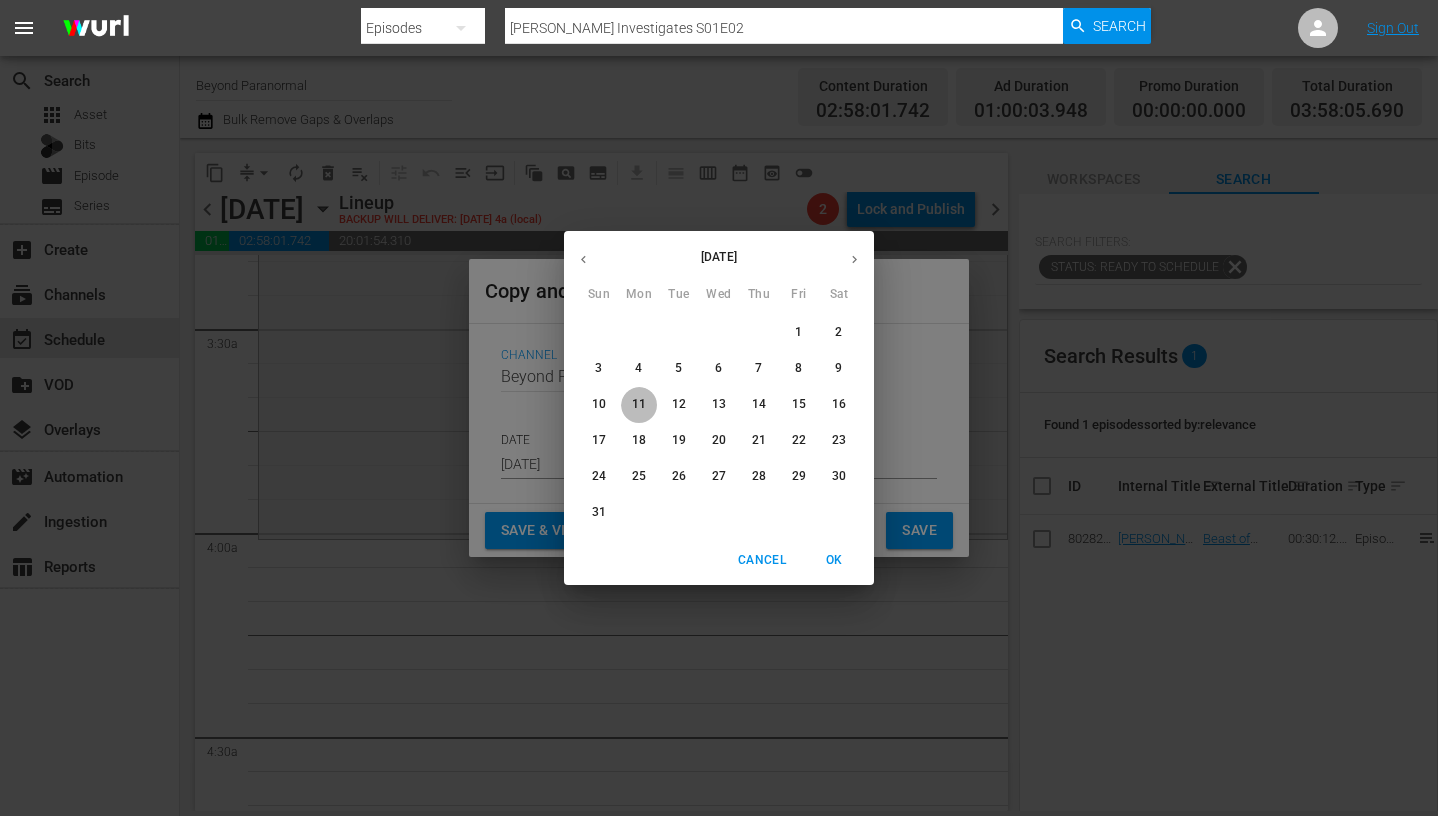 click on "11" at bounding box center (639, 404) 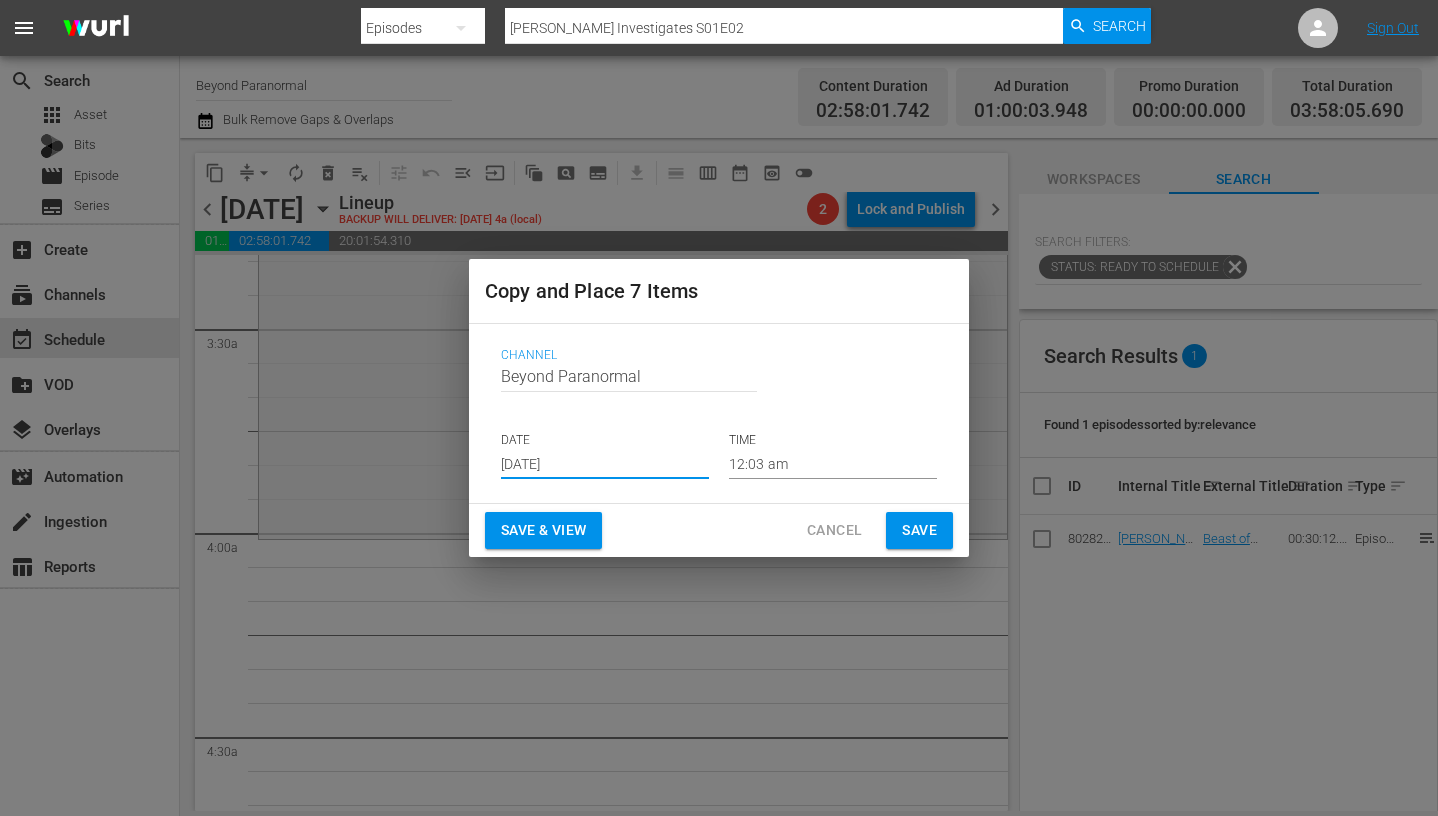 click on "12:03 am" at bounding box center (833, 464) 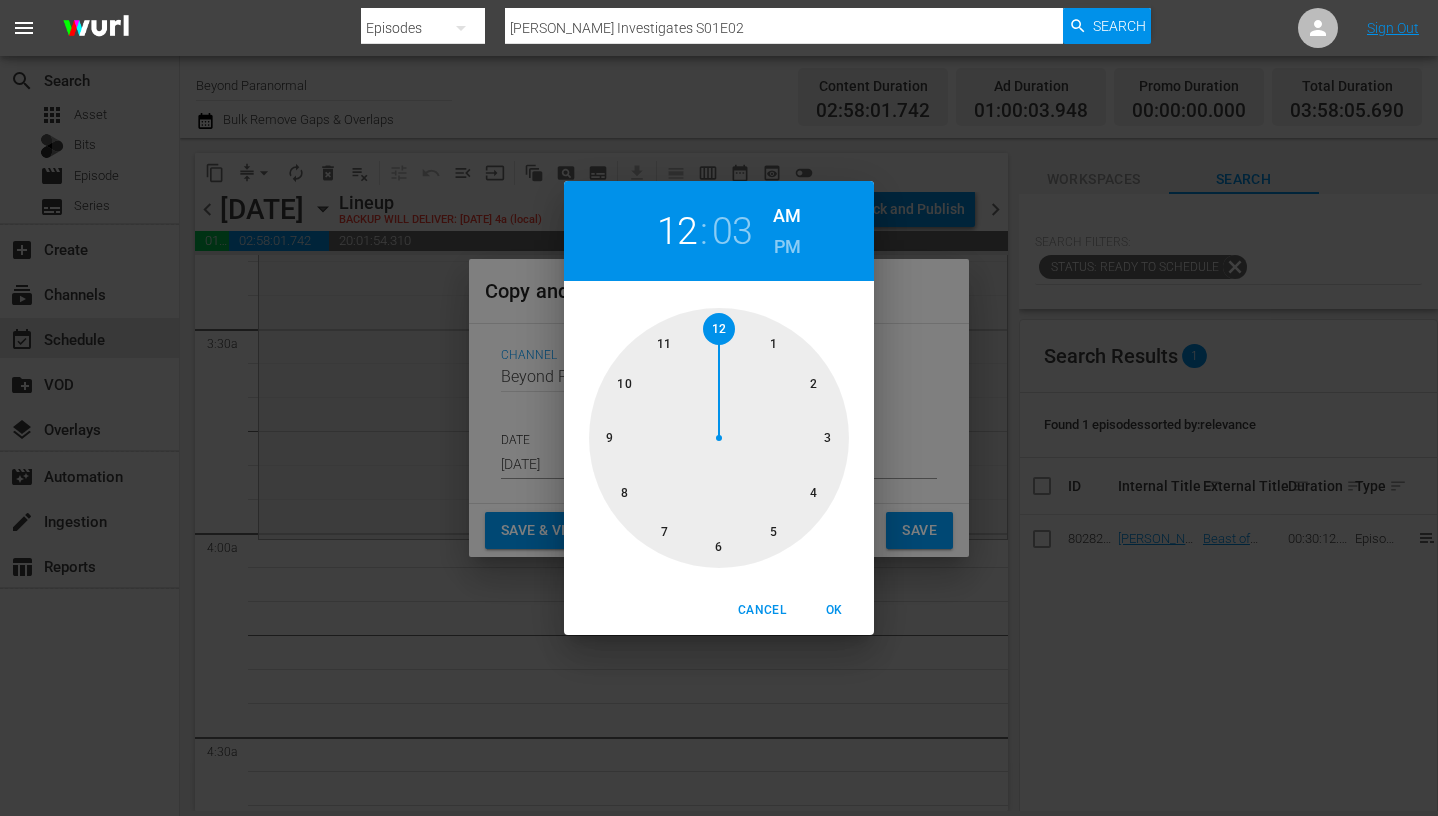 click at bounding box center [719, 438] 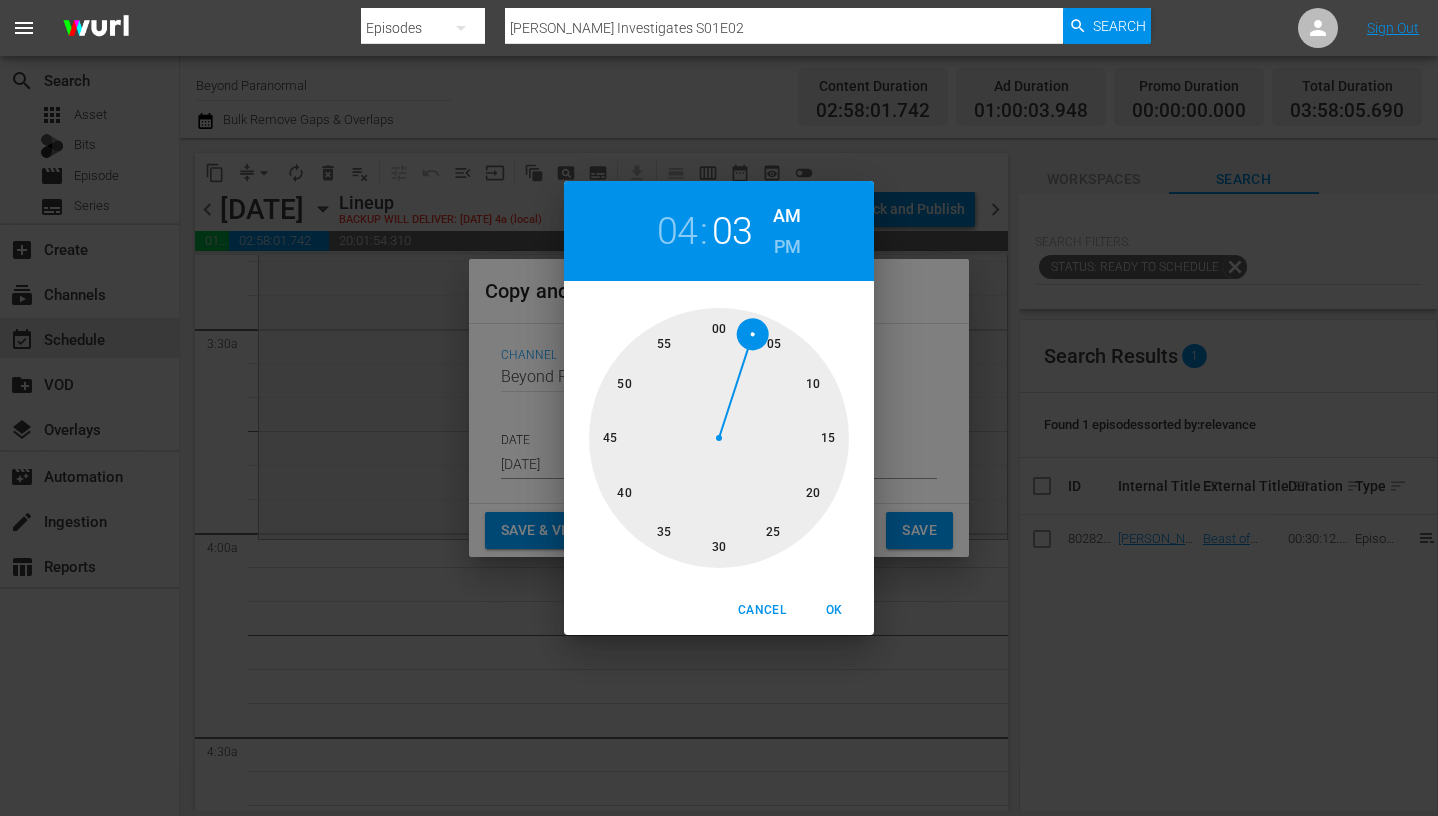 click on "OK" at bounding box center (834, 610) 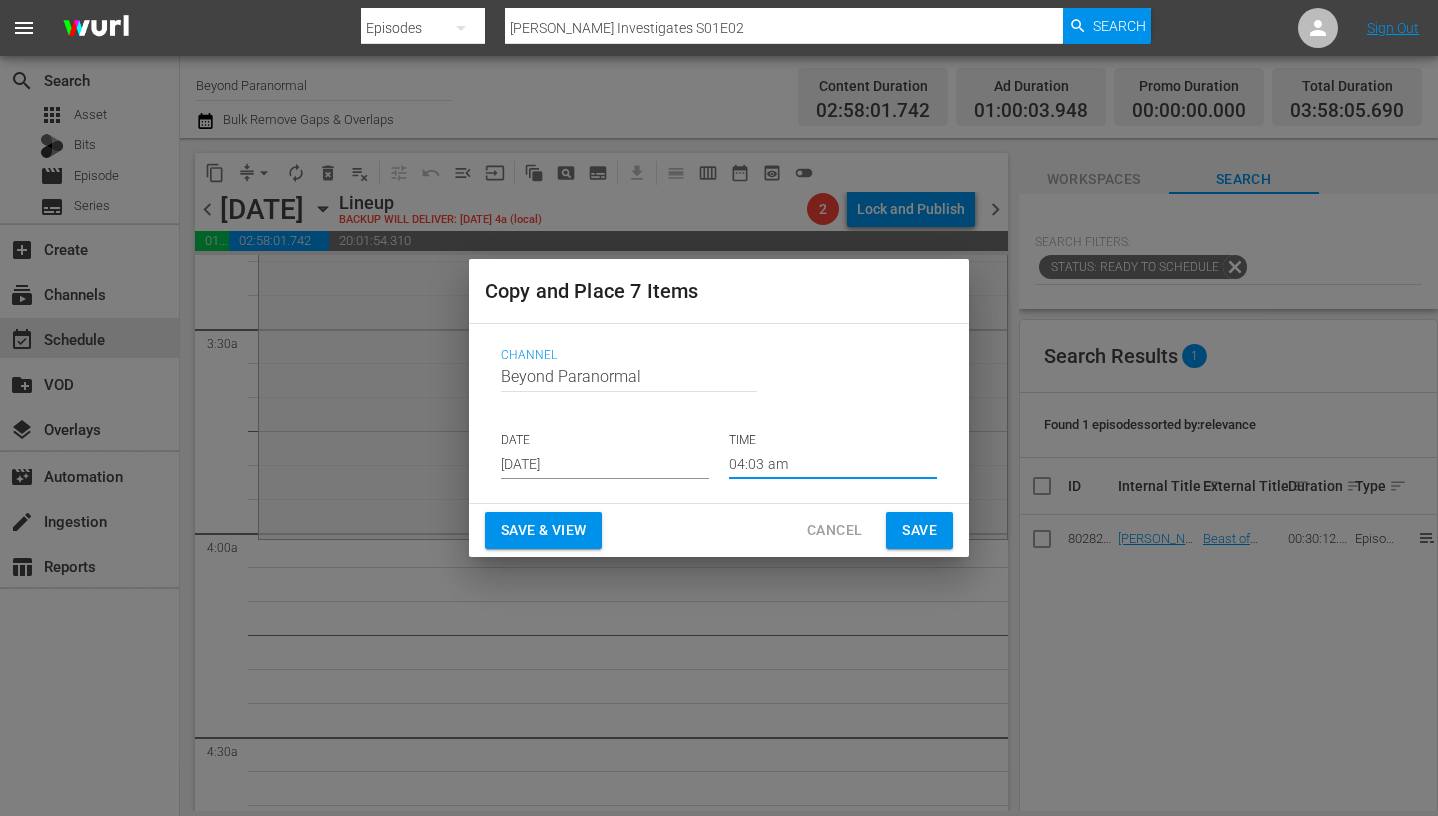 click on "Save" at bounding box center (919, 530) 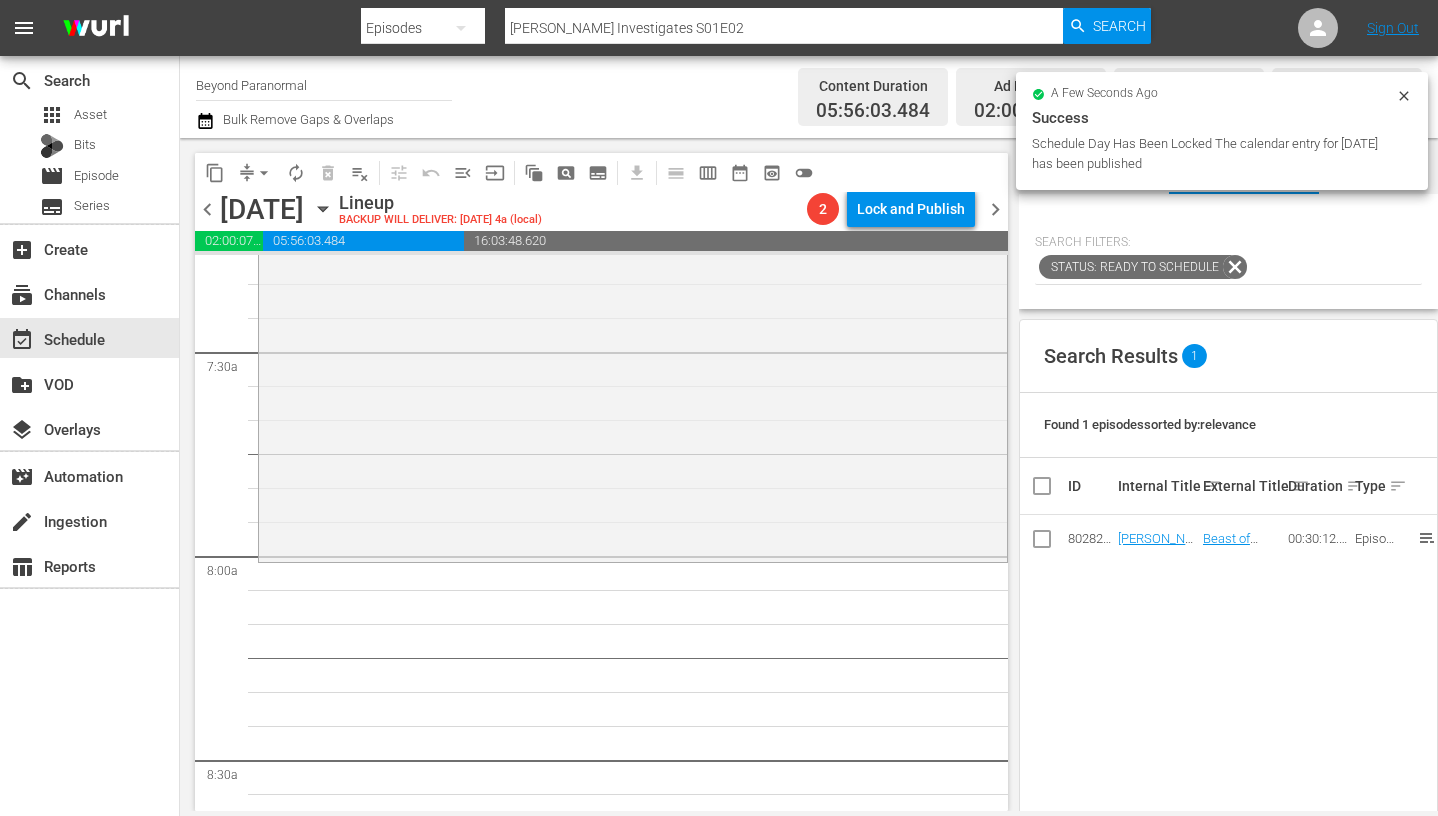 scroll, scrollTop: 3019, scrollLeft: 0, axis: vertical 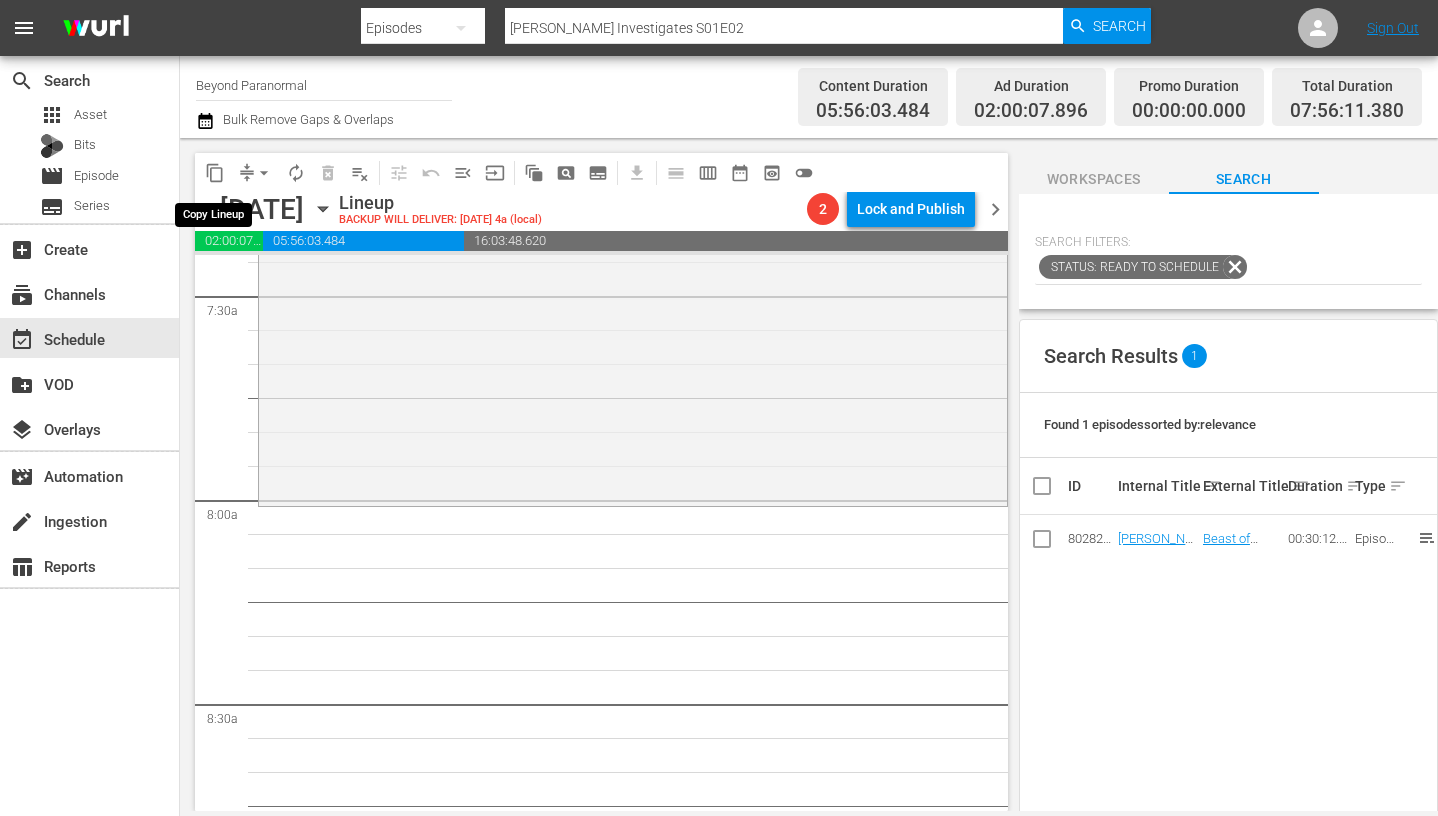 click on "content_copy" at bounding box center [215, 173] 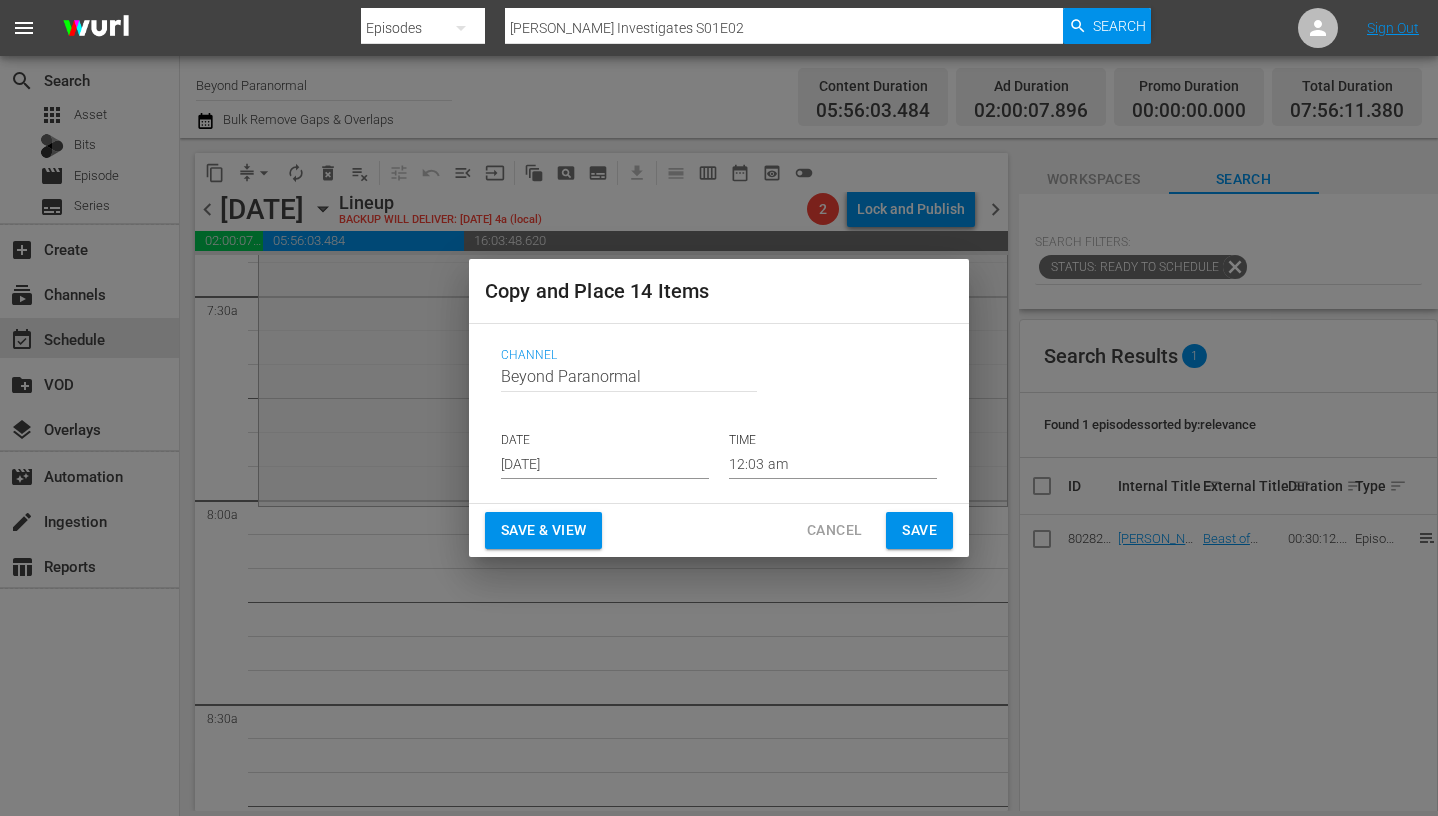 click on "Jul 31st 2025" at bounding box center (605, 464) 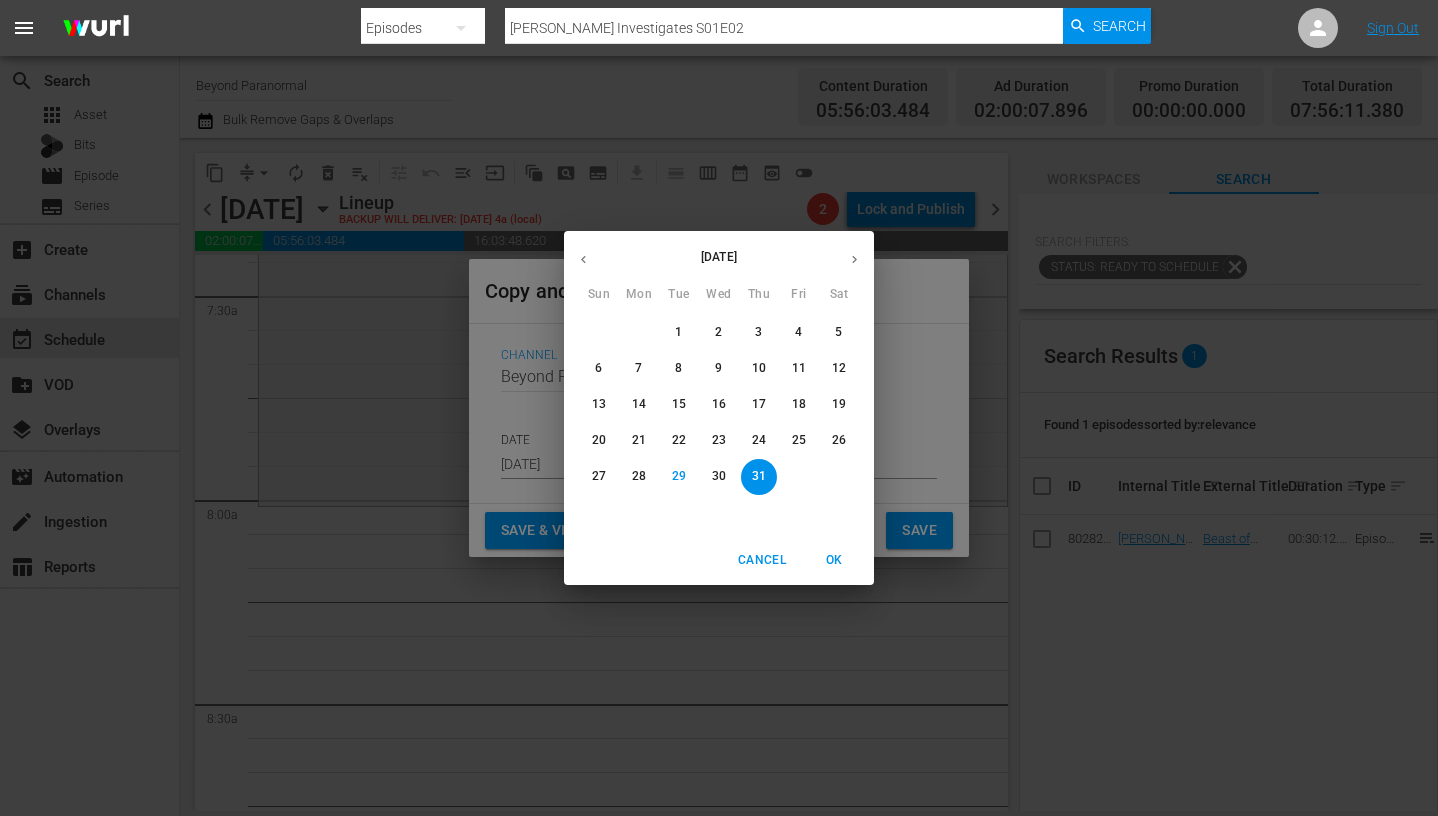 click at bounding box center [854, 259] 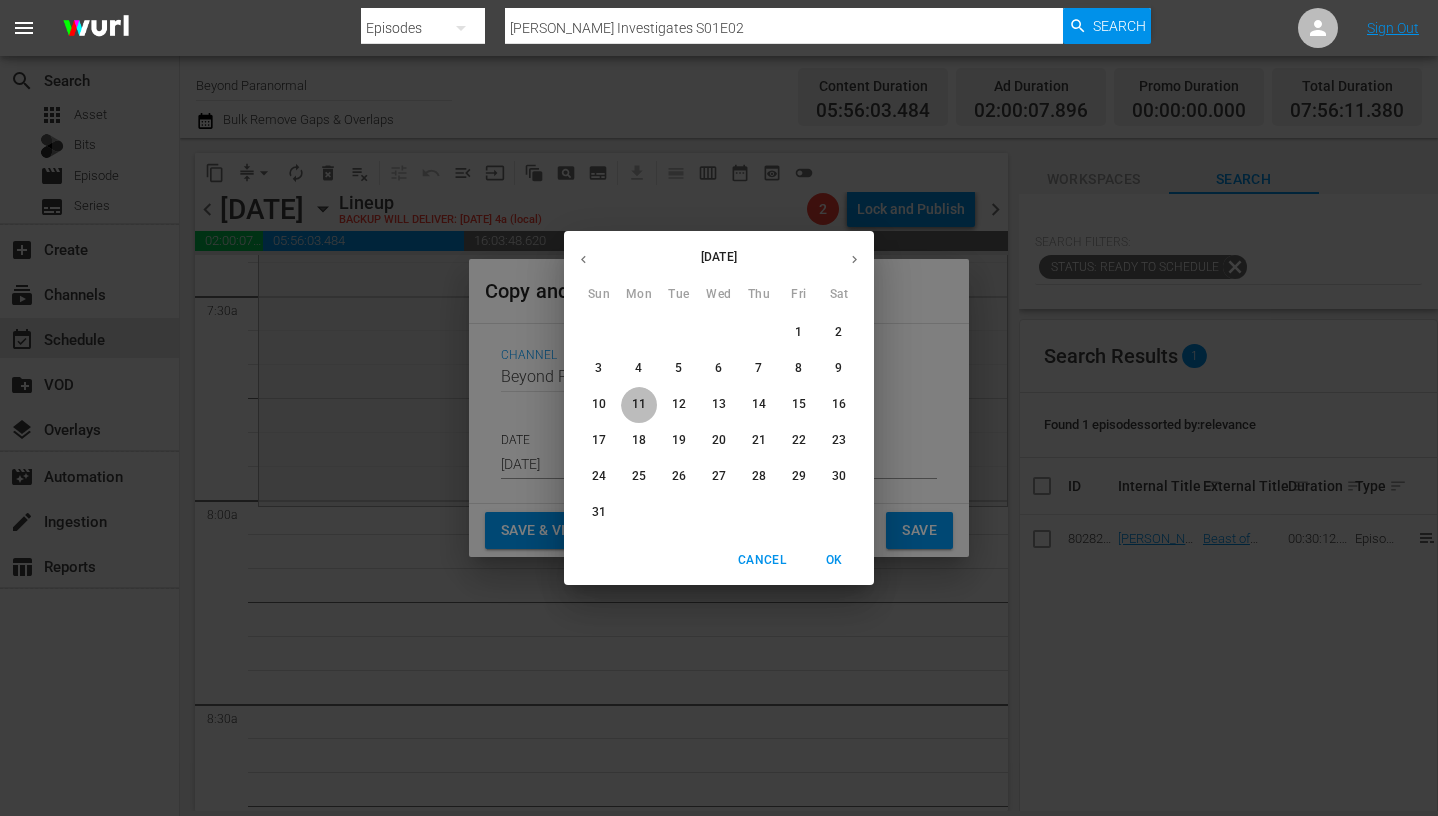 click on "11" at bounding box center (639, 404) 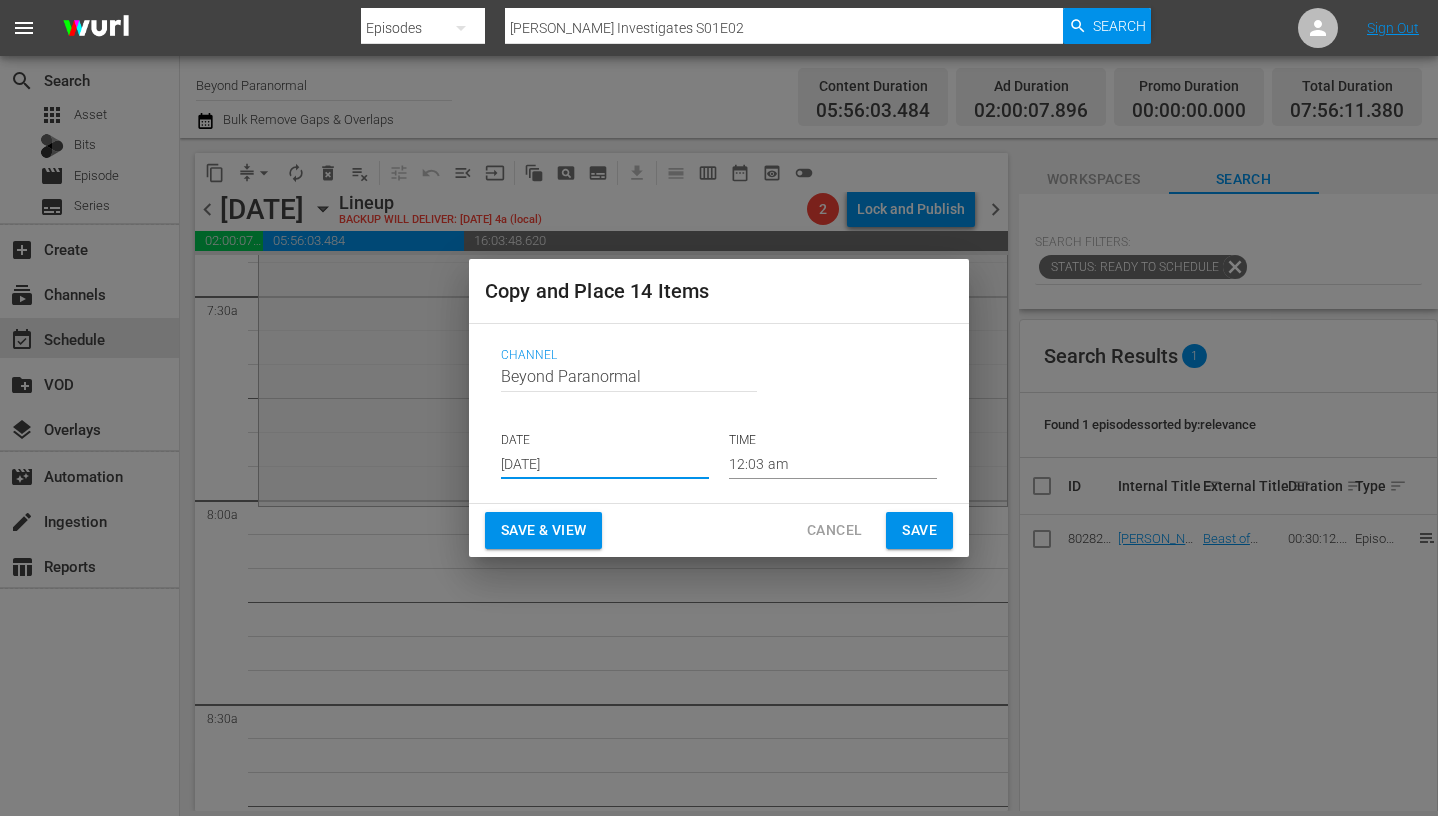 click on "12:03 am" at bounding box center (833, 464) 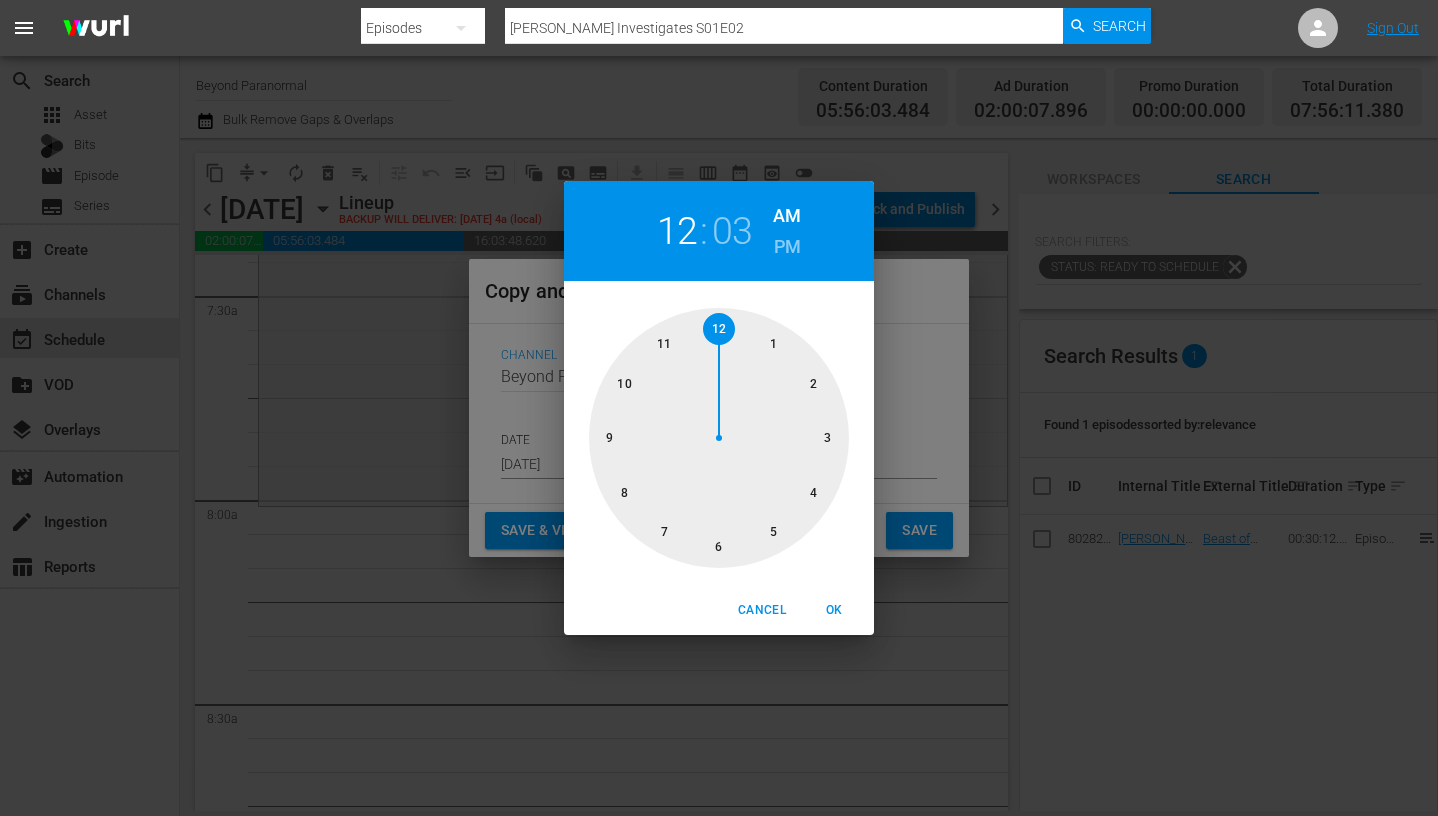 click at bounding box center (719, 438) 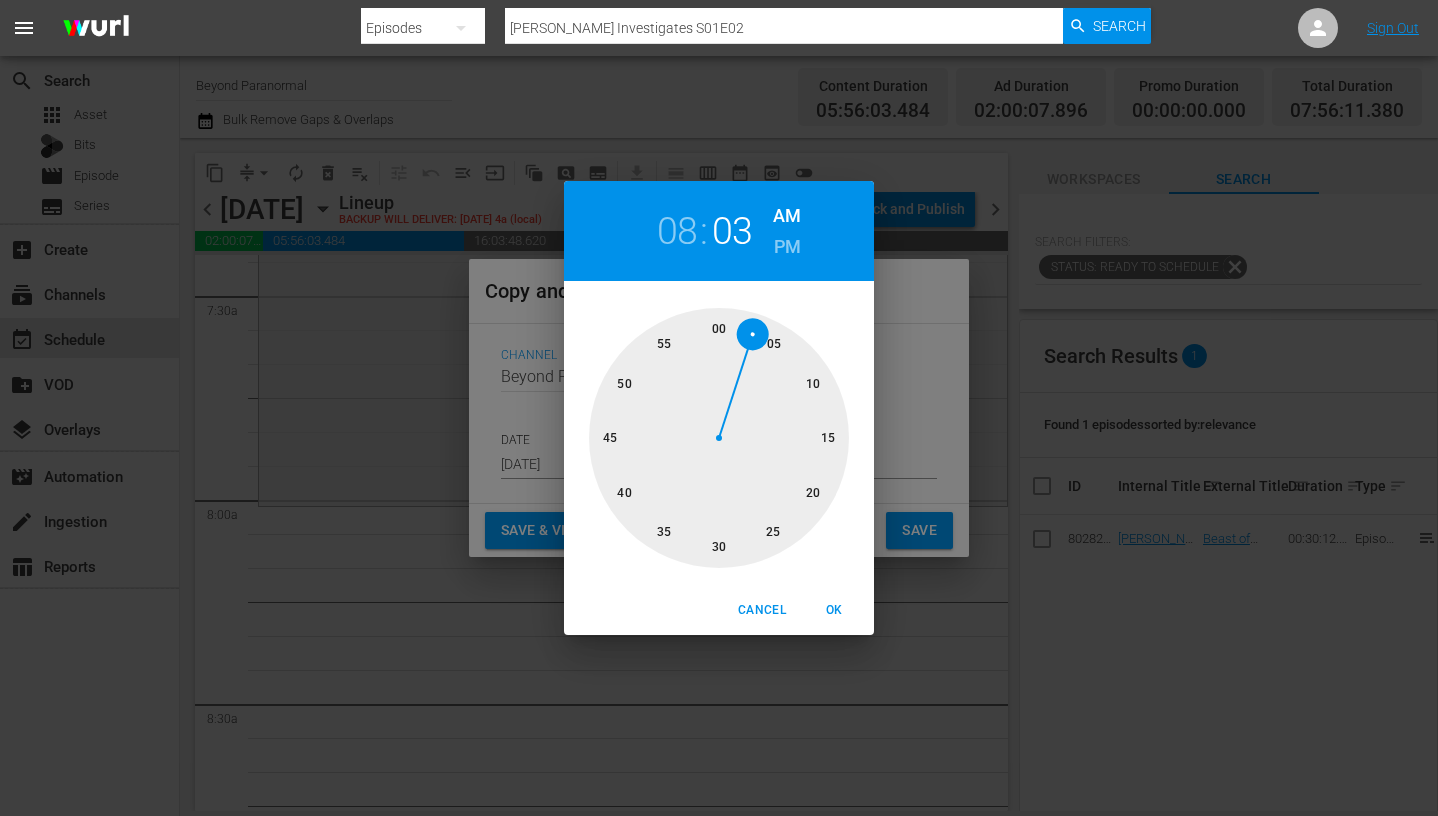 click on "OK" at bounding box center [834, 610] 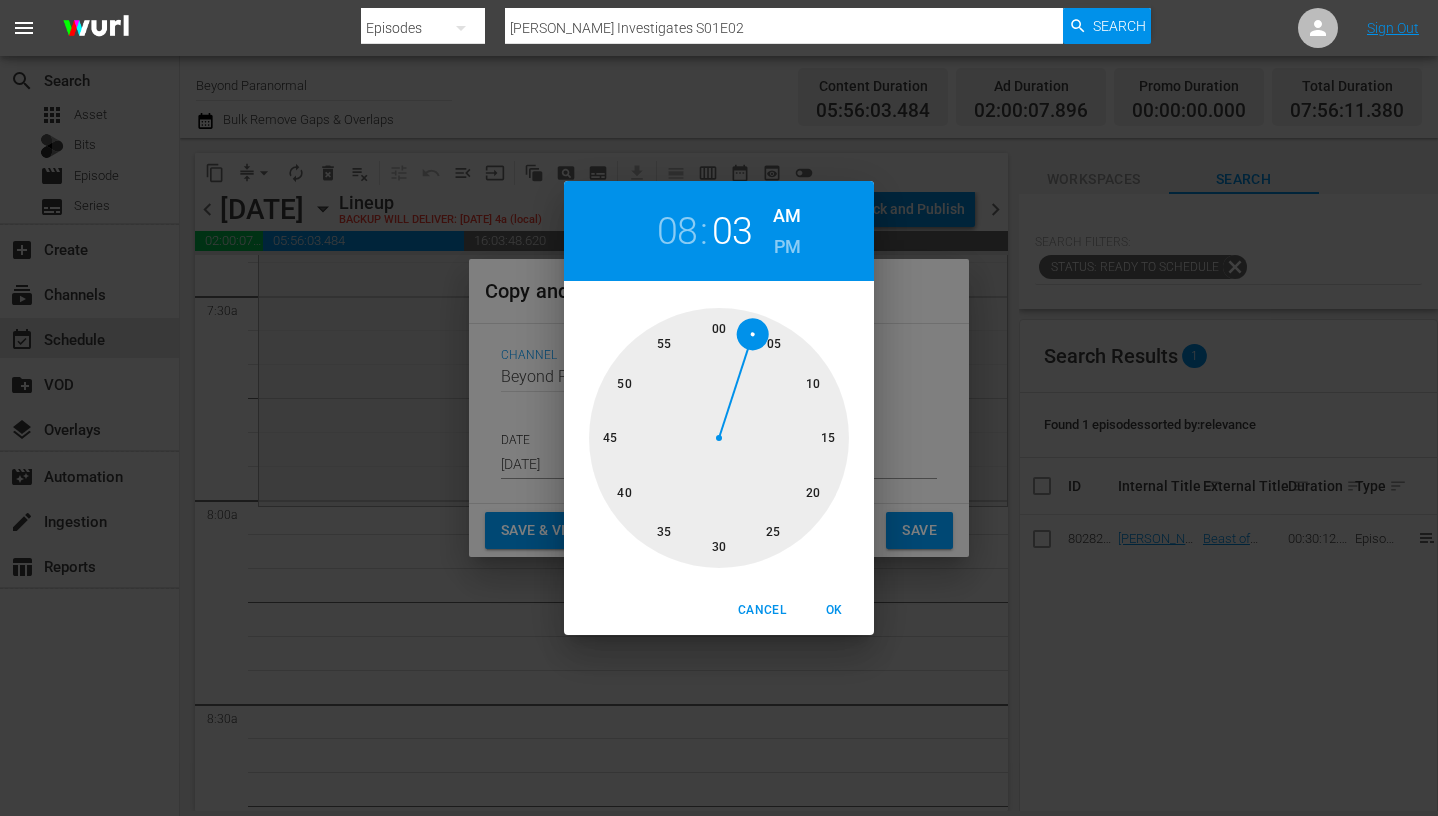type on "08:03 am" 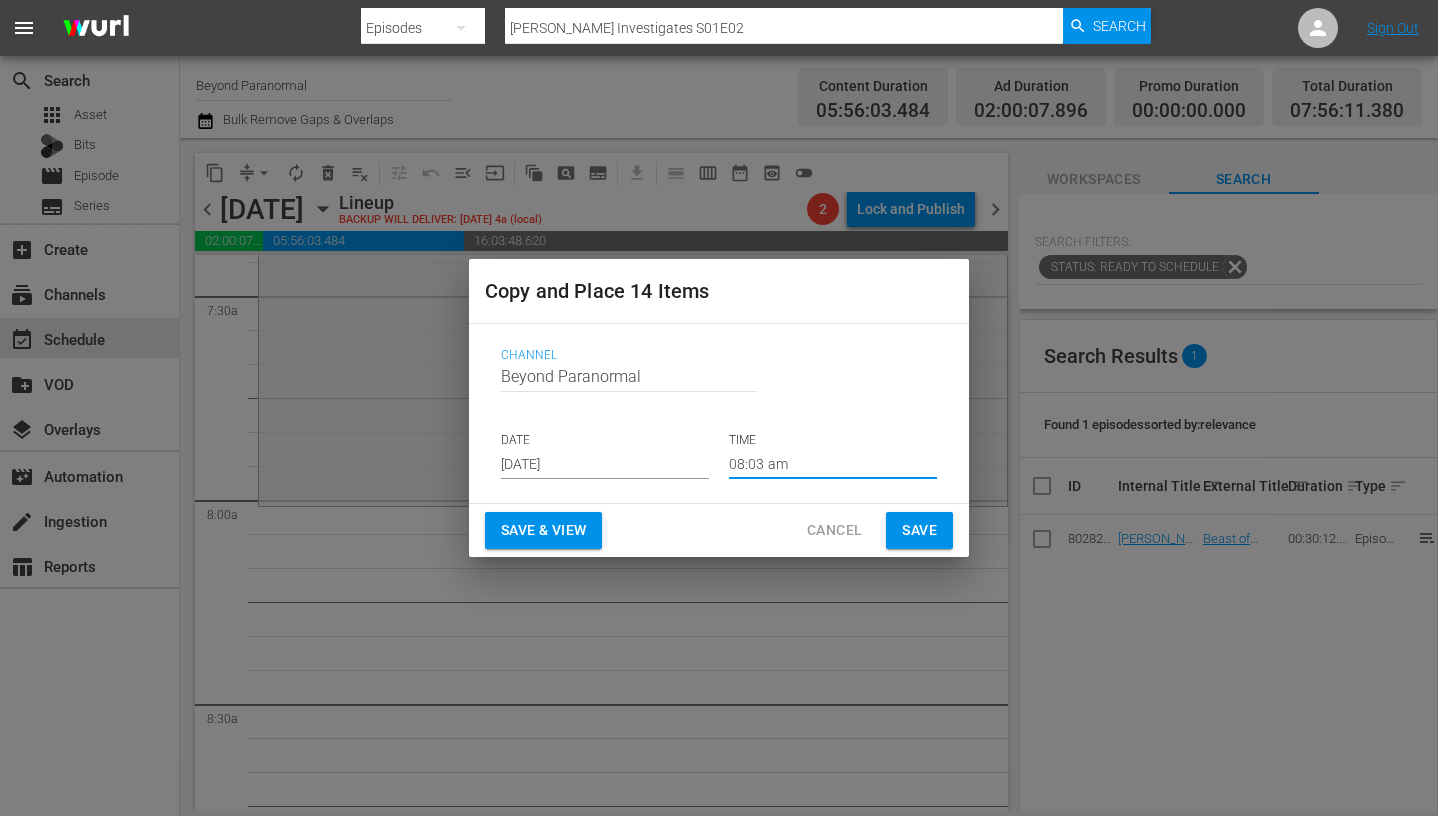 click on "Save" at bounding box center [919, 530] 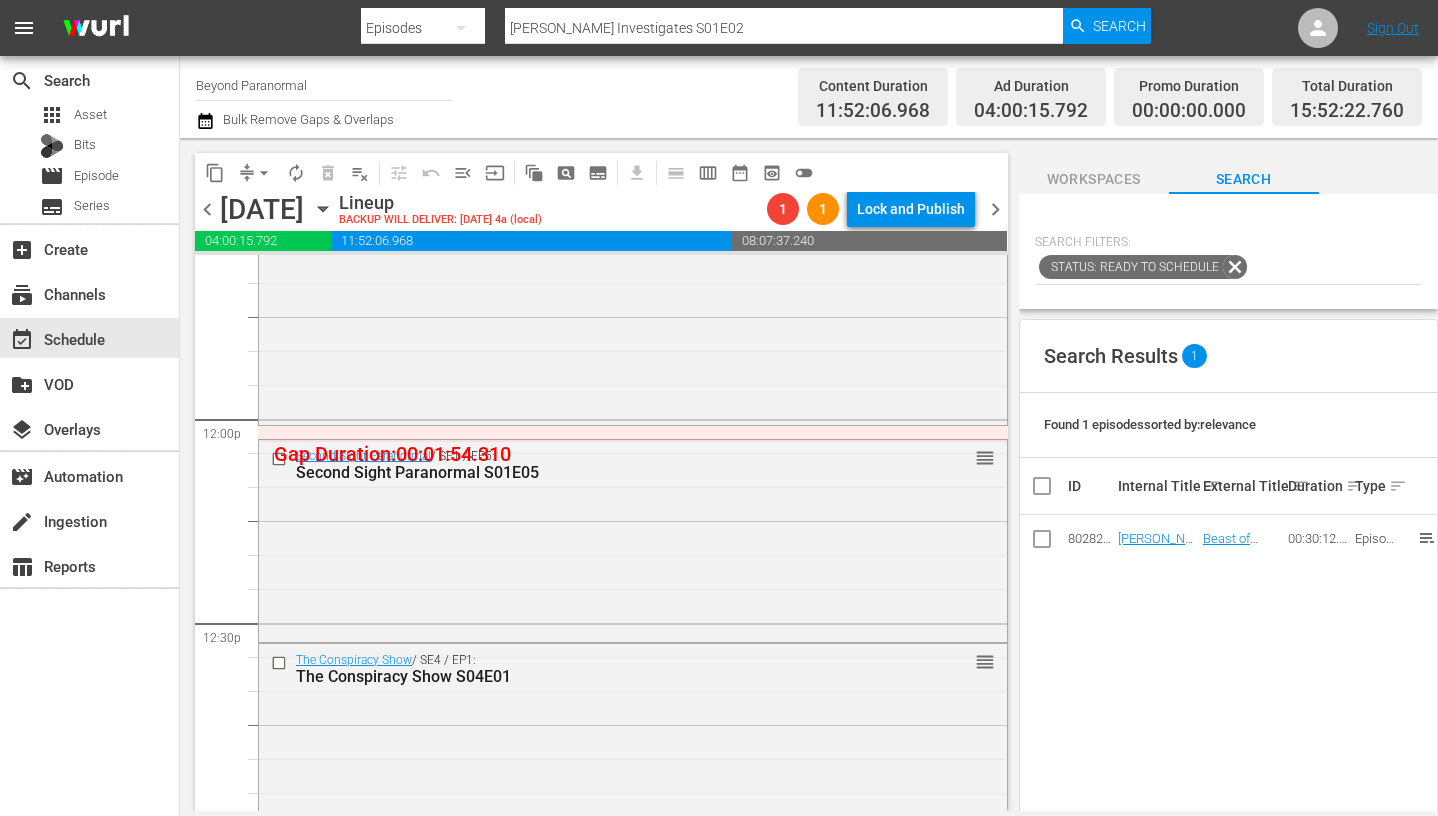 scroll, scrollTop: 4759, scrollLeft: 0, axis: vertical 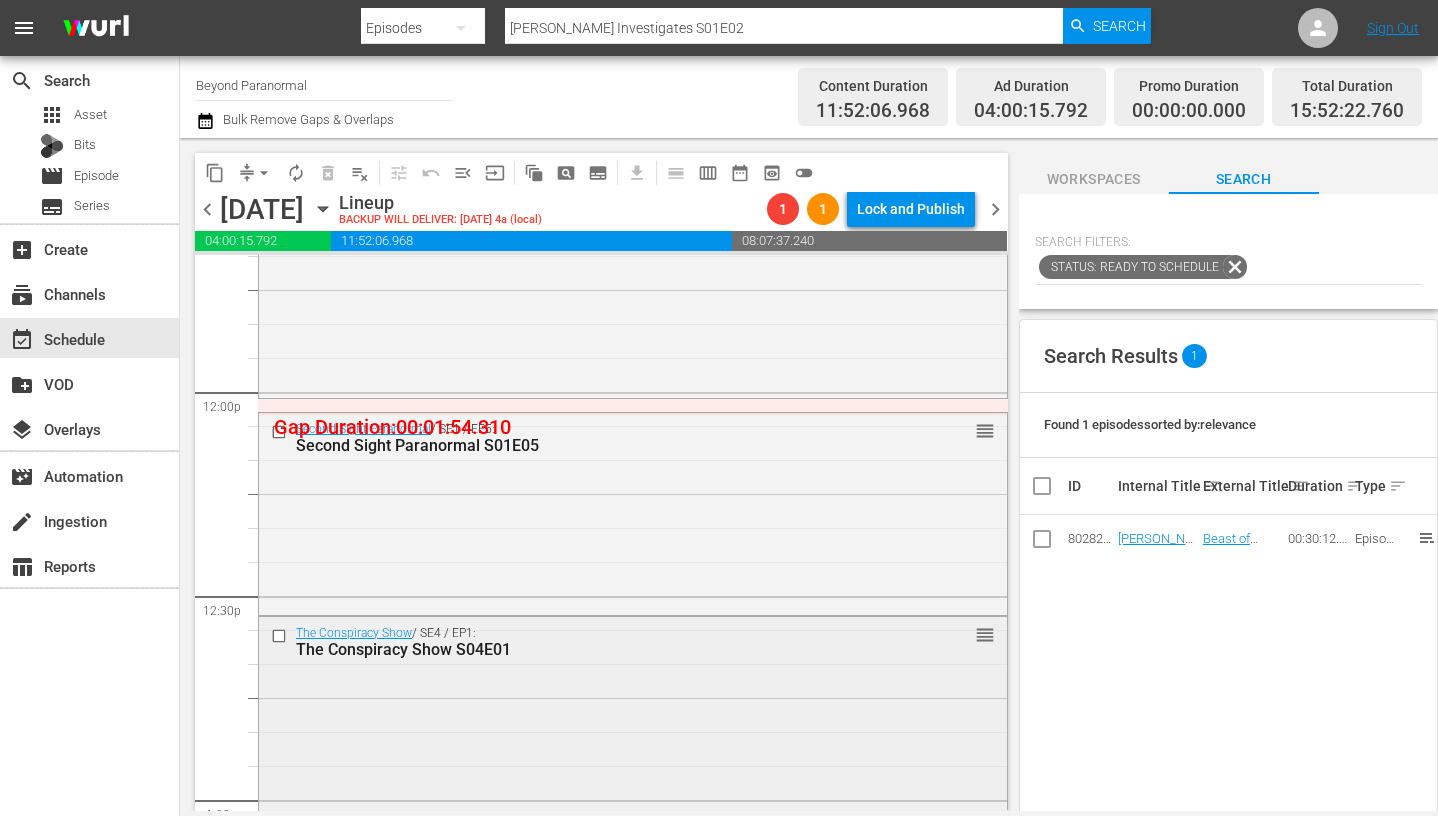click at bounding box center [281, 635] 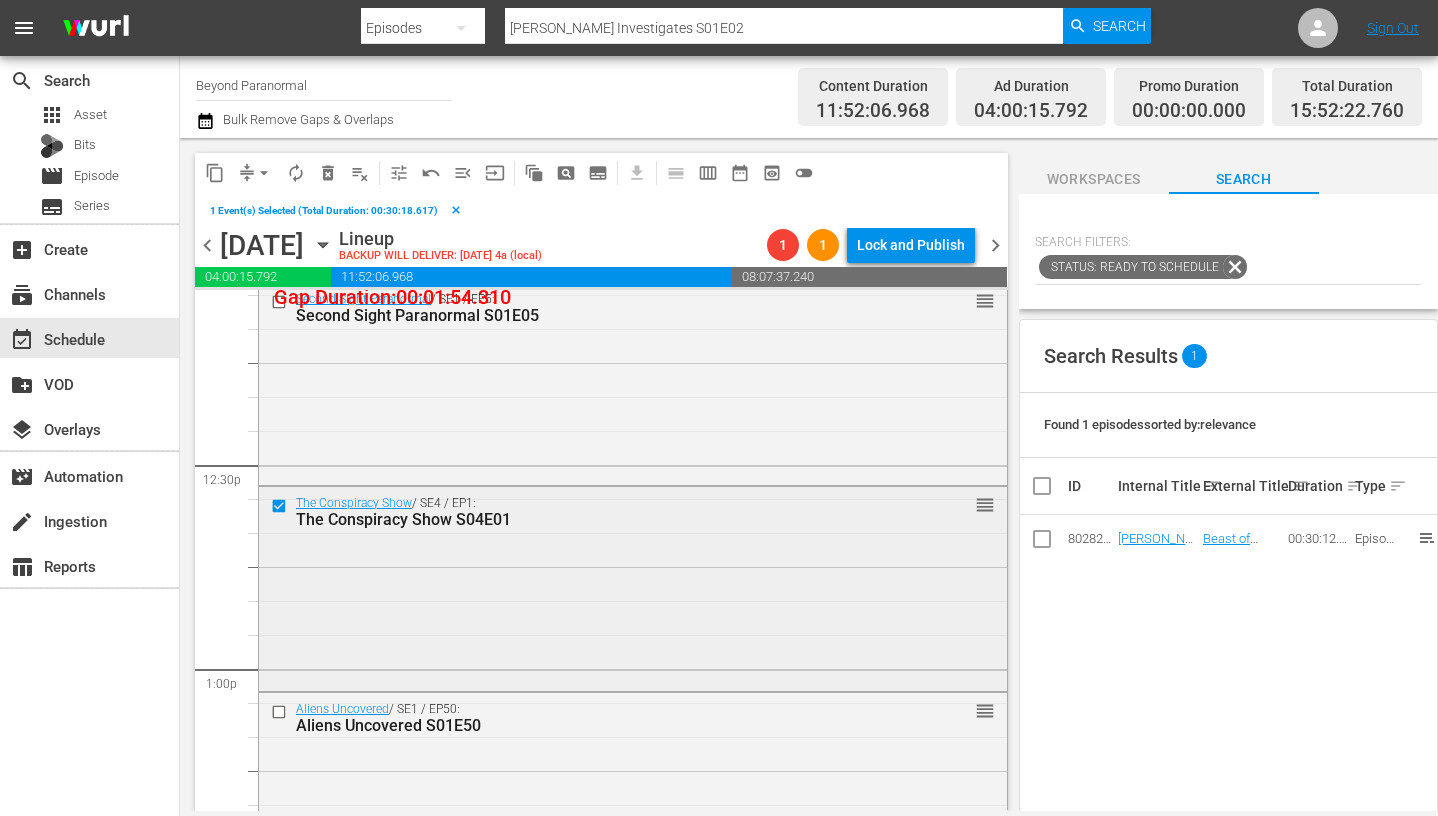 scroll, scrollTop: 4963, scrollLeft: 0, axis: vertical 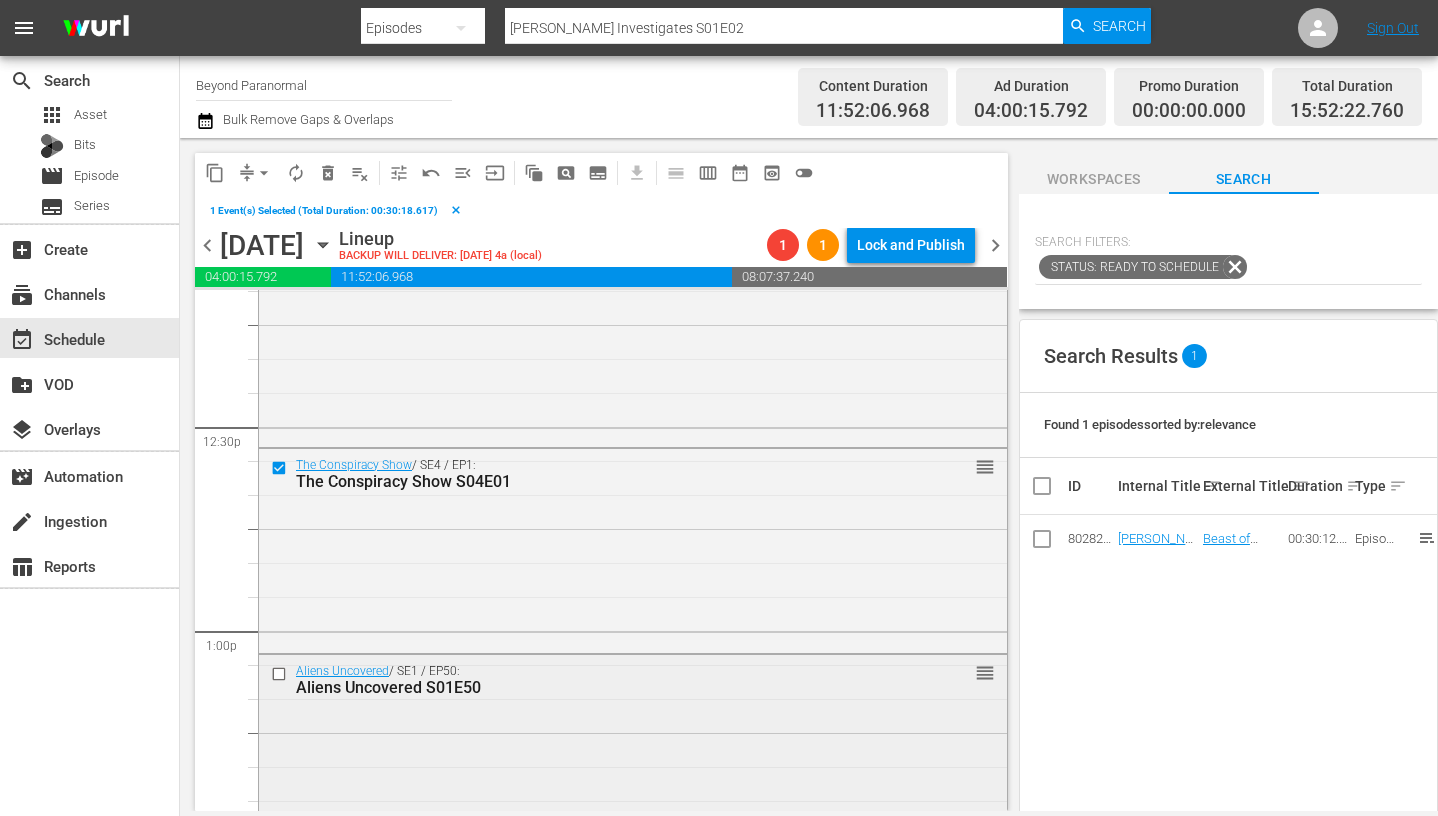 click at bounding box center [281, 674] 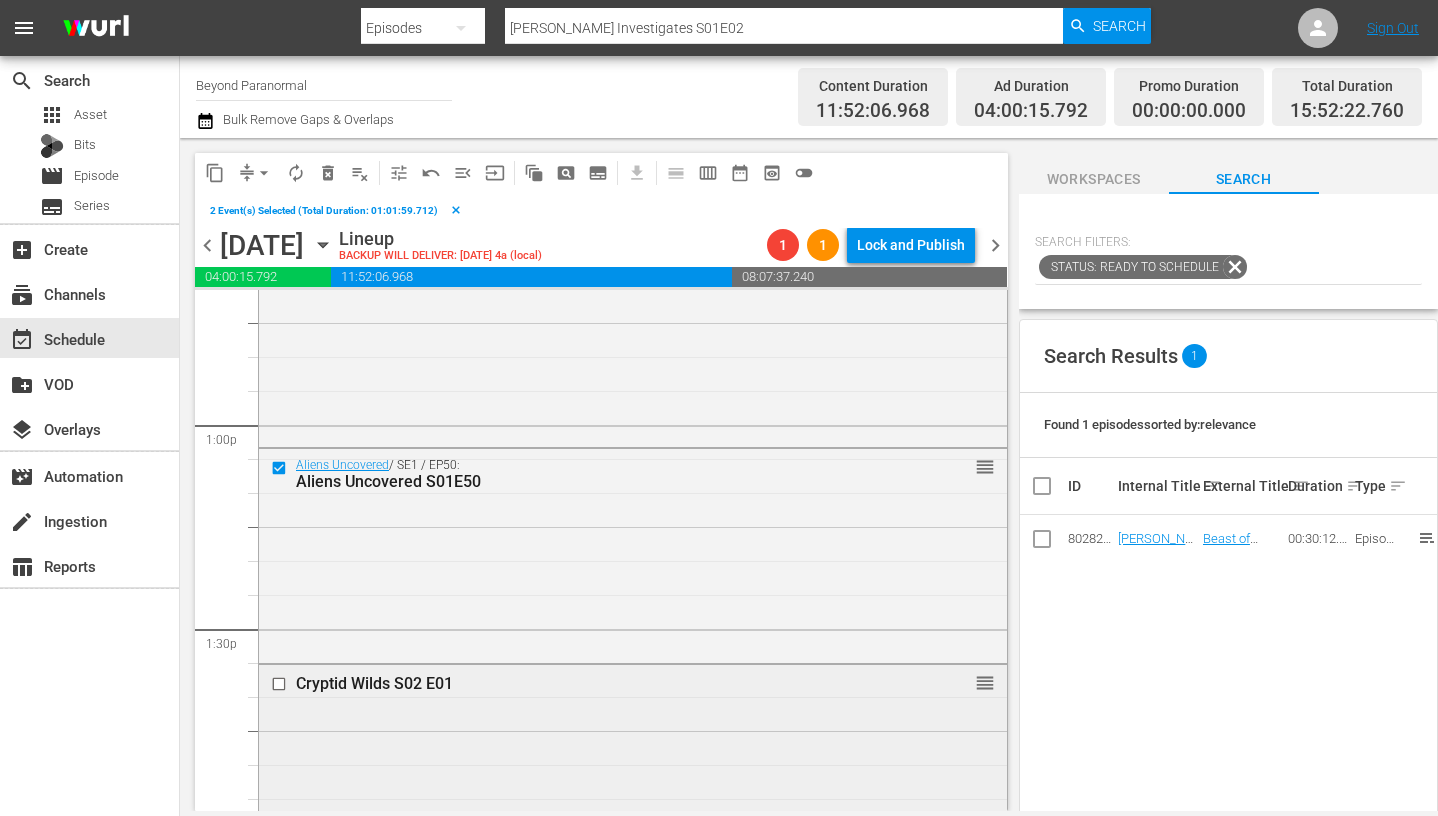 click at bounding box center (281, 683) 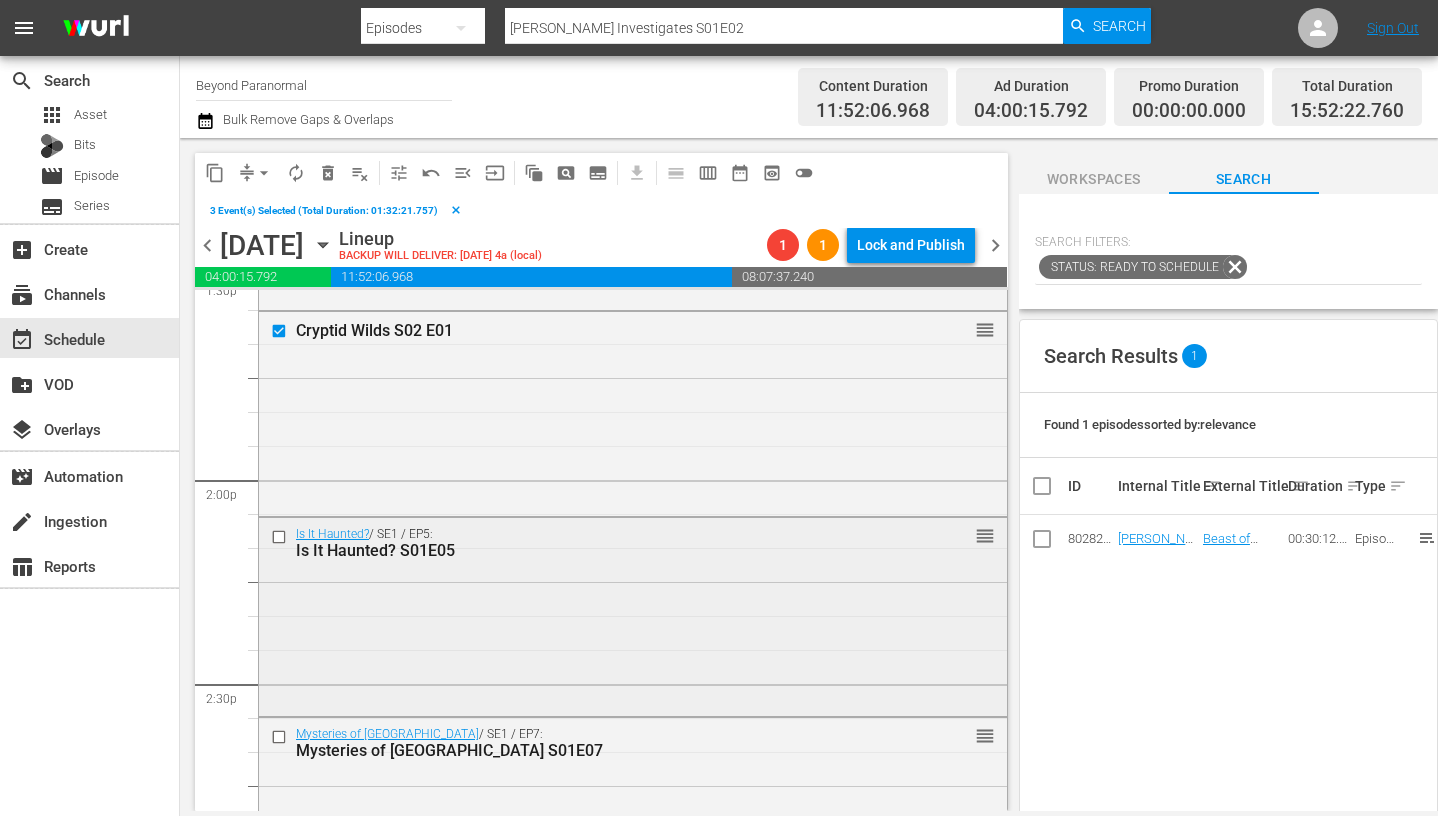 scroll, scrollTop: 5540, scrollLeft: 0, axis: vertical 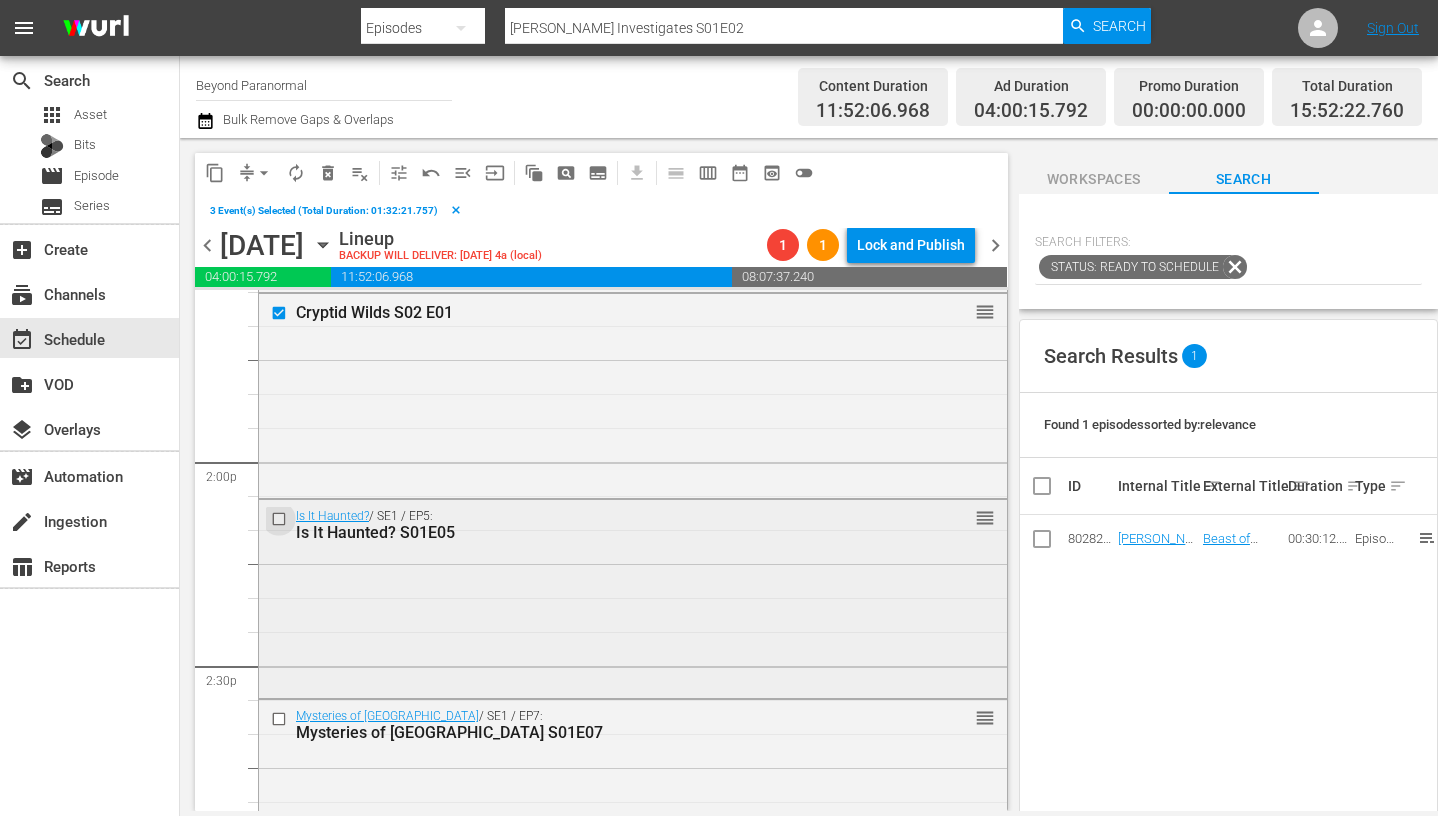 click at bounding box center [281, 519] 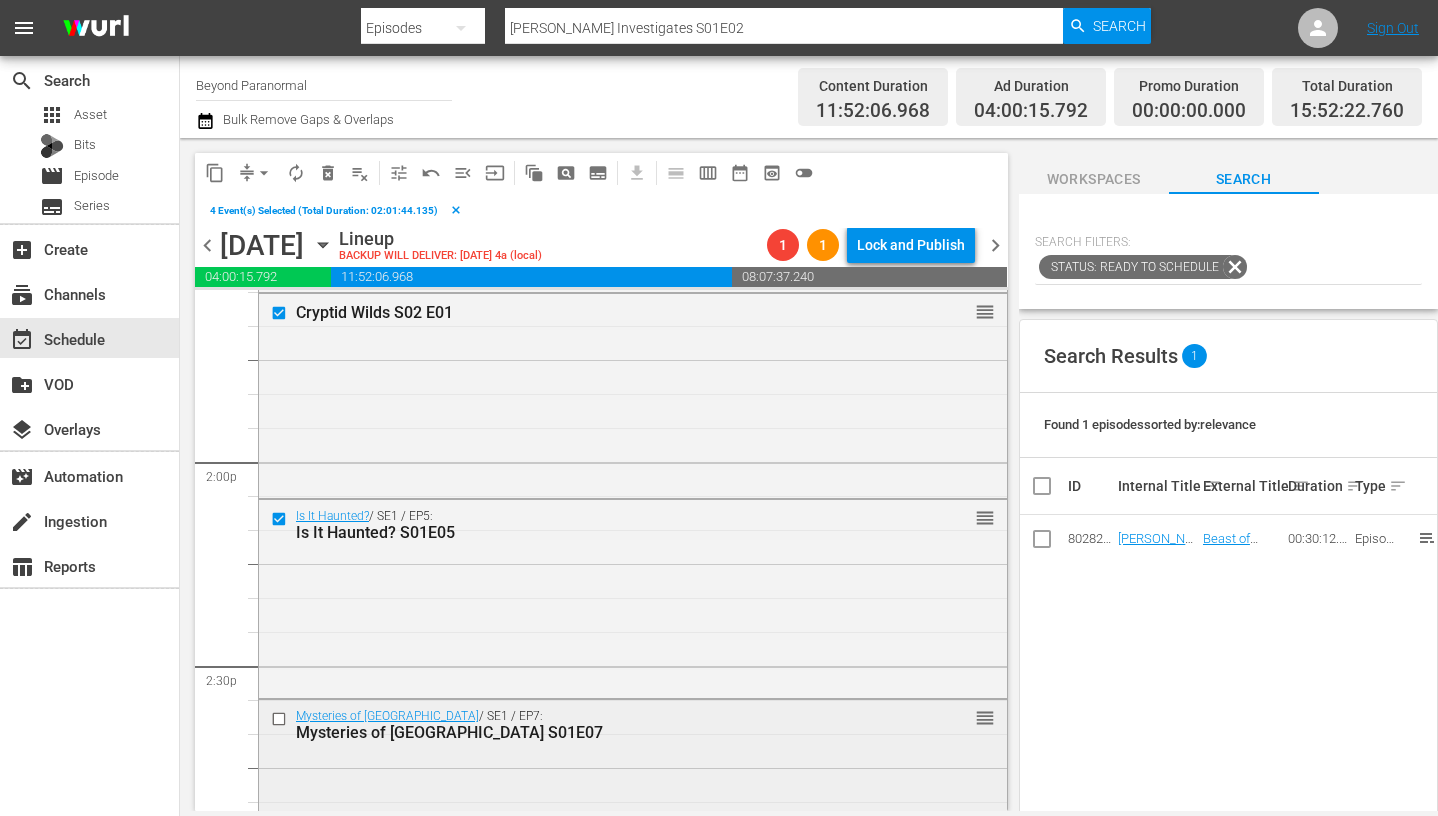 click at bounding box center (281, 719) 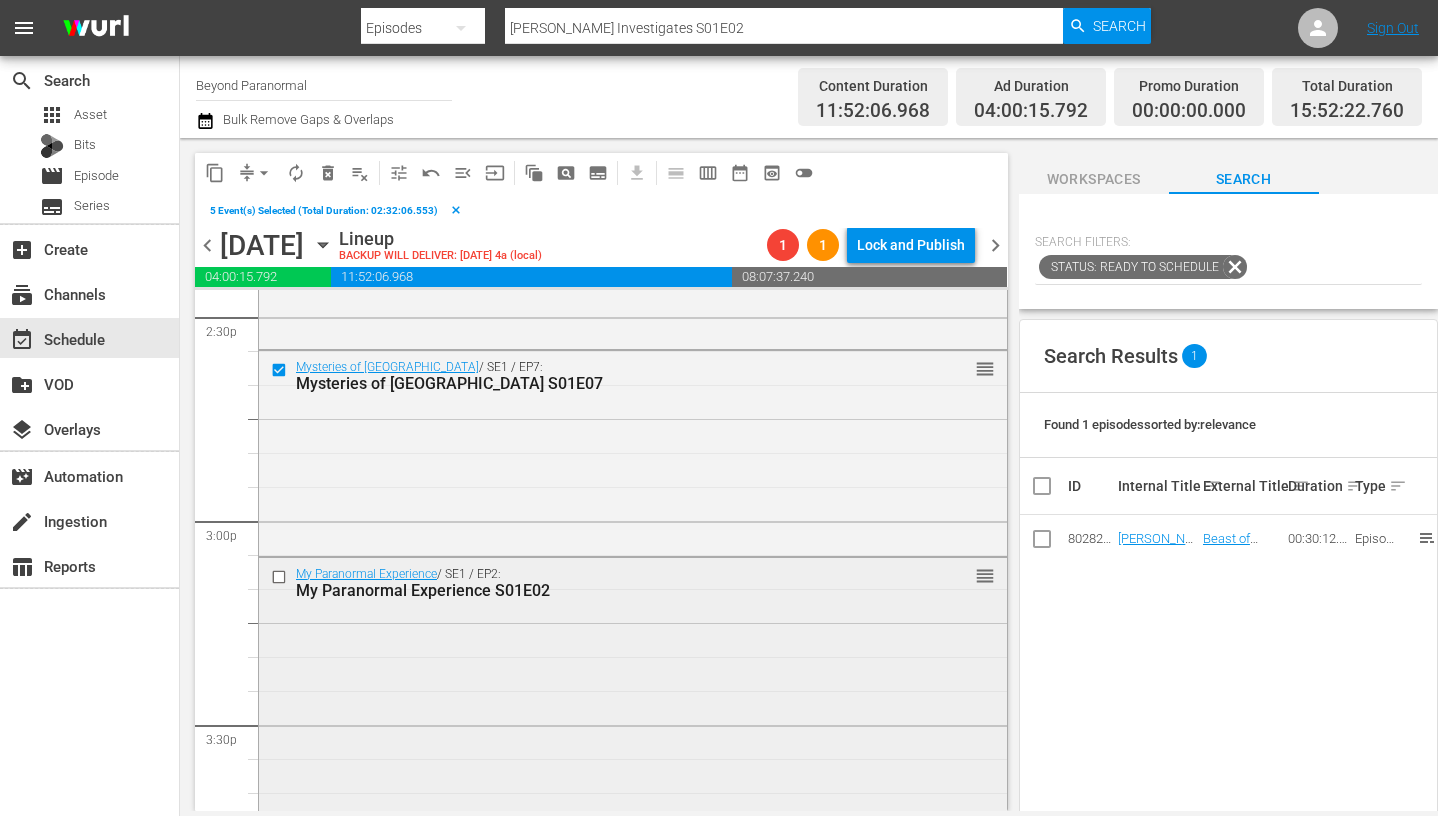 scroll, scrollTop: 5907, scrollLeft: 0, axis: vertical 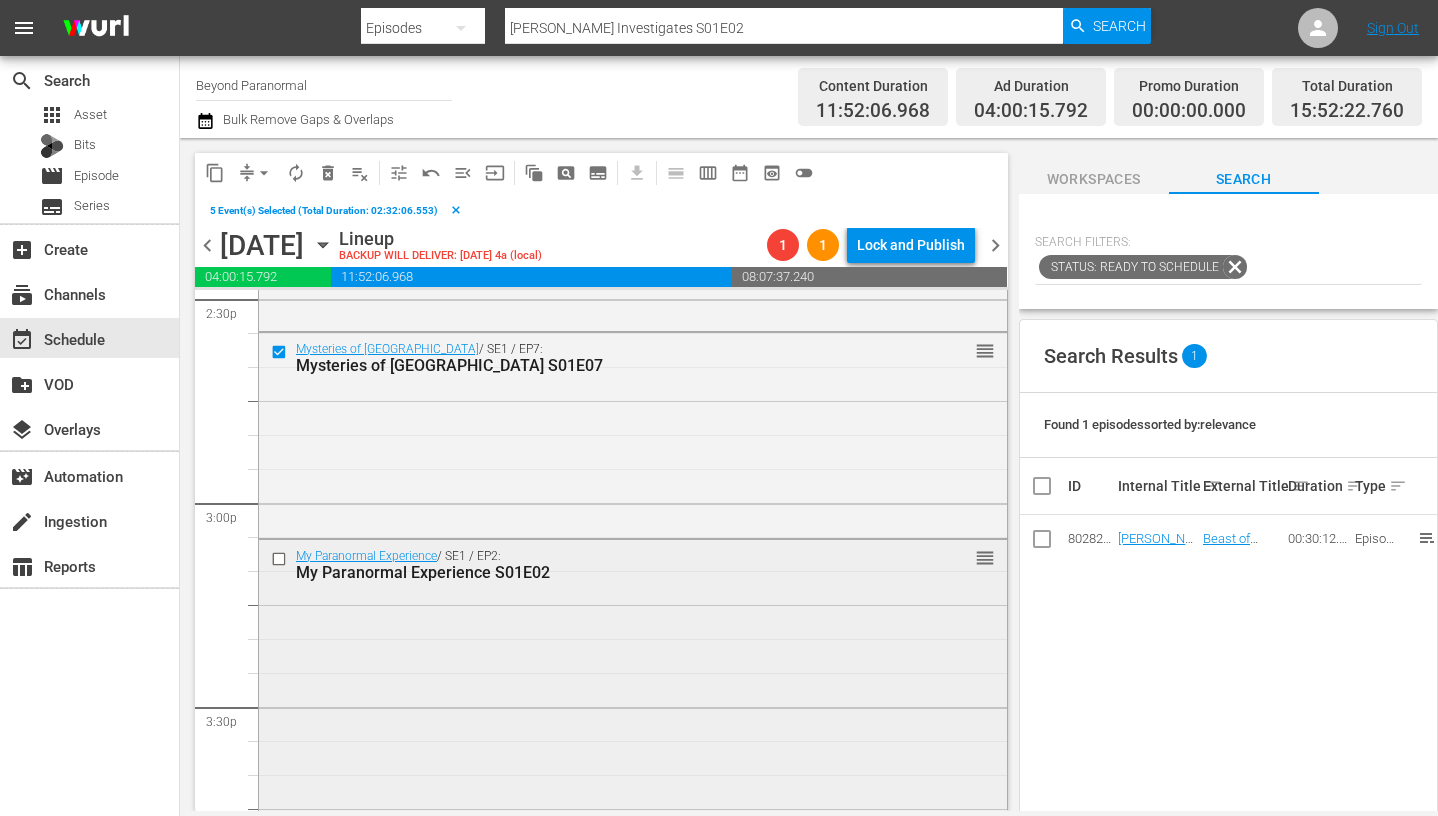 click at bounding box center [281, 558] 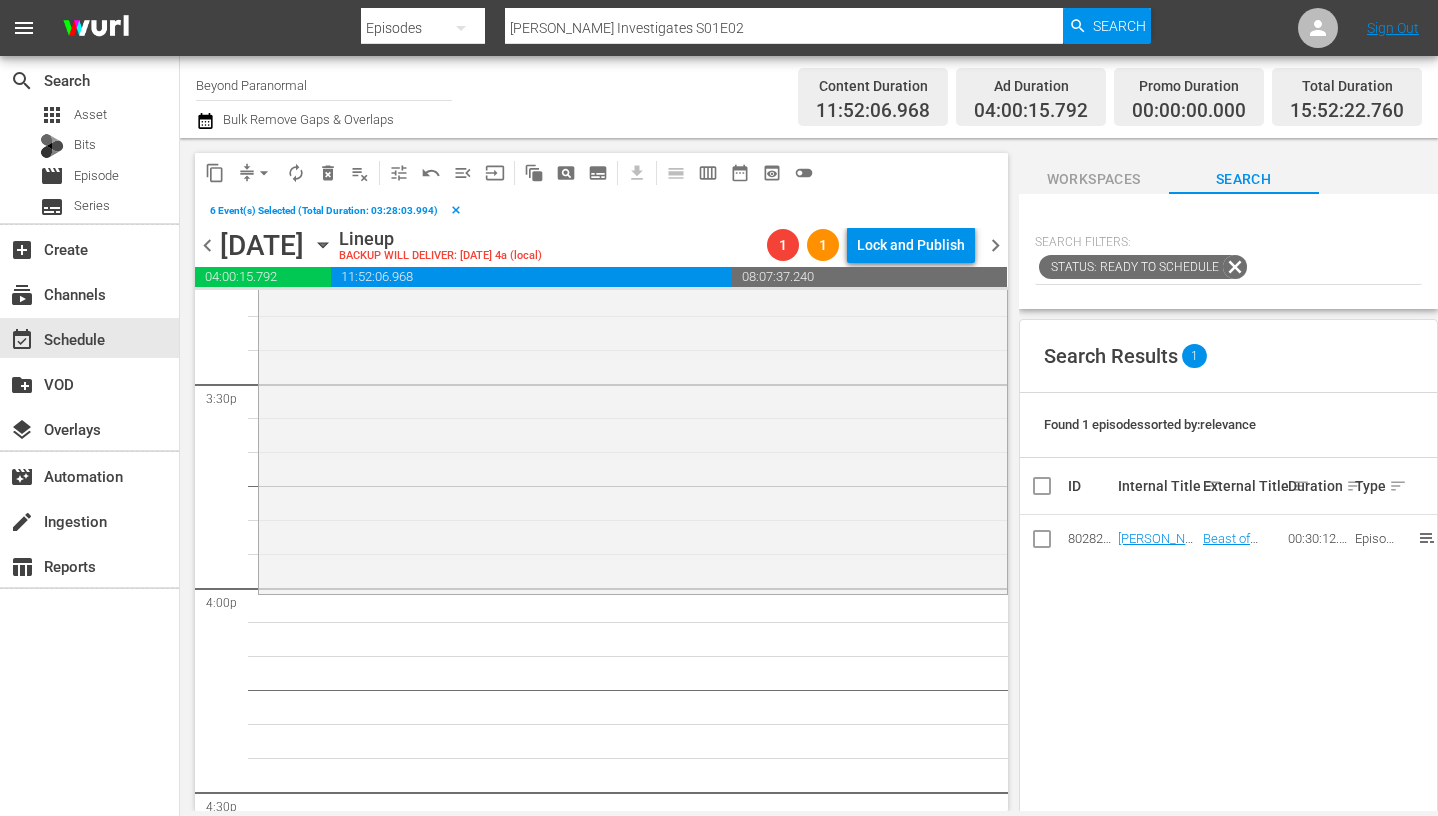 scroll, scrollTop: 6269, scrollLeft: 0, axis: vertical 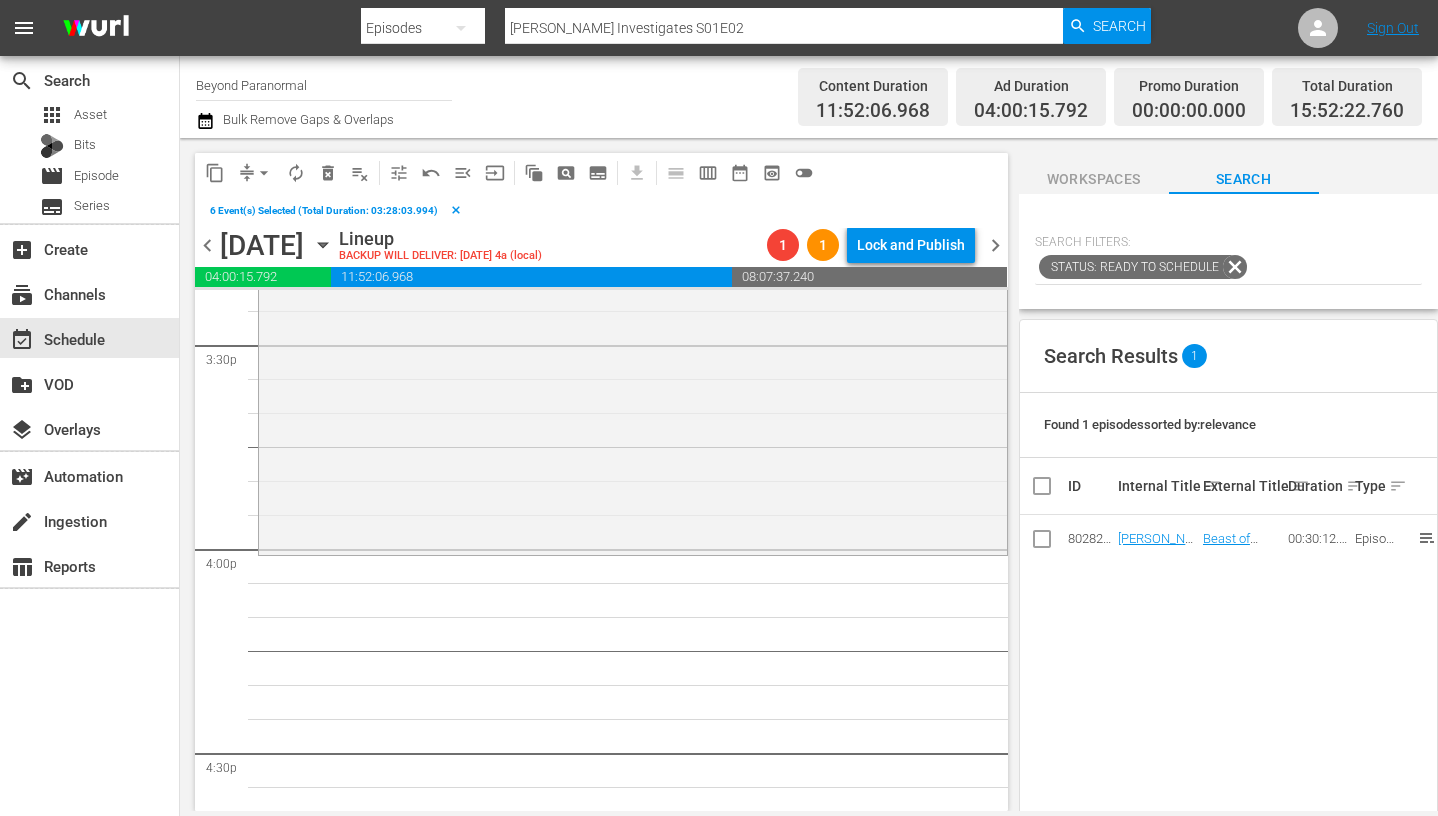 click on "delete_forever_outlined" at bounding box center (328, 173) 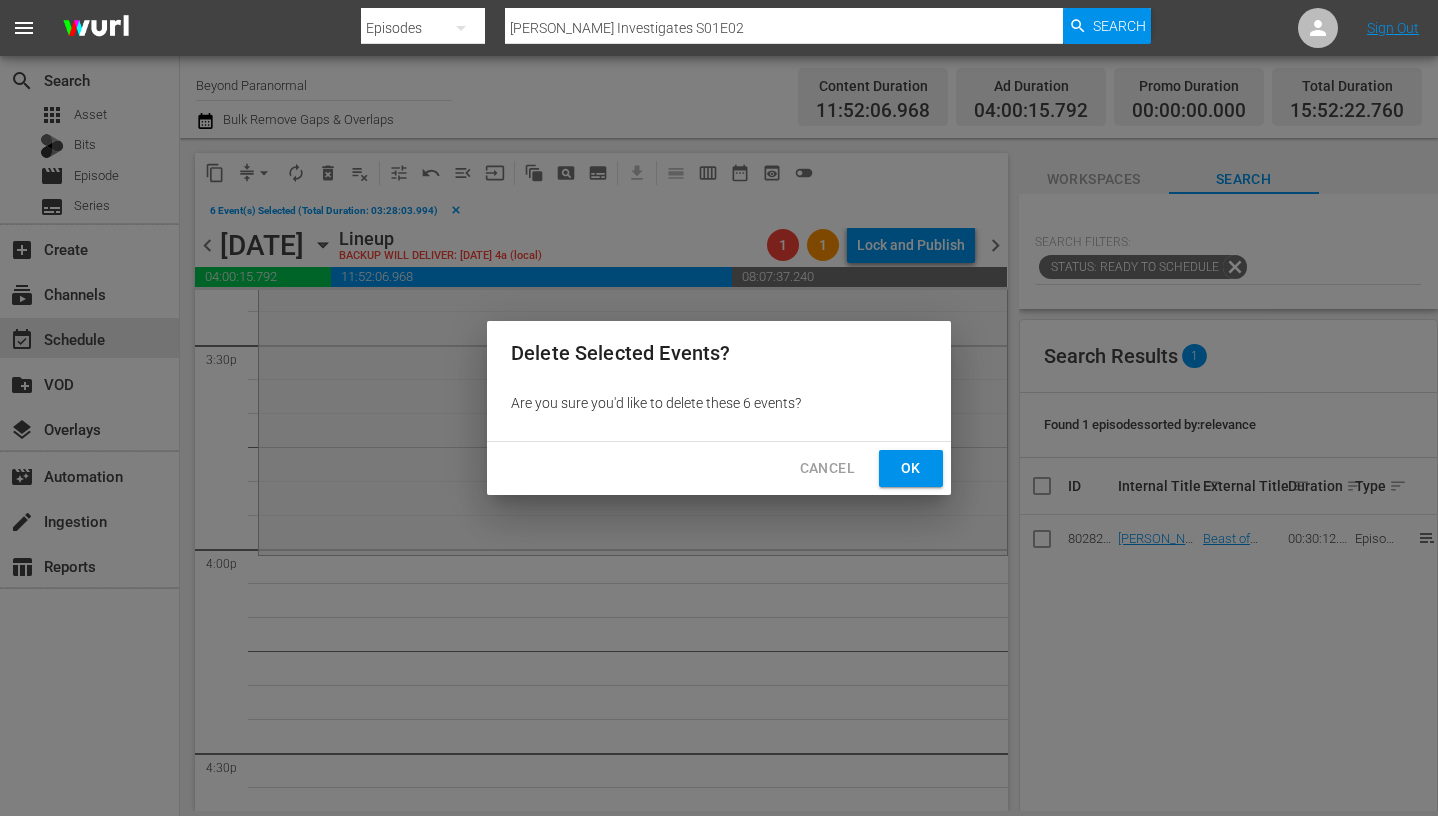 click on "Ok" at bounding box center (911, 468) 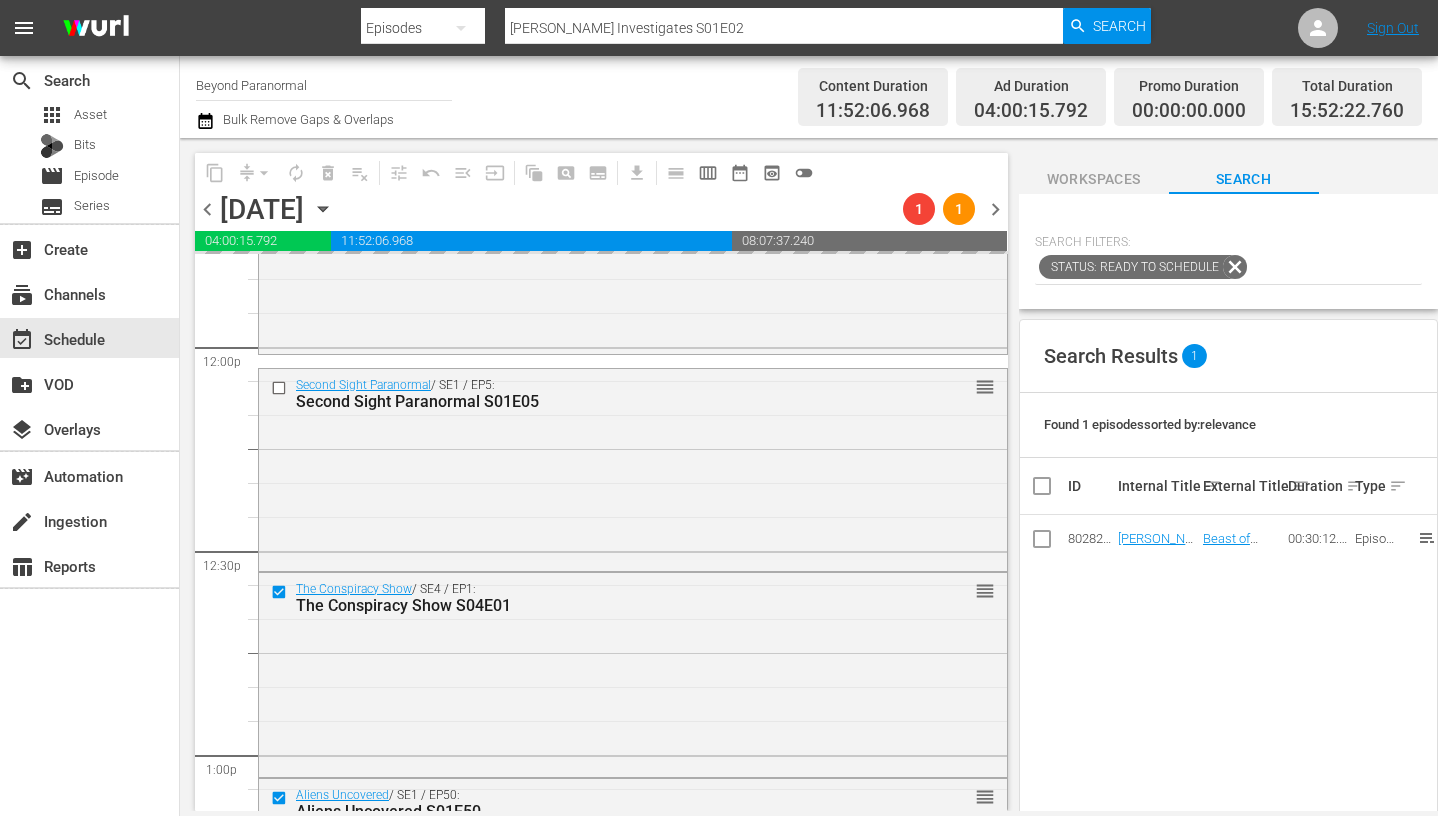 scroll, scrollTop: 4801, scrollLeft: 0, axis: vertical 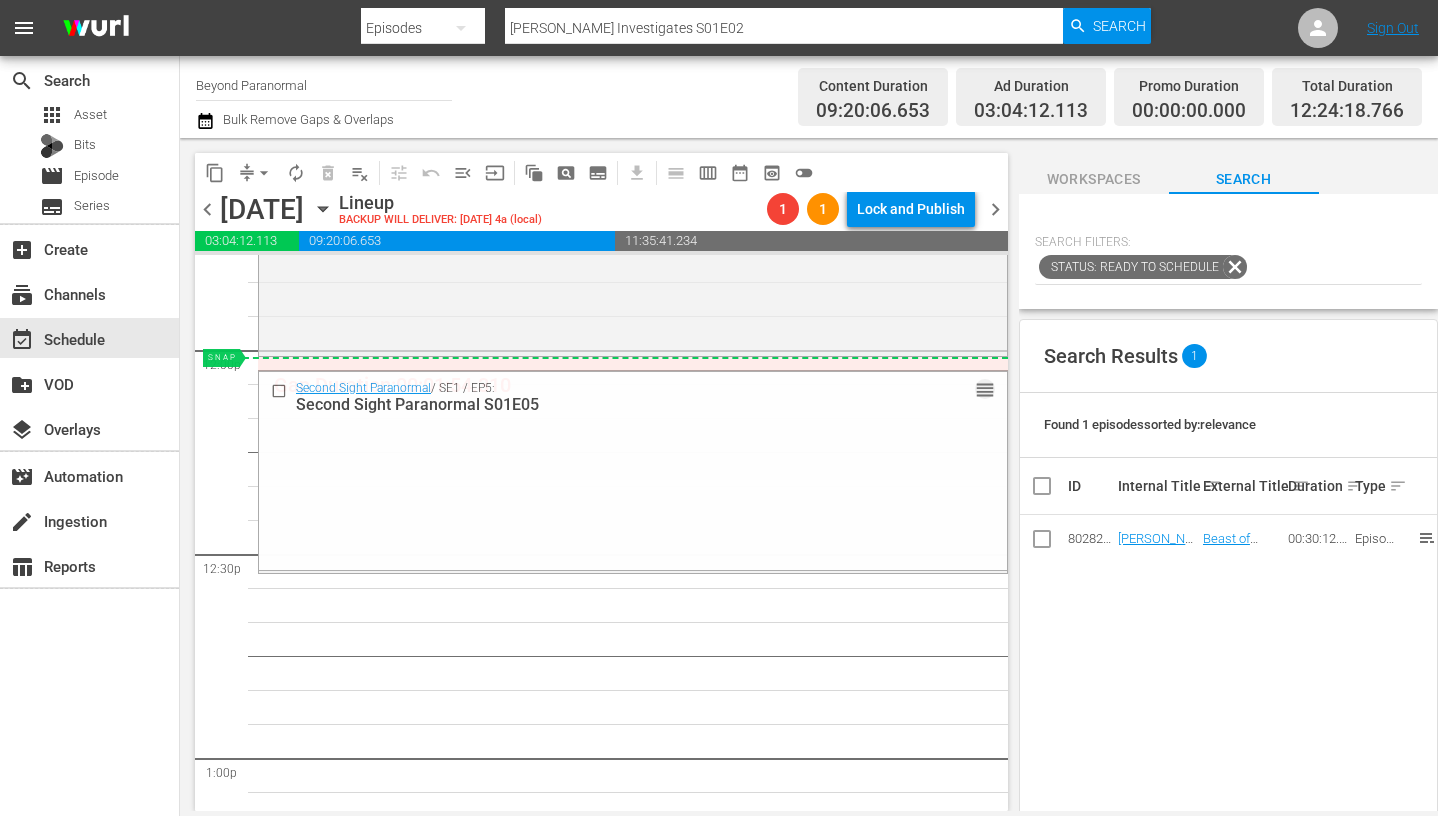drag, startPoint x: 972, startPoint y: 385, endPoint x: 972, endPoint y: 367, distance: 18 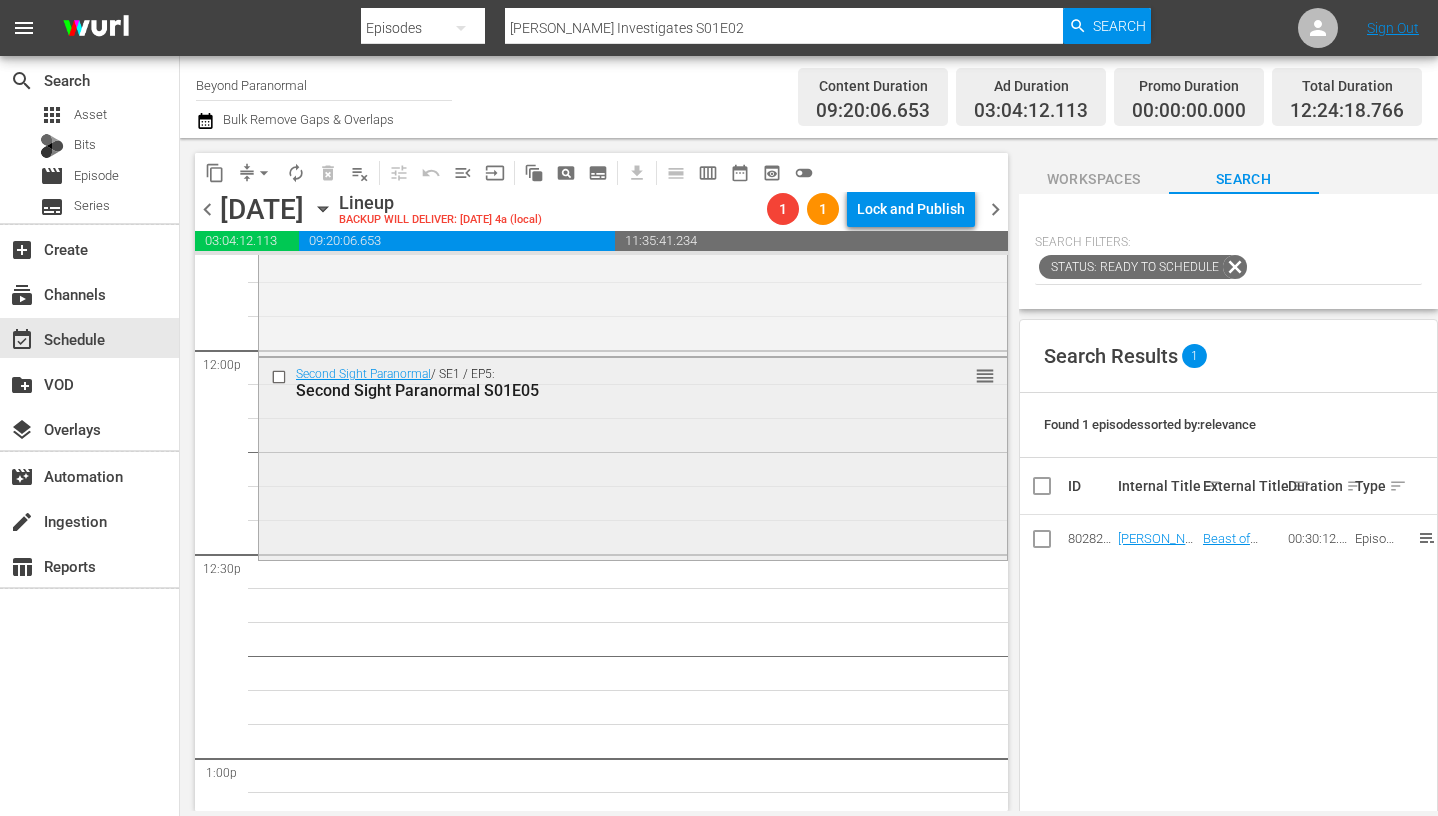 click on "Second Sight Paranormal  / SE1 / EP5:
Second Sight Paranormal S01E05 reorder" at bounding box center (633, 457) 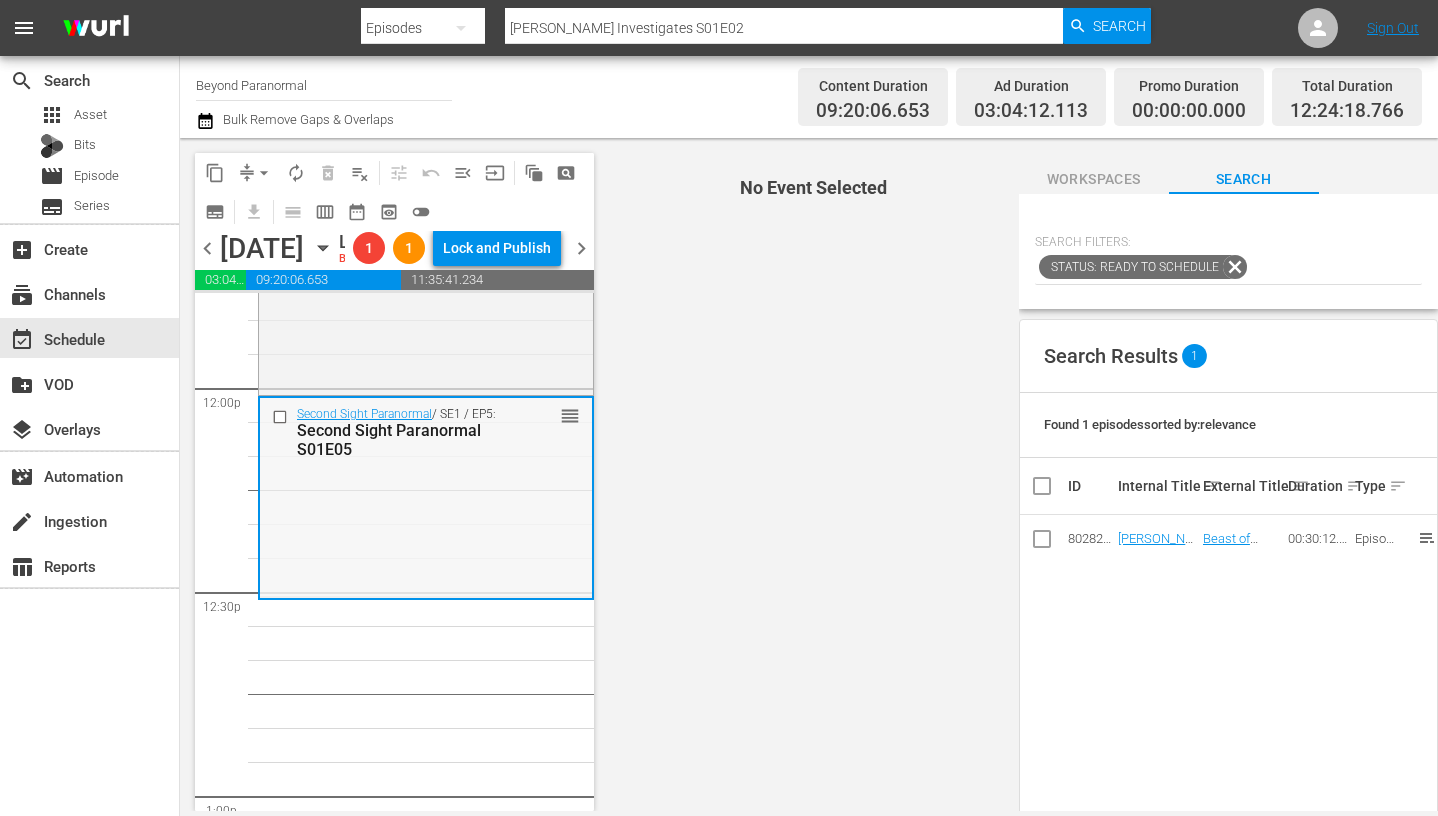 click on "Second Sight Paranormal  / SE1 / EP5:
Second Sight Paranormal S01E05 reorder" at bounding box center [426, 497] 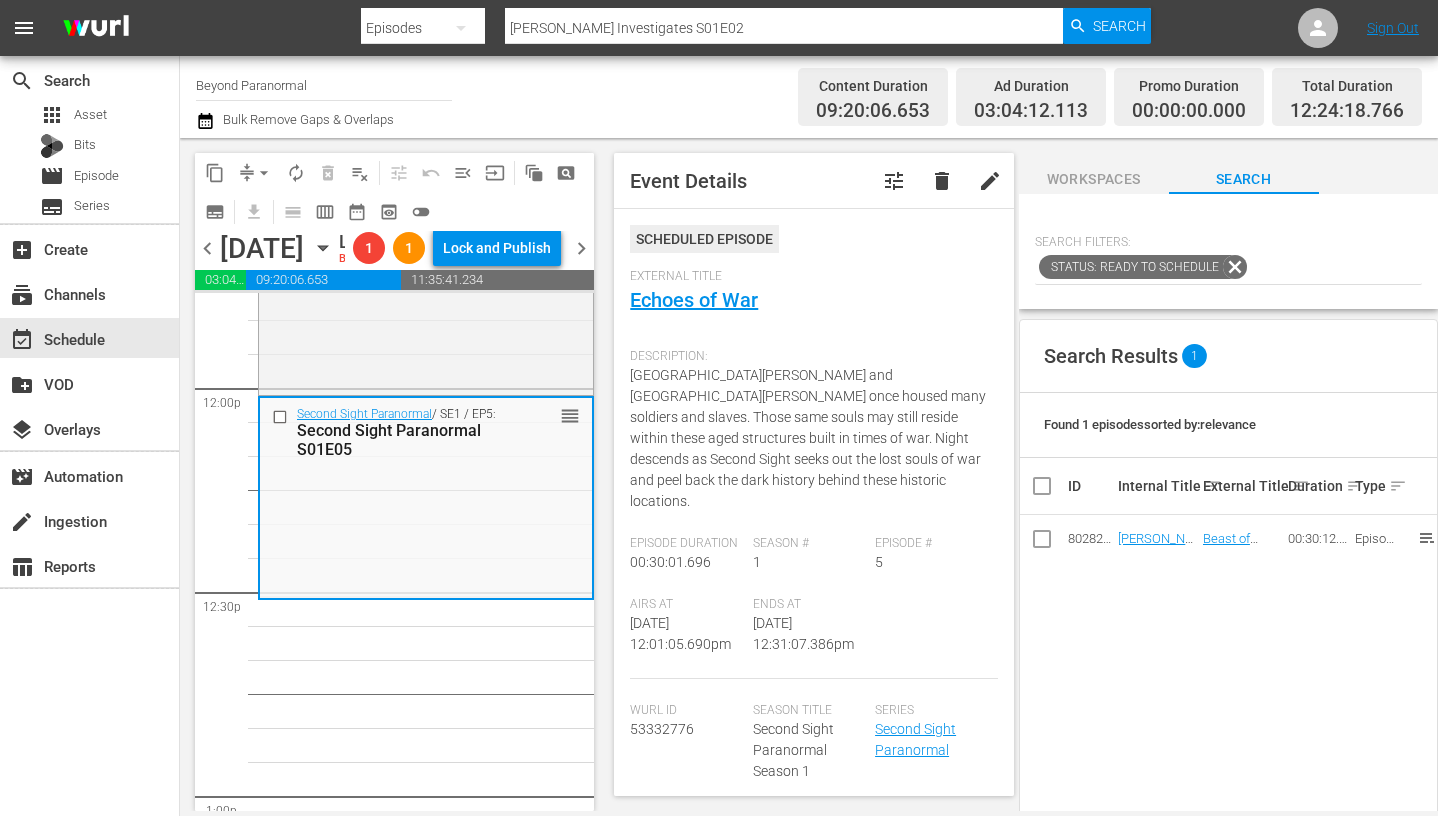 click on "Second Sight Paranormal  / SE1 / EP5:
Second Sight Paranormal S01E05 reorder" at bounding box center (426, 497) 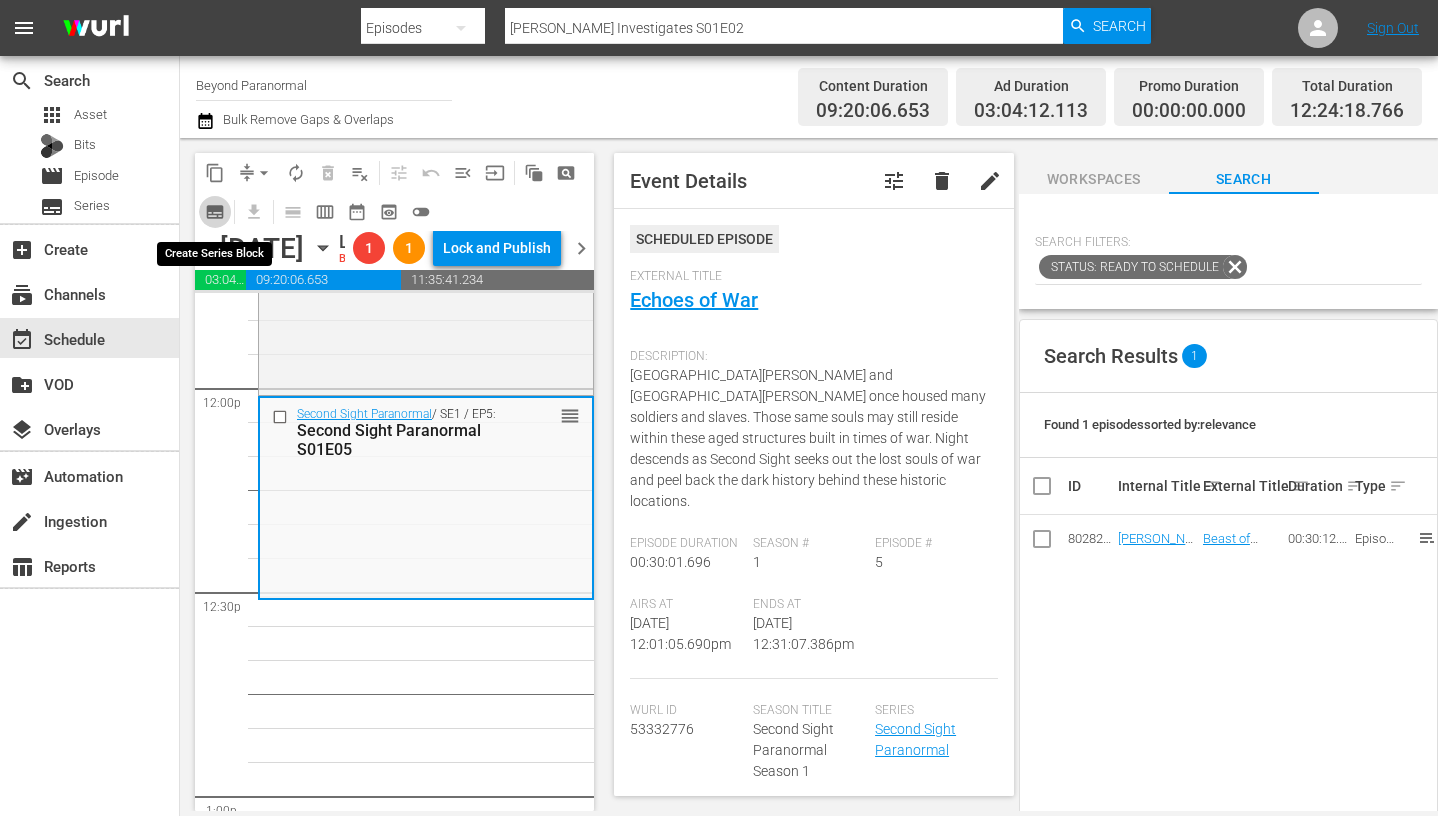 click on "subtitles_outlined" at bounding box center [215, 212] 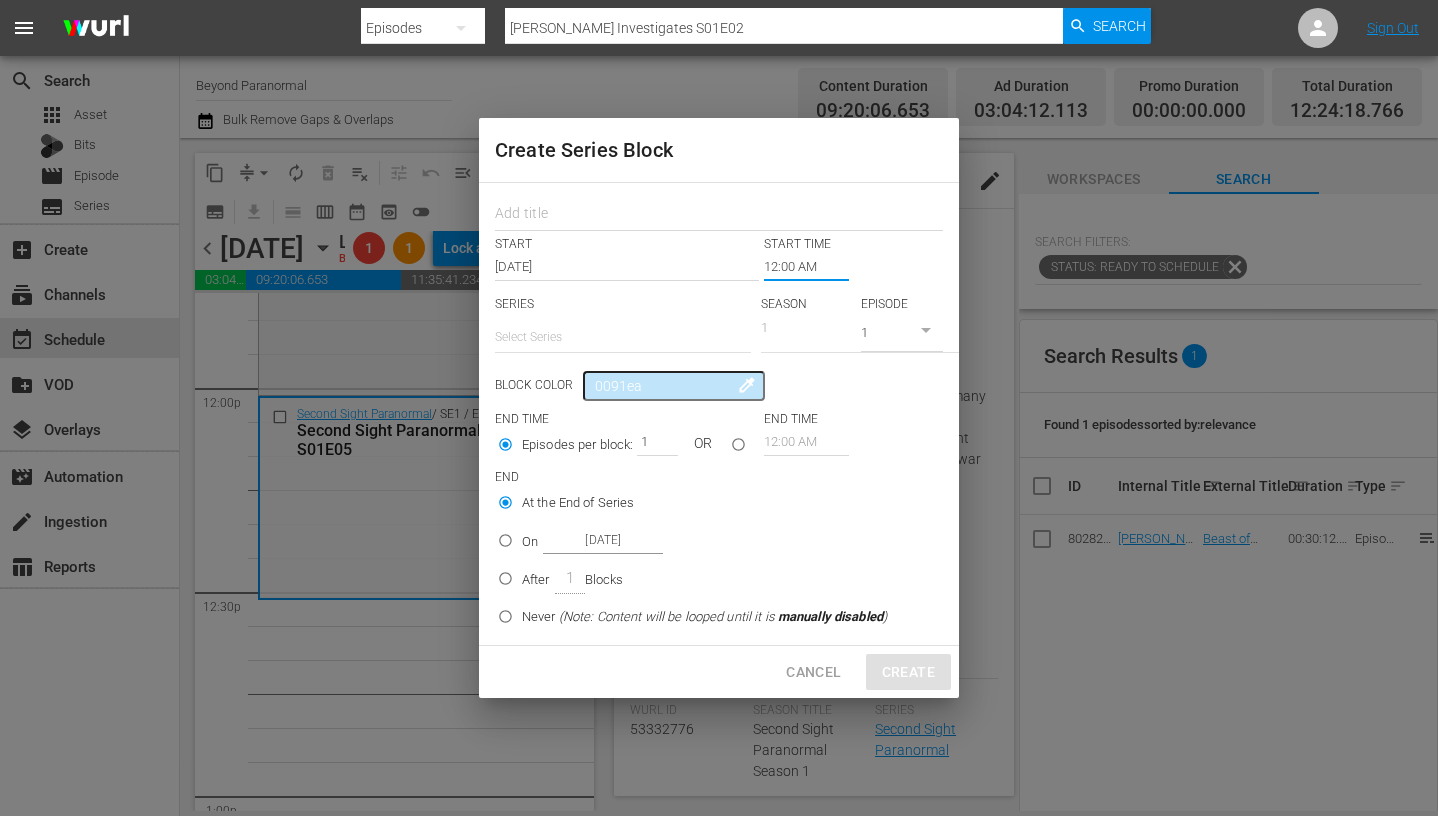 click on "12:00 AM" at bounding box center (806, 267) 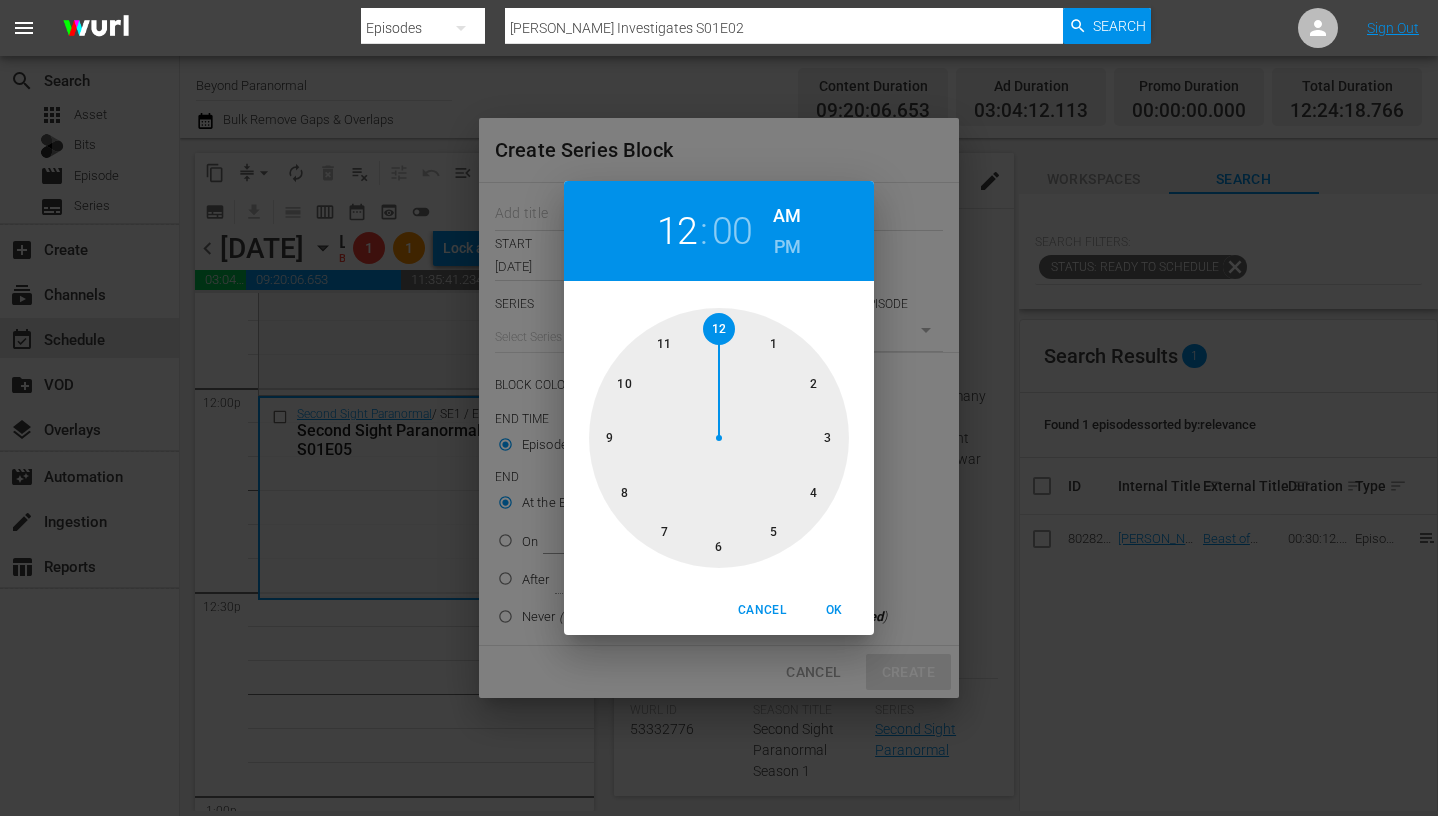 click at bounding box center (719, 438) 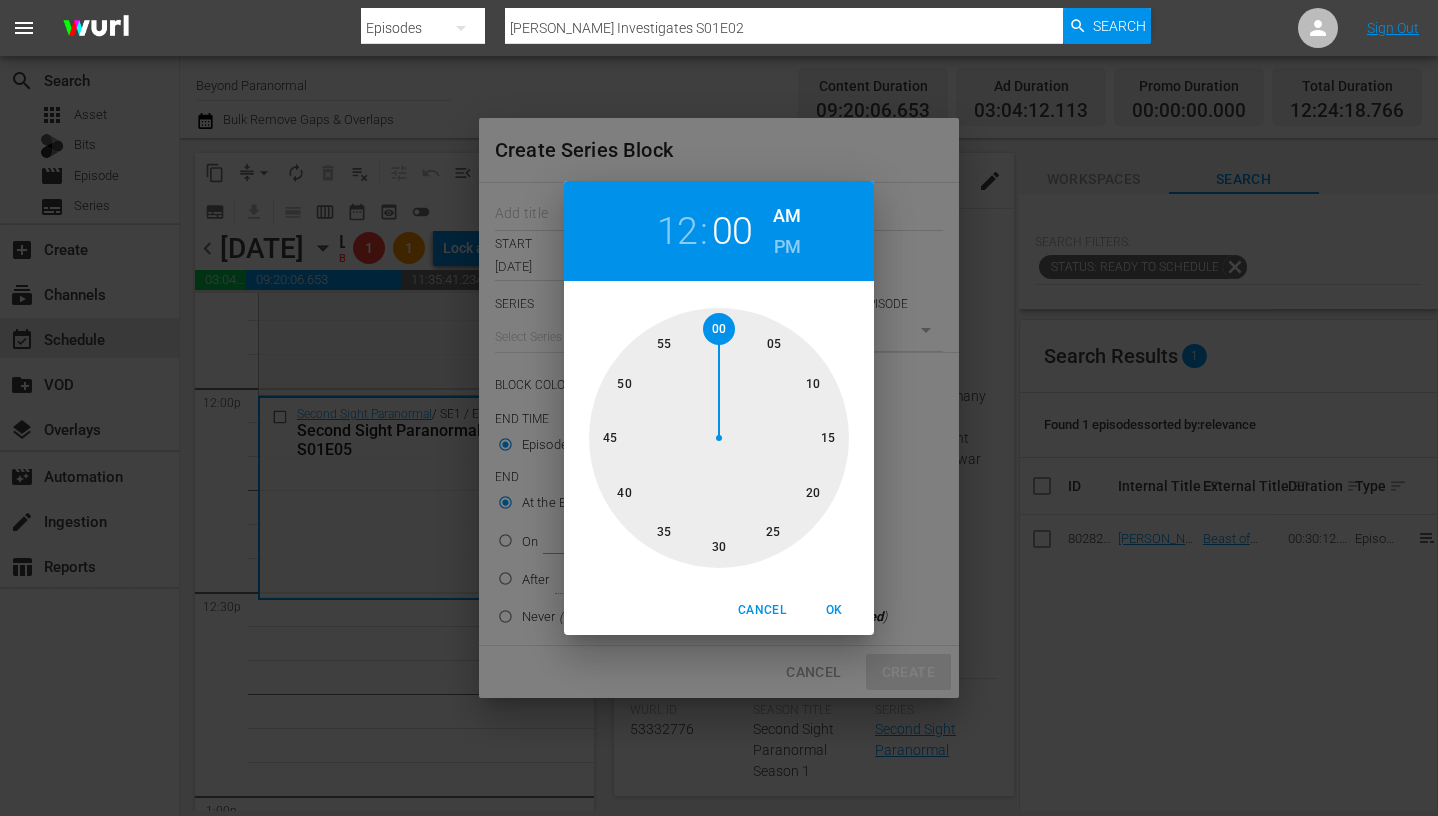 click at bounding box center [719, 438] 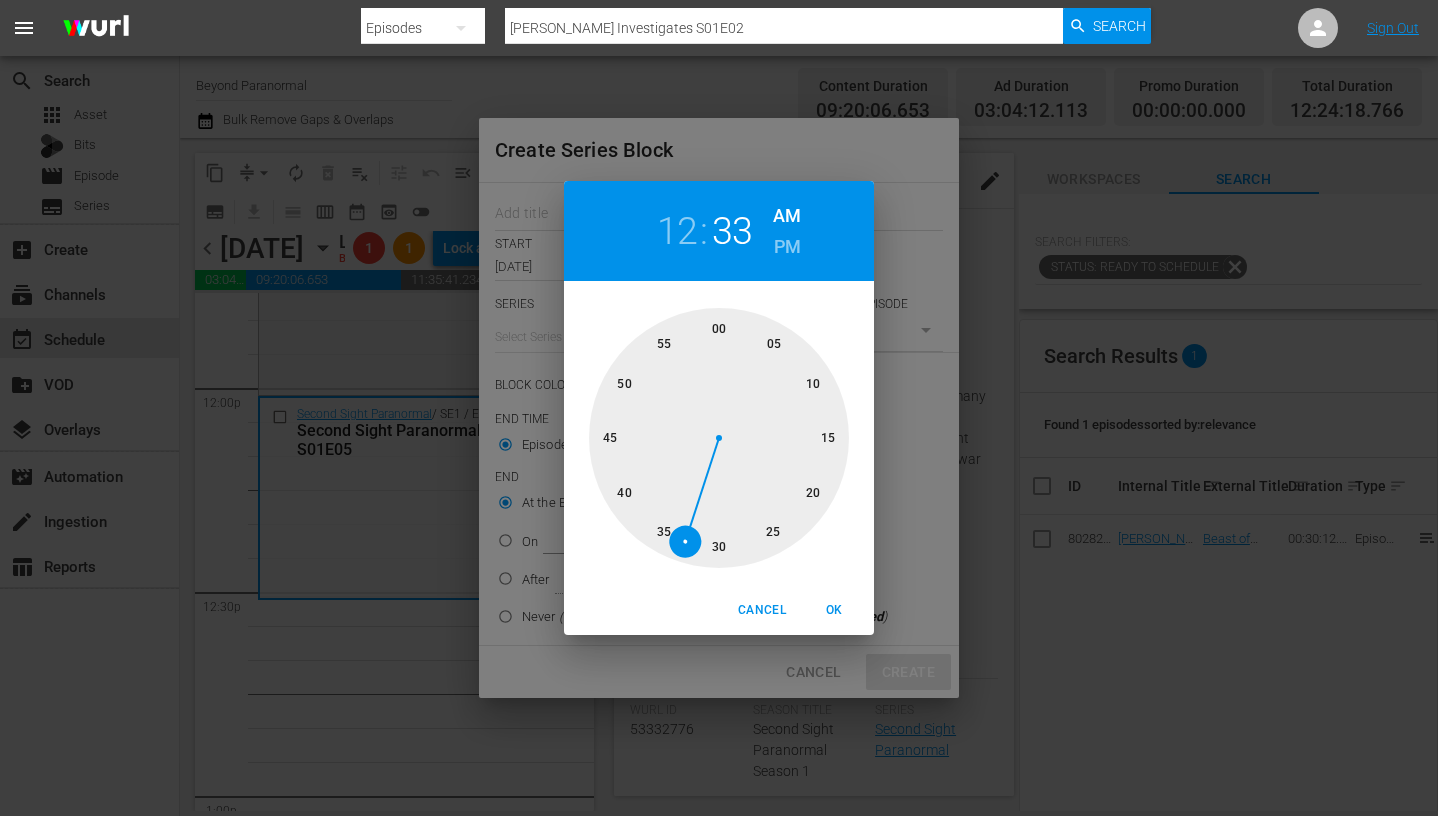 click at bounding box center (719, 438) 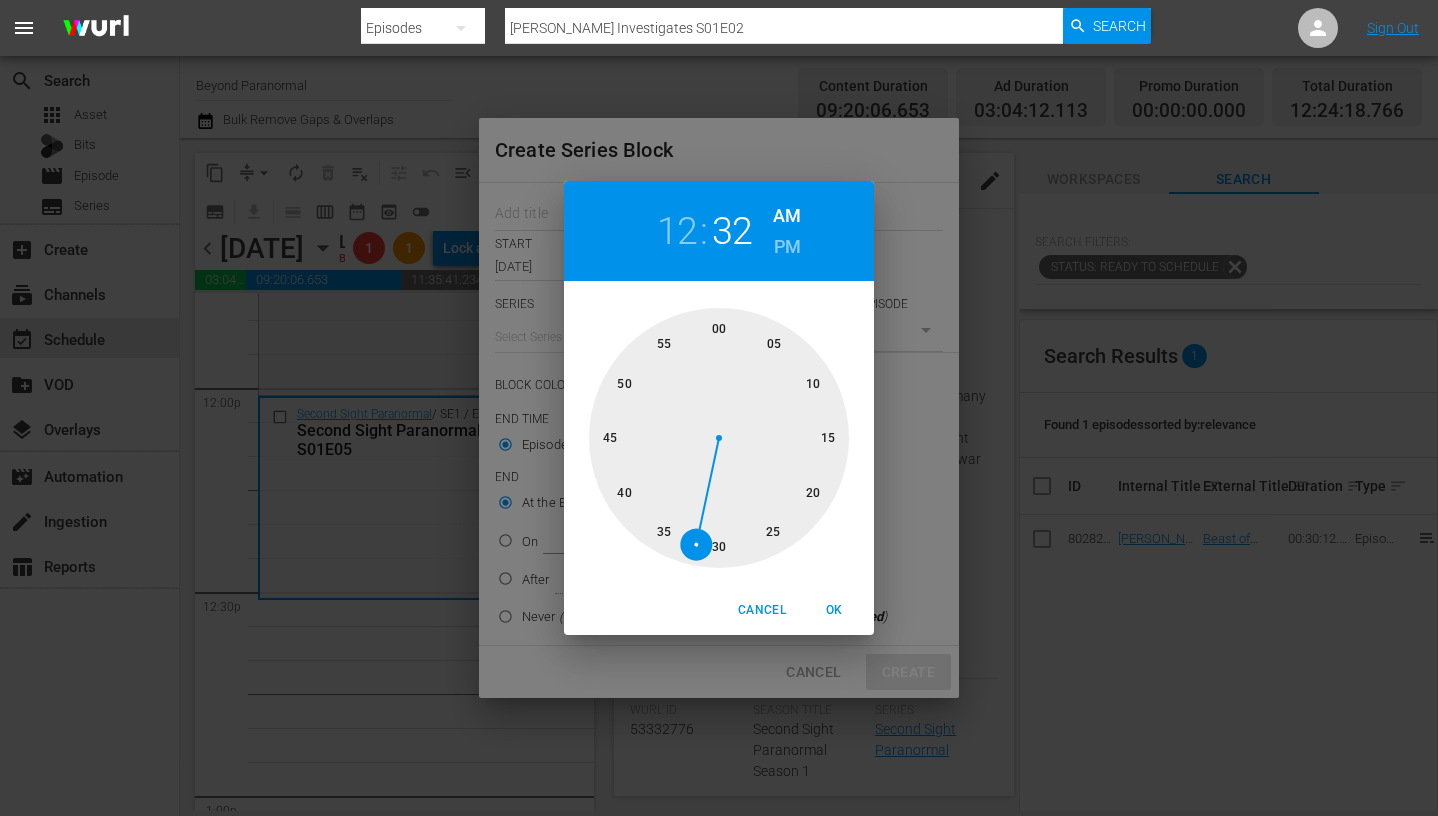 click on "PM" at bounding box center (787, 247) 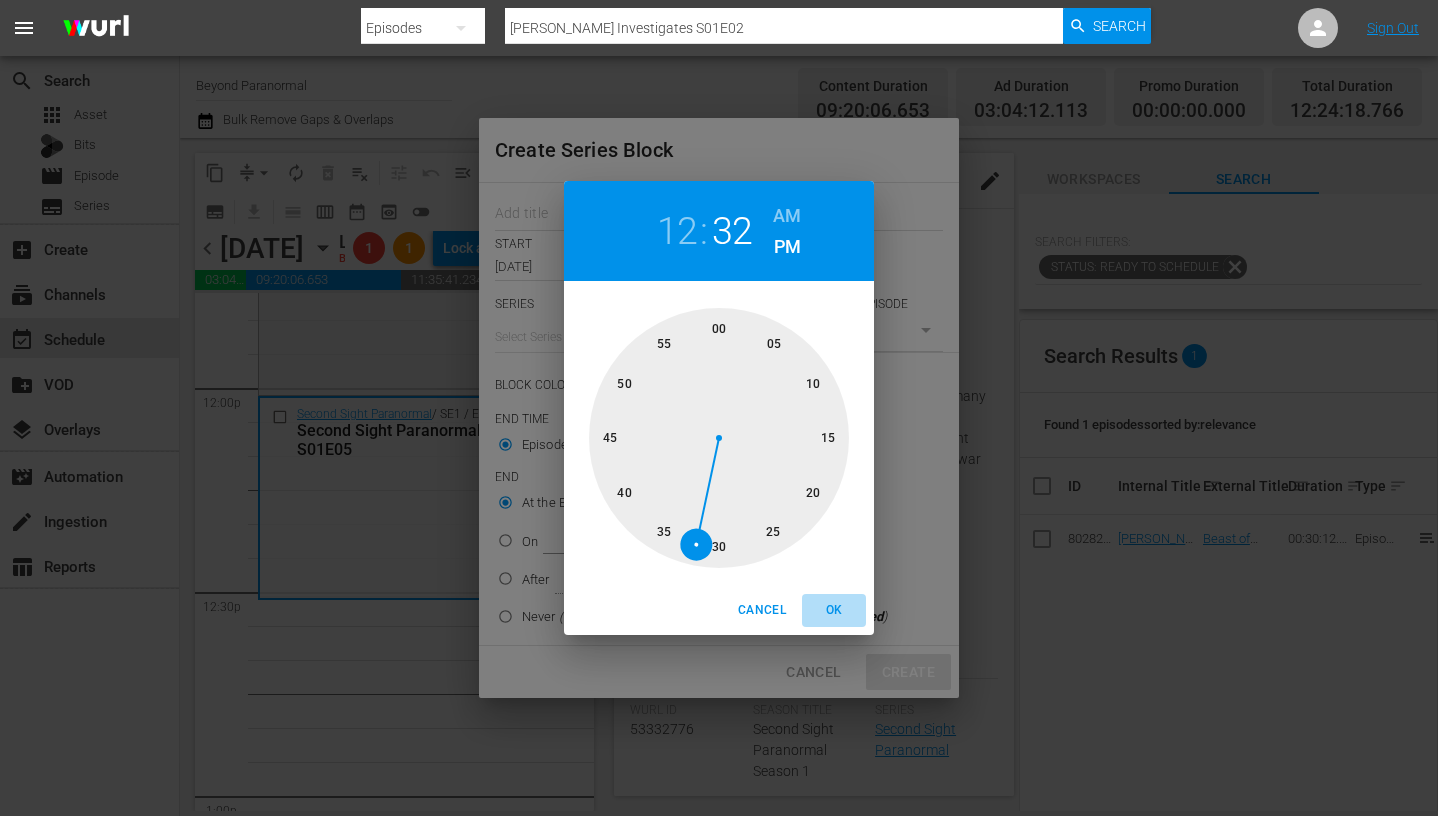 click on "OK" at bounding box center [834, 610] 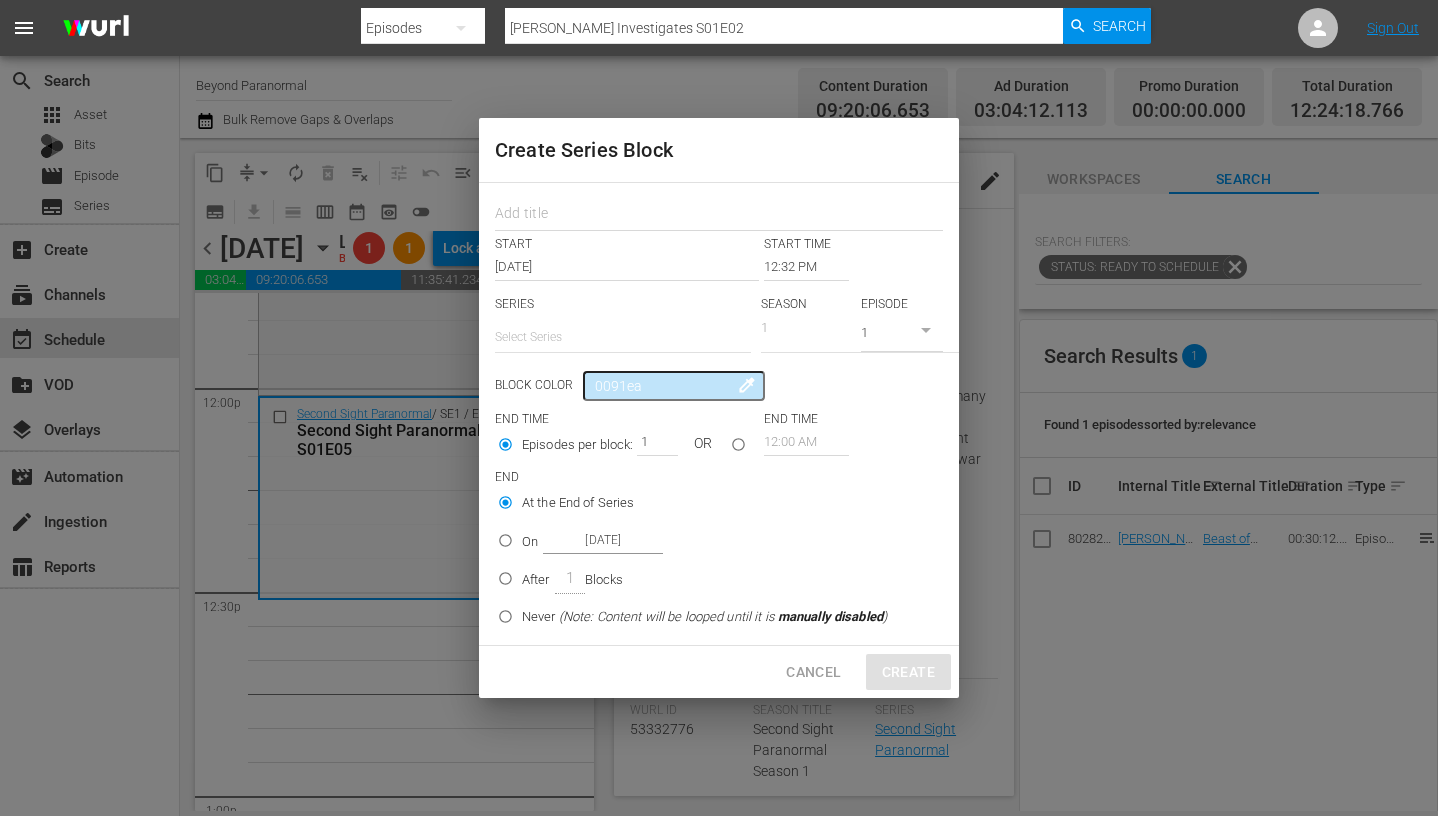 click on "START START TIME Aug 11th 2025 12:32 PM SERIES Select Series SEASON 1 EPISODE 1 Block Color 0091ea colorize END TIME END TIME Episodes per block: 1 OR 12:00 AM END At the End of Series On Aug 11th 2025 After 1 Blocks Never   (Note: Content will be looped until it is   manually disabled )" at bounding box center (719, 414) 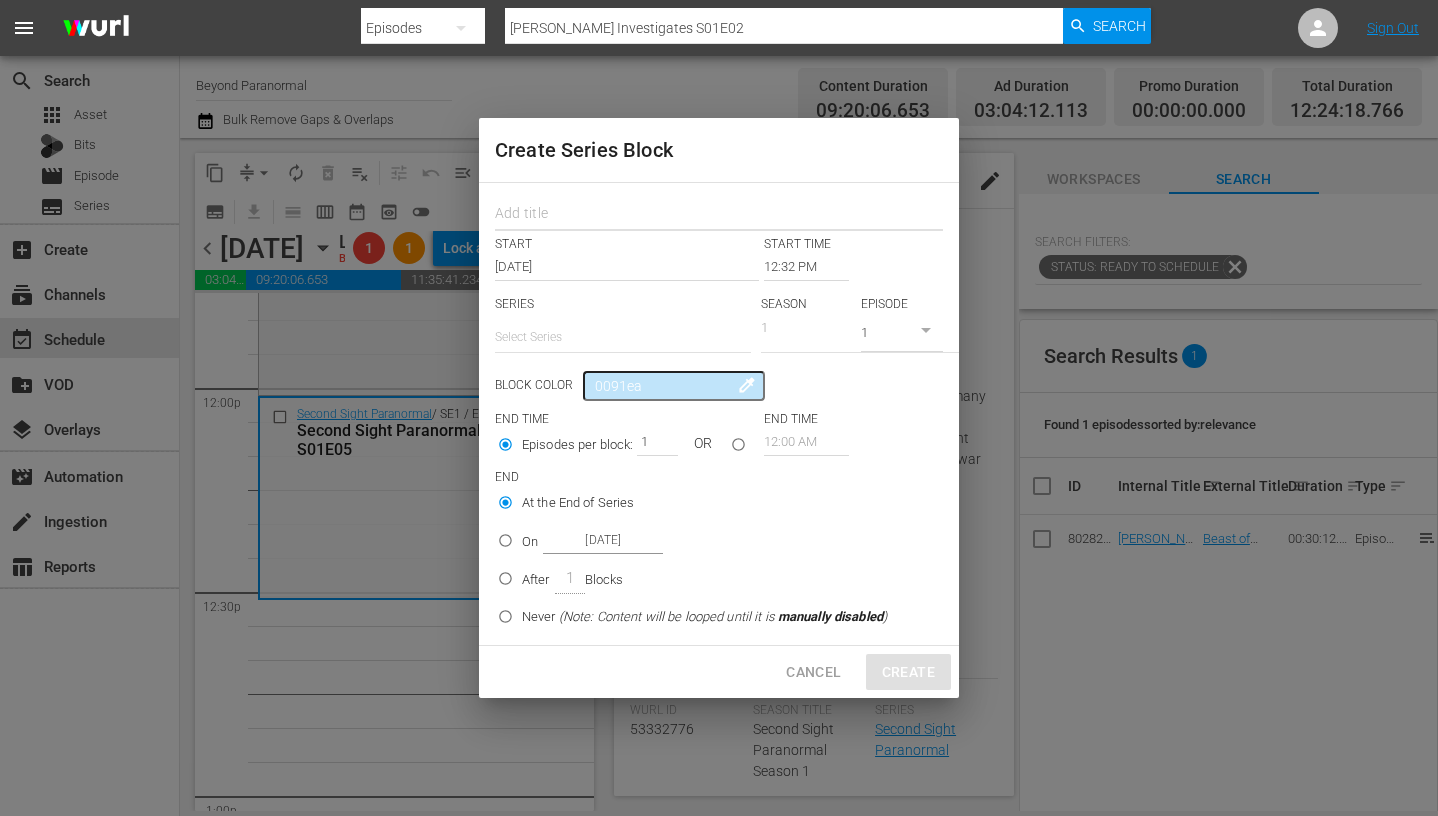 click at bounding box center [719, 215] 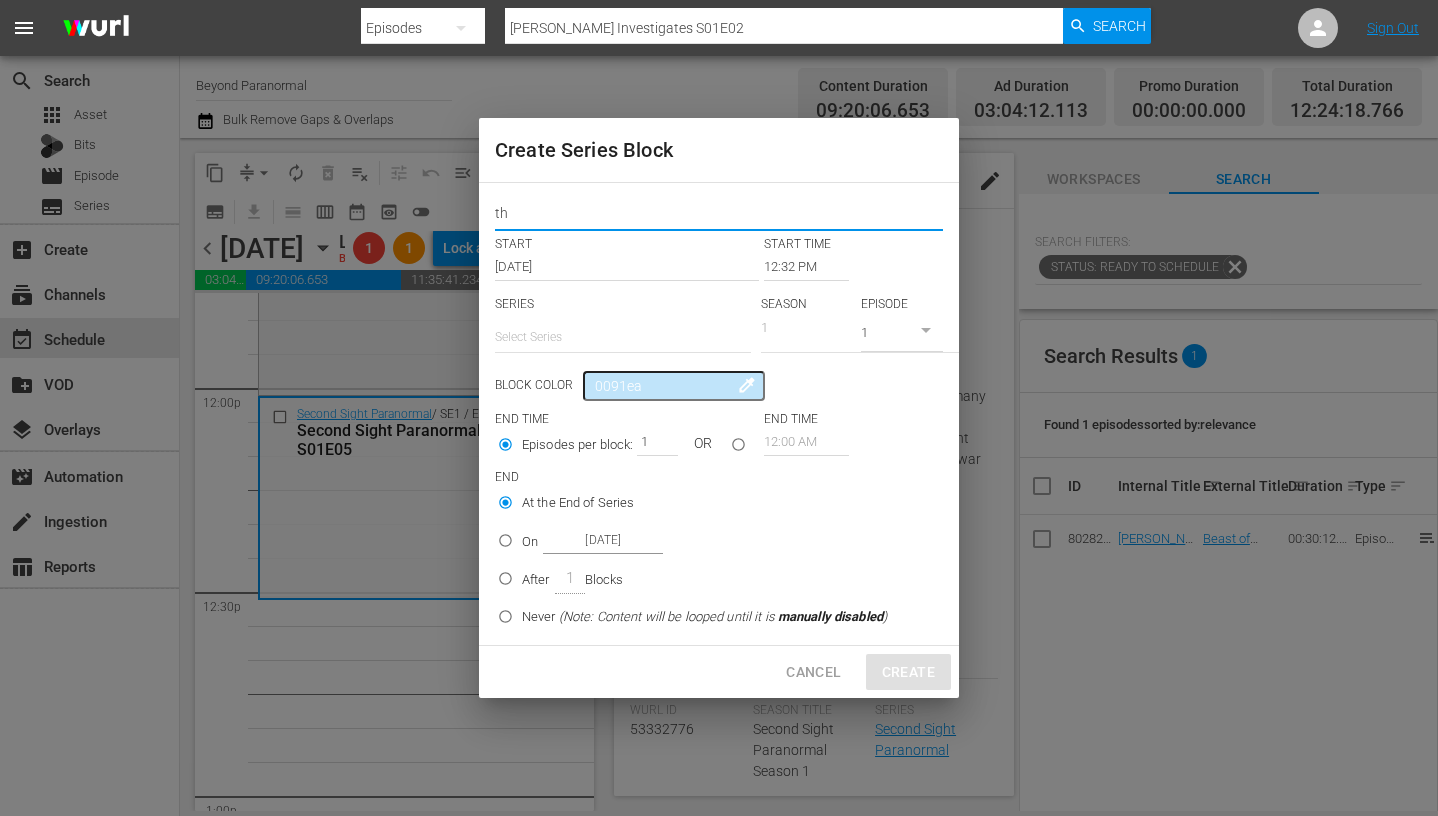 type on "t" 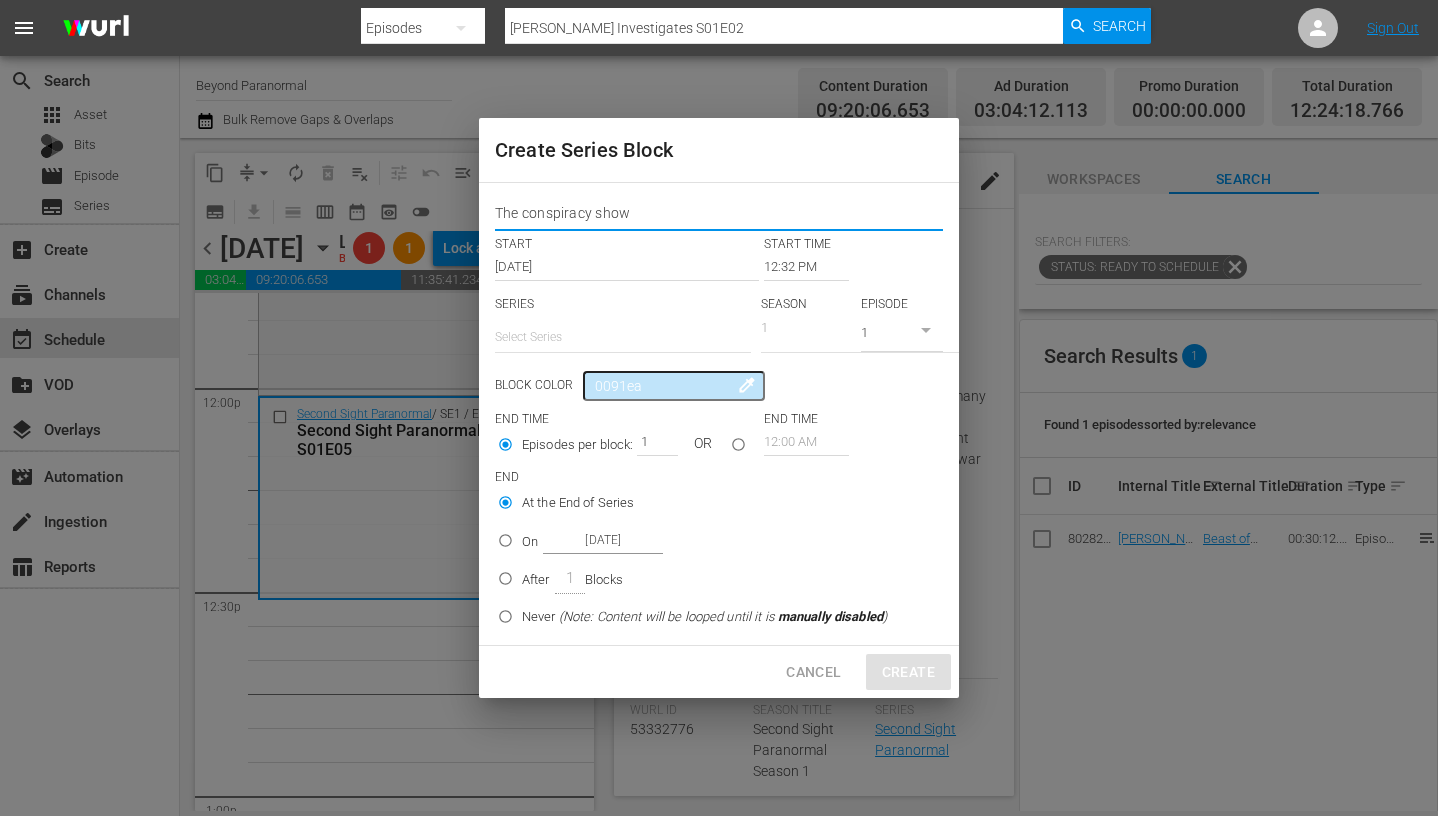 type on "The conspiracy show" 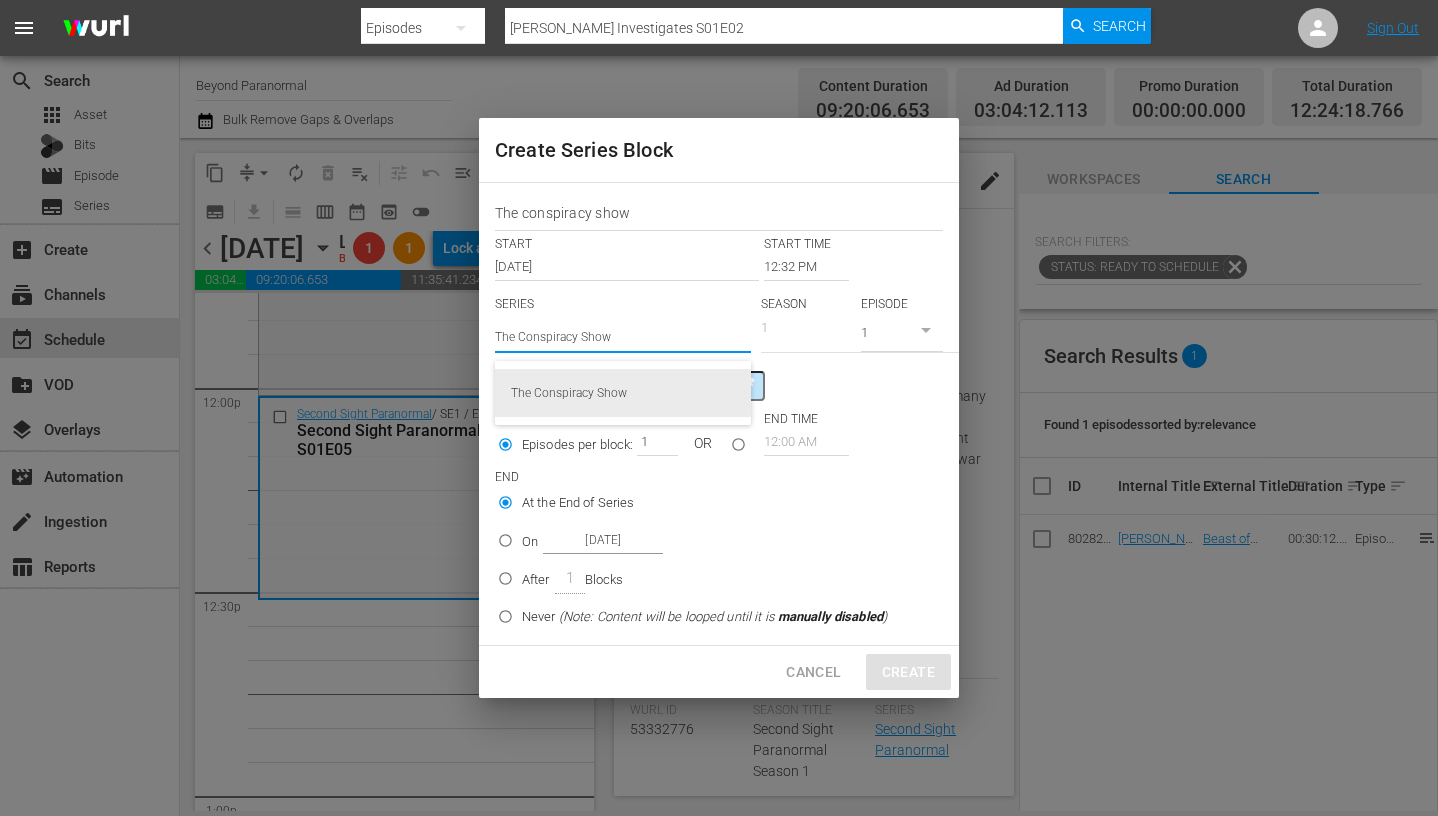 click on "The Conspiracy Show" at bounding box center (623, 393) 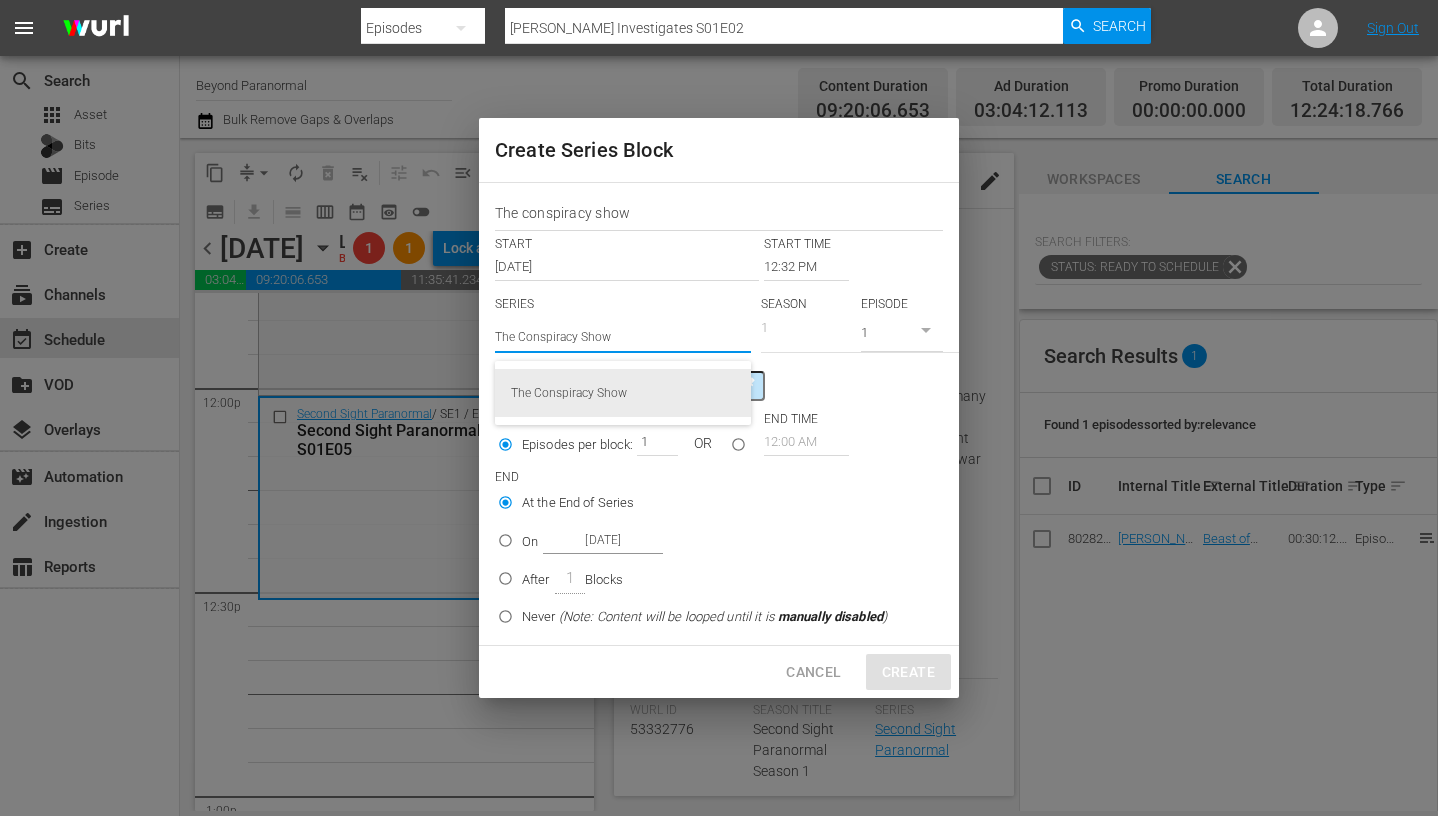 type on "The Conspiracy Show" 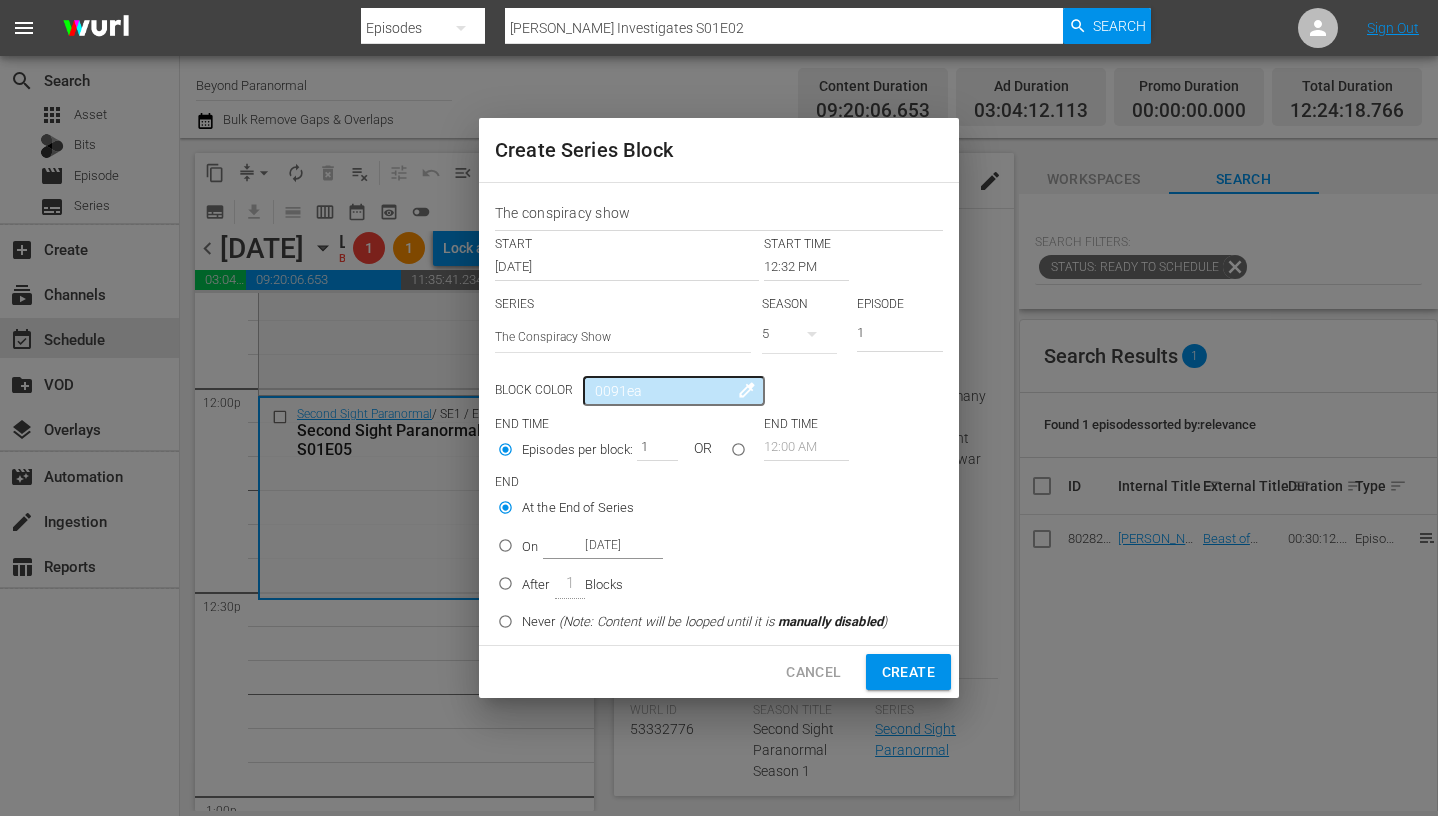 click at bounding box center [812, 334] 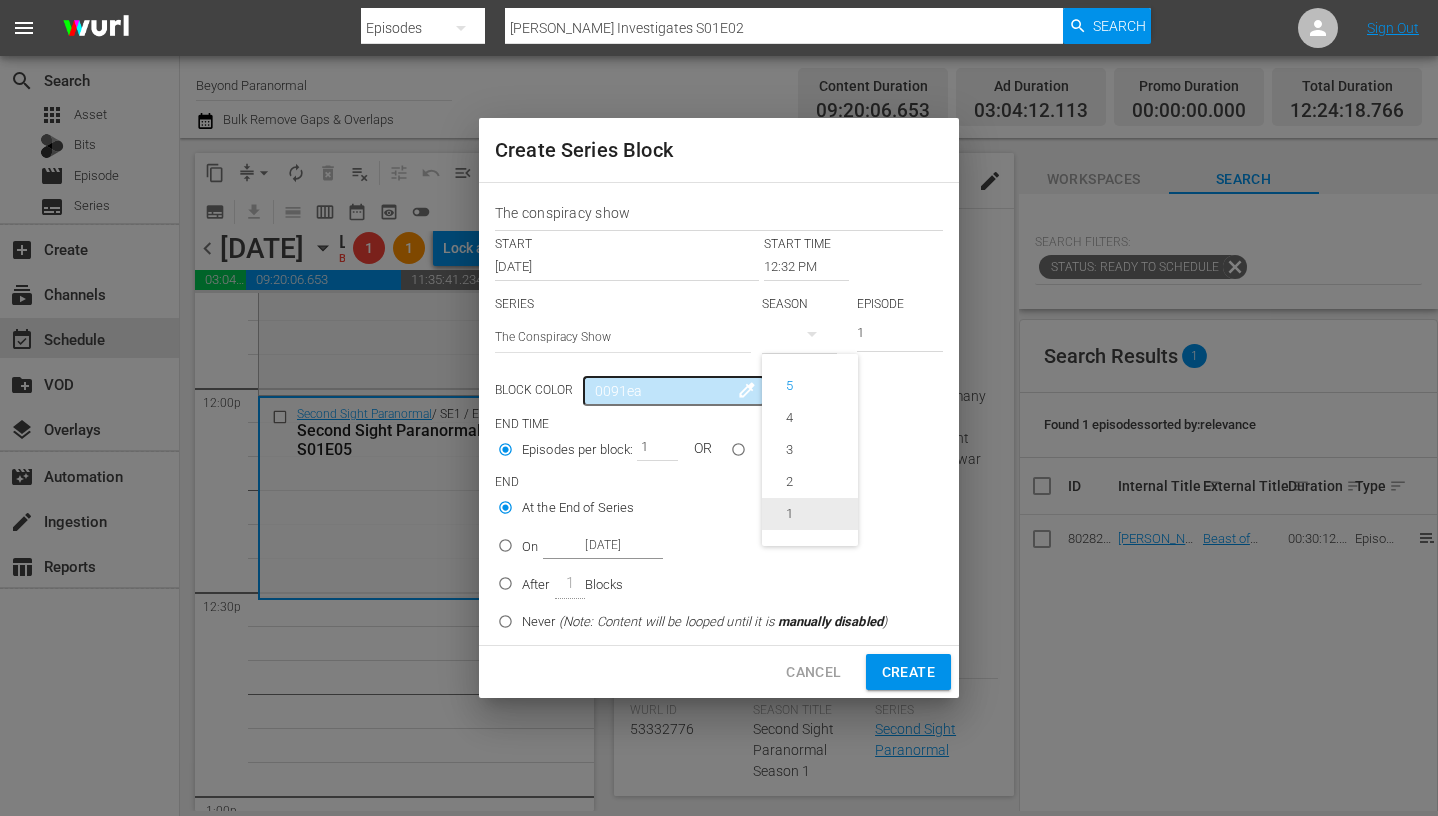 click on "1" at bounding box center [789, 514] 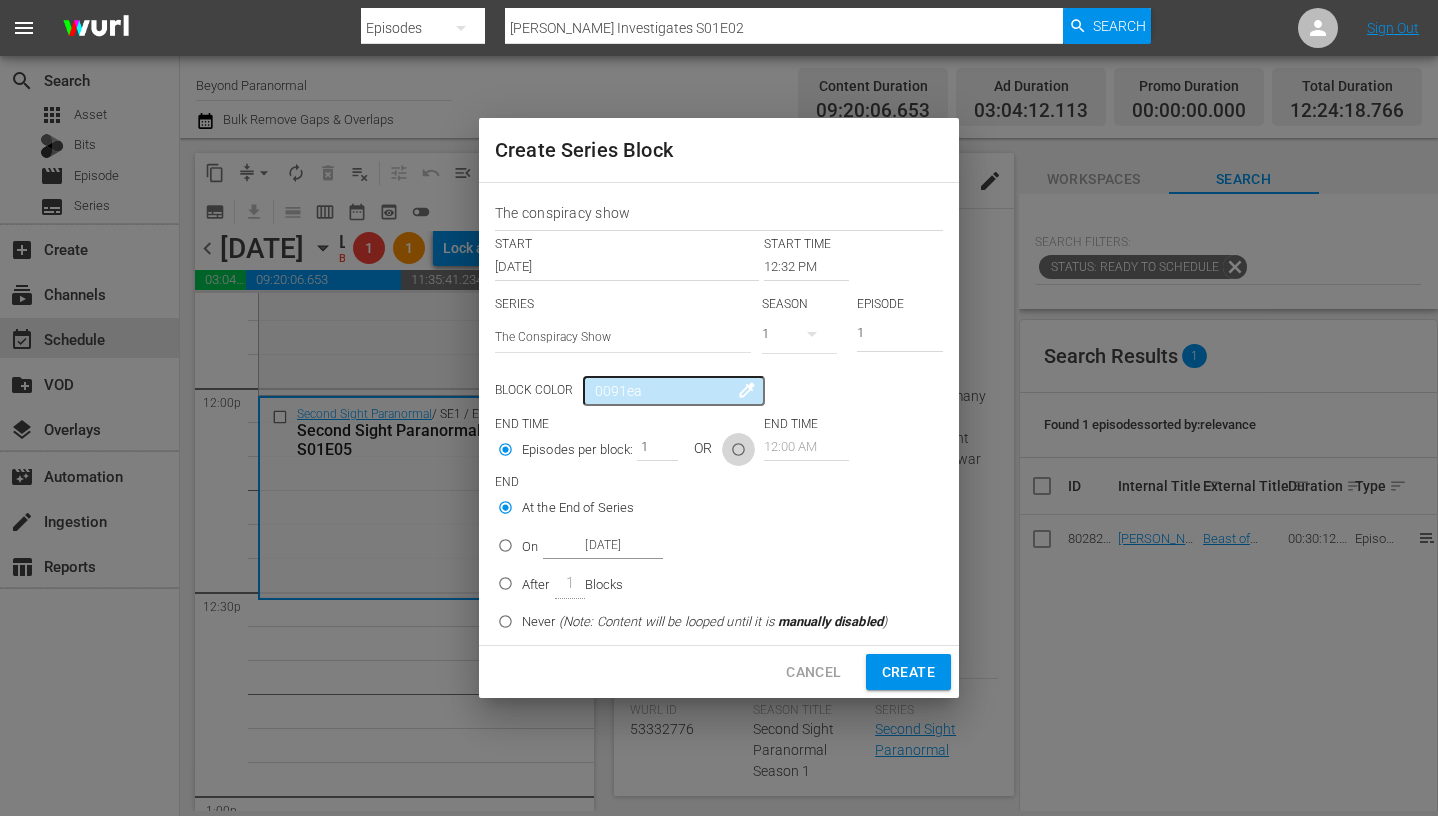 click at bounding box center [738, 453] 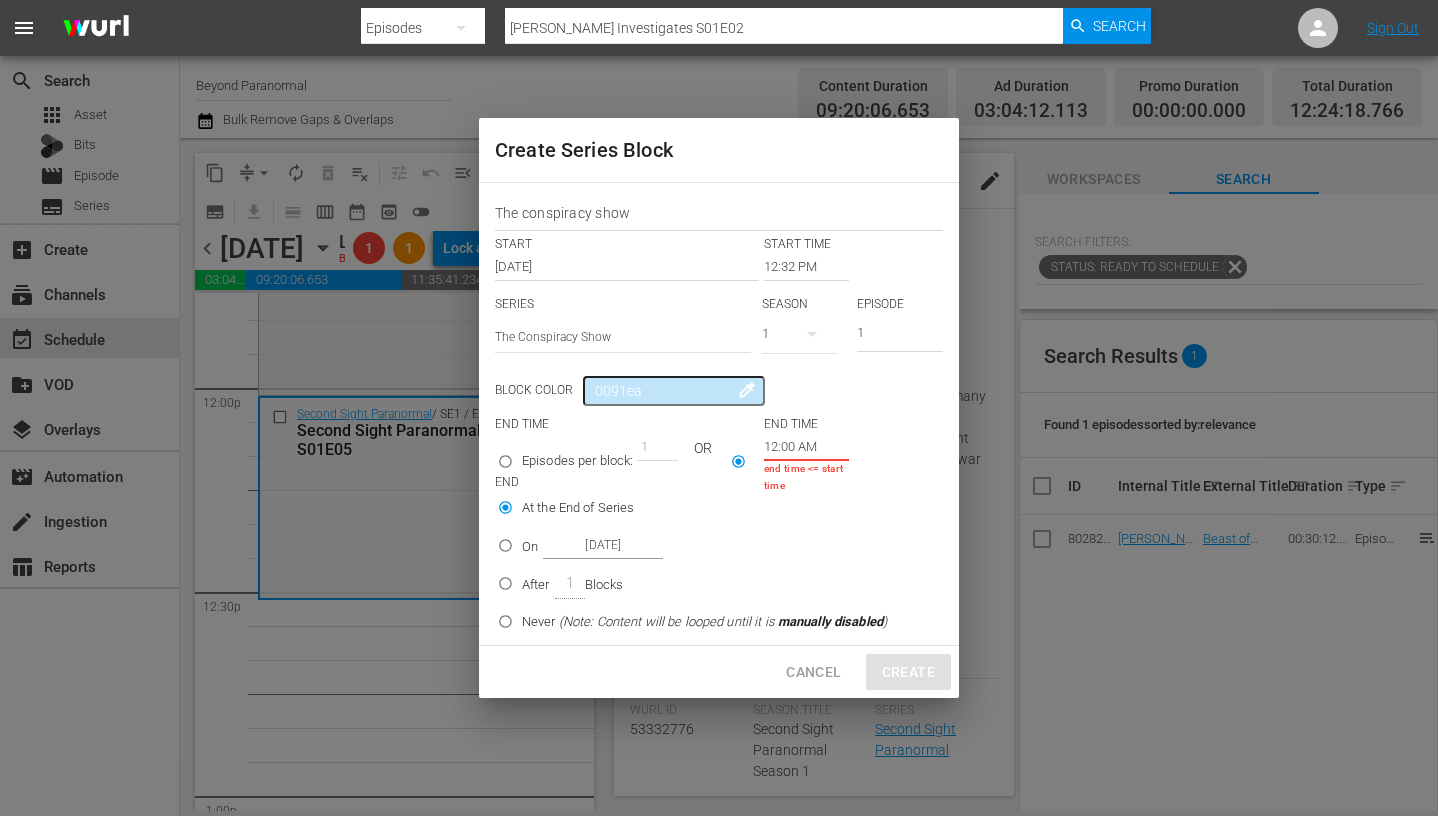 click on "12:00 AM" at bounding box center [806, 447] 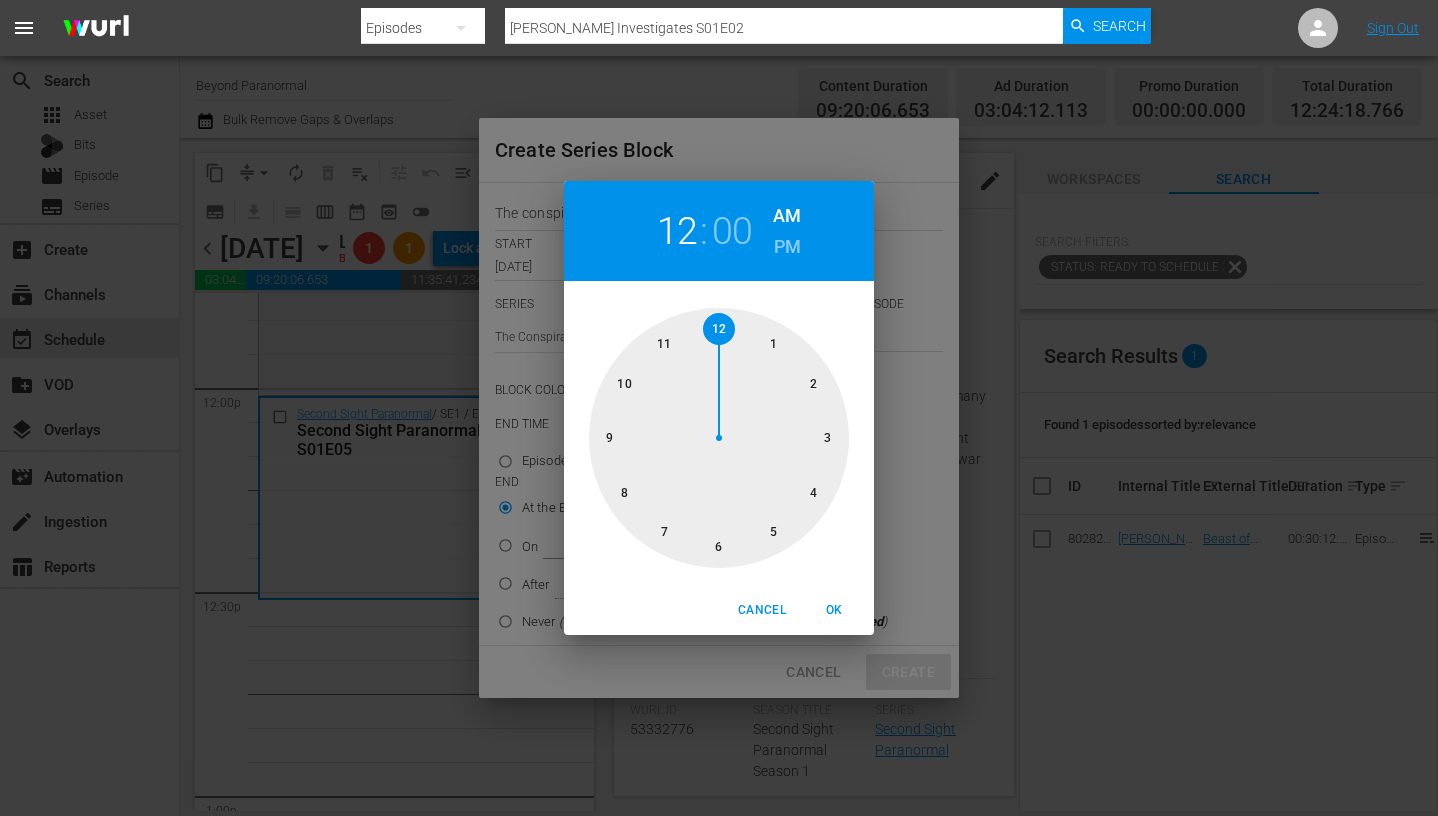 click at bounding box center [719, 438] 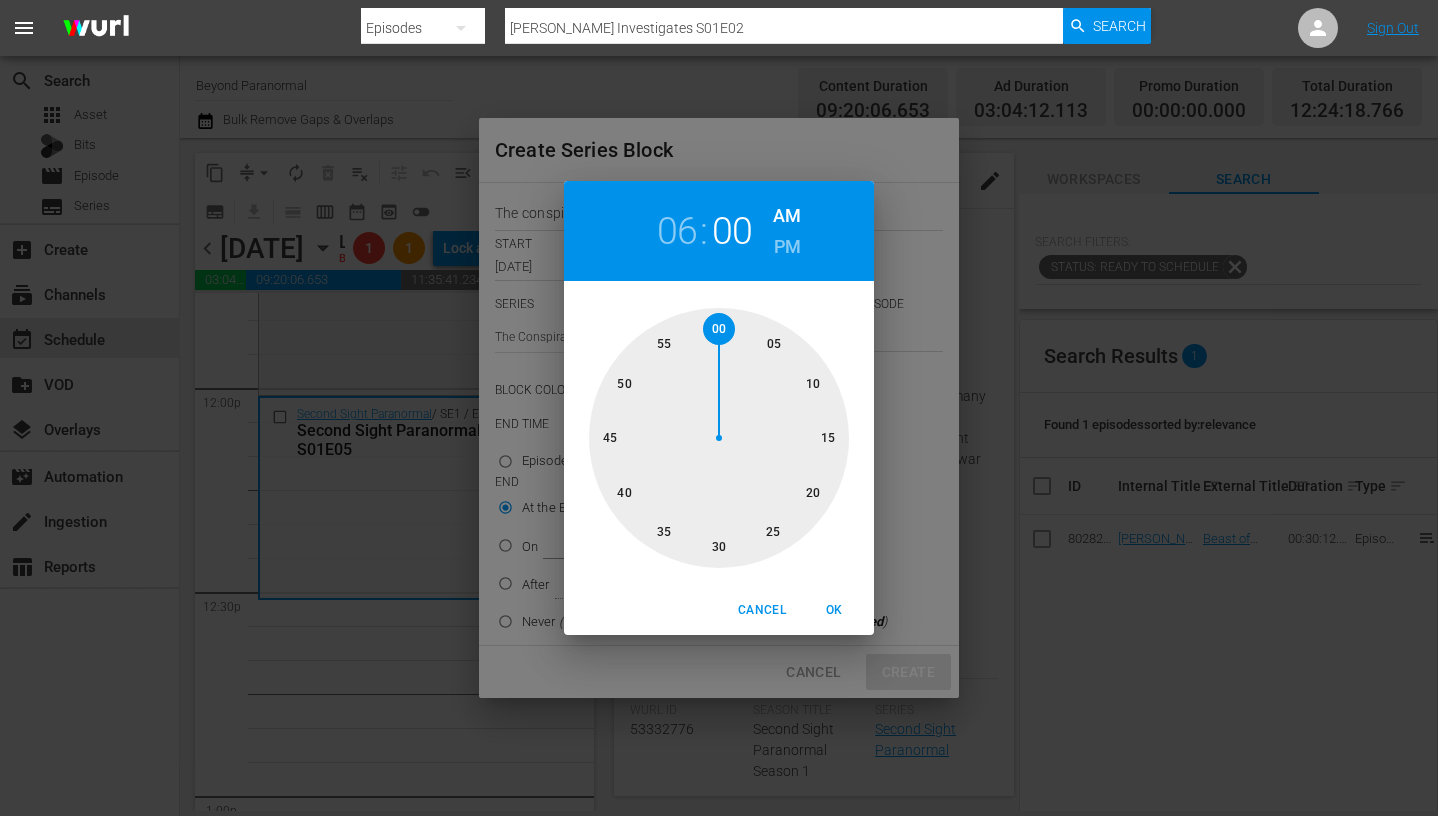 click at bounding box center (719, 438) 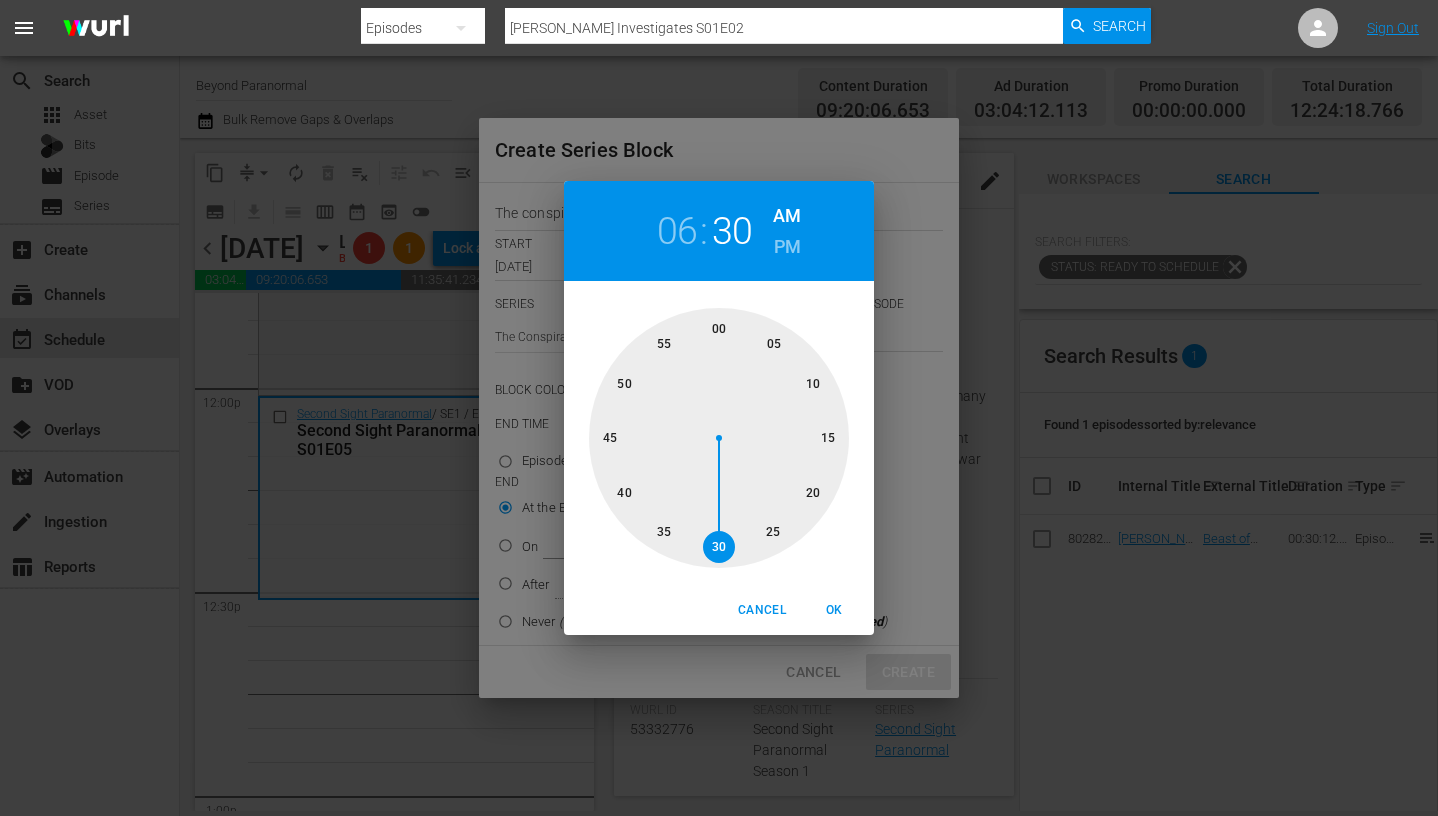 click on "PM" at bounding box center (787, 247) 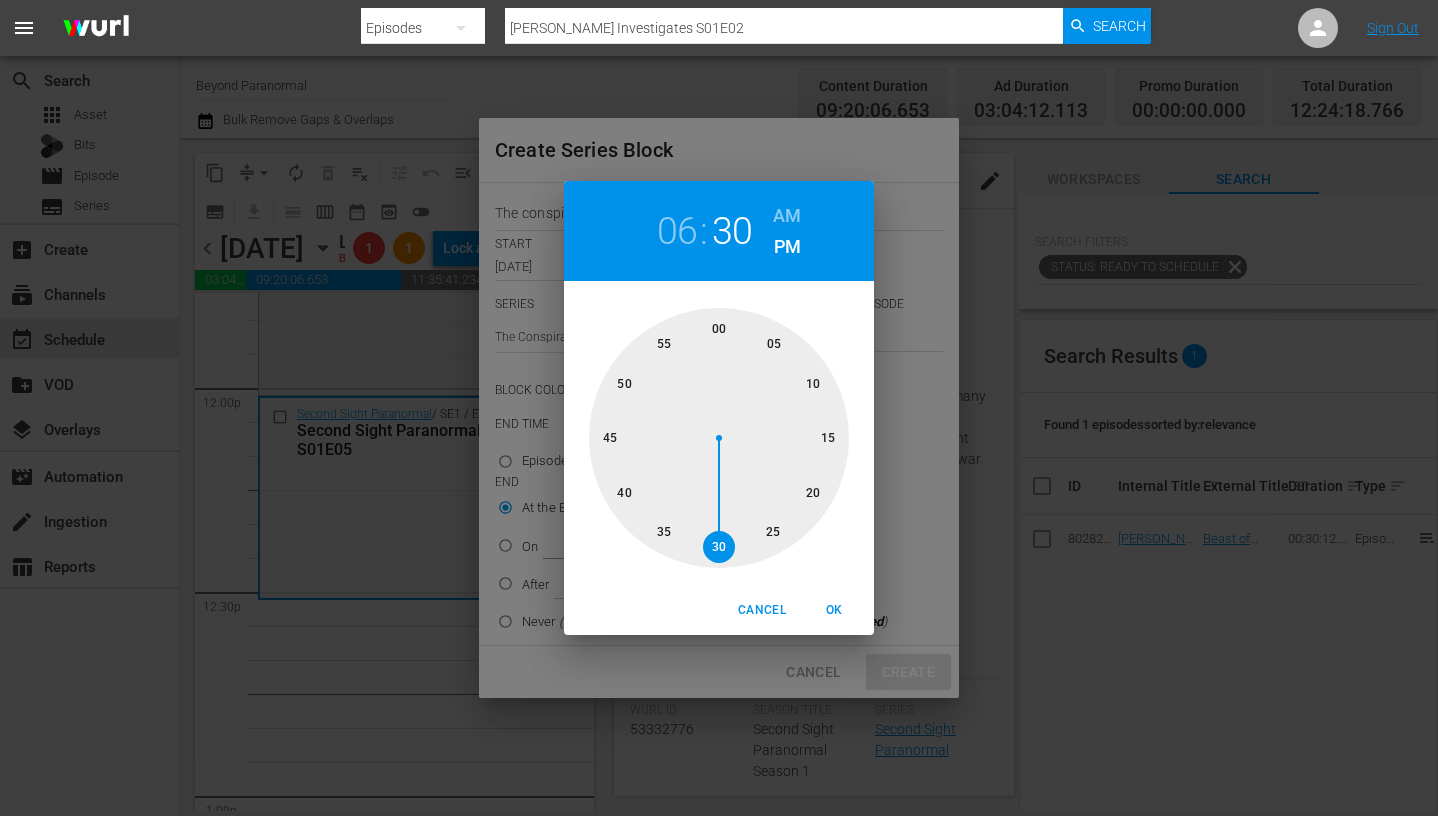 click on "OK" at bounding box center [834, 610] 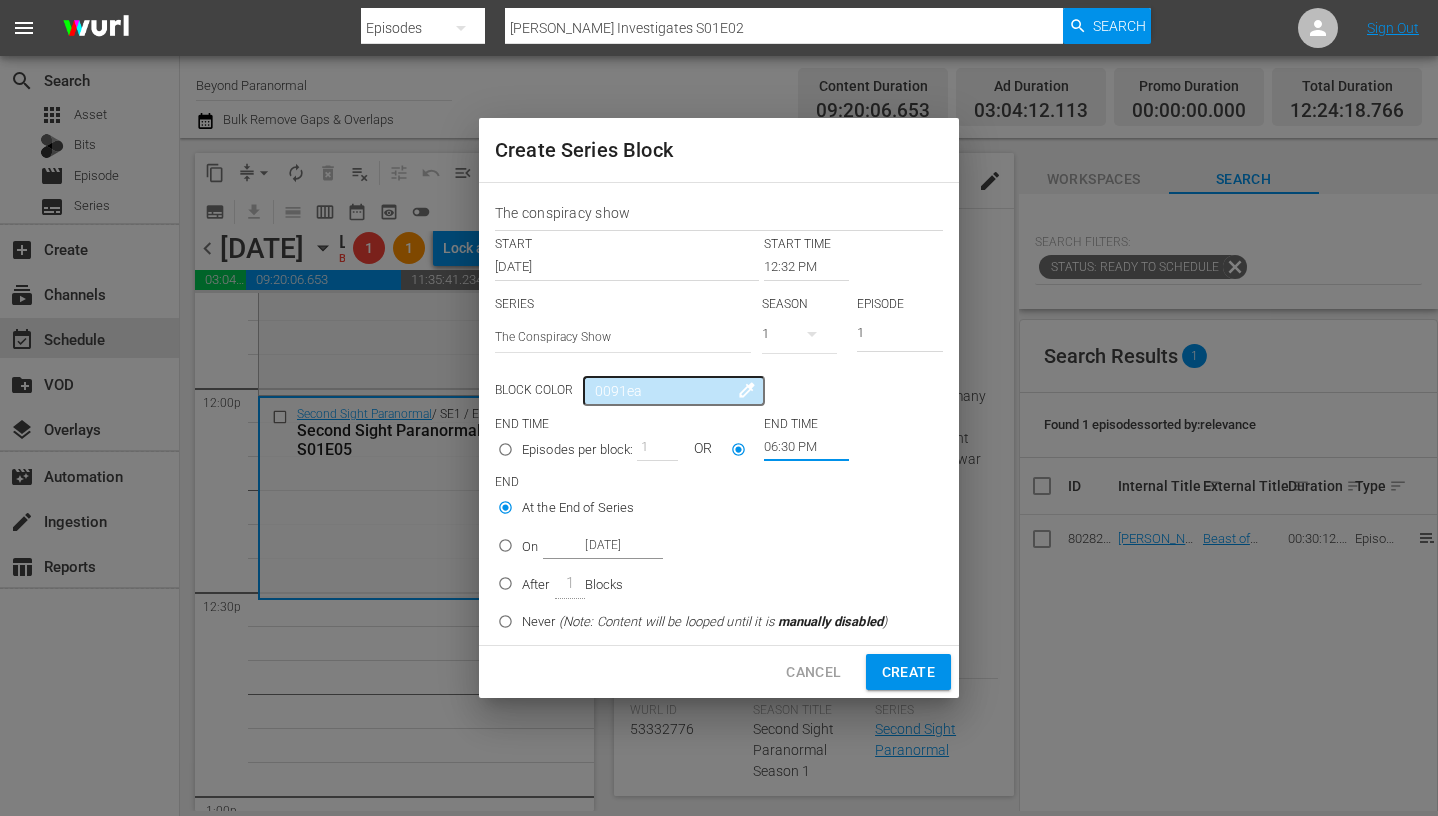 click on "On" at bounding box center [530, 547] 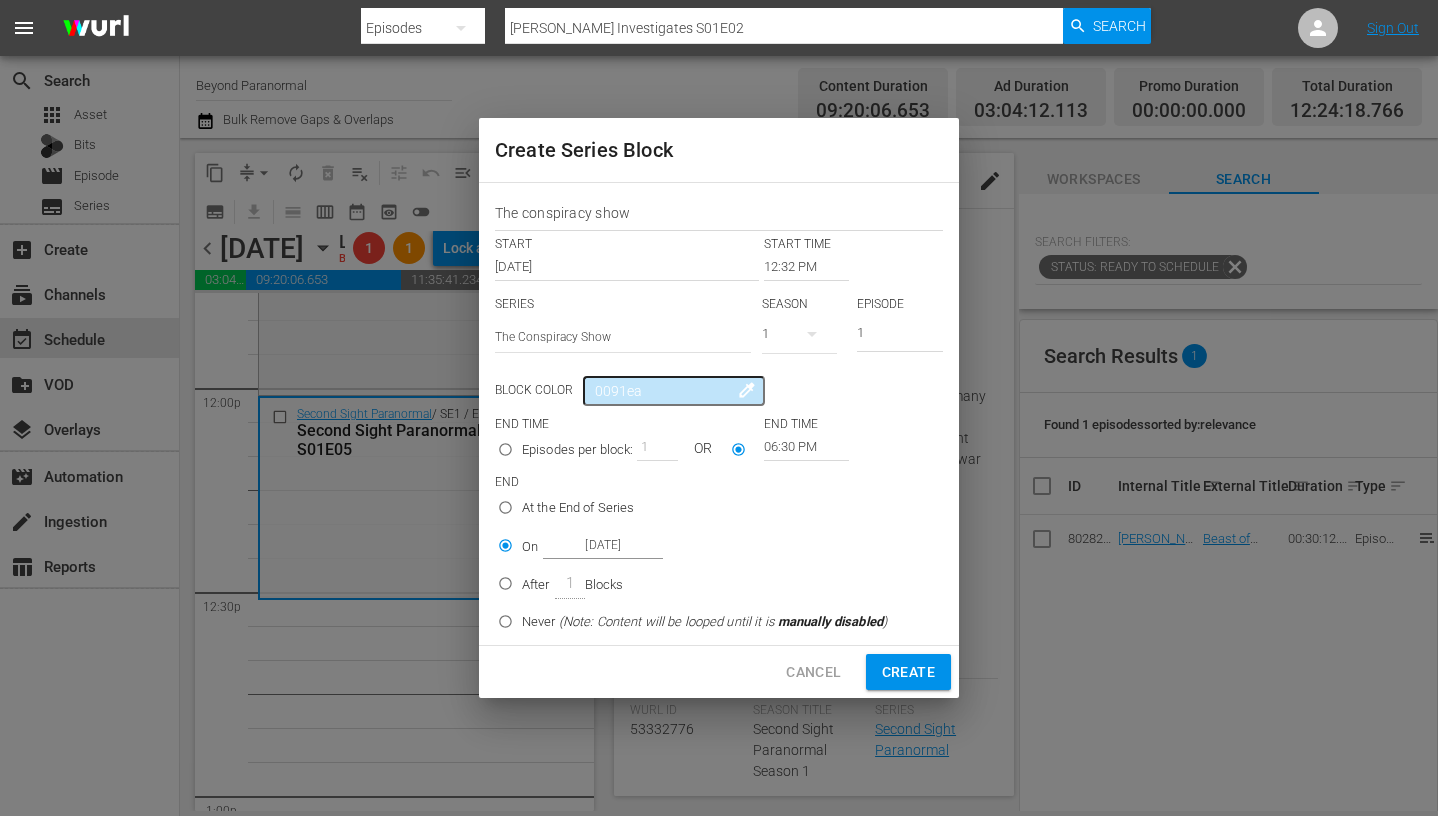 click on "Create" at bounding box center (908, 672) 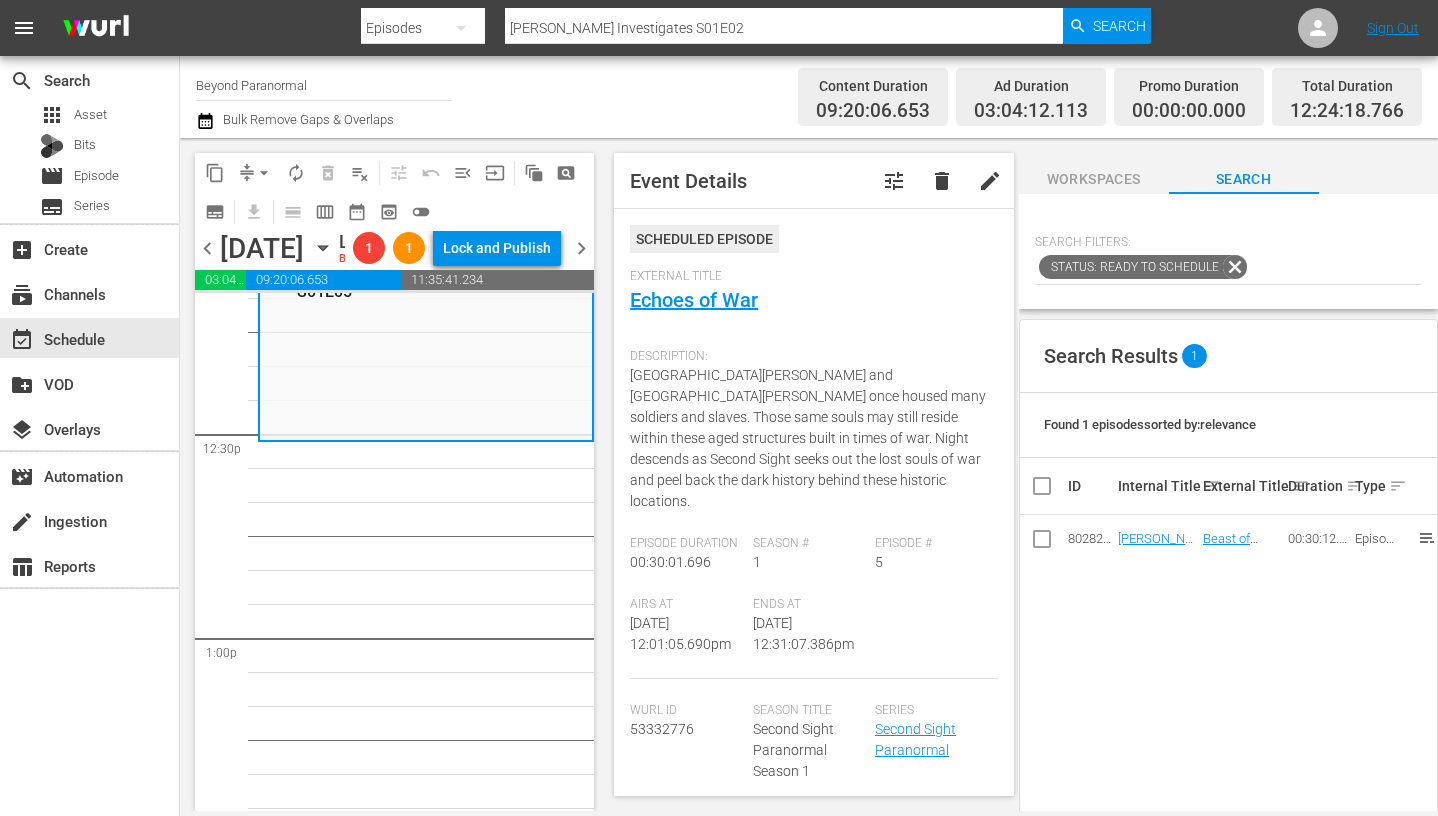 scroll, scrollTop: 4963, scrollLeft: 0, axis: vertical 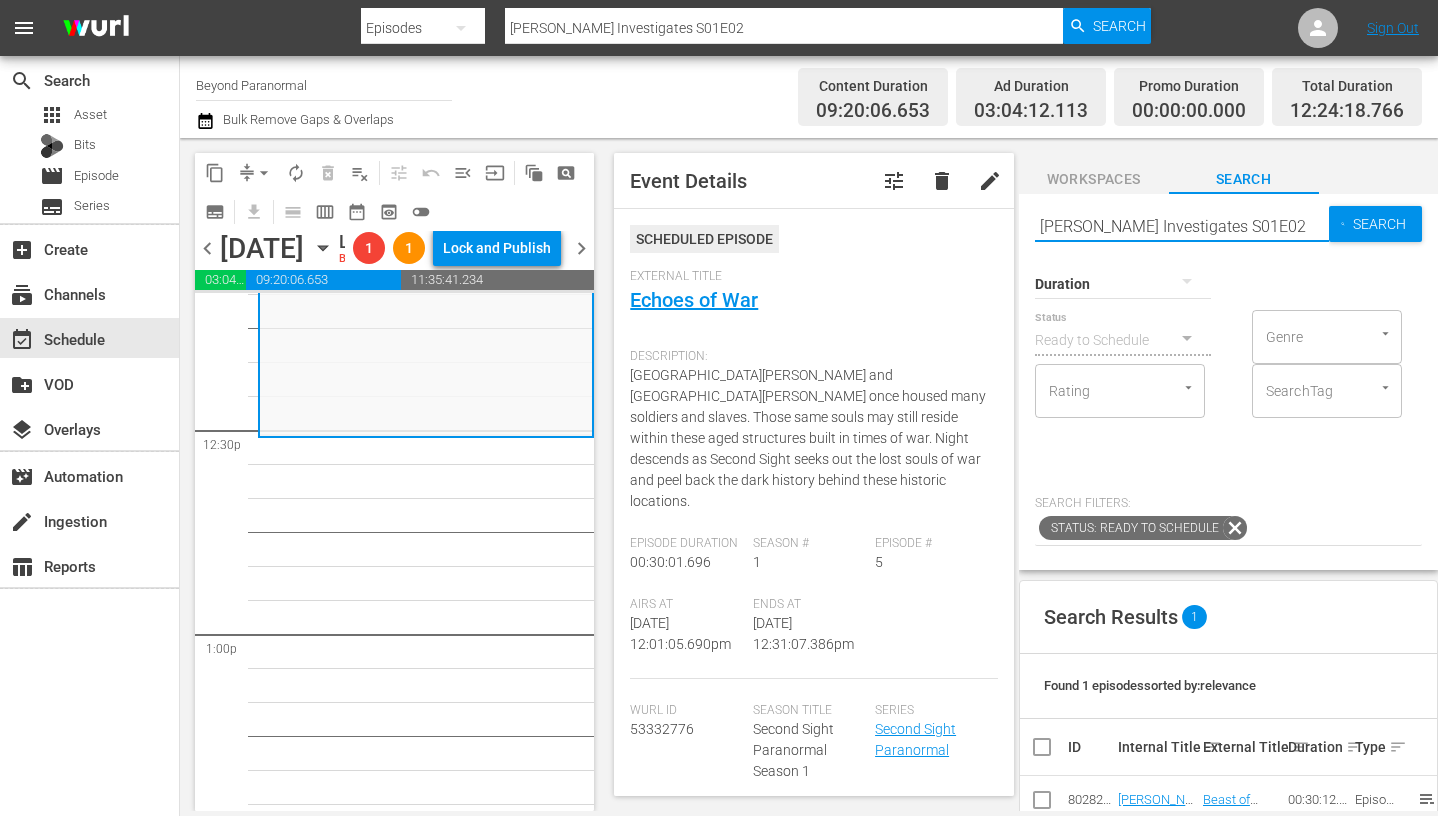 click on "Eric Mintel Investigates S01E02" at bounding box center (1182, 226) 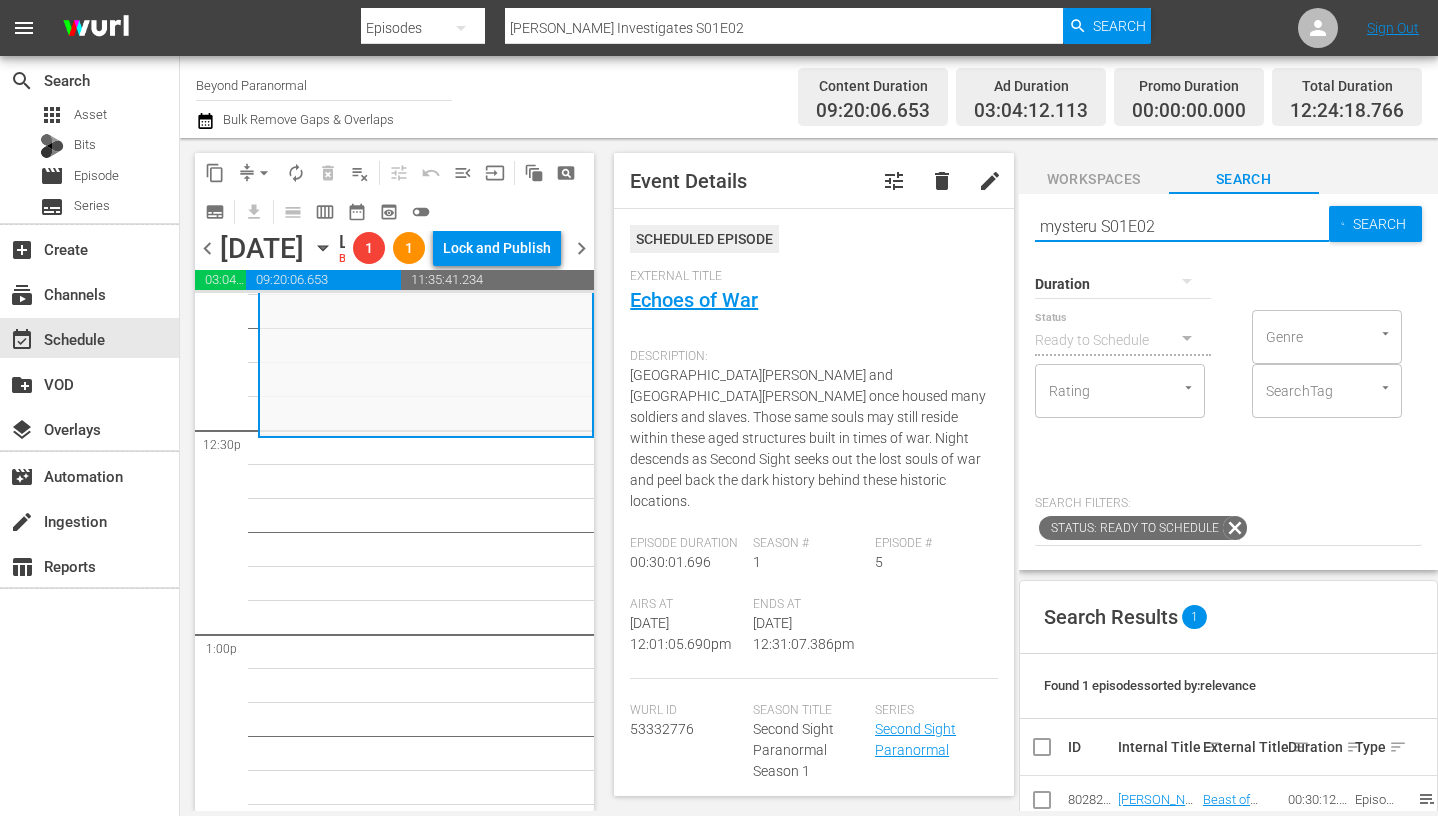 type on "mysterue S01E02" 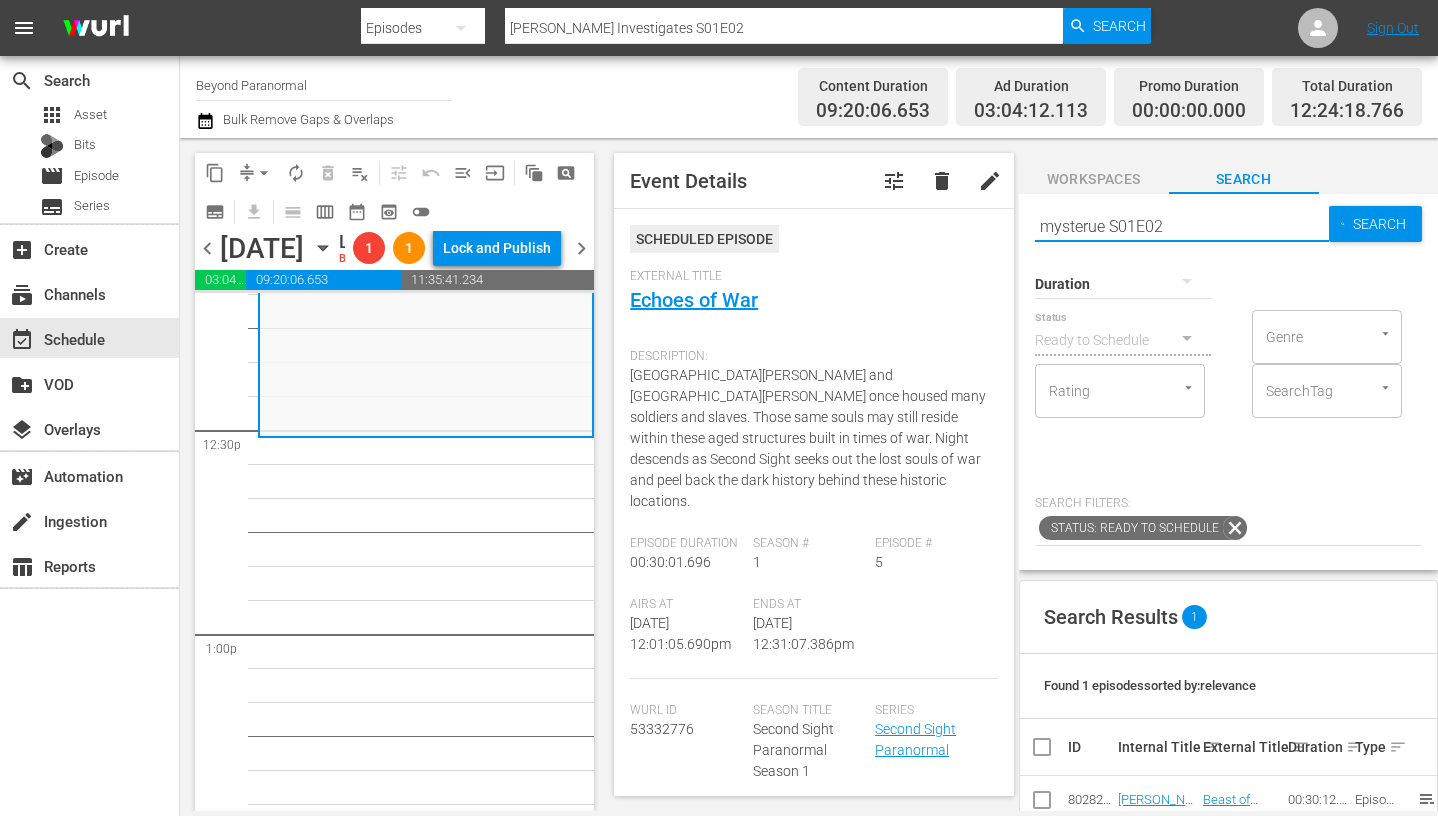 type on "mysterue S01E02" 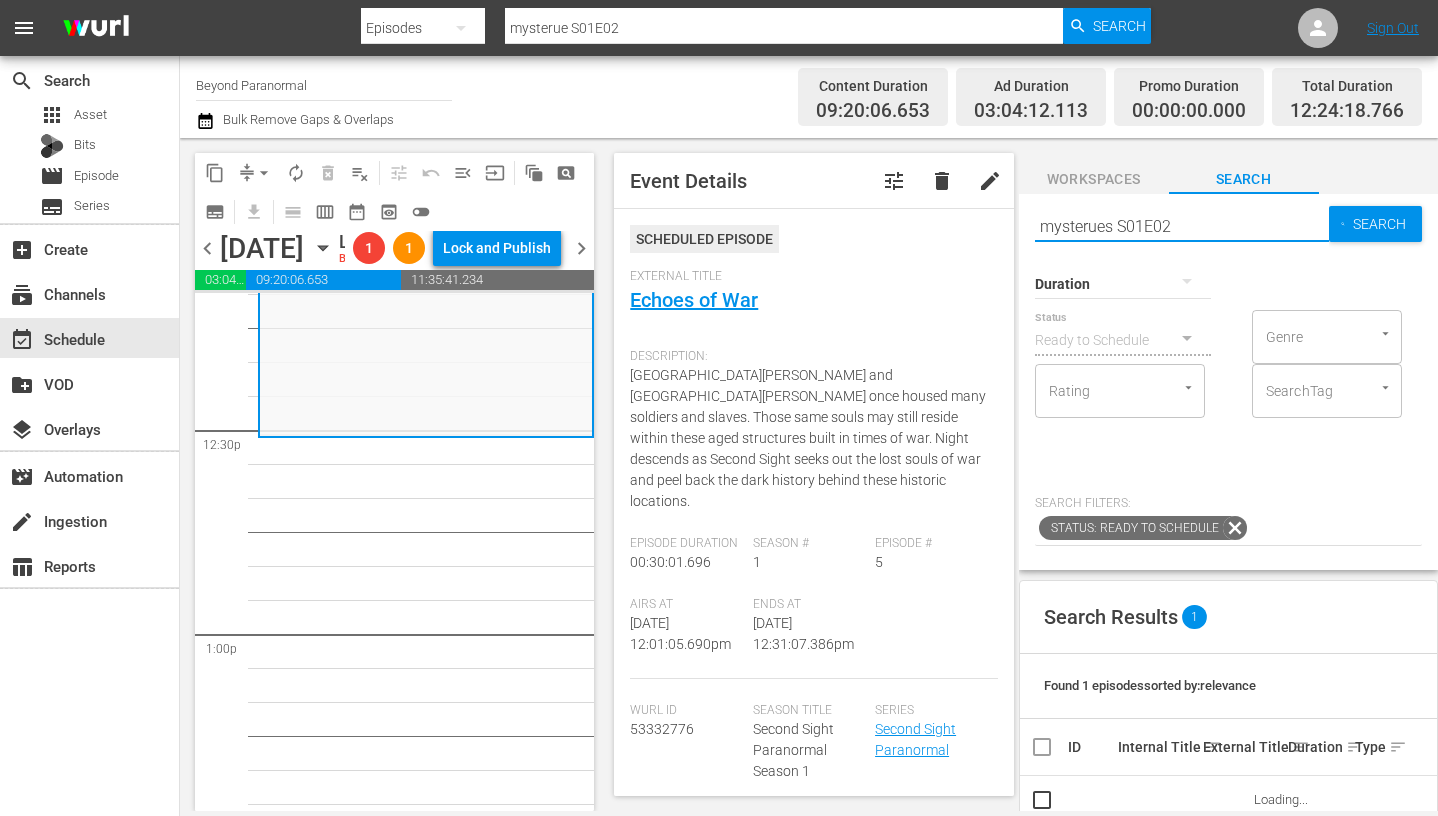 type on "mysterues  S01E02" 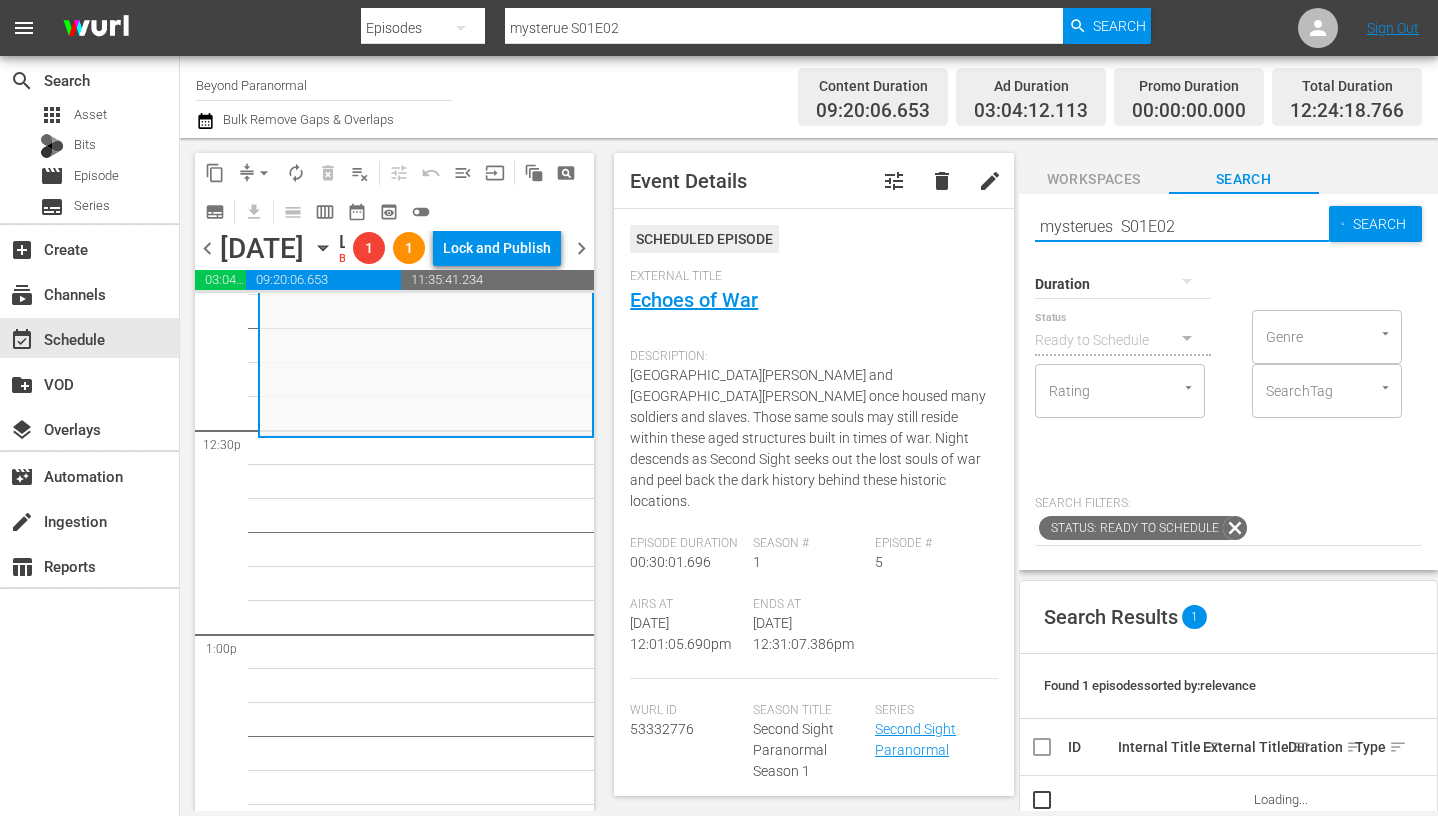 type on "mysterues  S01E02" 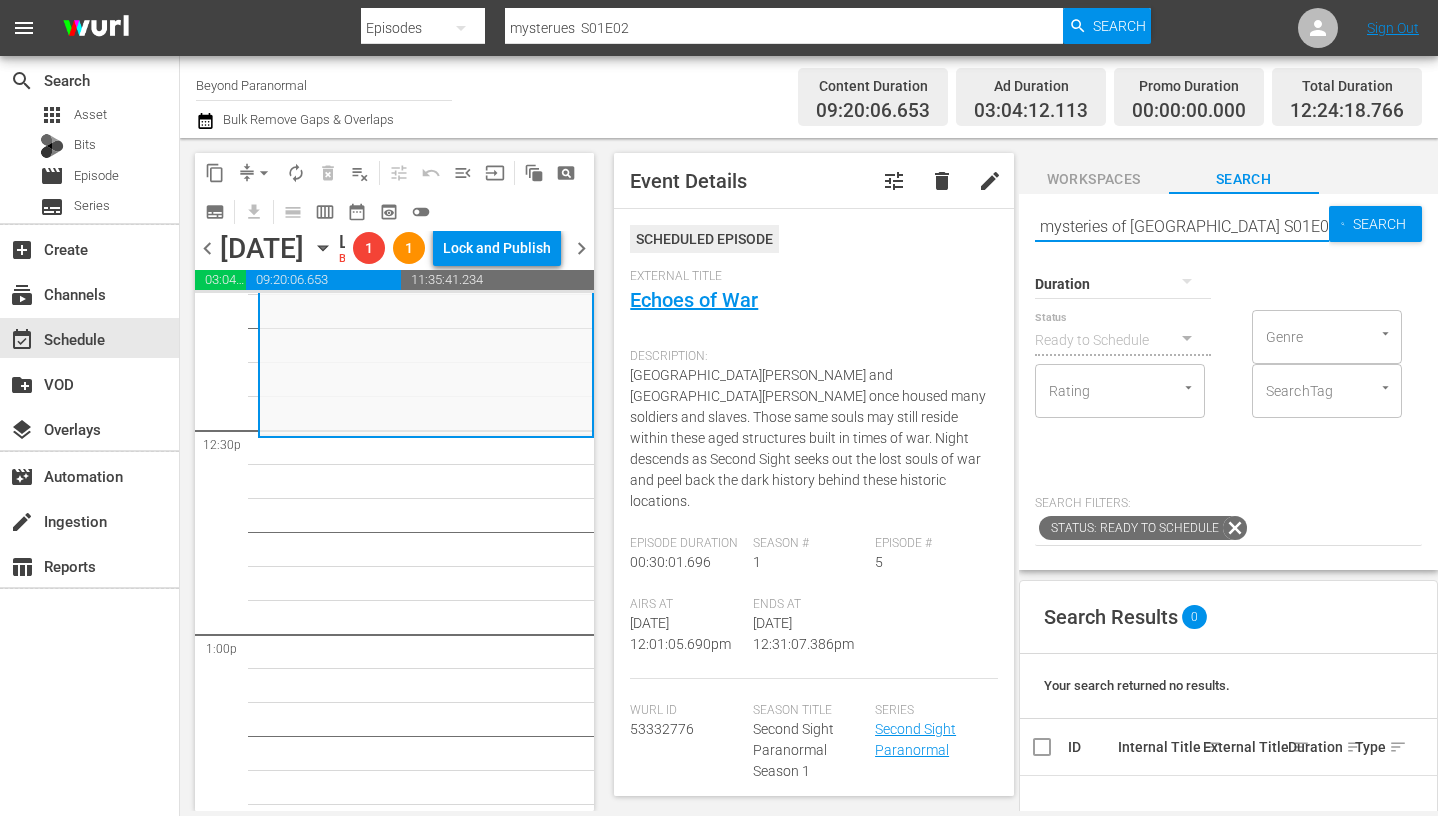 type on "mysteries of canada  S01E02" 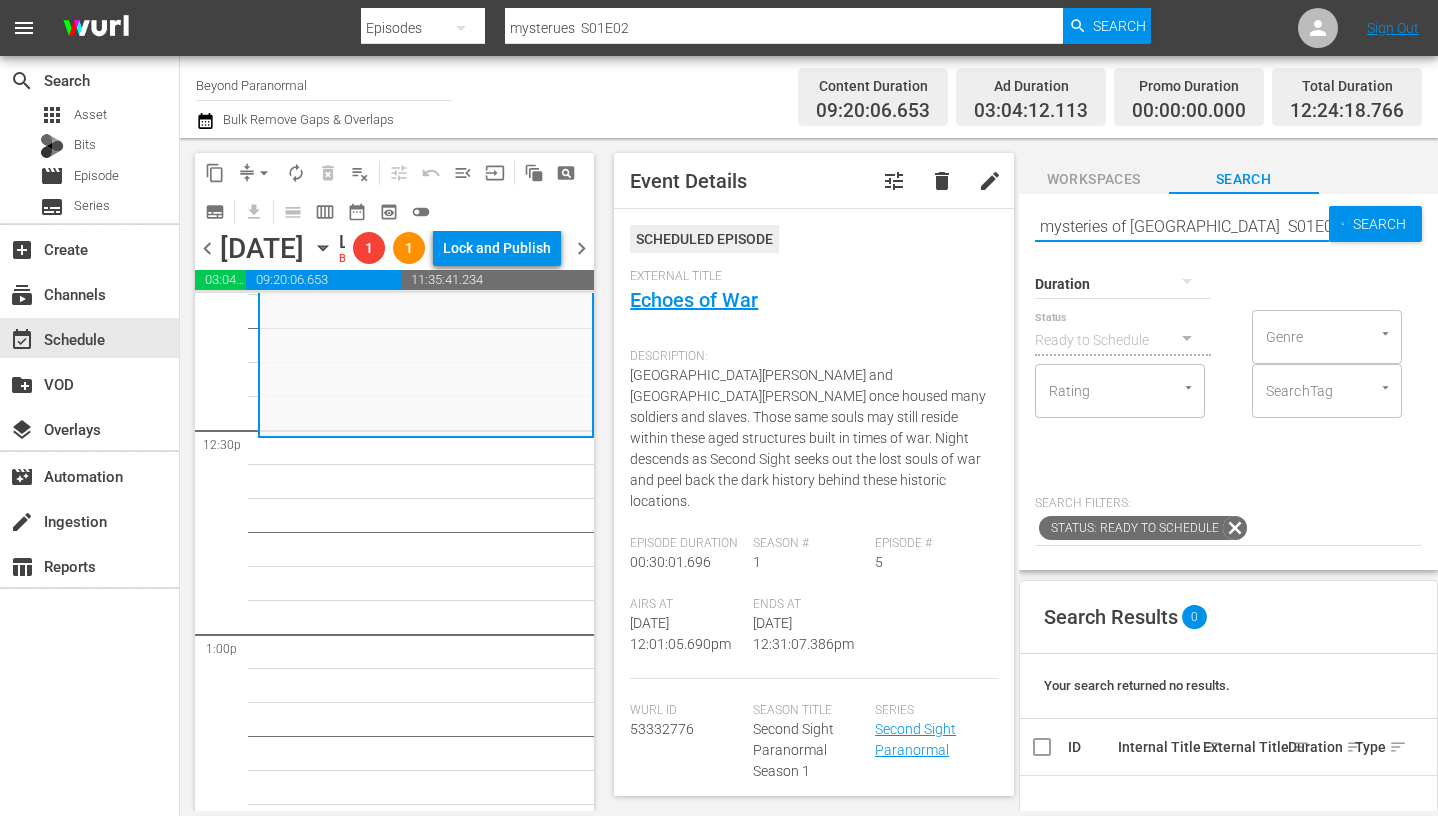 type on "mysteries of canada  S01E02" 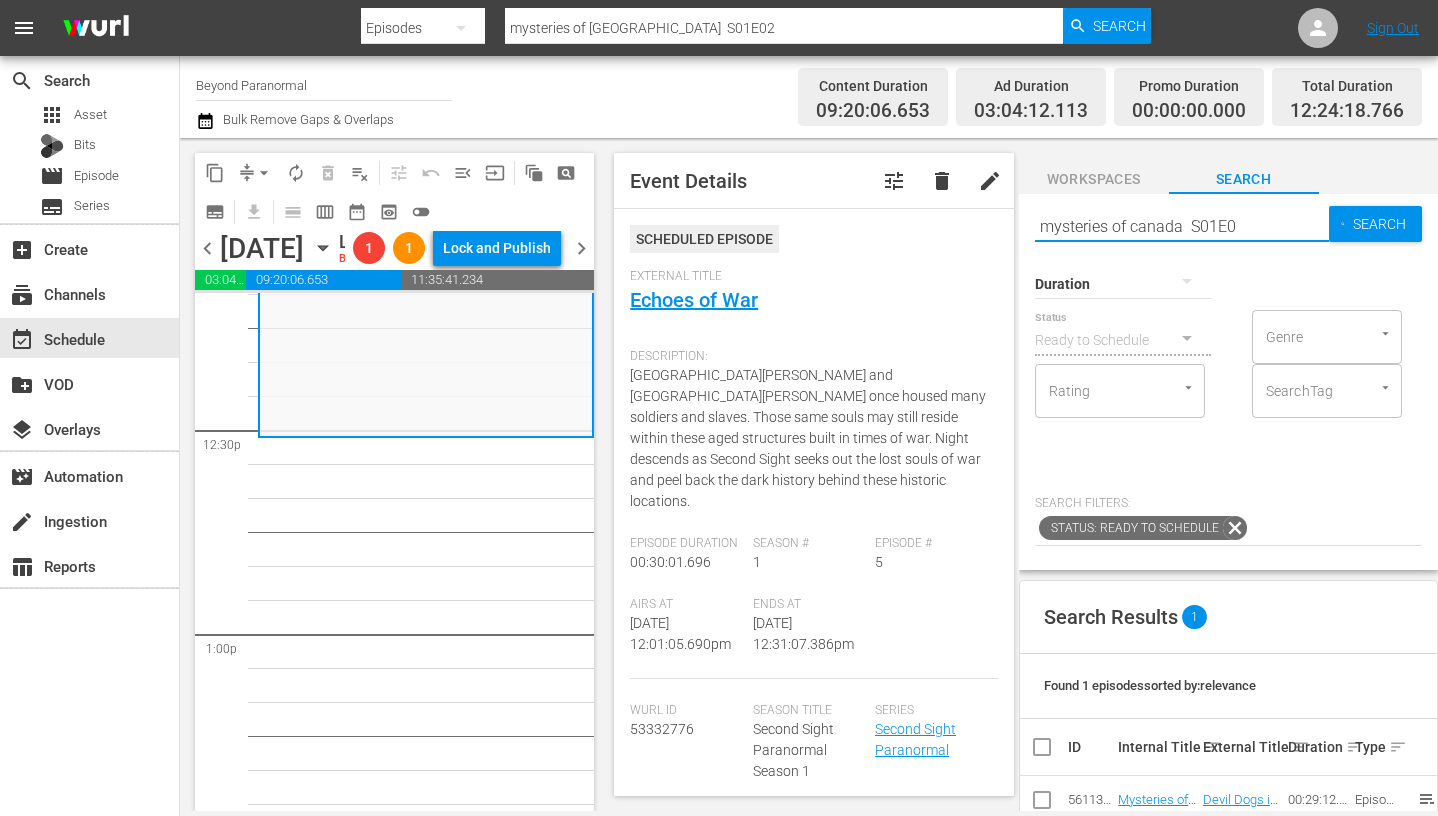 type on "mysteries of canada  S01E06" 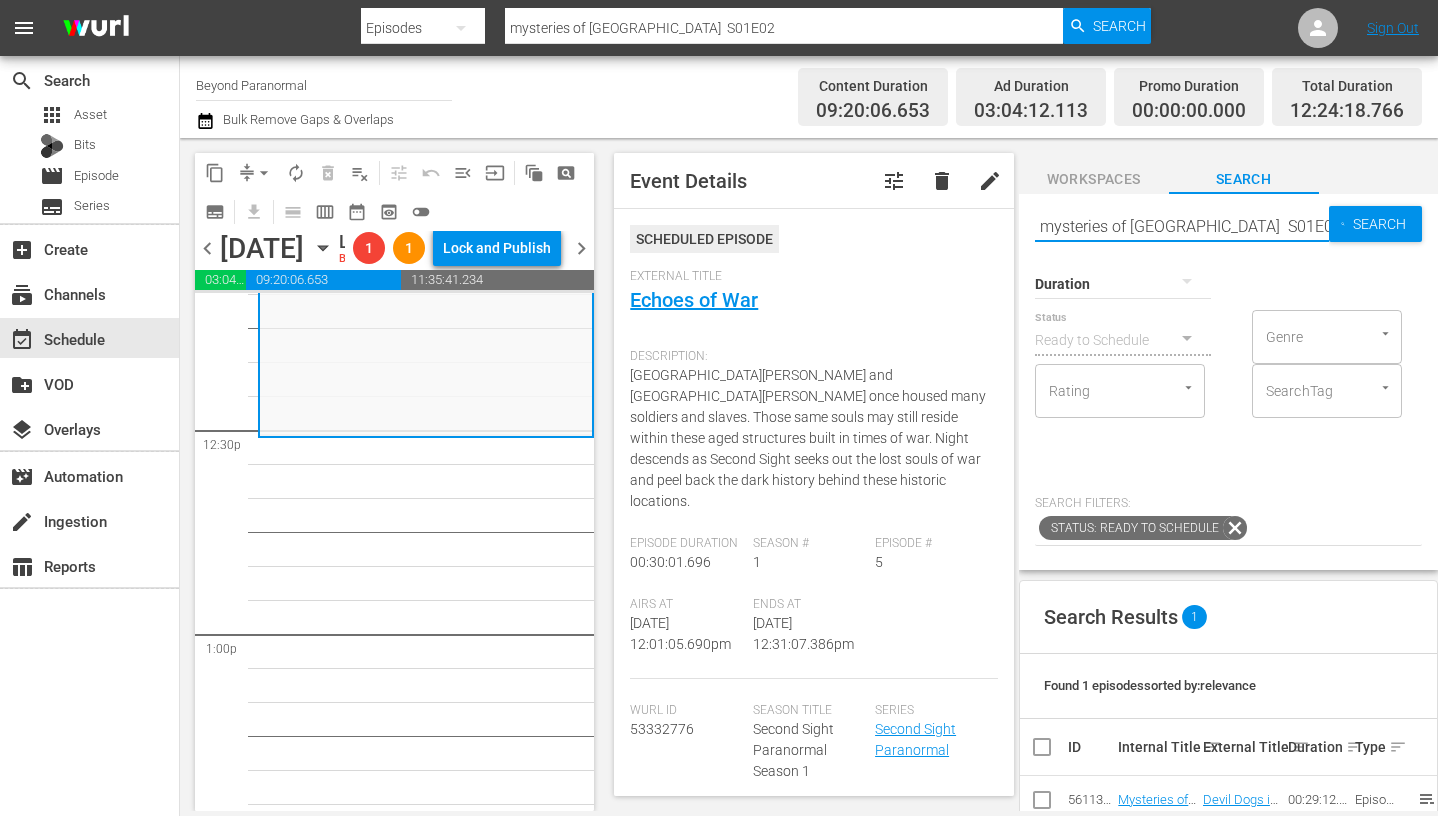 type on "mysteries of canada  S01E06" 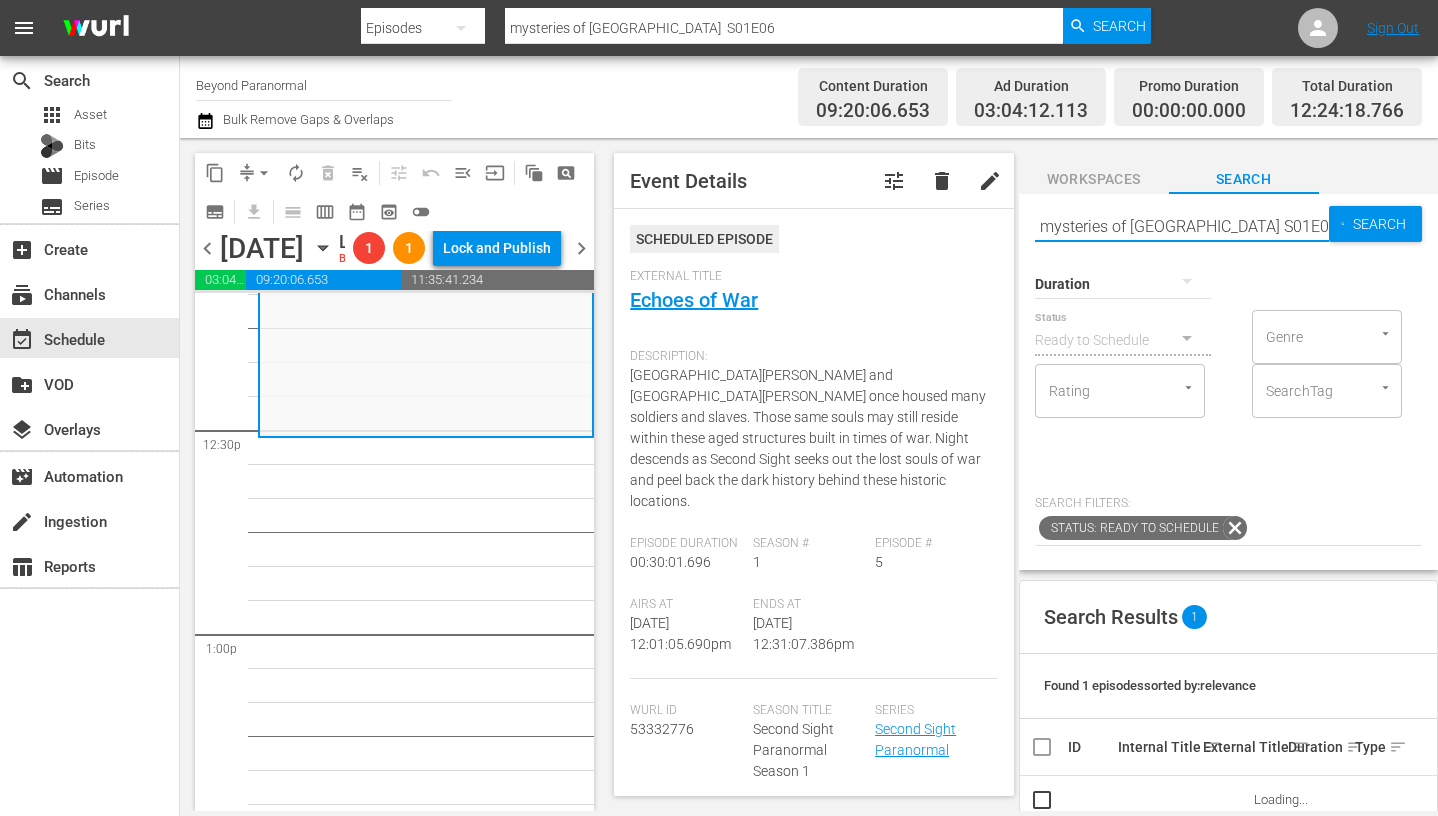 type on "mysteries of canada S01E06" 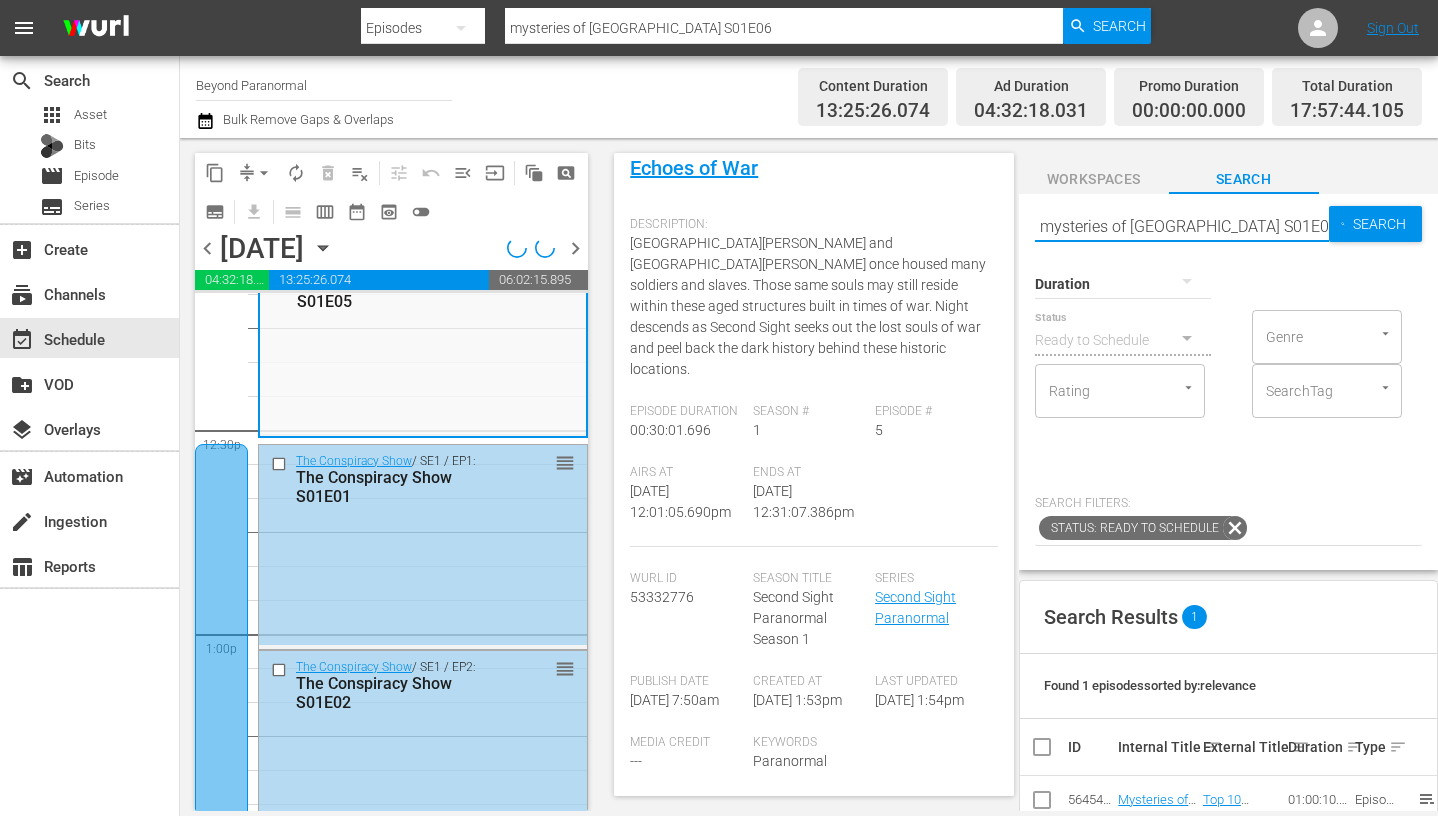 scroll, scrollTop: 135, scrollLeft: 0, axis: vertical 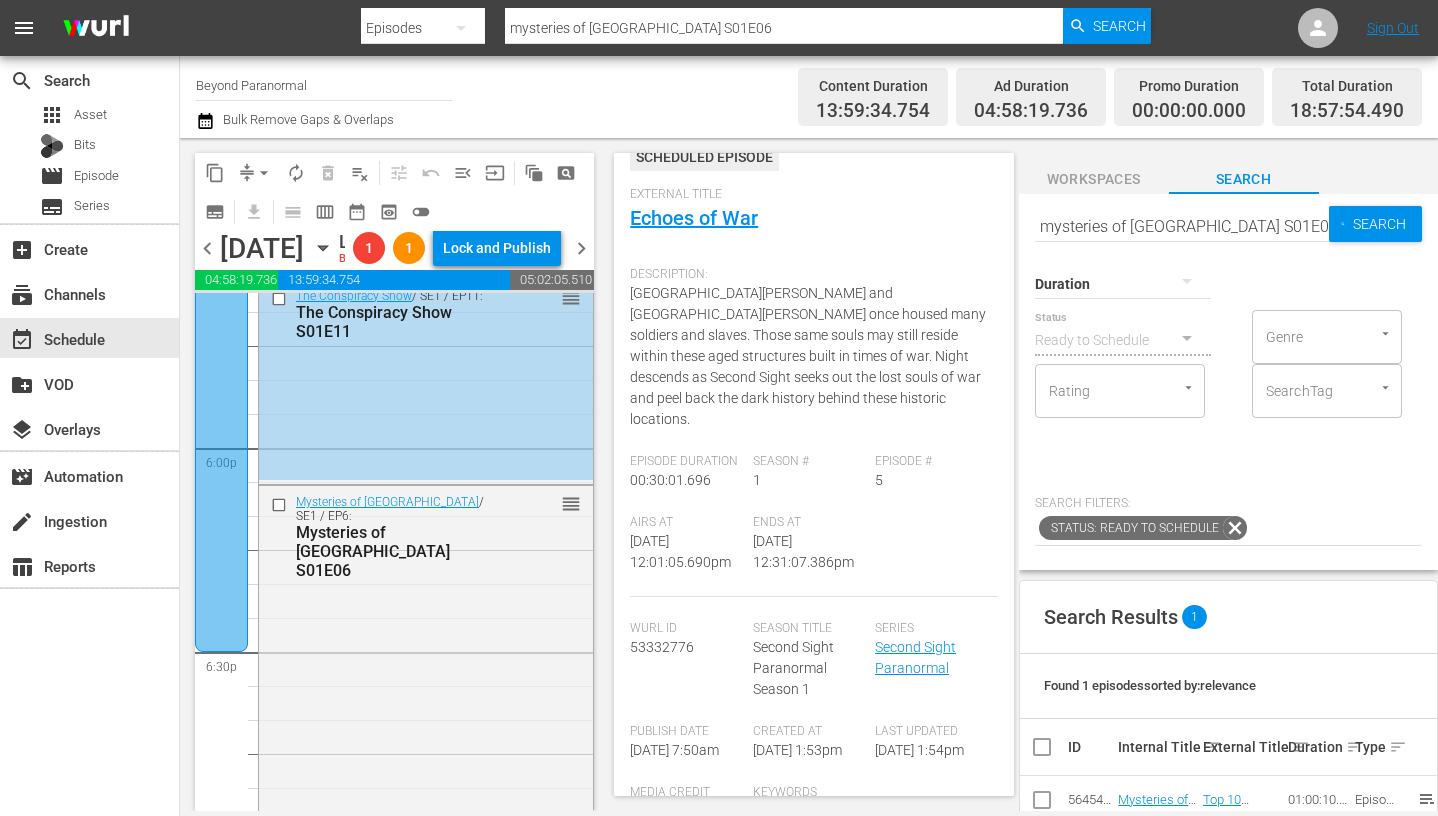 click on "mysteries of canada S01E06" at bounding box center [1182, 226] 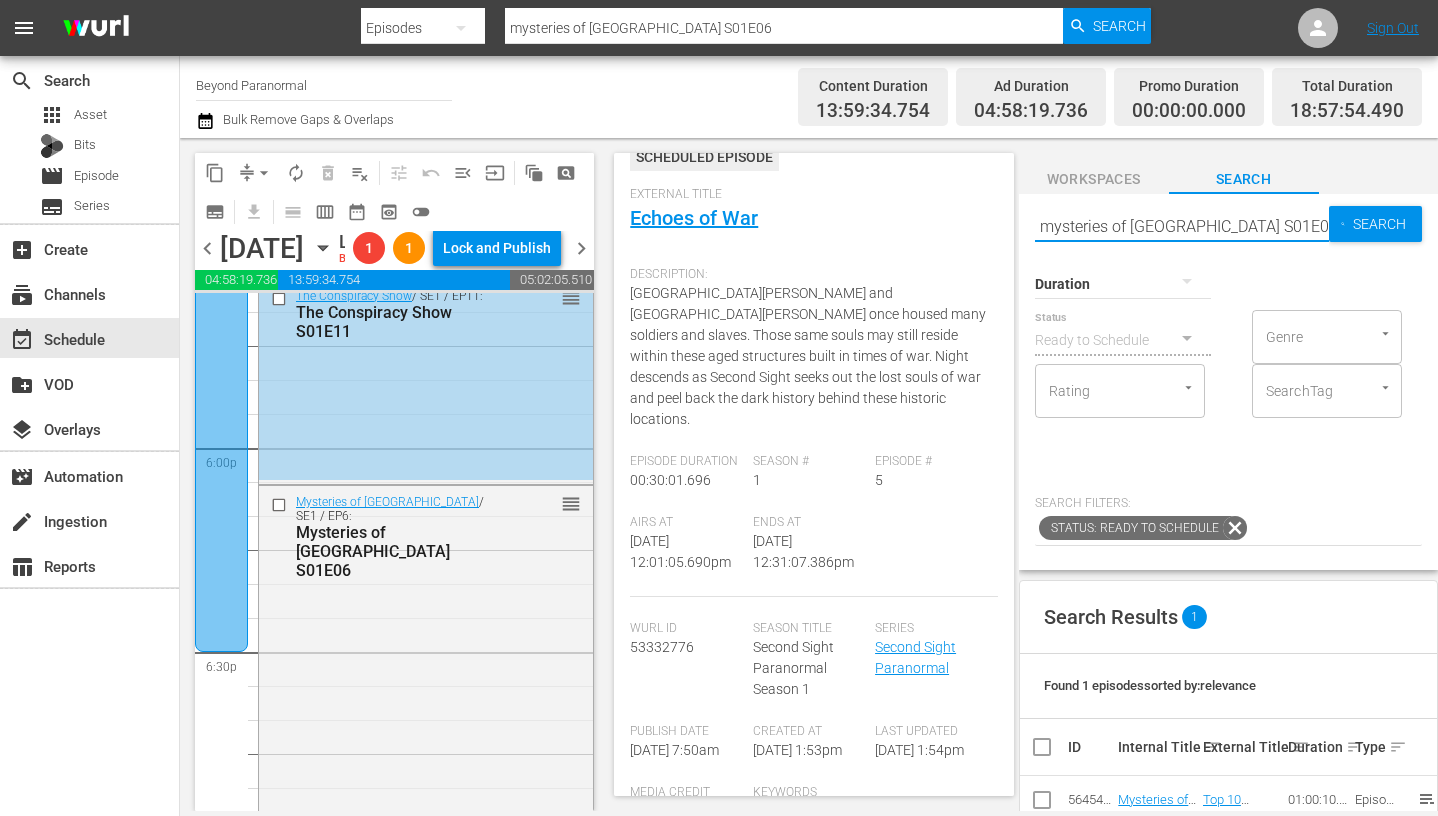 click on "mysteries of canada S01E06" at bounding box center (1182, 226) 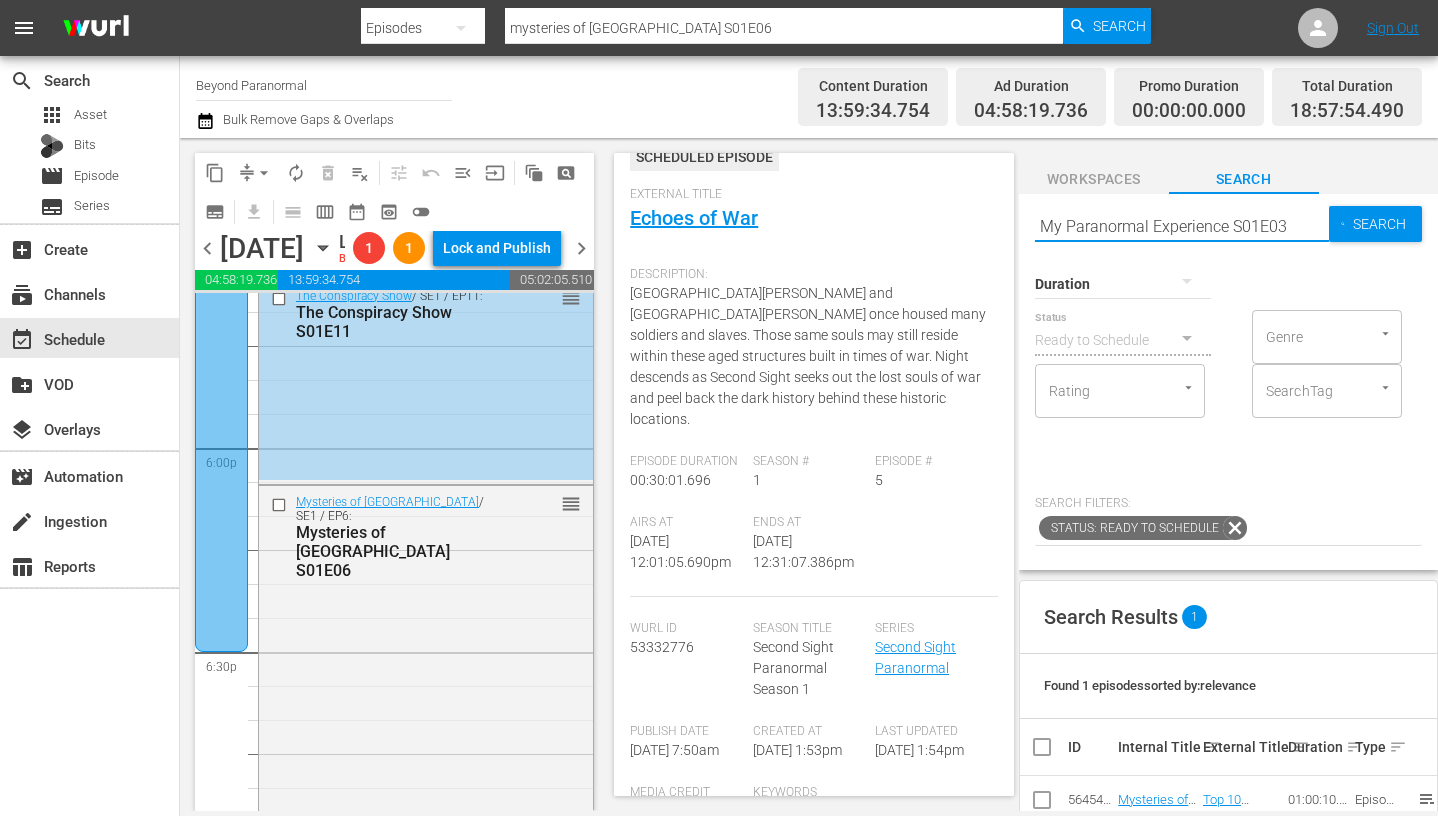 type on "My Paranormal Experience S01E03" 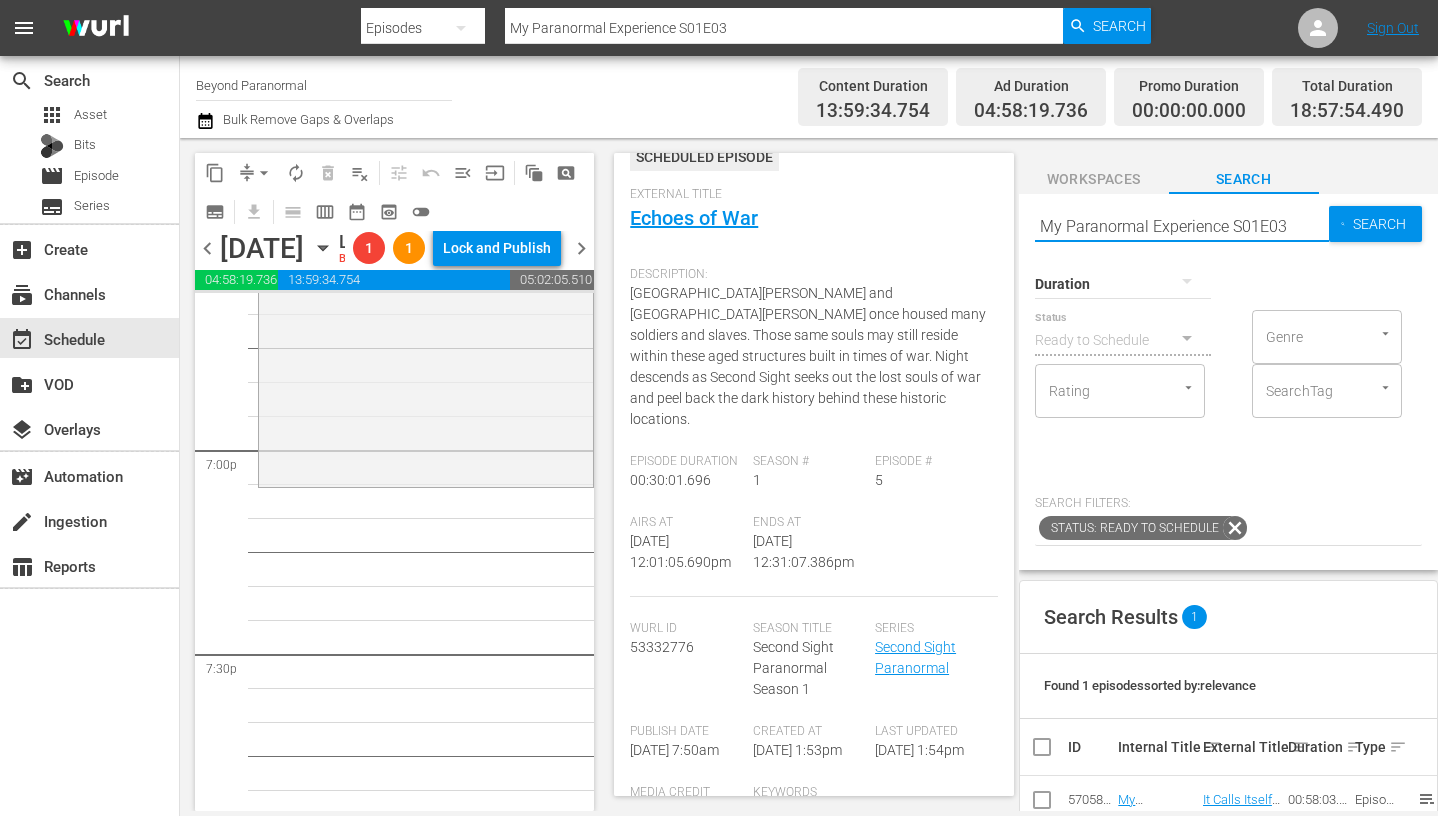 scroll, scrollTop: 7595, scrollLeft: 0, axis: vertical 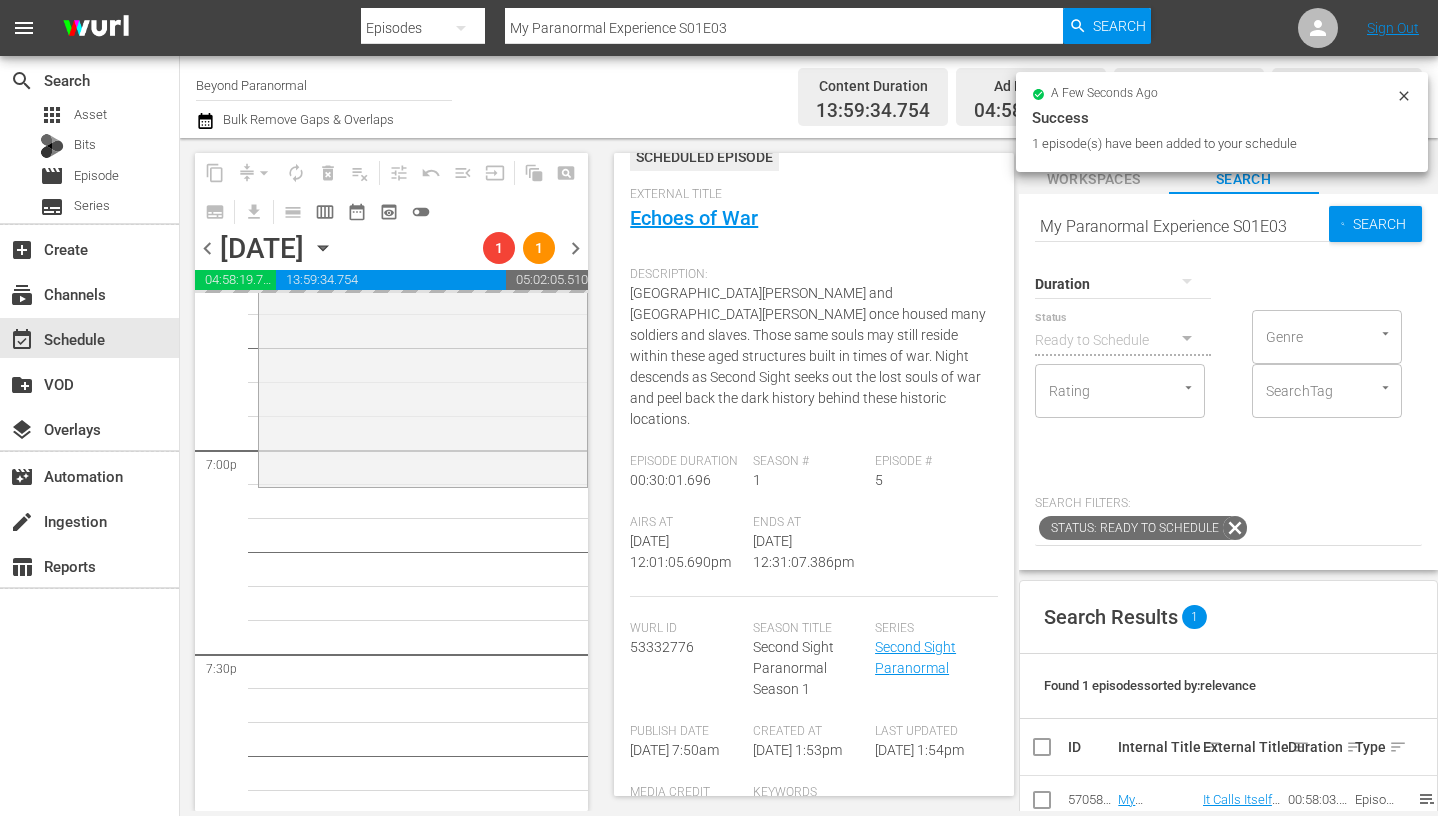 click on "My Paranormal Experience S01E03" at bounding box center [1182, 226] 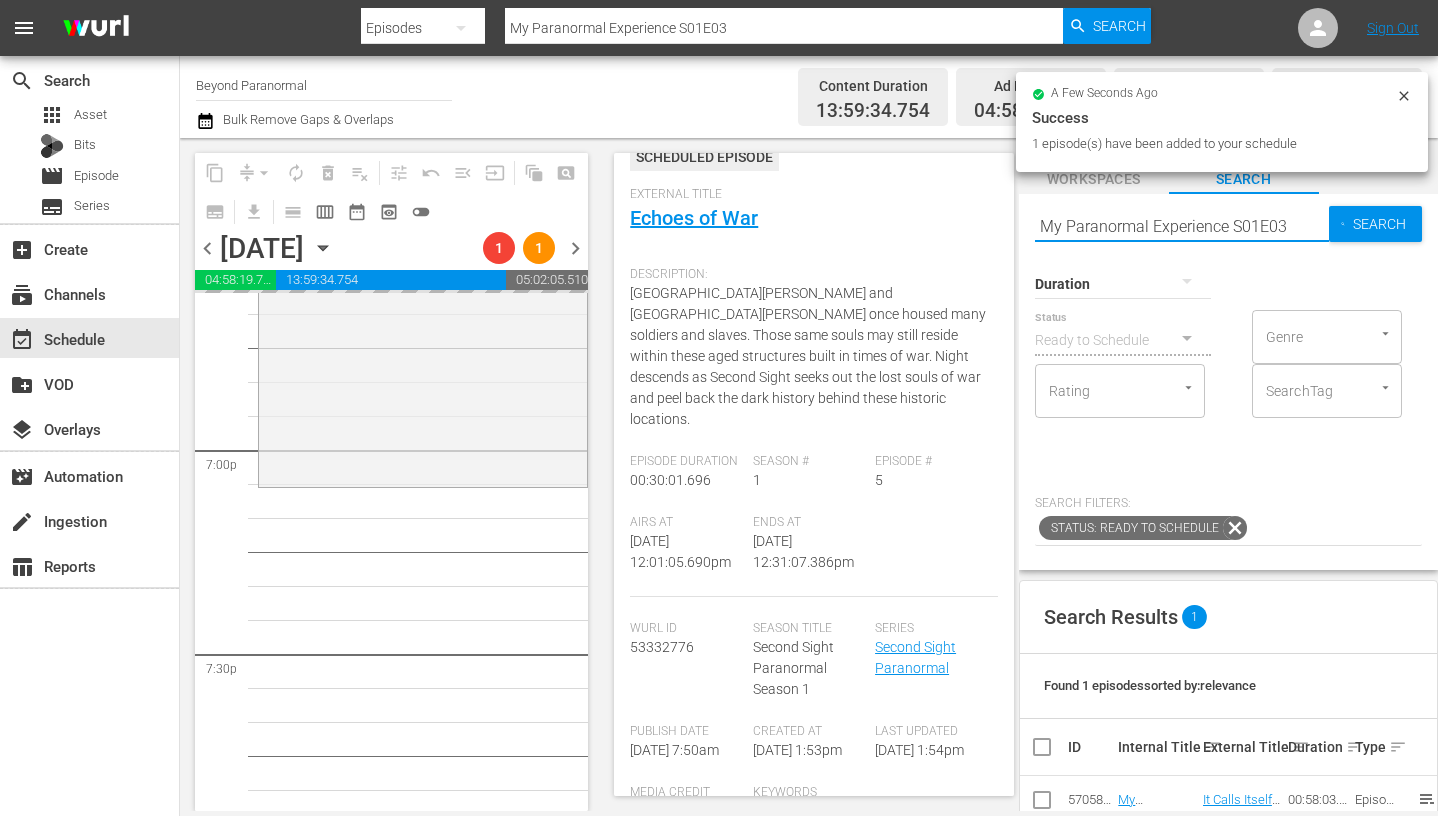 click on "My Paranormal Experience S01E03" at bounding box center [1182, 226] 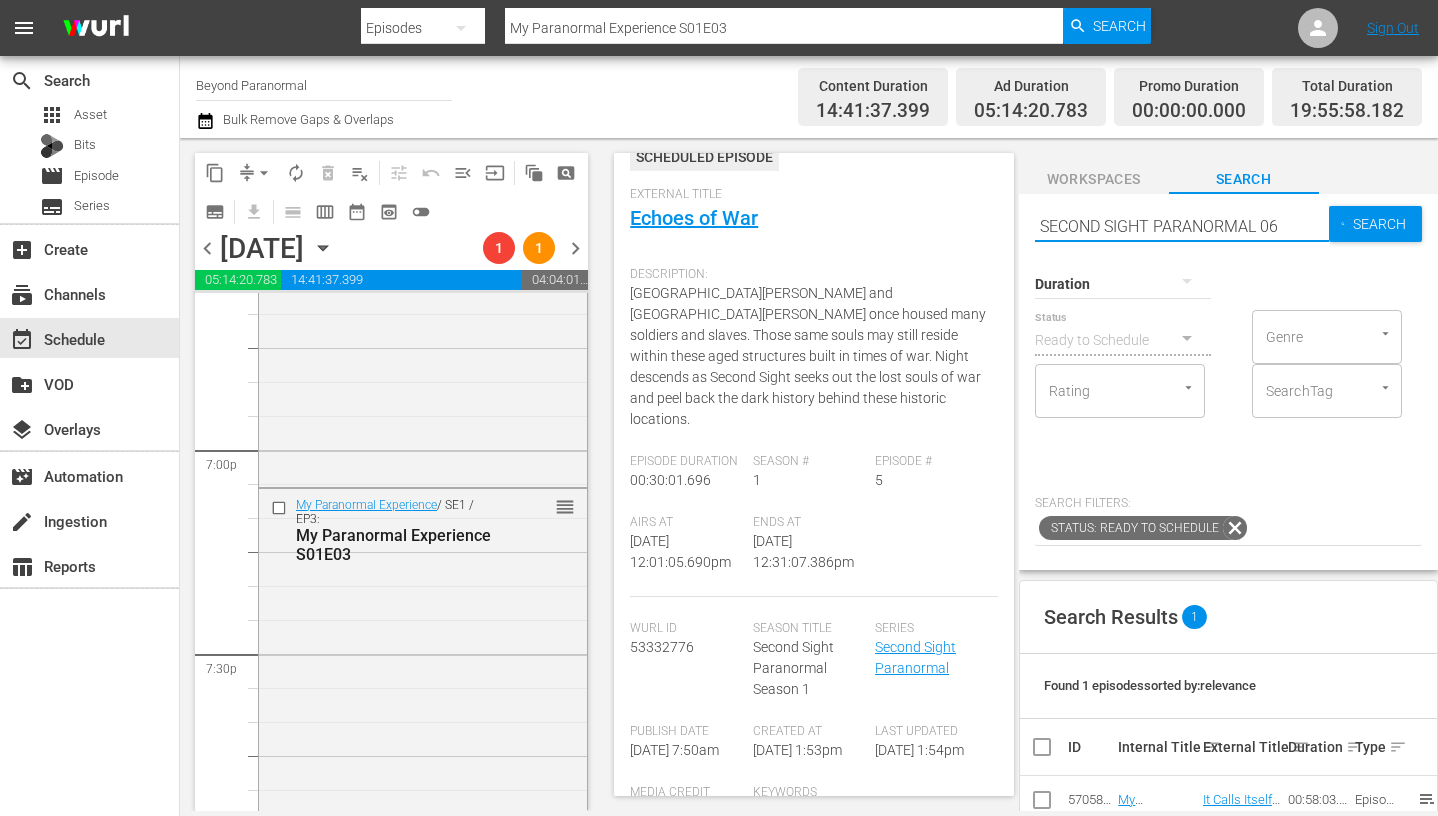 type on "SECOND SIGHT PARANORMAL 06" 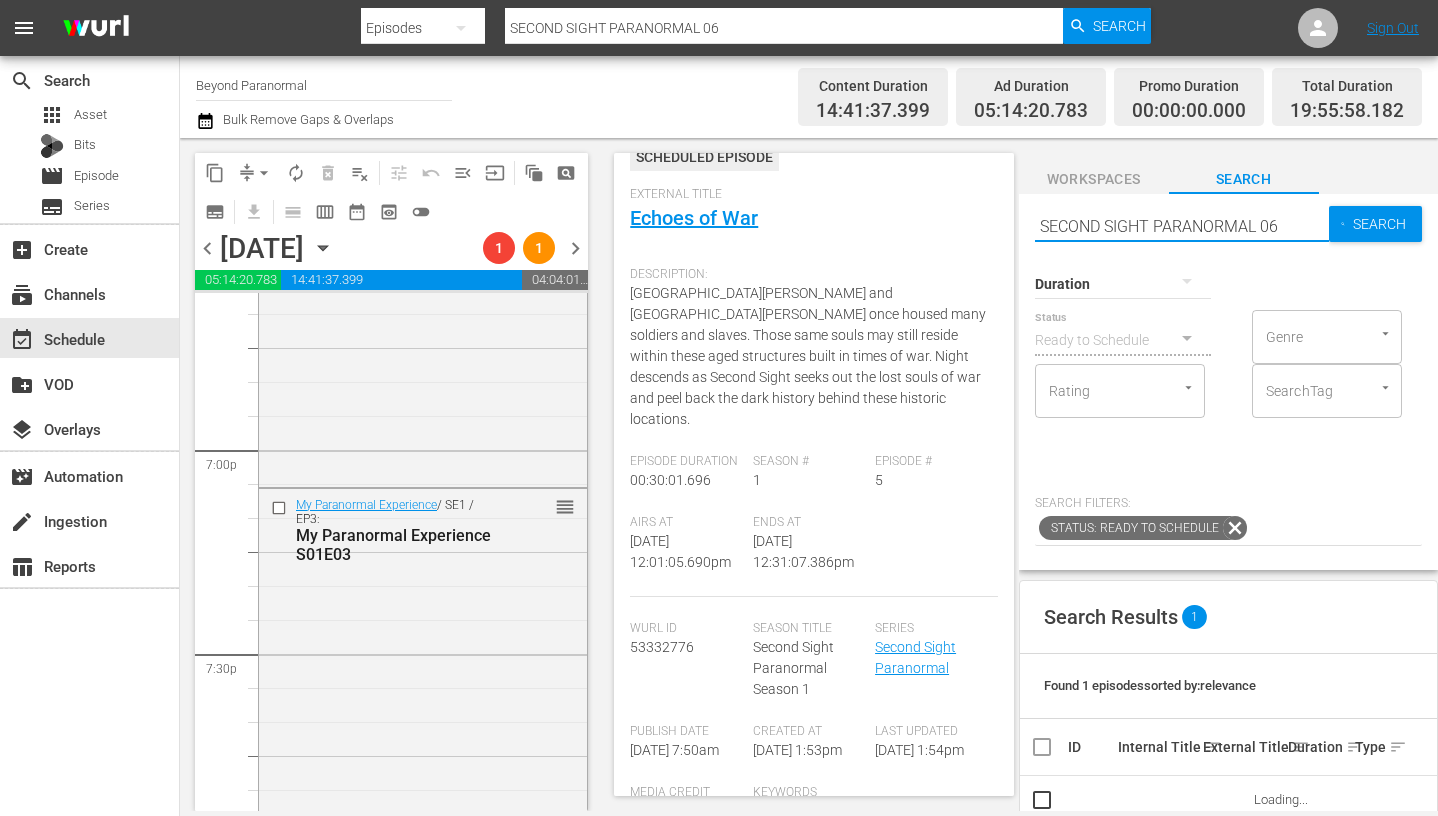 click on "SECOND SIGHT PARANORMAL 06" at bounding box center [1182, 226] 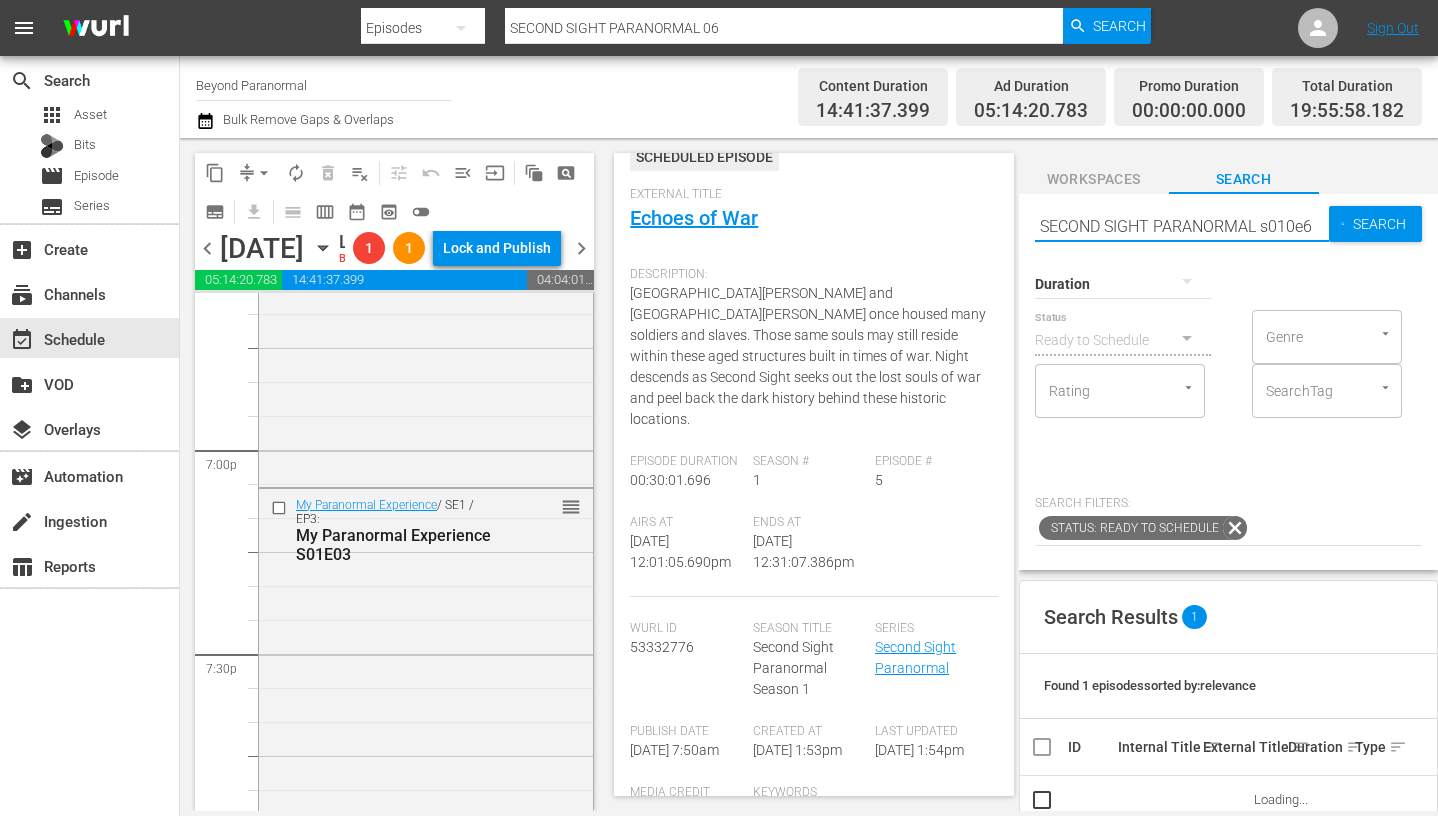 type on "SECOND SIGHT PARANORMAL s010e6" 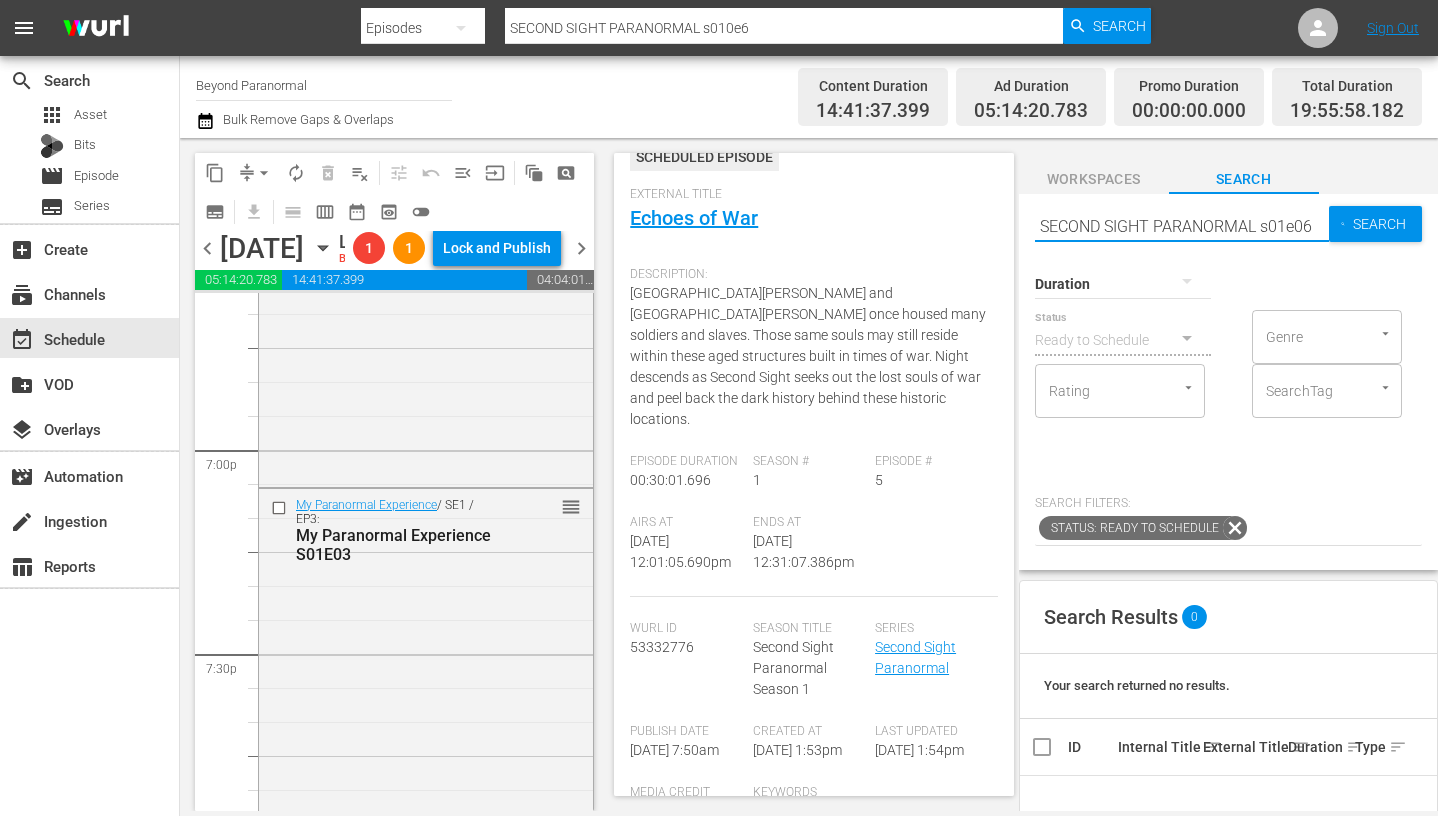 type on "SECOND SIGHT PARANORMAL s01e06" 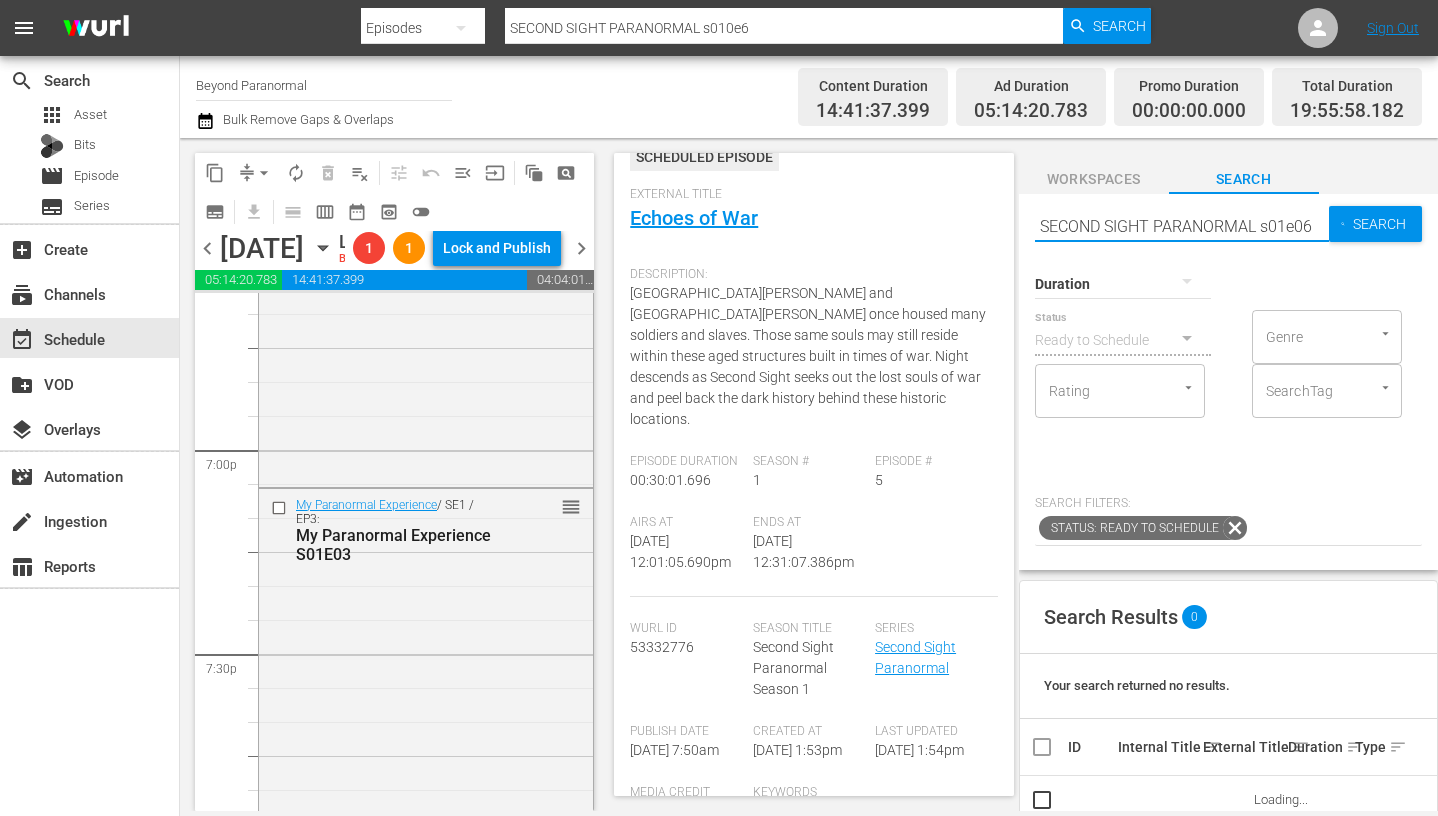 type on "SECOND SIGHT PARANORMAL s01e06" 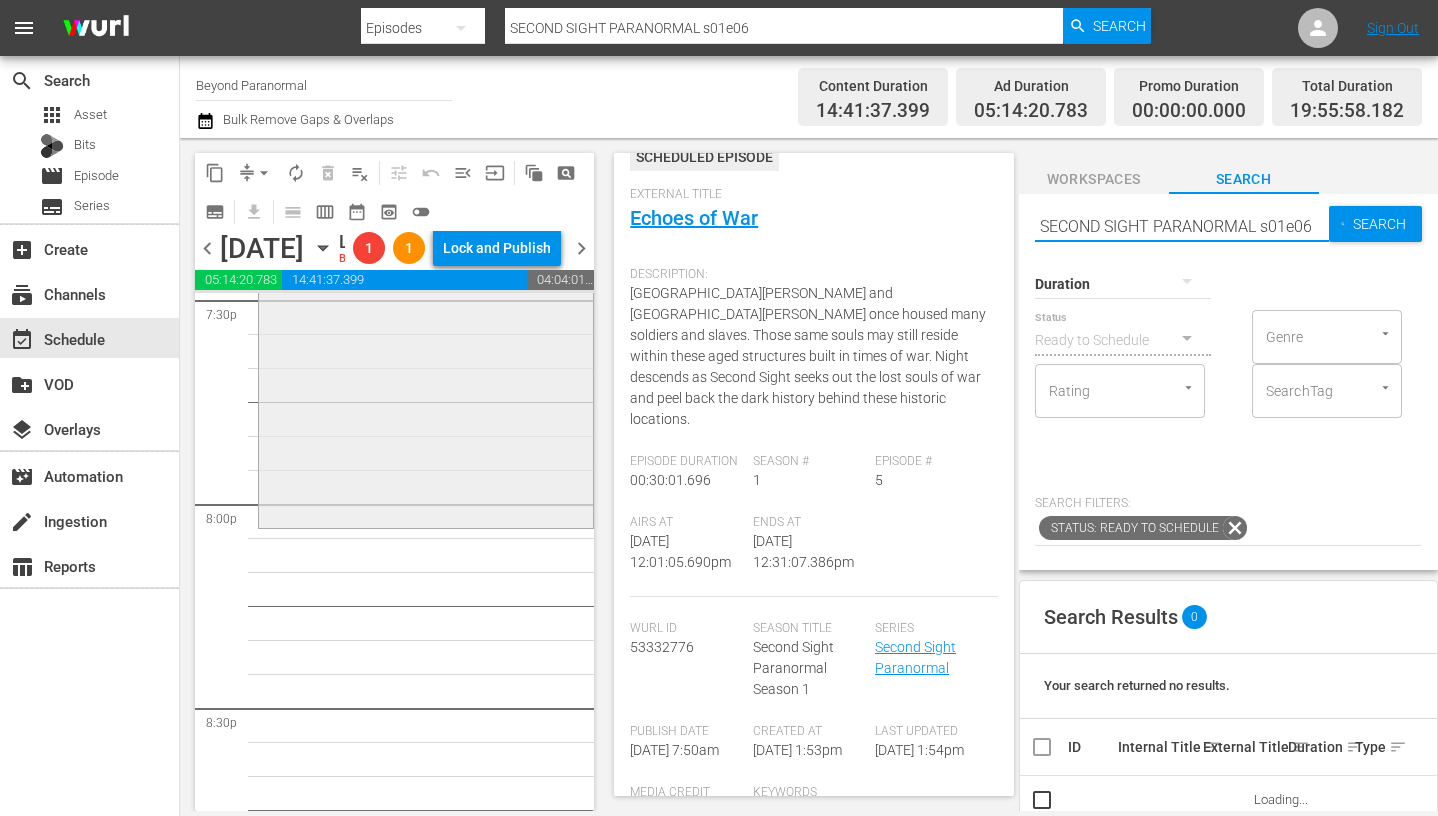 scroll, scrollTop: 7956, scrollLeft: 0, axis: vertical 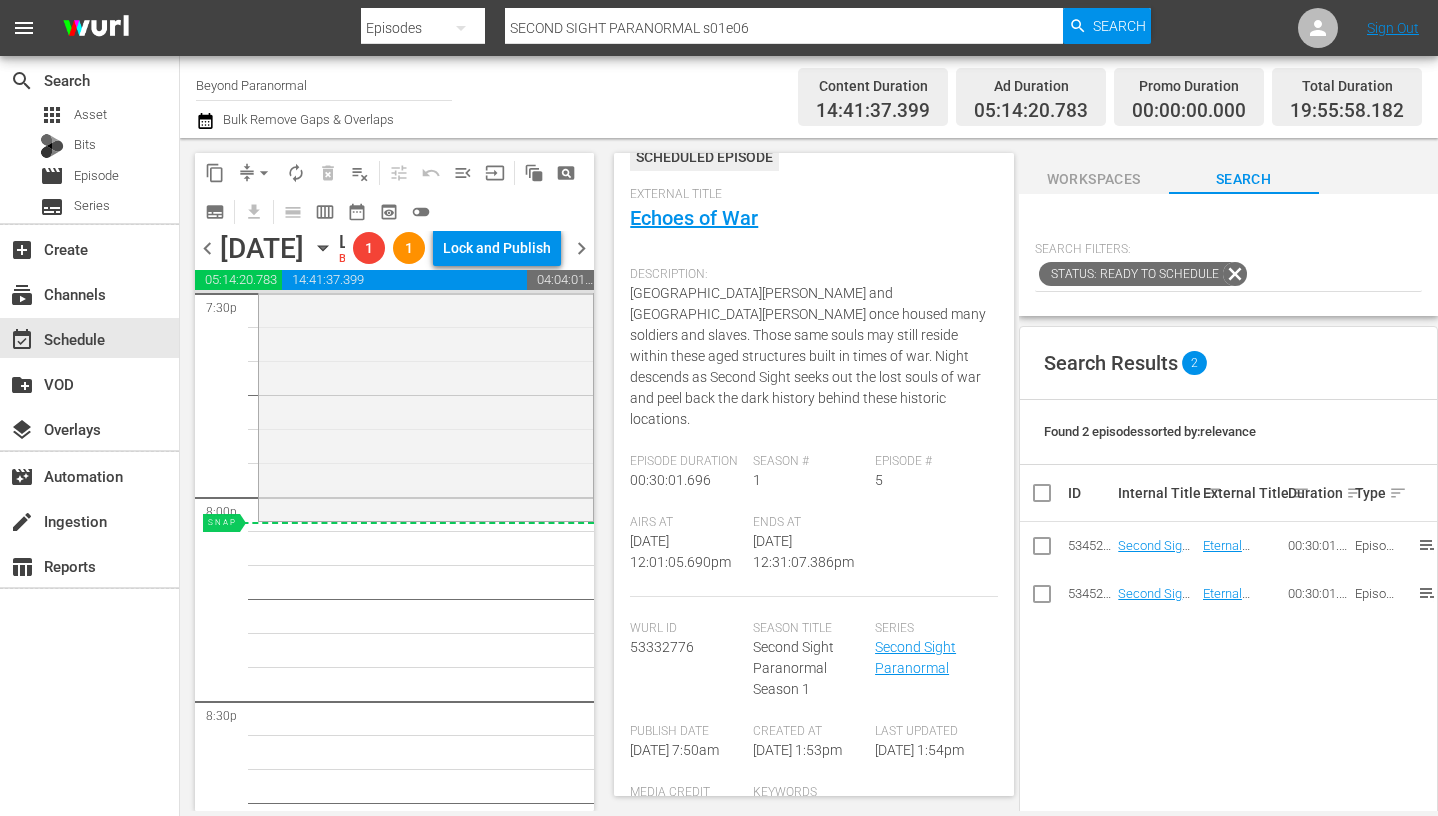 drag, startPoint x: 1151, startPoint y: 599, endPoint x: 1102, endPoint y: 599, distance: 49 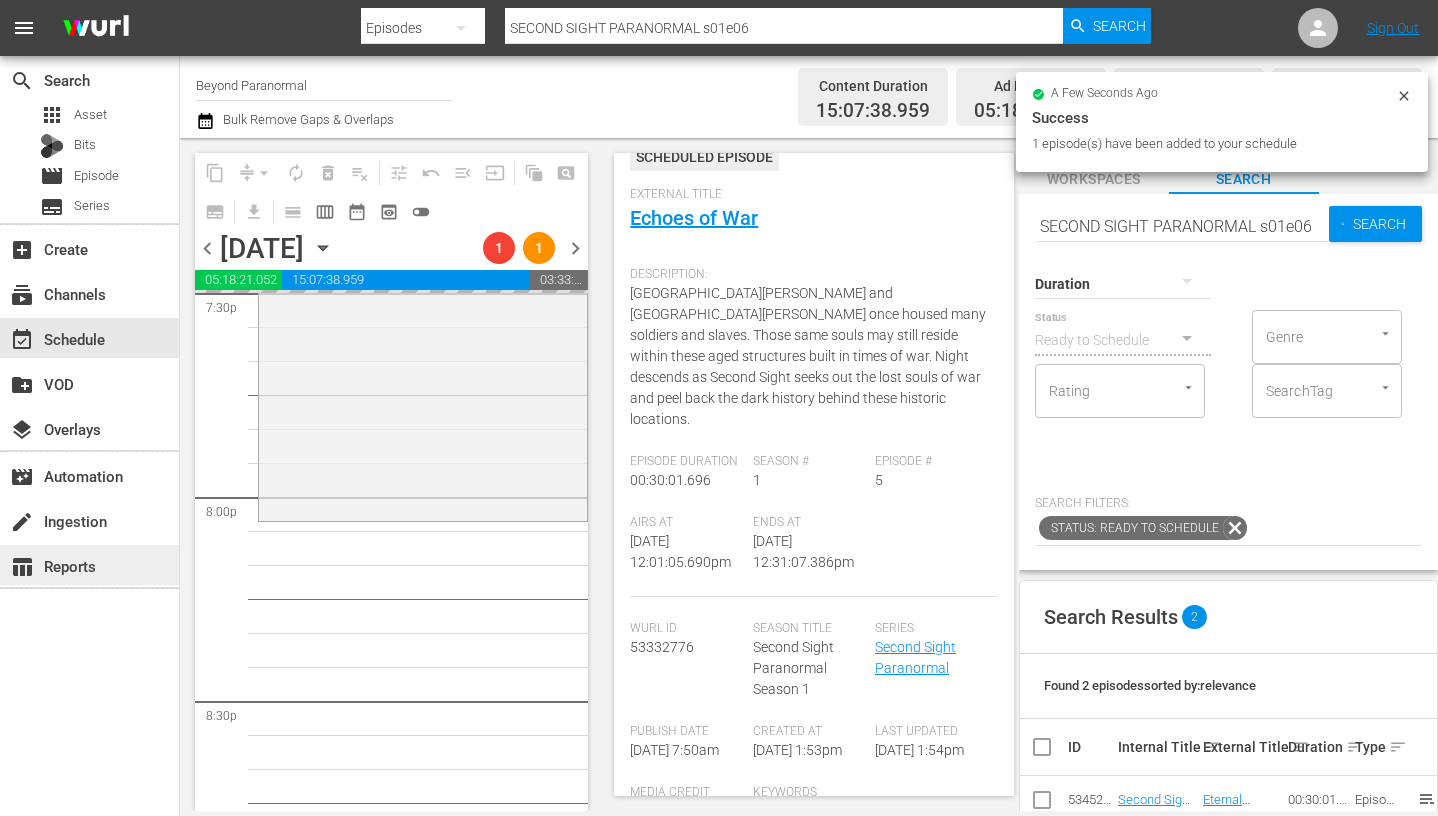 scroll, scrollTop: -1, scrollLeft: 0, axis: vertical 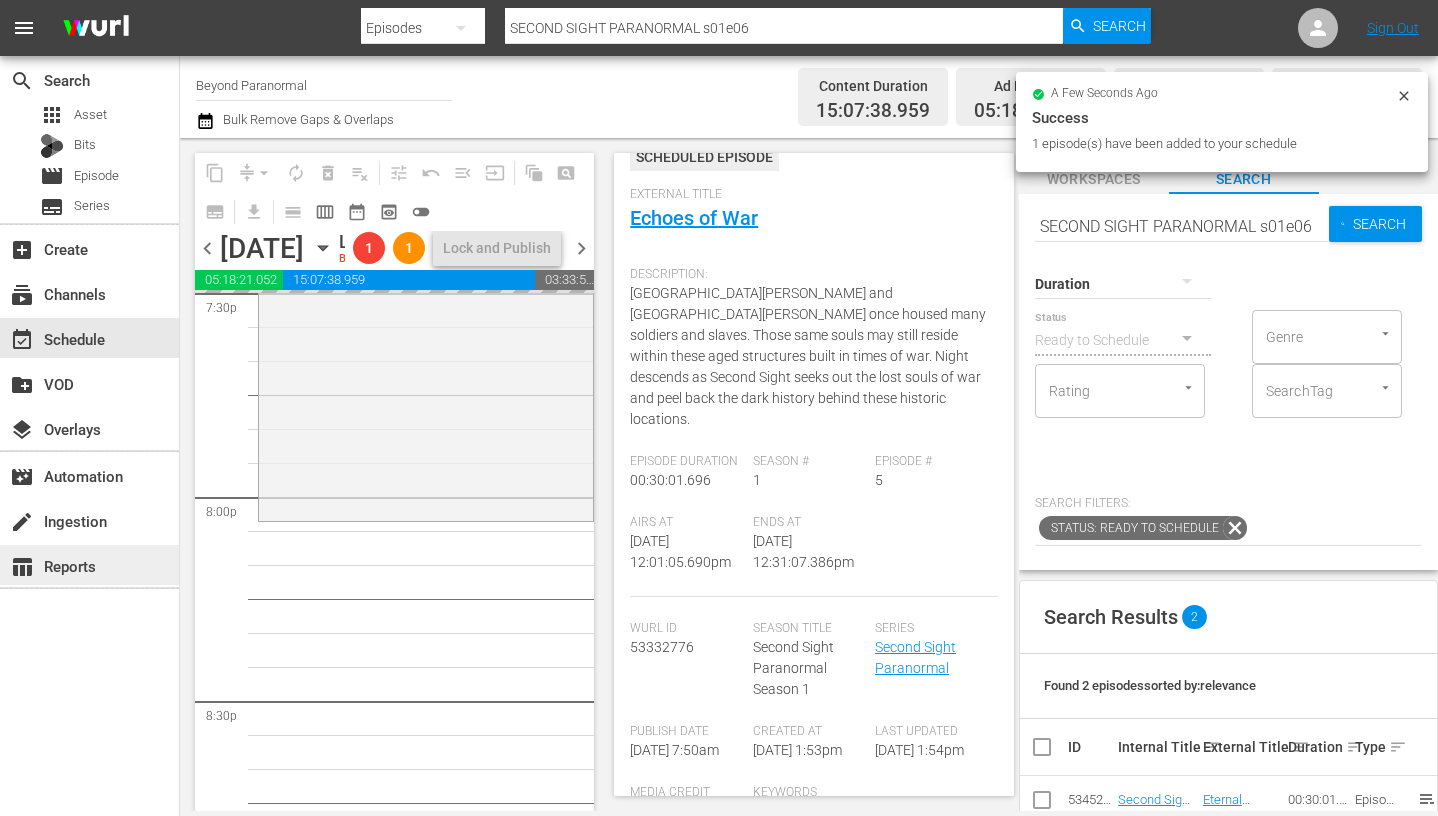 click on "SECOND SIGHT PARANORMAL s01e06" at bounding box center (1182, 226) 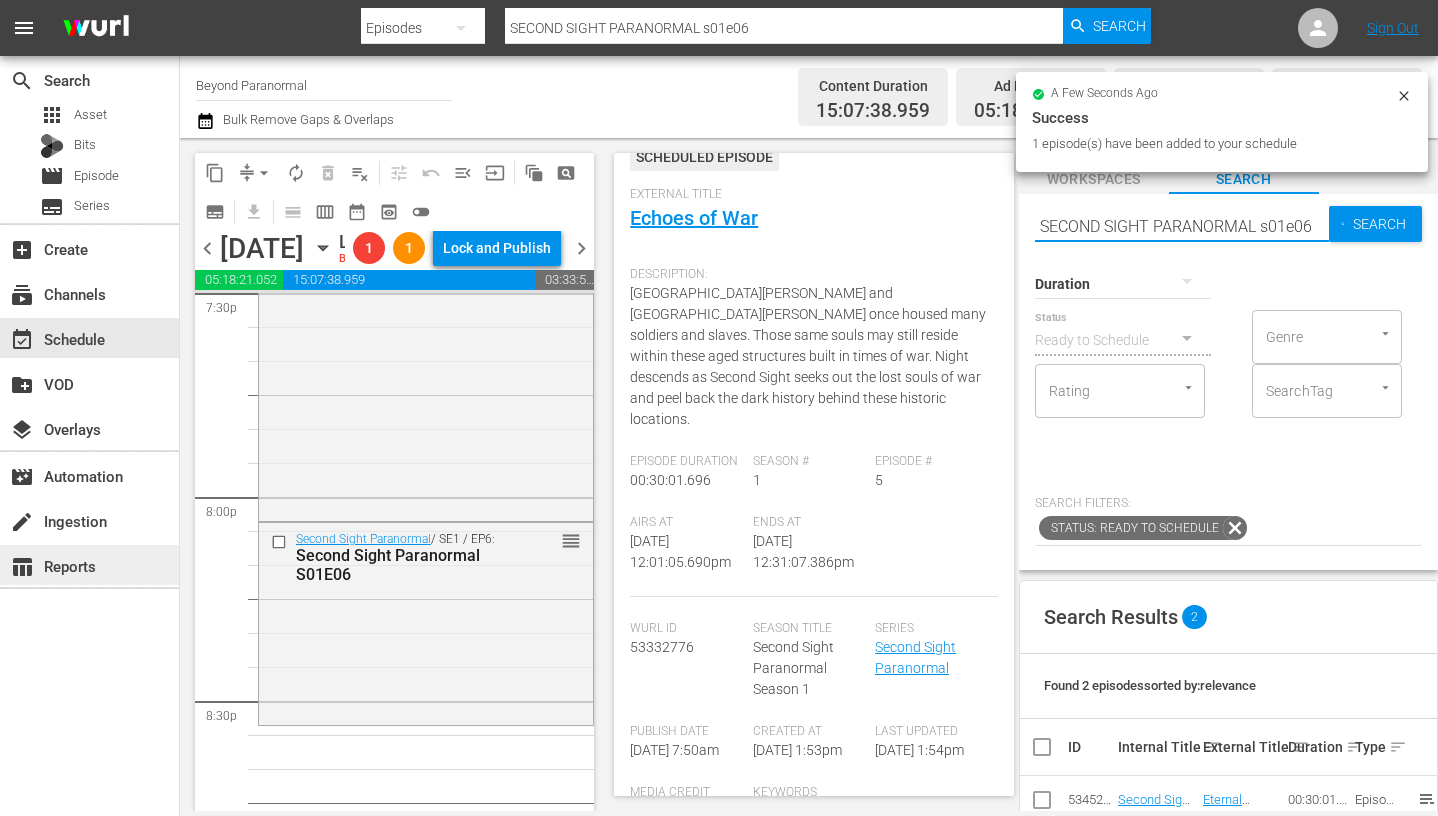 click on "SECOND SIGHT PARANORMAL s01e06" at bounding box center [1182, 226] 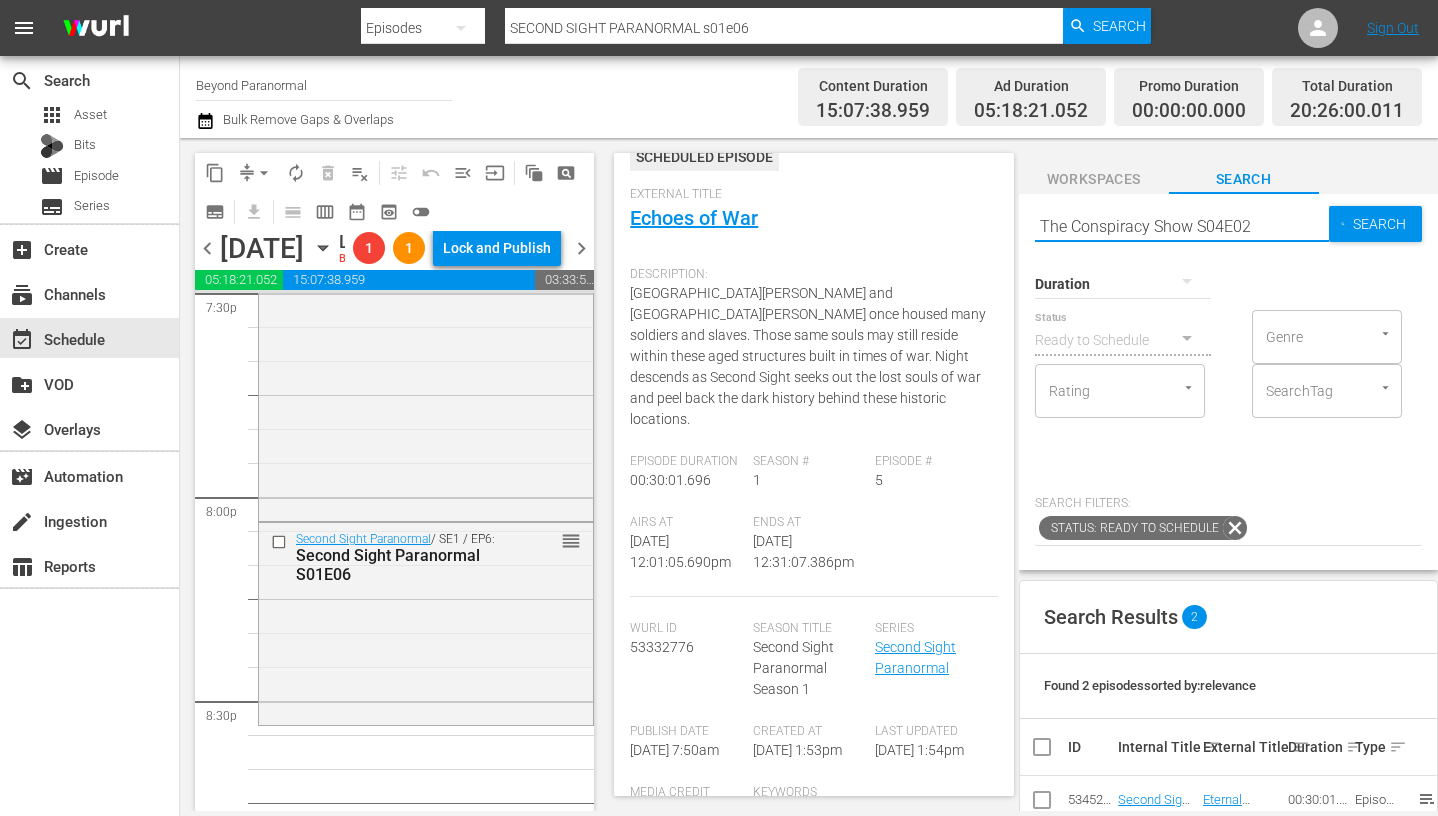 type on "The Conspiracy Show S04E02" 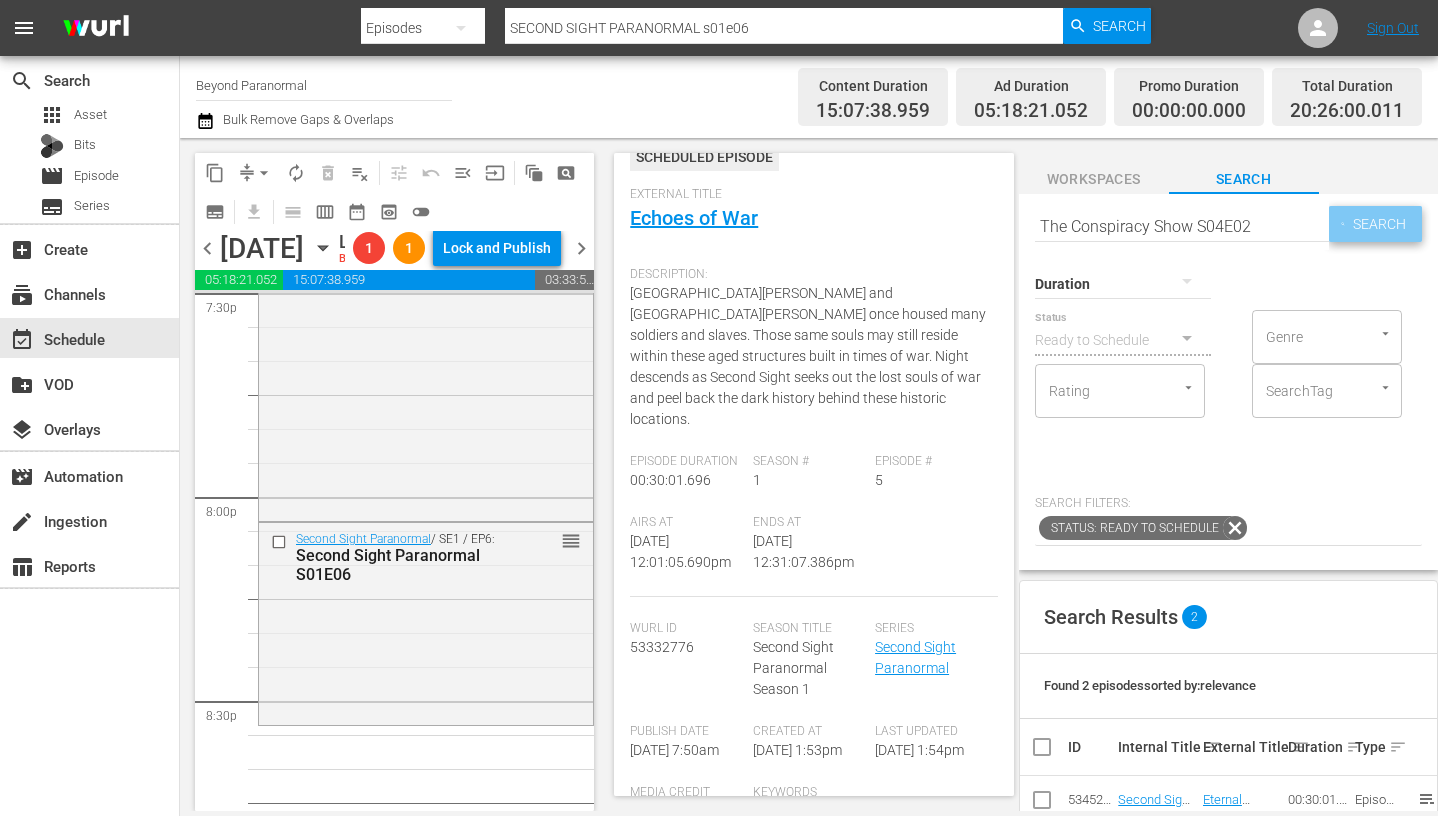click on "Search" at bounding box center (1383, 224) 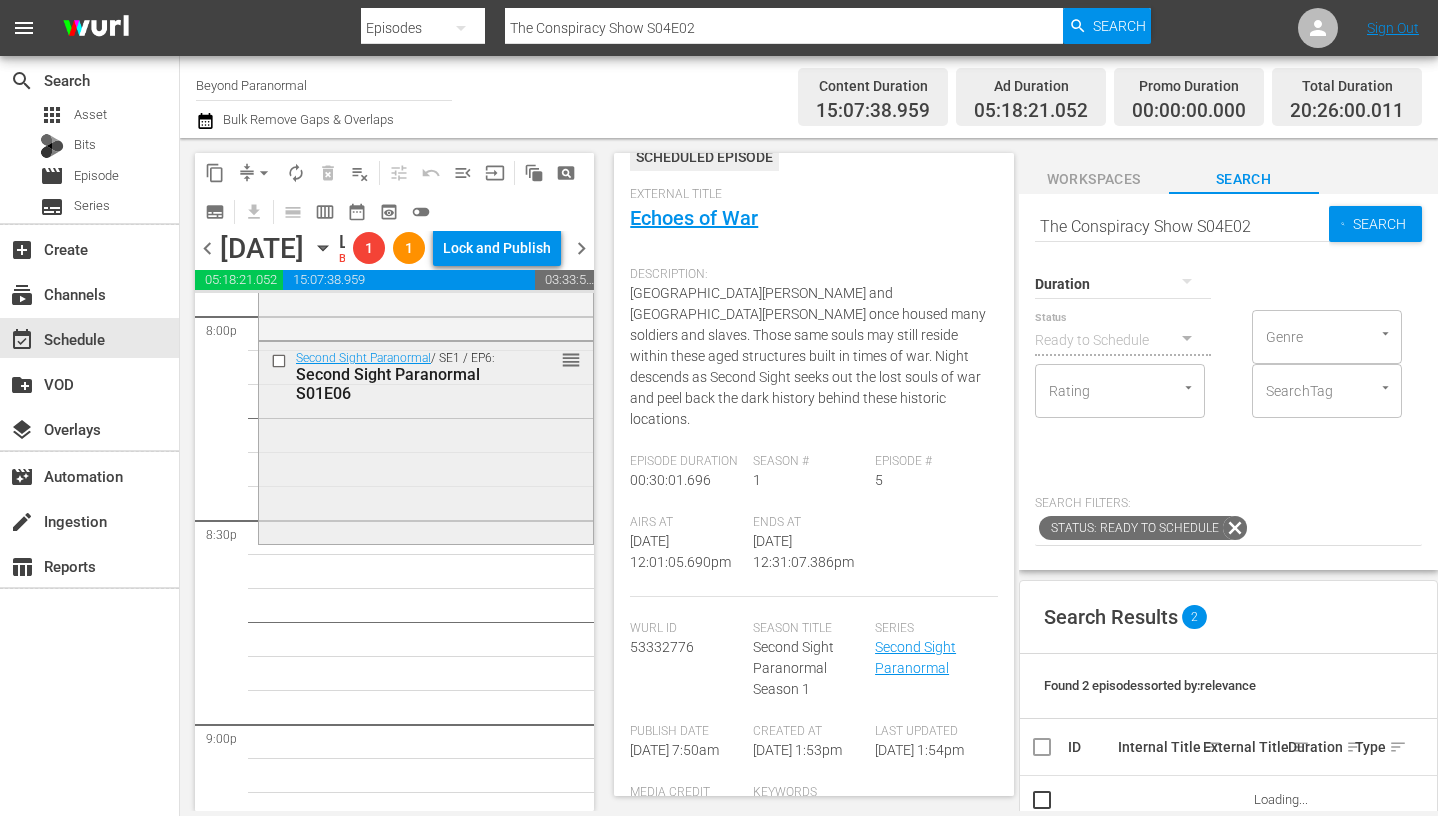 scroll, scrollTop: 8174, scrollLeft: 0, axis: vertical 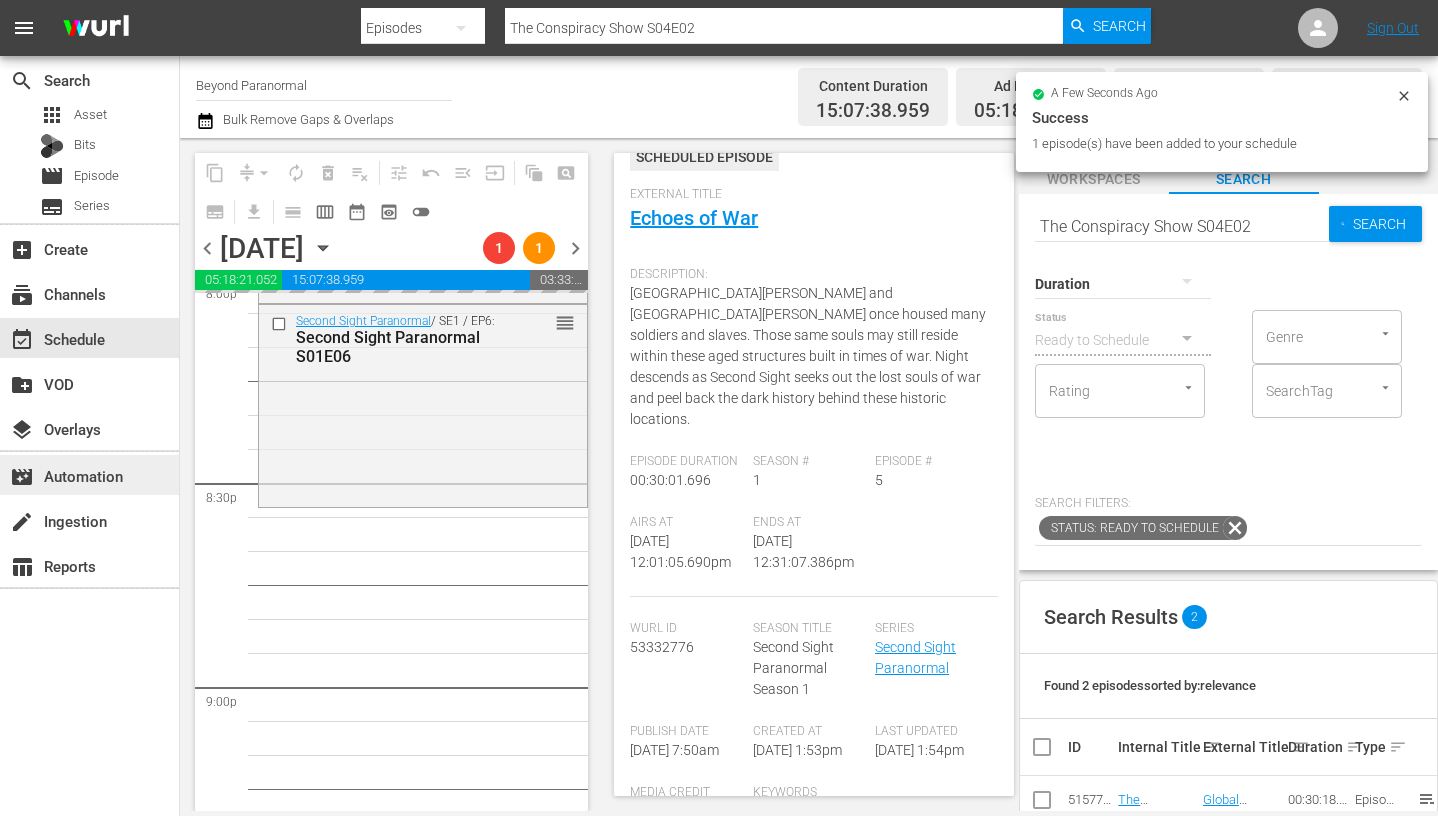 click on "The Conspiracy Show S04E02" at bounding box center [1182, 226] 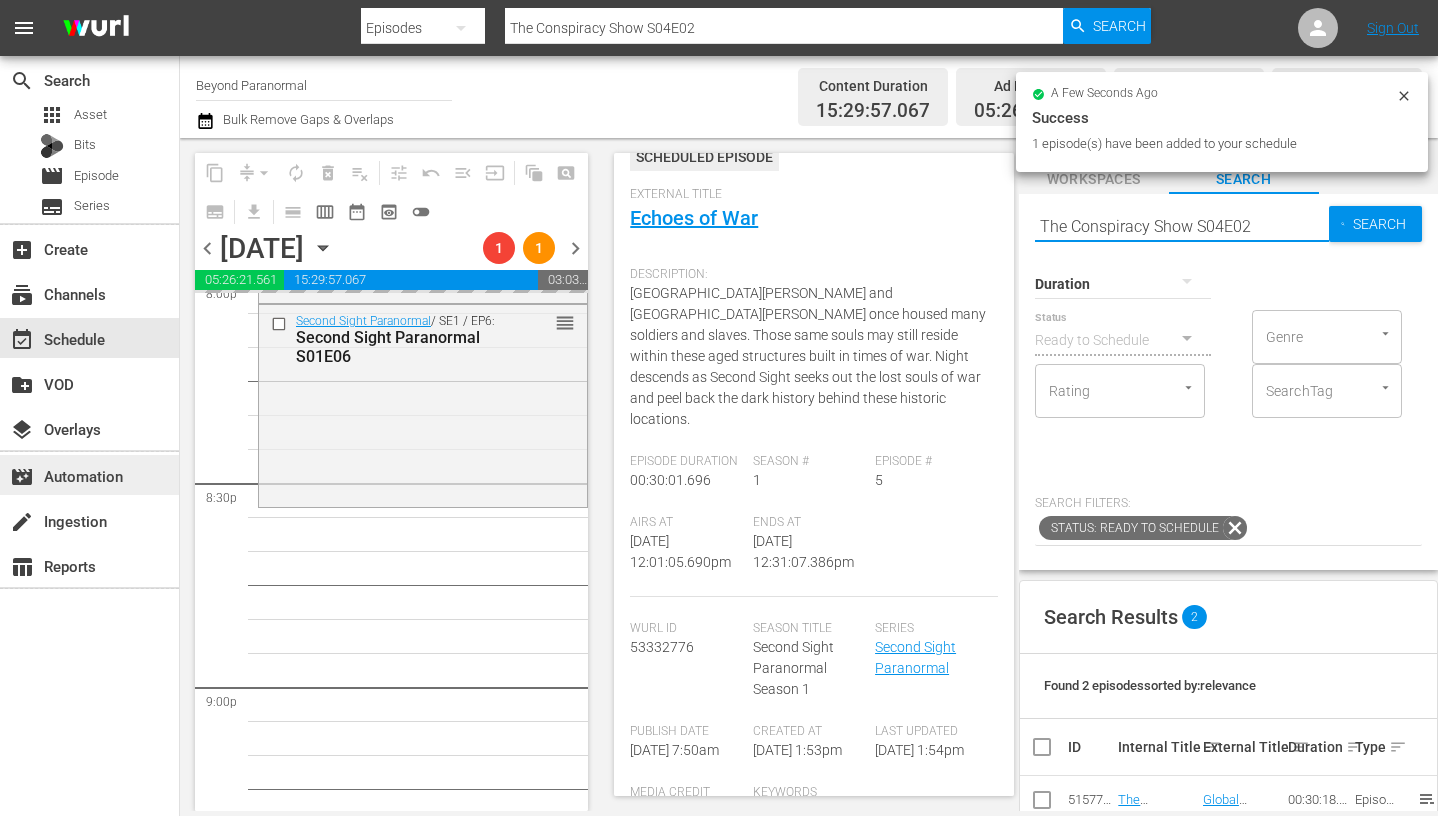 click on "The Conspiracy Show S04E02" at bounding box center (1182, 226) 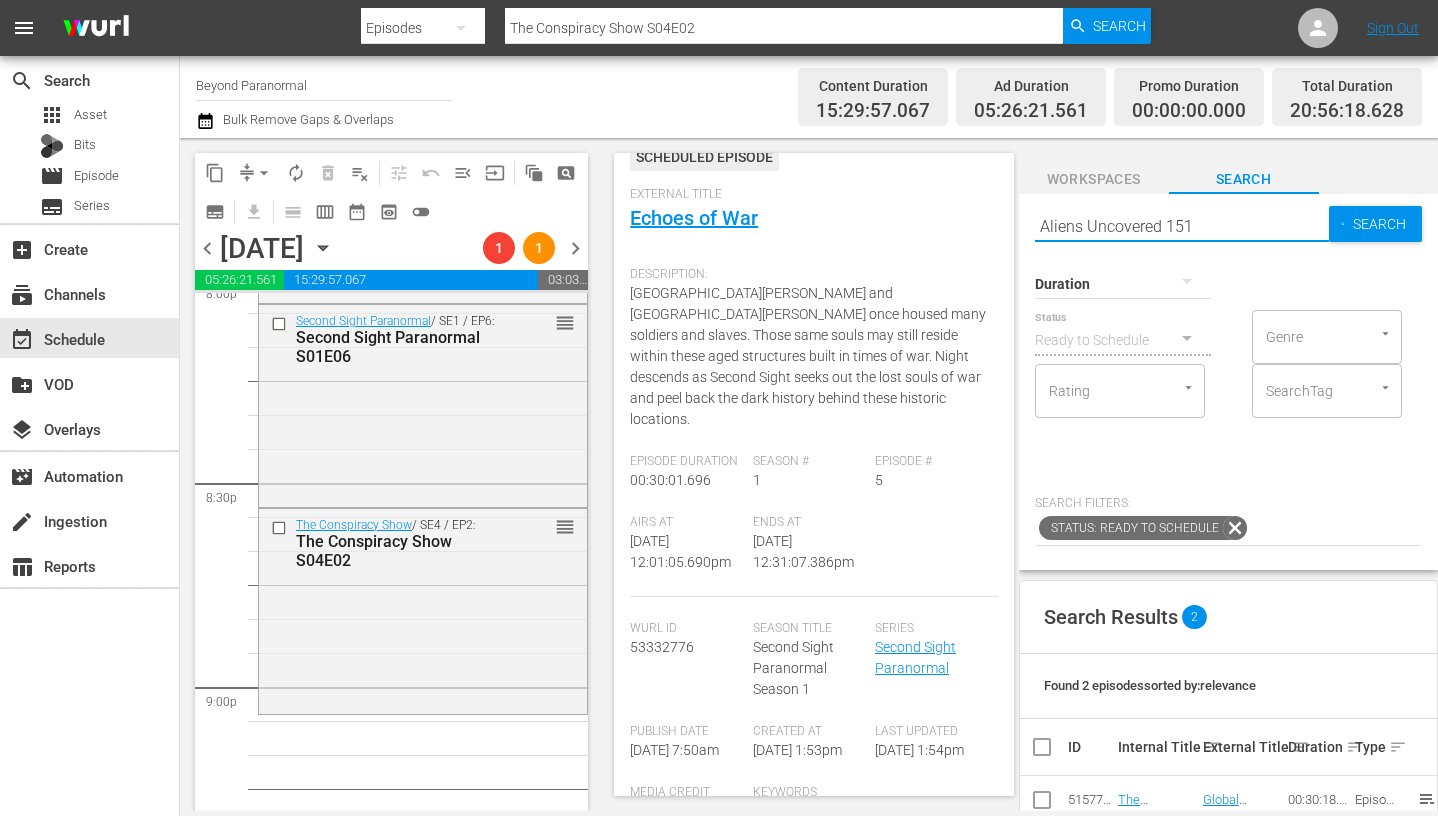 click on "Aliens Uncovered 151" at bounding box center [1182, 226] 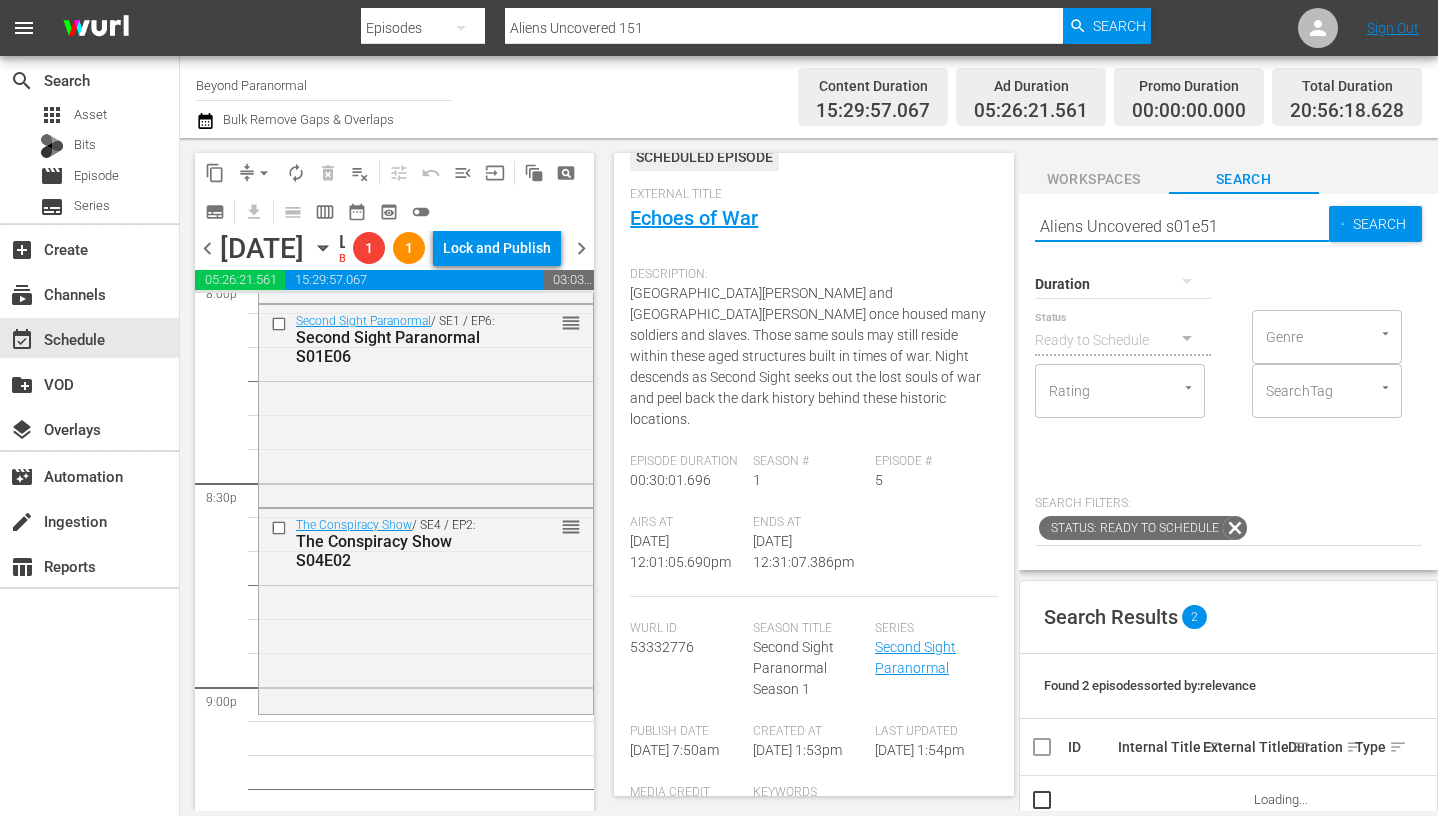 type on "Aliens Uncovered s01e51" 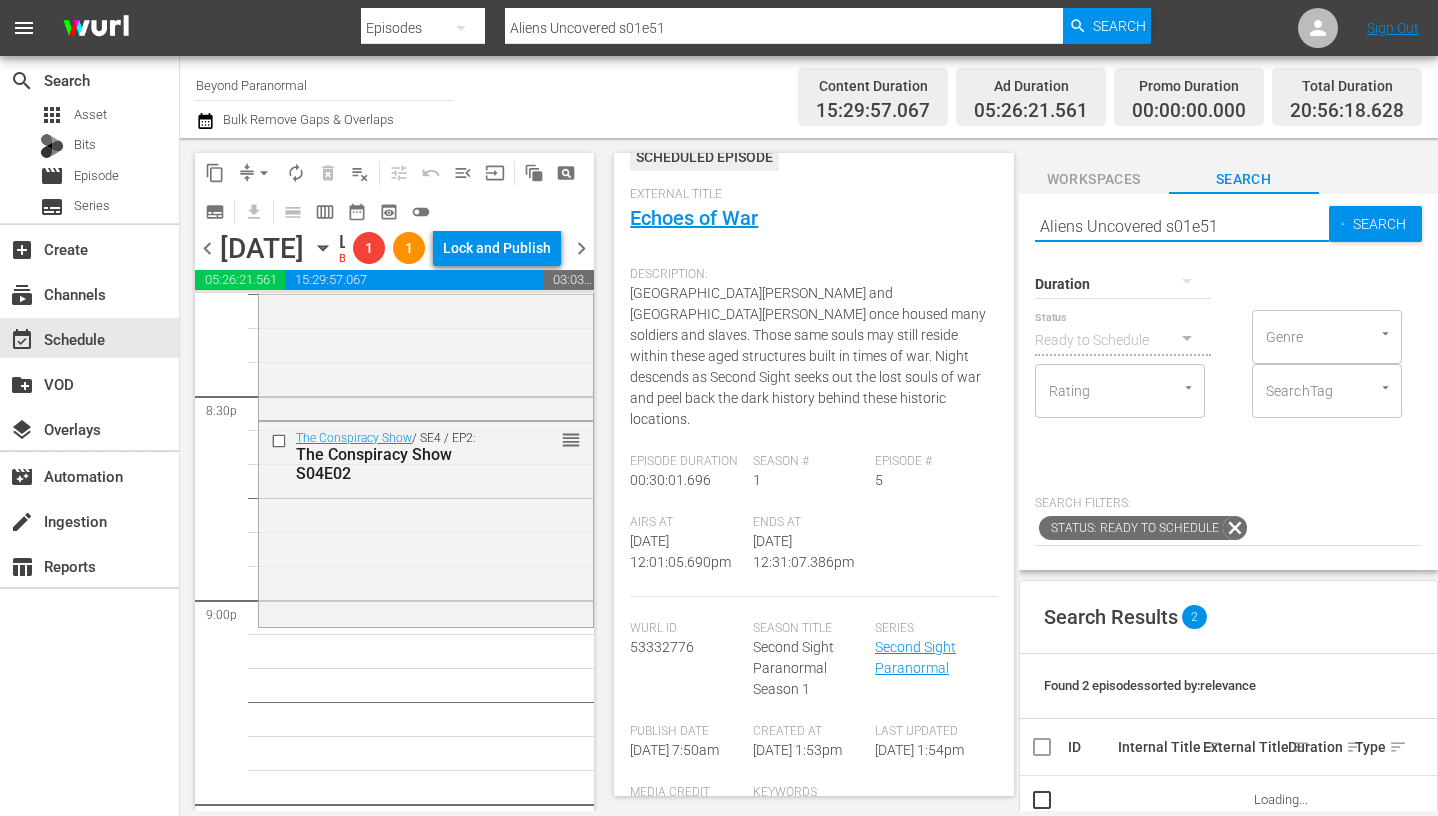 scroll, scrollTop: 8277, scrollLeft: 0, axis: vertical 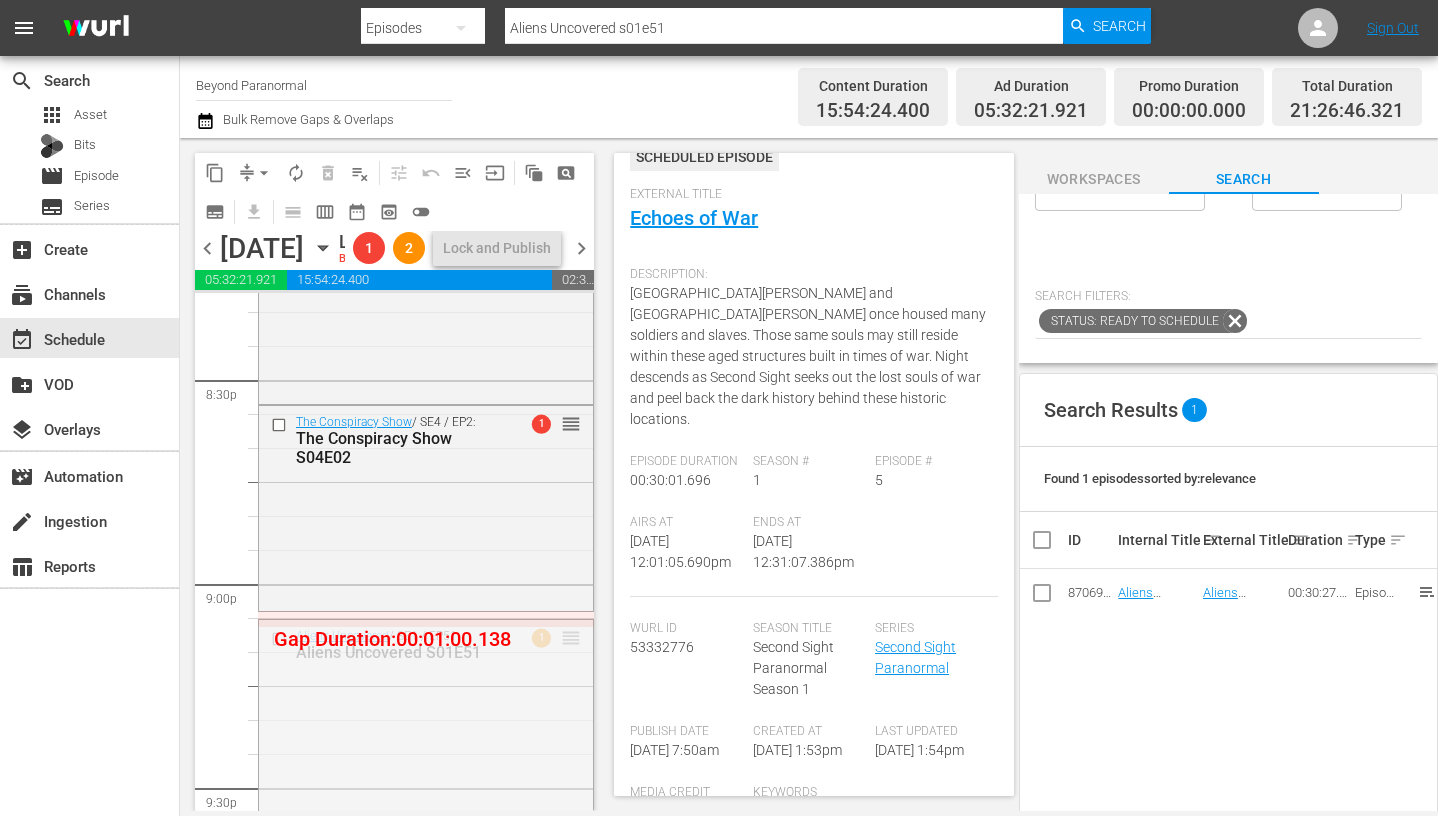 drag, startPoint x: 557, startPoint y: 696, endPoint x: 558, endPoint y: 683, distance: 13.038404 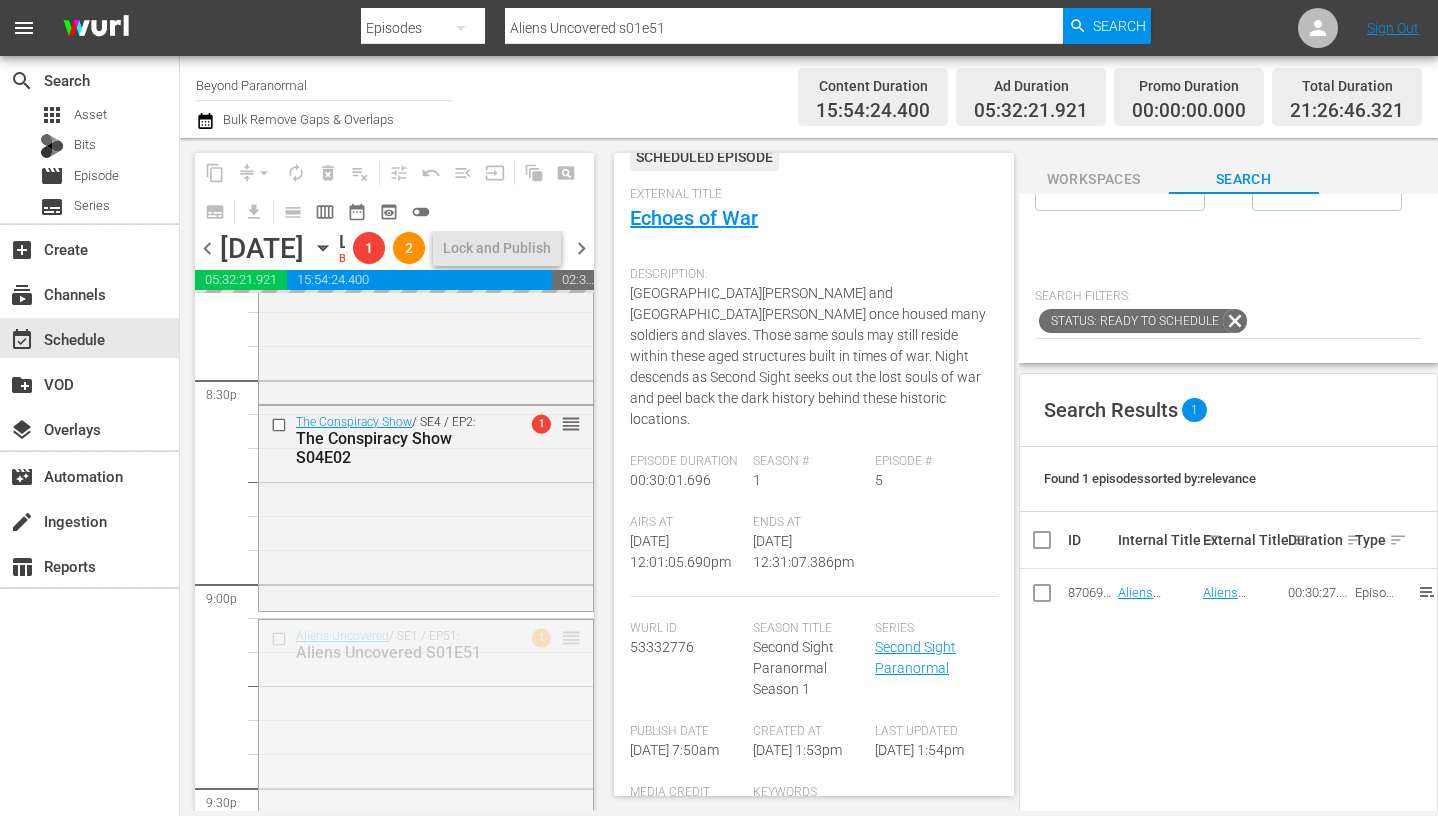 drag, startPoint x: 558, startPoint y: 705, endPoint x: 558, endPoint y: 678, distance: 27 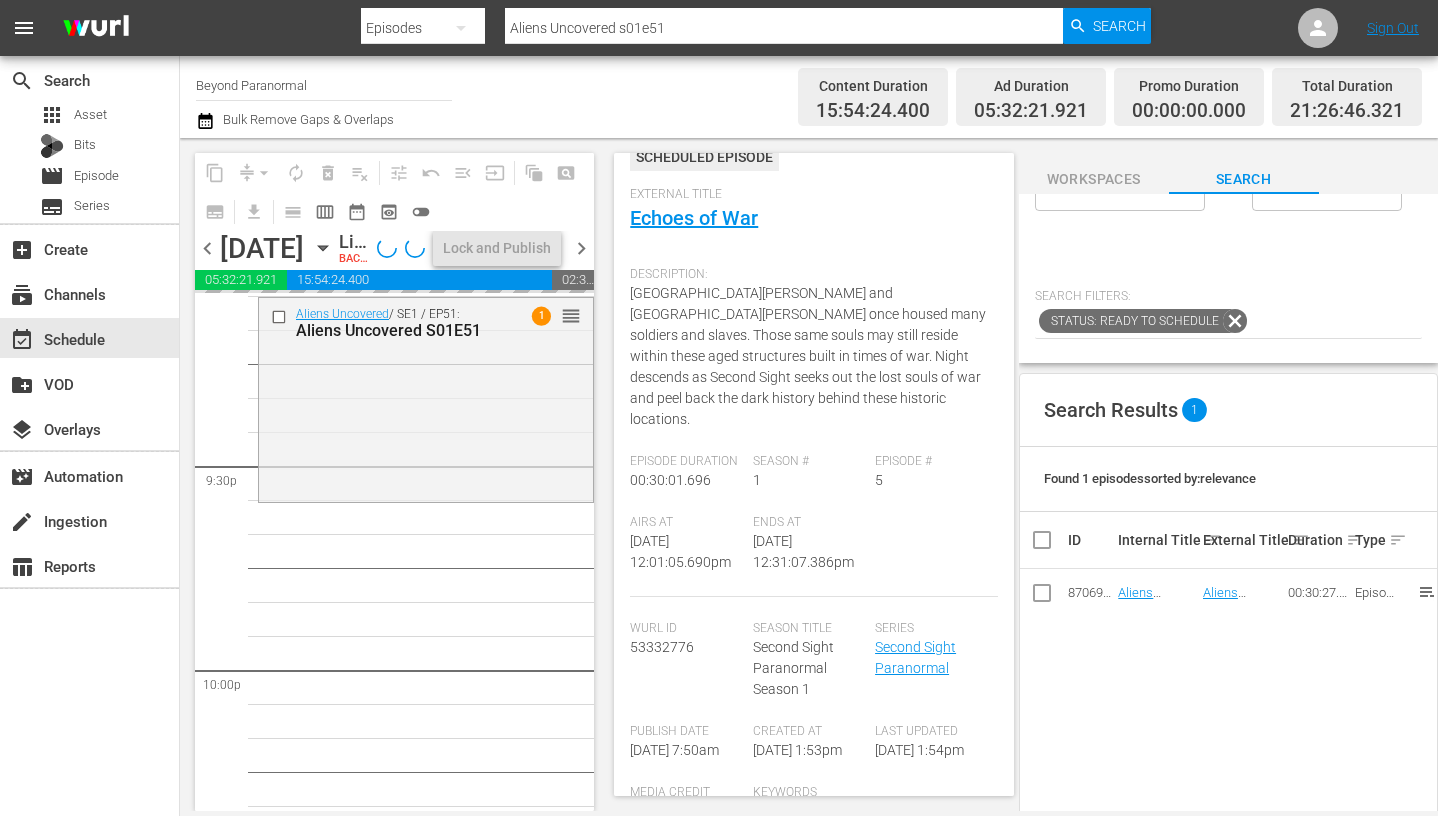 scroll, scrollTop: 8630, scrollLeft: 0, axis: vertical 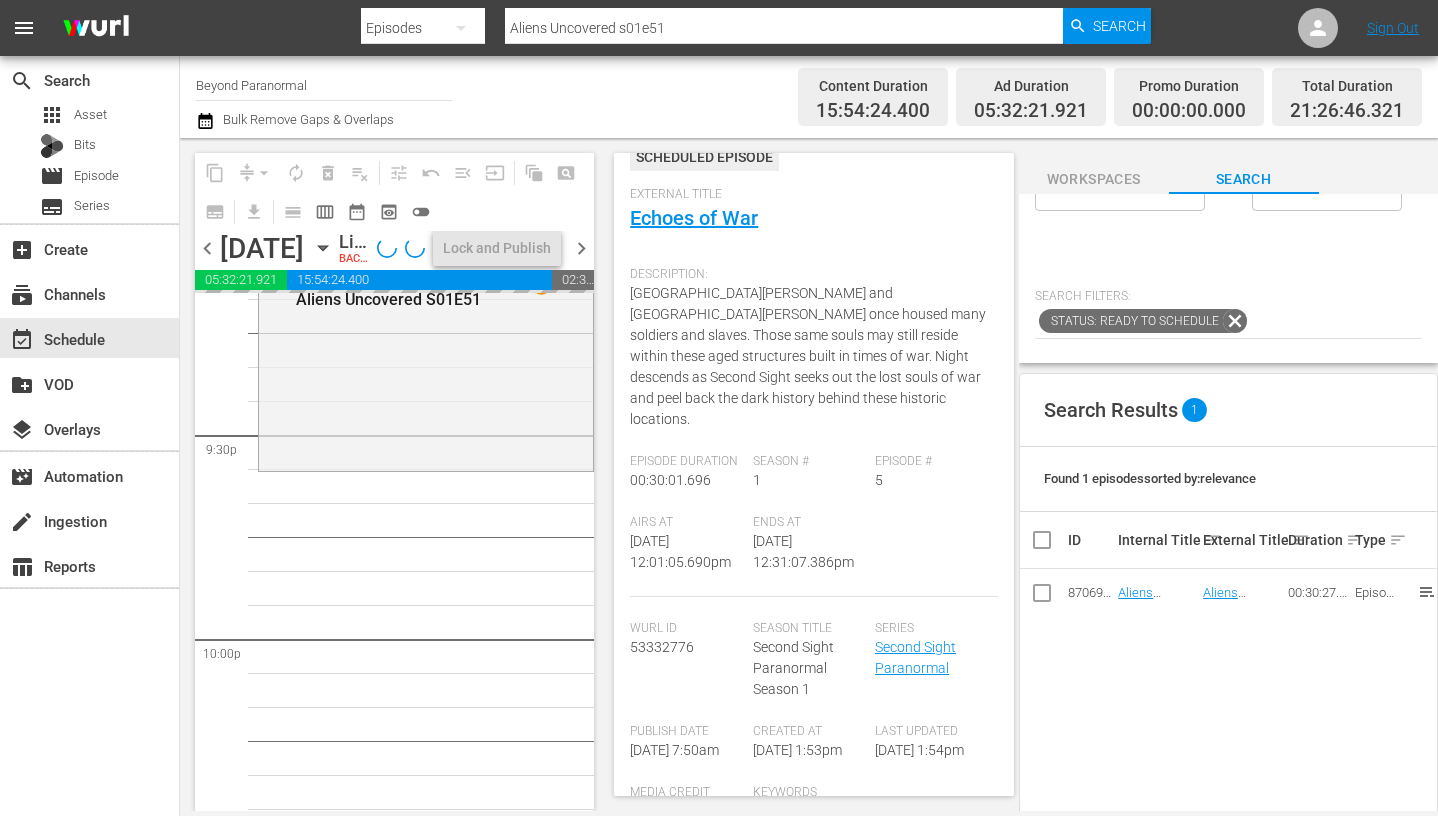 click on "Internal Title sort" at bounding box center [1157, 540] 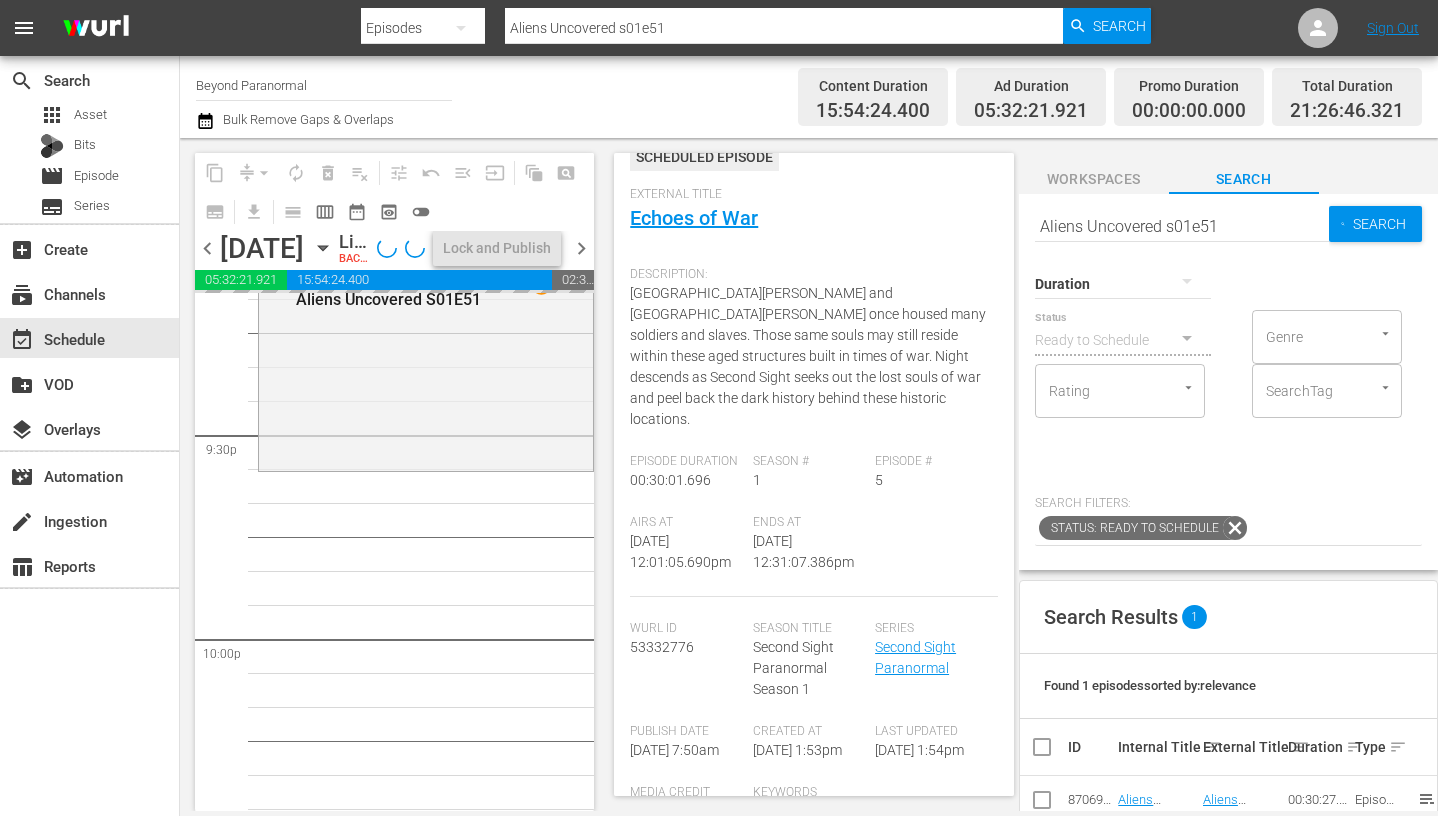 scroll, scrollTop: 0, scrollLeft: 0, axis: both 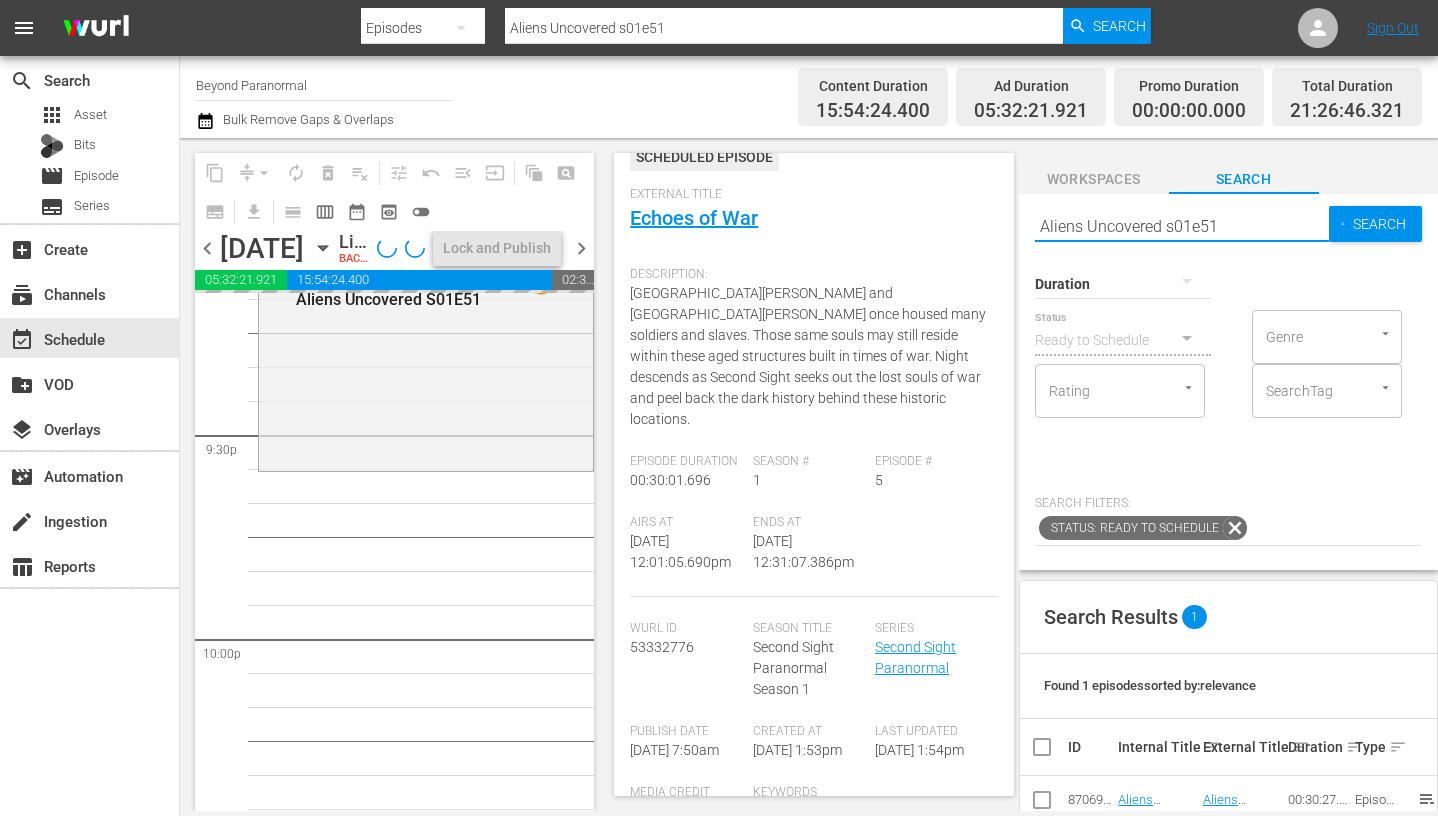 click on "Aliens Uncovered s01e51" at bounding box center [1182, 226] 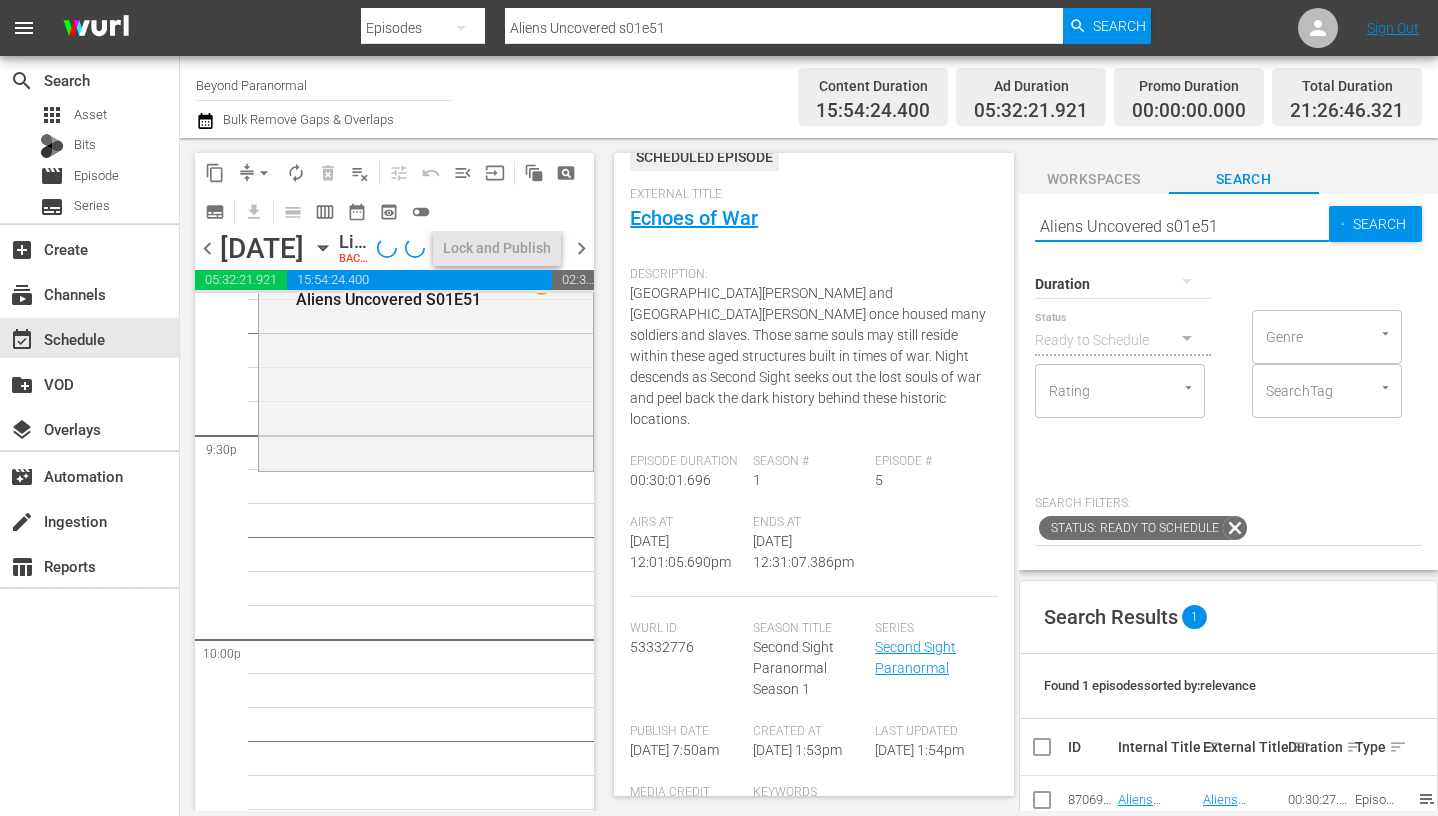 click on "Aliens Uncovered s01e51" at bounding box center [1182, 226] 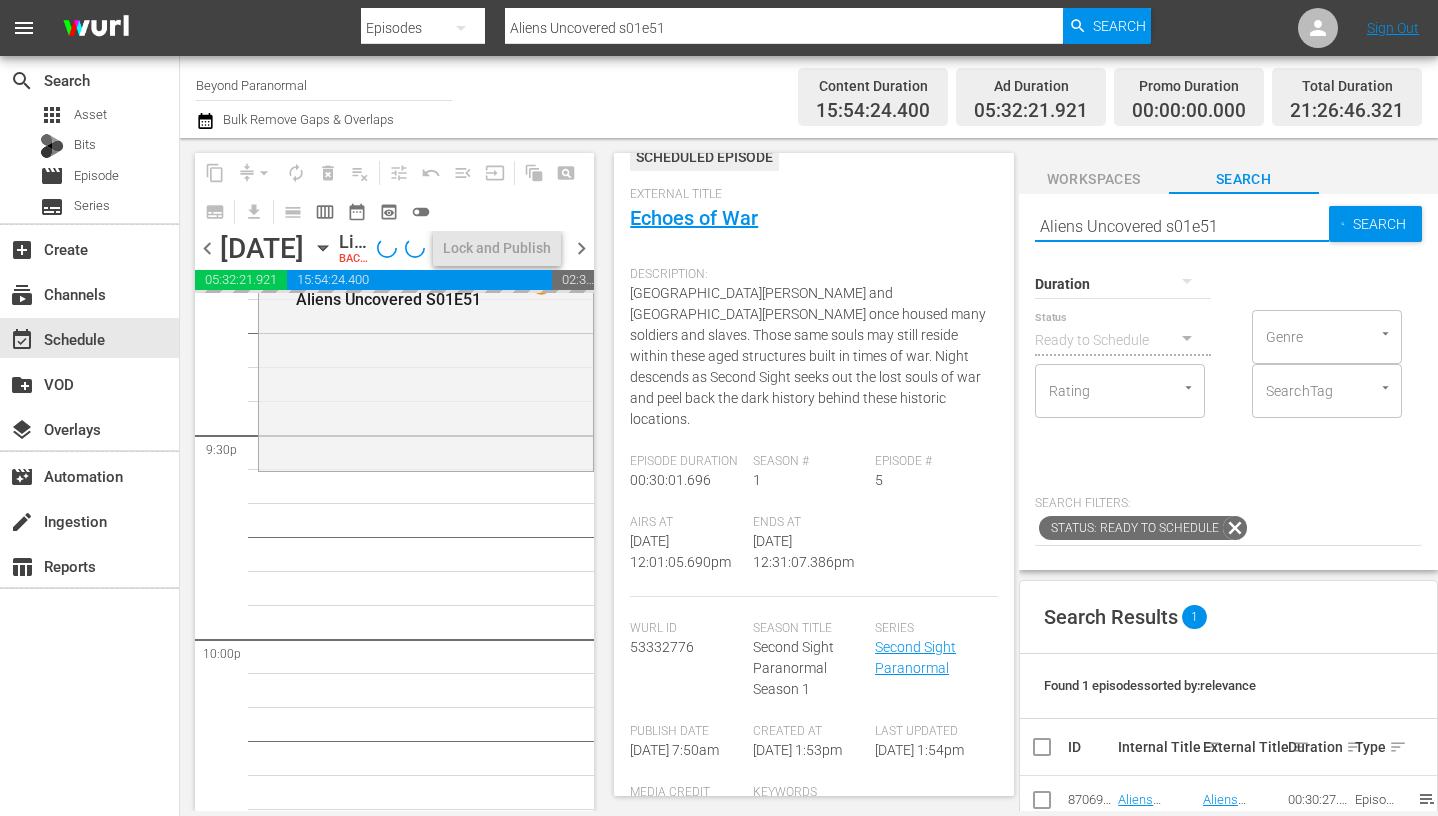 paste on "Cryptid Wilds S02 E02" 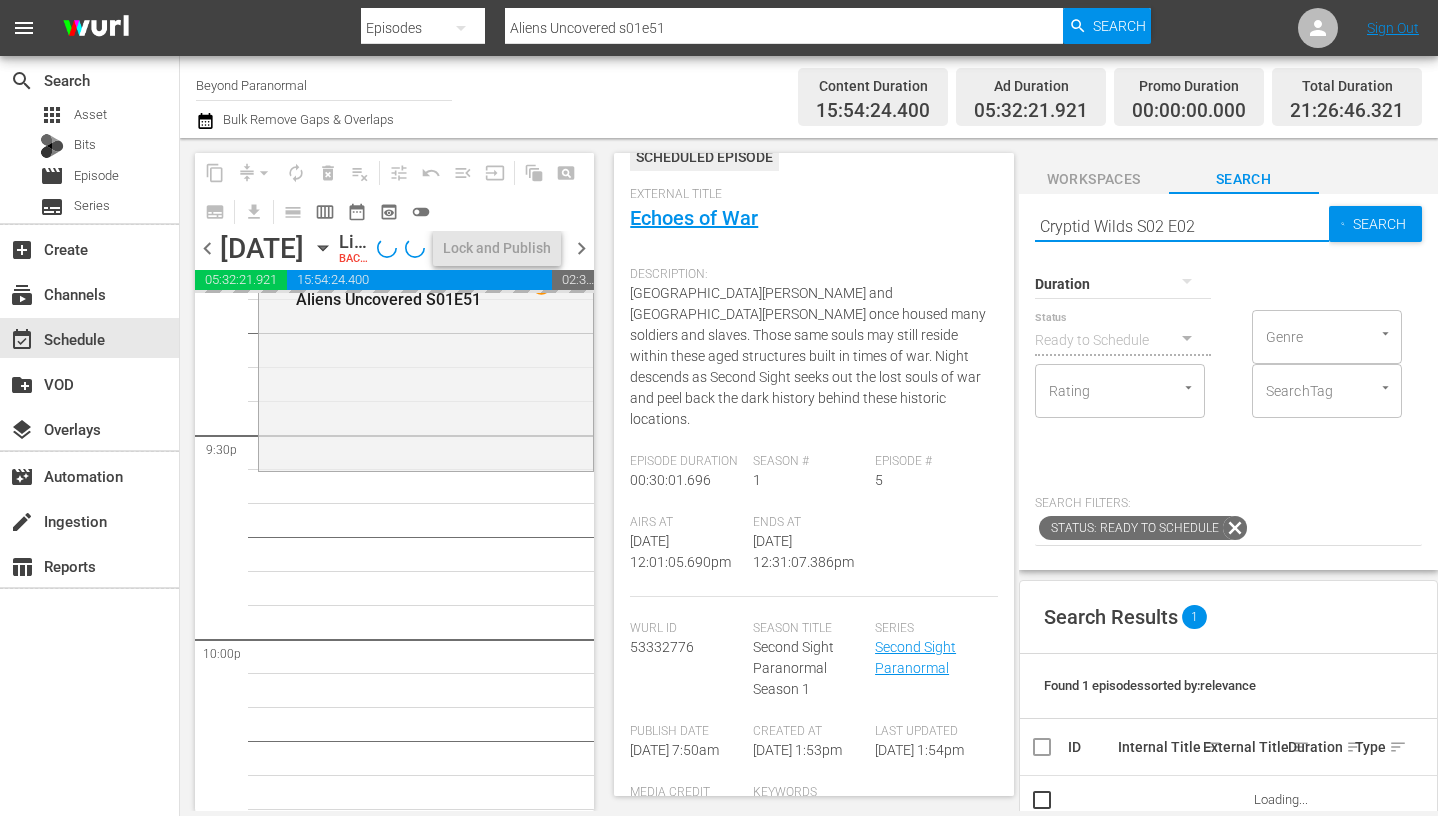 type on "Cryptid Wilds S02 E02" 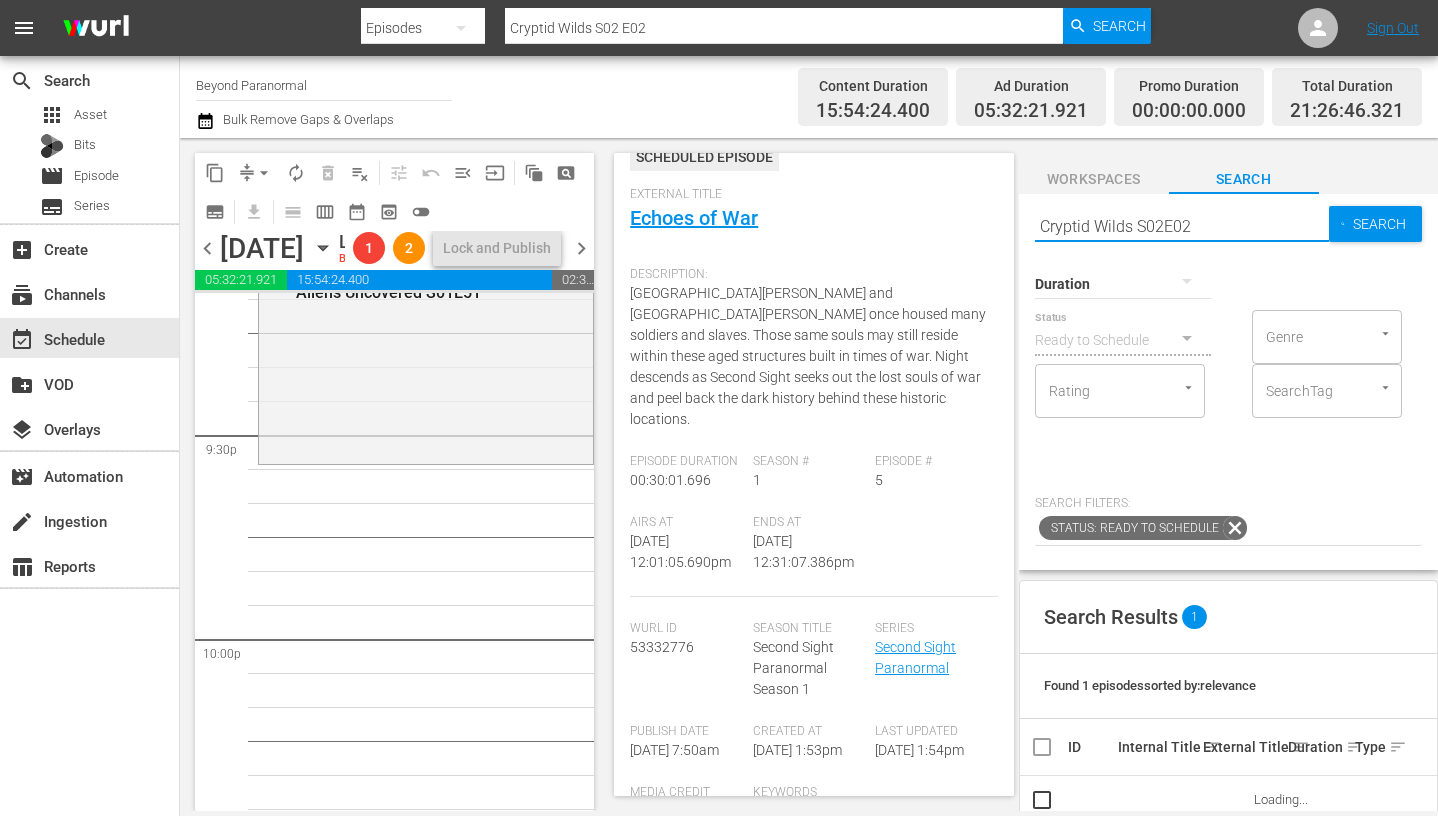 type on "Cryptid Wilds S02E02" 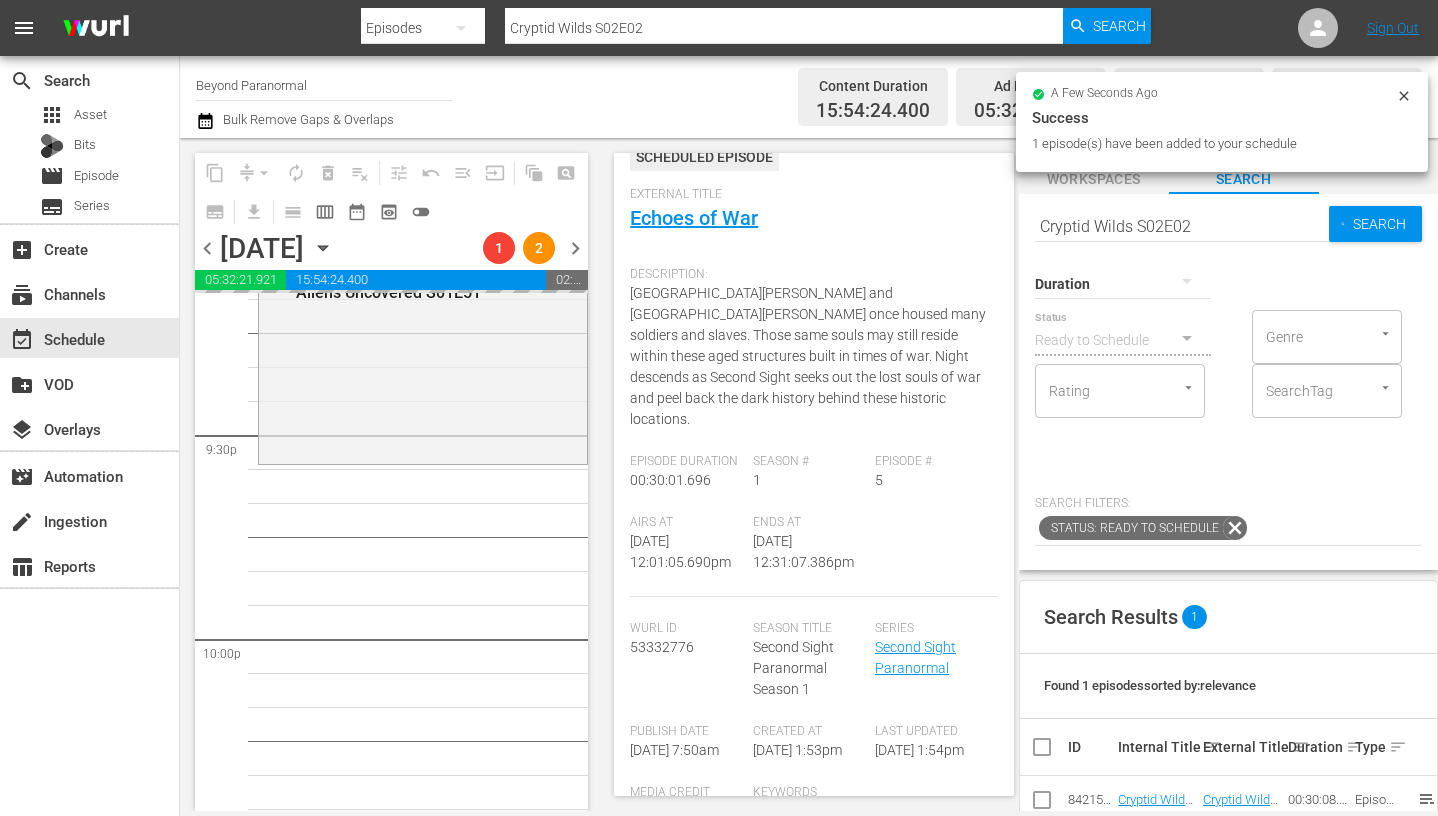 scroll, scrollTop: -1, scrollLeft: 0, axis: vertical 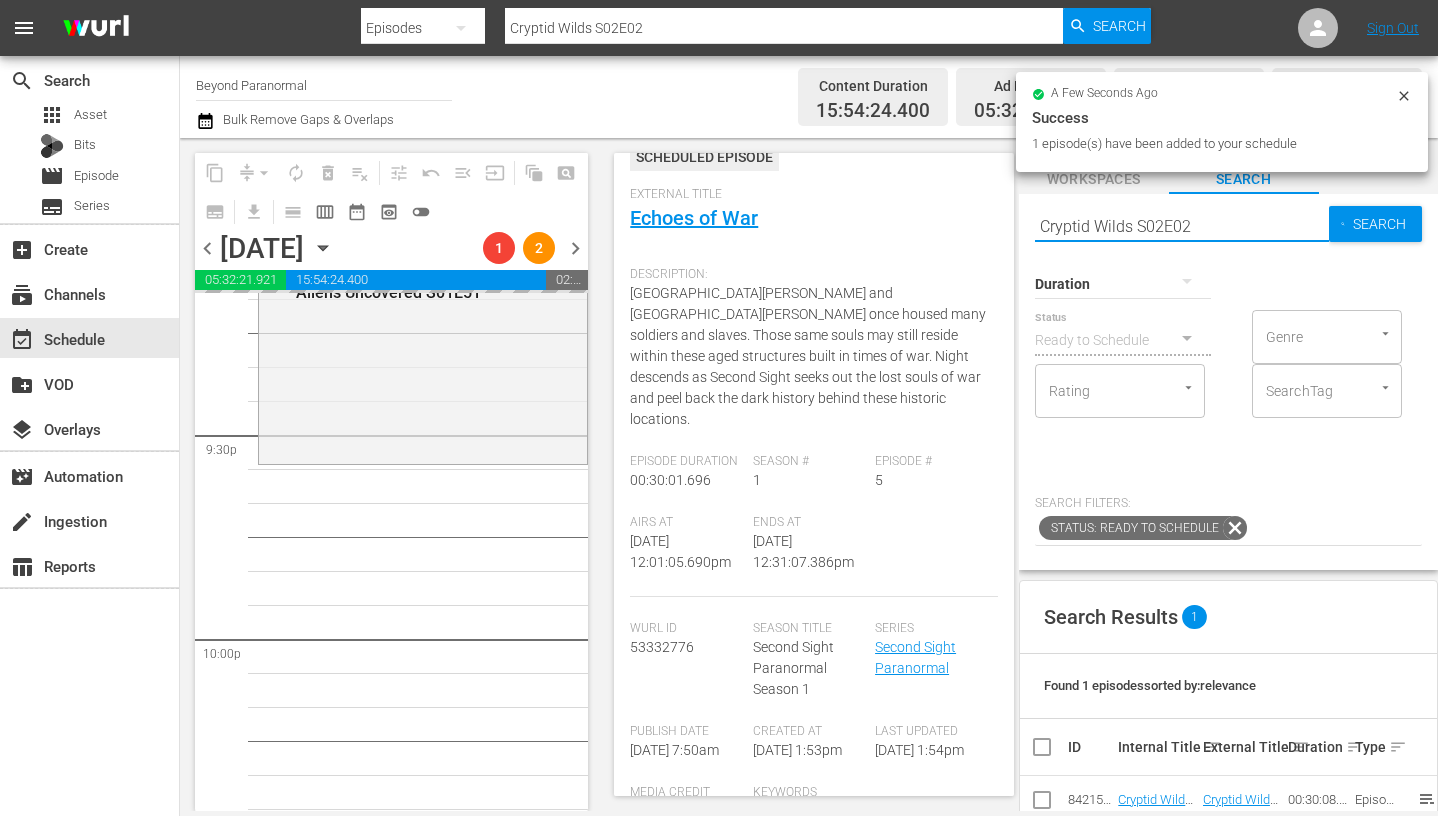 click on "Cryptid Wilds S02E02" at bounding box center [1182, 226] 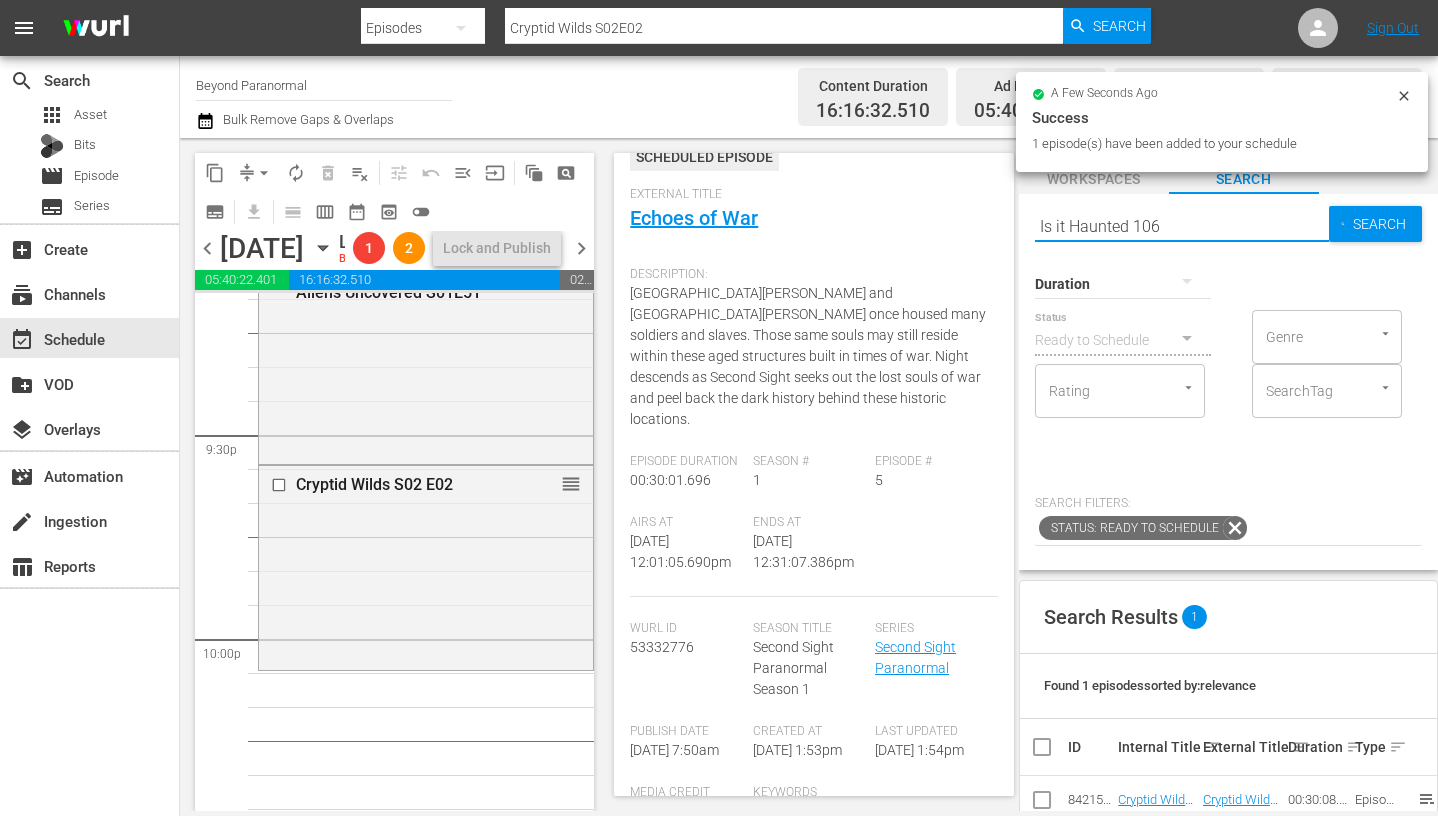 click on "Is it Haunted 106" at bounding box center [1182, 226] 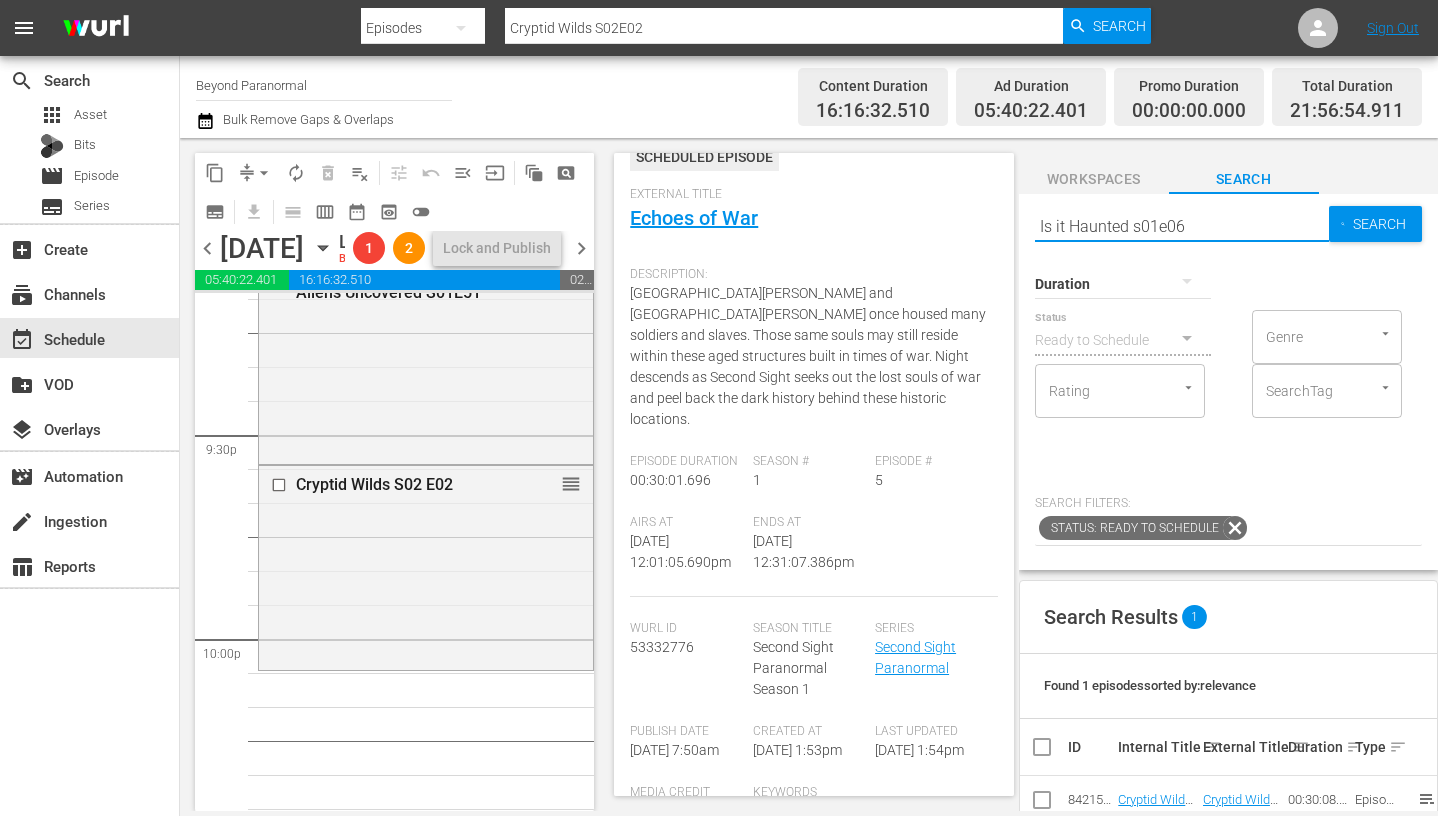 type on "Is it Haunted s01e06" 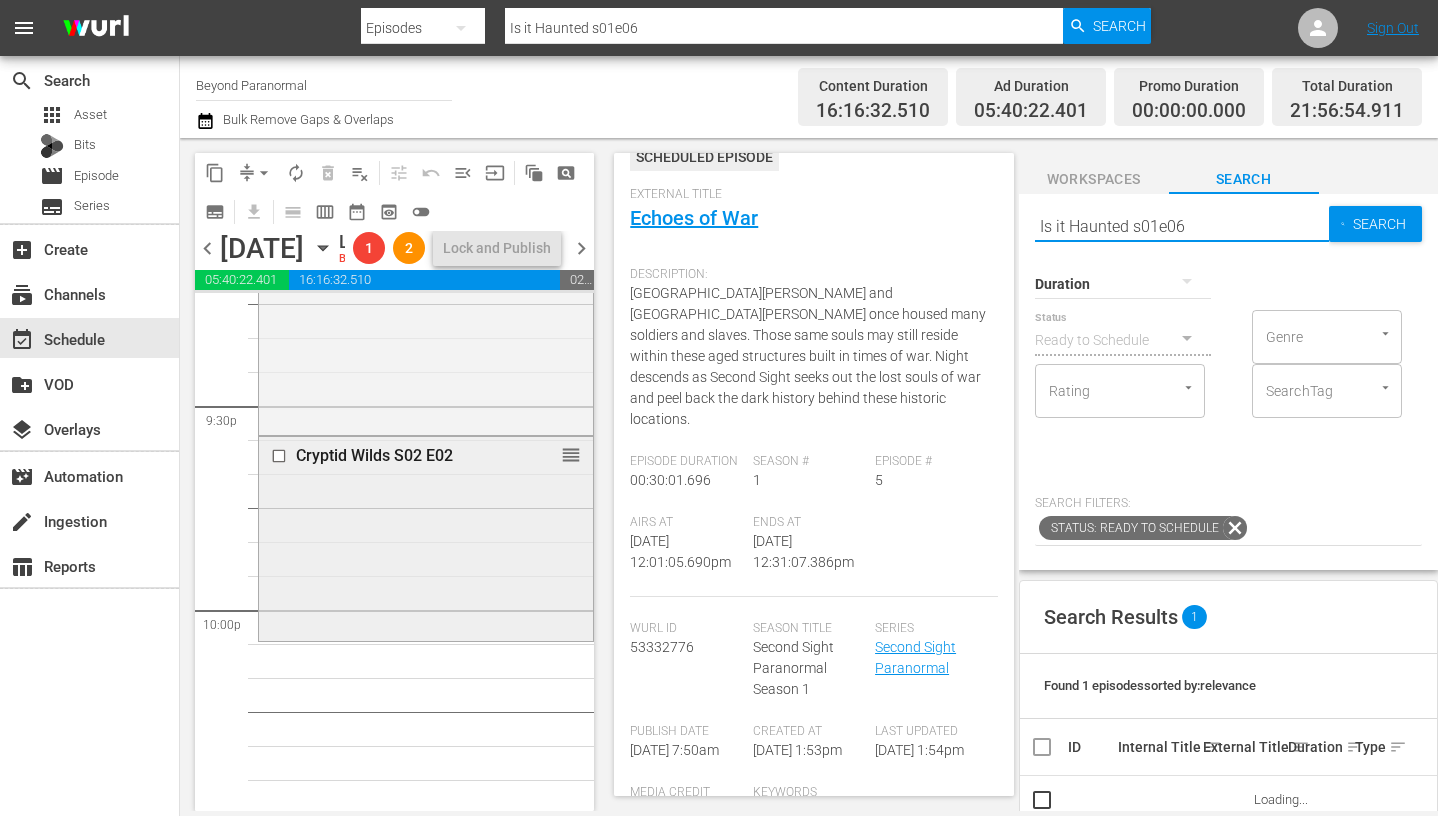 scroll, scrollTop: 8689, scrollLeft: 0, axis: vertical 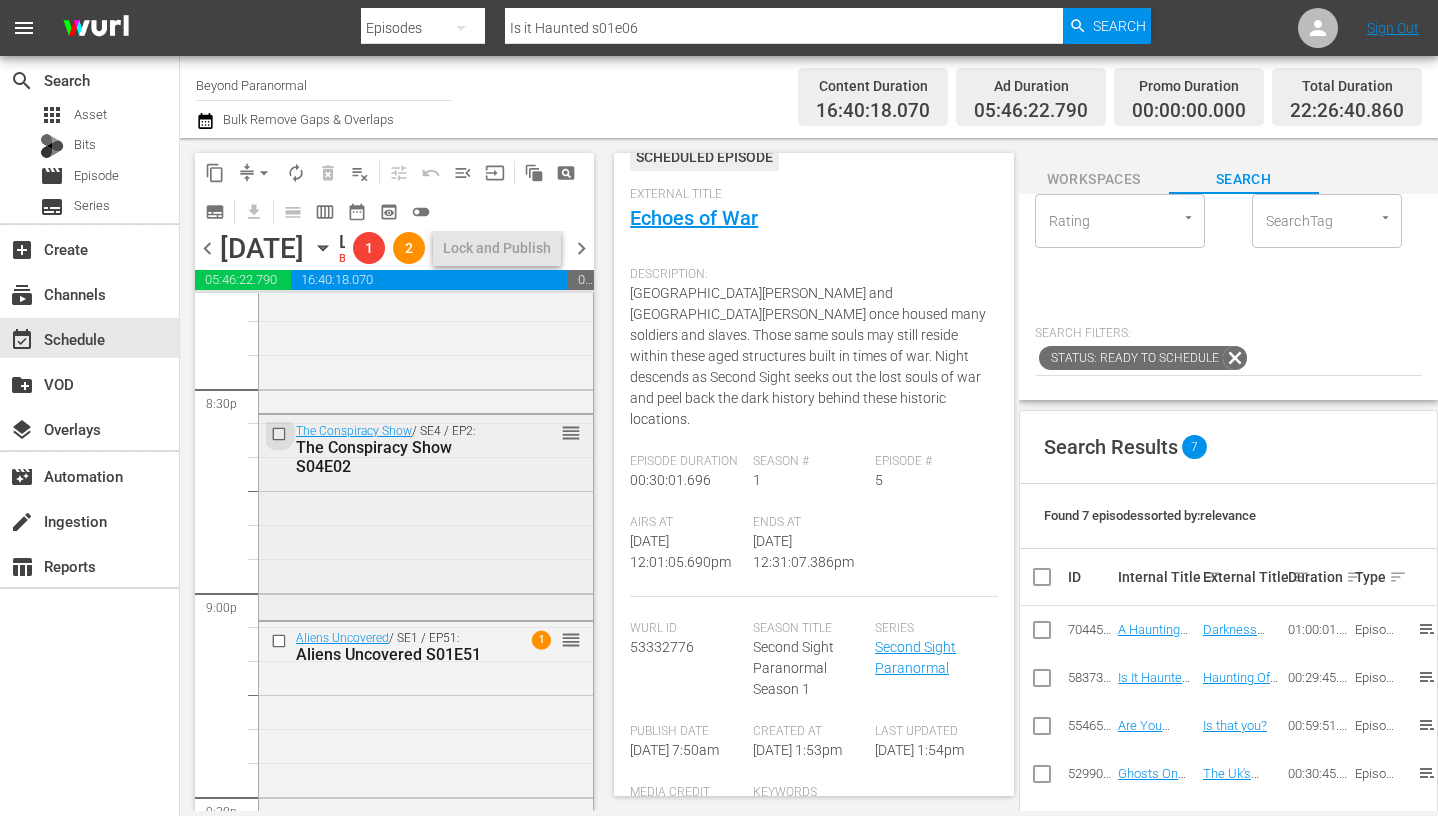 click at bounding box center [281, 434] 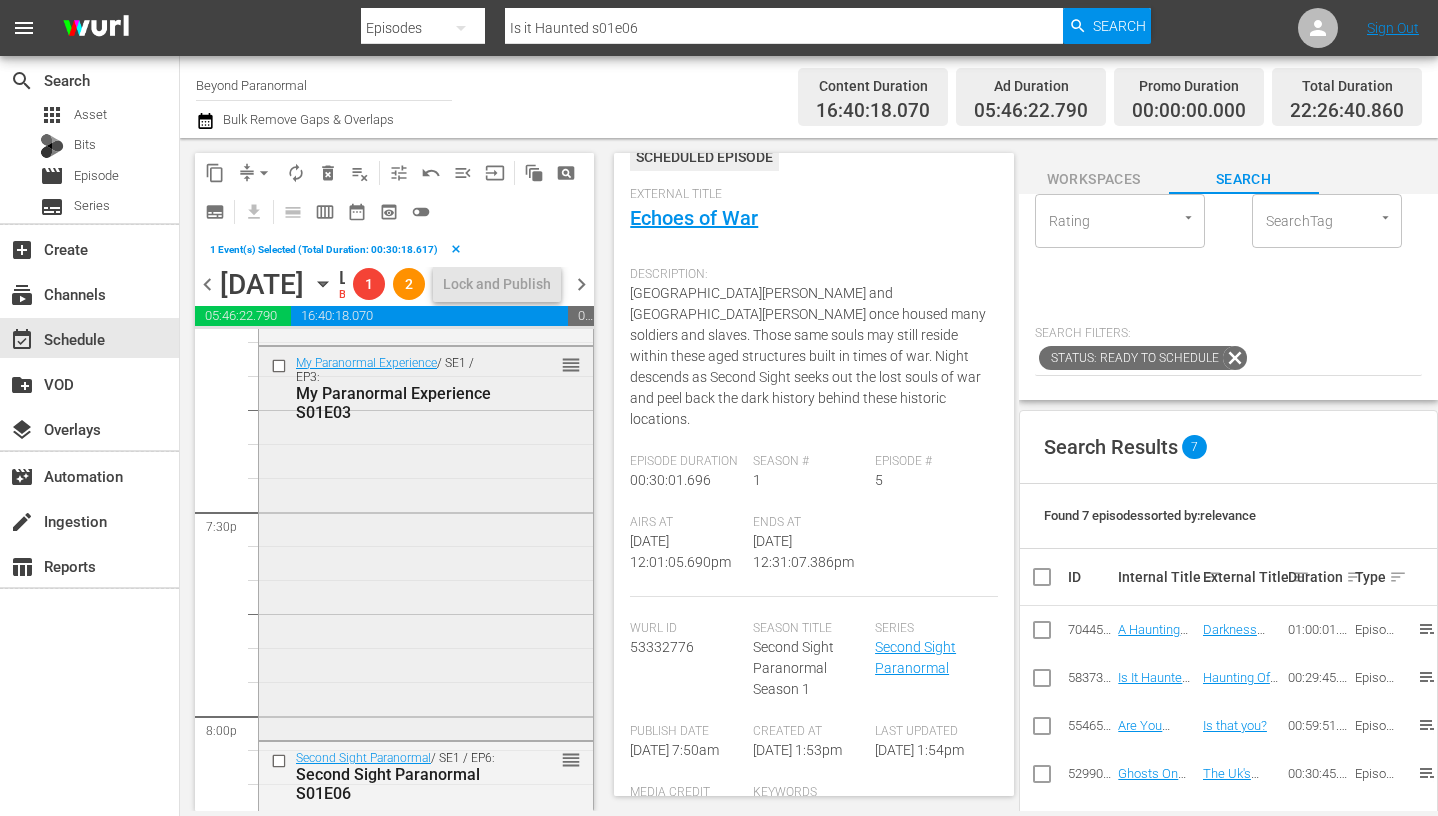 scroll, scrollTop: 7774, scrollLeft: 0, axis: vertical 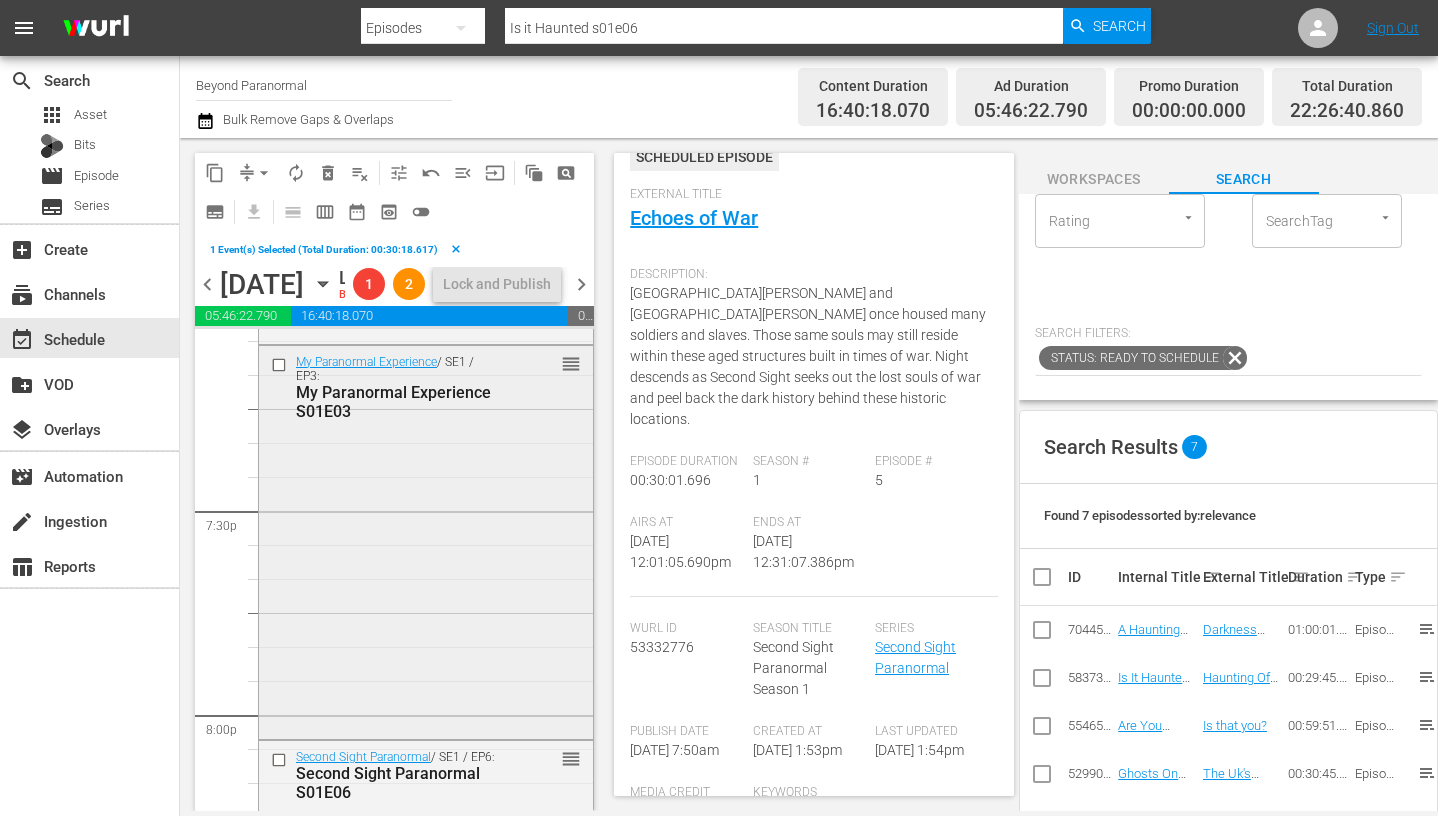 click at bounding box center (281, 364) 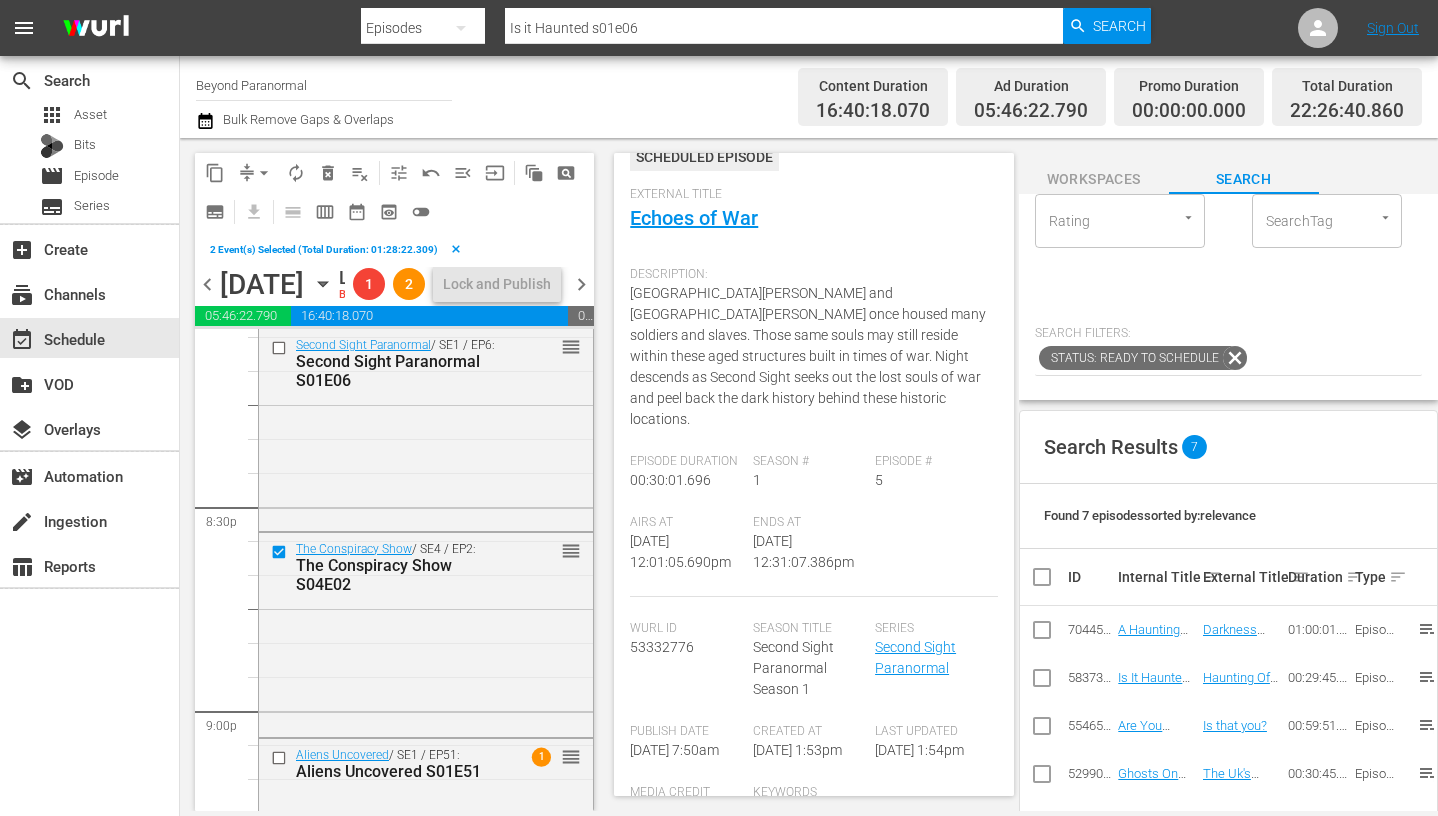 scroll, scrollTop: 8166, scrollLeft: 0, axis: vertical 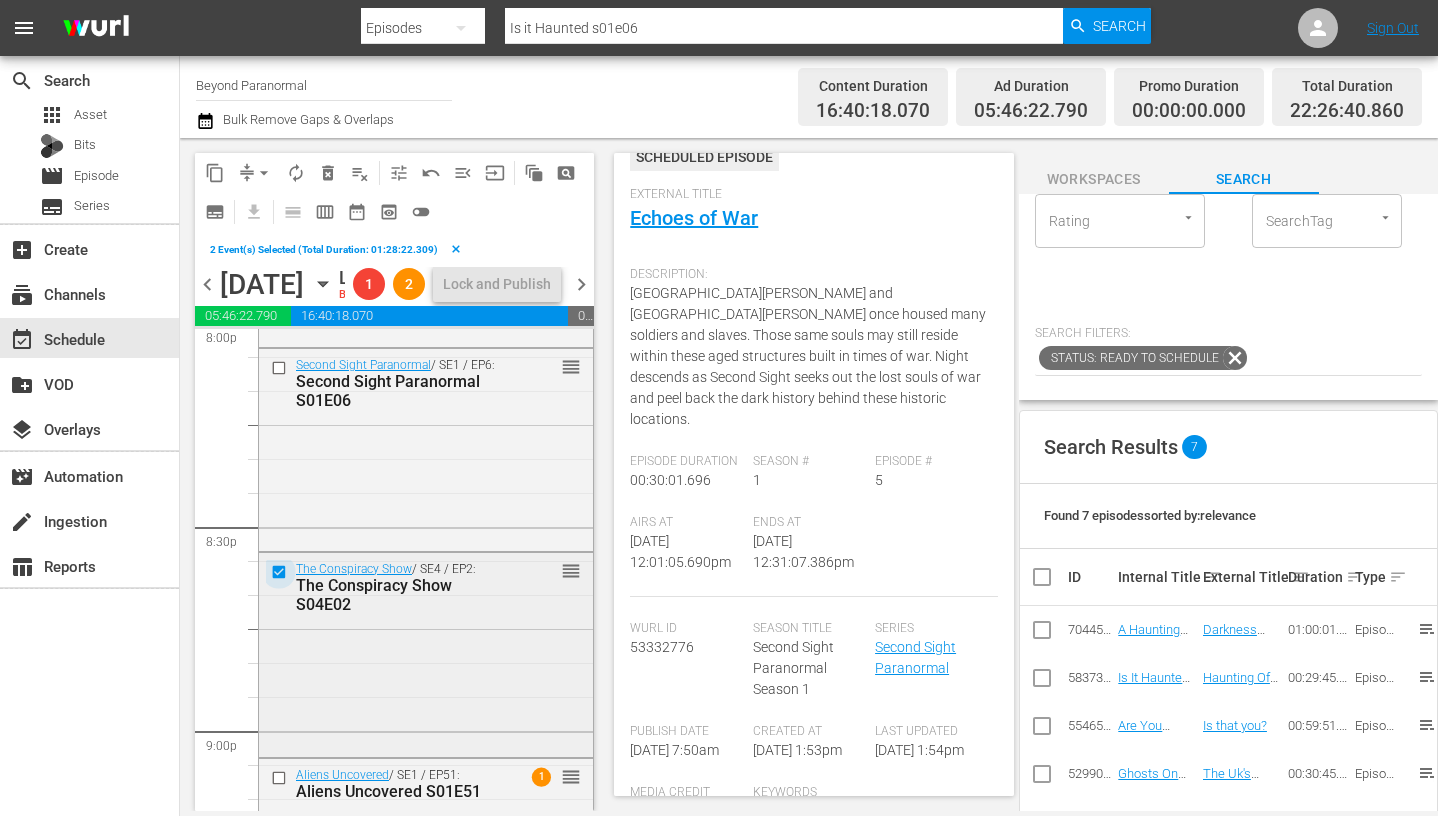 click at bounding box center [281, 571] 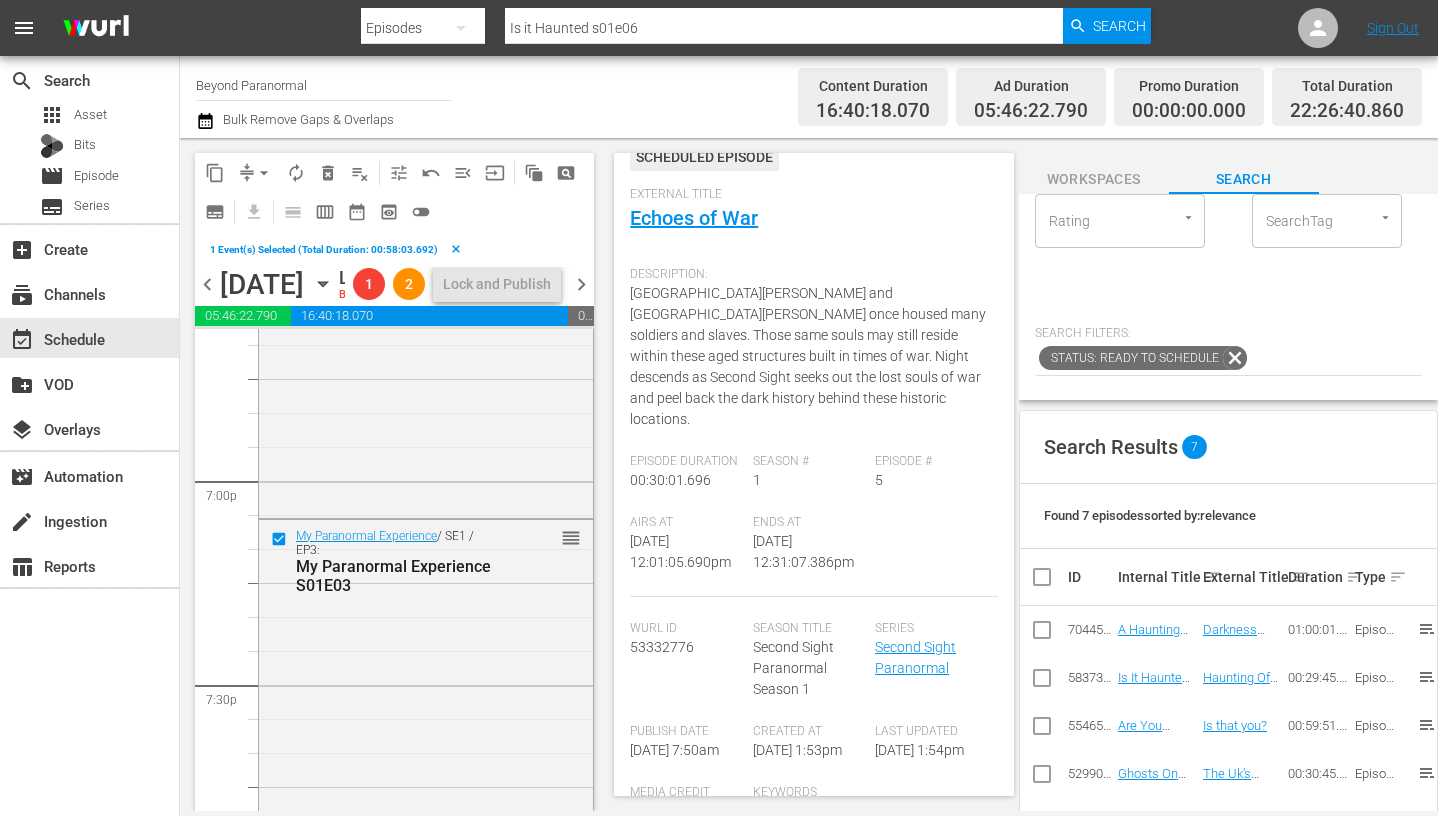 scroll, scrollTop: 7541, scrollLeft: 0, axis: vertical 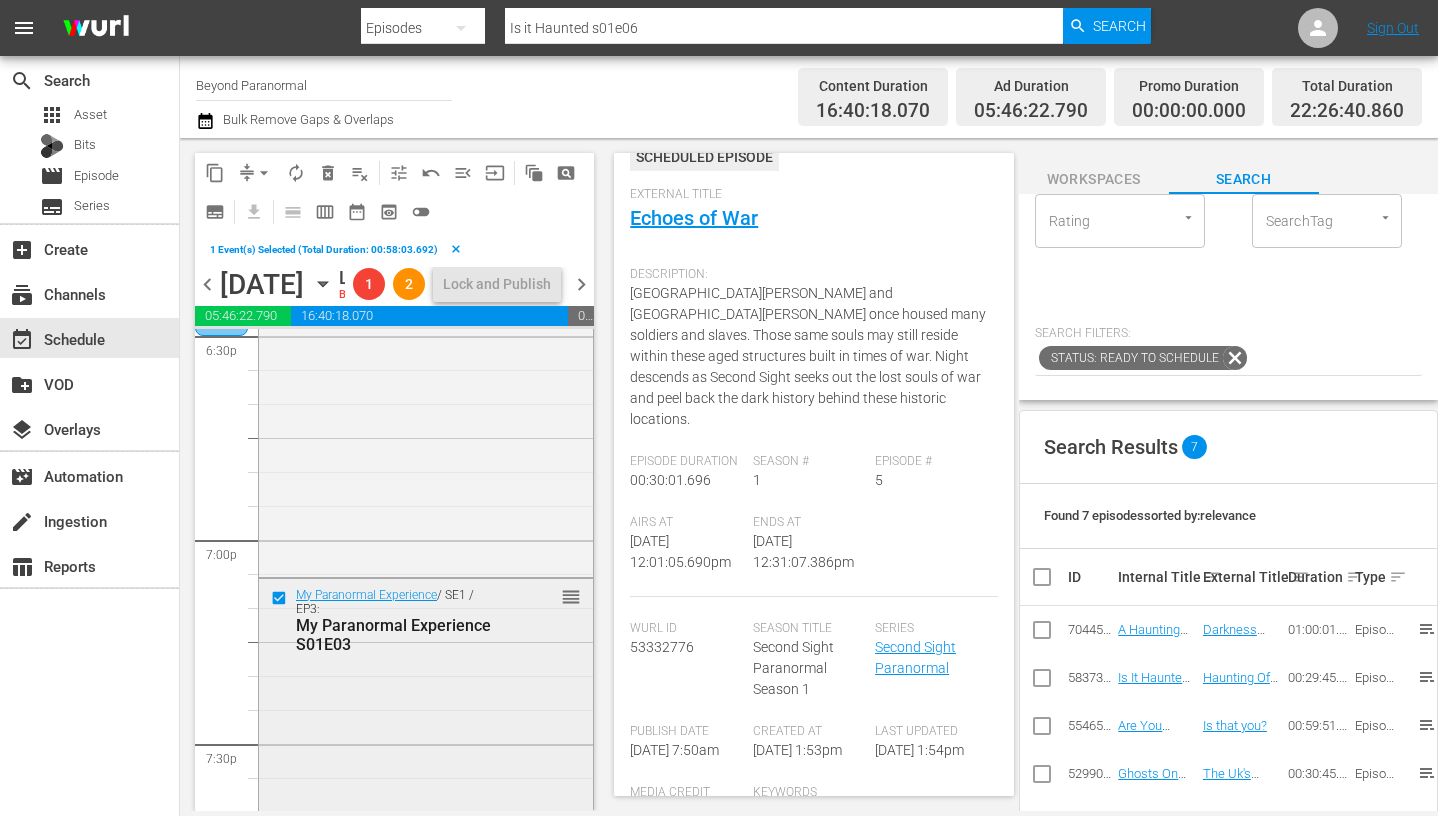 click at bounding box center [281, 597] 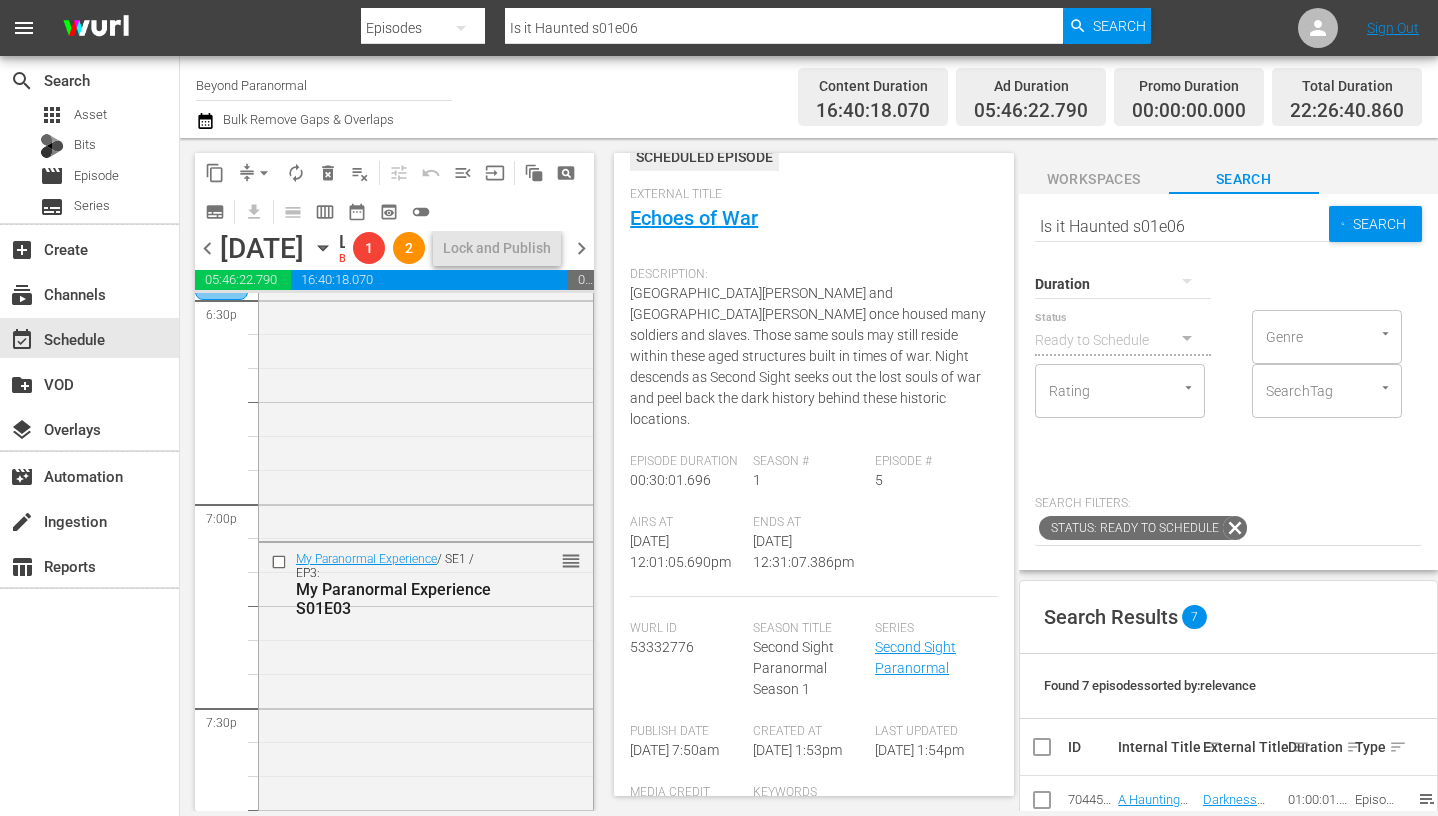 scroll, scrollTop: 0, scrollLeft: 0, axis: both 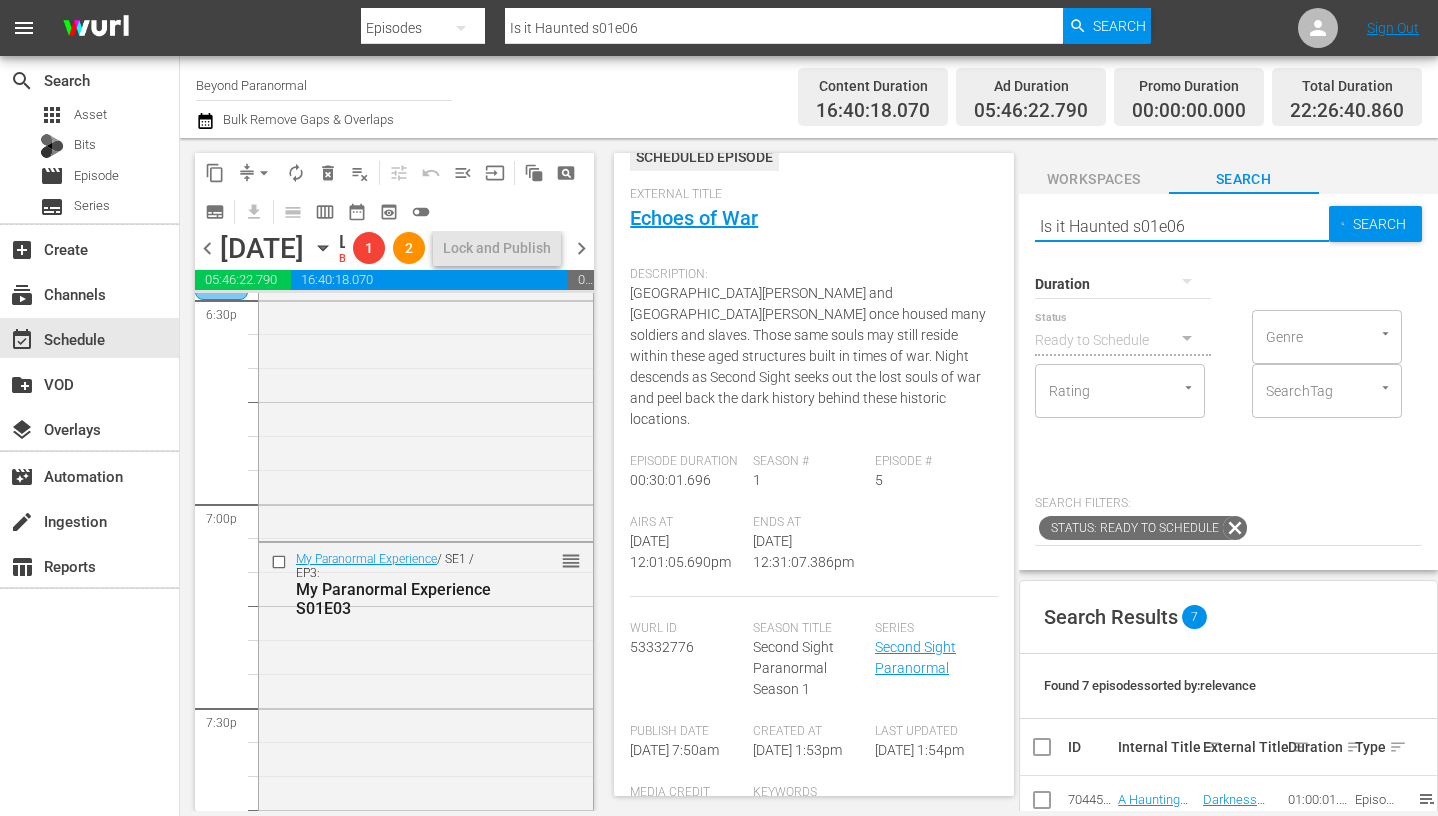 click on "Is it Haunted s01e06" at bounding box center [1182, 226] 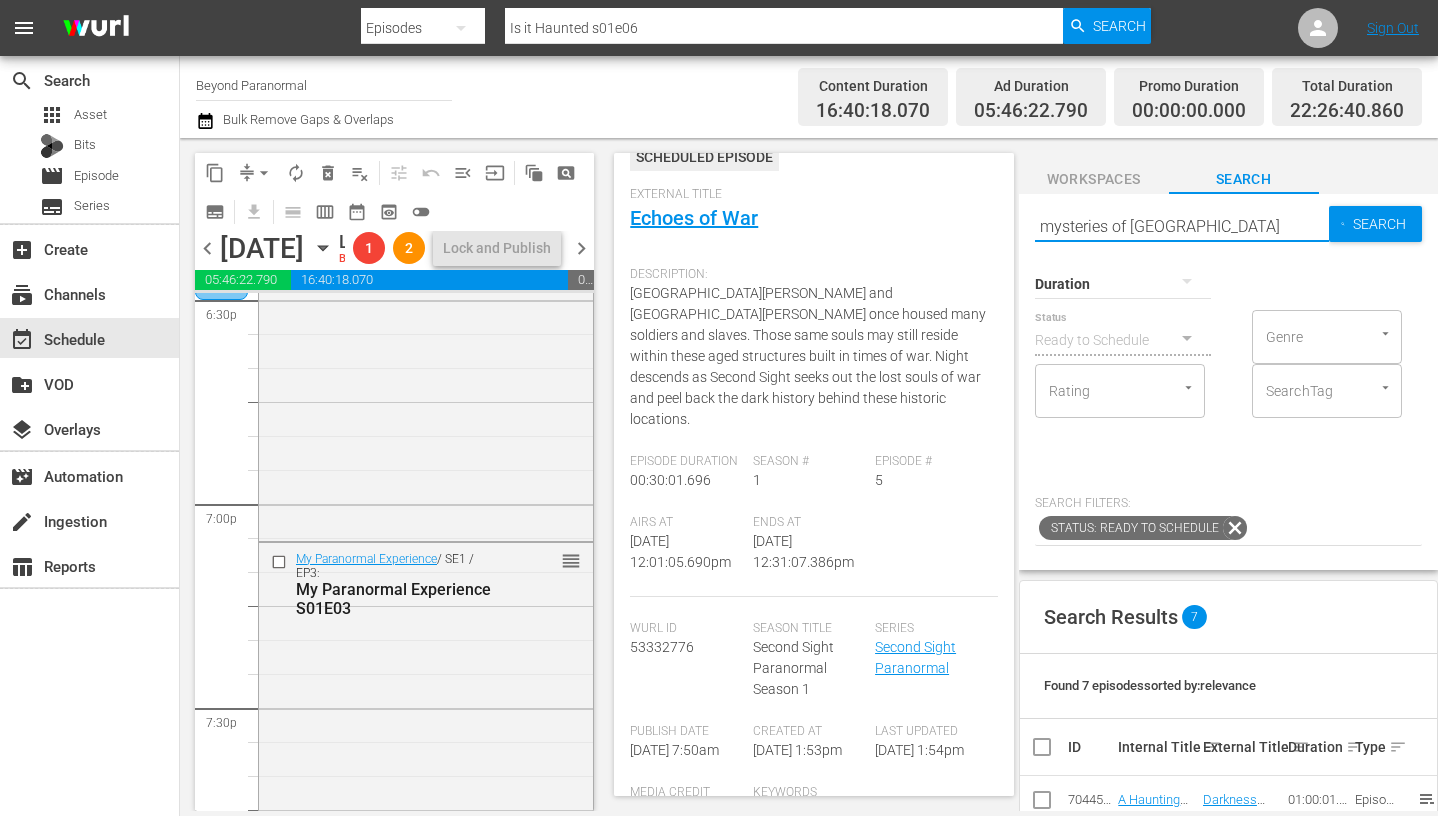 type on "mysteries of canada" 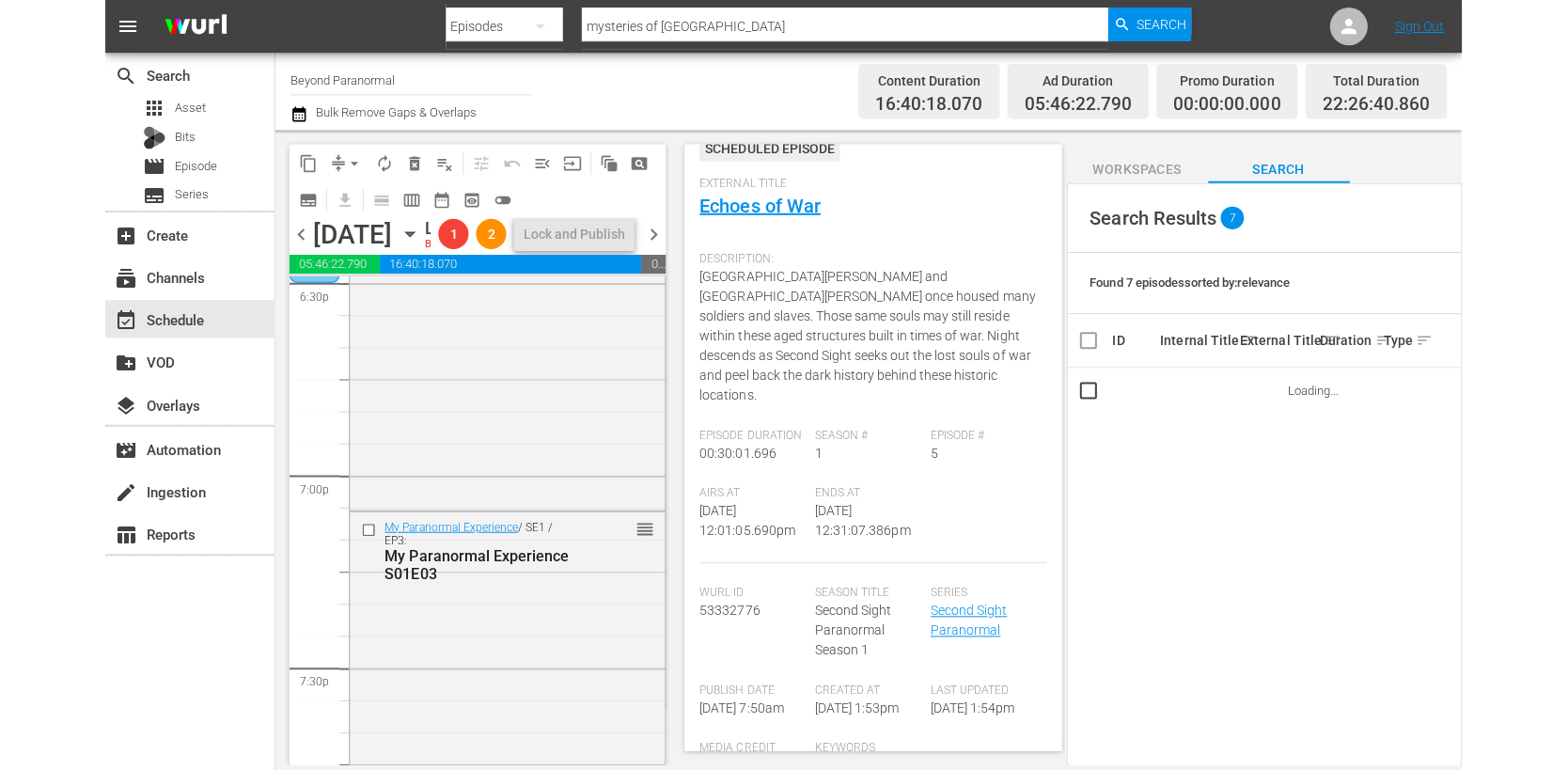 scroll, scrollTop: 363, scrollLeft: 0, axis: vertical 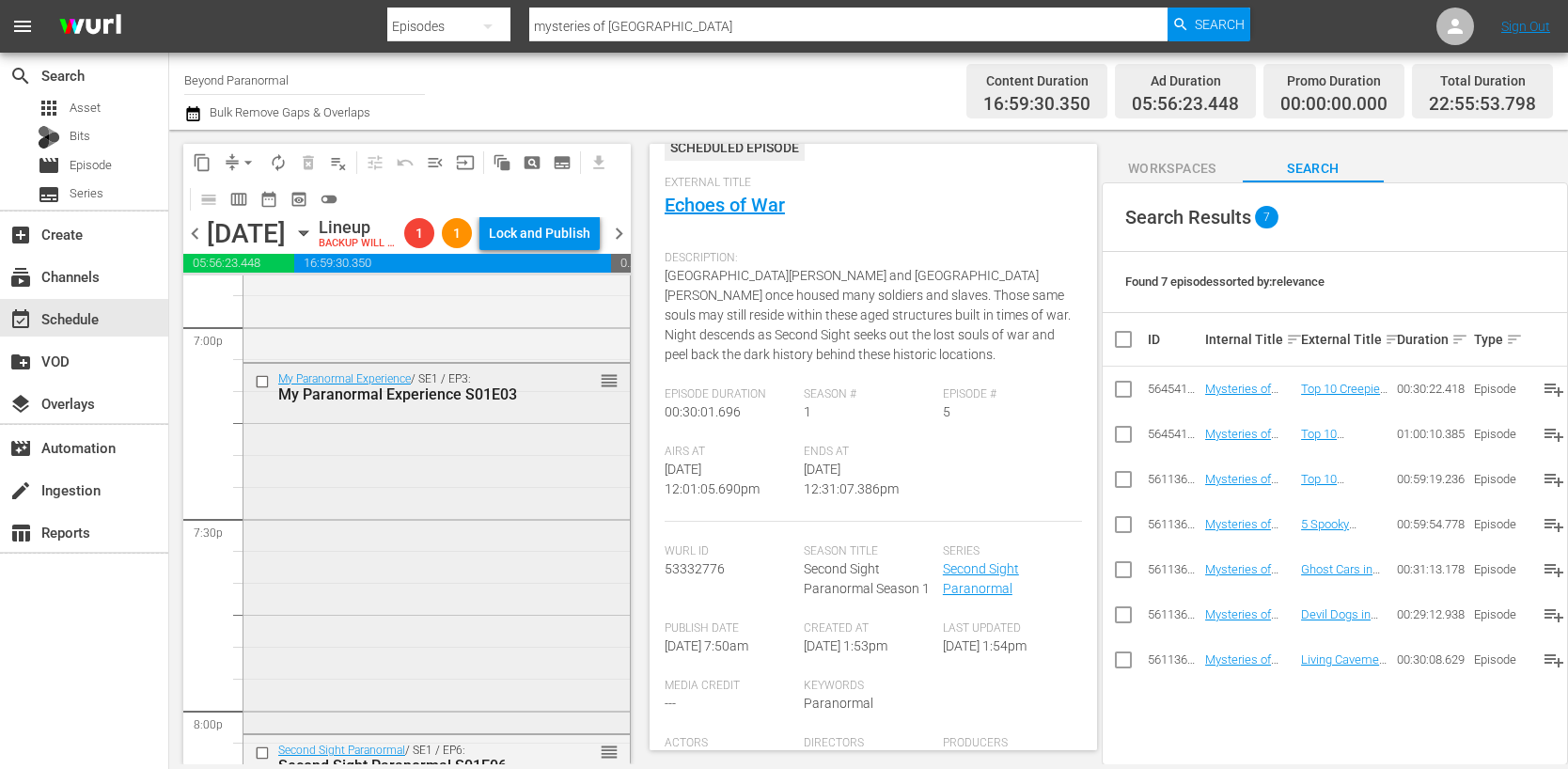 click at bounding box center (264, 381) 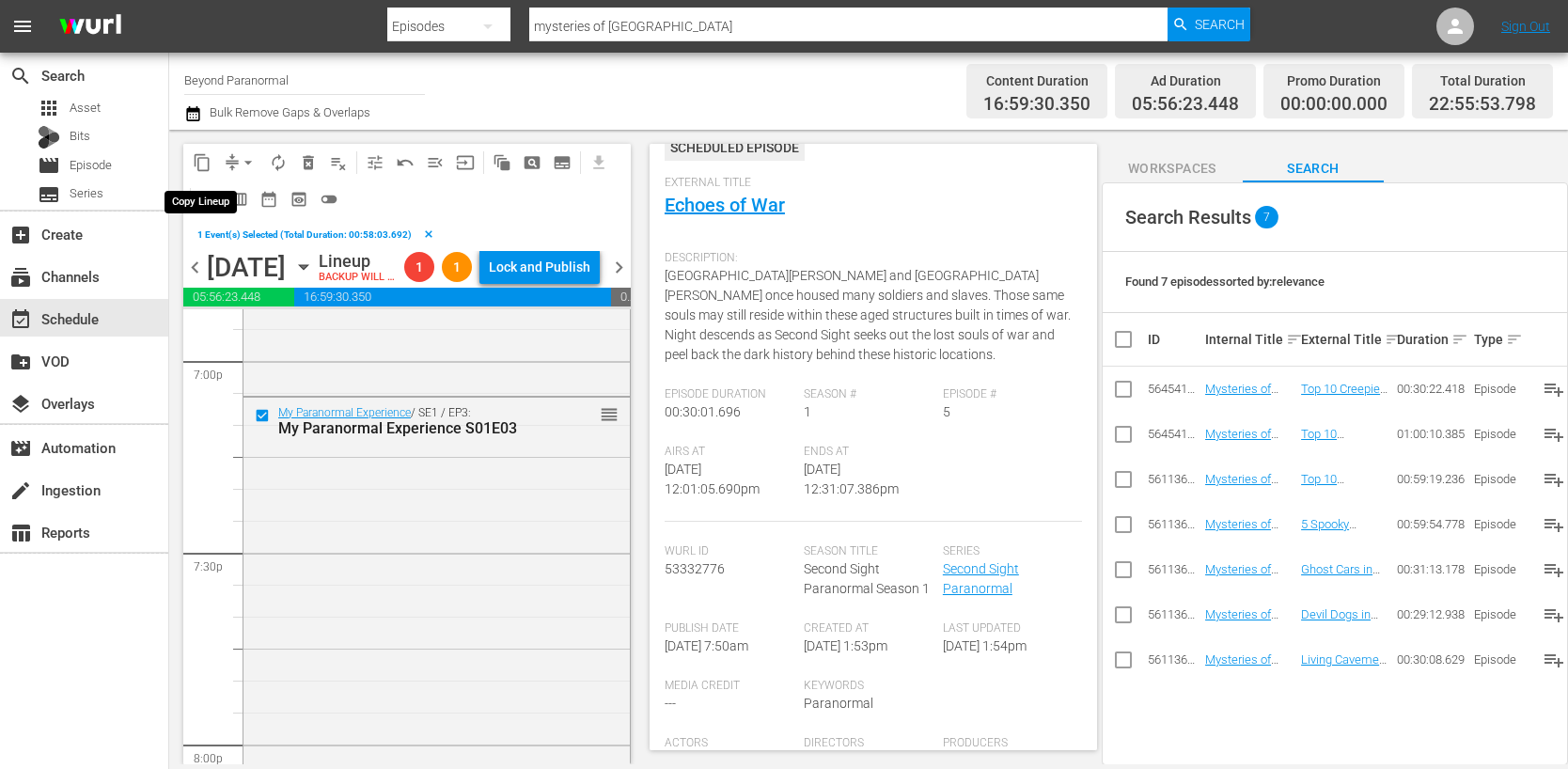 click on "content_copy" at bounding box center [202, 163] 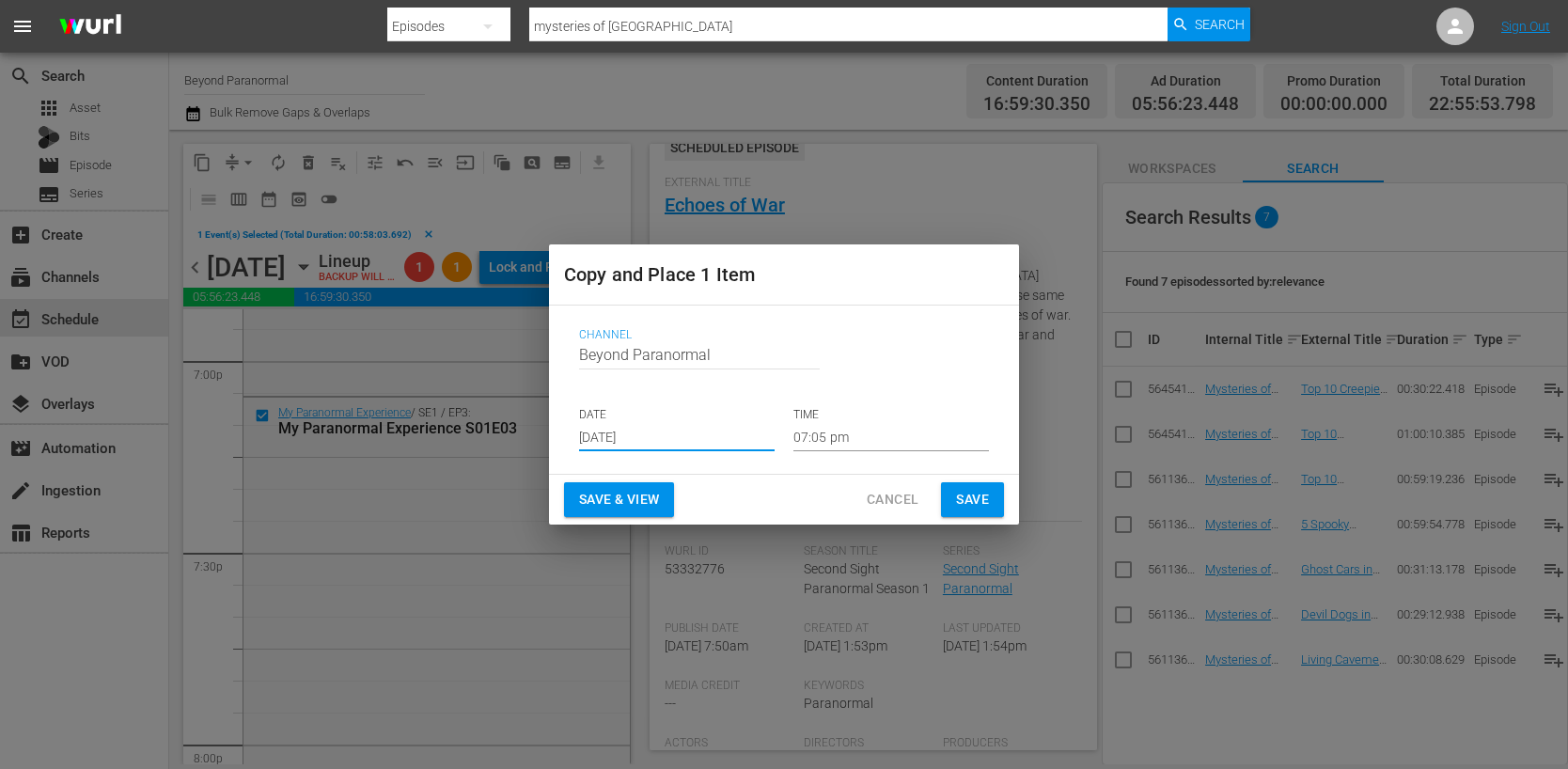 click on "Jul 31st 2025" at bounding box center [677, 437] 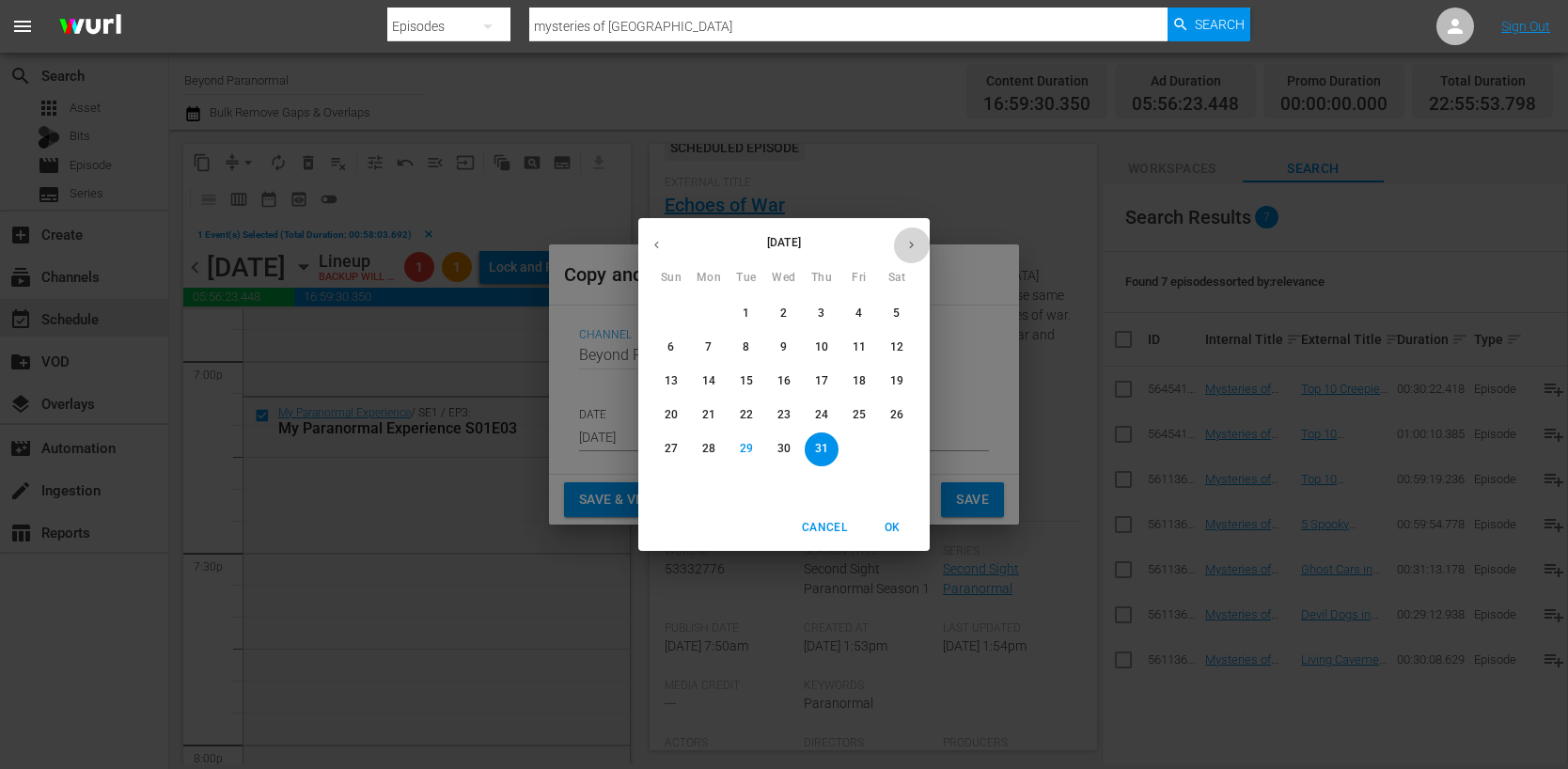 click at bounding box center (911, 244) 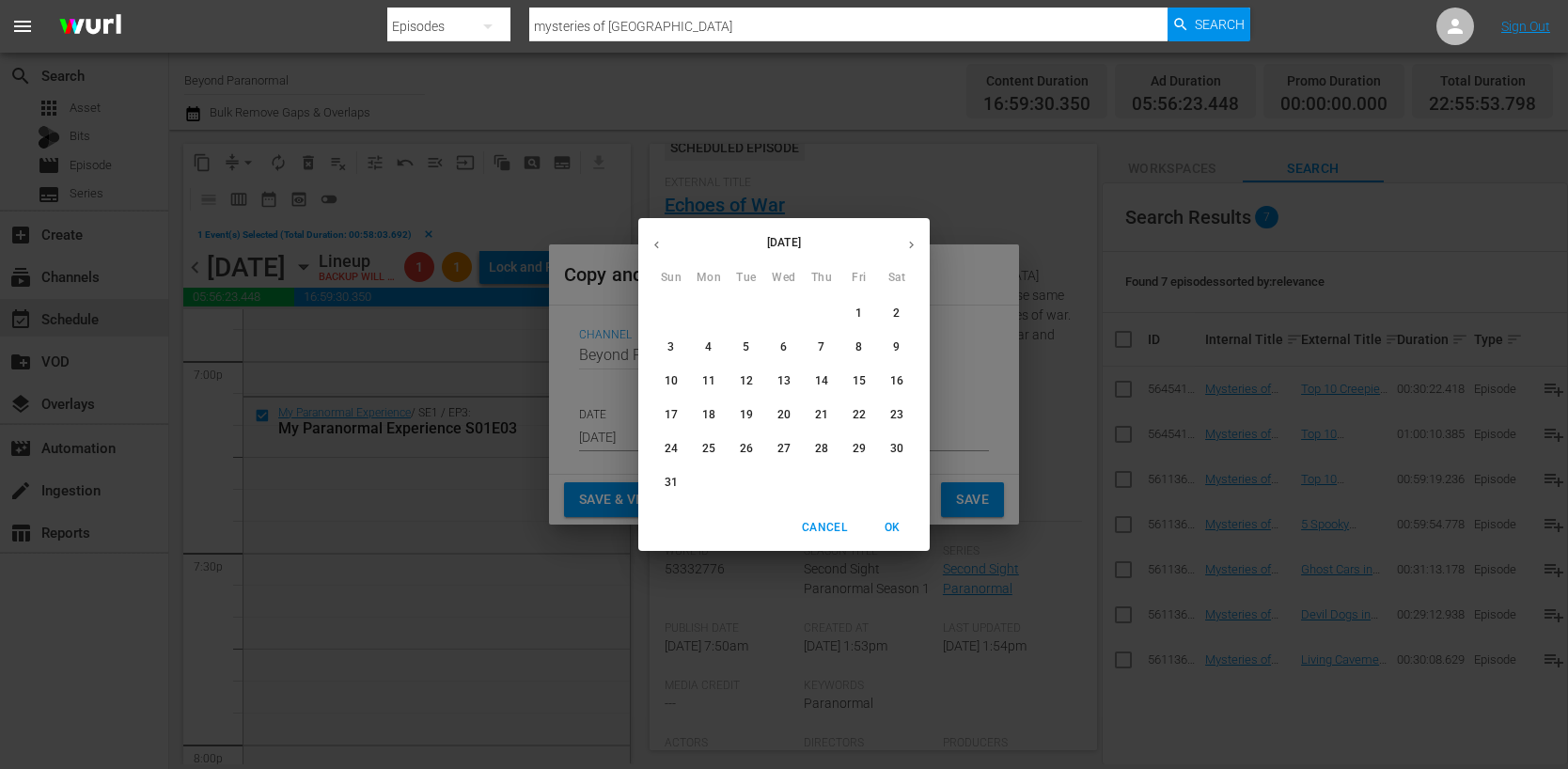 click on "11" at bounding box center (709, 381) 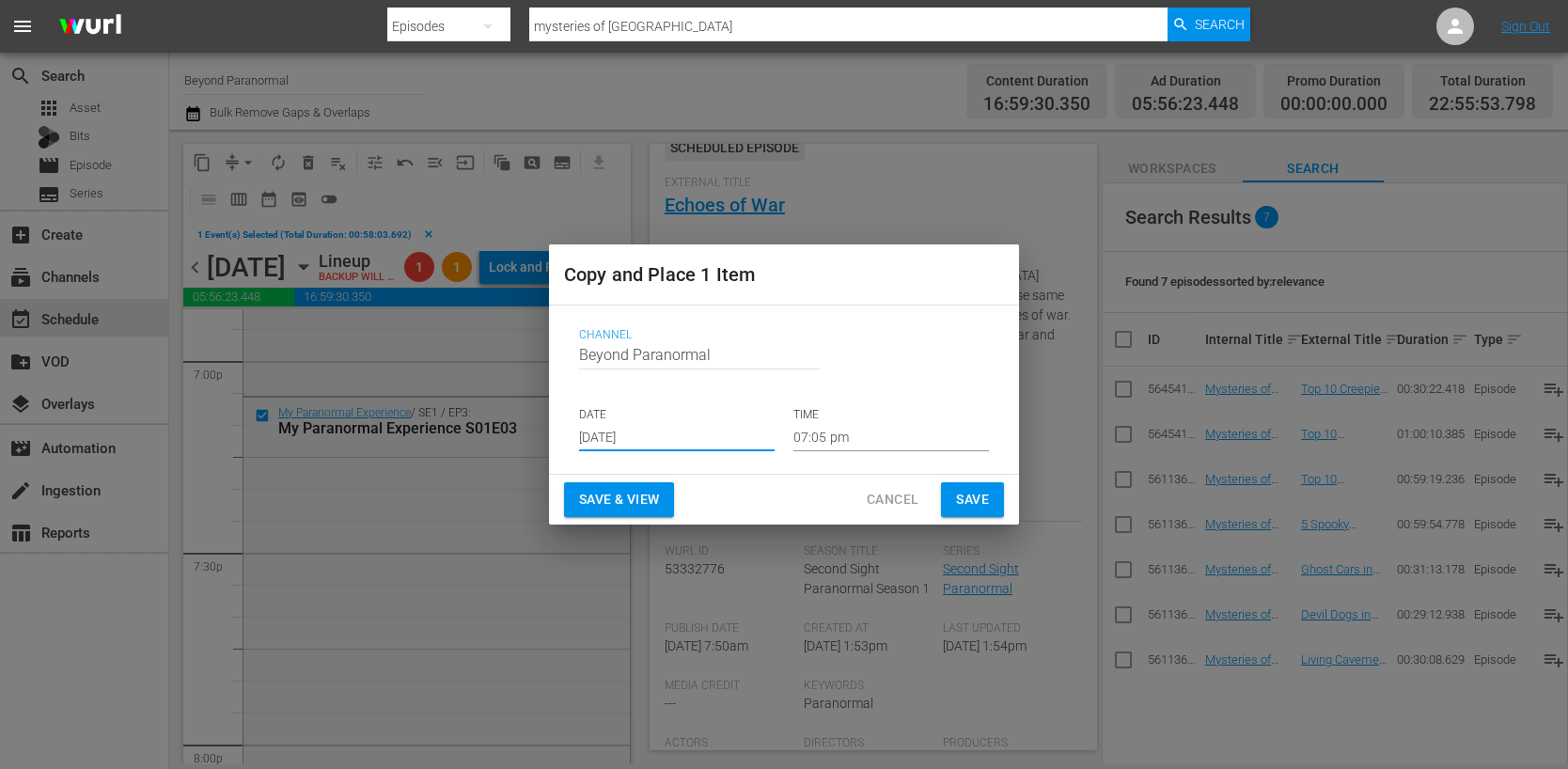 click on "07:05 pm" at bounding box center (891, 437) 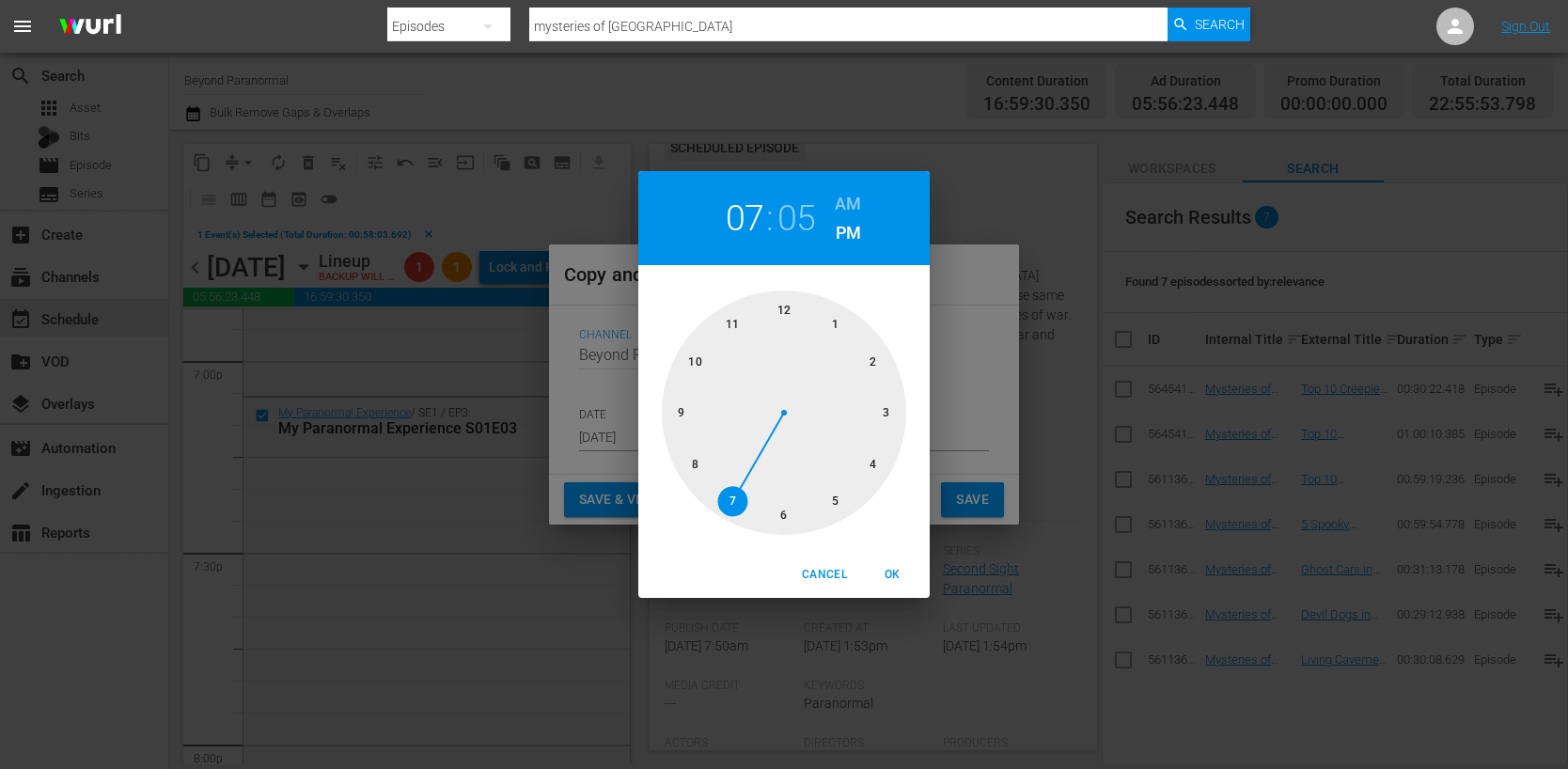 click at bounding box center (784, 413) 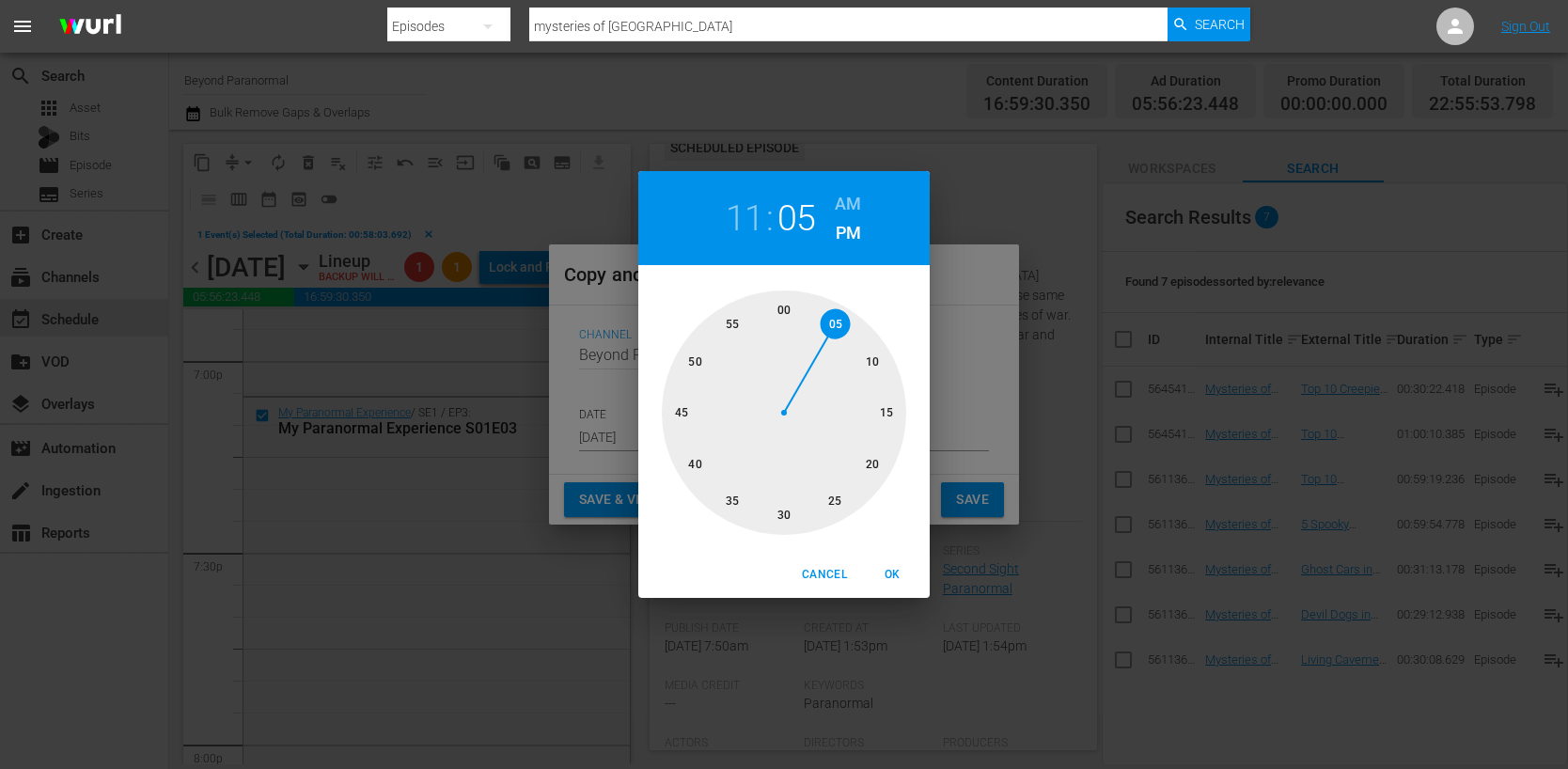 click on "OK" at bounding box center (892, 574) 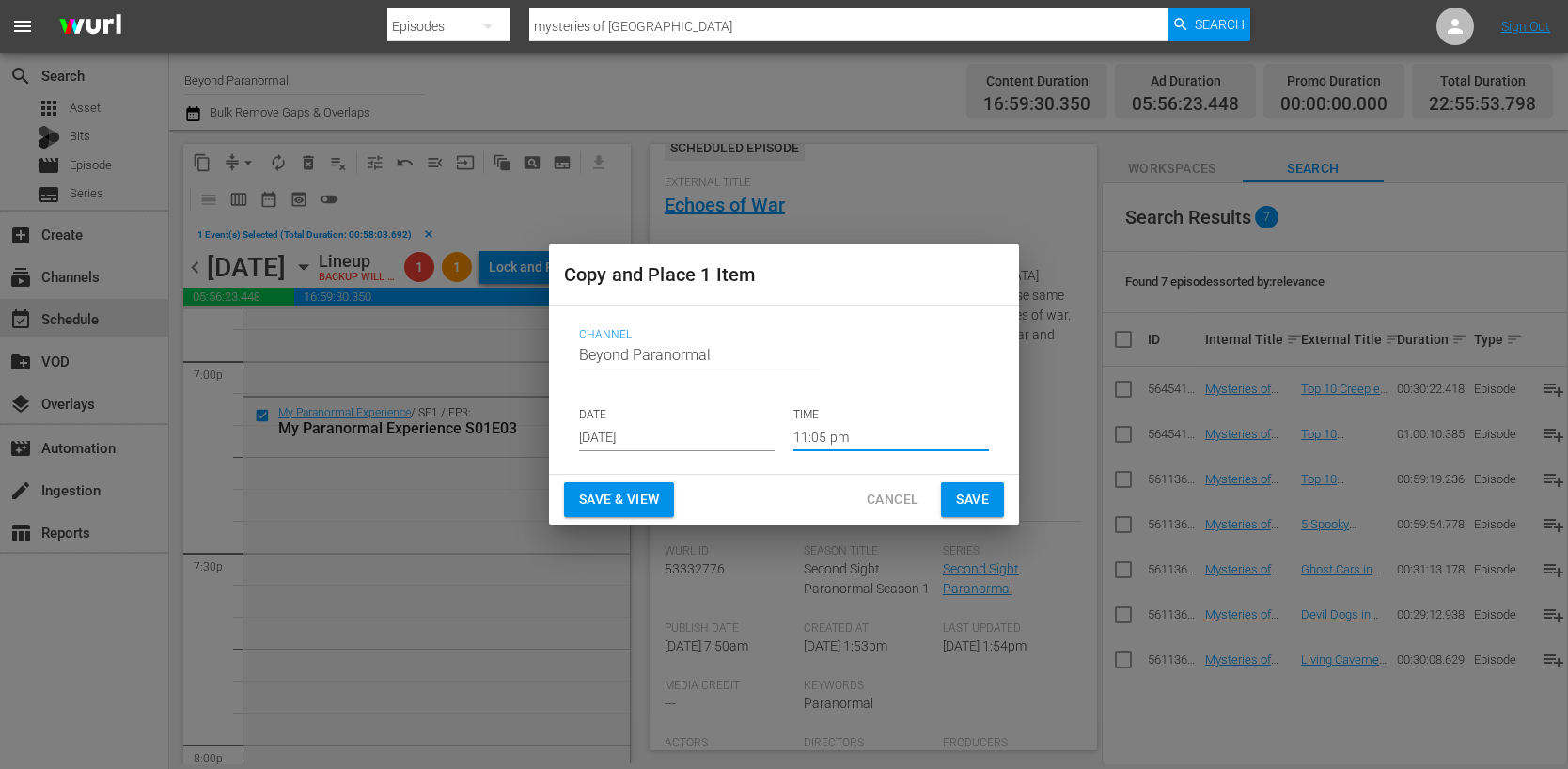 click on "Save" at bounding box center [972, 499] 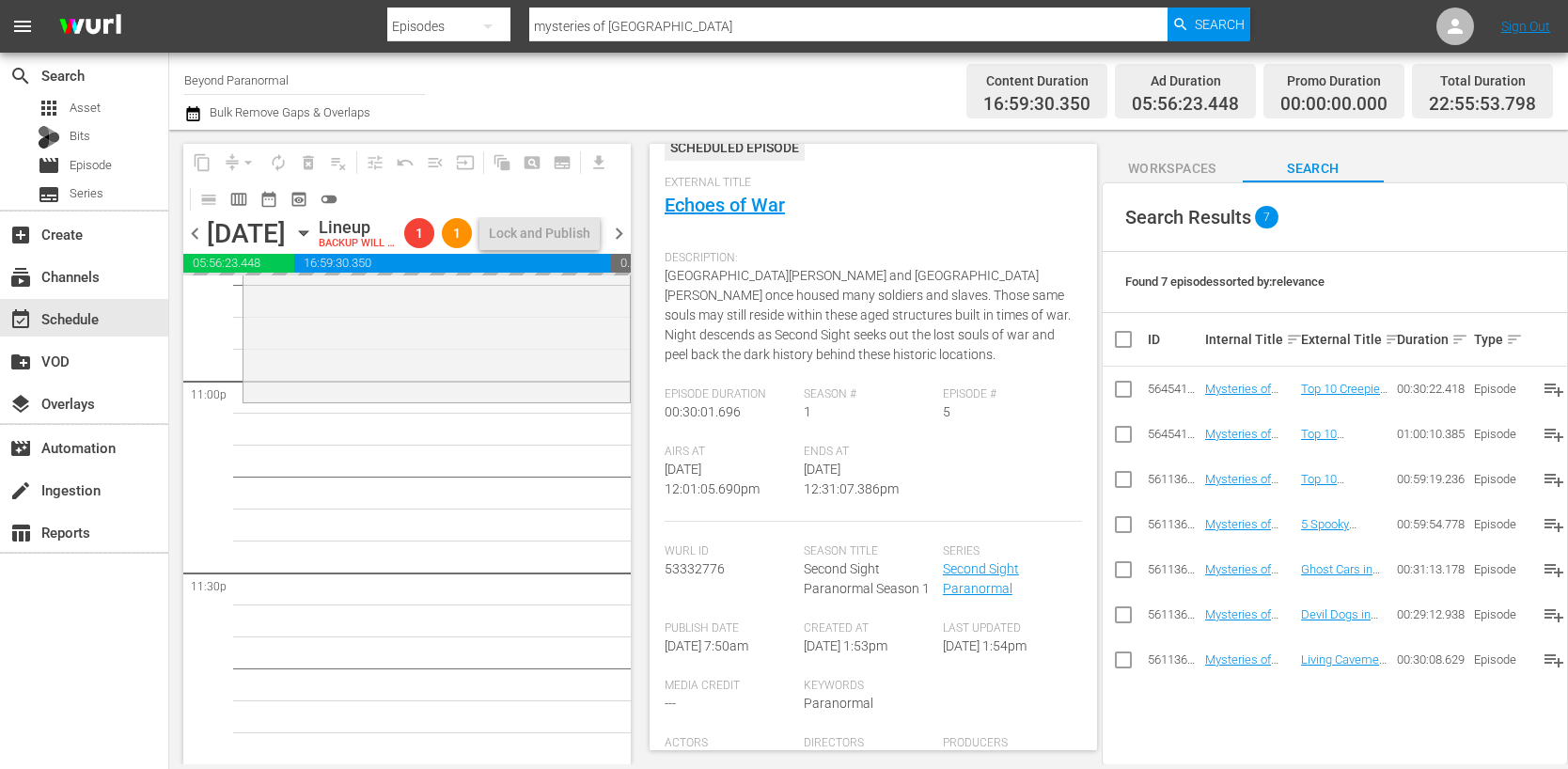 scroll, scrollTop: 8747, scrollLeft: 0, axis: vertical 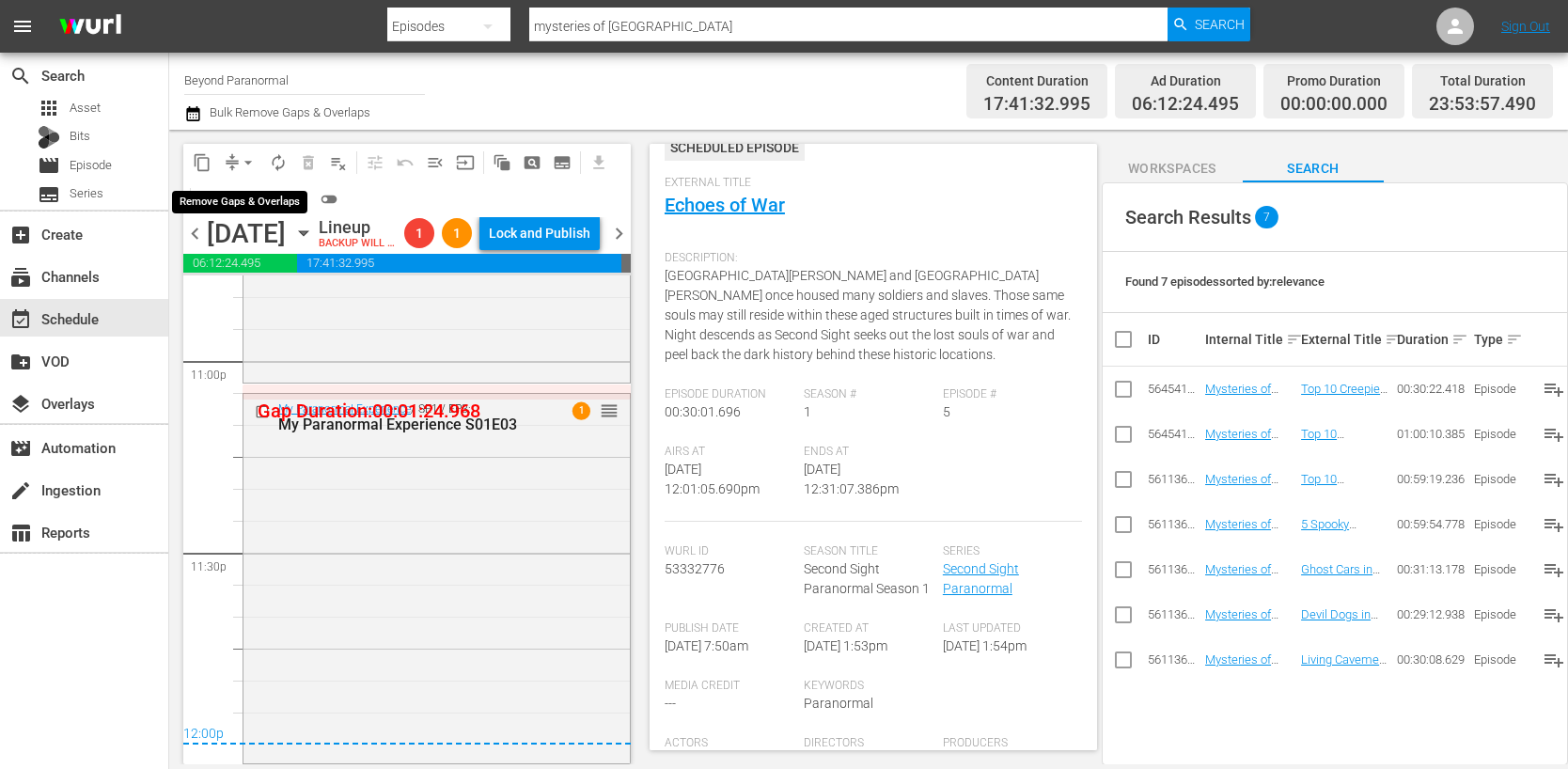 click on "arrow_drop_down" at bounding box center [248, 163] 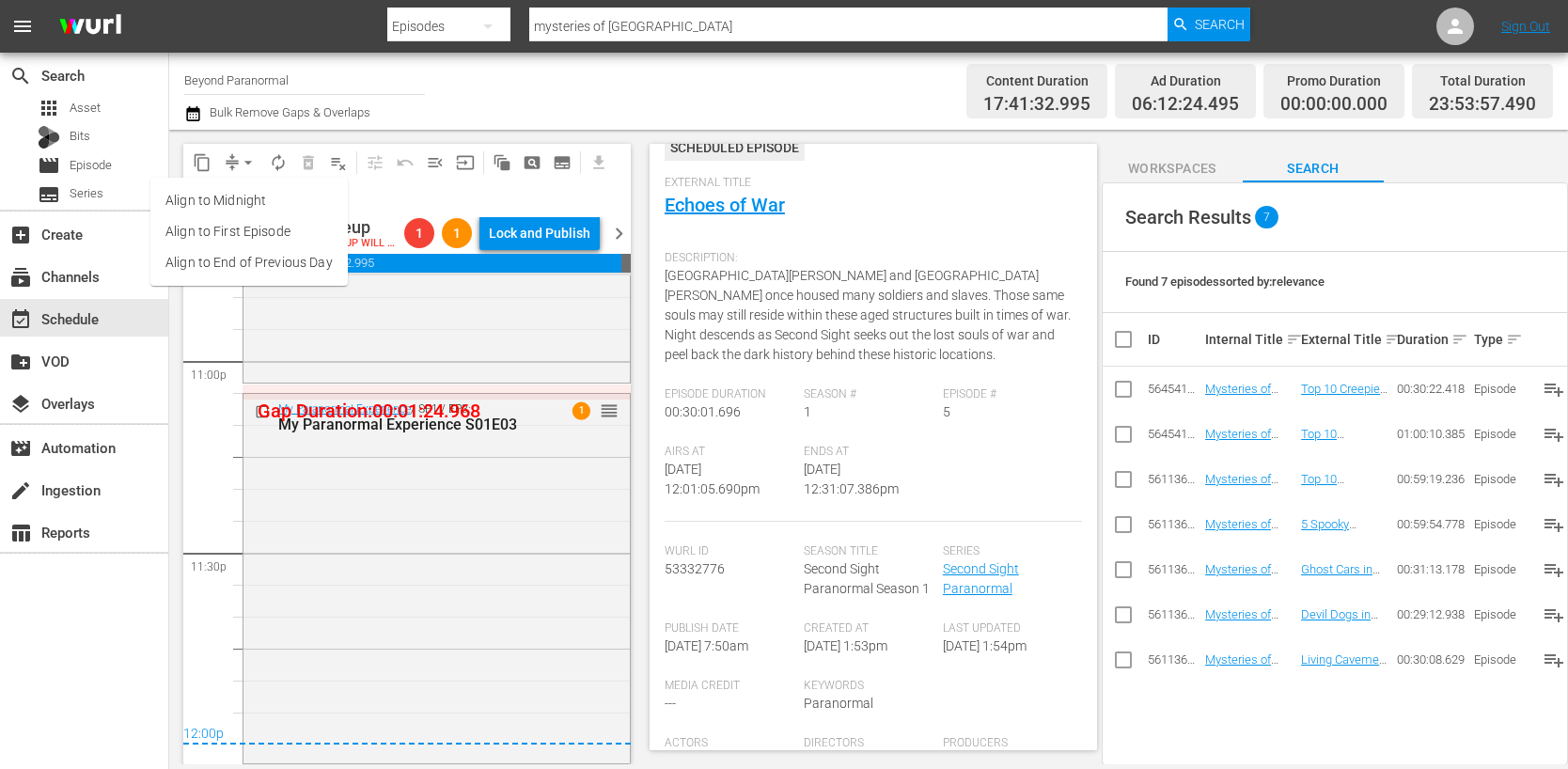 click on "Align to End of Previous Day" at bounding box center (249, 262) 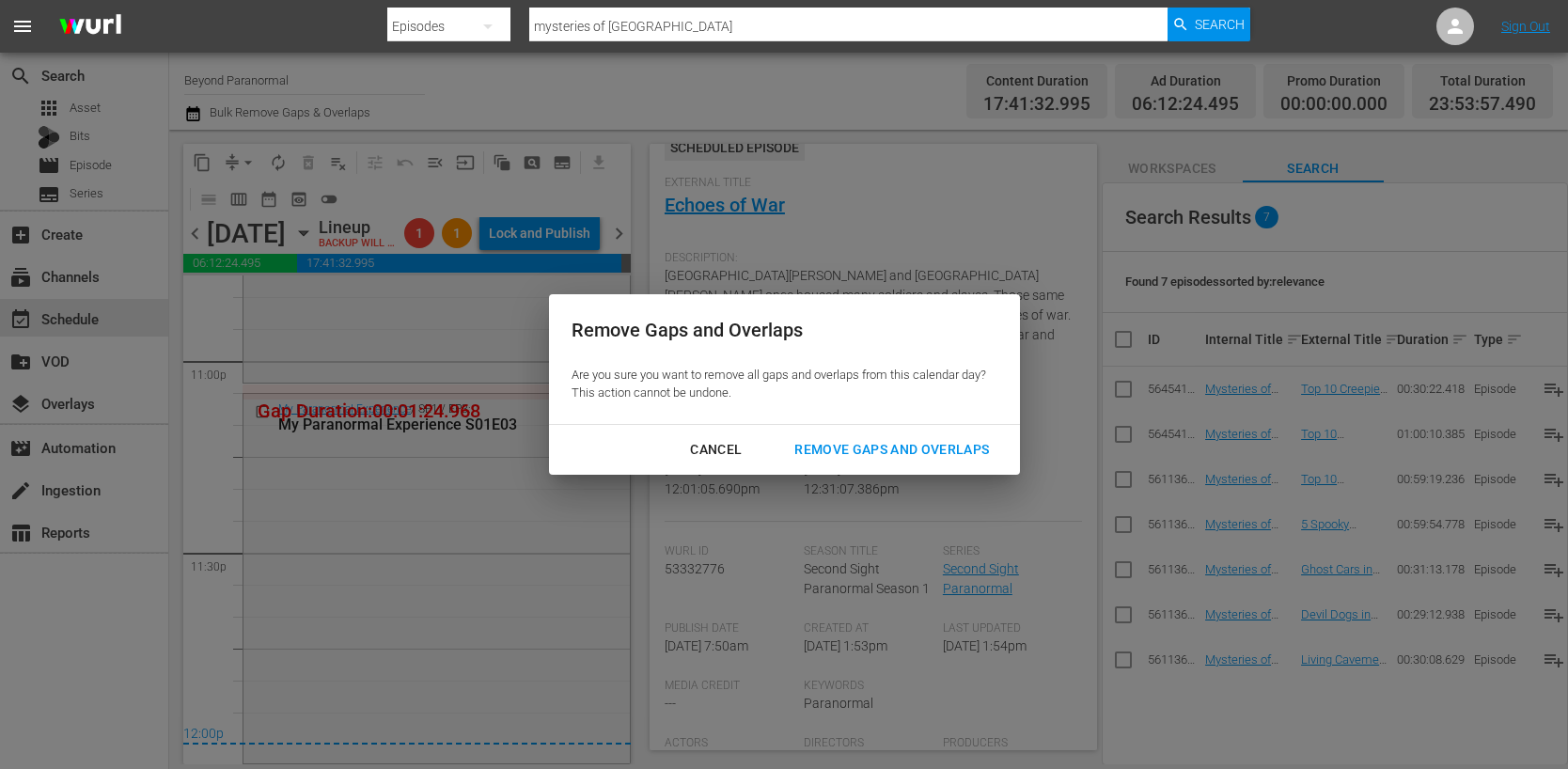 click on "Remove Gaps and Overlaps" at bounding box center (891, 449) 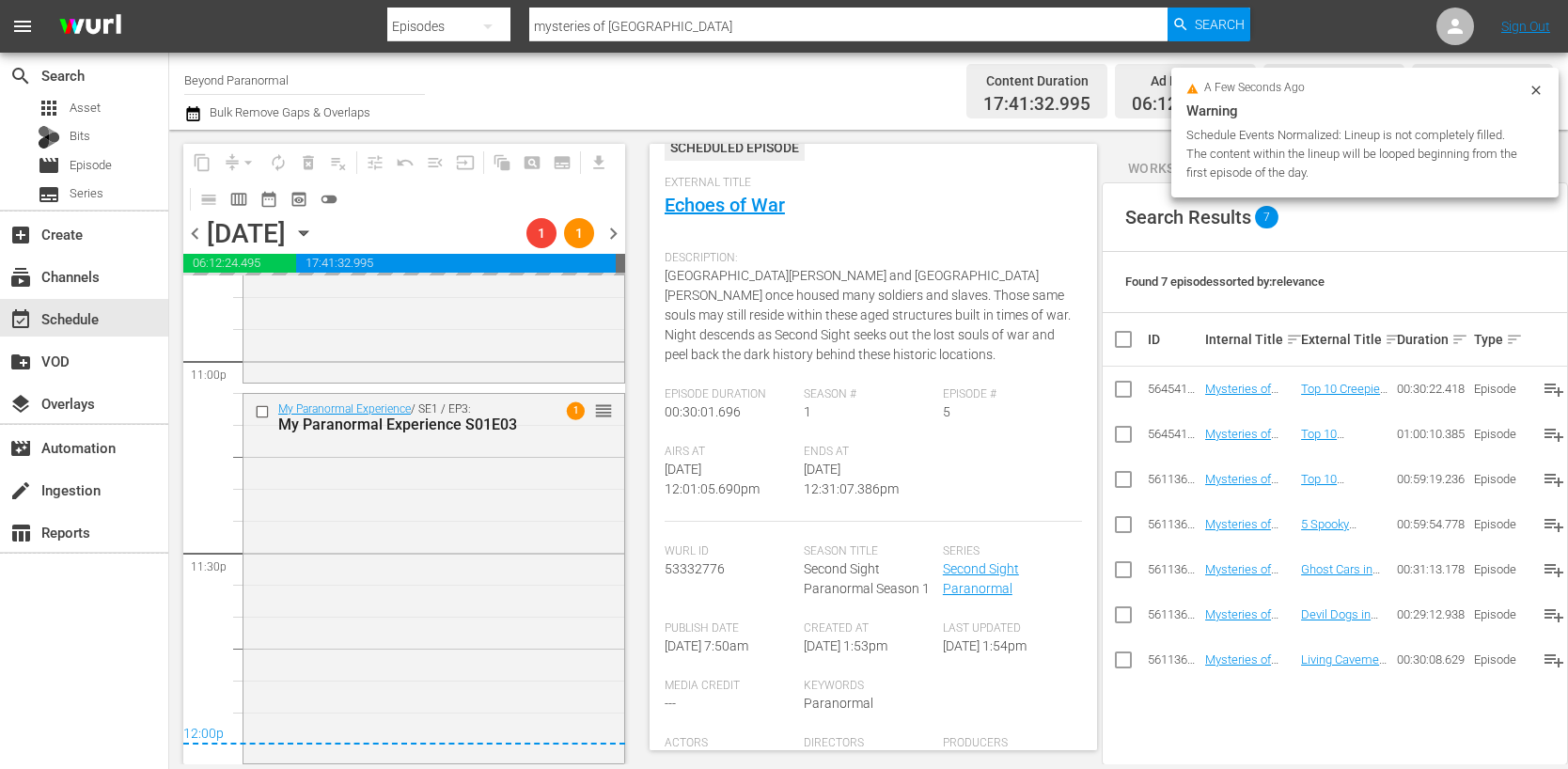 scroll, scrollTop: 8736, scrollLeft: 0, axis: vertical 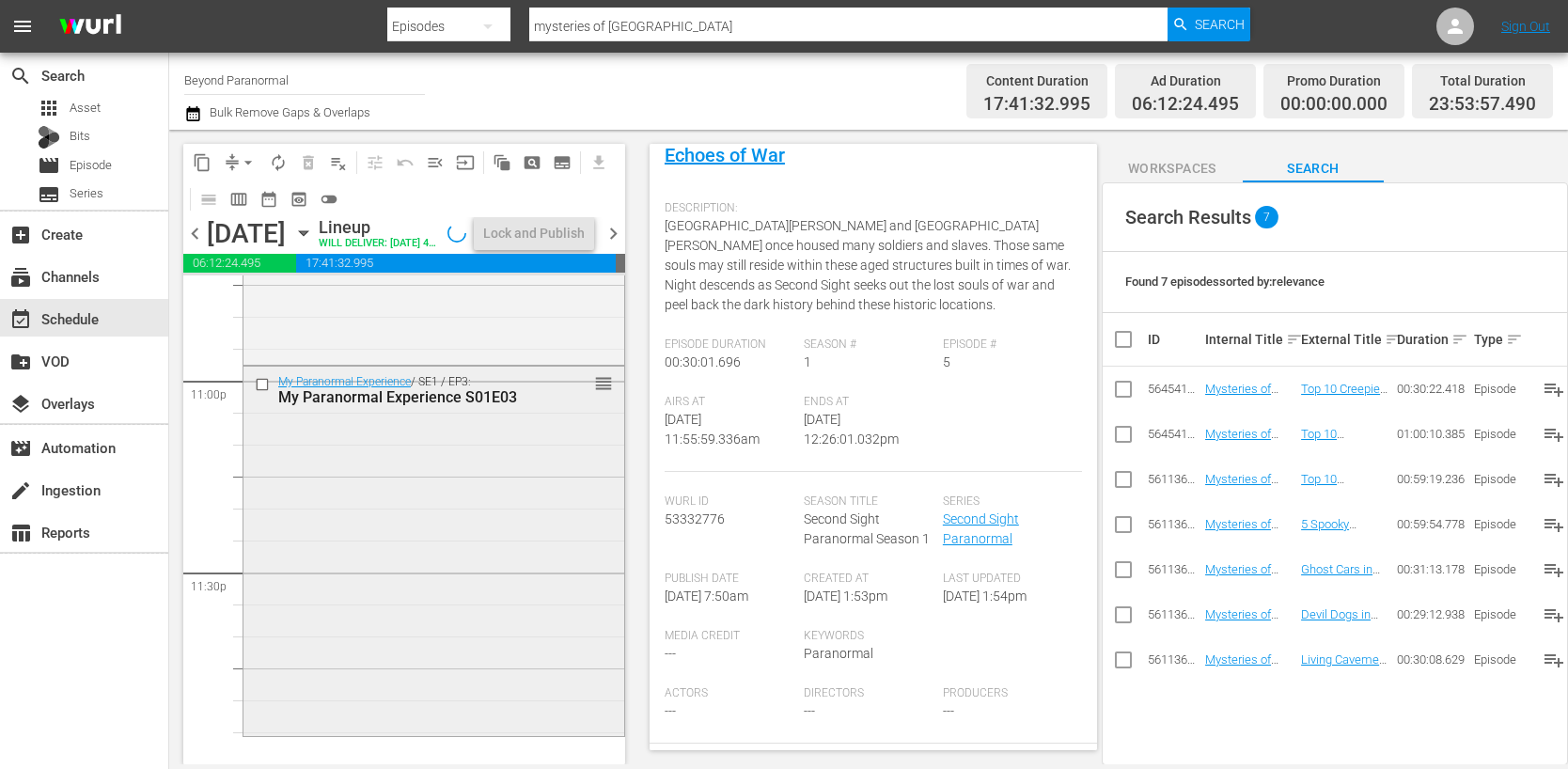 click on "My Paranormal Experience  / SE1 / EP3:
My Paranormal Experience S01E03 reorder" at bounding box center (433, 549) 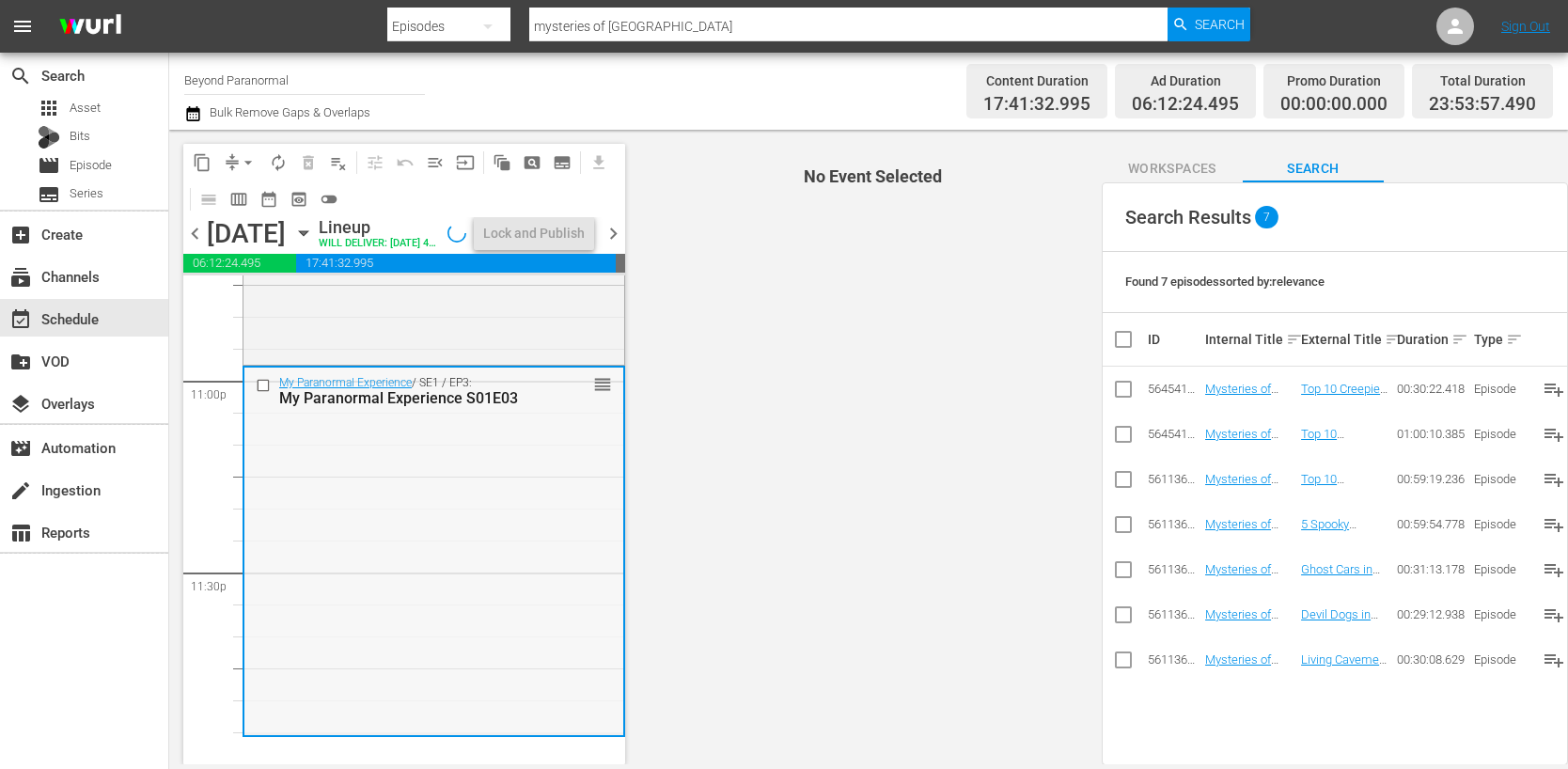click on "My Paranormal Experience  / SE1 / EP3:
My Paranormal Experience S01E03 reorder" at bounding box center (433, 550) 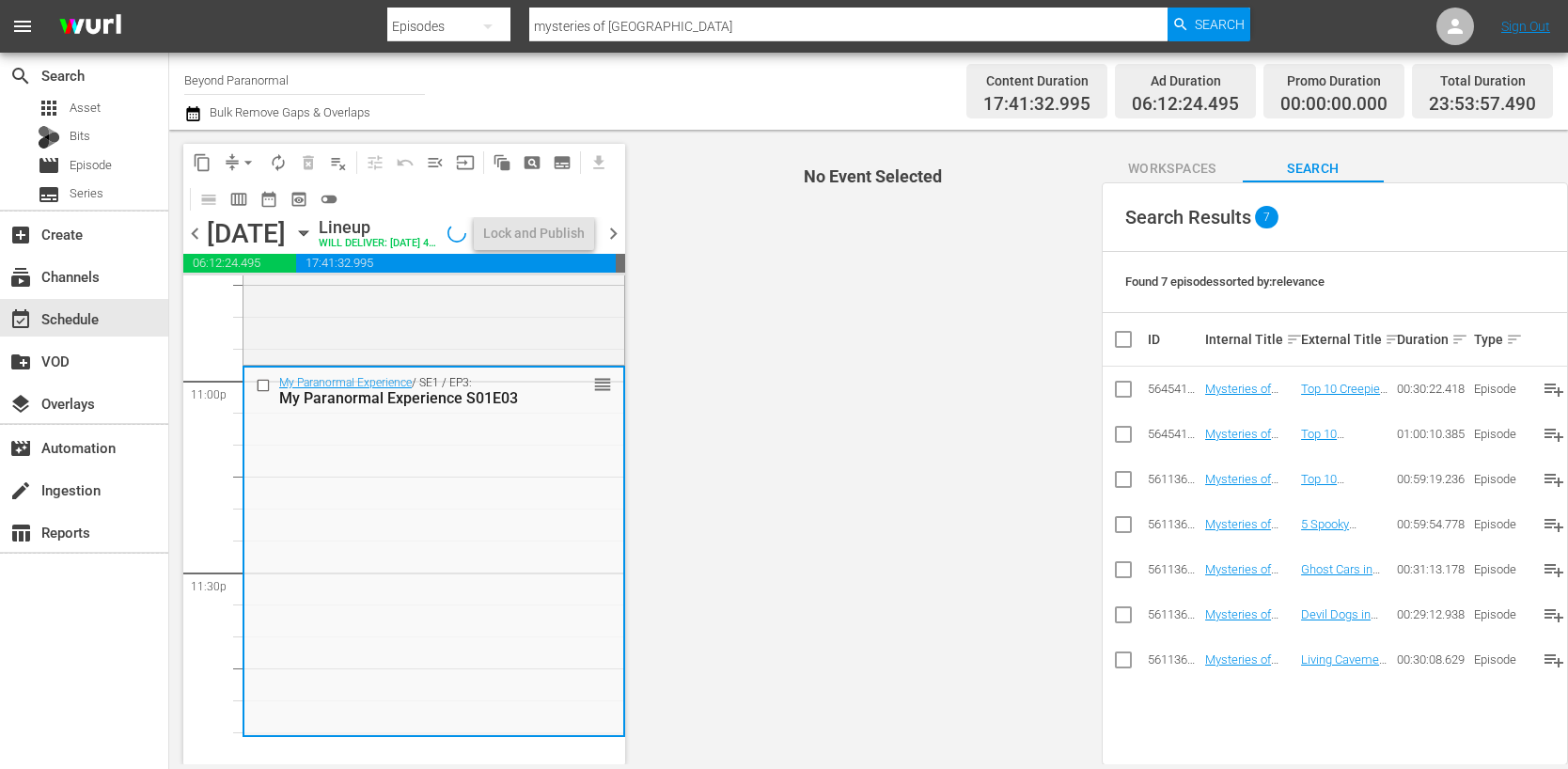 click on "My Paranormal Experience  / SE1 / EP3:
My Paranormal Experience S01E03 reorder" at bounding box center [433, 550] 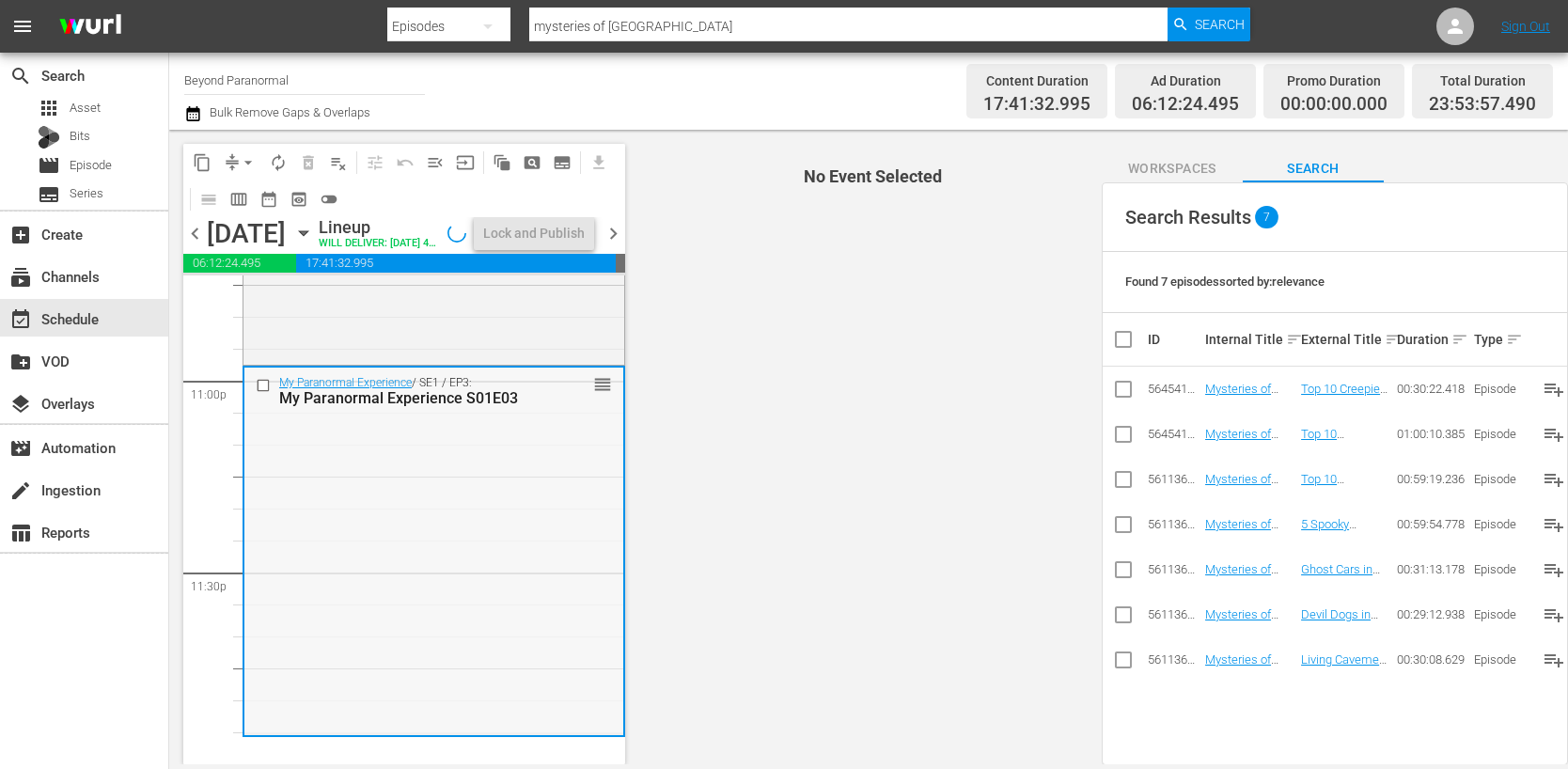 click on "My Paranormal Experience  / SE1 / EP3:
My Paranormal Experience S01E03 reorder" at bounding box center [433, 550] 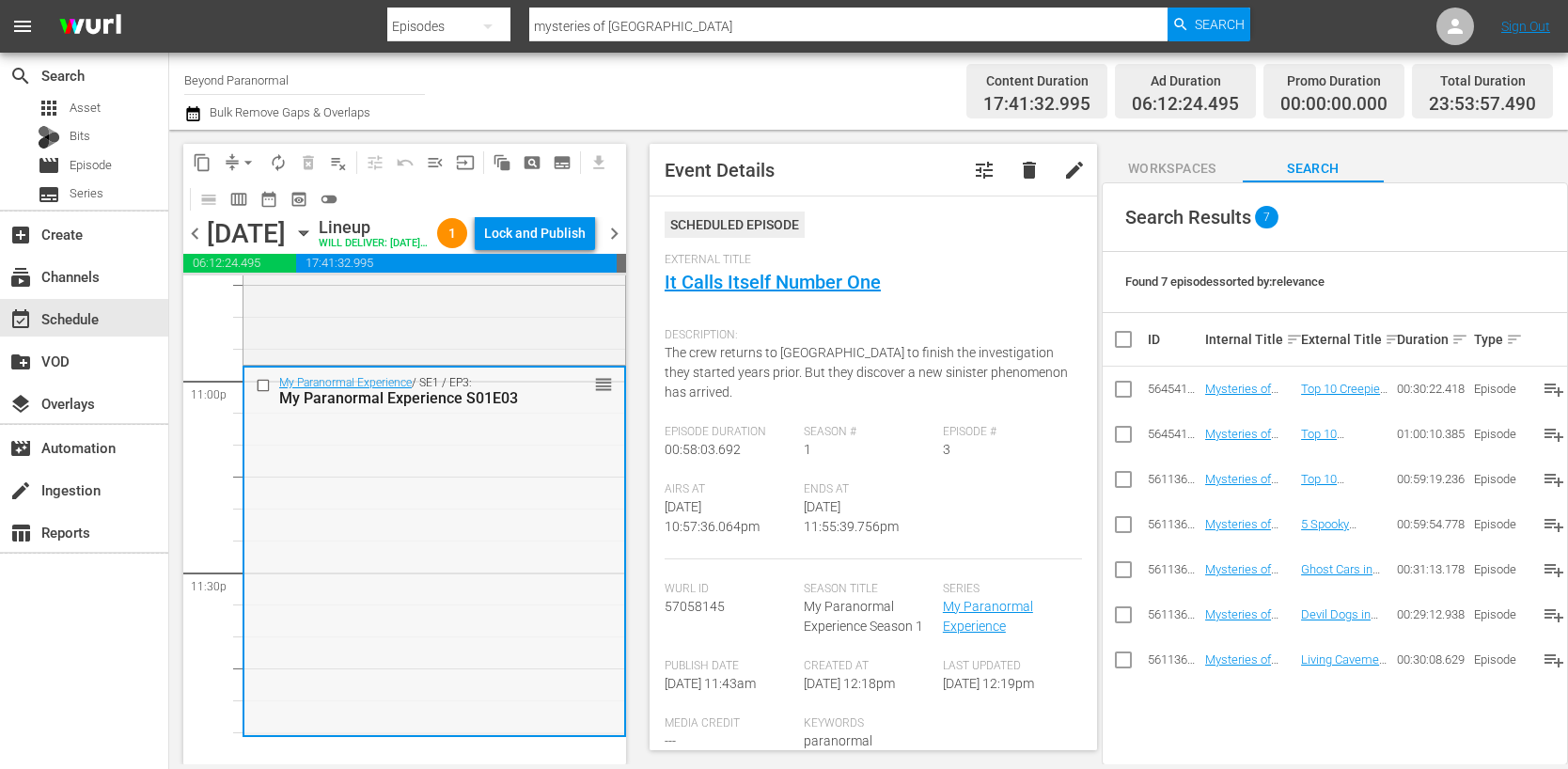 click on "My Paranormal Experience  / SE1 / EP3:
My Paranormal Experience S01E03 reorder" at bounding box center [434, 550] 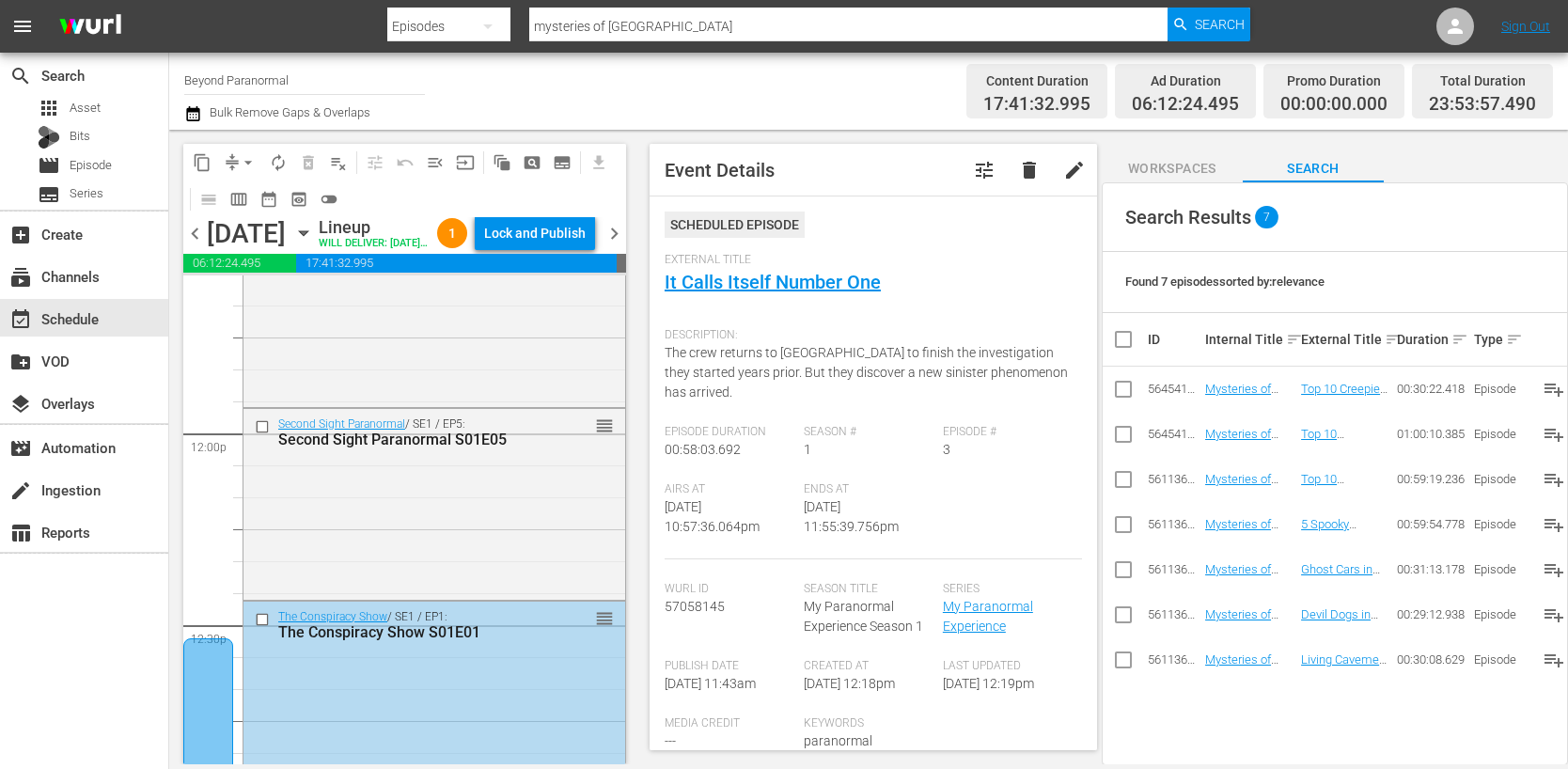 scroll, scrollTop: 4444, scrollLeft: 0, axis: vertical 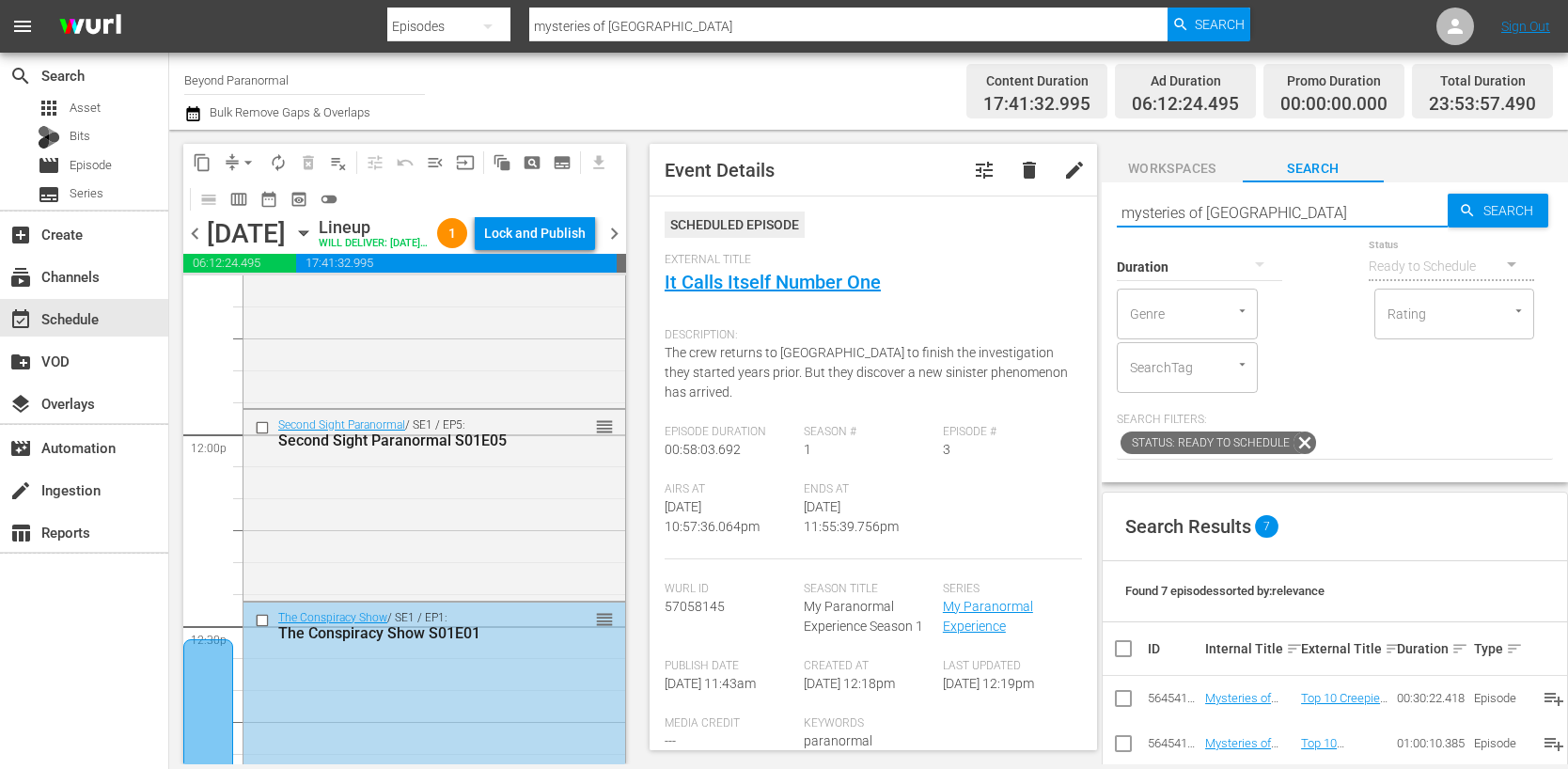 click on "mysteries of canada" at bounding box center (1282, 212) 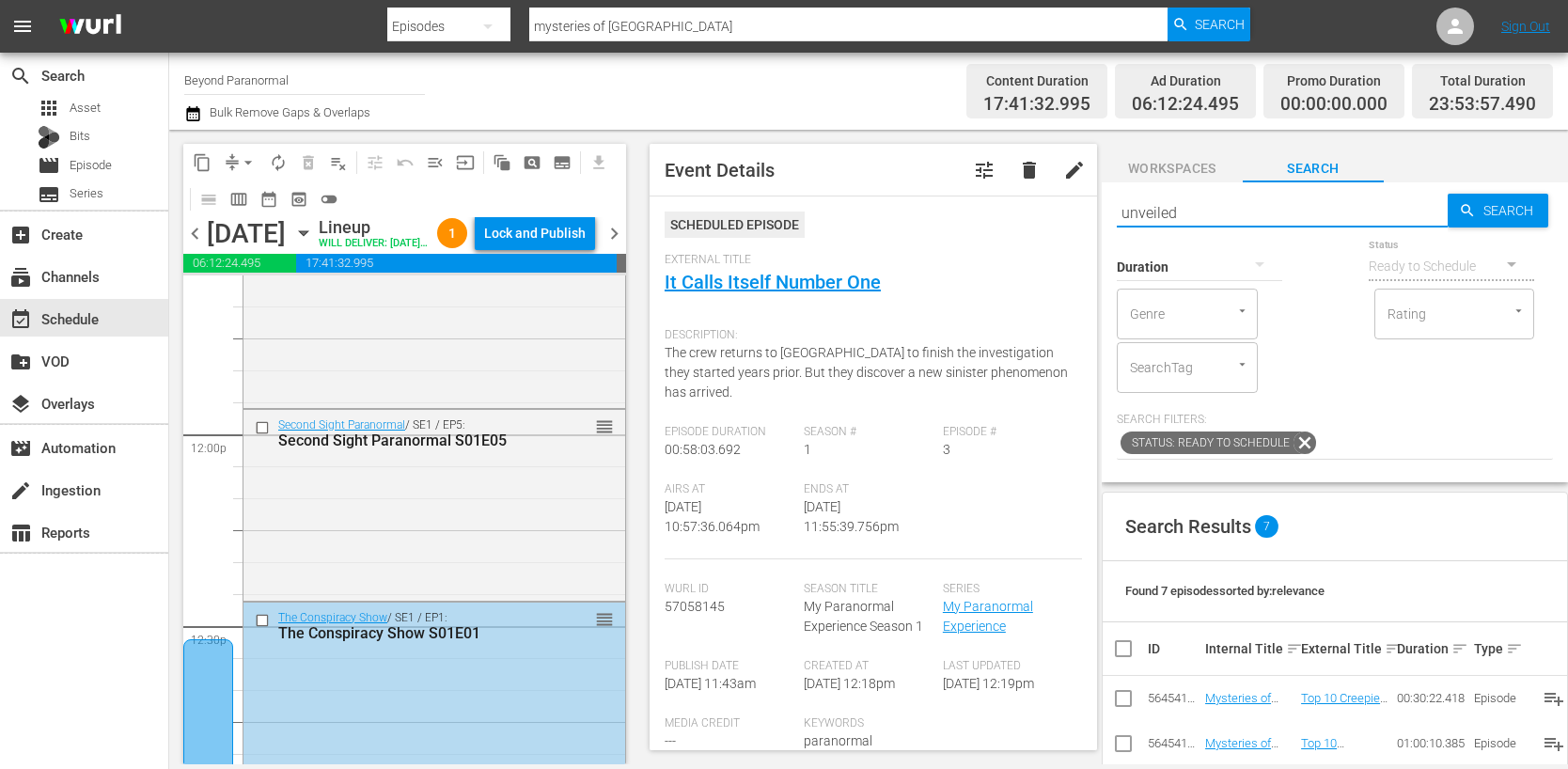 type on "unveiled" 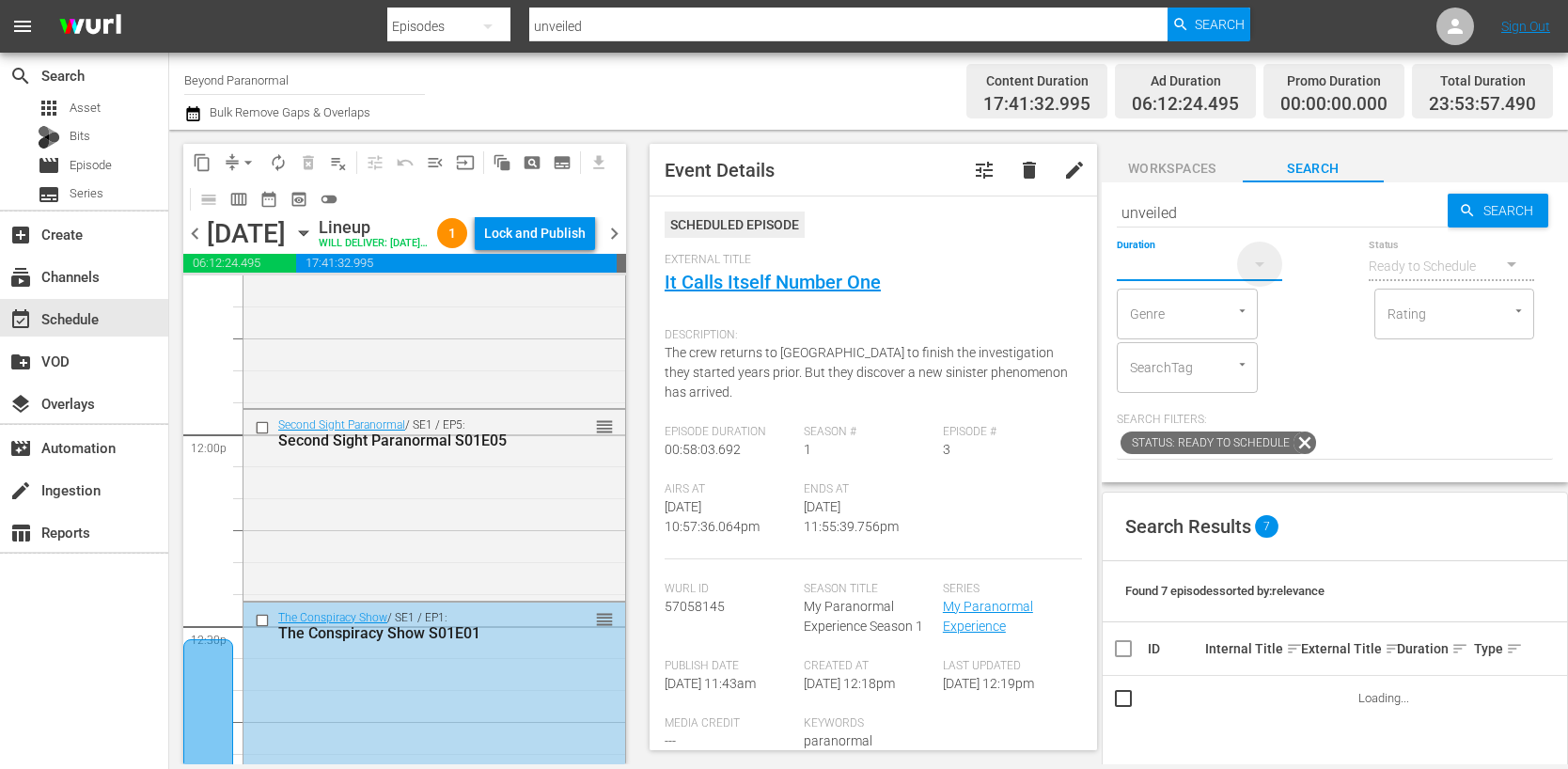 click 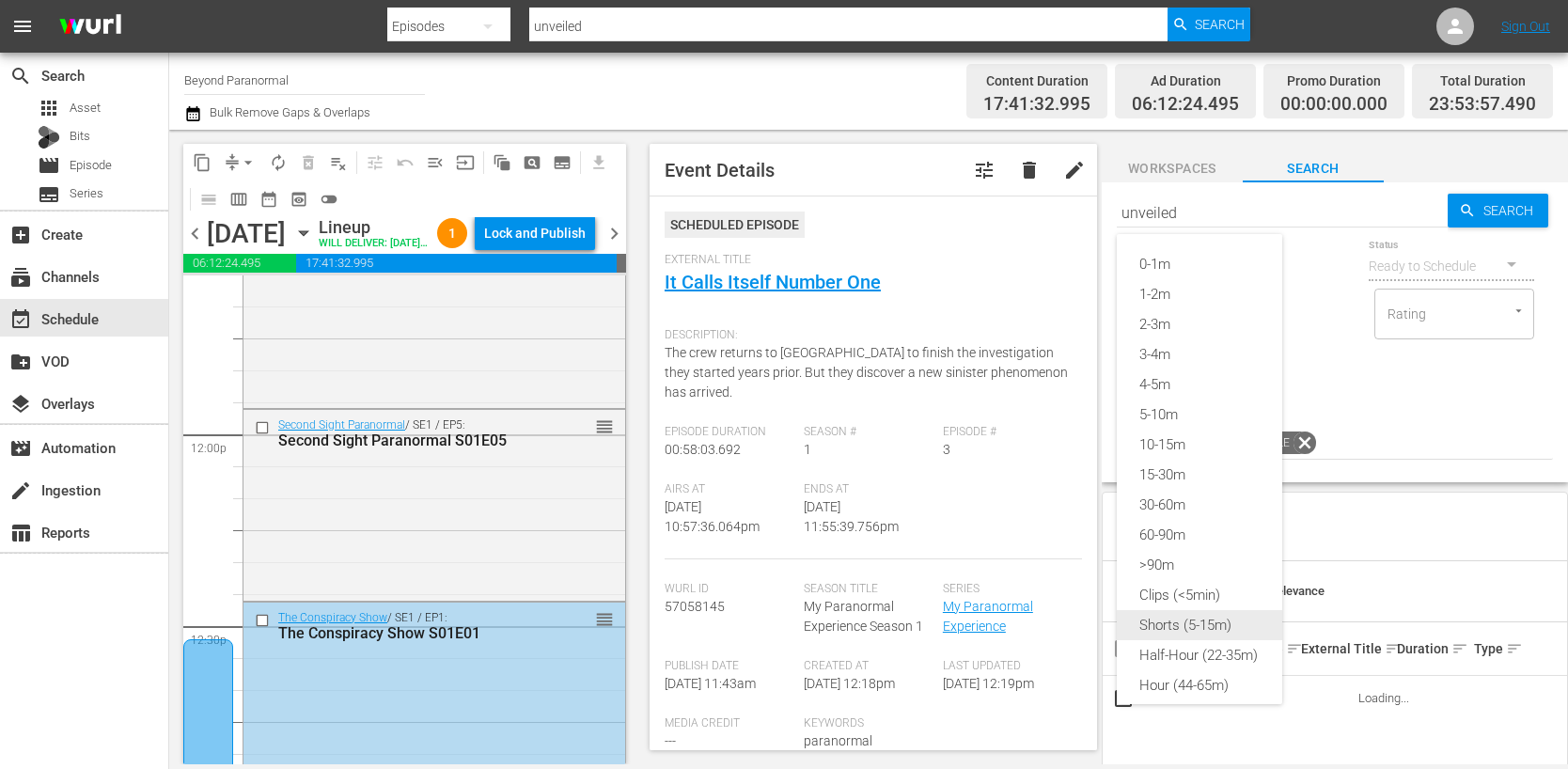 click on "Shorts (5-15m)" at bounding box center [1200, 625] 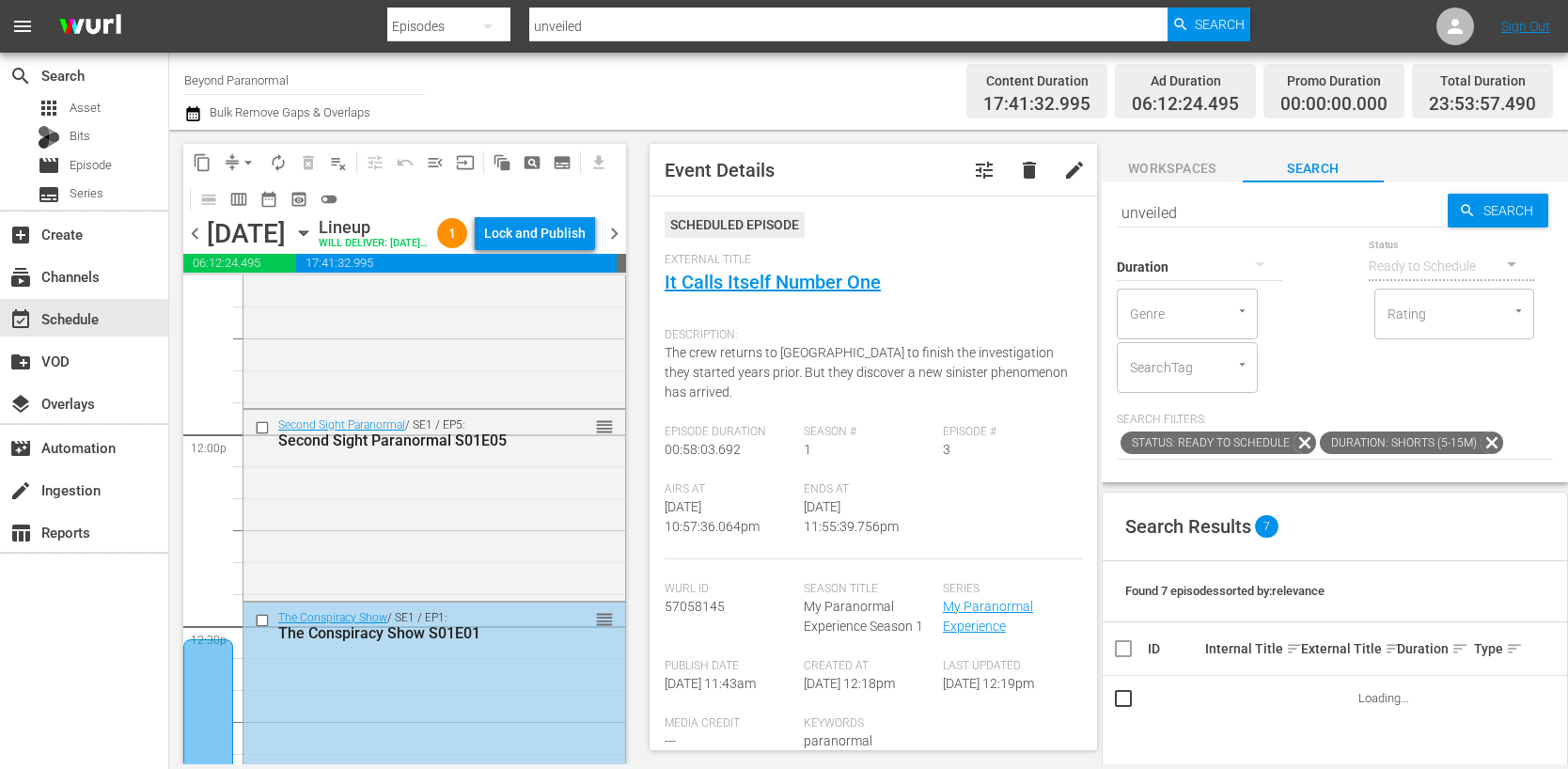 click on "Status Ready to Schedule" at bounding box center (1451, 255) 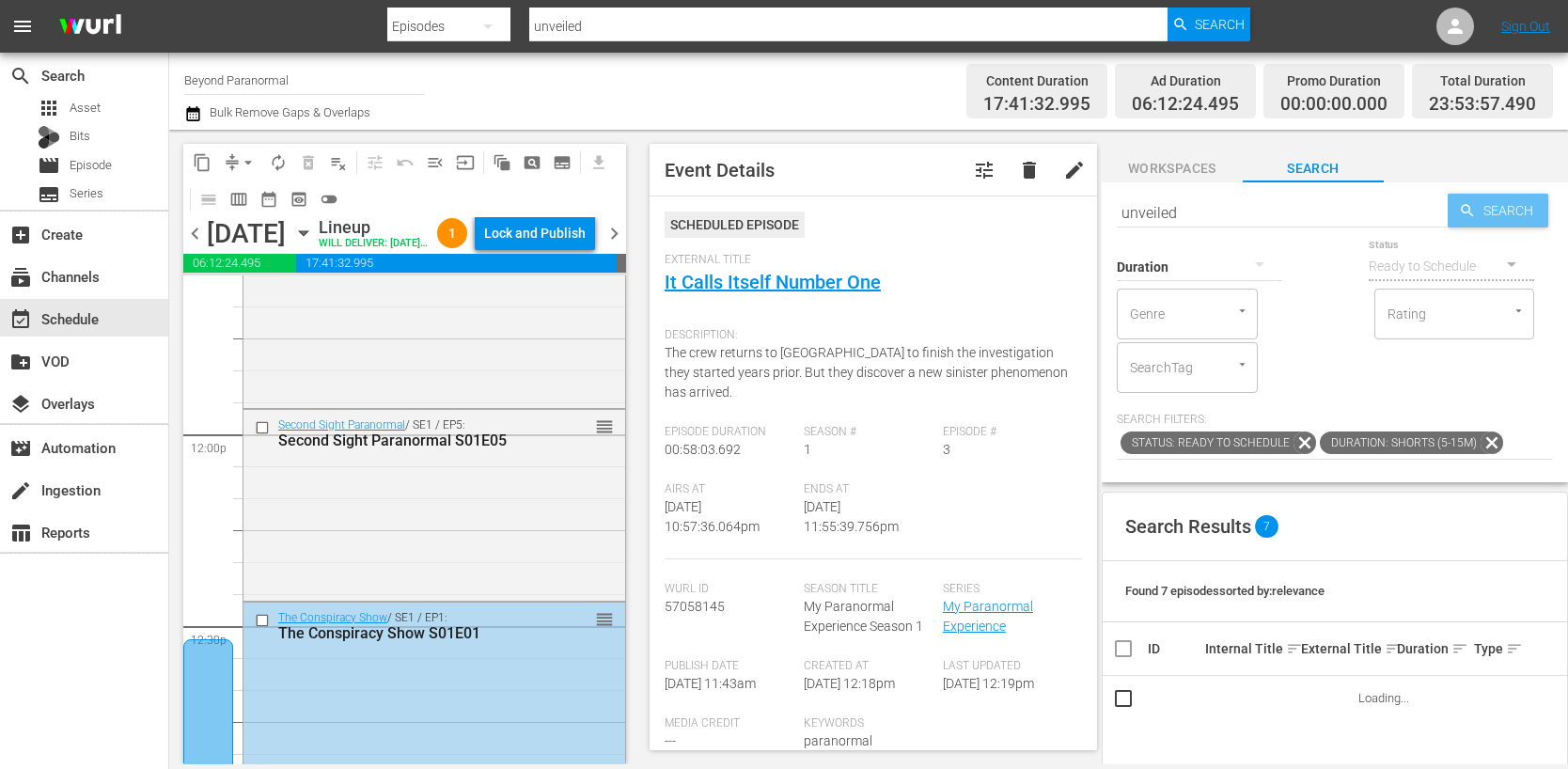 click on "Search" at bounding box center (1512, 211) 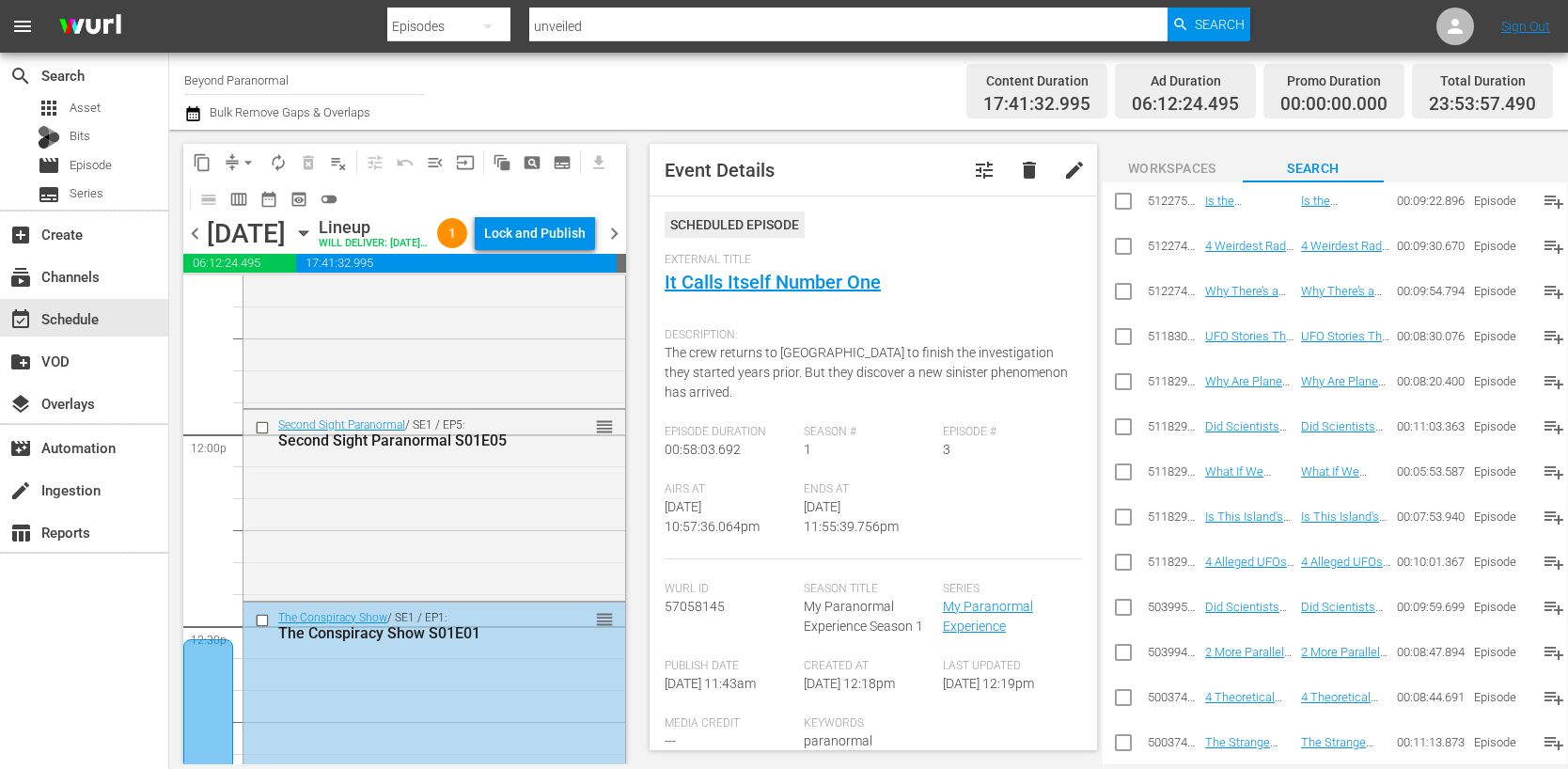 scroll, scrollTop: 1310, scrollLeft: 0, axis: vertical 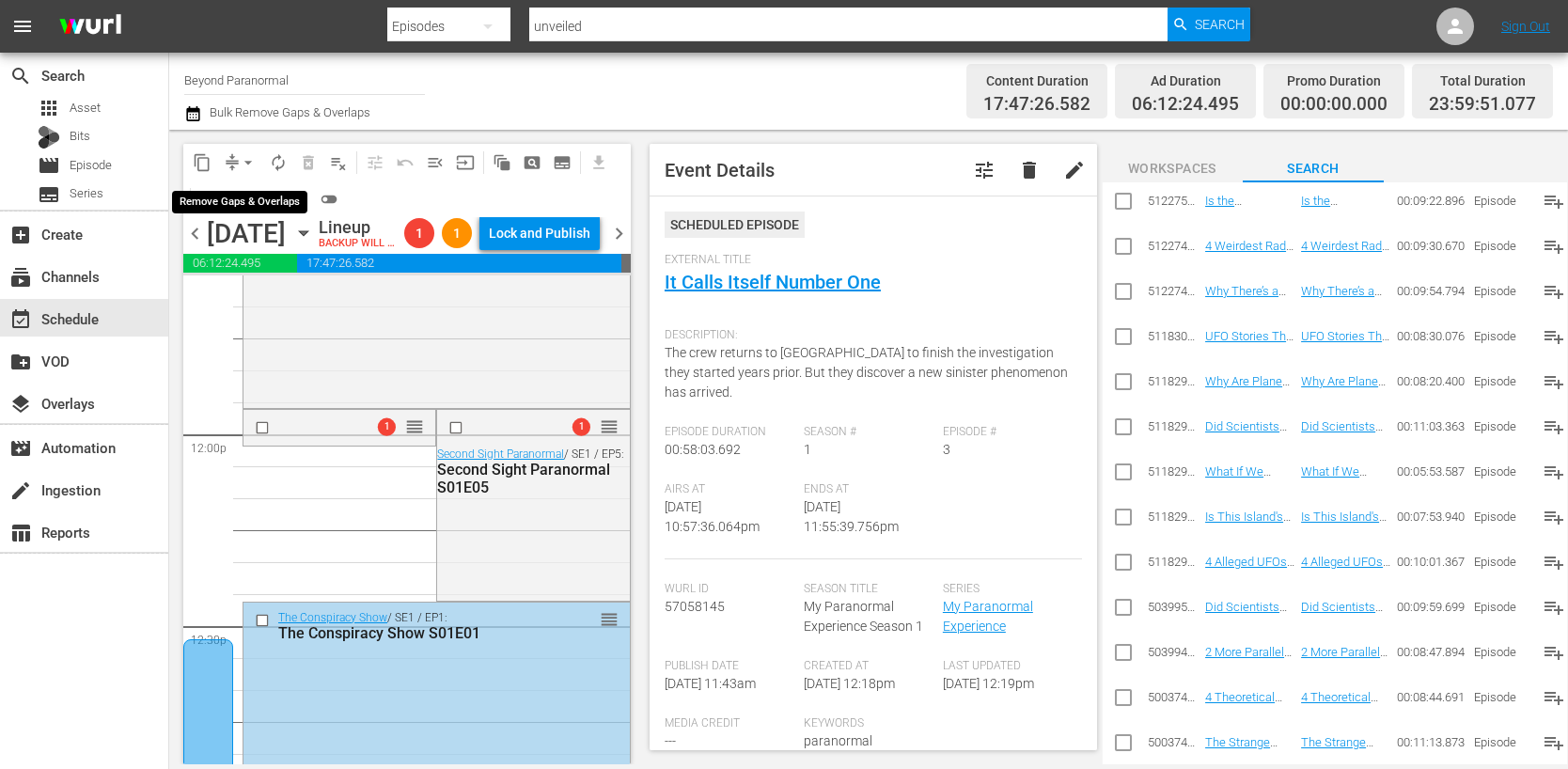 click on "arrow_drop_down" at bounding box center [248, 163] 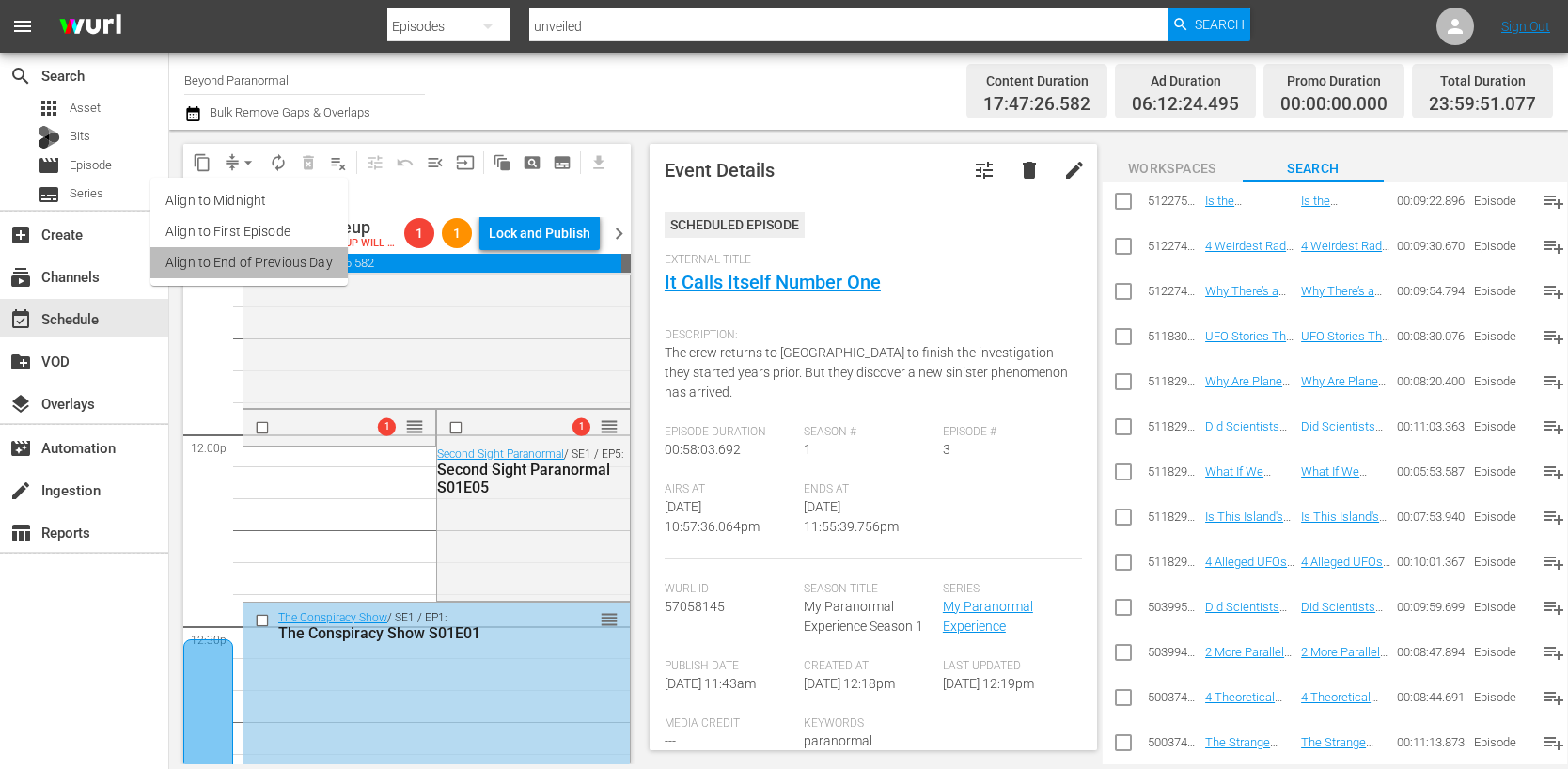 click on "Align to End of Previous Day" at bounding box center [249, 262] 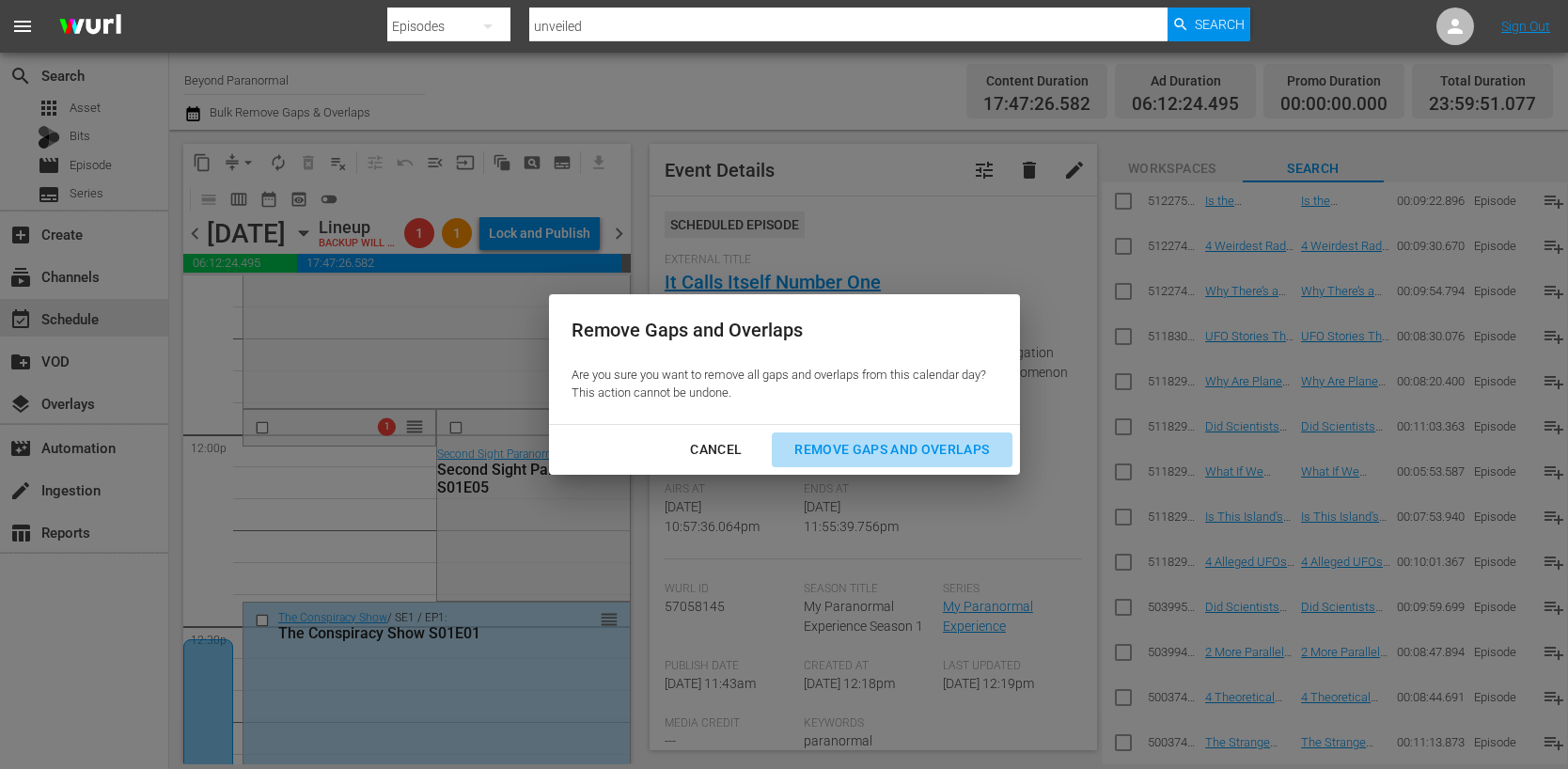 click on "Remove Gaps and Overlaps" at bounding box center (891, 449) 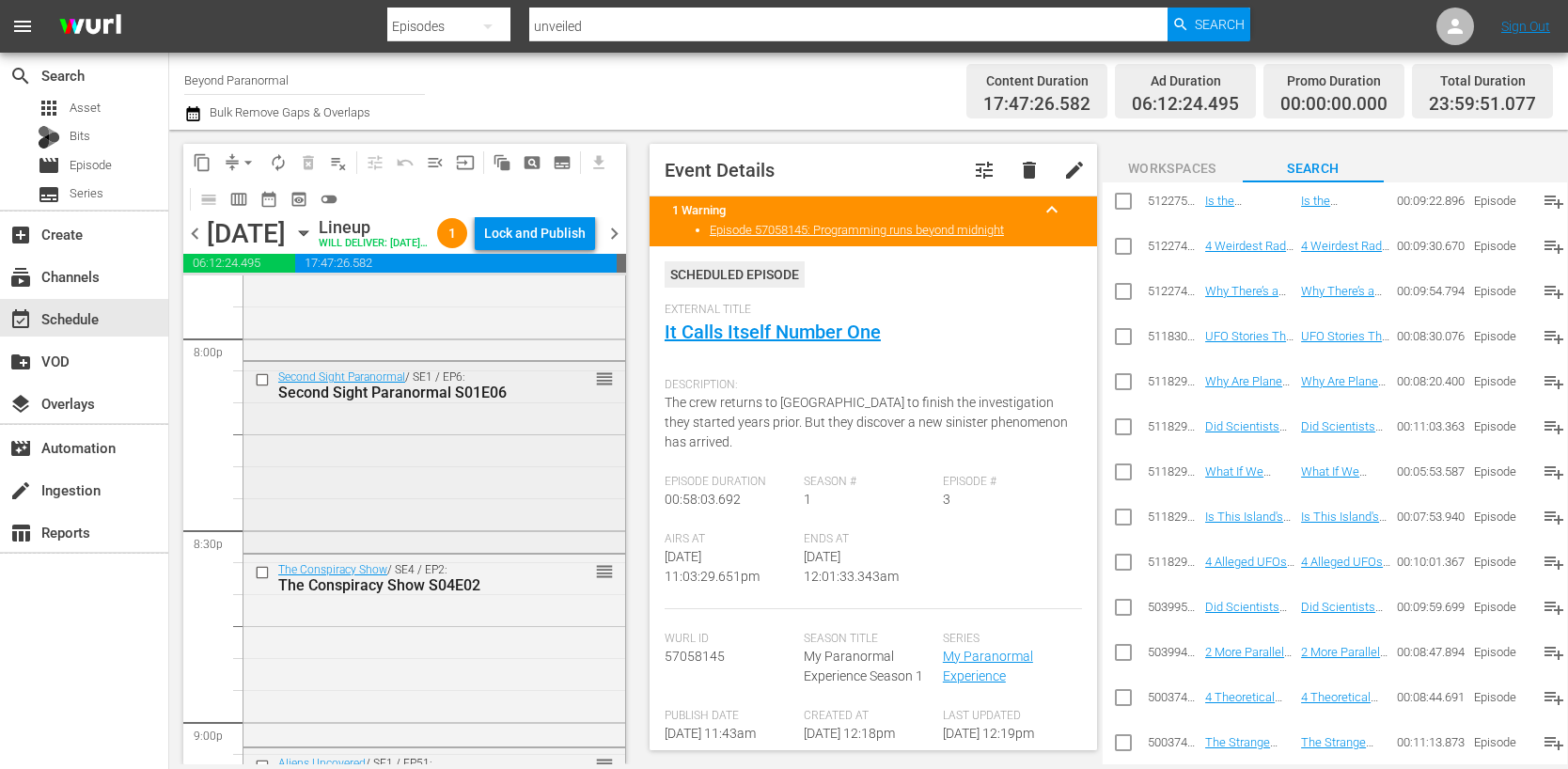 scroll, scrollTop: 7600, scrollLeft: 0, axis: vertical 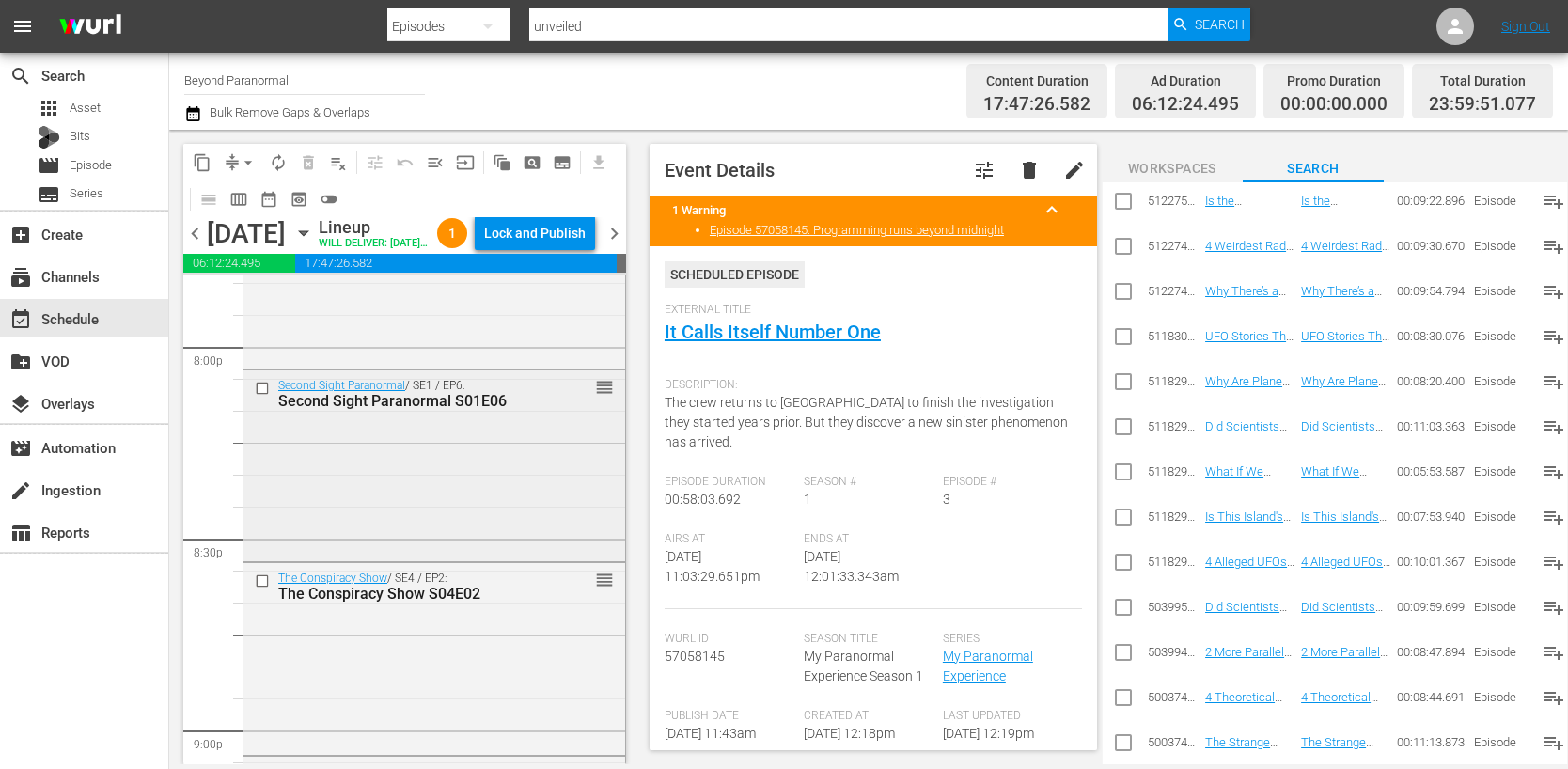 click at bounding box center [264, 388] 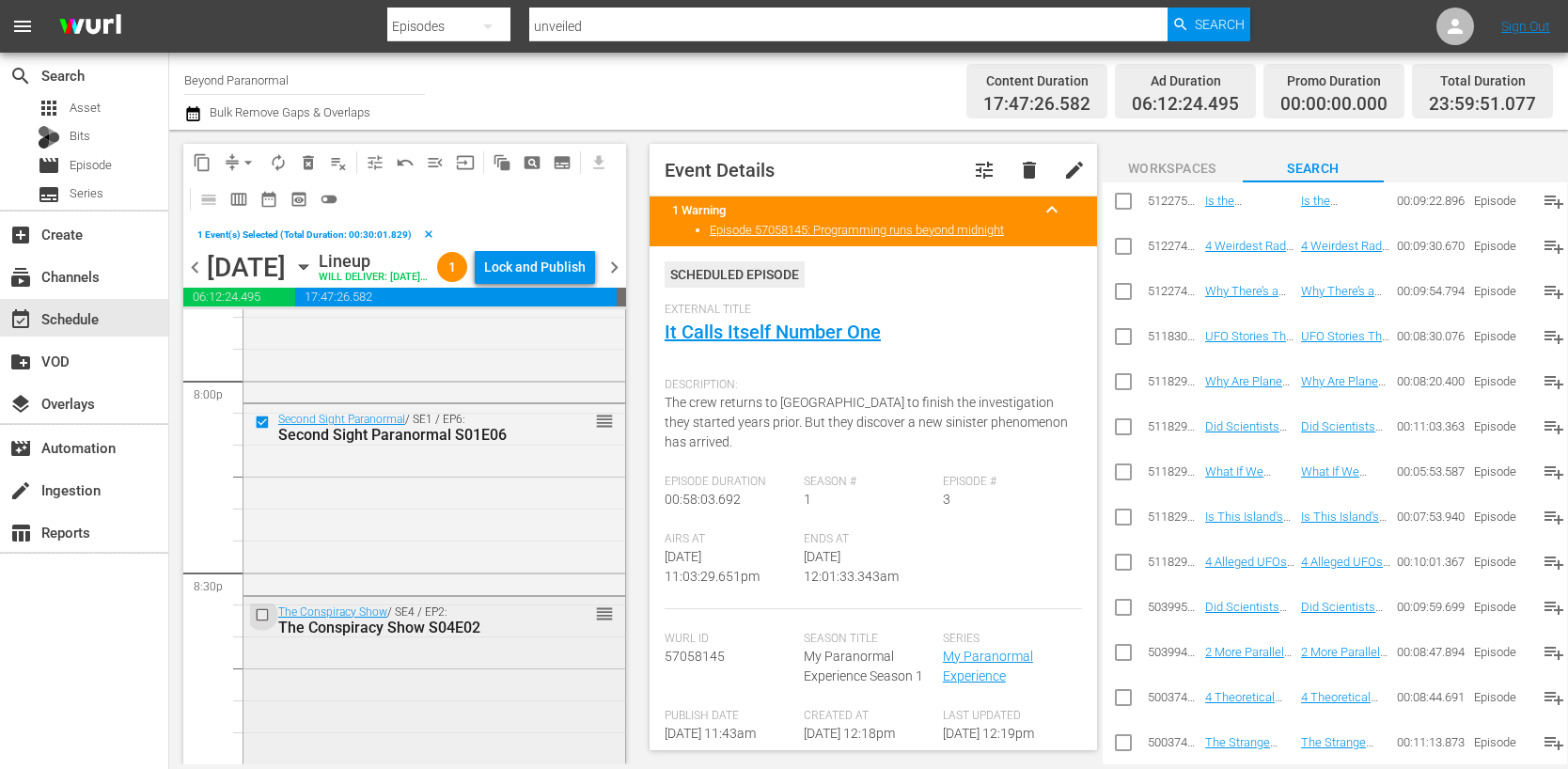 click at bounding box center [264, 614] 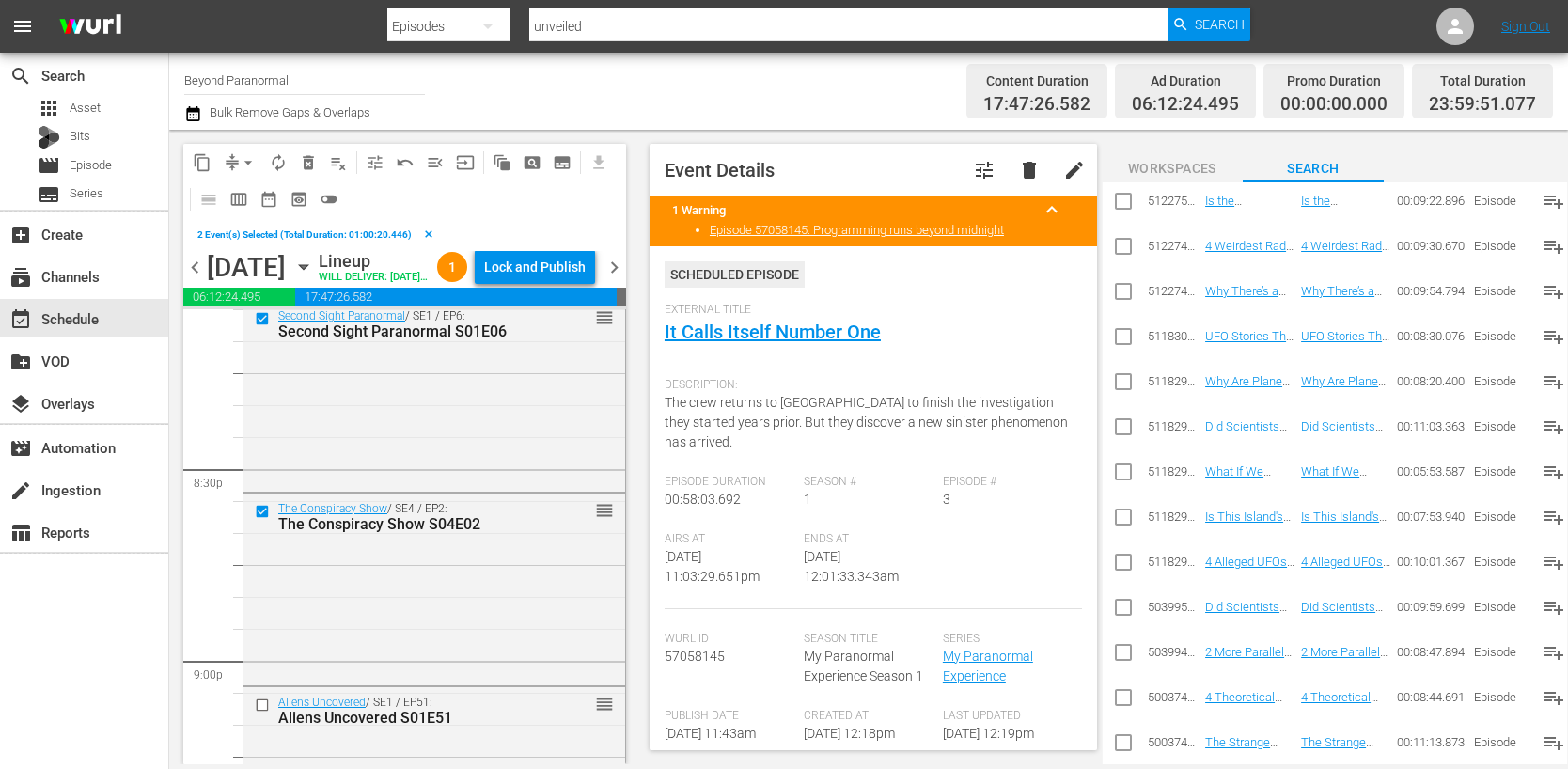 scroll, scrollTop: 7745, scrollLeft: 0, axis: vertical 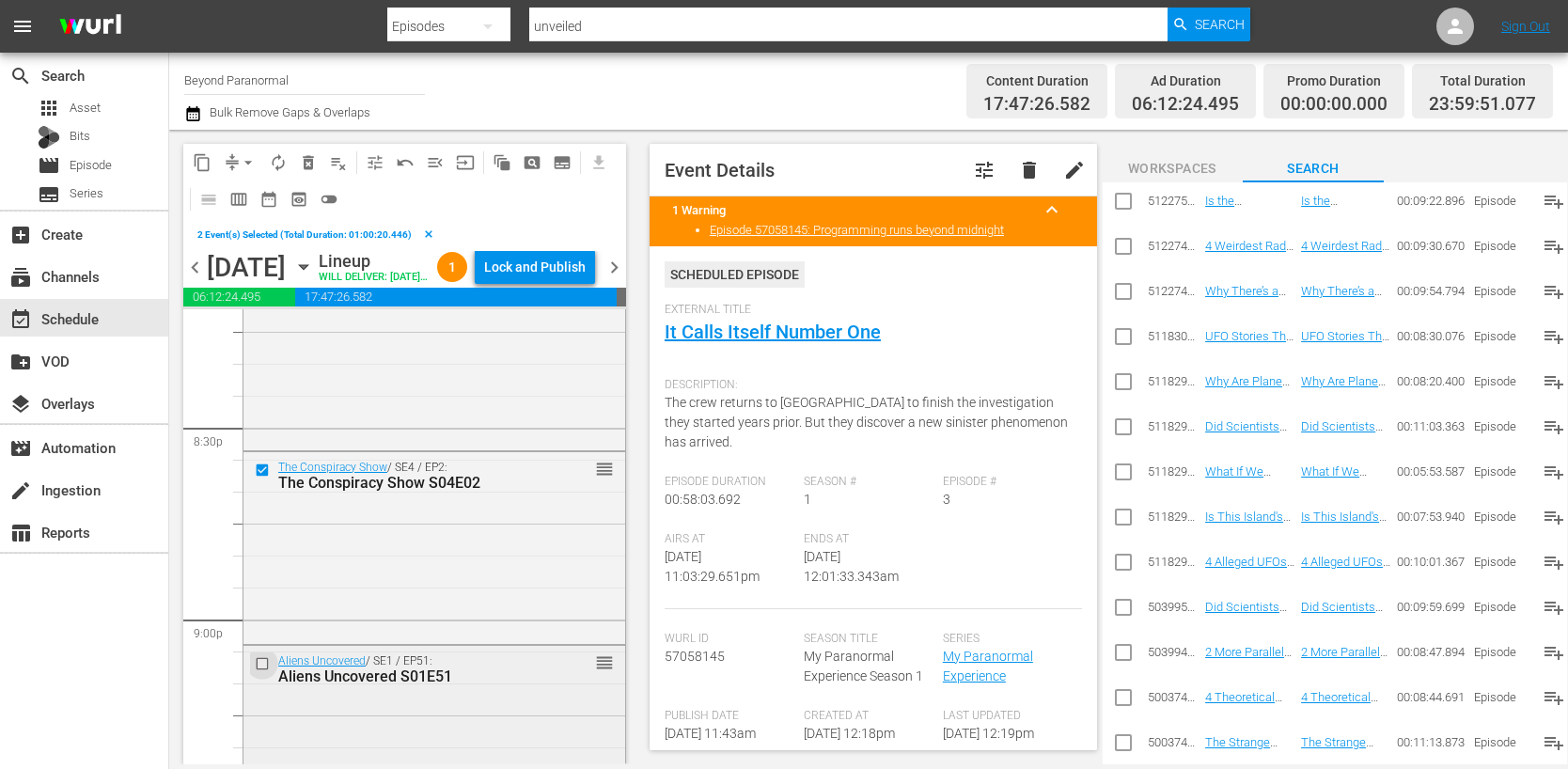 click at bounding box center (264, 663) 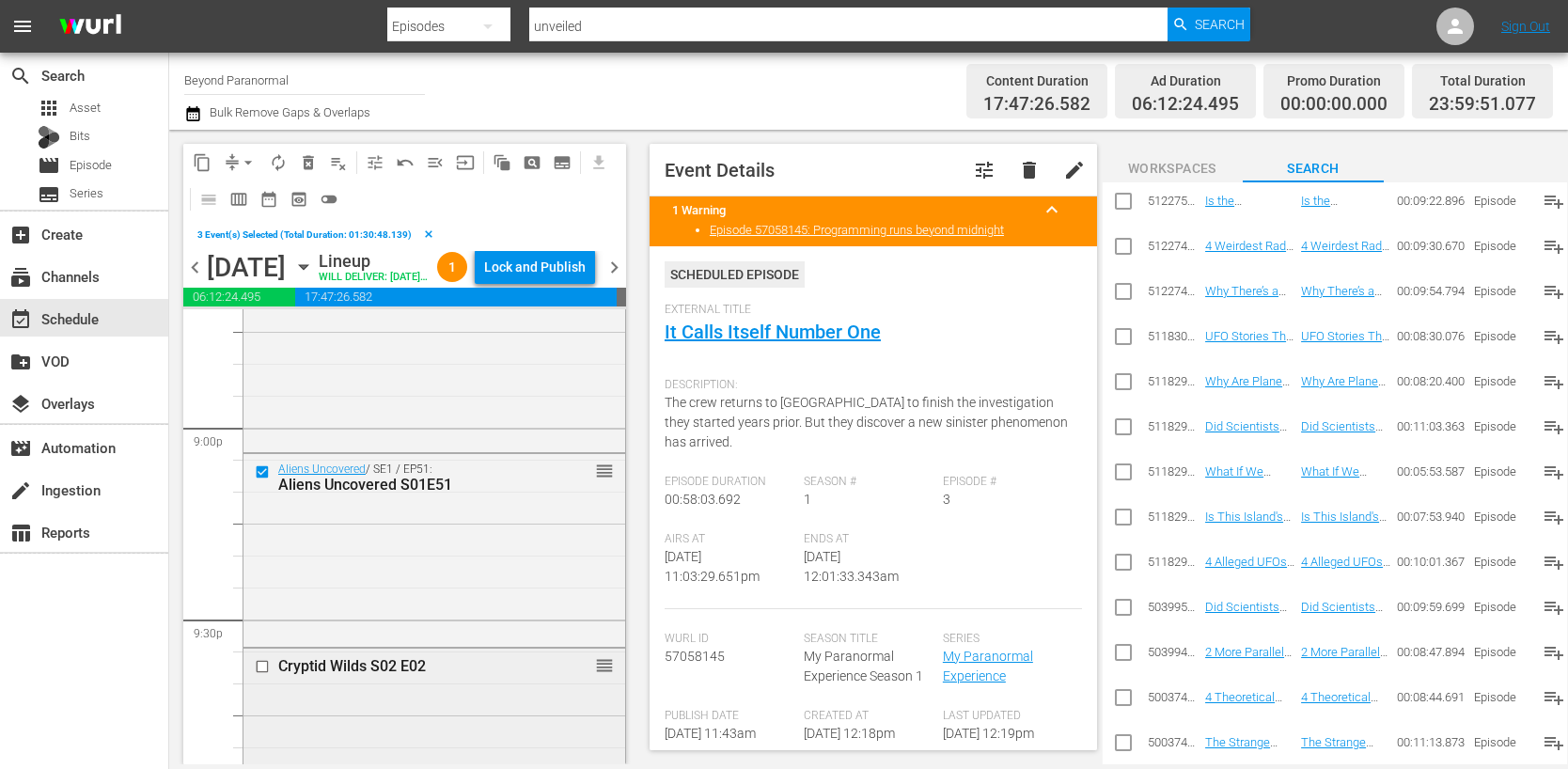 scroll, scrollTop: 7949, scrollLeft: 0, axis: vertical 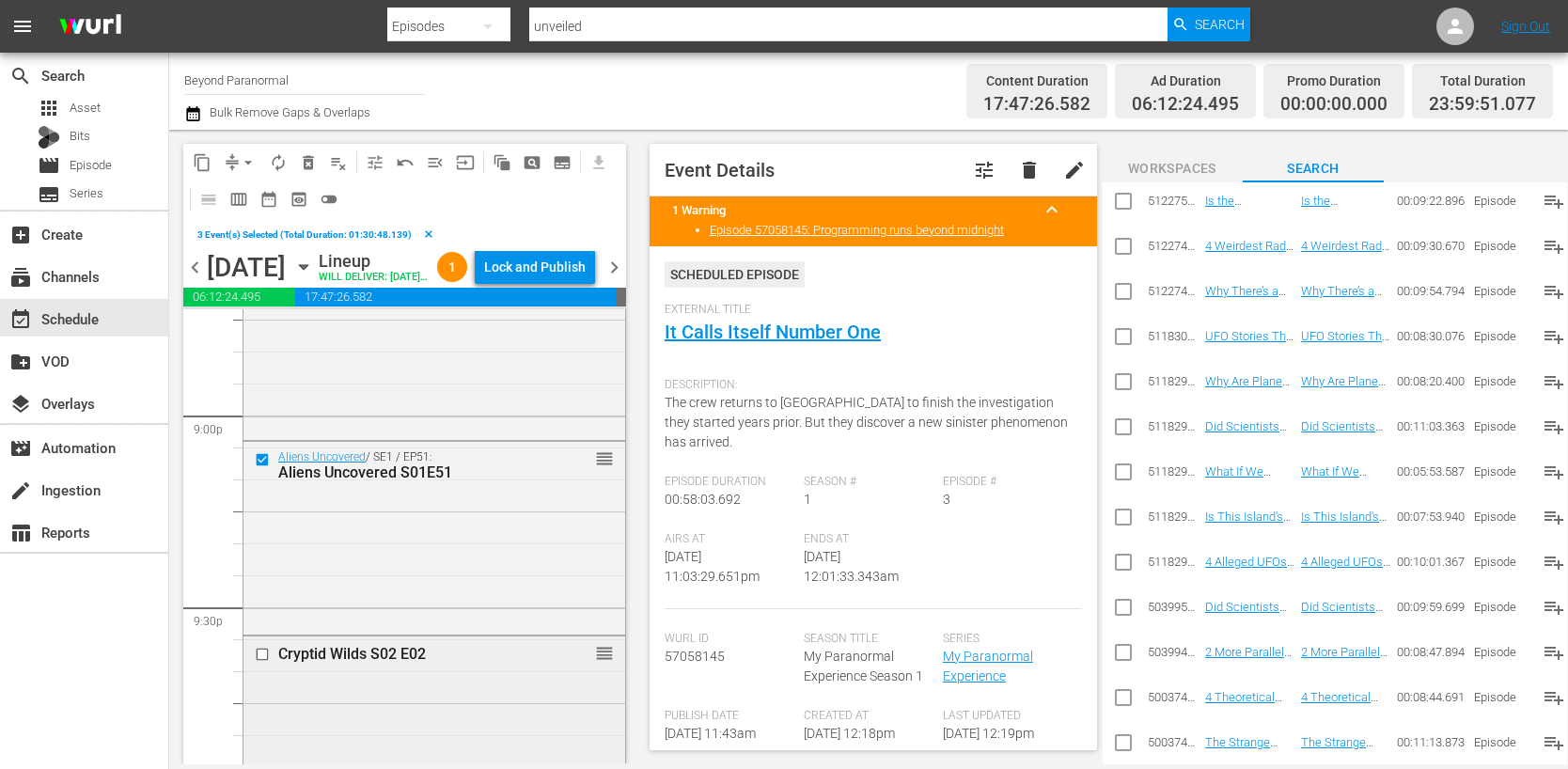 click at bounding box center [264, 654] 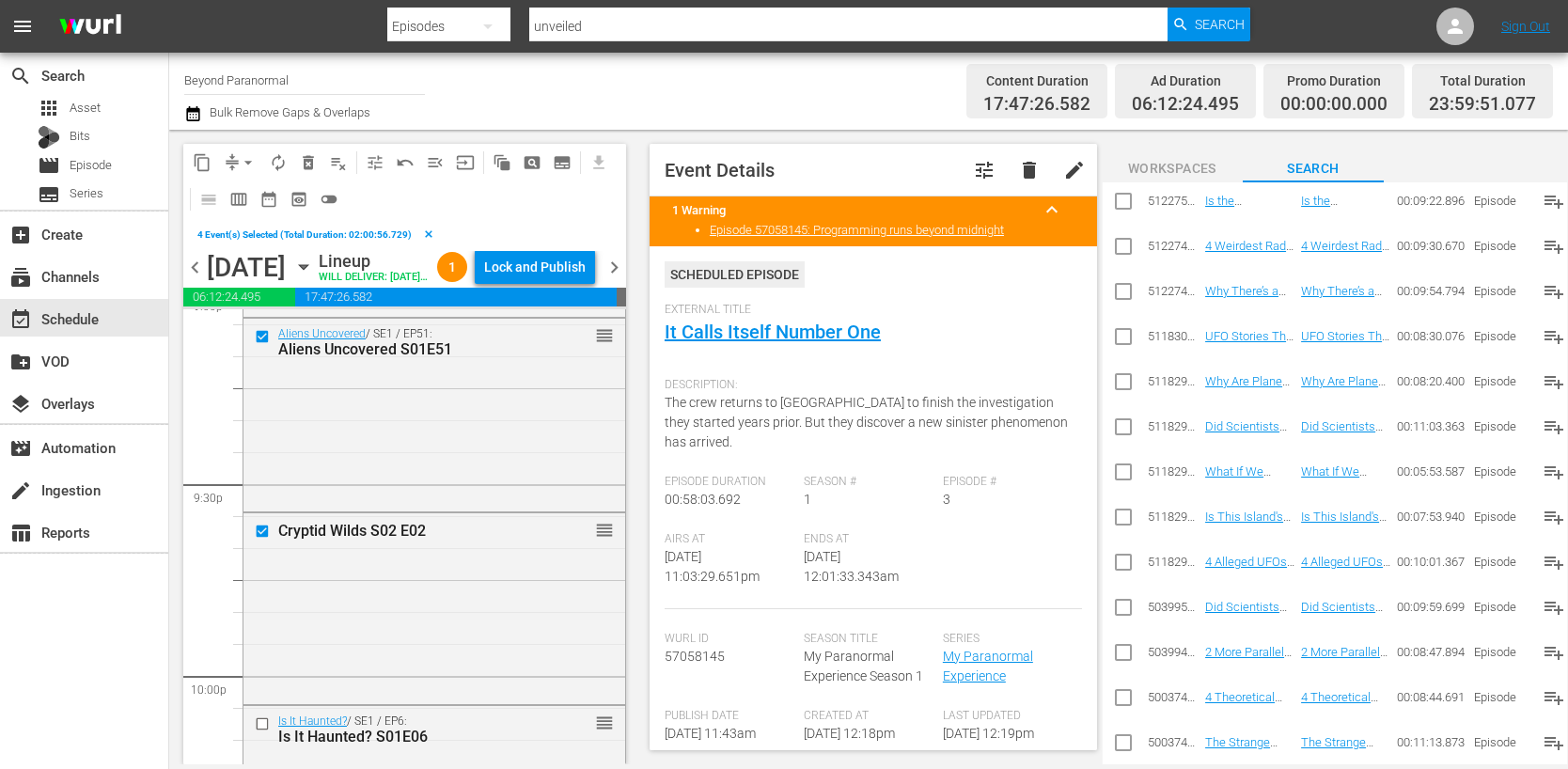 scroll, scrollTop: 8158, scrollLeft: 0, axis: vertical 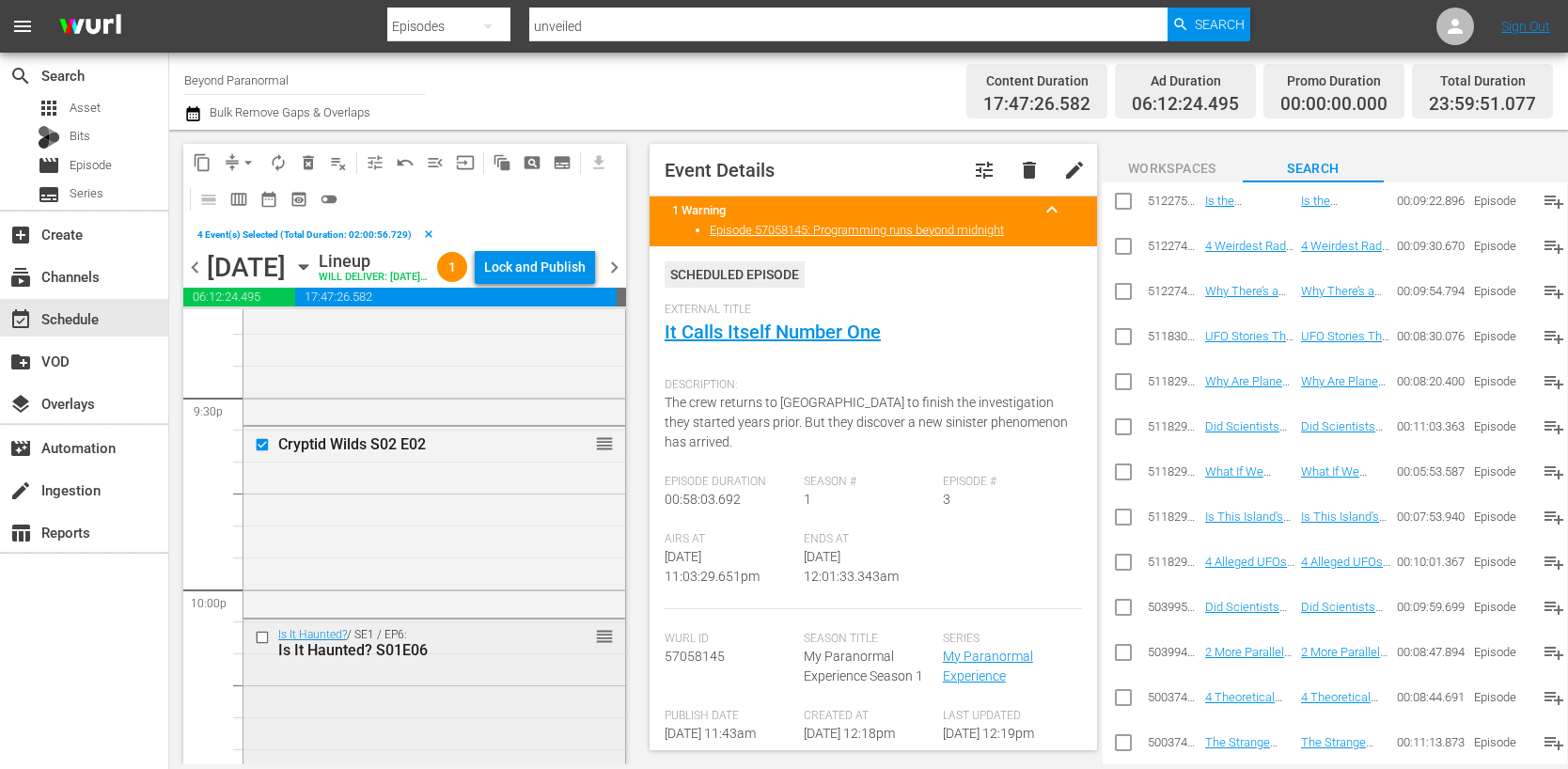 click at bounding box center (264, 636) 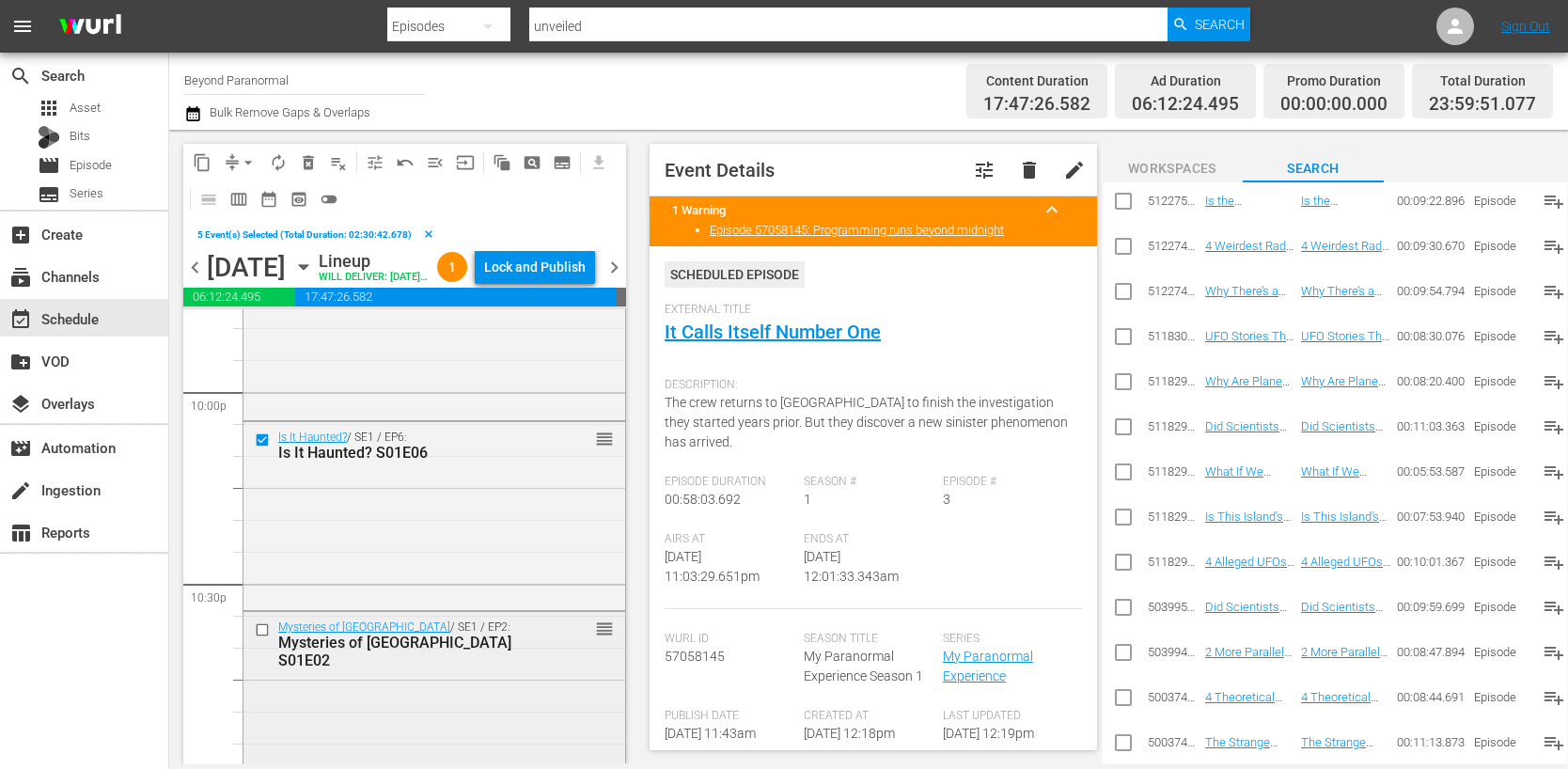click at bounding box center [264, 630] 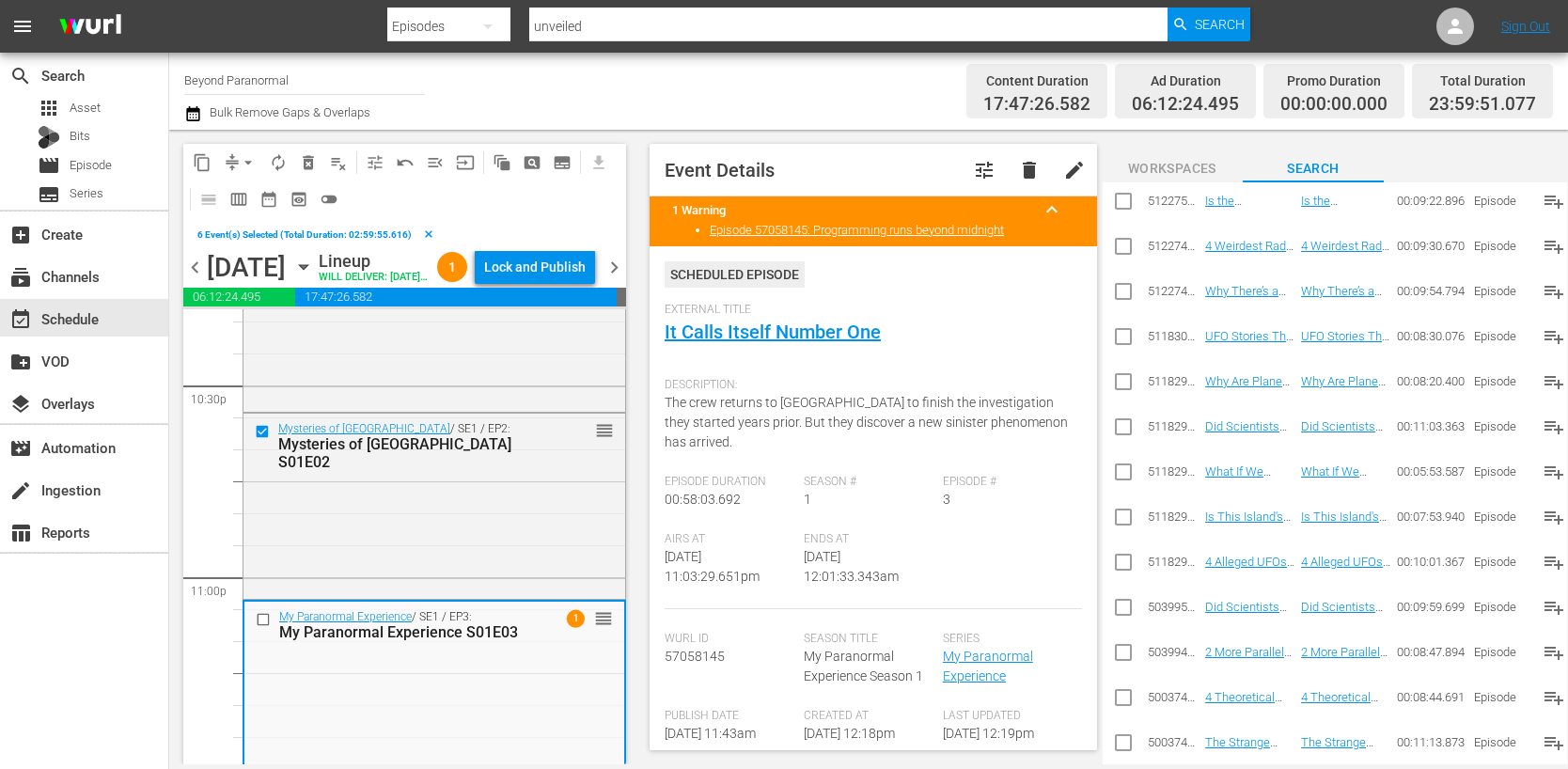 scroll, scrollTop: 8592, scrollLeft: 0, axis: vertical 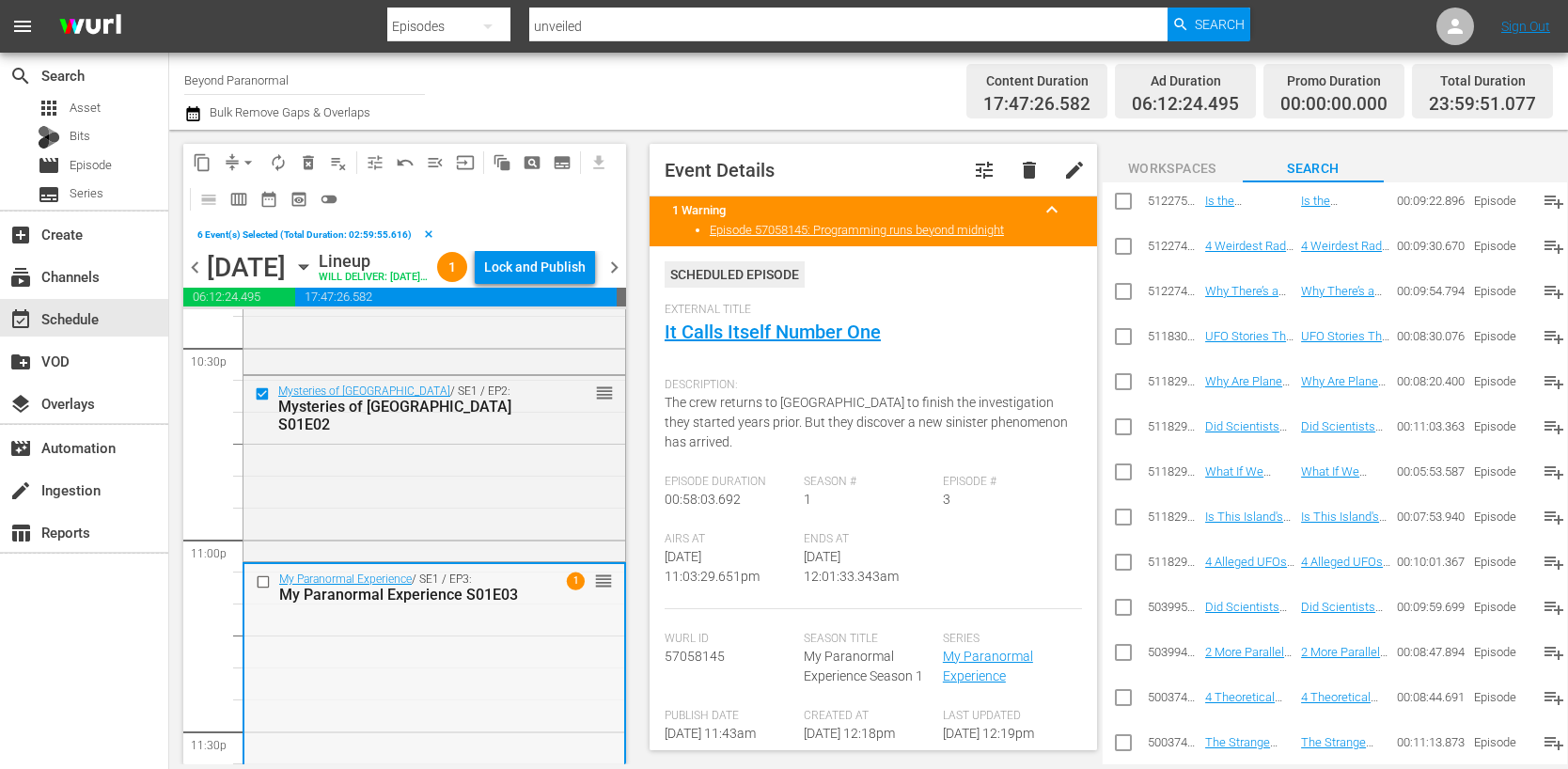 click at bounding box center (265, 582) 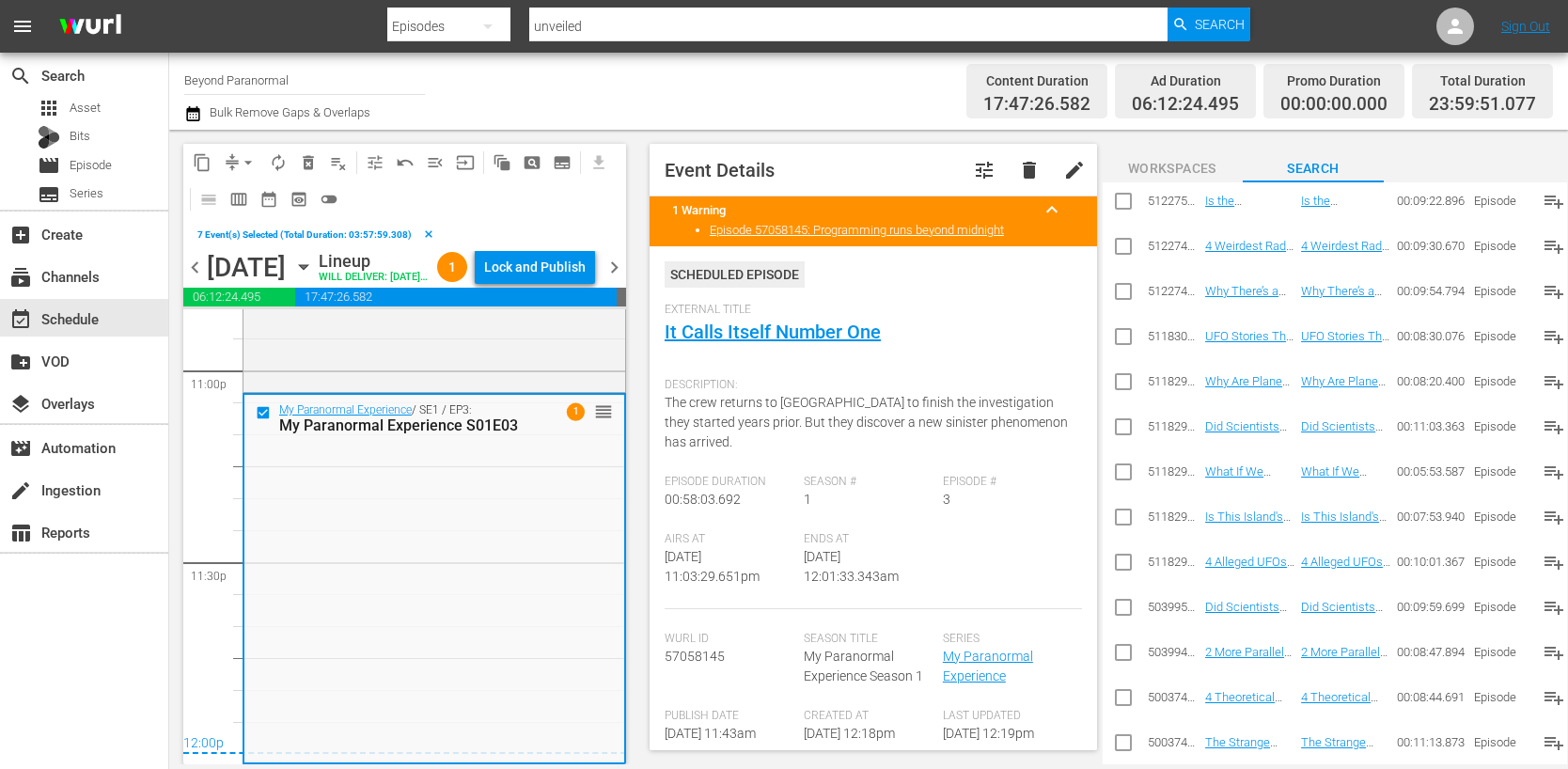 scroll, scrollTop: 8791, scrollLeft: 0, axis: vertical 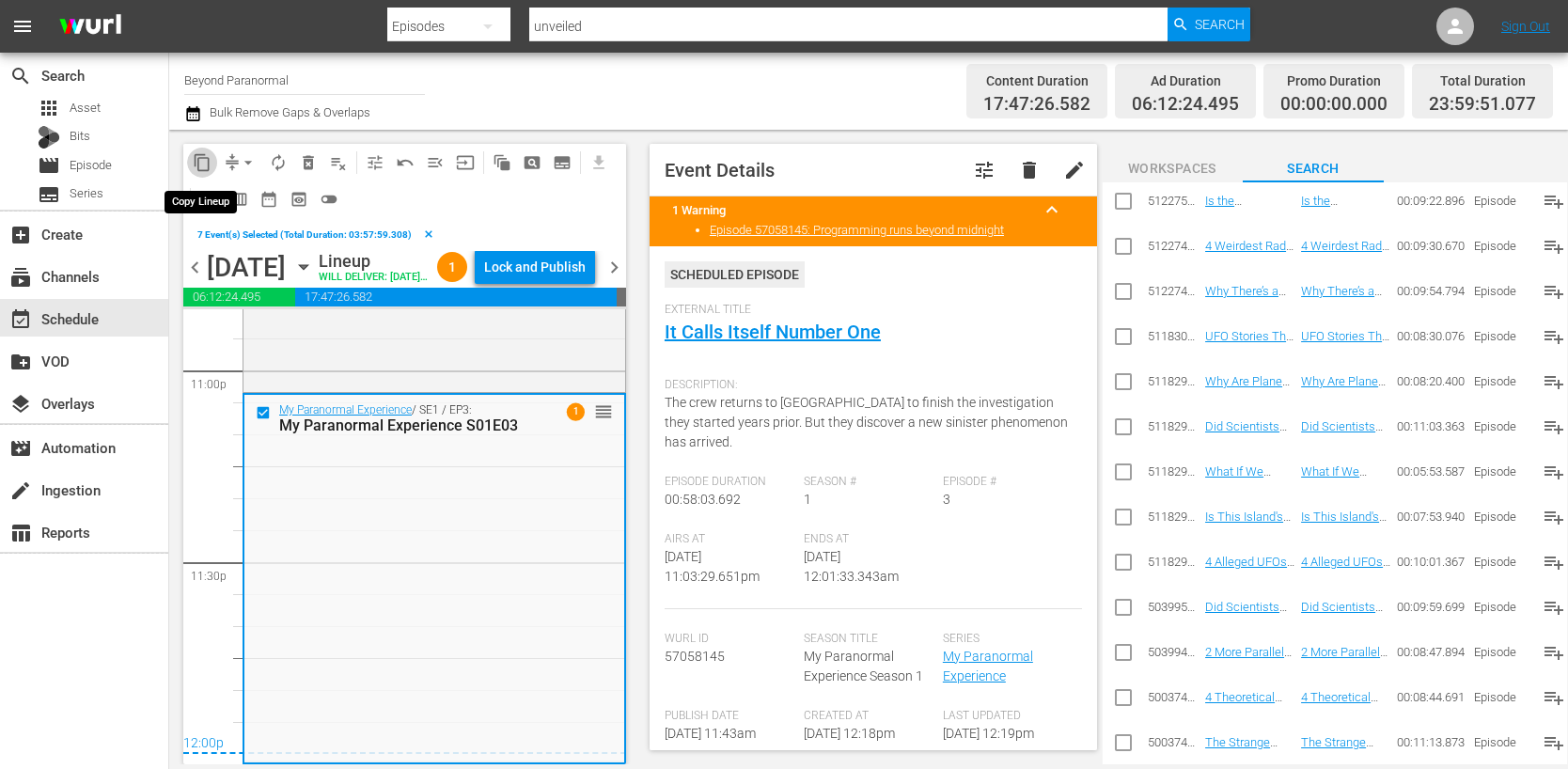 click on "content_copy" at bounding box center (202, 163) 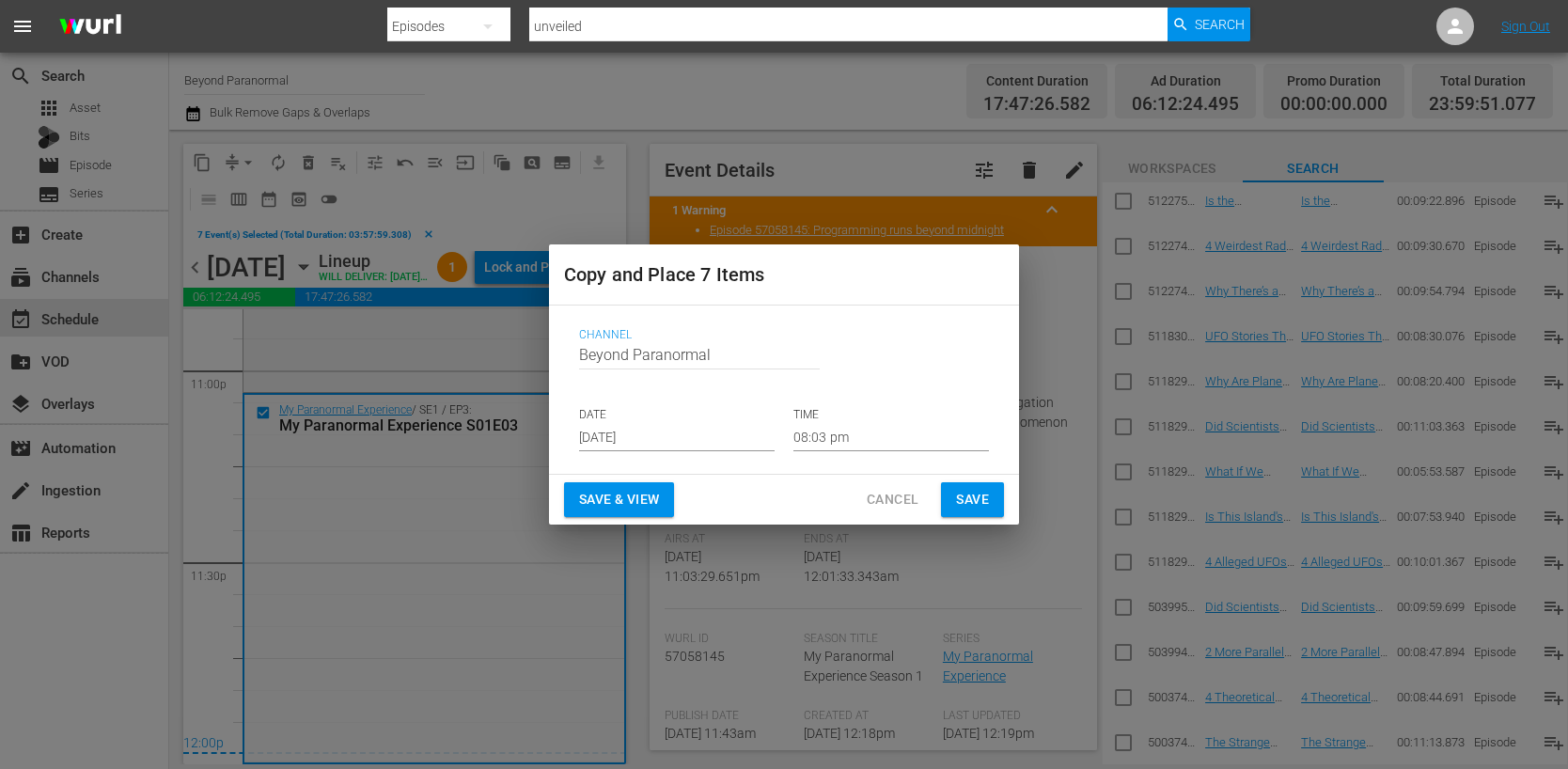 click on "Jul 31st 2025" at bounding box center (677, 437) 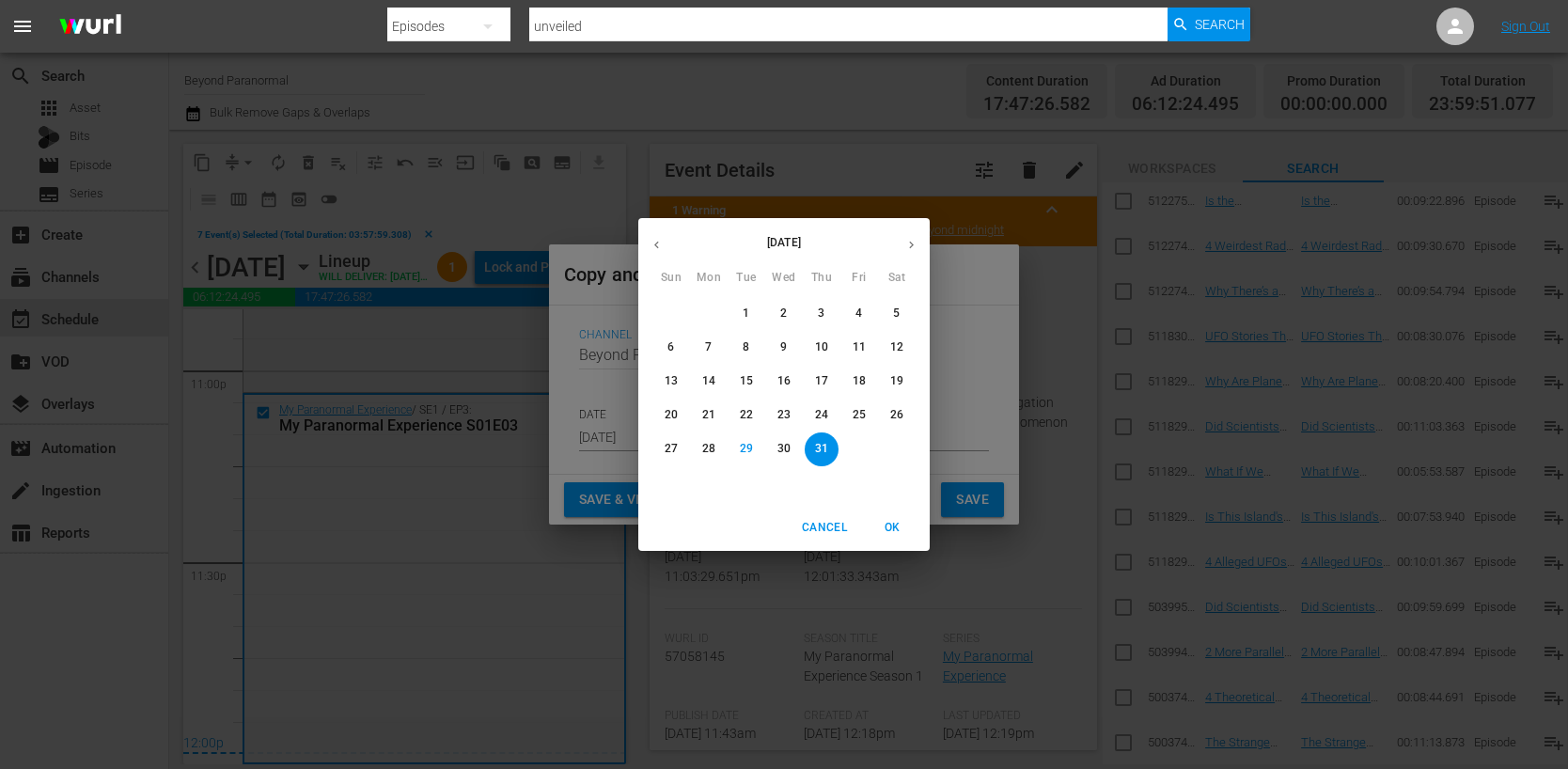 click 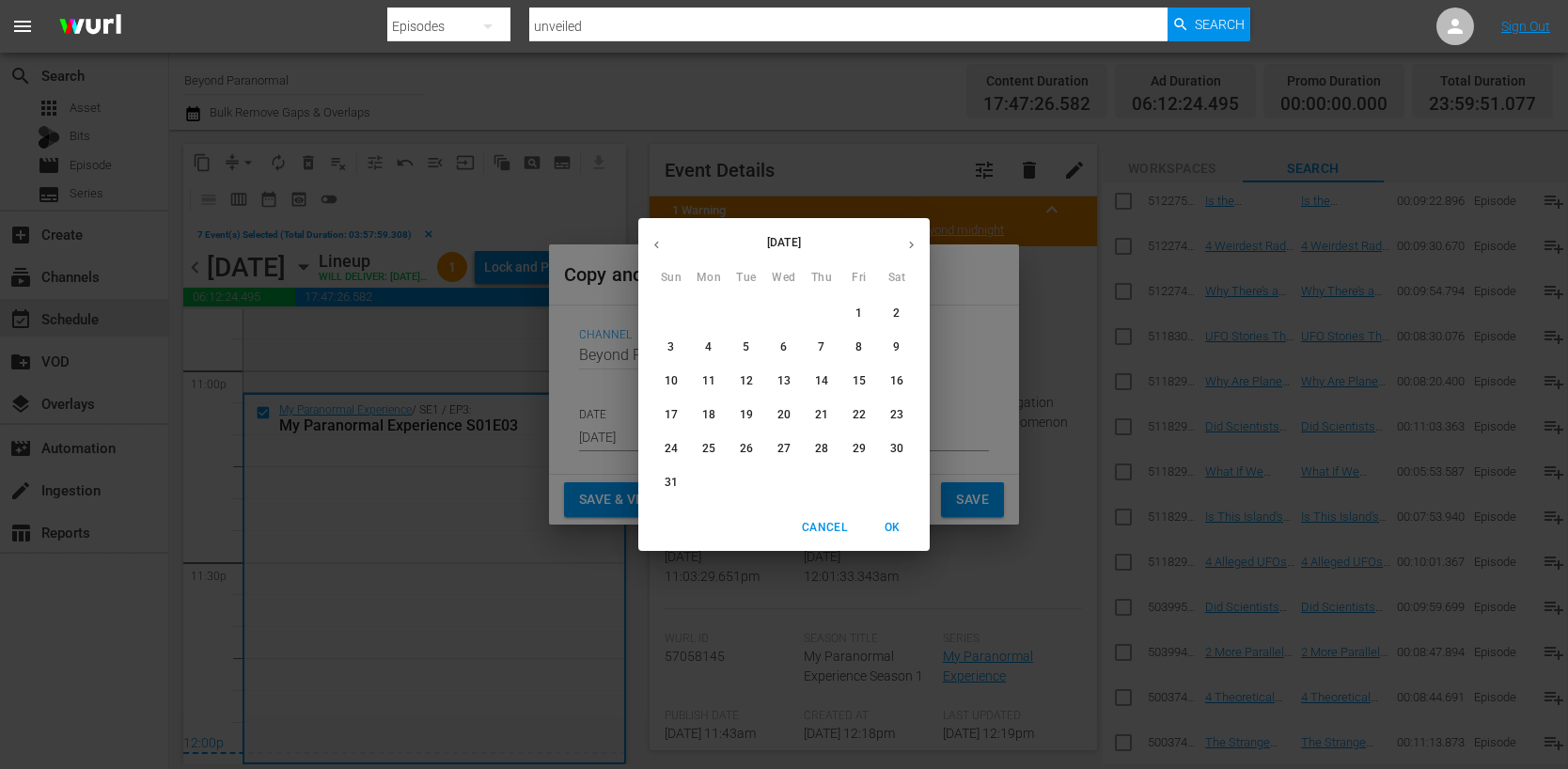 click on "12" at bounding box center [746, 381] 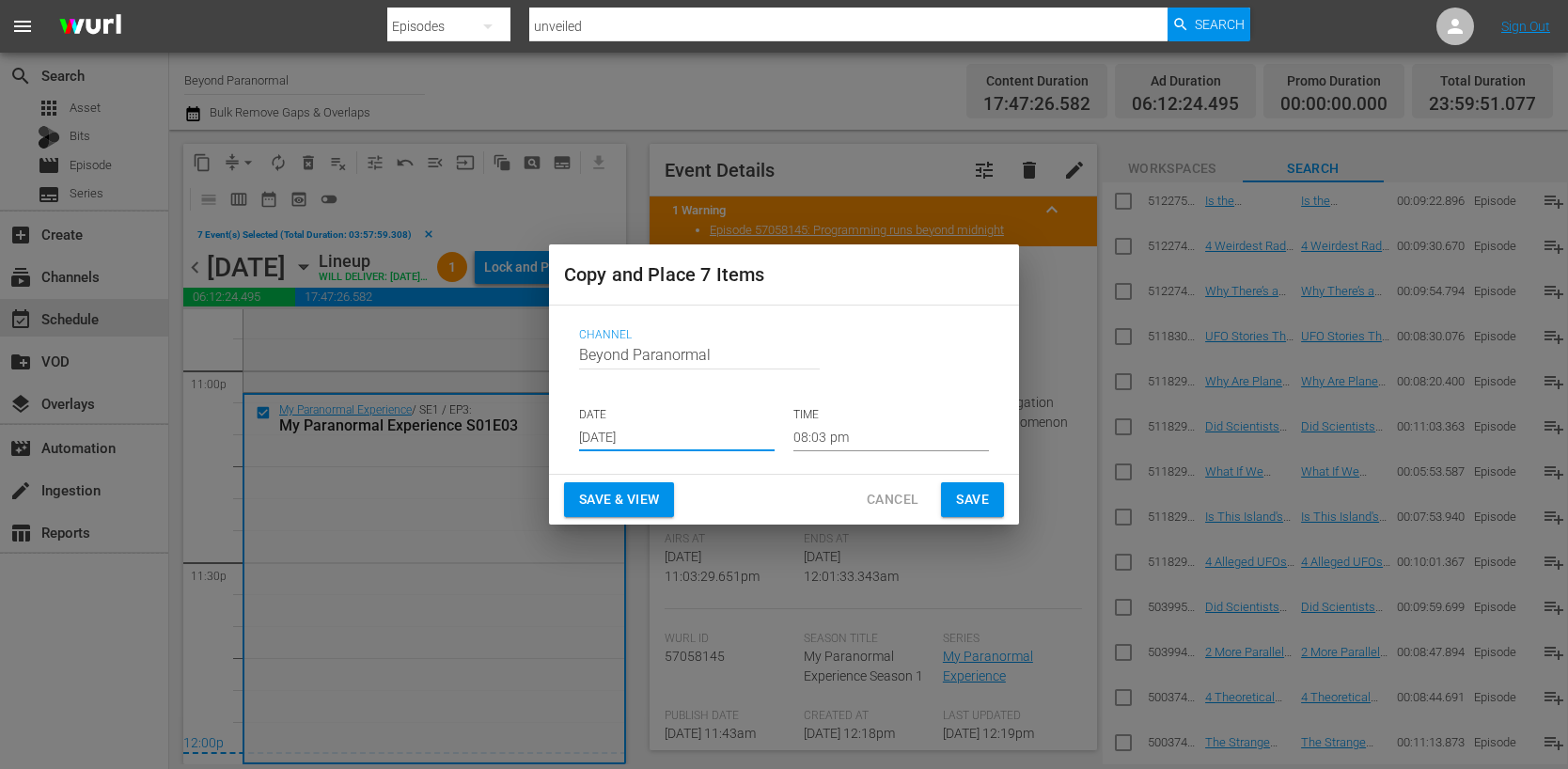 click on "08:03 pm" at bounding box center (891, 437) 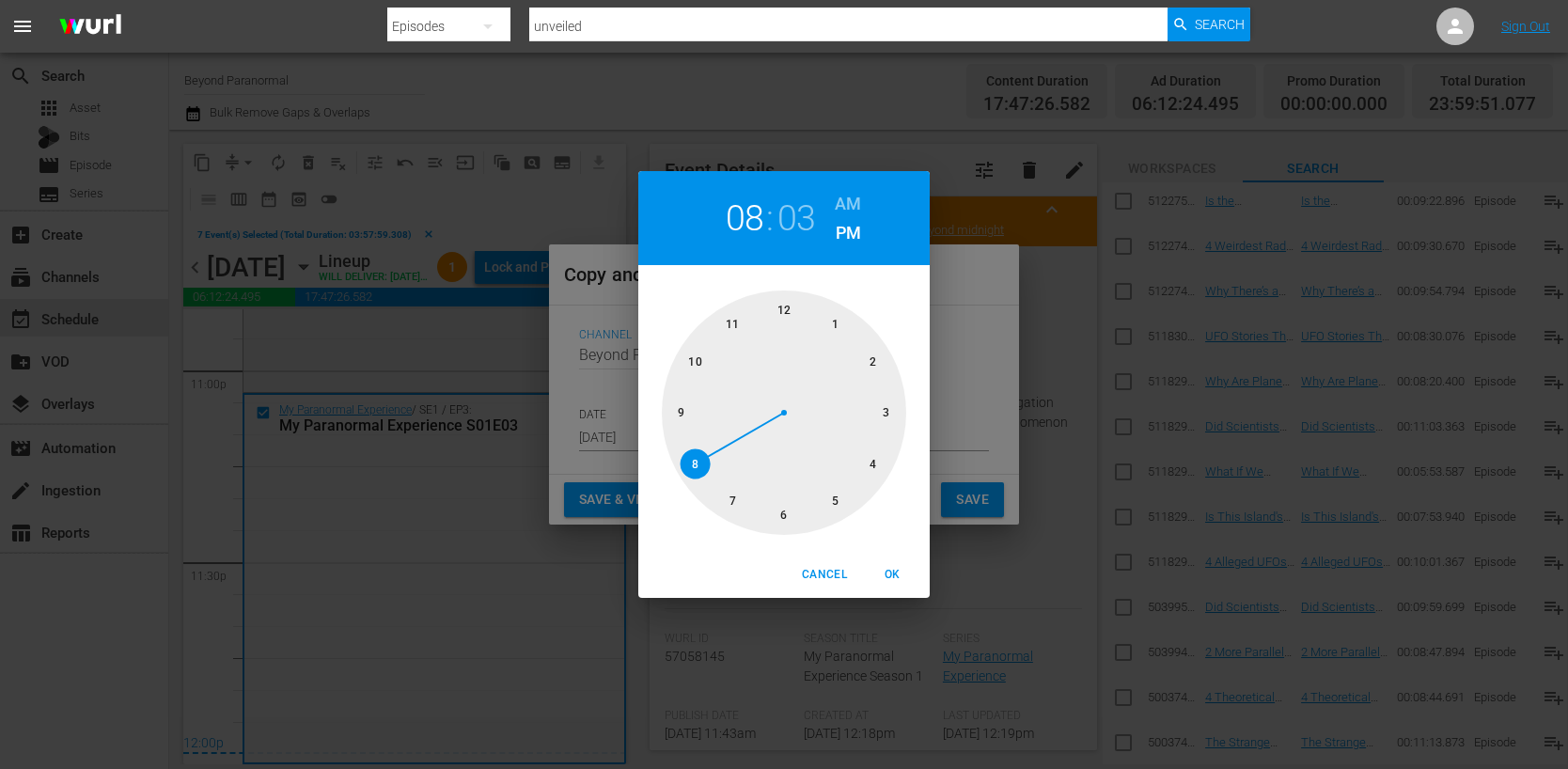 click at bounding box center (784, 413) 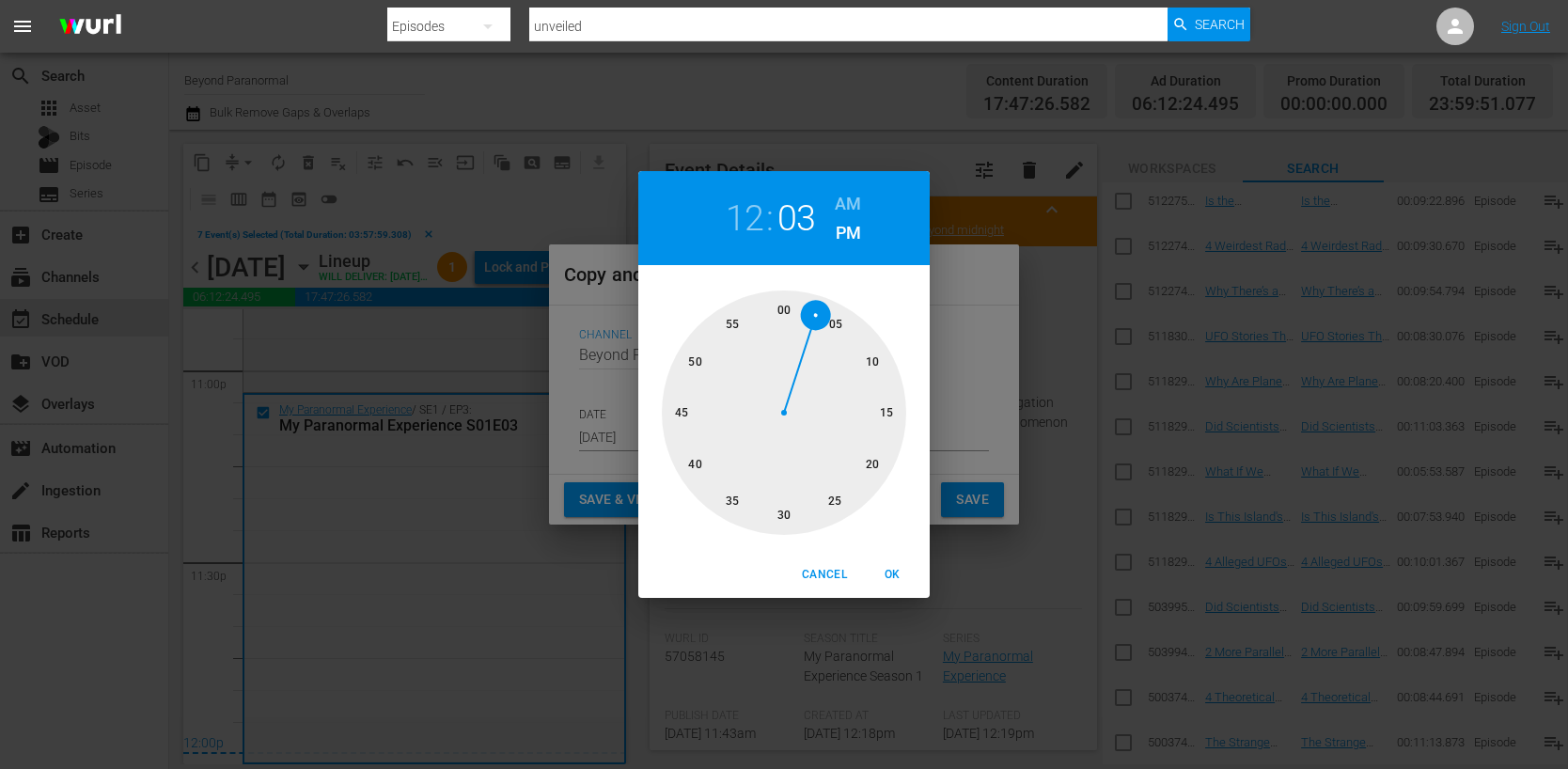 click on "12 : 03 AM PM" at bounding box center (784, 218) 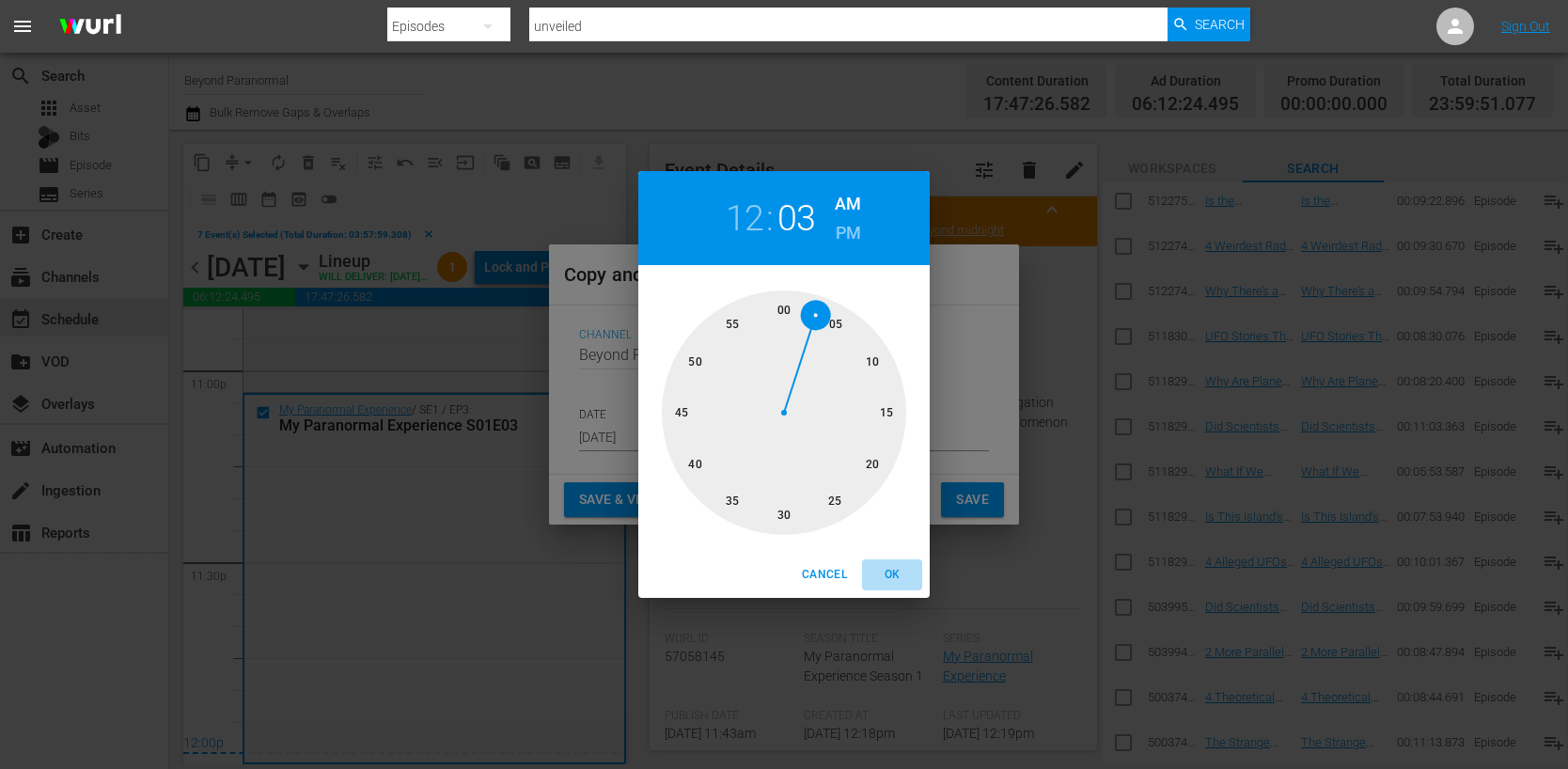 click on "OK" at bounding box center [892, 574] 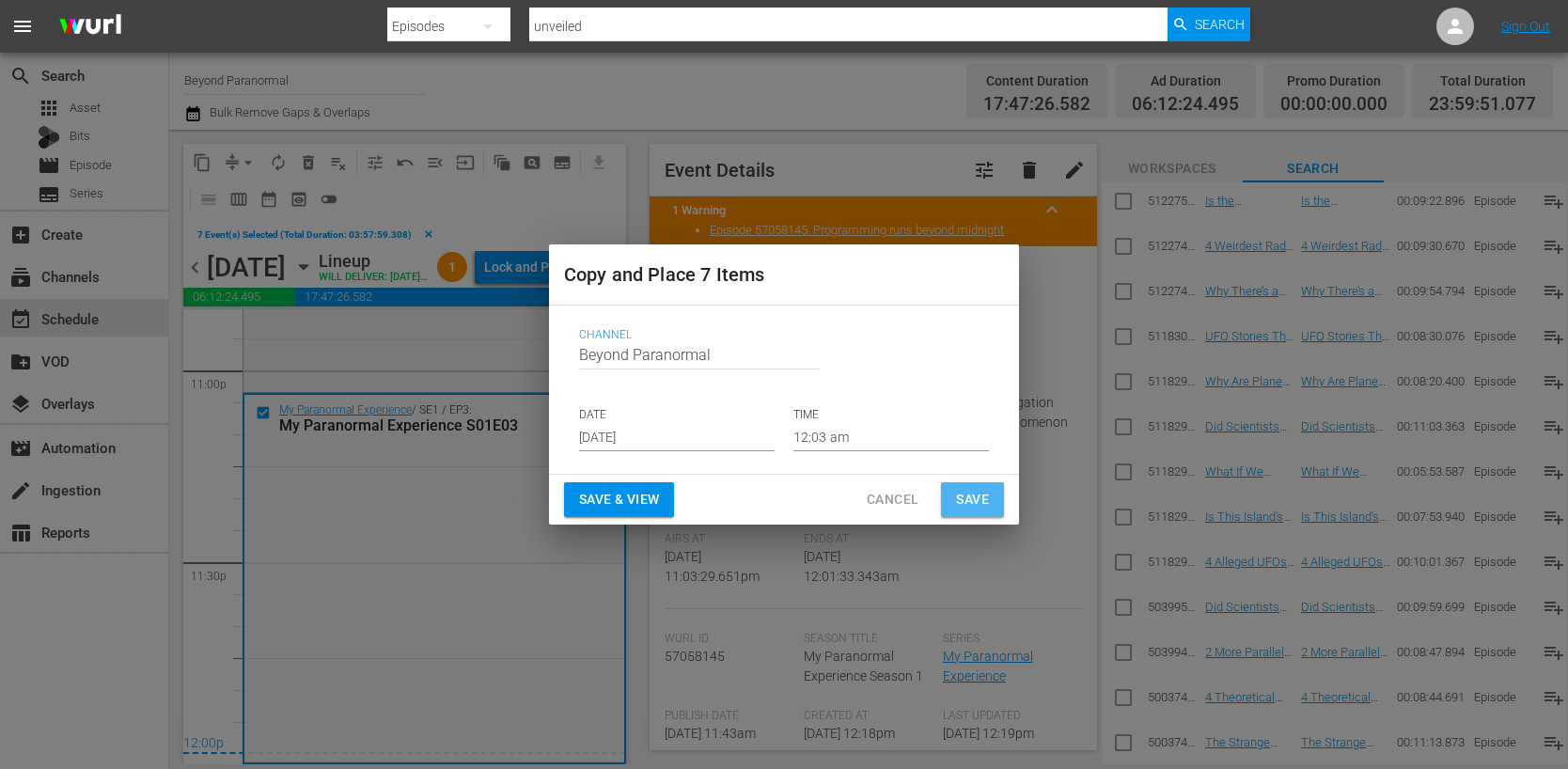 click on "Save" at bounding box center (972, 499) 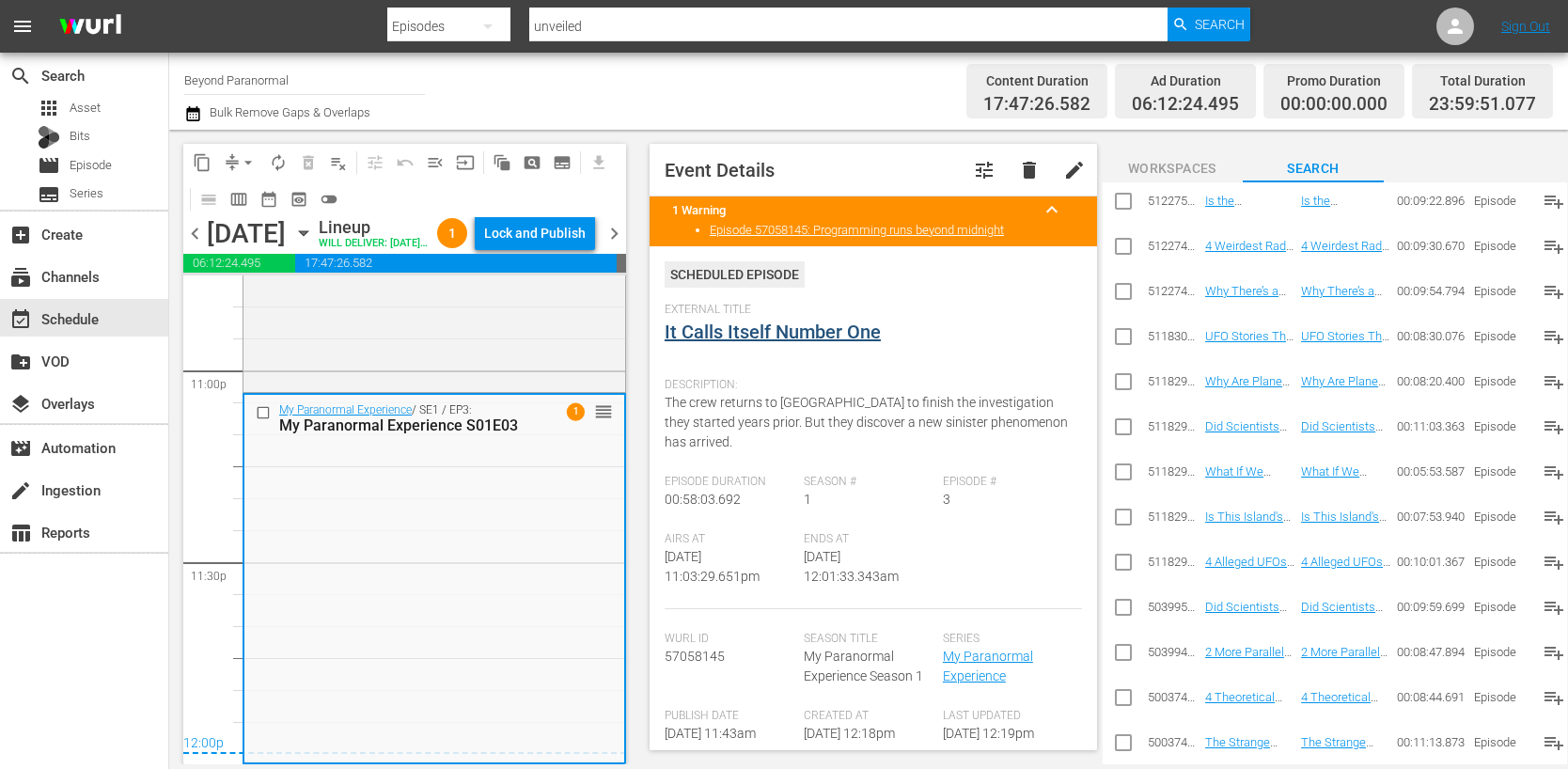 scroll, scrollTop: 8757, scrollLeft: 0, axis: vertical 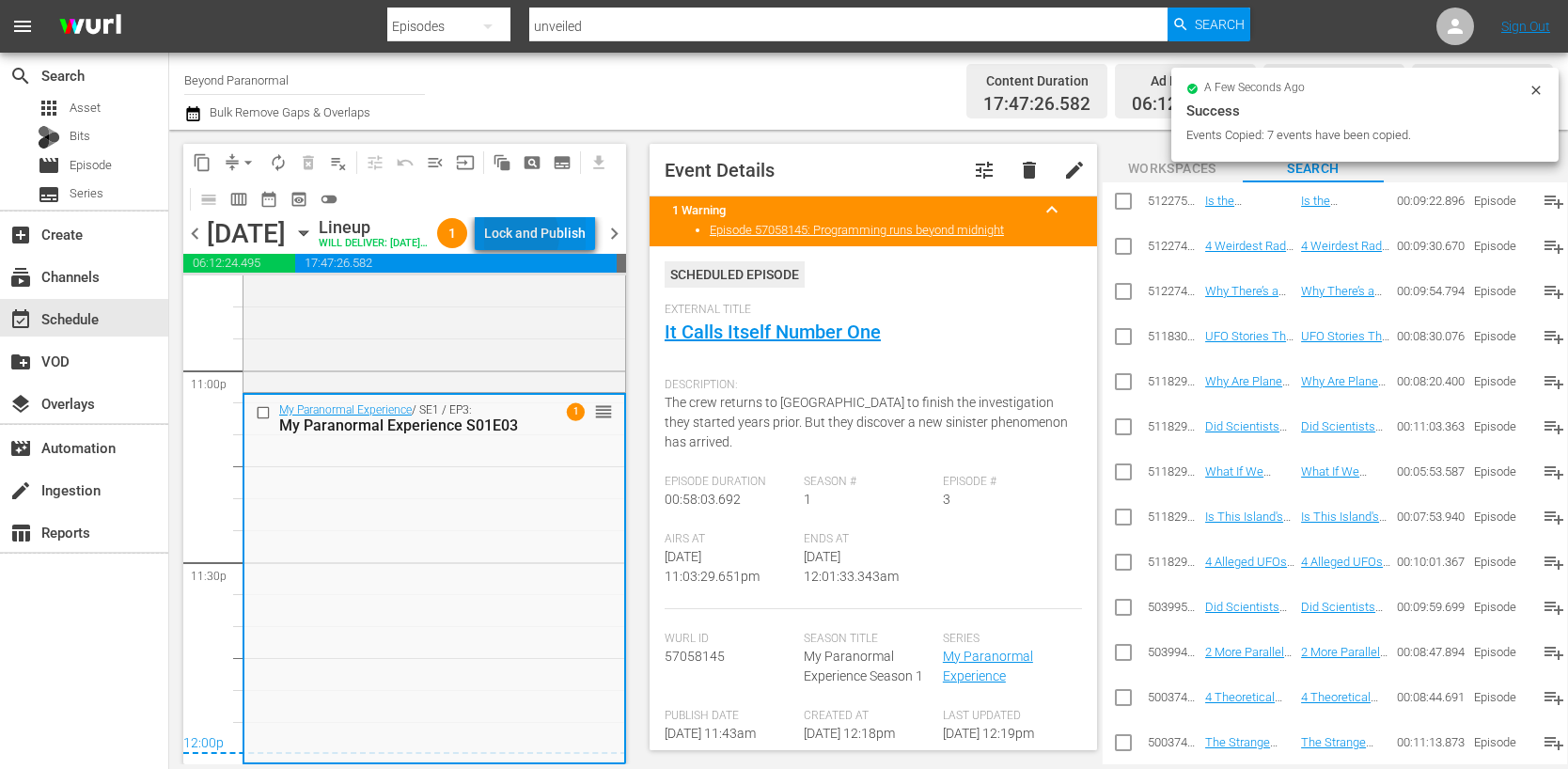 click on "Lock and Publish" at bounding box center (535, 233) 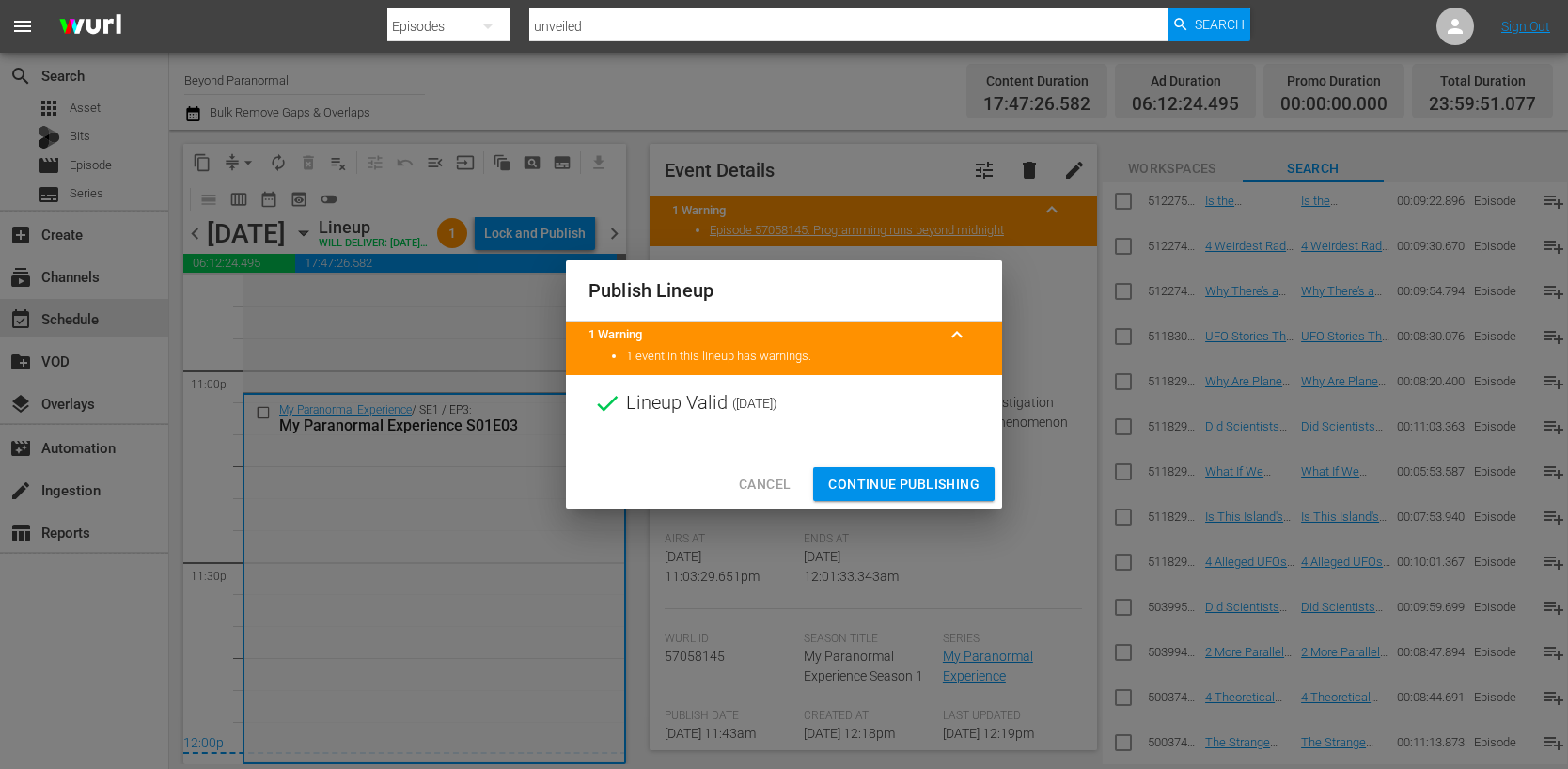 click on "Continue Publishing" at bounding box center (903, 484) 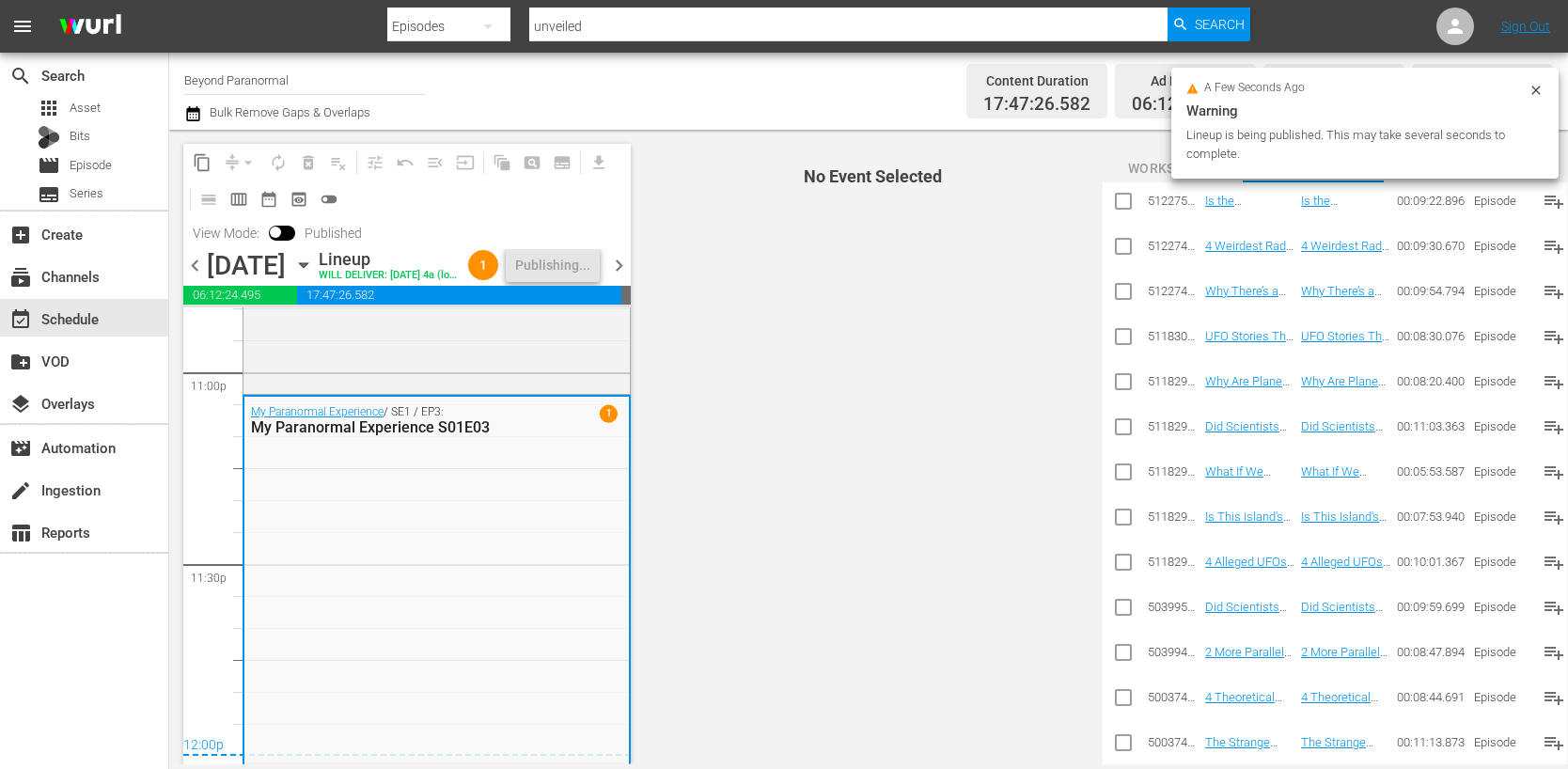click on "chevron_right" at bounding box center [619, 265] 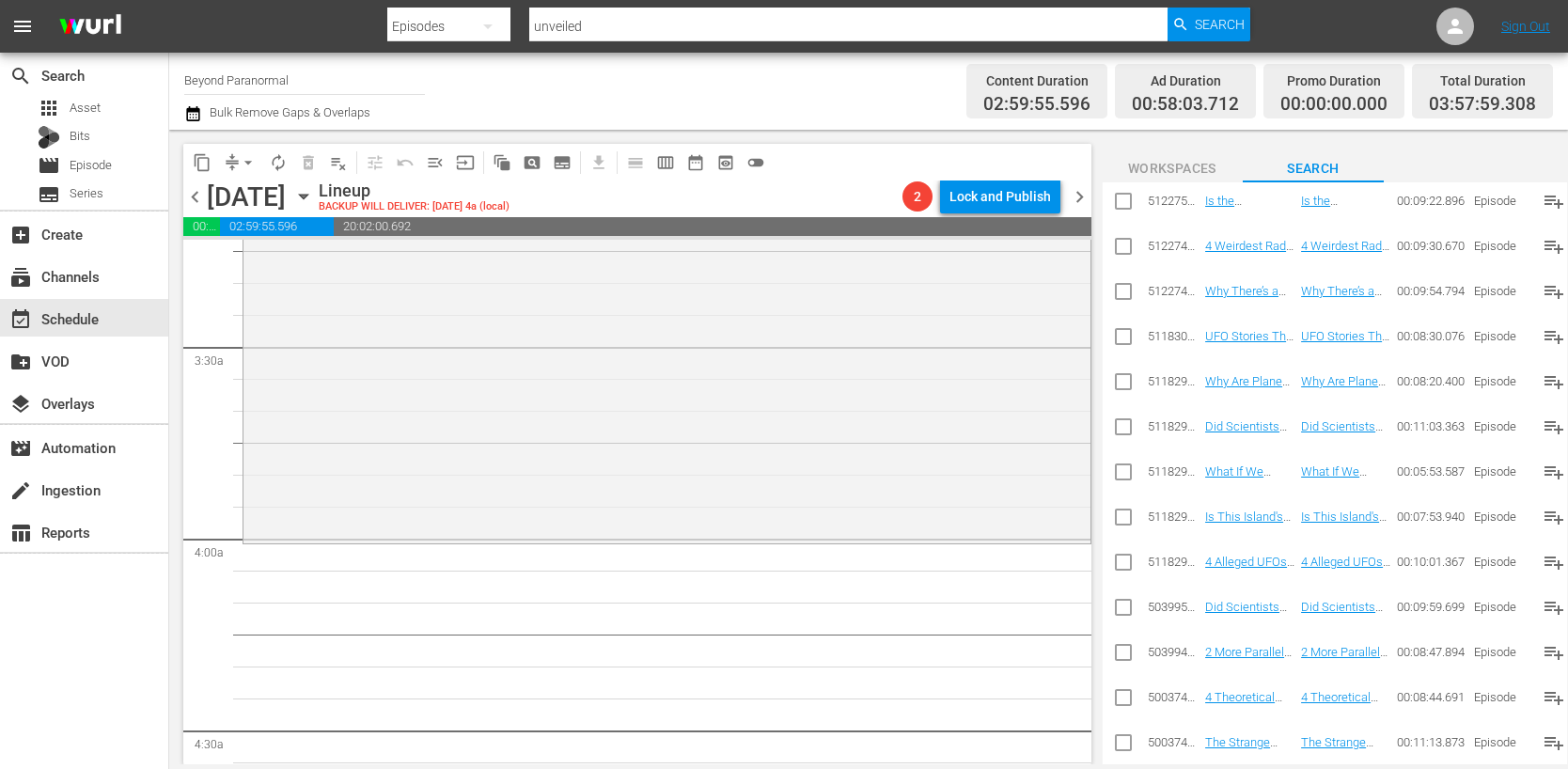 scroll, scrollTop: 1234, scrollLeft: 0, axis: vertical 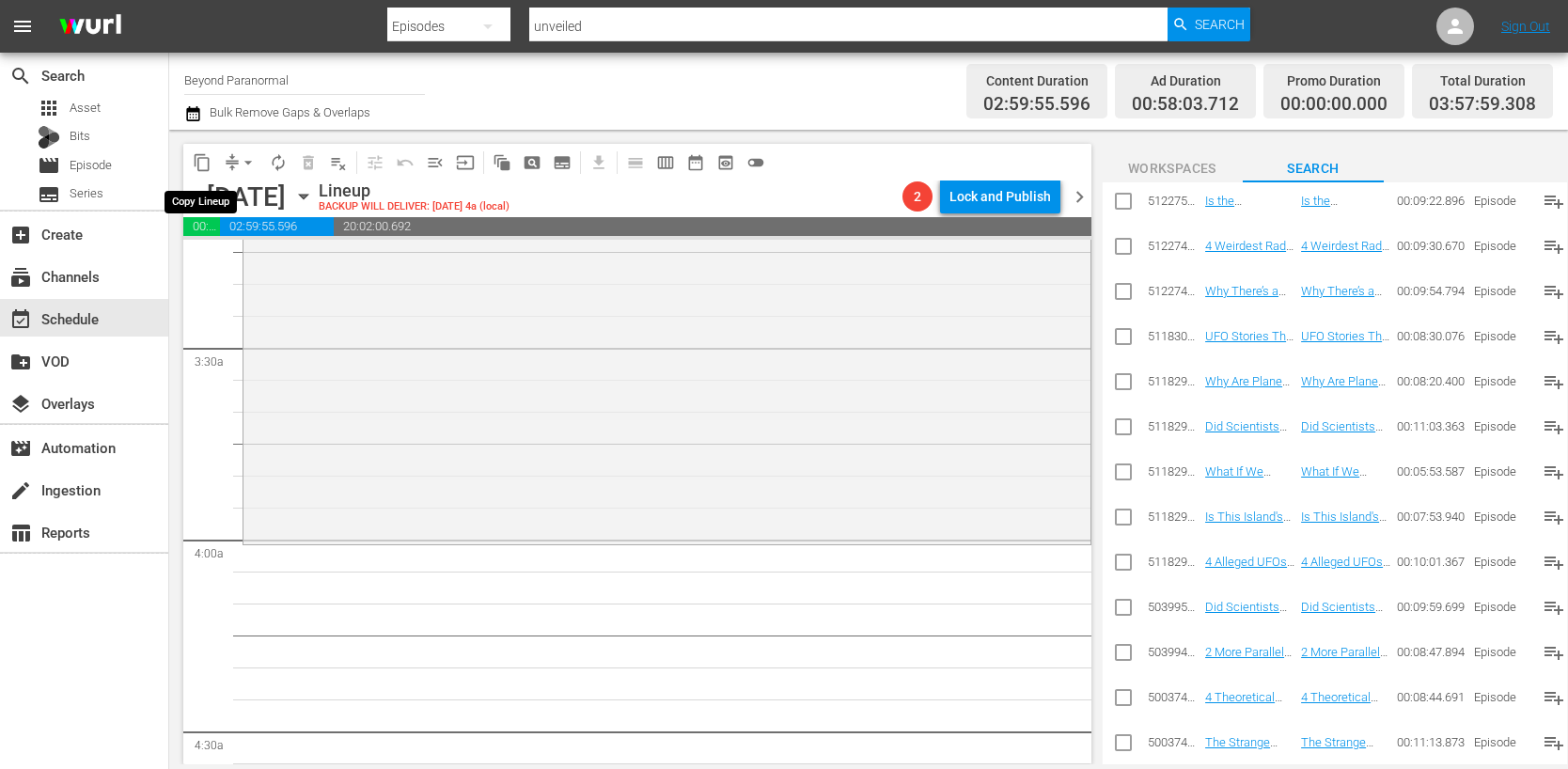 click on "content_copy" at bounding box center (202, 163) 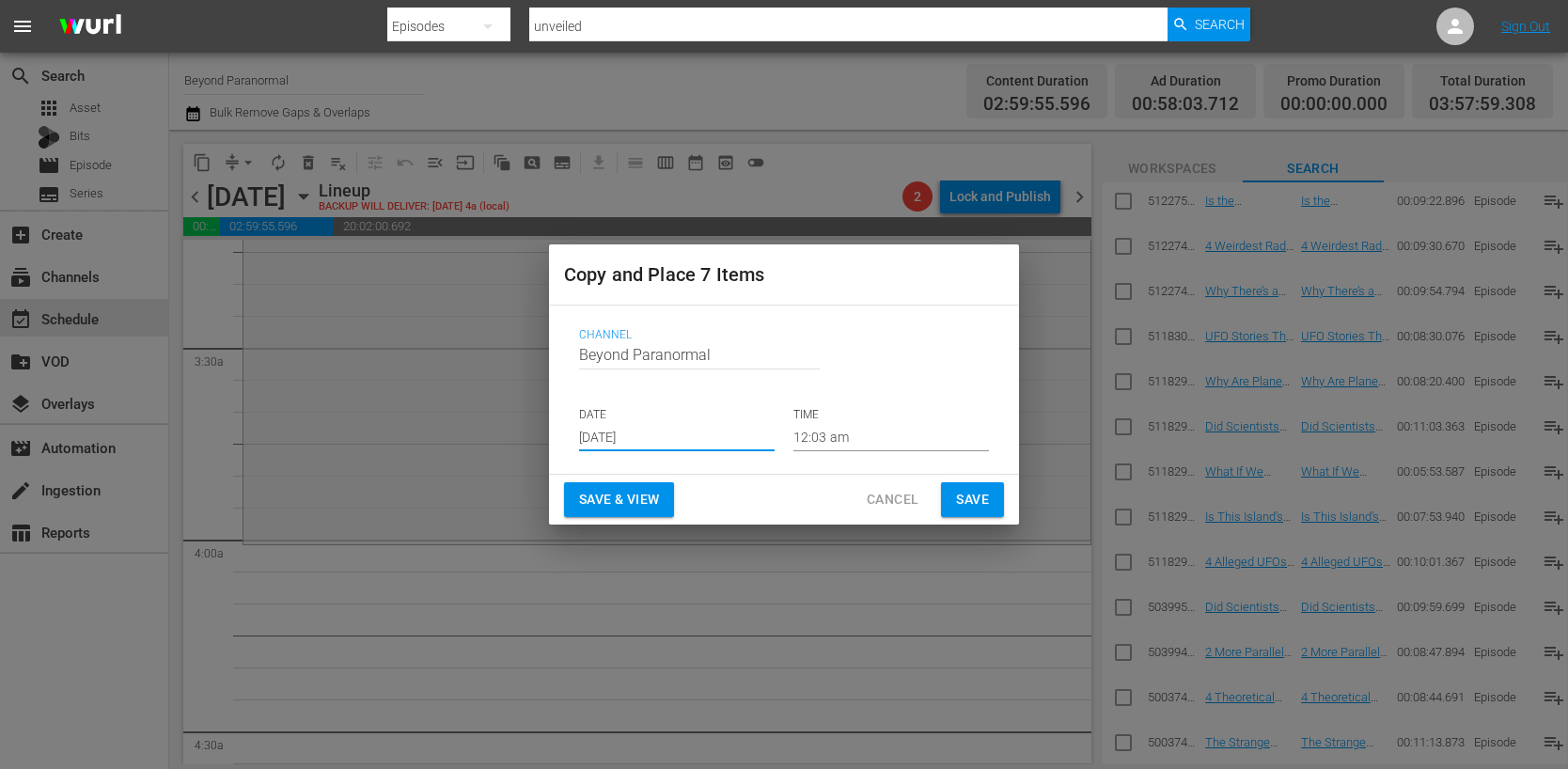 click on "Jul 31st 2025" at bounding box center (677, 437) 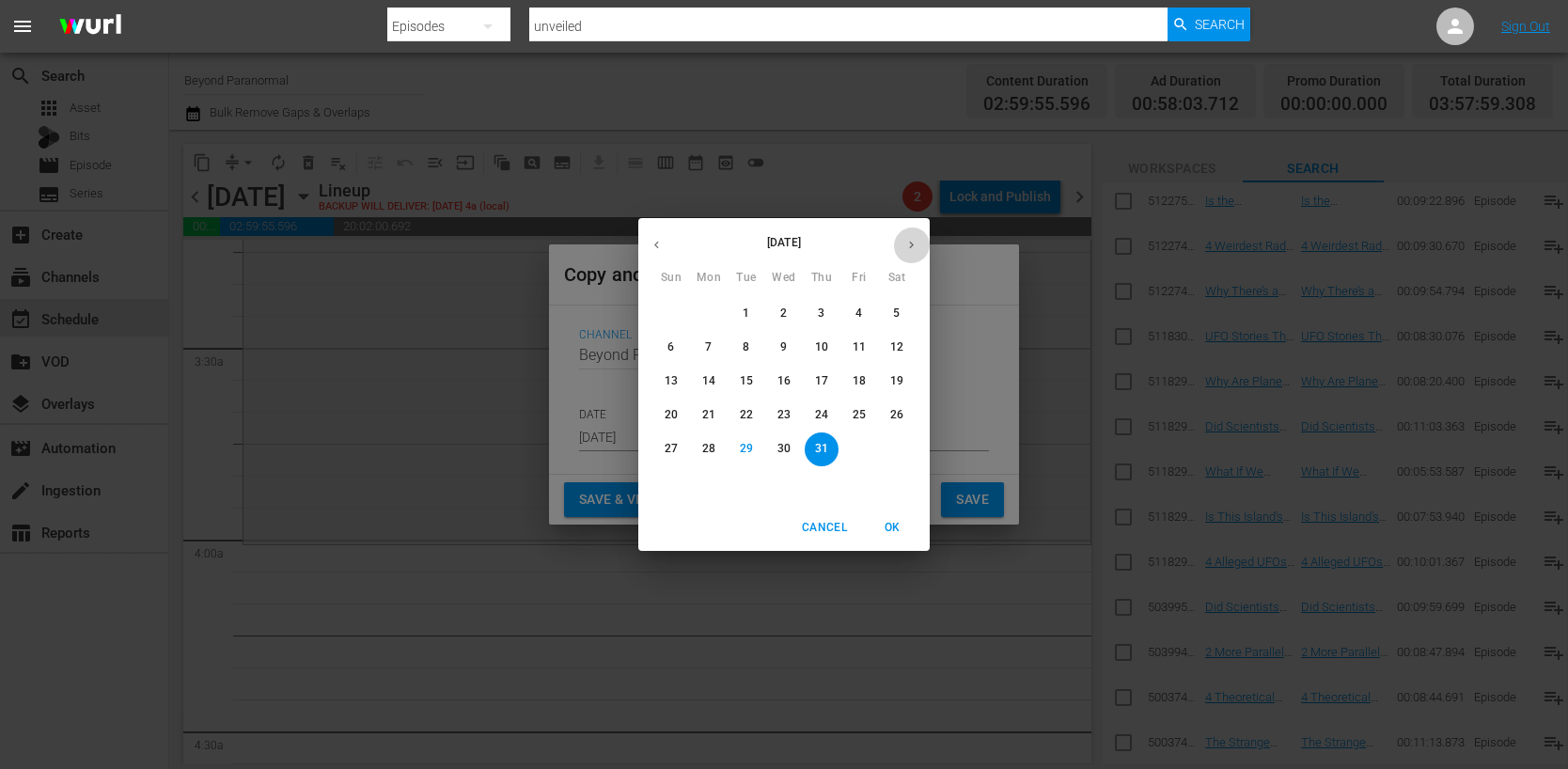click at bounding box center [911, 244] 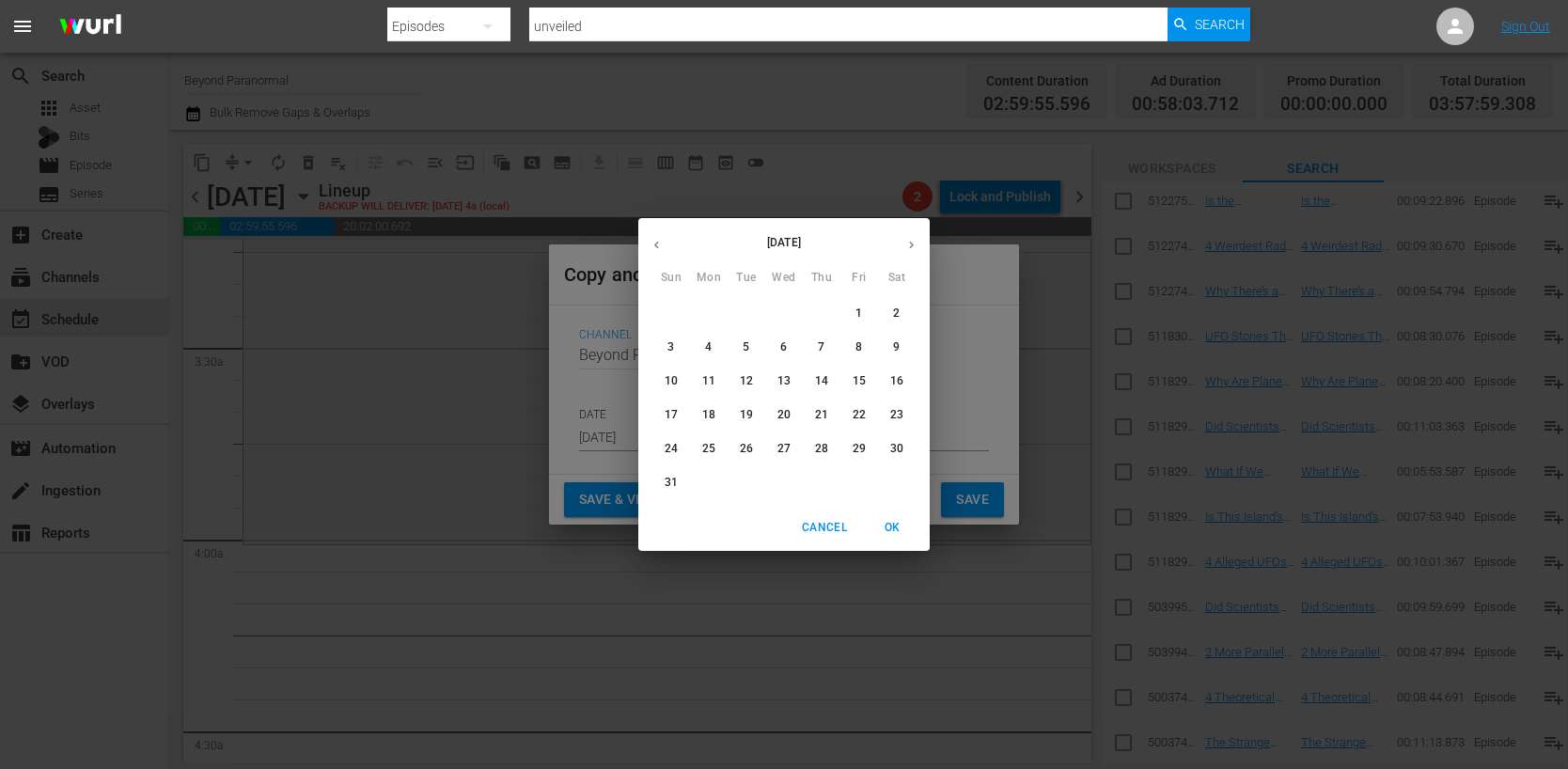 click on "12" at bounding box center (746, 381) 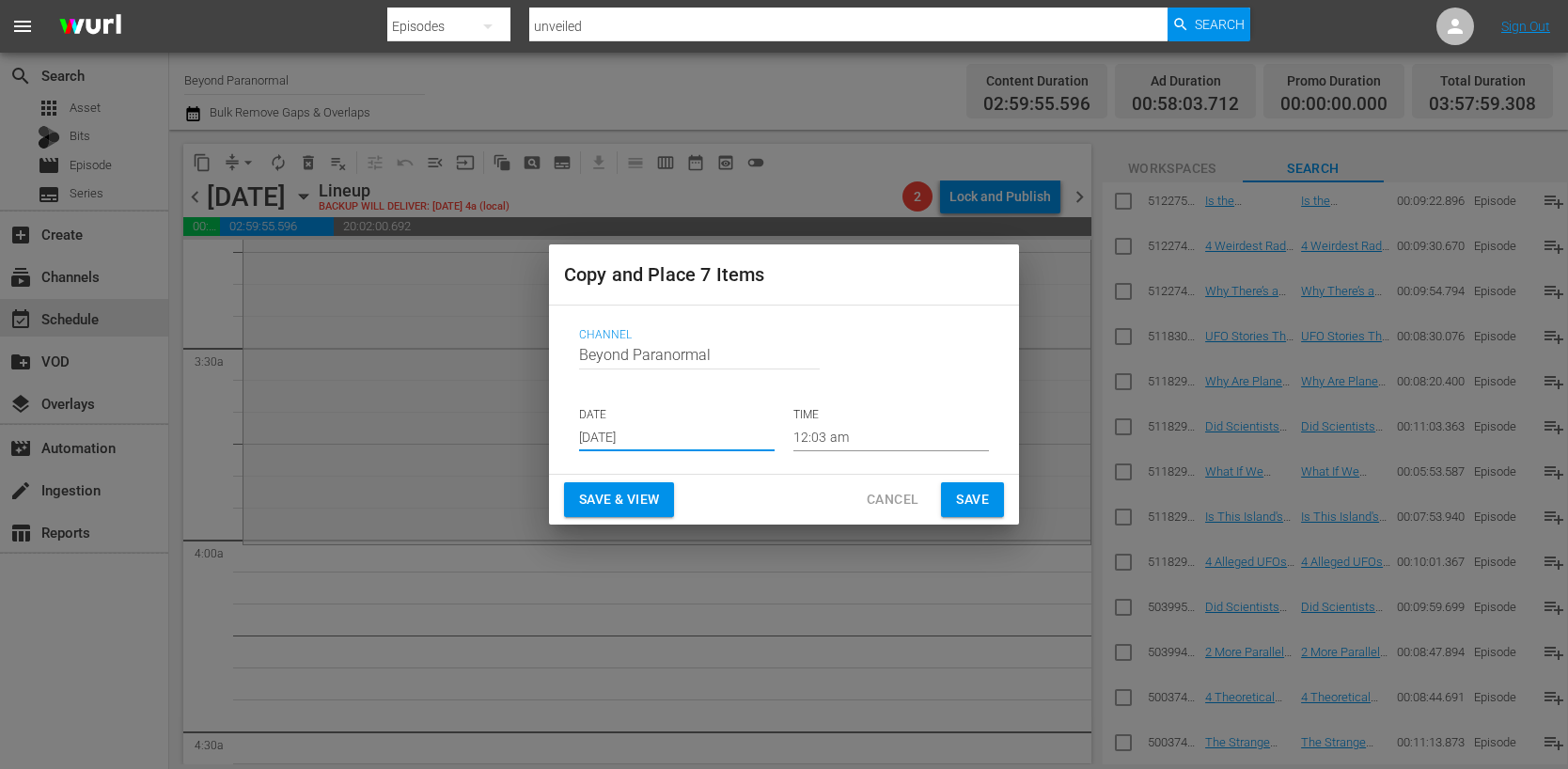 click on "12:03 am" at bounding box center (891, 437) 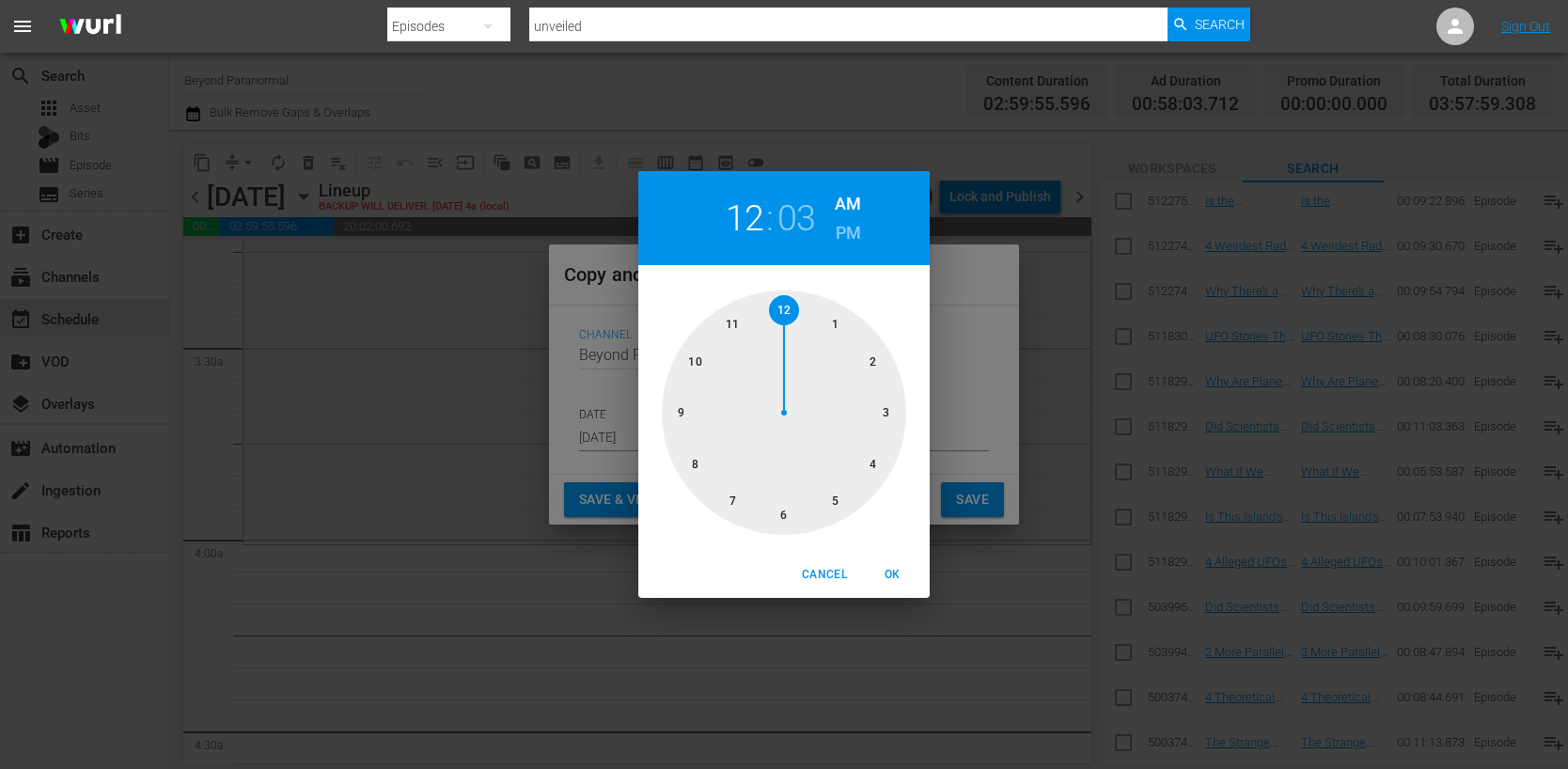 click at bounding box center [784, 413] 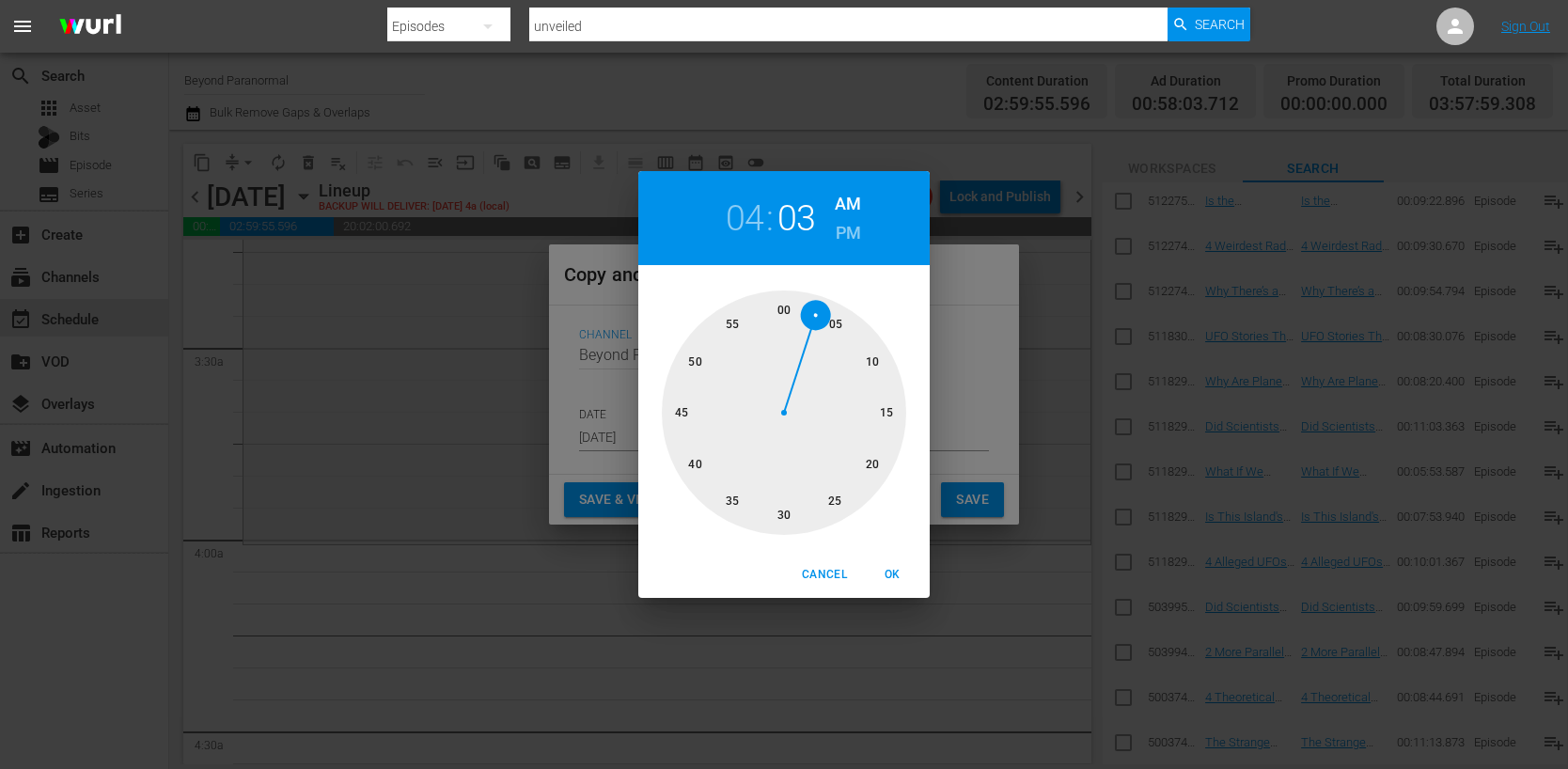 click on "OK" at bounding box center (892, 574) 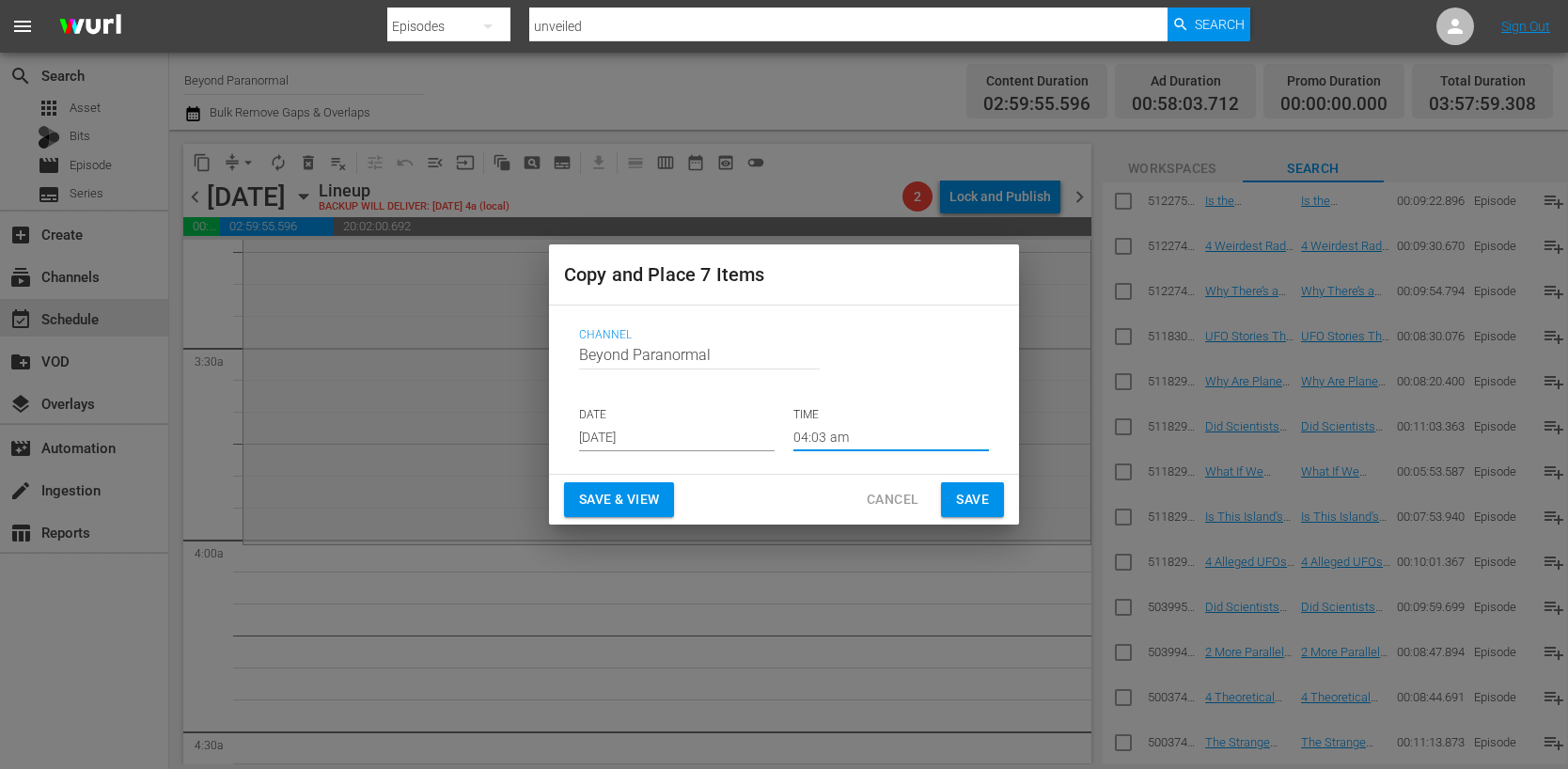 click on "Save" at bounding box center [972, 499] 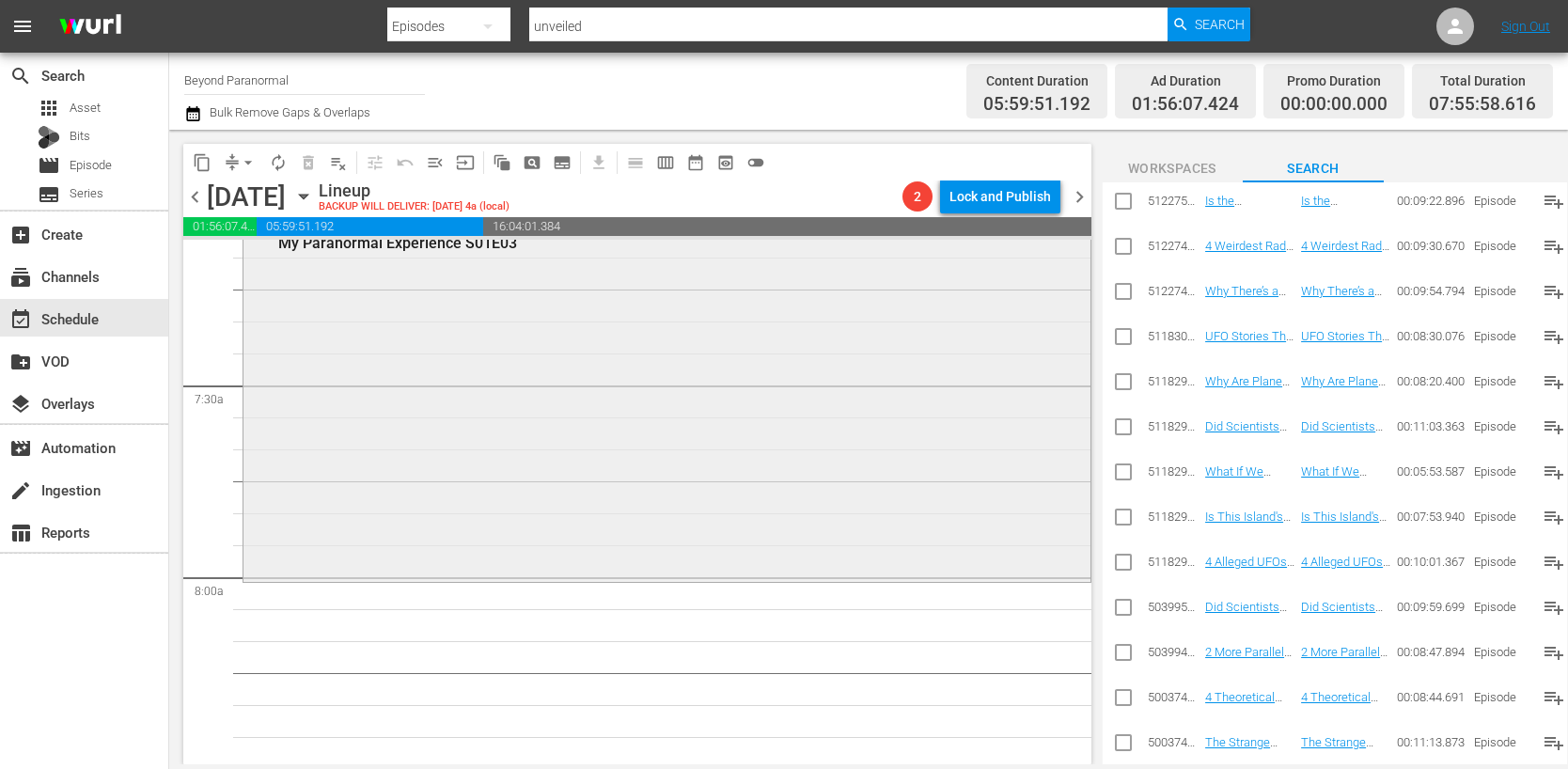 scroll, scrollTop: 2742, scrollLeft: 0, axis: vertical 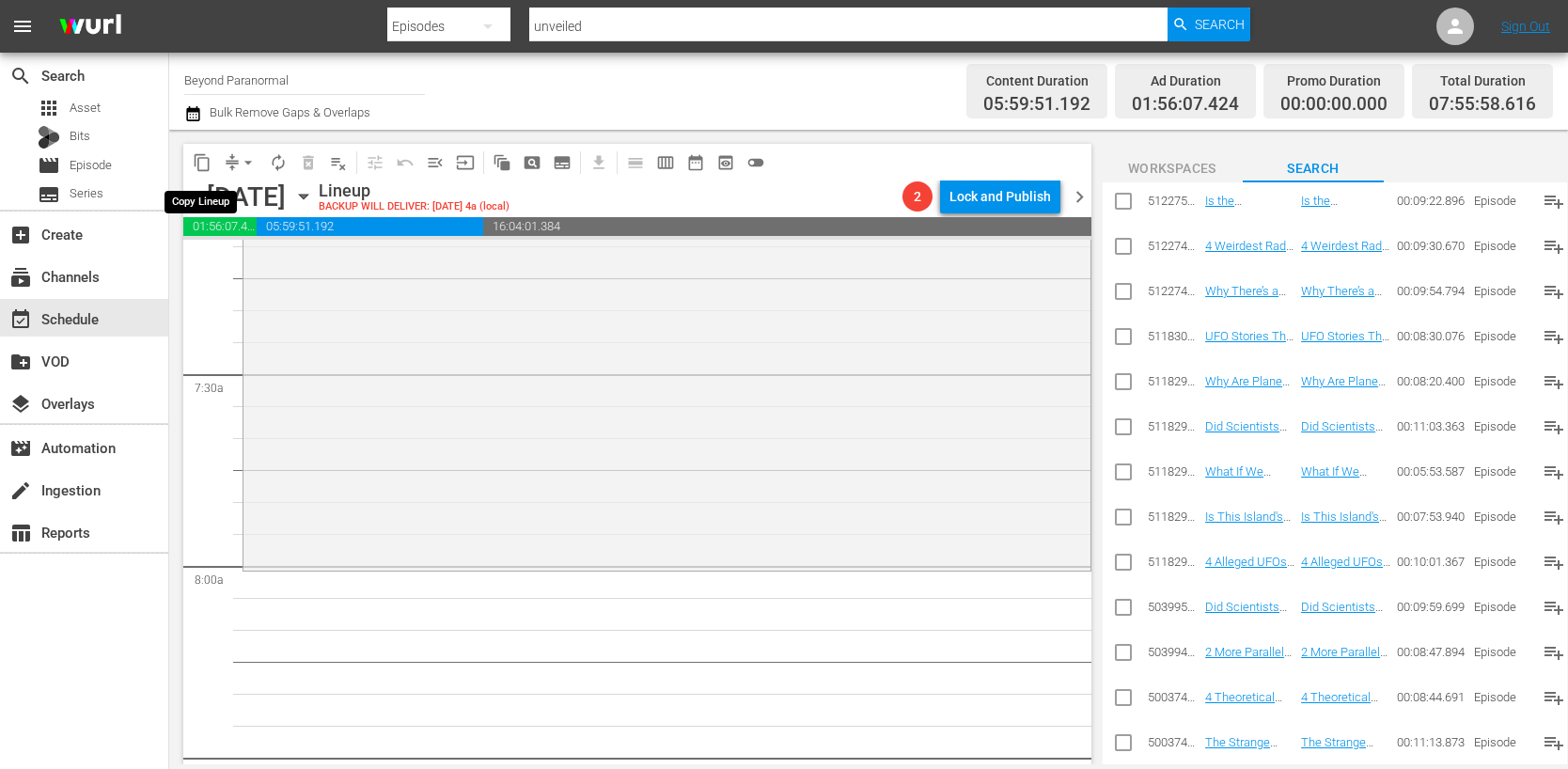 click on "content_copy" at bounding box center (202, 163) 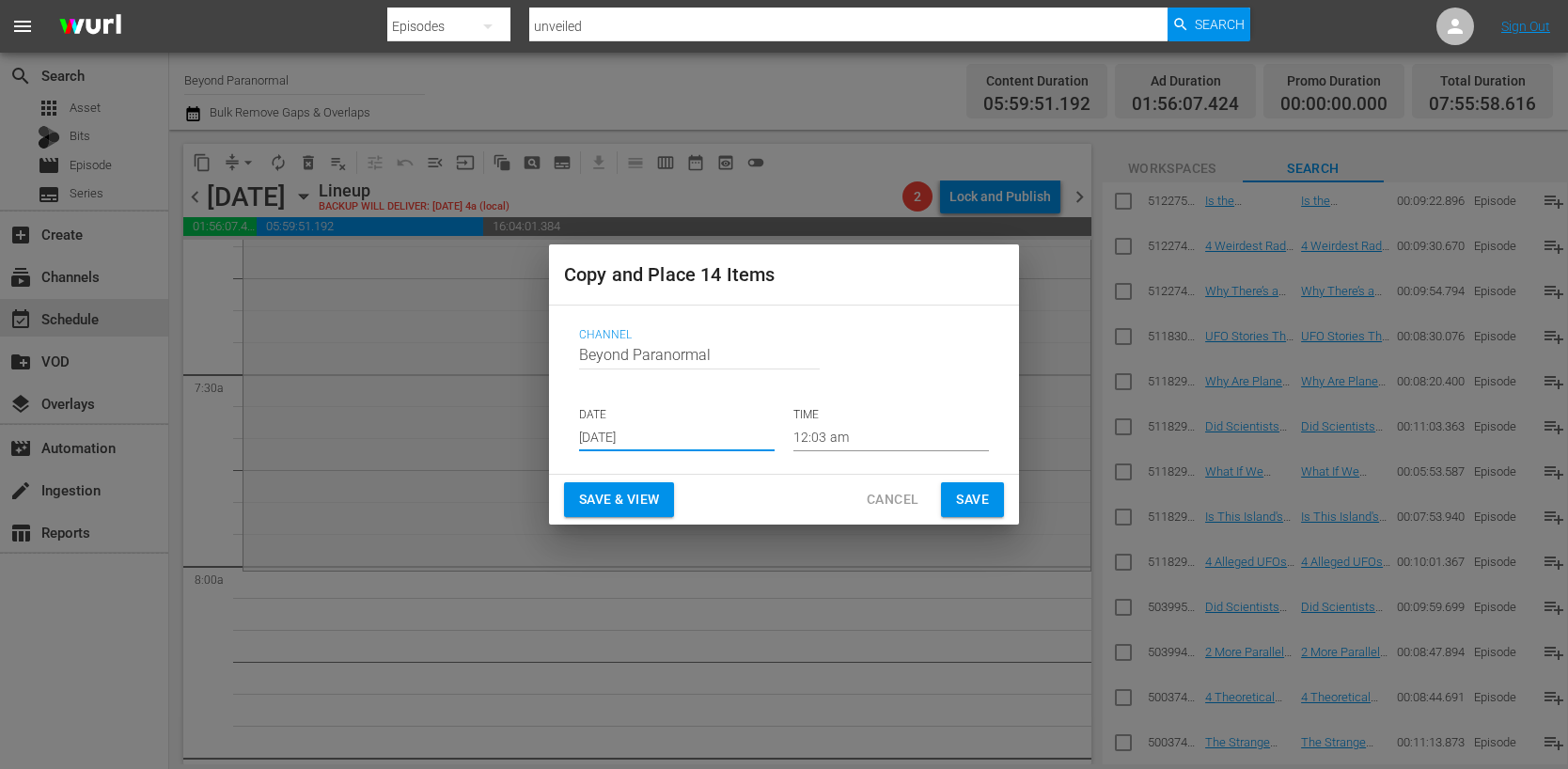 click on "Jul 31st 2025" at bounding box center [677, 437] 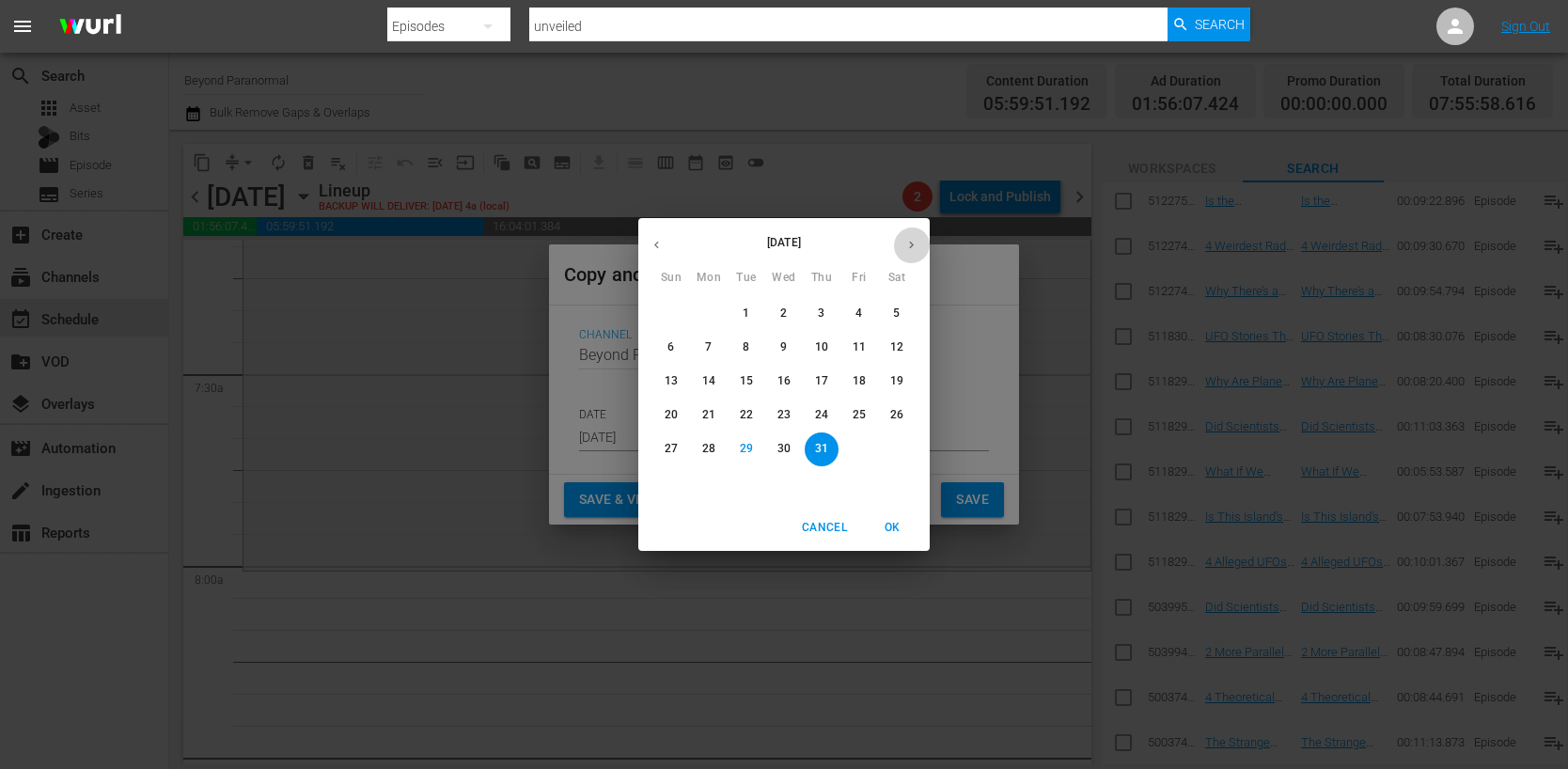 click 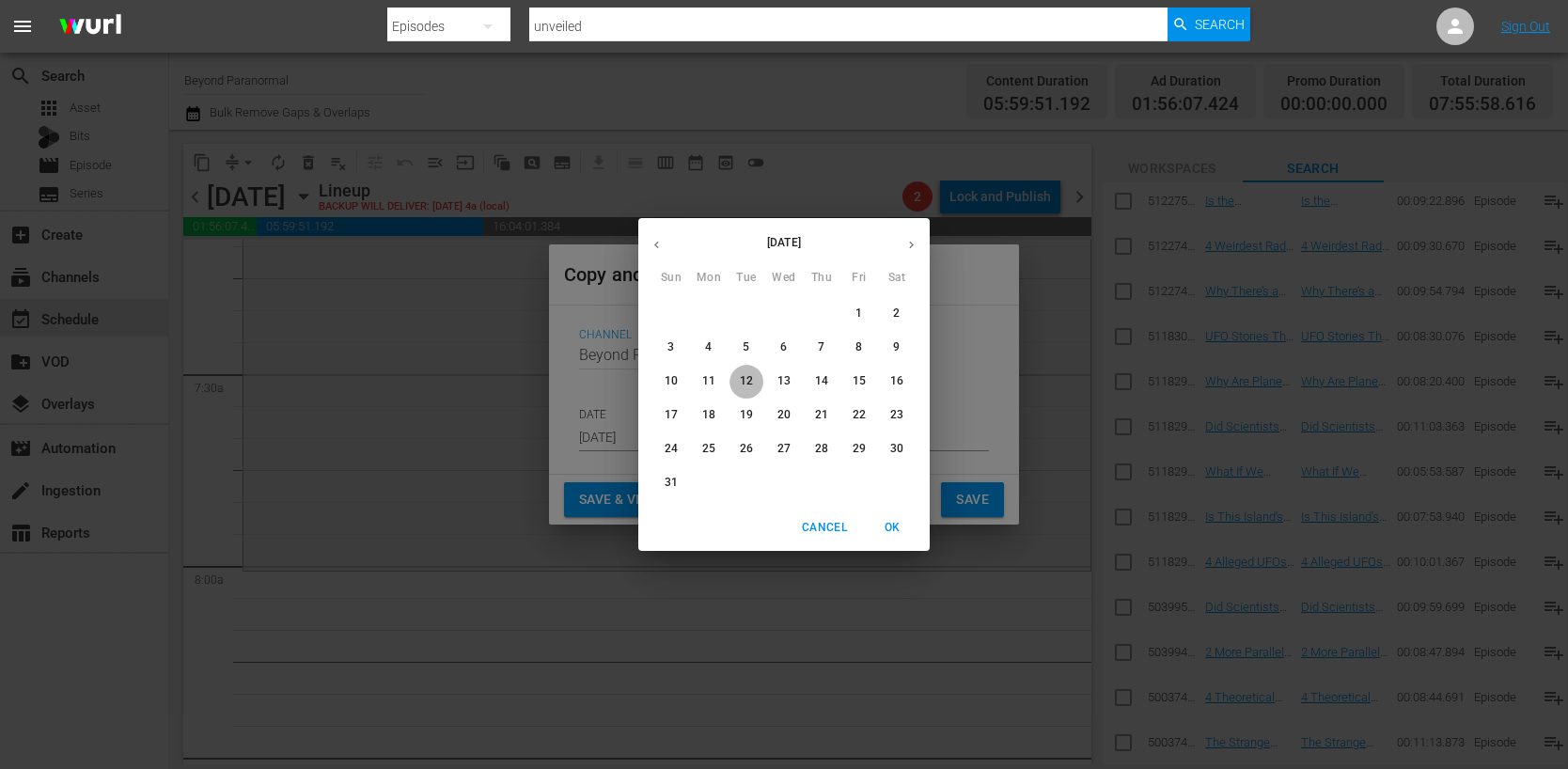 click on "12" at bounding box center (746, 381) 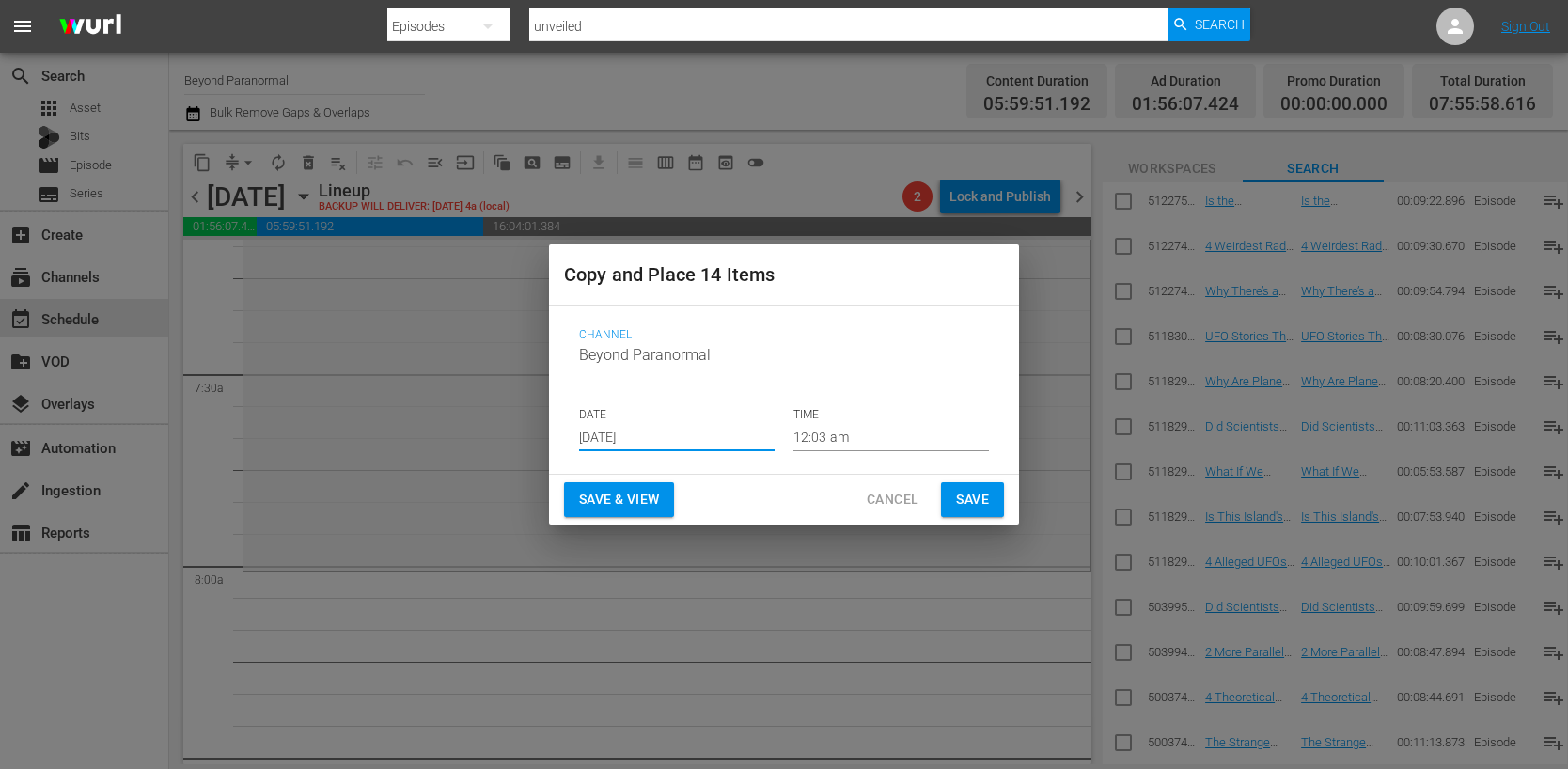 click on "12:03 am" at bounding box center (891, 437) 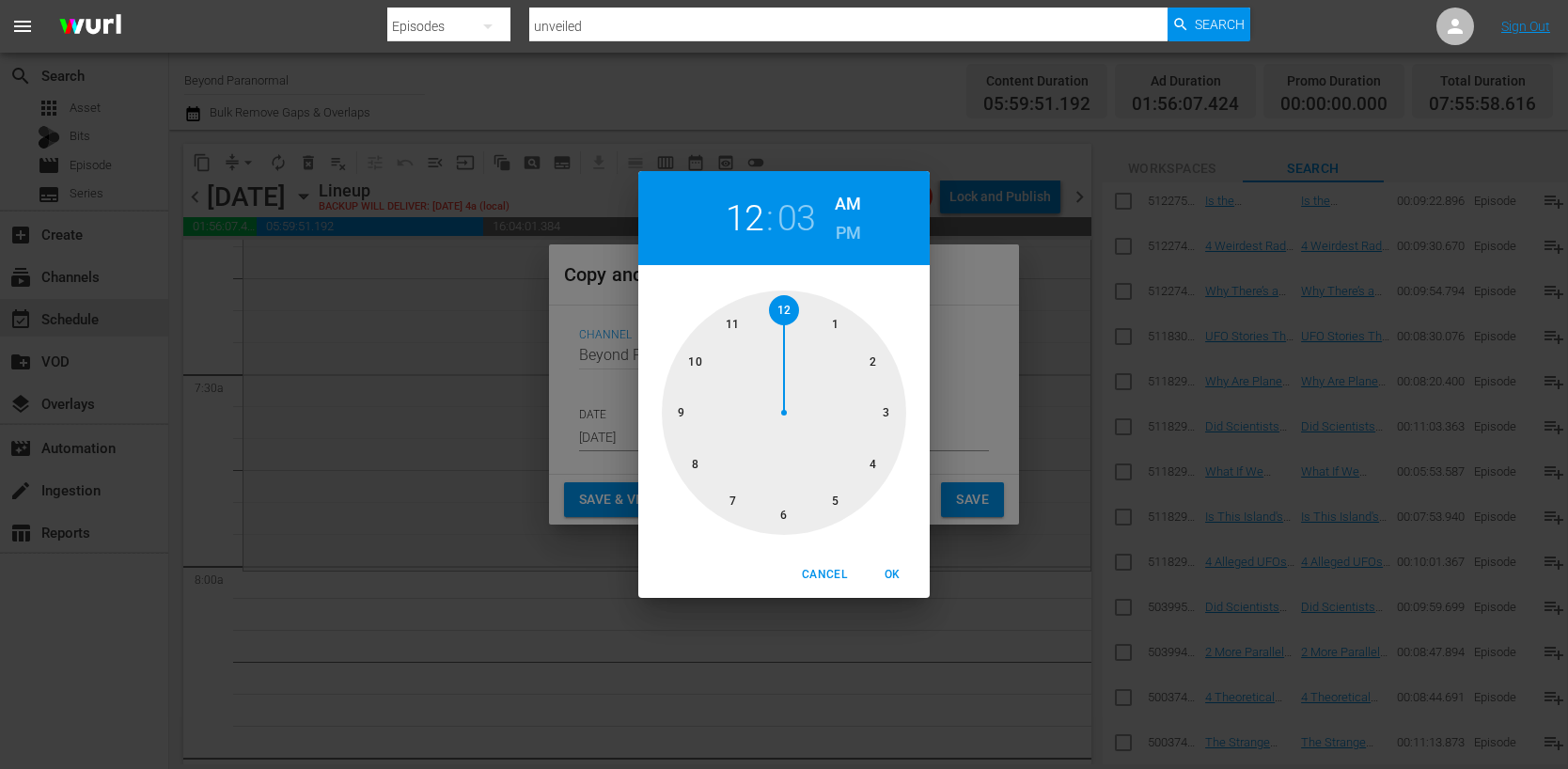 click at bounding box center (784, 413) 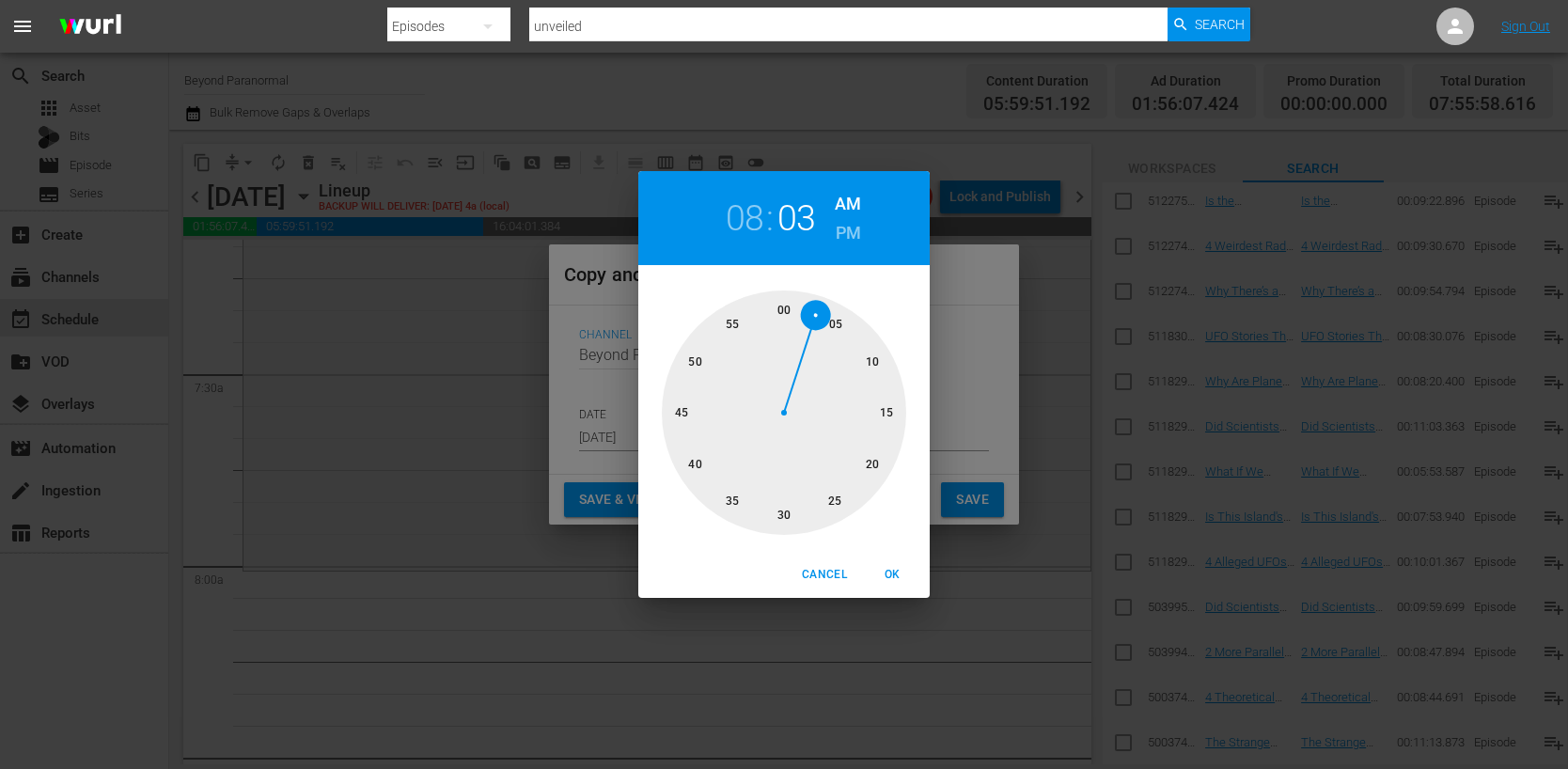 click on "OK" at bounding box center (892, 574) 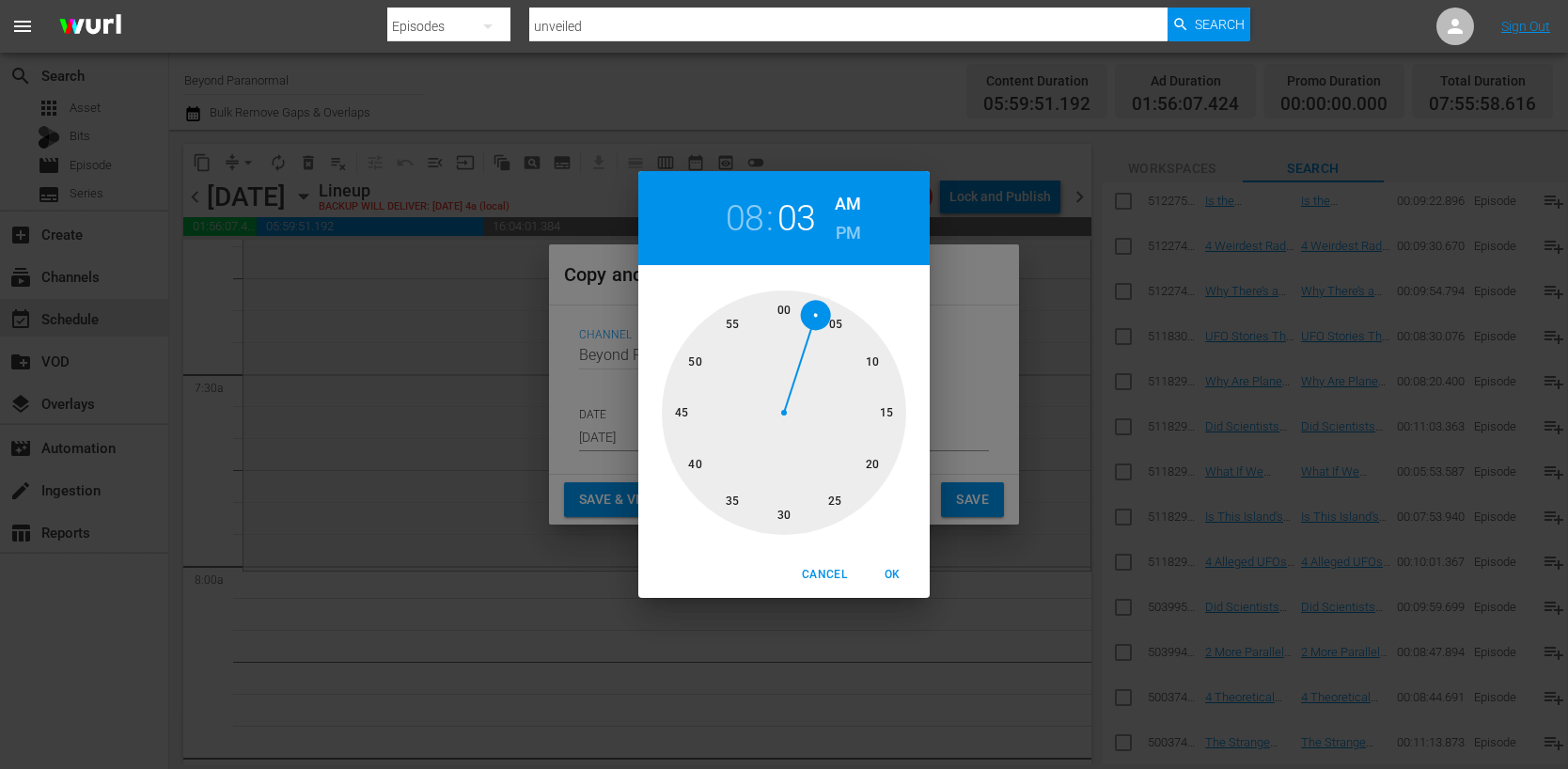 type on "08:03 am" 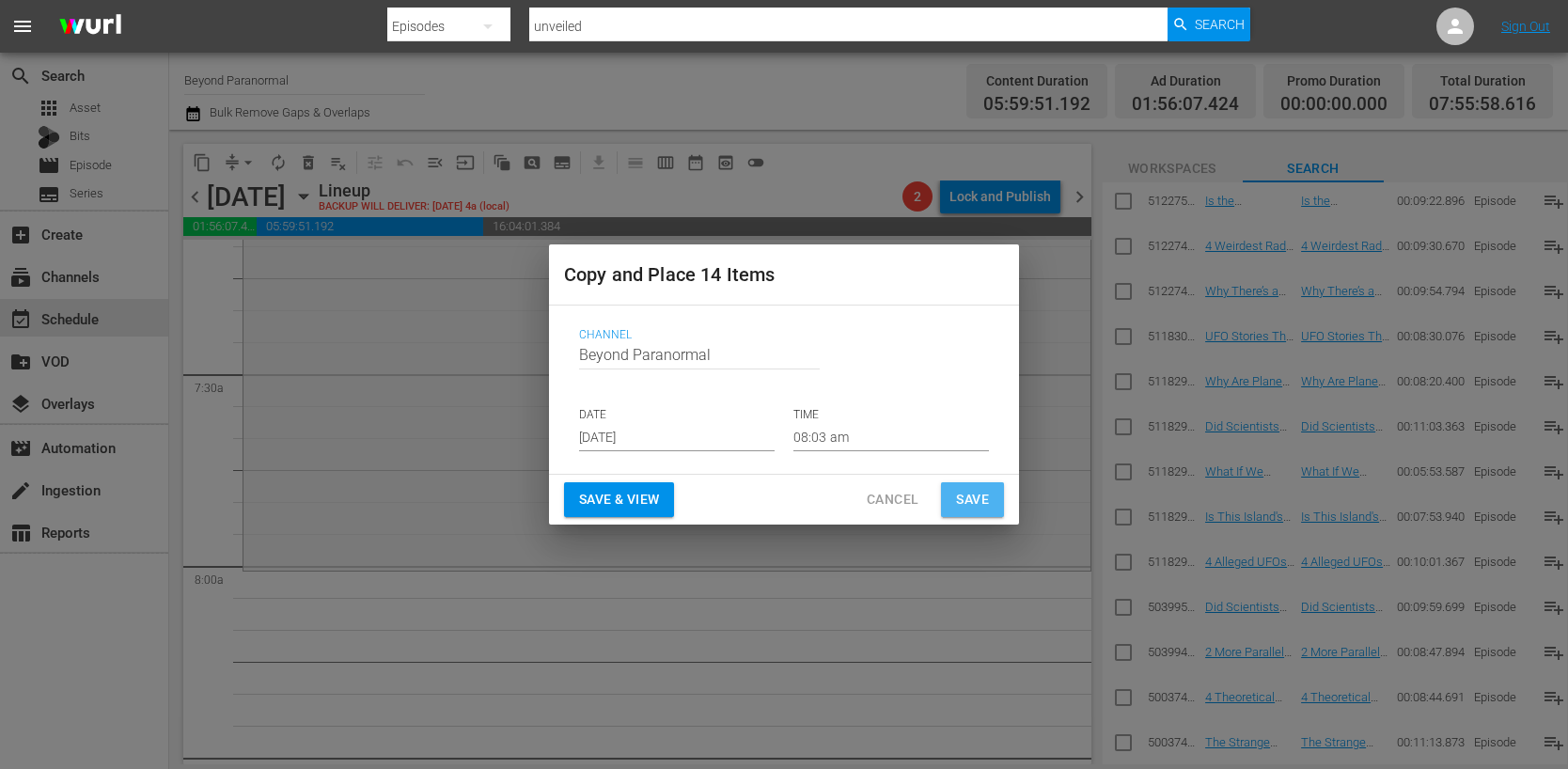 click on "Save" at bounding box center (972, 499) 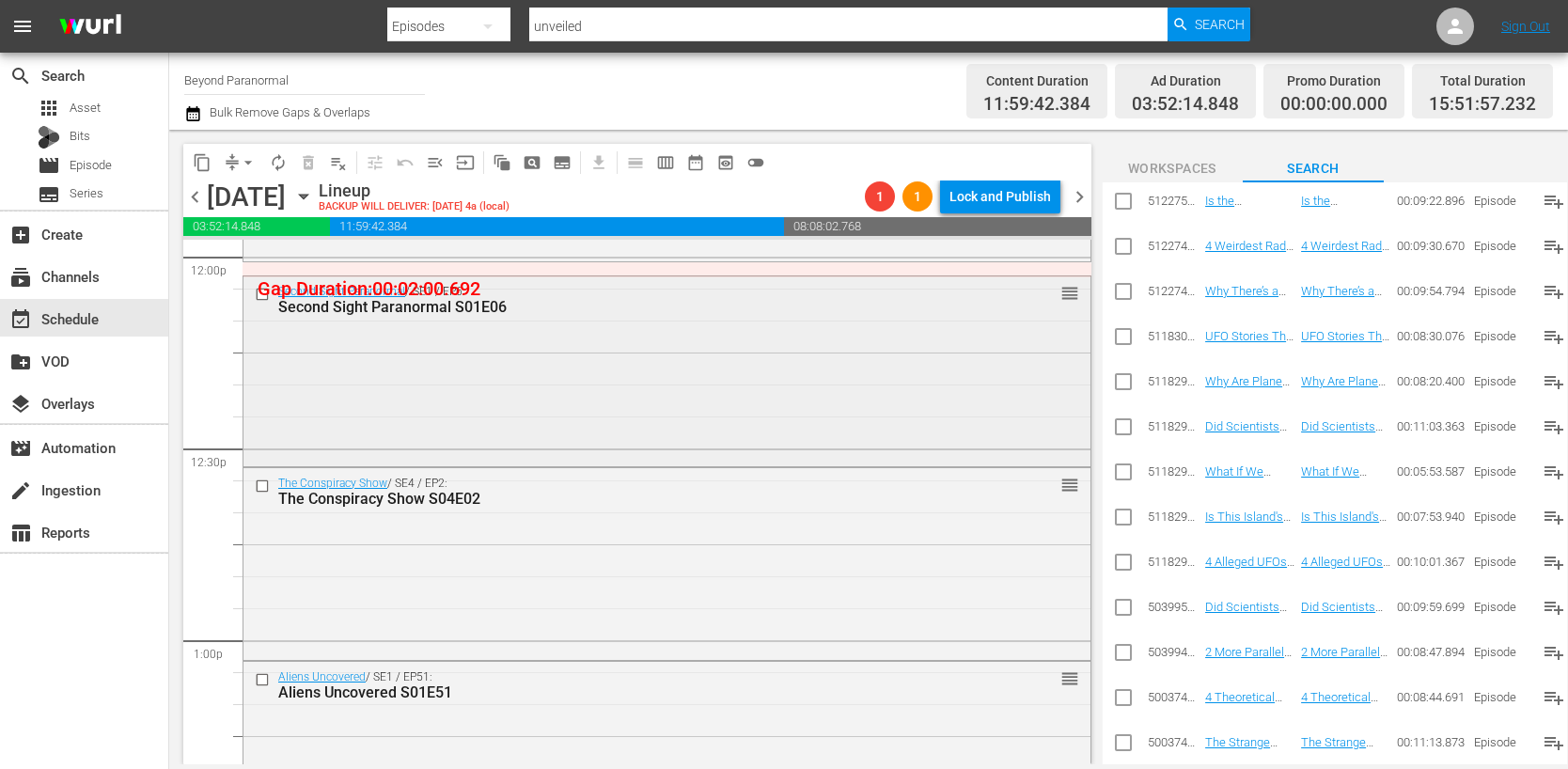 scroll, scrollTop: 4612, scrollLeft: 0, axis: vertical 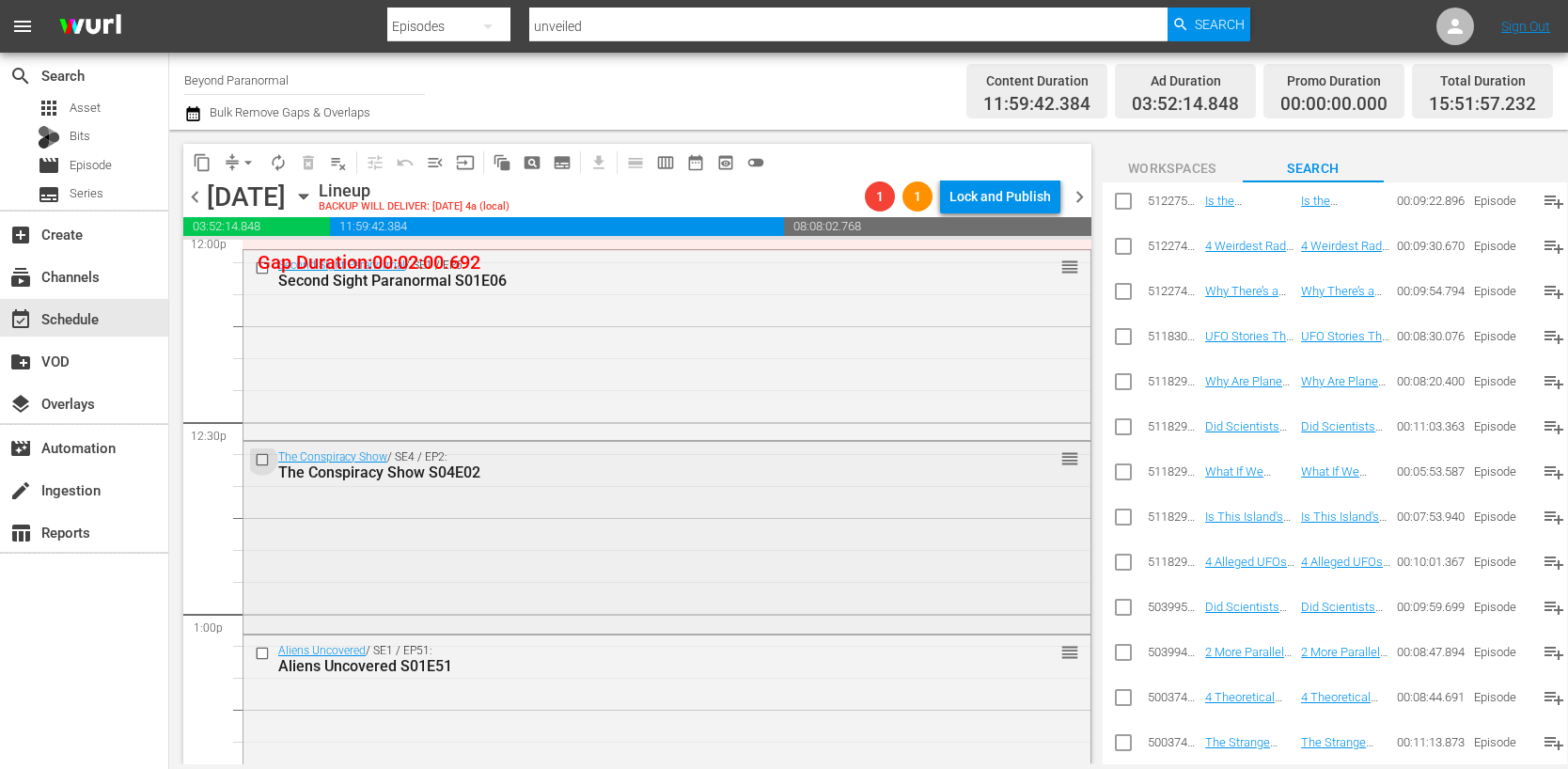 click at bounding box center (264, 459) 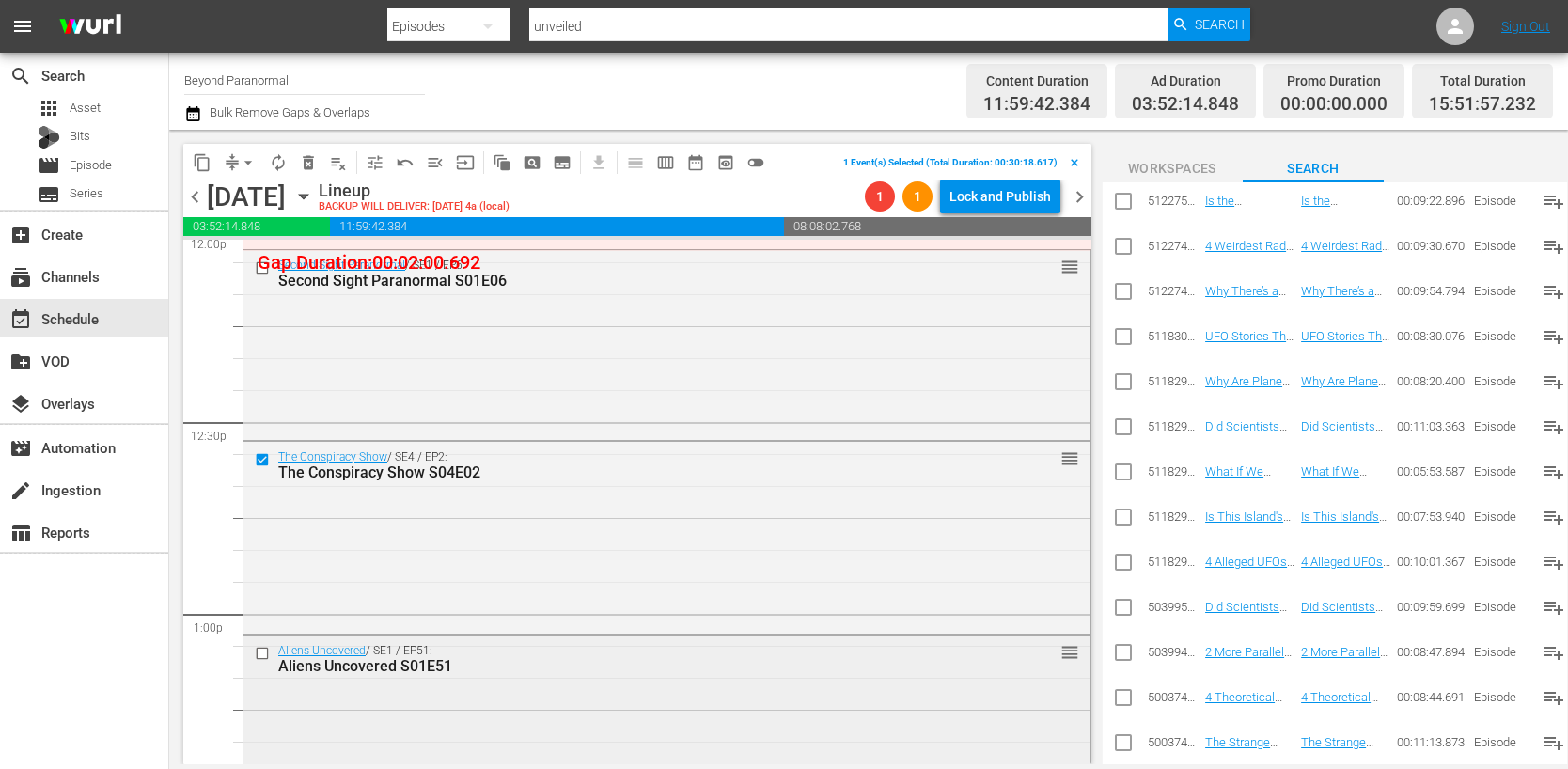 click at bounding box center (264, 653) 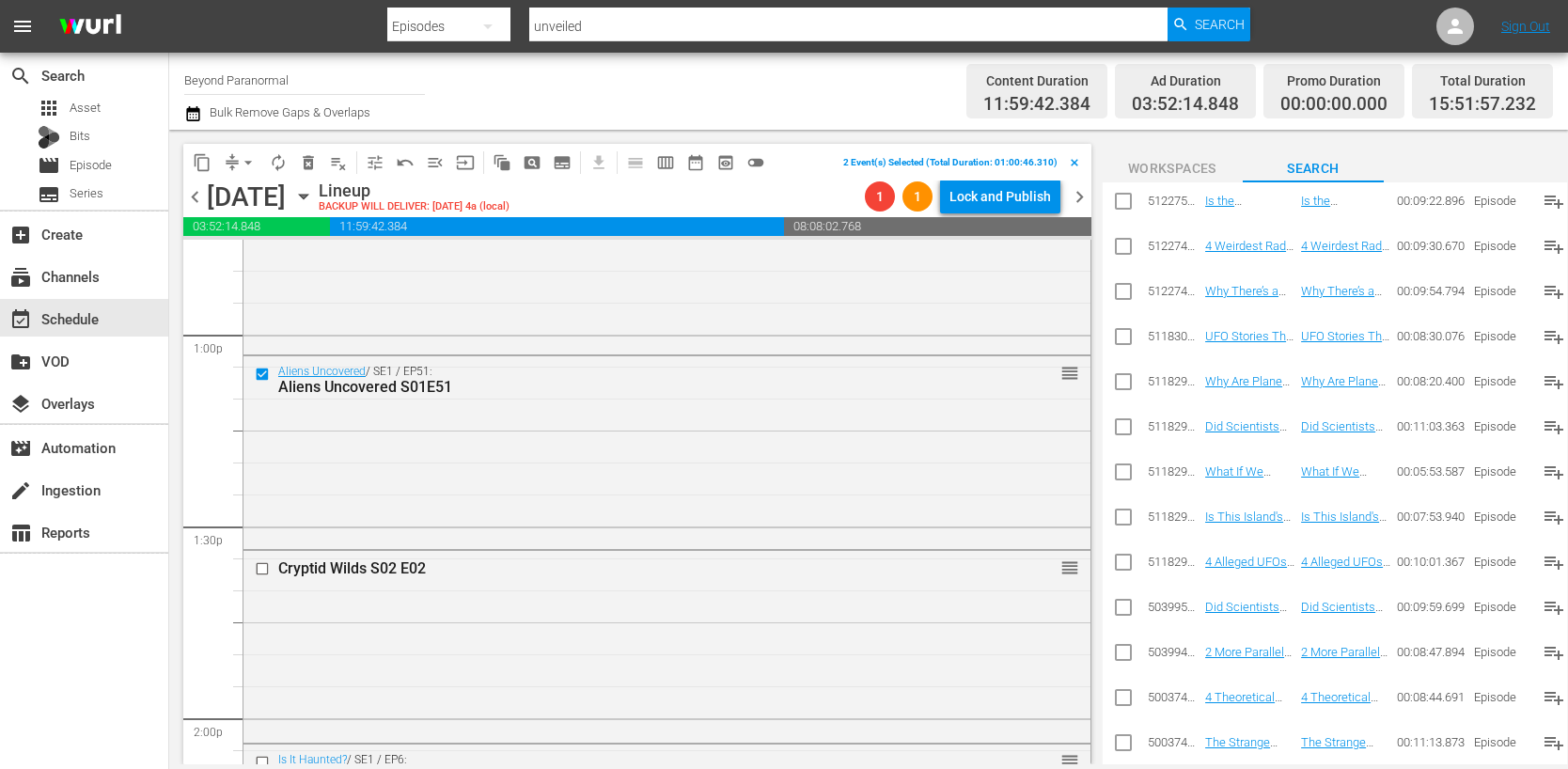 scroll, scrollTop: 4906, scrollLeft: 0, axis: vertical 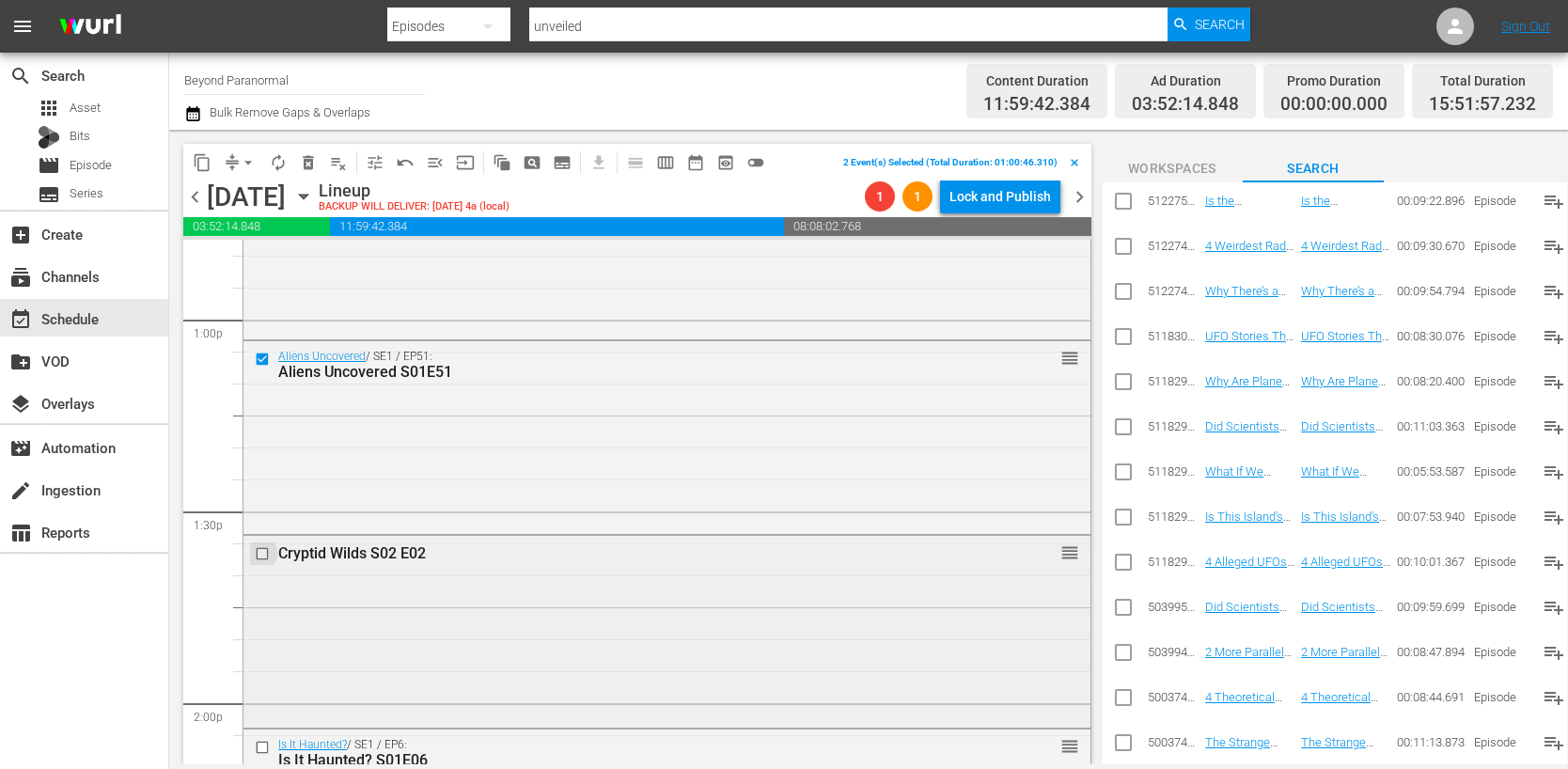 click at bounding box center [264, 554] 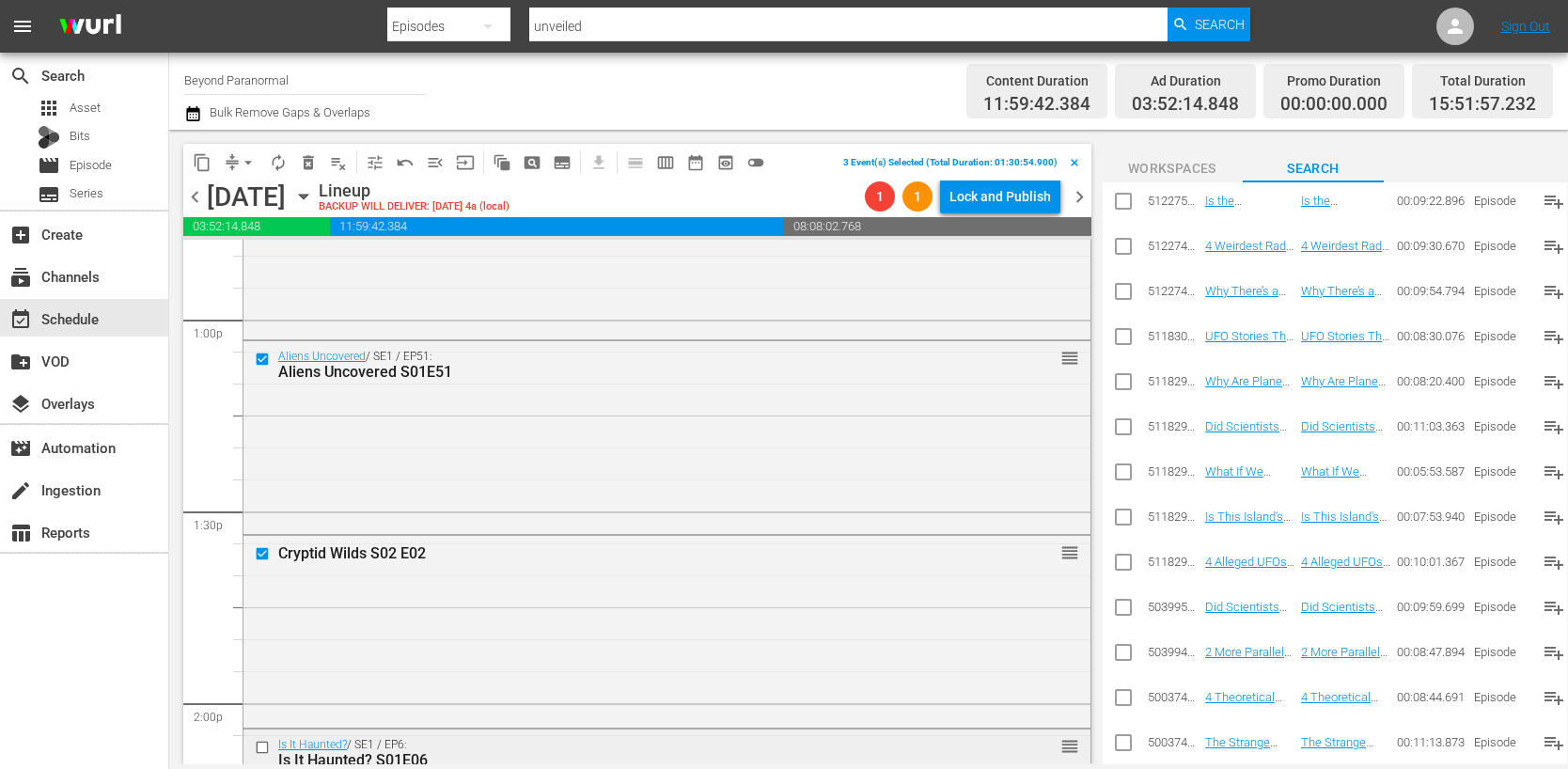 click at bounding box center [264, 746] 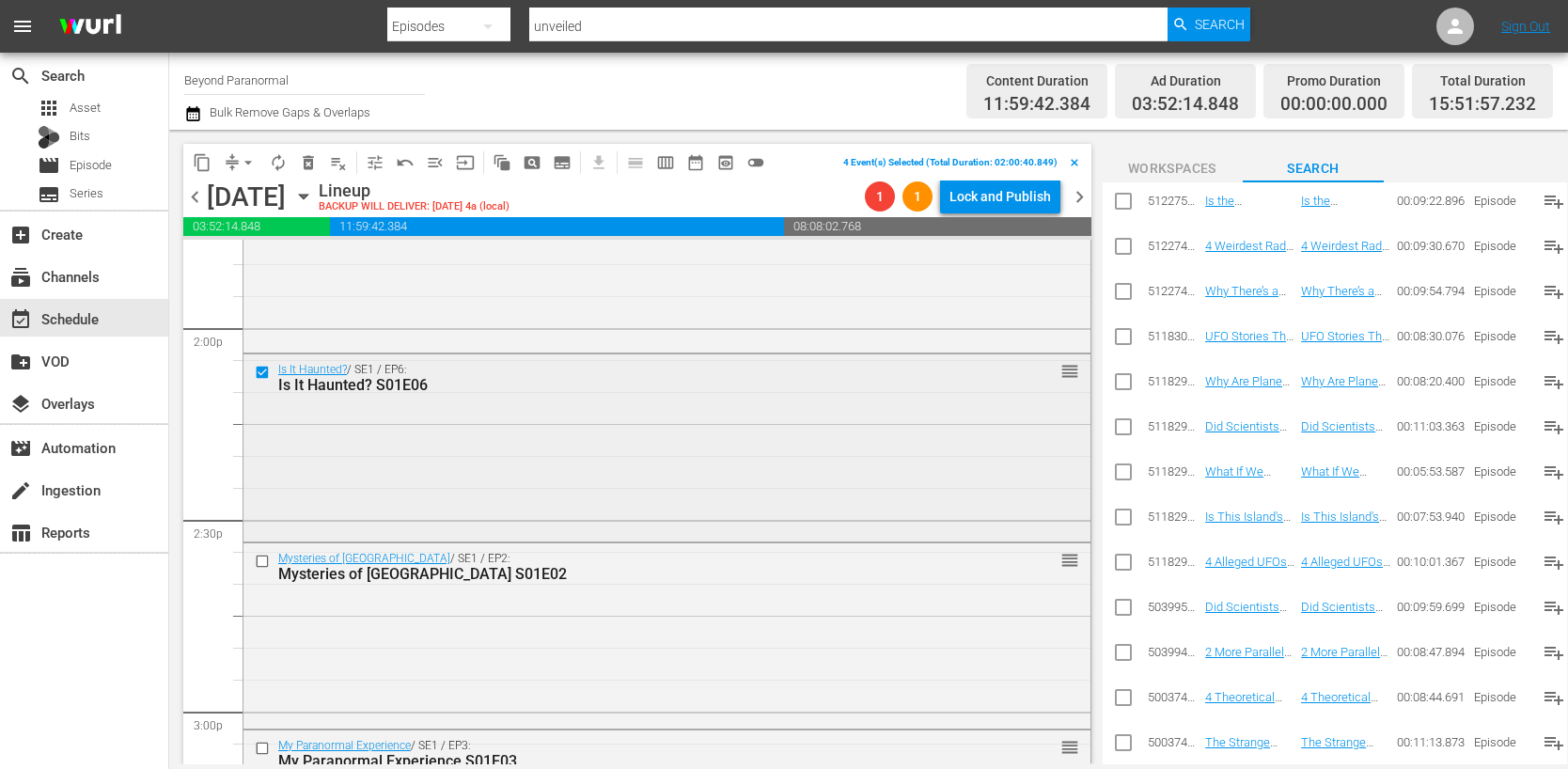 scroll, scrollTop: 5285, scrollLeft: 0, axis: vertical 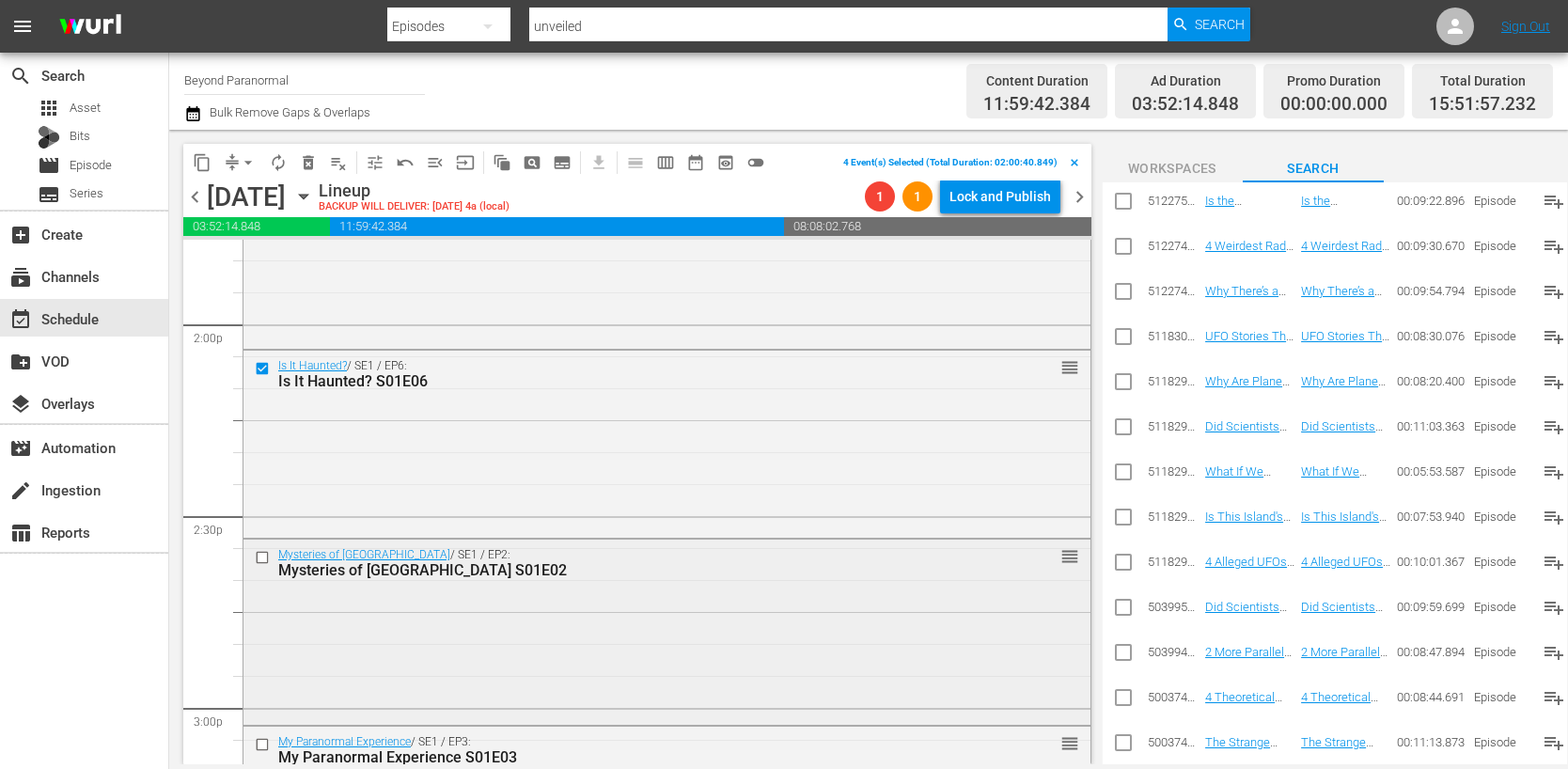 click at bounding box center [264, 557] 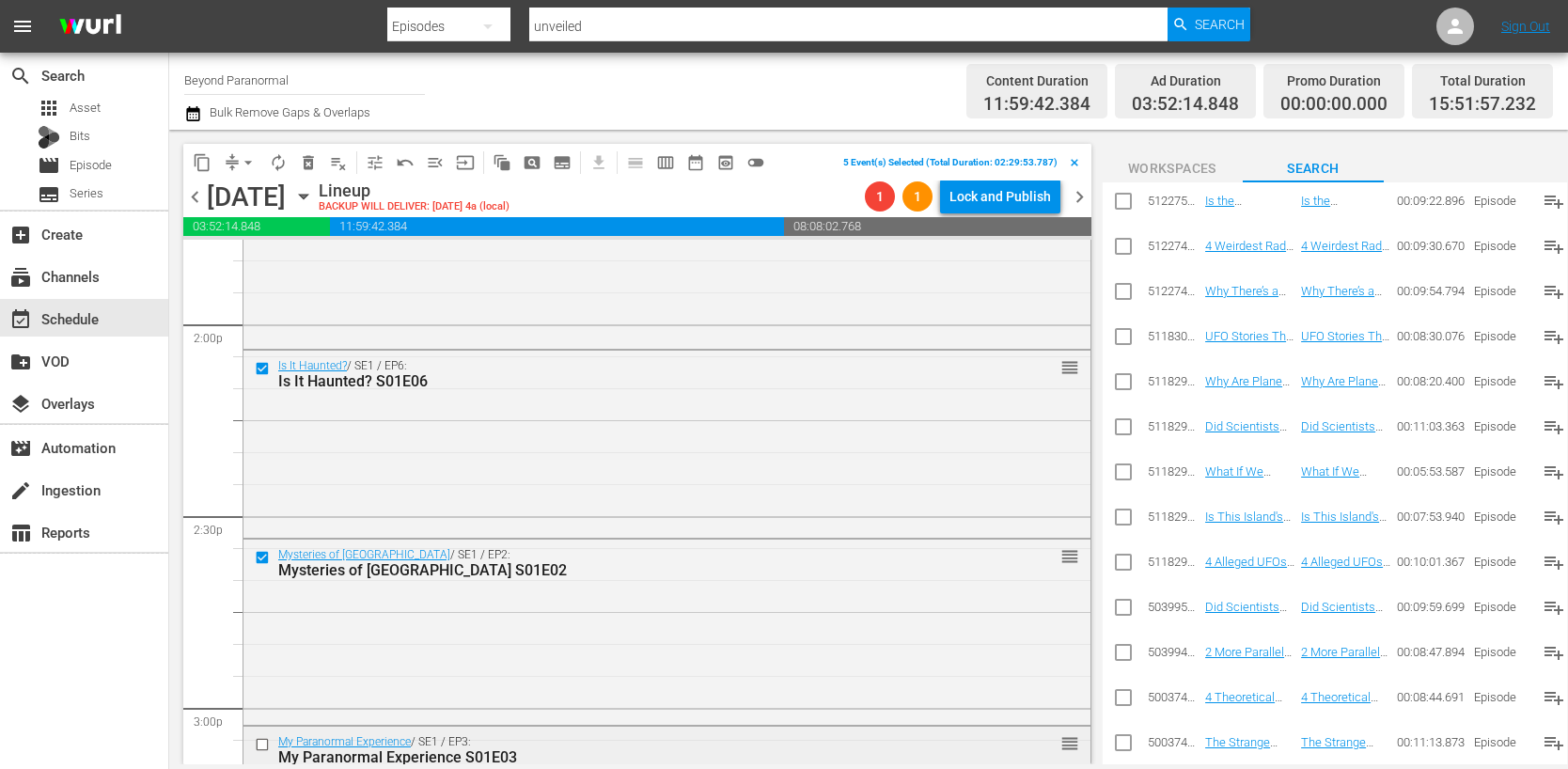 click at bounding box center [264, 745] 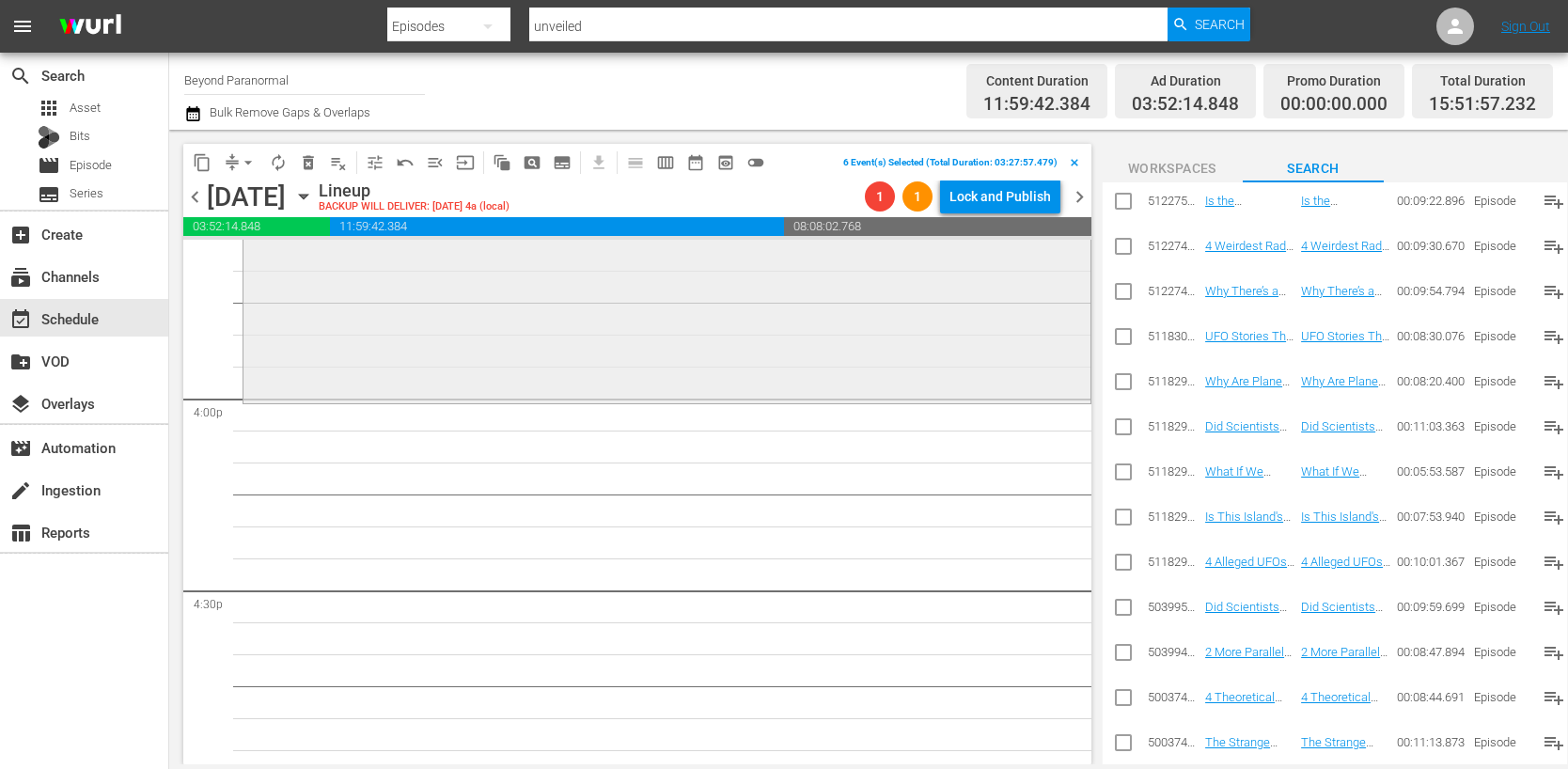 scroll, scrollTop: 5981, scrollLeft: 0, axis: vertical 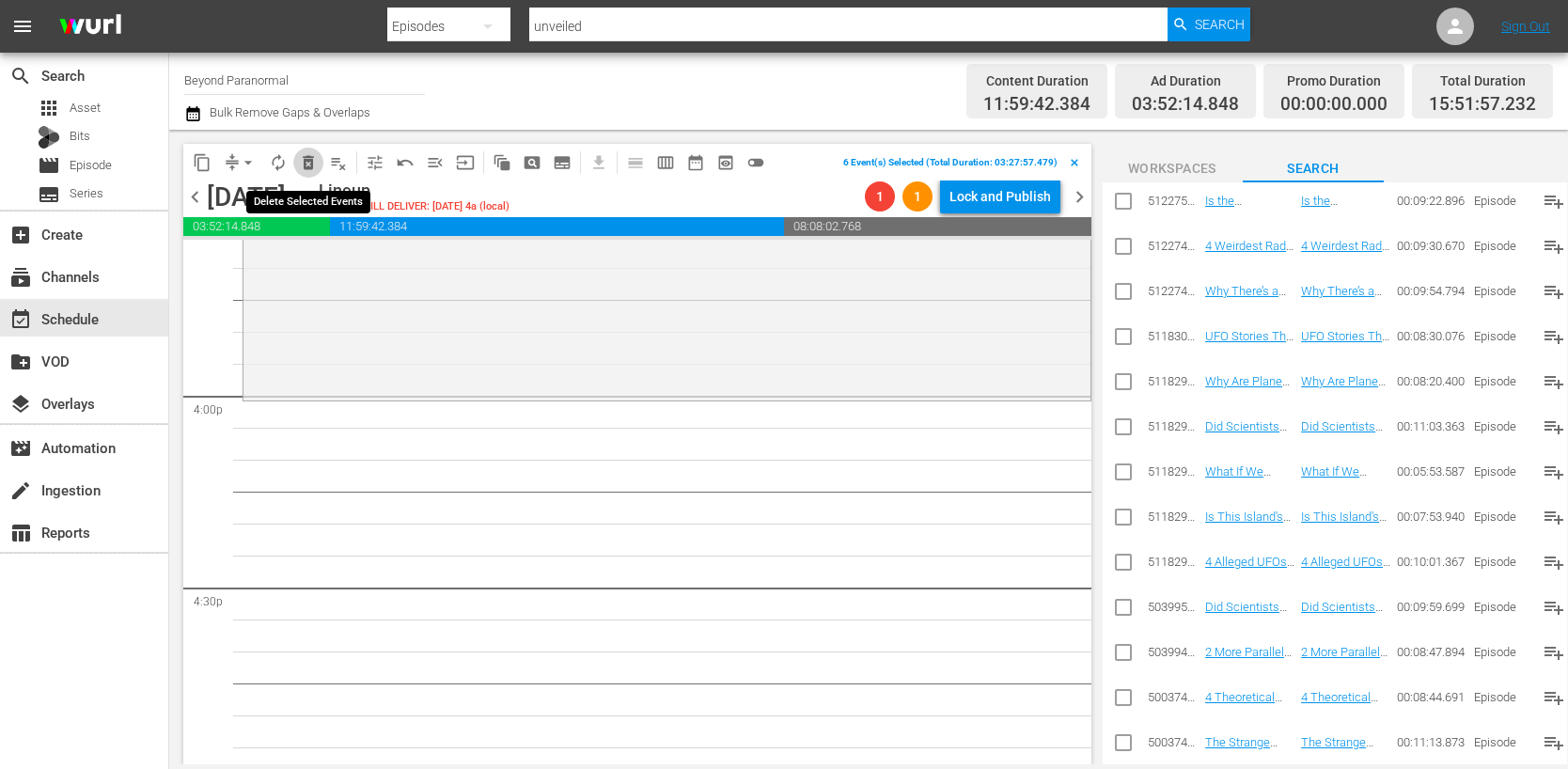 click on "delete_forever_outlined" at bounding box center [308, 163] 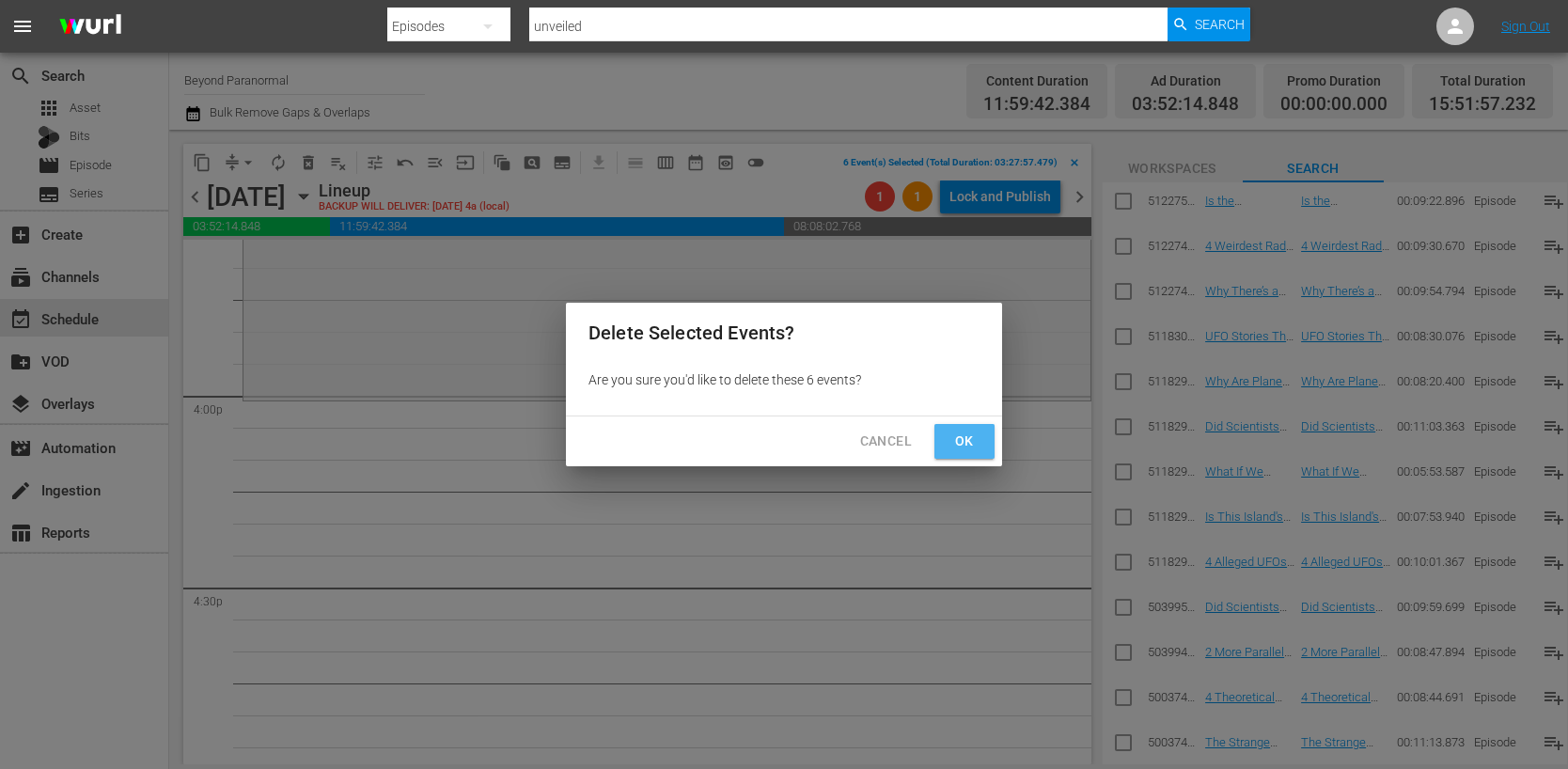 click on "Ok" at bounding box center (964, 441) 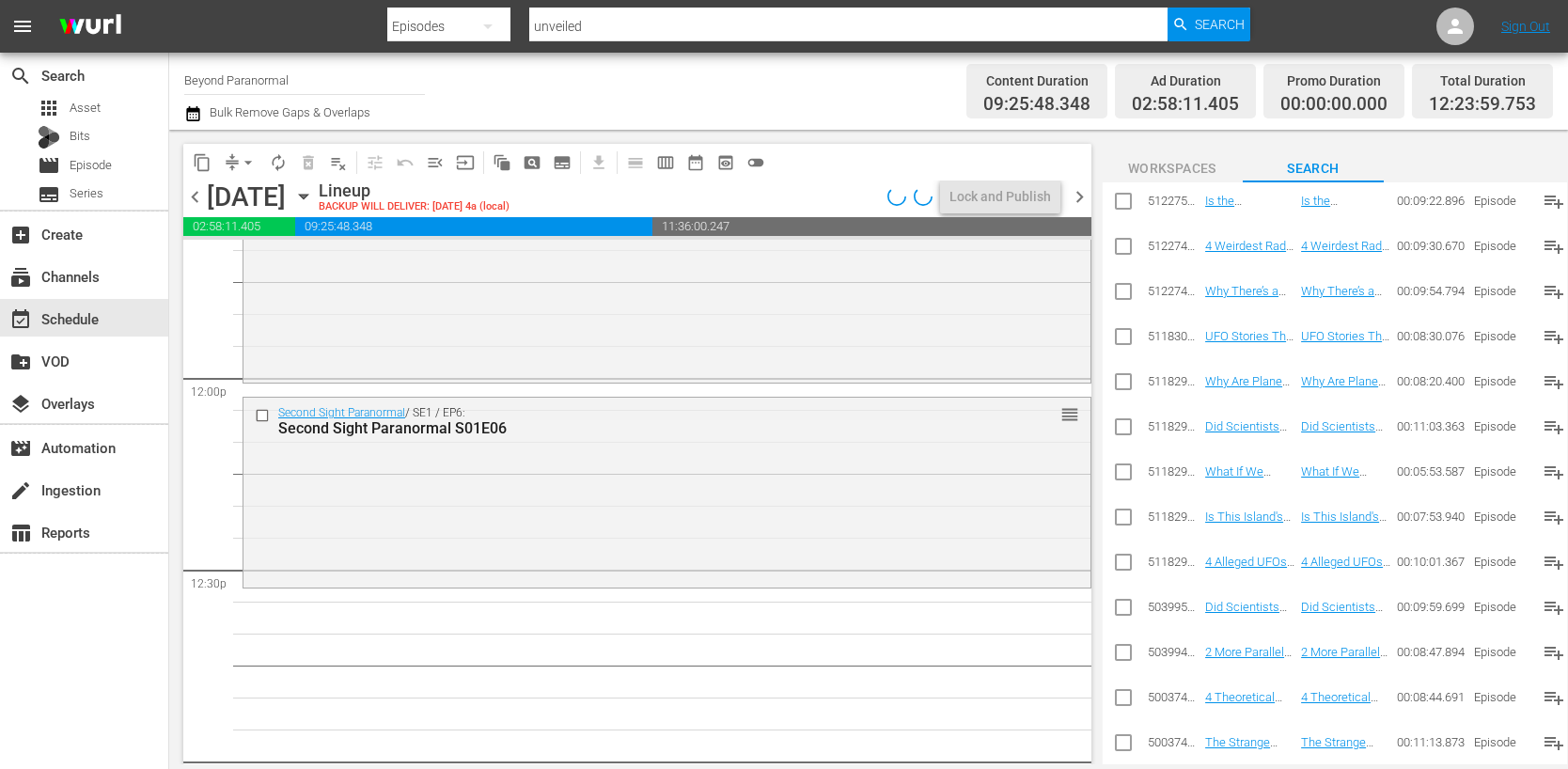 scroll, scrollTop: 4467, scrollLeft: 0, axis: vertical 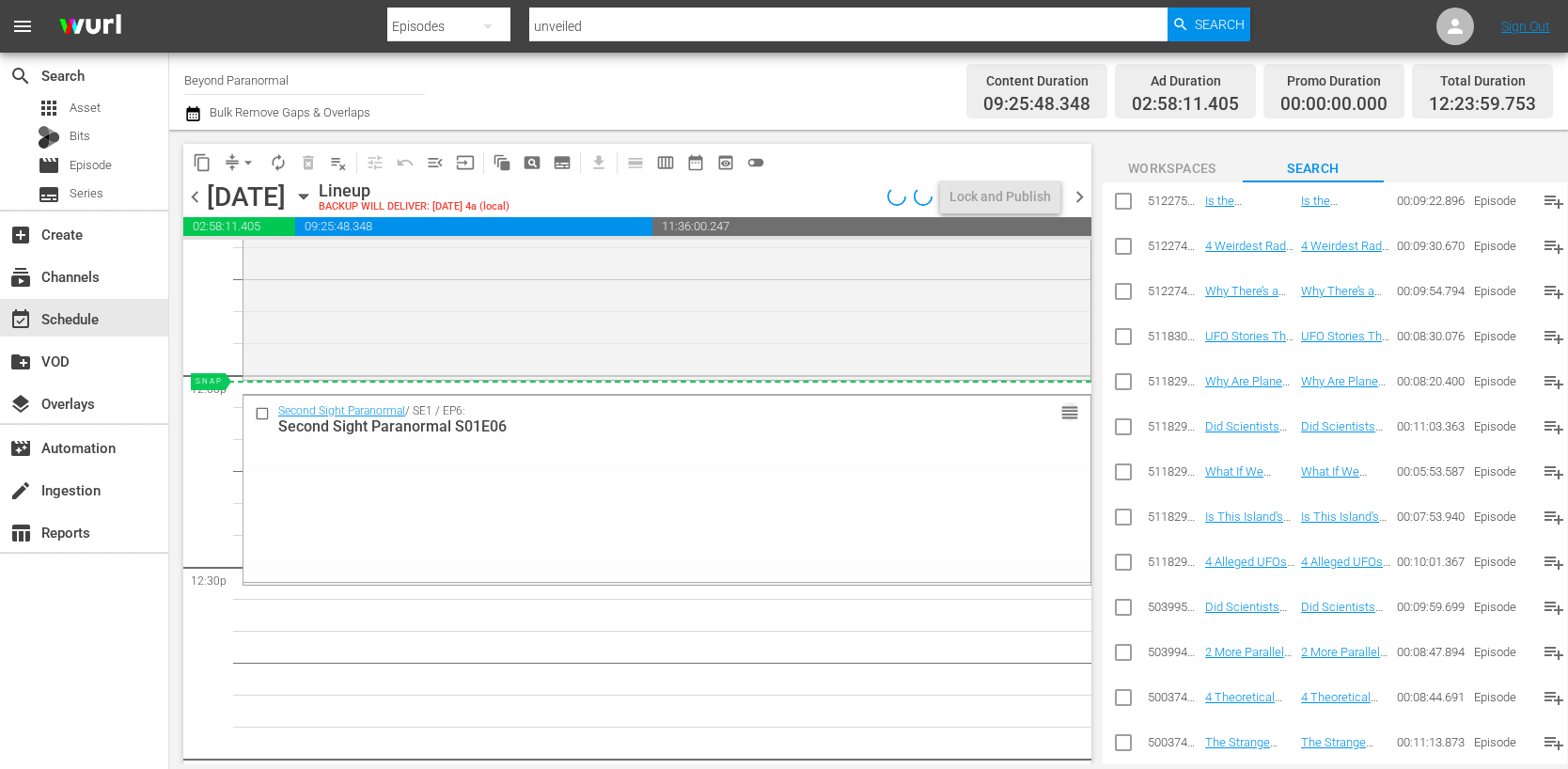 drag, startPoint x: 1050, startPoint y: 409, endPoint x: 1051, endPoint y: 391, distance: 18.027756 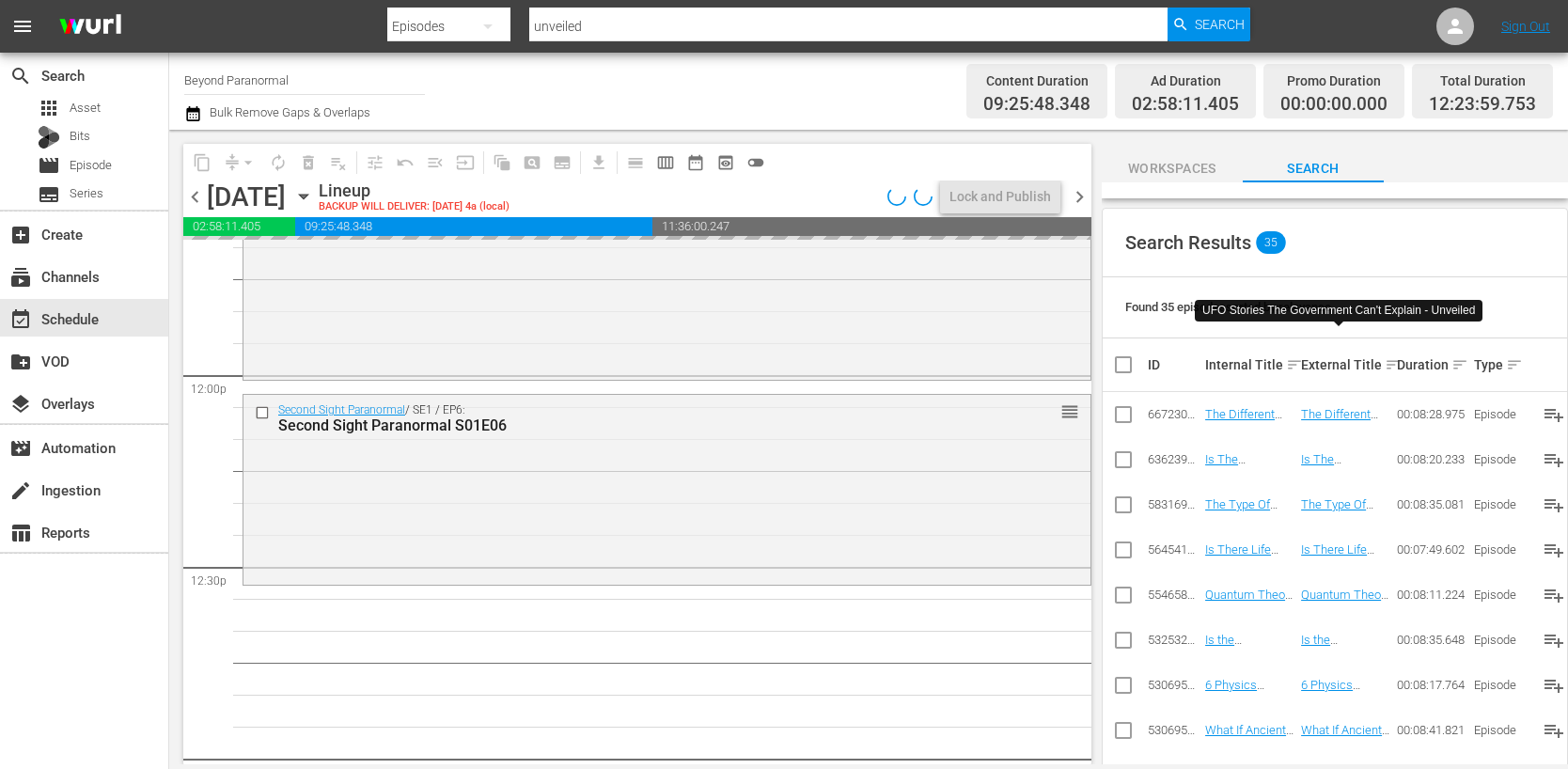 scroll, scrollTop: 53, scrollLeft: 0, axis: vertical 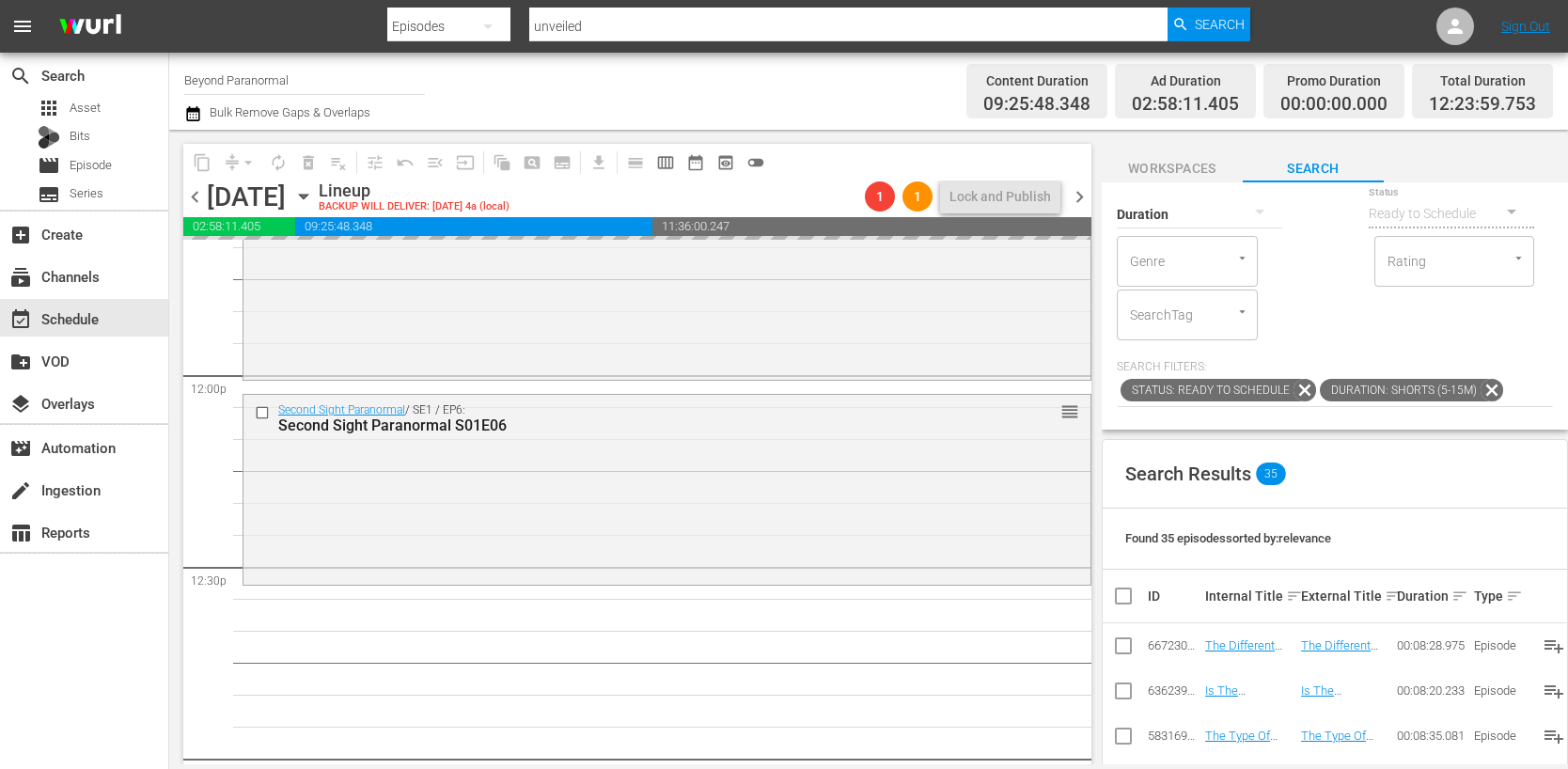 click 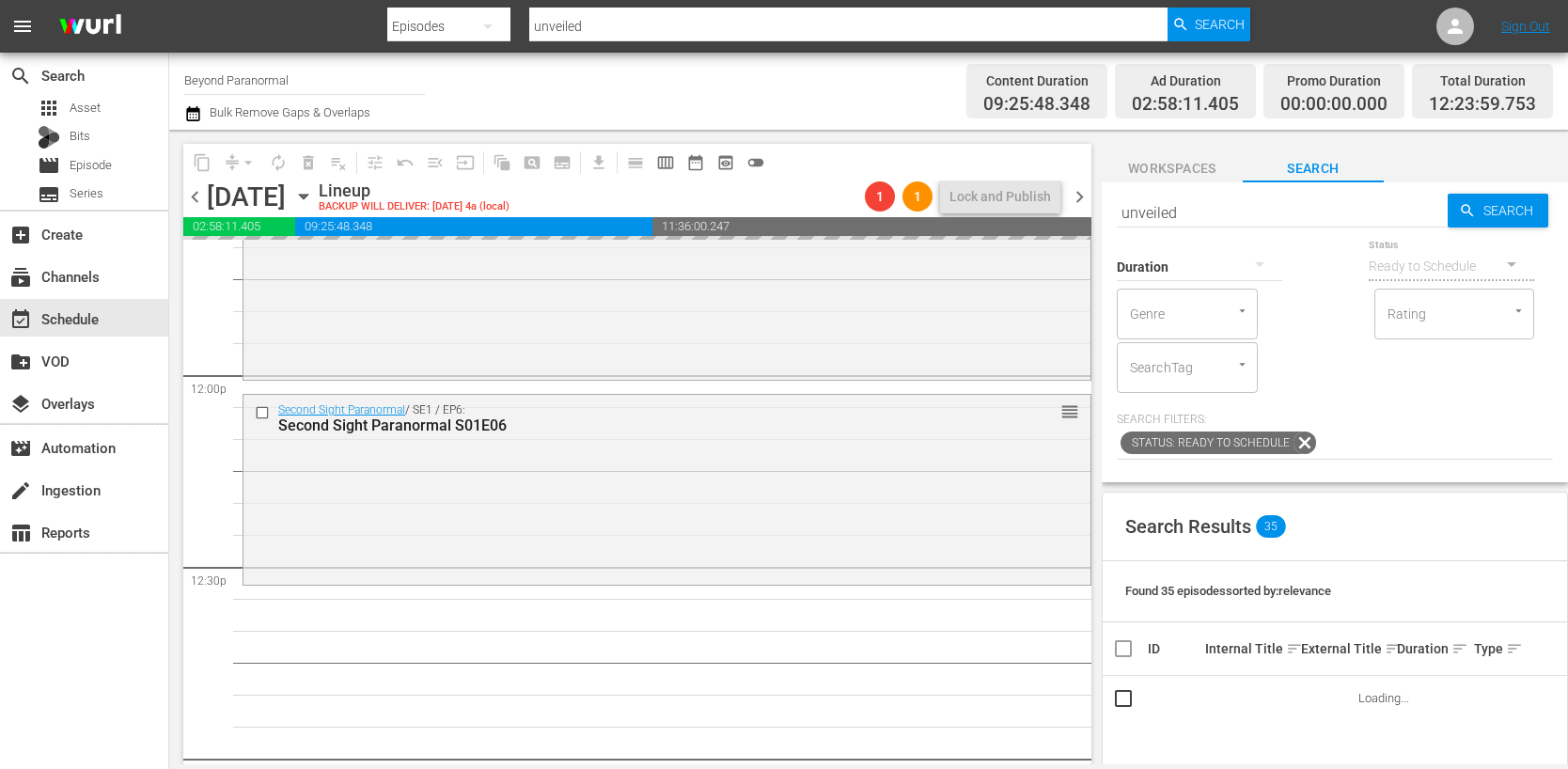 scroll, scrollTop: -7, scrollLeft: 0, axis: vertical 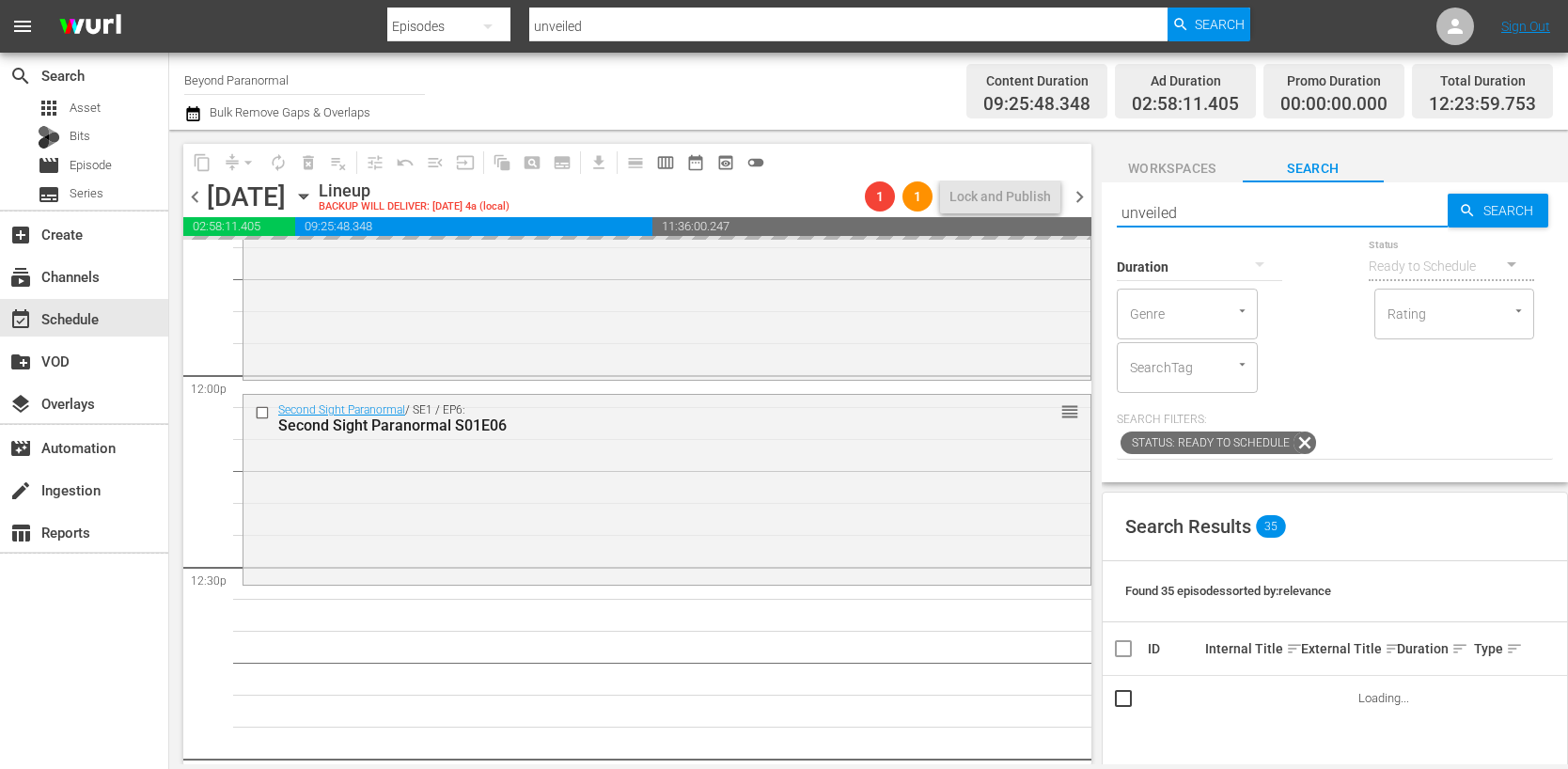 click on "unveiled" at bounding box center (1282, 212) 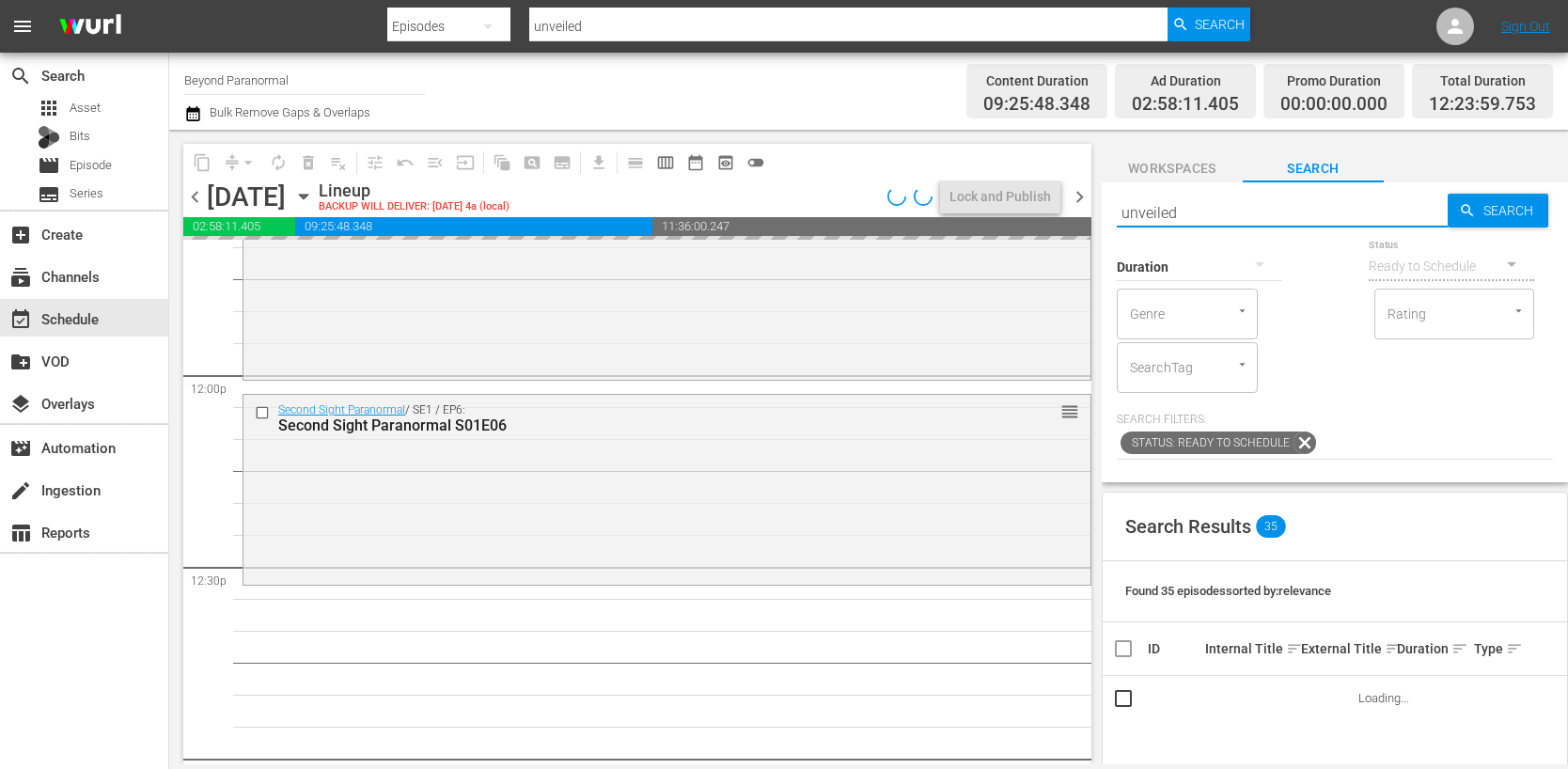 paste on "Are You Haunted S02E01" 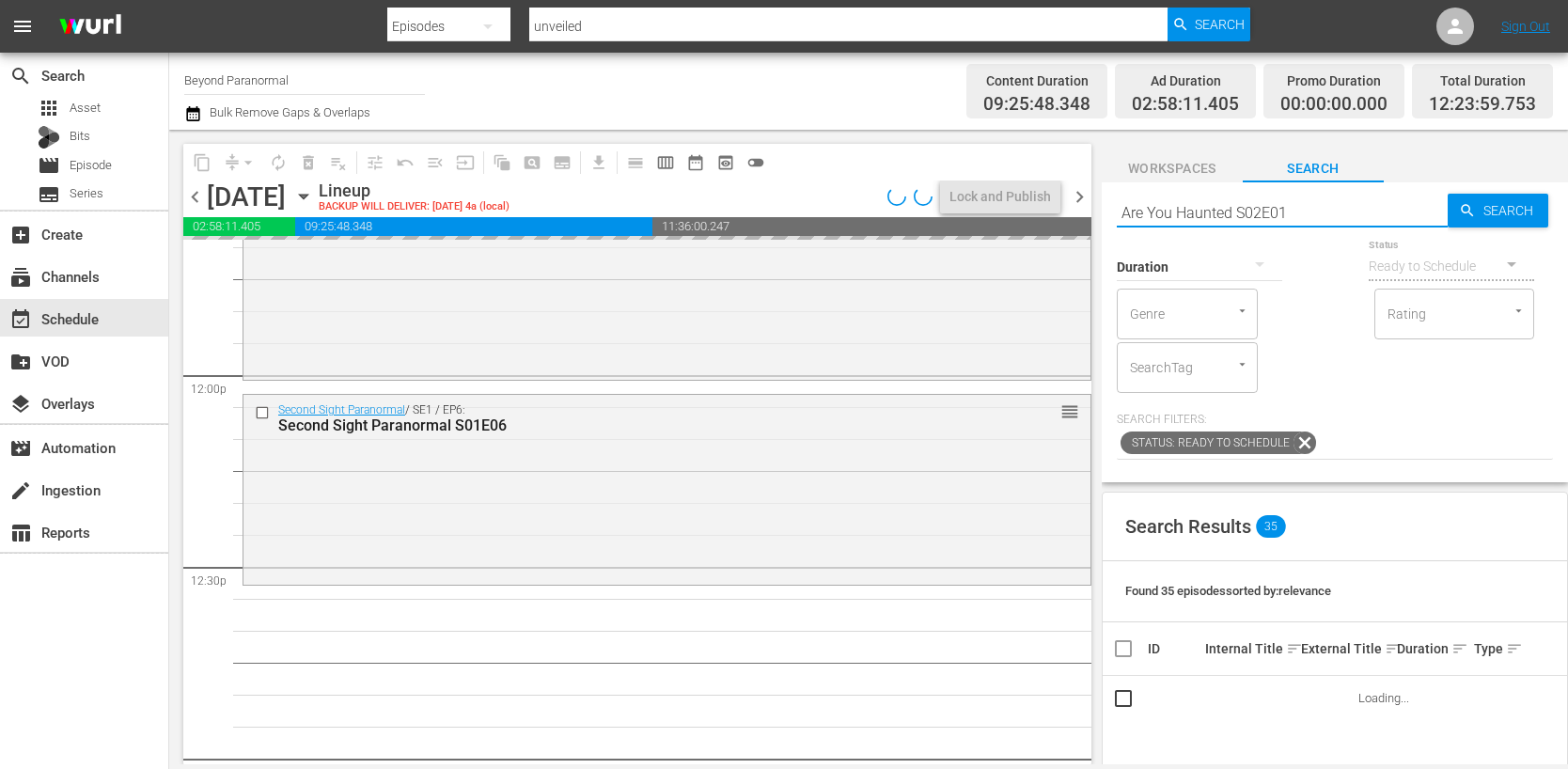 type on "Are You Haunted S02E01" 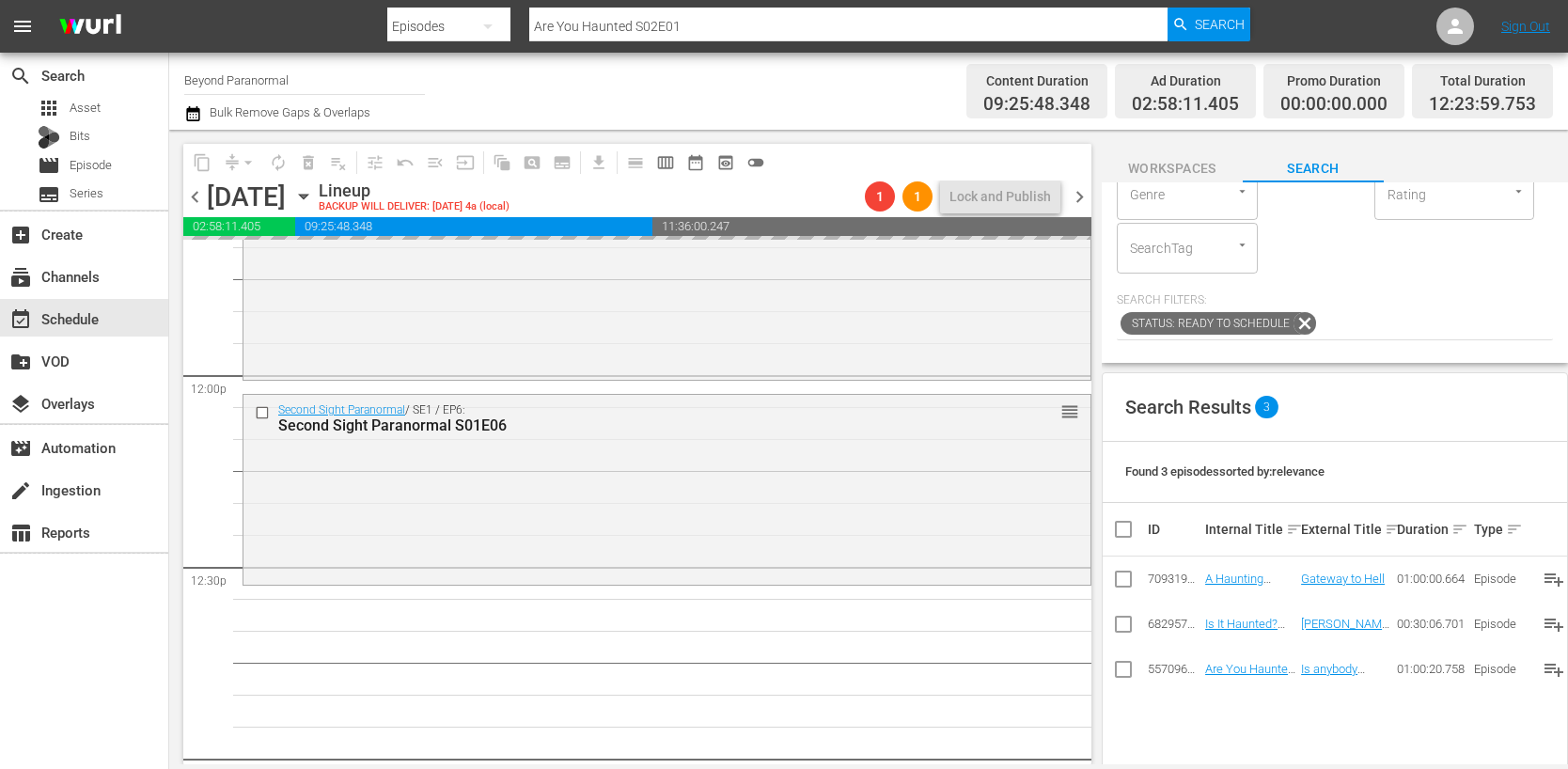 scroll, scrollTop: 193, scrollLeft: 0, axis: vertical 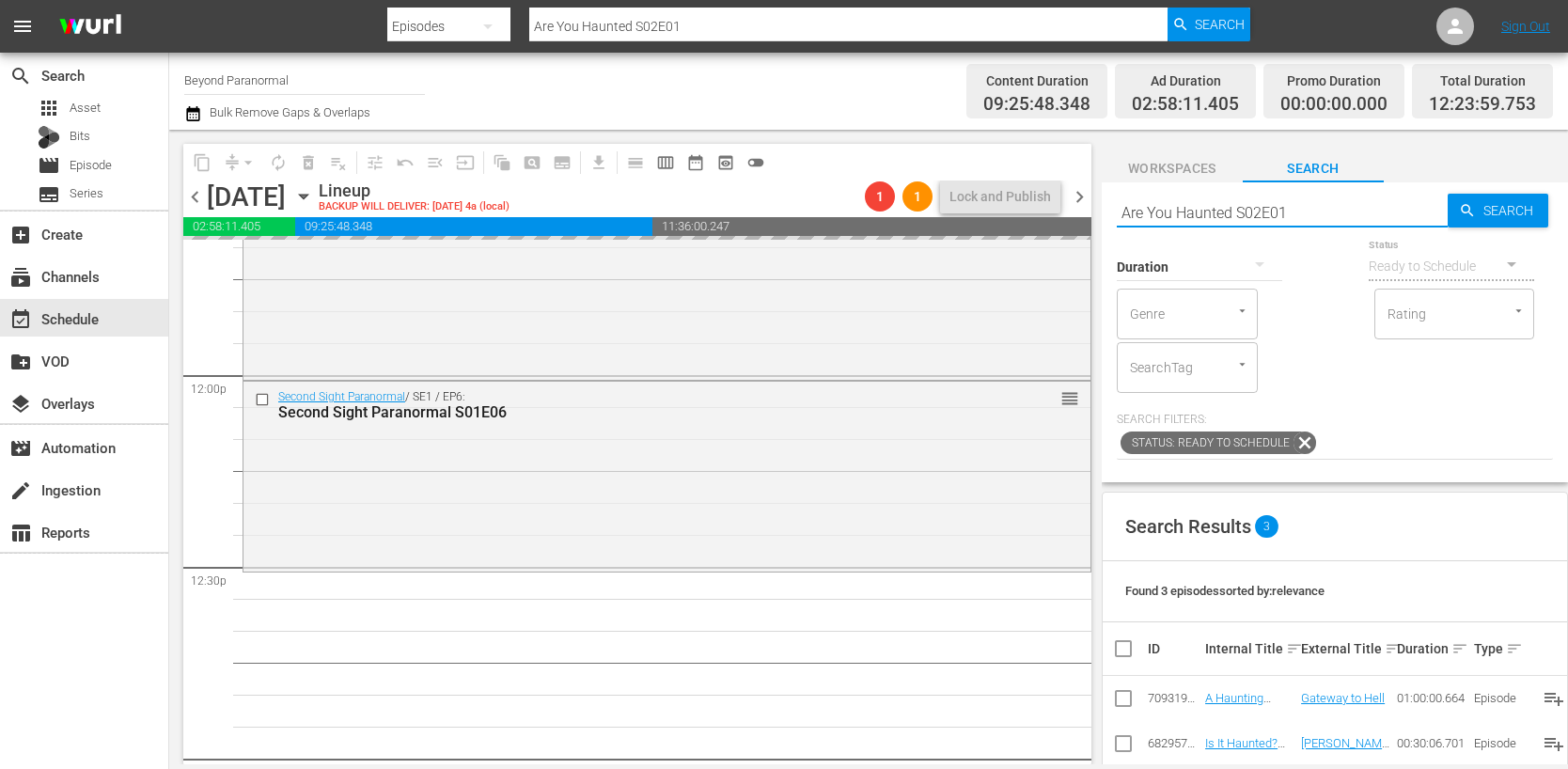 click on "Are You Haunted S02E01" at bounding box center (1282, 212) 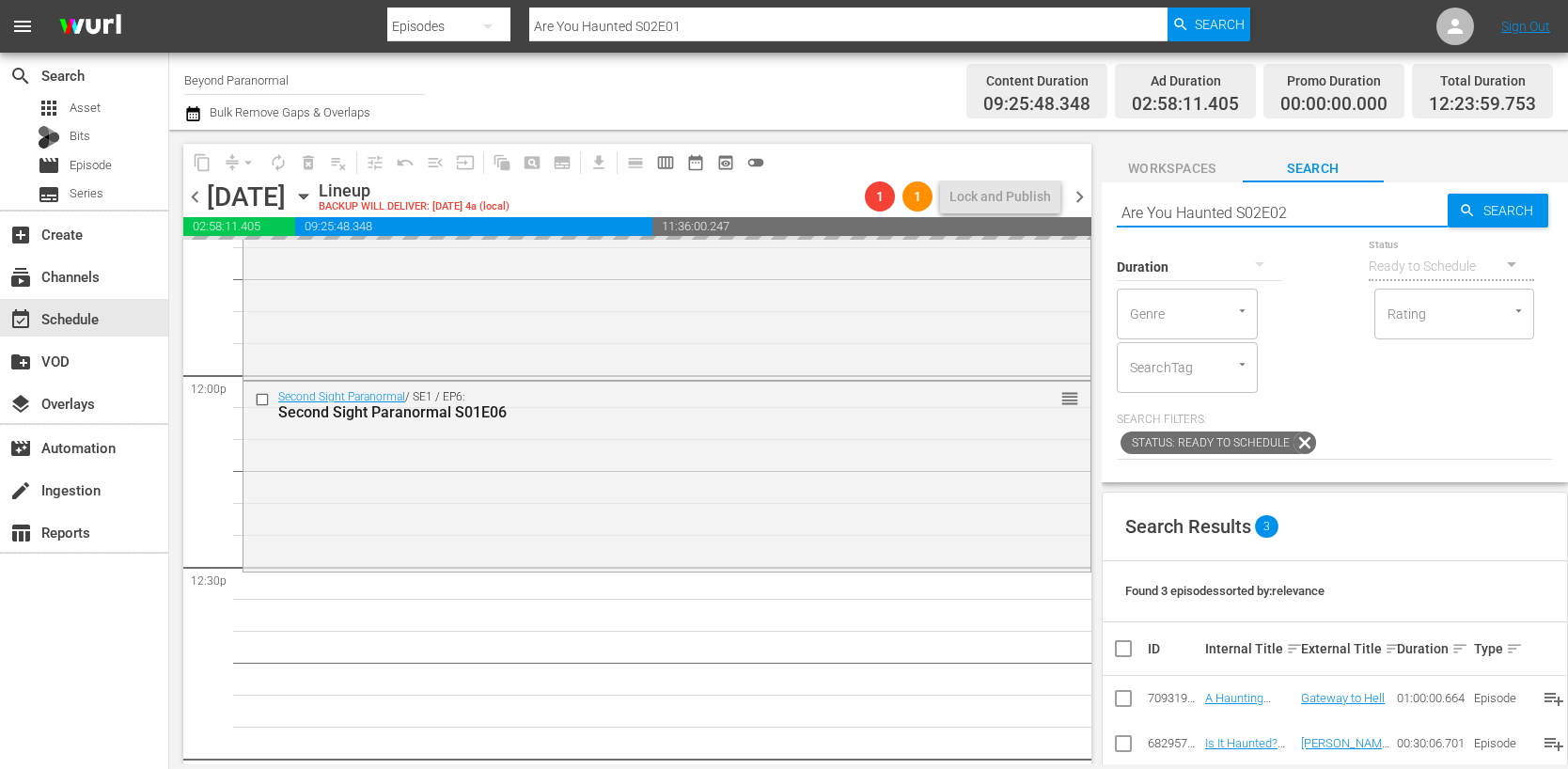 type on "Are You Haunted S02E02" 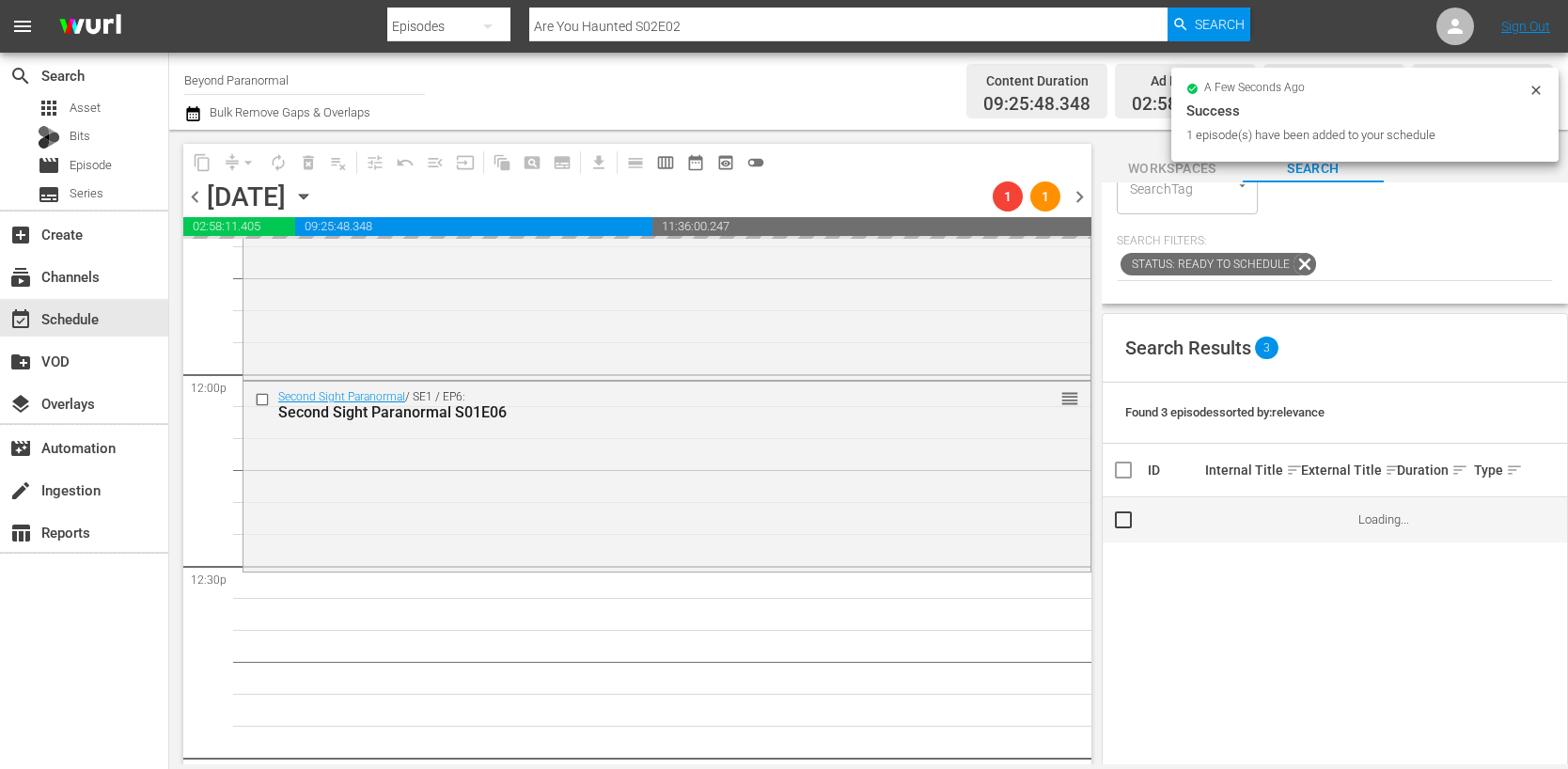 scroll, scrollTop: 180, scrollLeft: 0, axis: vertical 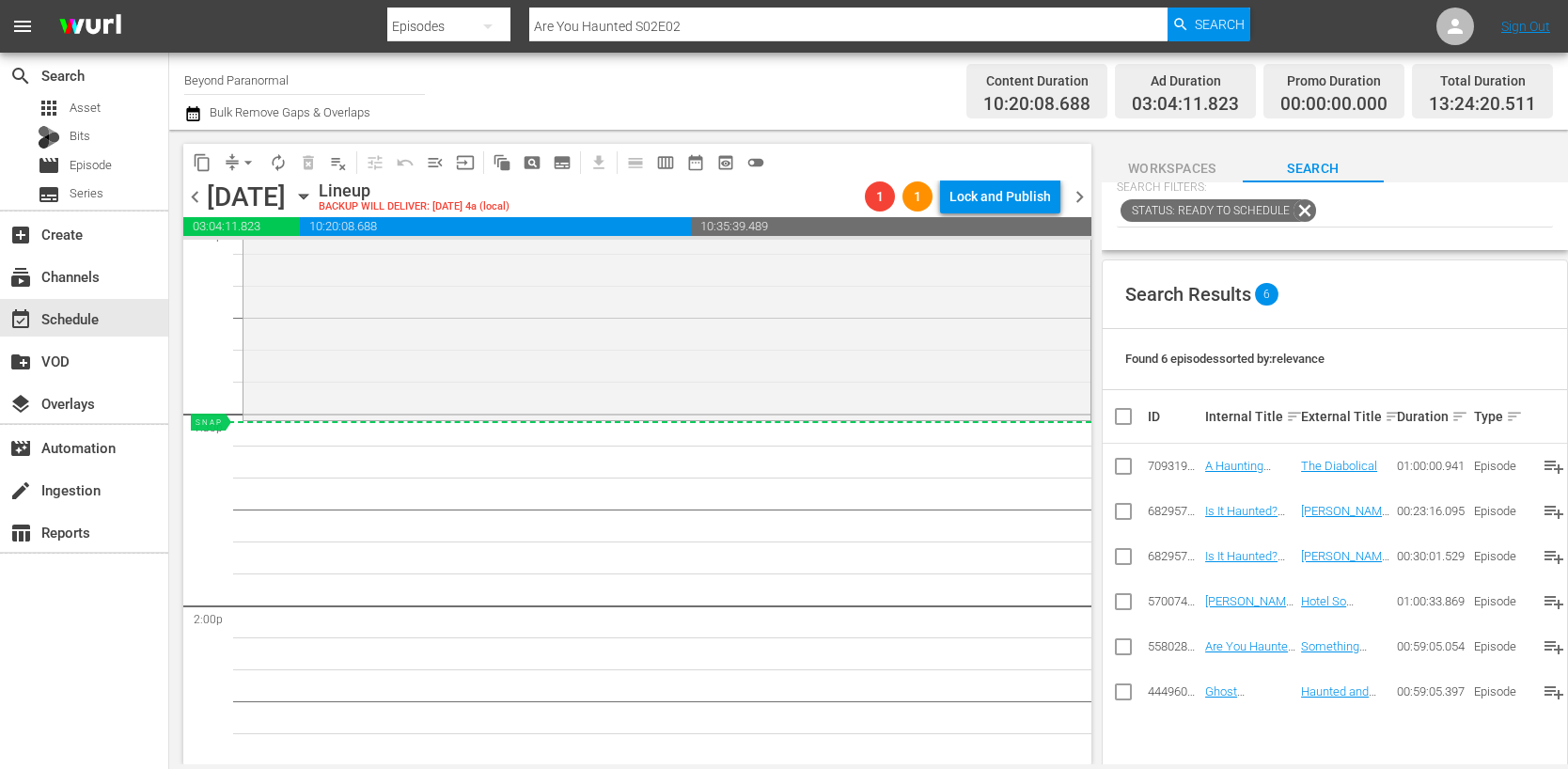 drag, startPoint x: 1222, startPoint y: 646, endPoint x: 1151, endPoint y: 640, distance: 71.25307 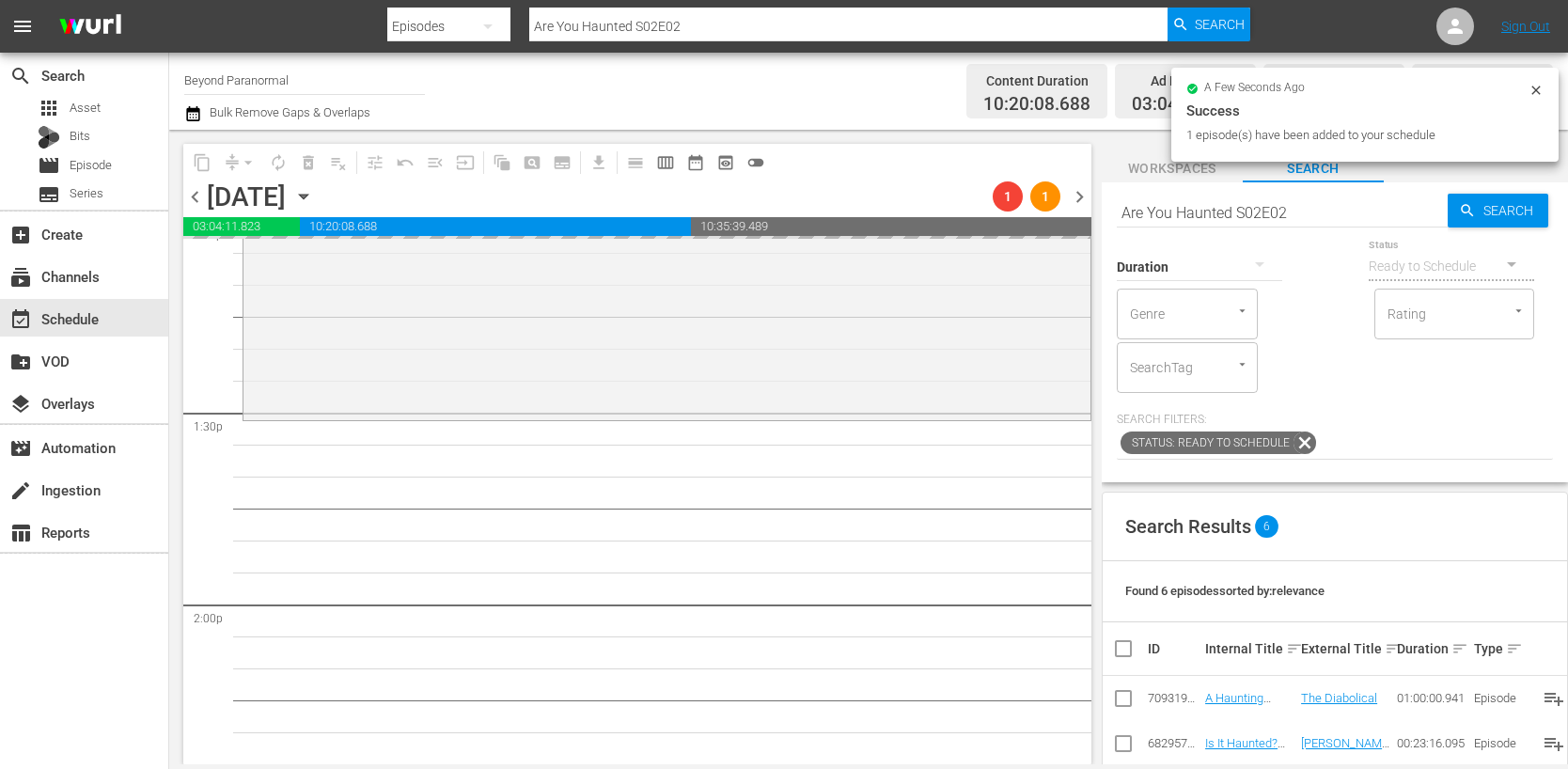 scroll, scrollTop: 0, scrollLeft: 0, axis: both 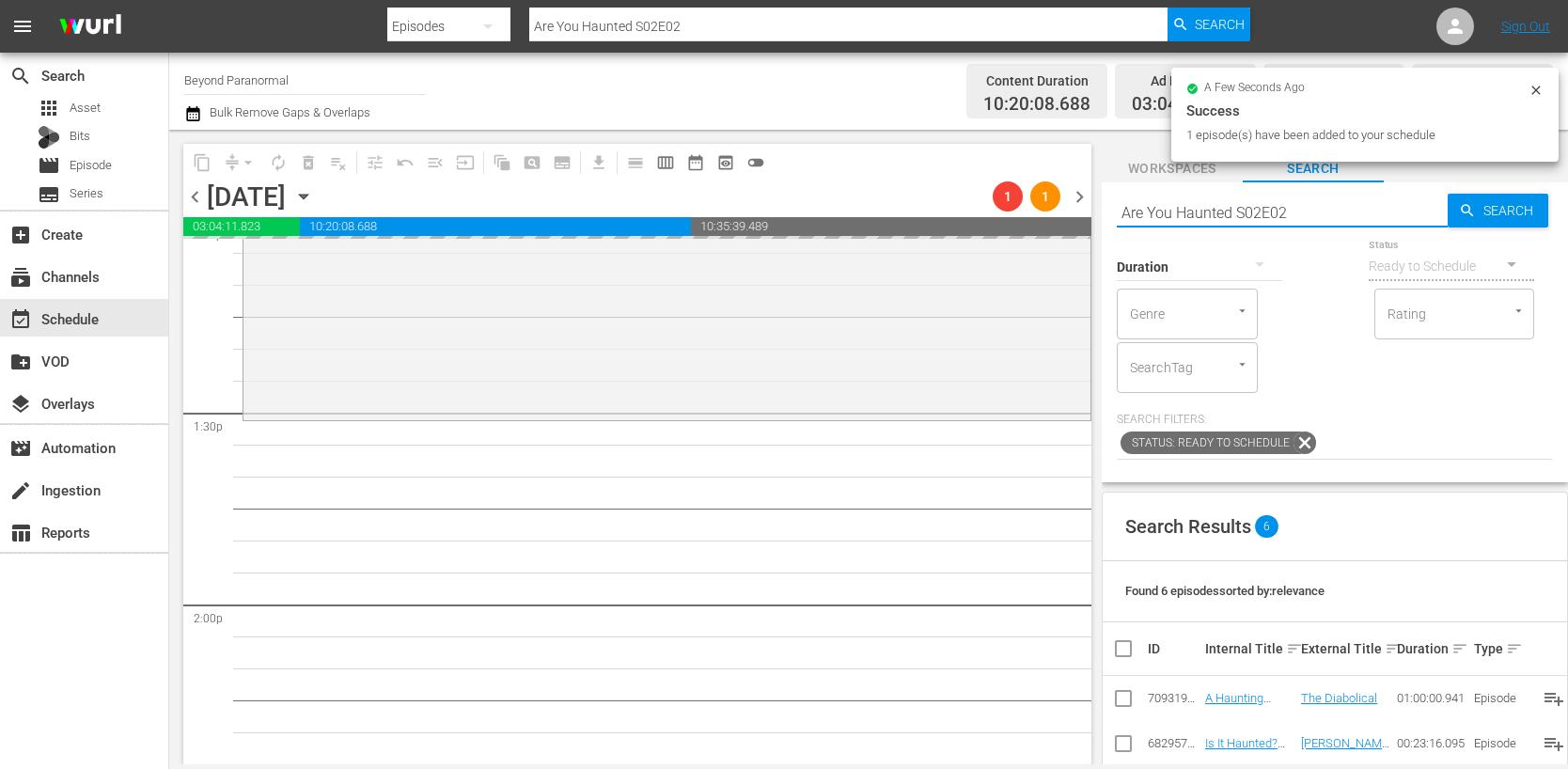 click on "Are You Haunted S02E02" at bounding box center [1282, 212] 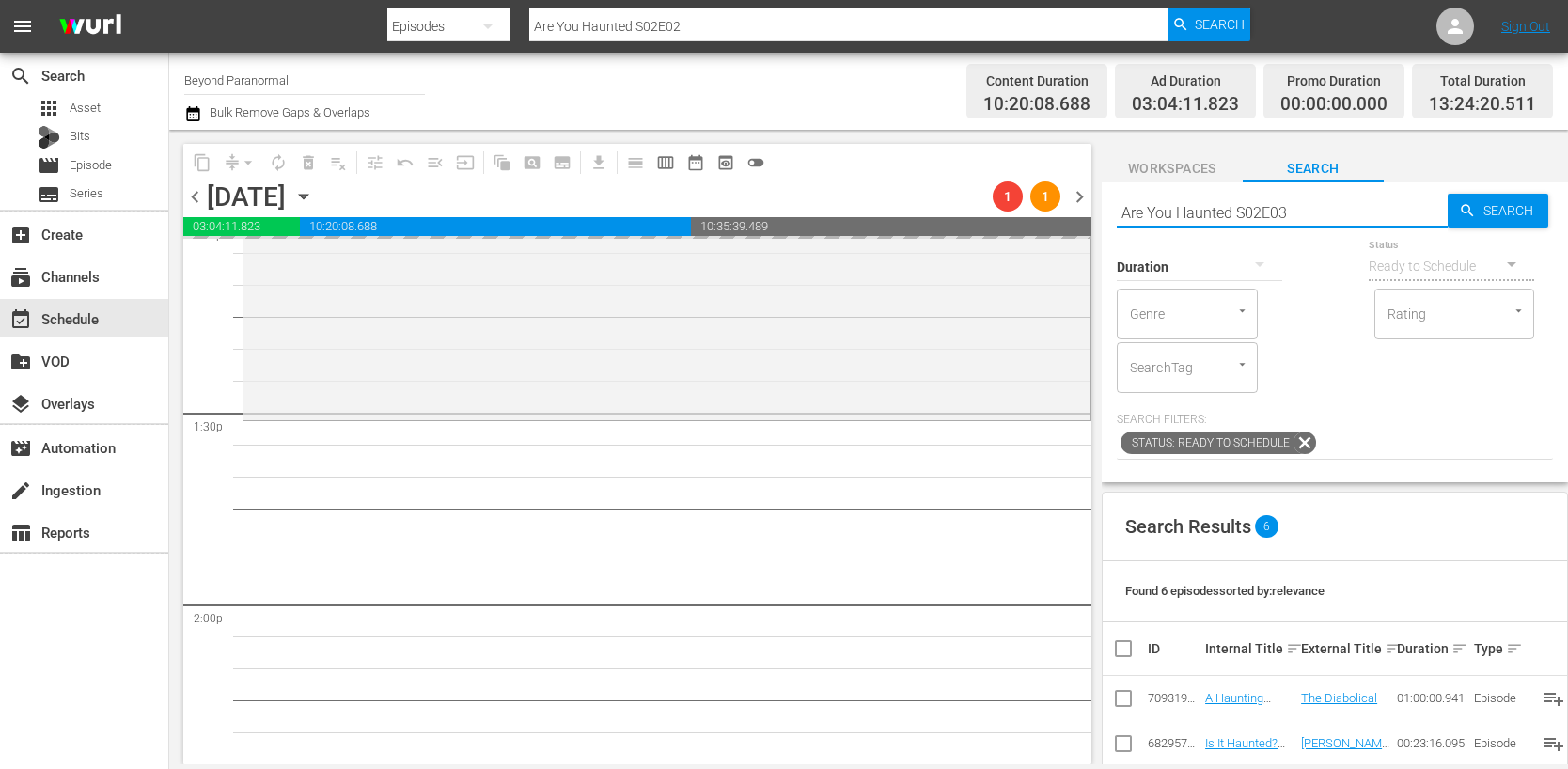 type on "Are You Haunted S02E03" 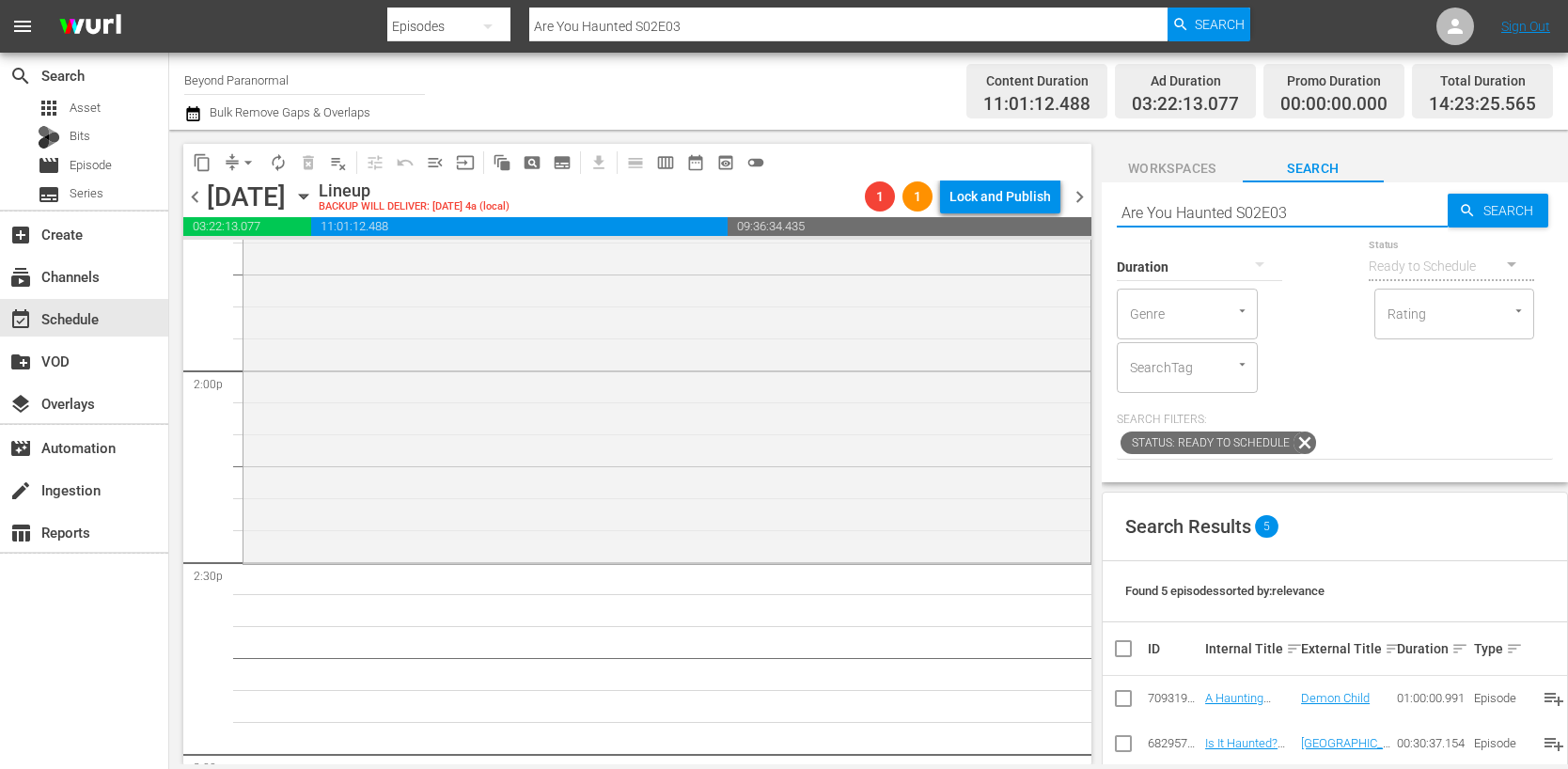 scroll, scrollTop: 5264, scrollLeft: 0, axis: vertical 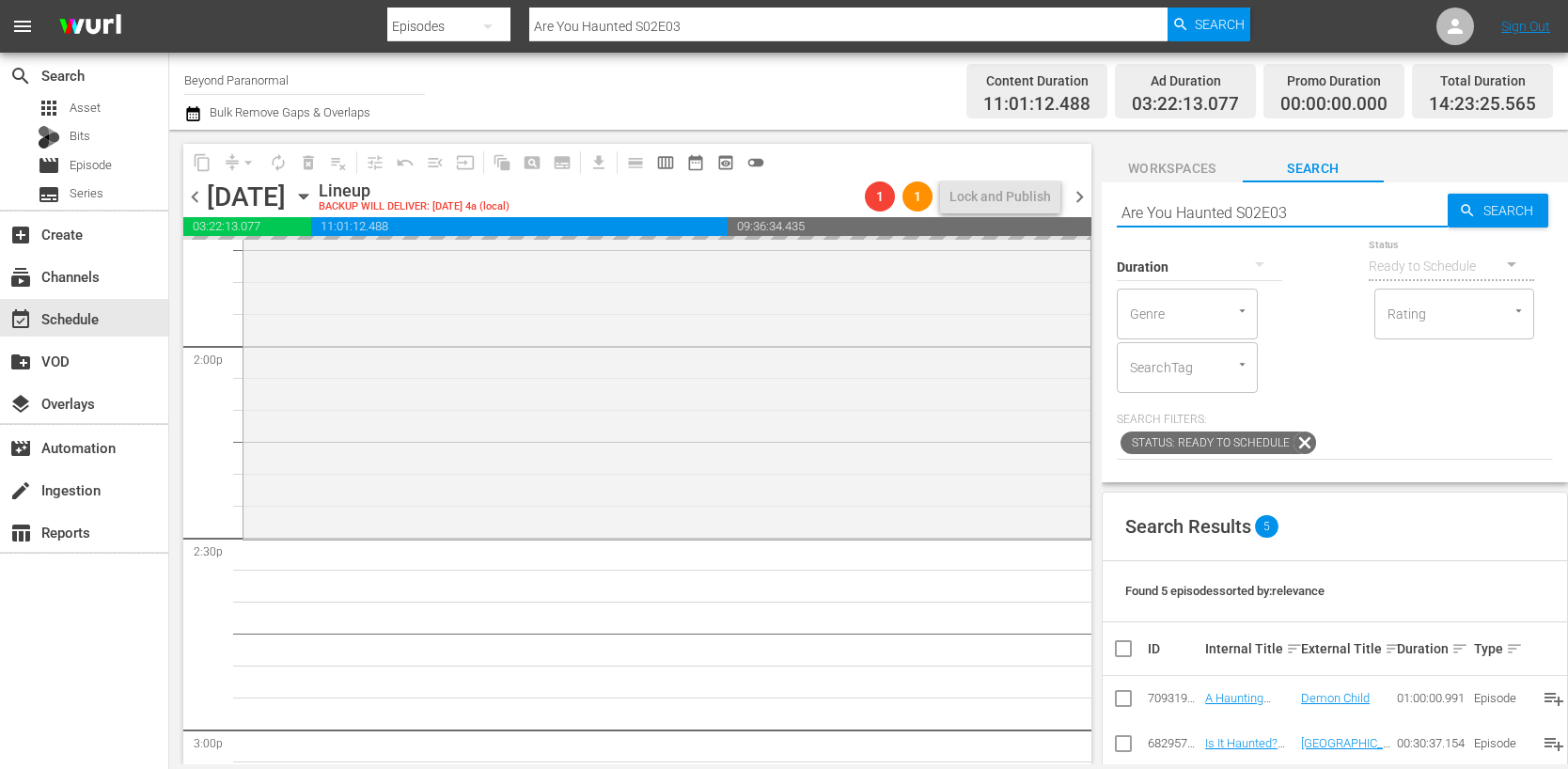 click on "Are You Haunted S02E03" at bounding box center [1282, 212] 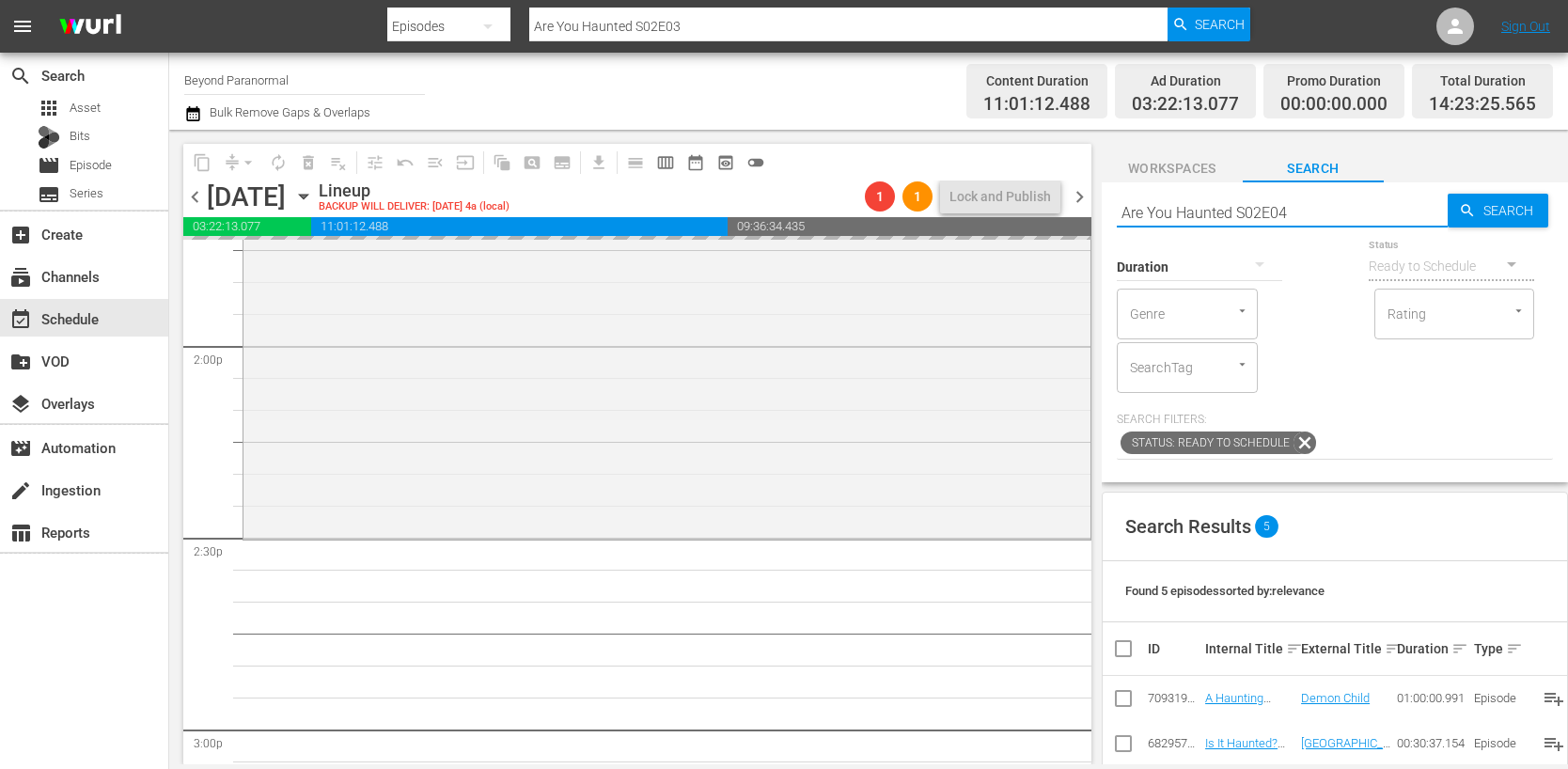 type on "Are You Haunted S02E04" 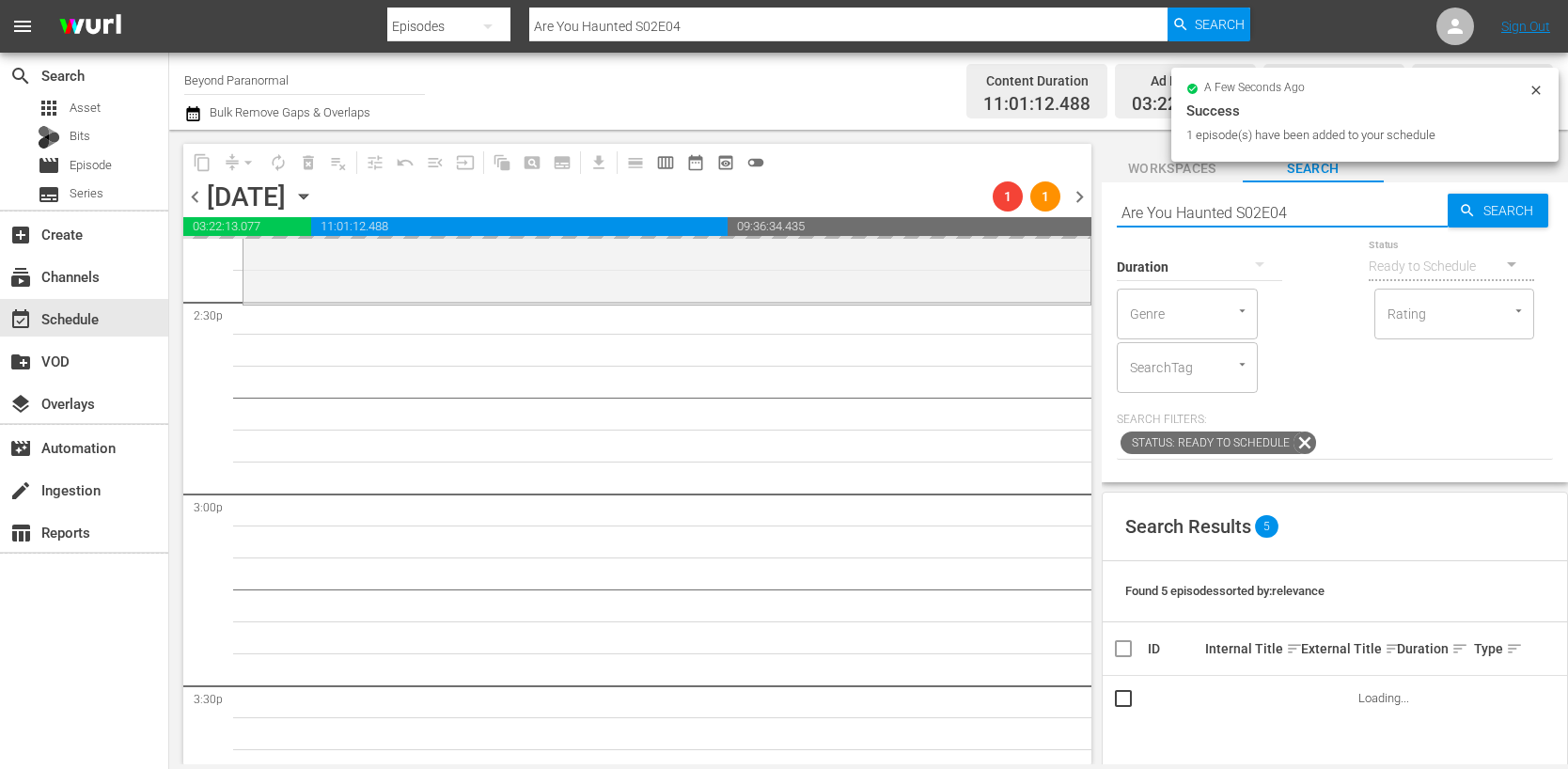 scroll, scrollTop: 5525, scrollLeft: 0, axis: vertical 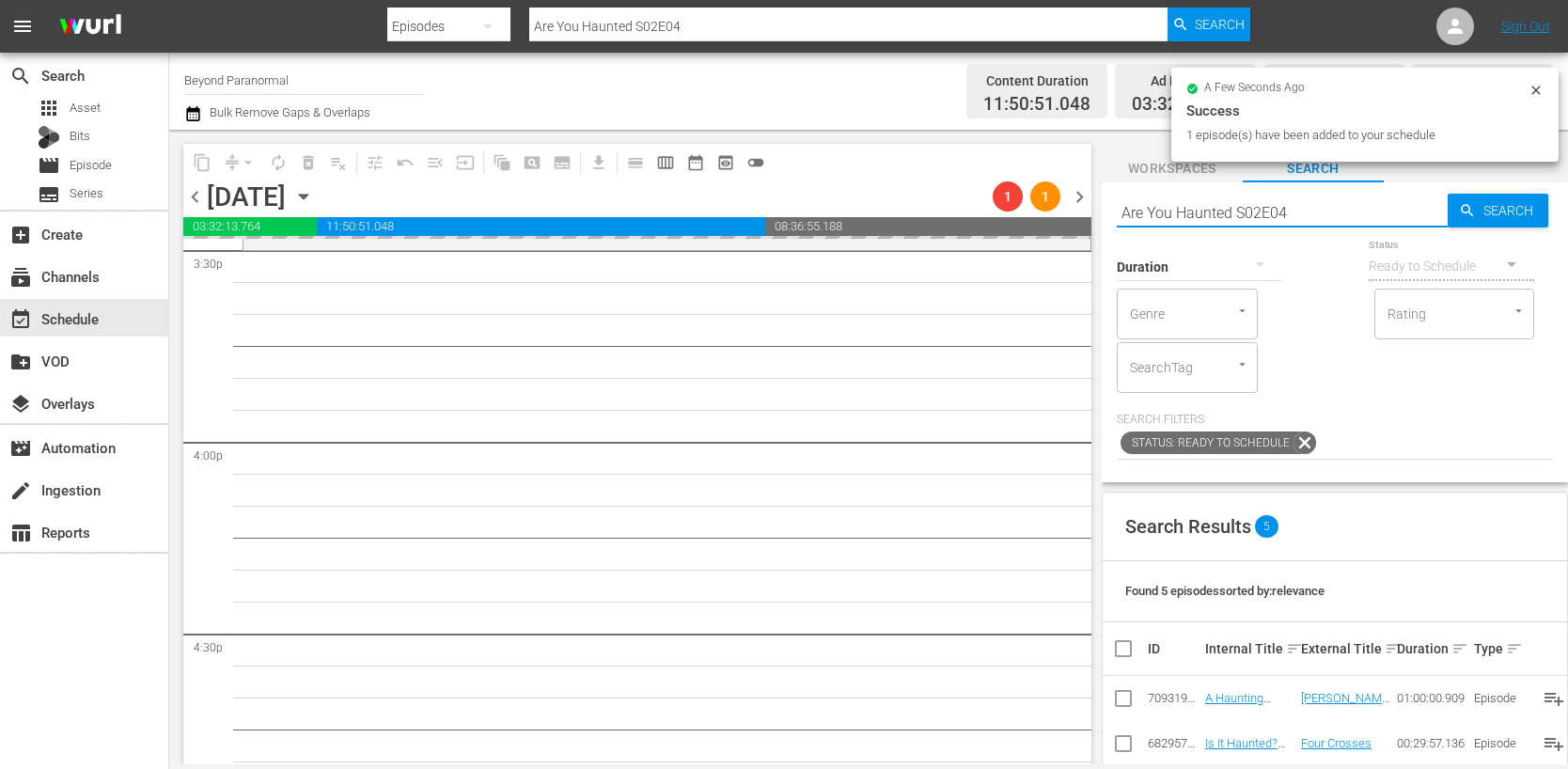 click on "Are You Haunted S02E04" at bounding box center [1282, 212] 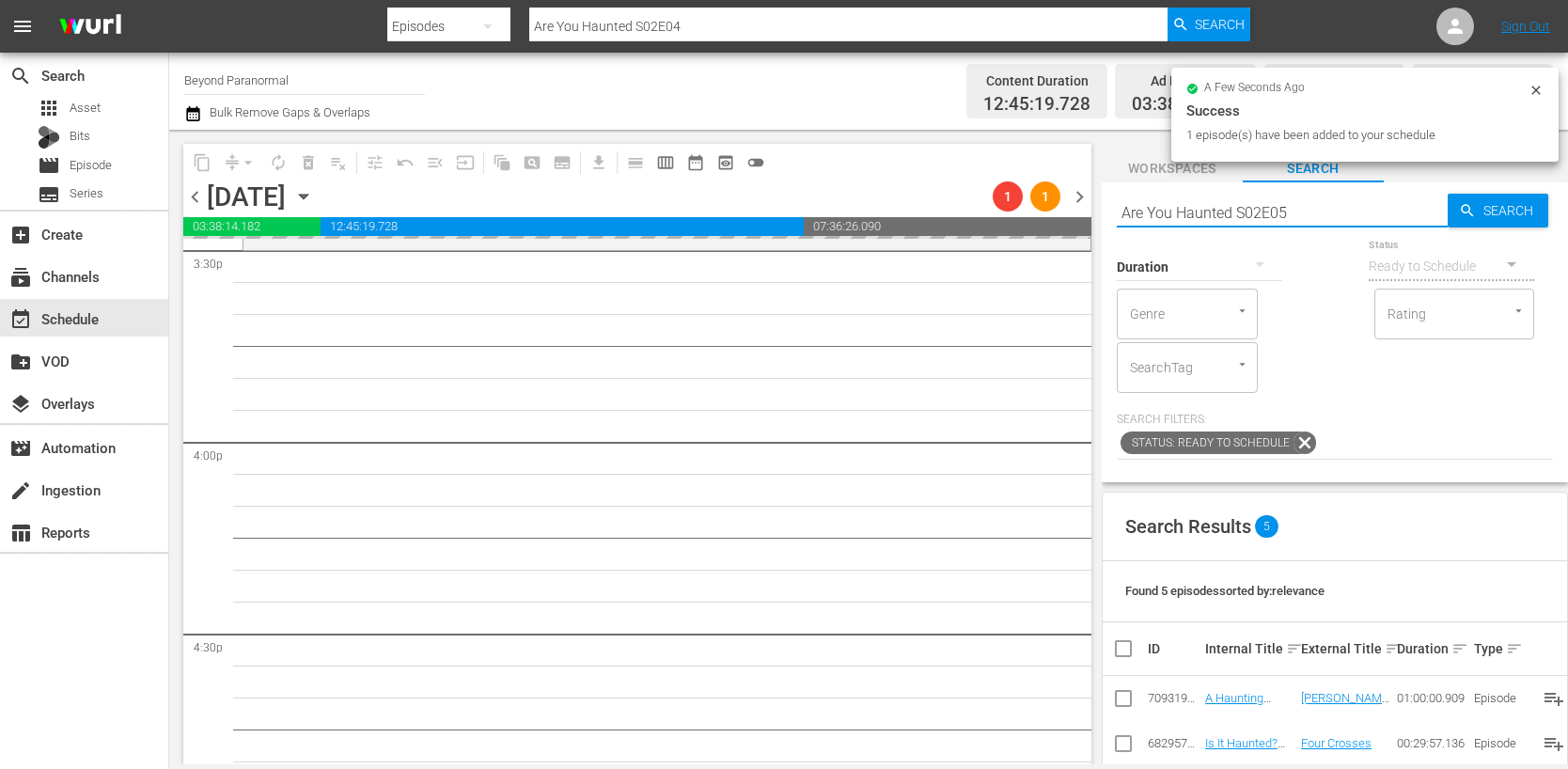 type on "Are You Haunted S02E05" 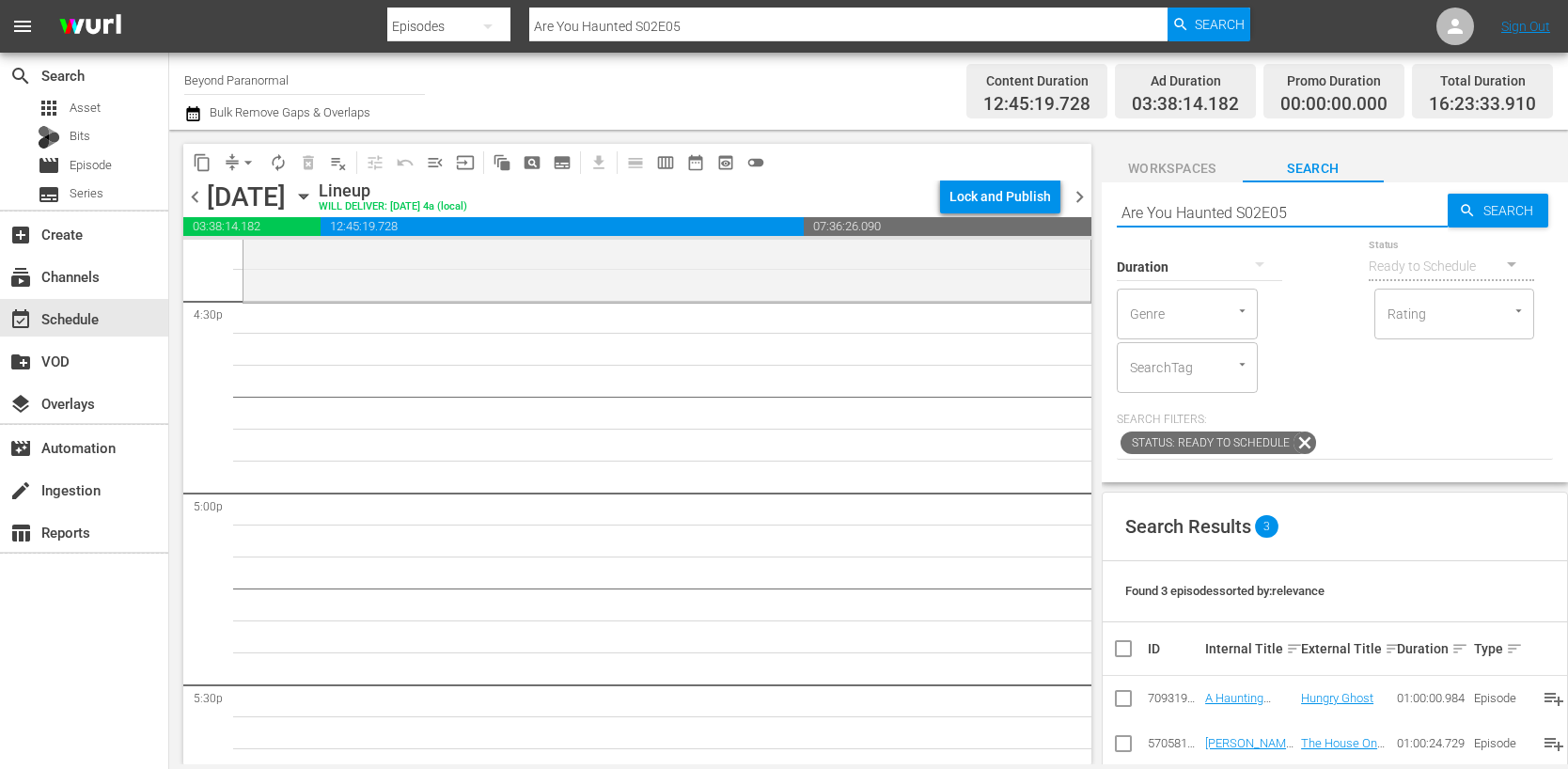 scroll, scrollTop: 6289, scrollLeft: 0, axis: vertical 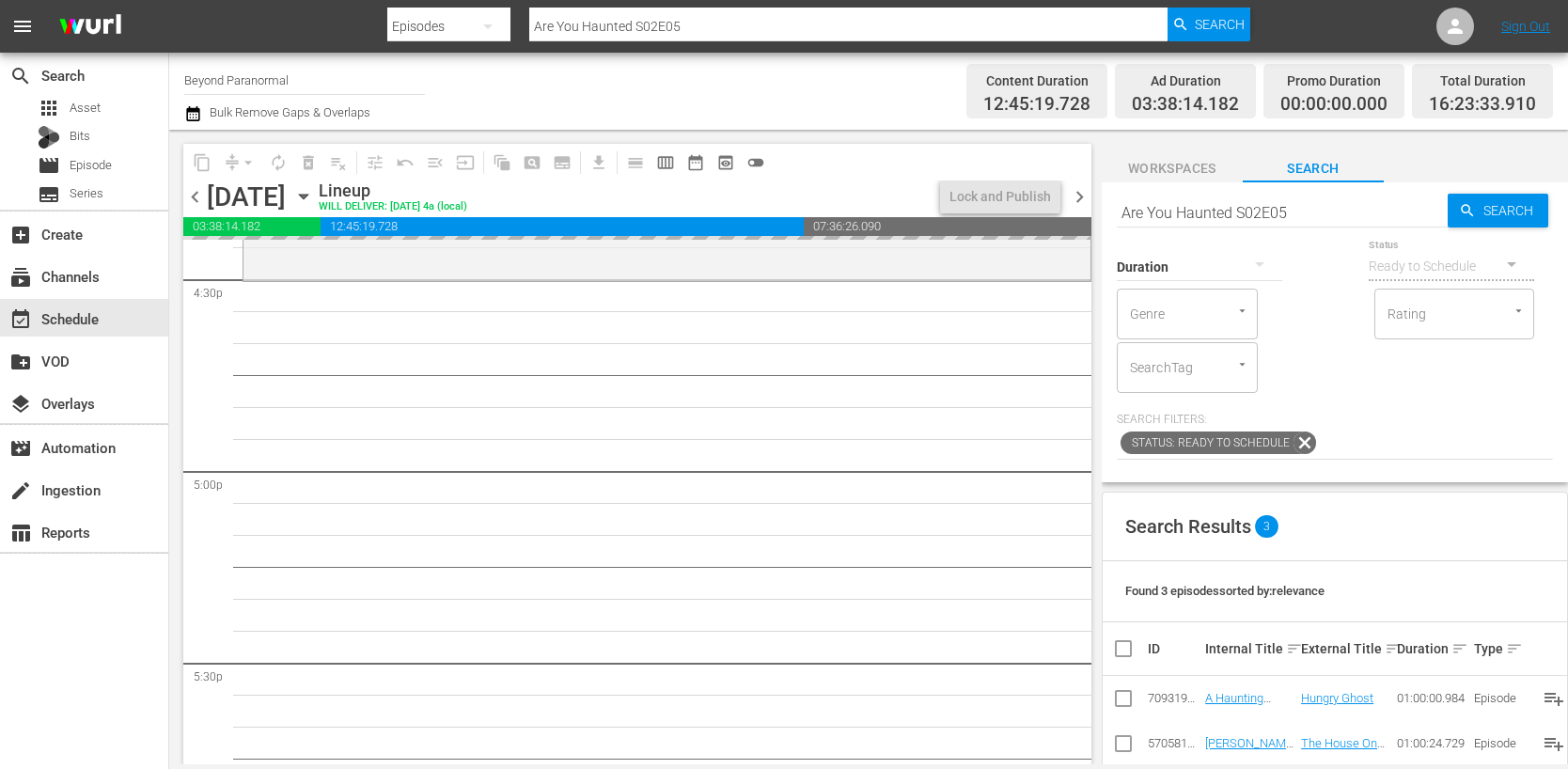 click on "Are You Haunted S02E05" at bounding box center (1282, 212) 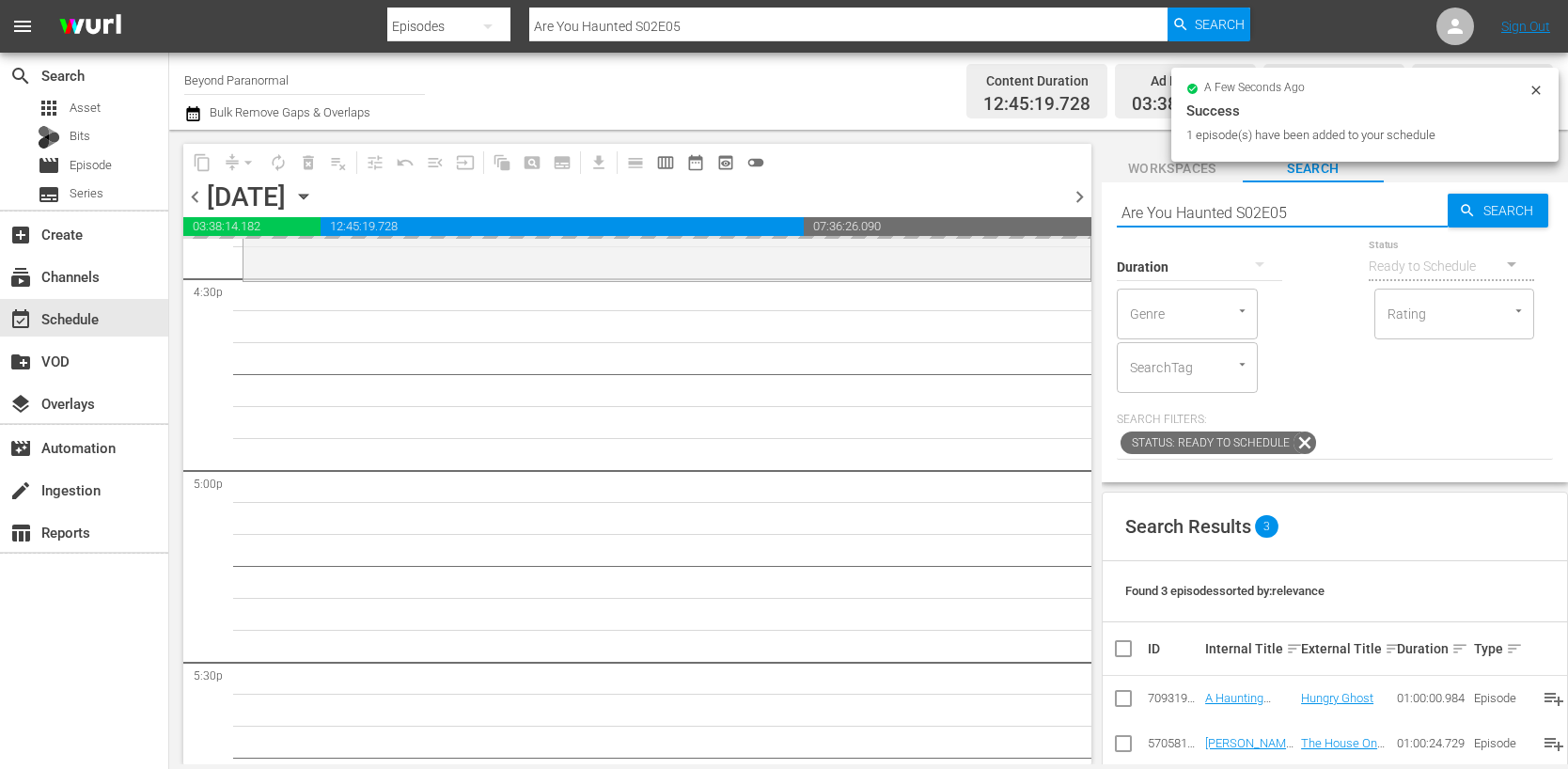 click on "Are You Haunted S02E05" at bounding box center (1282, 212) 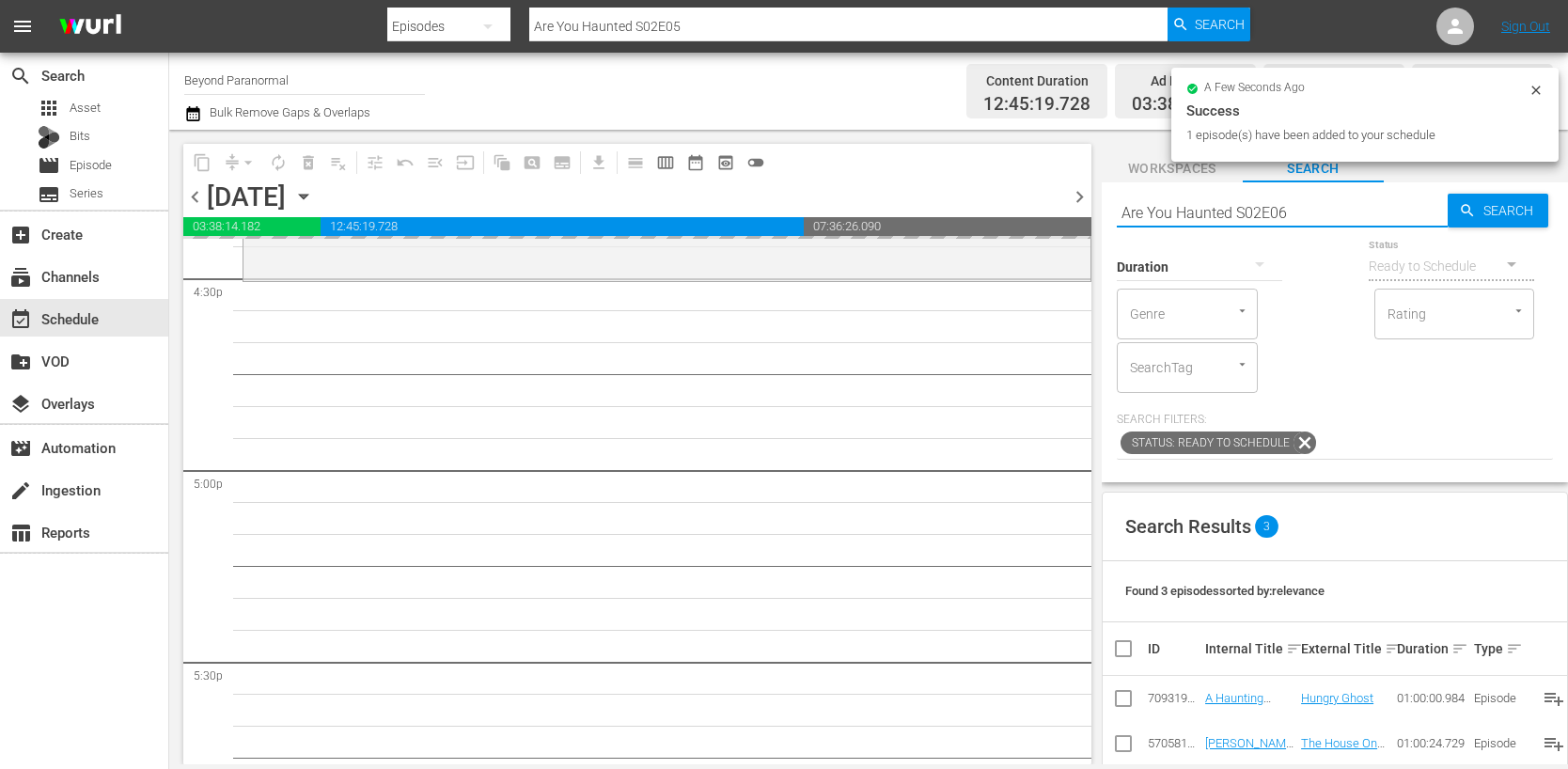 type on "Are You Haunted S02E06" 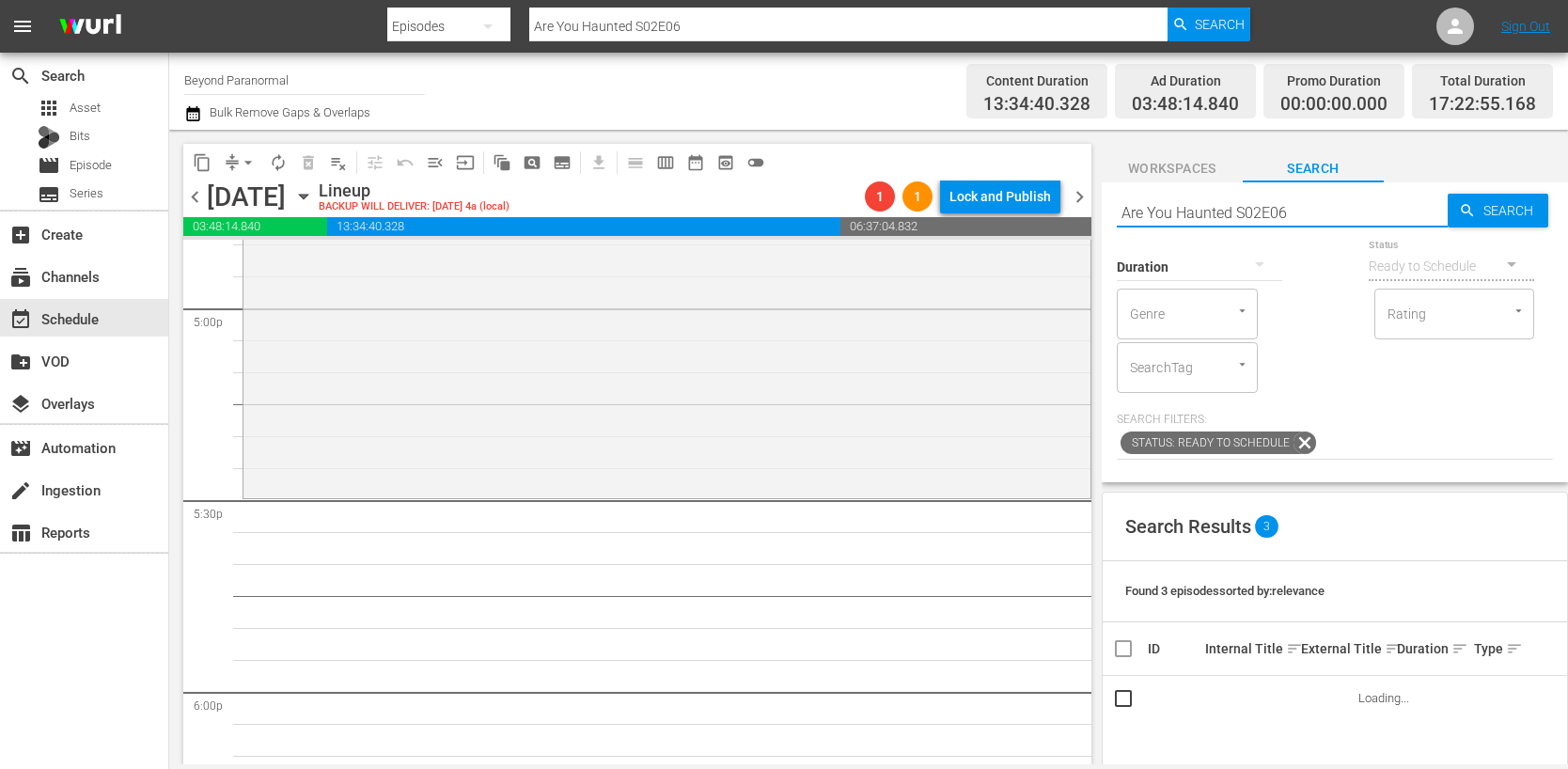 scroll, scrollTop: 6474, scrollLeft: 0, axis: vertical 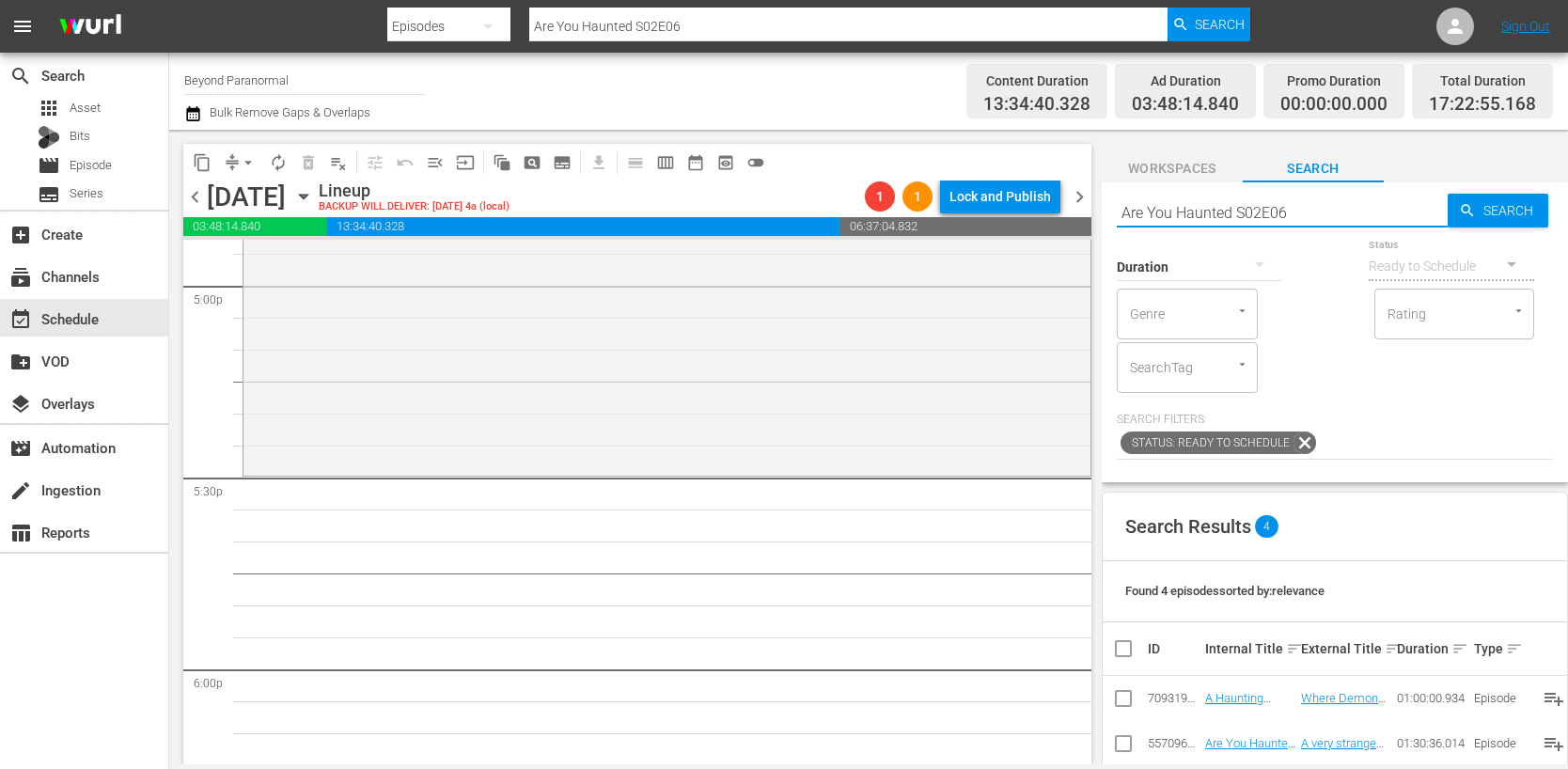 click on "Are You Haunted S02E06" at bounding box center [1282, 212] 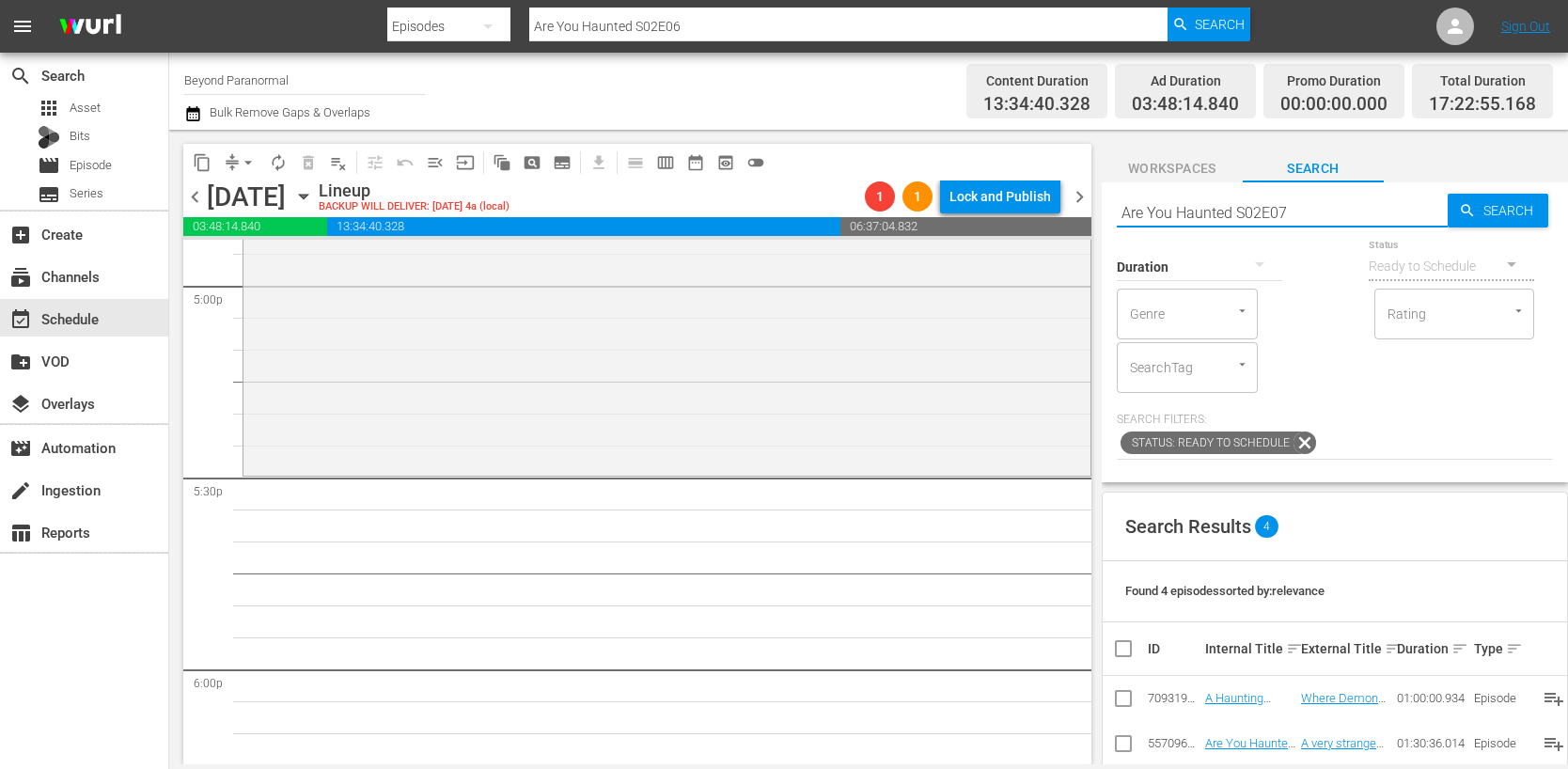 type on "Are You Haunted S02E07" 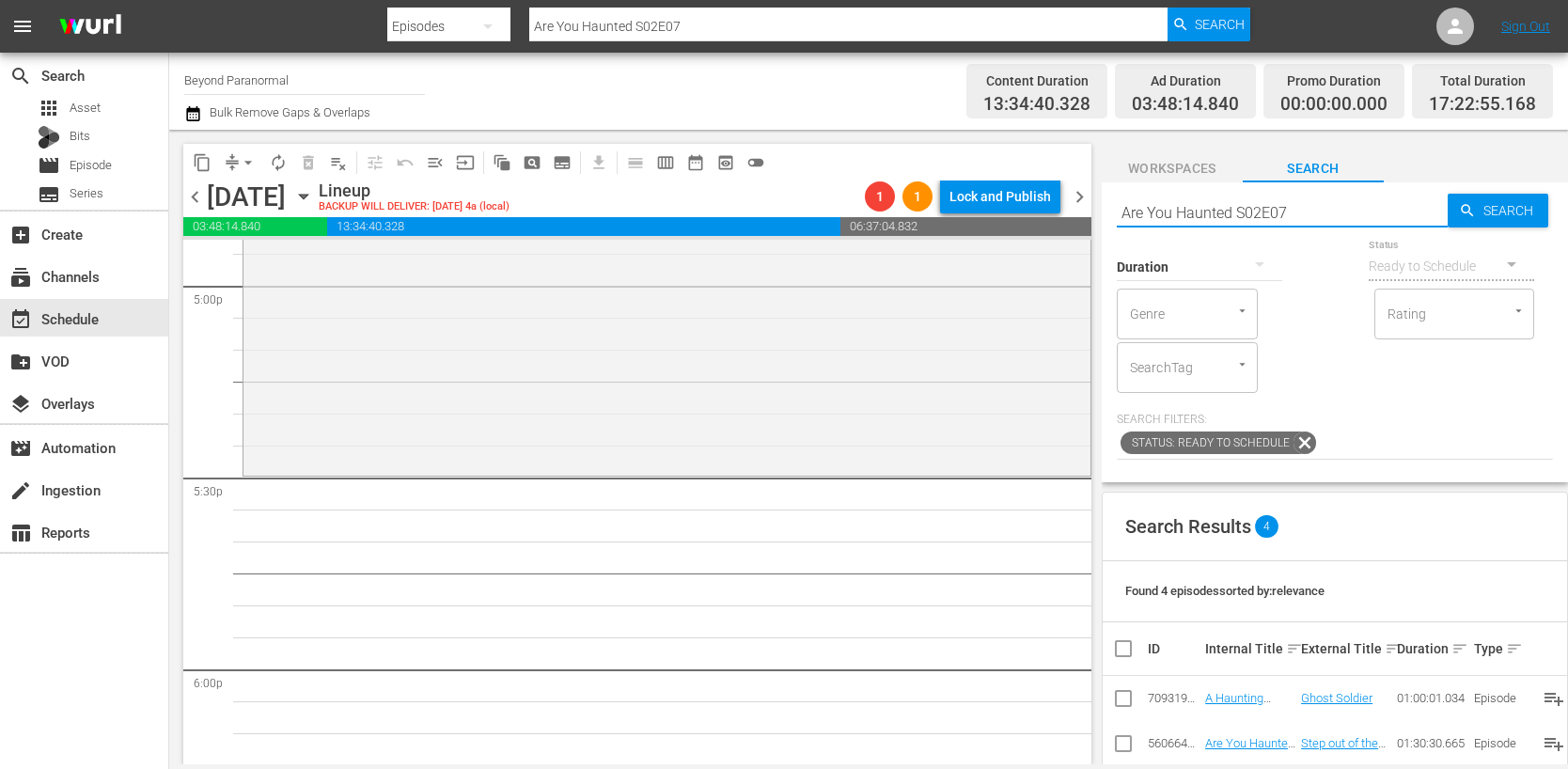 scroll, scrollTop: 0, scrollLeft: 0, axis: both 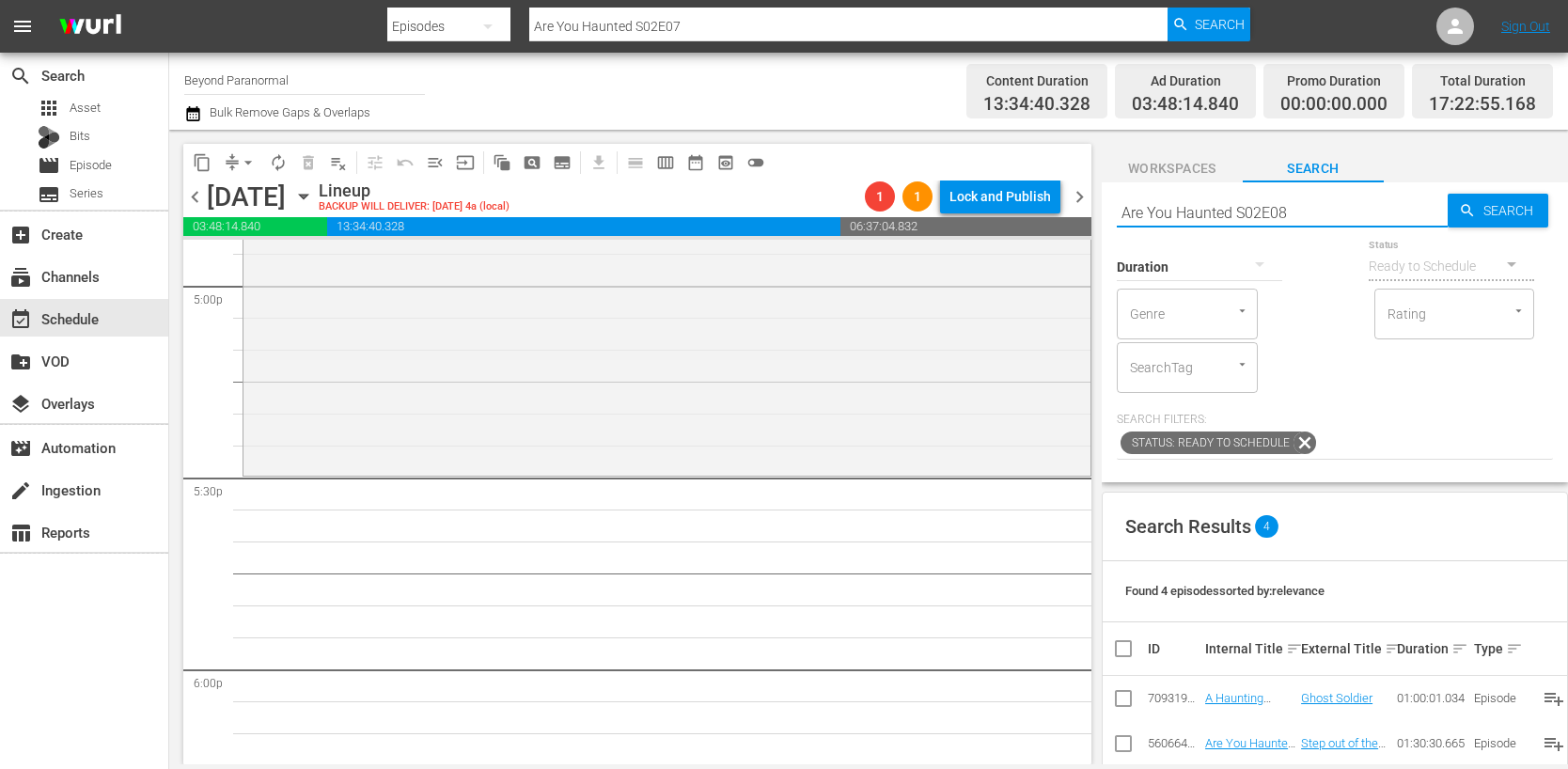 type on "Are You Haunted S02E08" 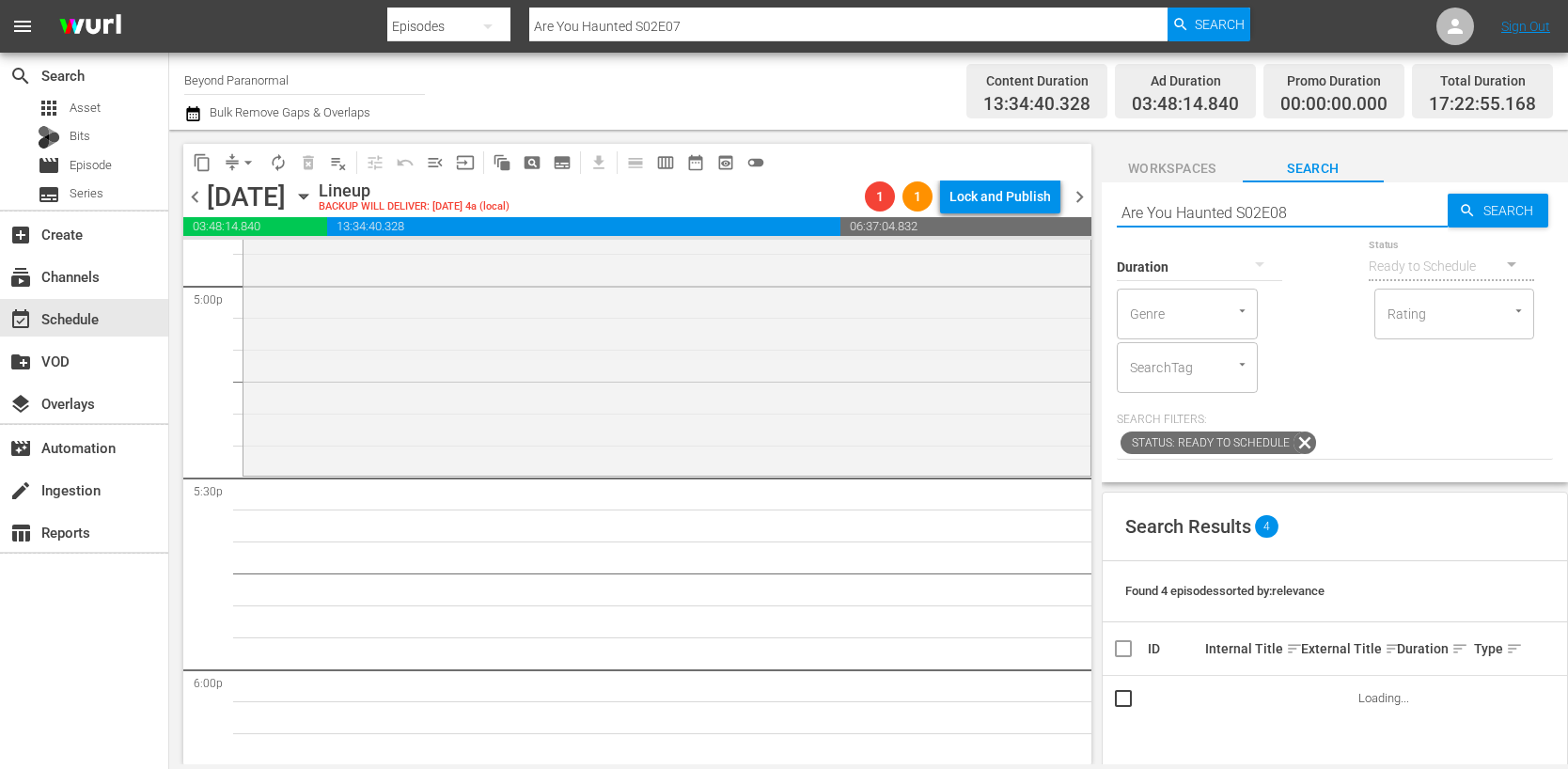 type on "Are You Haunted S02E08" 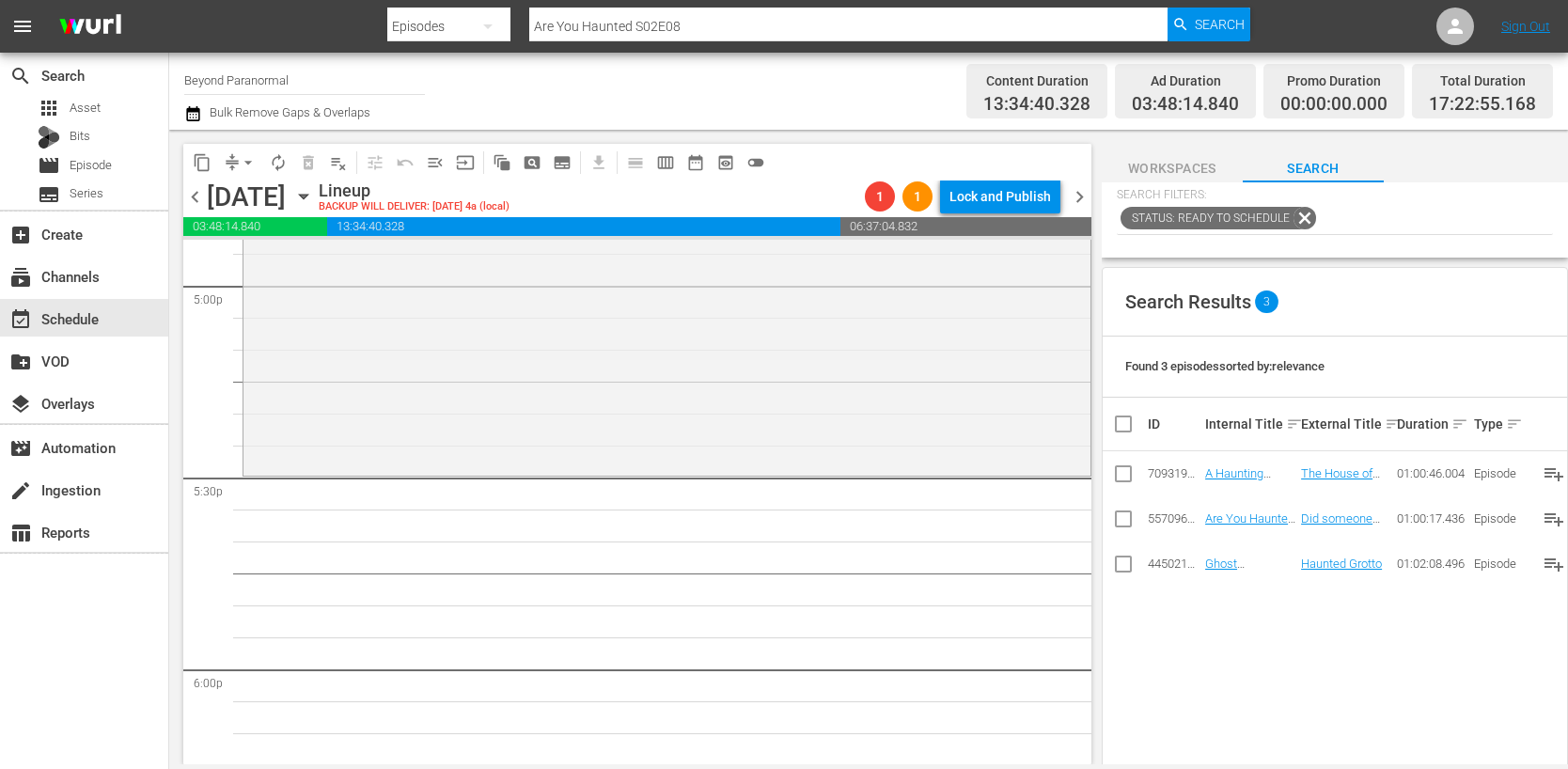 scroll, scrollTop: 231, scrollLeft: 0, axis: vertical 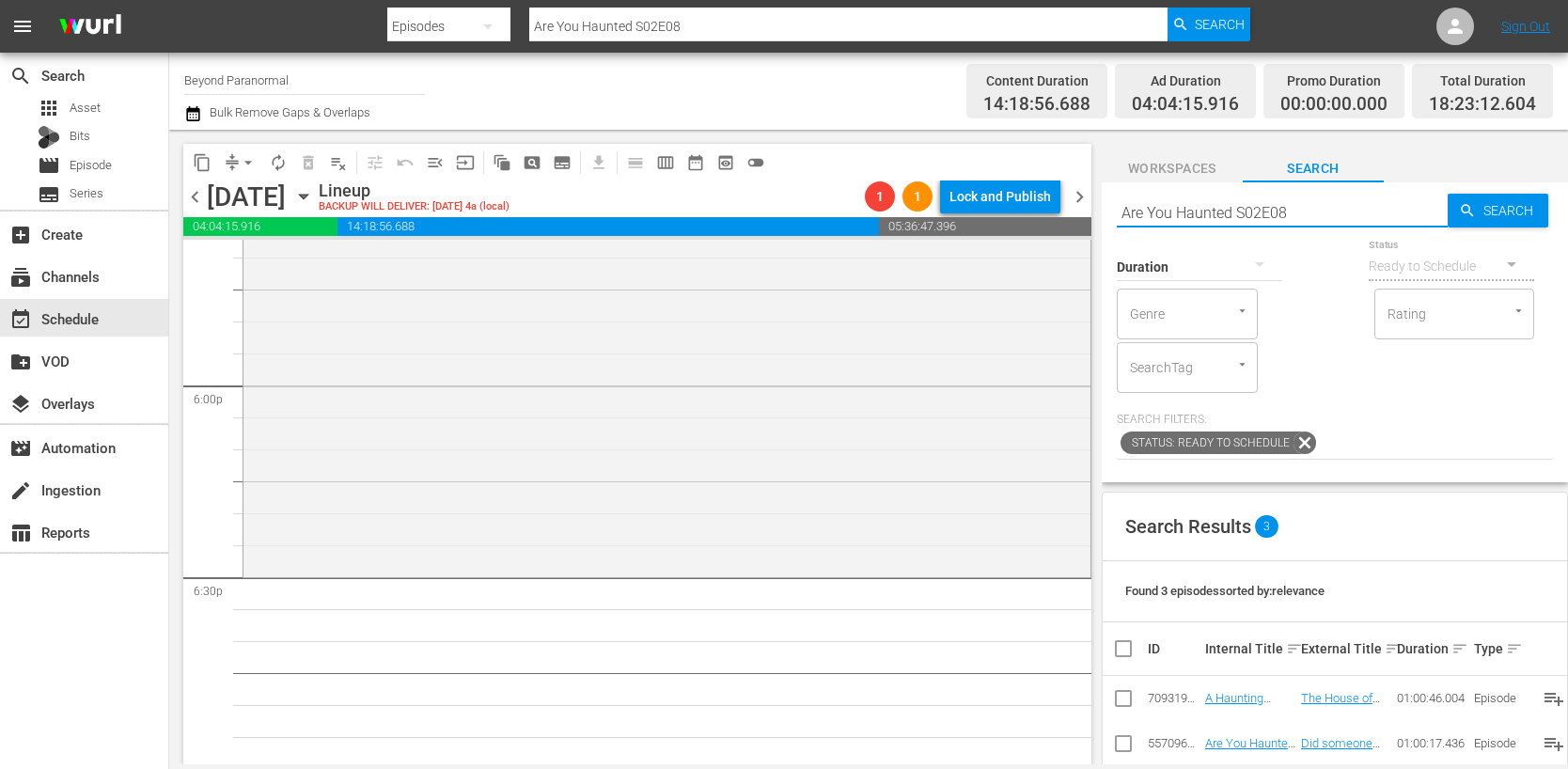 click on "Are You Haunted S02E08" at bounding box center (1282, 212) 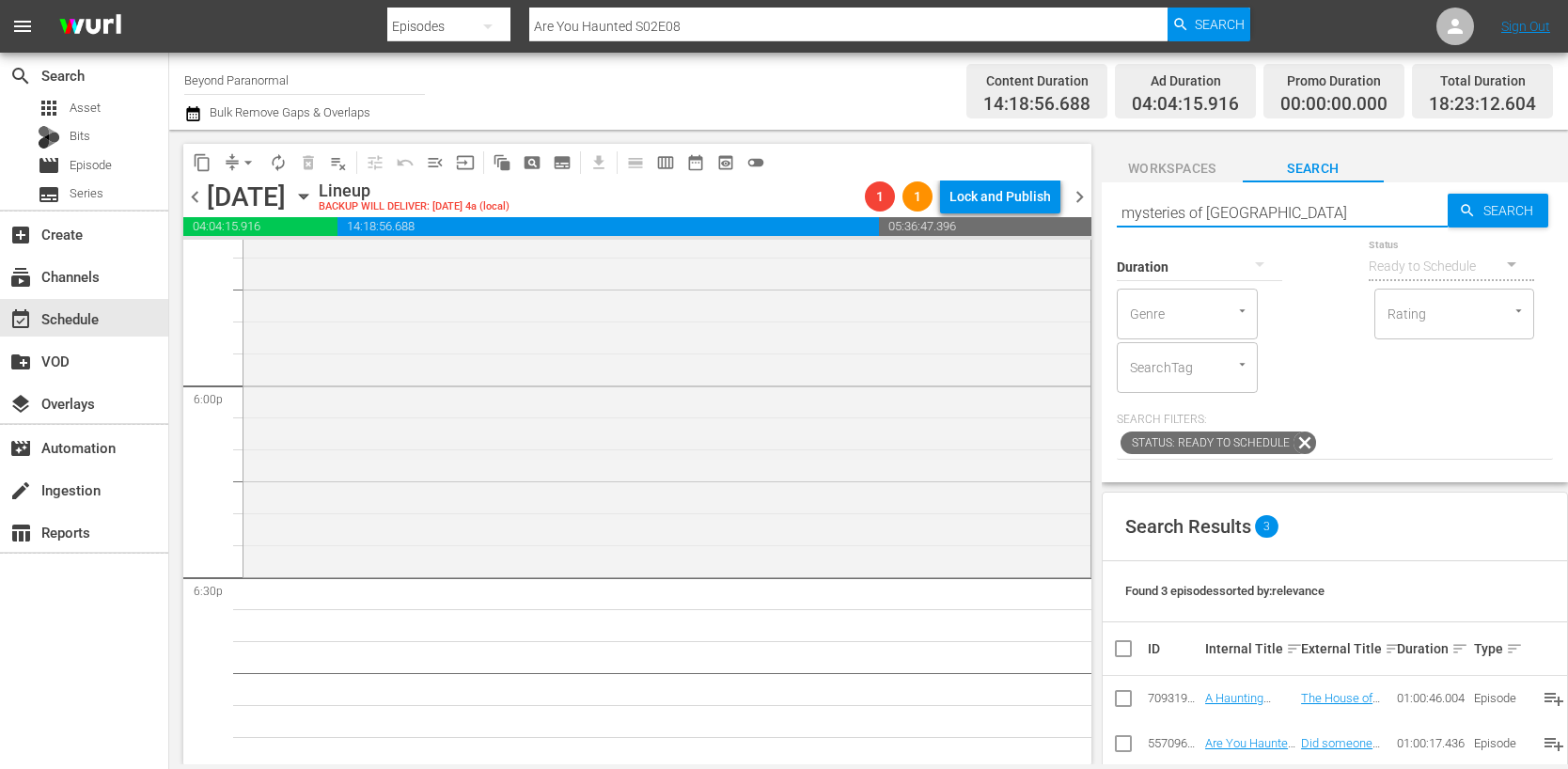 type on "mysteries of [GEOGRAPHIC_DATA]" 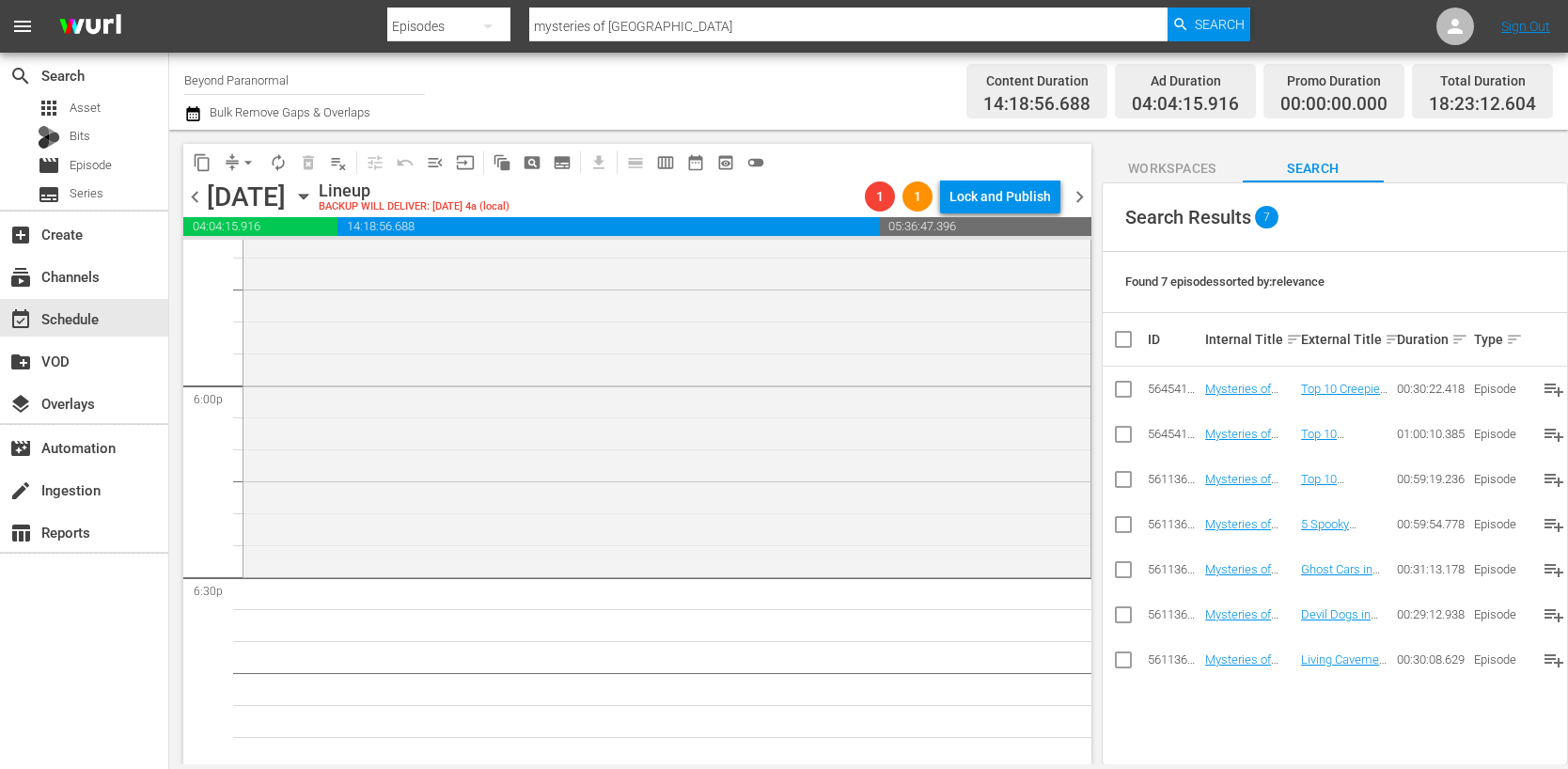 scroll, scrollTop: 309, scrollLeft: 0, axis: vertical 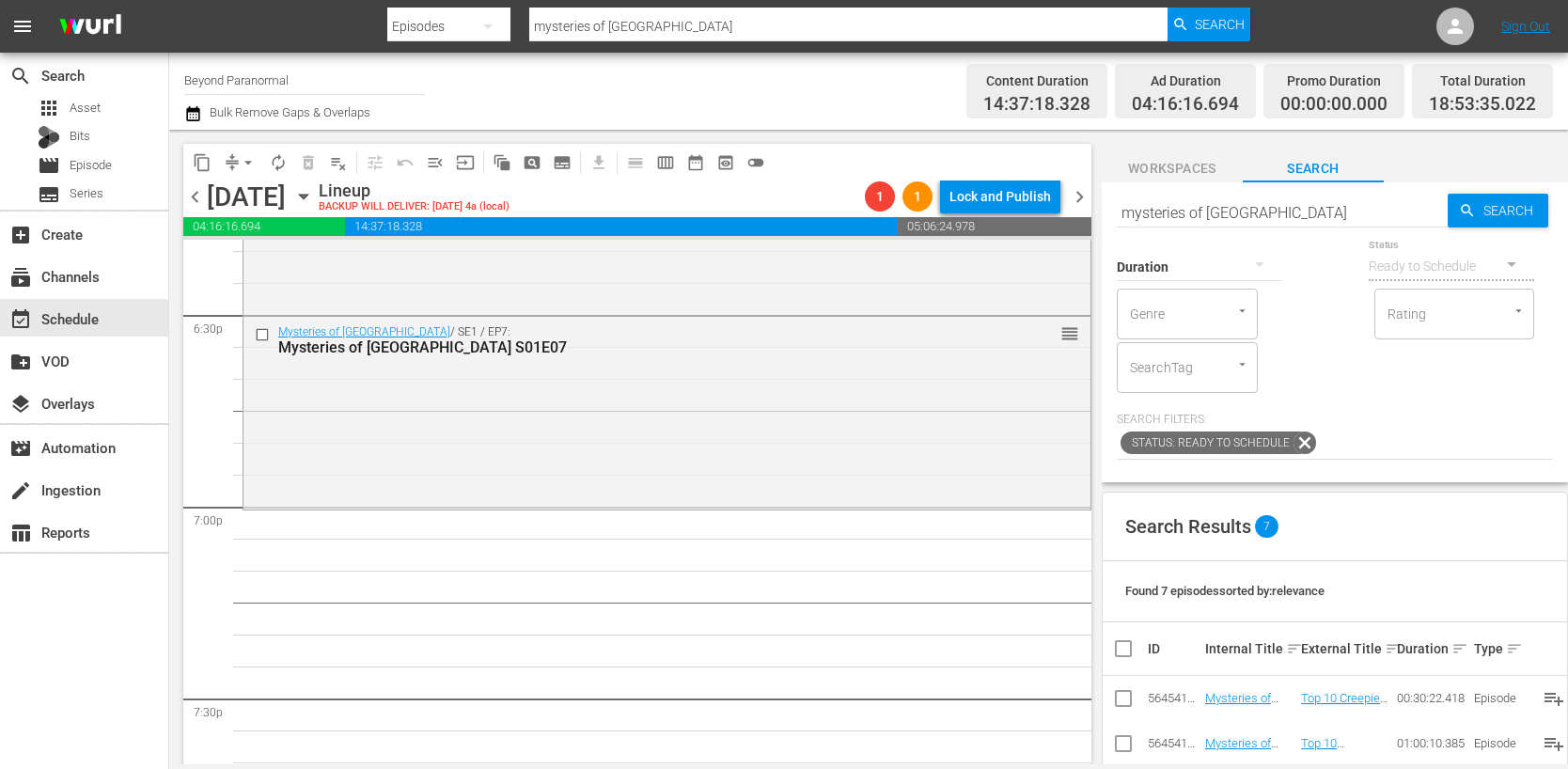 click on "mysteries of [GEOGRAPHIC_DATA]" at bounding box center [1282, 212] 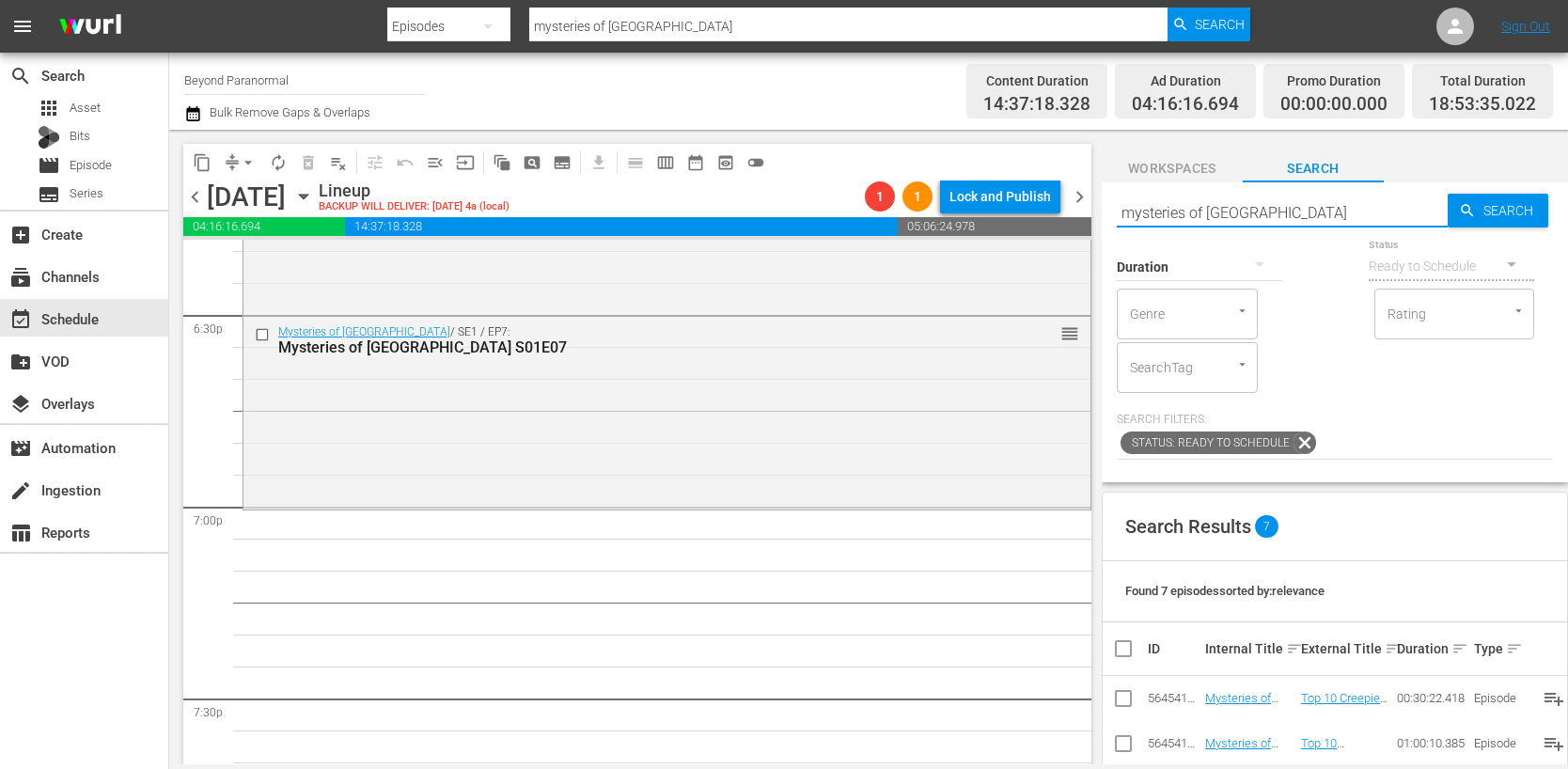 click on "mysteries of [GEOGRAPHIC_DATA]" at bounding box center (1282, 212) 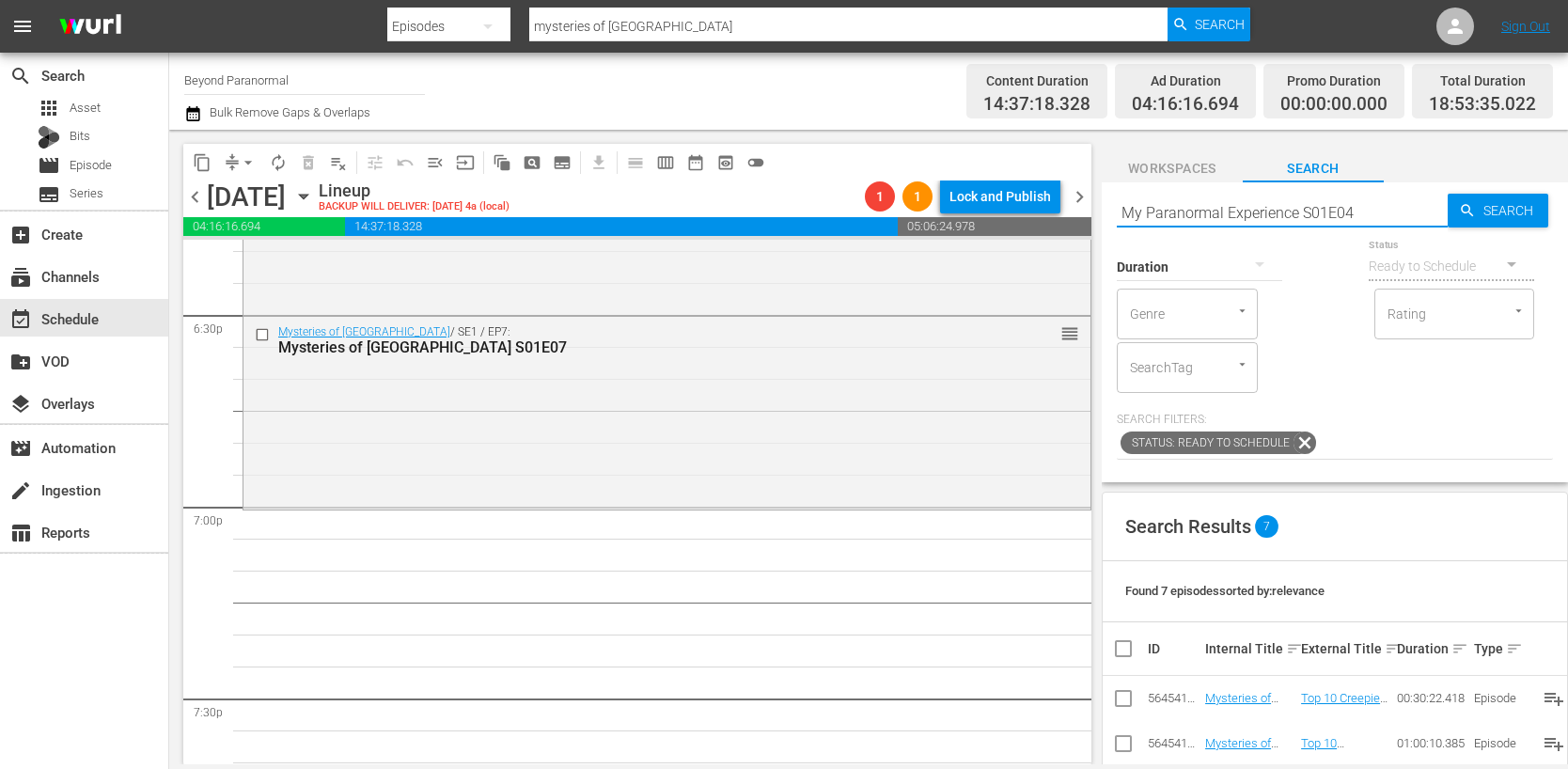 type on "My Paranormal Experience S01E04" 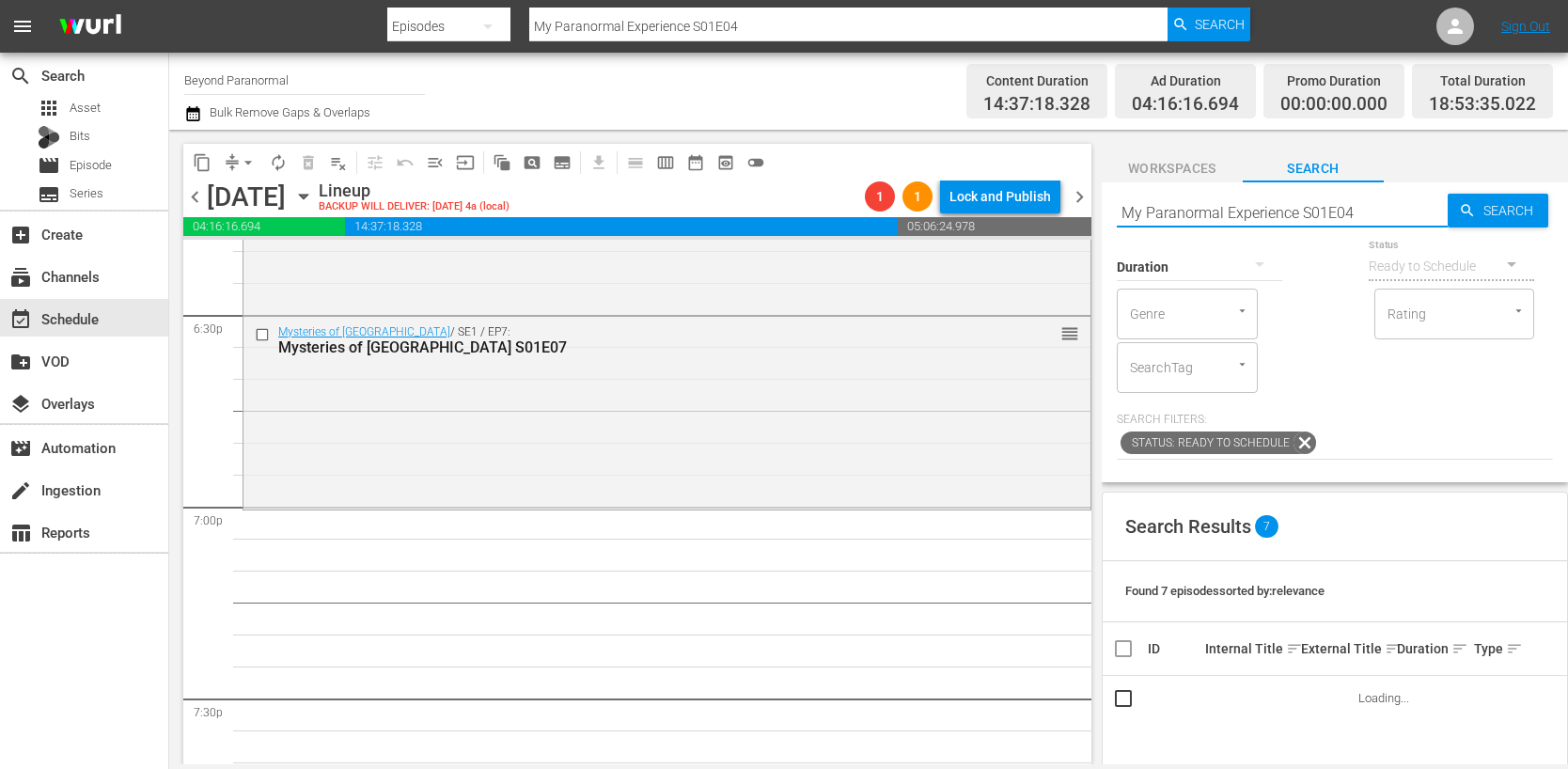 scroll, scrollTop: 222, scrollLeft: 0, axis: vertical 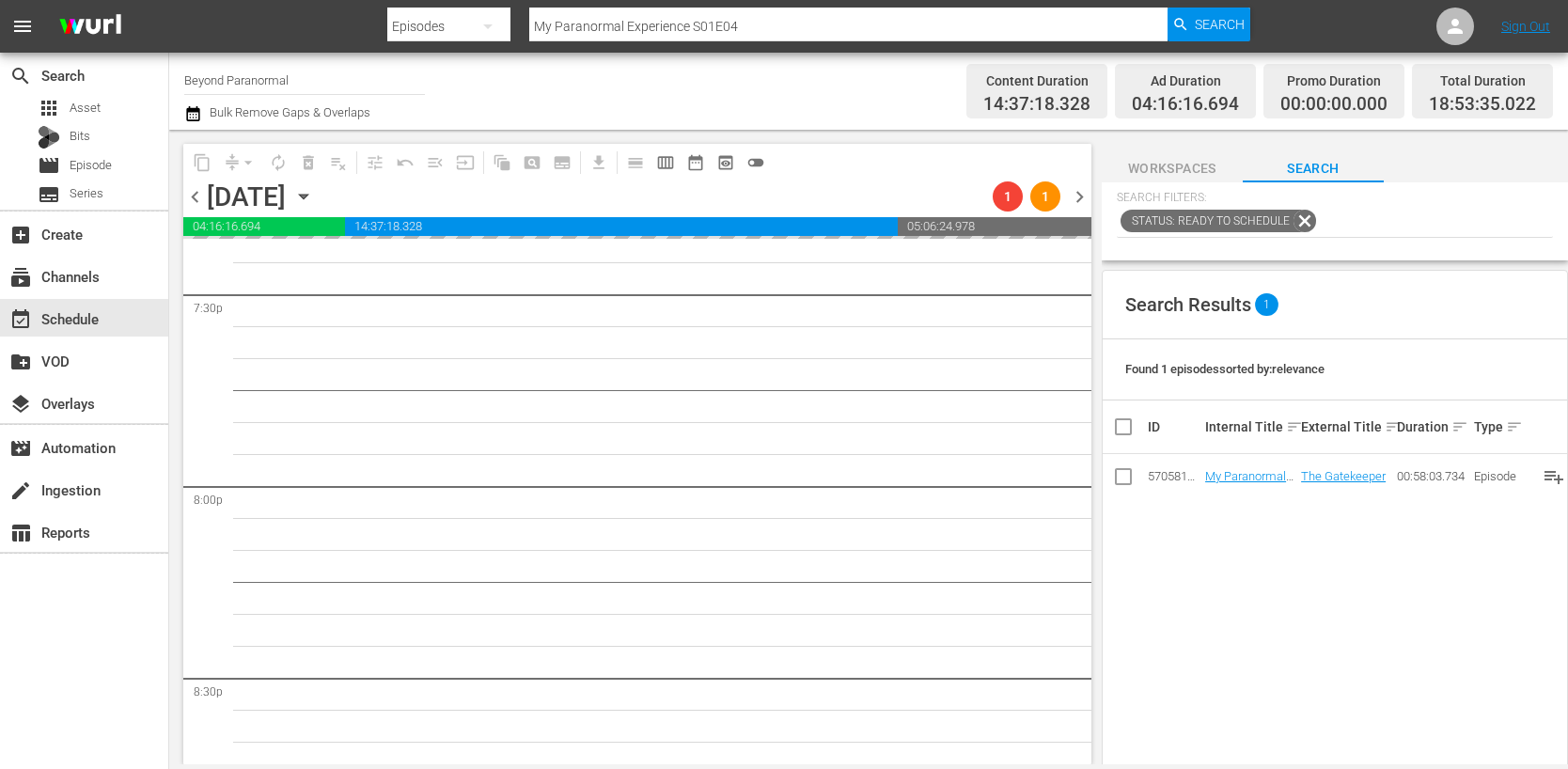 click on "Search Results 1 Found   1   episodes  sorted by:  relevance ID Internal Title sort External Title sort Duration sort Type sort 57058146 My Paranormal Experience S01E04 The Gatekeeper 00:58:03.734 Episode playlist_add" at bounding box center (1335, 561) 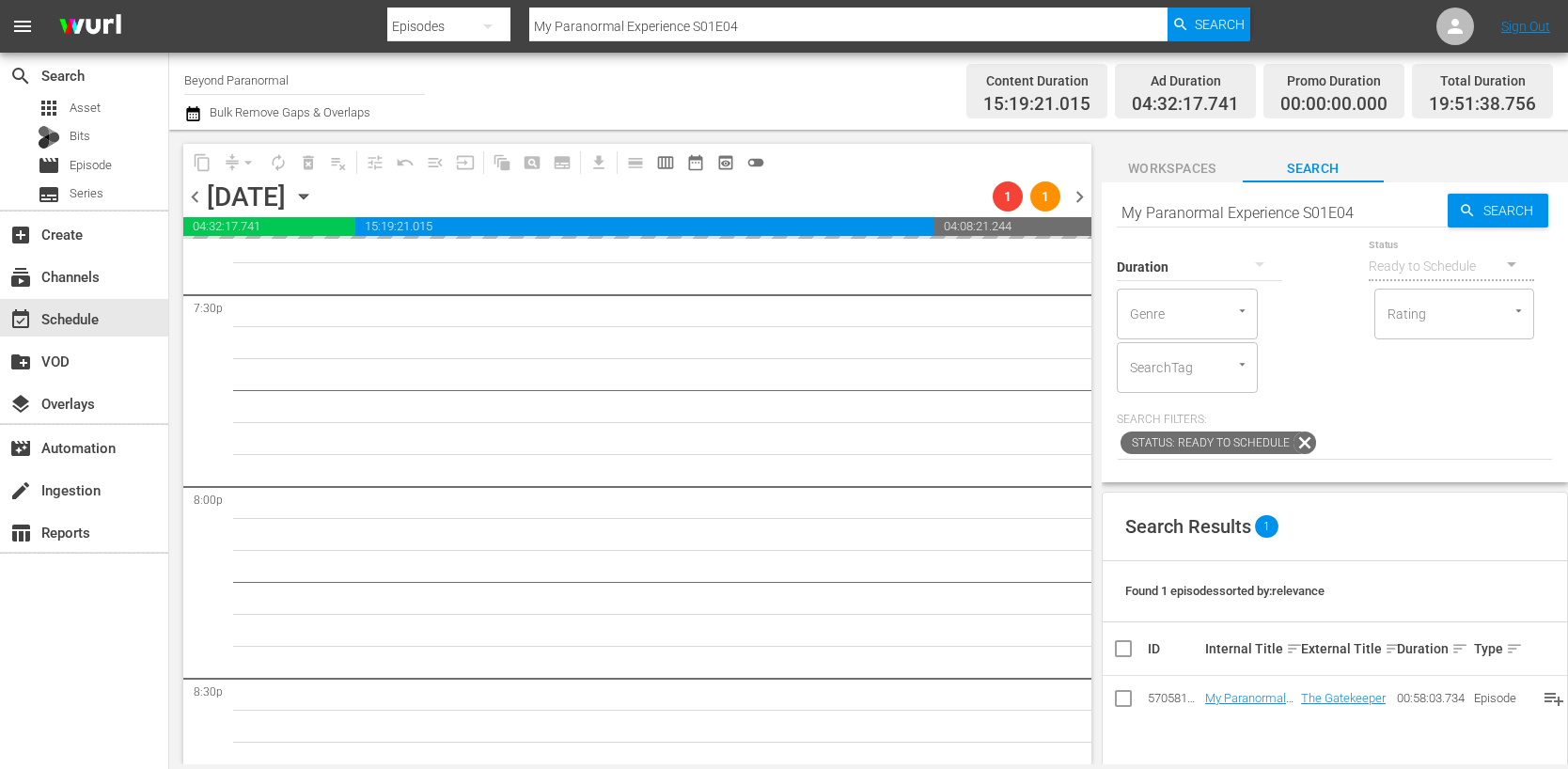 scroll, scrollTop: 0, scrollLeft: 0, axis: both 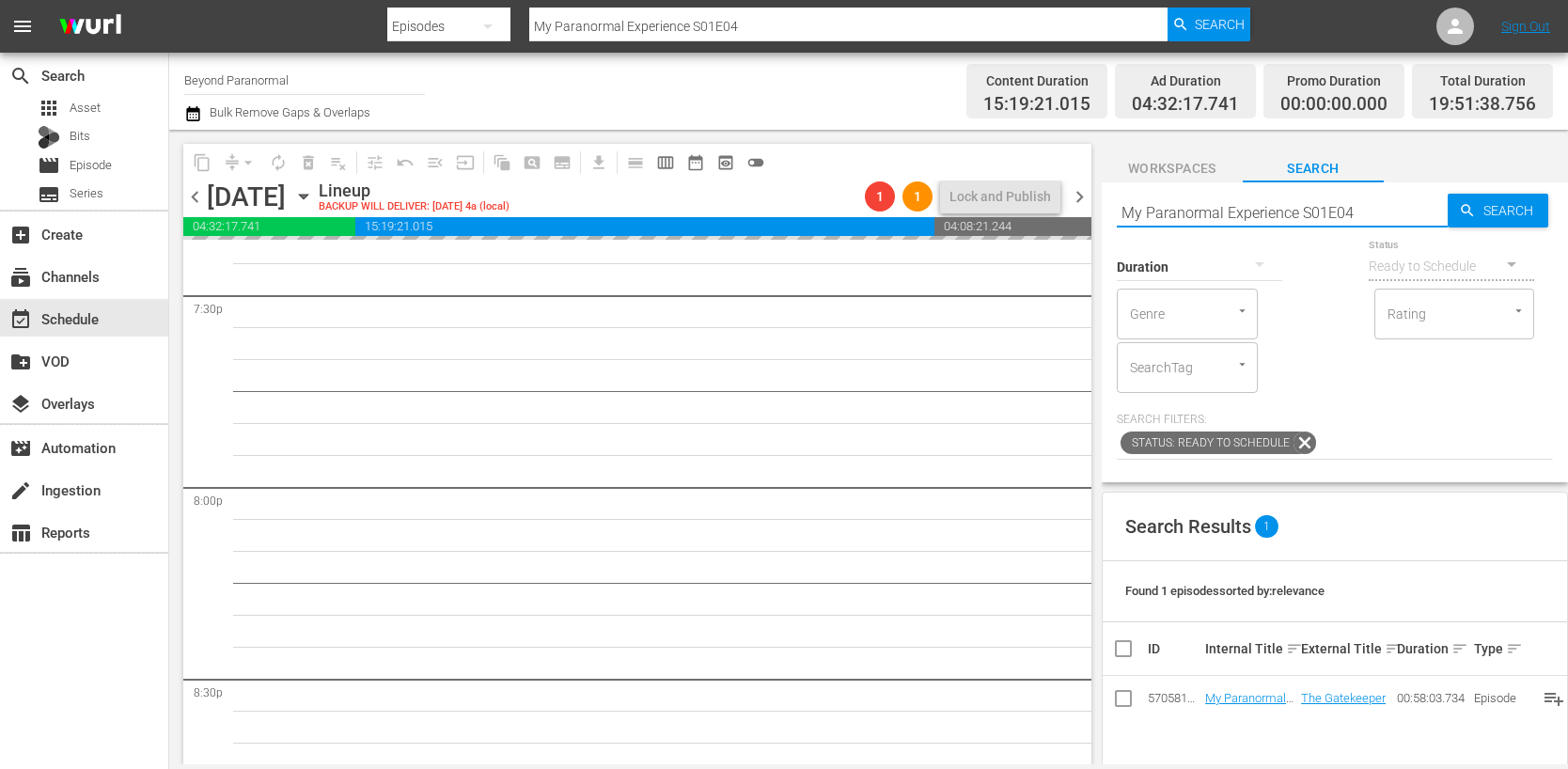 click on "My Paranormal Experience S01E04" at bounding box center (1282, 212) 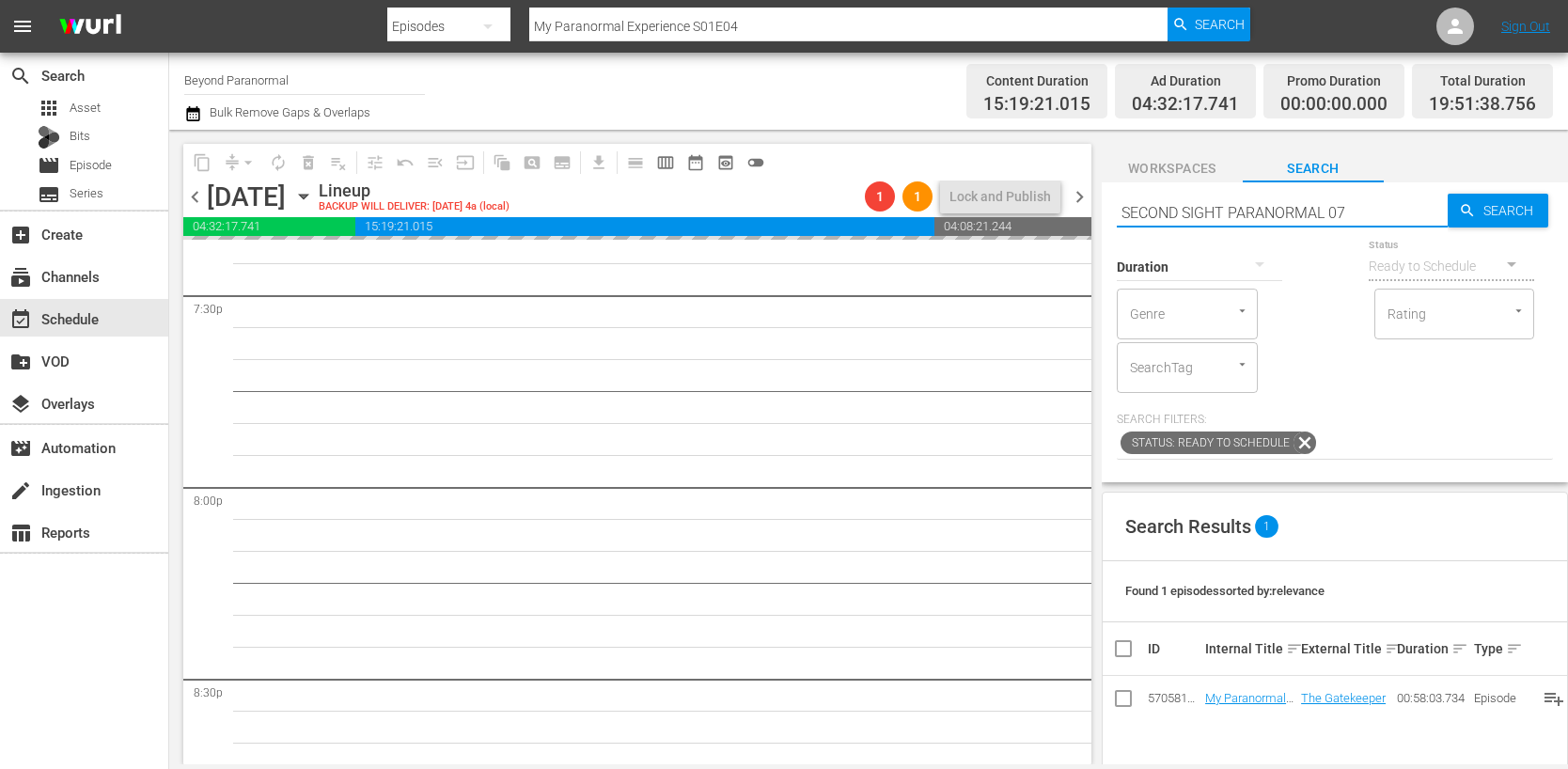 click on "SECOND SIGHT PARANORMAL 07" at bounding box center [1282, 212] 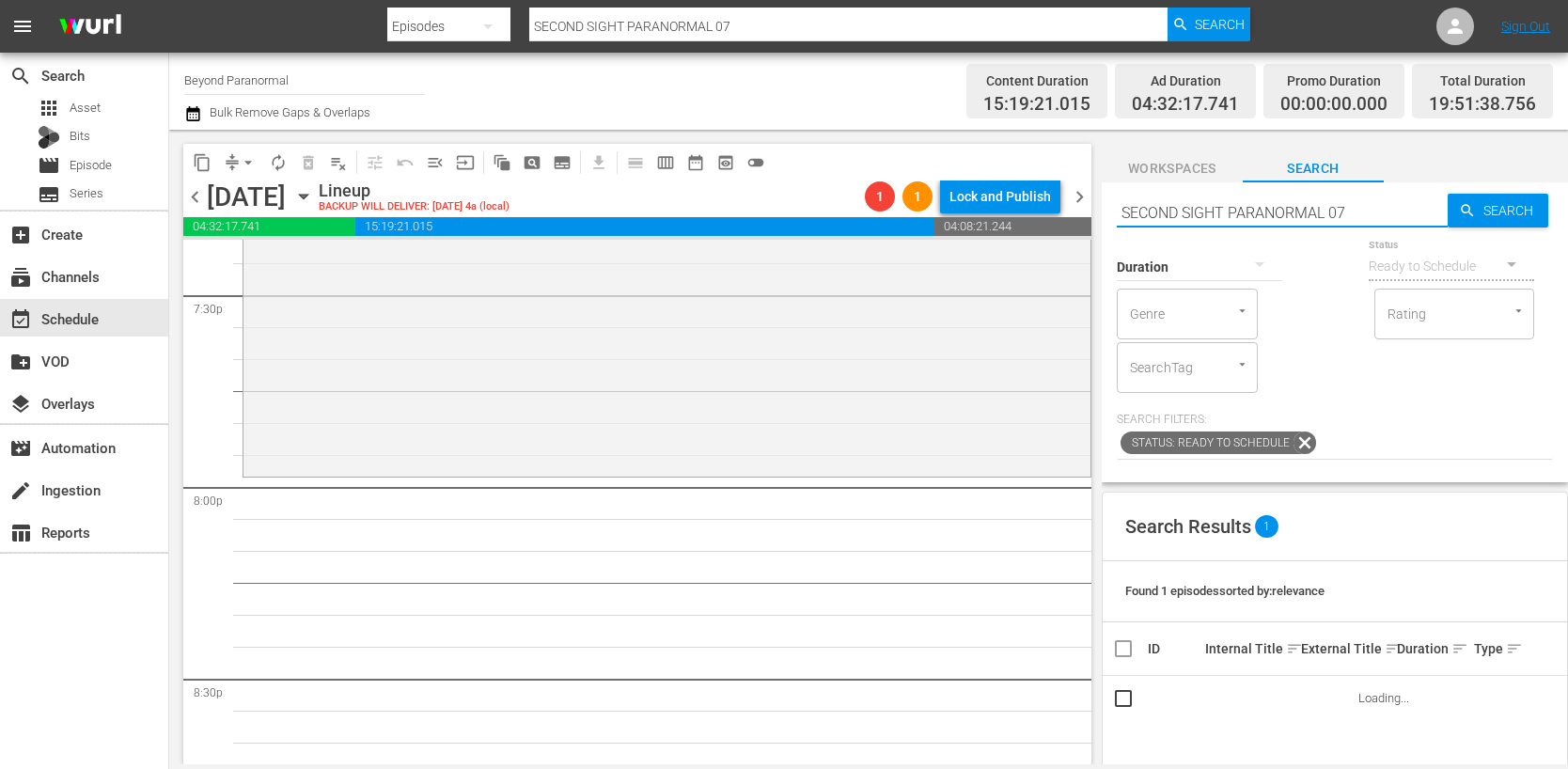 click on "SECOND SIGHT PARANORMAL 07" at bounding box center [1282, 212] 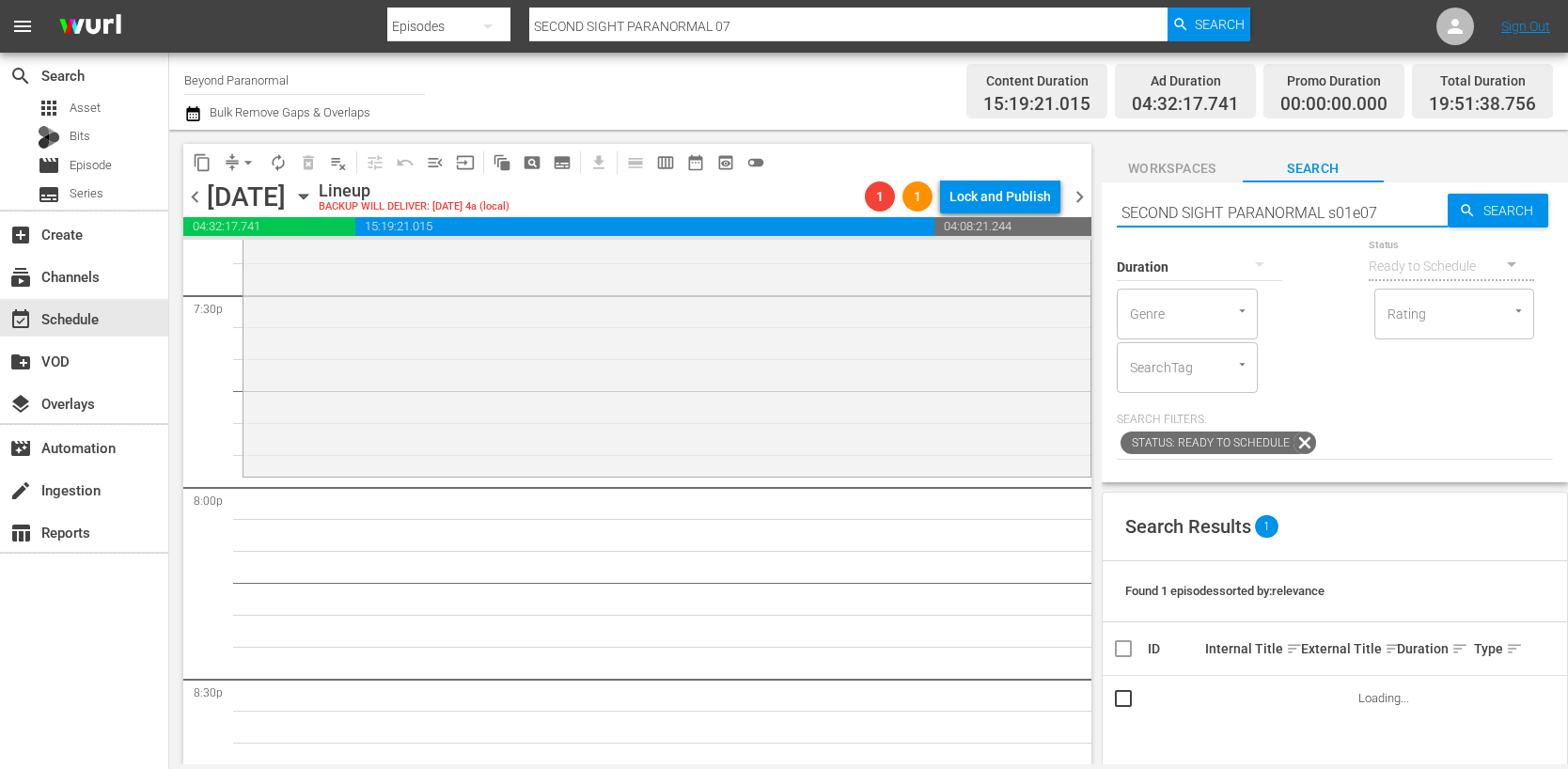 type on "SECOND SIGHT PARANORMAL s01e07" 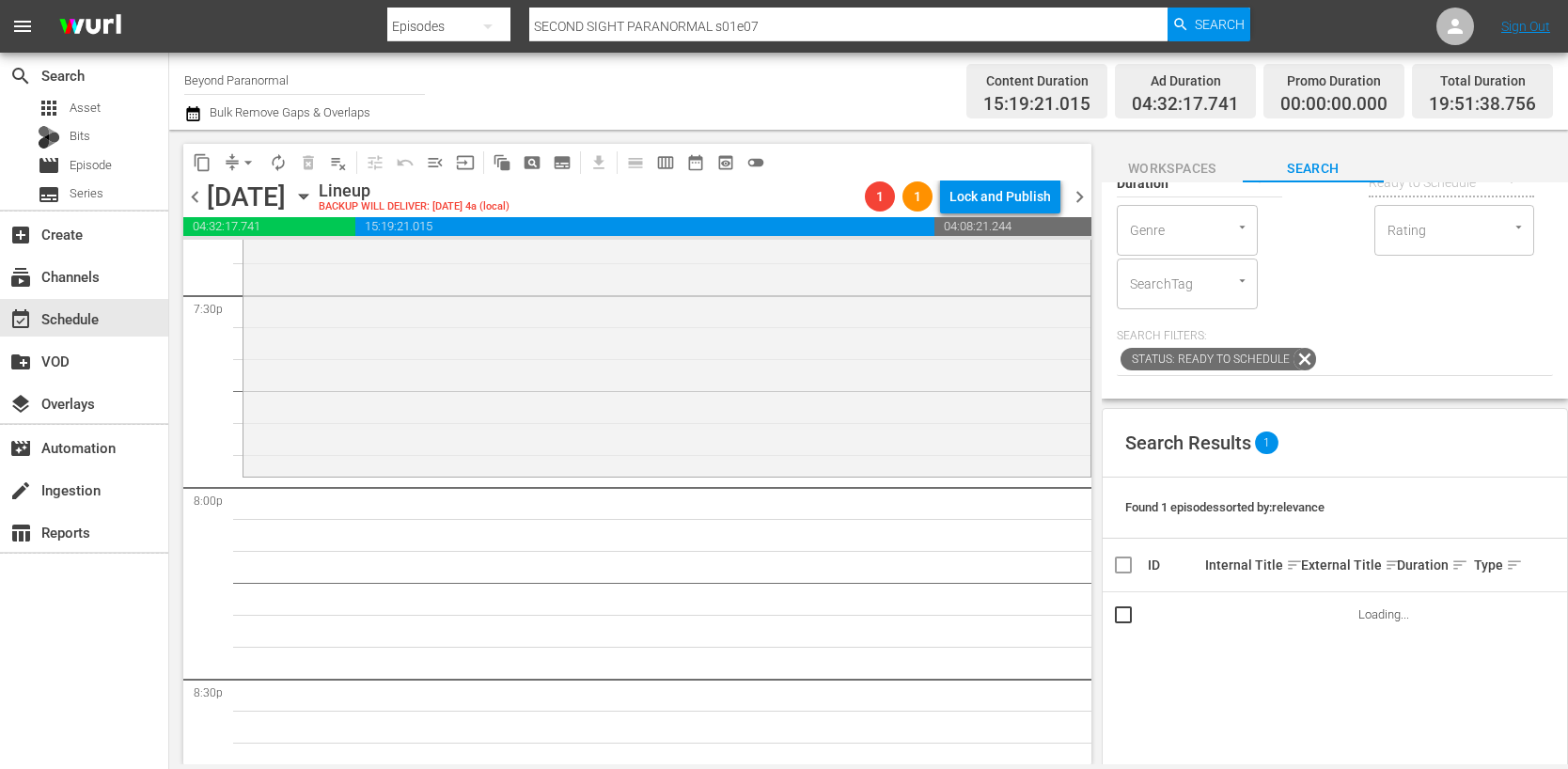 scroll, scrollTop: 88, scrollLeft: 0, axis: vertical 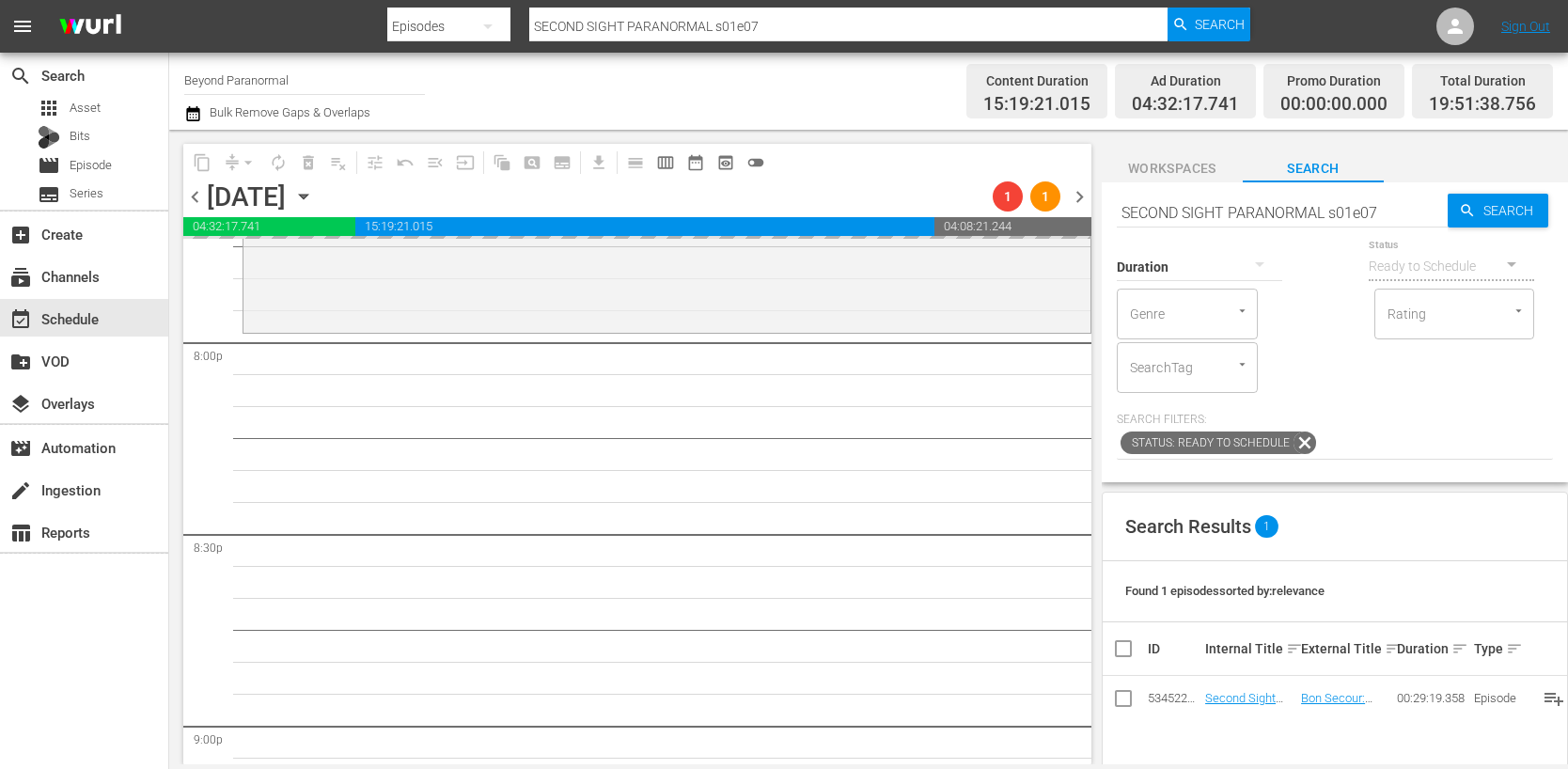 click on "SECOND SIGHT PARANORMAL s01e07" at bounding box center [1282, 212] 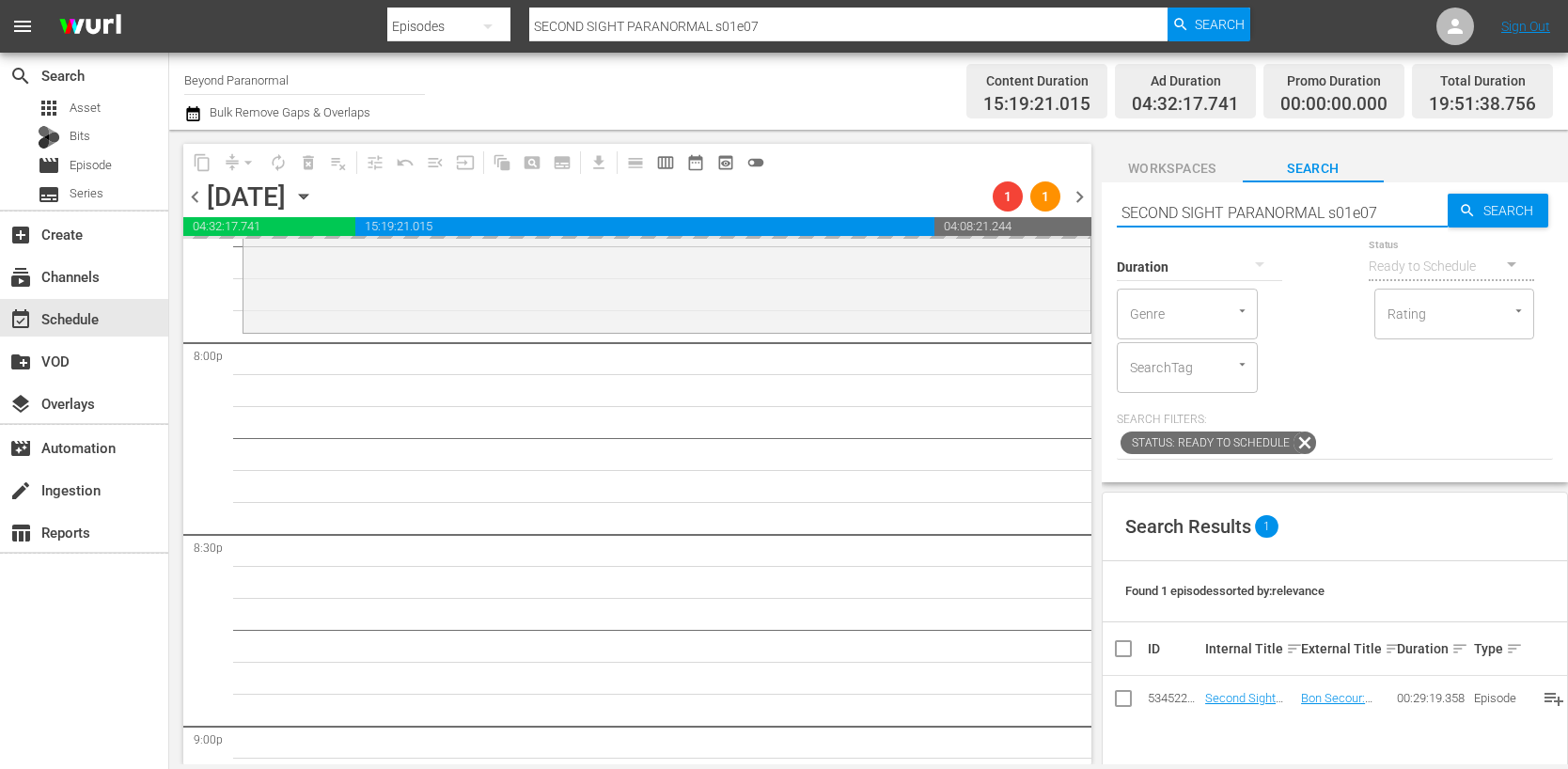 click on "SECOND SIGHT PARANORMAL s01e07" at bounding box center (1282, 212) 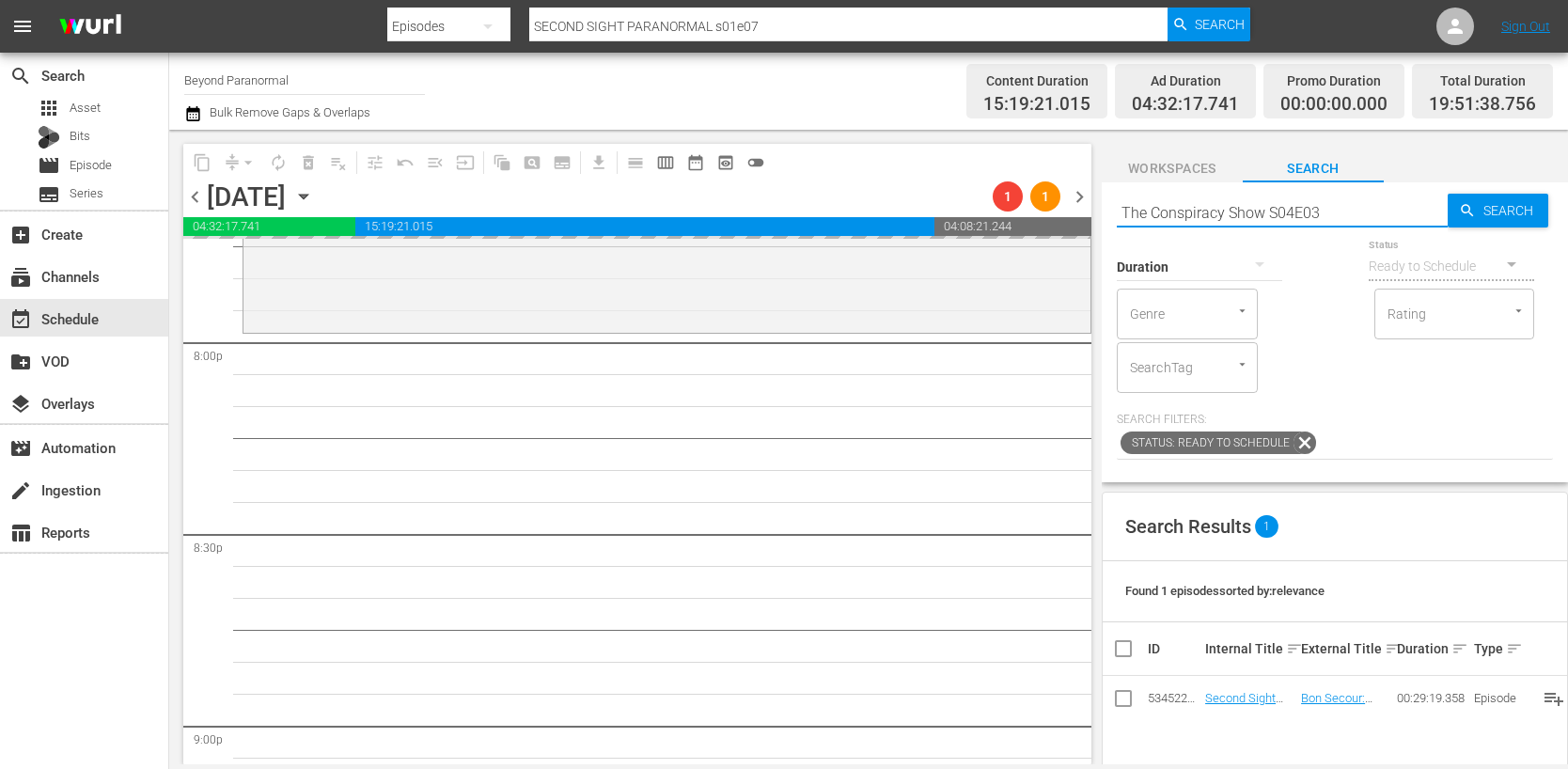 type on "The Conspiracy Show S04E03" 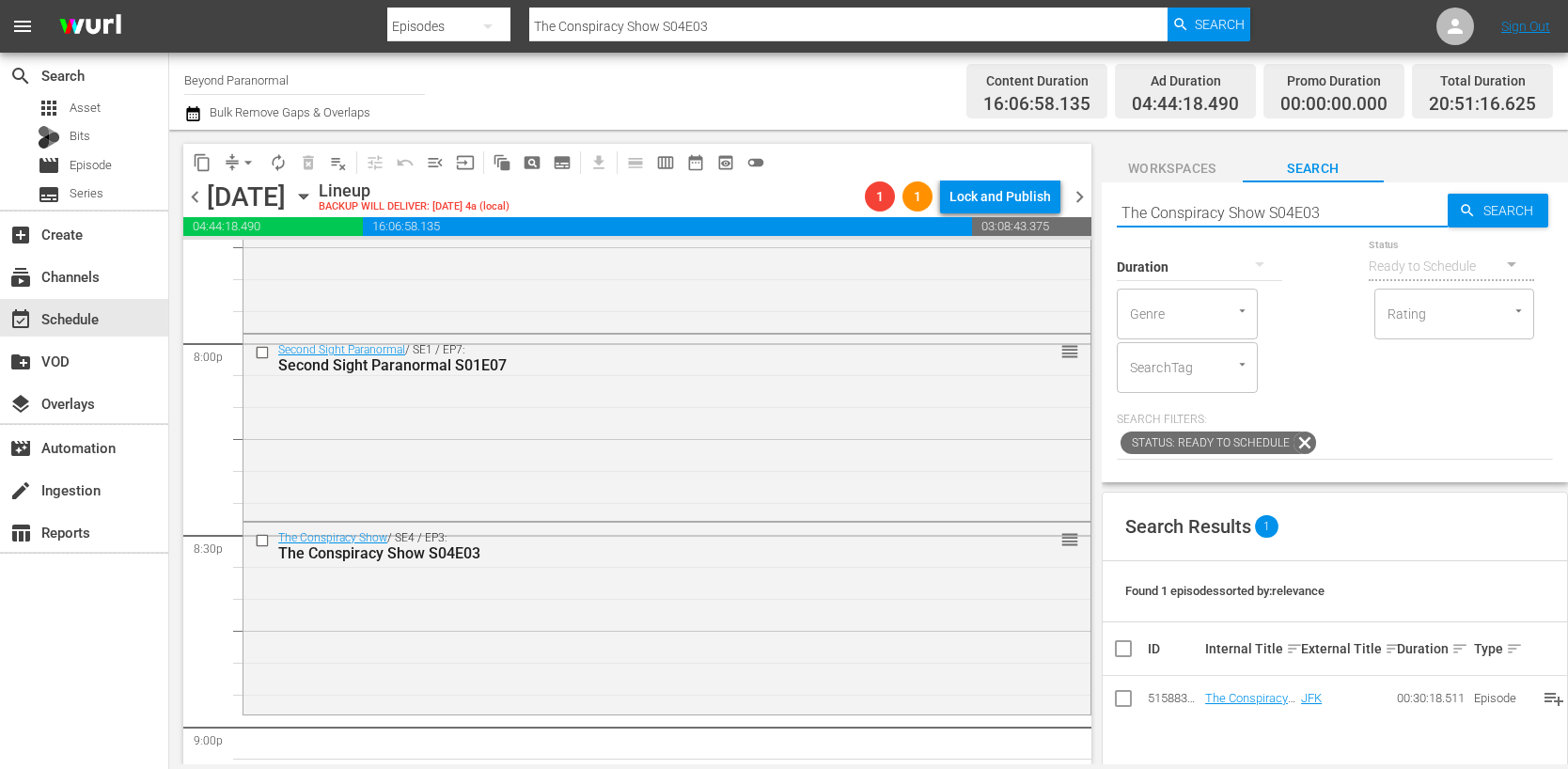 click on "The Conspiracy Show S04E03" at bounding box center [1282, 212] 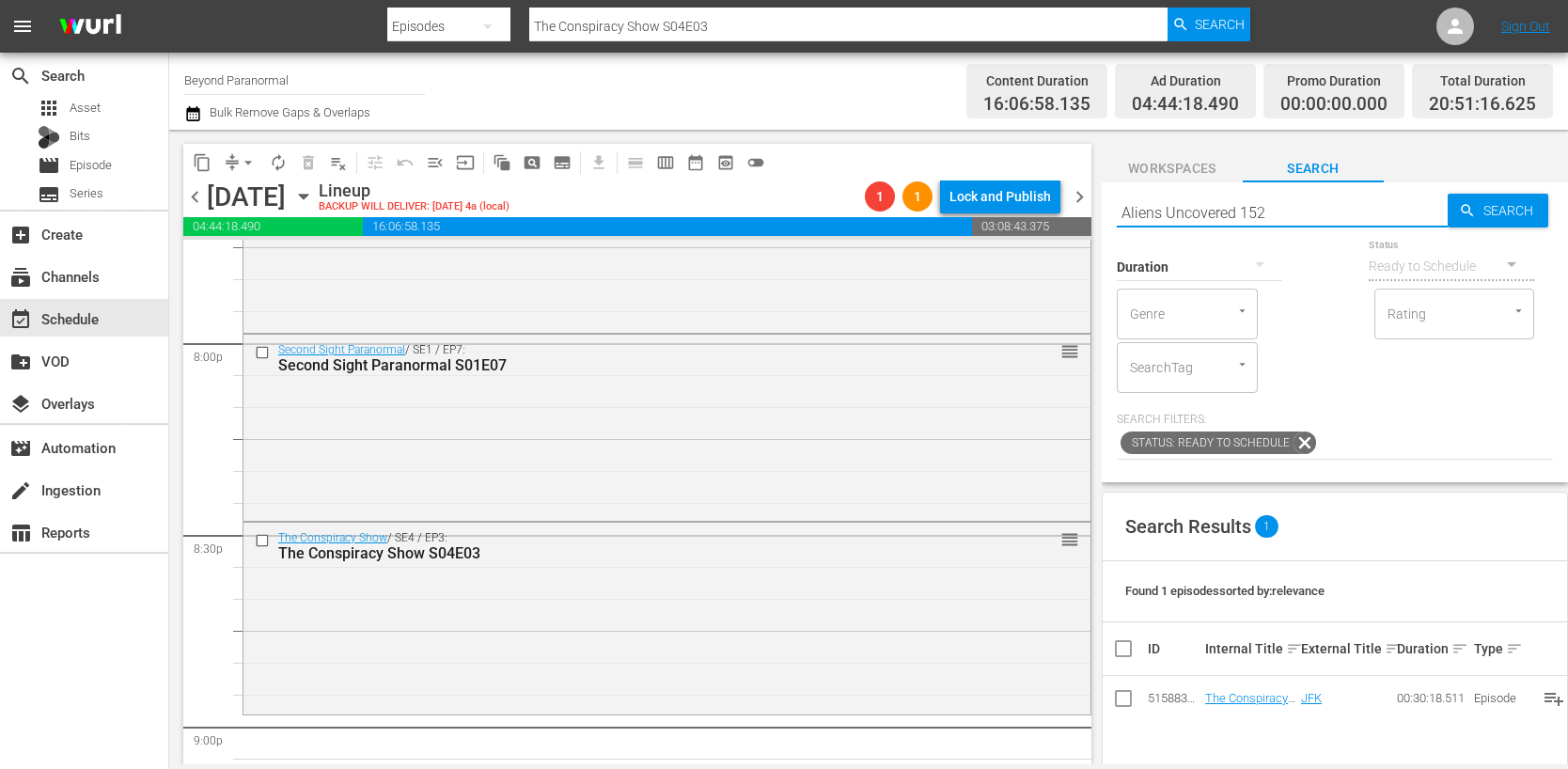 click on "Aliens Uncovered 152" at bounding box center (1282, 212) 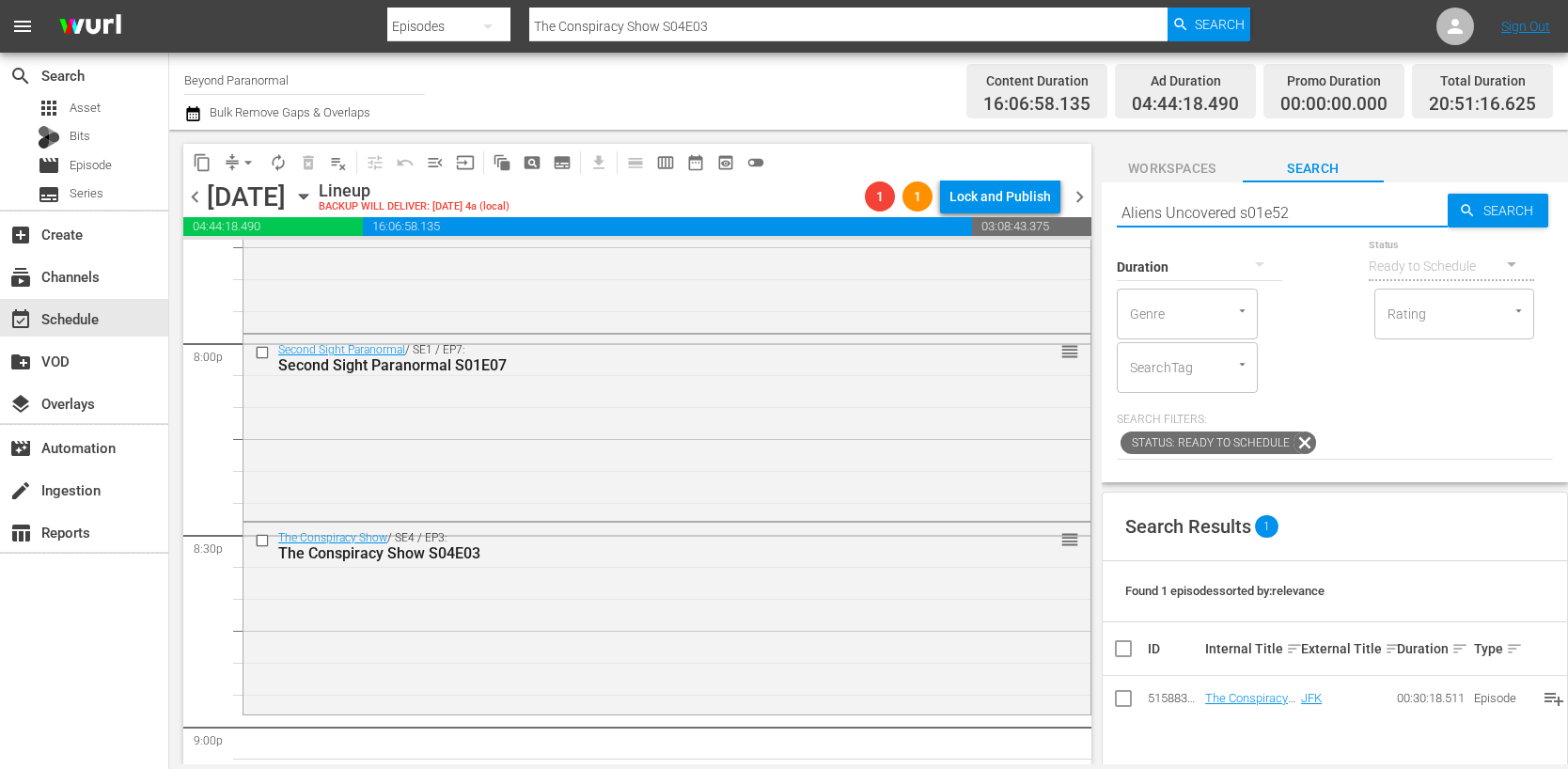 type on "Aliens Uncovered s01e52" 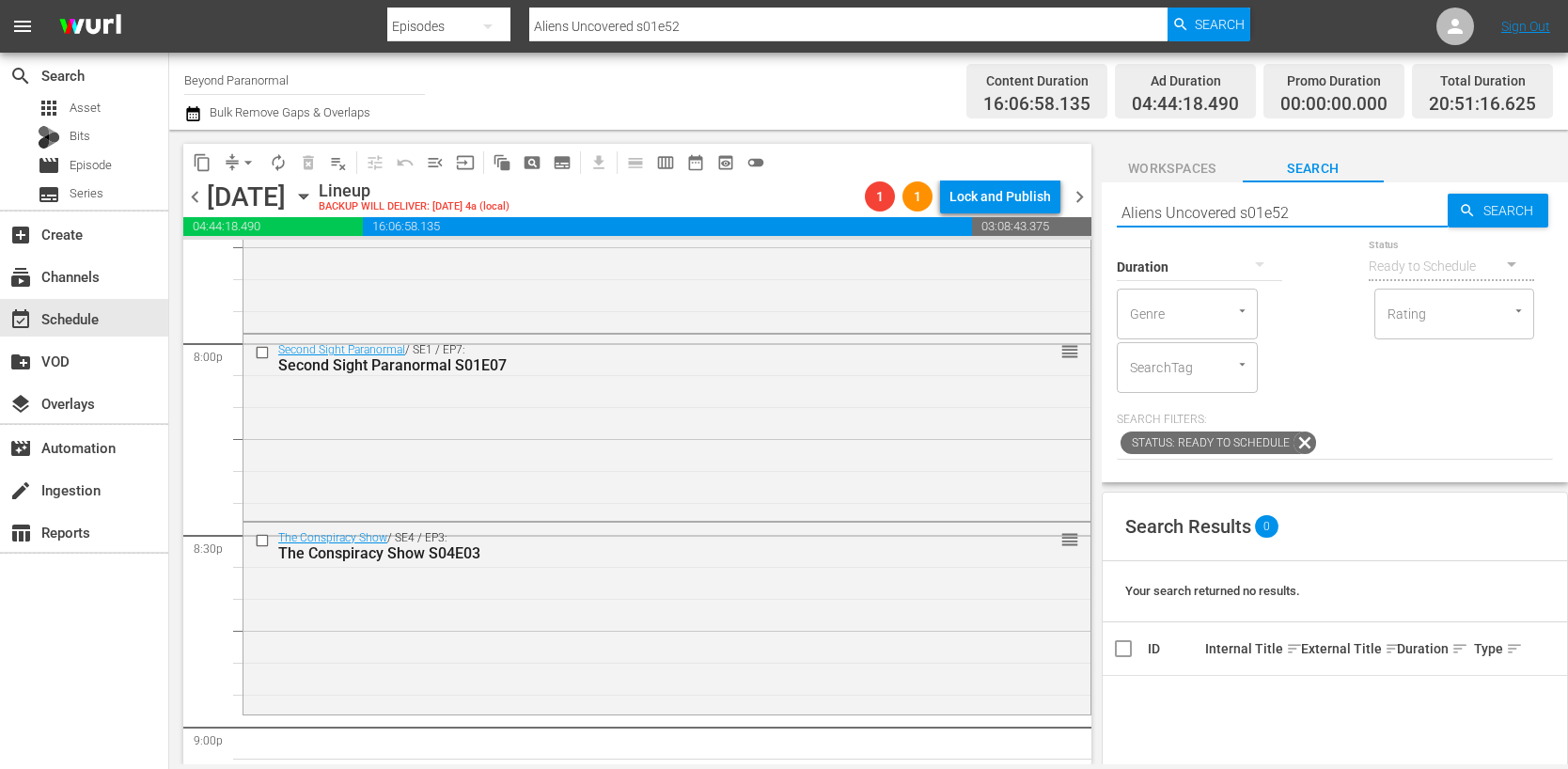 scroll, scrollTop: 0, scrollLeft: 0, axis: both 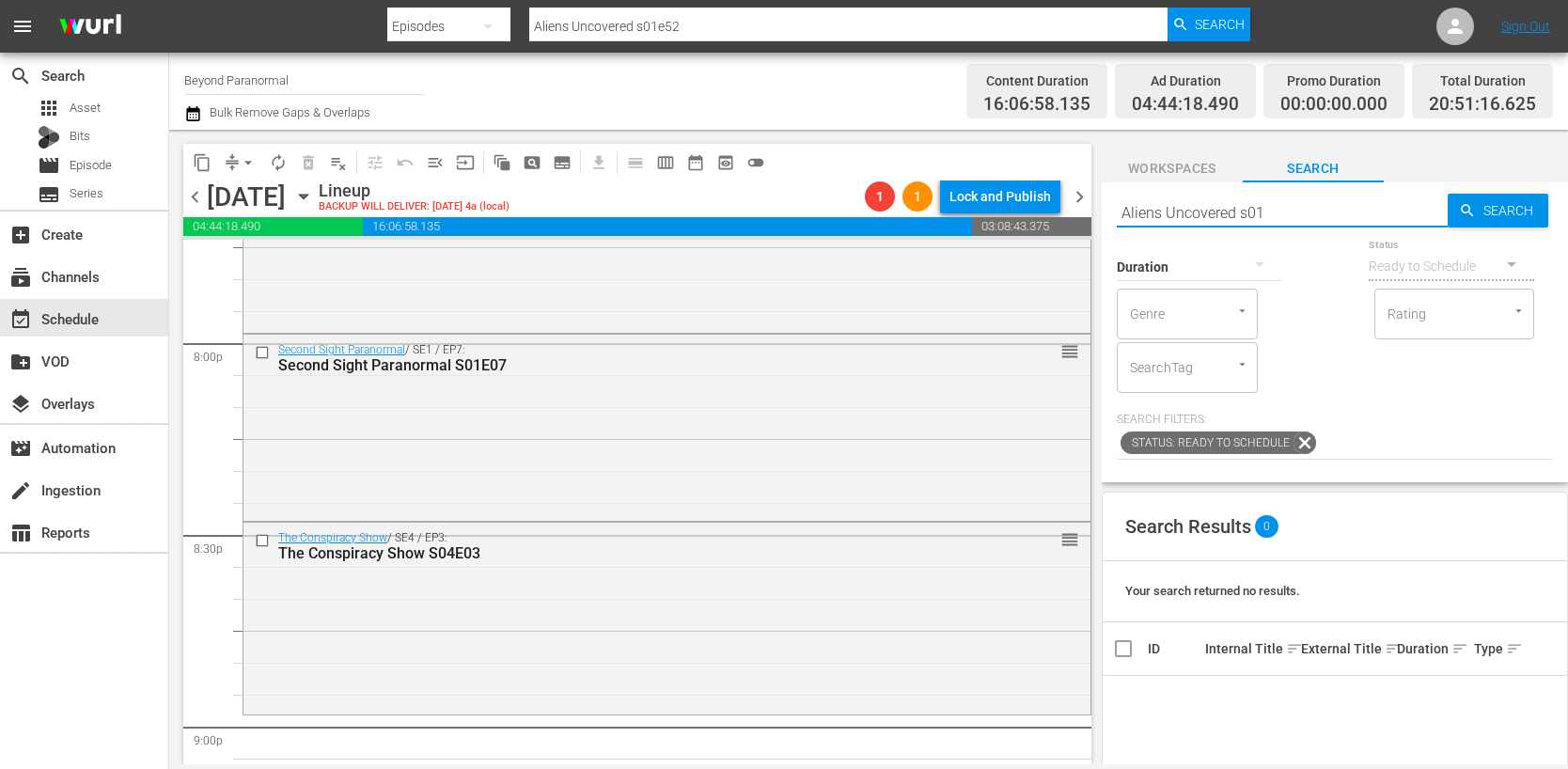 type on "Aliens Uncovered s01" 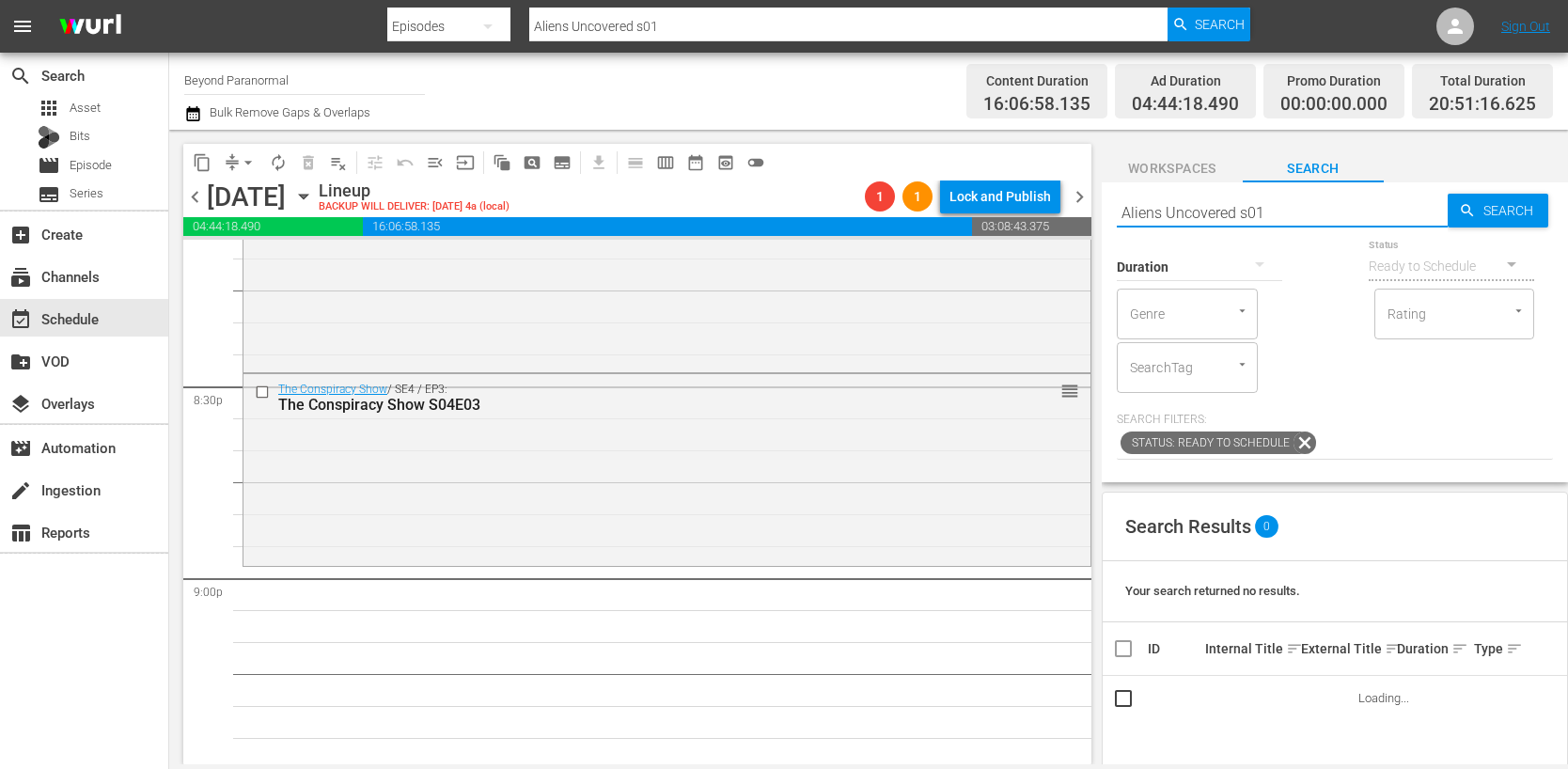 scroll, scrollTop: 7726, scrollLeft: 0, axis: vertical 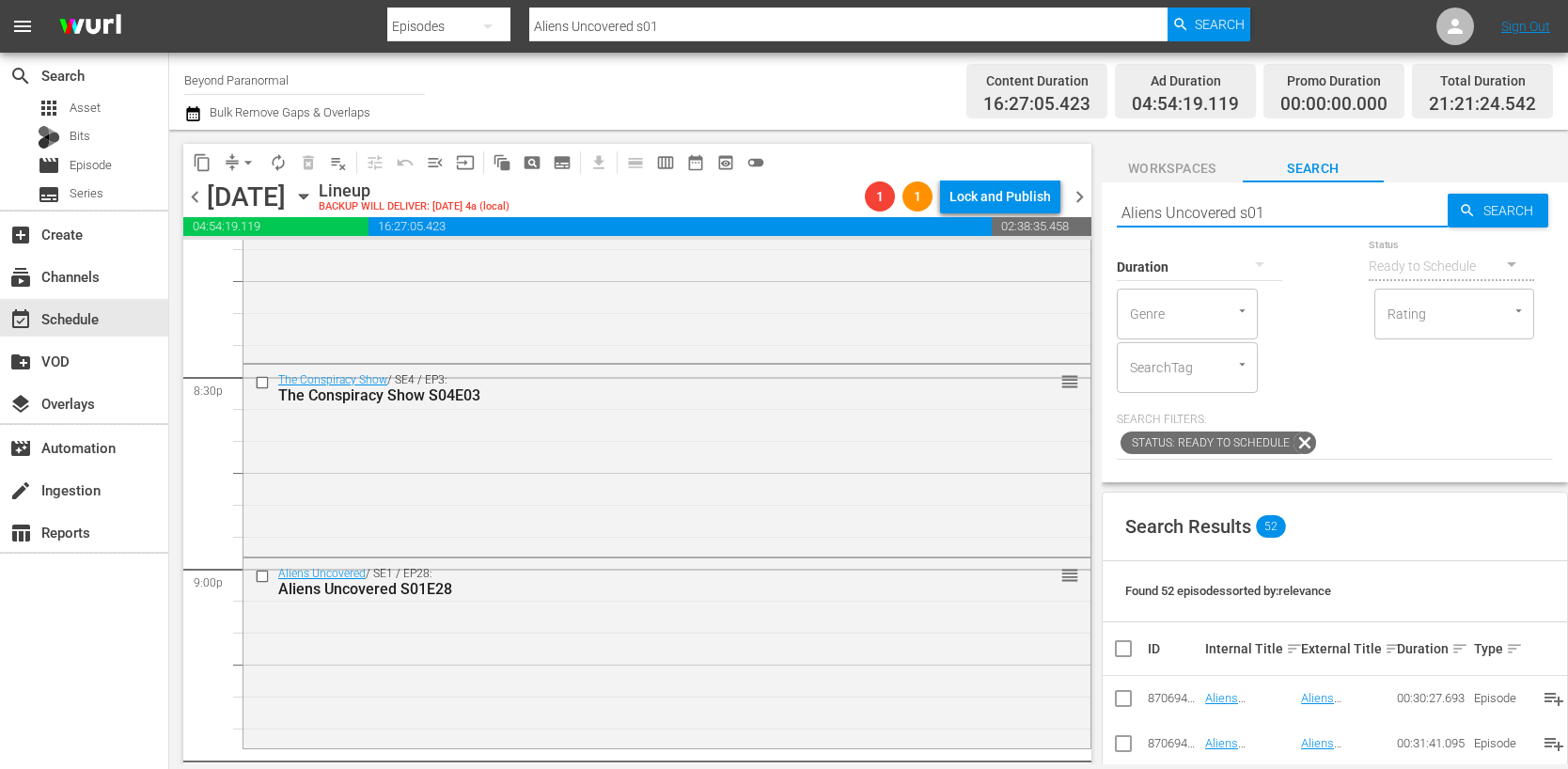 click on "Aliens Uncovered s01" at bounding box center [1282, 212] 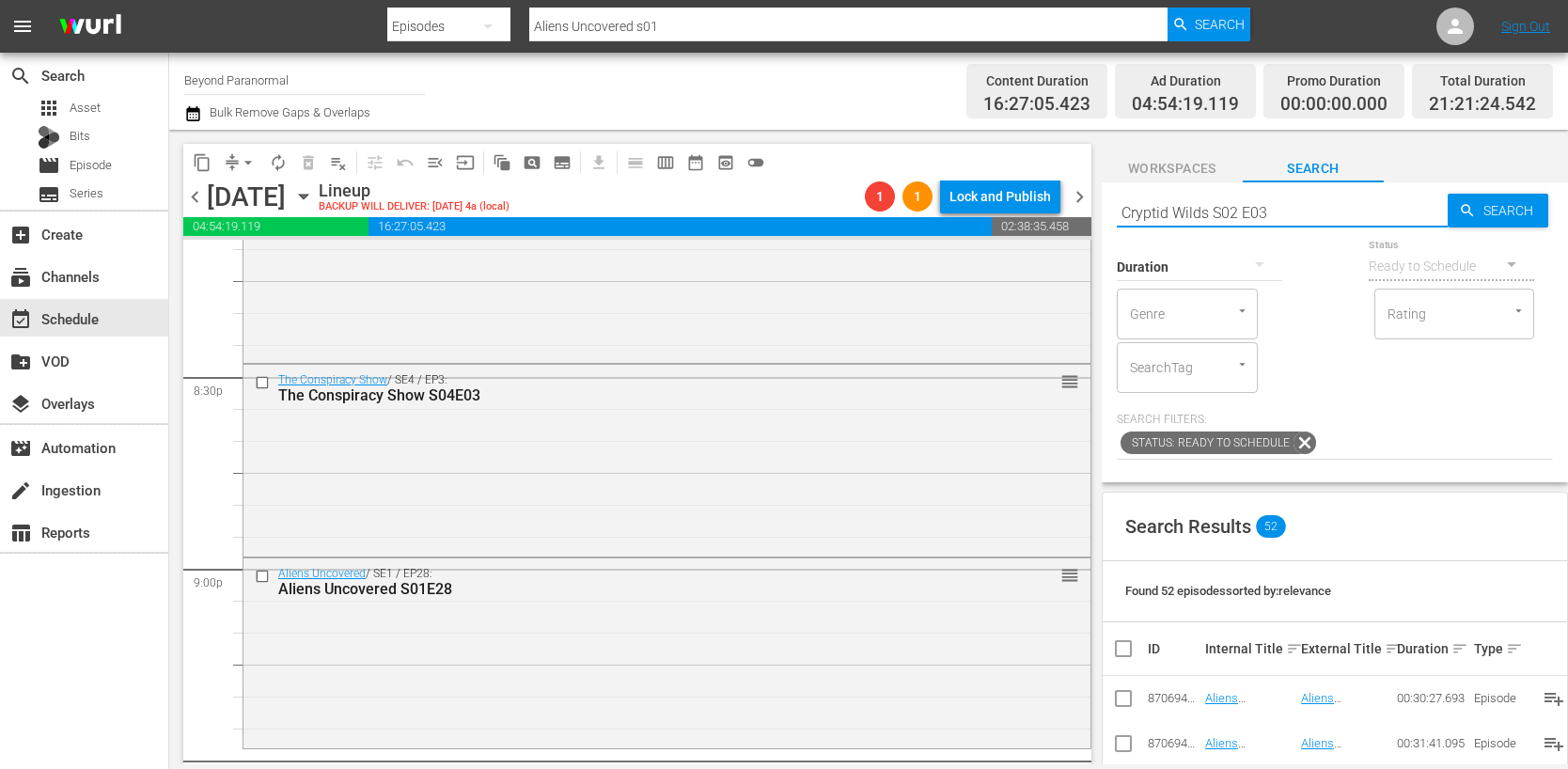 type on "Cryptid Wilds S02 E03" 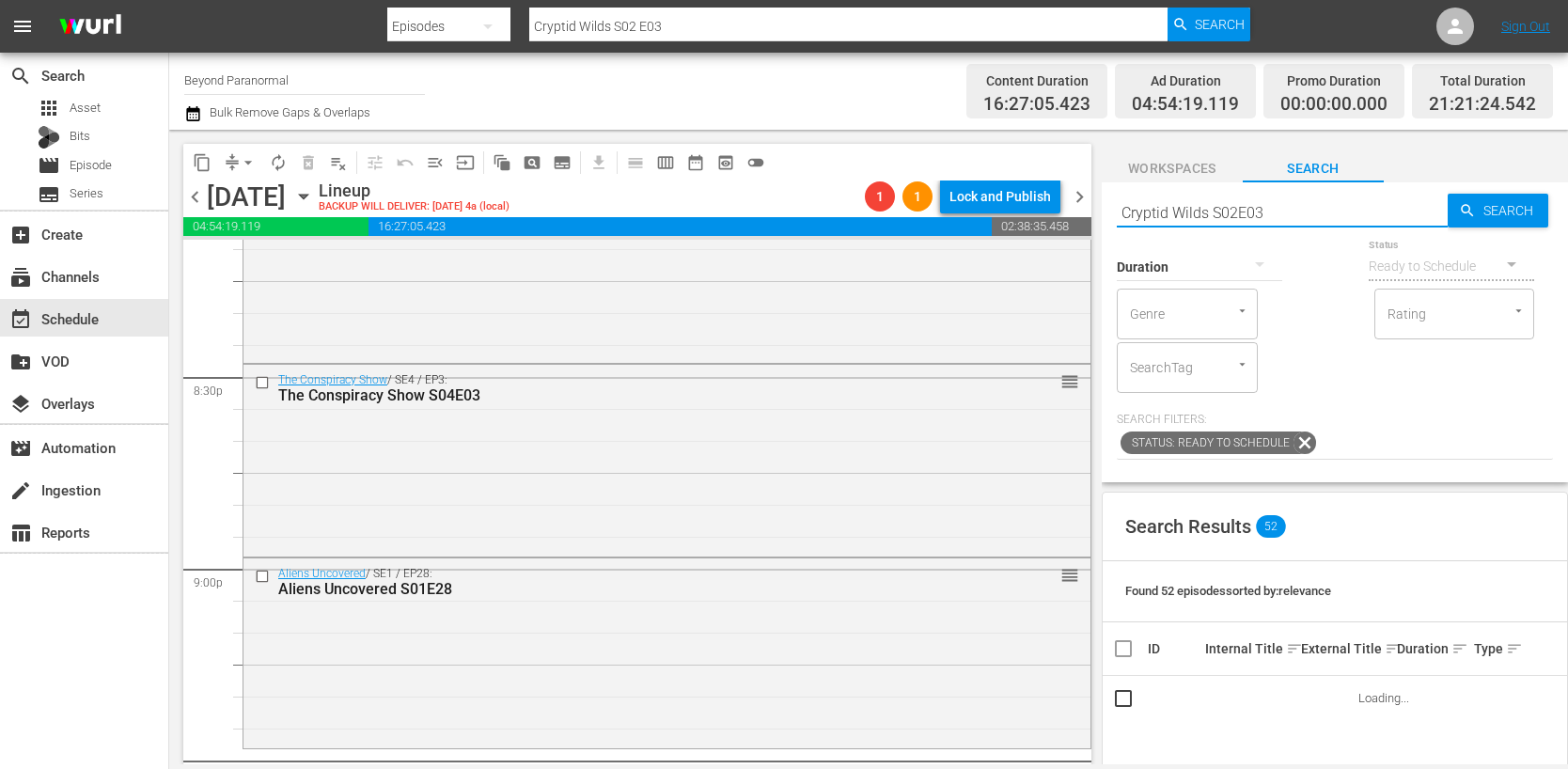 type on "Cryptid Wilds S02E03" 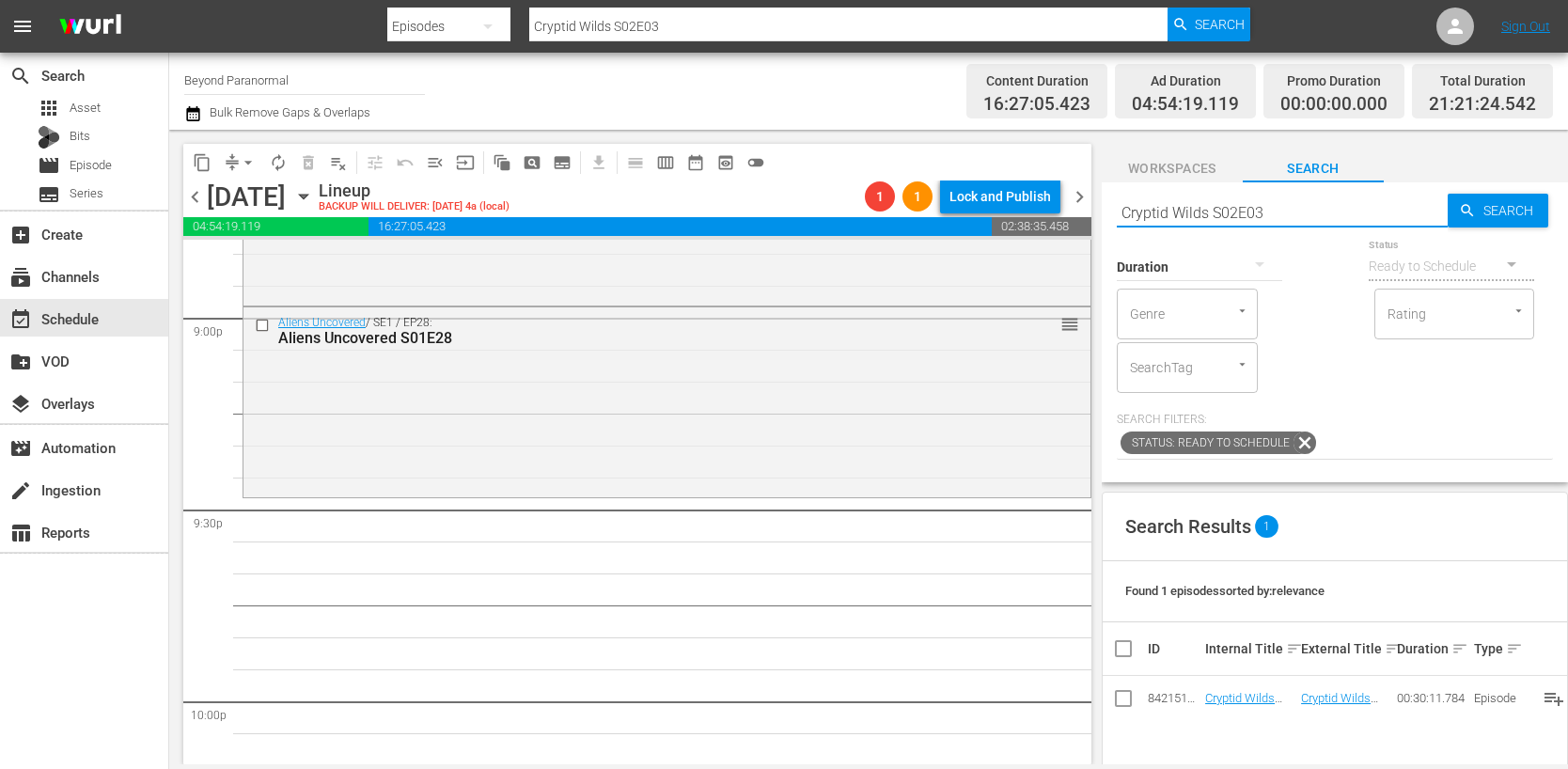 scroll, scrollTop: 7978, scrollLeft: 0, axis: vertical 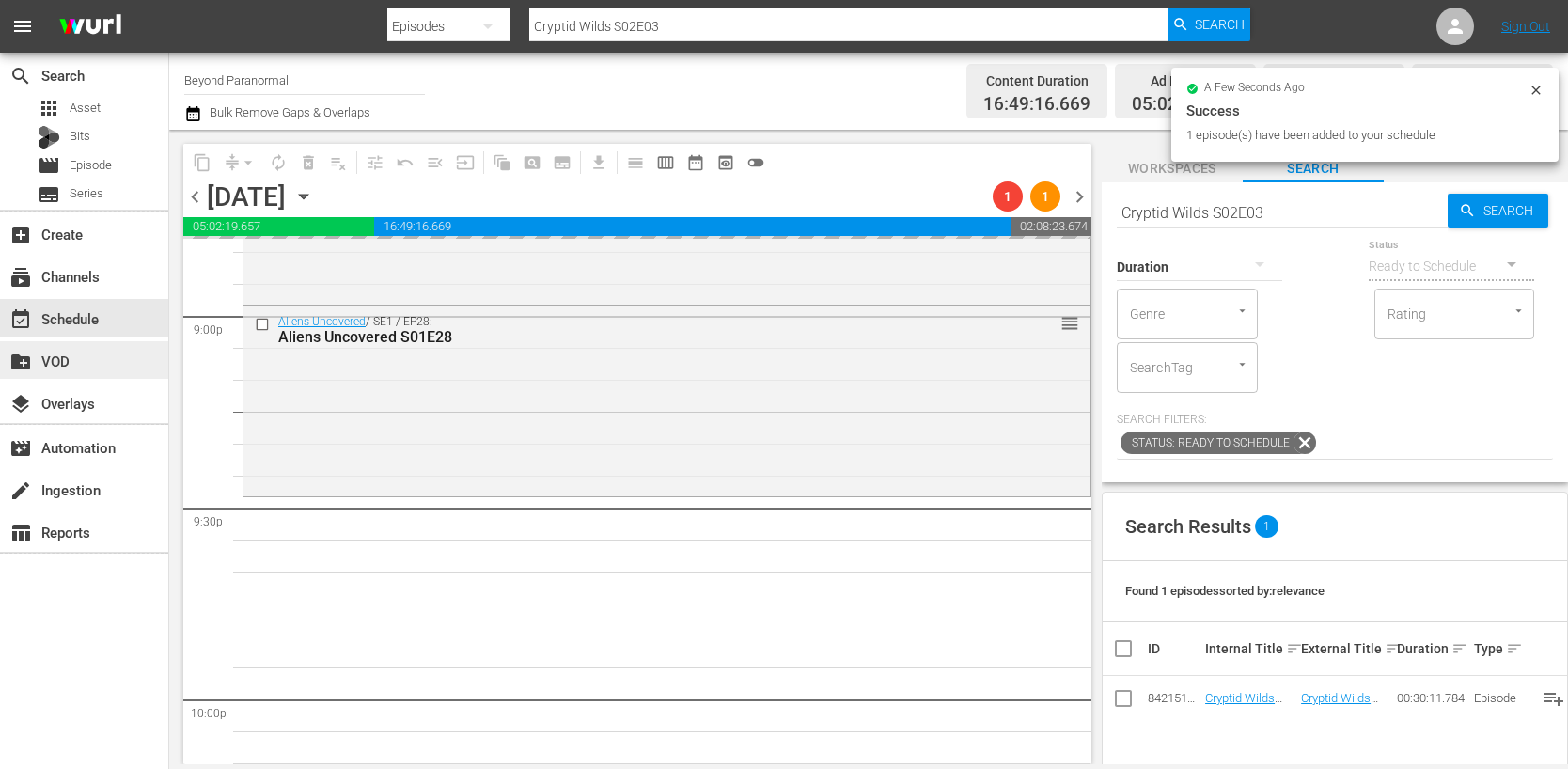 click on "Cryptid Wilds S02E03" at bounding box center [1282, 212] 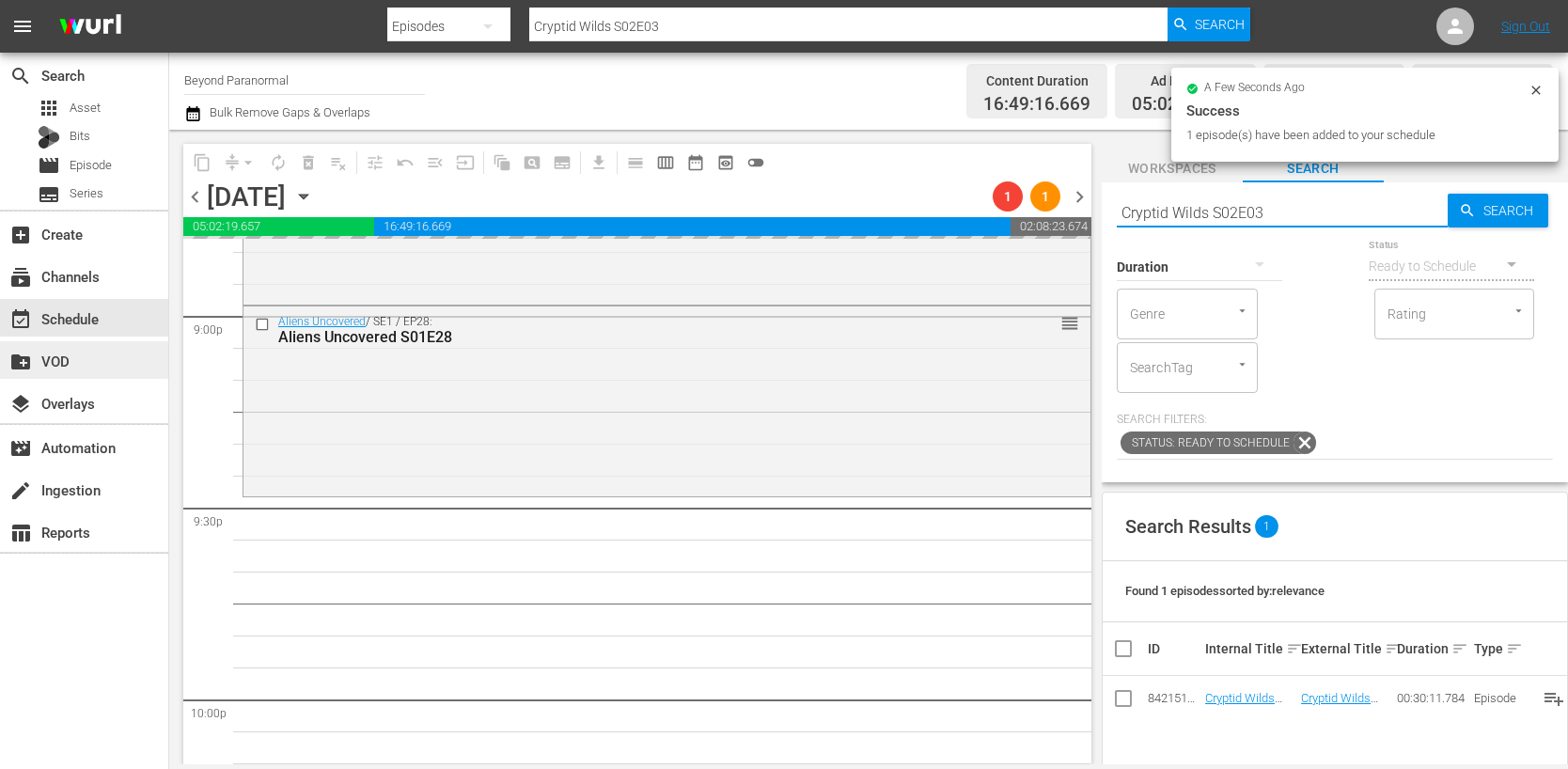click on "Cryptid Wilds S02E03" at bounding box center (1282, 212) 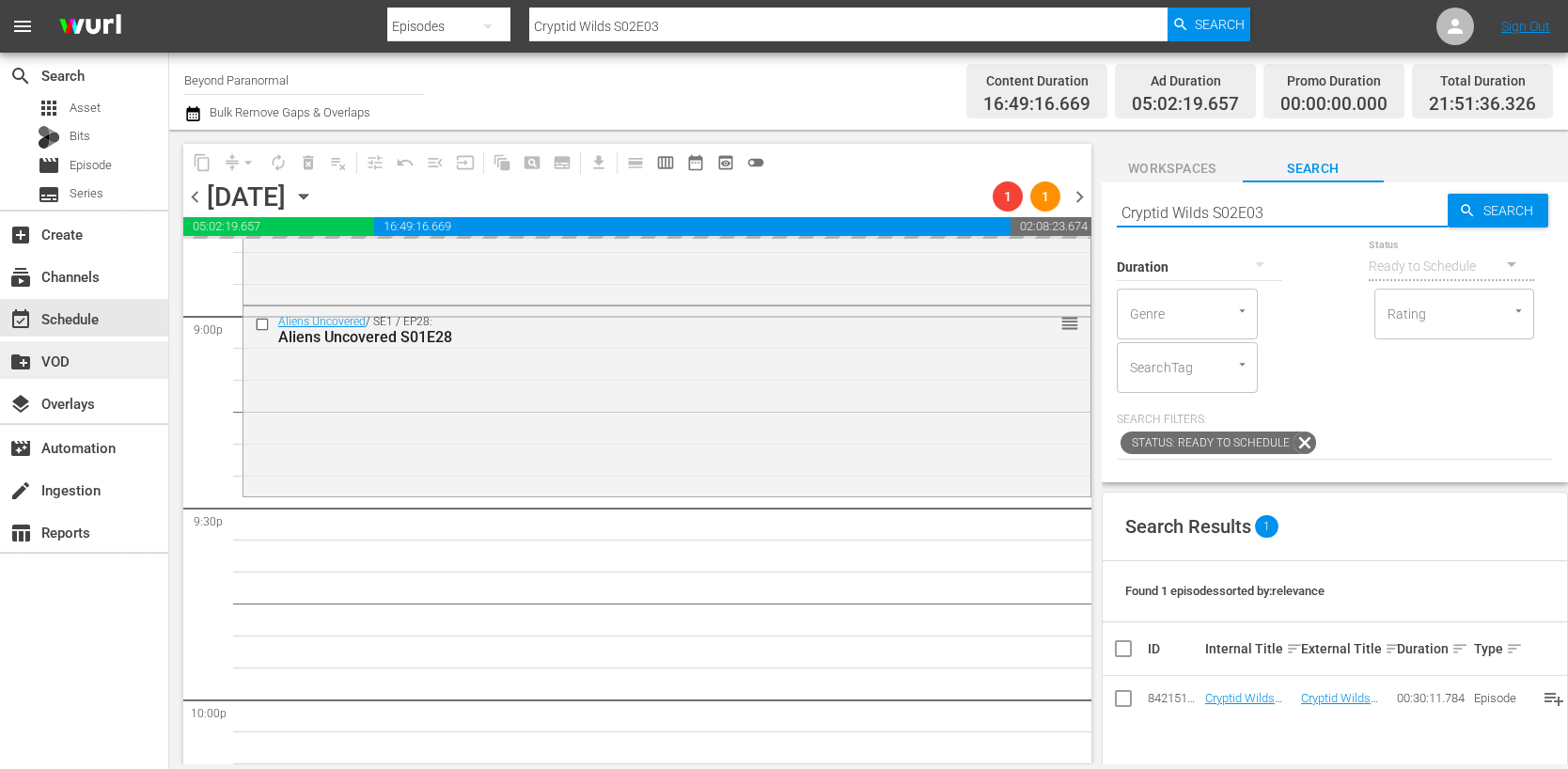 paste on "Is it Haunted 107" 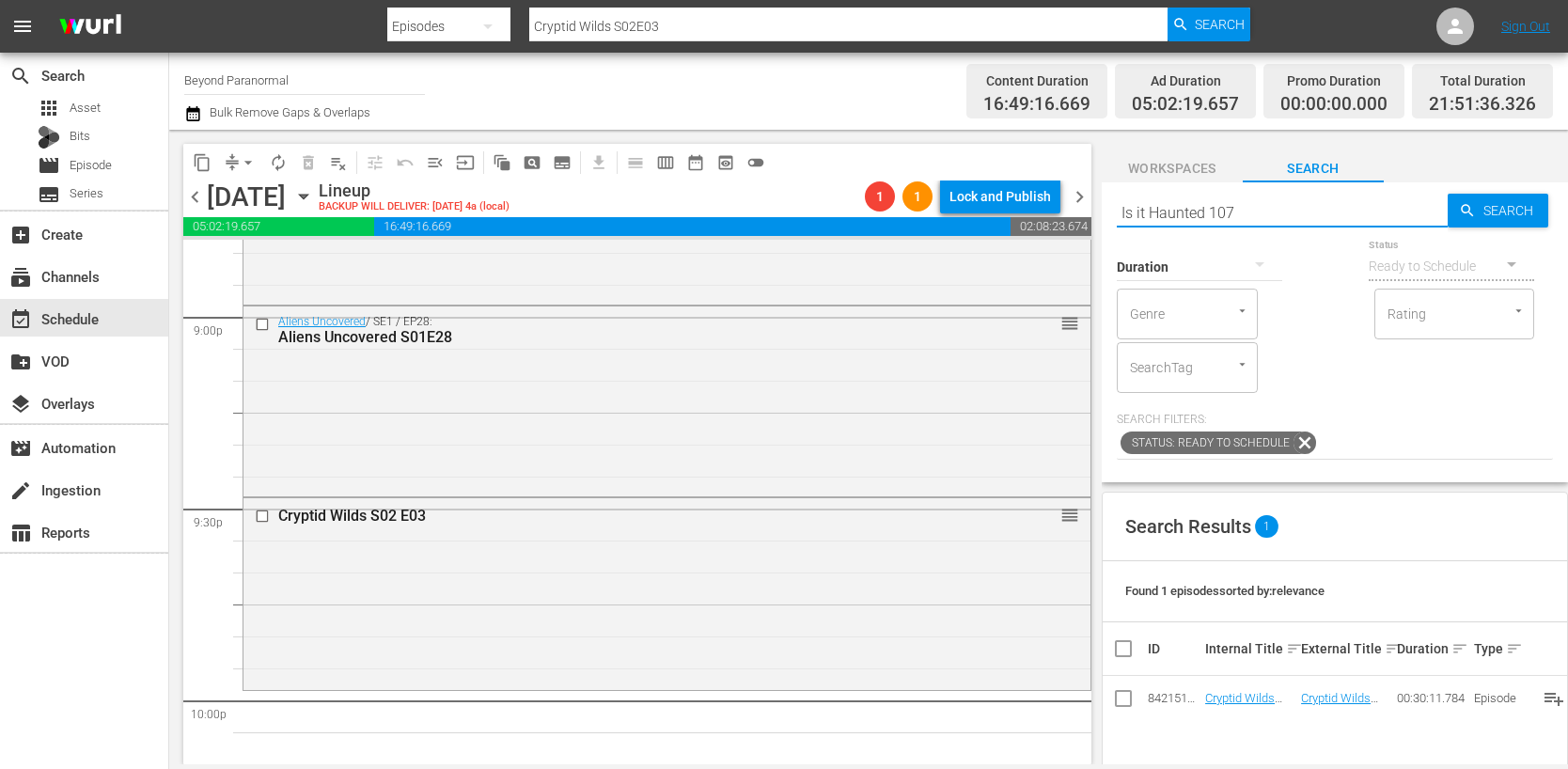type on "Is it Haunted 107" 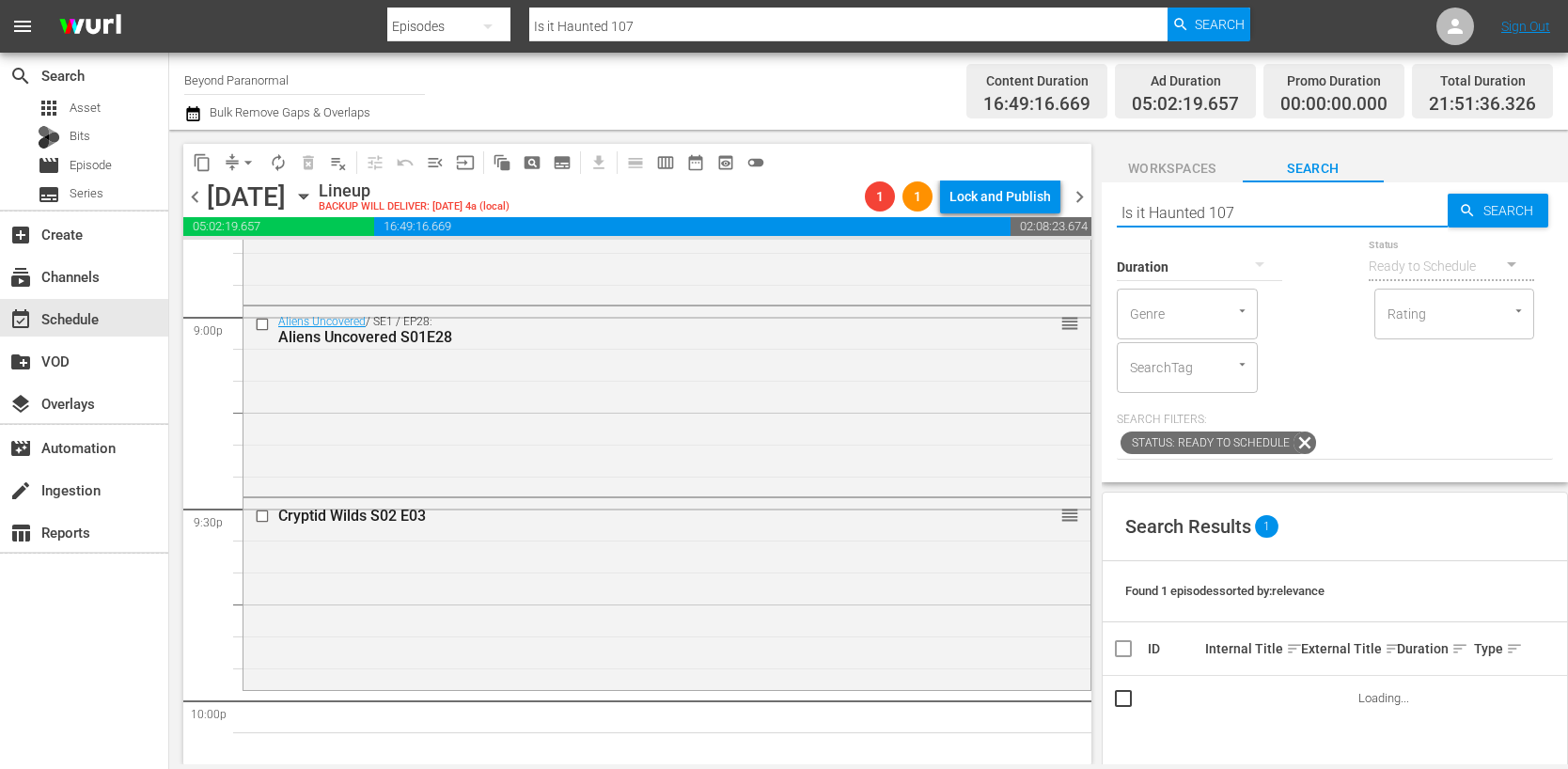 click on "Is it Haunted 107" at bounding box center [1282, 212] 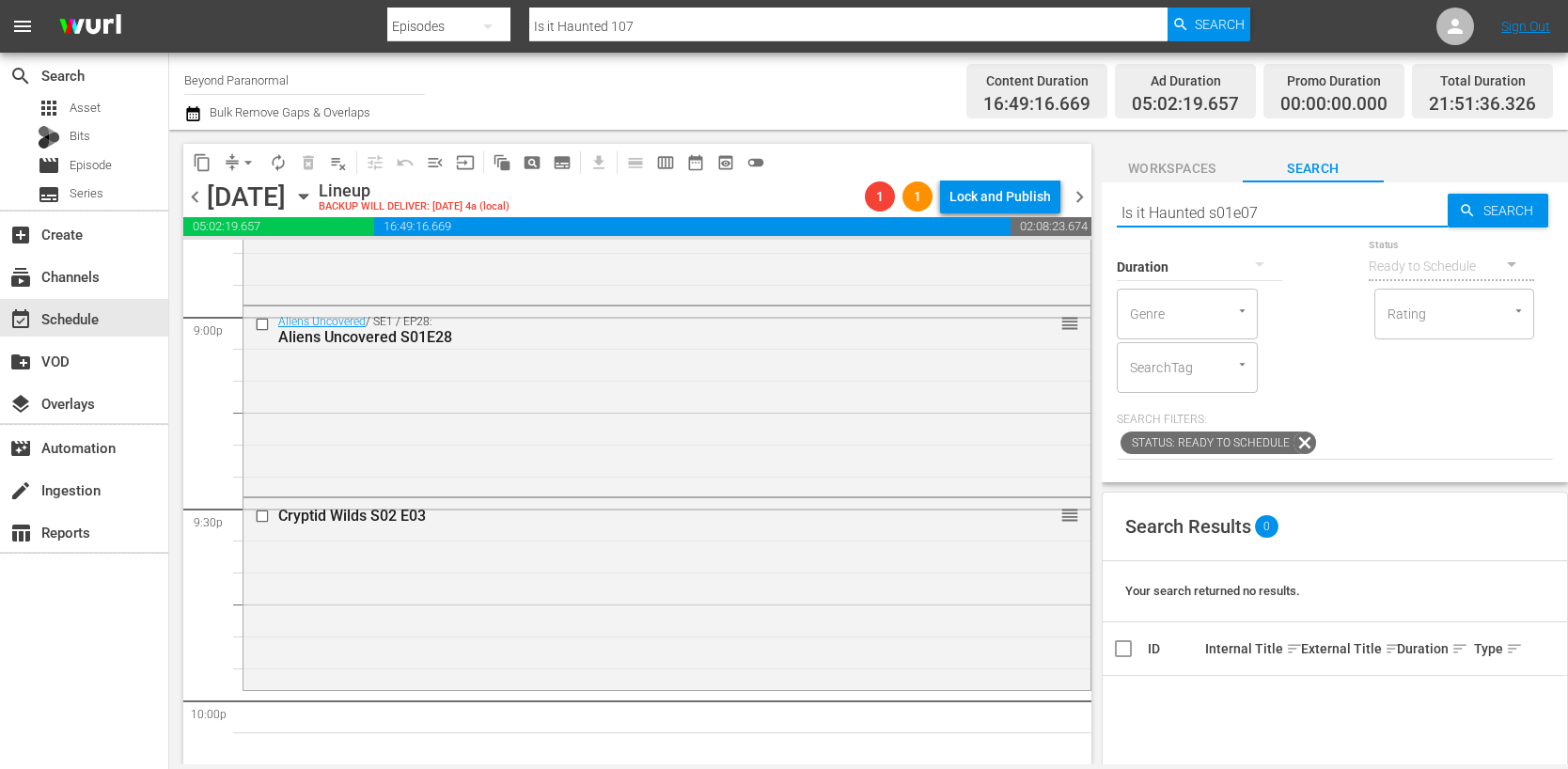 type on "Is it Haunted s01e07" 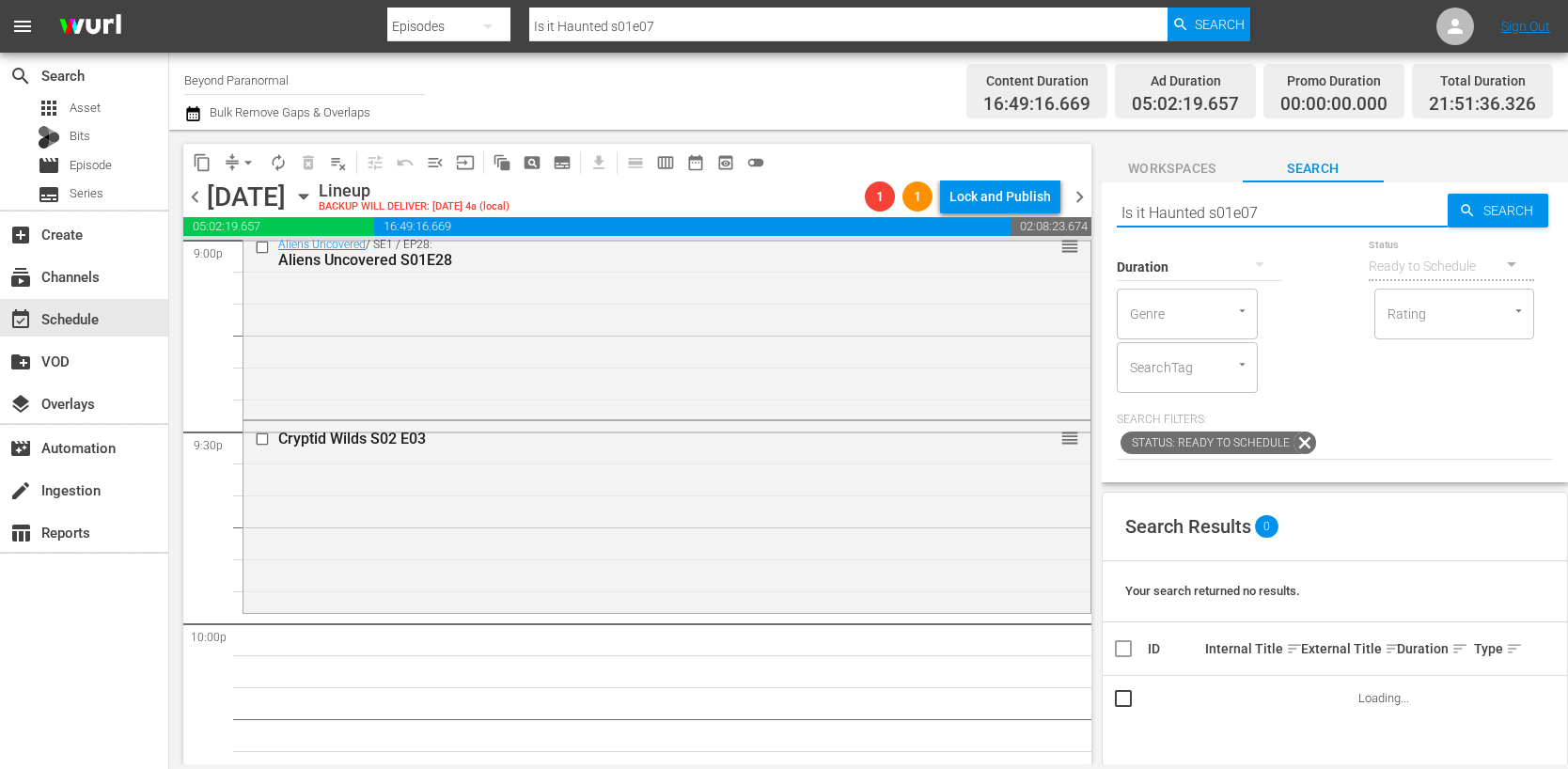 scroll, scrollTop: 8125, scrollLeft: 0, axis: vertical 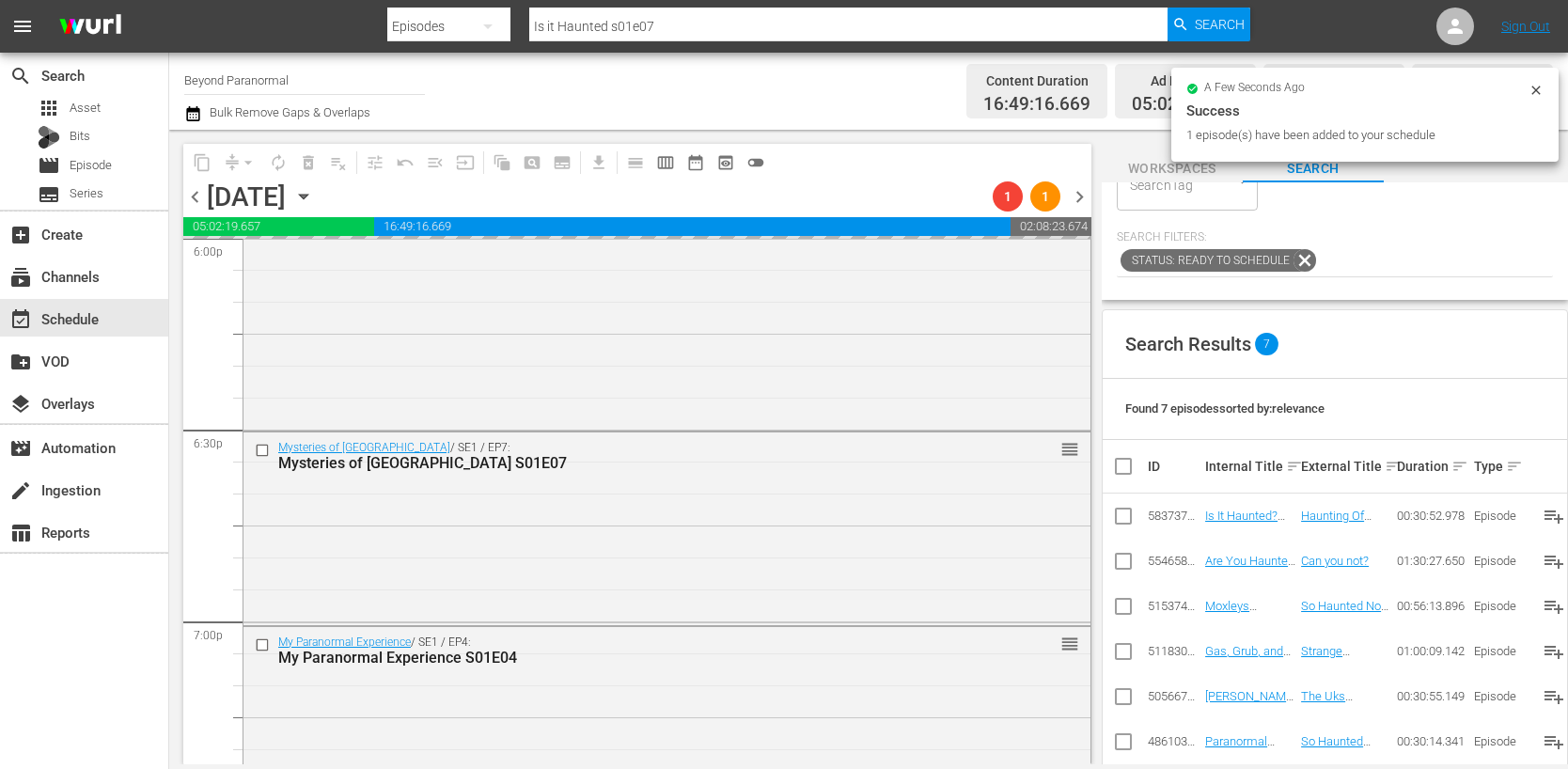 click at bounding box center [264, 450] 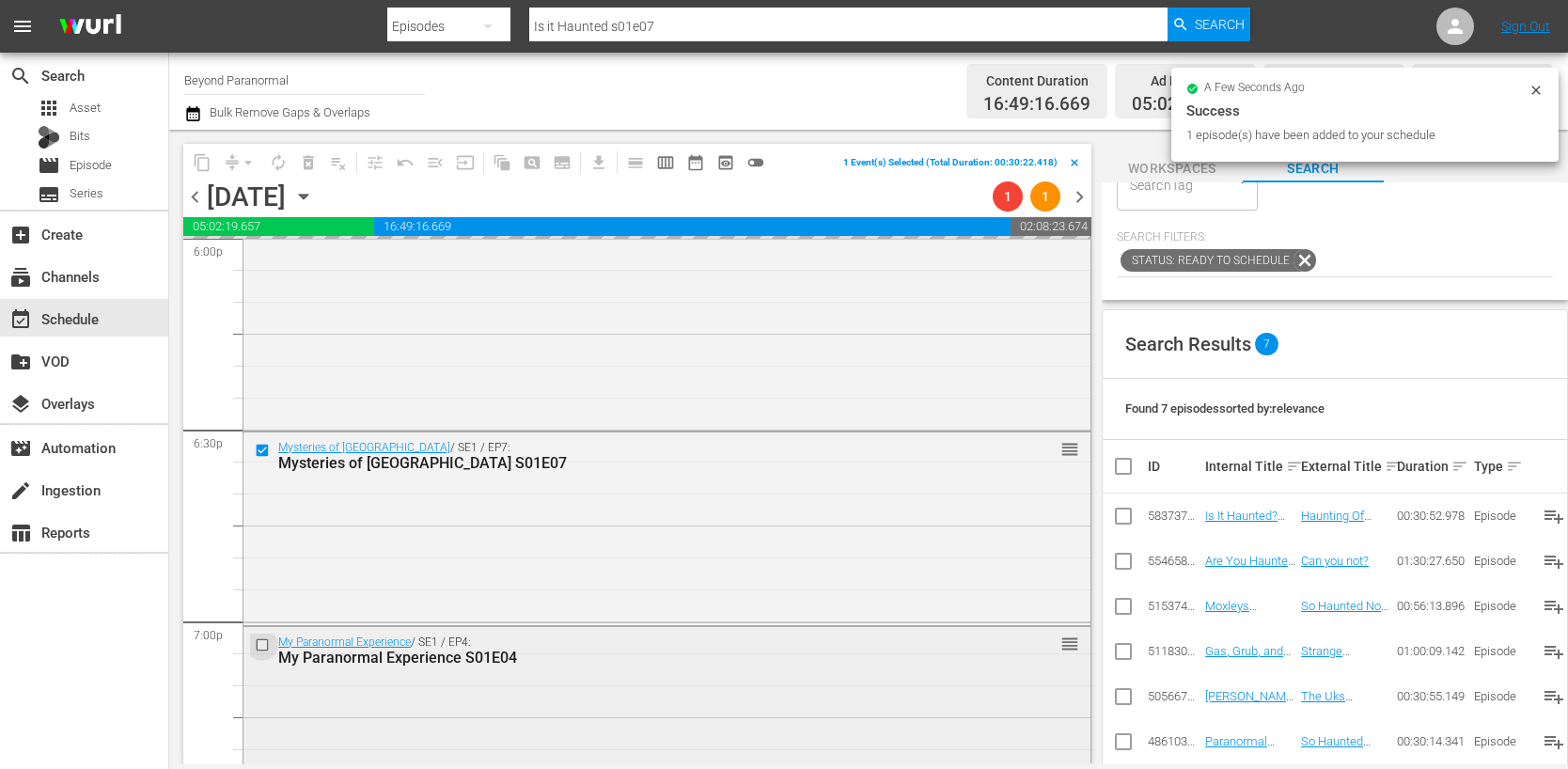 click at bounding box center [264, 644] 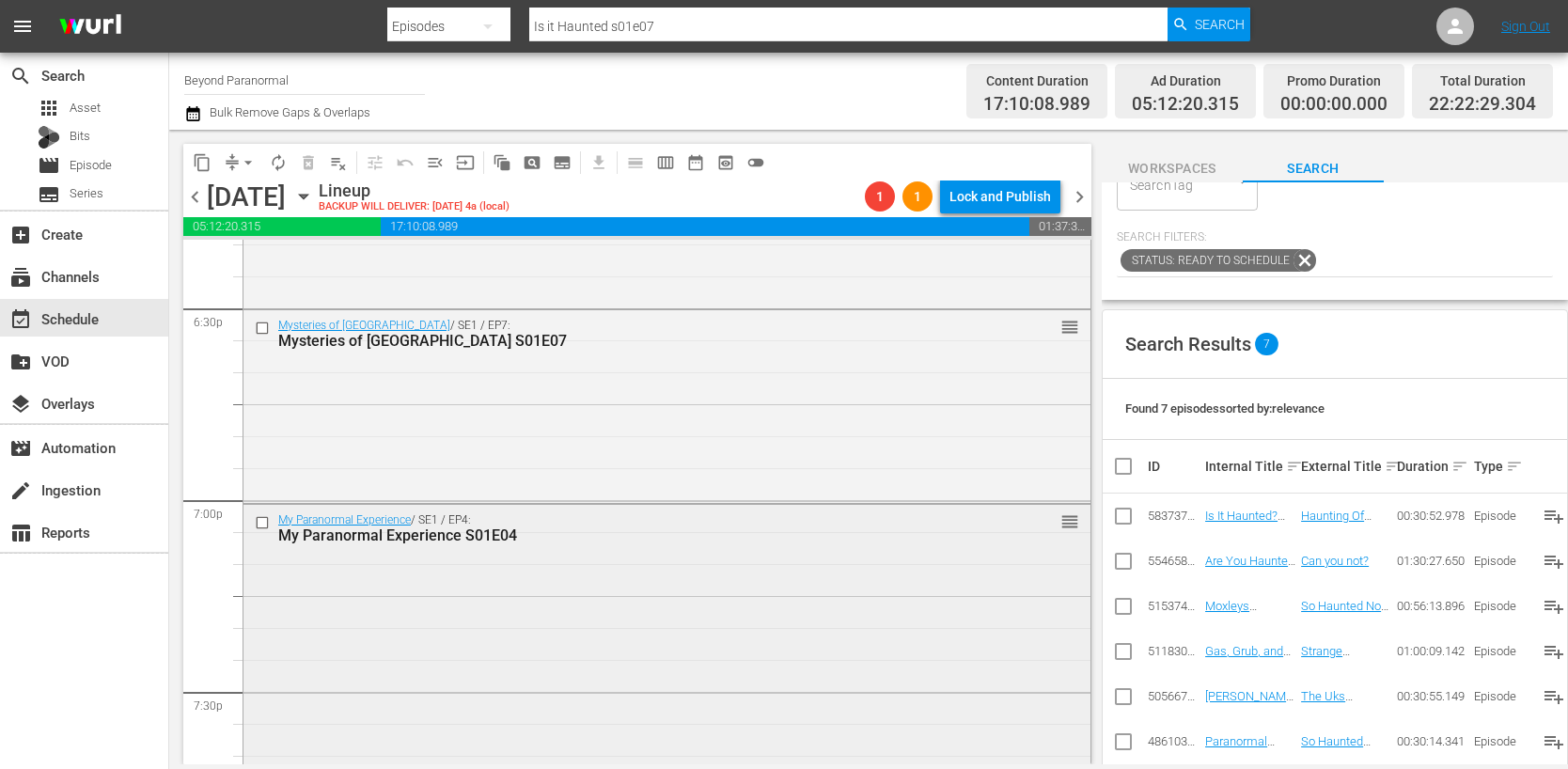 scroll, scrollTop: 6963, scrollLeft: 0, axis: vertical 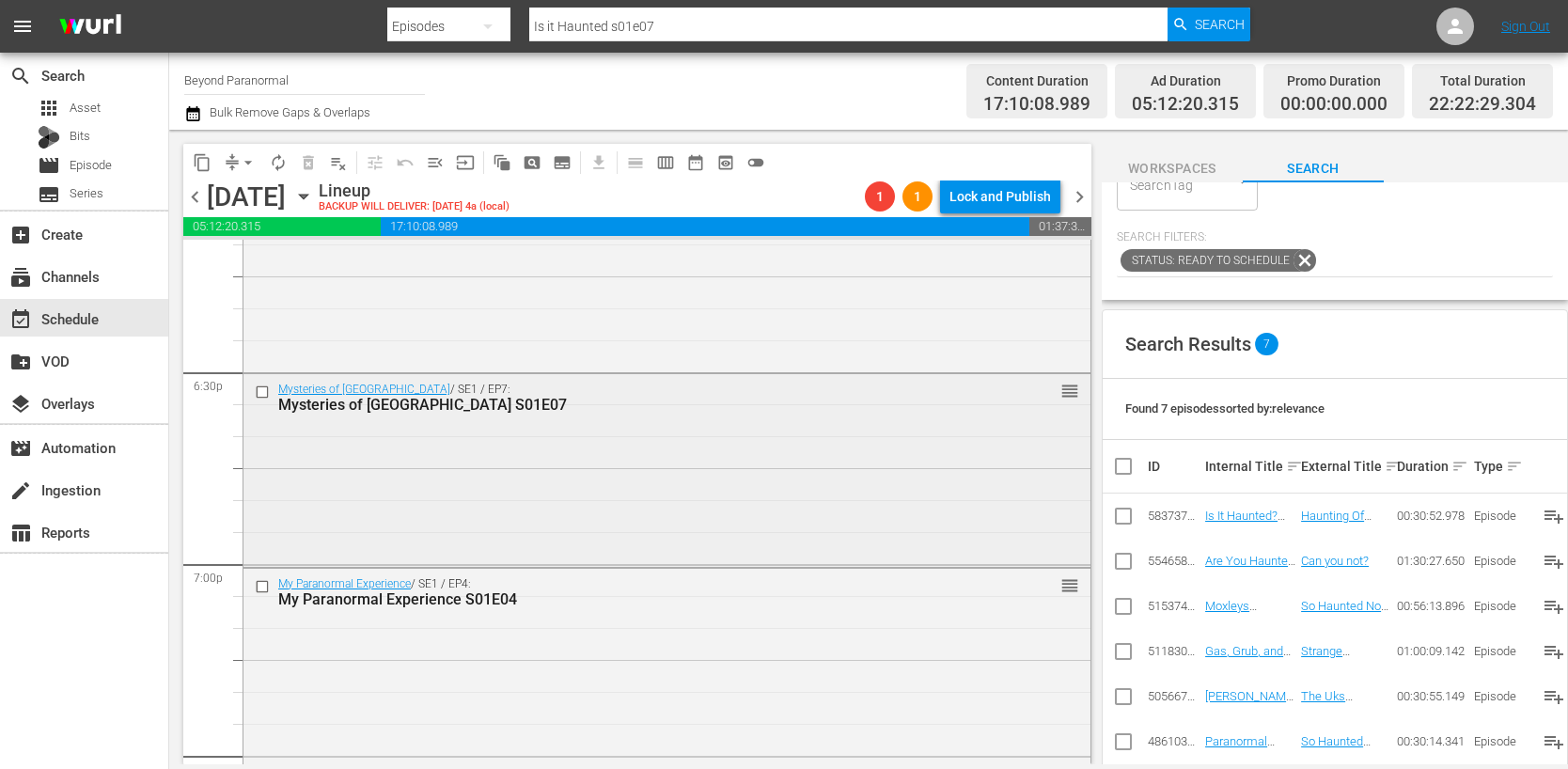 click at bounding box center [264, 392] 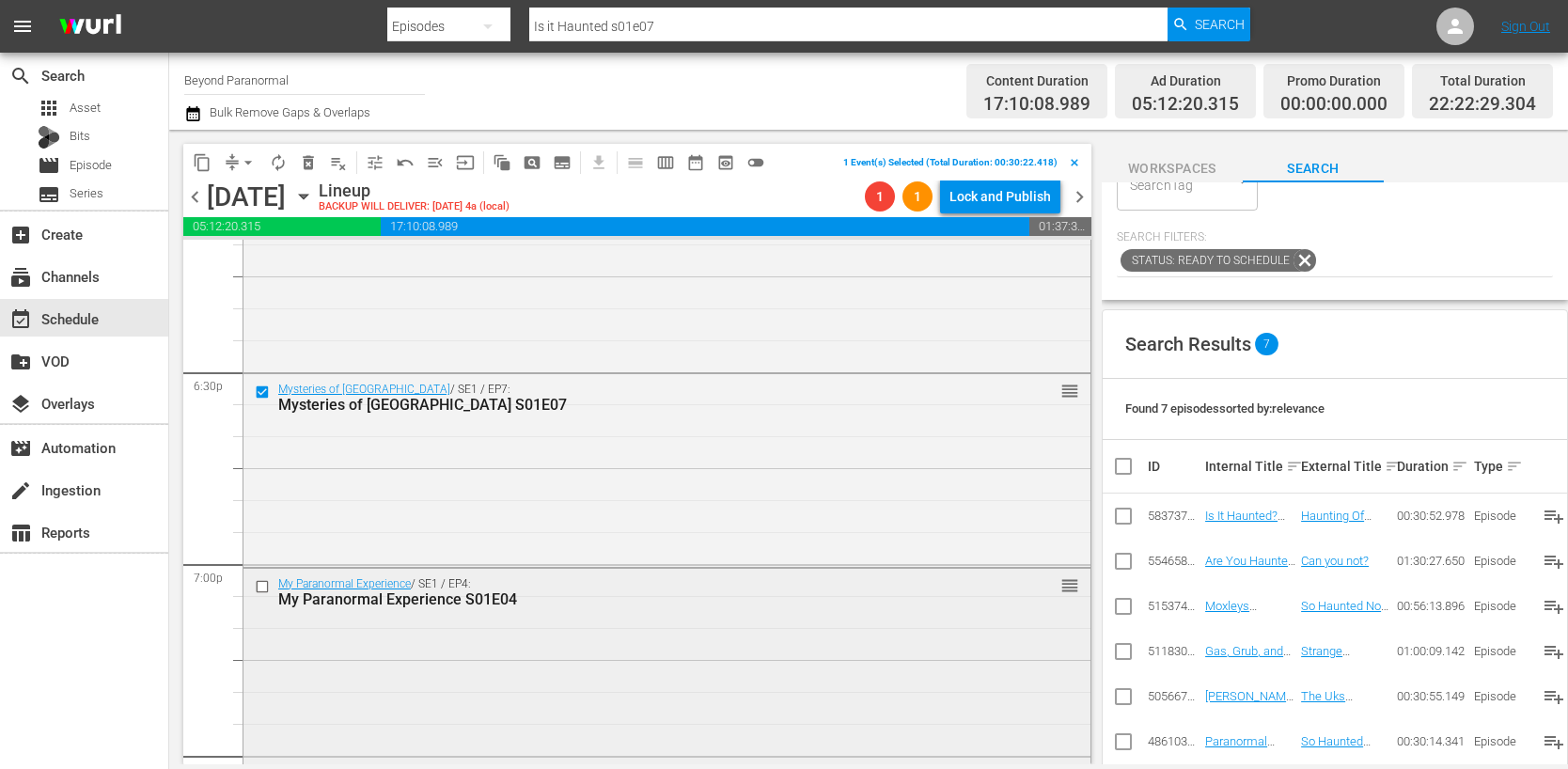 click at bounding box center [264, 586] 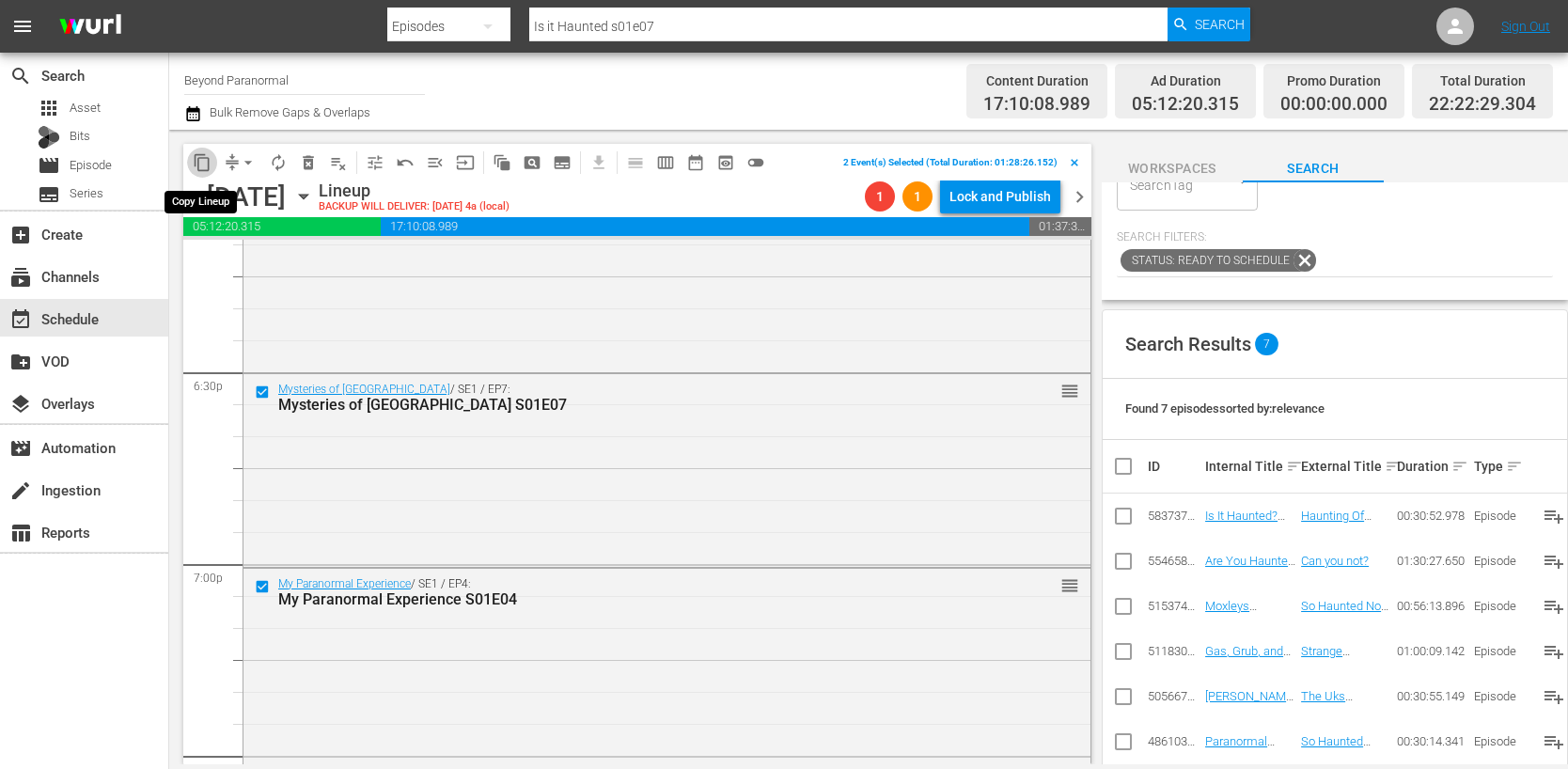 click on "content_copy" at bounding box center [202, 163] 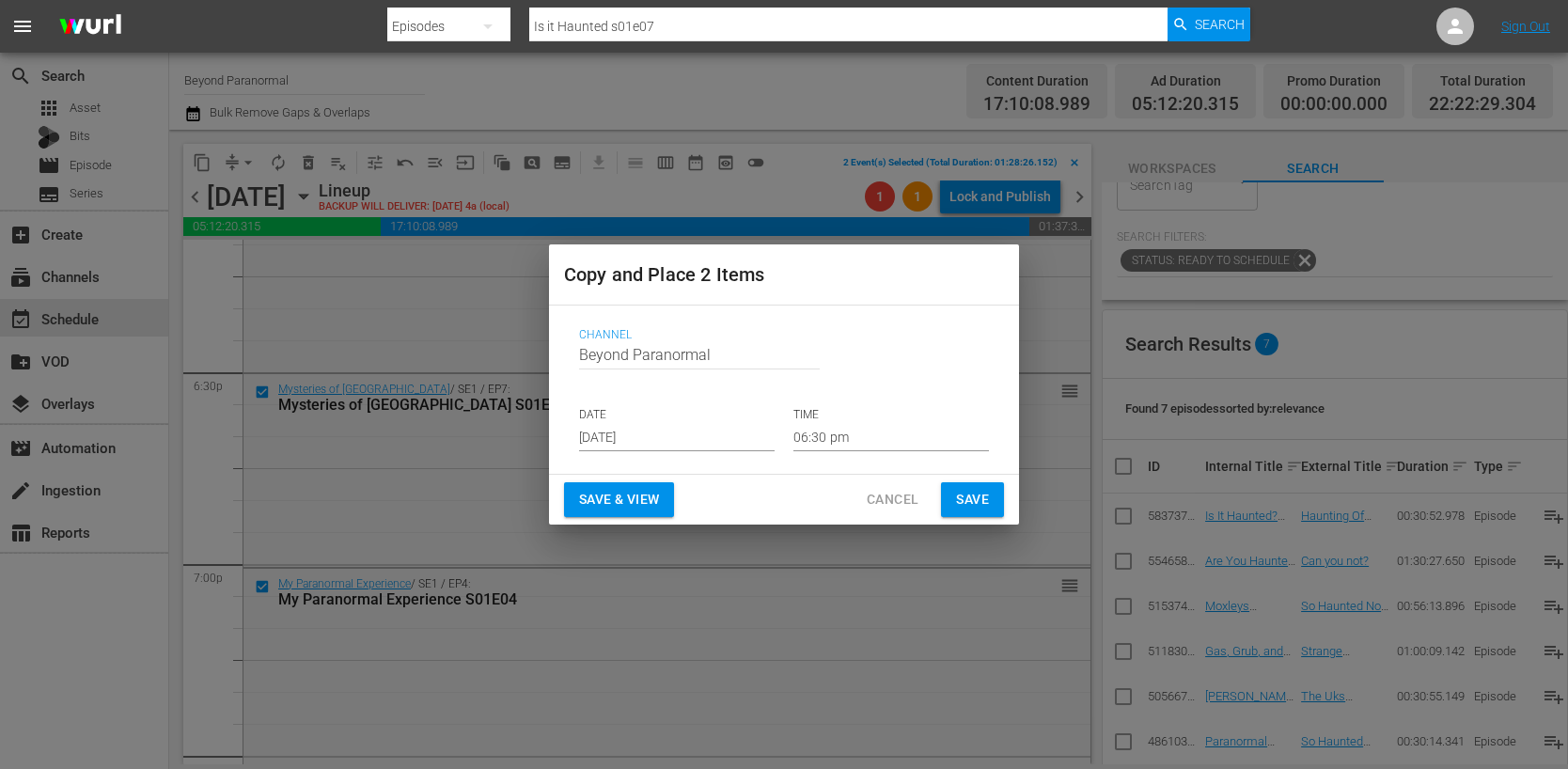 click on "[DATE]" at bounding box center (677, 437) 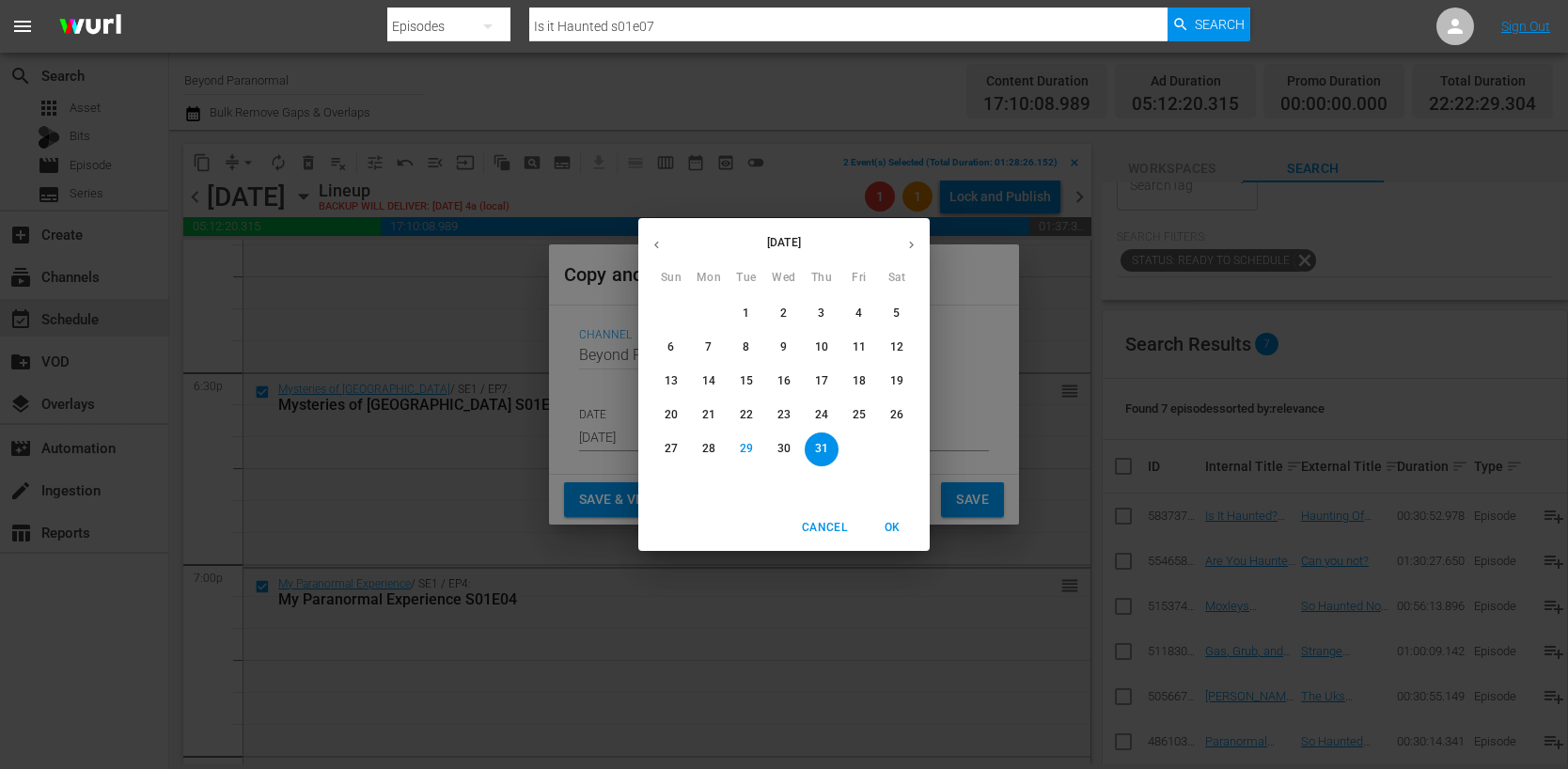 click at bounding box center (911, 244) 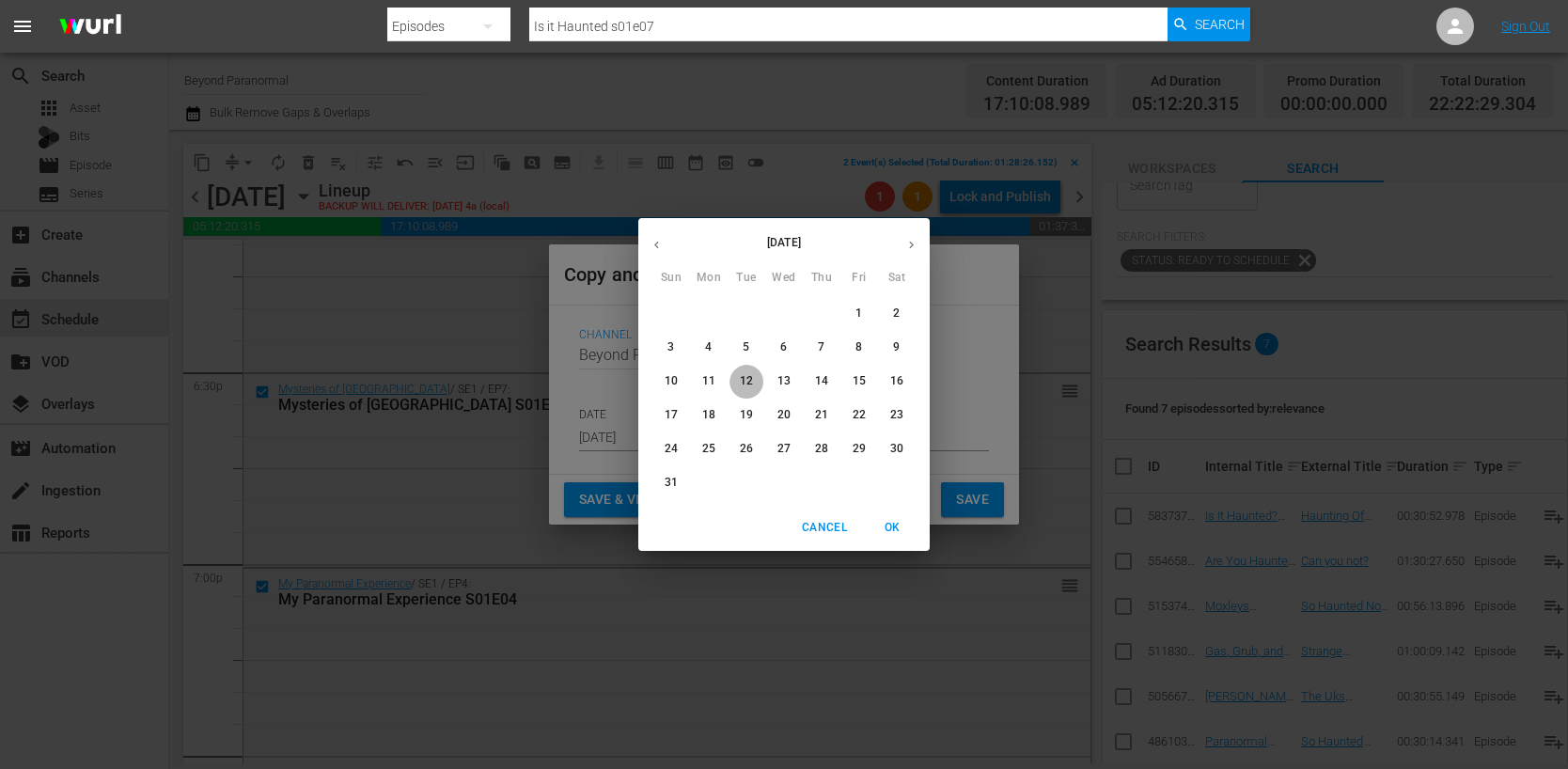 click on "12" at bounding box center [746, 381] 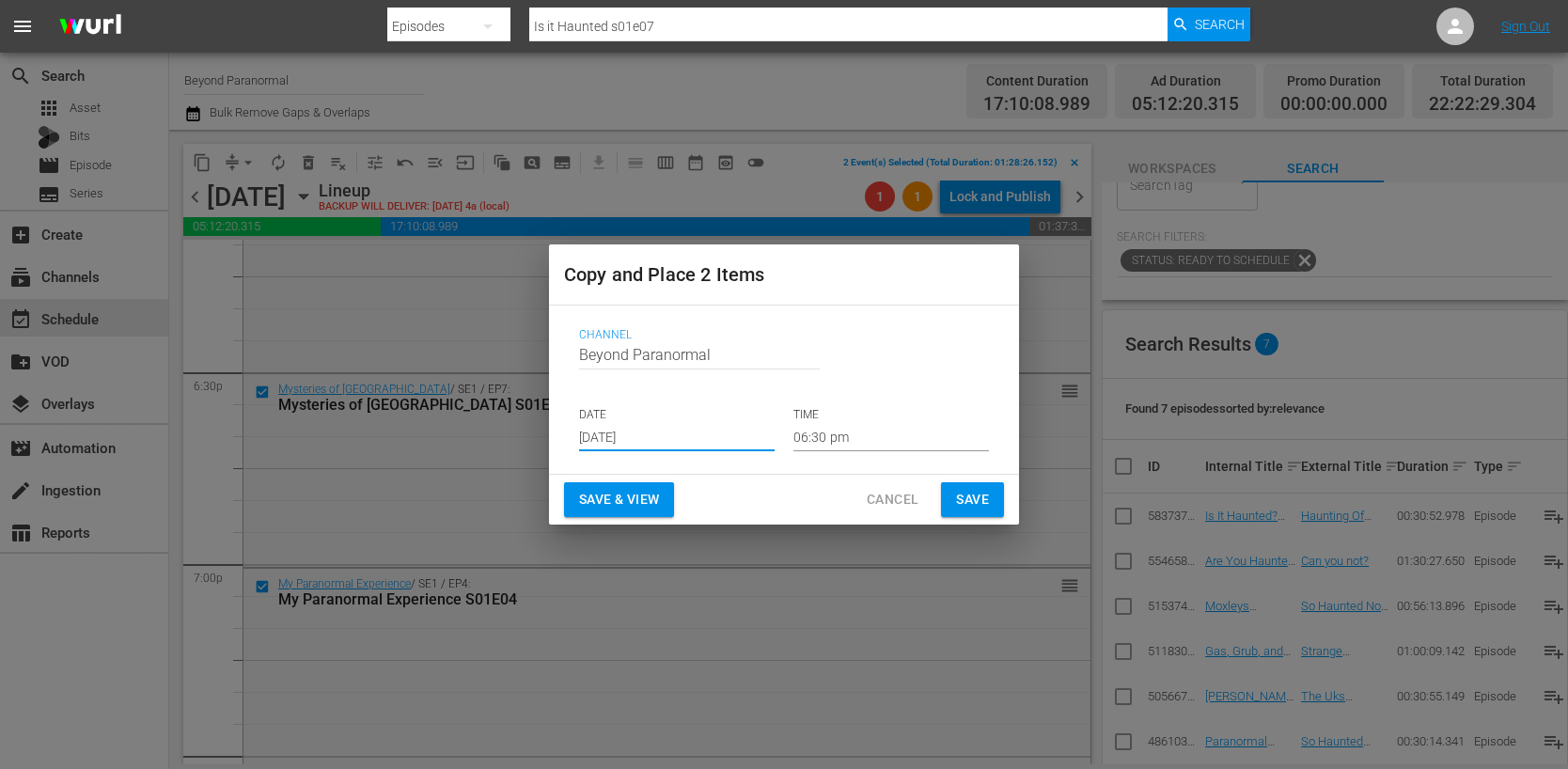 click on "06:30 pm" at bounding box center (891, 437) 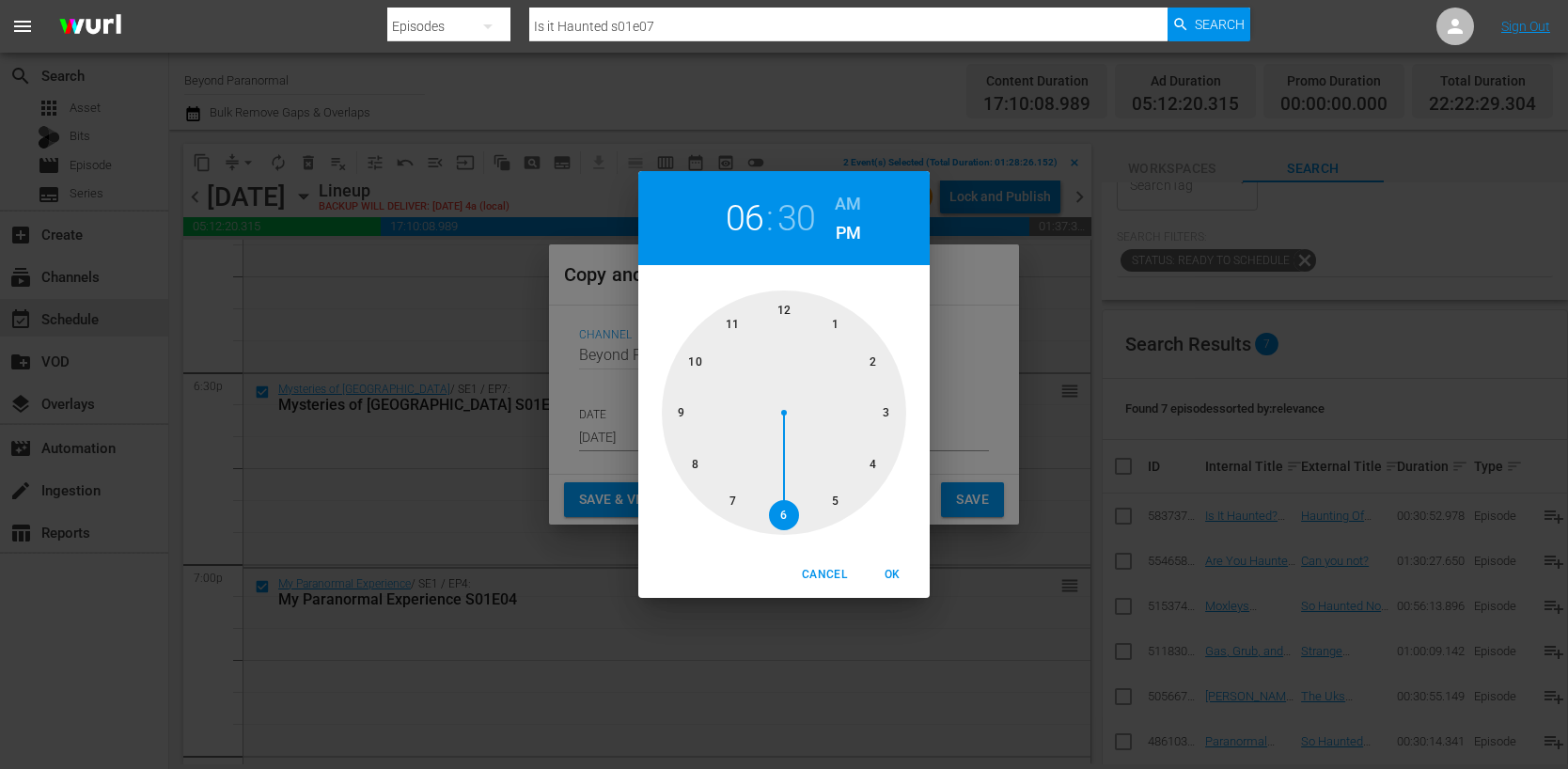 click at bounding box center (784, 413) 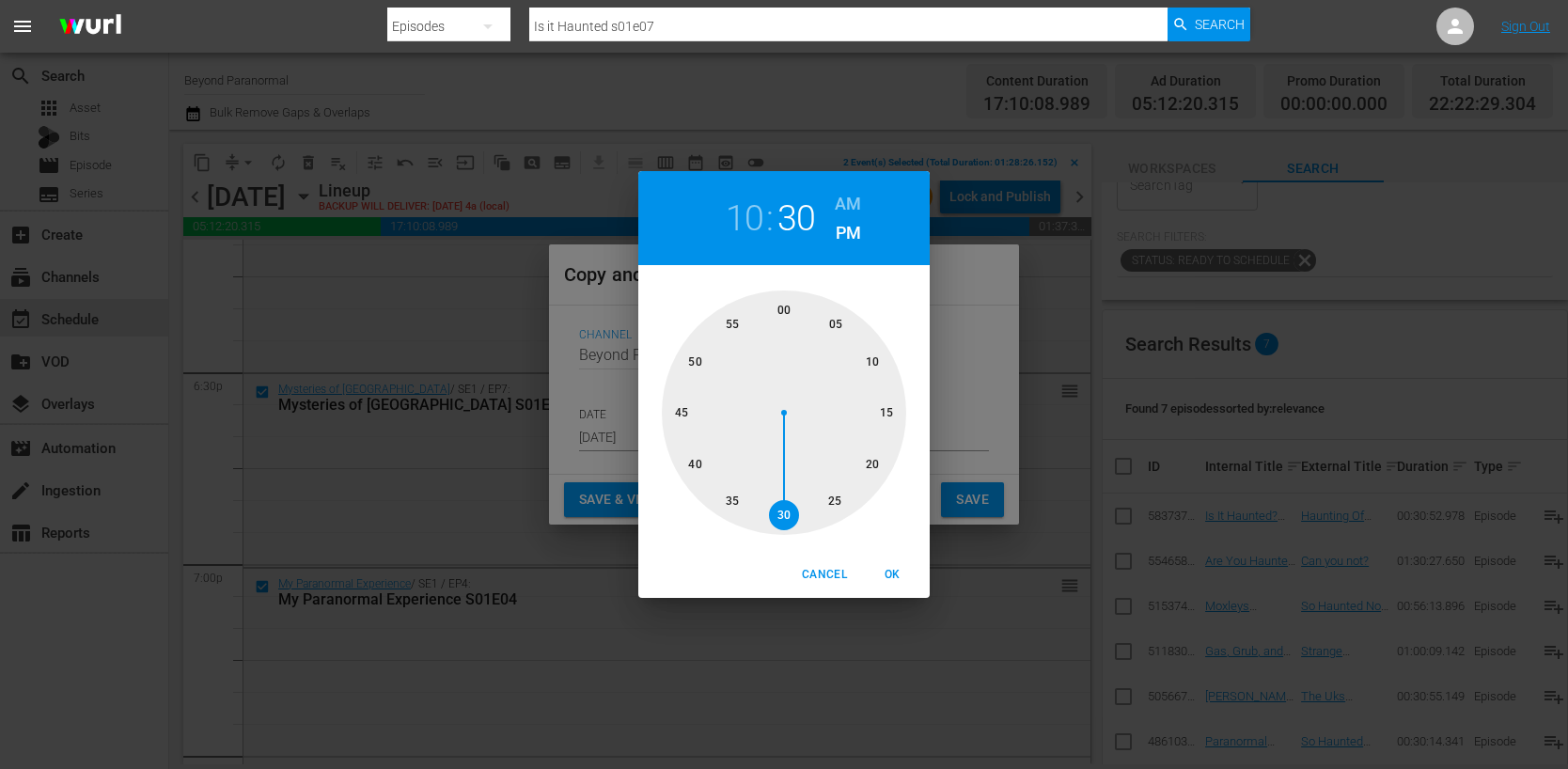 click at bounding box center (784, 413) 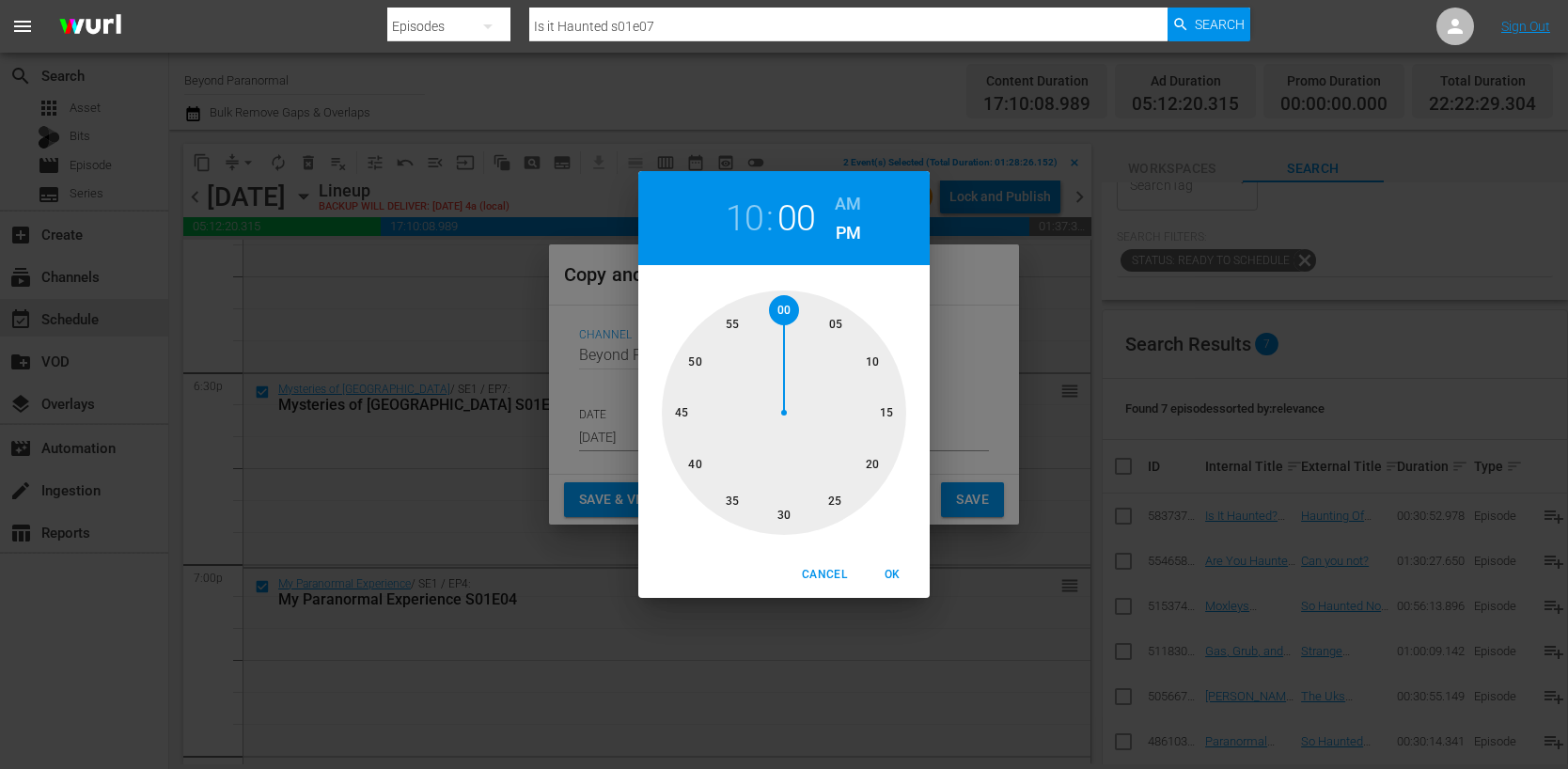 click on "OK" at bounding box center [892, 574] 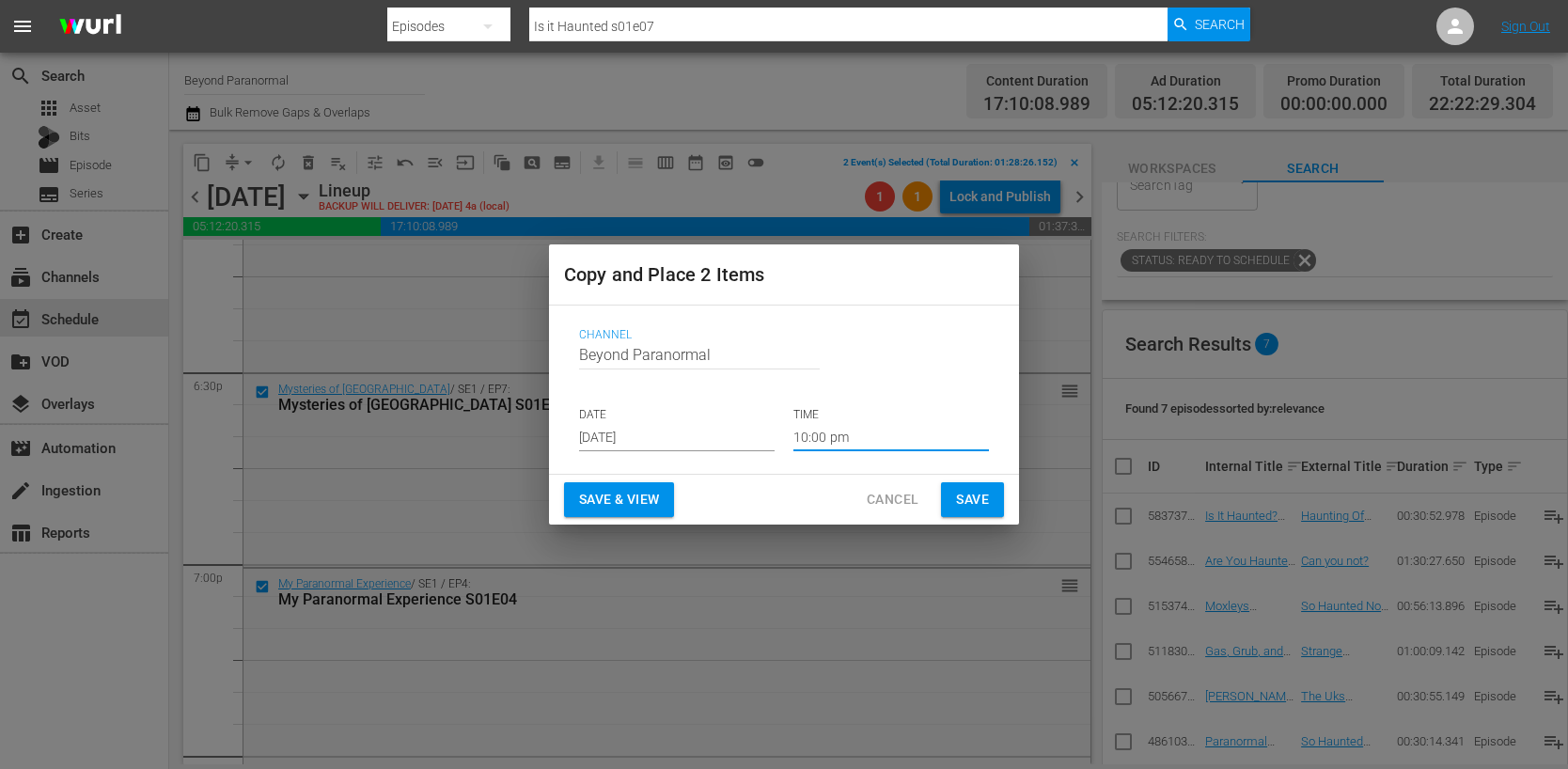 click on "Save" at bounding box center (972, 499) 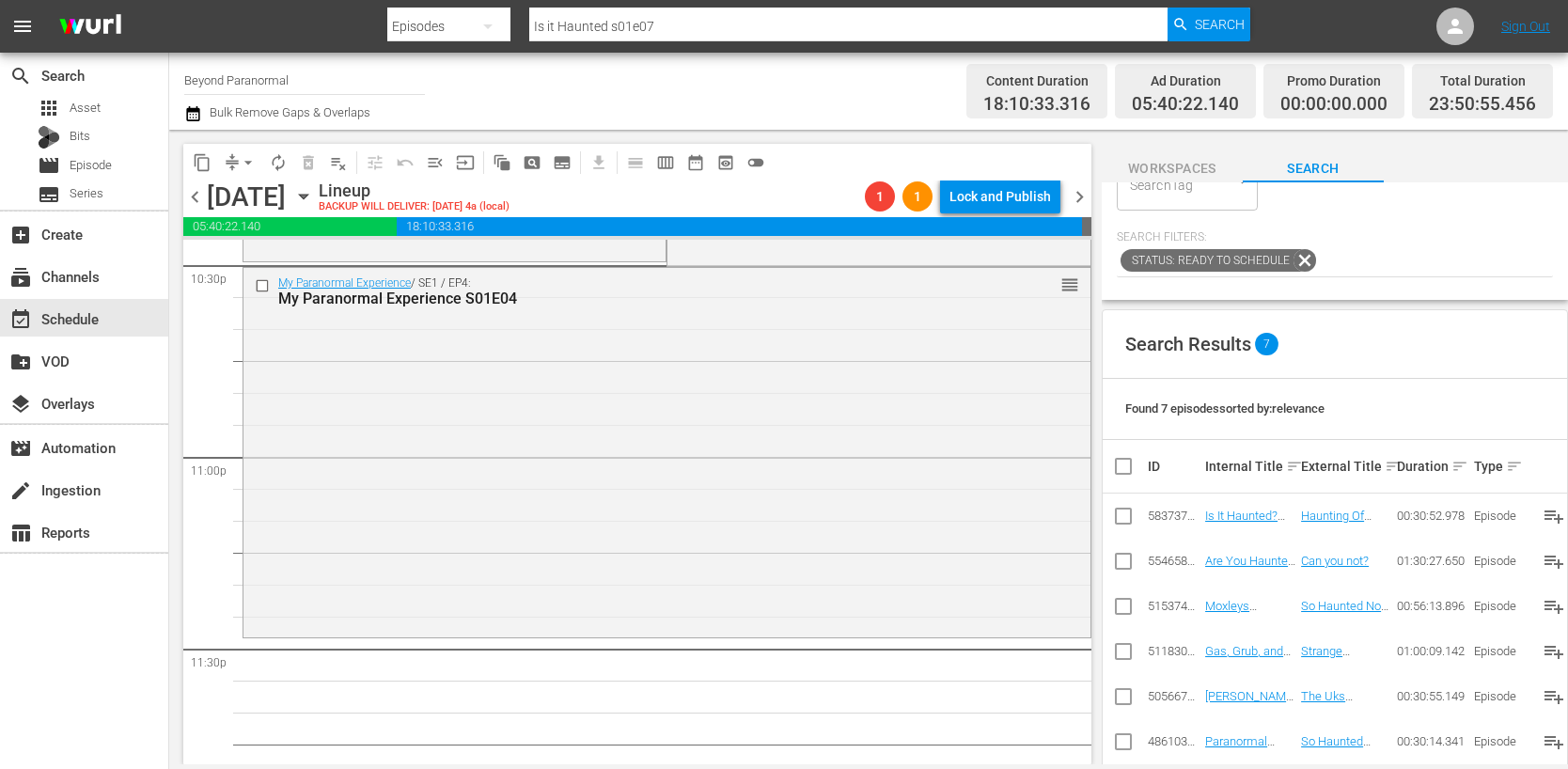 scroll, scrollTop: 8619, scrollLeft: 0, axis: vertical 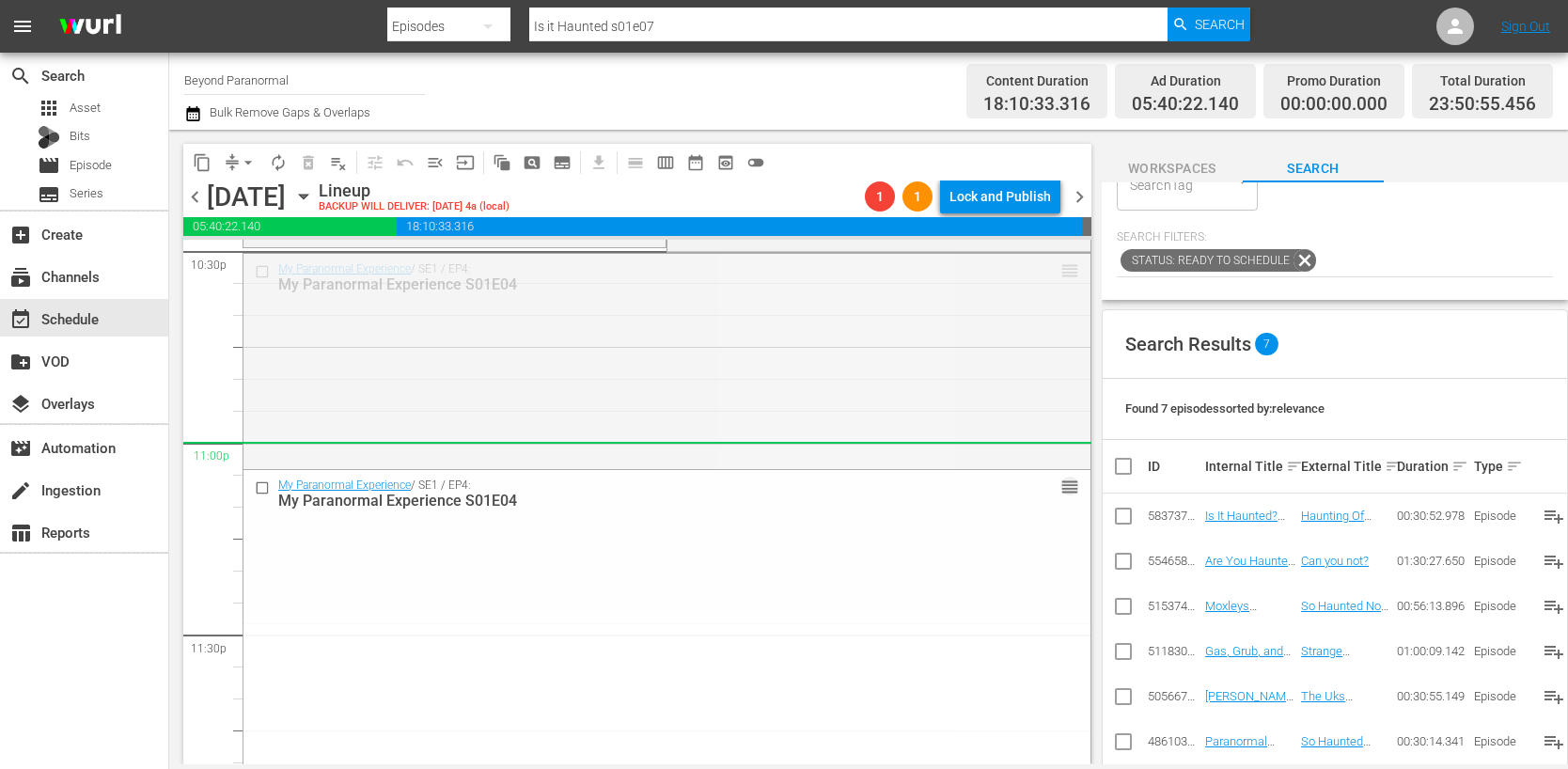 drag, startPoint x: 1058, startPoint y: 270, endPoint x: 1021, endPoint y: 465, distance: 198.47922 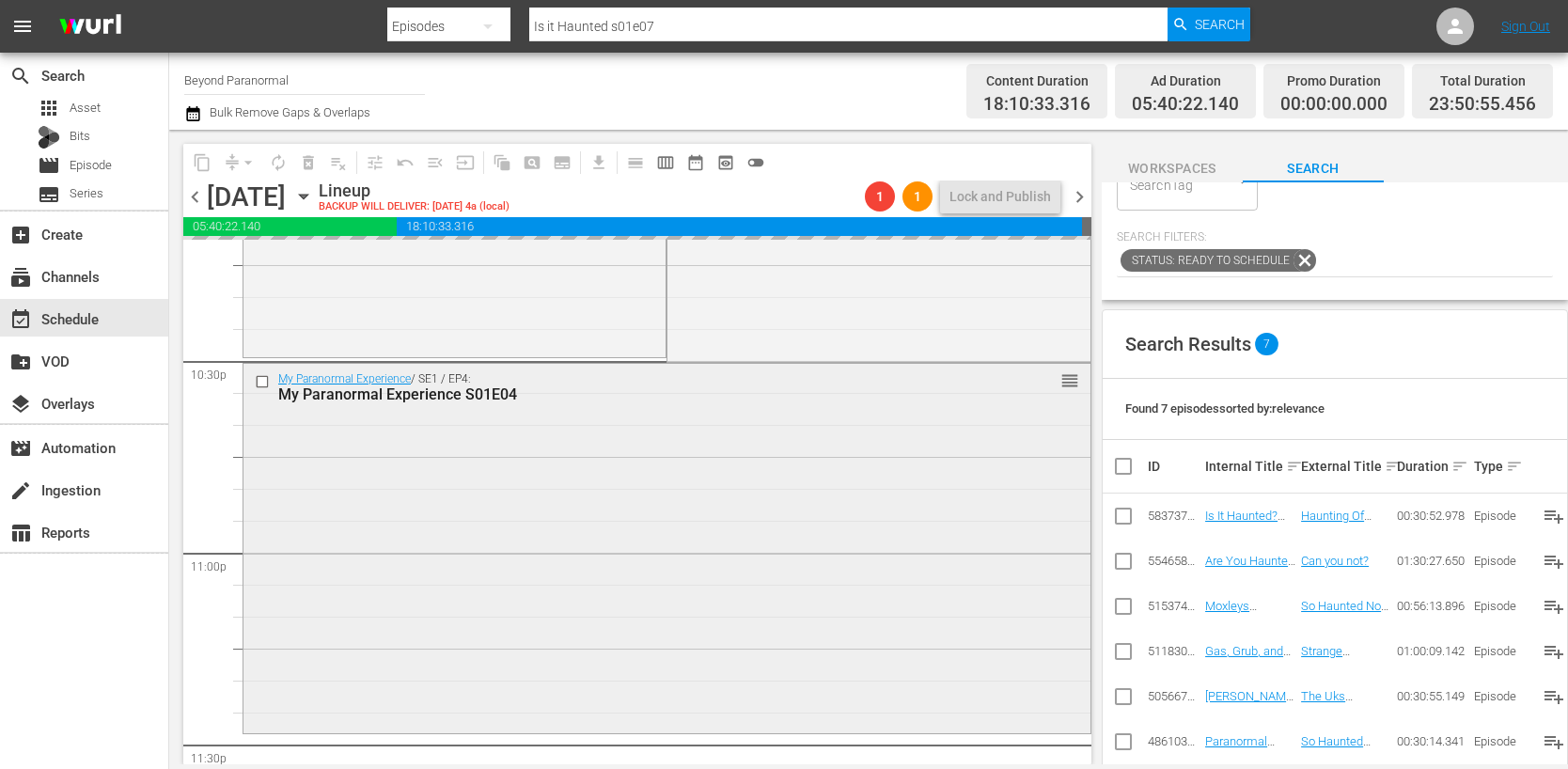 scroll, scrollTop: 8295, scrollLeft: 0, axis: vertical 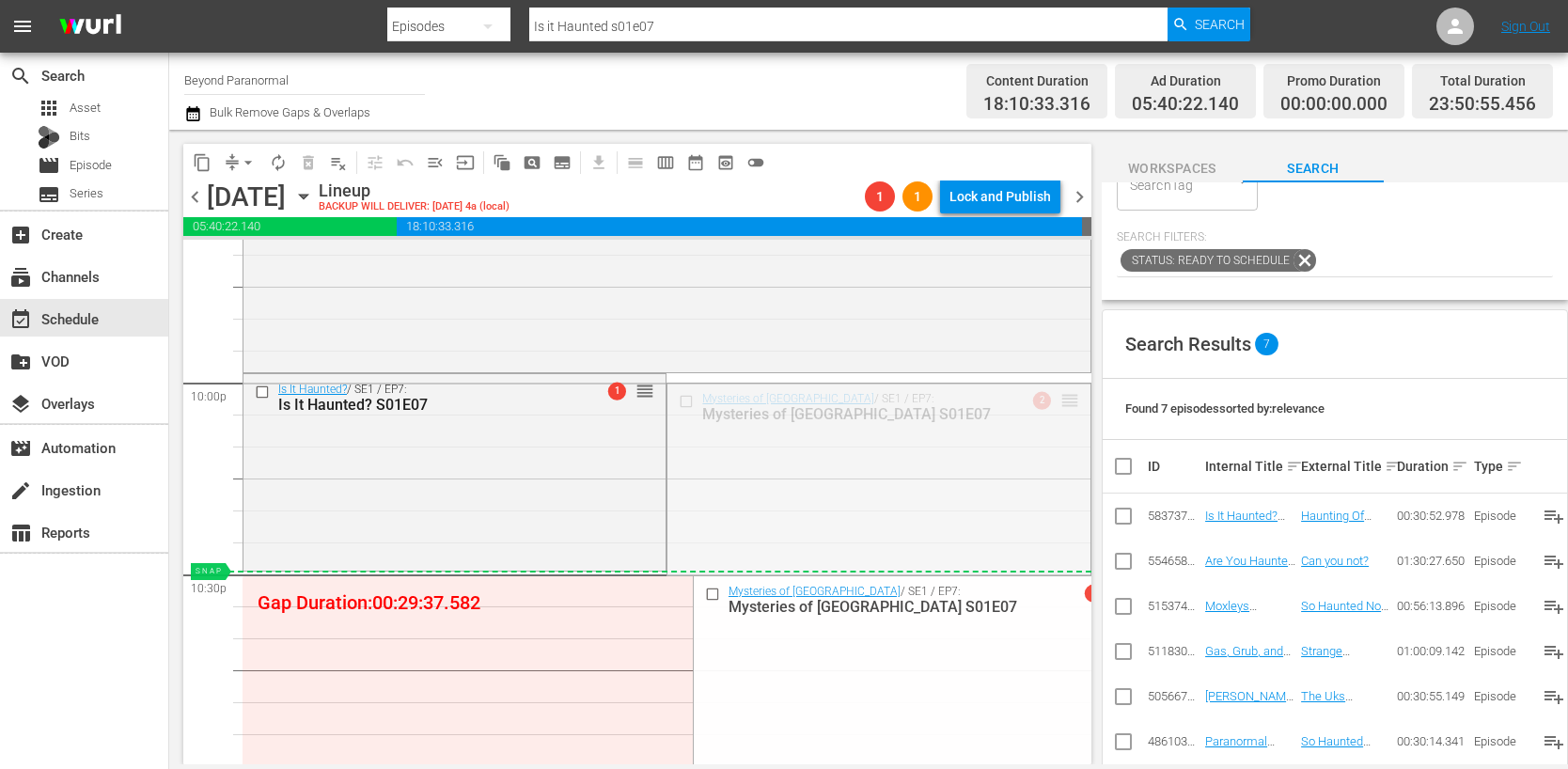 drag, startPoint x: 1054, startPoint y: 400, endPoint x: 1024, endPoint y: 573, distance: 175.58189 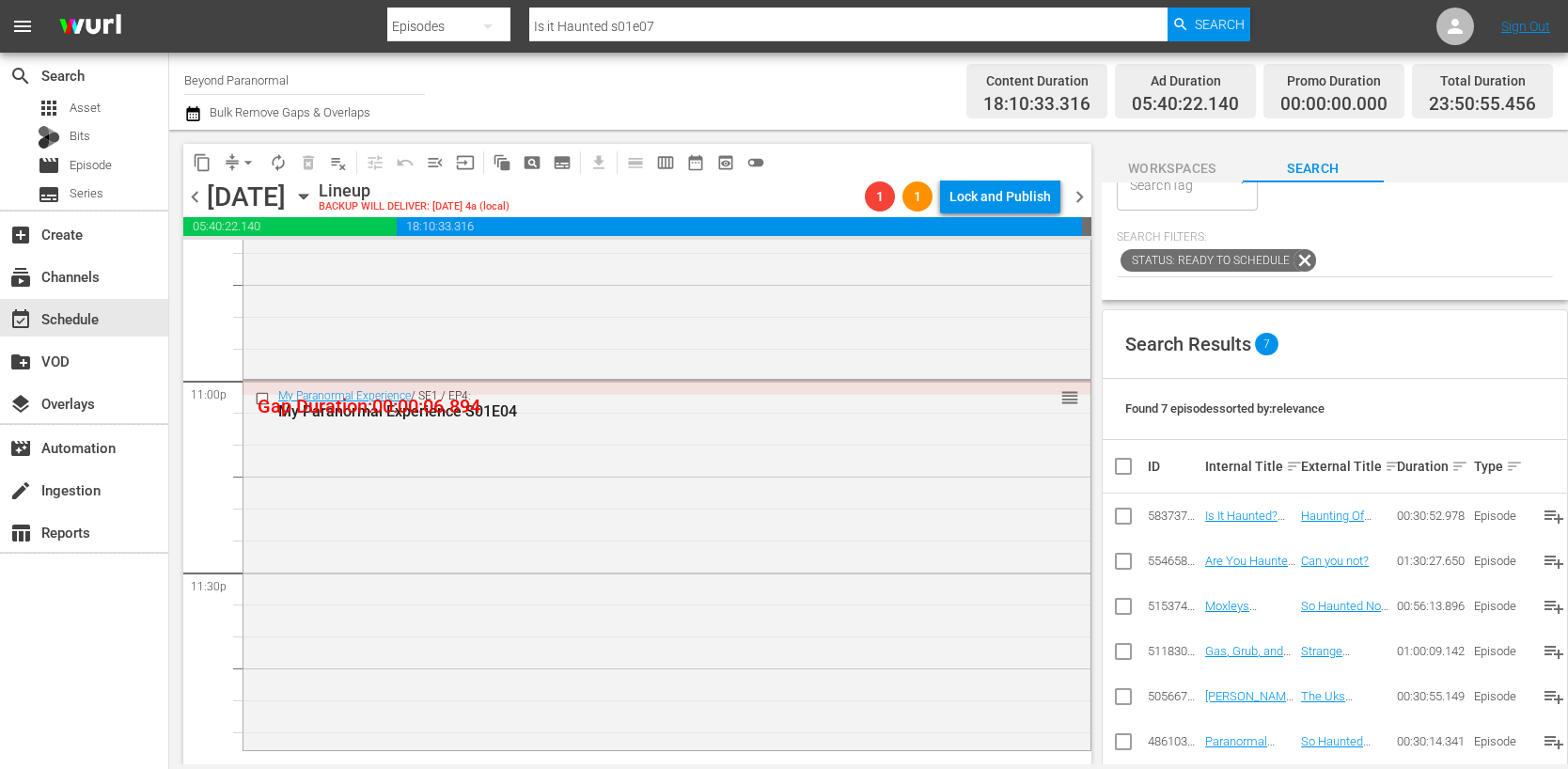 scroll, scrollTop: 8680, scrollLeft: 0, axis: vertical 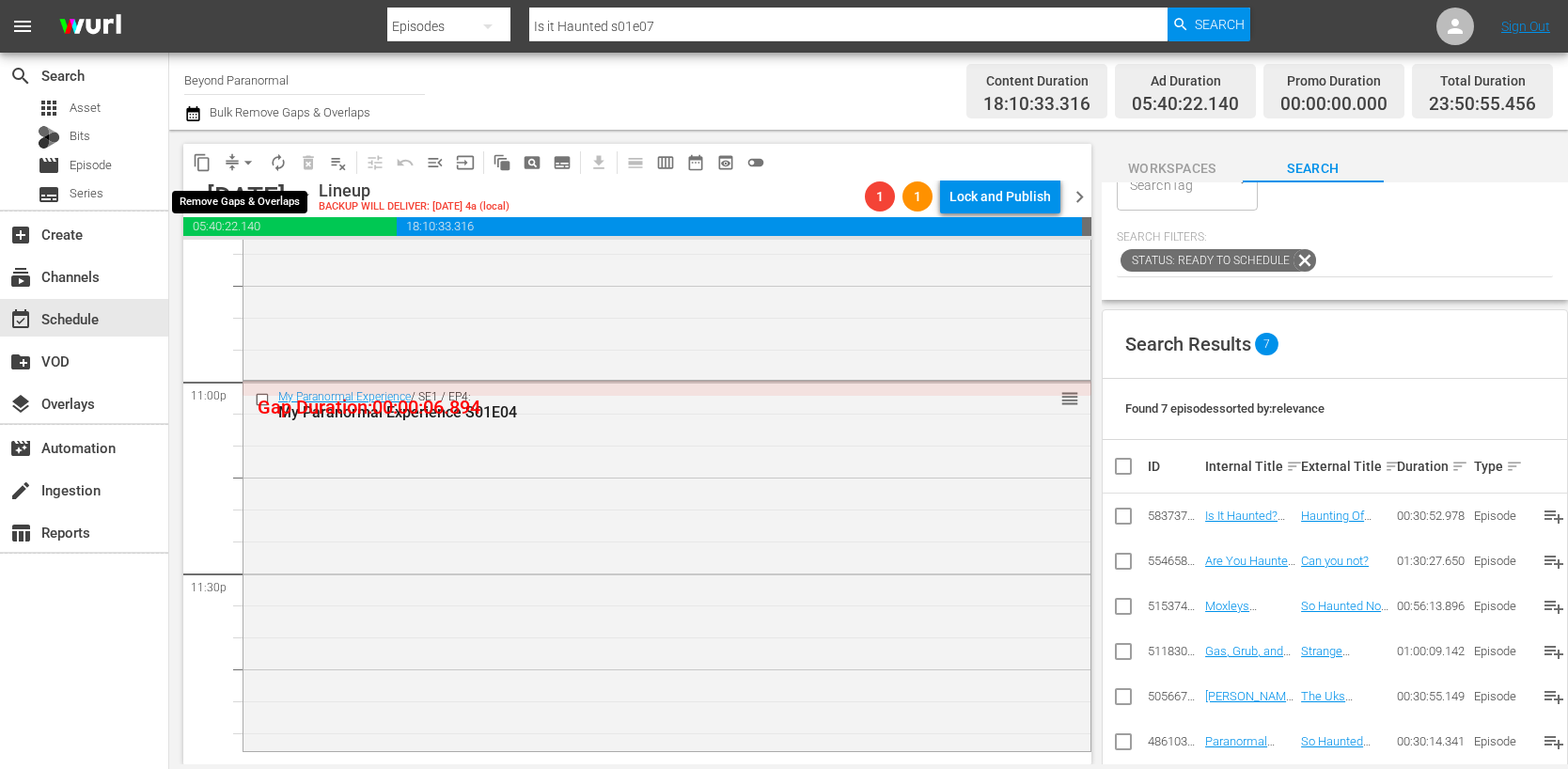 click on "arrow_drop_down" at bounding box center [248, 163] 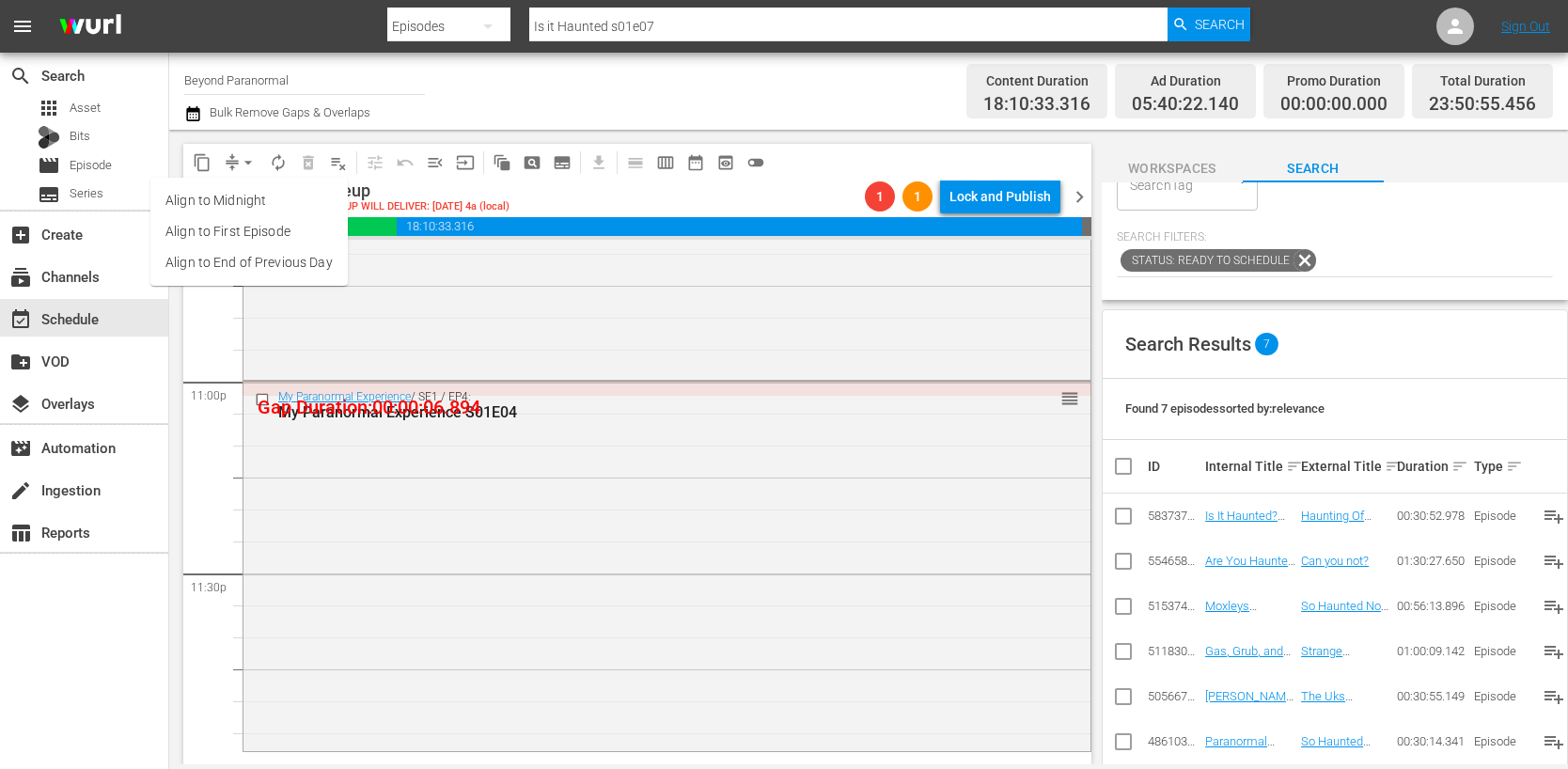 click on "Align to End of Previous Day" at bounding box center (249, 262) 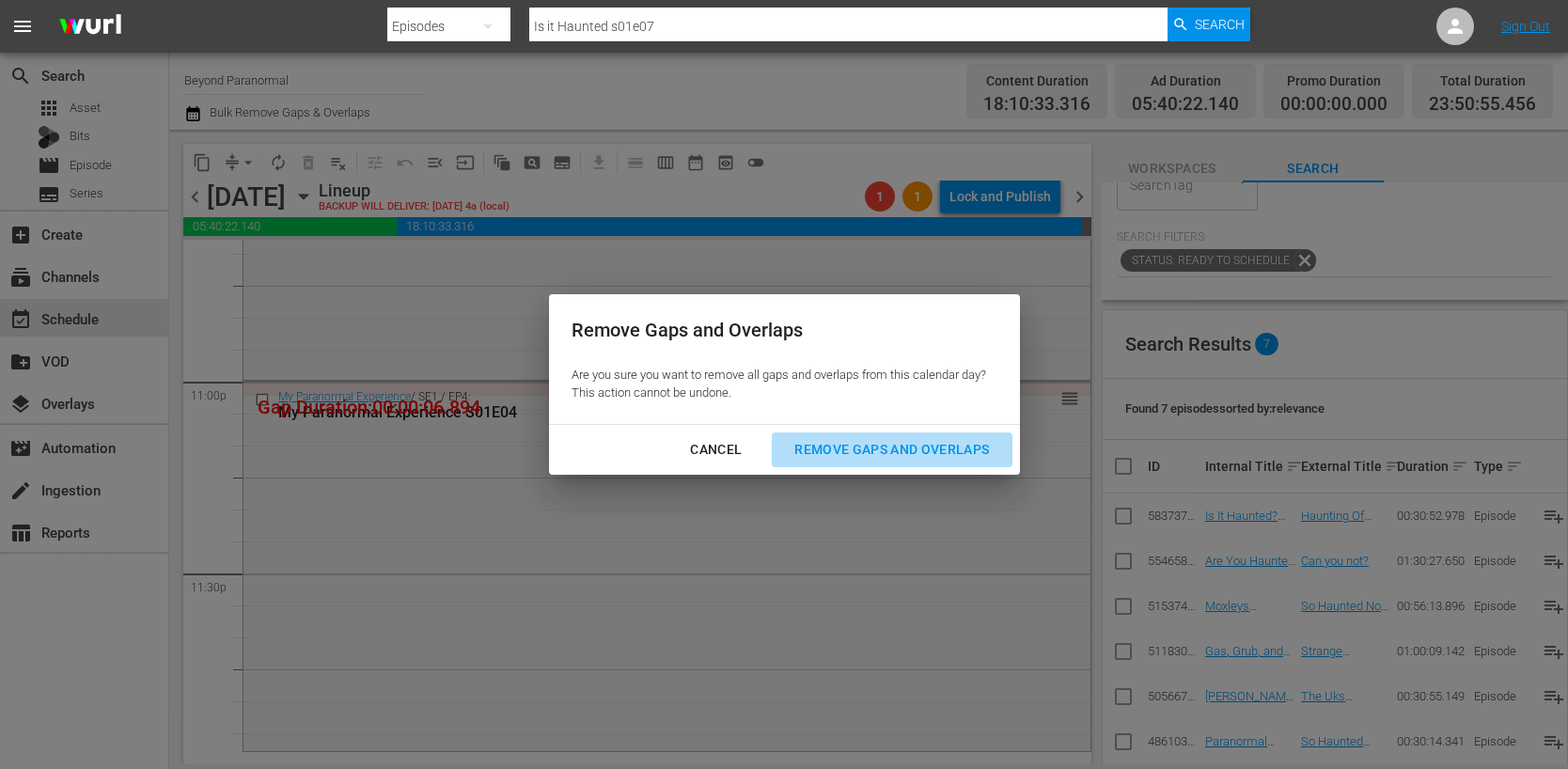 click on "Remove Gaps and Overlaps" at bounding box center [891, 449] 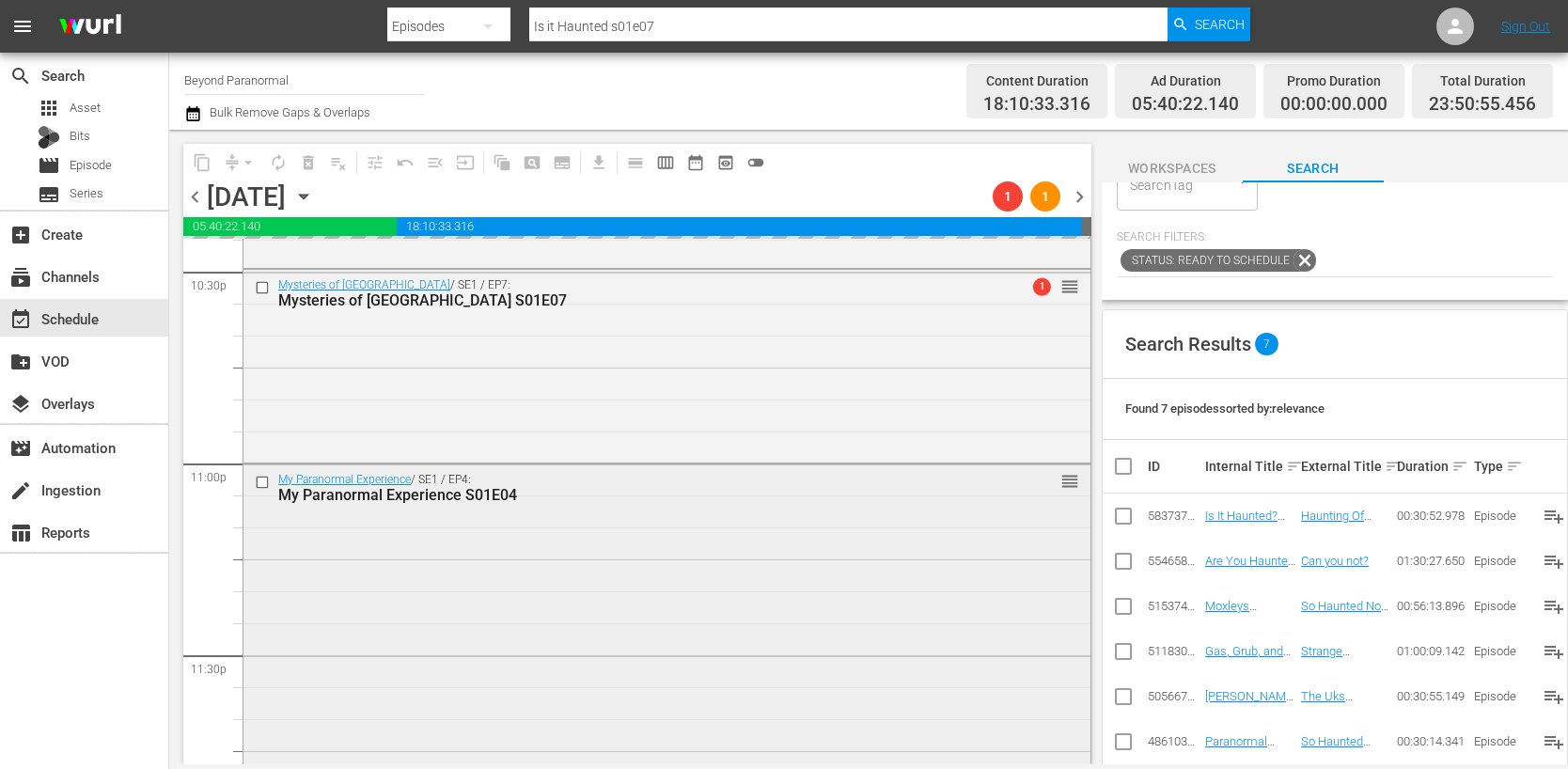 scroll, scrollTop: 8576, scrollLeft: 0, axis: vertical 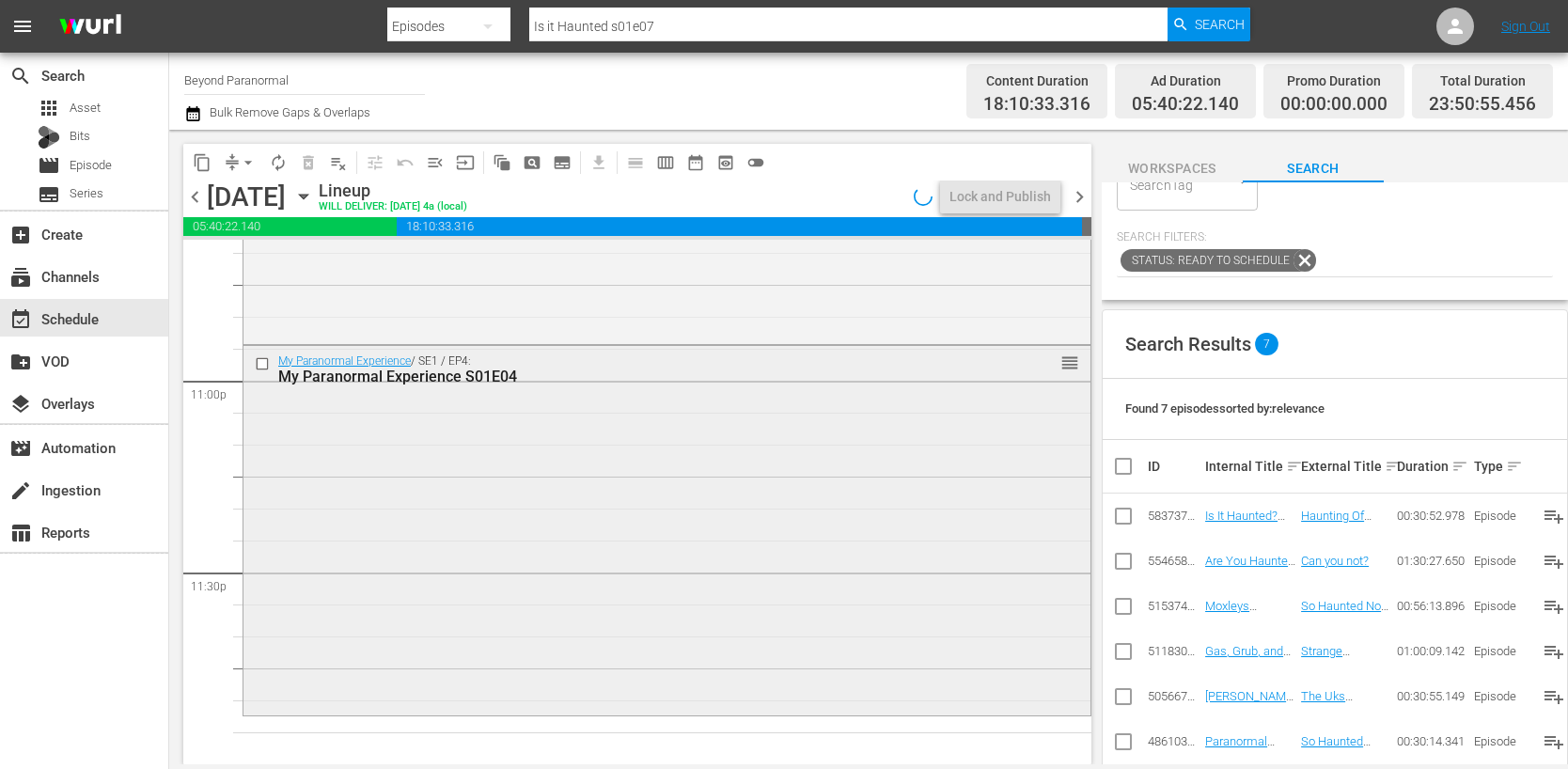 click on "My Paranormal Experience  / SE1 / EP4:
My Paranormal Experience S01E04 reorder" at bounding box center (666, 528) 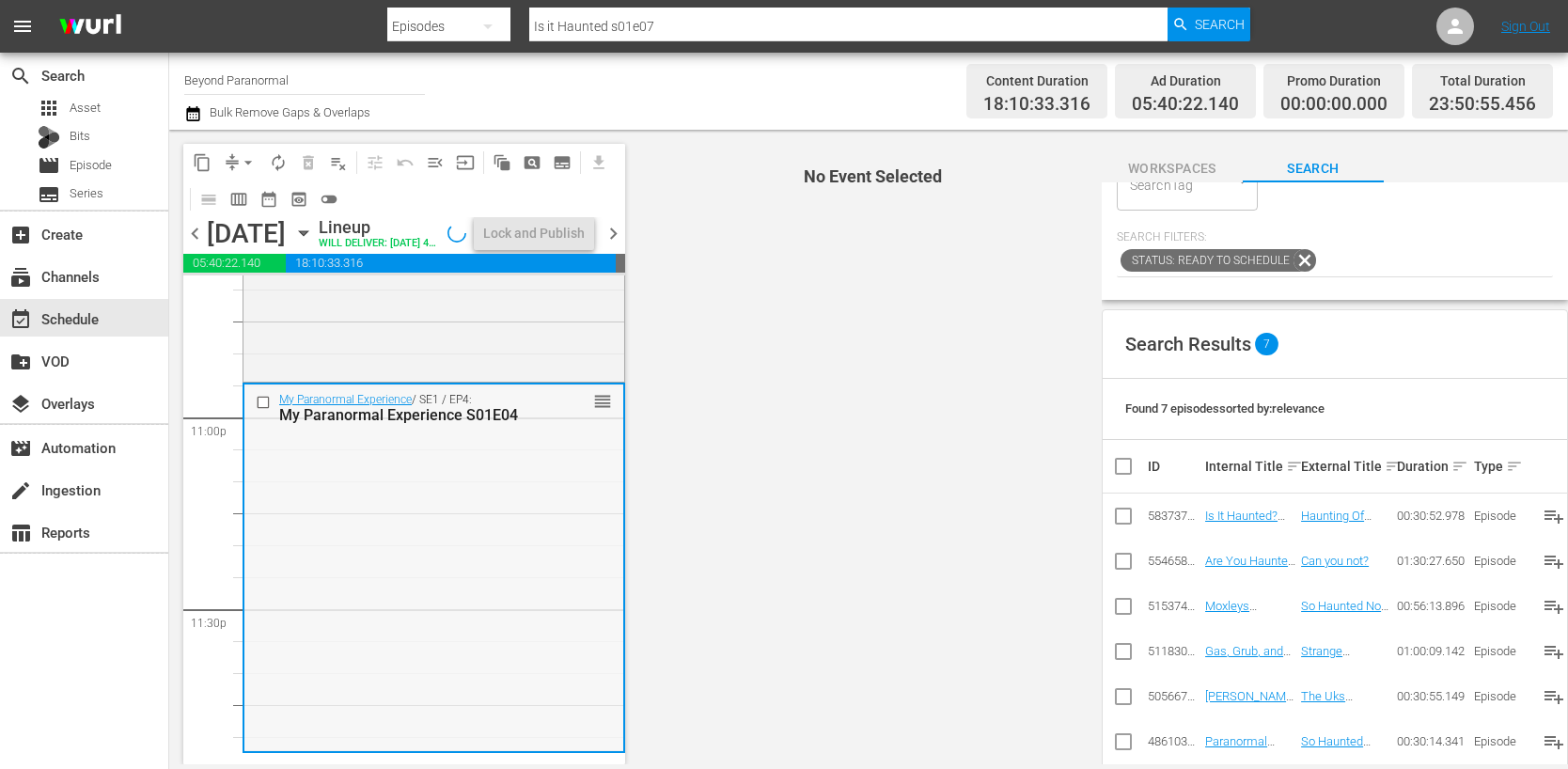 click on "My Paranormal Experience  / SE1 / EP4:
My Paranormal Experience S01E04 reorder" at bounding box center (433, 567) 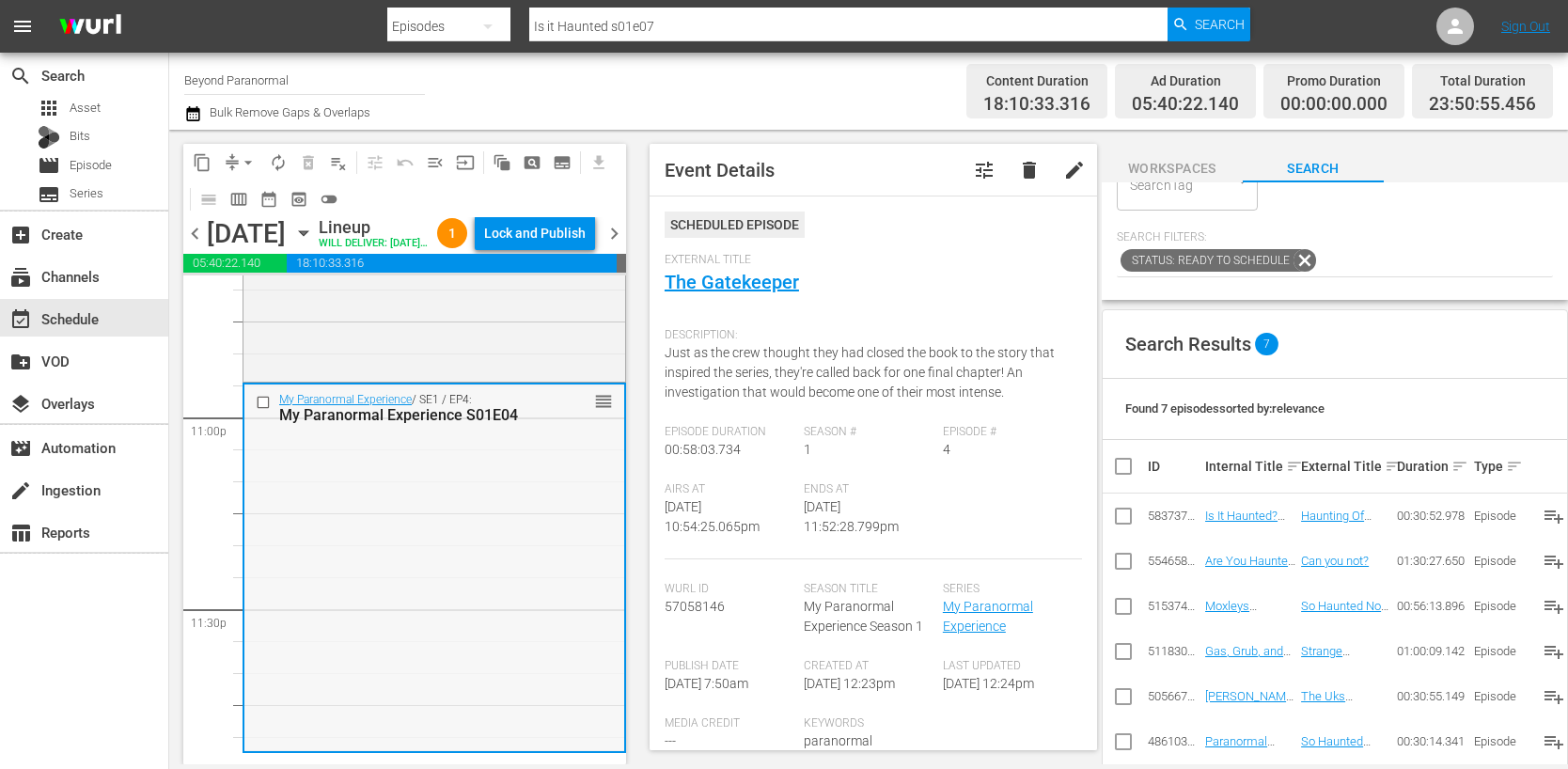 click on "My Paranormal Experience  / SE1 / EP4:
My Paranormal Experience S01E04 reorder" at bounding box center [434, 567] 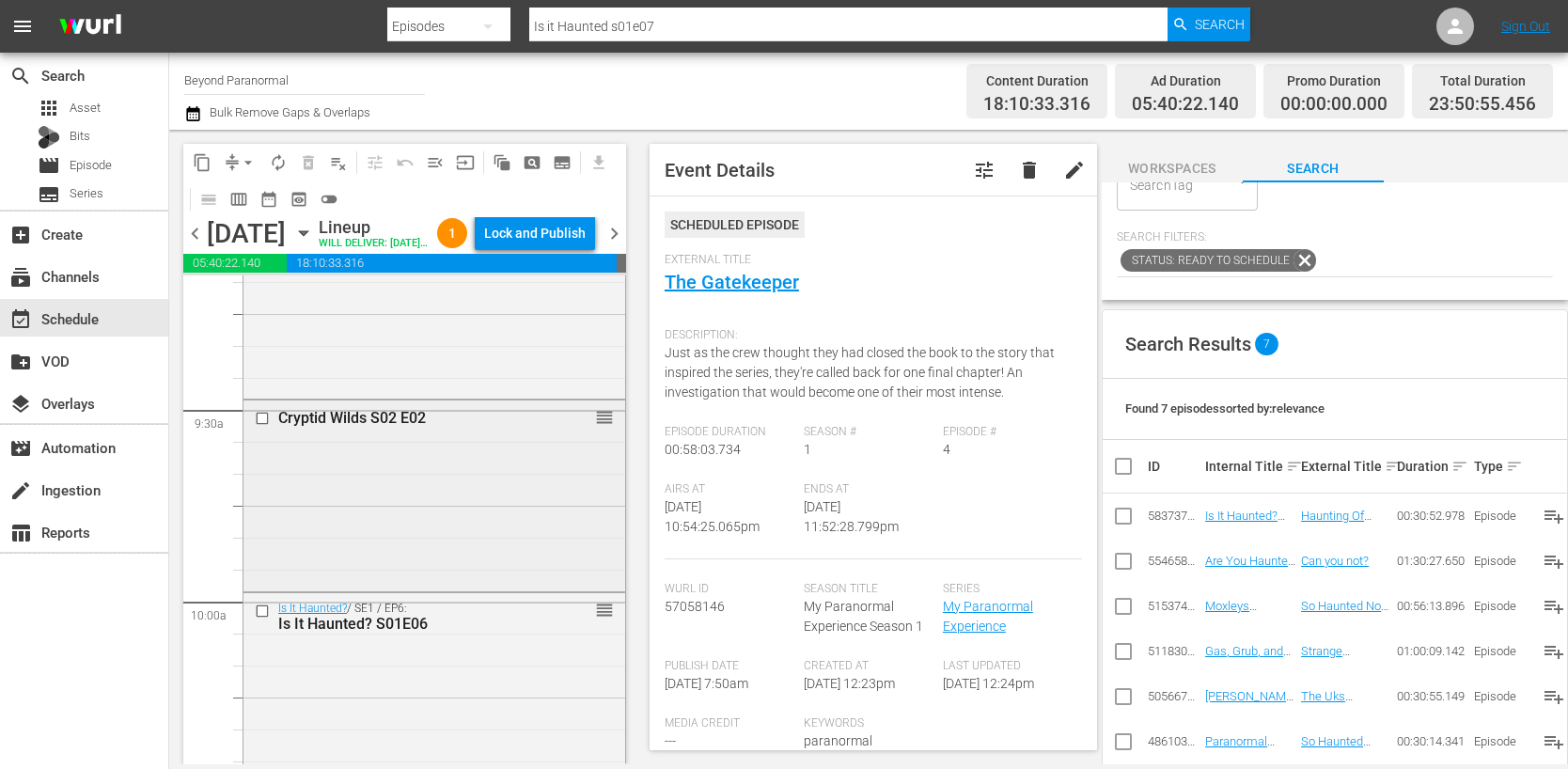 scroll, scrollTop: 3452, scrollLeft: 0, axis: vertical 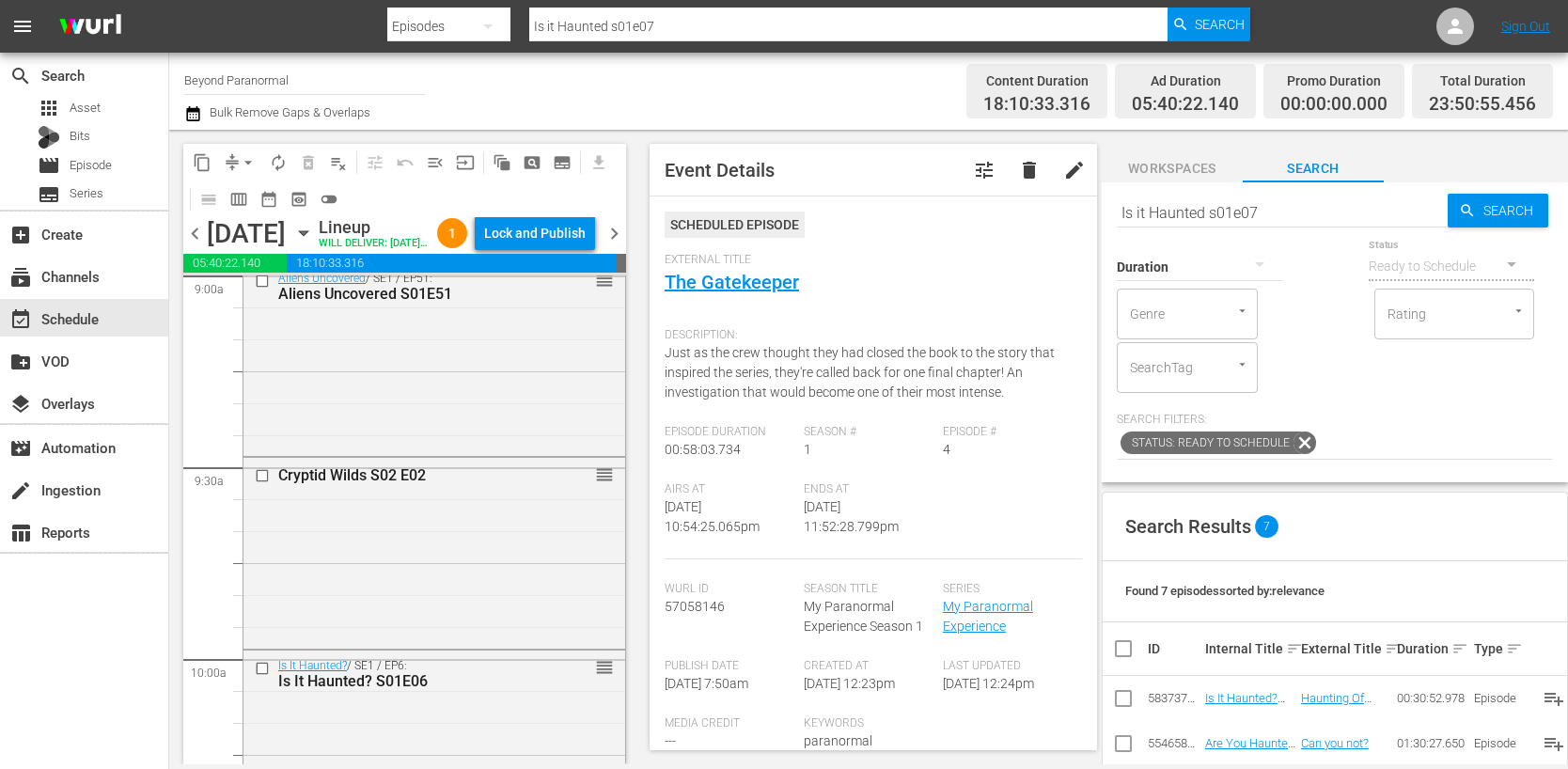 click on "Is it Haunted s01e07" at bounding box center [1282, 212] 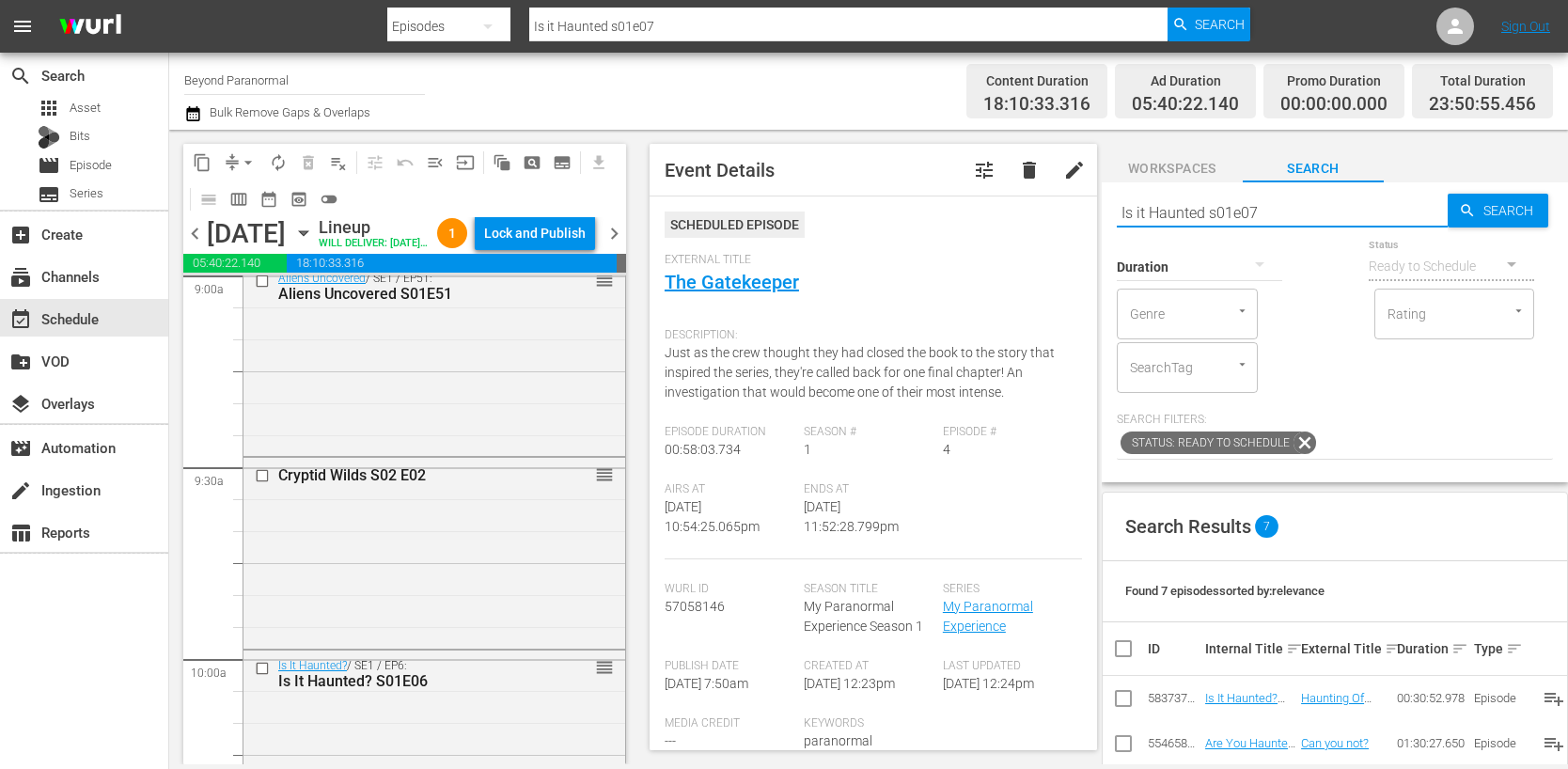 click on "Is it Haunted s01e07" at bounding box center [1282, 212] 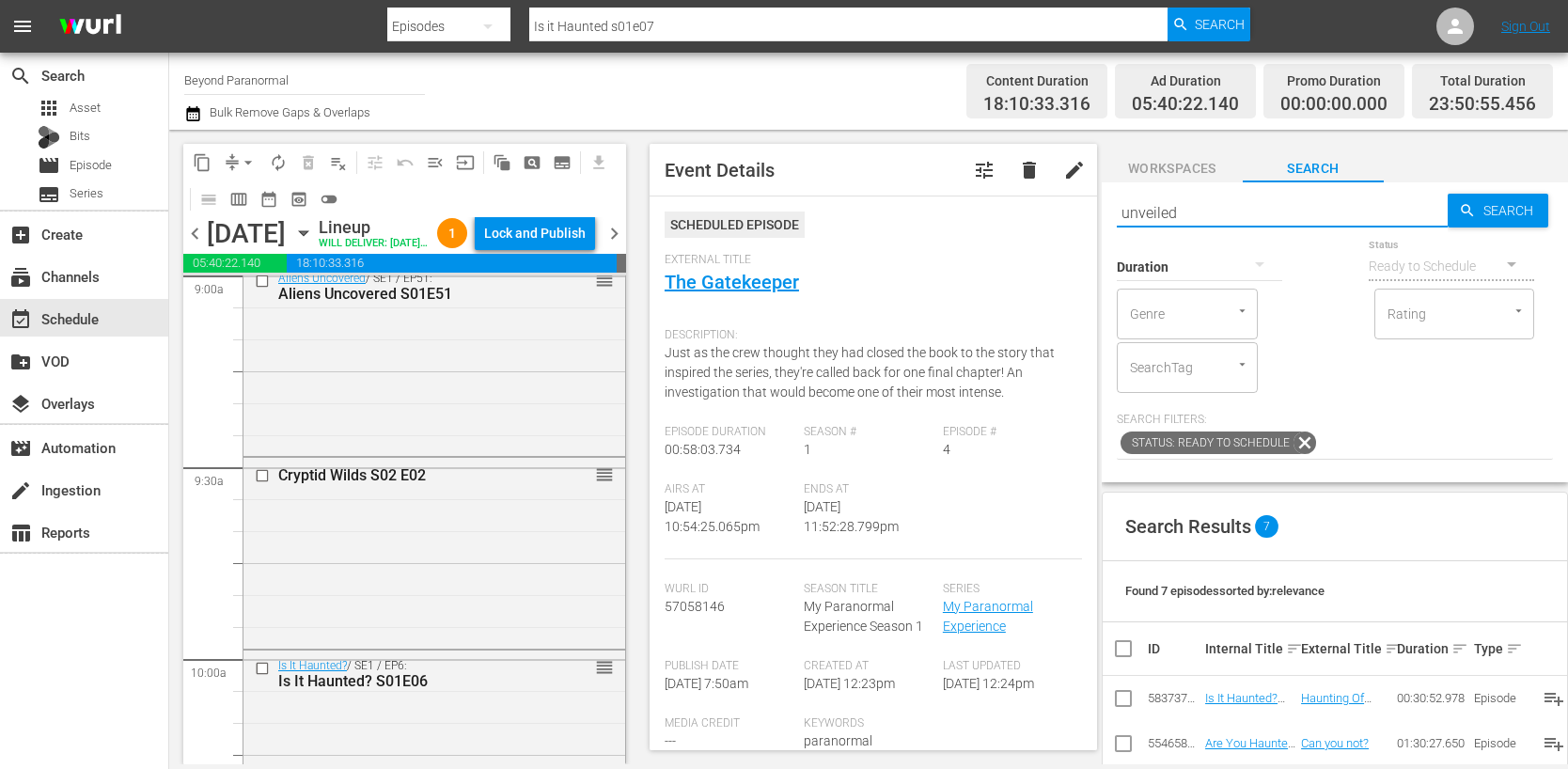 type on "unveiled" 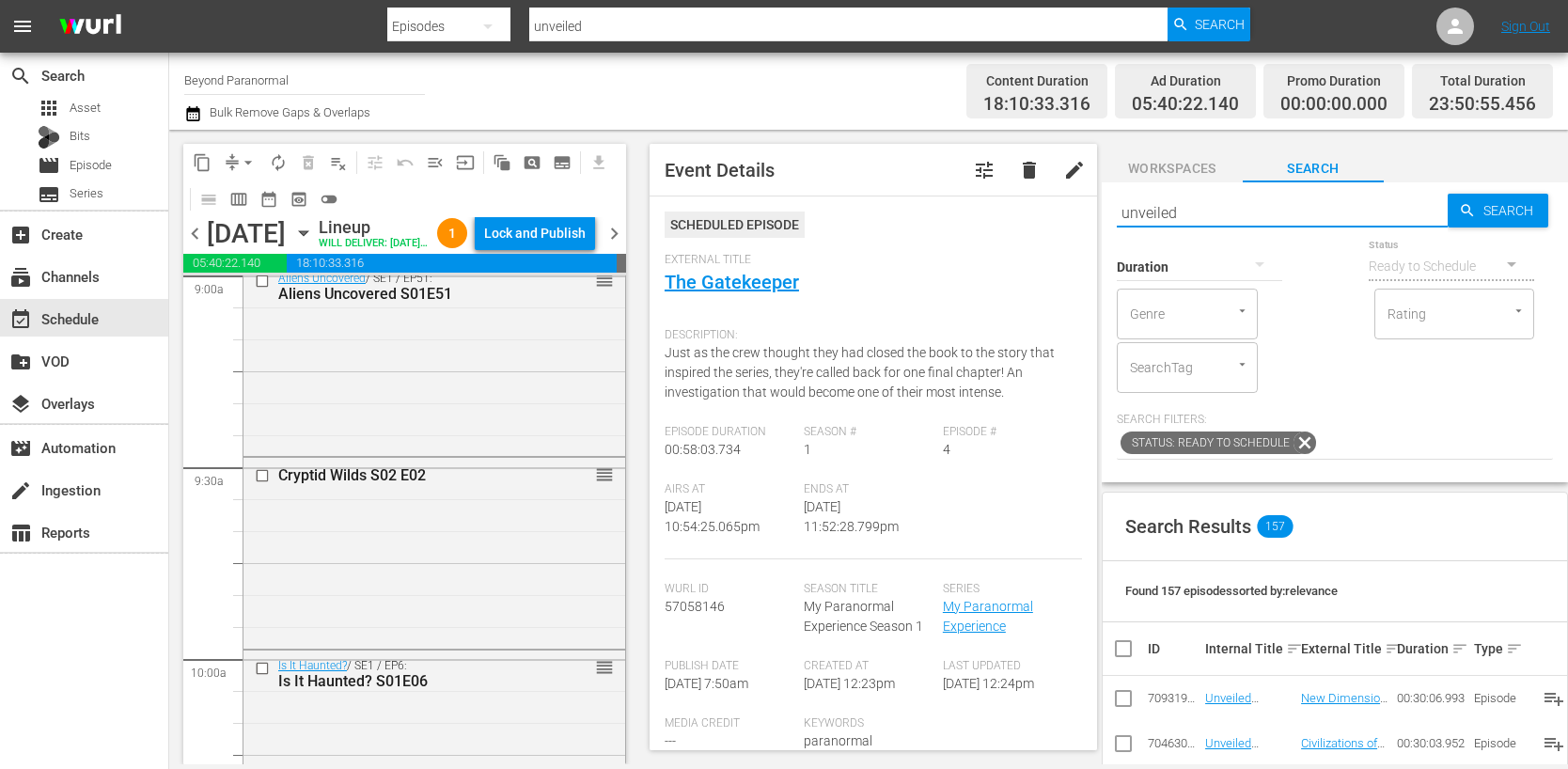 click at bounding box center [1200, 266] 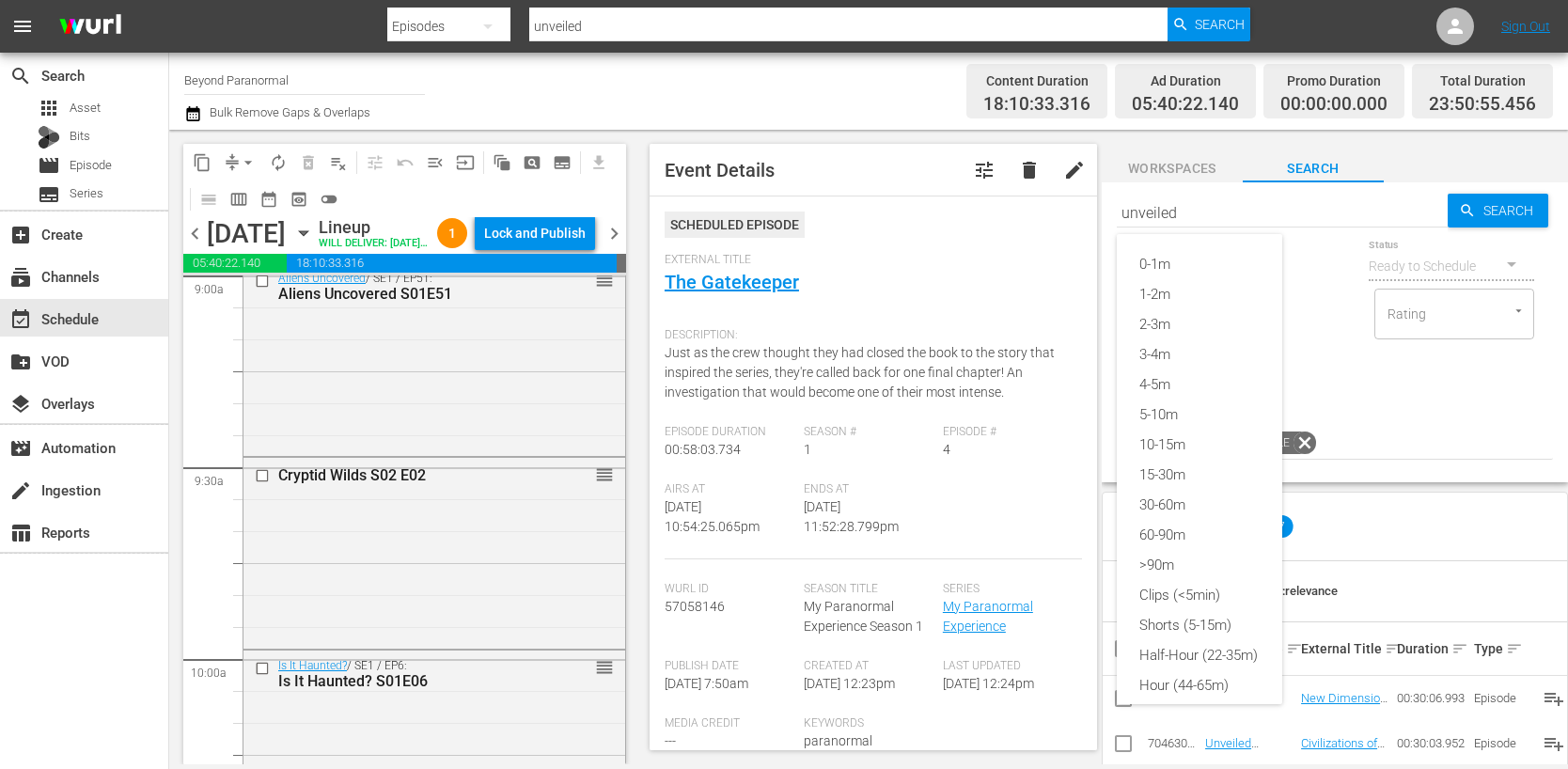 scroll, scrollTop: 0, scrollLeft: 14, axis: horizontal 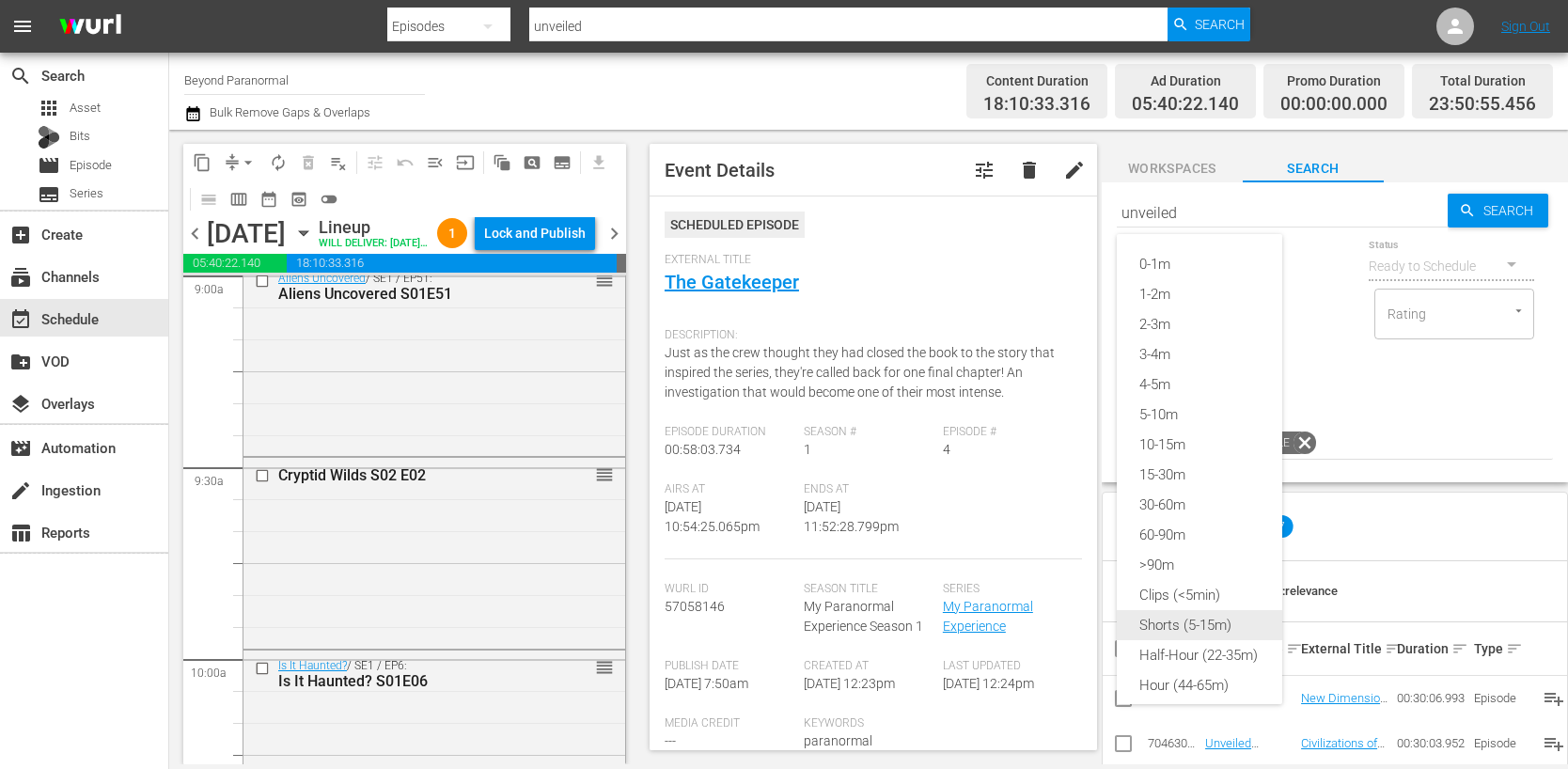 click on "Shorts (5-15m)" at bounding box center (1200, 625) 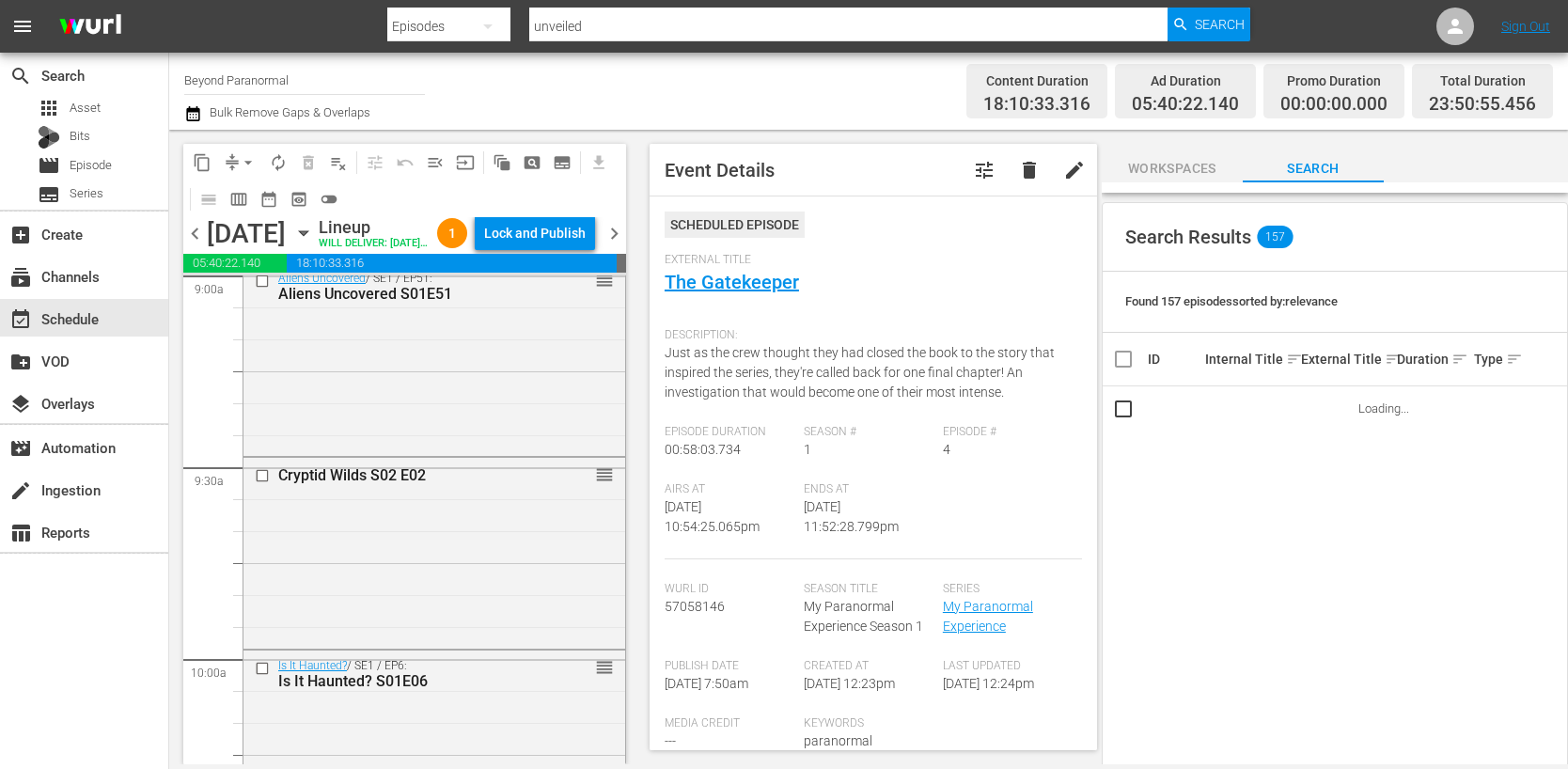 scroll, scrollTop: 291, scrollLeft: 0, axis: vertical 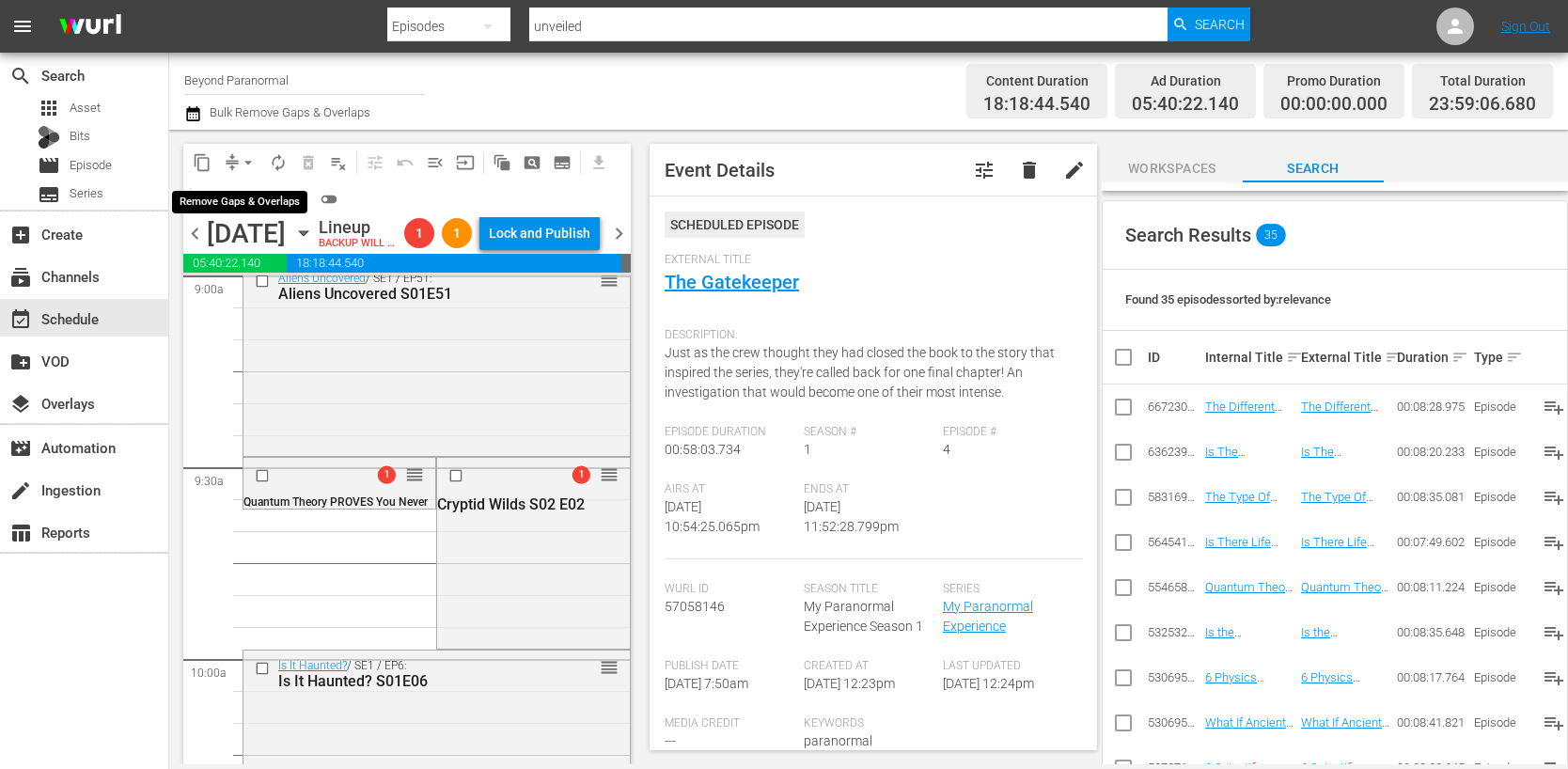 click on "arrow_drop_down" at bounding box center (248, 163) 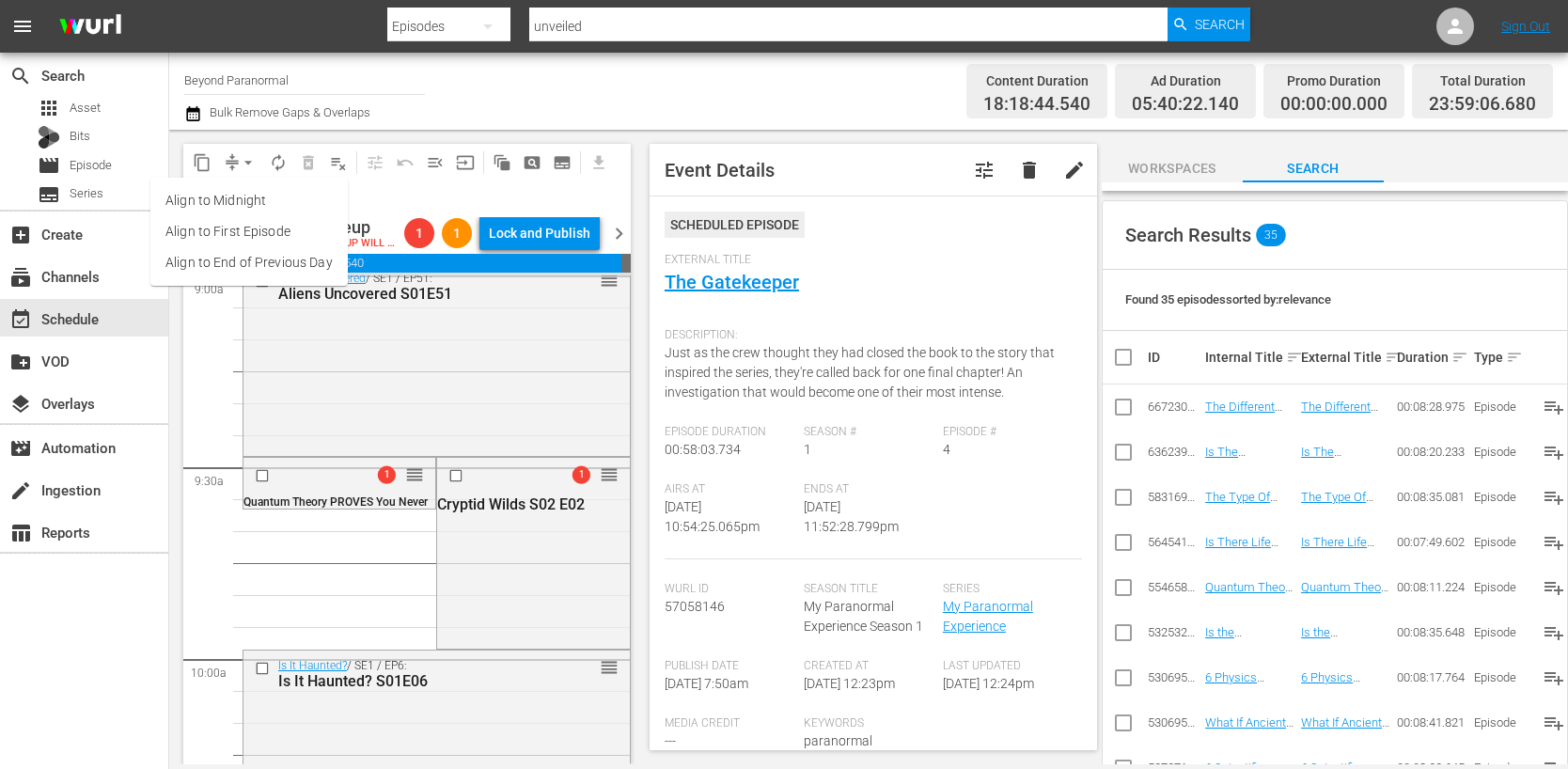 click on "Align to End of Previous Day" at bounding box center [249, 262] 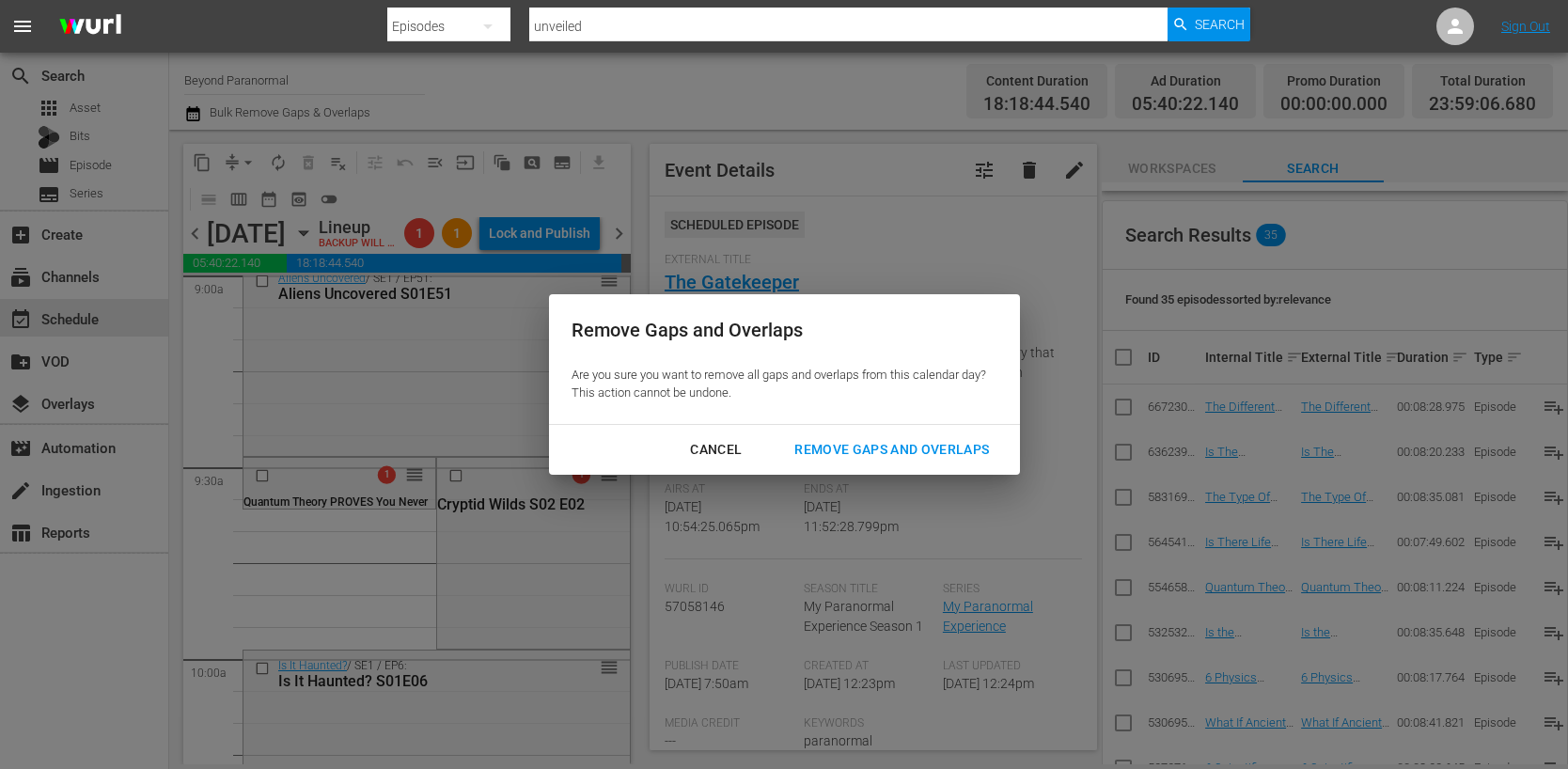 click on "Remove Gaps and Overlaps" at bounding box center [891, 449] 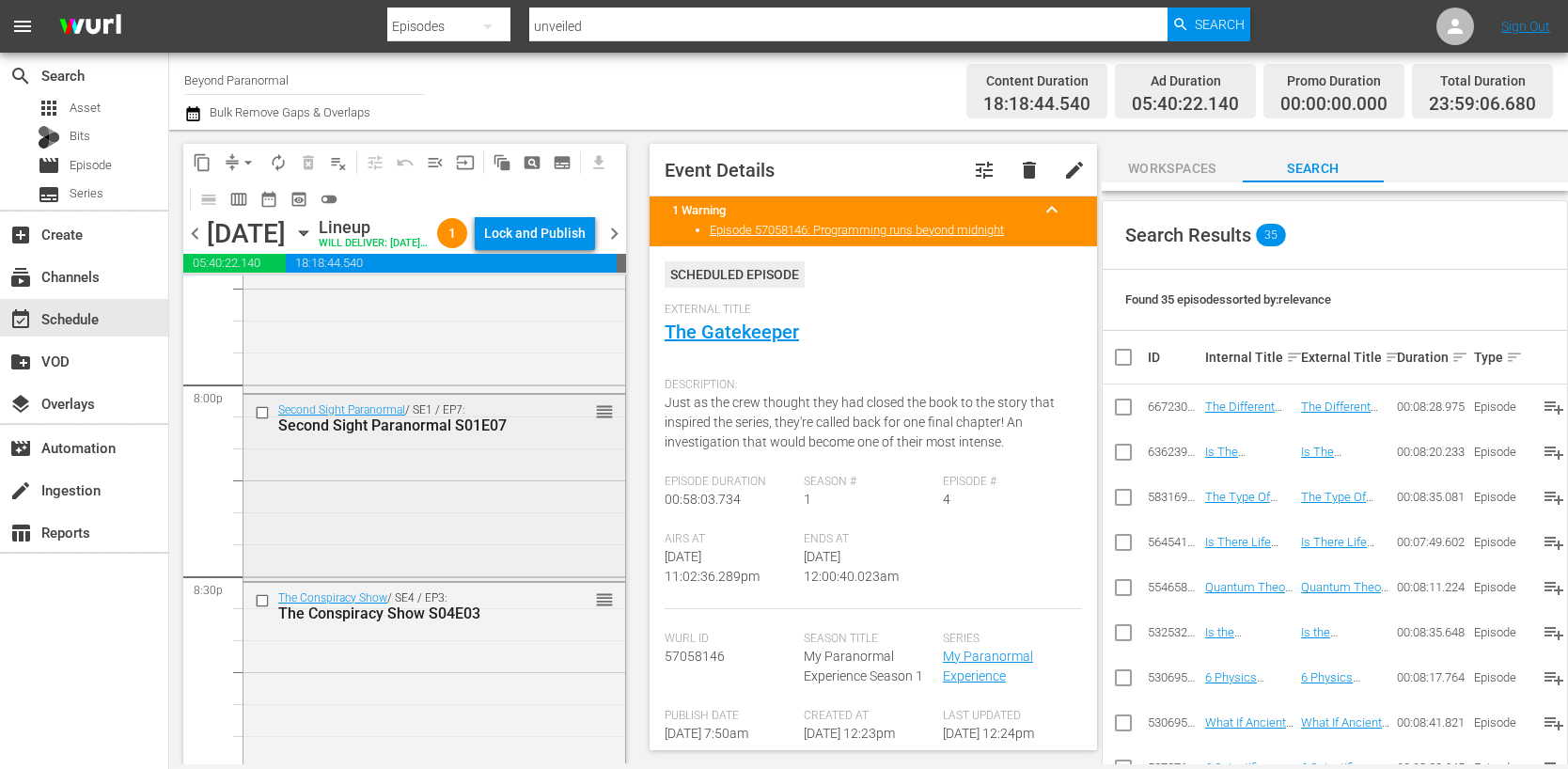 scroll, scrollTop: 7550, scrollLeft: 0, axis: vertical 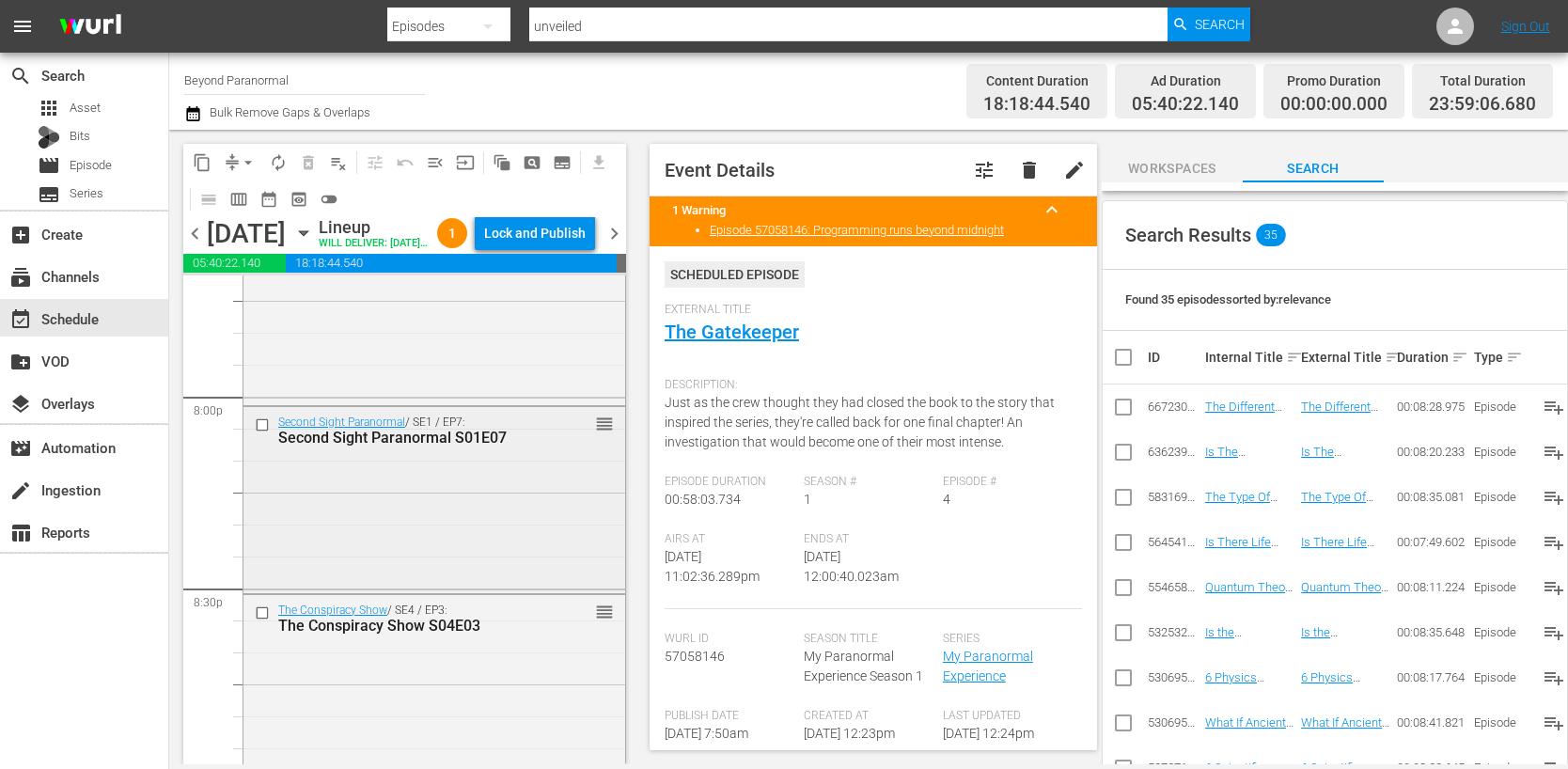 click at bounding box center (264, 424) 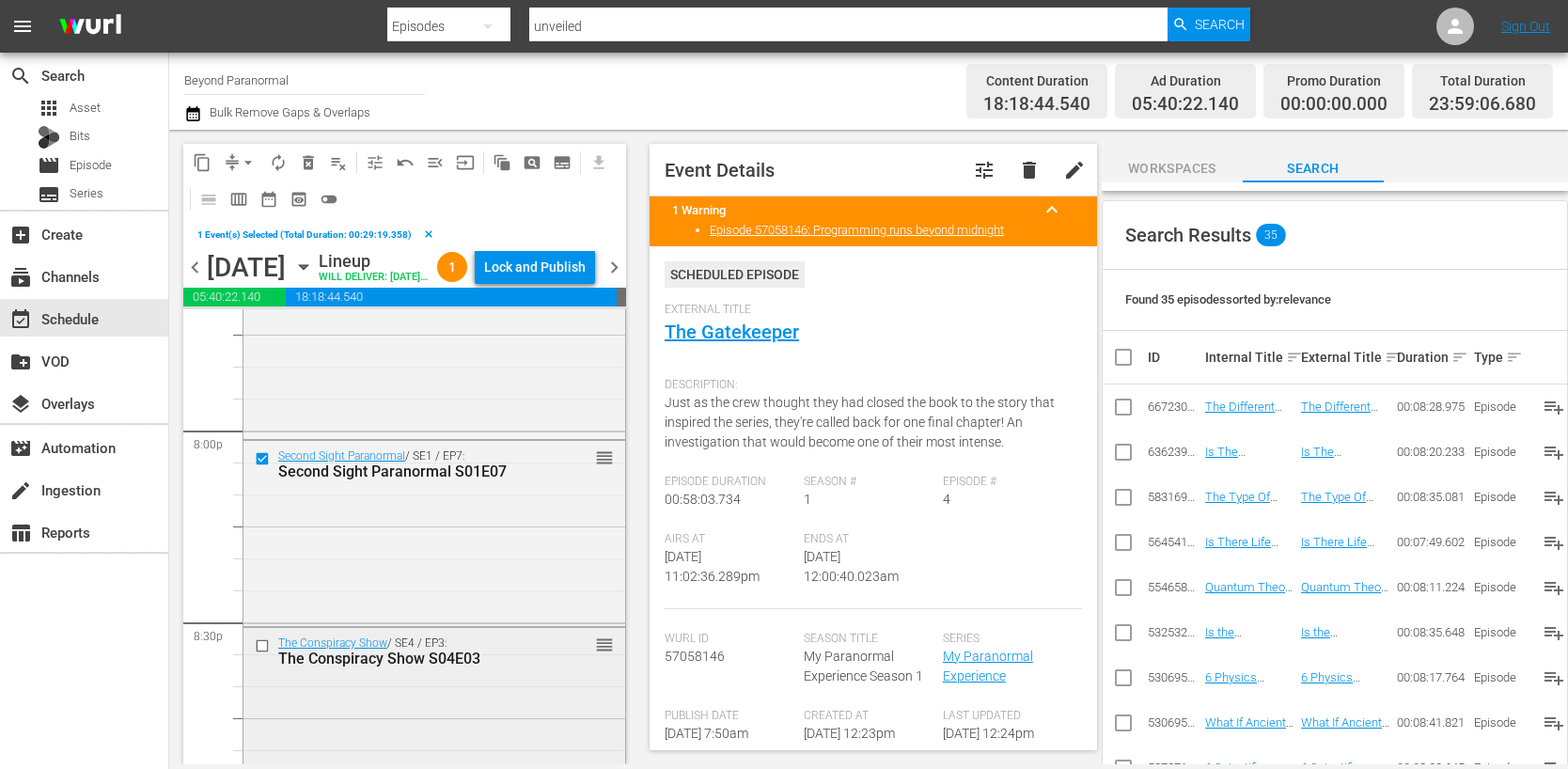 click at bounding box center [264, 646] 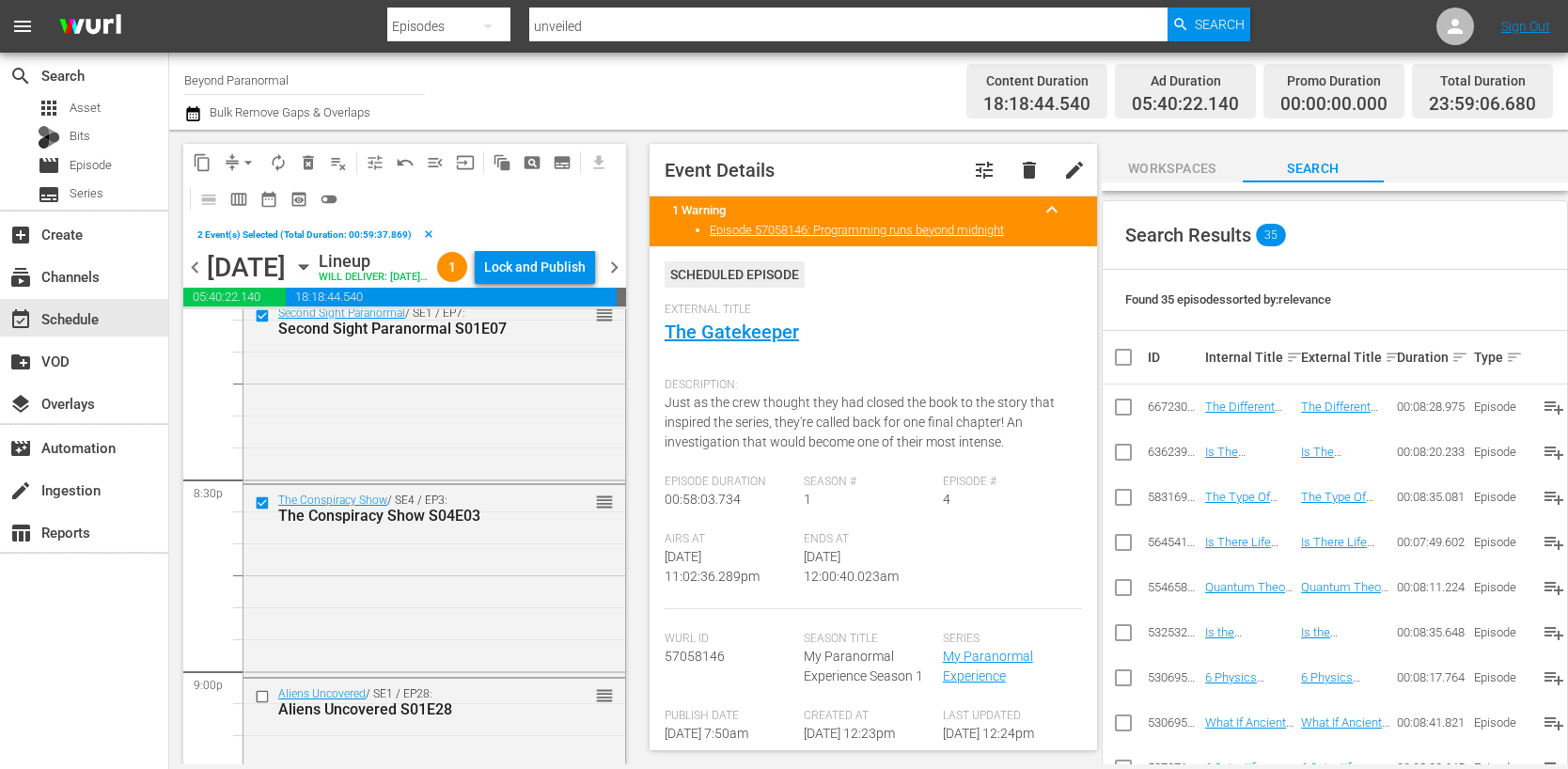 scroll, scrollTop: 7878, scrollLeft: 0, axis: vertical 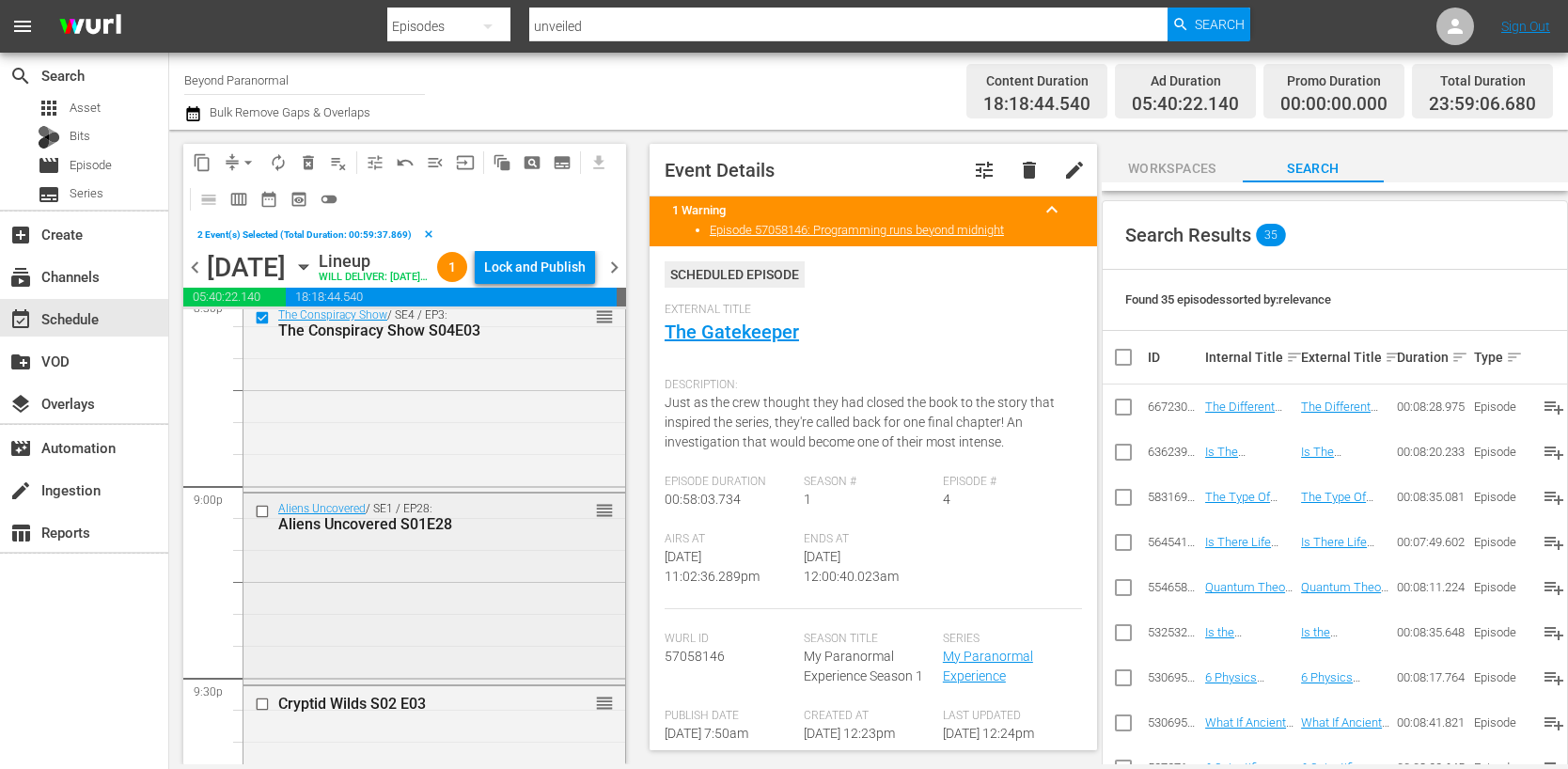 click at bounding box center [264, 511] 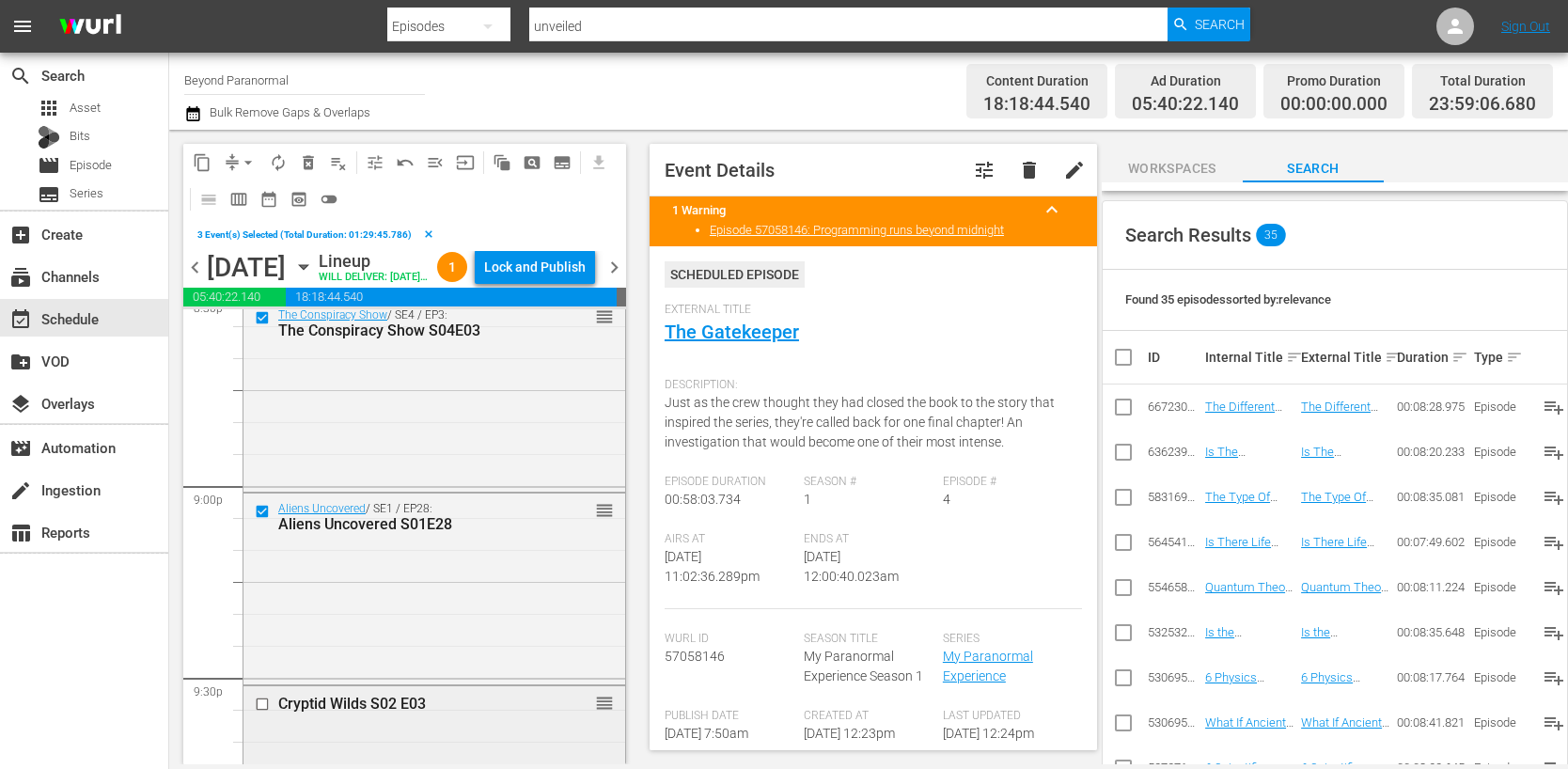 click at bounding box center (264, 703) 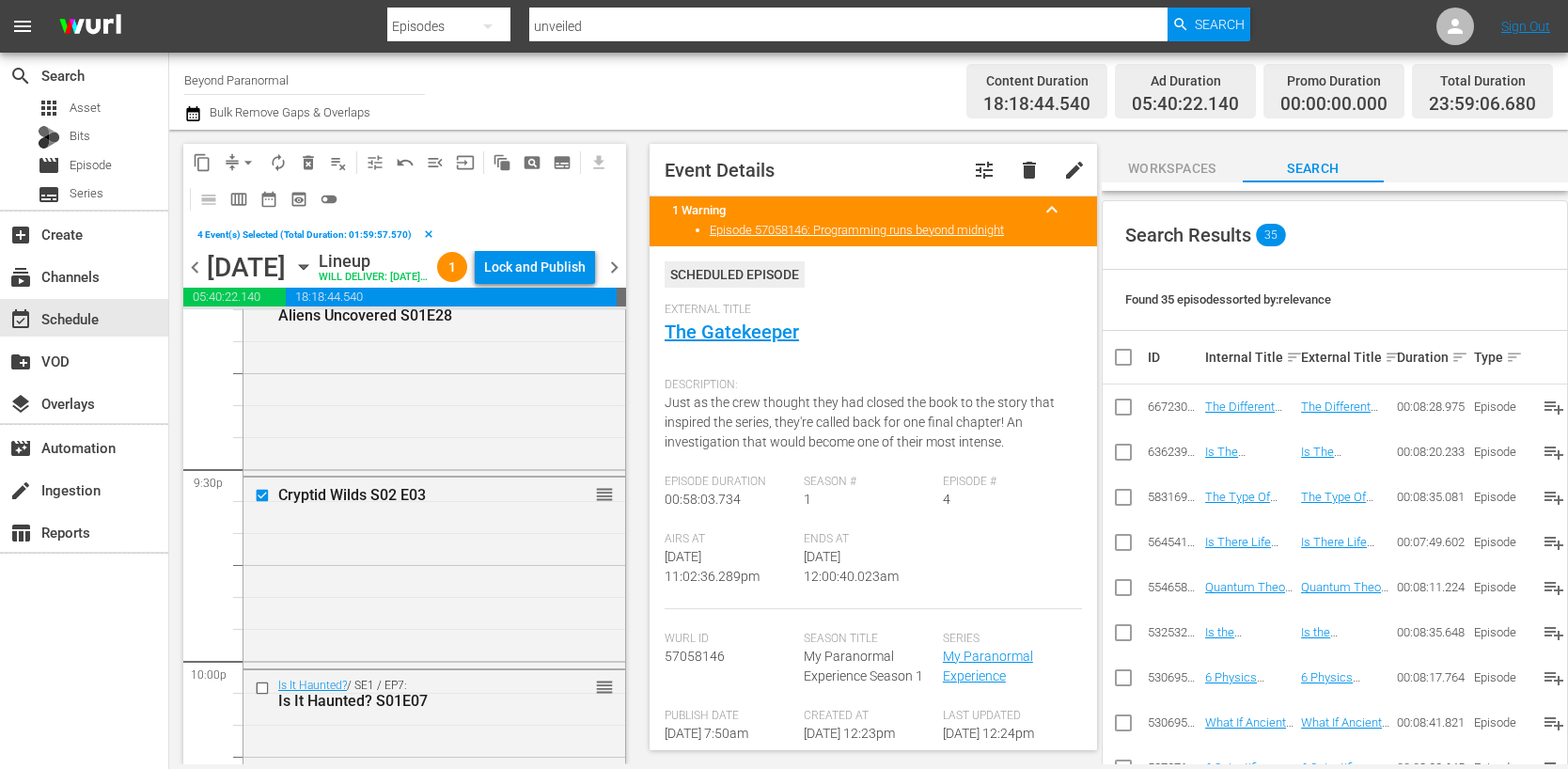 scroll, scrollTop: 8106, scrollLeft: 0, axis: vertical 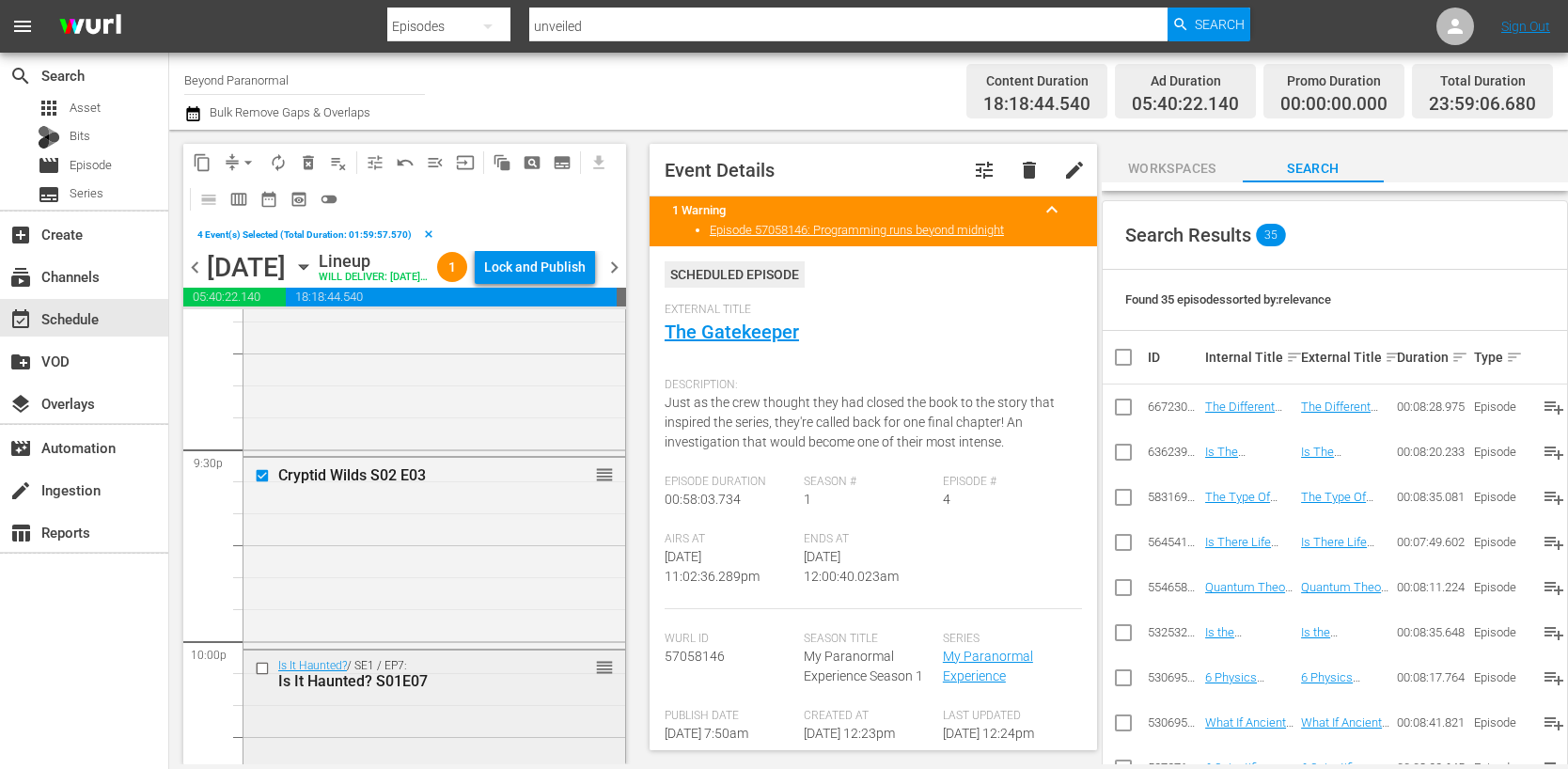 click at bounding box center (264, 668) 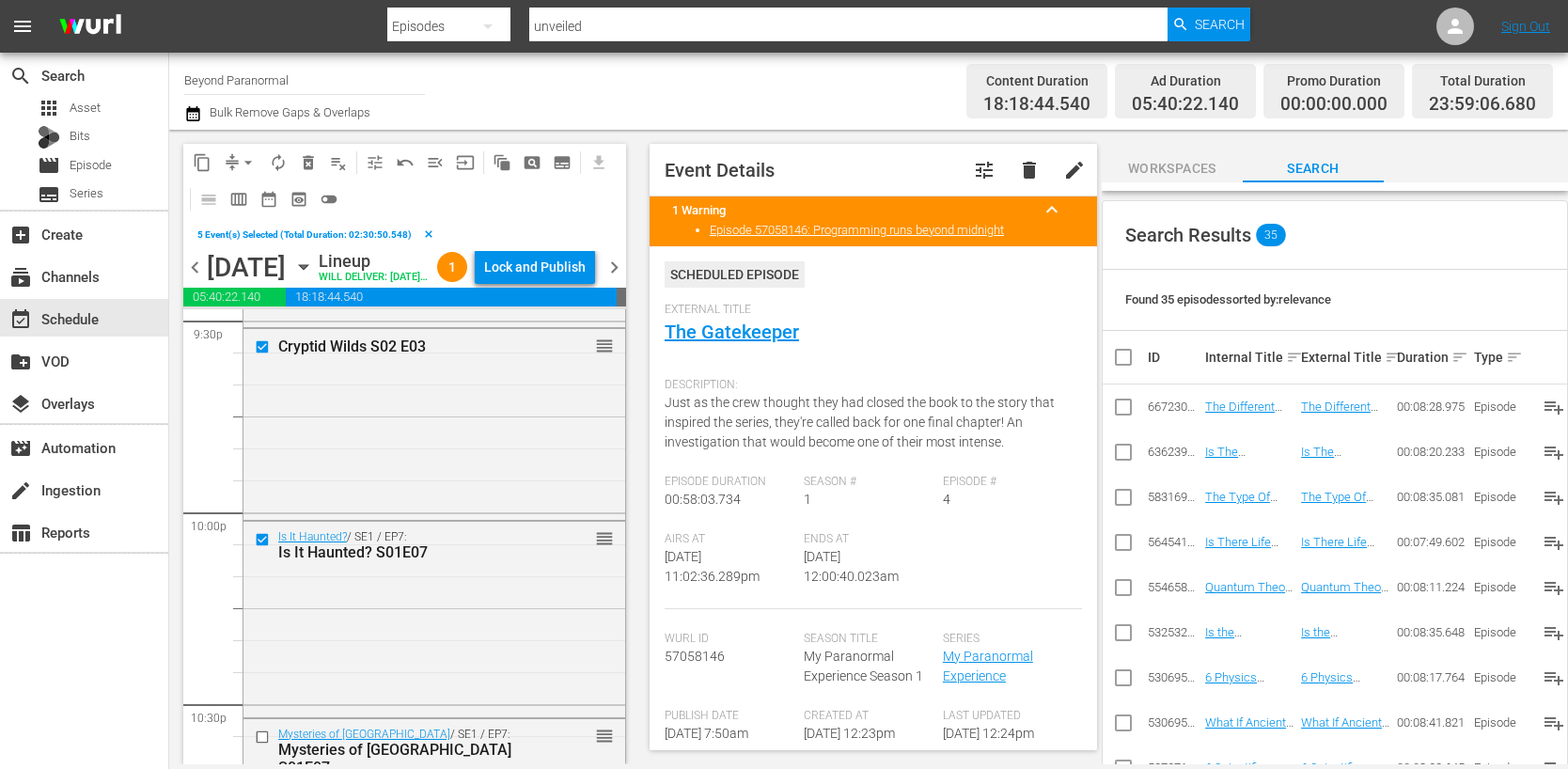 scroll, scrollTop: 8395, scrollLeft: 0, axis: vertical 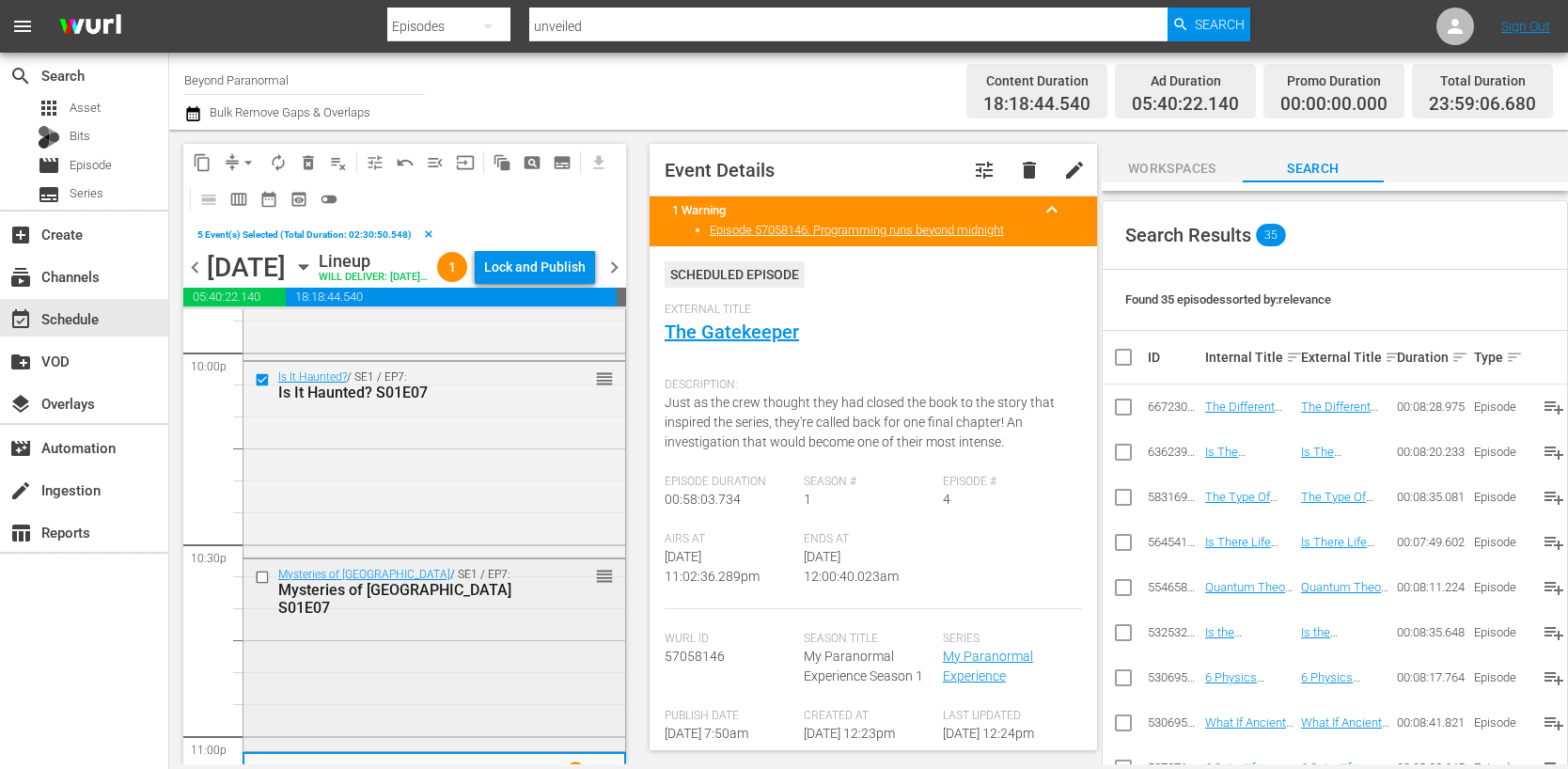 click at bounding box center (264, 576) 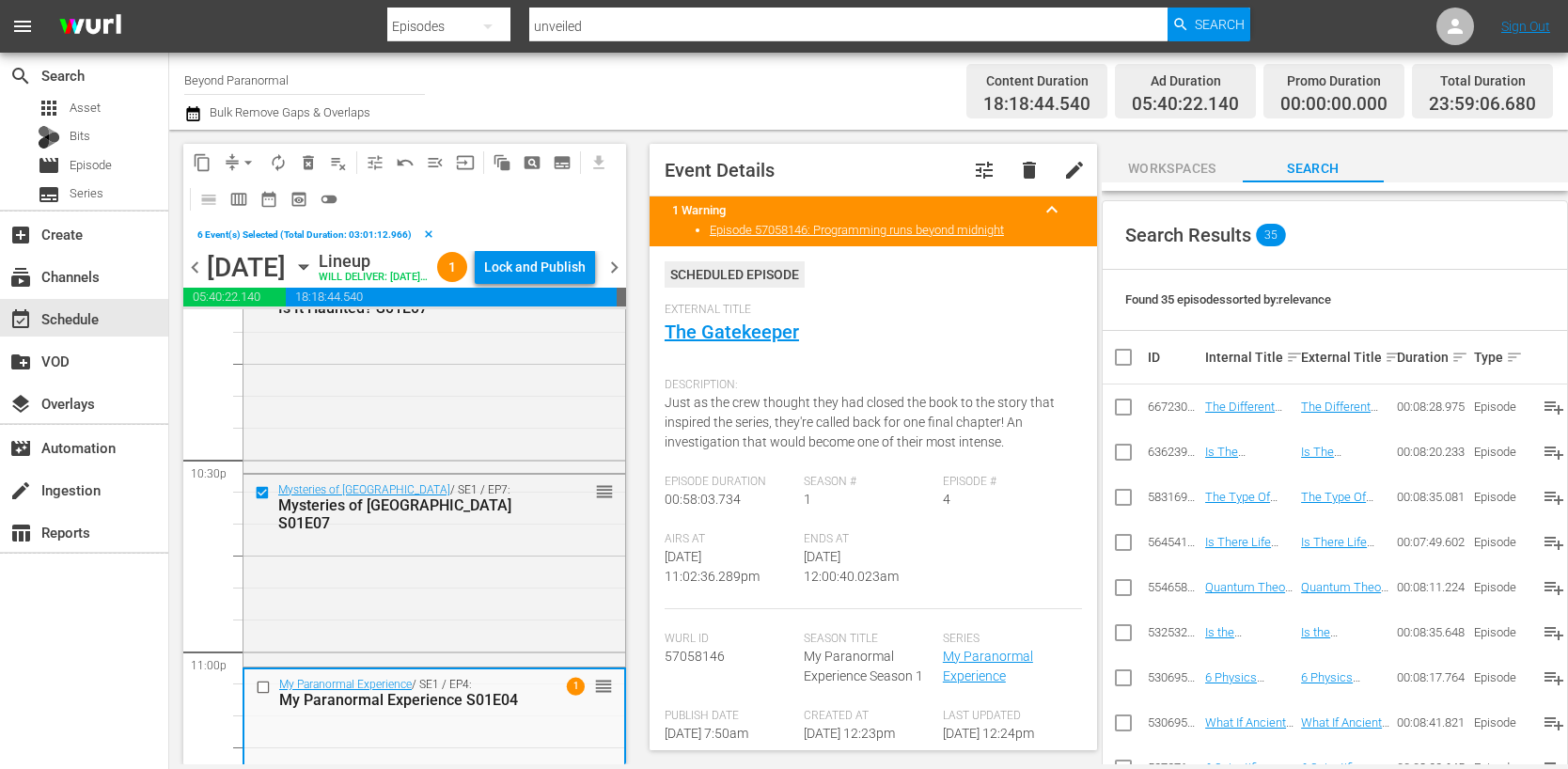 scroll, scrollTop: 8550, scrollLeft: 0, axis: vertical 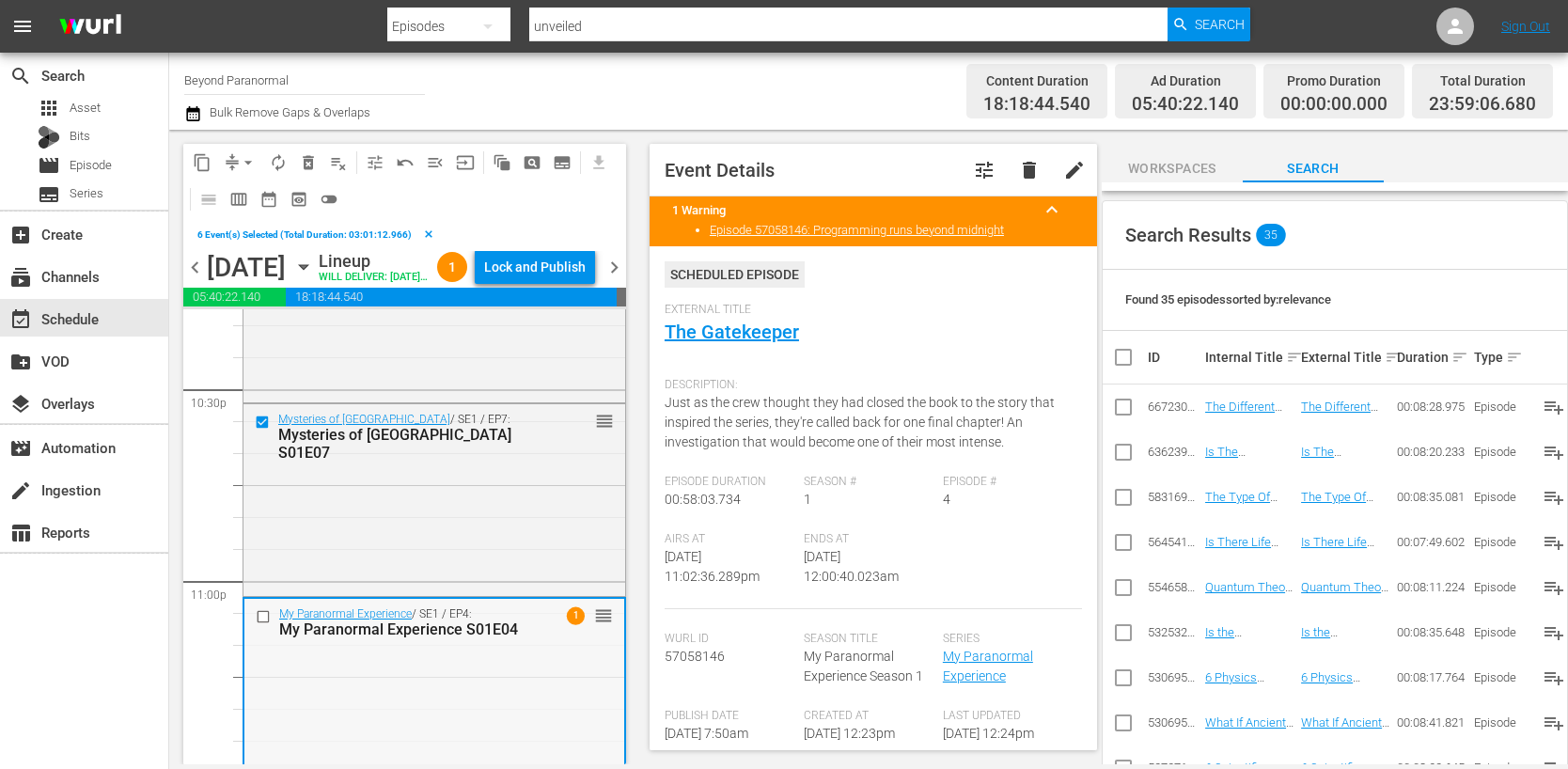 click at bounding box center (265, 617) 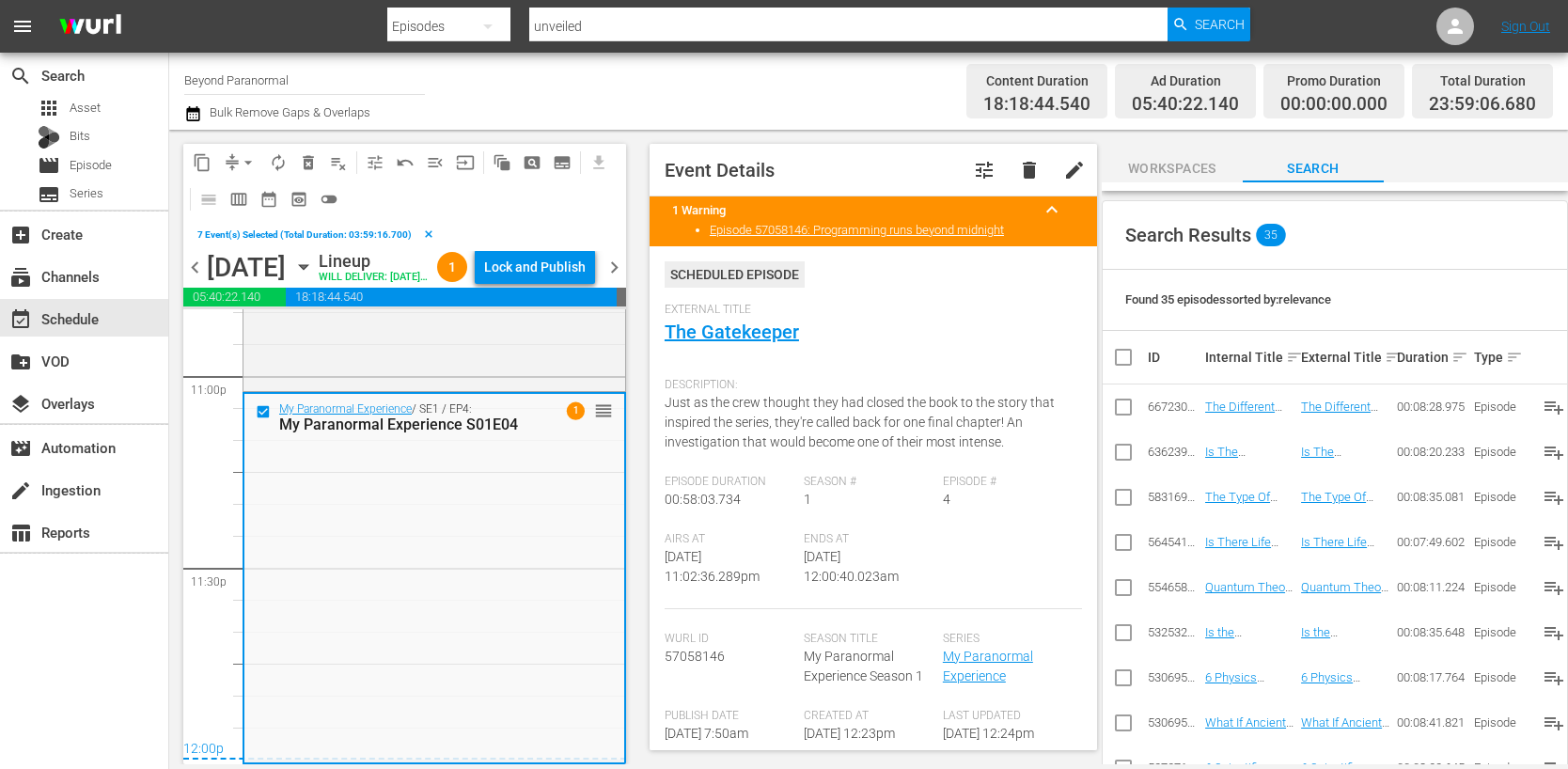 scroll, scrollTop: 8785, scrollLeft: 0, axis: vertical 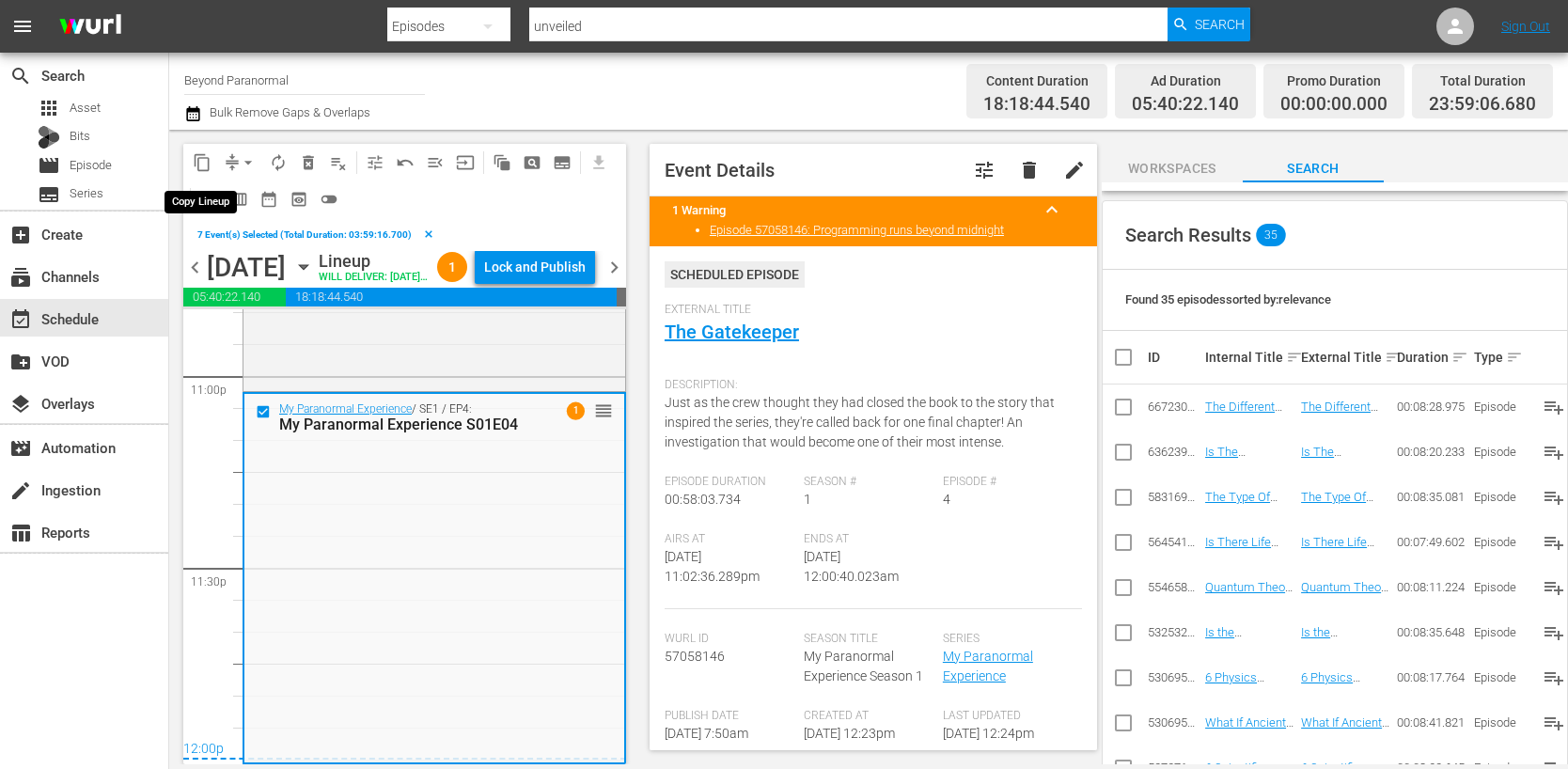 click on "content_copy" at bounding box center (202, 163) 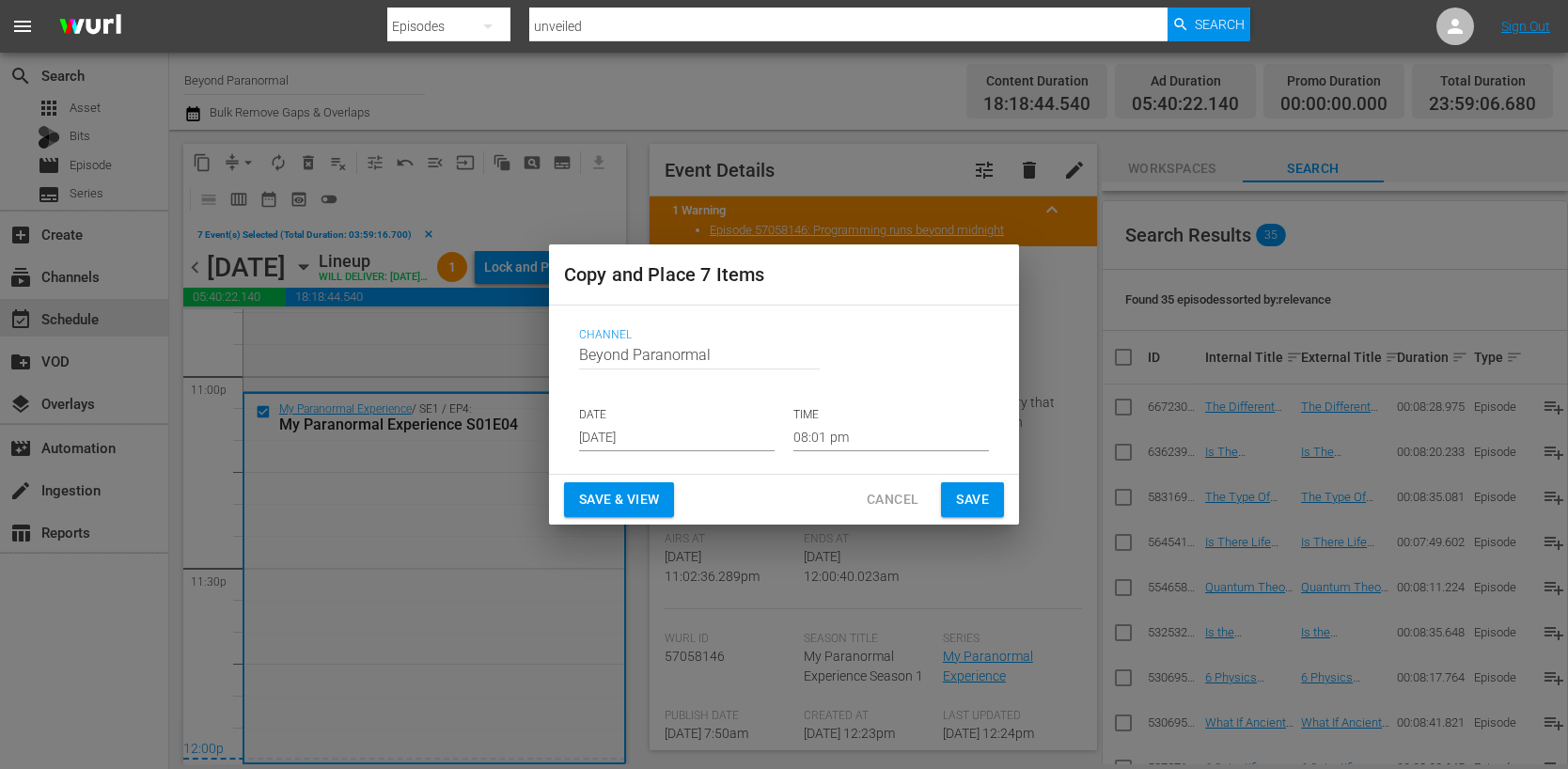 click on "Jul 31st 2025" at bounding box center (677, 437) 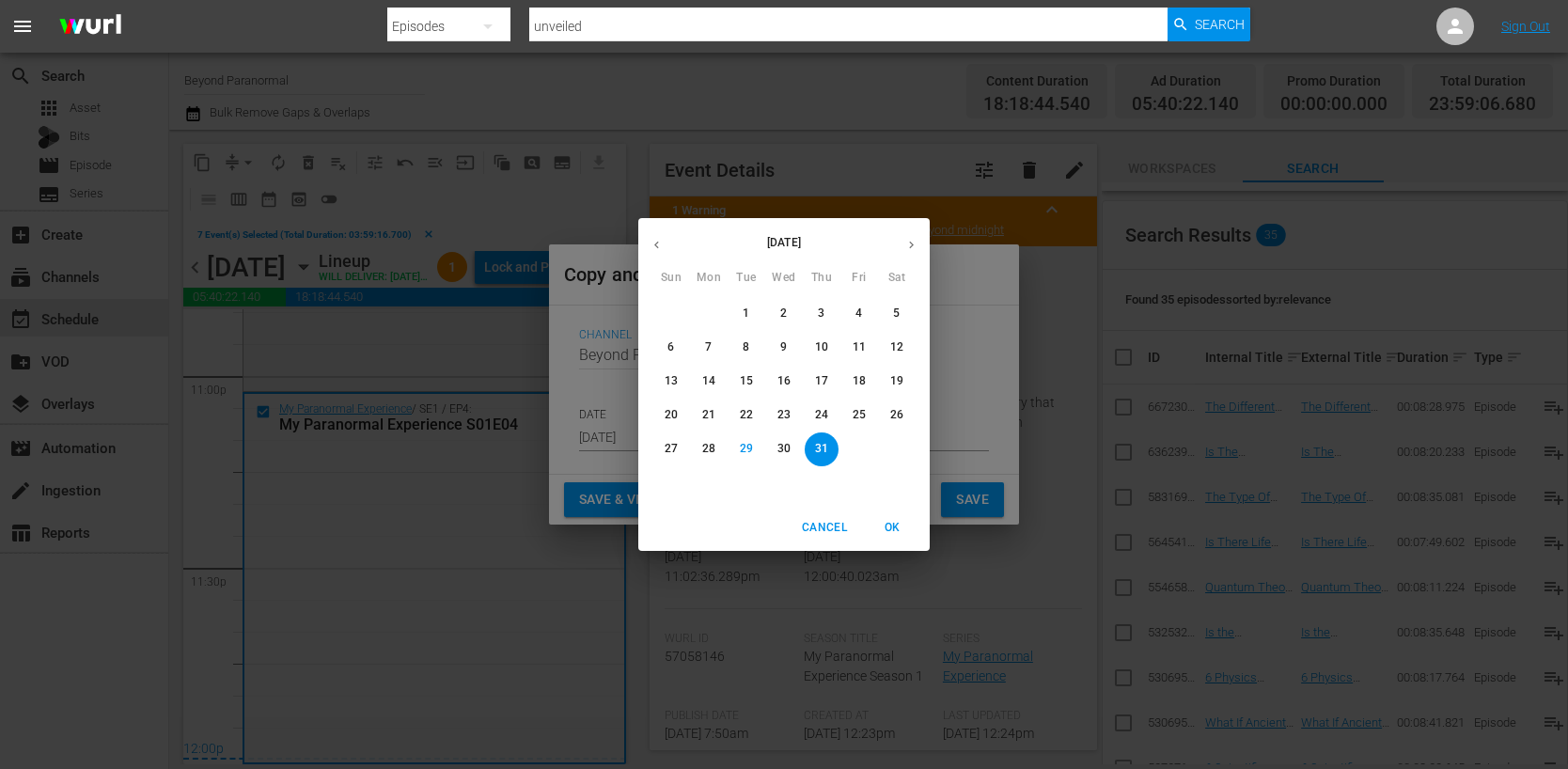 click at bounding box center (911, 244) 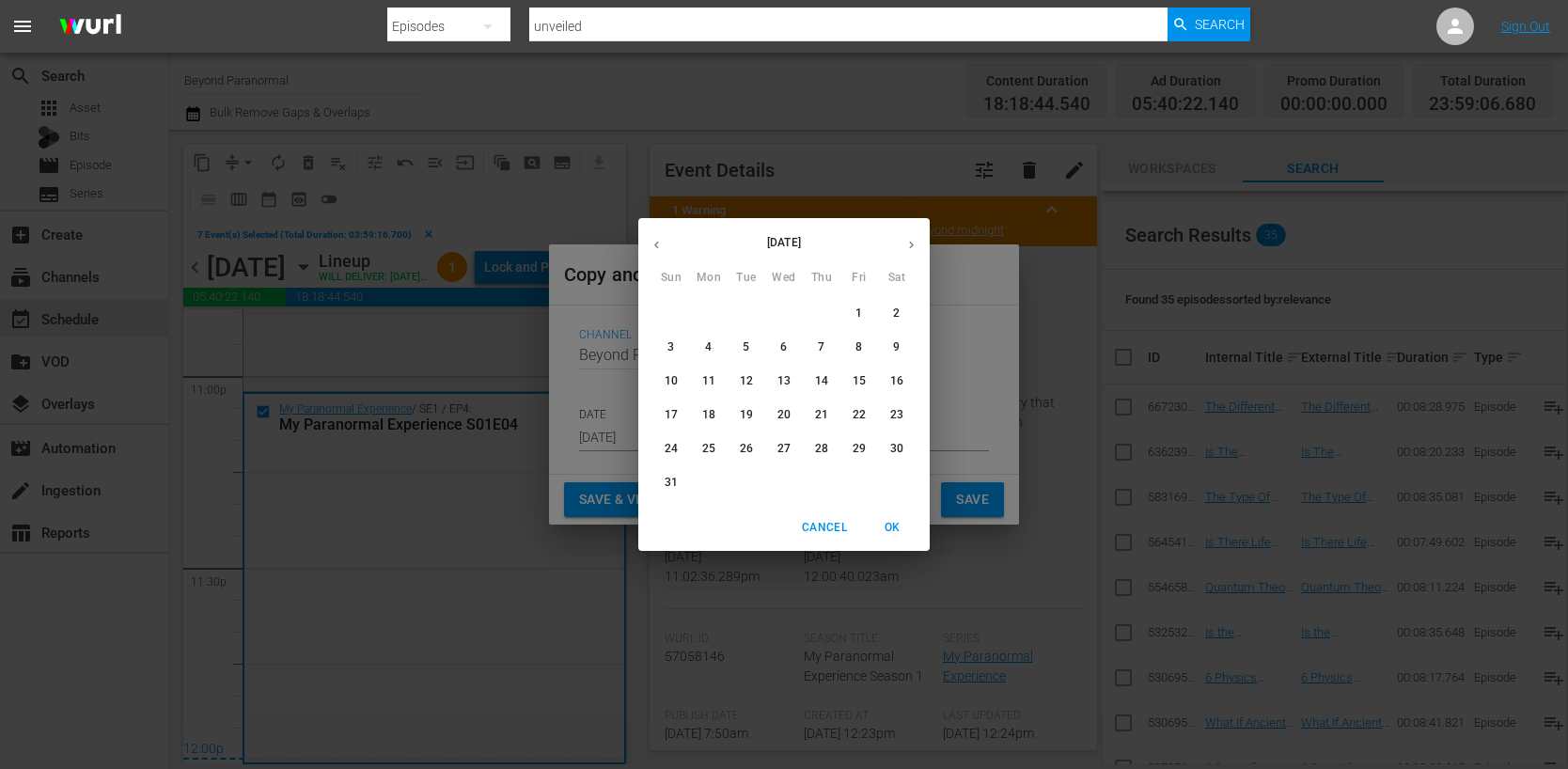 click on "13" at bounding box center (784, 381) 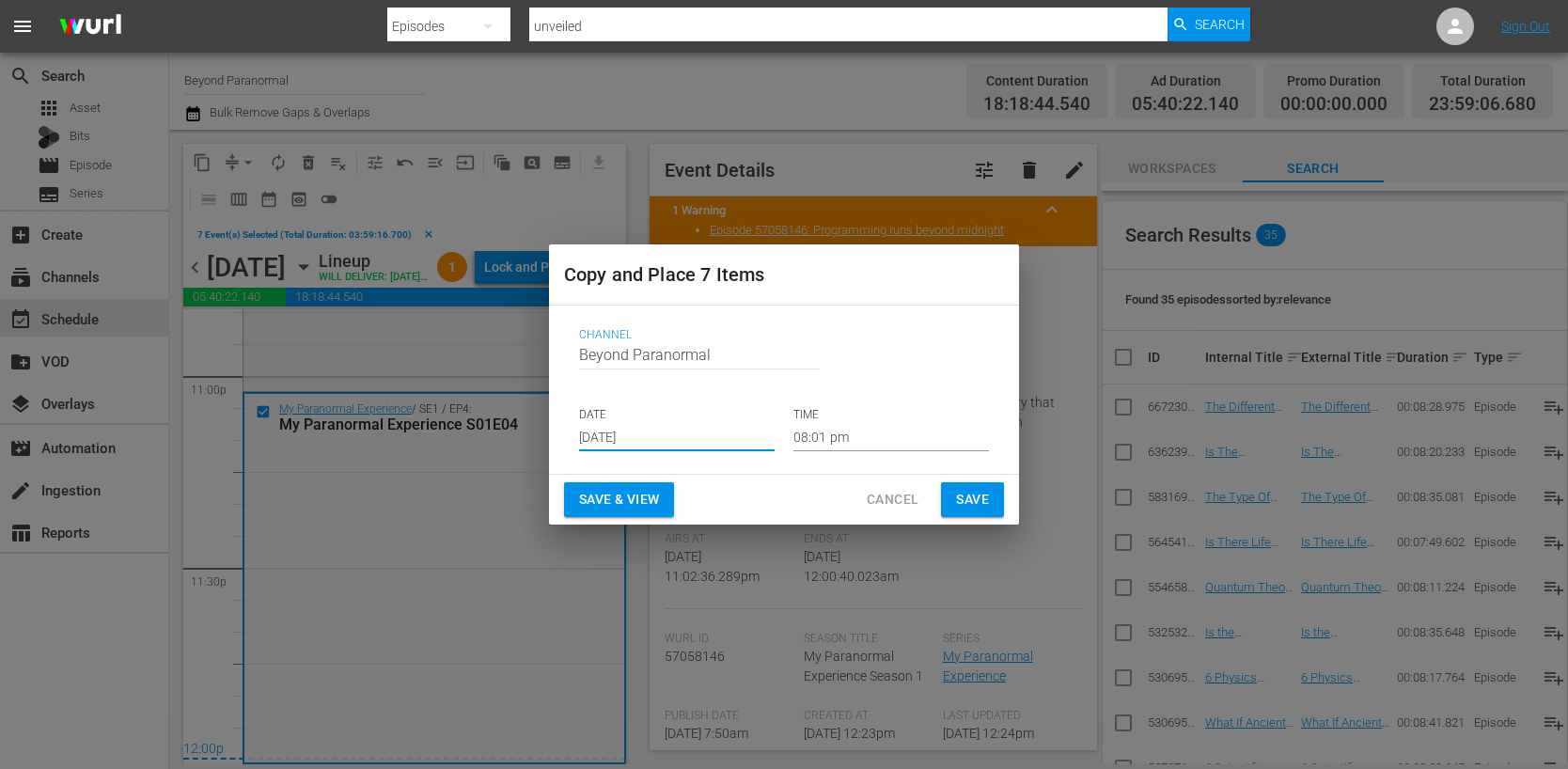 click on "08:01 pm" at bounding box center [891, 437] 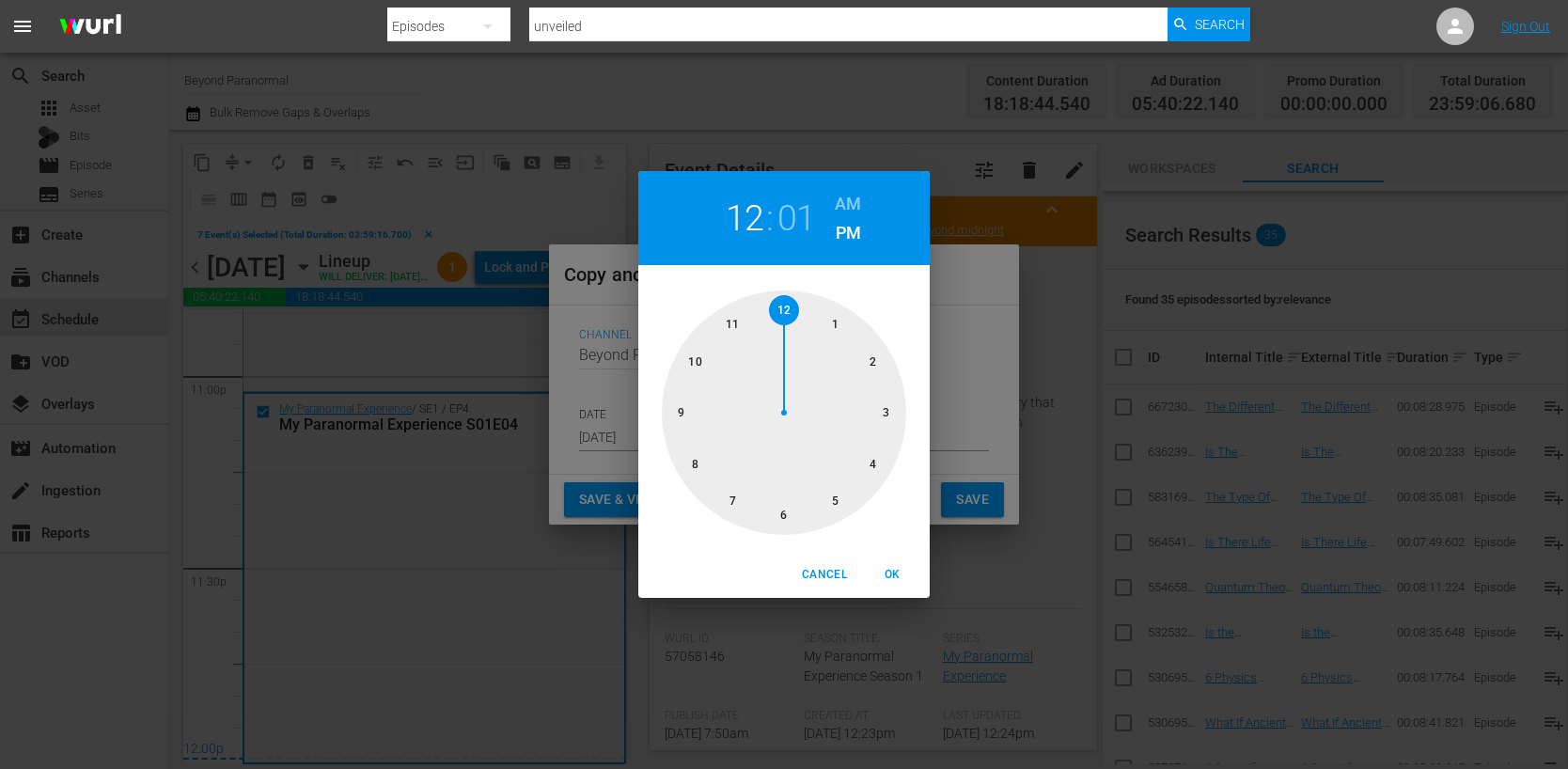 click at bounding box center [784, 413] 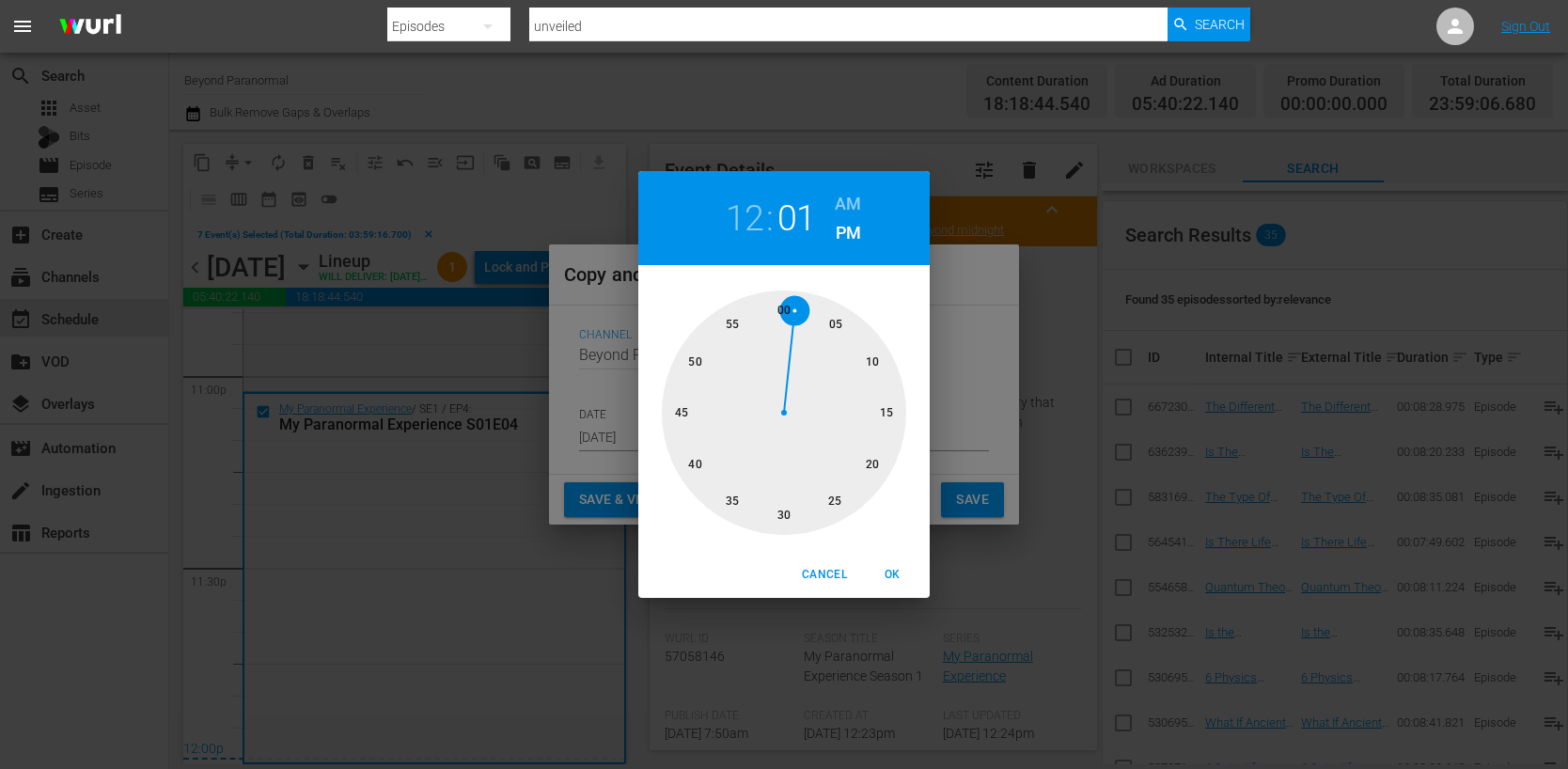 click on "AM" at bounding box center (848, 204) 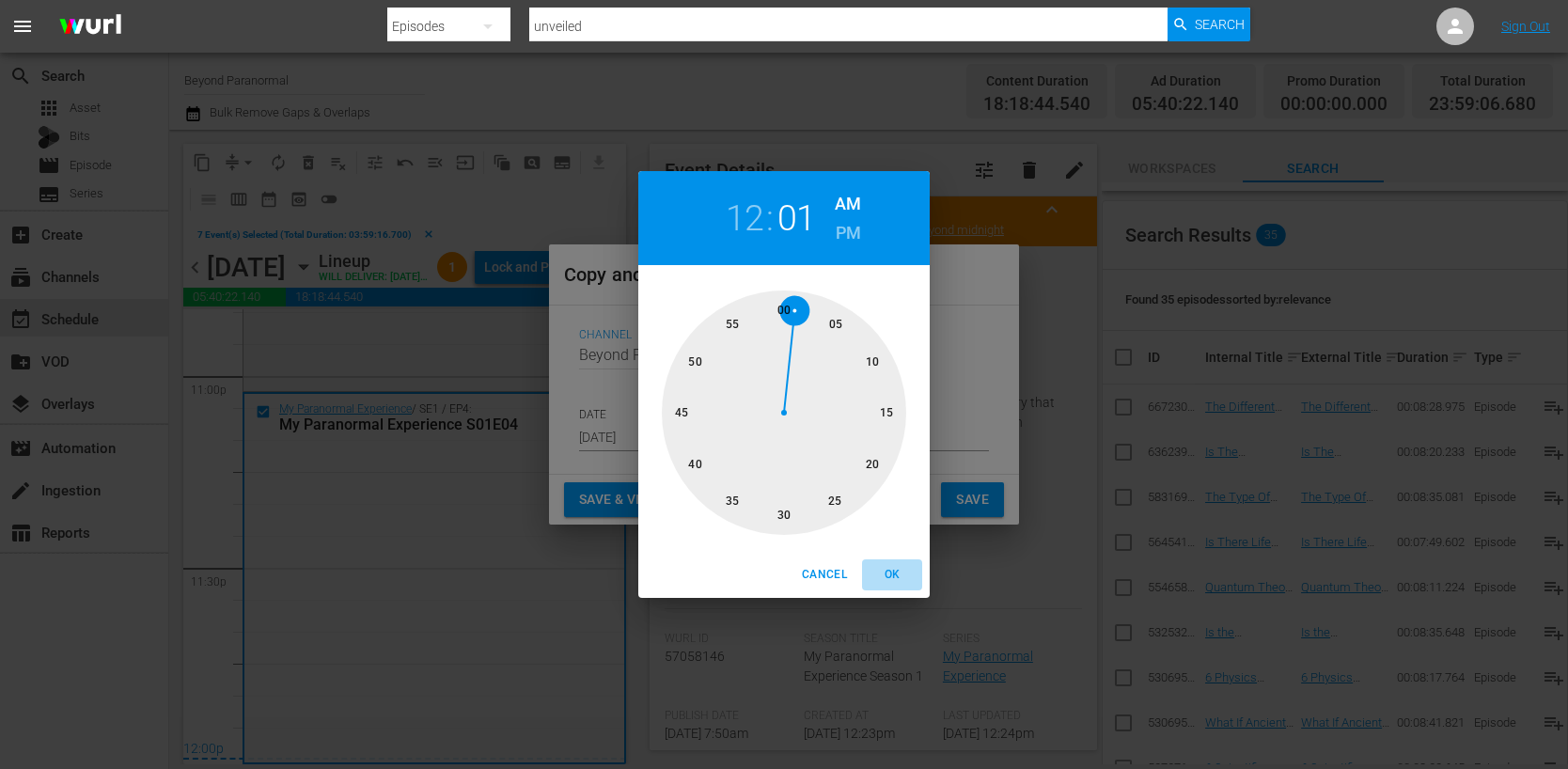 click on "OK" at bounding box center (892, 574) 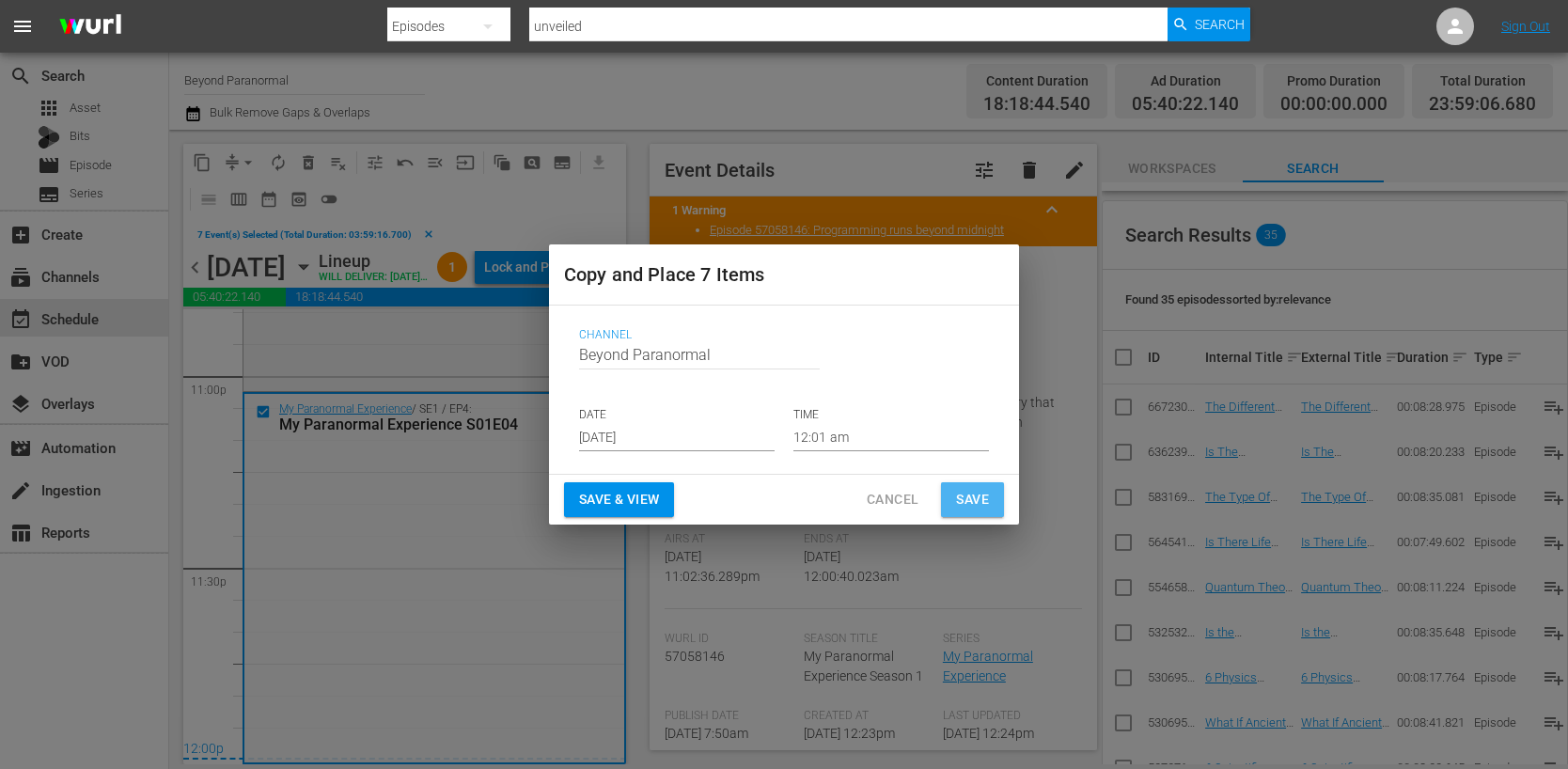 click on "Save" at bounding box center [972, 499] 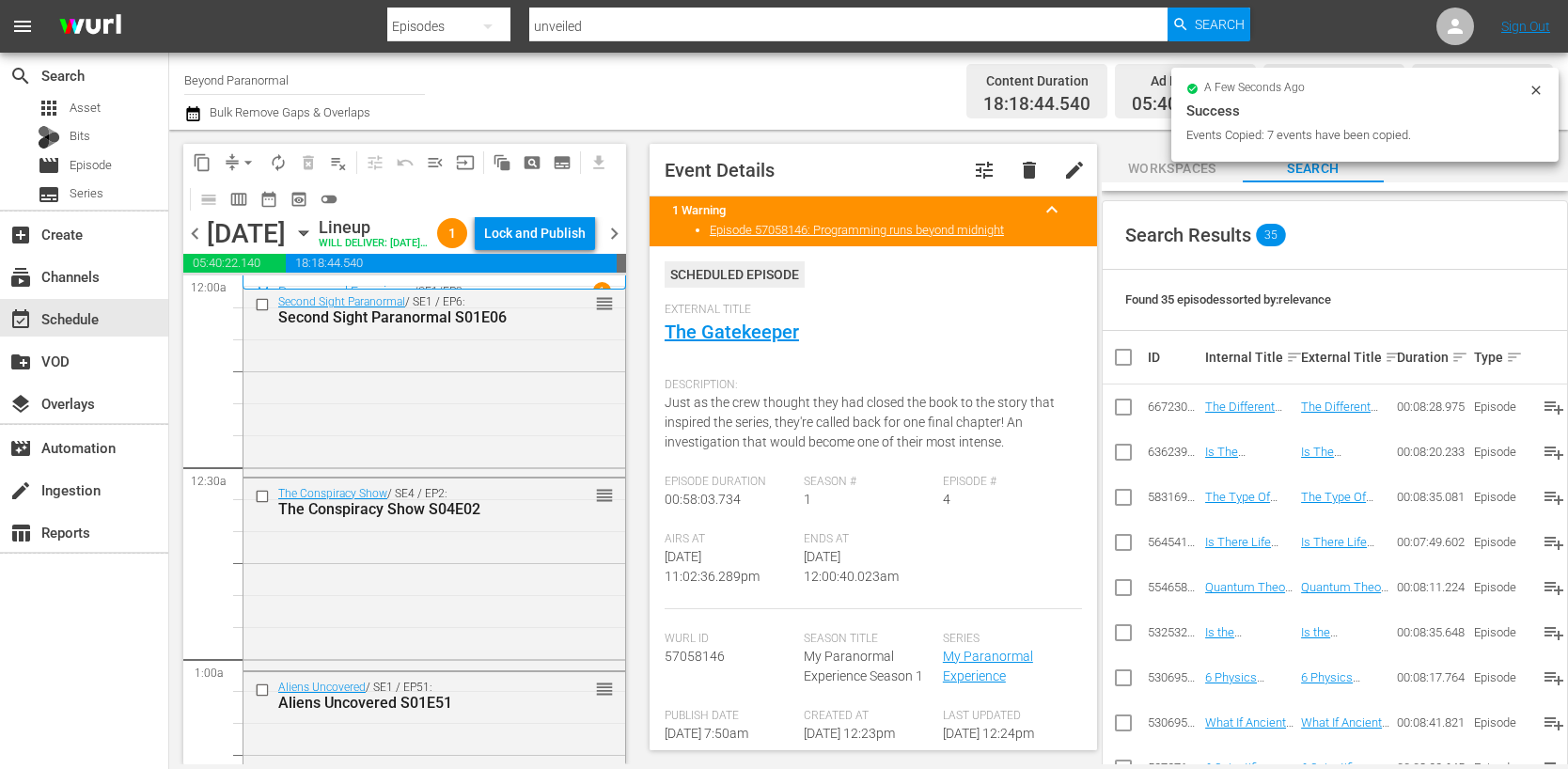 scroll, scrollTop: 0, scrollLeft: 0, axis: both 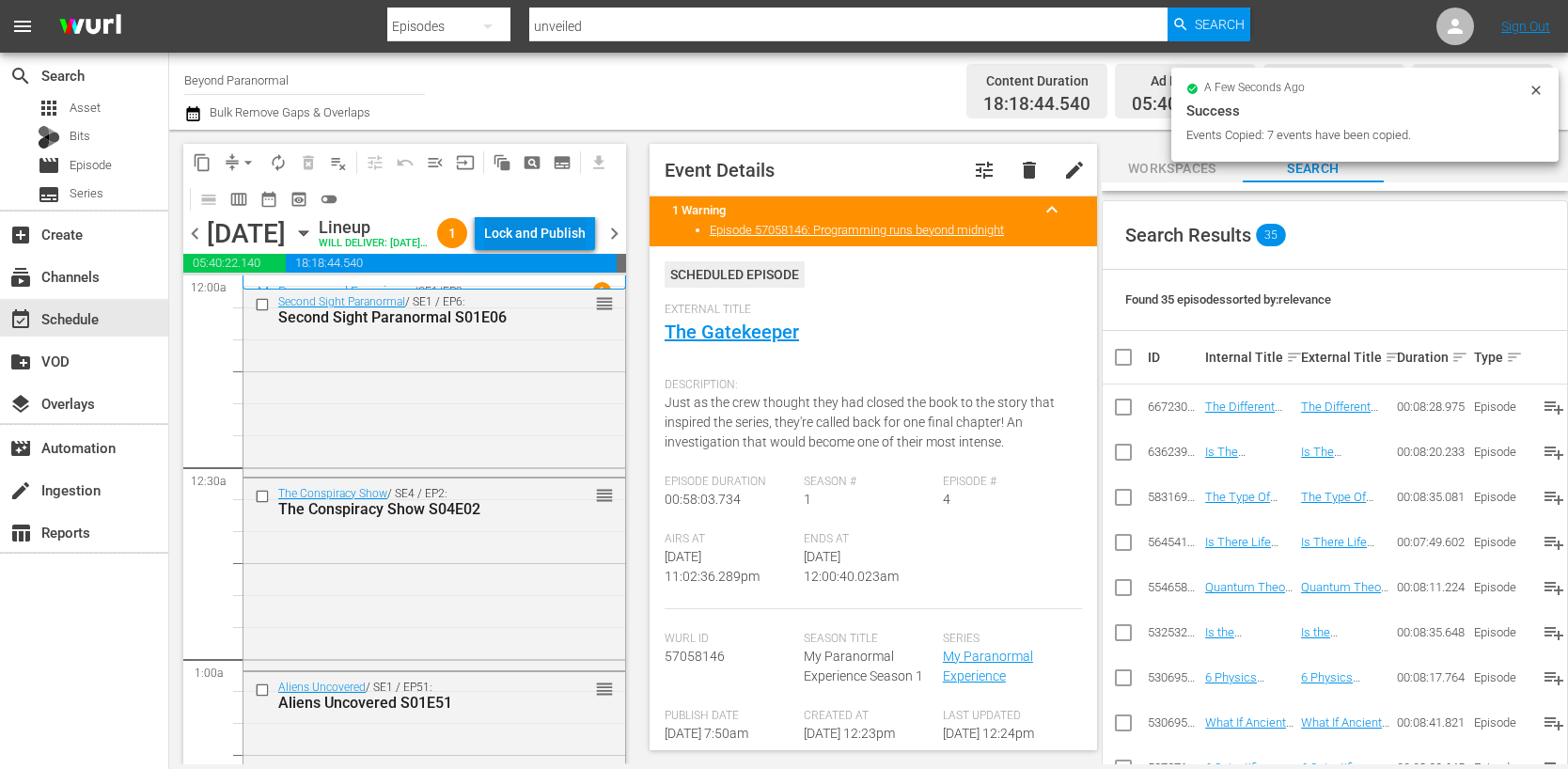 click on "Lock and Publish" at bounding box center [535, 233] 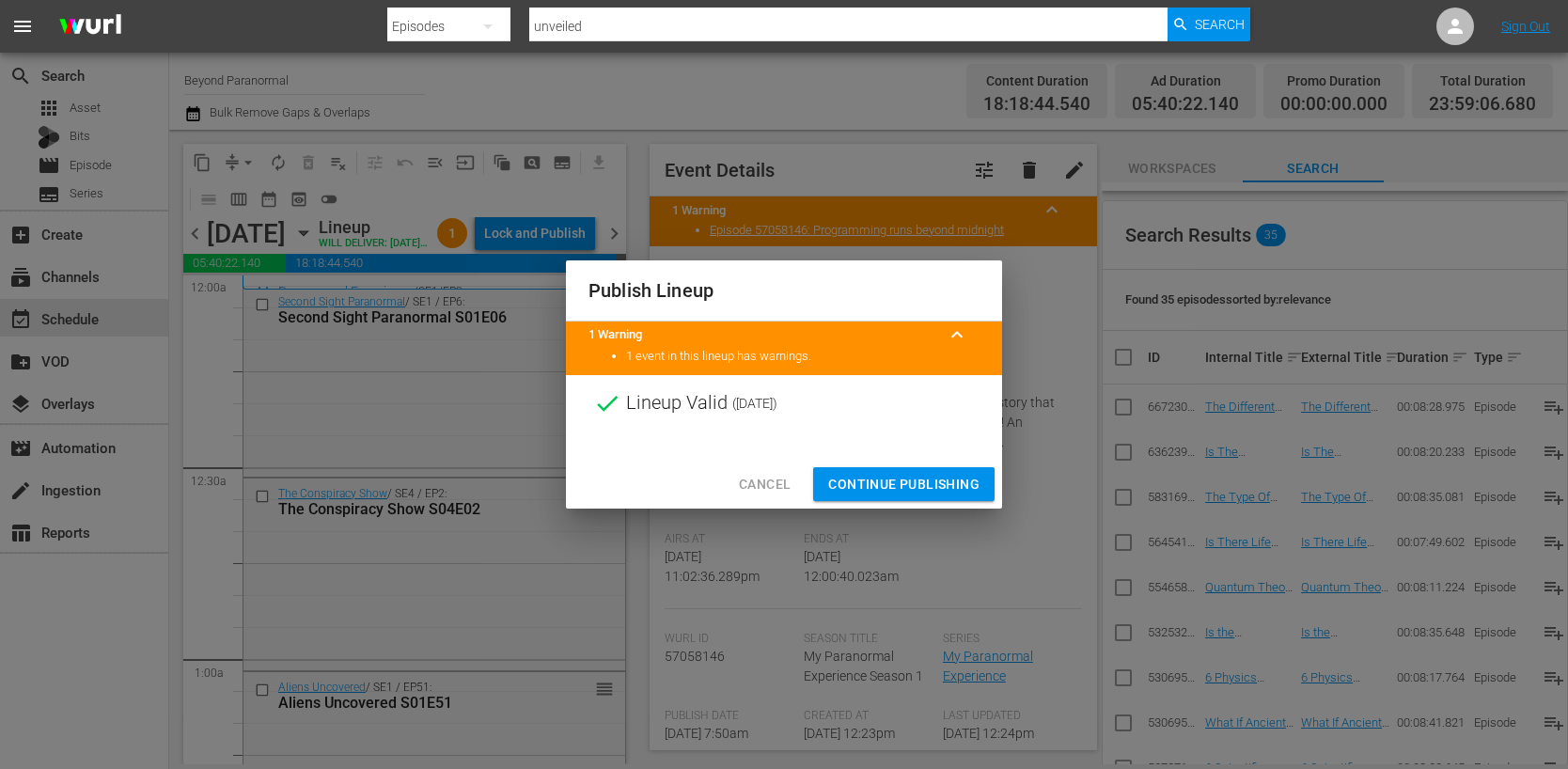 click on "Continue Publishing" at bounding box center (903, 484) 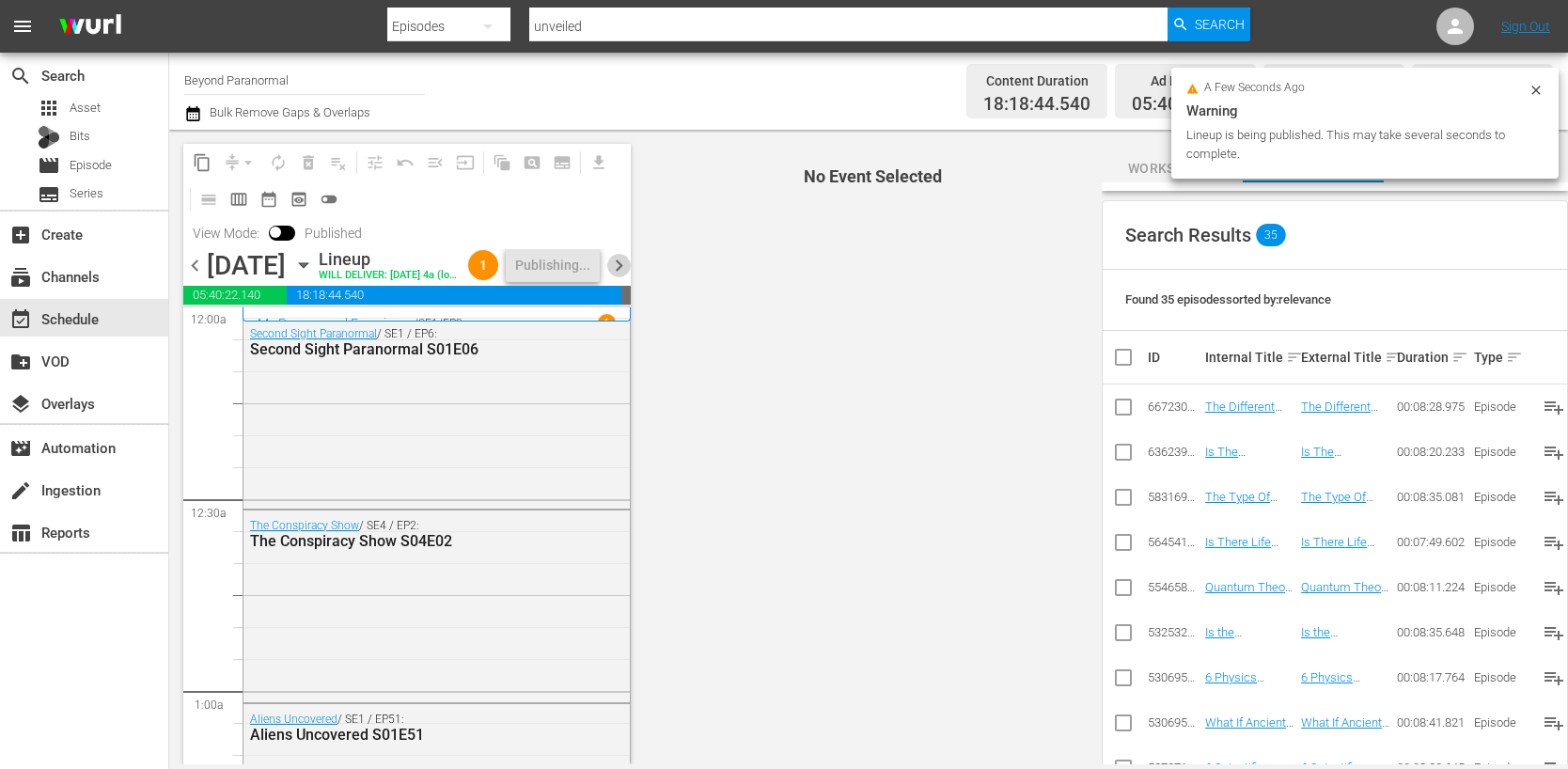 click on "chevron_right" at bounding box center (619, 265) 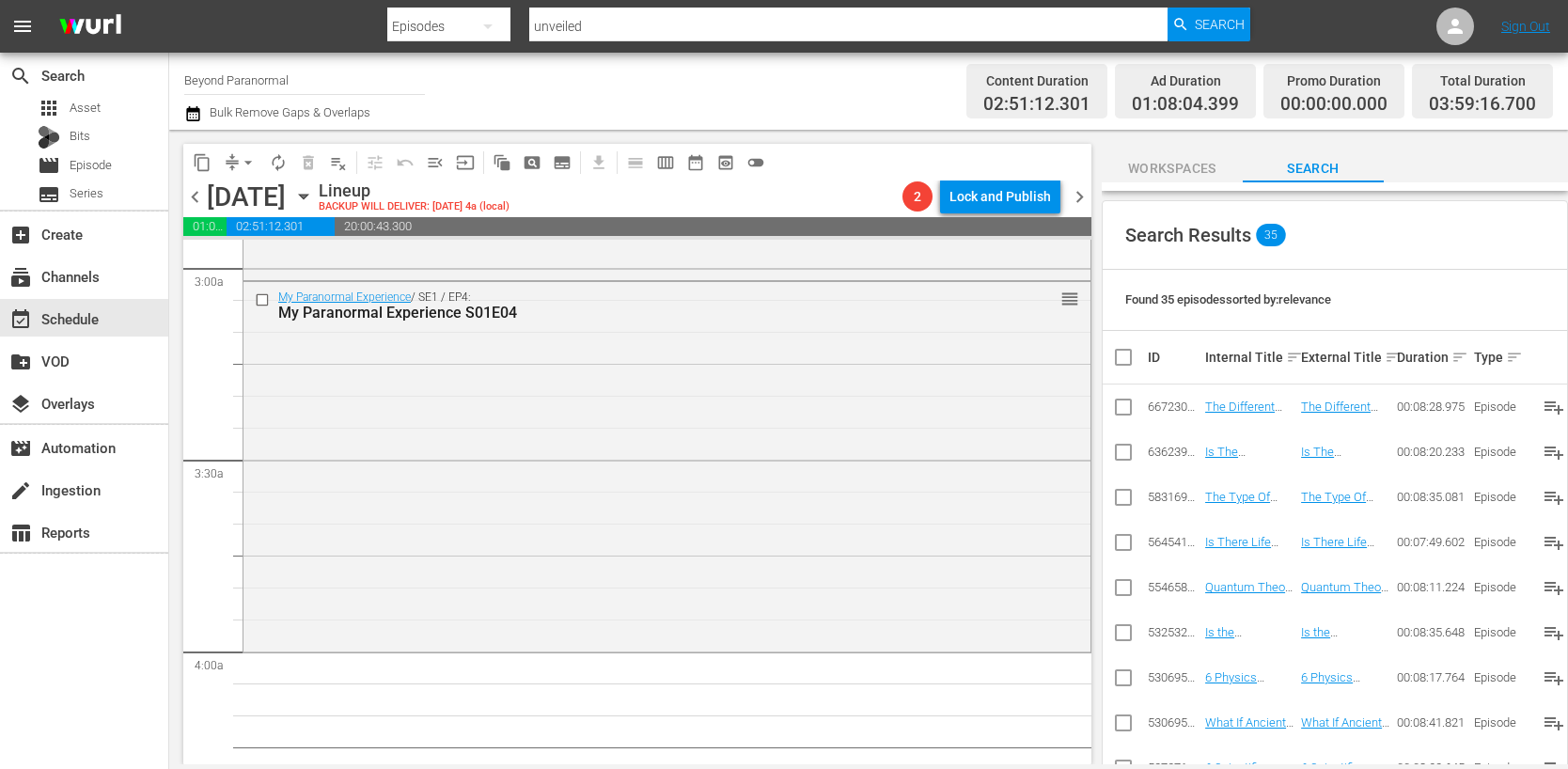 scroll, scrollTop: 1169, scrollLeft: 0, axis: vertical 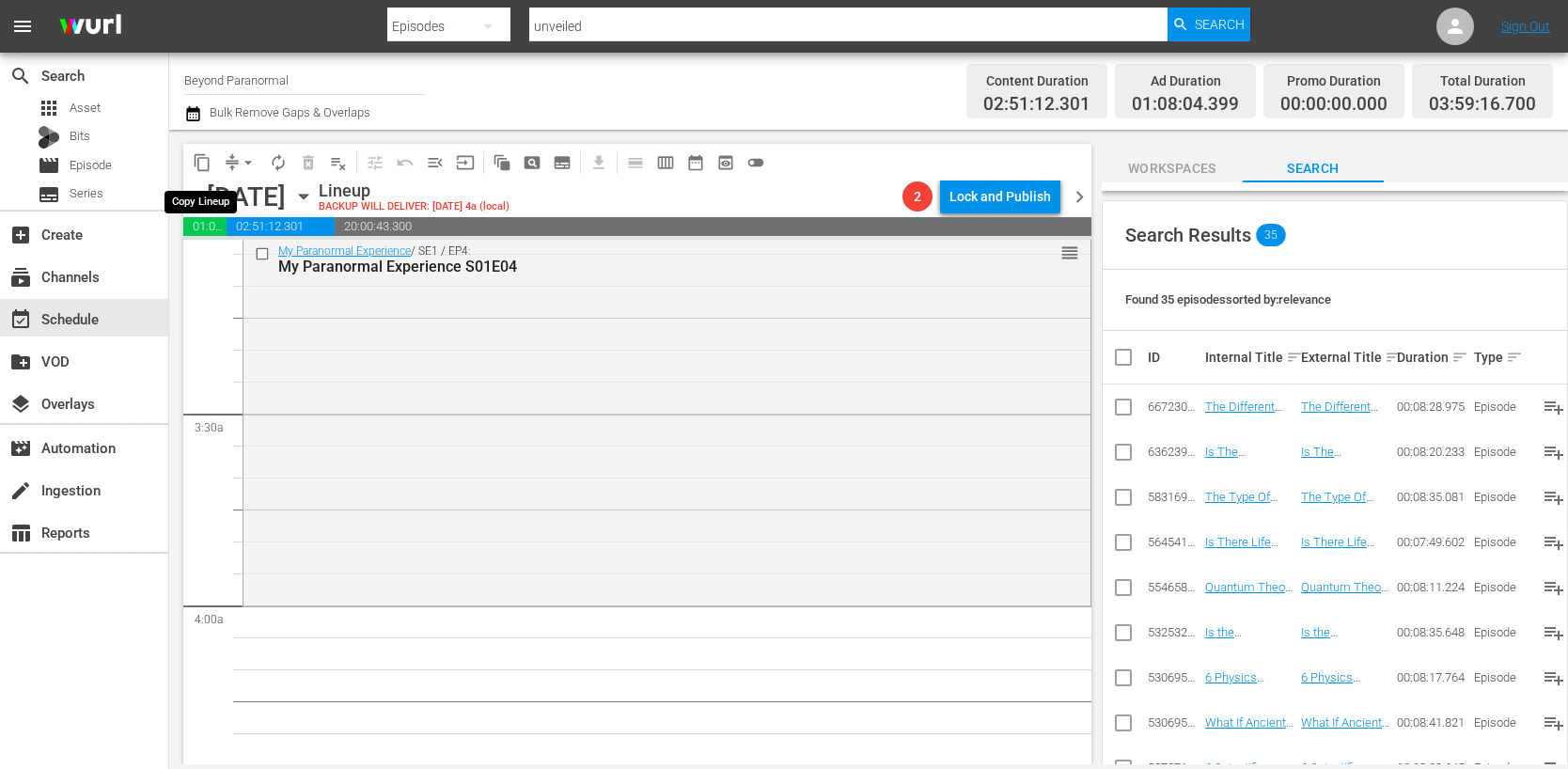 click on "content_copy" at bounding box center [202, 163] 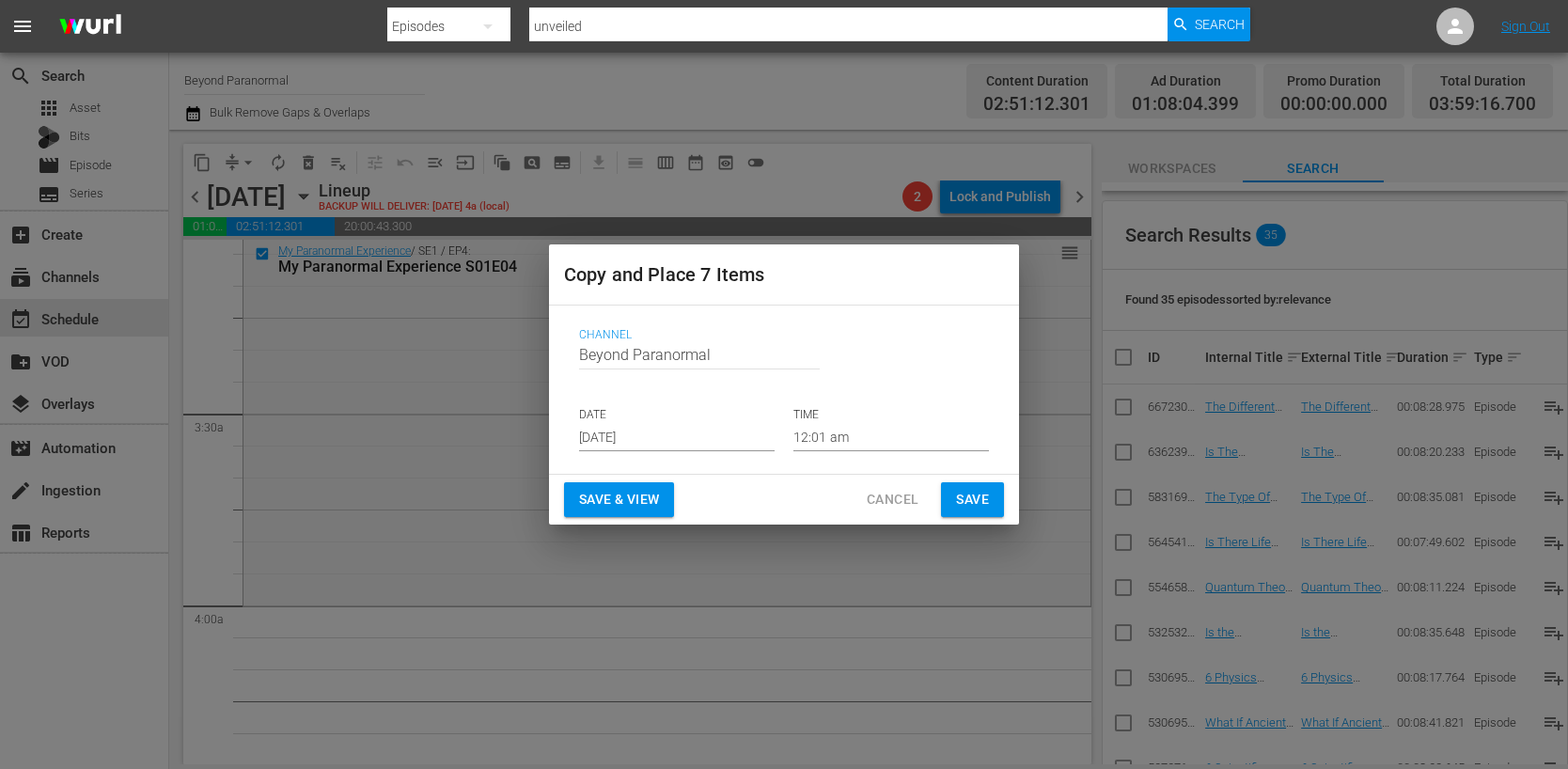 click on "Jul 31st 2025" at bounding box center [677, 437] 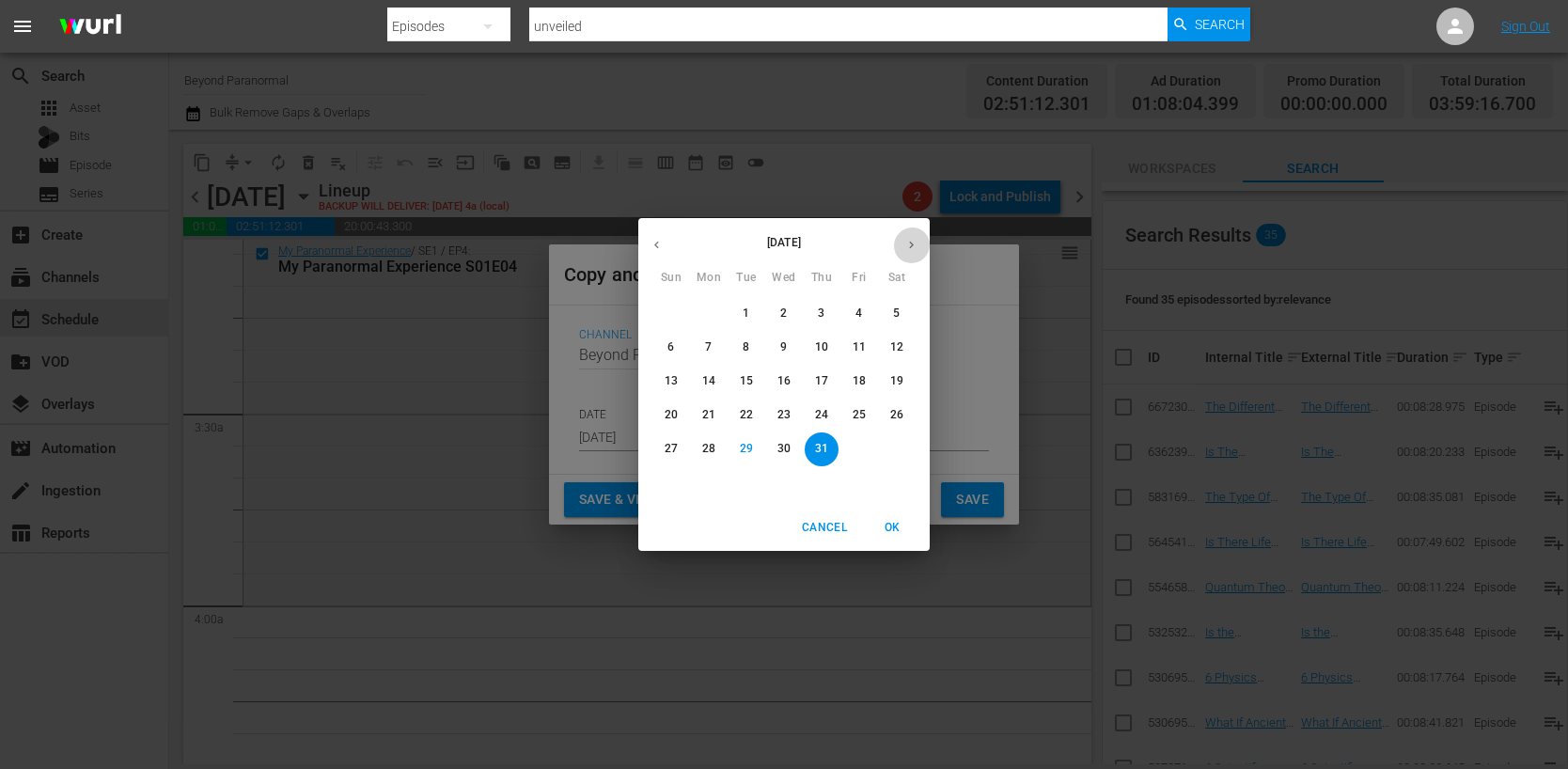 click at bounding box center [911, 244] 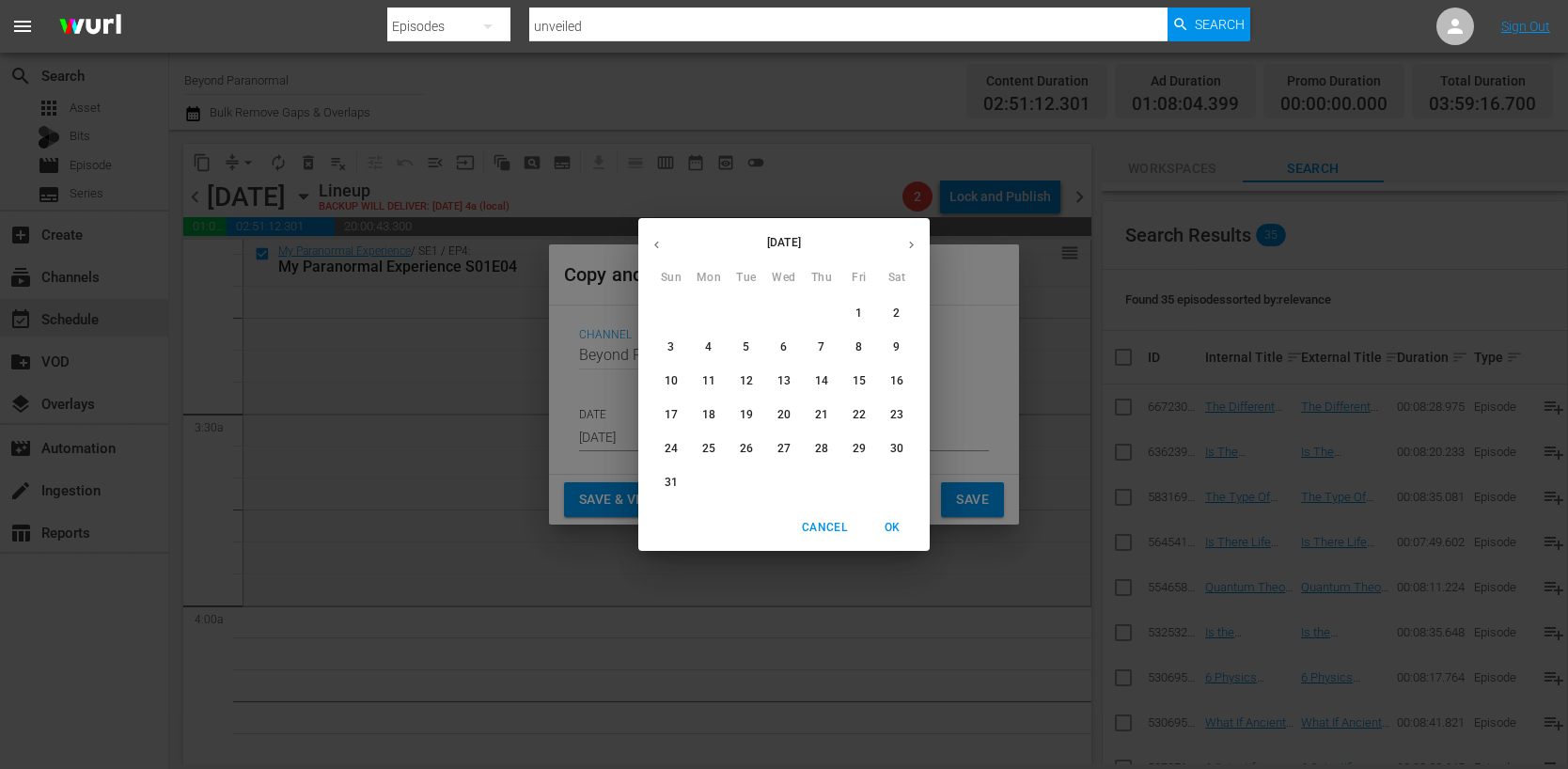 click on "13" at bounding box center (784, 382) 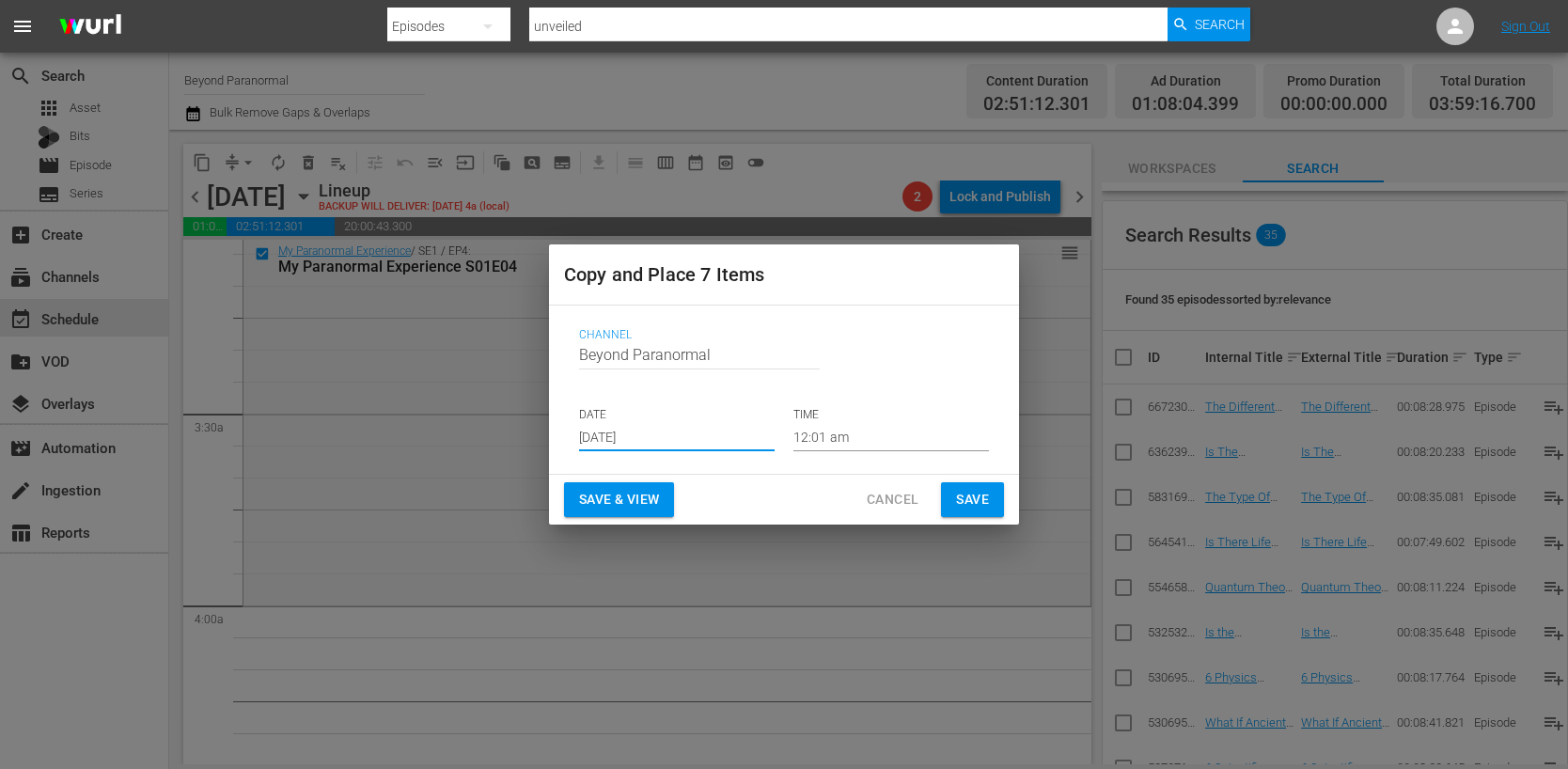 click on "12:01 am" at bounding box center [891, 437] 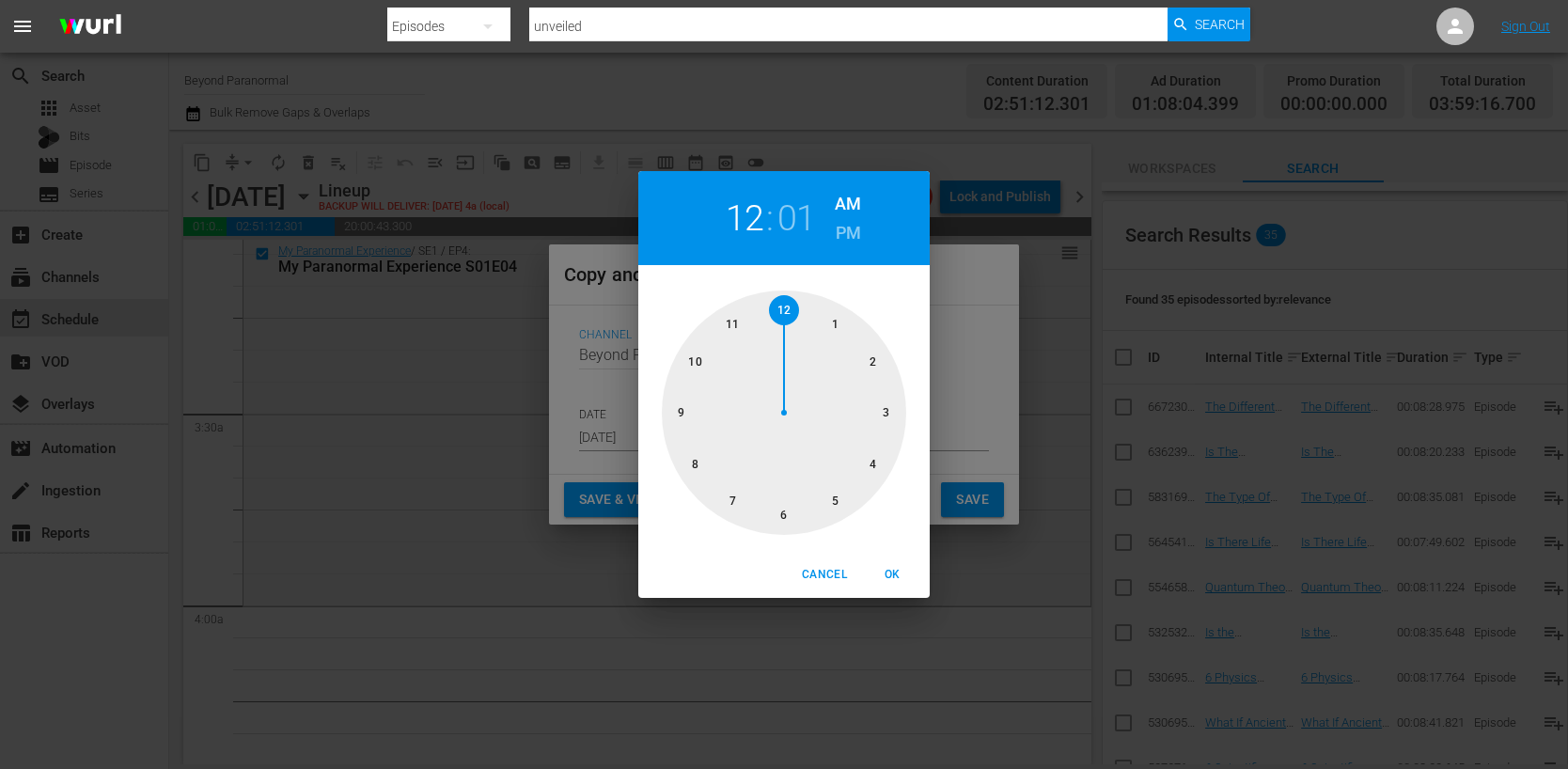 click at bounding box center (784, 413) 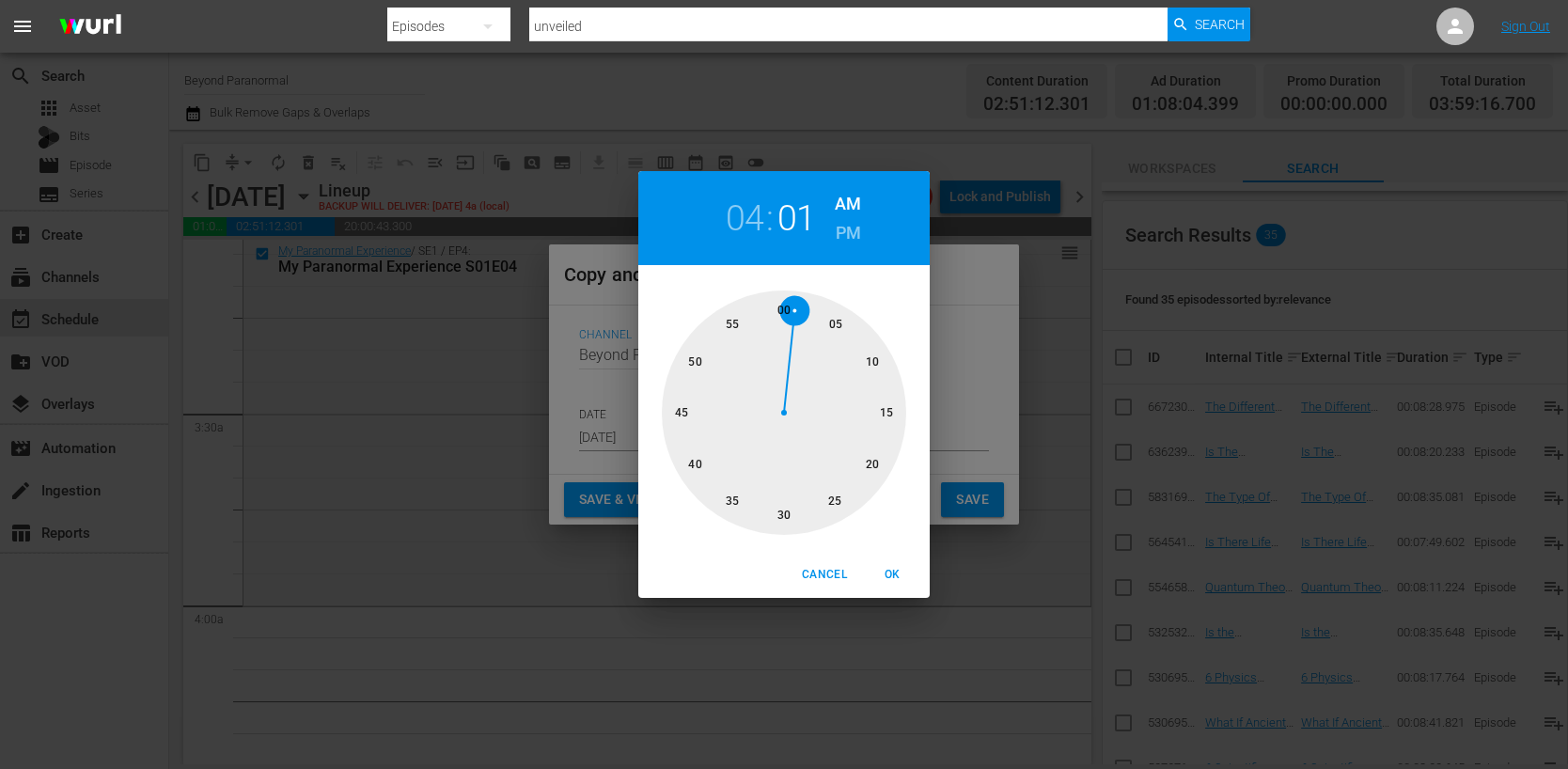 click on "OK" at bounding box center (892, 574) 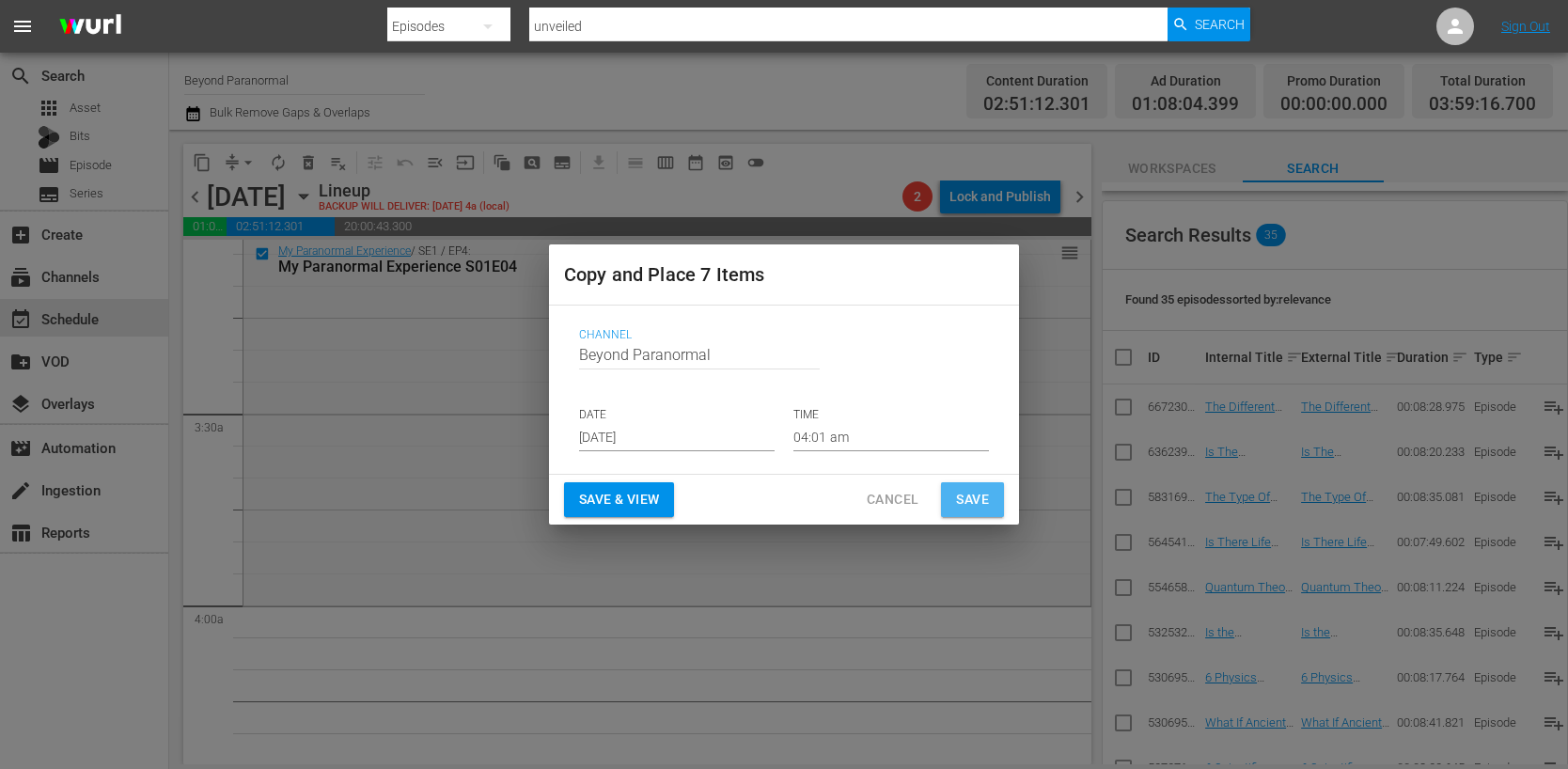 click on "Save" at bounding box center (972, 499) 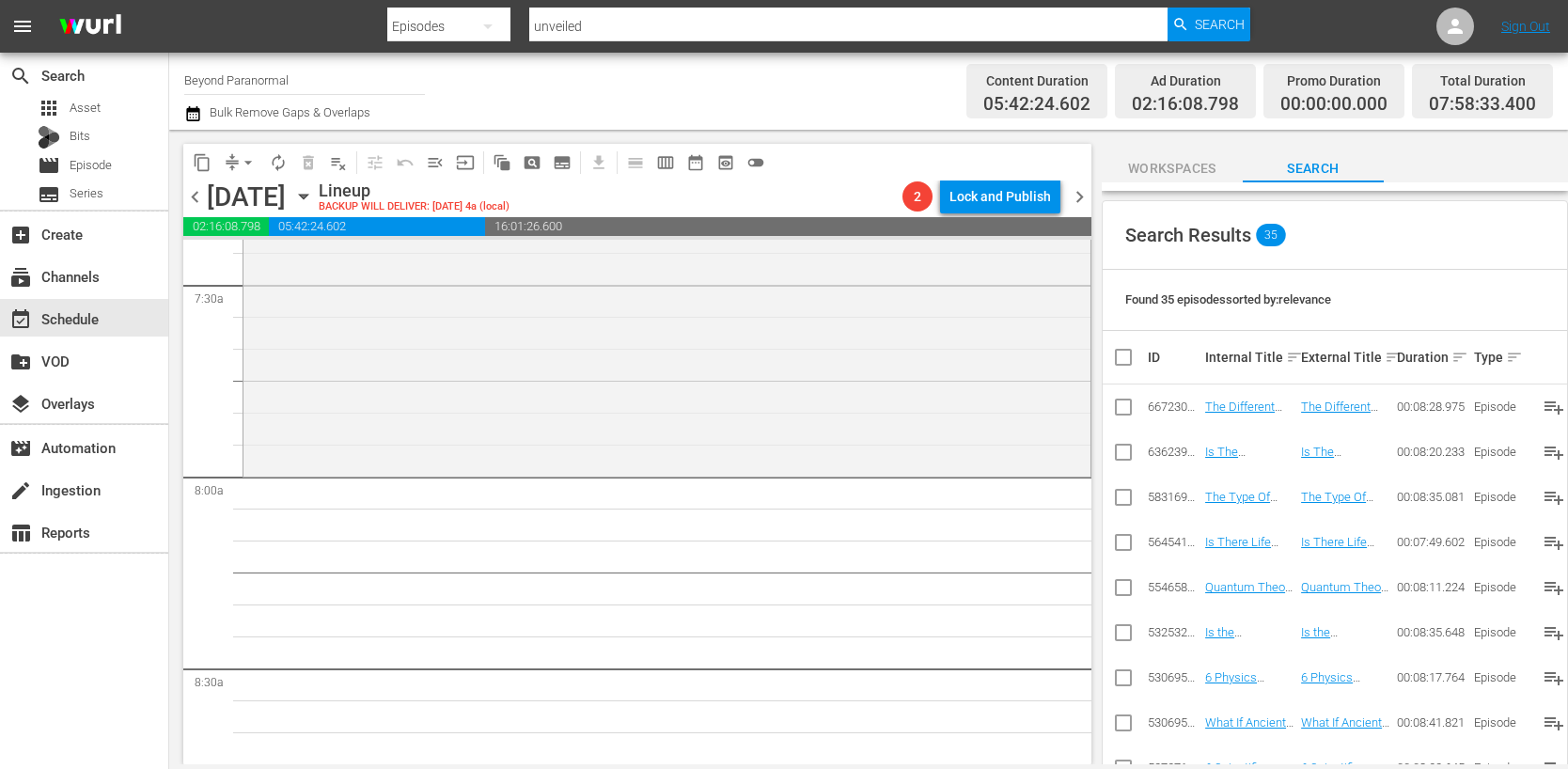 scroll, scrollTop: 2848, scrollLeft: 0, axis: vertical 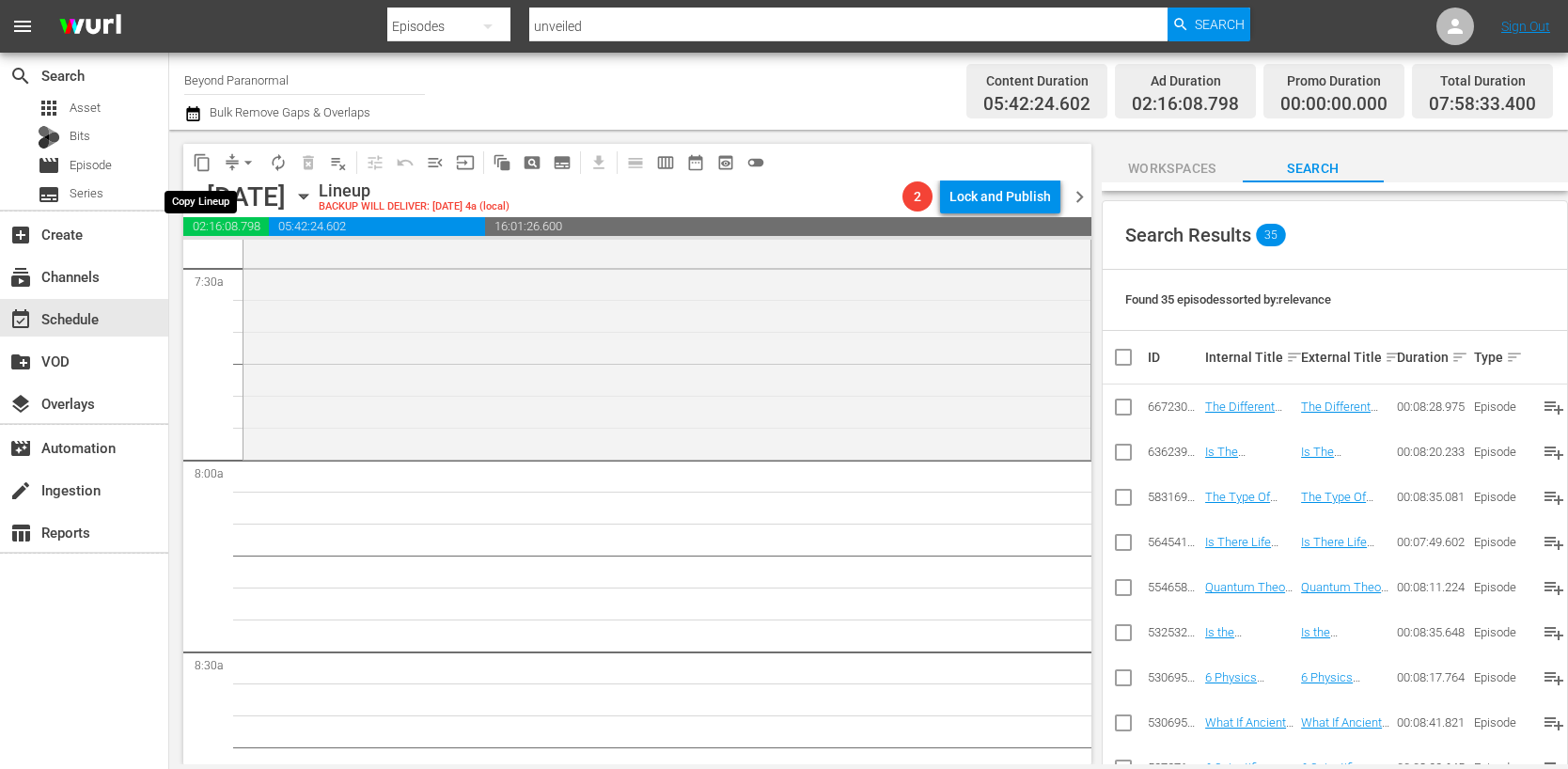 click on "content_copy" at bounding box center (202, 163) 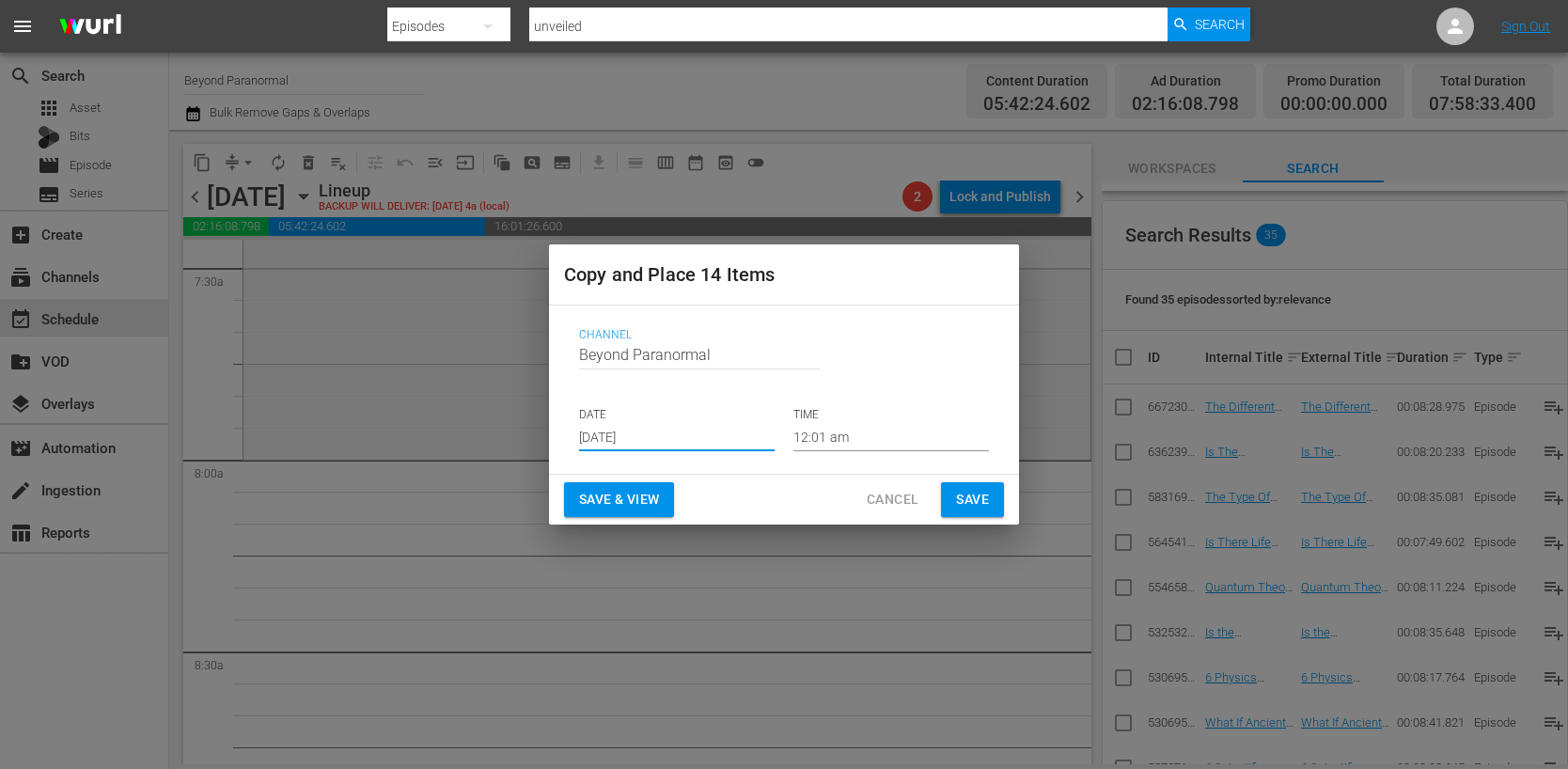 click on "Jul 31st 2025" at bounding box center (677, 437) 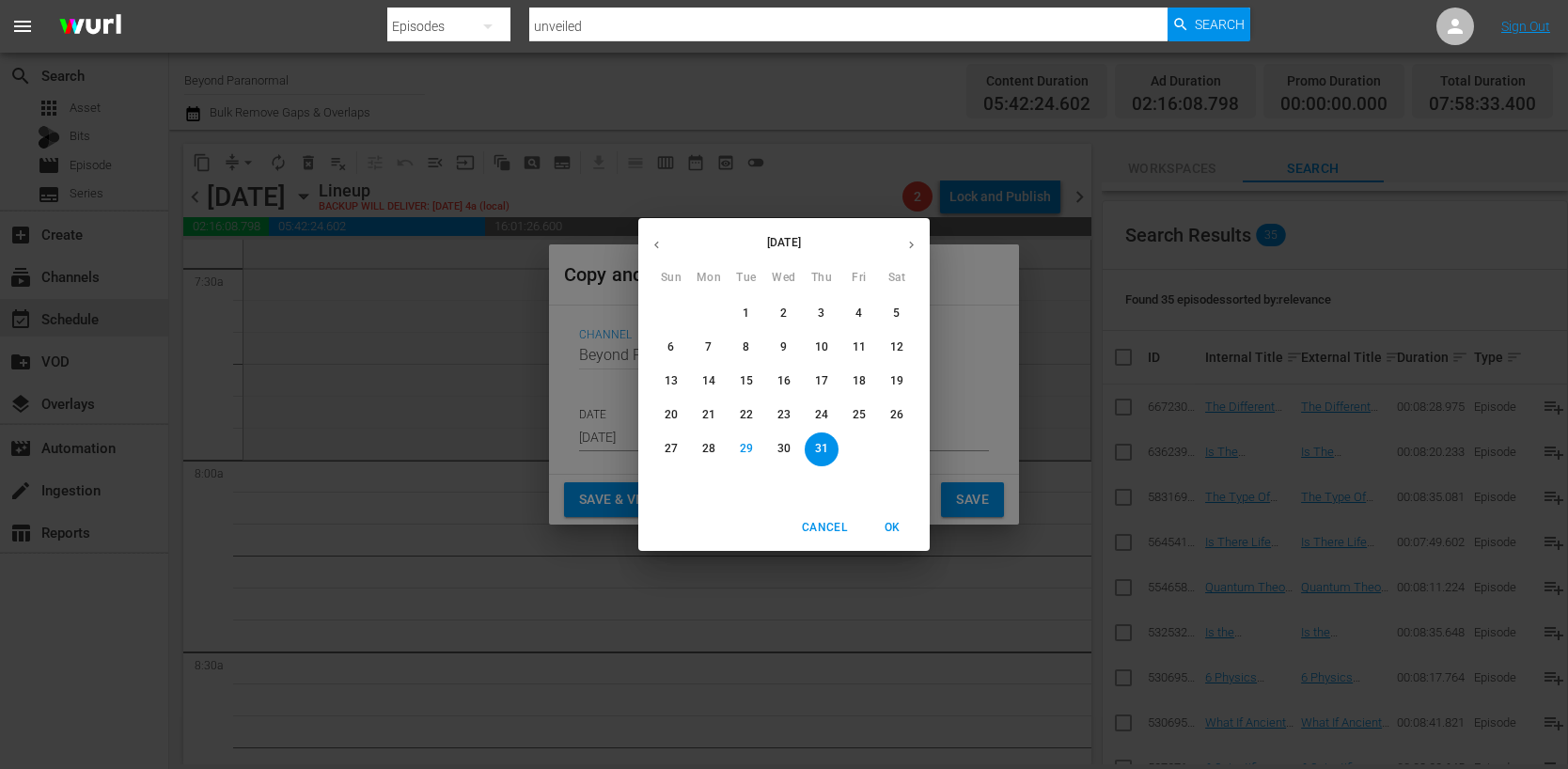 click 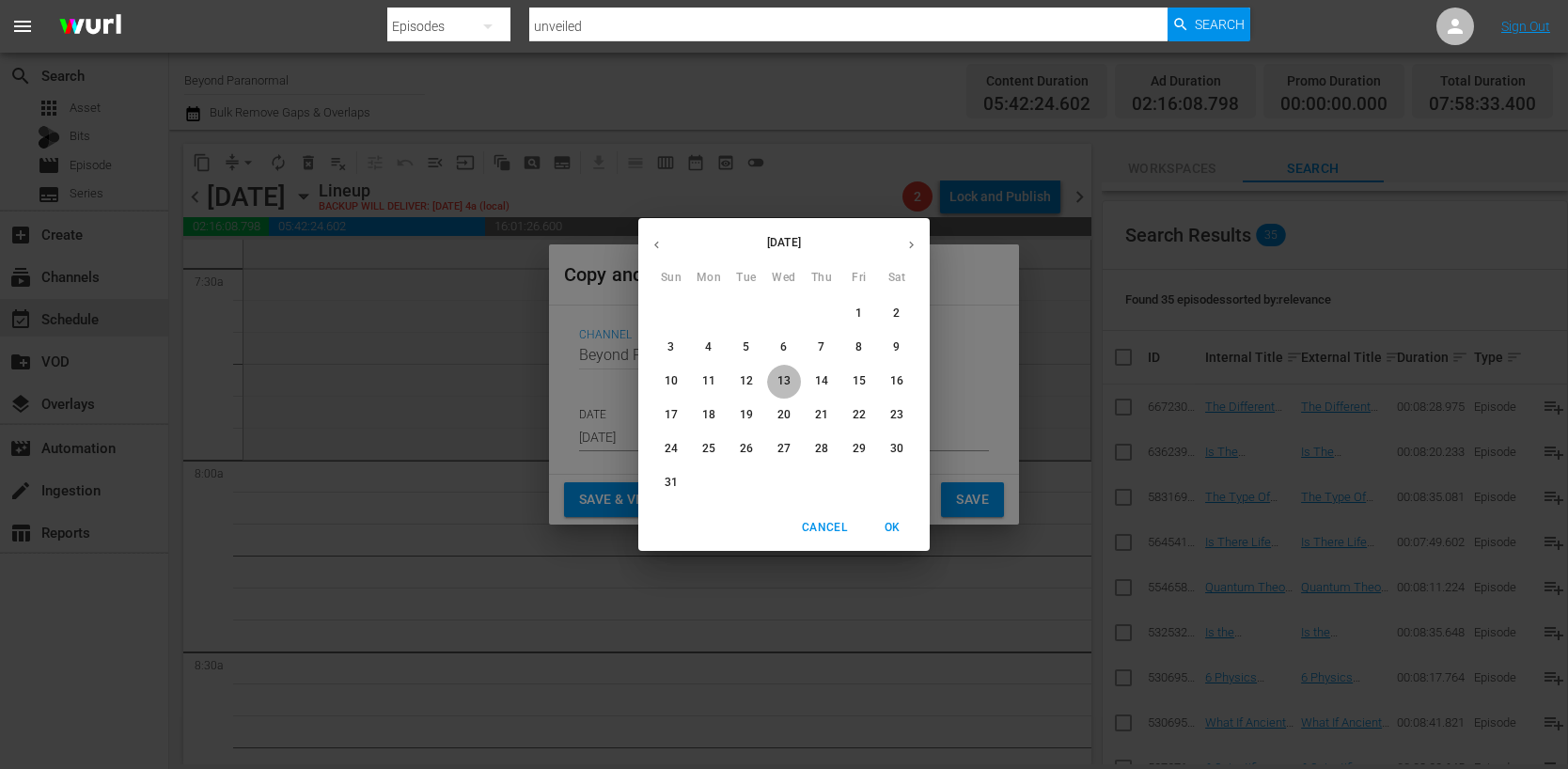 click on "13" at bounding box center [784, 381] 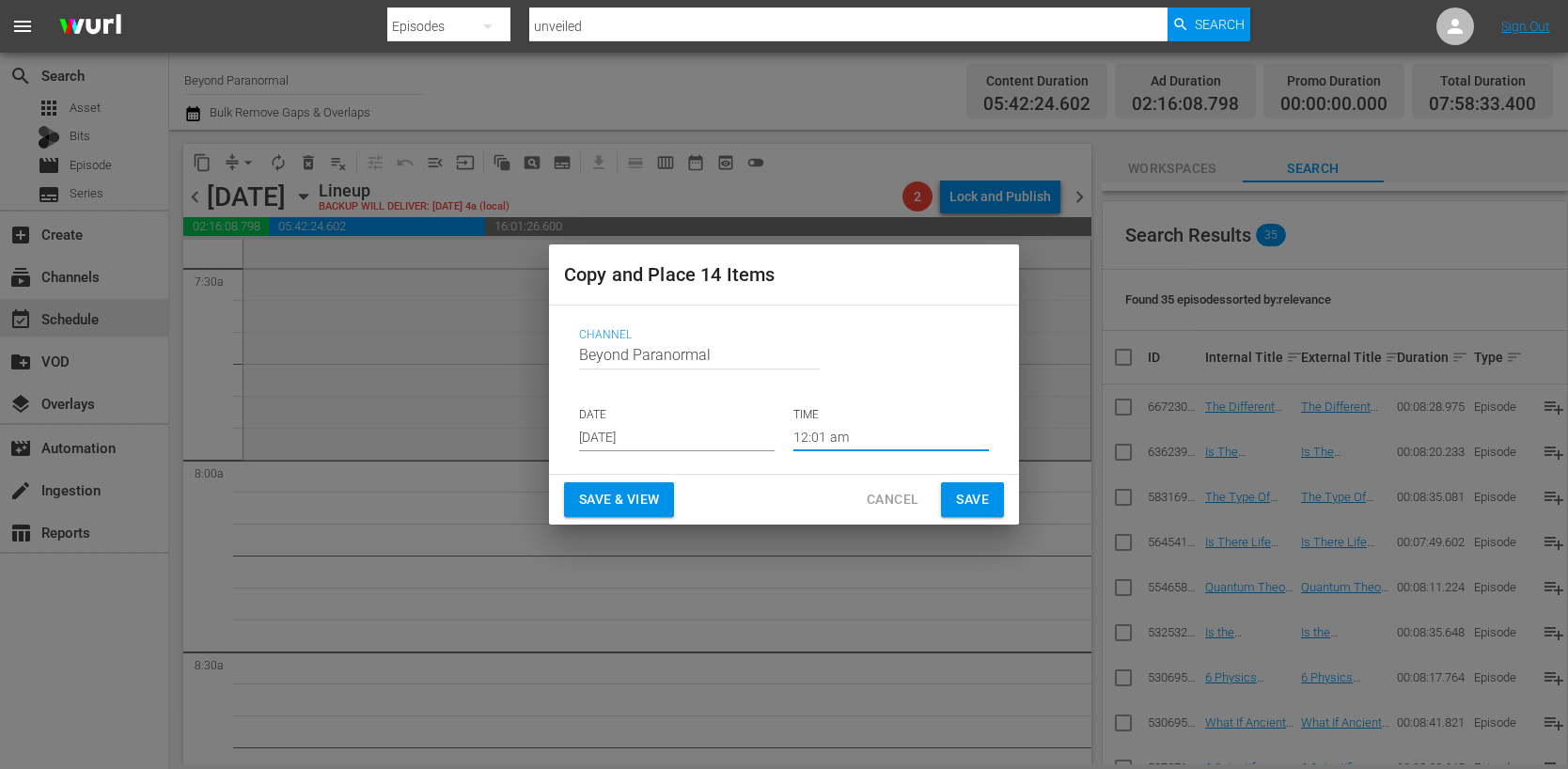 click on "12:01 am" at bounding box center (891, 437) 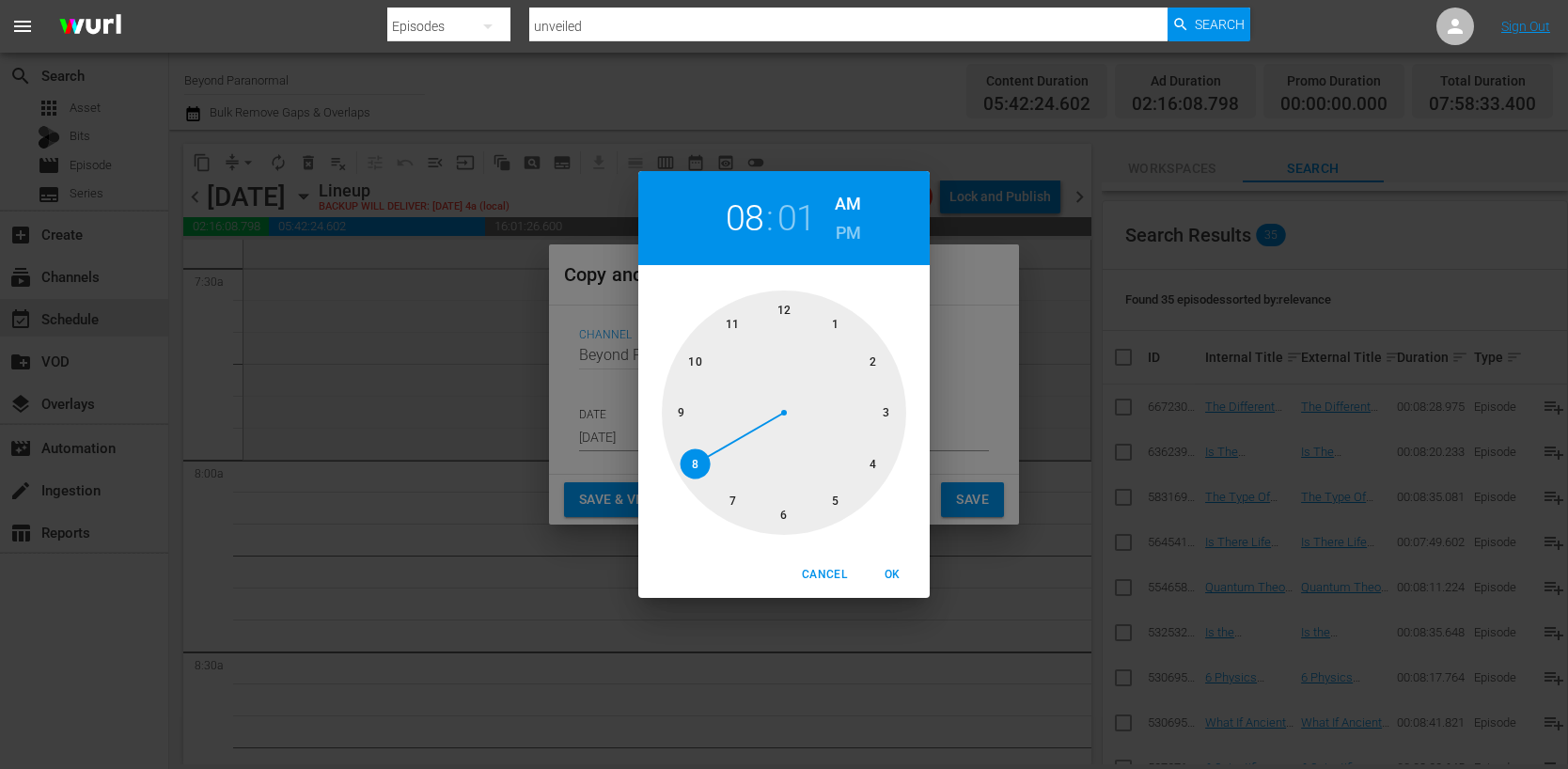 click at bounding box center [784, 413] 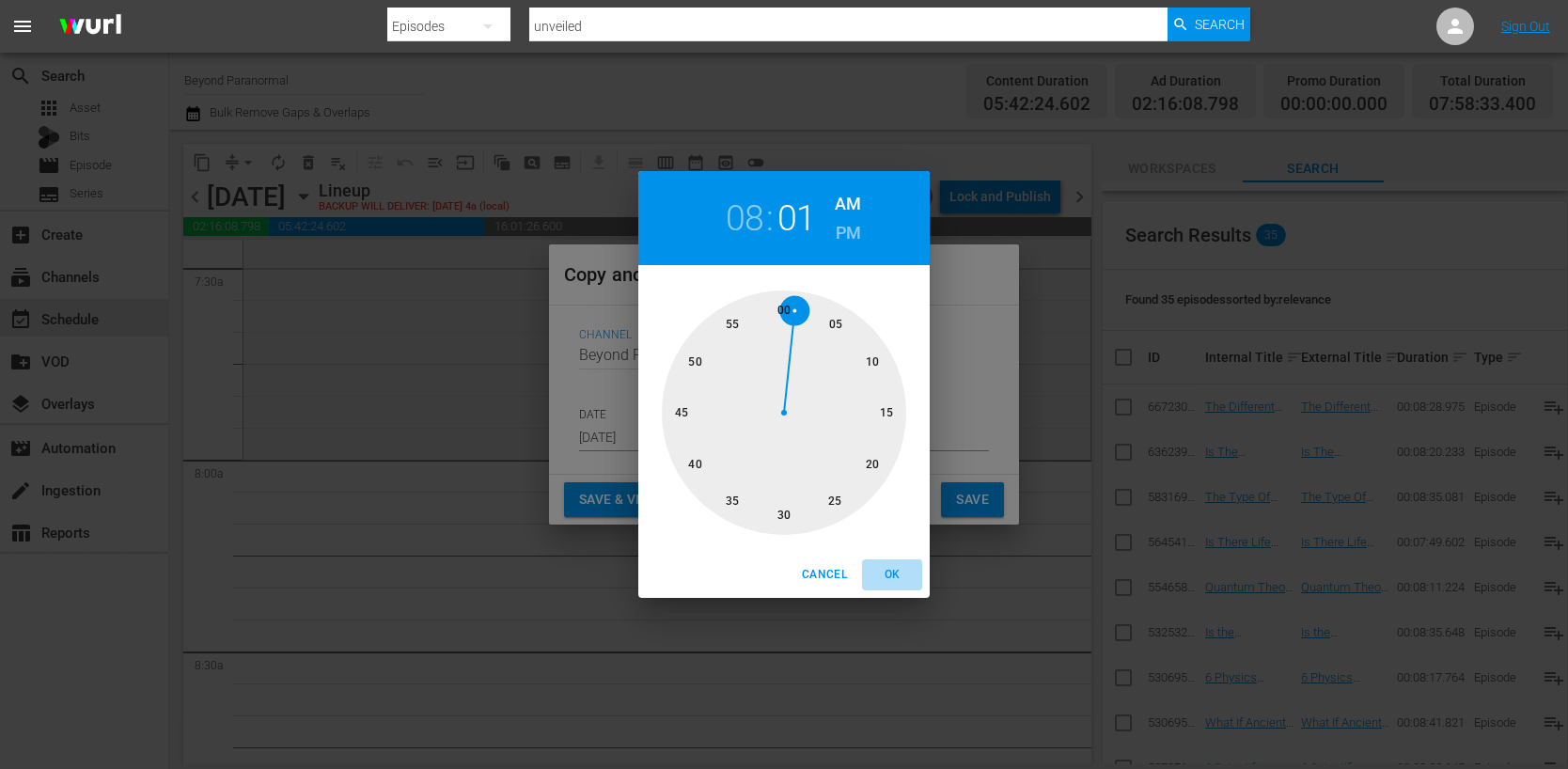 click on "OK" at bounding box center [892, 574] 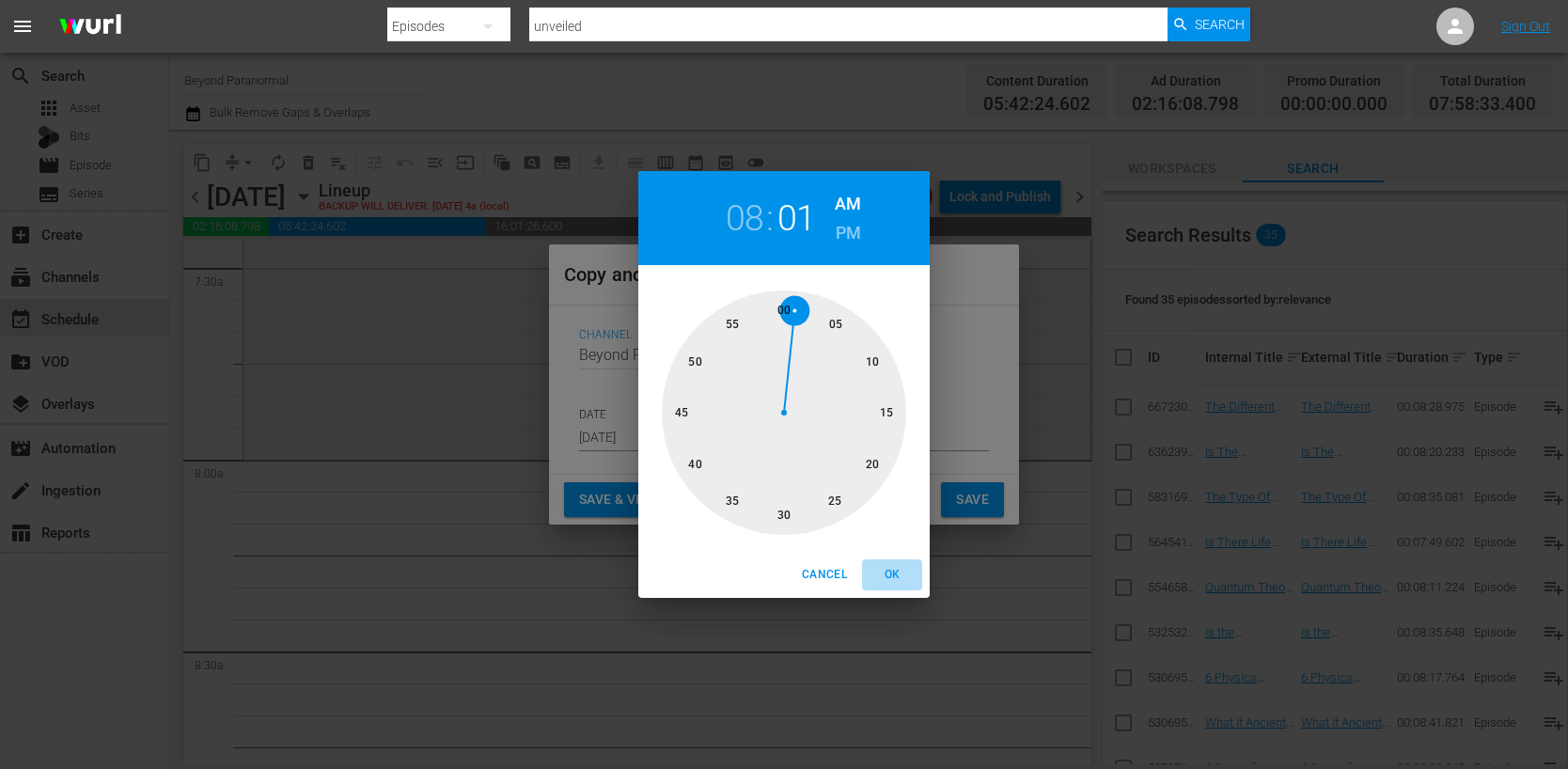 type on "08:01 am" 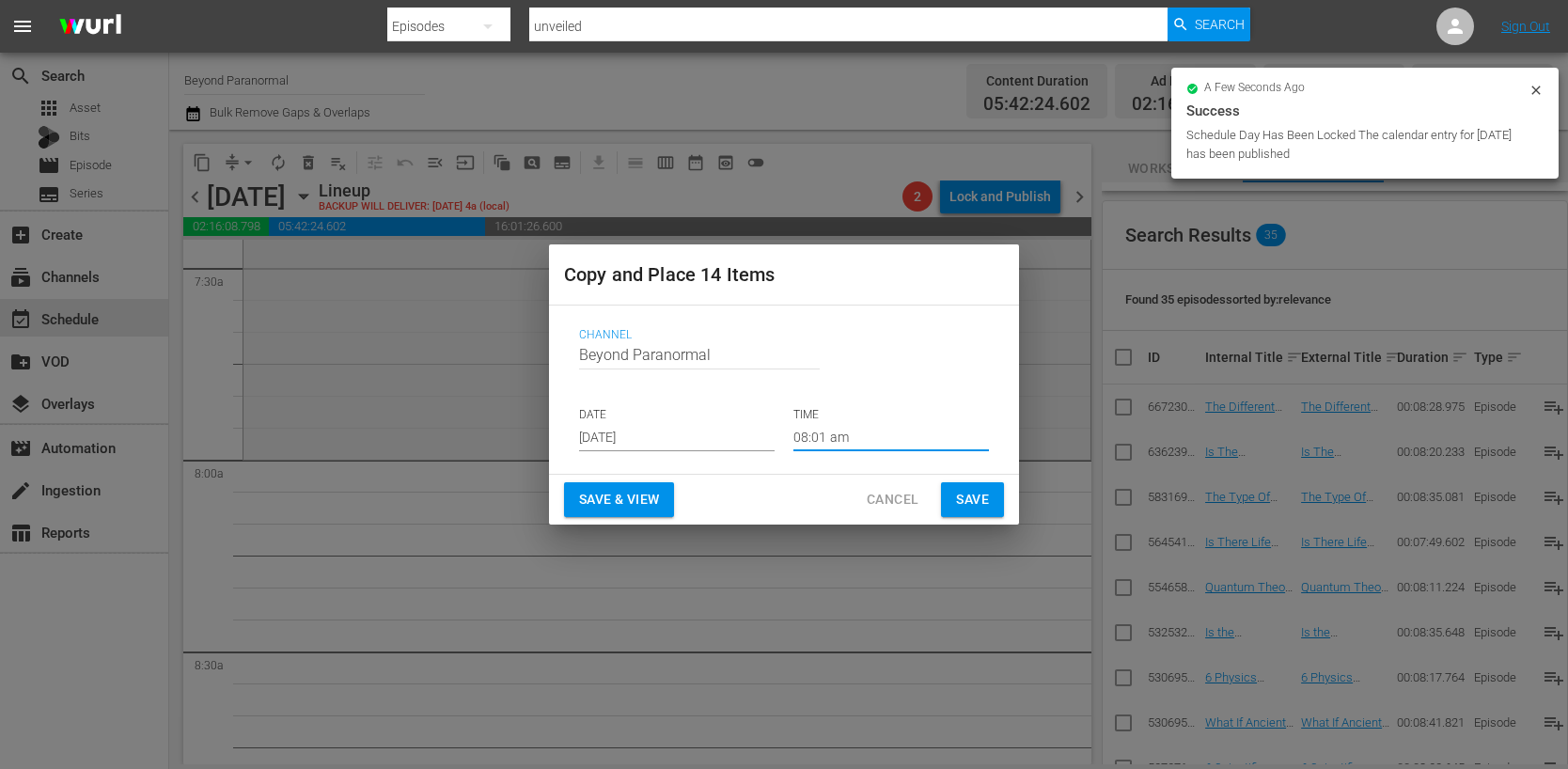 click on "Save" at bounding box center [972, 499] 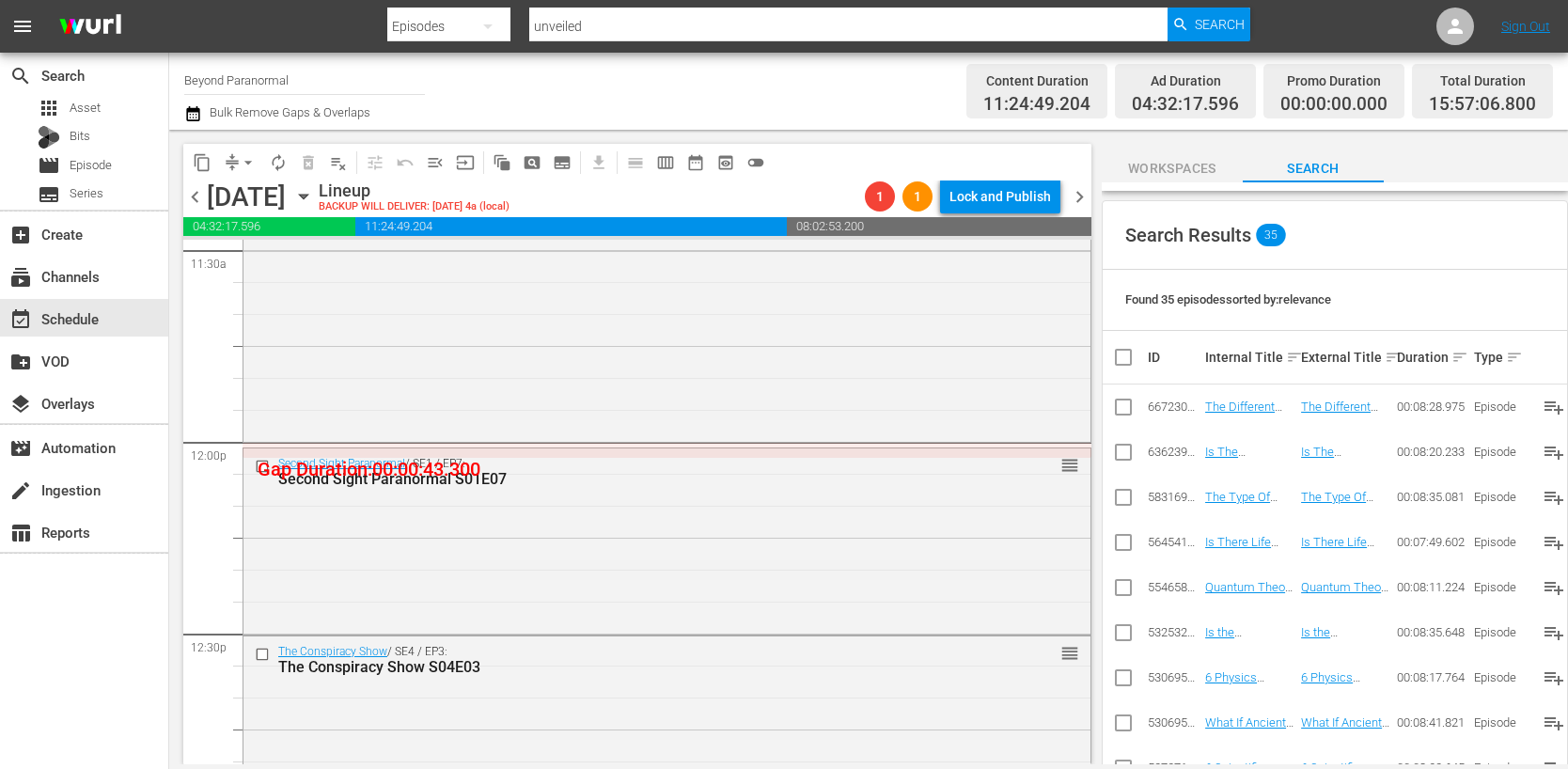 scroll, scrollTop: 4454, scrollLeft: 0, axis: vertical 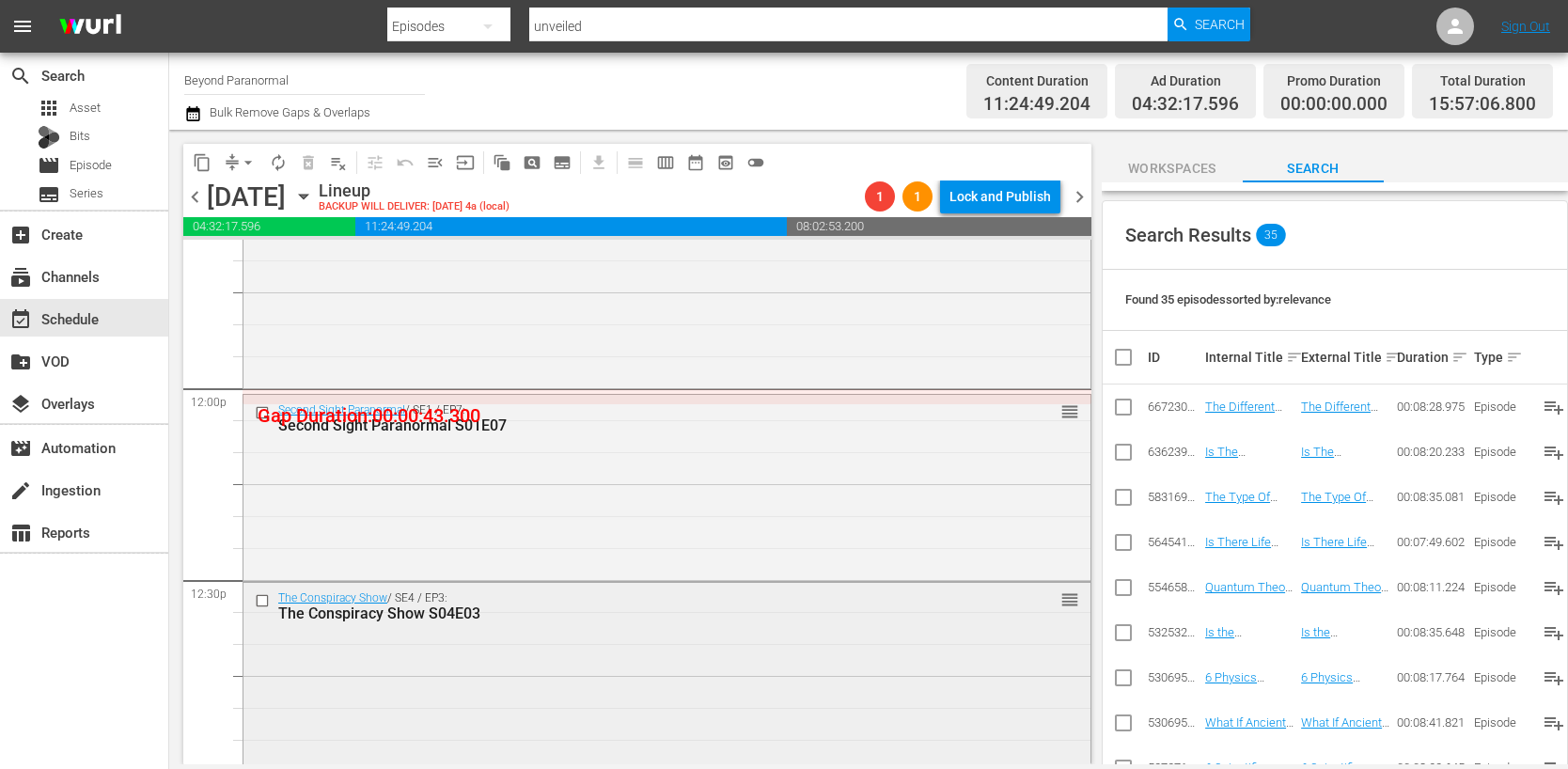 click at bounding box center [264, 601] 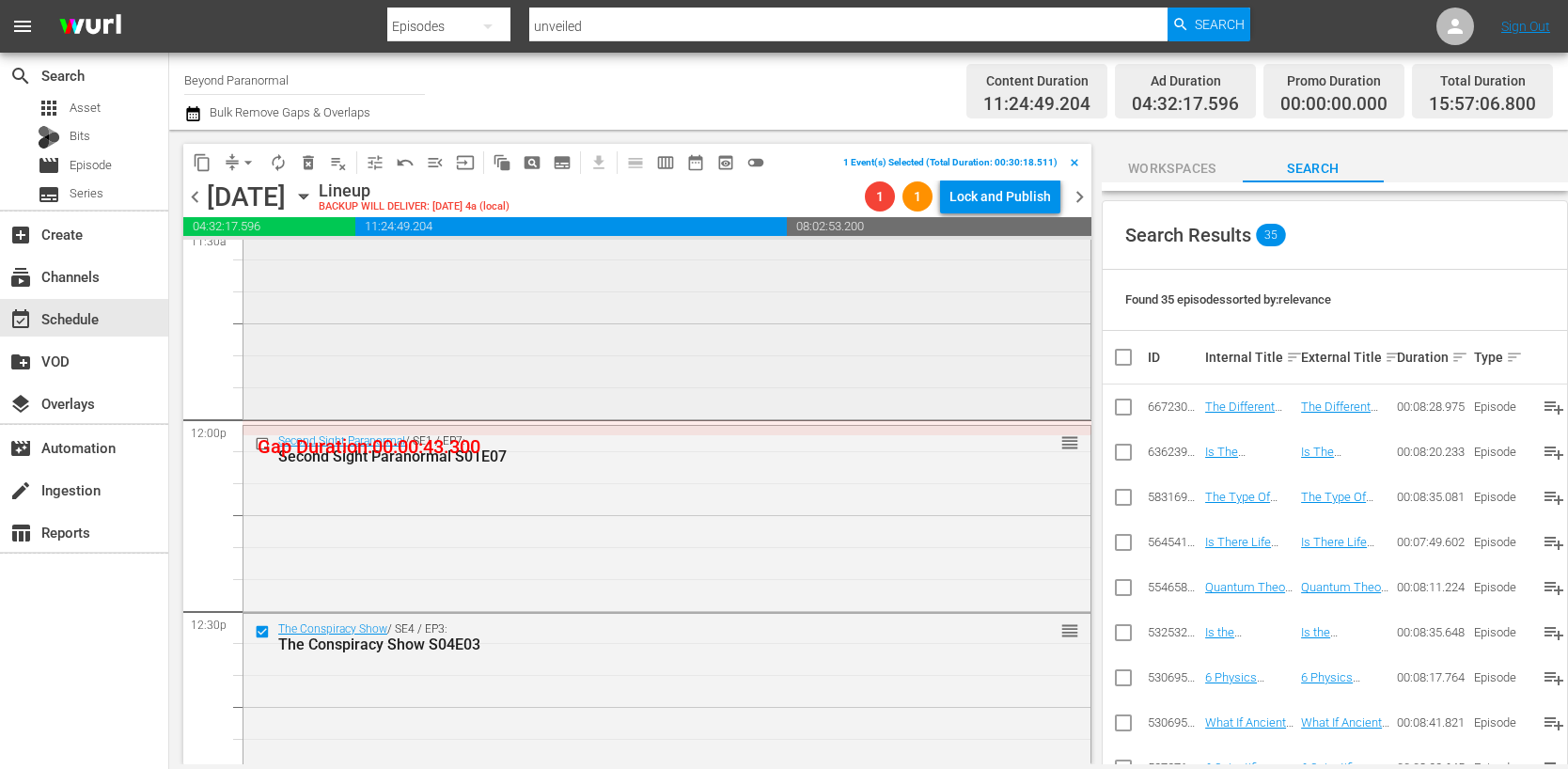scroll, scrollTop: 4691, scrollLeft: 0, axis: vertical 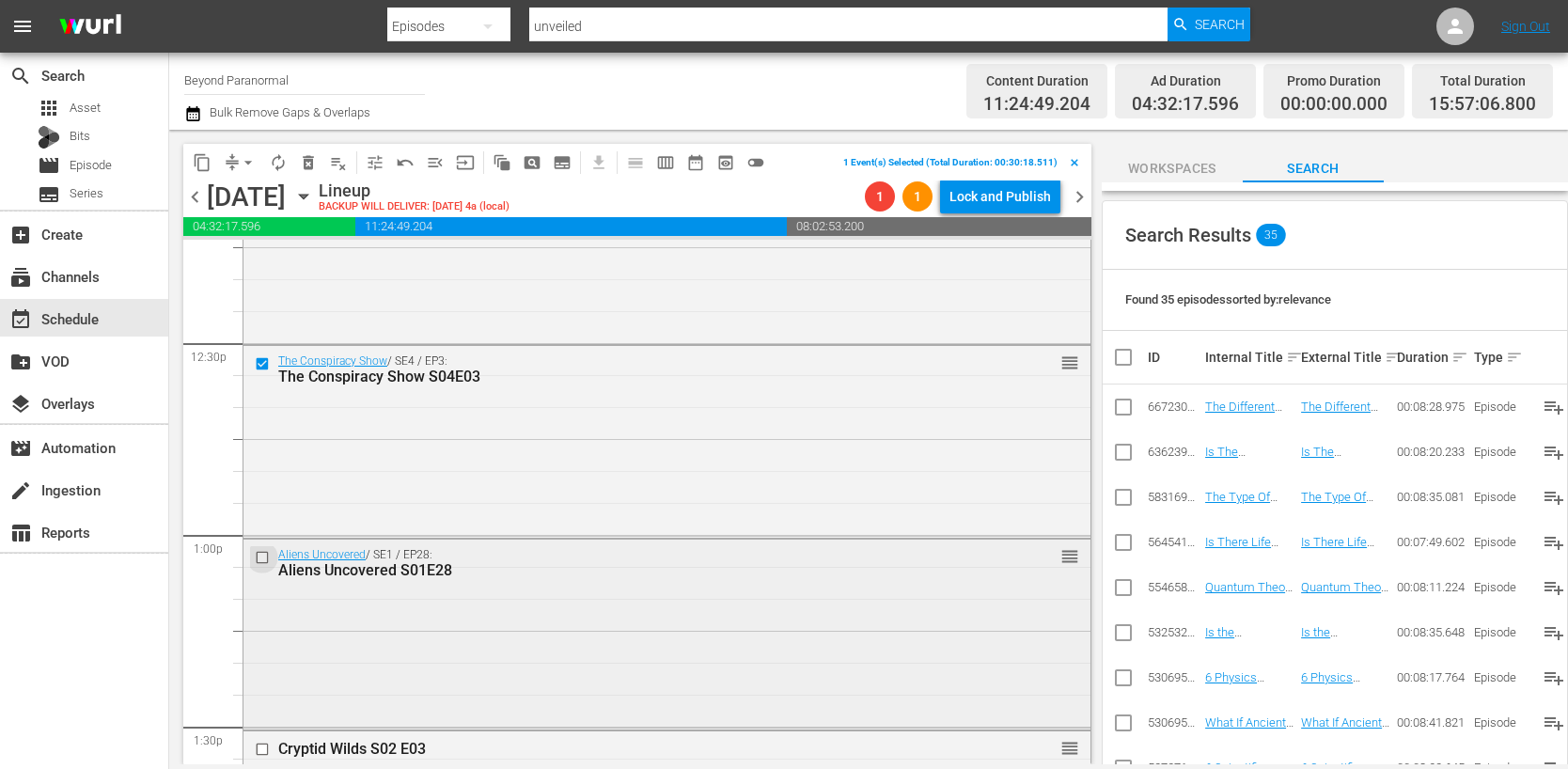 click at bounding box center [264, 557] 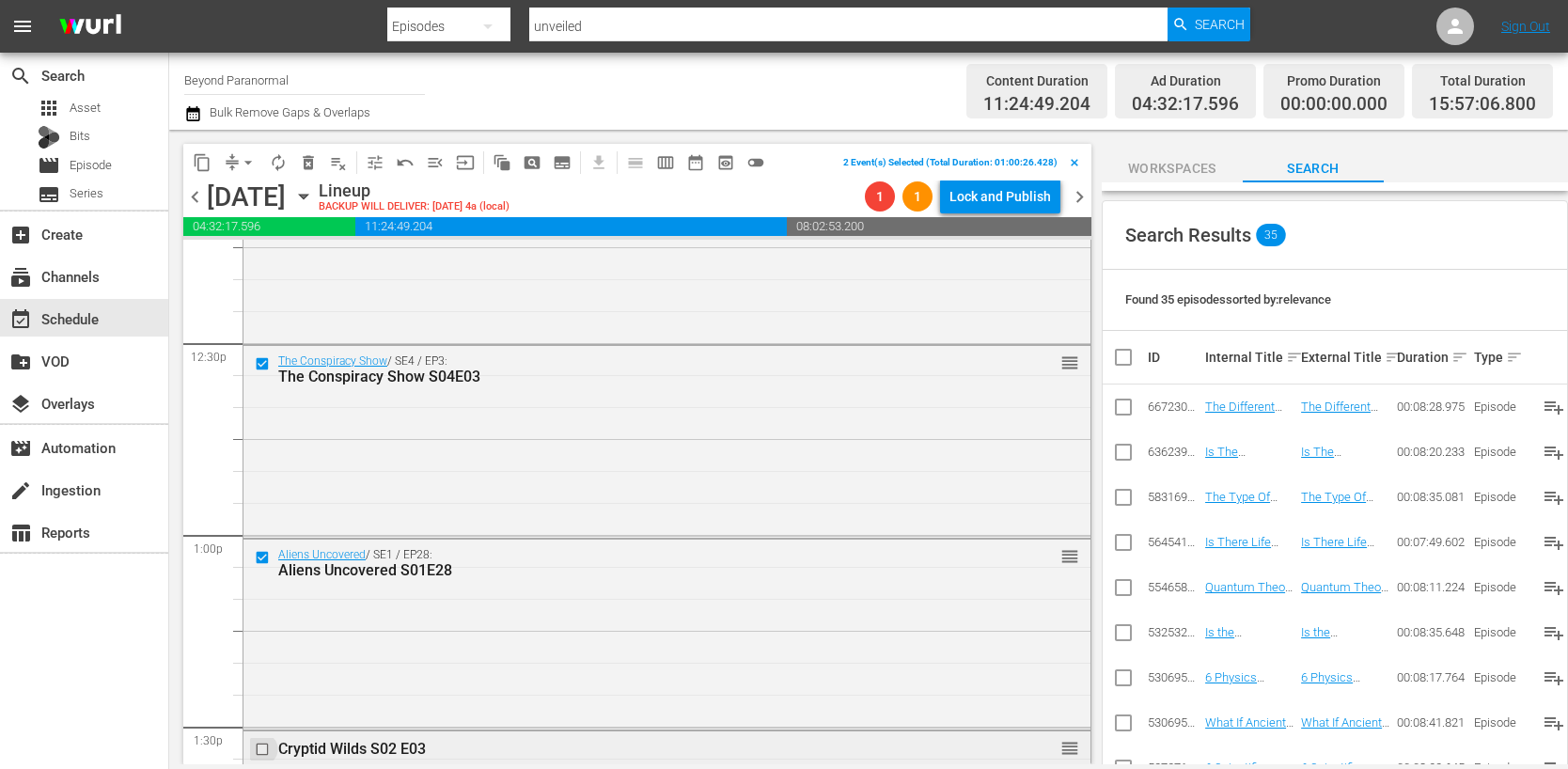click at bounding box center (264, 749) 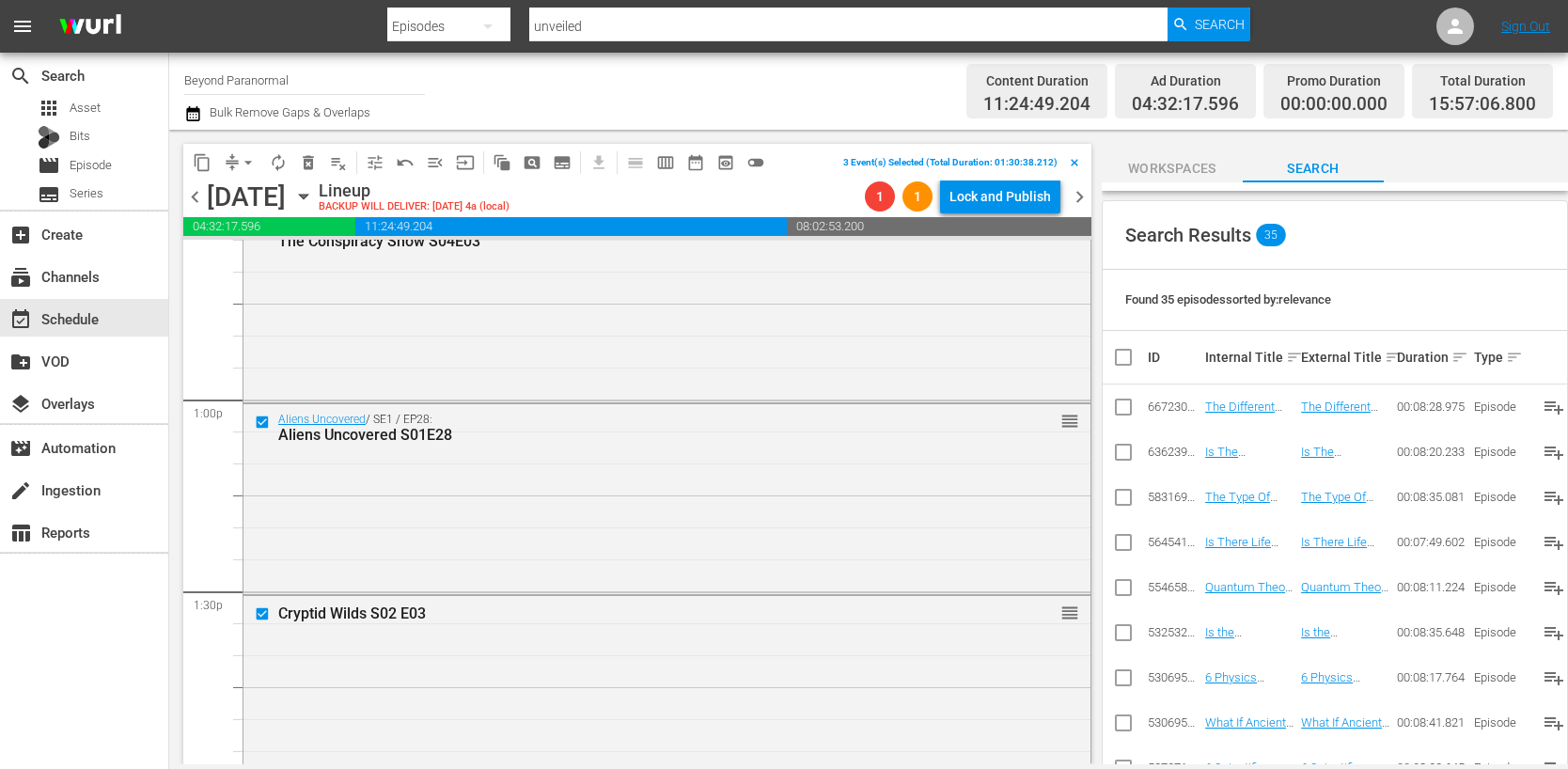 scroll, scrollTop: 4973, scrollLeft: 0, axis: vertical 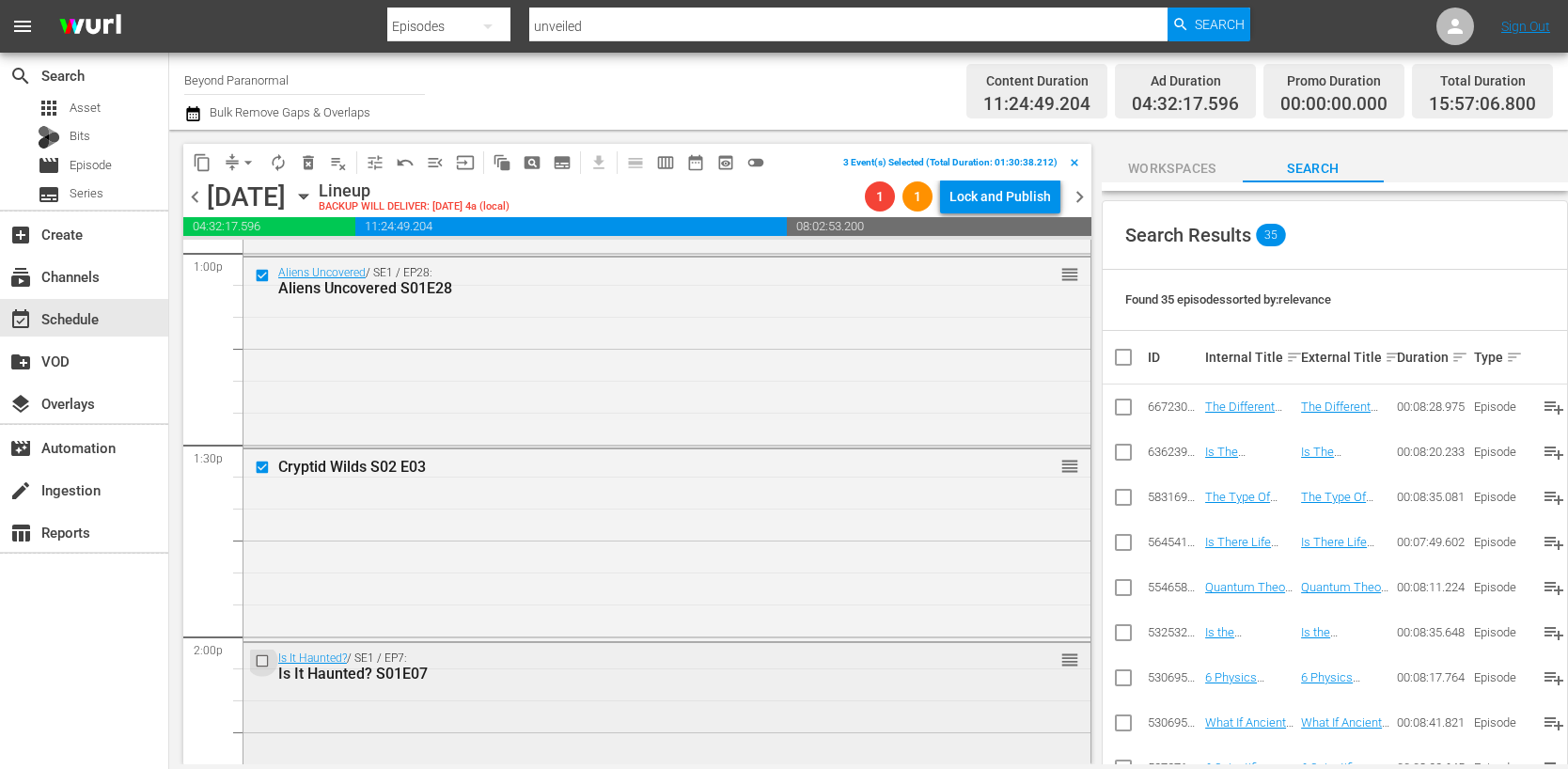 click at bounding box center (264, 661) 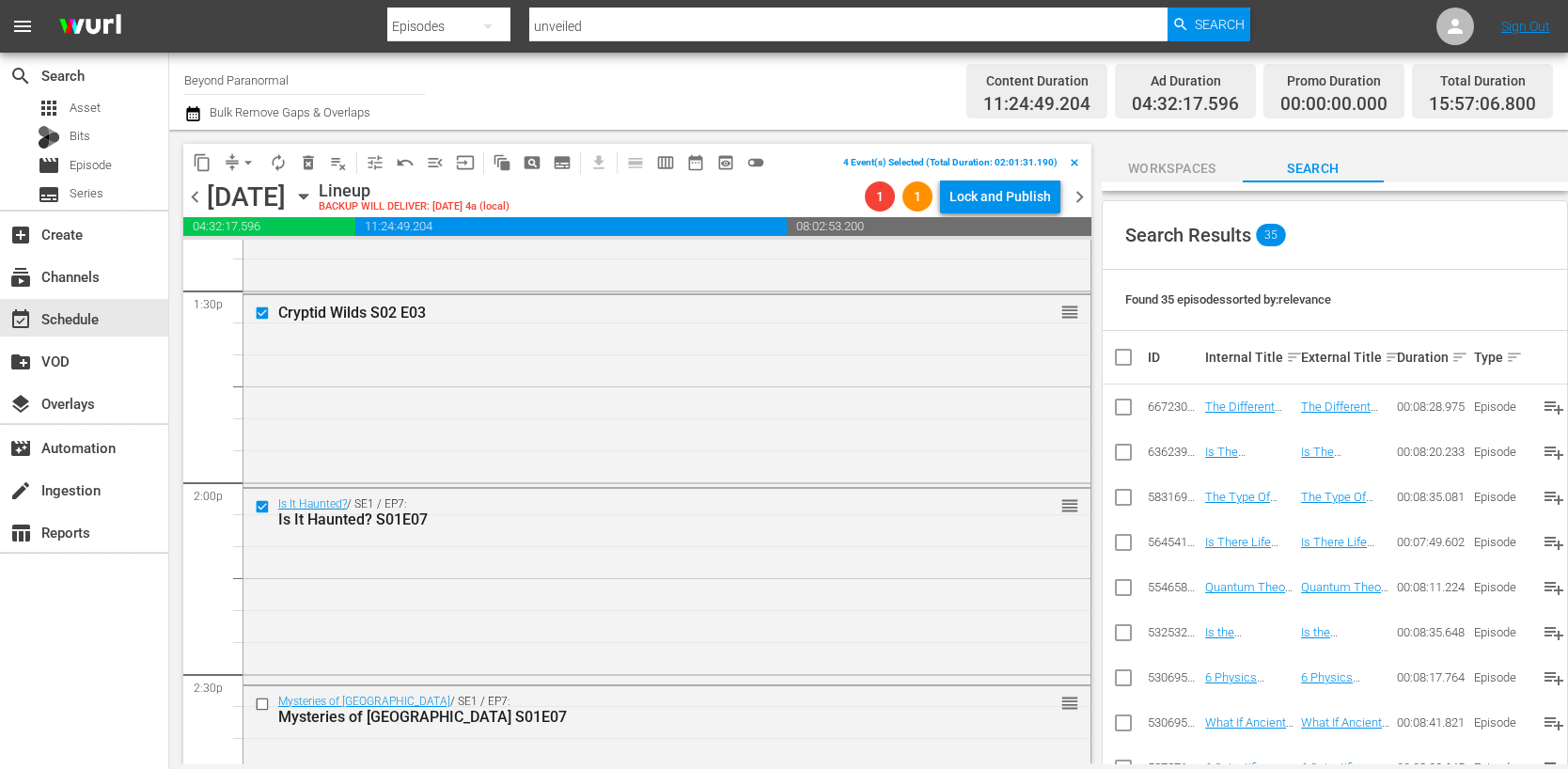 scroll, scrollTop: 5274, scrollLeft: 0, axis: vertical 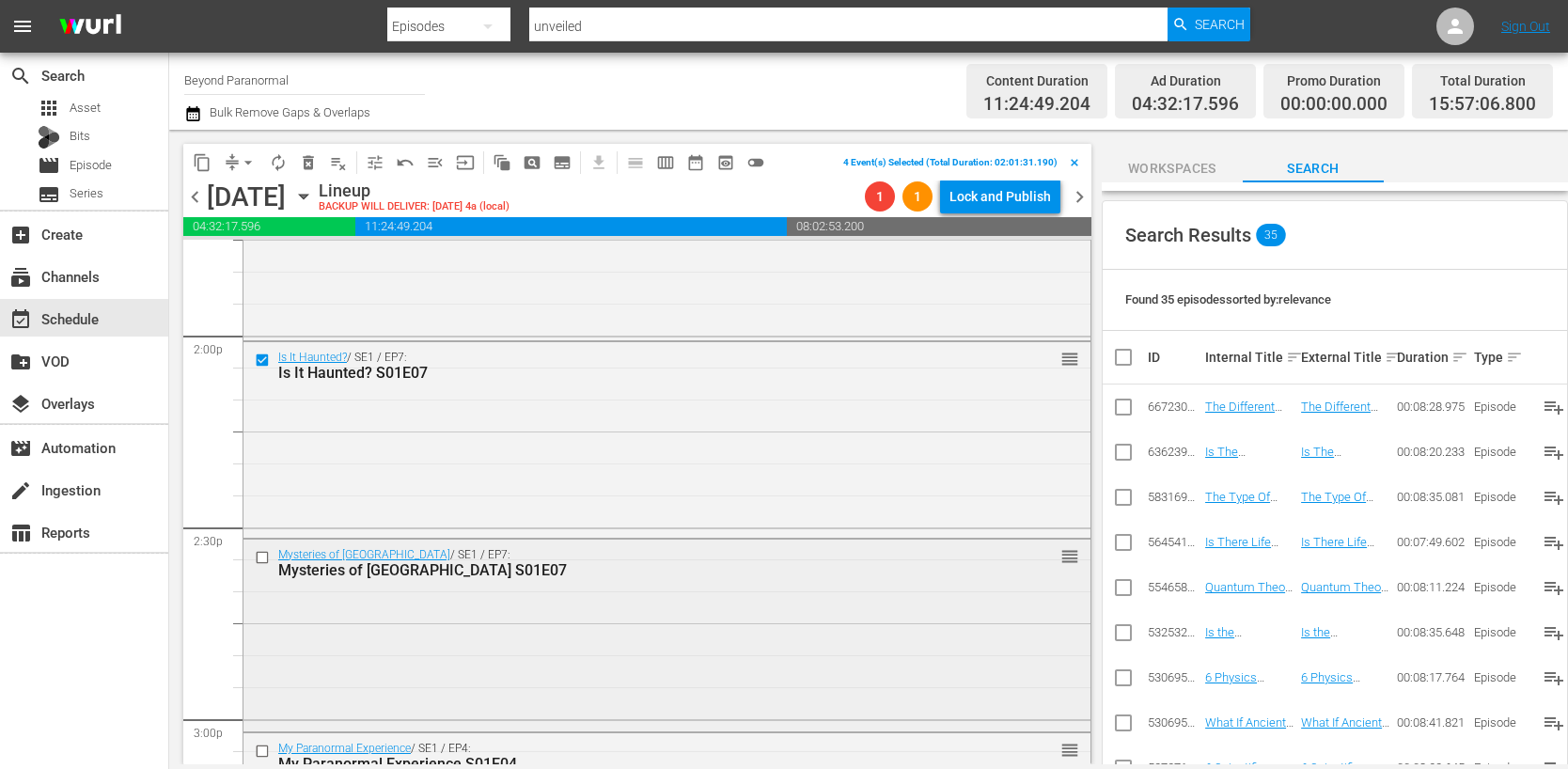 click at bounding box center (264, 557) 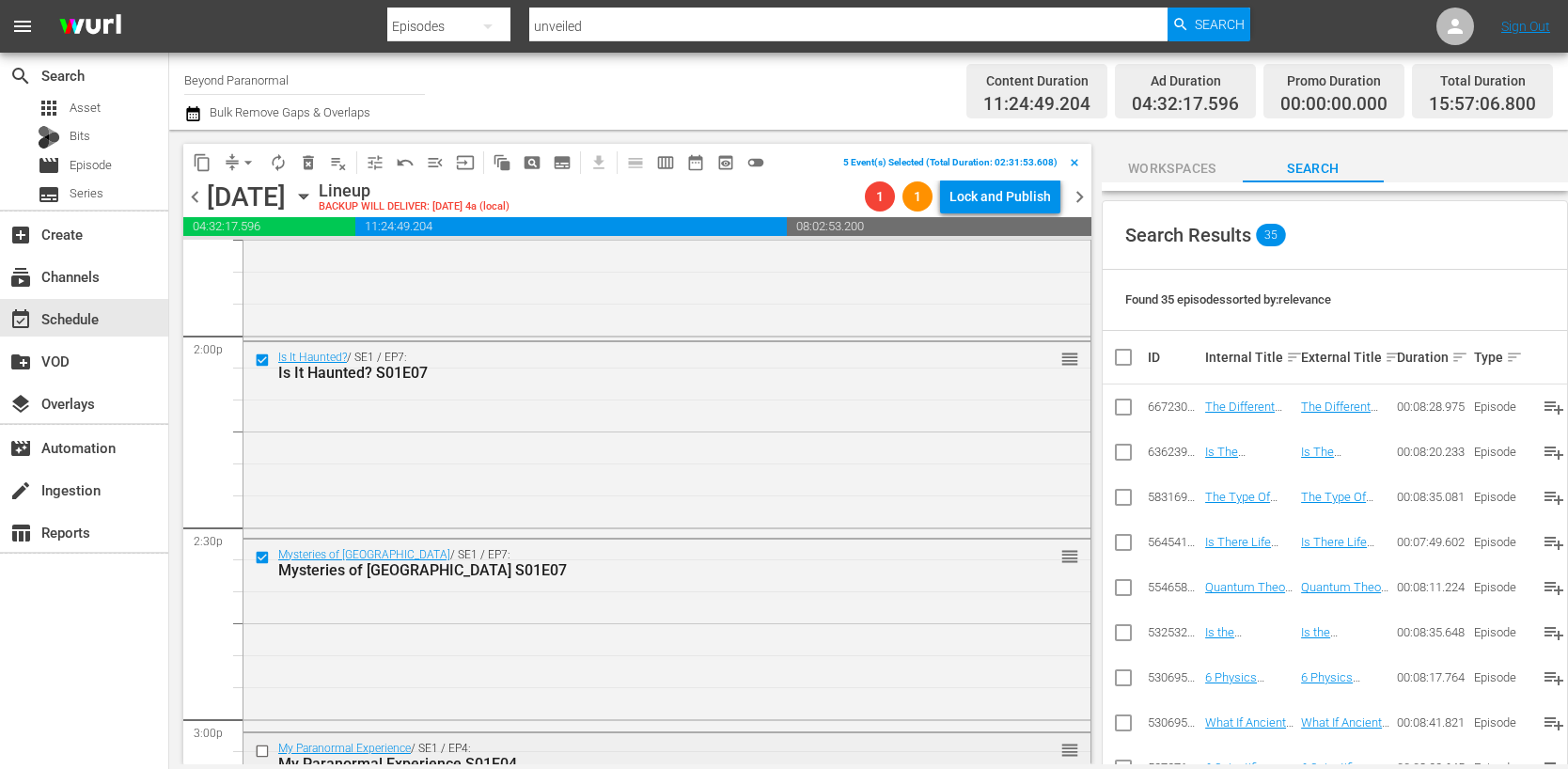 click at bounding box center [264, 751] 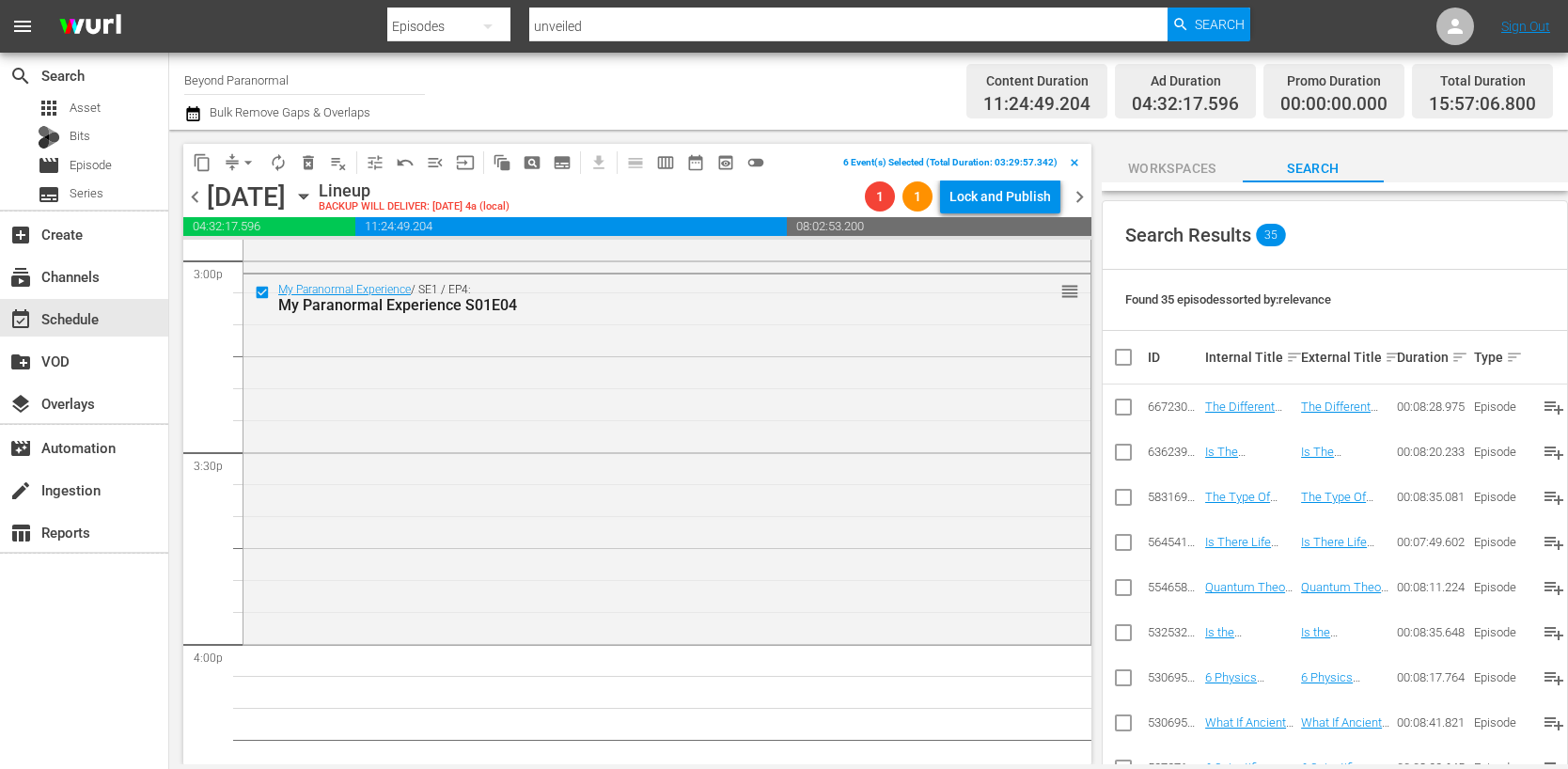 scroll, scrollTop: 5801, scrollLeft: 0, axis: vertical 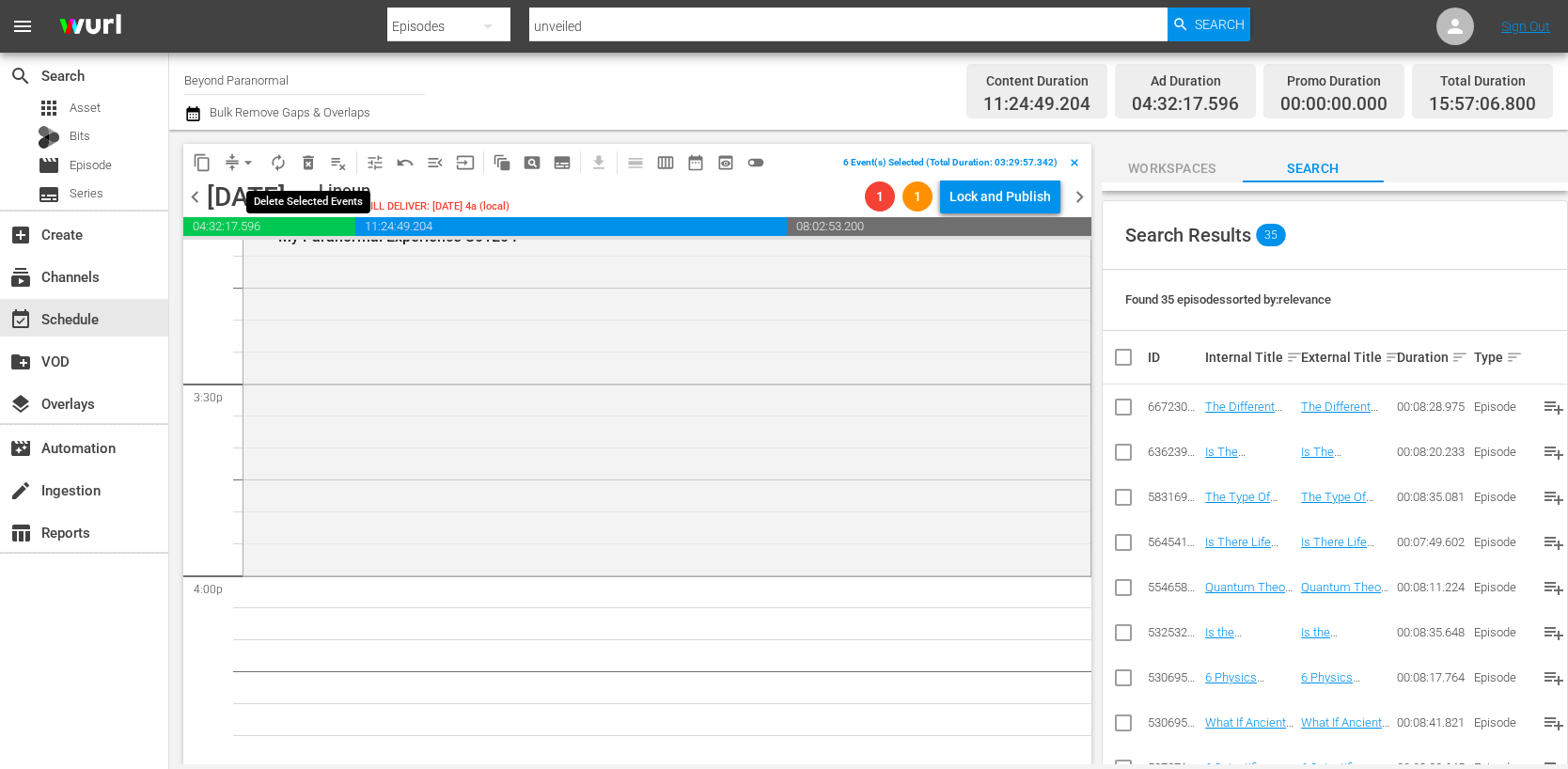 click on "delete_forever_outlined" at bounding box center (308, 163) 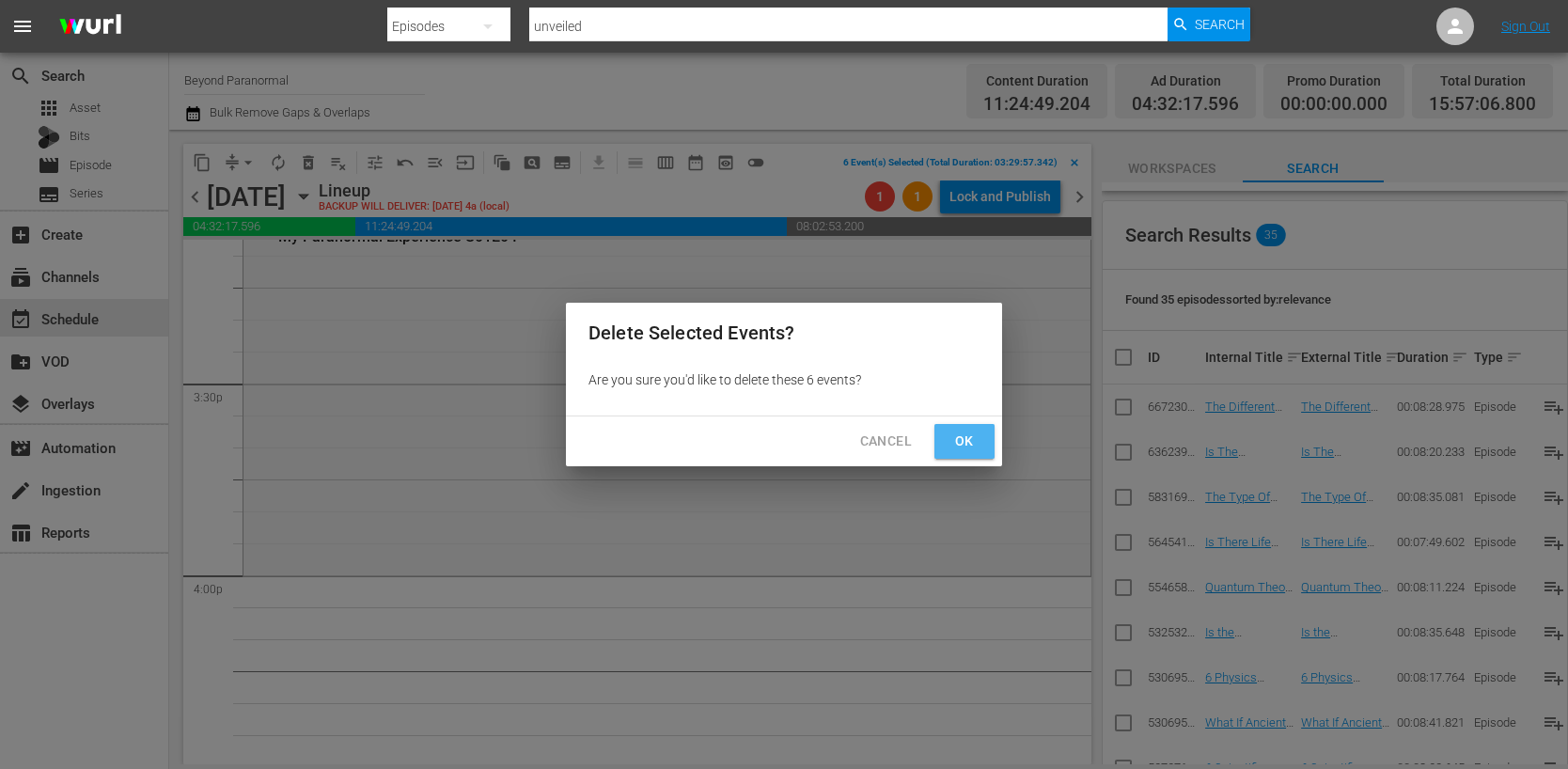click on "Ok" at bounding box center [964, 441] 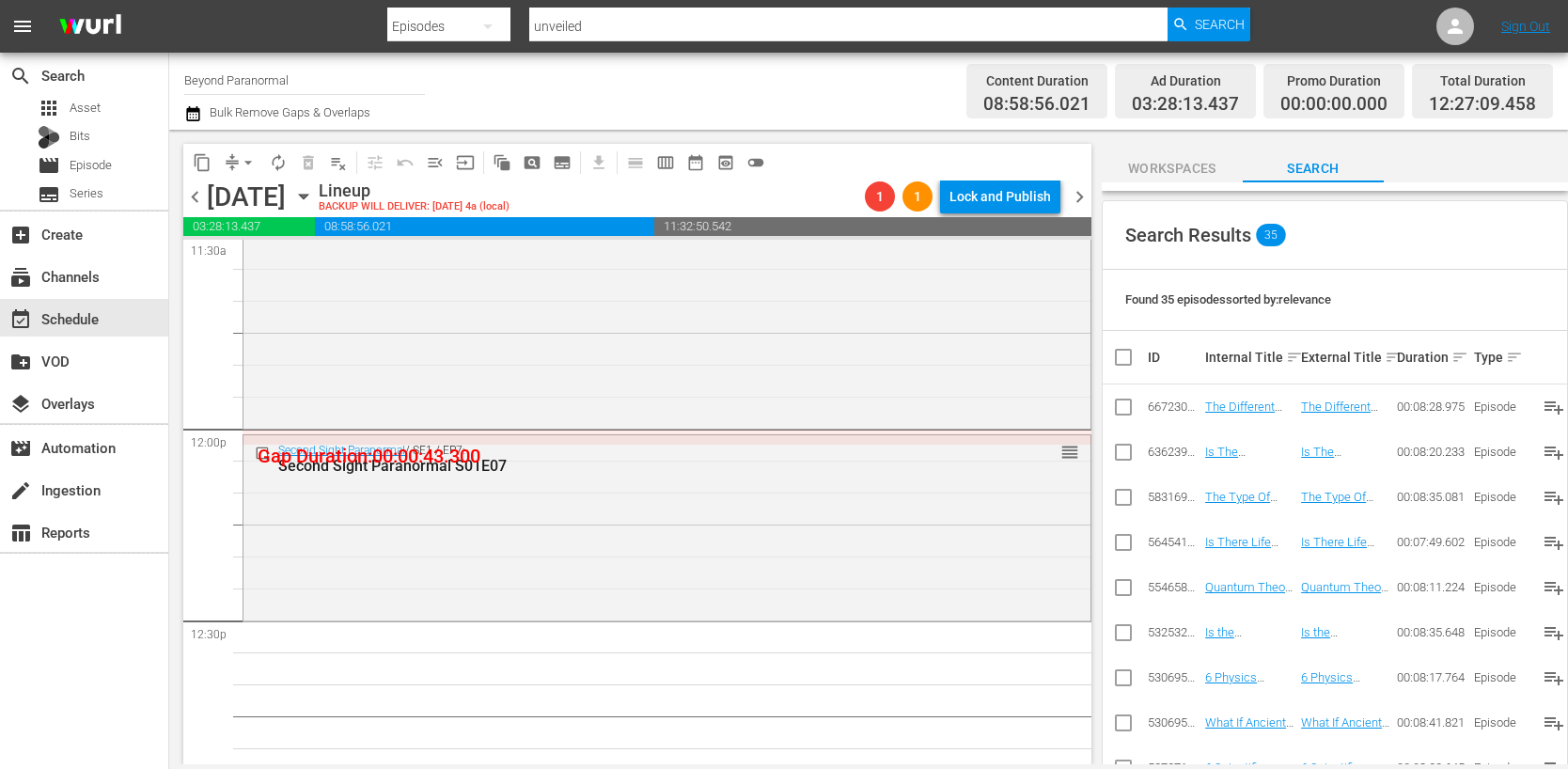 scroll, scrollTop: 4598, scrollLeft: 0, axis: vertical 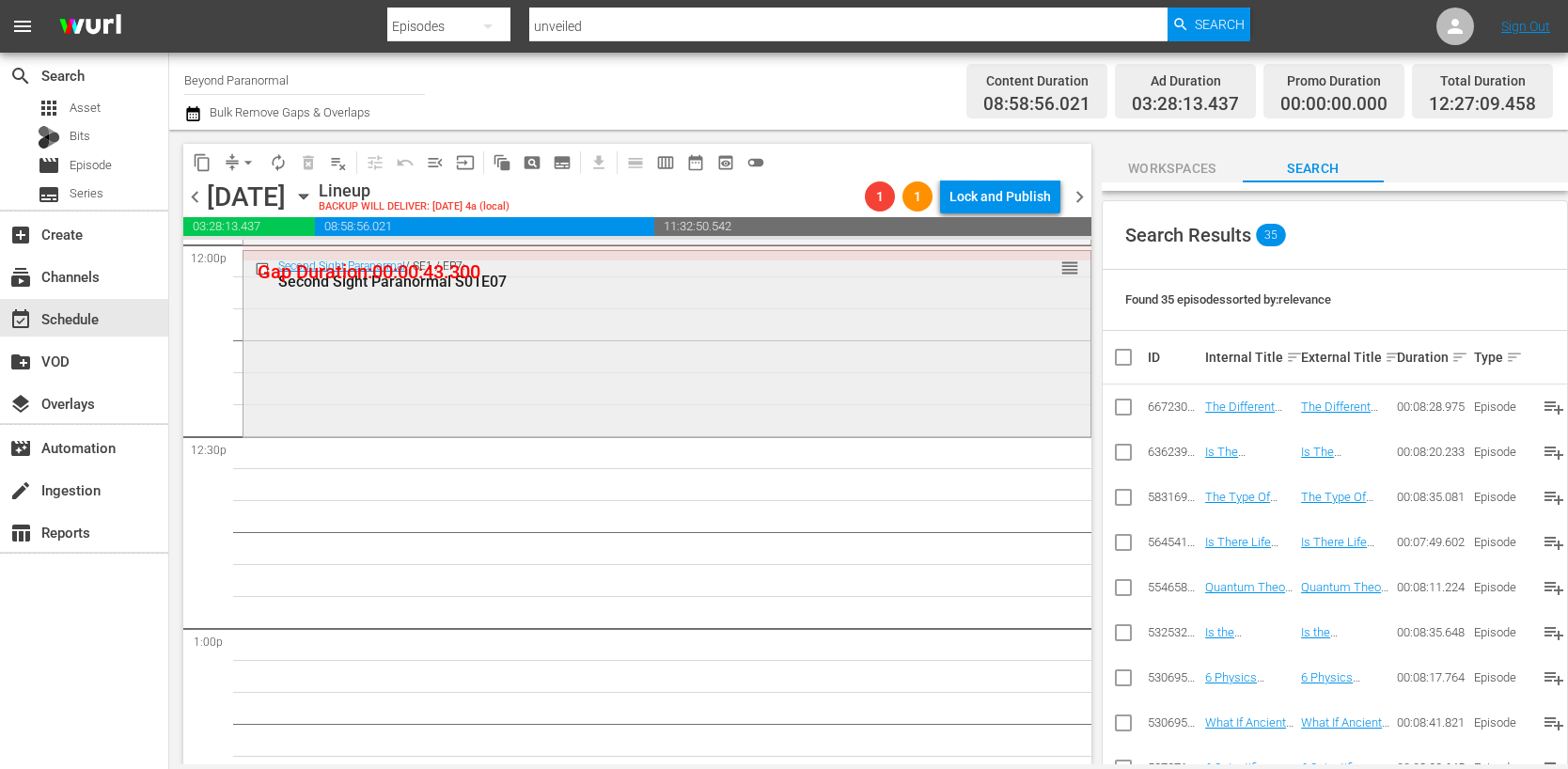 click on "Second Sight Paranormal  / SE1 / EP7:
Second Sight Paranormal S01E07 reorder" at bounding box center [666, 341] 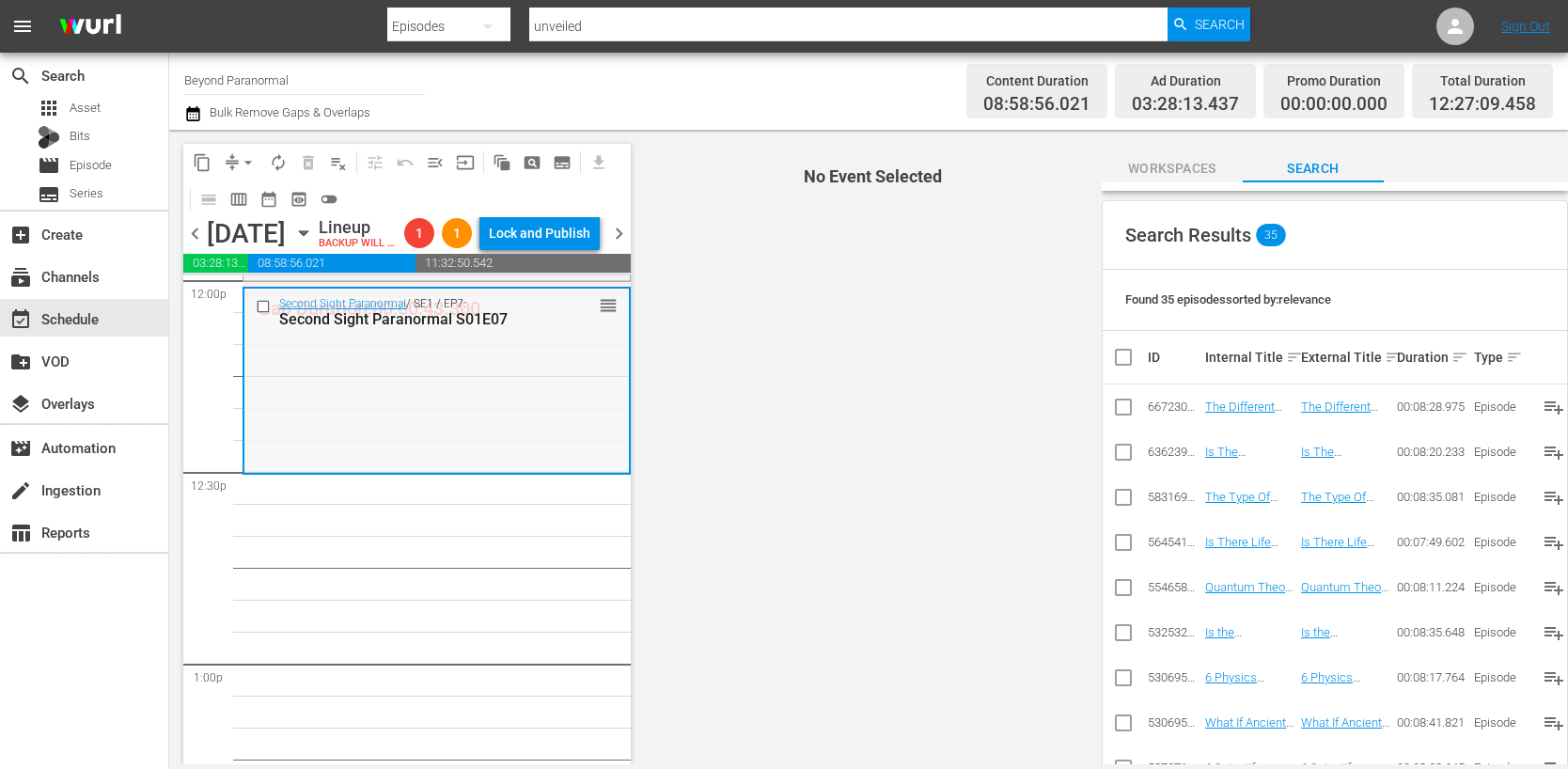 click on "Second Sight Paranormal  / SE1 / EP7:
Second Sight Paranormal S01E07 reorder" at bounding box center [436, 379] 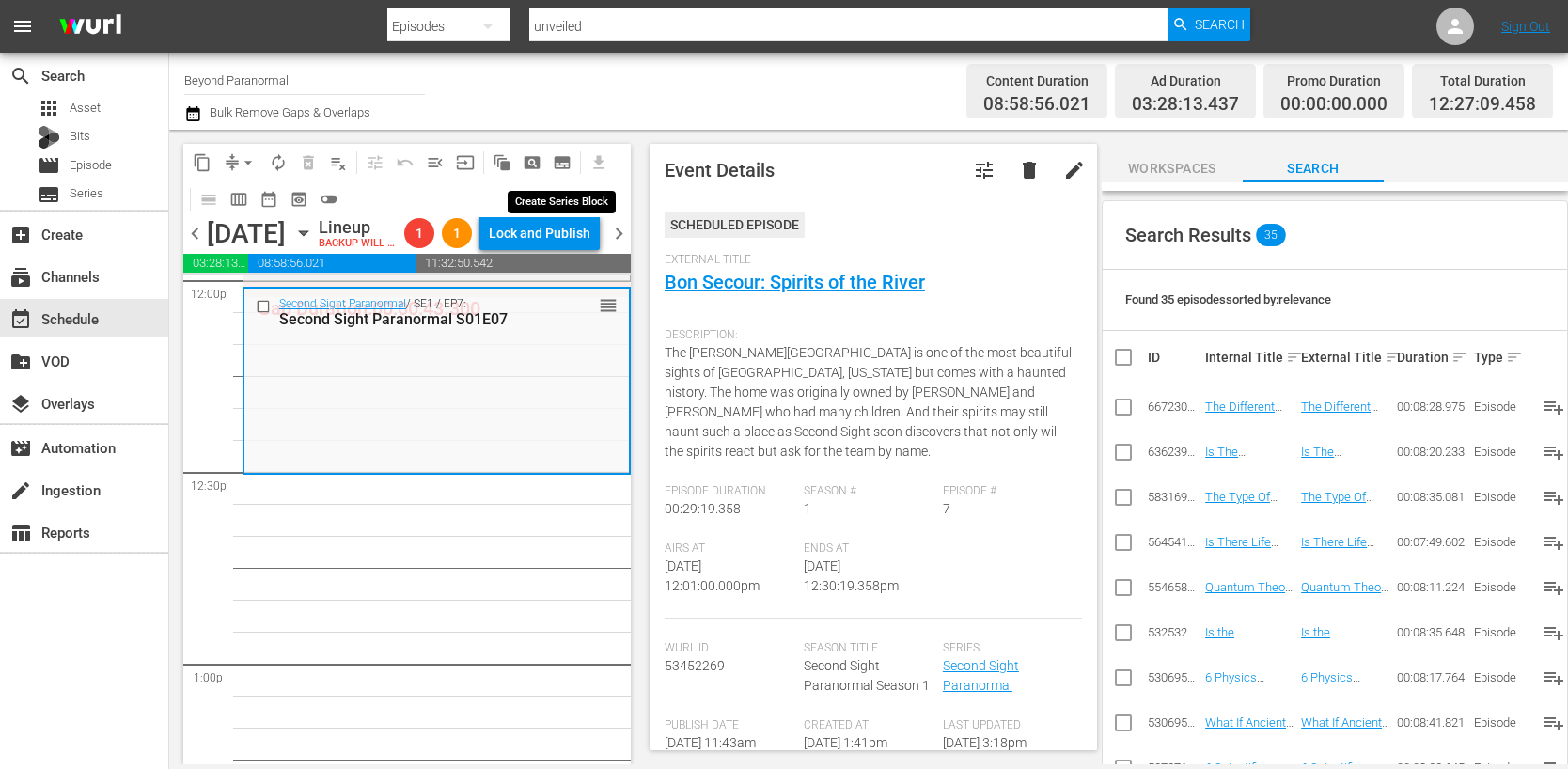 click on "subtitles_outlined" at bounding box center (562, 163) 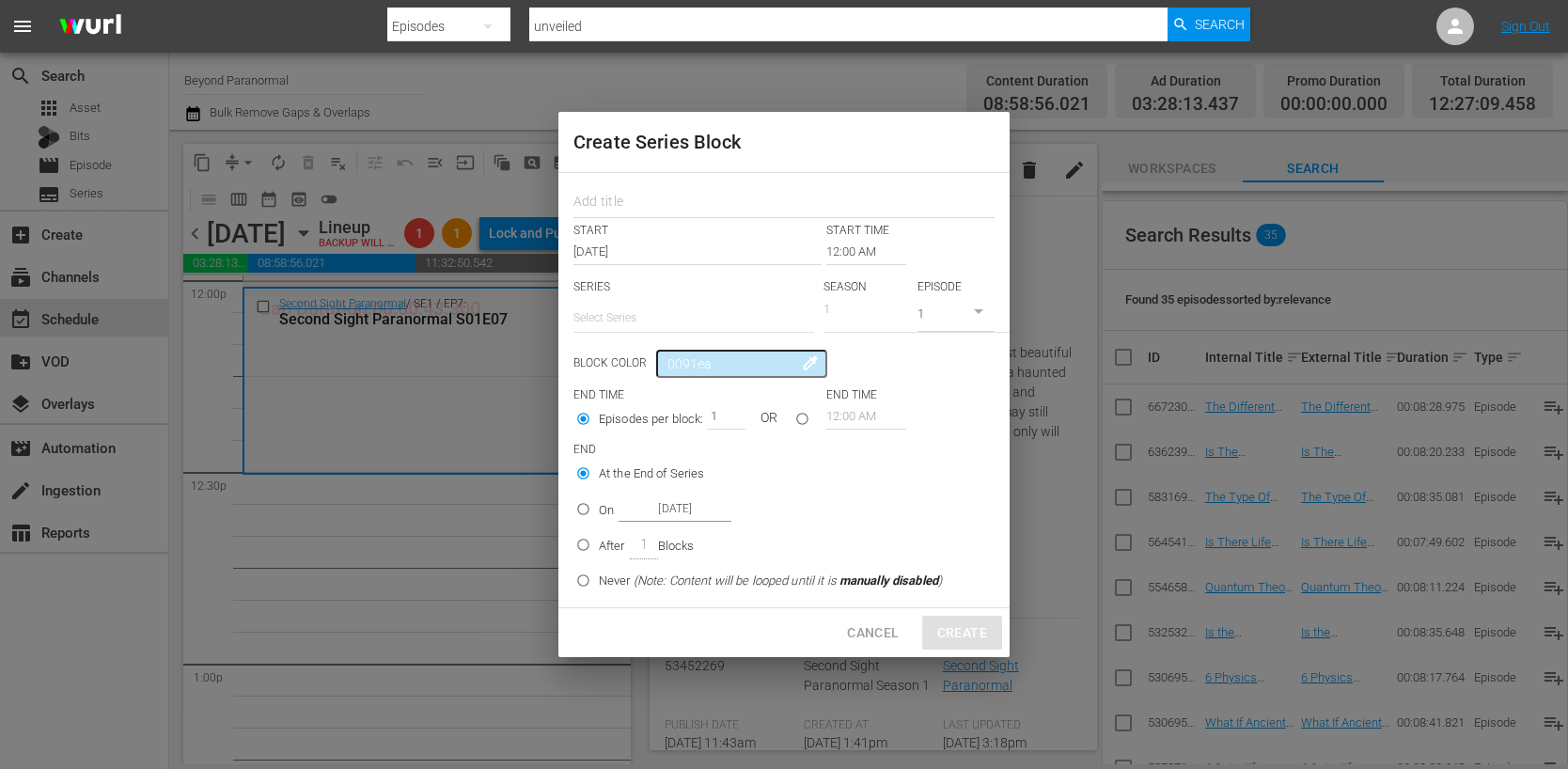 click on "12:00 AM" at bounding box center (866, 252) 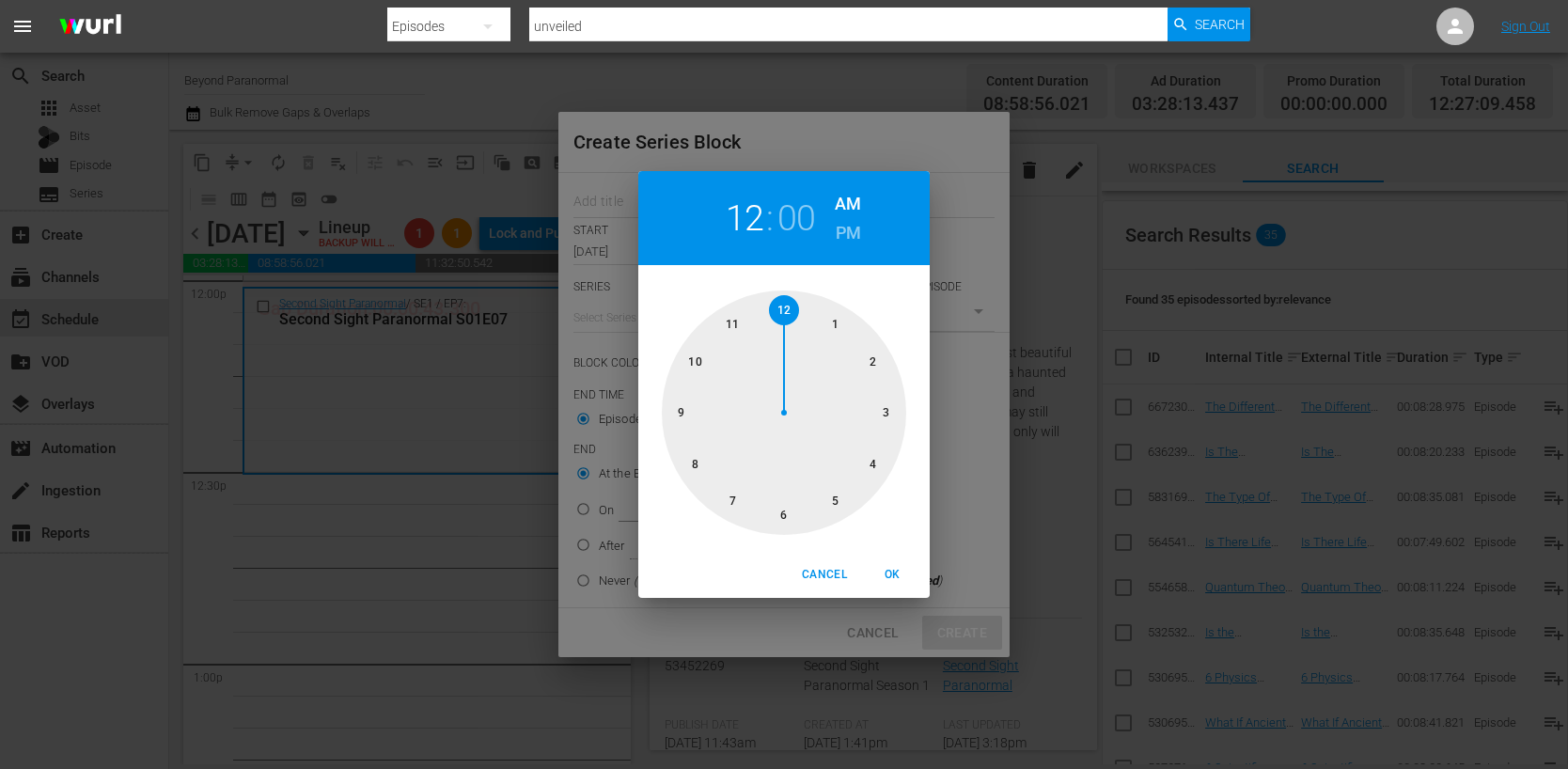click at bounding box center [784, 413] 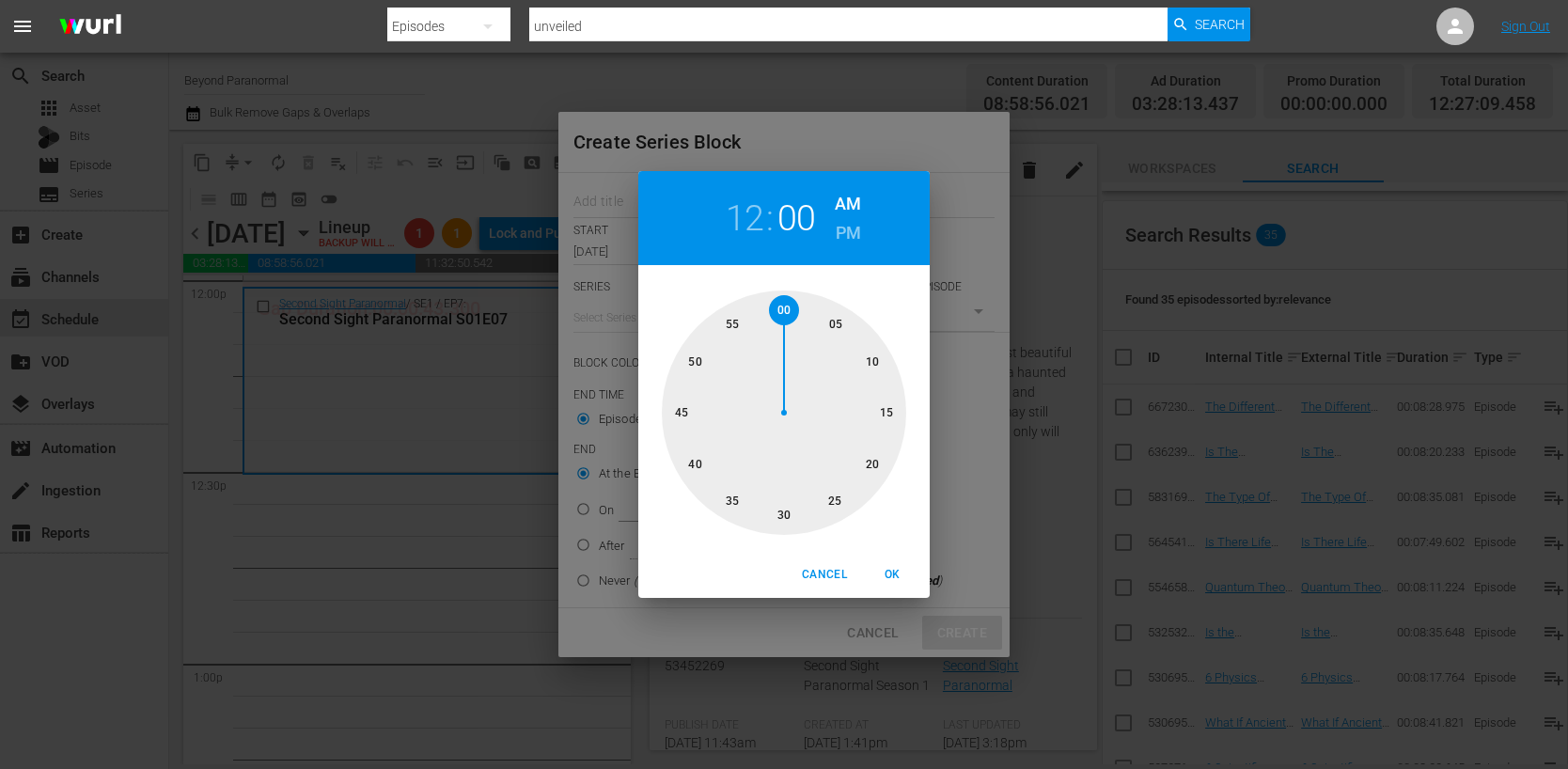 click at bounding box center [784, 413] 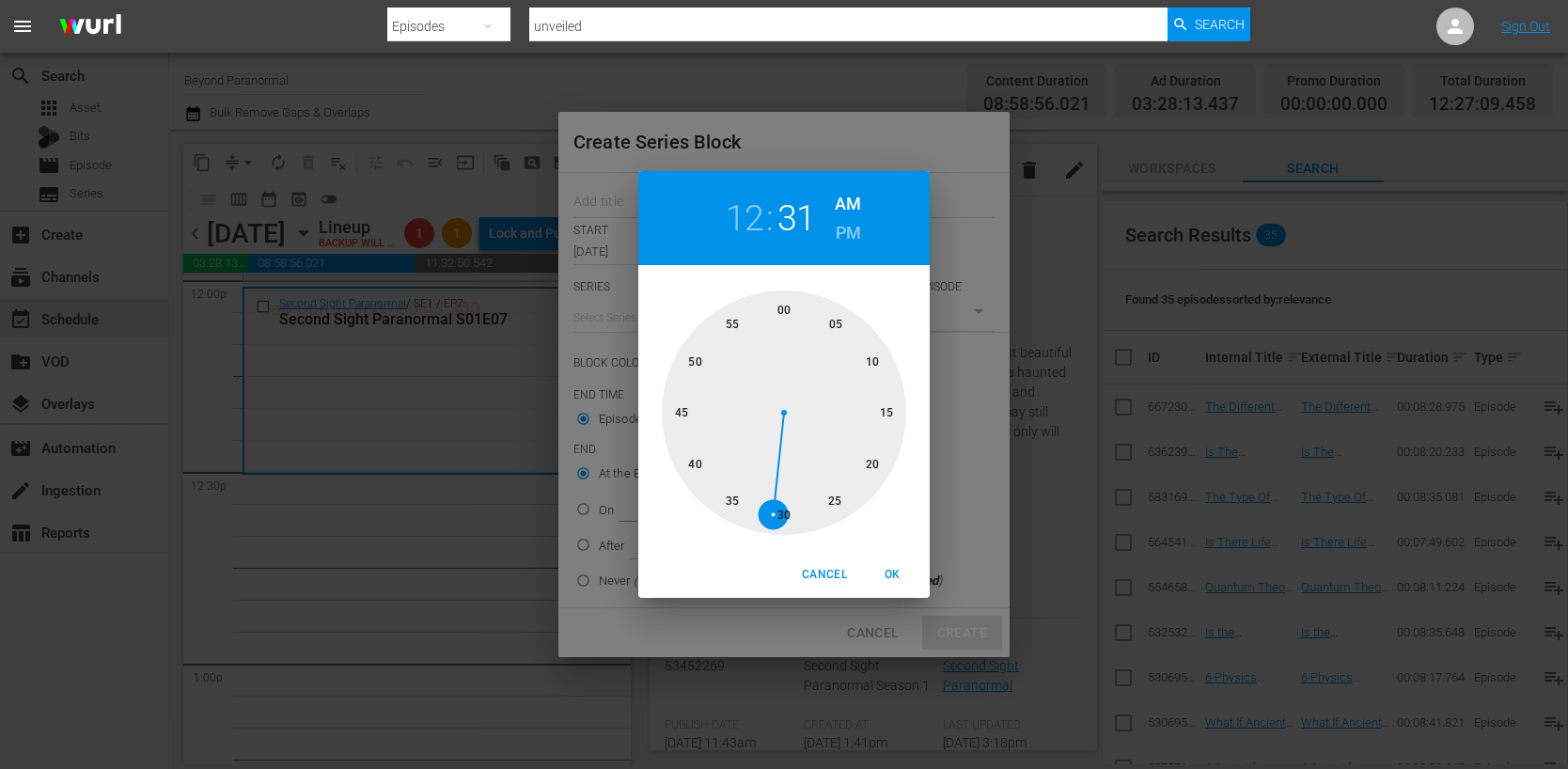 click on "PM" at bounding box center [848, 233] 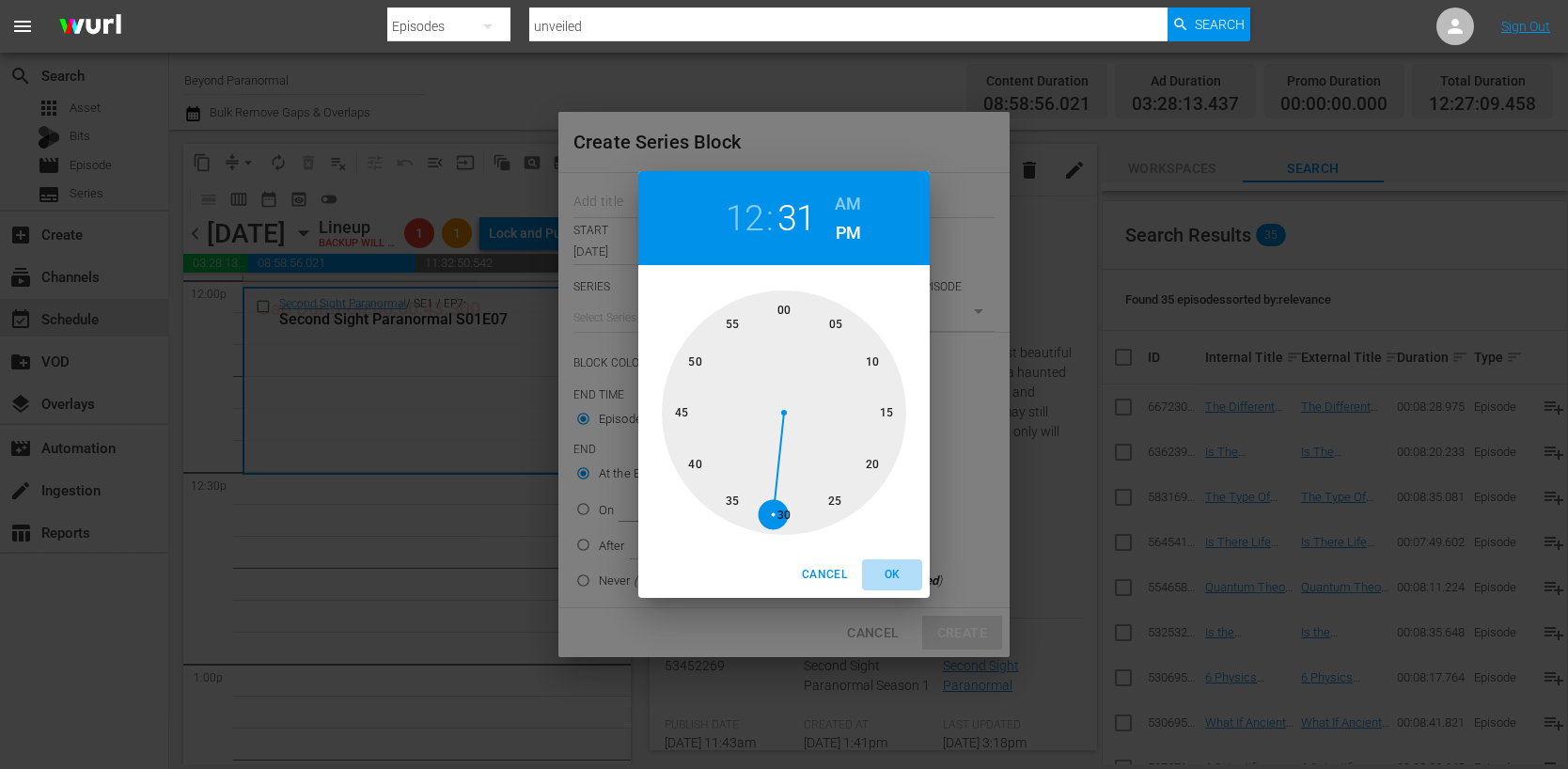 click on "OK" at bounding box center (892, 574) 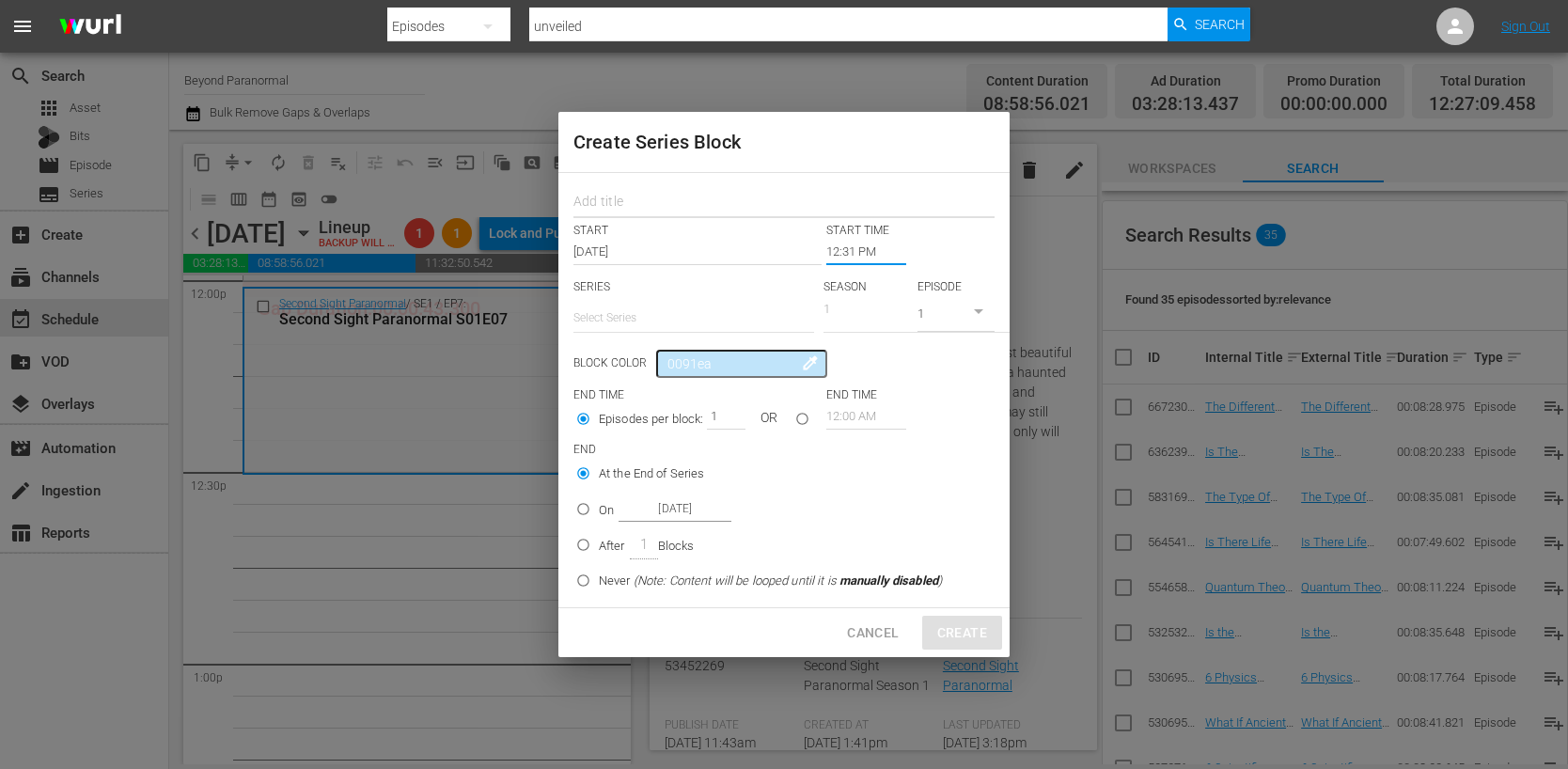 click at bounding box center (784, 203) 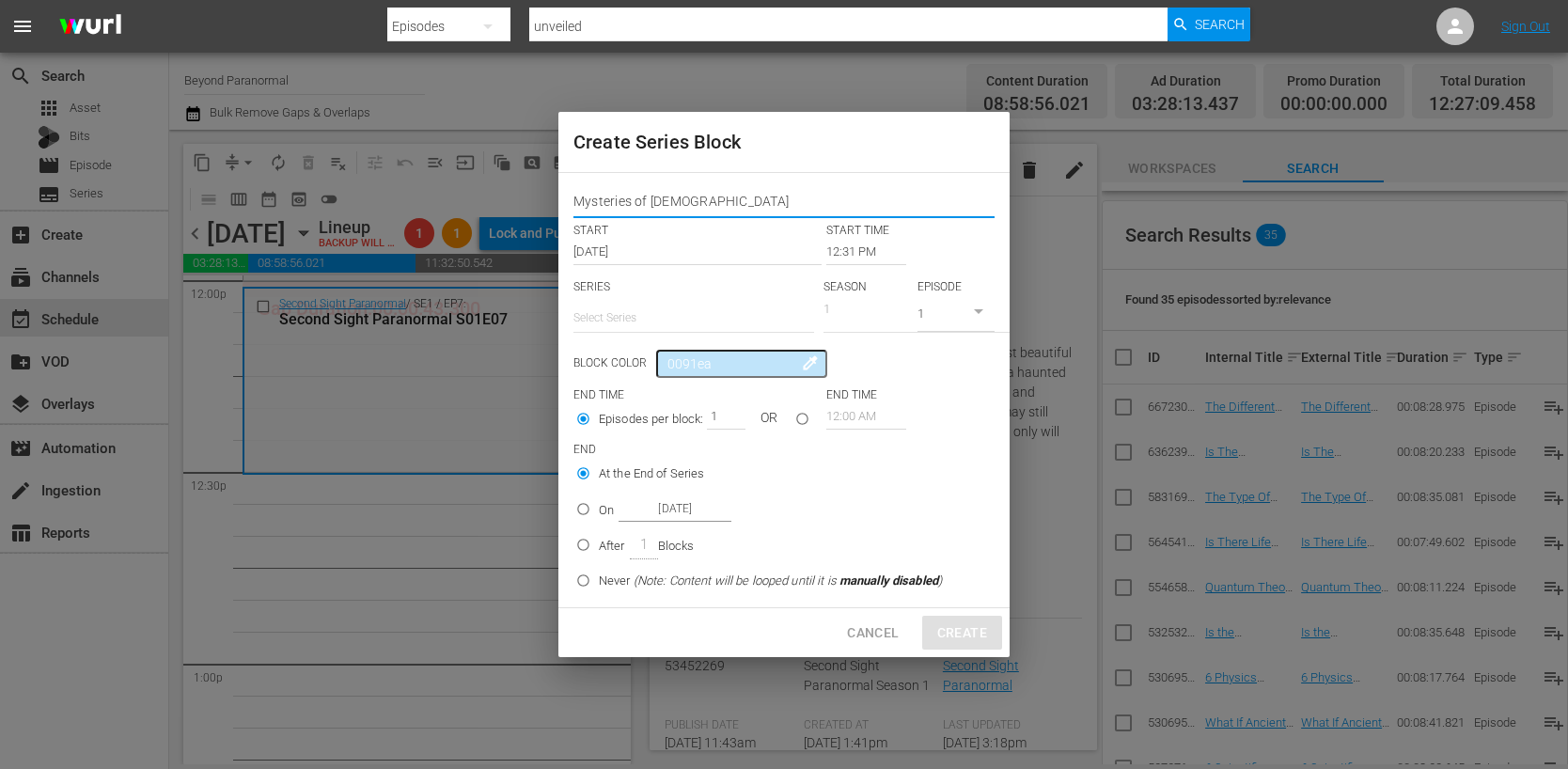 type on "Mysteries of Bible" 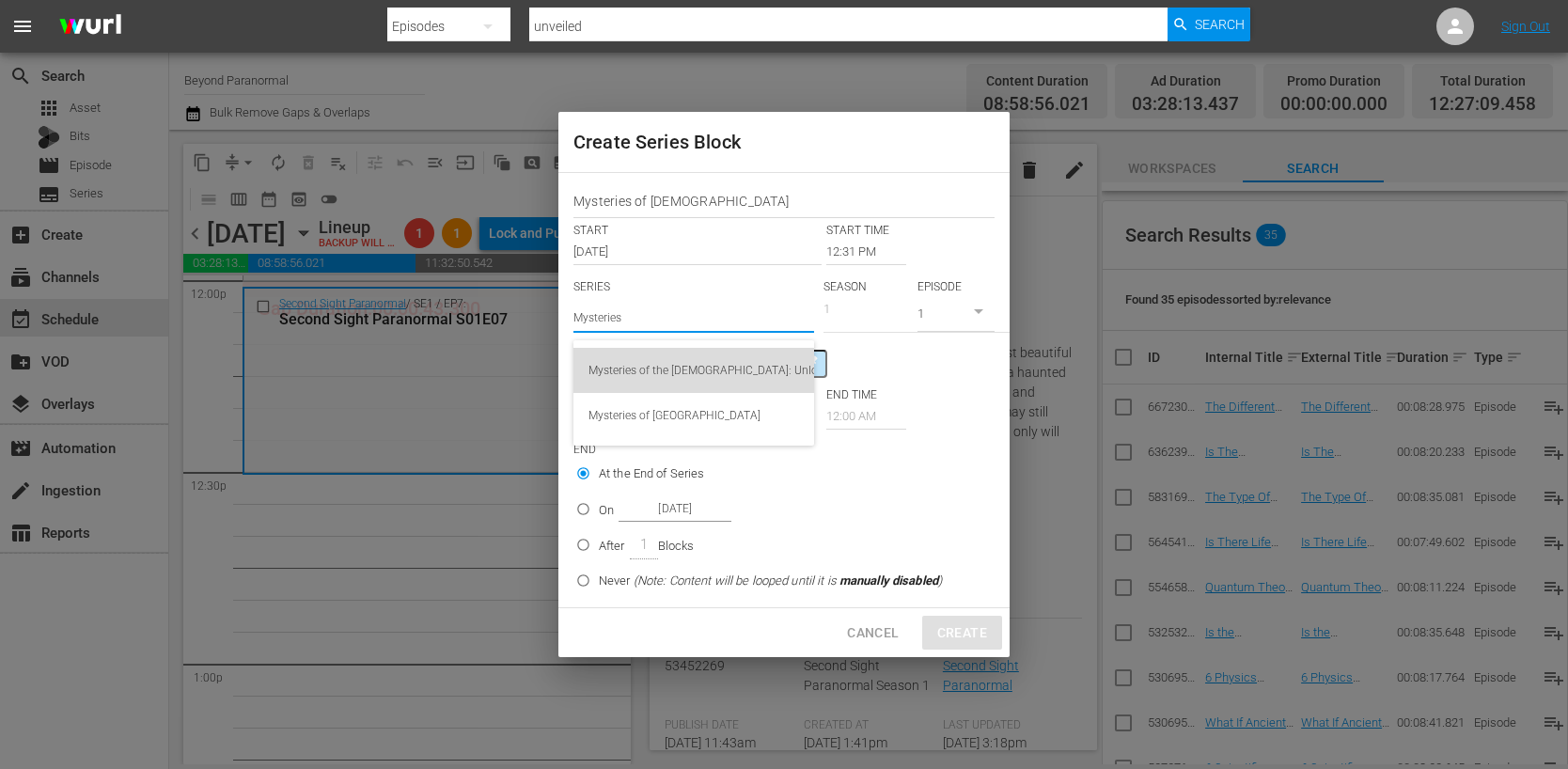 click on "Mysteries of the Bible: Unlocked" at bounding box center [694, 370] 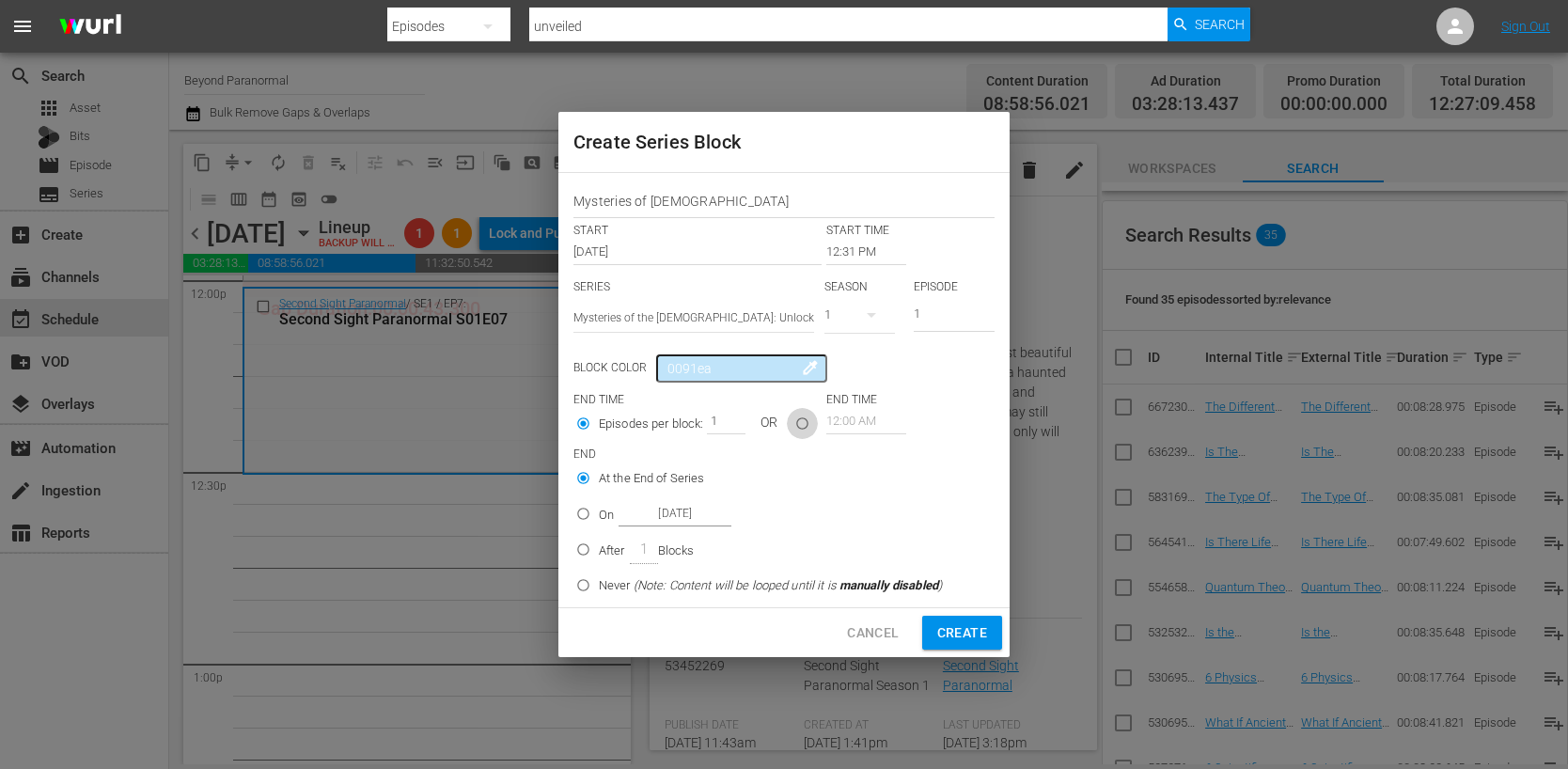 click at bounding box center (802, 427) 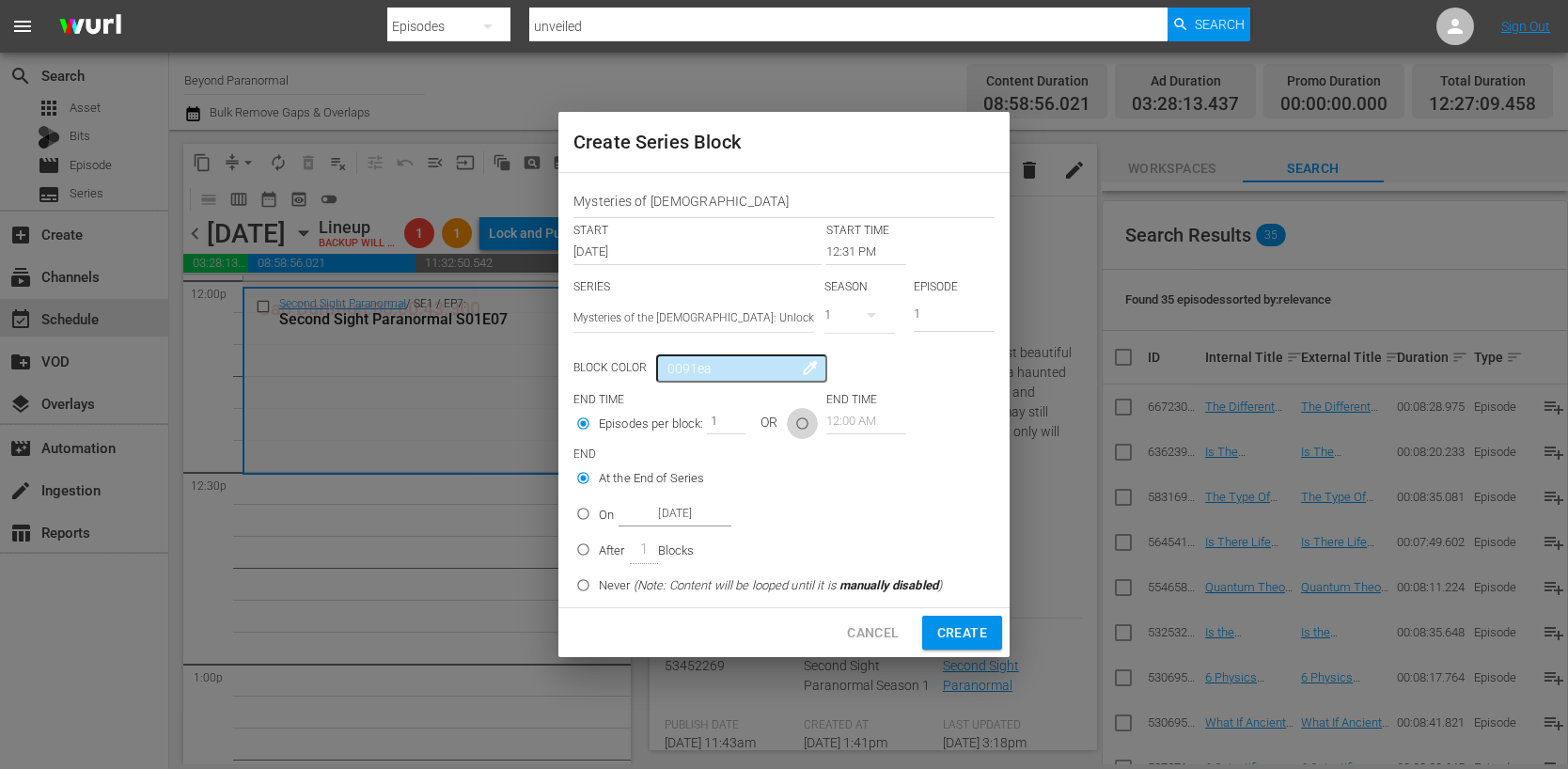radio on "true" 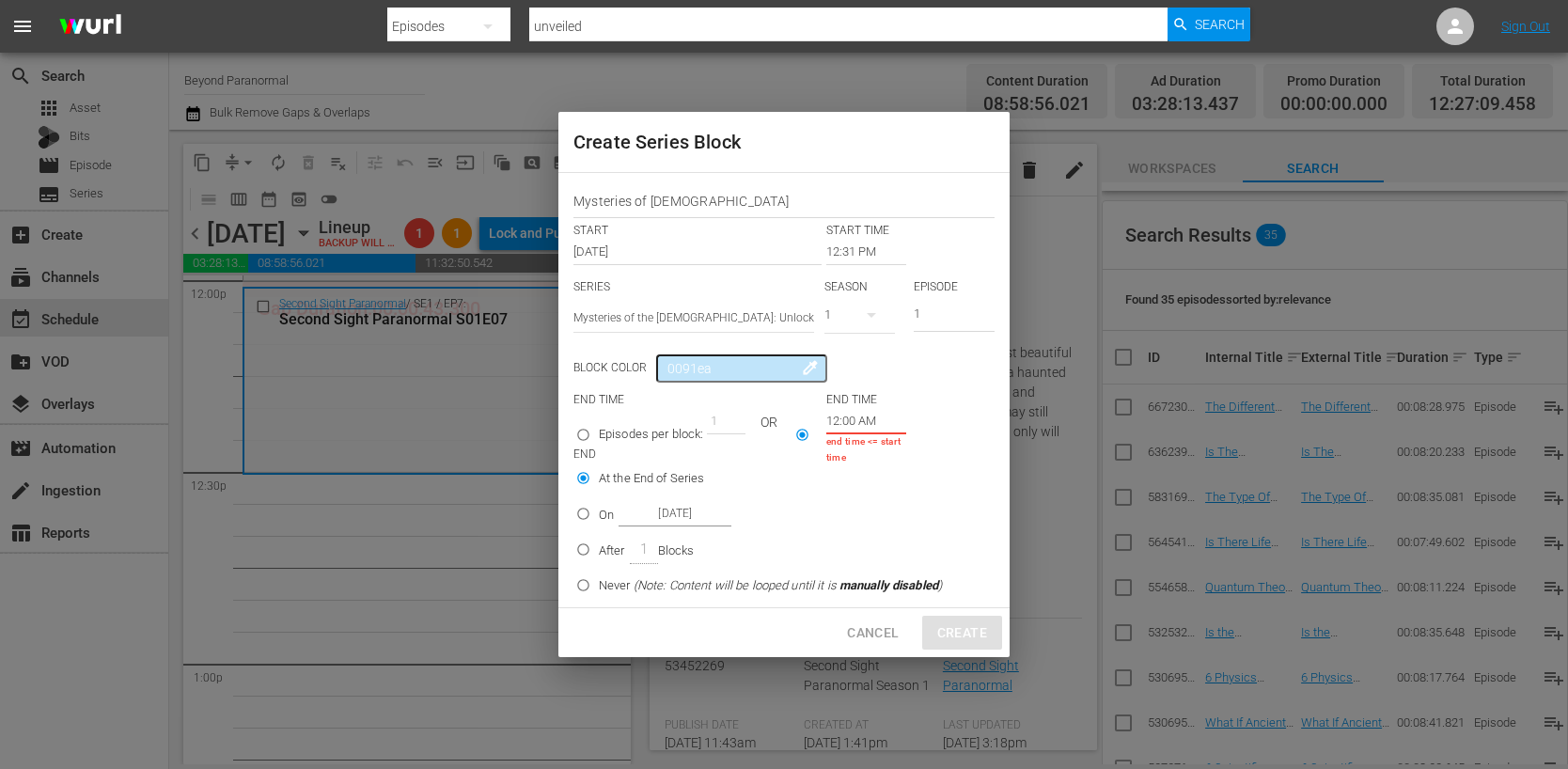 click on "12:00 AM" at bounding box center [866, 421] 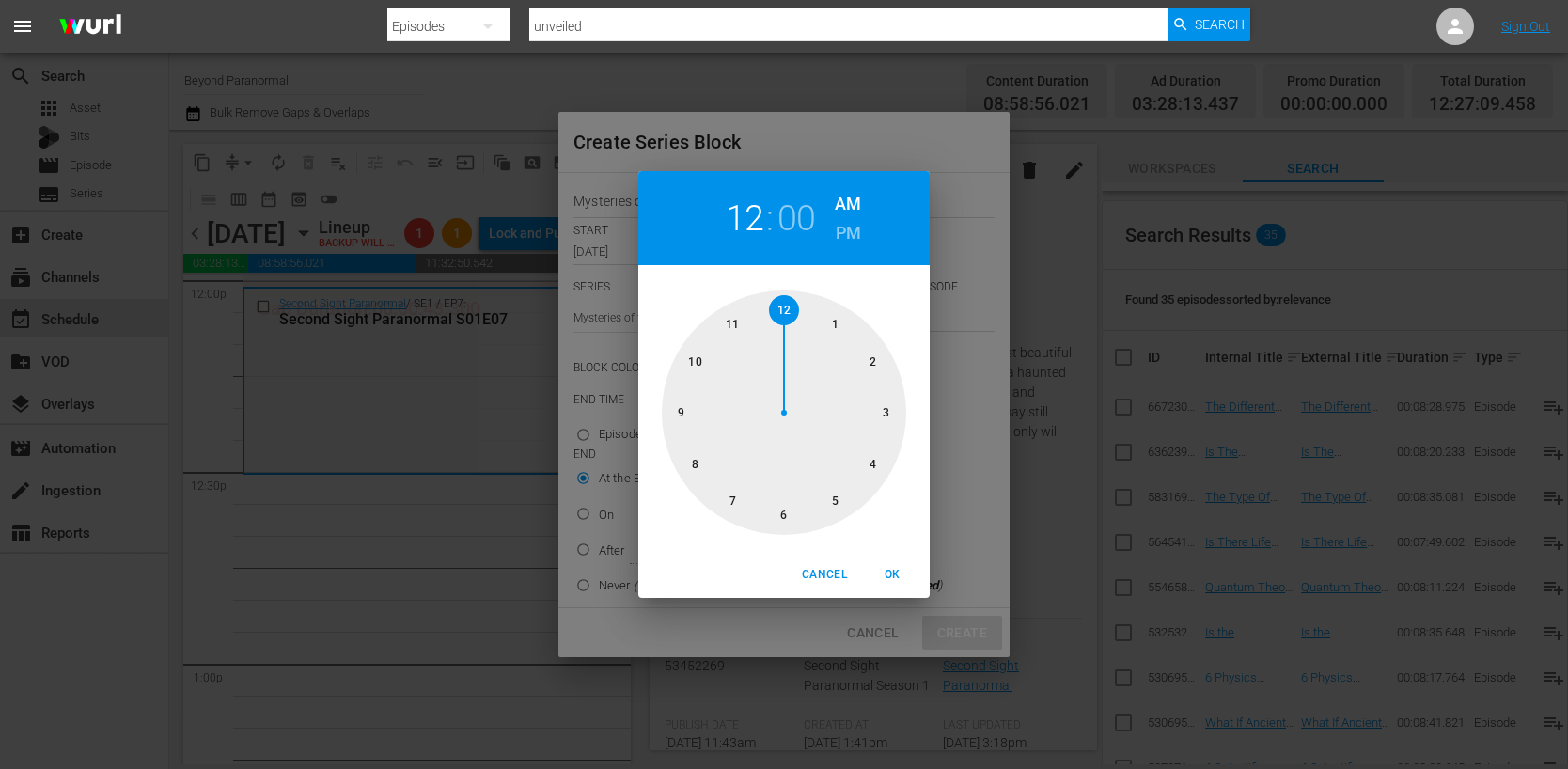 click at bounding box center [784, 413] 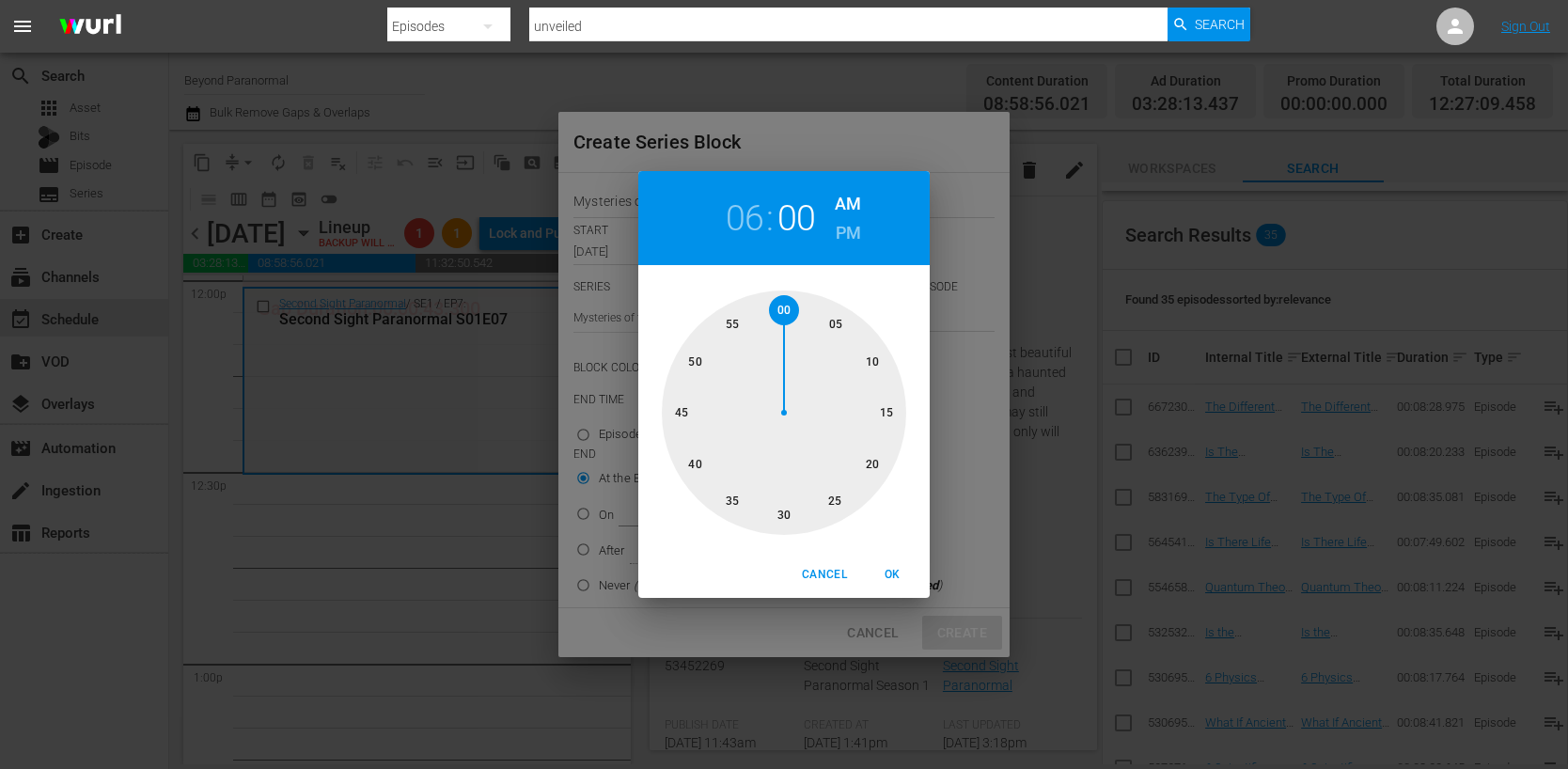 click at bounding box center (784, 413) 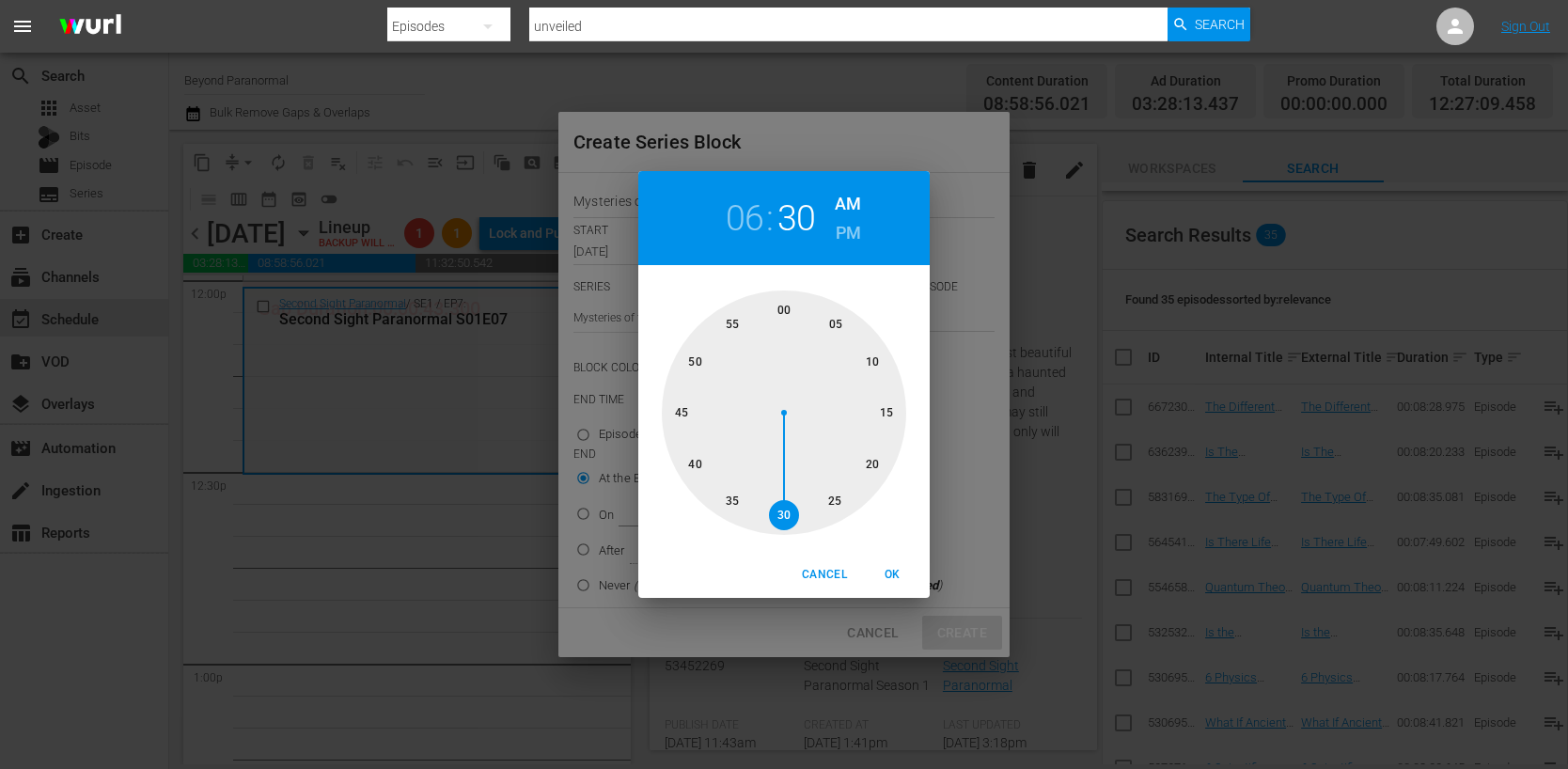 click on "PM" at bounding box center (848, 233) 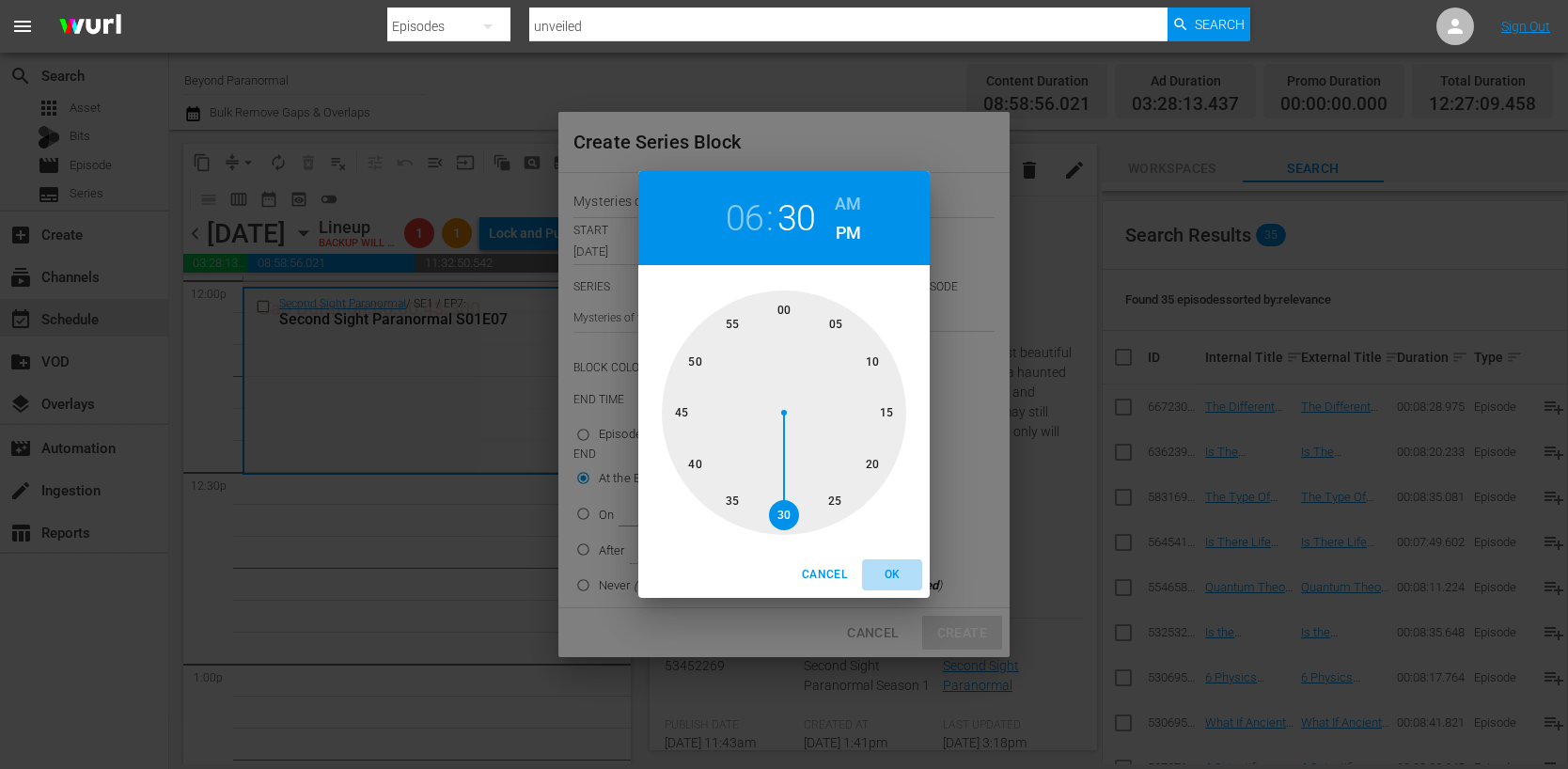 click on "OK" at bounding box center [892, 574] 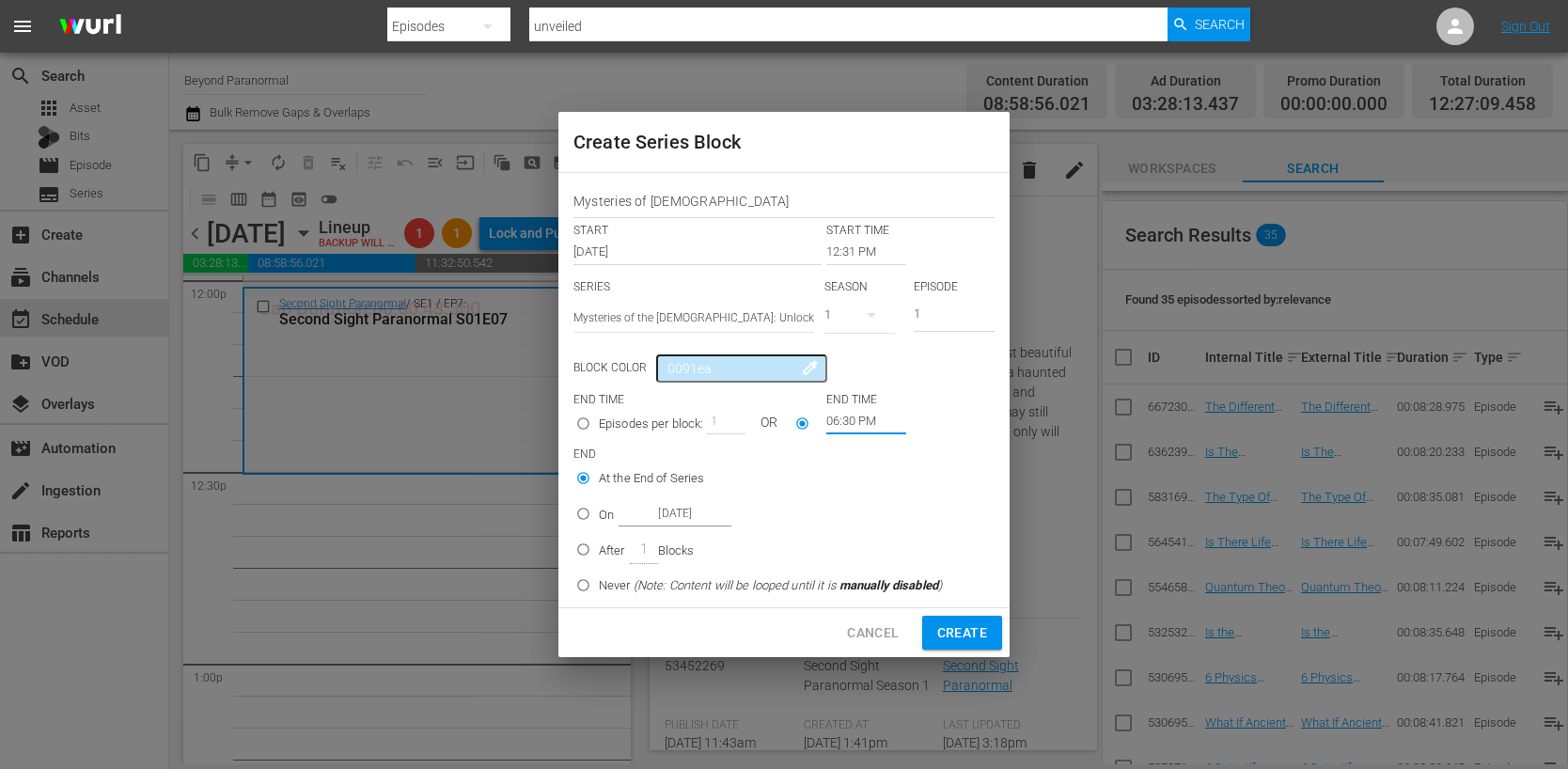 click on "On Aug 13th 2025" at bounding box center [583, 517] 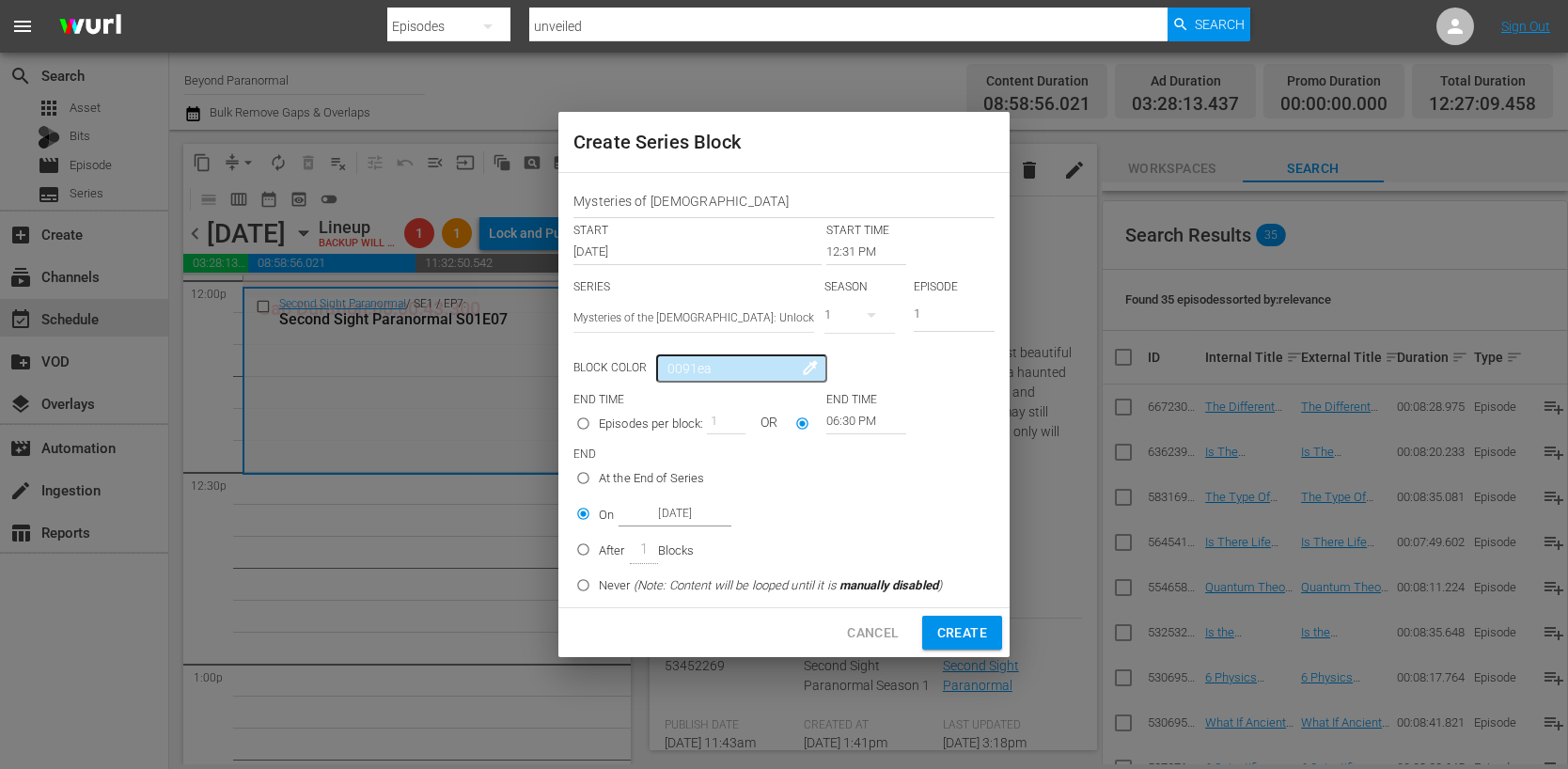click on "Create" at bounding box center [962, 633] 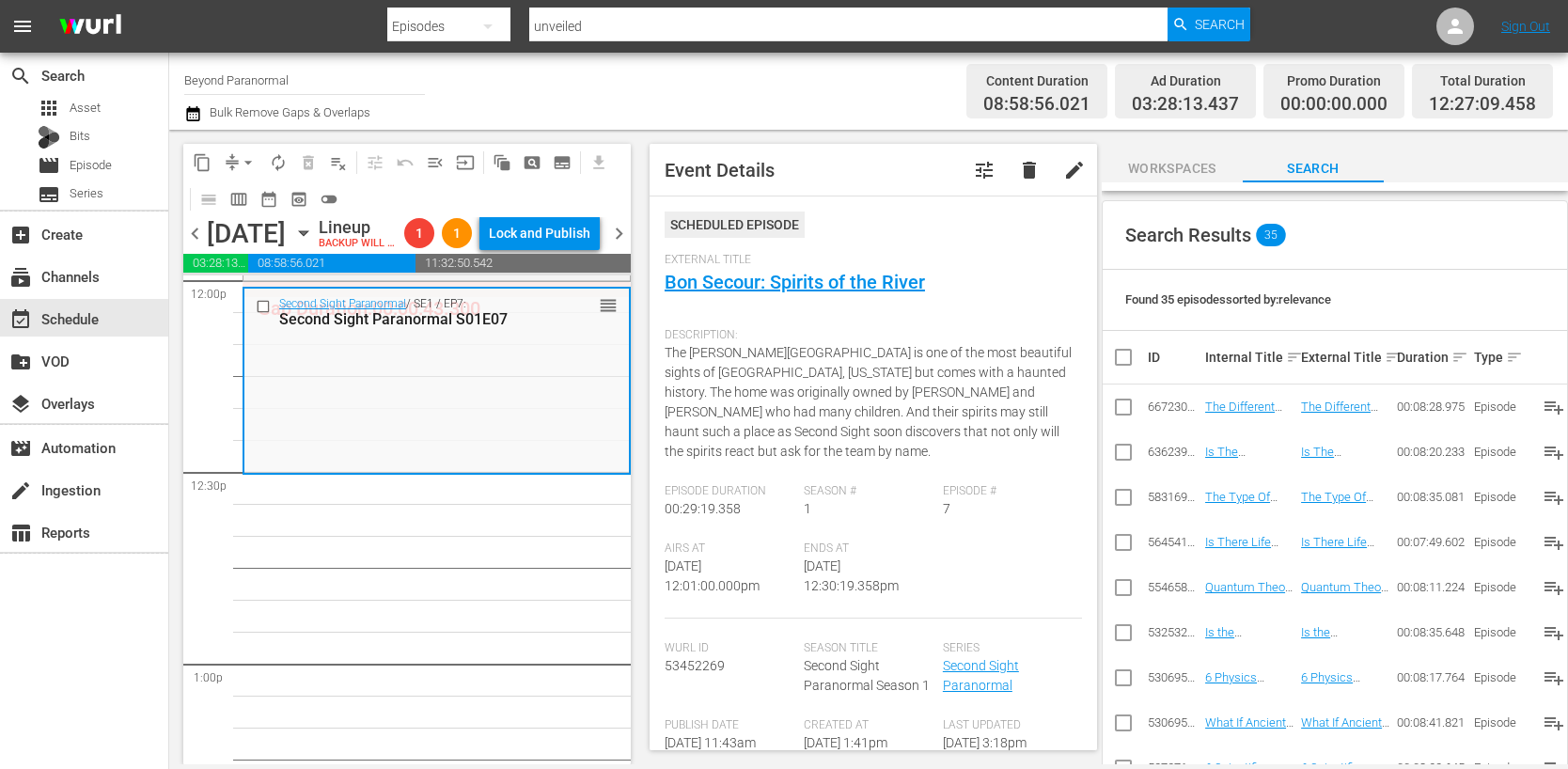 type on "12:00 AM" 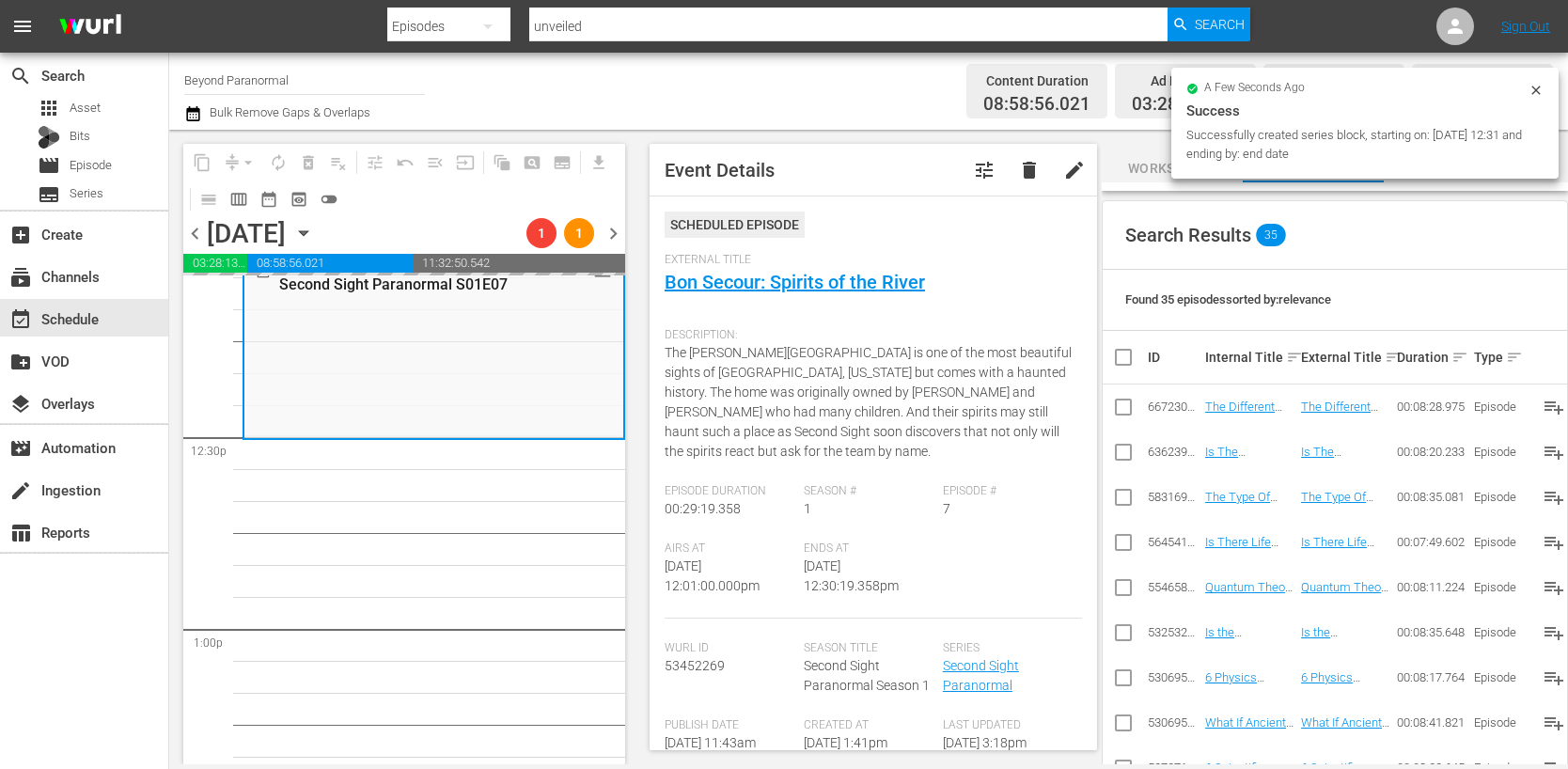 scroll, scrollTop: 4638, scrollLeft: 0, axis: vertical 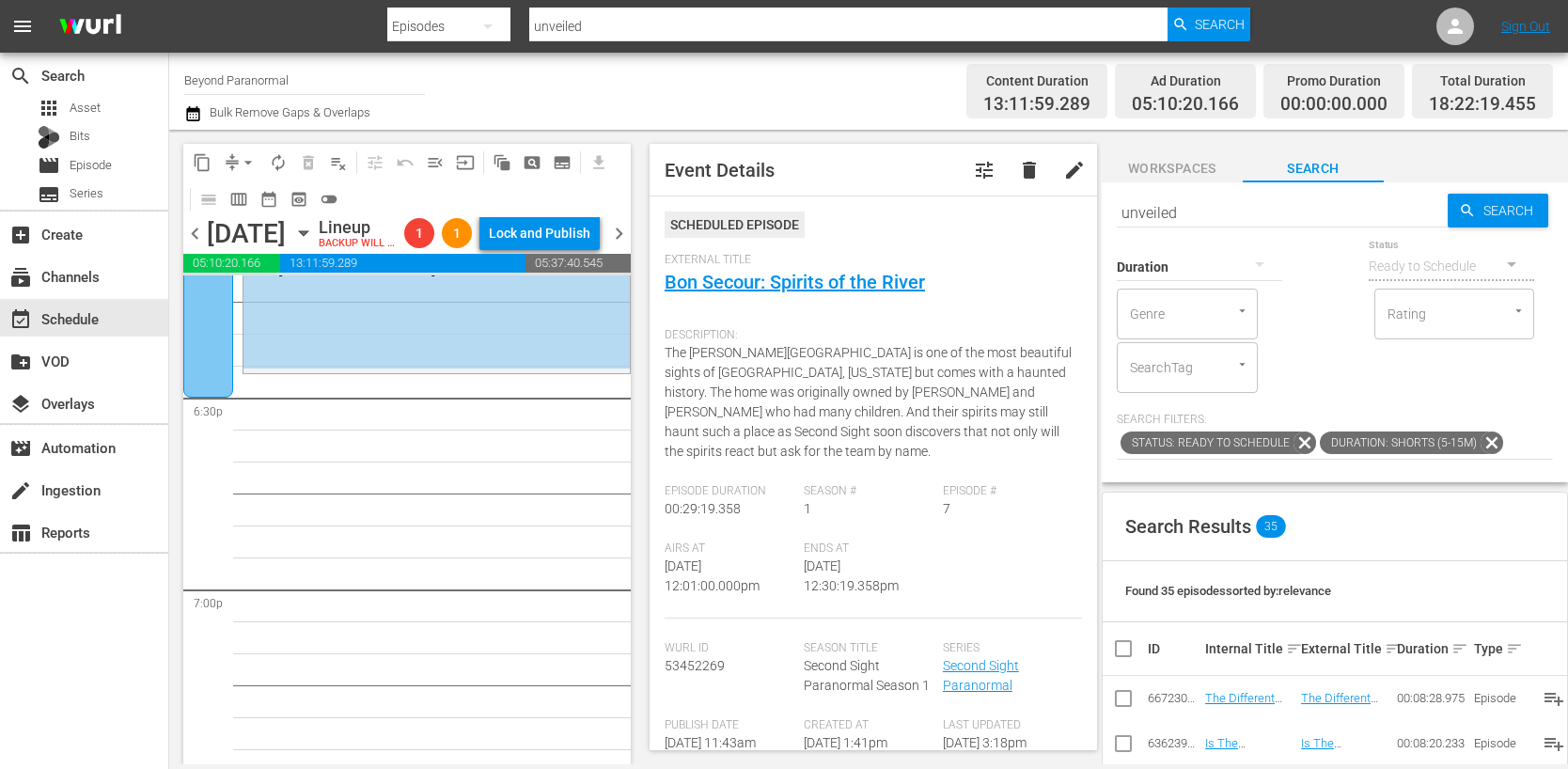 click 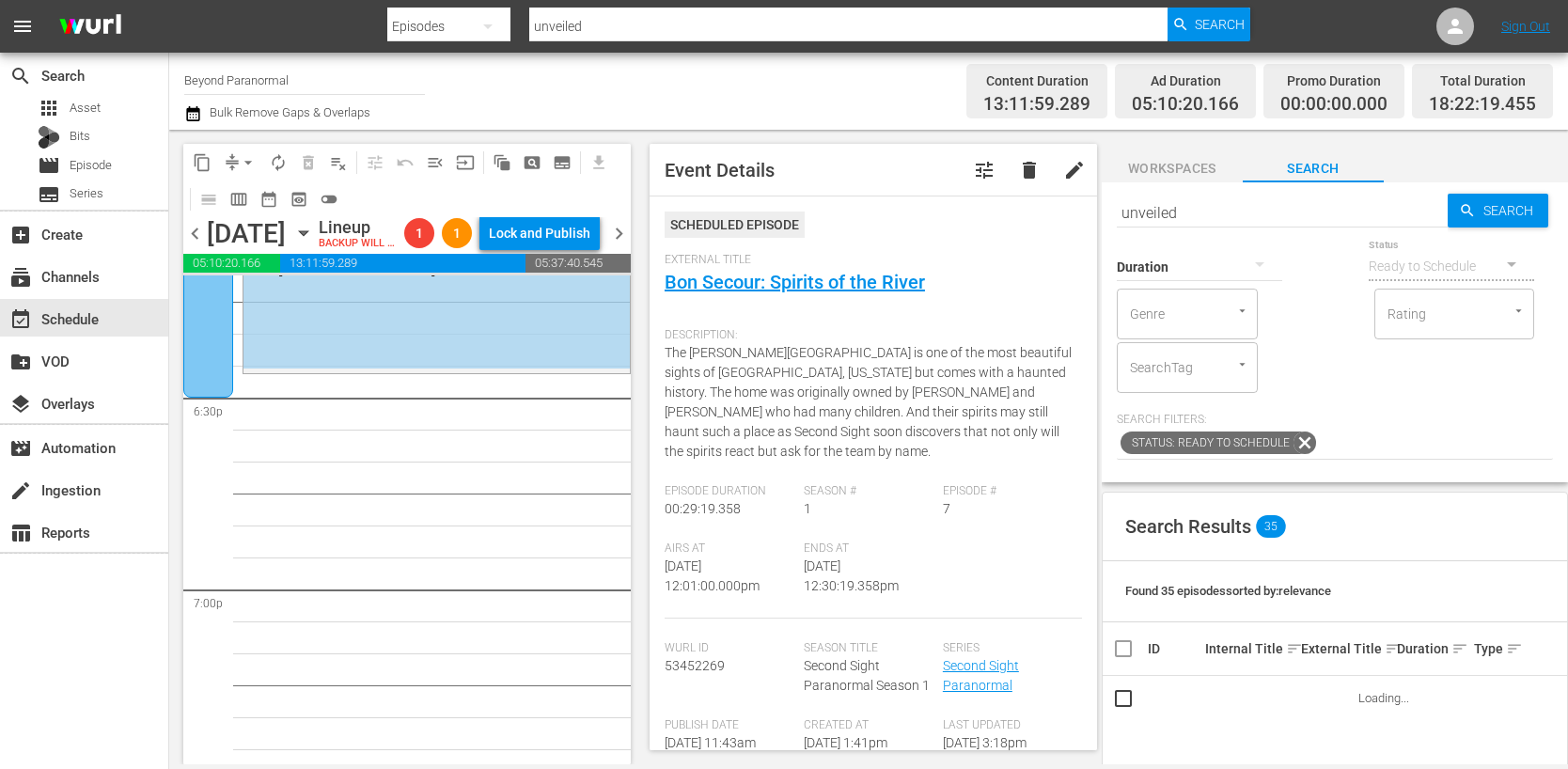 click on "unveiled" at bounding box center [1282, 212] 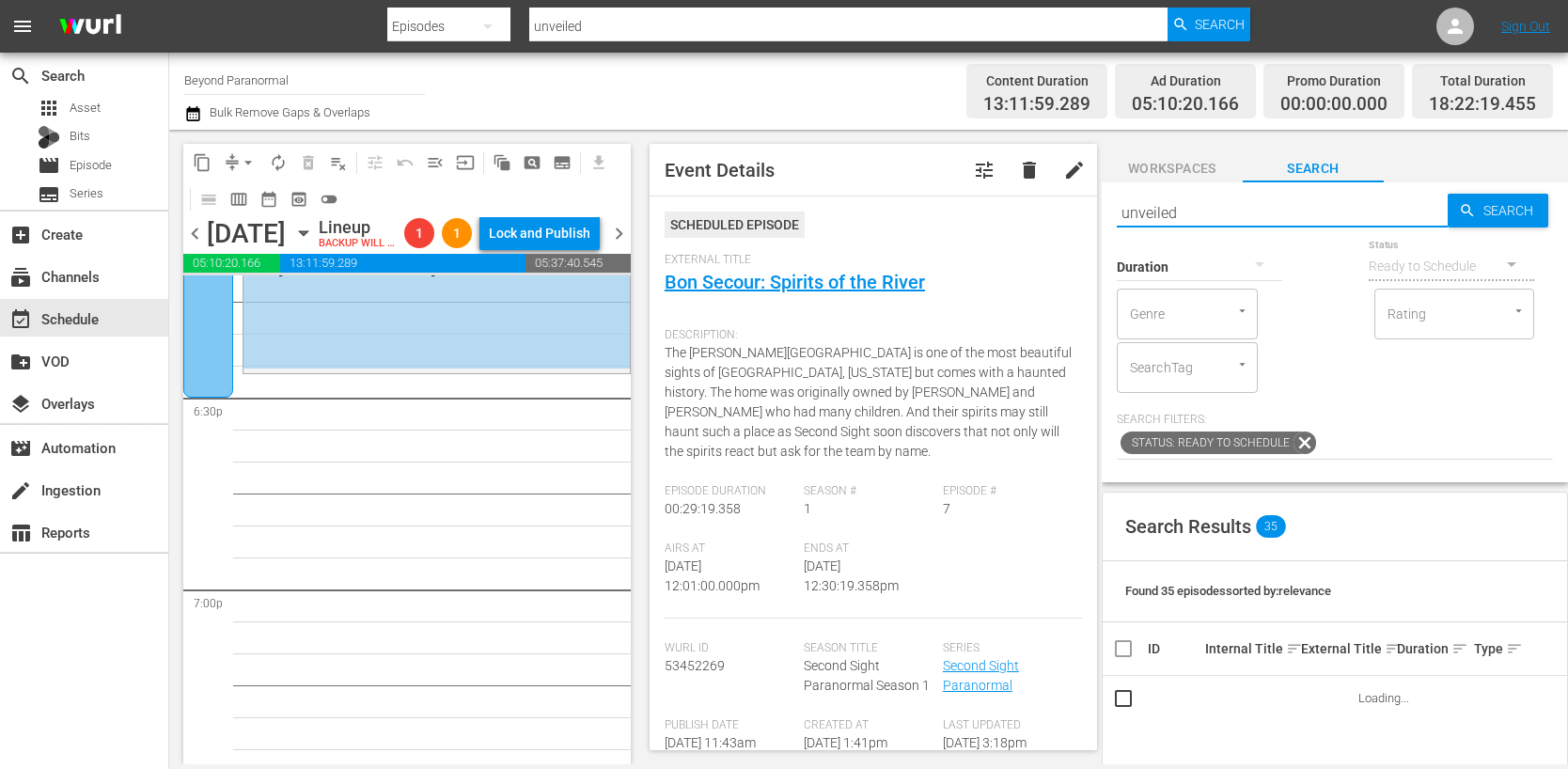 click on "unveiled" at bounding box center [1282, 212] 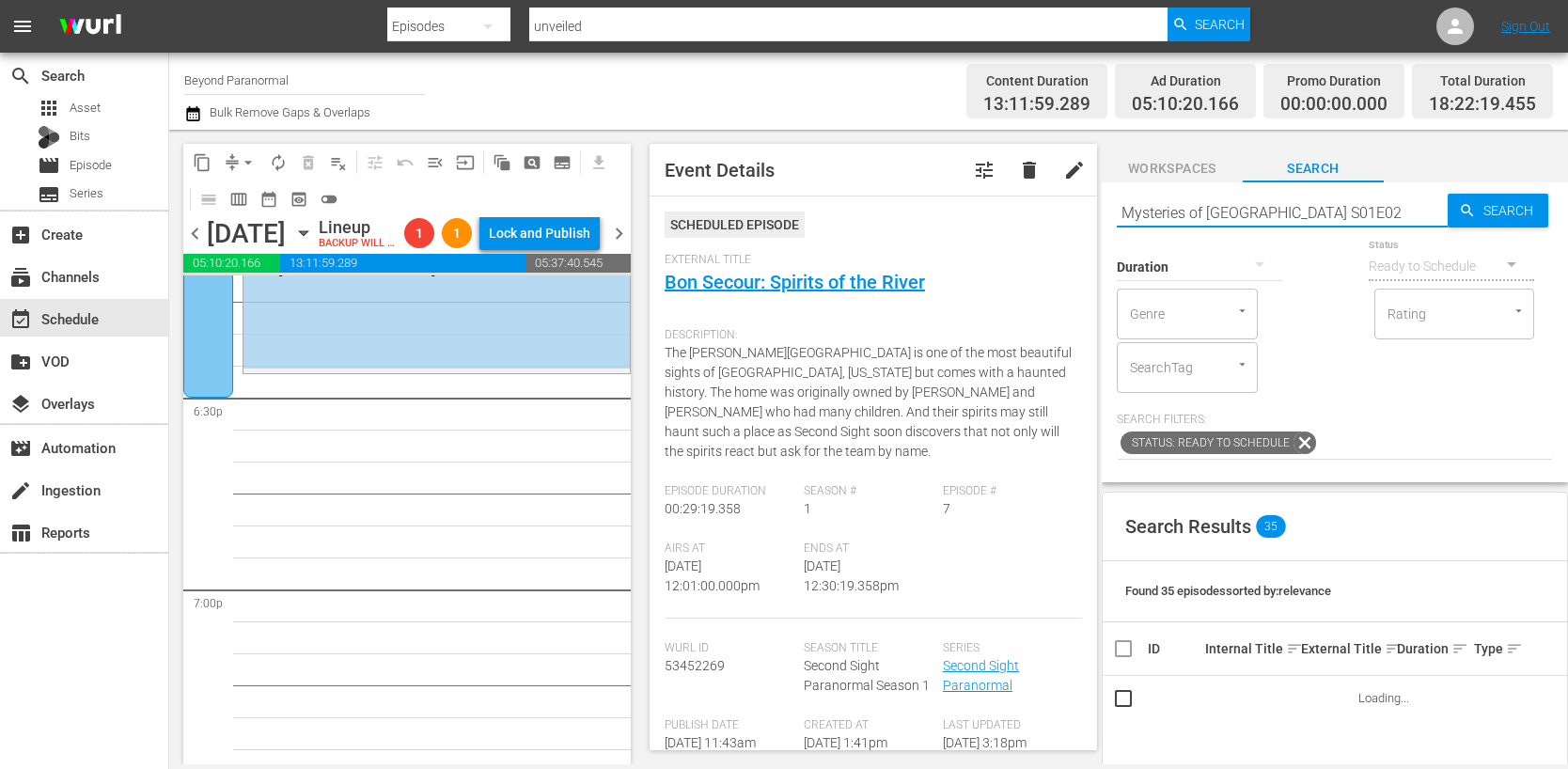 type on "Mysteries of Canada S01E02" 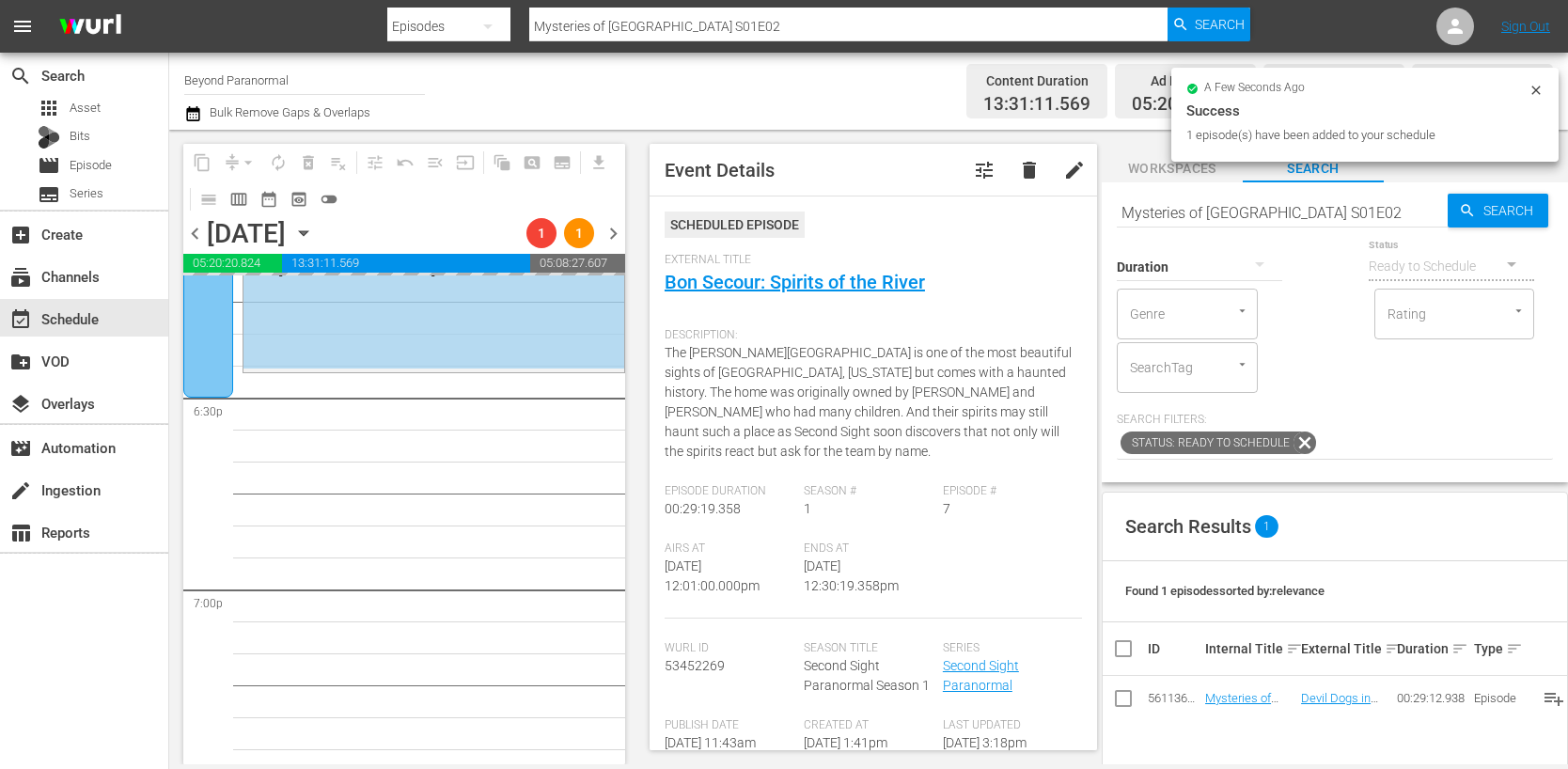 scroll, scrollTop: 0, scrollLeft: 0, axis: both 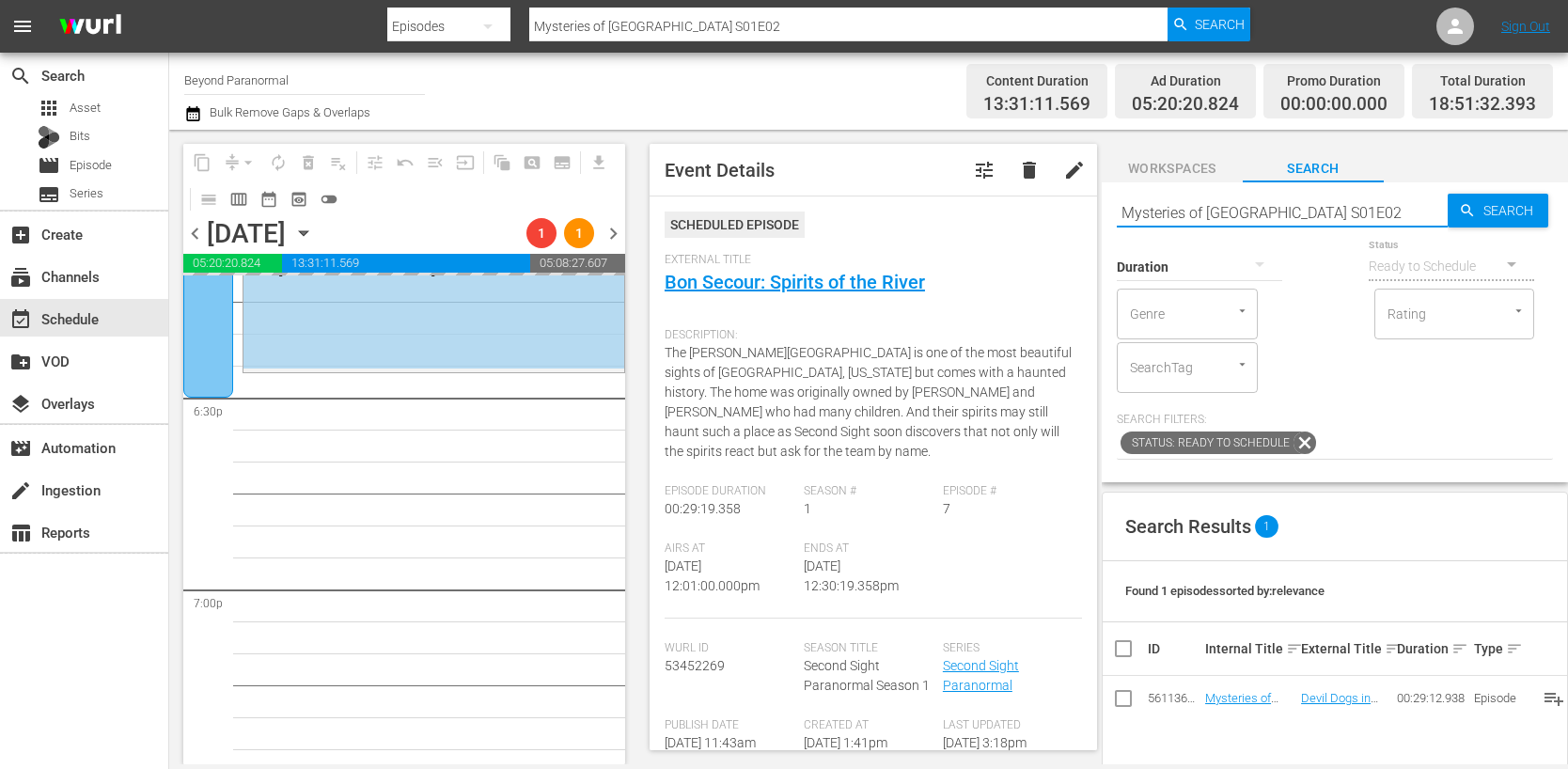 click on "Mysteries of Canada S01E02" at bounding box center (1282, 212) 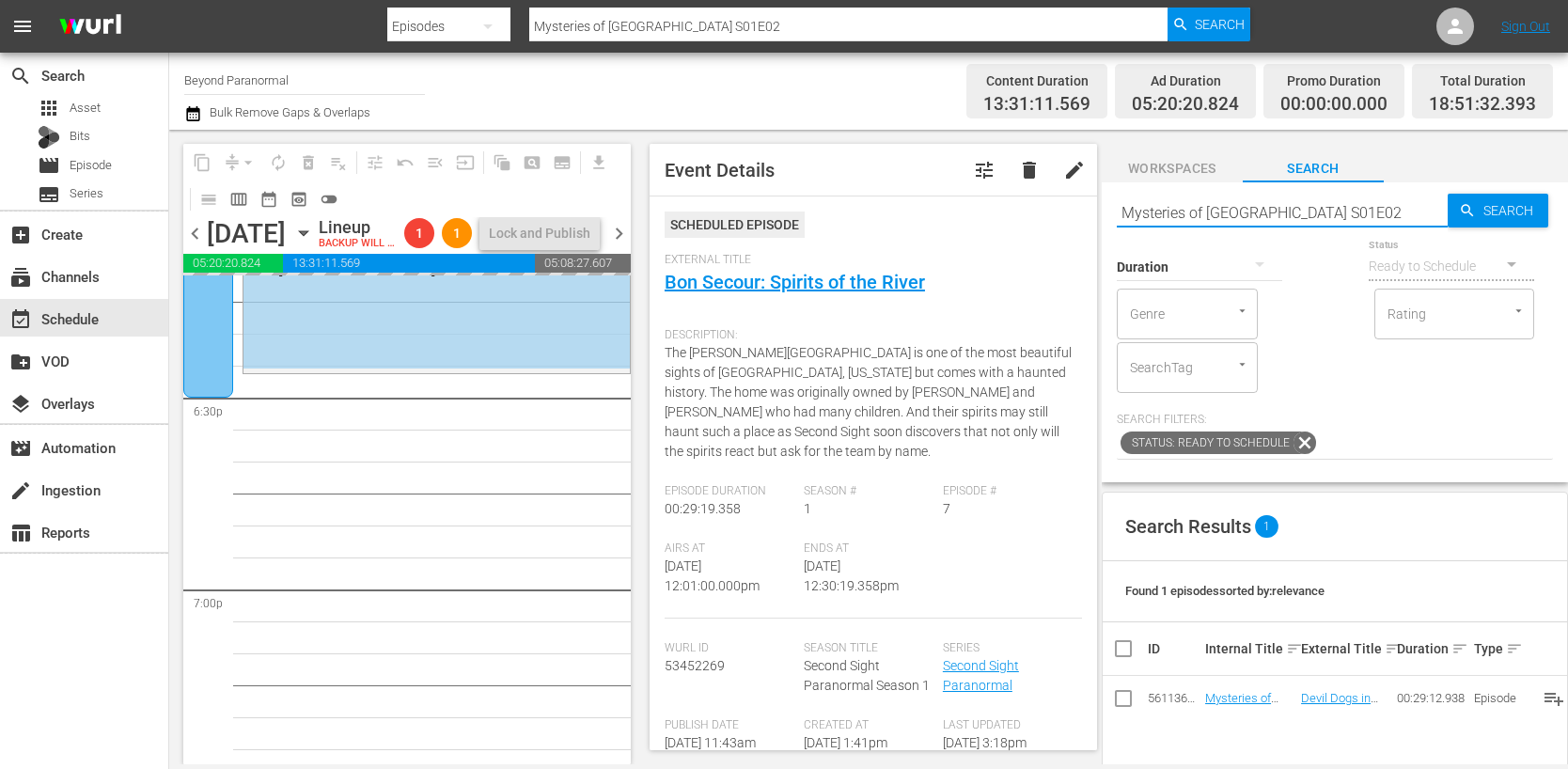 paste on "Alien Bases: Reptilians, Greys and Black Programs S01E01" 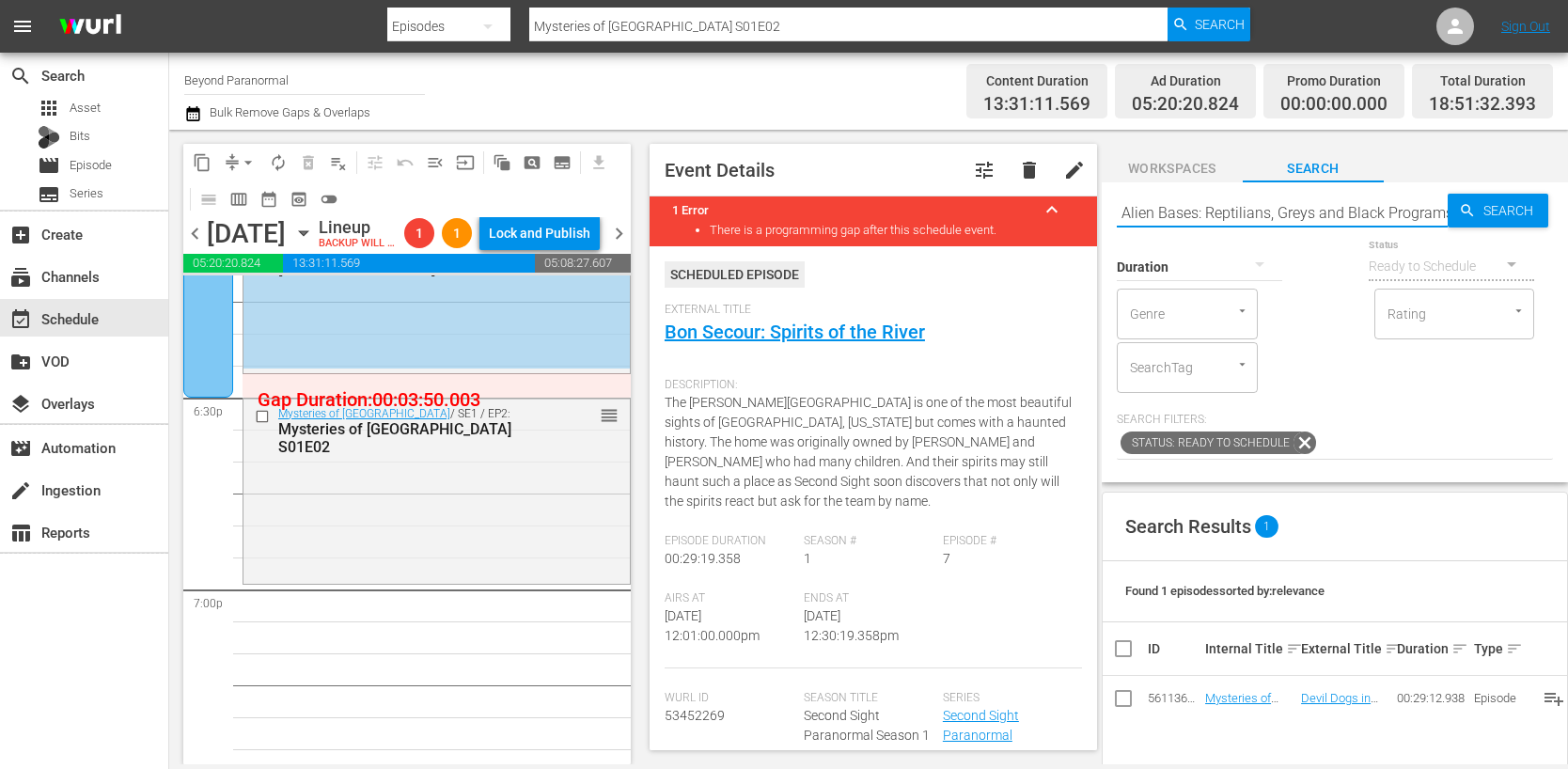 type on "Alien Bases: Reptilians, Greys and Black Programs S01E01" 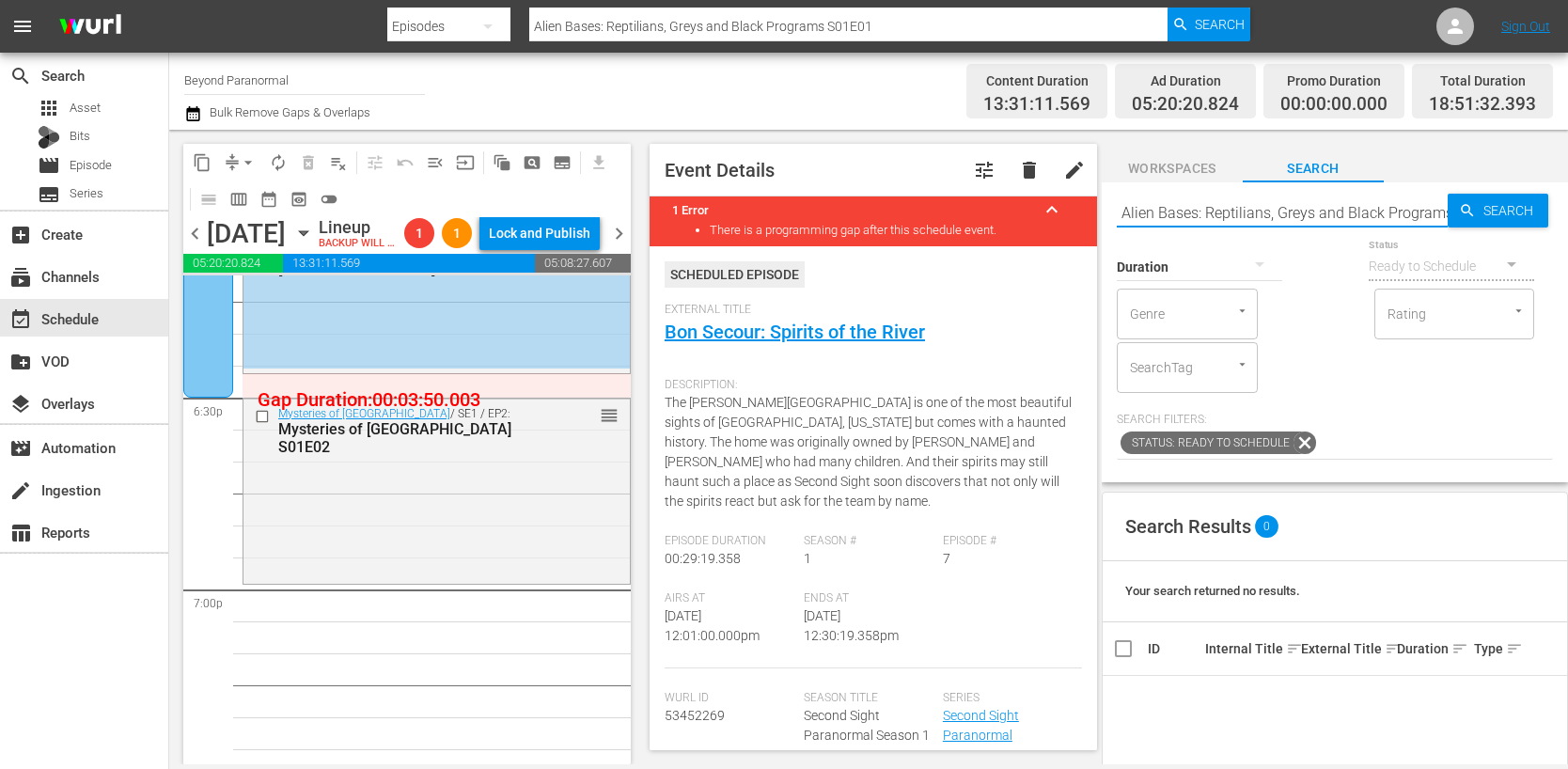 scroll, scrollTop: 0, scrollLeft: 0, axis: both 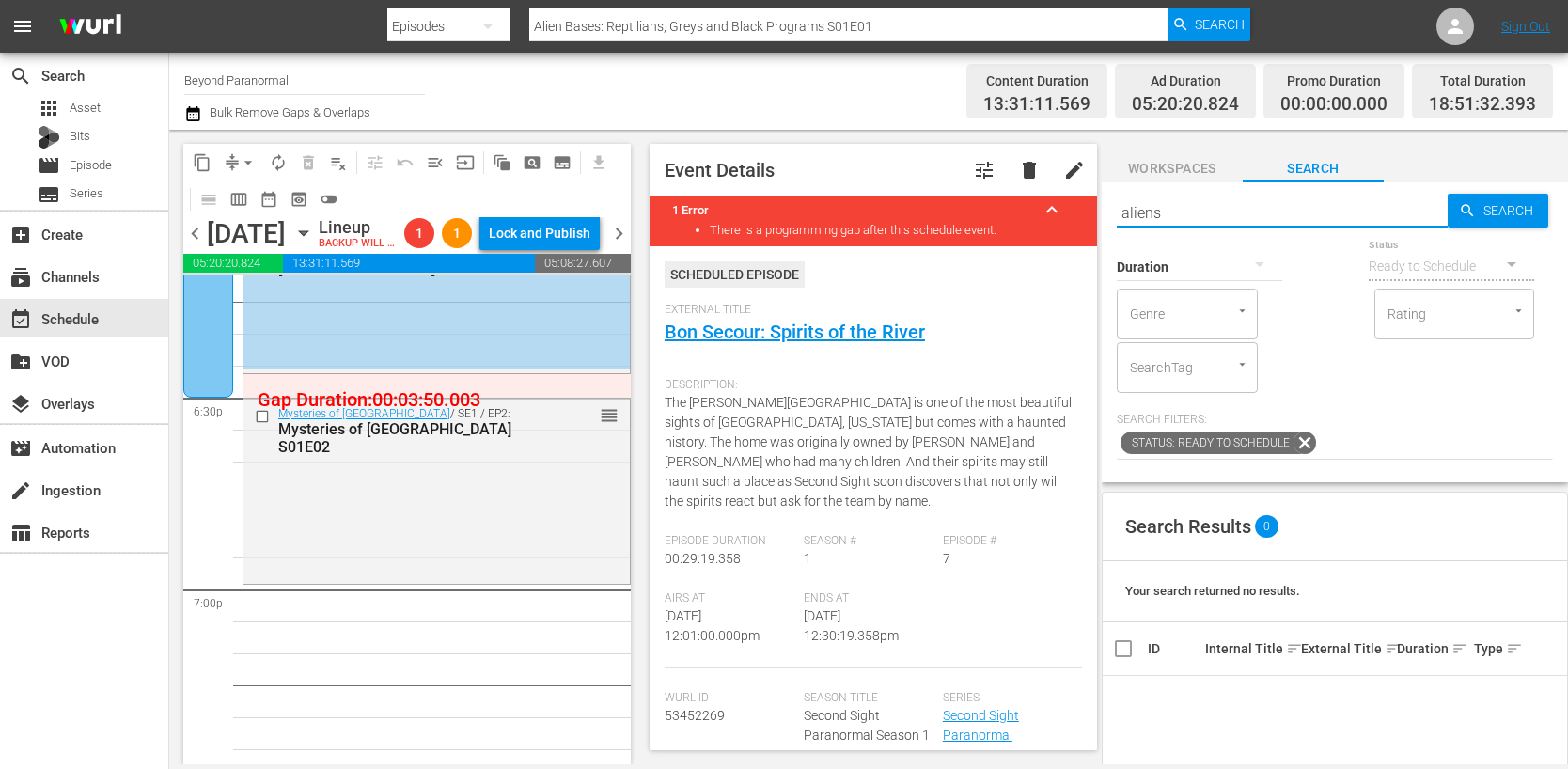type on "aliens" 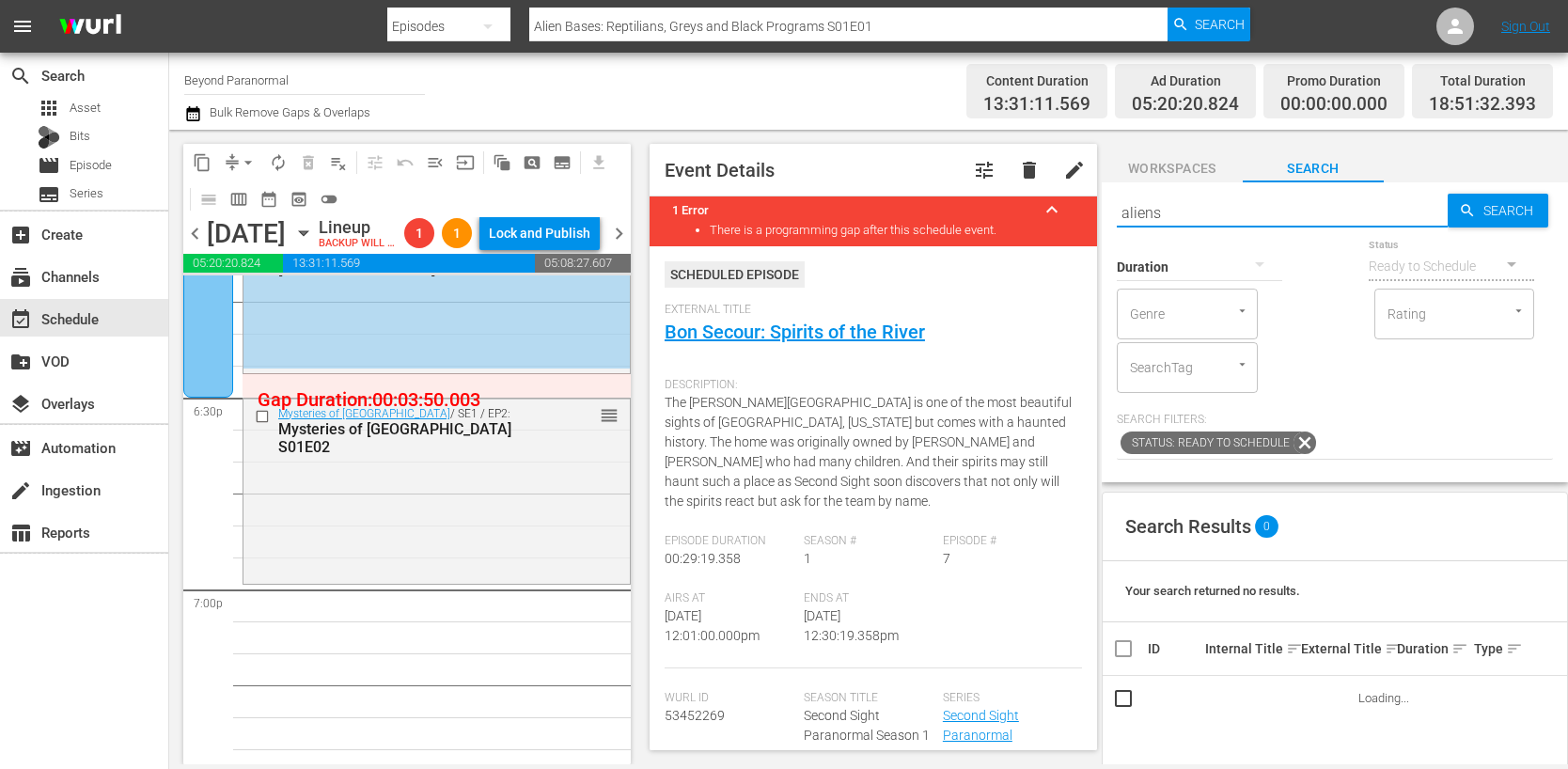 type on "aliens" 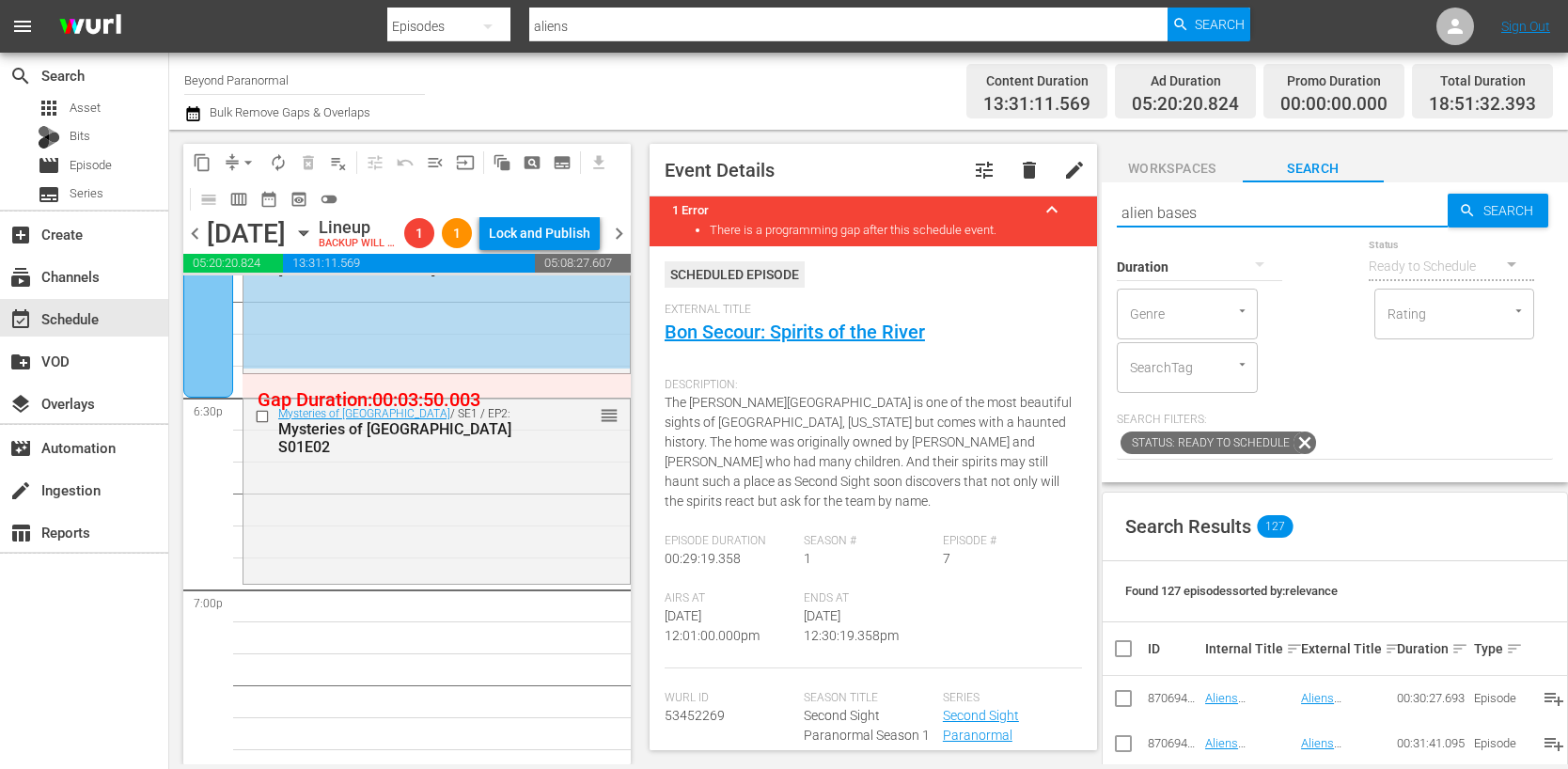 type on "alien bases" 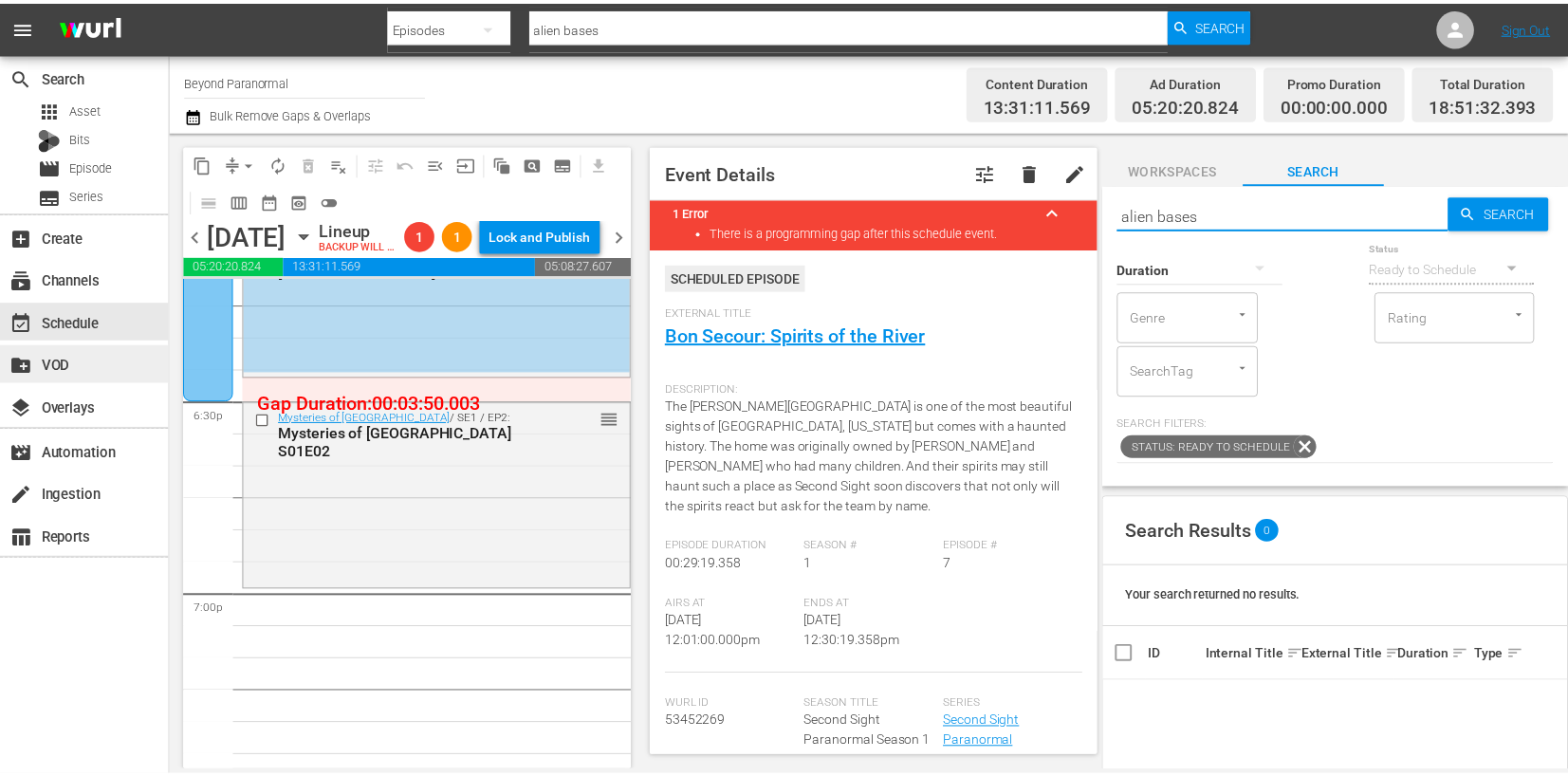 scroll, scrollTop: 0, scrollLeft: 0, axis: both 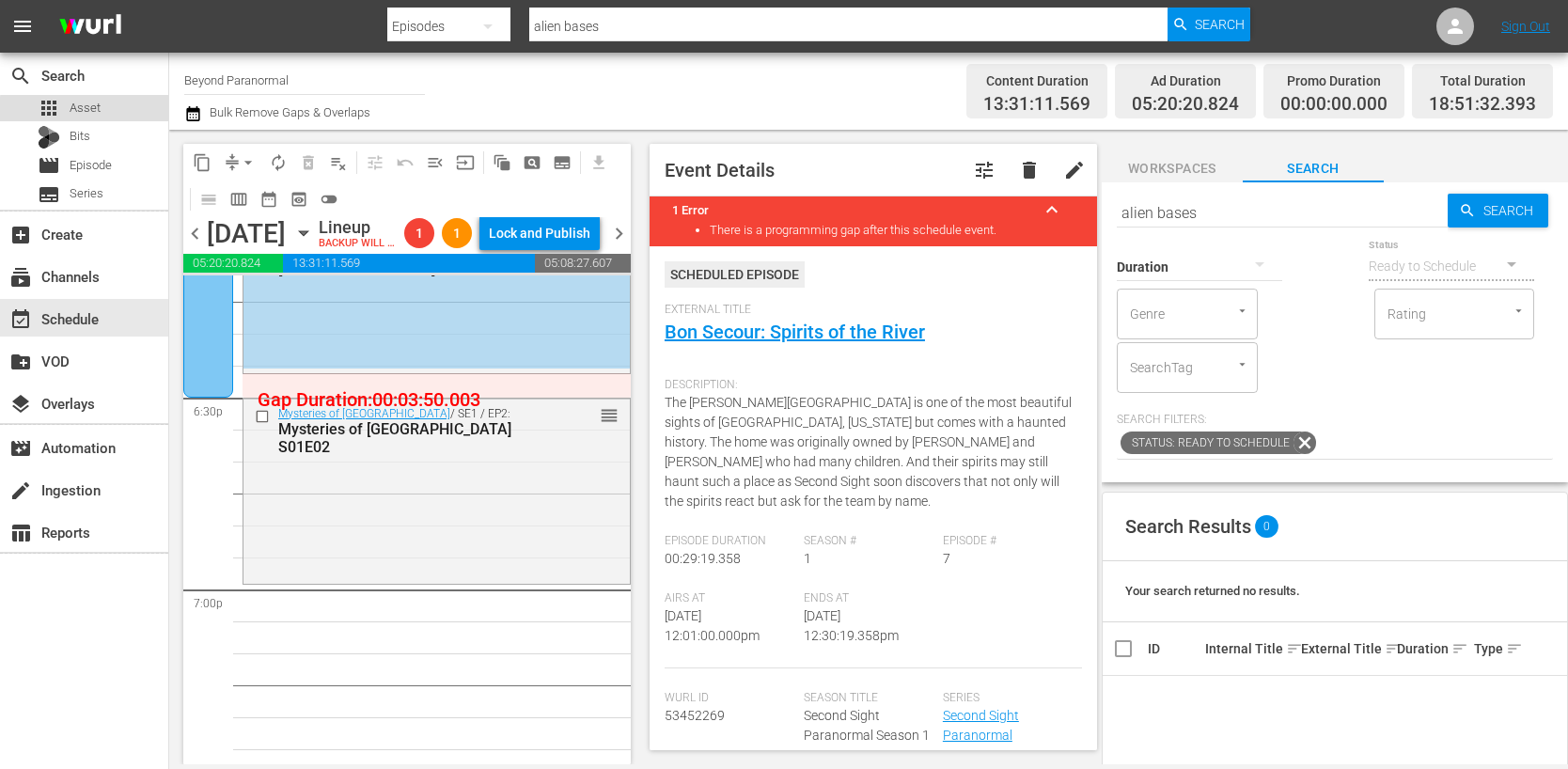 click on "apps Asset" at bounding box center (84, 108) 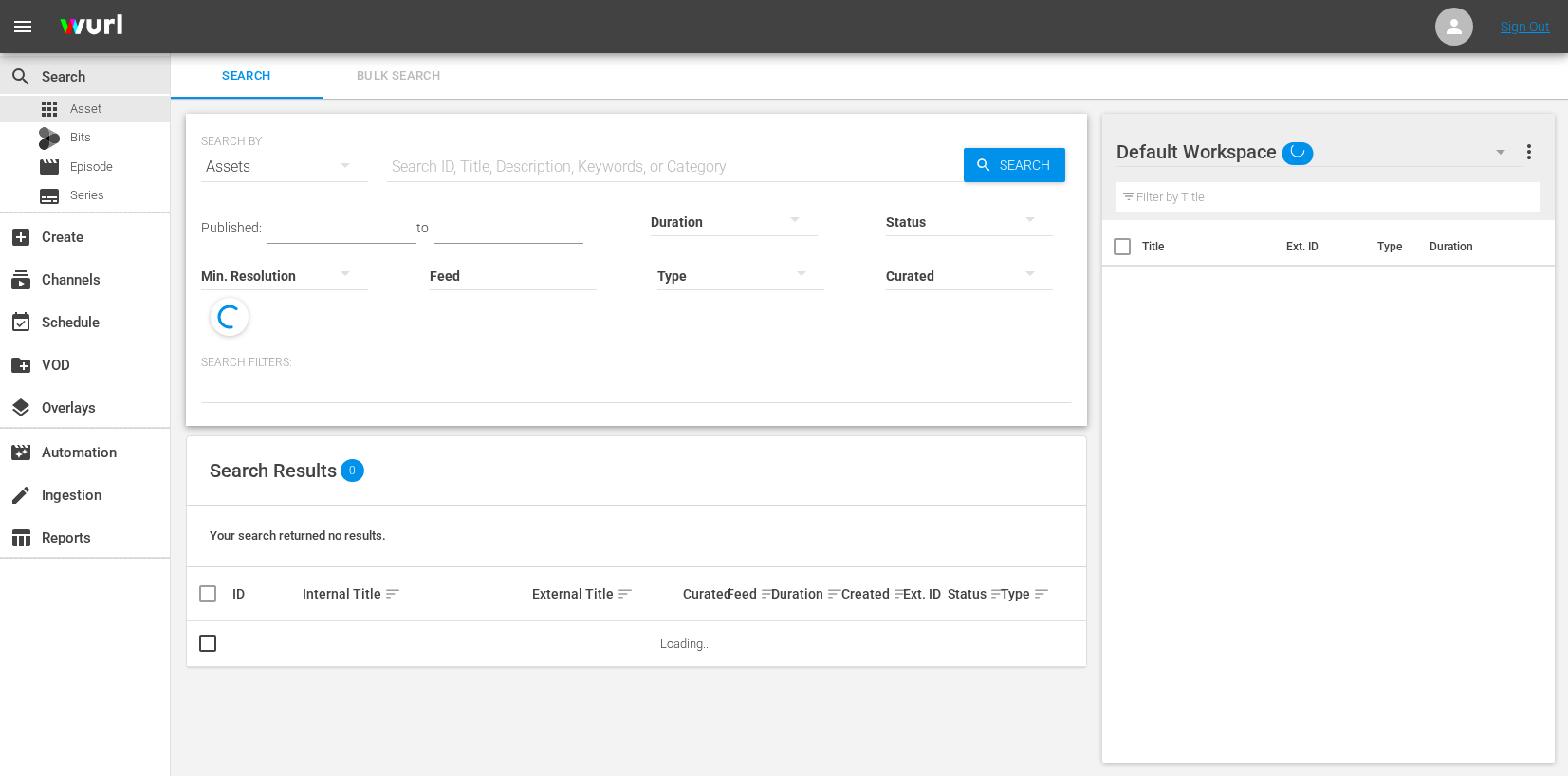 click at bounding box center (675, 167) 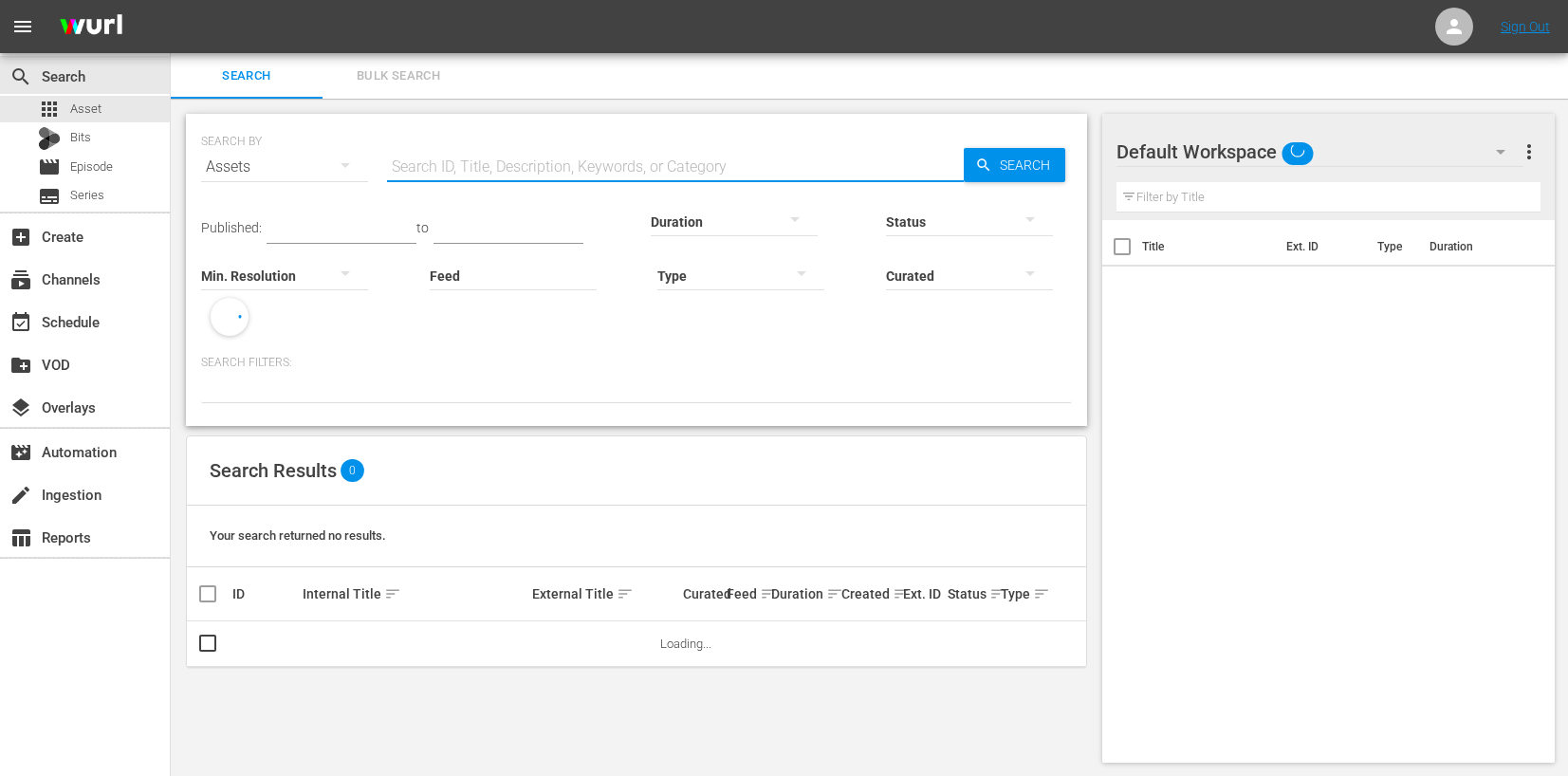 paste on "Alien Bases: Reptilians, Greys and Black Programs S01E01" 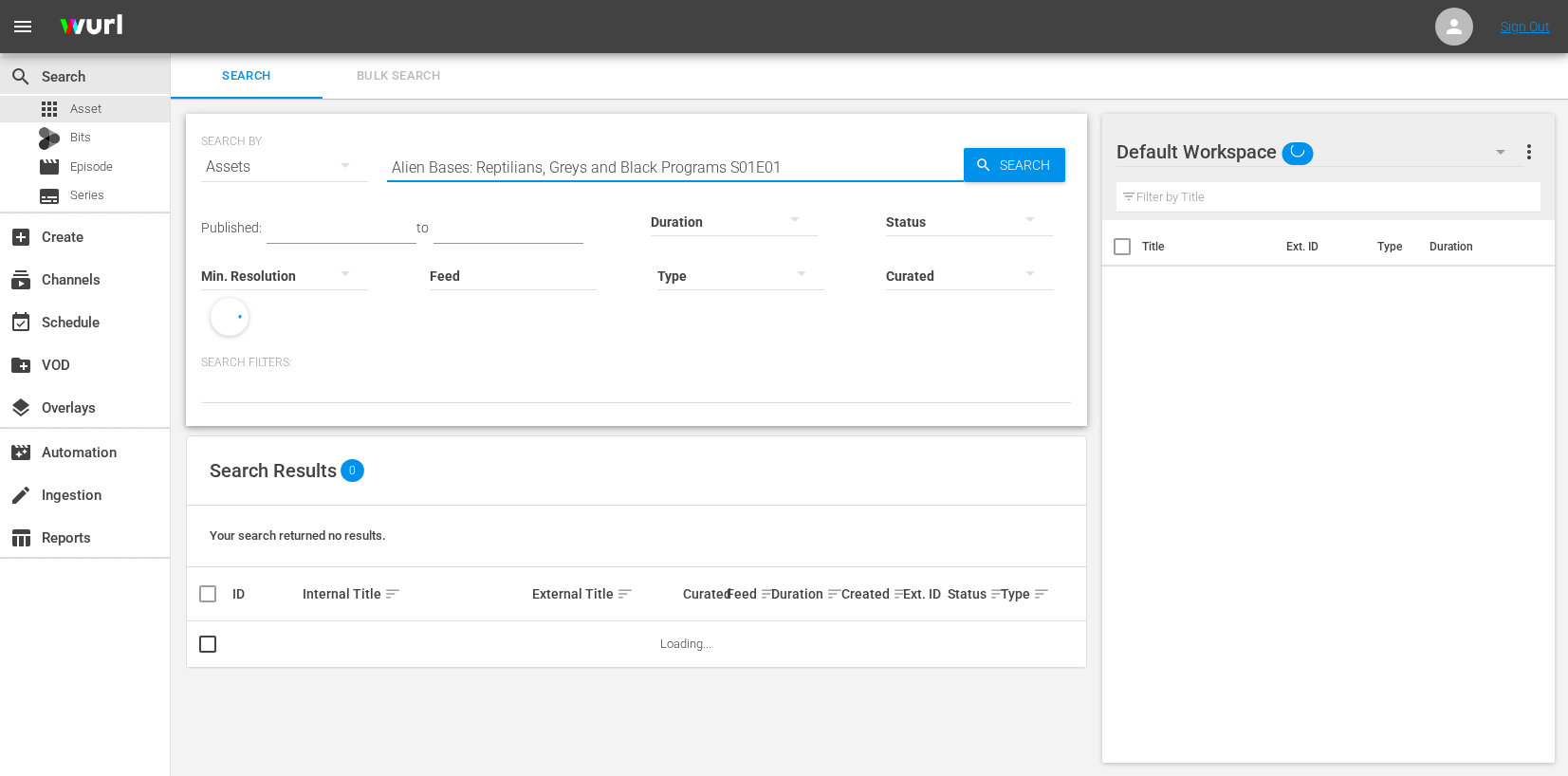 type on "Alien Bases: Reptilians, Greys and Black Programs S01E01" 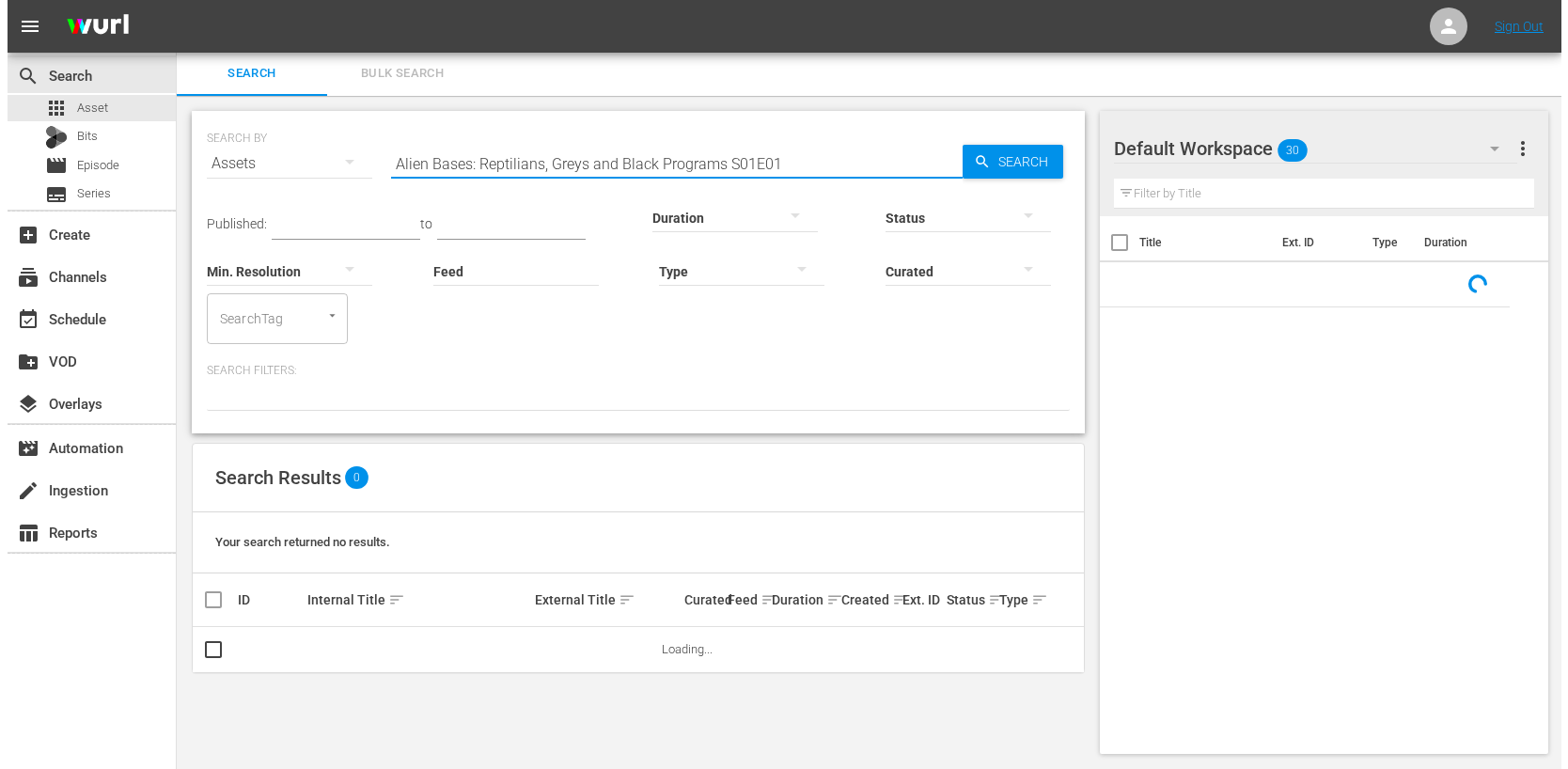 scroll, scrollTop: 2, scrollLeft: 0, axis: vertical 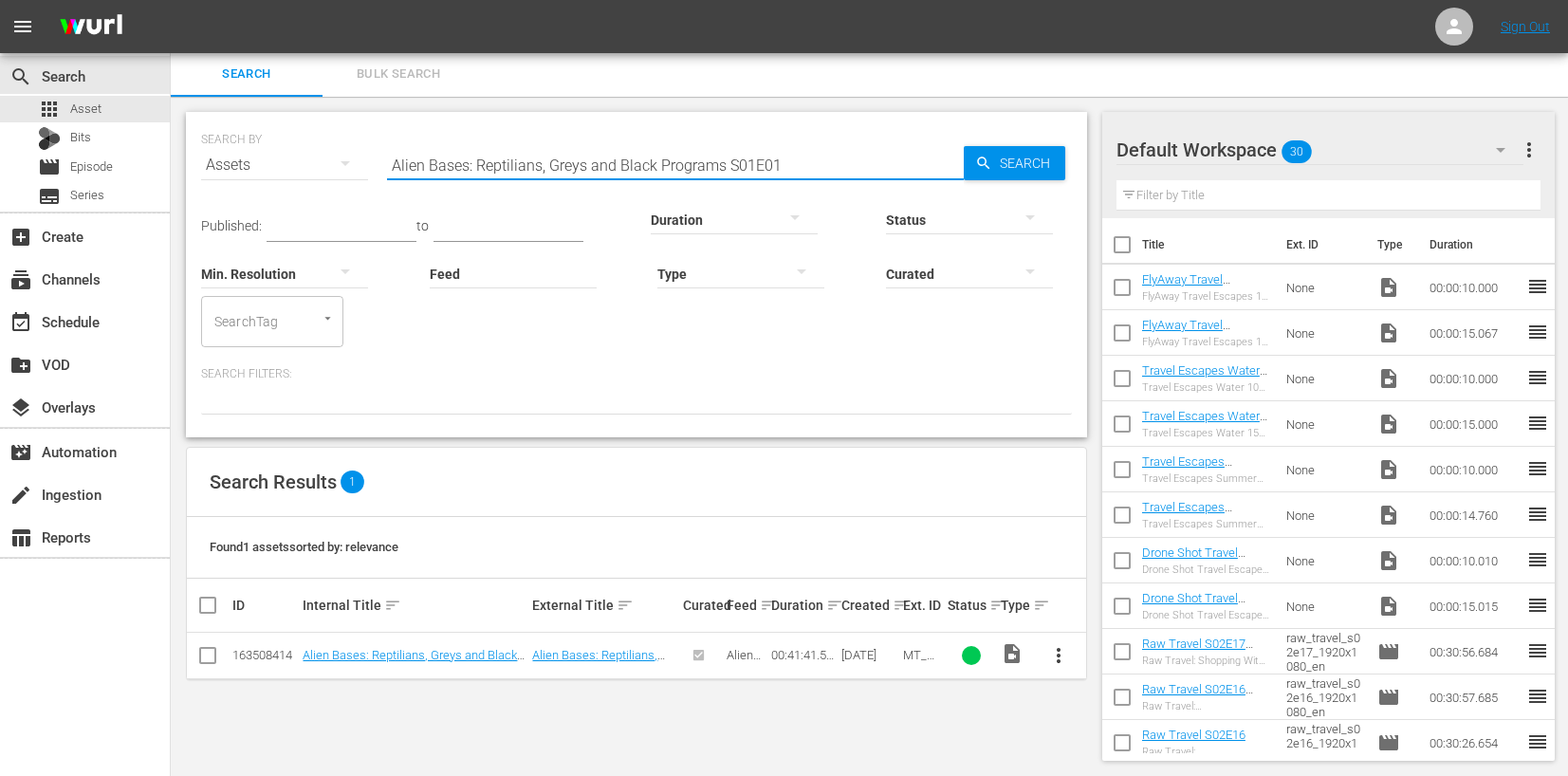 click at bounding box center [208, 659] 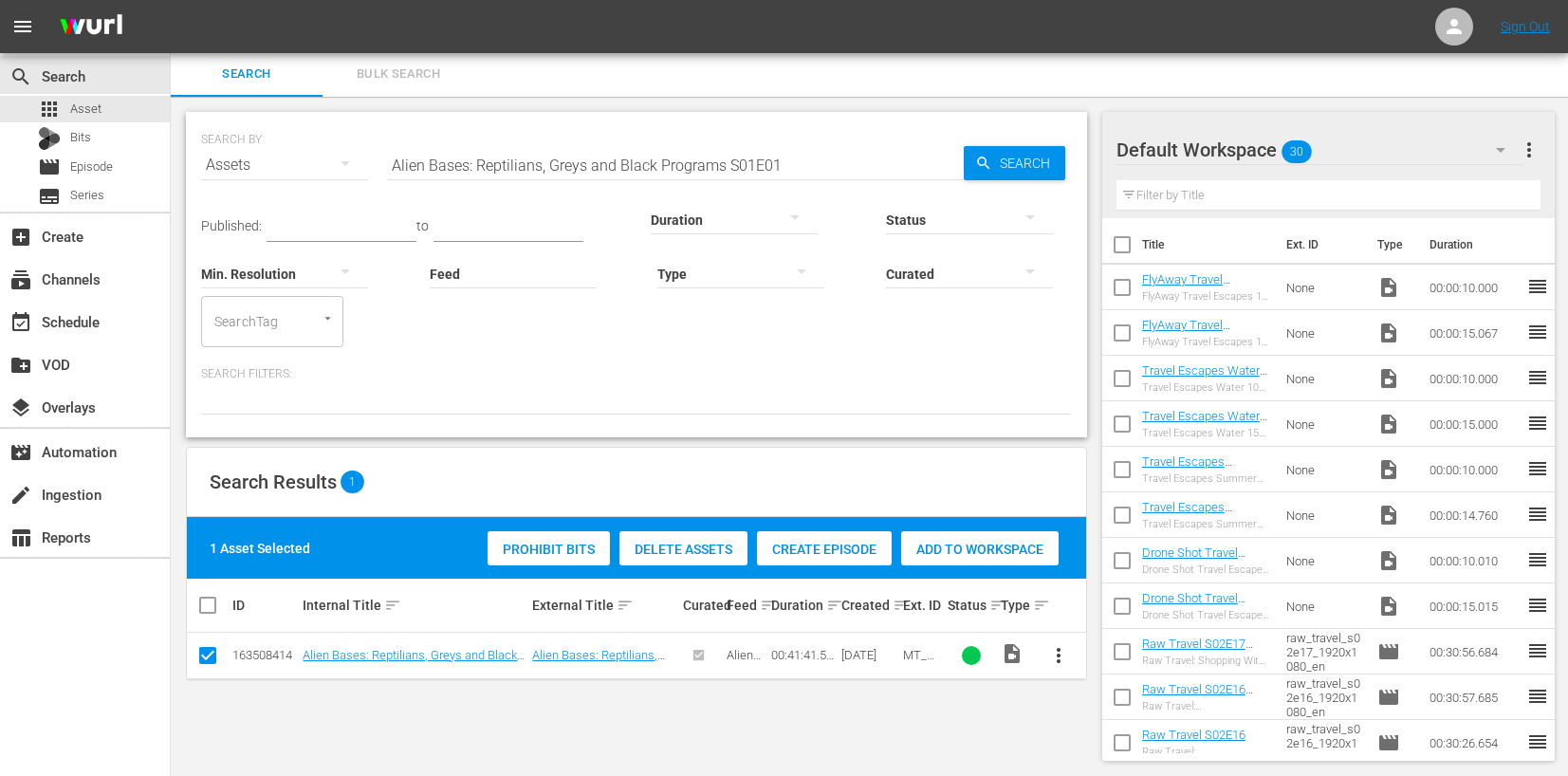 click at bounding box center [208, 659] 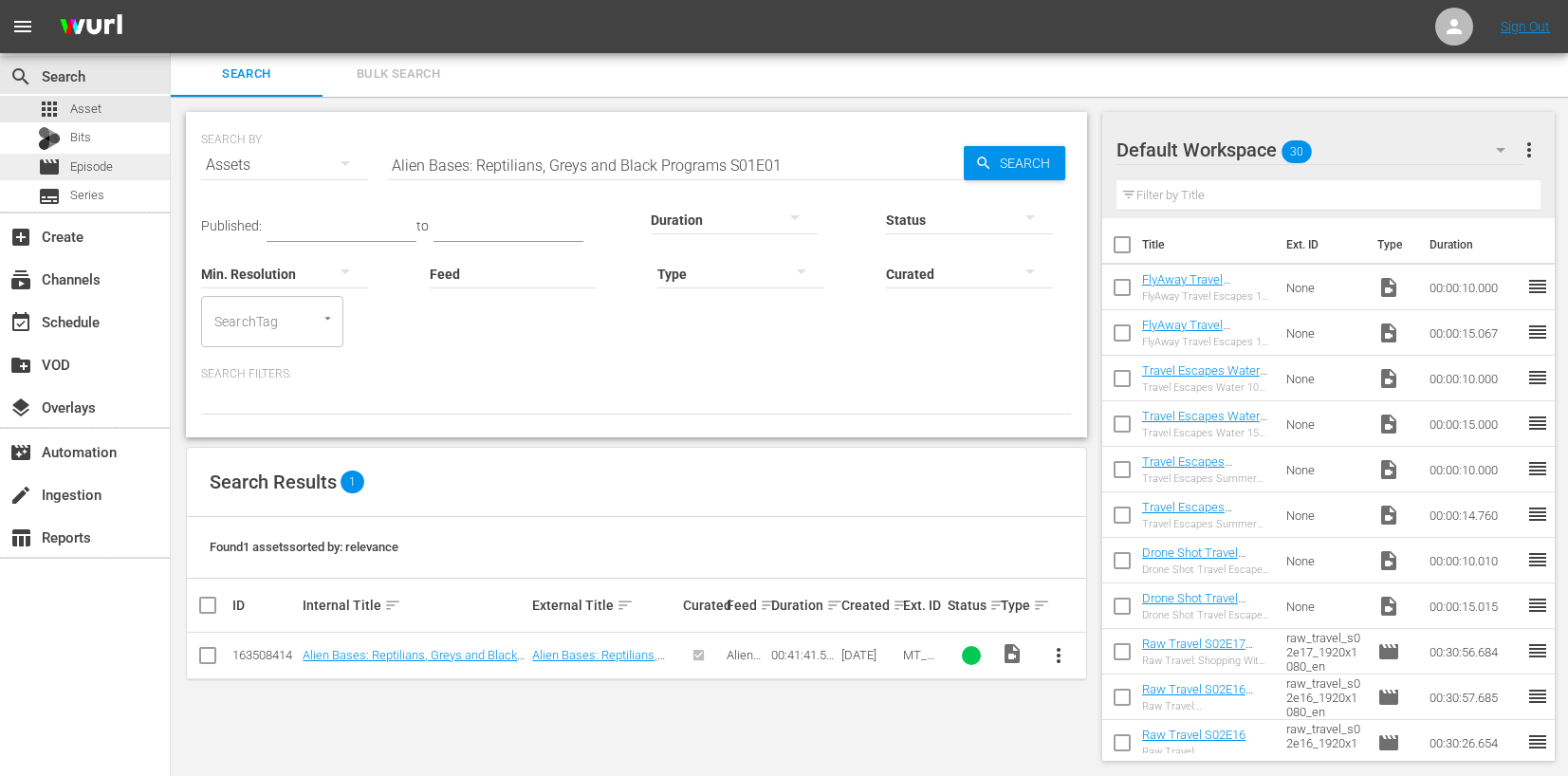 click on "Episode" at bounding box center [91, 167] 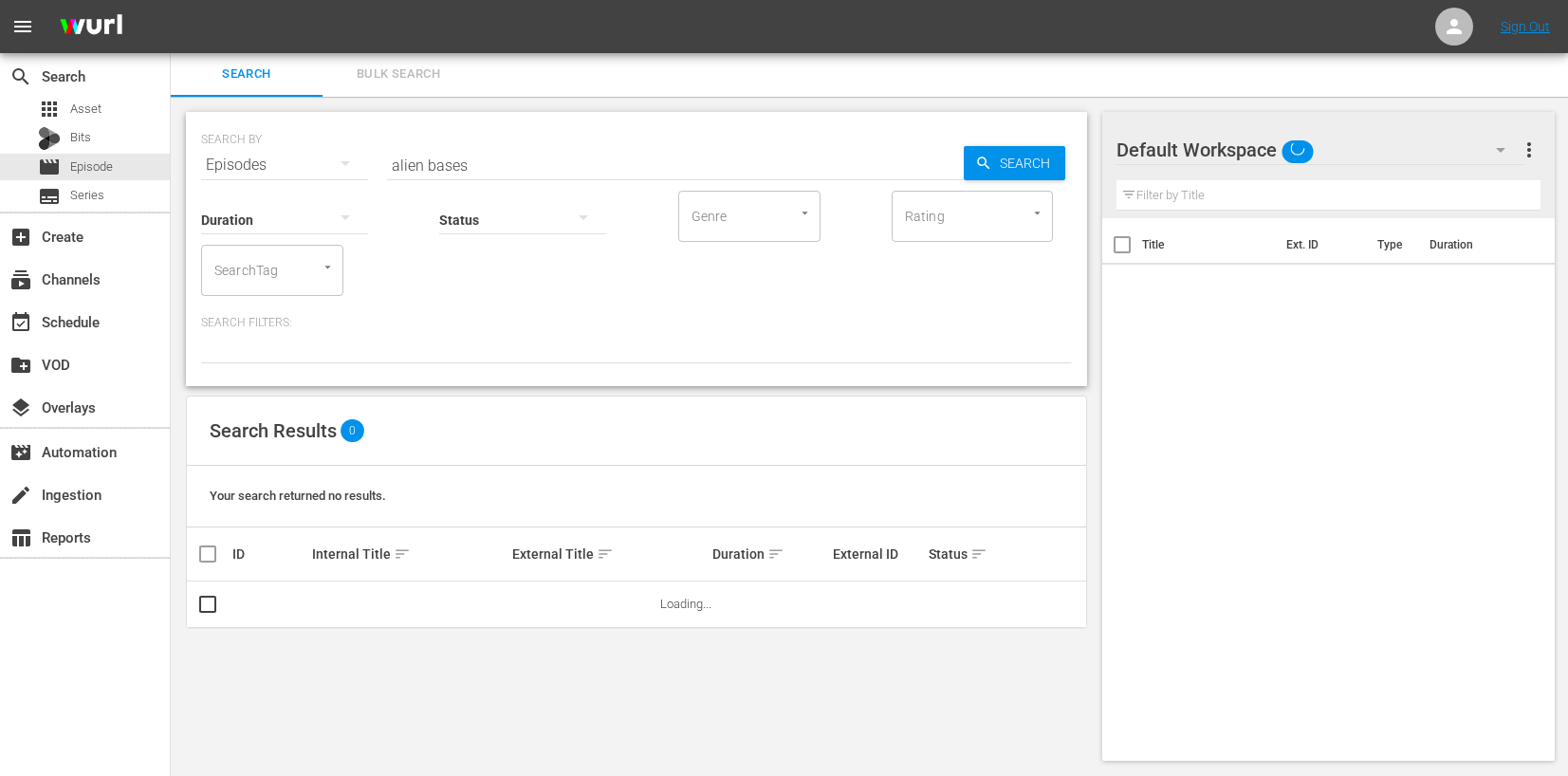 click on "alien bases" at bounding box center [675, 165] 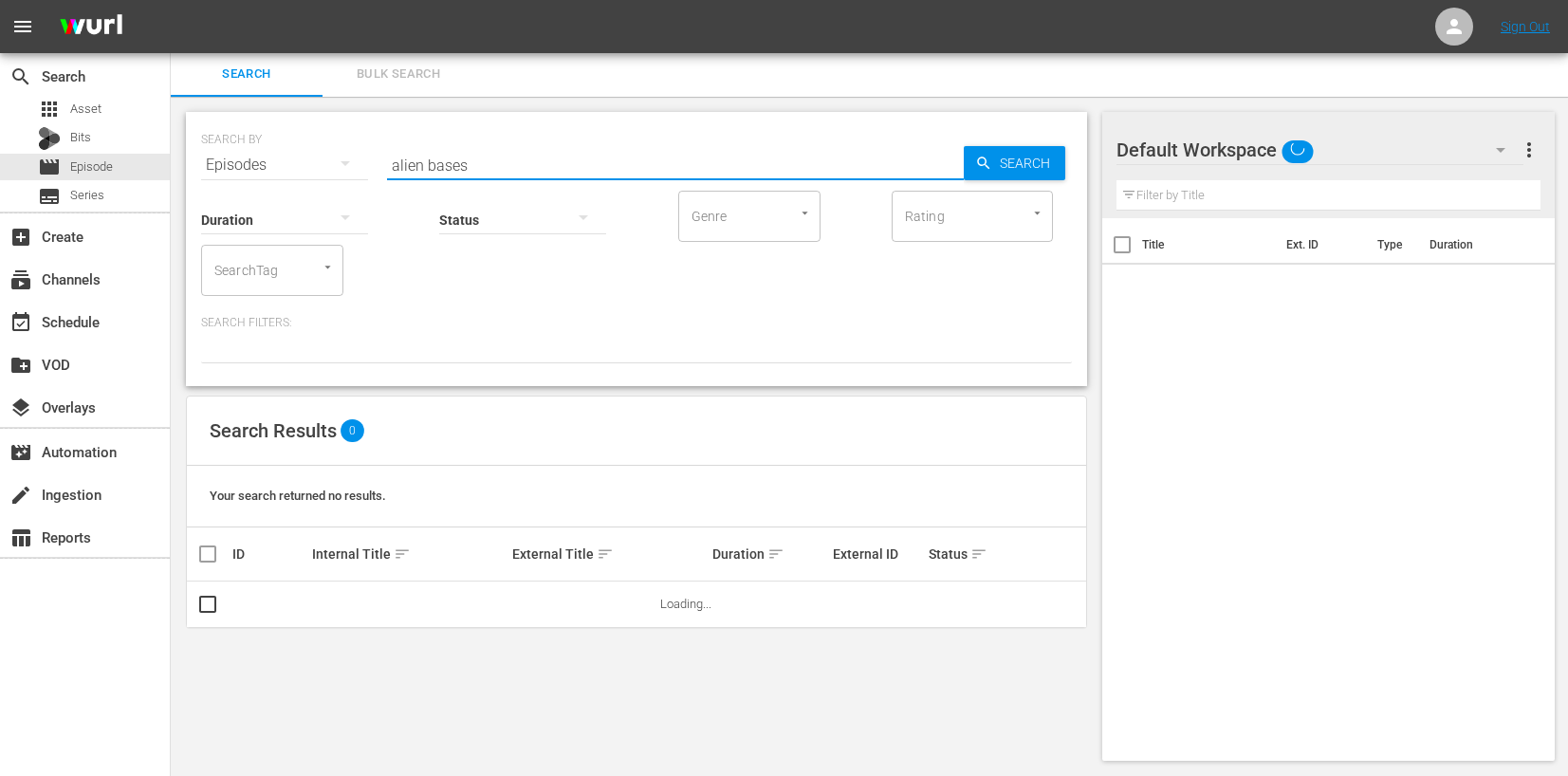 click on "alien bases" at bounding box center [675, 165] 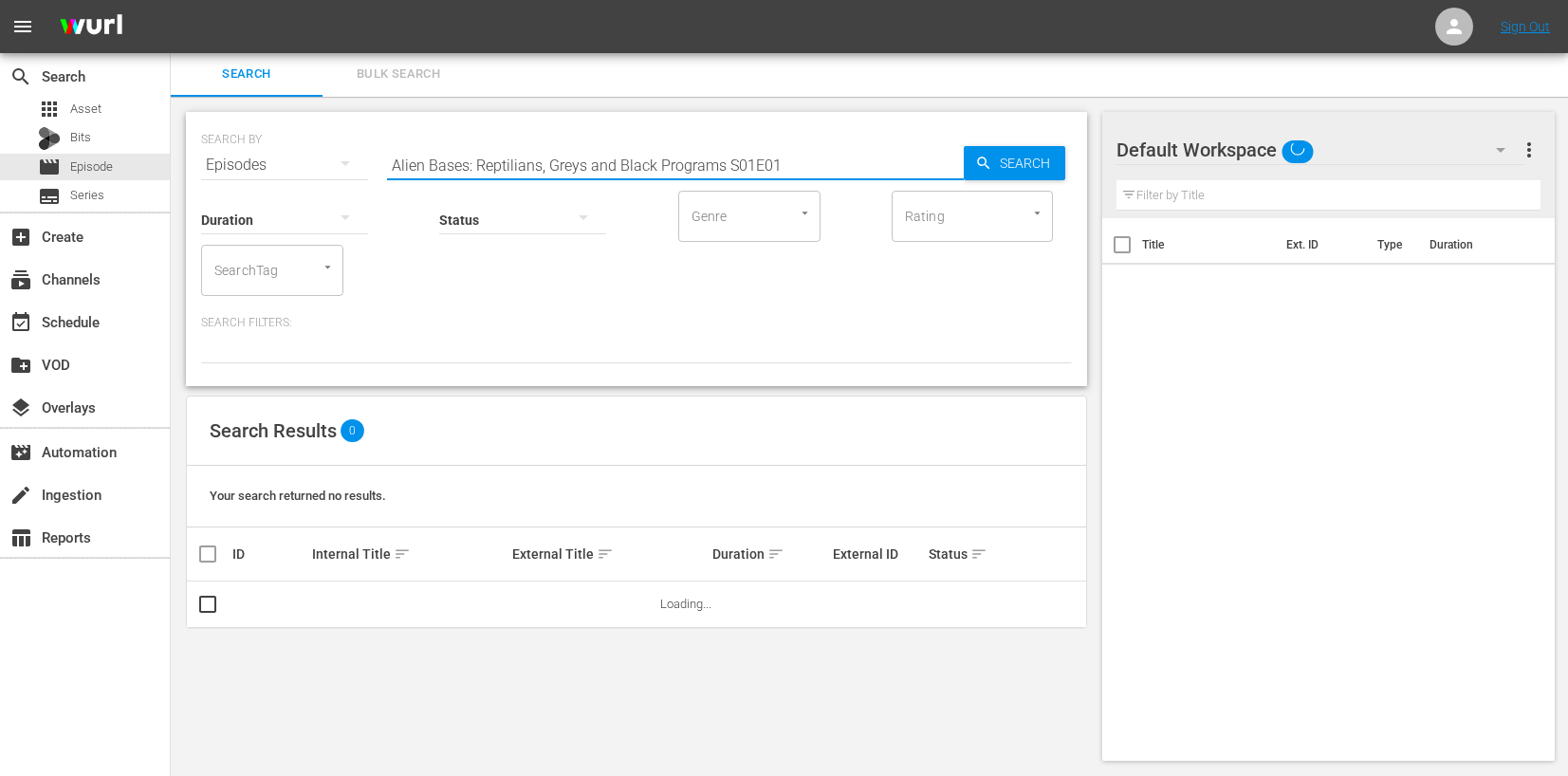 paste on "Alien Bases: Reptilians, Greys and Black Programs S01E01" 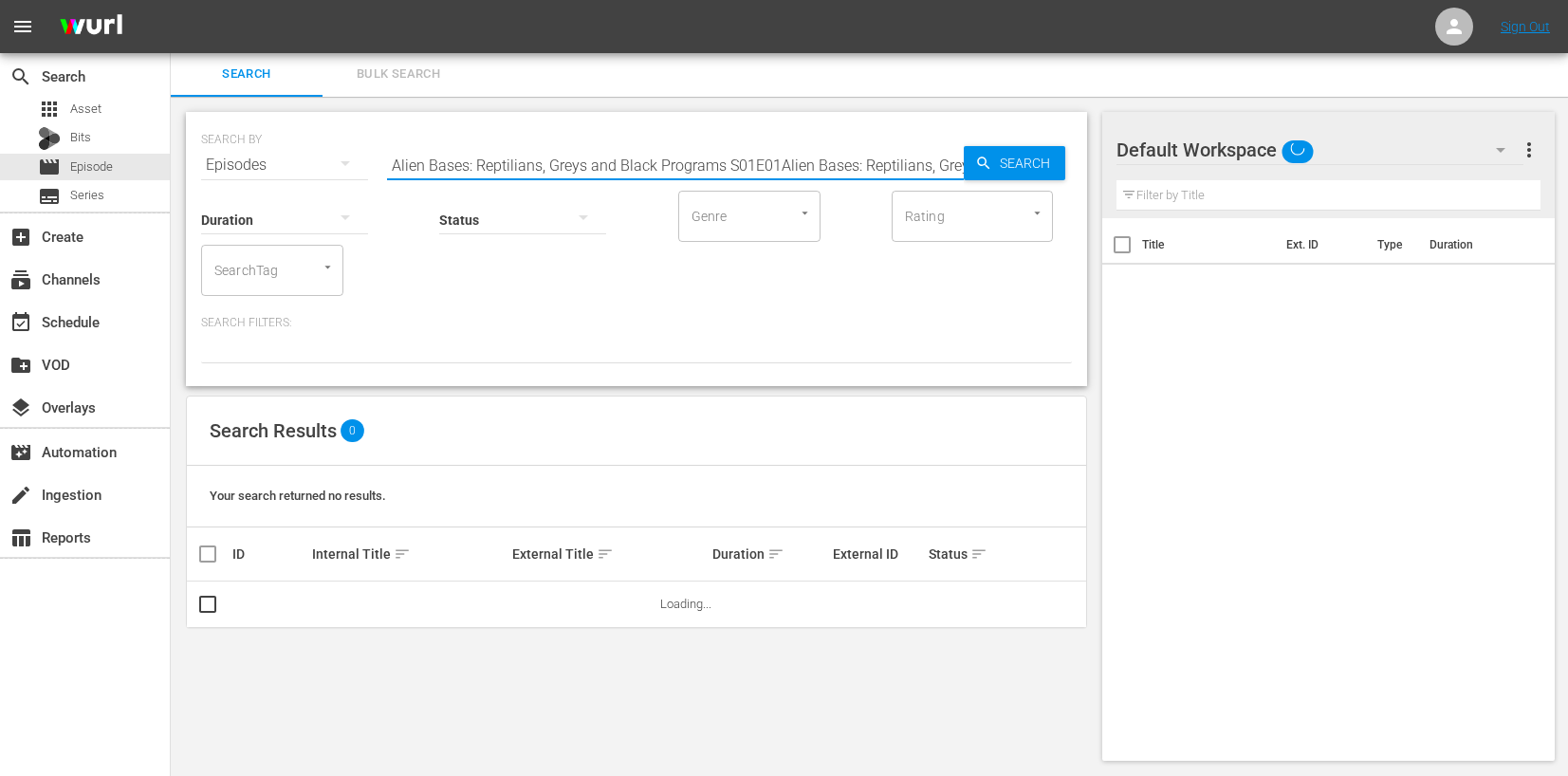 click on "Alien Bases: Reptilians, Greys and Black Programs S01E01Alien Bases: Reptilians, Greys and Black Programs S01E01" at bounding box center [675, 165] 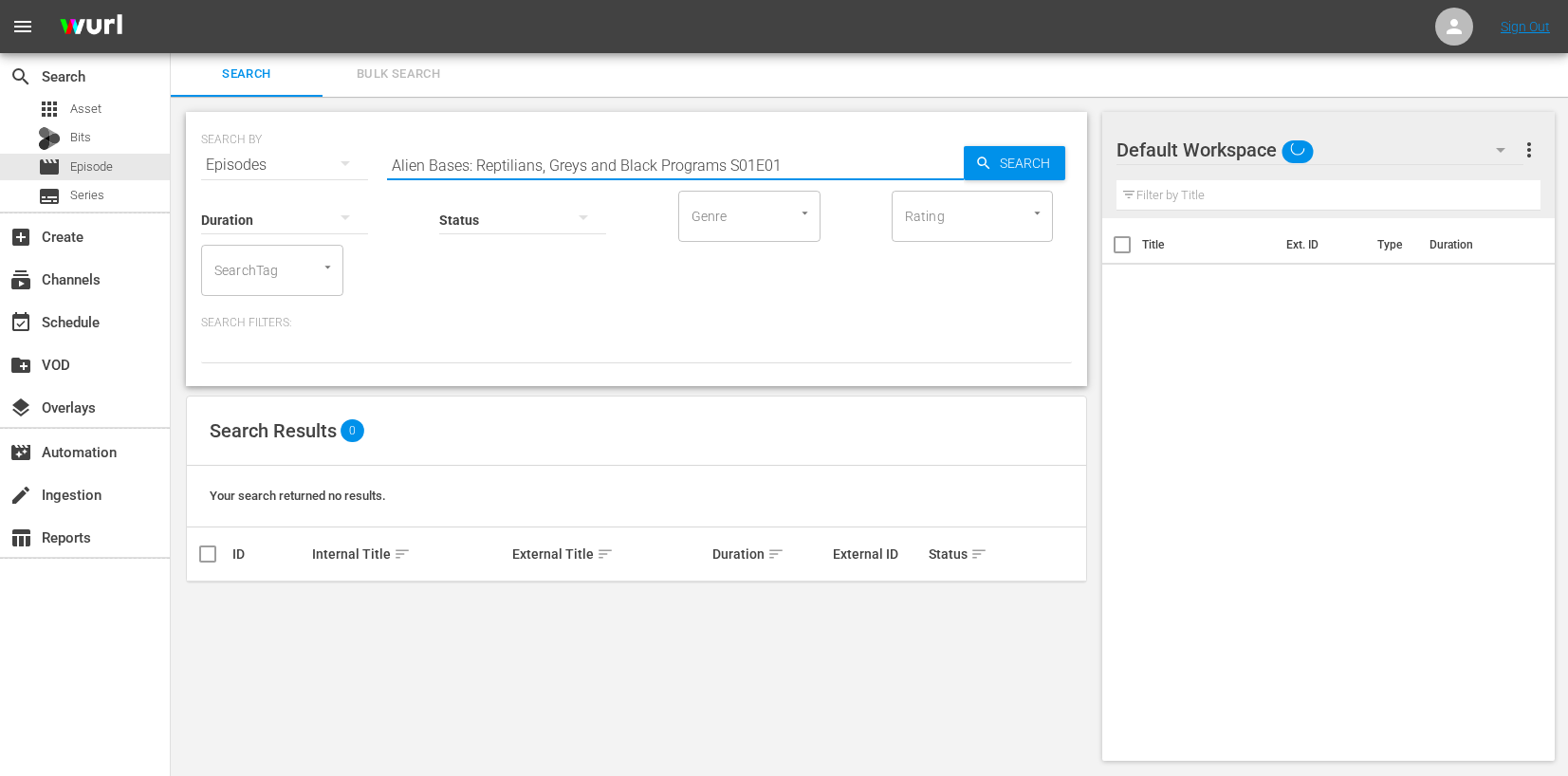 type on "Alien Bases: Reptilians, Greys and Black Programs S01E01" 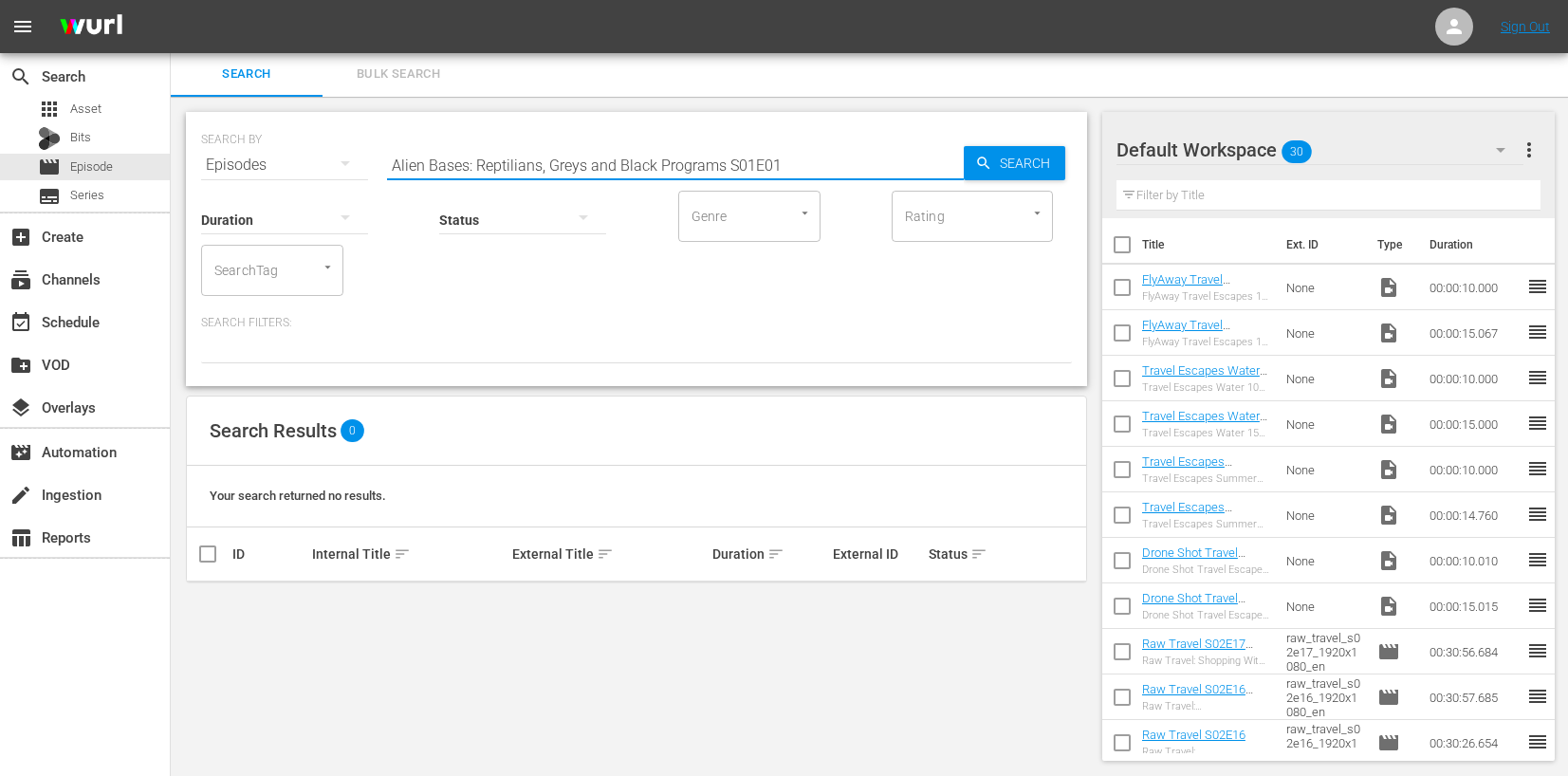 click on "Episodes" at bounding box center [285, 165] 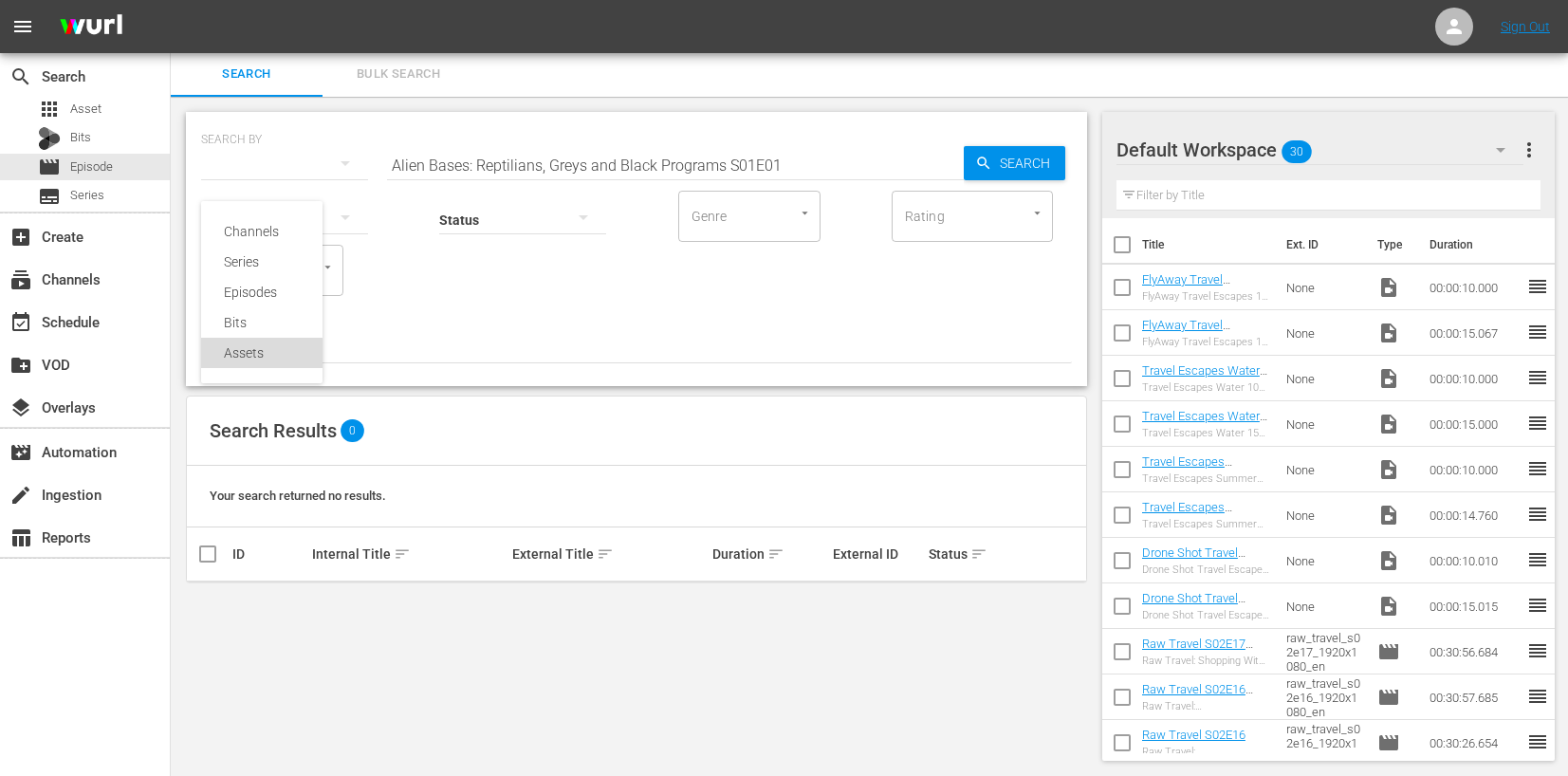 click on "Assets" at bounding box center (262, 353) 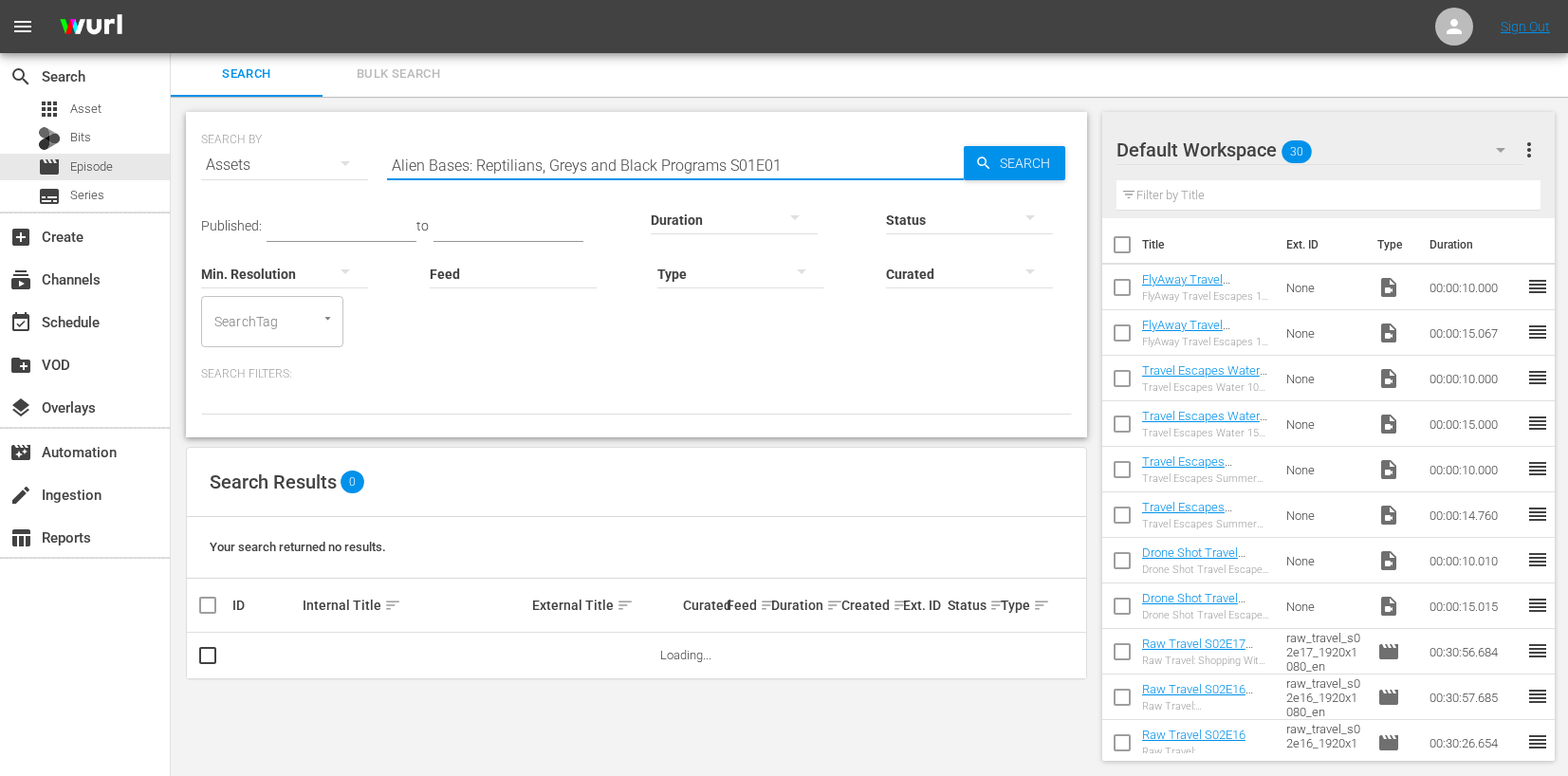 click on "Alien Bases: Reptilians, Greys and Black Programs S01E01" at bounding box center (675, 165) 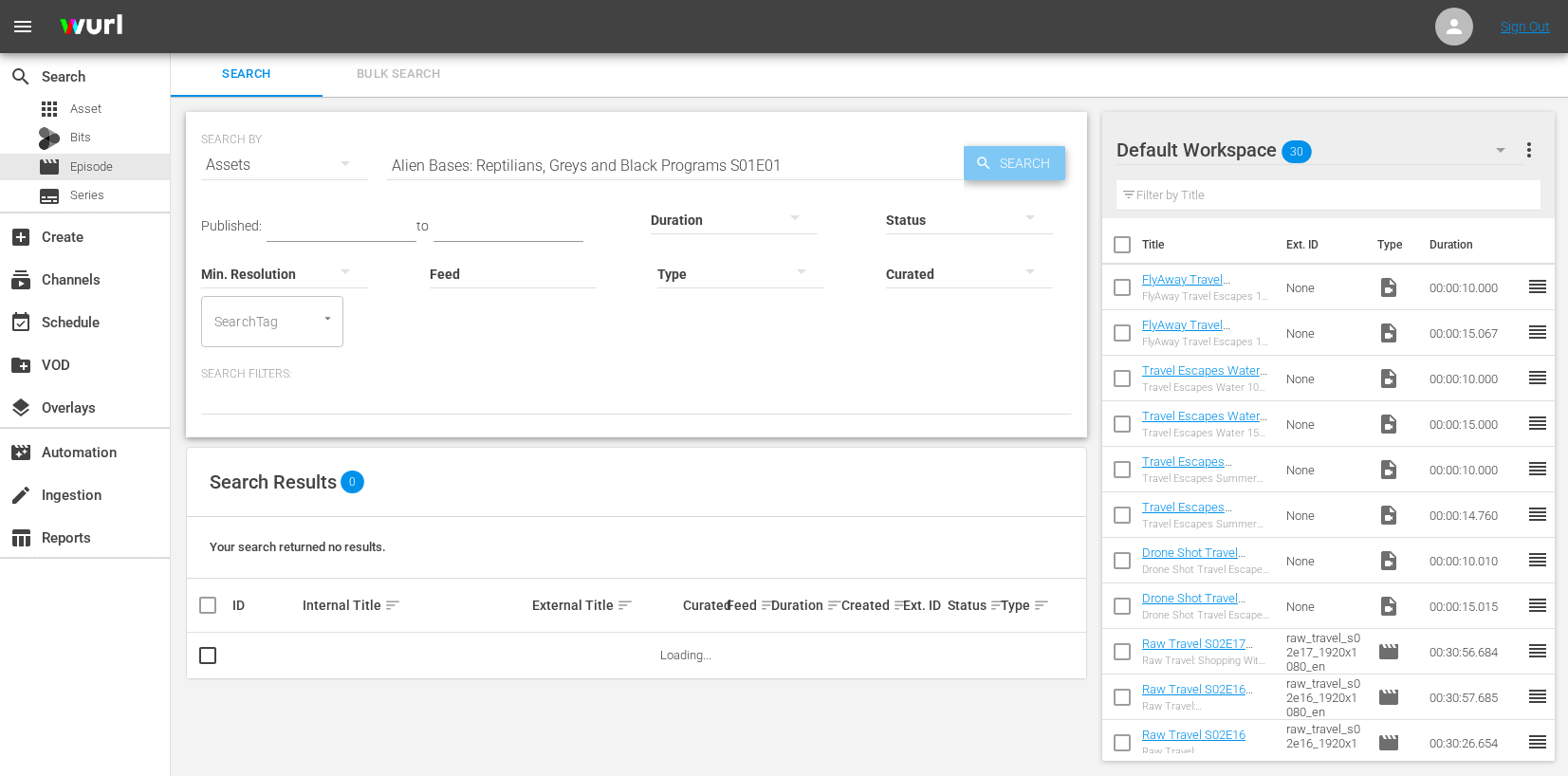 click on "Search" at bounding box center (1028, 163) 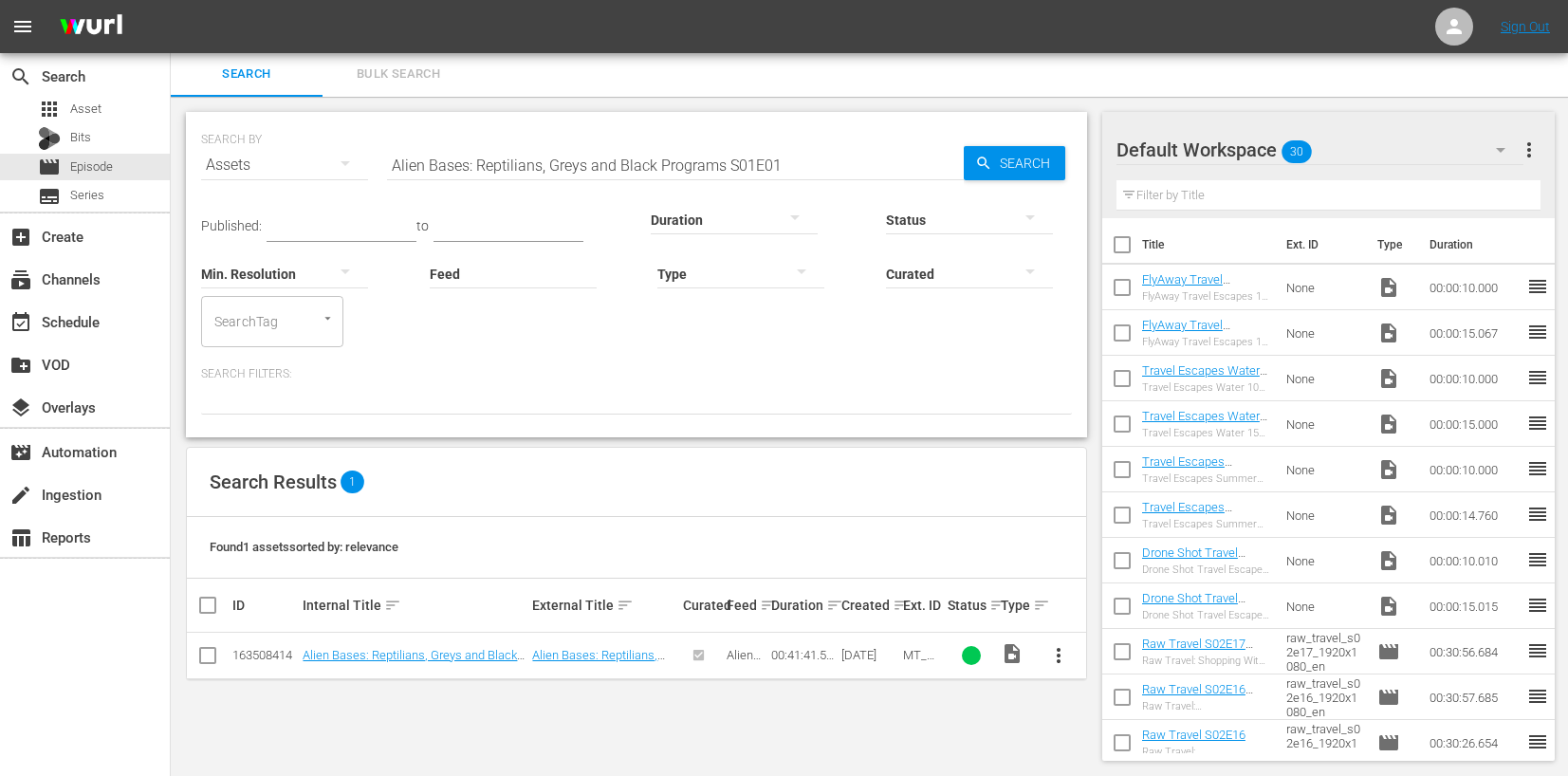 click at bounding box center [208, 659] 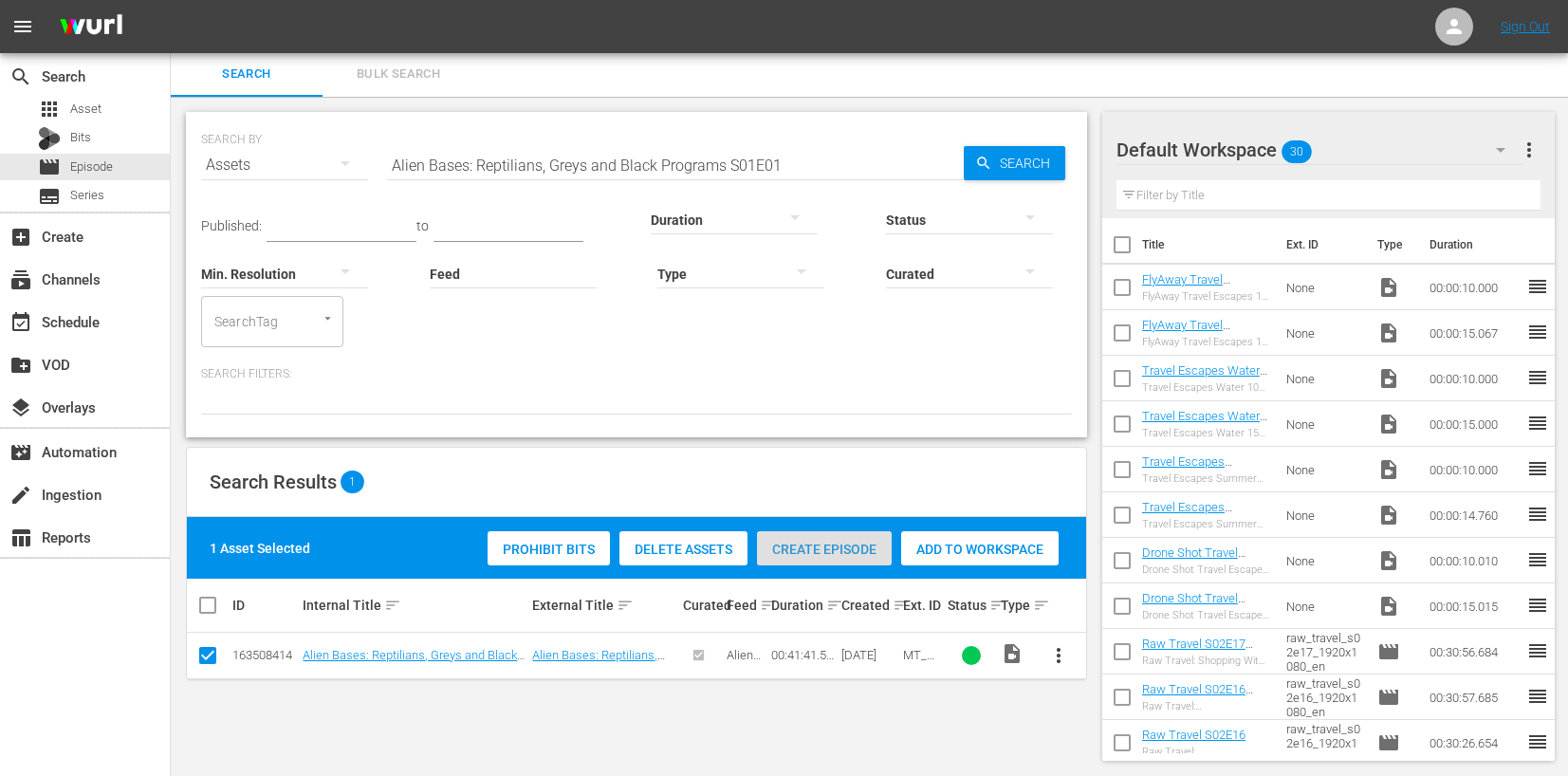 click on "Create Episode" at bounding box center [824, 549] 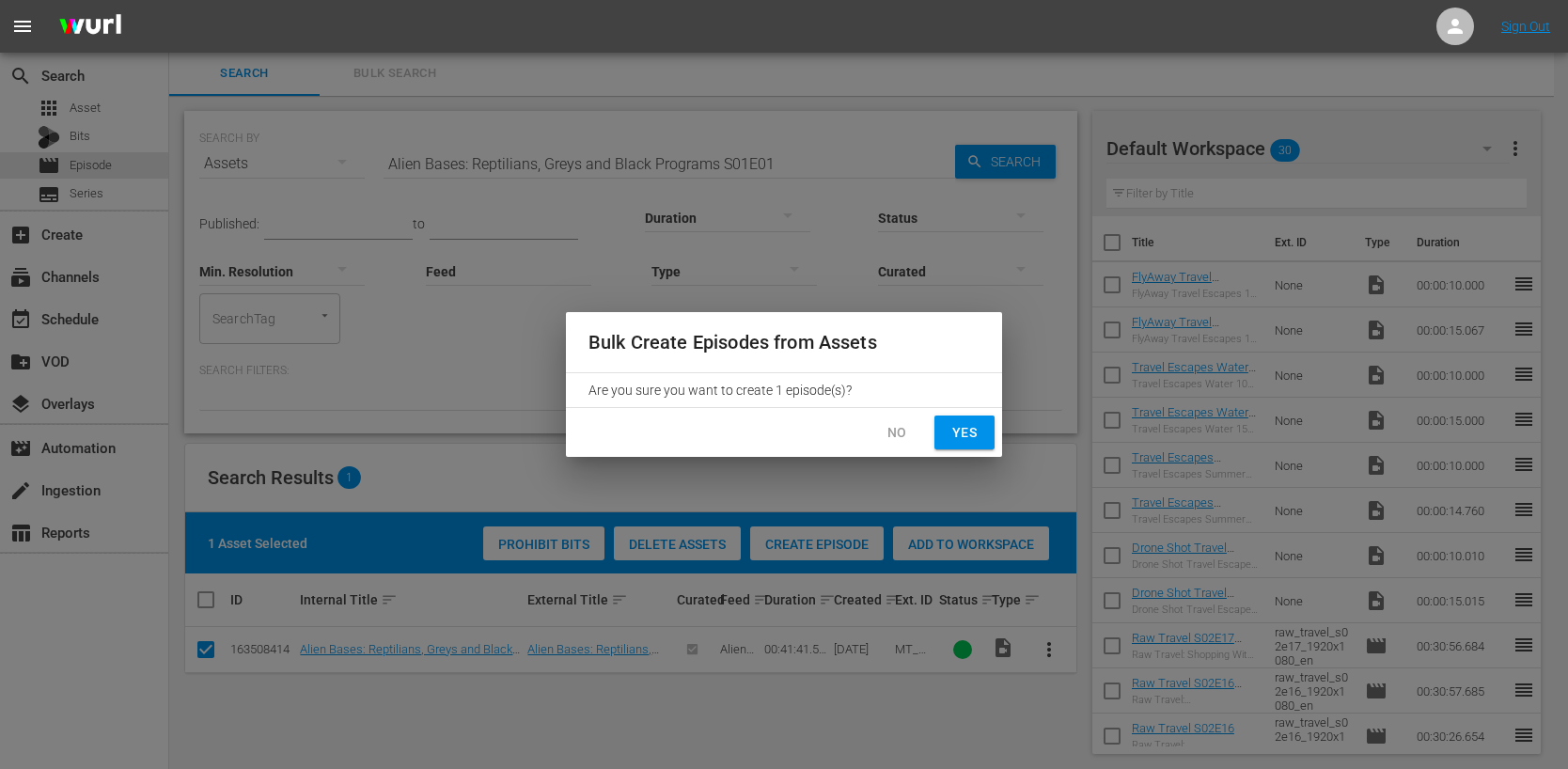 click on "Yes" at bounding box center [964, 432] 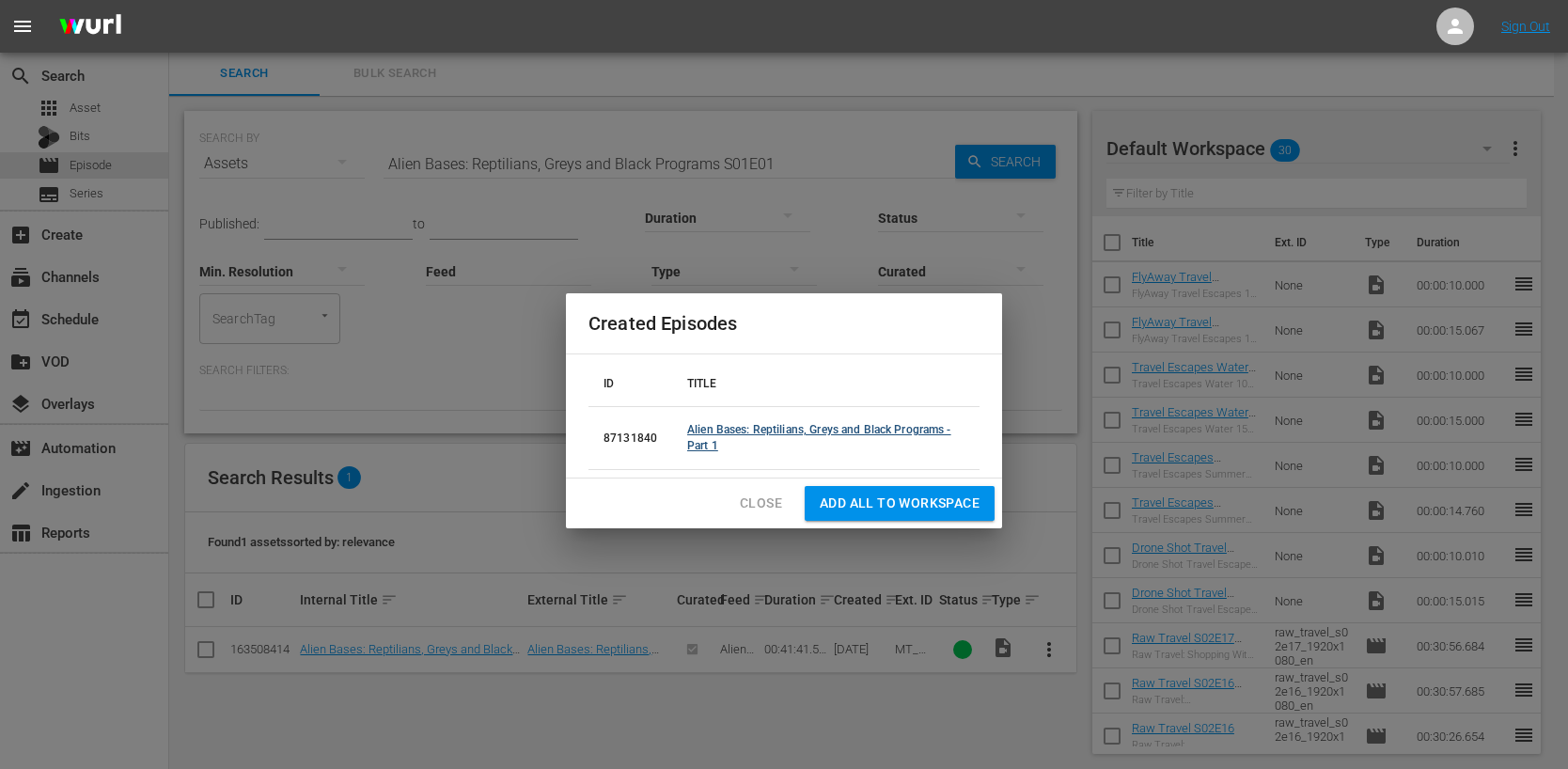 click on "Alien Bases: Reptilians, Greys and Black Programs - Part 1" at bounding box center (819, 437) 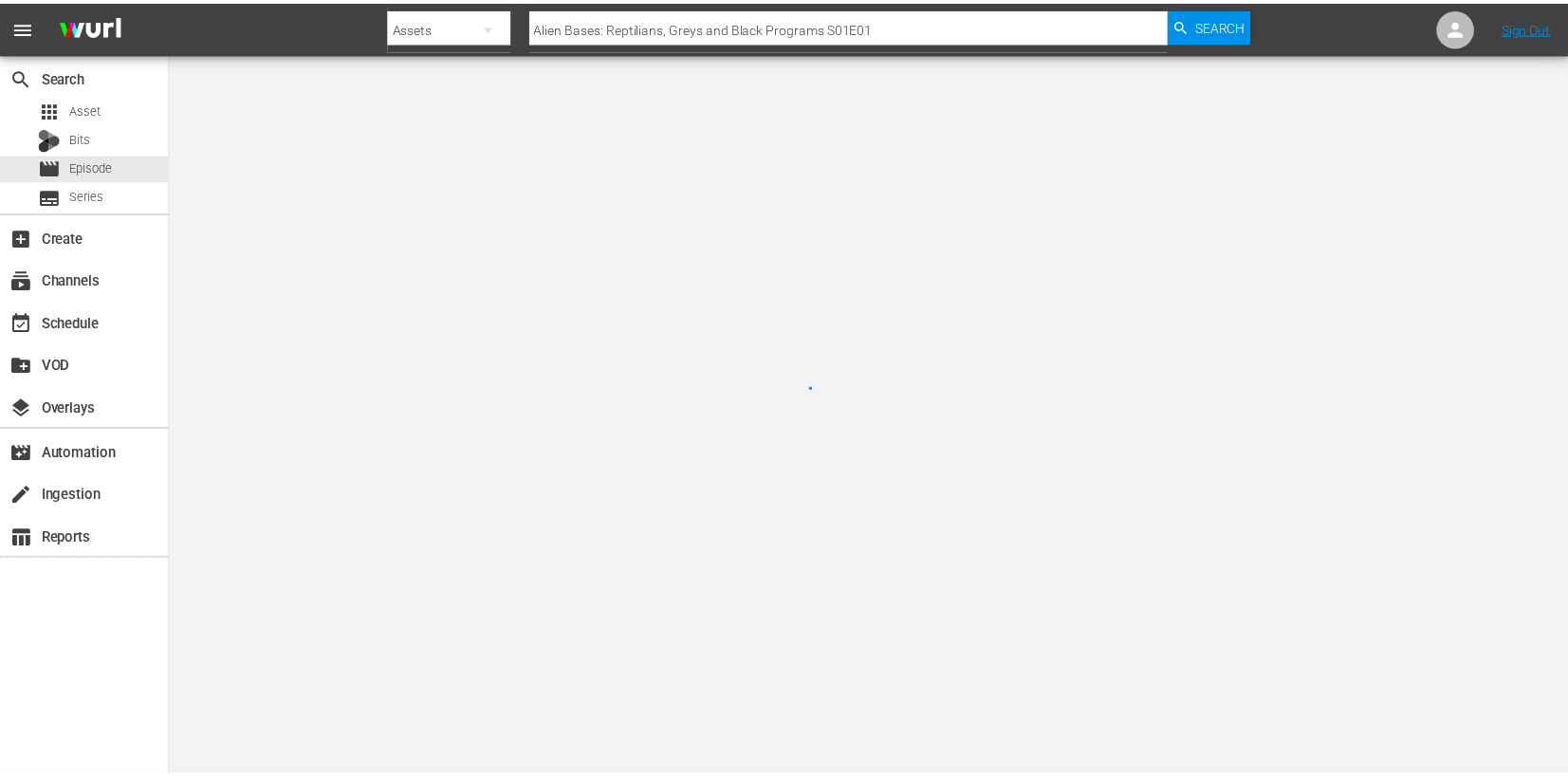 scroll, scrollTop: 0, scrollLeft: 0, axis: both 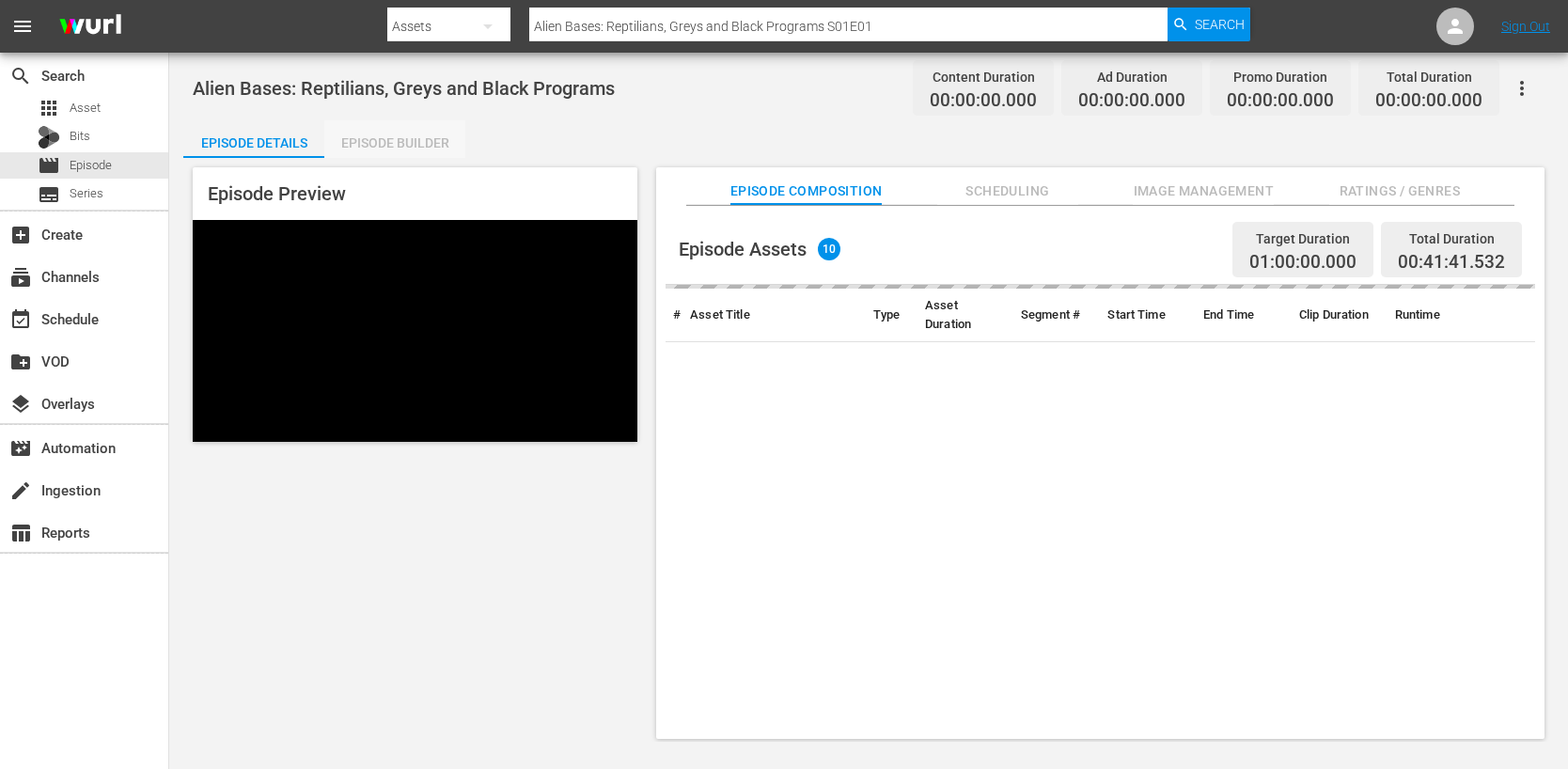 click on "Episode Builder" at bounding box center [395, 143] 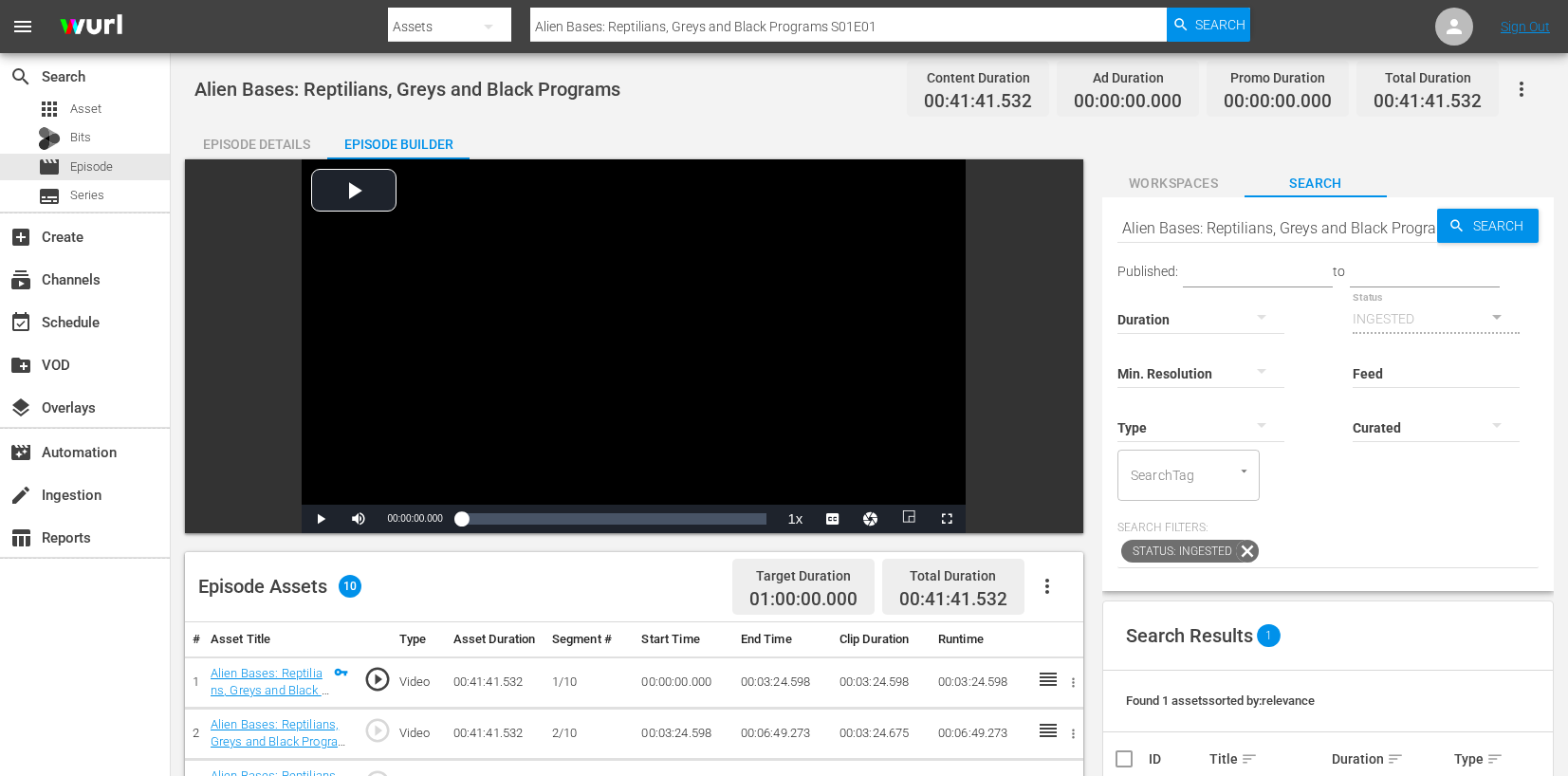 click 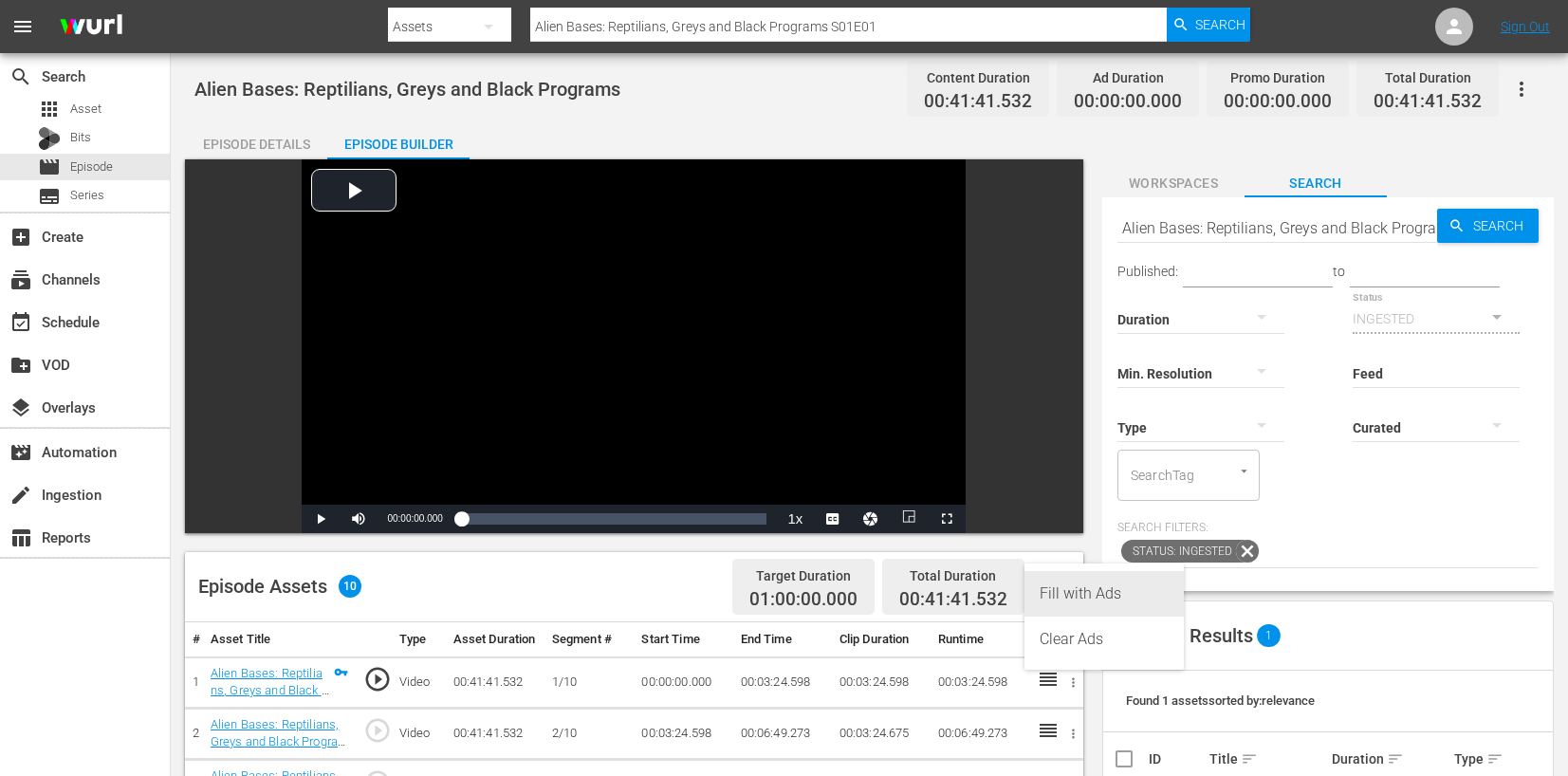 click on "Fill with Ads" at bounding box center (1104, 594) 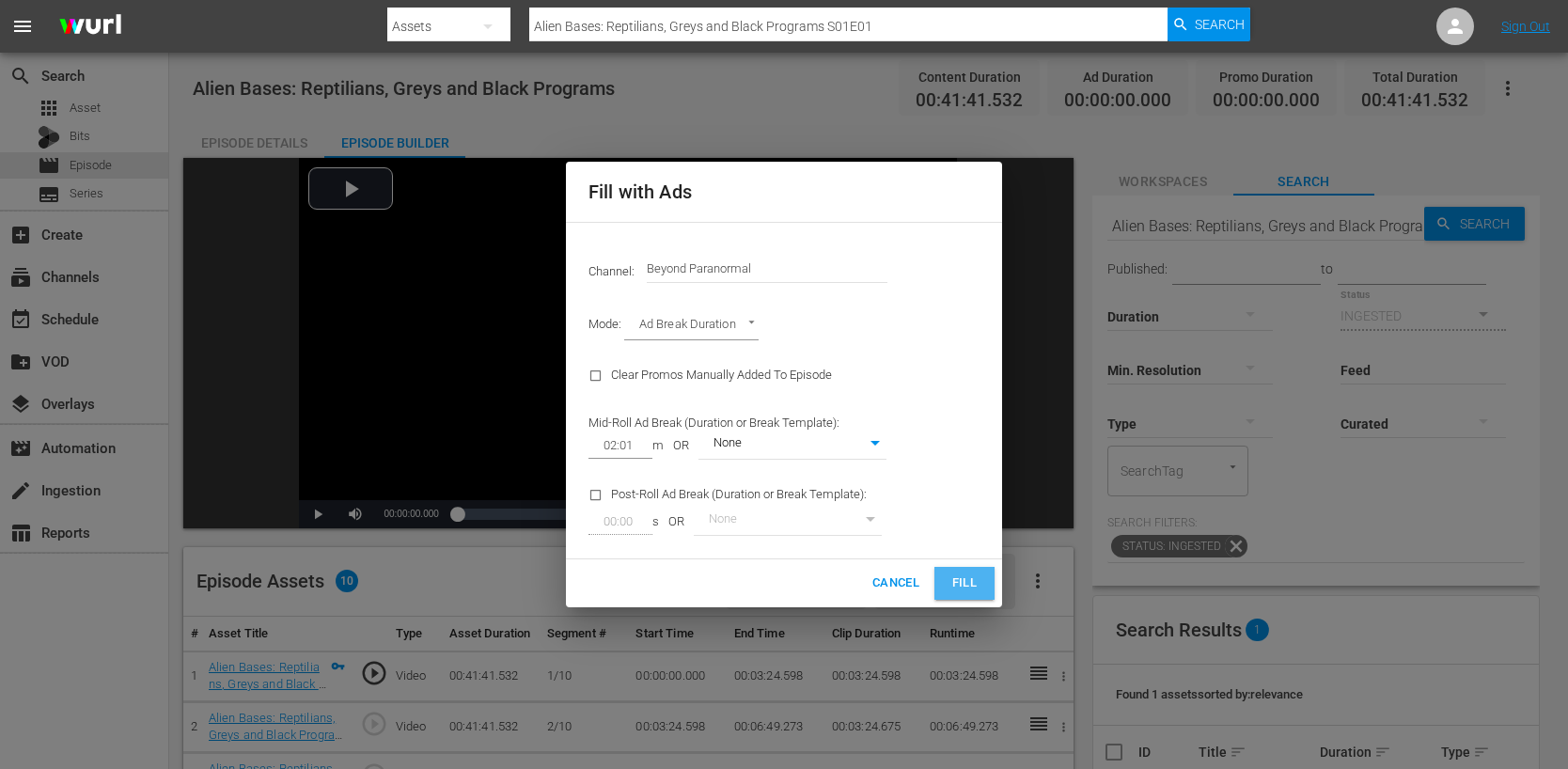 click on "Fill" at bounding box center (964, 583) 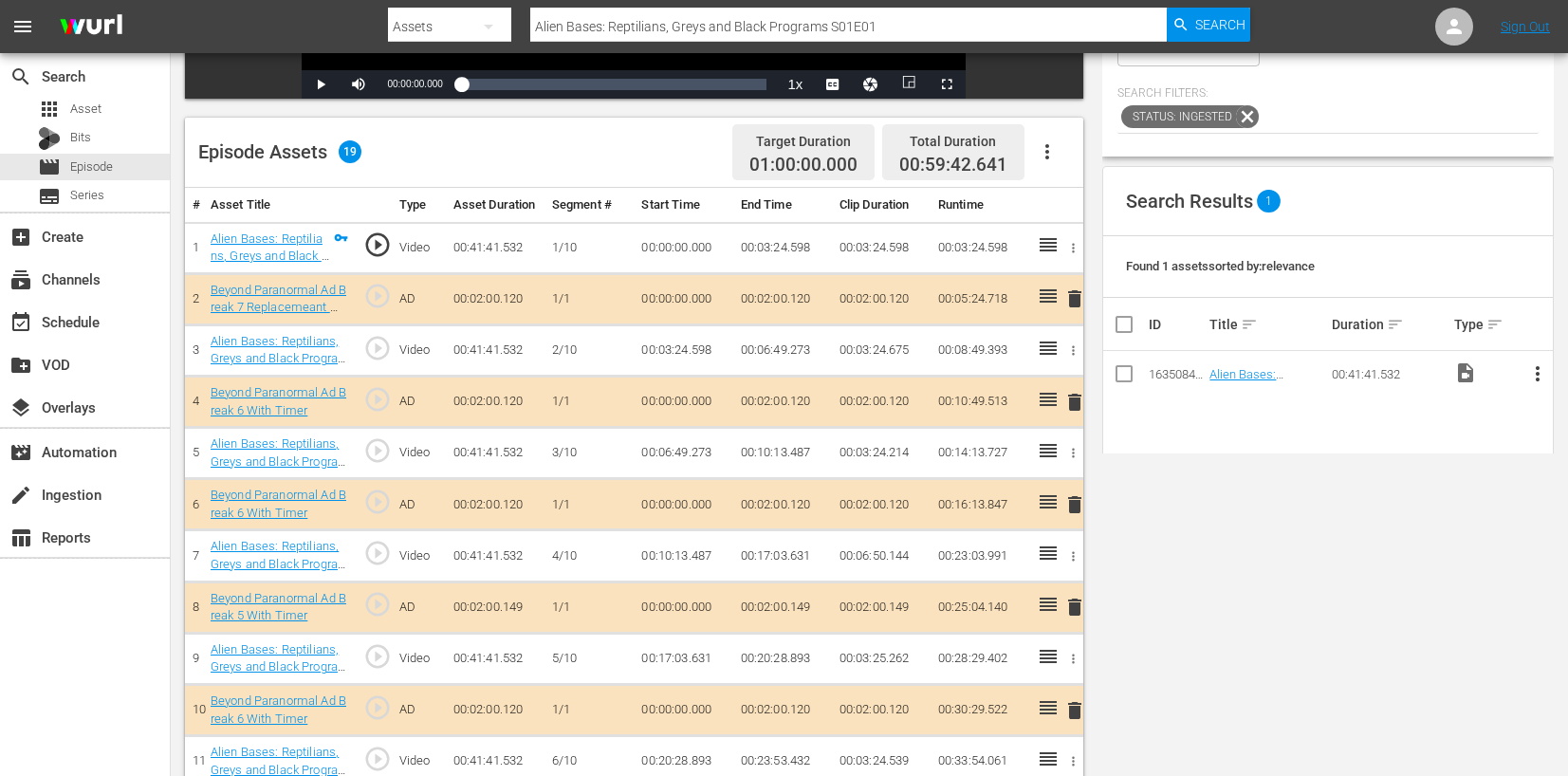 scroll, scrollTop: 101, scrollLeft: 0, axis: vertical 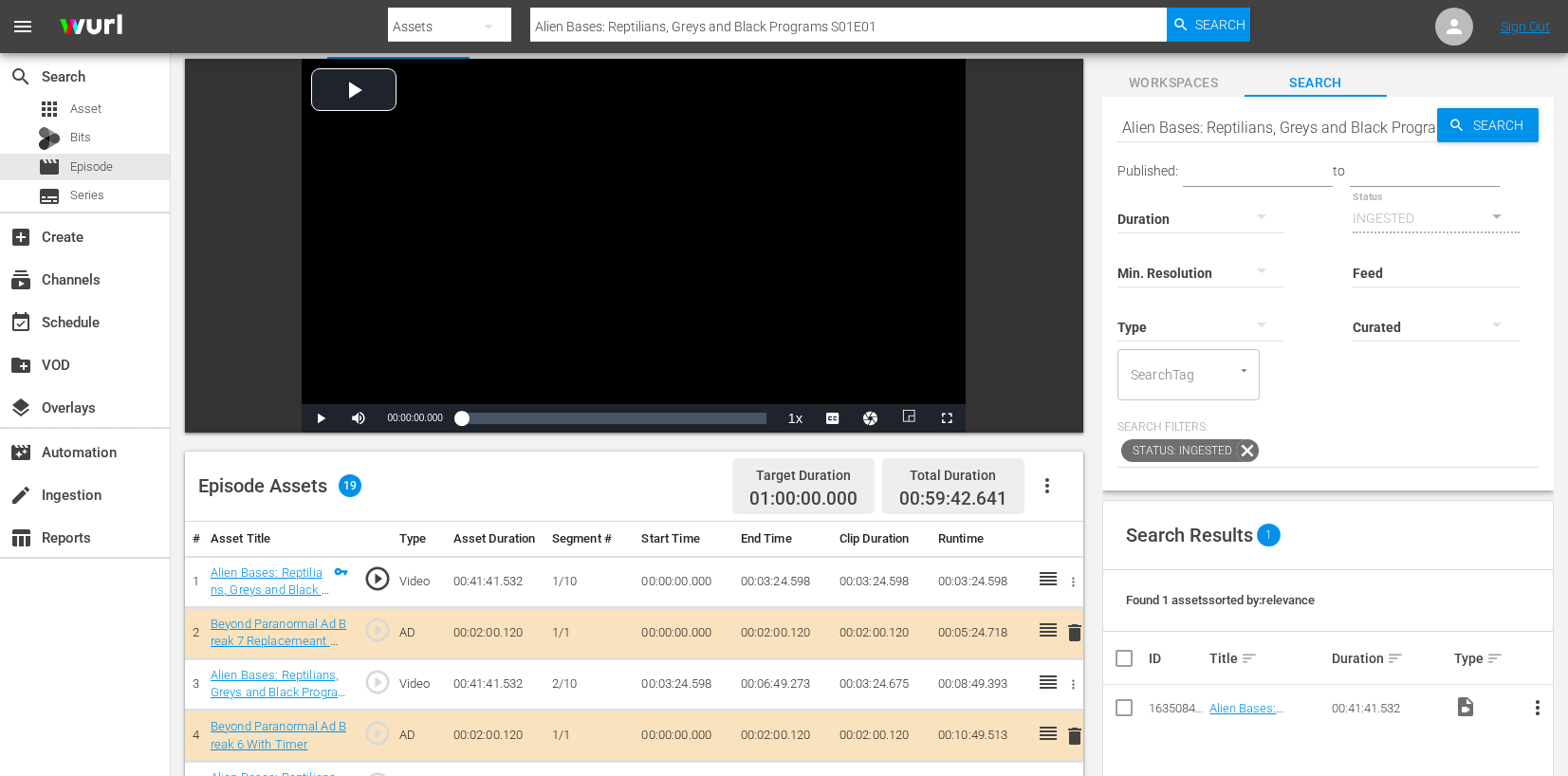 click on "Alien Bases: Reptilians, Greys and Black Programs S01E01" at bounding box center [1277, 127] 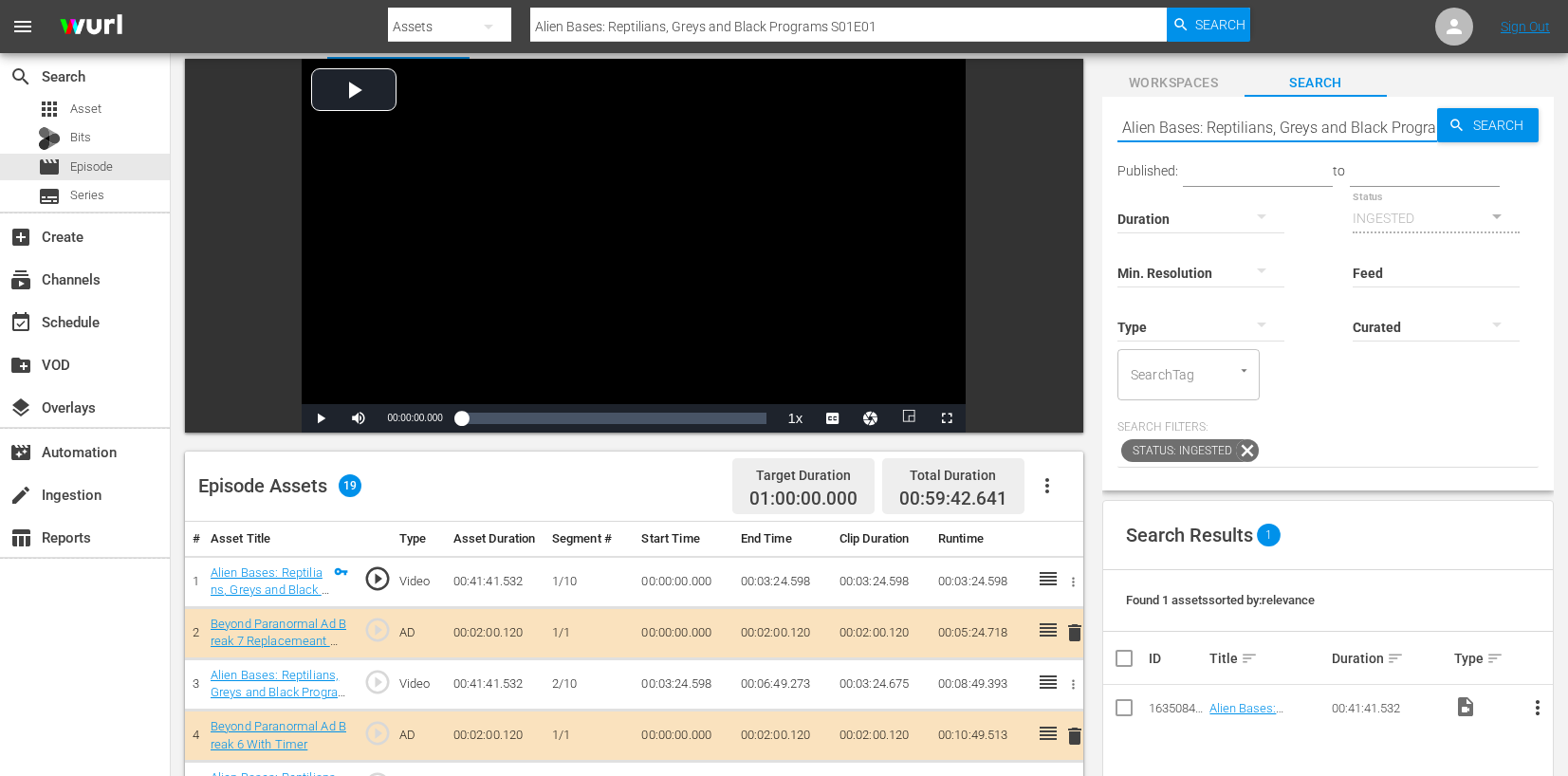 click on "Alien Bases: Reptilians, Greys and Black Programs S01E01" at bounding box center [1277, 127] 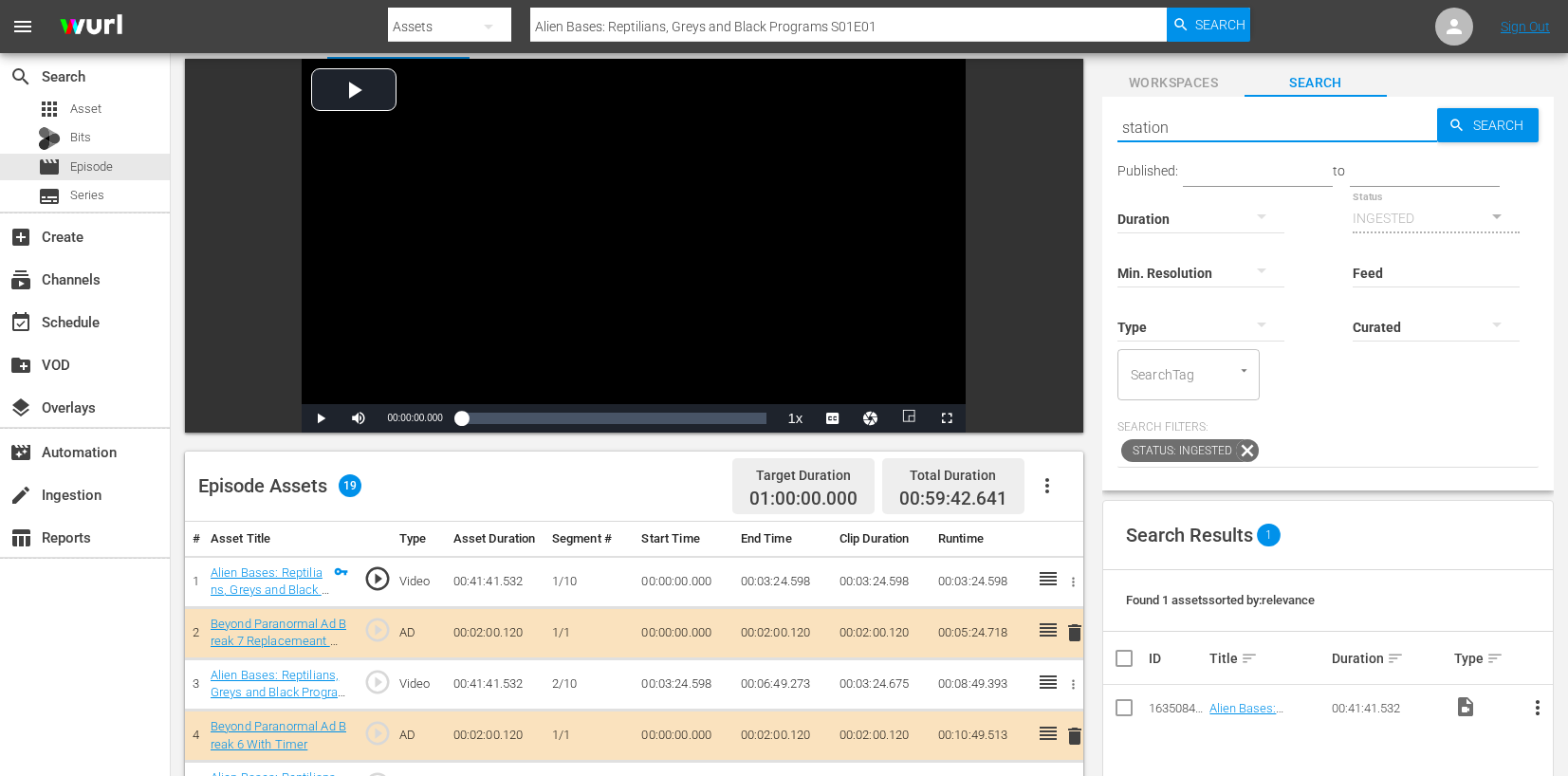 type on "station" 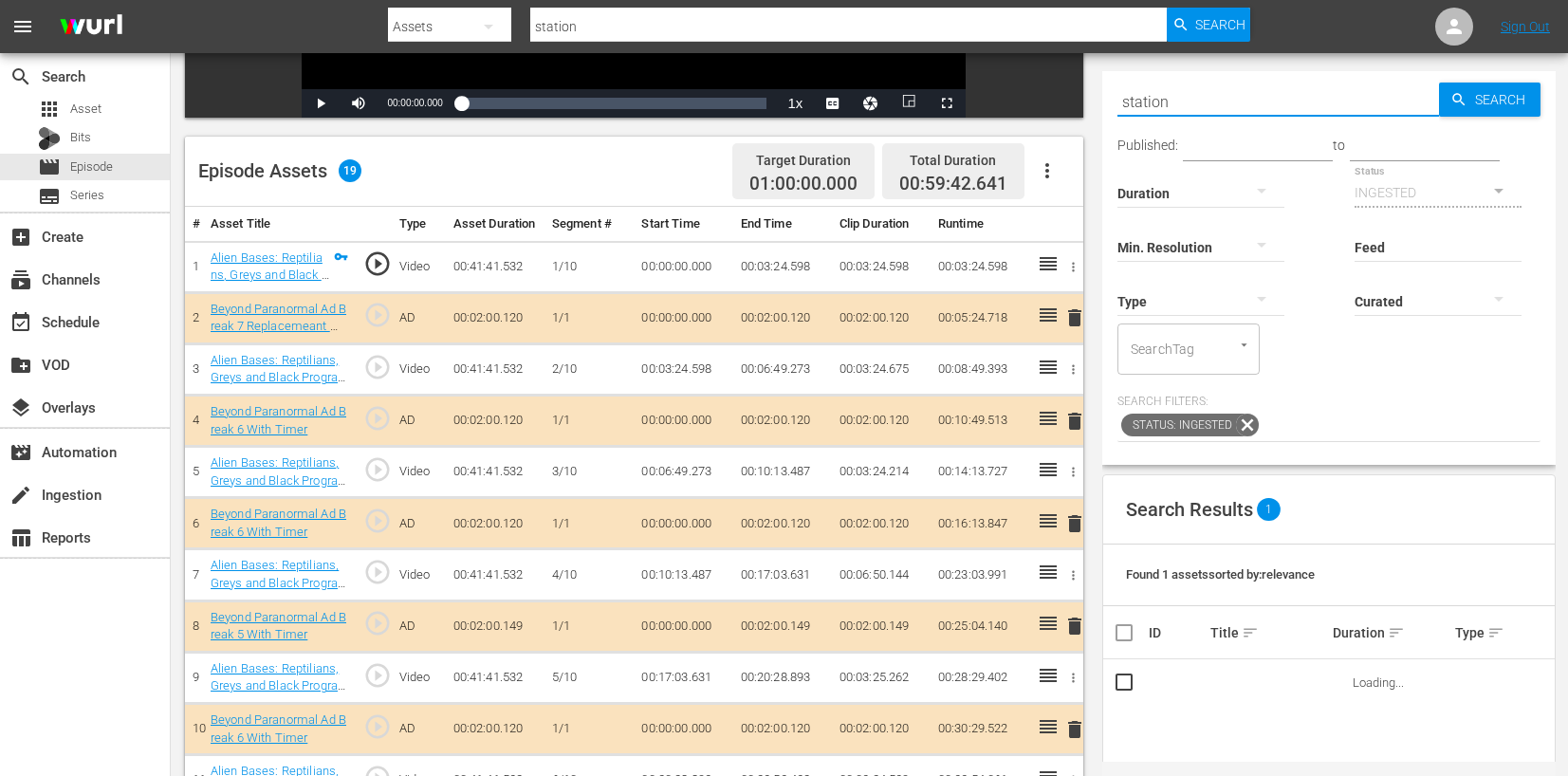 scroll, scrollTop: 508, scrollLeft: 0, axis: vertical 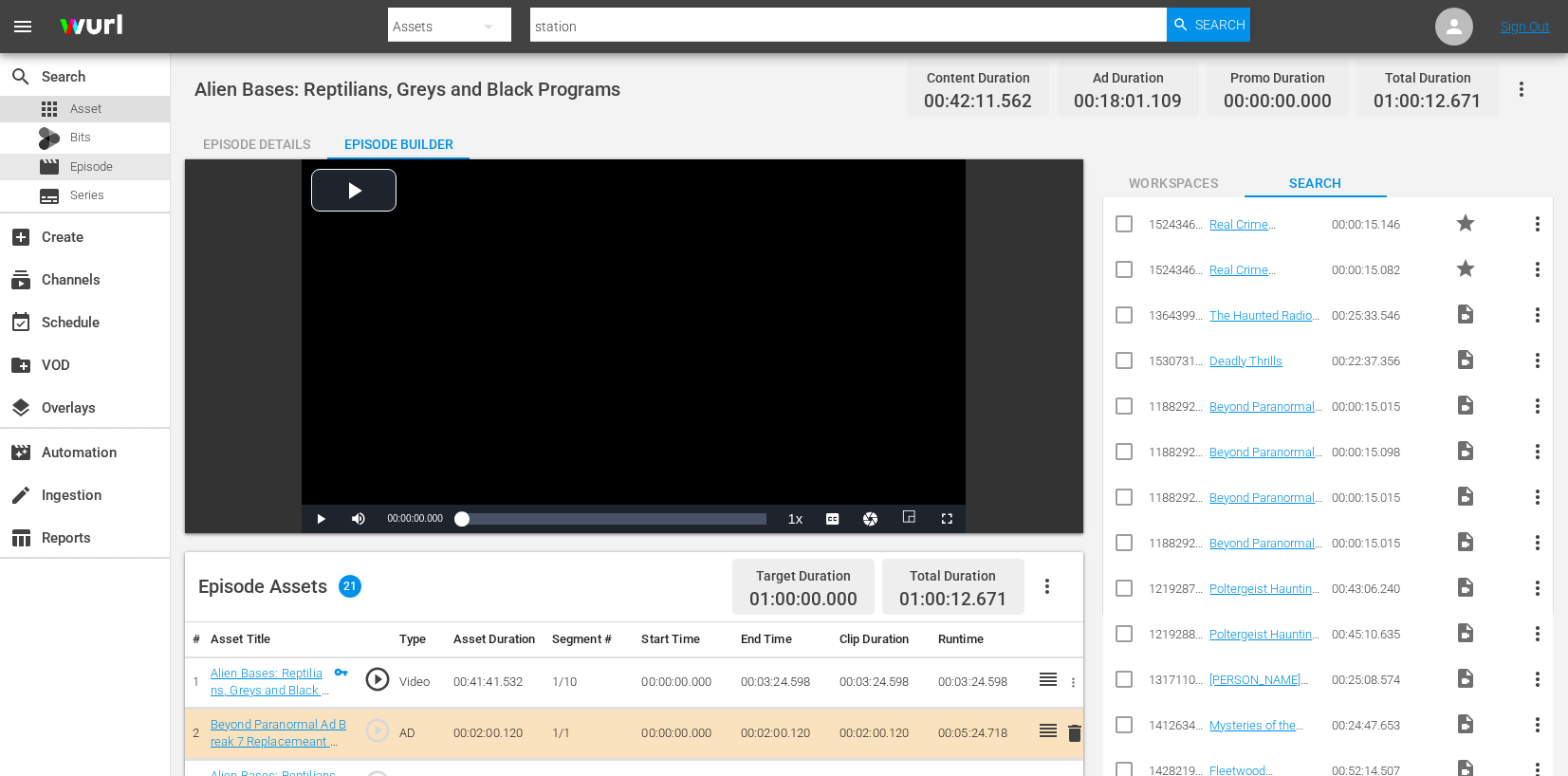 click on "Asset" at bounding box center (85, 109) 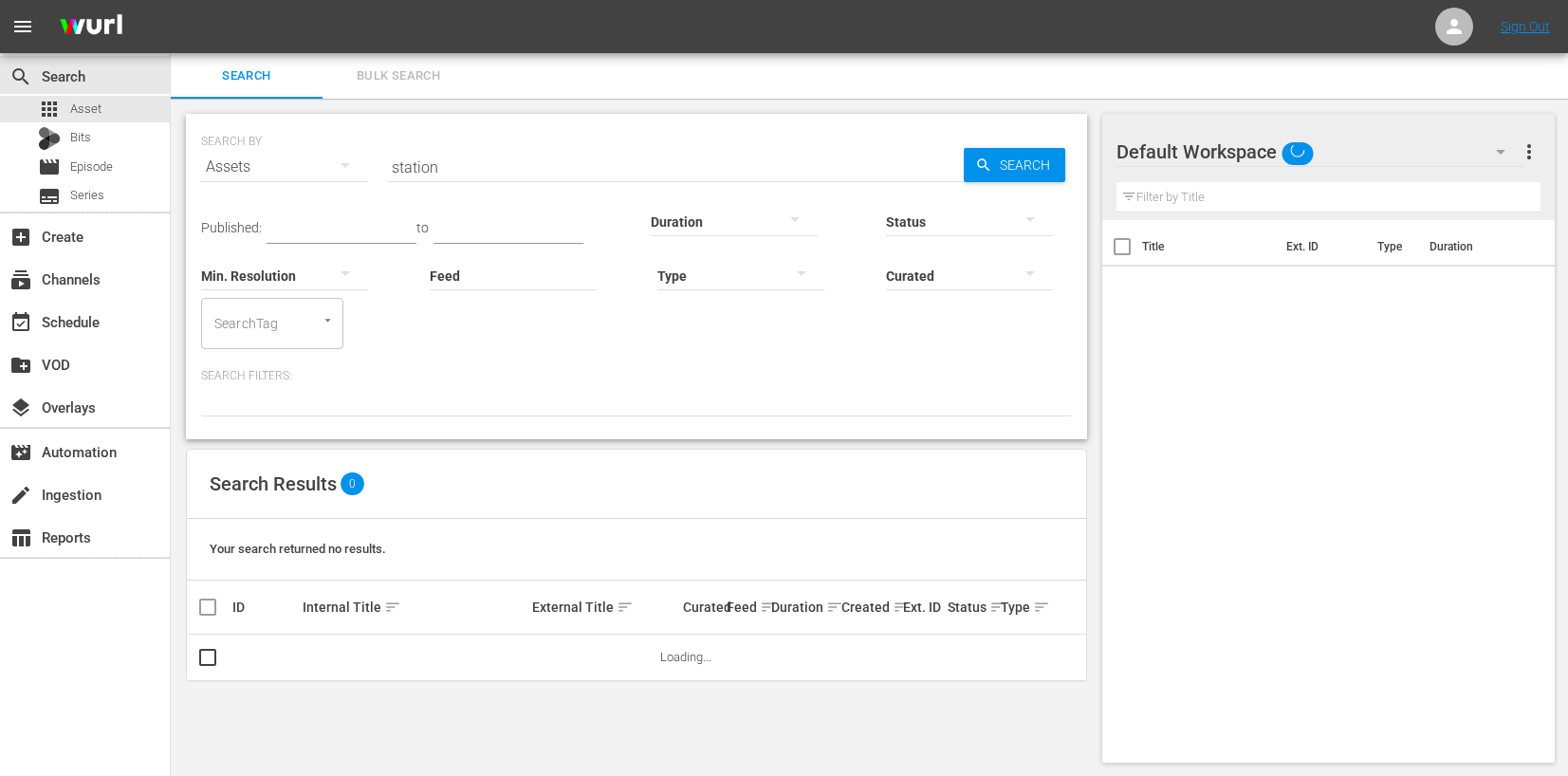 click on "station" at bounding box center [675, 167] 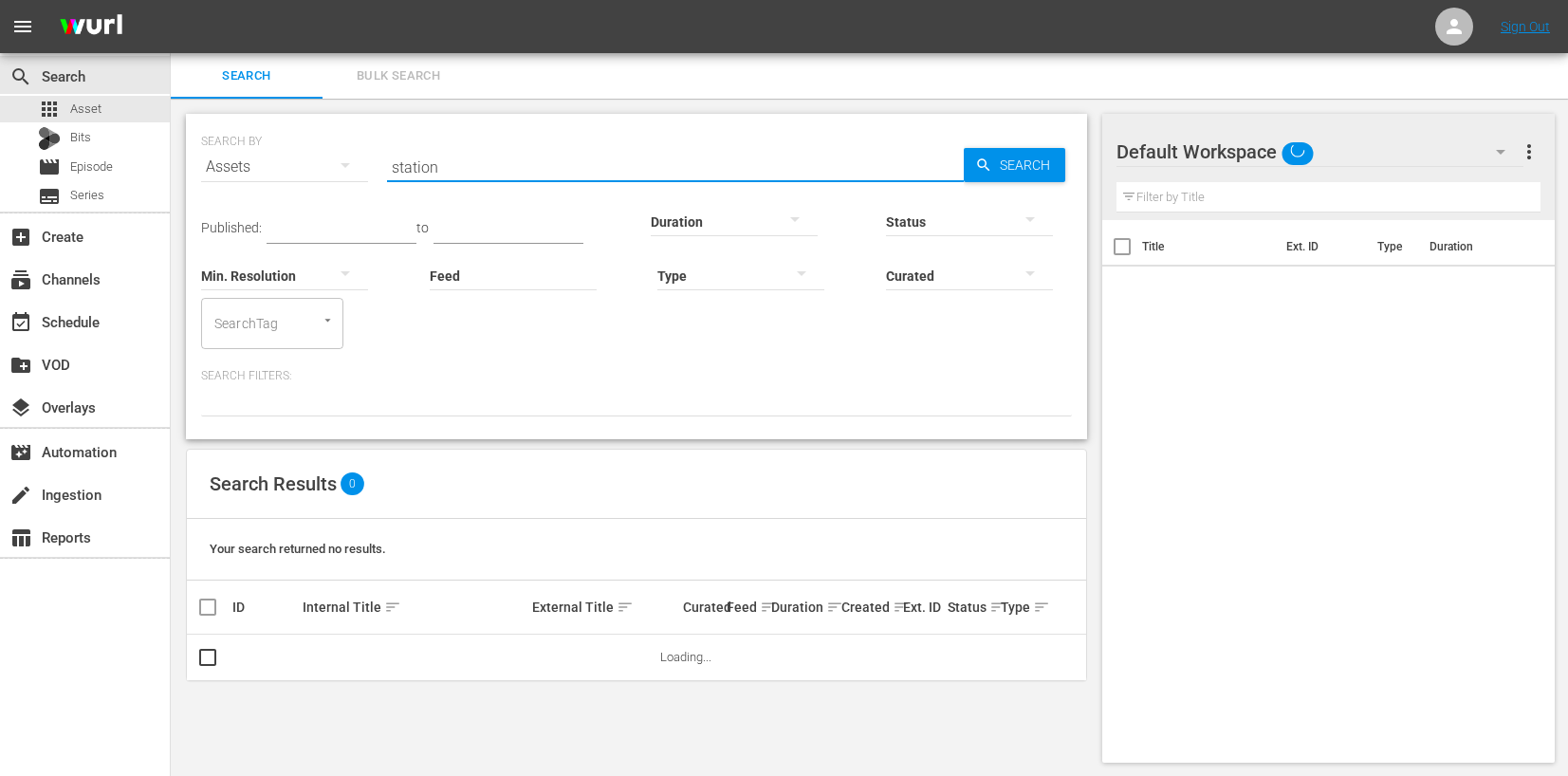 click on "station" at bounding box center (675, 167) 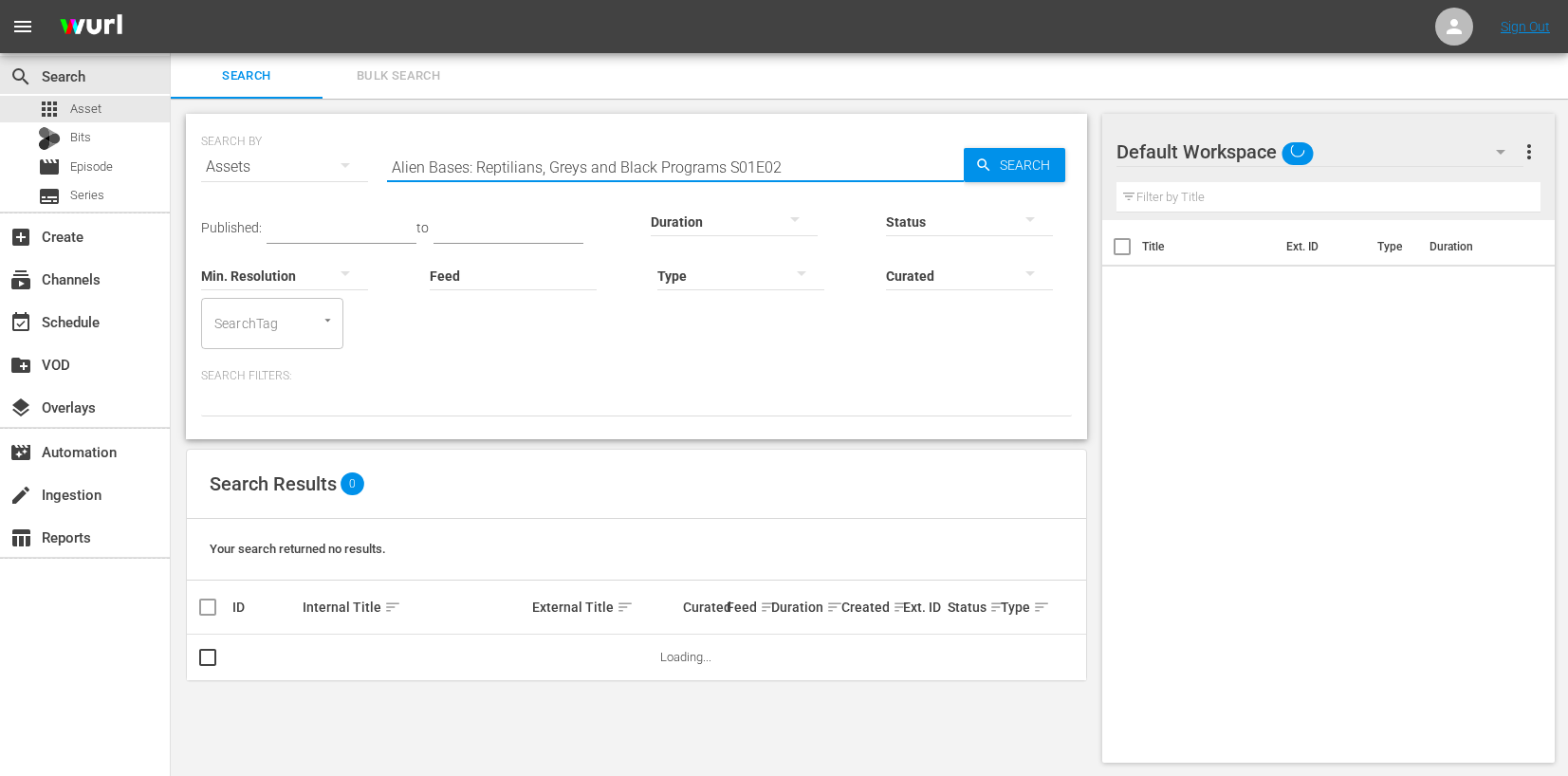 type on "Alien Bases: Reptilians, Greys and Black Programs S01E02" 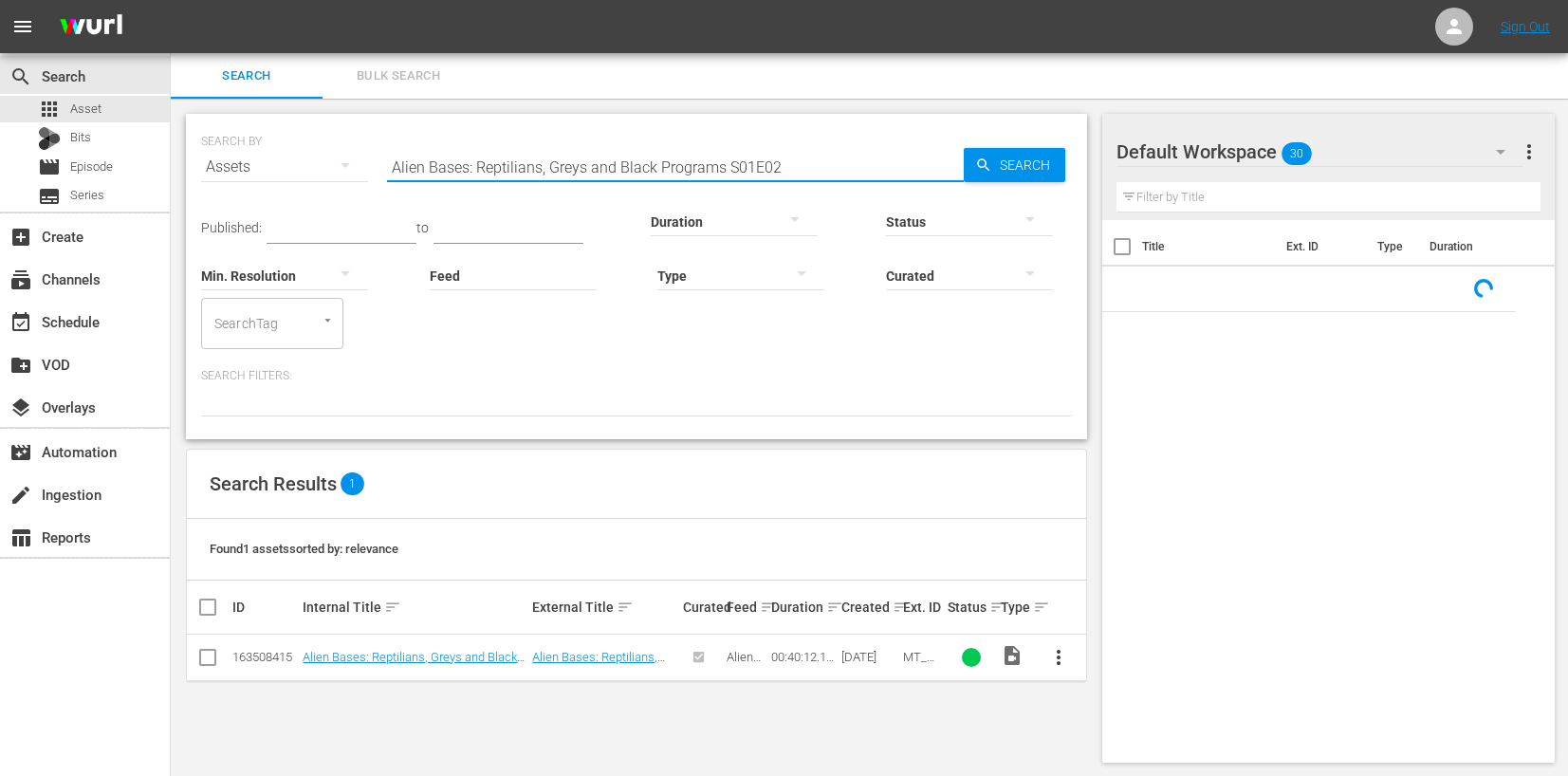 click at bounding box center [208, 661] 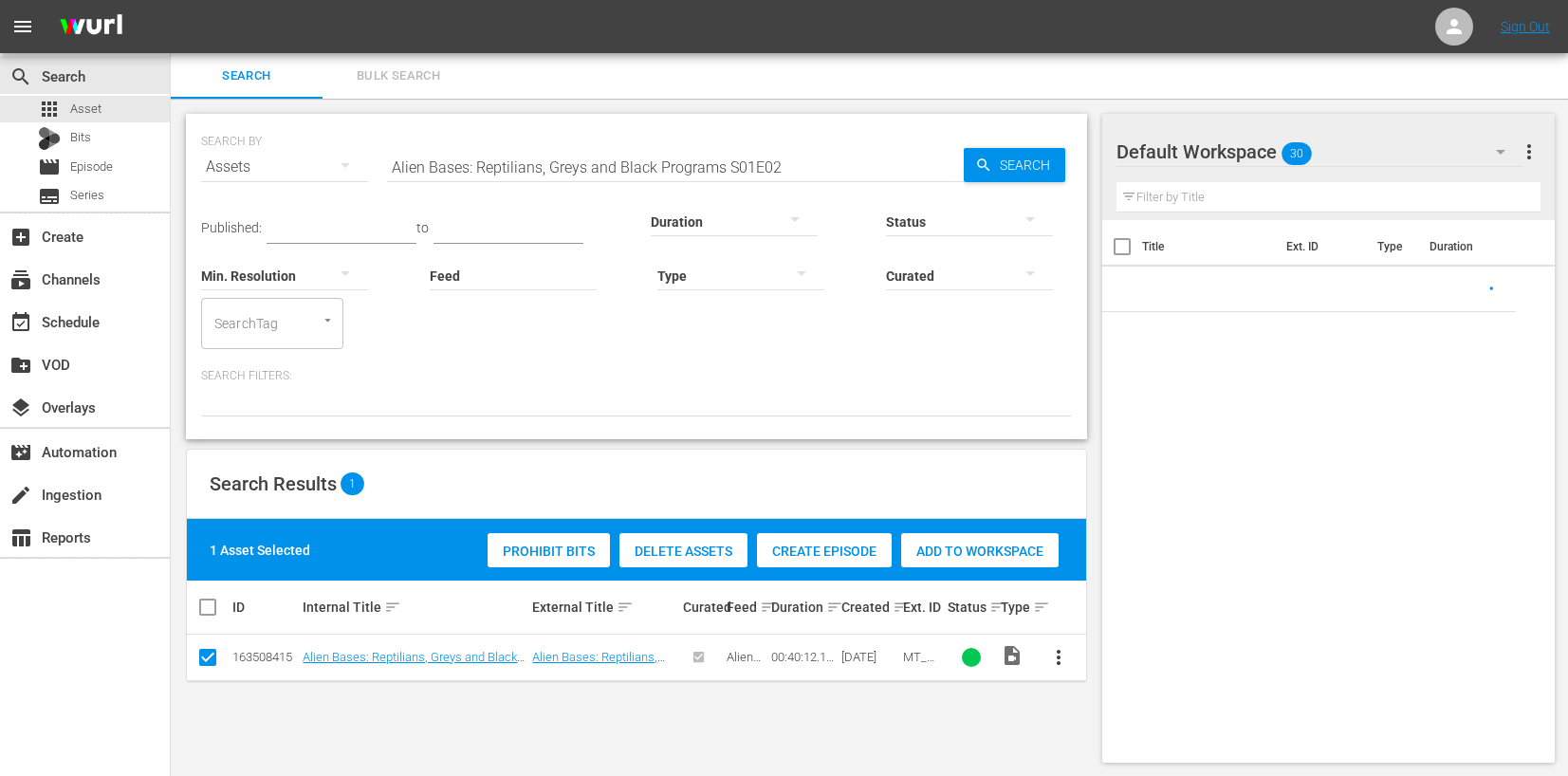 click on "Create Episode" at bounding box center [824, 551] 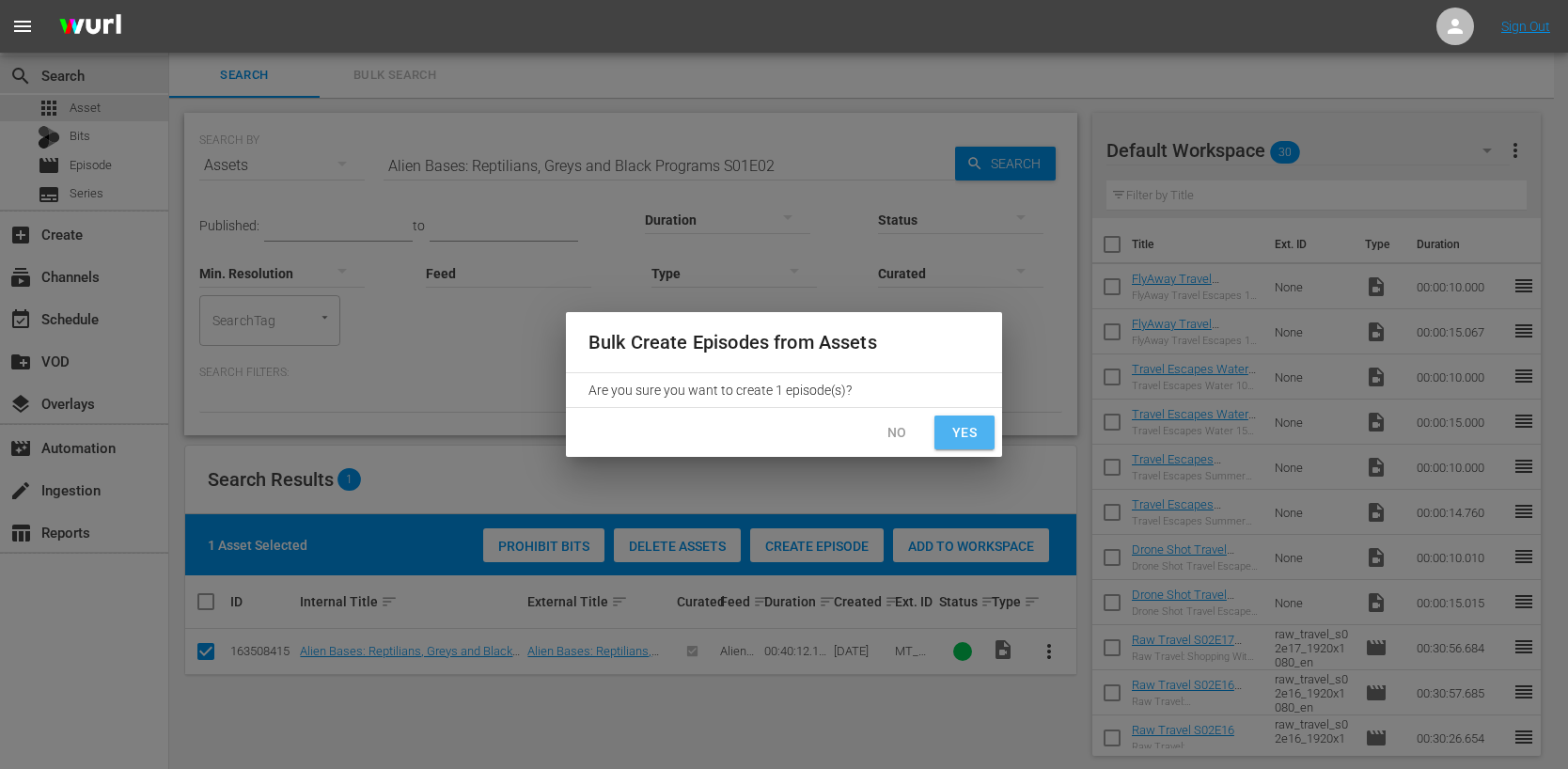 click on "Yes" at bounding box center [964, 432] 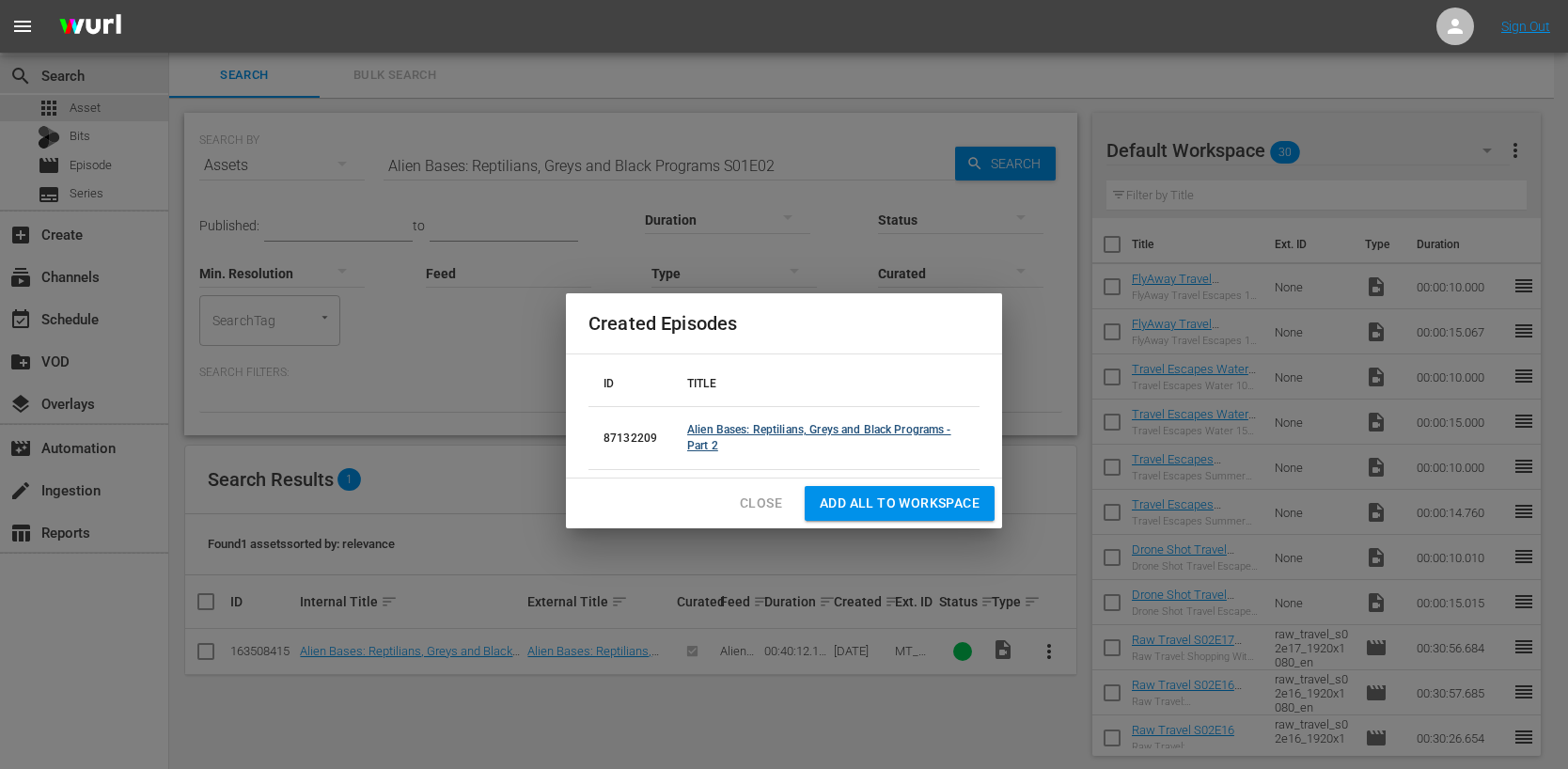 click on "Alien Bases: Reptilians, Greys and Black Programs - Part 2" at bounding box center (819, 437) 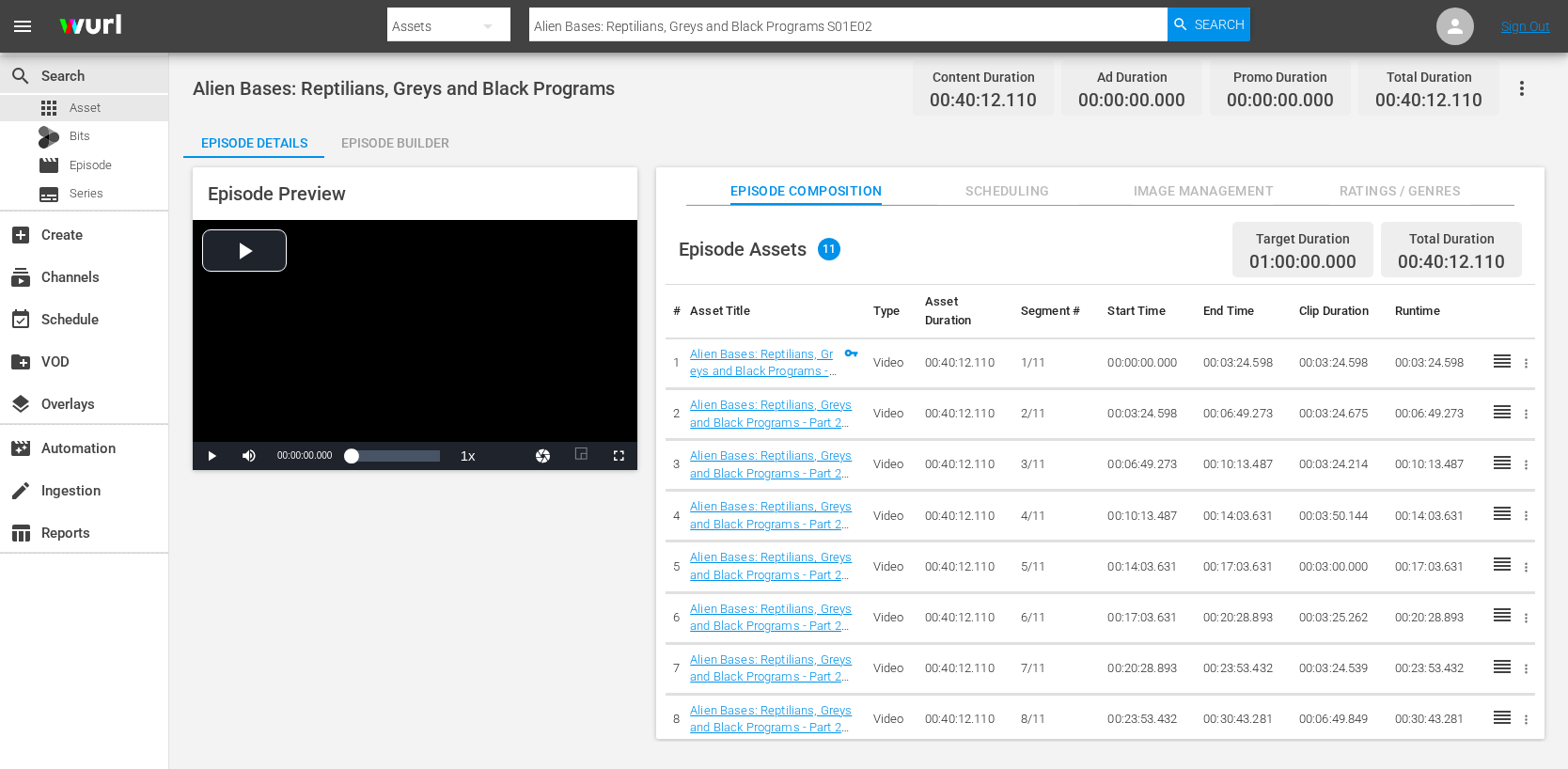 click on "Episode Builder" at bounding box center (395, 143) 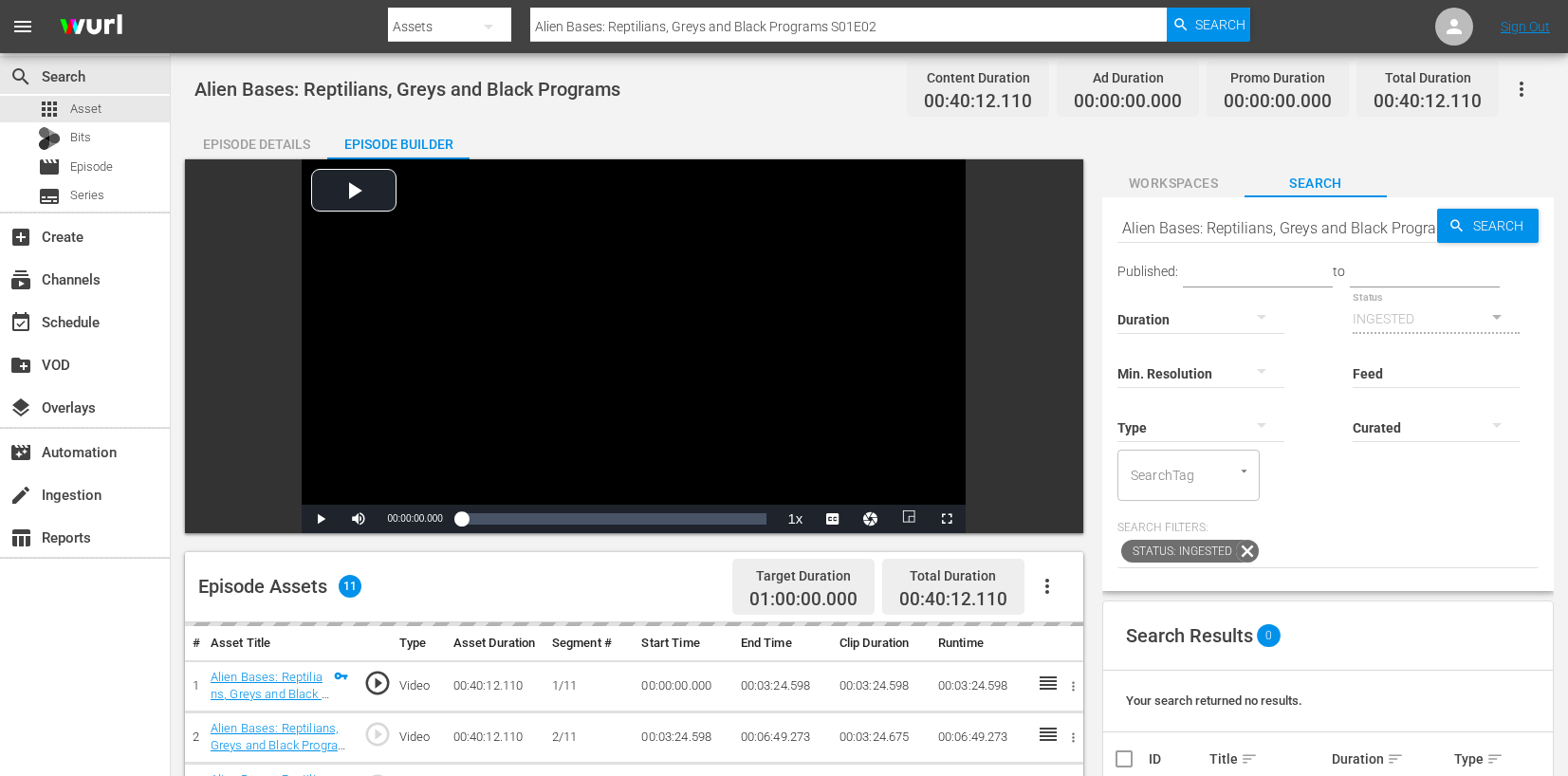 click 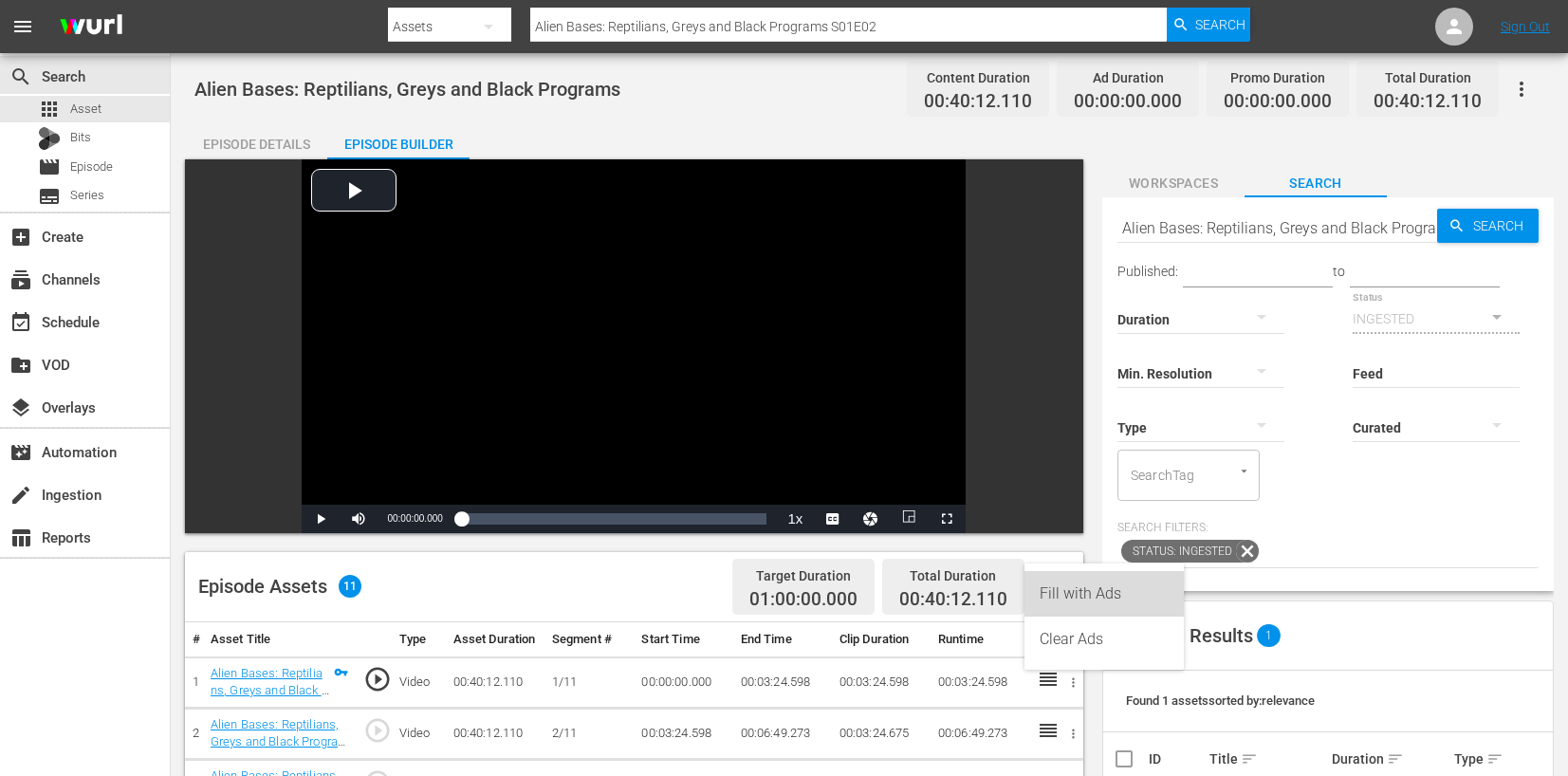 click on "Fill with Ads" at bounding box center (1104, 594) 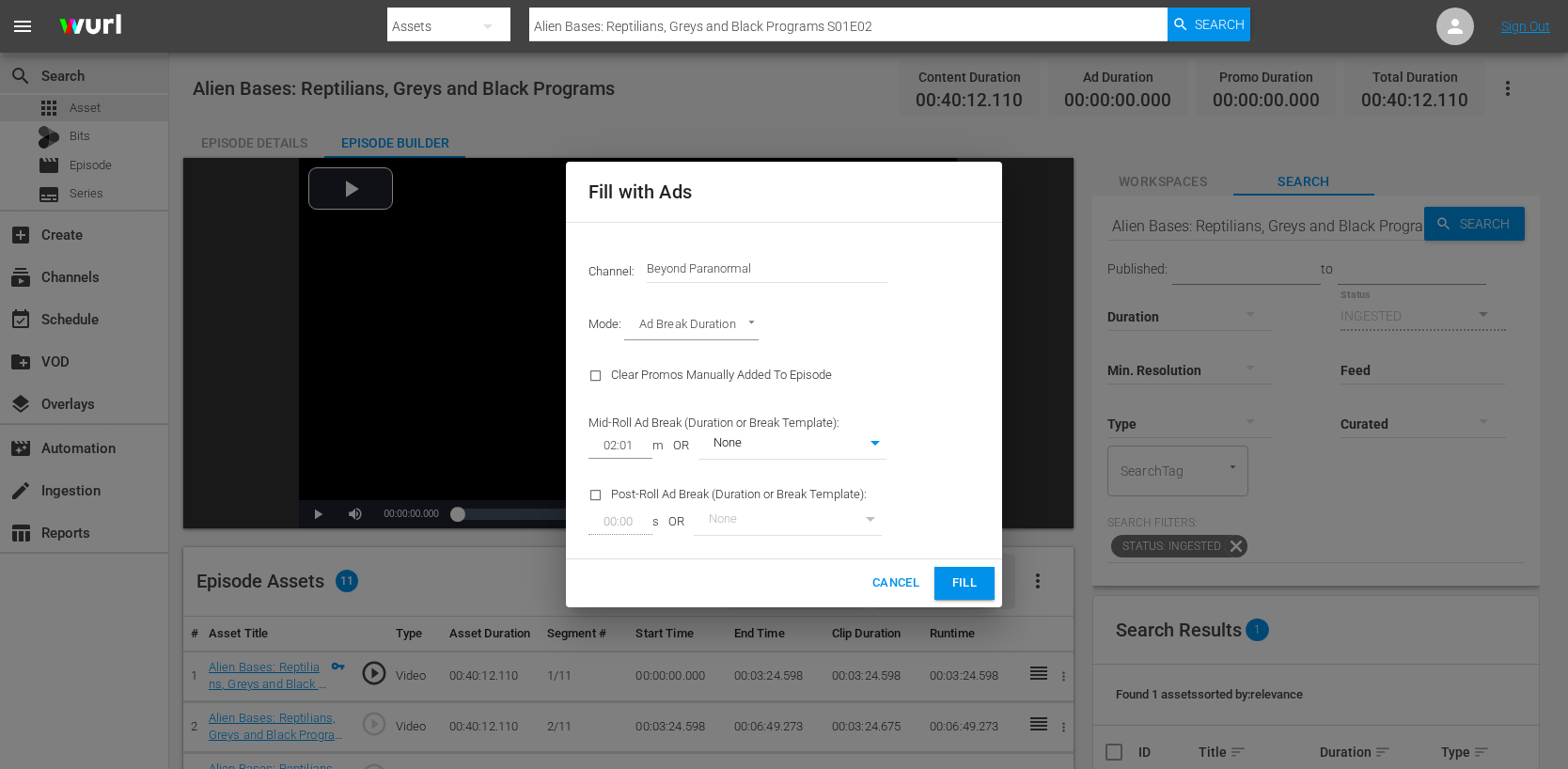 click on "Fill" at bounding box center [964, 583] 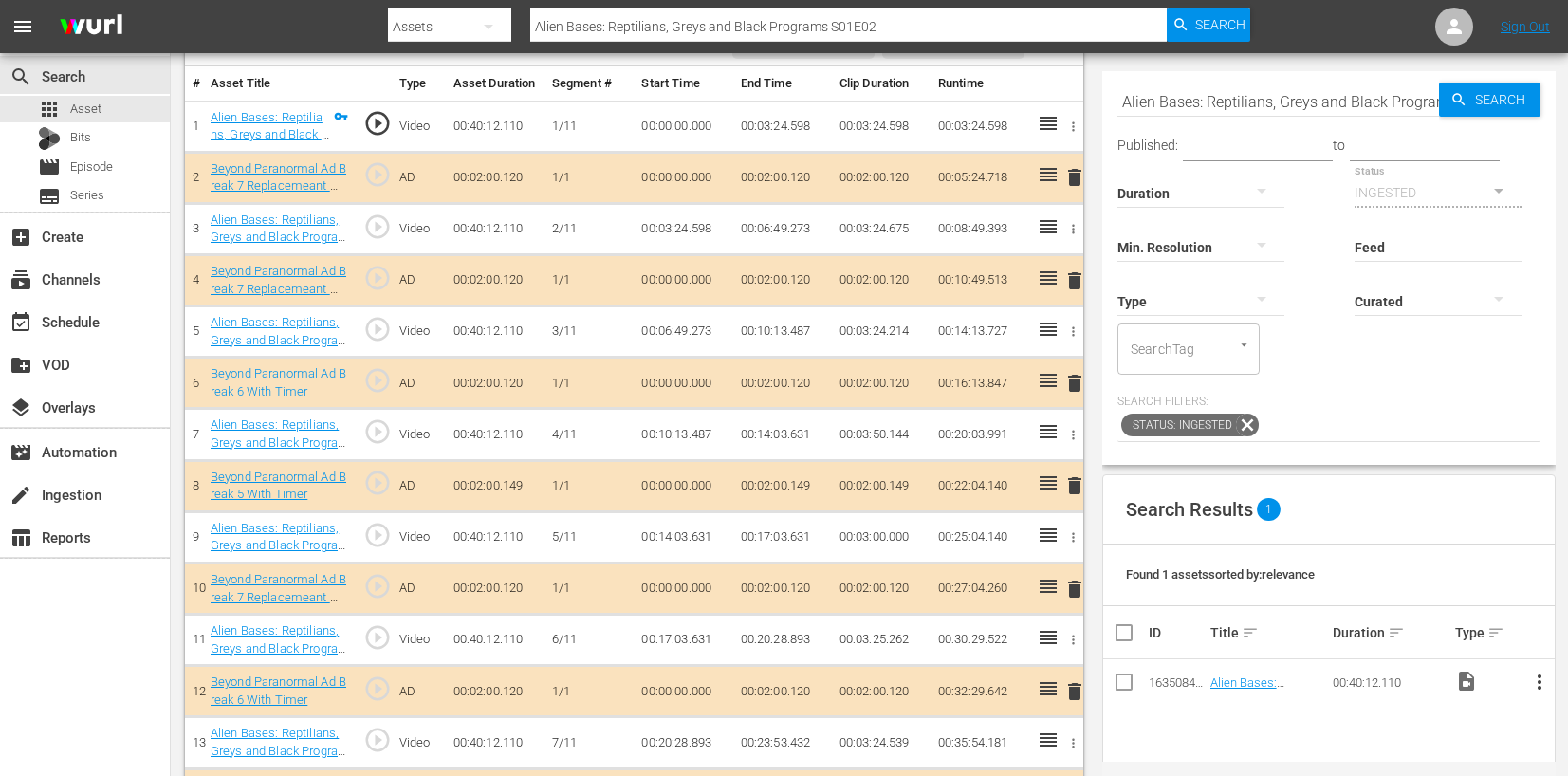scroll, scrollTop: 571, scrollLeft: 0, axis: vertical 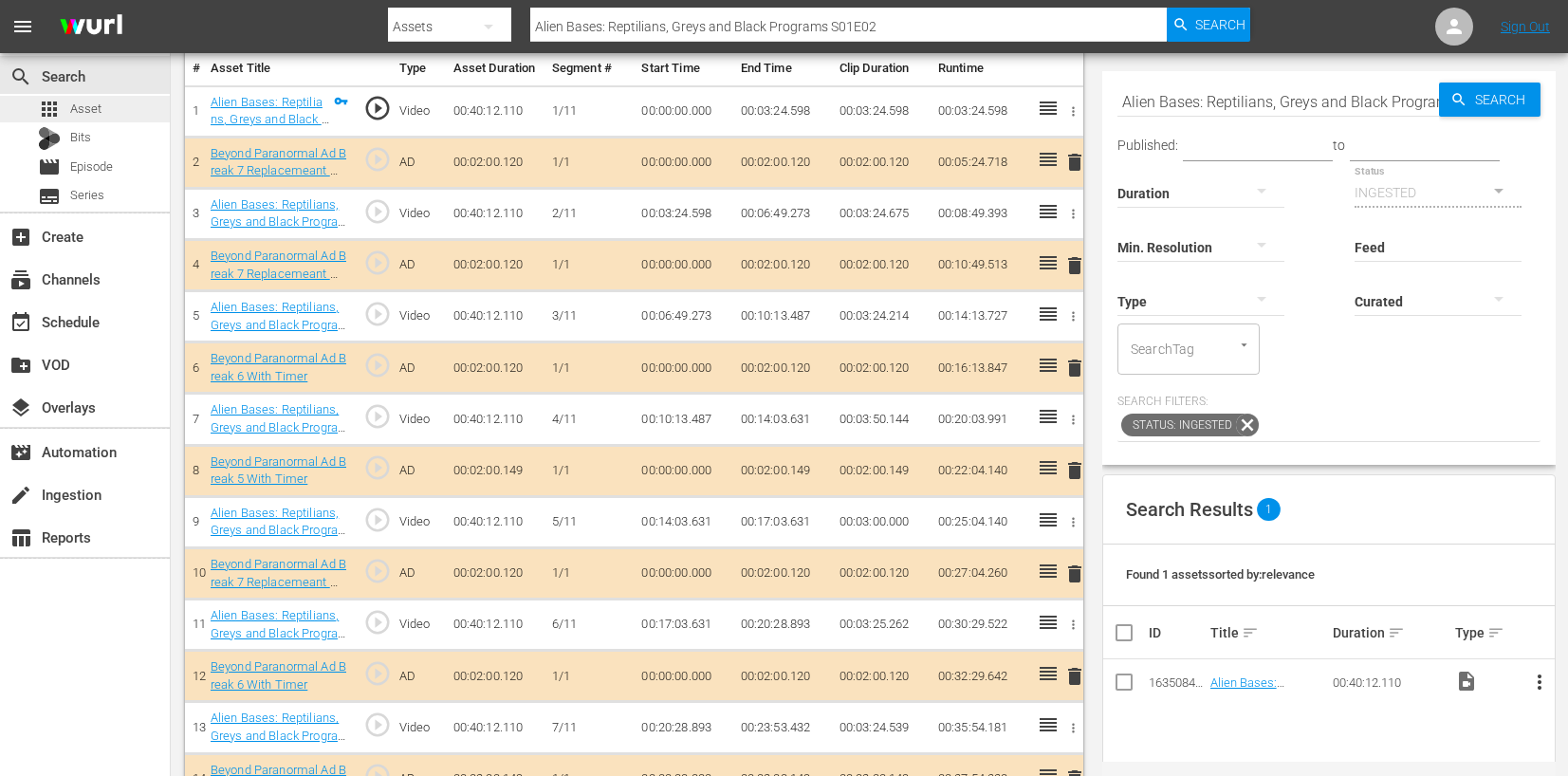 click on "Asset" at bounding box center (85, 109) 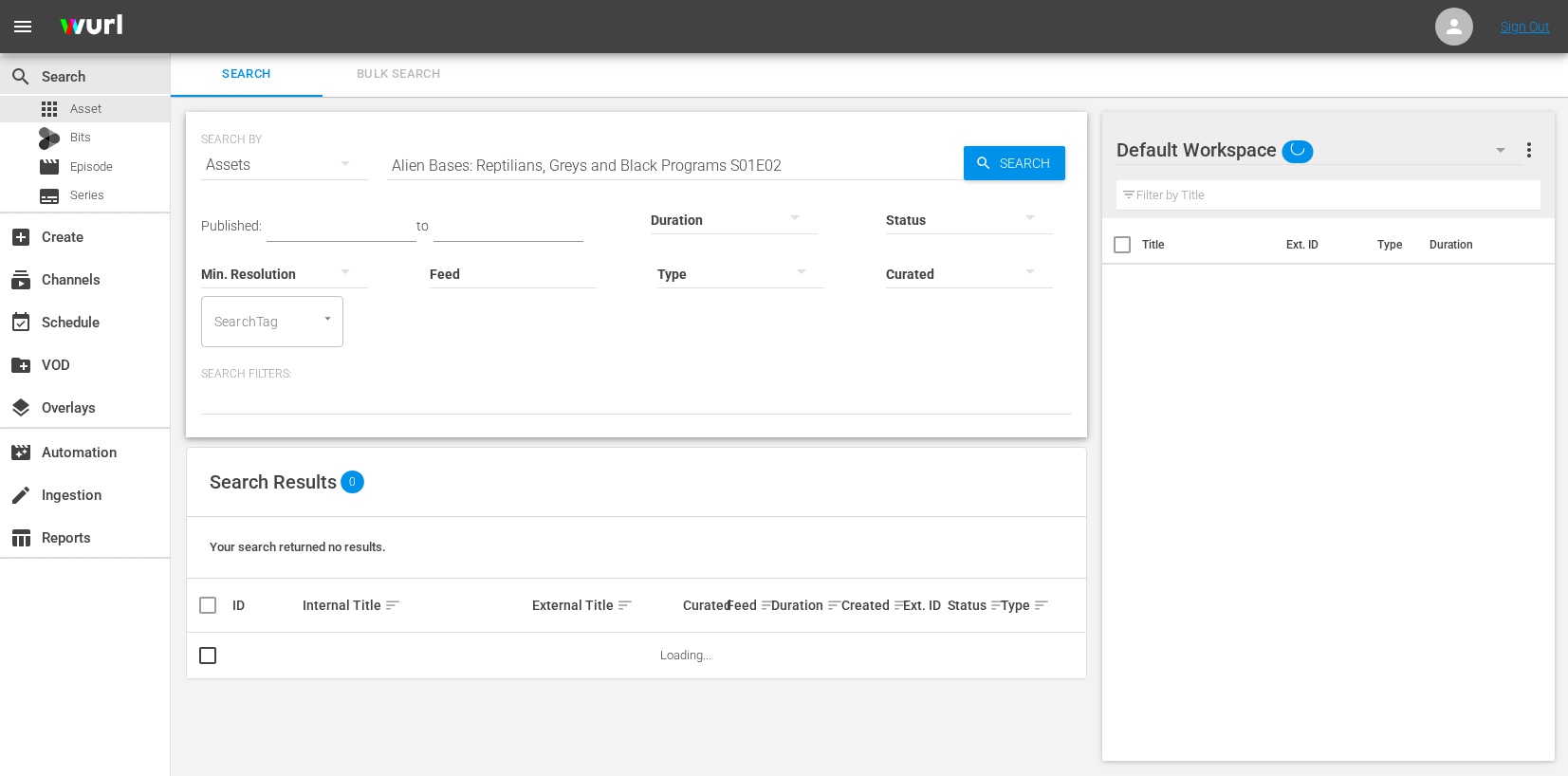 scroll, scrollTop: 2, scrollLeft: 0, axis: vertical 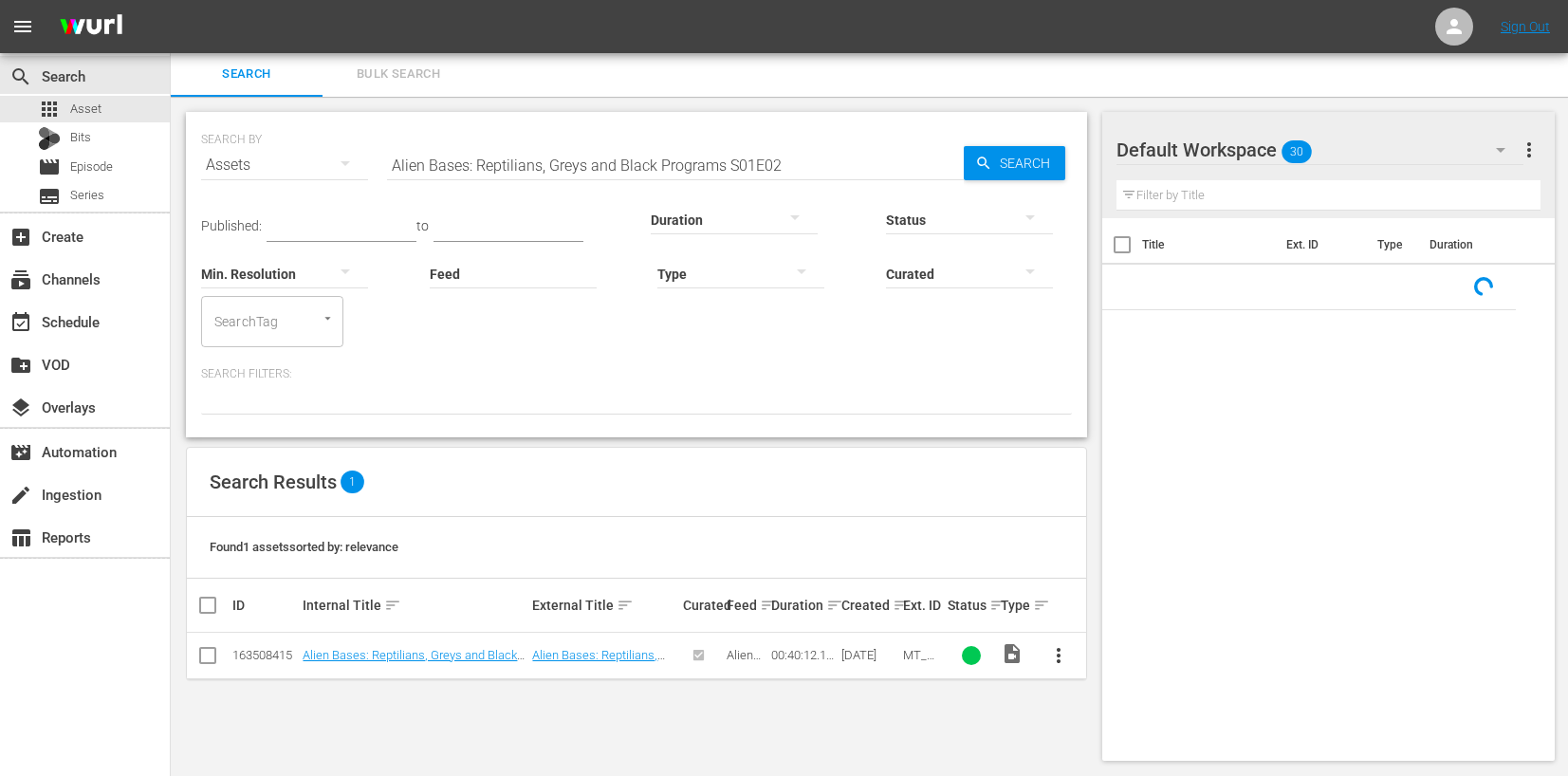 click on "Alien Bases: Reptilians, Greys and Black Programs S01E02" at bounding box center [675, 165] 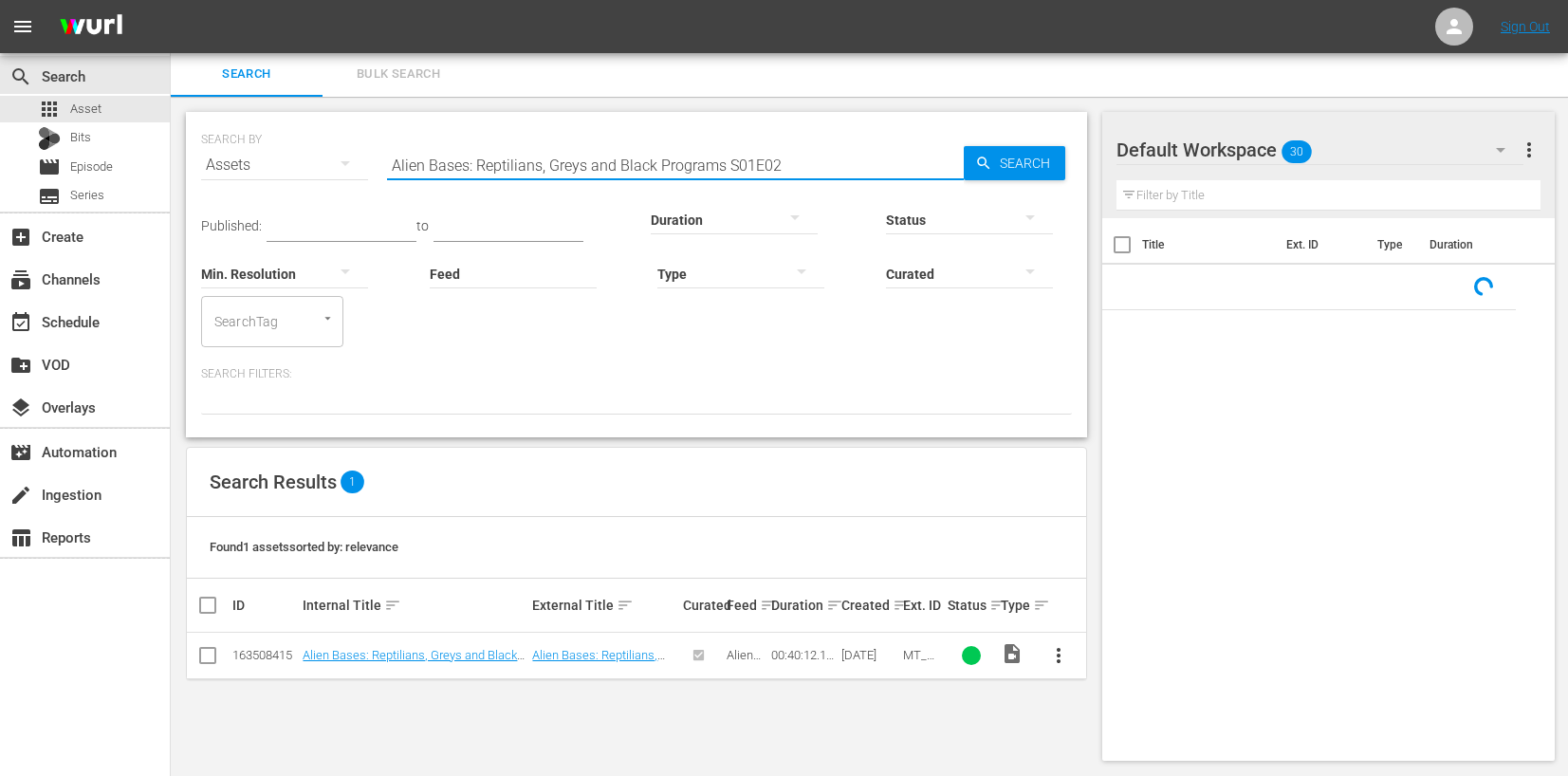 click on "Alien Bases: Reptilians, Greys and Black Programs S01E02" at bounding box center [675, 165] 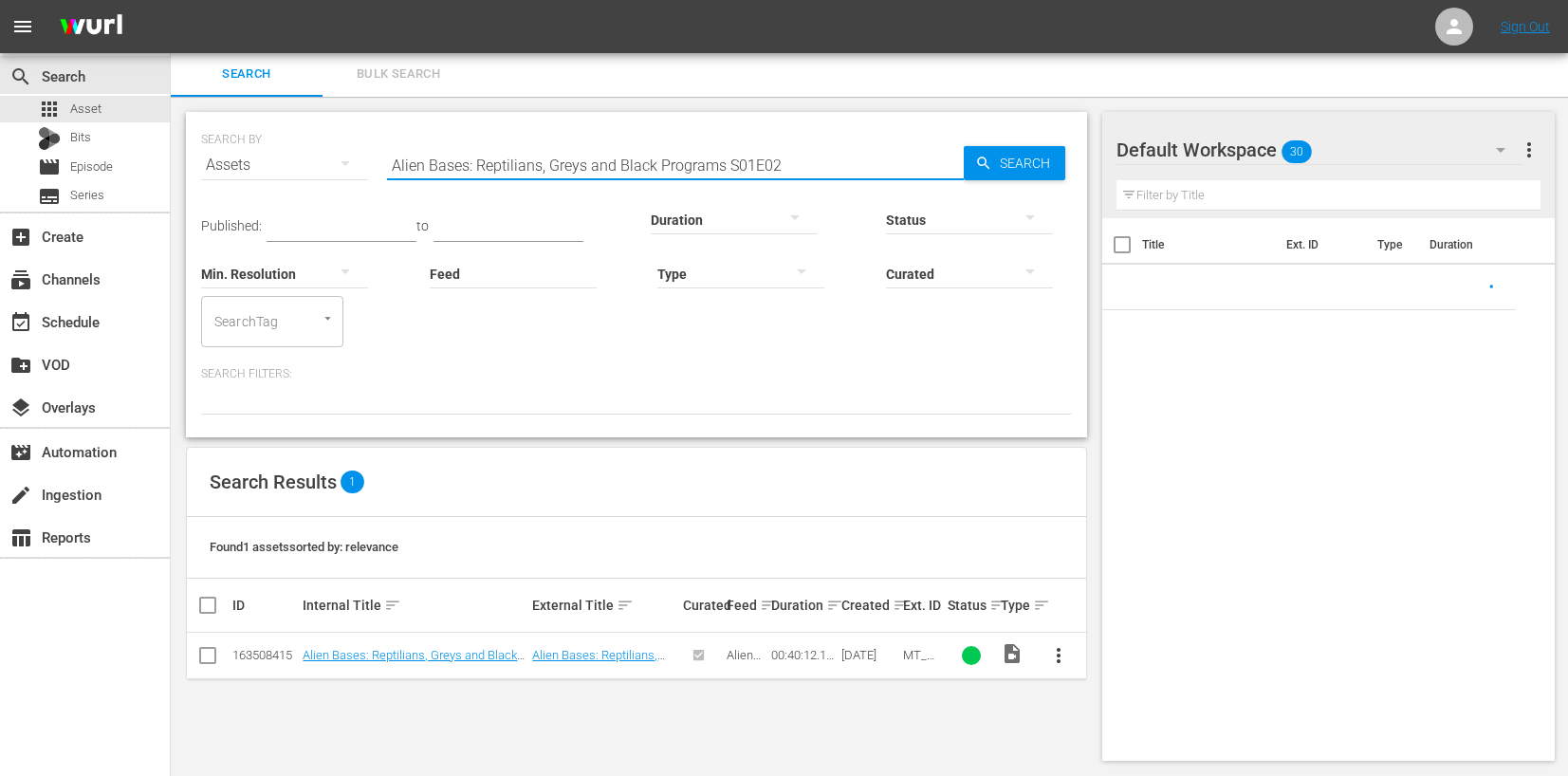 click on "Alien Bases: Reptilians, Greys and Black Programs S01E02" at bounding box center (675, 165) 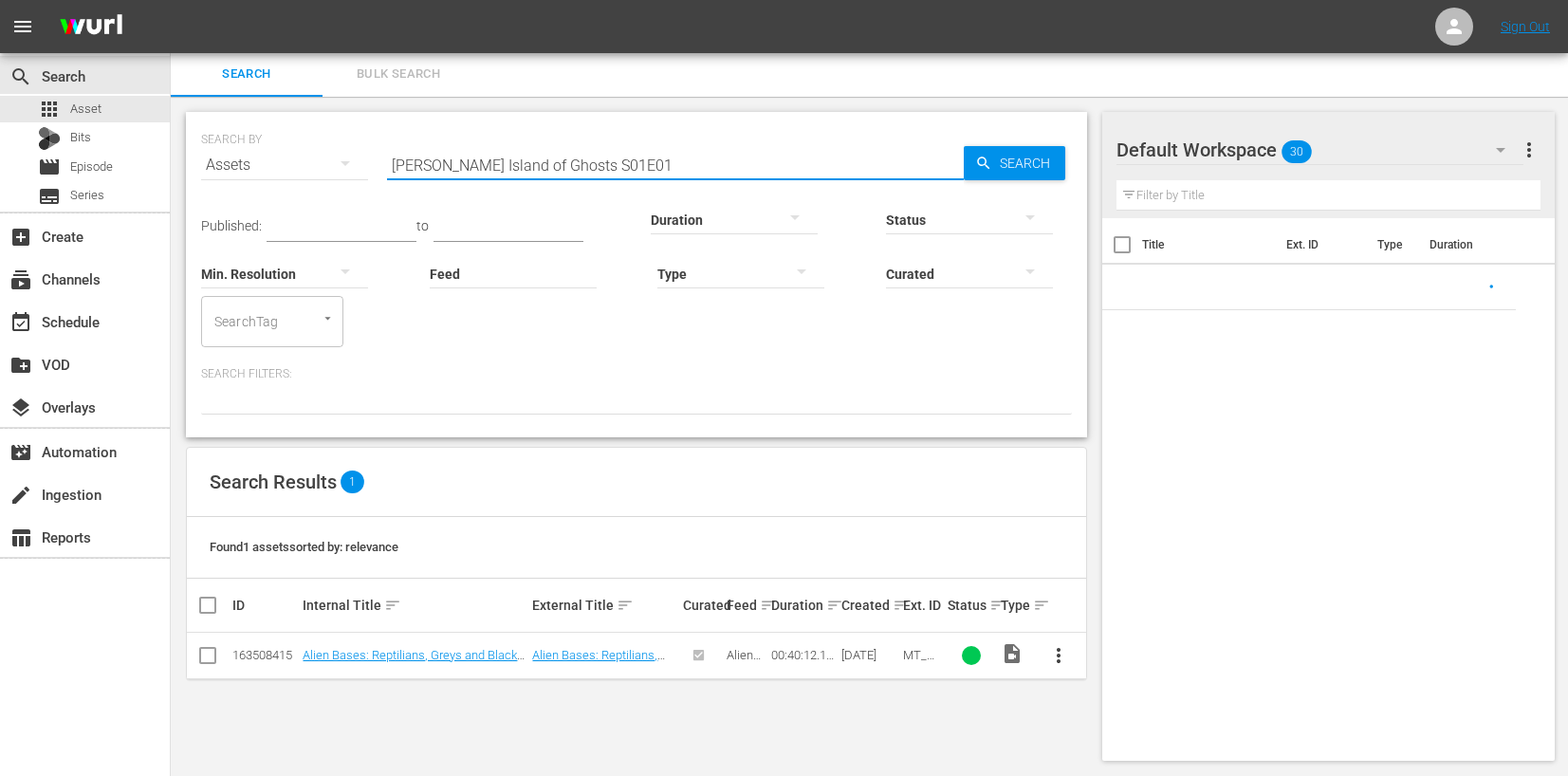 type on "Gaynor Baldwin's Island of Ghosts S01E01" 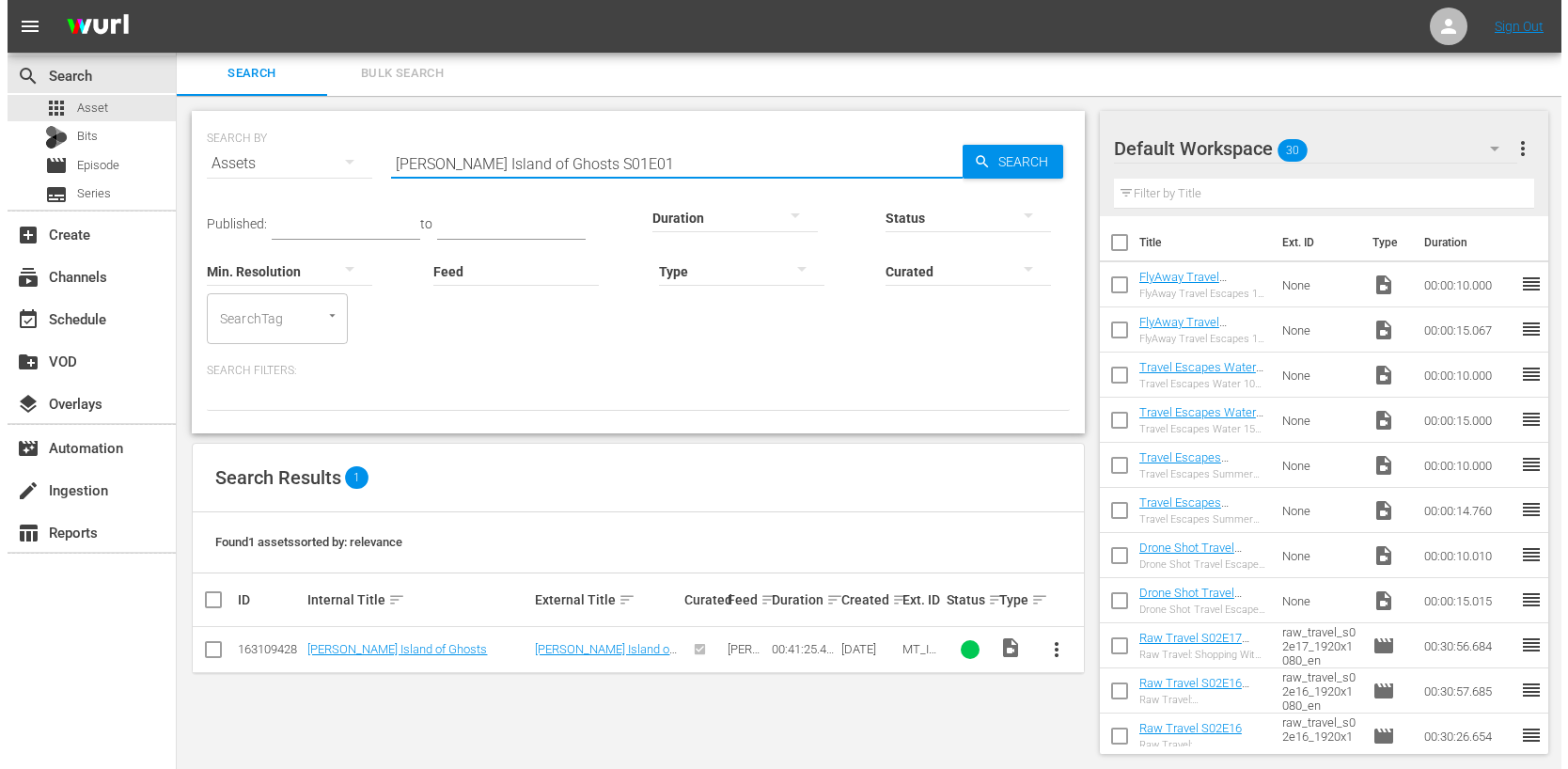 scroll, scrollTop: 2, scrollLeft: 0, axis: vertical 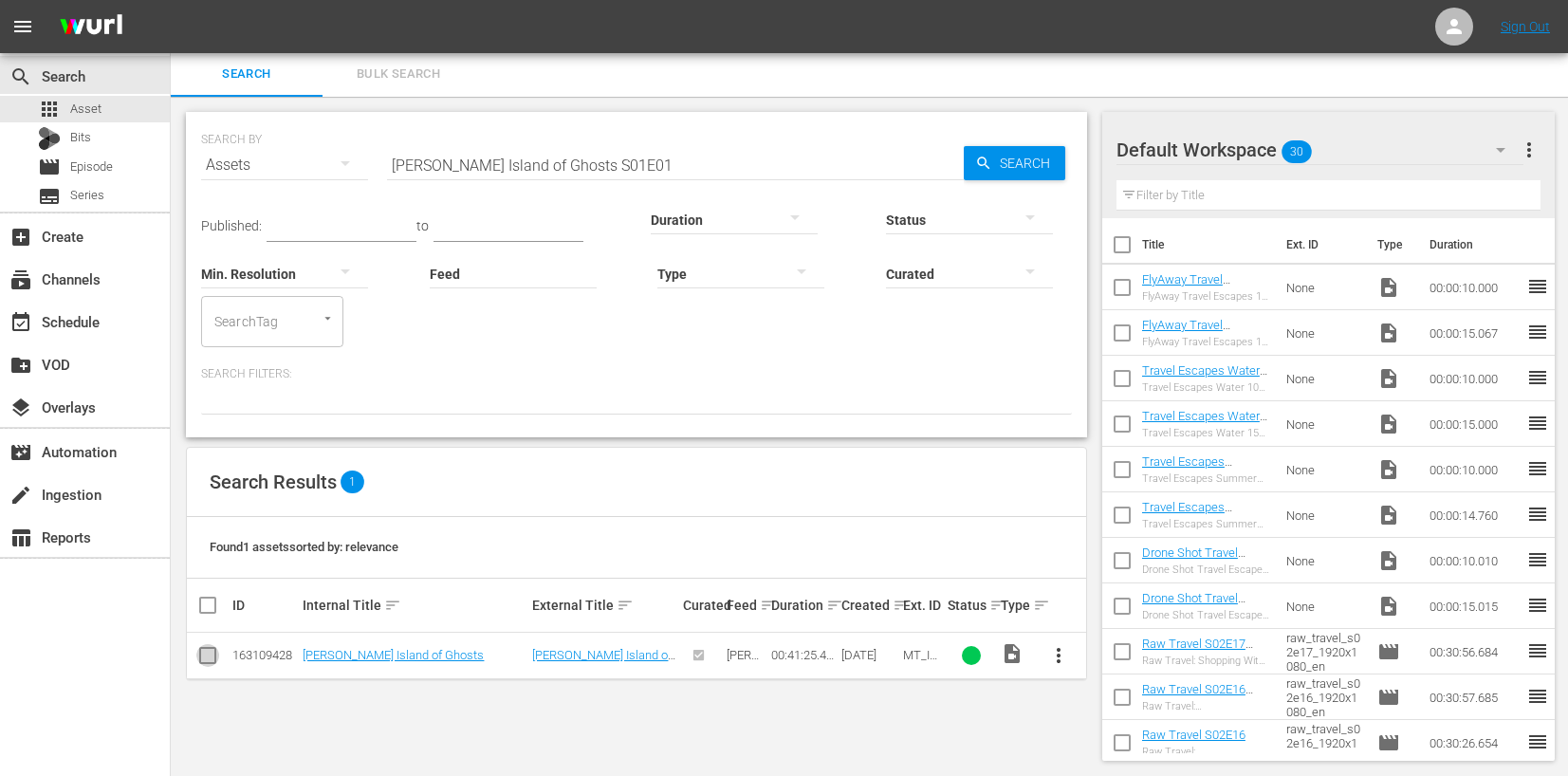 click at bounding box center [208, 659] 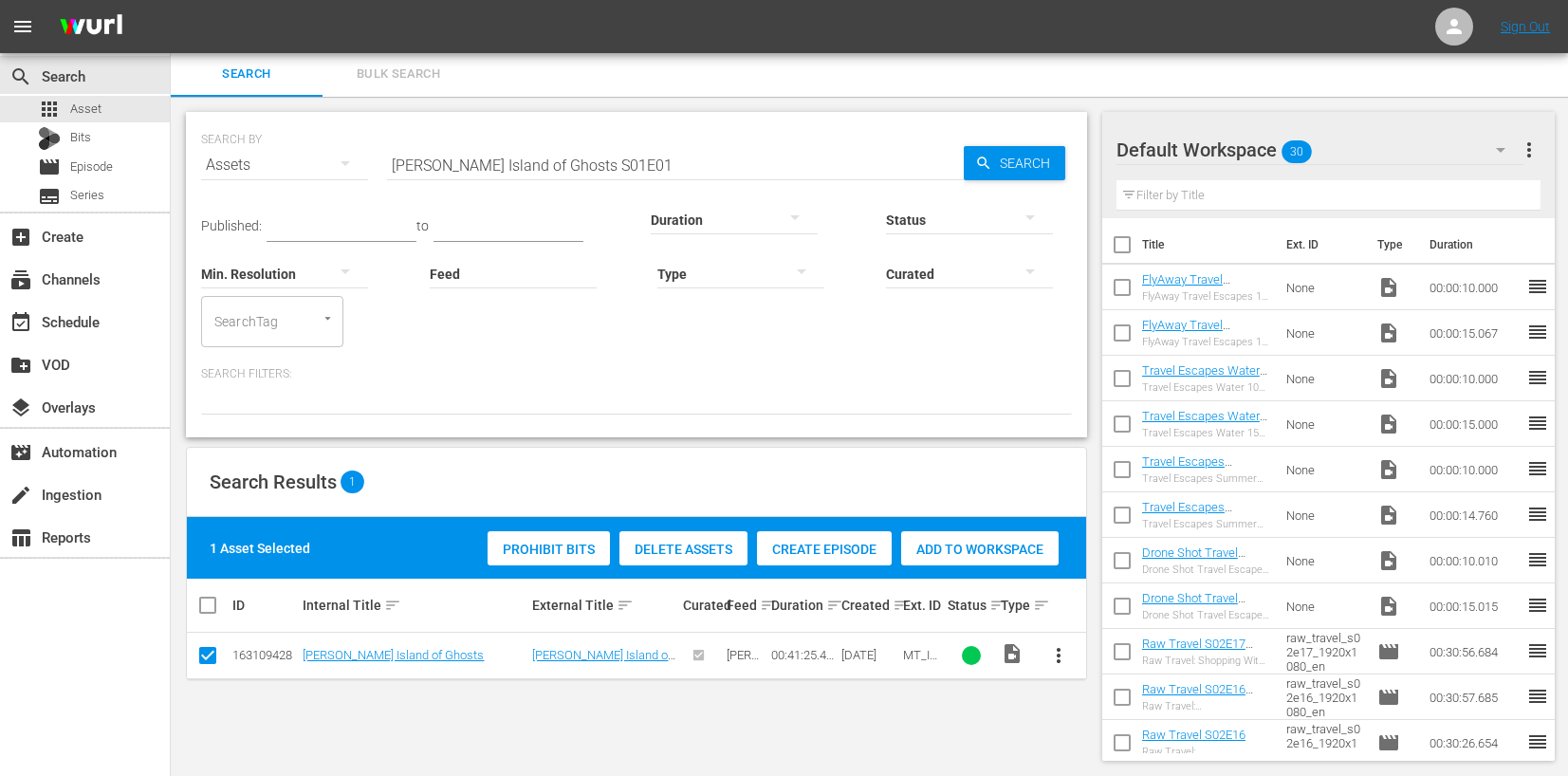 click on "Create Episode" at bounding box center [824, 549] 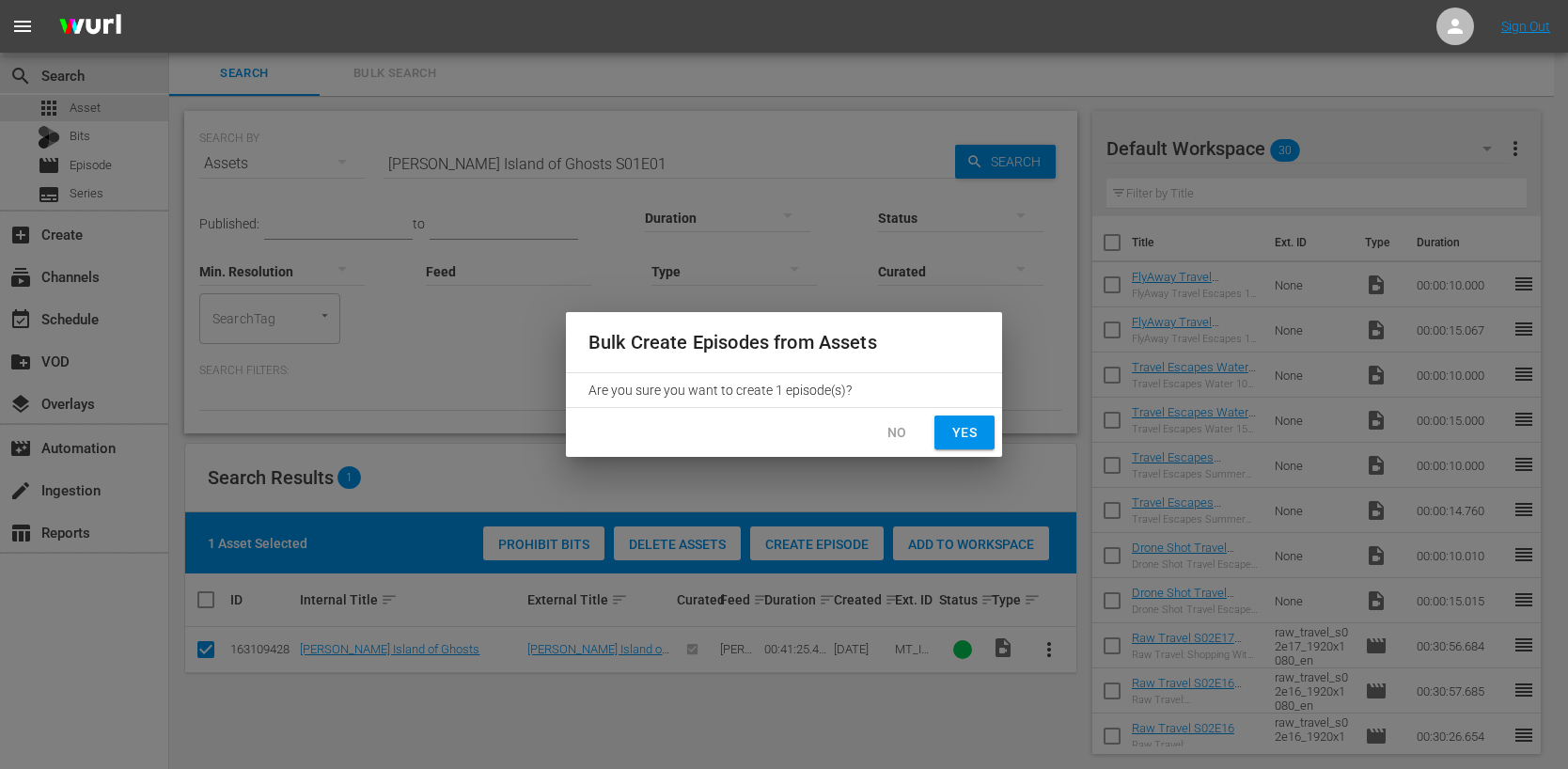 click on "Yes" at bounding box center (964, 432) 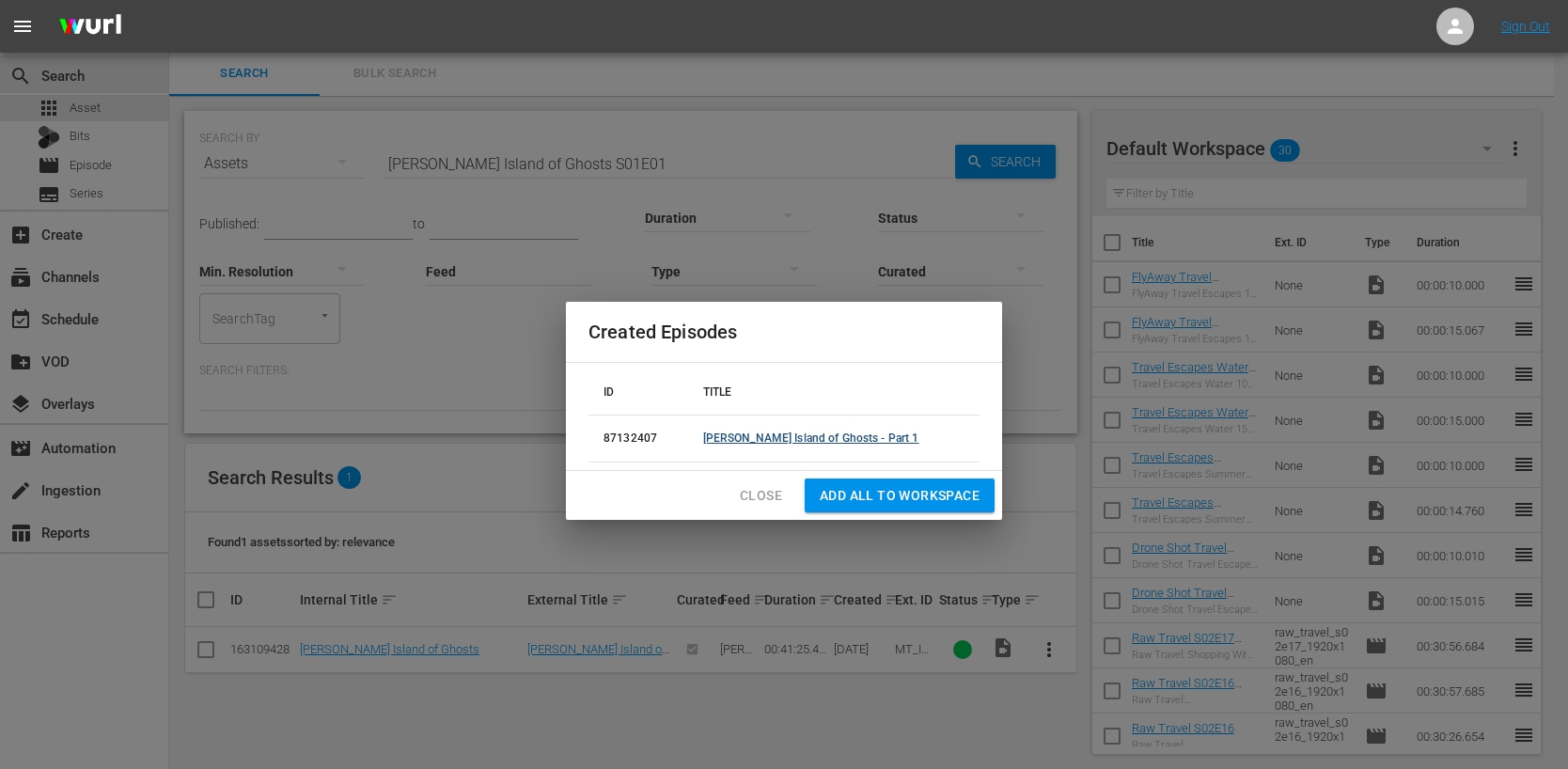 click on "Gaynor Baldwin's Island of Ghosts - Part 1" at bounding box center (811, 438) 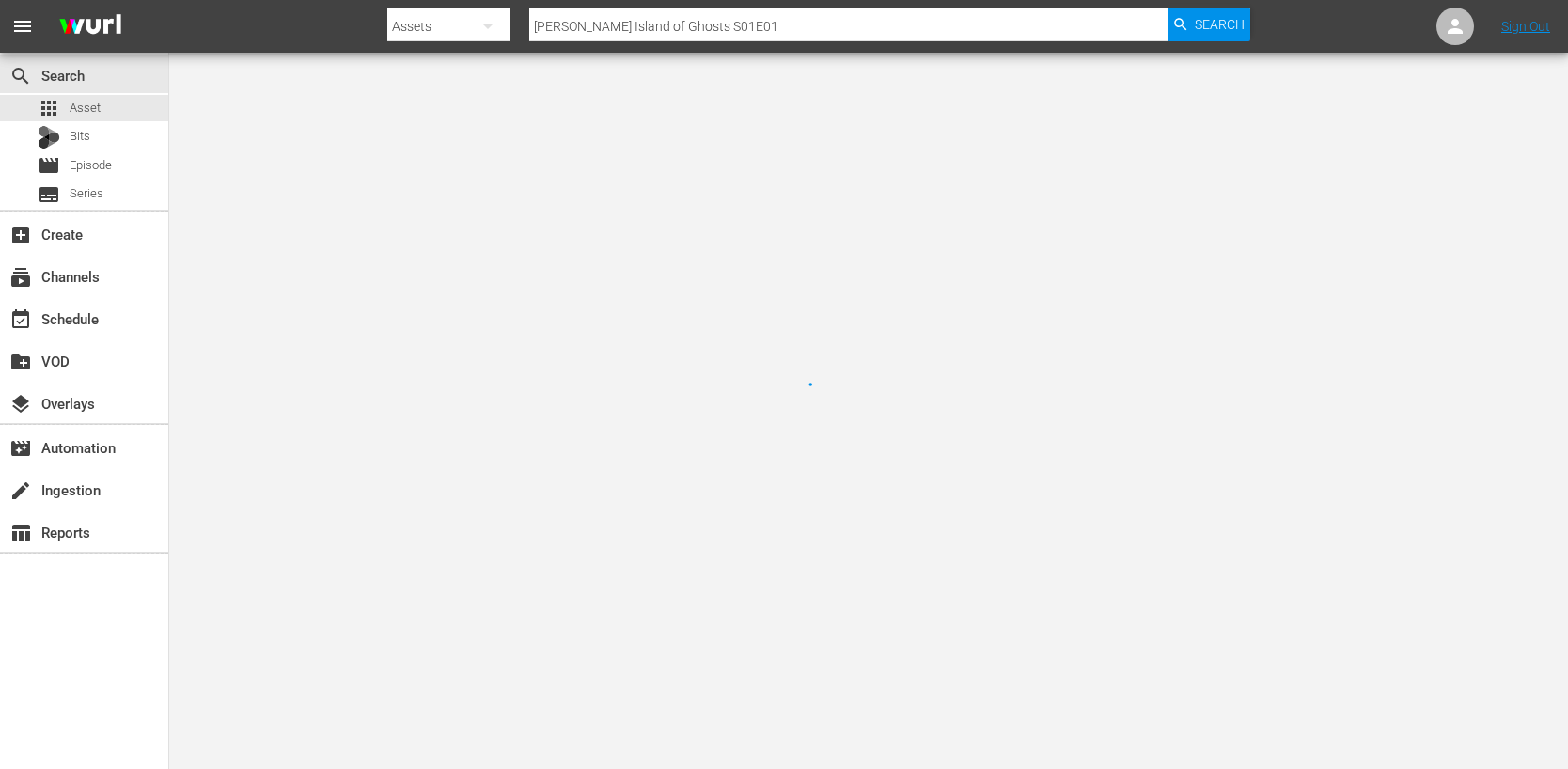 scroll, scrollTop: 0, scrollLeft: 0, axis: both 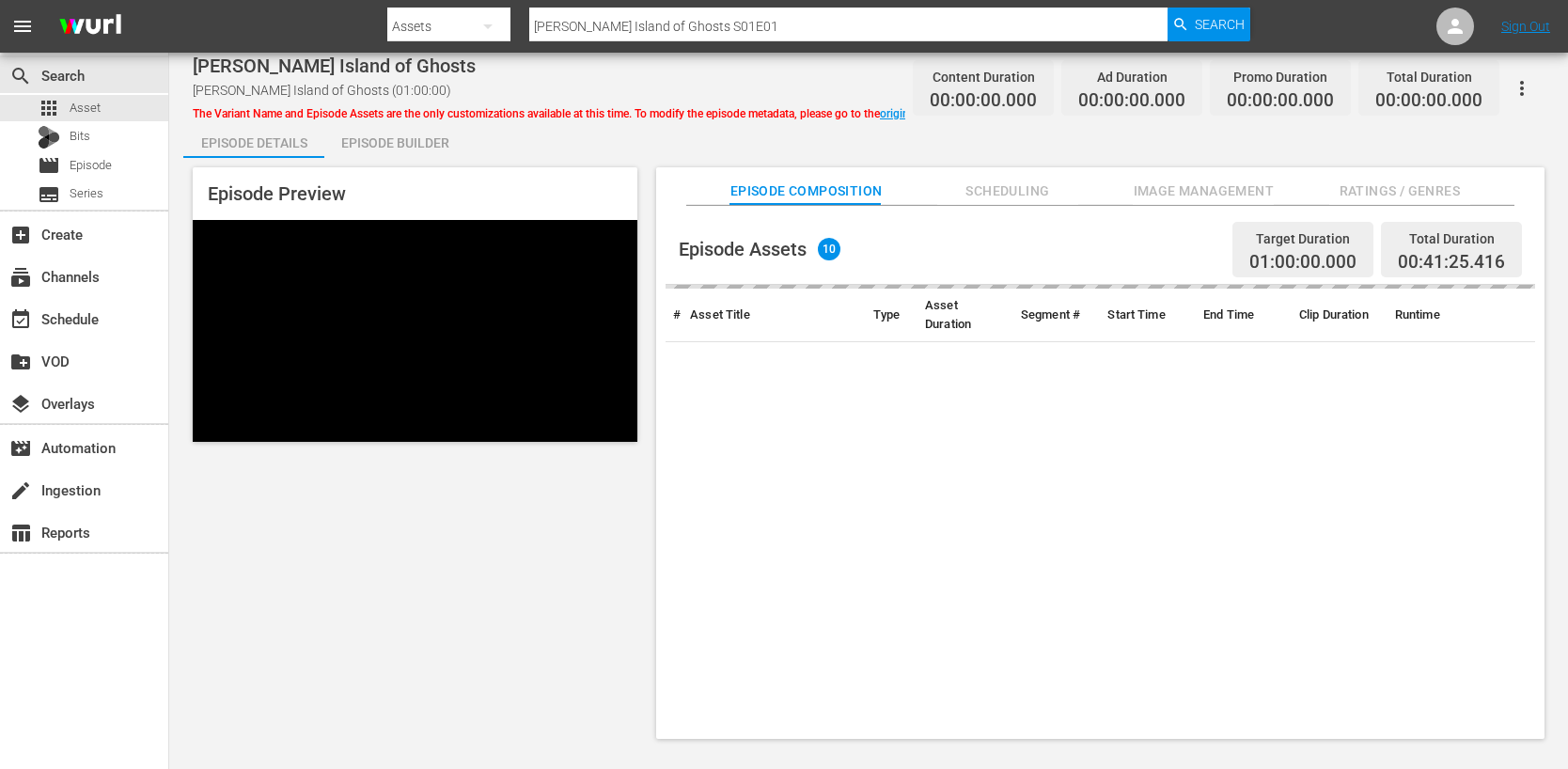 click on "The Variant Name and Episode Assets are the only customizations available at this time. To modify the episode metadata, please go to the  original episode ." at bounding box center [577, 114] 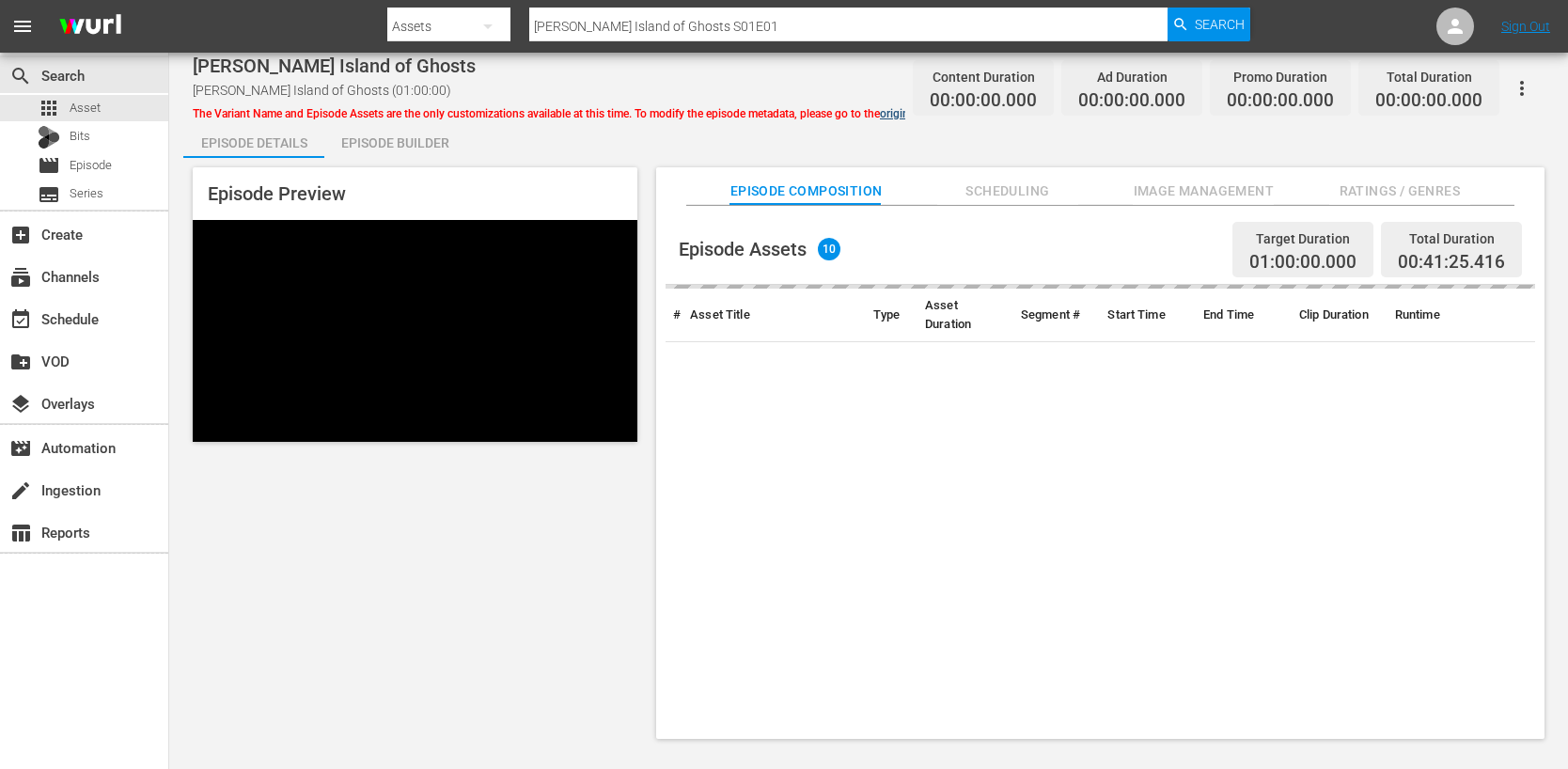 click on "original episode" at bounding box center (919, 114) 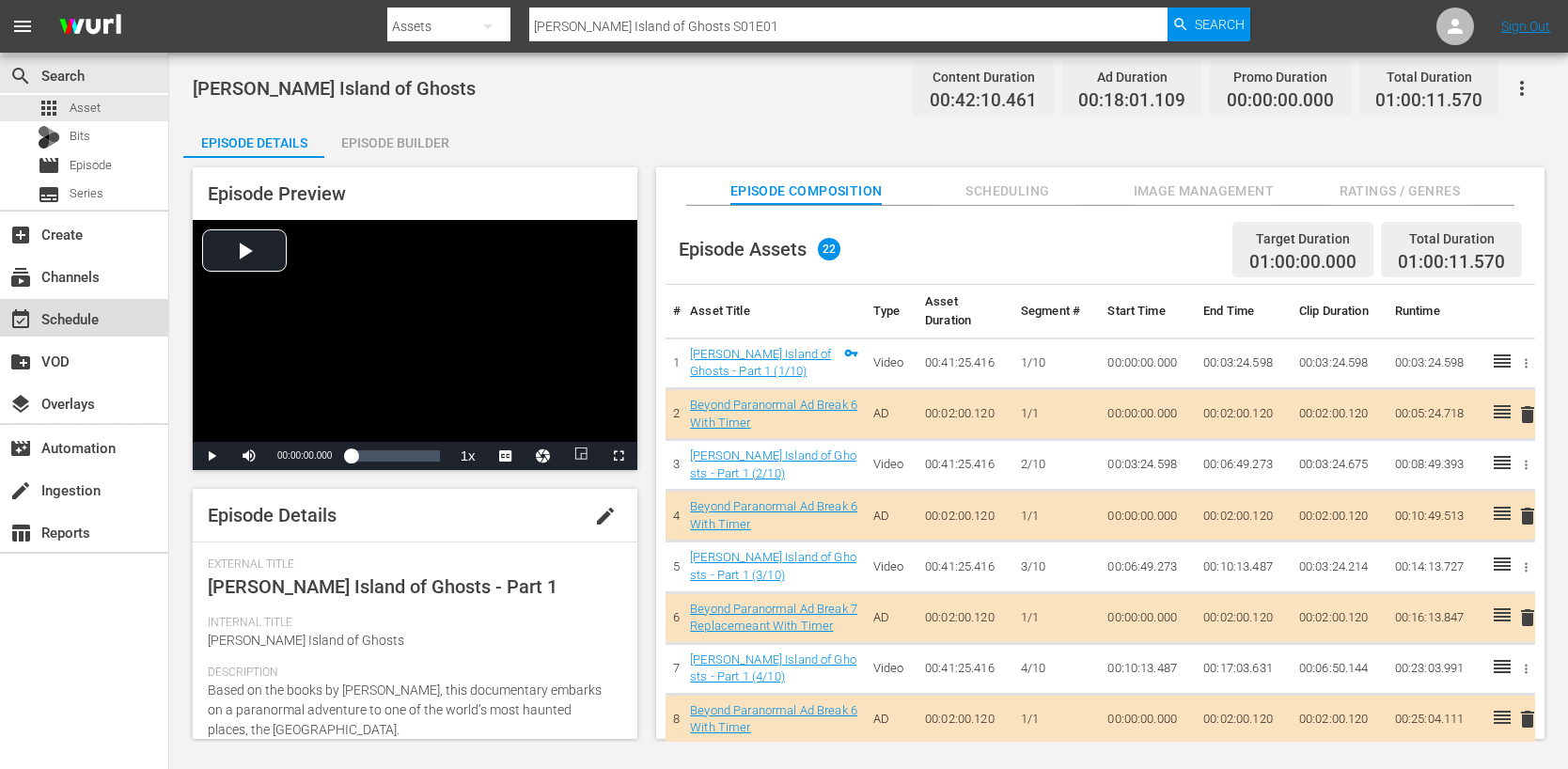 click on "event_available   Schedule" at bounding box center [53, 316] 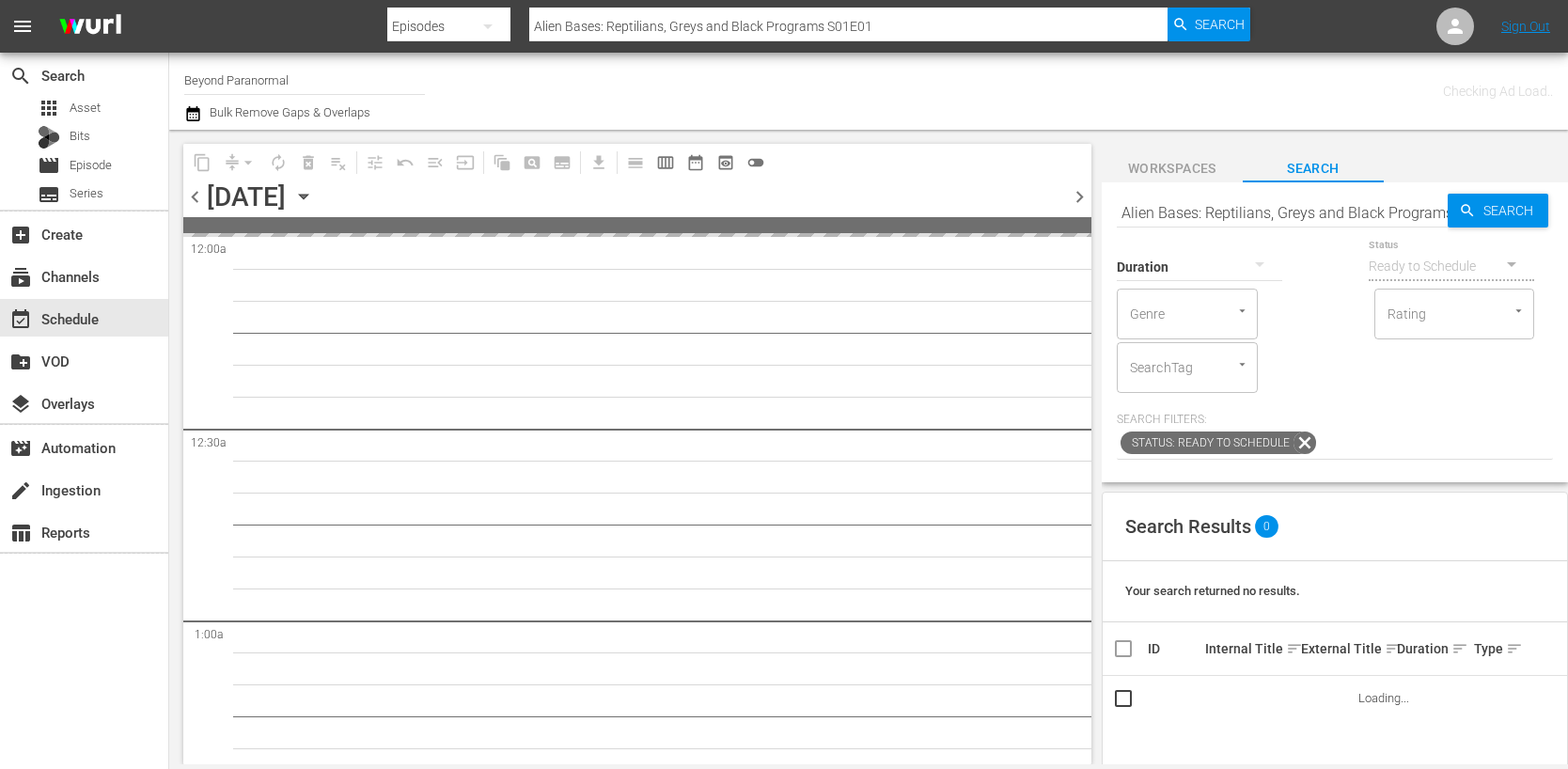 type on "Alien Bases: Reptilians, Greys and Black Programs S01E01" 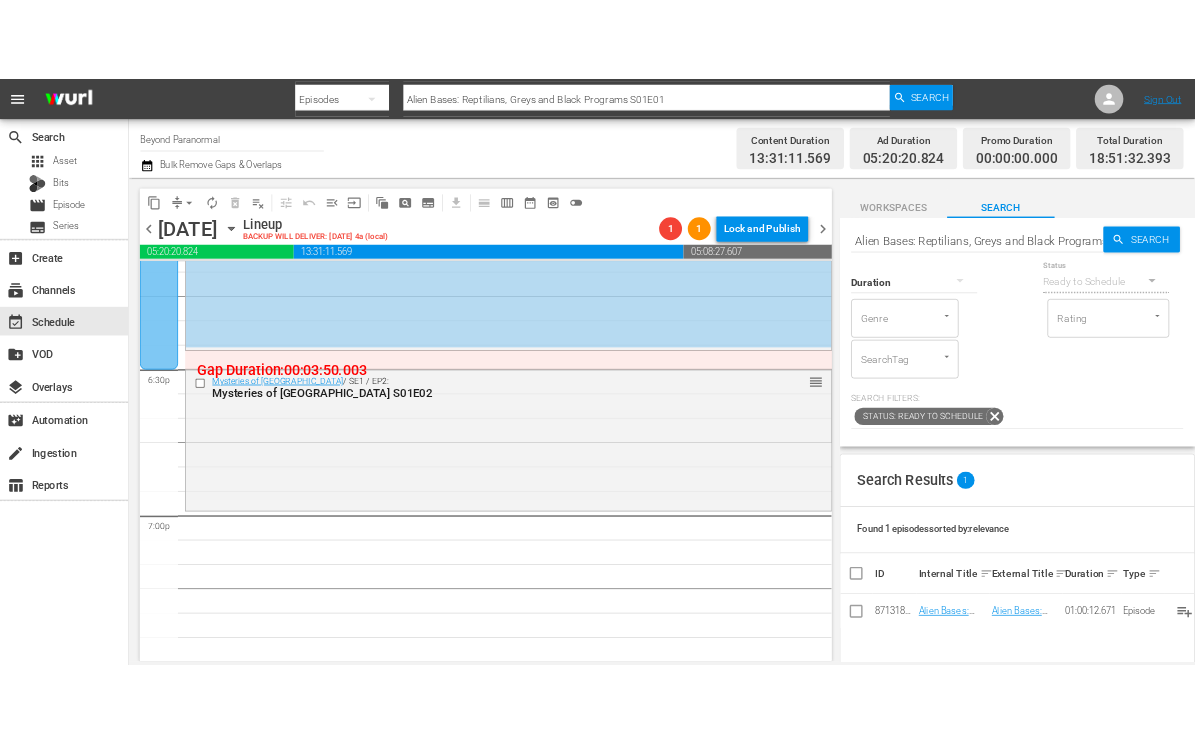 scroll, scrollTop: 7358, scrollLeft: 0, axis: vertical 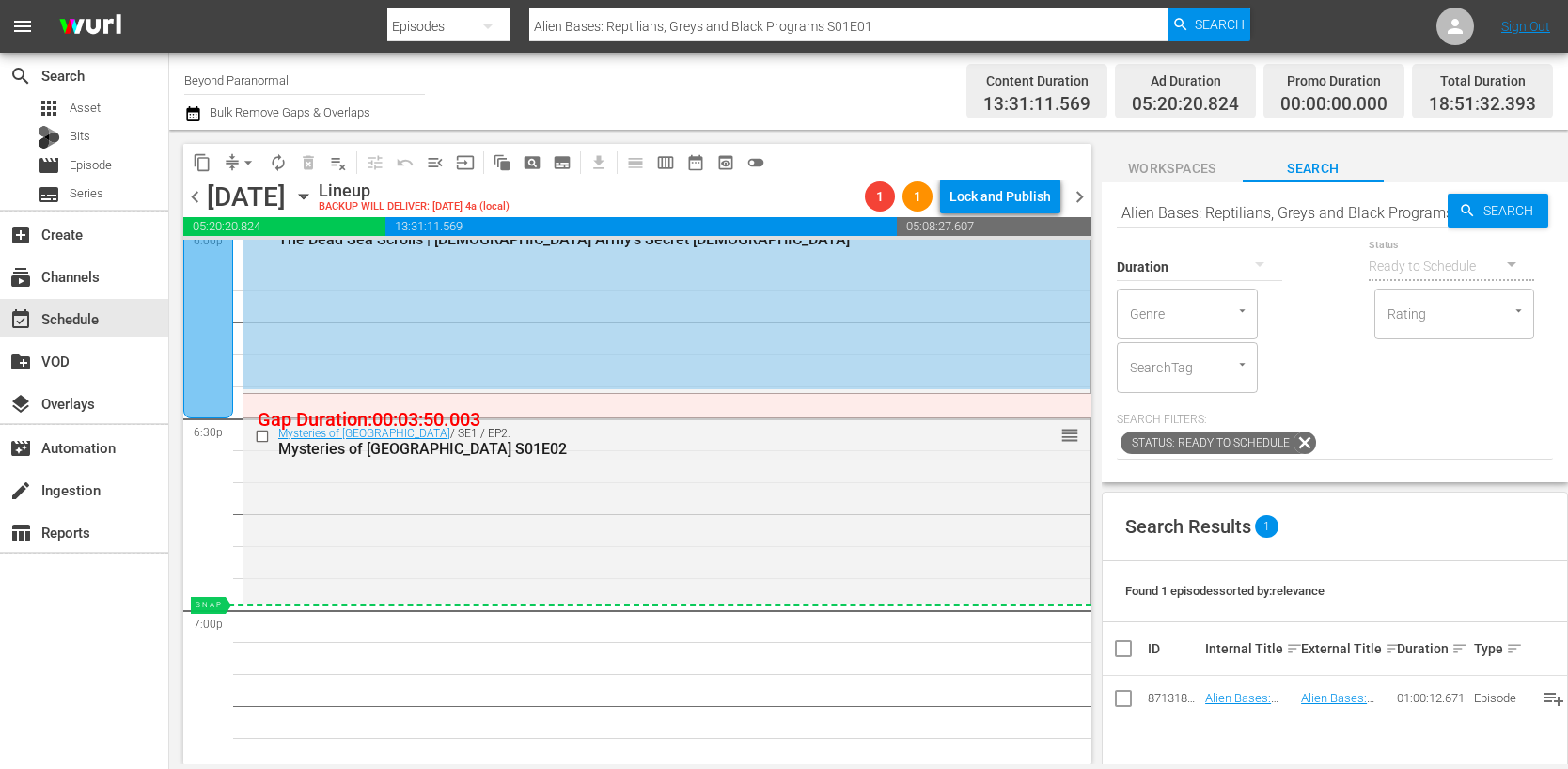 drag, startPoint x: 1215, startPoint y: 697, endPoint x: 1174, endPoint y: 692, distance: 41.303753 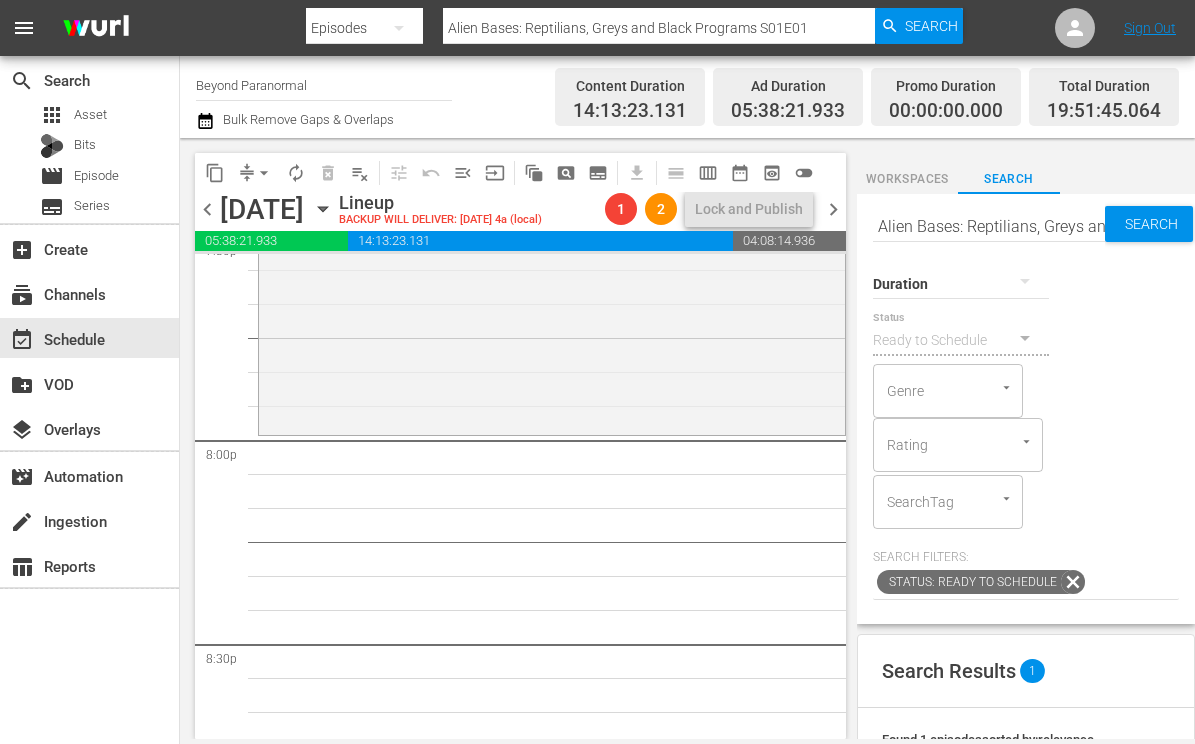 scroll, scrollTop: 7995, scrollLeft: 0, axis: vertical 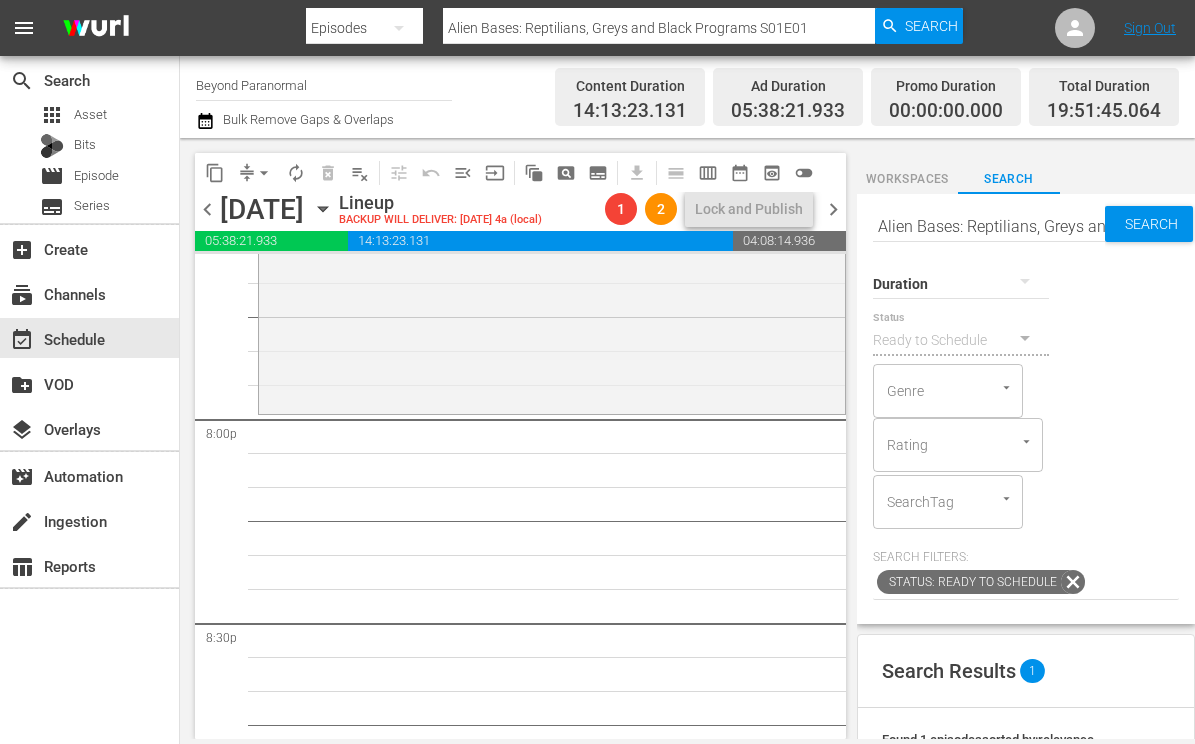 click on "Alien Bases: Reptilians, Greys and Black Programs S01E01" at bounding box center [989, 226] 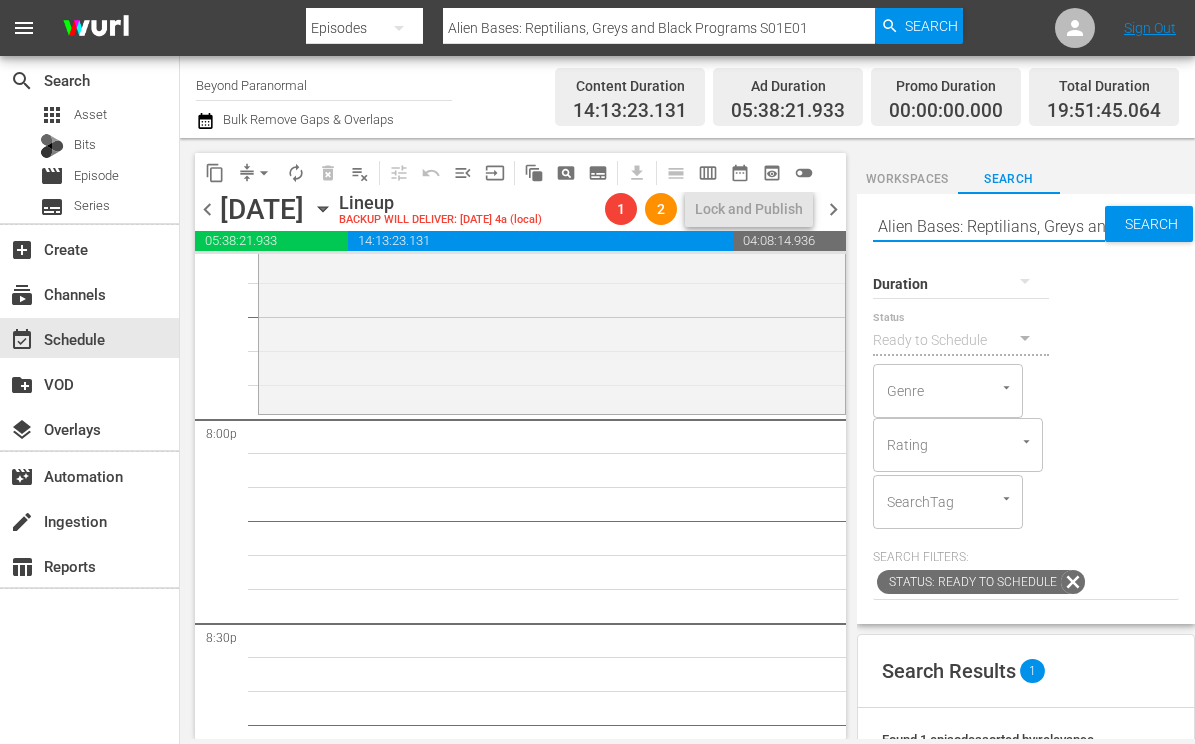 click on "Alien Bases: Reptilians, Greys and Black Programs S01E01" at bounding box center (989, 226) 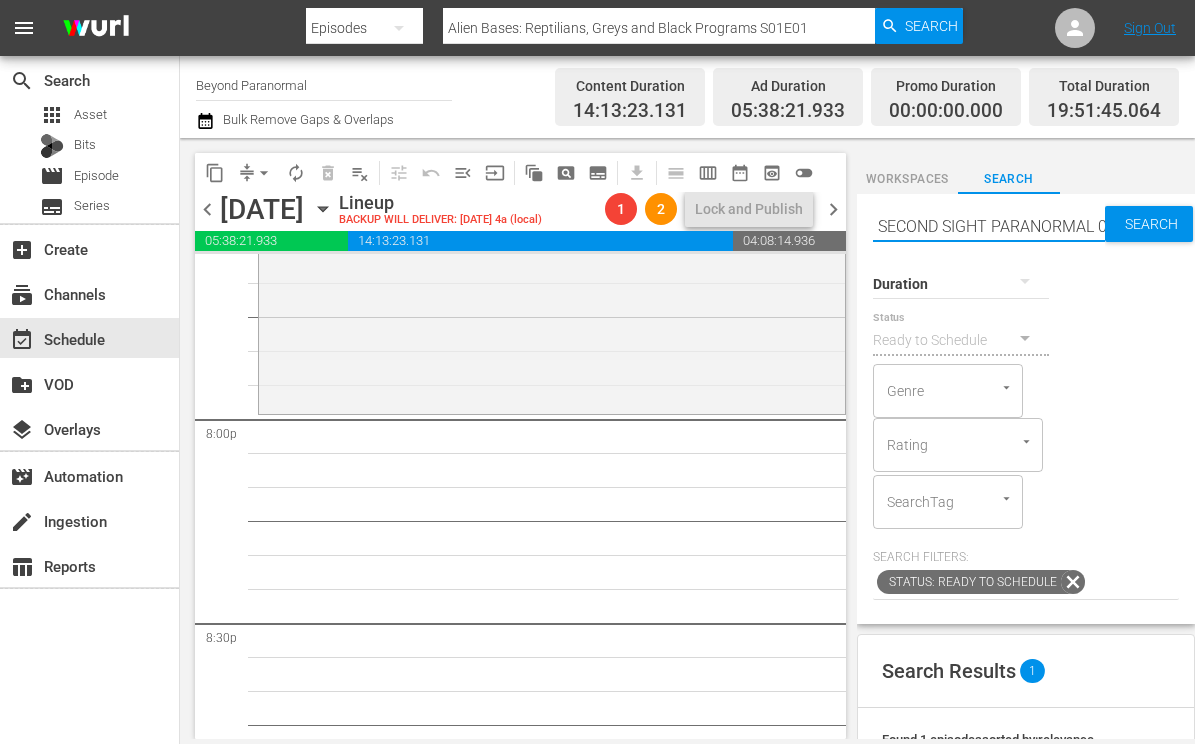 type on "SECOND SIGHT PARANORMAL 08" 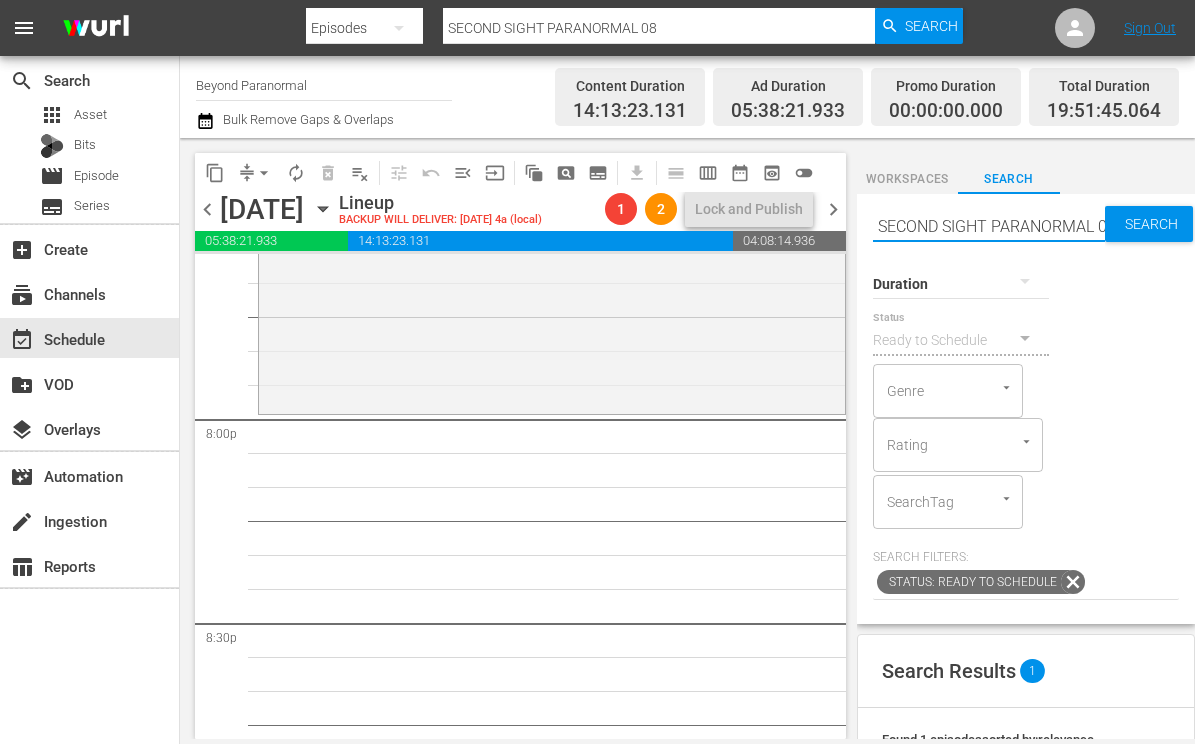 click on "SECOND SIGHT PARANORMAL 08" at bounding box center [989, 226] 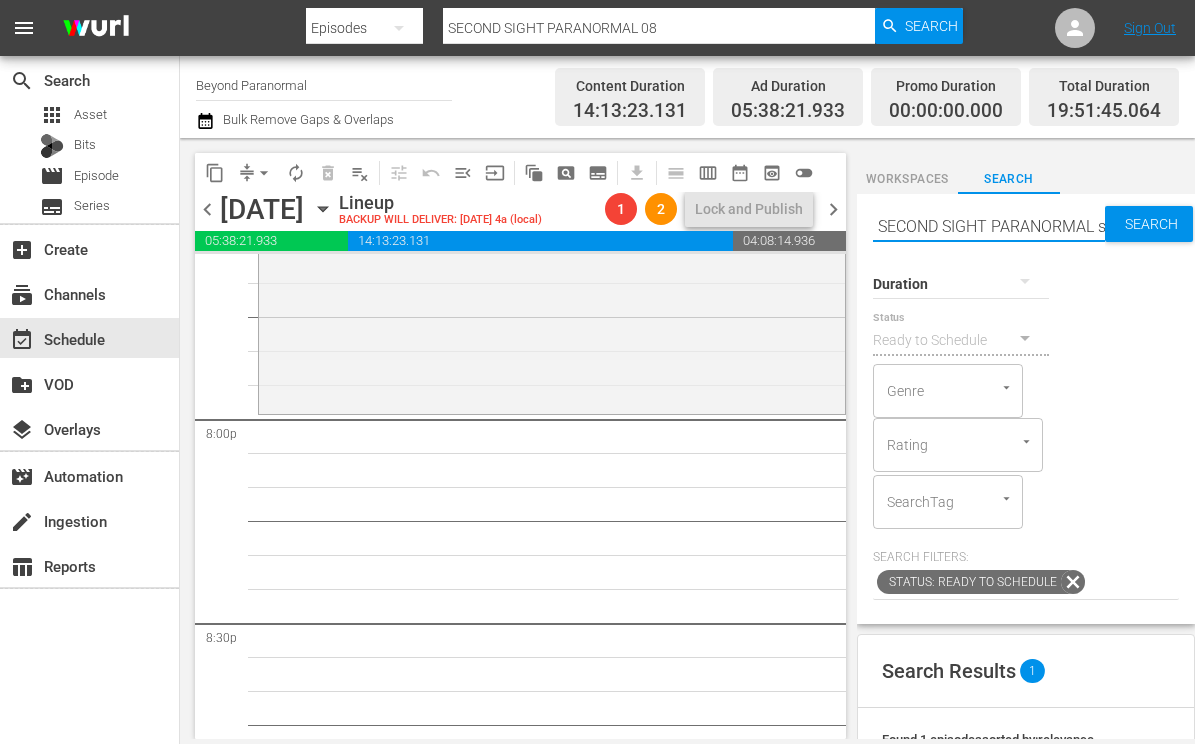 type on "SECOND SIGHT PARANORMAL s01e08" 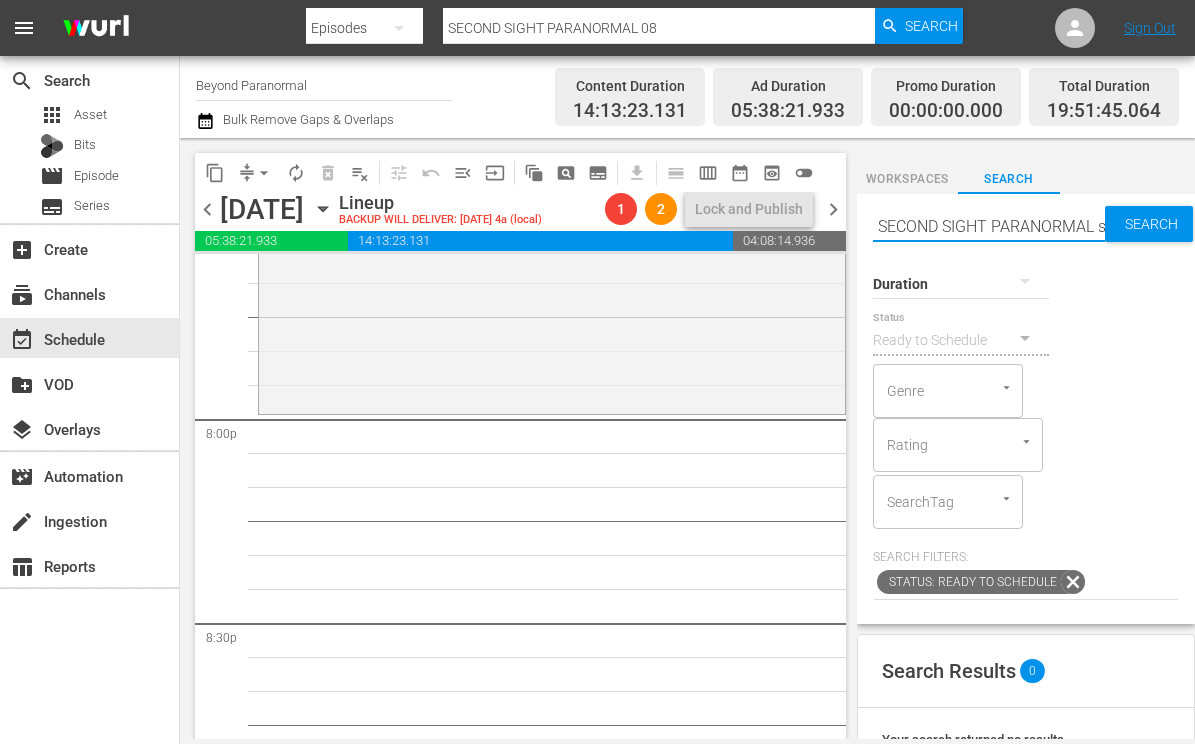type on "SECOND SIGHT PARANORMAL s01e08" 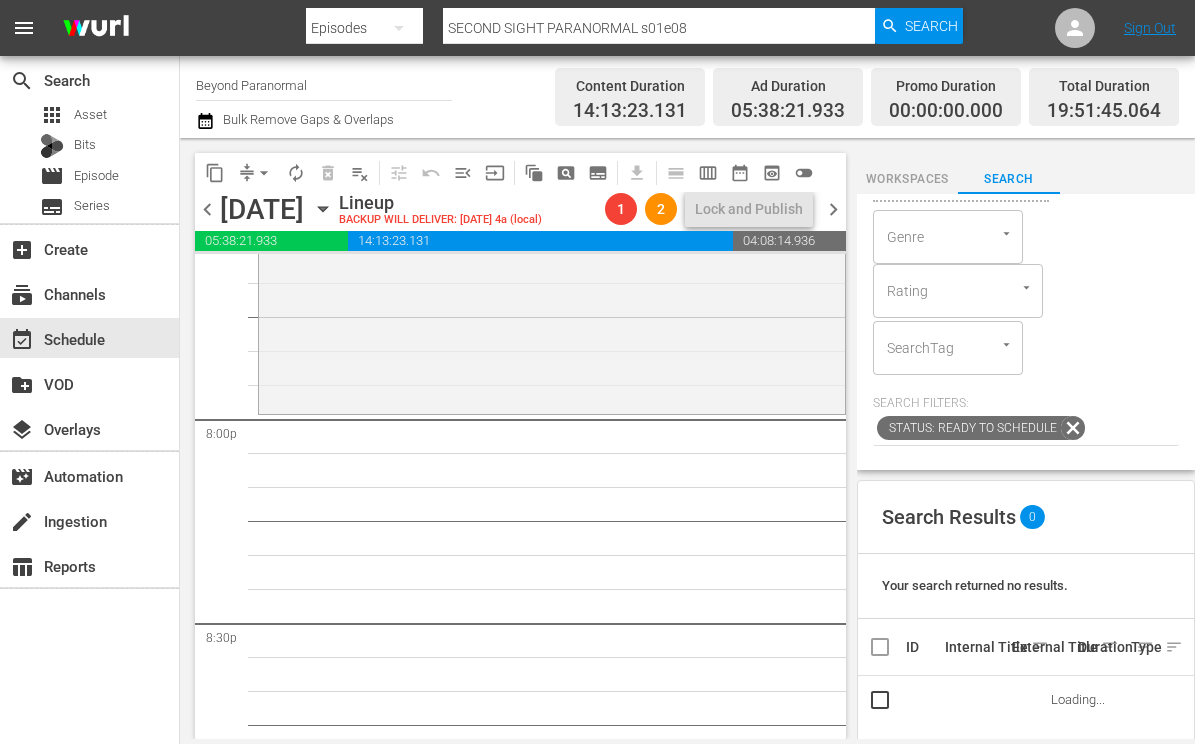 scroll, scrollTop: 362, scrollLeft: 0, axis: vertical 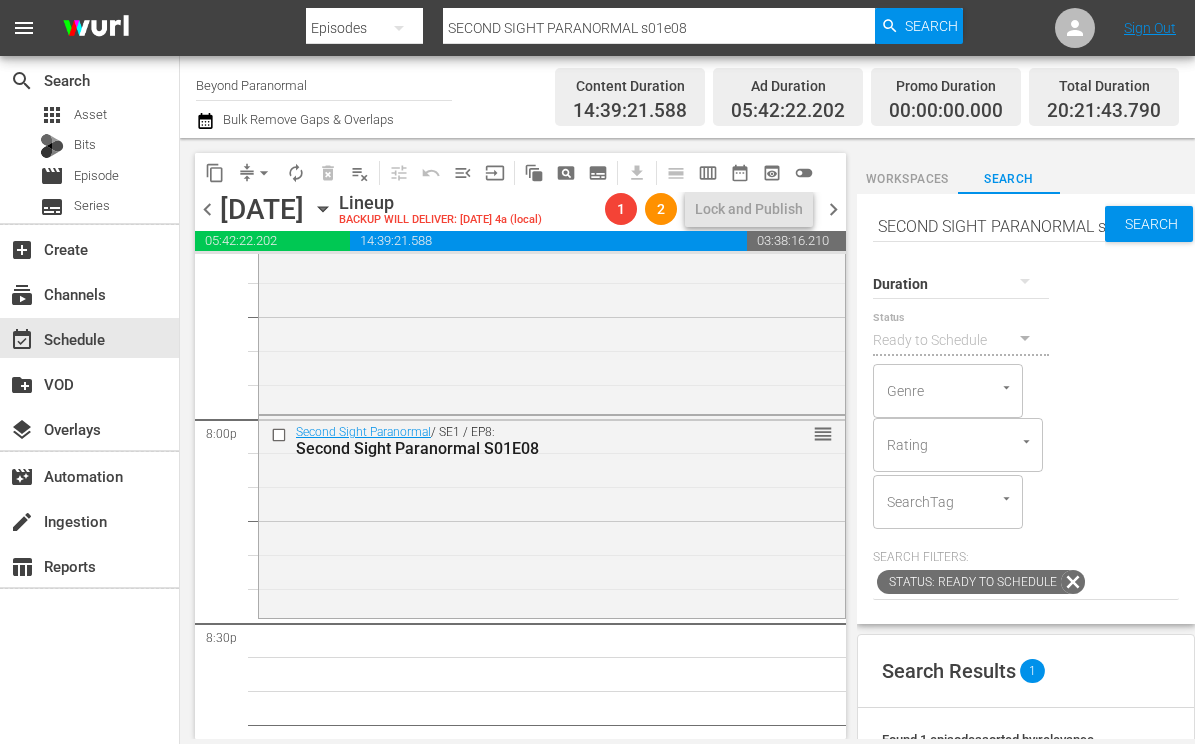 click on "SECOND SIGHT PARANORMAL s01e08" at bounding box center (989, 226) 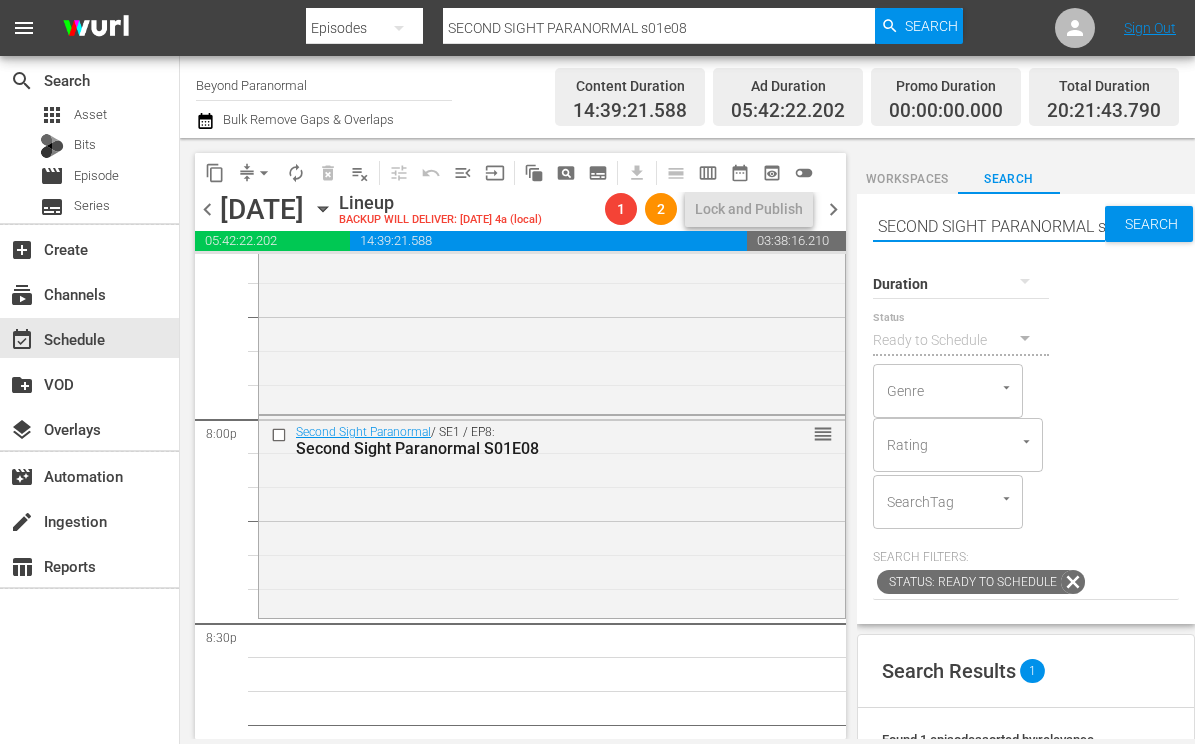 click on "SECOND SIGHT PARANORMAL s01e08" at bounding box center (989, 226) 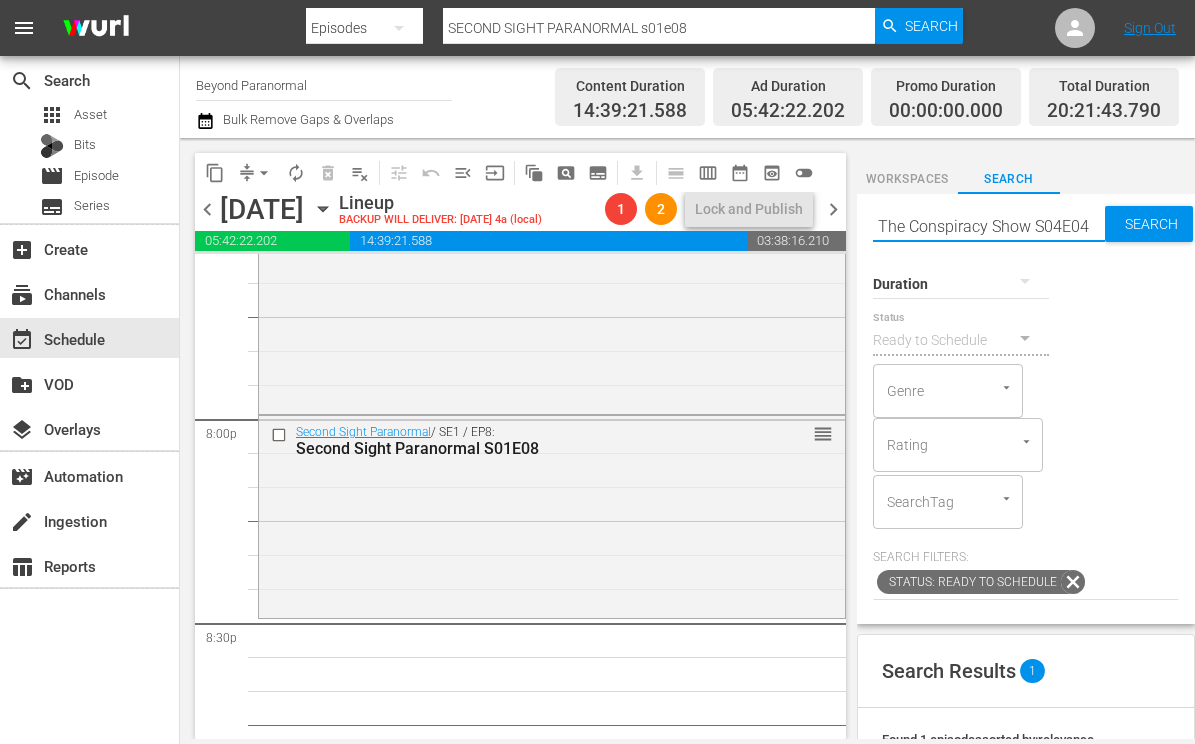 type on "The Conspiracy Show S04E04" 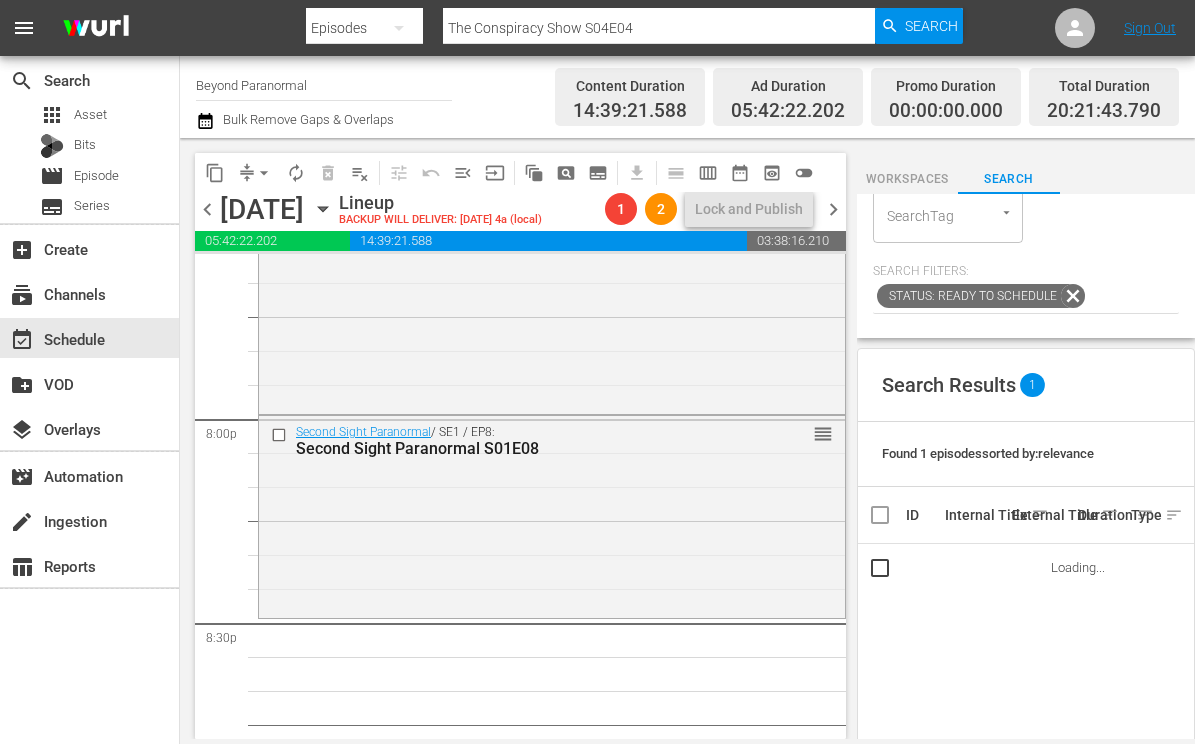 scroll, scrollTop: 293, scrollLeft: 0, axis: vertical 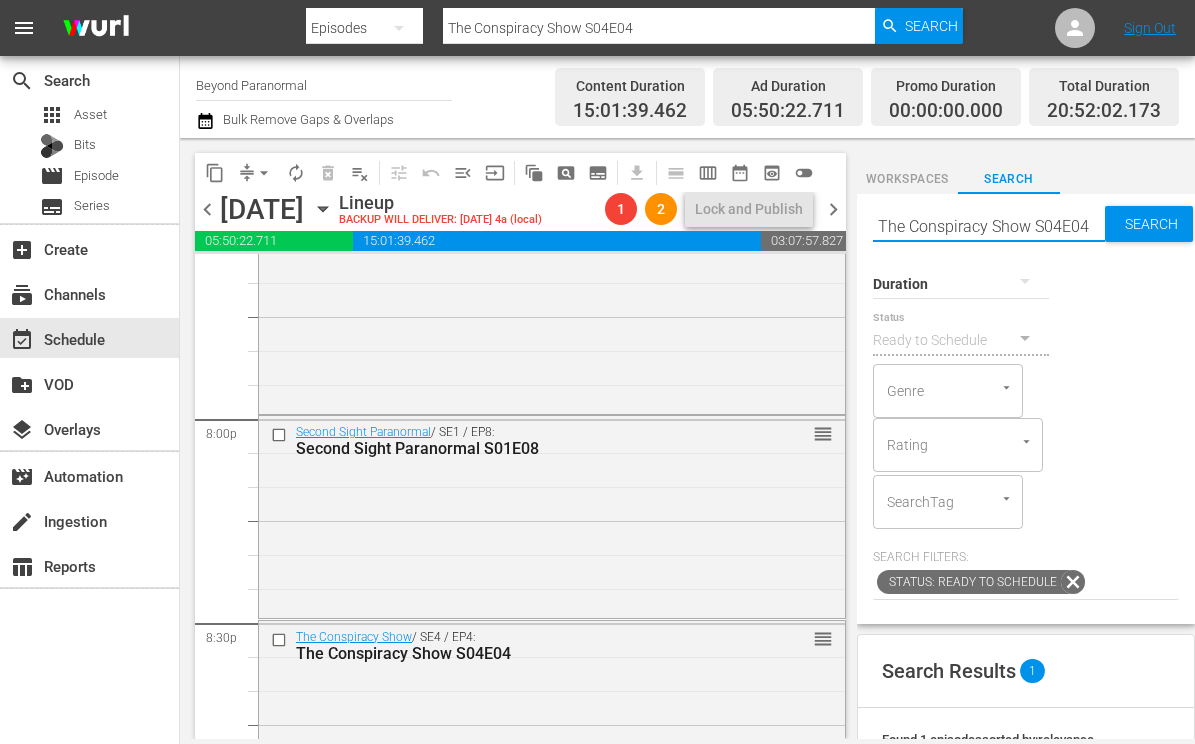 click on "The Conspiracy Show S04E04" at bounding box center [989, 226] 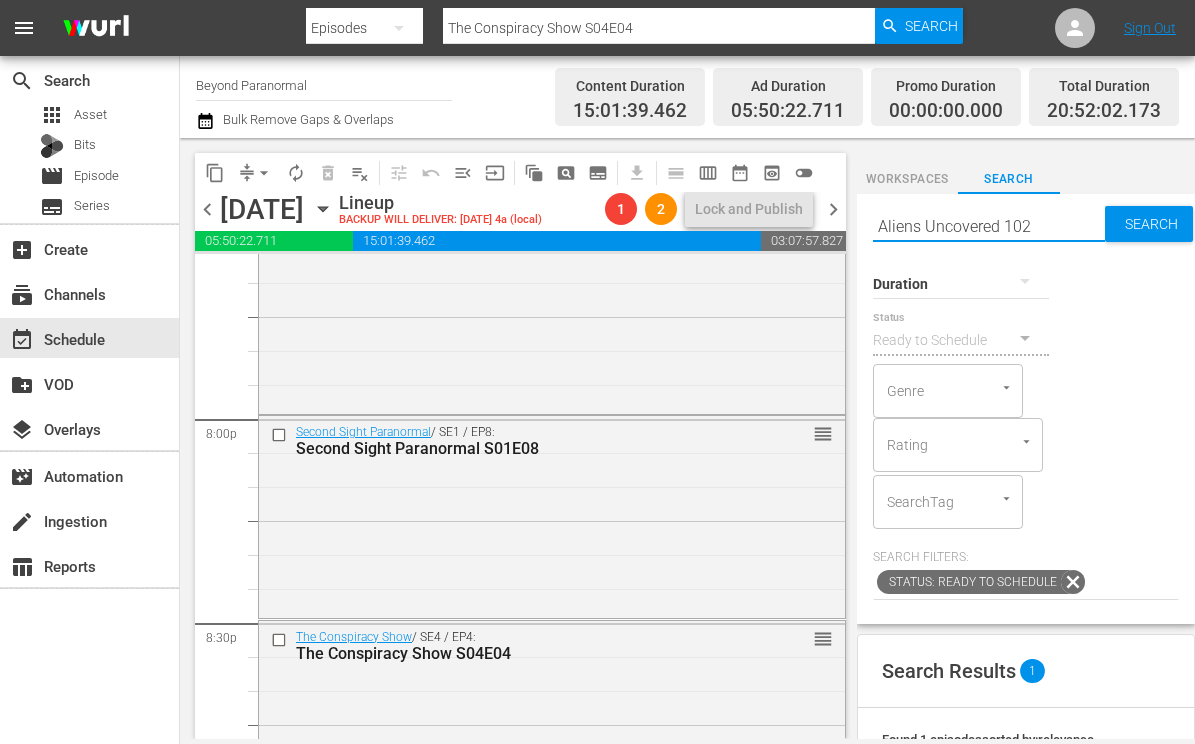 type on "Aliens Uncovered 102" 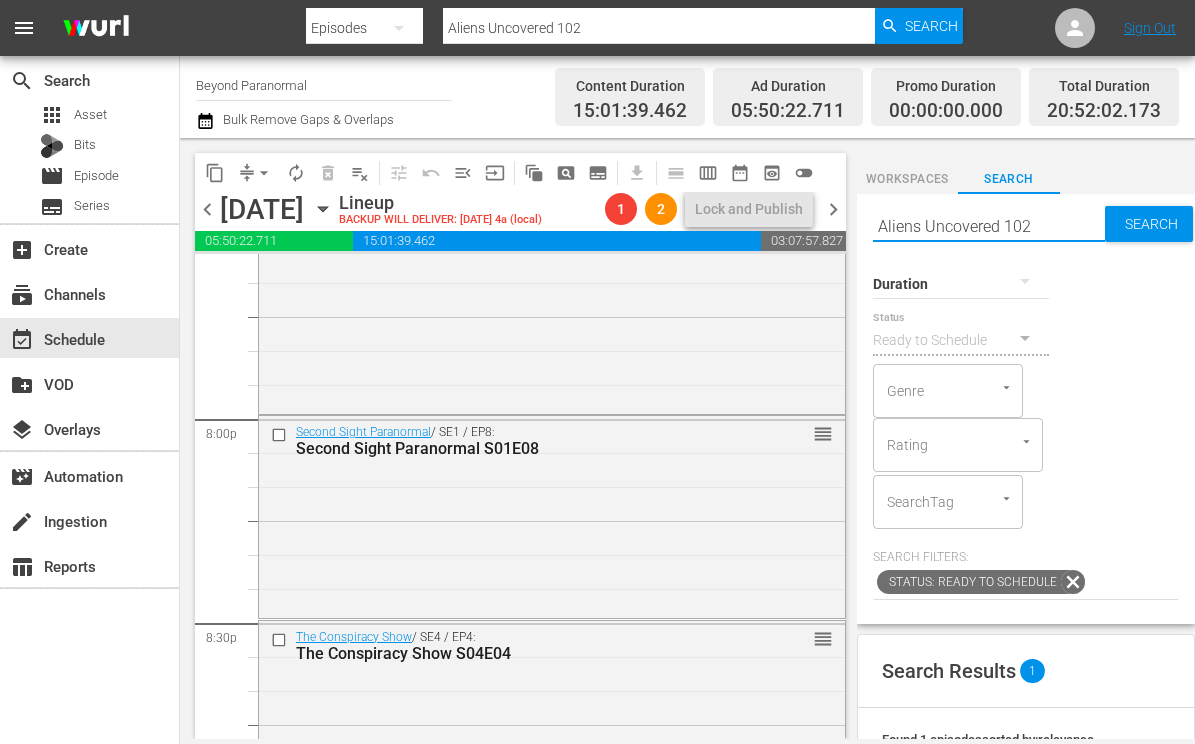 click on "Aliens Uncovered 102" at bounding box center [989, 226] 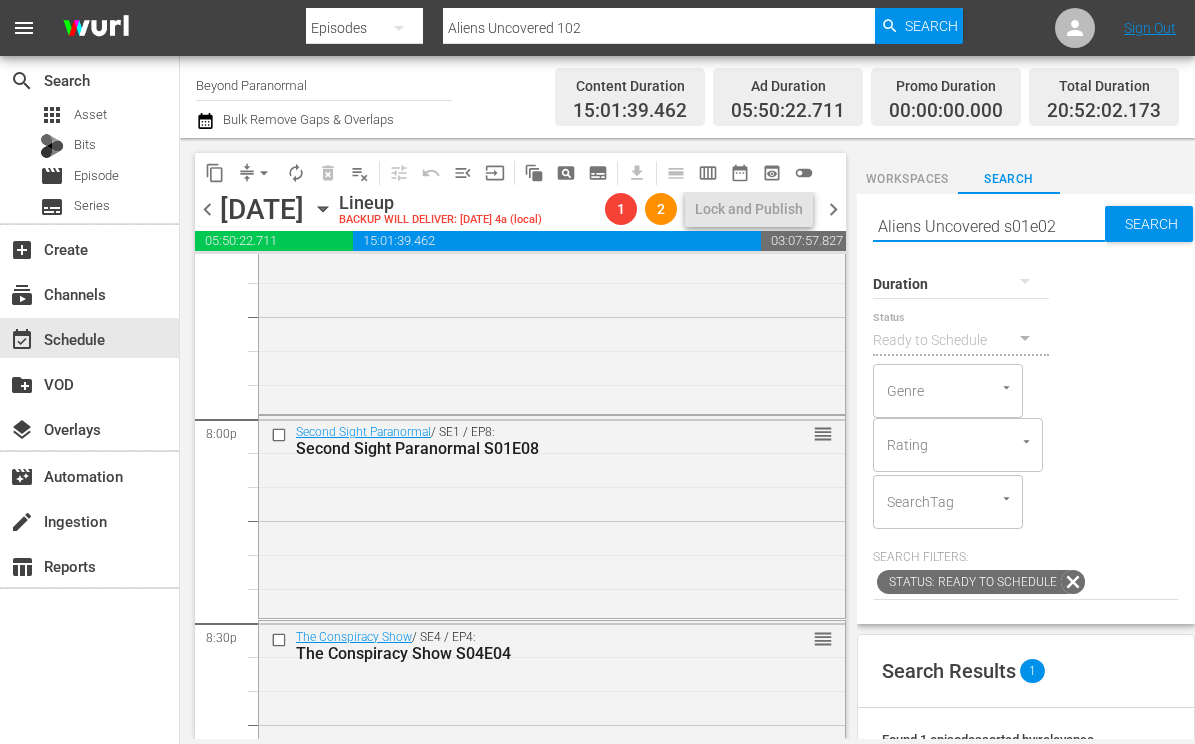 type on "Aliens Uncovered s01e02" 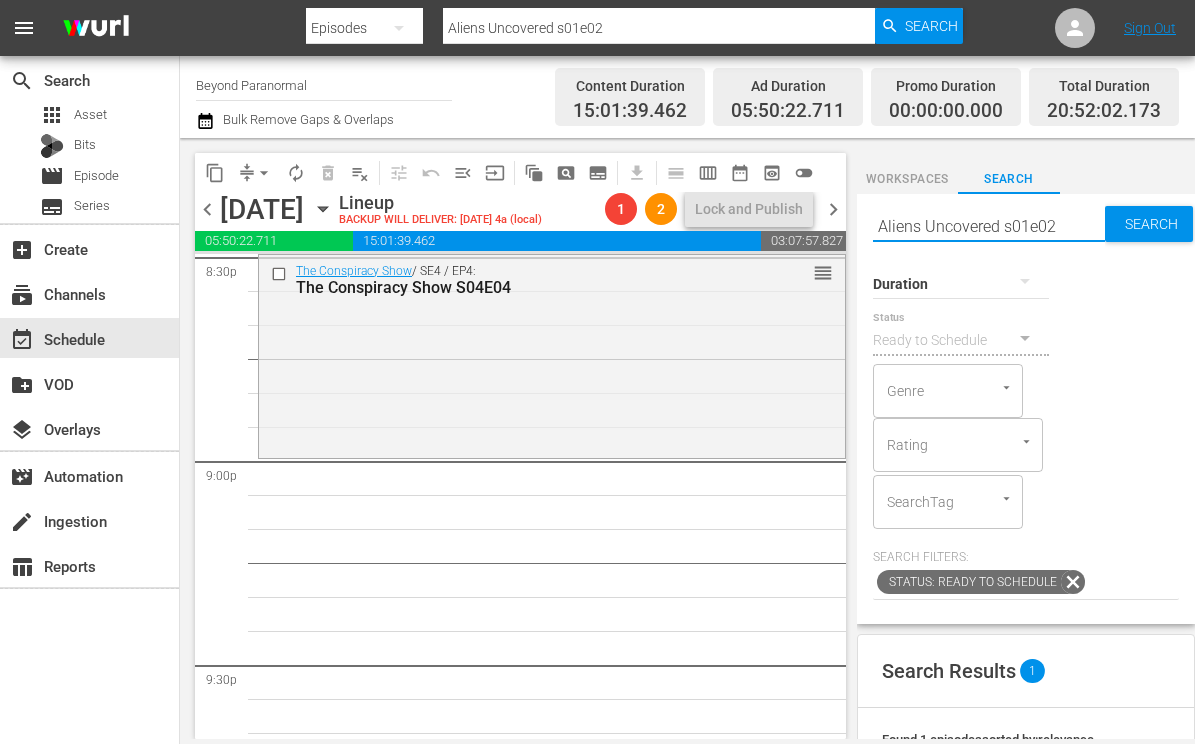 scroll, scrollTop: 8366, scrollLeft: 0, axis: vertical 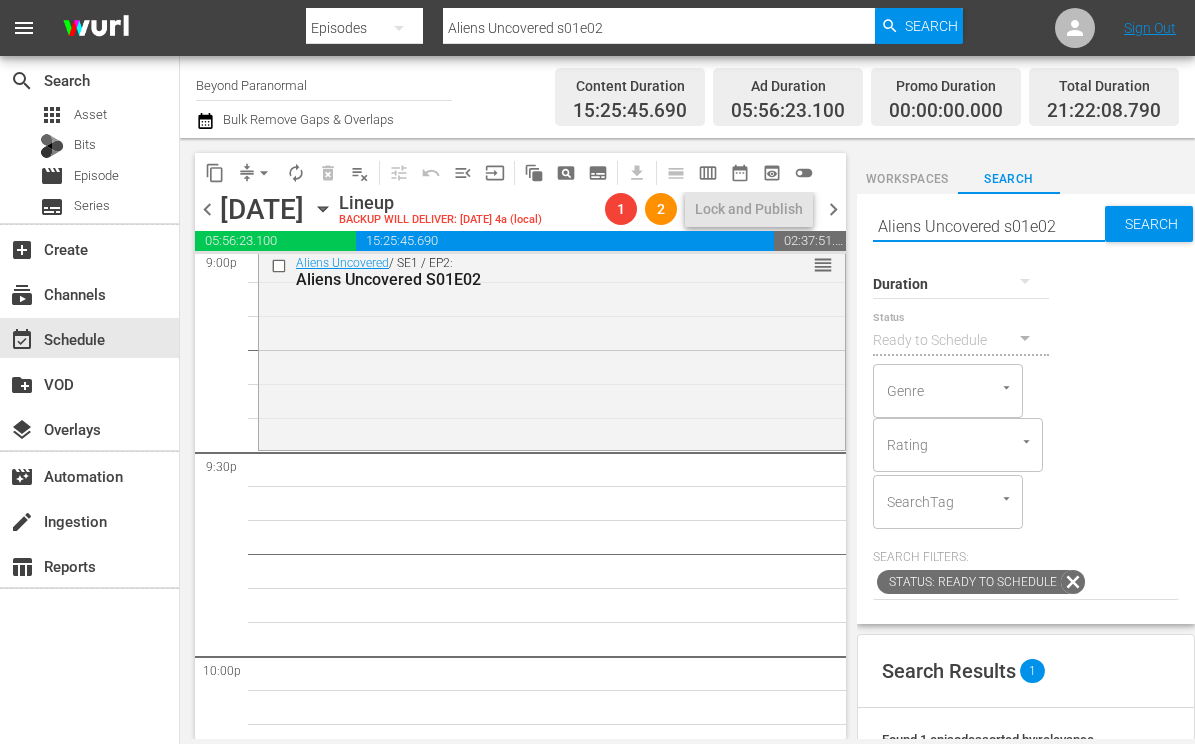 click on "Aliens Uncovered s01e02" at bounding box center [989, 226] 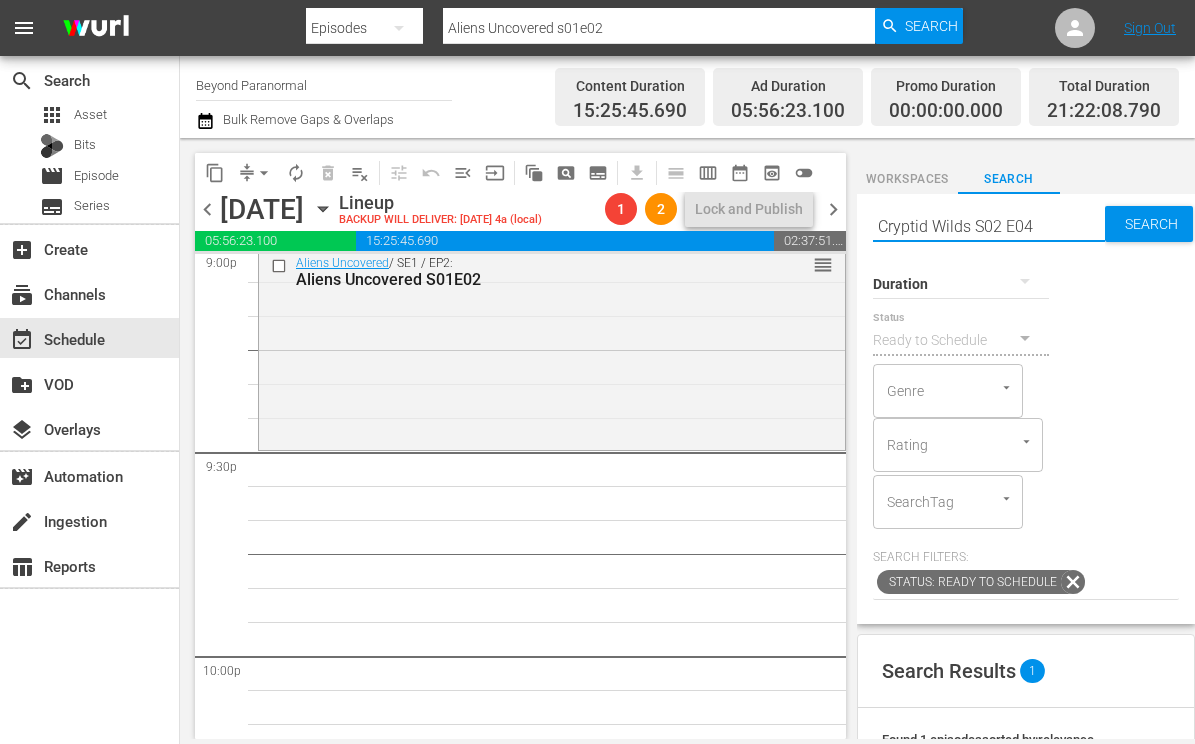 click on "Cryptid Wilds S02 E04" at bounding box center [989, 226] 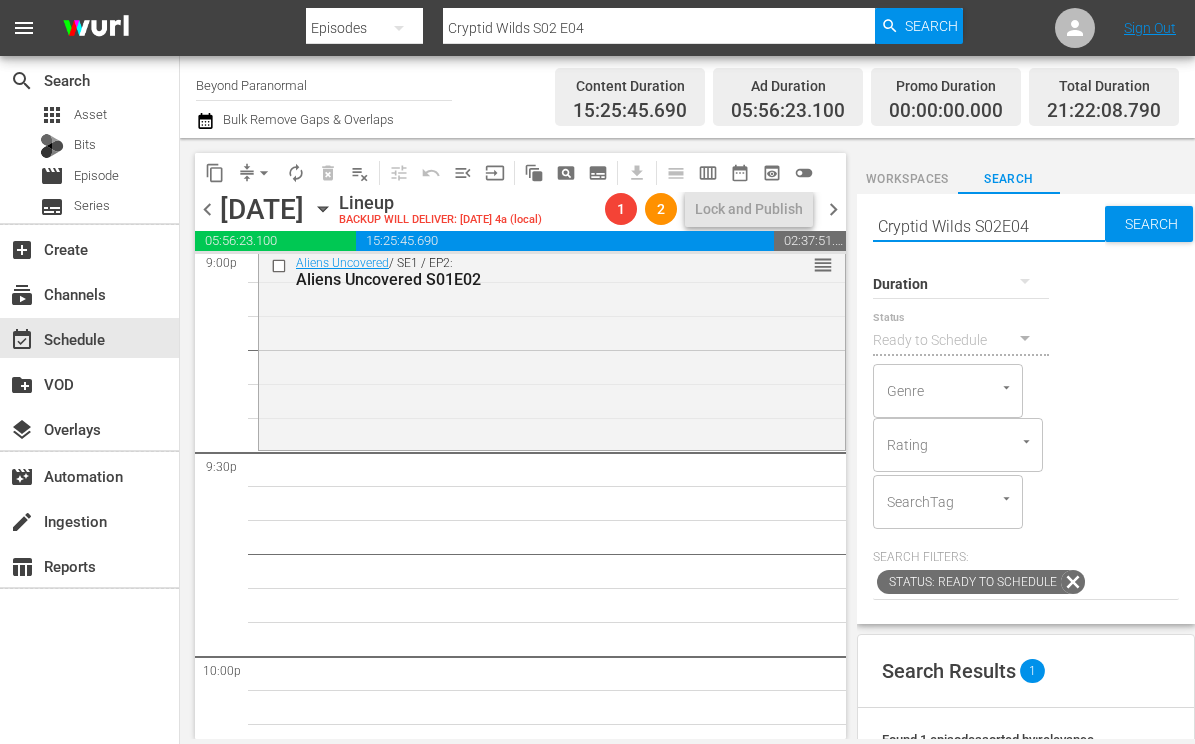 type on "Cryptid Wilds S02E04" 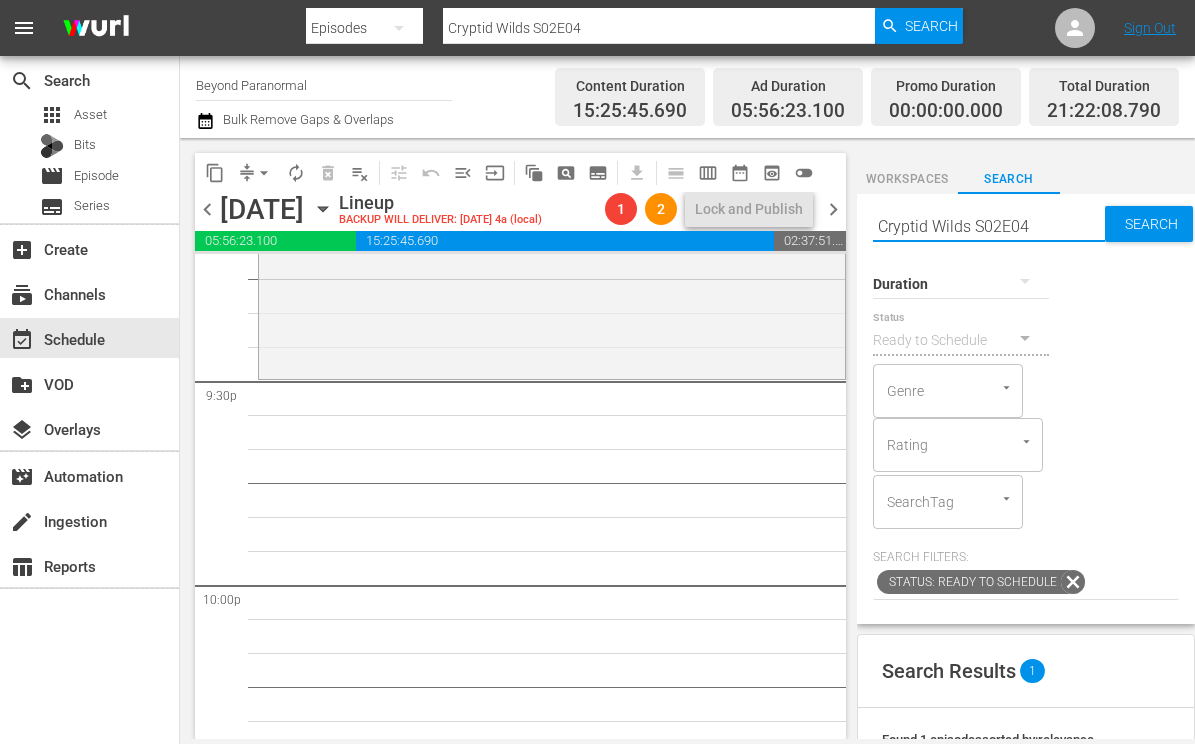 scroll, scrollTop: 8653, scrollLeft: 0, axis: vertical 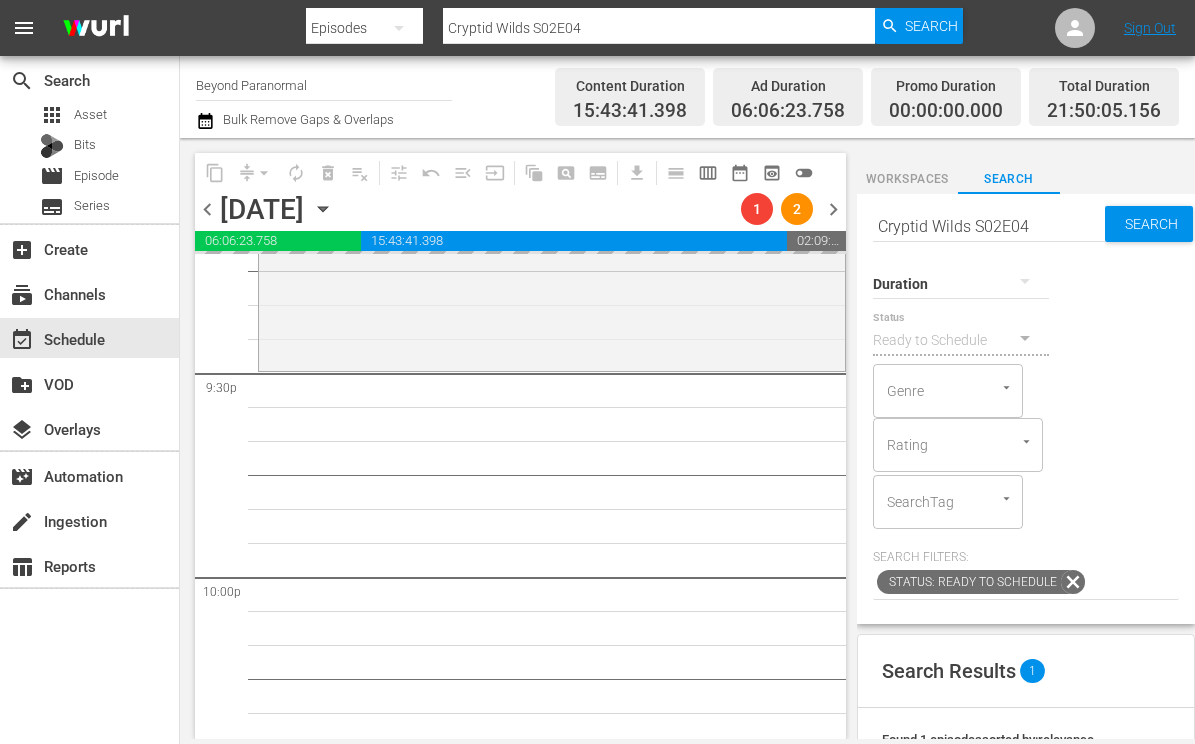 click on "Cryptid Wilds S02E04" at bounding box center (989, 226) 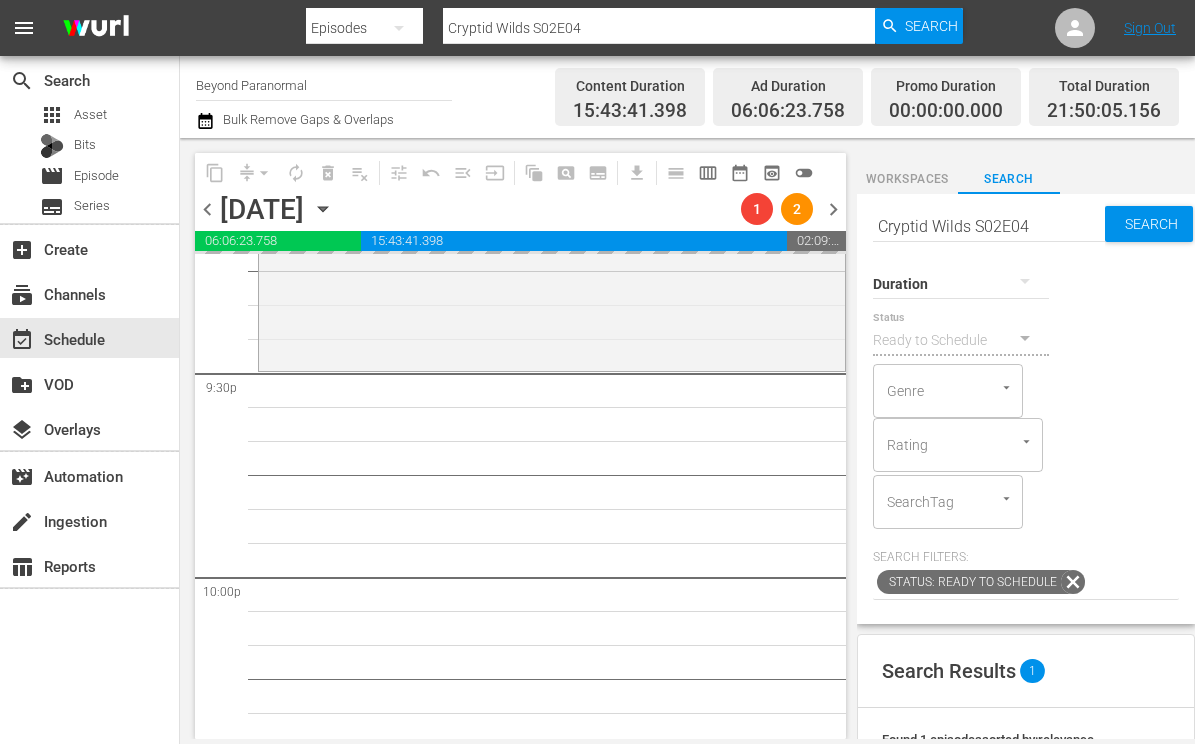 click on "Cryptid Wilds S02E04" at bounding box center (989, 226) 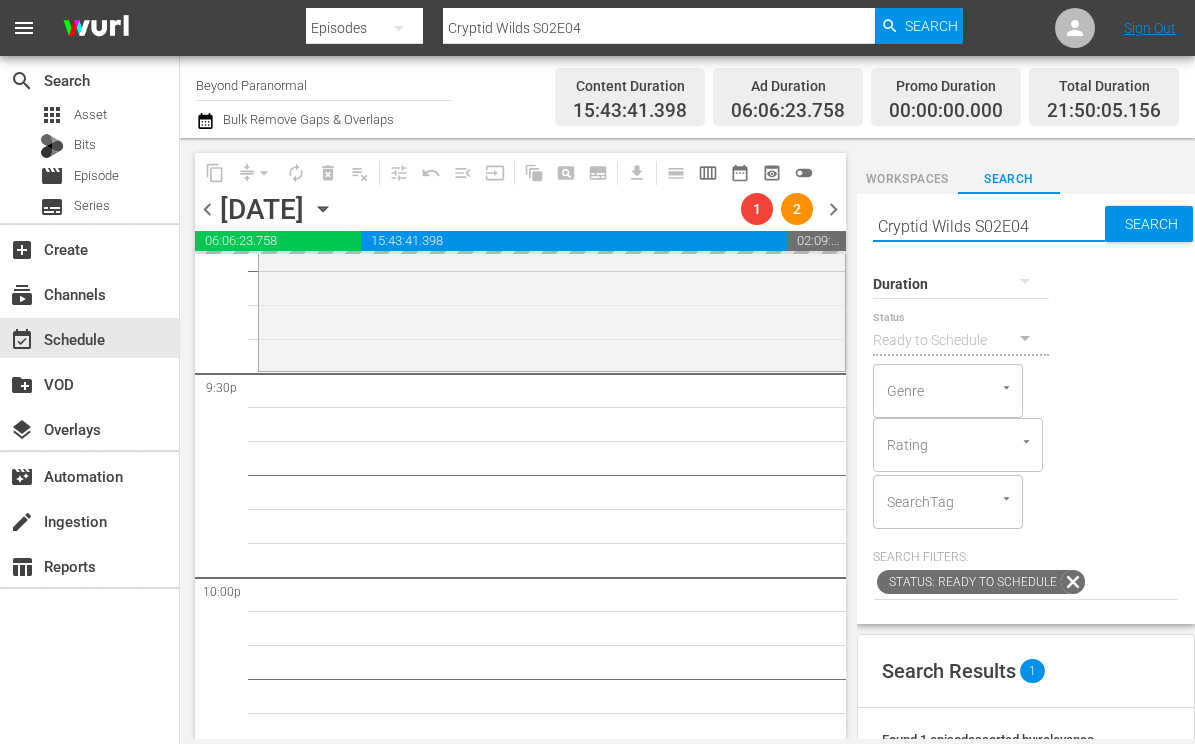 click on "Cryptid Wilds S02E04" at bounding box center (989, 226) 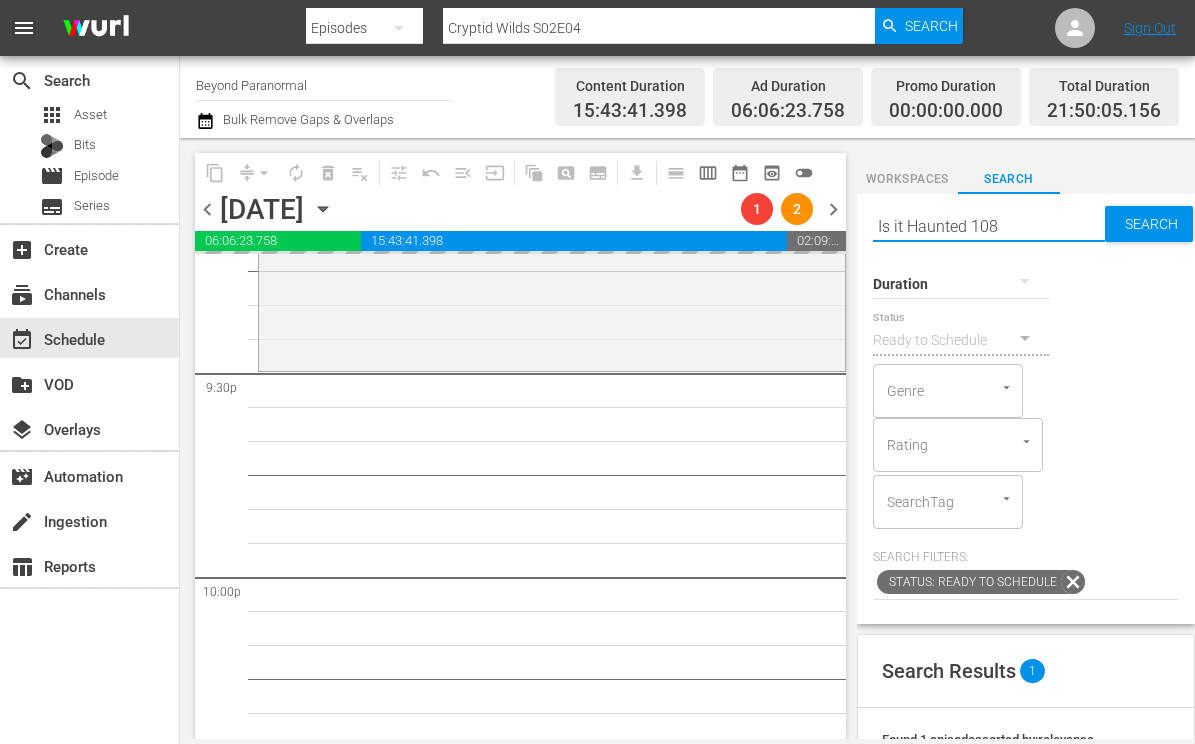 click on "Is it Haunted 108" at bounding box center (989, 226) 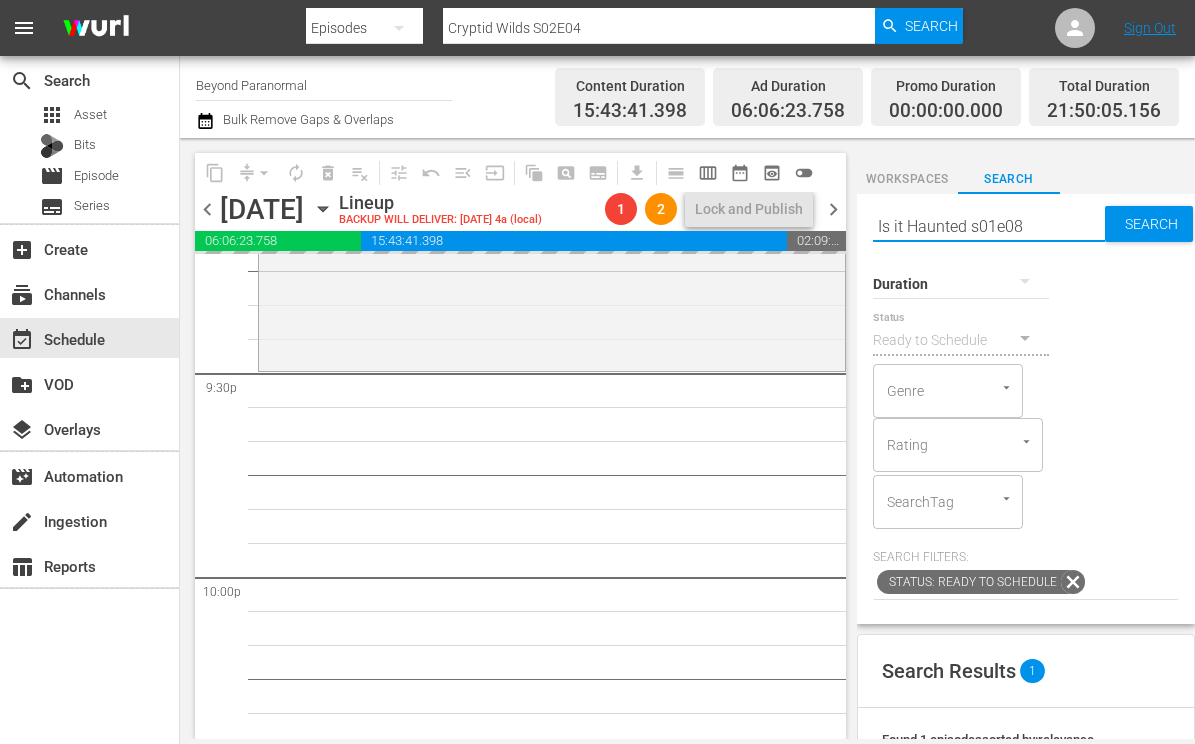 type on "Is it Haunted s01e08" 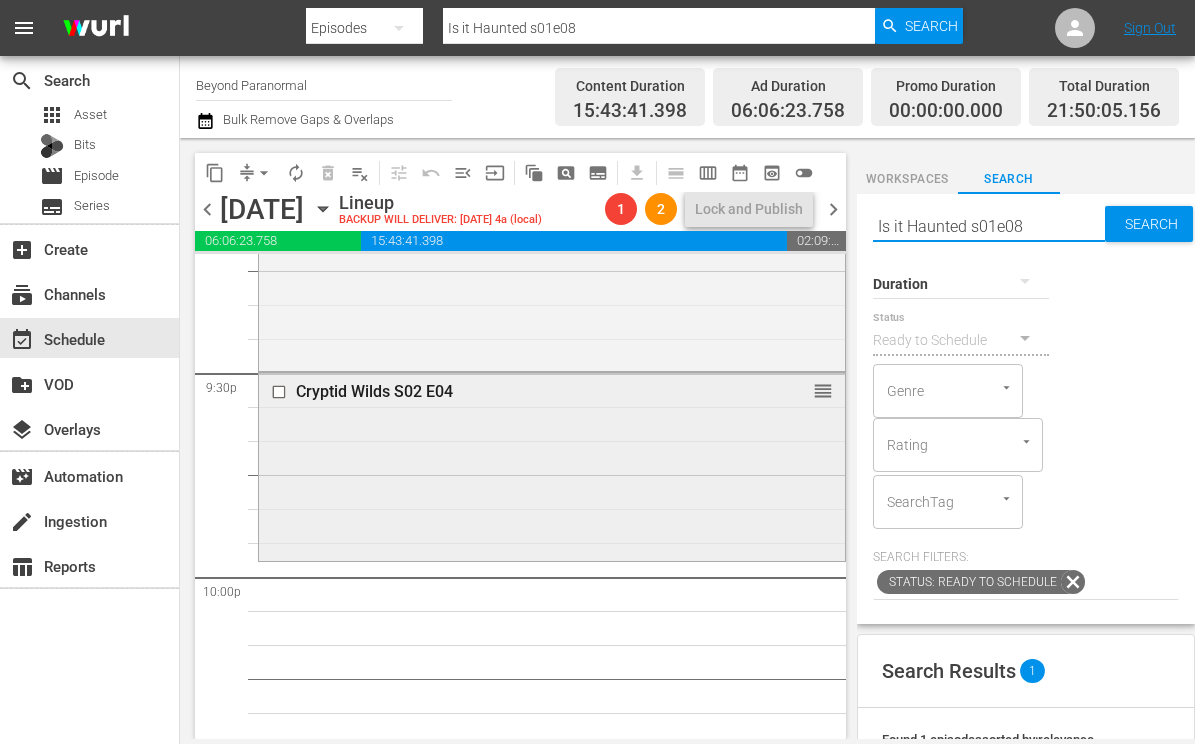scroll, scrollTop: 8693, scrollLeft: 0, axis: vertical 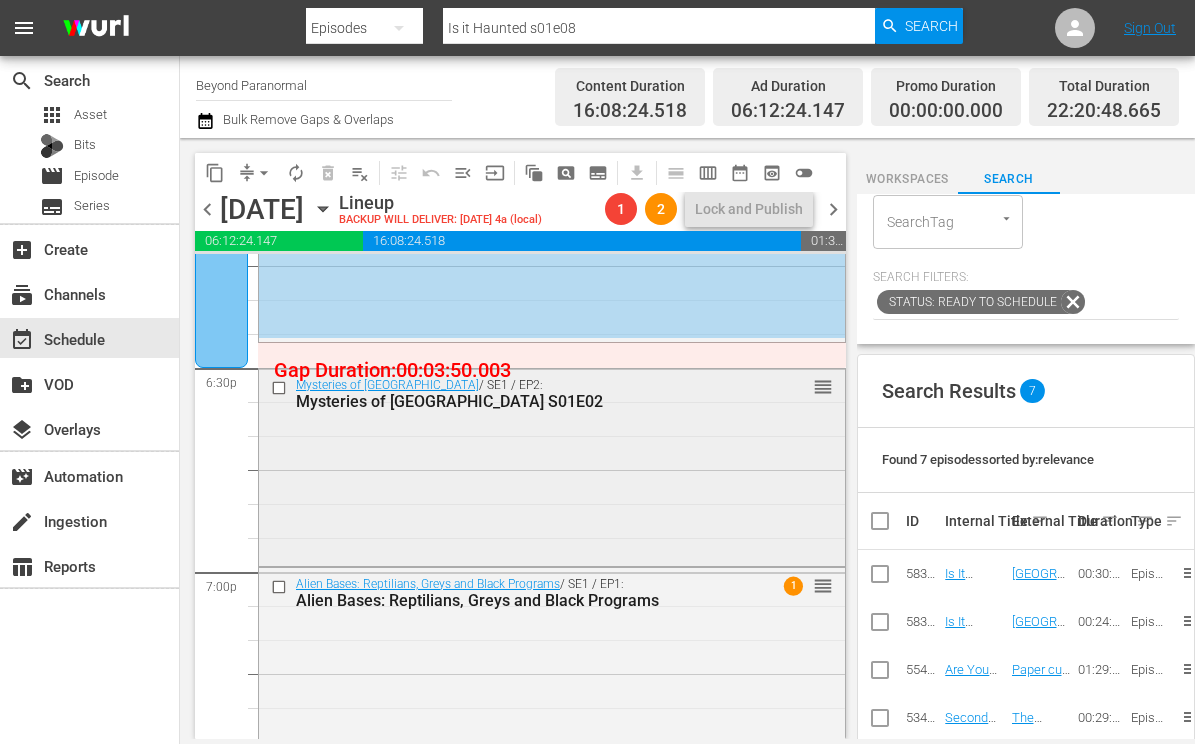 click at bounding box center (281, 388) 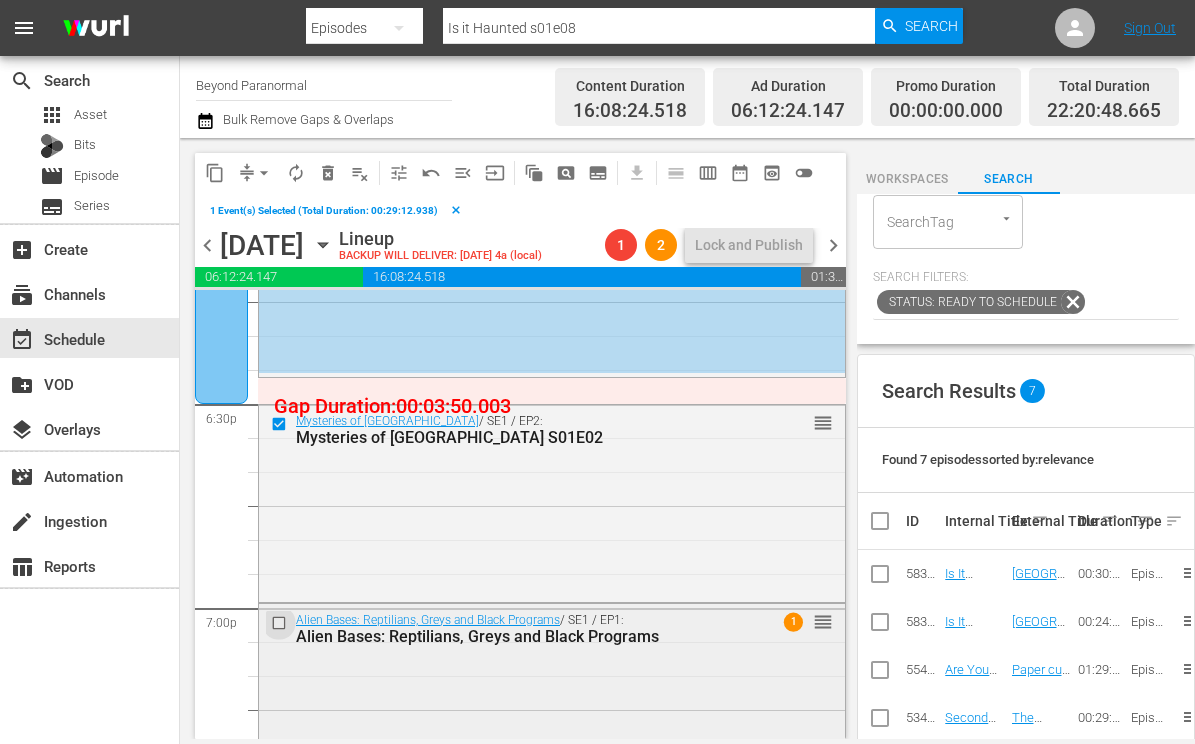 click at bounding box center [281, 622] 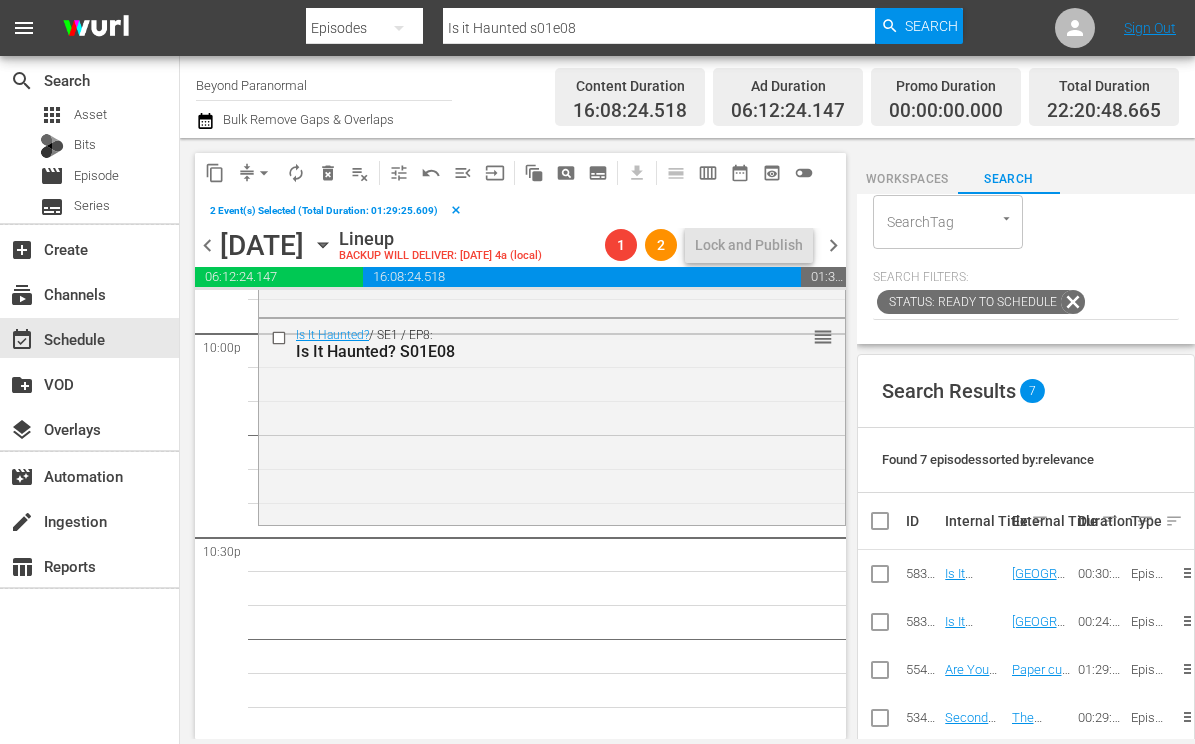 scroll, scrollTop: 8967, scrollLeft: 0, axis: vertical 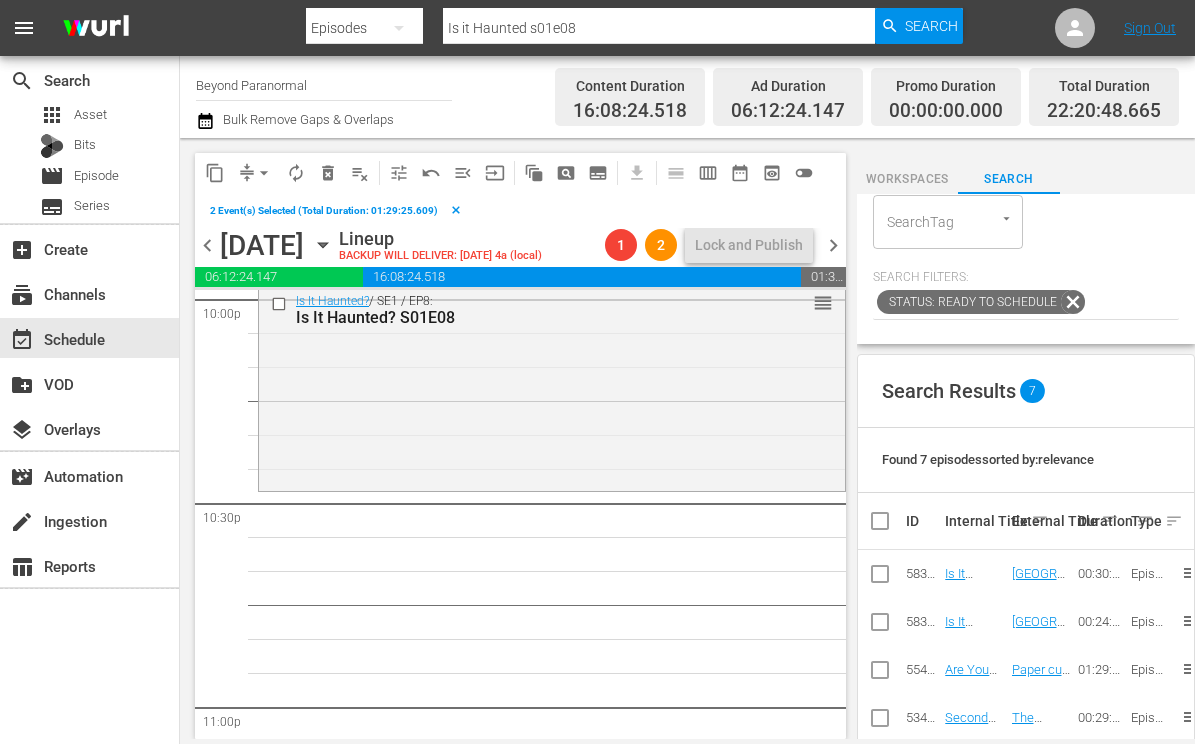click on "content_copy" at bounding box center [215, 173] 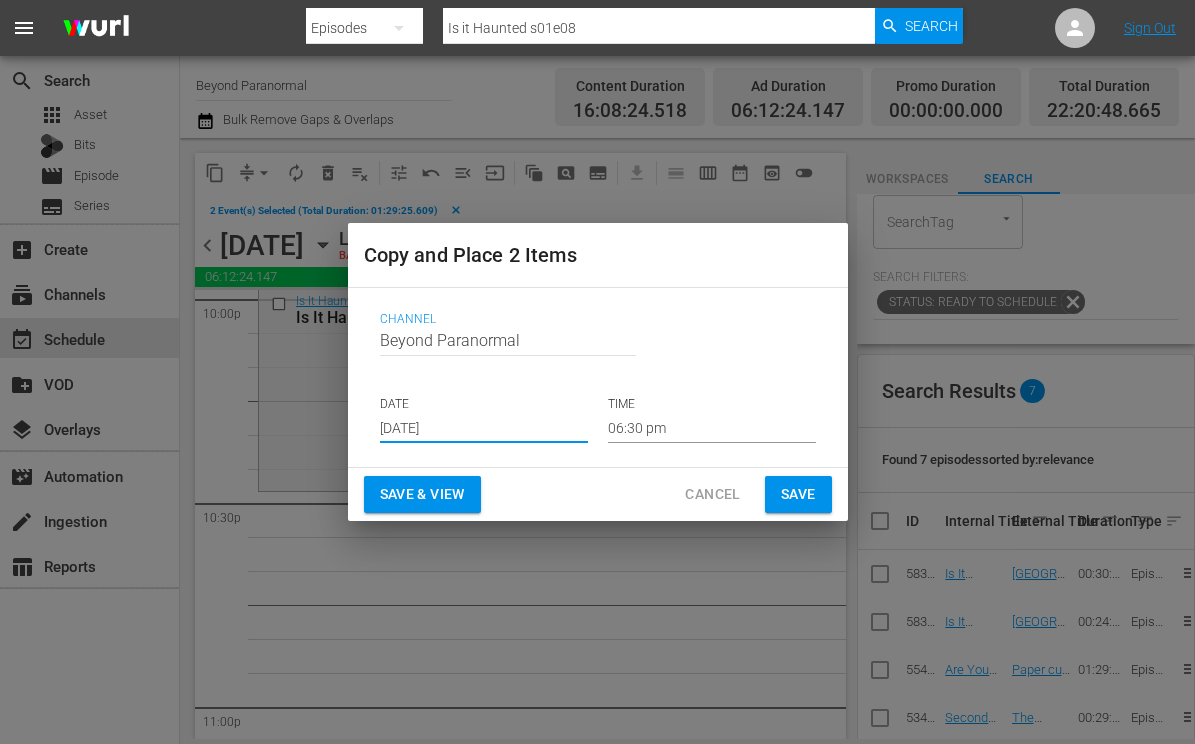 click on "Jul 31st 2025" at bounding box center [484, 428] 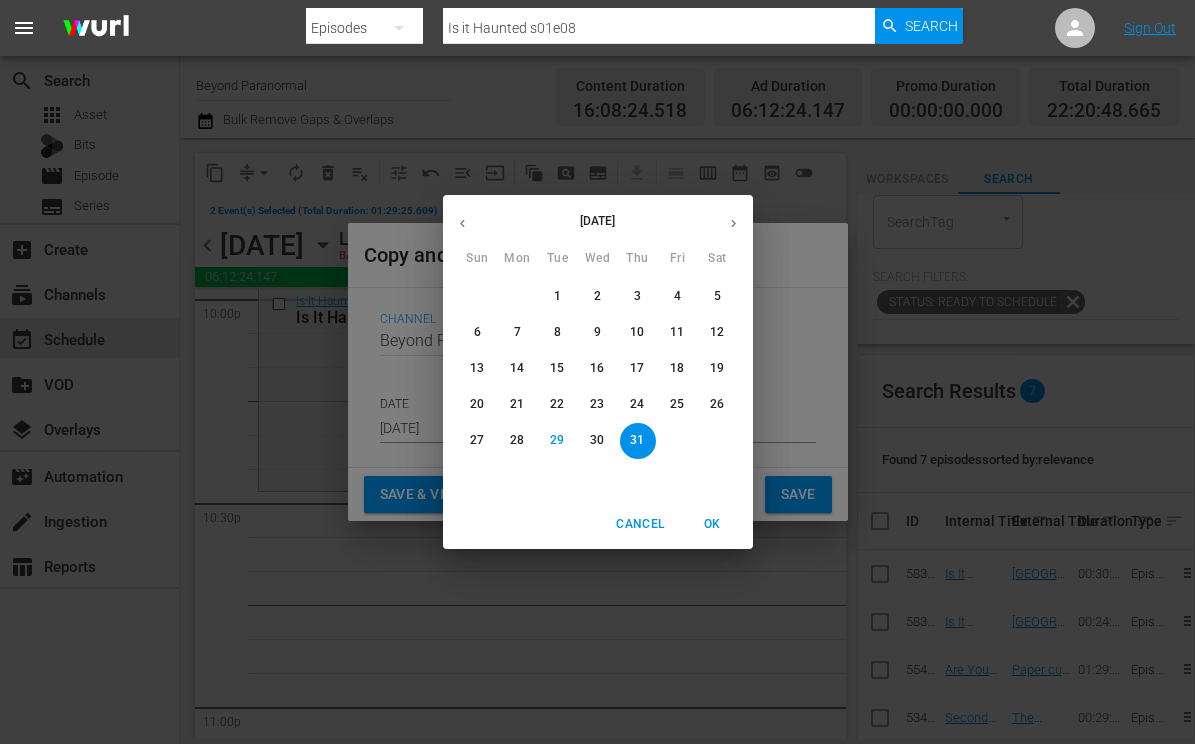 click at bounding box center [733, 223] 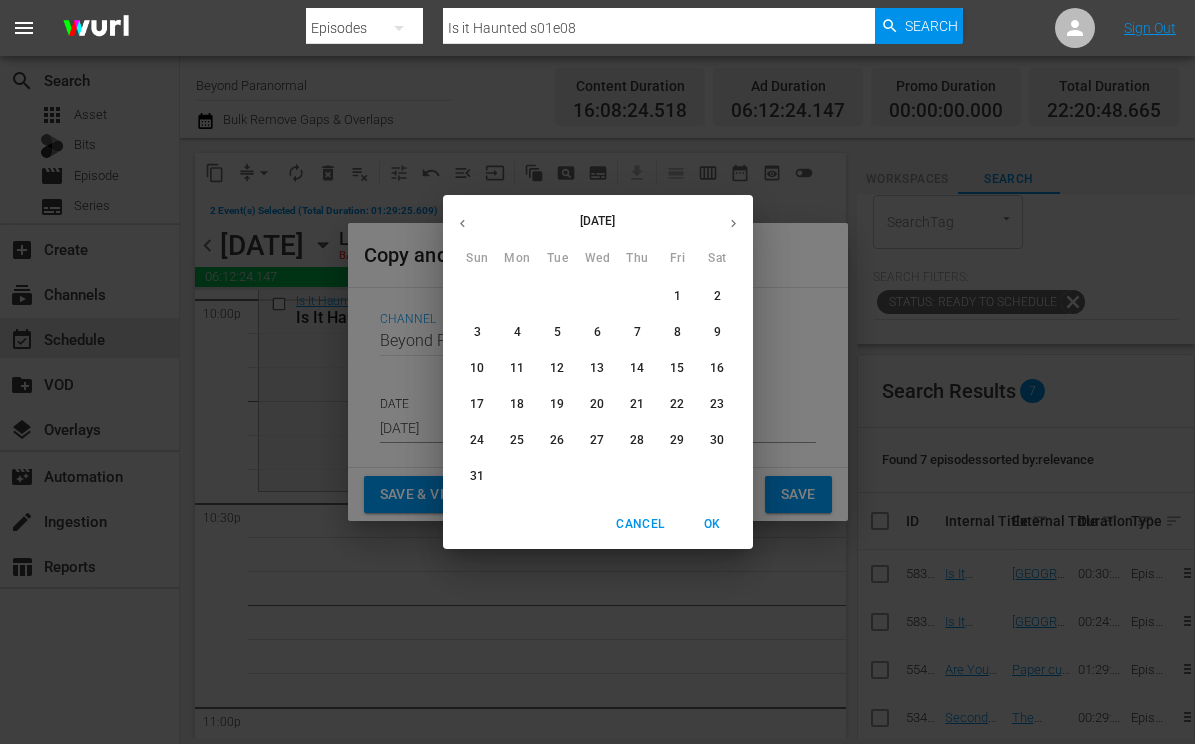 click on "13" at bounding box center [597, 368] 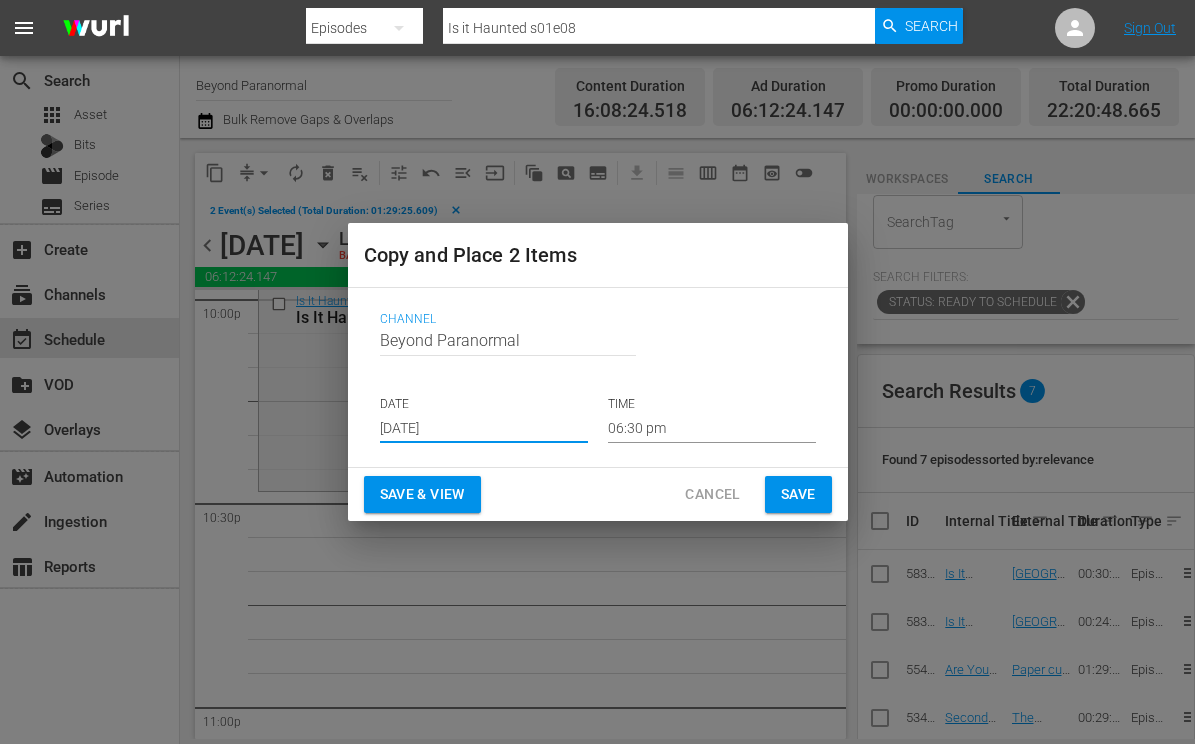 click on "06:30 pm" at bounding box center (712, 428) 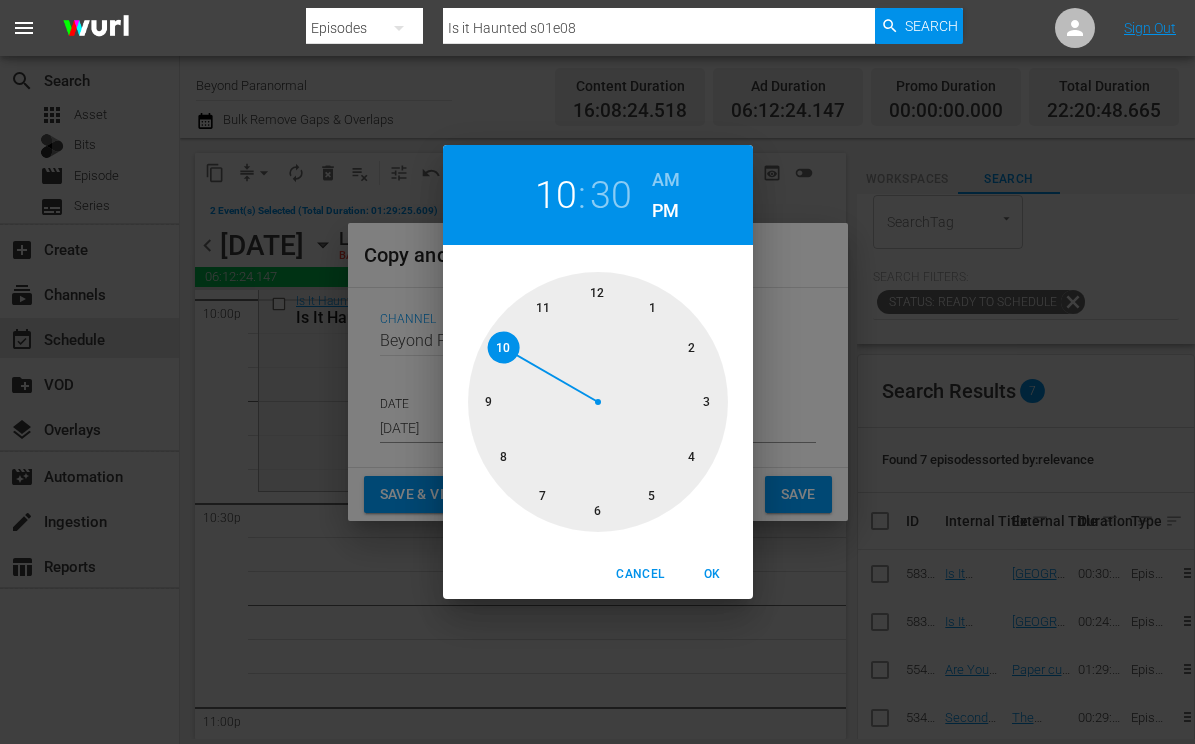click at bounding box center (598, 402) 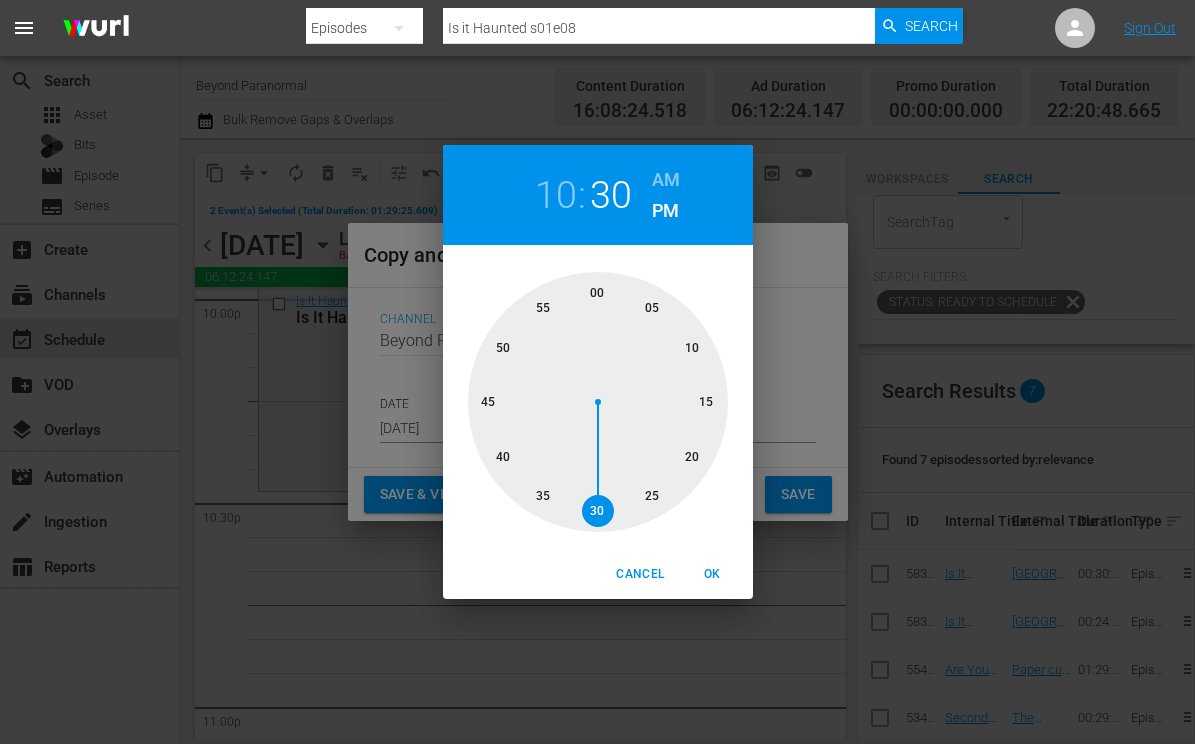 click on "OK" at bounding box center (713, 574) 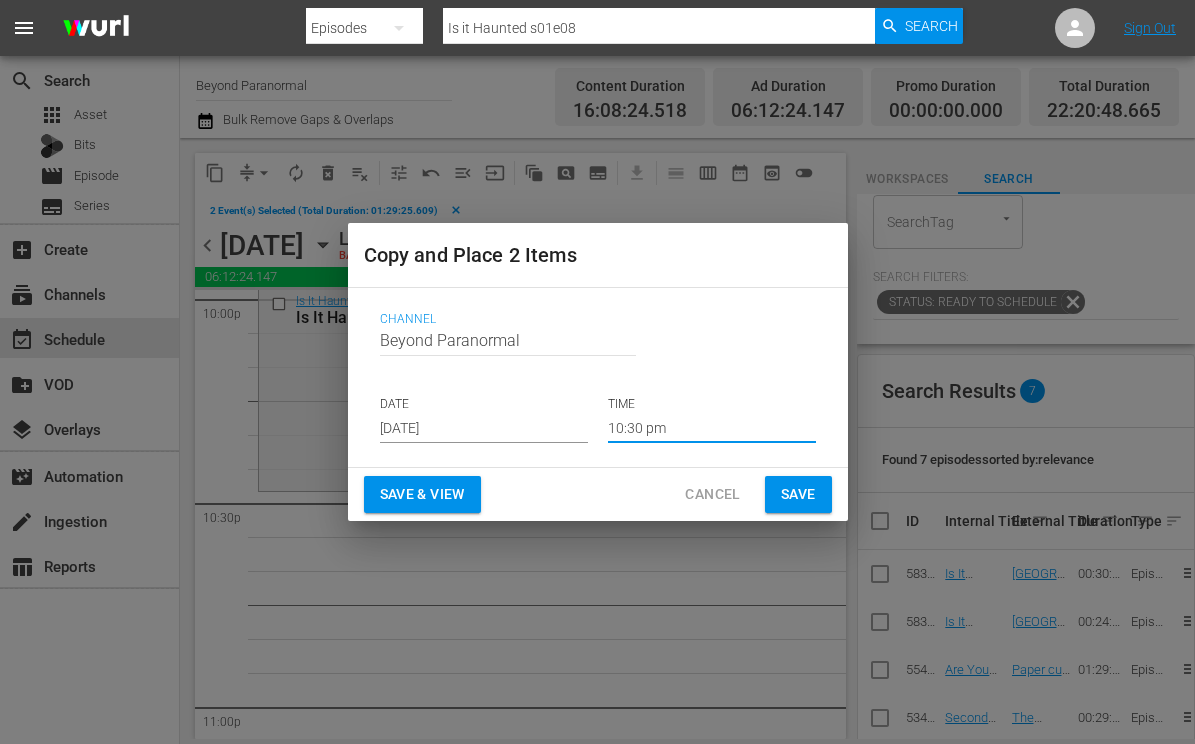 click on "Save" at bounding box center (798, 494) 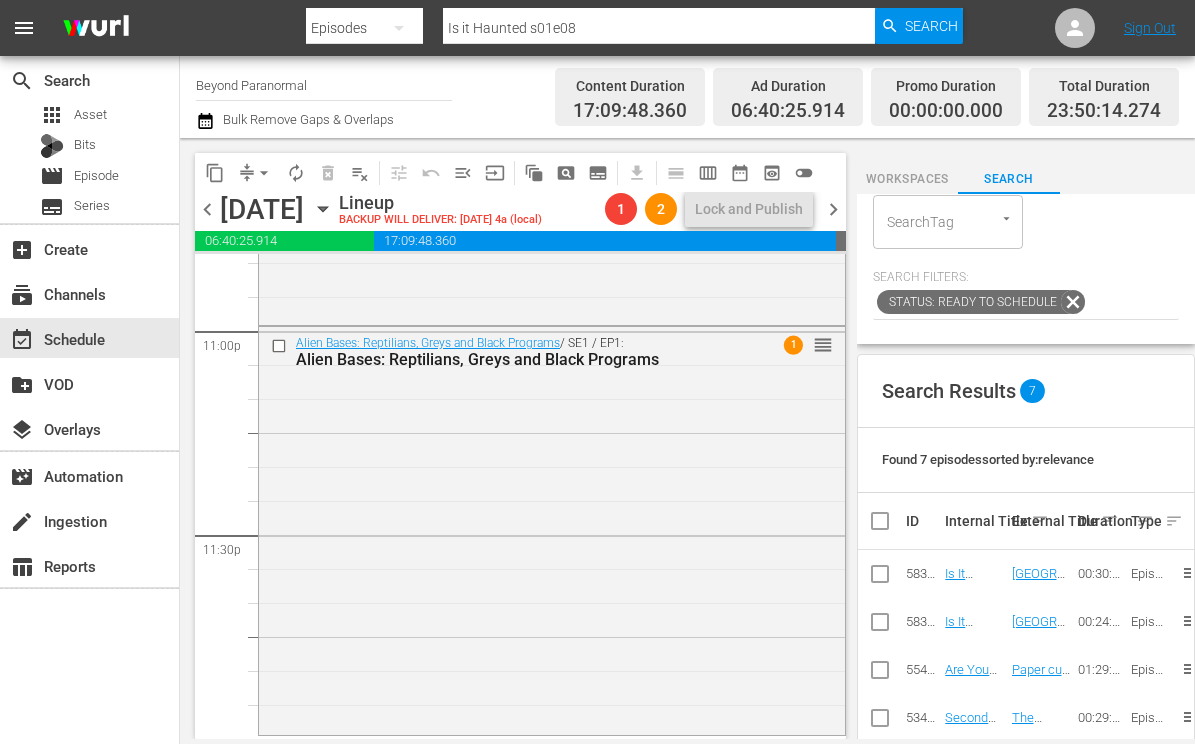 scroll, scrollTop: 9307, scrollLeft: 0, axis: vertical 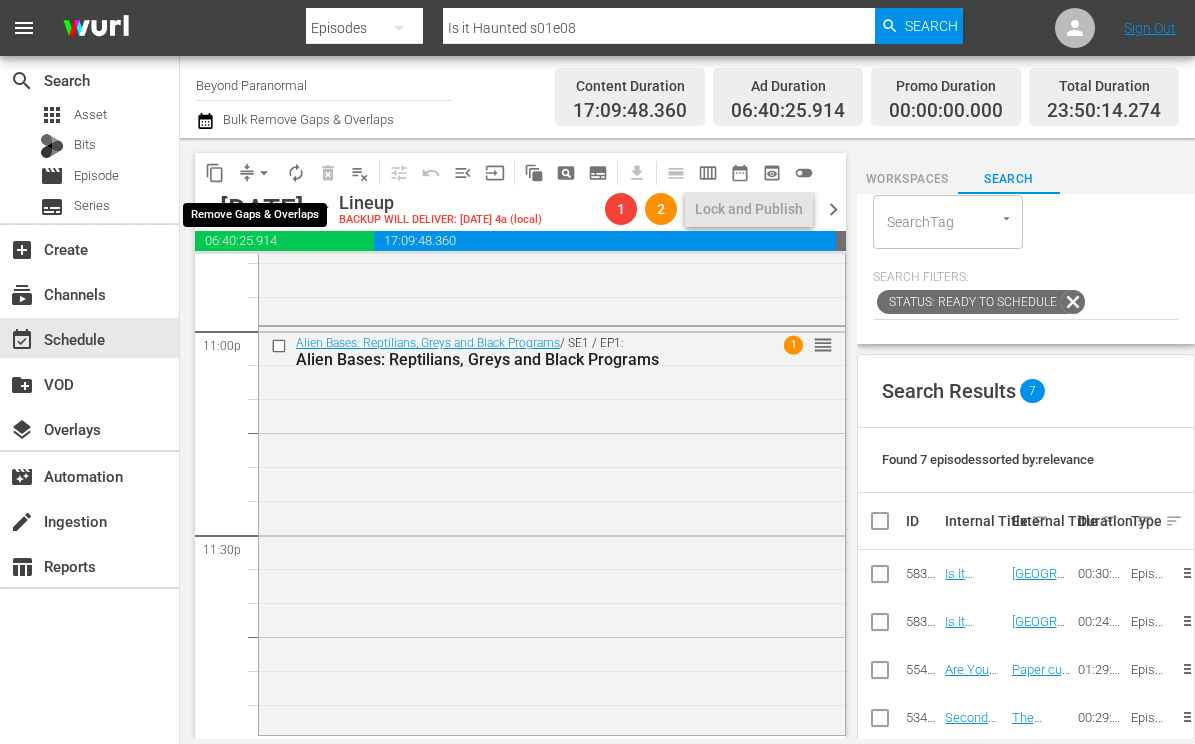 click on "arrow_drop_down" at bounding box center [264, 173] 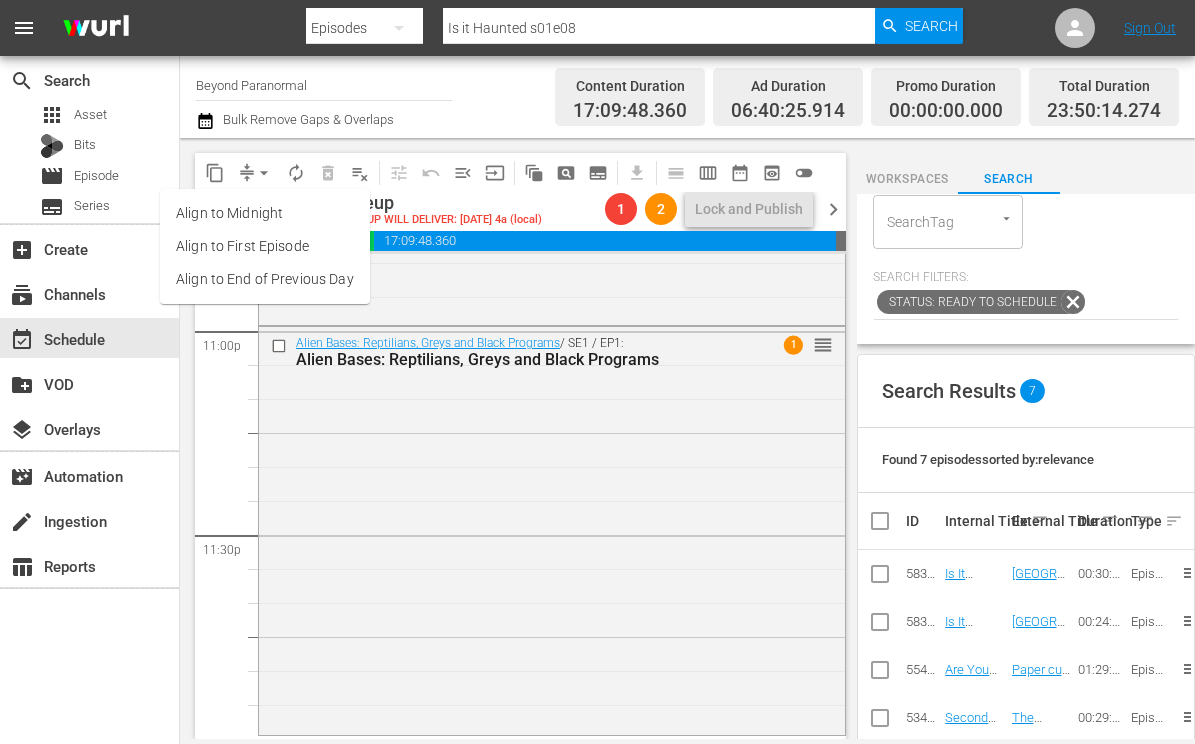 click on "Align to End of Previous Day" at bounding box center (265, 279) 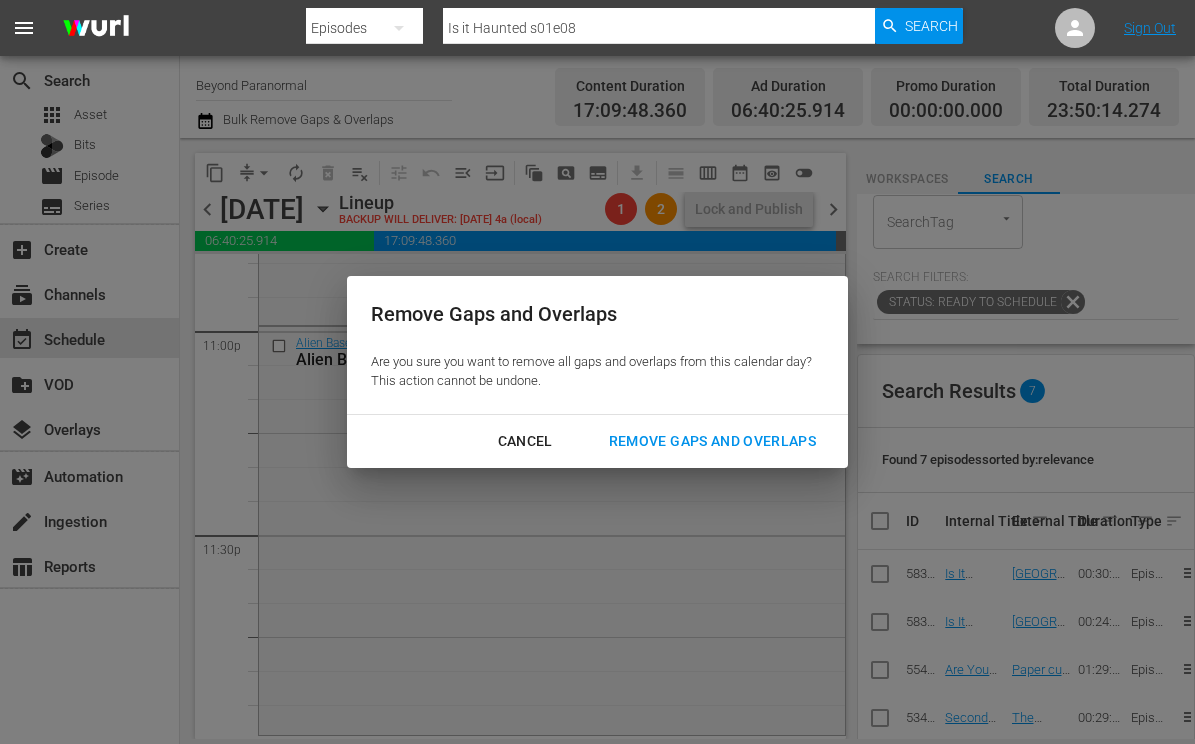 click on "Remove Gaps and Overlaps" at bounding box center [712, 441] 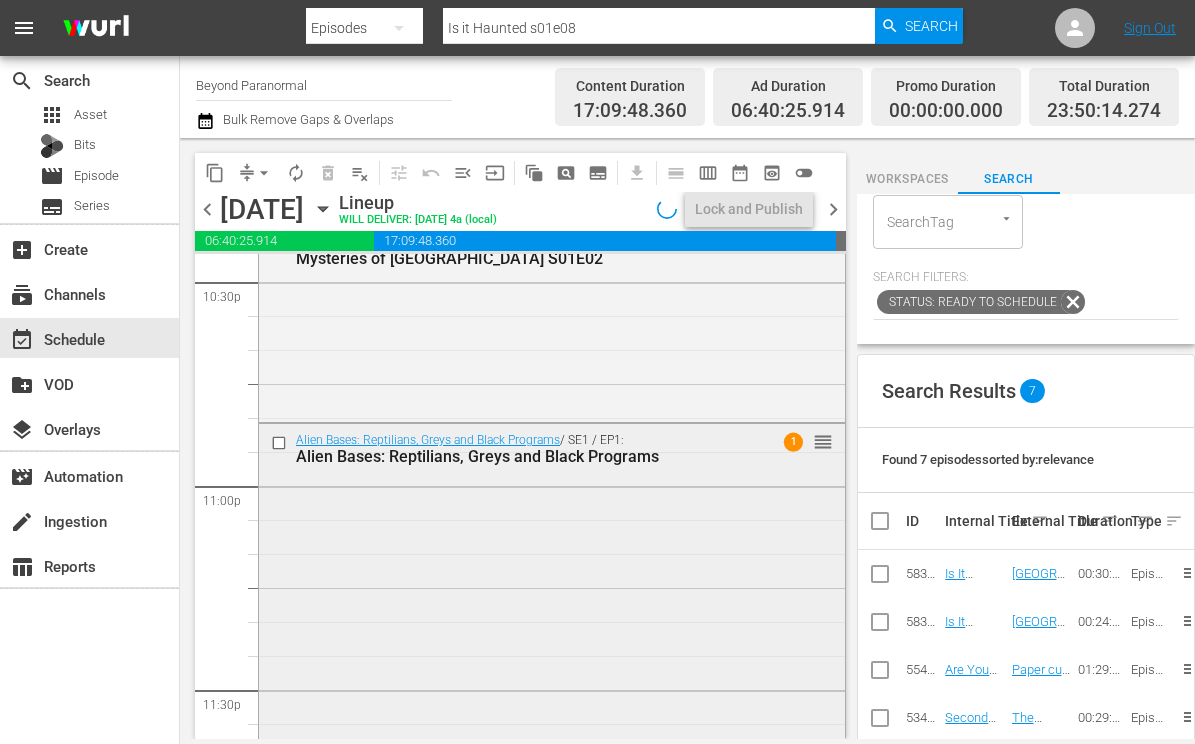 scroll, scrollTop: 9104, scrollLeft: 0, axis: vertical 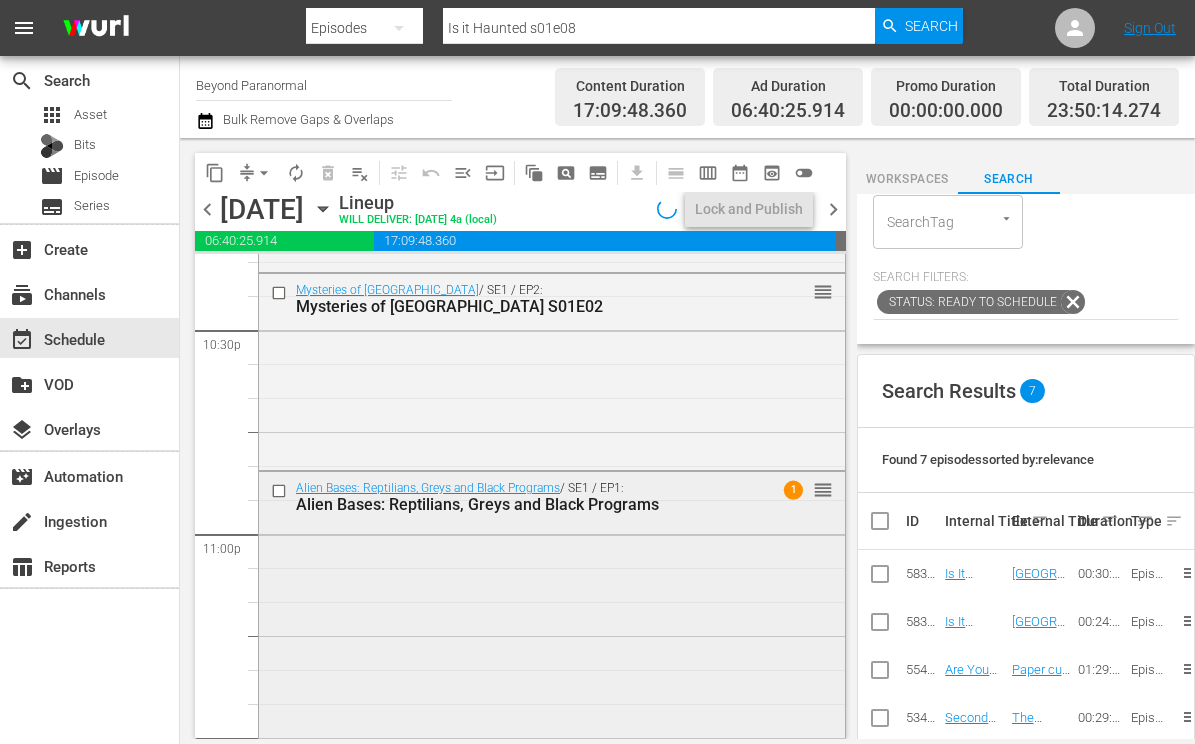 click on "Alien Bases: Reptilians, Greys and Black Programs  / SE1 / EP1:
Alien Bases: Reptilians, Greys and Black Programs 1 reorder" at bounding box center [552, 673] 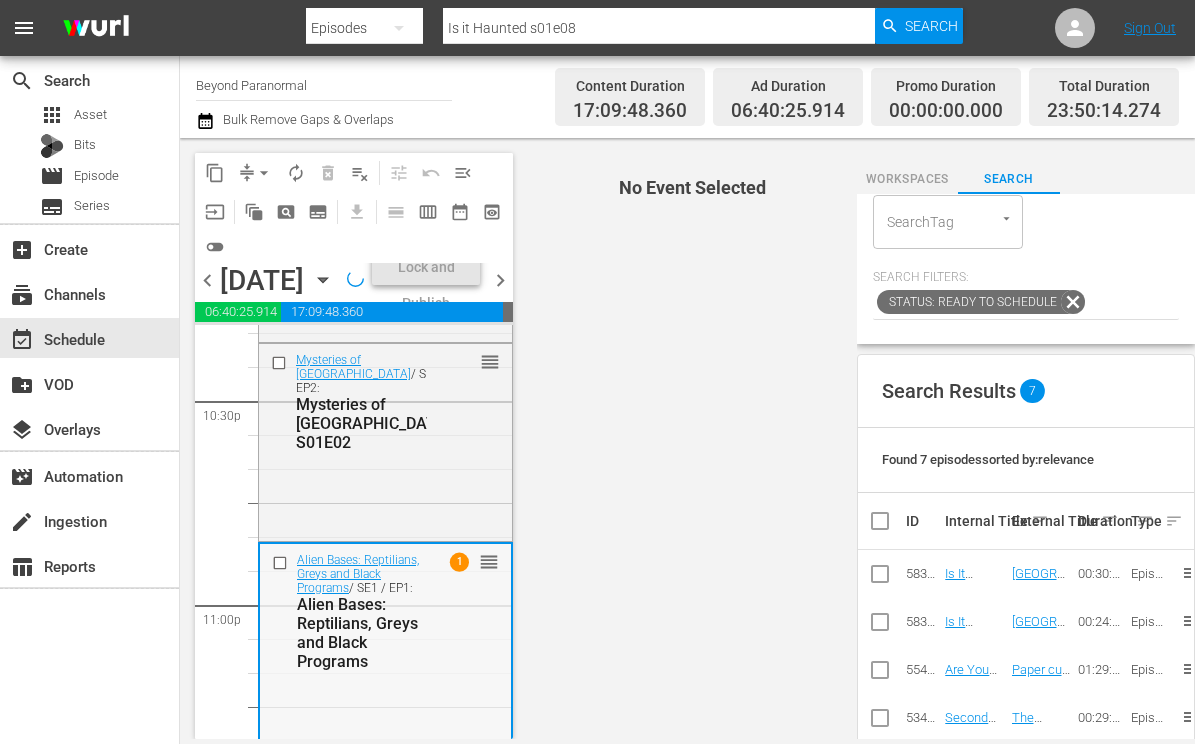 click on "Alien Bases: Reptilians, Greys and Black Programs  / SE1 / EP1:
Alien Bases: Reptilians, Greys and Black Programs 1 reorder" at bounding box center [385, 611] 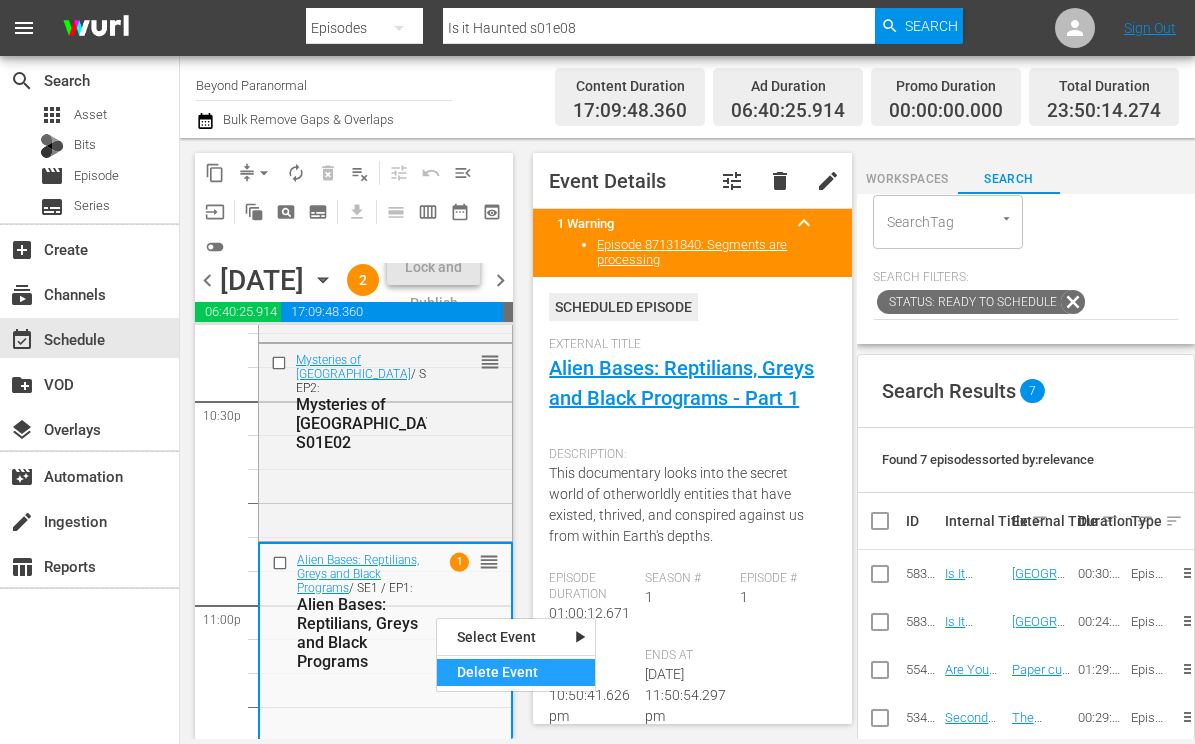 click on "Delete Event" at bounding box center [516, 672] 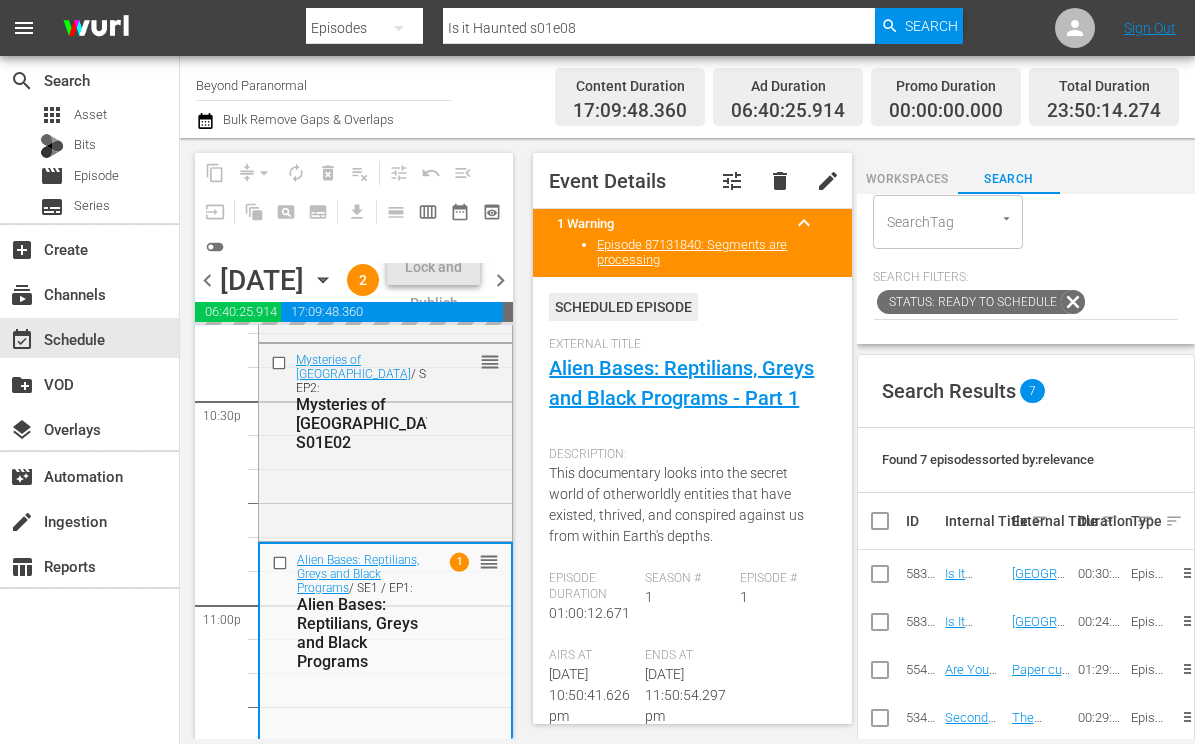 click on "content_copy compress arrow_drop_down autorenew_outlined delete_forever_outlined playlist_remove_outlined tune_outlined undo_outined menu_open input auto_awesome_motion_outlined pageview_outlined subtitles_outlined get_app calendar_view_day_outlined calendar_view_week_outlined date_range_outlined preview_outlined toggle_off chevron_left Wednesday, August 13th August 13th Lineup WILL DELIVER: 8/12 @ 4a (local) 2 Lock and Publish chevron_right 06:40:25.914 00:00:00.000 17:09:48.360 00:09:45.726 Select Event Bon Secour: Spirits of the River Delete Event Select Event JFK Delete Event Select Event Aliens Uncovered: The Golden Record Part 1 Delete Event Select Event Cryptid Wilds S02 E03 Delete Event Select Event Haunting Of Heskin Hall - Part 2 Delete Event Select Event Top 10 Creepiest Places in Canada Delete Event Select Event The Gatekeeper Delete Event Select Event Bon Secour: Spirits of the River Delete Event Select Event JFK Delete Event Select Event Aliens Uncovered: The Golden Record Part 1 Delete Event" at bounding box center (349, 438) 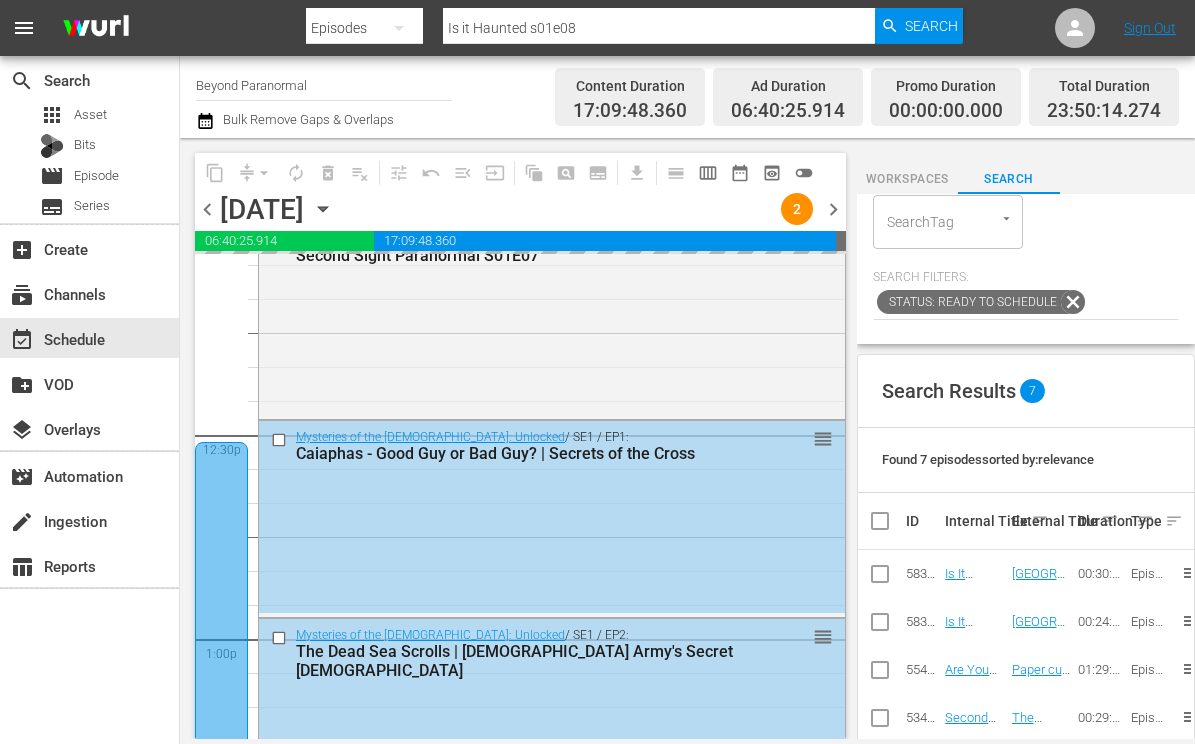 scroll, scrollTop: 4926, scrollLeft: 0, axis: vertical 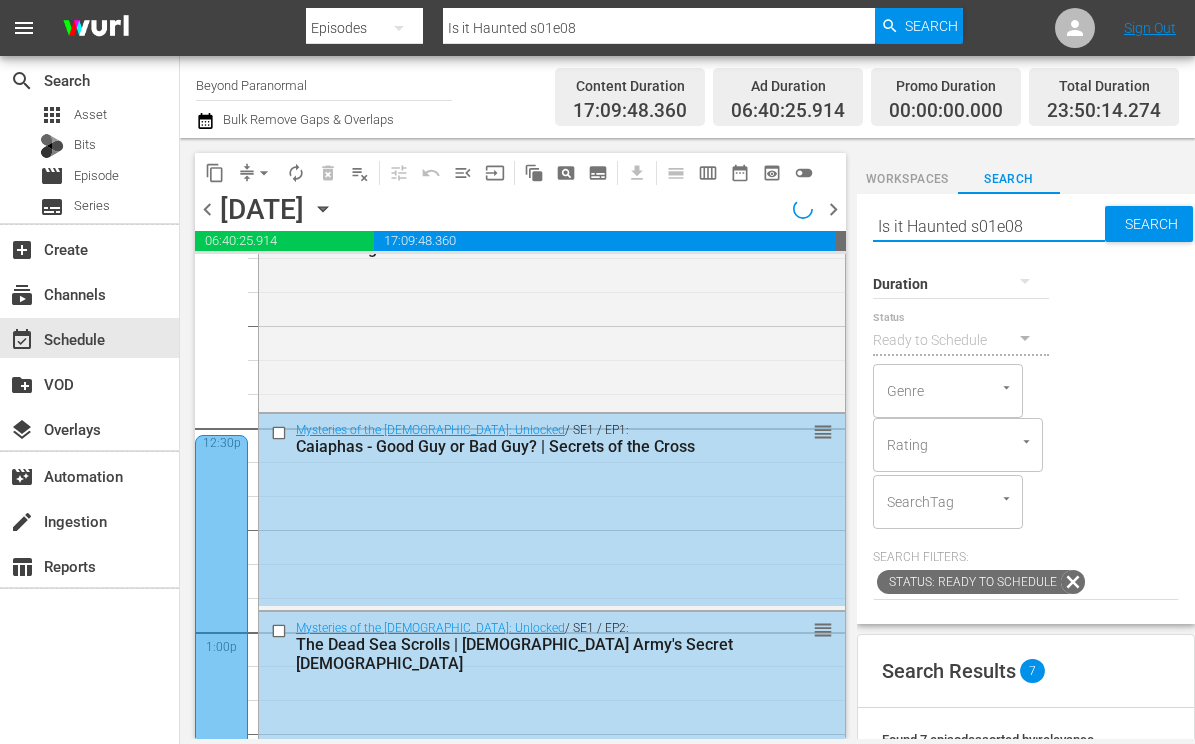click on "Is it Haunted s01e08" at bounding box center [989, 226] 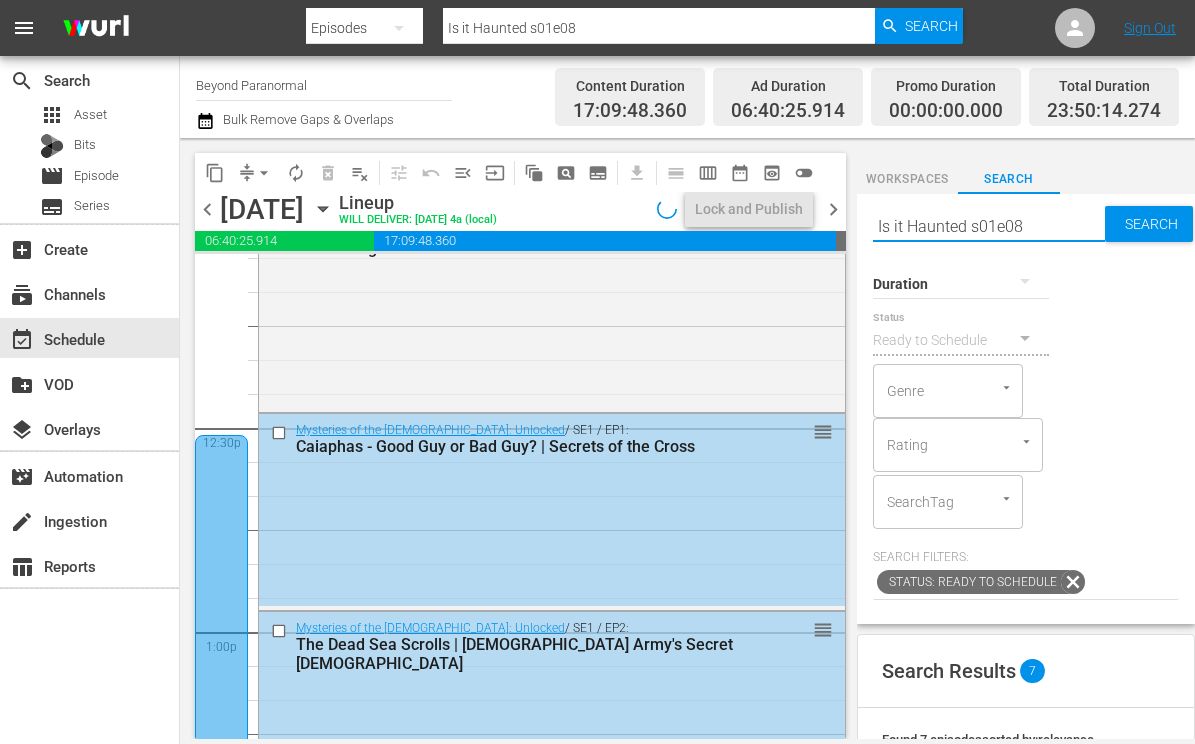 click on "Is it Haunted s01e08" at bounding box center [989, 226] 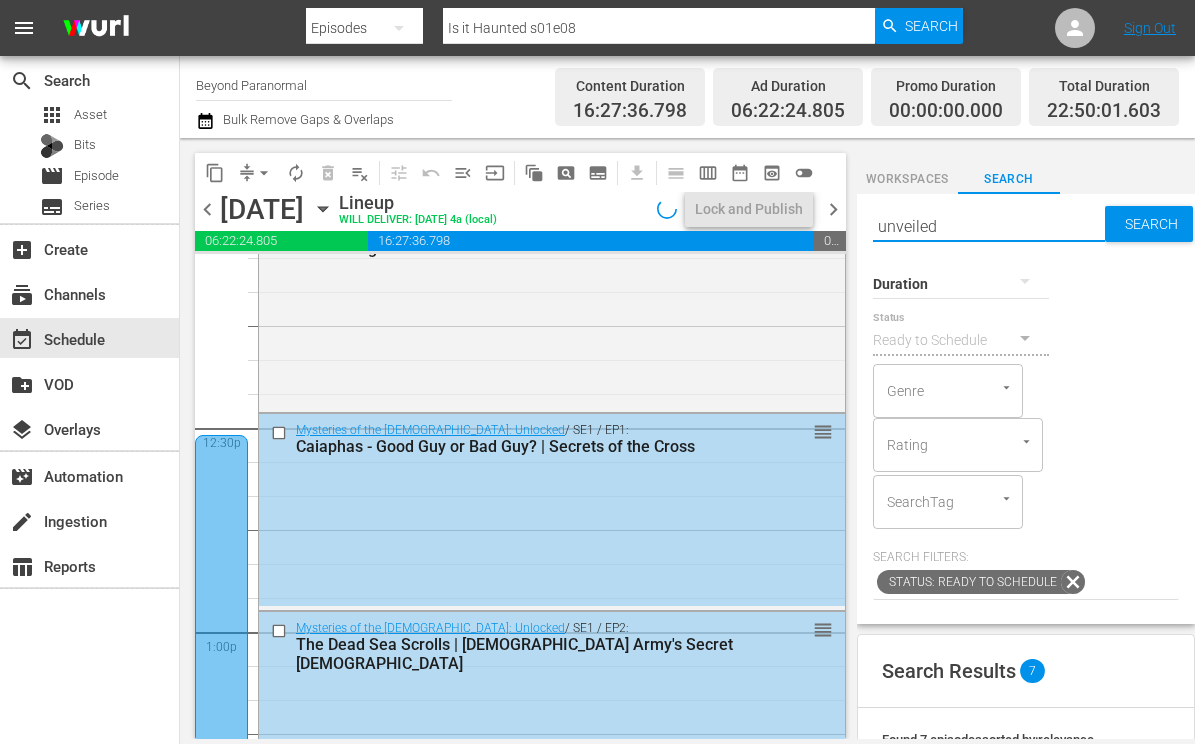 type on "unveiled" 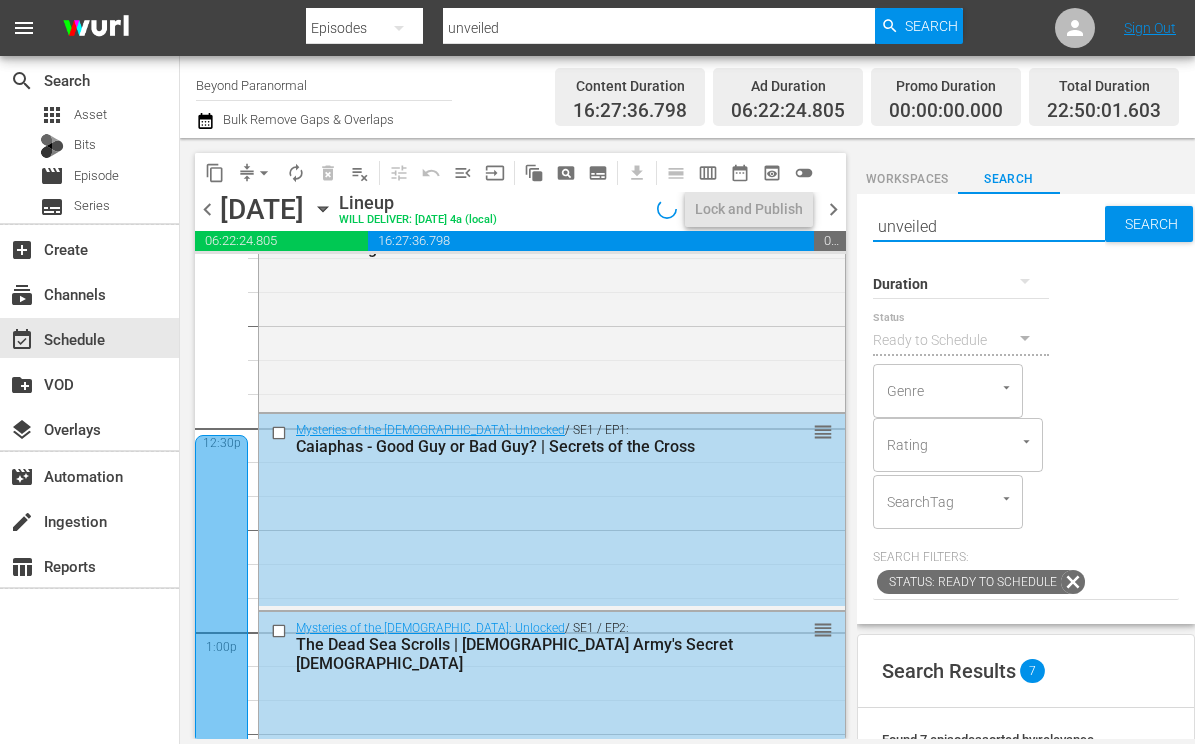 click at bounding box center (961, 283) 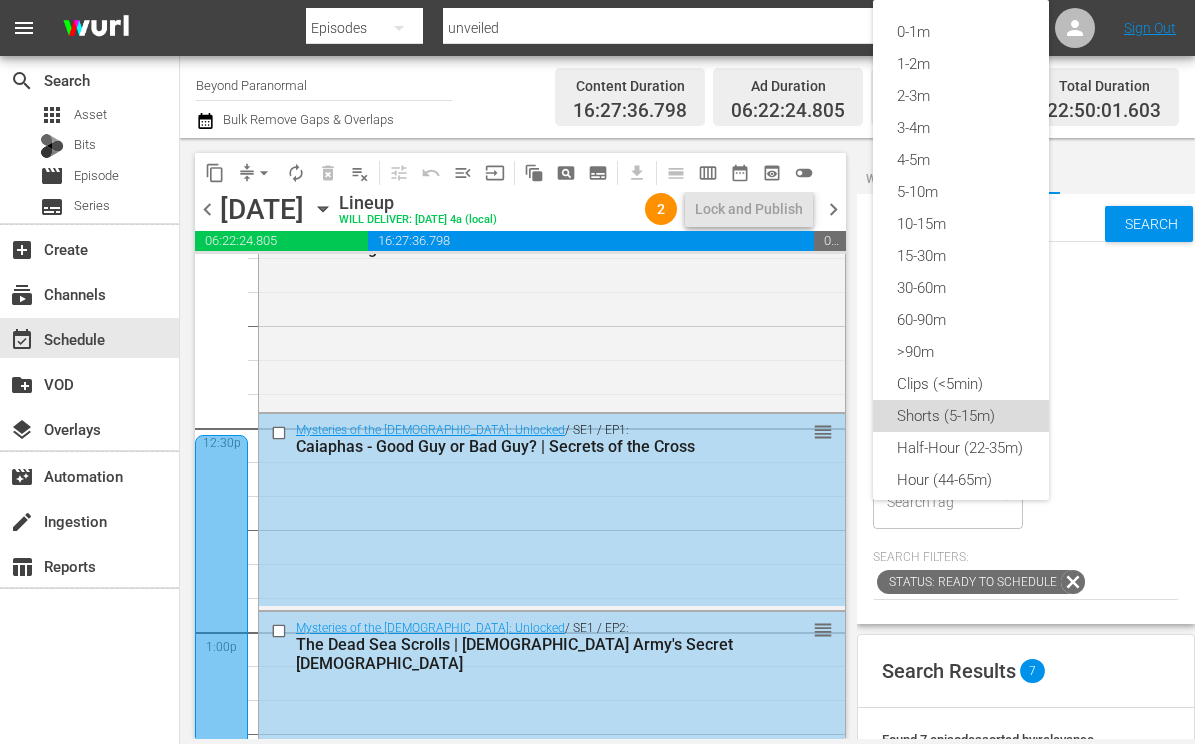 click on "Shorts (5-15m)" at bounding box center (961, 416) 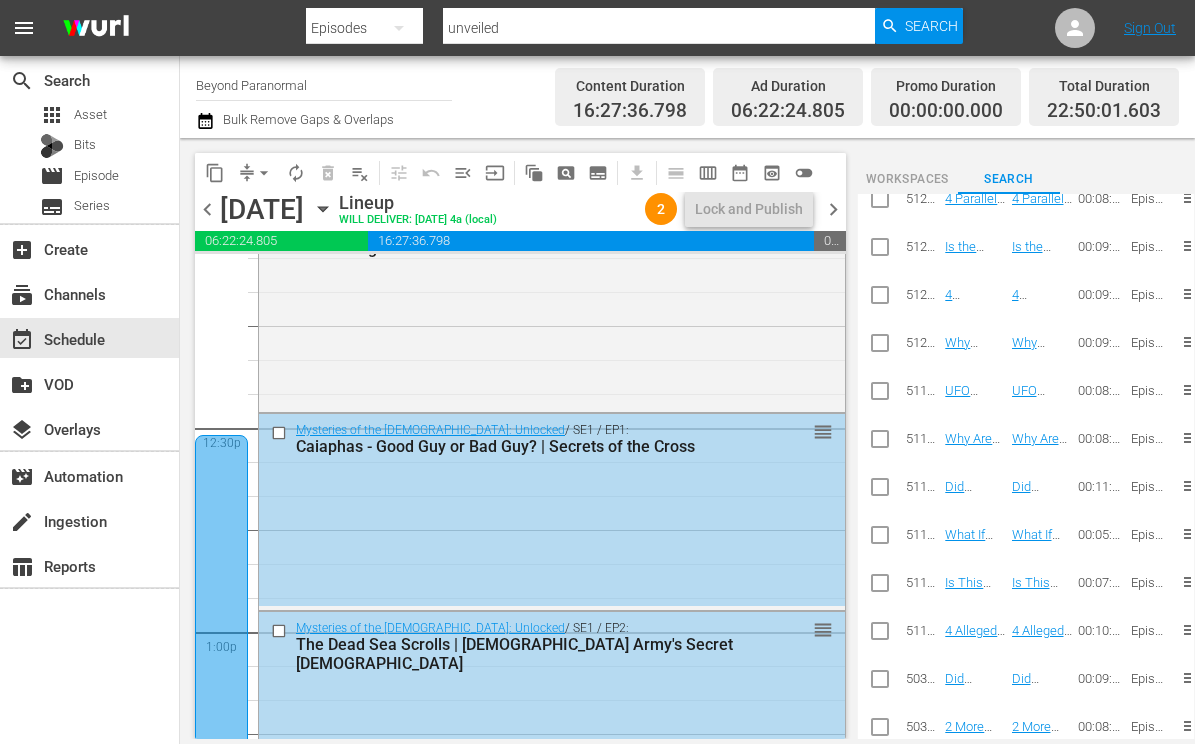 scroll, scrollTop: 1502, scrollLeft: 0, axis: vertical 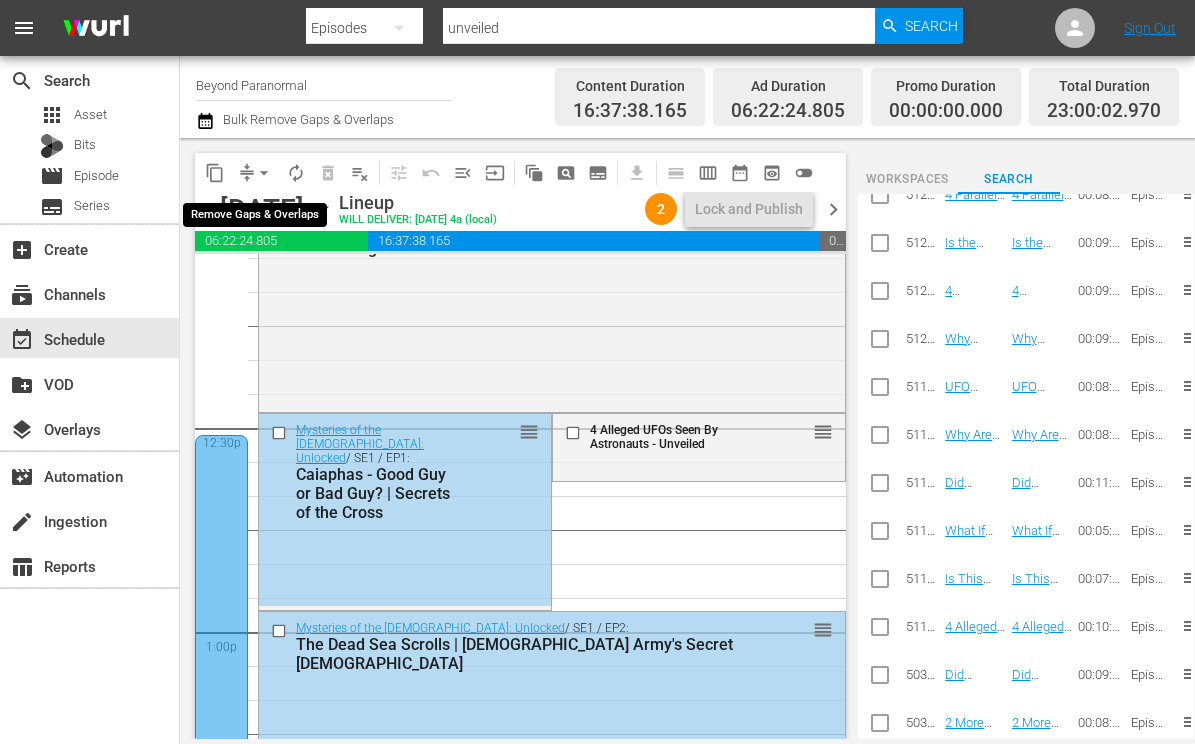 click on "arrow_drop_down" at bounding box center (264, 173) 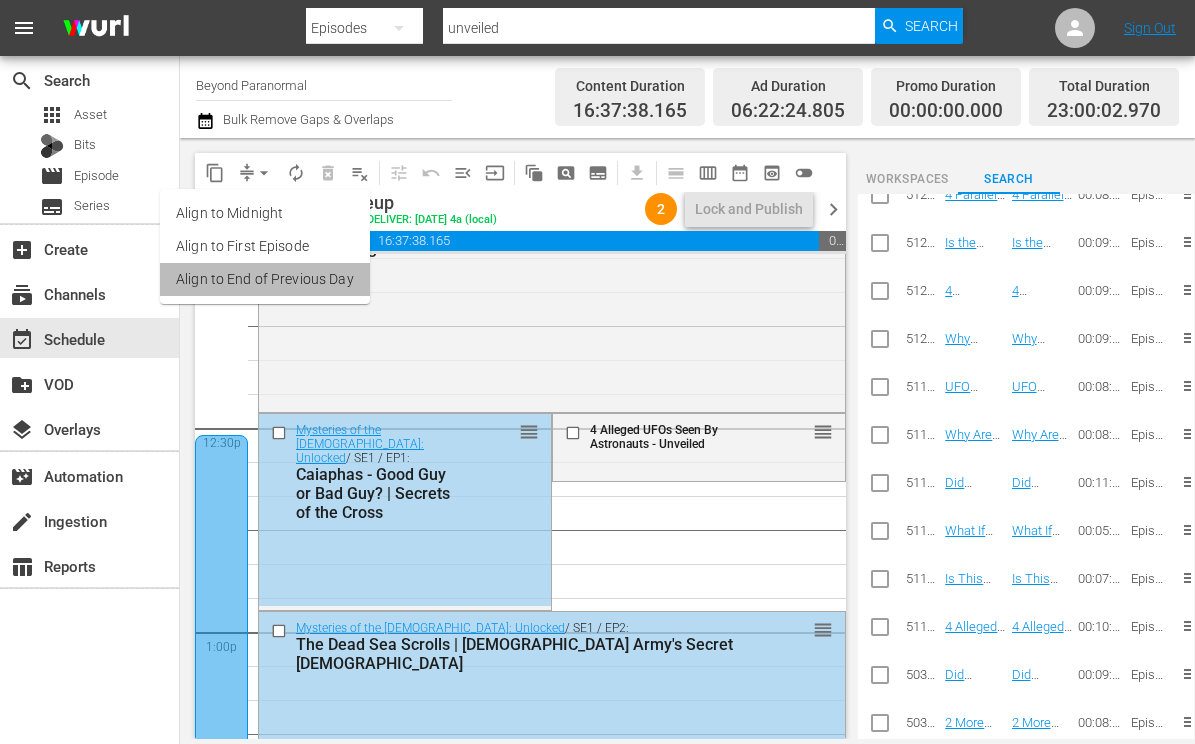 click on "Align to End of Previous Day" at bounding box center (265, 279) 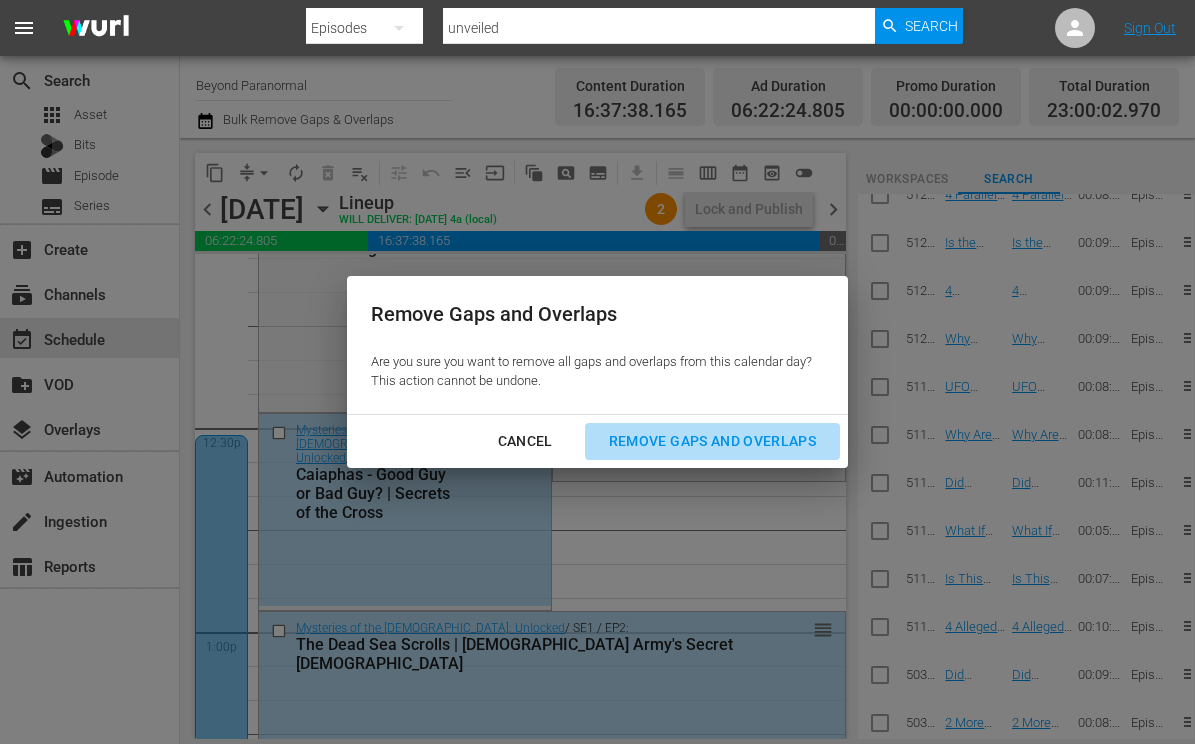 click on "Remove Gaps and Overlaps" at bounding box center [712, 441] 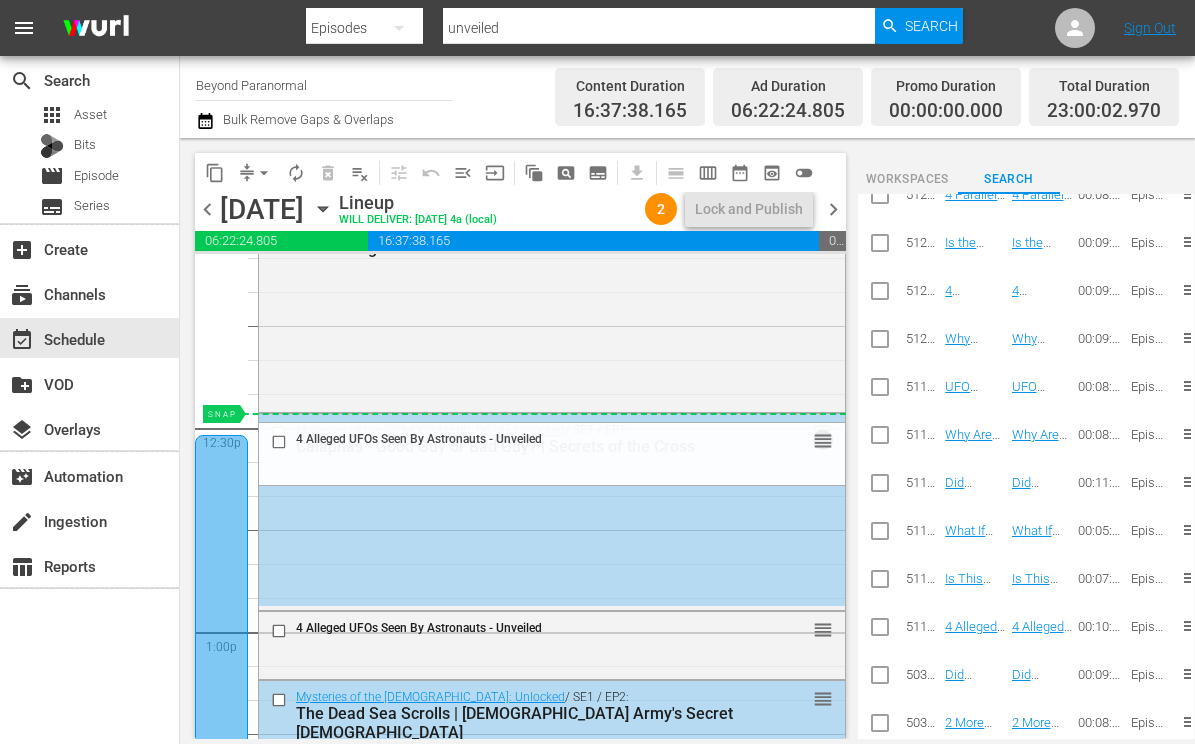 drag, startPoint x: 815, startPoint y: 623, endPoint x: 801, endPoint y: 420, distance: 203.4822 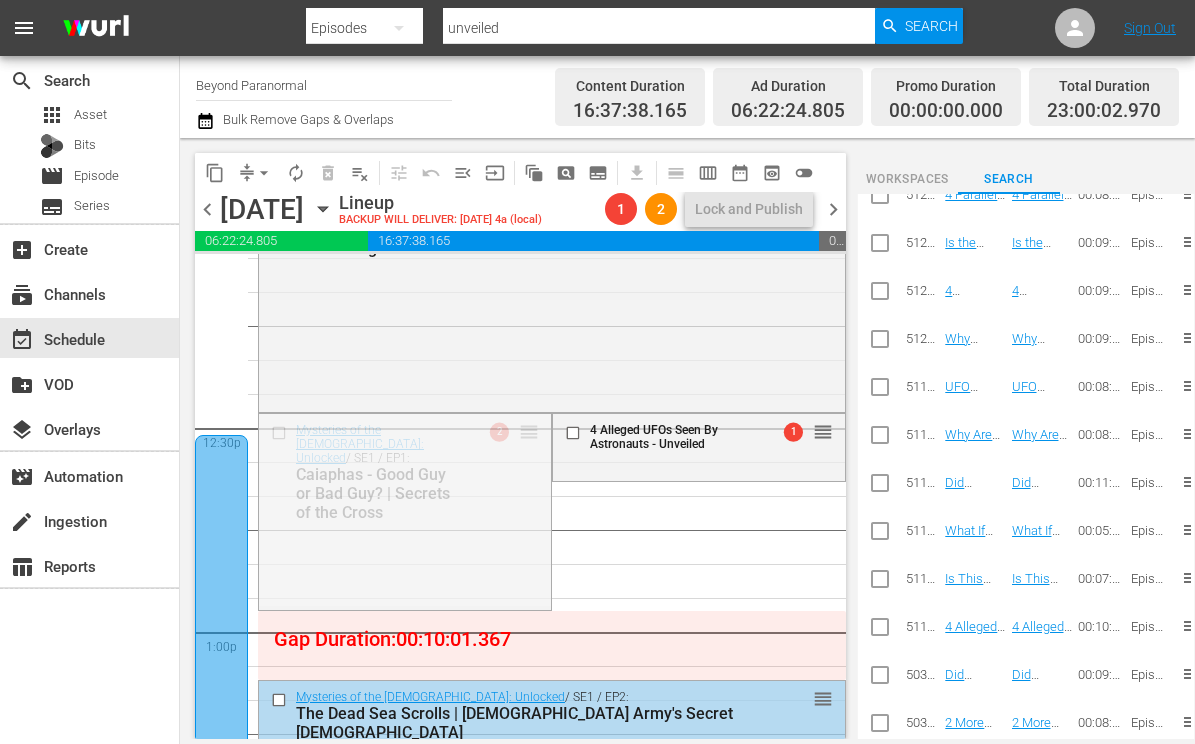 drag, startPoint x: 520, startPoint y: 426, endPoint x: 527, endPoint y: 482, distance: 56.435802 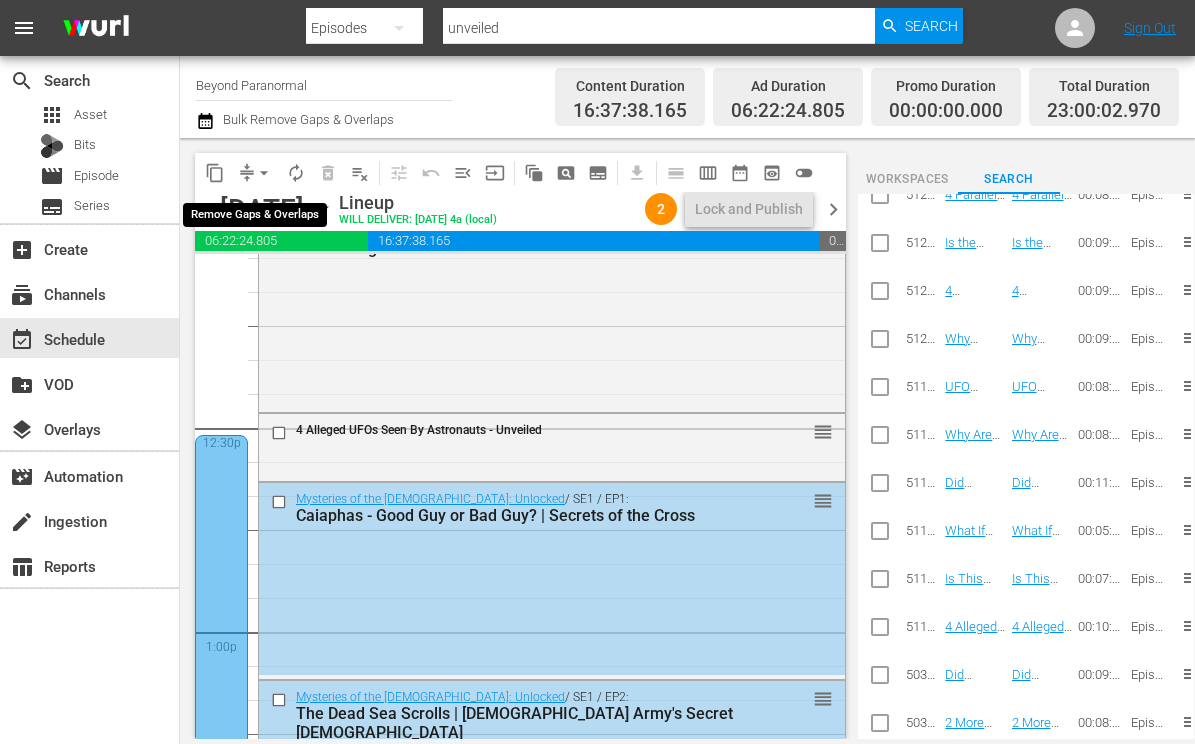 click on "arrow_drop_down" at bounding box center [264, 173] 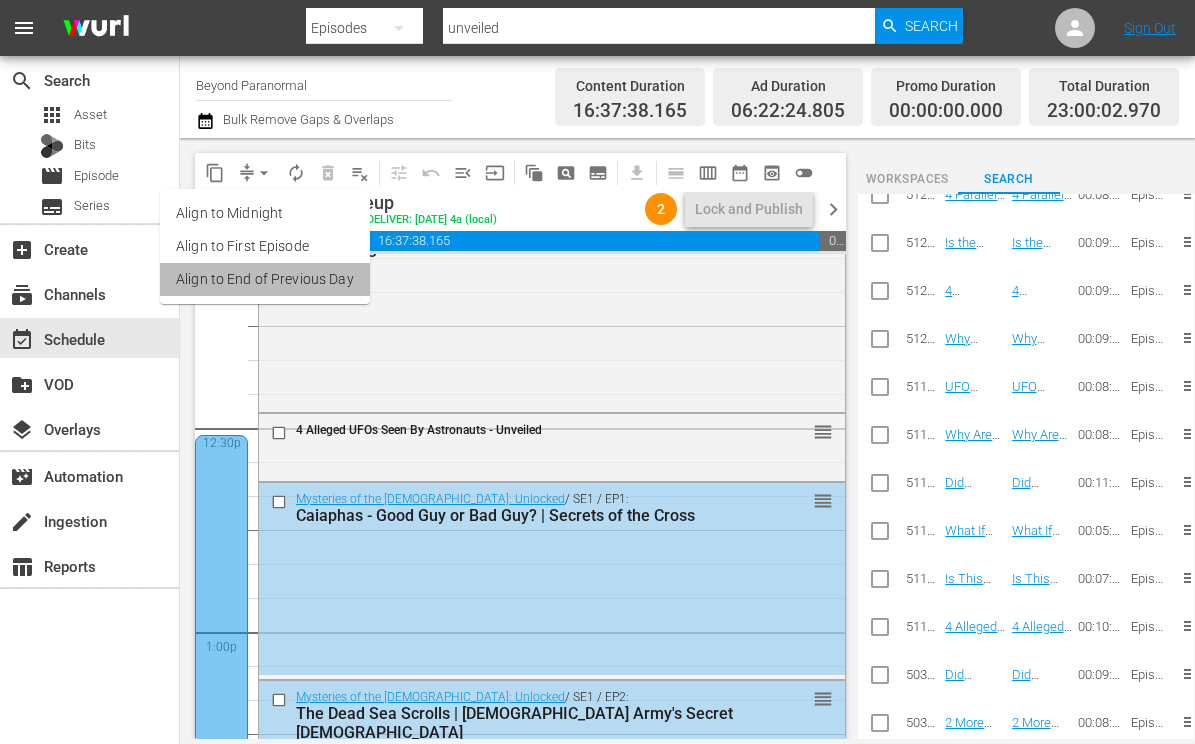 click on "Align to End of Previous Day" at bounding box center [265, 279] 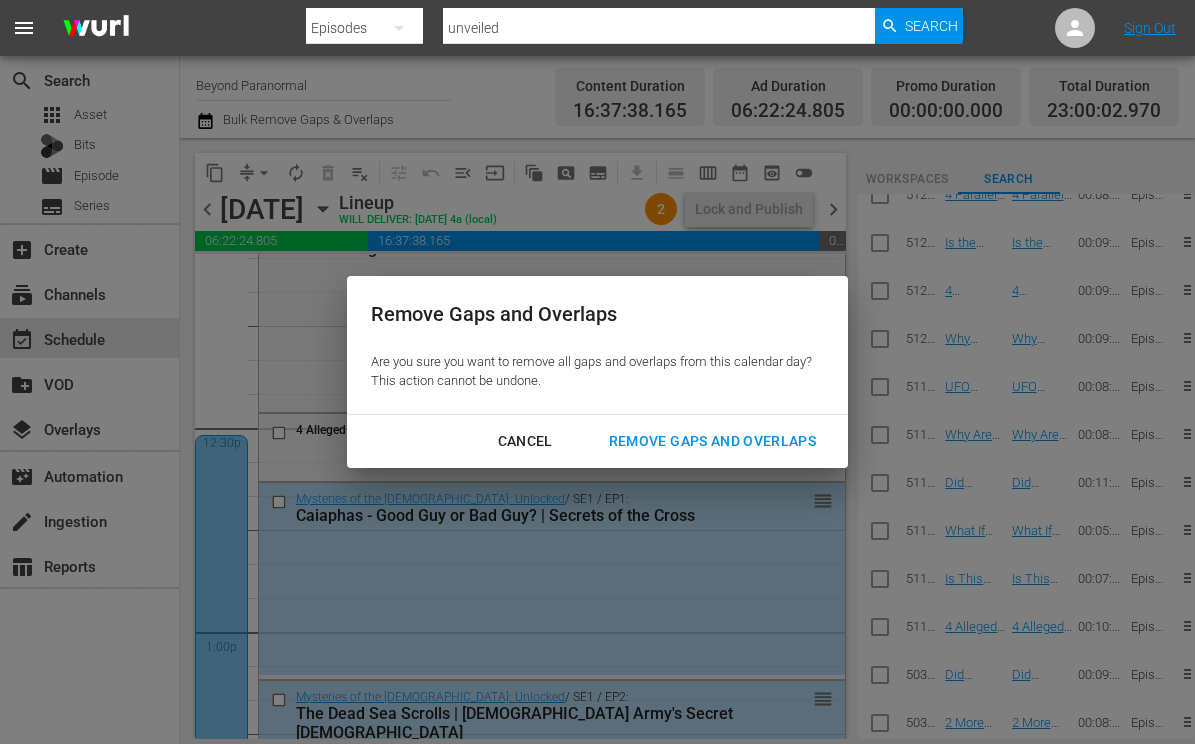click on "Remove Gaps and Overlaps" at bounding box center [712, 441] 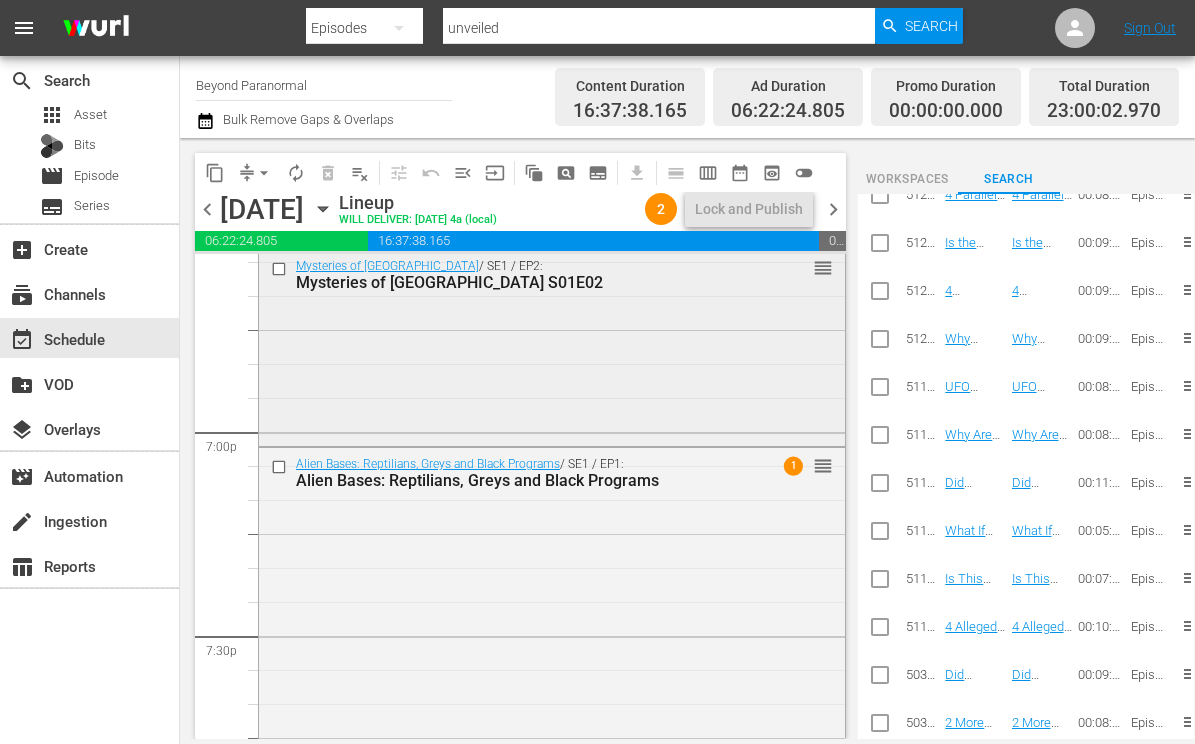 scroll, scrollTop: 7641, scrollLeft: 0, axis: vertical 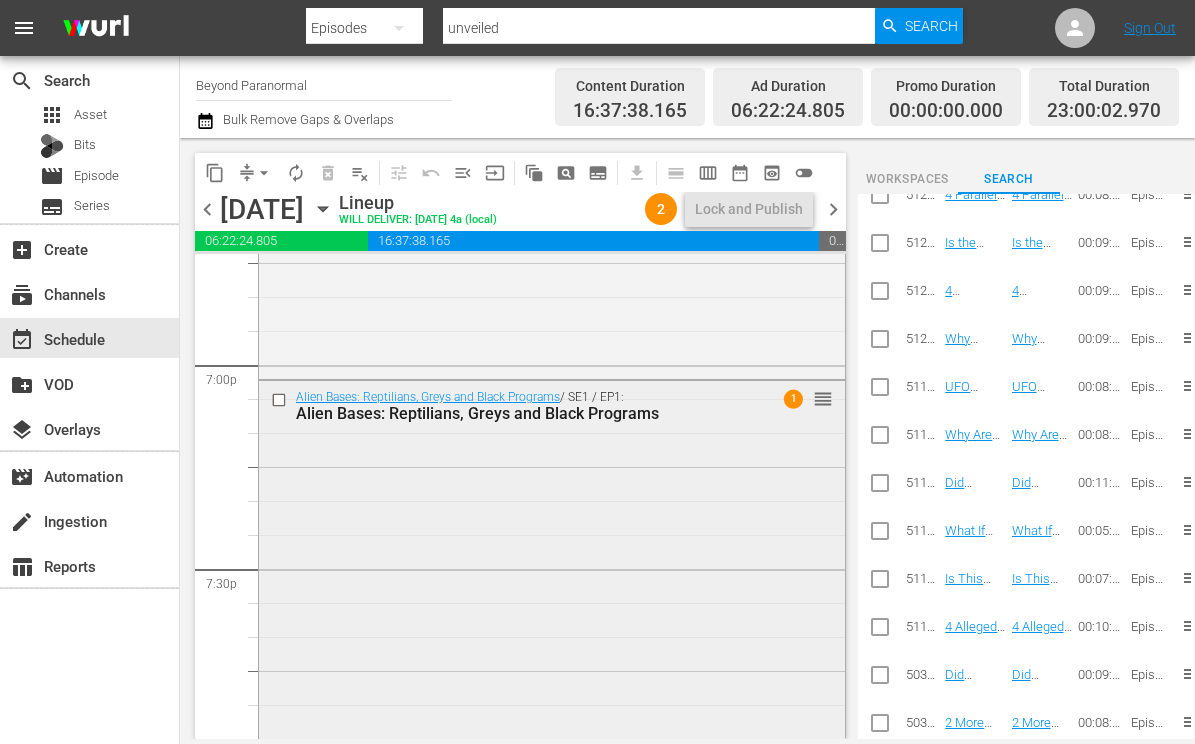 click at bounding box center (281, 400) 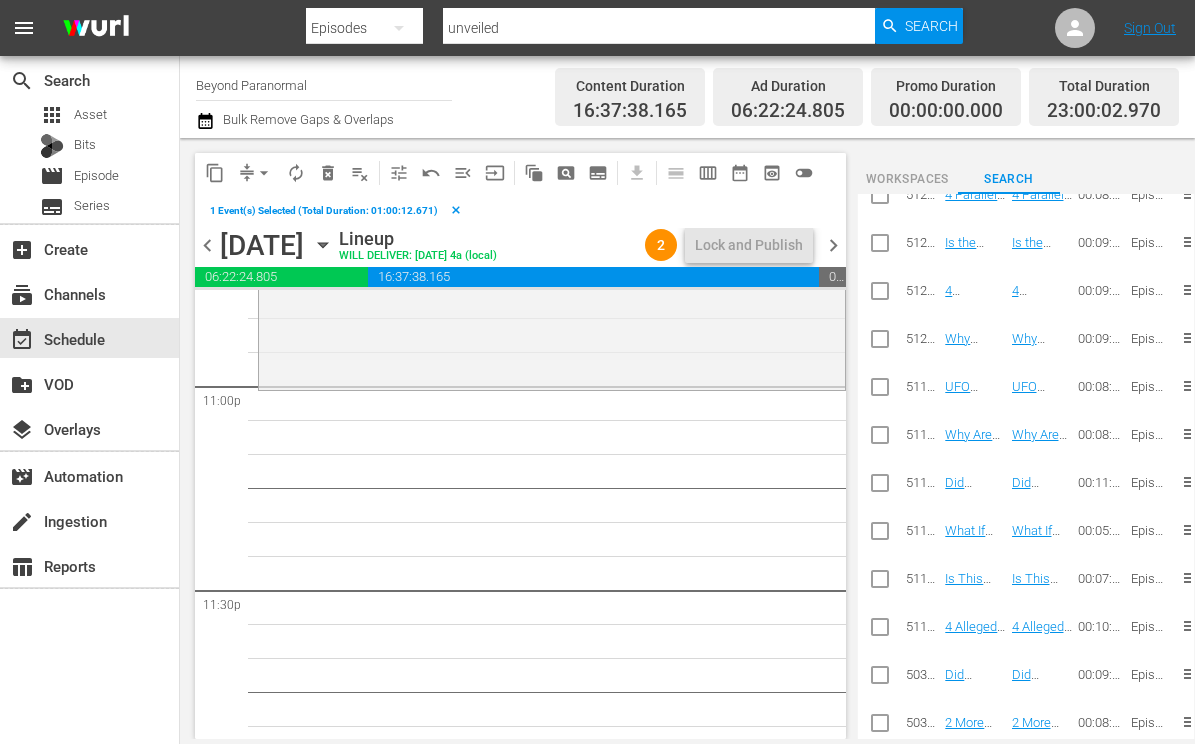 scroll, scrollTop: 9306, scrollLeft: 0, axis: vertical 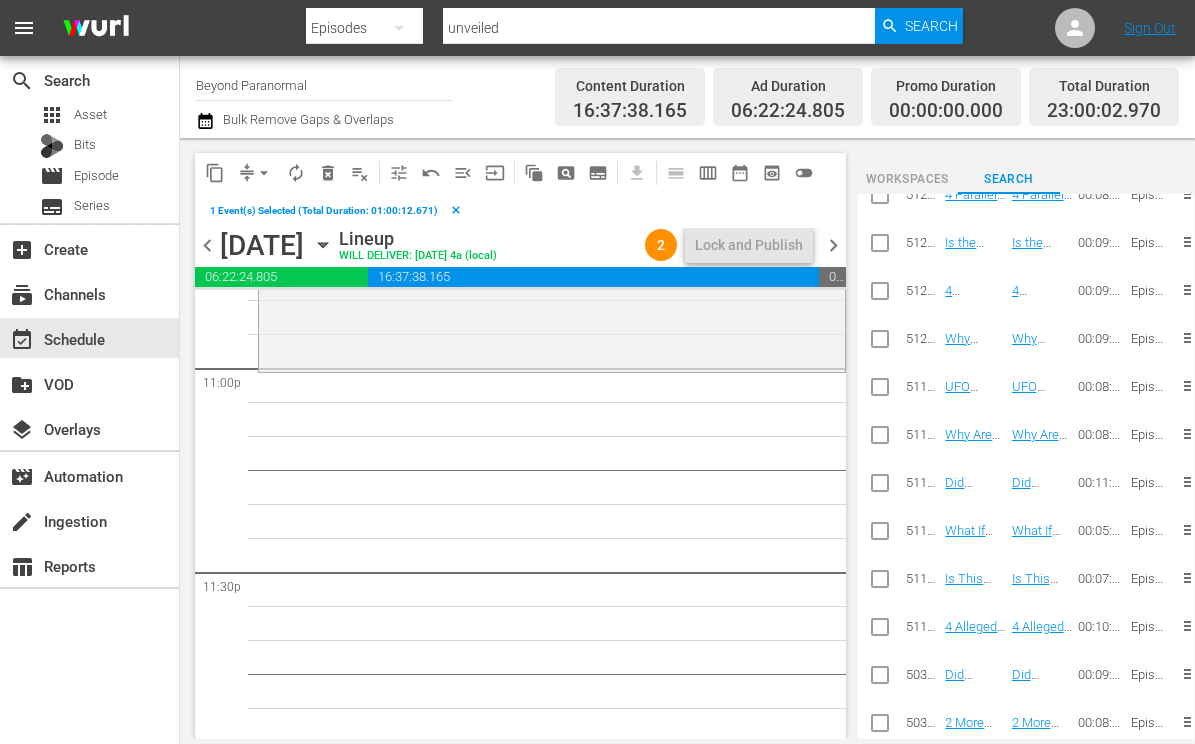 click on "content_copy" at bounding box center (215, 173) 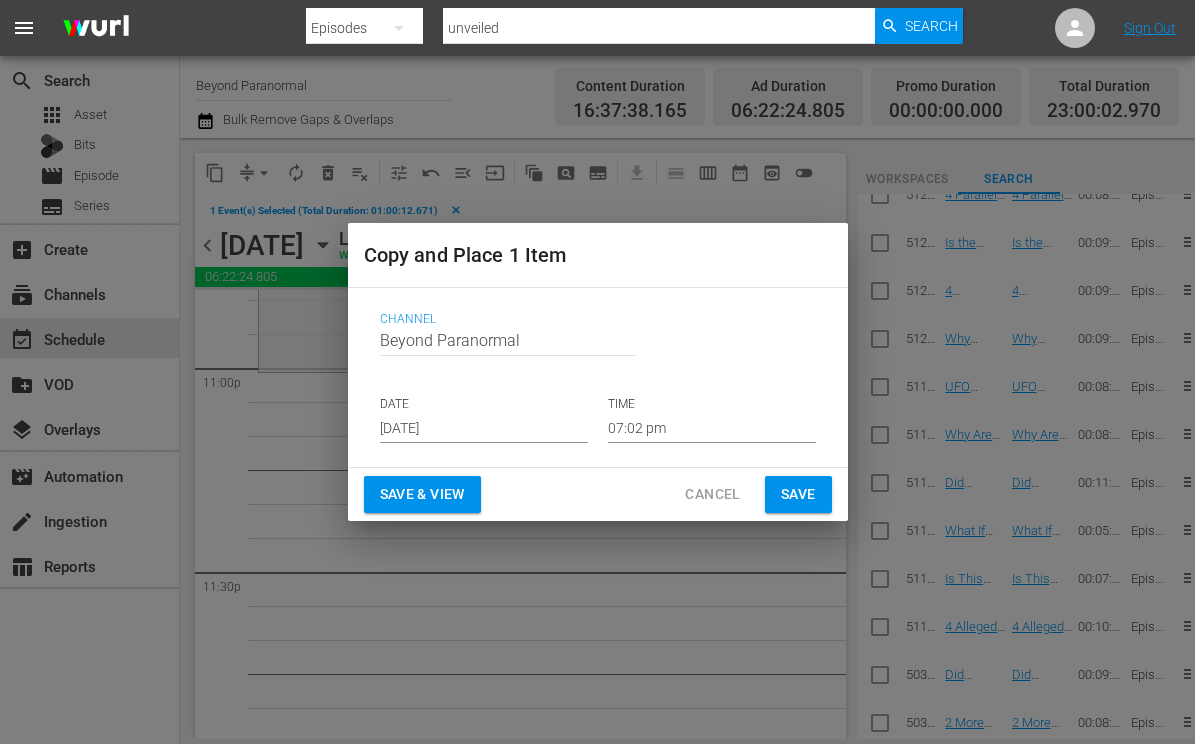 click on "Jul 31st 2025" at bounding box center [484, 428] 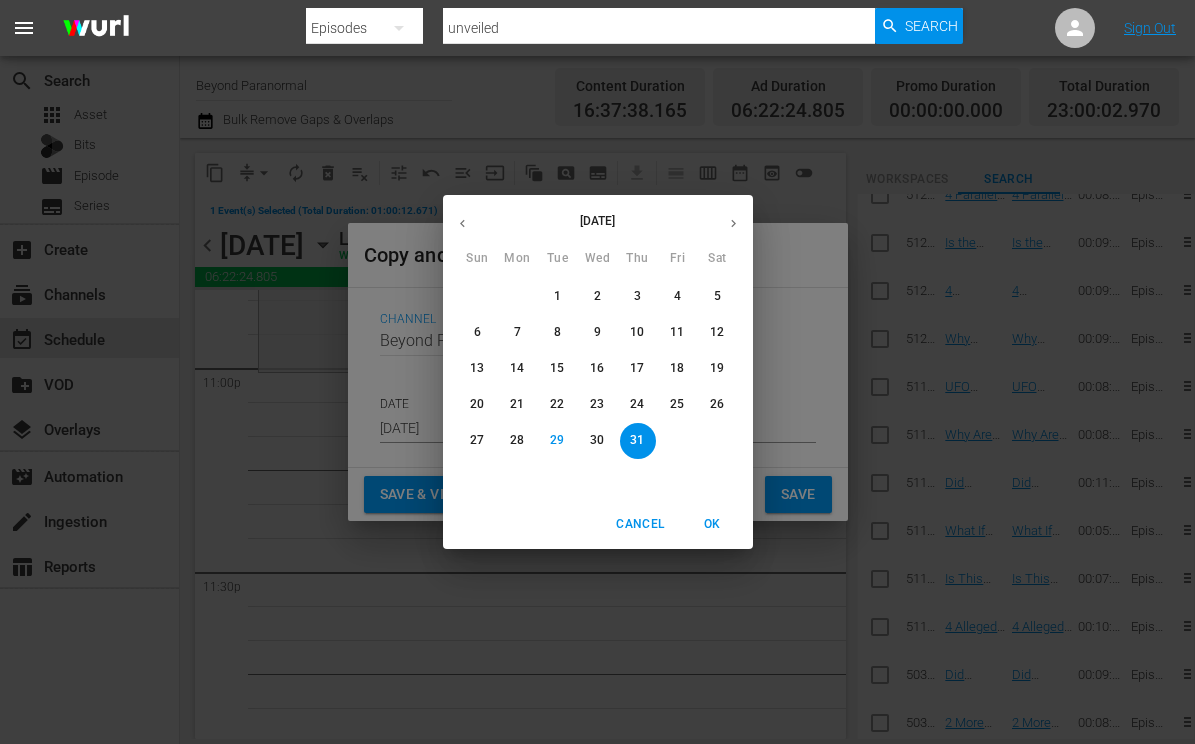 click 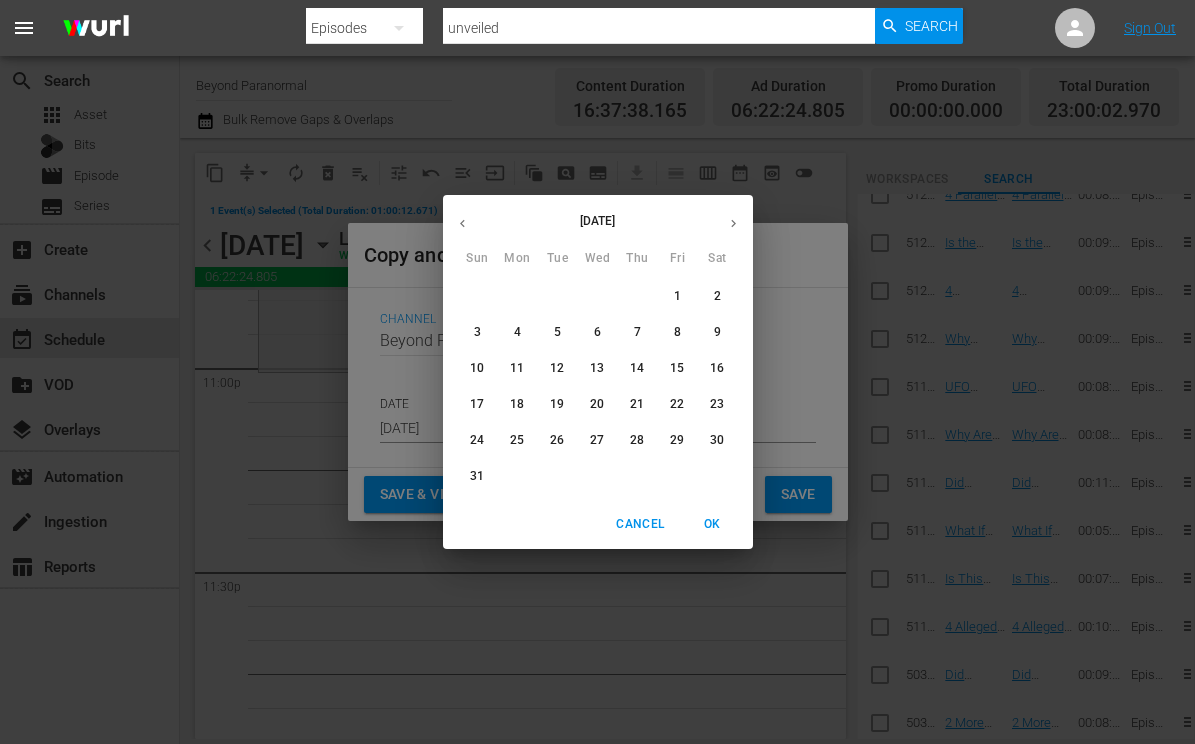 click on "13" at bounding box center [597, 368] 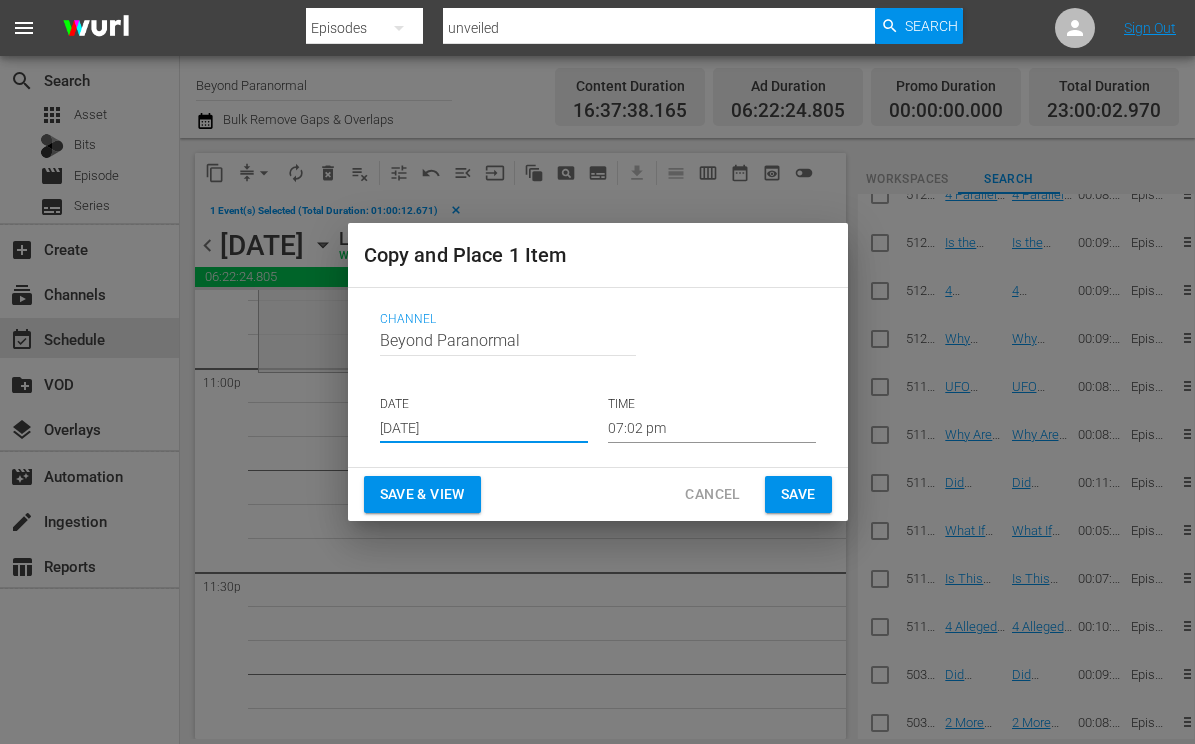 click on "07:02 pm" at bounding box center (712, 428) 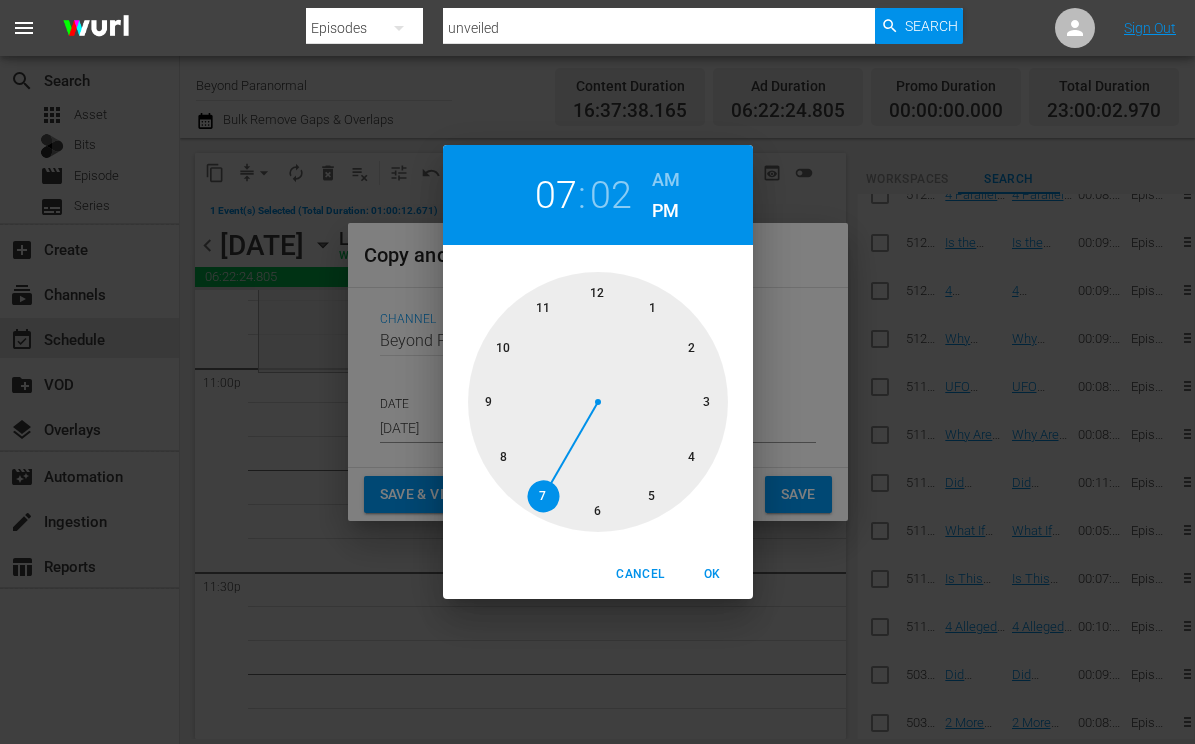 drag, startPoint x: 538, startPoint y: 303, endPoint x: 563, endPoint y: 322, distance: 31.400637 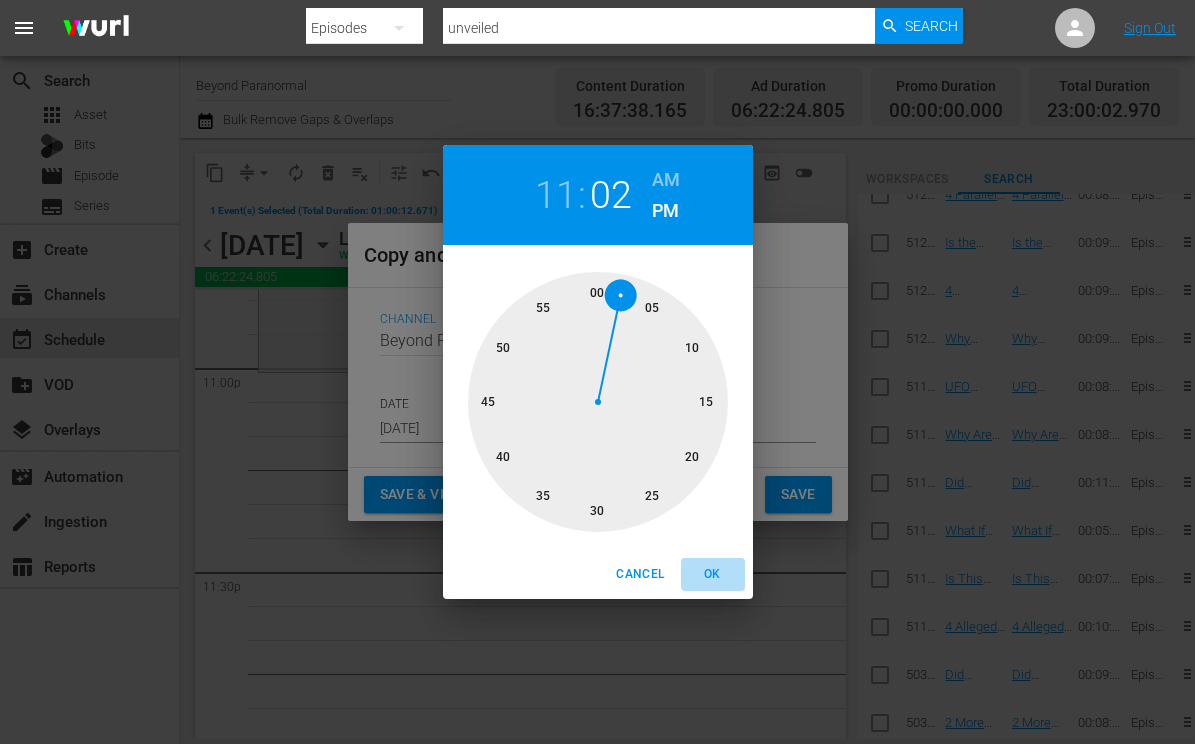 click on "OK" at bounding box center (713, 574) 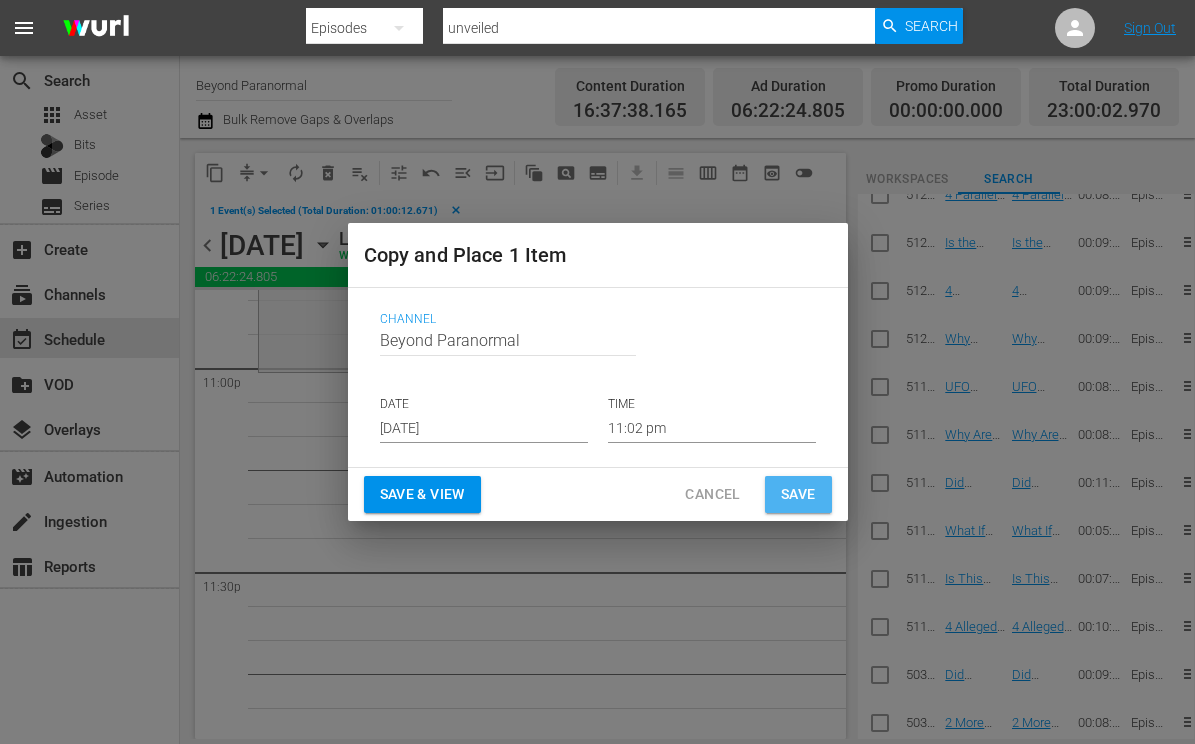 click on "Save" at bounding box center [798, 494] 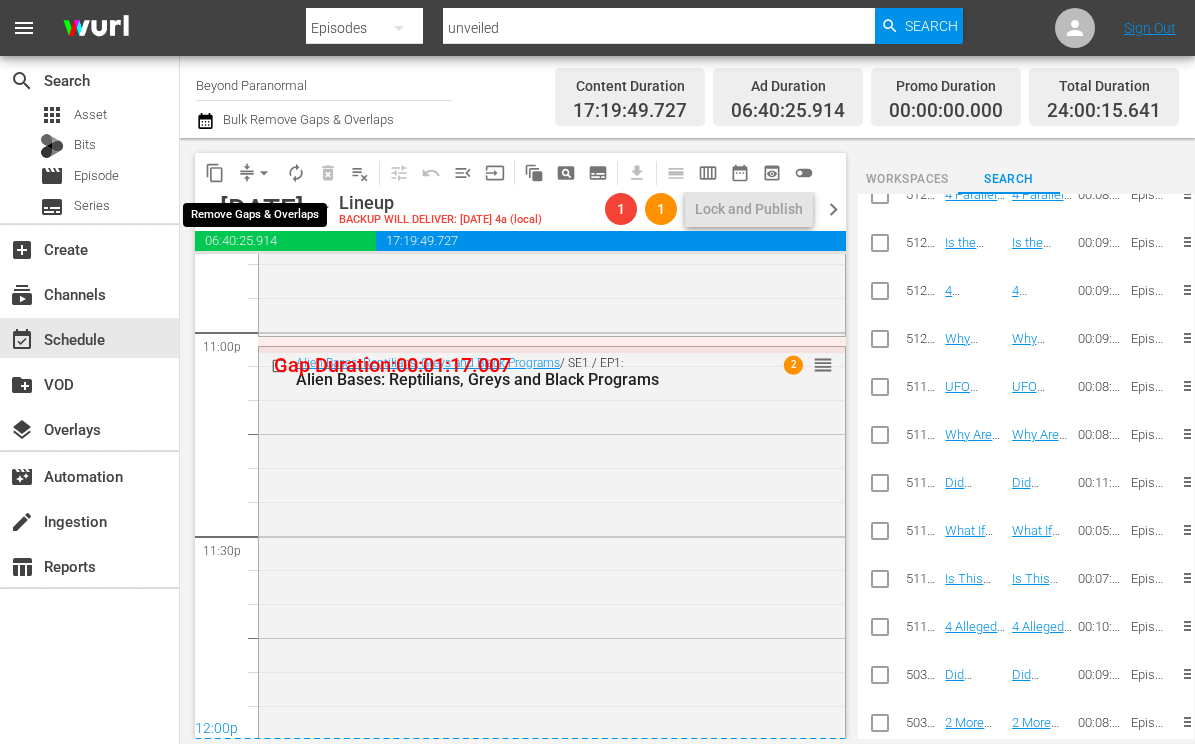 click on "arrow_drop_down" at bounding box center (264, 173) 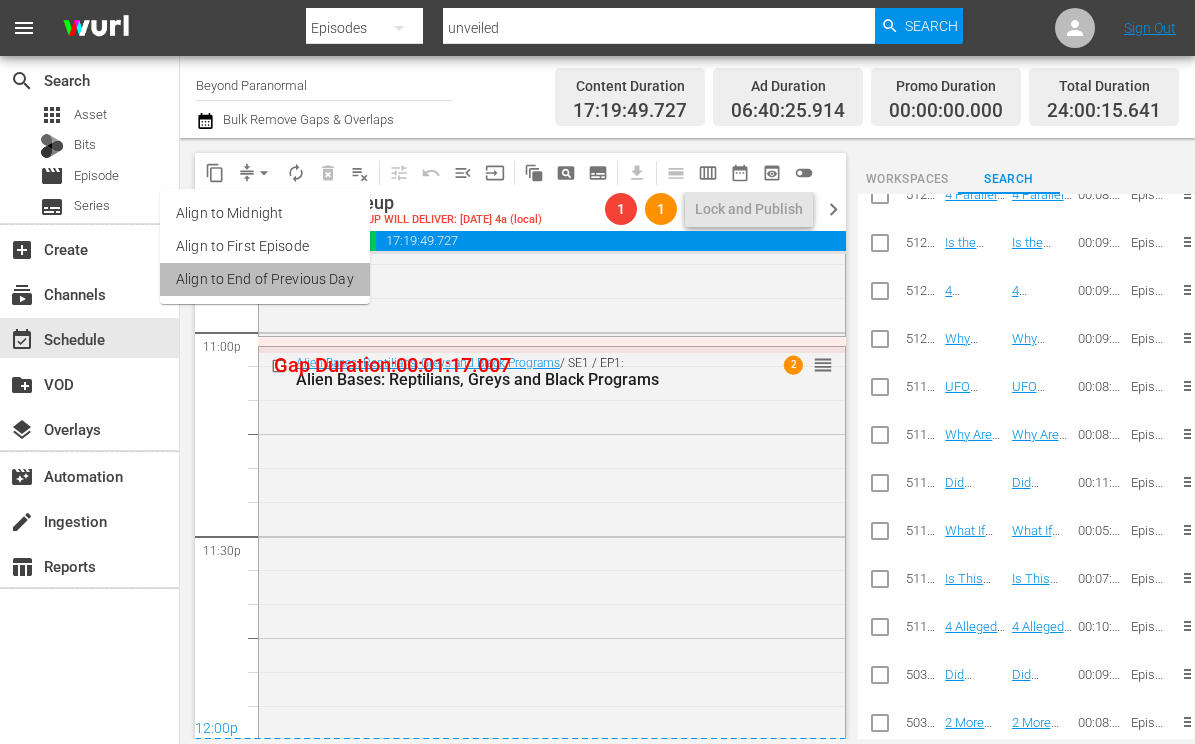 click on "Align to End of Previous Day" at bounding box center [265, 279] 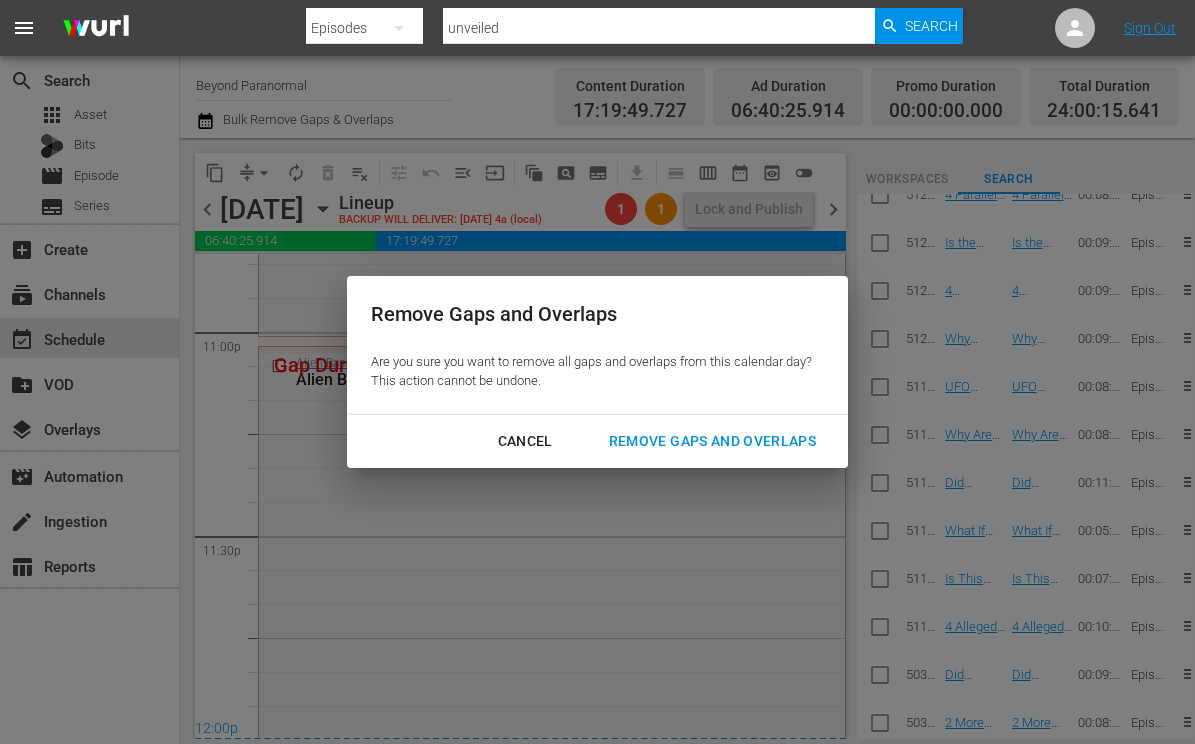 click on "Remove Gaps and Overlaps" at bounding box center [712, 441] 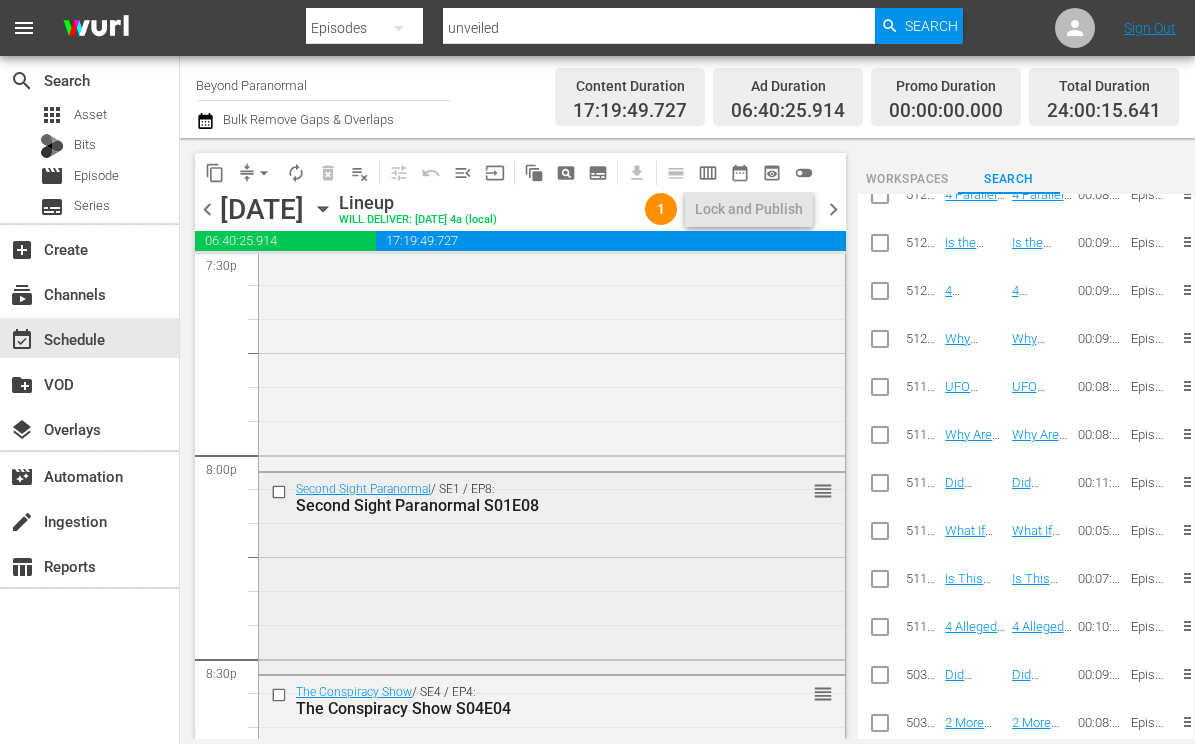 scroll, scrollTop: 7961, scrollLeft: 0, axis: vertical 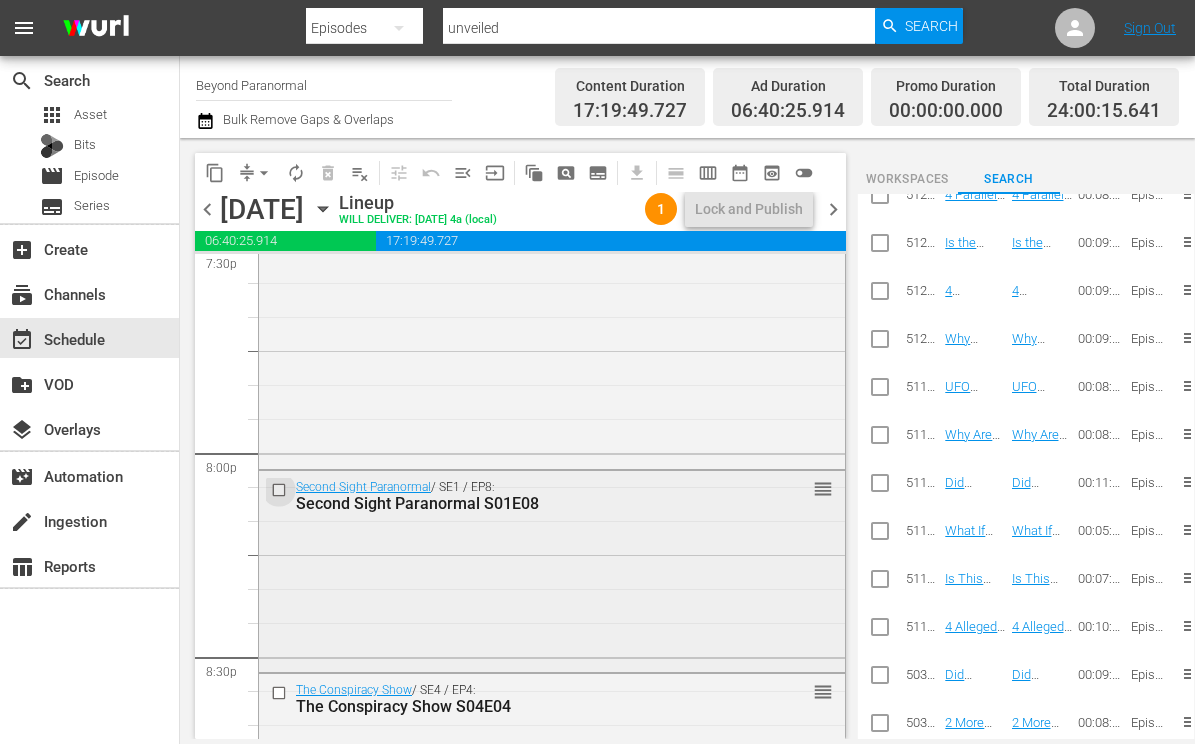 click at bounding box center [281, 489] 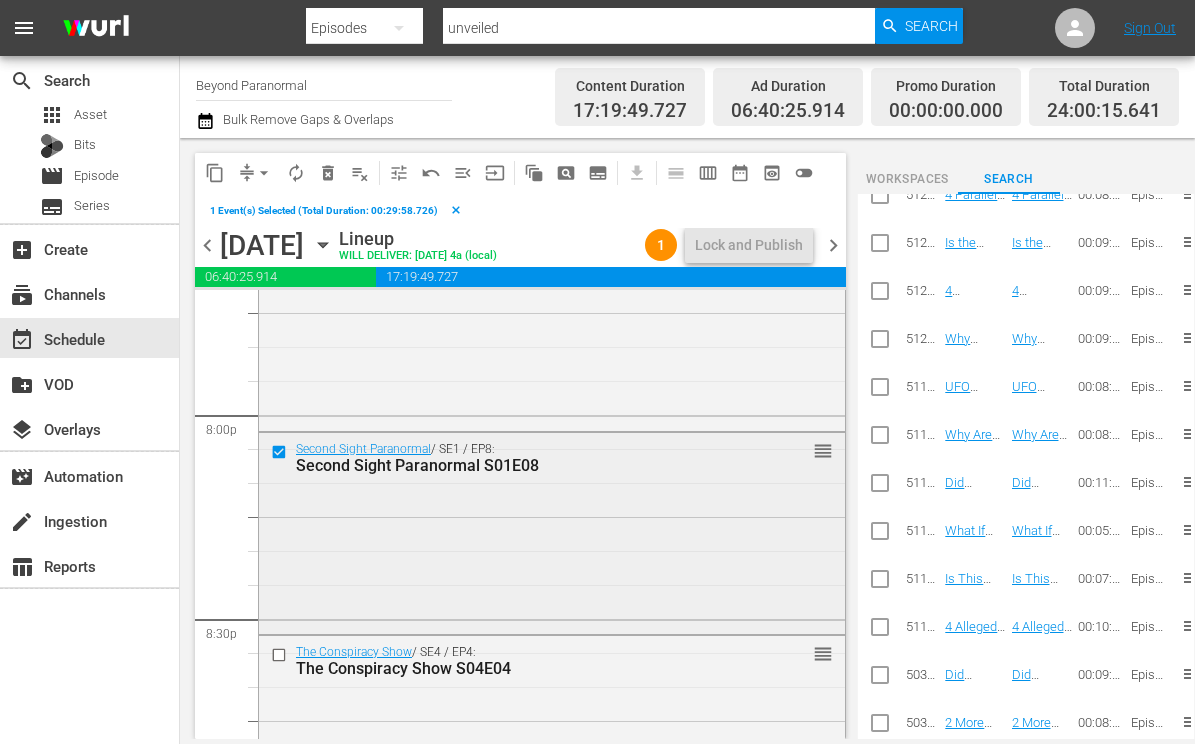 scroll, scrollTop: 8052, scrollLeft: 0, axis: vertical 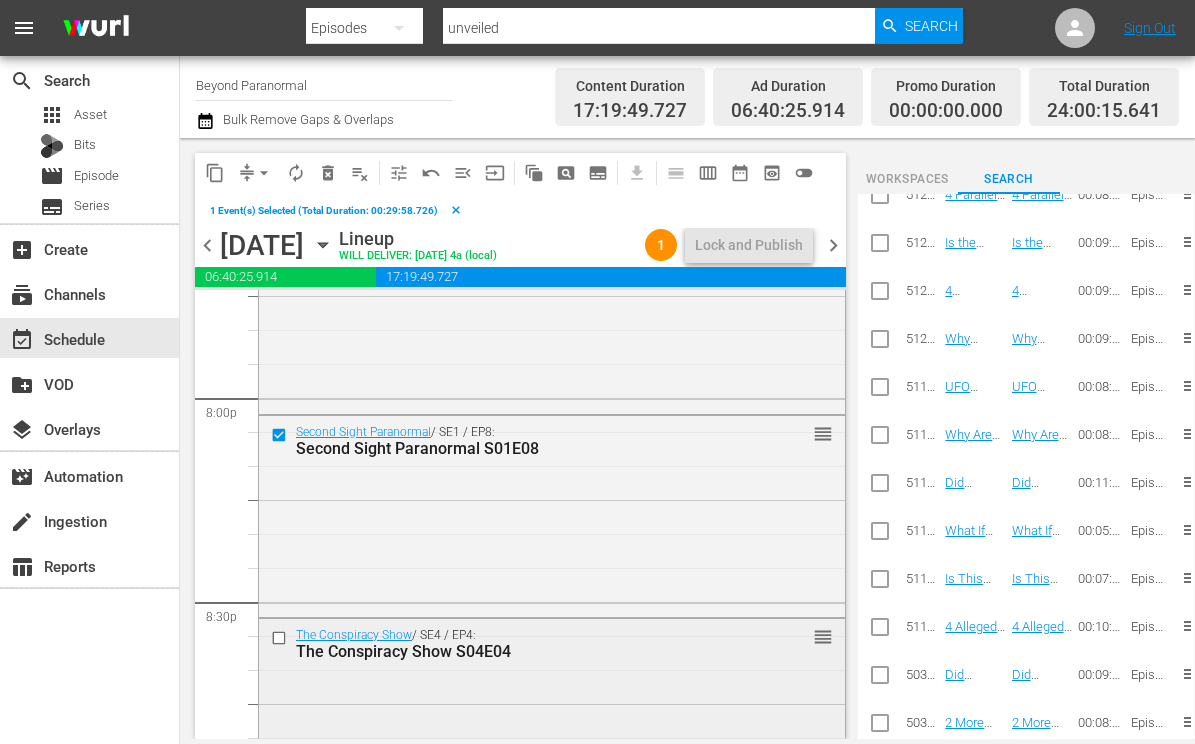 click at bounding box center [281, 638] 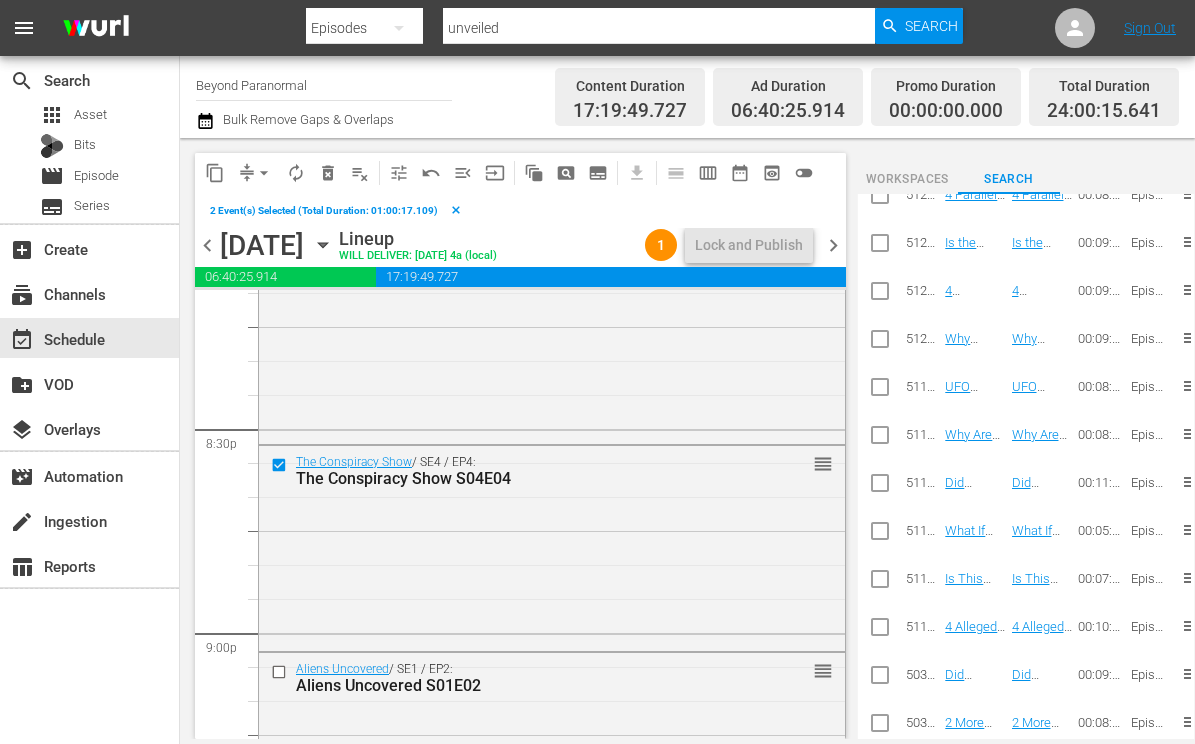 scroll, scrollTop: 8232, scrollLeft: 0, axis: vertical 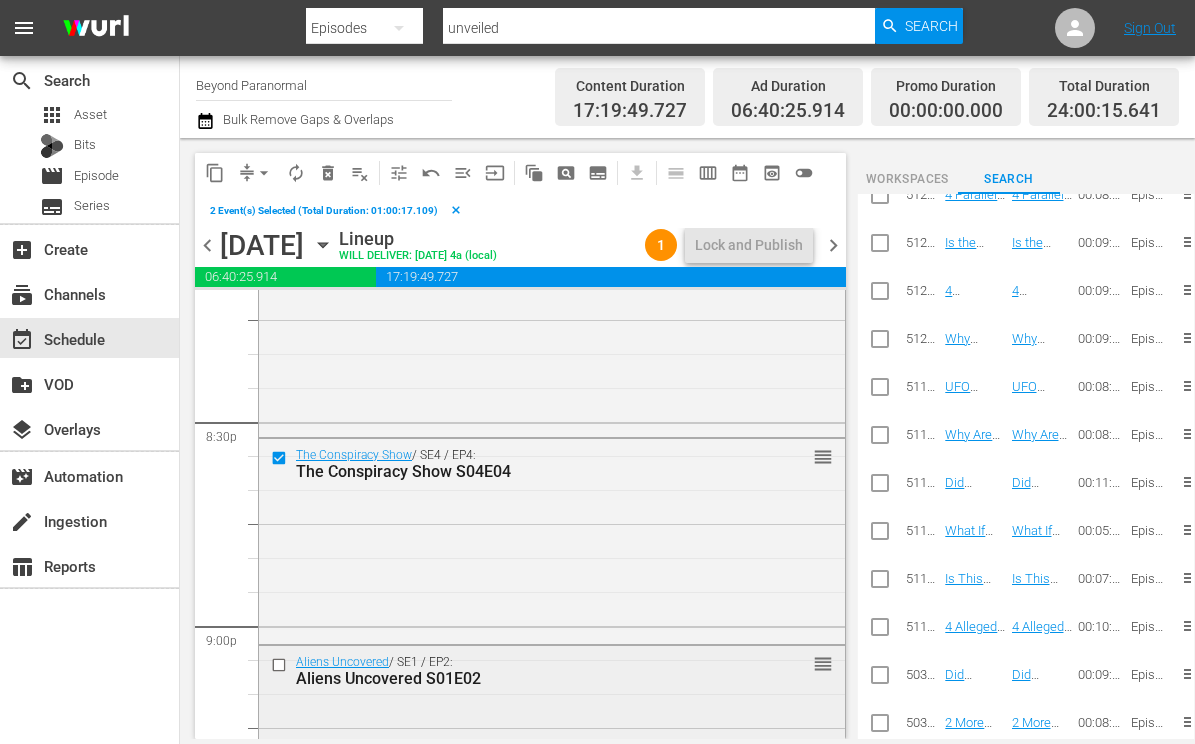 click at bounding box center [281, 664] 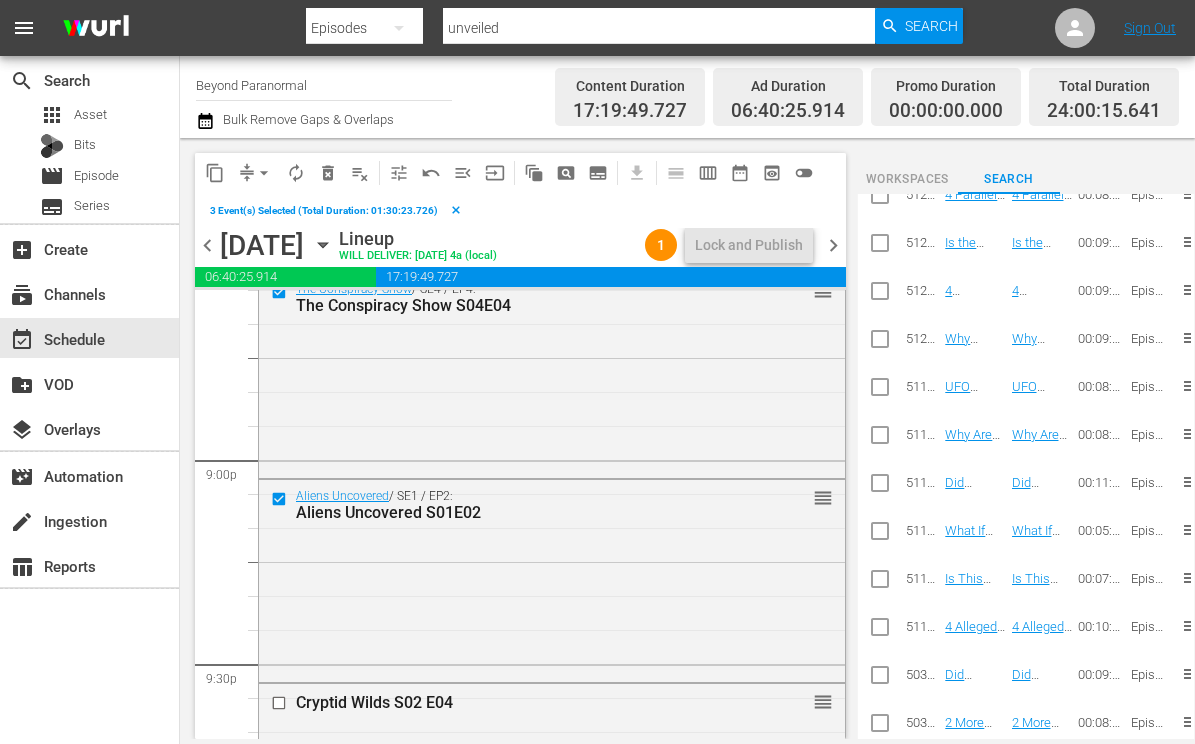 scroll, scrollTop: 8416, scrollLeft: 0, axis: vertical 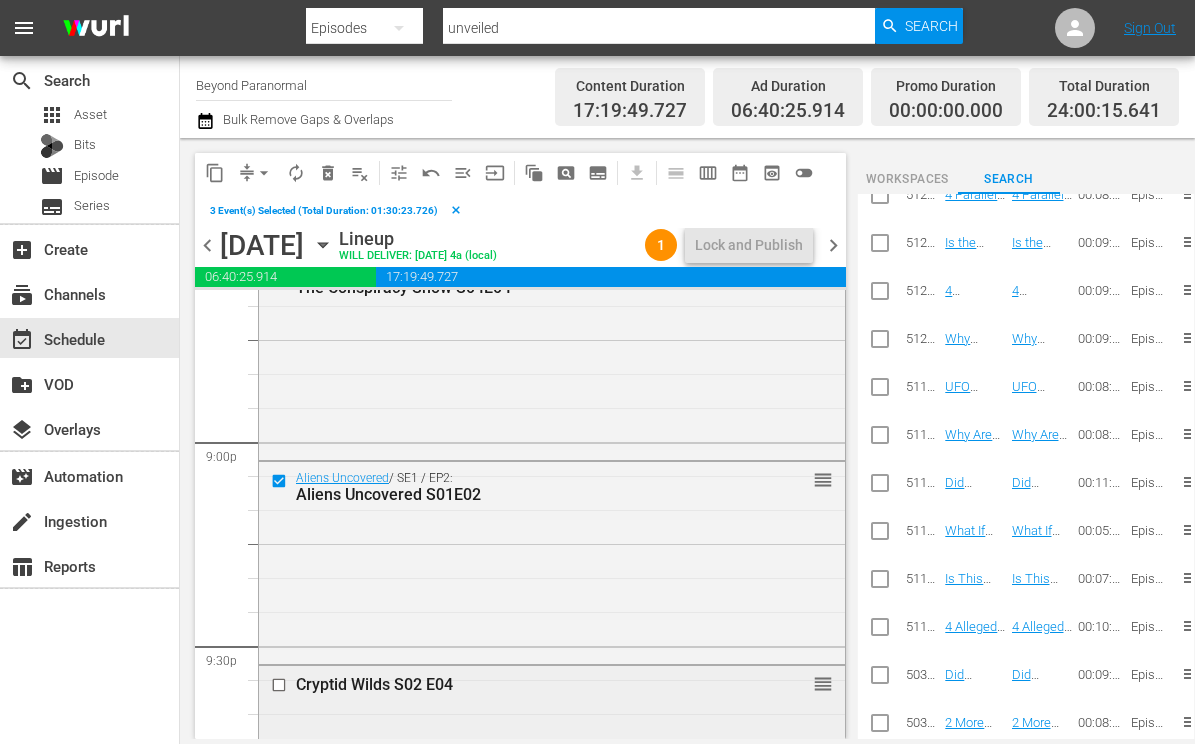 click at bounding box center (281, 685) 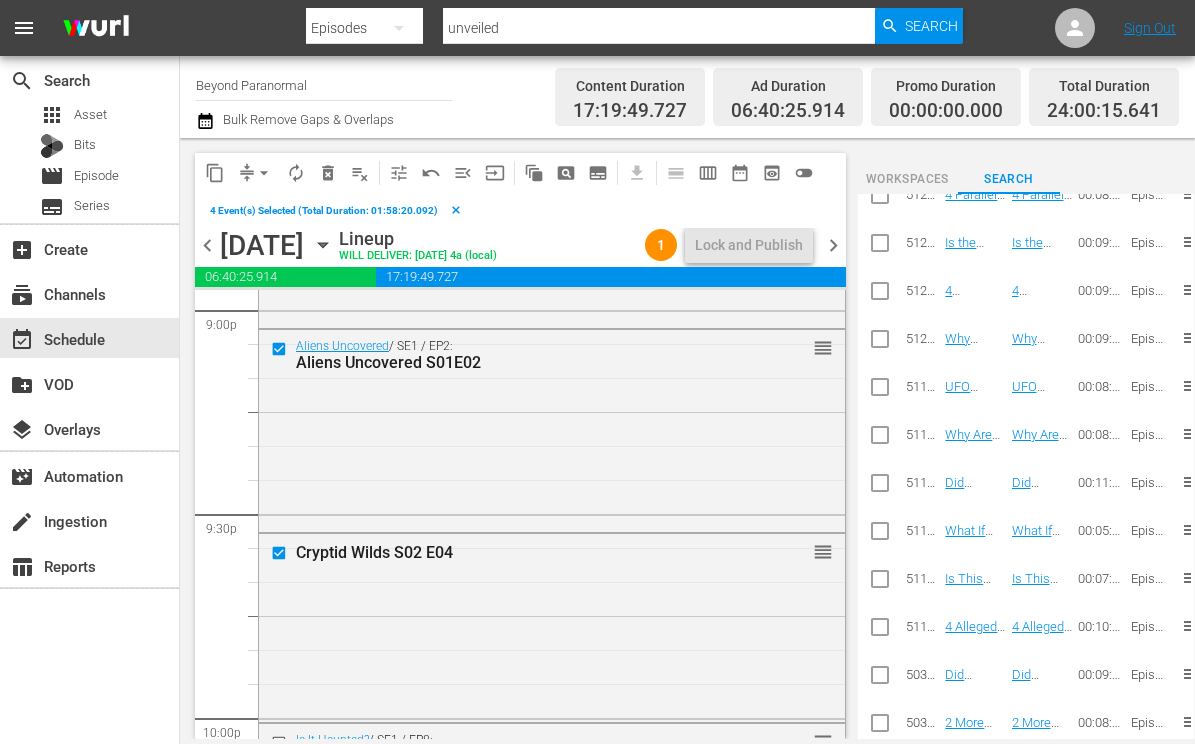 scroll, scrollTop: 8575, scrollLeft: 0, axis: vertical 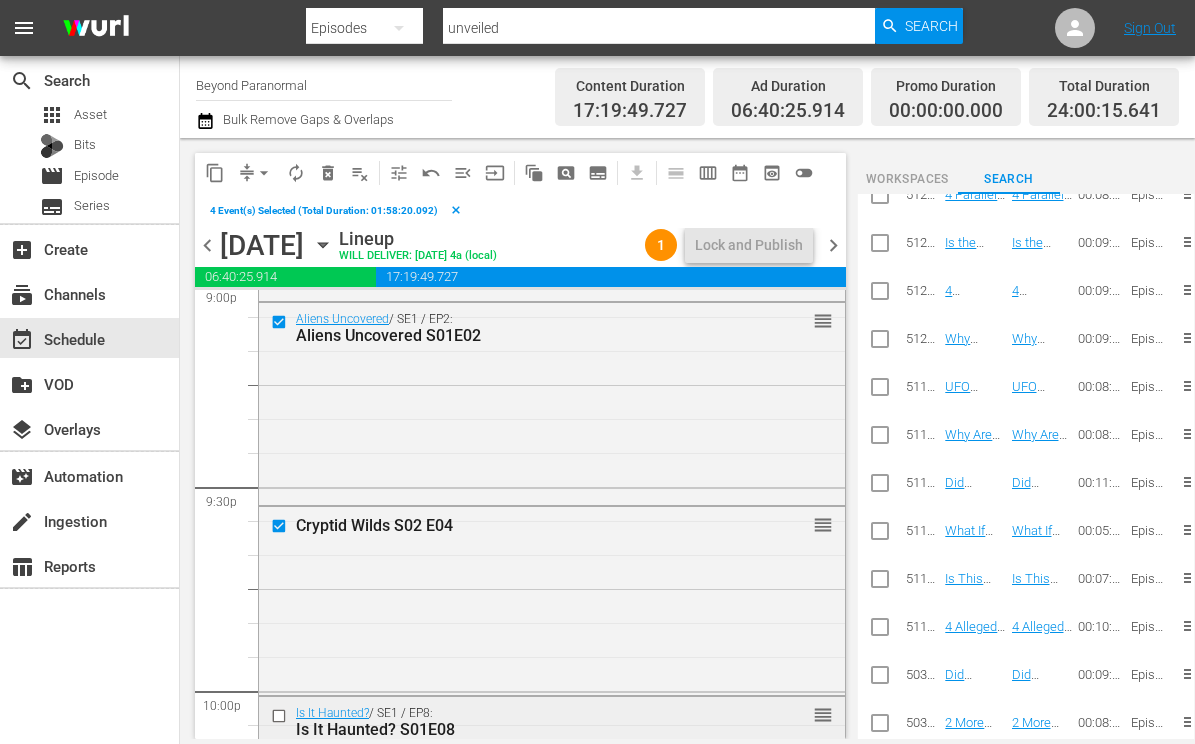 click at bounding box center (281, 716) 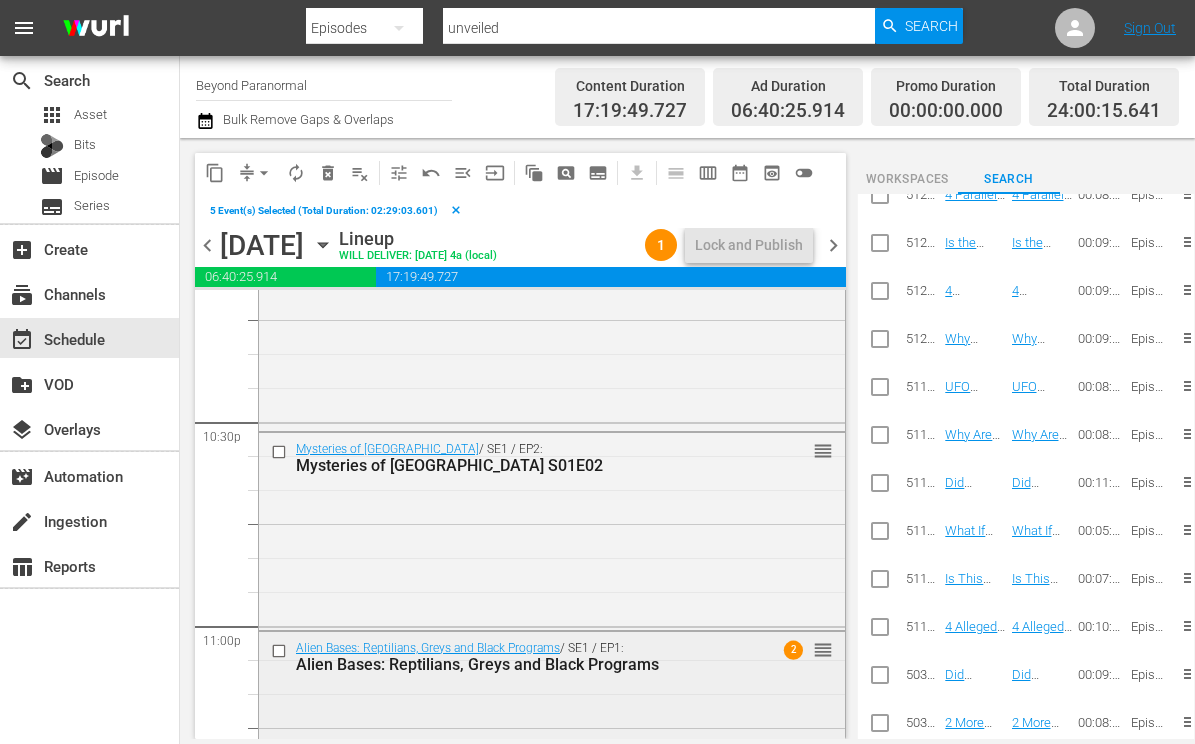 scroll, scrollTop: 9111, scrollLeft: 0, axis: vertical 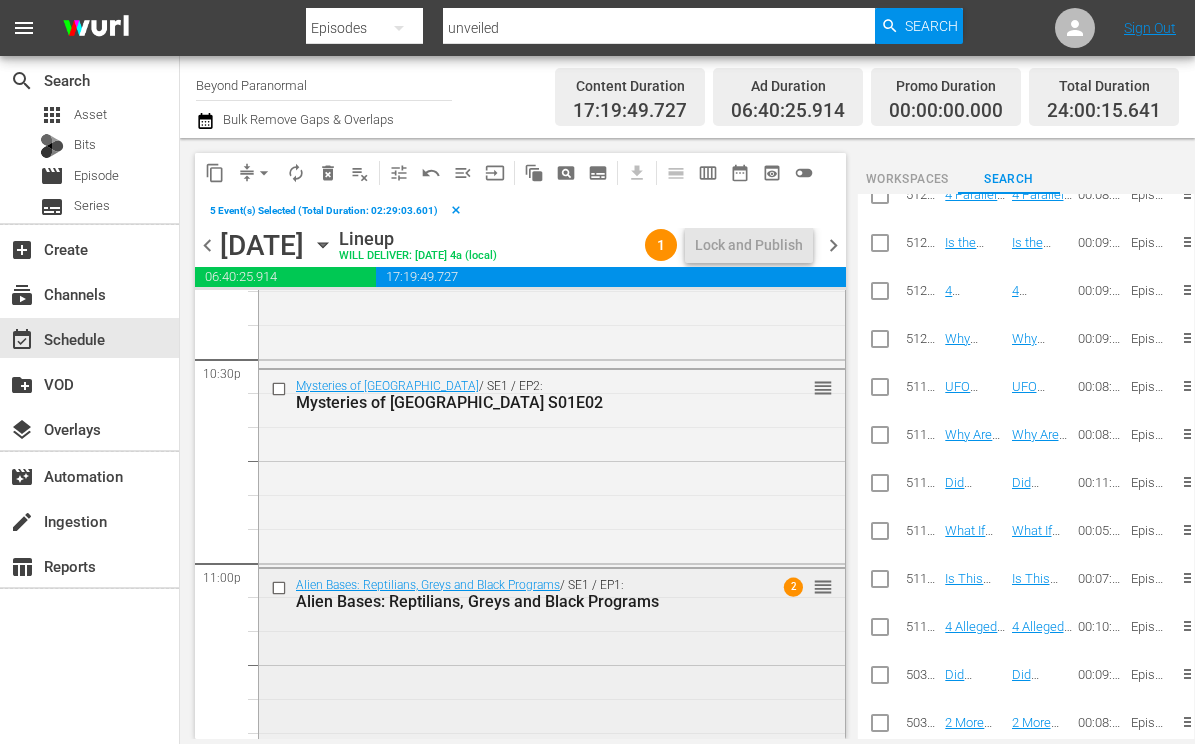 click at bounding box center [281, 587] 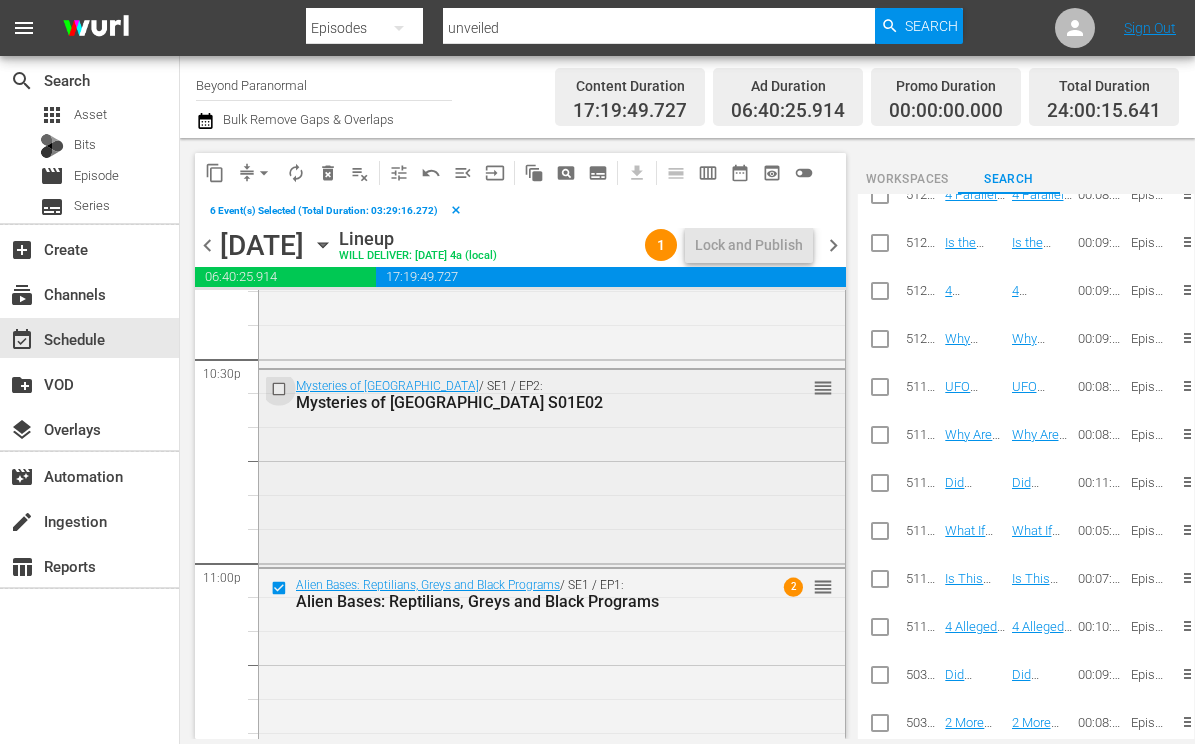 click at bounding box center (281, 389) 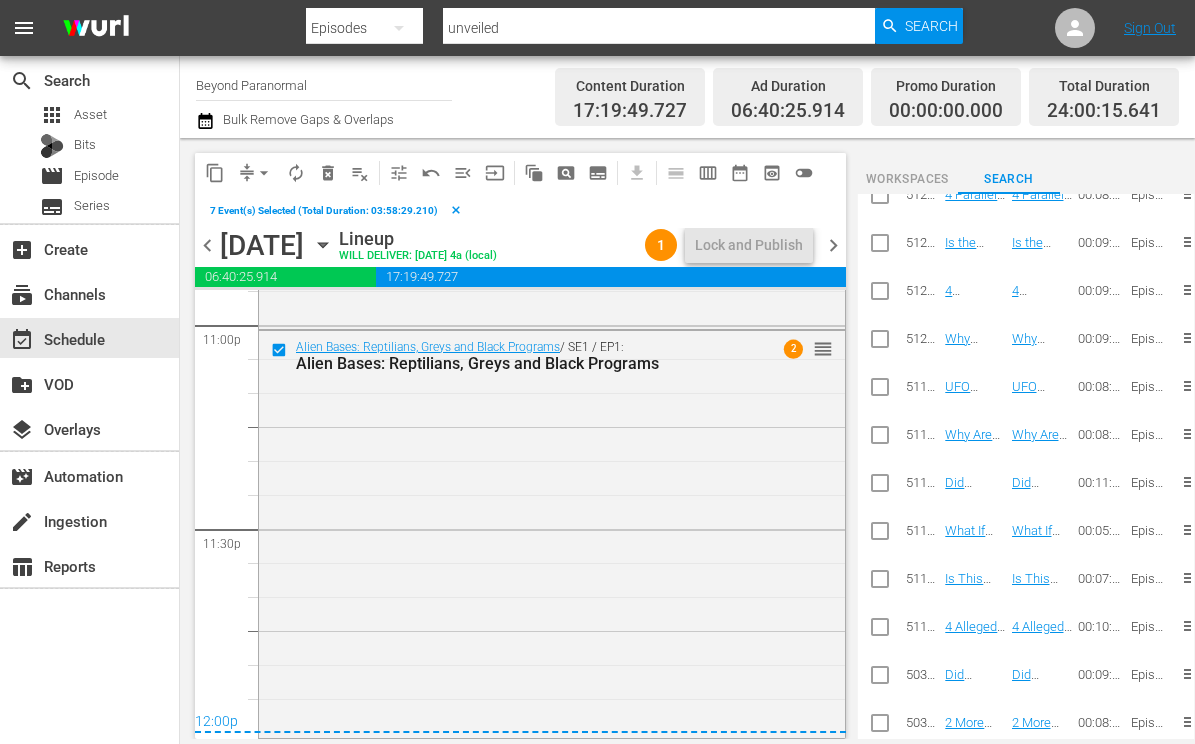 scroll, scrollTop: 9349, scrollLeft: 0, axis: vertical 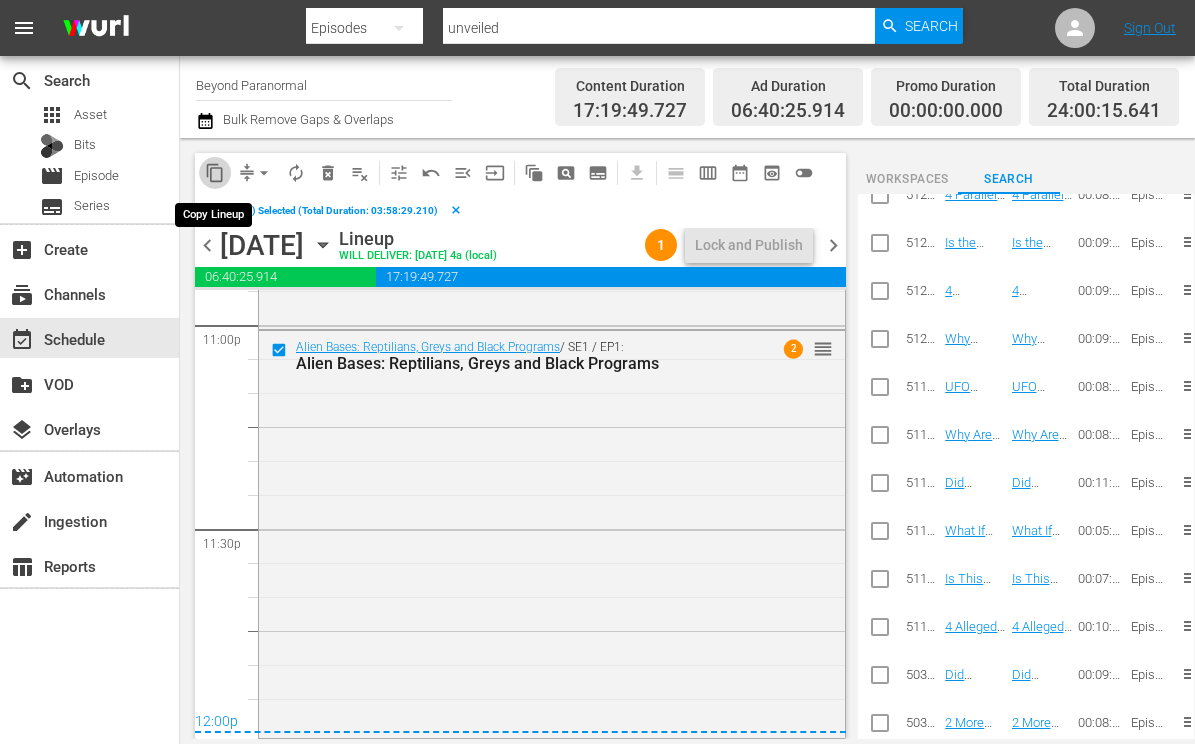 click on "content_copy" at bounding box center (215, 173) 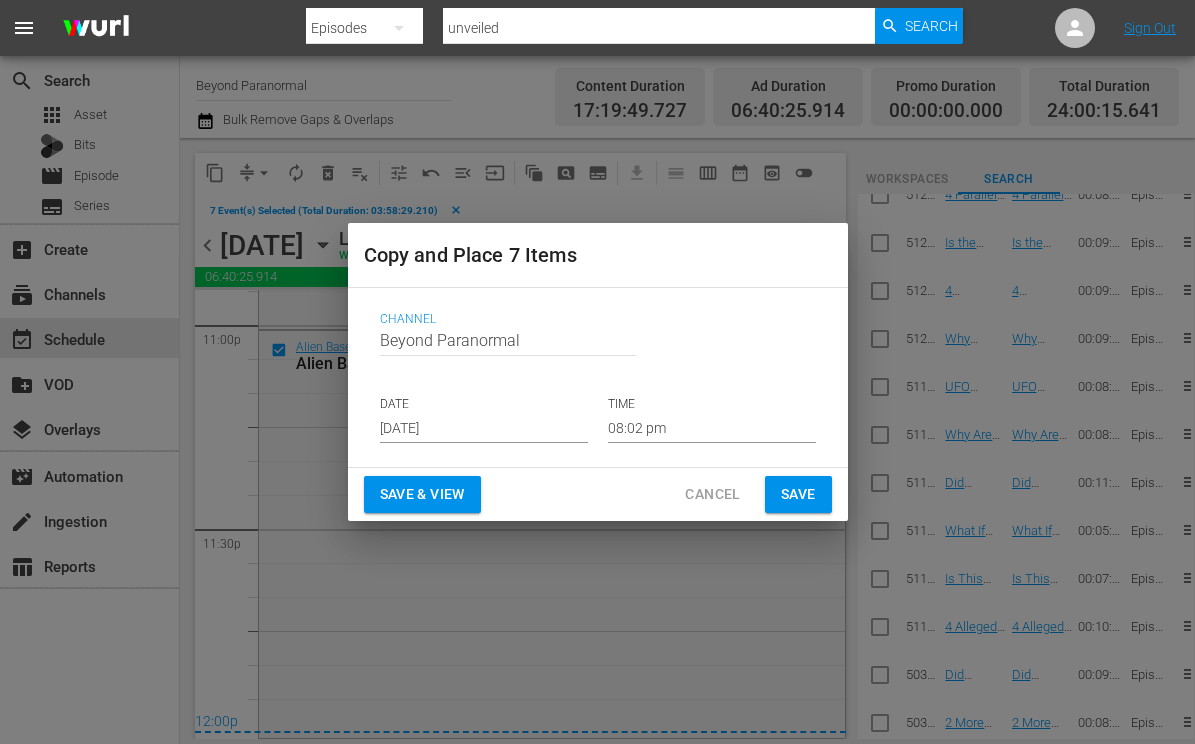 click on "Jul 31st 2025" at bounding box center (484, 428) 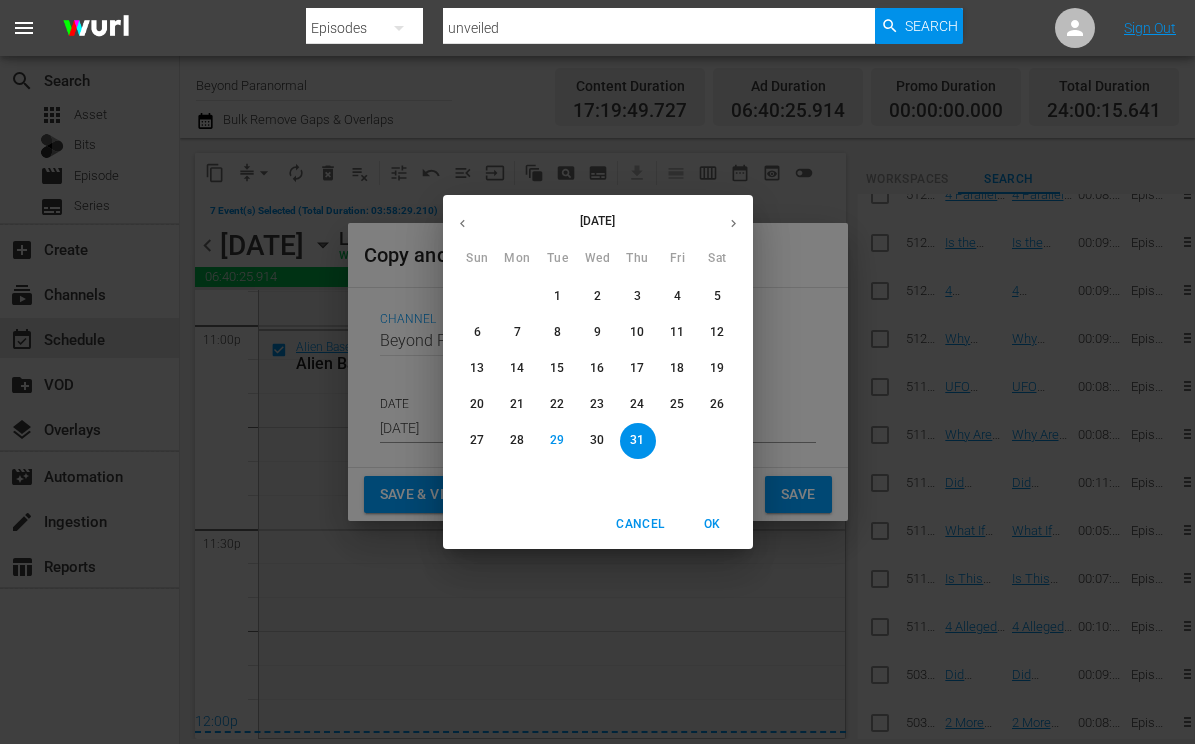 click at bounding box center (733, 223) 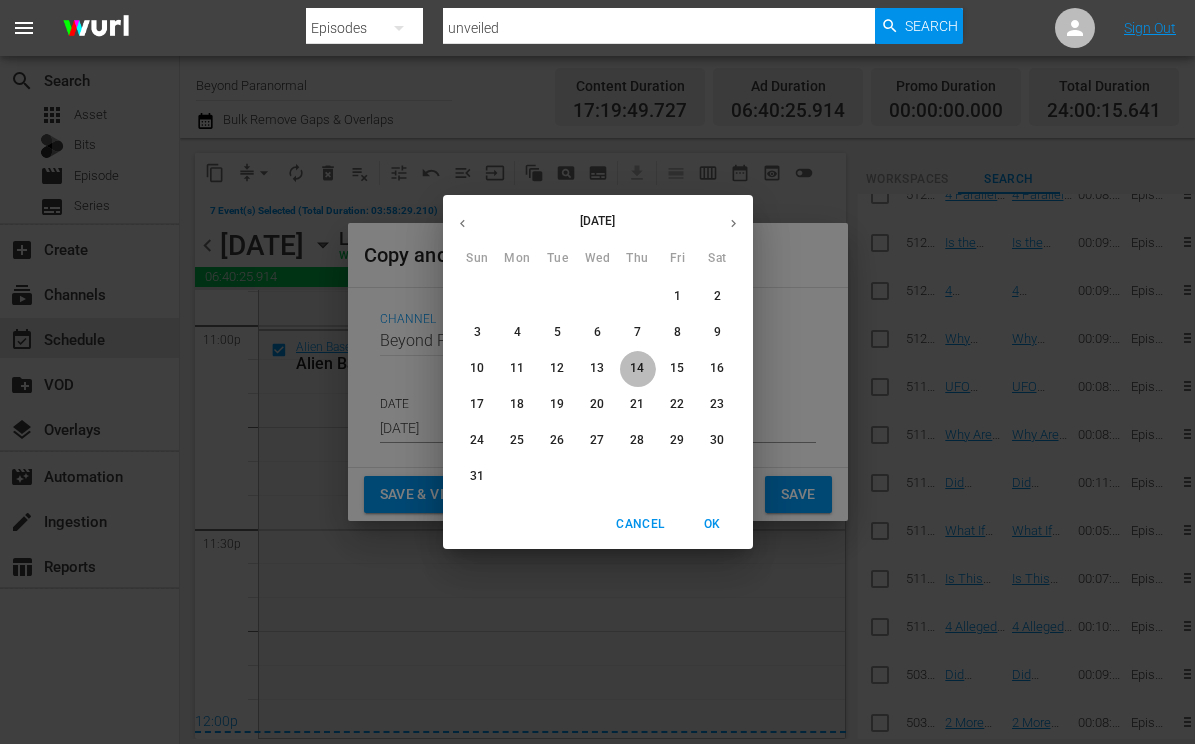 click on "14" at bounding box center (637, 368) 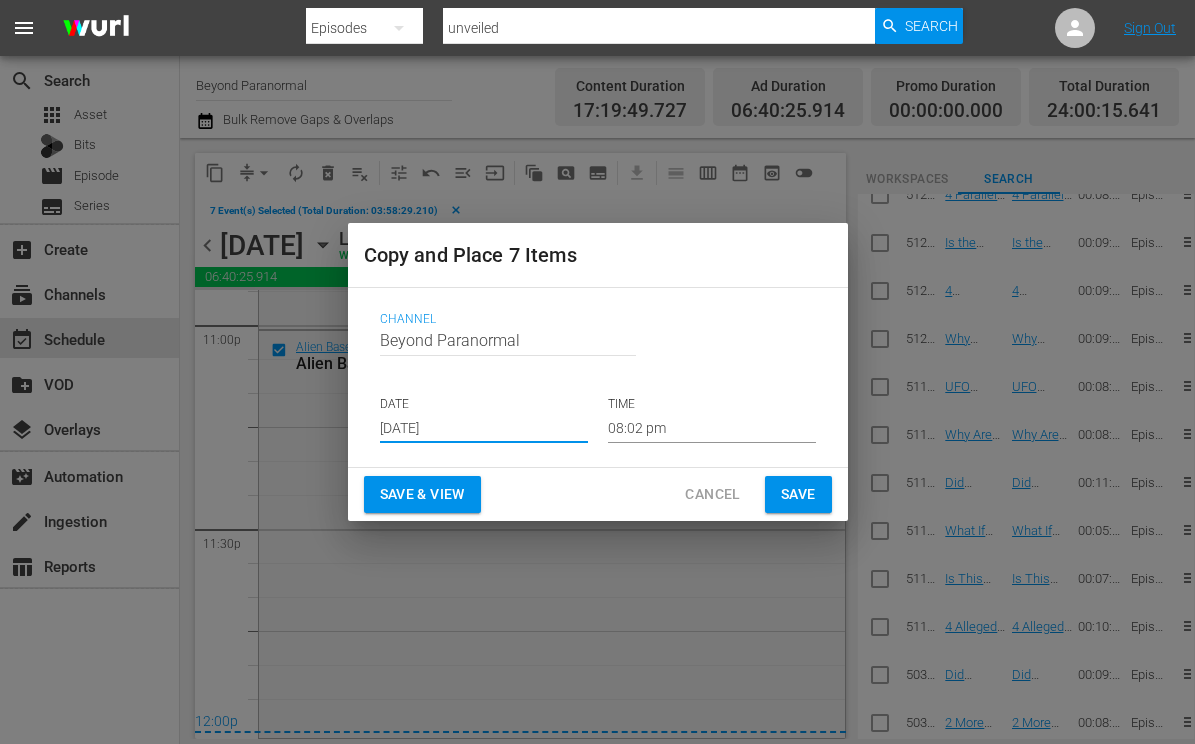 click on "08:02 pm" at bounding box center (712, 428) 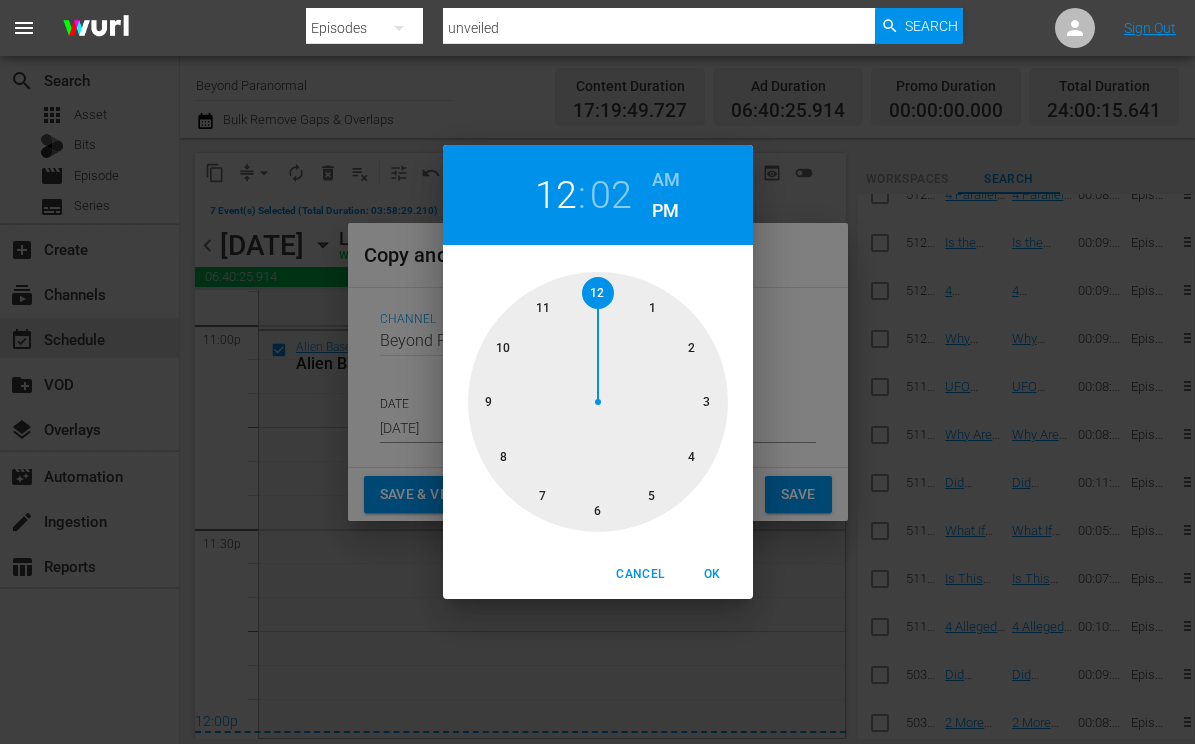click at bounding box center [598, 402] 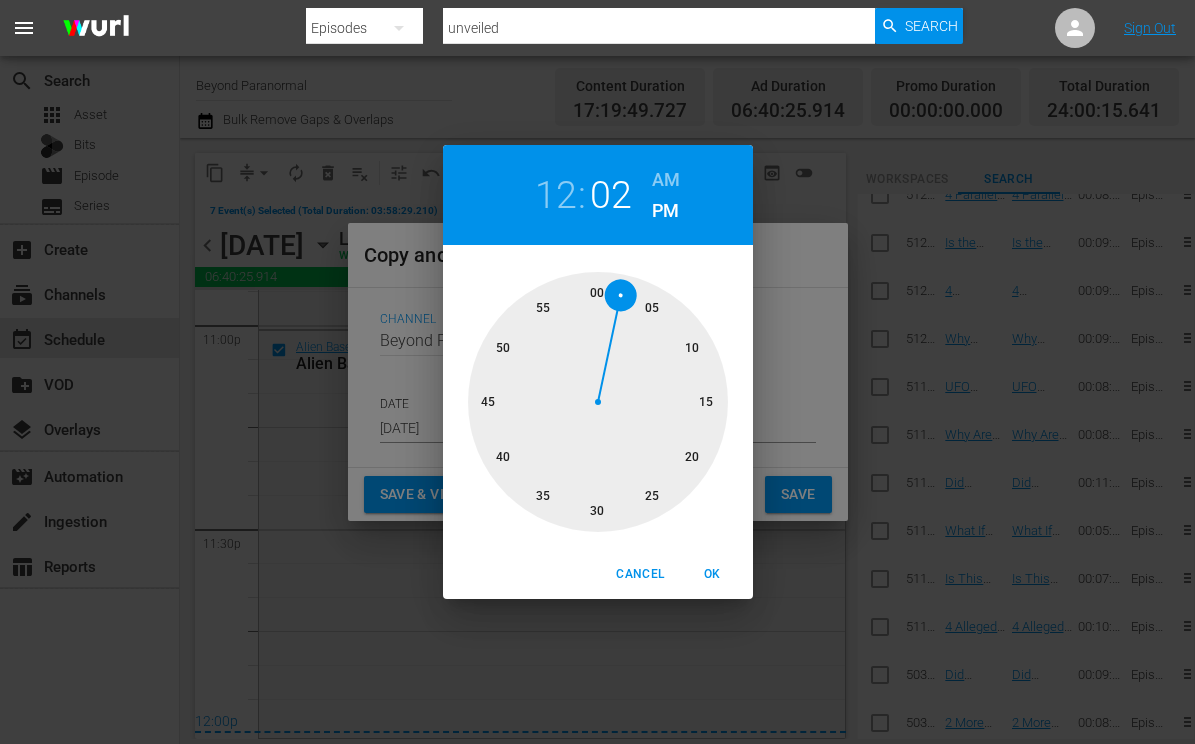 click on "AM" at bounding box center (666, 180) 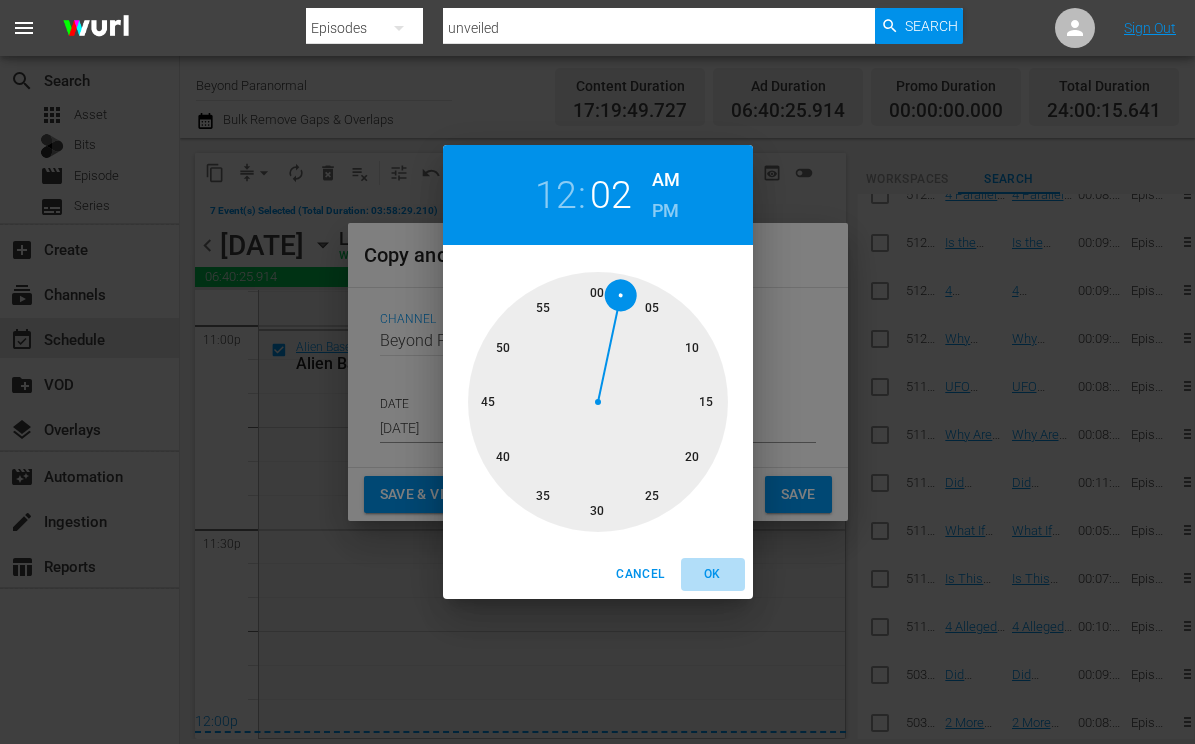 click on "OK" at bounding box center (713, 574) 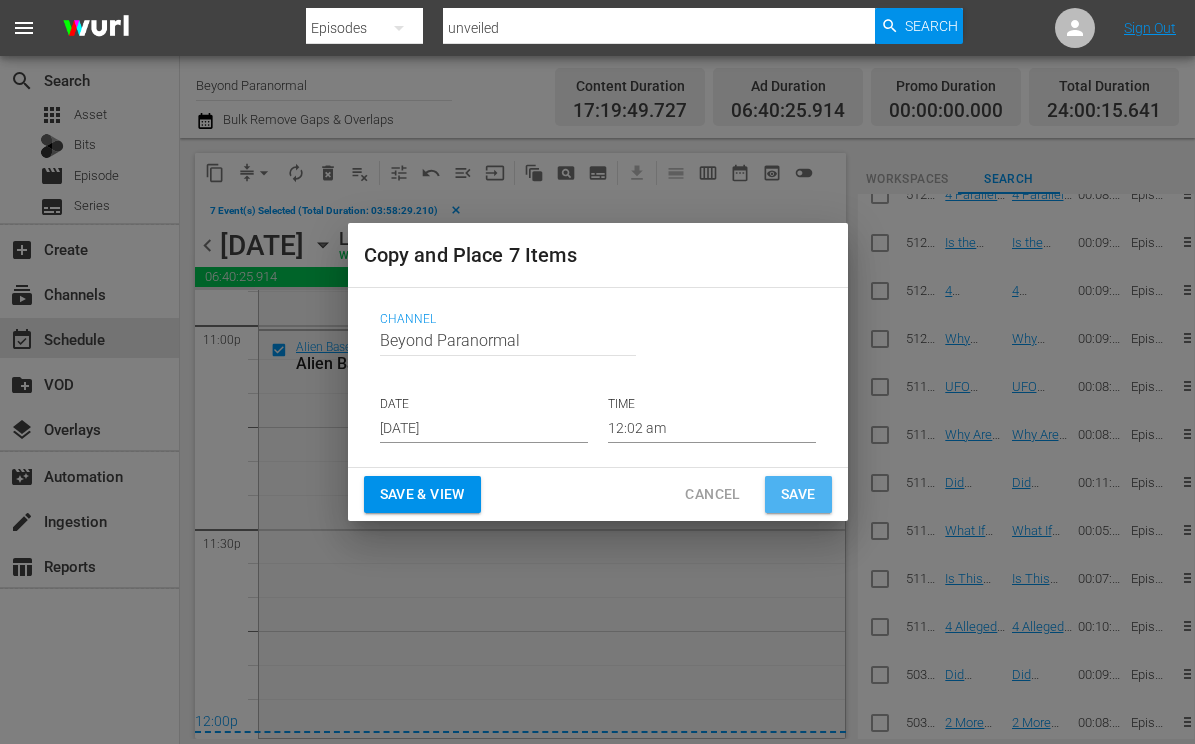 click on "Save" at bounding box center [798, 494] 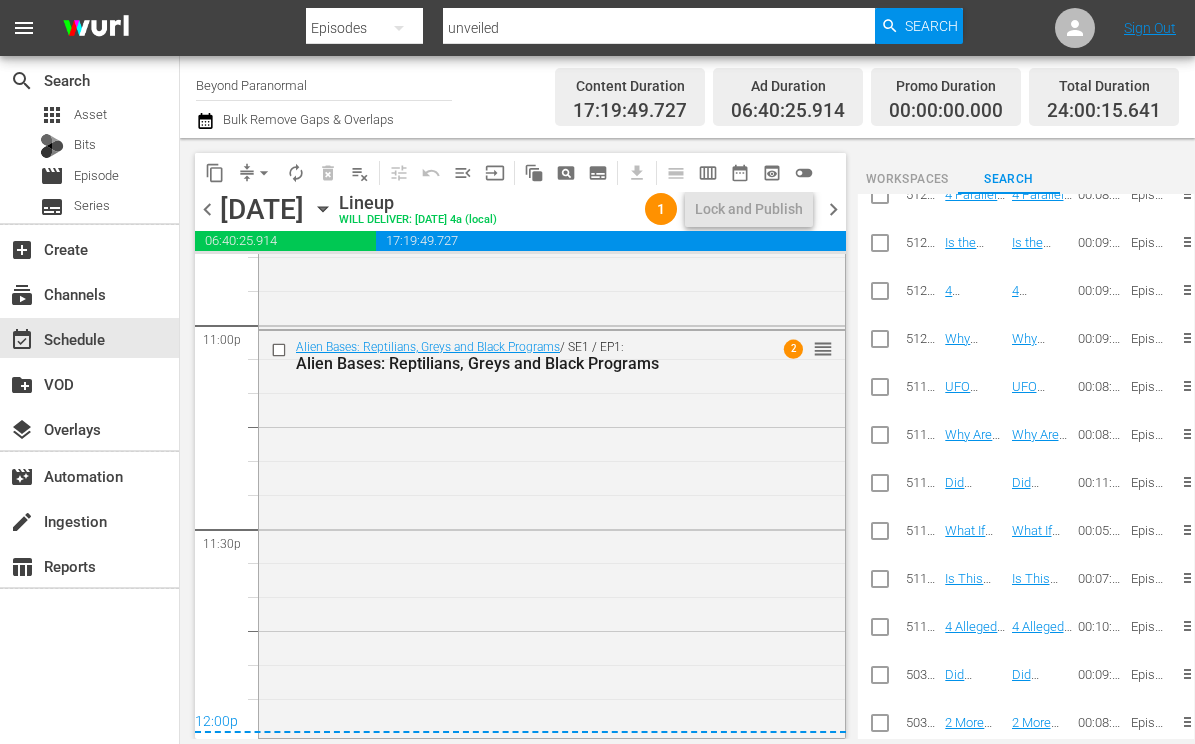 scroll, scrollTop: 9313, scrollLeft: 0, axis: vertical 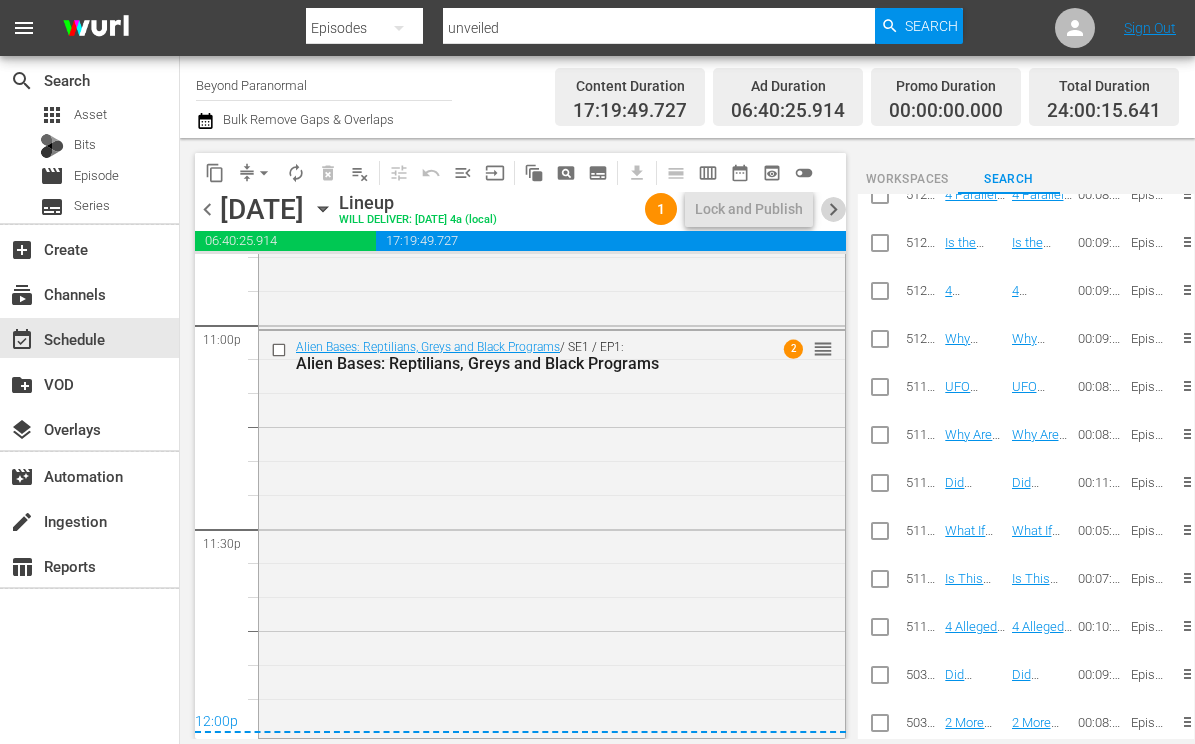 click on "chevron_right" at bounding box center [833, 209] 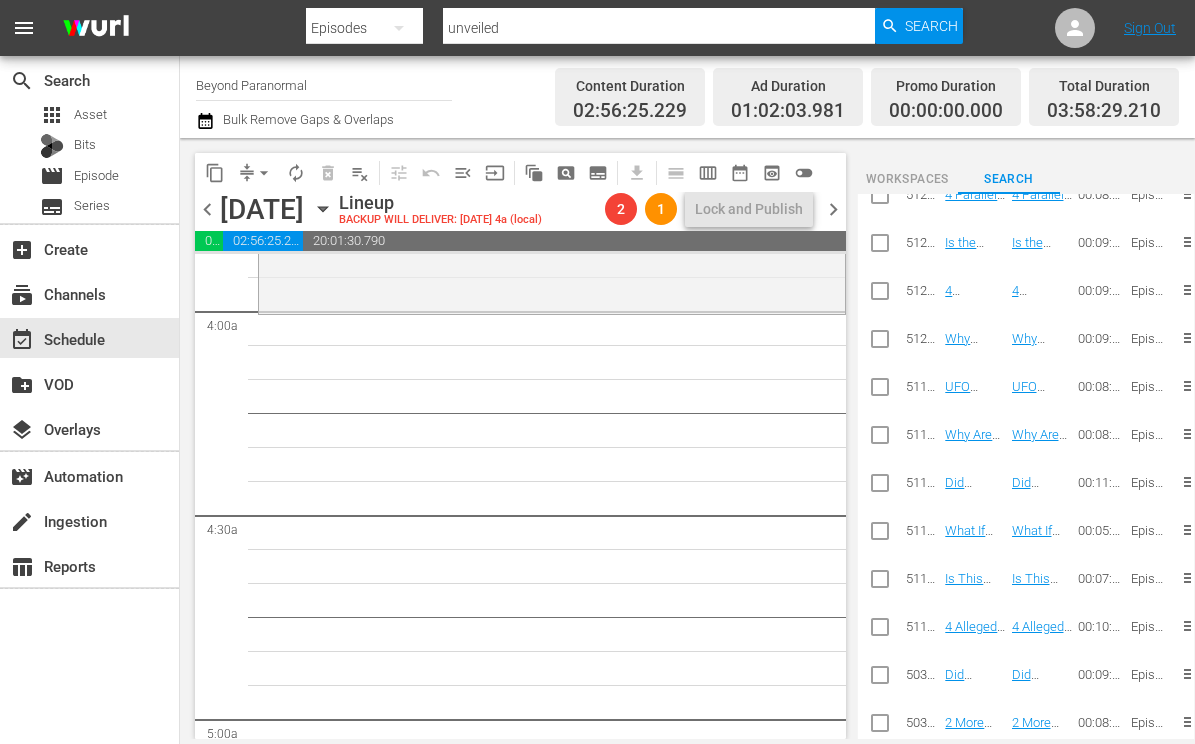 scroll, scrollTop: 1576, scrollLeft: 0, axis: vertical 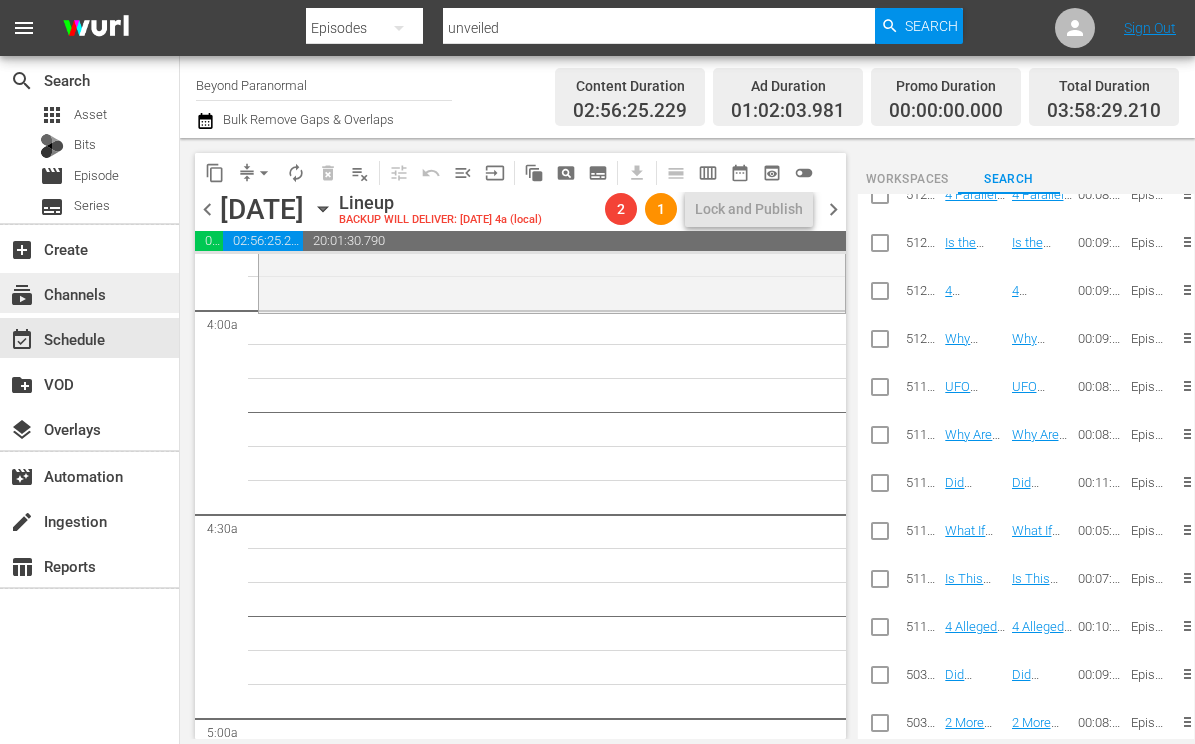 click on "subscriptions   Channels" at bounding box center (89, 293) 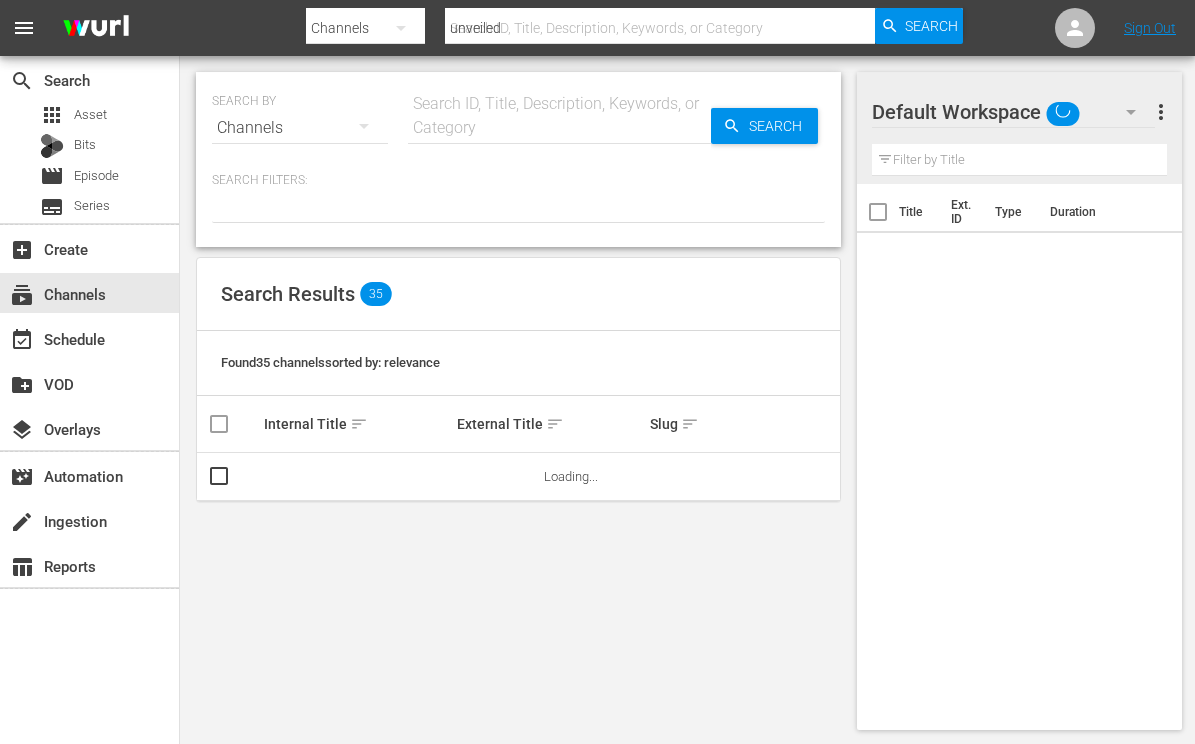 type 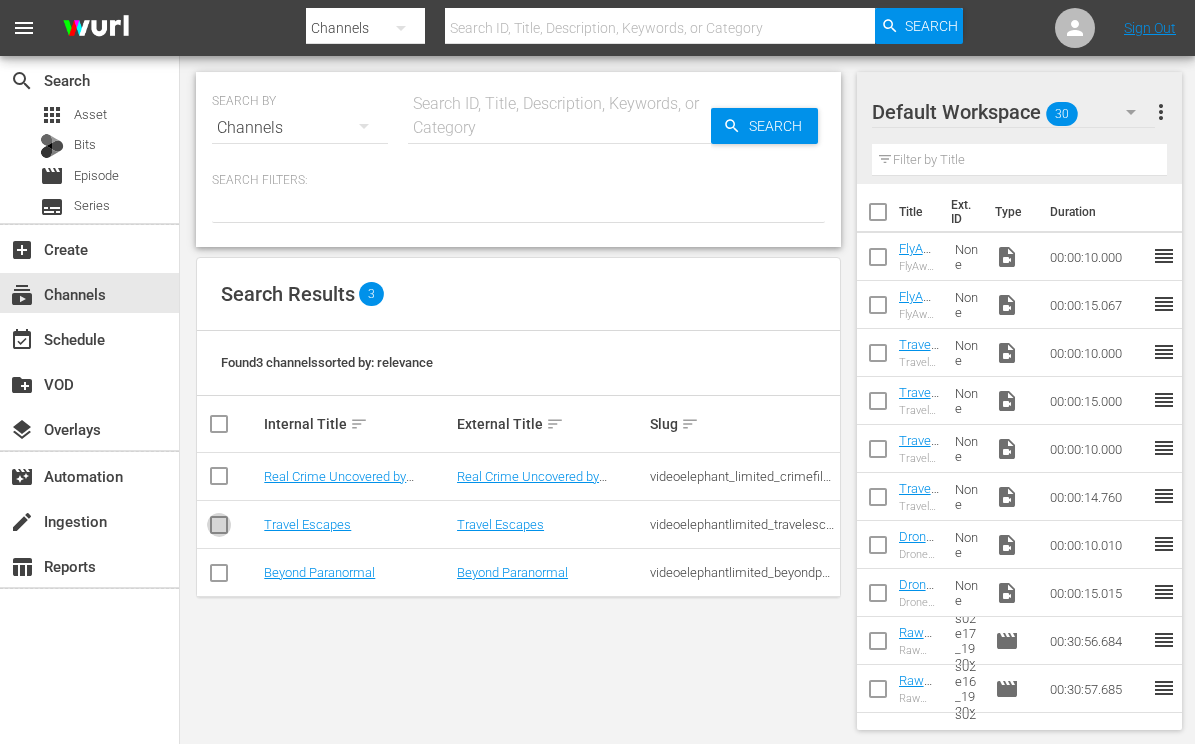 click at bounding box center (219, 529) 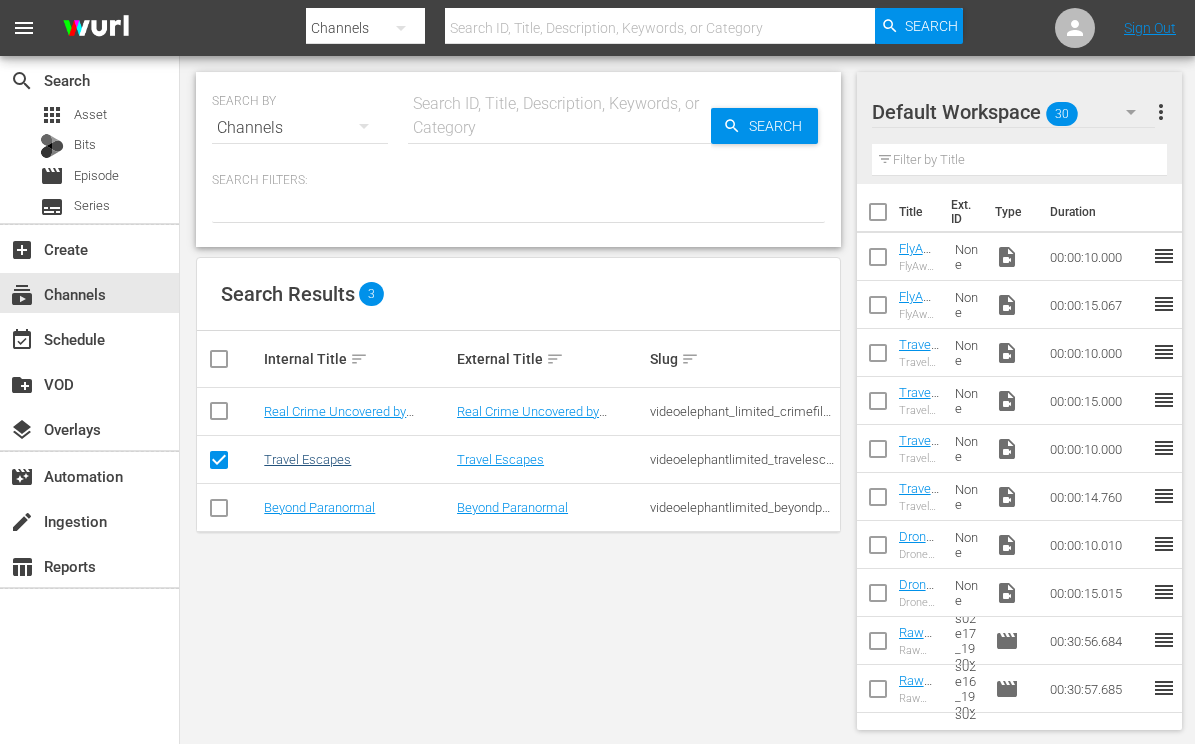 click on "Travel Escapes" at bounding box center (307, 459) 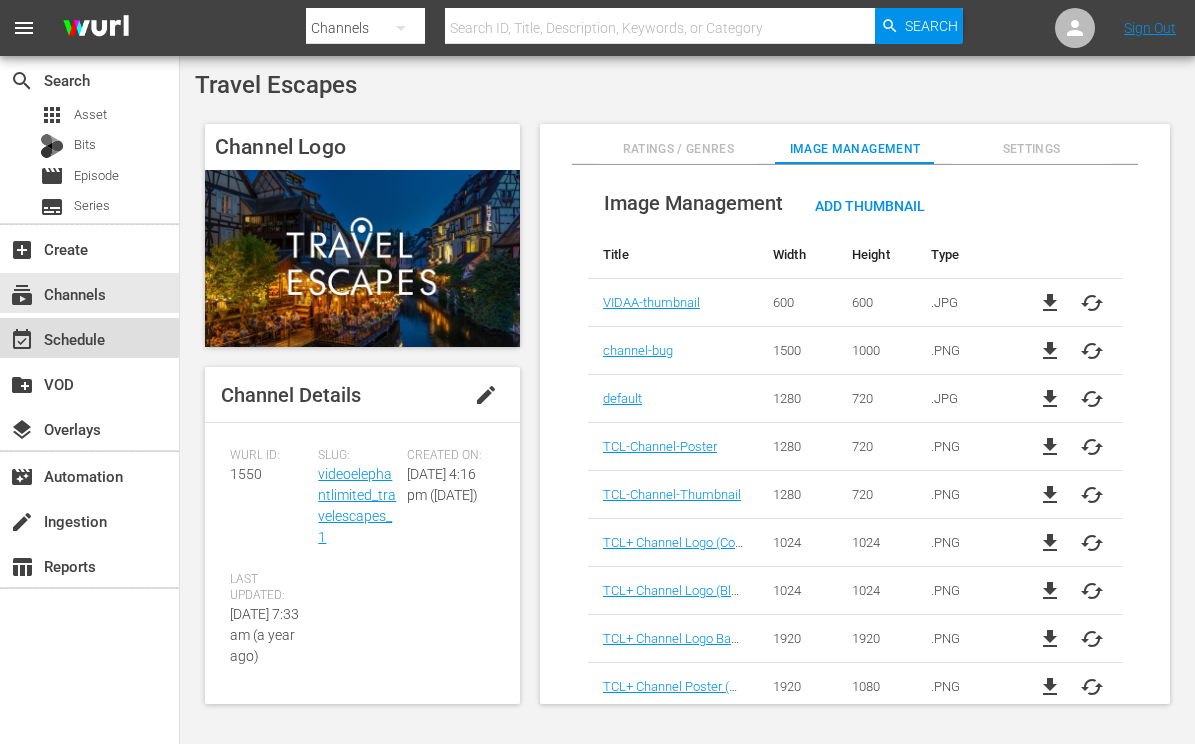 click on "event_available   Schedule" at bounding box center (56, 336) 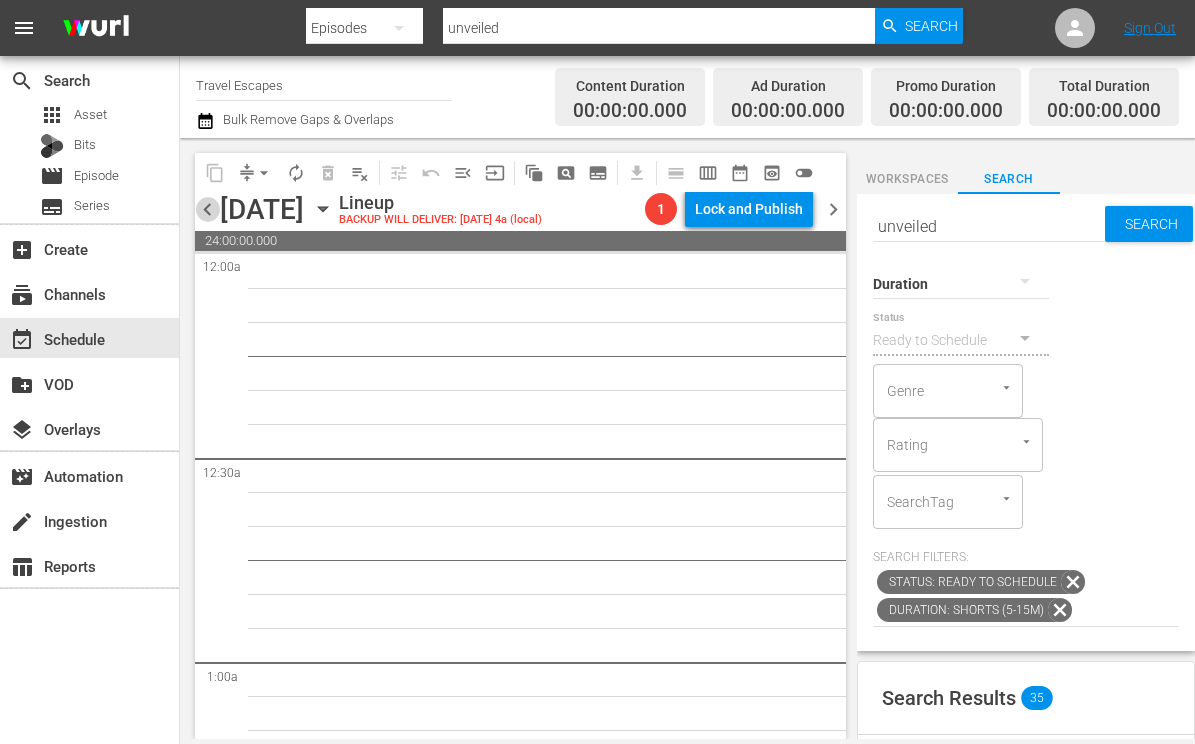 click on "chevron_left" at bounding box center (207, 209) 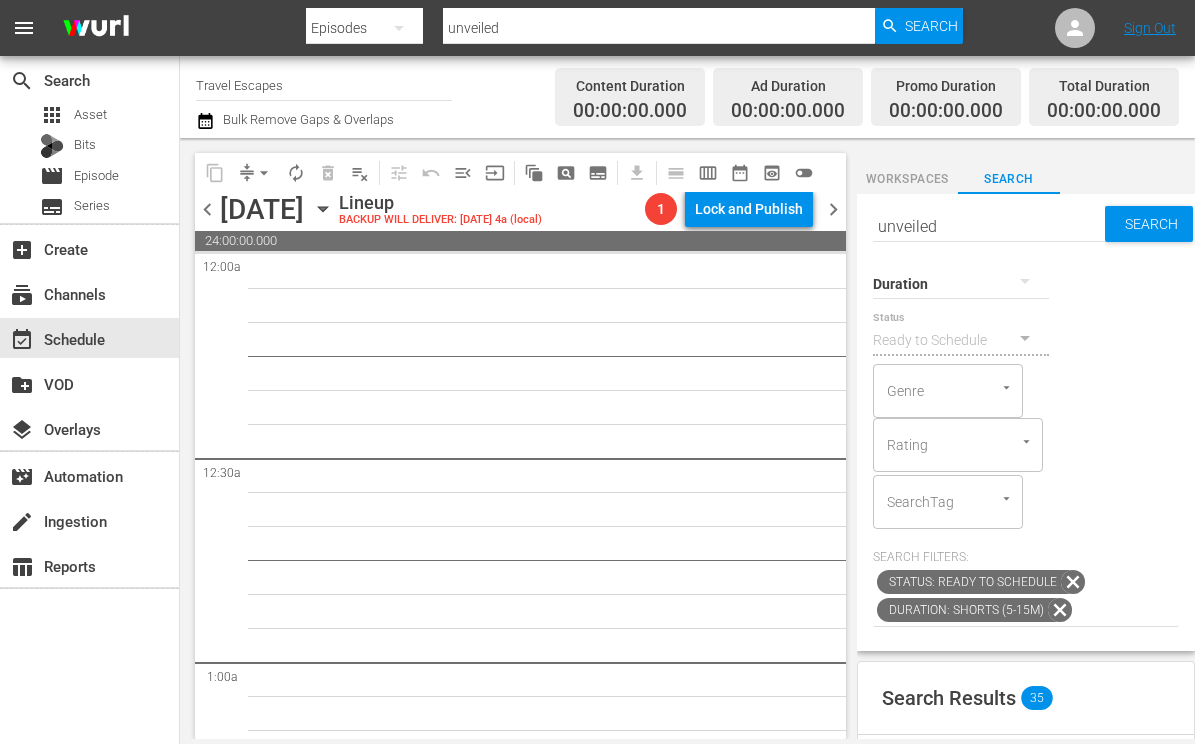 click on "chevron_left" at bounding box center (207, 209) 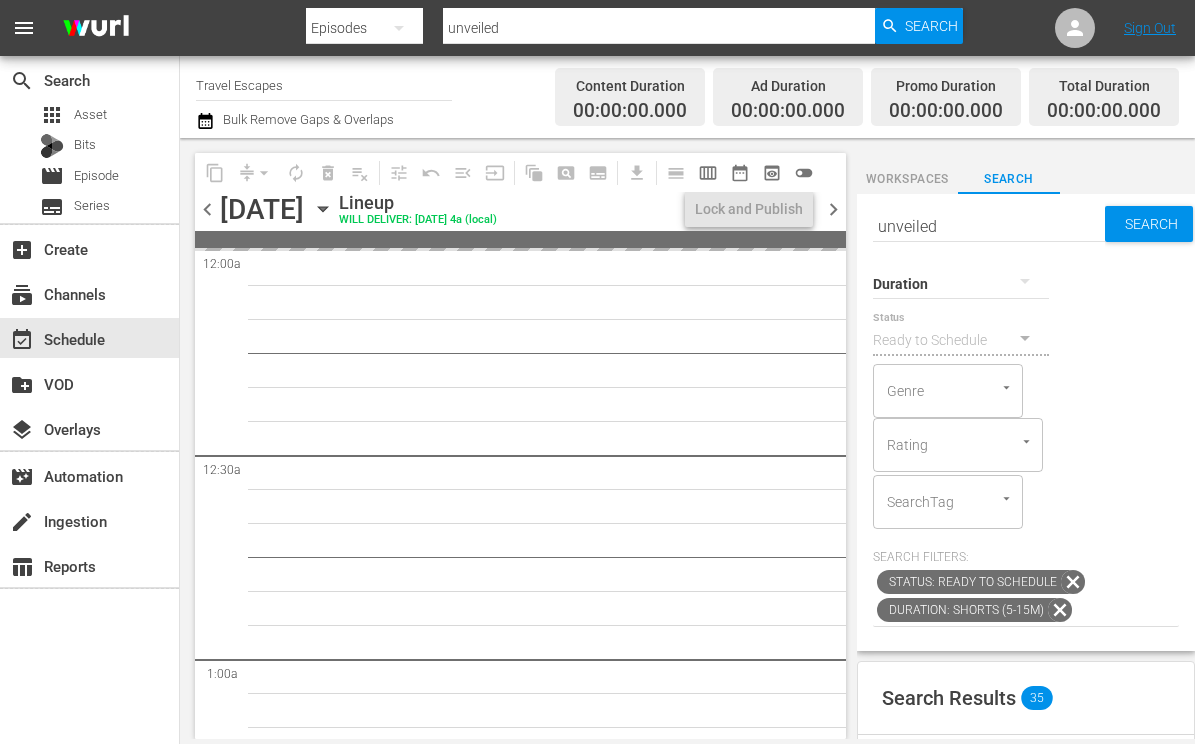 click on "chevron_left" at bounding box center (207, 209) 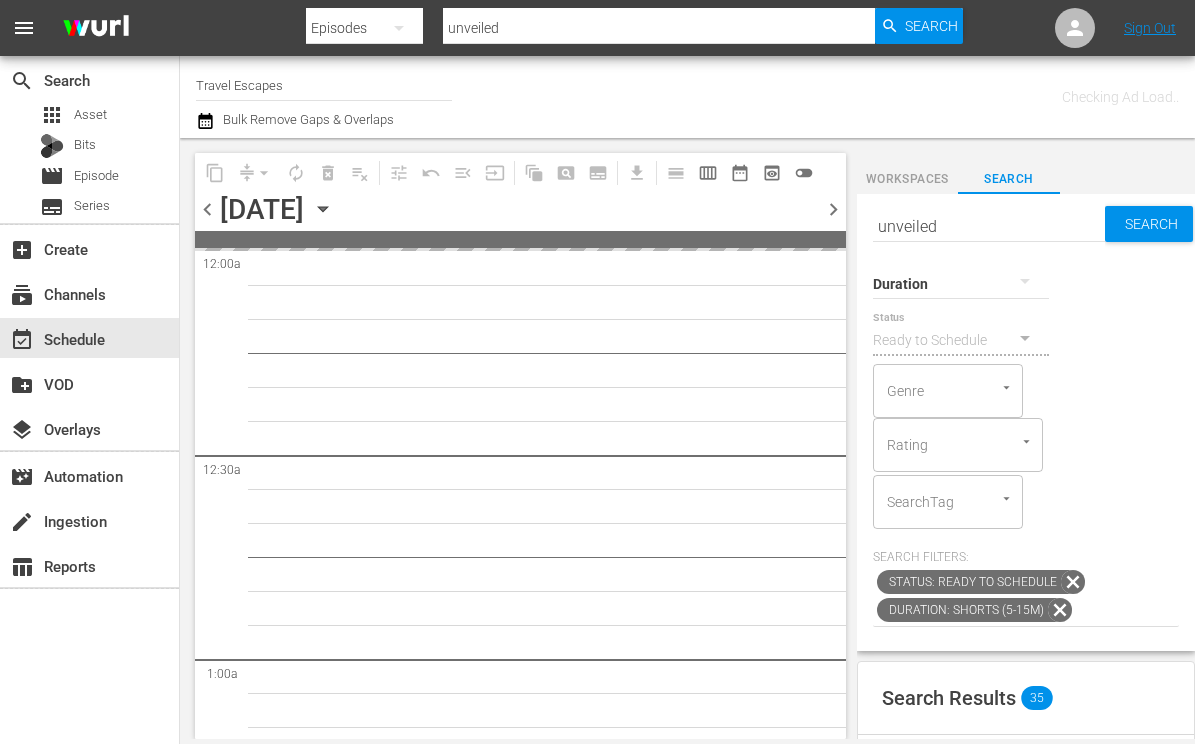click on "chevron_left" at bounding box center [207, 209] 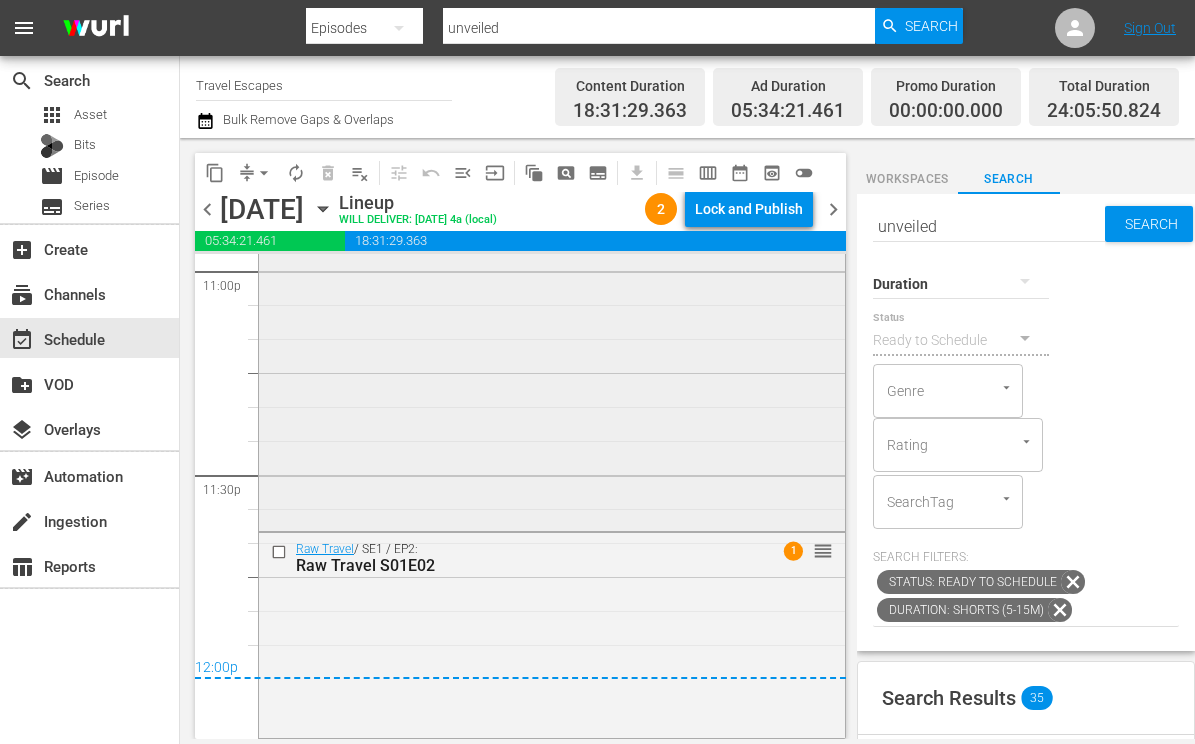 scroll, scrollTop: 9367, scrollLeft: 0, axis: vertical 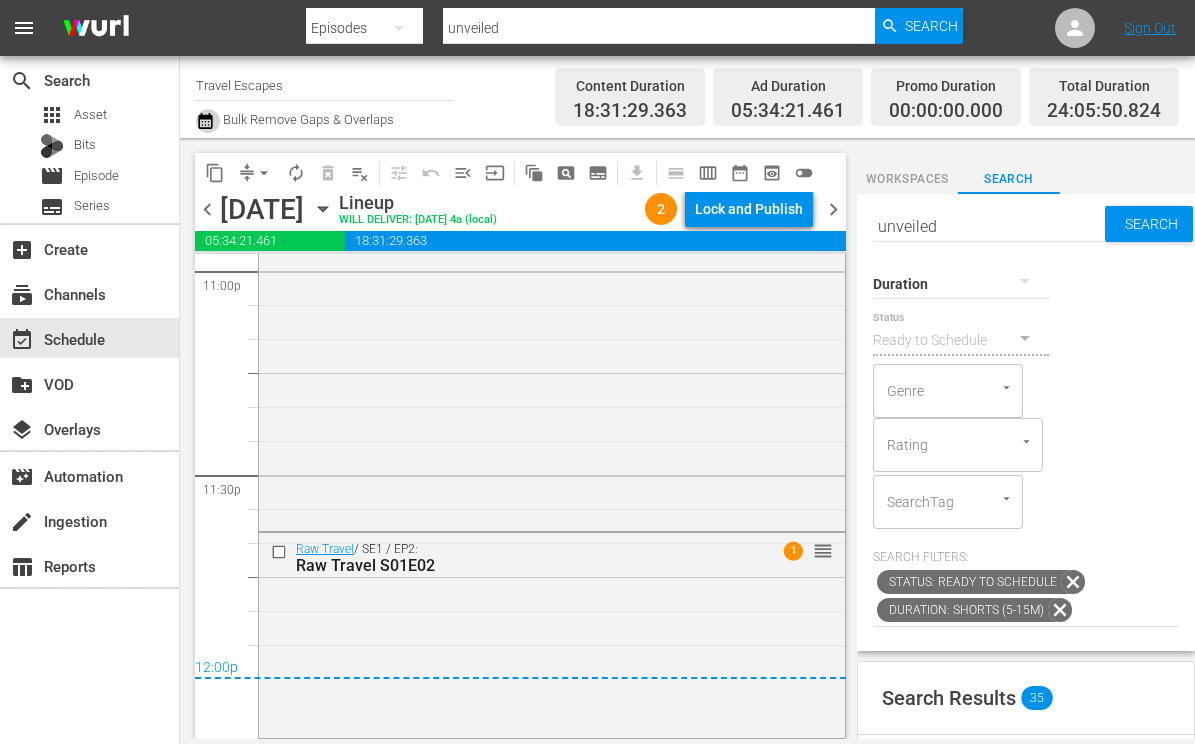 click 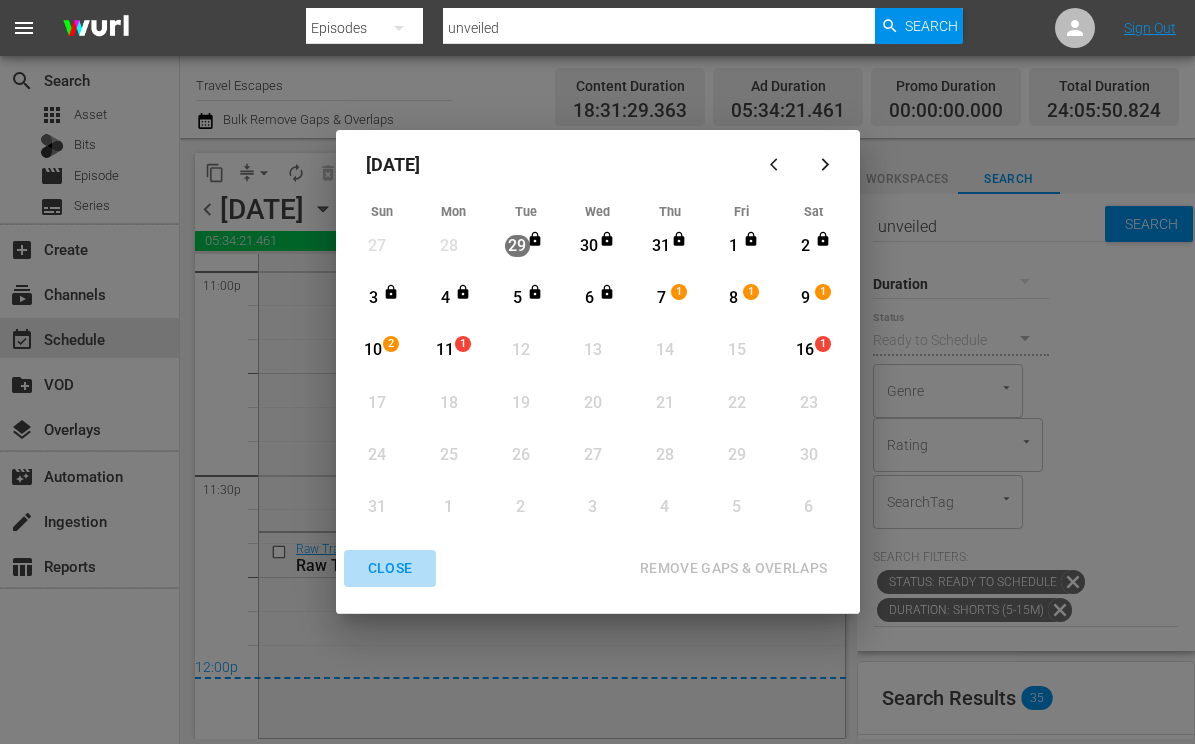 click on "CLOSE" at bounding box center (390, 568) 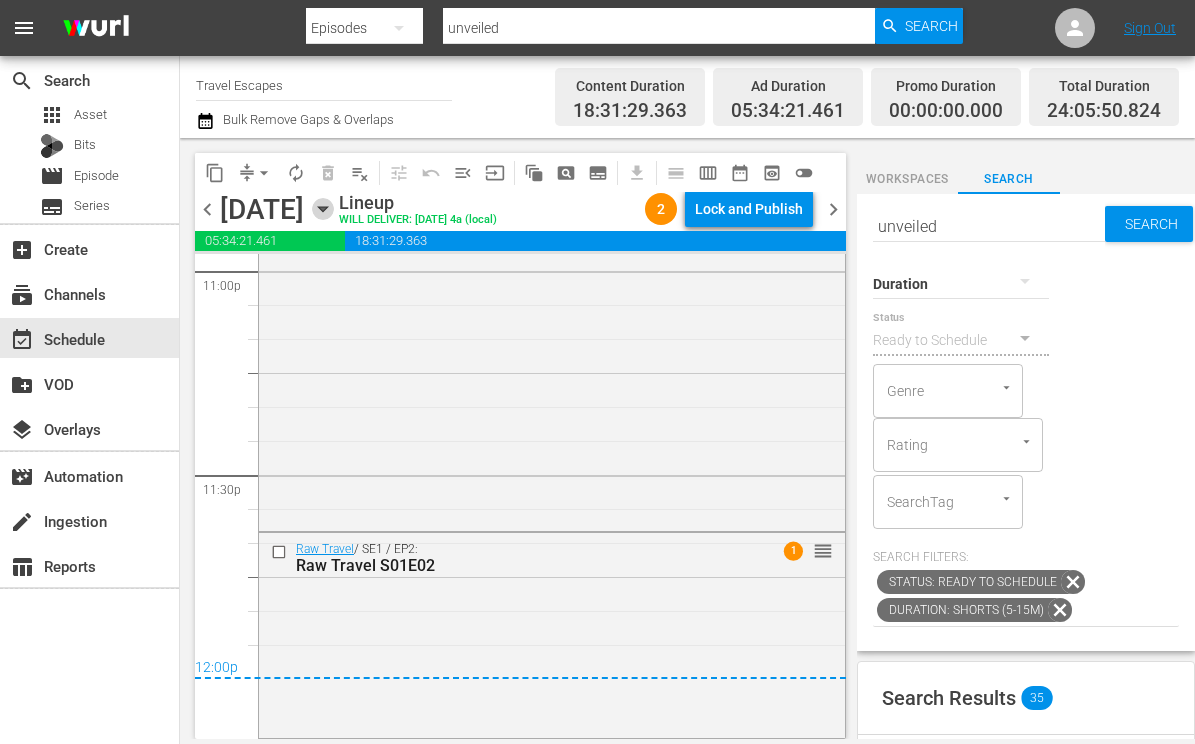 click 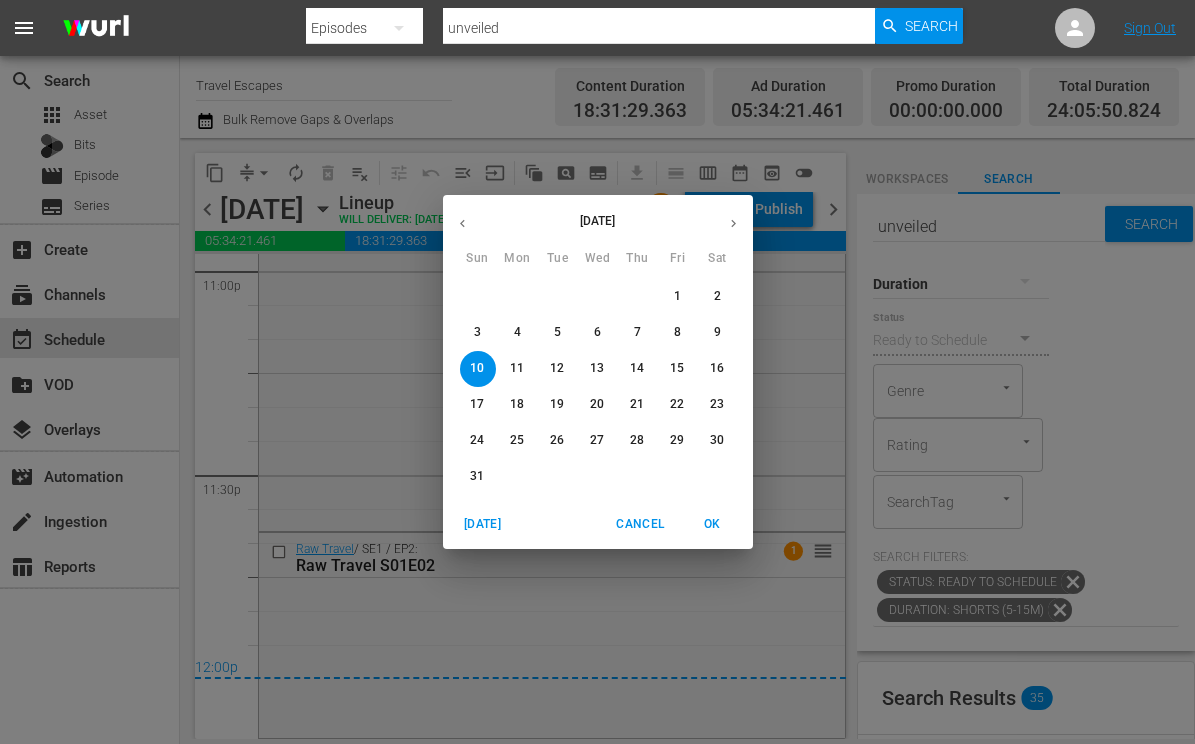 click on "7" at bounding box center (637, 332) 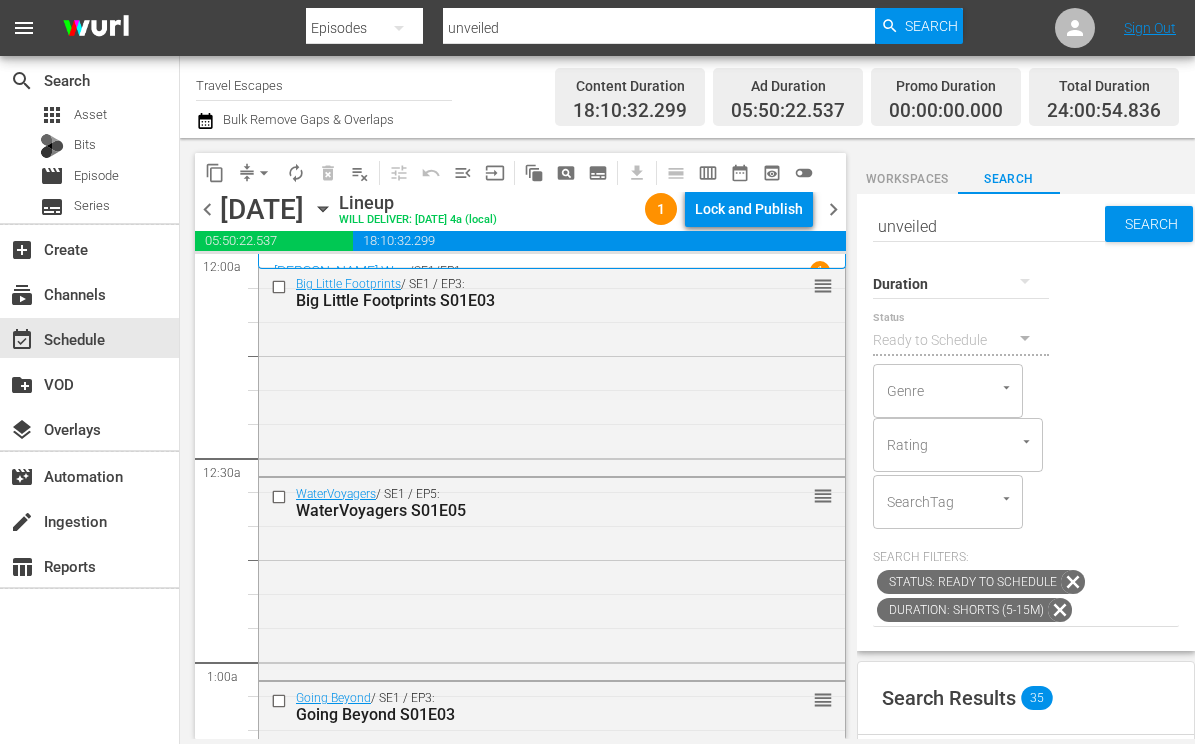 scroll, scrollTop: 0, scrollLeft: 0, axis: both 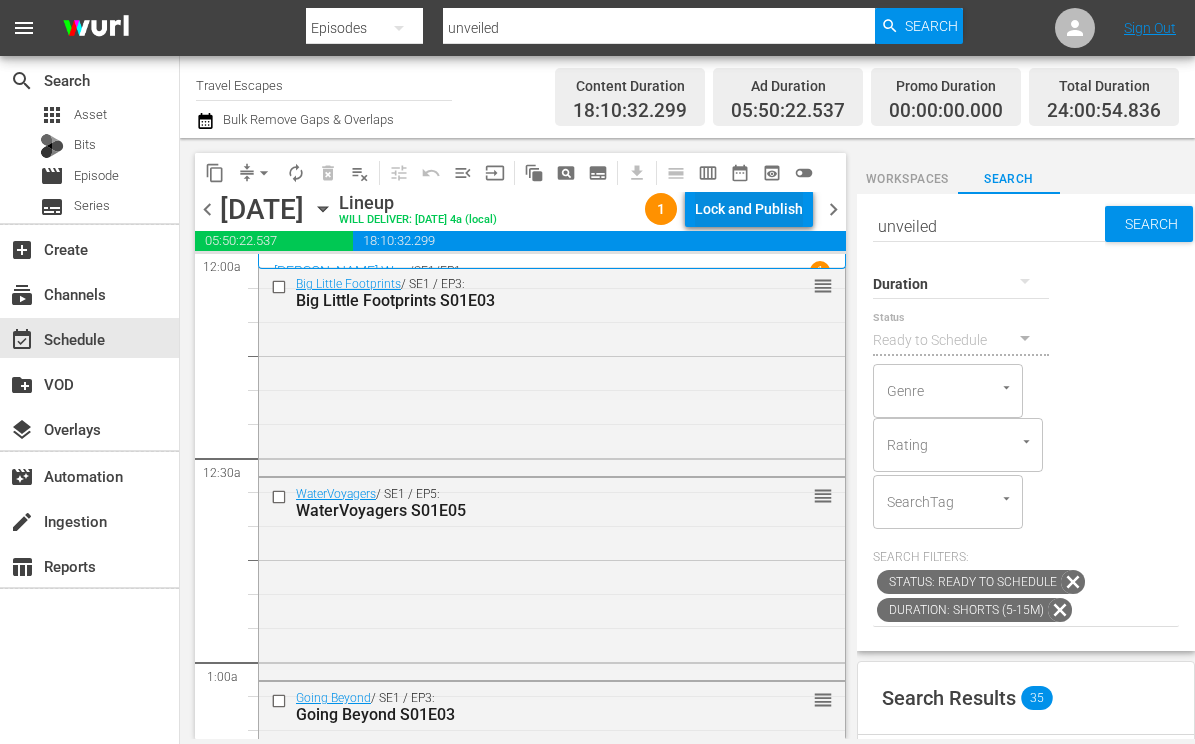click on "Lock and Publish" at bounding box center (749, 209) 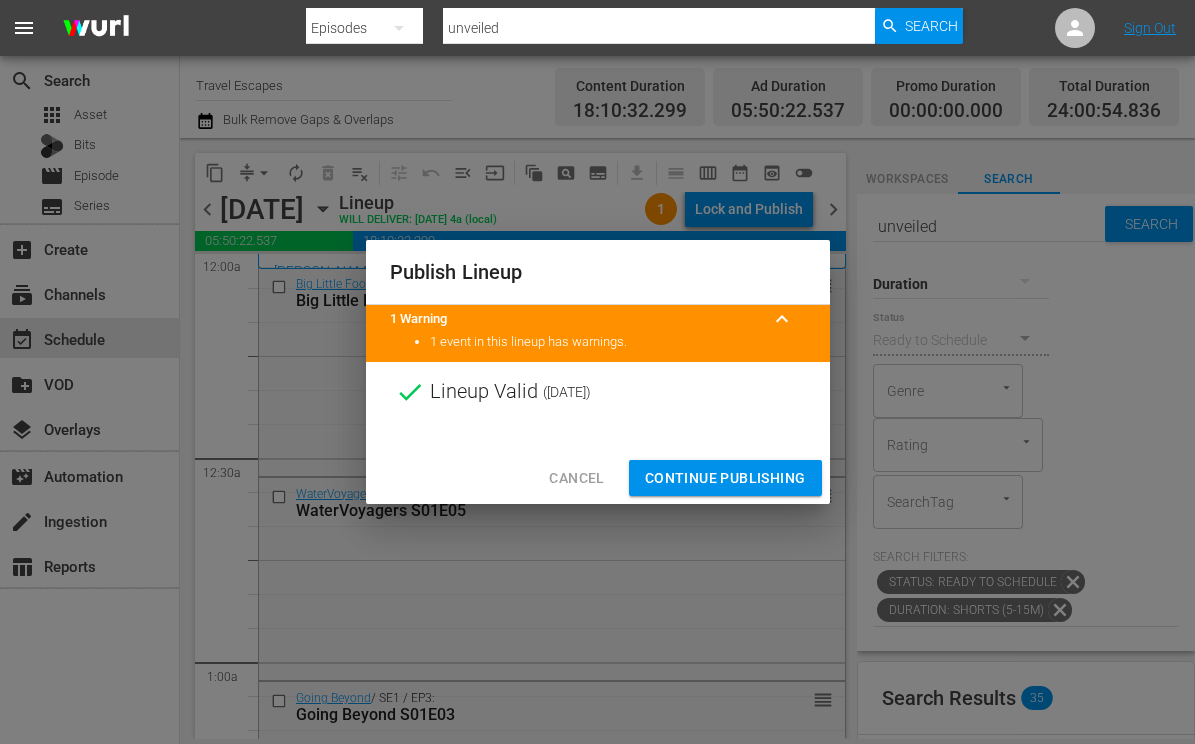 click on "Continue Publishing" at bounding box center [725, 478] 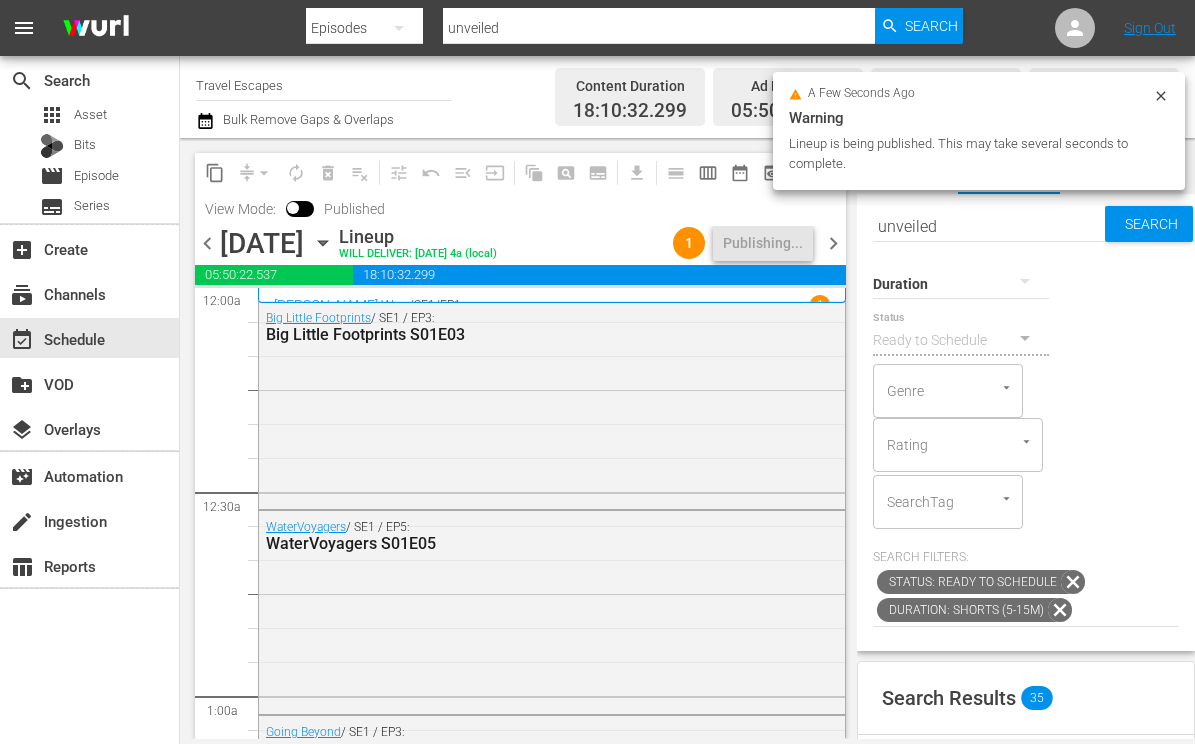 click on "chevron_right" at bounding box center [833, 243] 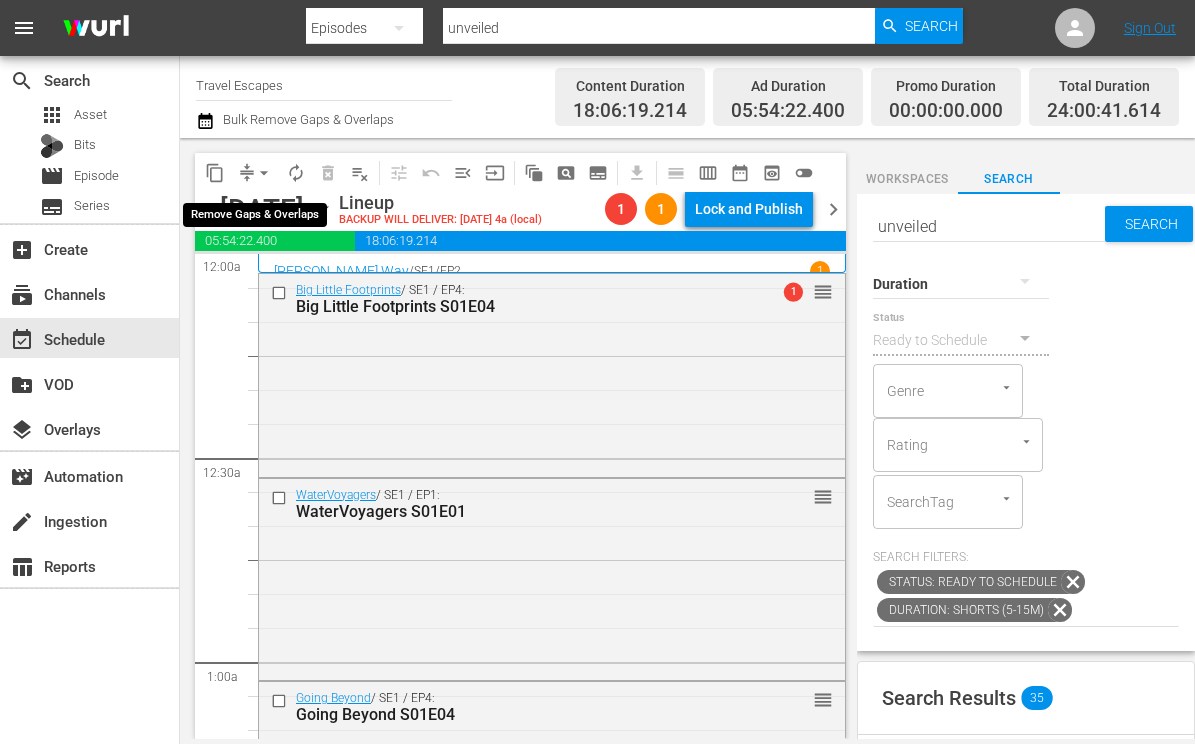 click on "arrow_drop_down" at bounding box center (264, 173) 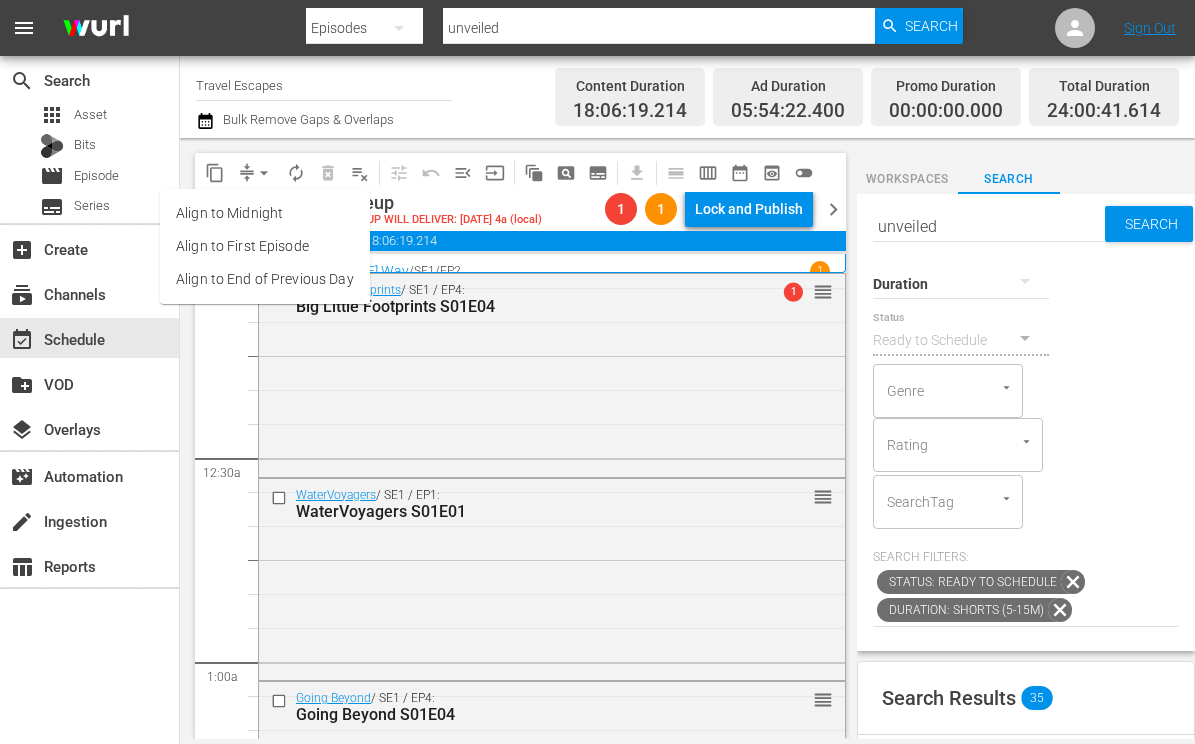 click on "Align to End of Previous Day" at bounding box center [265, 279] 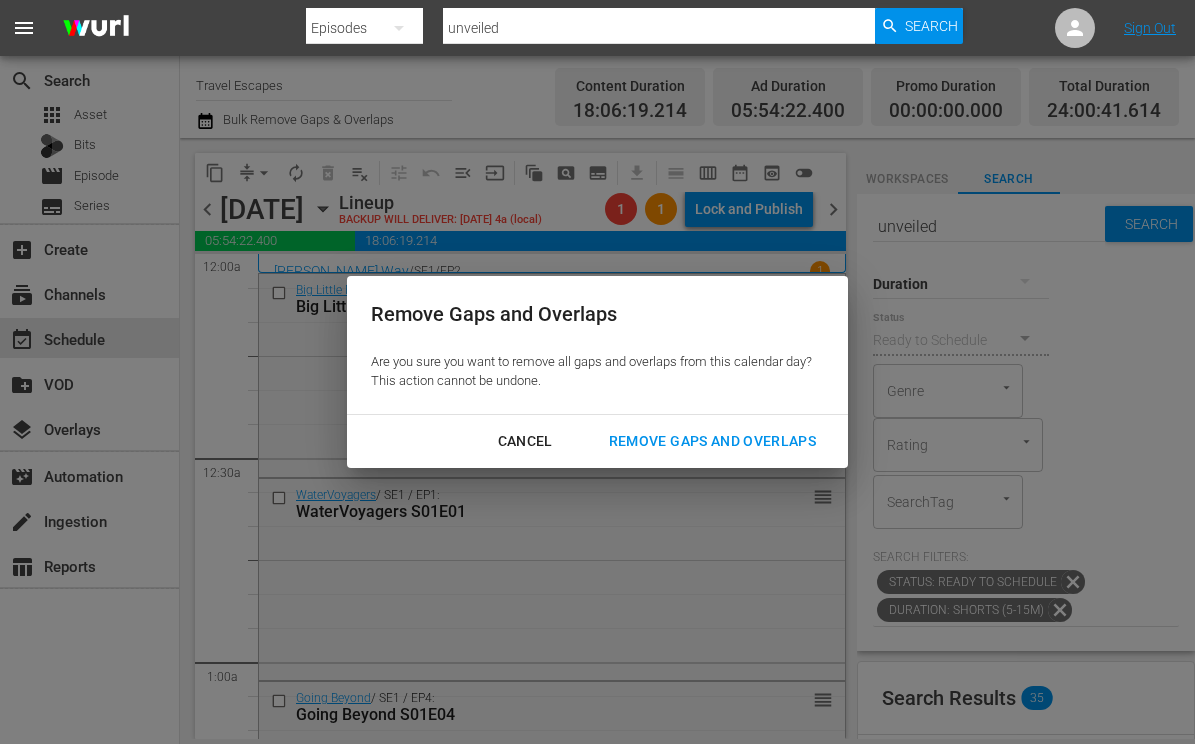 click on "Remove Gaps and Overlaps" at bounding box center [712, 441] 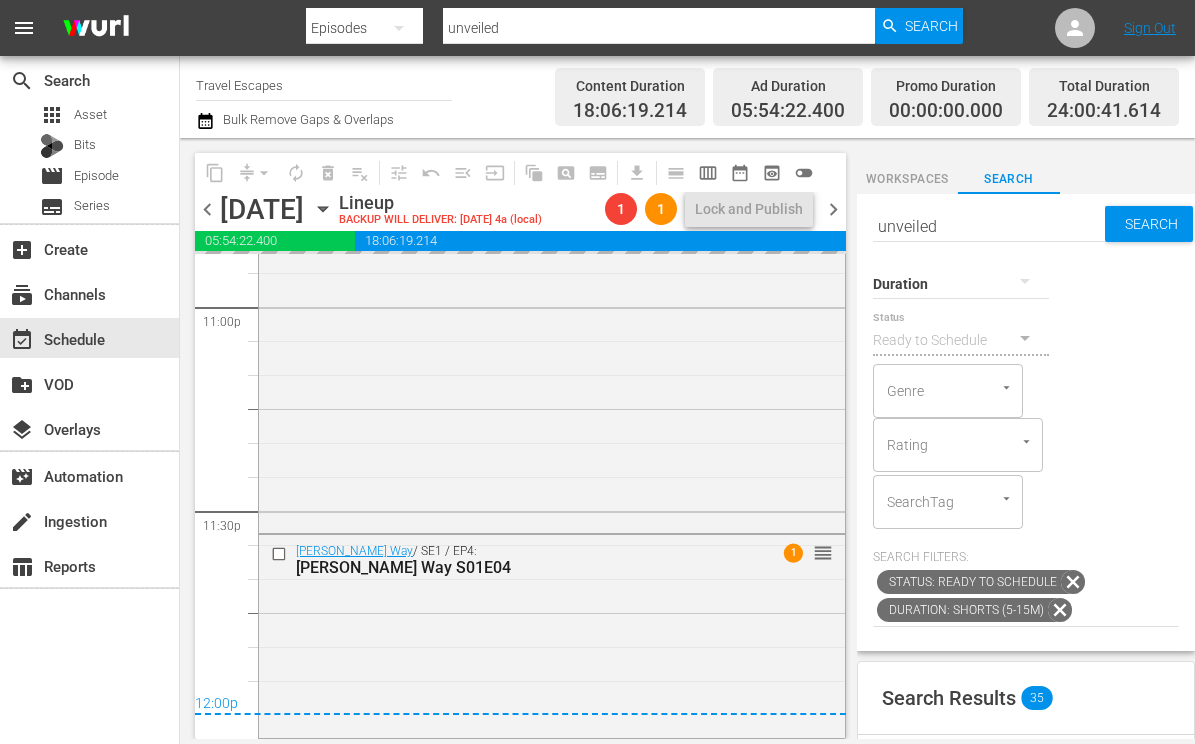 scroll, scrollTop: 9331, scrollLeft: 0, axis: vertical 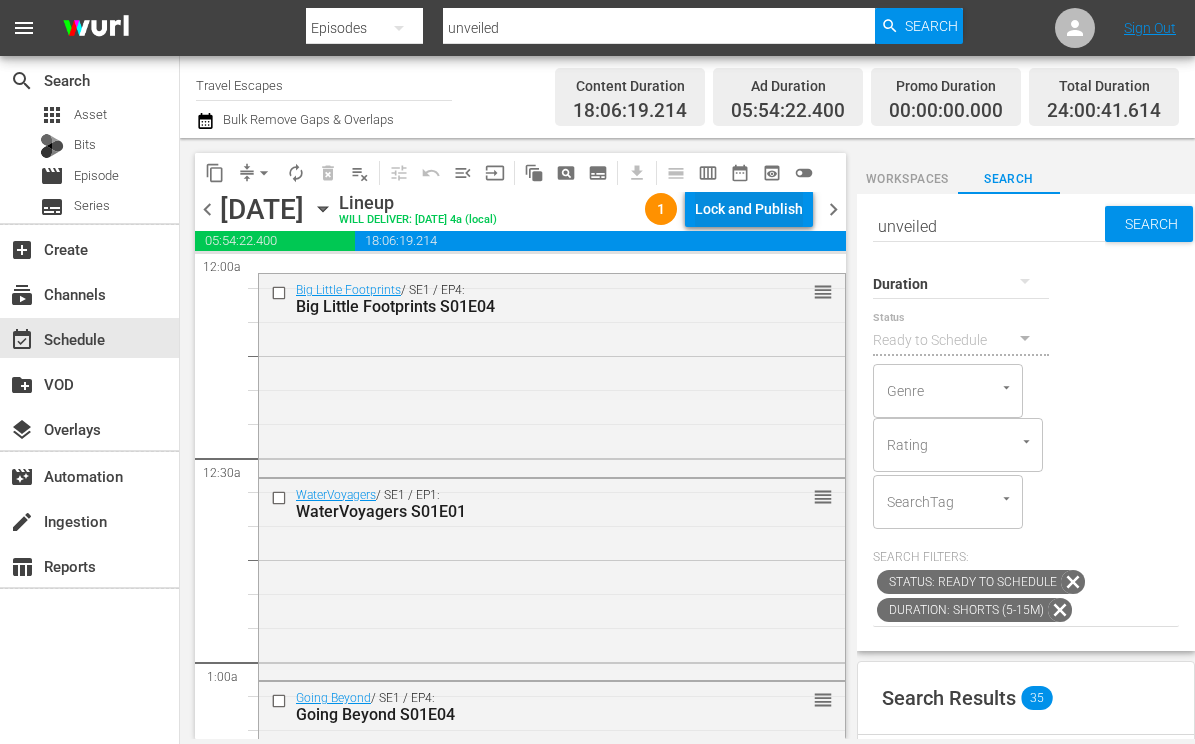 click on "Lock and Publish" at bounding box center [749, 209] 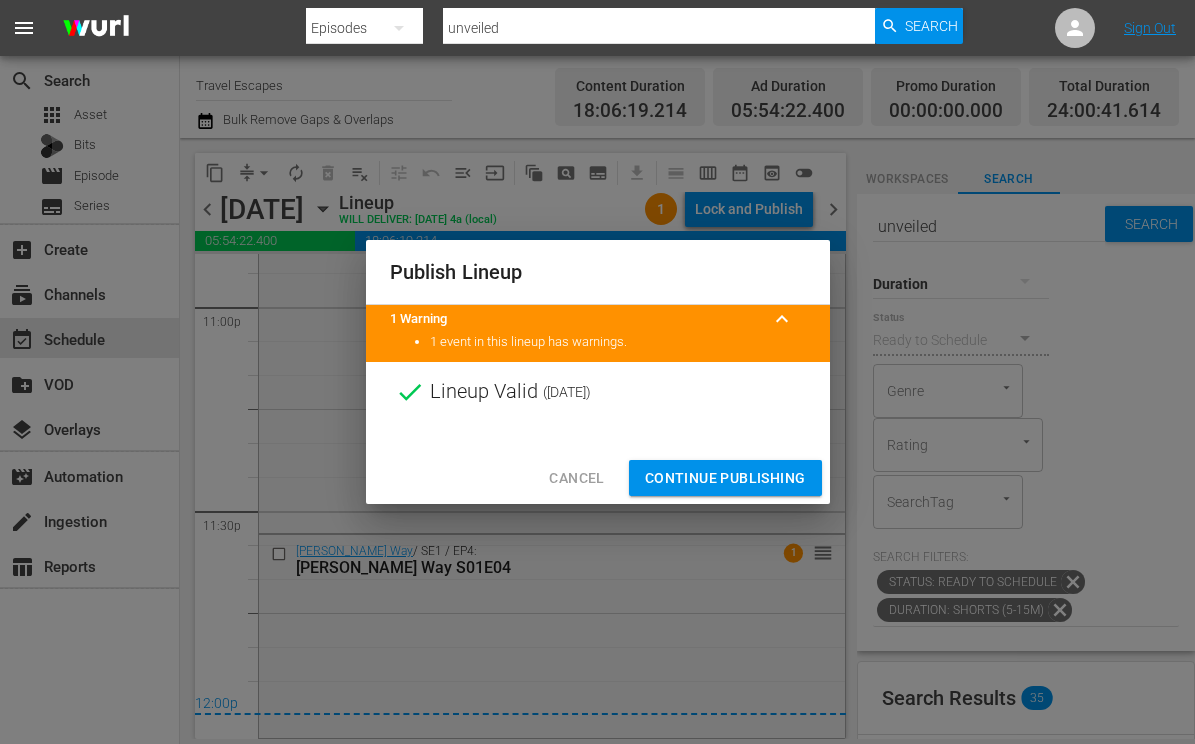 click on "Continue Publishing" at bounding box center (725, 478) 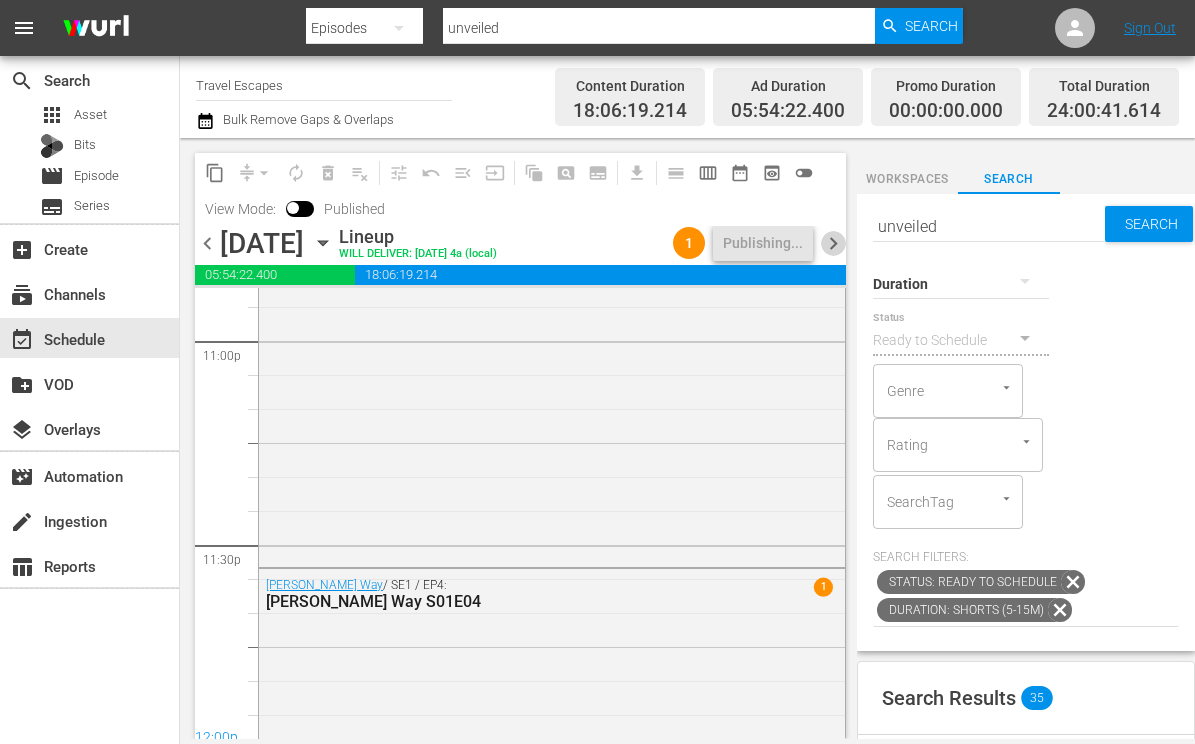 click on "chevron_right" at bounding box center (833, 243) 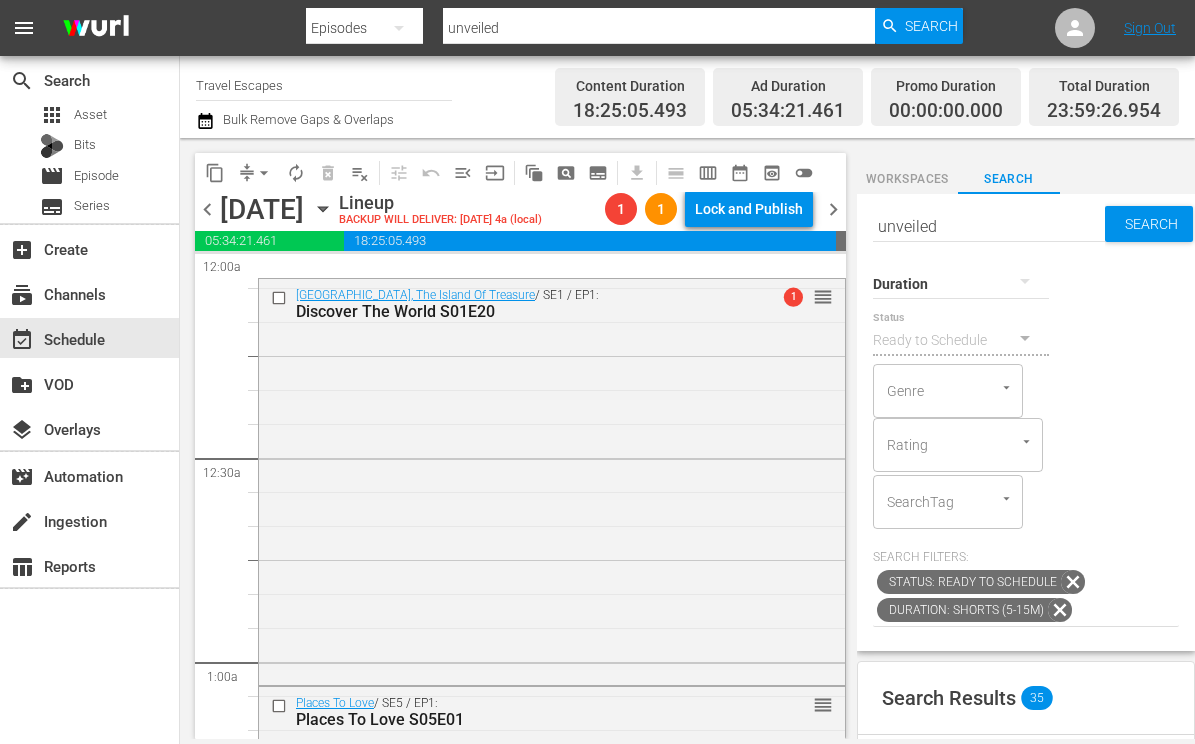 scroll, scrollTop: 0, scrollLeft: 0, axis: both 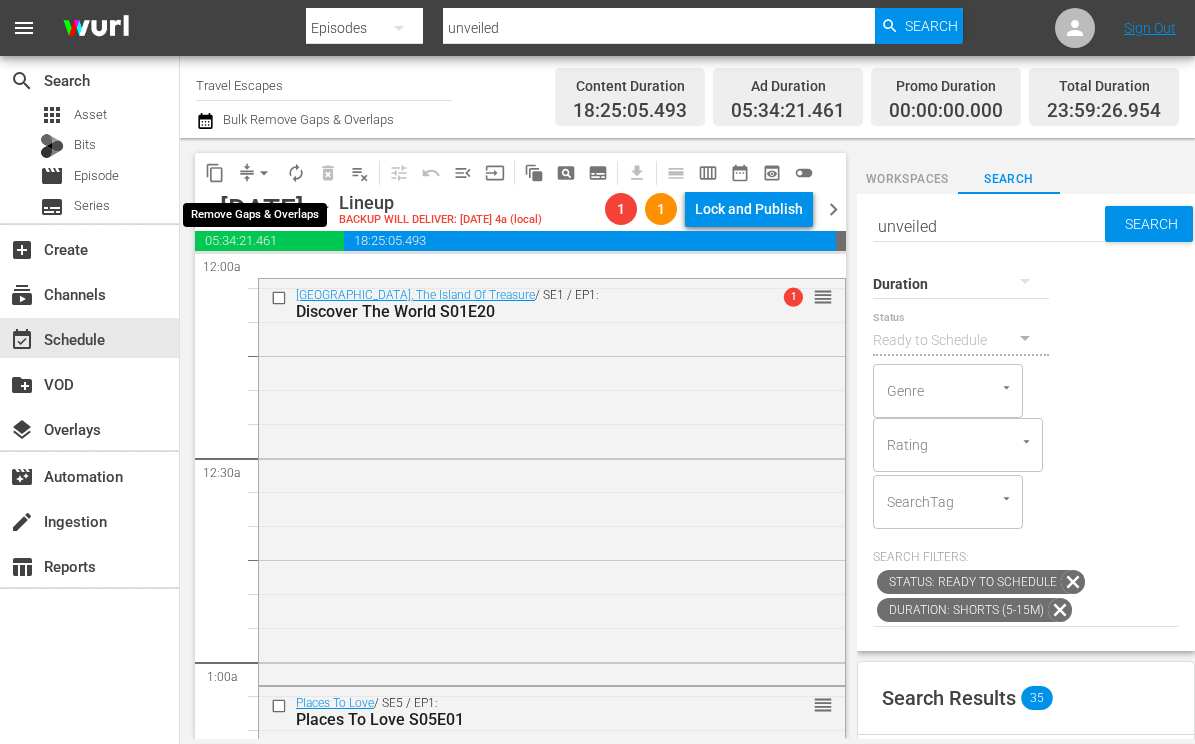 click on "arrow_drop_down" at bounding box center [264, 173] 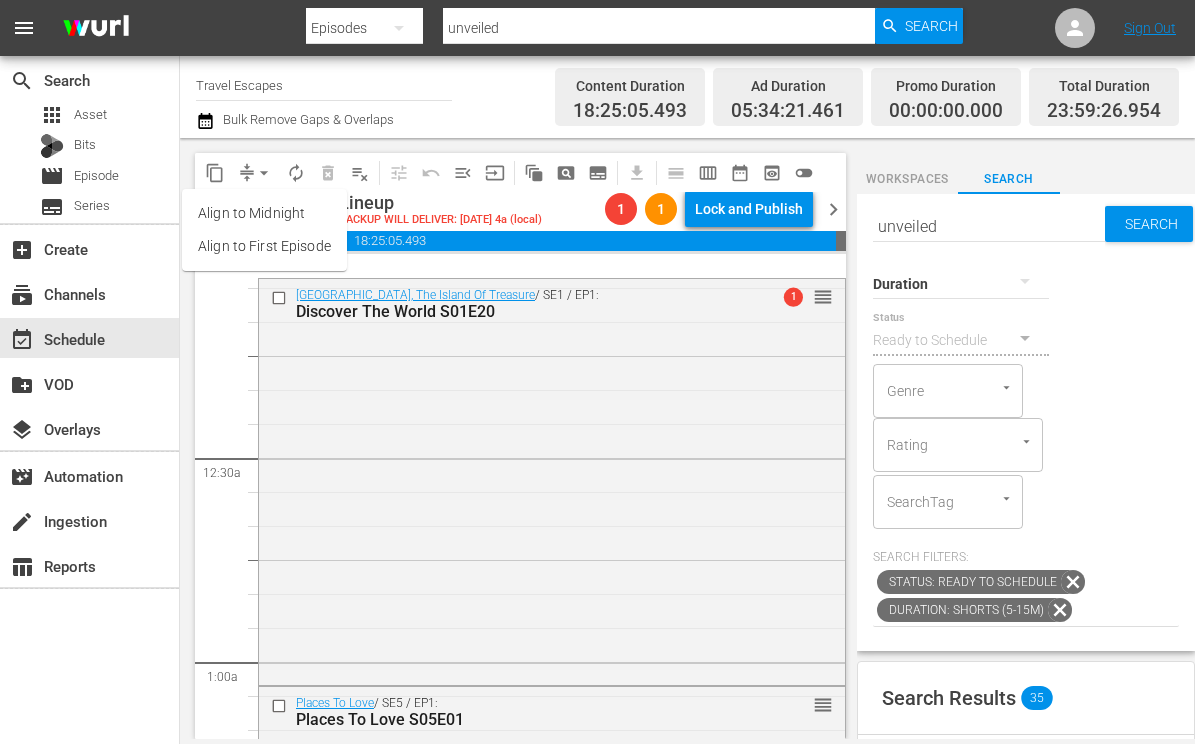 click on "Align to First Episode" at bounding box center [264, 246] 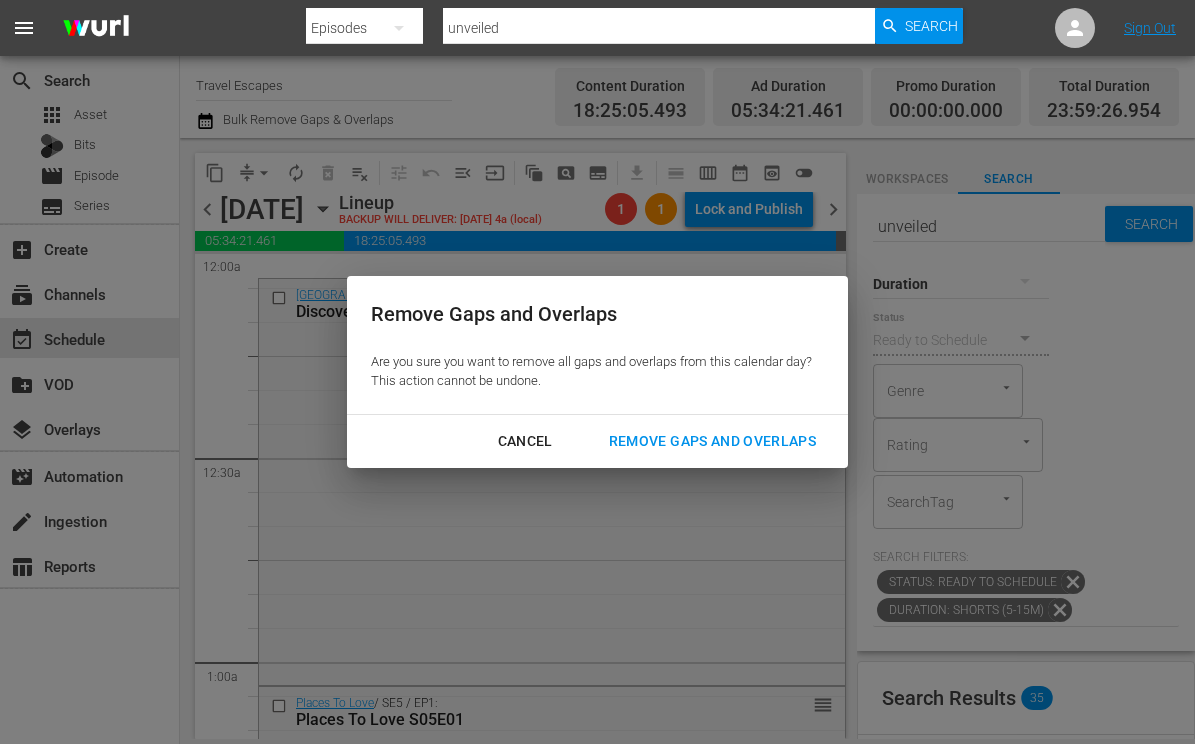 click on "Cancel" at bounding box center (525, 441) 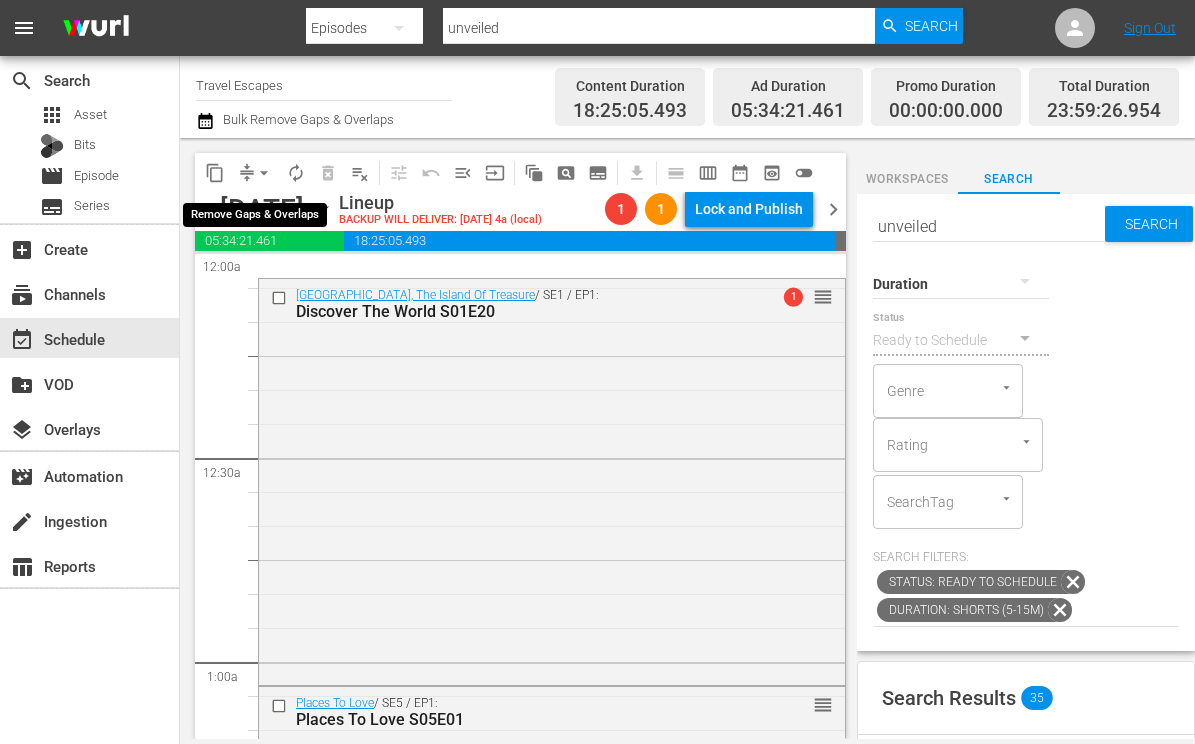 click on "arrow_drop_down" at bounding box center [264, 173] 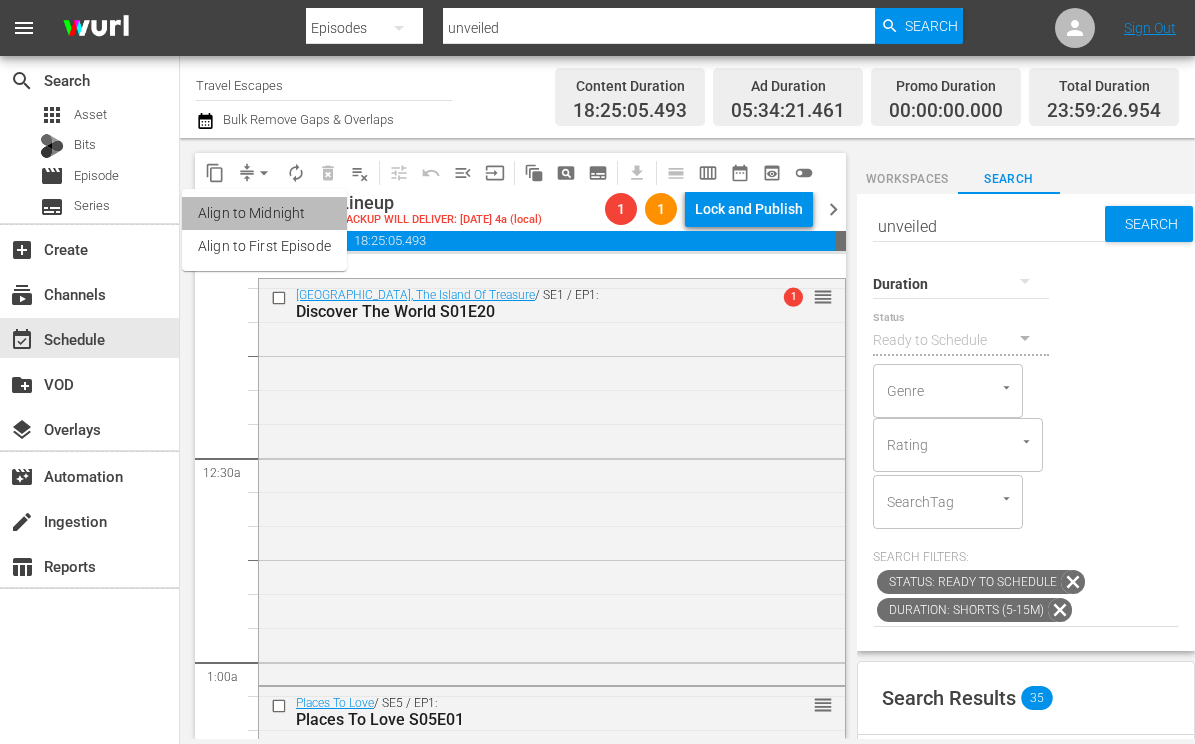 click on "Align to Midnight" at bounding box center [264, 213] 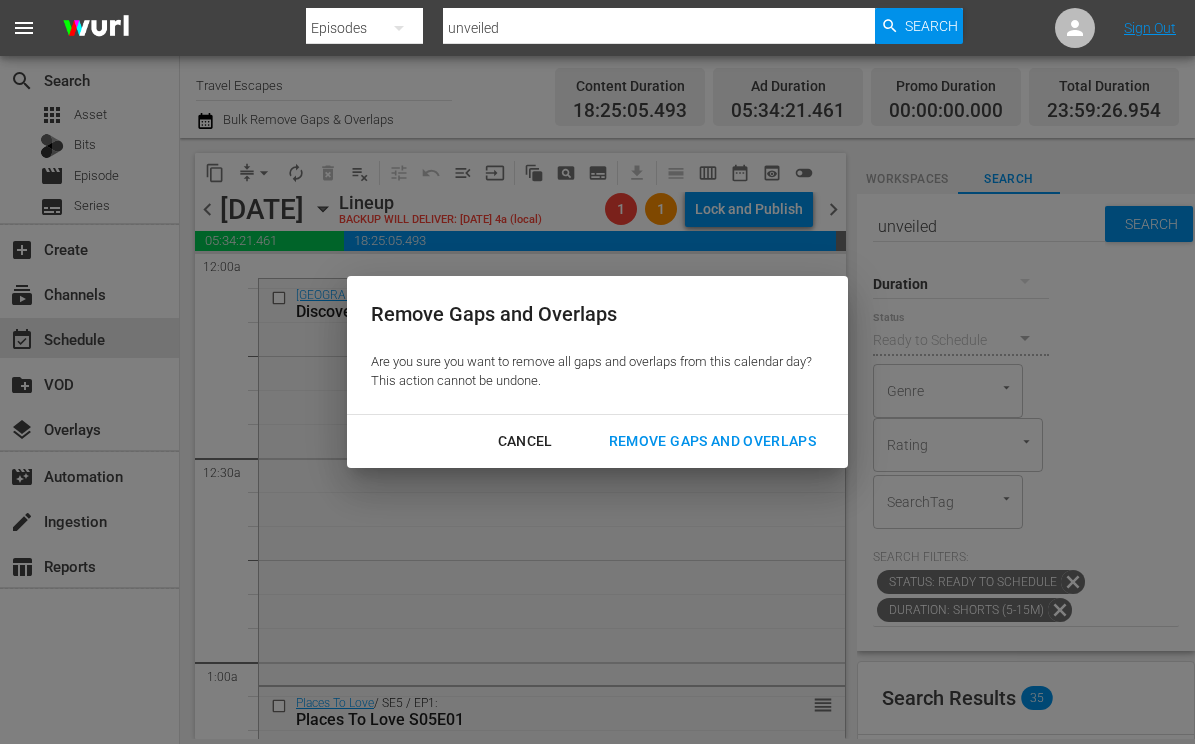 click on "Remove Gaps and Overlaps" at bounding box center [712, 441] 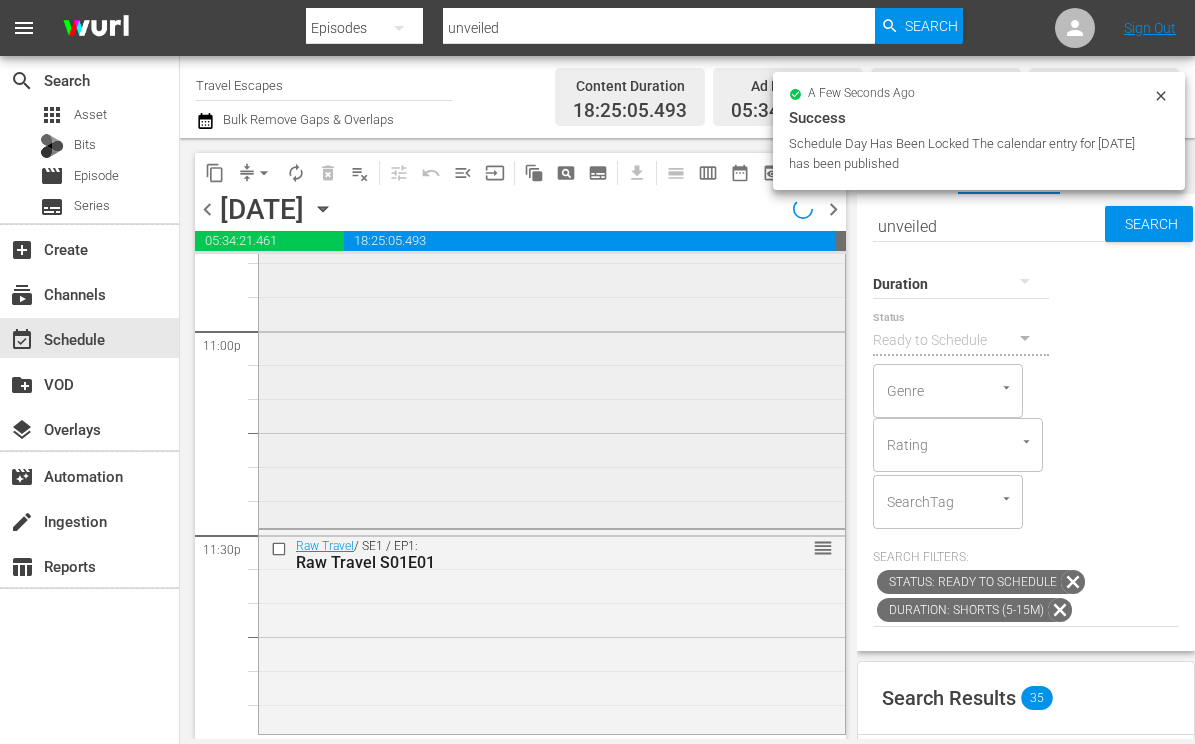 scroll, scrollTop: 9307, scrollLeft: 0, axis: vertical 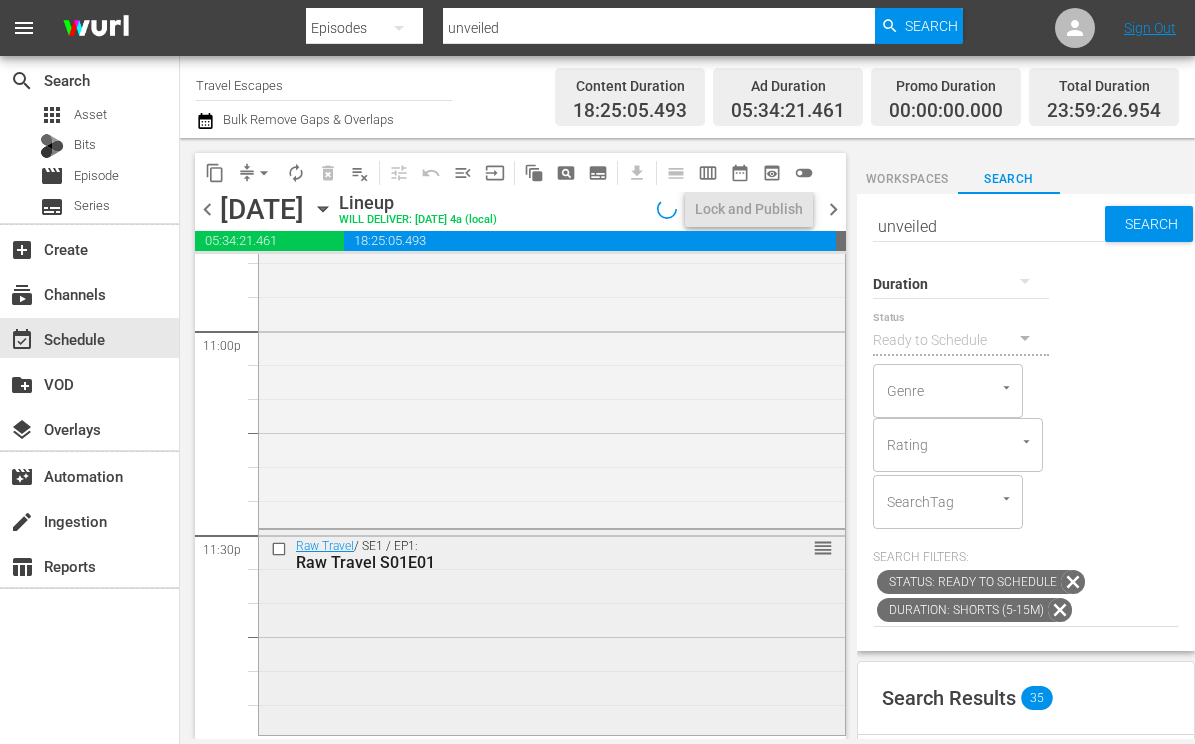 click on "Raw Travel  / SE1 / EP1:
Raw Travel S01E01 reorder" at bounding box center (552, 630) 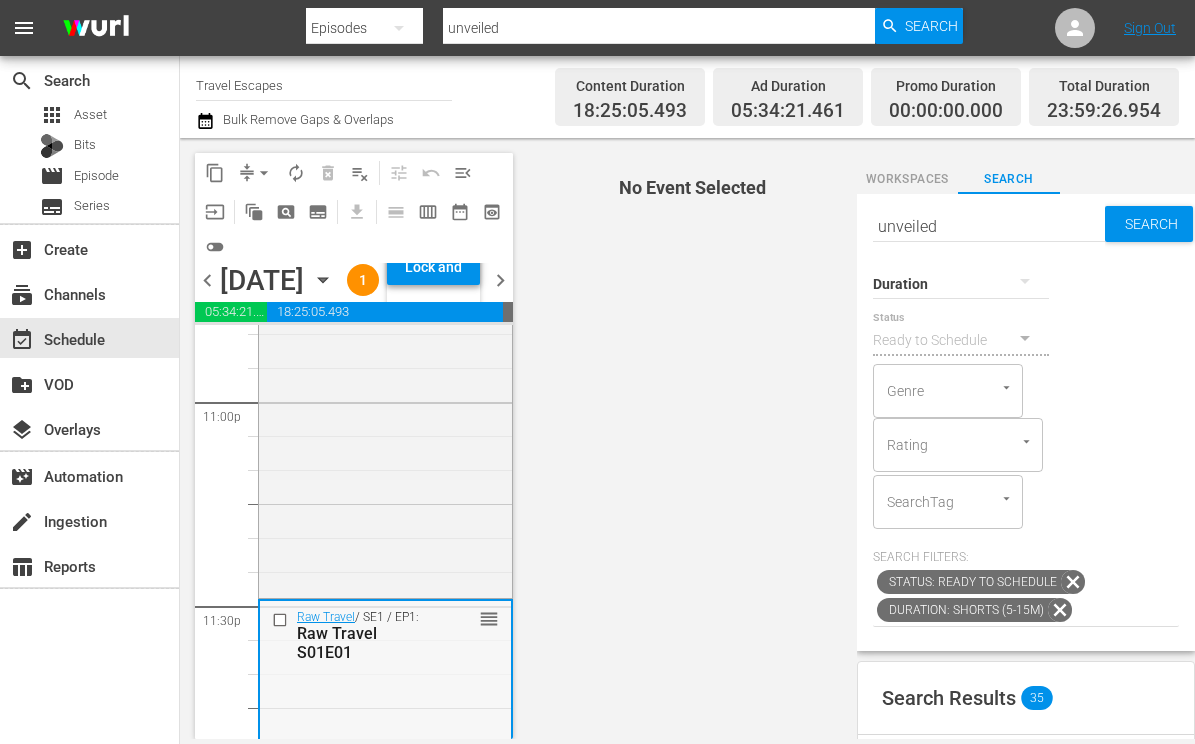 click on "Raw Travel  / SE1 / EP1:
Raw Travel S01E01 reorder" at bounding box center (385, 635) 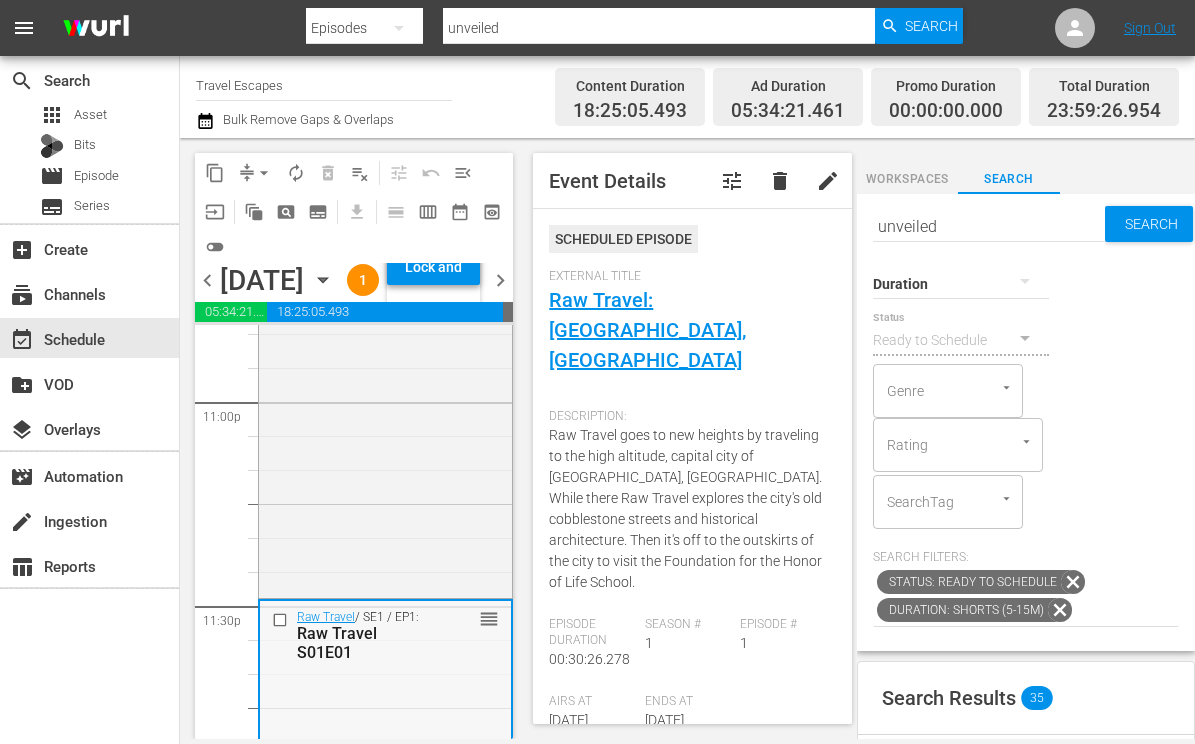 click on "Raw Travel  / SE1 / EP1:
Raw Travel S01E01 reorder" at bounding box center (385, 635) 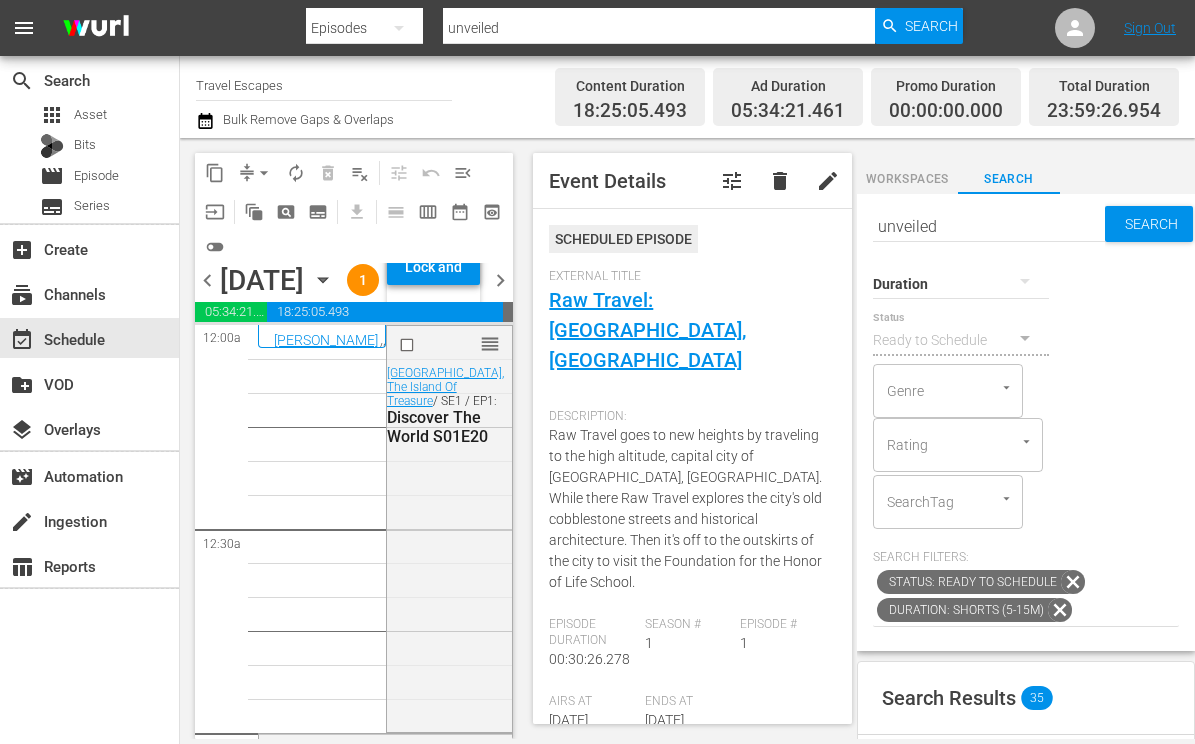 scroll, scrollTop: 0, scrollLeft: 0, axis: both 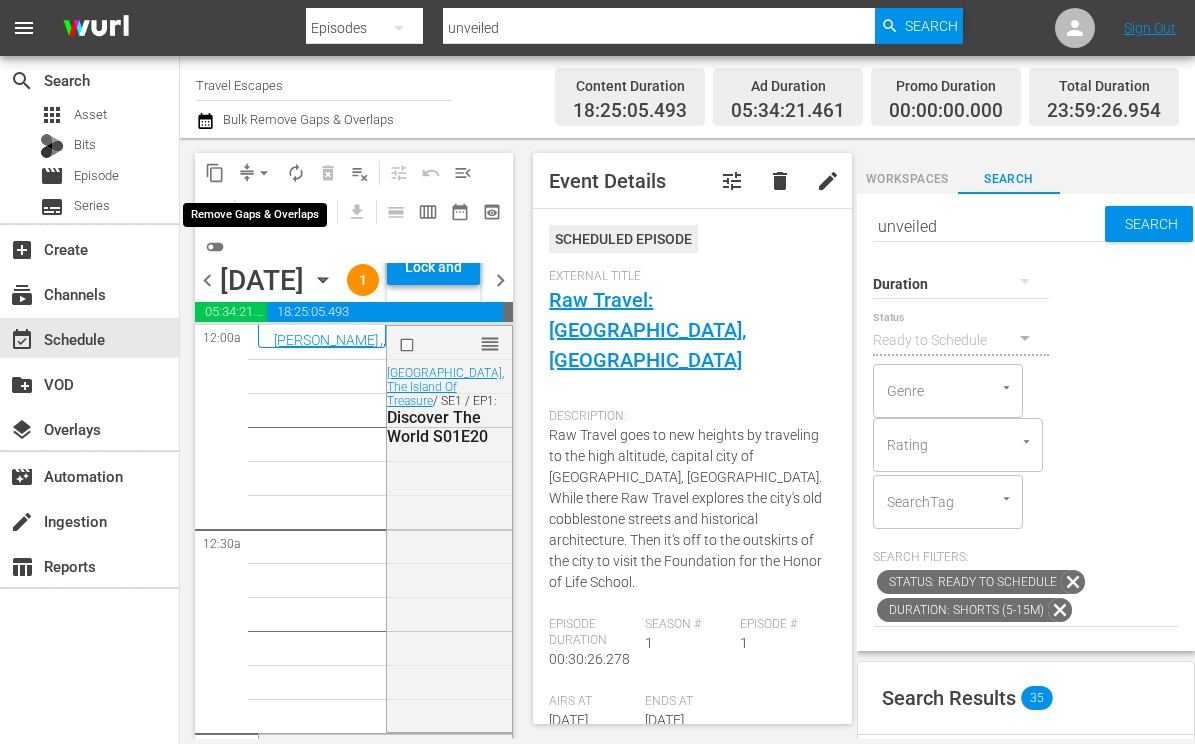 click on "arrow_drop_down" at bounding box center [264, 173] 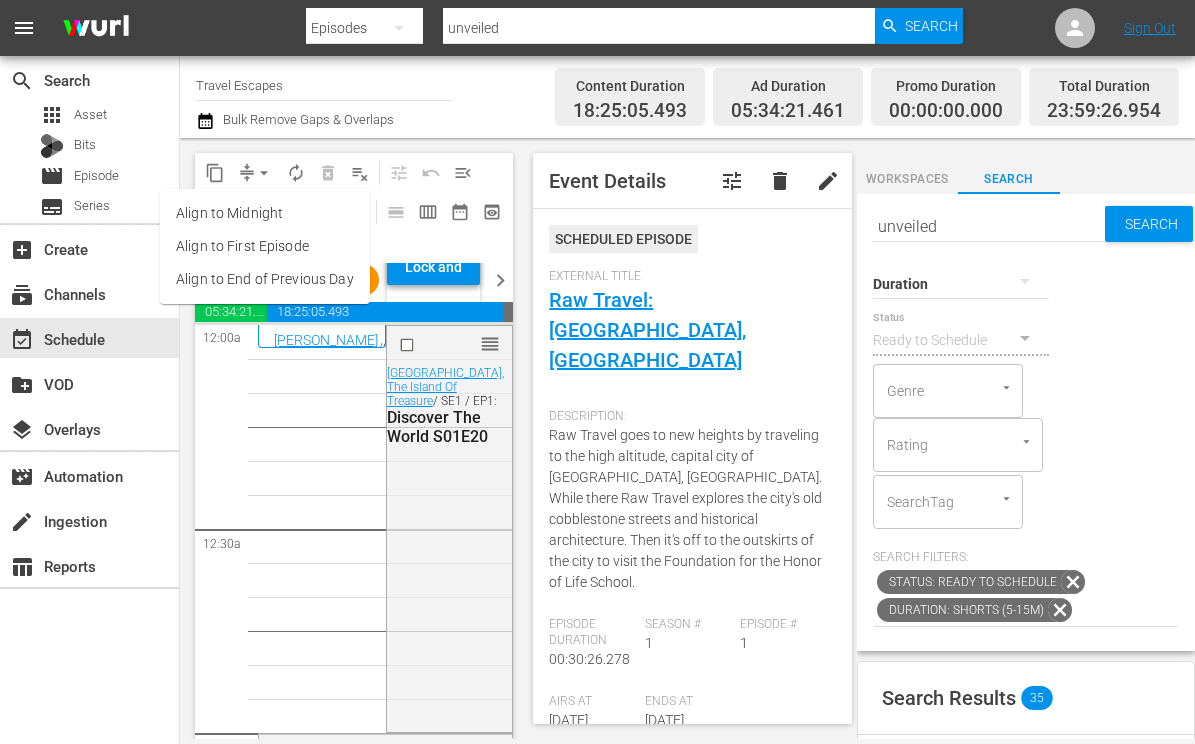 click on "Align to End of Previous Day" at bounding box center (265, 279) 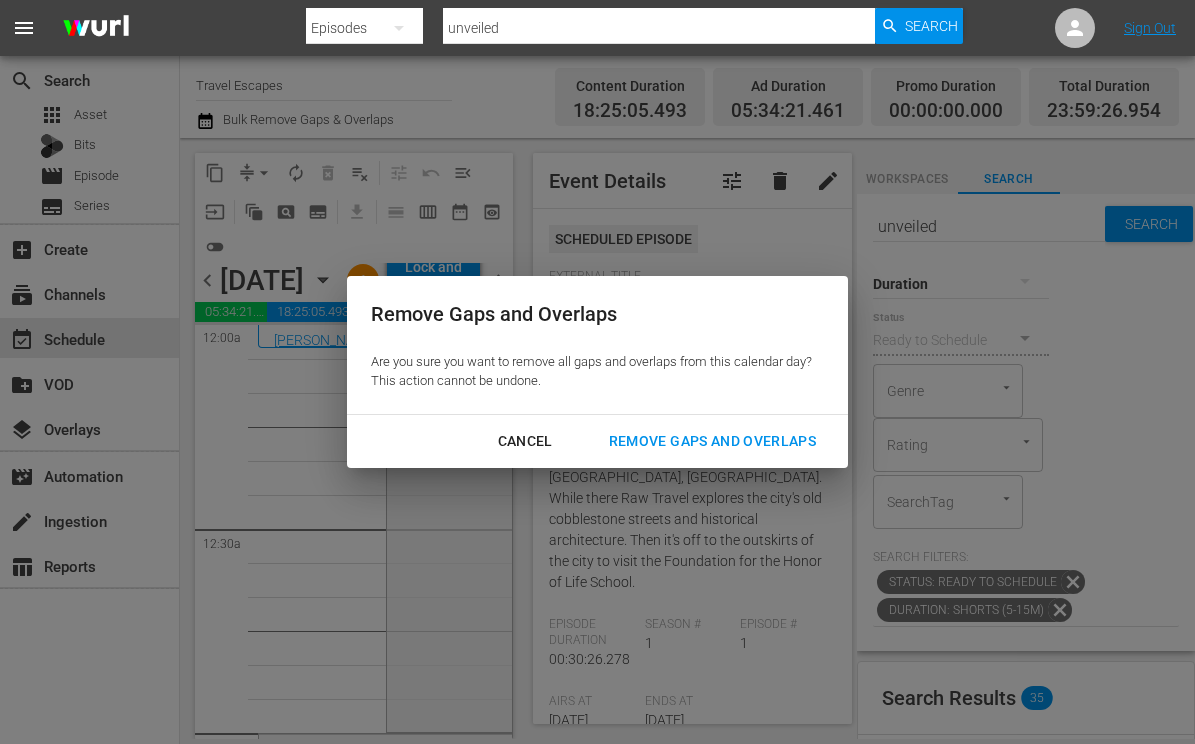 click on "Remove Gaps and Overlaps" at bounding box center [712, 441] 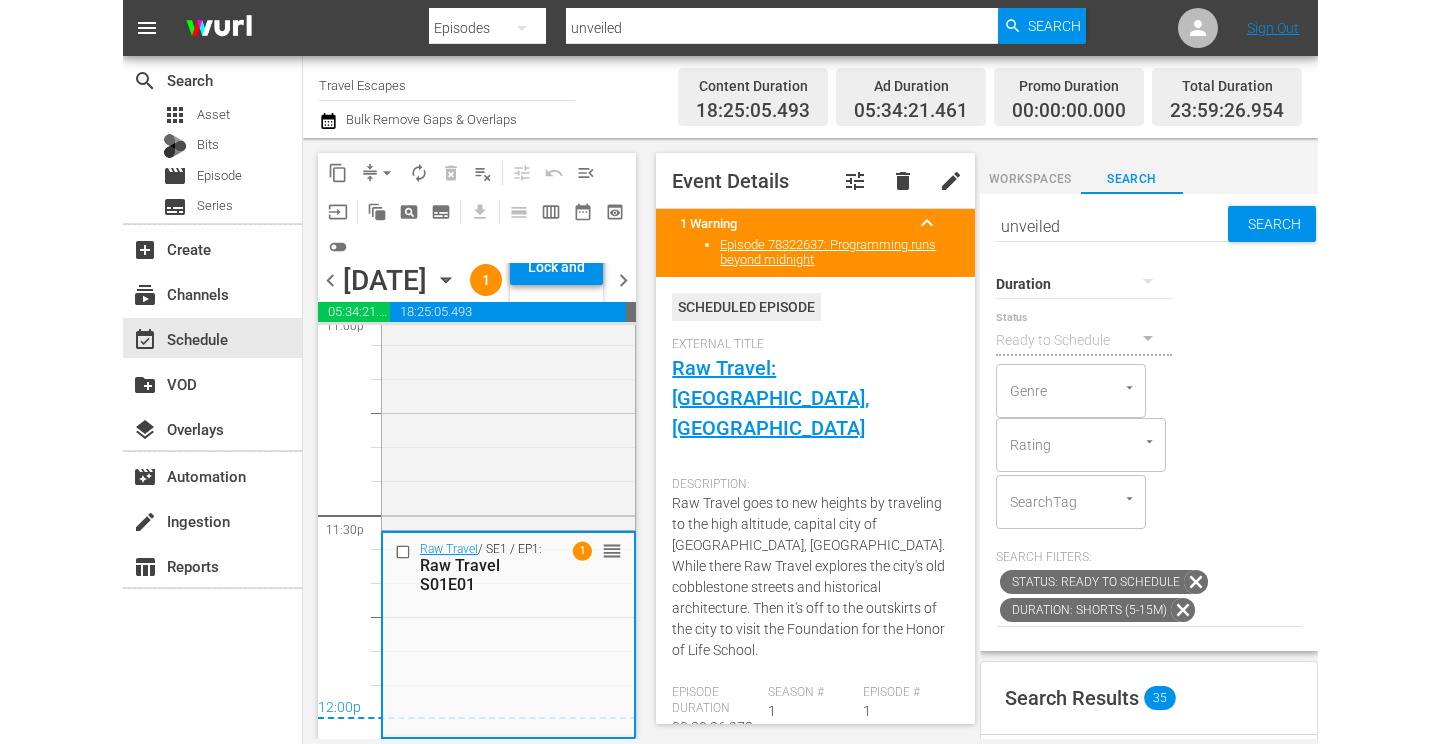 scroll, scrollTop: 9462, scrollLeft: 0, axis: vertical 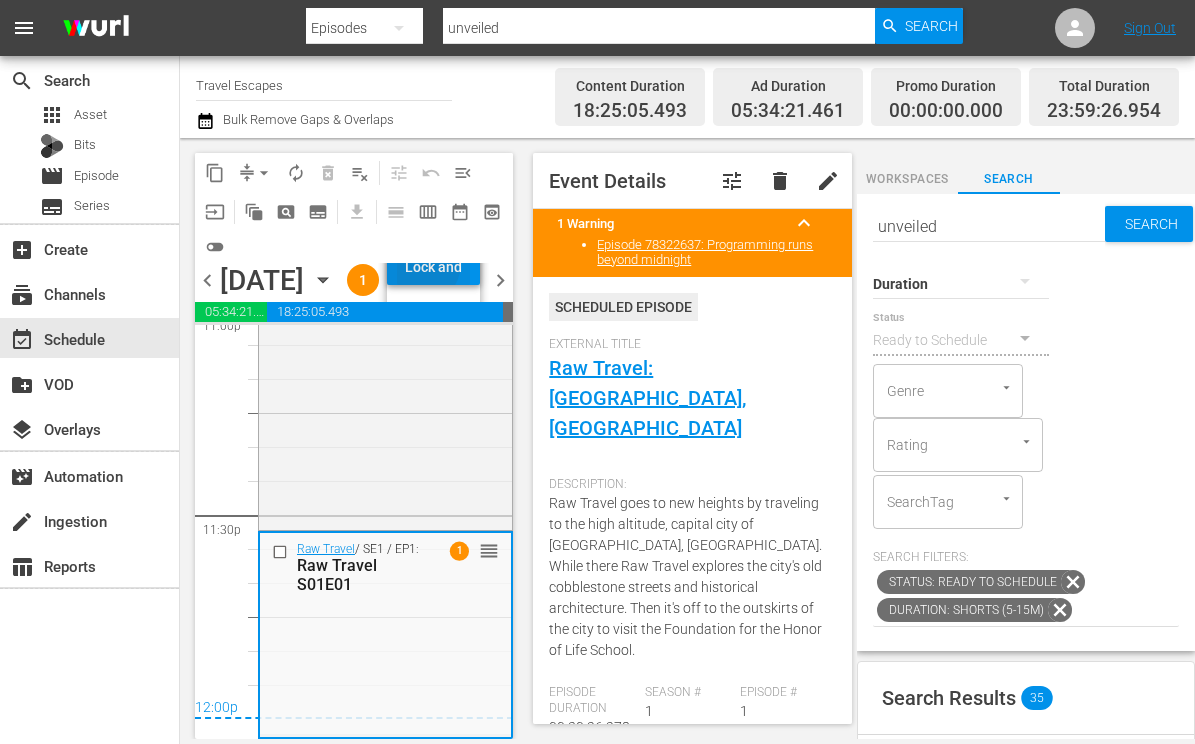 click on "Lock and Publish" at bounding box center (433, 267) 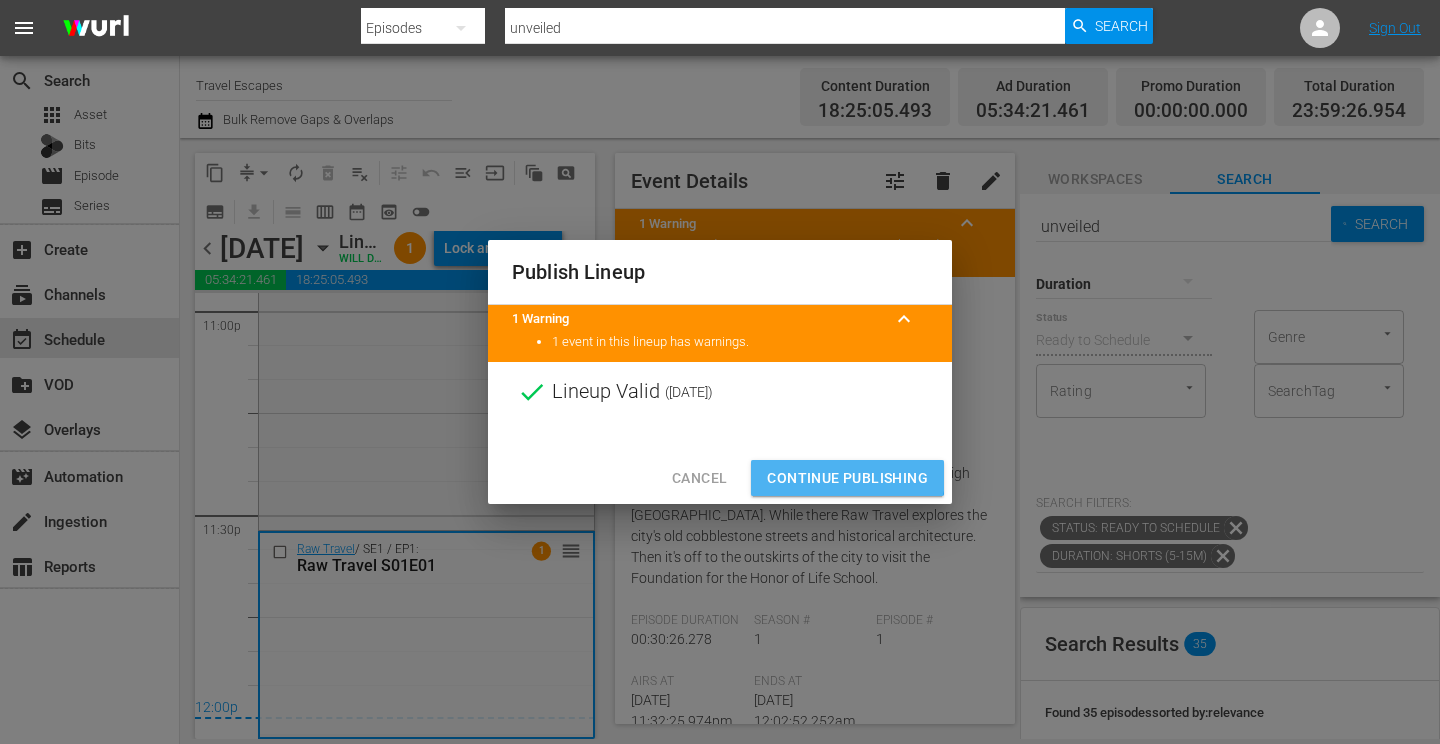 click on "Continue Publishing" at bounding box center [847, 478] 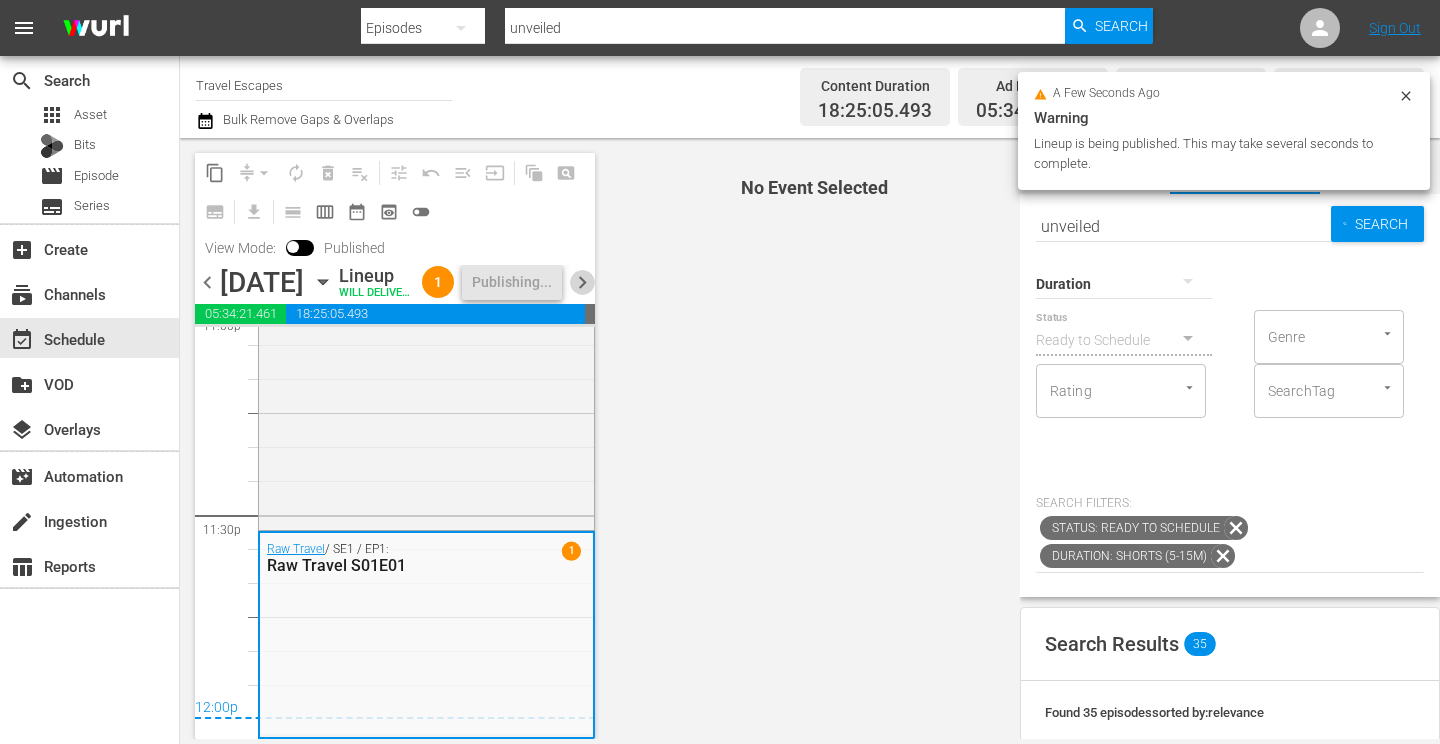 click on "chevron_right" at bounding box center [582, 282] 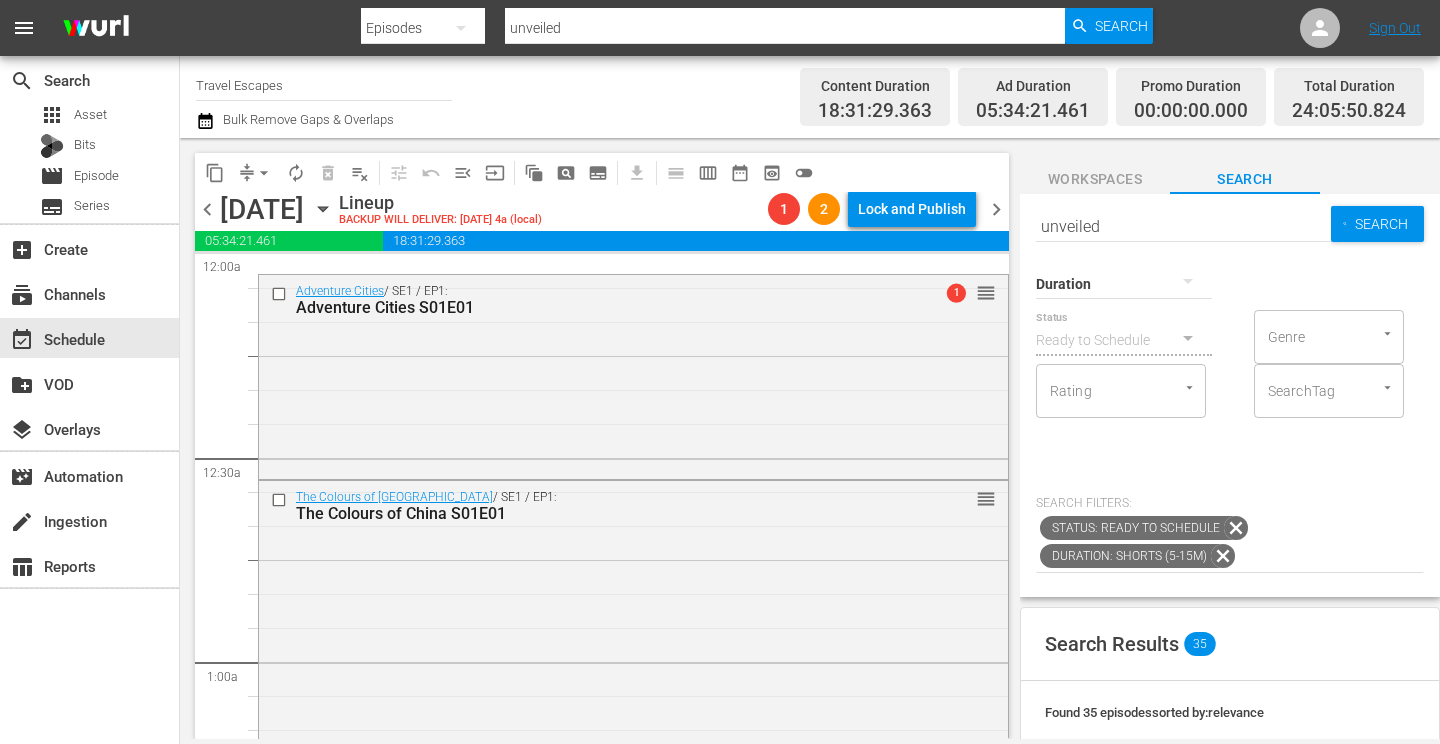 scroll, scrollTop: 0, scrollLeft: 0, axis: both 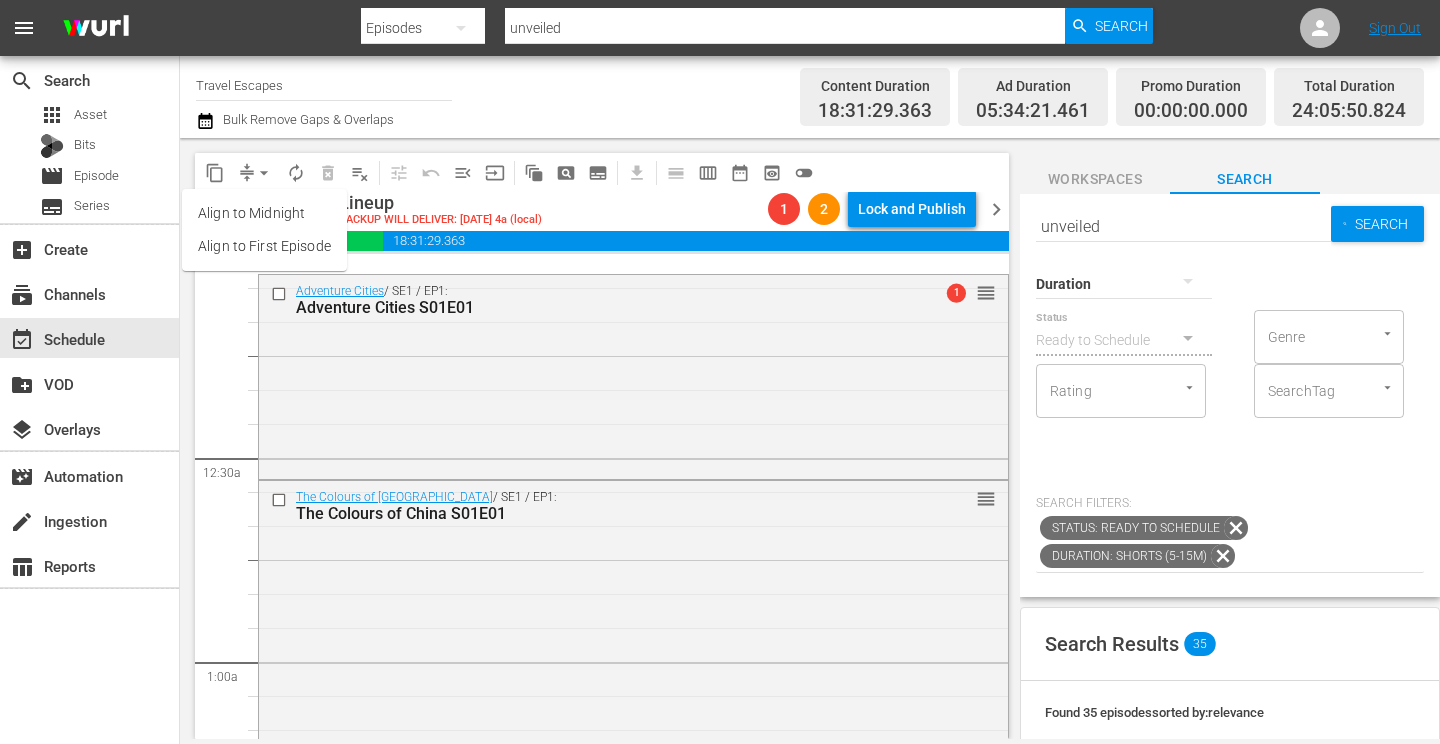 click on "Align to Midnight" at bounding box center [264, 213] 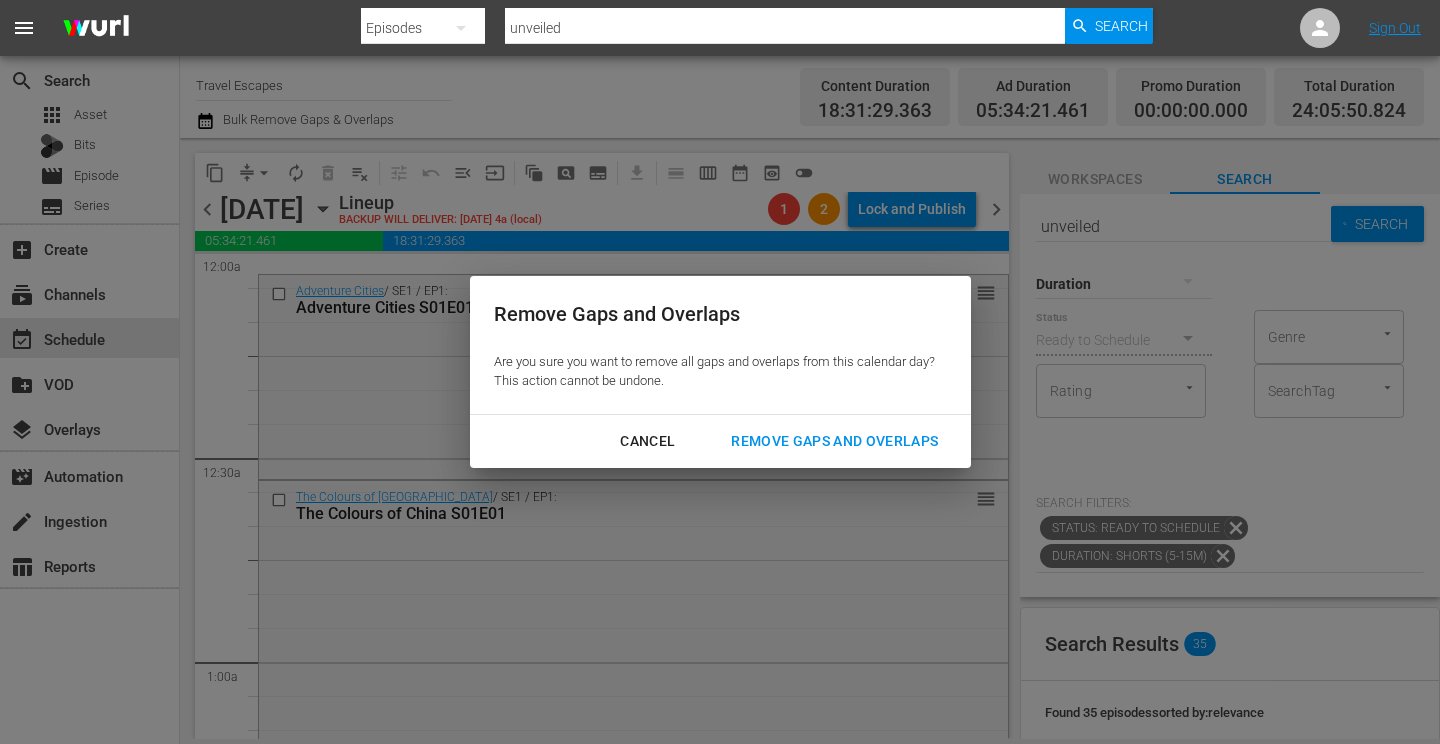 click on "Remove Gaps and Overlaps" at bounding box center (834, 441) 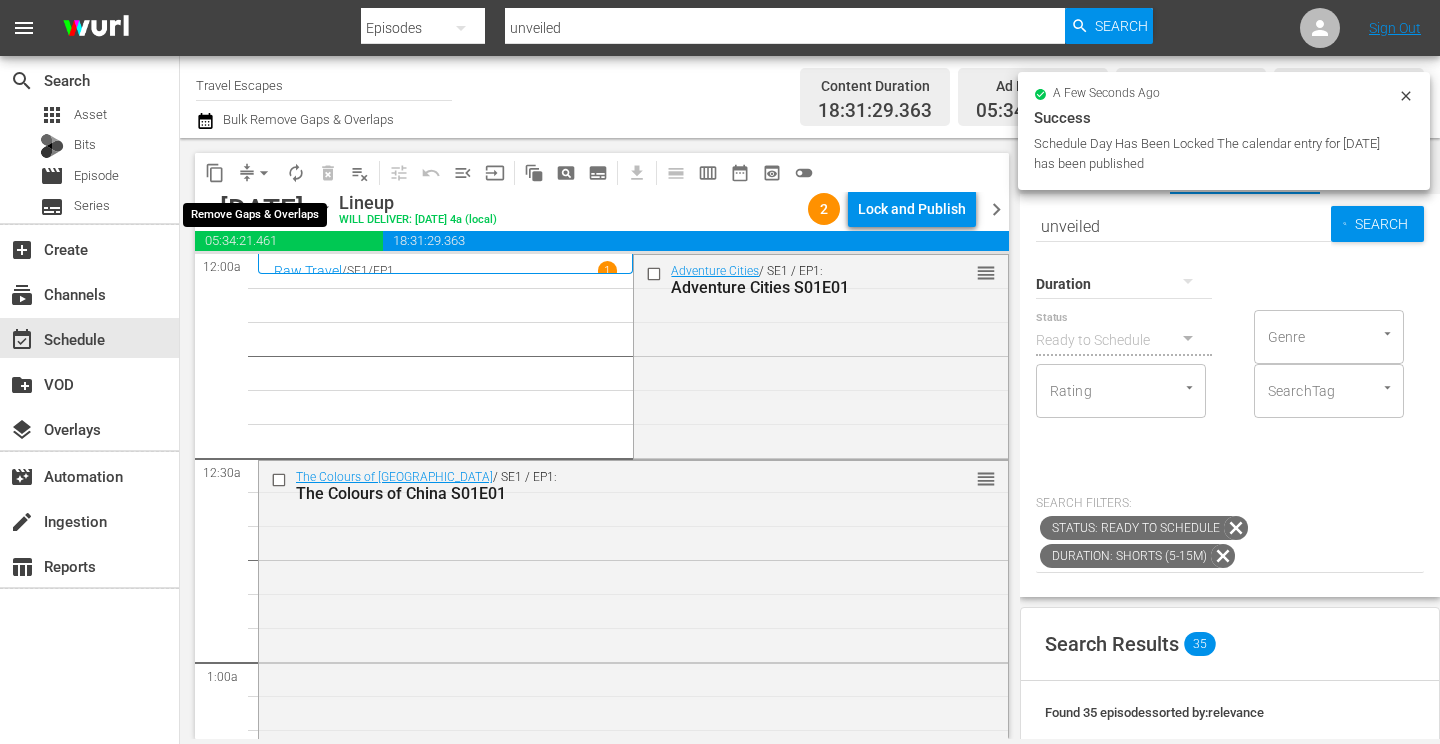 click on "arrow_drop_down" at bounding box center (264, 173) 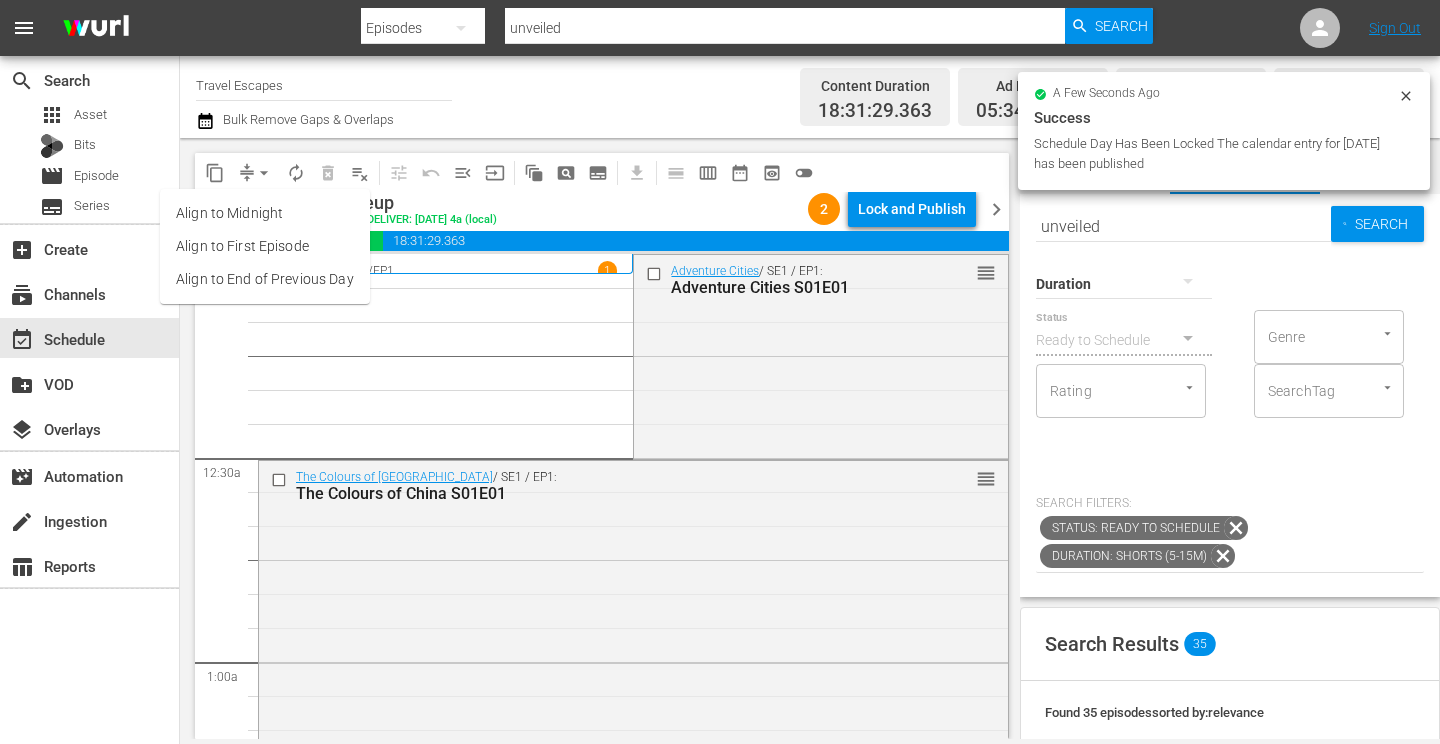 click on "Align to End of Previous Day" at bounding box center (265, 279) 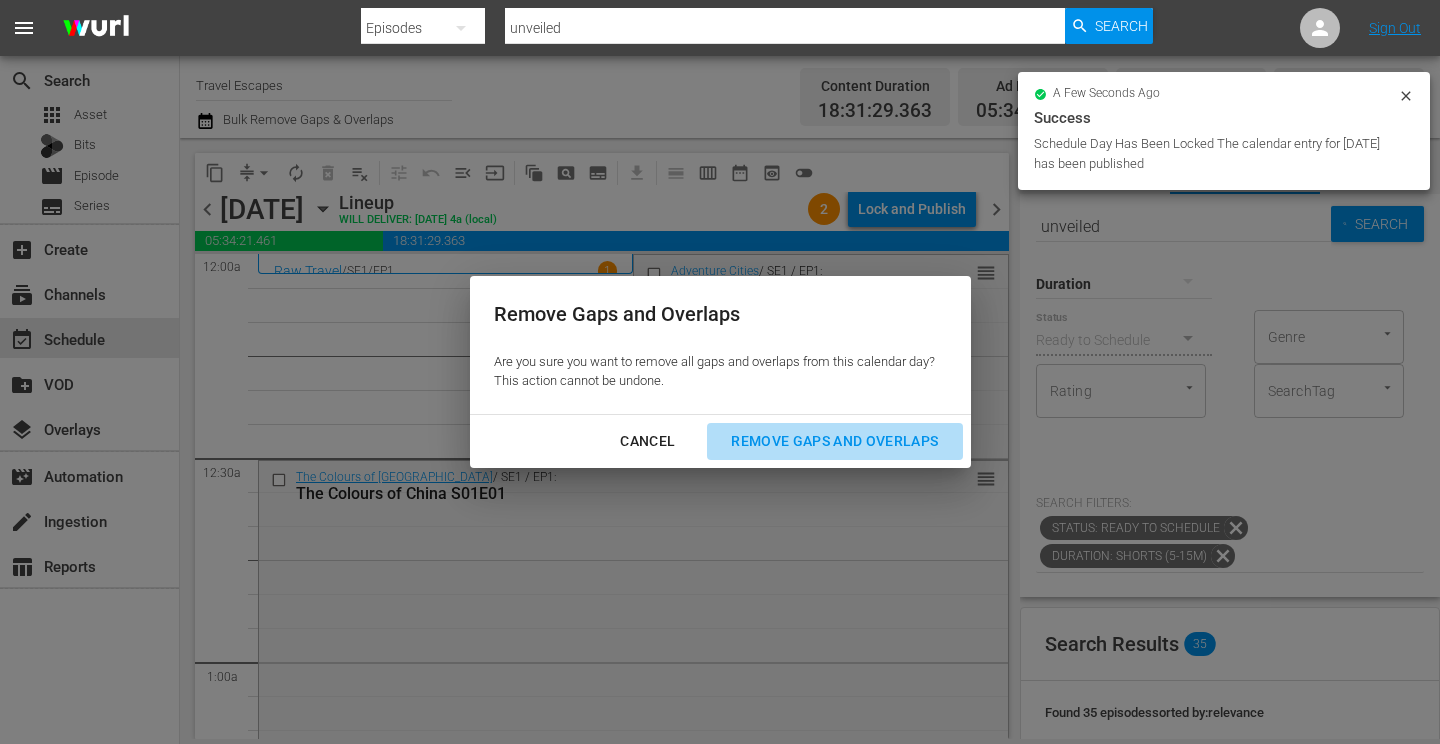 click on "Remove Gaps and Overlaps" at bounding box center (834, 441) 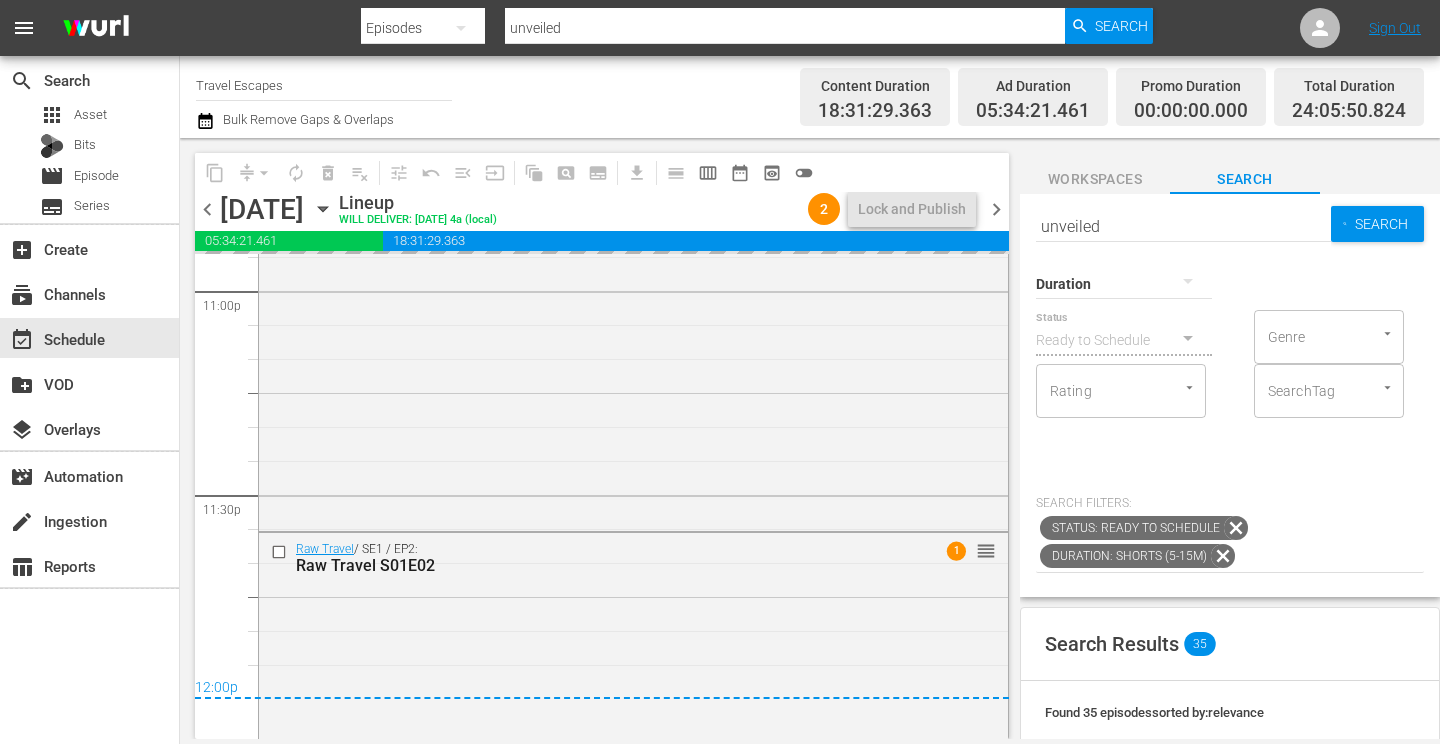 scroll, scrollTop: 9347, scrollLeft: 0, axis: vertical 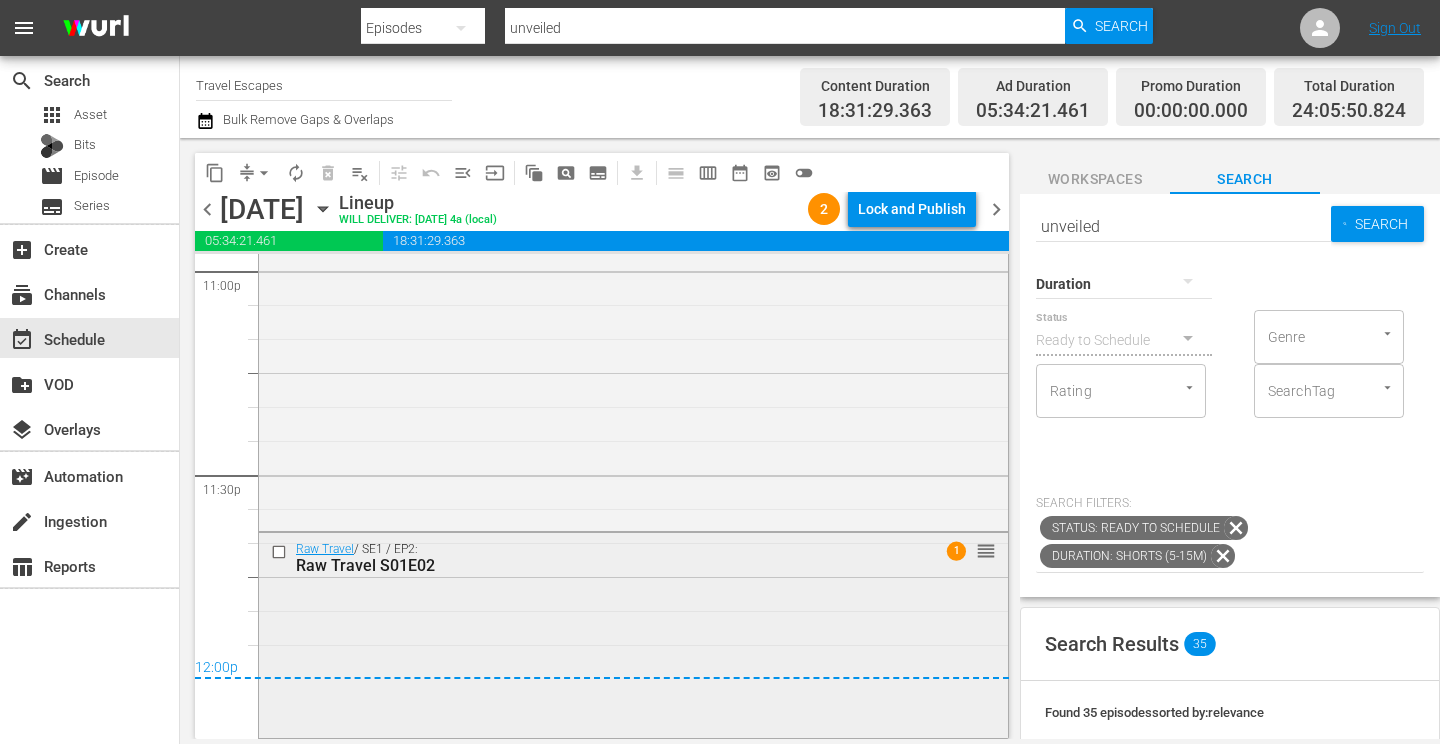 click on "Raw Travel  / SE1 / EP2:
Raw Travel S01E02 1 reorder" at bounding box center [633, 633] 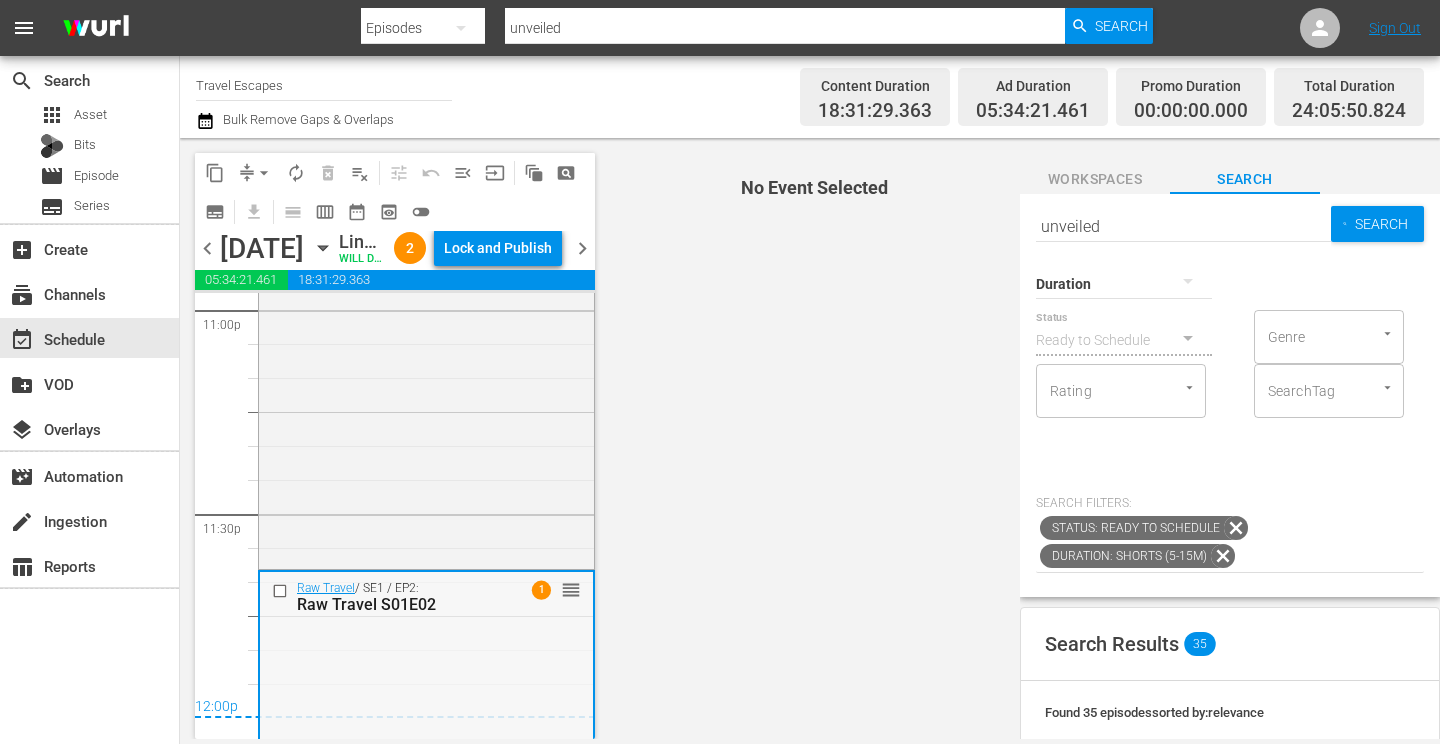 click on "Raw Travel  / SE1 / EP2:
Raw Travel S01E02 1 reorder" at bounding box center [426, 672] 